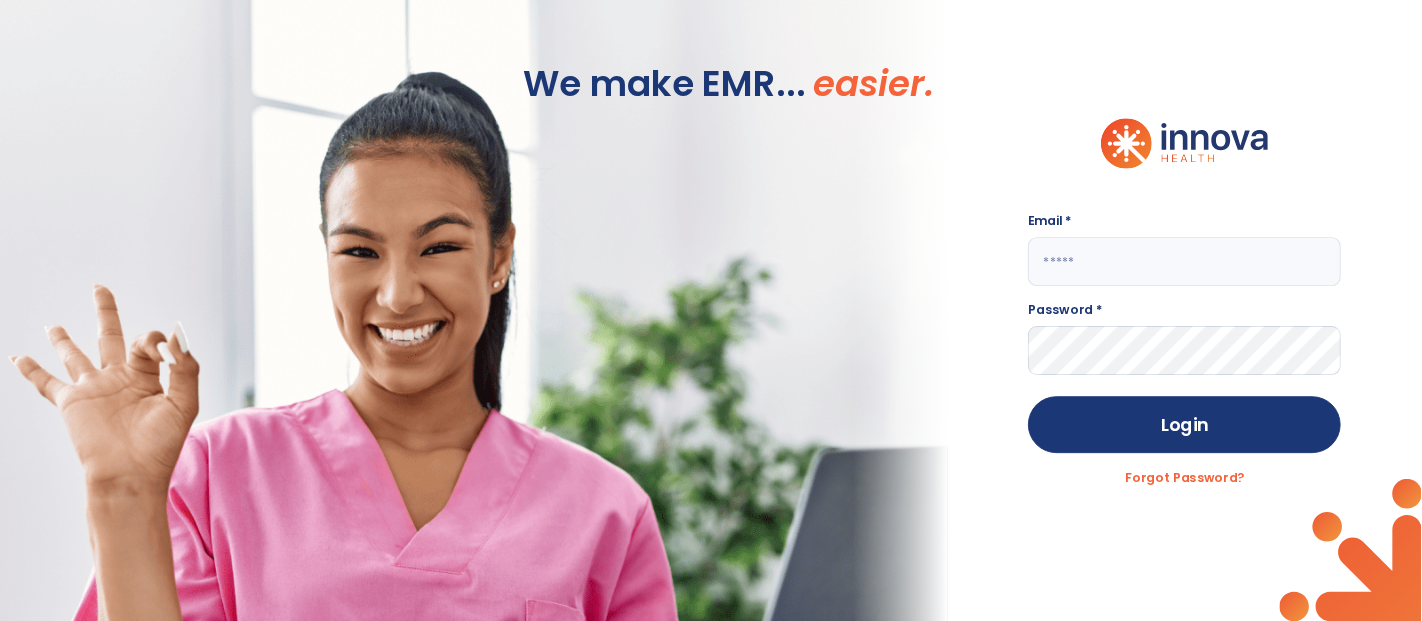 scroll, scrollTop: 0, scrollLeft: 0, axis: both 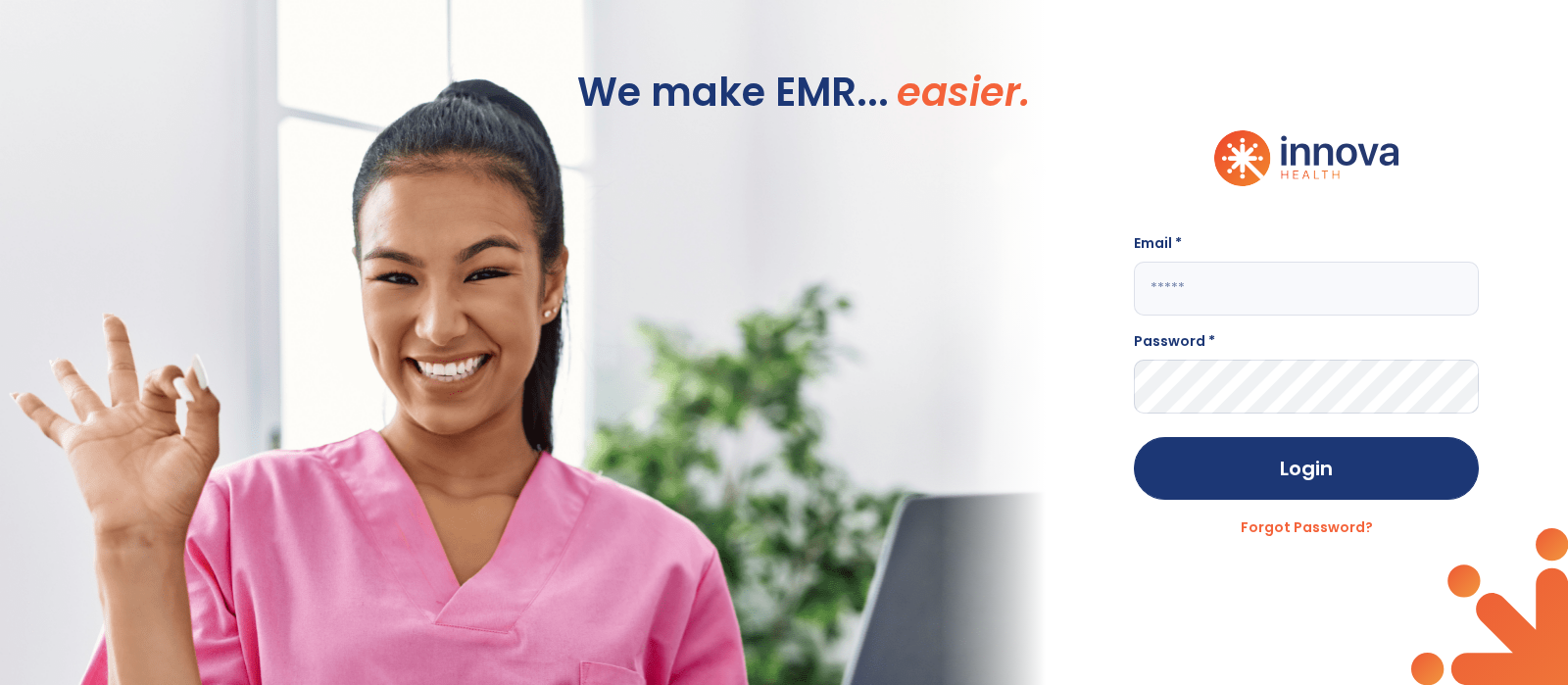 click 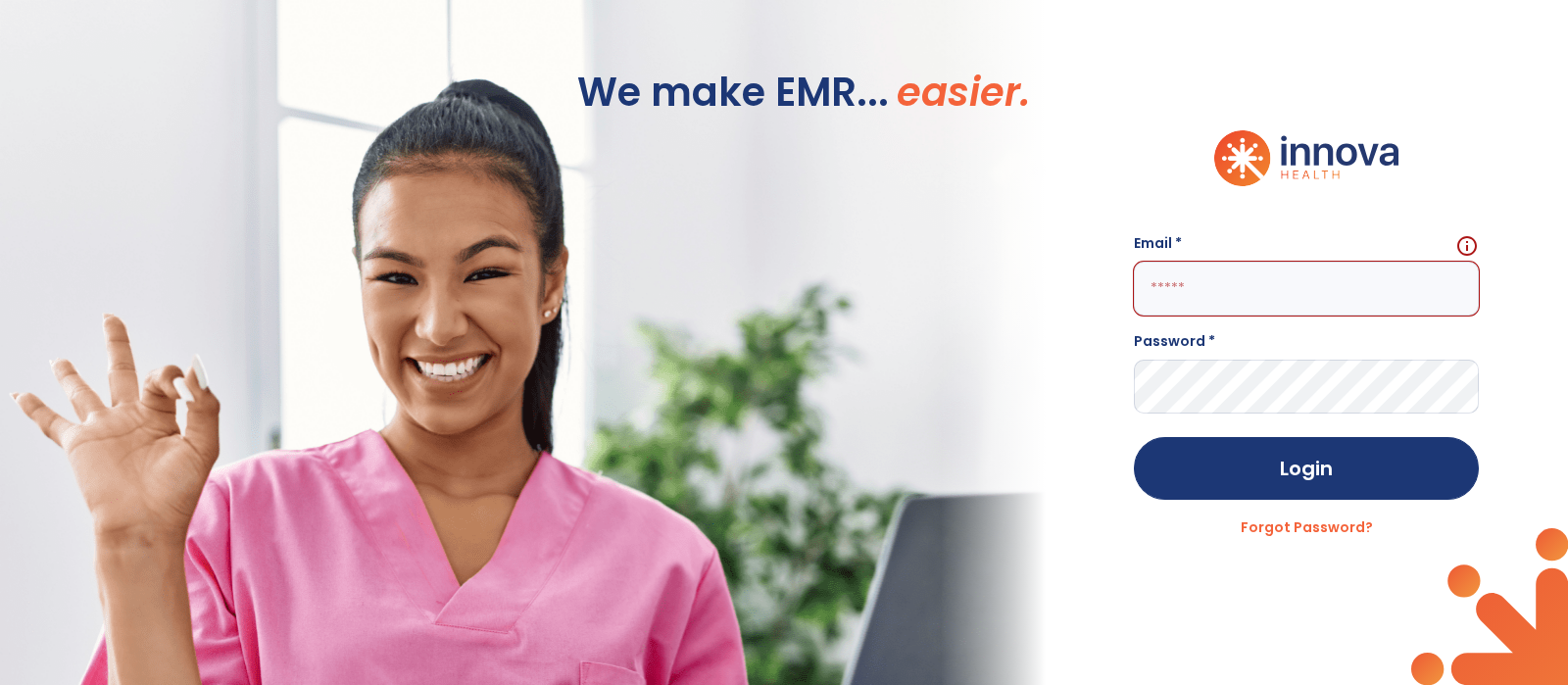 type on "**********" 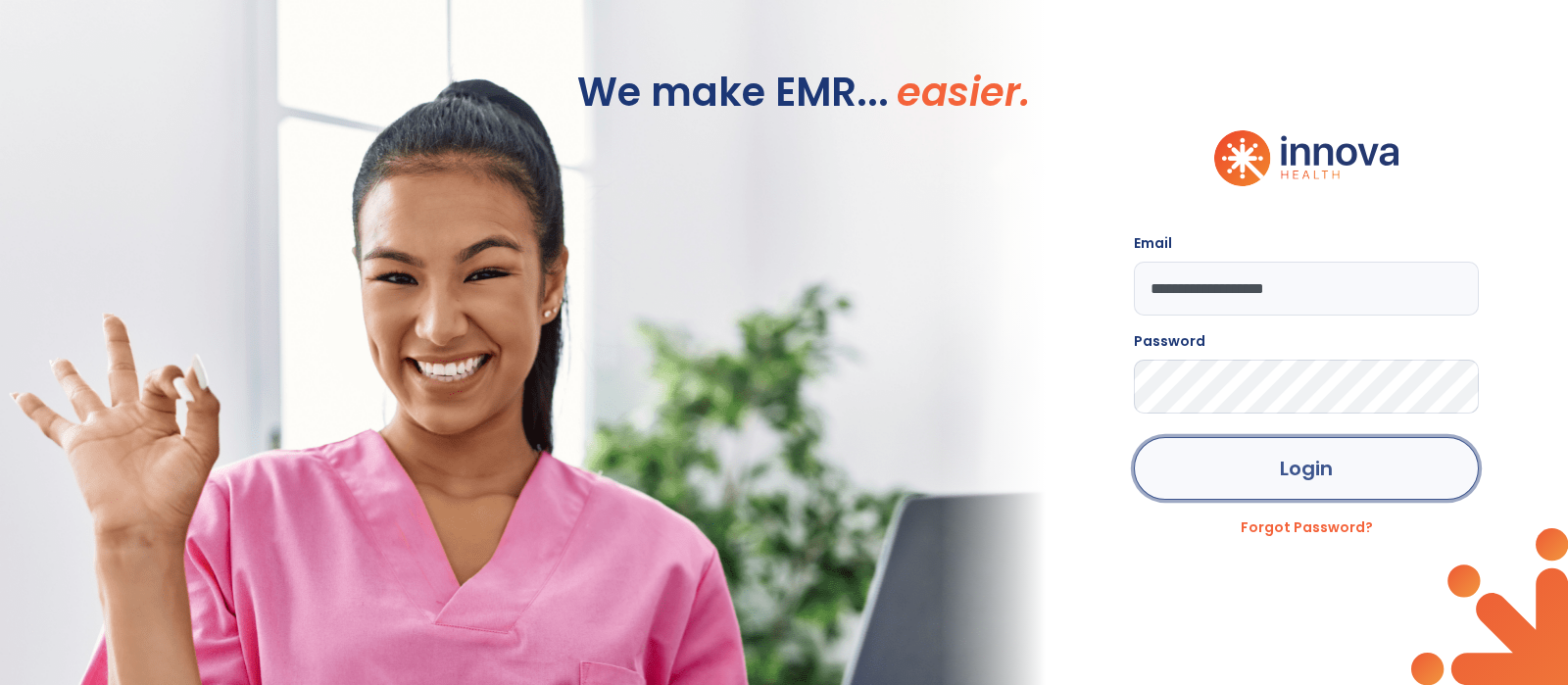 click on "Login" 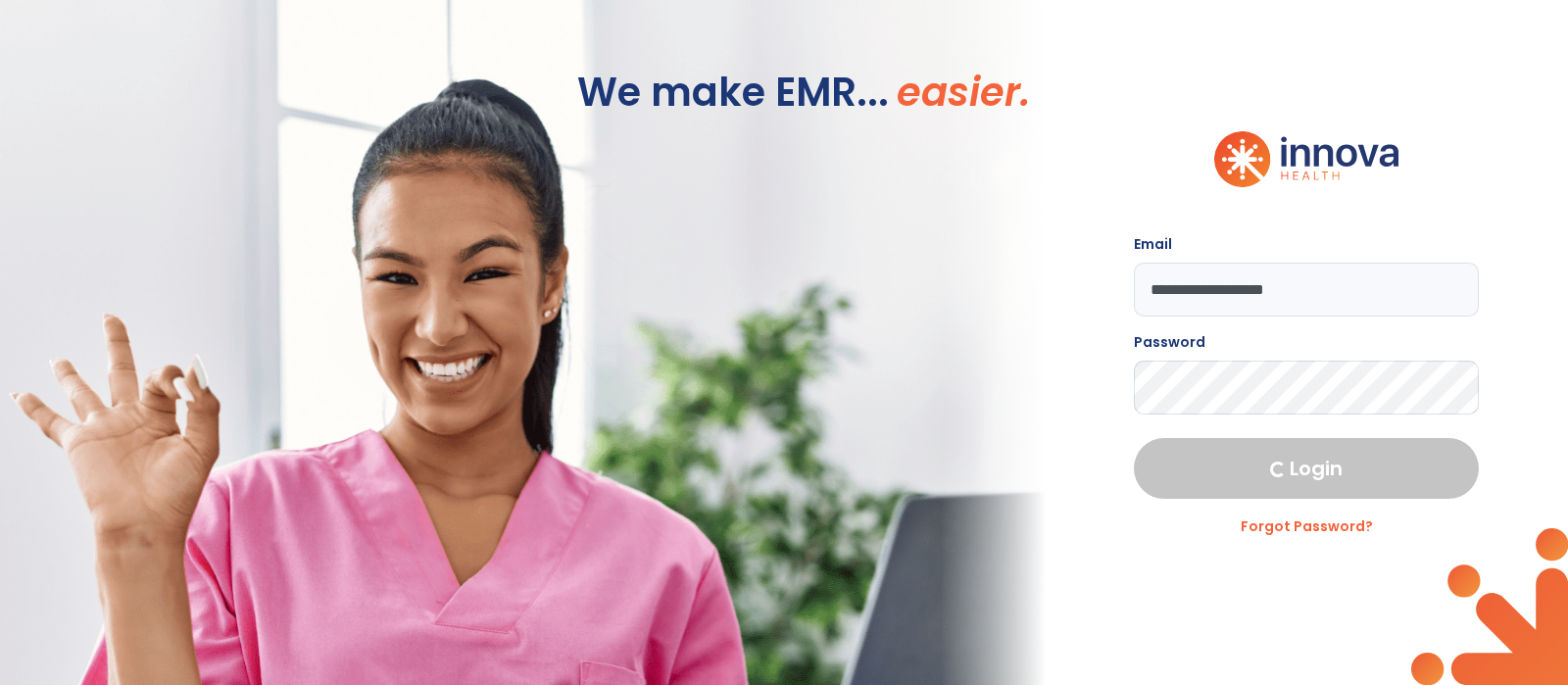 select on "***" 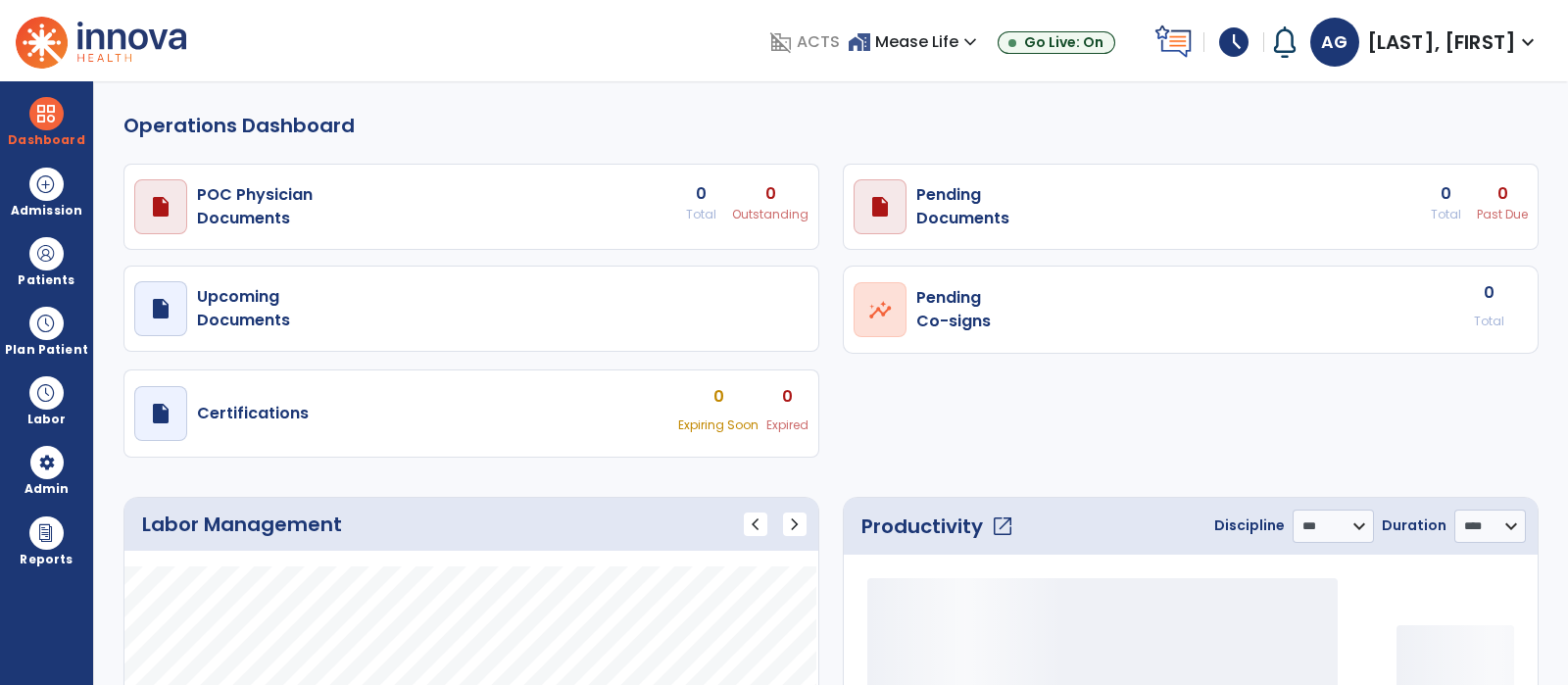 select on "***" 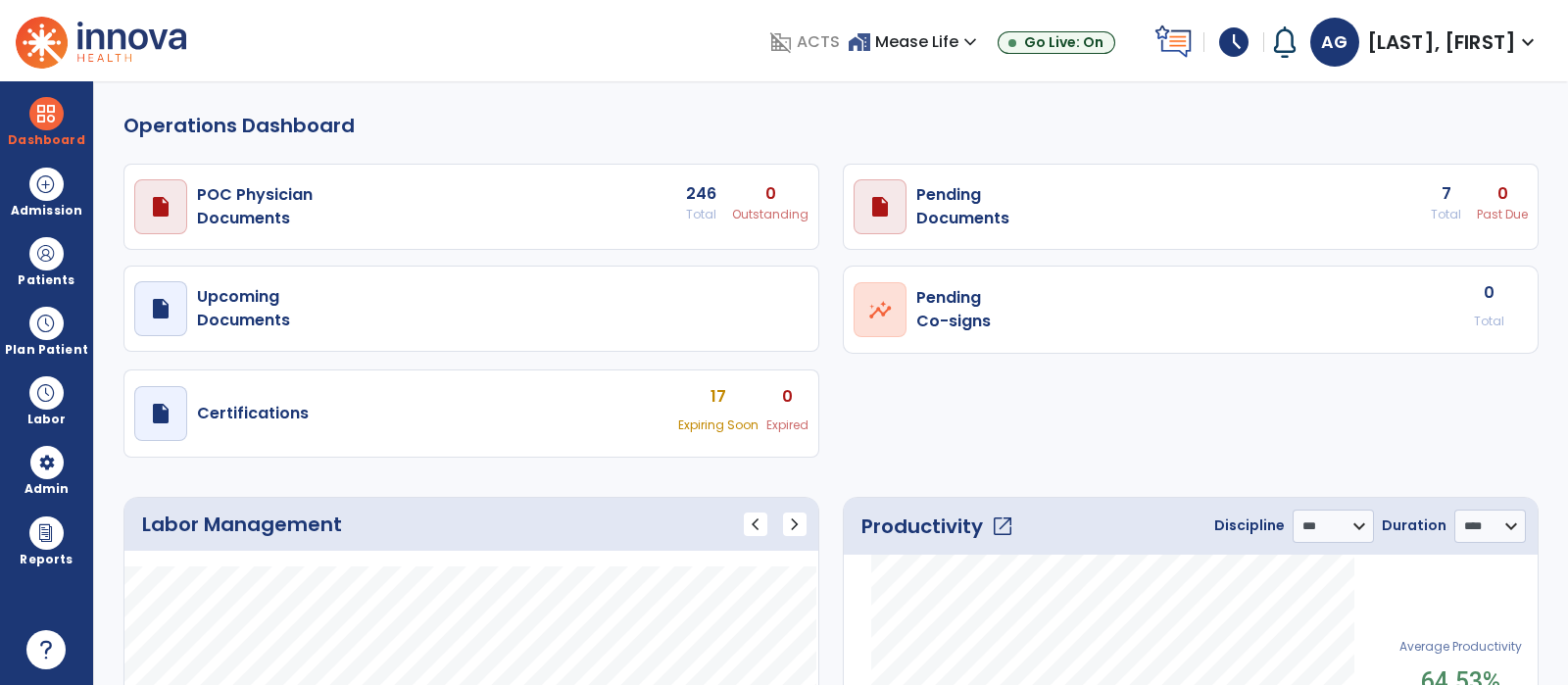 click on "draft   open_in_new  Pending   Documents 7 Total 0 Past Due" at bounding box center (471, 207) 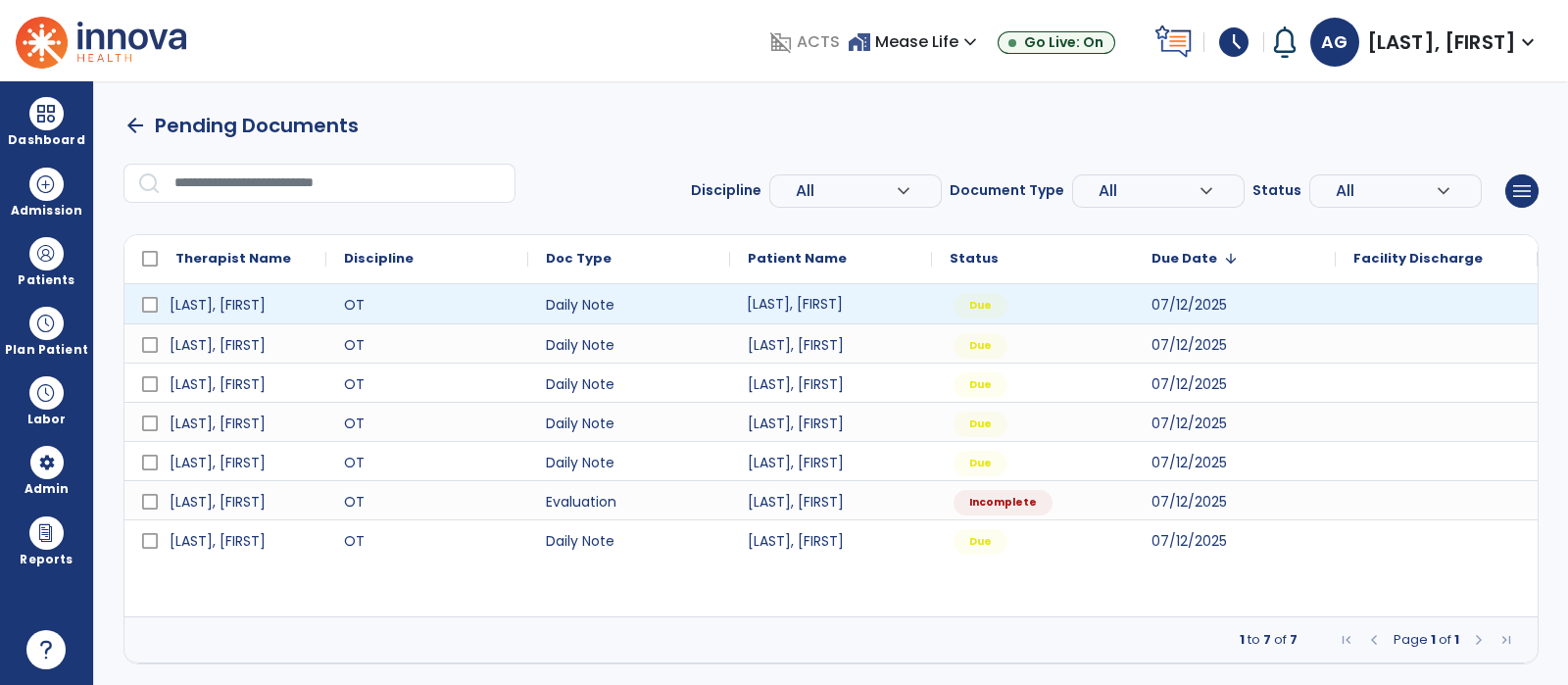 click on "Valentin, Connie" at bounding box center (831, 304) 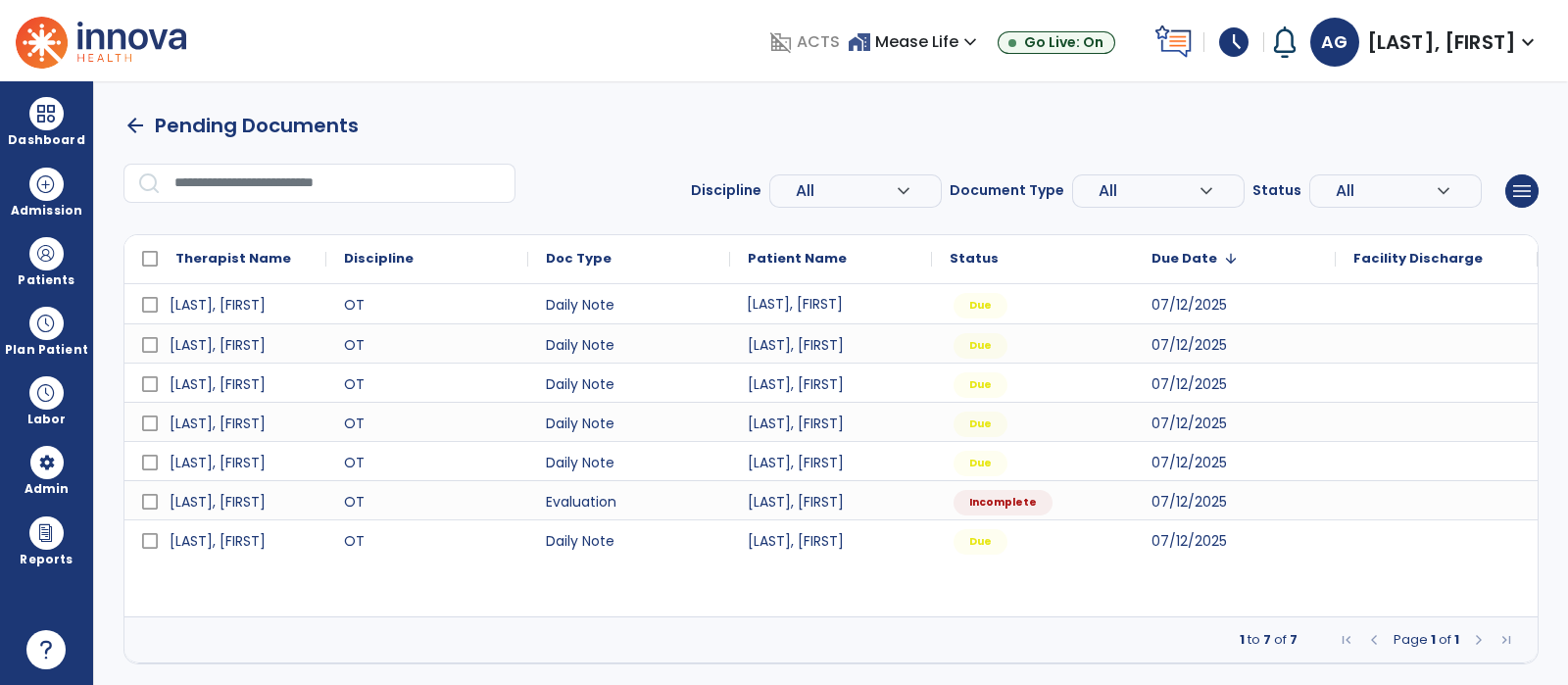 click on "arrow_back" at bounding box center [135, 125] 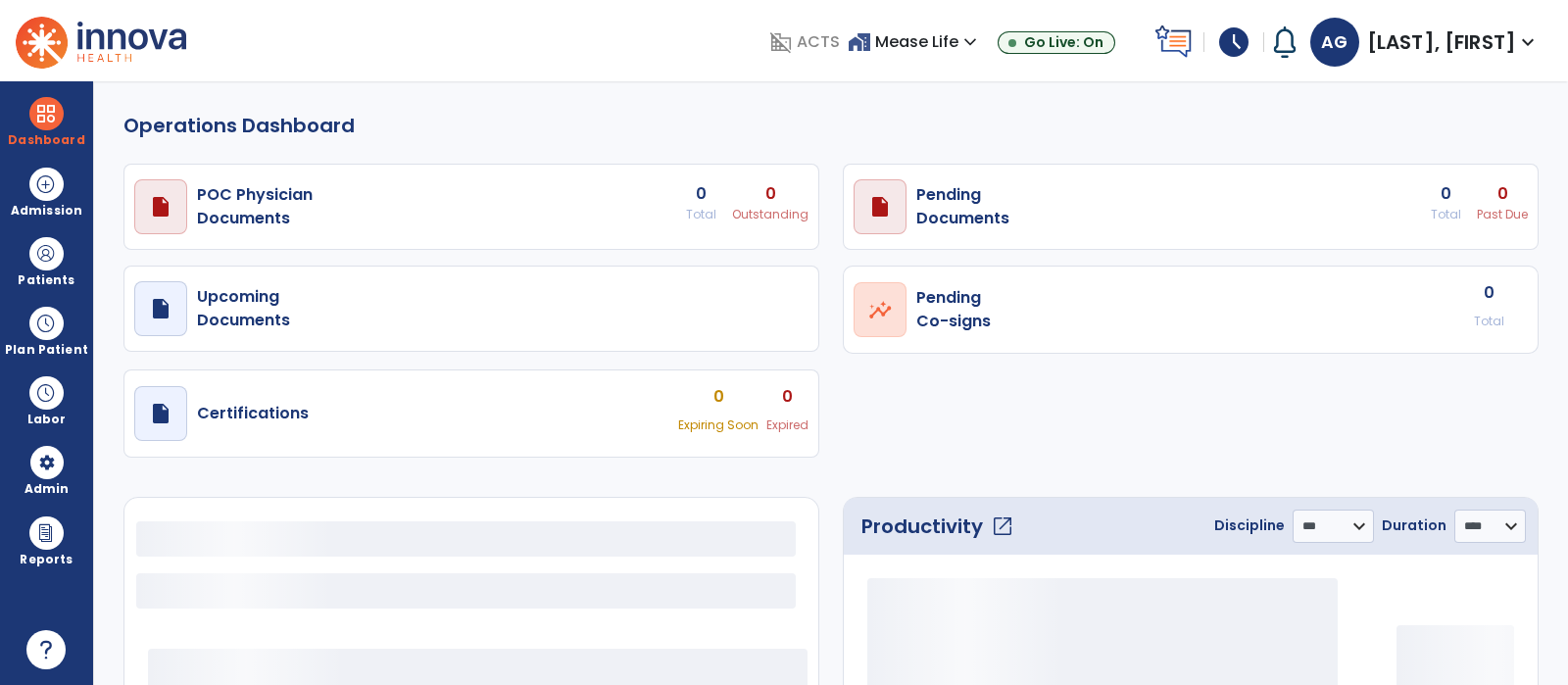 select on "***" 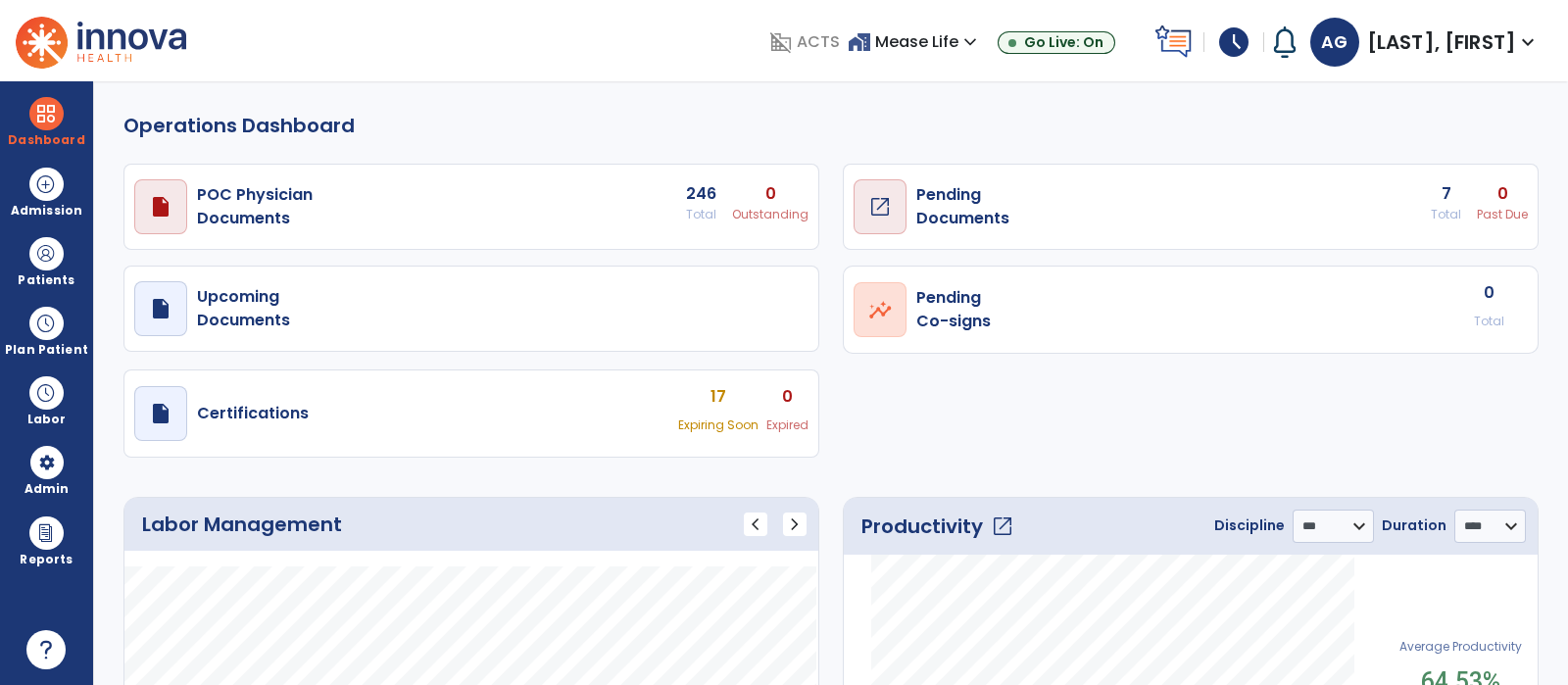 click on "Pending   Documents" at bounding box center (255, 207) 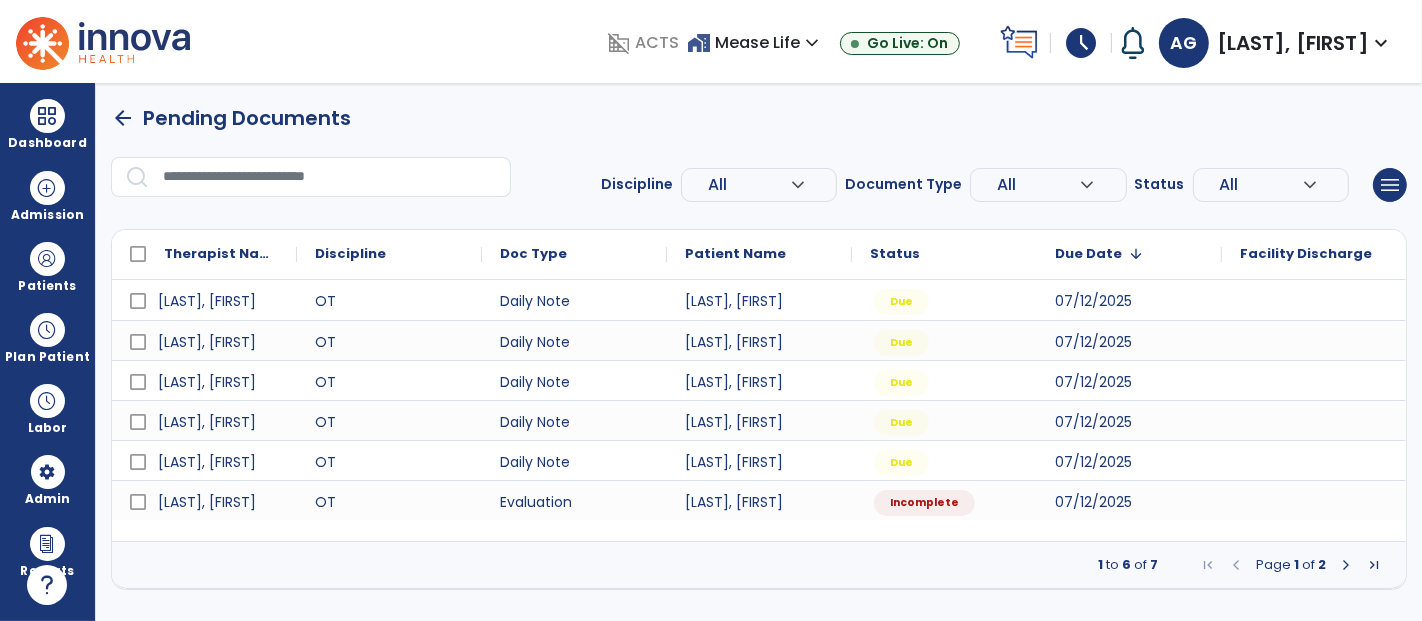 drag, startPoint x: 1551, startPoint y: 0, endPoint x: 957, endPoint y: 133, distance: 608.70764 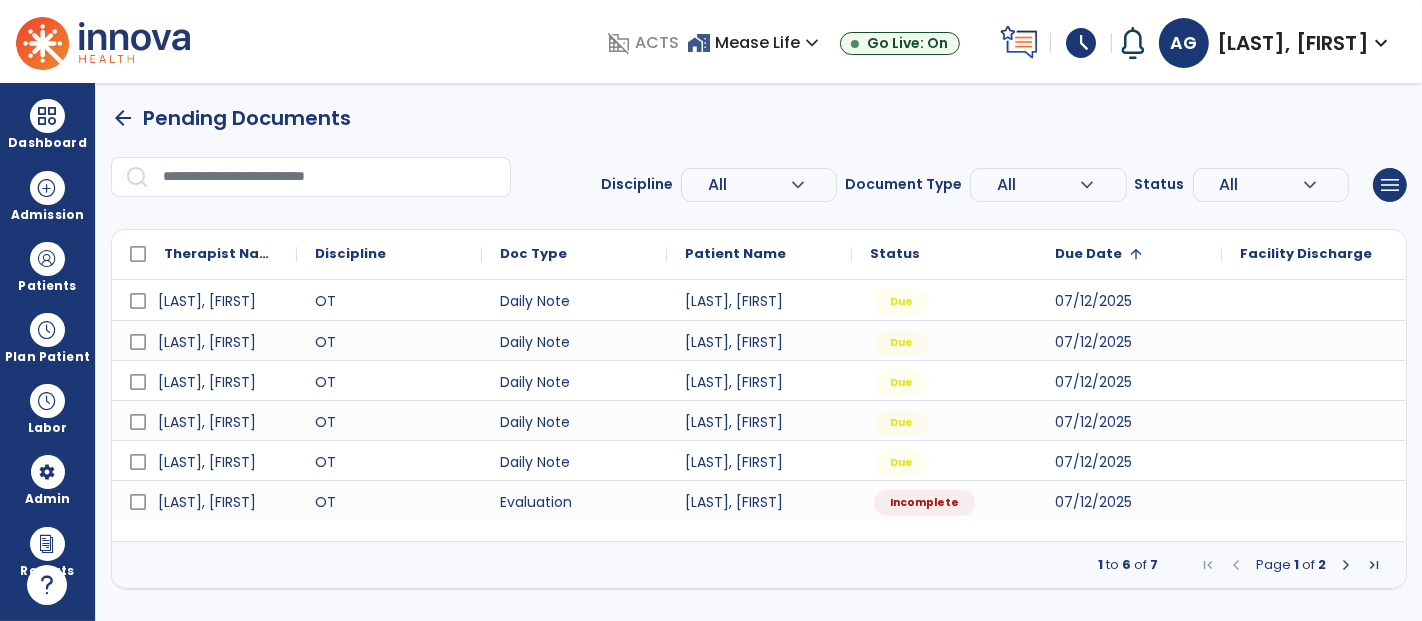 click on "Due Date
1" at bounding box center [1129, 254] 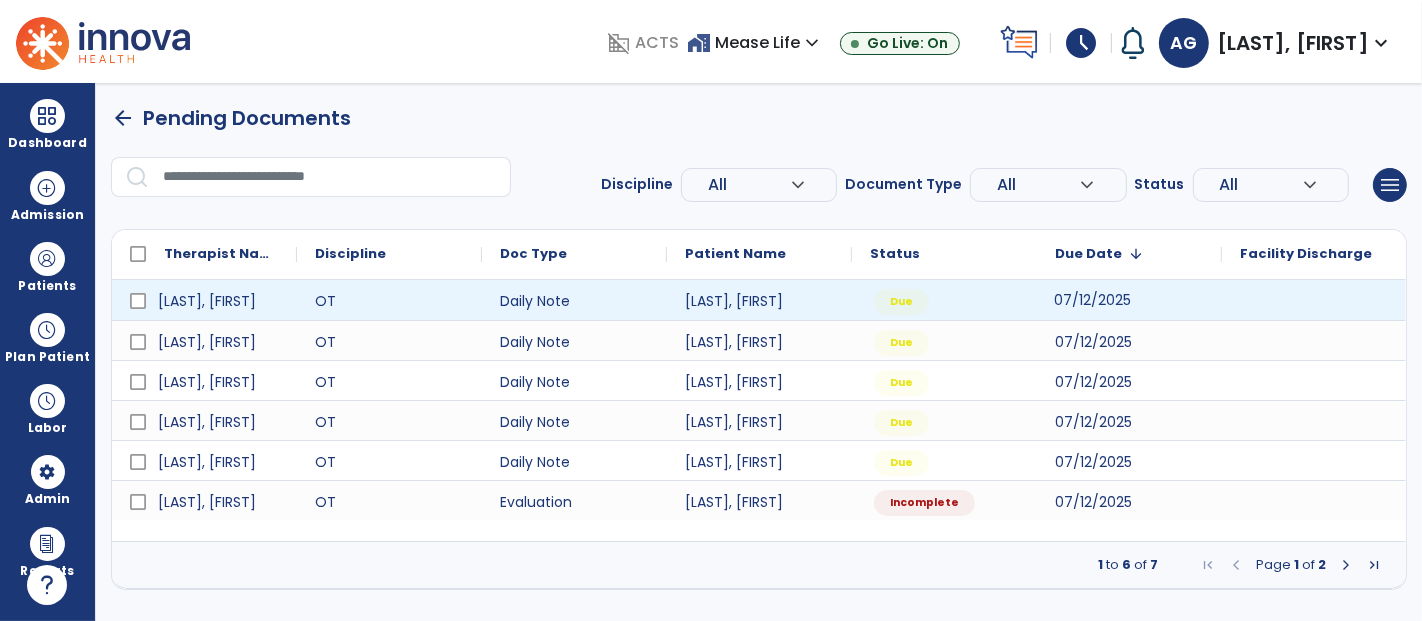 click on "07/12/2025" at bounding box center [1092, 300] 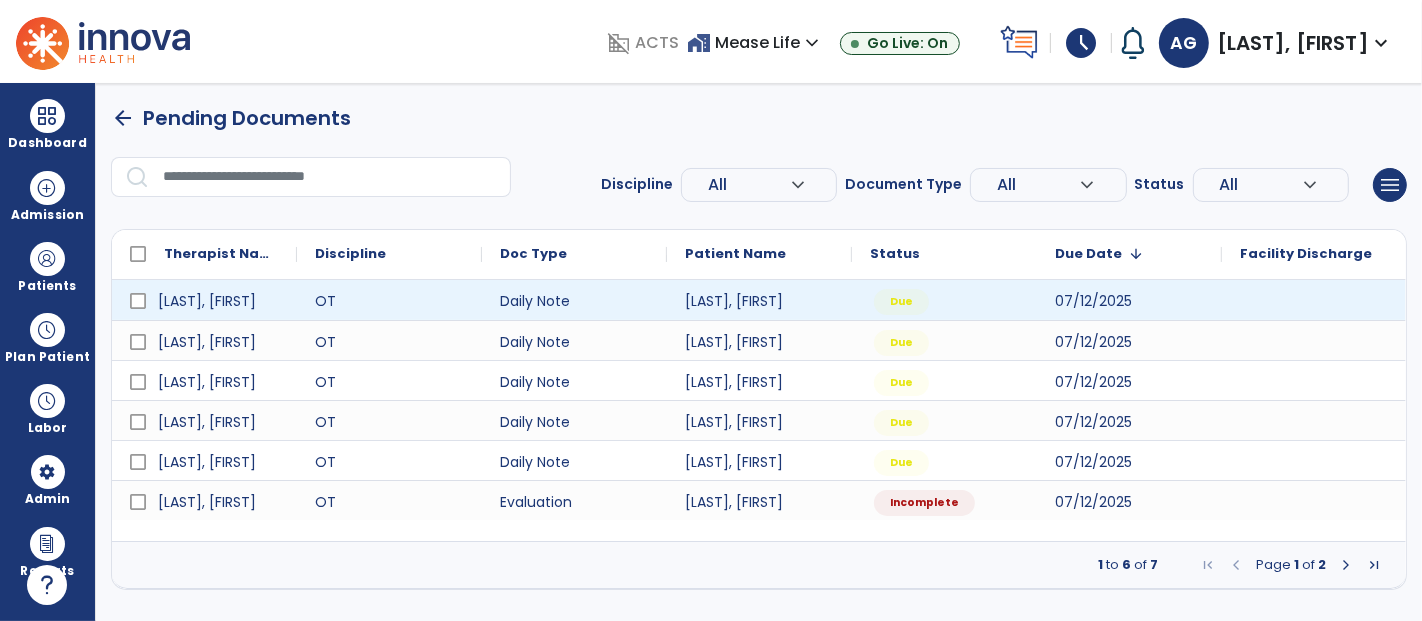 click at bounding box center [1314, 300] 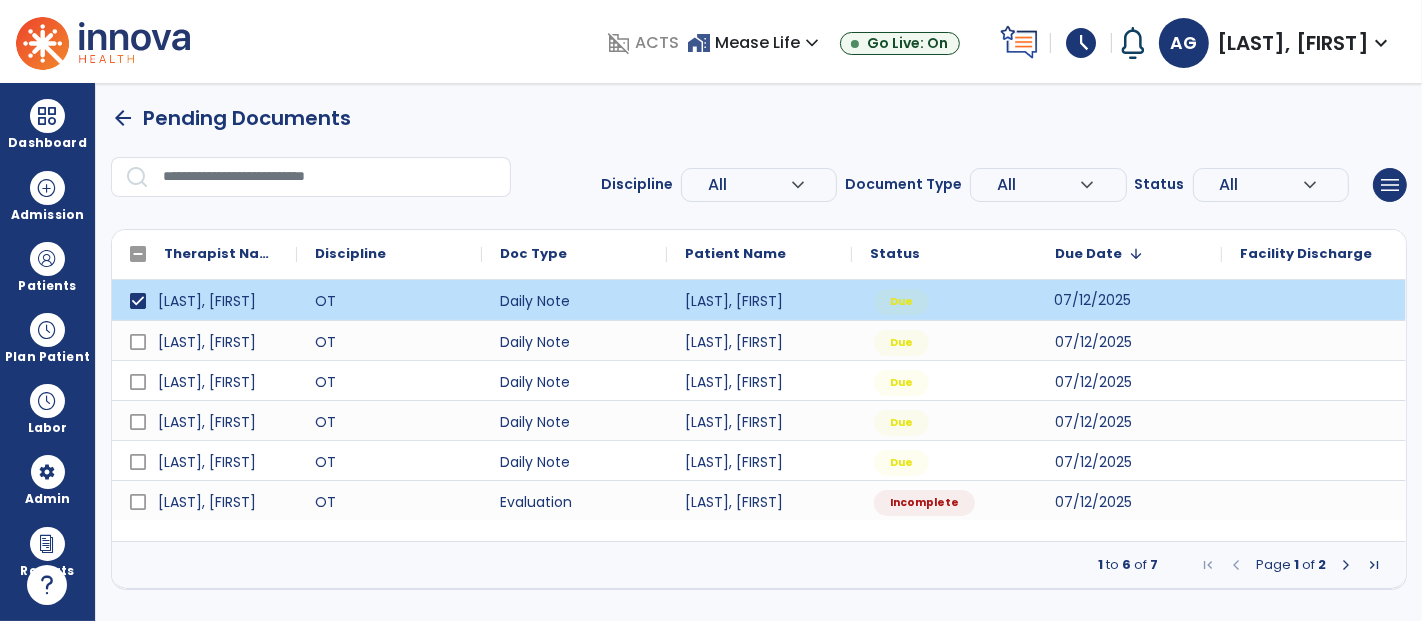click on "07/12/2025" at bounding box center [1129, 300] 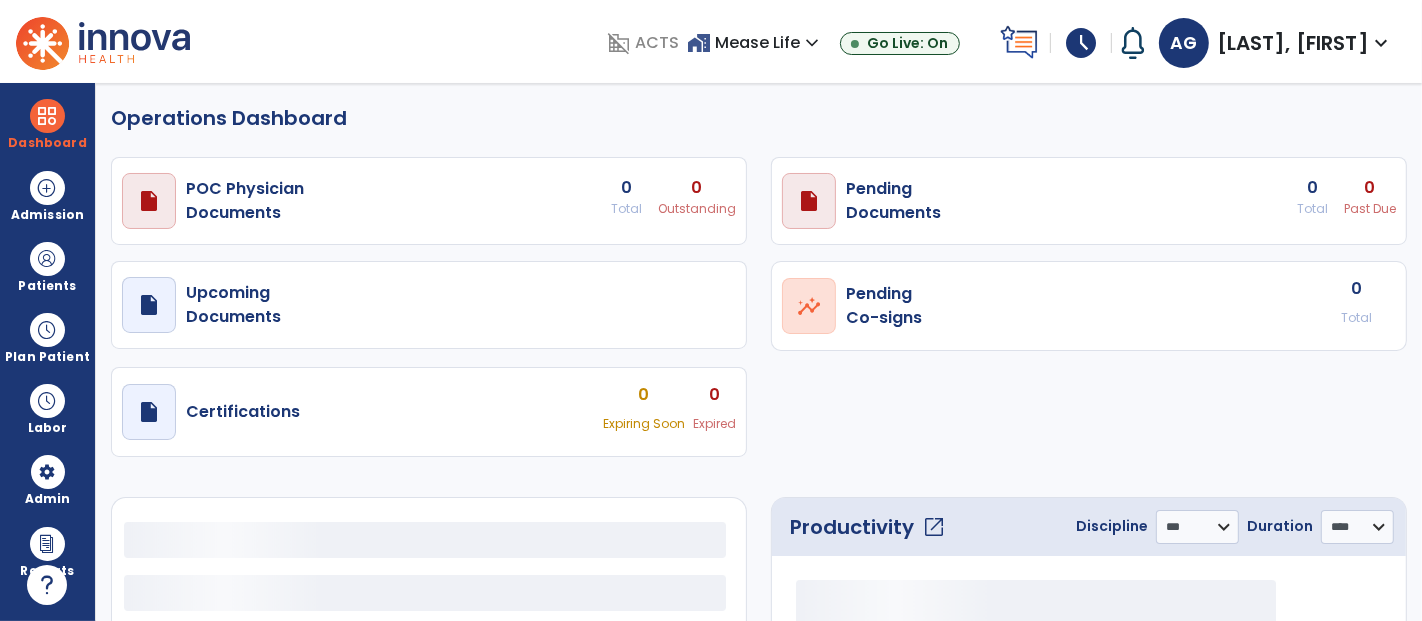 select on "***" 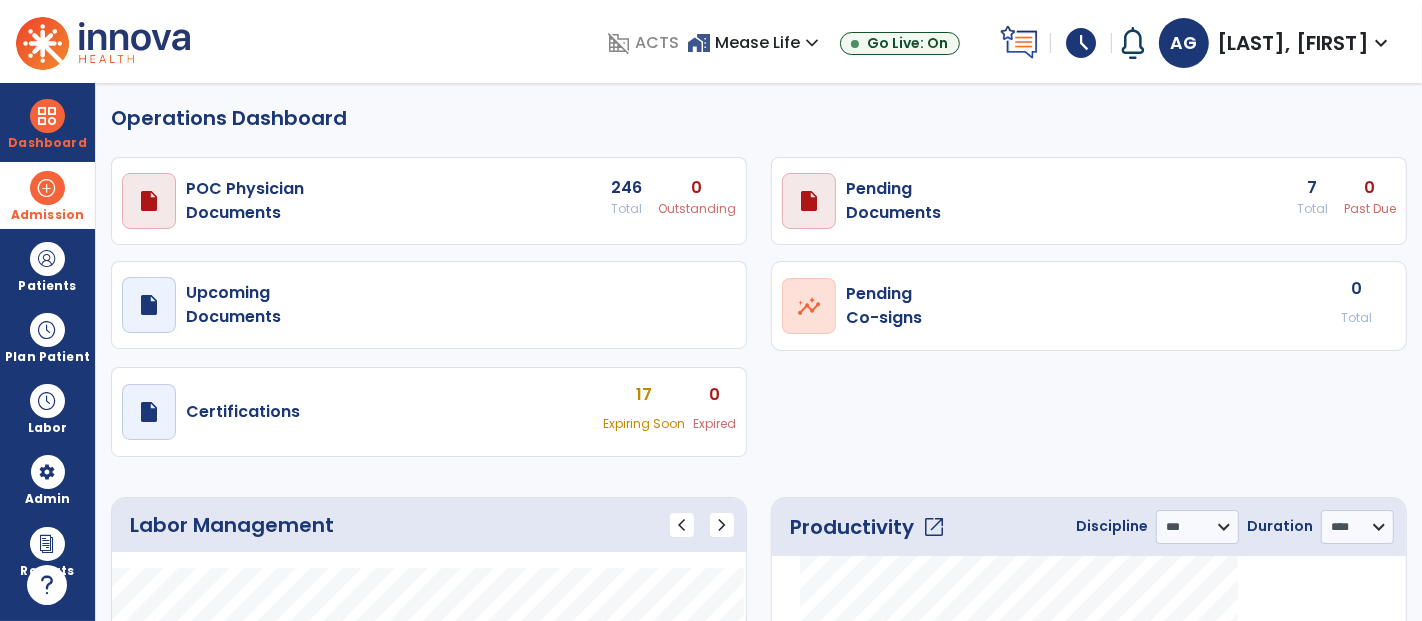 click on "Admission" at bounding box center [47, 195] 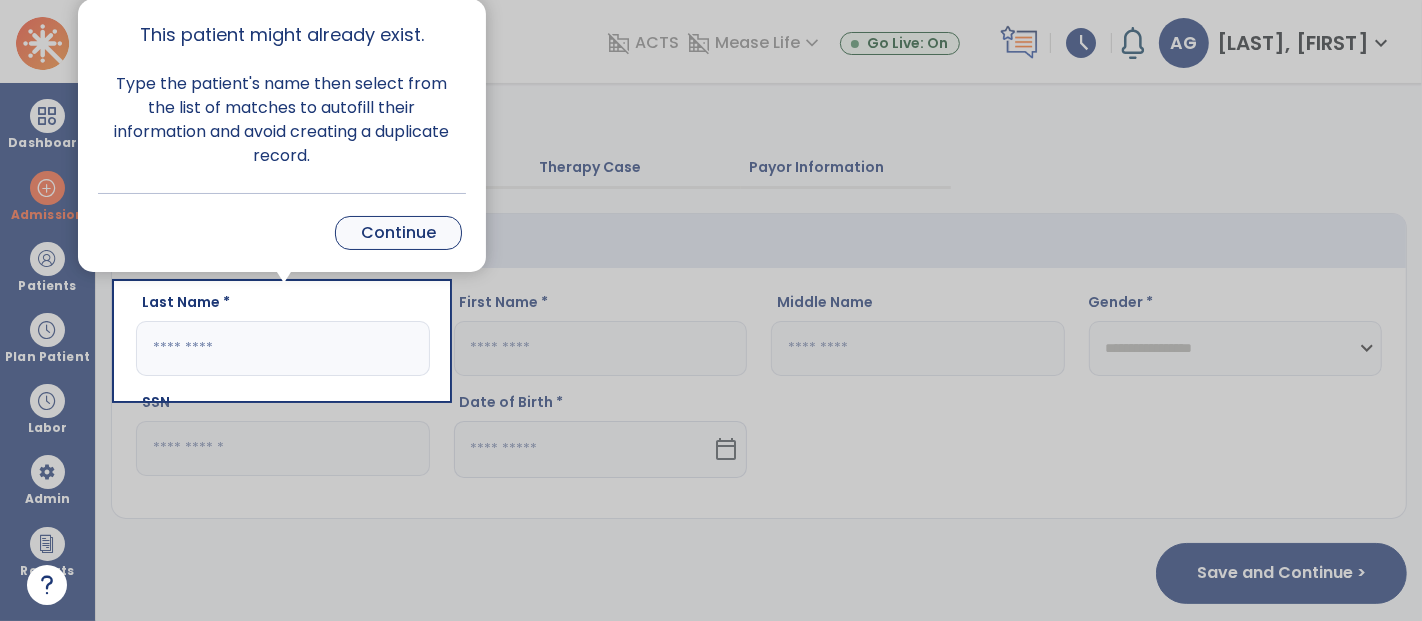 click on "Continue" at bounding box center (398, 233) 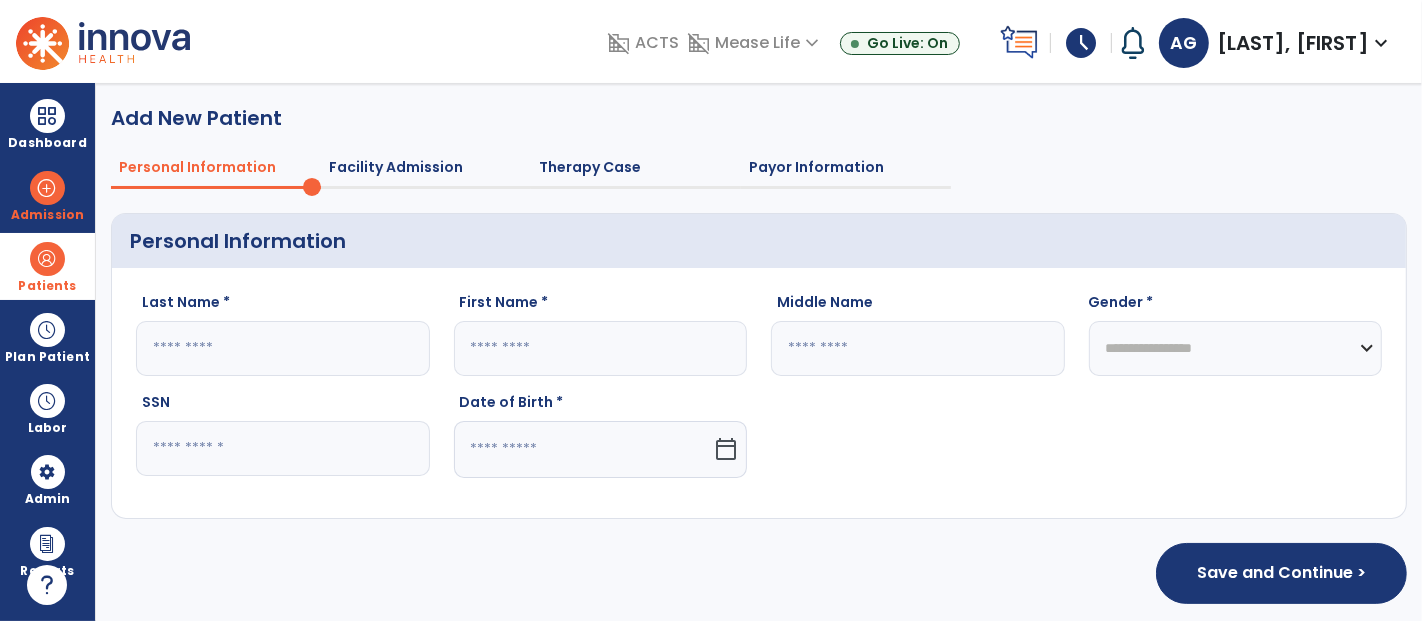 click at bounding box center [47, 259] 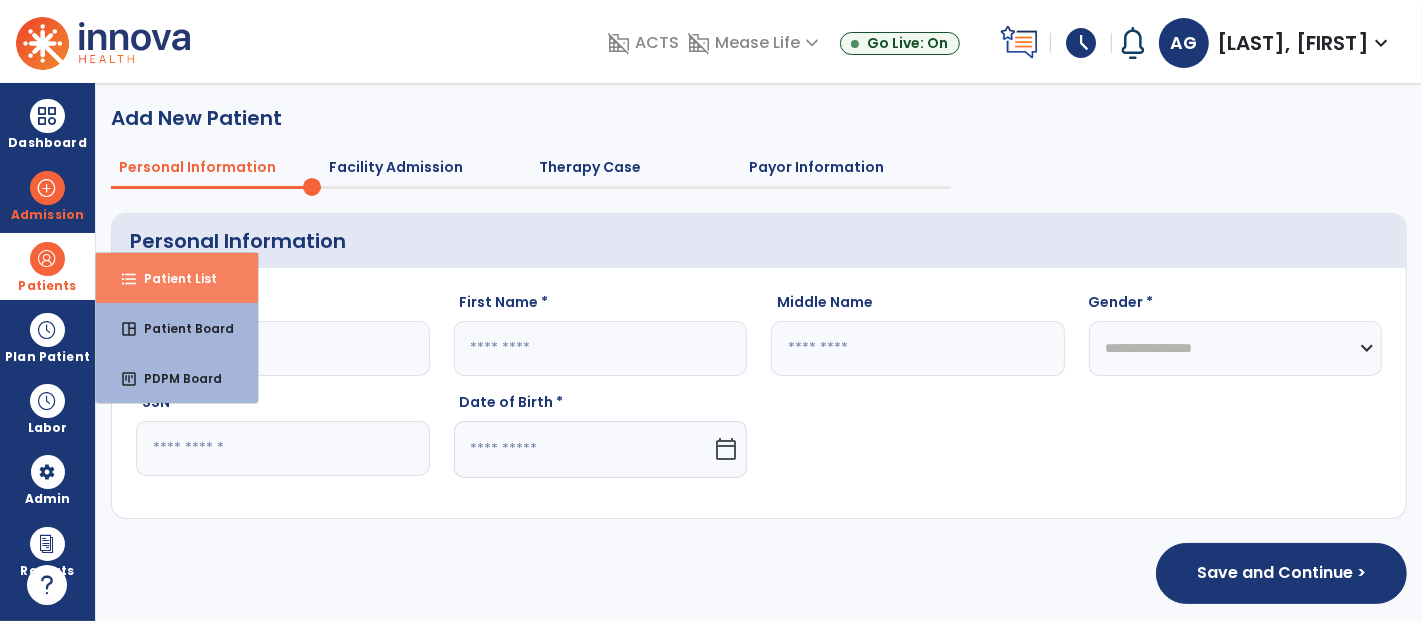 click on "format_list_bulleted  Patient List" at bounding box center (177, 278) 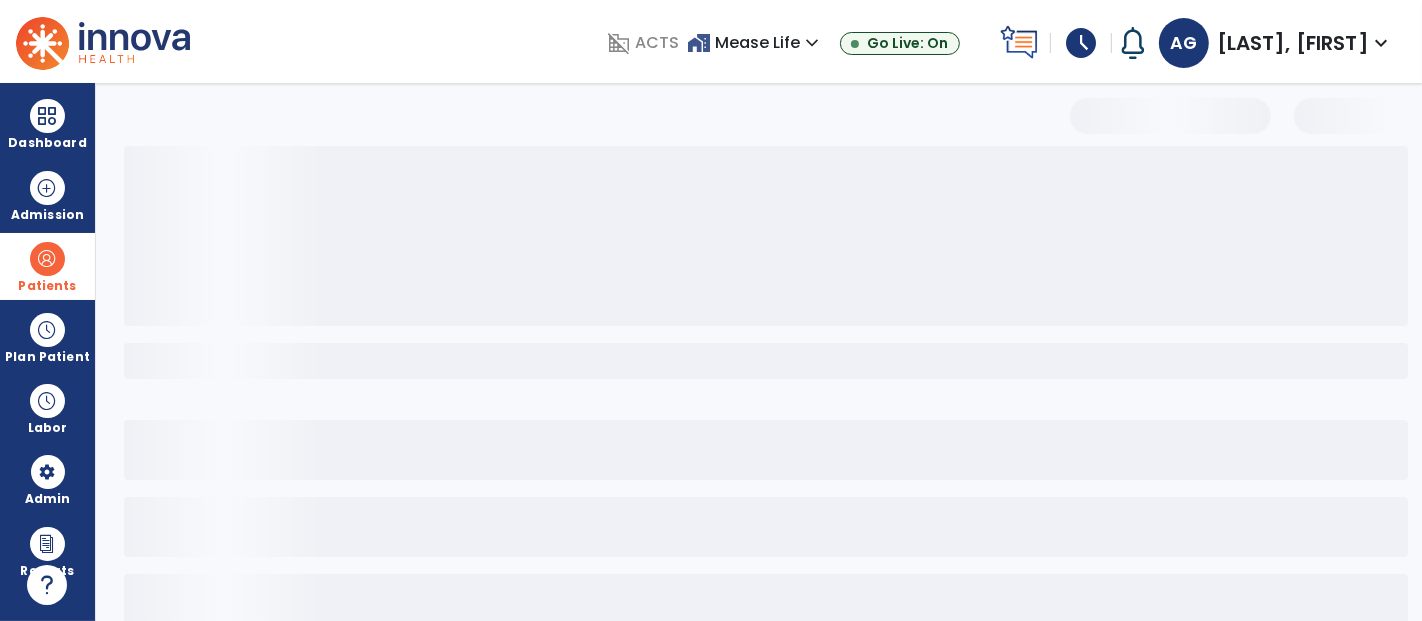 select on "***" 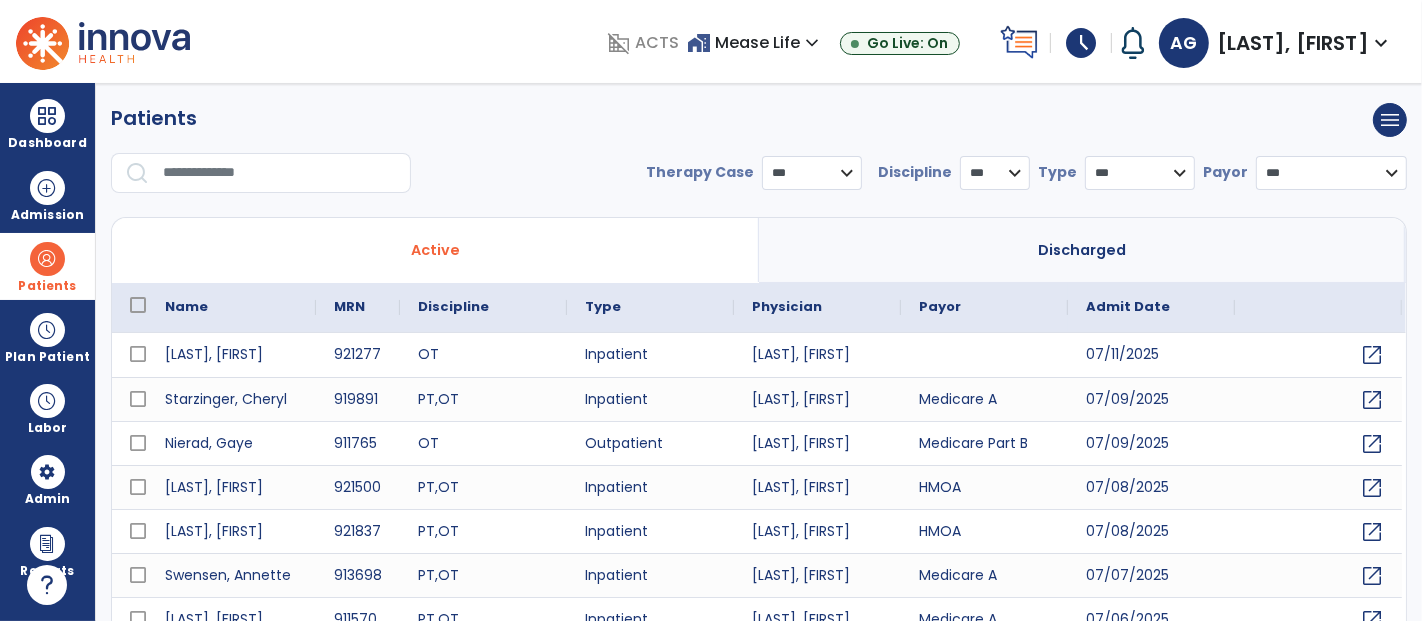 click at bounding box center [280, 173] 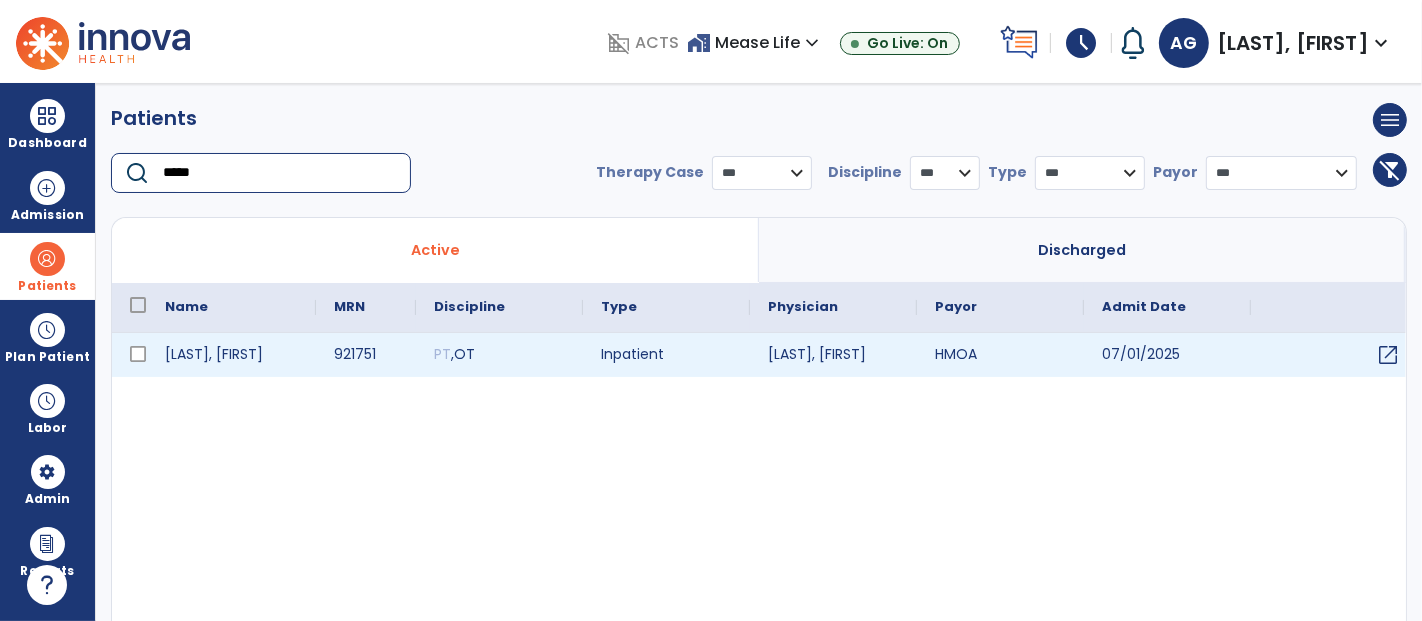 drag, startPoint x: 219, startPoint y: 170, endPoint x: 393, endPoint y: 350, distance: 250.35175 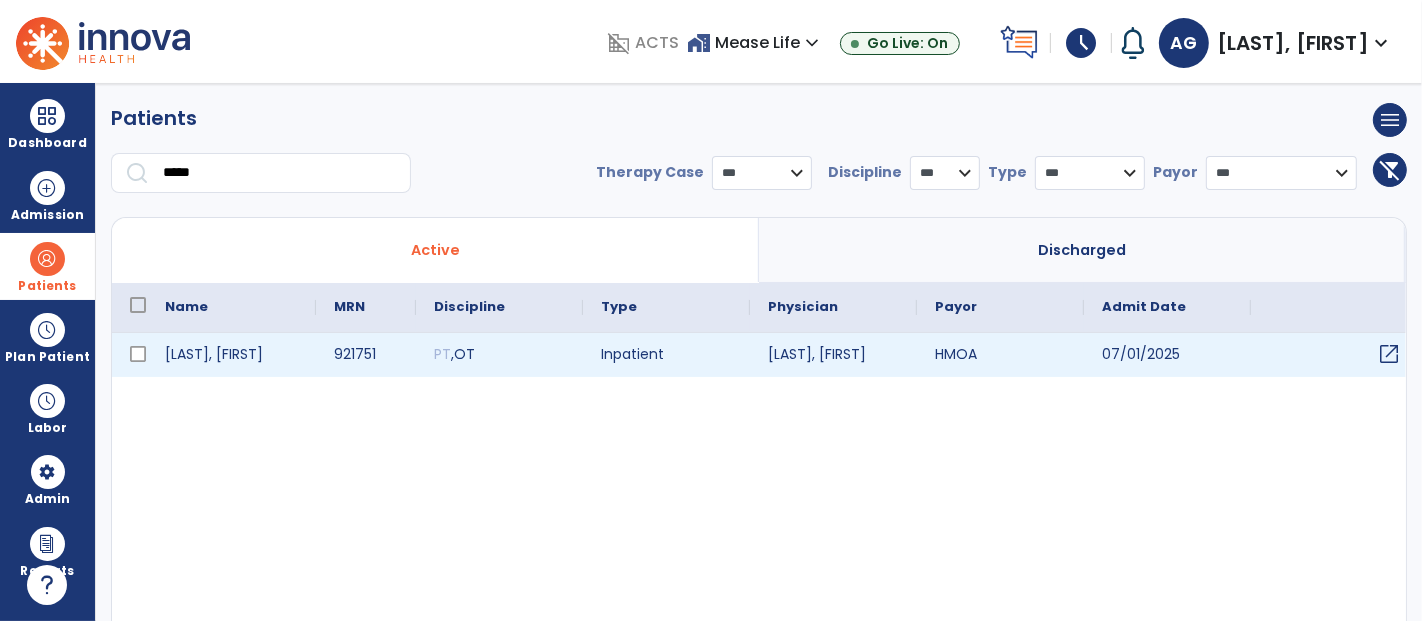 click on "open_in_new" at bounding box center [1389, 354] 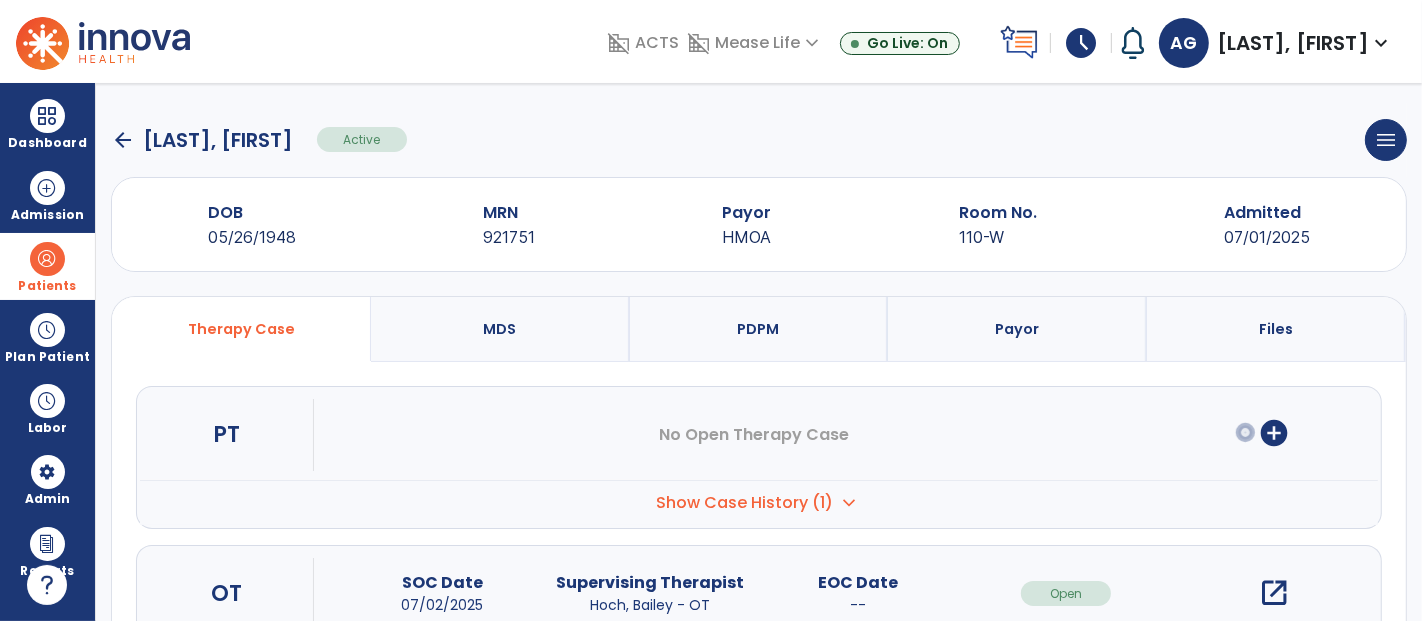 scroll, scrollTop: 180, scrollLeft: 0, axis: vertical 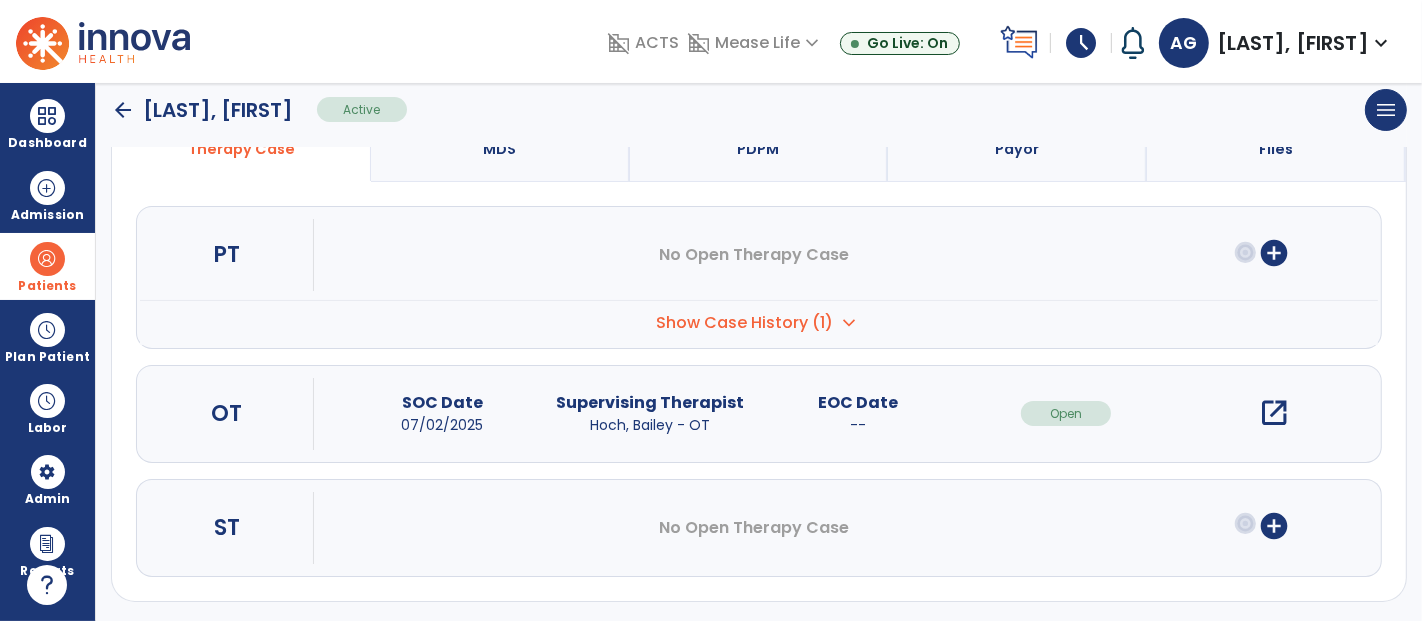 click on "open_in_new" at bounding box center [1274, 413] 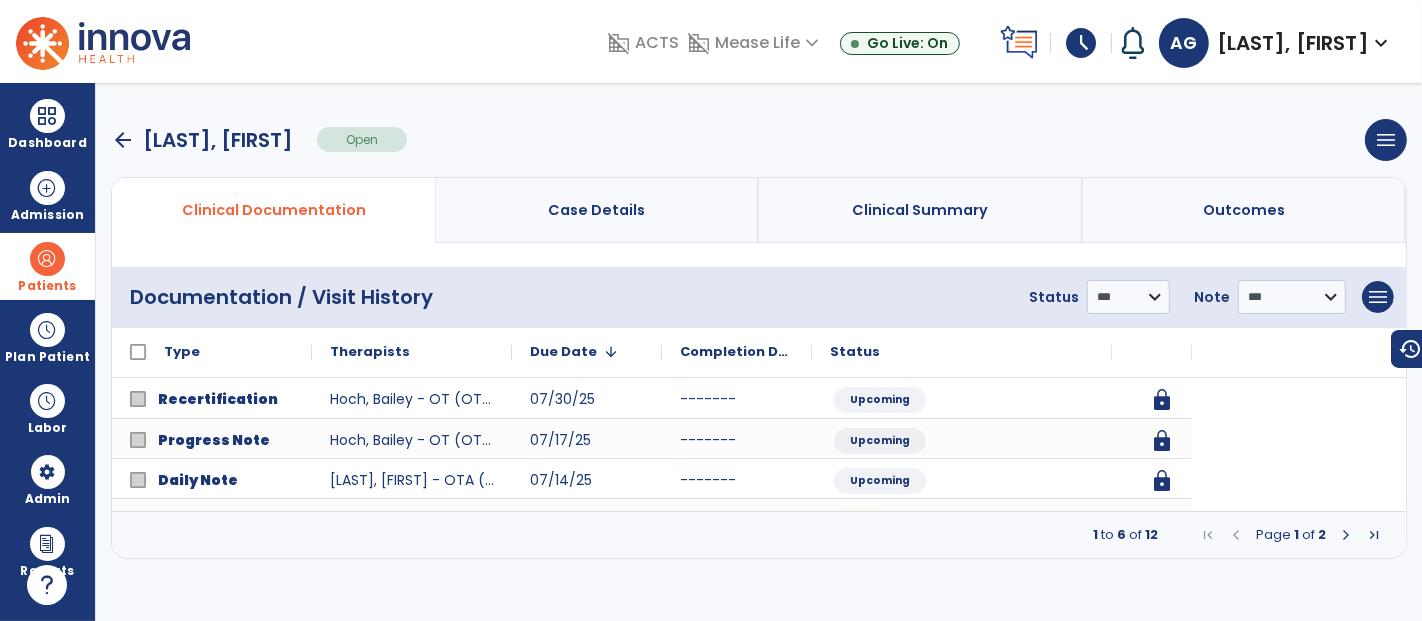 scroll, scrollTop: 0, scrollLeft: 0, axis: both 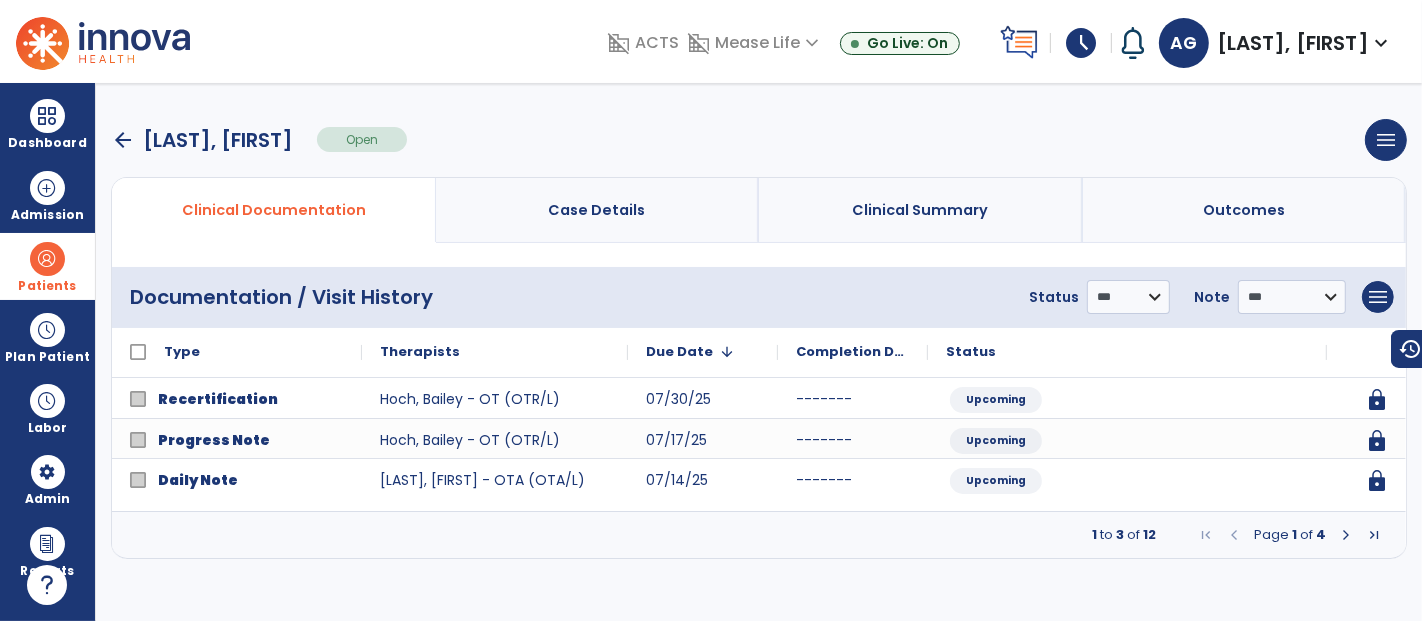 click at bounding box center [1346, 535] 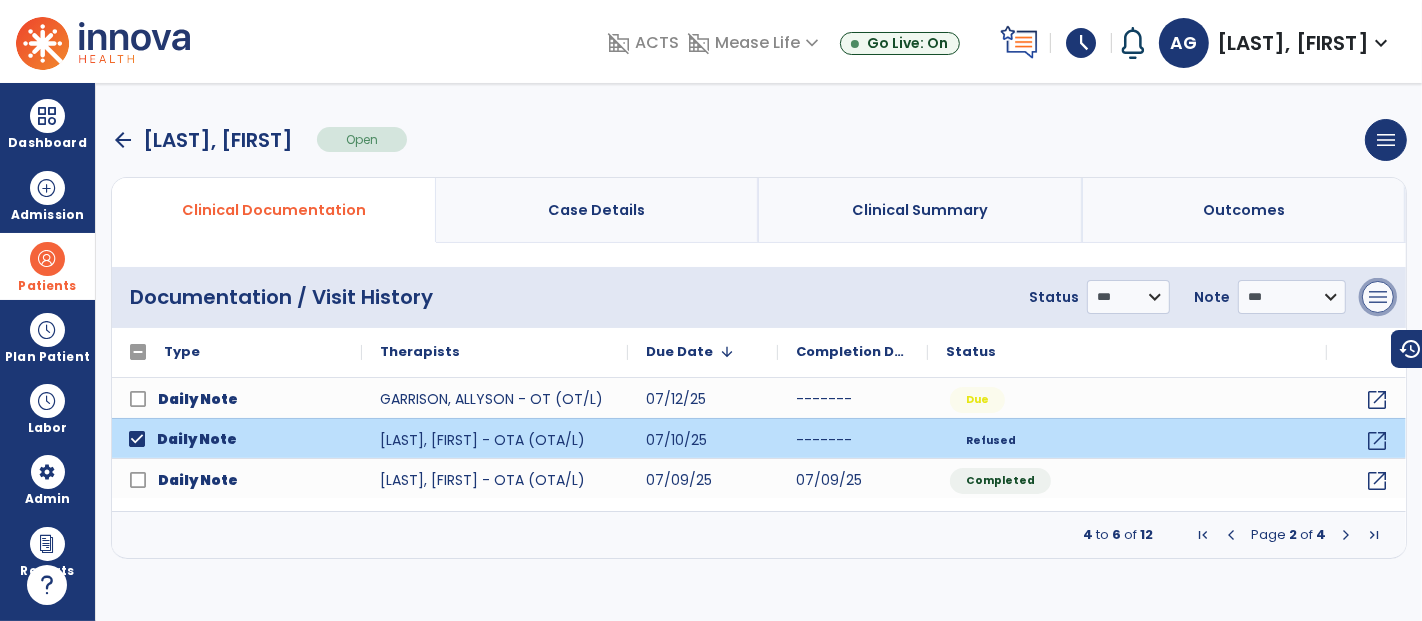 click on "menu" at bounding box center (1378, 297) 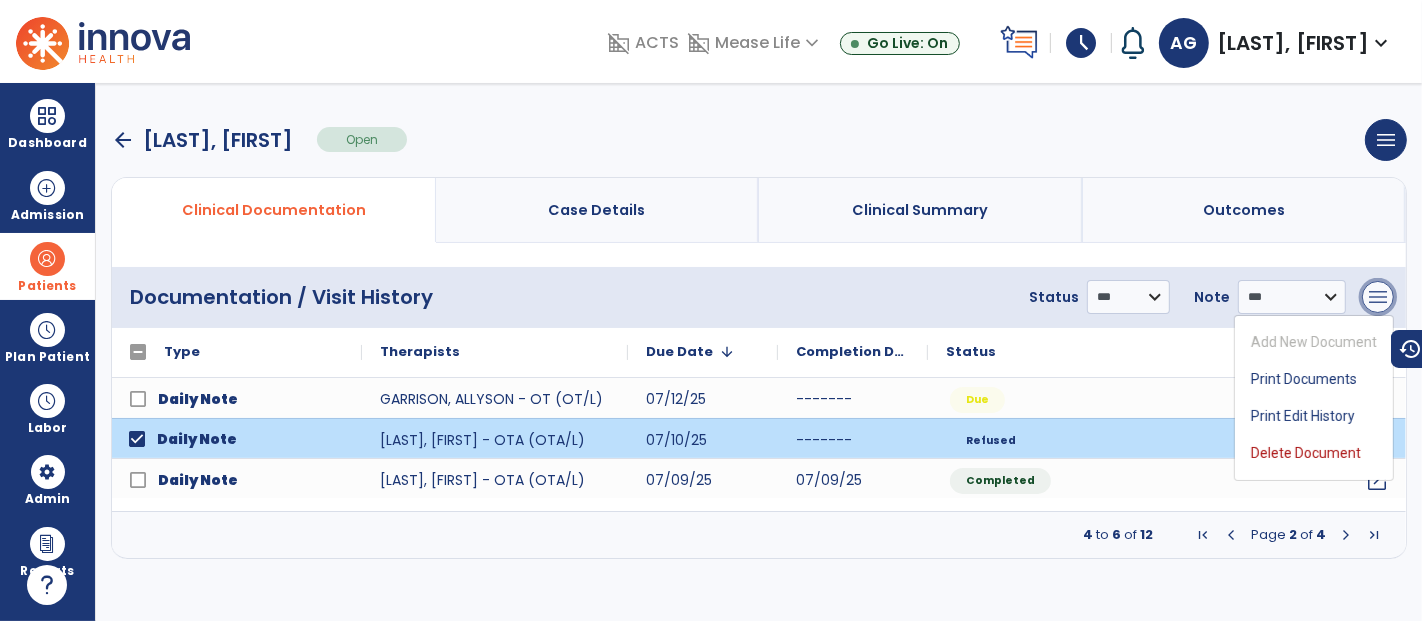 click on "menu" at bounding box center (1378, 297) 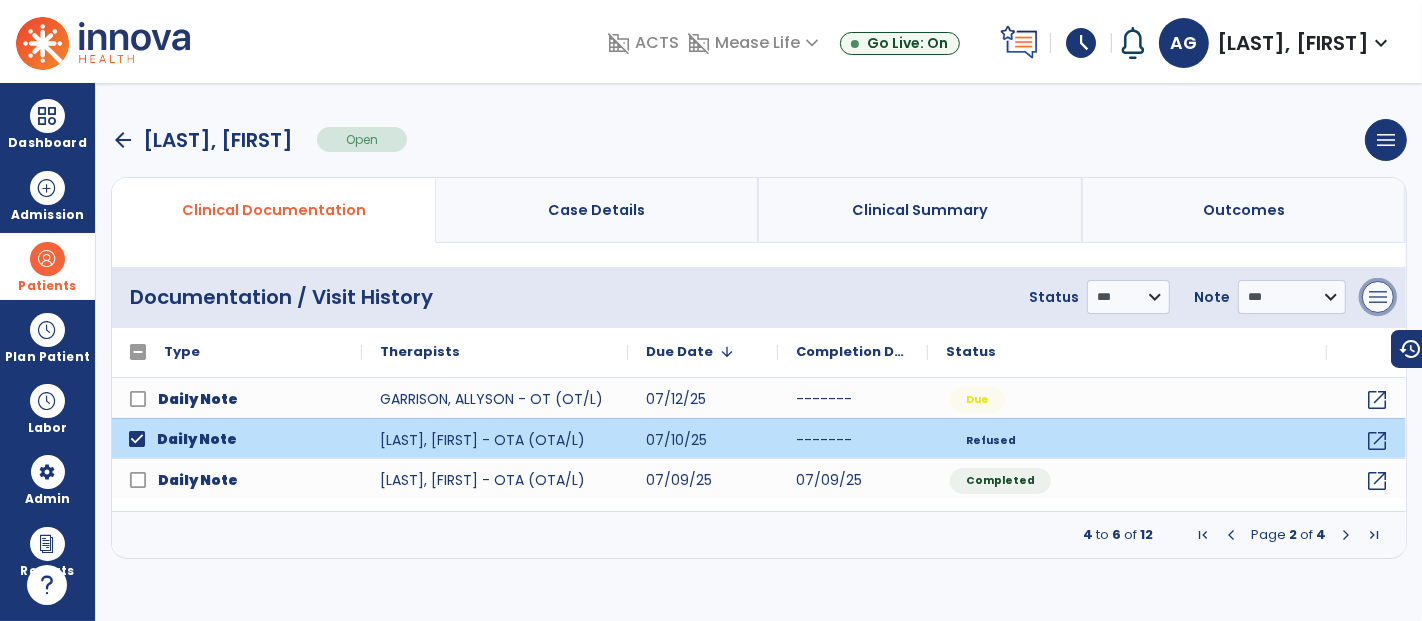 click on "menu" at bounding box center [1378, 297] 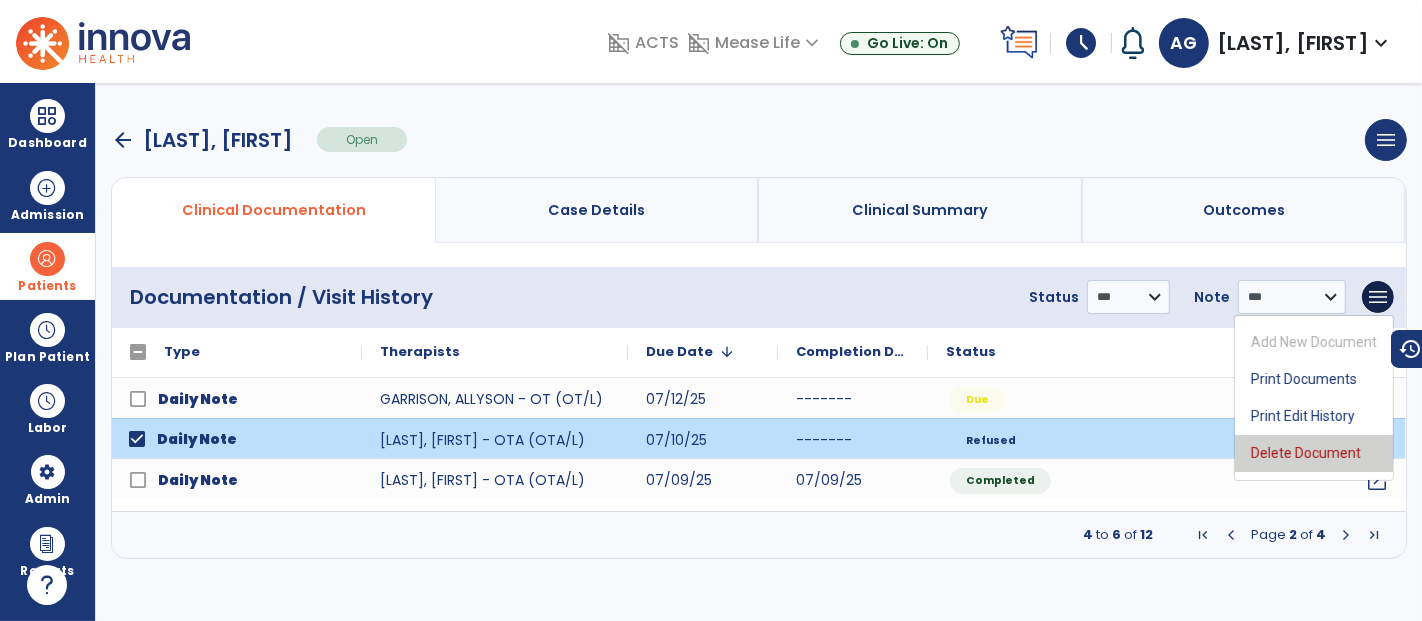 click on "Delete Document" at bounding box center [1314, 453] 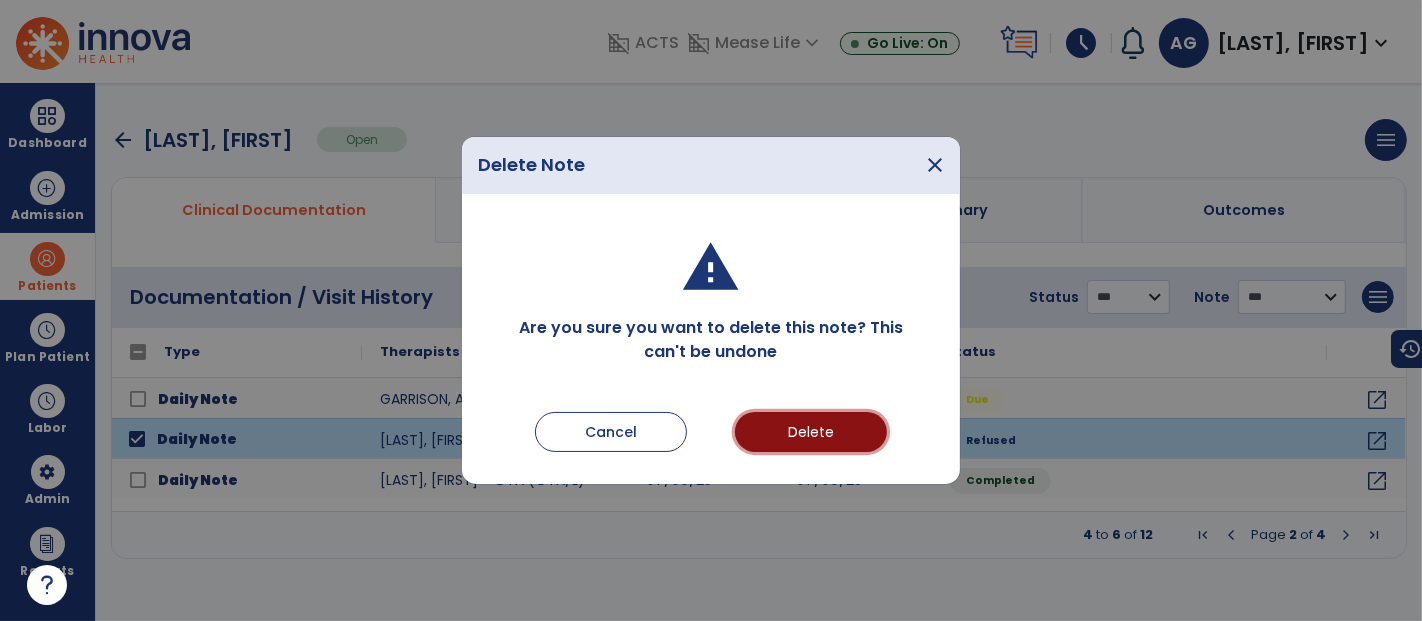 click on "Delete" at bounding box center [811, 432] 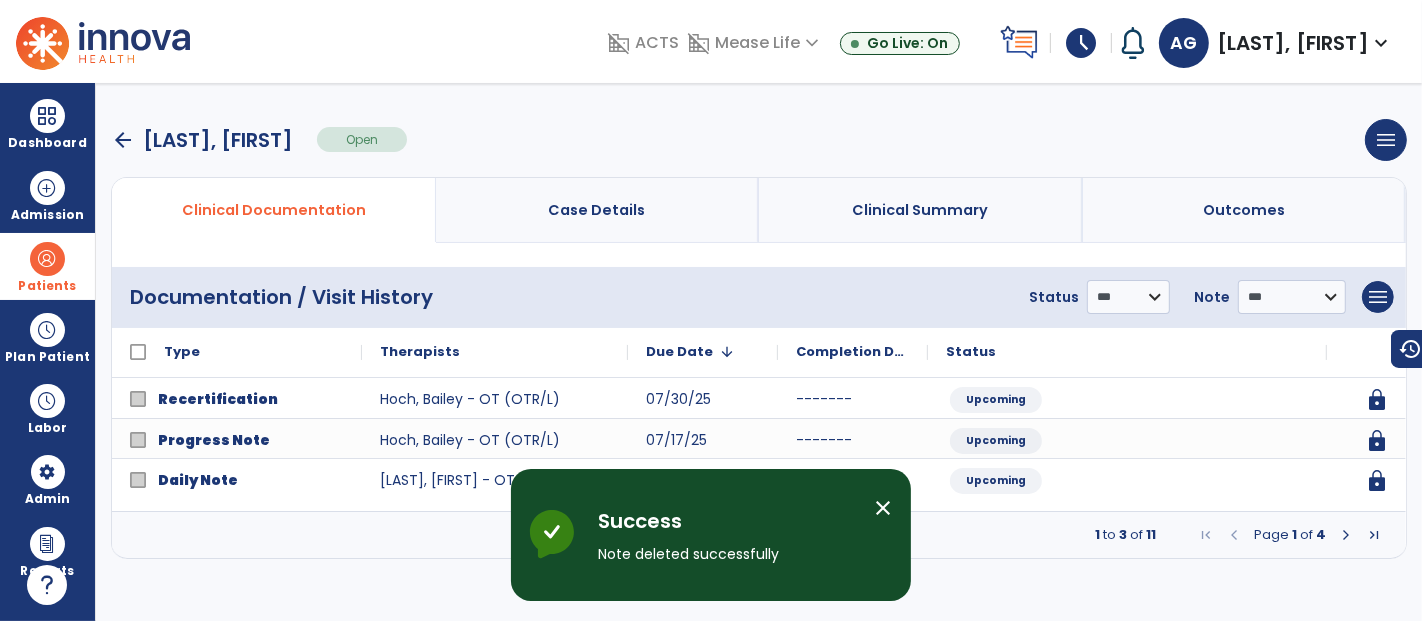 click at bounding box center (1346, 535) 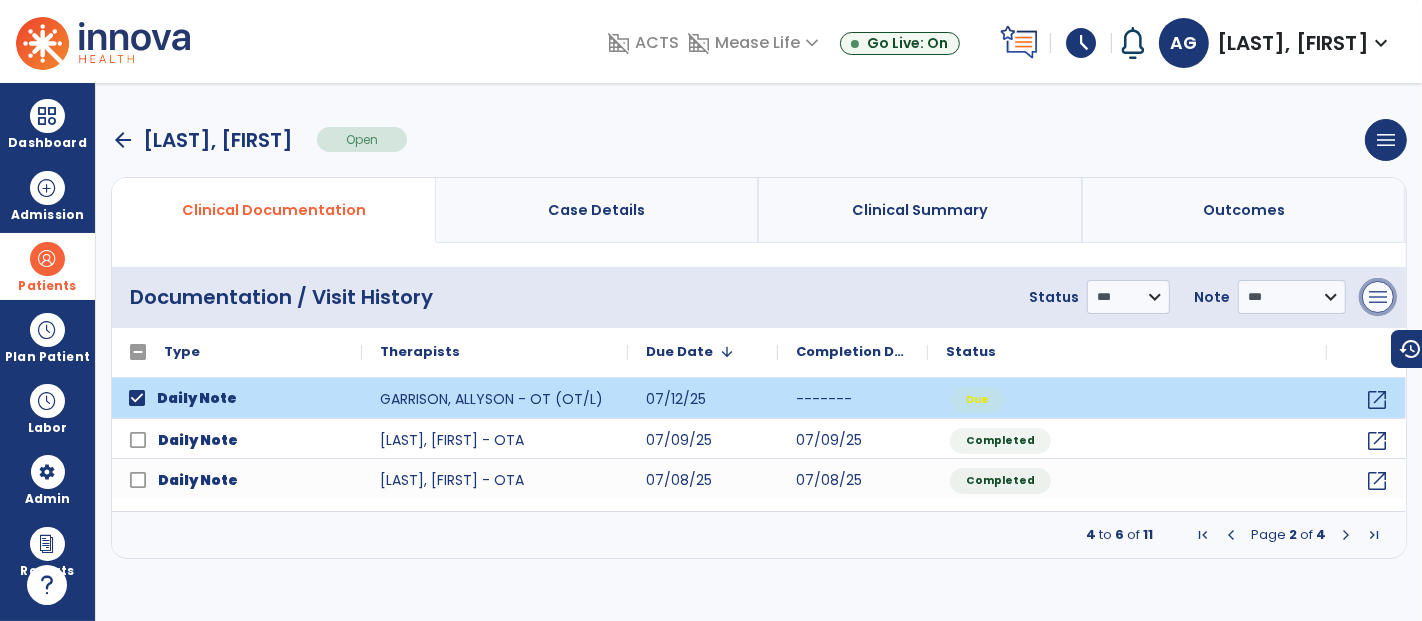 click on "menu" at bounding box center (1378, 297) 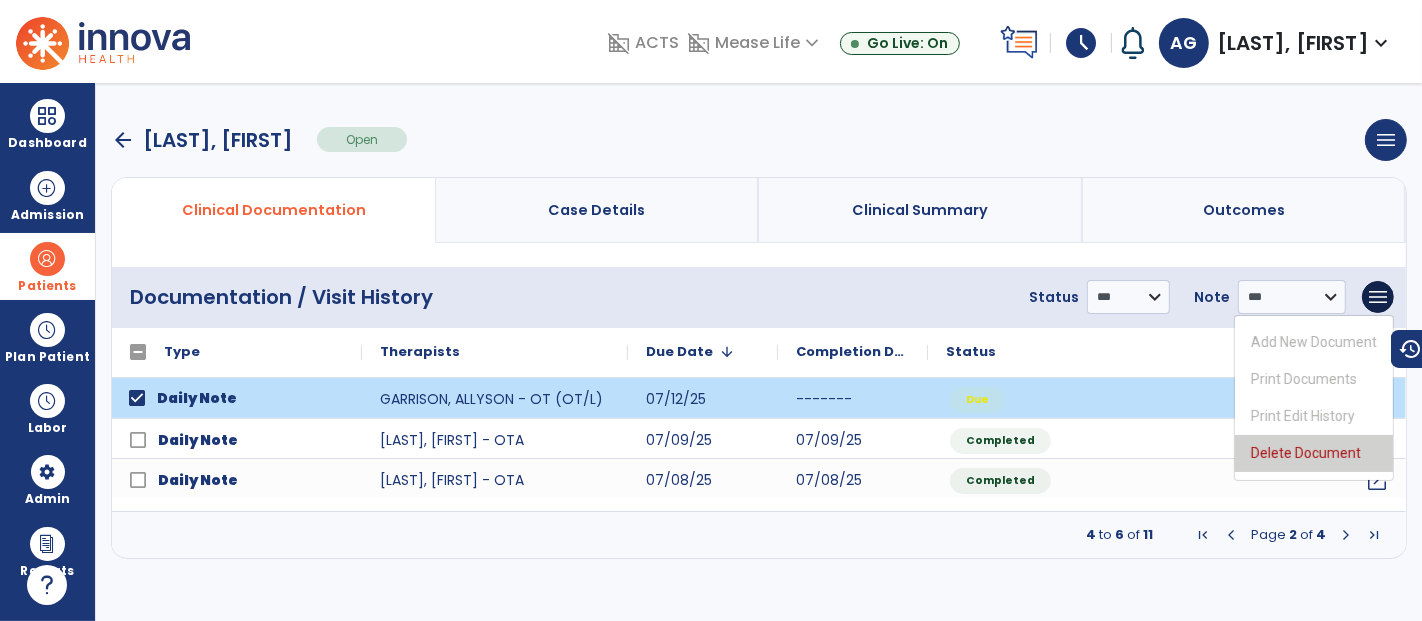 click on "Delete Document" at bounding box center (1314, 453) 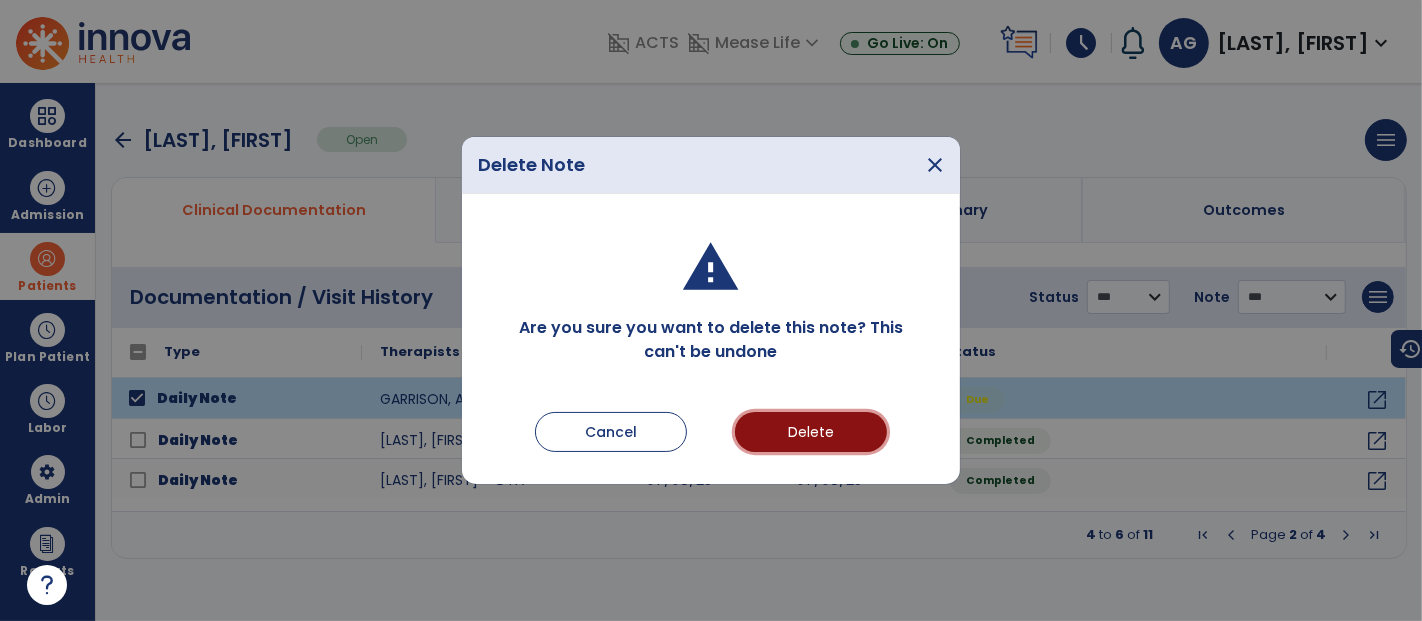 click on "Delete" at bounding box center [811, 432] 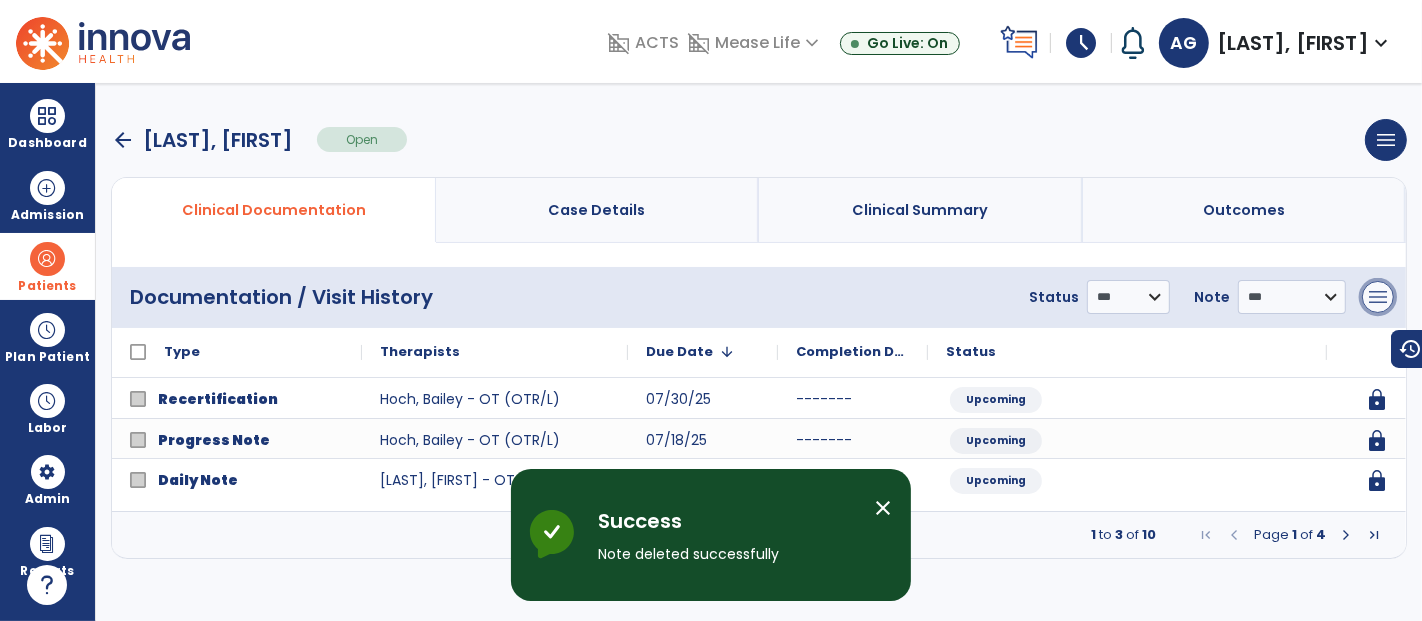 click on "menu" at bounding box center [1378, 297] 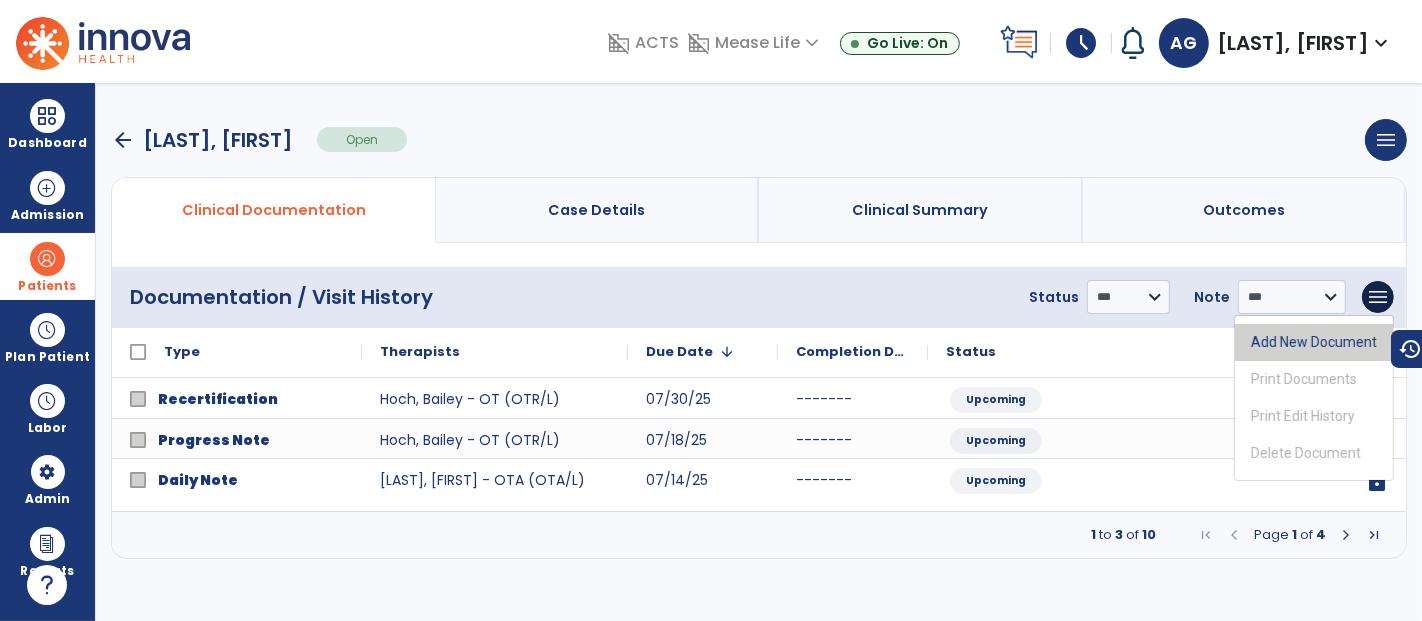 click on "Add New Document" at bounding box center [1314, 342] 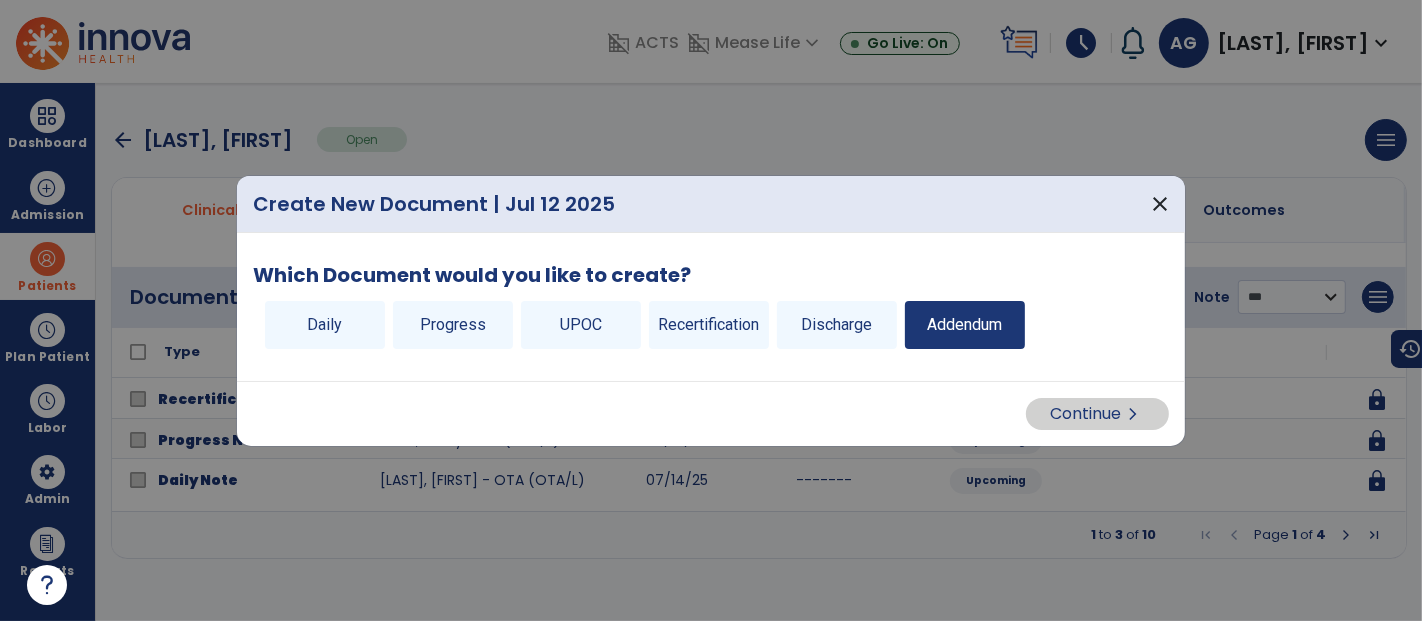 click on "Addendum" at bounding box center [965, 325] 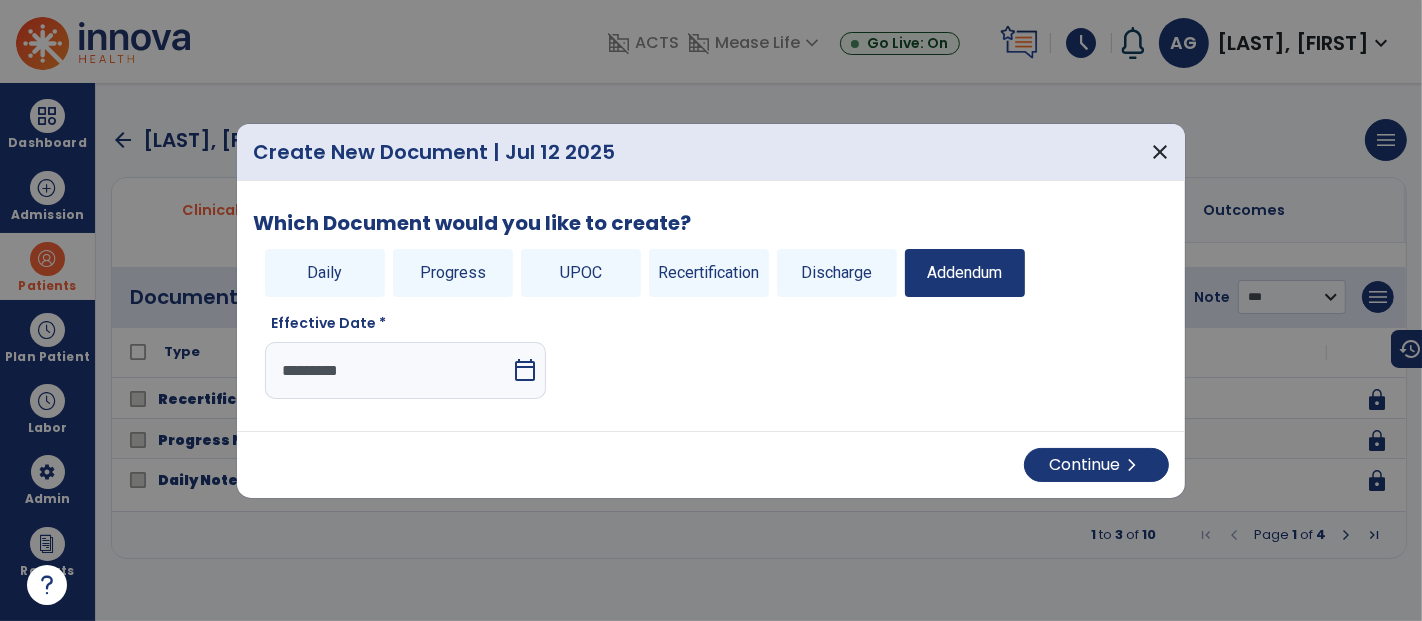 click on "calendar_today" at bounding box center (525, 370) 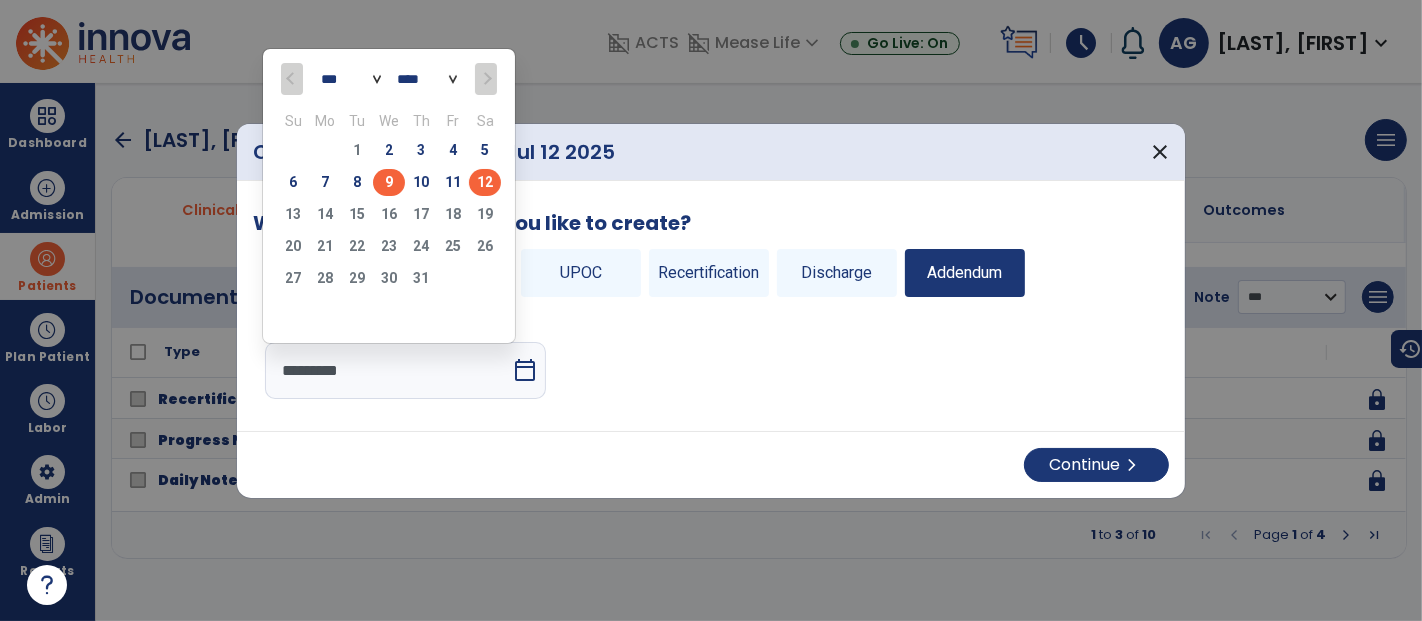 click on "9" 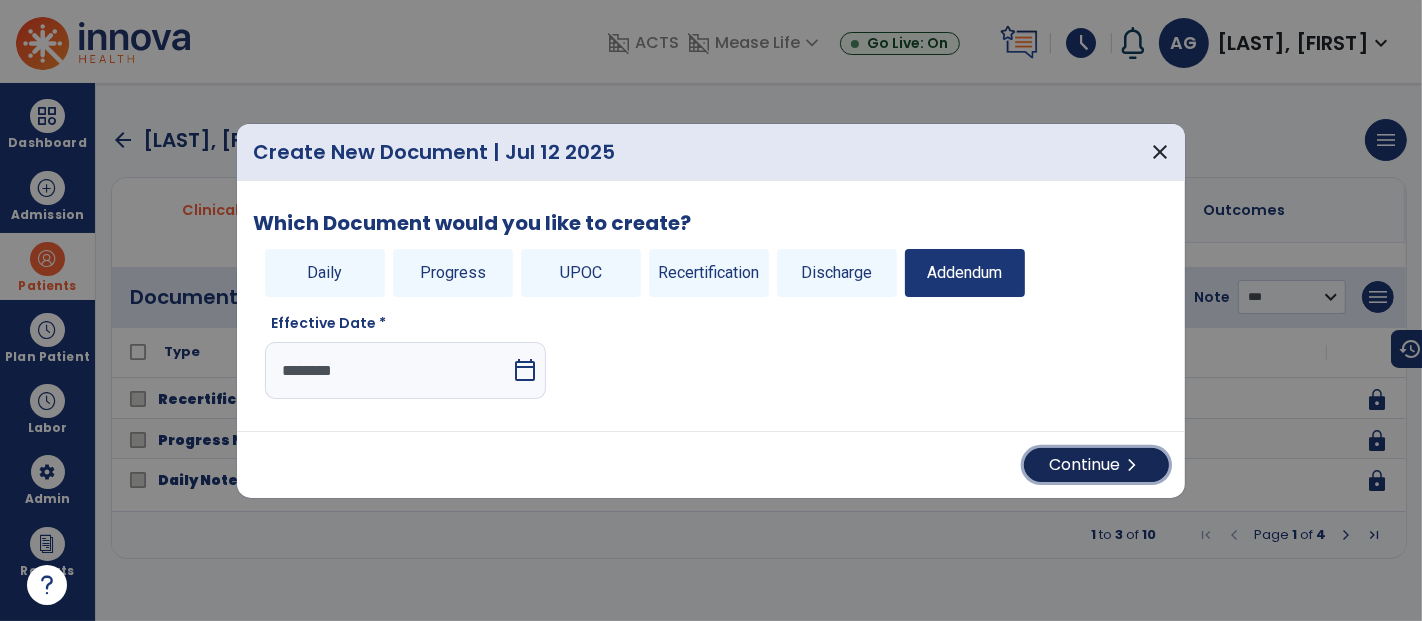click on "Continue   chevron_right" at bounding box center [1096, 465] 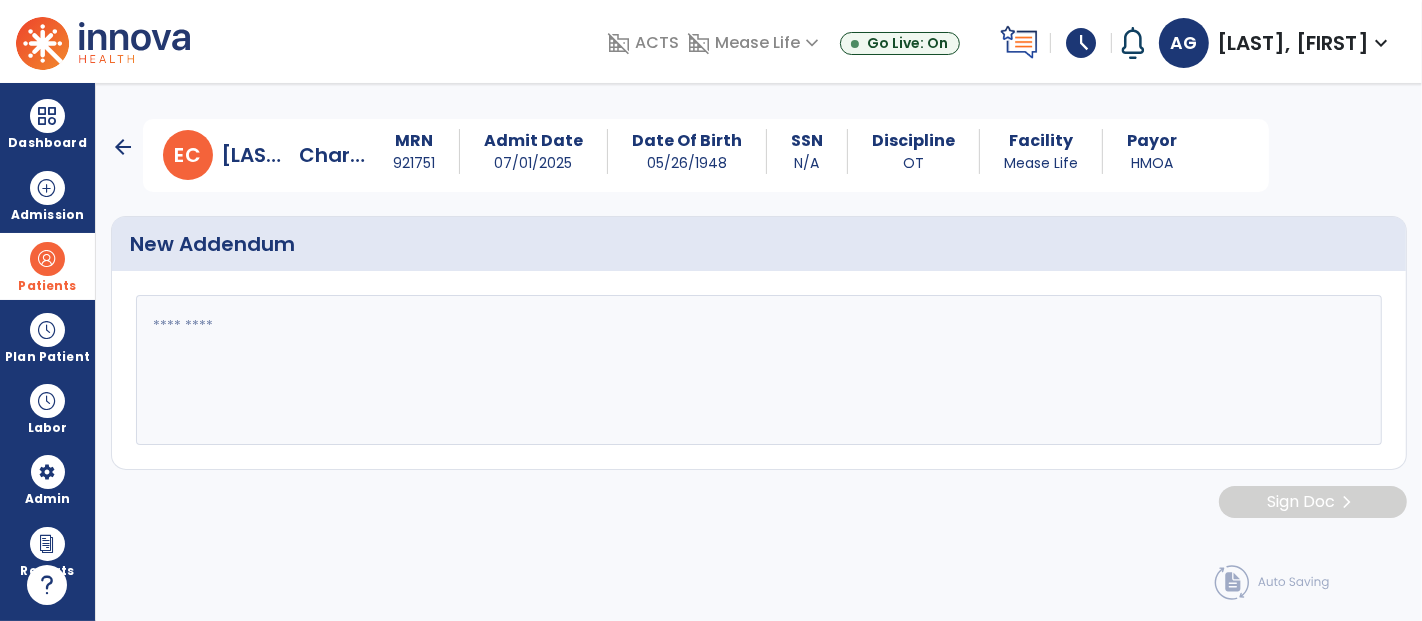 click 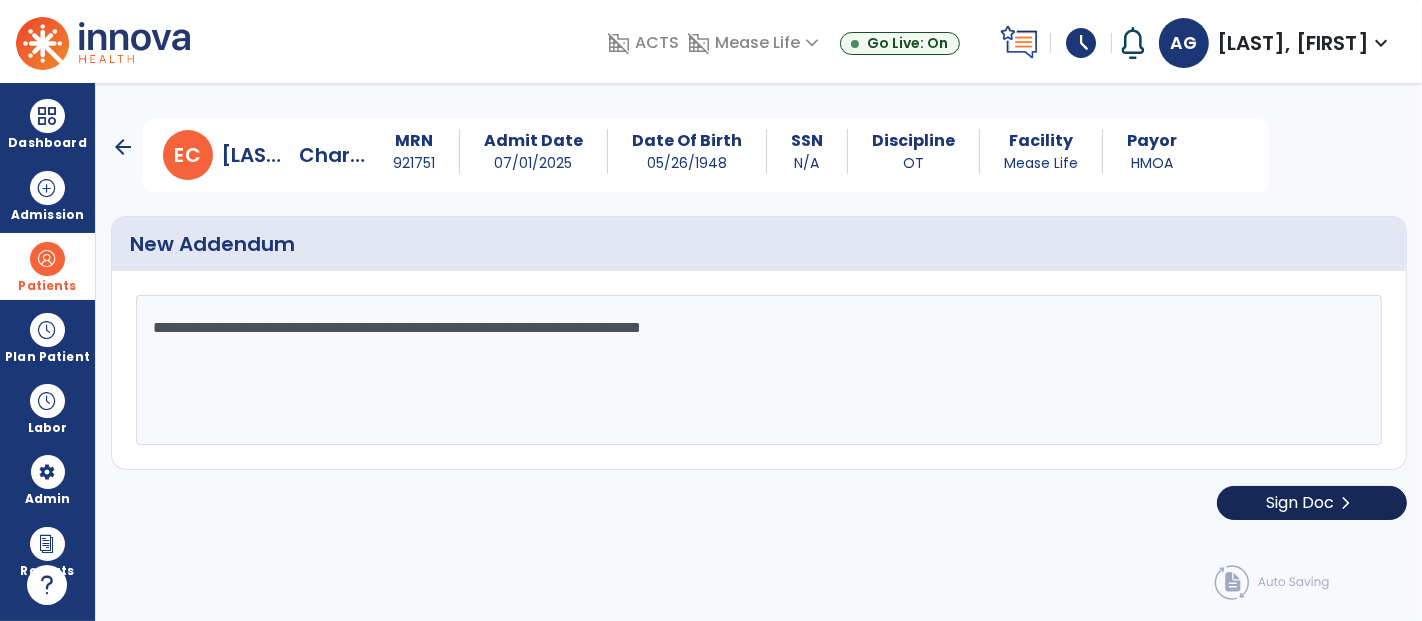 type on "**********" 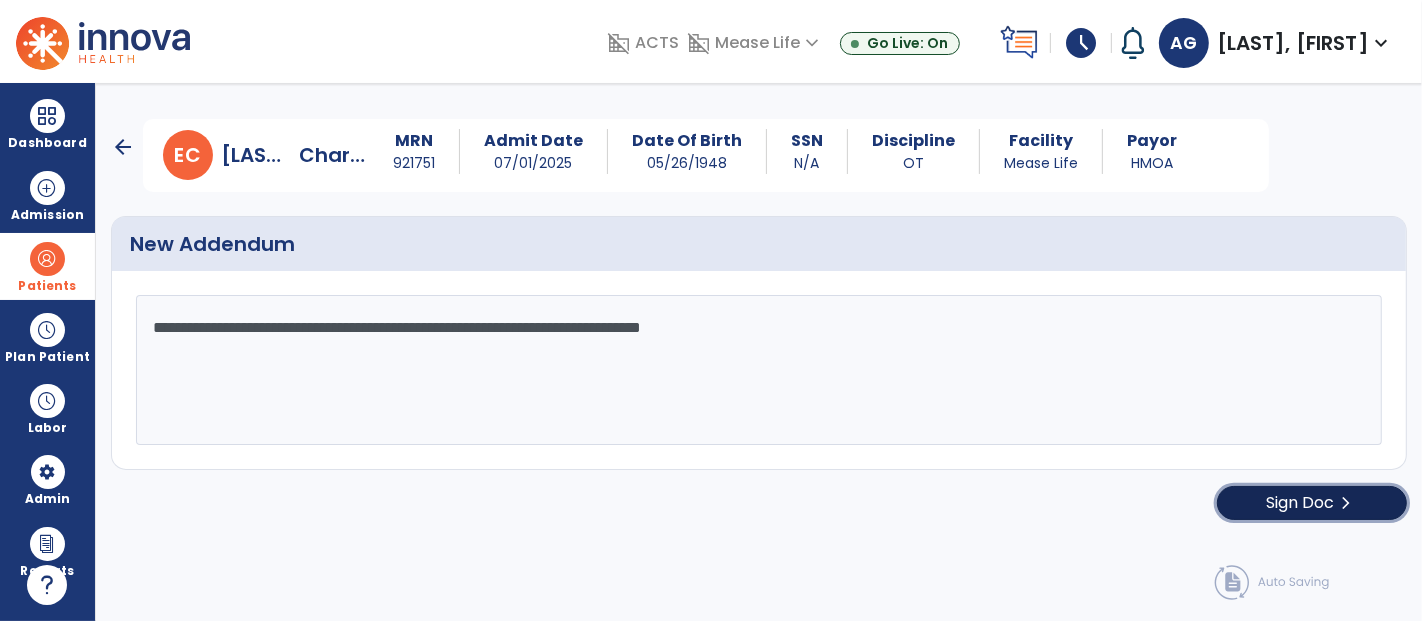 click on "Sign Doc  chevron_right" 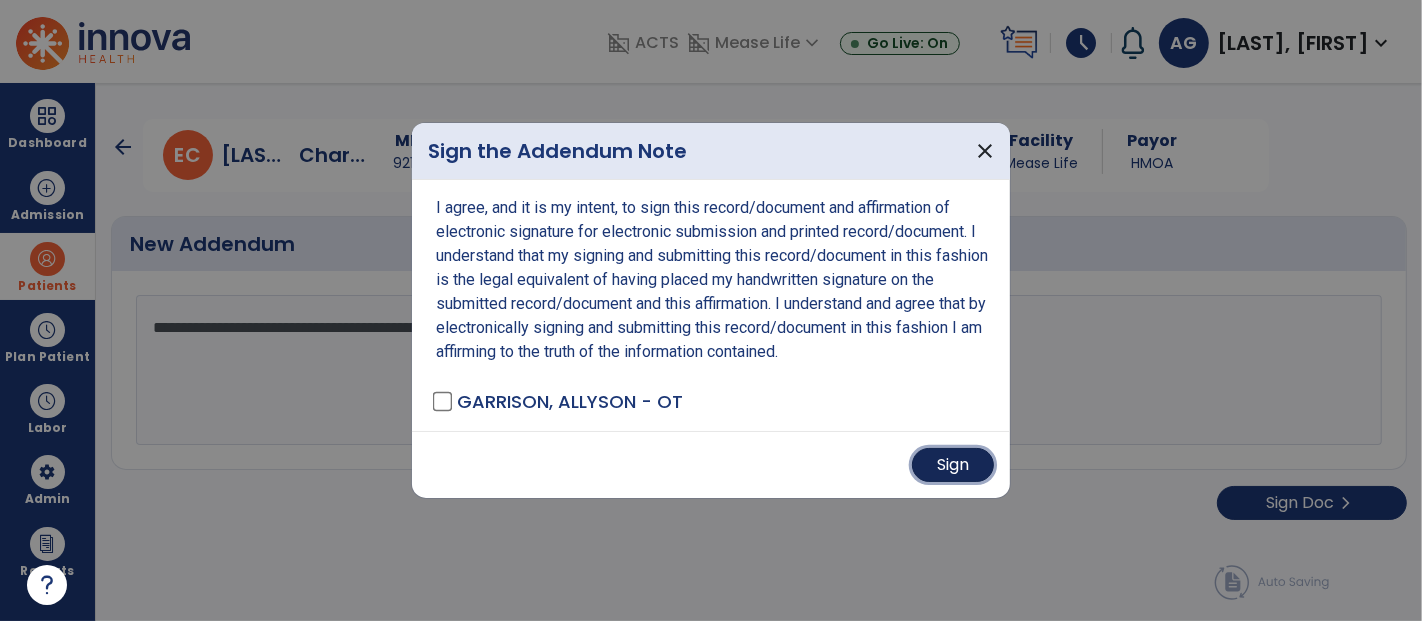 click on "Sign" at bounding box center (953, 465) 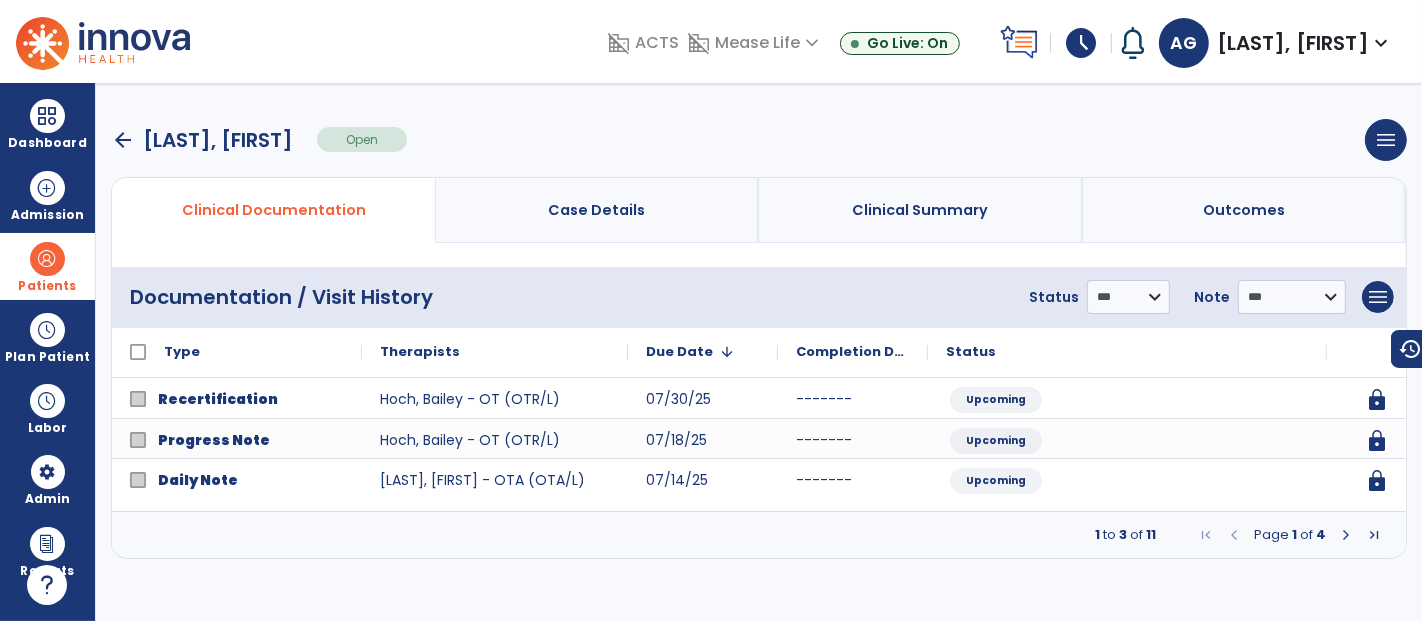 click at bounding box center [1346, 535] 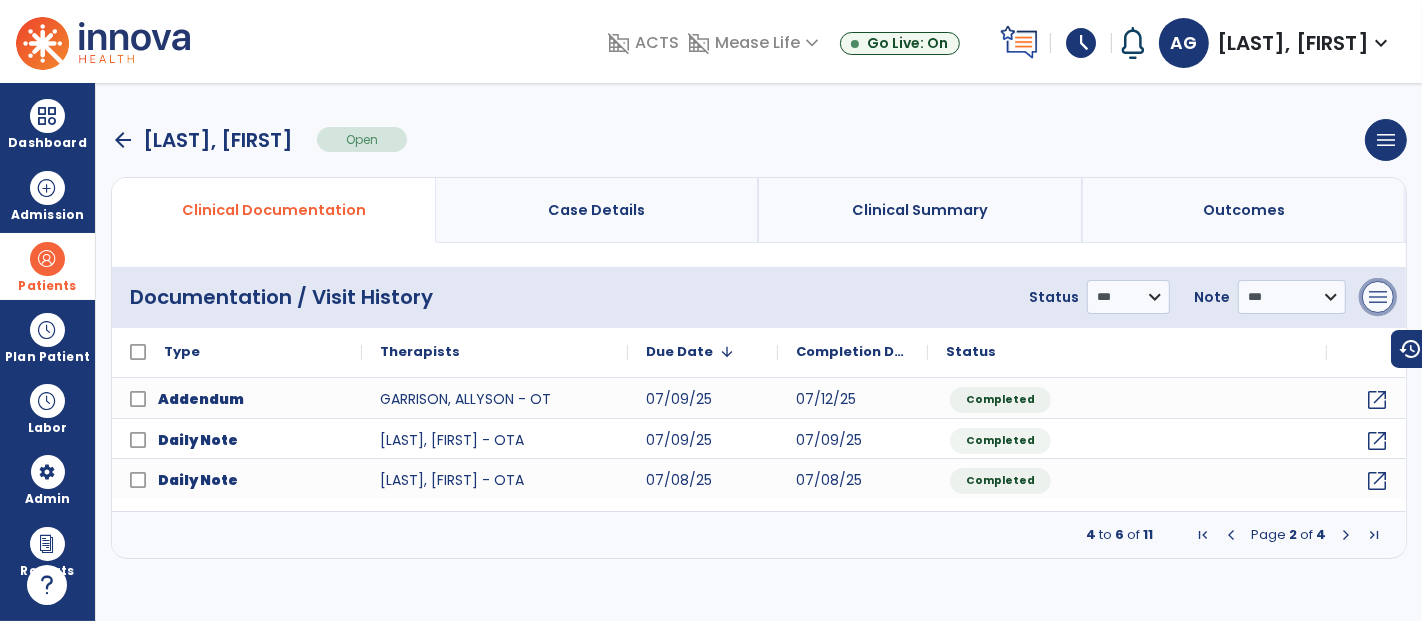 click on "menu" at bounding box center (1378, 297) 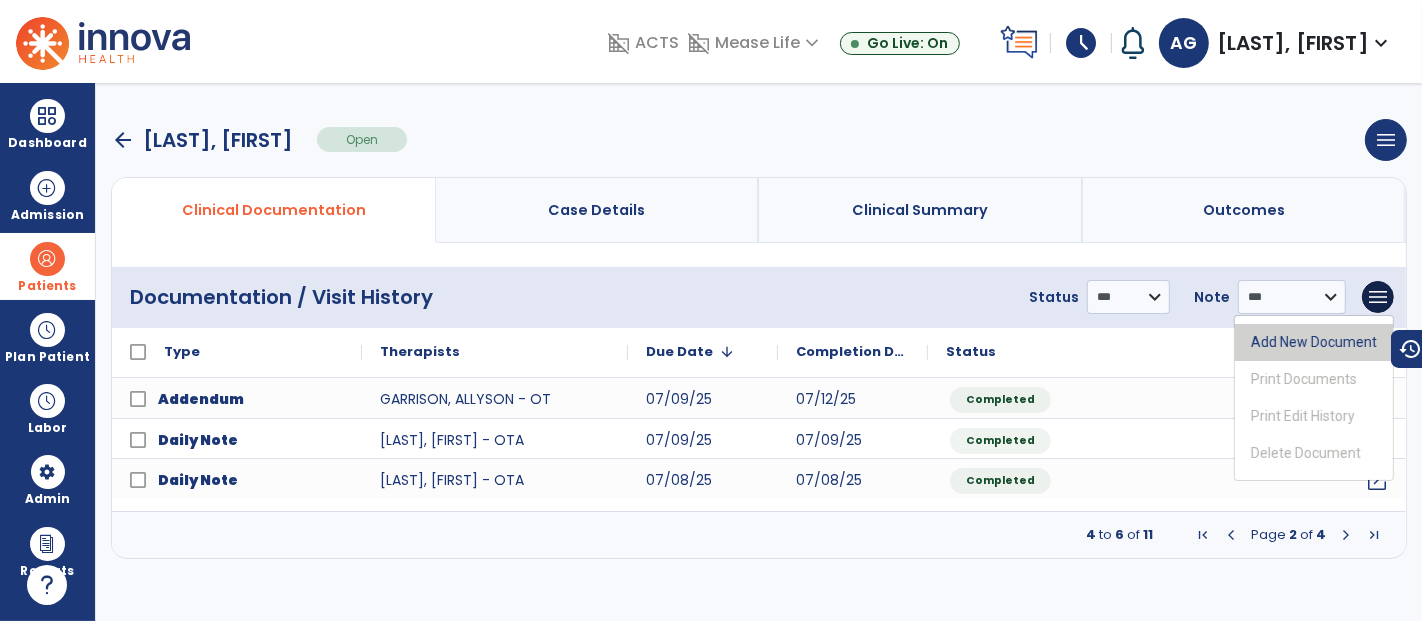 click on "Add New Document" at bounding box center (1314, 342) 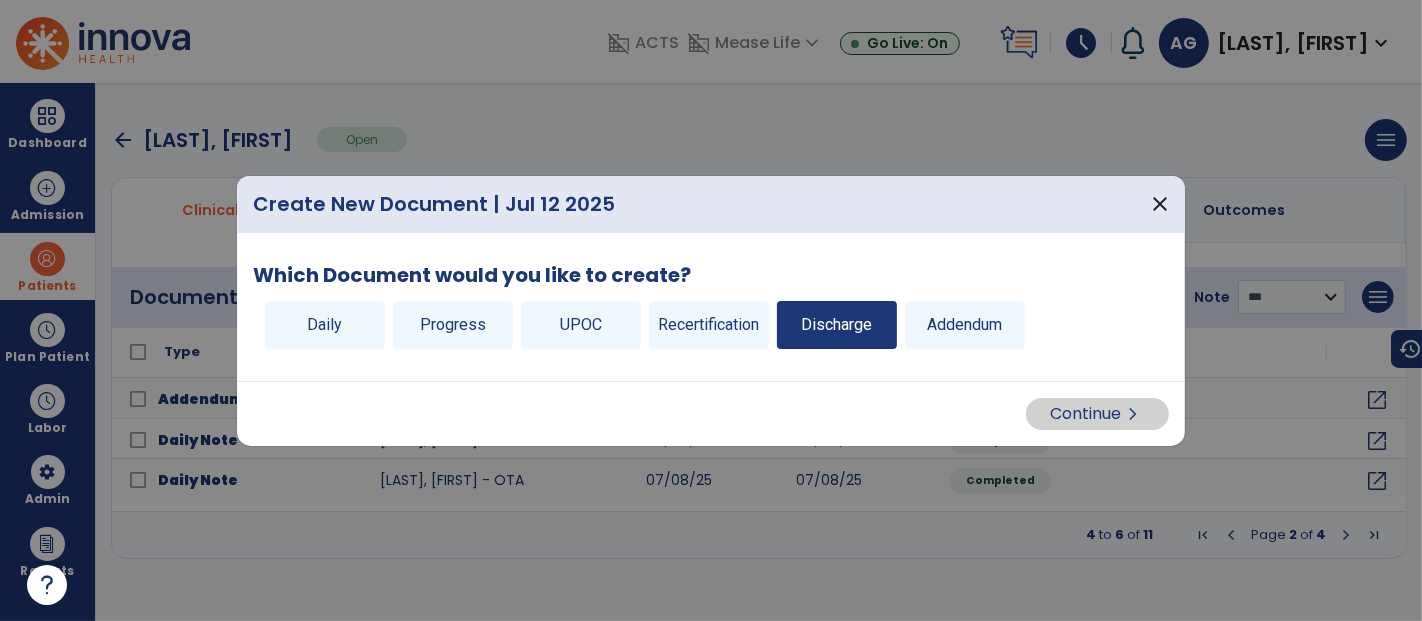 click on "Discharge" at bounding box center [837, 325] 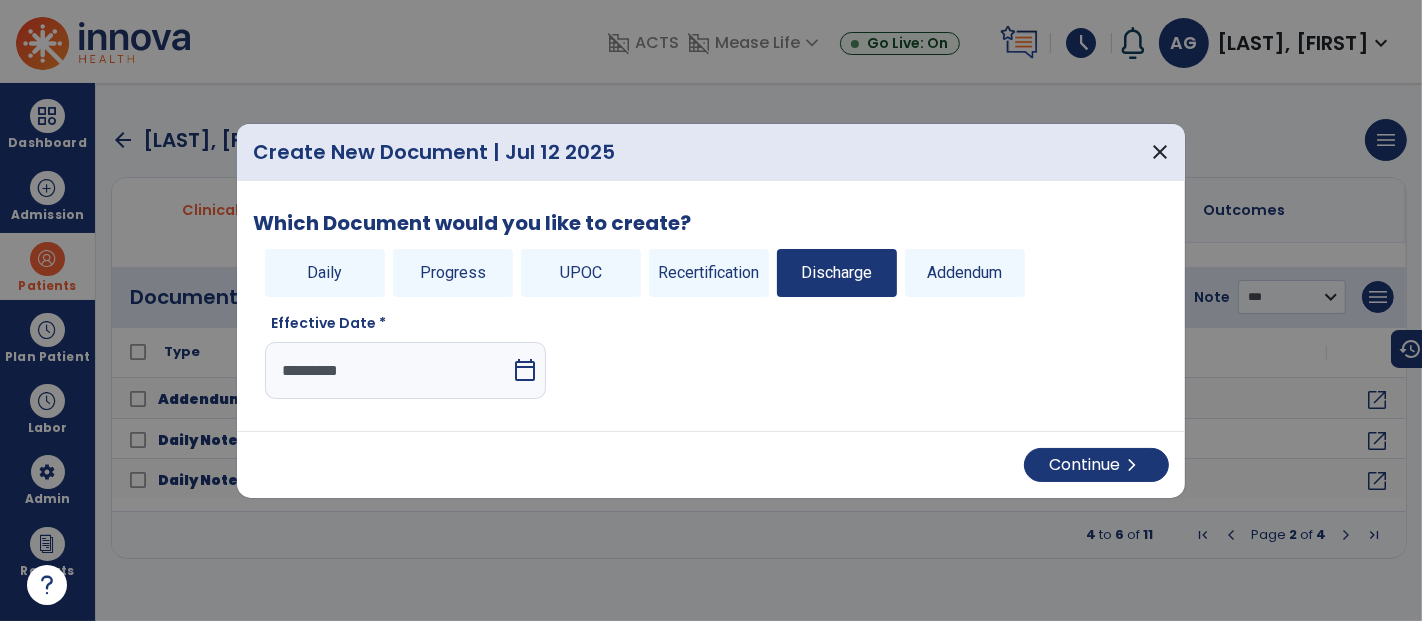 click on "calendar_today" at bounding box center [525, 370] 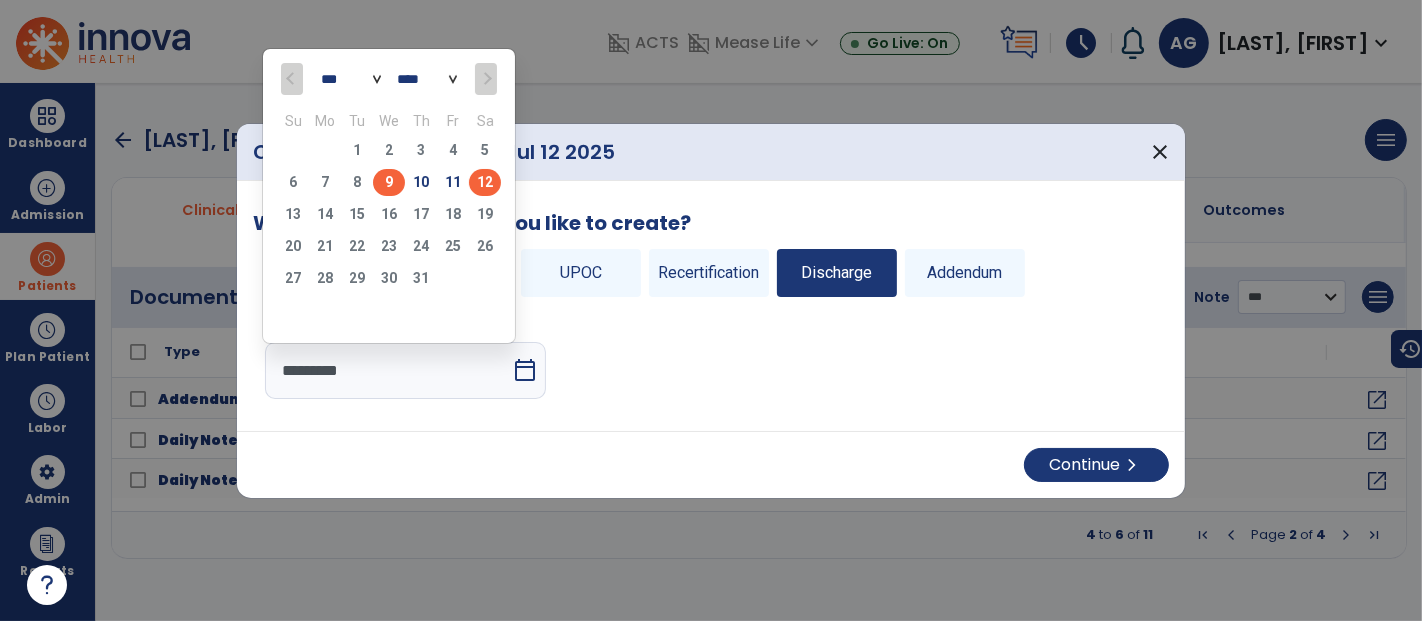 click on "9" 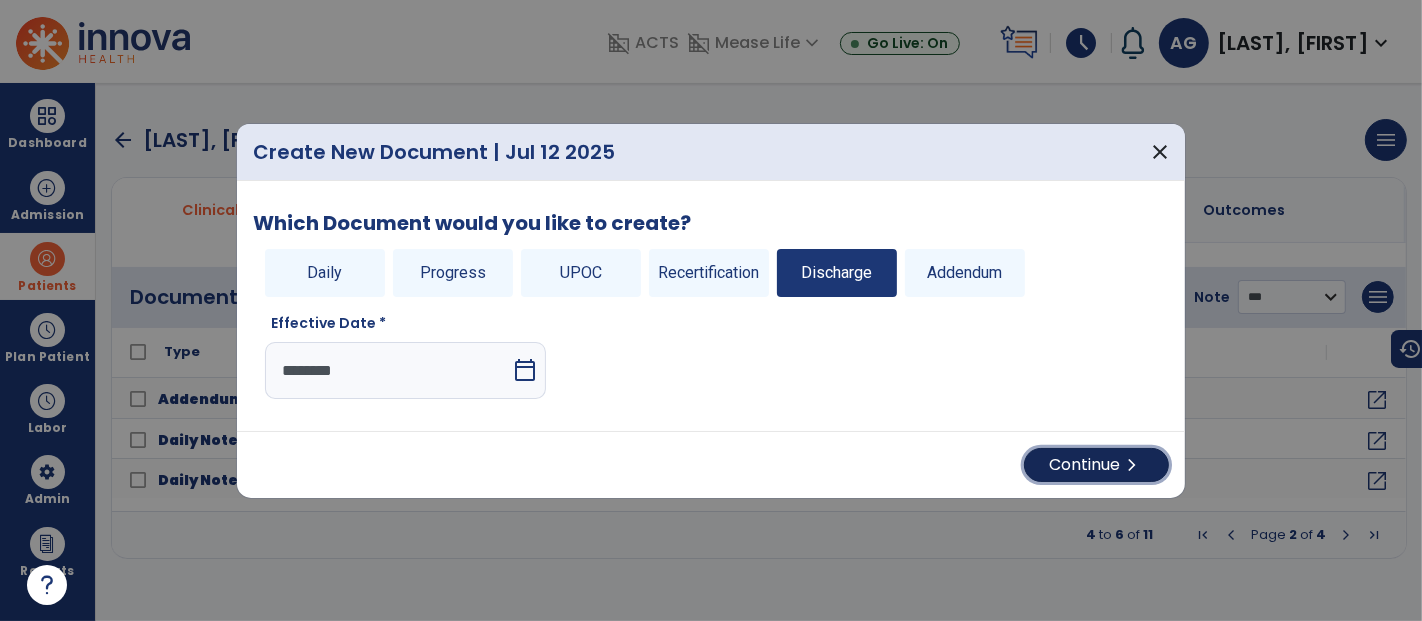 click on "Continue   chevron_right" at bounding box center (1096, 465) 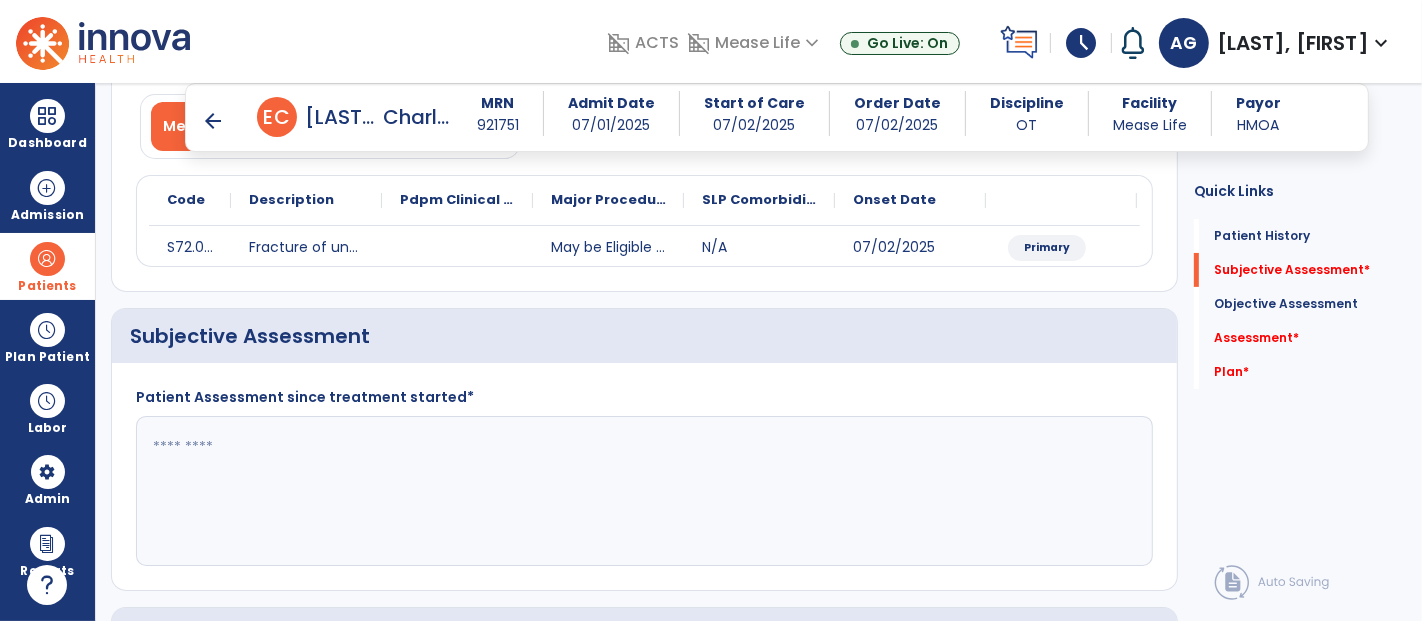 scroll, scrollTop: 208, scrollLeft: 0, axis: vertical 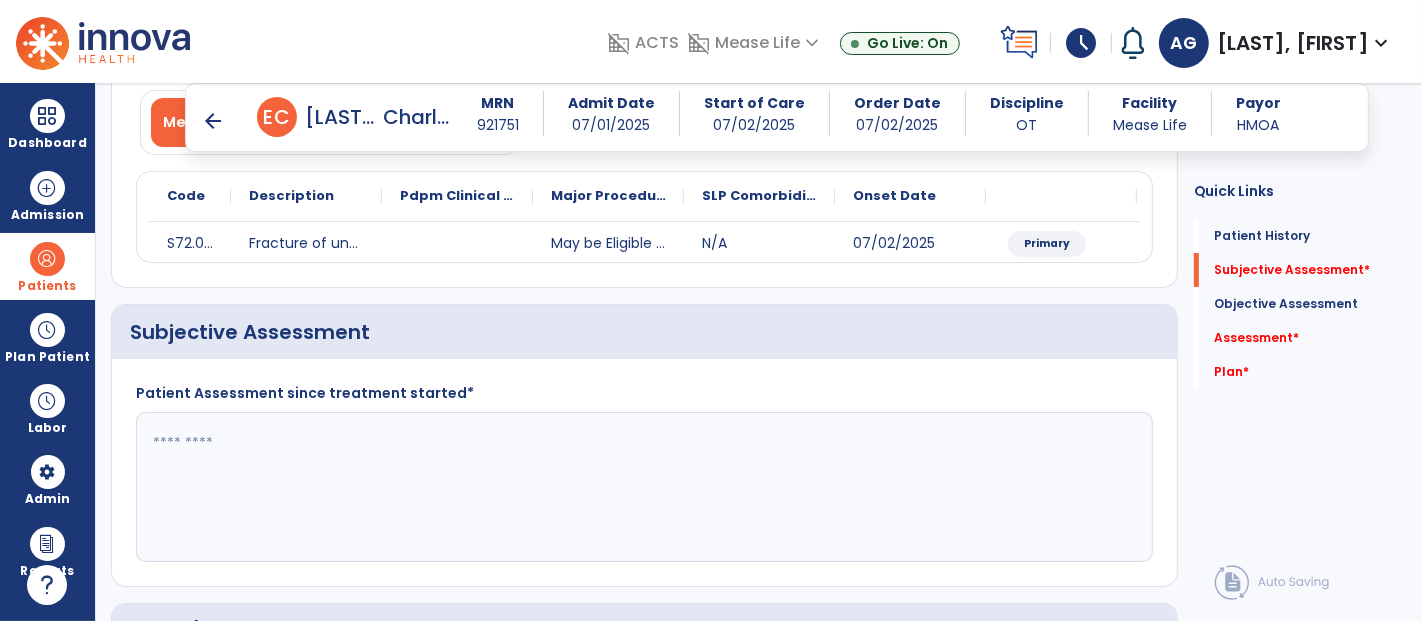 click 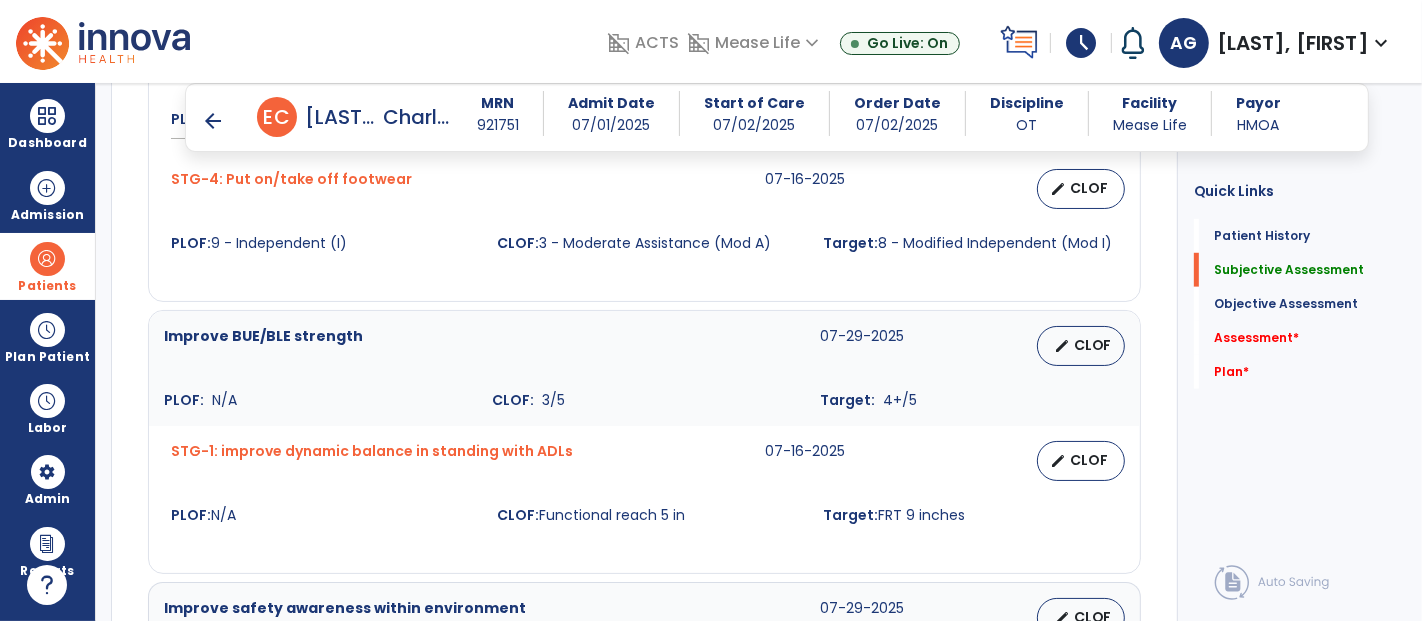 scroll, scrollTop: 1317, scrollLeft: 0, axis: vertical 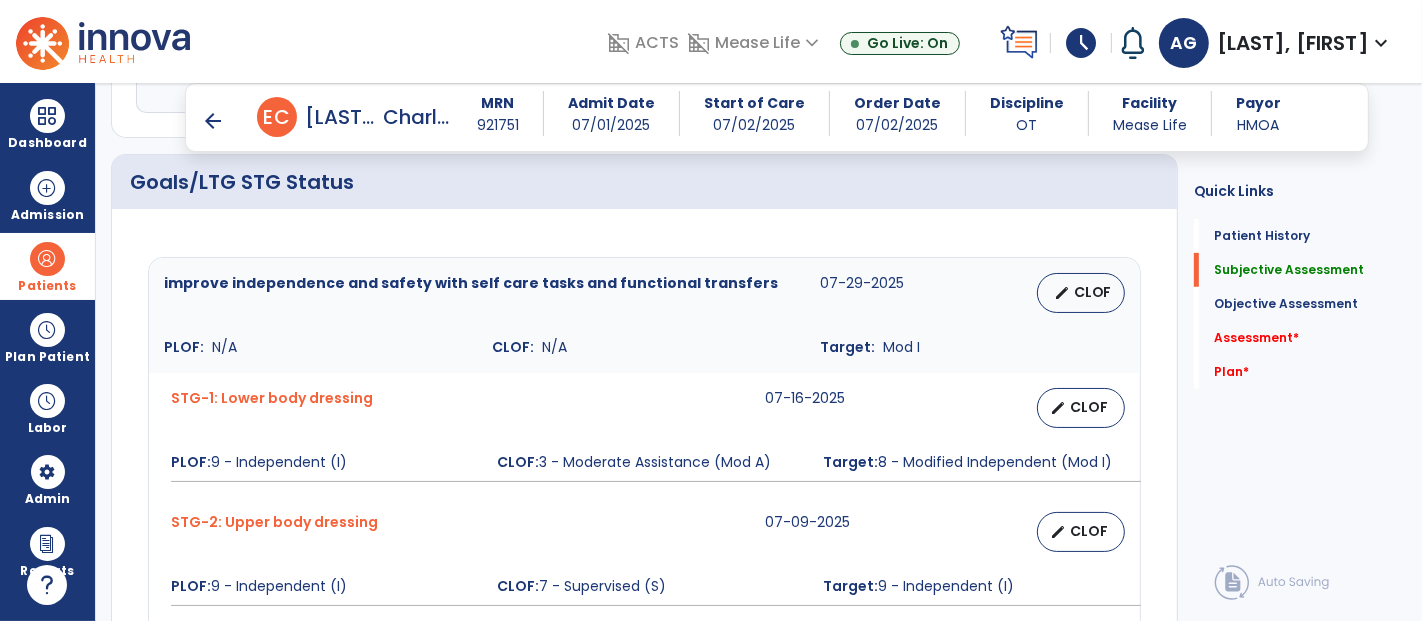 type on "**********" 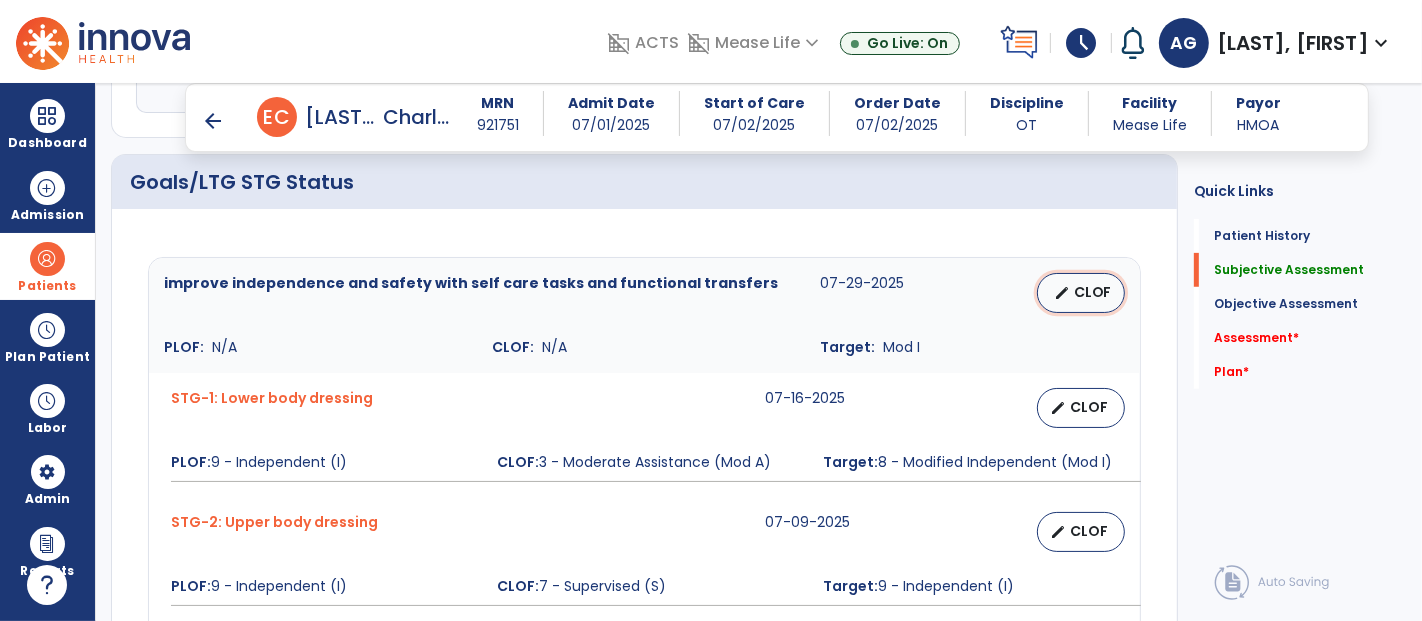 click on "CLOF" at bounding box center (1093, 292) 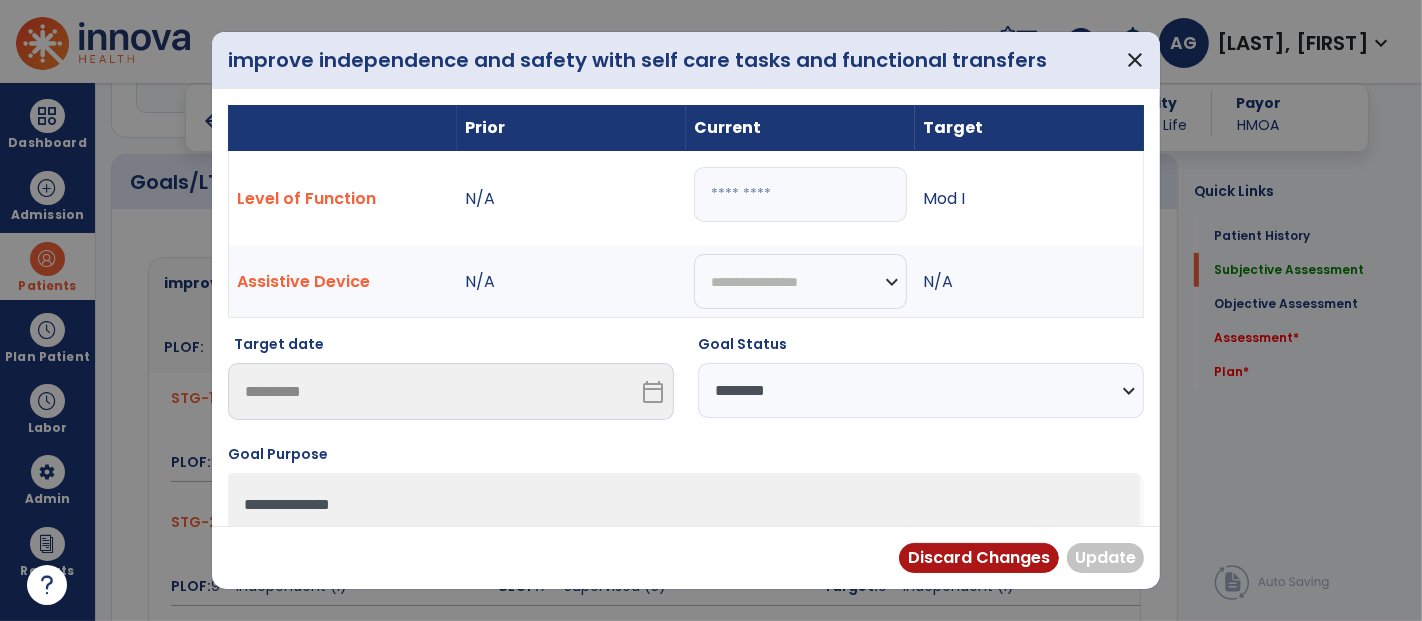 click at bounding box center (800, 194) 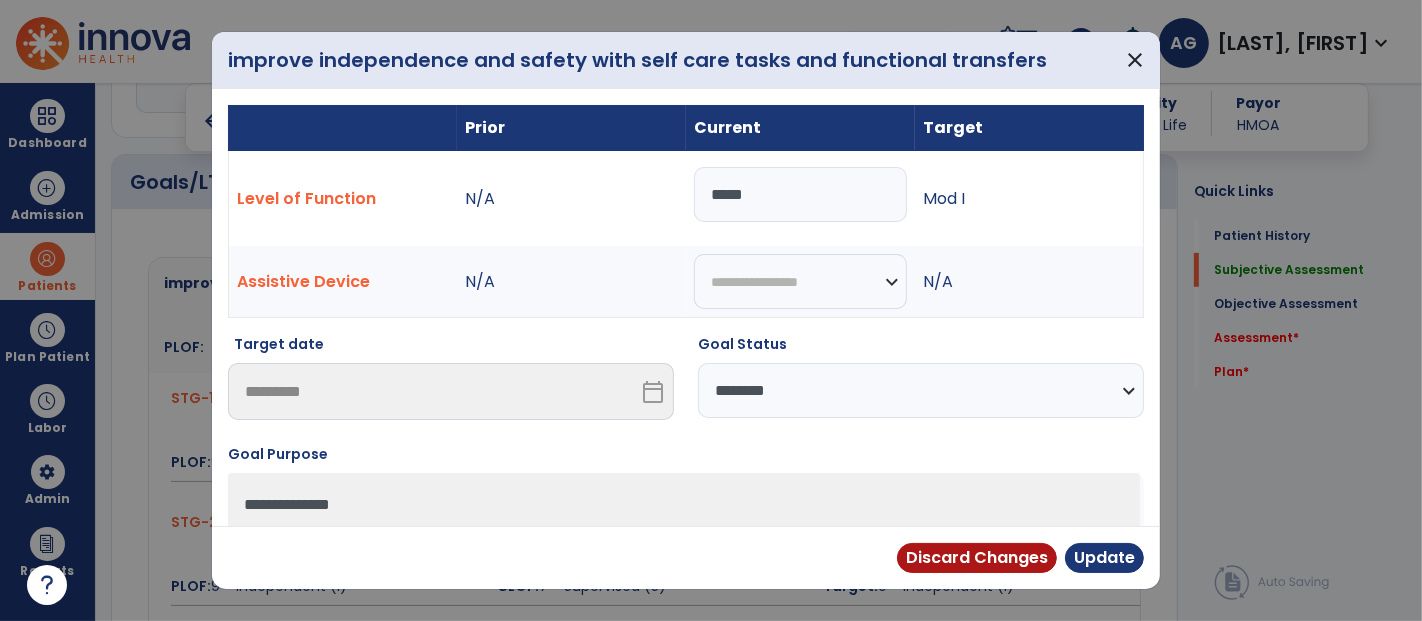 type on "*****" 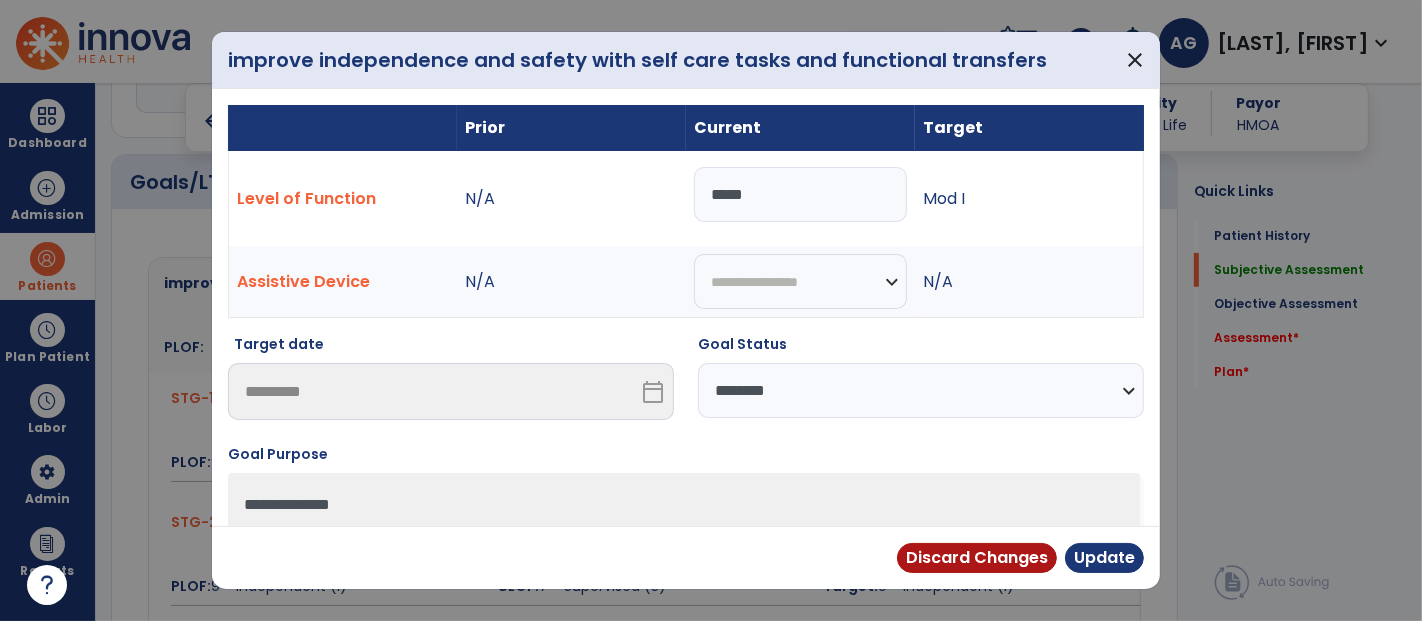 select on "********" 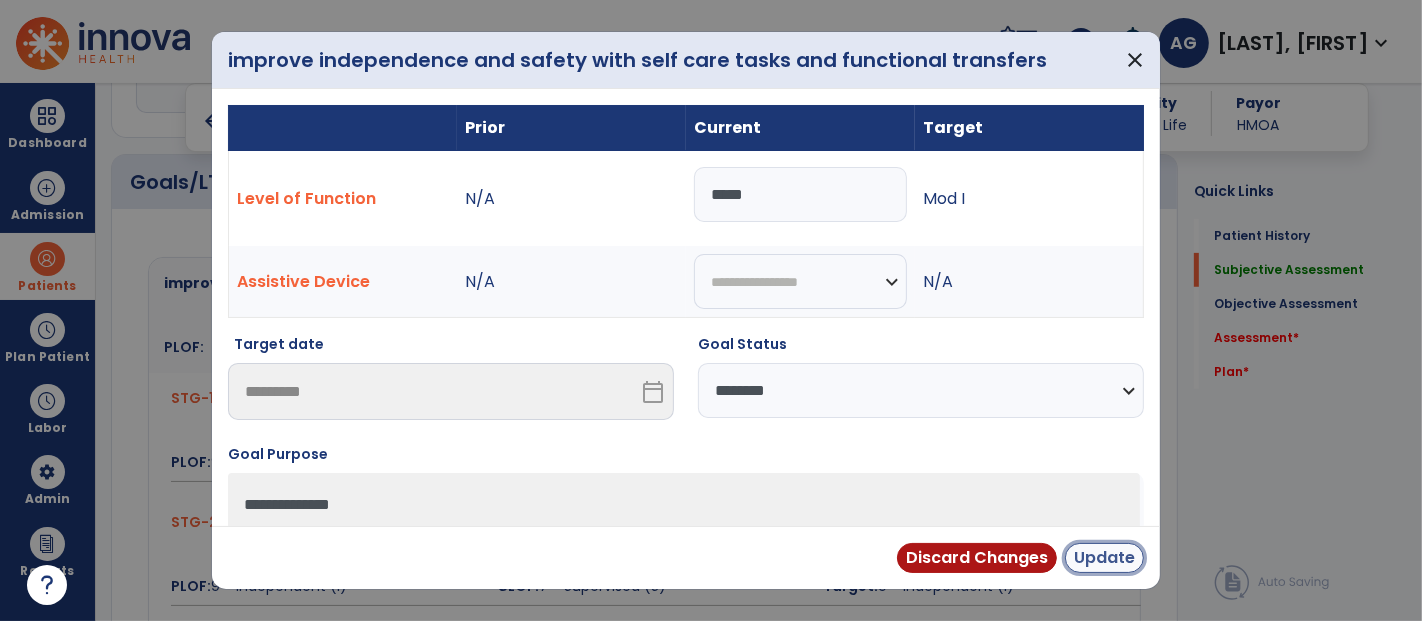 click on "Update" at bounding box center (1104, 558) 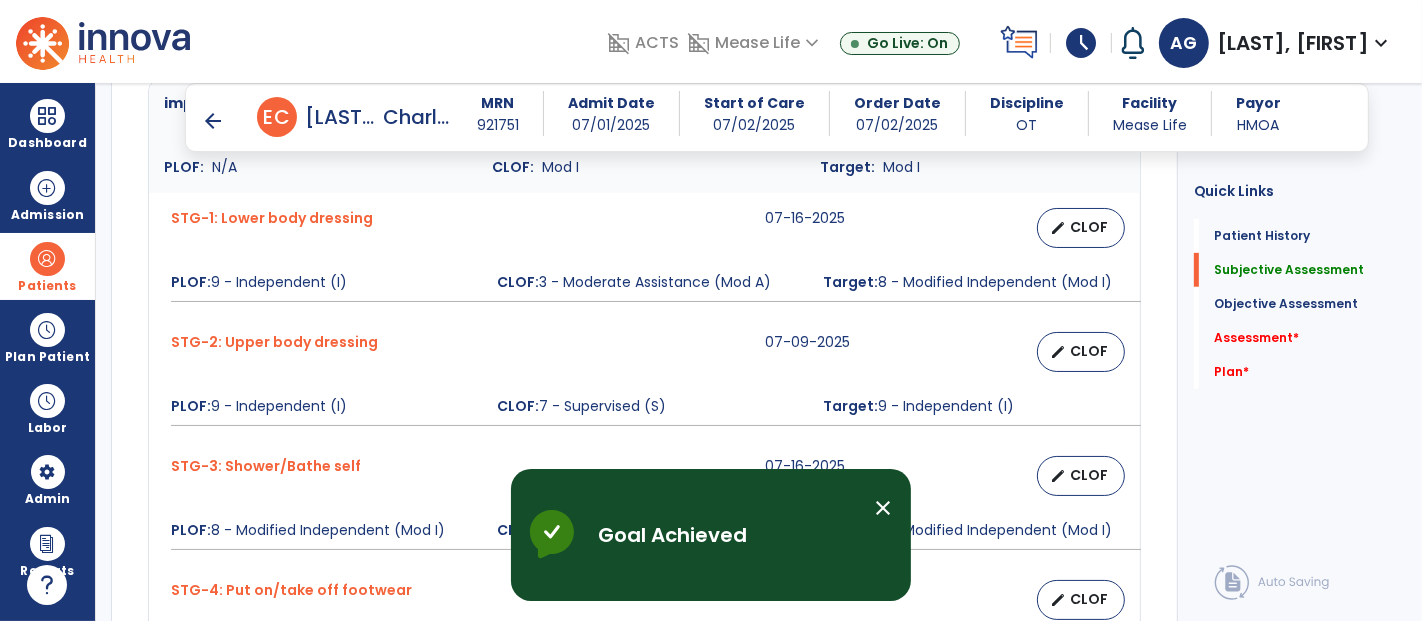 scroll, scrollTop: 841, scrollLeft: 0, axis: vertical 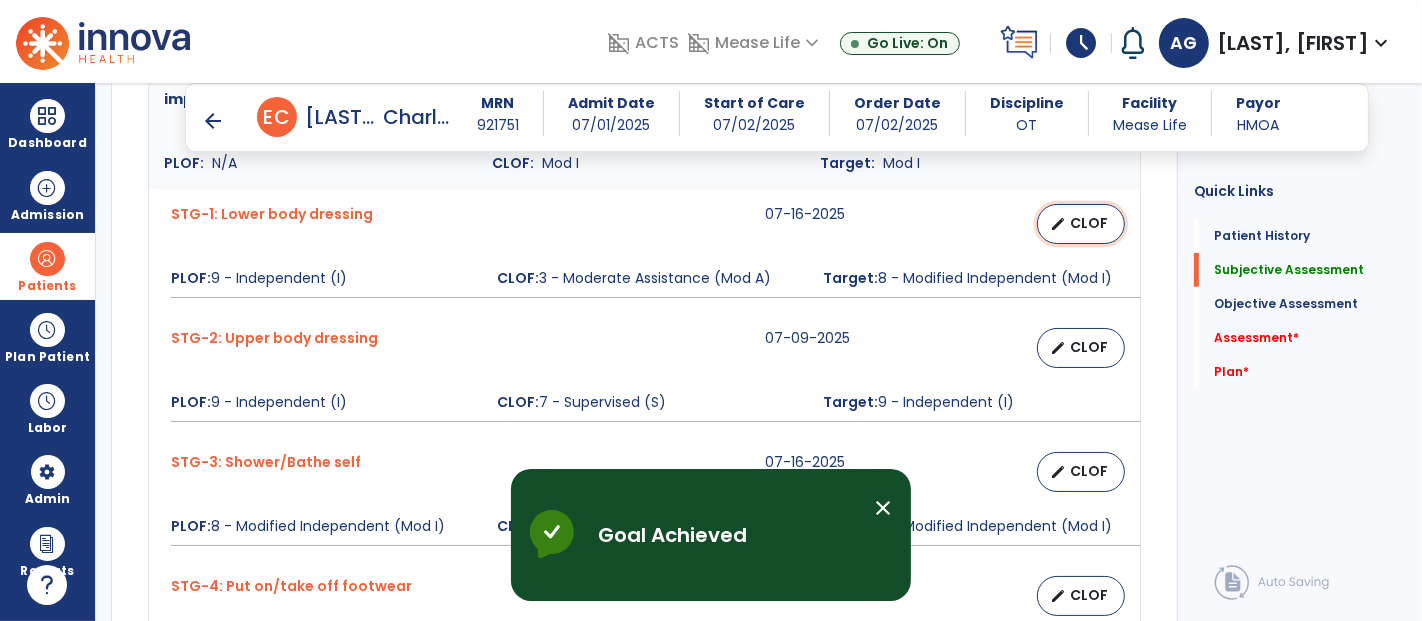 click on "CLOF" at bounding box center [1089, 223] 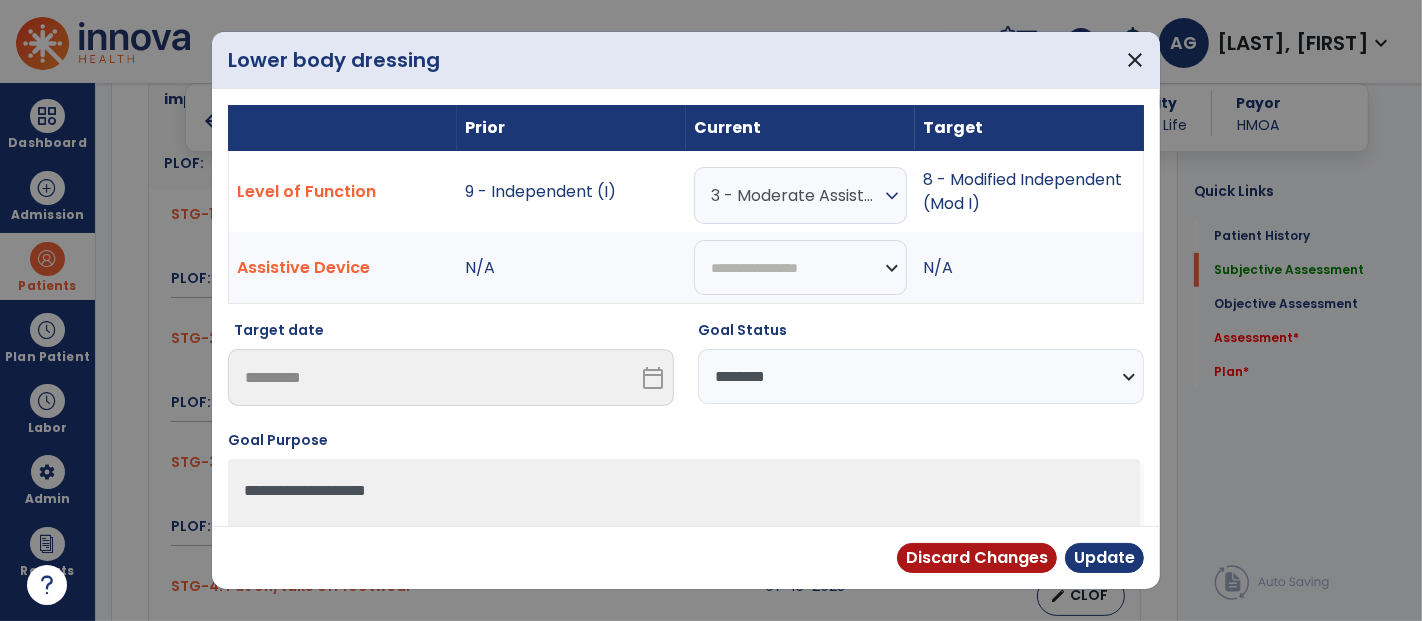 click on "expand_more" at bounding box center (892, 196) 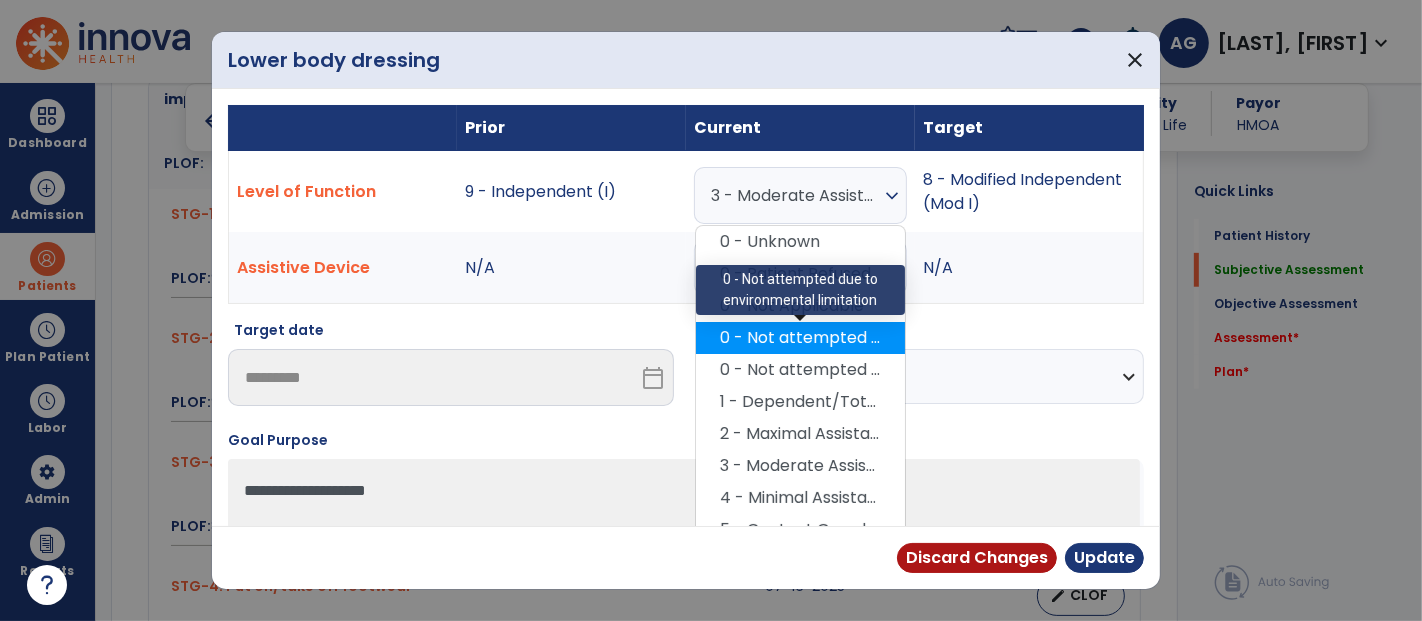 scroll, scrollTop: 92, scrollLeft: 0, axis: vertical 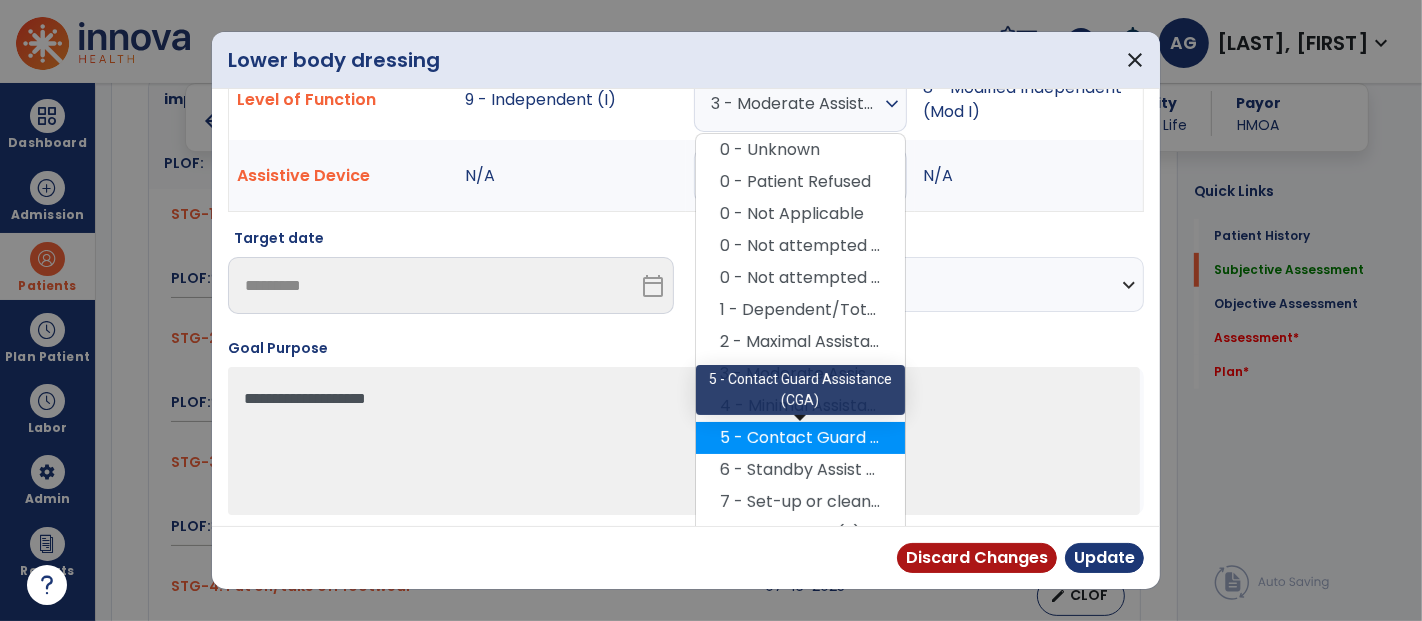 click on "5 - Contact Guard Assistance (CGA)" at bounding box center (800, 438) 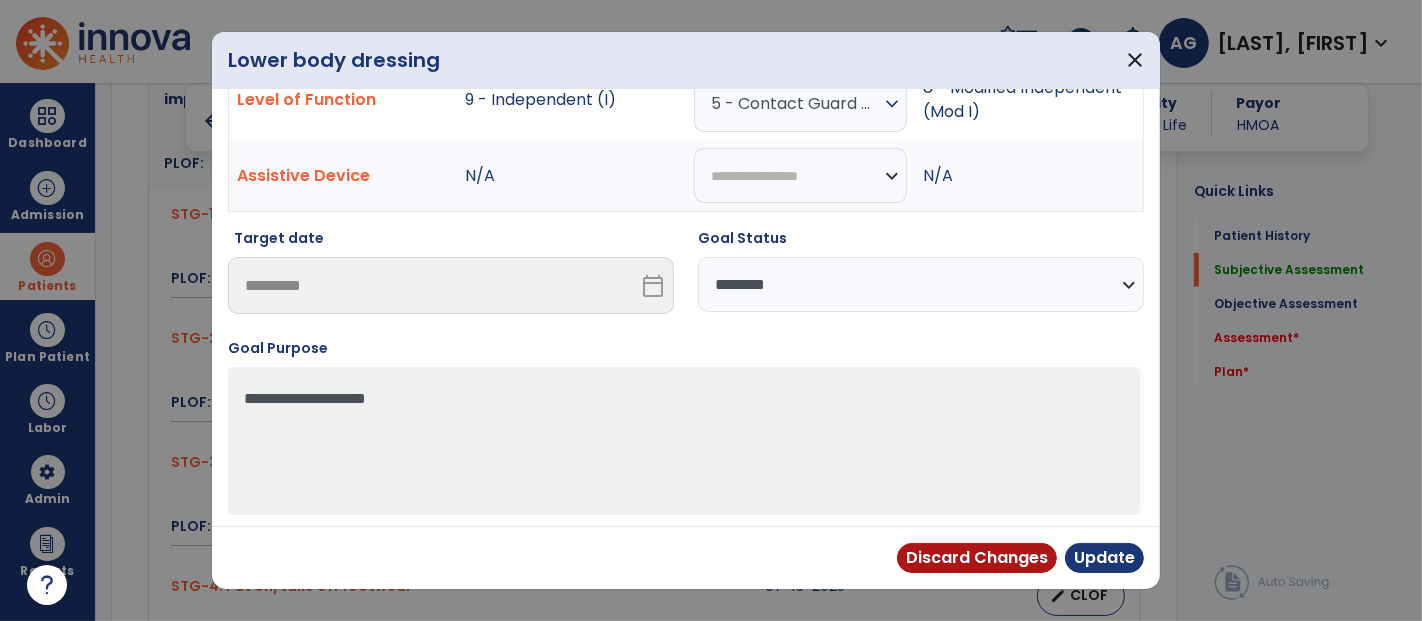 click on "**********" at bounding box center [921, 284] 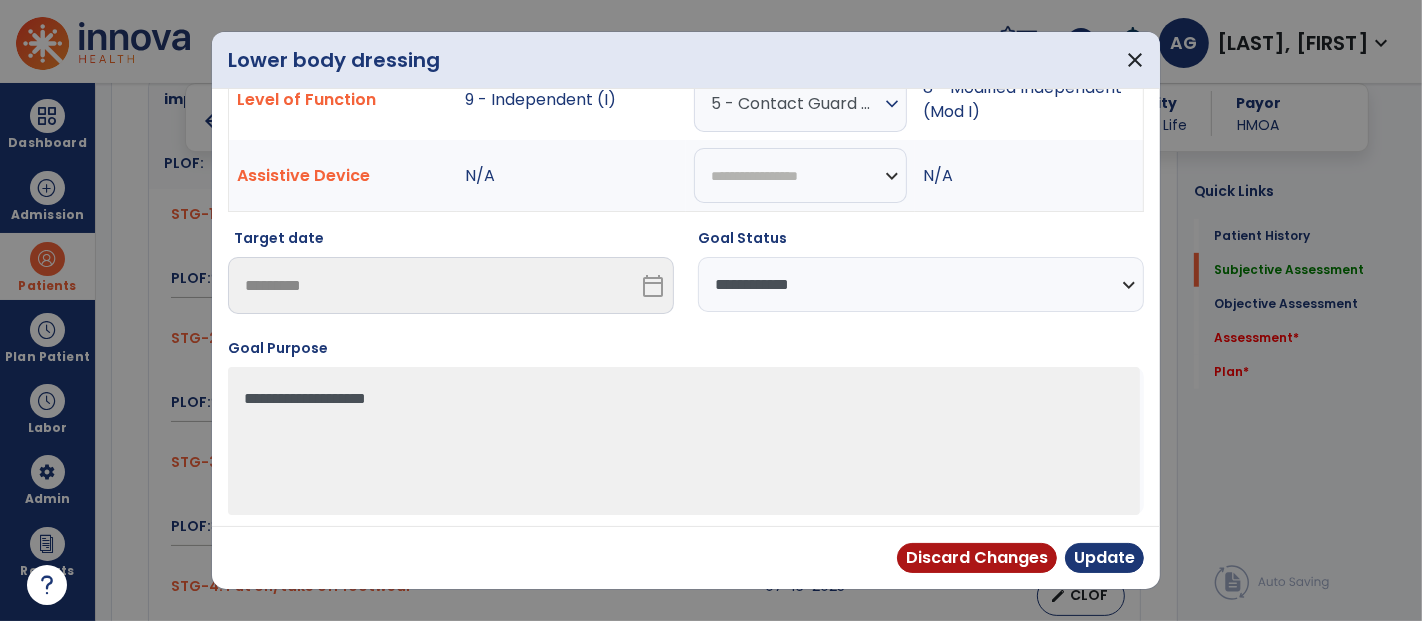 click on "**********" at bounding box center (921, 284) 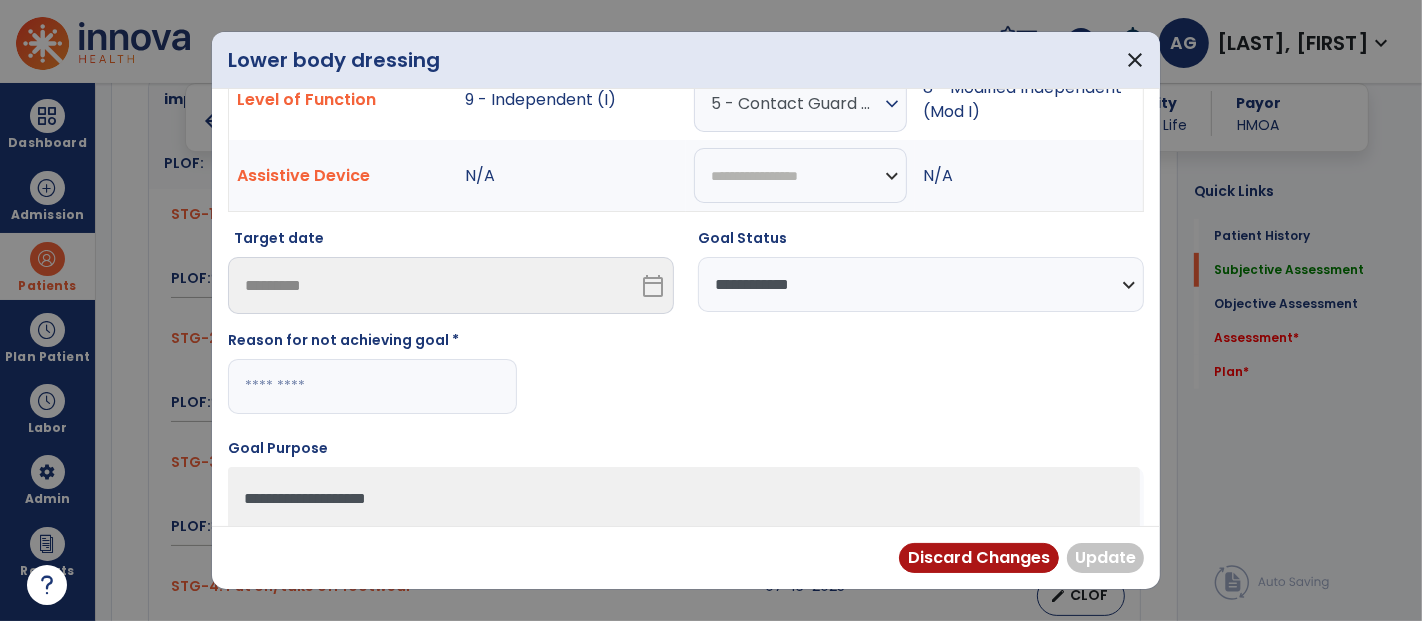 click at bounding box center (372, 386) 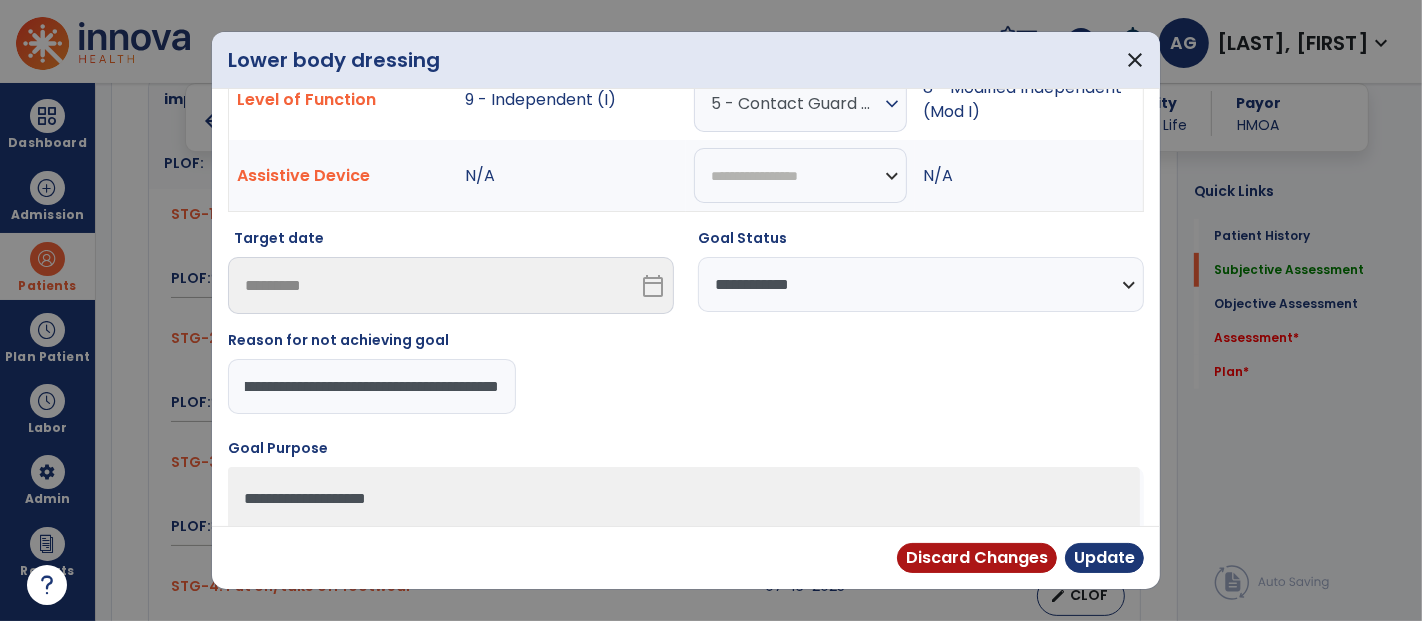 type on "**********" 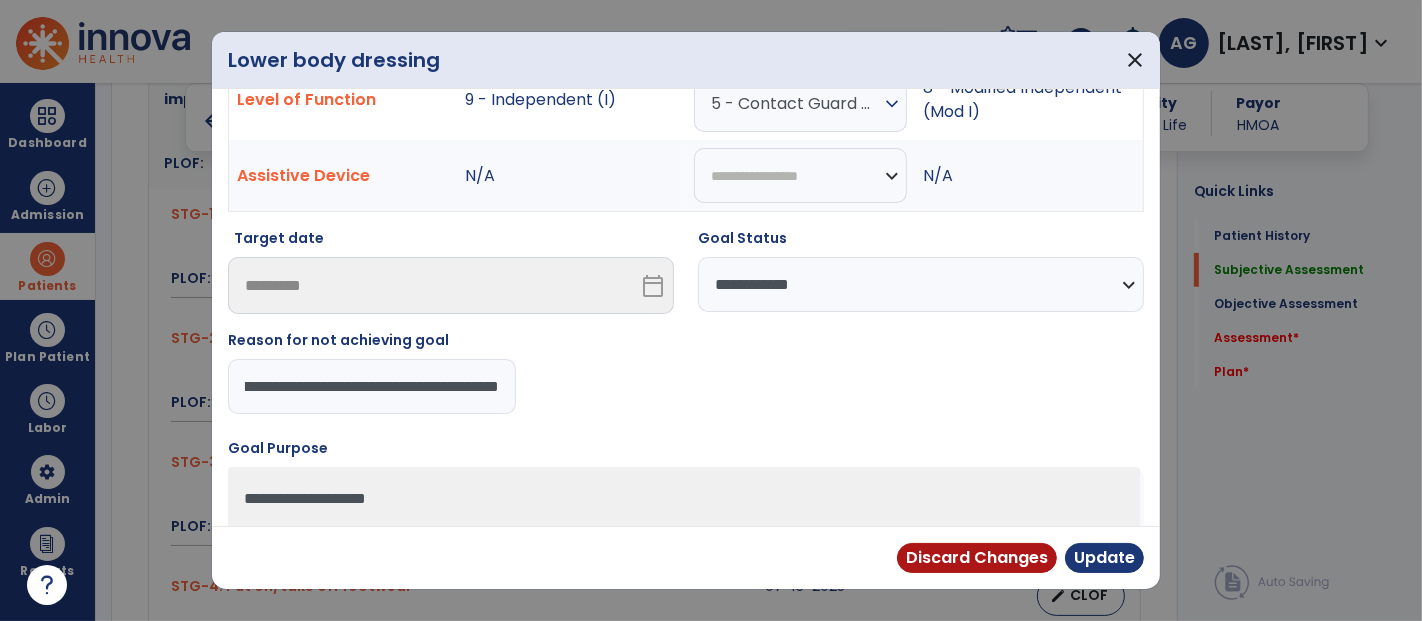 scroll, scrollTop: 0, scrollLeft: 101, axis: horizontal 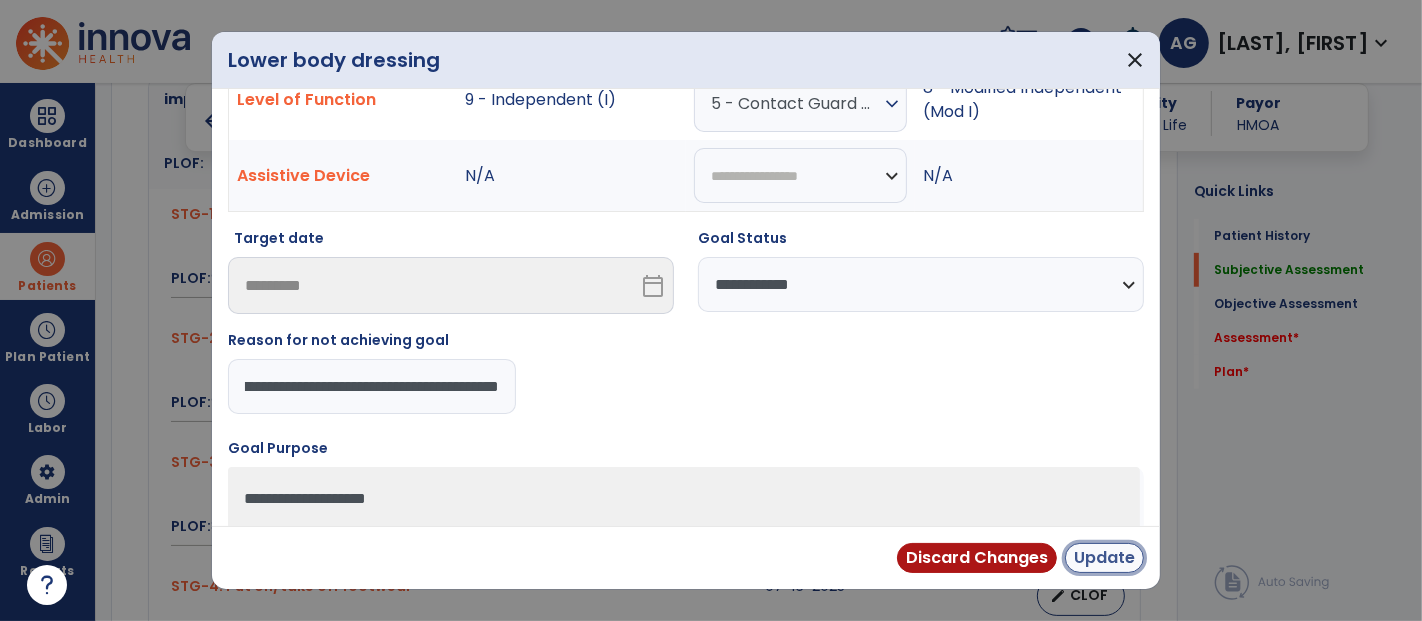 click on "Update" at bounding box center (1104, 558) 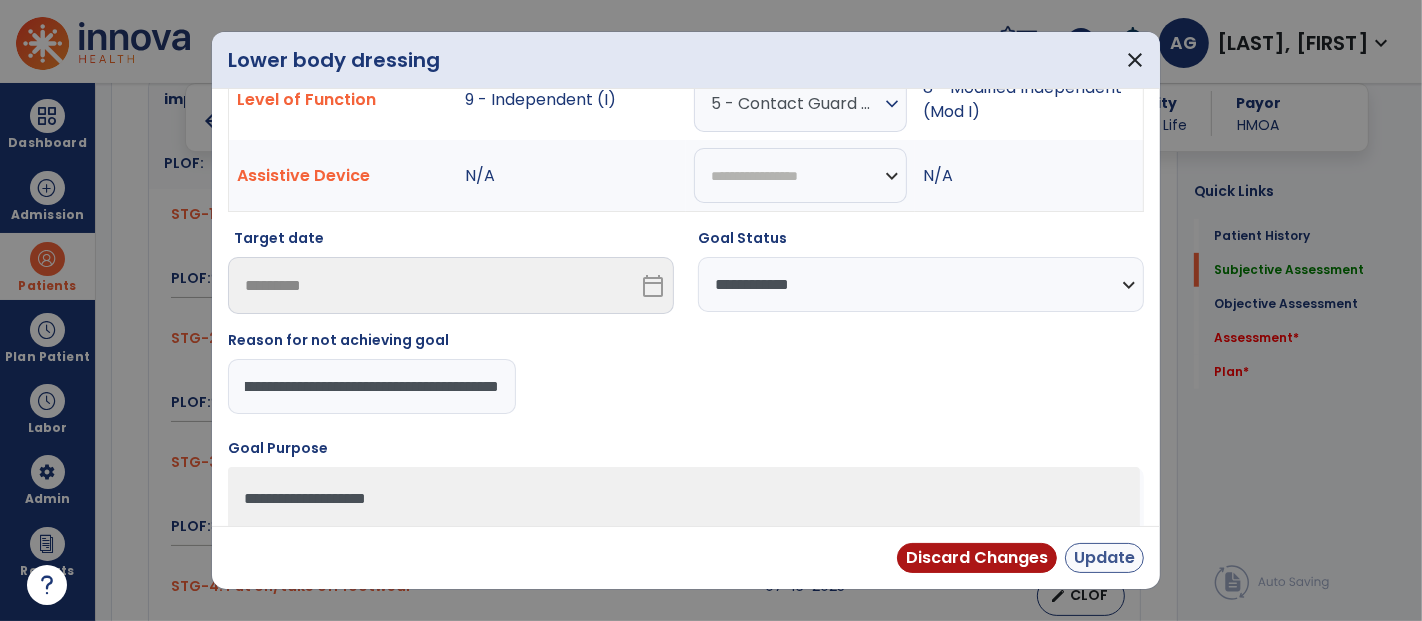 scroll, scrollTop: 0, scrollLeft: 0, axis: both 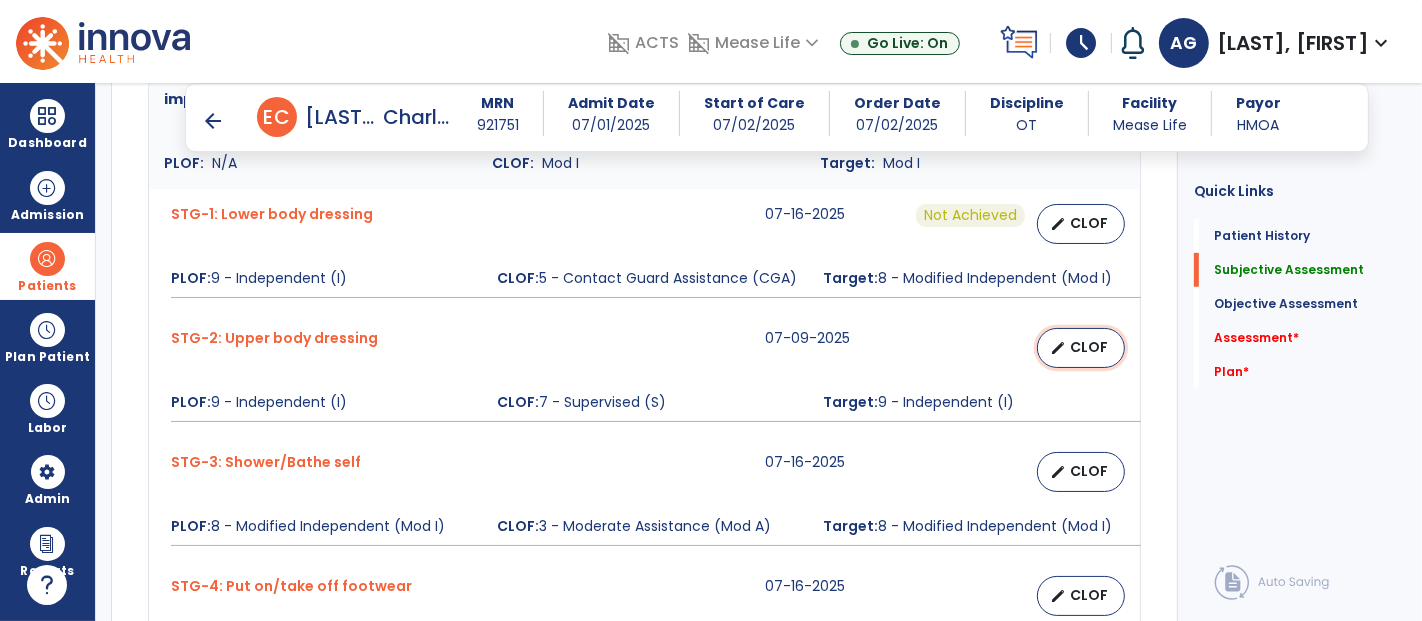 click on "CLOF" at bounding box center (1089, 347) 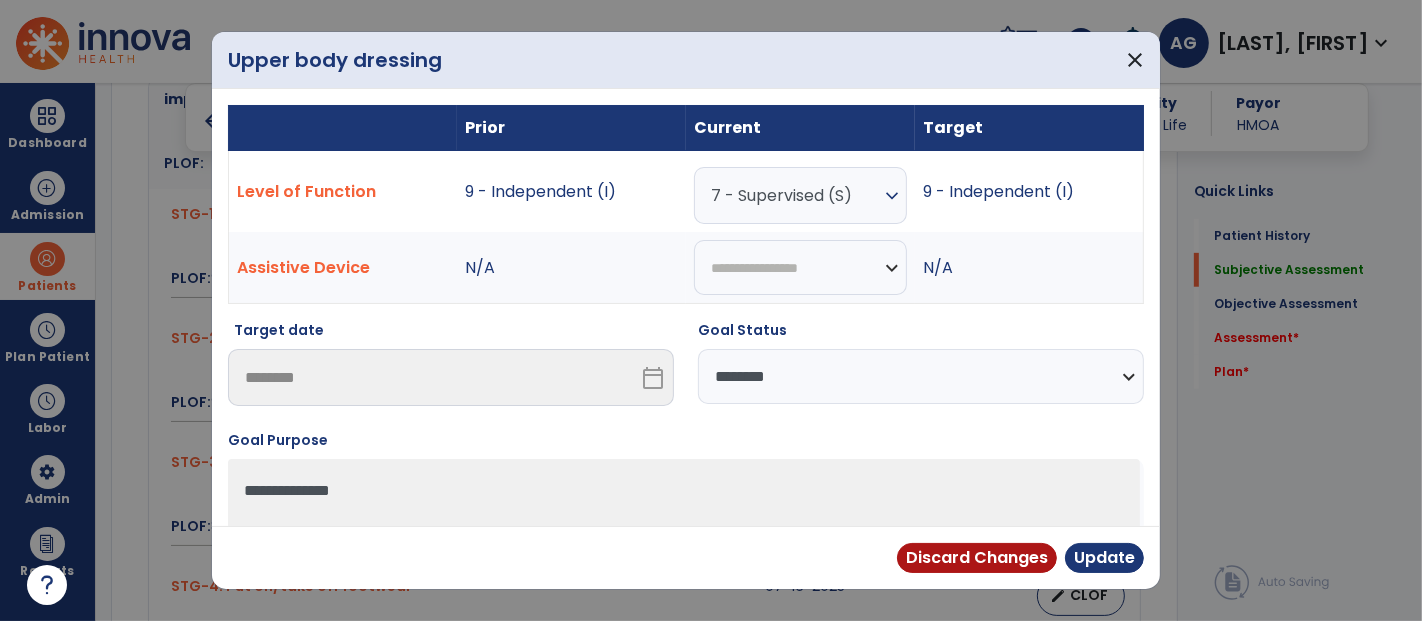 click on "expand_more" at bounding box center [892, 196] 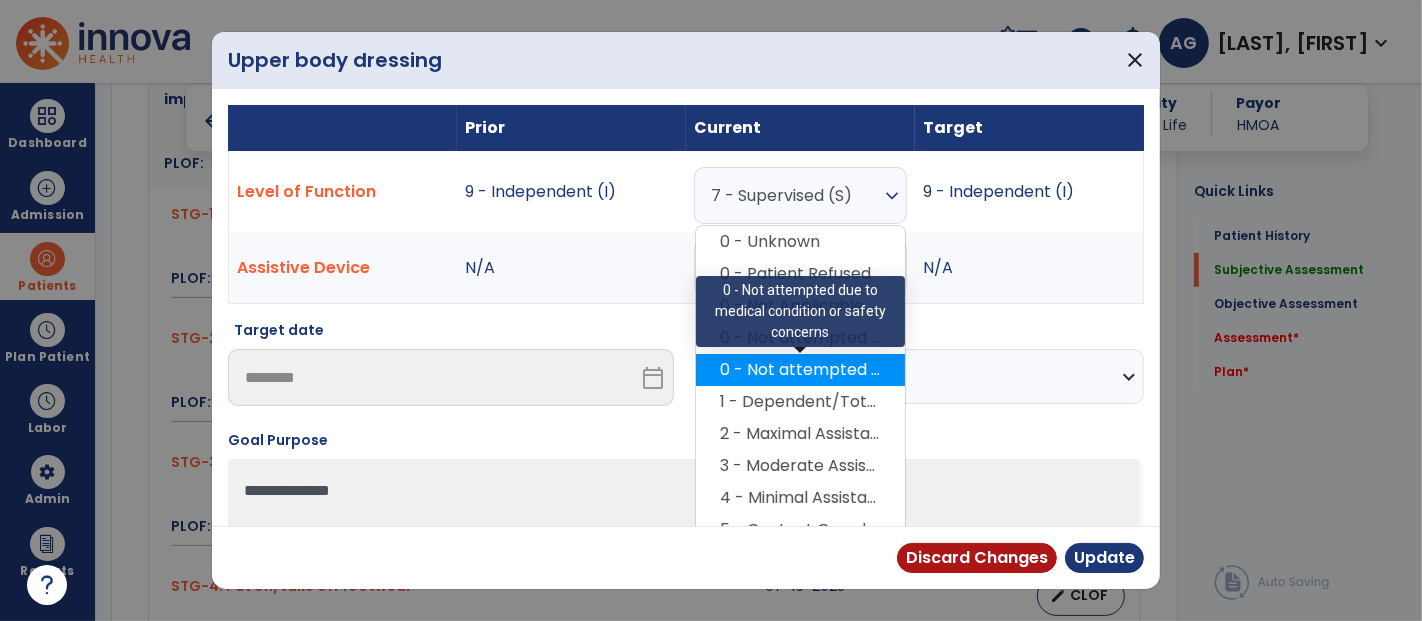 scroll, scrollTop: 177, scrollLeft: 0, axis: vertical 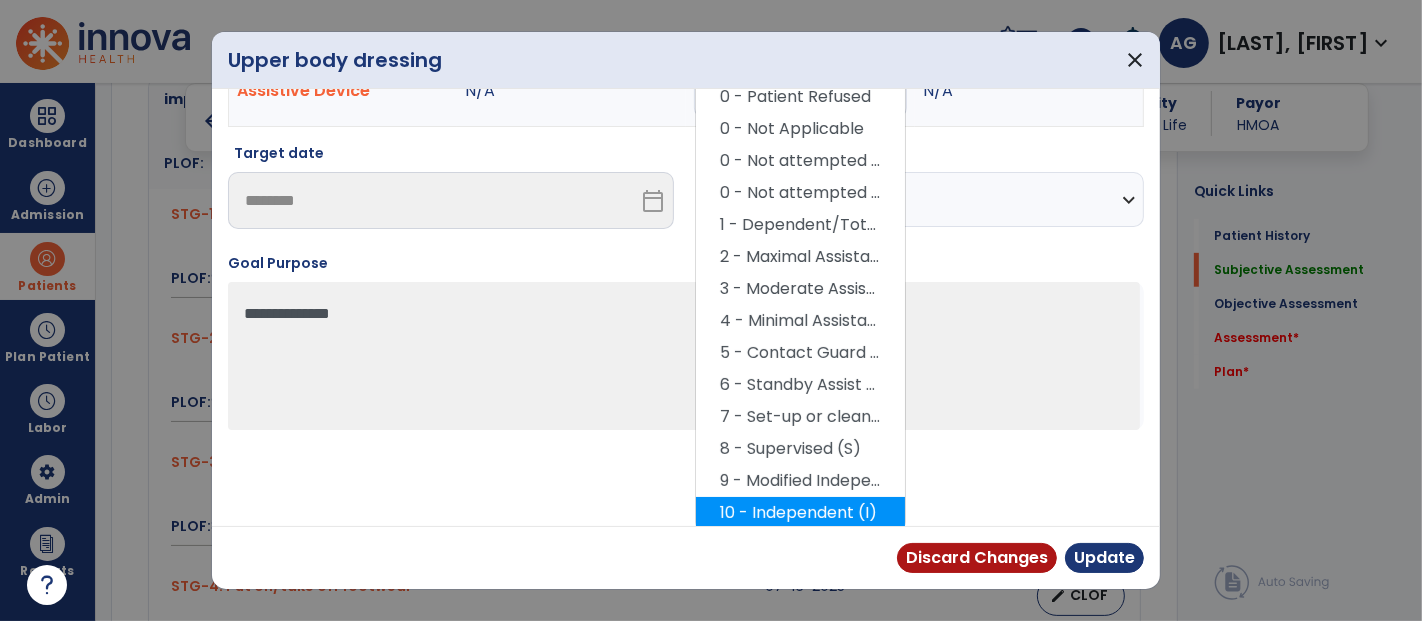 click on "10 - Independent (I)" at bounding box center (800, 513) 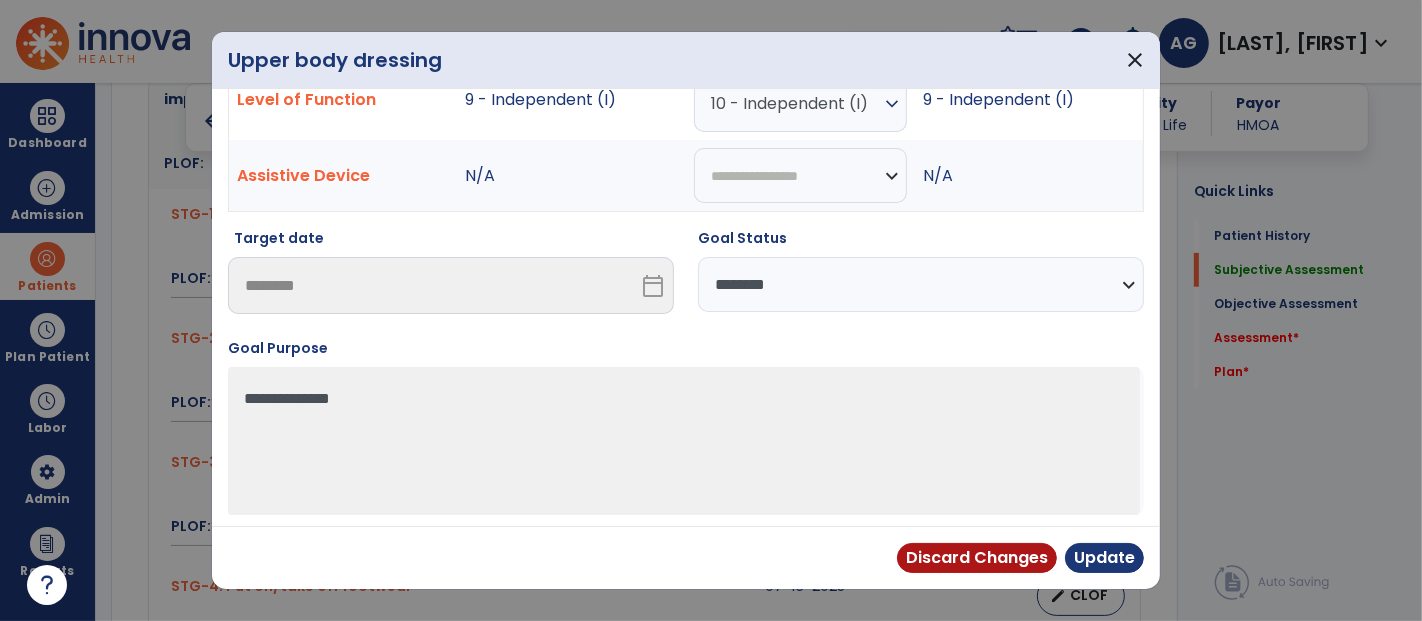 click on "**********" at bounding box center (921, 284) 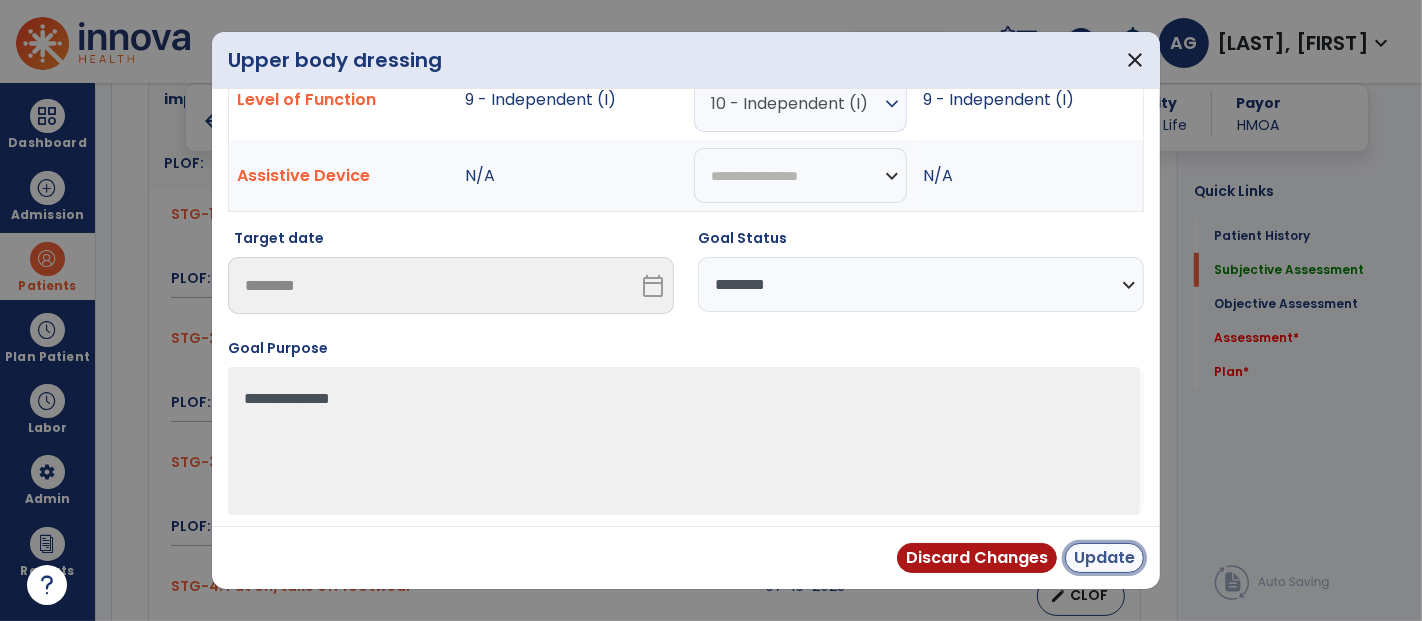 click on "Update" at bounding box center [1104, 558] 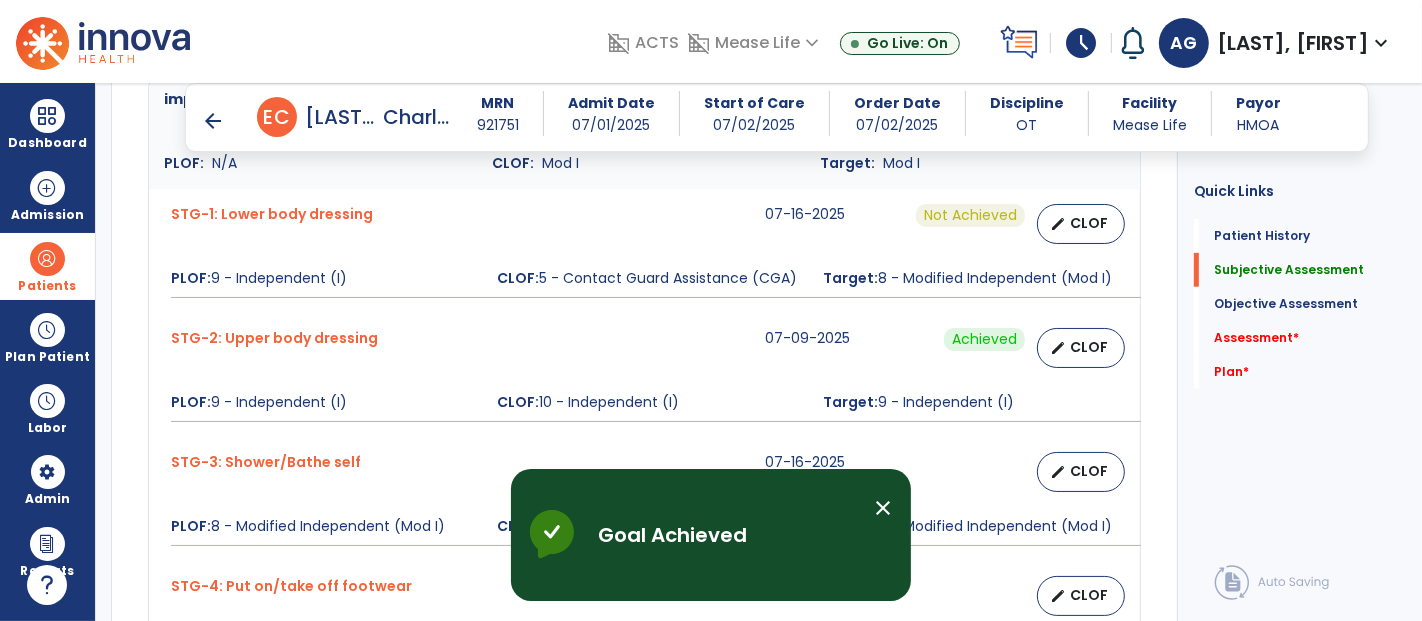scroll, scrollTop: 972, scrollLeft: 0, axis: vertical 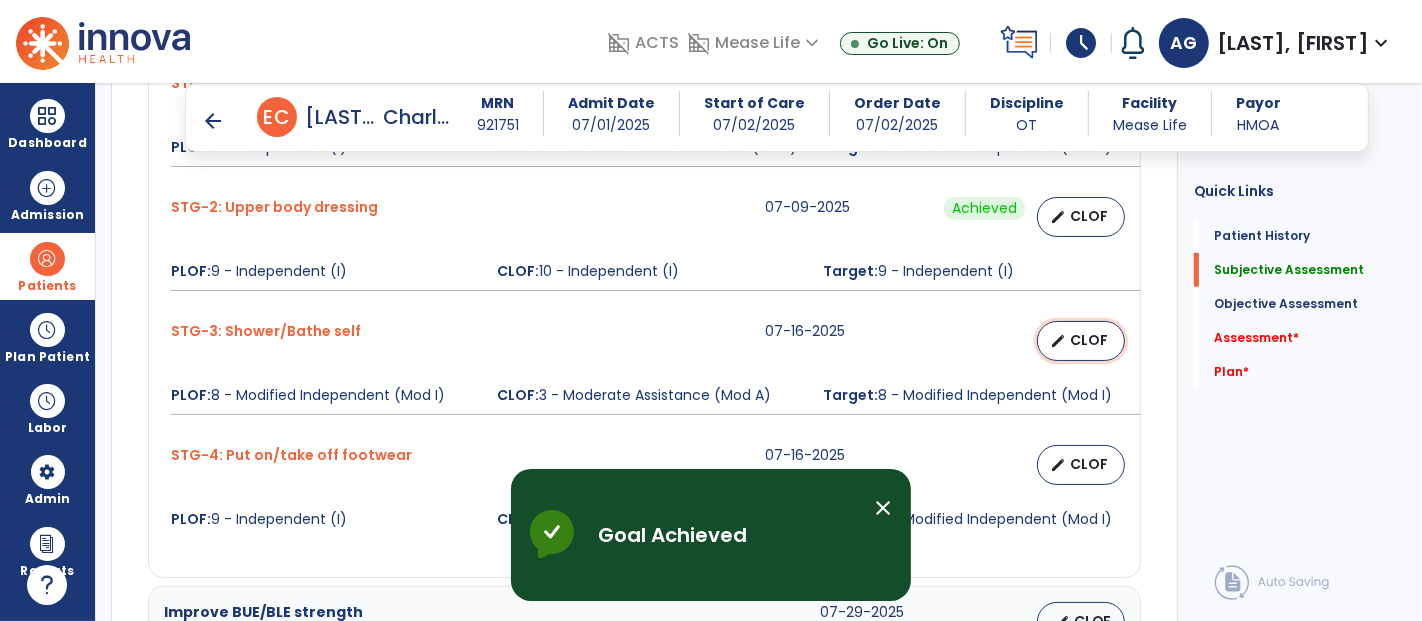 click on "CLOF" at bounding box center [1089, 340] 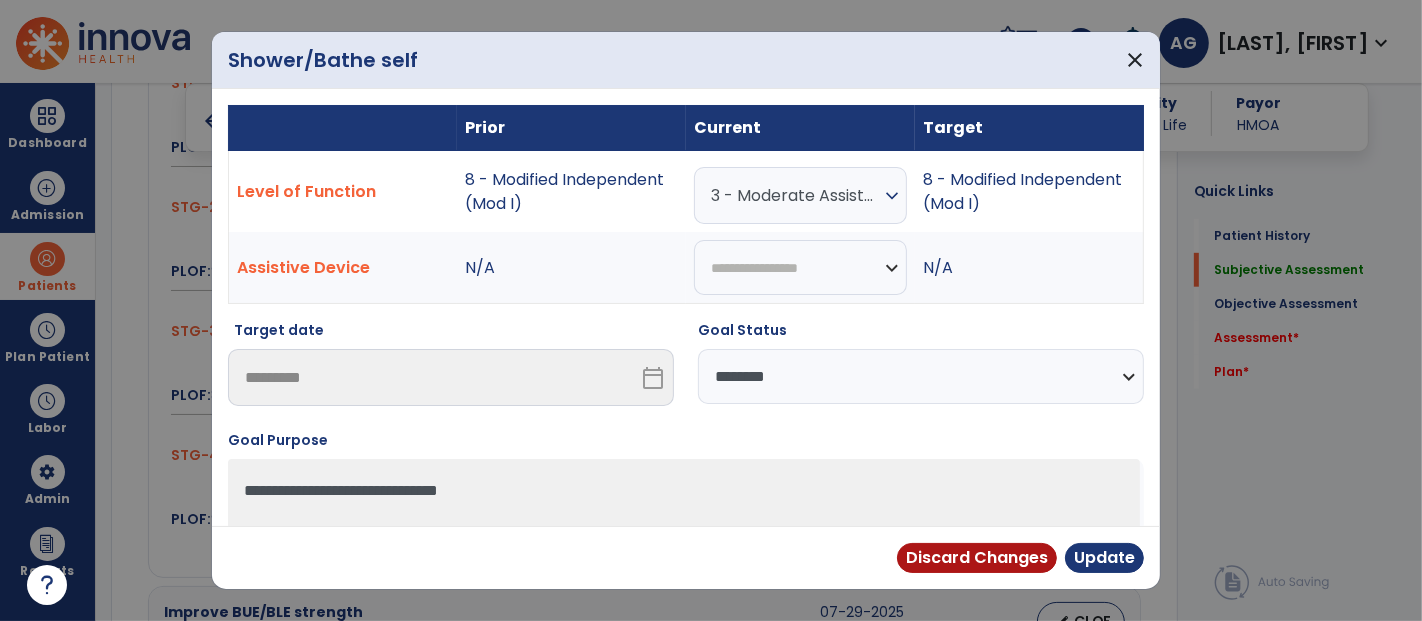 click on "expand_more" at bounding box center (892, 196) 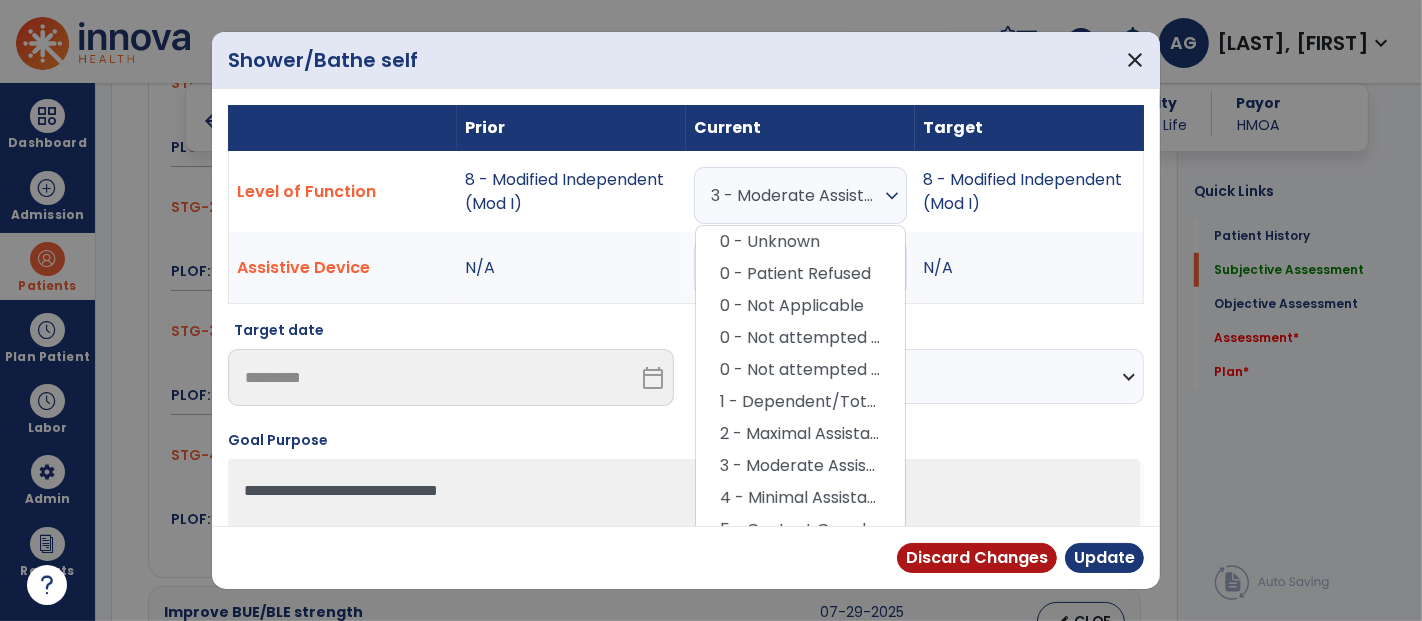 click on "expand_more" at bounding box center (892, 196) 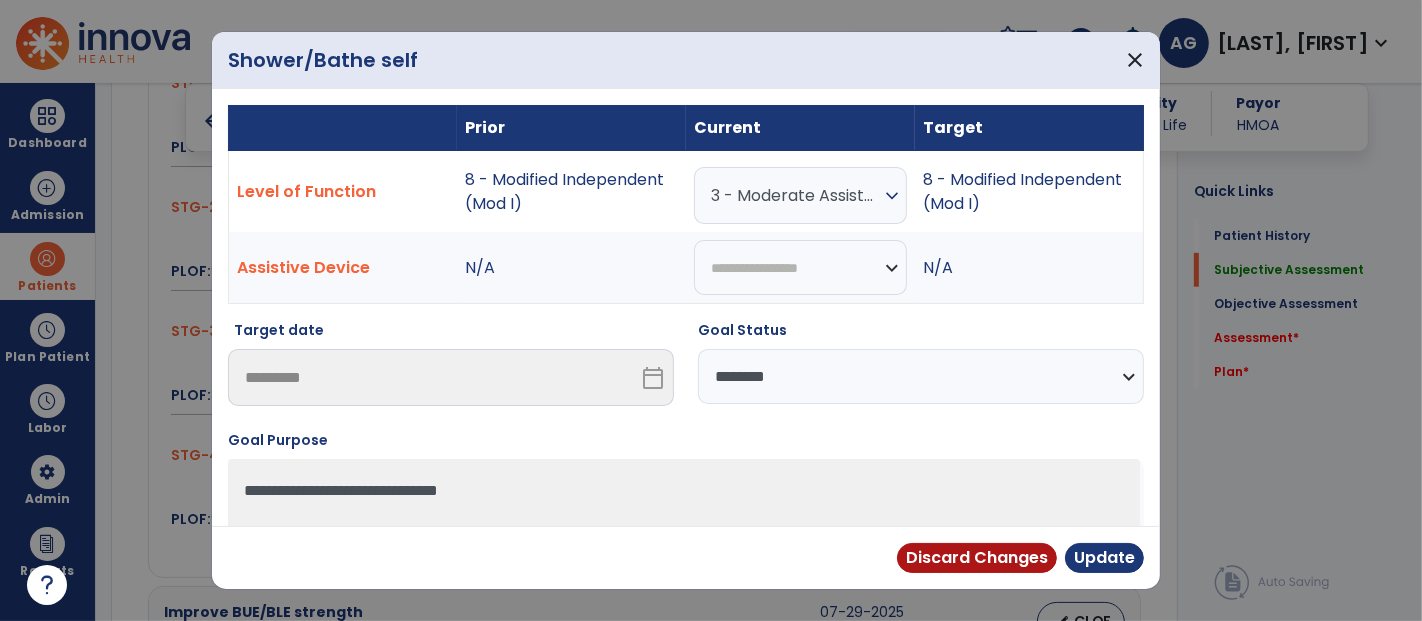 click on "expand_more" at bounding box center (892, 196) 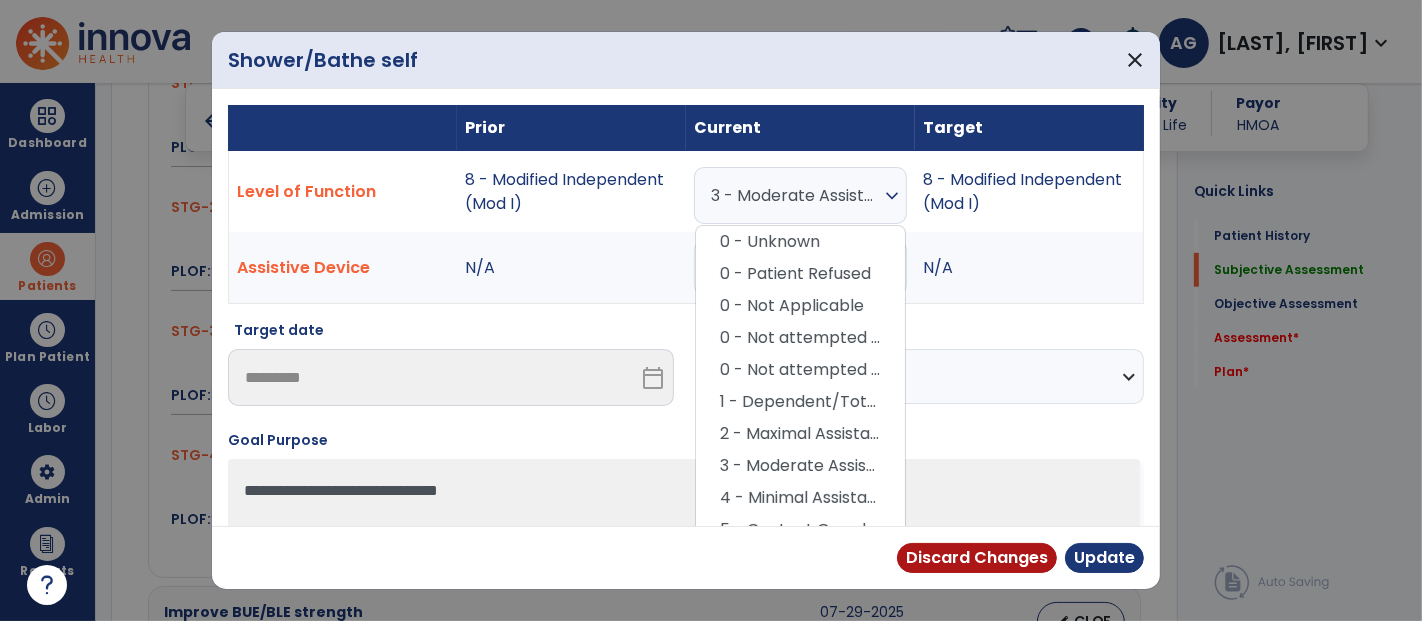 click on "expand_more" at bounding box center [892, 196] 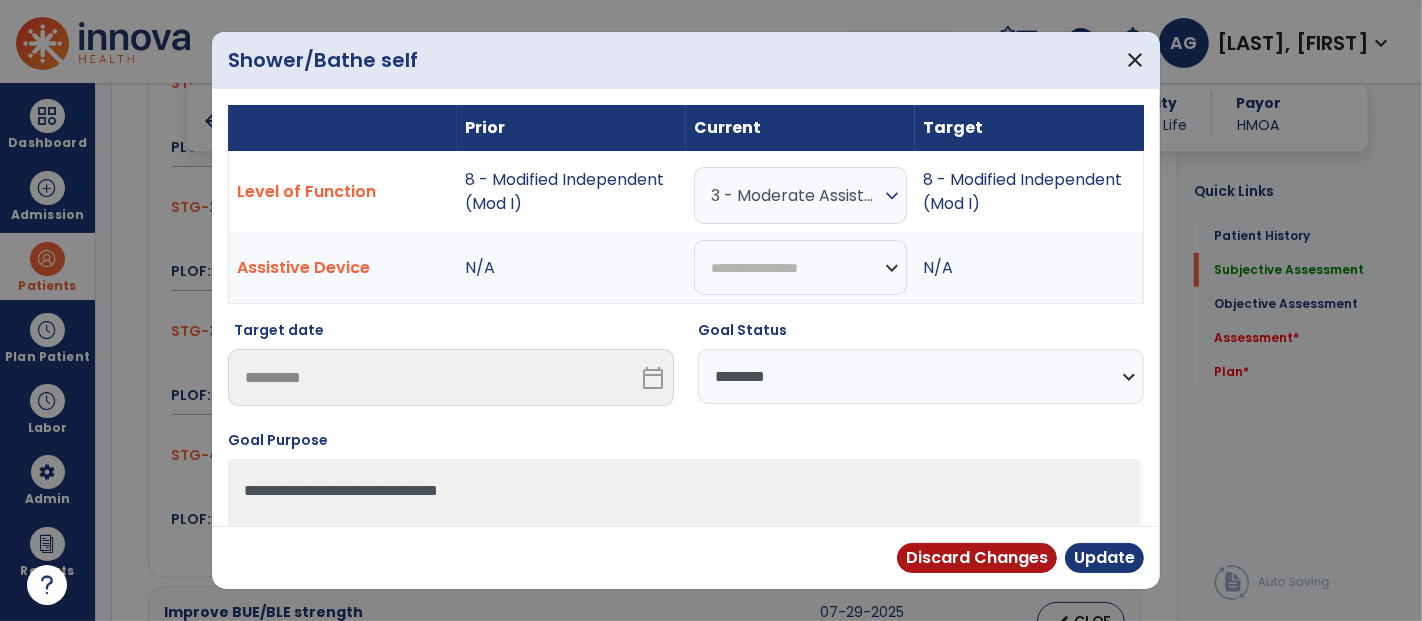 click on "expand_more" at bounding box center (892, 196) 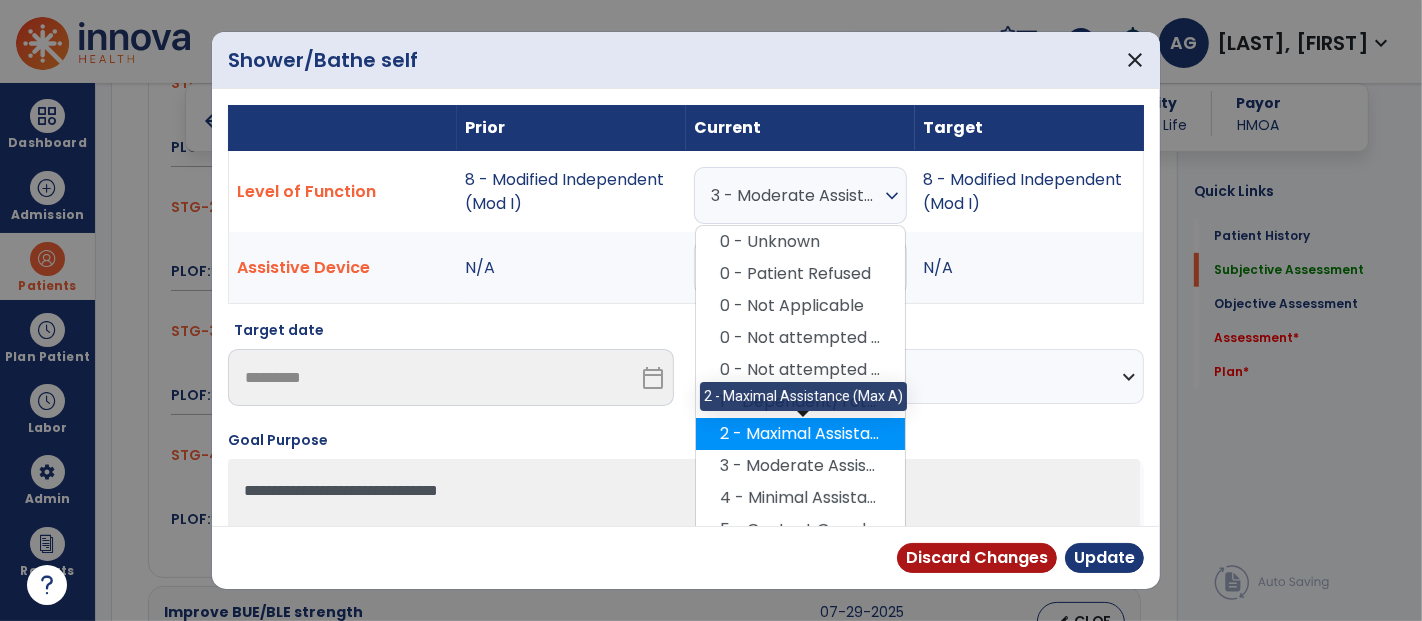 scroll, scrollTop: 140, scrollLeft: 0, axis: vertical 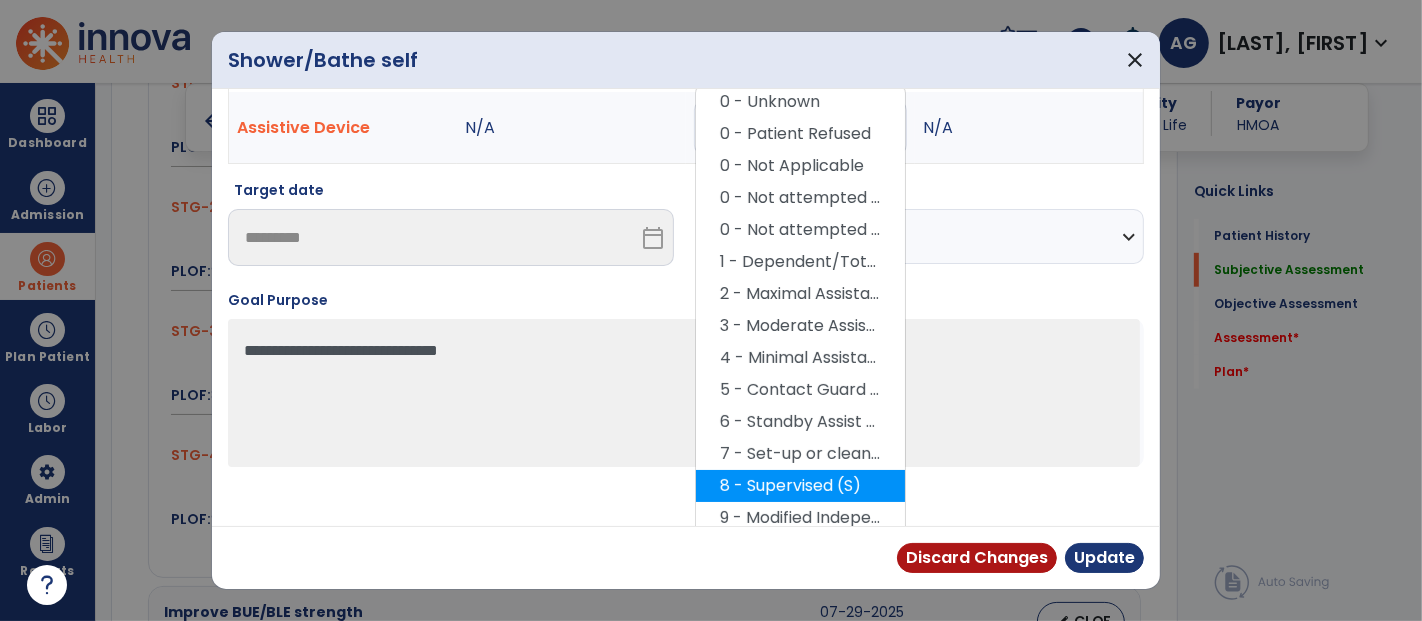 click on "8 - Supervised (S)" at bounding box center (800, 486) 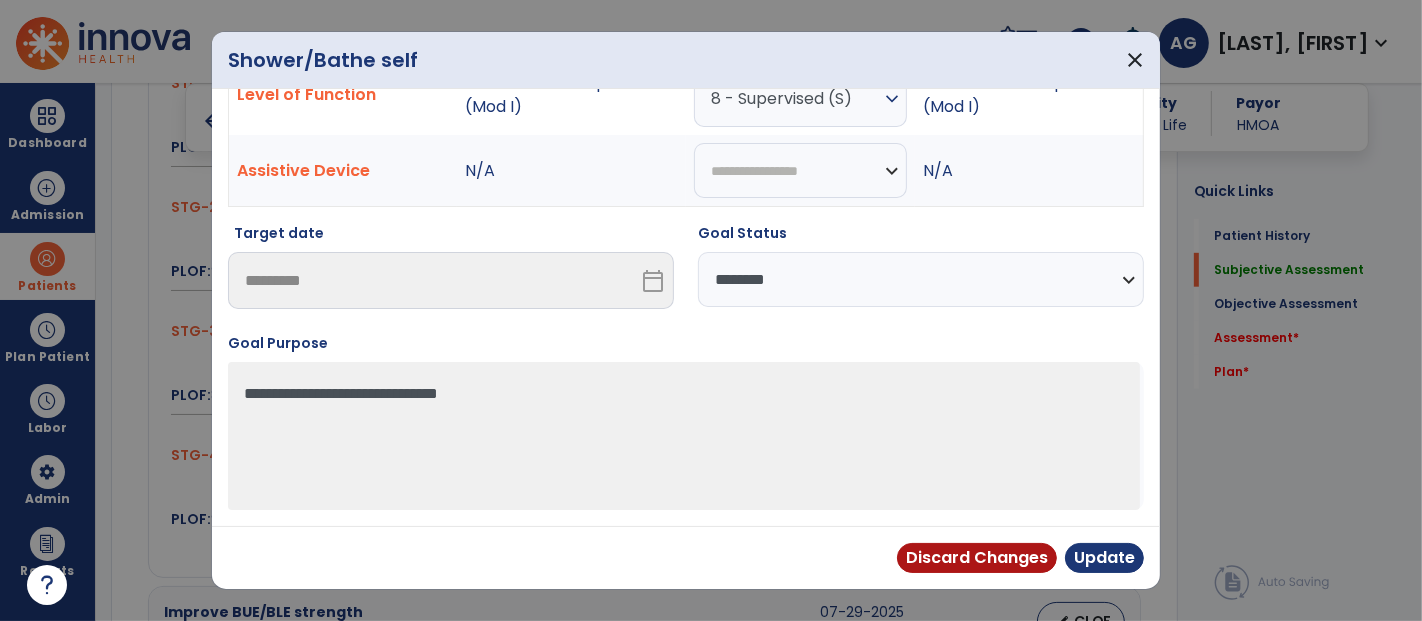 scroll, scrollTop: 92, scrollLeft: 0, axis: vertical 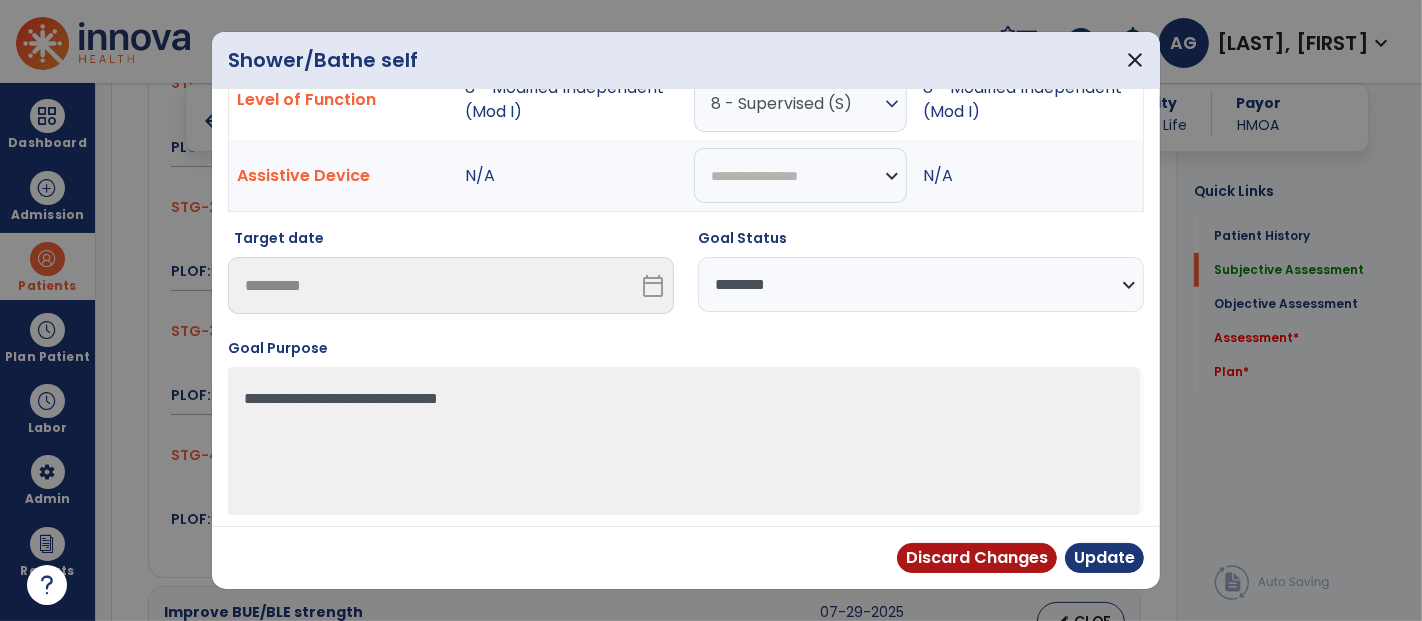 click on "**********" at bounding box center (921, 284) 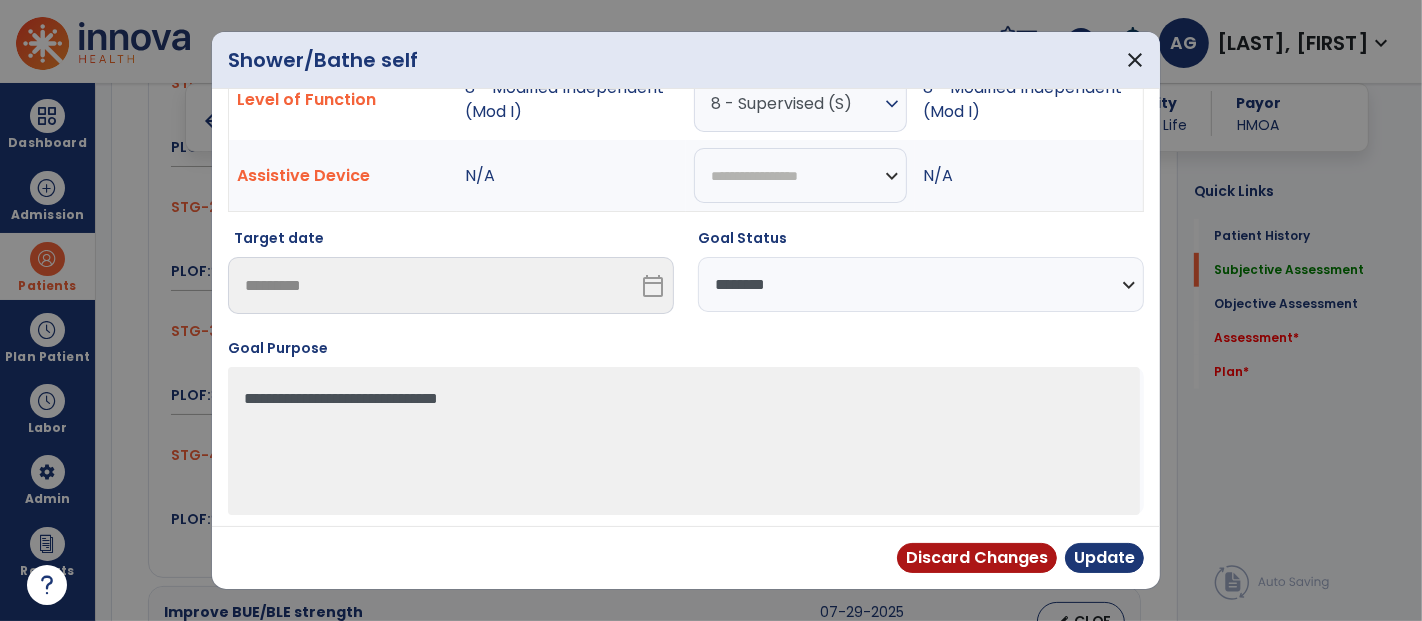 click on "**********" at bounding box center [921, 284] 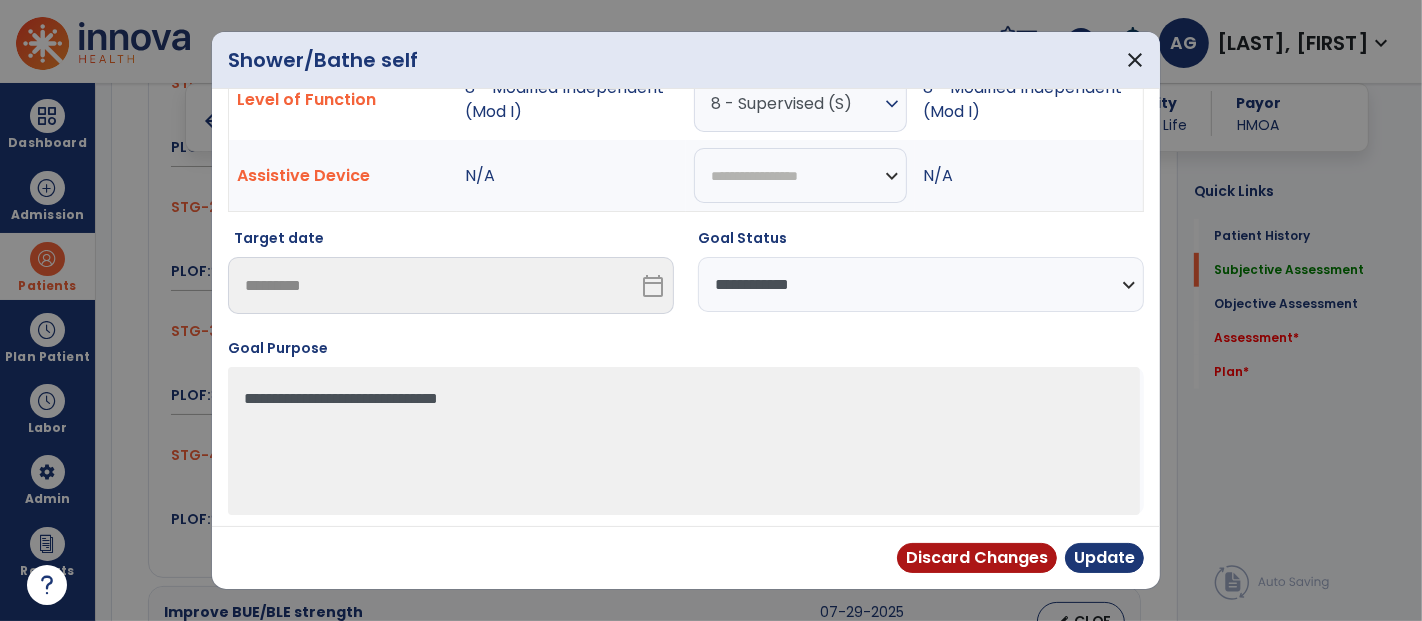 click on "**********" at bounding box center [921, 284] 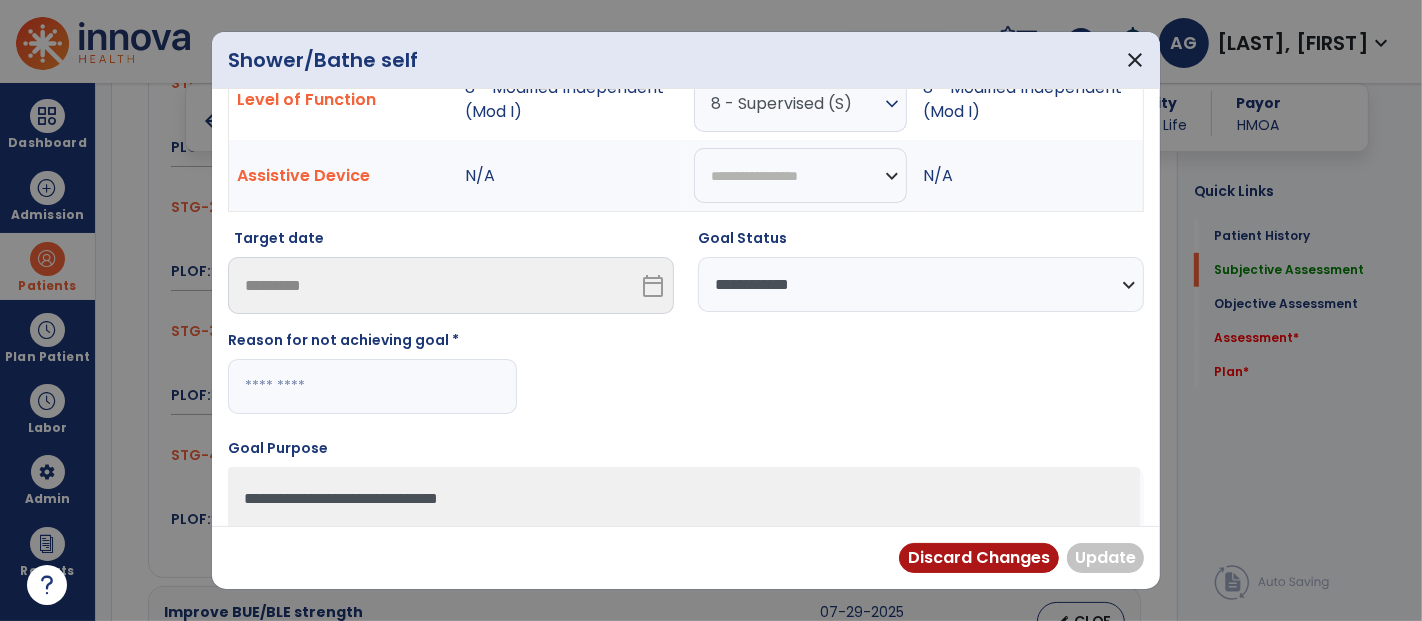 click at bounding box center [372, 386] 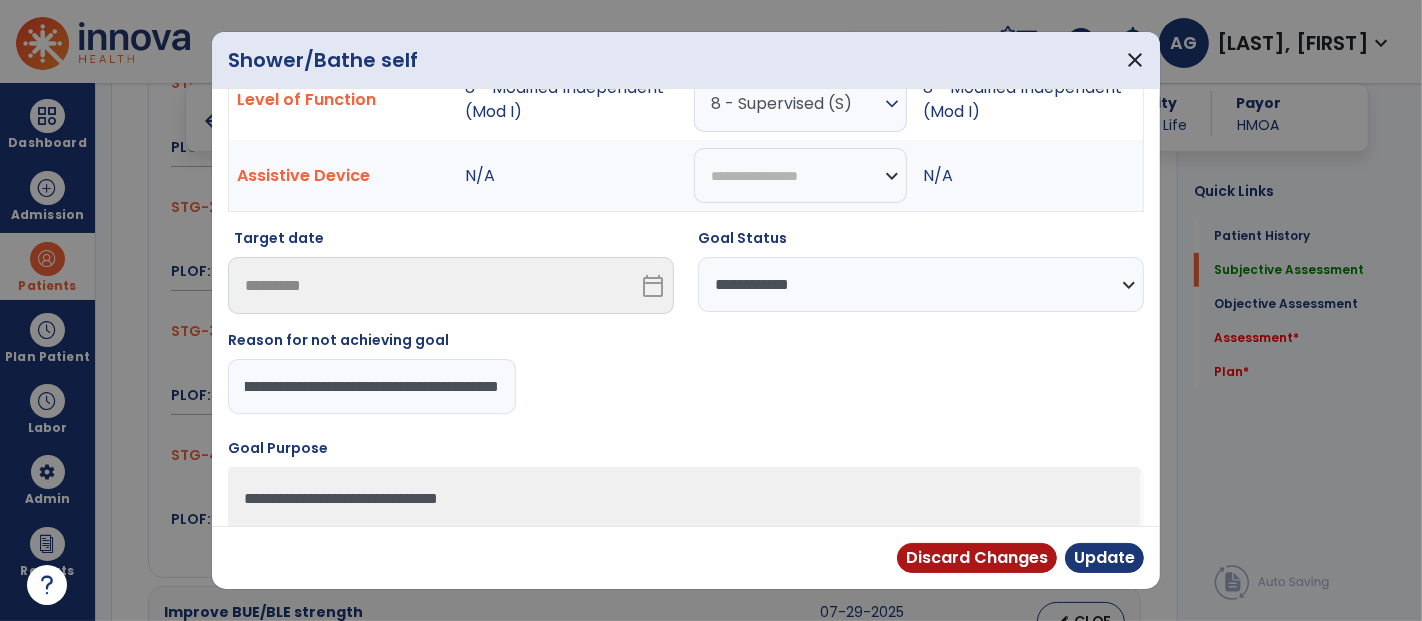 scroll, scrollTop: 0, scrollLeft: 361, axis: horizontal 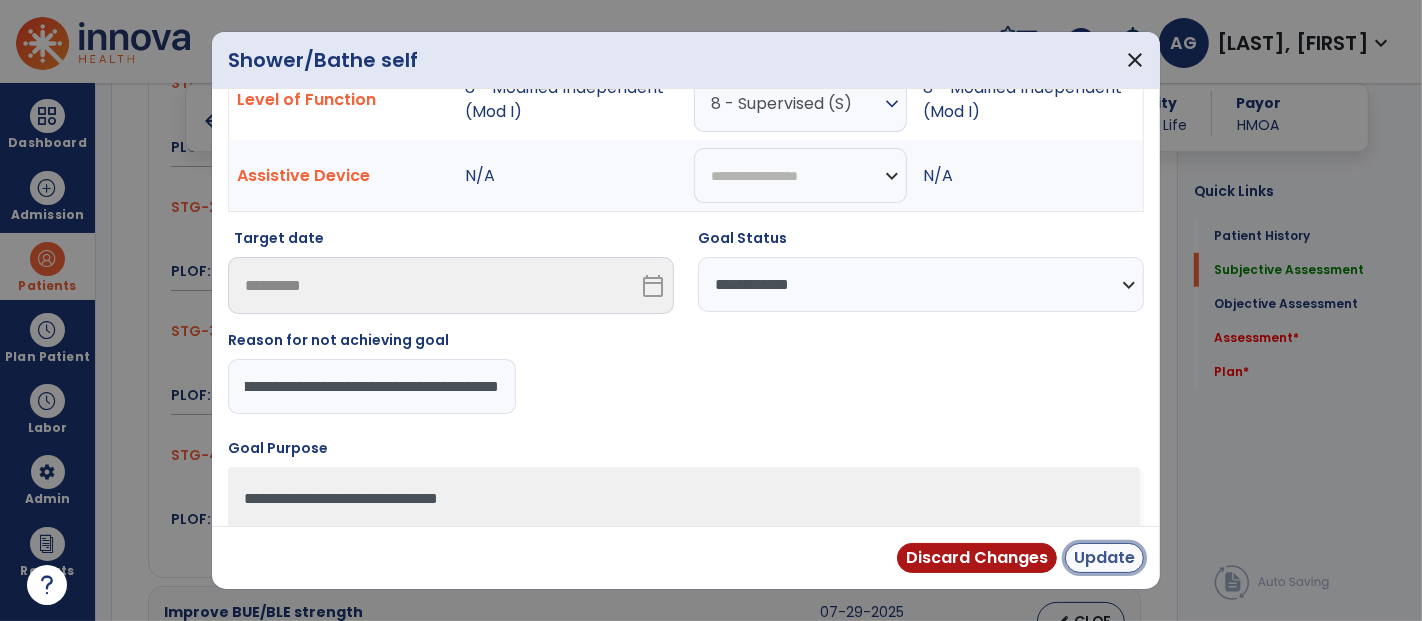 click on "Update" at bounding box center (1104, 558) 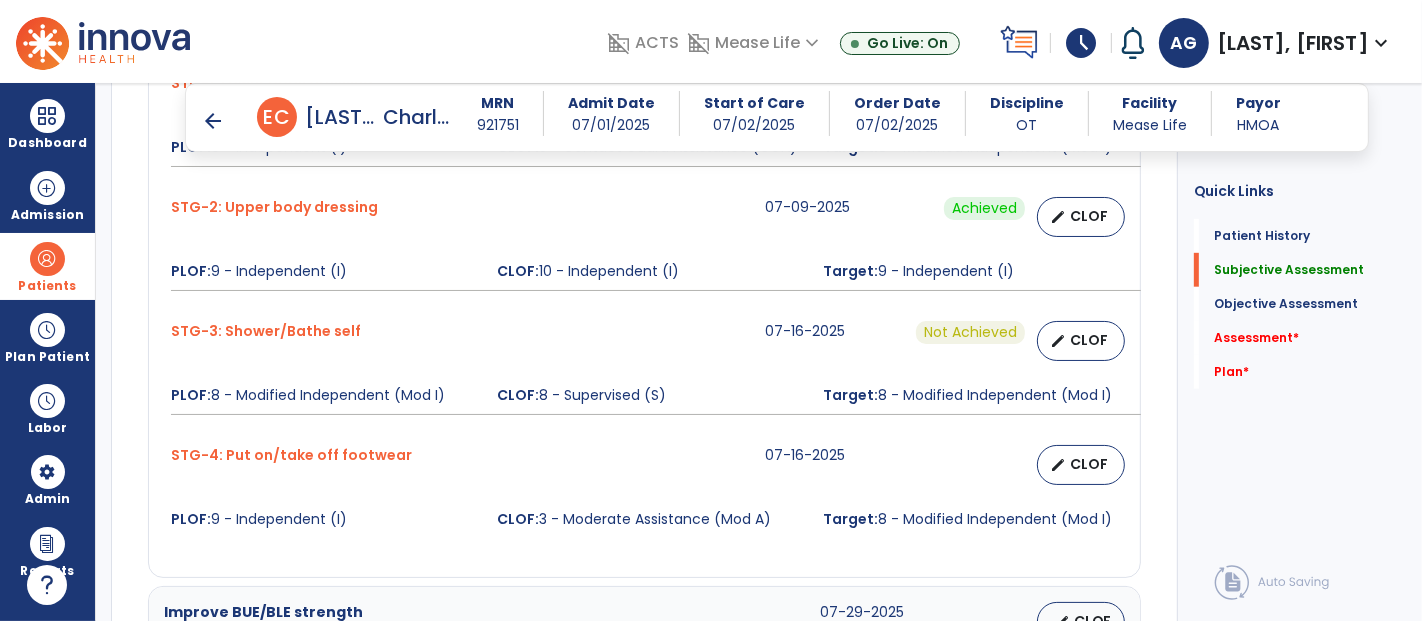 scroll, scrollTop: 1054, scrollLeft: 0, axis: vertical 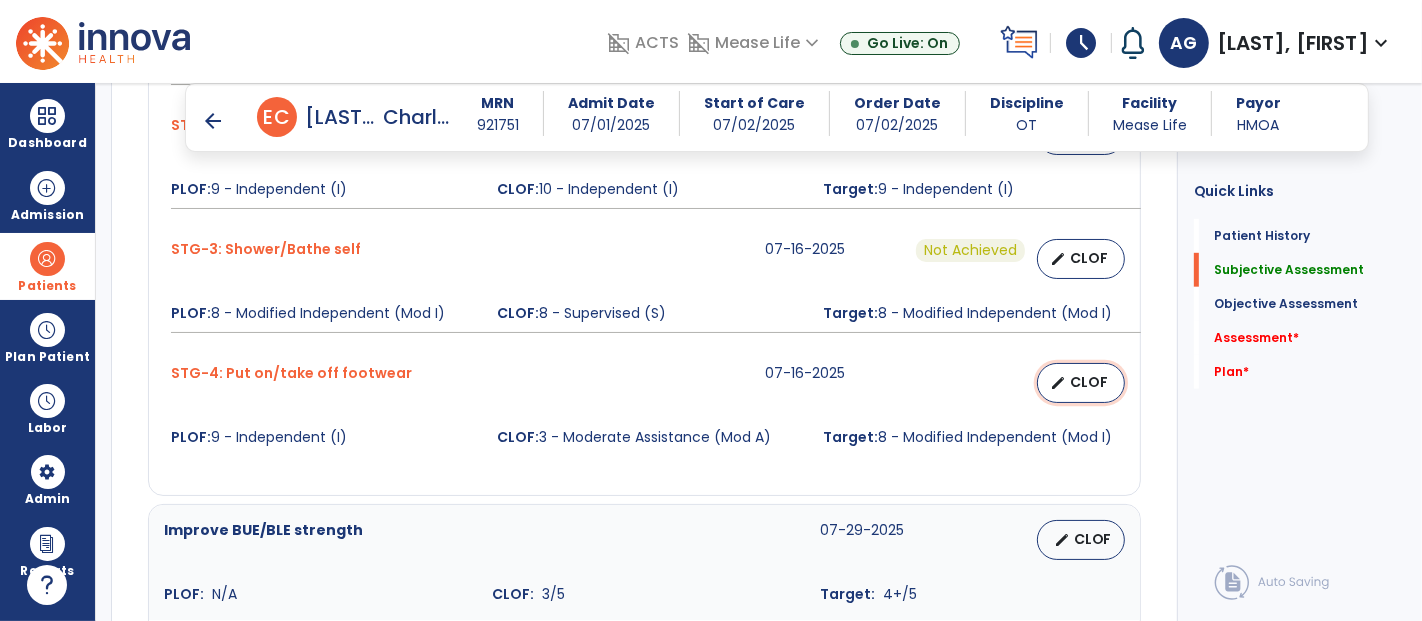 click on "CLOF" at bounding box center [1089, 382] 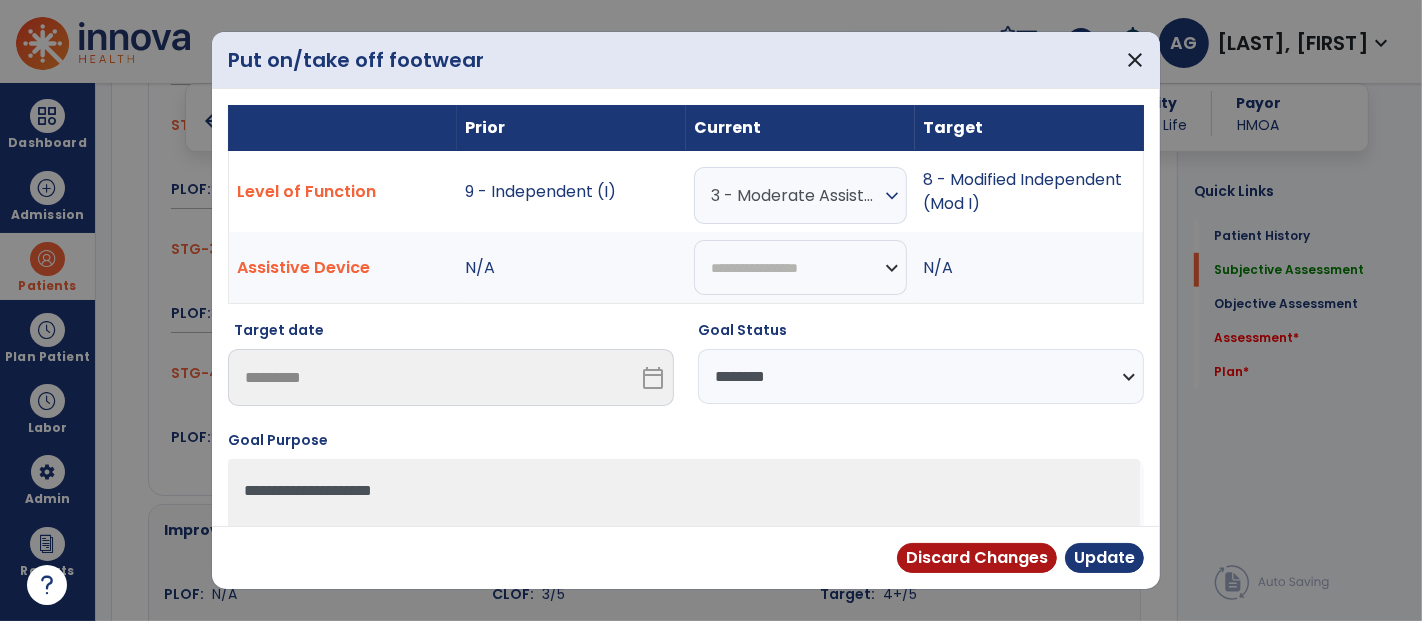 click on "expand_more" at bounding box center [892, 196] 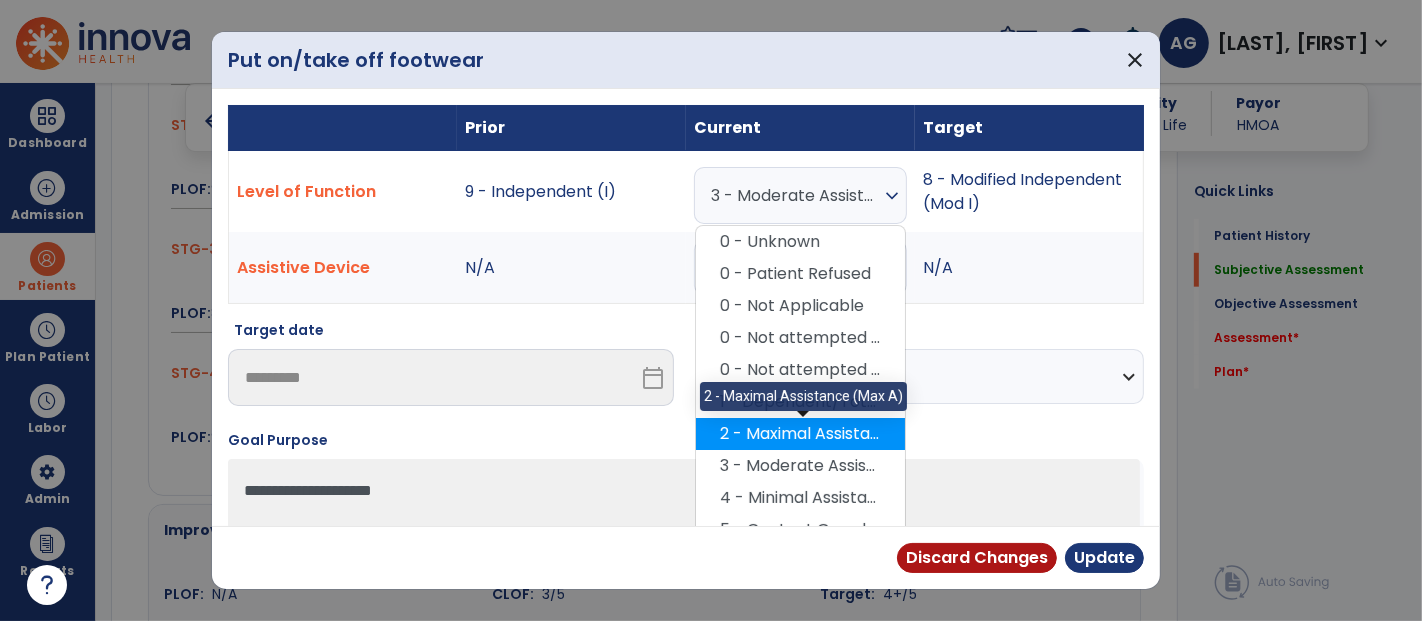scroll, scrollTop: 43, scrollLeft: 0, axis: vertical 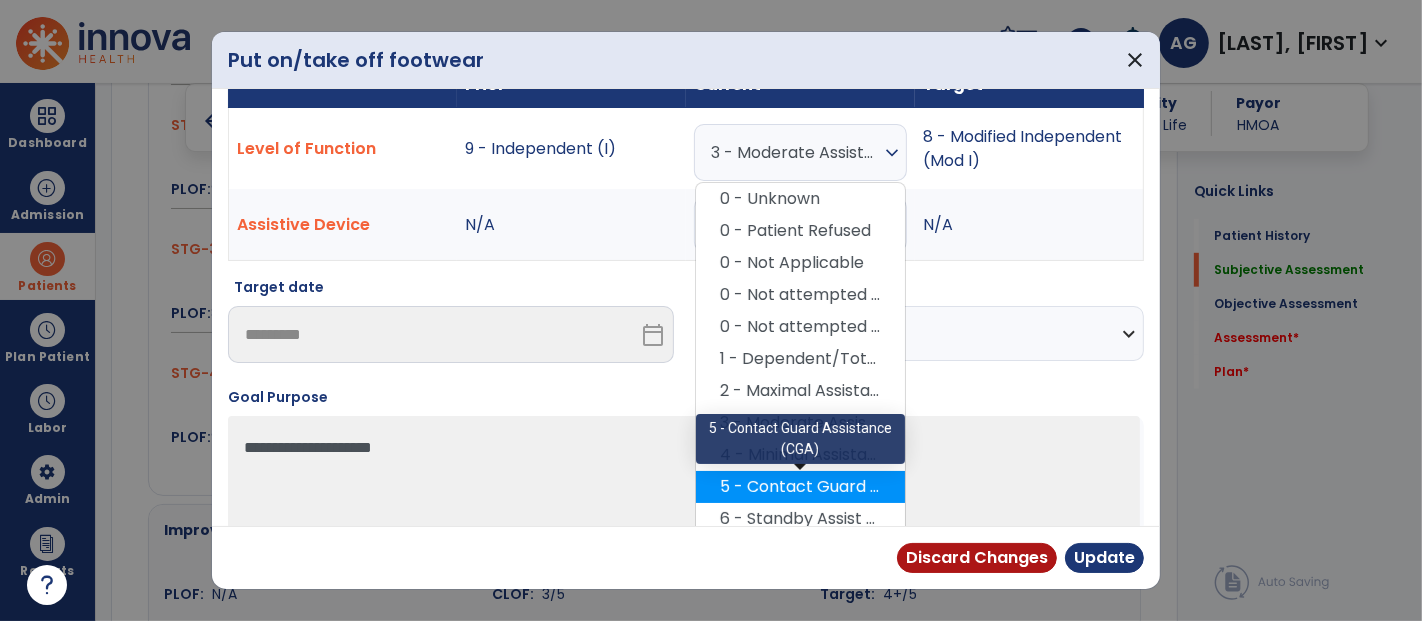 click on "5 - Contact Guard Assistance (CGA)" at bounding box center [800, 487] 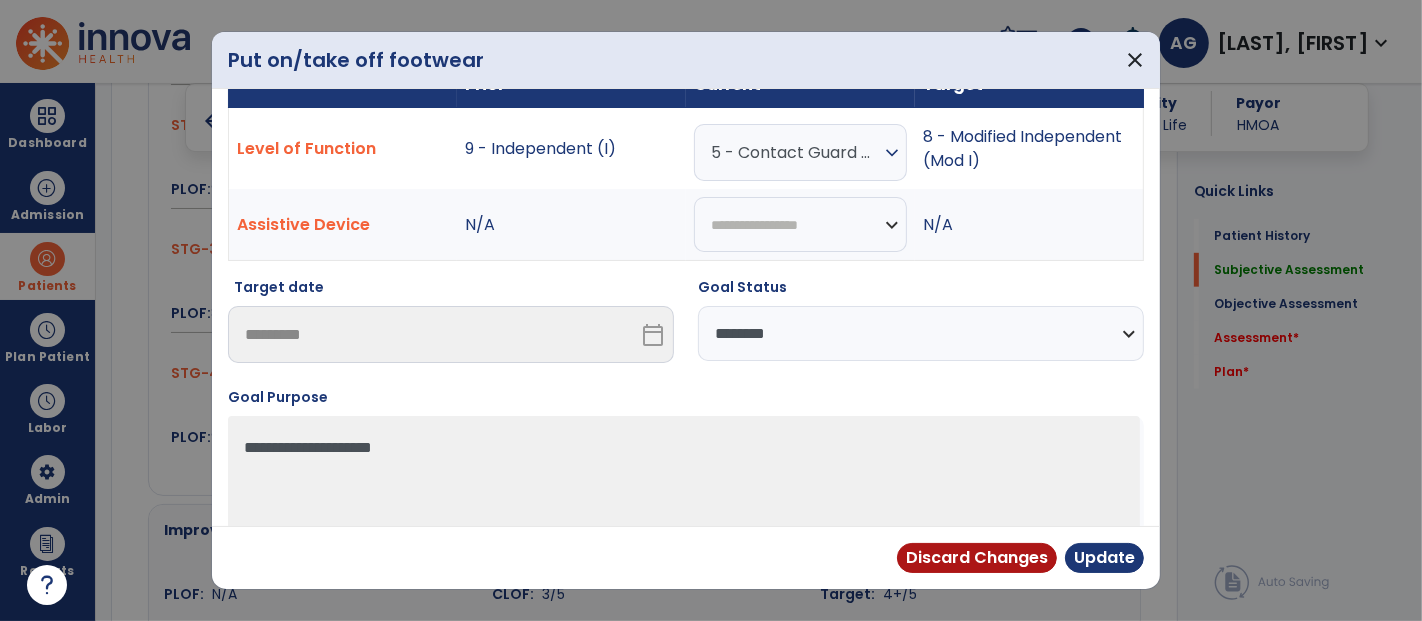 click on "**********" at bounding box center [921, 333] 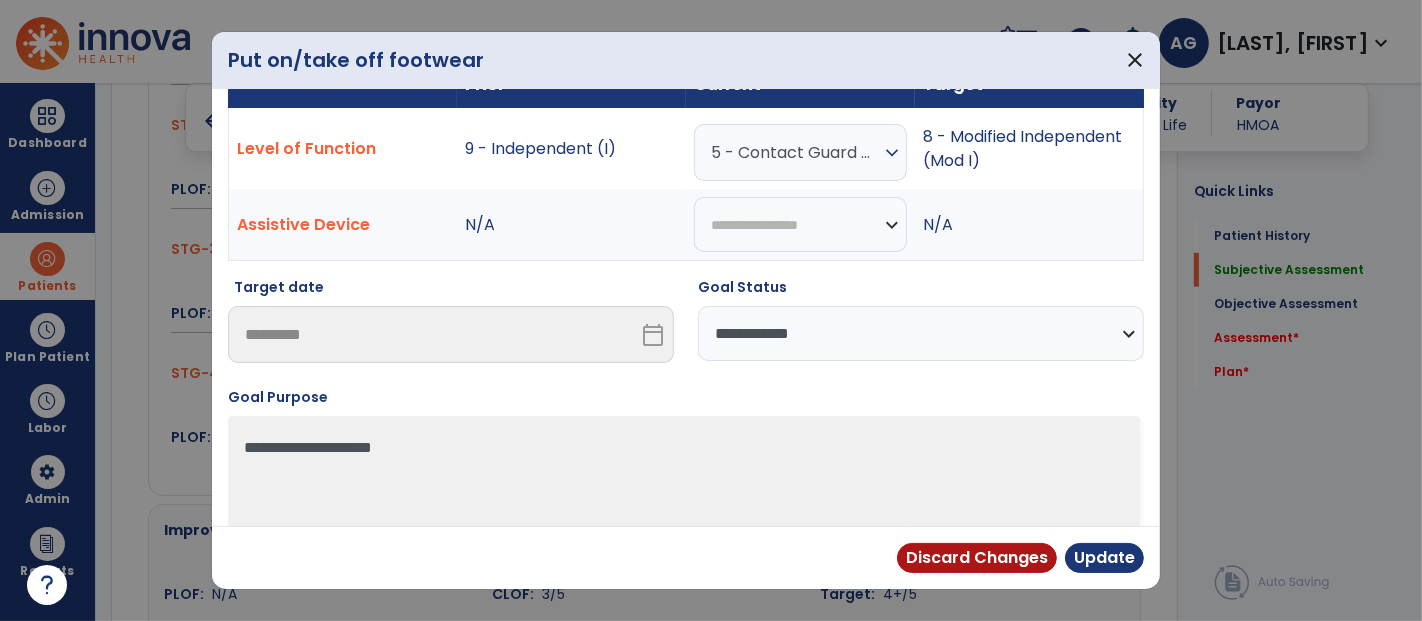 click on "**********" at bounding box center [921, 333] 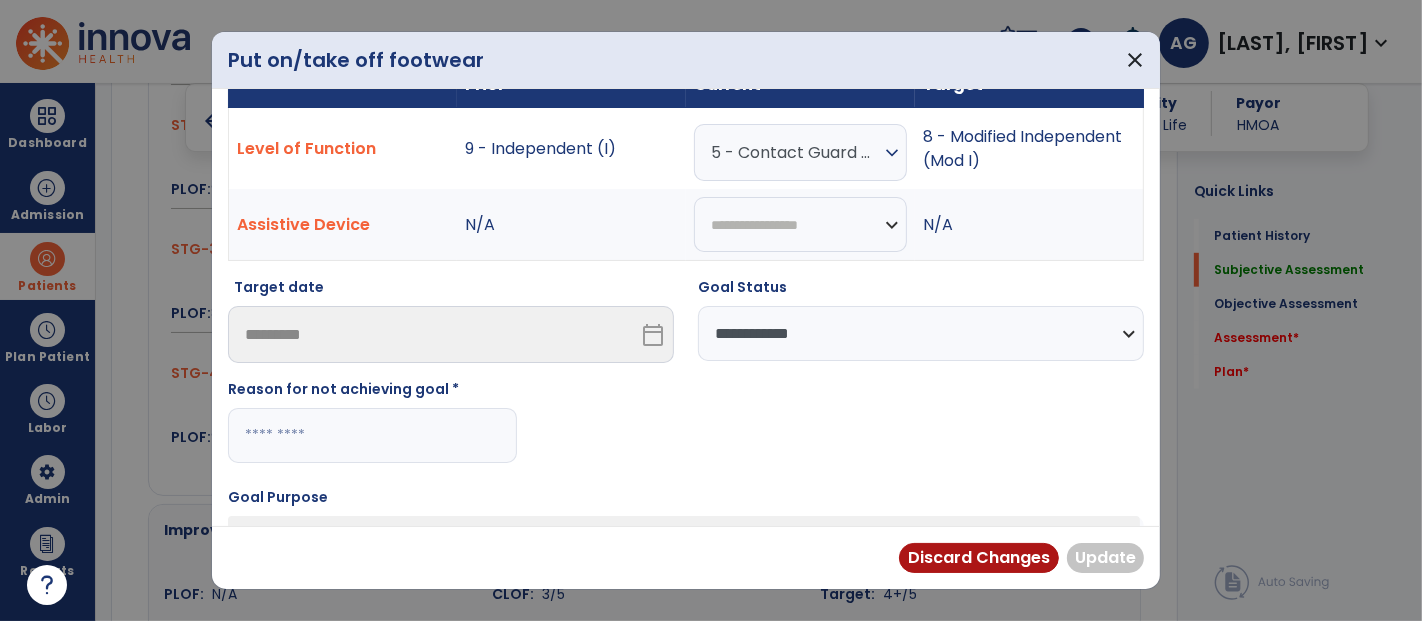 click at bounding box center [372, 435] 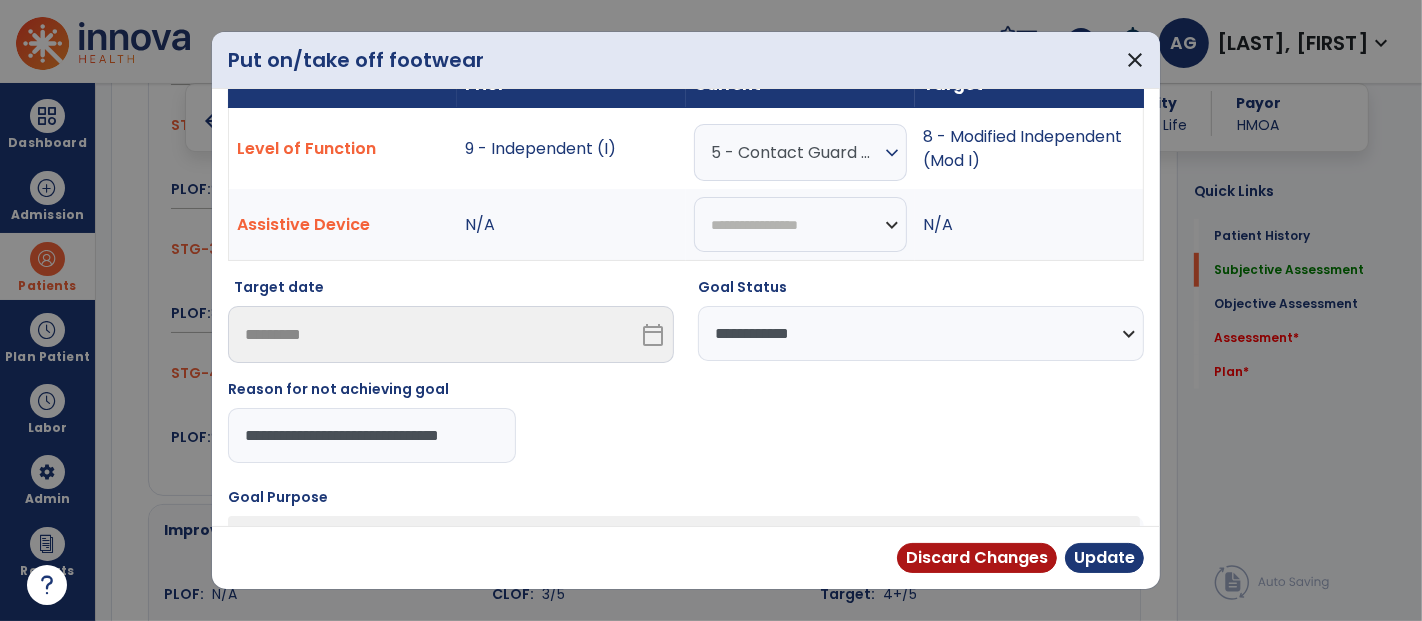 scroll, scrollTop: 0, scrollLeft: 11, axis: horizontal 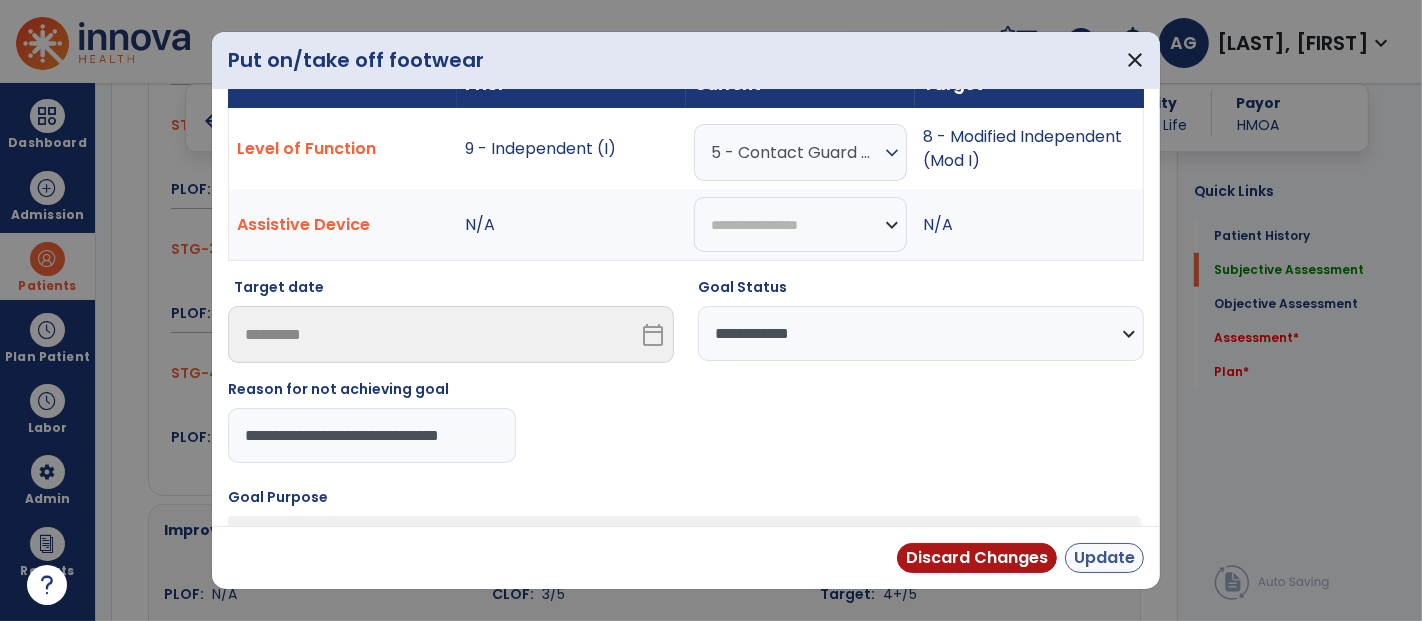 type on "**********" 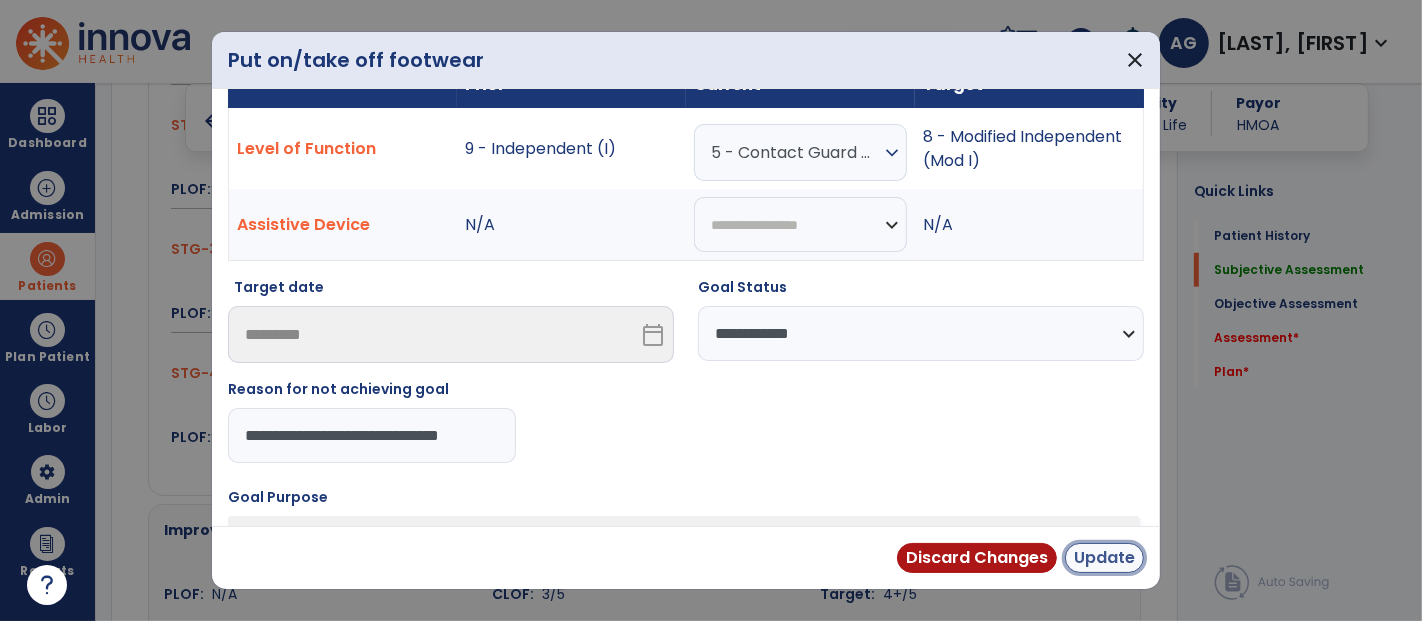 click on "Update" at bounding box center [1104, 558] 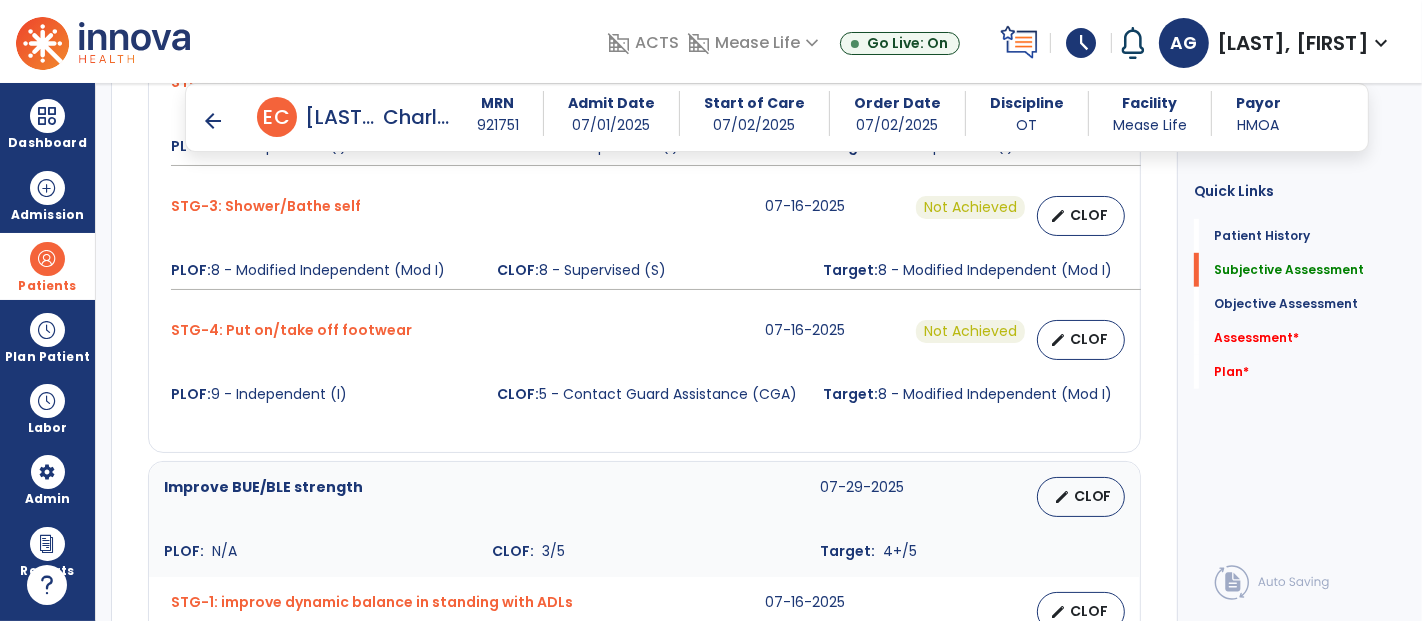 scroll, scrollTop: 1106, scrollLeft: 0, axis: vertical 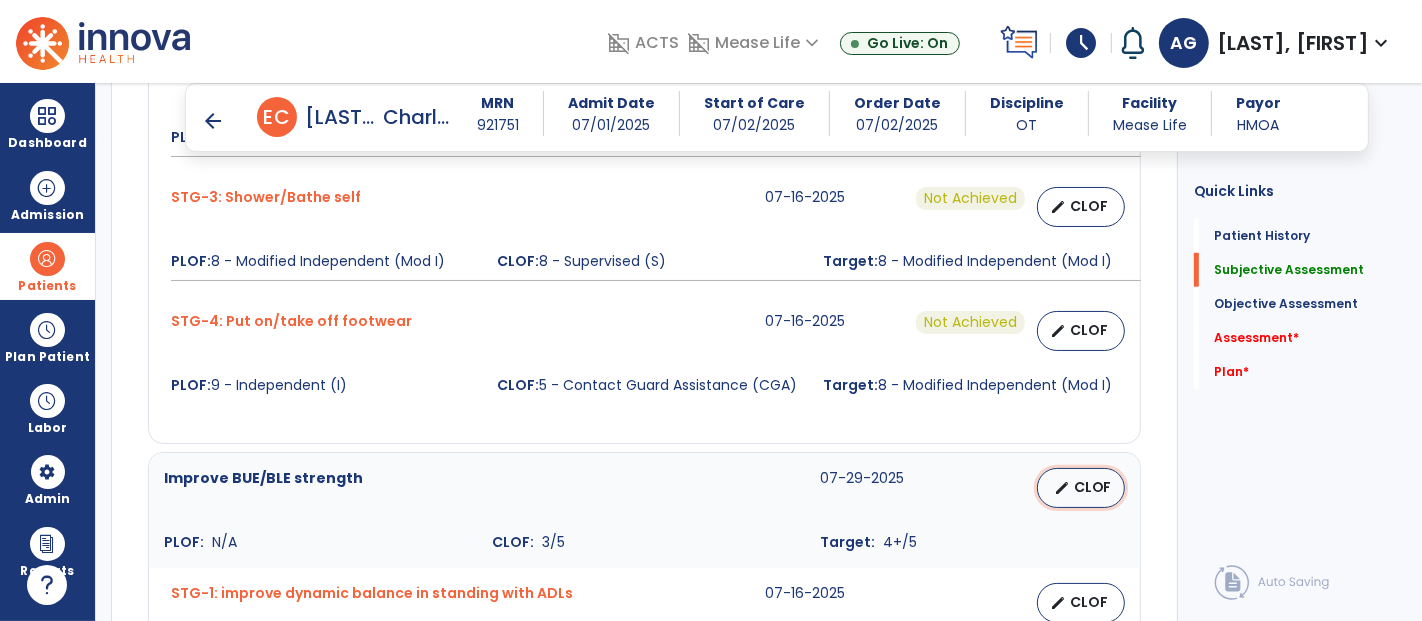 click on "CLOF" at bounding box center (1093, 487) 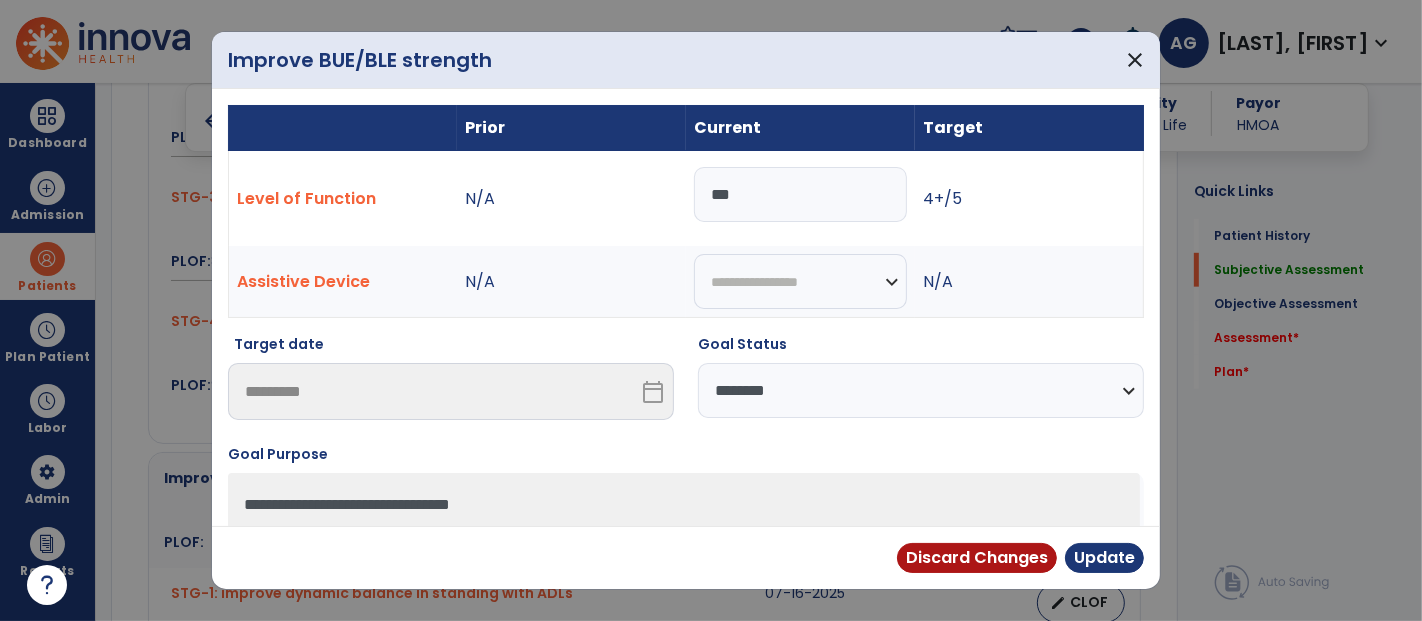 click on "***" at bounding box center (800, 194) 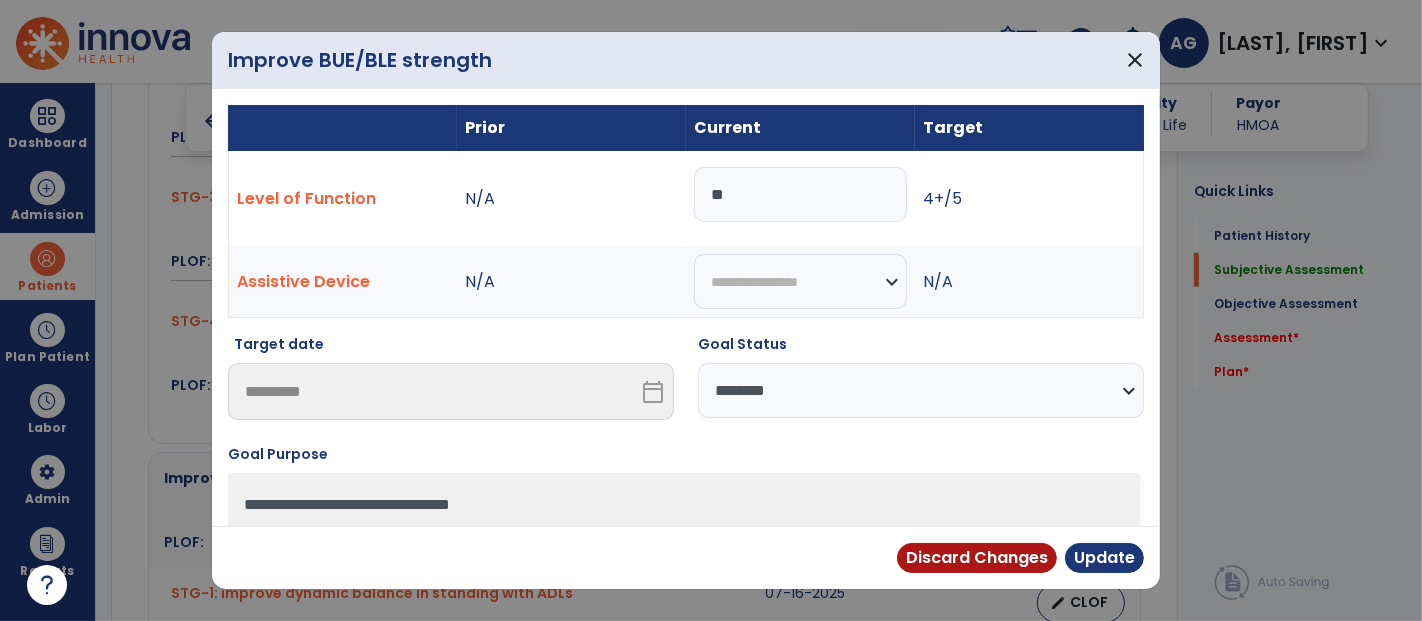 type on "*" 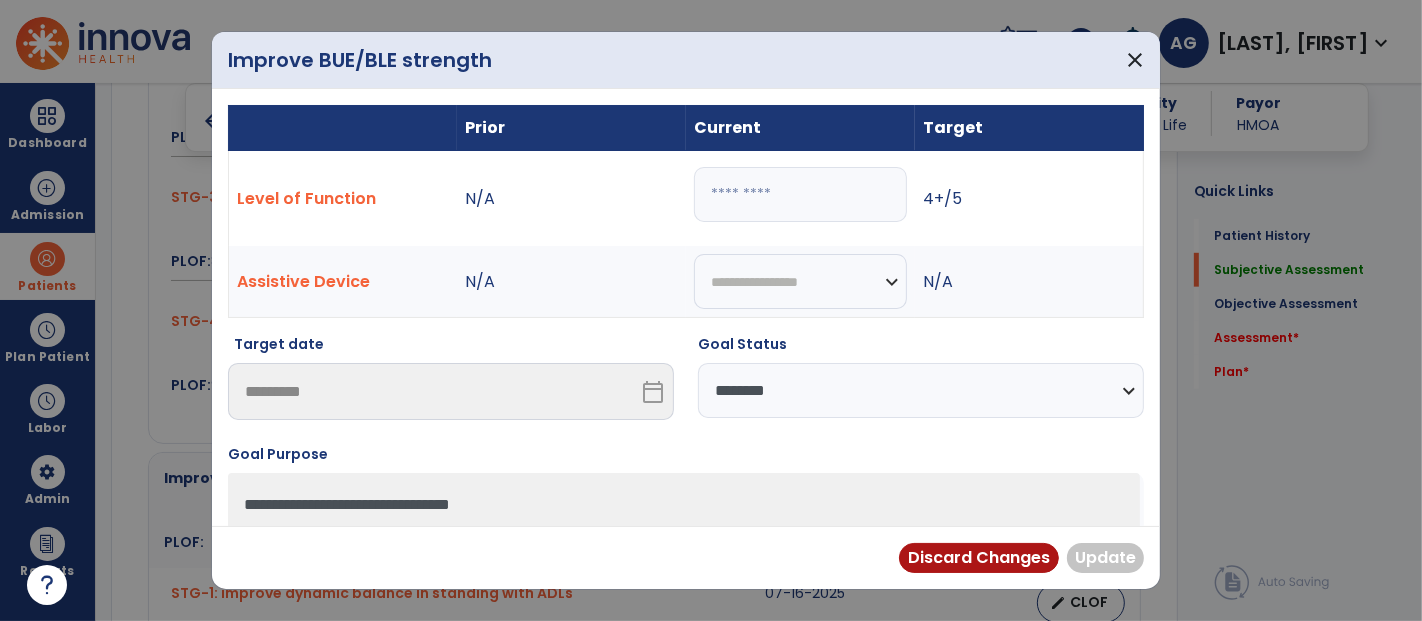 click at bounding box center [800, 194] 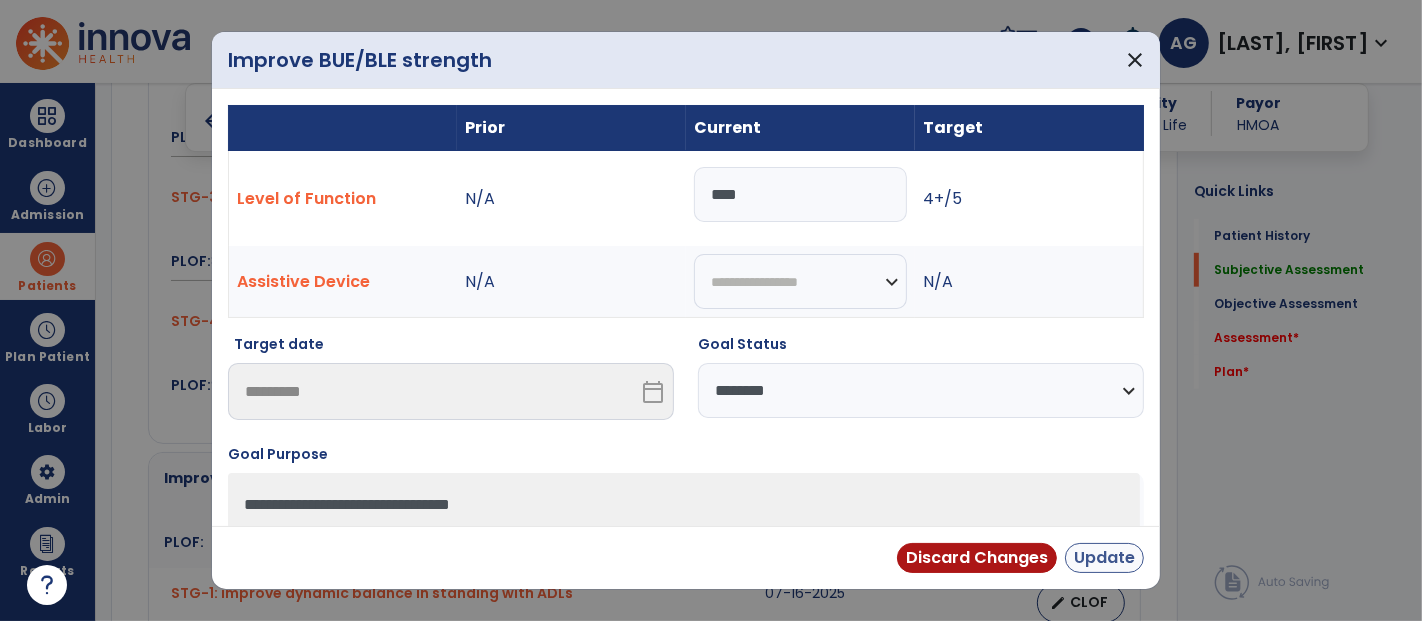 type on "****" 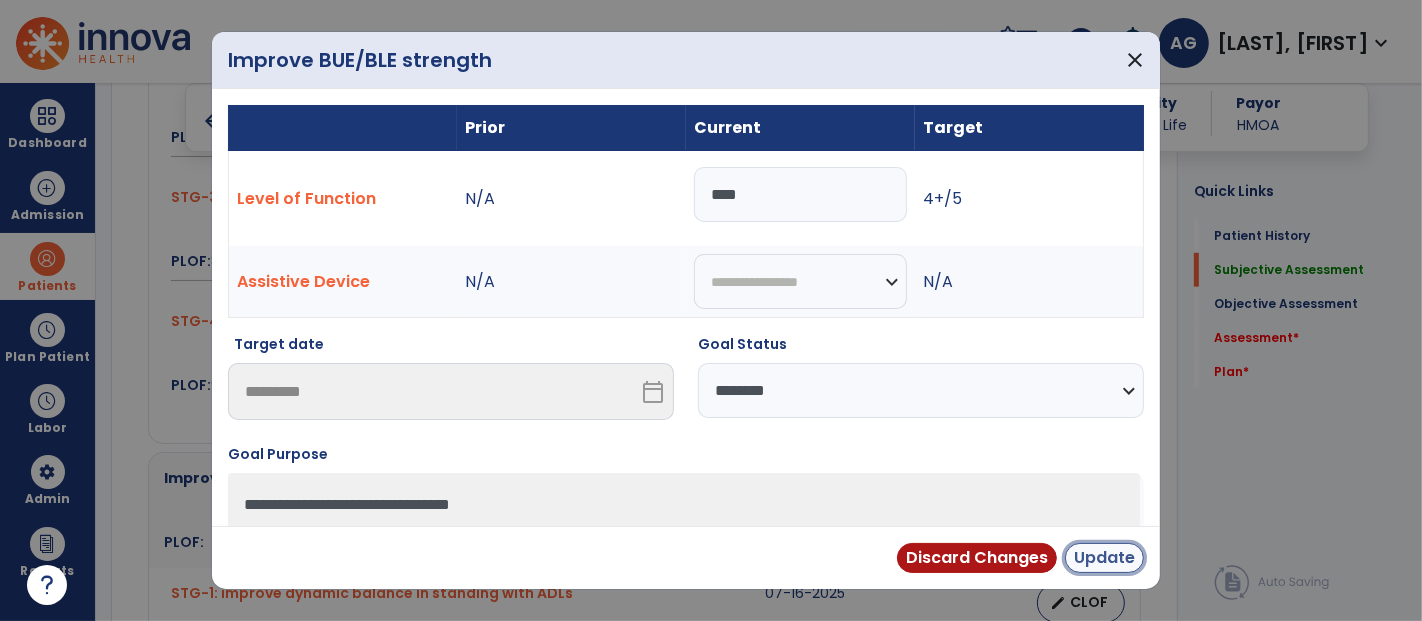 click on "Update" at bounding box center [1104, 558] 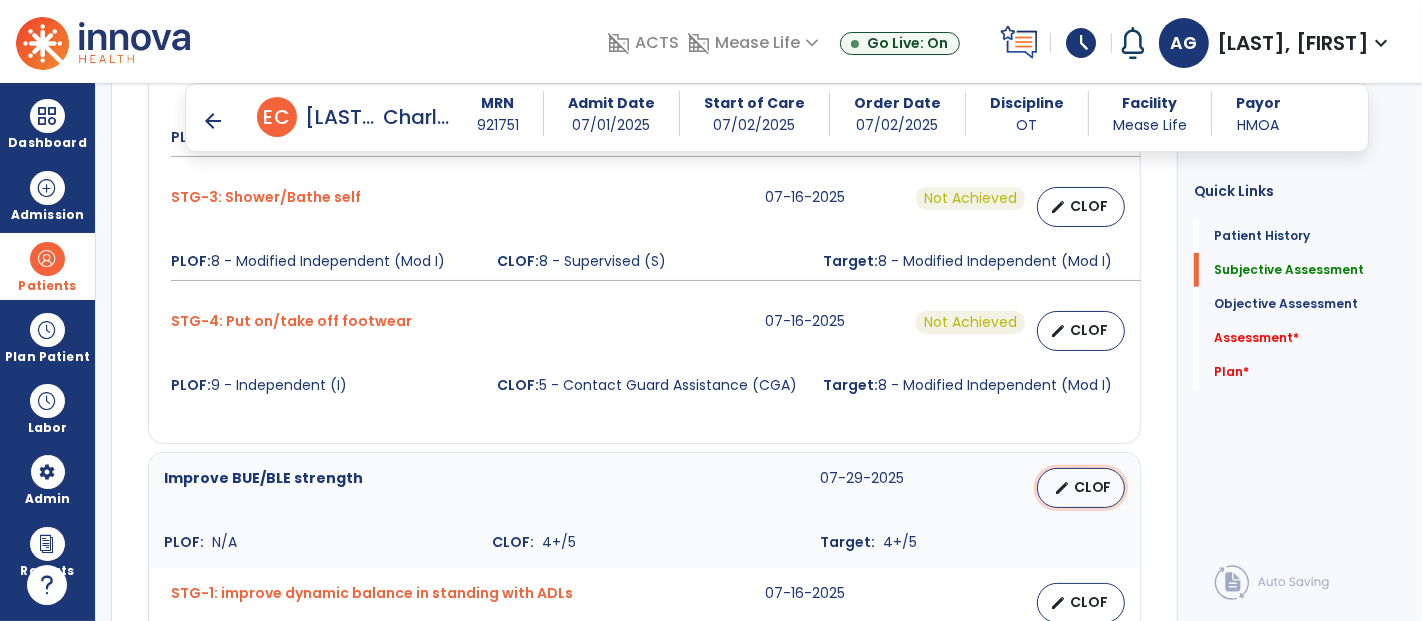 click on "edit" at bounding box center [1062, 488] 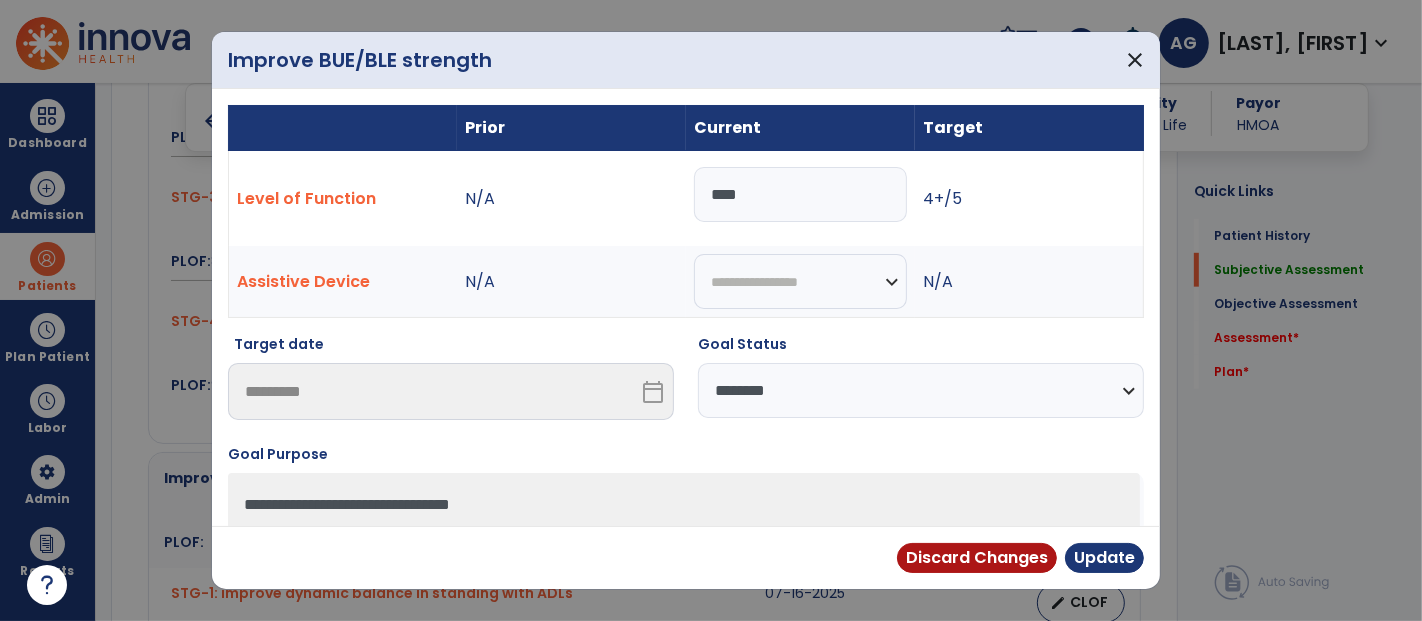 click on "**********" at bounding box center (921, 390) 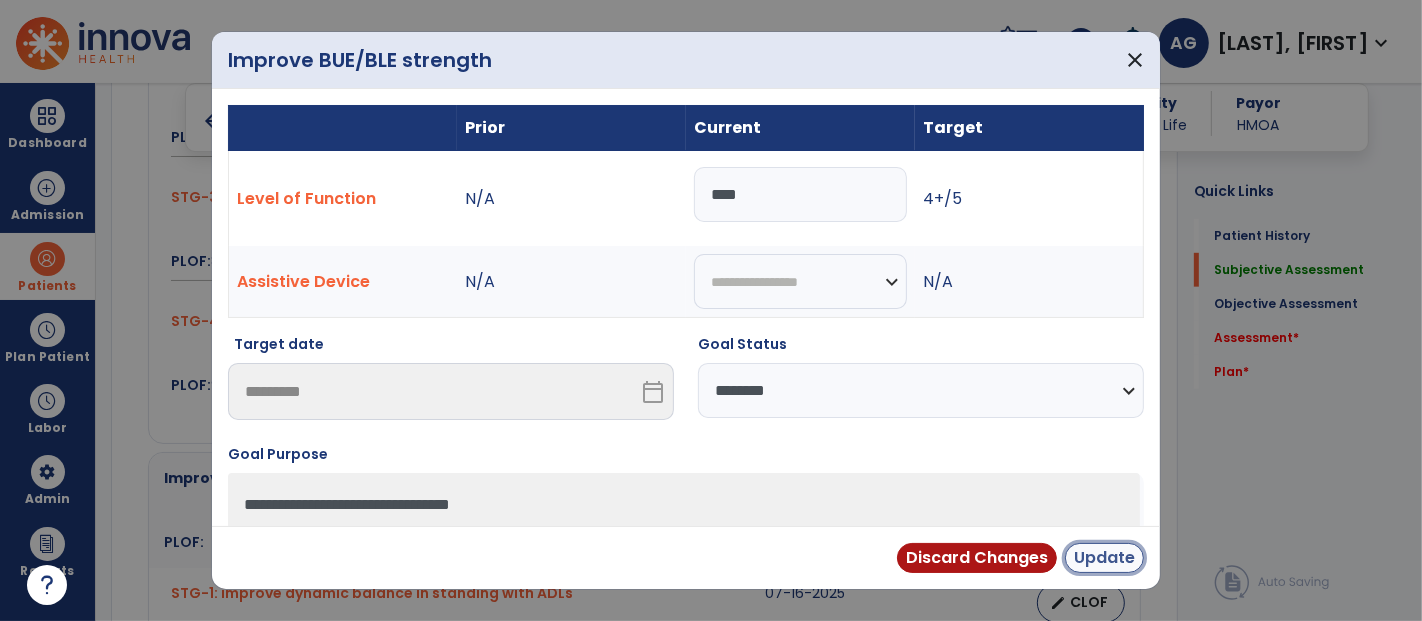 click on "Update" at bounding box center [1104, 558] 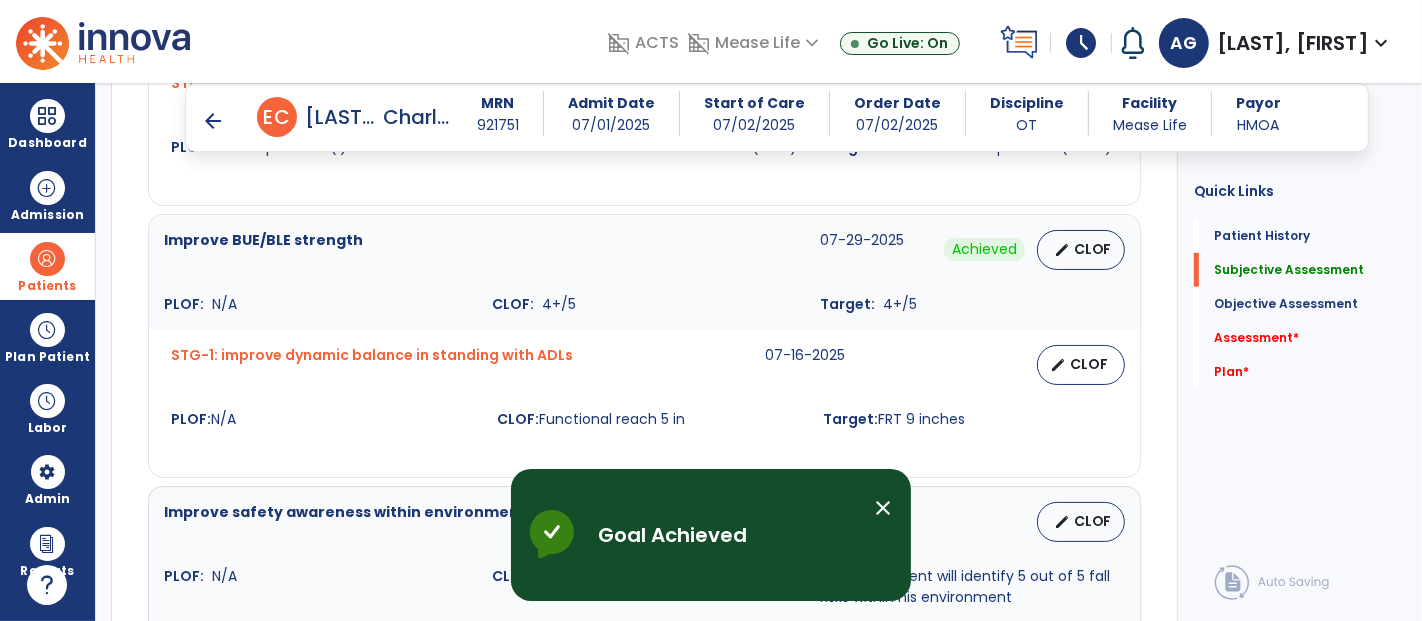 scroll, scrollTop: 1345, scrollLeft: 0, axis: vertical 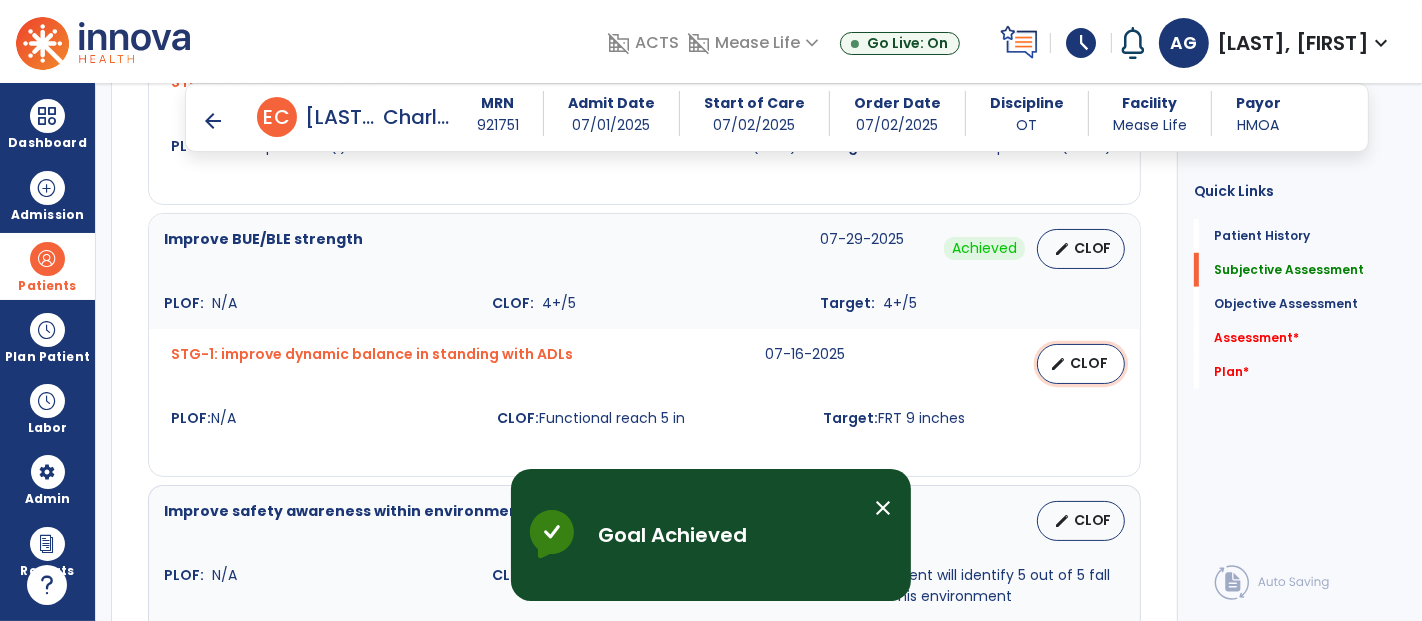 click on "CLOF" at bounding box center [1089, 363] 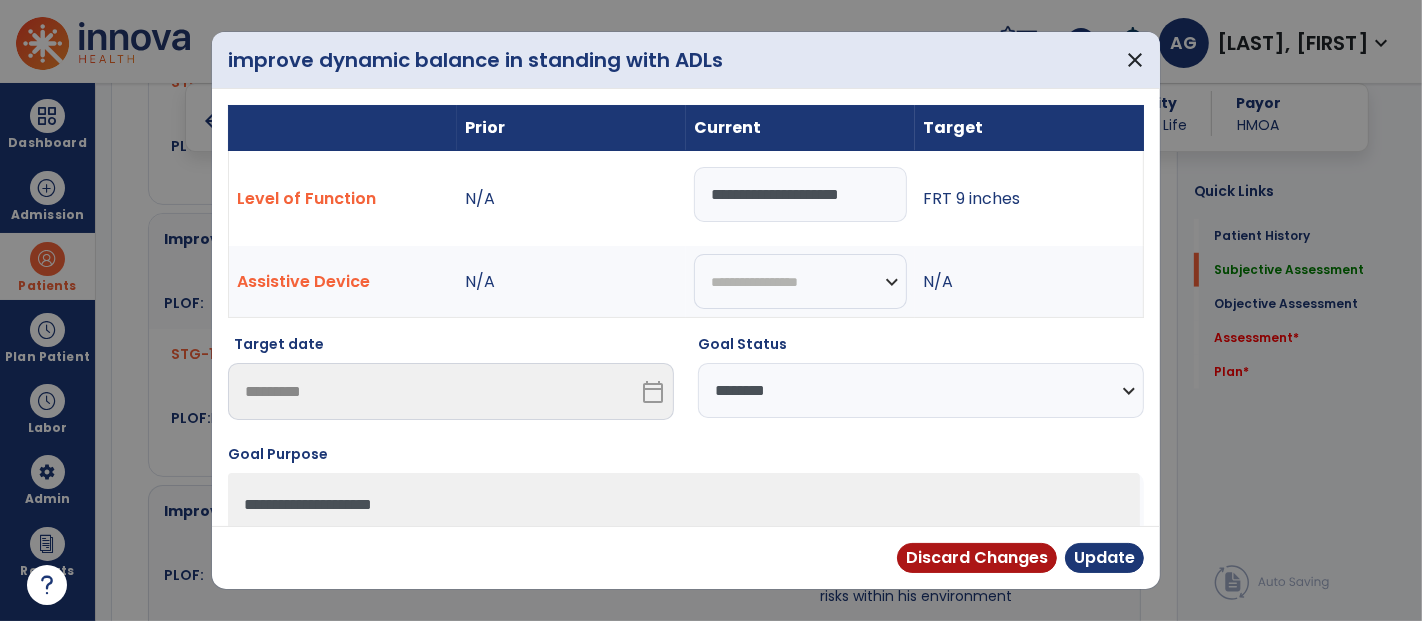 drag, startPoint x: 891, startPoint y: 206, endPoint x: 664, endPoint y: 201, distance: 227.05505 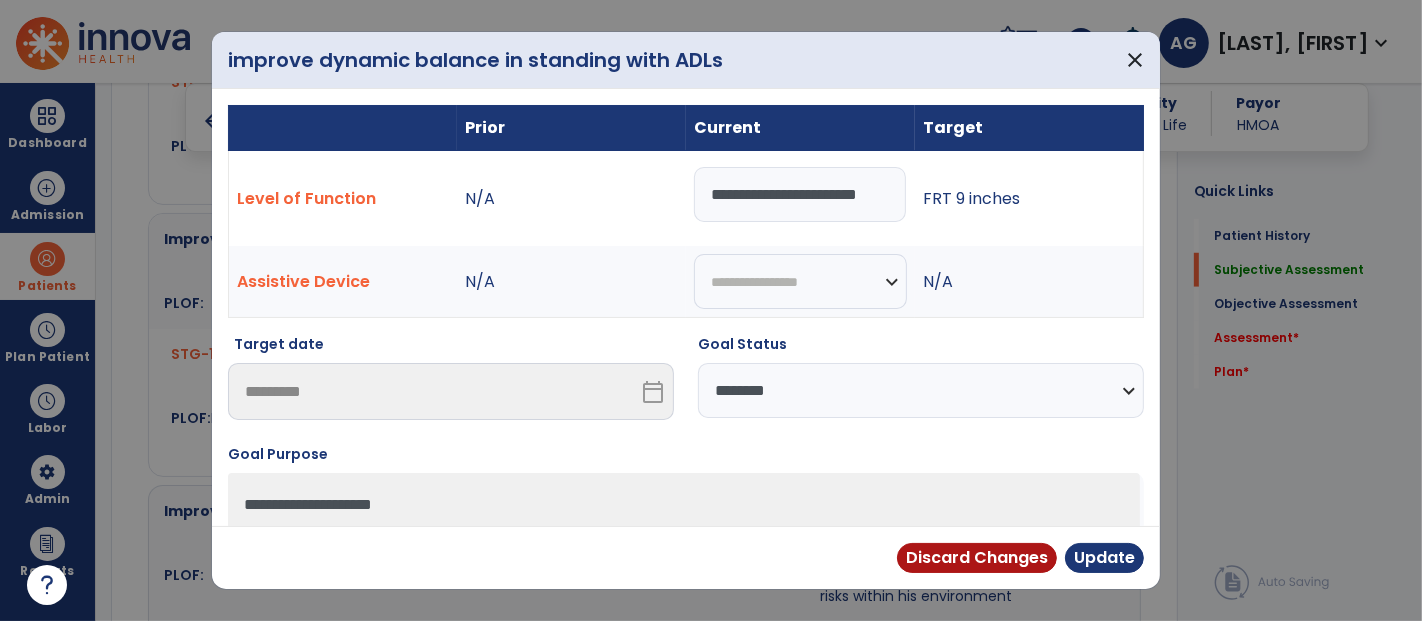 scroll, scrollTop: 0, scrollLeft: 25, axis: horizontal 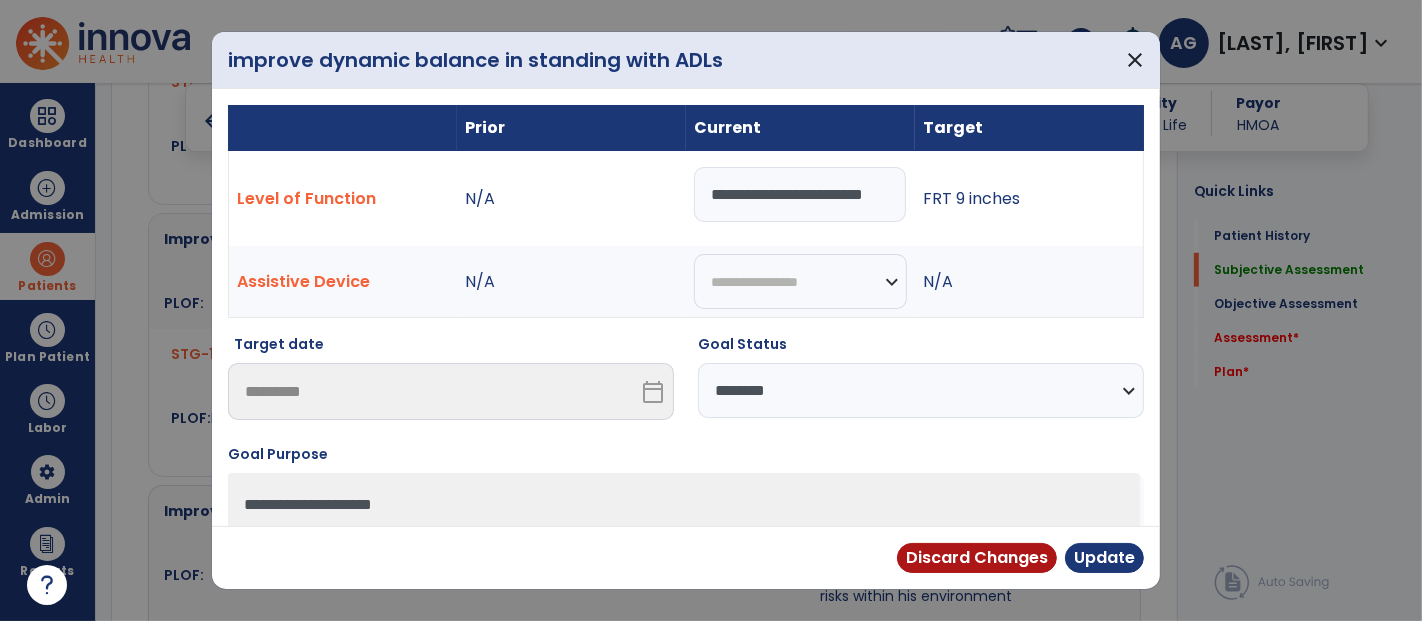 type on "**********" 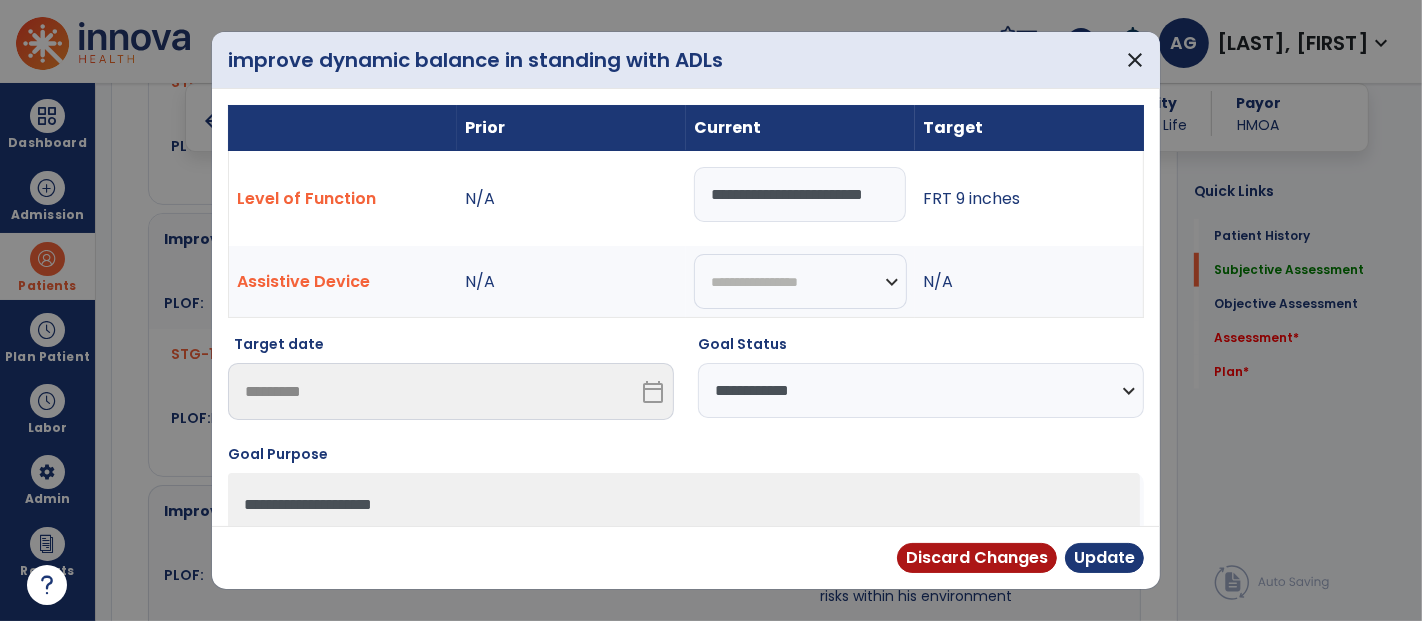 click on "**********" at bounding box center (921, 390) 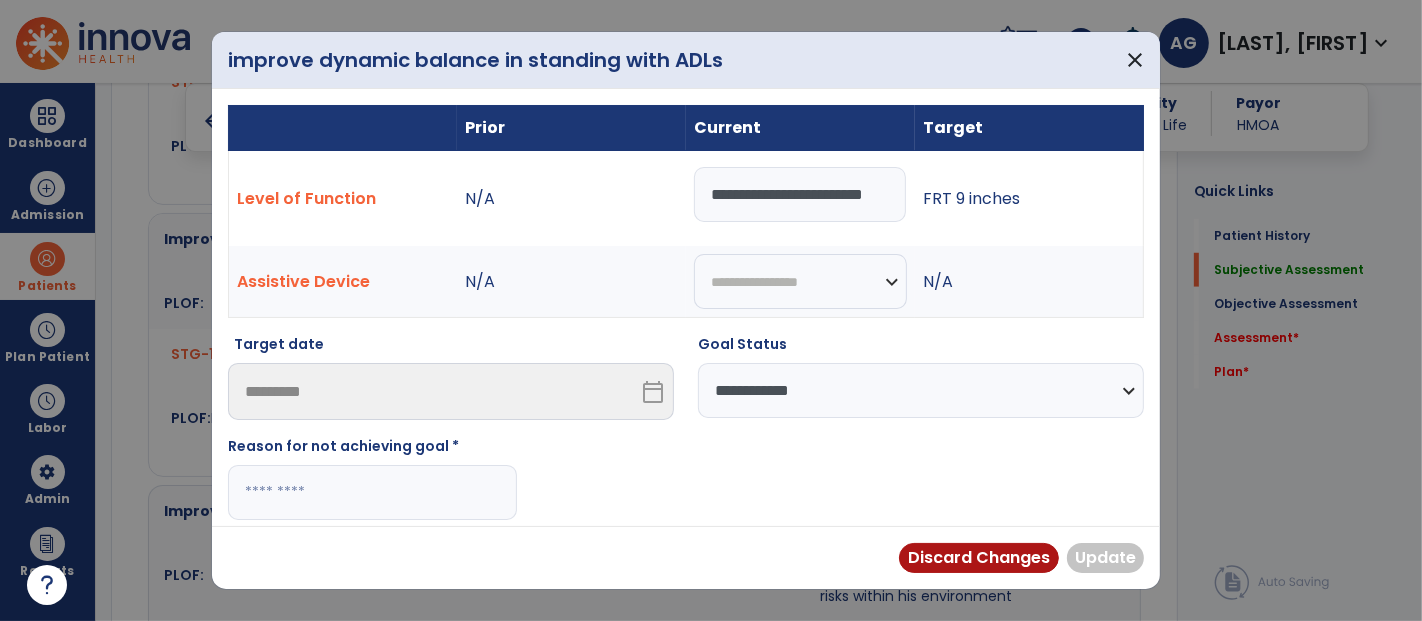 click at bounding box center [372, 492] 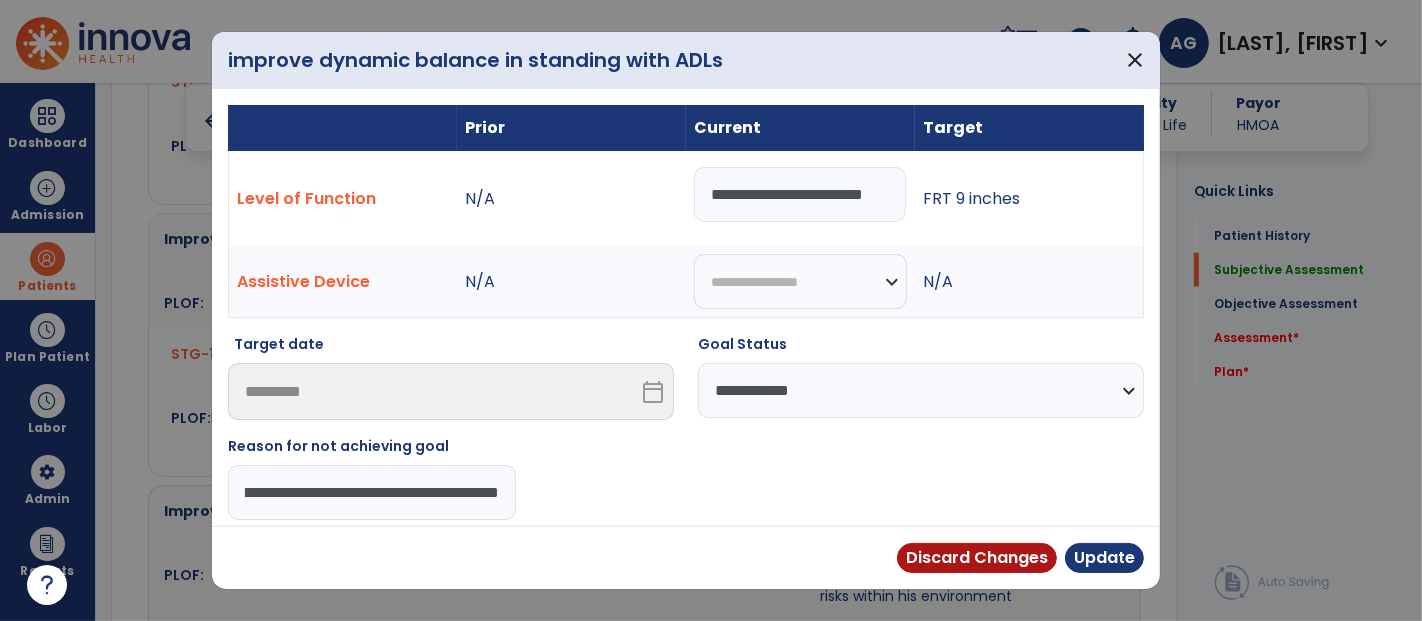 scroll, scrollTop: 0, scrollLeft: 169, axis: horizontal 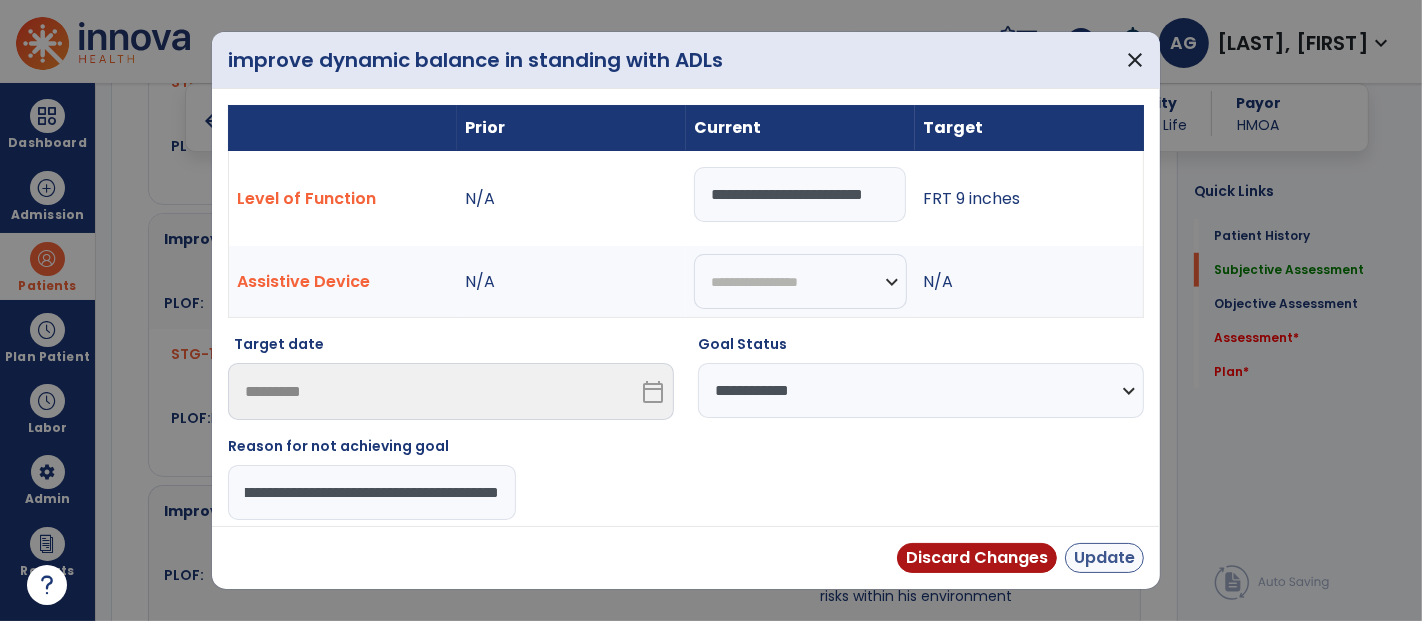 type on "**********" 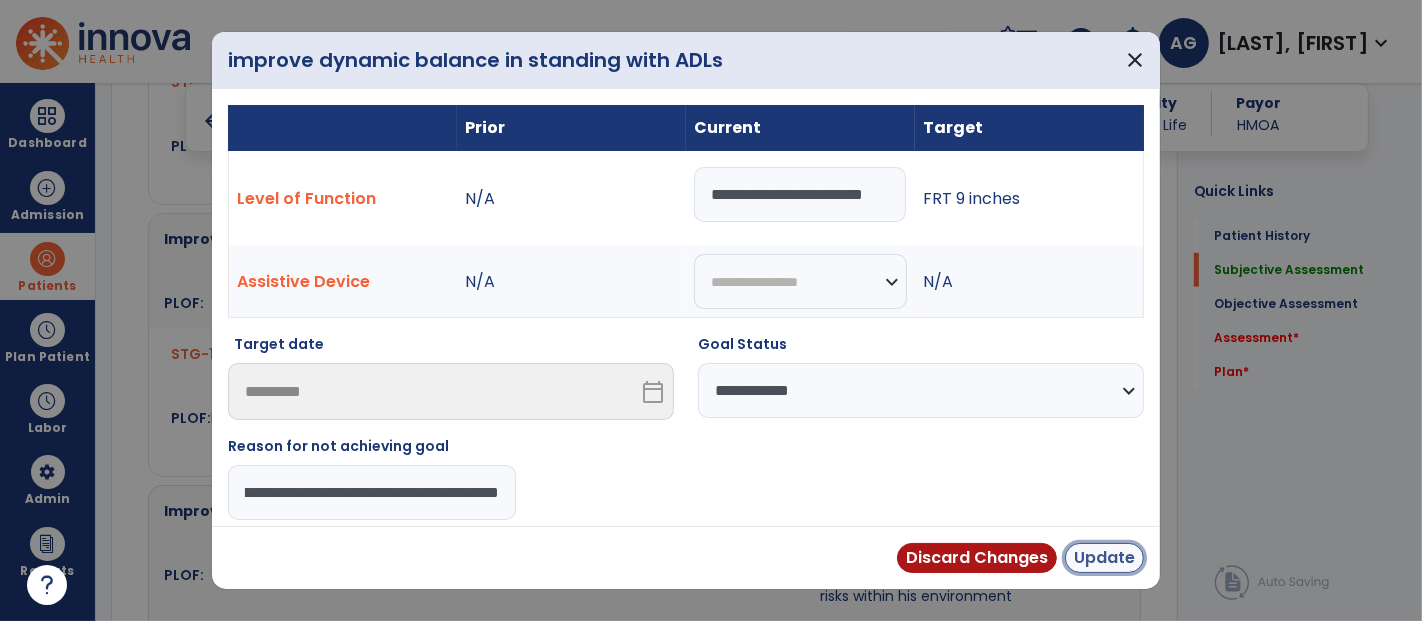 scroll, scrollTop: 0, scrollLeft: 0, axis: both 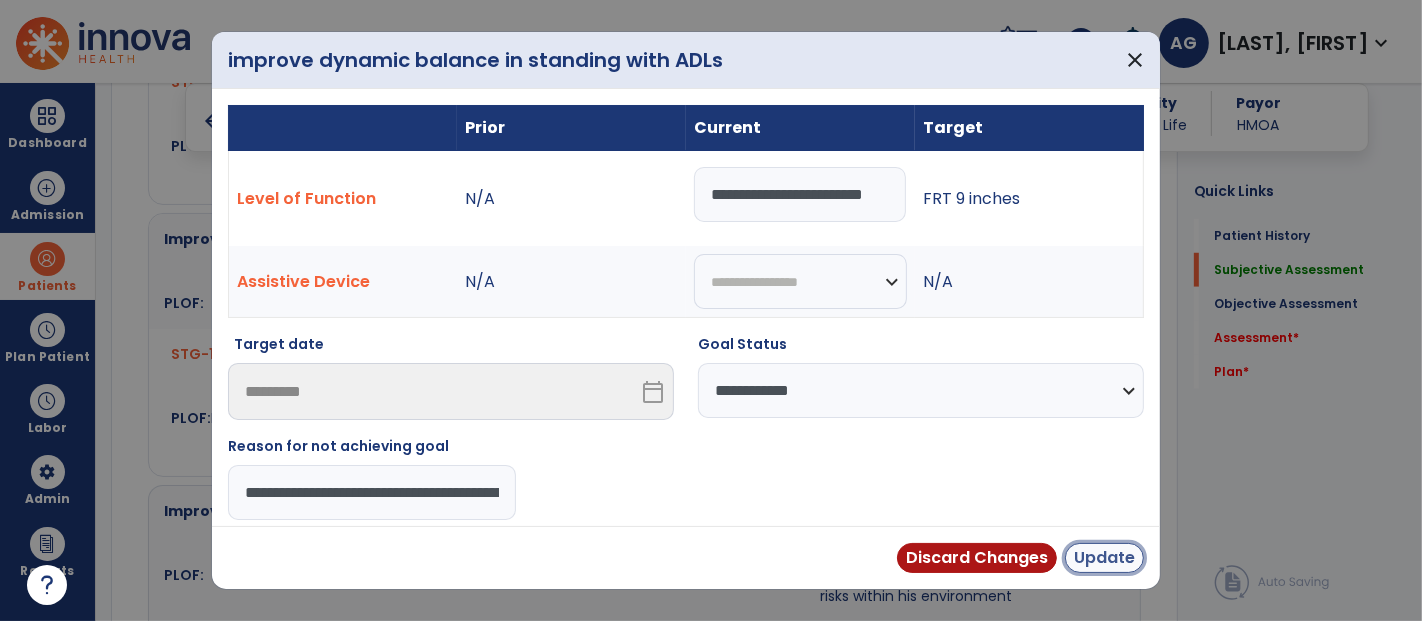 click on "Update" at bounding box center [1104, 558] 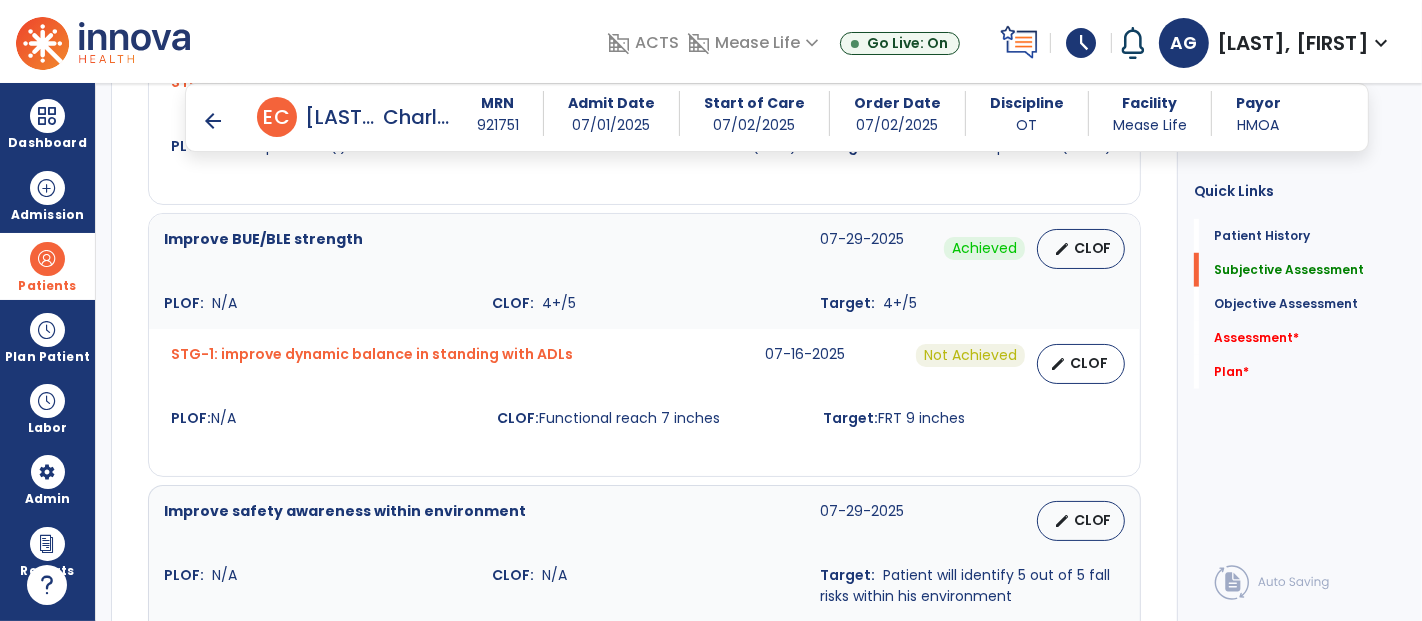 scroll, scrollTop: 1470, scrollLeft: 0, axis: vertical 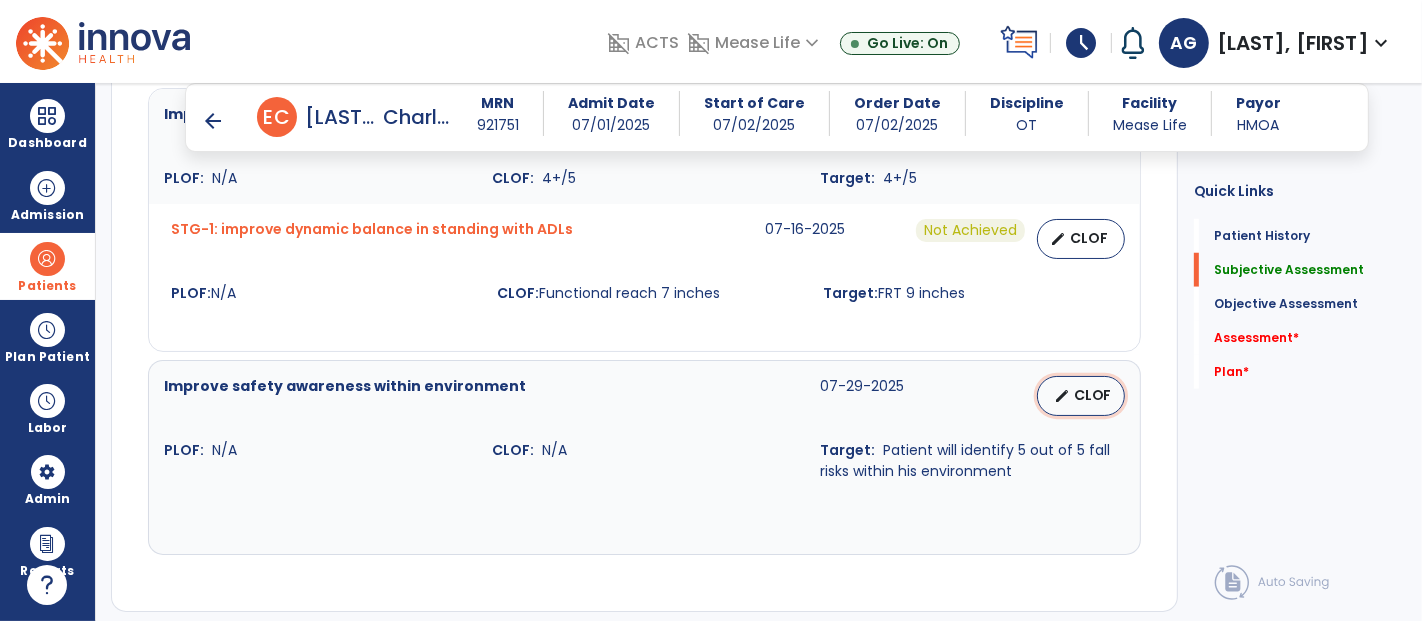 click on "edit" at bounding box center [1062, 396] 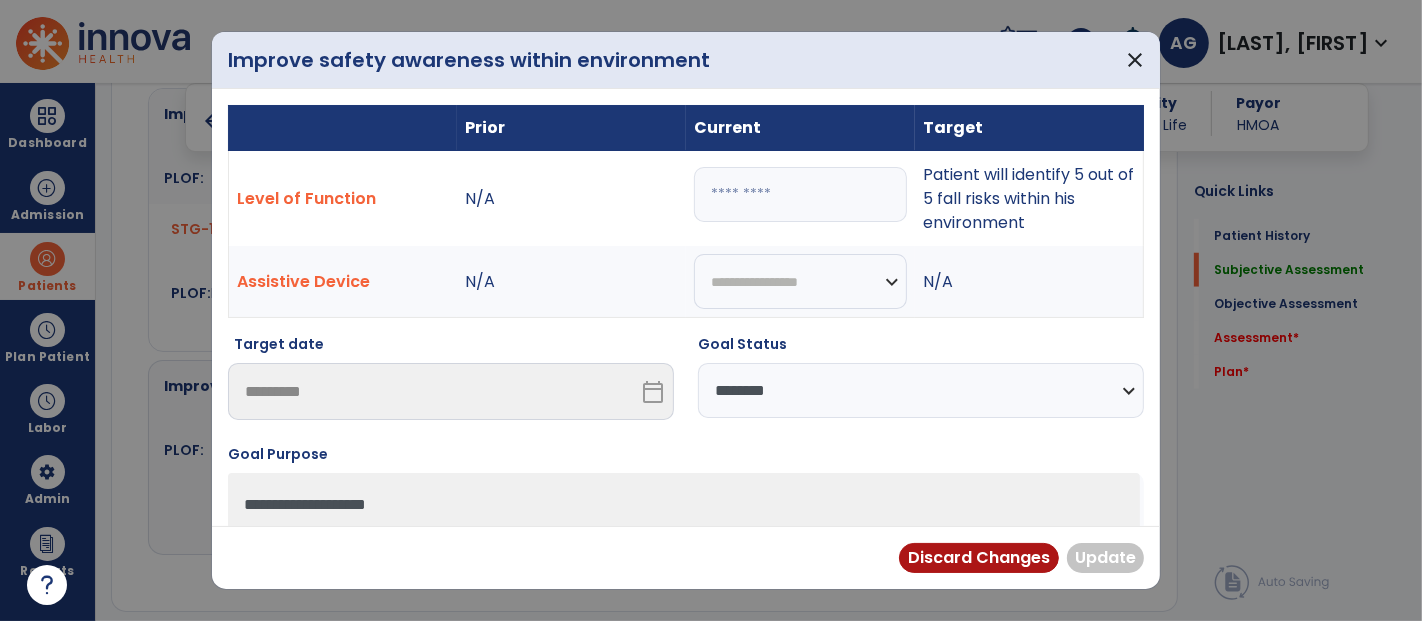 click at bounding box center (800, 194) 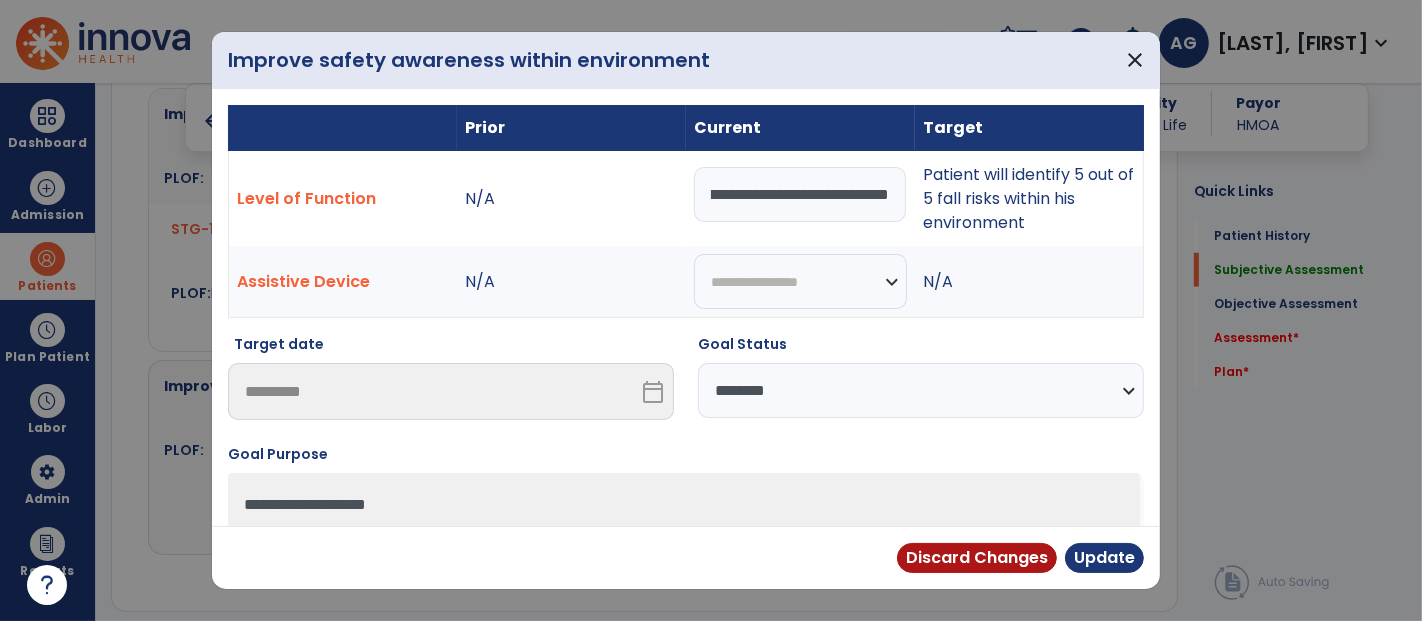 scroll, scrollTop: 0, scrollLeft: 130, axis: horizontal 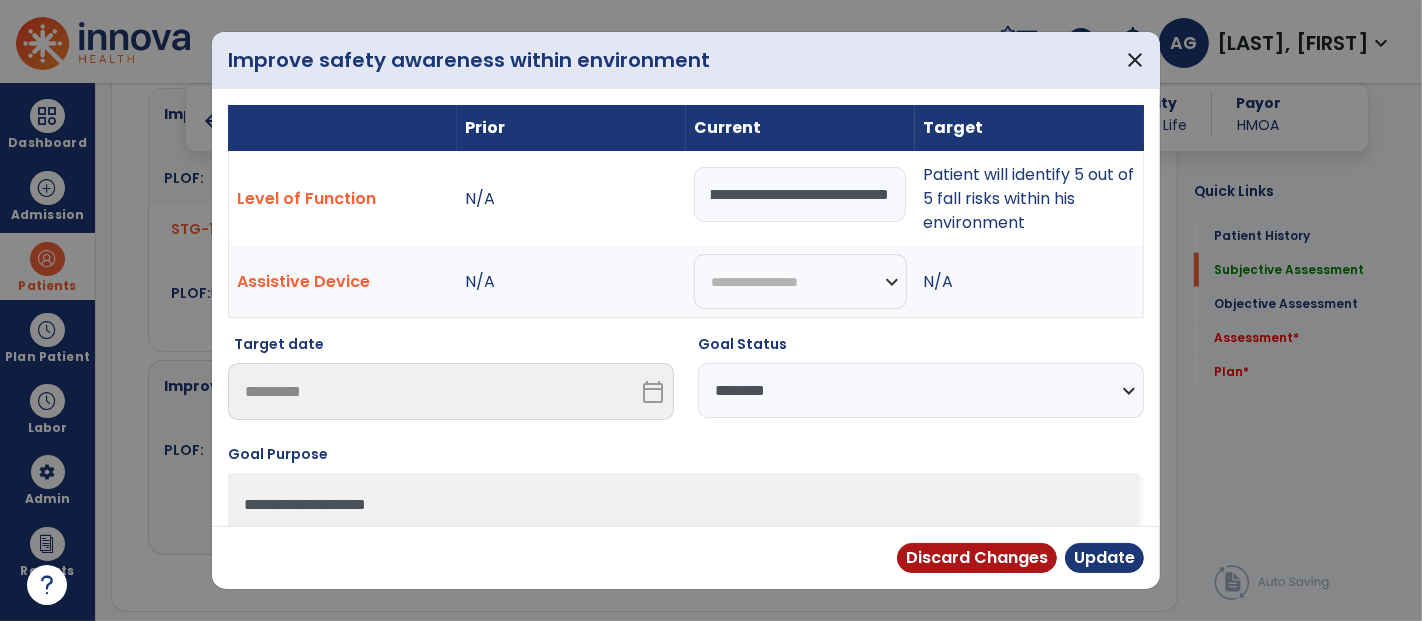 type on "**********" 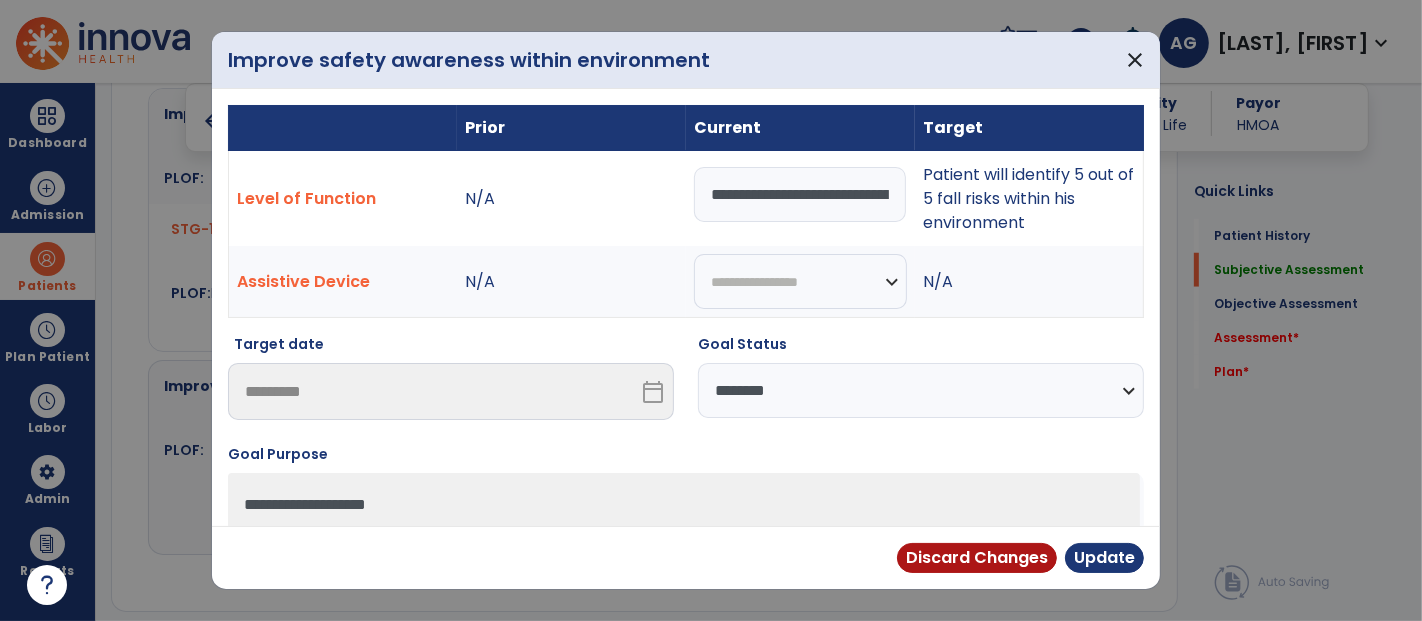select on "********" 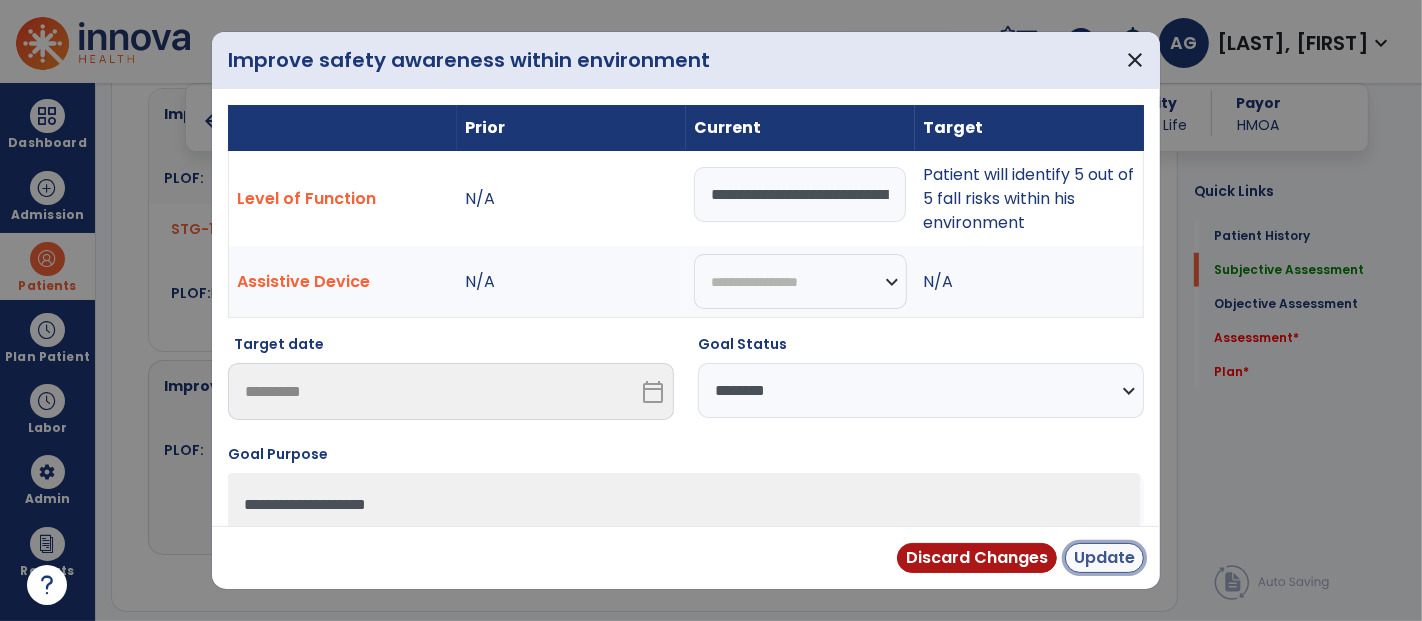 click on "Update" at bounding box center [1104, 558] 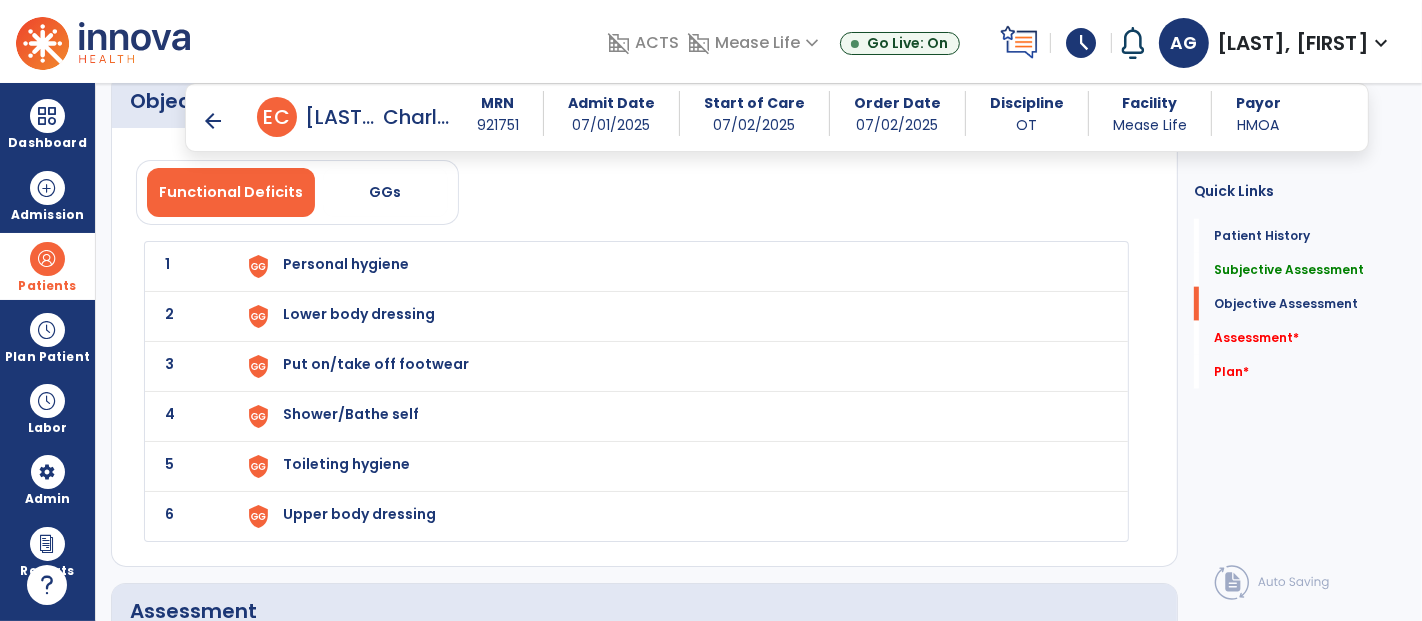 scroll, scrollTop: 2026, scrollLeft: 0, axis: vertical 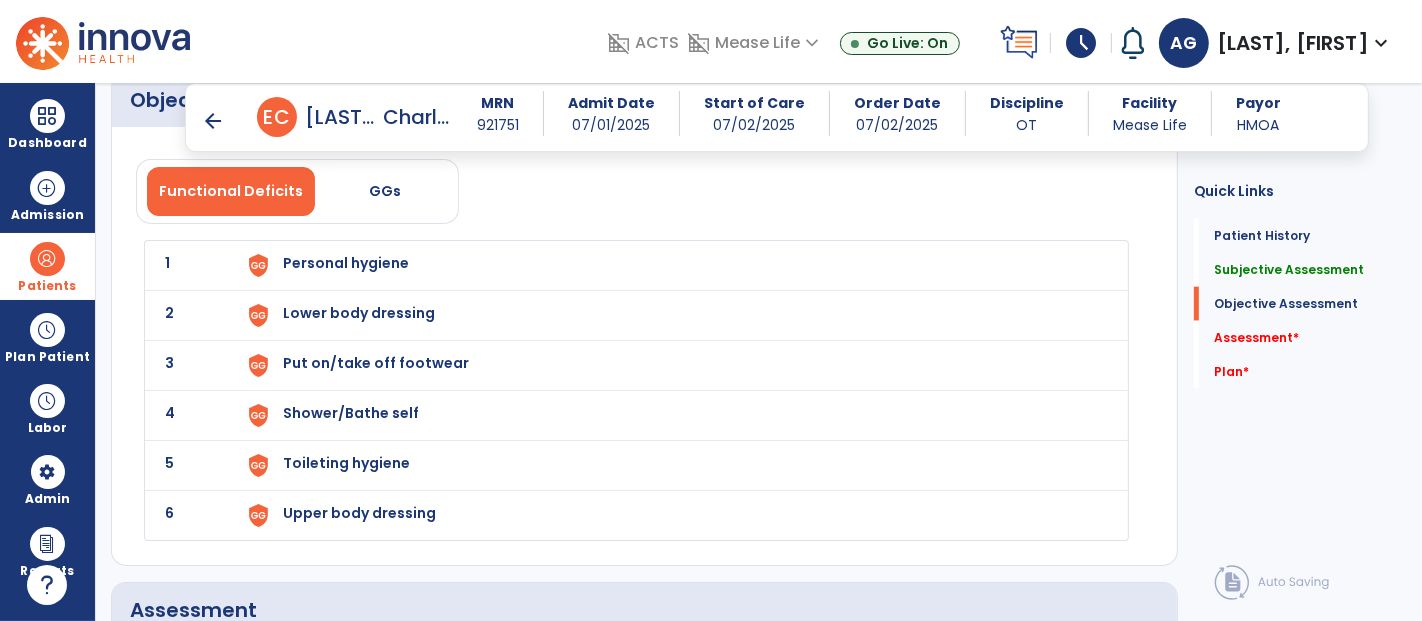 click on "Personal hygiene" at bounding box center [346, 263] 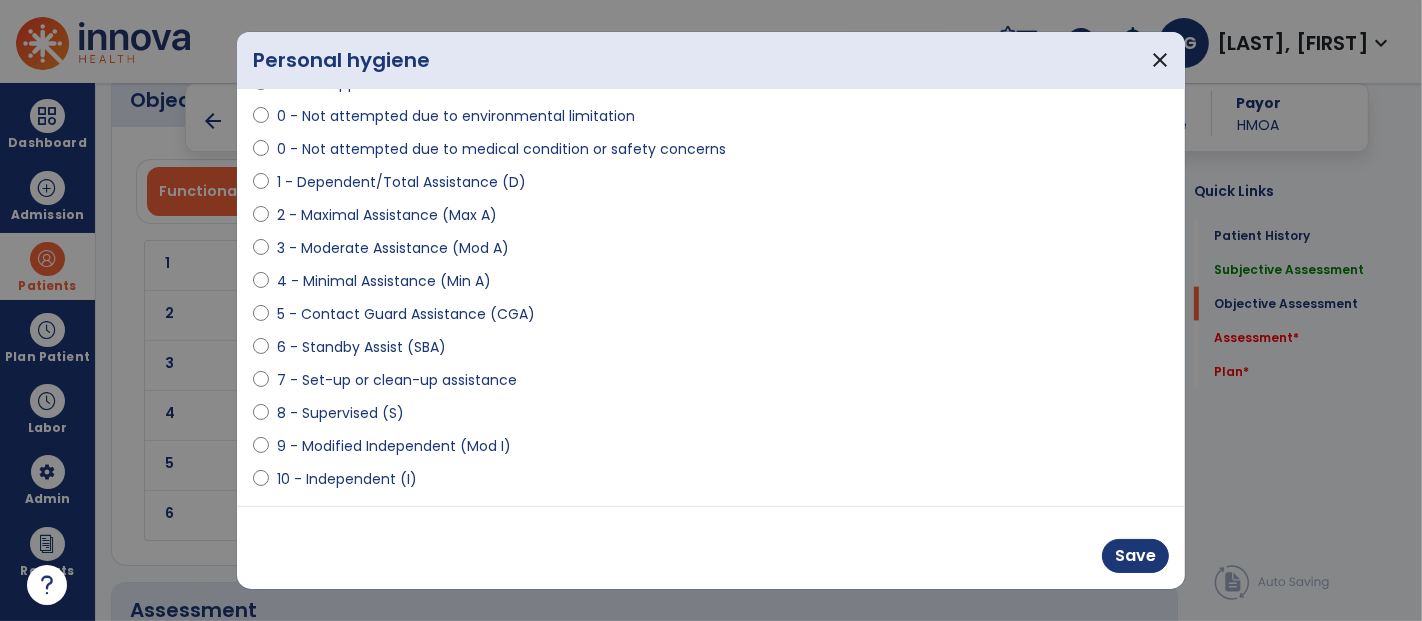 scroll, scrollTop: 230, scrollLeft: 0, axis: vertical 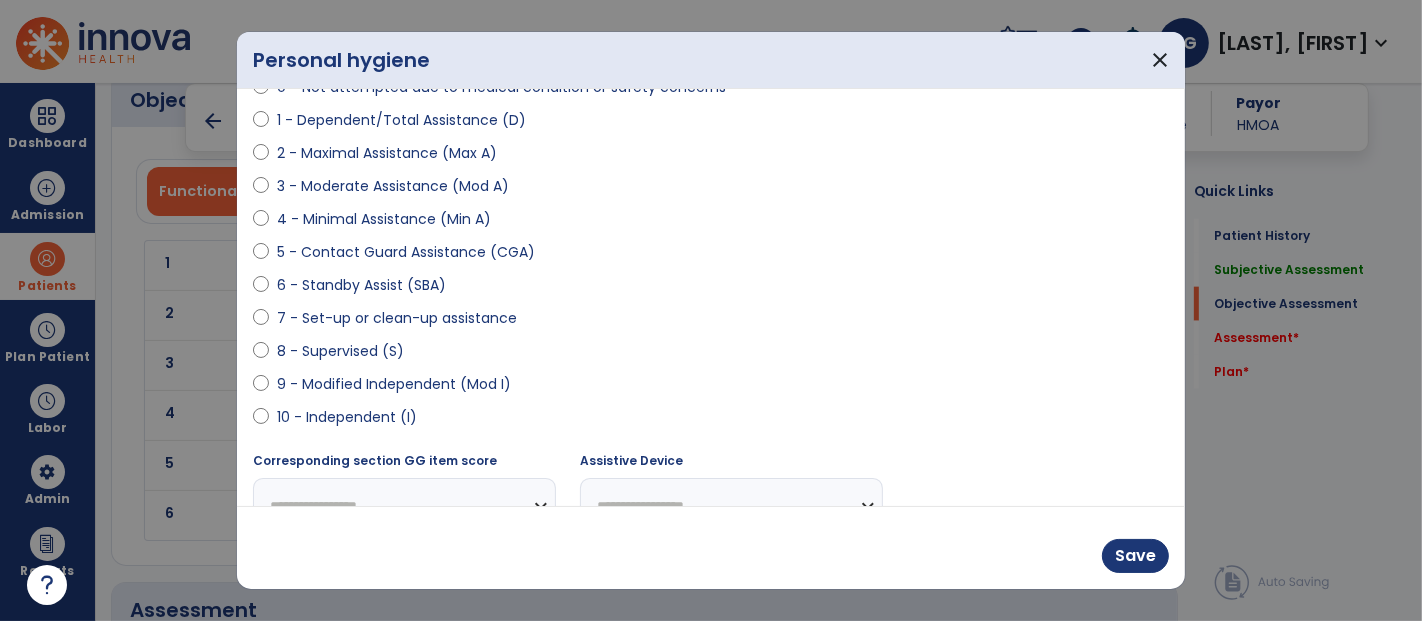 select on "**********" 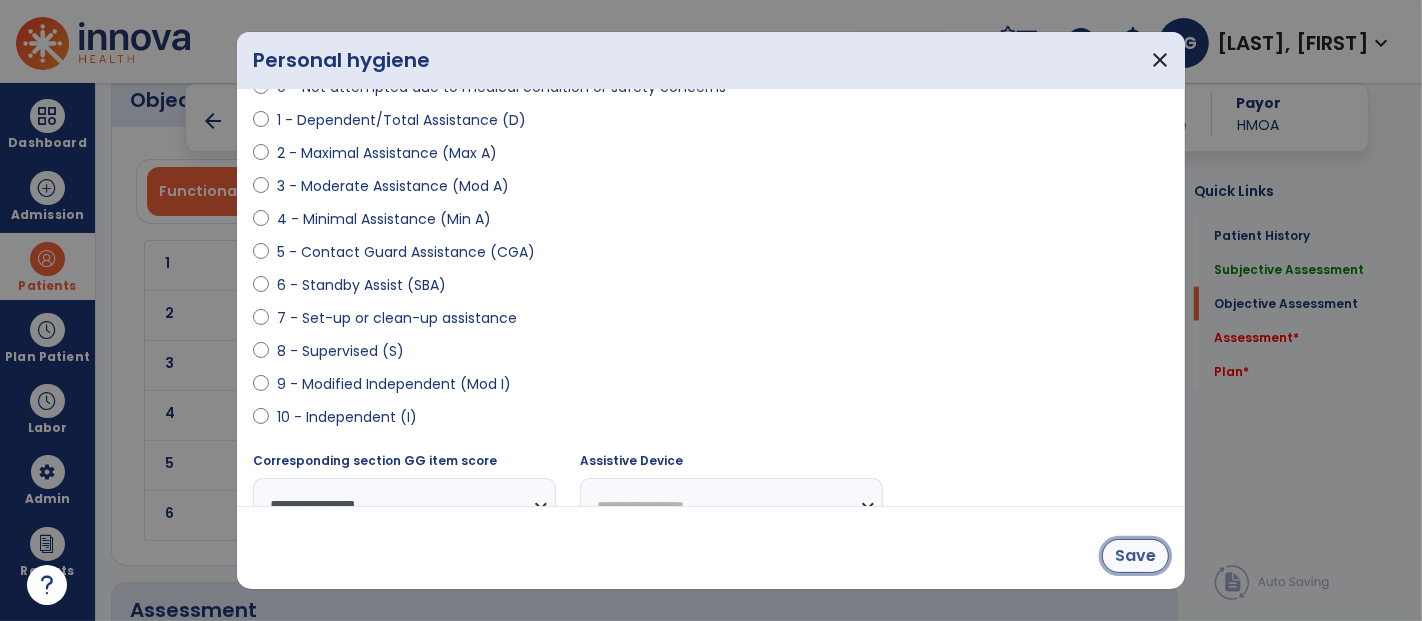 click on "Save" at bounding box center [1135, 556] 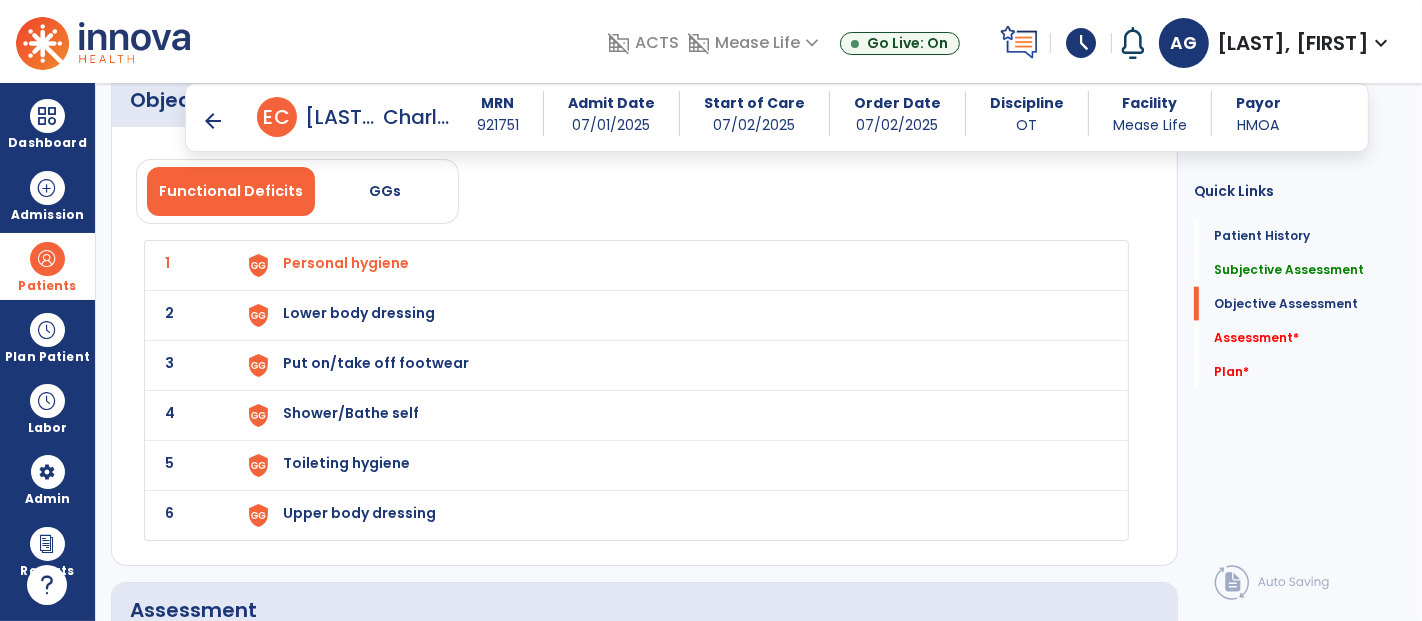 click on "Lower body dressing" at bounding box center [346, 263] 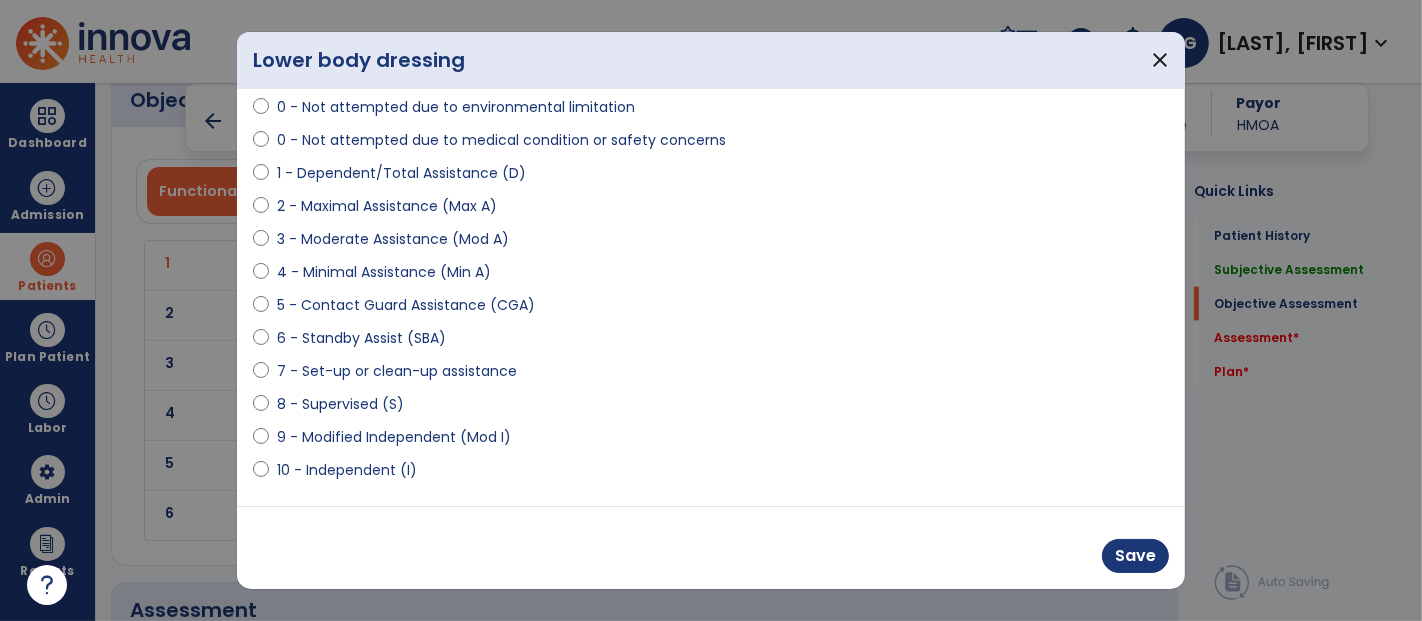 scroll, scrollTop: 270, scrollLeft: 0, axis: vertical 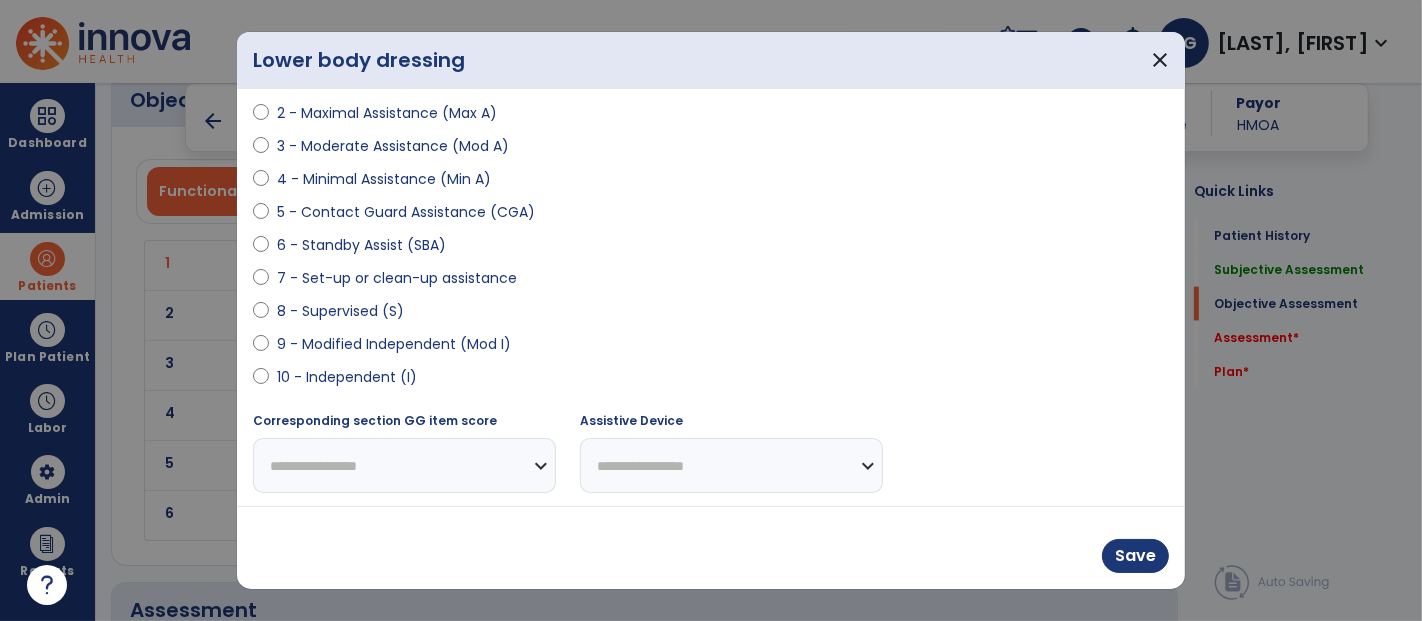 select on "**********" 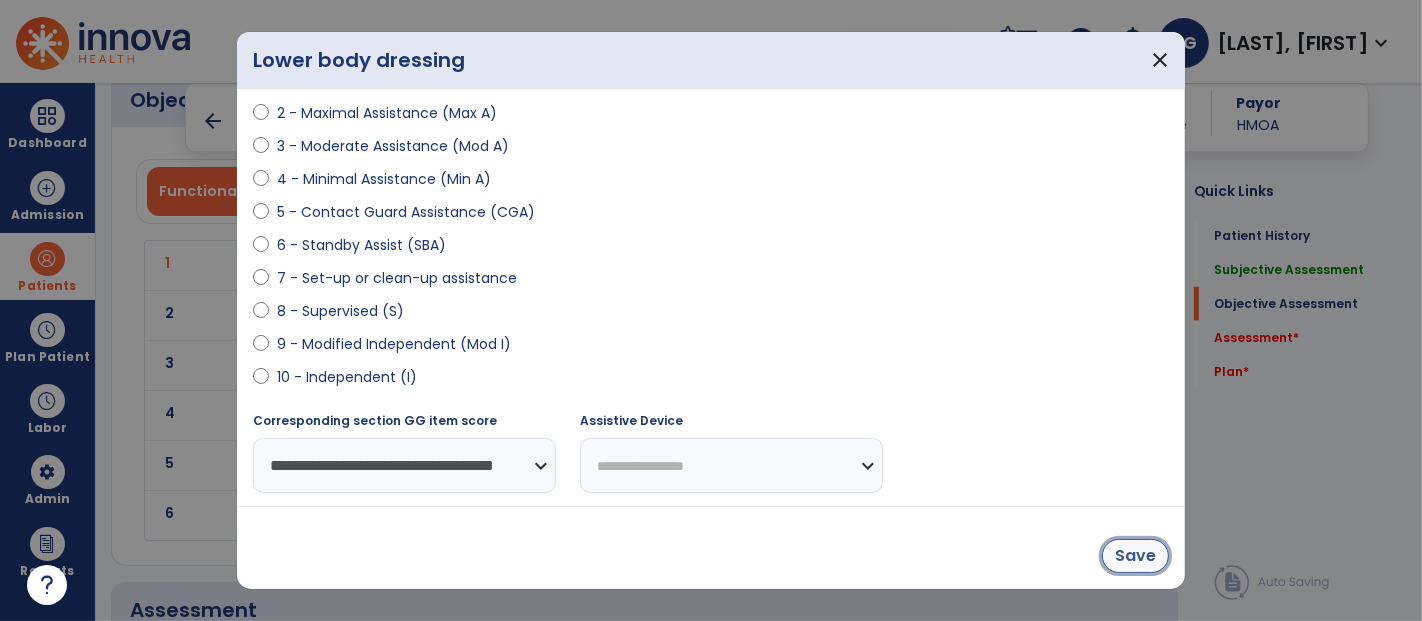 click on "Save" at bounding box center [1135, 556] 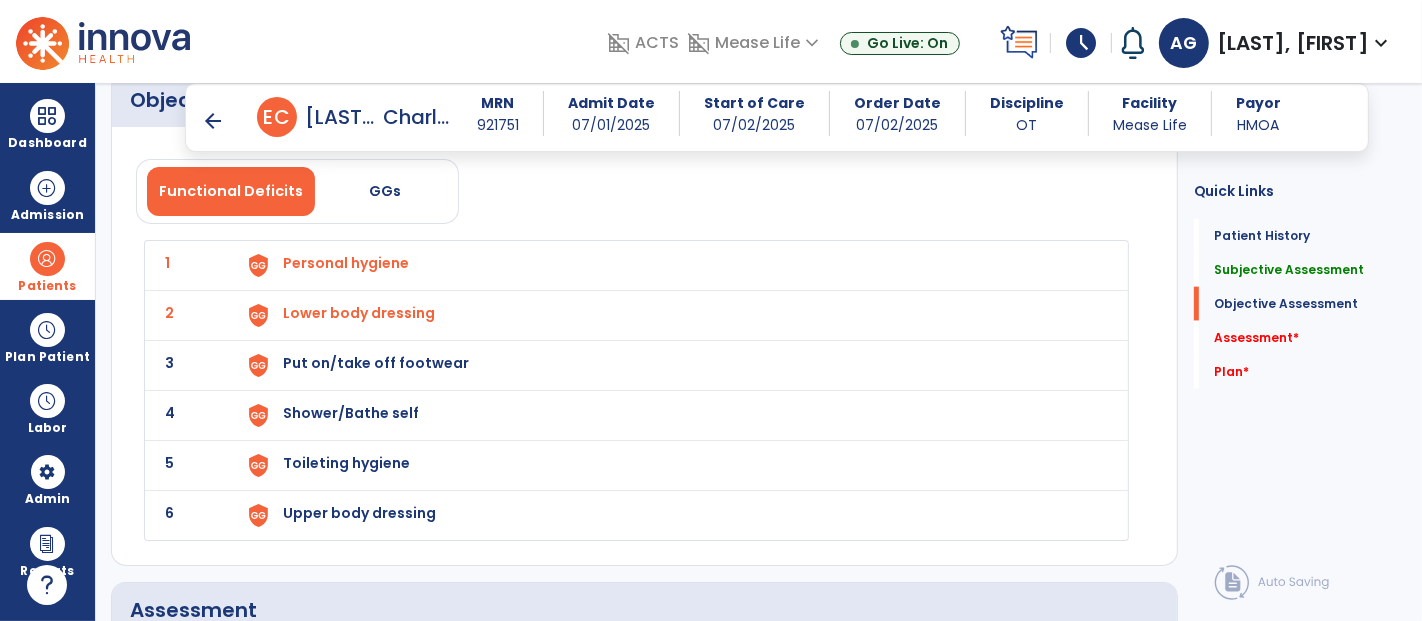 click on "Put on/take off footwear" at bounding box center [346, 263] 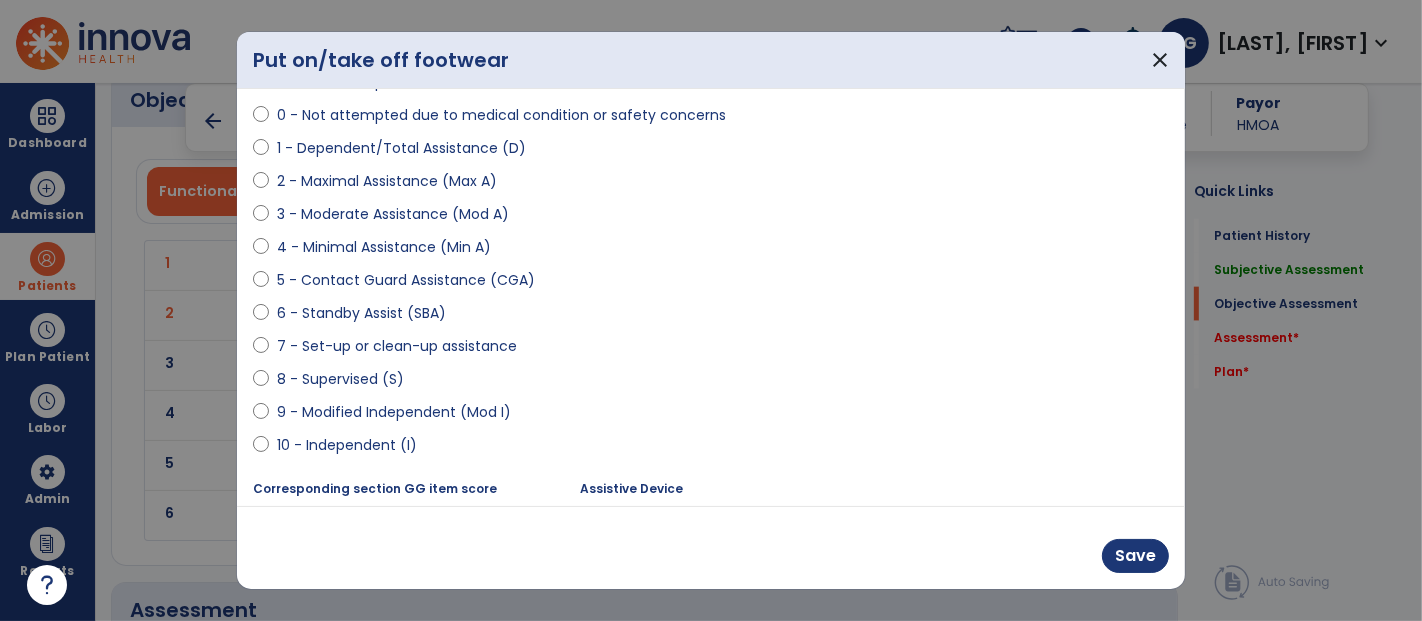 scroll, scrollTop: 203, scrollLeft: 0, axis: vertical 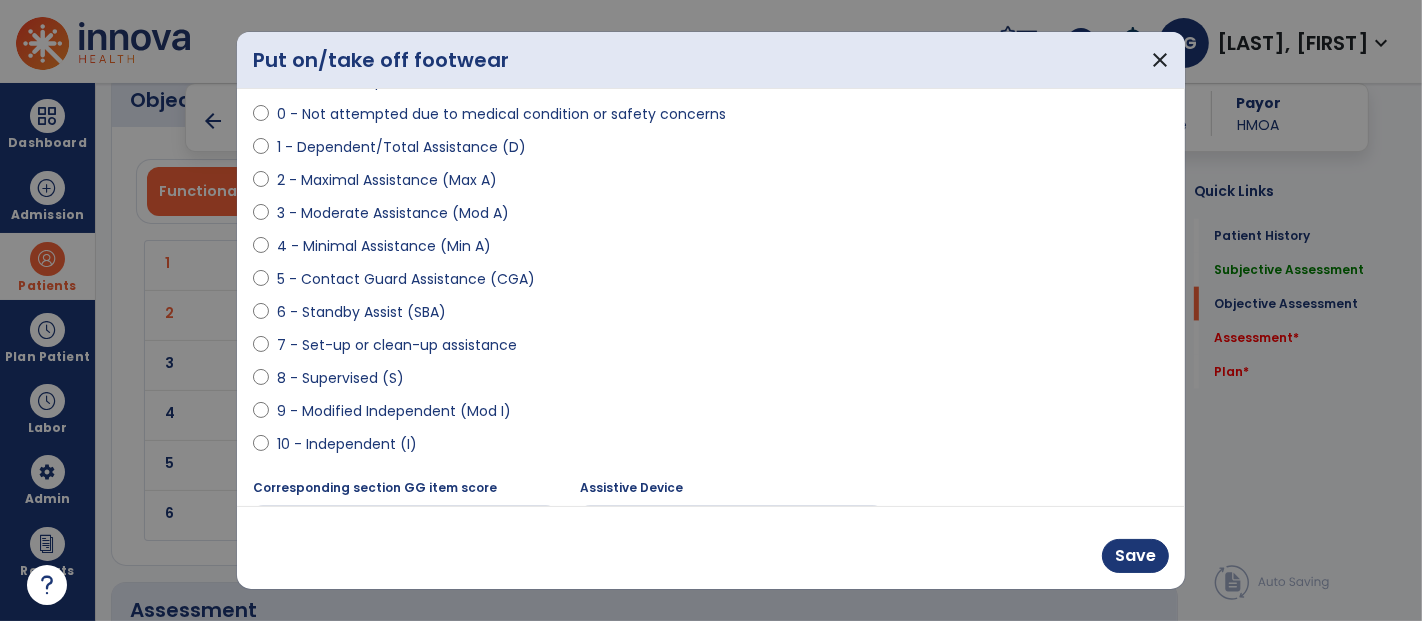 select on "**********" 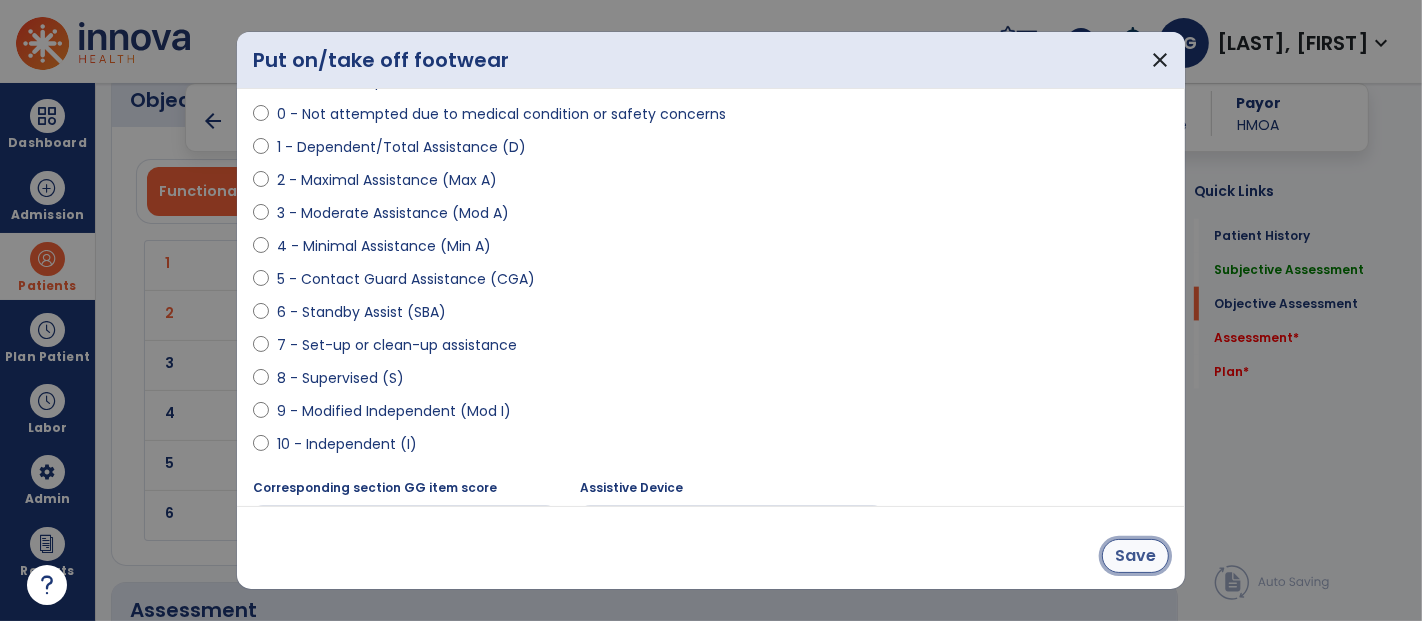click on "Save" at bounding box center (1135, 556) 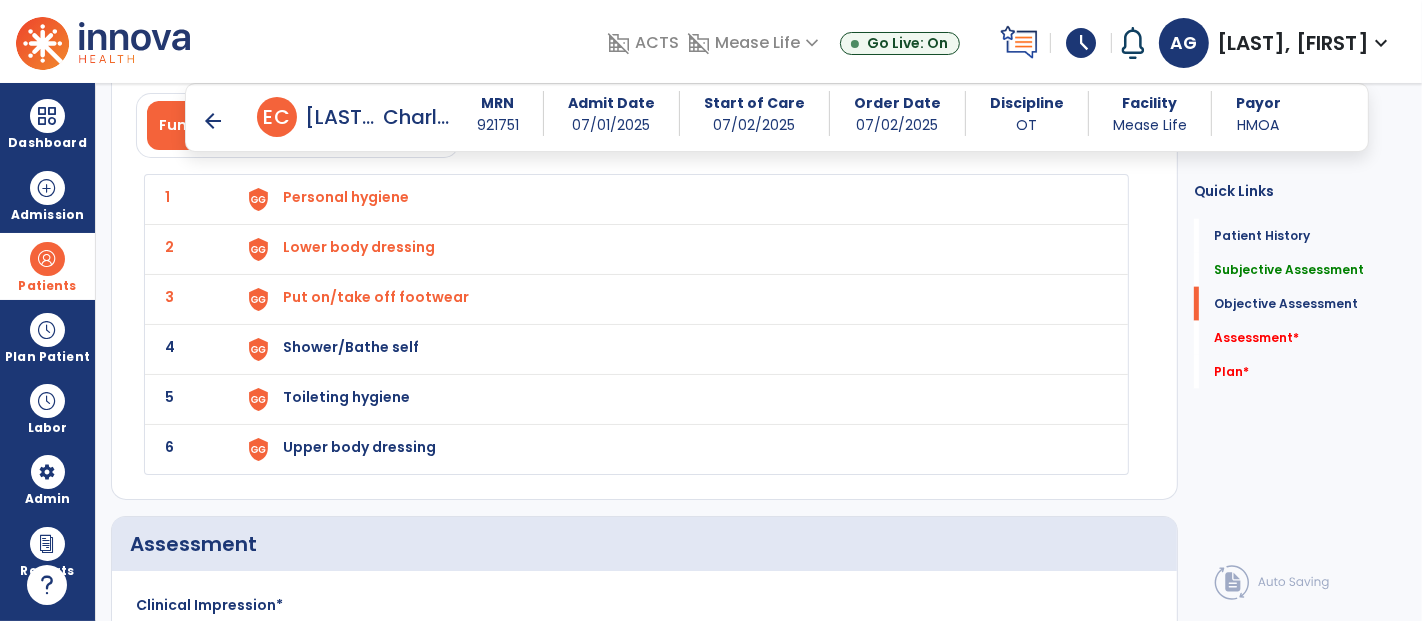 scroll, scrollTop: 2132, scrollLeft: 0, axis: vertical 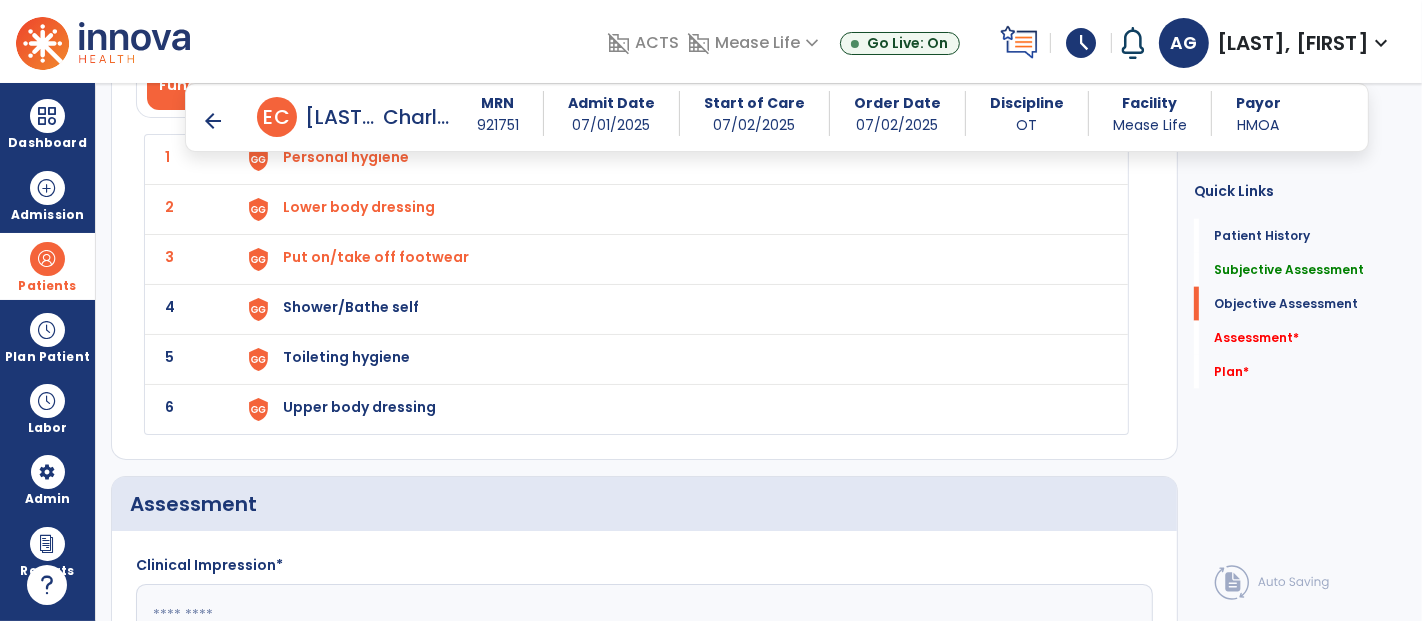 click on "Shower/Bathe self" at bounding box center (346, 157) 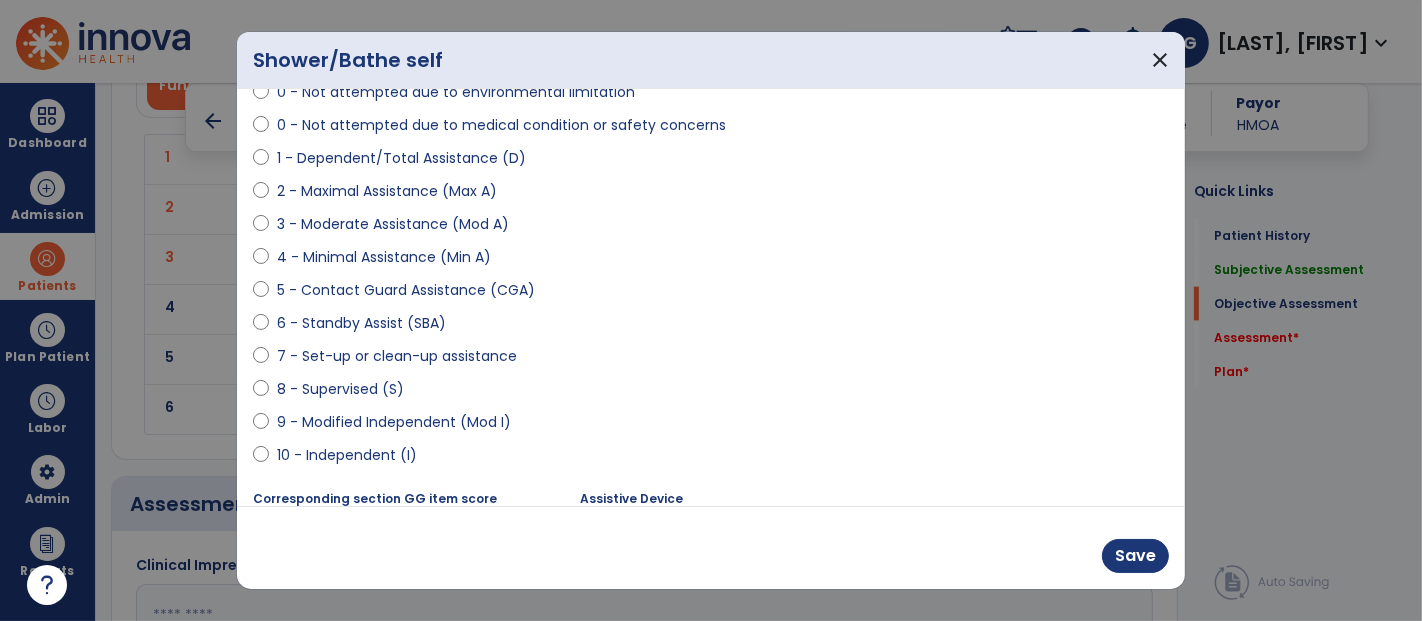 scroll, scrollTop: 193, scrollLeft: 0, axis: vertical 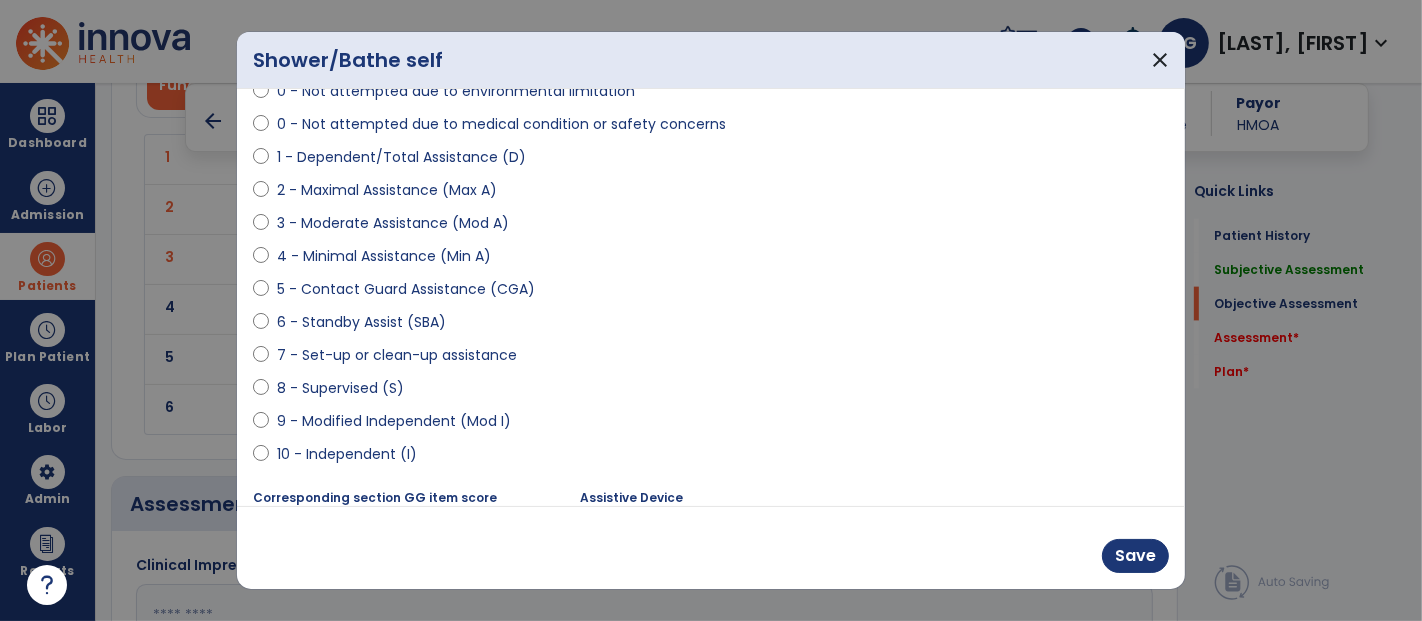 select on "**********" 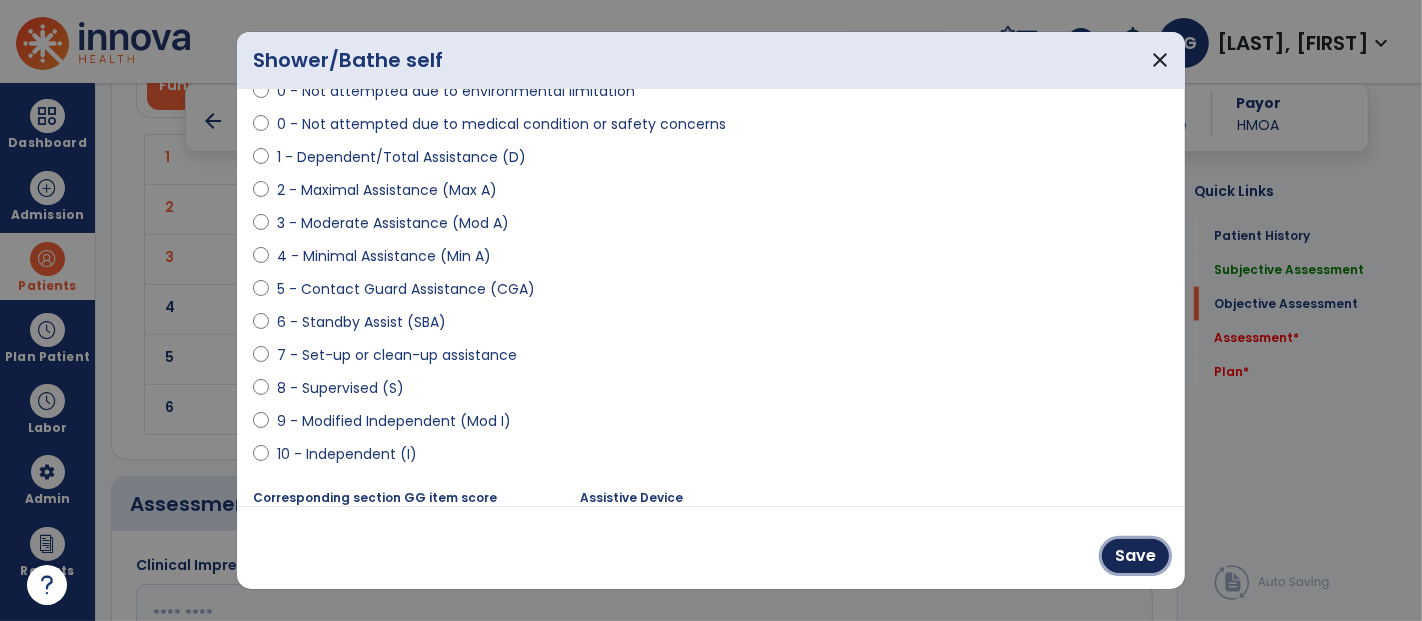 drag, startPoint x: 1137, startPoint y: 547, endPoint x: 1142, endPoint y: 559, distance: 13 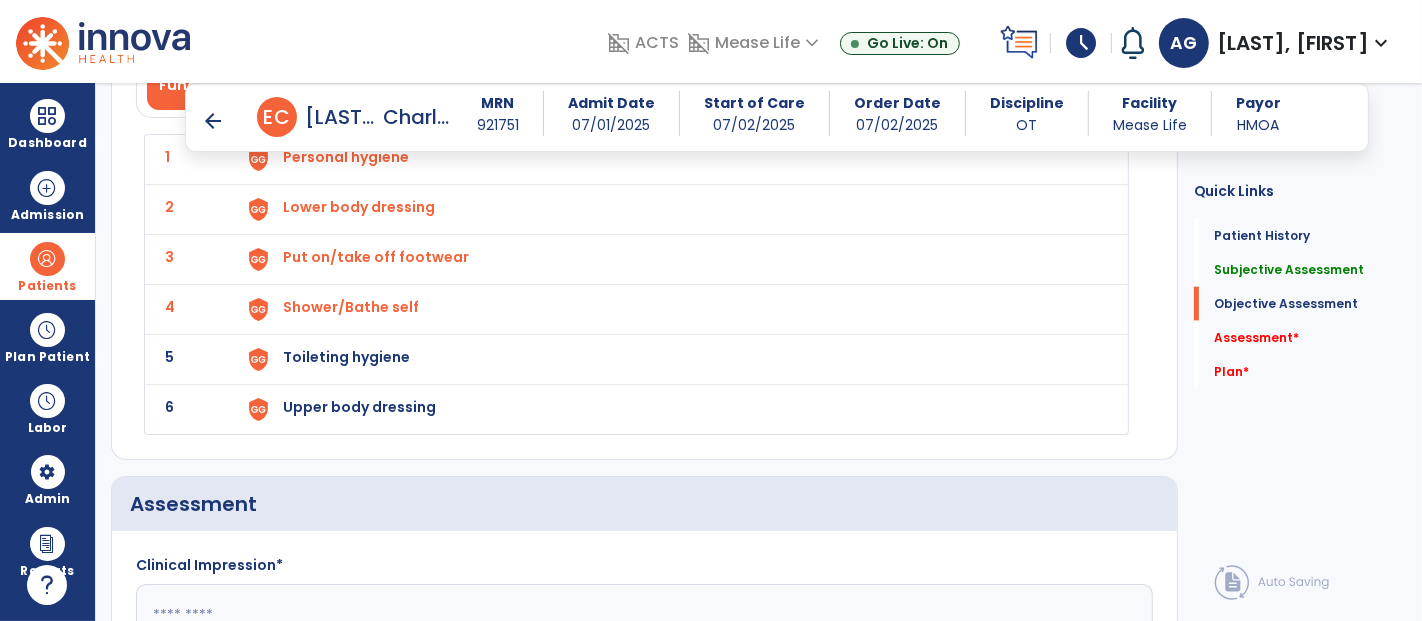 click on "Toileting hygiene" at bounding box center (346, 157) 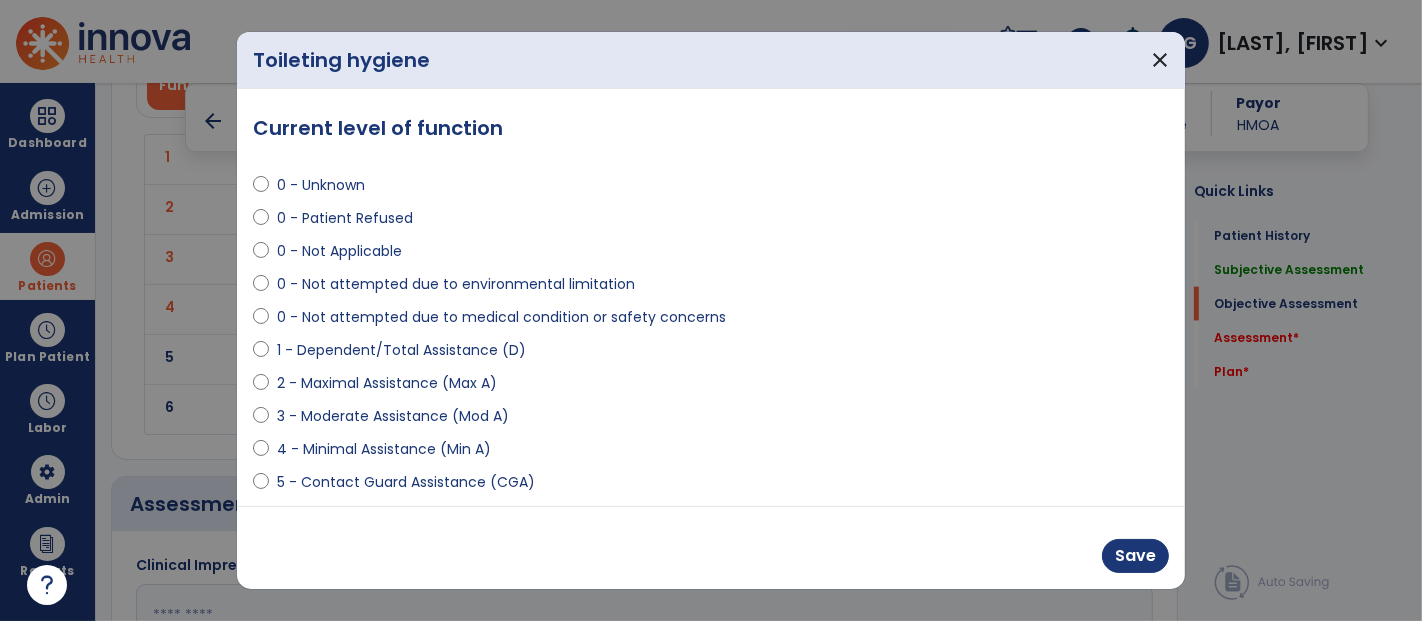 scroll, scrollTop: 270, scrollLeft: 0, axis: vertical 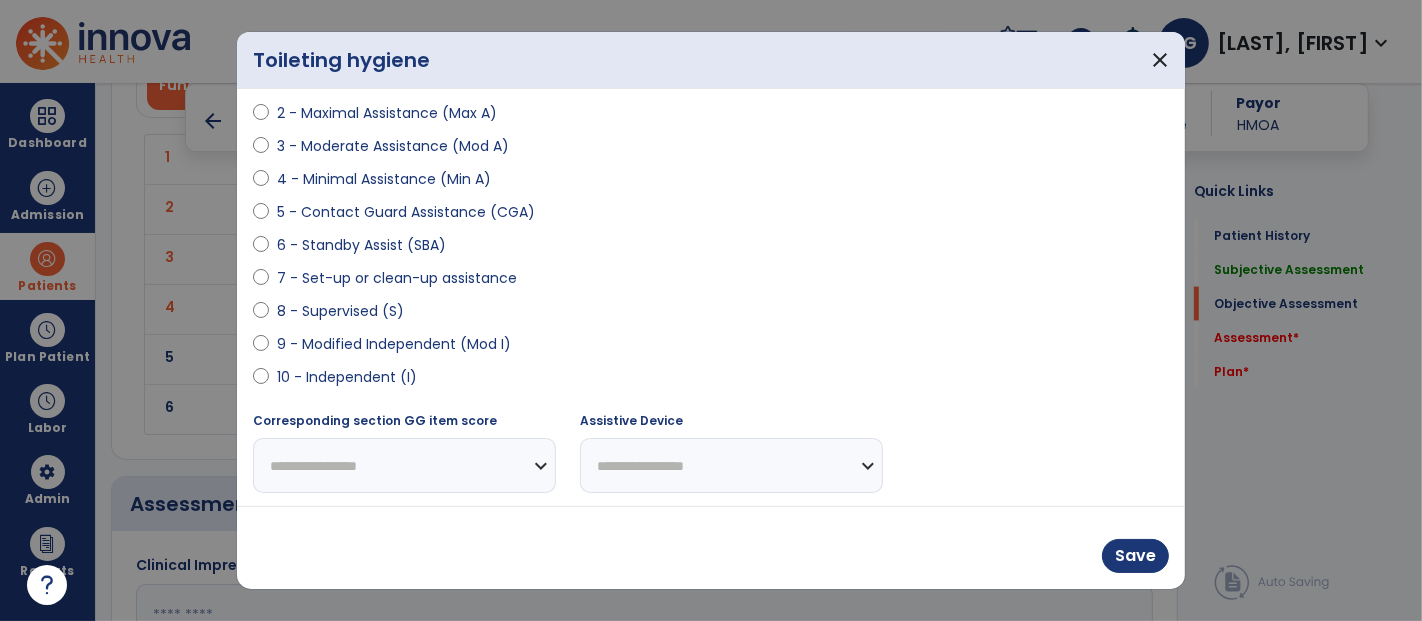 select on "**********" 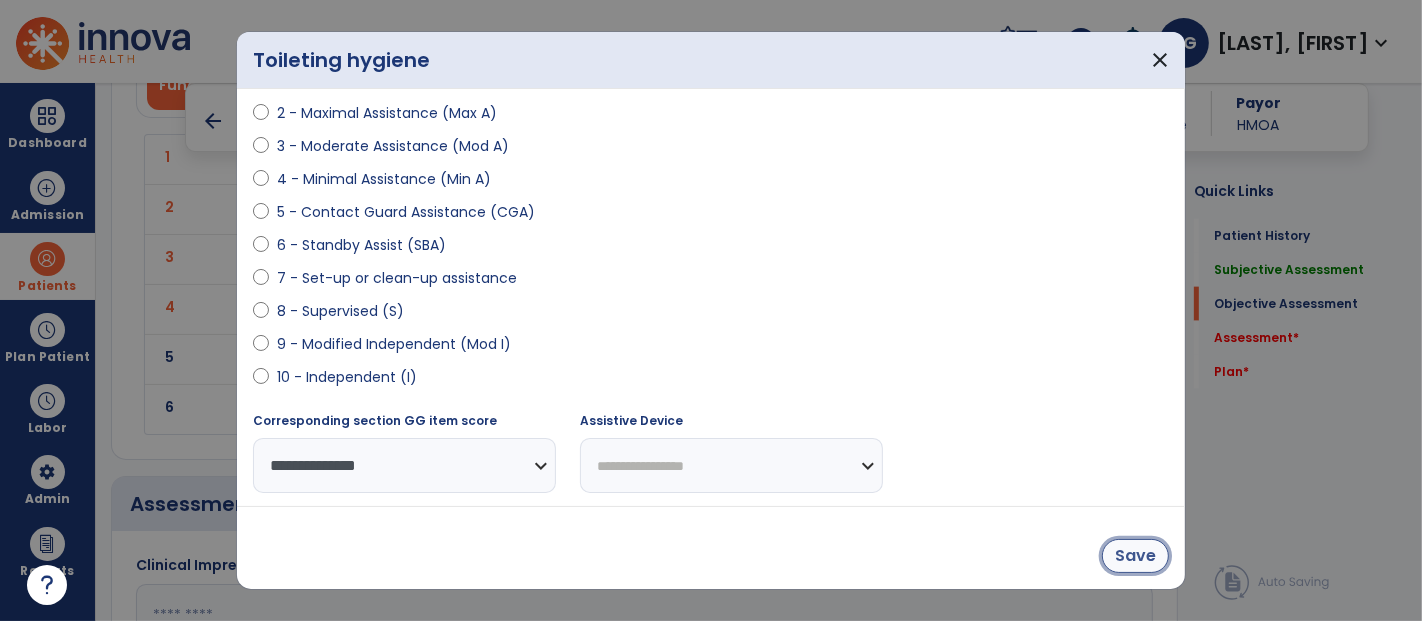 click on "Save" at bounding box center (1135, 556) 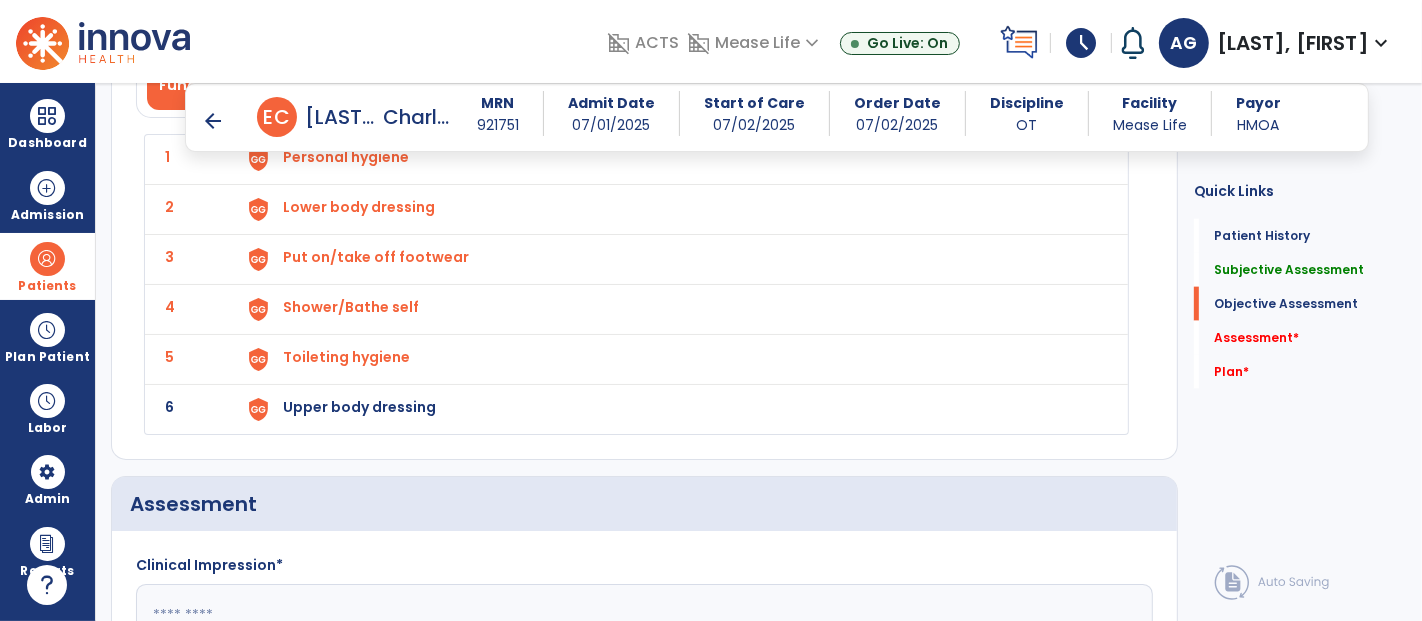 click on "Upper body dressing" at bounding box center [346, 157] 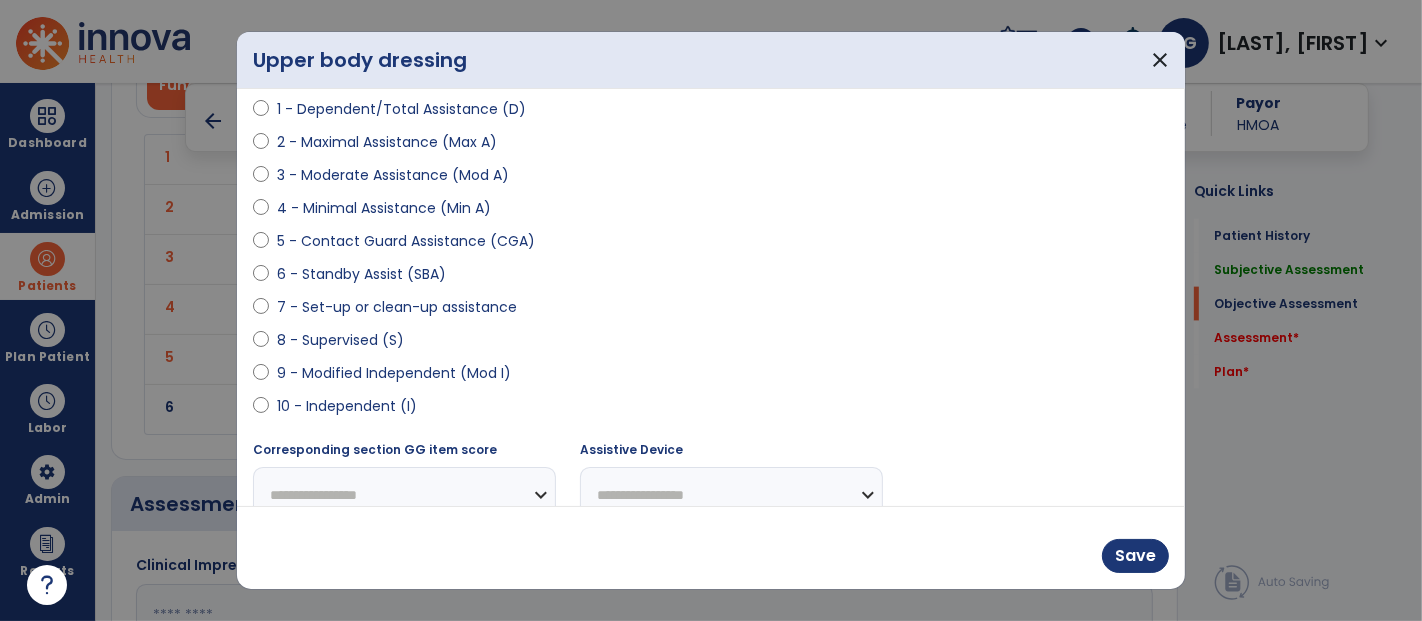 scroll, scrollTop: 270, scrollLeft: 0, axis: vertical 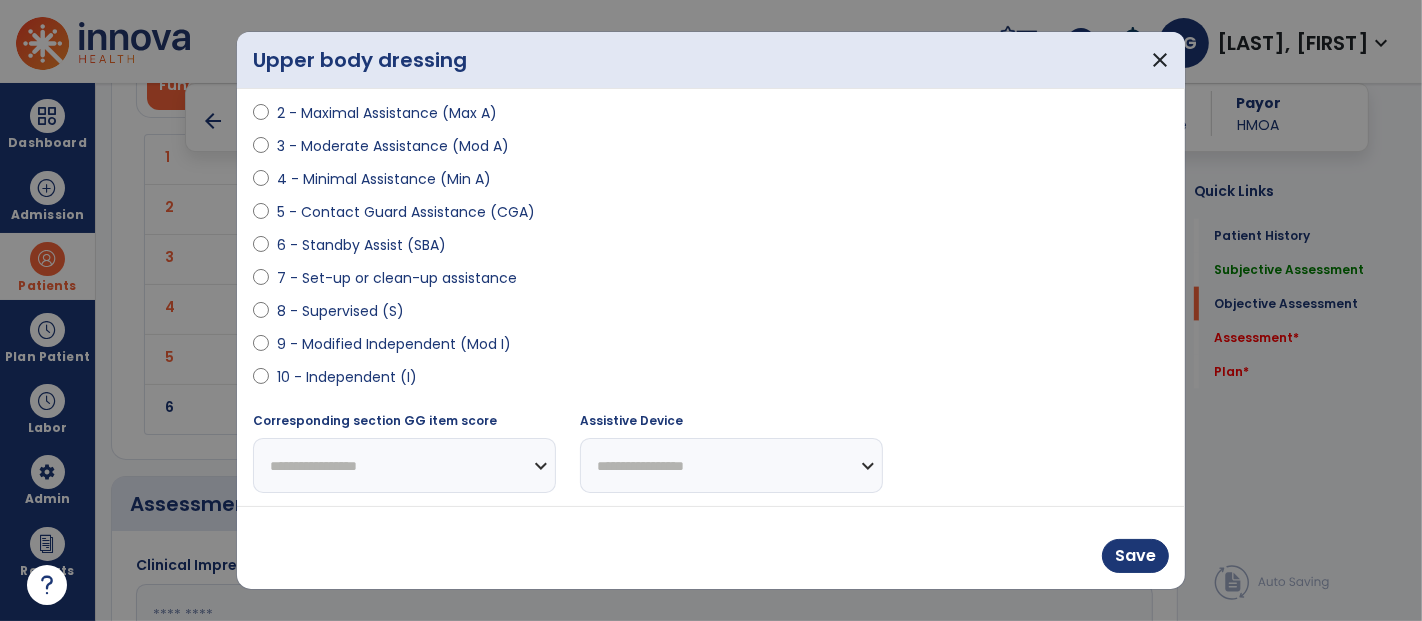select on "**********" 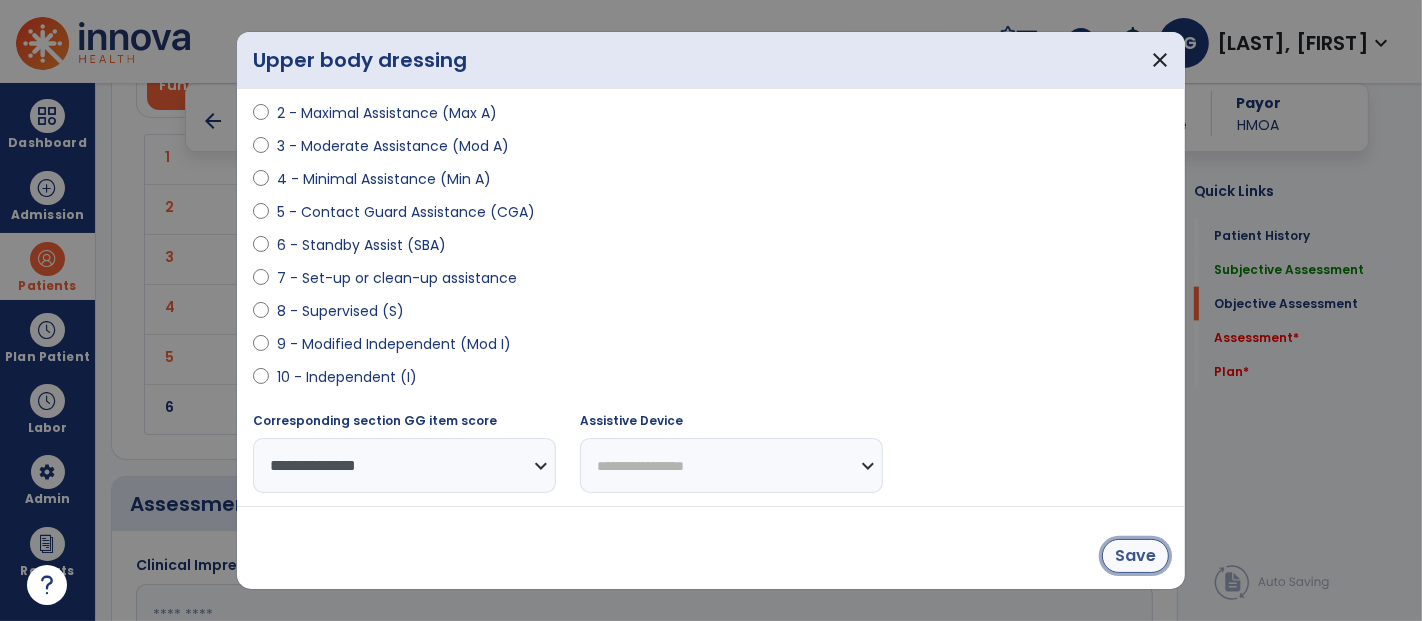 click on "Save" at bounding box center [1135, 556] 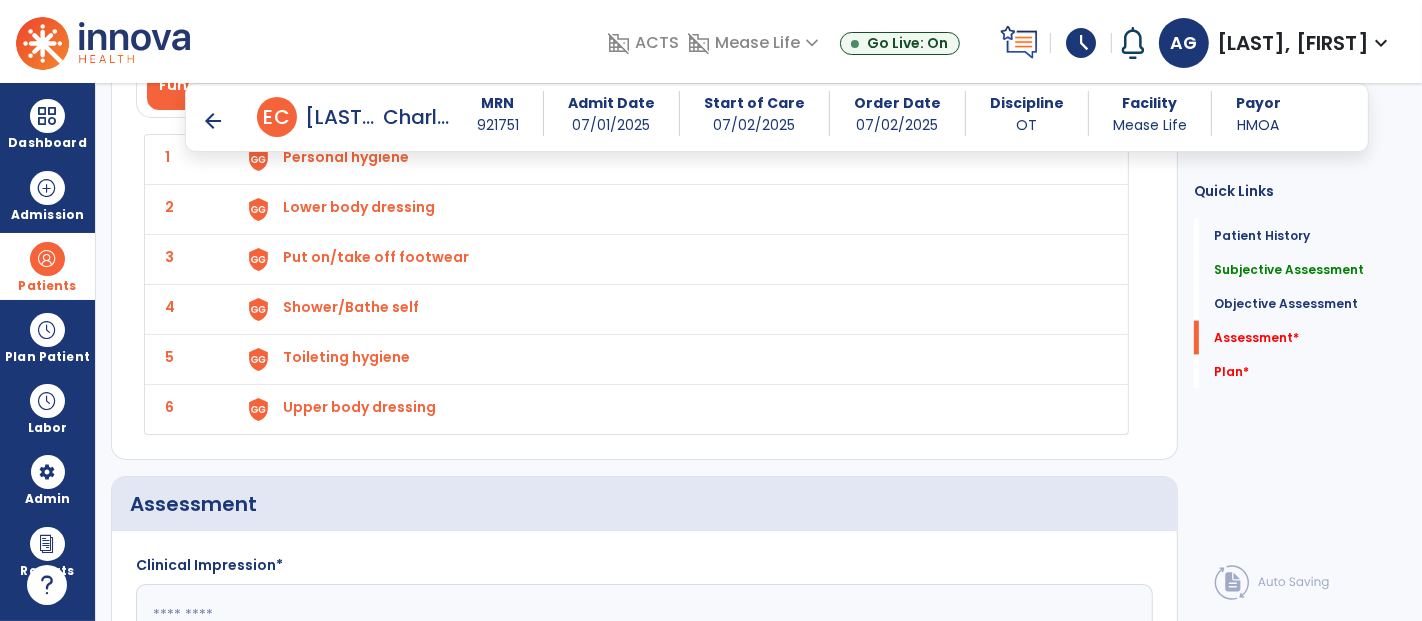 scroll, scrollTop: 2381, scrollLeft: 0, axis: vertical 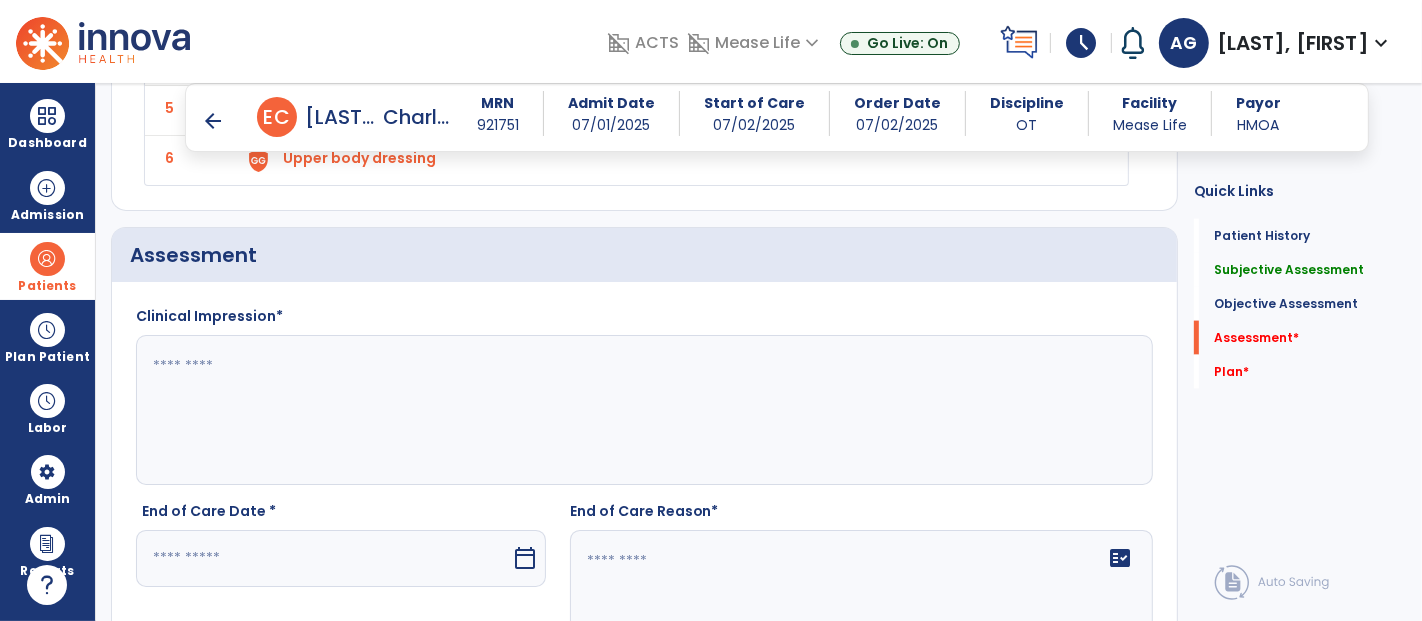 click 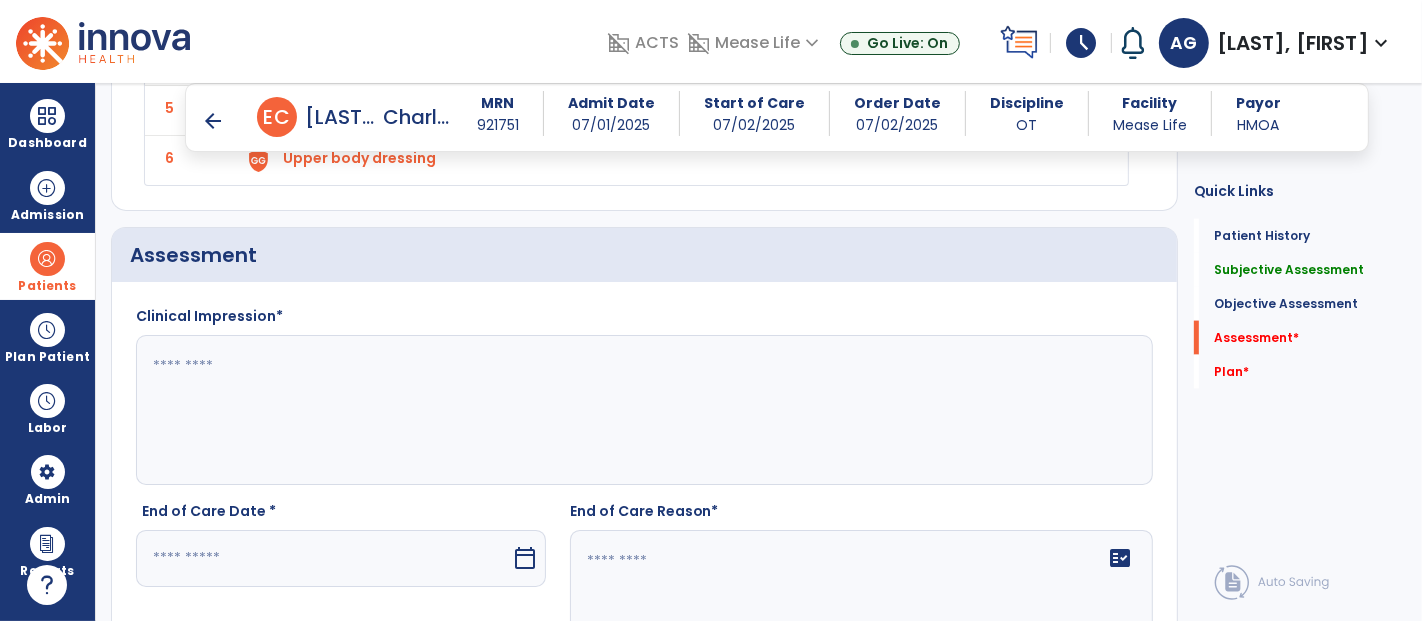 click 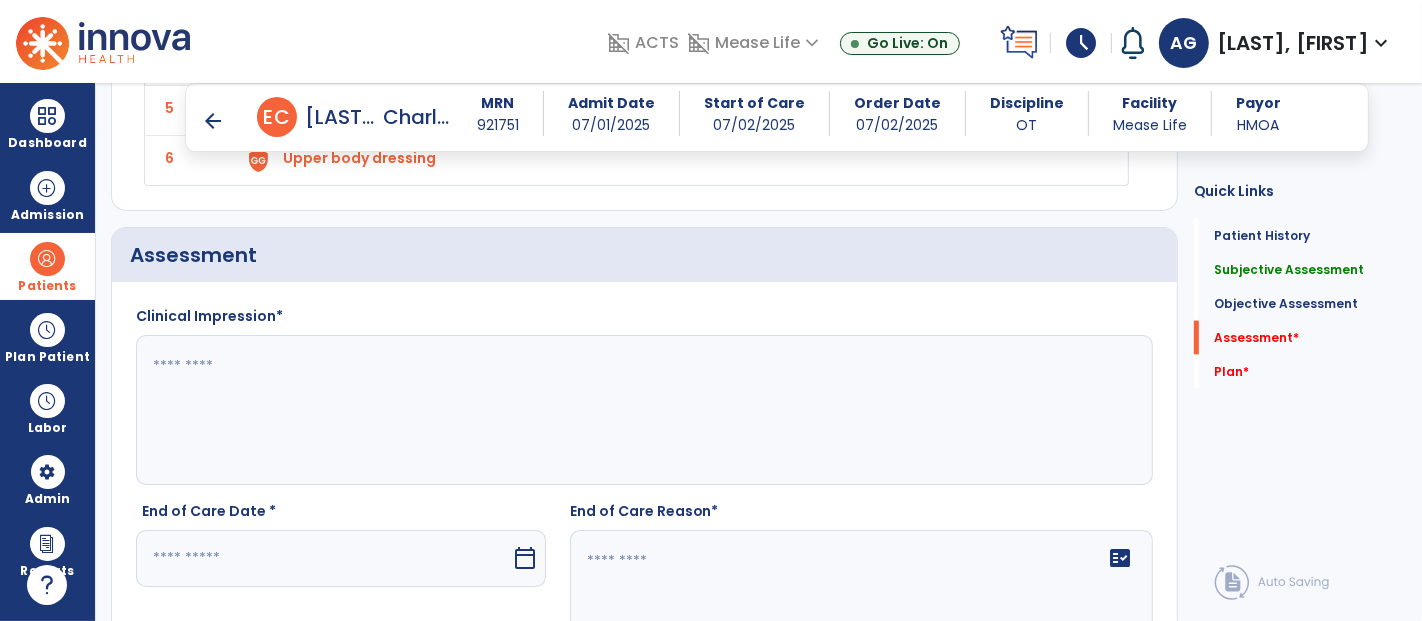 paste on "**********" 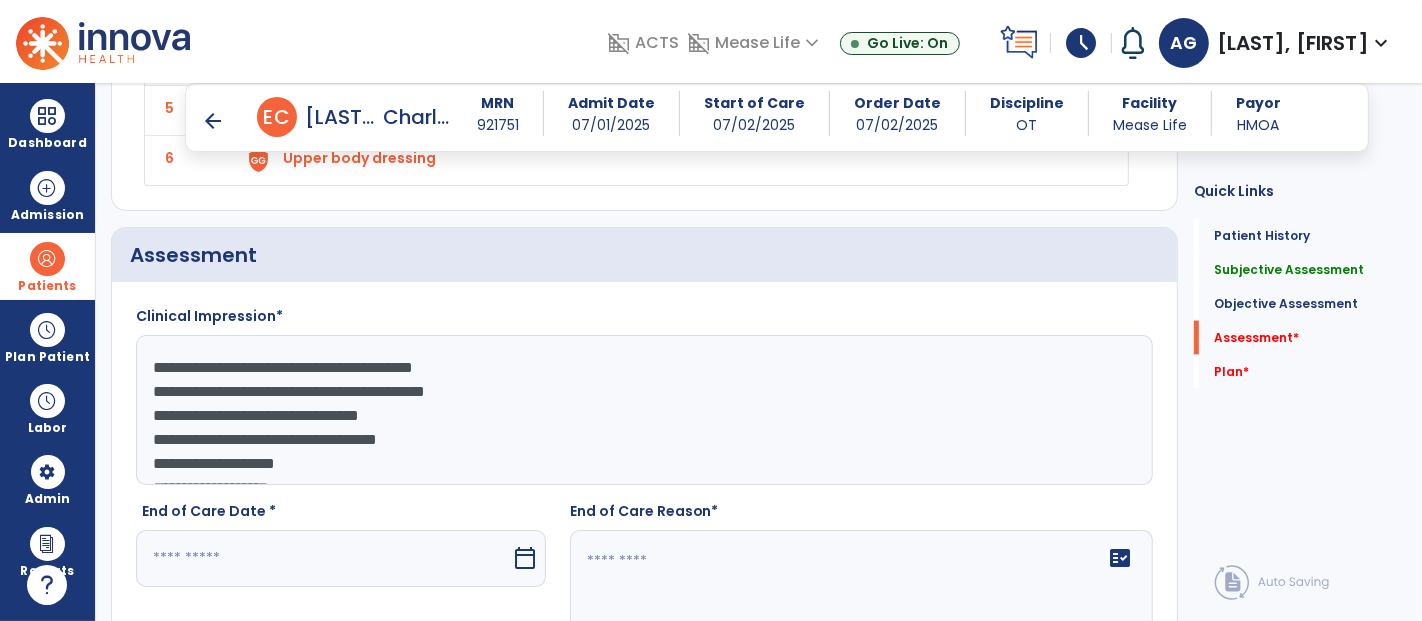 scroll, scrollTop: 39, scrollLeft: 0, axis: vertical 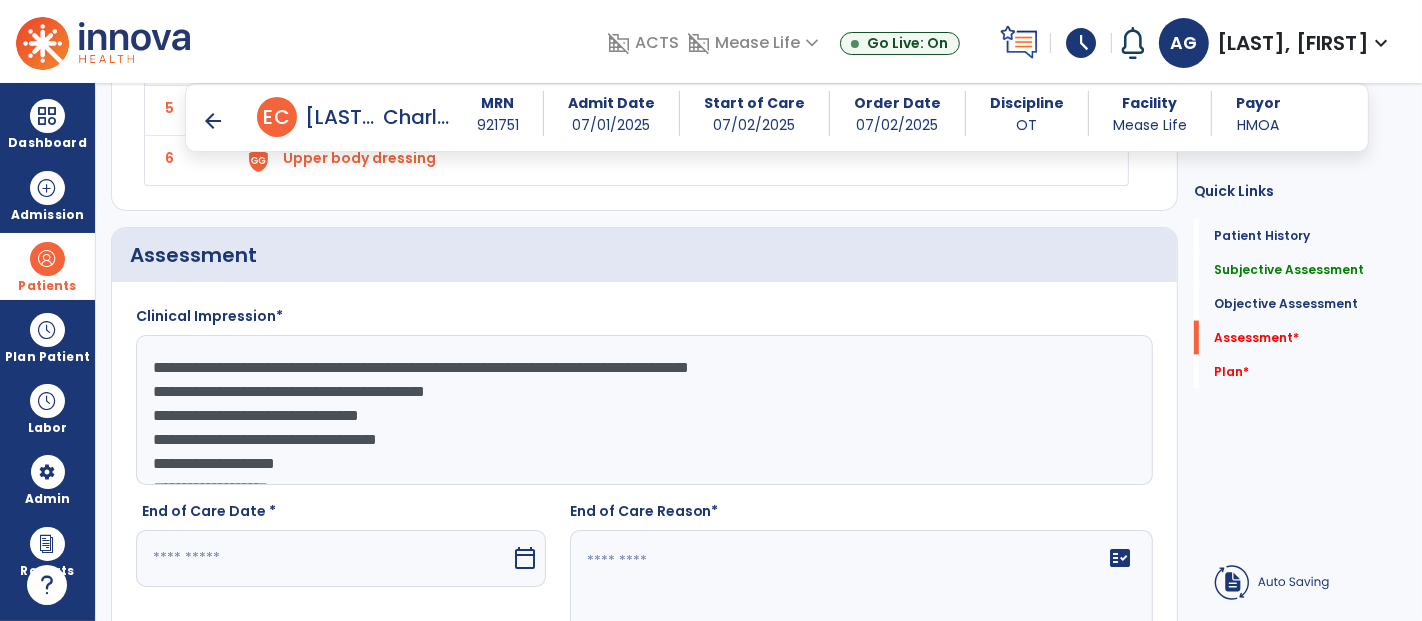 click on "**********" 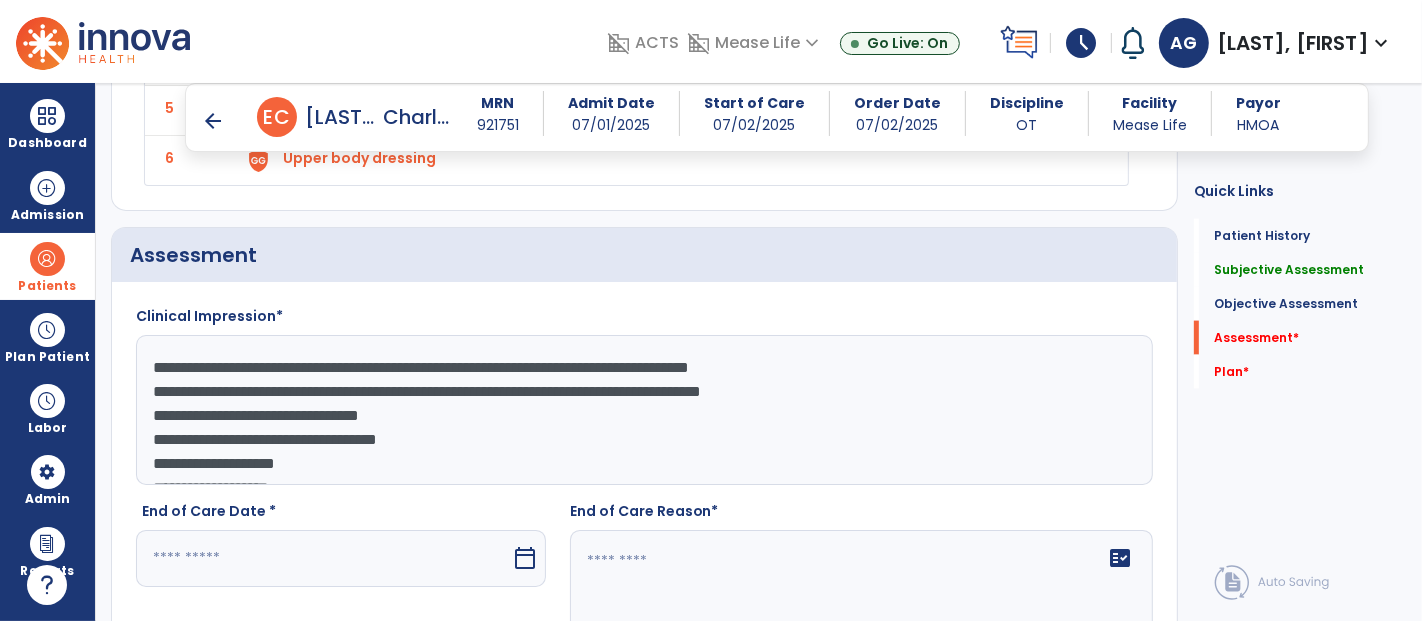 click on "**********" 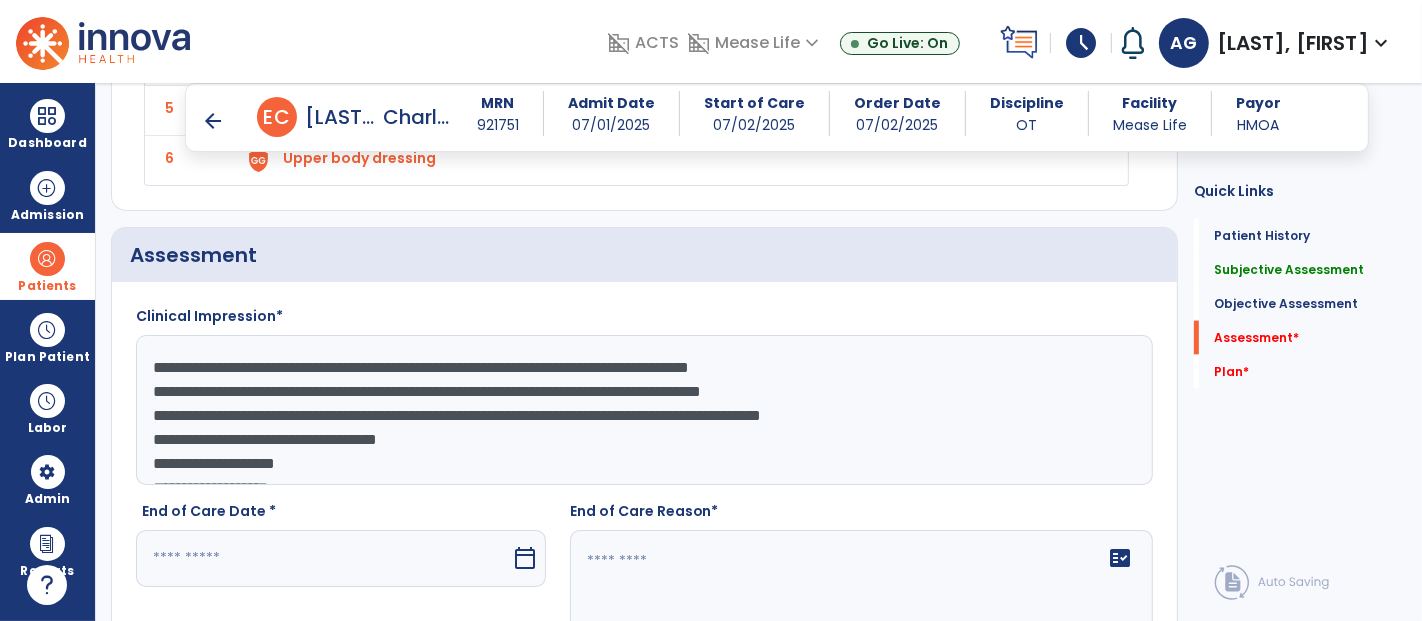 scroll, scrollTop: 47, scrollLeft: 0, axis: vertical 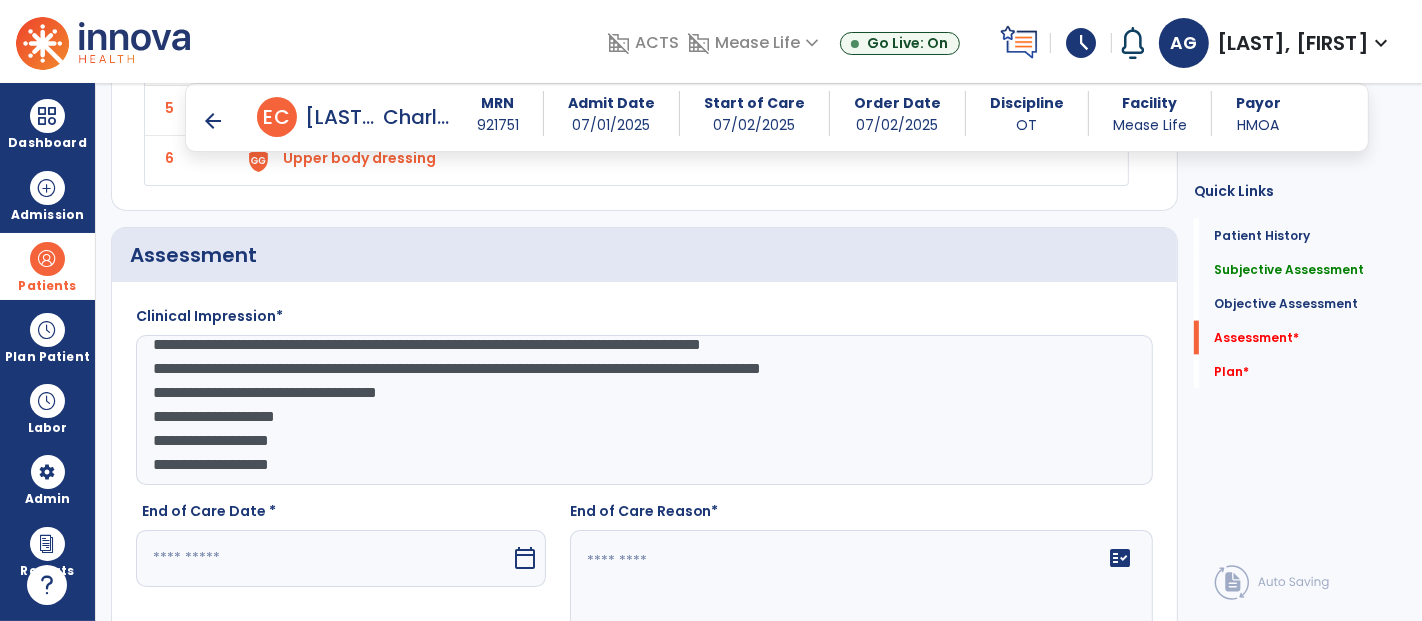 click on "**********" 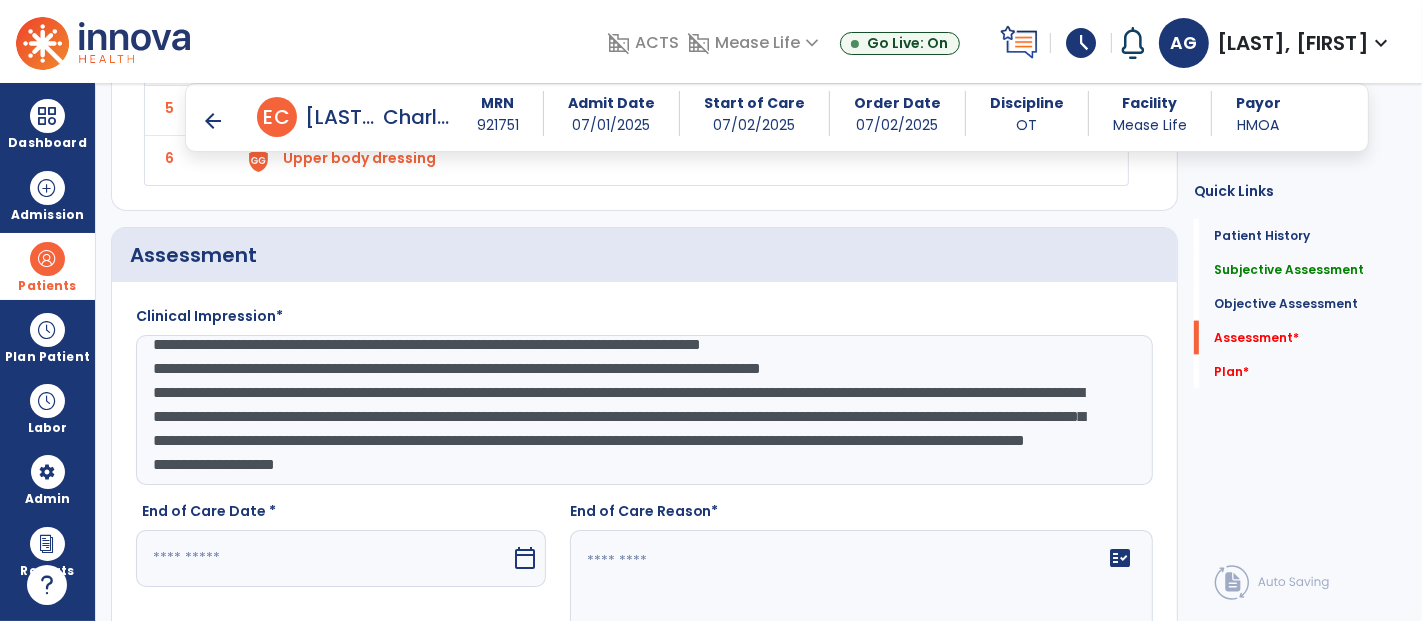 scroll, scrollTop: 120, scrollLeft: 0, axis: vertical 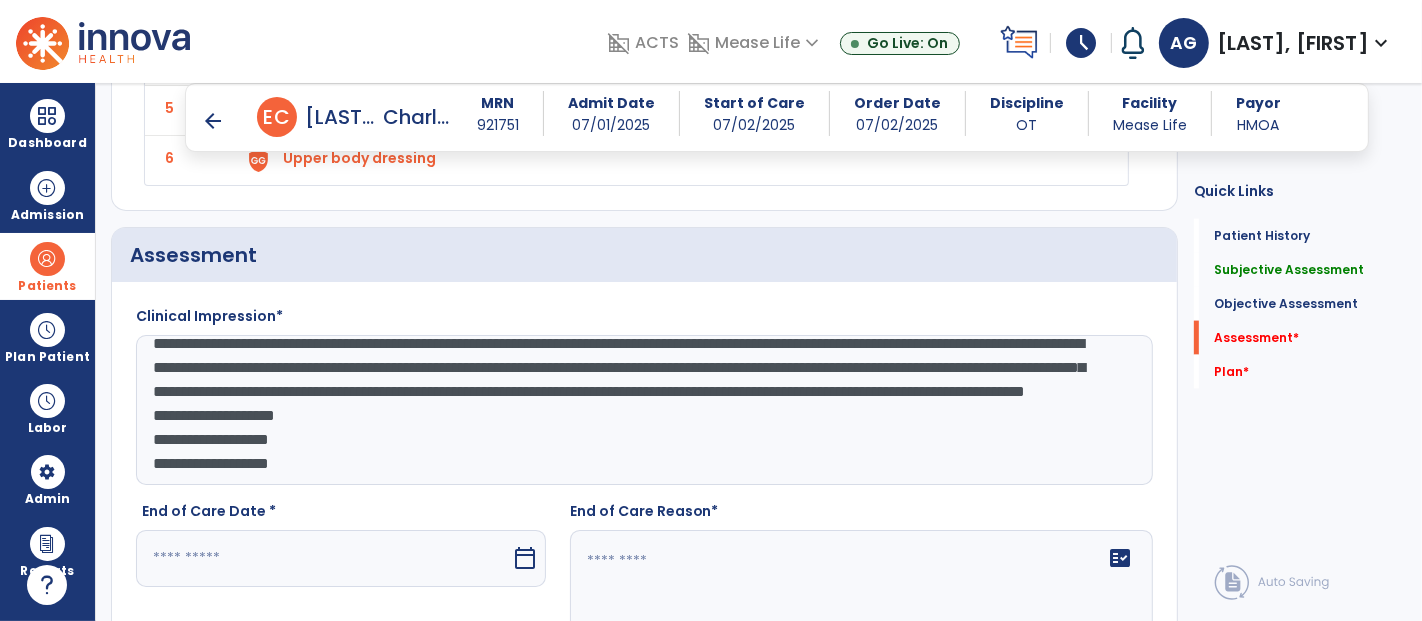 click on "**********" 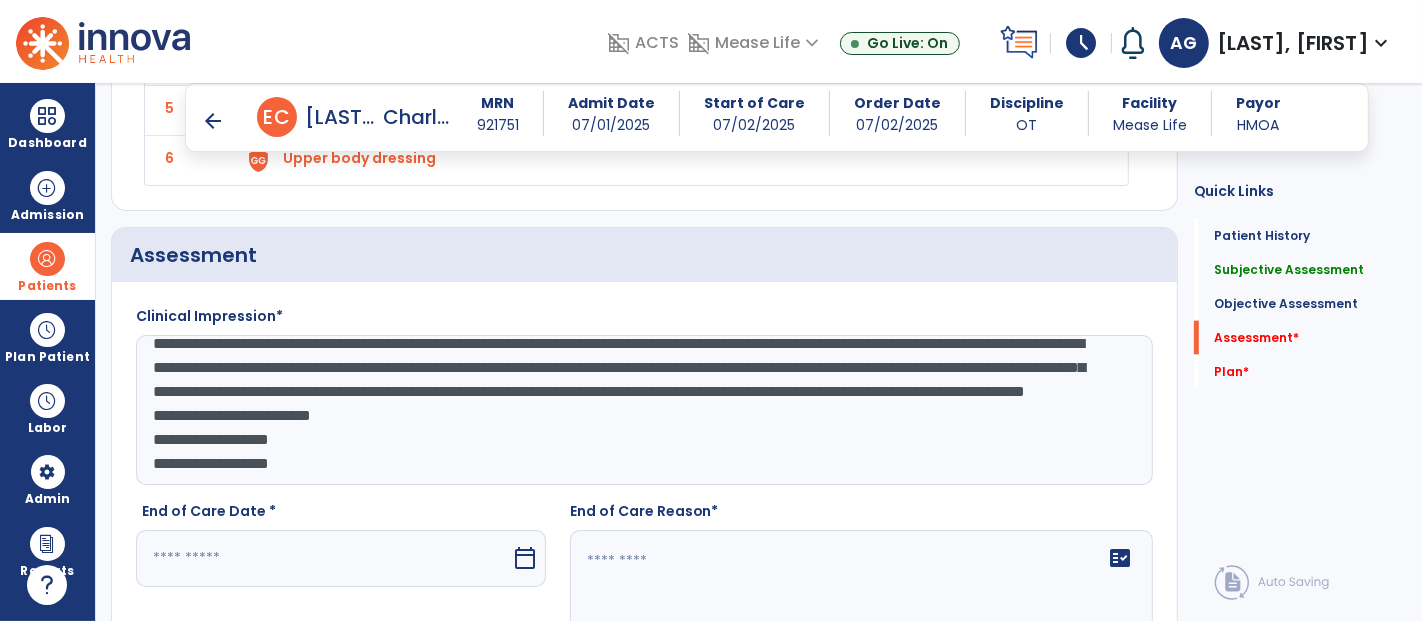 click on "**********" 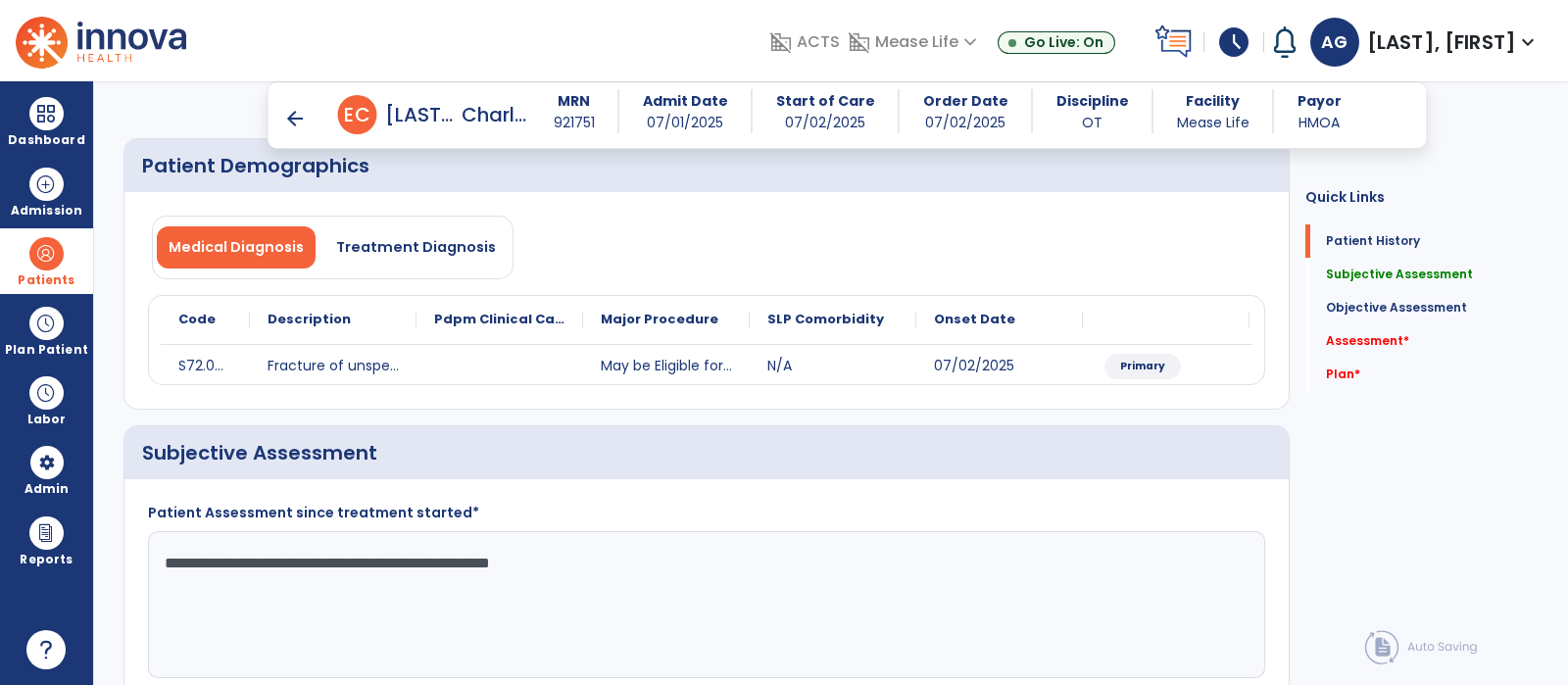 scroll, scrollTop: 86, scrollLeft: 0, axis: vertical 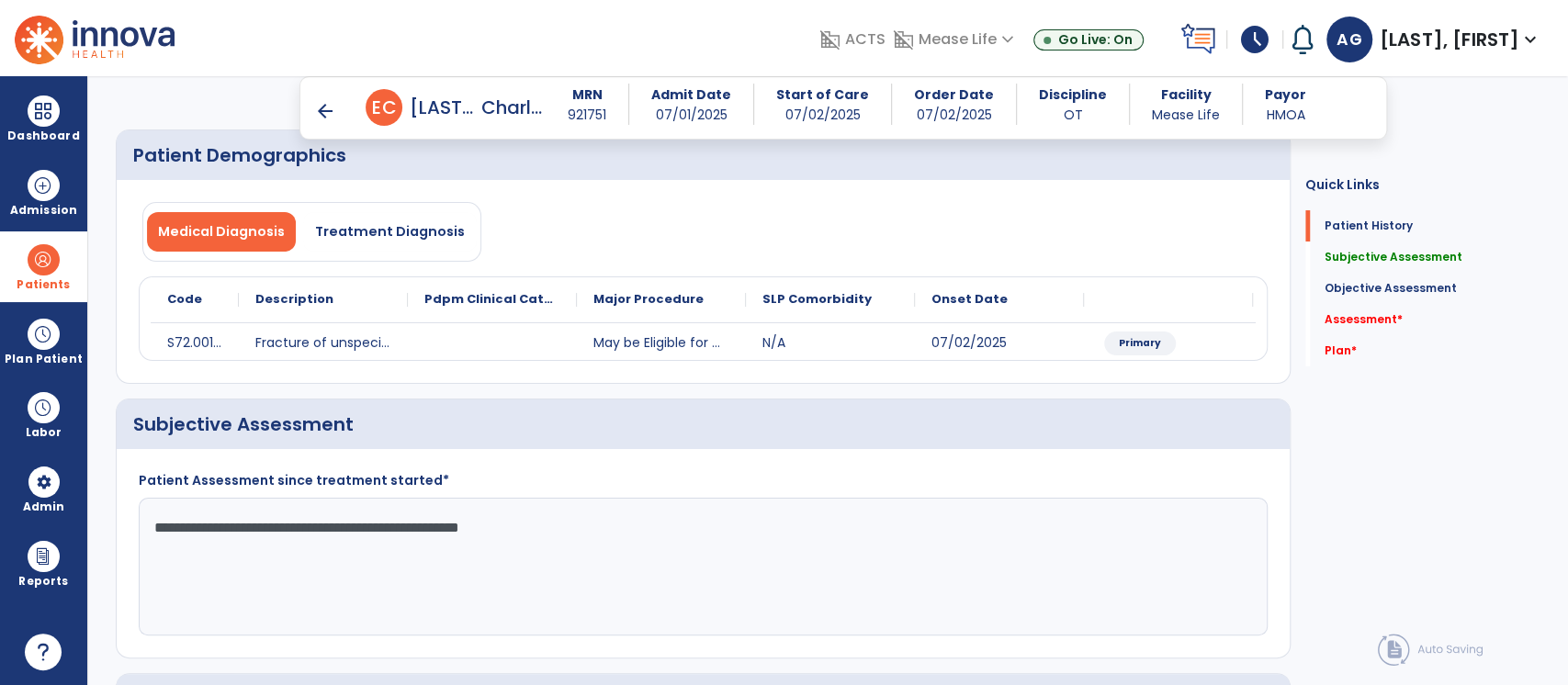 drag, startPoint x: 1103, startPoint y: 4, endPoint x: 1038, endPoint y: 452, distance: 452.6908 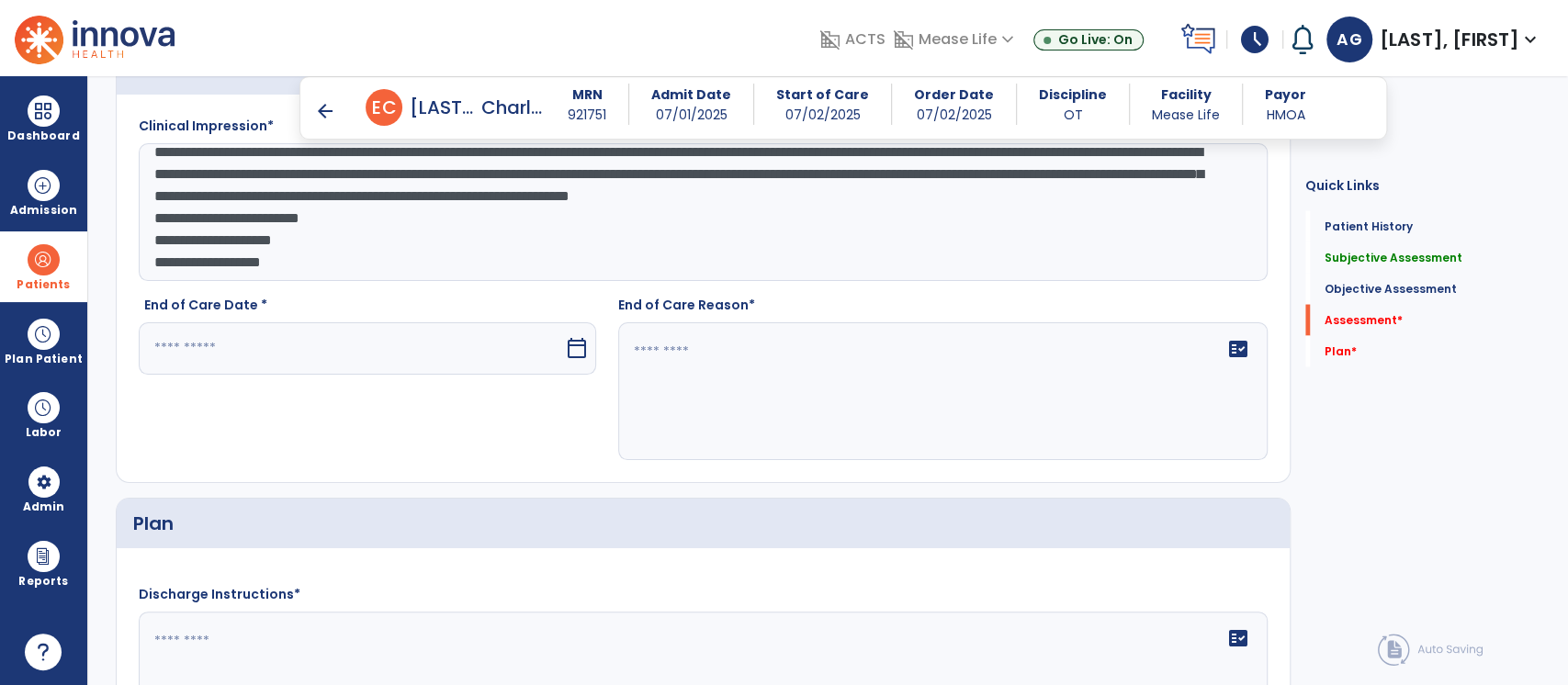 scroll, scrollTop: 2361, scrollLeft: 0, axis: vertical 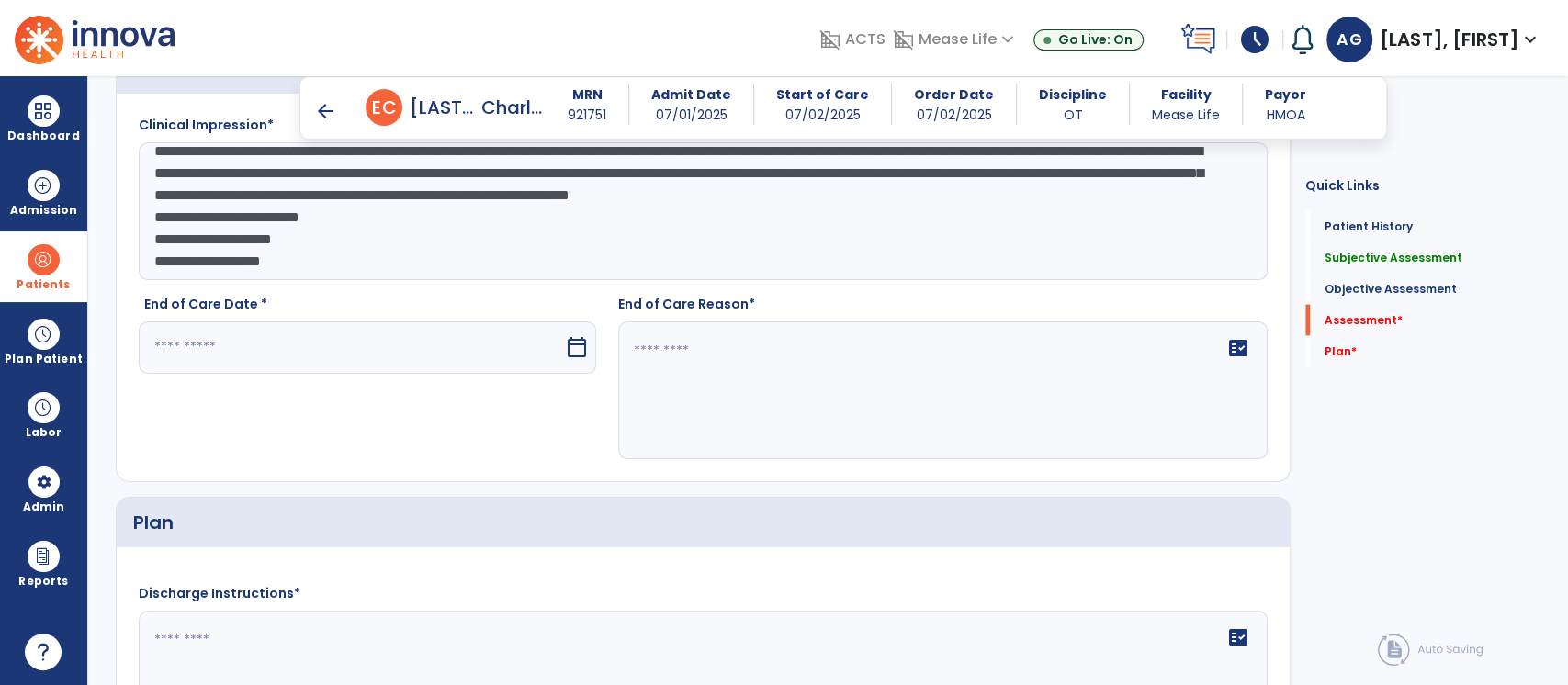 click on "**********" 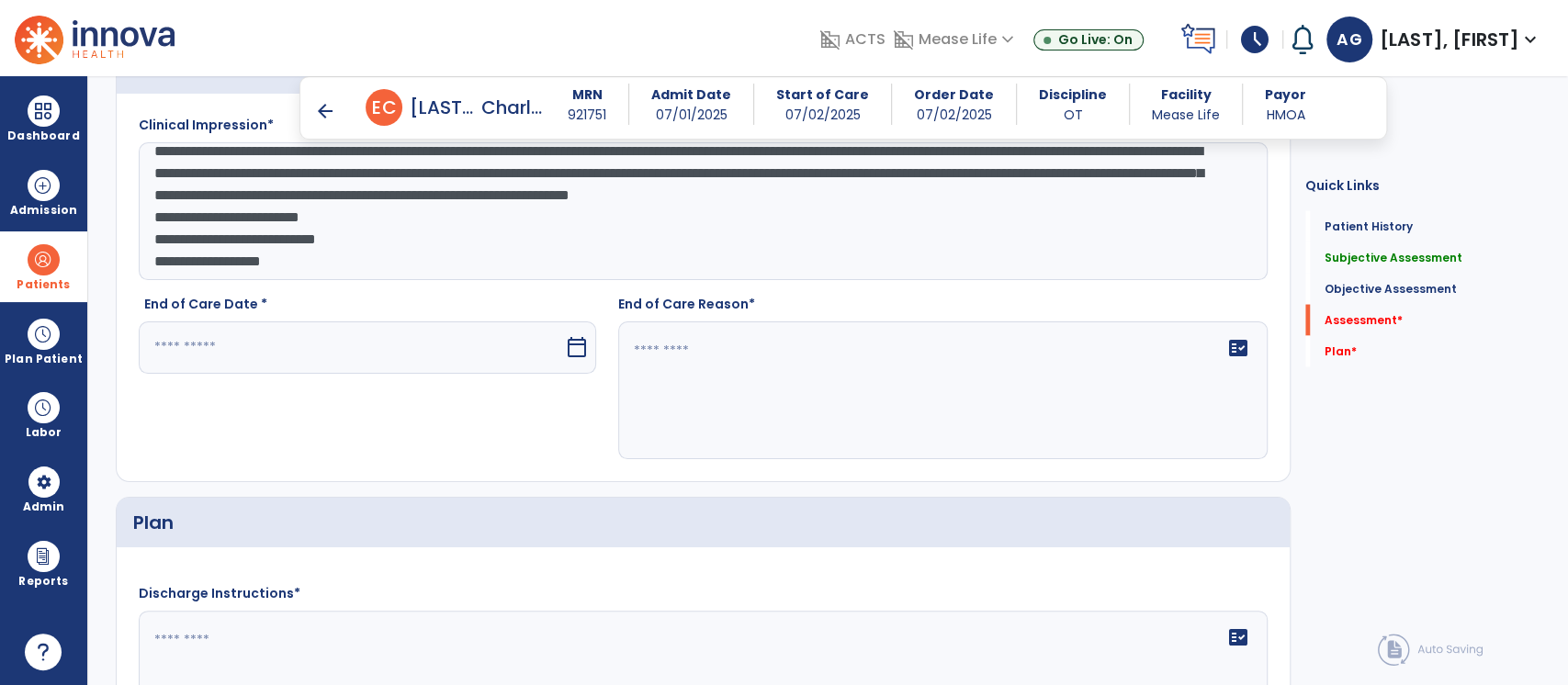 click on "**********" 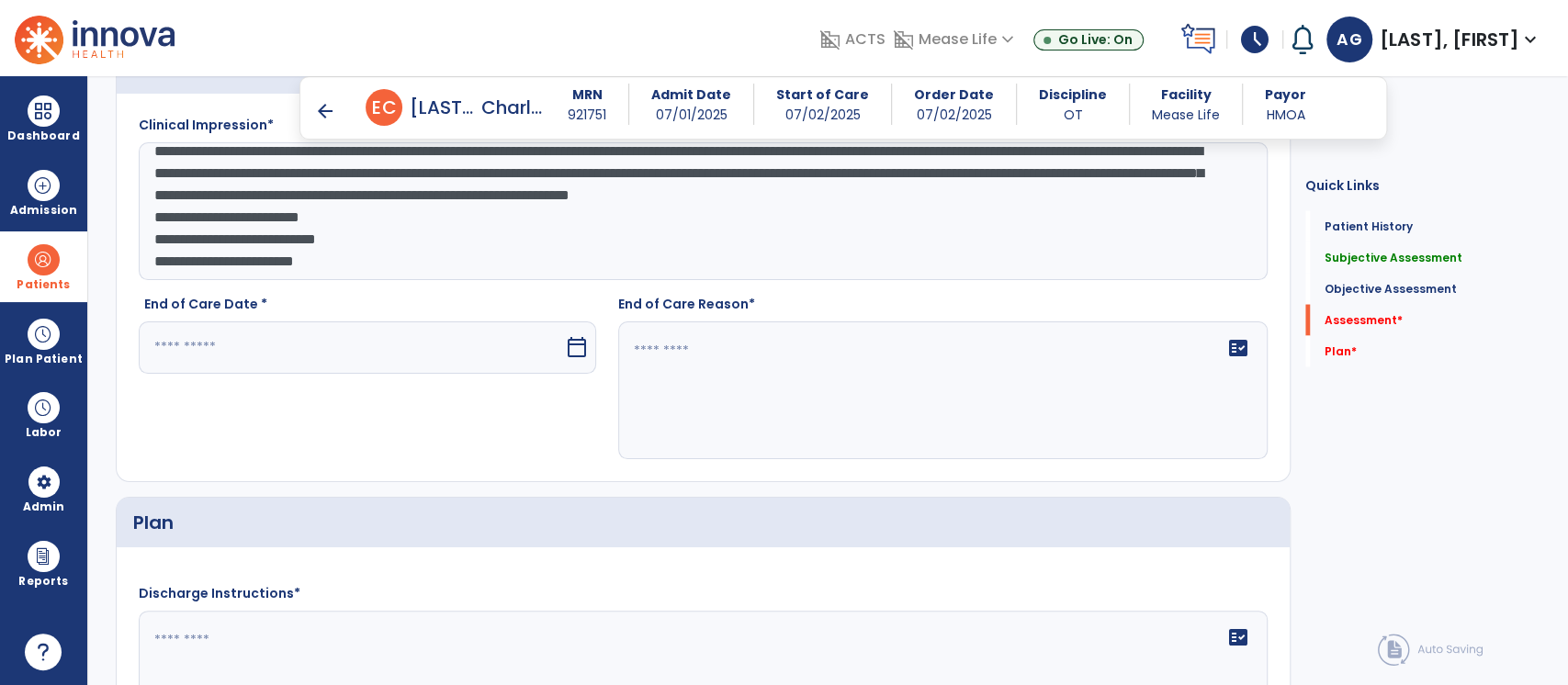 type on "**********" 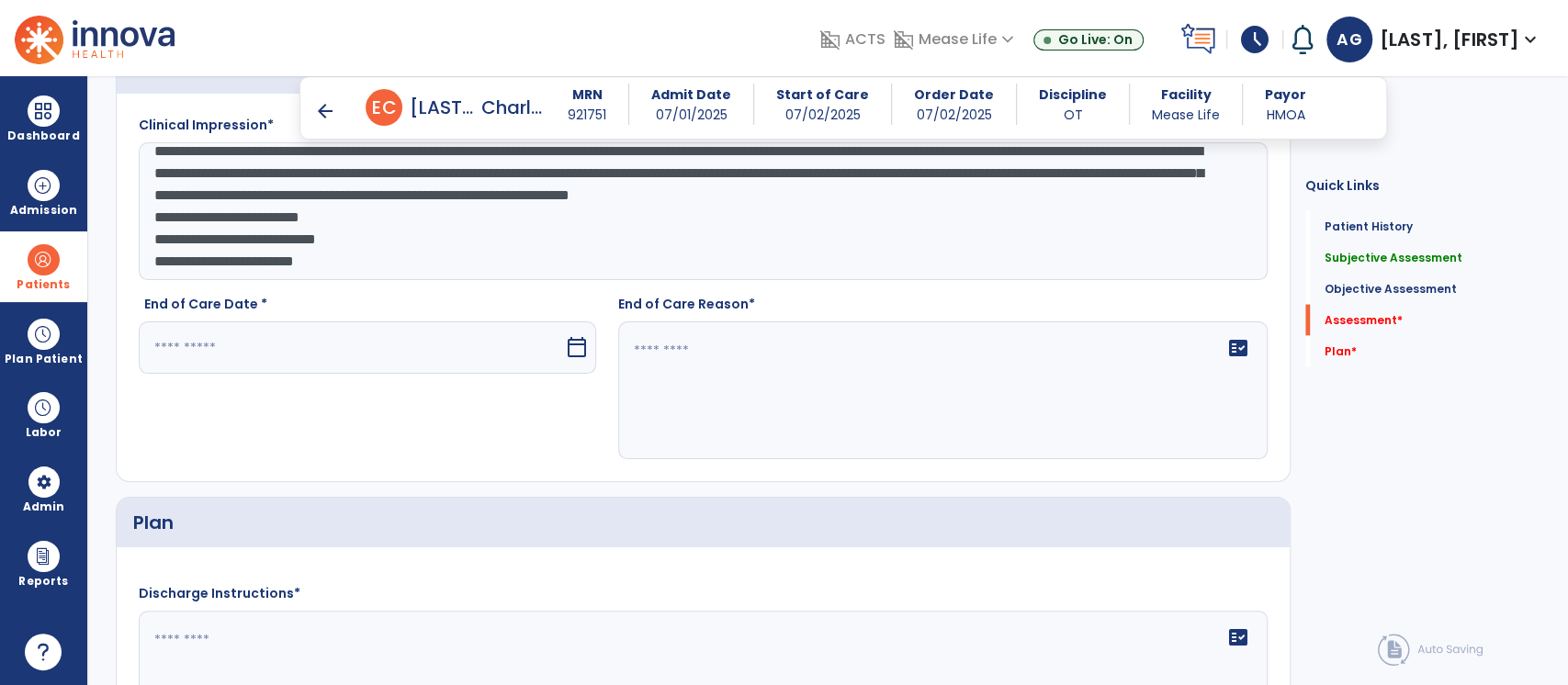 click at bounding box center [351, 347] 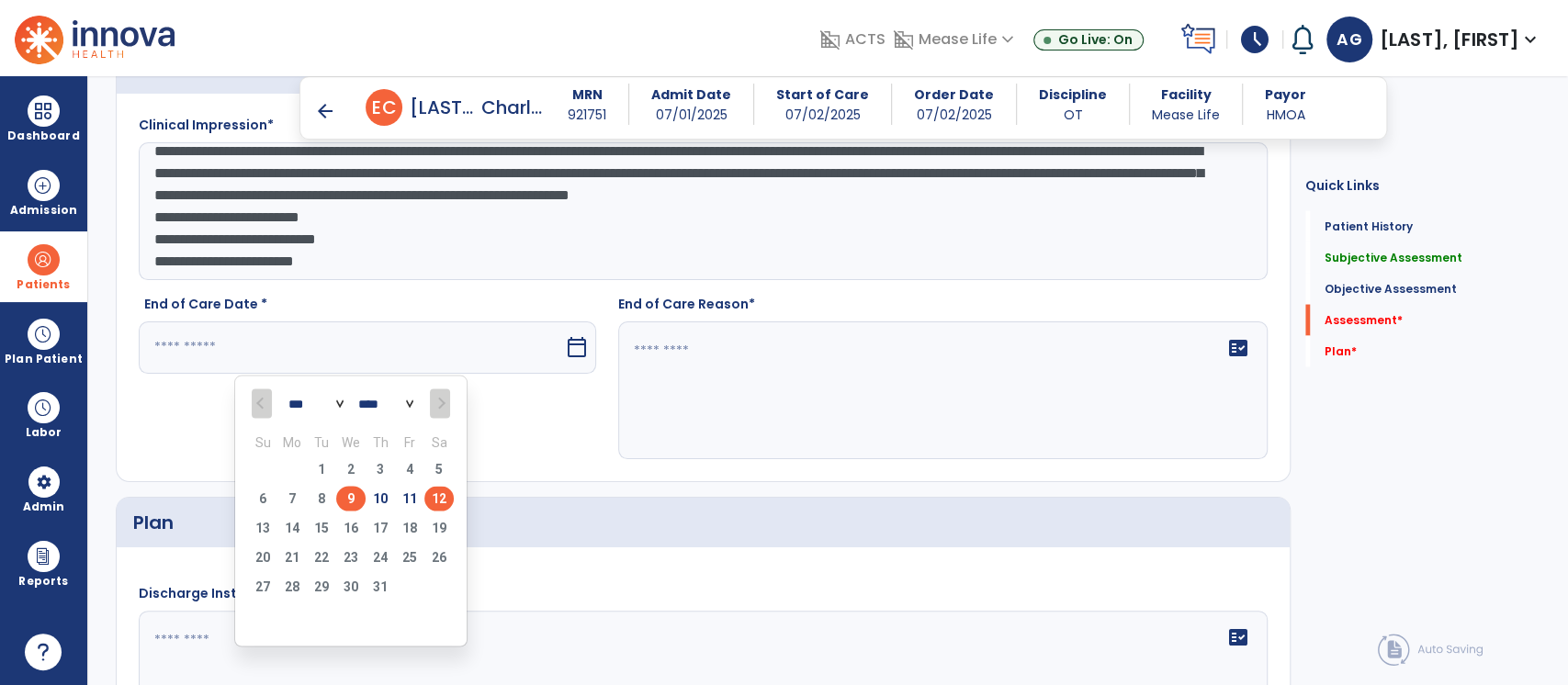 click on "9" at bounding box center (351, 498) 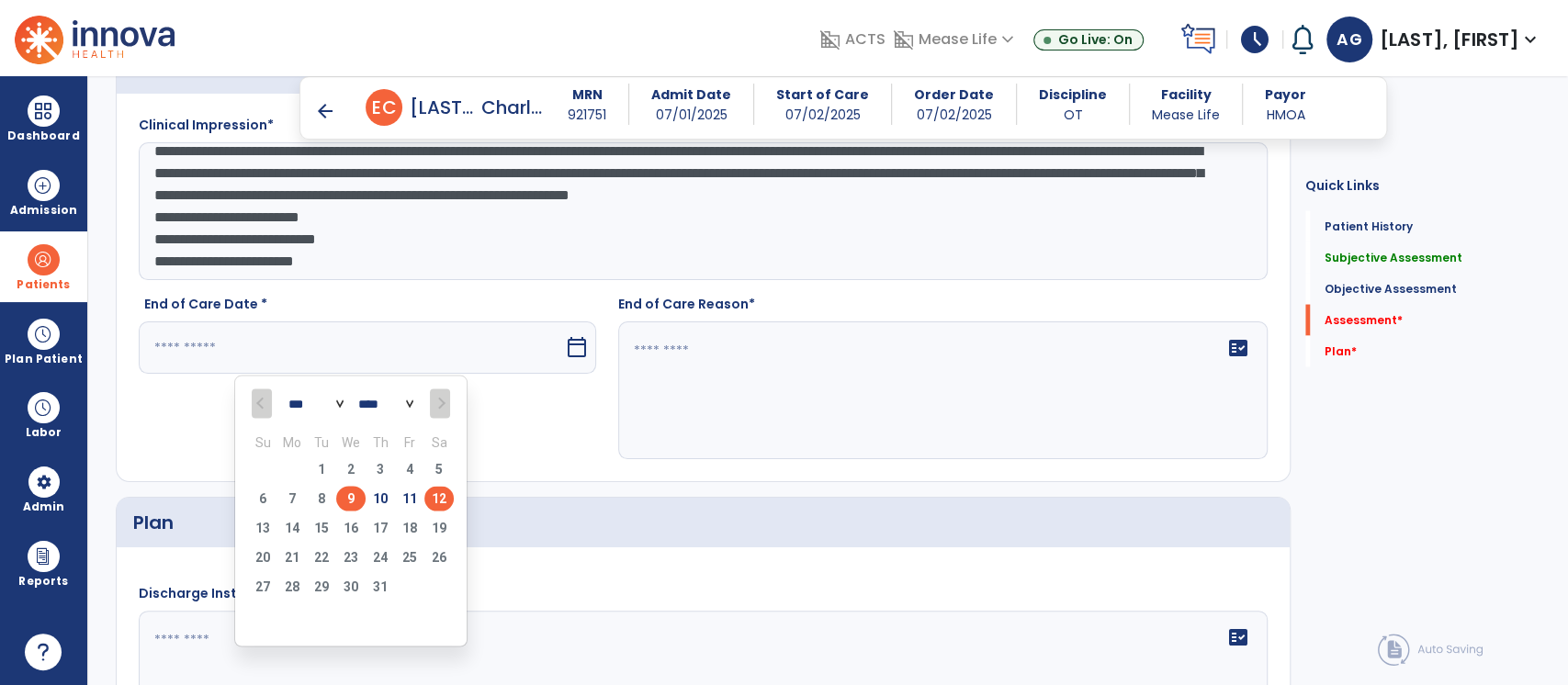 type on "********" 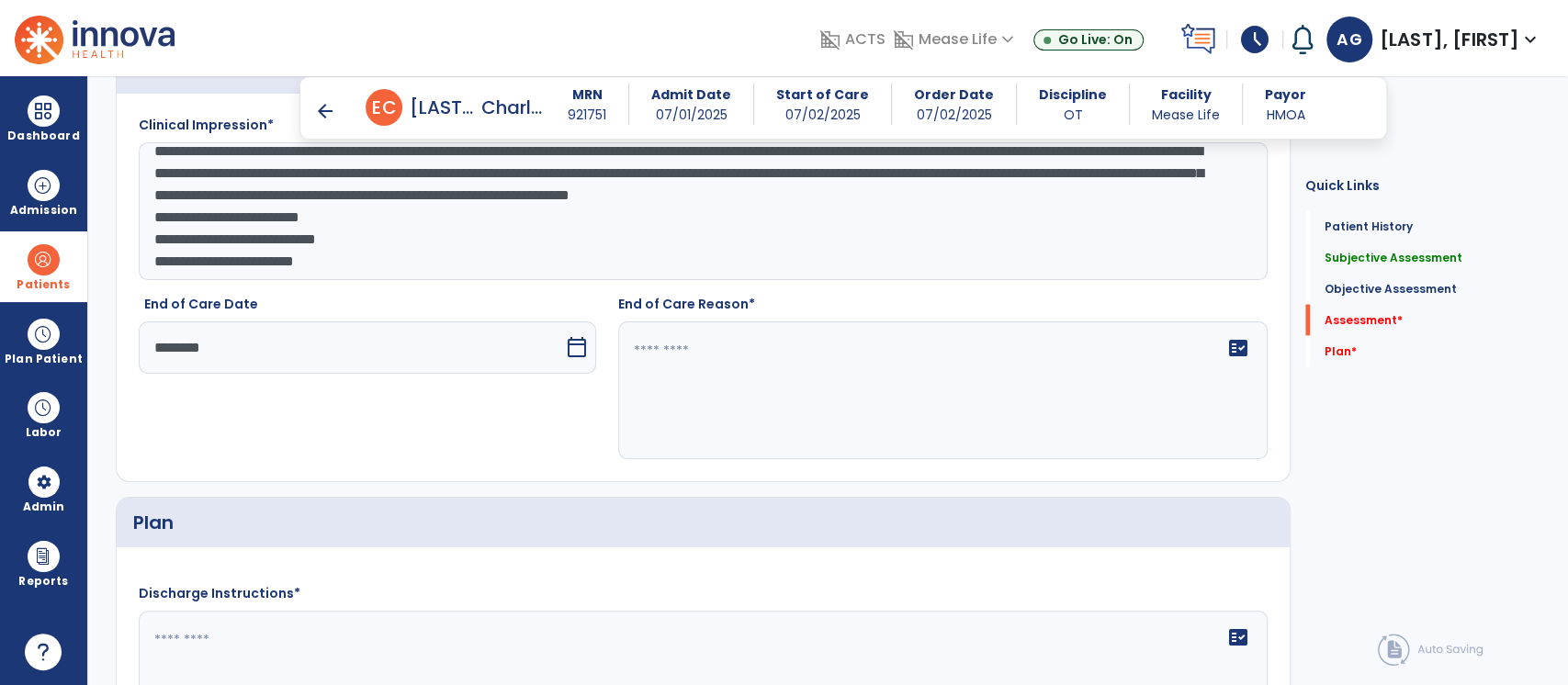 click 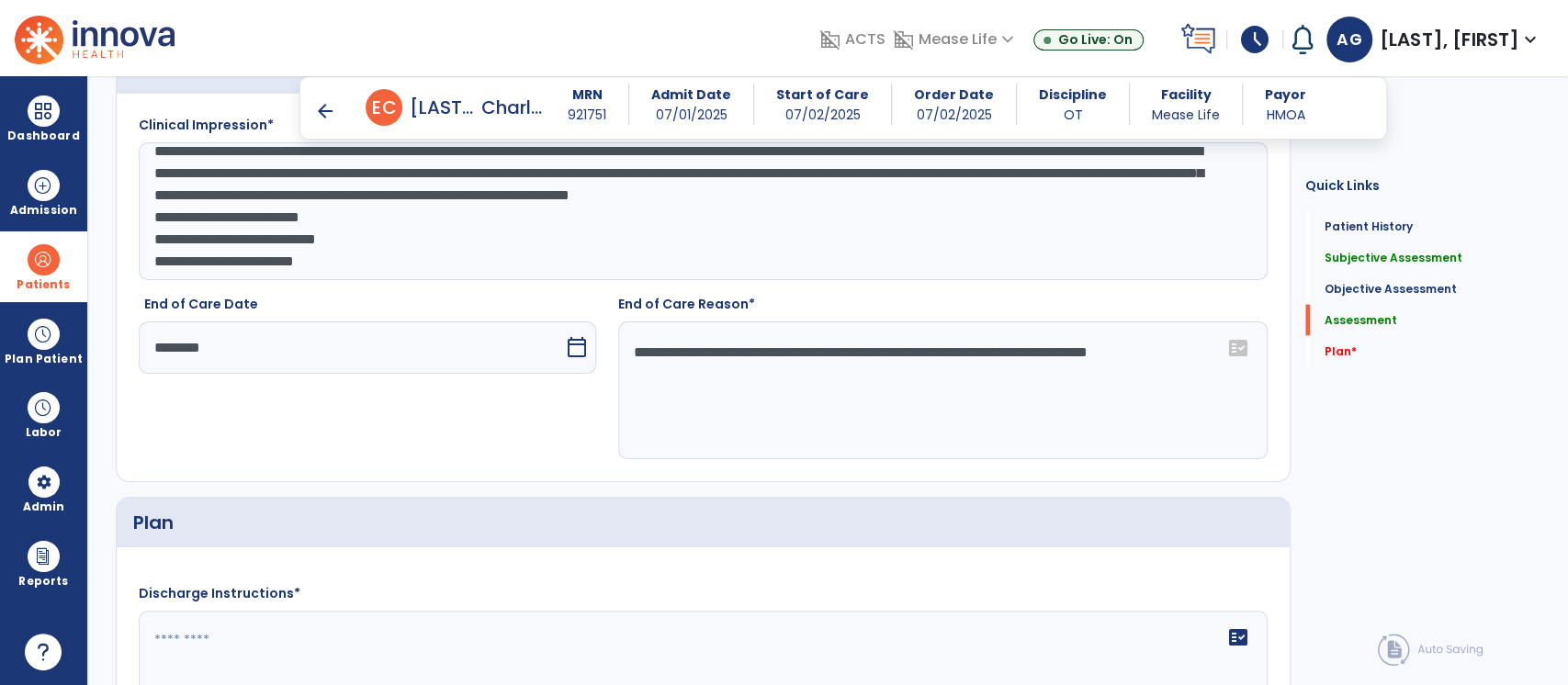 click on "**********" 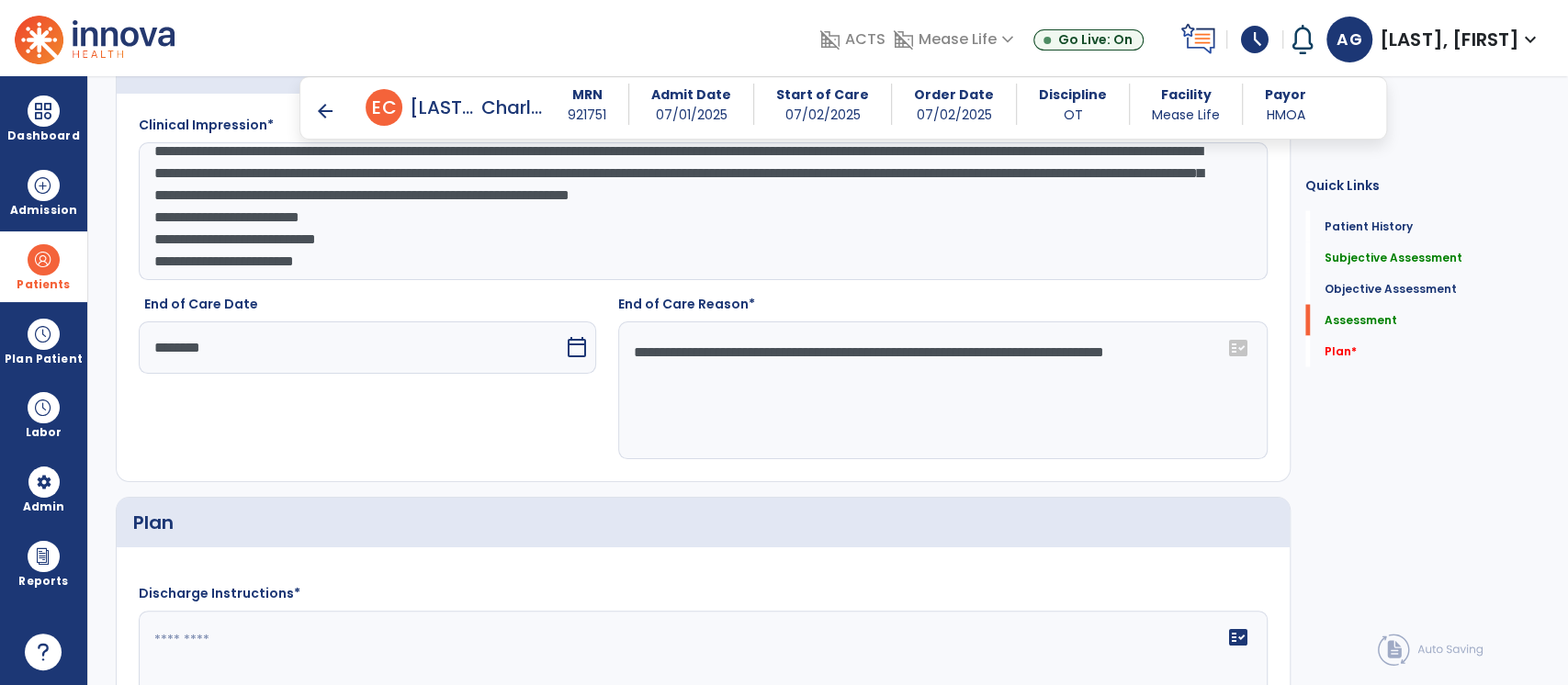 click on "**********" 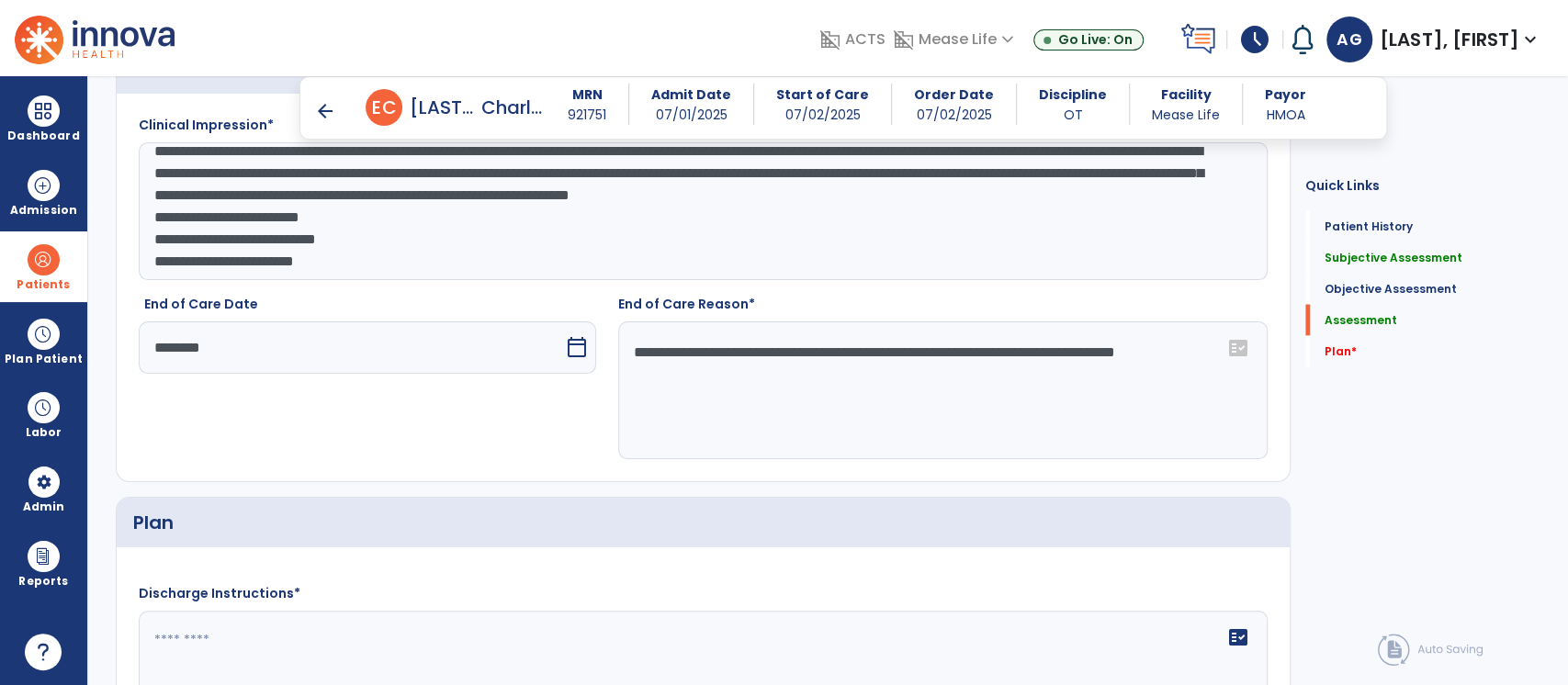 click on "**********" 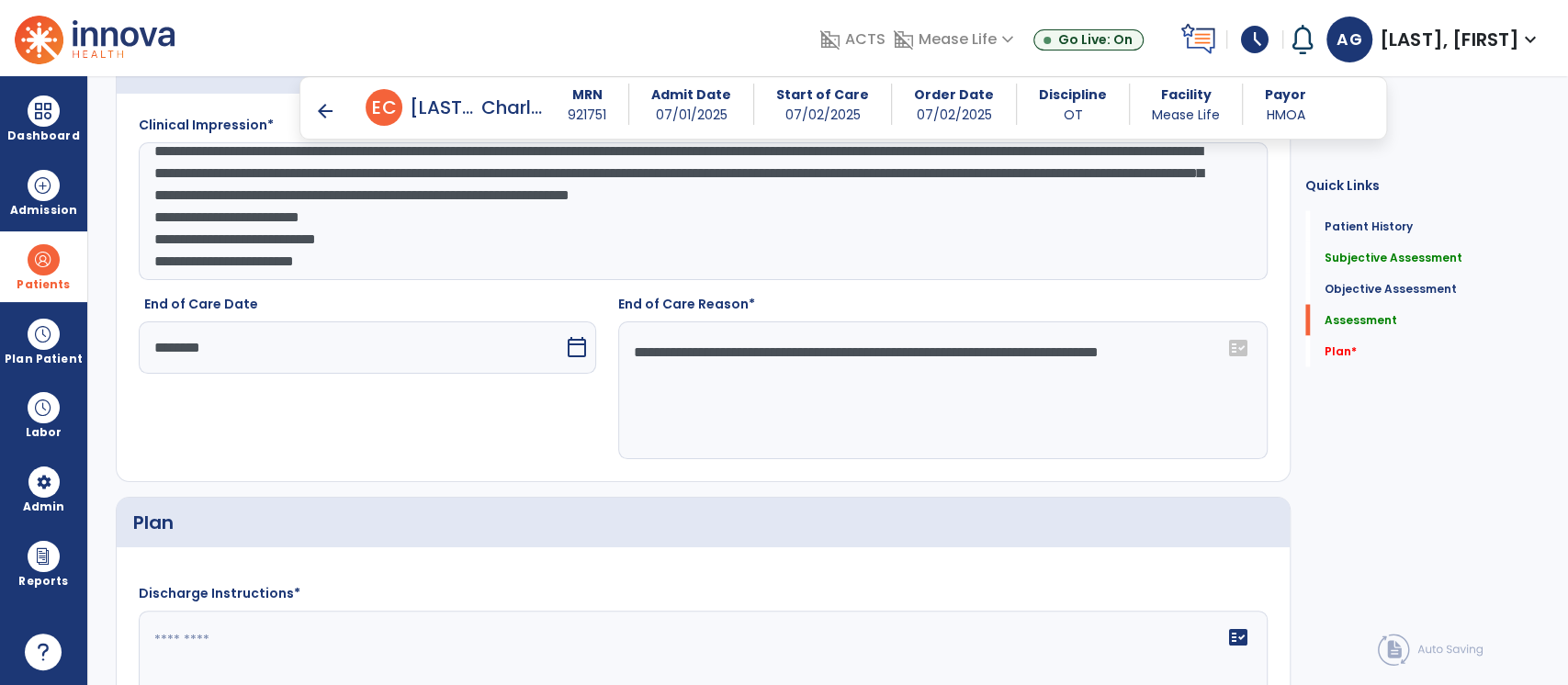 click on "**********" 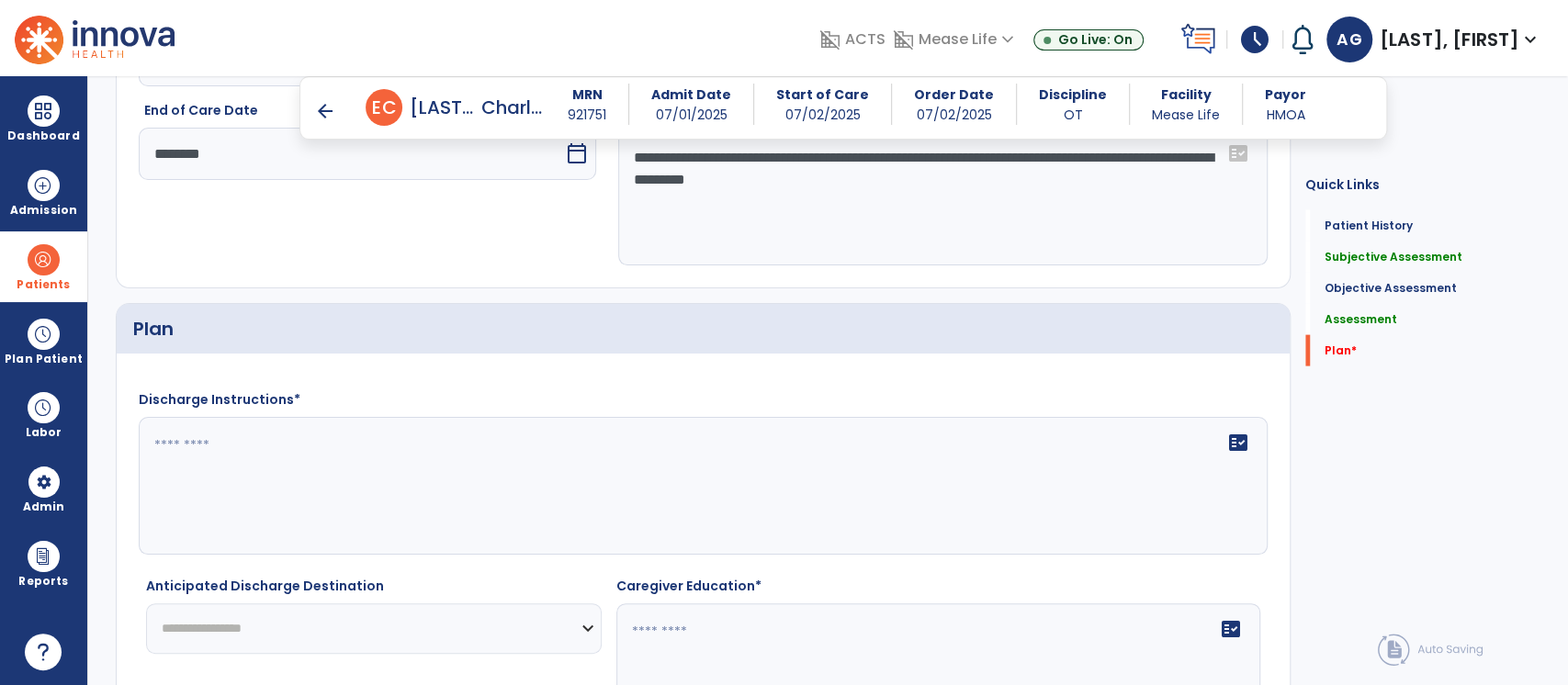 scroll, scrollTop: 2596, scrollLeft: 0, axis: vertical 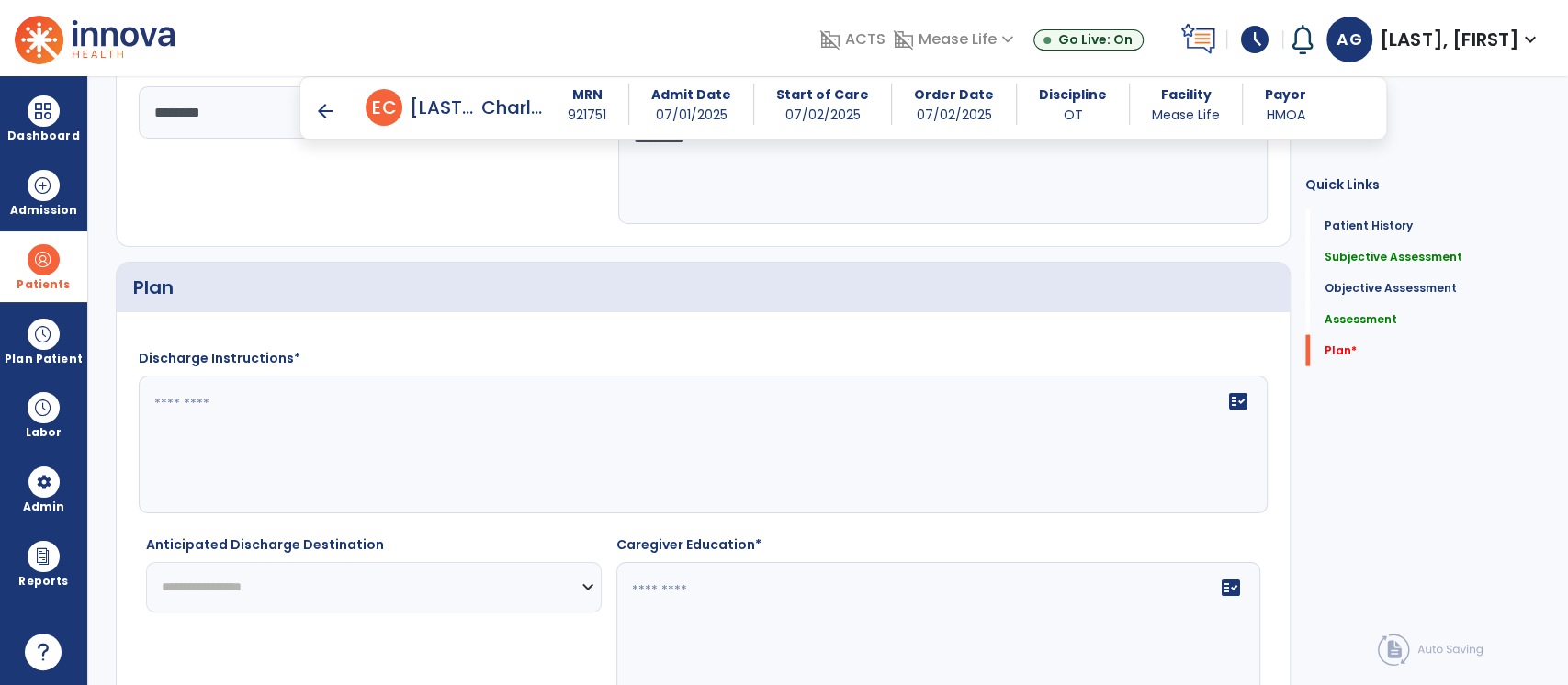 type on "**********" 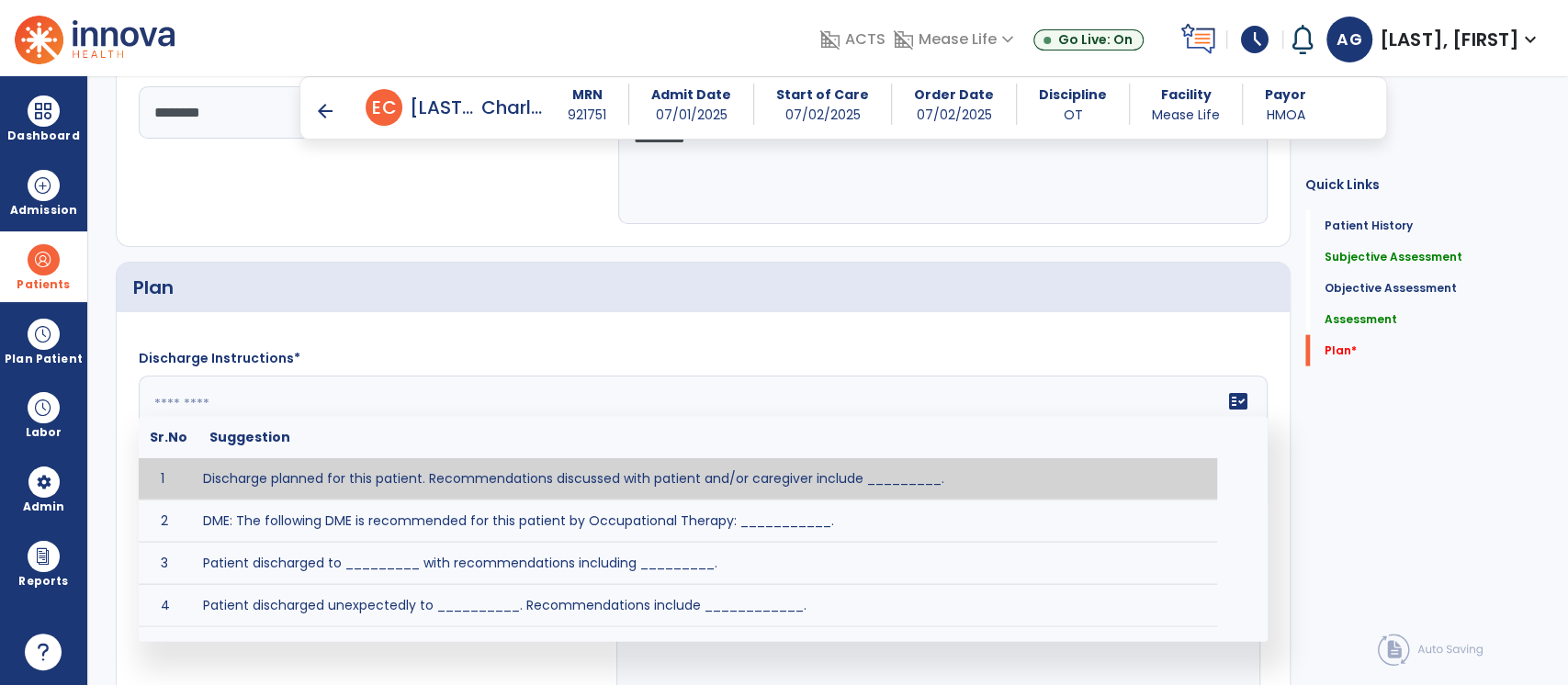 click 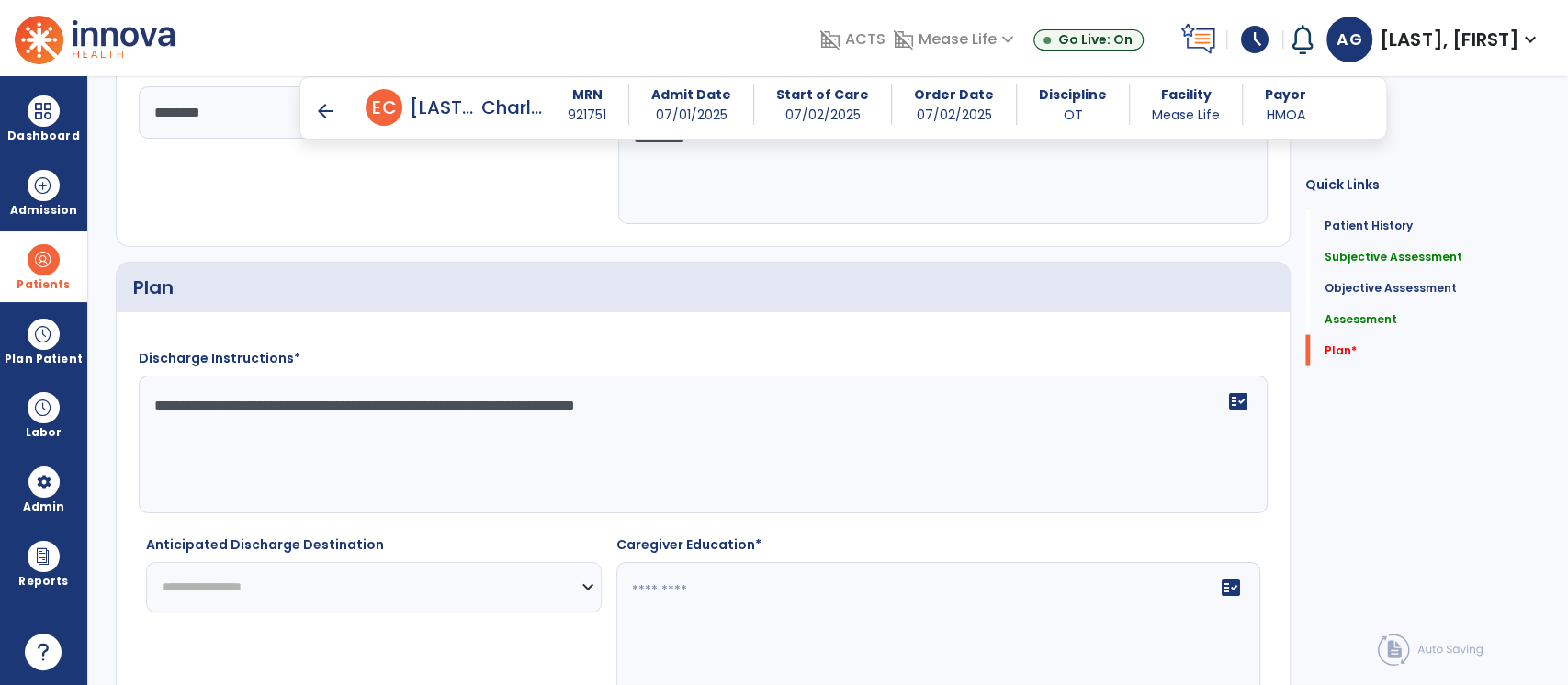 scroll, scrollTop: 2702, scrollLeft: 0, axis: vertical 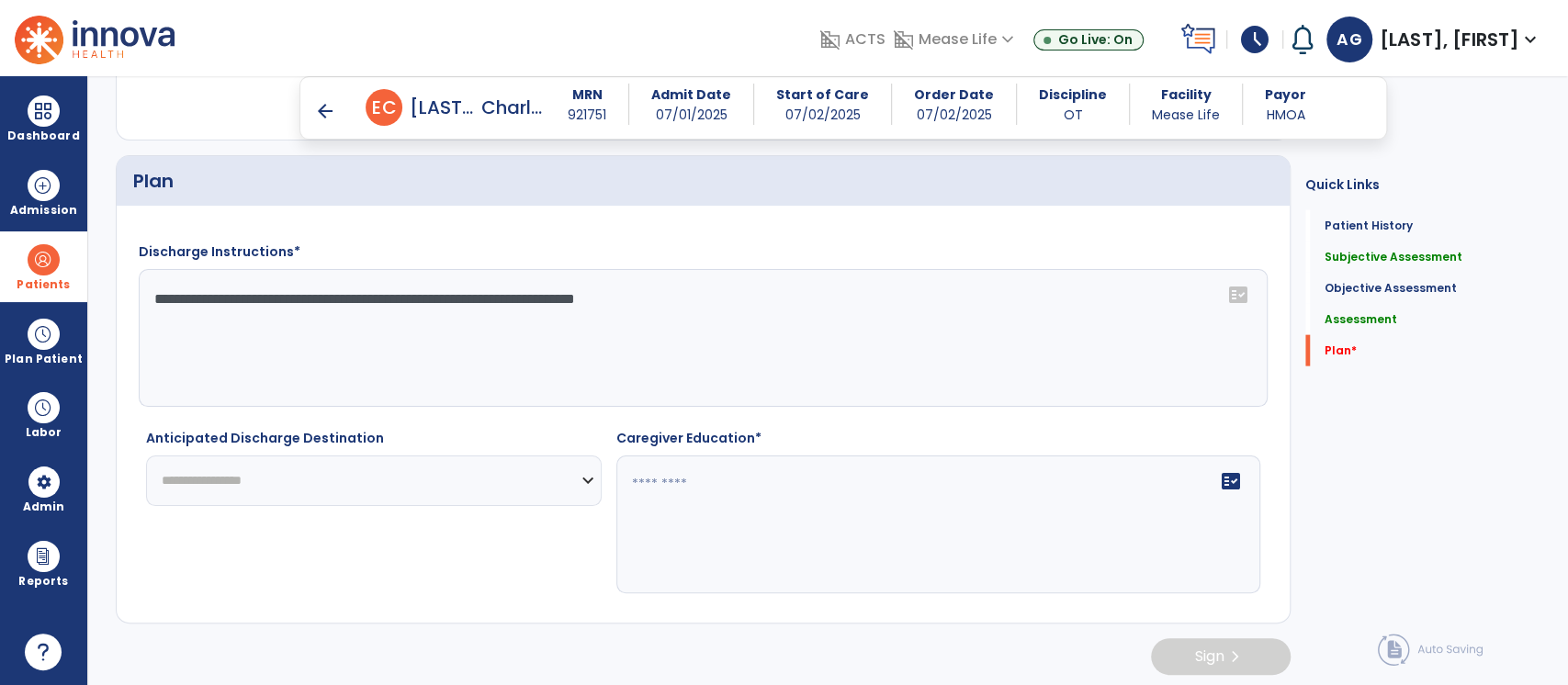 type on "**********" 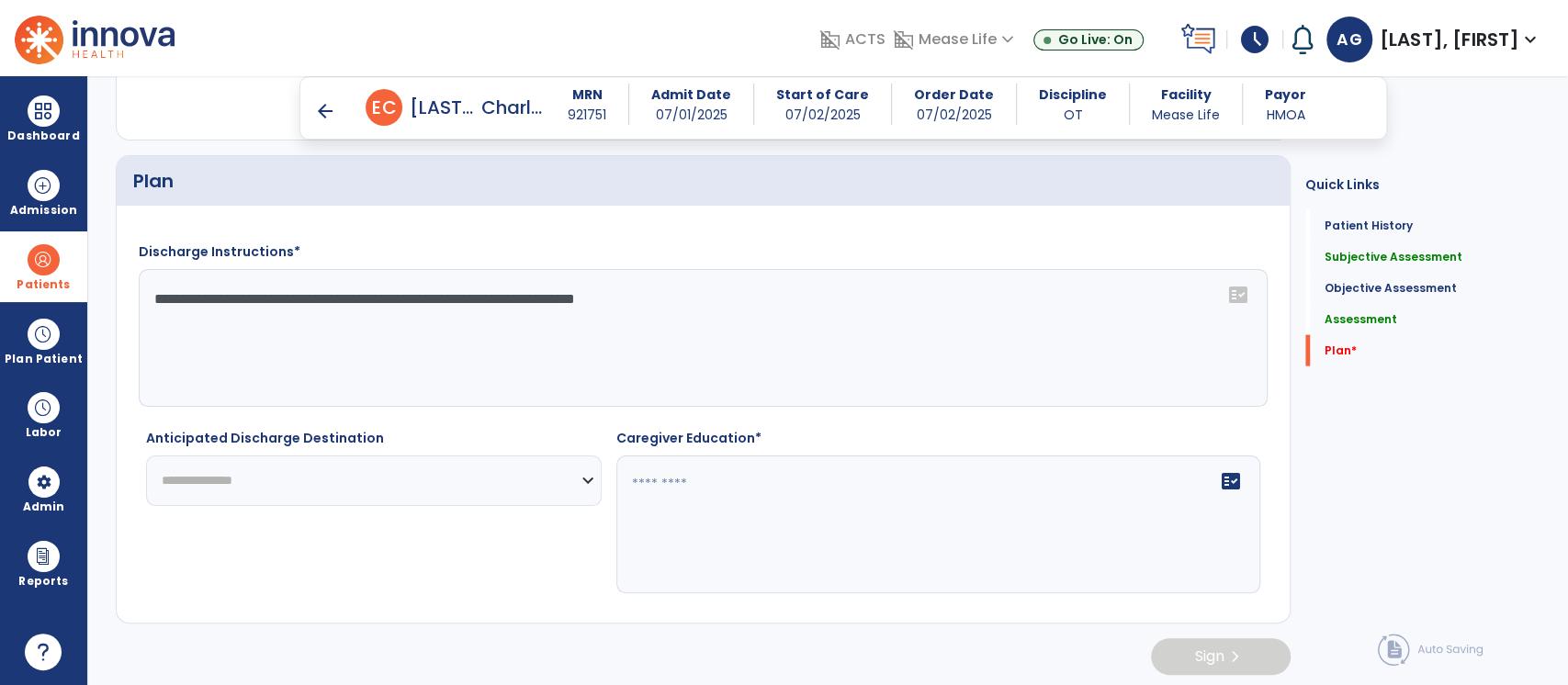 click on "**********" 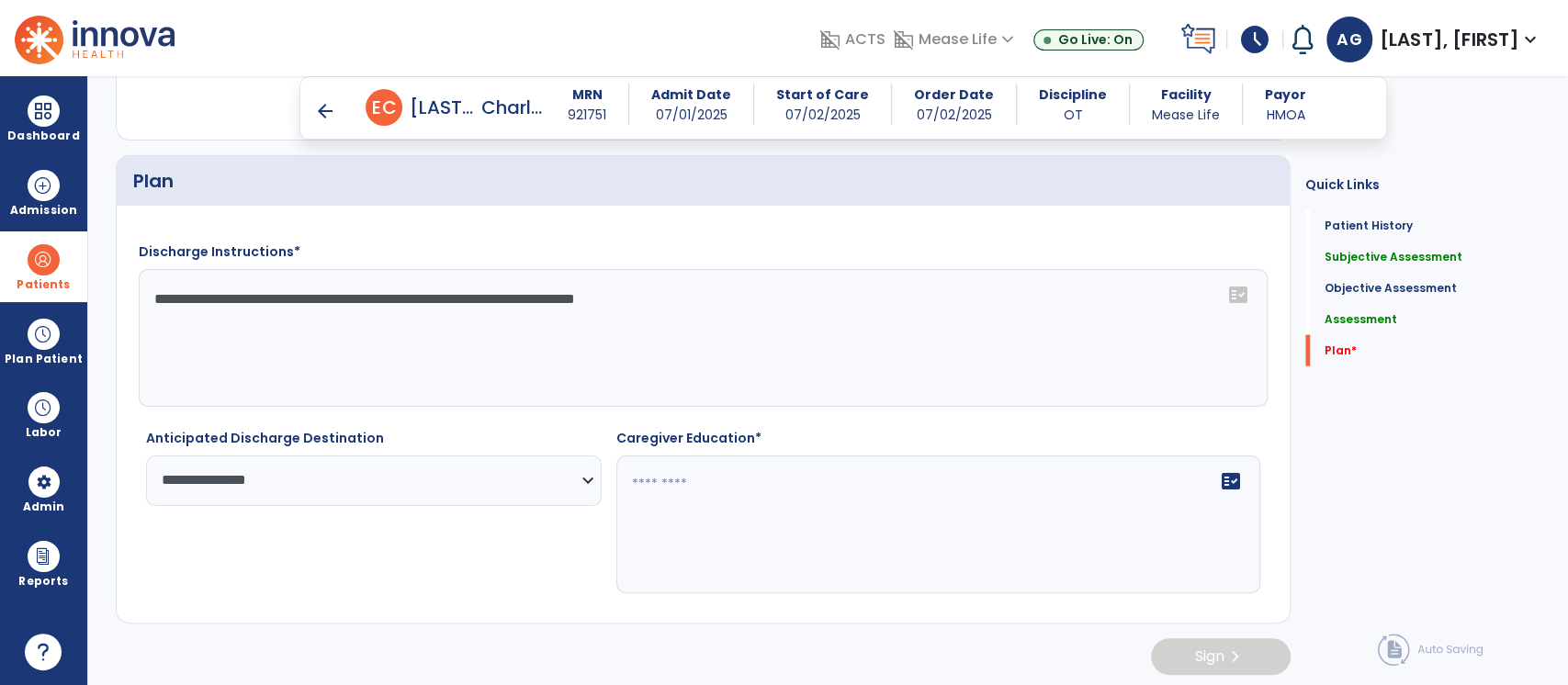click 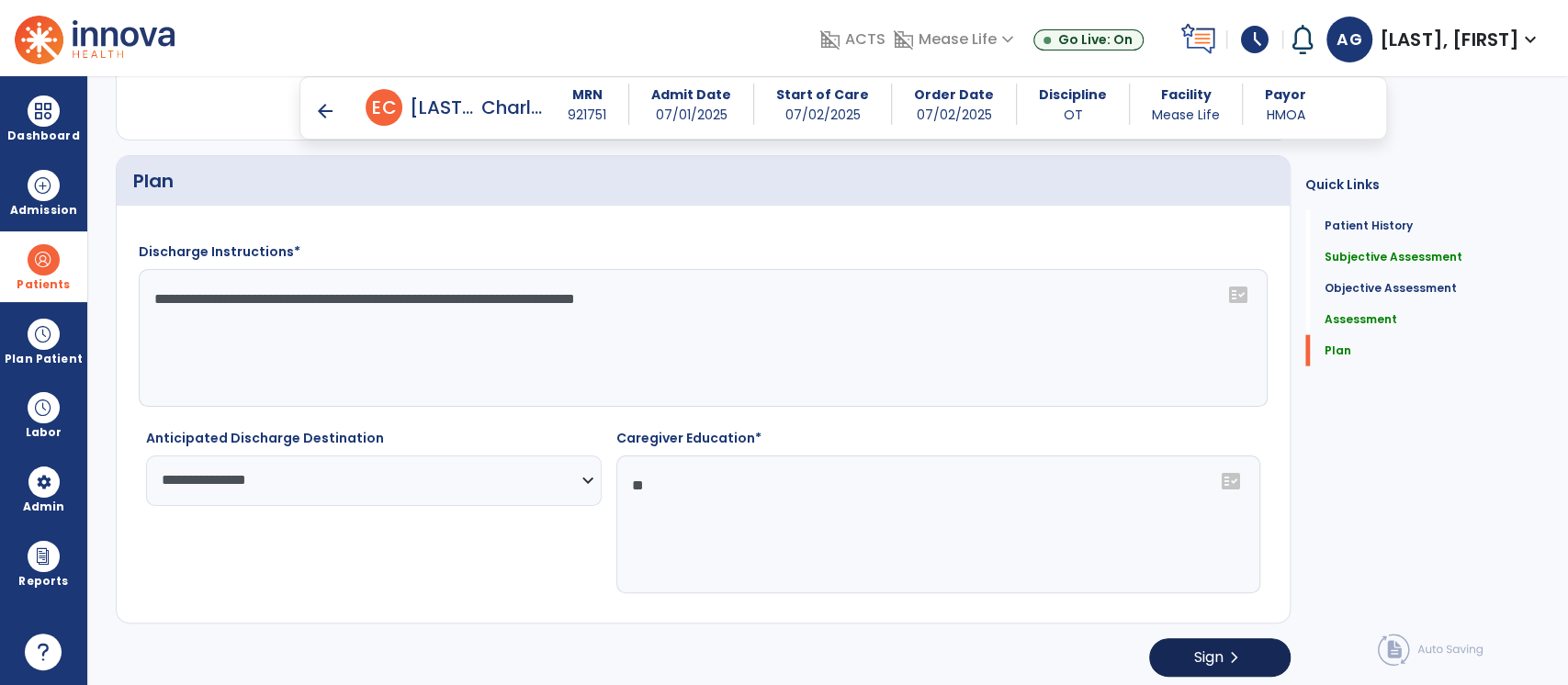 type on "**" 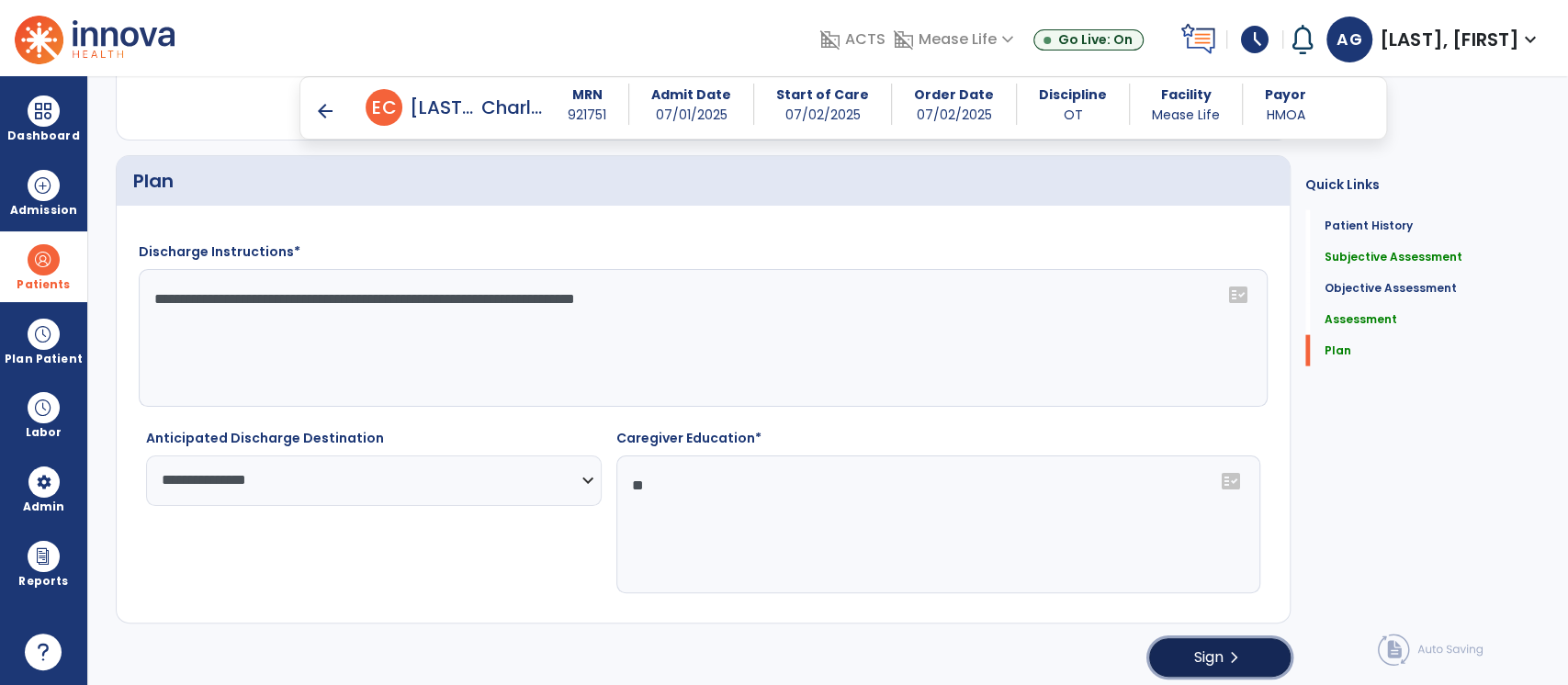 click on "Sign  chevron_right" 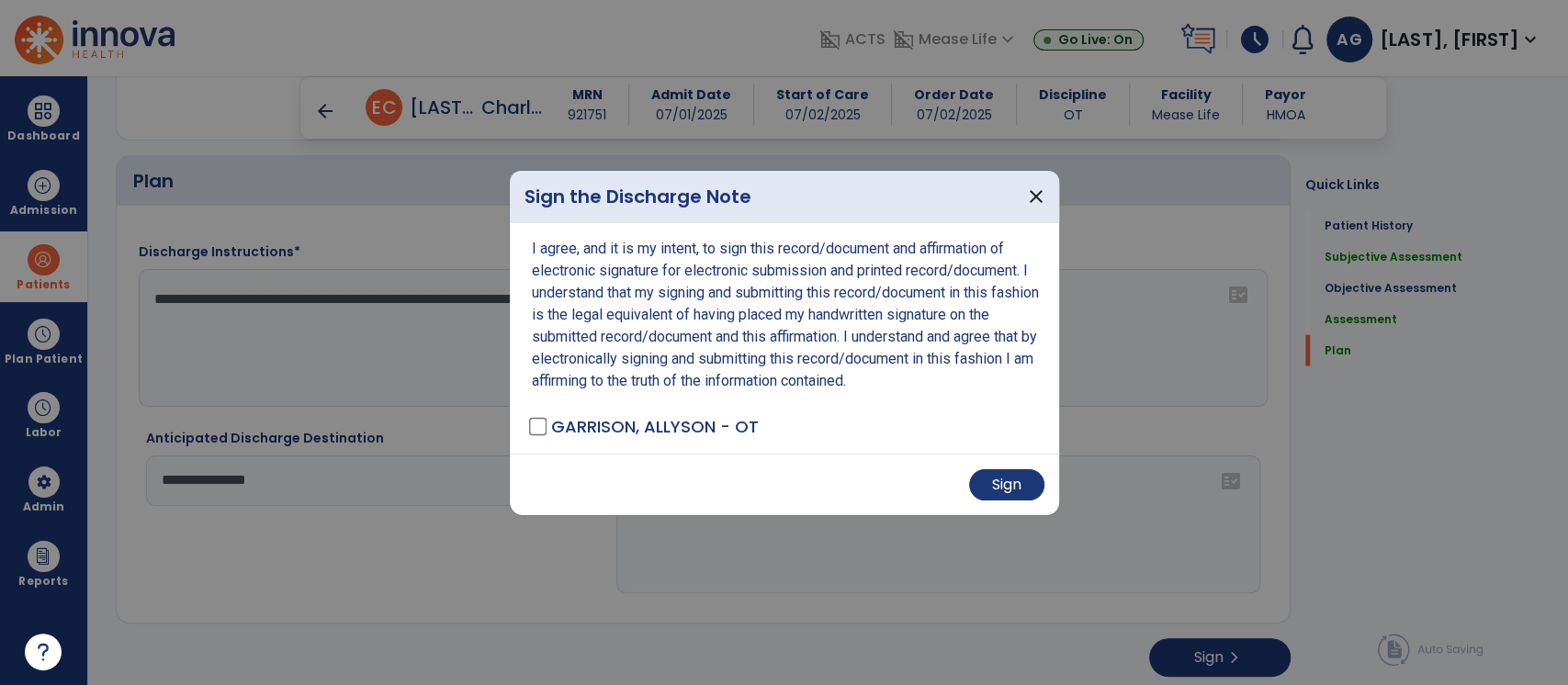 click on "Sign" at bounding box center [784, 484] 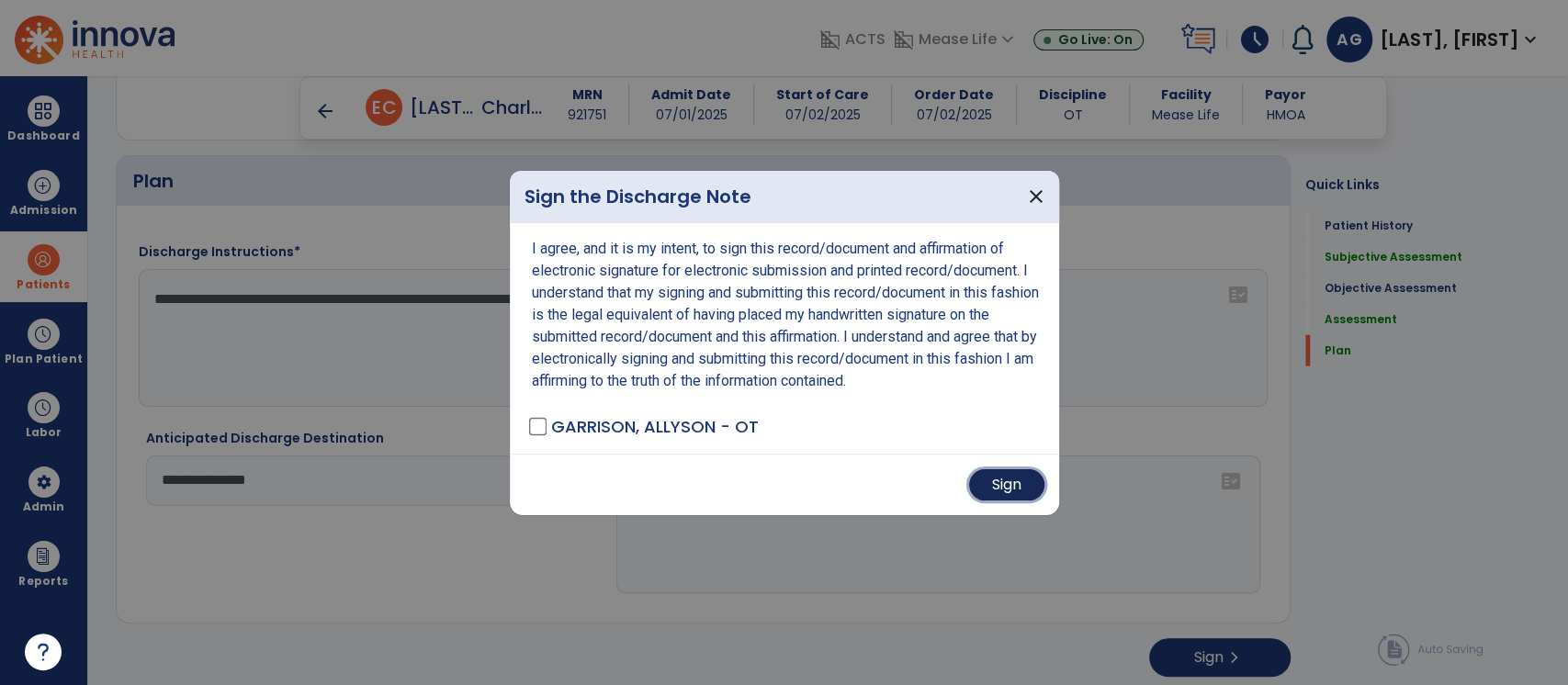 click on "Sign" at bounding box center (1007, 485) 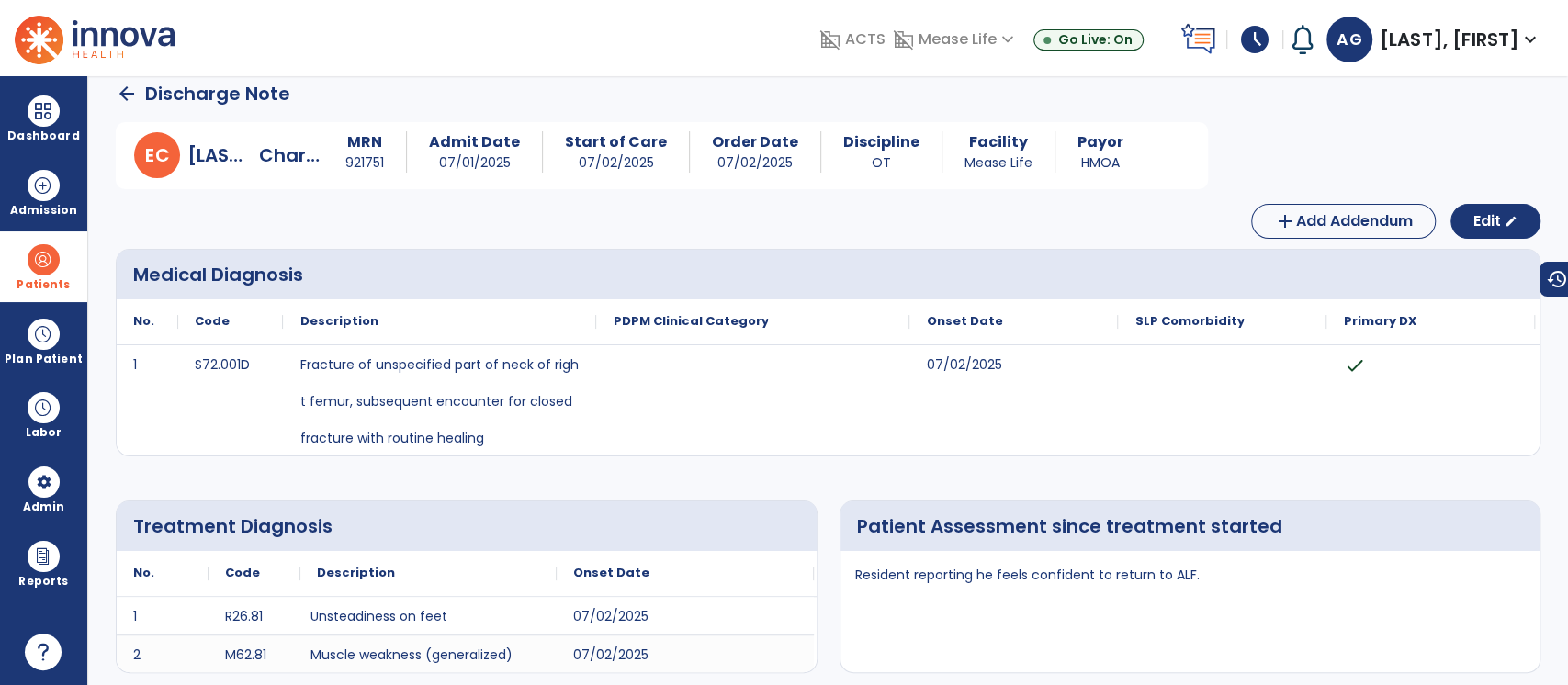 scroll, scrollTop: 0, scrollLeft: 0, axis: both 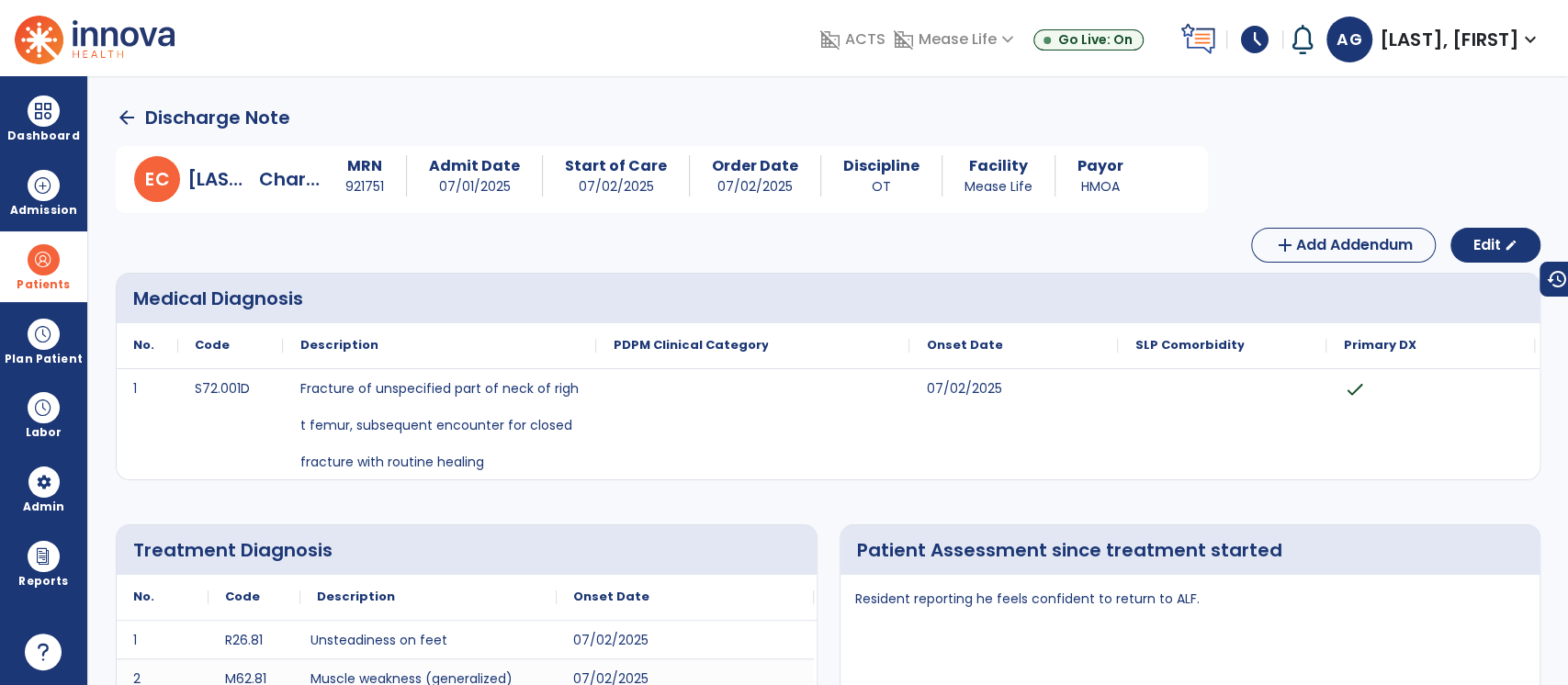 click on "arrow_back" 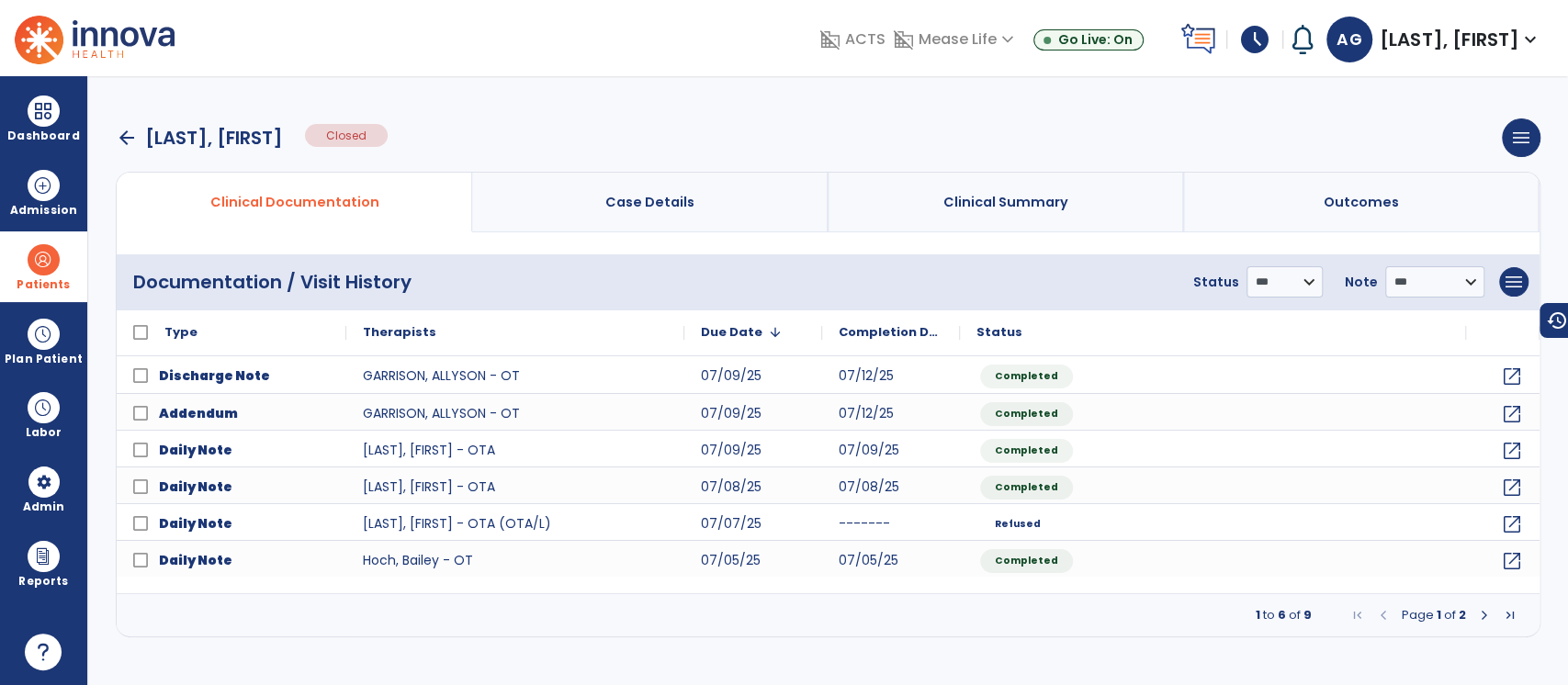 click on "arrow_back" at bounding box center [127, 138] 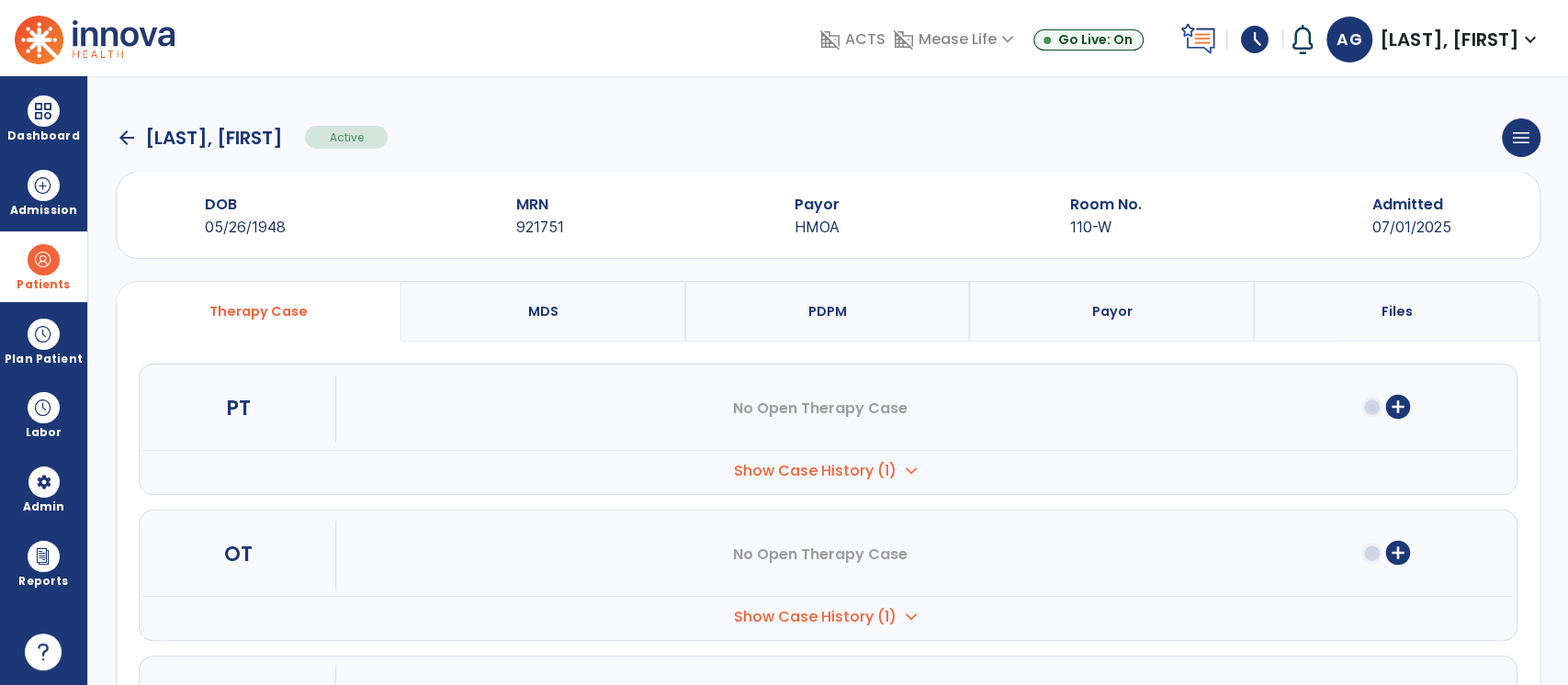 click at bounding box center [43, 260] 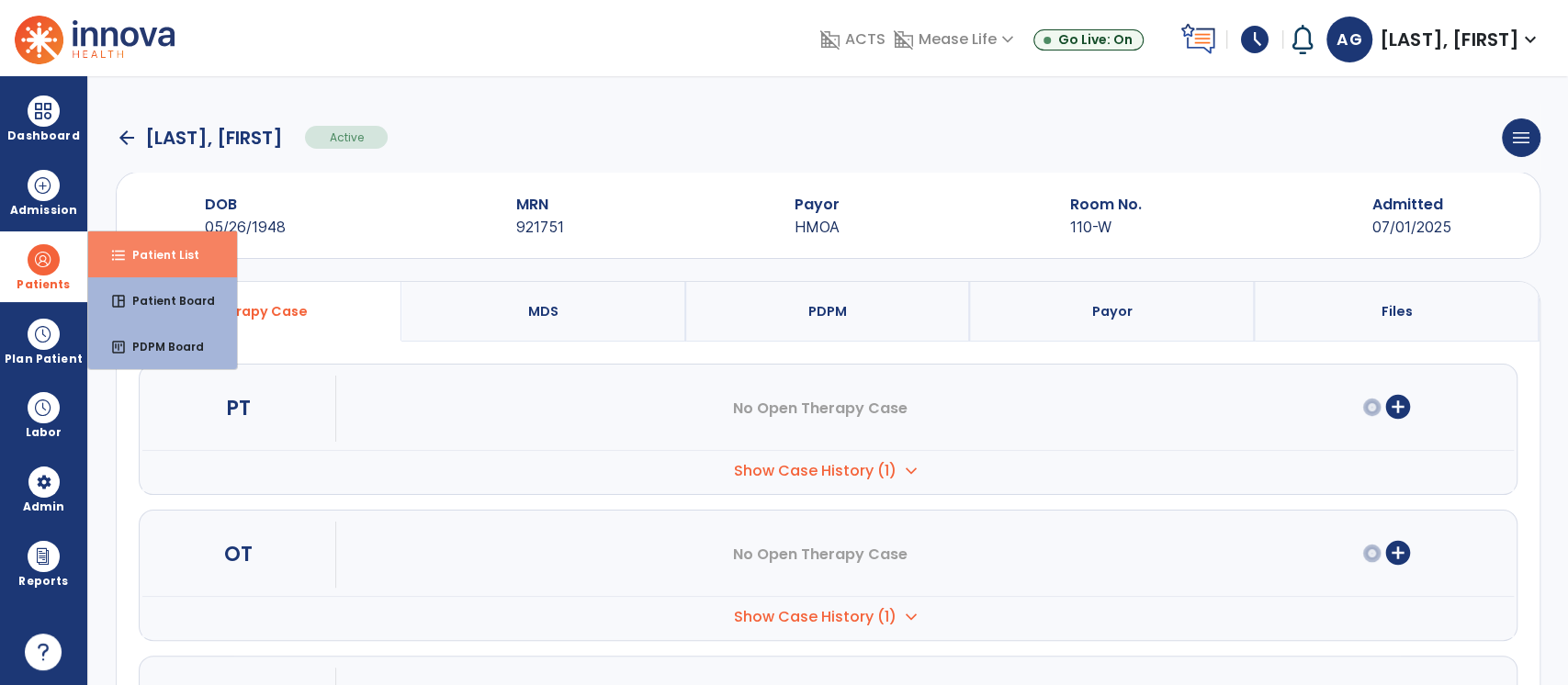 click on "Patient List" at bounding box center (158, 254) 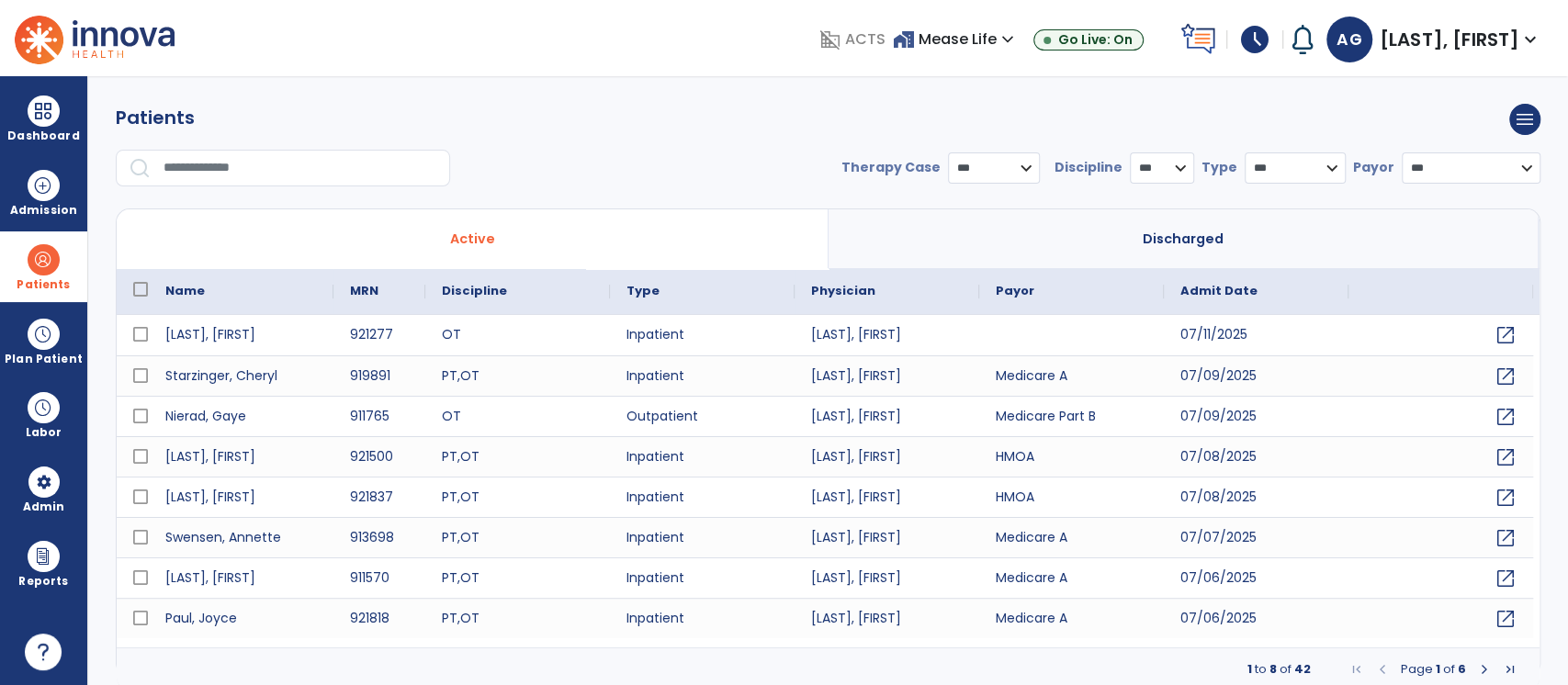 select on "***" 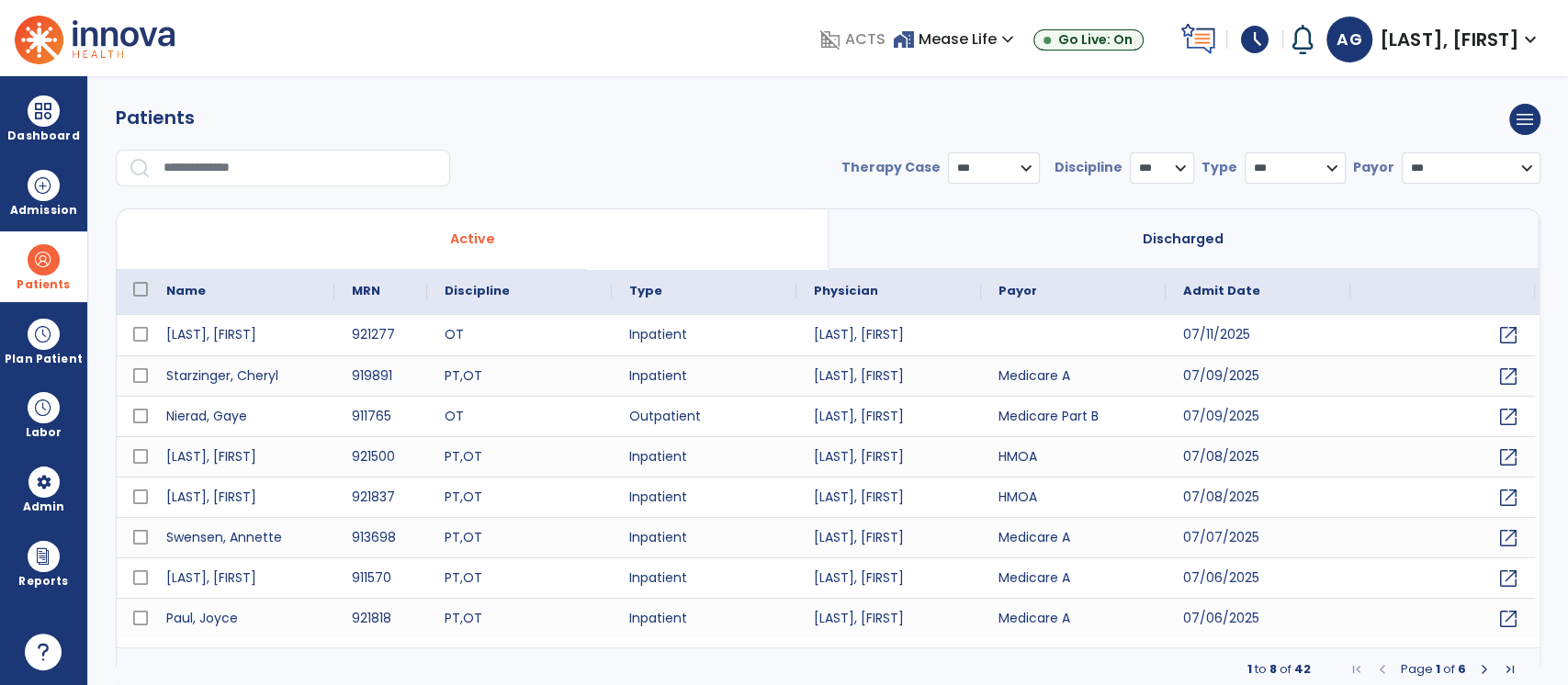 click at bounding box center (300, 168) 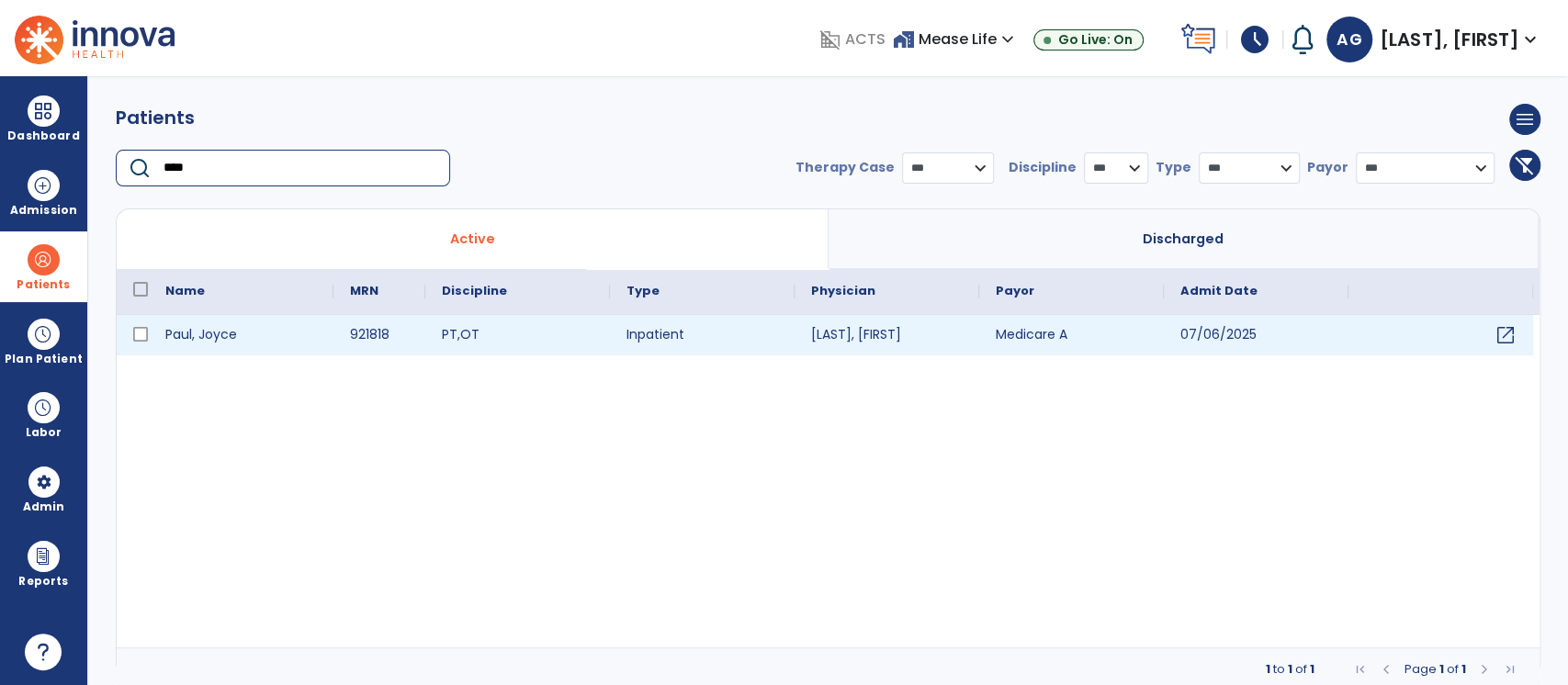 type on "****" 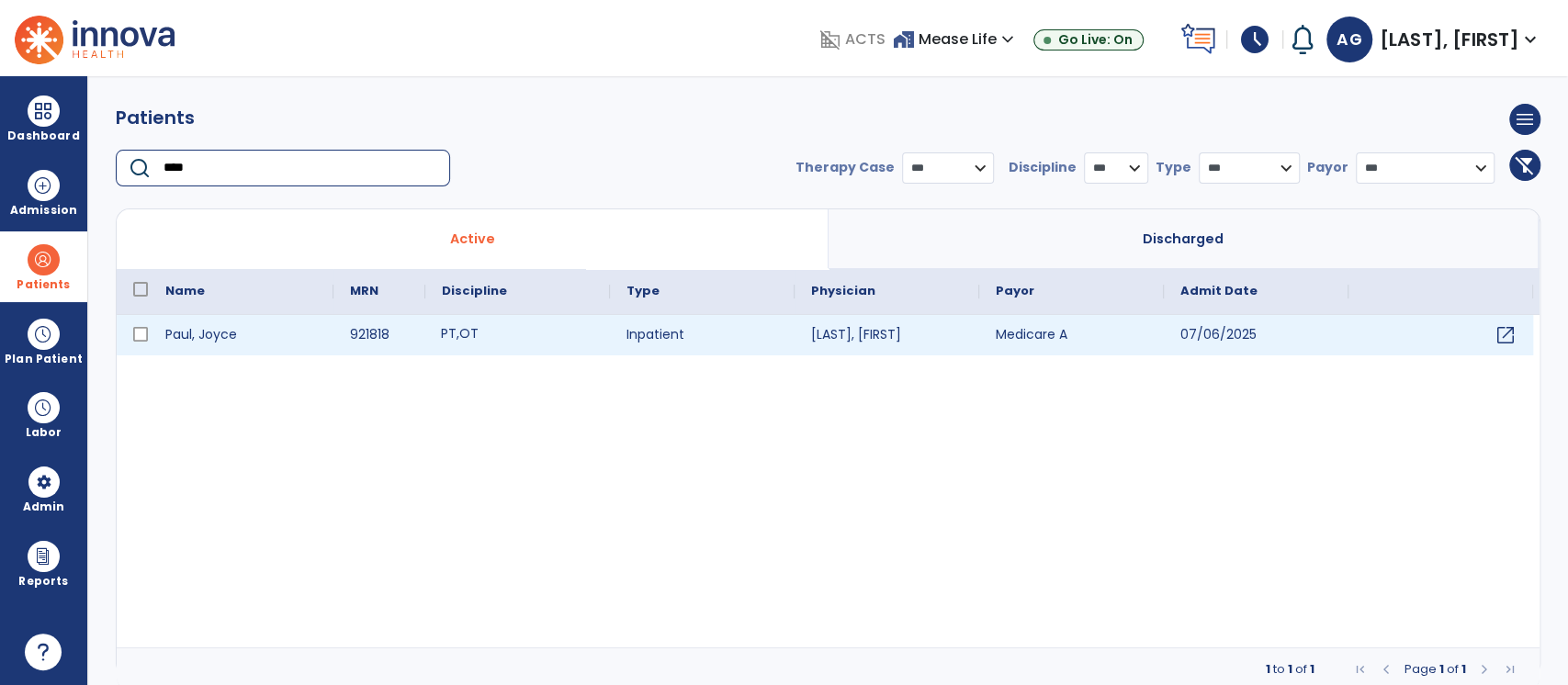 click on "PT , OT" at bounding box center [517, 335] 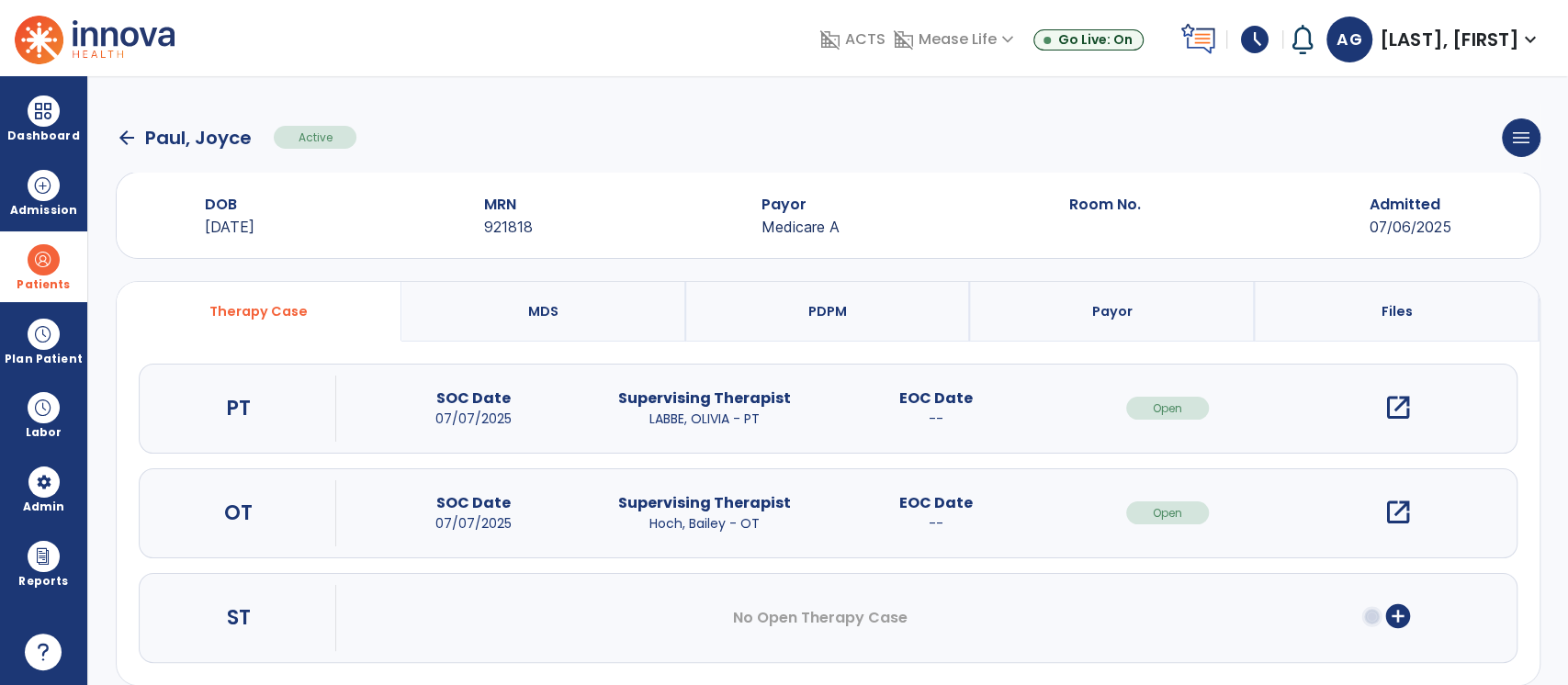 click on "open_in_new" at bounding box center (1398, 512) 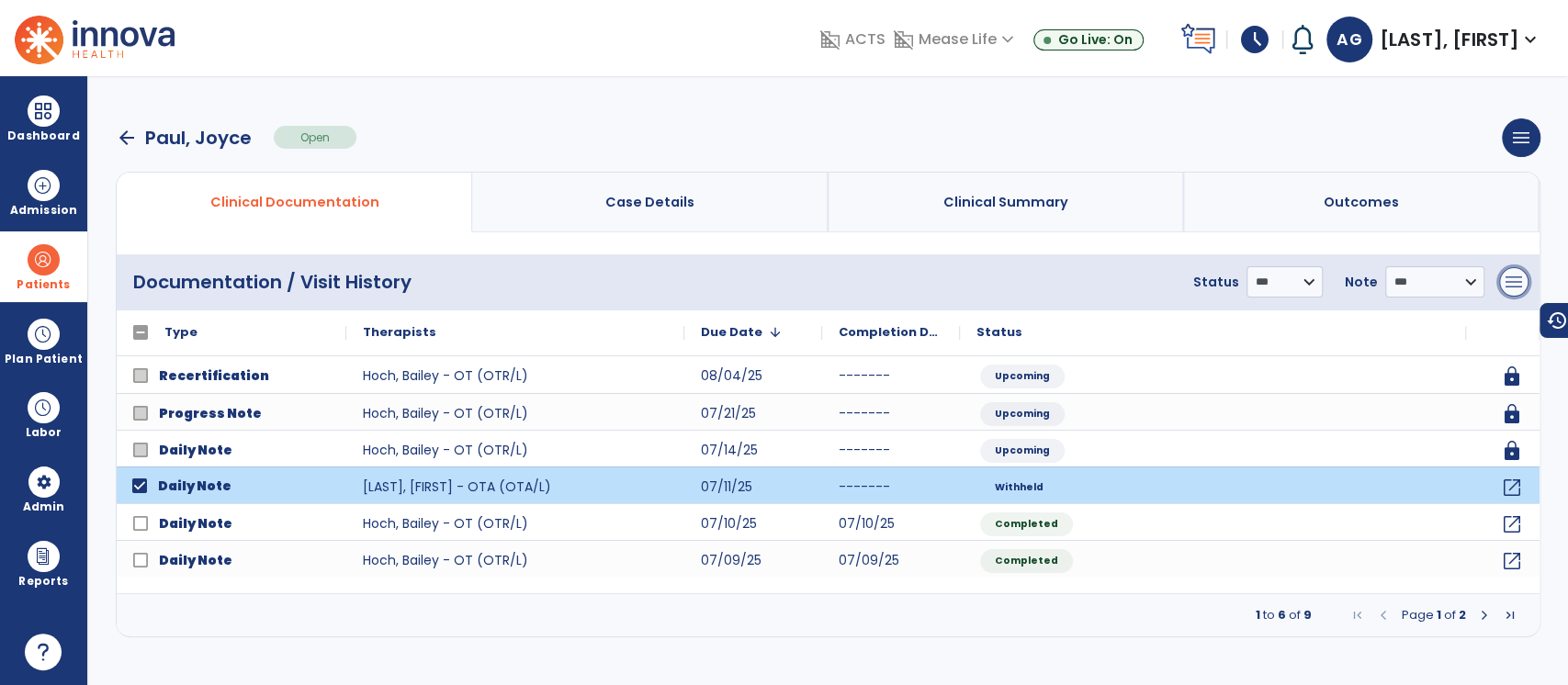 click on "menu" at bounding box center [1514, 282] 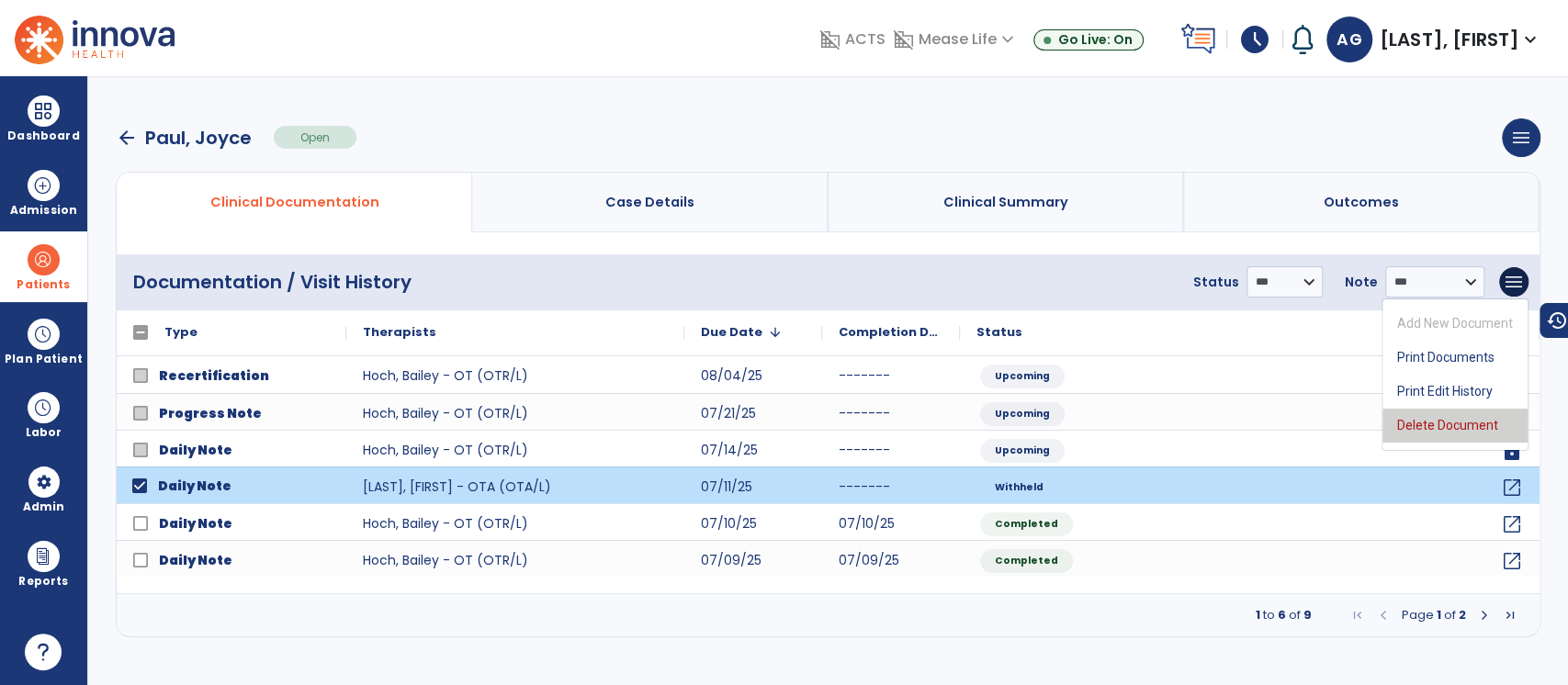 click on "Delete Document" at bounding box center [1455, 425] 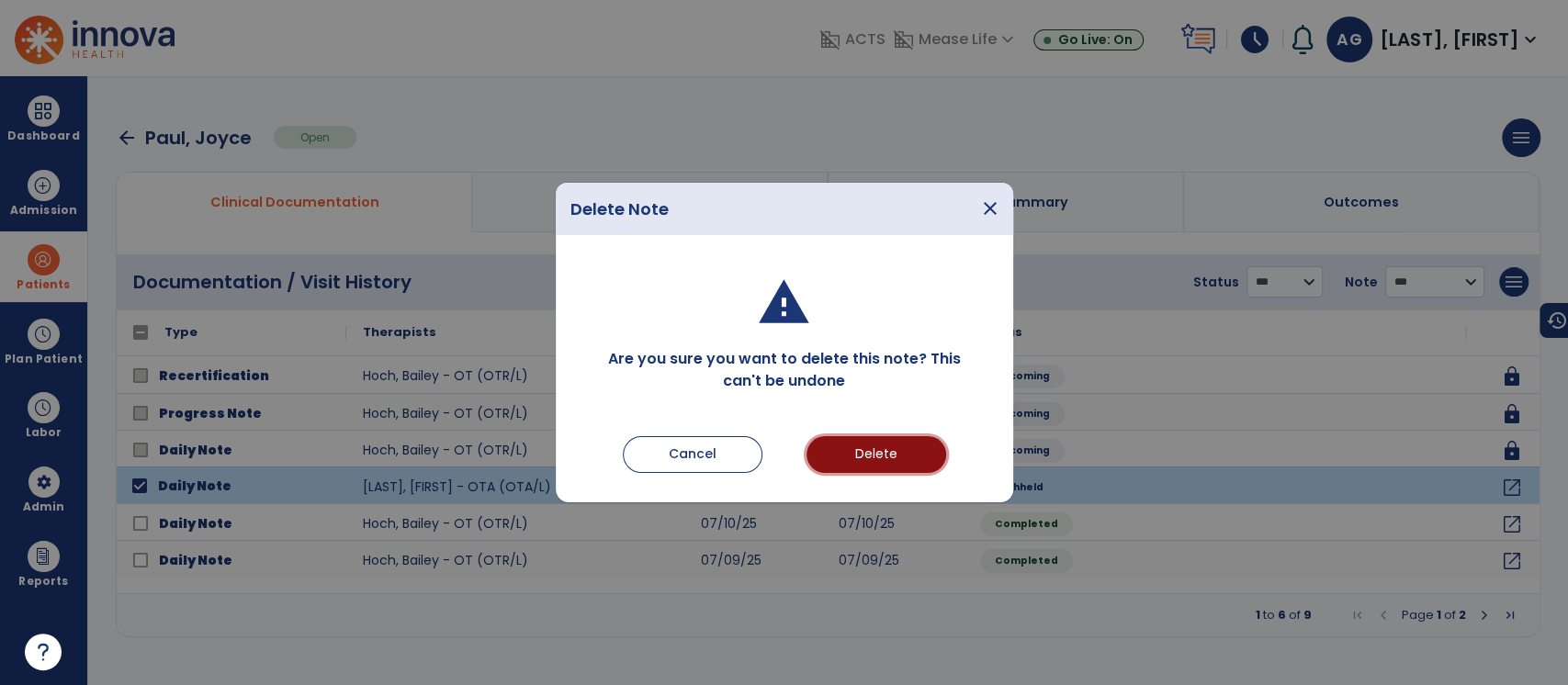 click on "Delete" at bounding box center (876, 455) 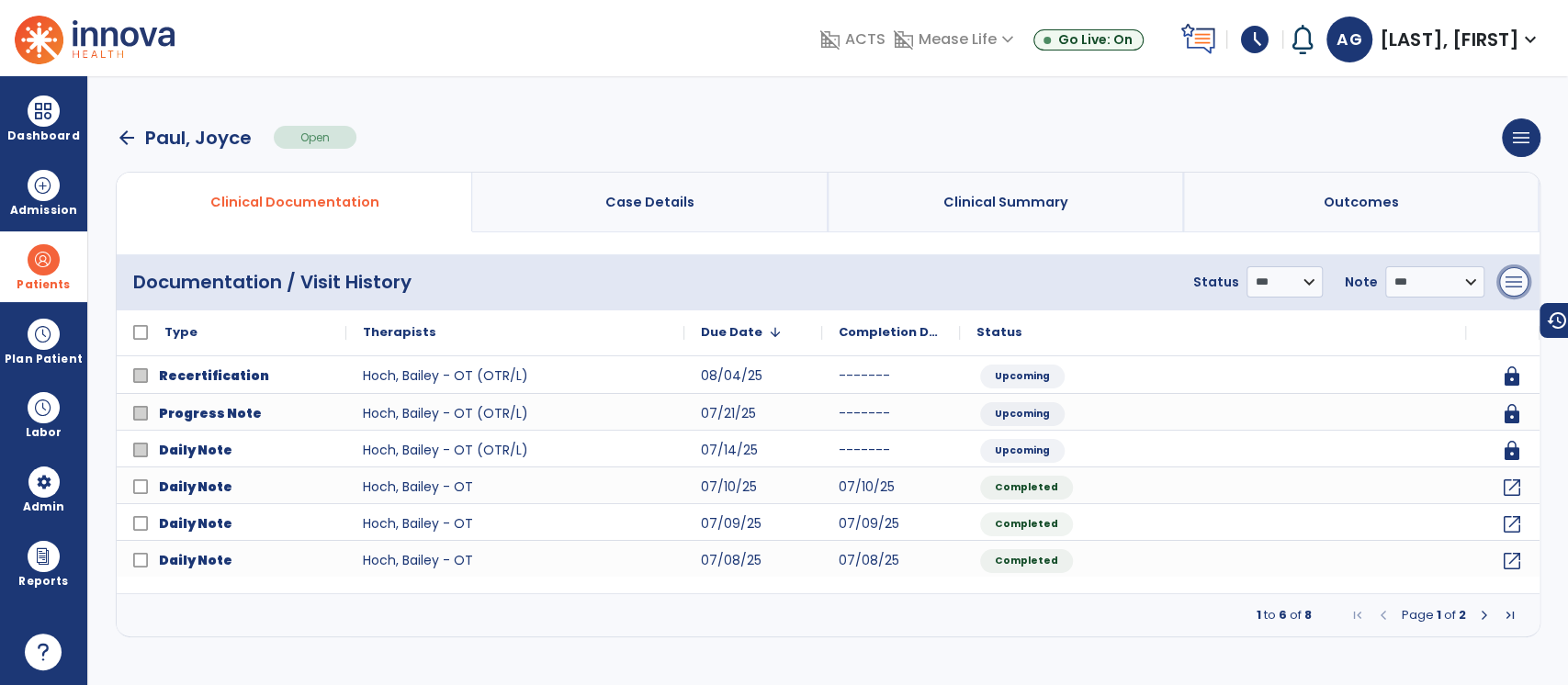 click on "menu" at bounding box center [1514, 282] 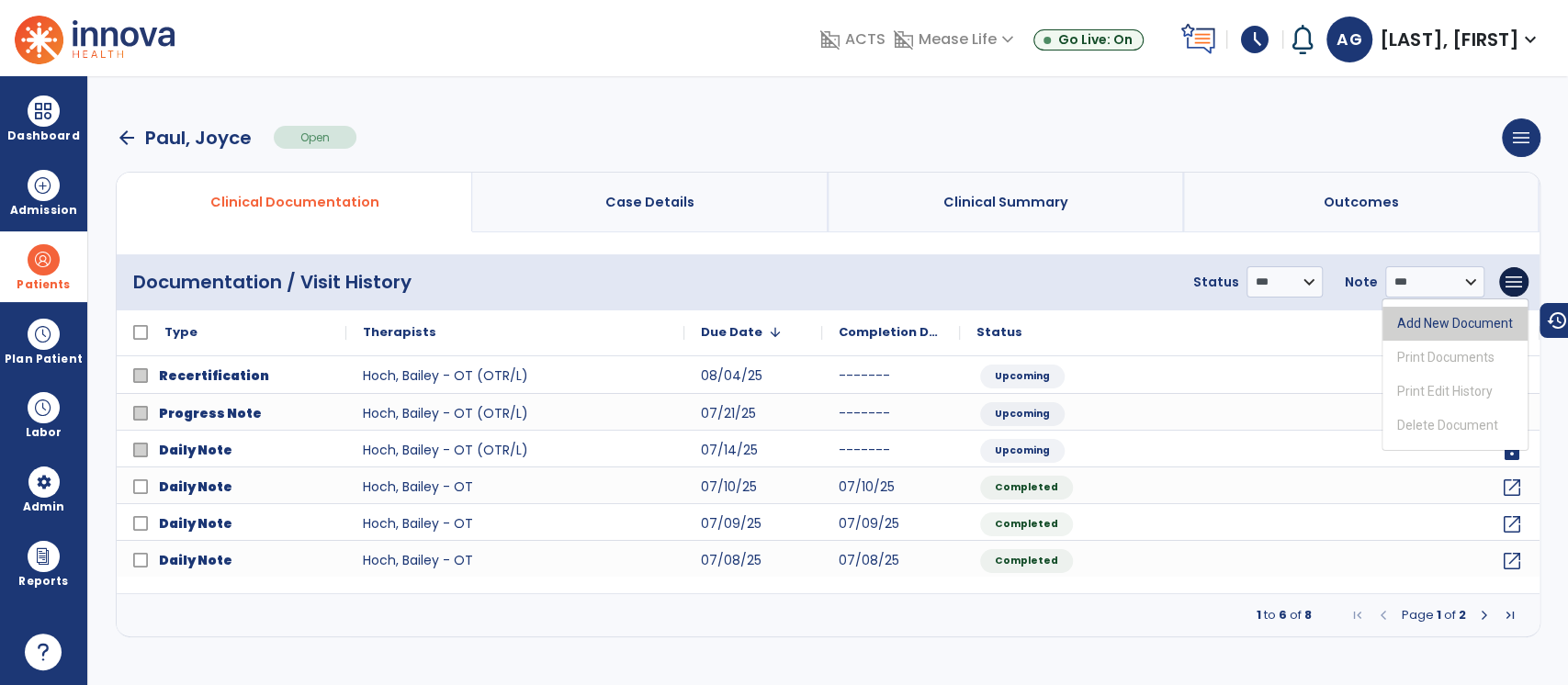 click on "Add New Document" at bounding box center (1455, 323) 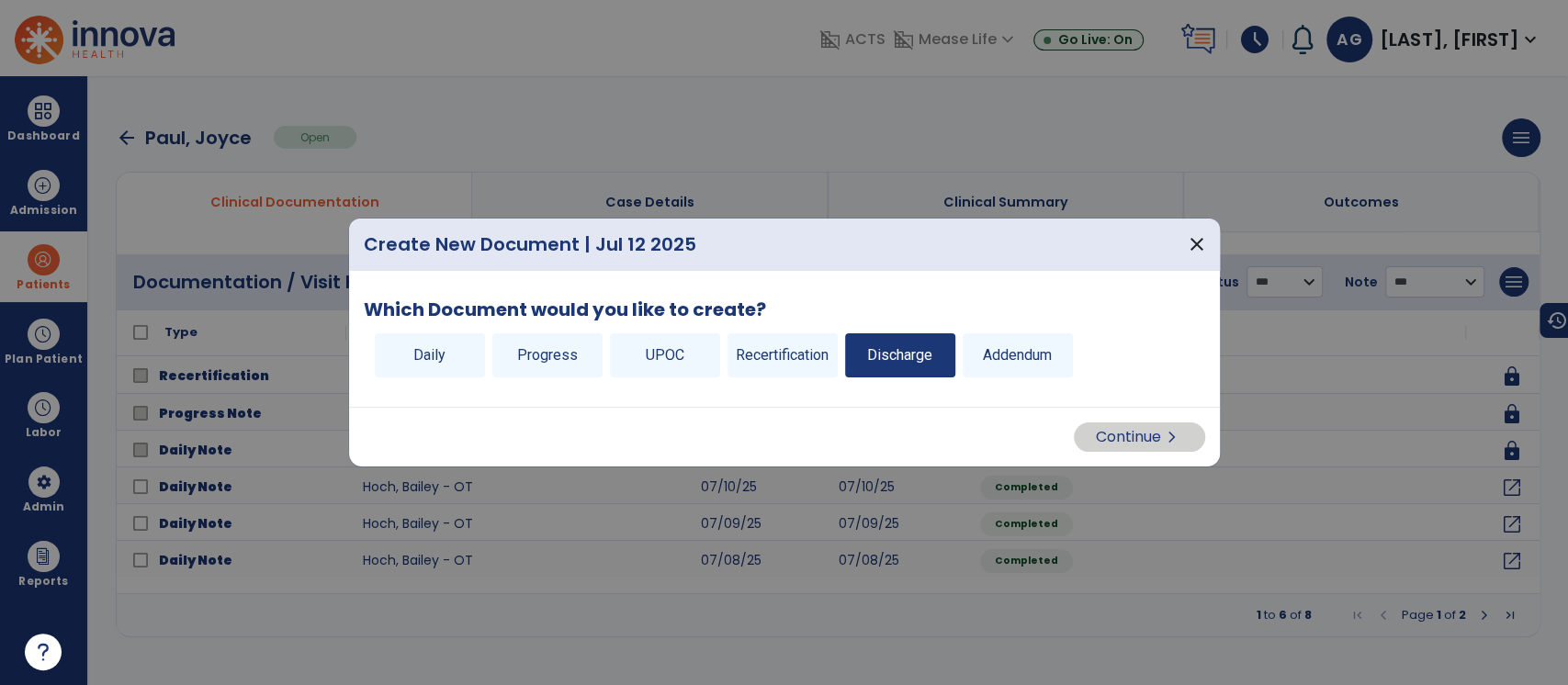 click on "Discharge" at bounding box center (900, 355) 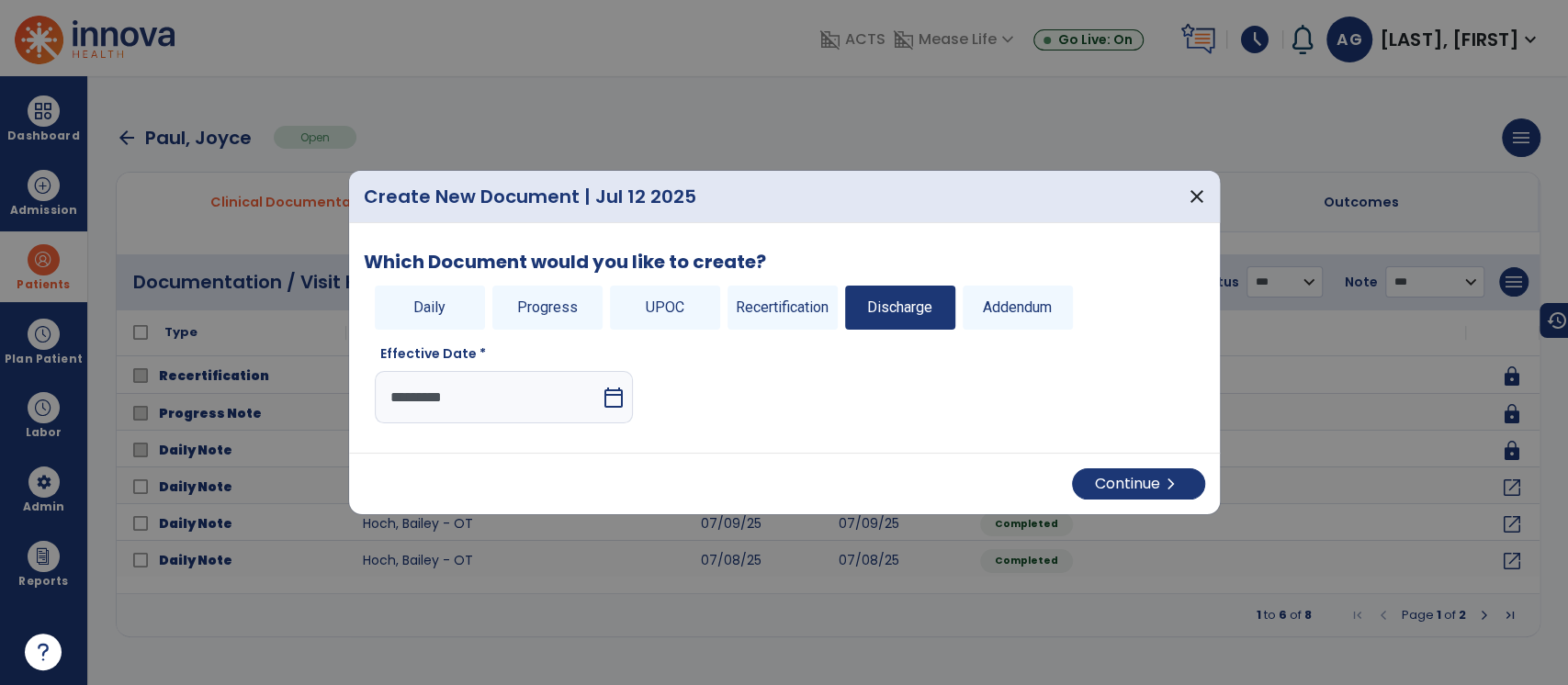 click on "calendar_today" at bounding box center (614, 398) 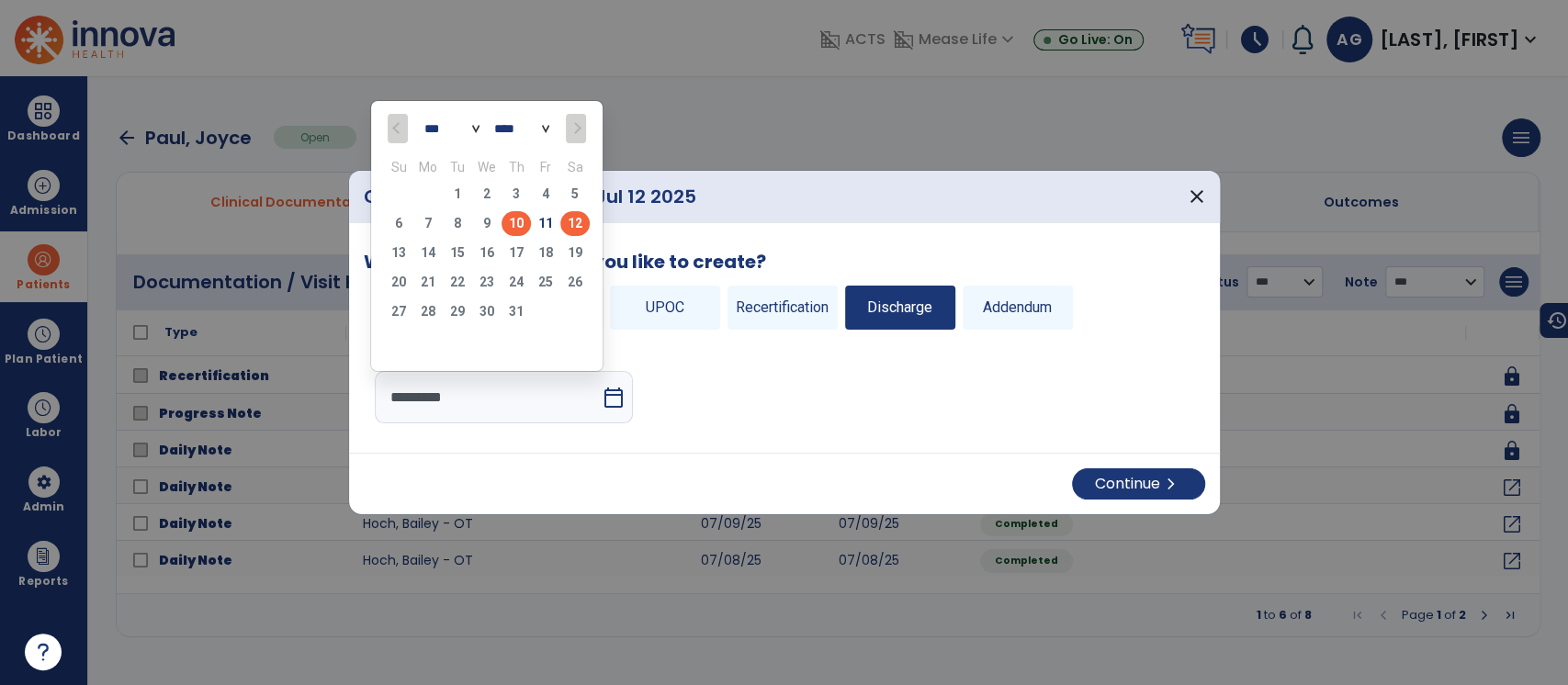 click on "10" 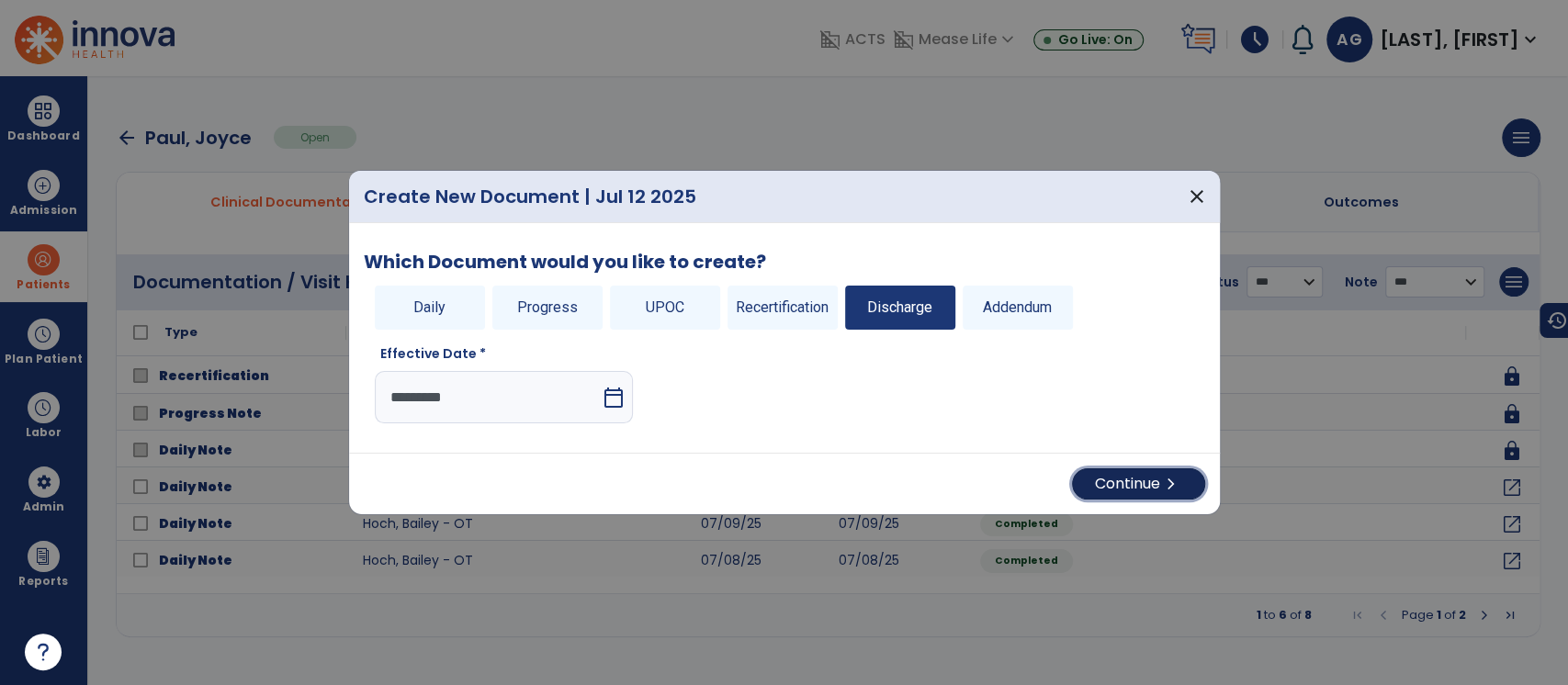 click on "Continue   chevron_right" at bounding box center (1138, 484) 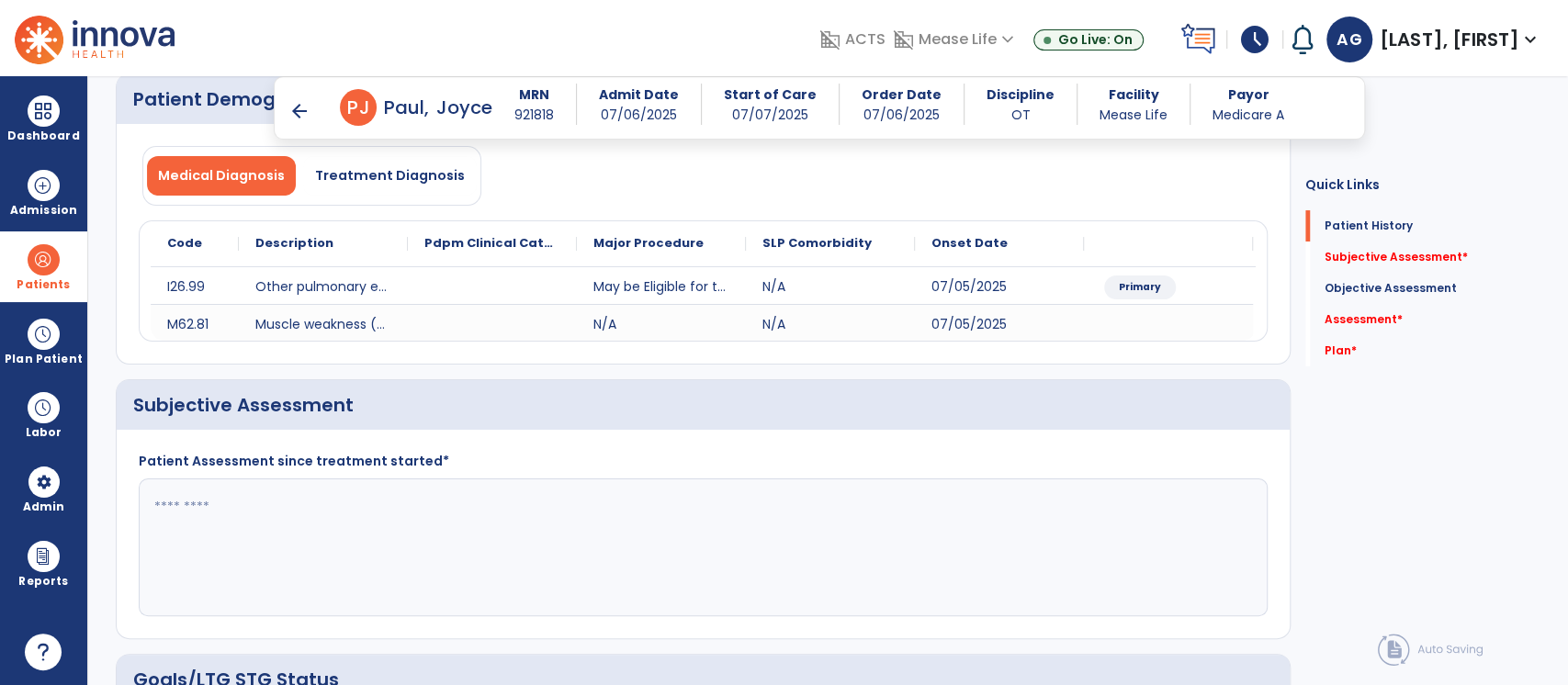 scroll, scrollTop: 139, scrollLeft: 0, axis: vertical 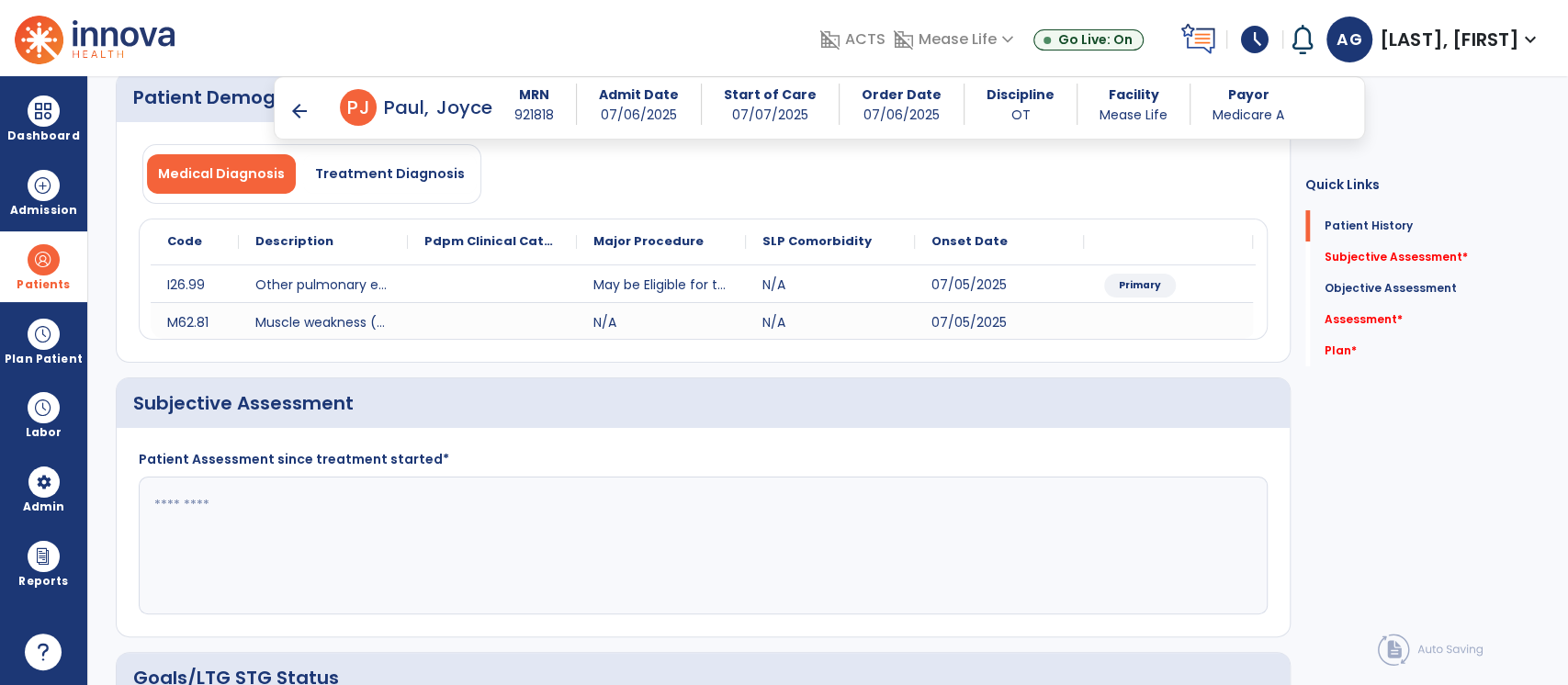 click 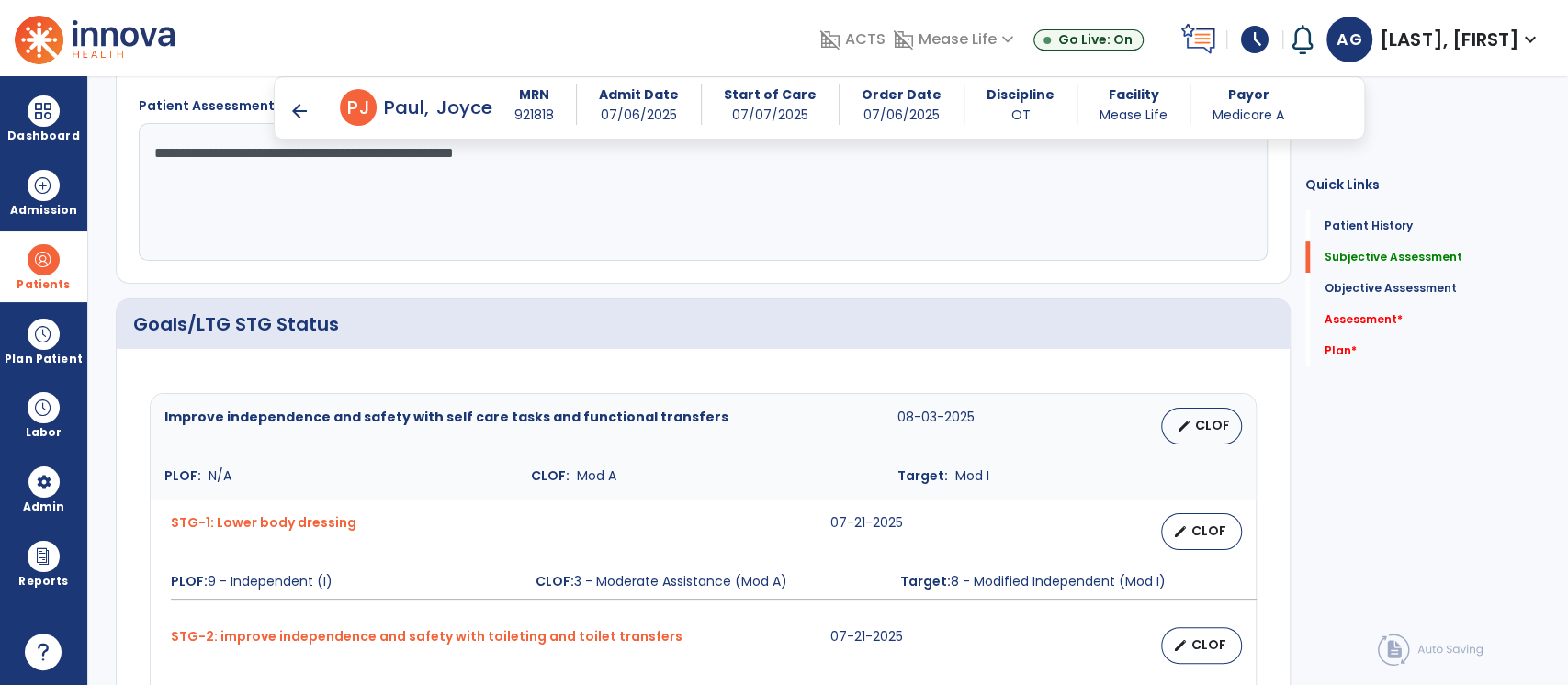scroll, scrollTop: 493, scrollLeft: 0, axis: vertical 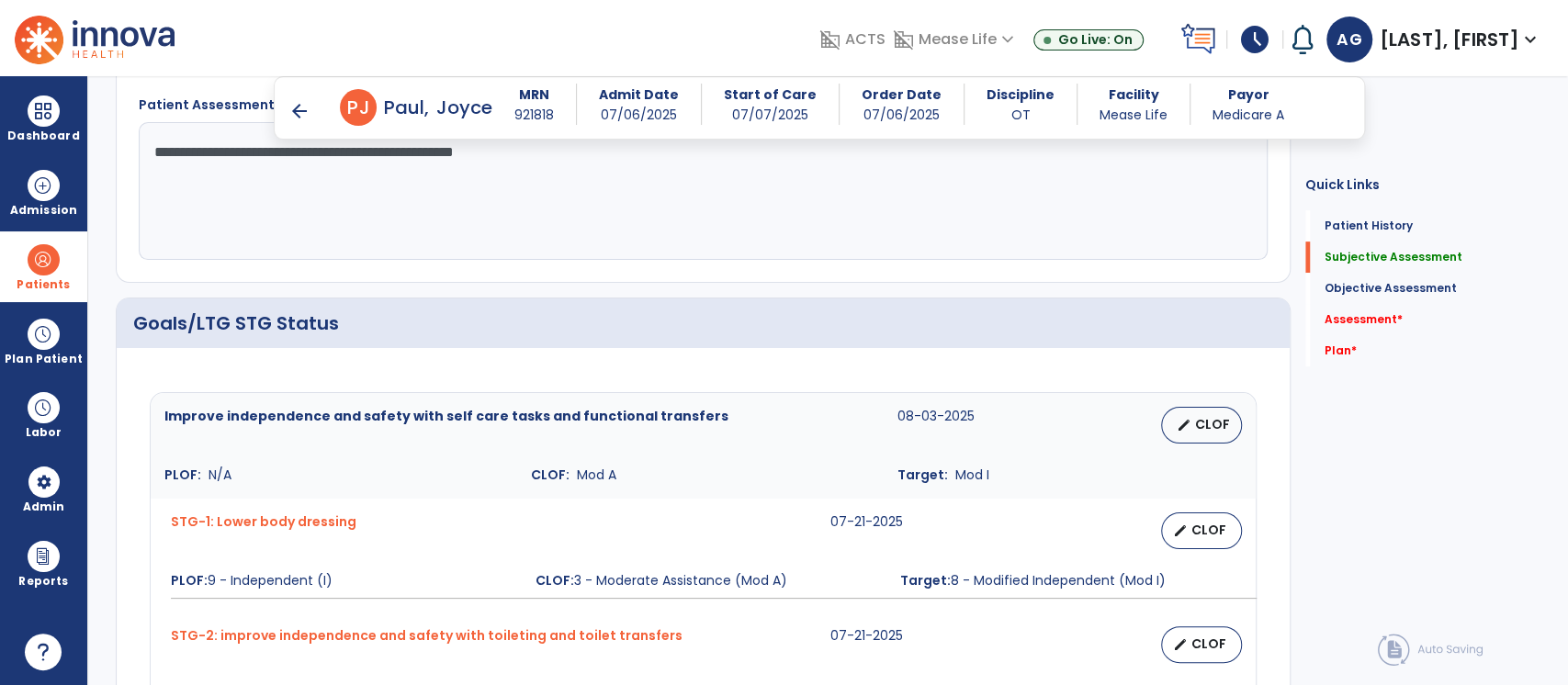 type on "**********" 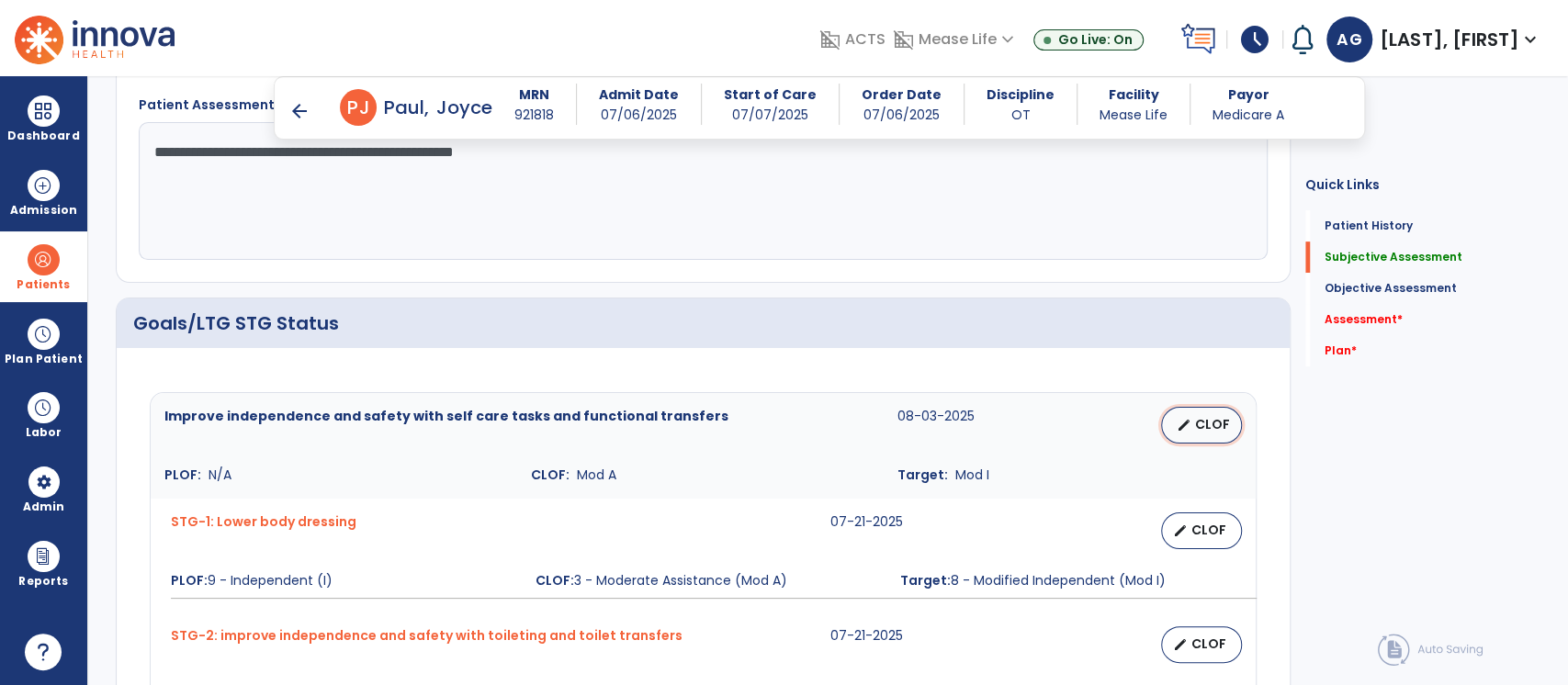 click on "CLOF" at bounding box center (1213, 424) 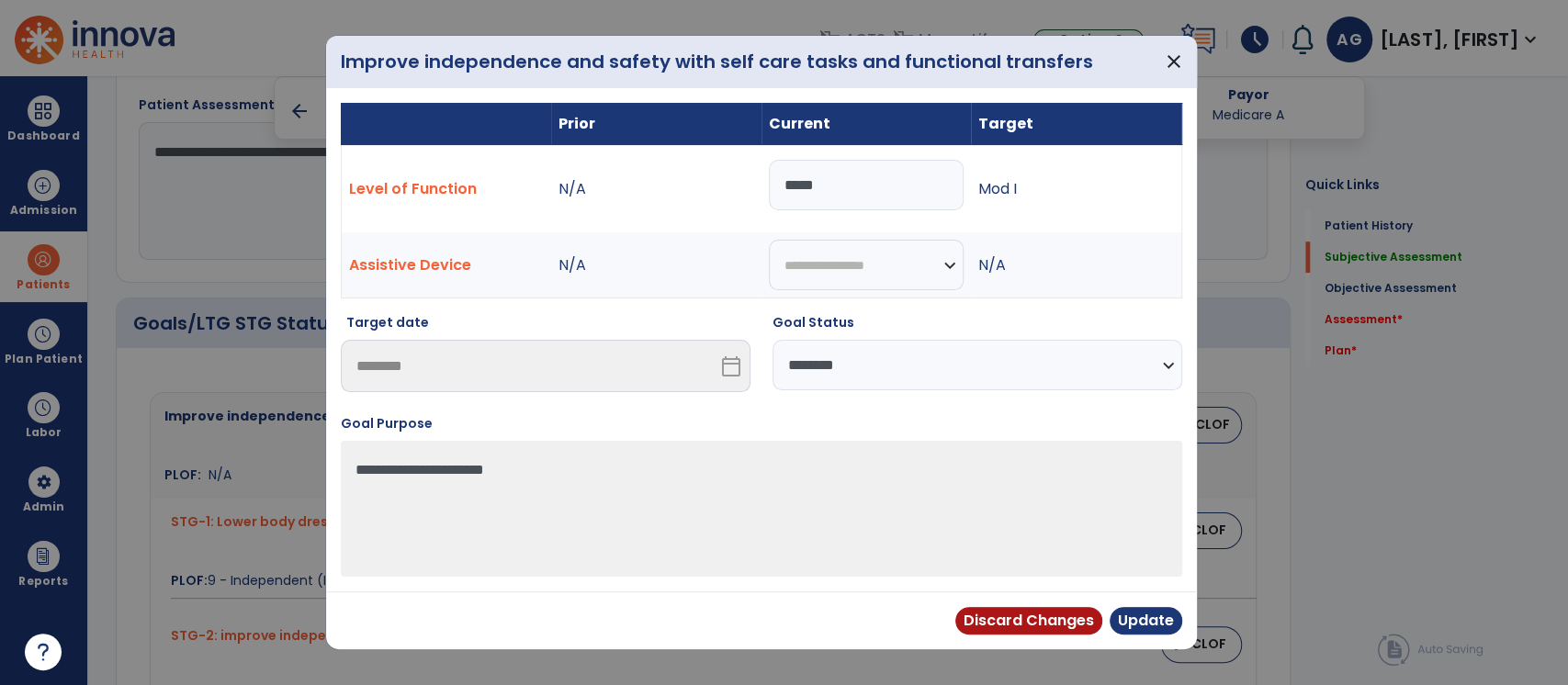 click on "**********" at bounding box center [977, 365] 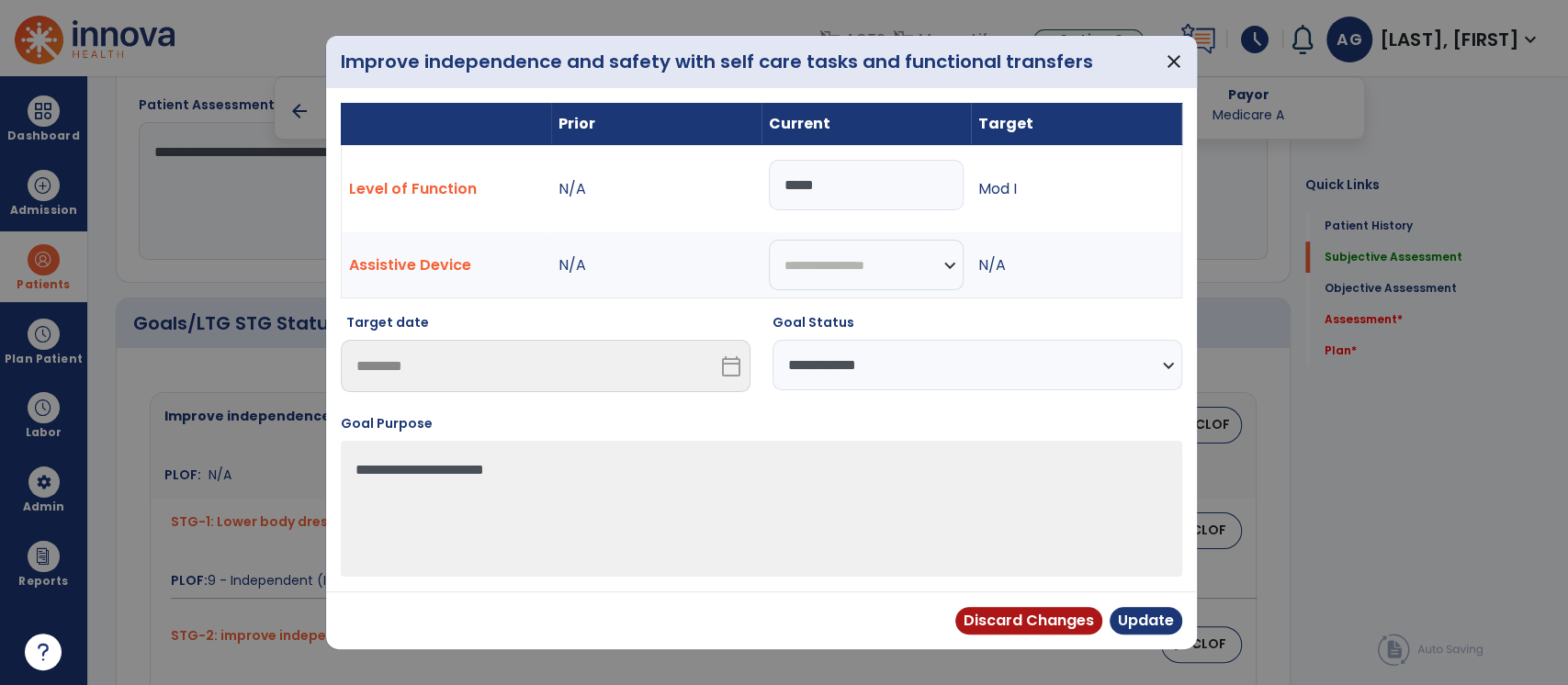 click on "**********" at bounding box center (977, 365) 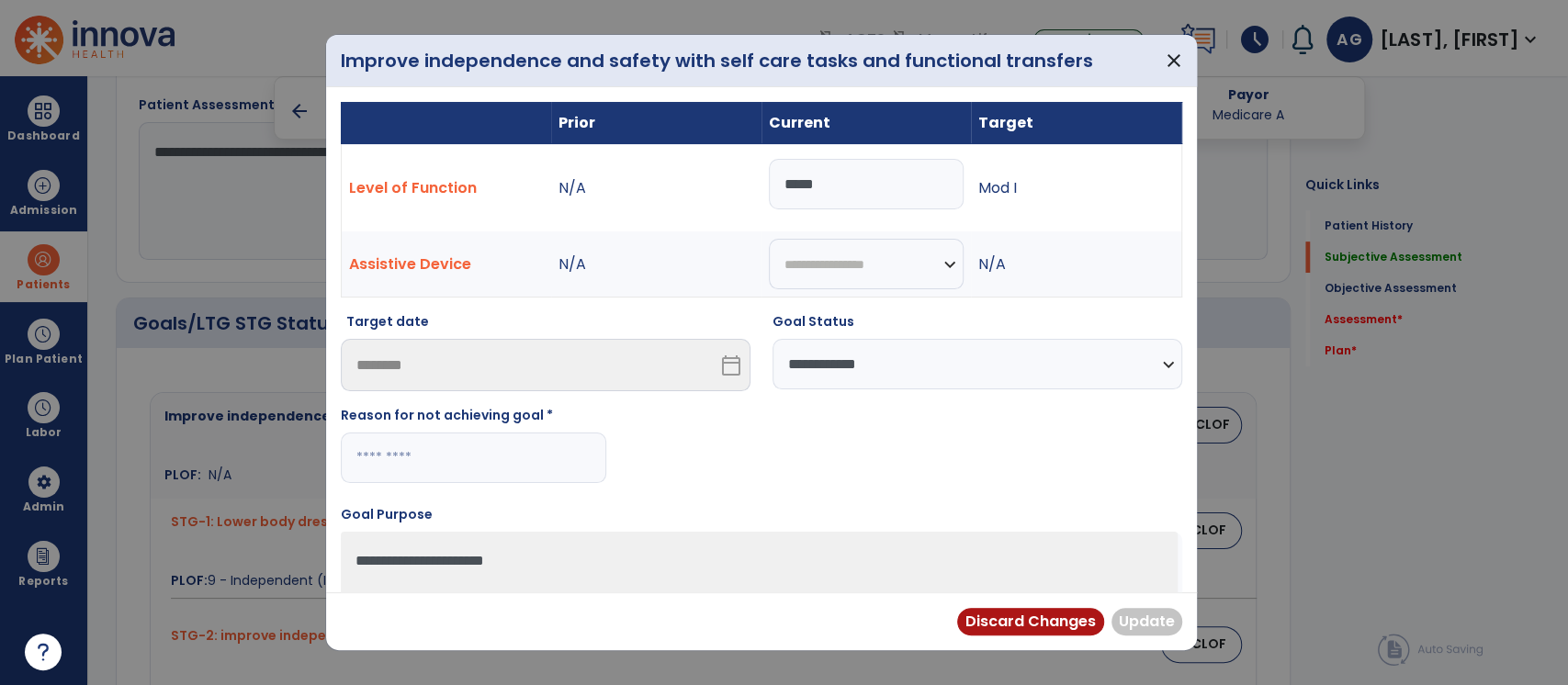 click at bounding box center [473, 457] 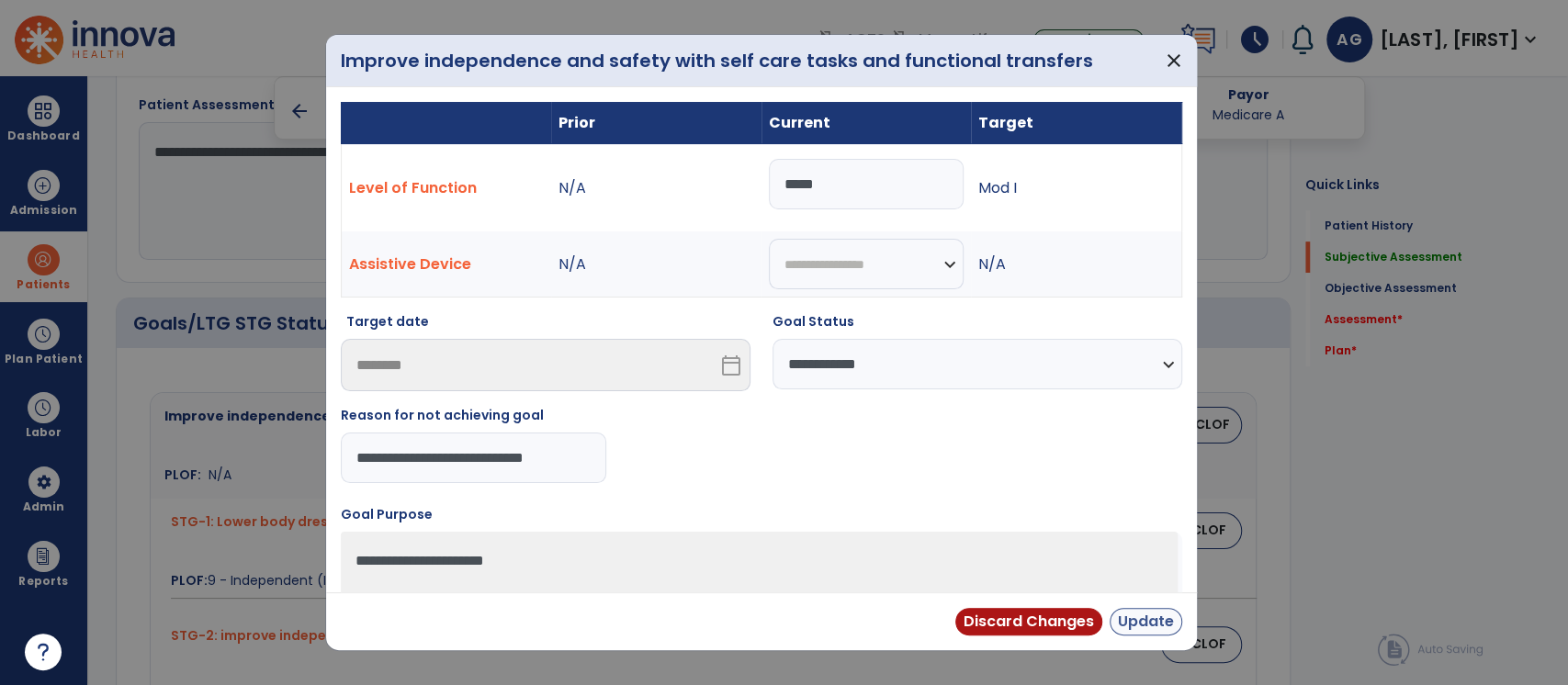 type on "**********" 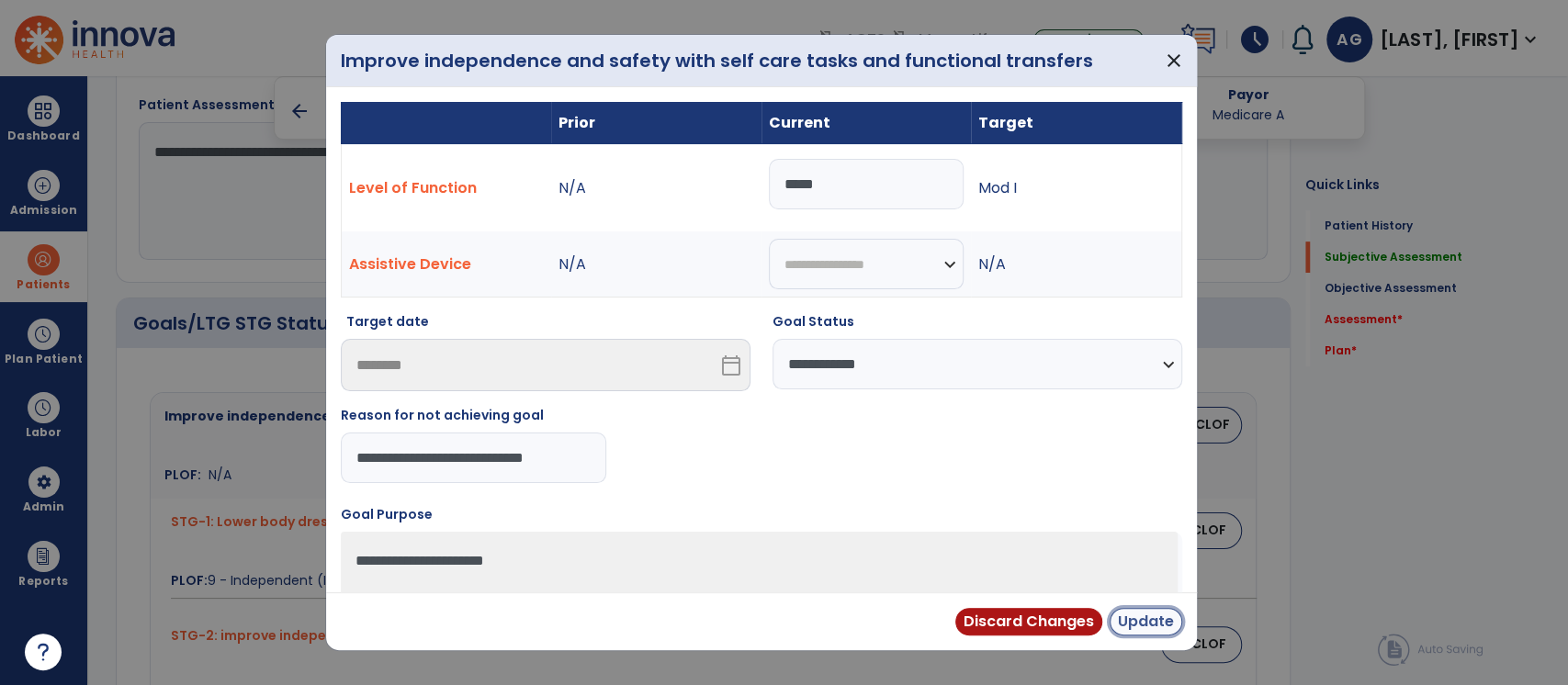 click on "Update" at bounding box center [1145, 622] 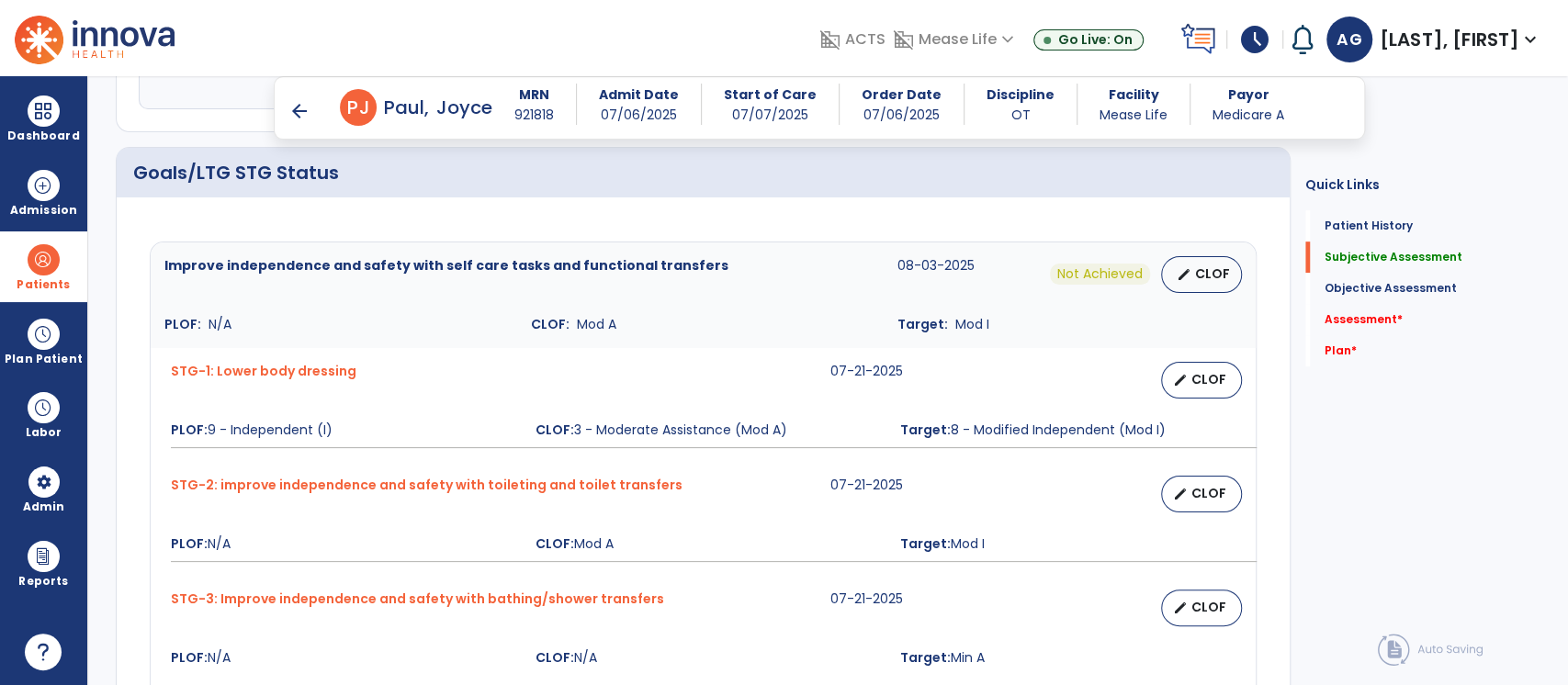scroll, scrollTop: 666, scrollLeft: 0, axis: vertical 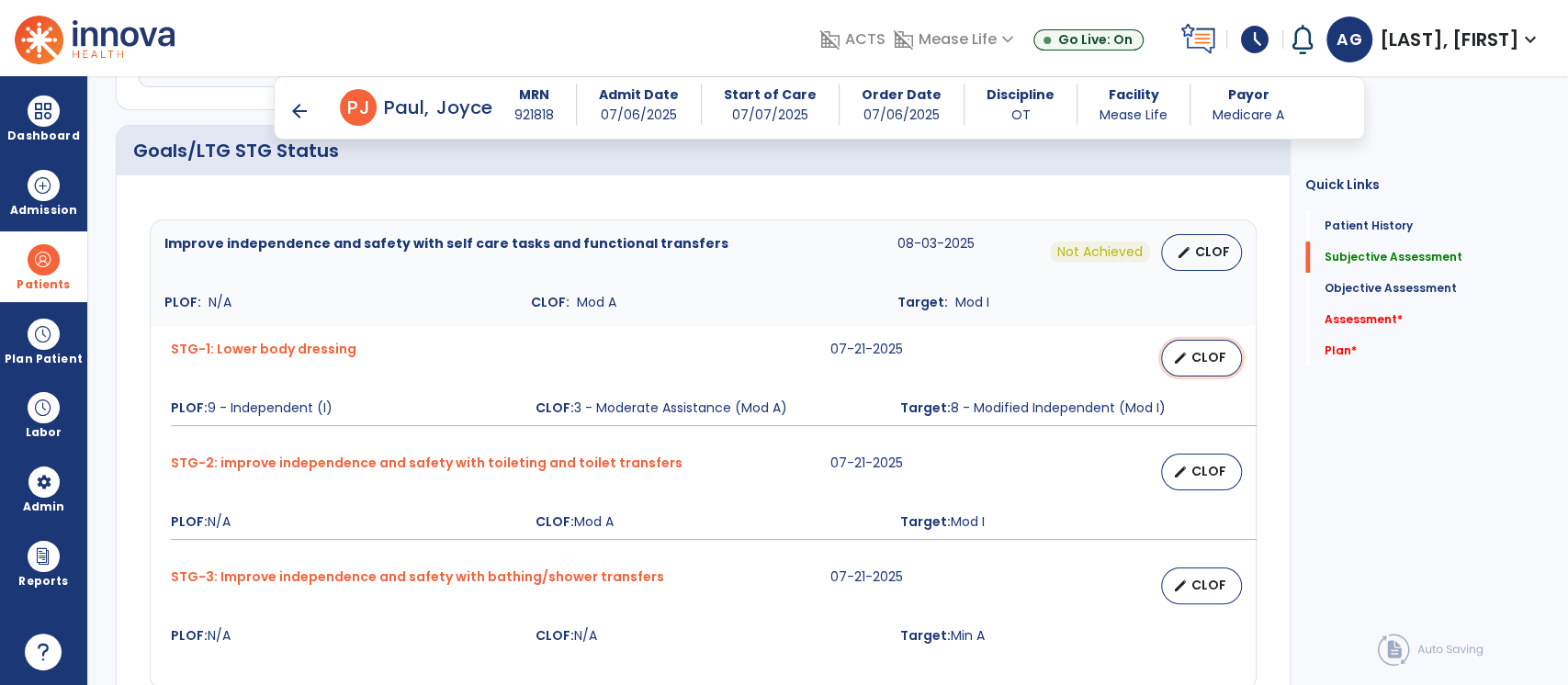 click on "CLOF" at bounding box center (1209, 357) 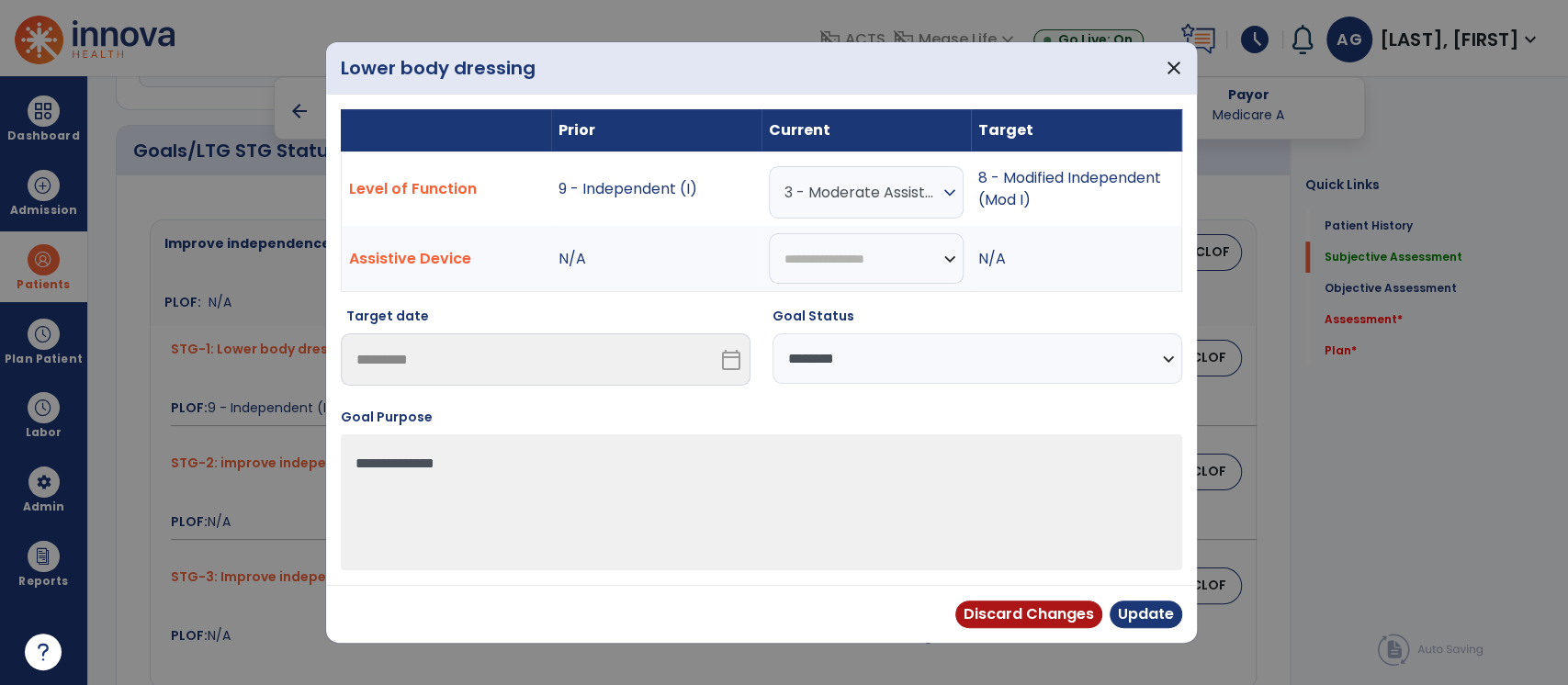click on "**********" at bounding box center [977, 358] 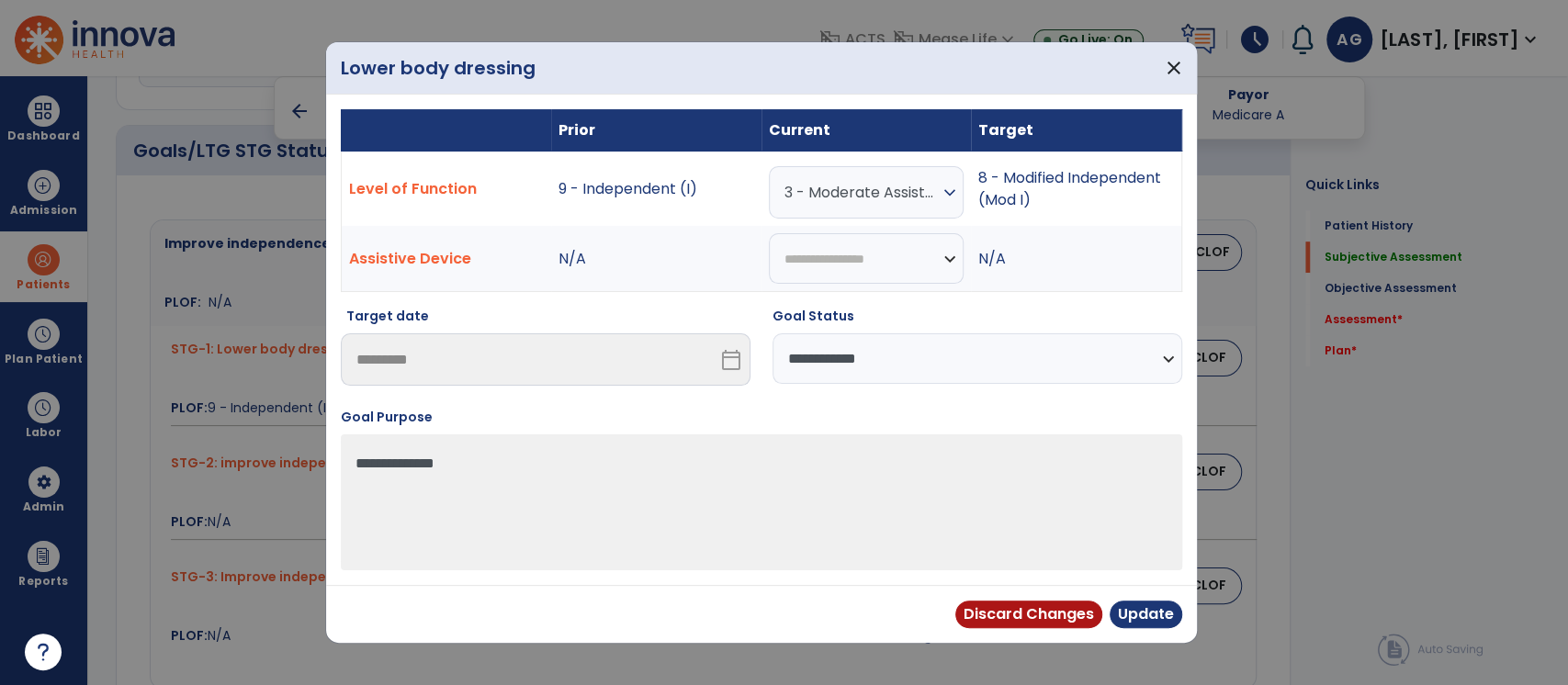 click on "**********" at bounding box center [977, 358] 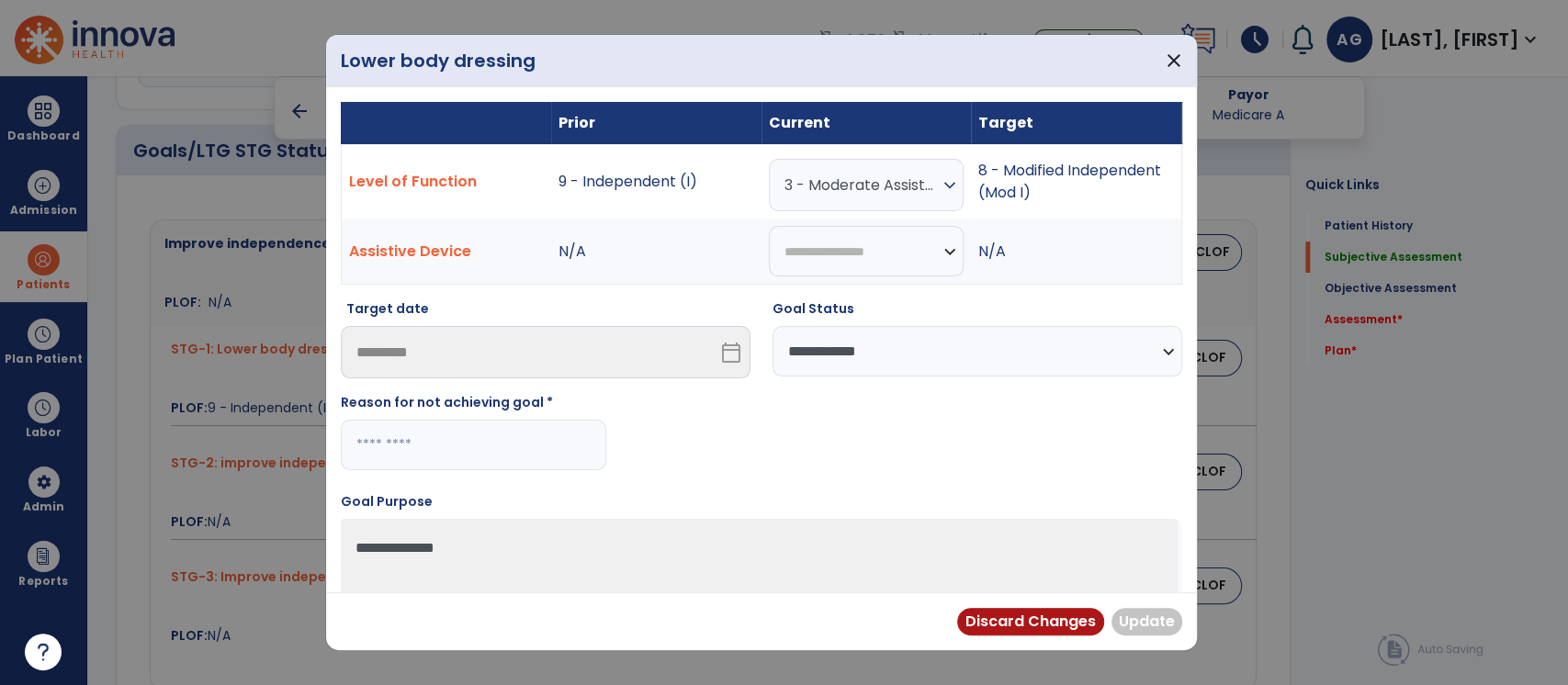 click at bounding box center (473, 444) 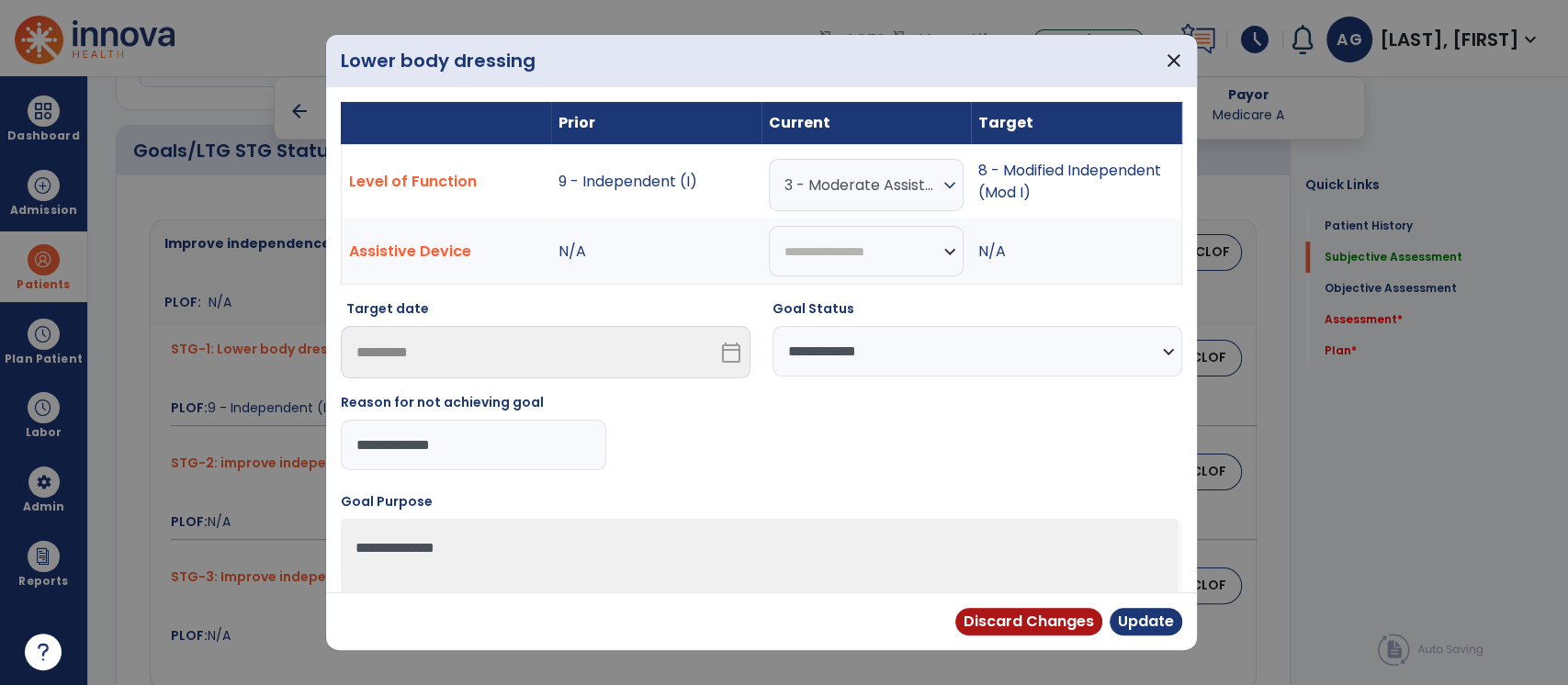 type on "**********" 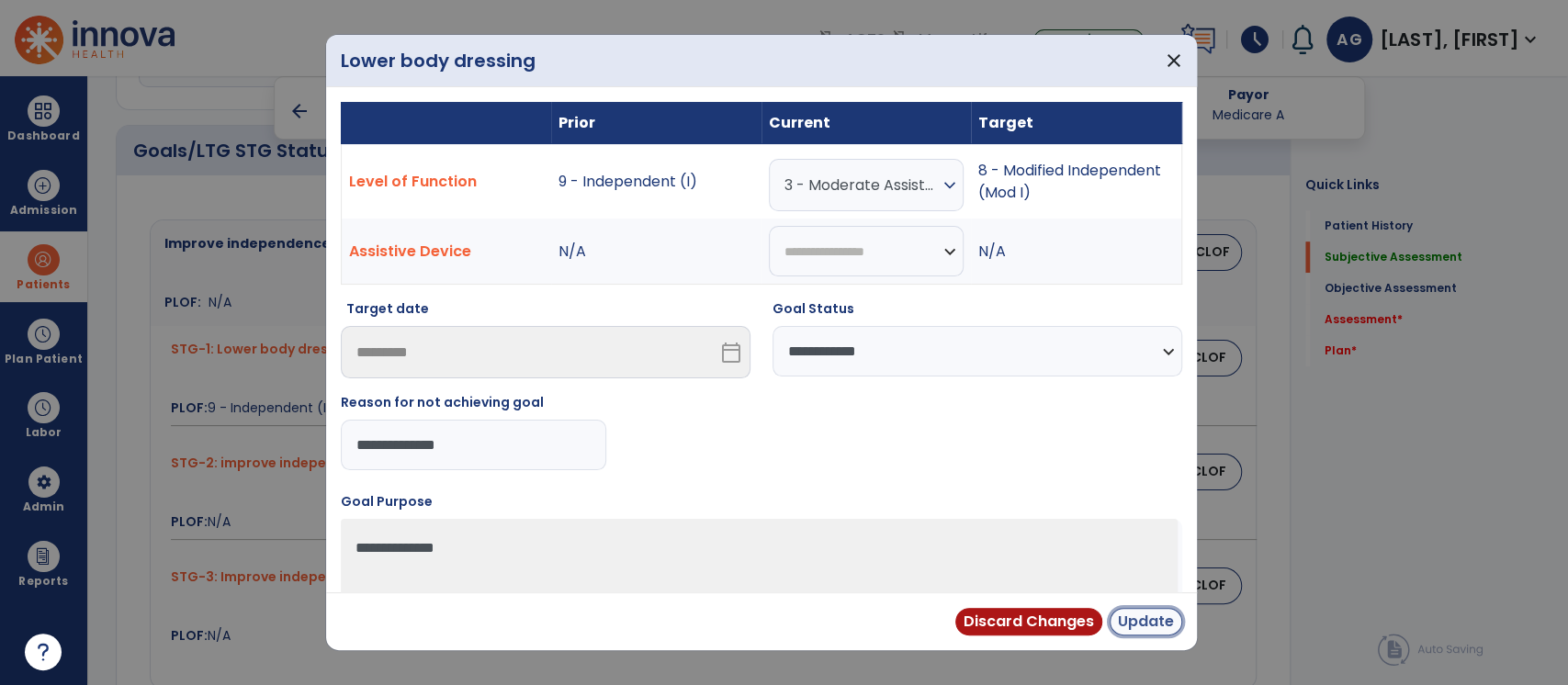 click on "Update" at bounding box center (1145, 622) 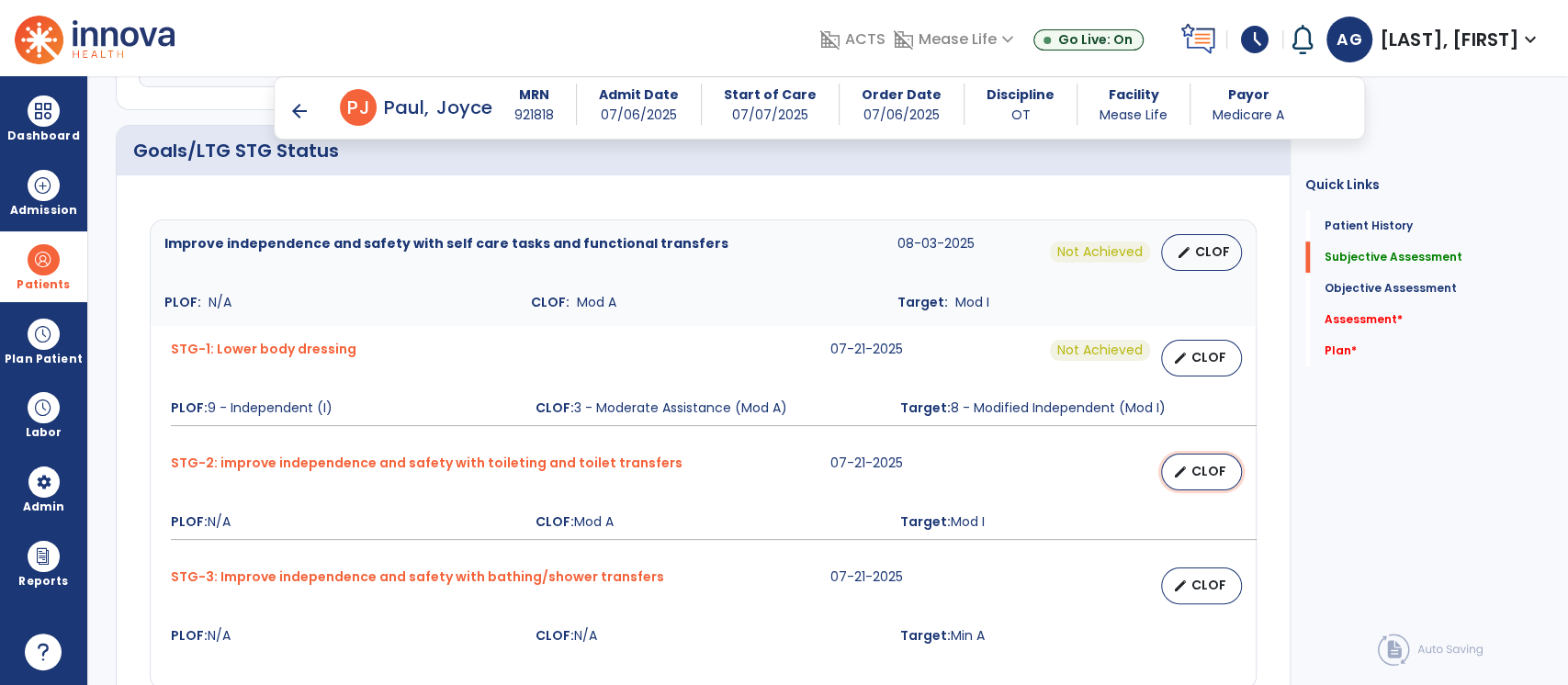 click on "edit" at bounding box center [1180, 472] 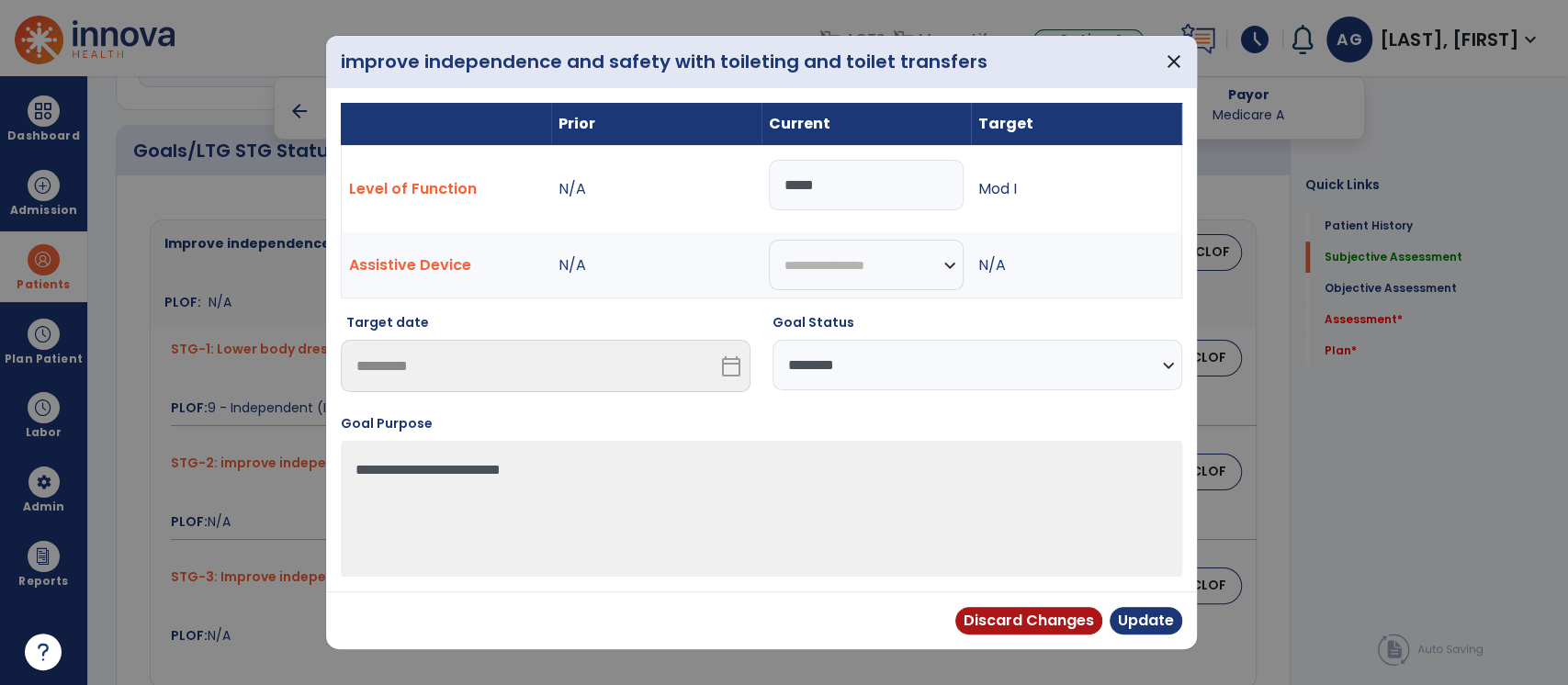 click on "**********" at bounding box center [977, 365] 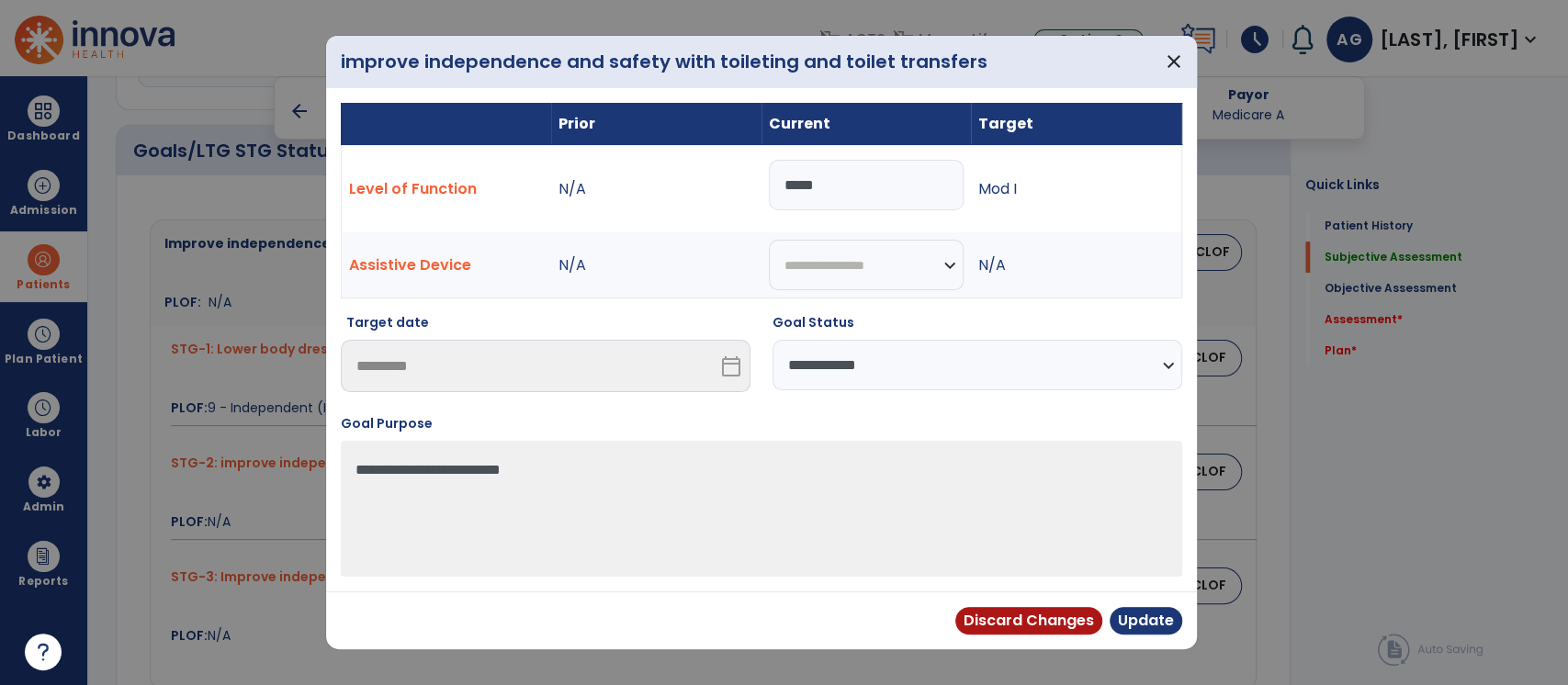 click on "**********" at bounding box center (977, 365) 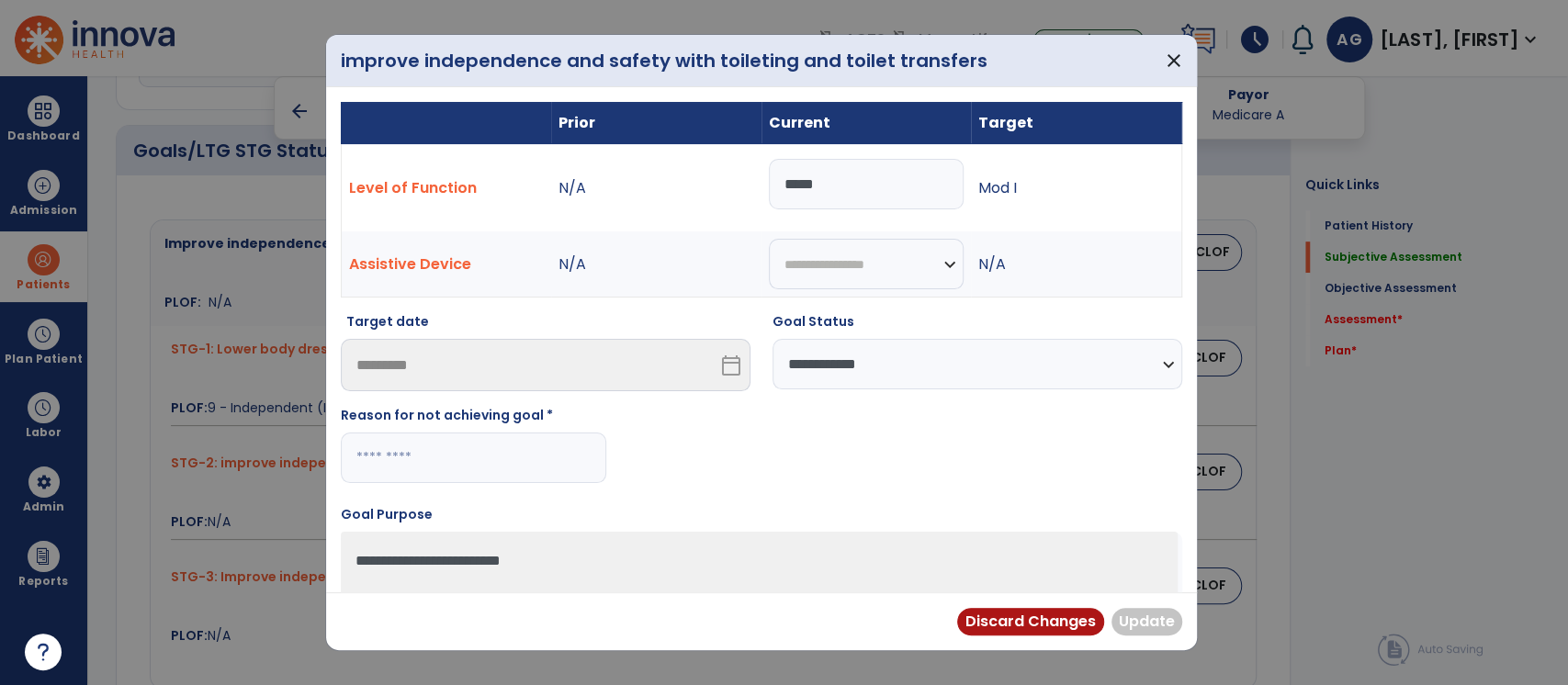 click at bounding box center [473, 457] 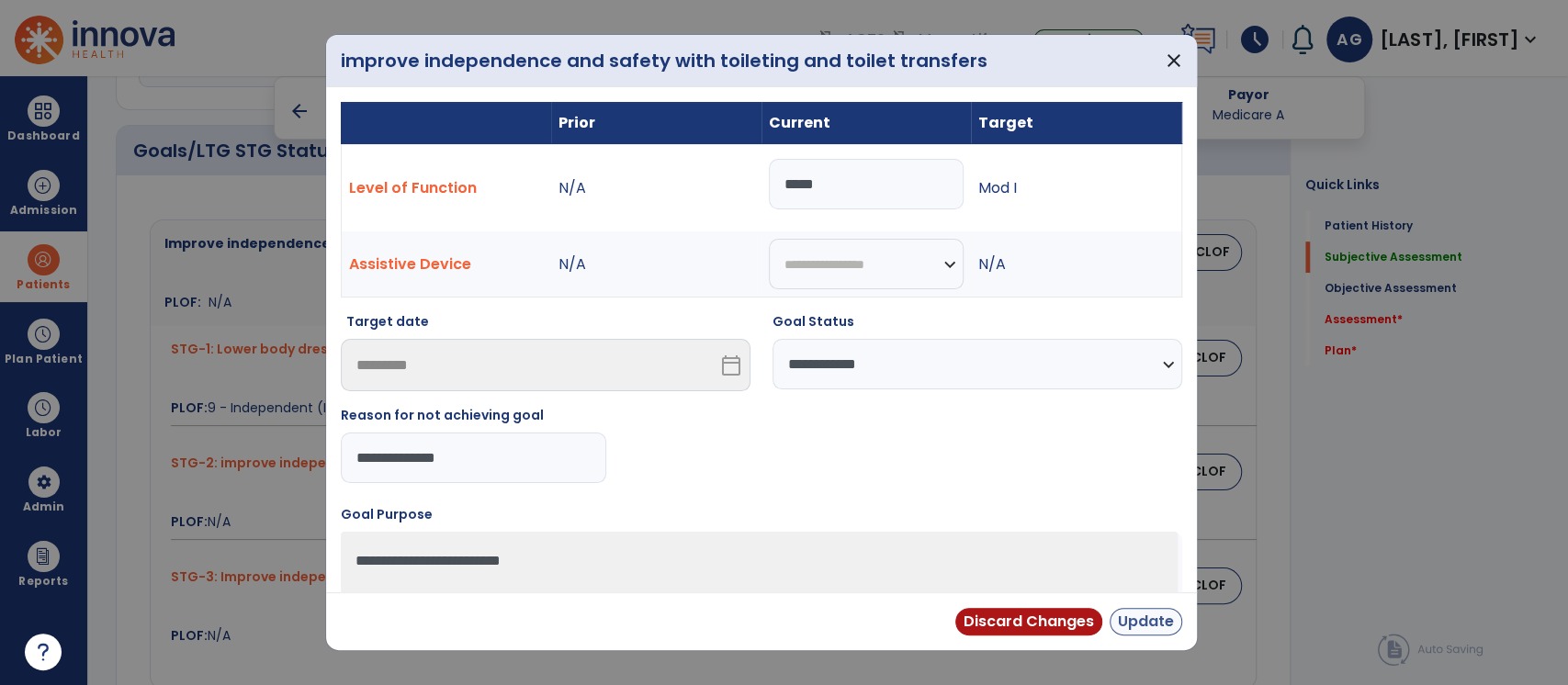 type on "**********" 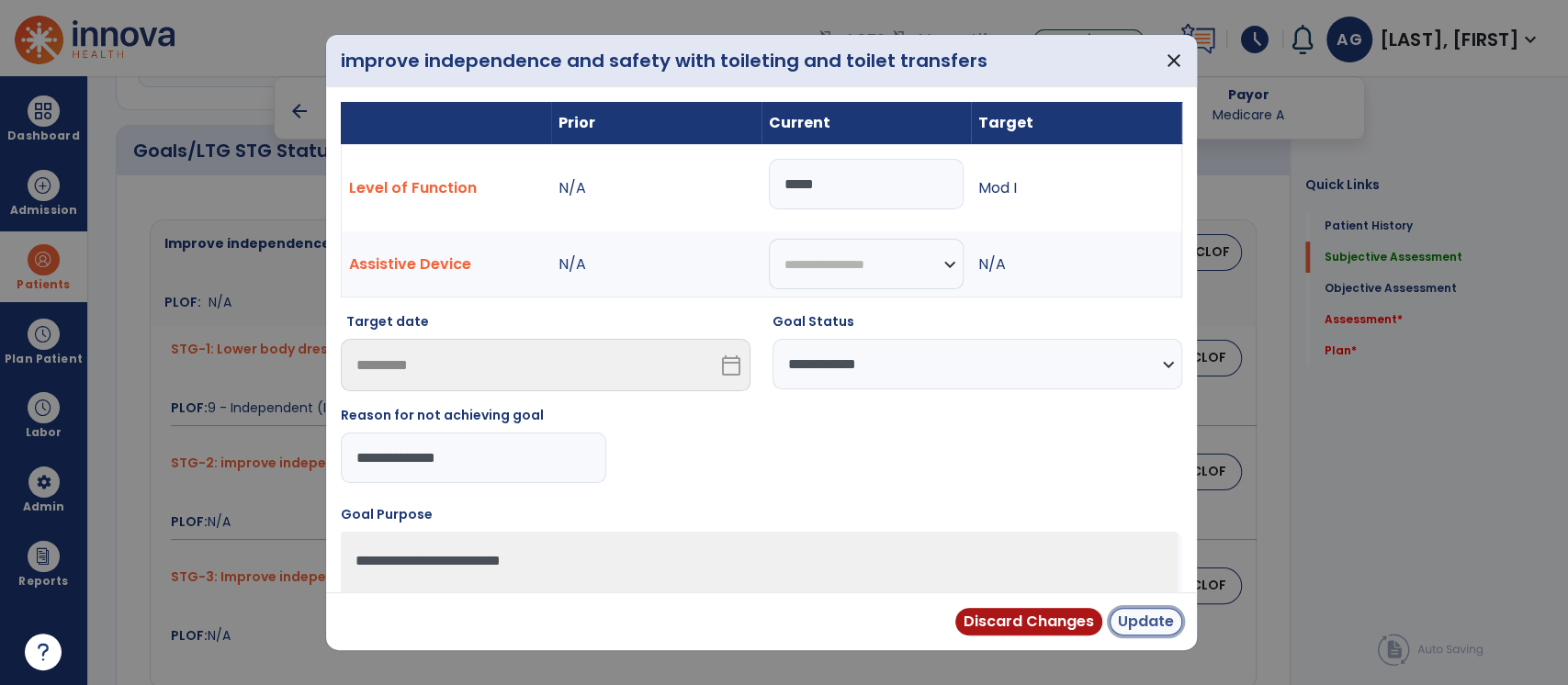 click on "Update" at bounding box center (1145, 622) 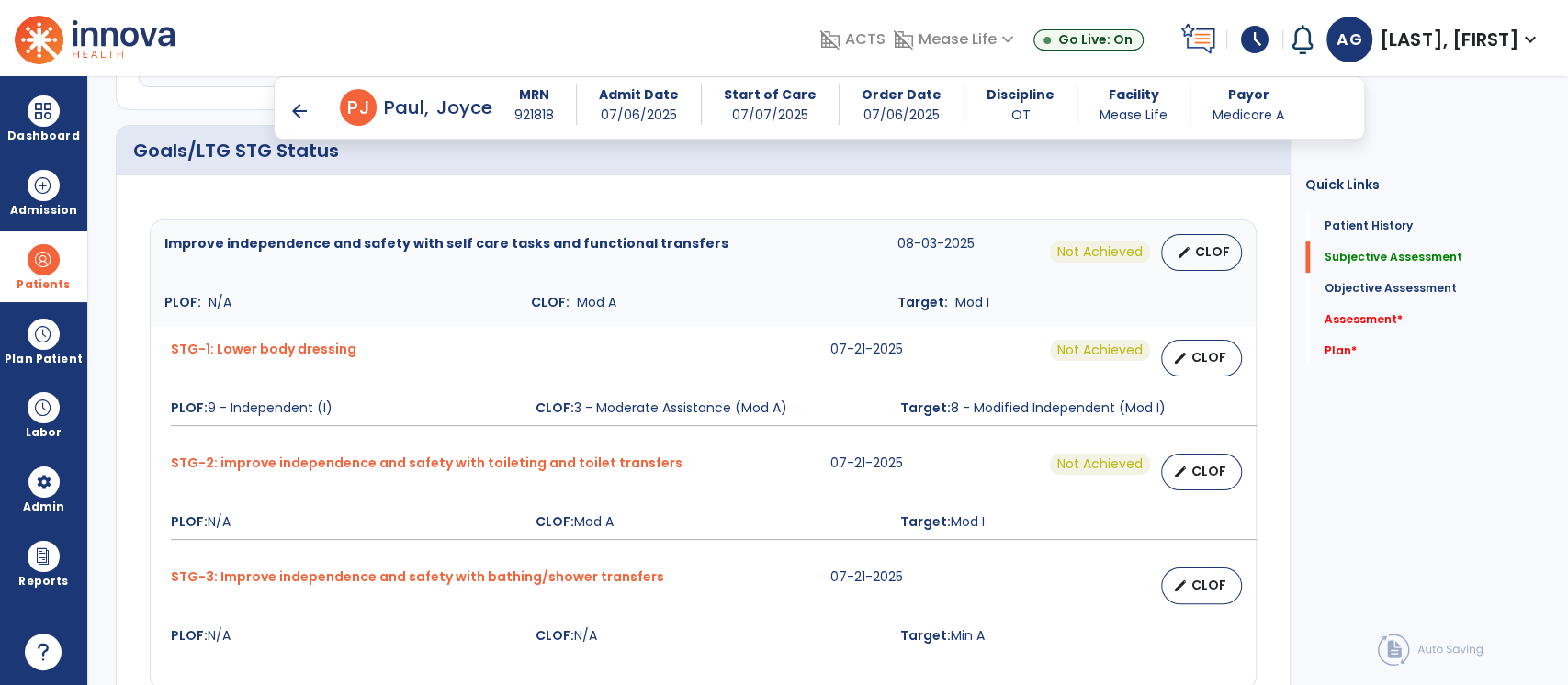 scroll, scrollTop: 780, scrollLeft: 0, axis: vertical 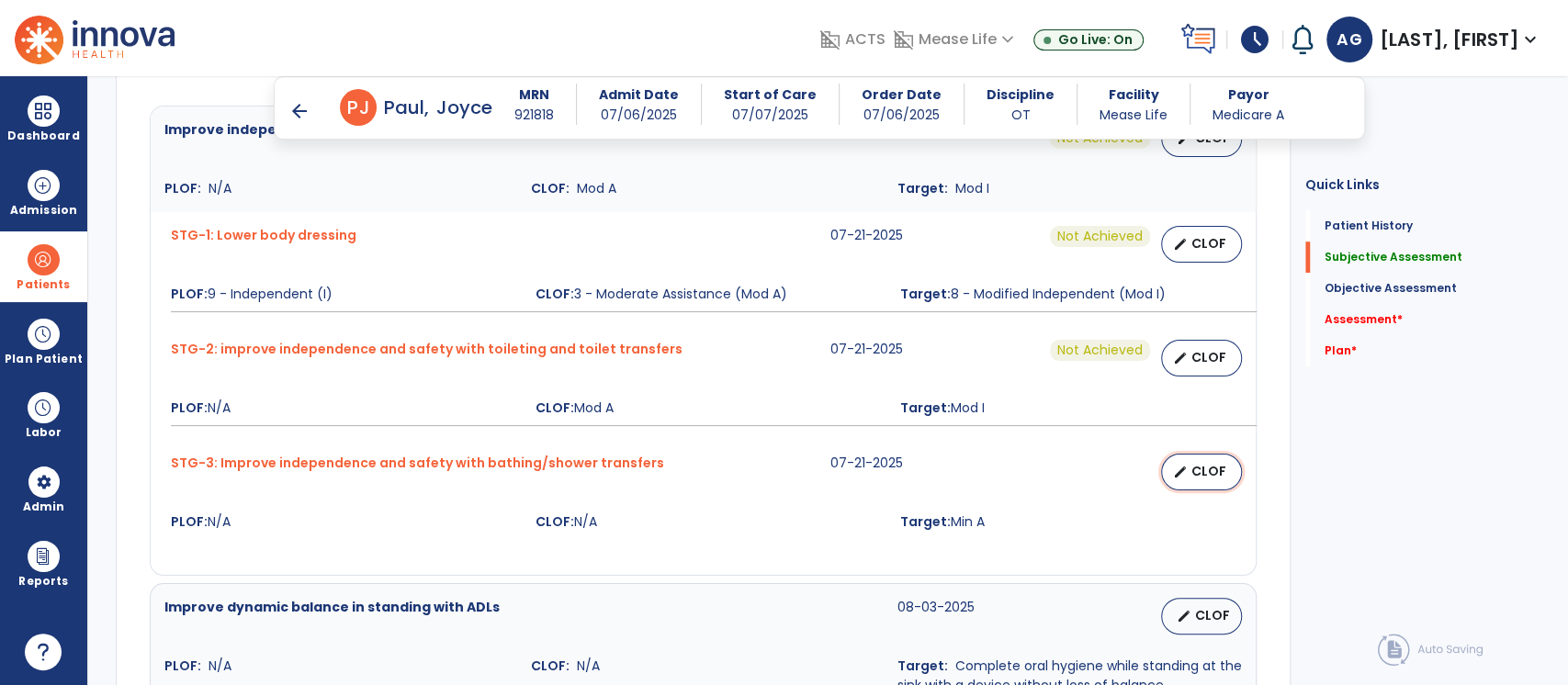 click on "edit" at bounding box center (1180, 472) 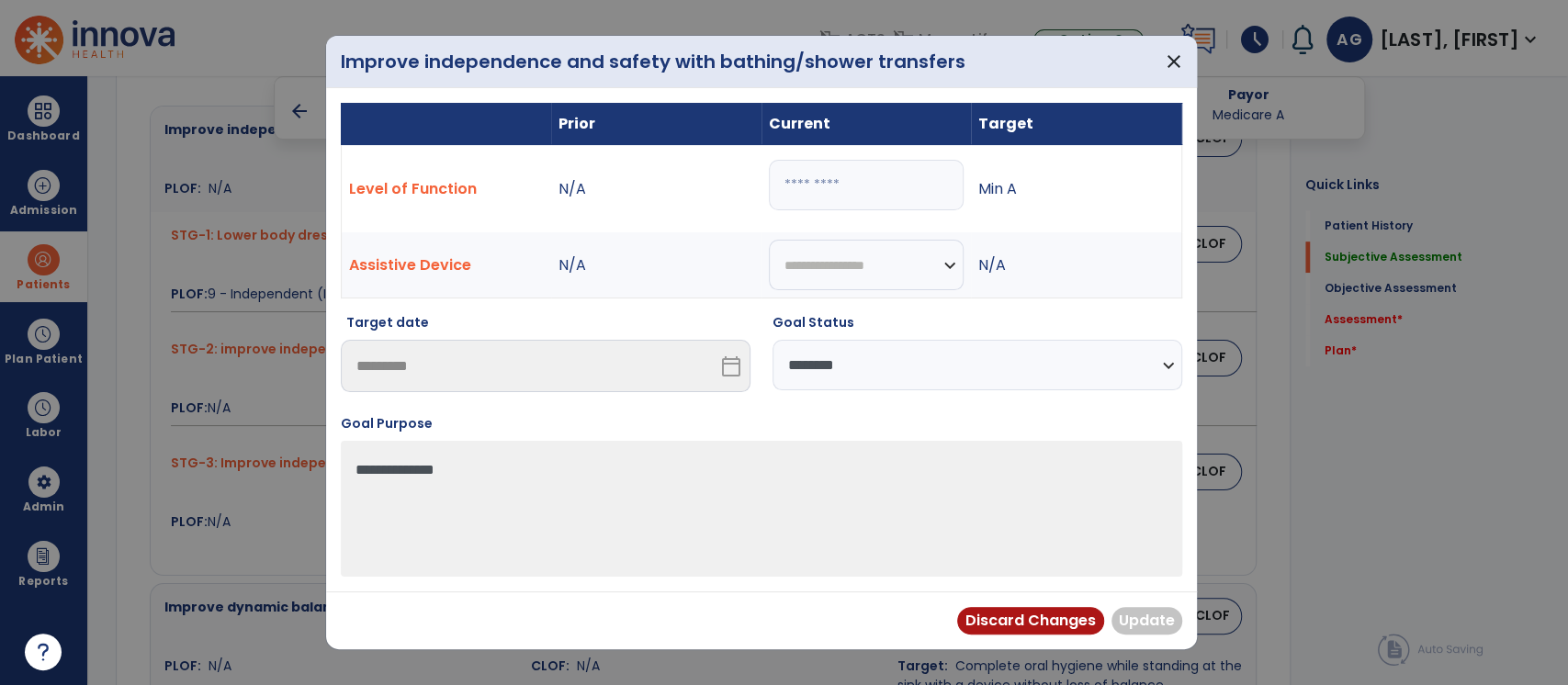 click on "**********" at bounding box center [977, 365] 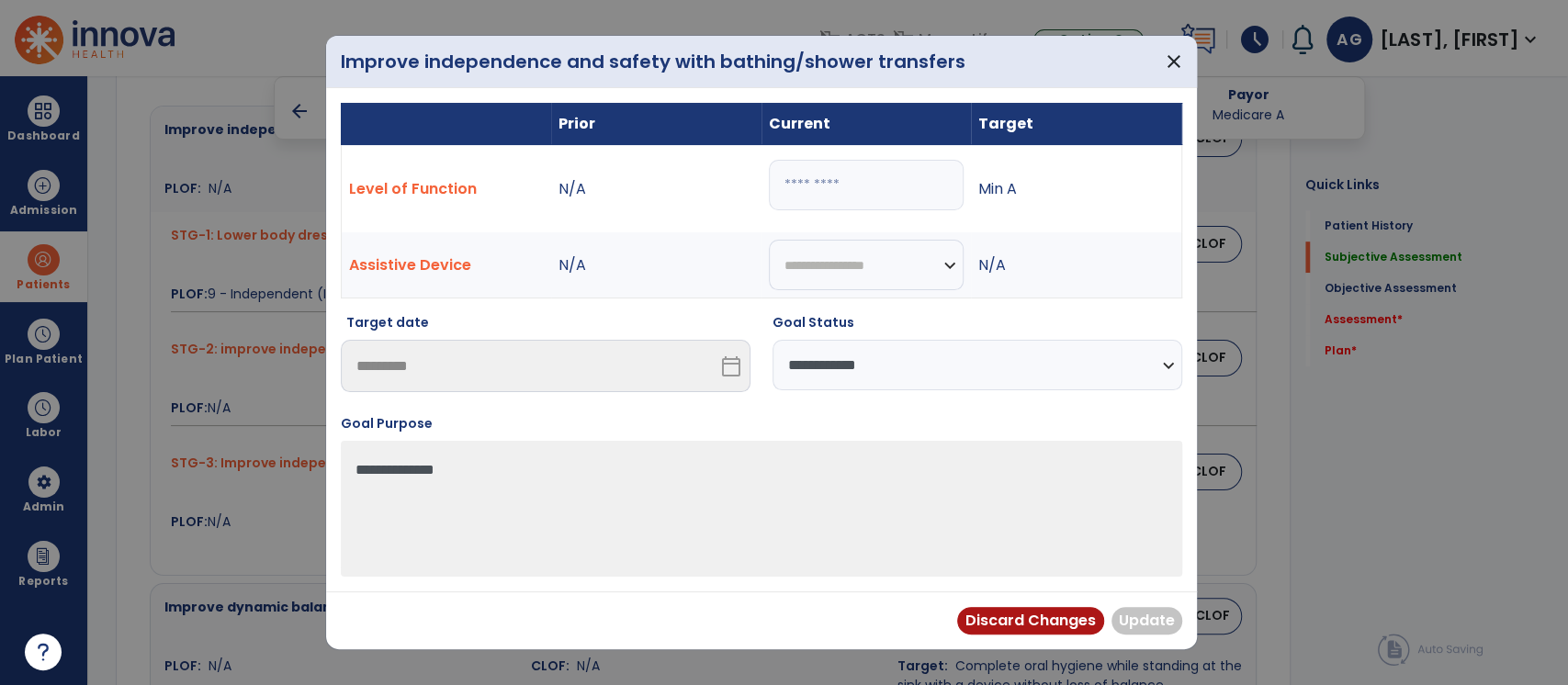 click on "**********" at bounding box center (977, 365) 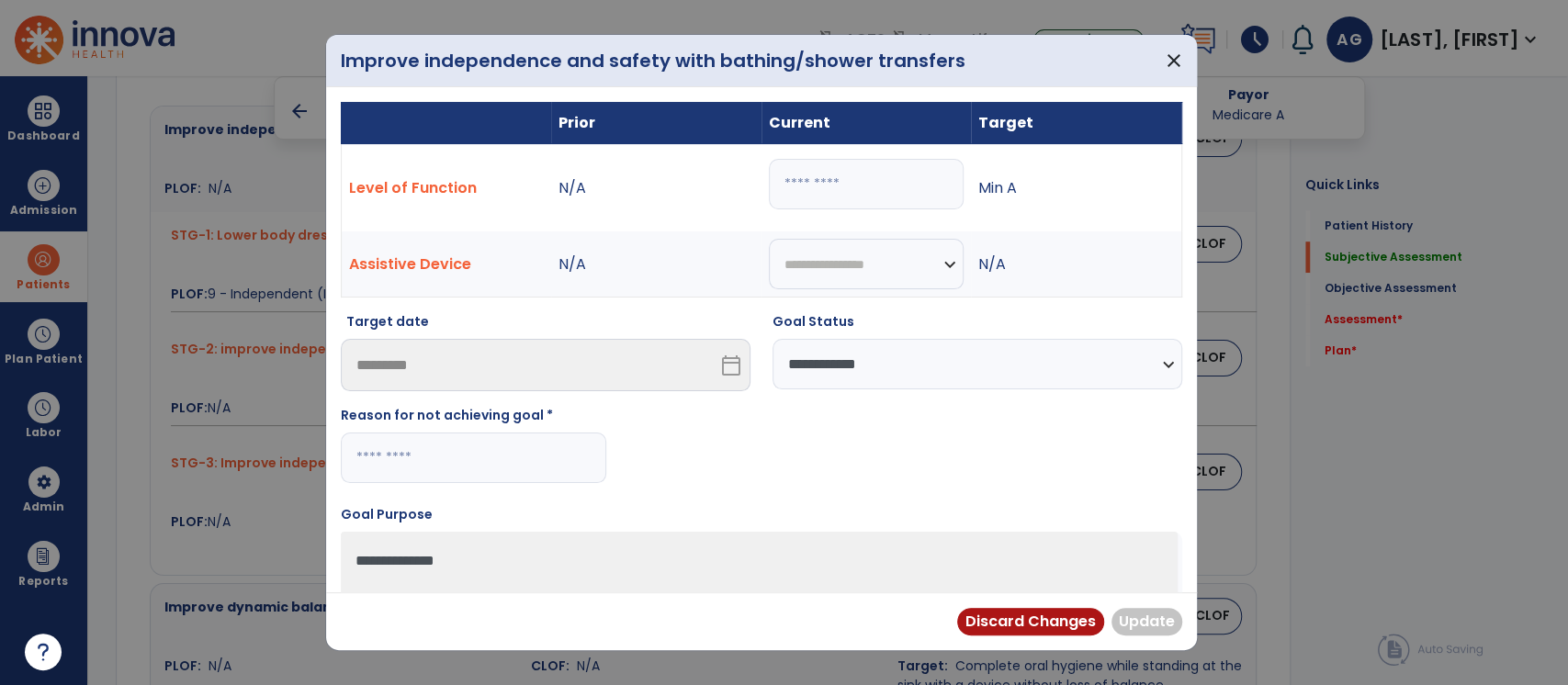 click at bounding box center [473, 457] 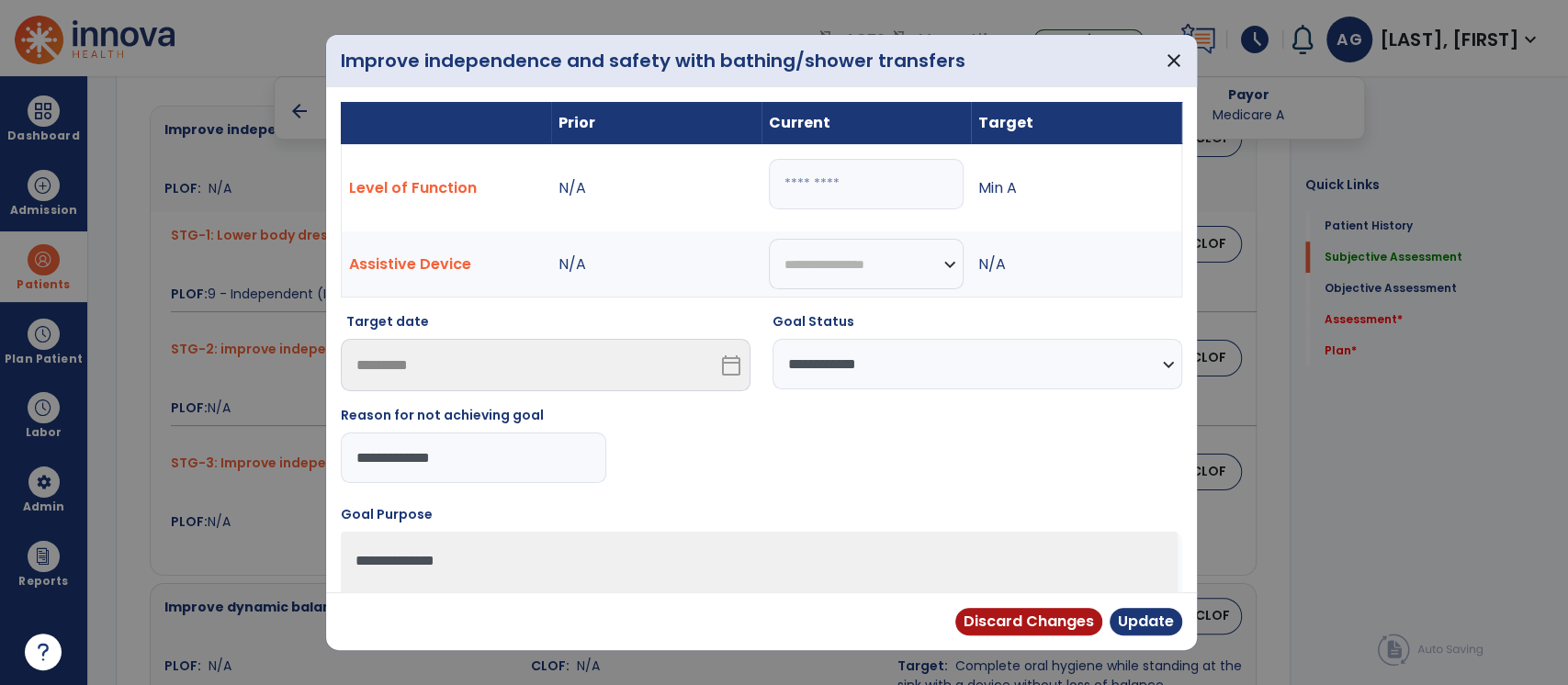 type on "**********" 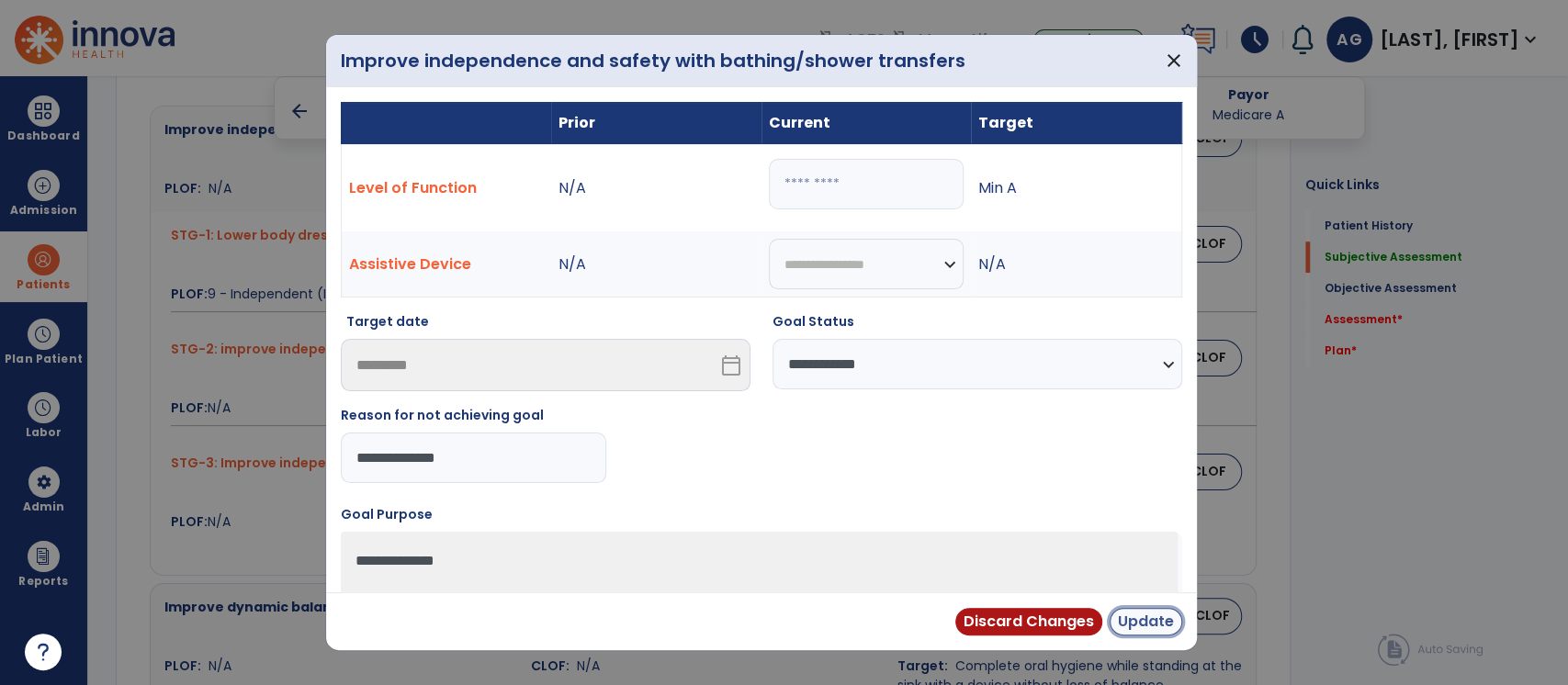 click on "Update" at bounding box center [1145, 622] 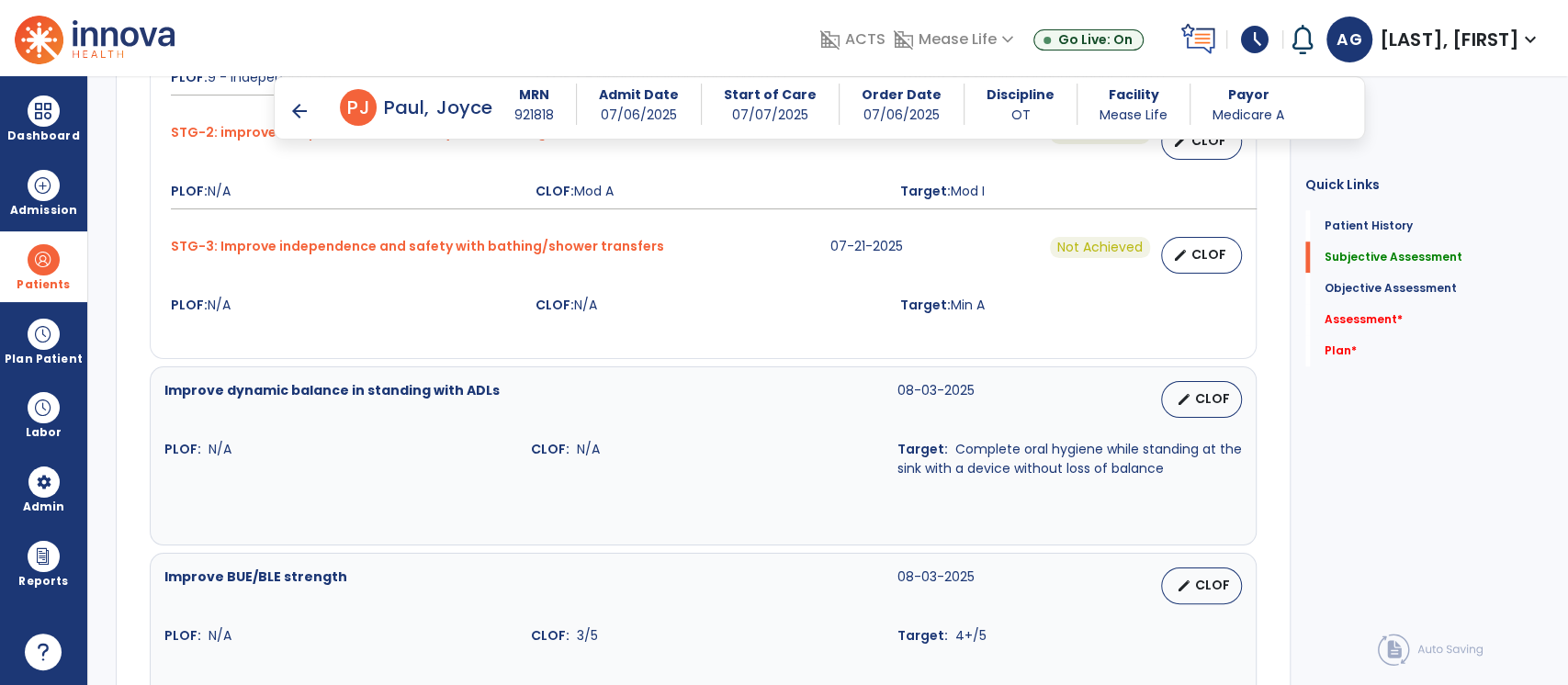 scroll, scrollTop: 998, scrollLeft: 0, axis: vertical 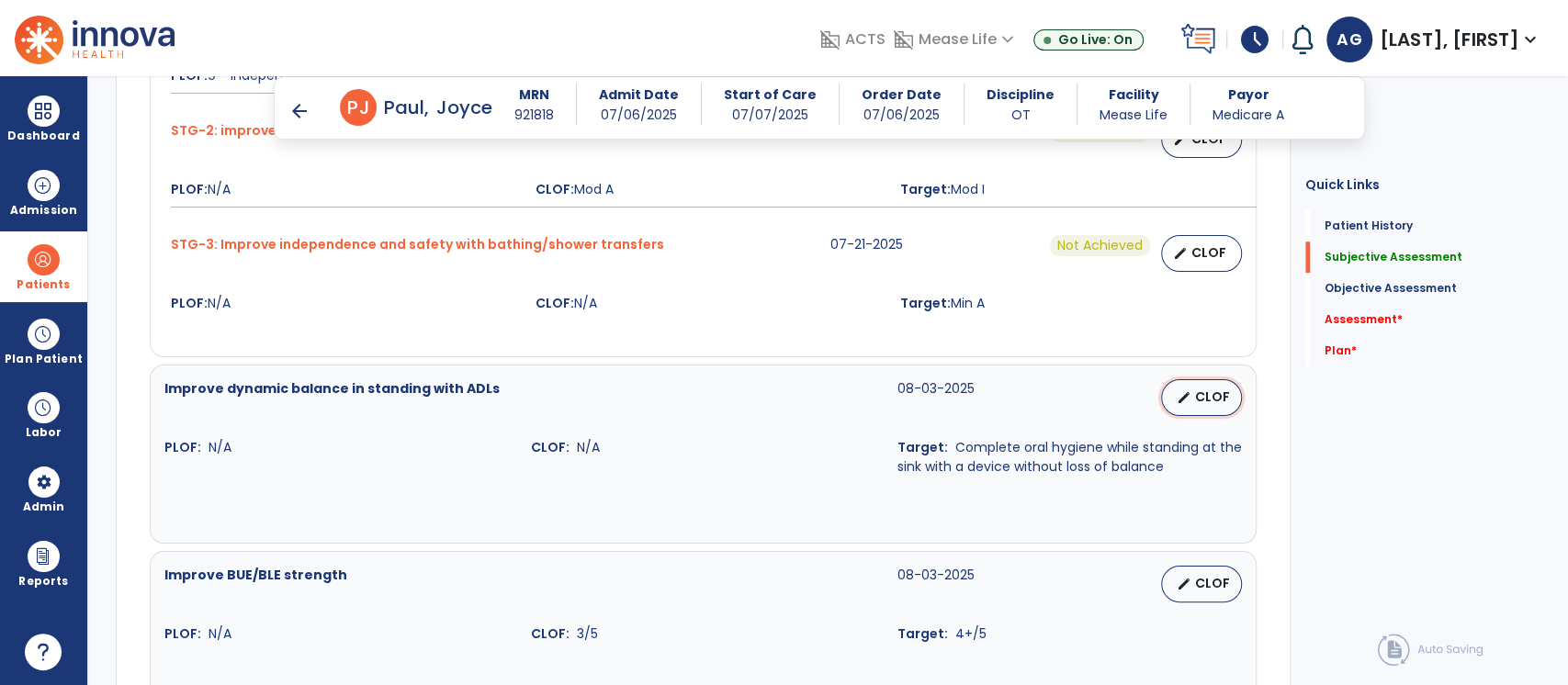 click on "edit   CLOF" at bounding box center (1201, 398) 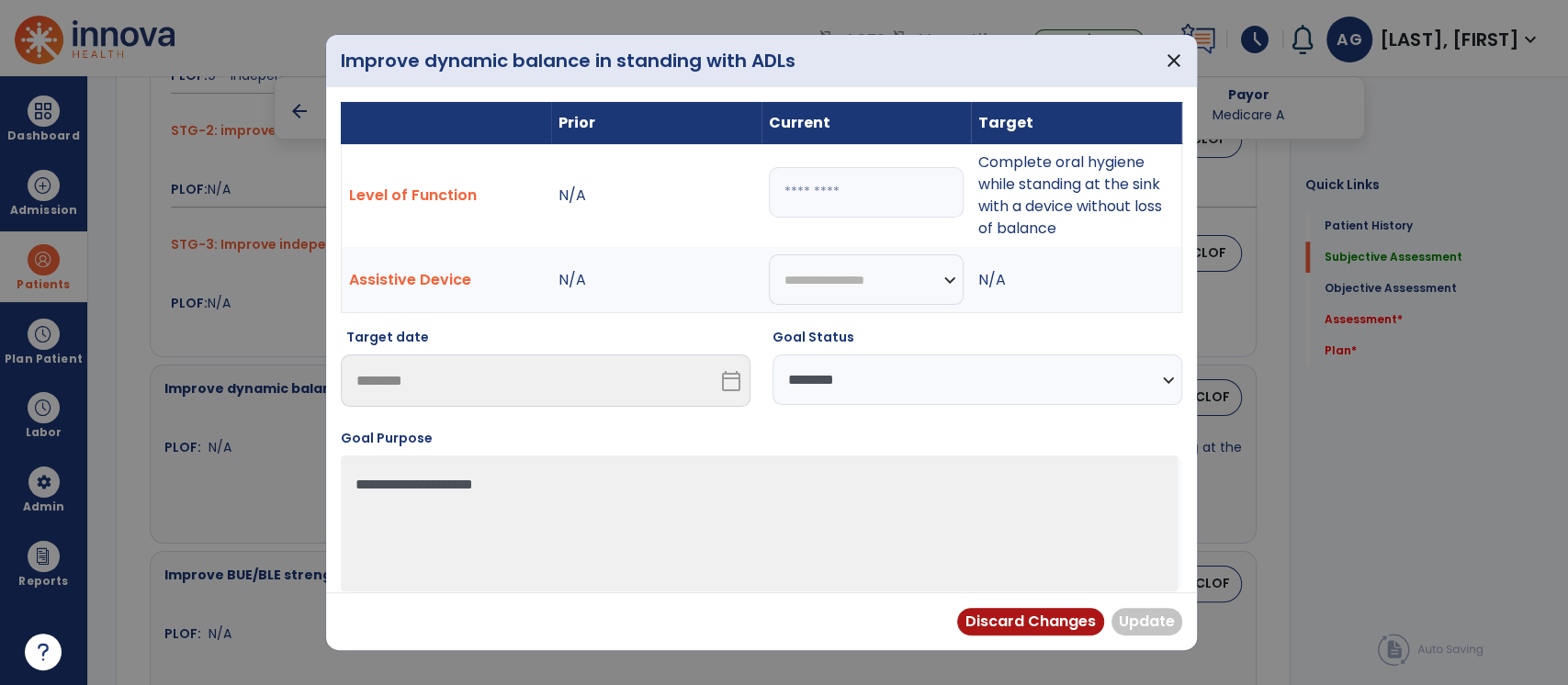 click on "**********" at bounding box center [977, 379] 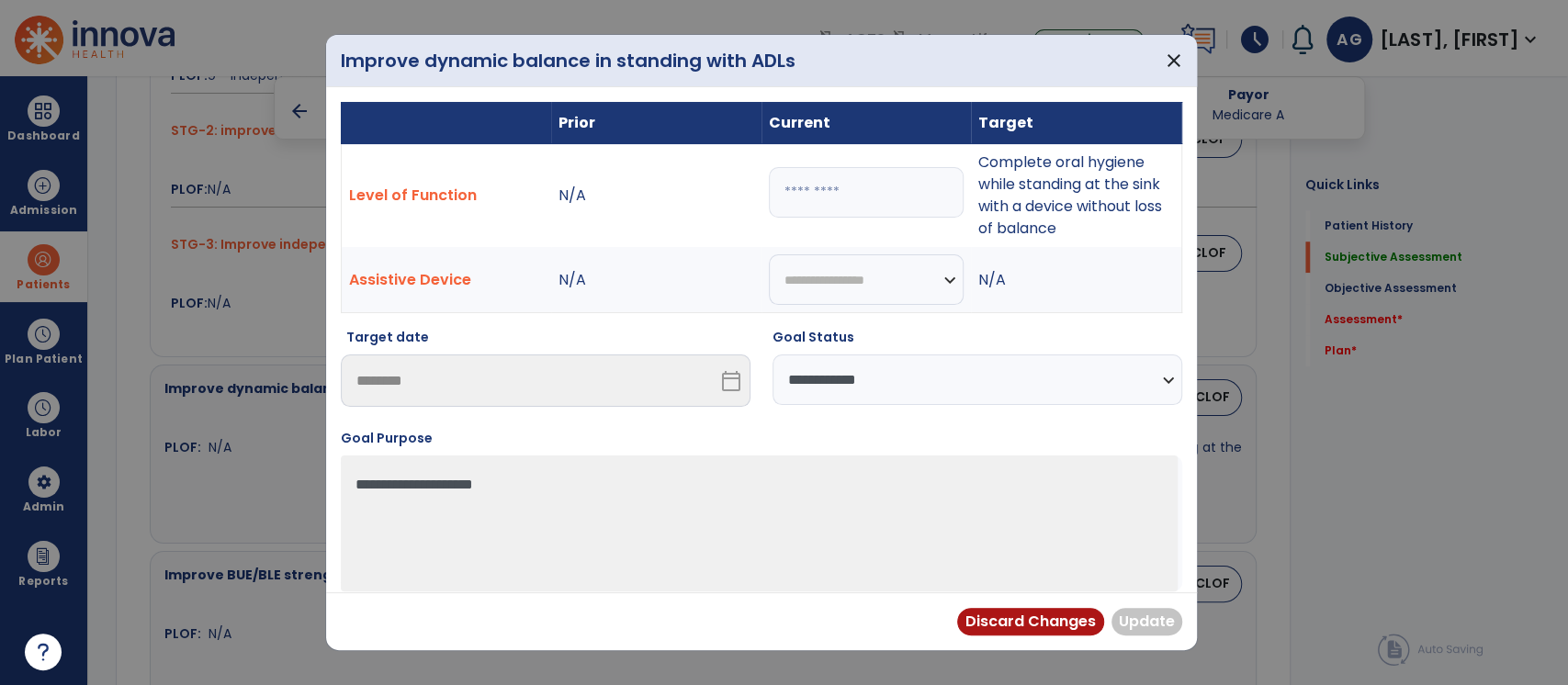 click on "**********" at bounding box center [977, 379] 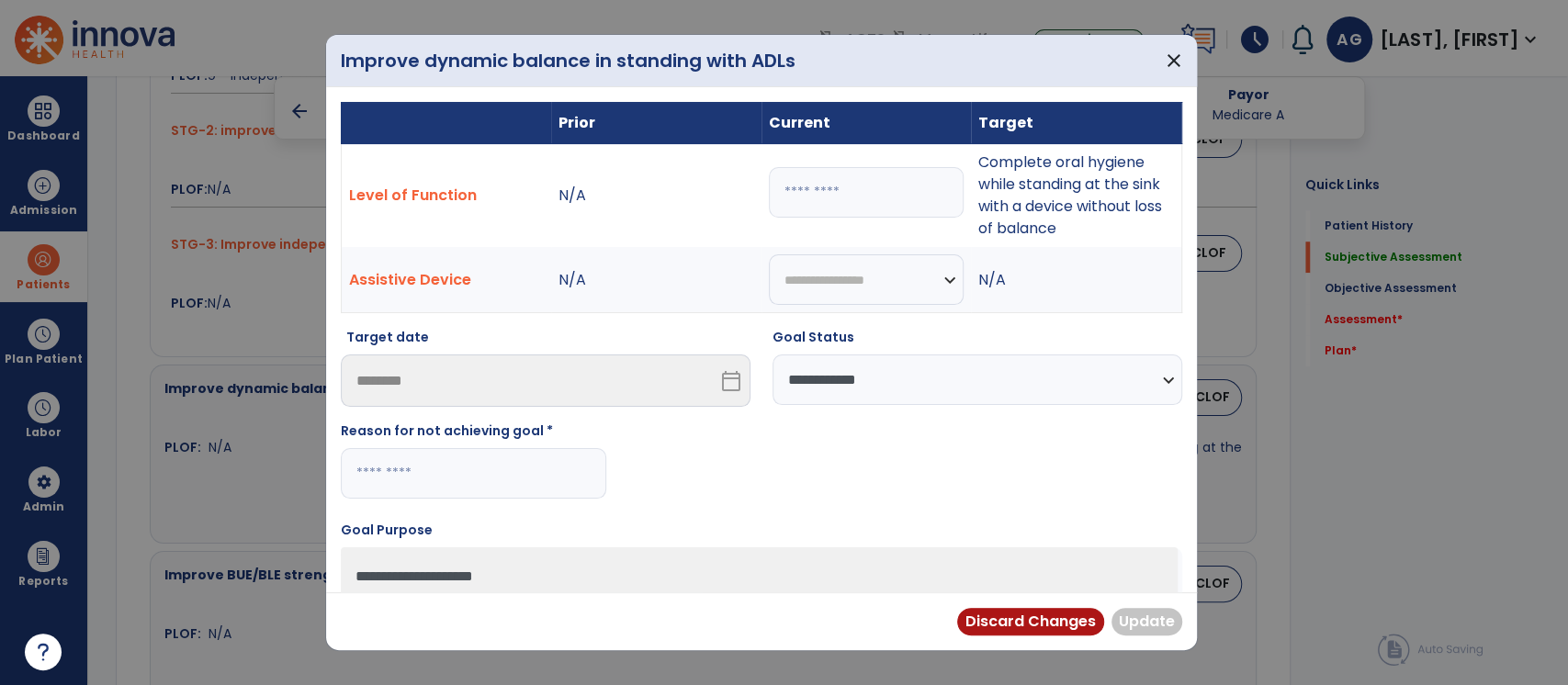 click at bounding box center (473, 473) 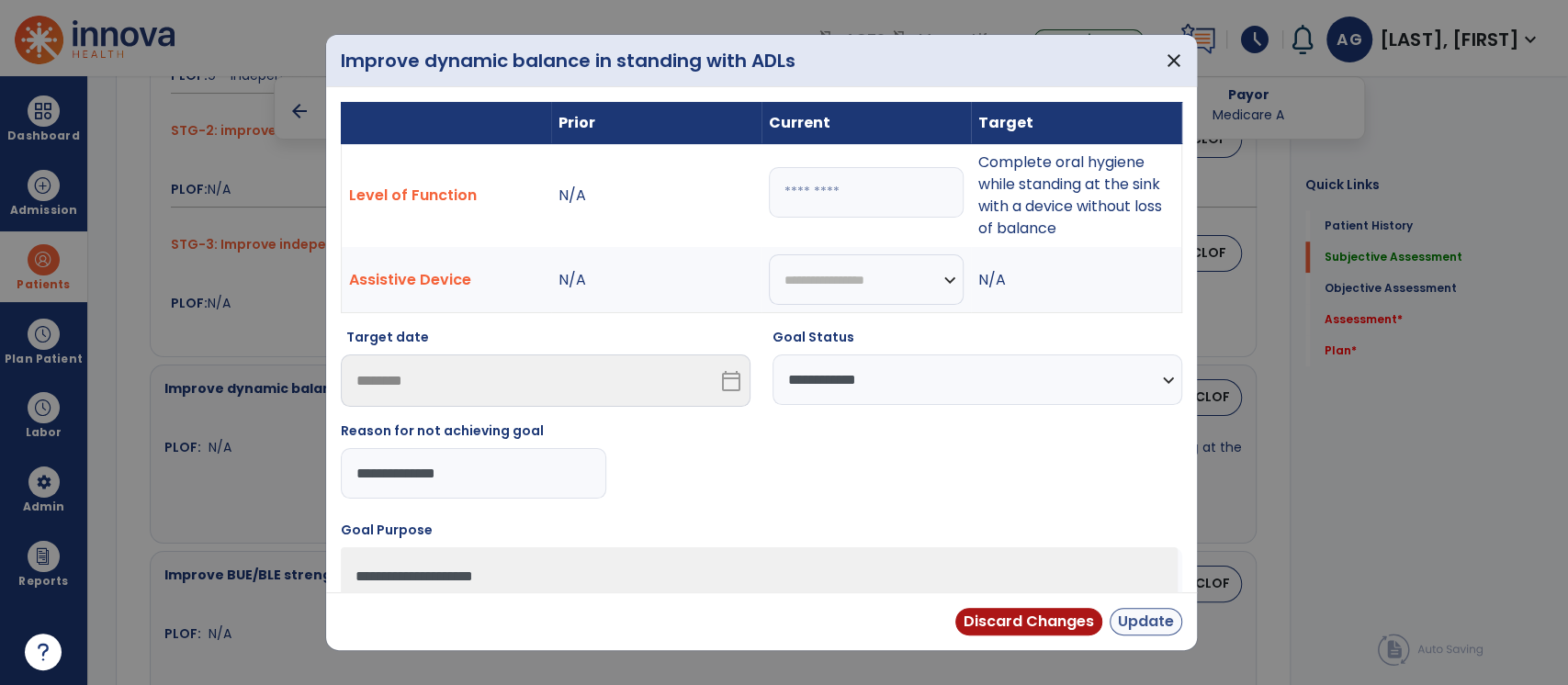 type on "**********" 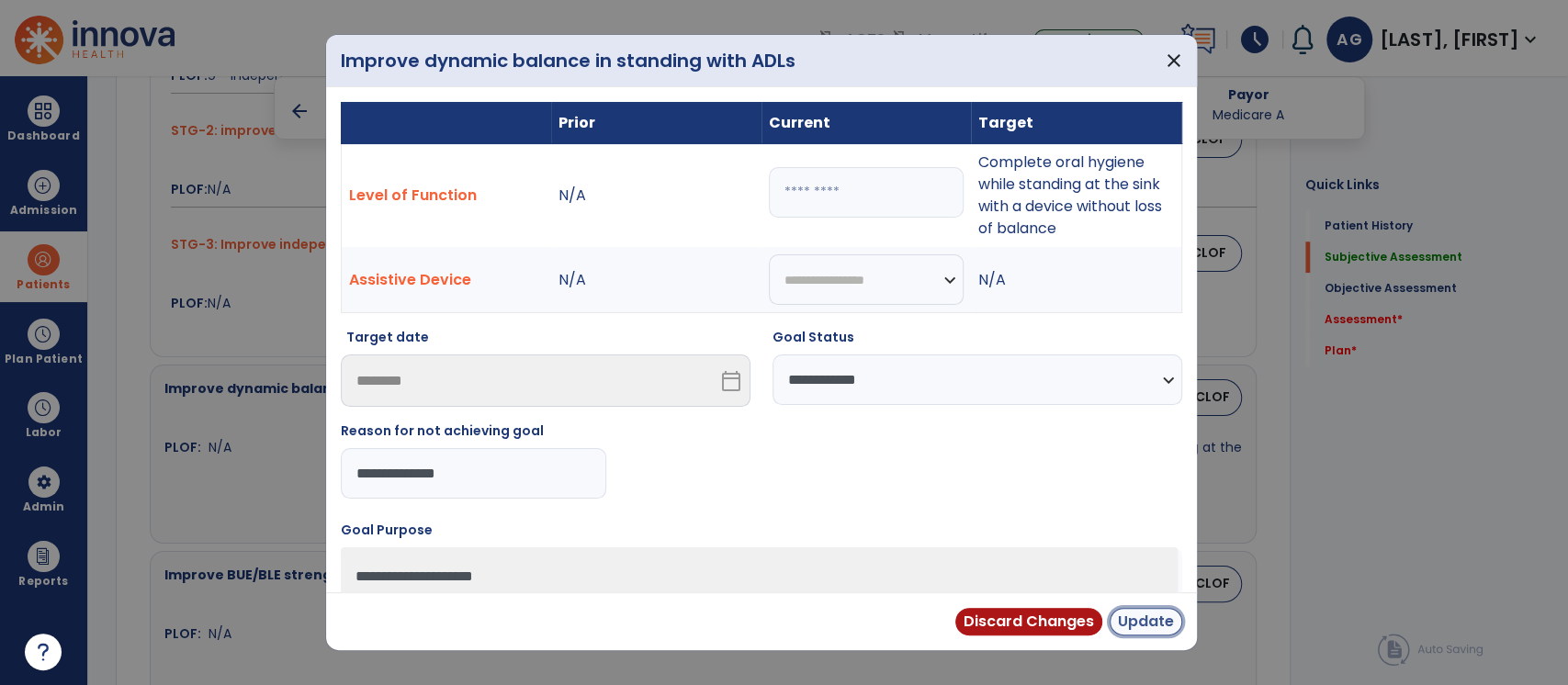 click on "Update" at bounding box center (1145, 622) 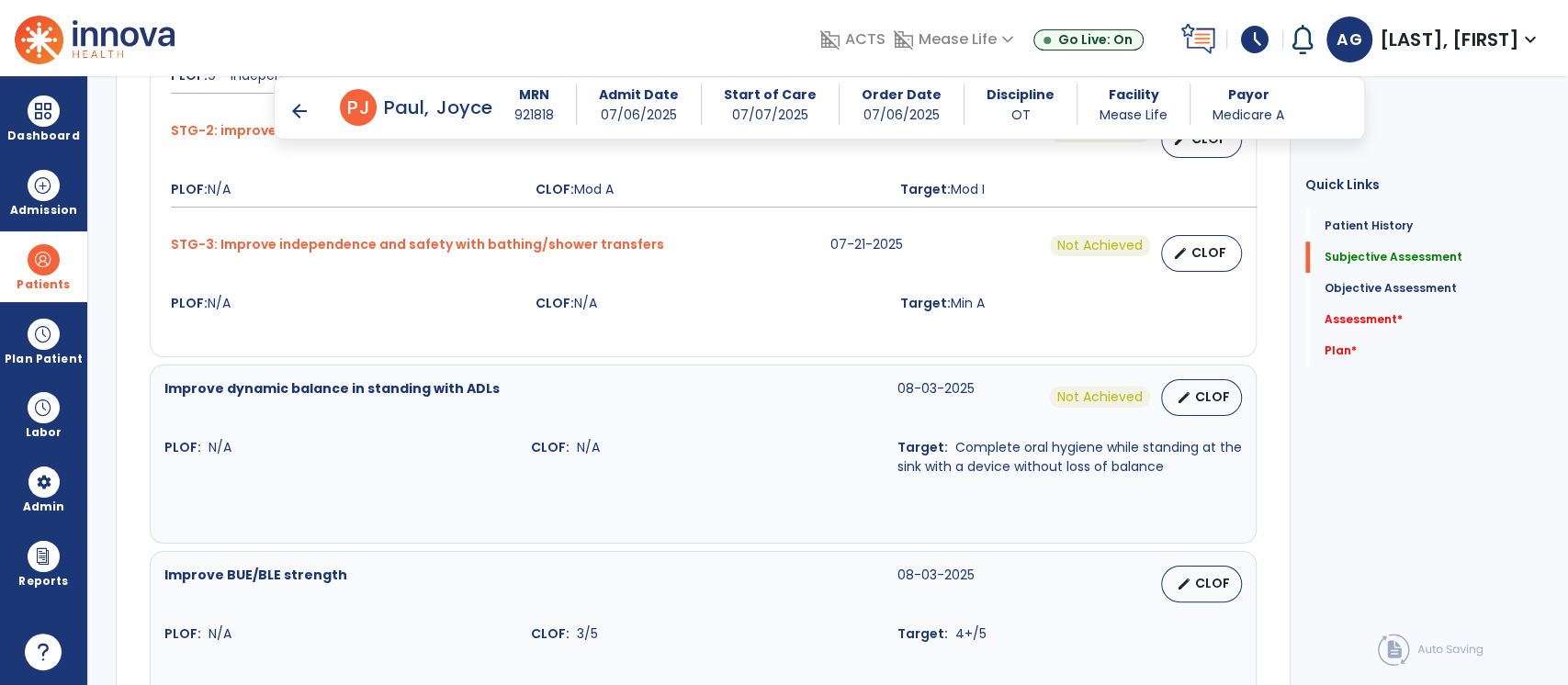 scroll, scrollTop: 1161, scrollLeft: 0, axis: vertical 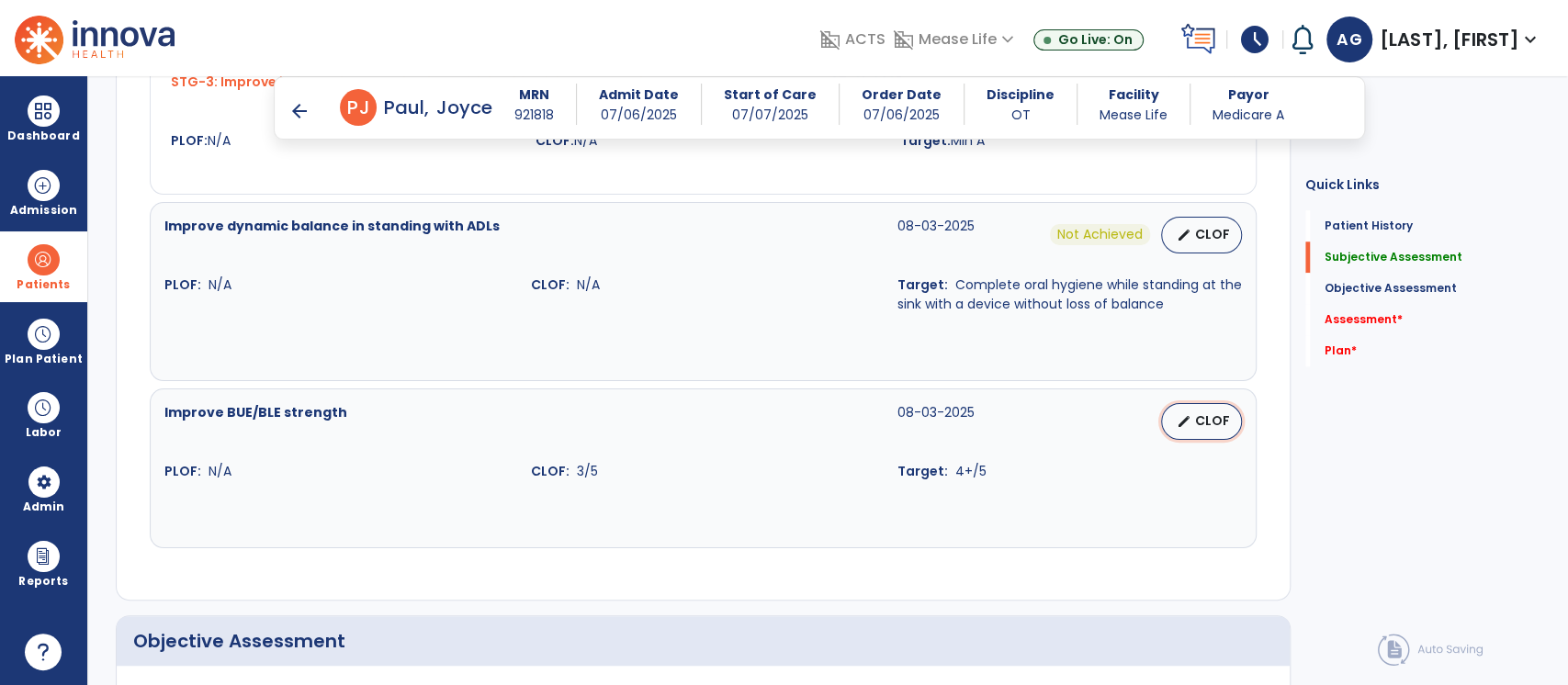 click on "CLOF" at bounding box center (1213, 421) 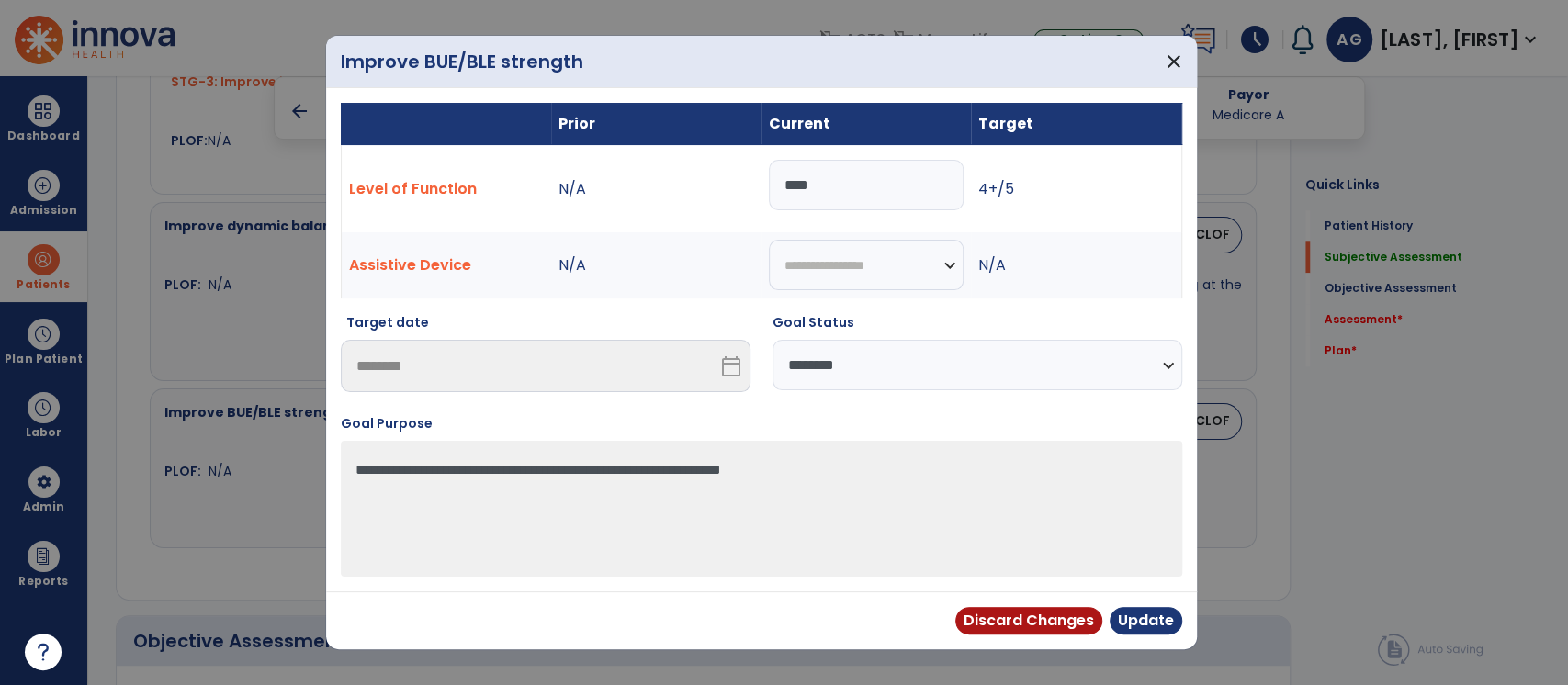 click on "**********" at bounding box center (977, 365) 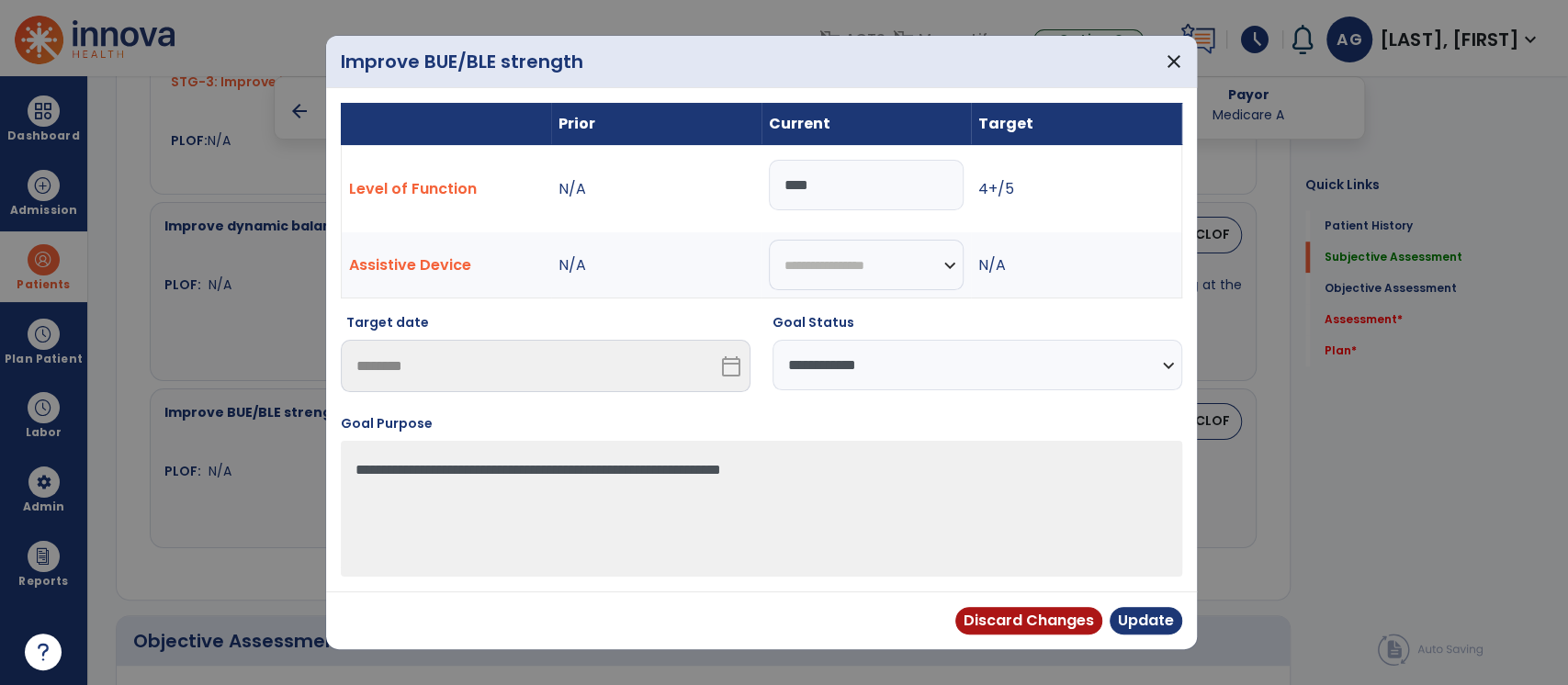 click on "**********" at bounding box center [977, 365] 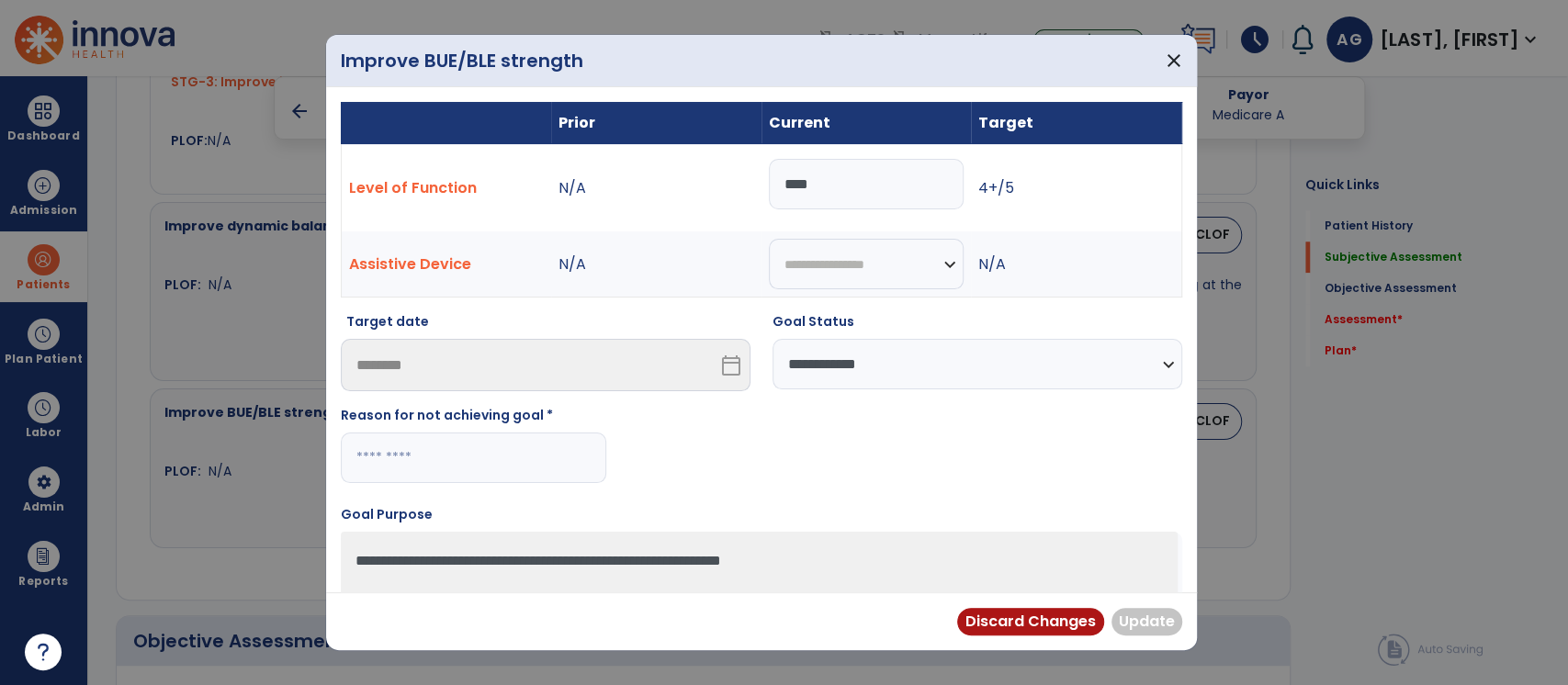 click at bounding box center (473, 457) 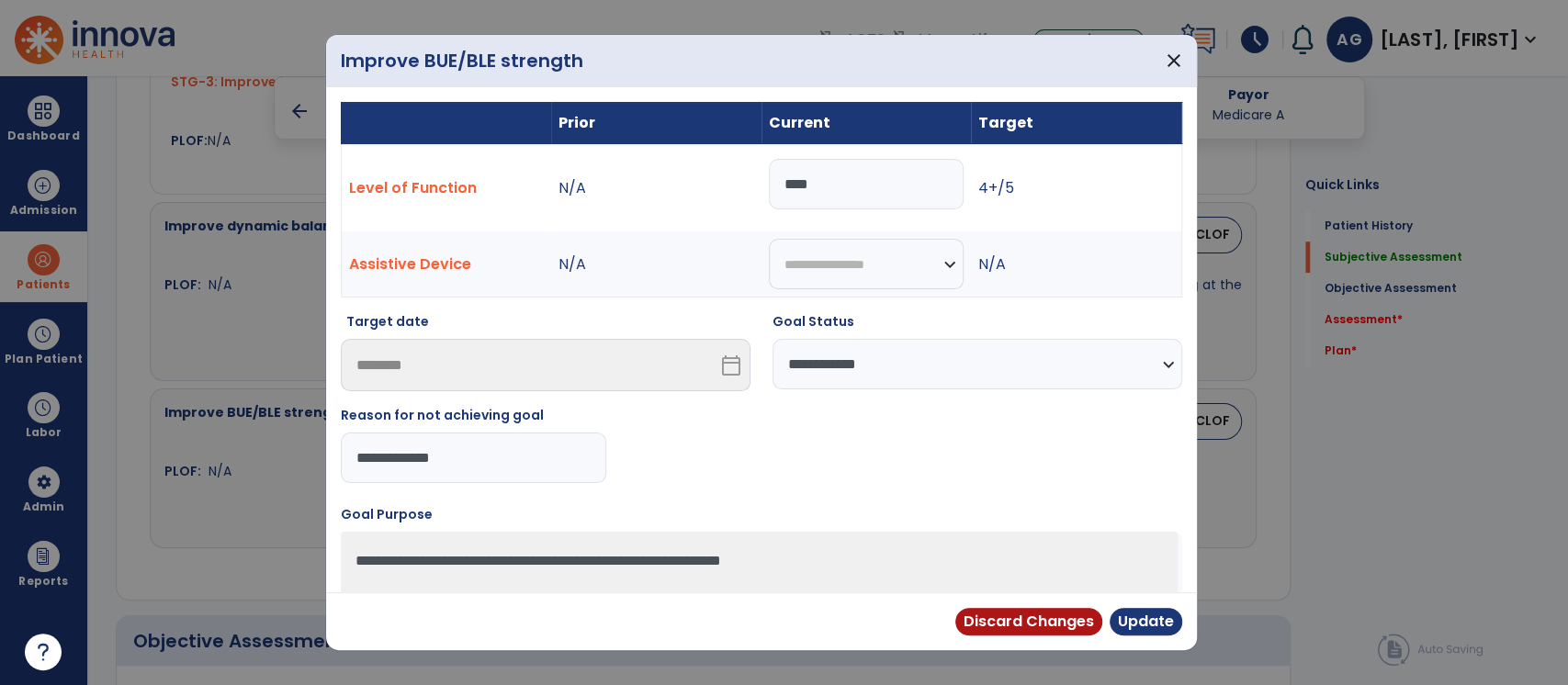 type on "**********" 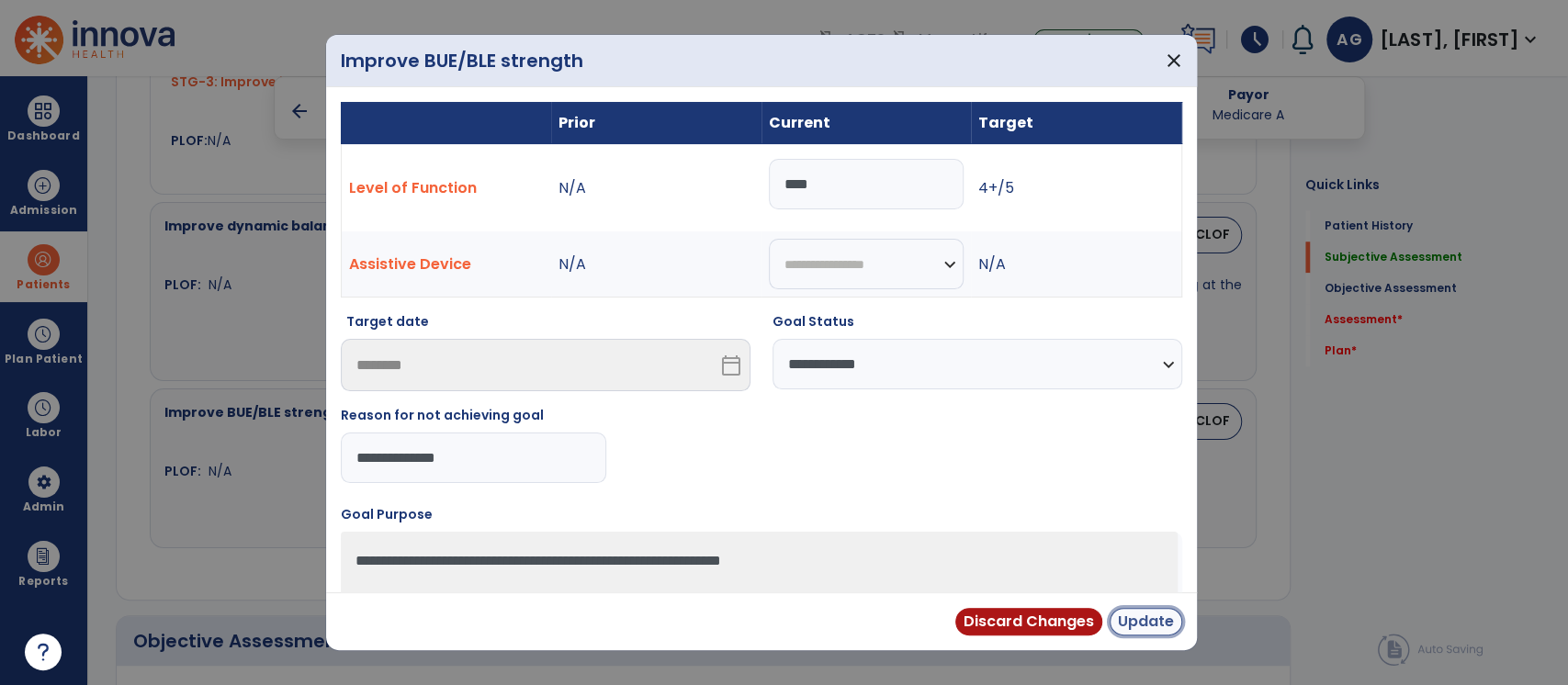 click on "Update" at bounding box center (1145, 622) 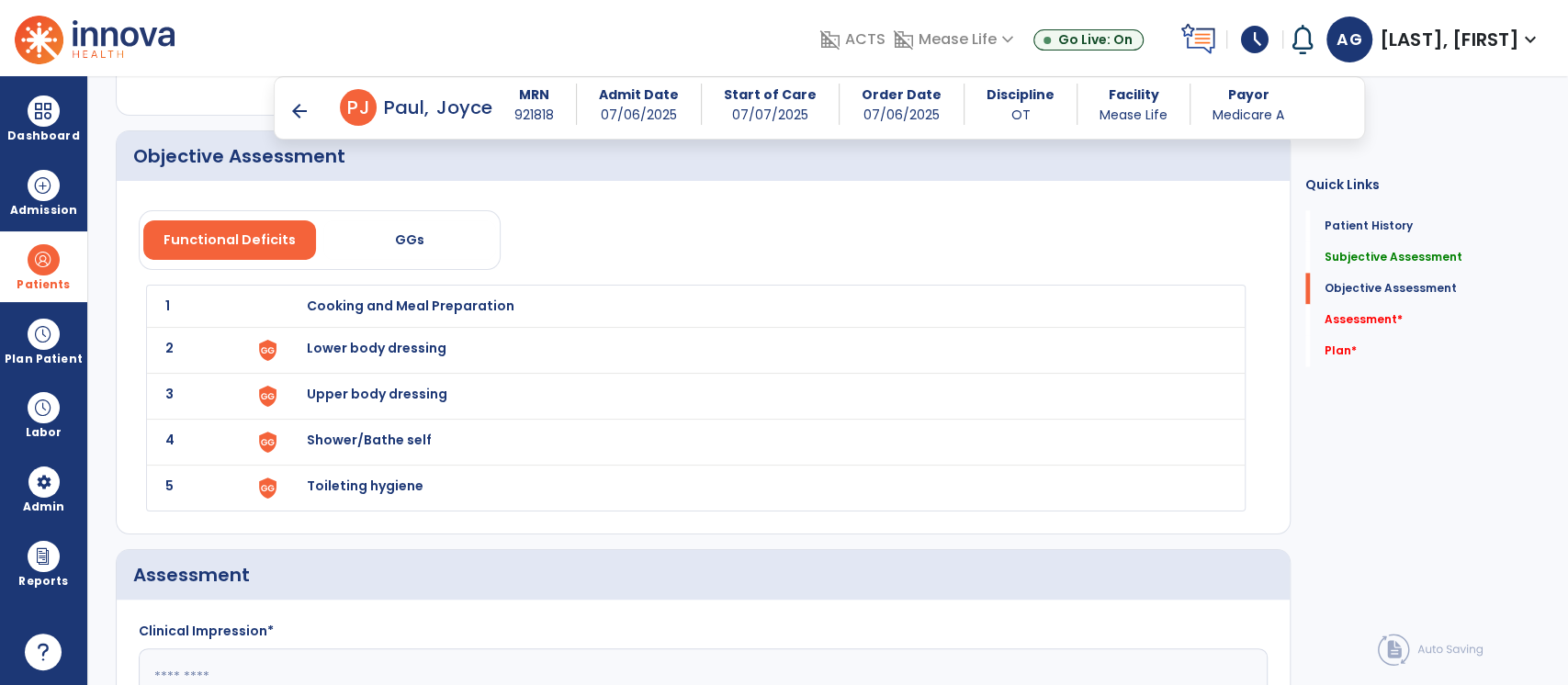 scroll, scrollTop: 1646, scrollLeft: 0, axis: vertical 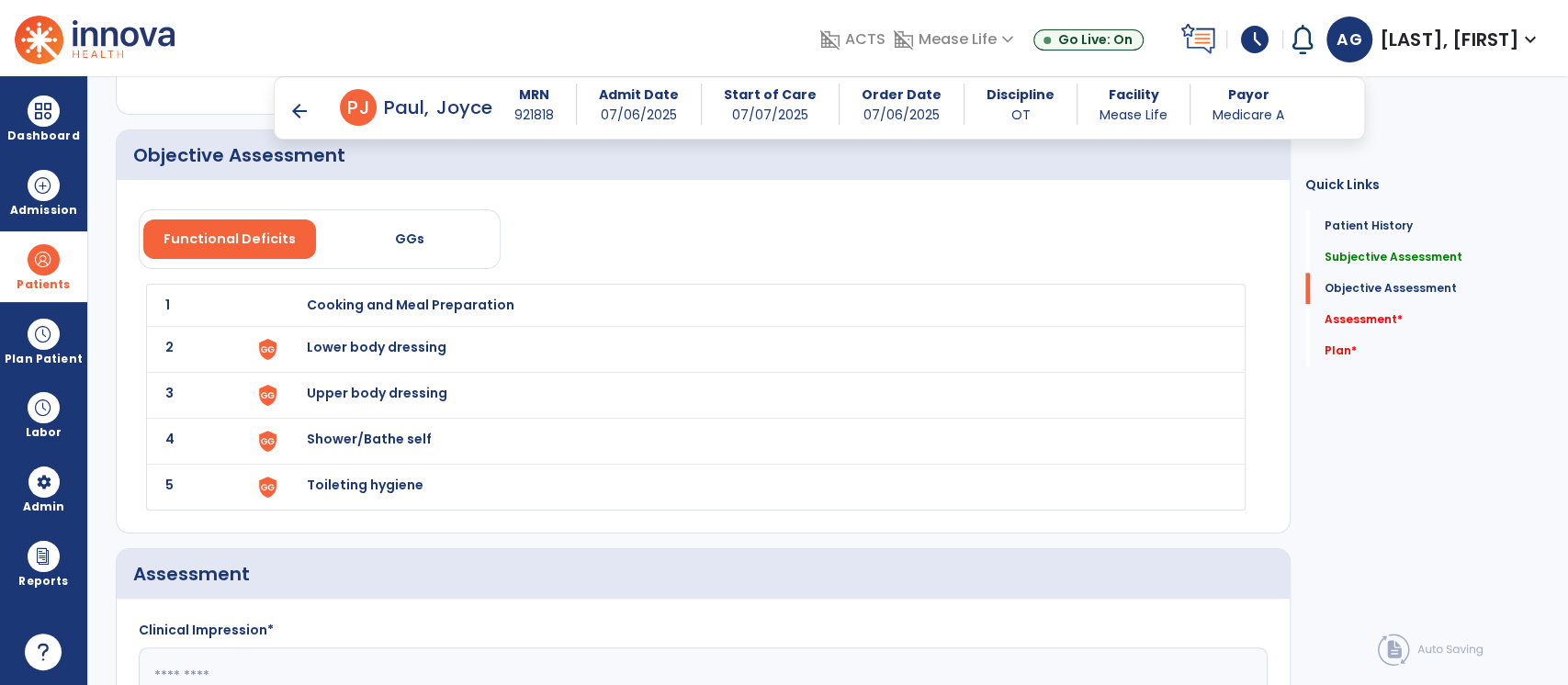 click on "Cooking and Meal Preparation" at bounding box center [411, 305] 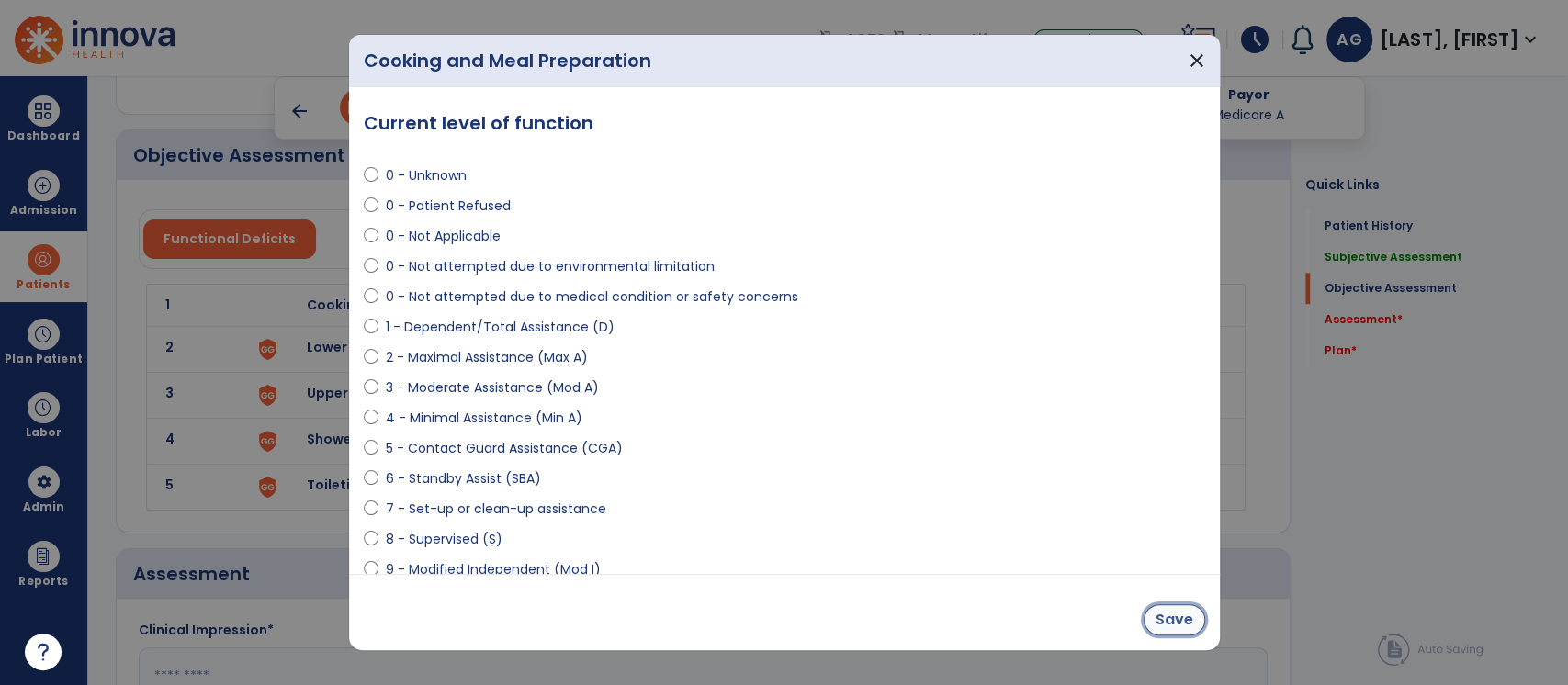 click on "Save" at bounding box center [1174, 620] 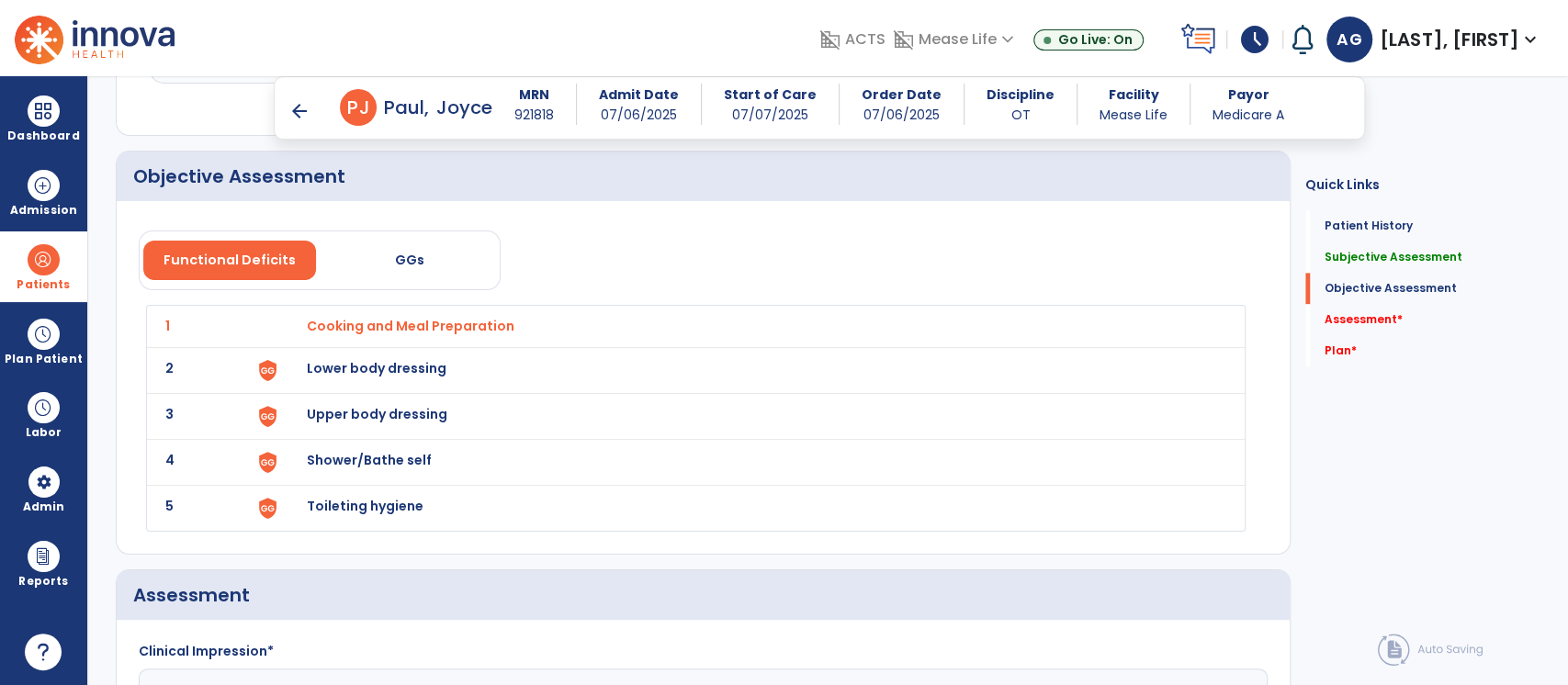 scroll, scrollTop: 1631, scrollLeft: 0, axis: vertical 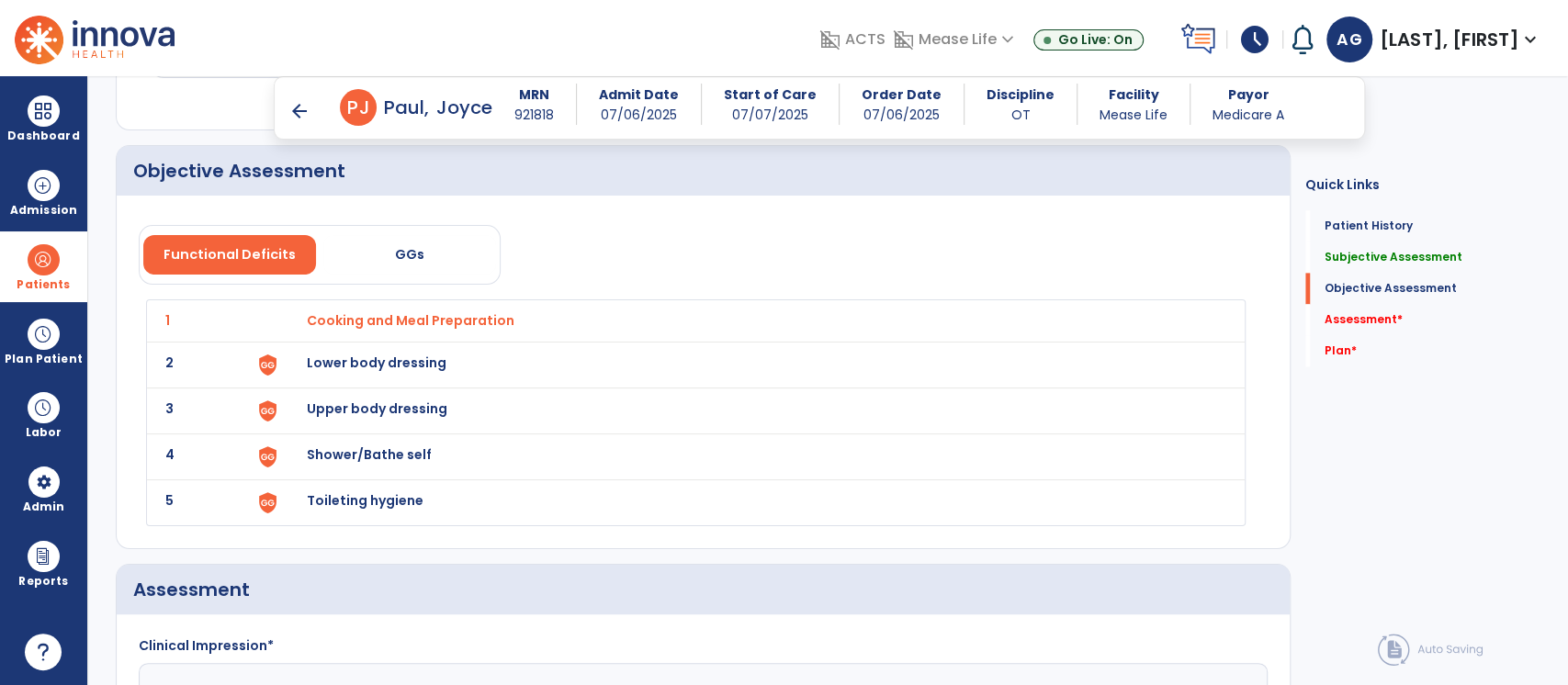 click on "Lower body dressing" at bounding box center (411, 320) 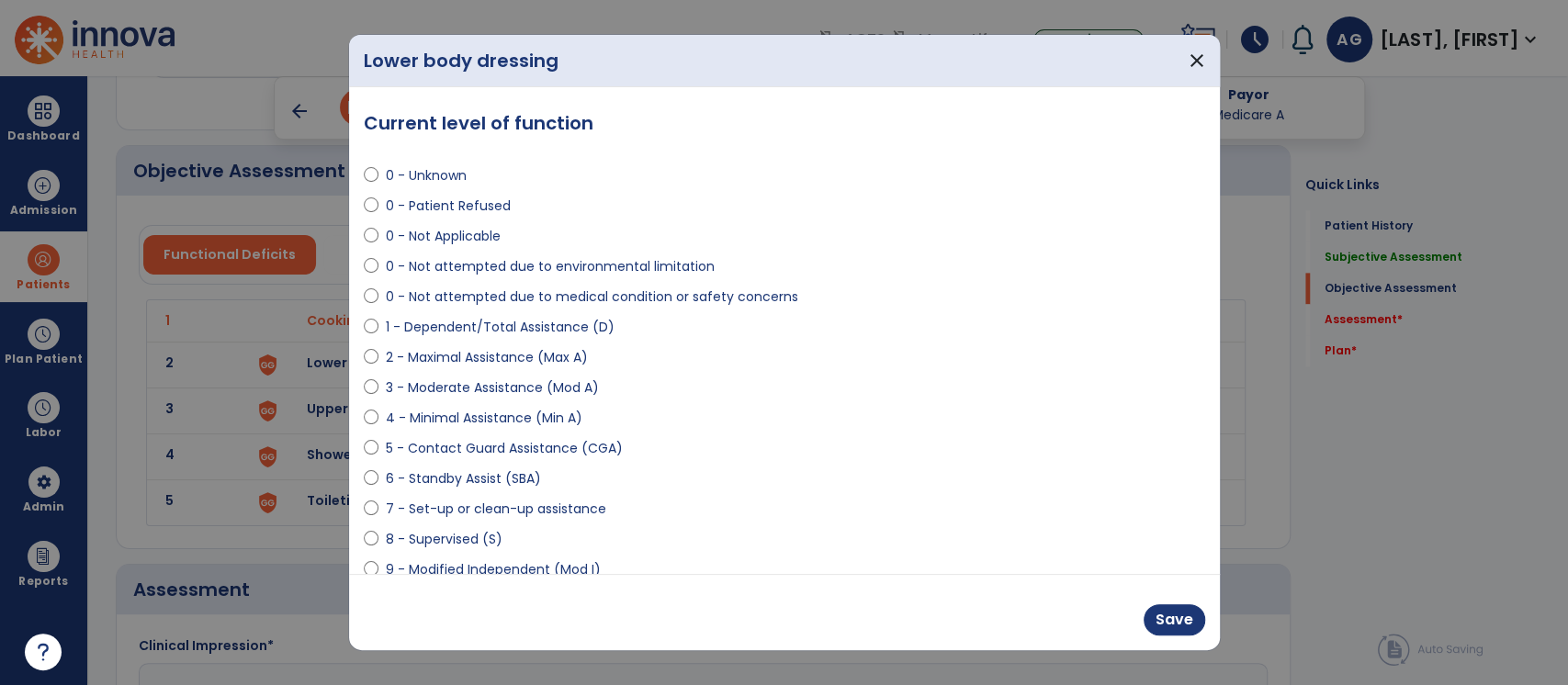 select on "**********" 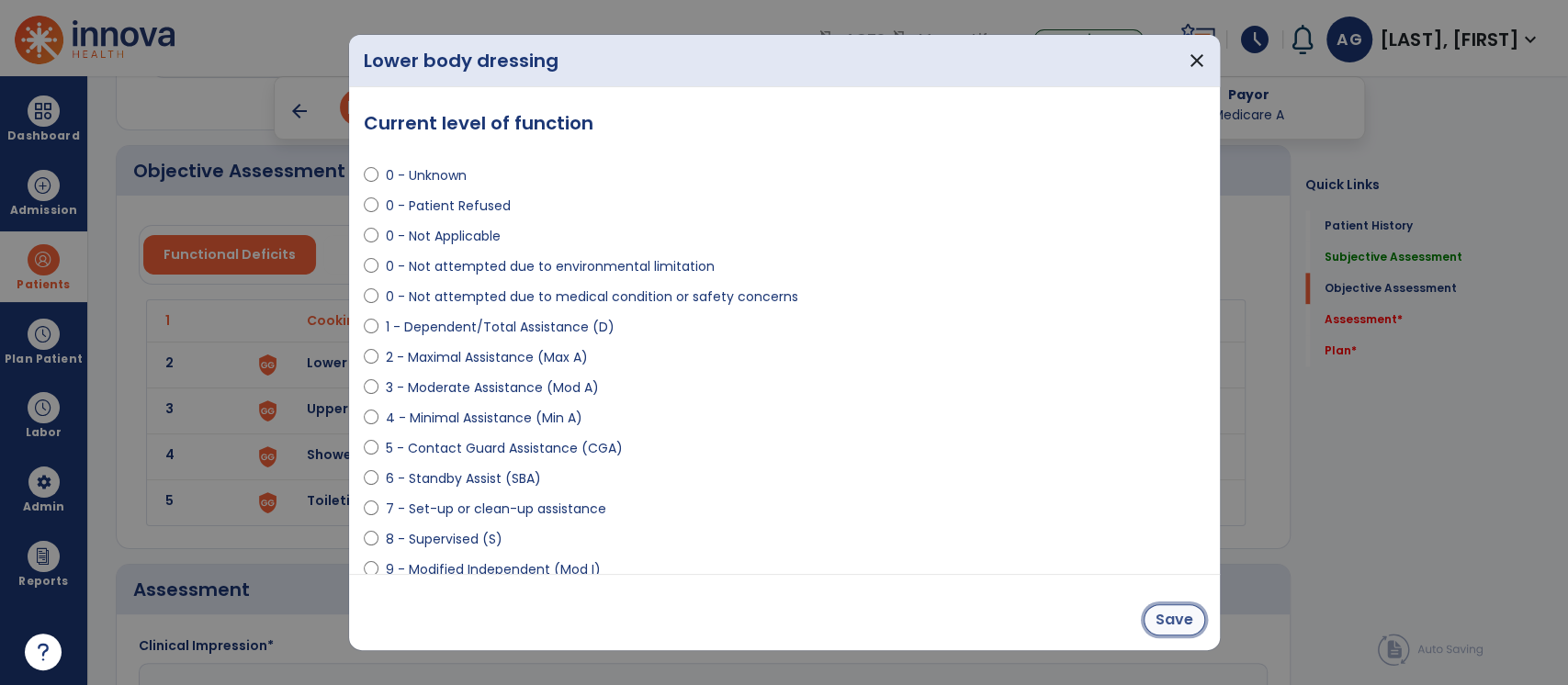 click on "Save" at bounding box center (1174, 620) 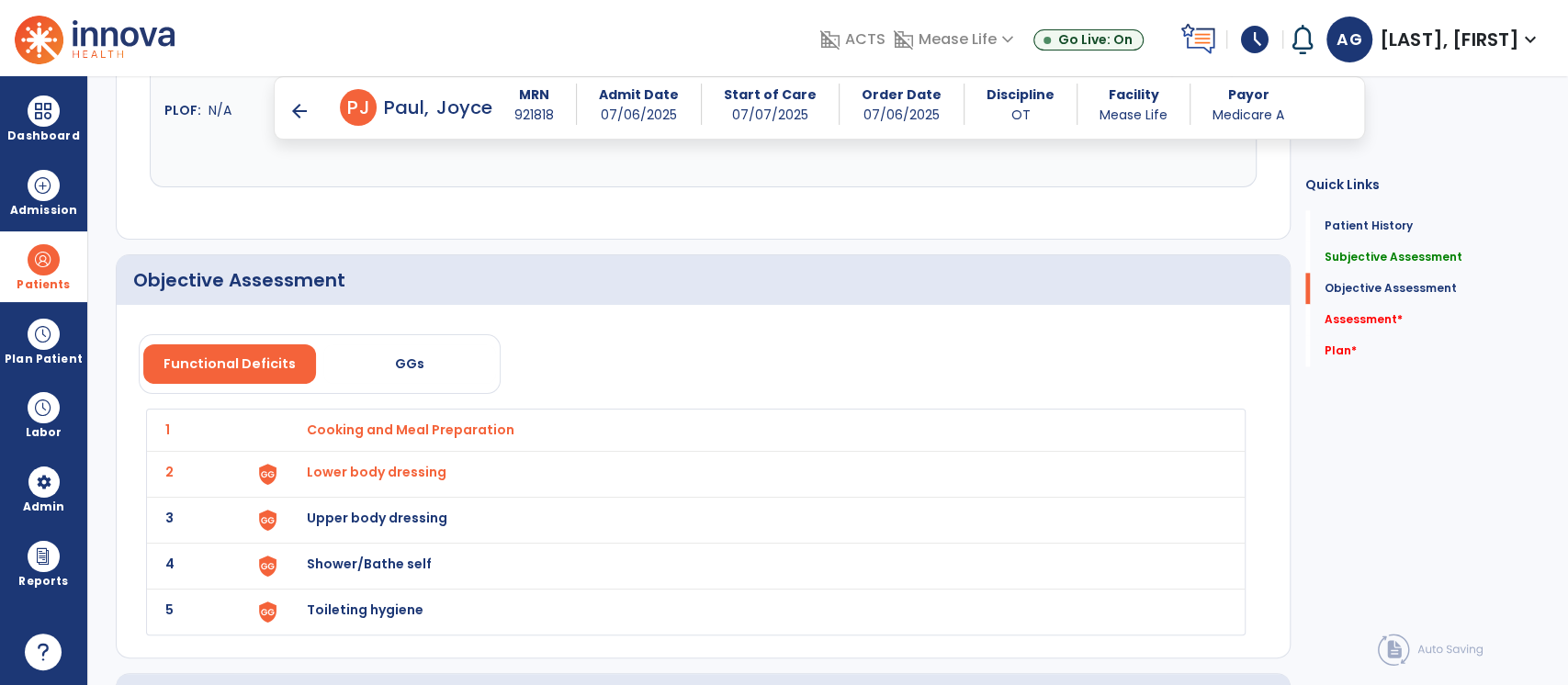 scroll, scrollTop: 1528, scrollLeft: 0, axis: vertical 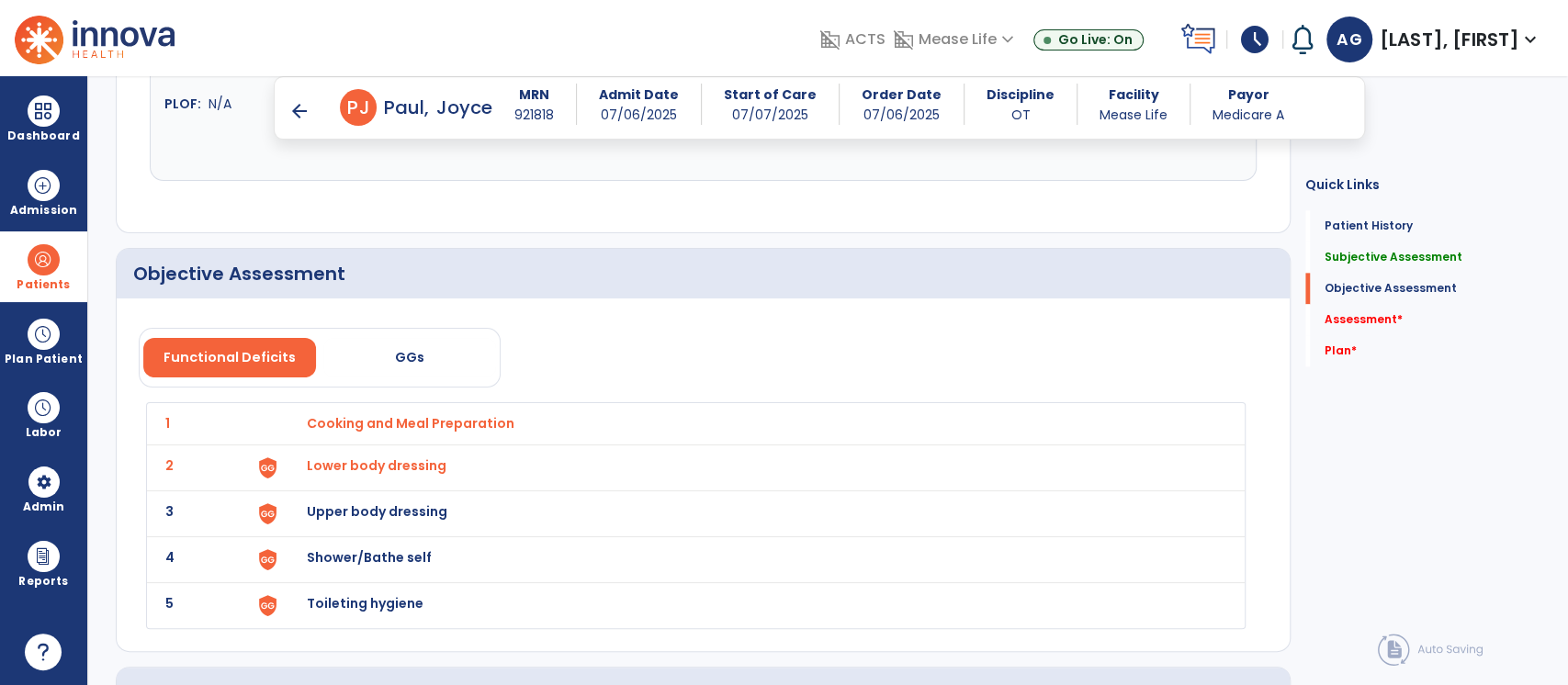 click on "Upper body dressing" at bounding box center (411, 423) 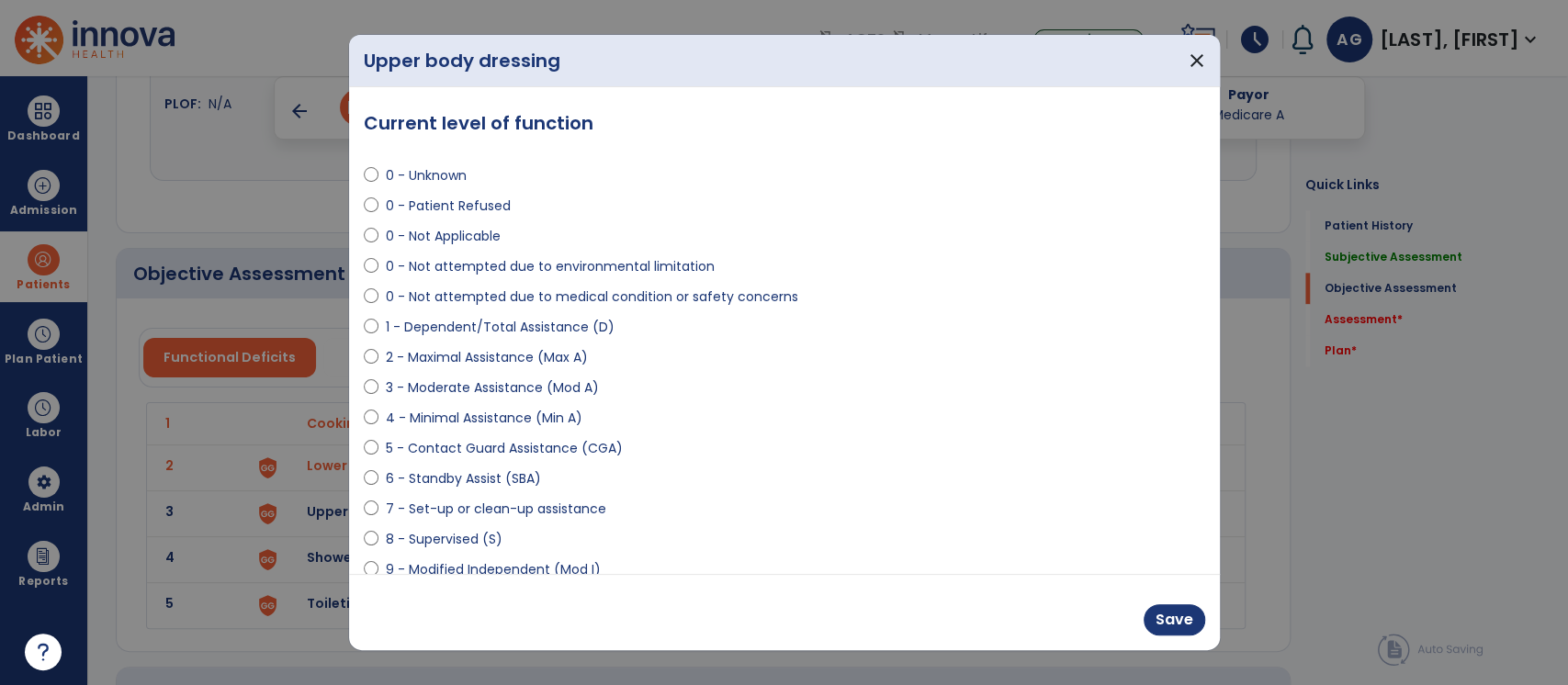 click on "0 - Unknown 0 - Patient Refused 0 - Not Applicable 0 - Not attempted due to environmental limitation 0 - Not attempted due to medical condition or safety concerns 1 - Dependent/Total Assistance (D) 2 - Maximal Assistance (Max A) 3 - Moderate Assistance (Mod A) 4 - Minimal Assistance (Min A) 5 - Contact Guard Assistance (CGA) 6 - Standby Assist (SBA) 7 - Set-up or clean-up assistance 8 - Supervised (S) 9 - Modified Independent (Mod I) 10 - Independent (I)" at bounding box center [784, 380] 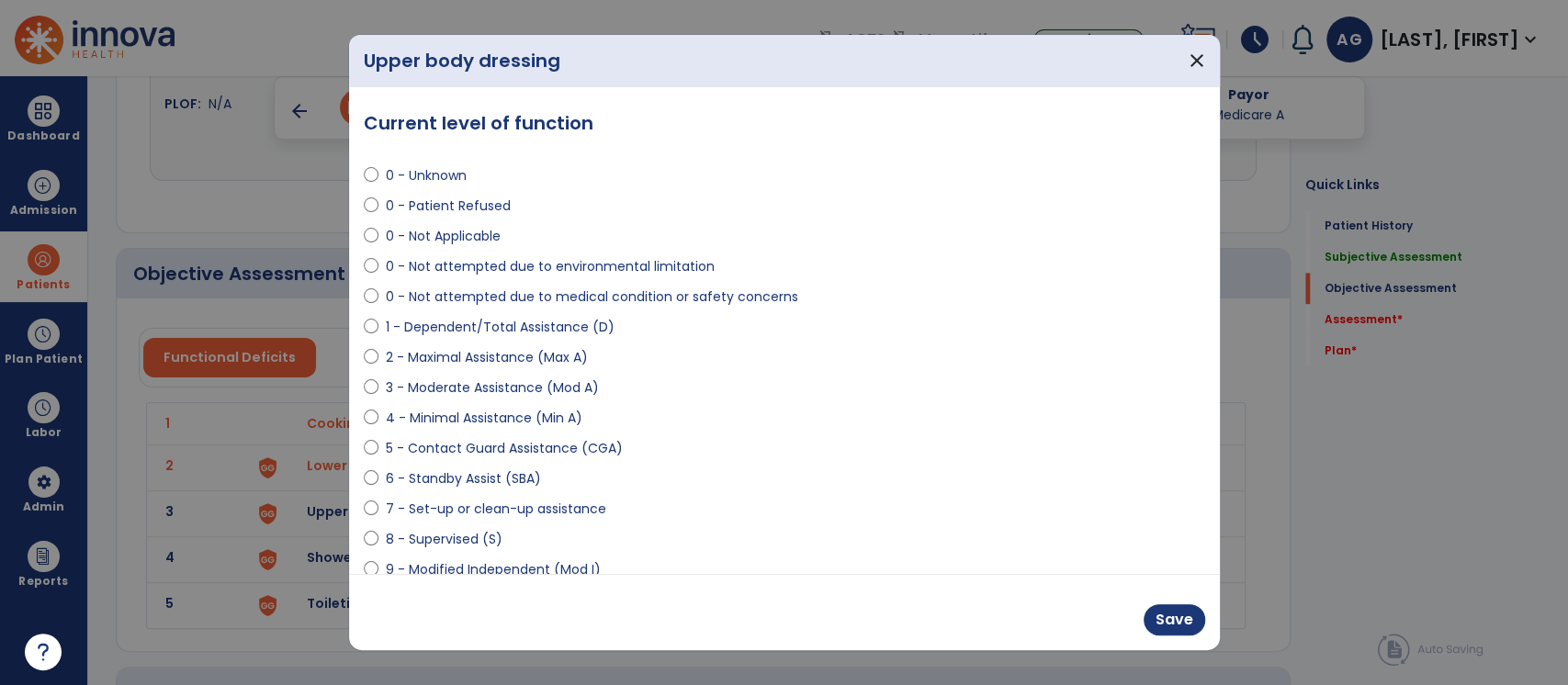 click on "8 - Supervised (S)" at bounding box center [784, 543] 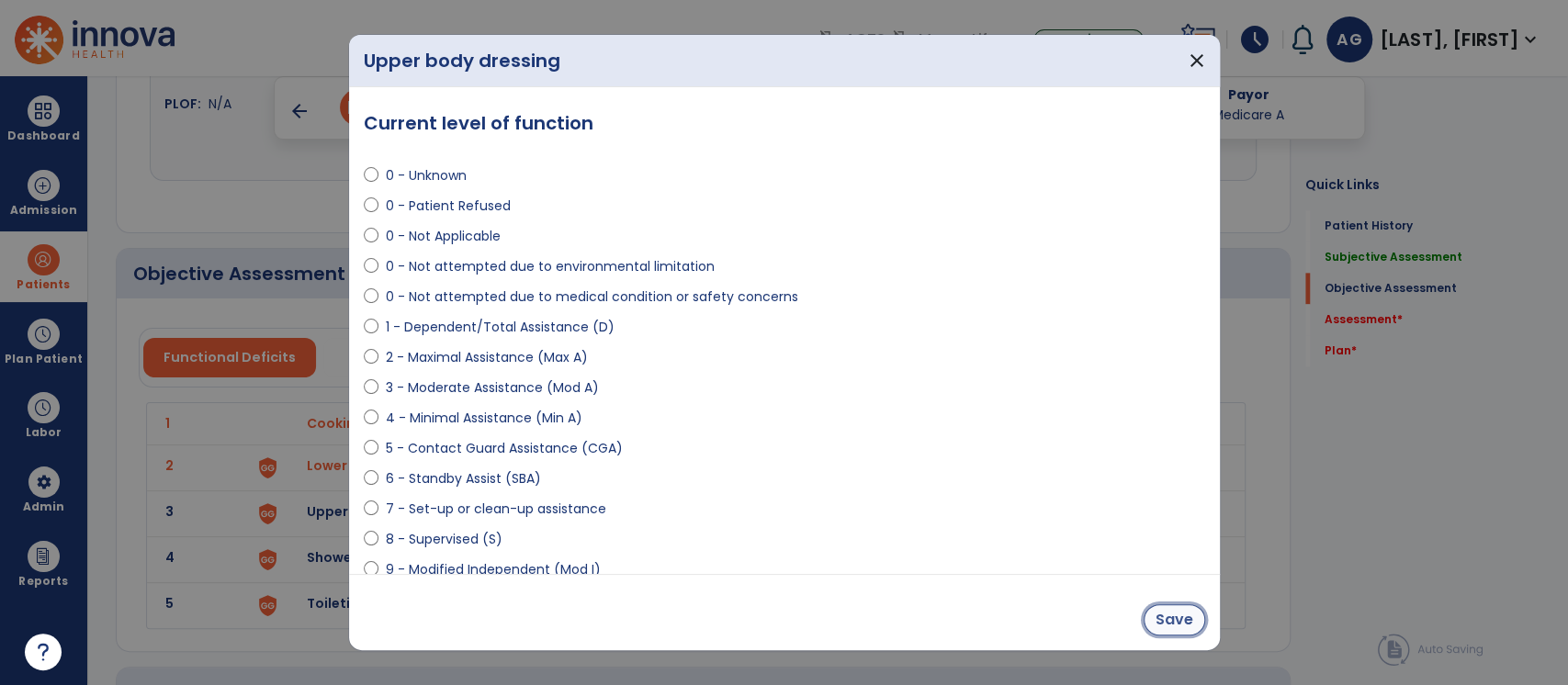 click on "Save" at bounding box center (1174, 620) 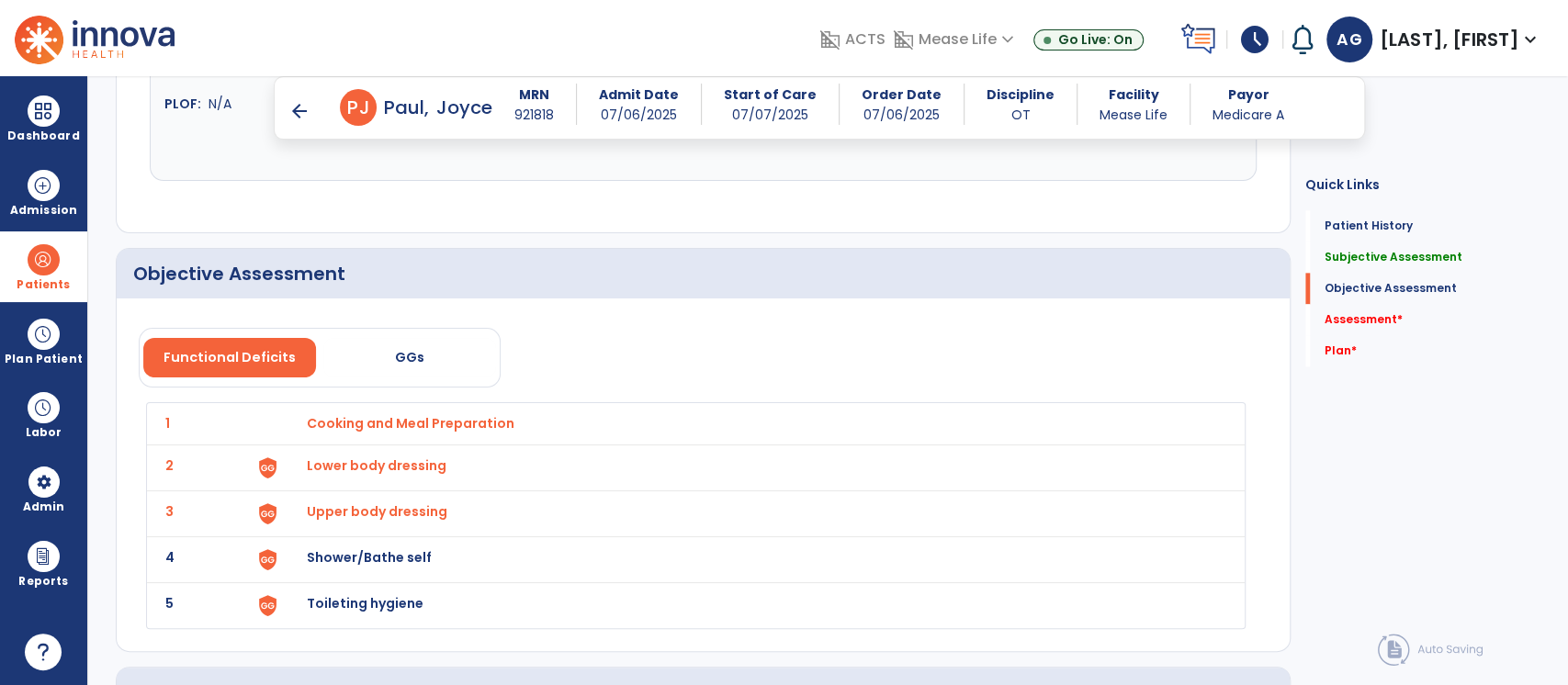 click on "Shower/Bathe self" at bounding box center (411, 423) 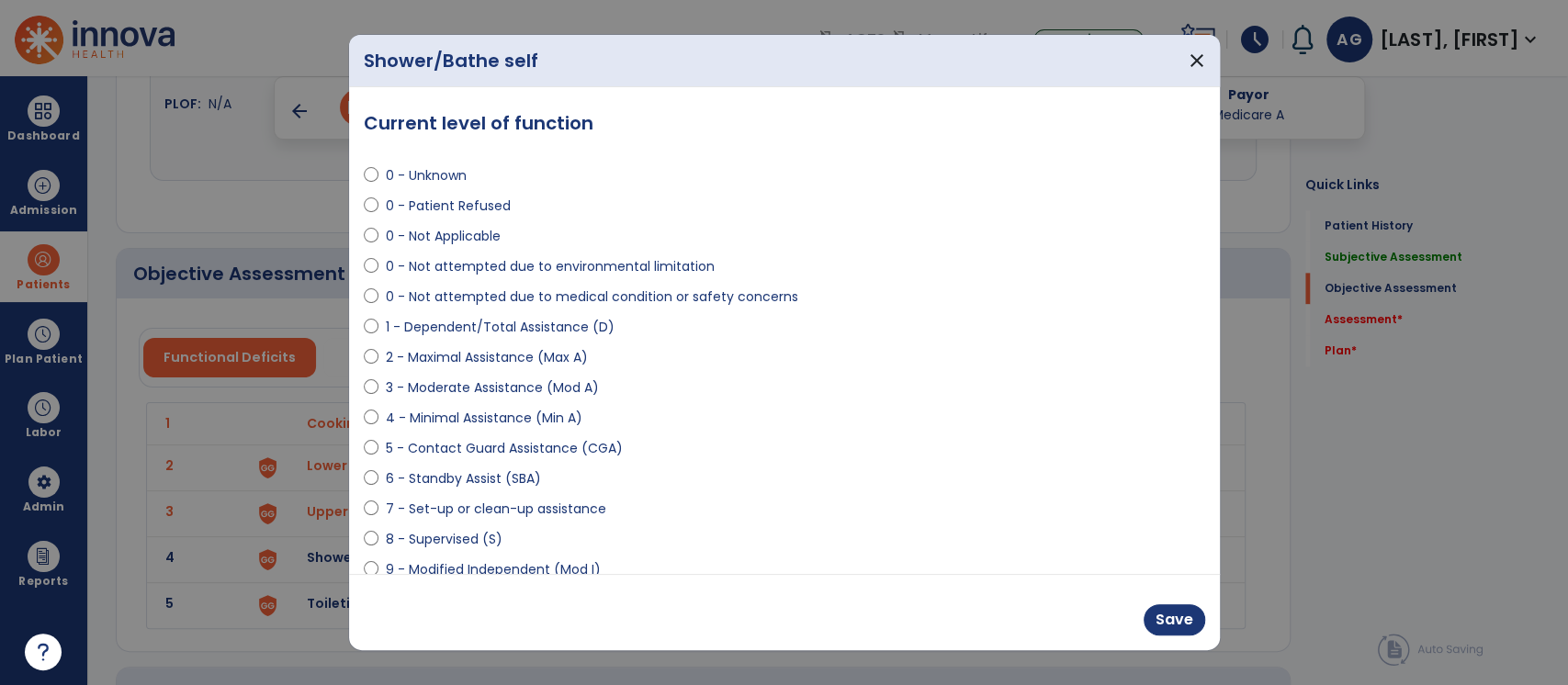 select on "**********" 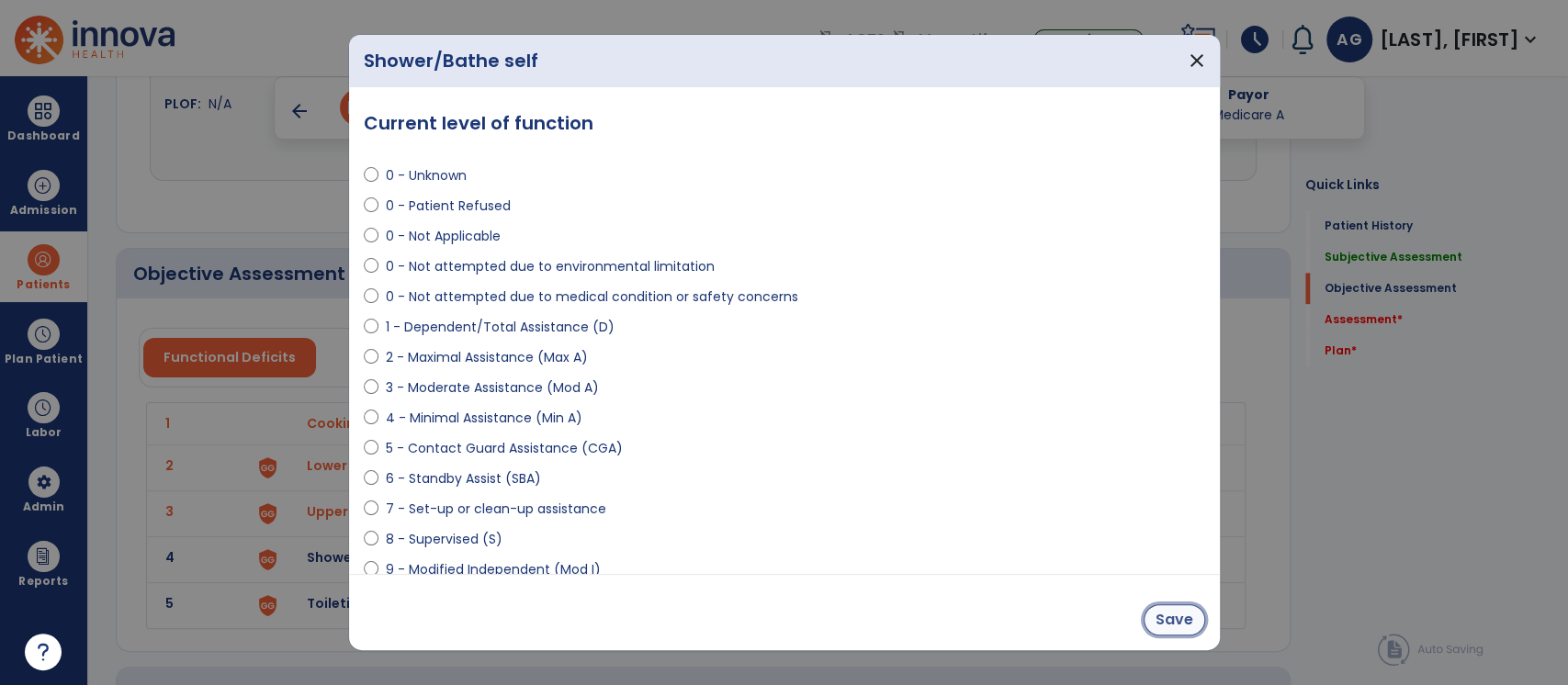 click on "Save" at bounding box center [1174, 620] 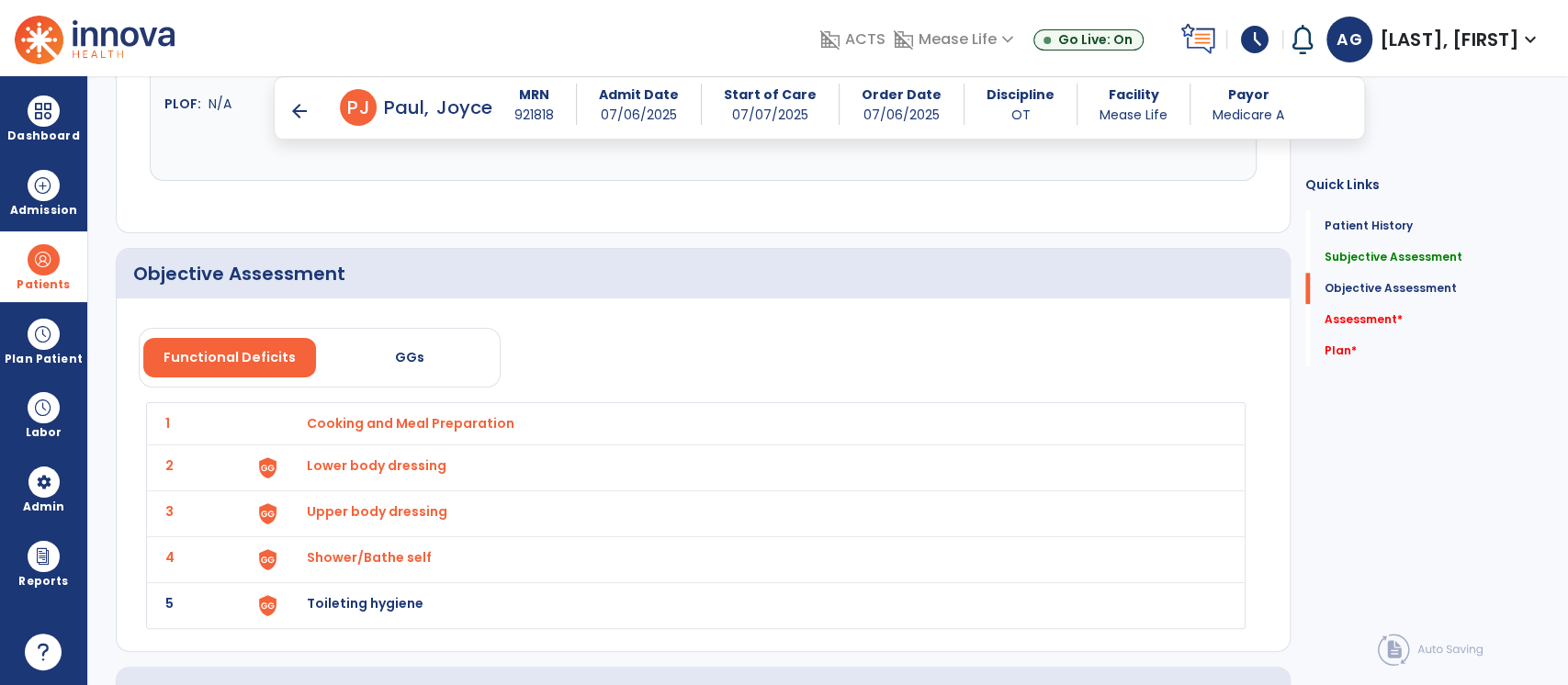 click on "Toileting hygiene" at bounding box center (411, 423) 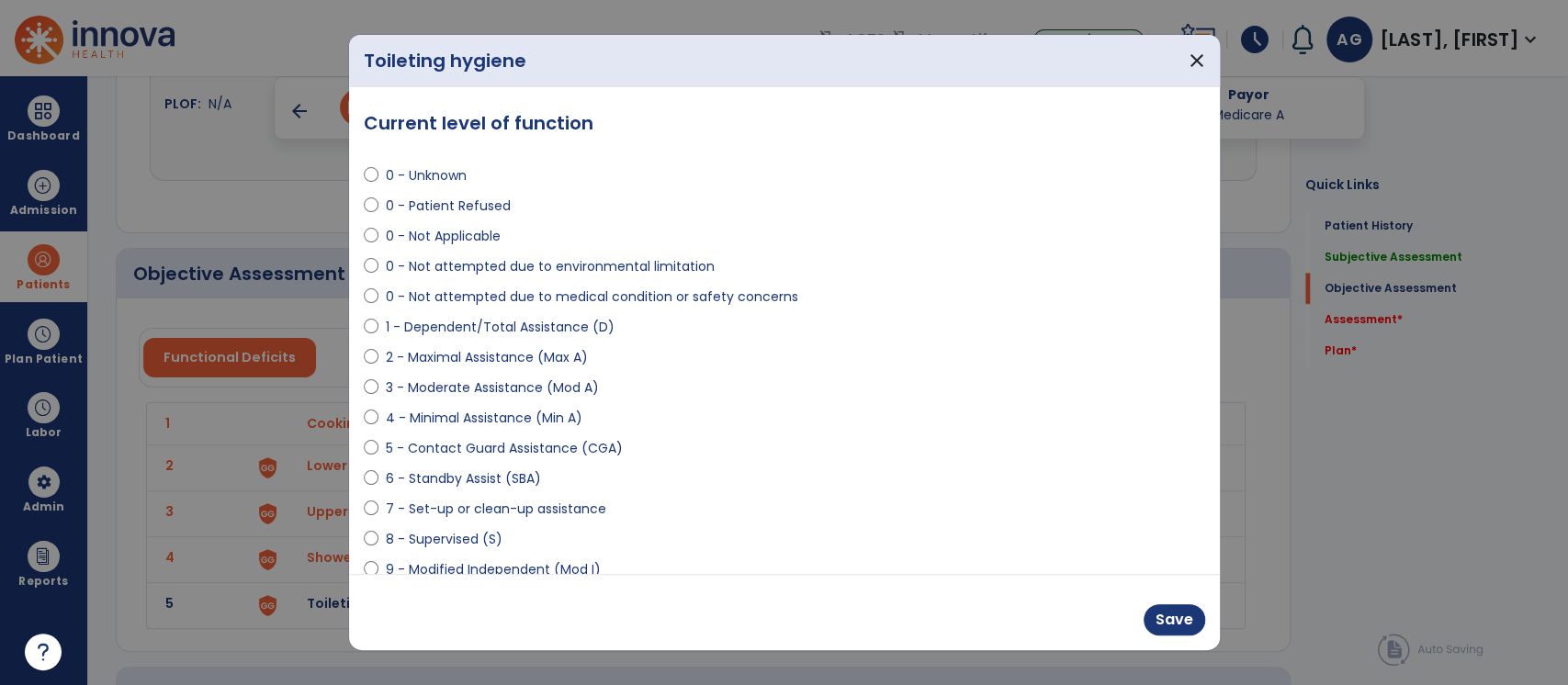 click at bounding box center [784, 342] 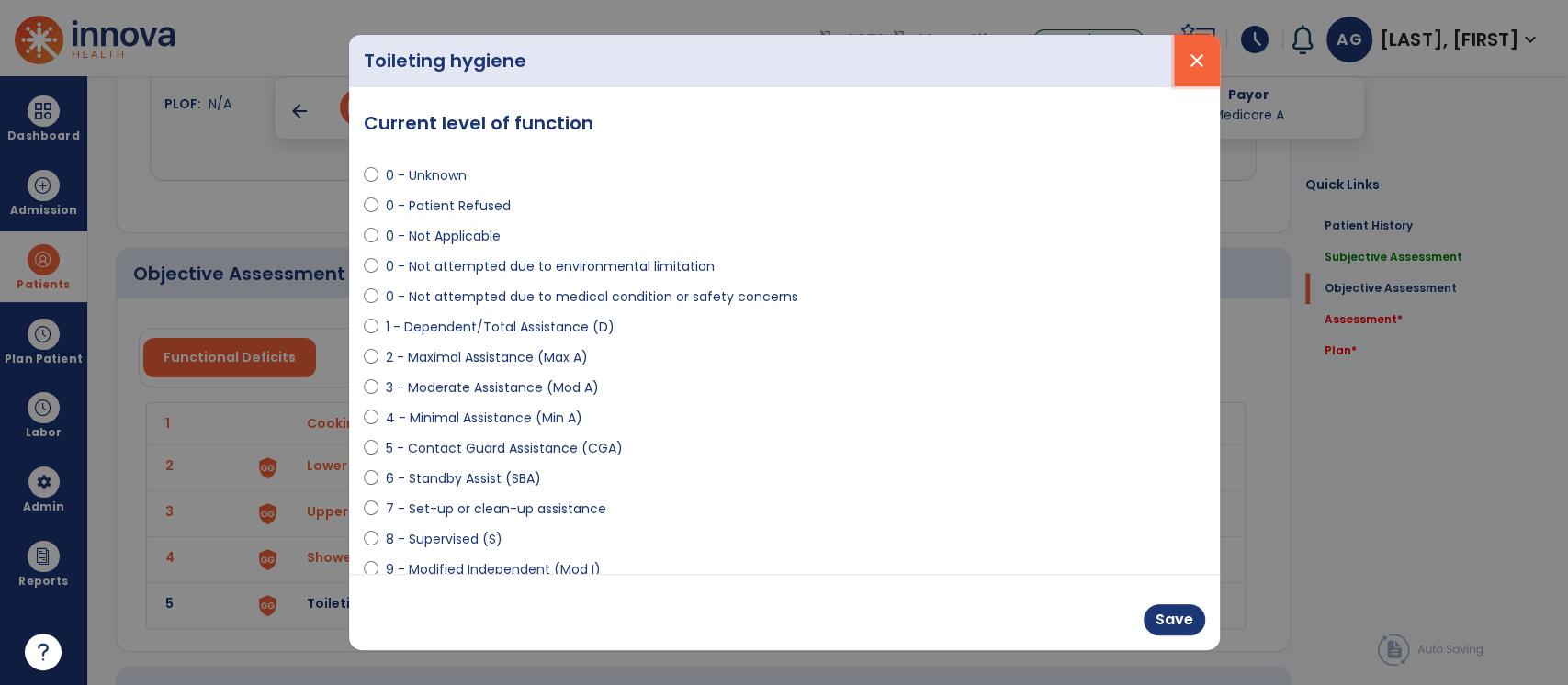 click on "close" at bounding box center [1197, 61] 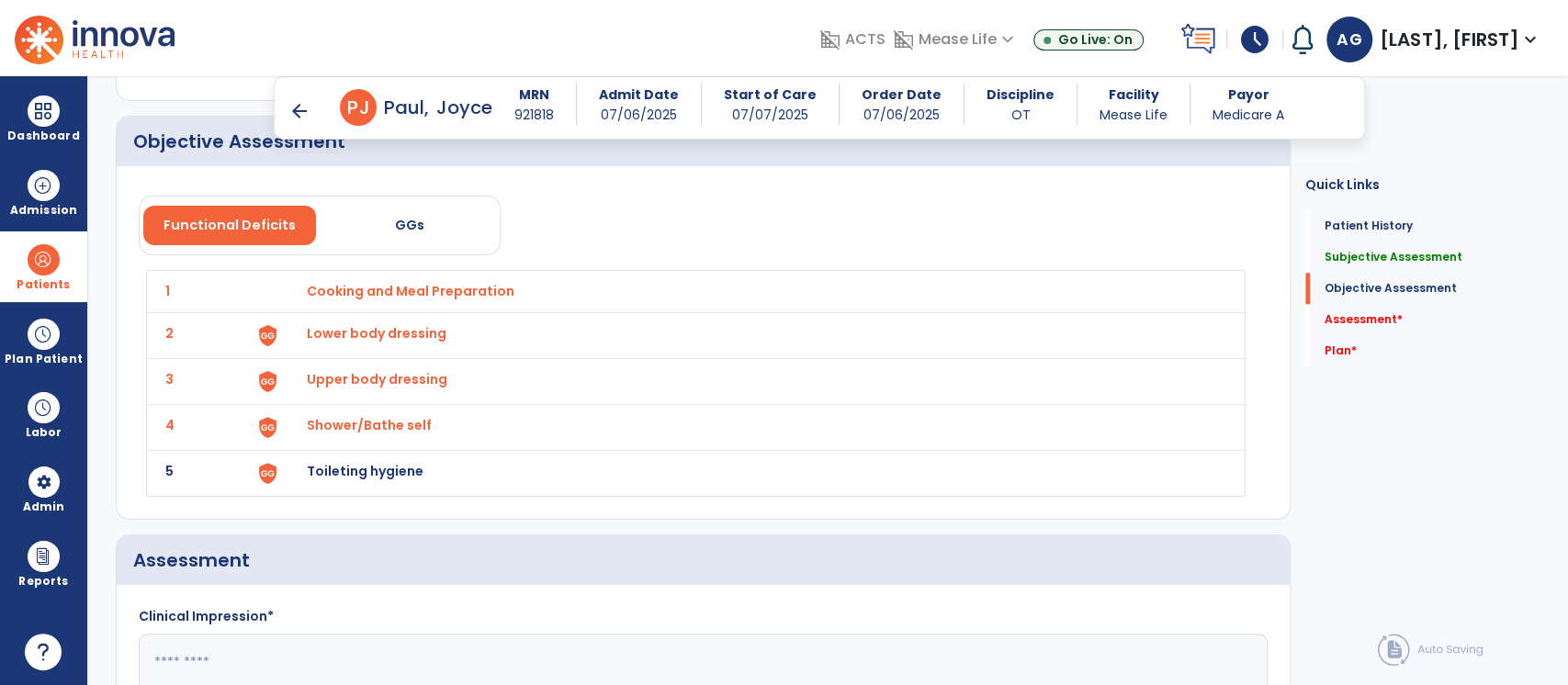 scroll, scrollTop: 1661, scrollLeft: 0, axis: vertical 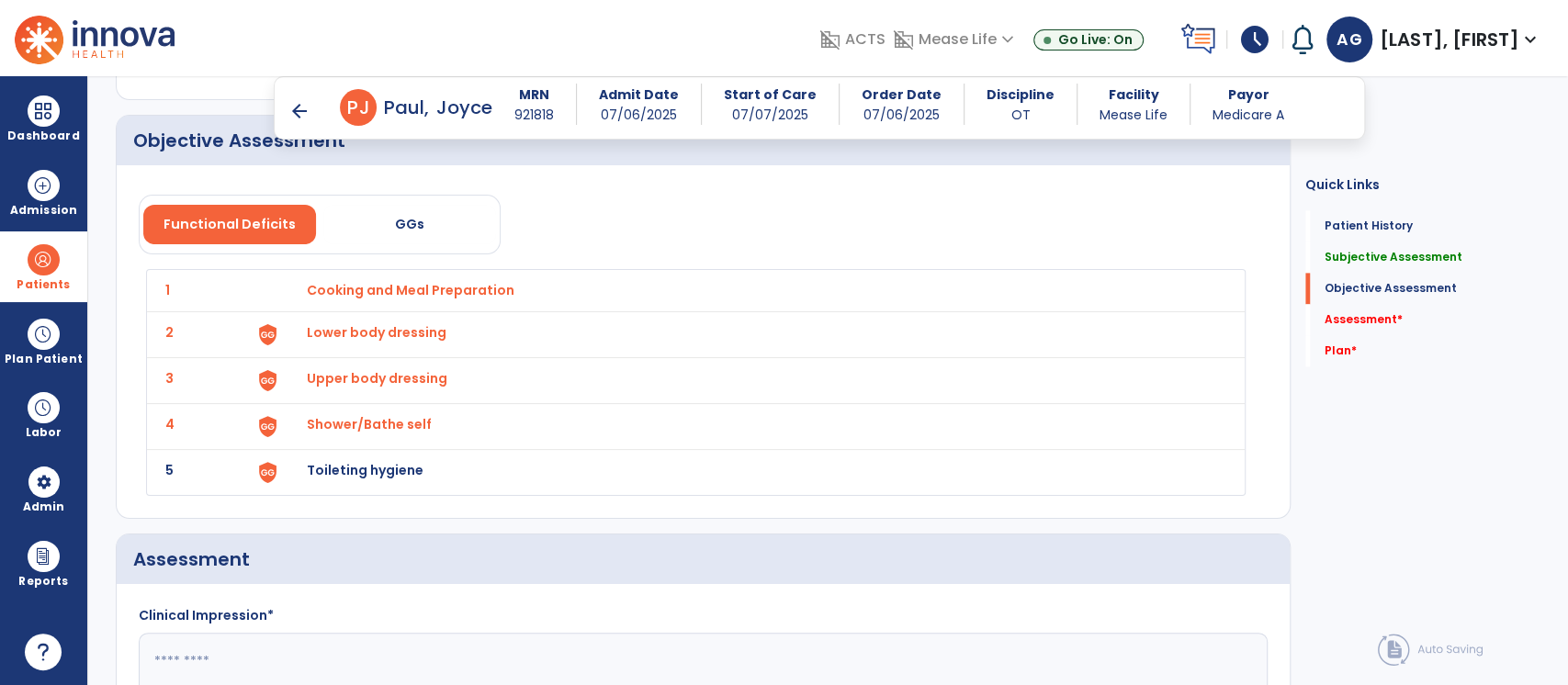 click on "Toileting hygiene" at bounding box center [411, 290] 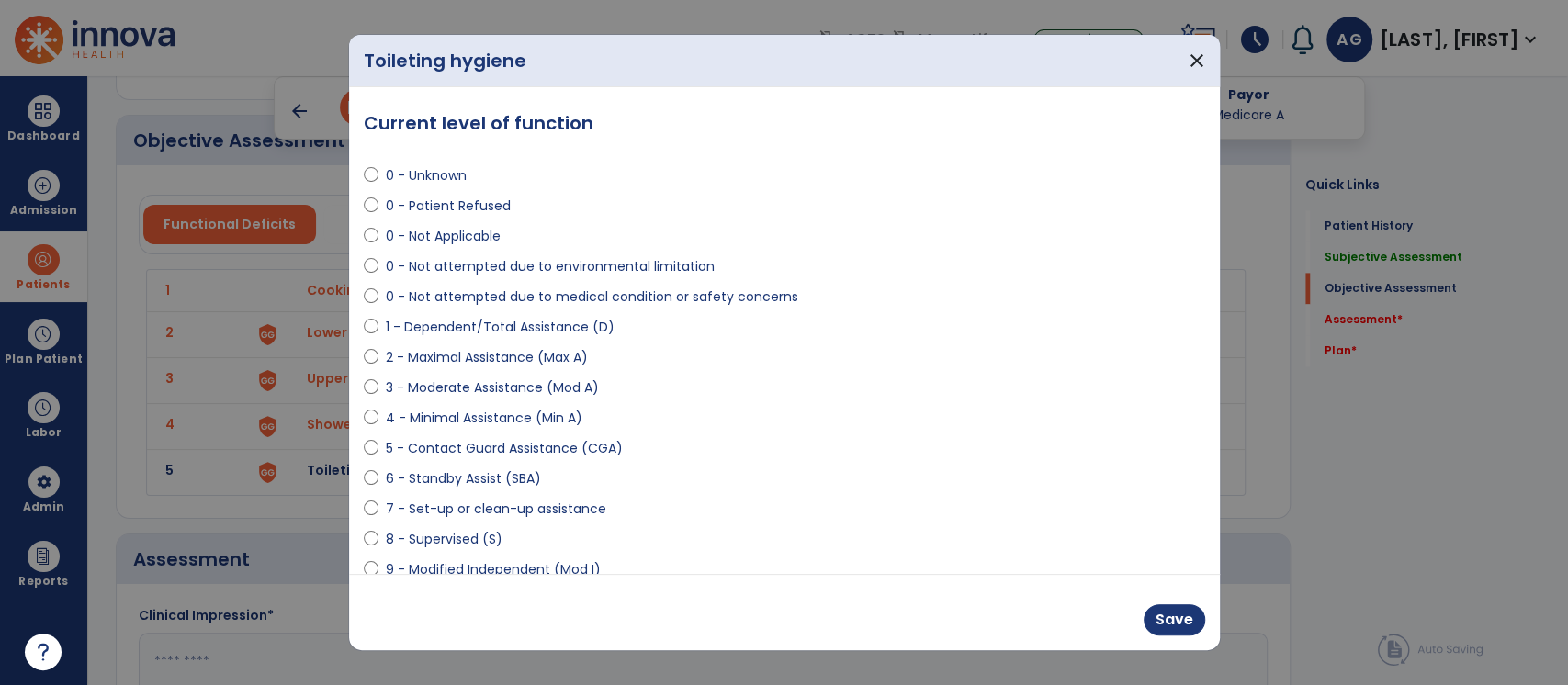 select on "**********" 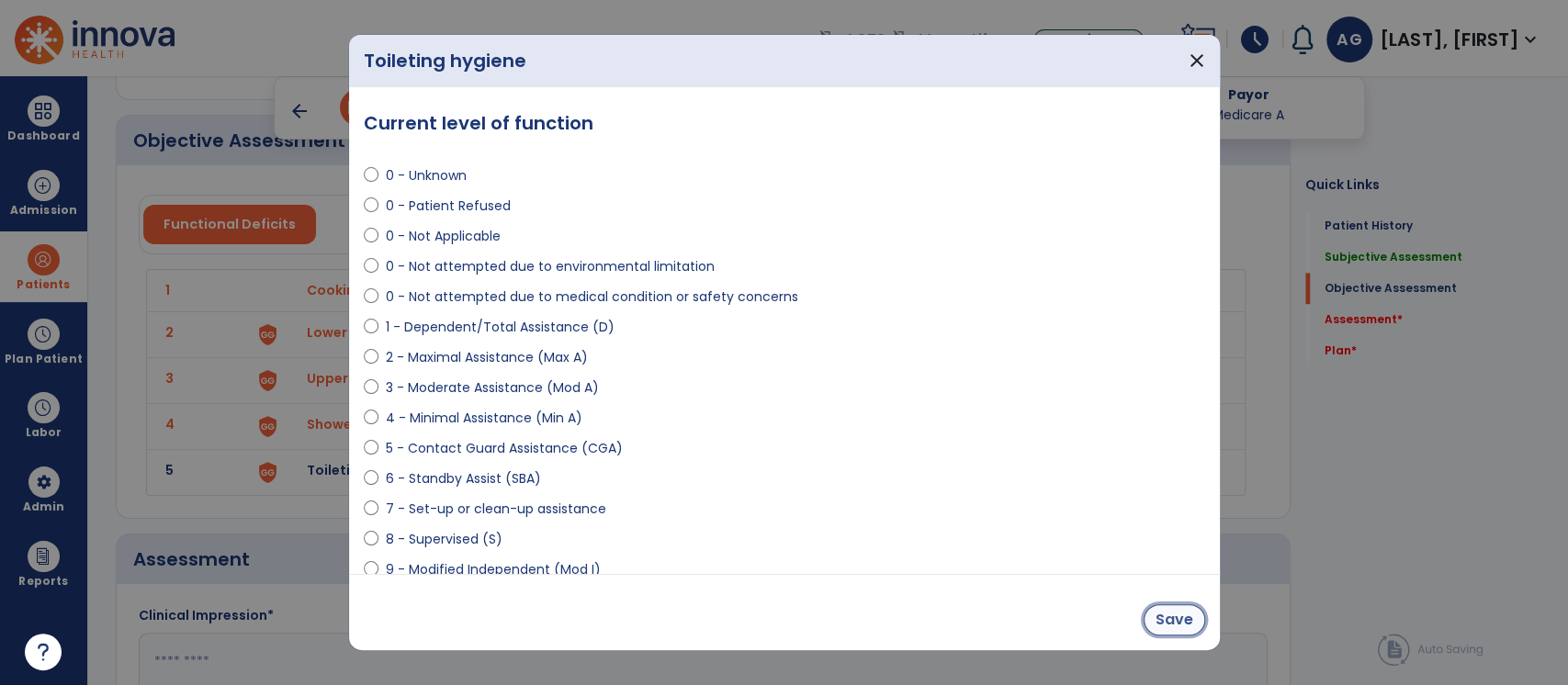click on "Save" at bounding box center [1174, 620] 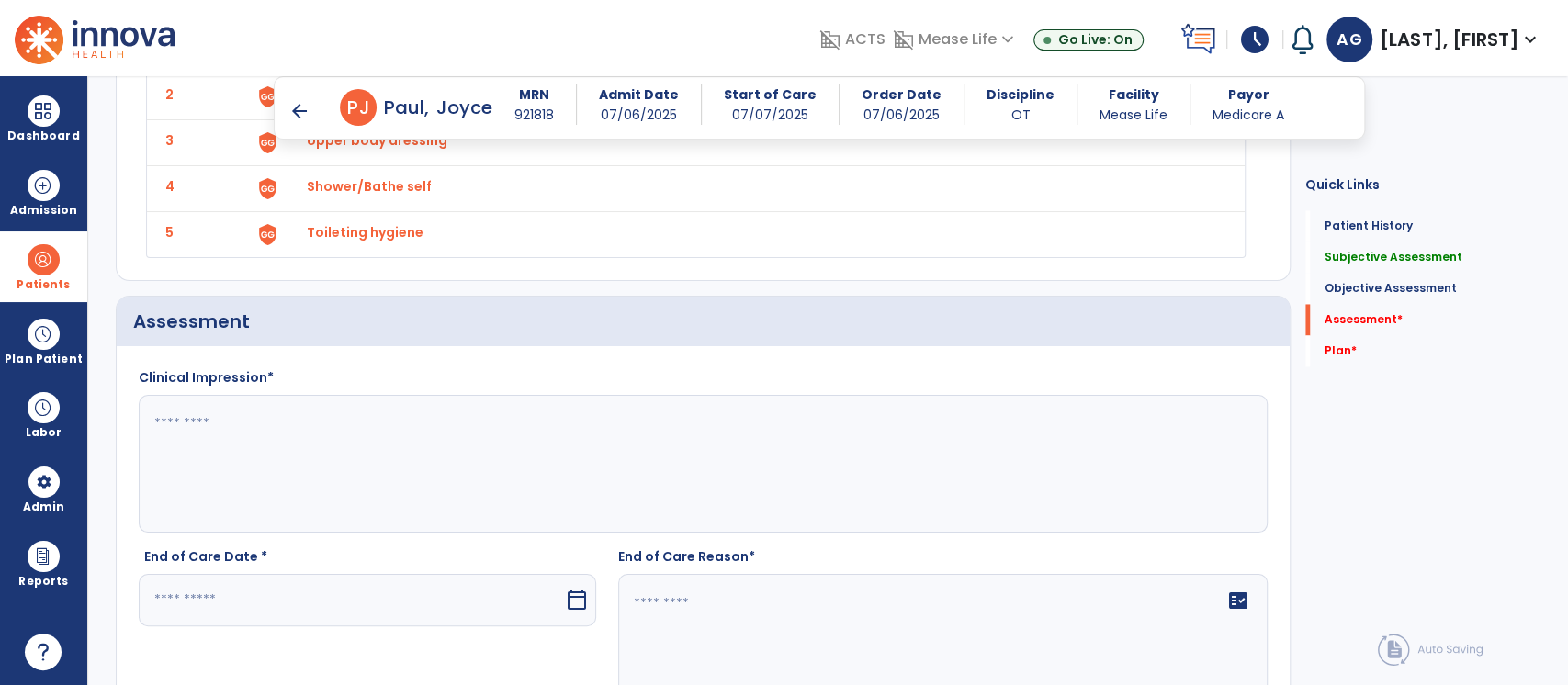 scroll, scrollTop: 1951, scrollLeft: 0, axis: vertical 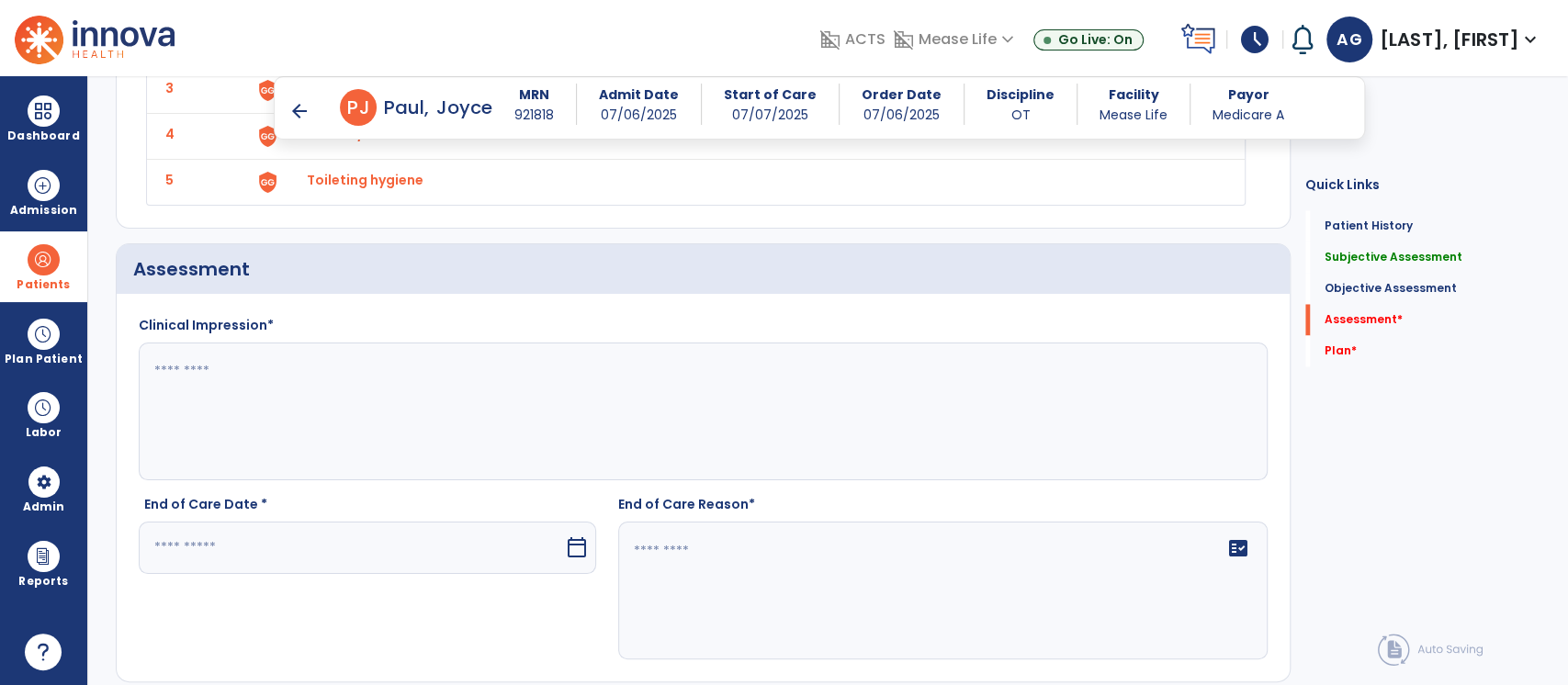 click 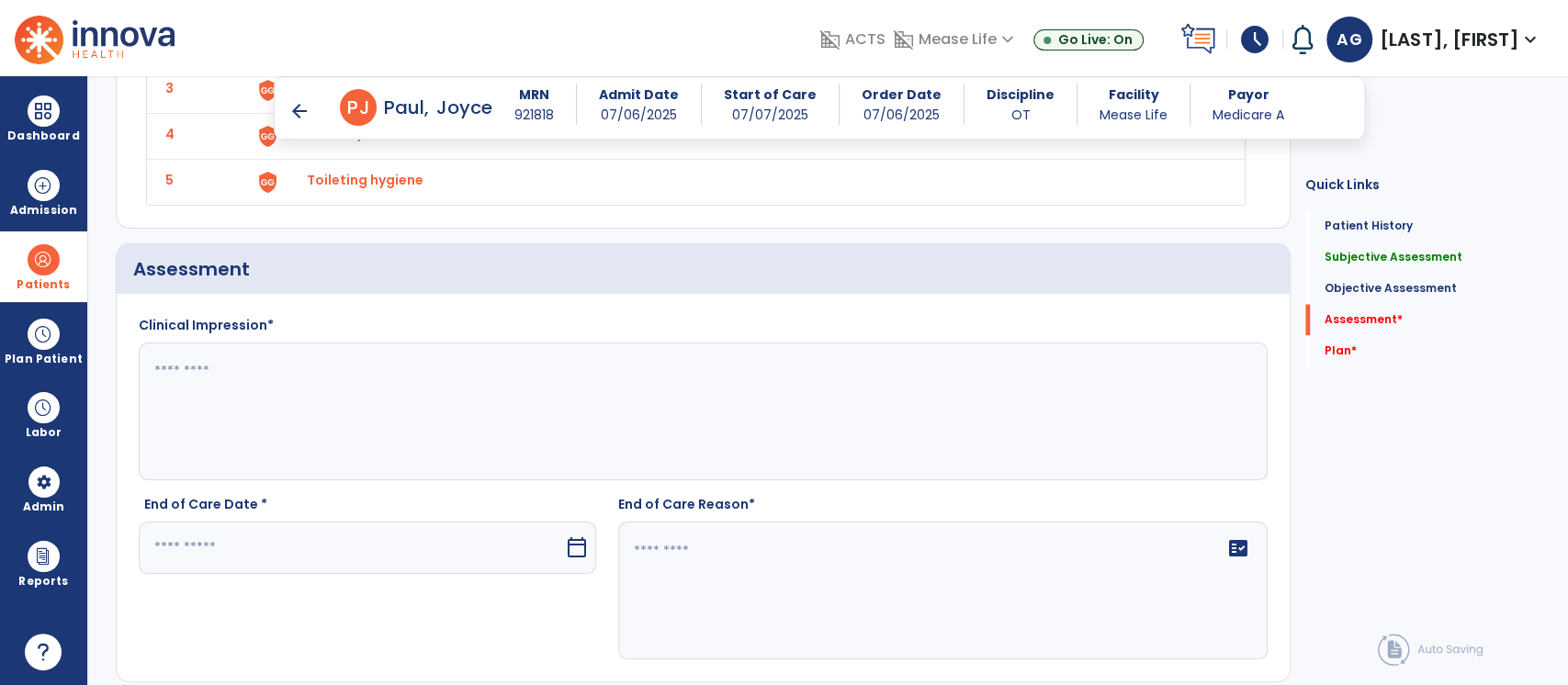 paste on "**********" 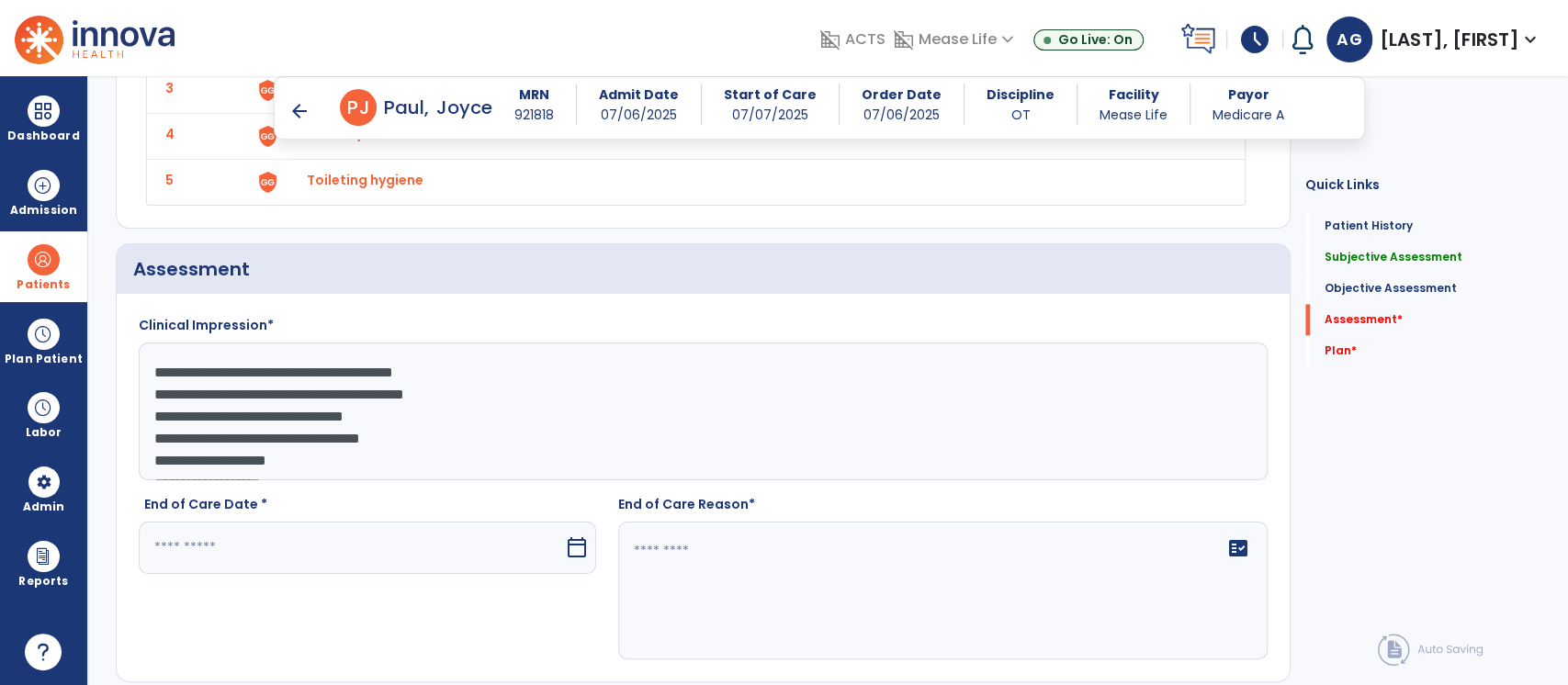 scroll, scrollTop: 37, scrollLeft: 0, axis: vertical 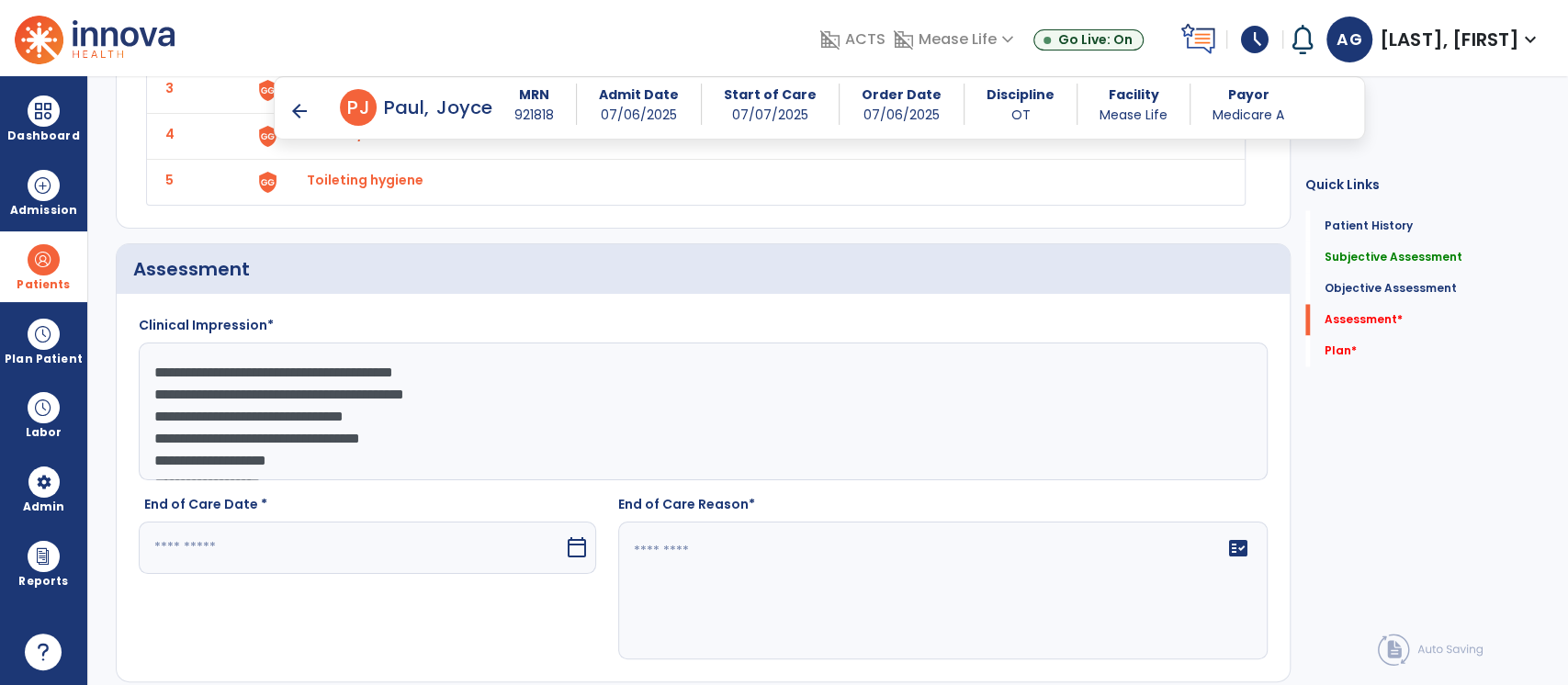 click on "**********" 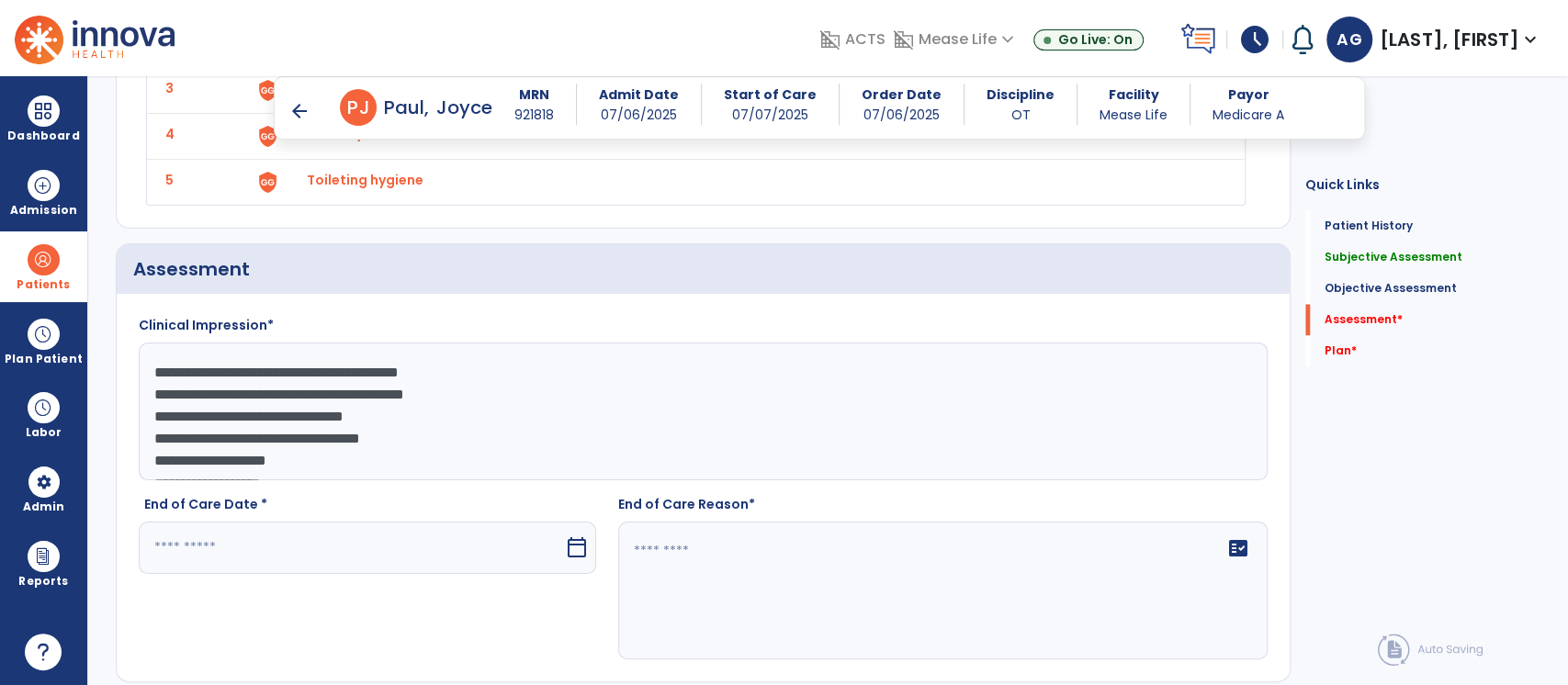 click on "**********" 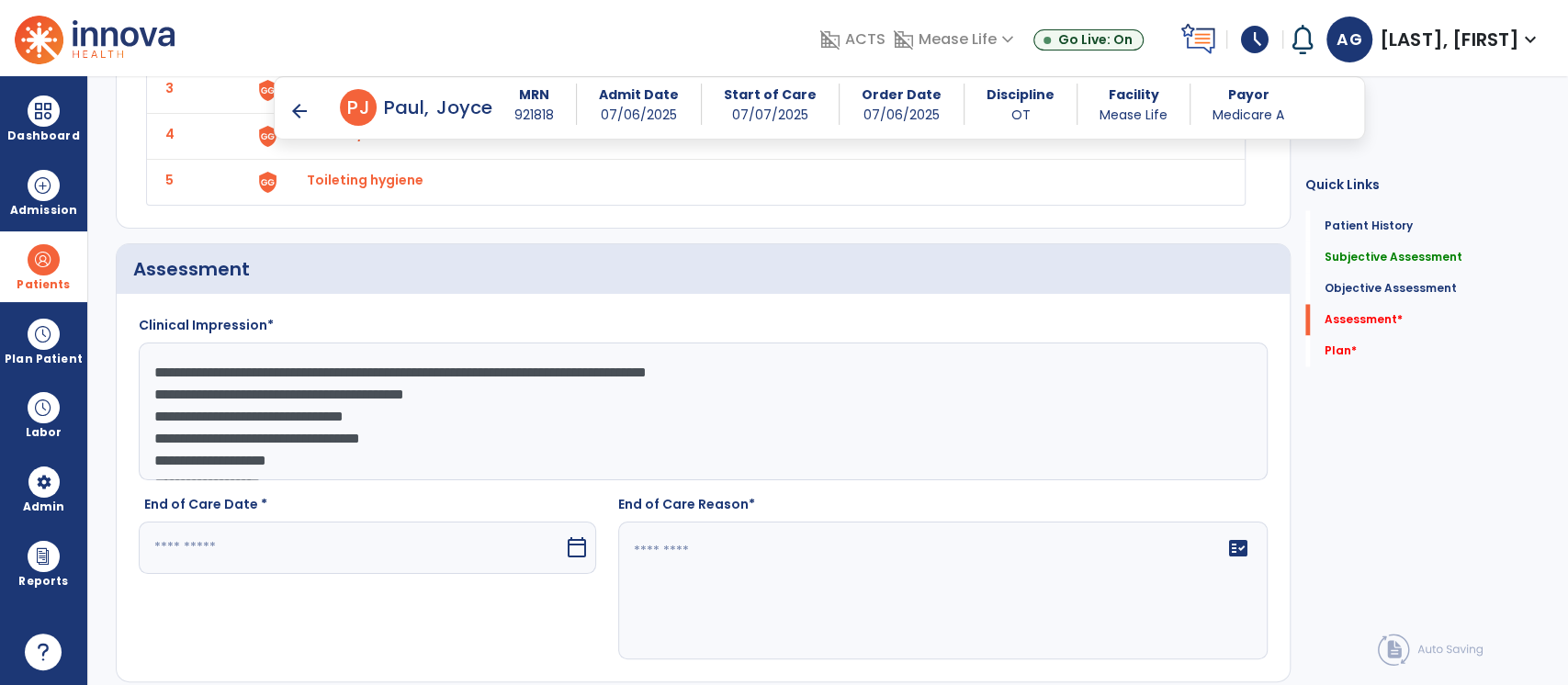 click on "**********" 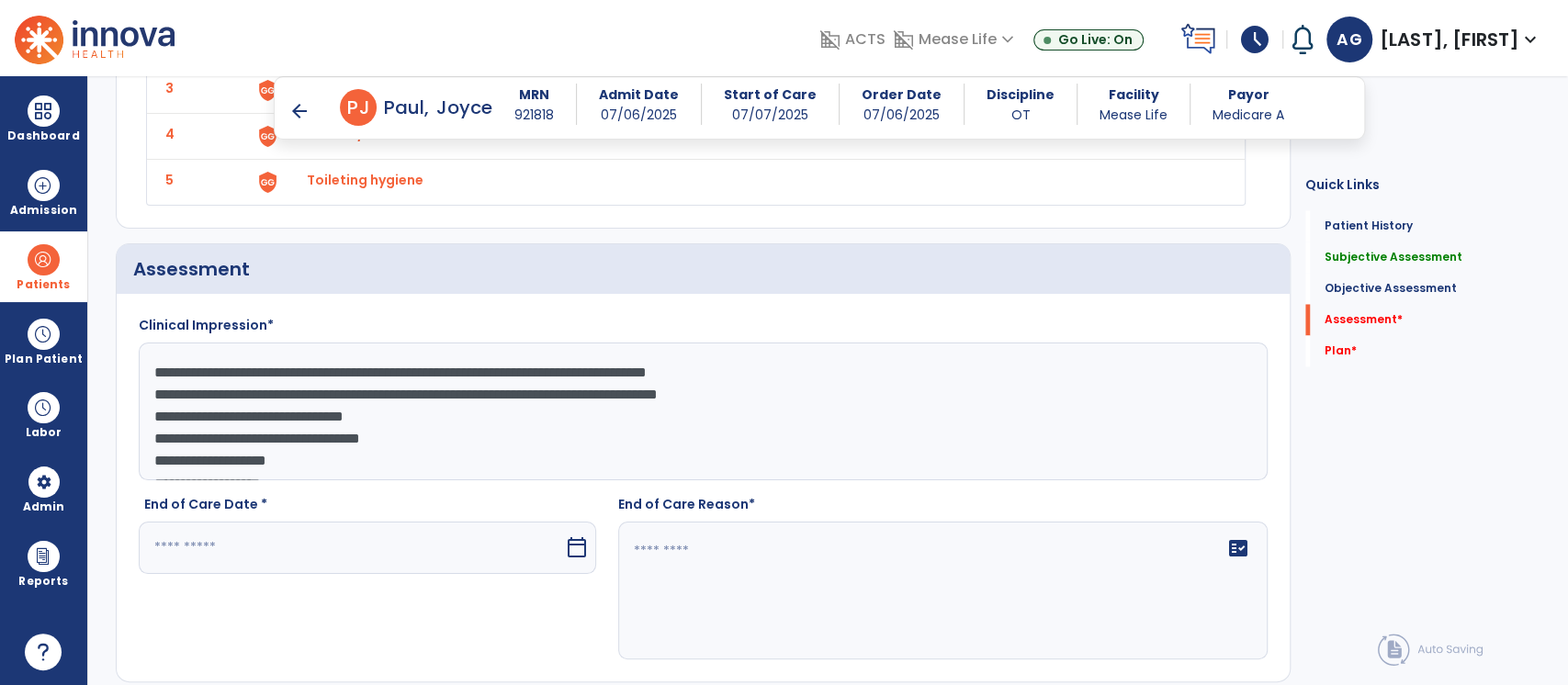 click on "**********" 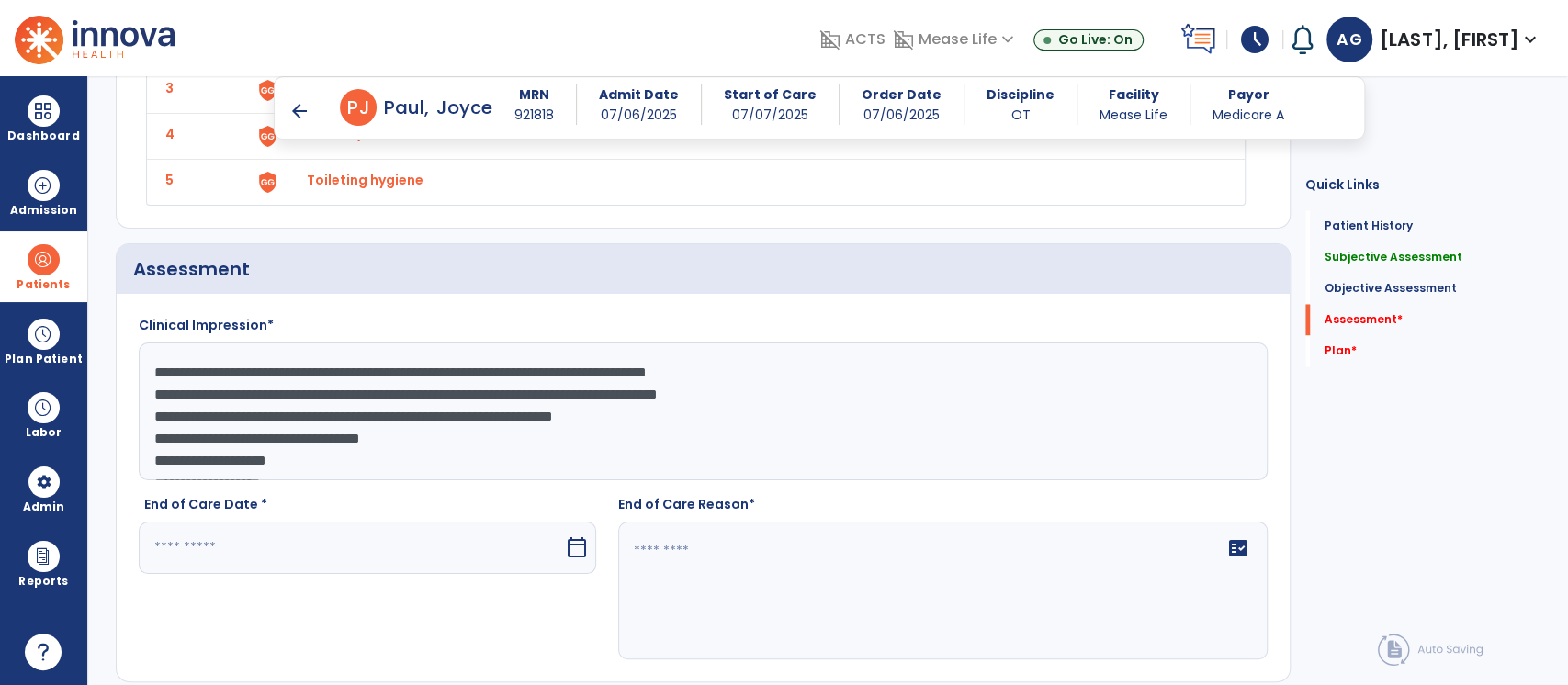 click on "**********" 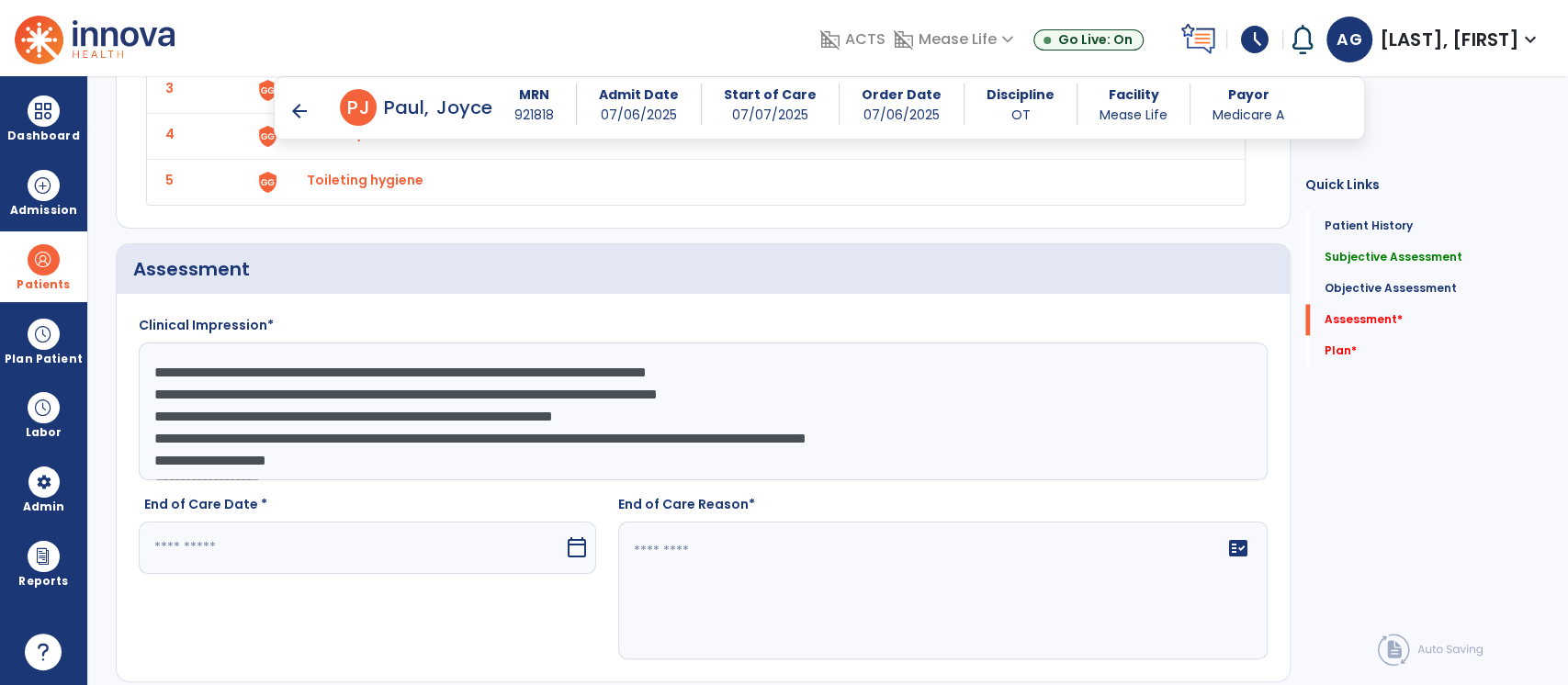 scroll, scrollTop: 44, scrollLeft: 0, axis: vertical 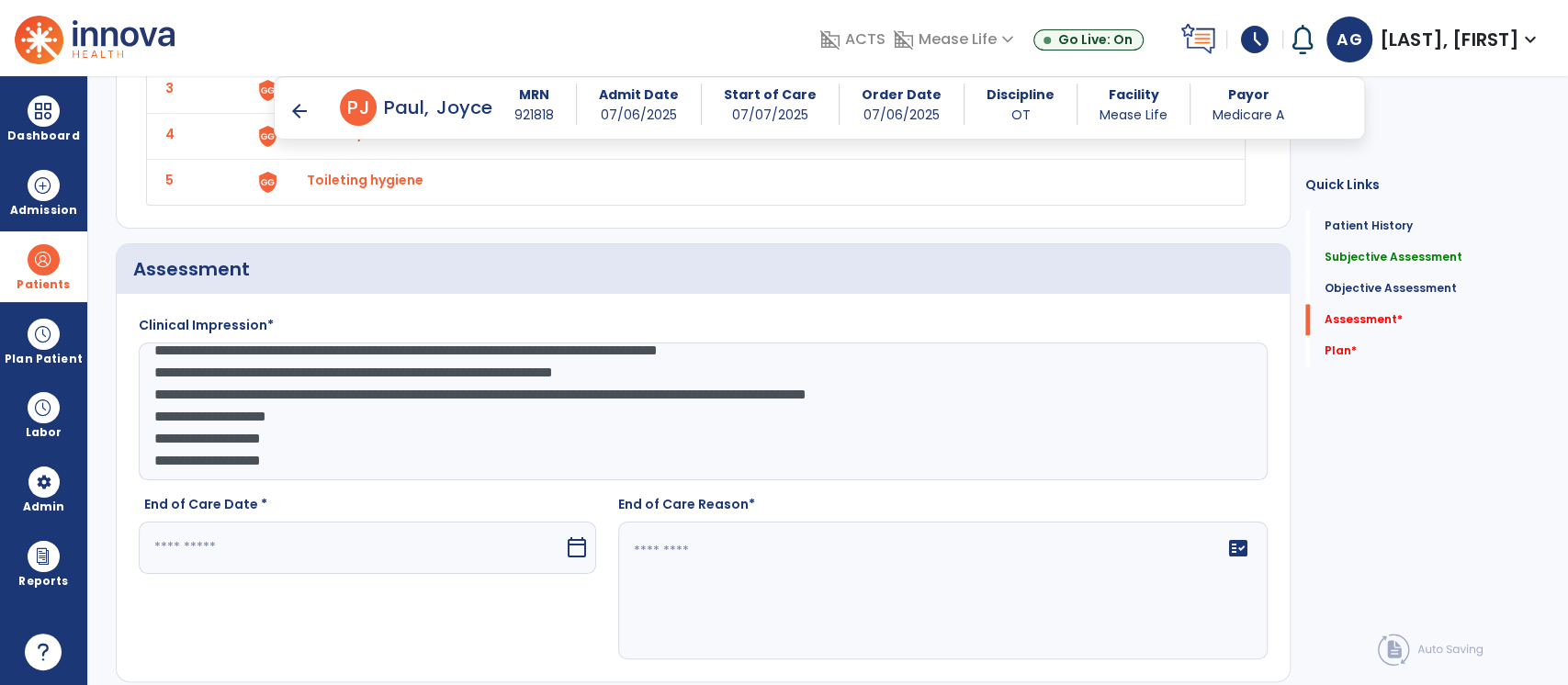 click on "**********" 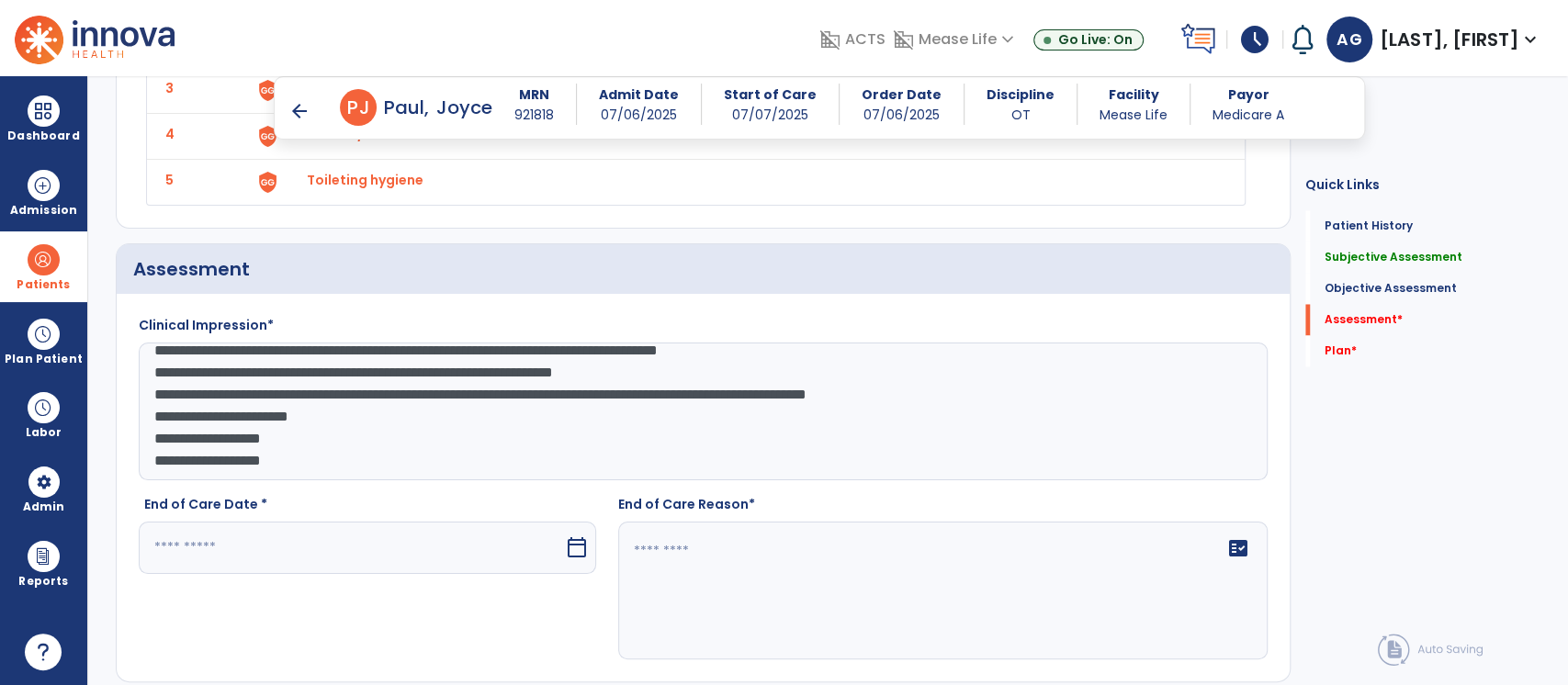 click on "**********" 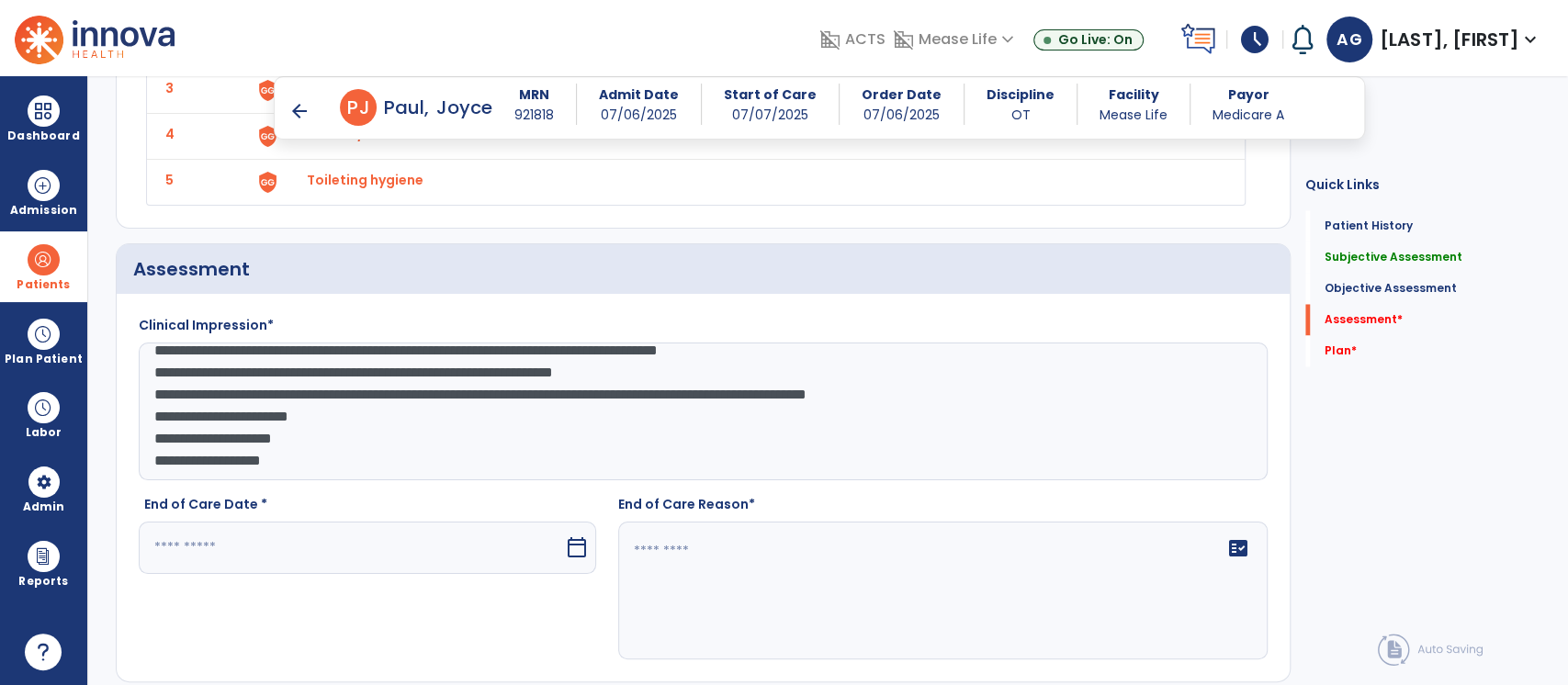 scroll, scrollTop: 0, scrollLeft: 0, axis: both 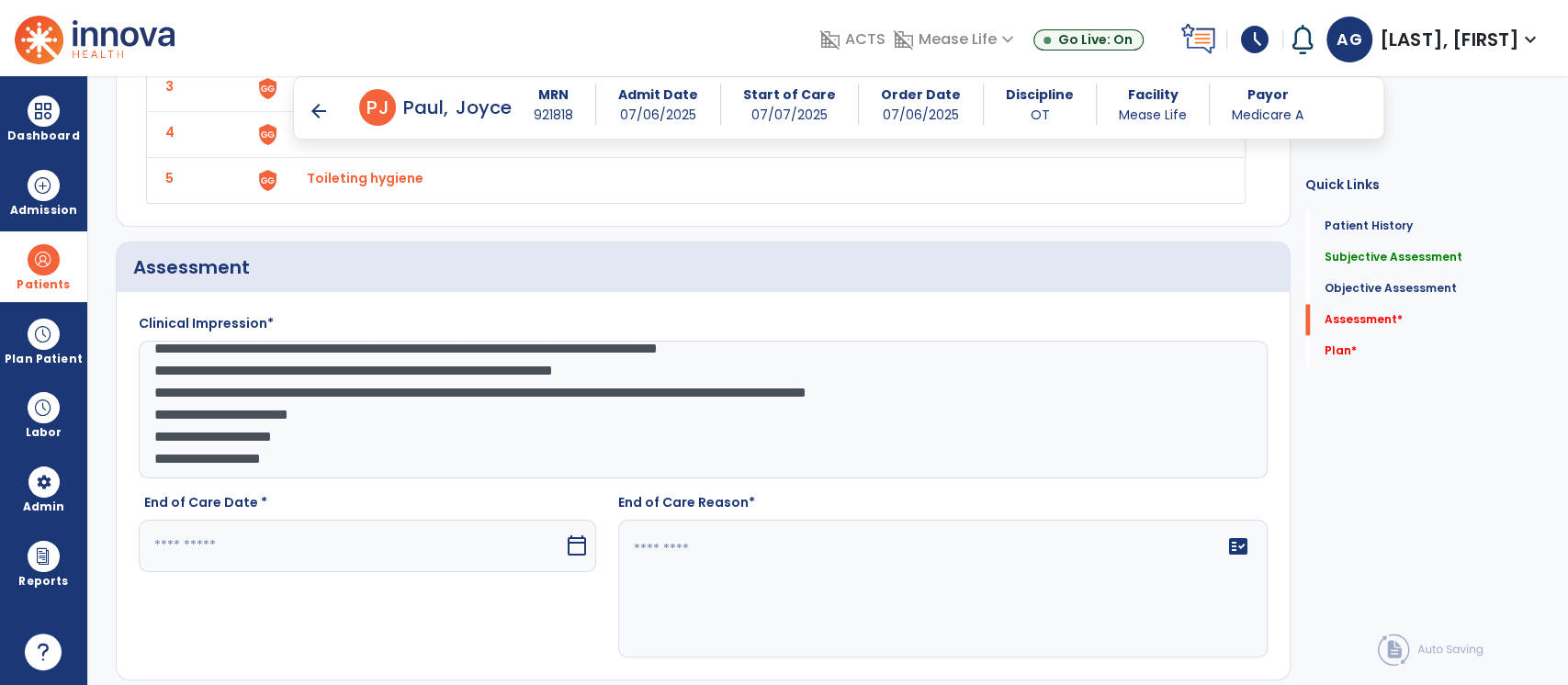 click on "**********" 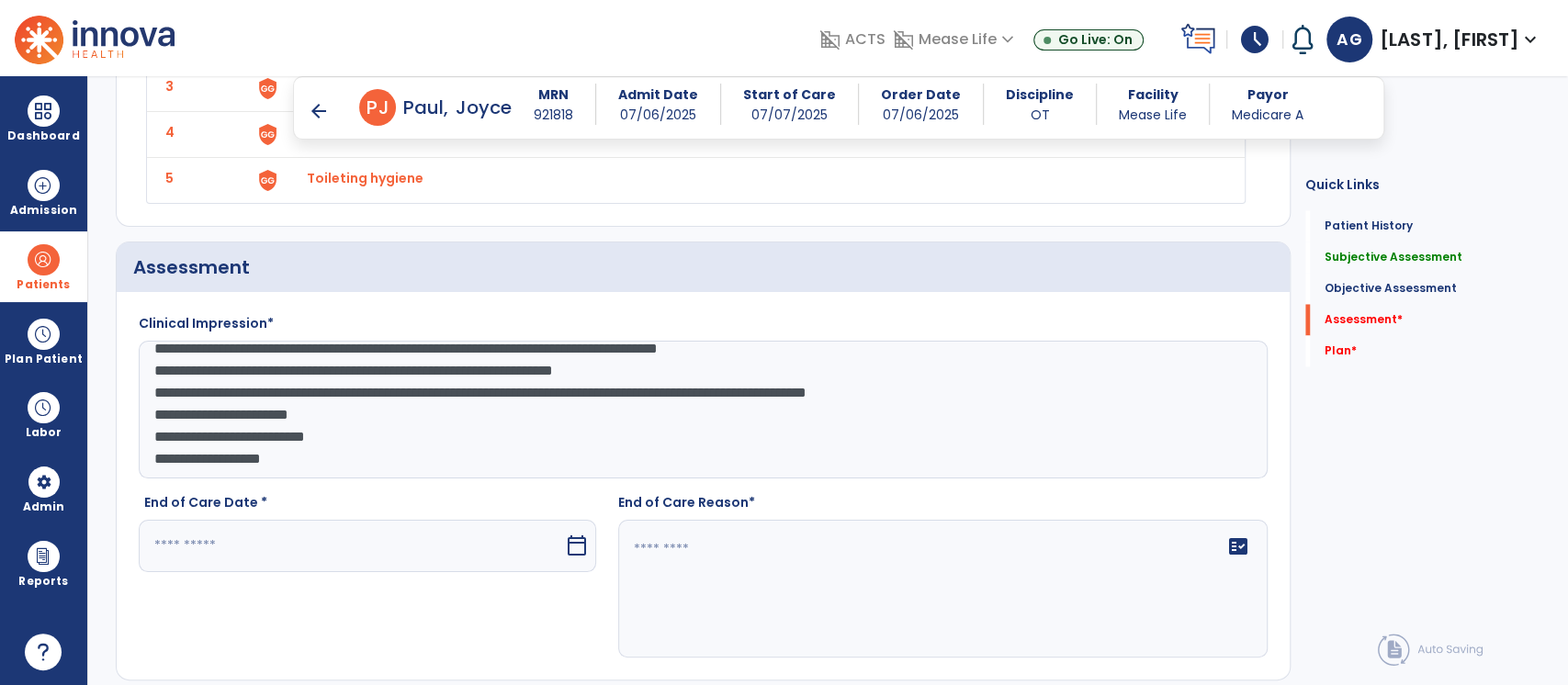 click on "**********" 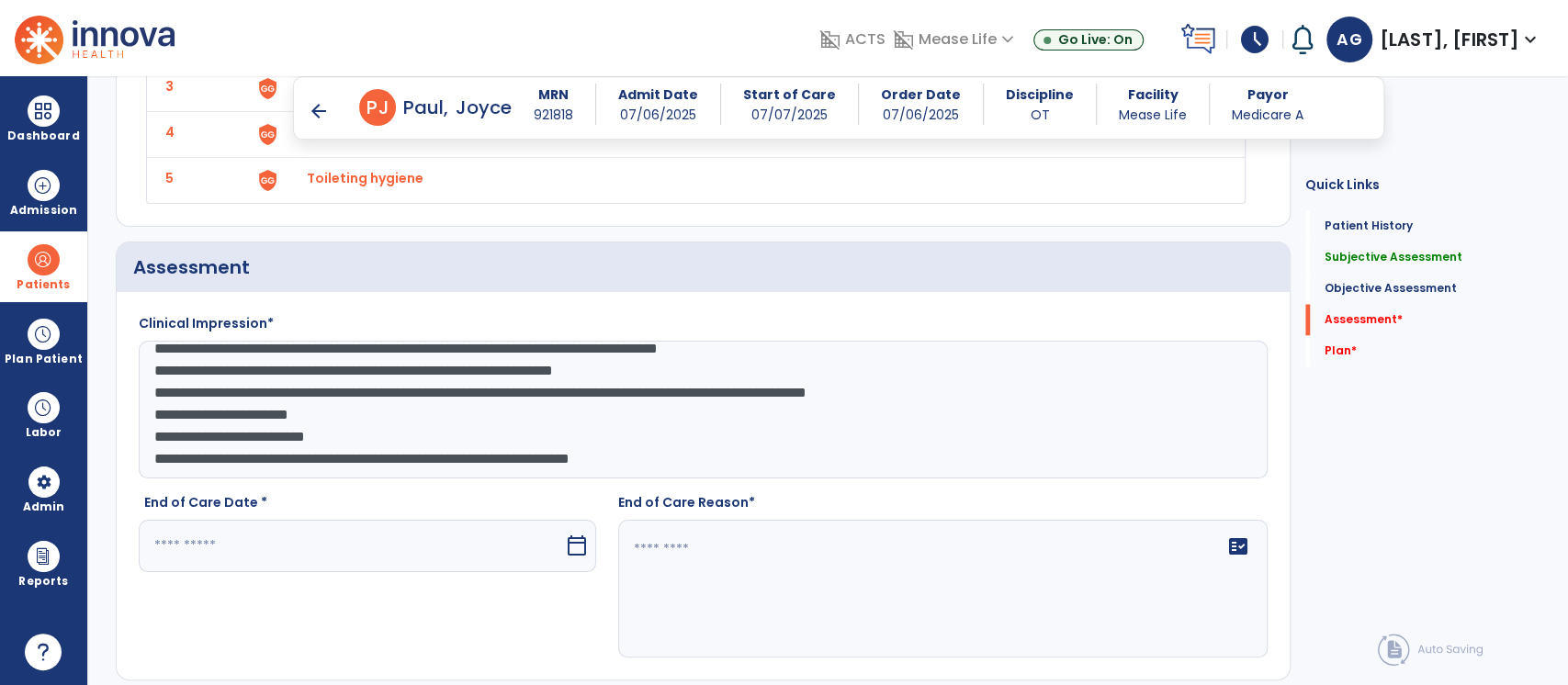 type on "**********" 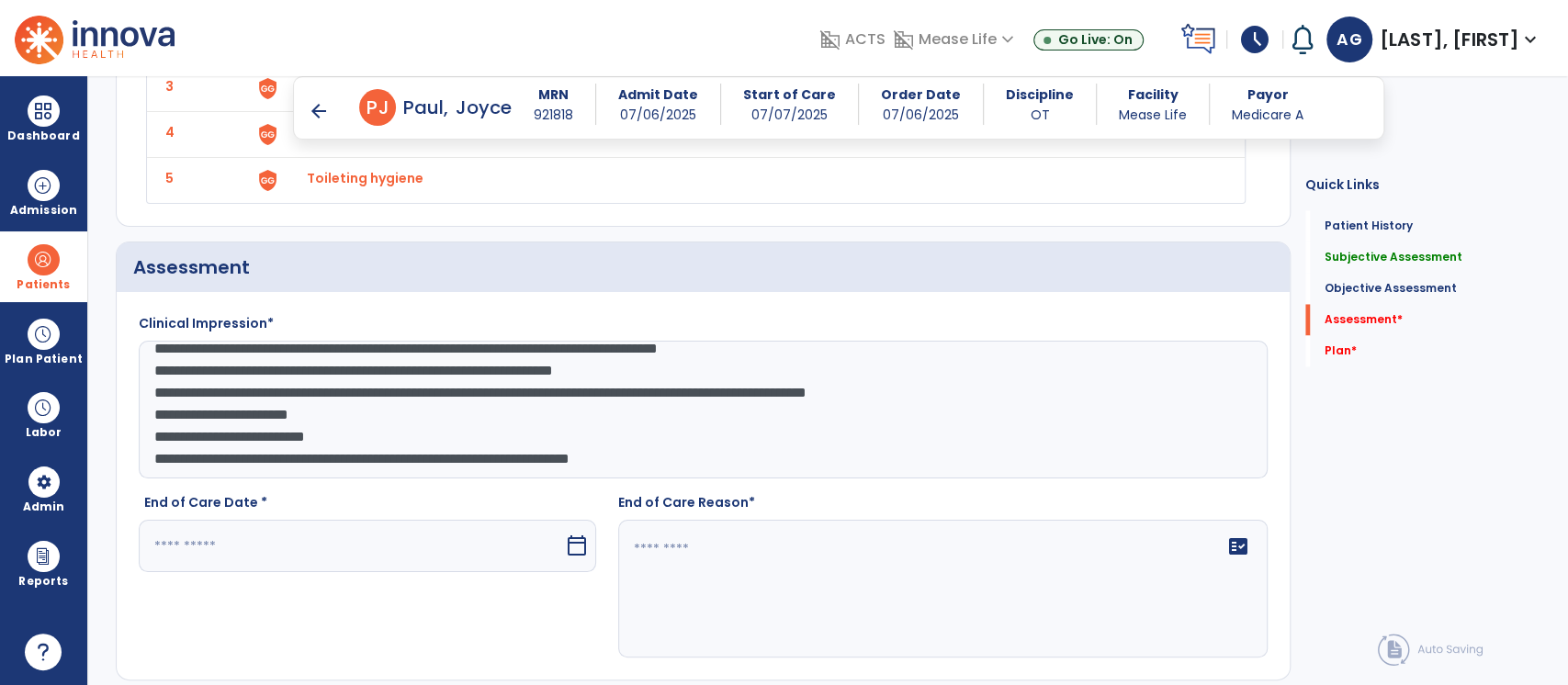 click at bounding box center [351, 545] 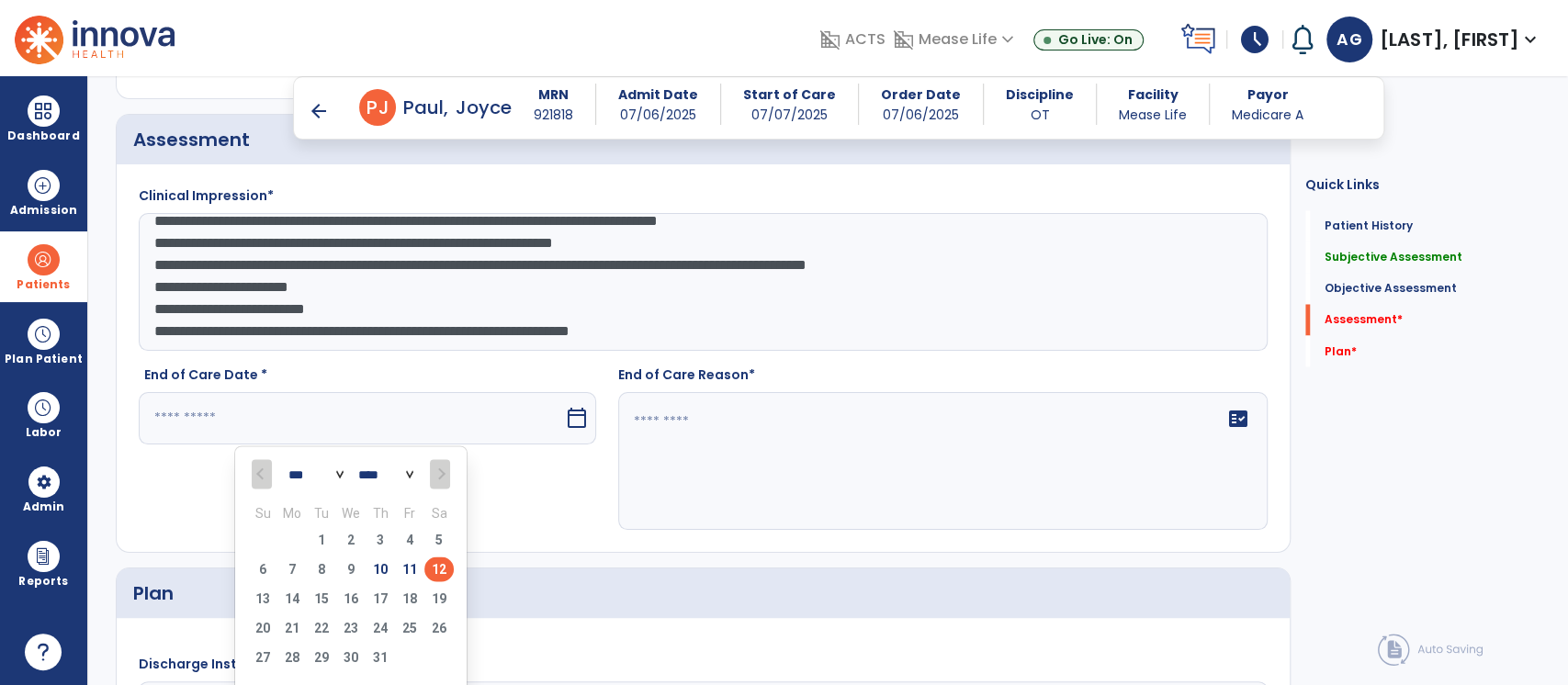 scroll, scrollTop: 2094, scrollLeft: 0, axis: vertical 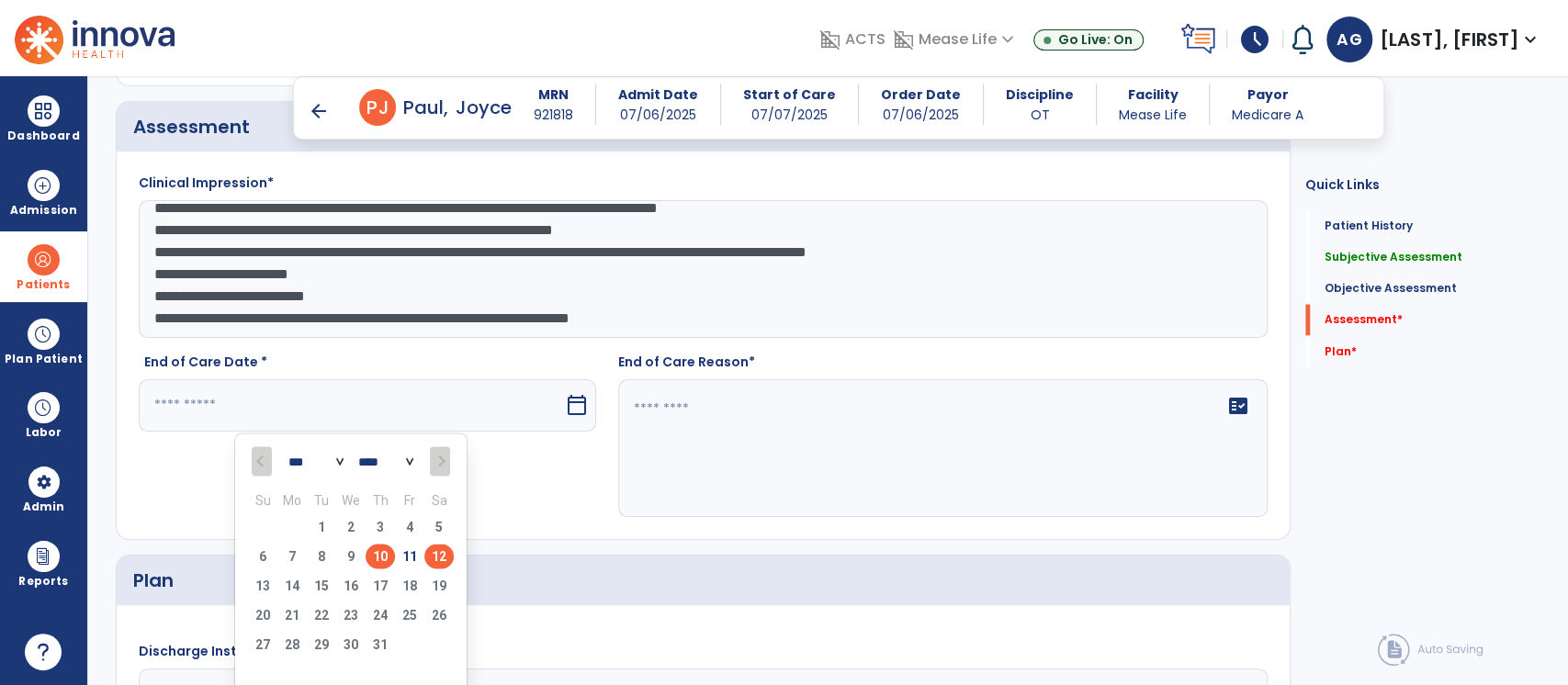 click on "10" at bounding box center [380, 558] 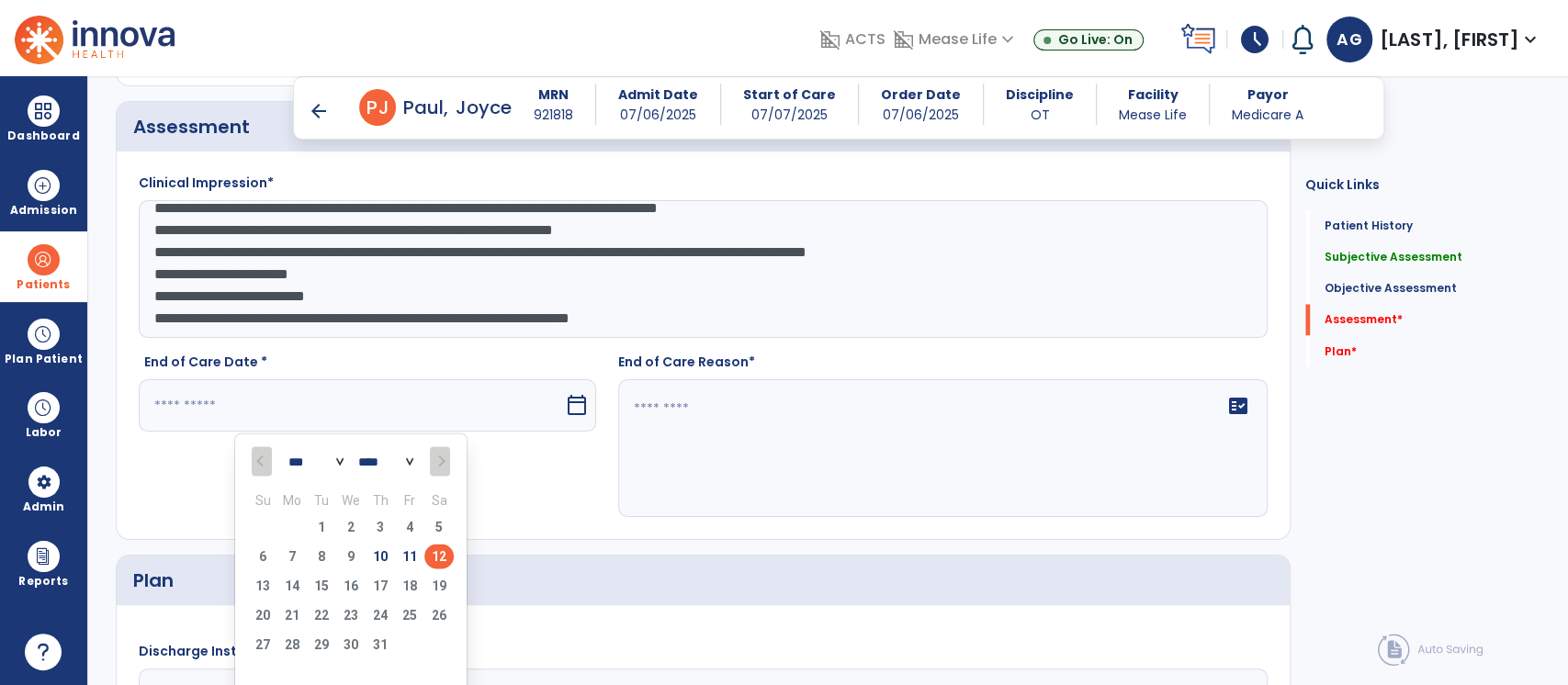 type on "*********" 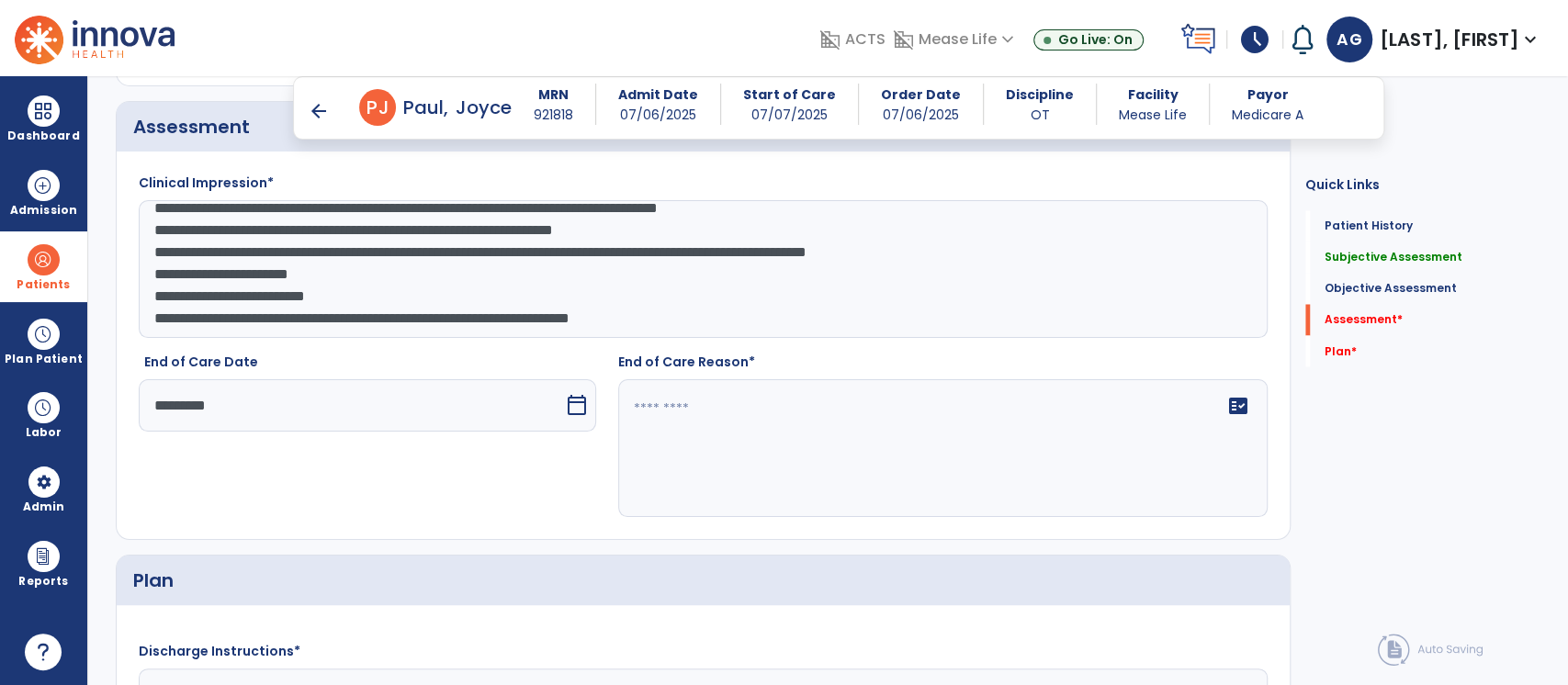click on "Patient Demographics  Medical Diagnosis   Treatment Diagnosis
Code
Description
Pdpm Clinical Category
N/A" 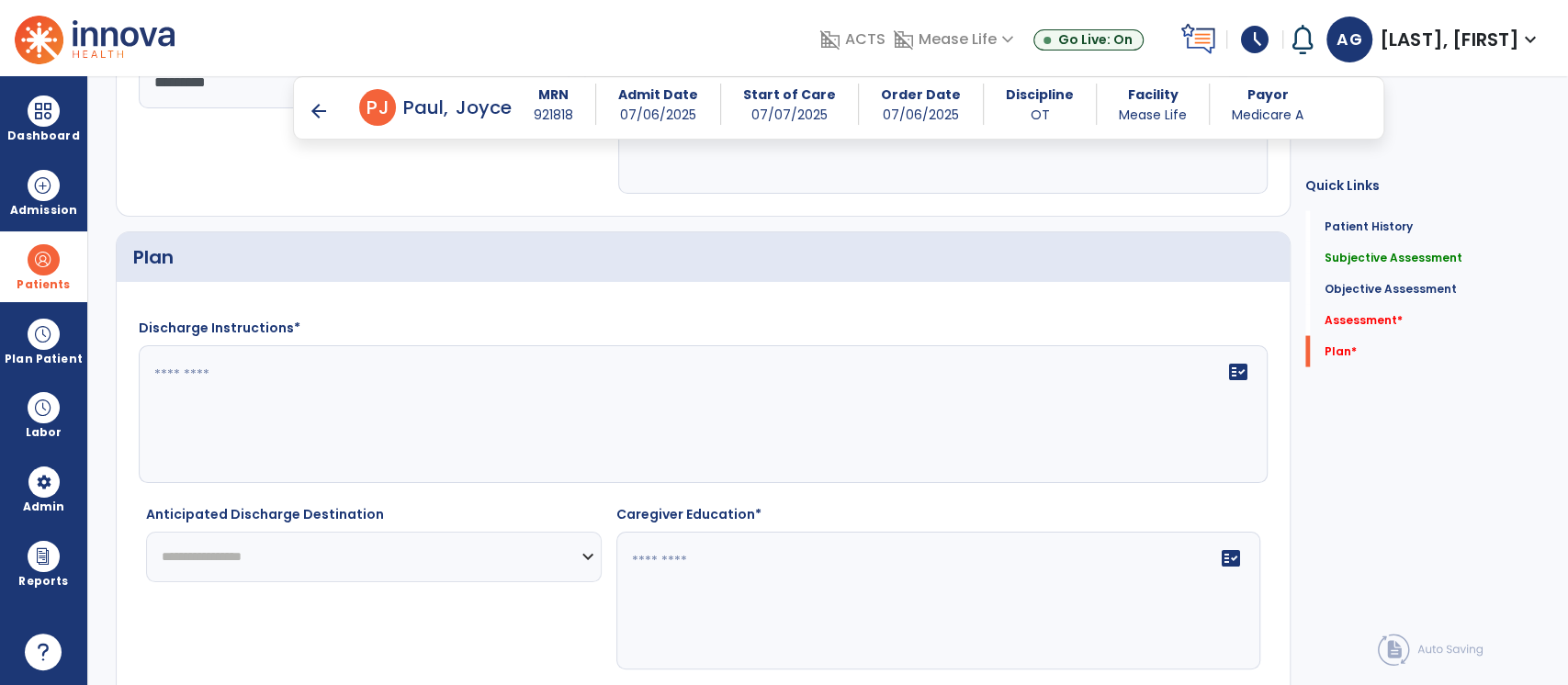 scroll, scrollTop: 2419, scrollLeft: 0, axis: vertical 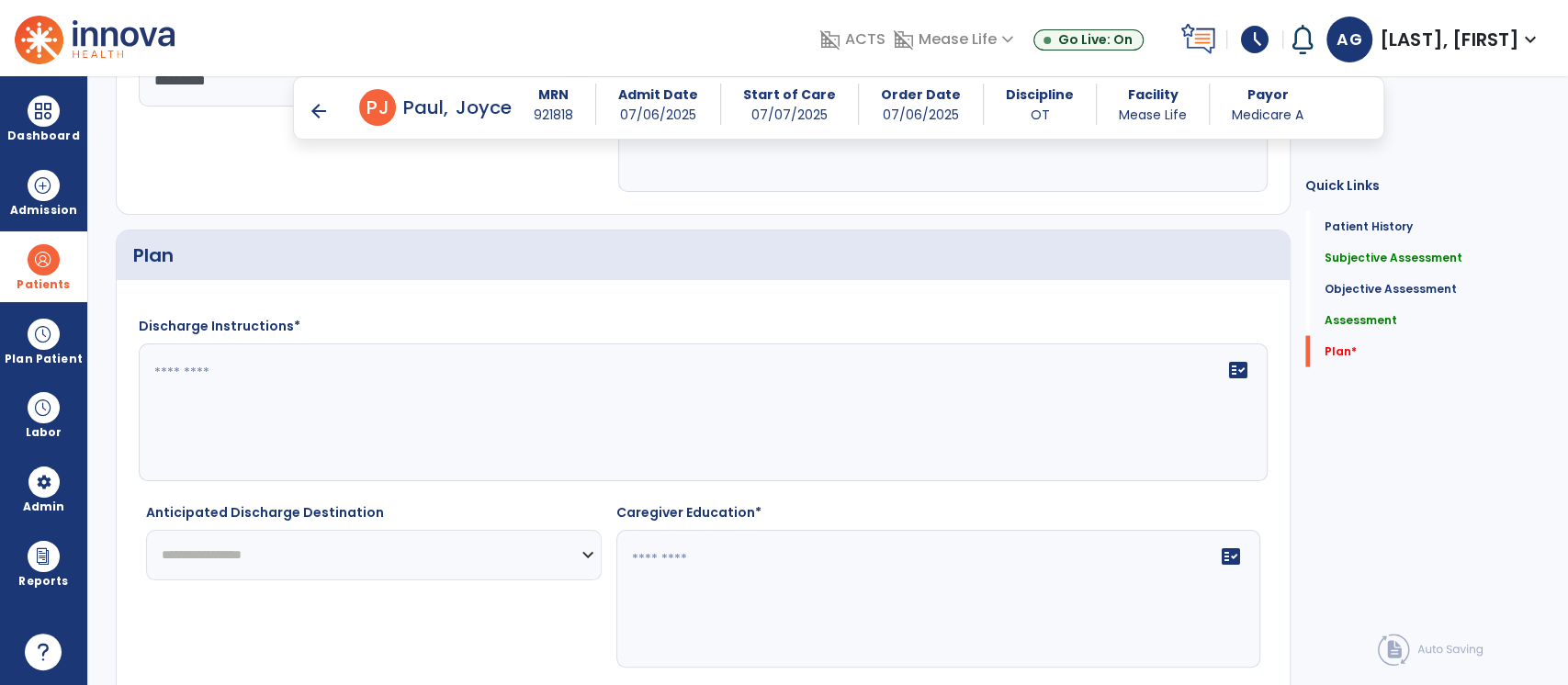 type on "**********" 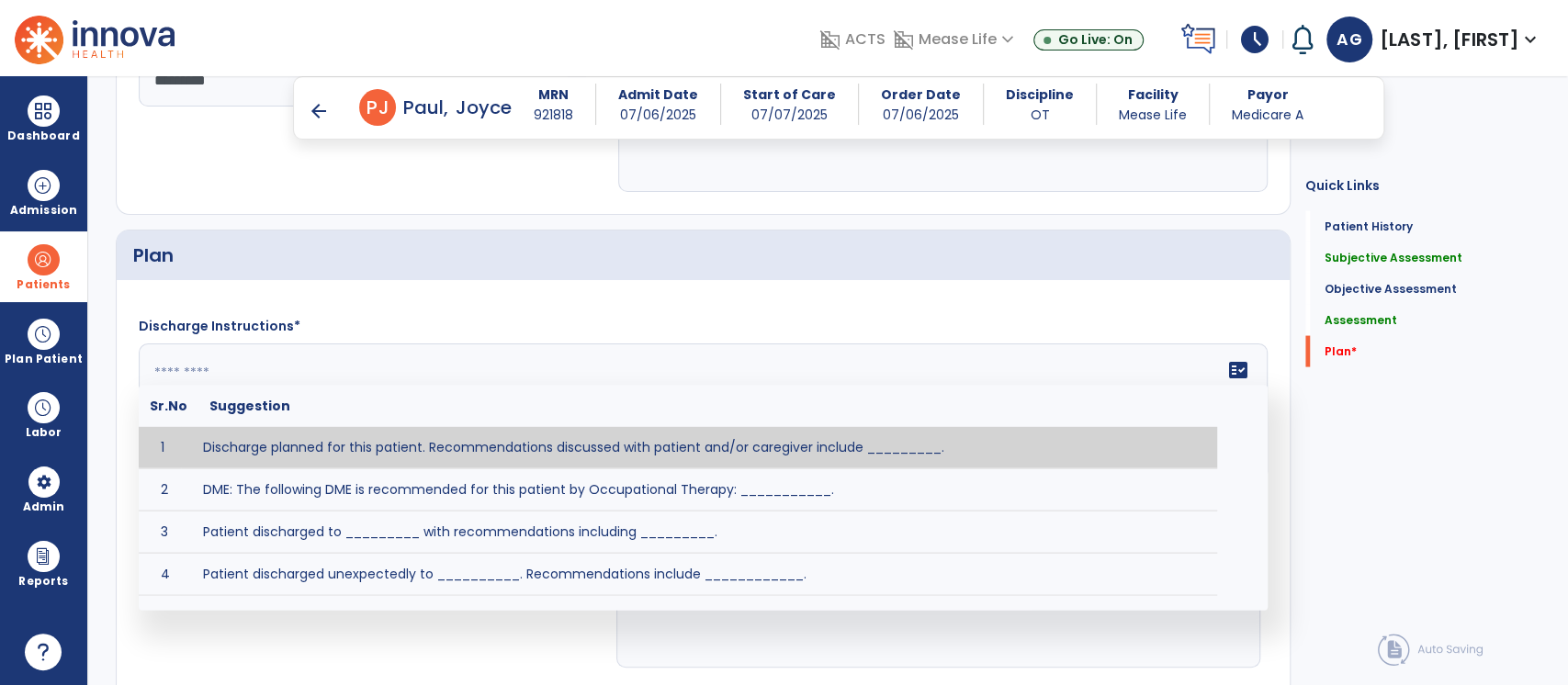 click 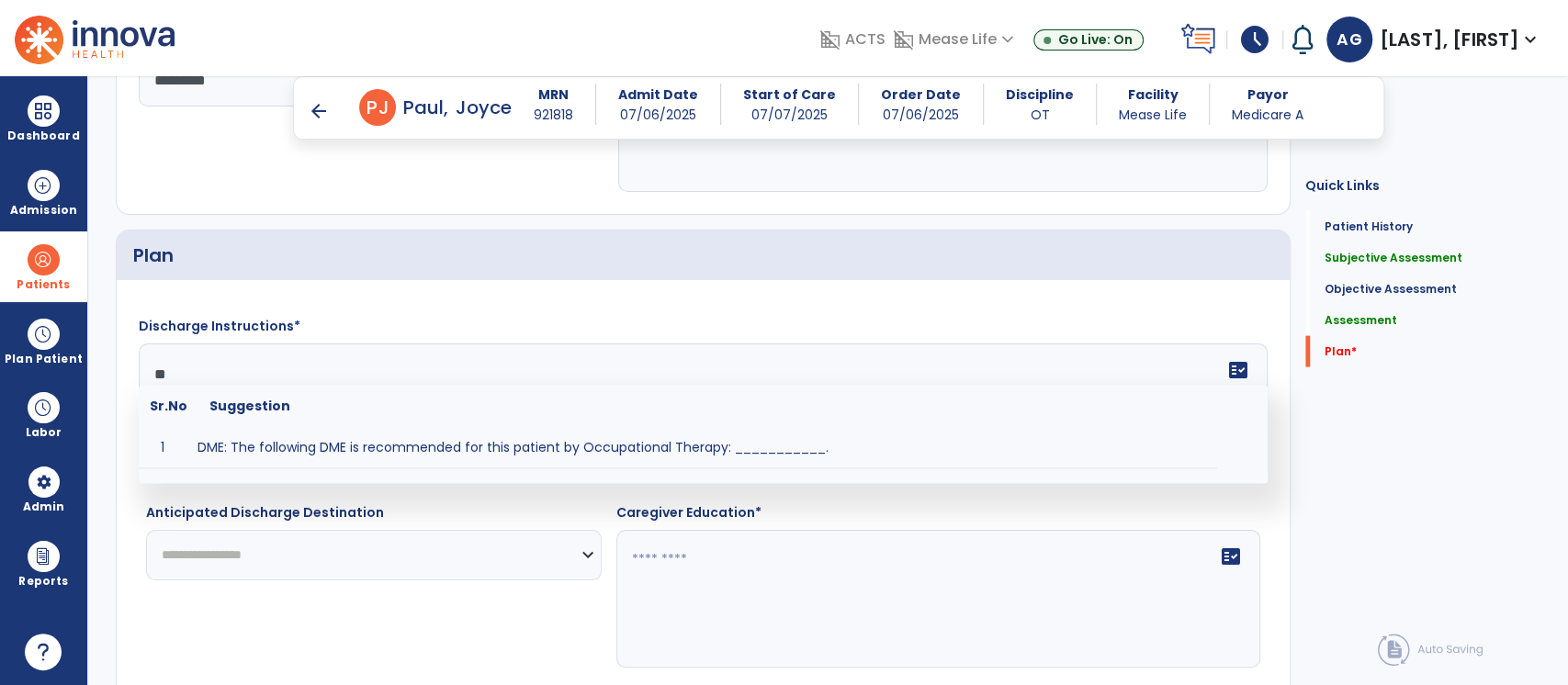 scroll, scrollTop: 2493, scrollLeft: 0, axis: vertical 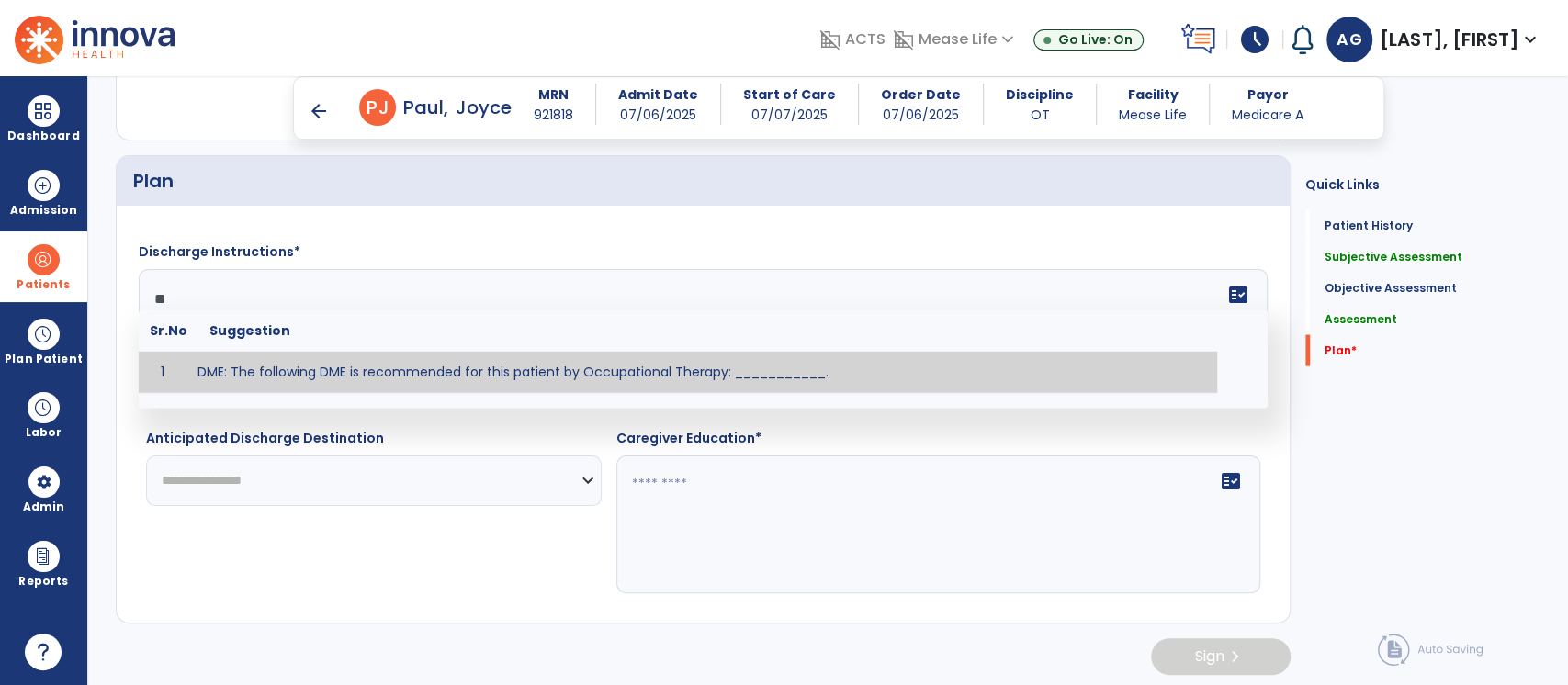 type on "**" 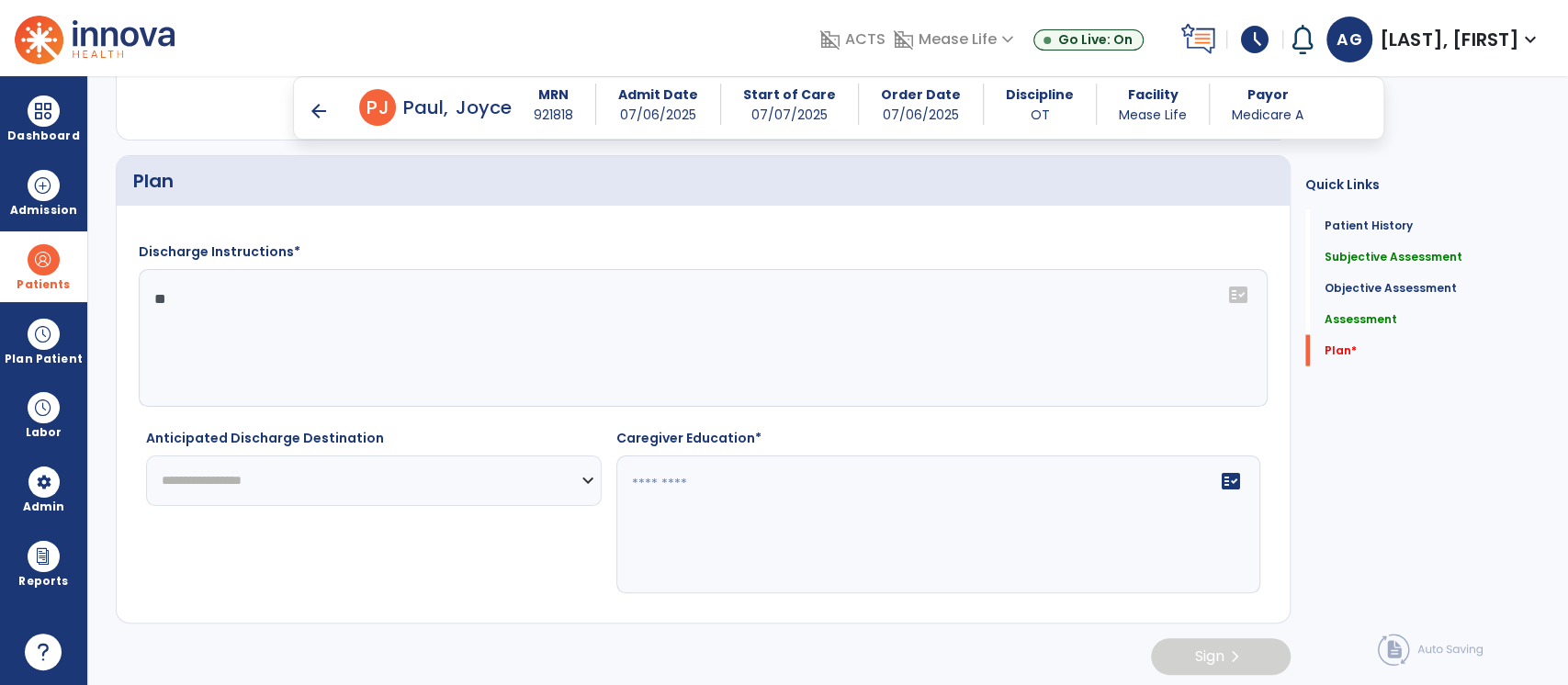 select on "********" 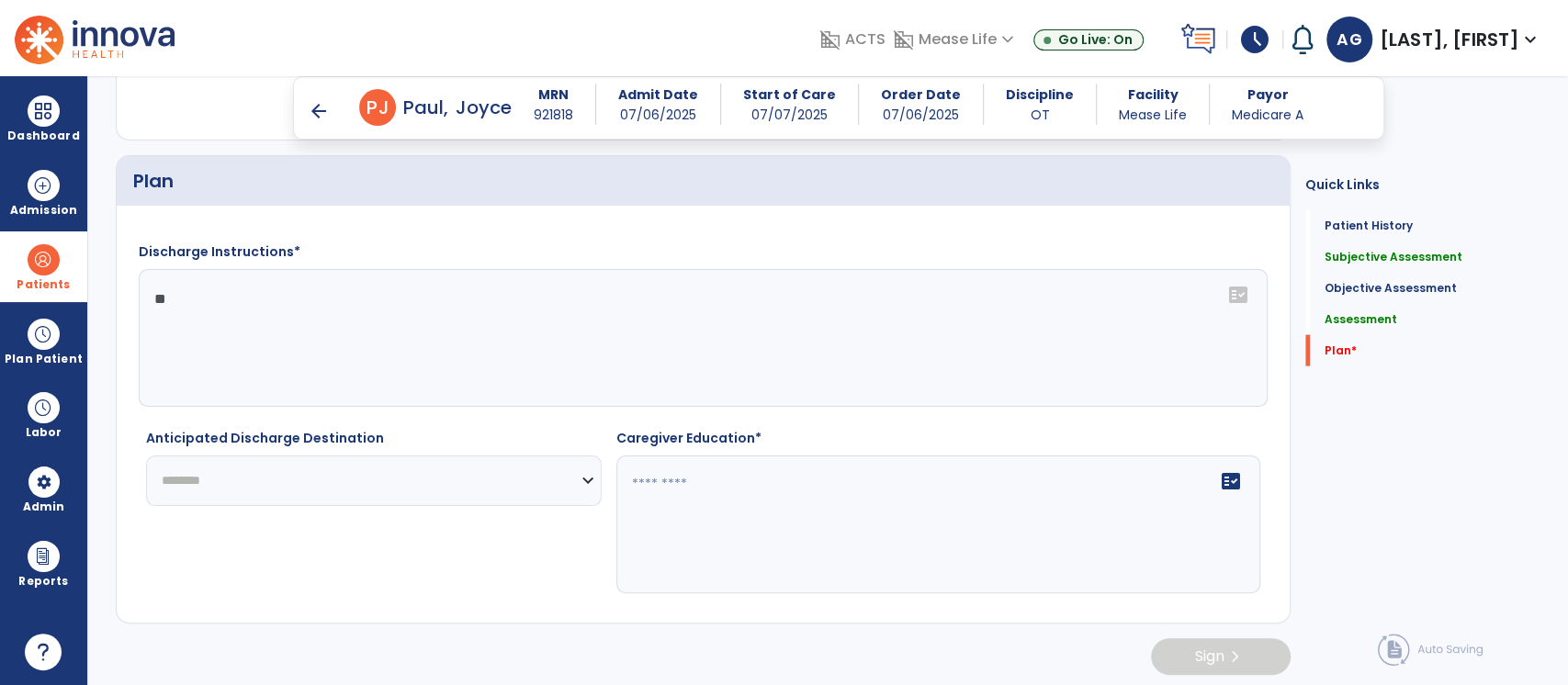 click on "**********" 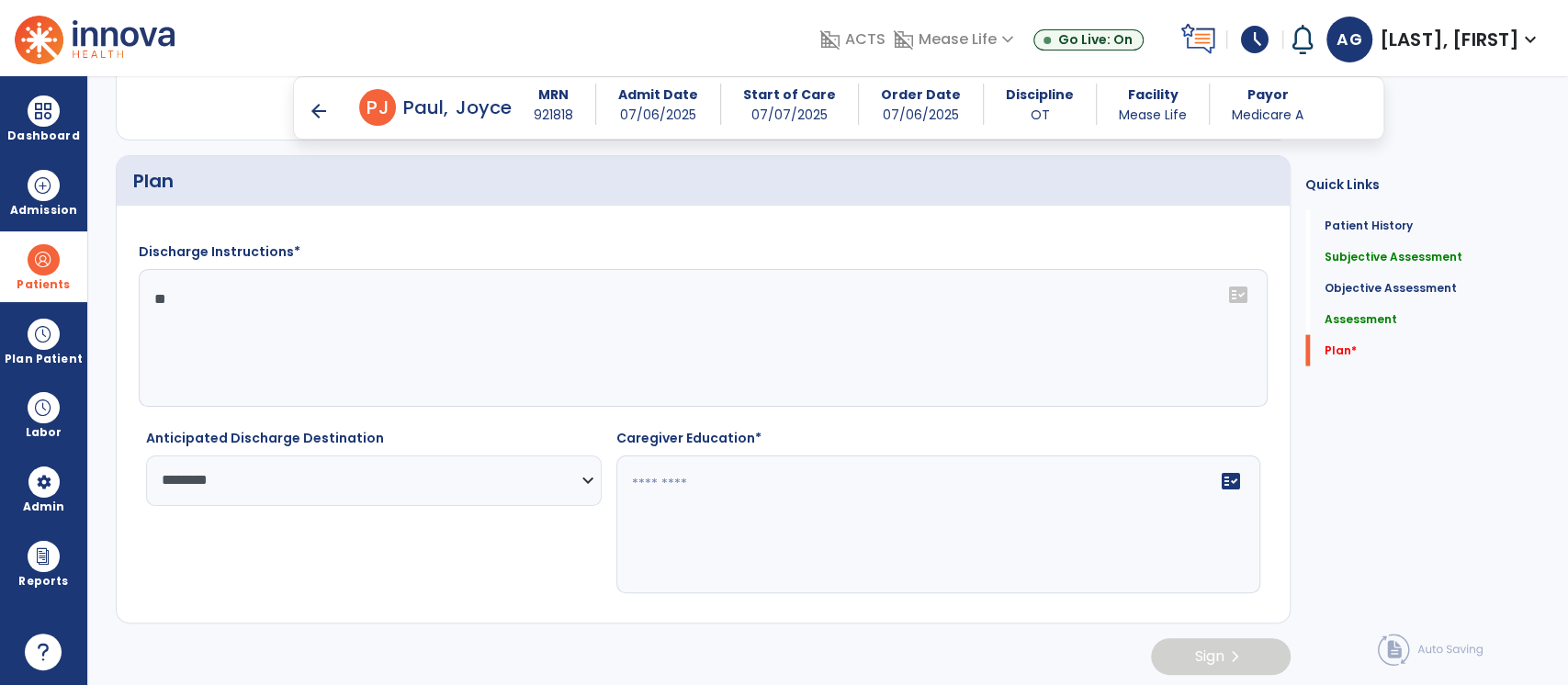 click 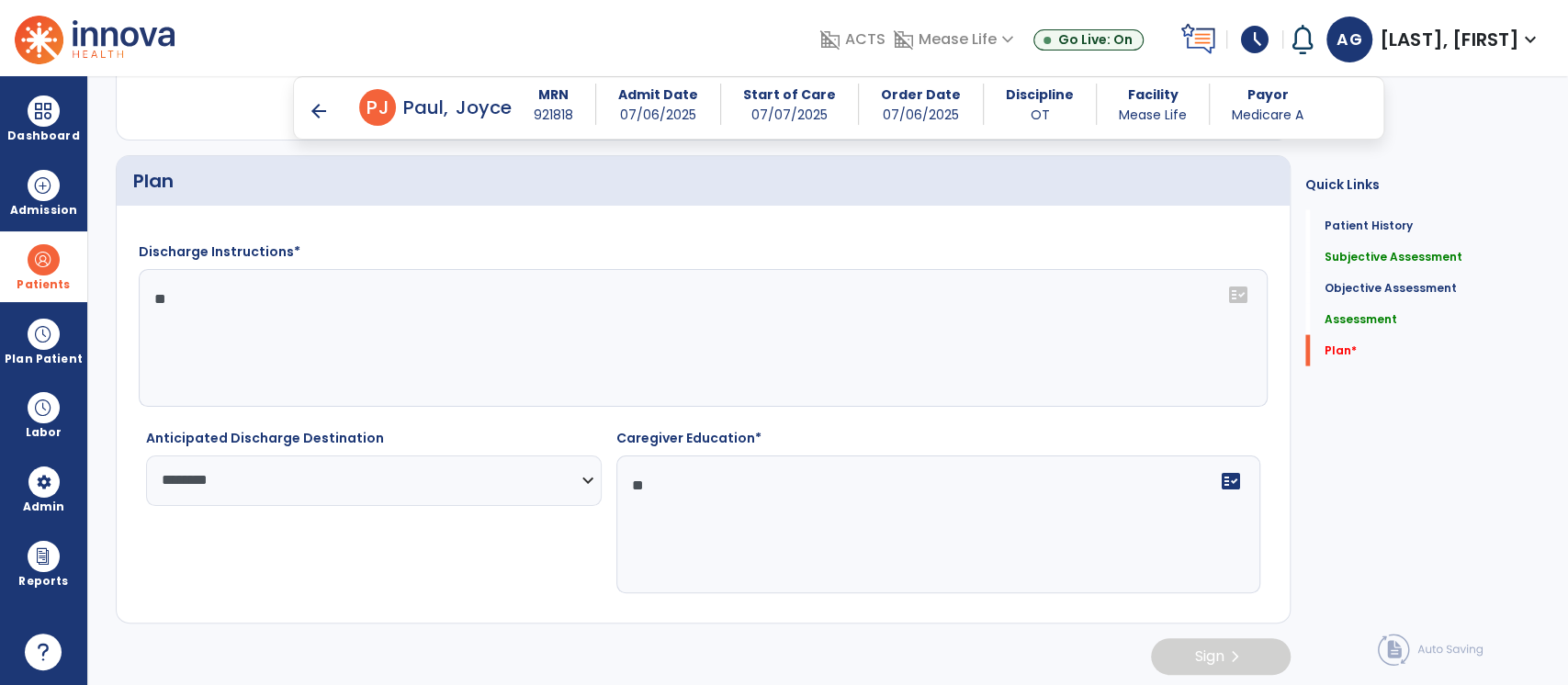 click on "**" 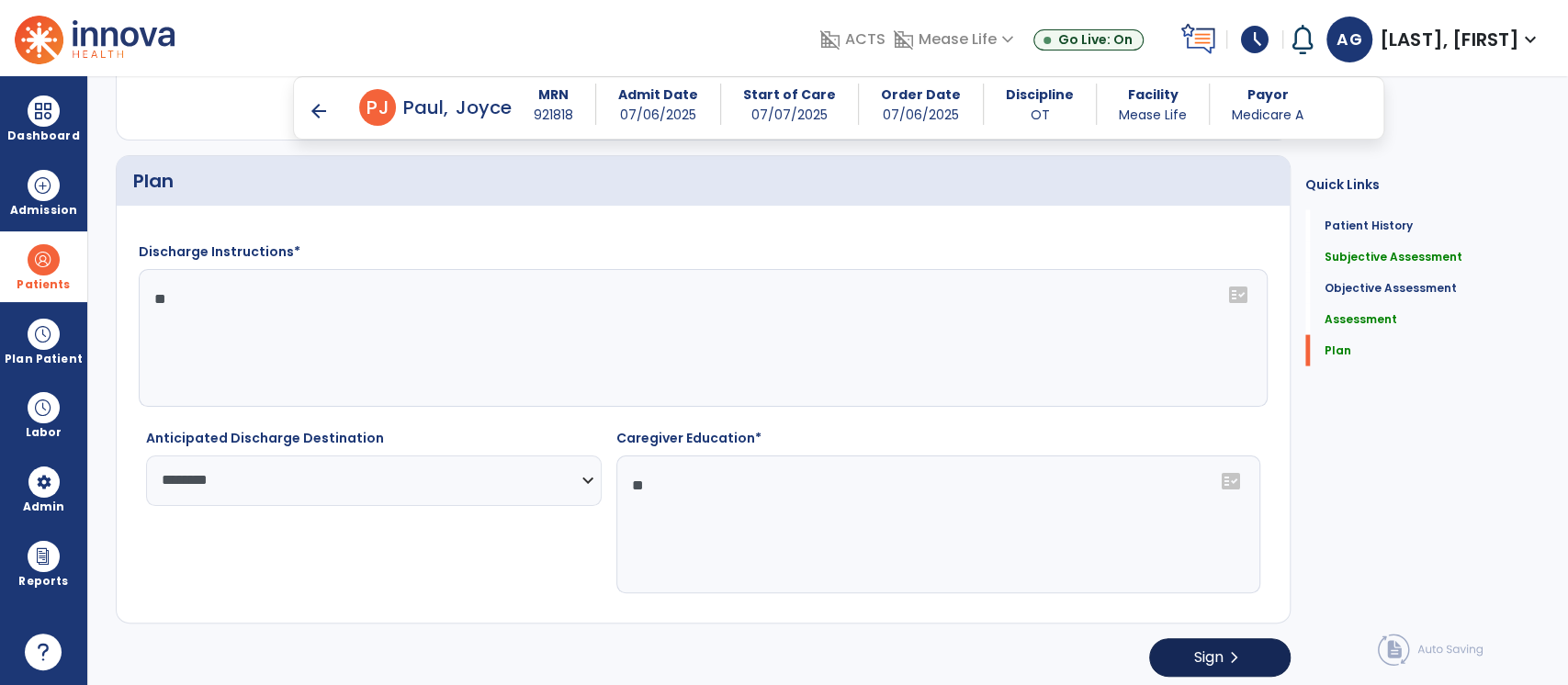 type on "**" 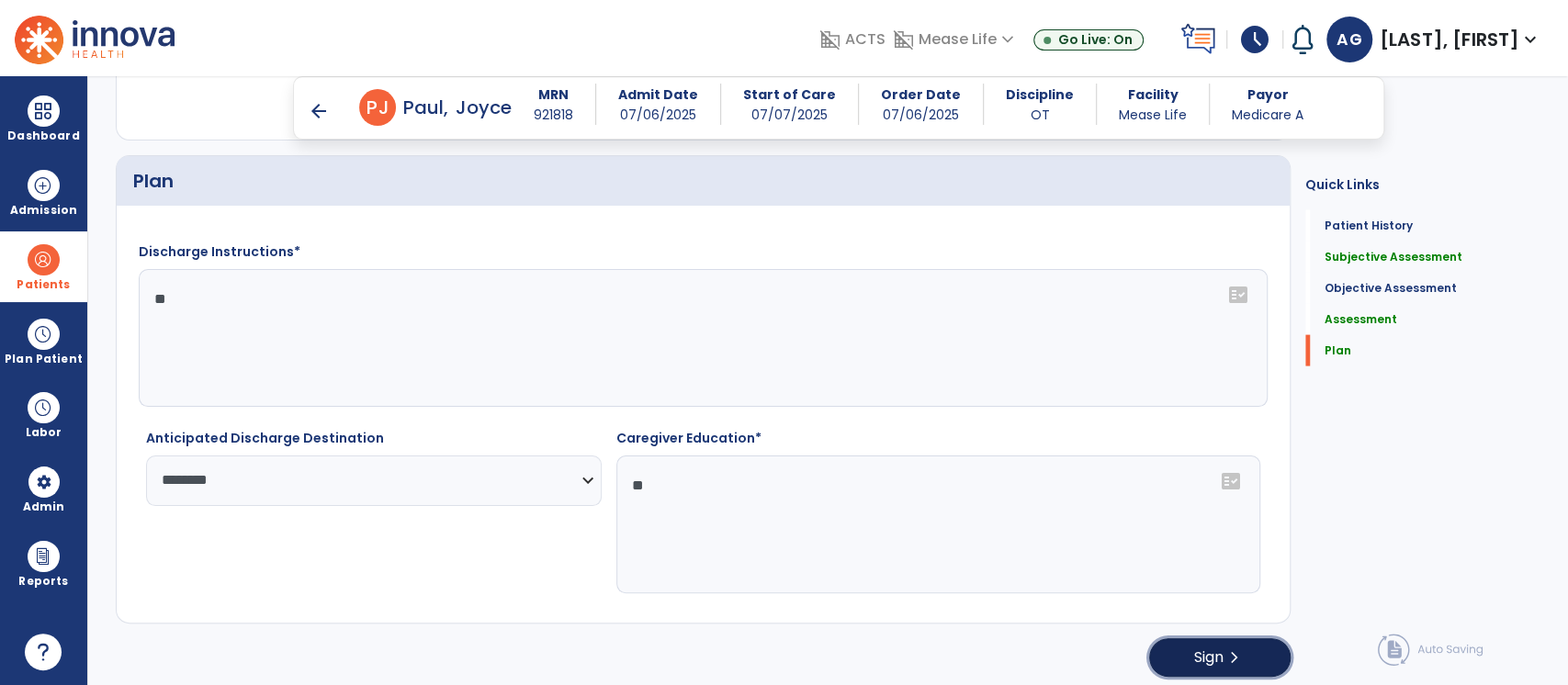 click on "Sign  chevron_right" 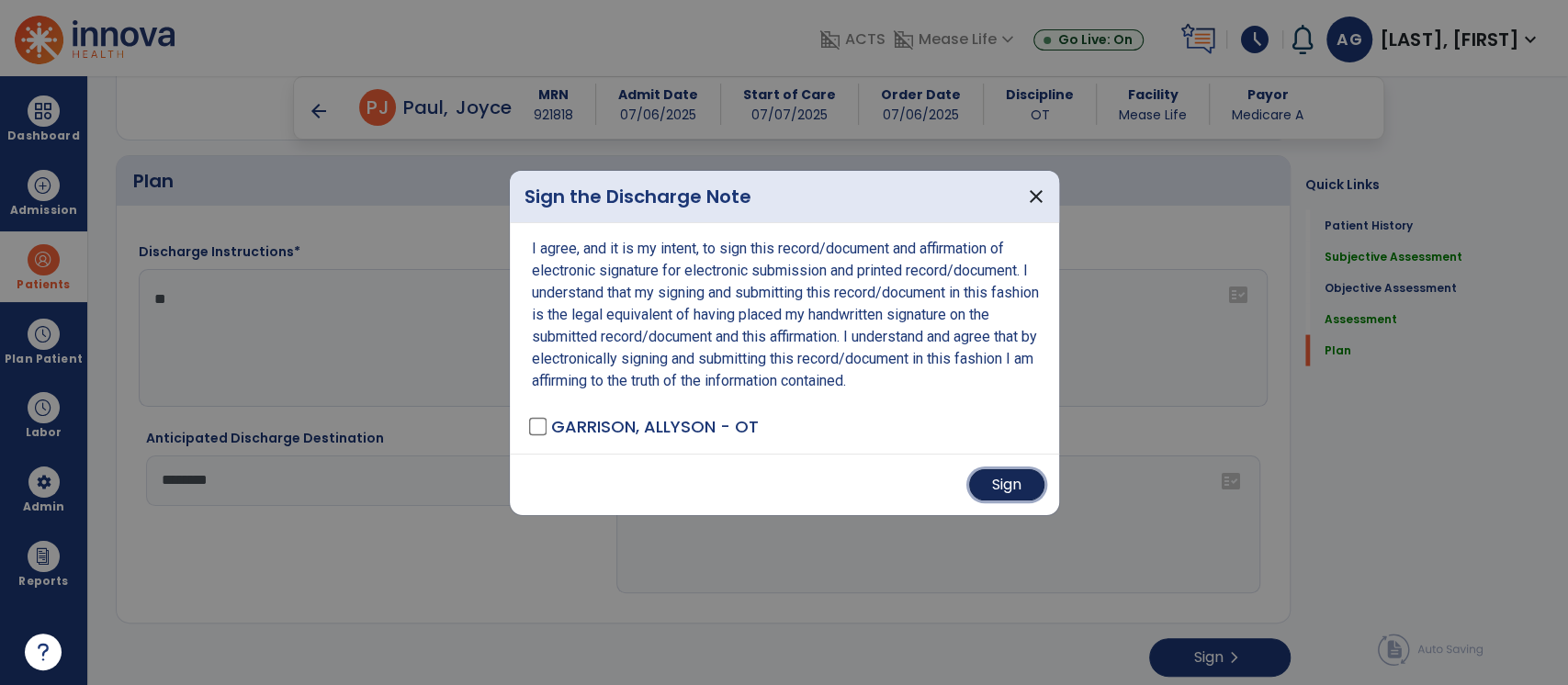 click on "Sign" at bounding box center (1007, 485) 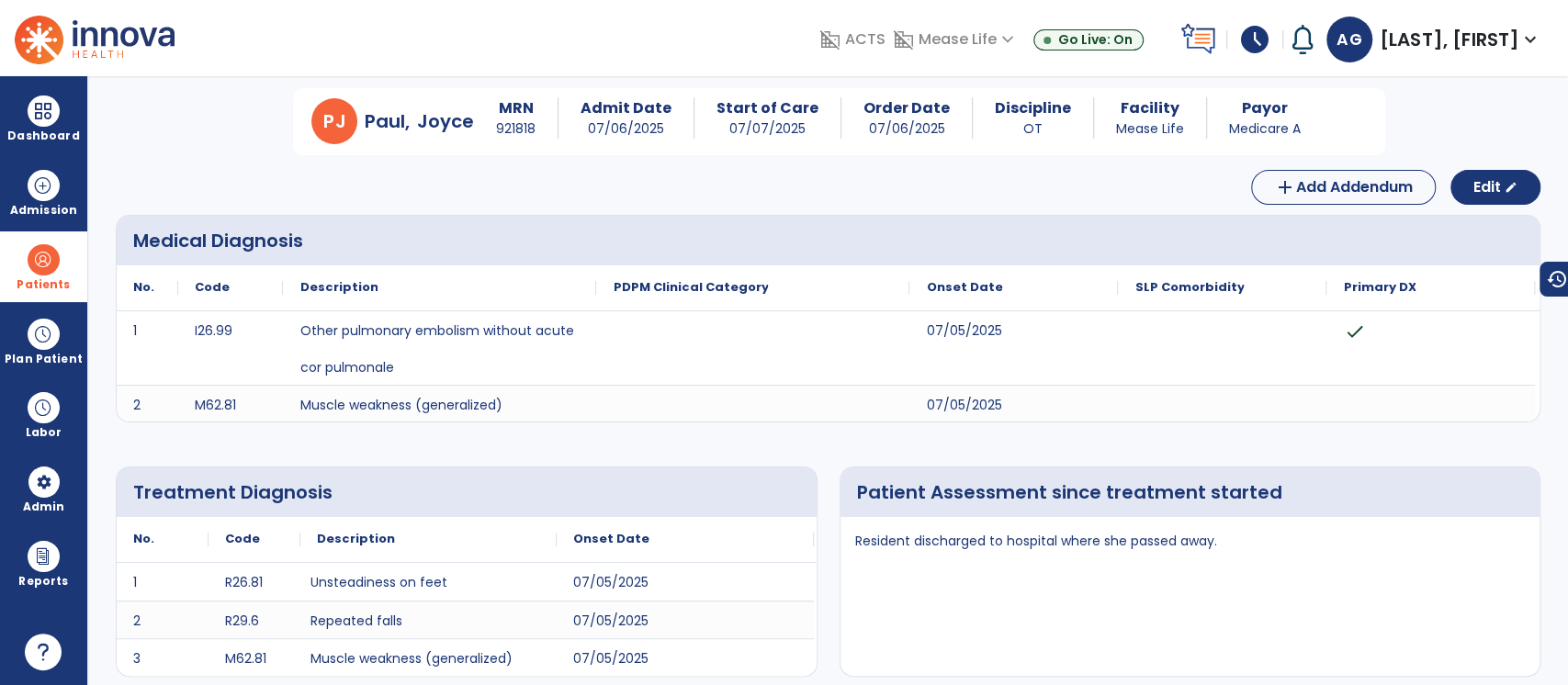scroll, scrollTop: 0, scrollLeft: 0, axis: both 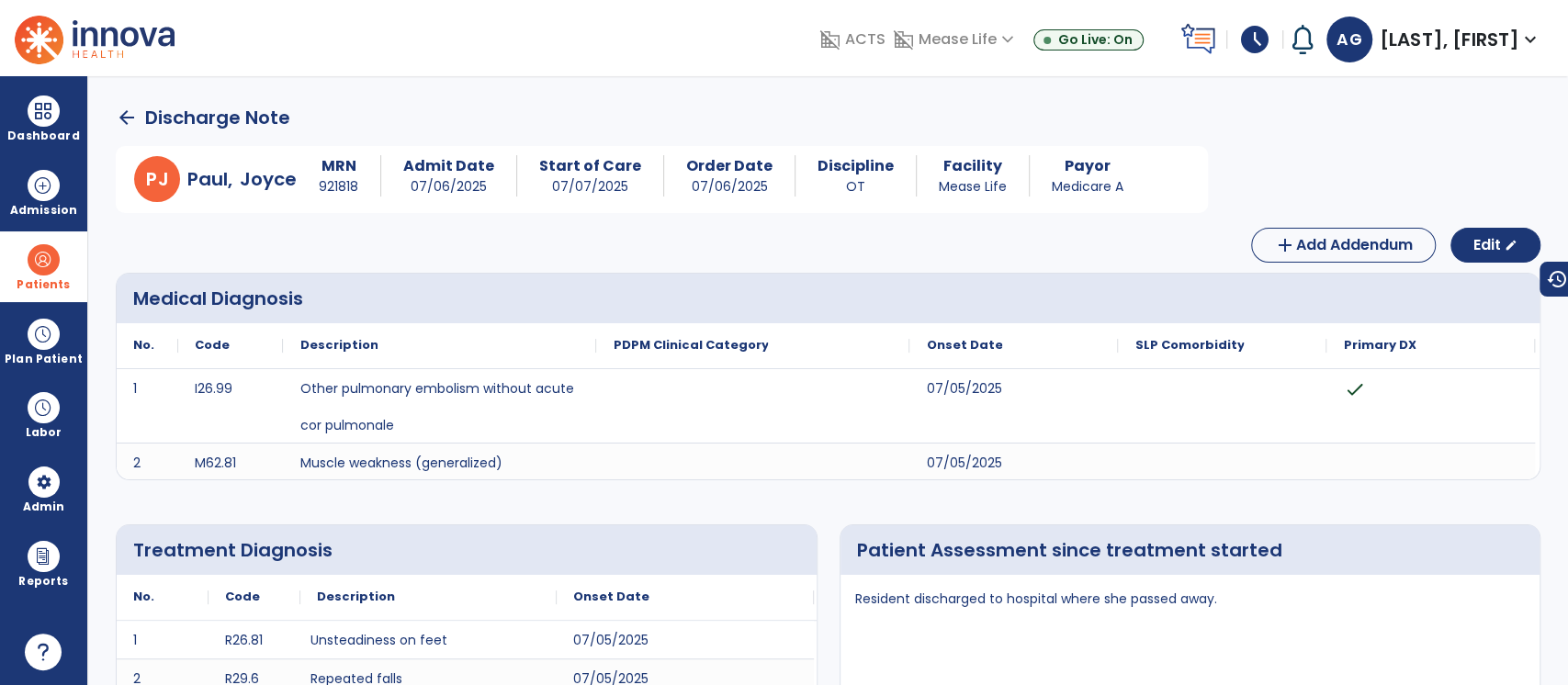 click on "arrow_back" 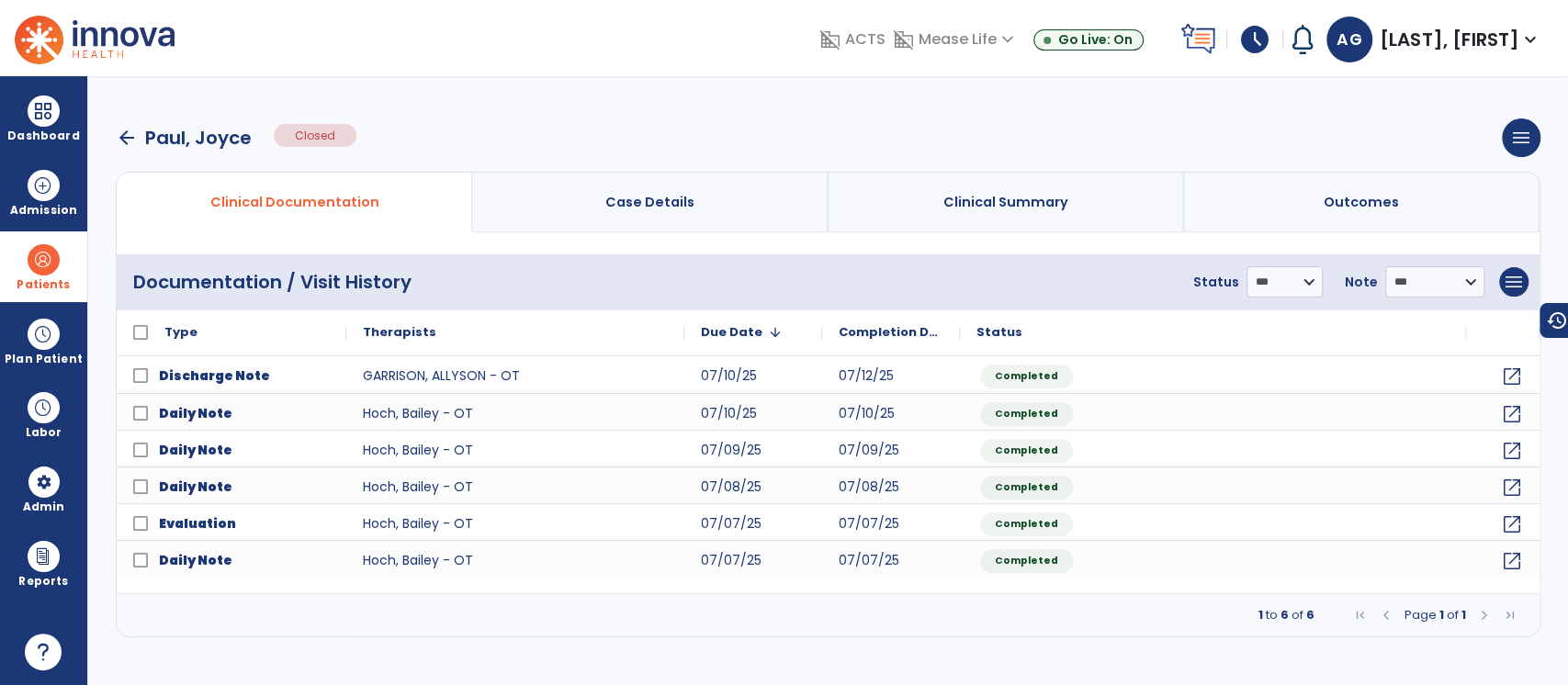 click on "arrow_back" at bounding box center [127, 138] 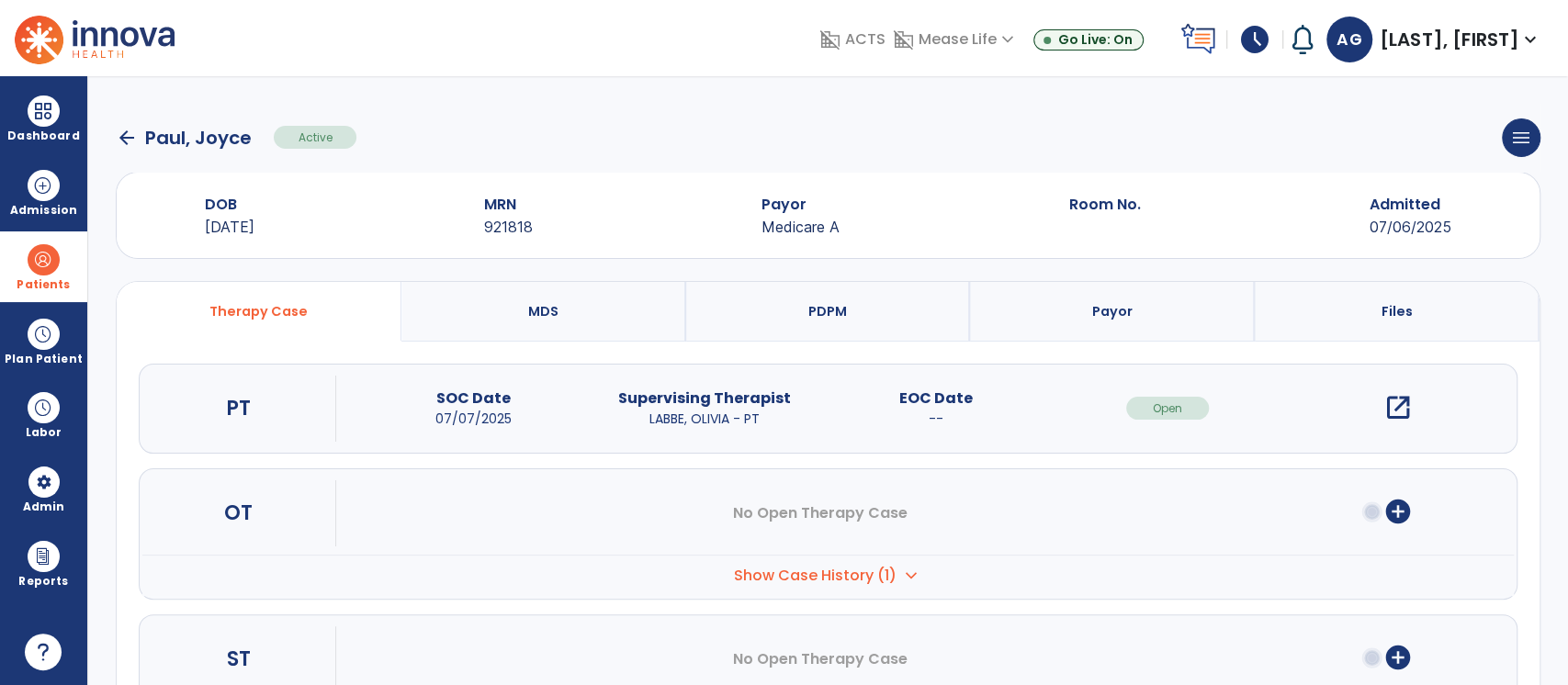 click on "arrow_back" 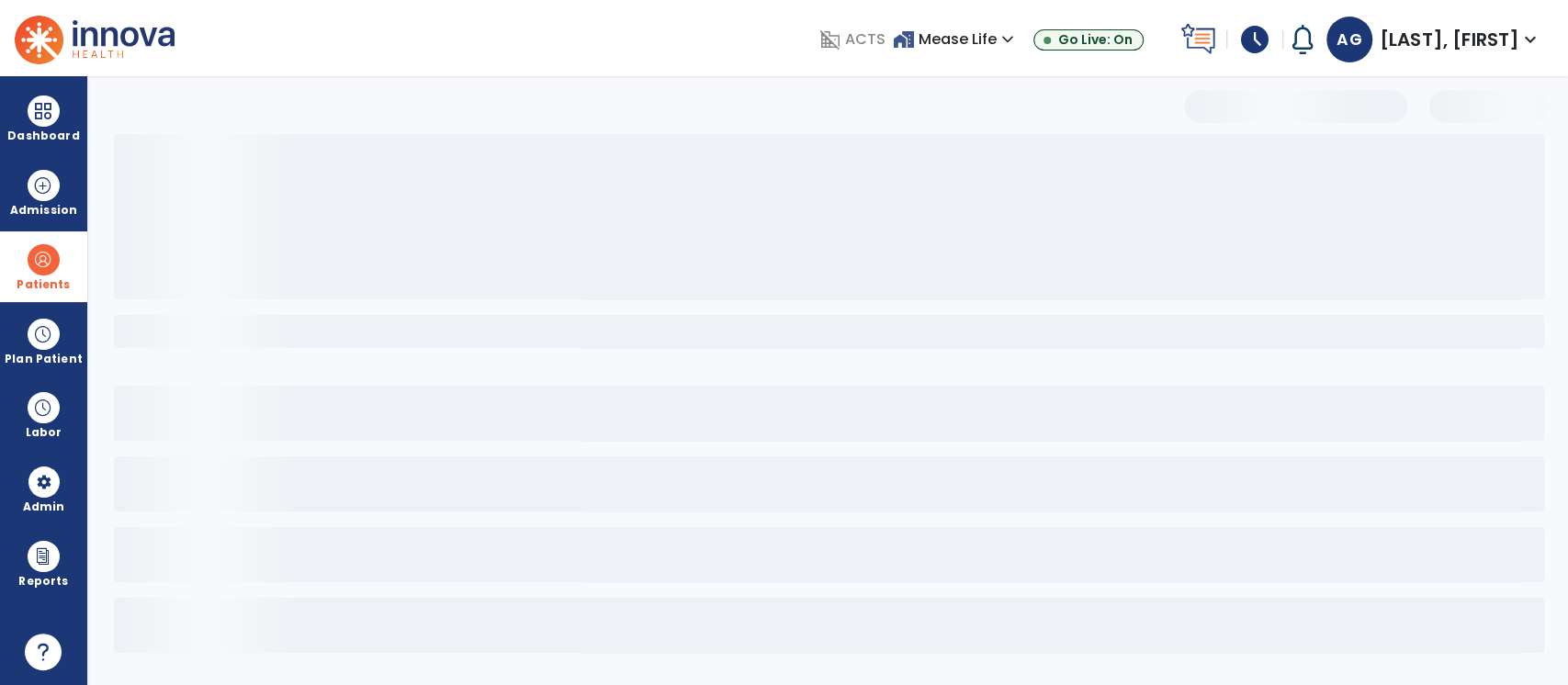 select on "***" 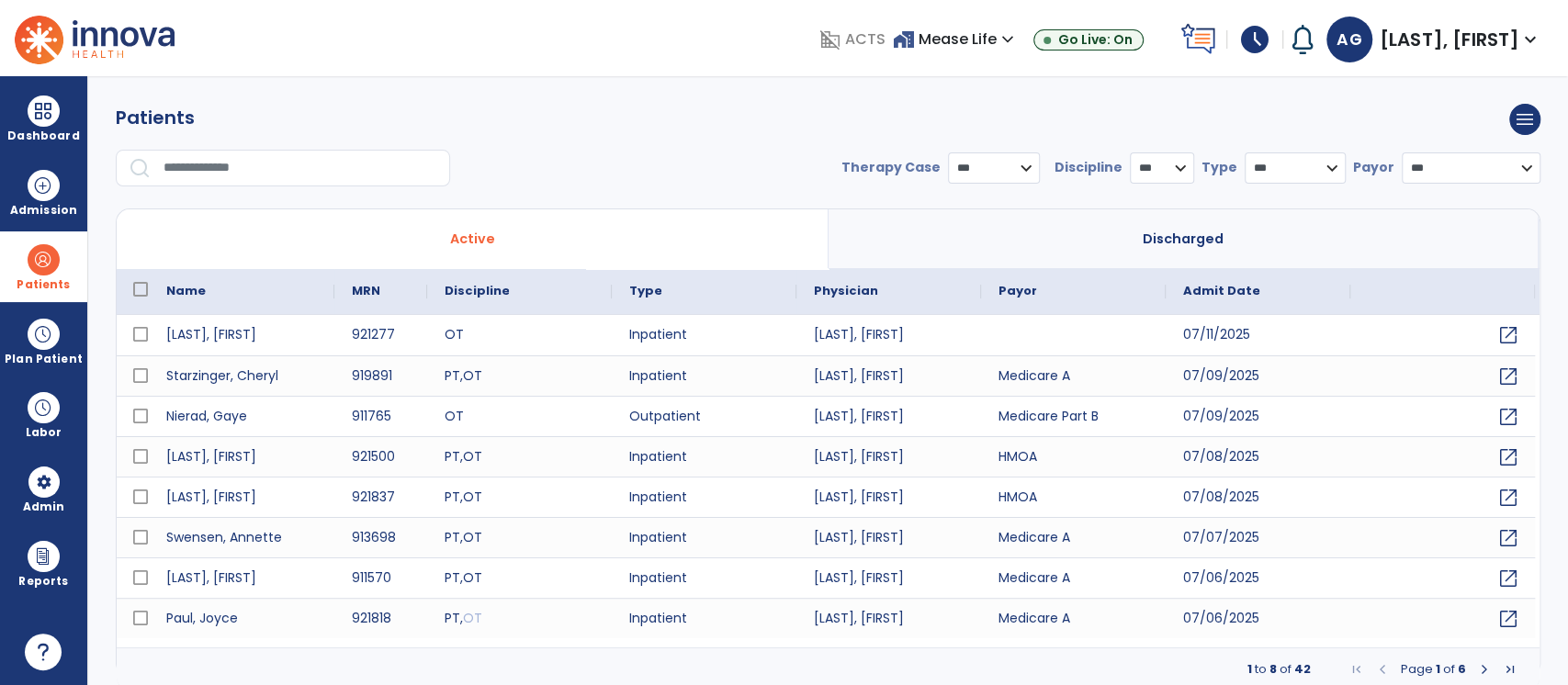 click at bounding box center (300, 168) 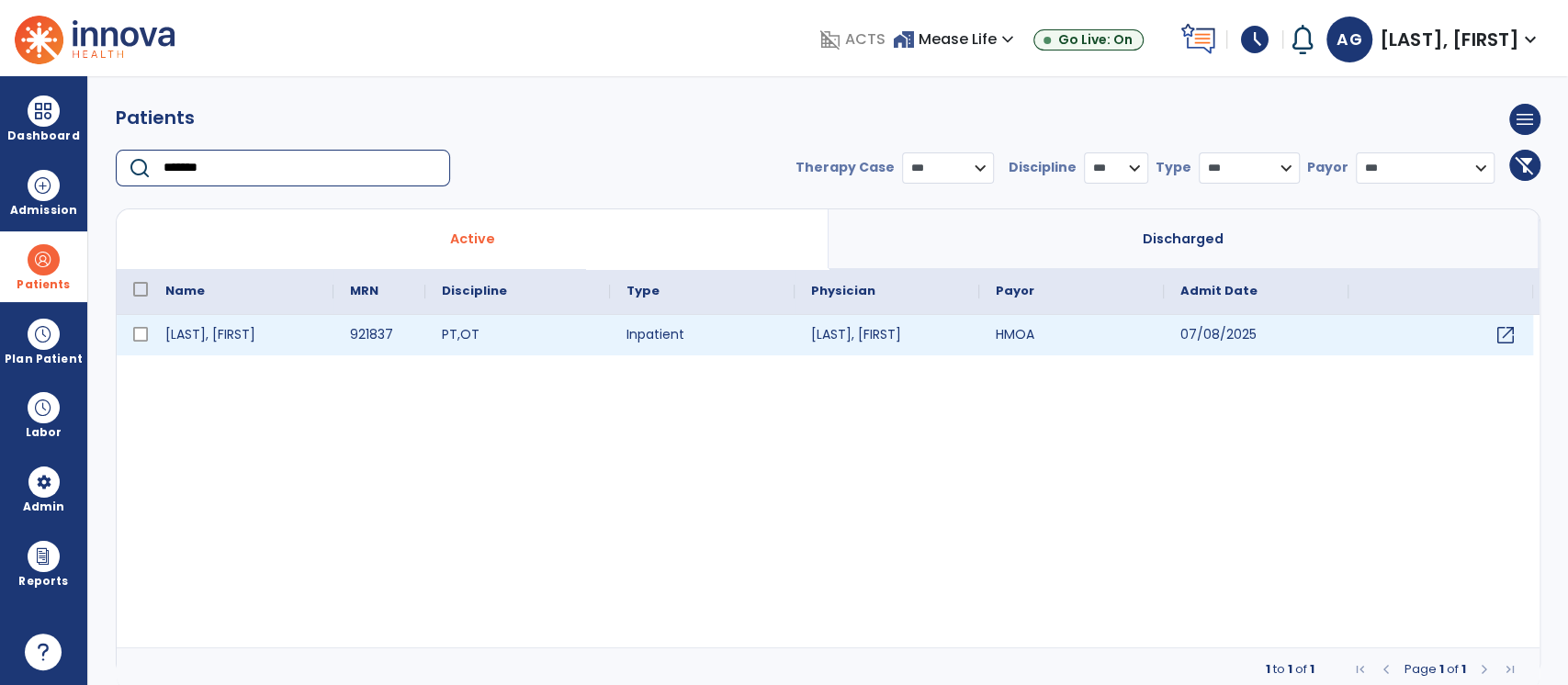 type on "*******" 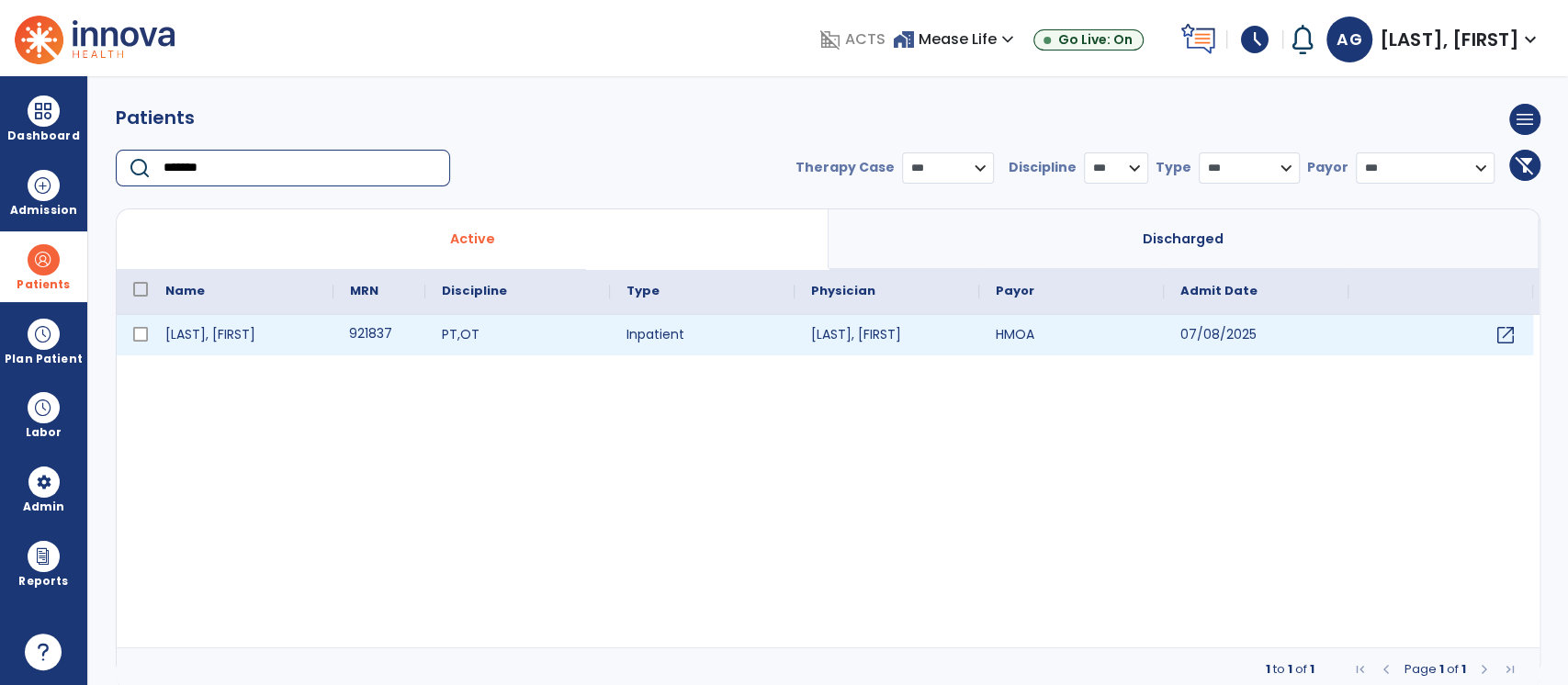 click on "921837" at bounding box center (379, 335) 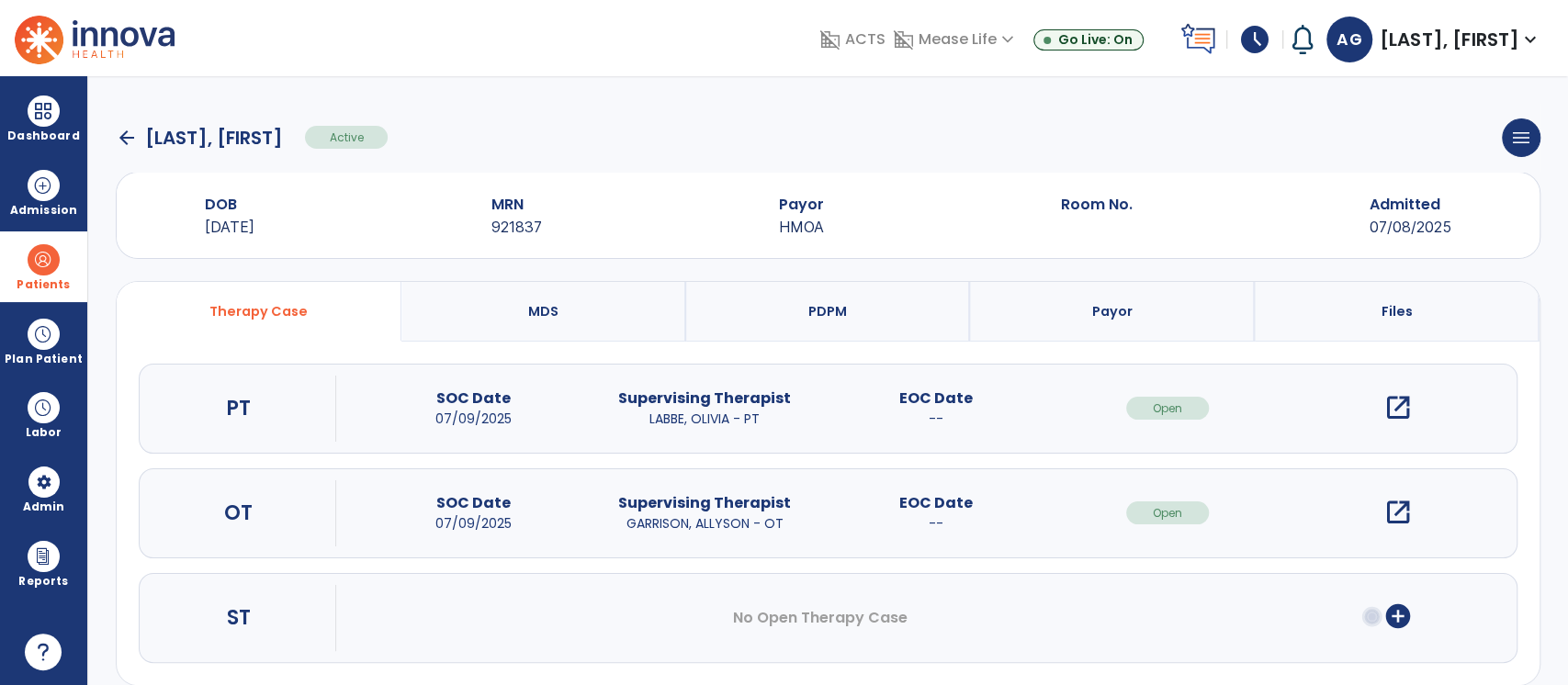 click on "open_in_new" at bounding box center [1398, 512] 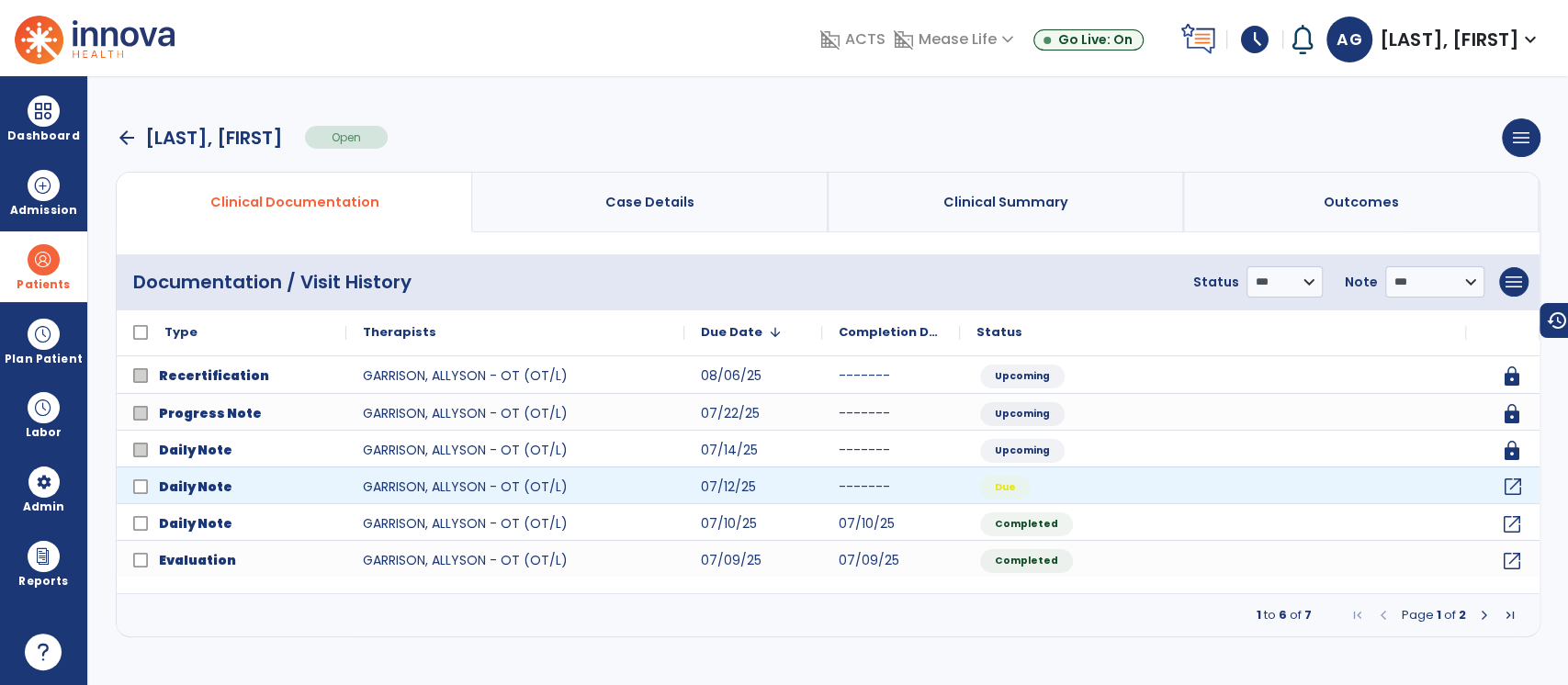 click on "open_in_new" 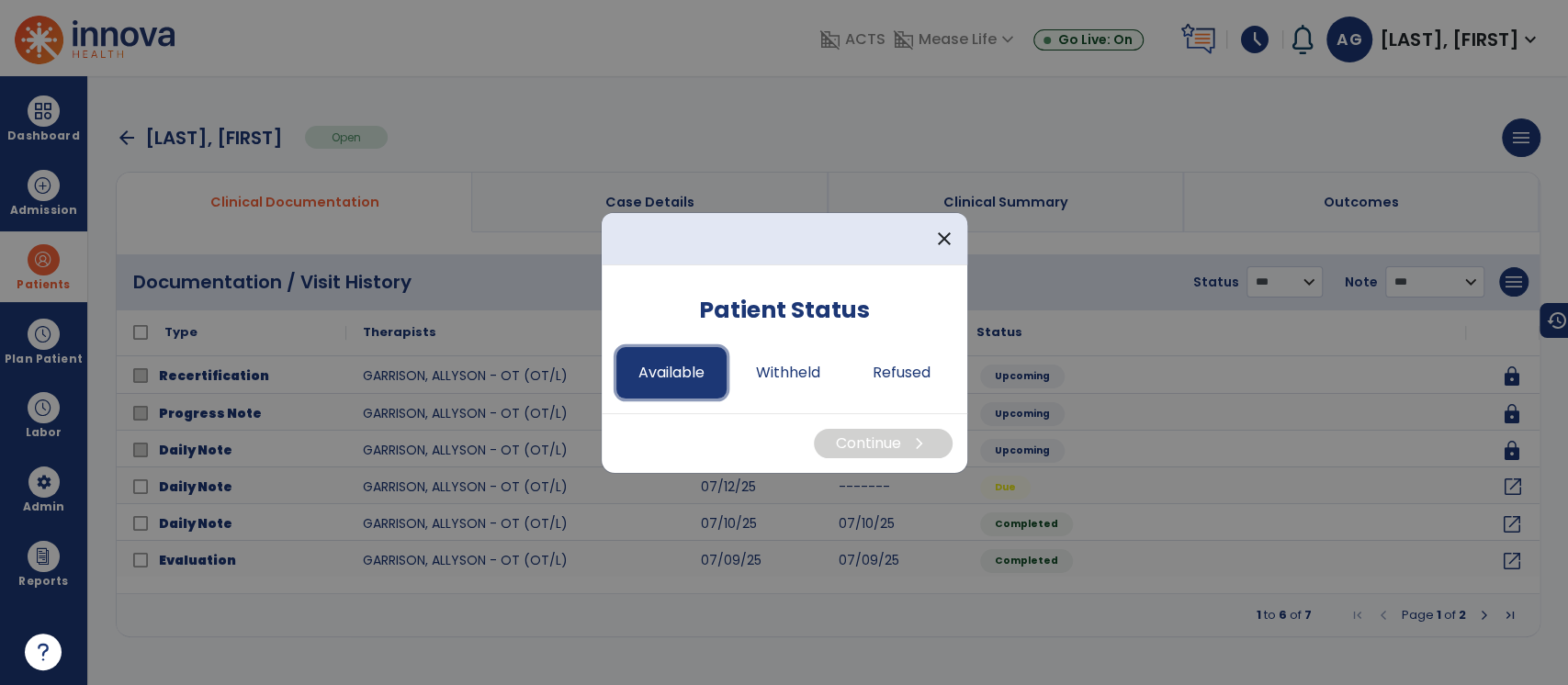 click on "Available" at bounding box center (671, 373) 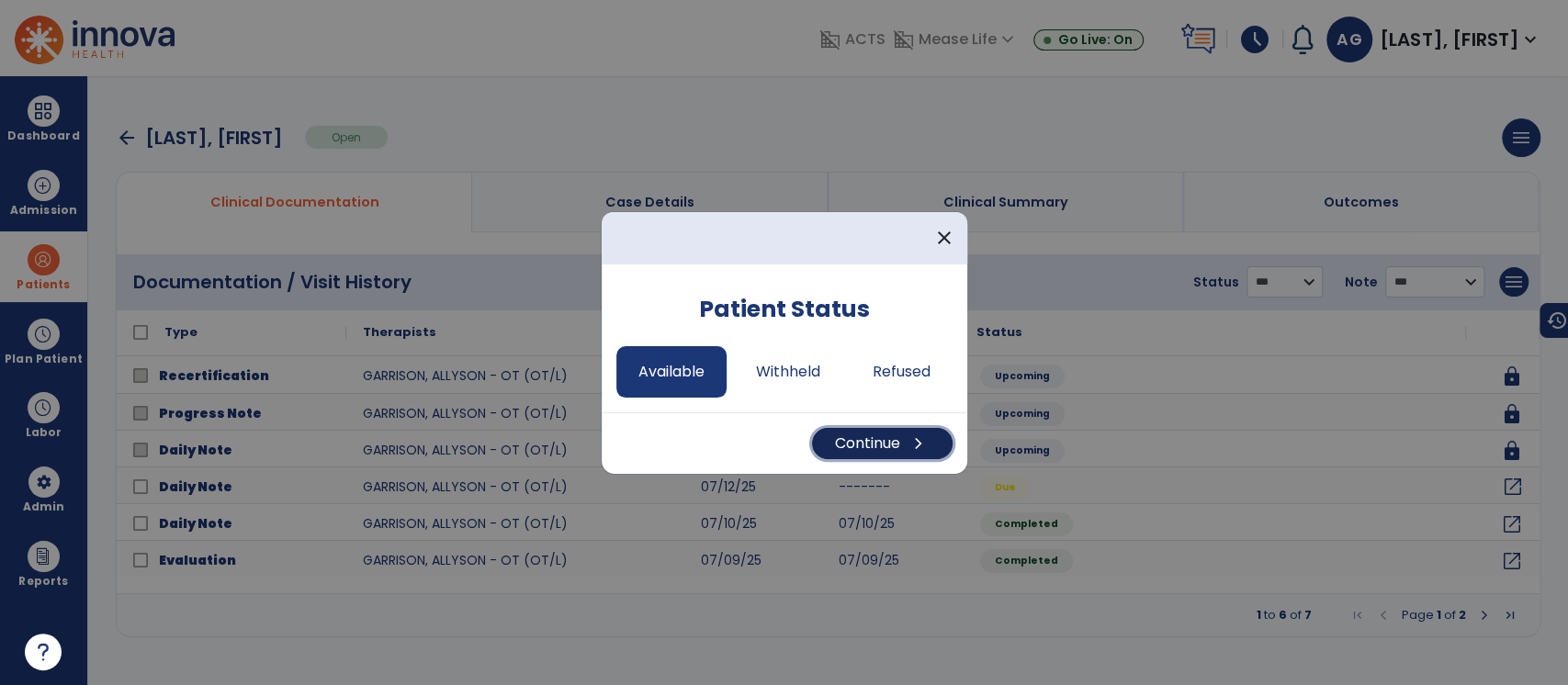 click on "Continue   chevron_right" at bounding box center [882, 444] 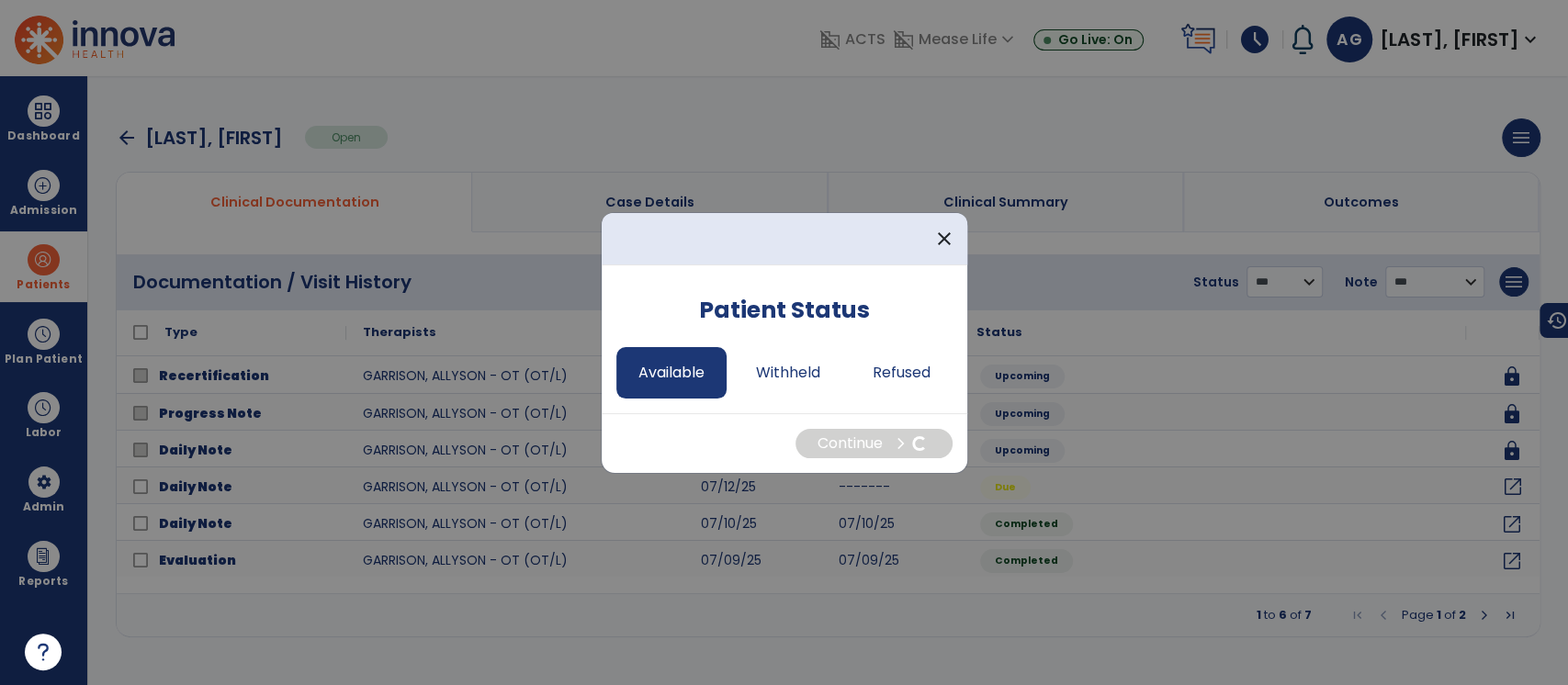 select on "*" 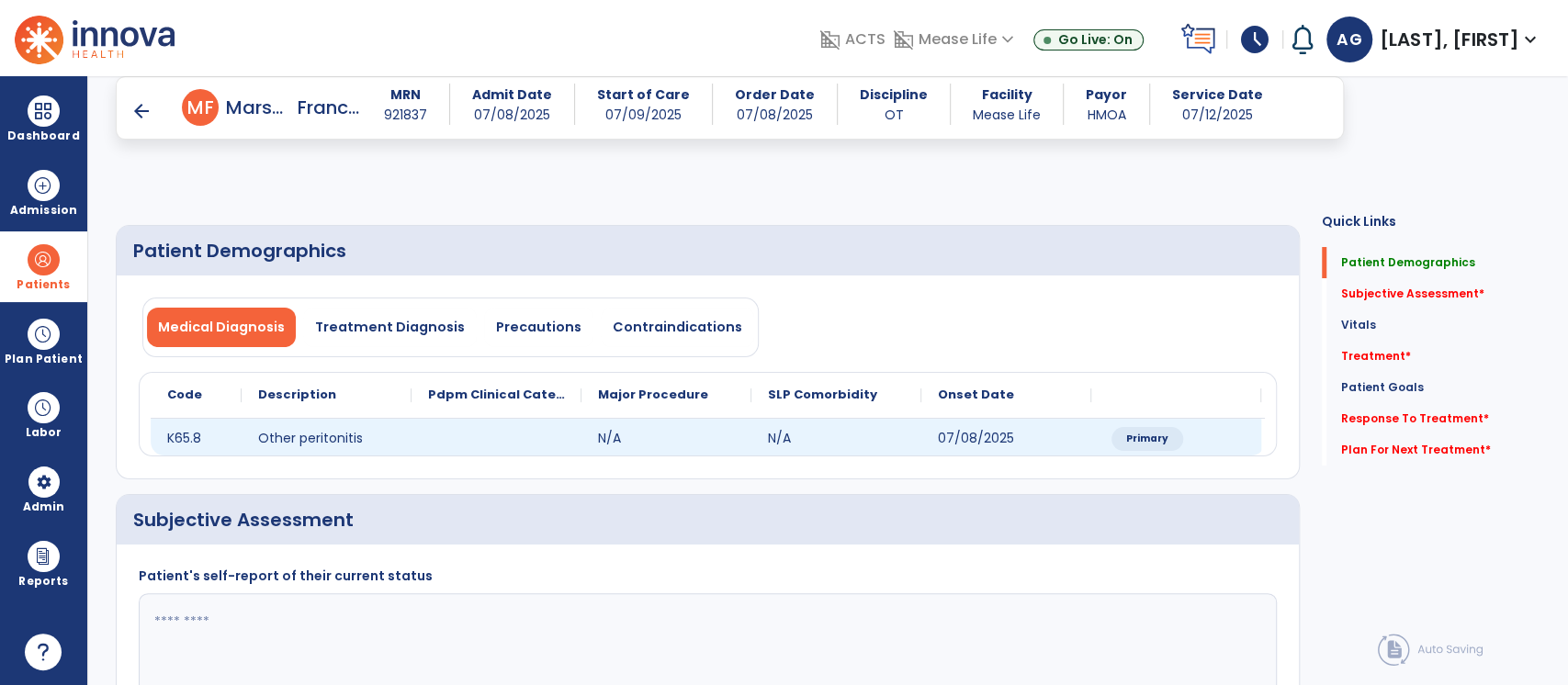 scroll, scrollTop: 254, scrollLeft: 0, axis: vertical 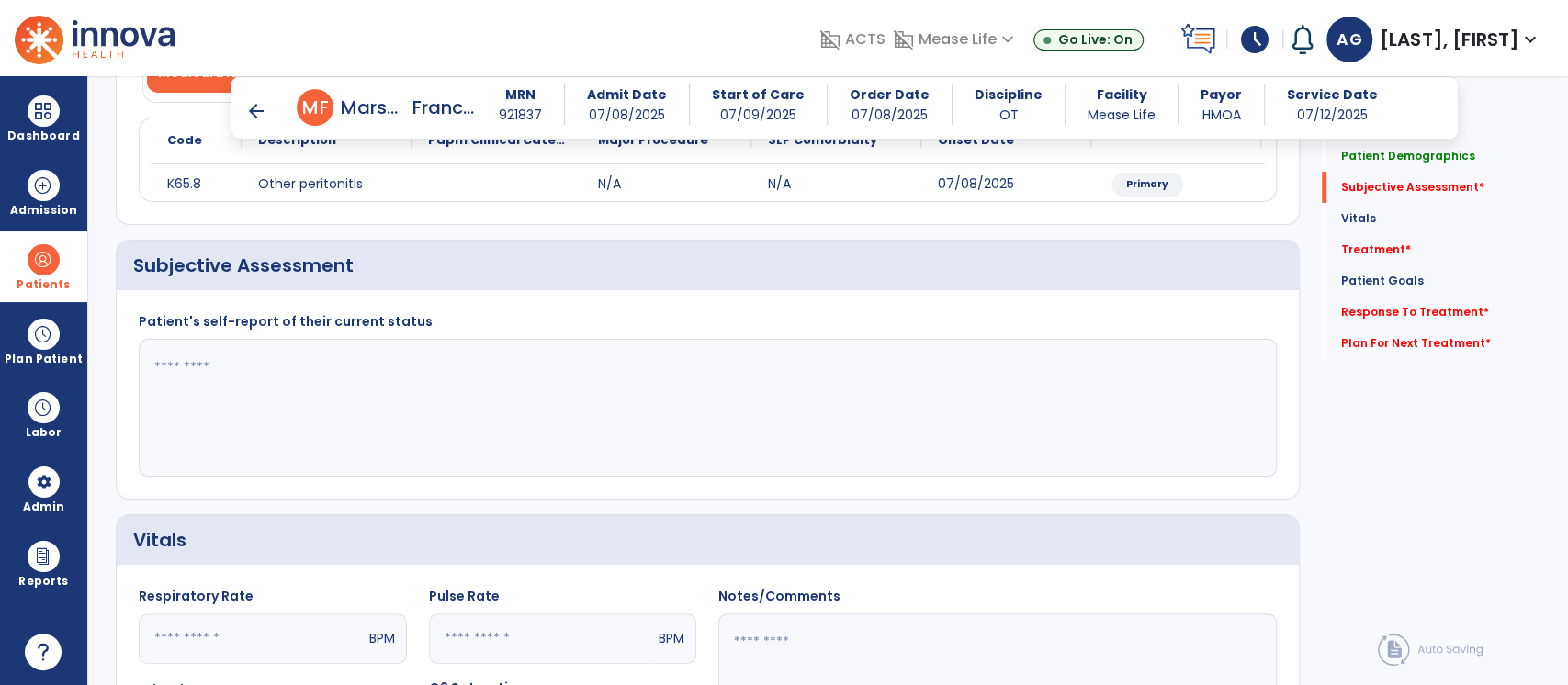 click 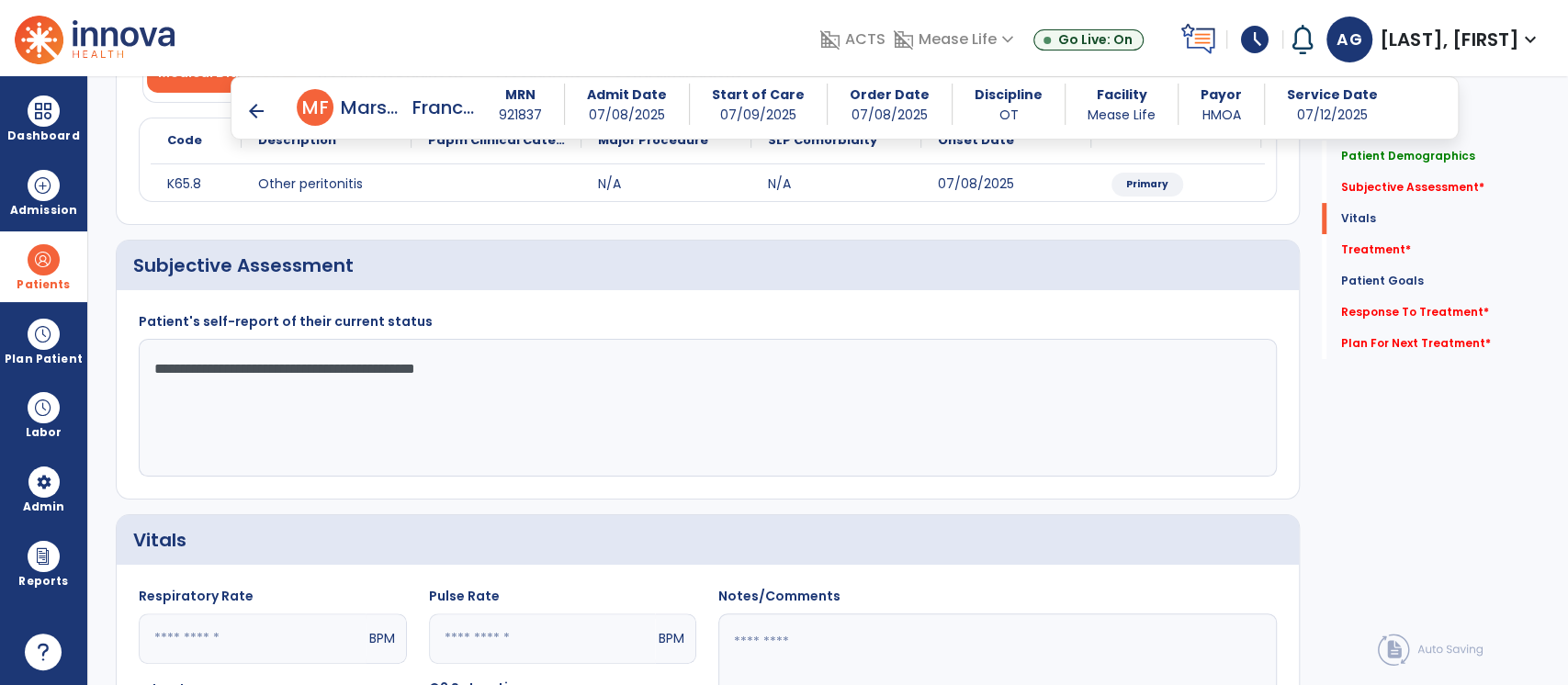 scroll, scrollTop: 754, scrollLeft: 0, axis: vertical 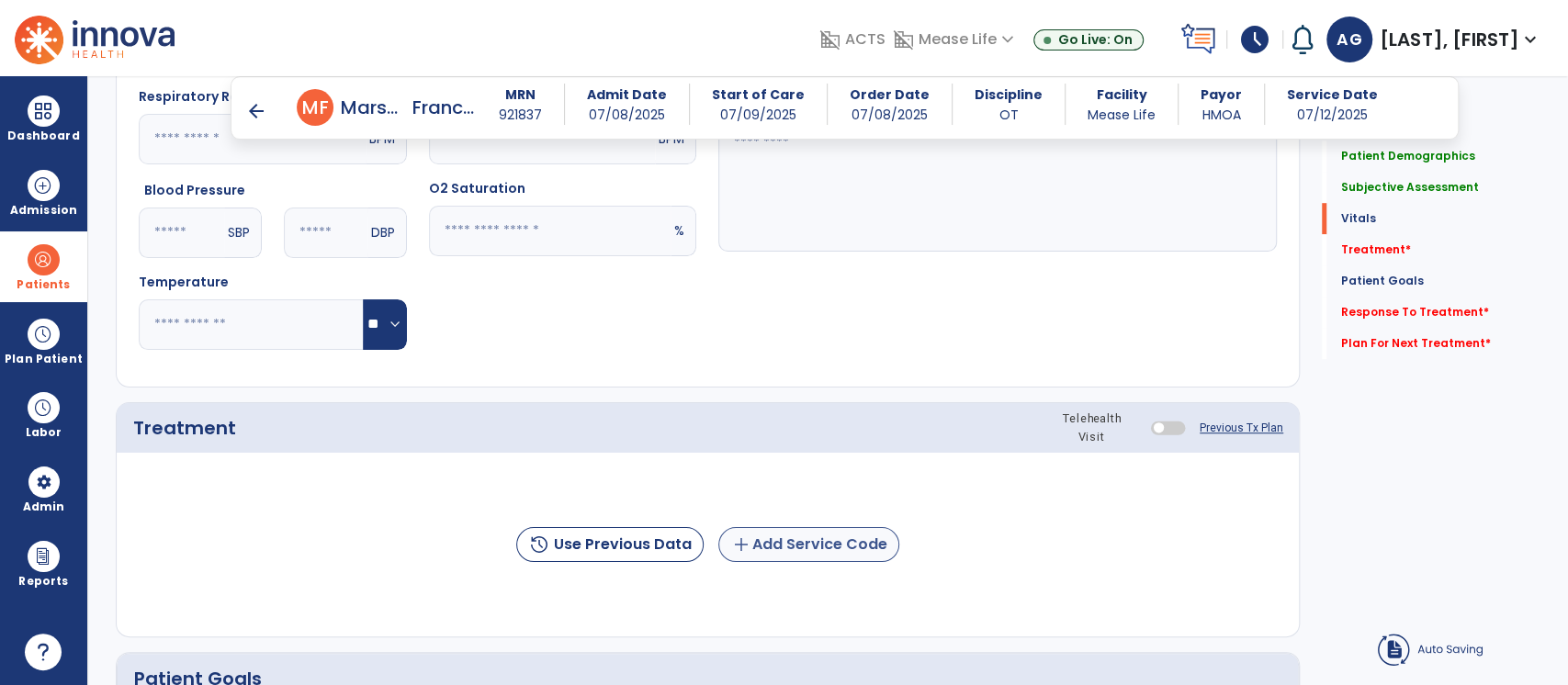 type on "**********" 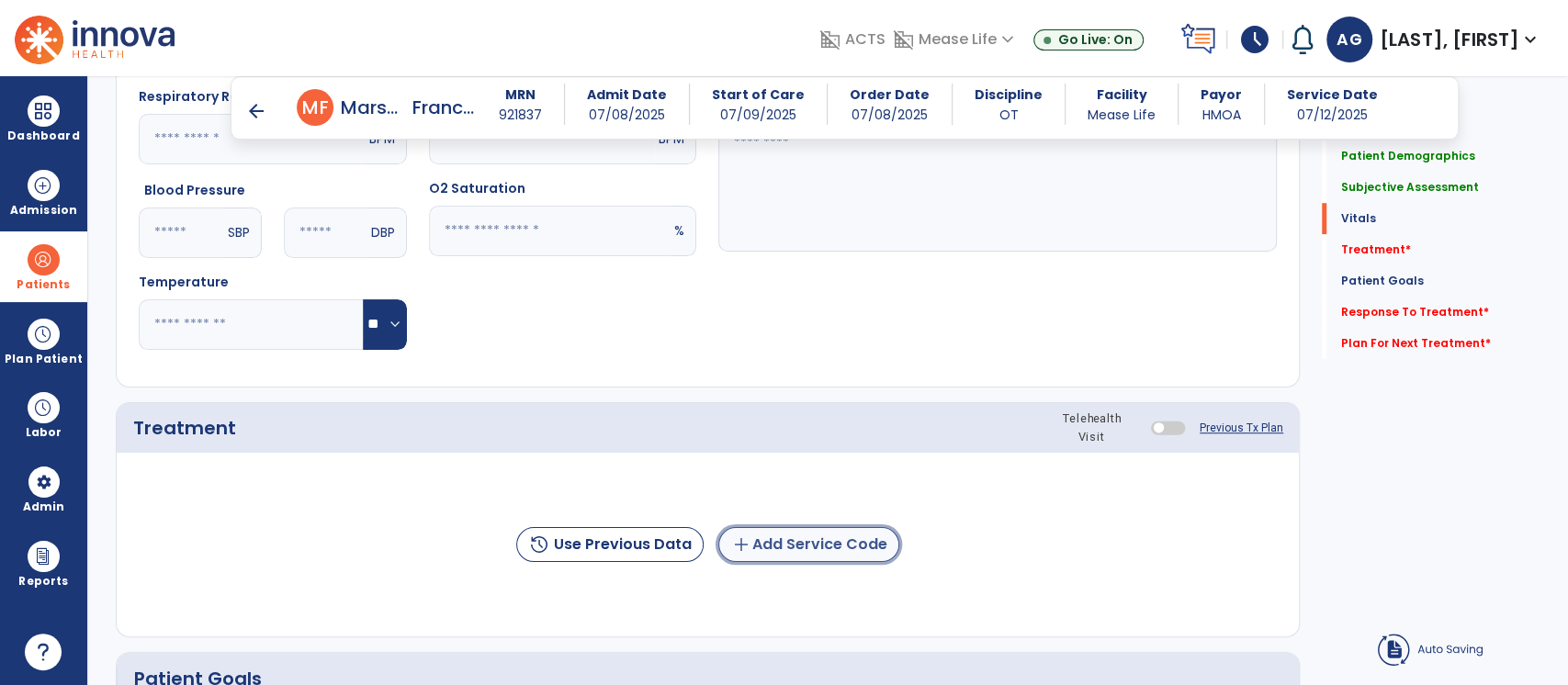 click on "add  Add Service Code" 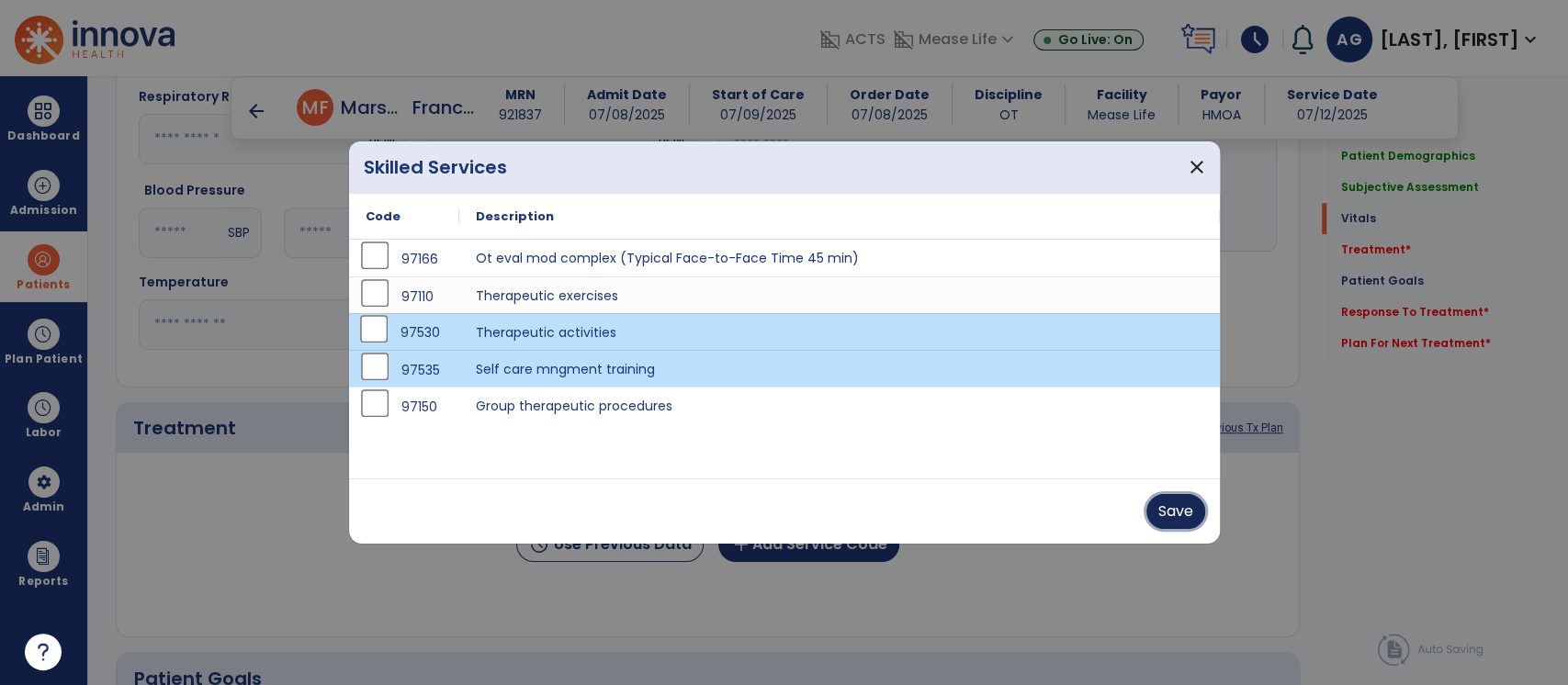 click on "Save" at bounding box center (1176, 511) 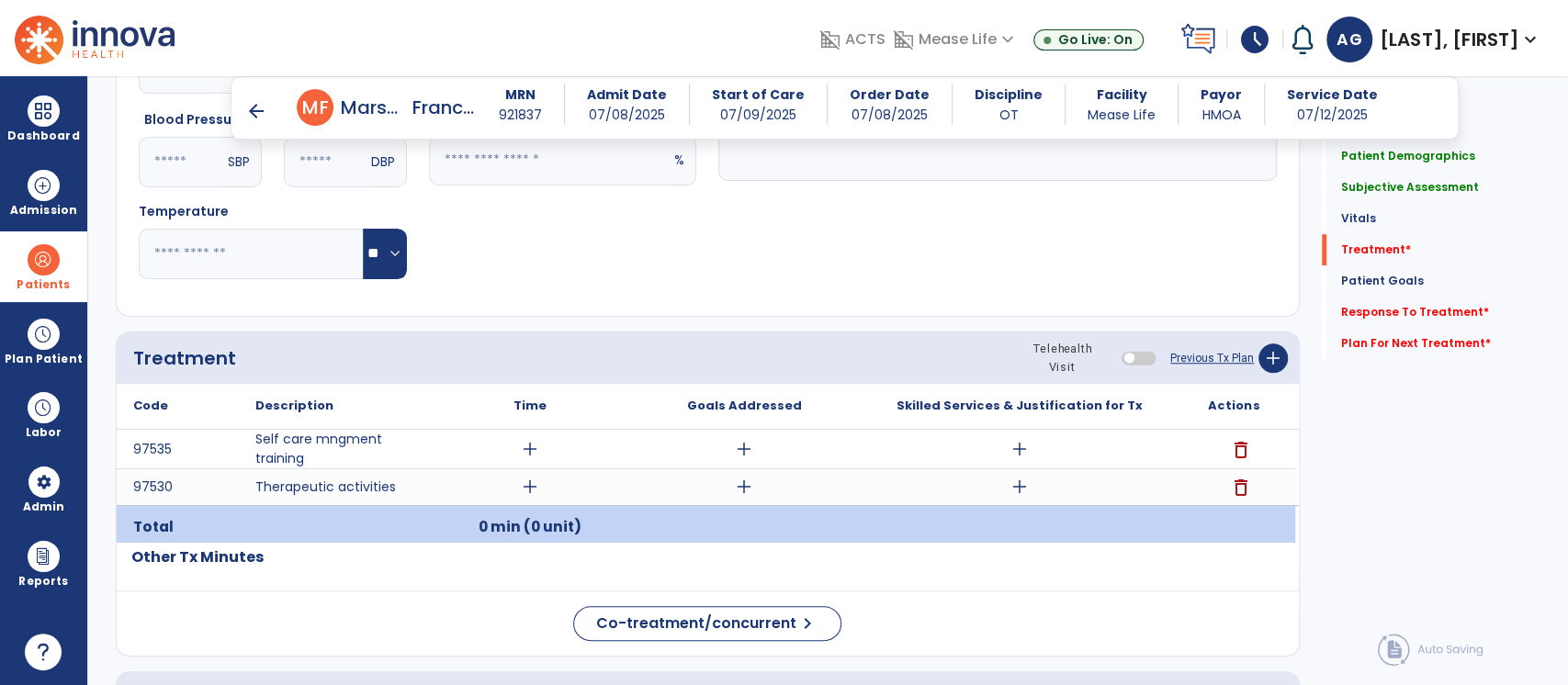 scroll, scrollTop: 829, scrollLeft: 0, axis: vertical 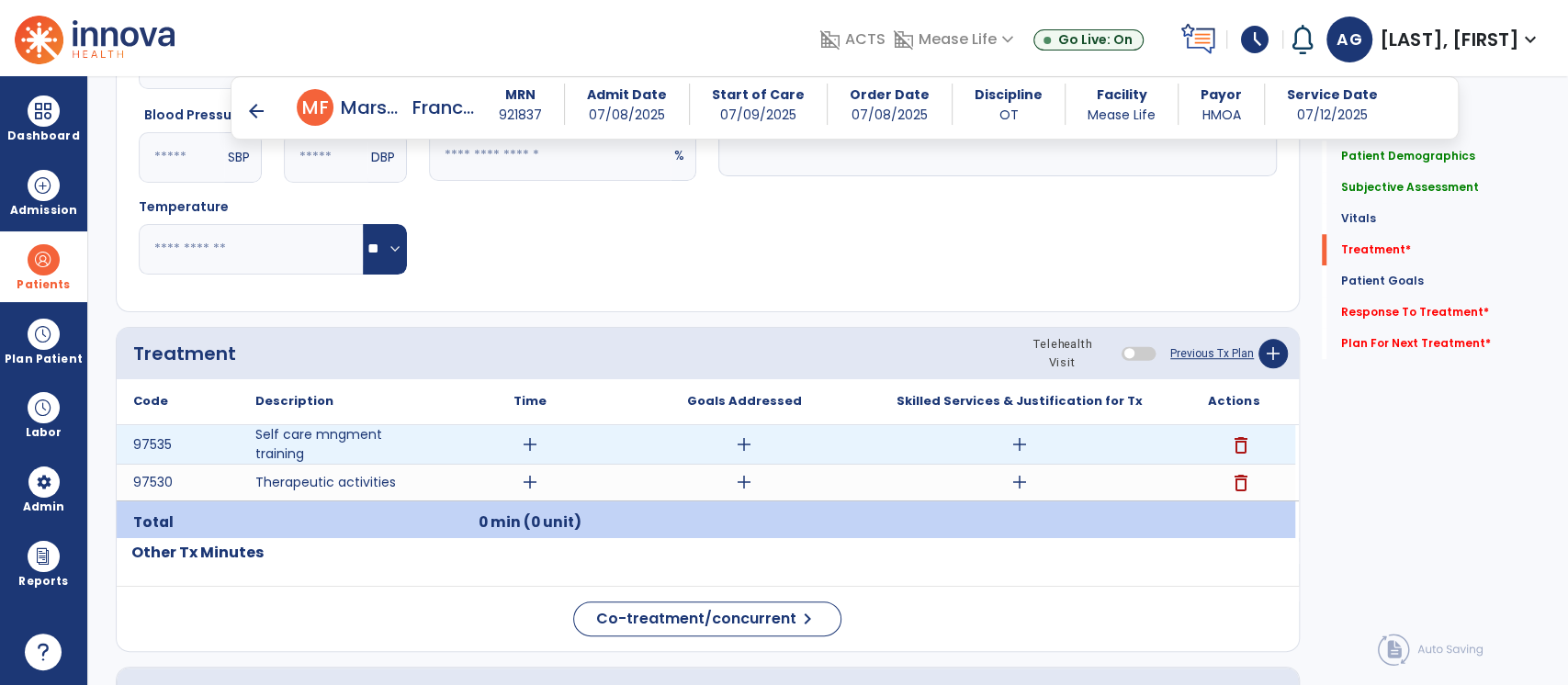 click on "add" at bounding box center (530, 444) 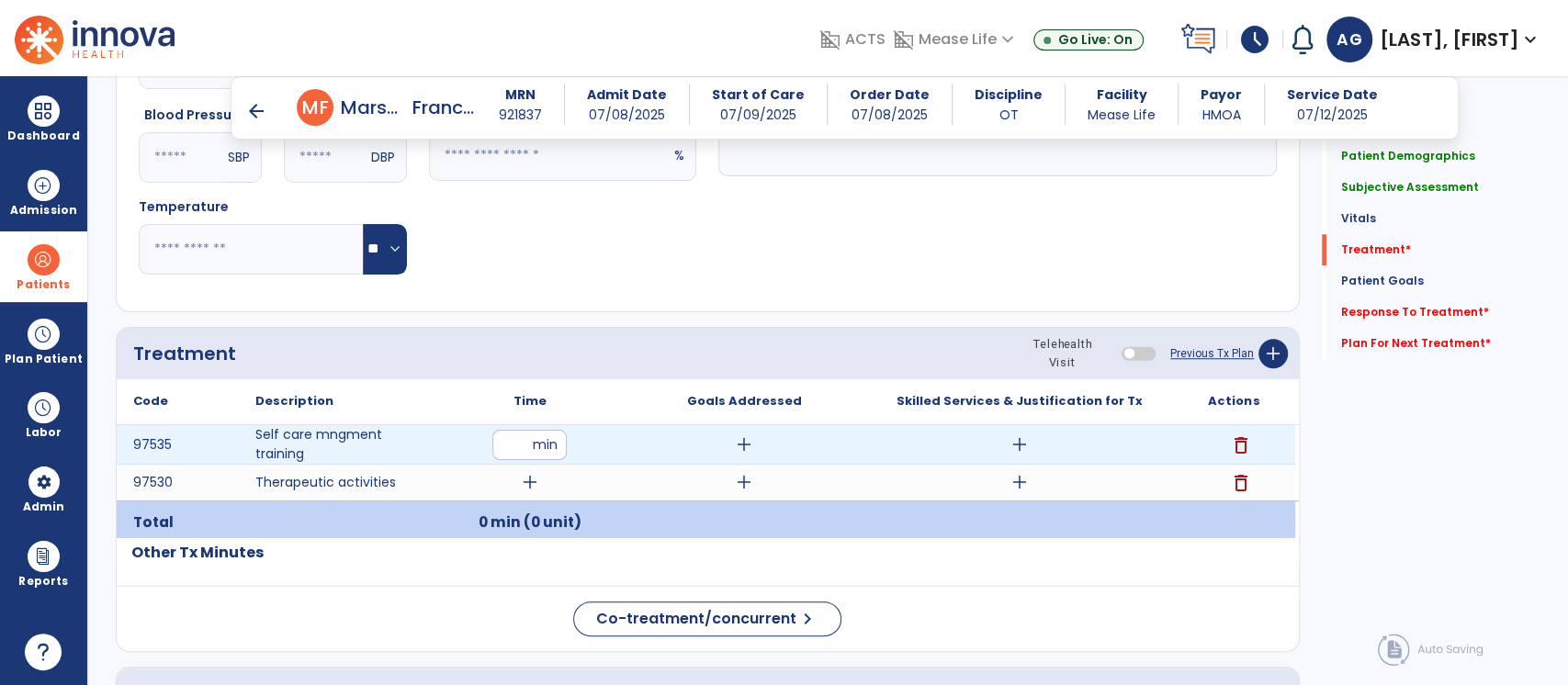 type on "**" 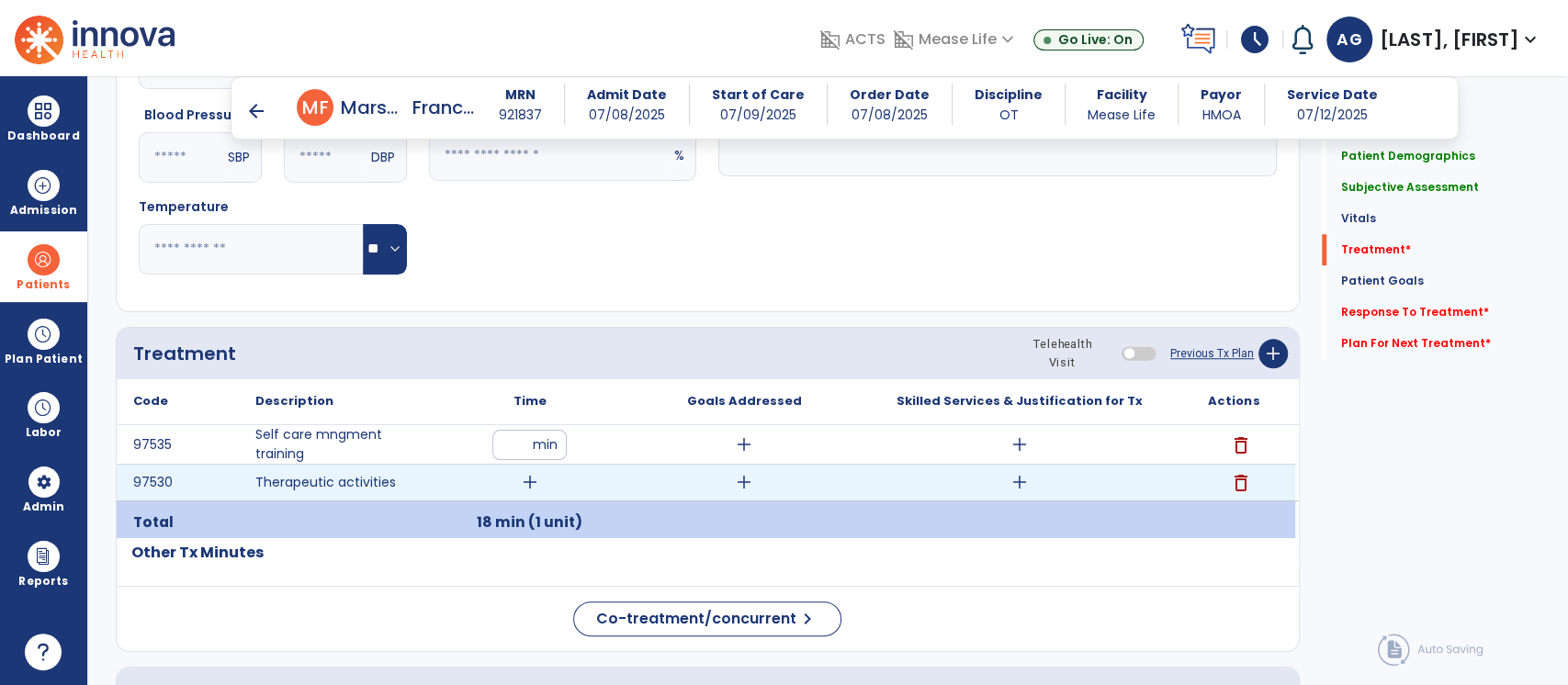 click on "add" at bounding box center (530, 482) 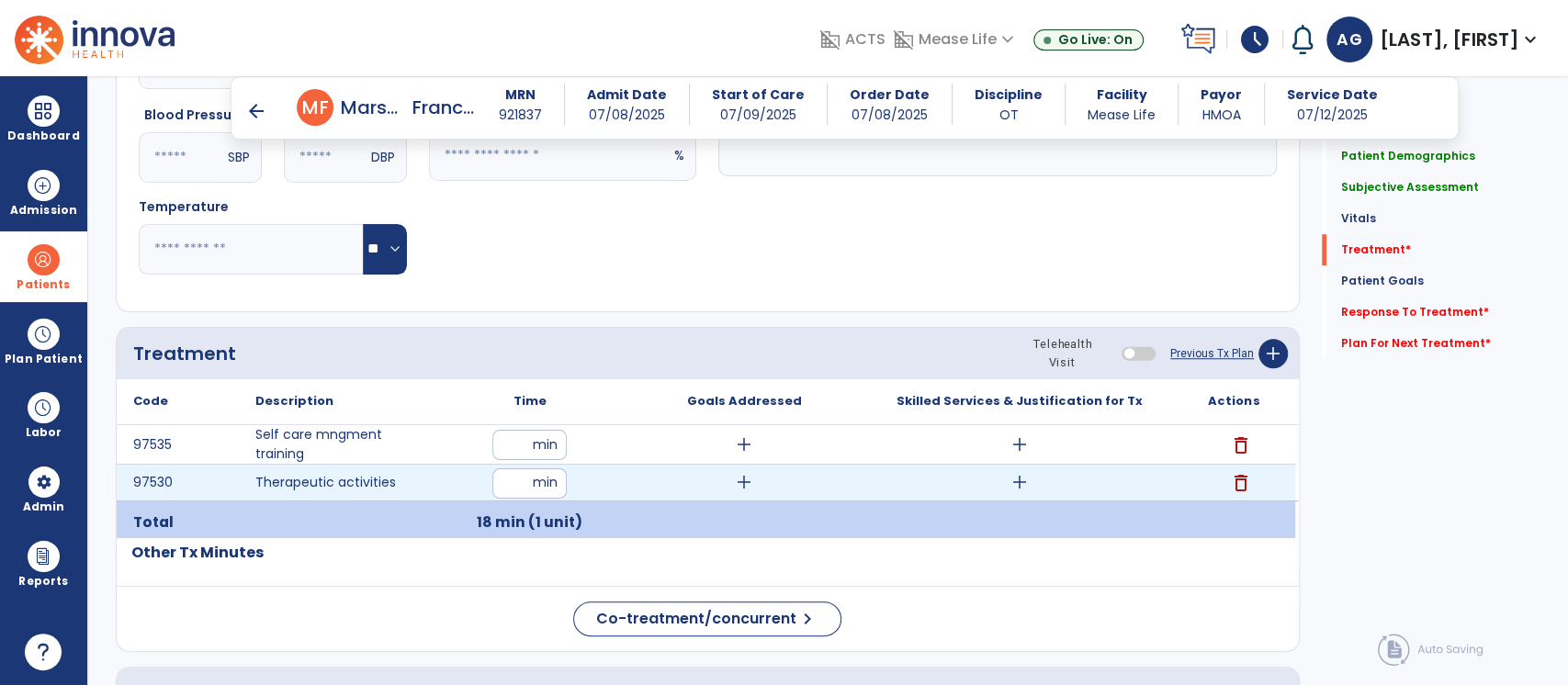 type on "**" 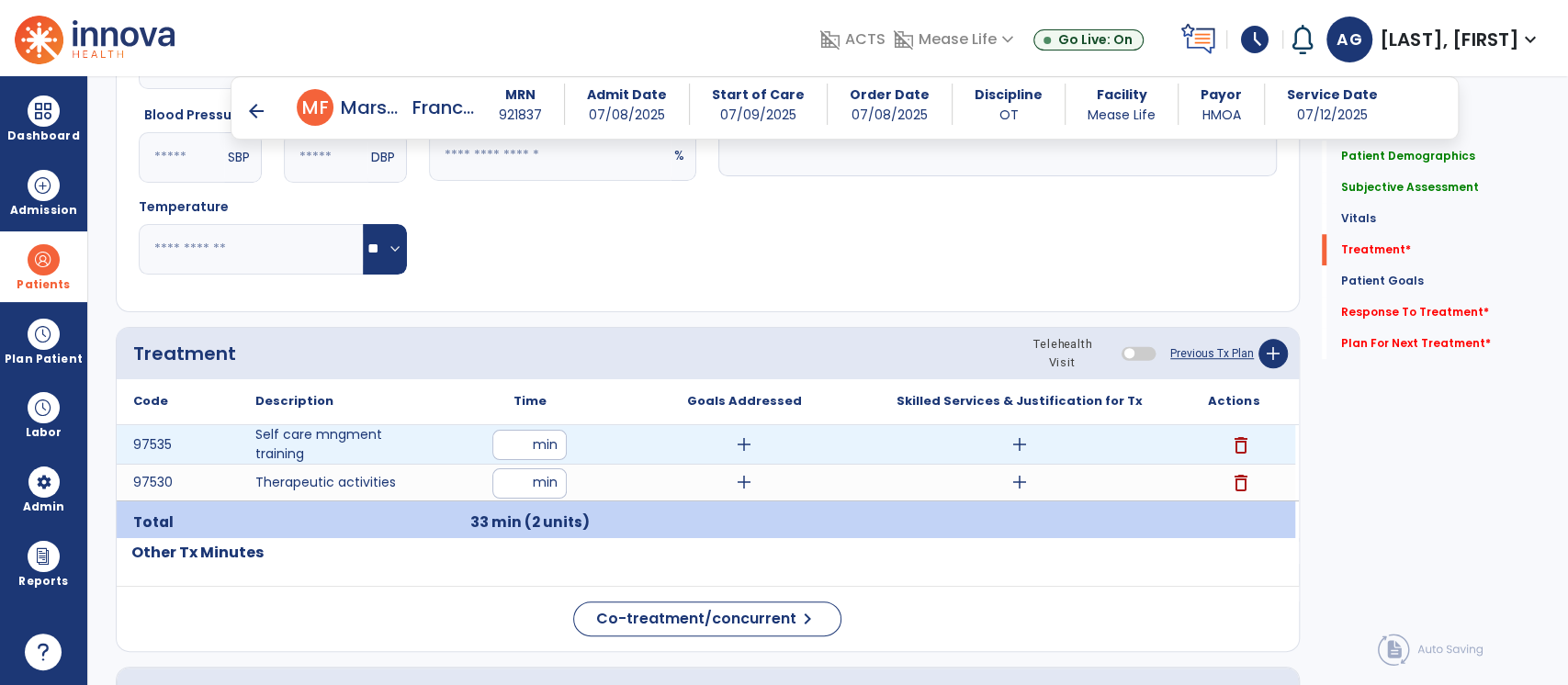 click on "add" at bounding box center [744, 444] 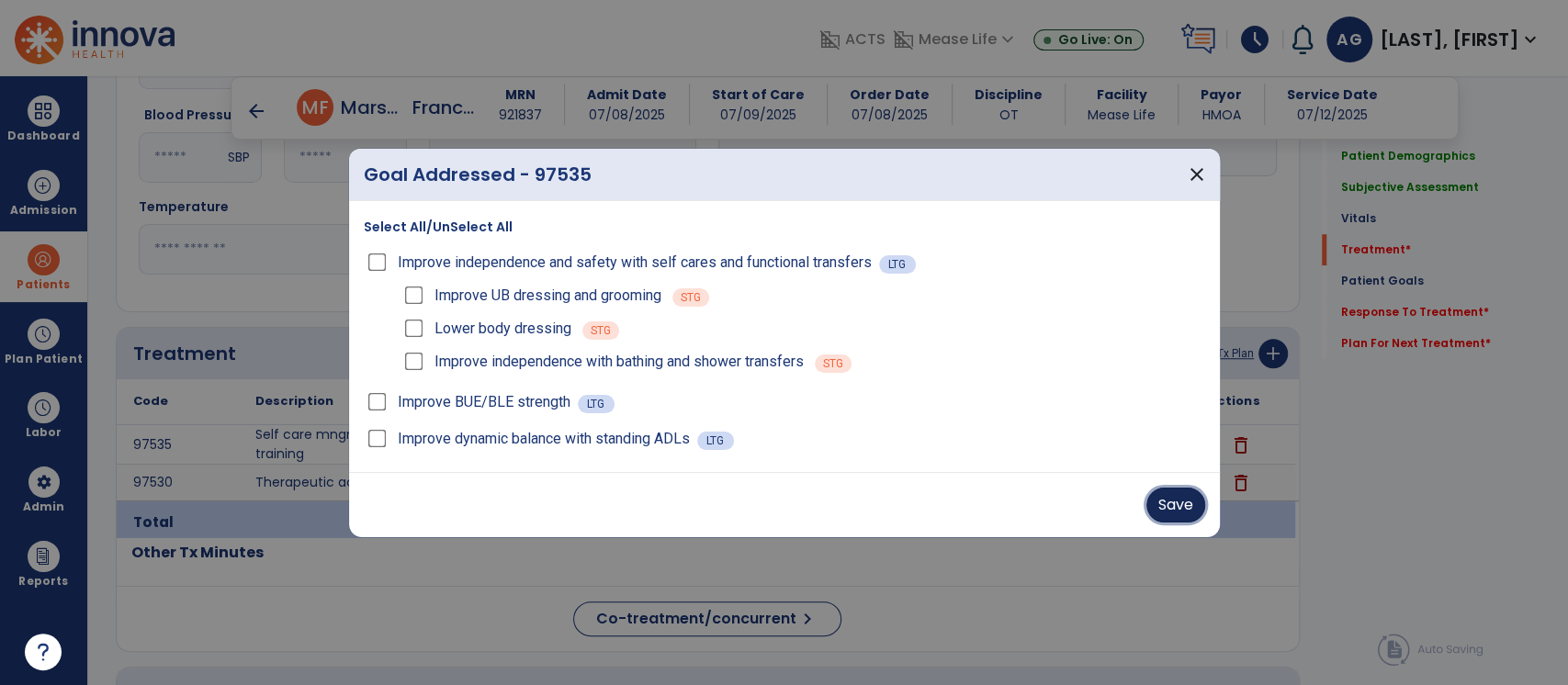 click on "Save" at bounding box center [1176, 505] 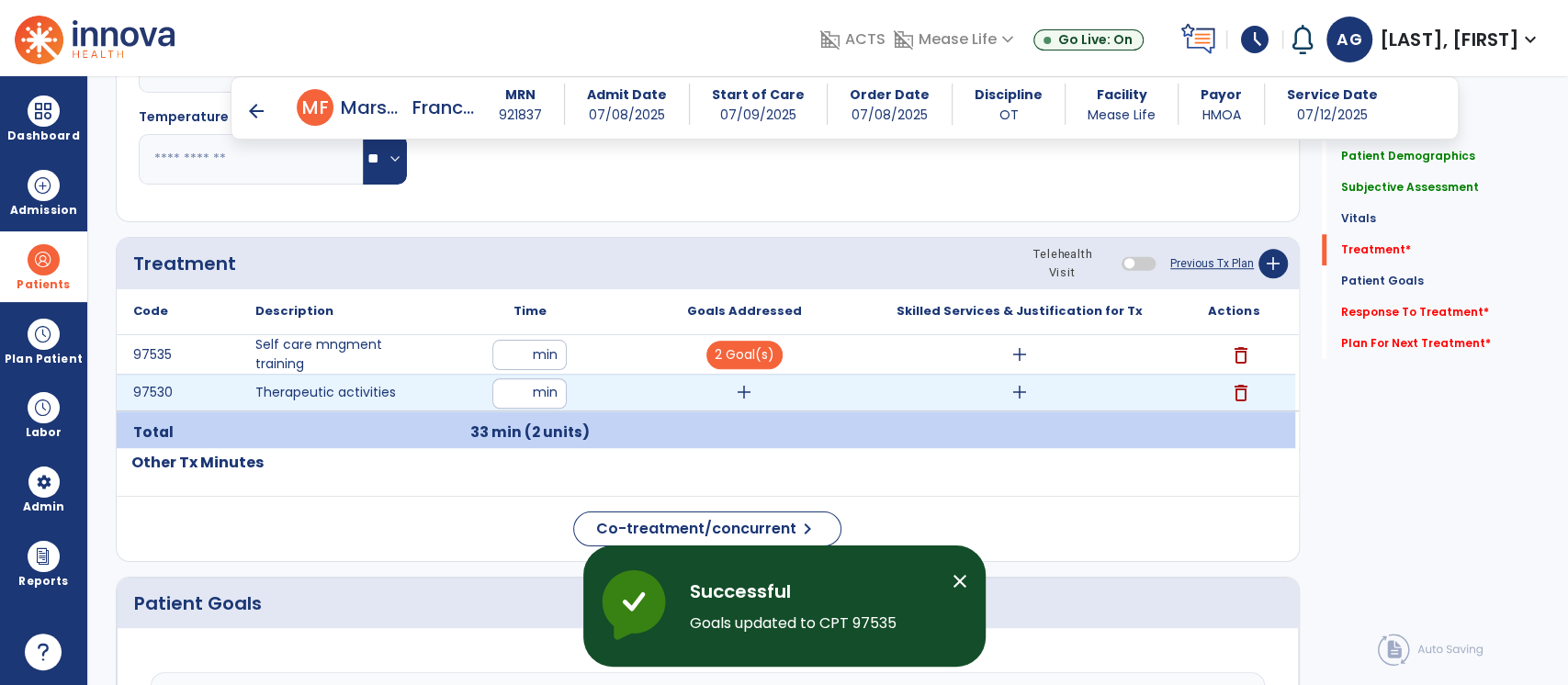 scroll, scrollTop: 923, scrollLeft: 0, axis: vertical 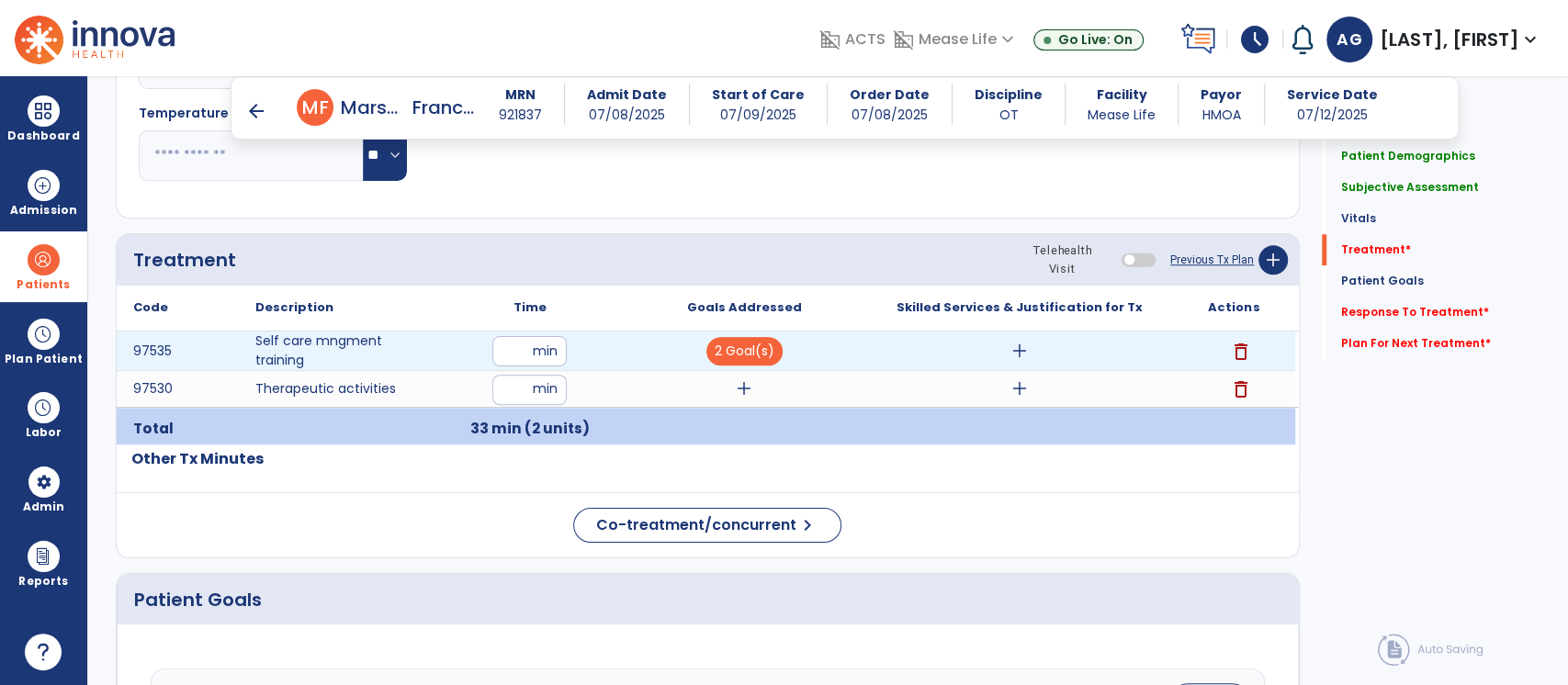 click on "add" at bounding box center (1020, 351) 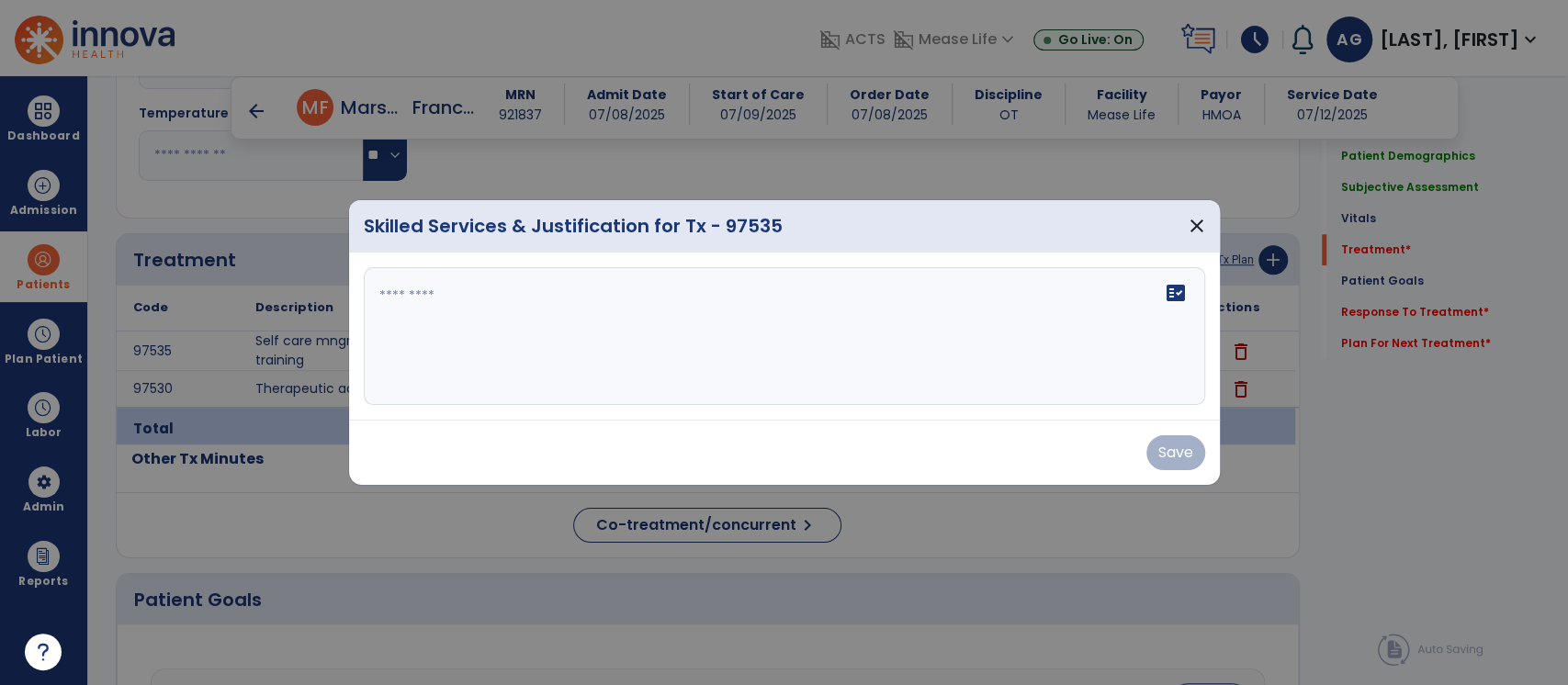 click at bounding box center (784, 336) 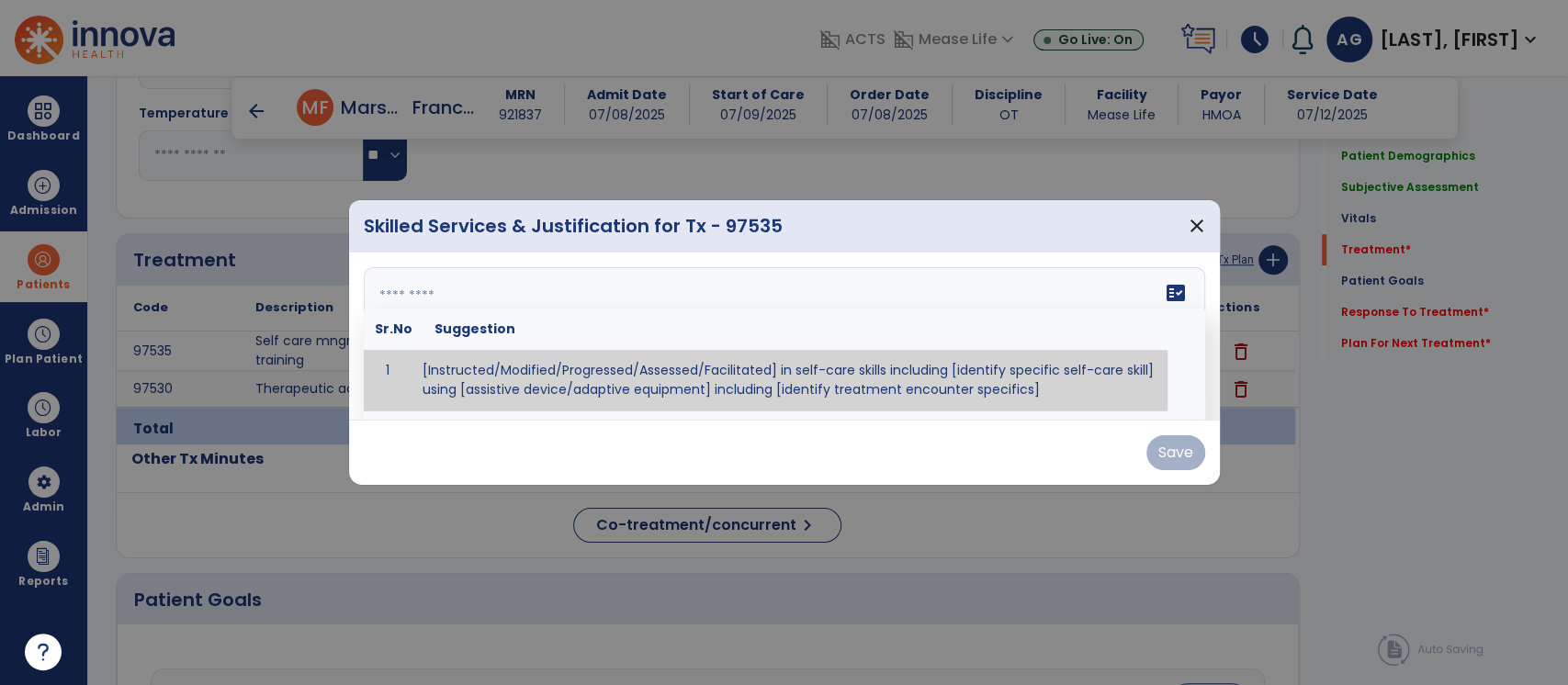 click at bounding box center (783, 336) 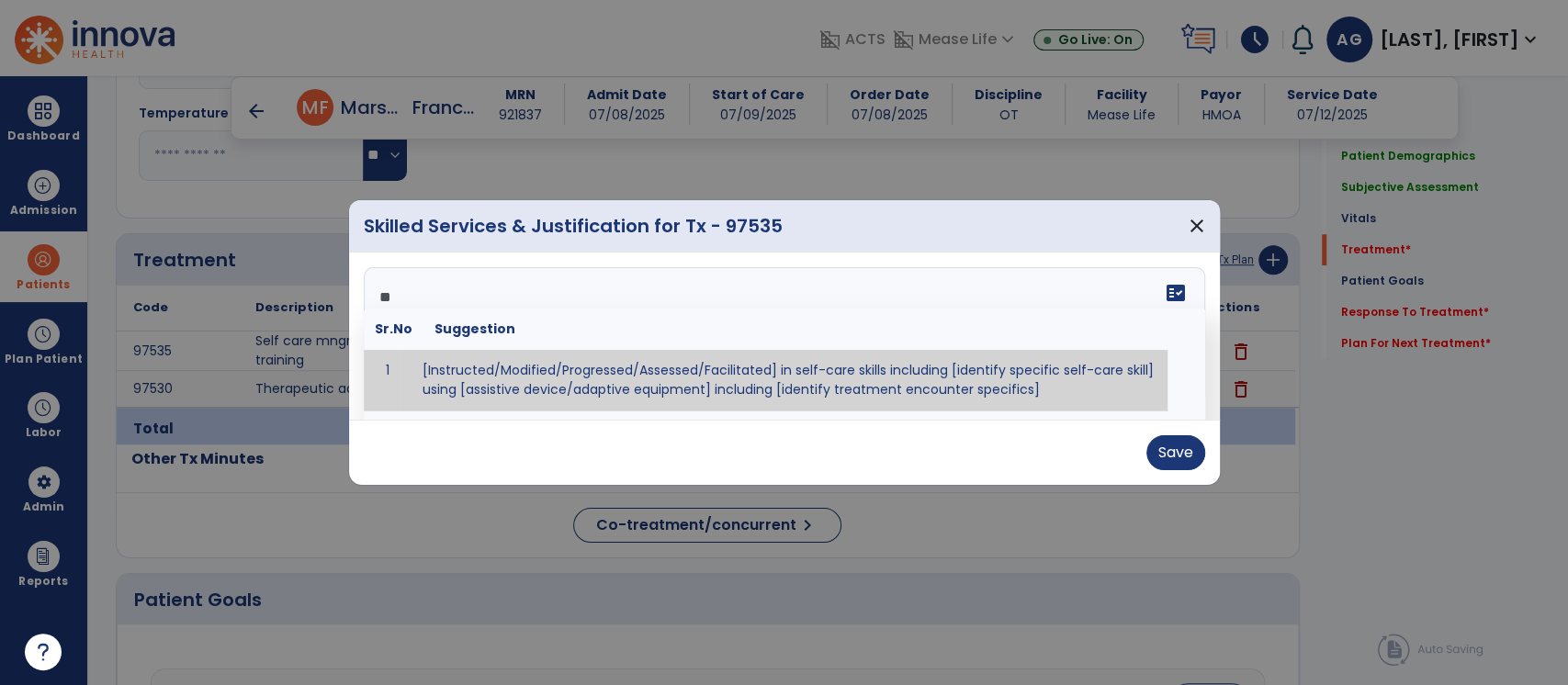 type on "*" 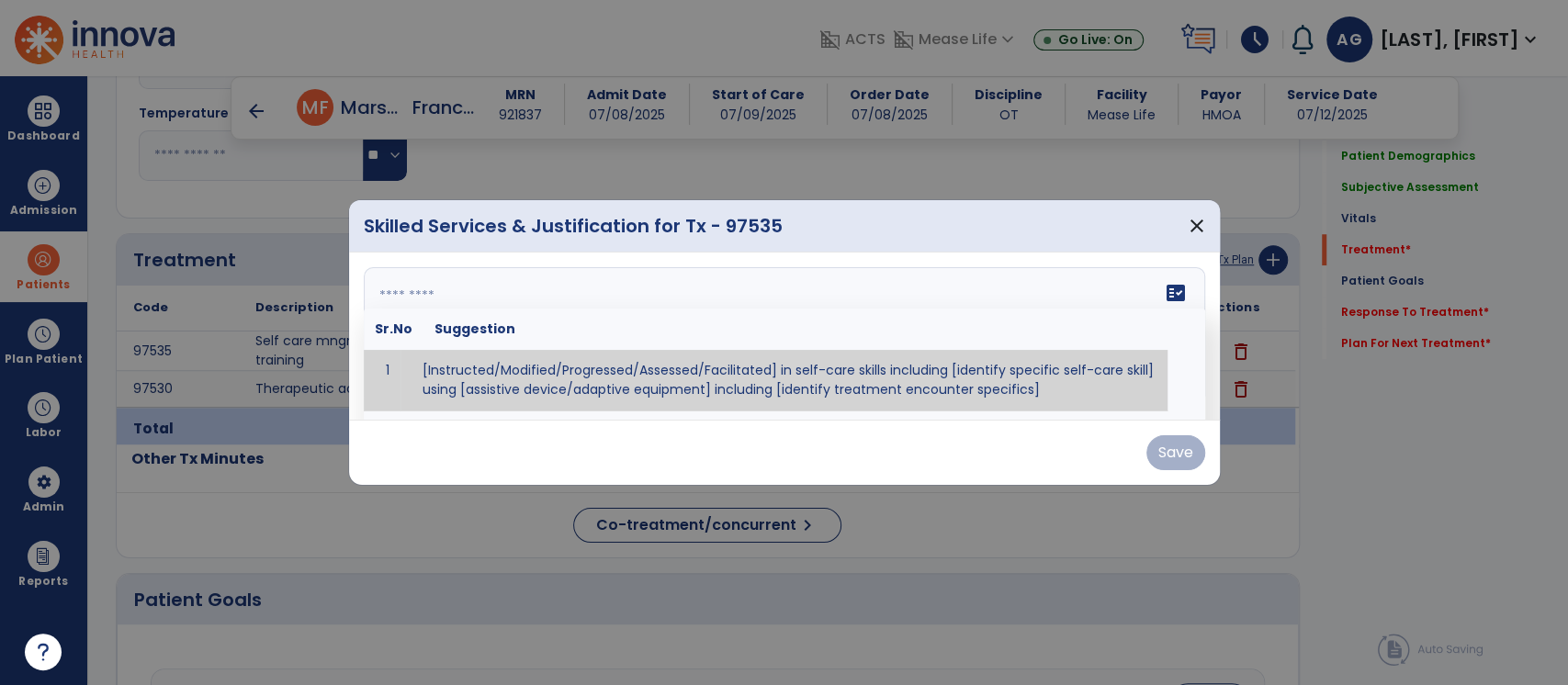 click at bounding box center (783, 336) 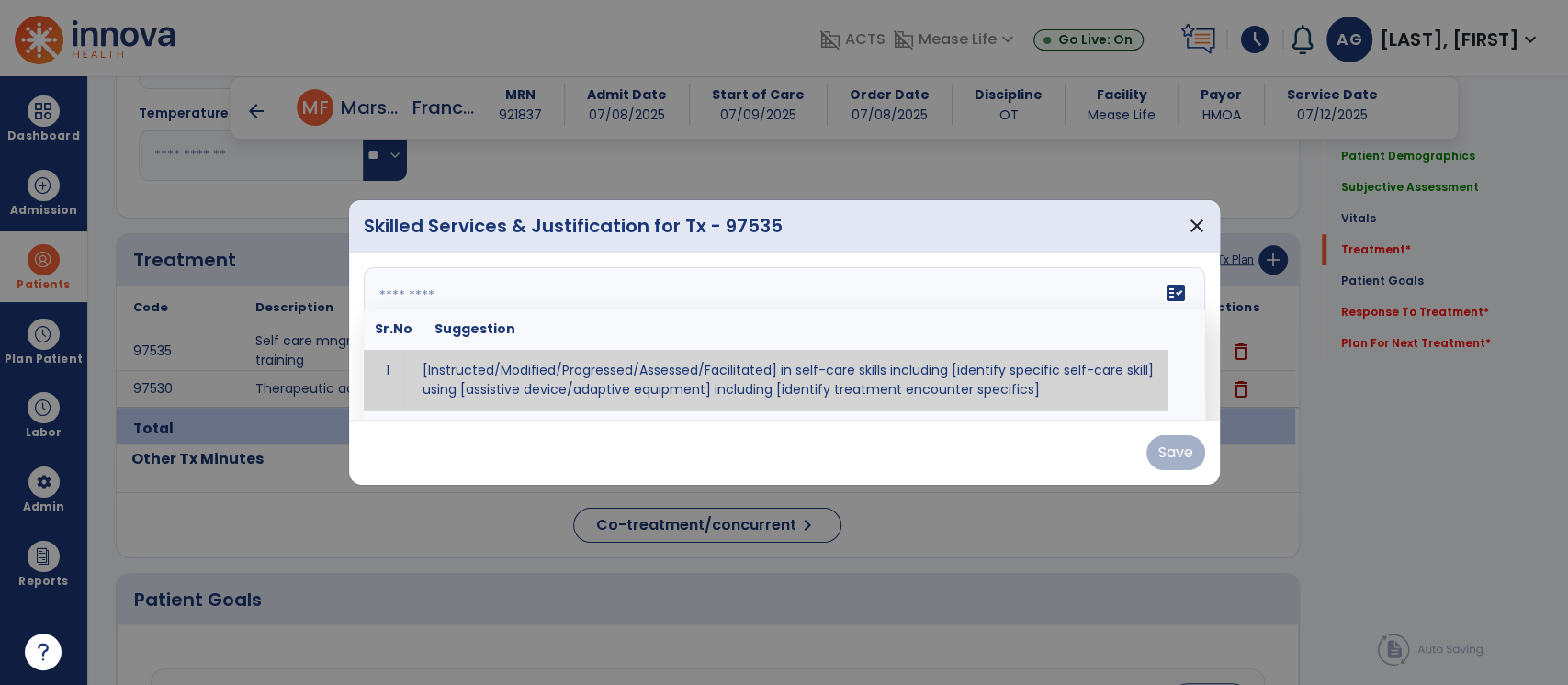 paste on "**********" 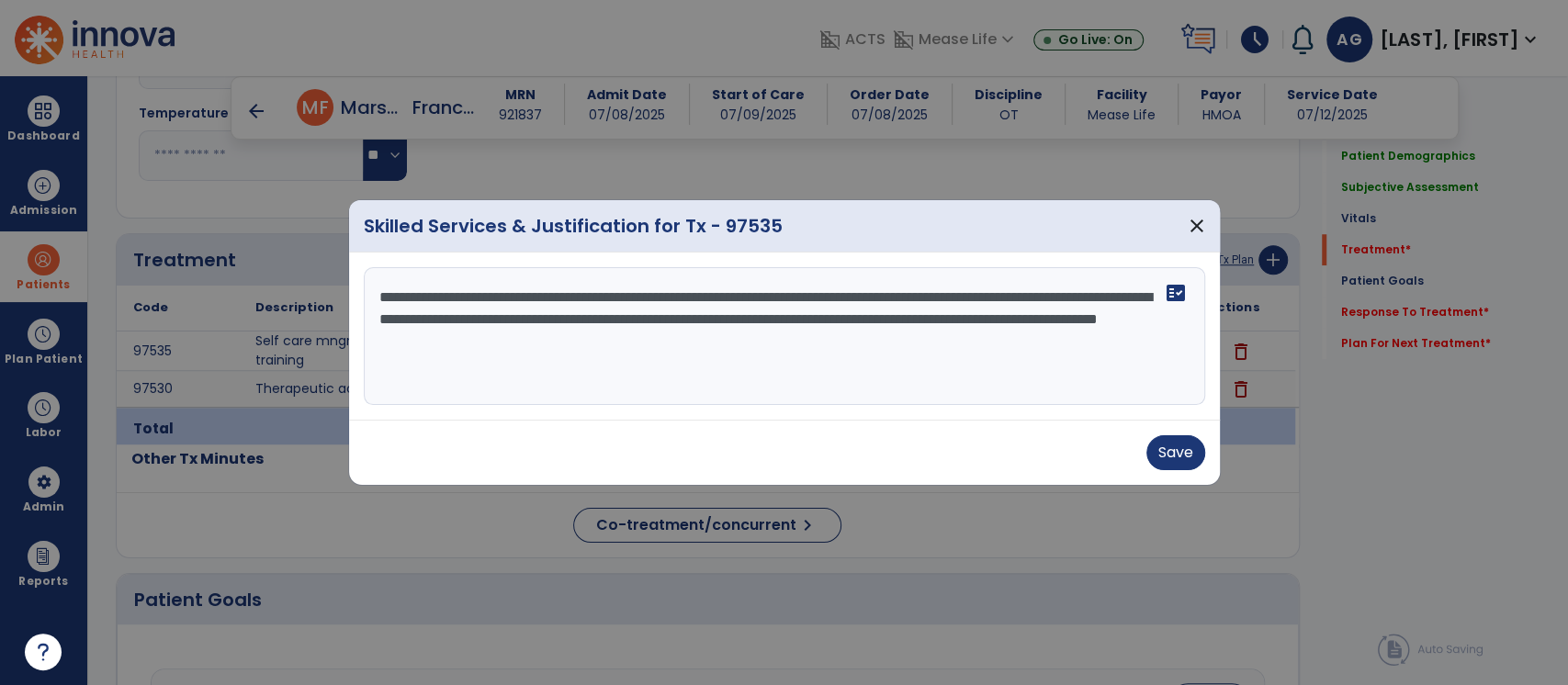 click on "**********" at bounding box center (784, 336) 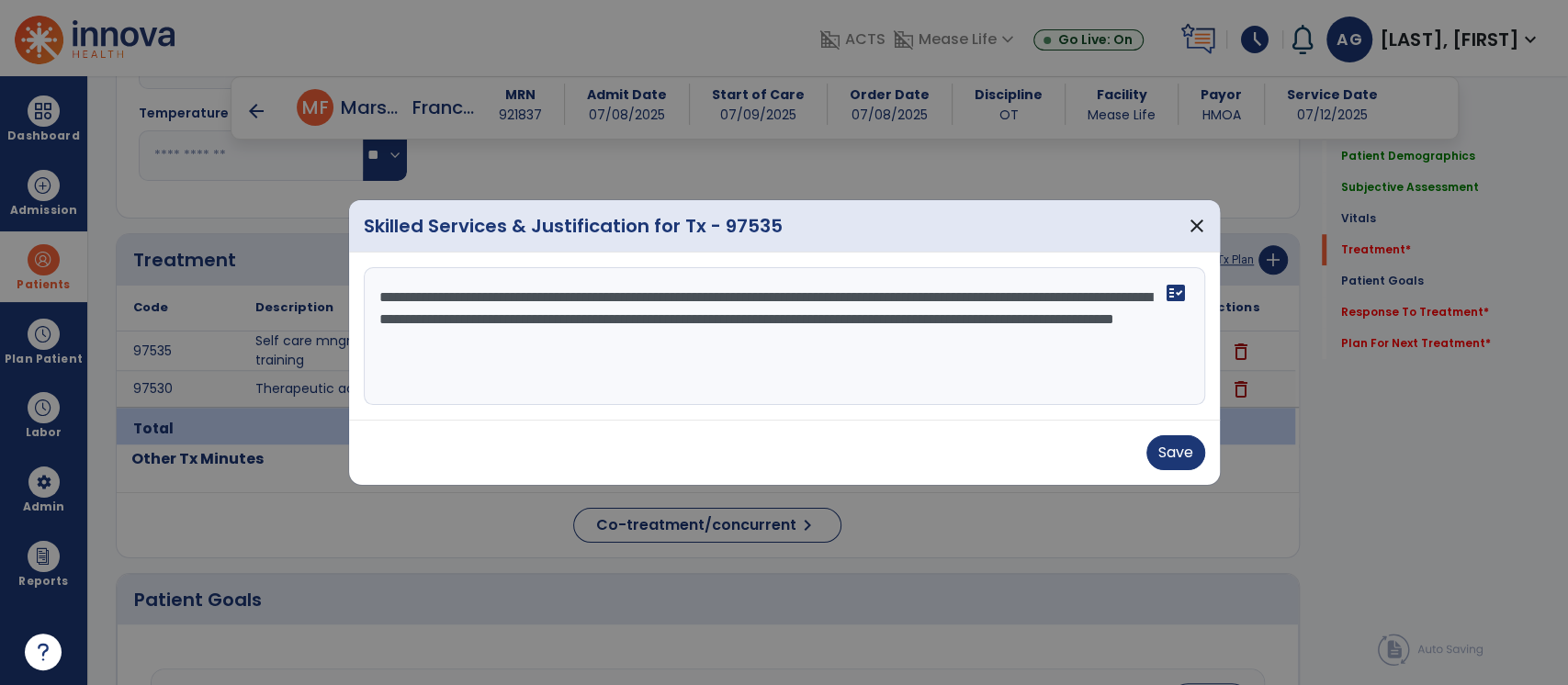 click on "**********" at bounding box center (784, 336) 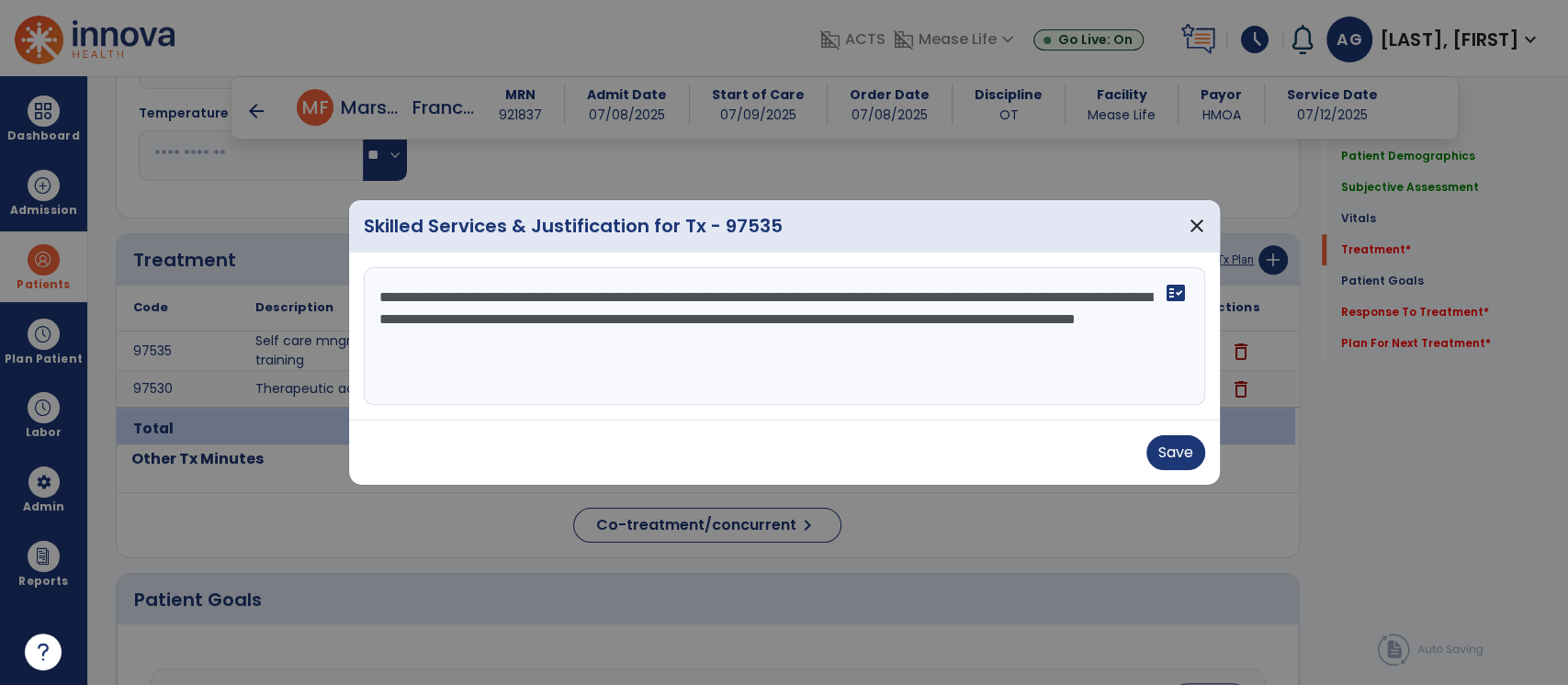 click on "**********" at bounding box center [784, 336] 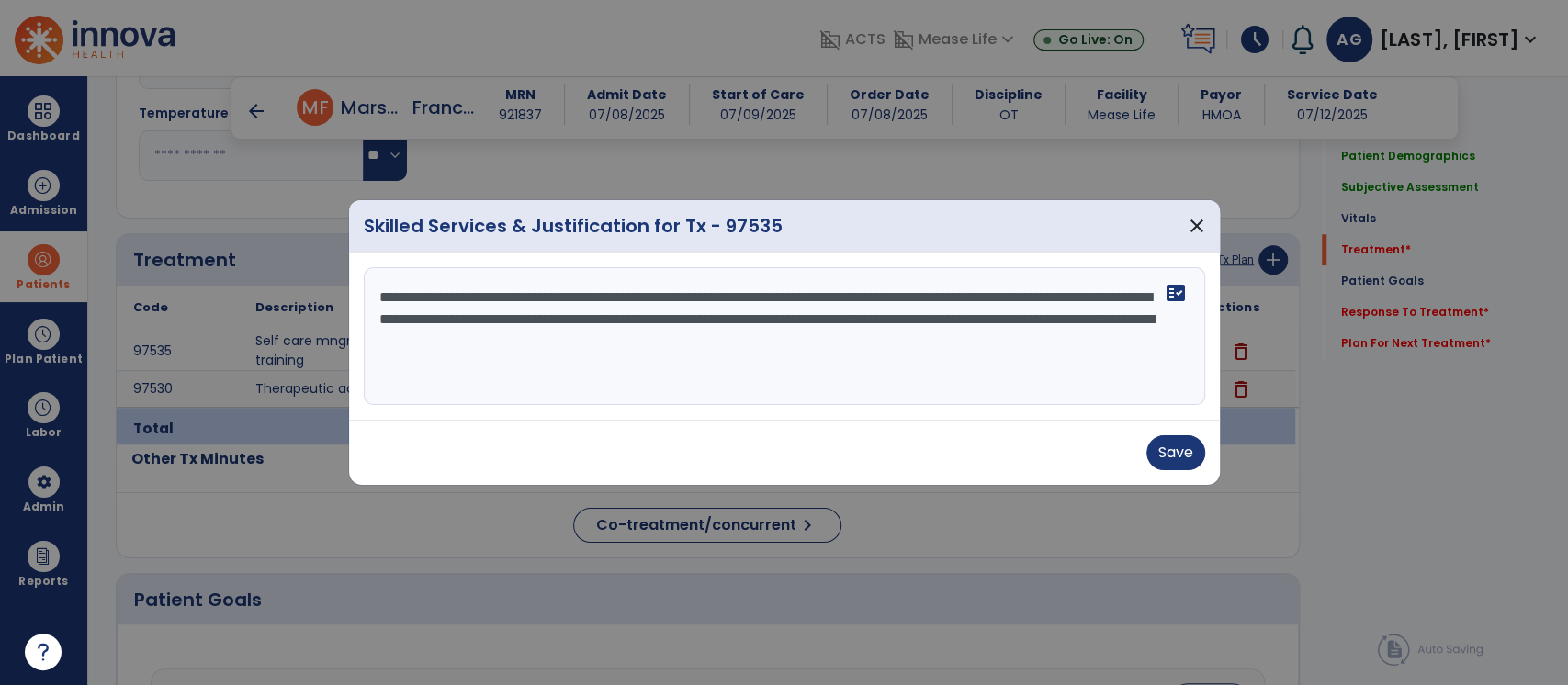 click on "**********" at bounding box center (784, 336) 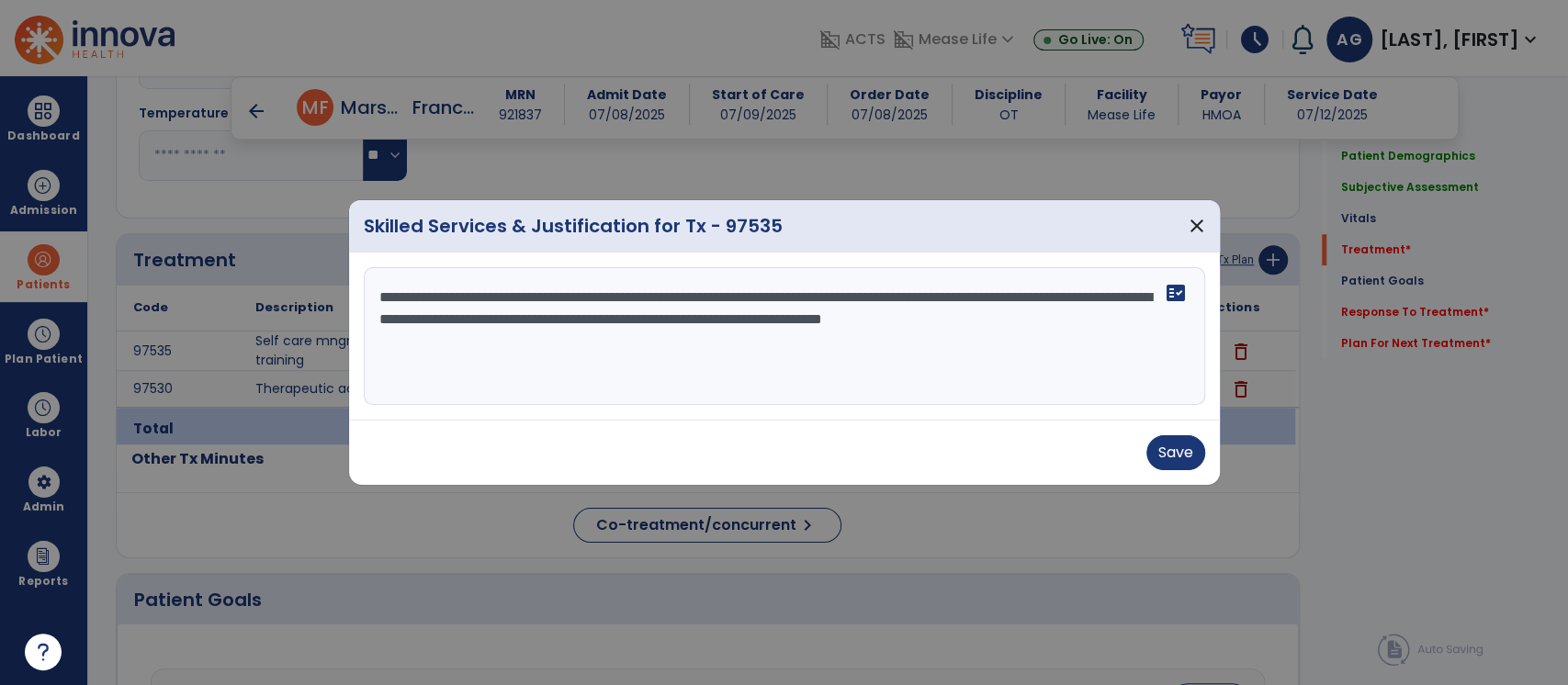 click on "**********" at bounding box center (784, 336) 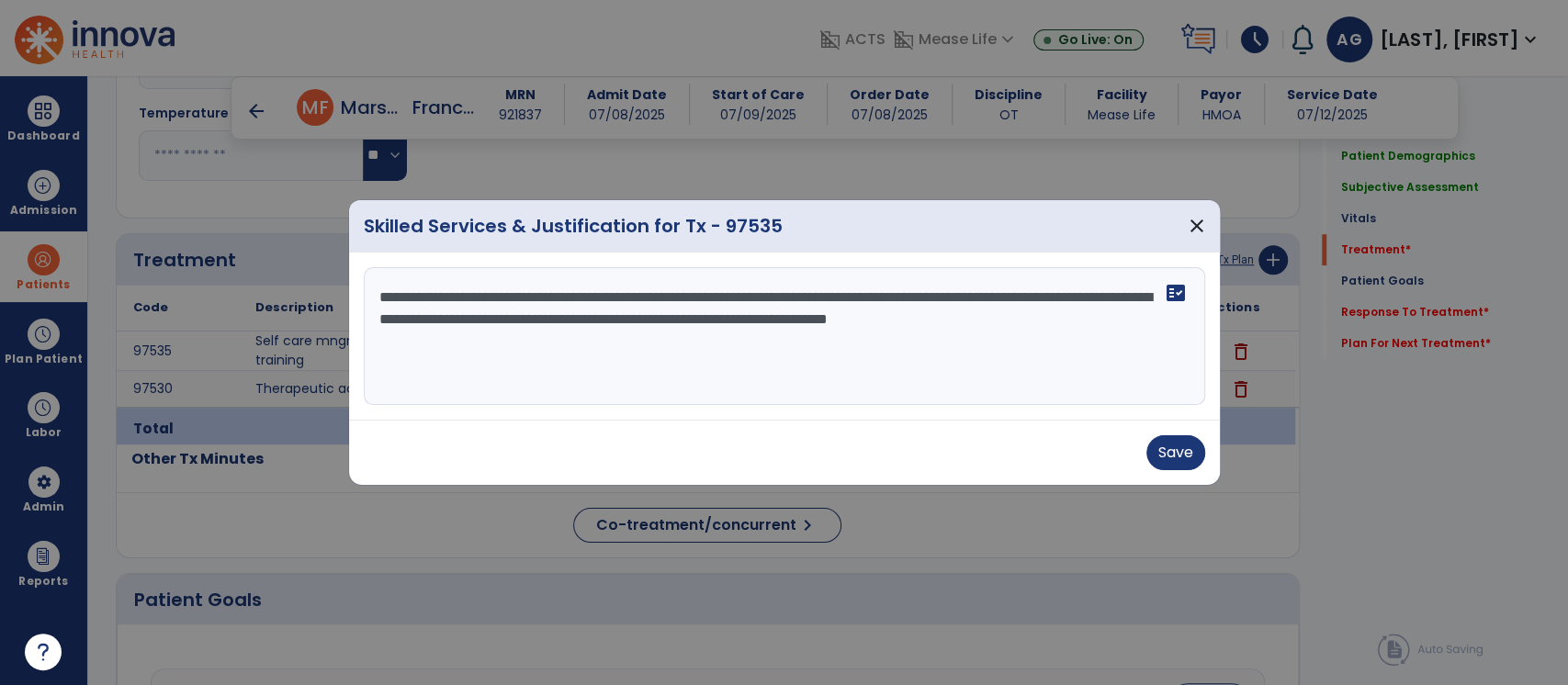 click on "**********" at bounding box center (784, 336) 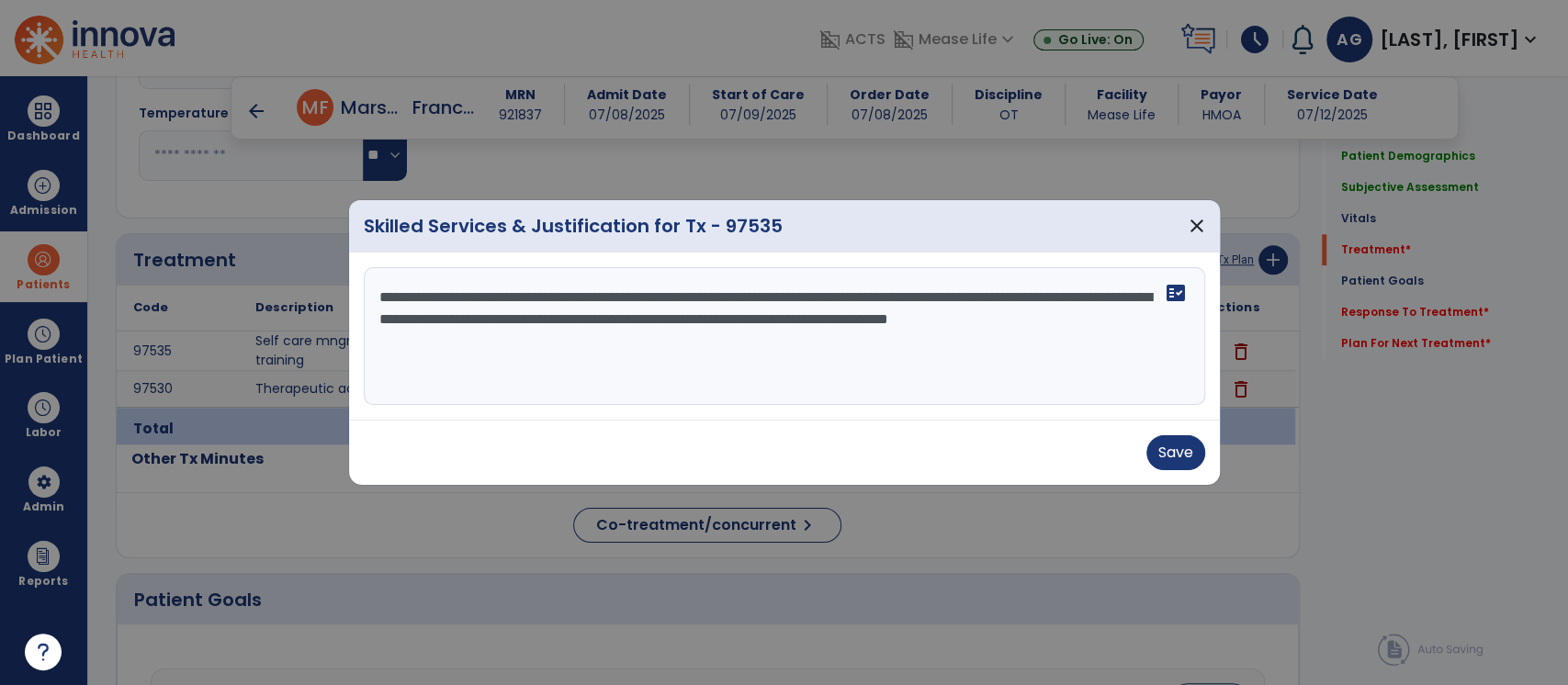 type on "**********" 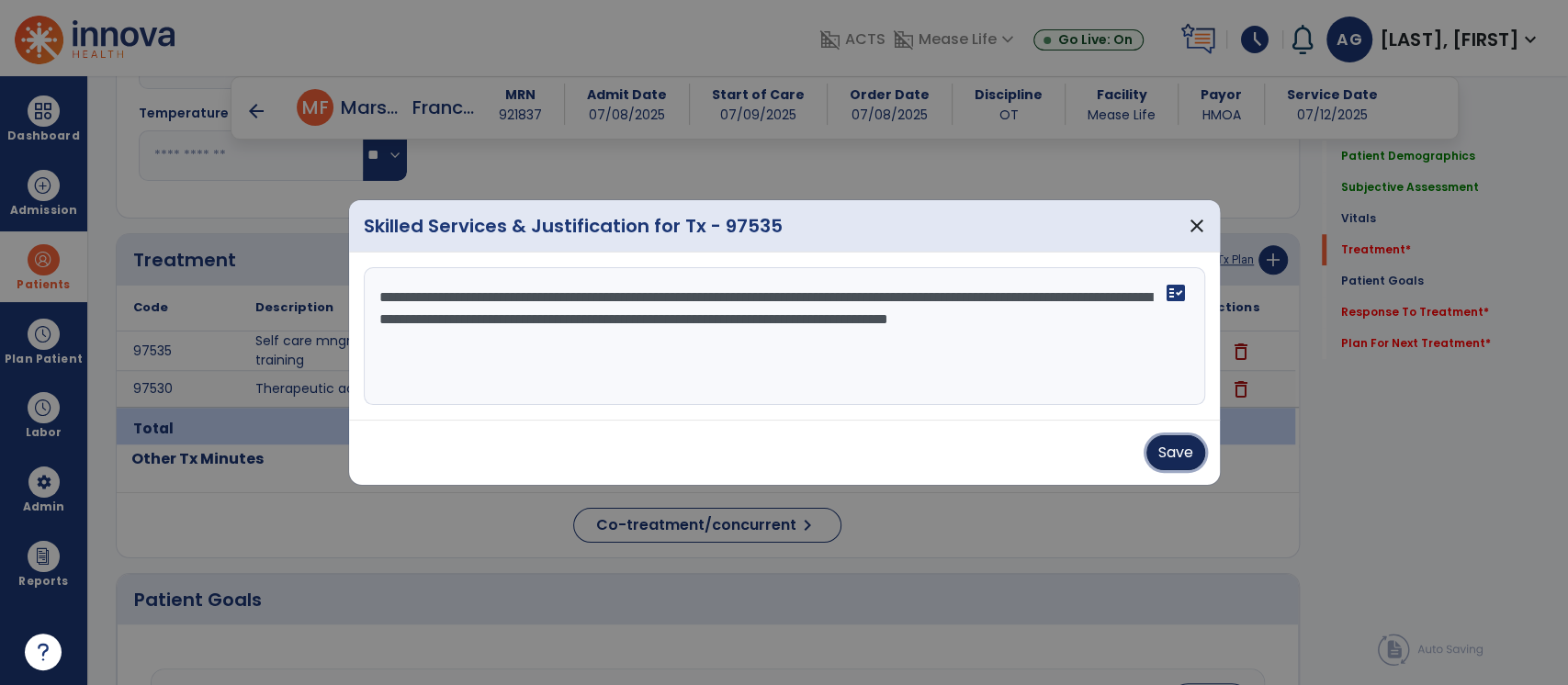 click on "Save" at bounding box center (1176, 453) 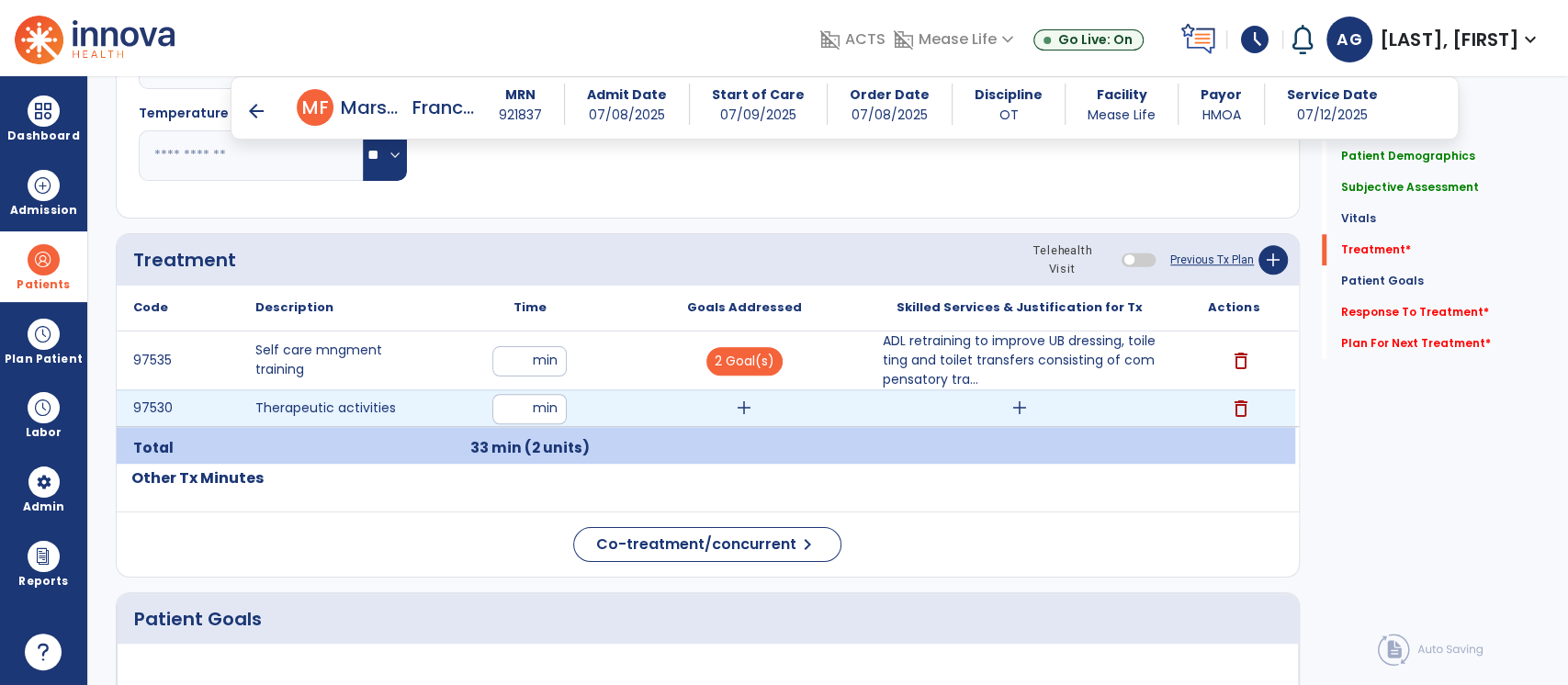 click on "add" at bounding box center (744, 408) 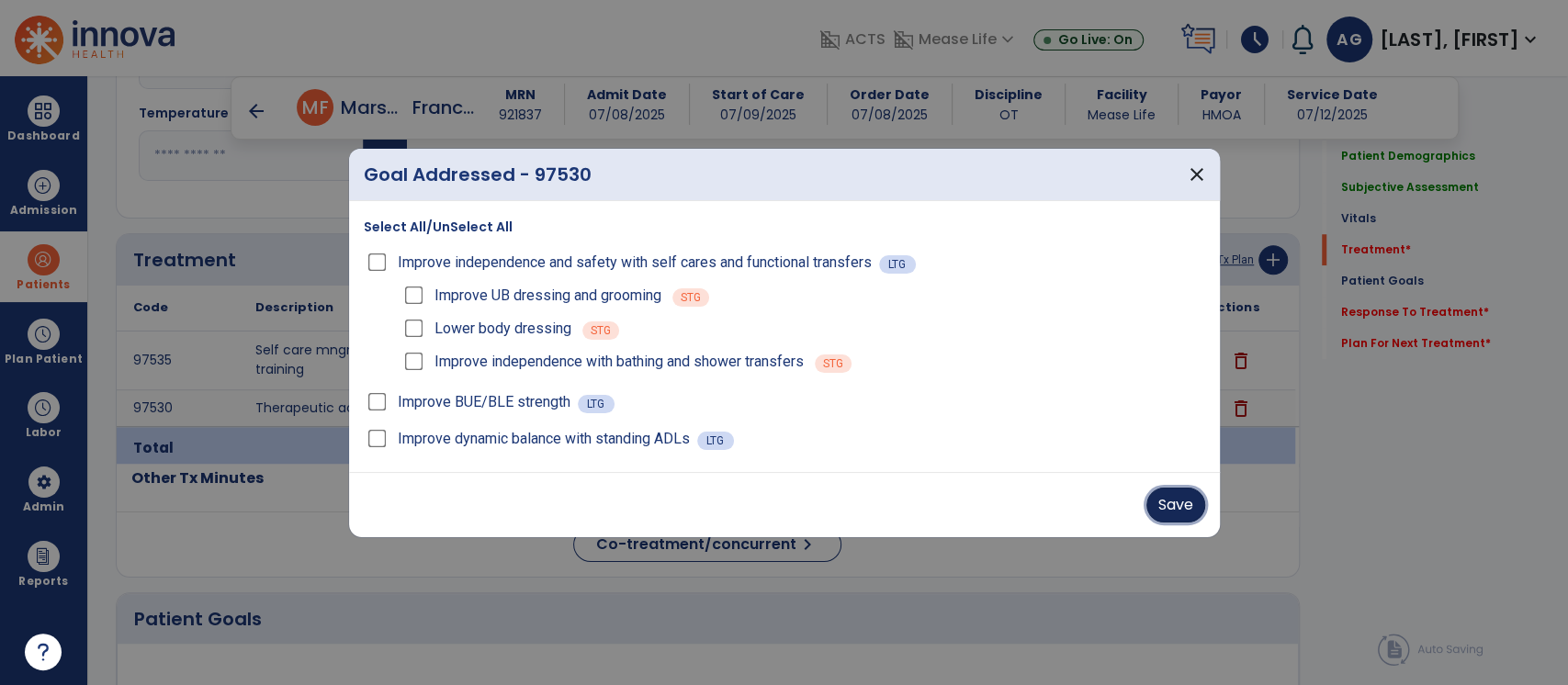 click on "Save" at bounding box center (1176, 505) 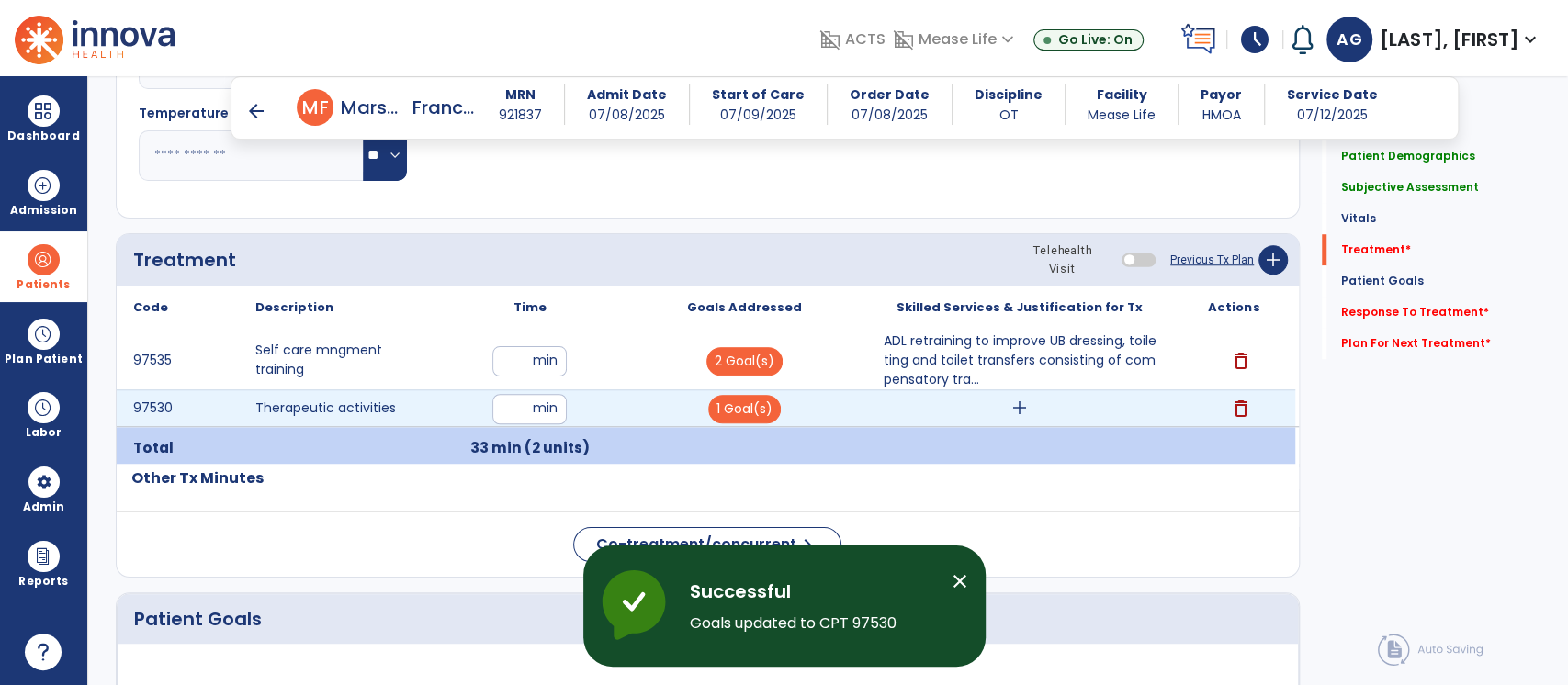 click on "add" at bounding box center (1020, 408) 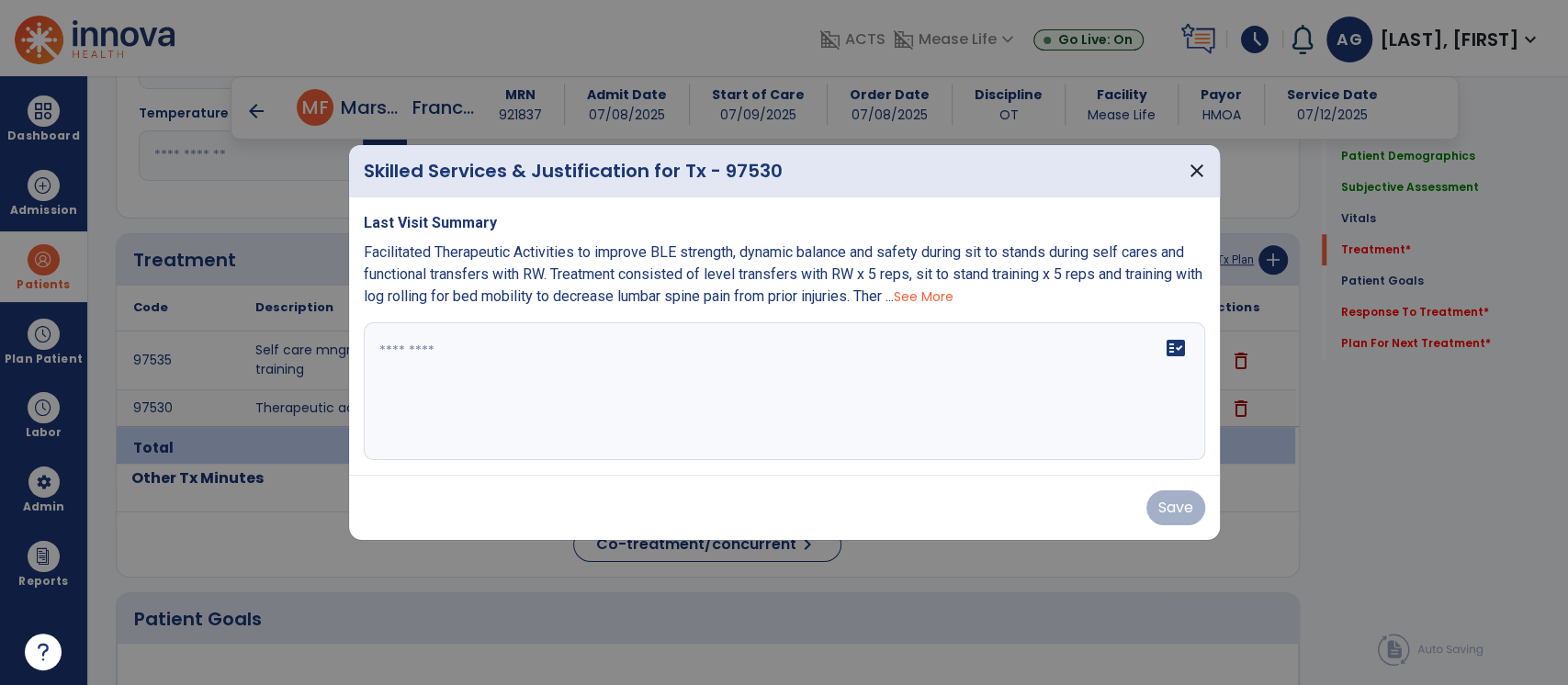 click at bounding box center [784, 391] 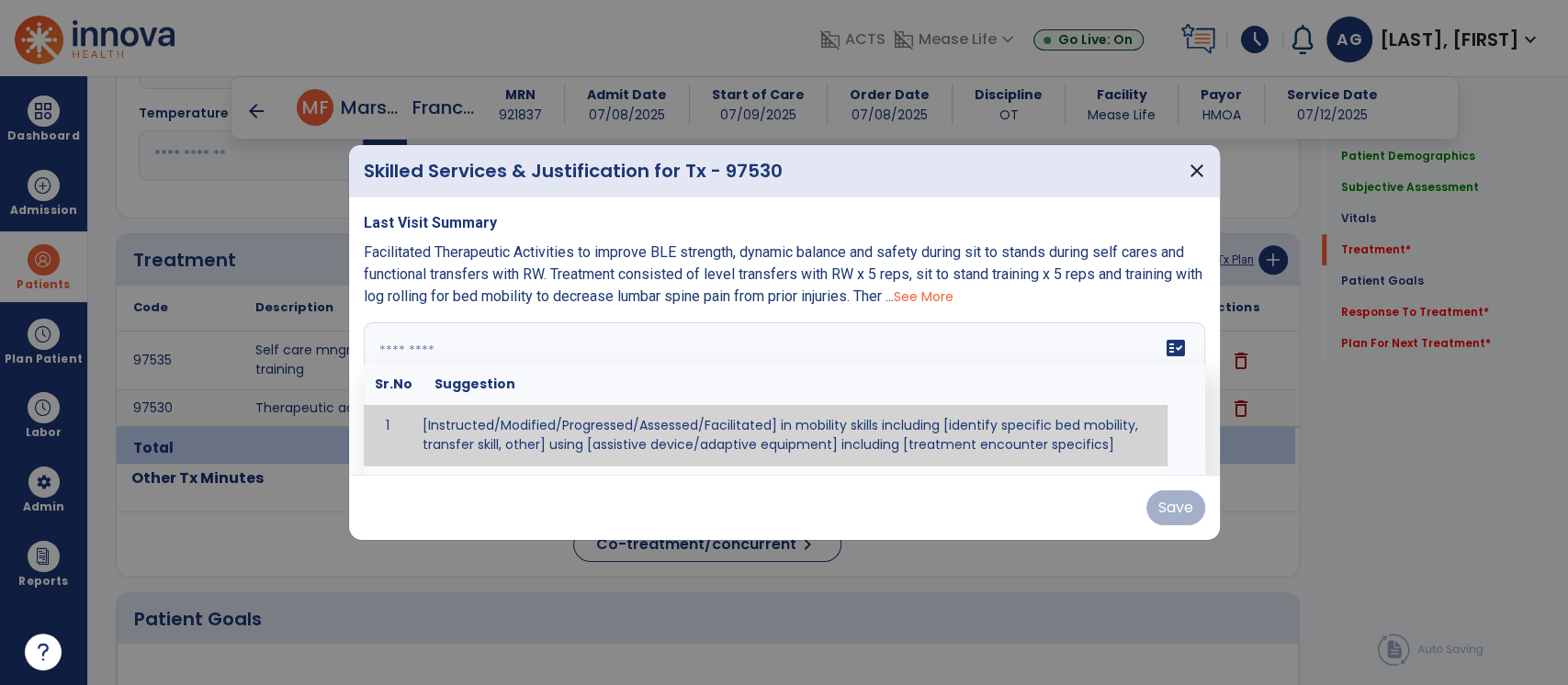 paste on "**********" 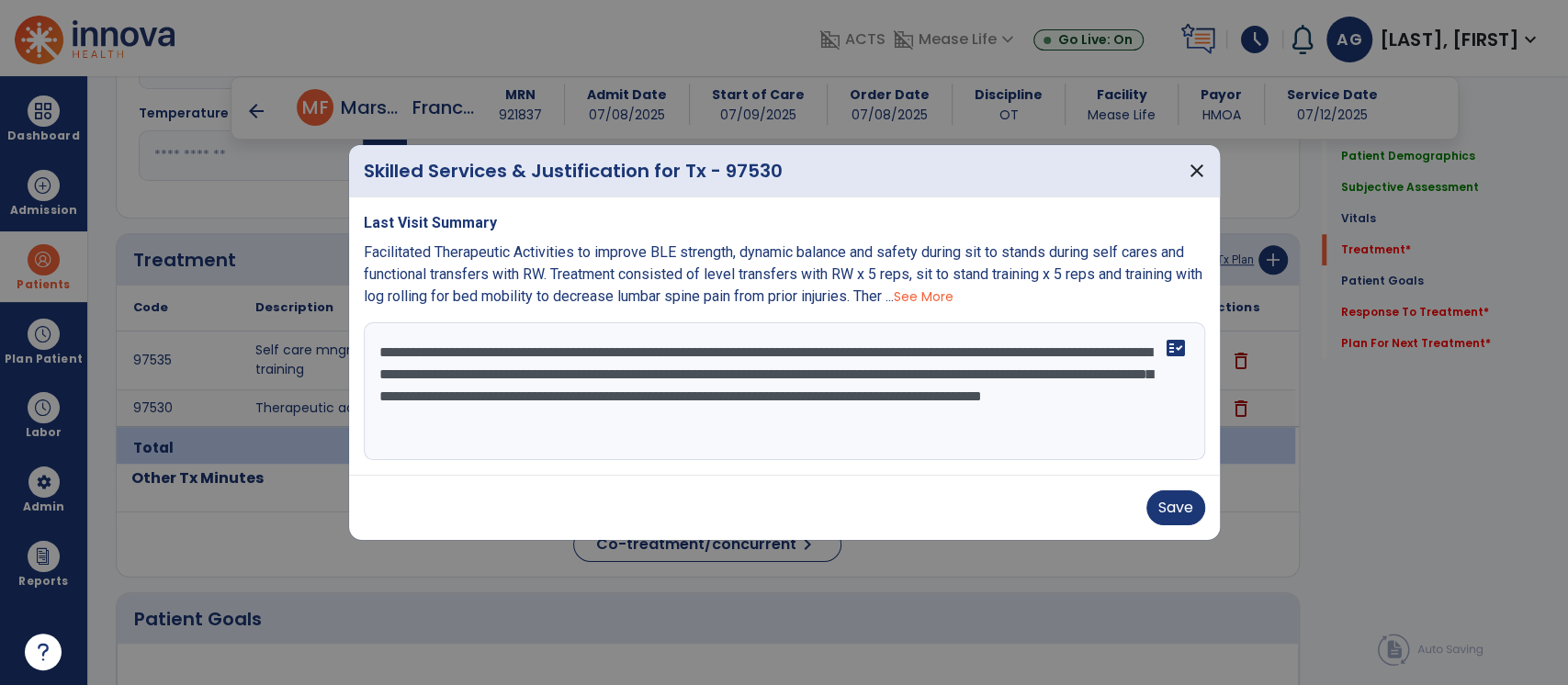 click on "**********" at bounding box center [784, 391] 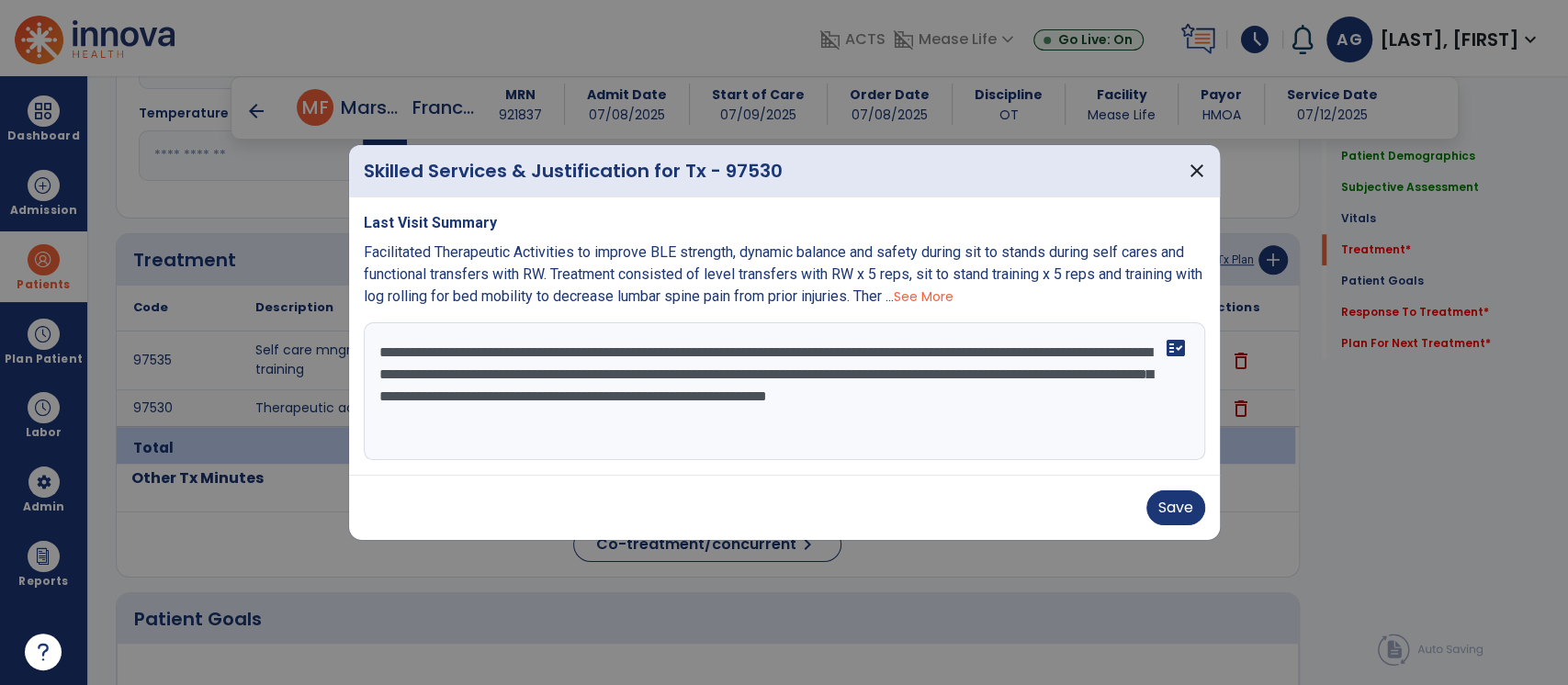 click on "**********" at bounding box center (784, 391) 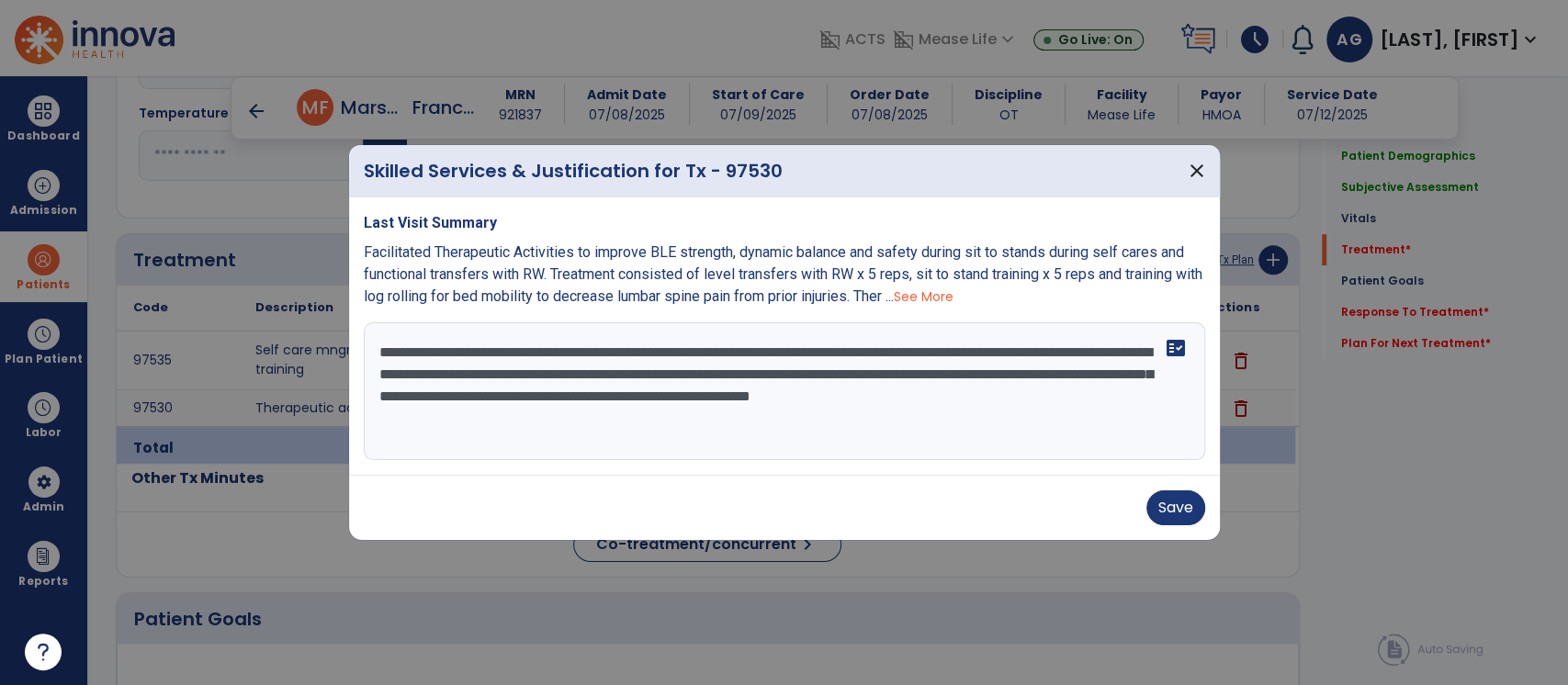 click on "**********" at bounding box center [784, 391] 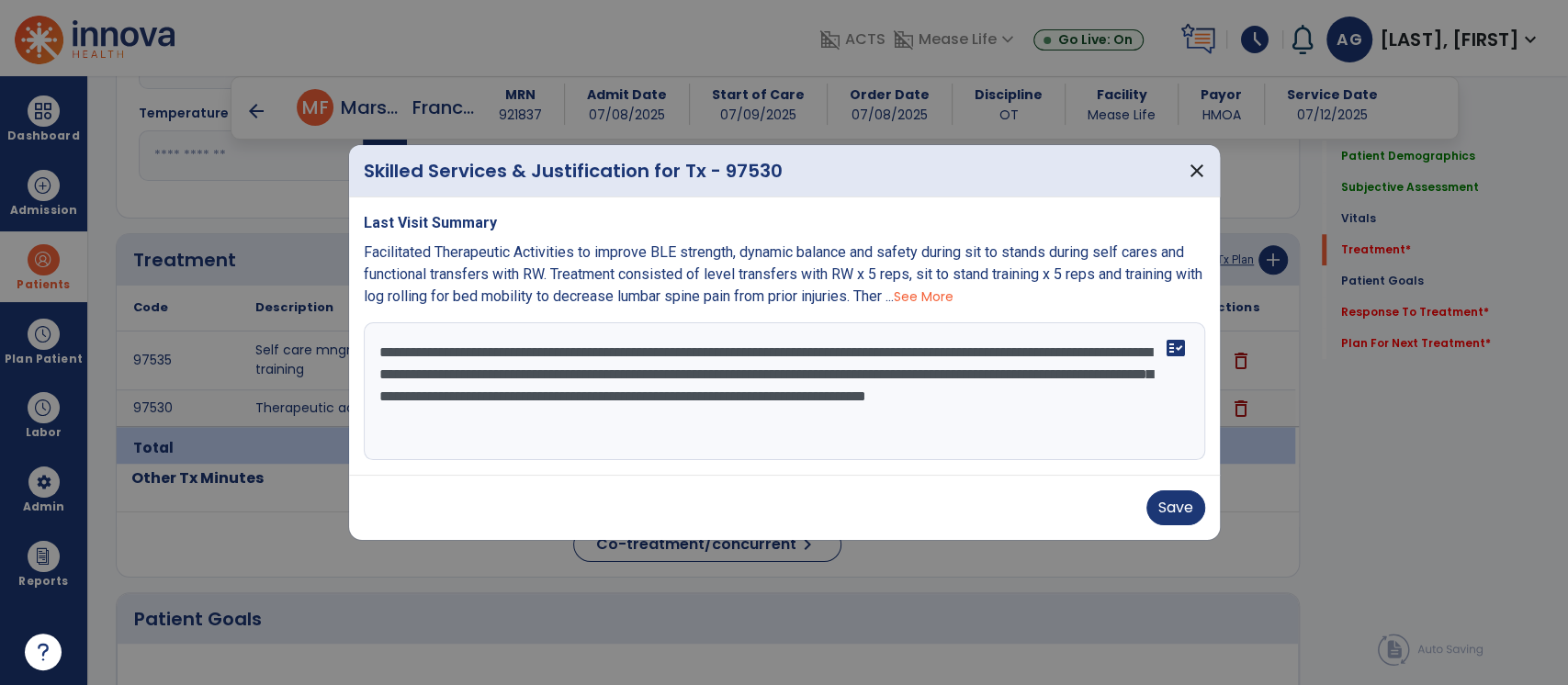 click on "**********" at bounding box center [784, 391] 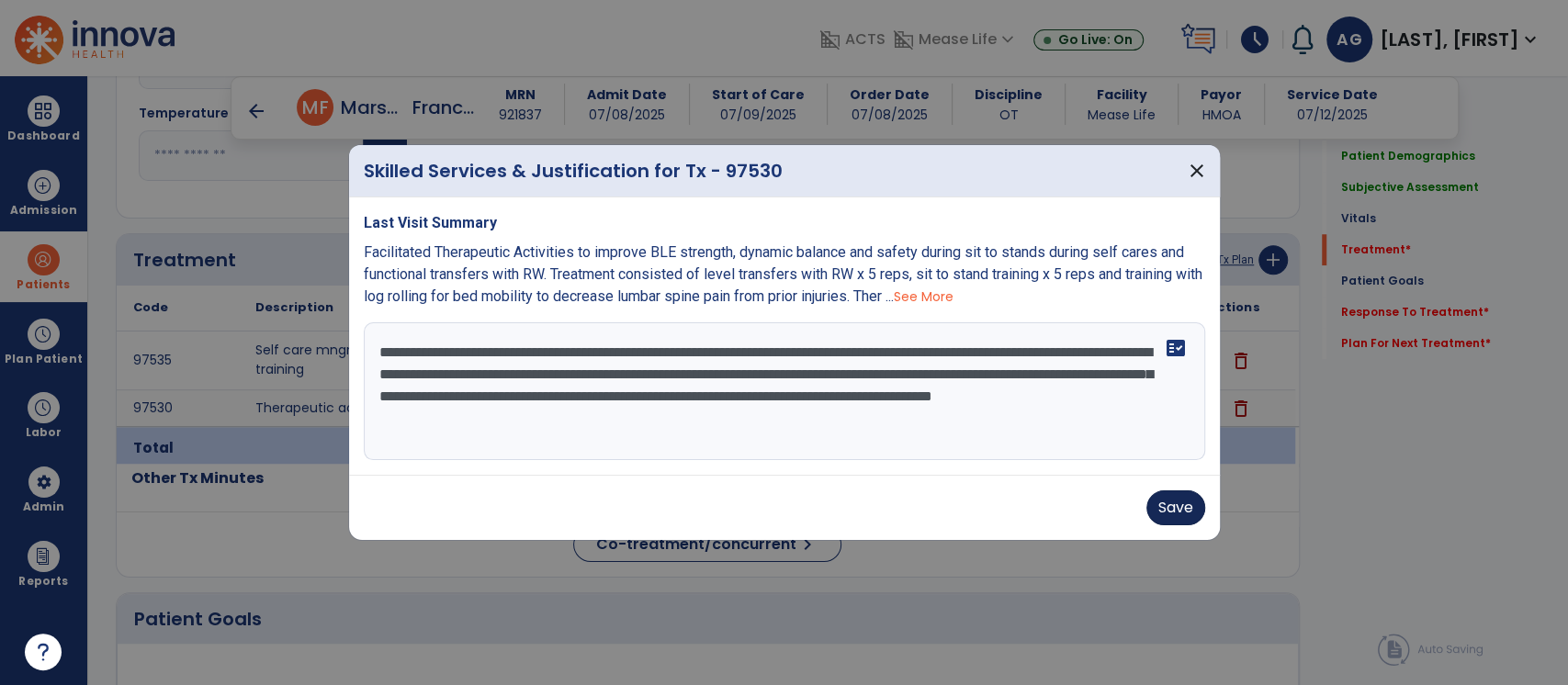 type on "**********" 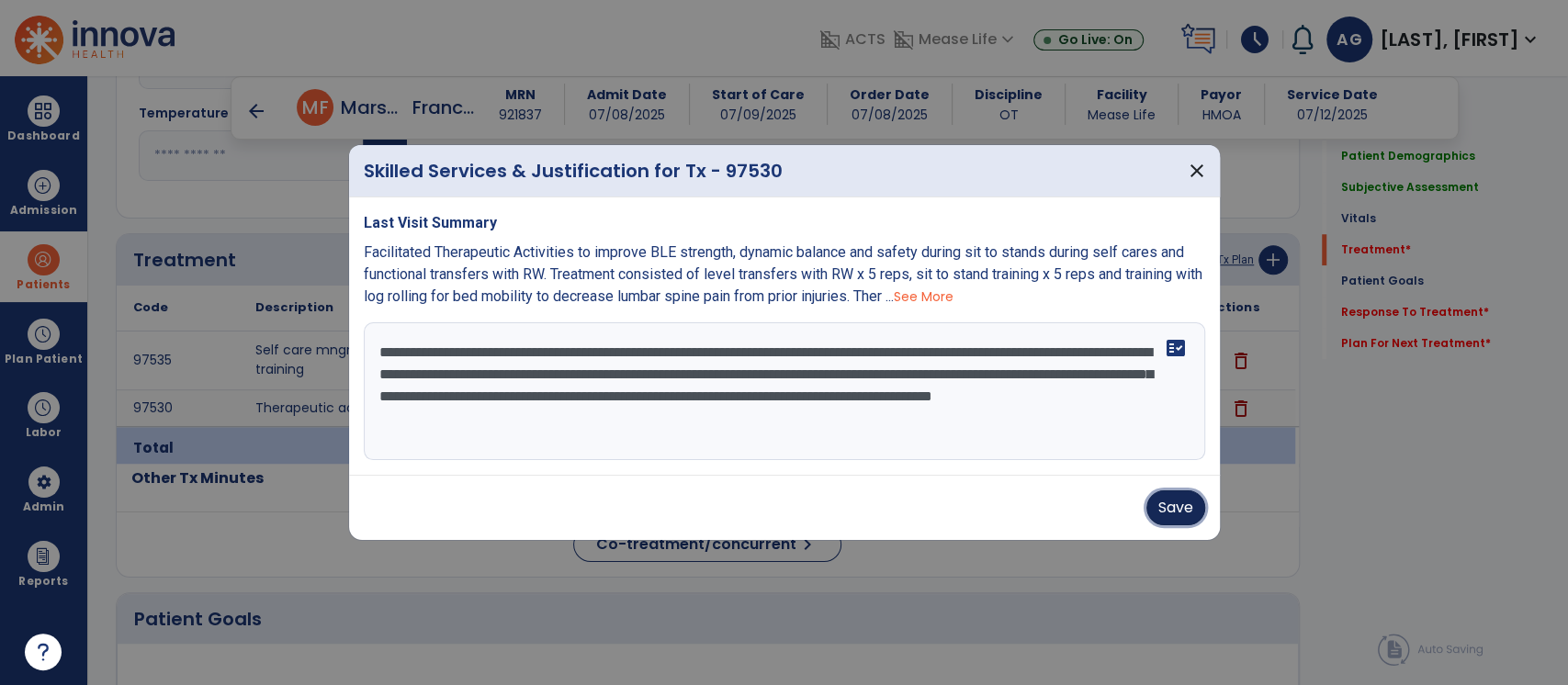 click on "Save" at bounding box center (1176, 508) 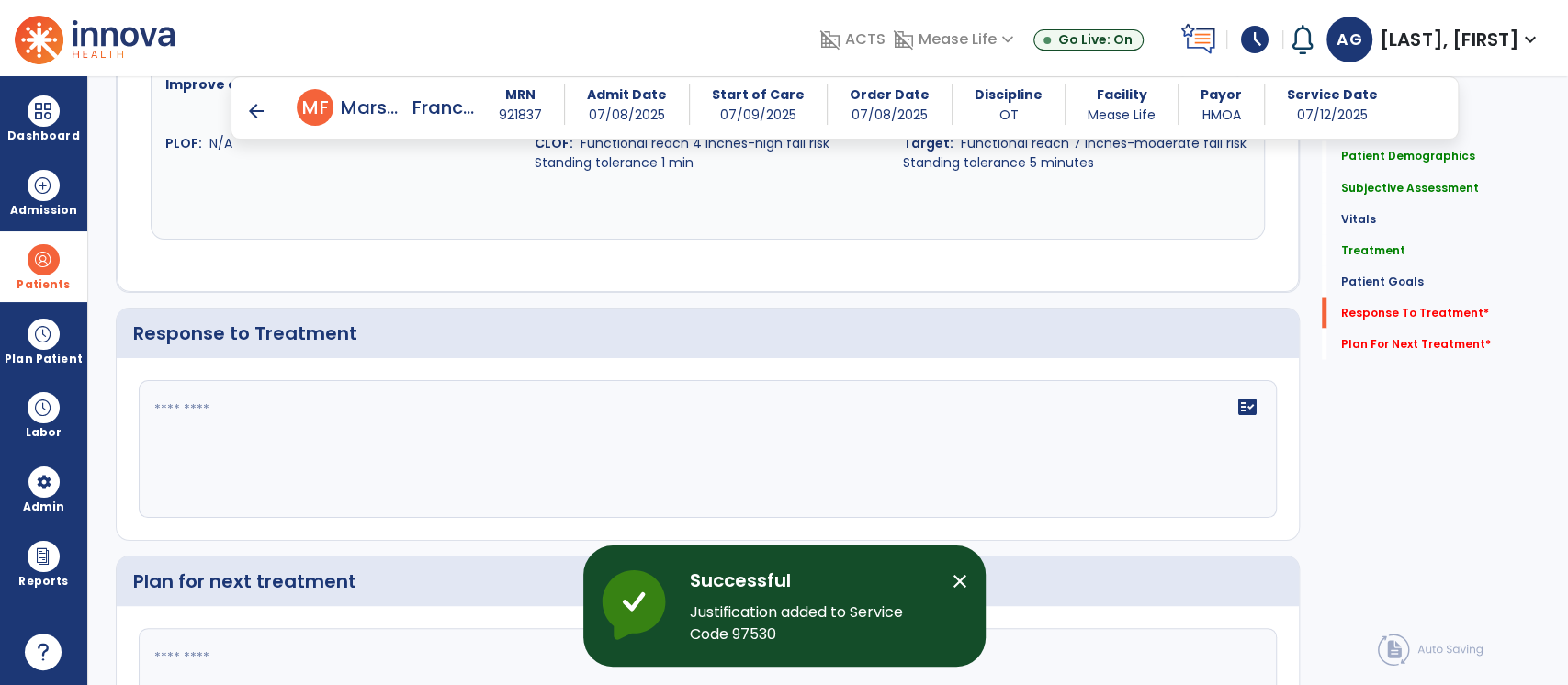 scroll, scrollTop: 2299, scrollLeft: 0, axis: vertical 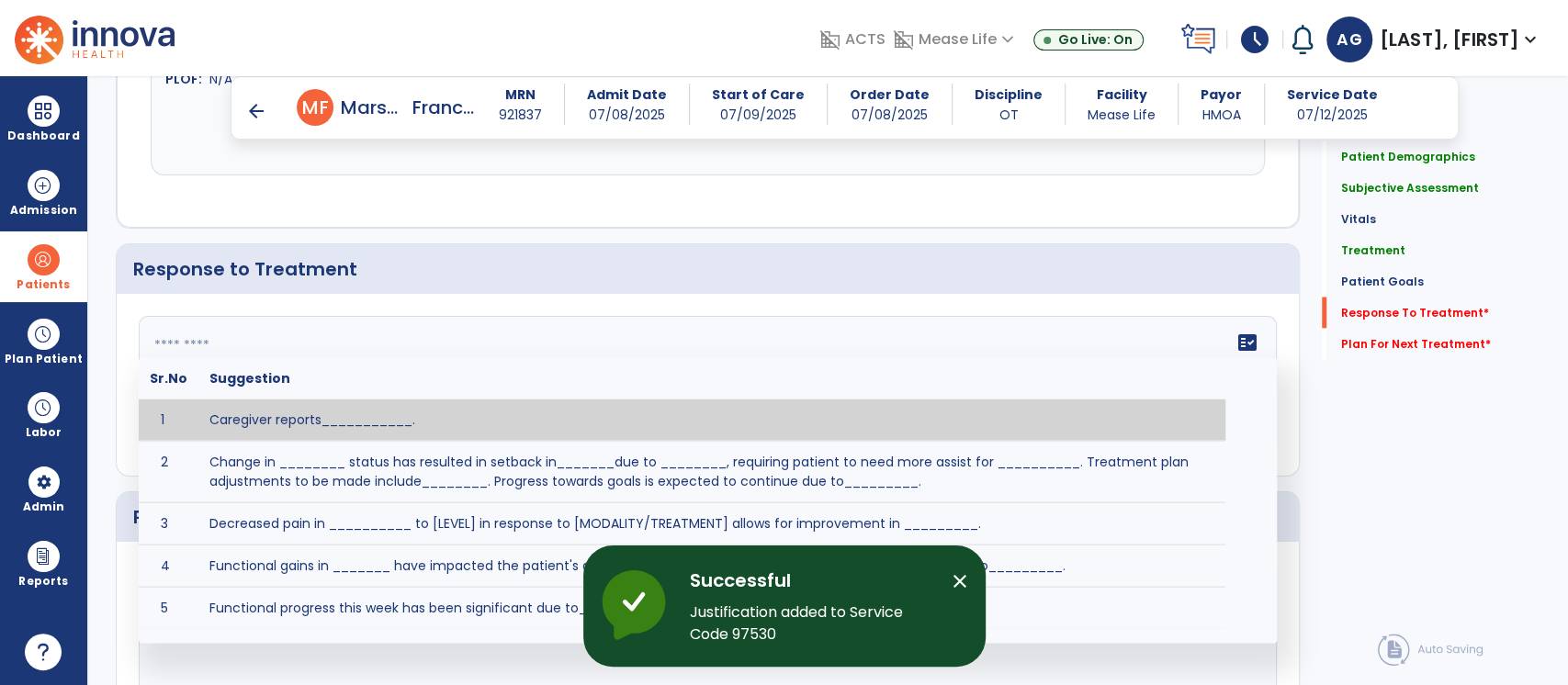 click 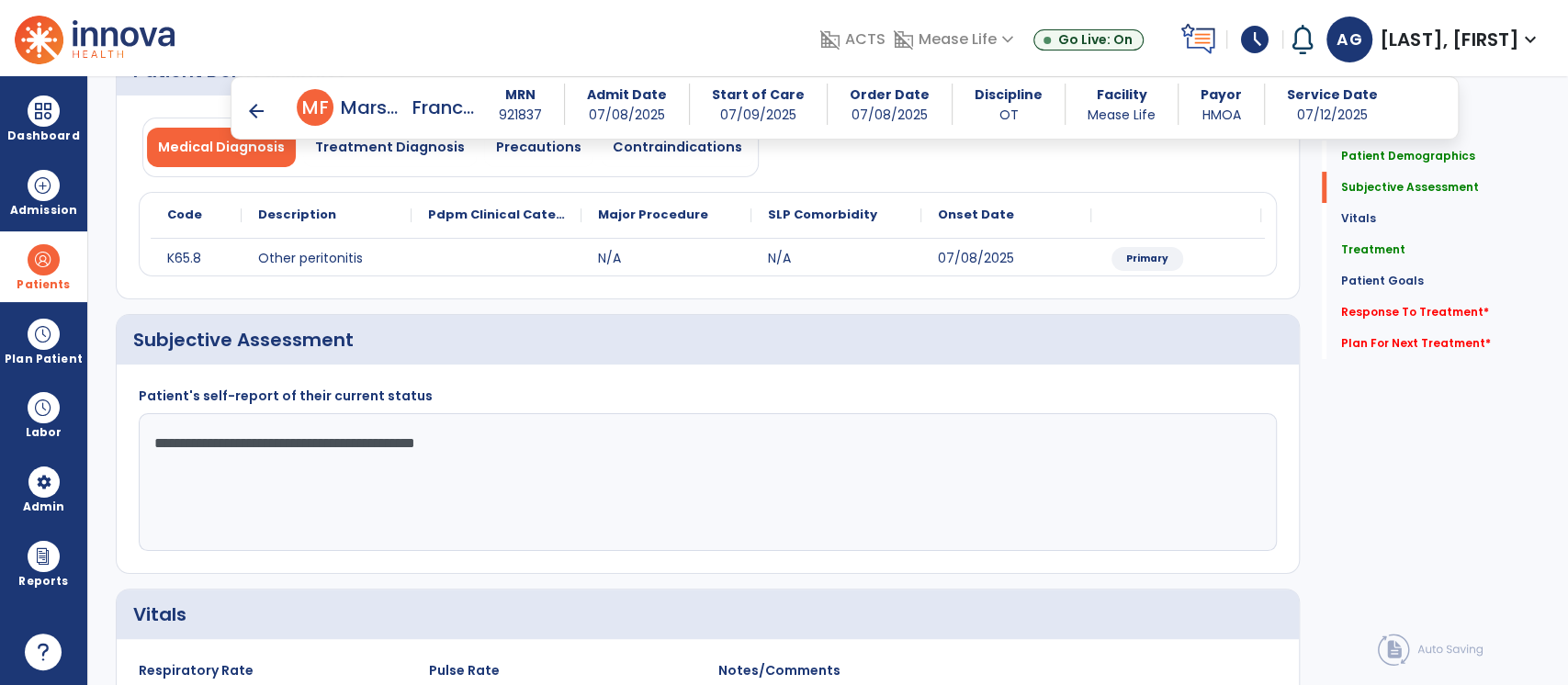 scroll, scrollTop: 0, scrollLeft: 0, axis: both 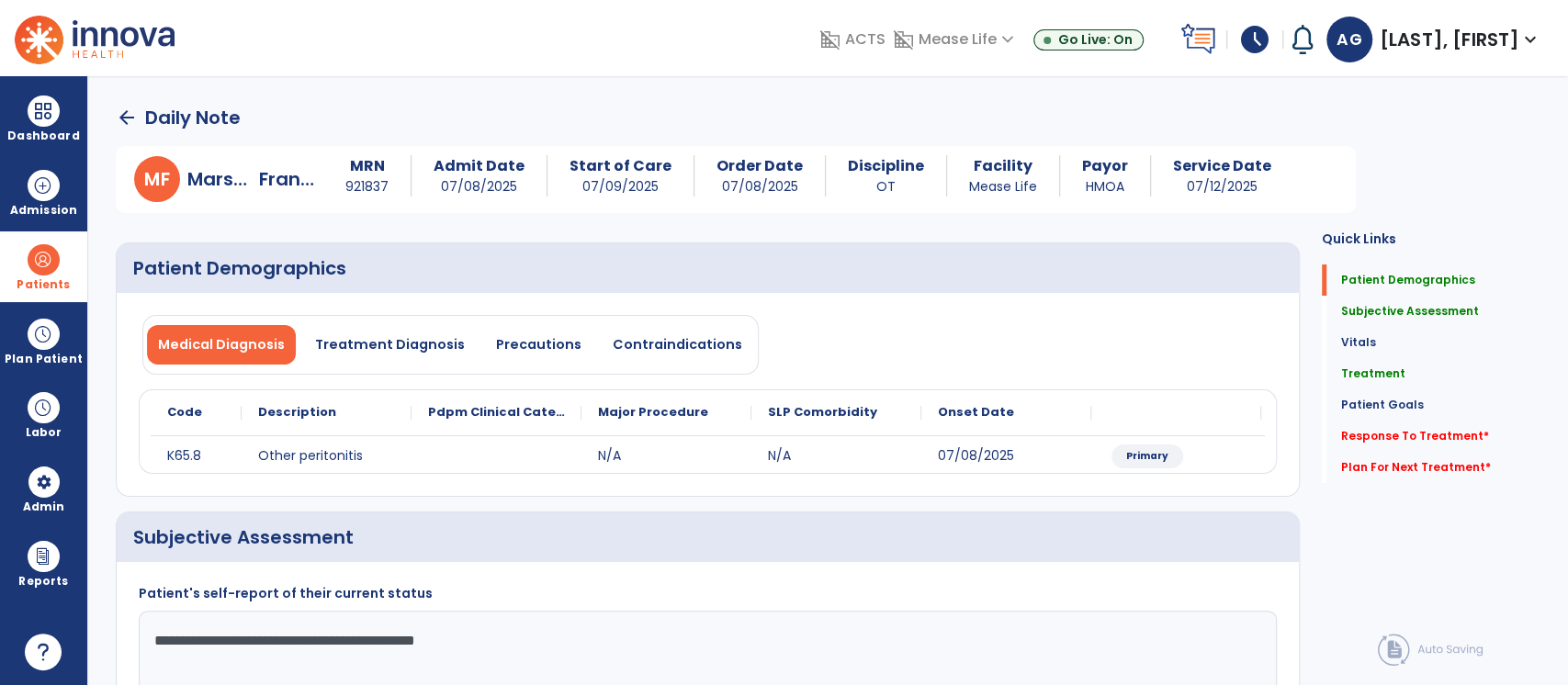 click on "arrow_back" 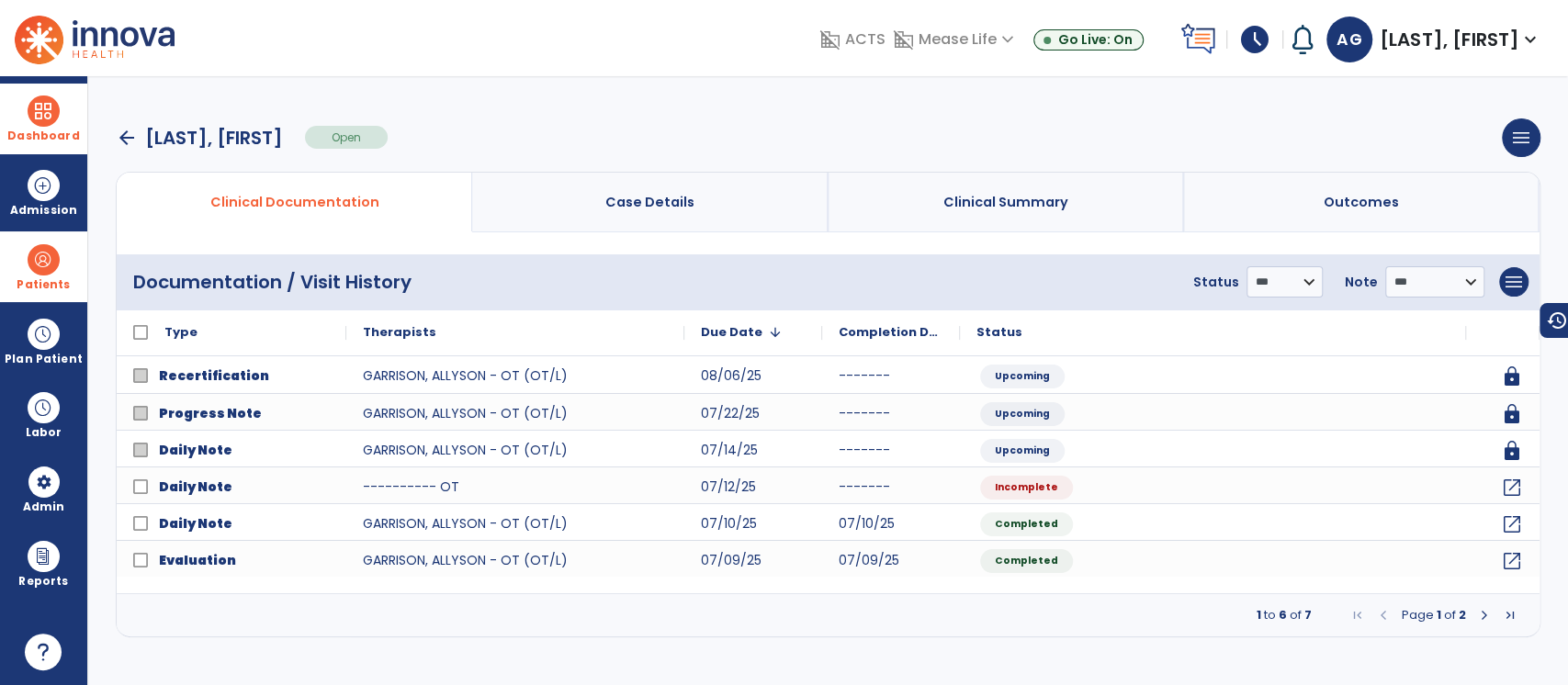 click at bounding box center (43, 111) 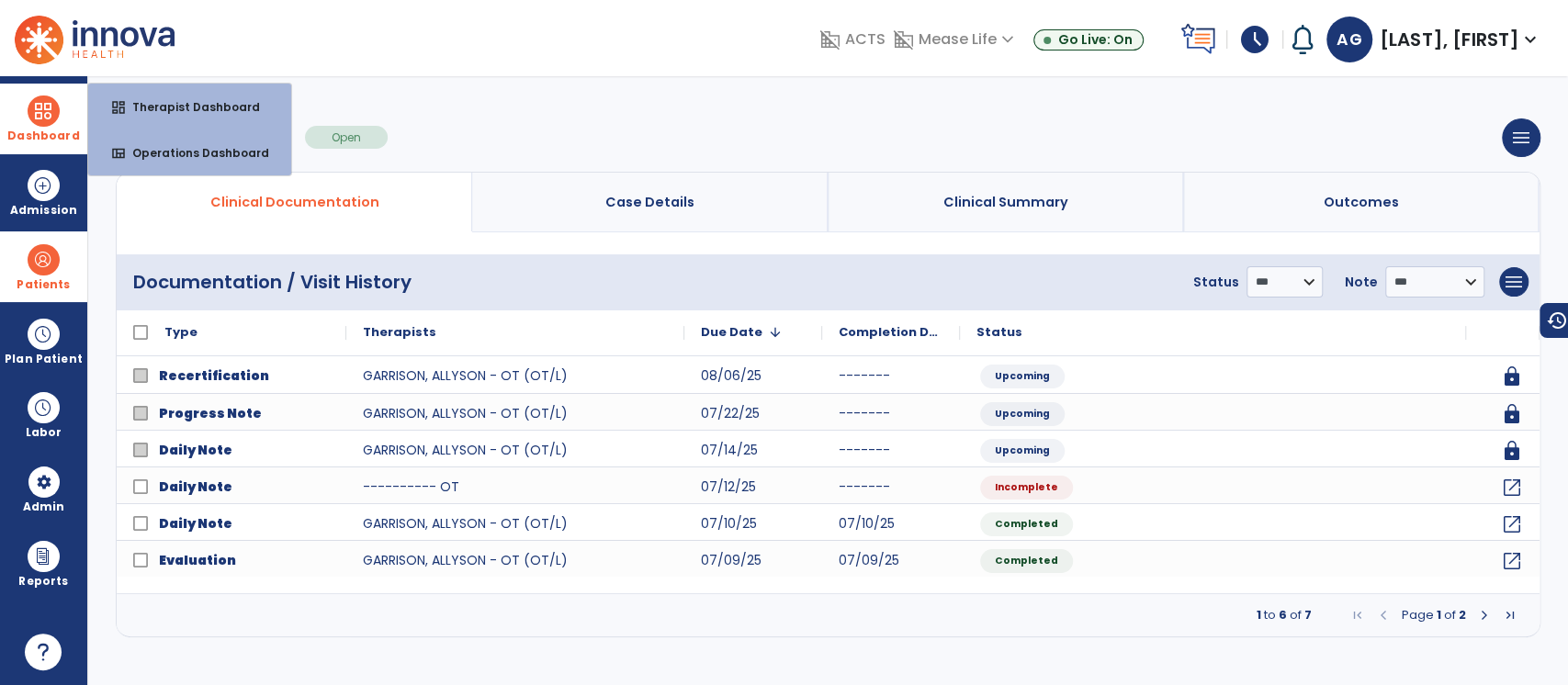 click at bounding box center (43, 111) 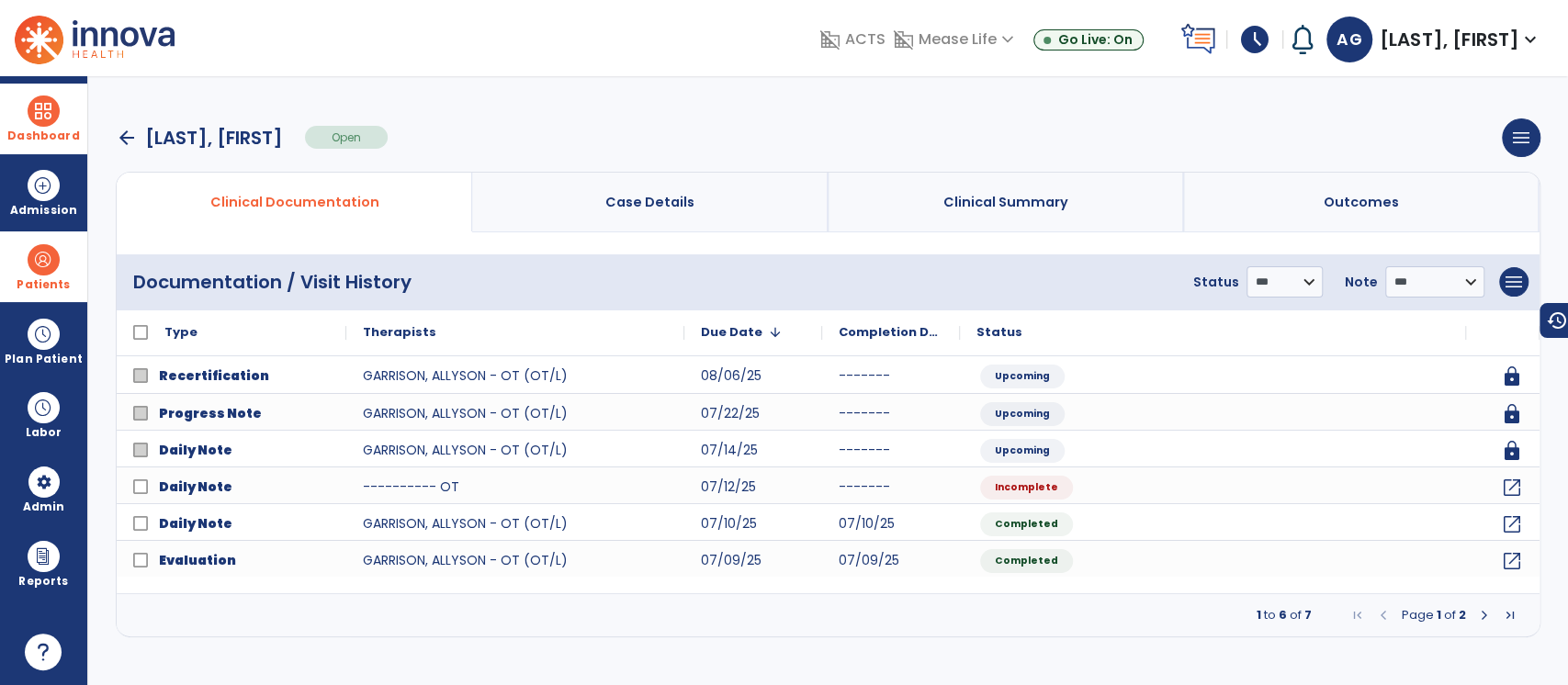 click at bounding box center (43, 111) 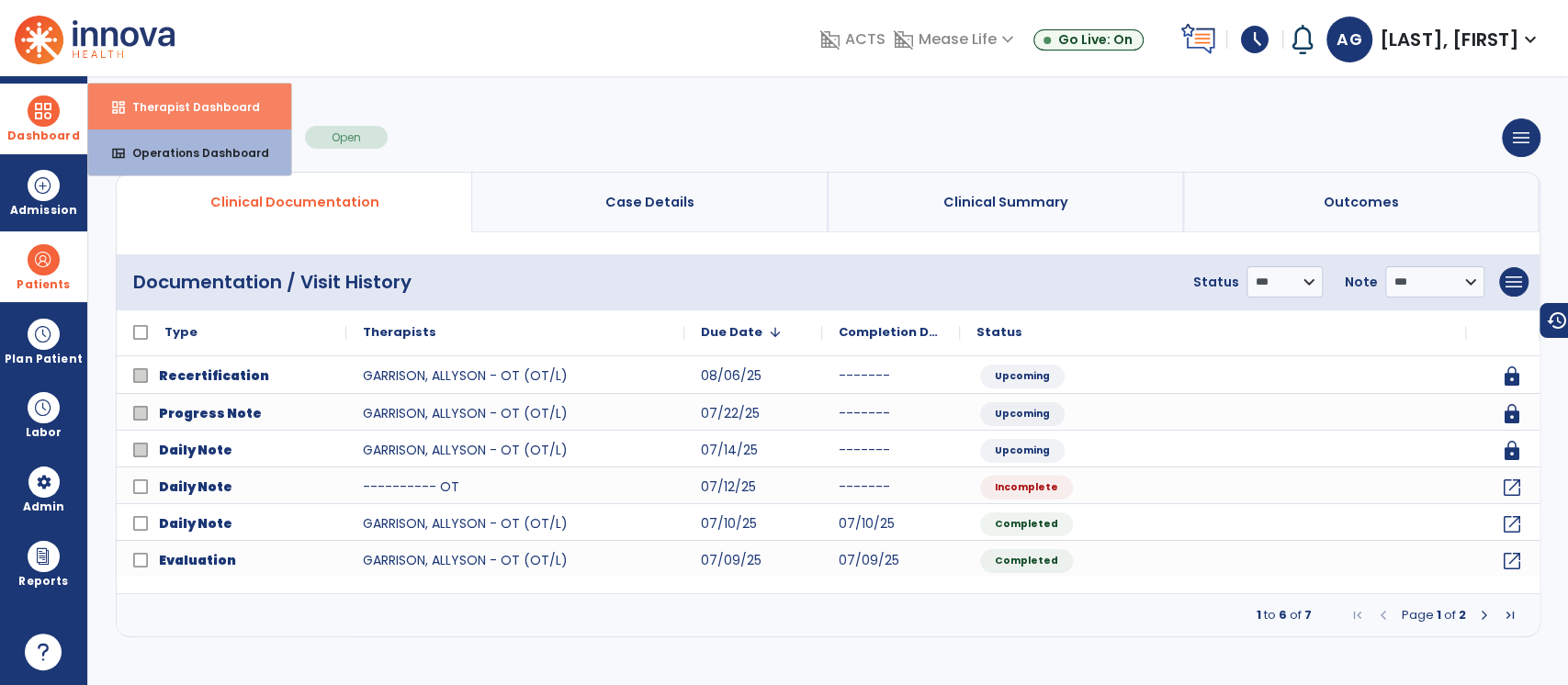 click on "Therapist Dashboard" at bounding box center (188, 107) 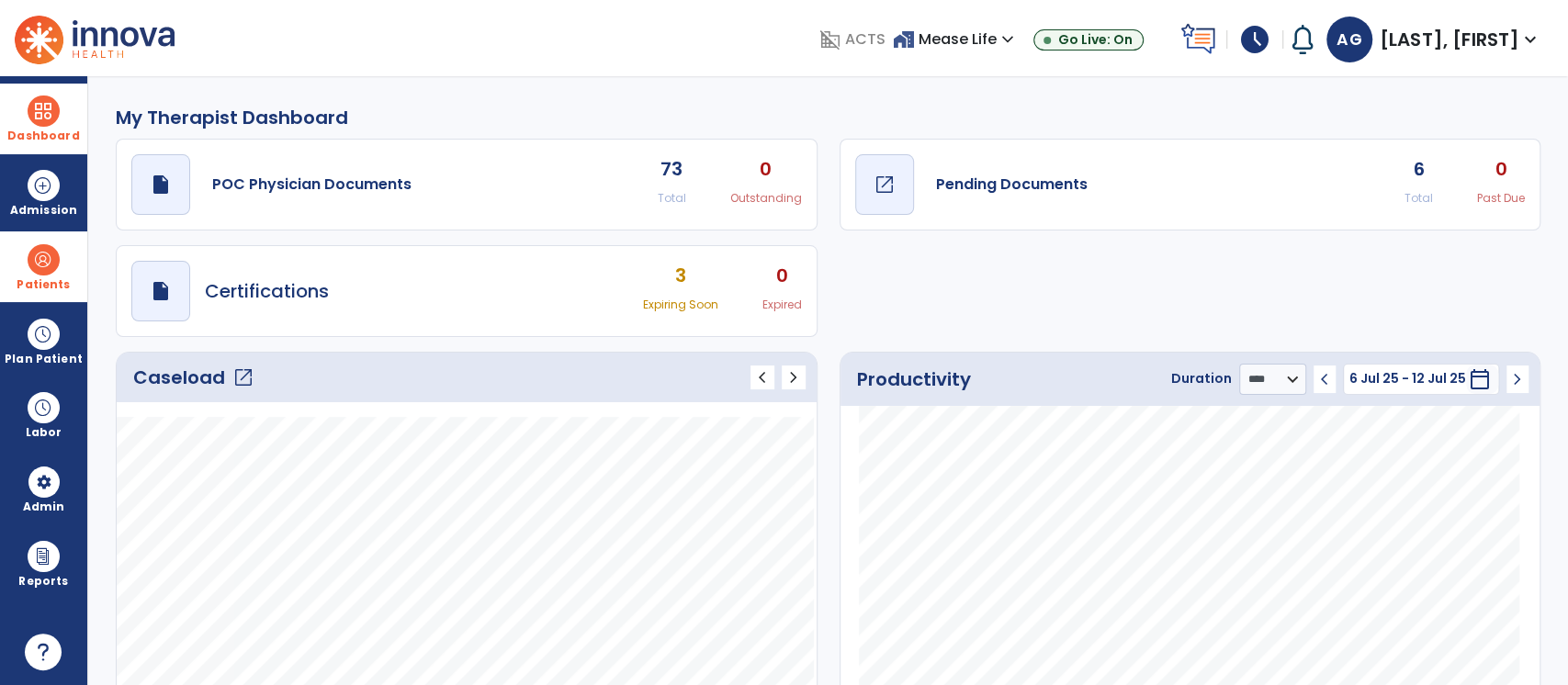 click on "Pending Documents" 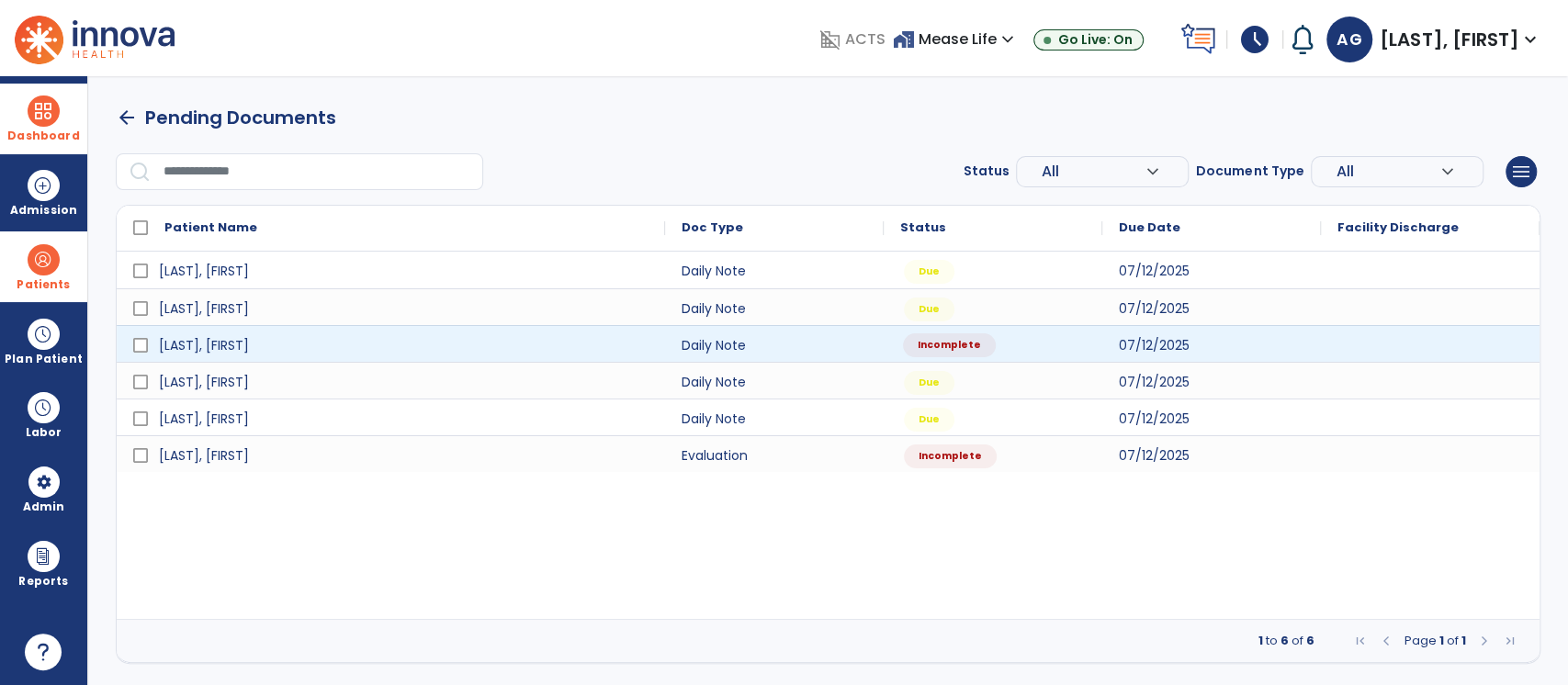 click on "Incomplete" at bounding box center [993, 343] 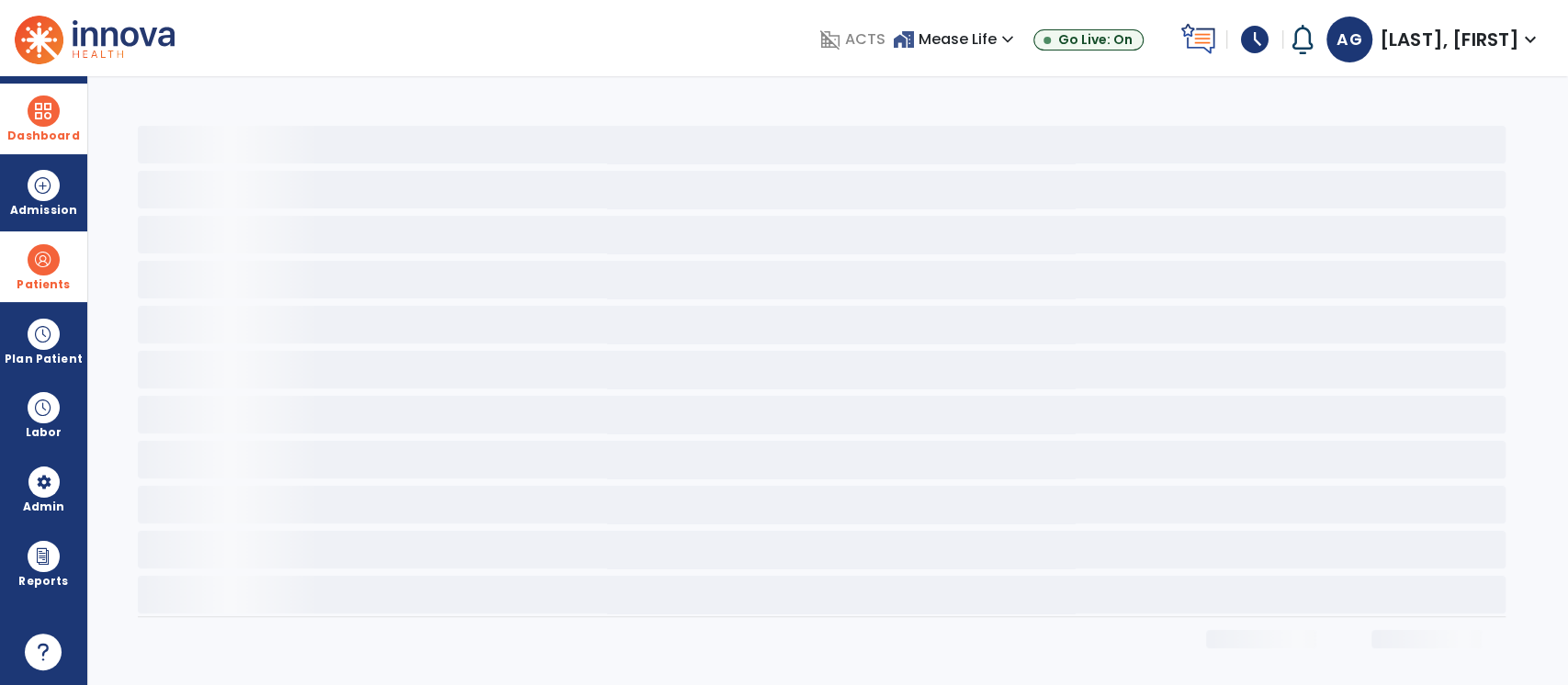 select on "*" 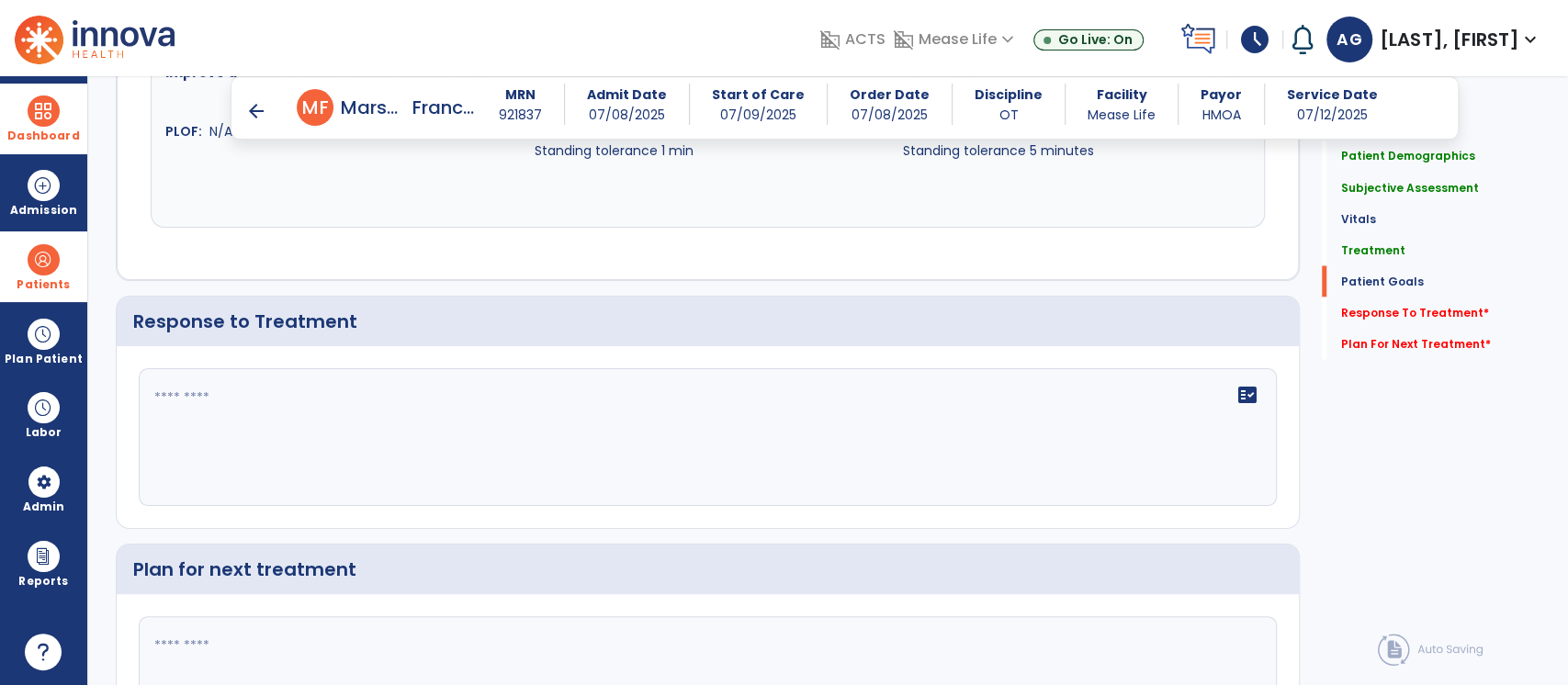 scroll, scrollTop: 2248, scrollLeft: 0, axis: vertical 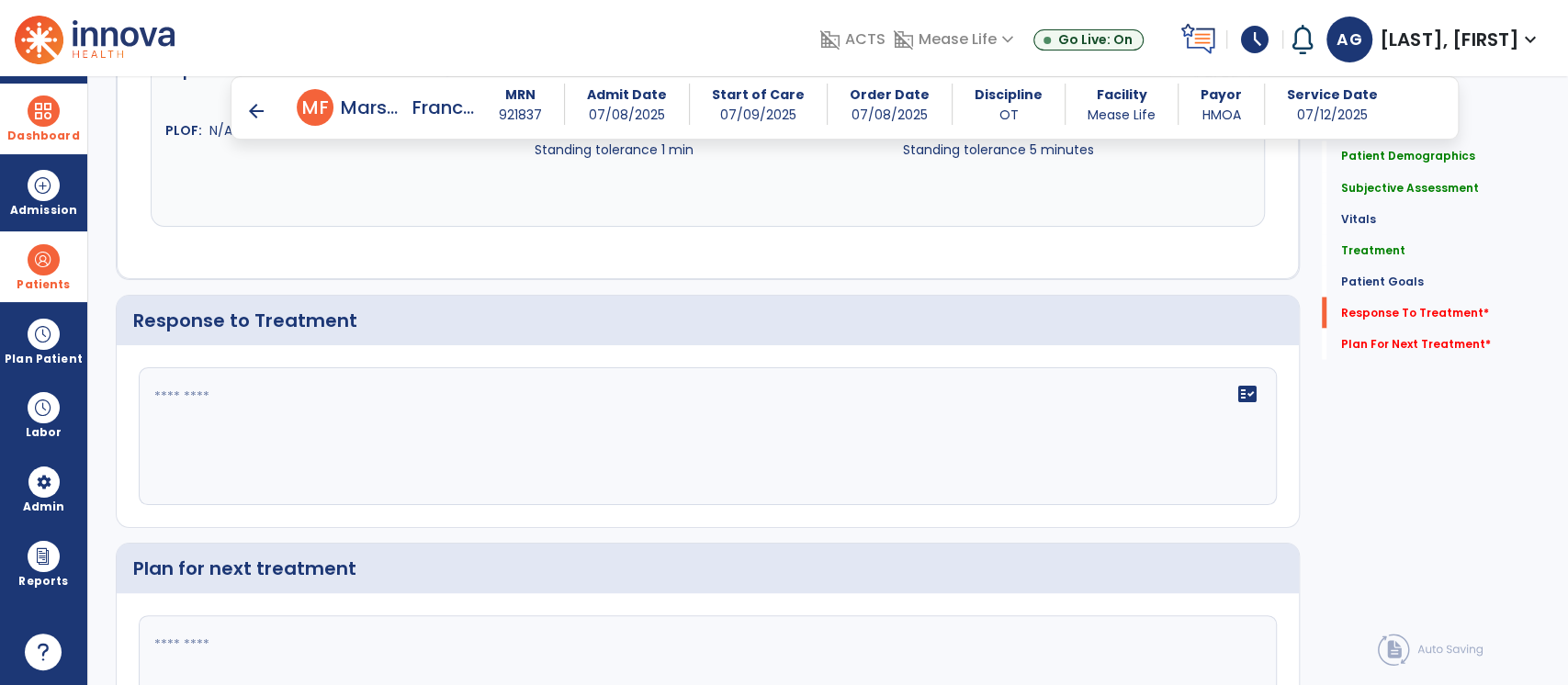 click 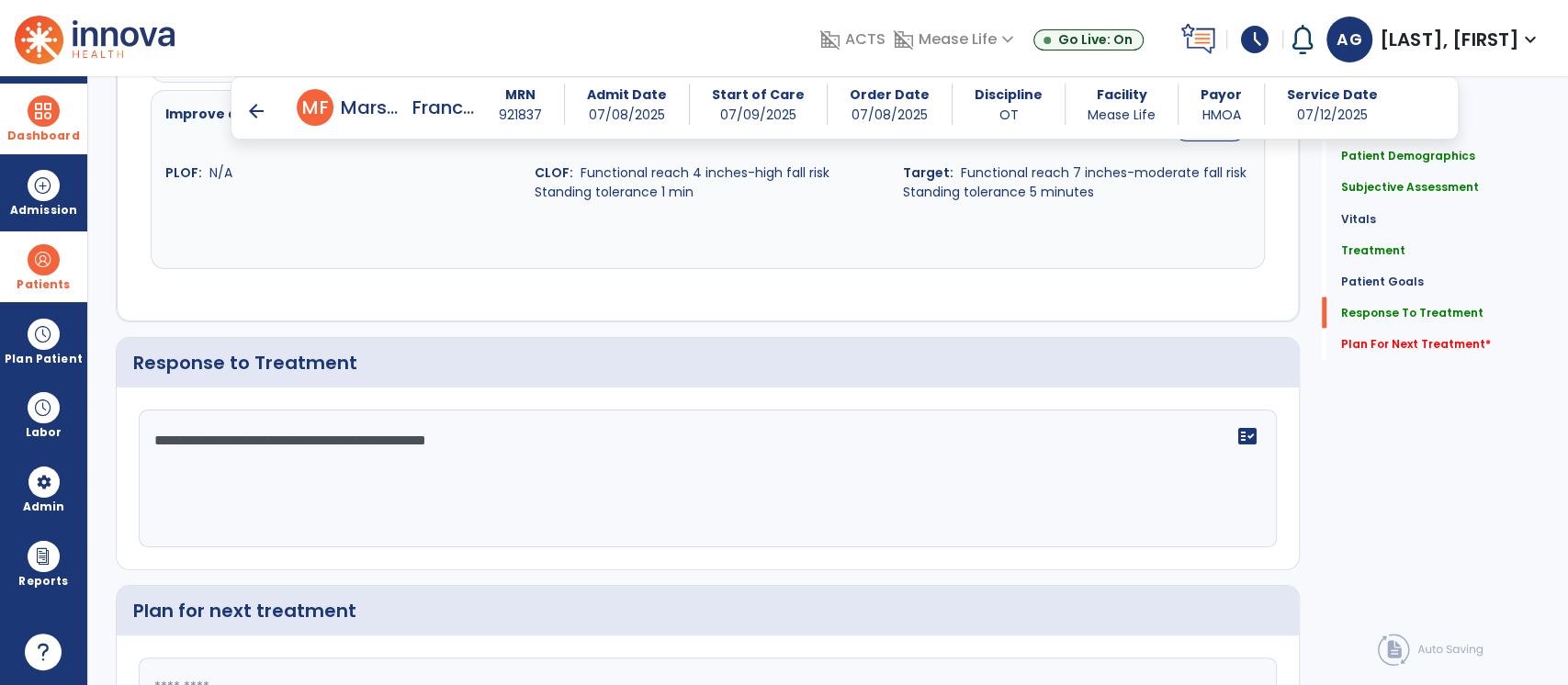scroll, scrollTop: 2248, scrollLeft: 0, axis: vertical 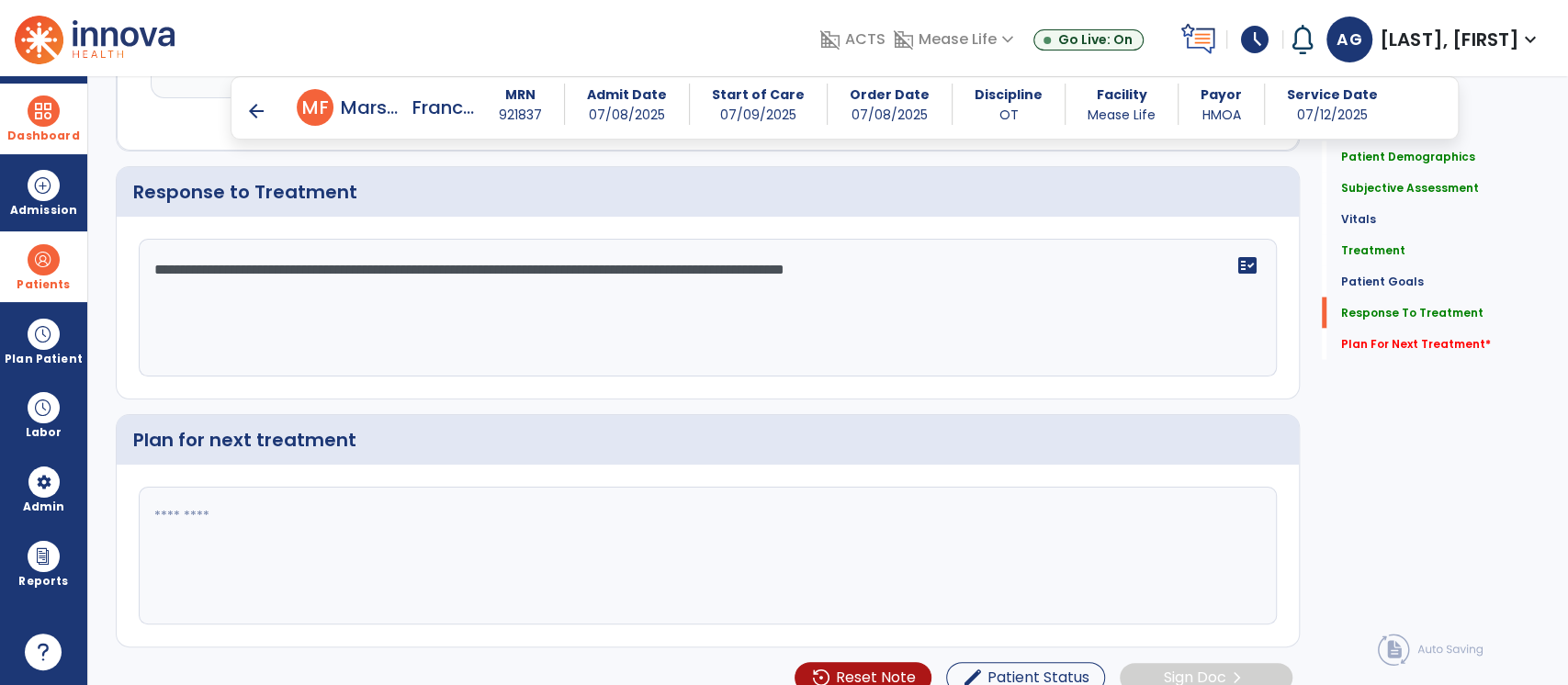 type on "**********" 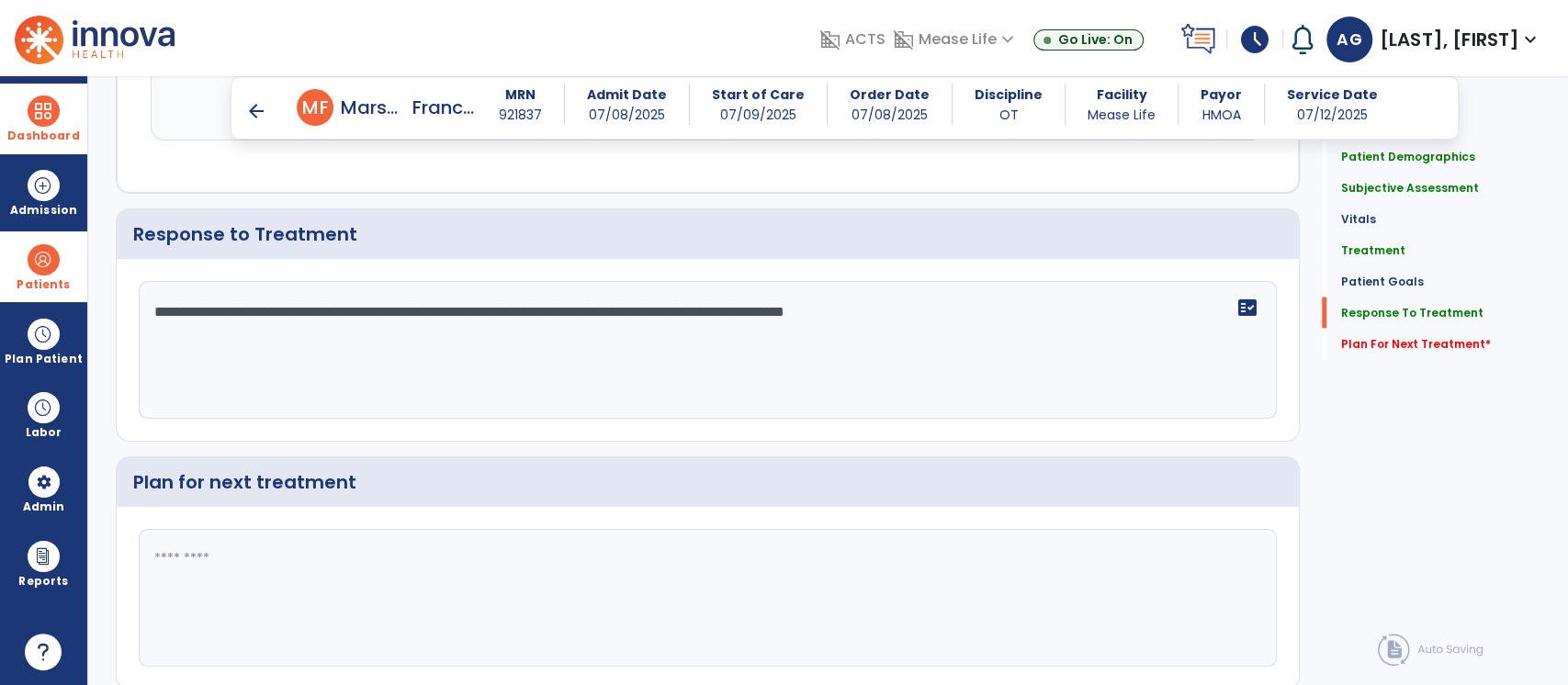 scroll, scrollTop: 2375, scrollLeft: 0, axis: vertical 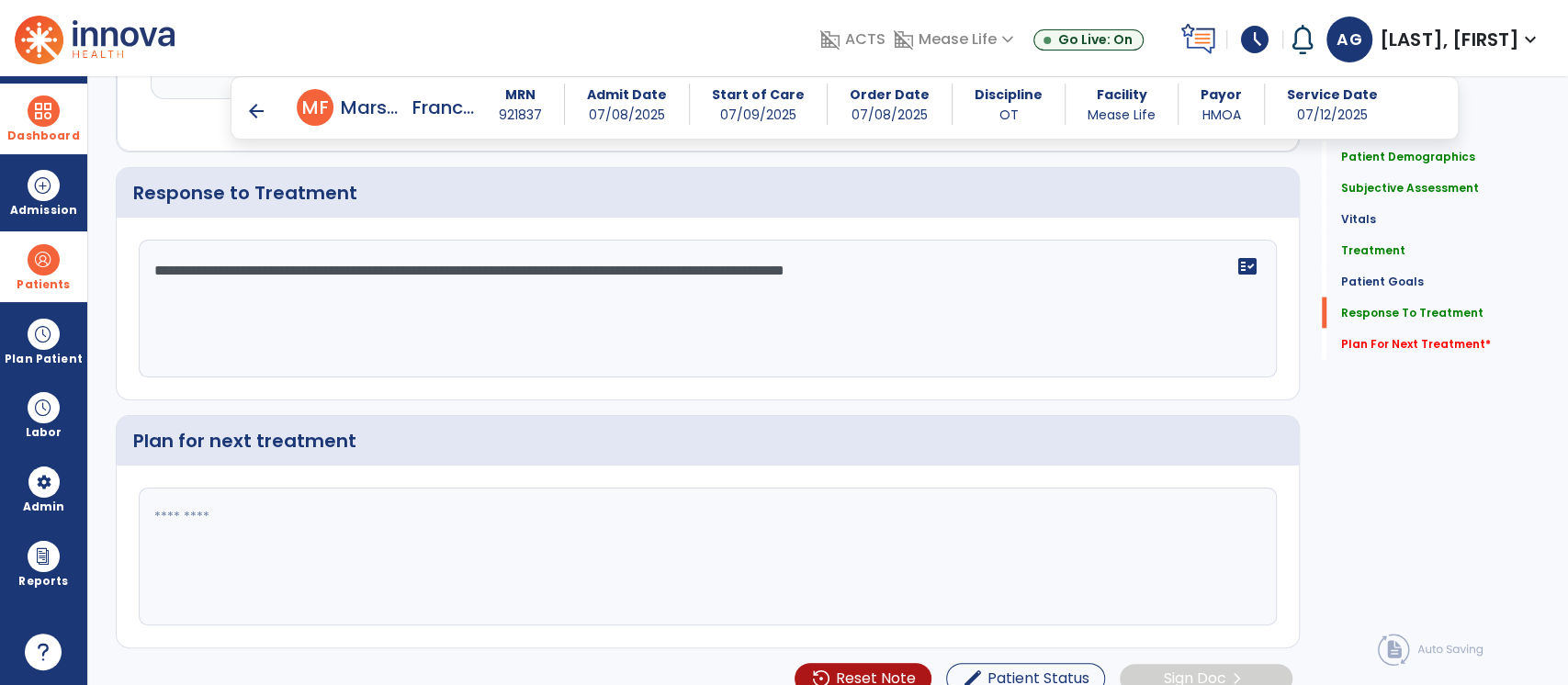 click 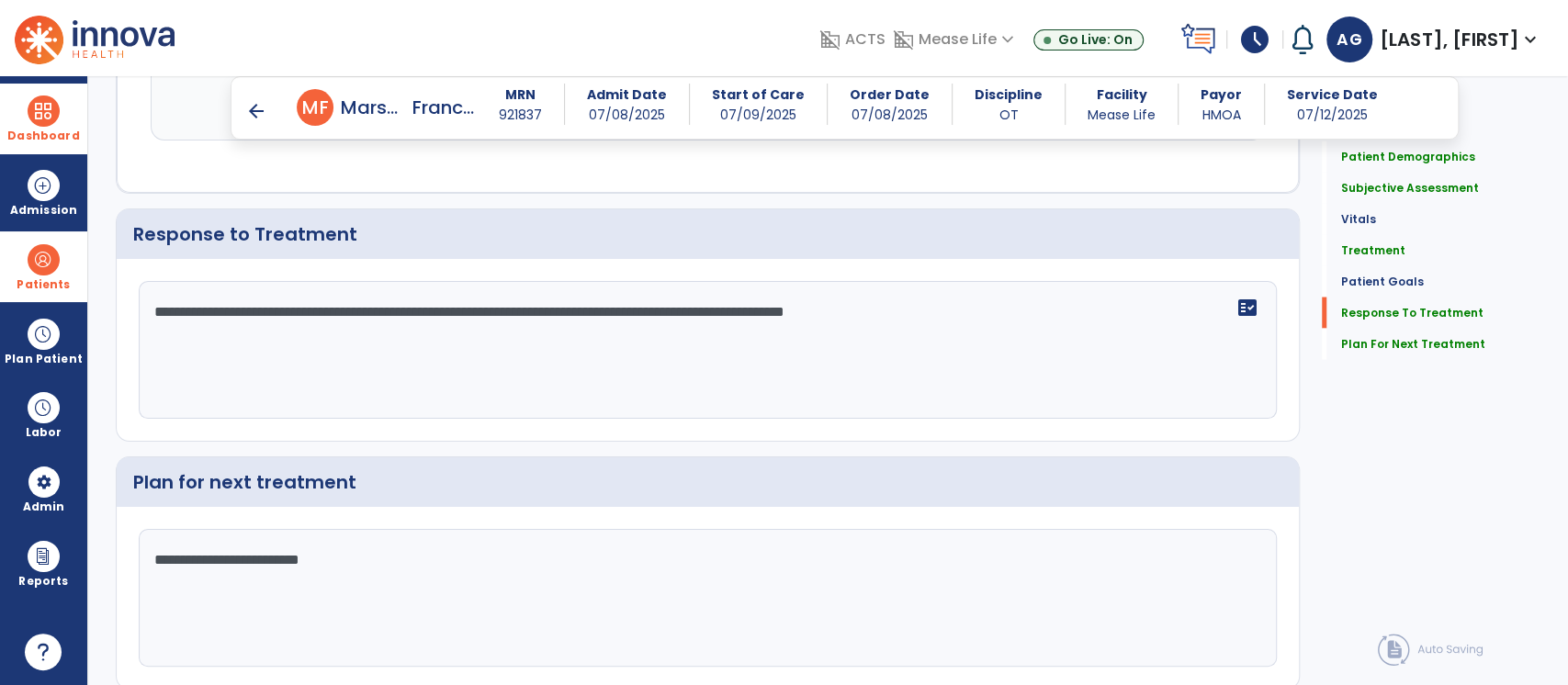 scroll, scrollTop: 2375, scrollLeft: 0, axis: vertical 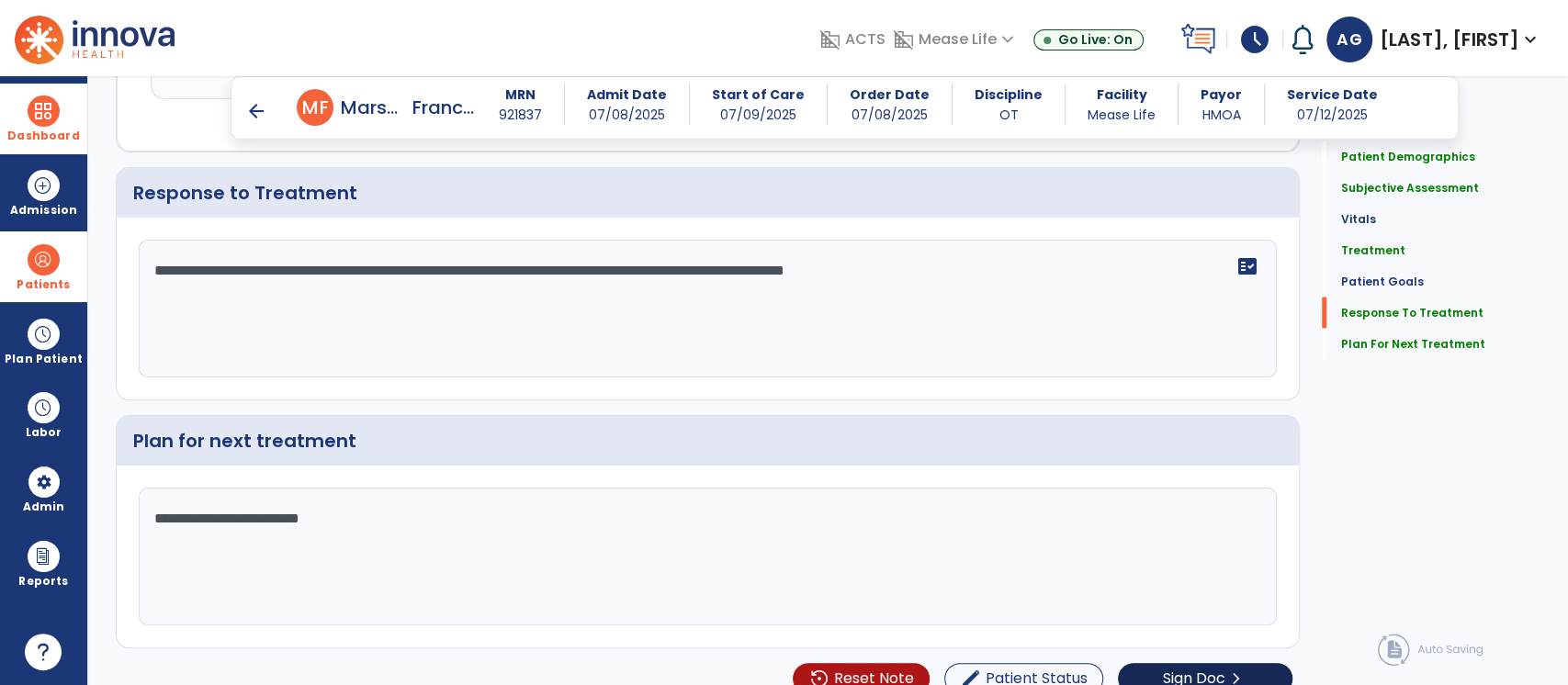 type on "**********" 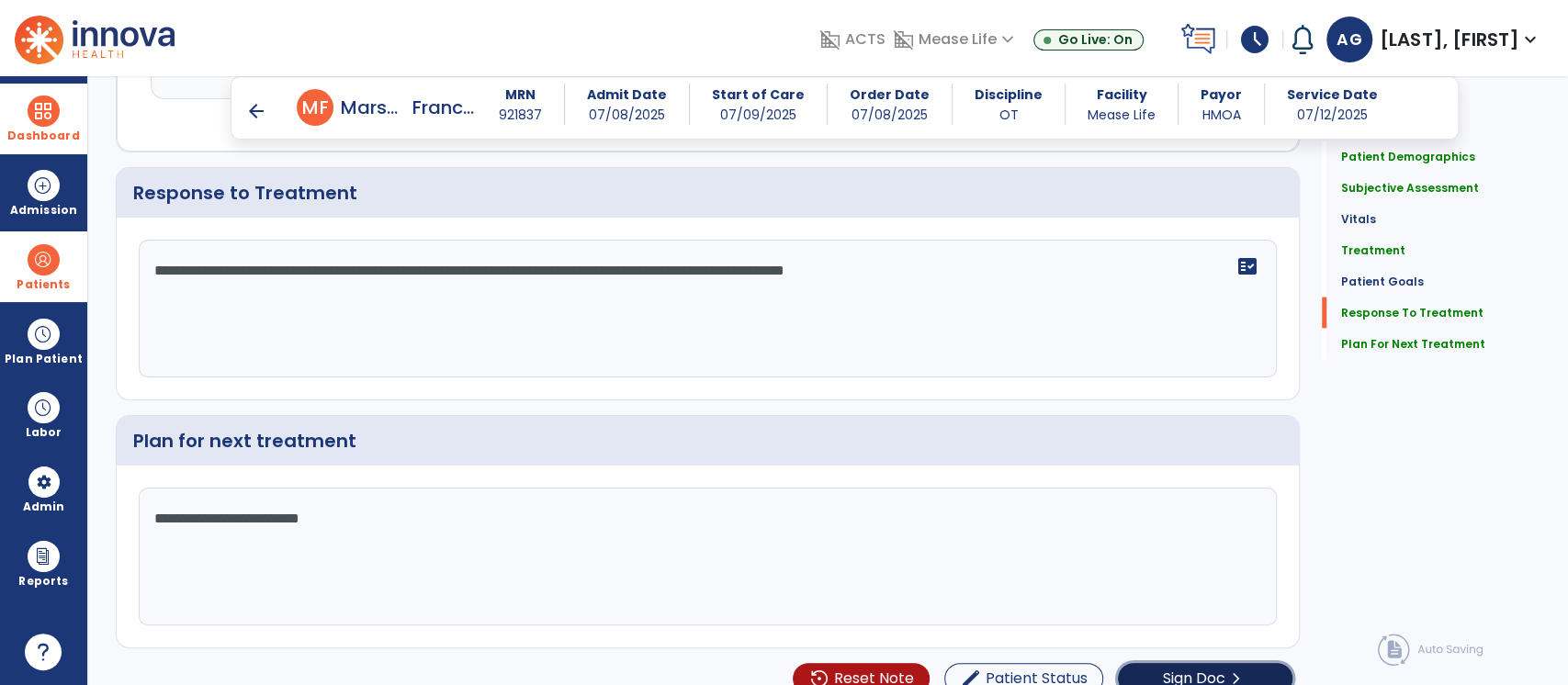 click on "chevron_right" 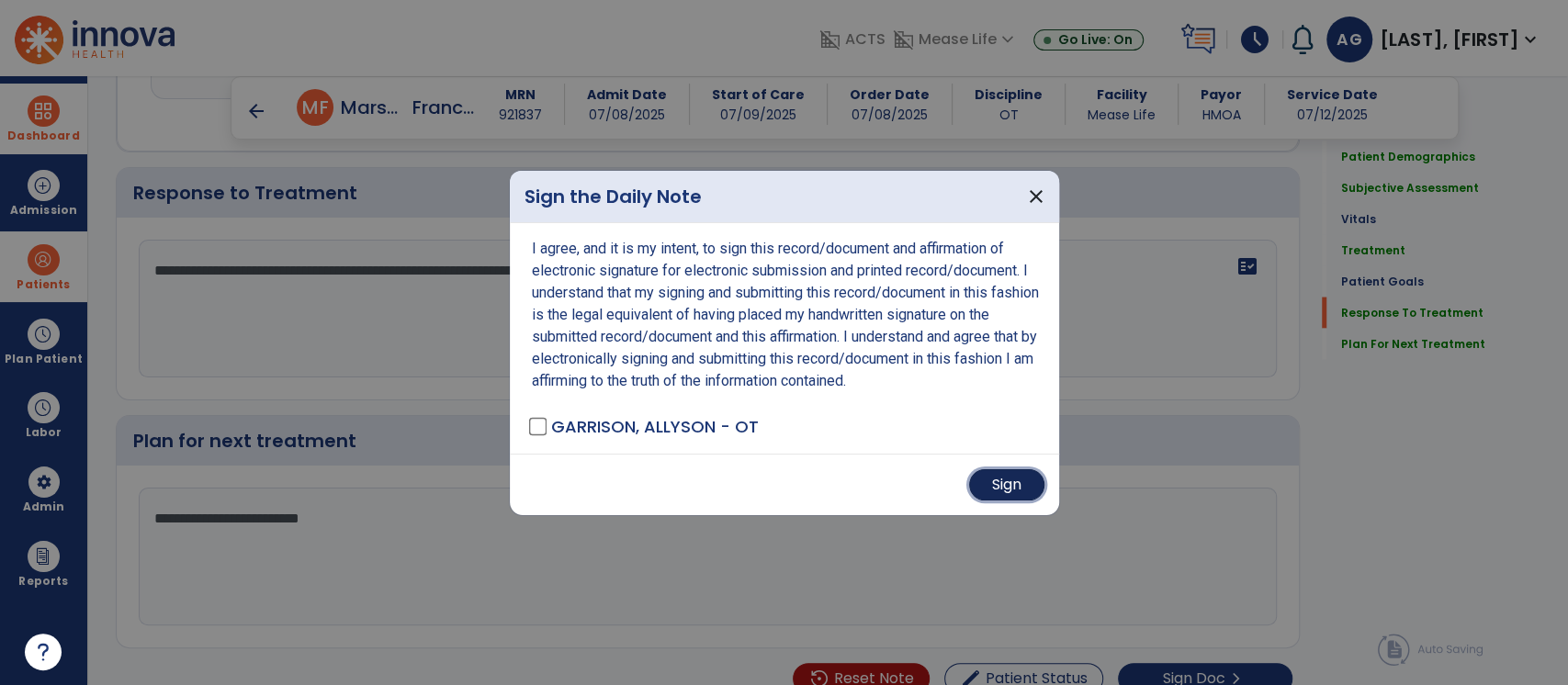 click on "Sign" at bounding box center (1007, 485) 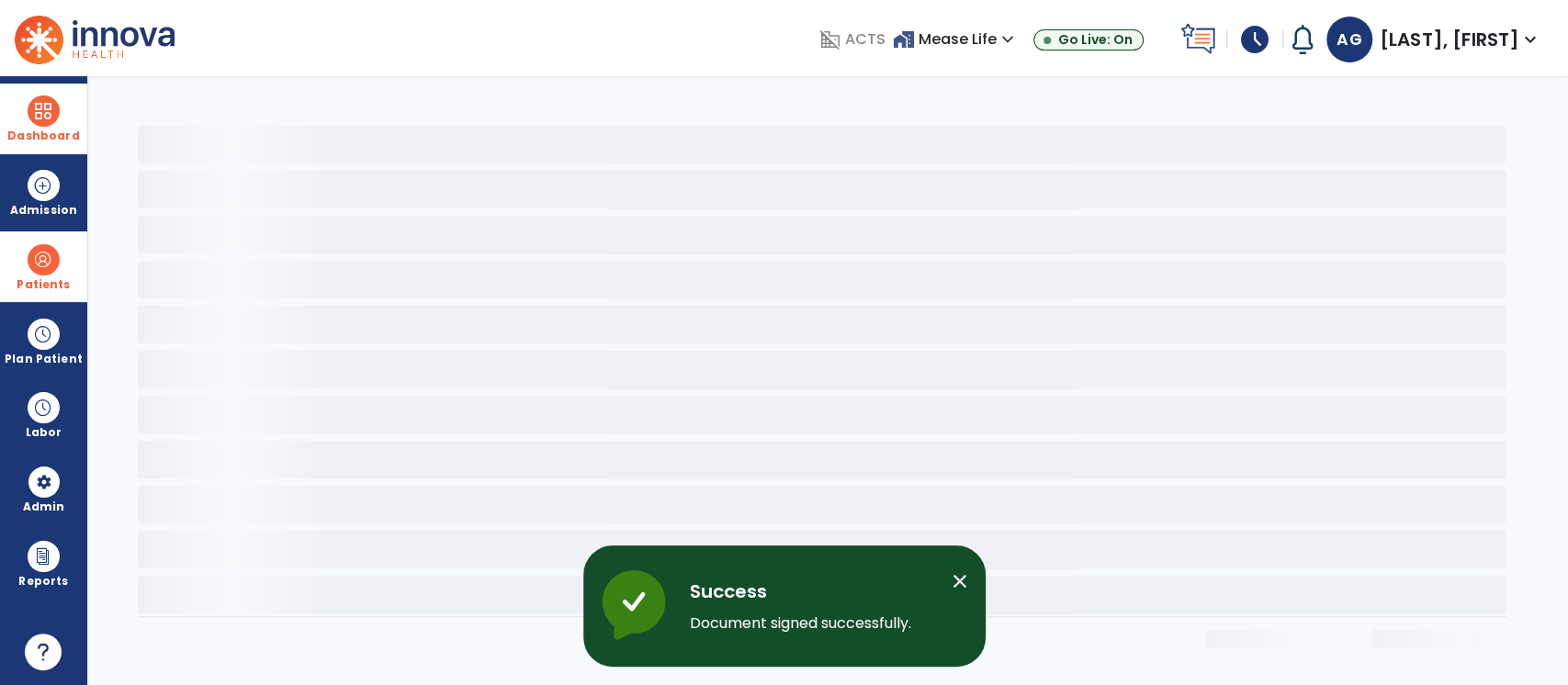 scroll, scrollTop: 0, scrollLeft: 0, axis: both 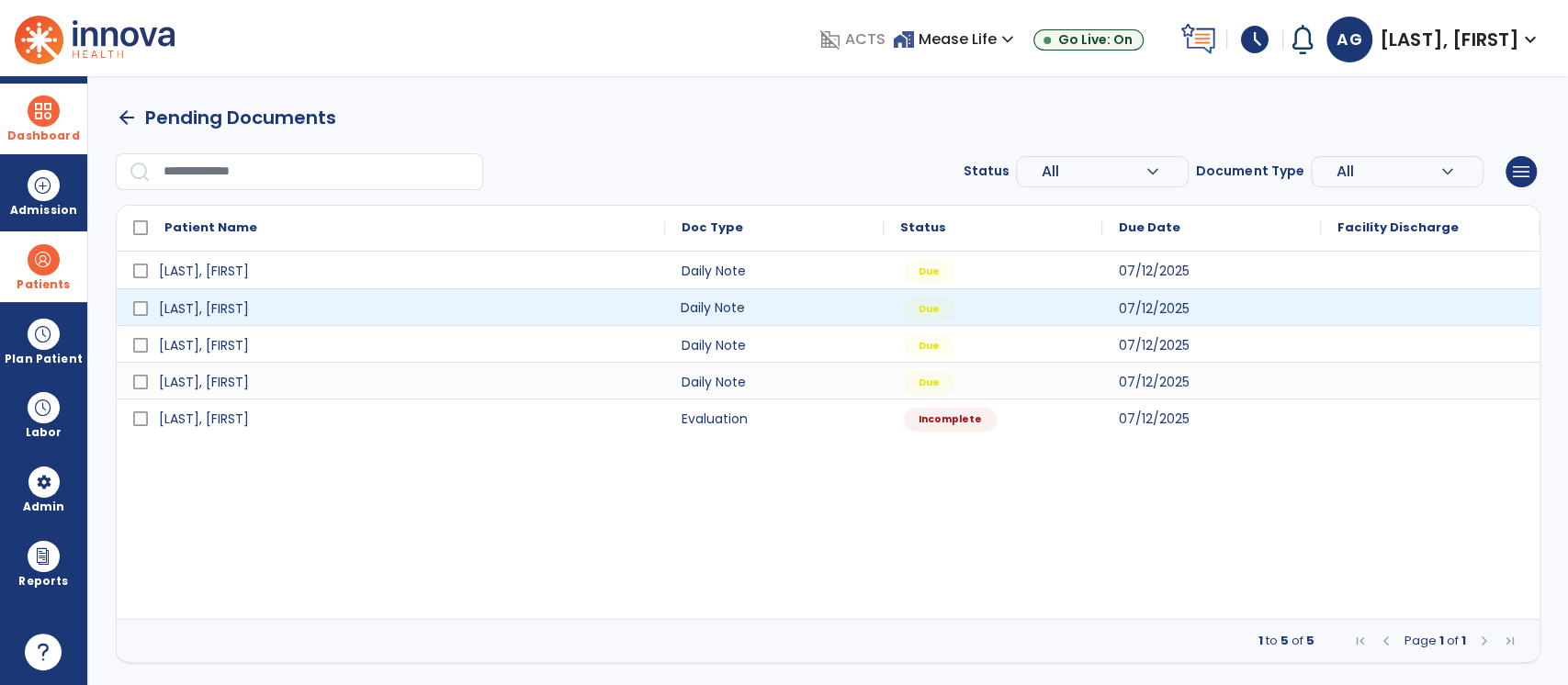 click on "Daily Note" at bounding box center (774, 307) 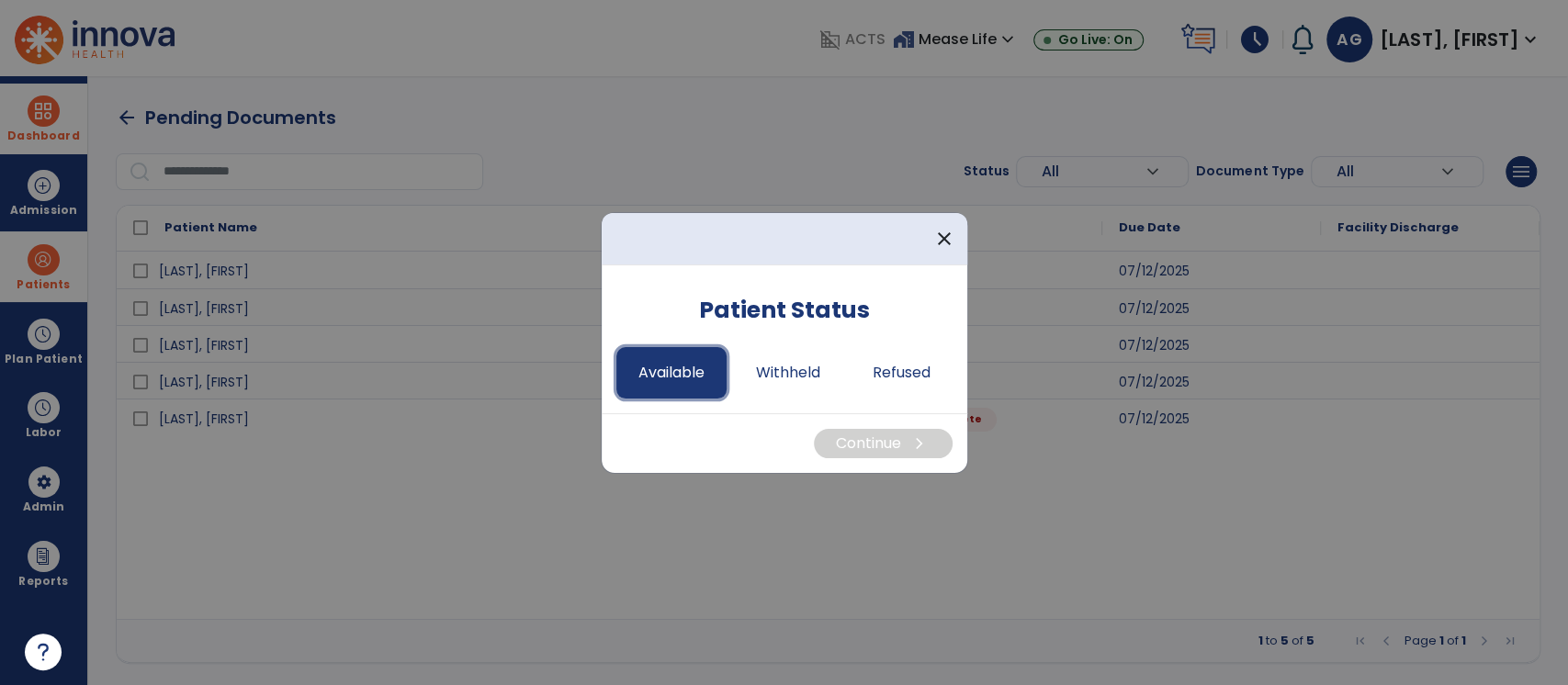 click on "Available" at bounding box center (671, 373) 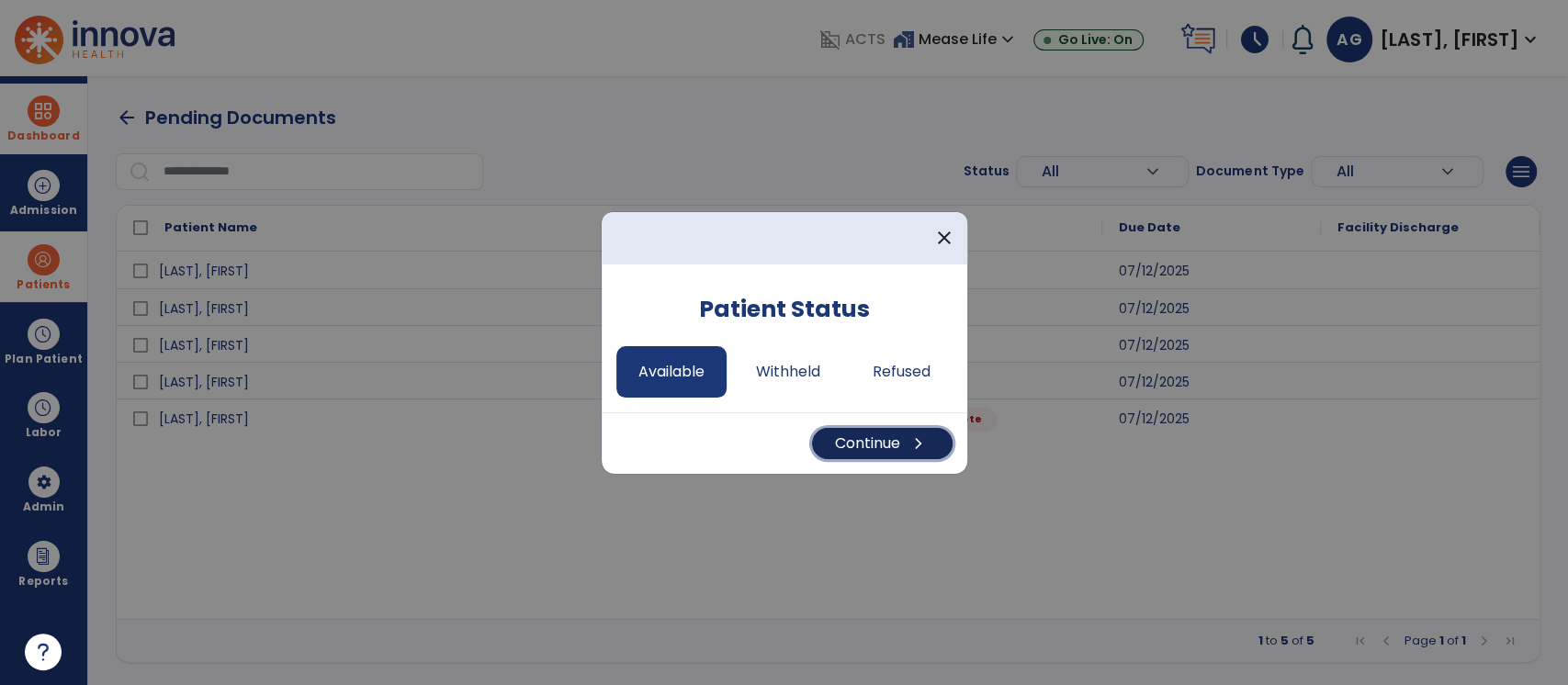 click on "Continue   chevron_right" at bounding box center [882, 444] 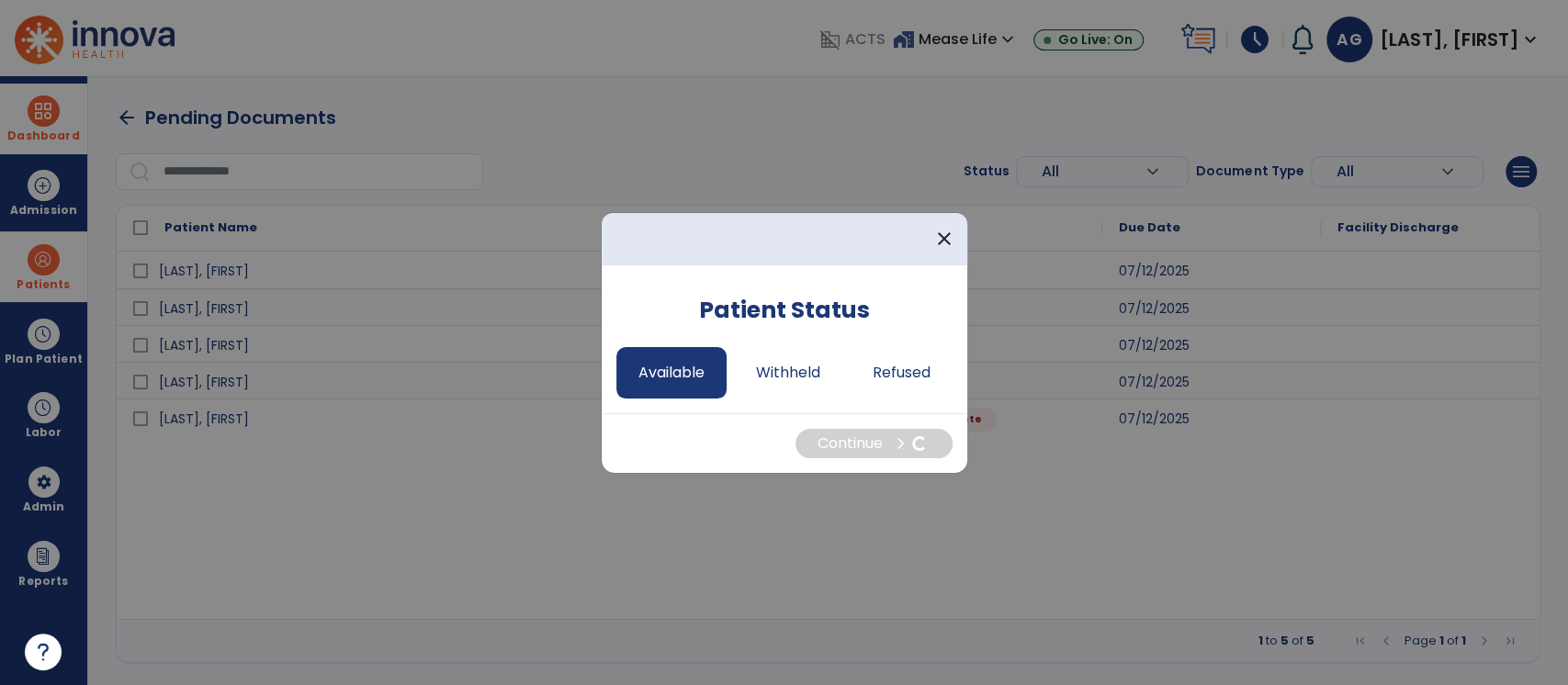 select on "*" 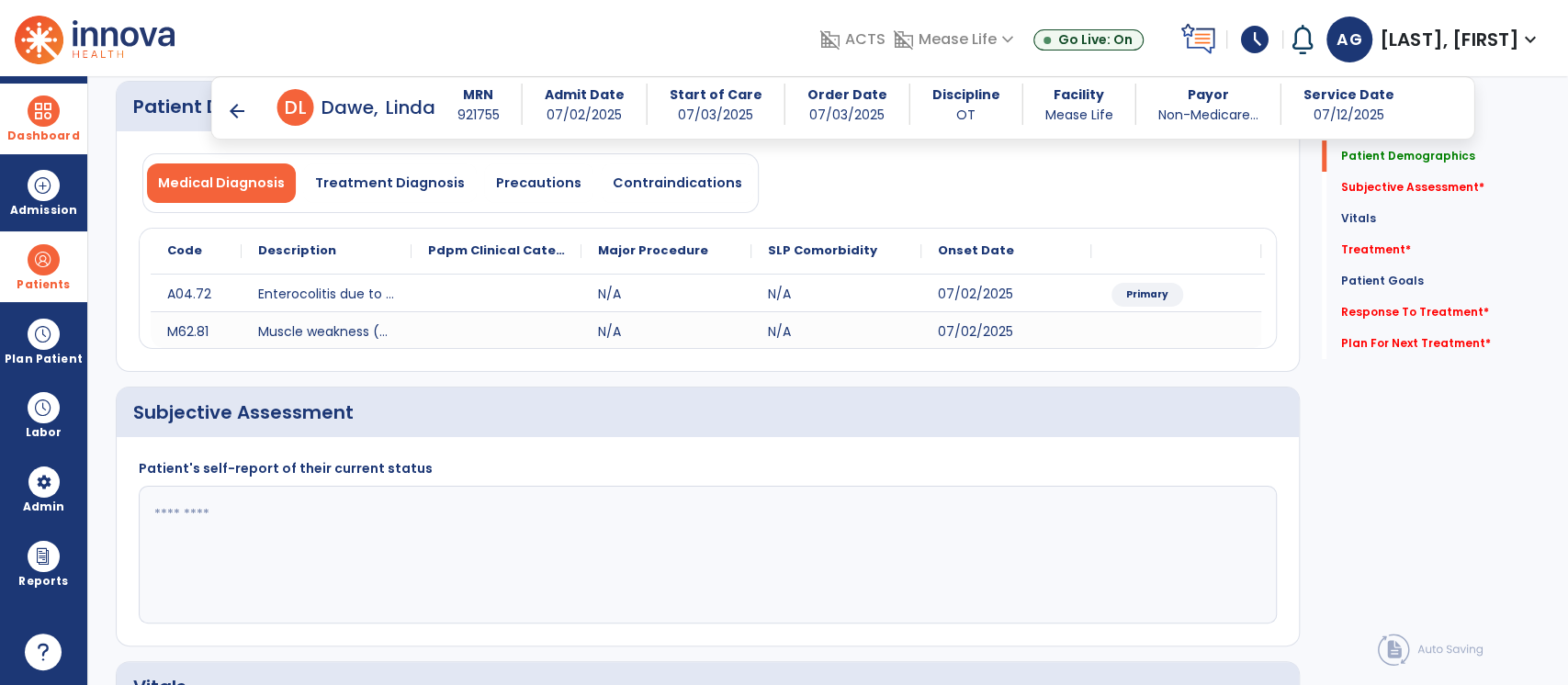 scroll, scrollTop: 148, scrollLeft: 0, axis: vertical 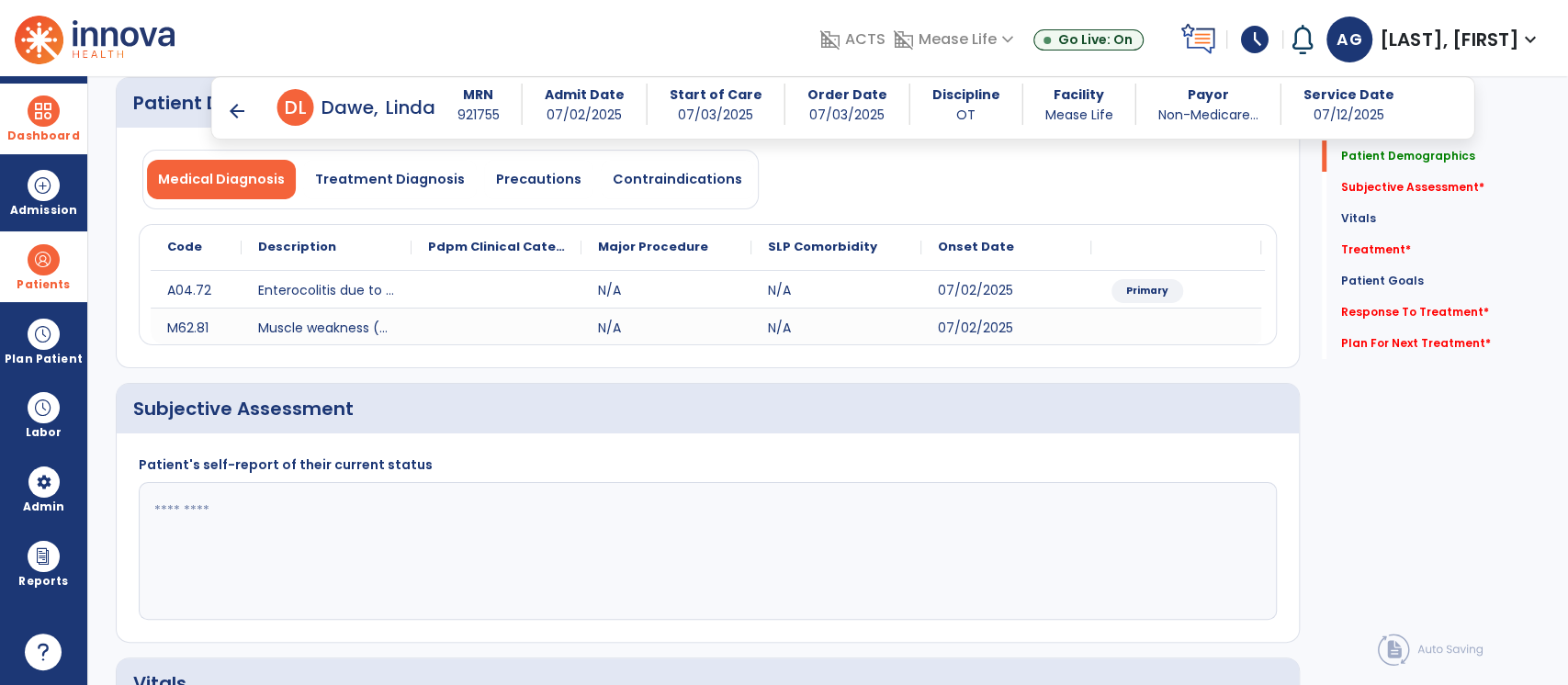 click 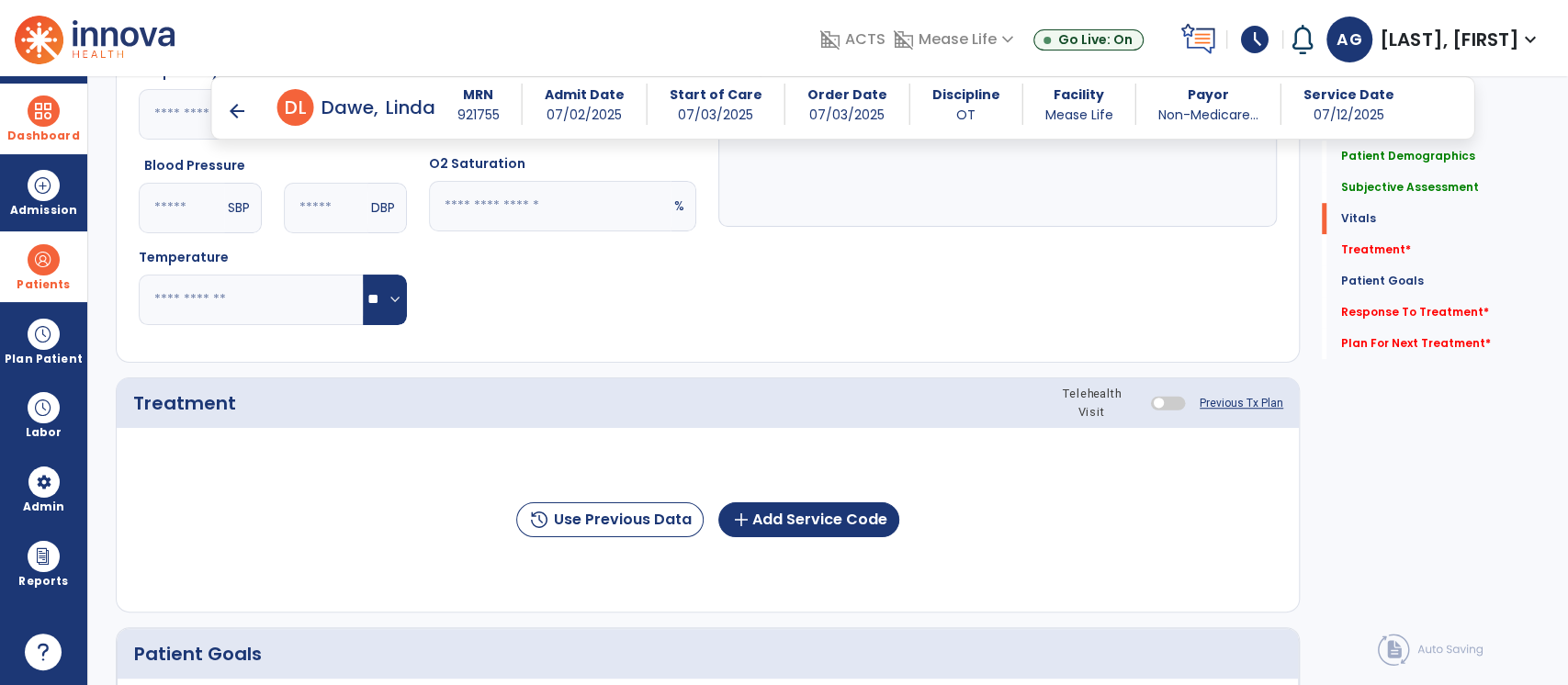 scroll, scrollTop: 816, scrollLeft: 0, axis: vertical 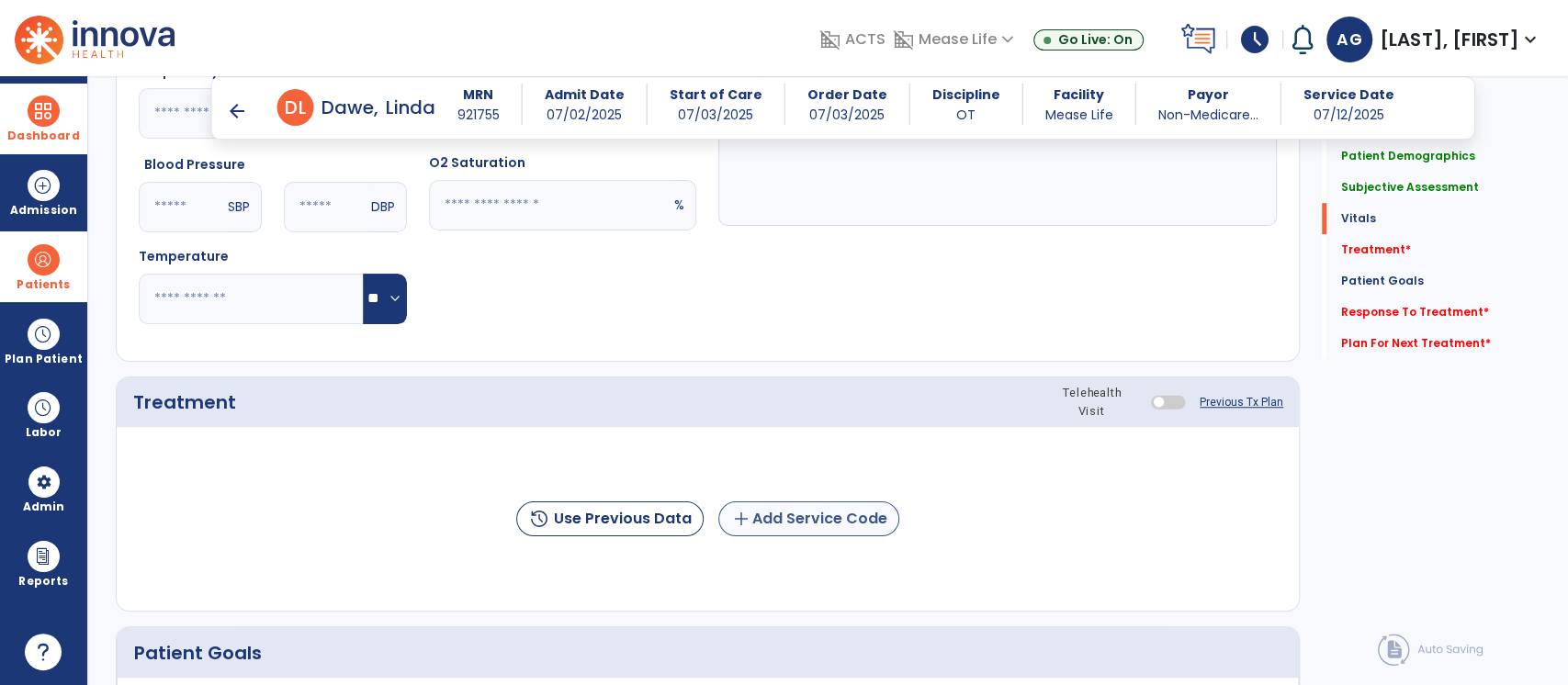 type on "**********" 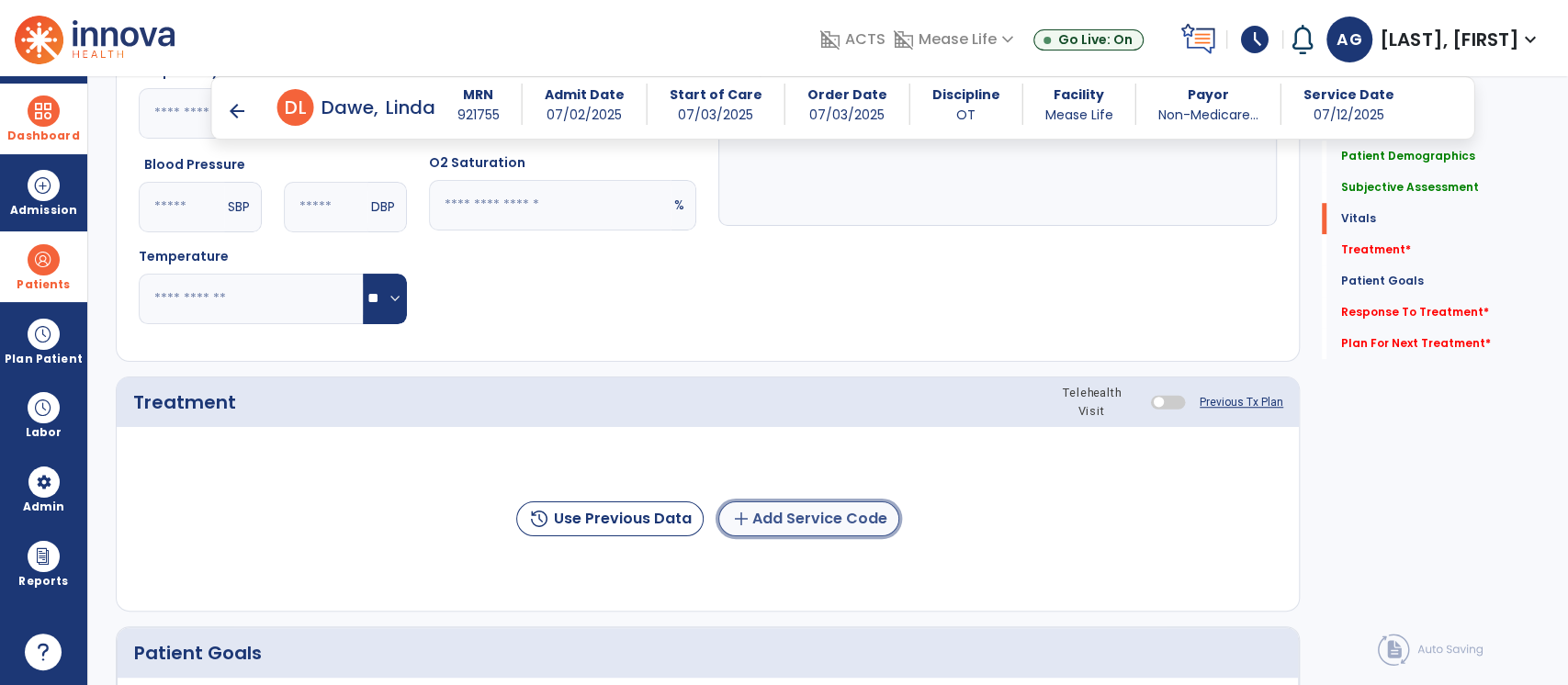 click on "add  Add Service Code" 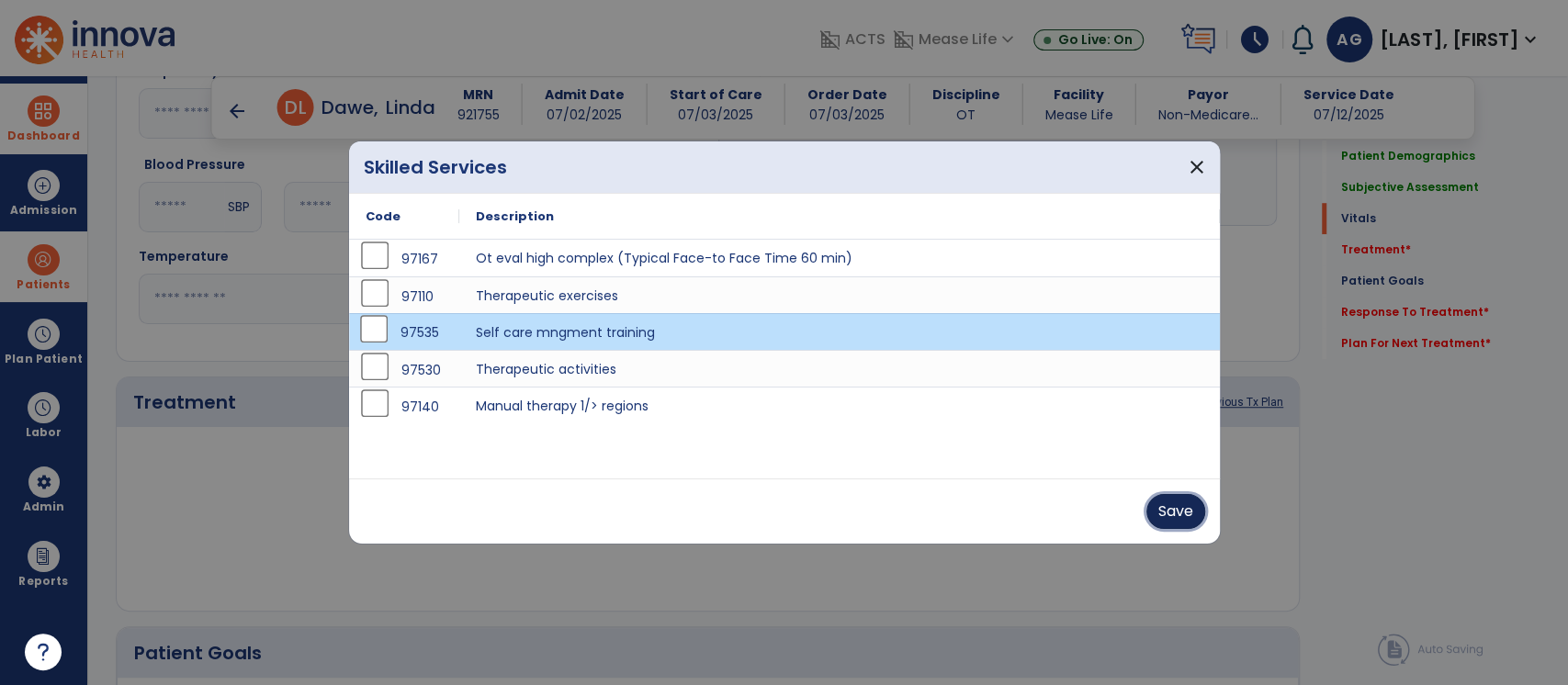 click on "Save" at bounding box center (1176, 511) 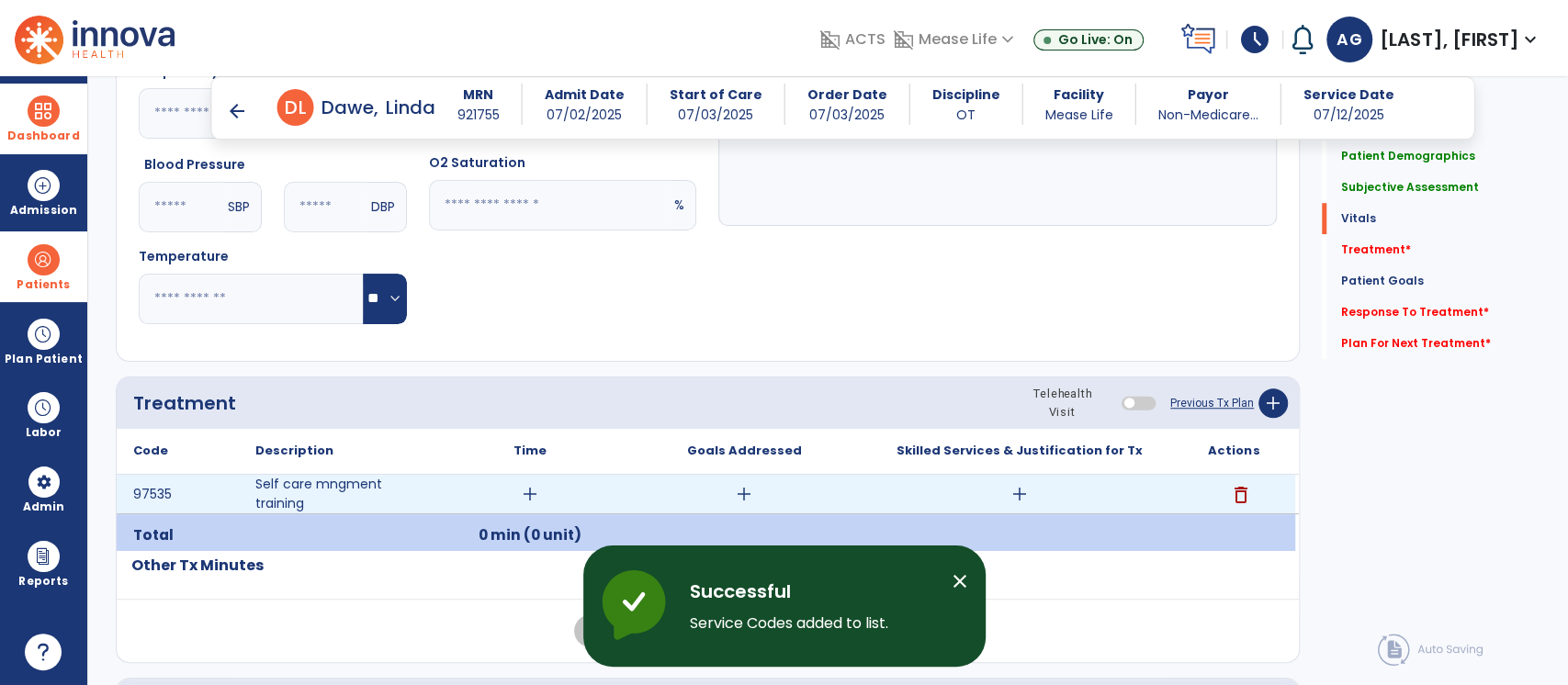 click on "add" at bounding box center [530, 494] 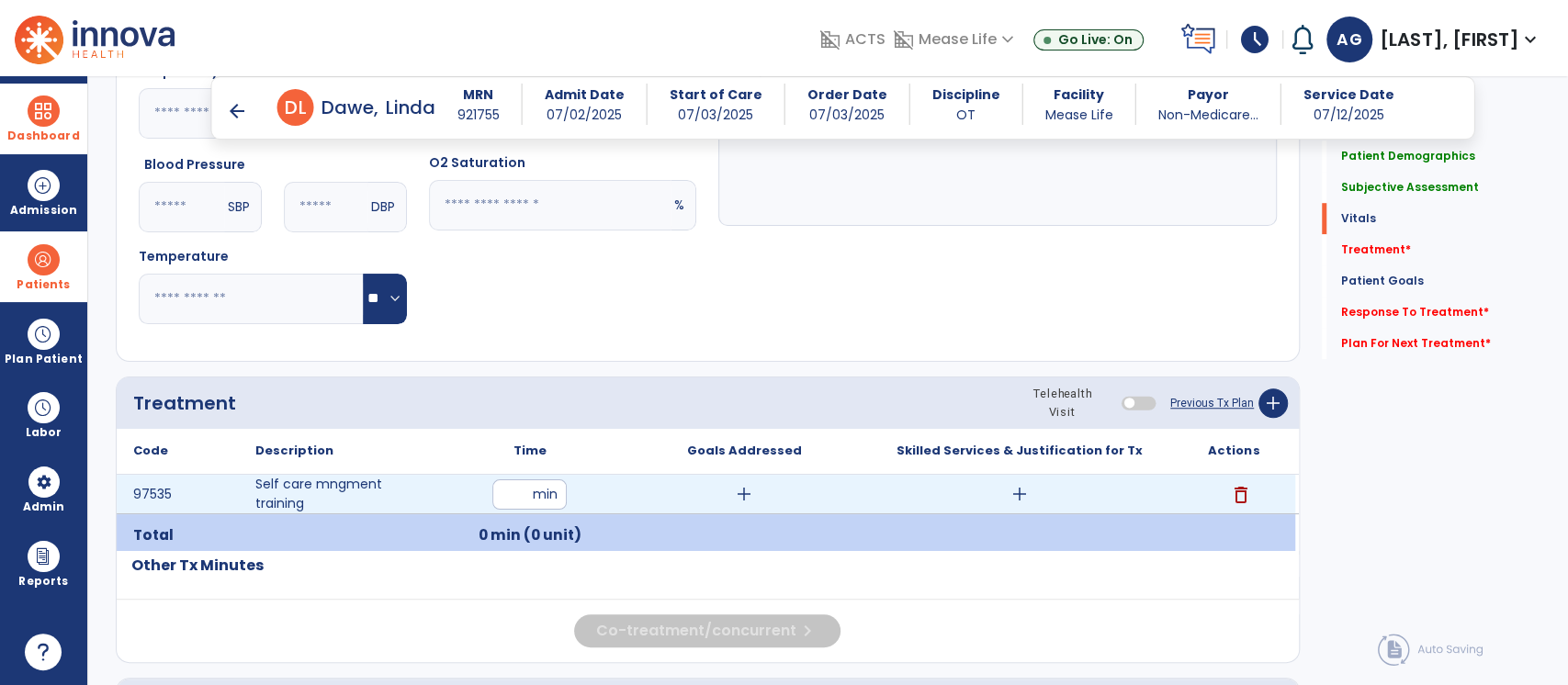 type on "**" 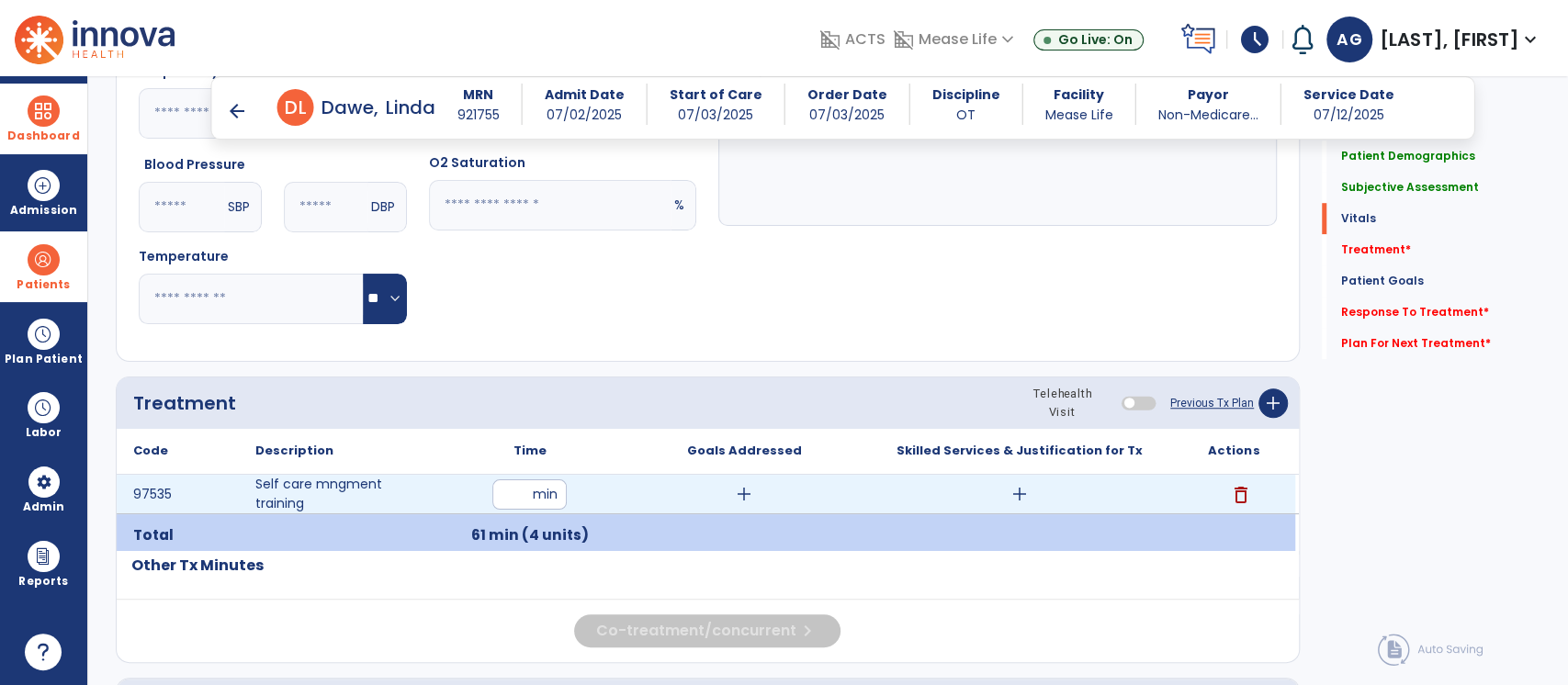 click on "add" at bounding box center [744, 494] 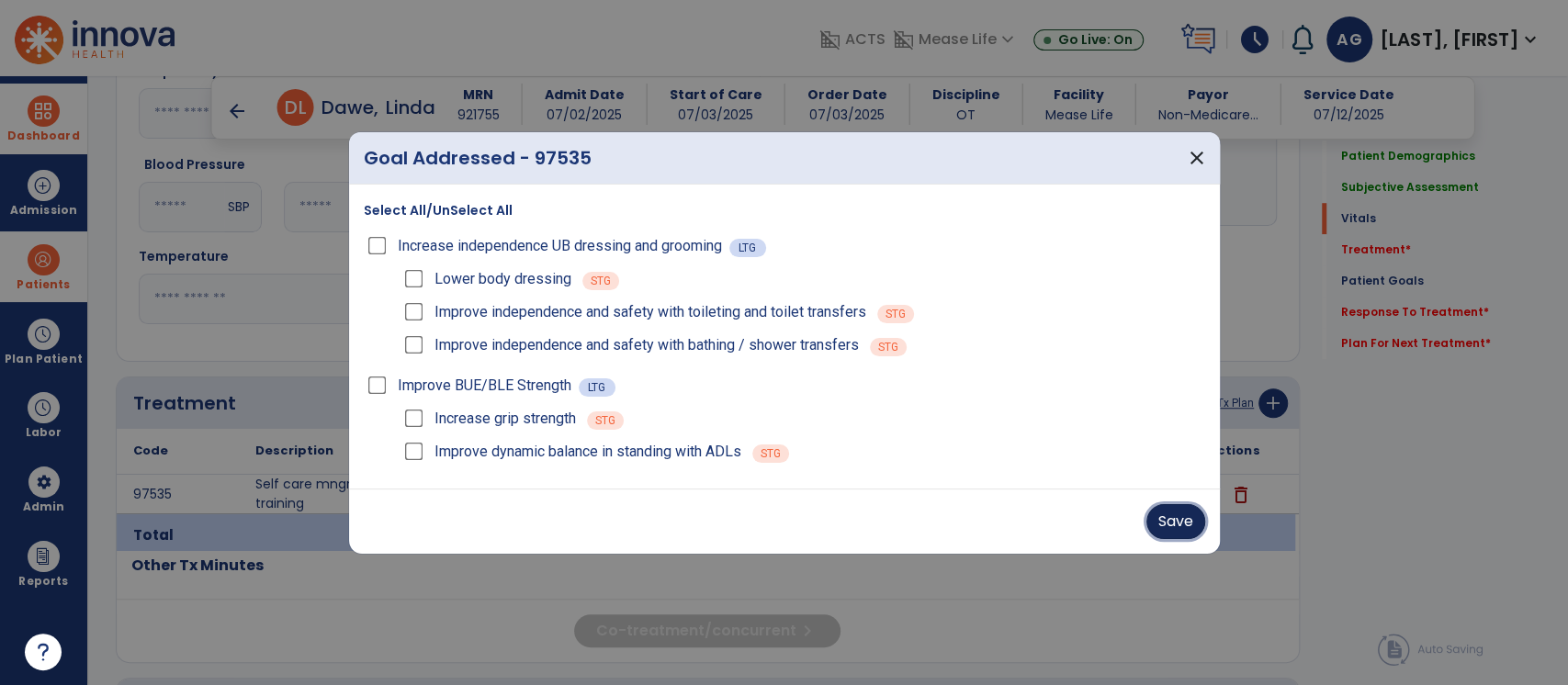 click on "Save" at bounding box center [1176, 522] 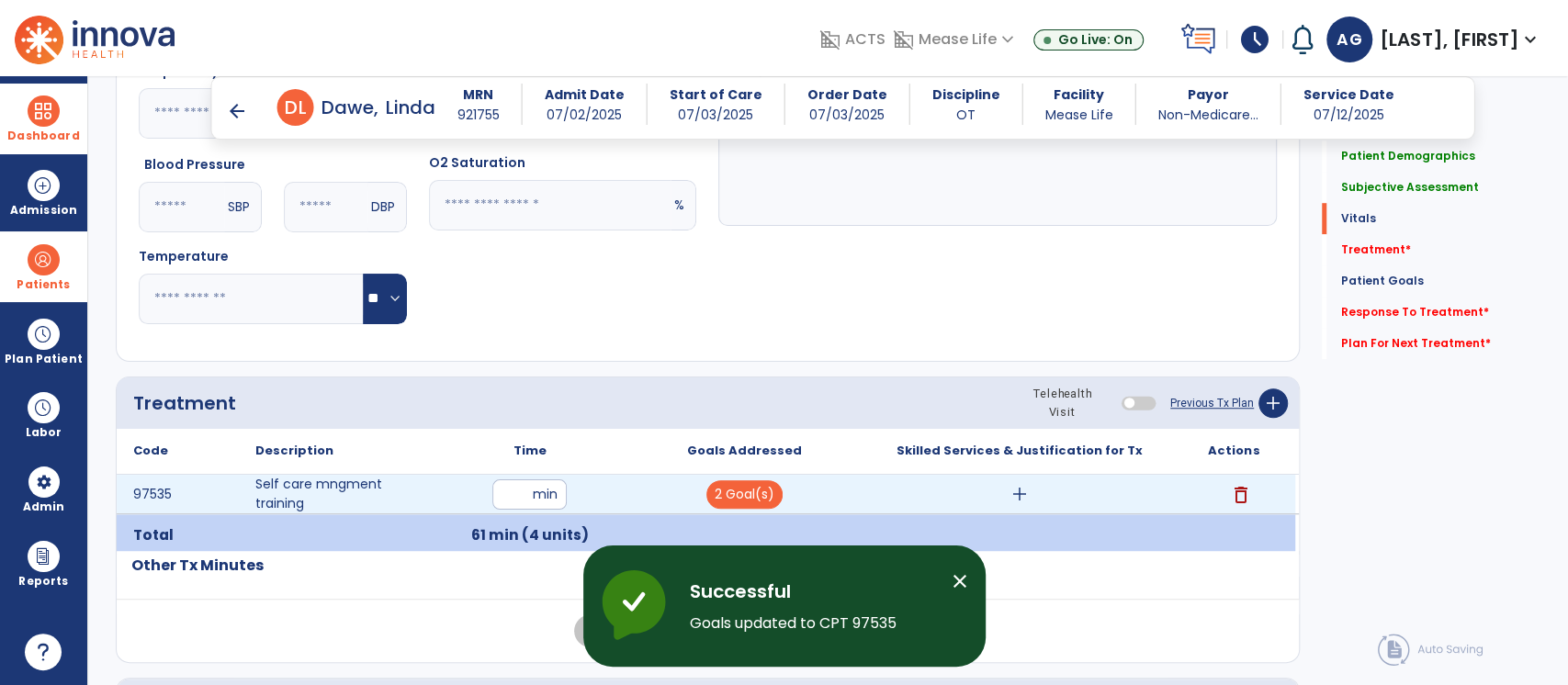 click on "add" at bounding box center (1020, 494) 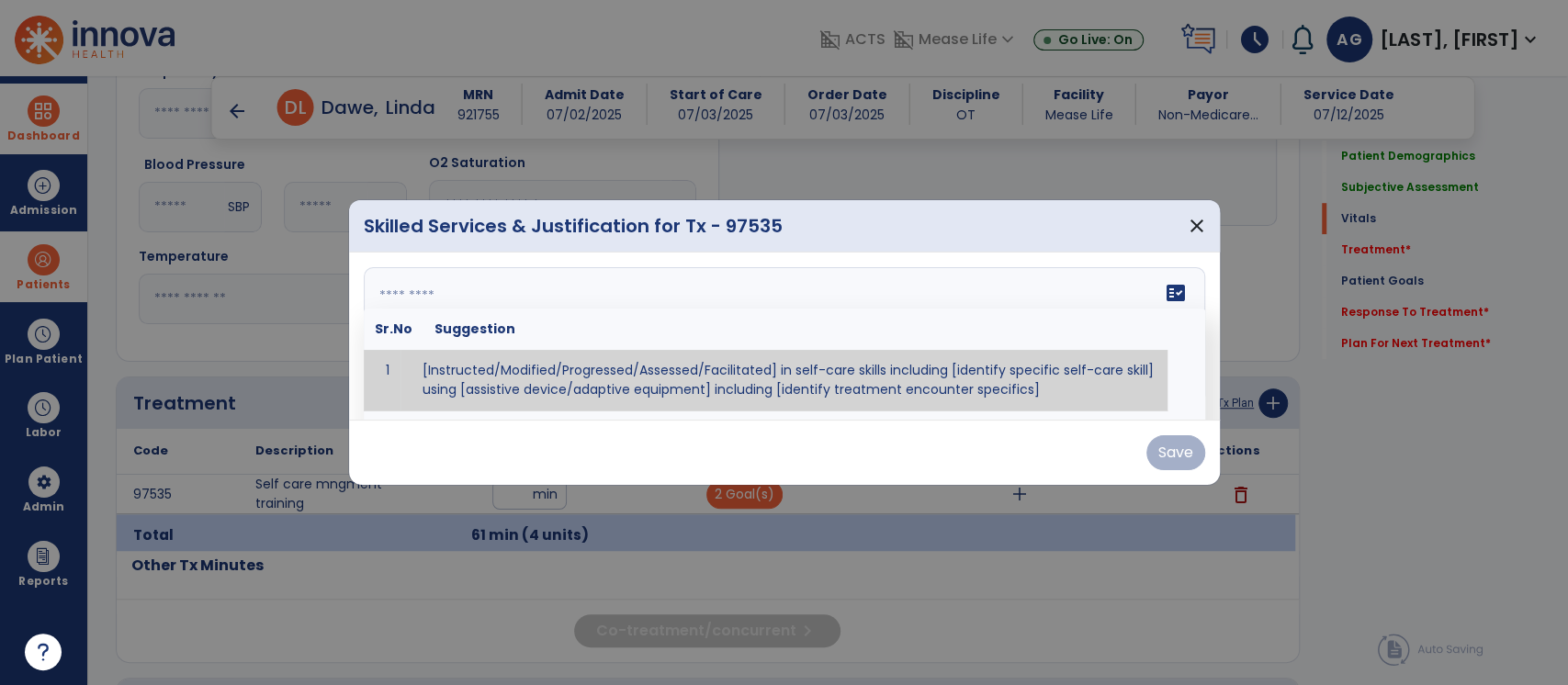 click at bounding box center [783, 336] 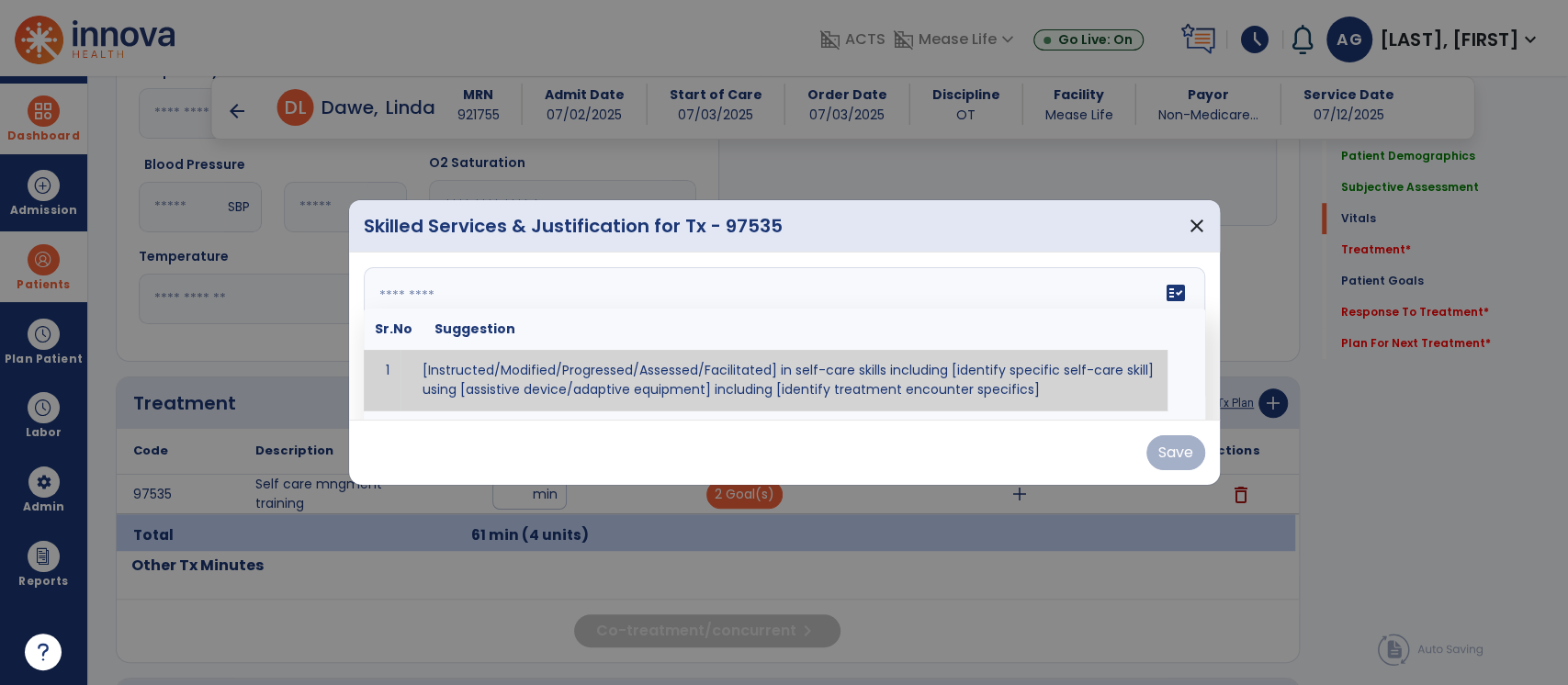 paste on "**********" 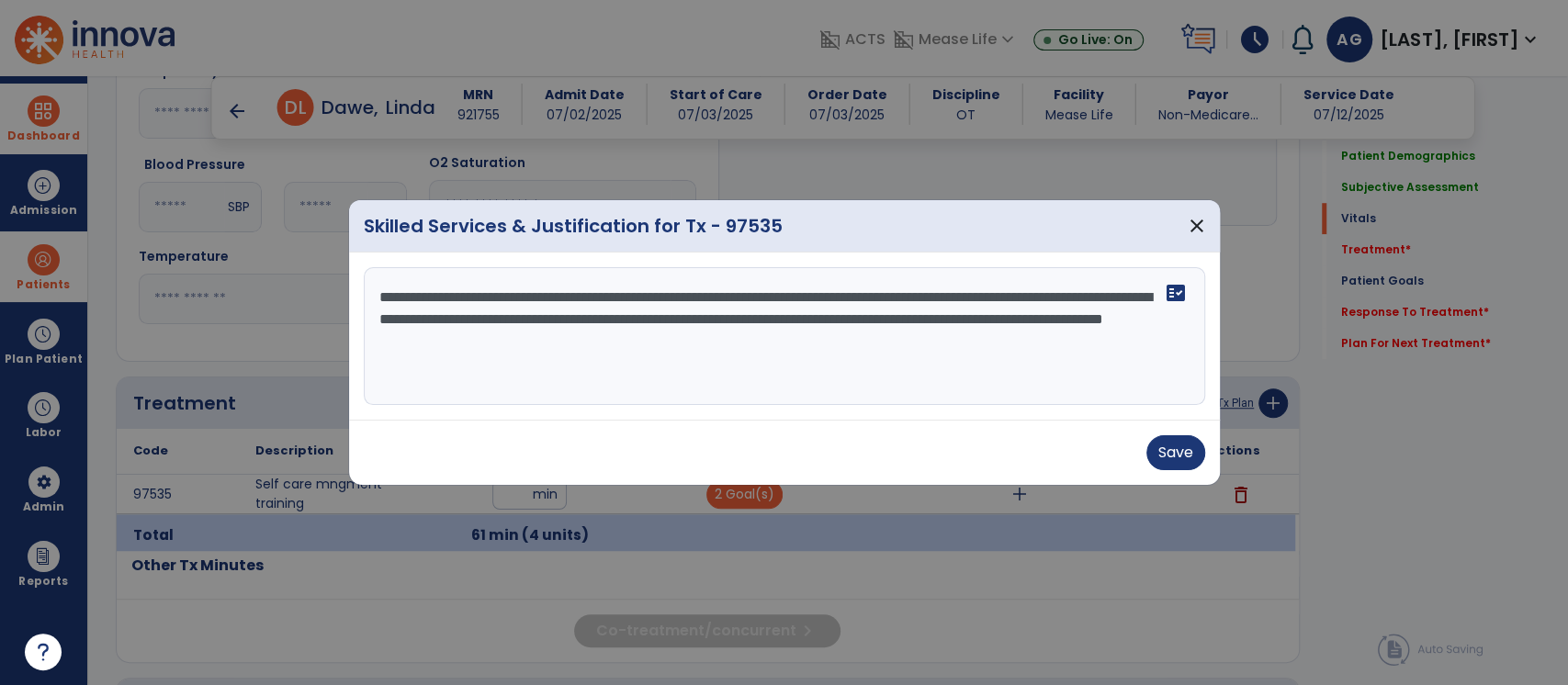 click on "**********" at bounding box center (784, 336) 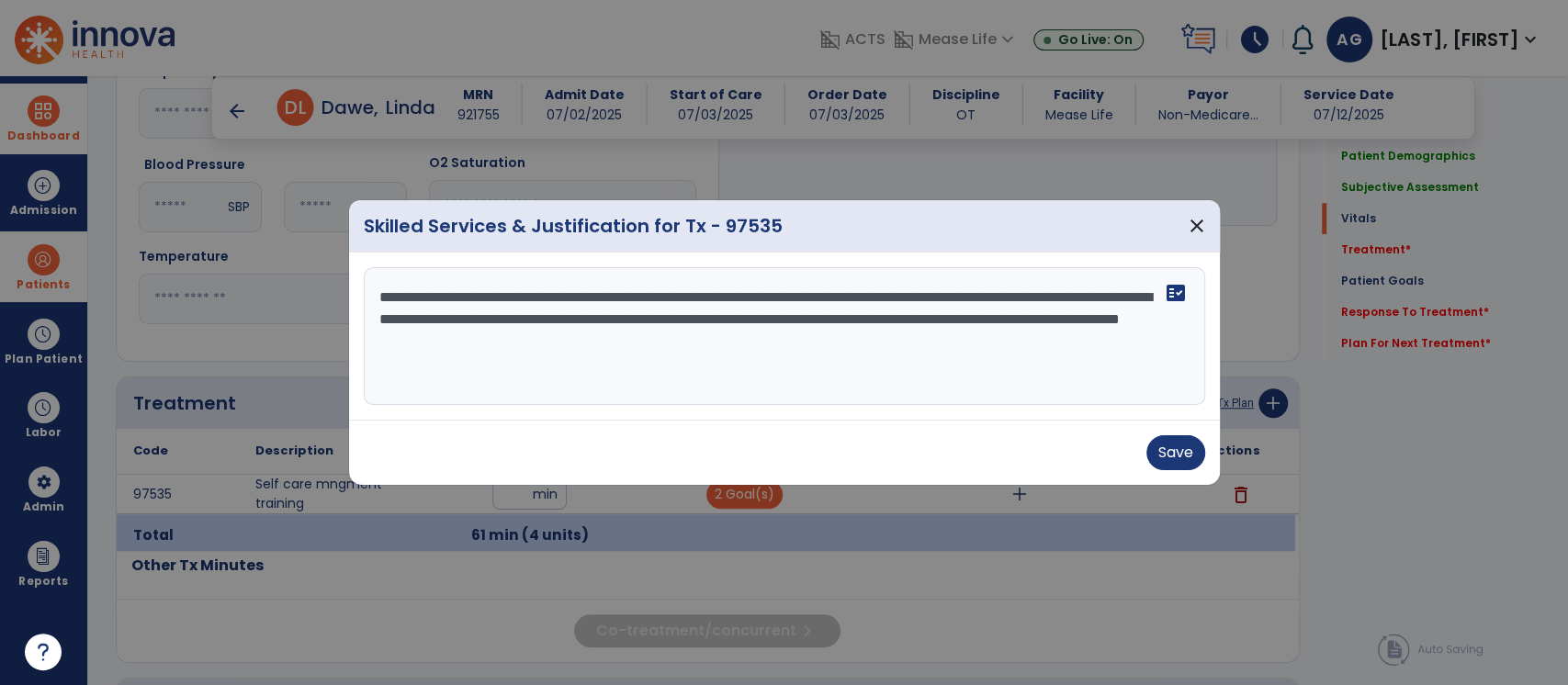 click on "**********" at bounding box center [784, 336] 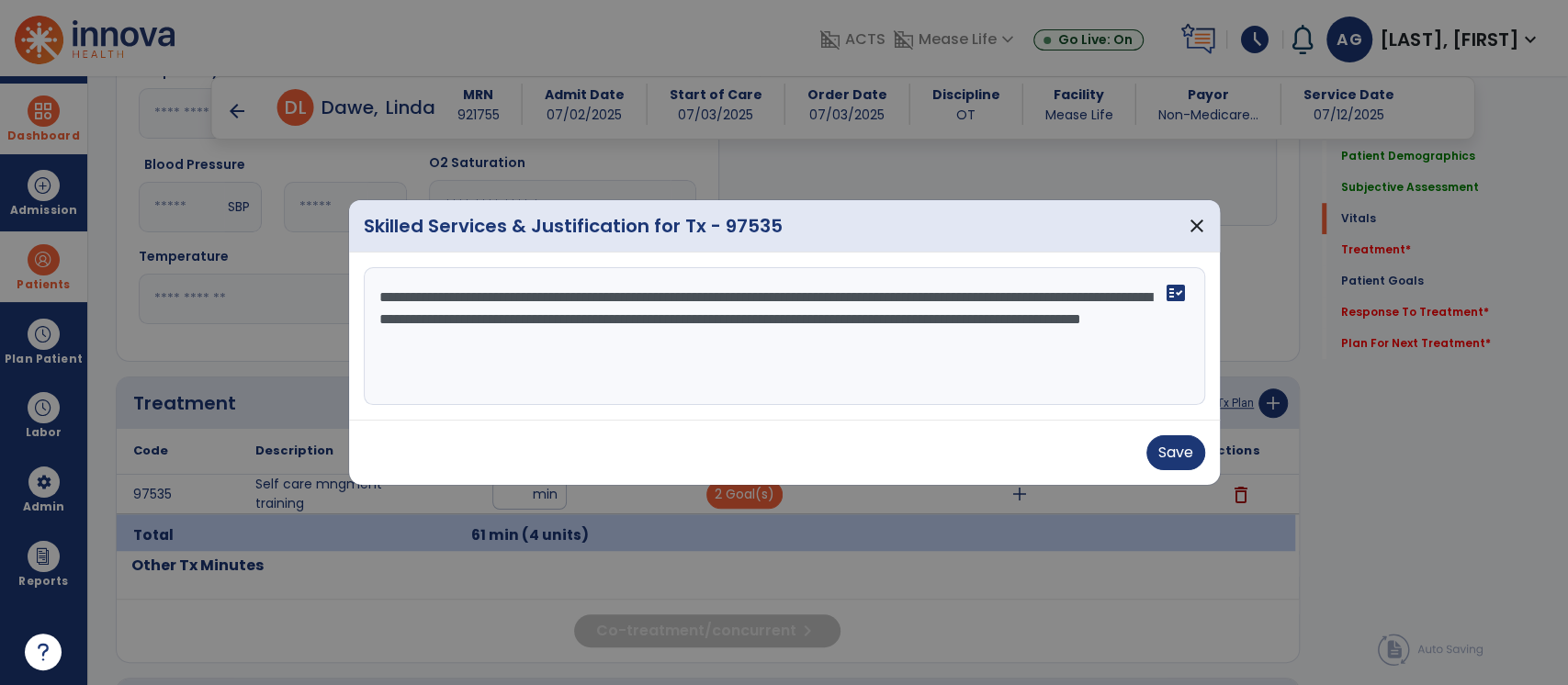 click on "**********" at bounding box center [784, 336] 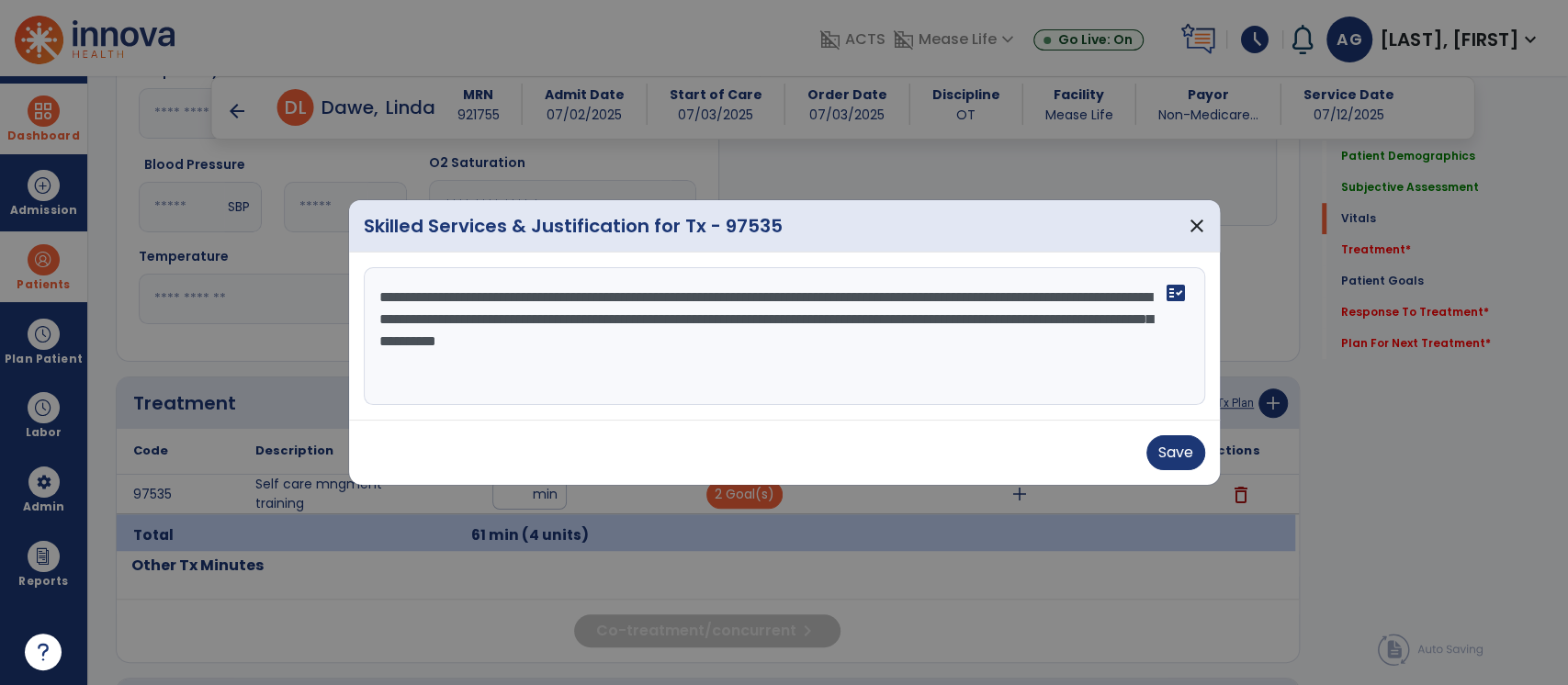 click on "**********" at bounding box center (784, 336) 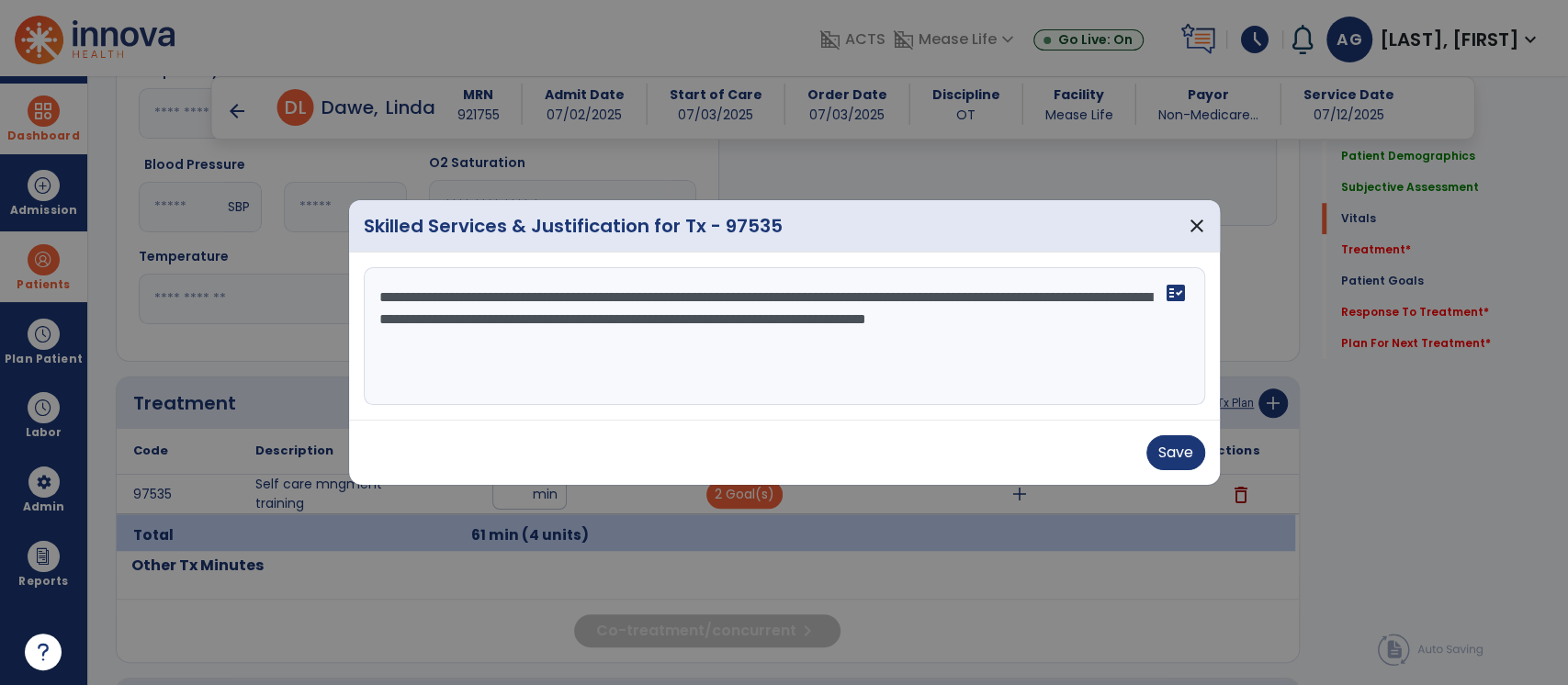click on "**********" at bounding box center (784, 336) 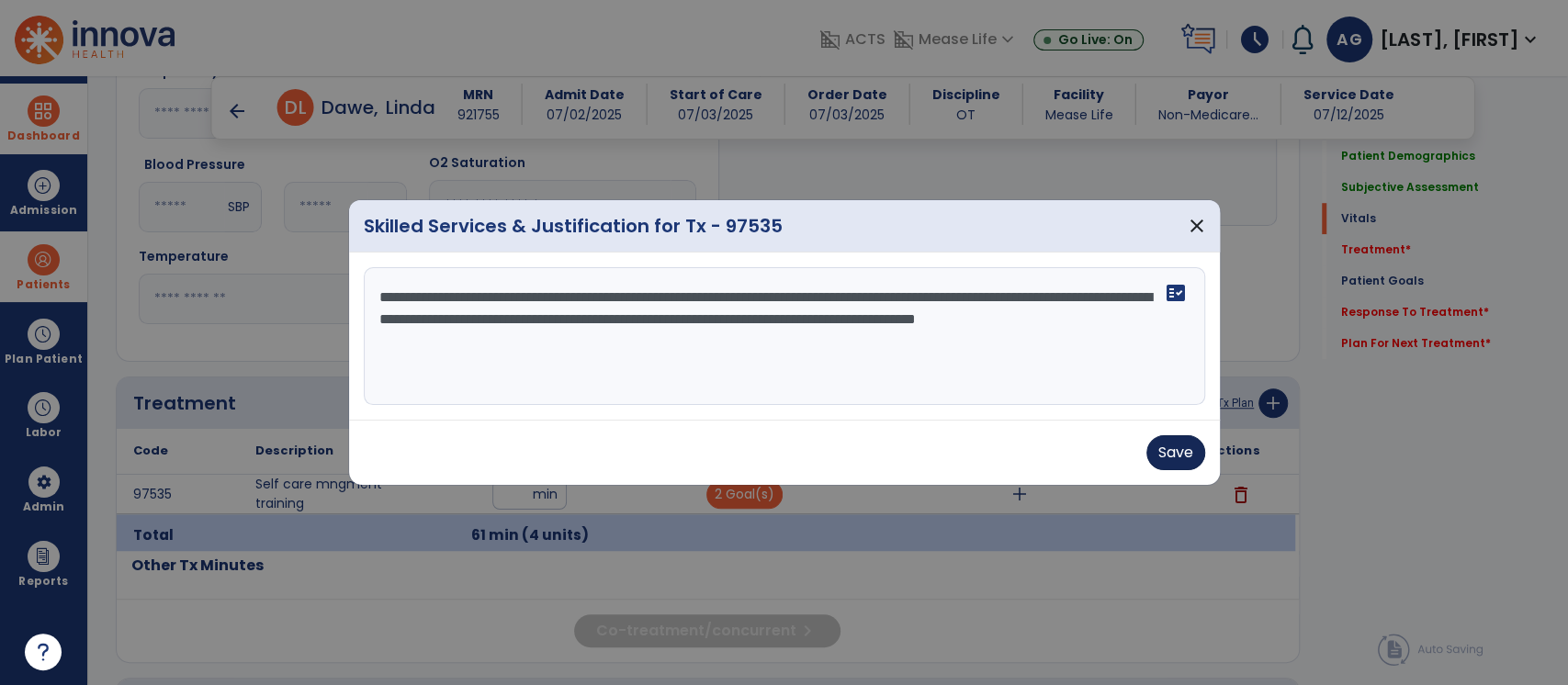 type on "**********" 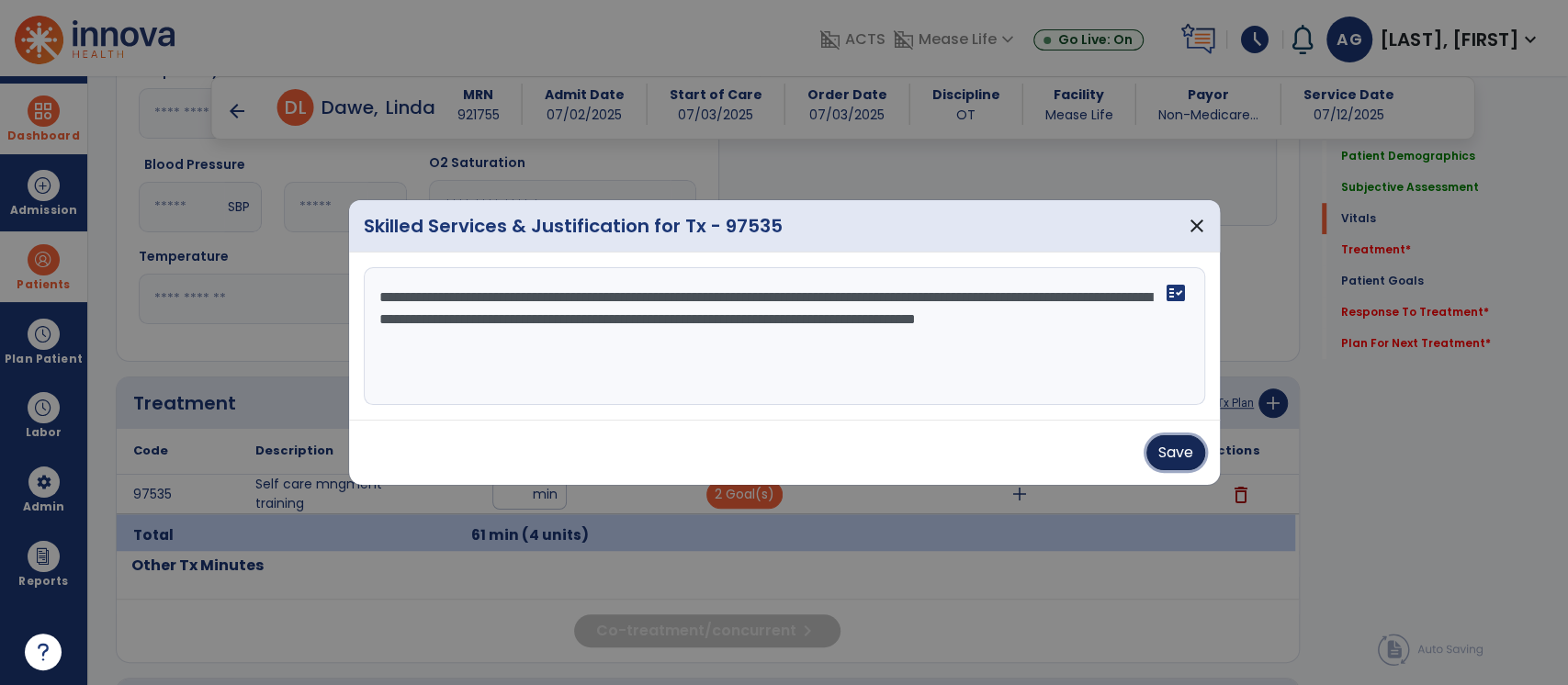 click on "Save" at bounding box center [1176, 453] 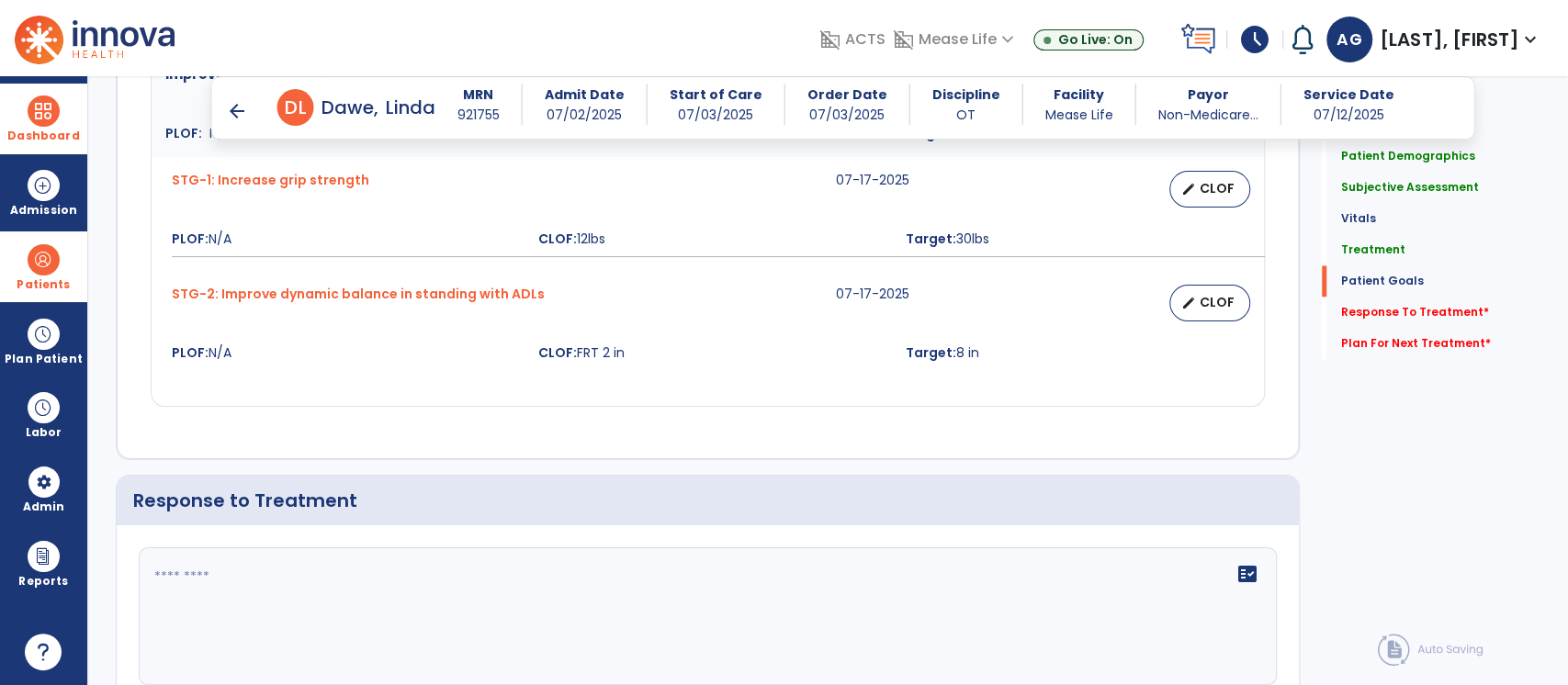 scroll, scrollTop: 2037, scrollLeft: 0, axis: vertical 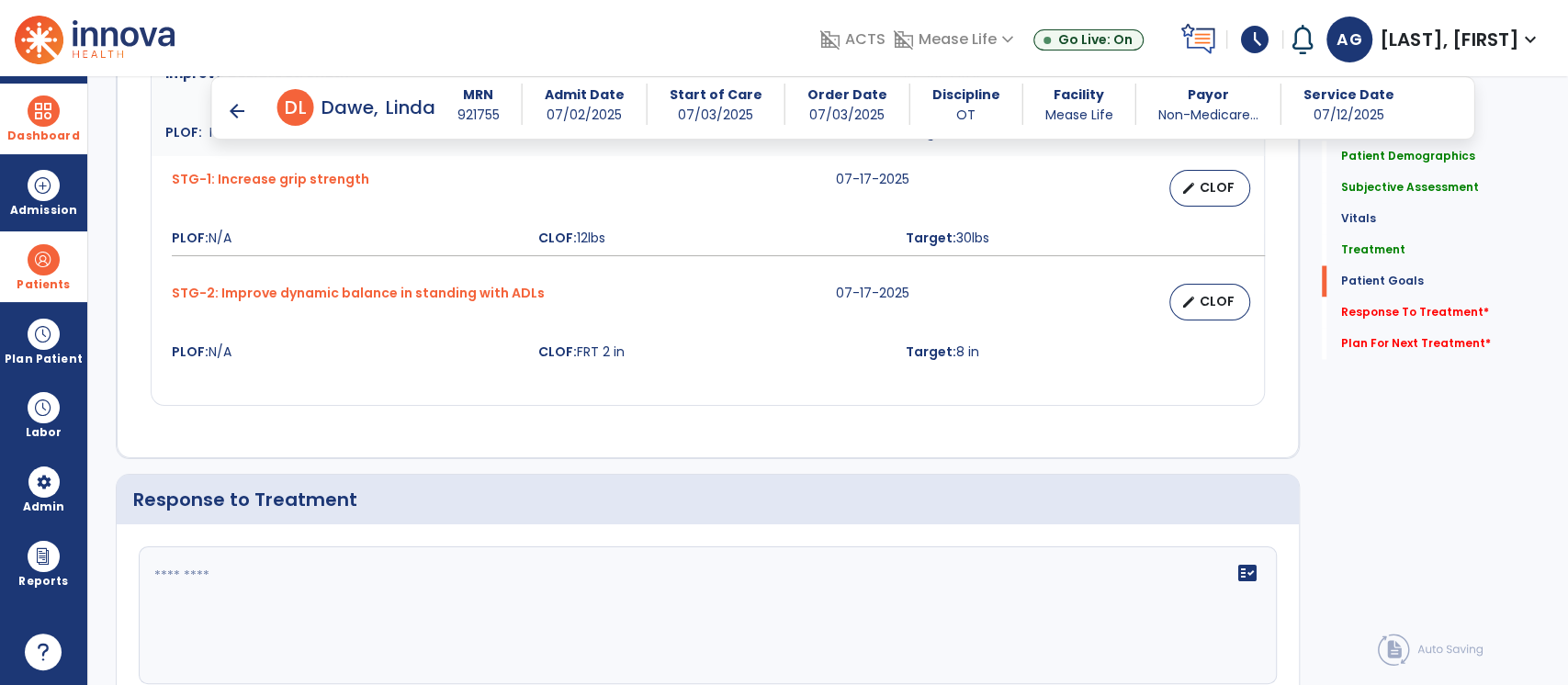 click 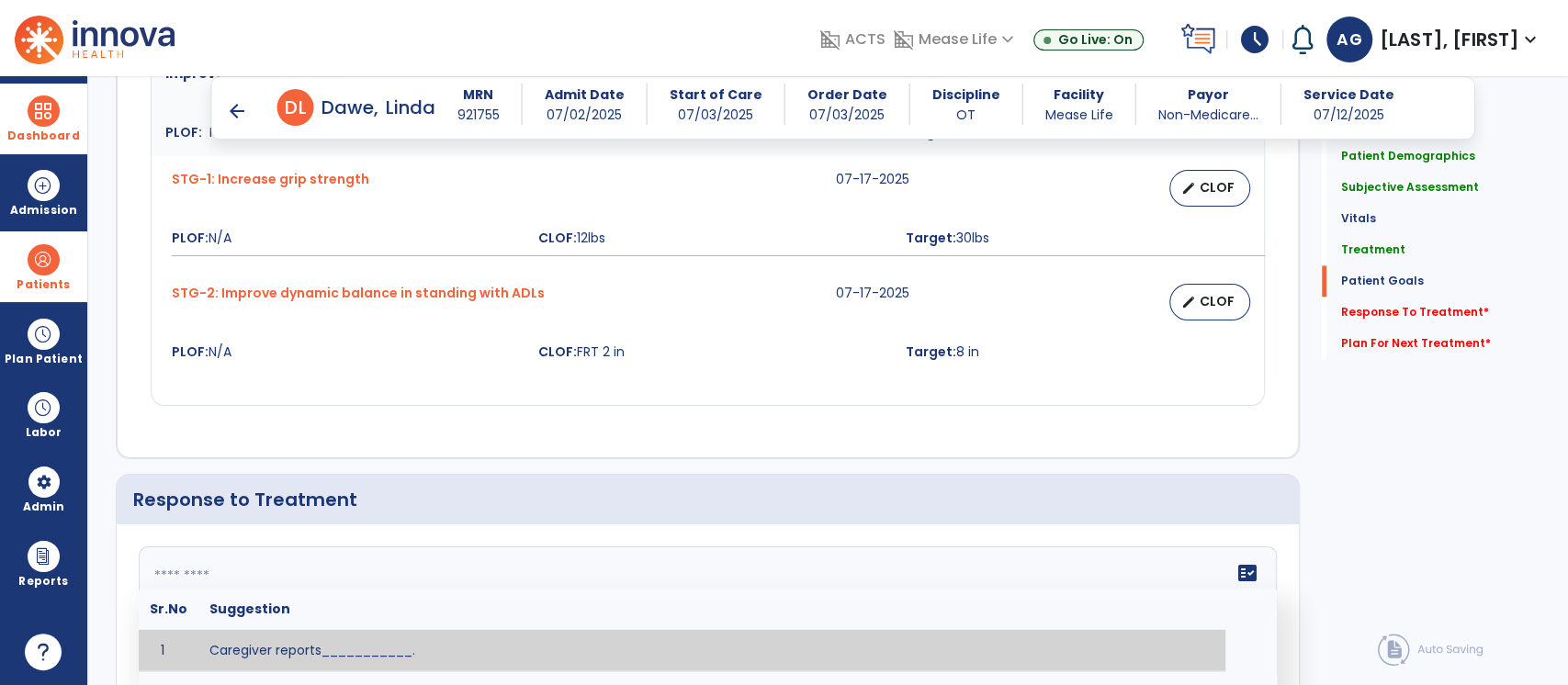click 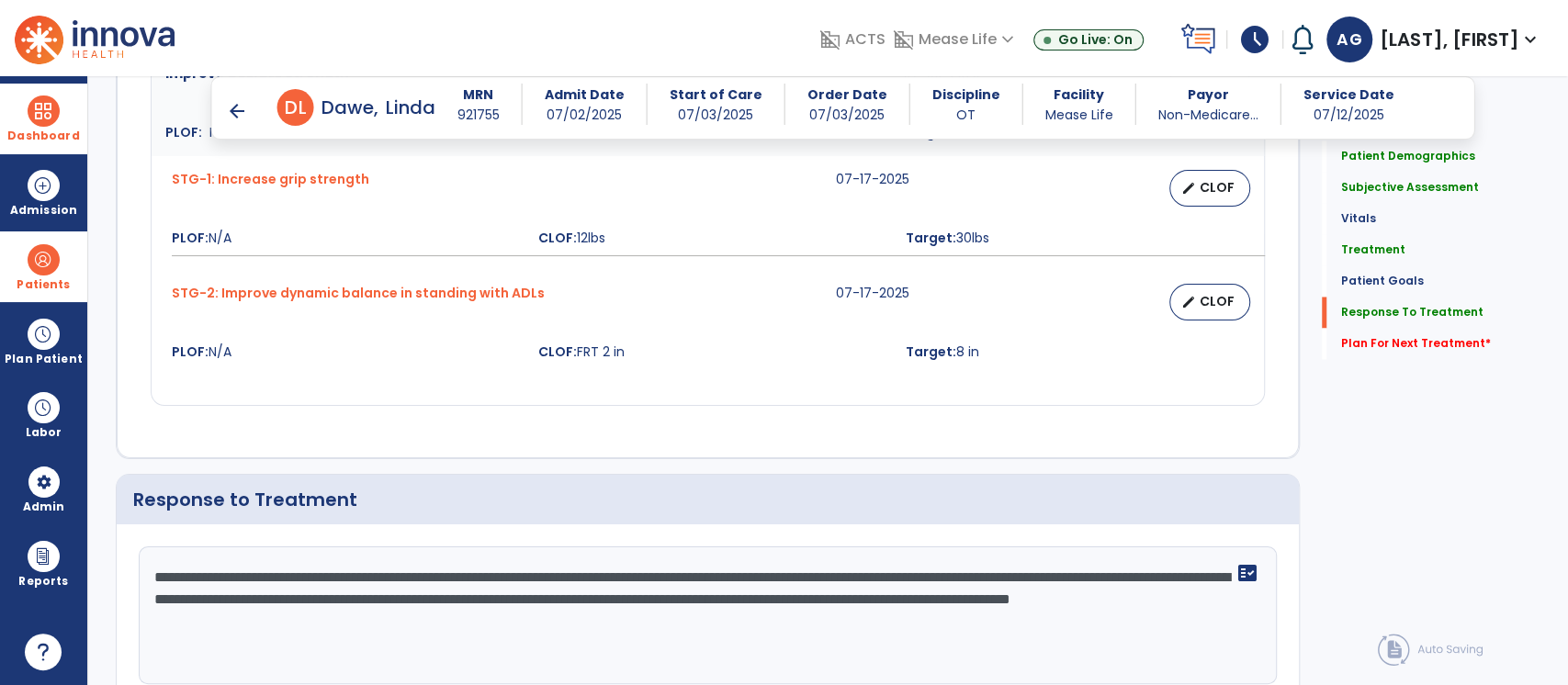 scroll, scrollTop: 2364, scrollLeft: 0, axis: vertical 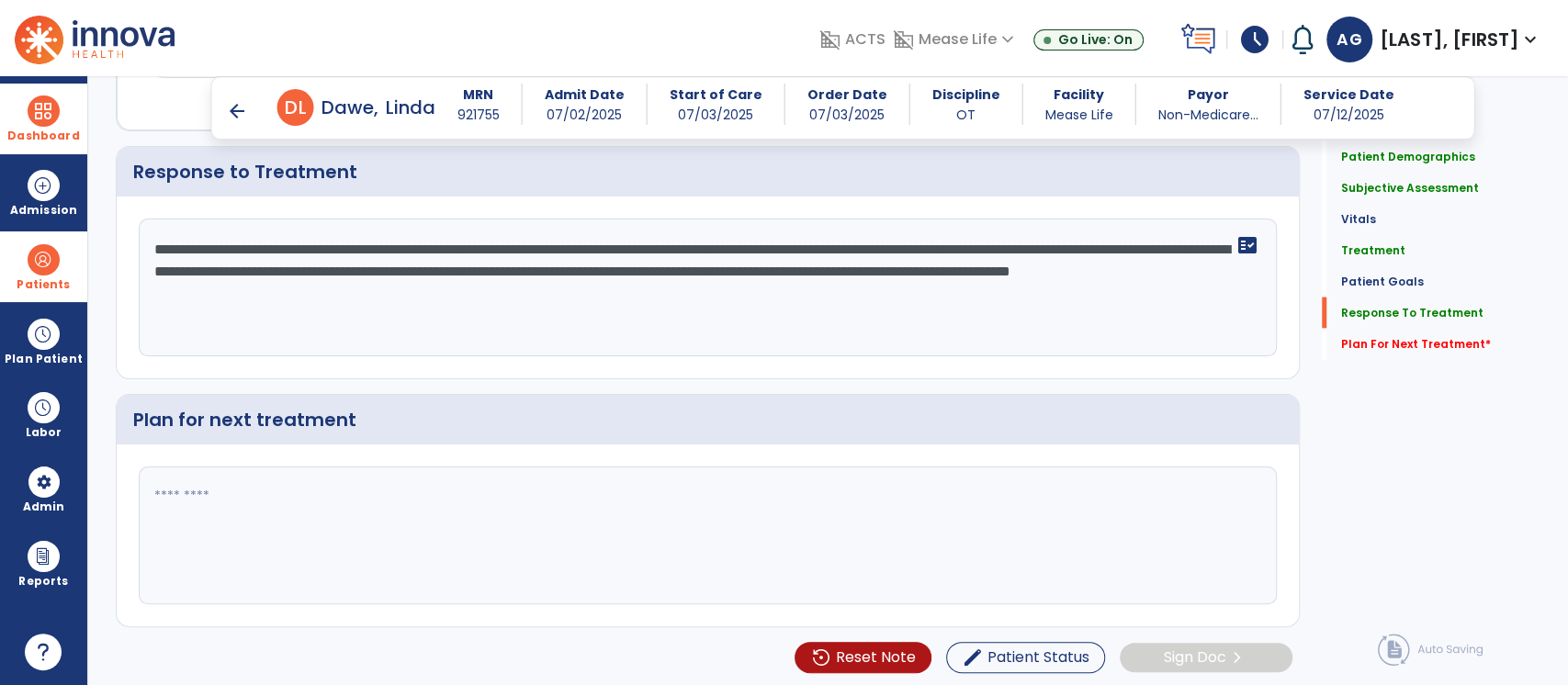 type on "**********" 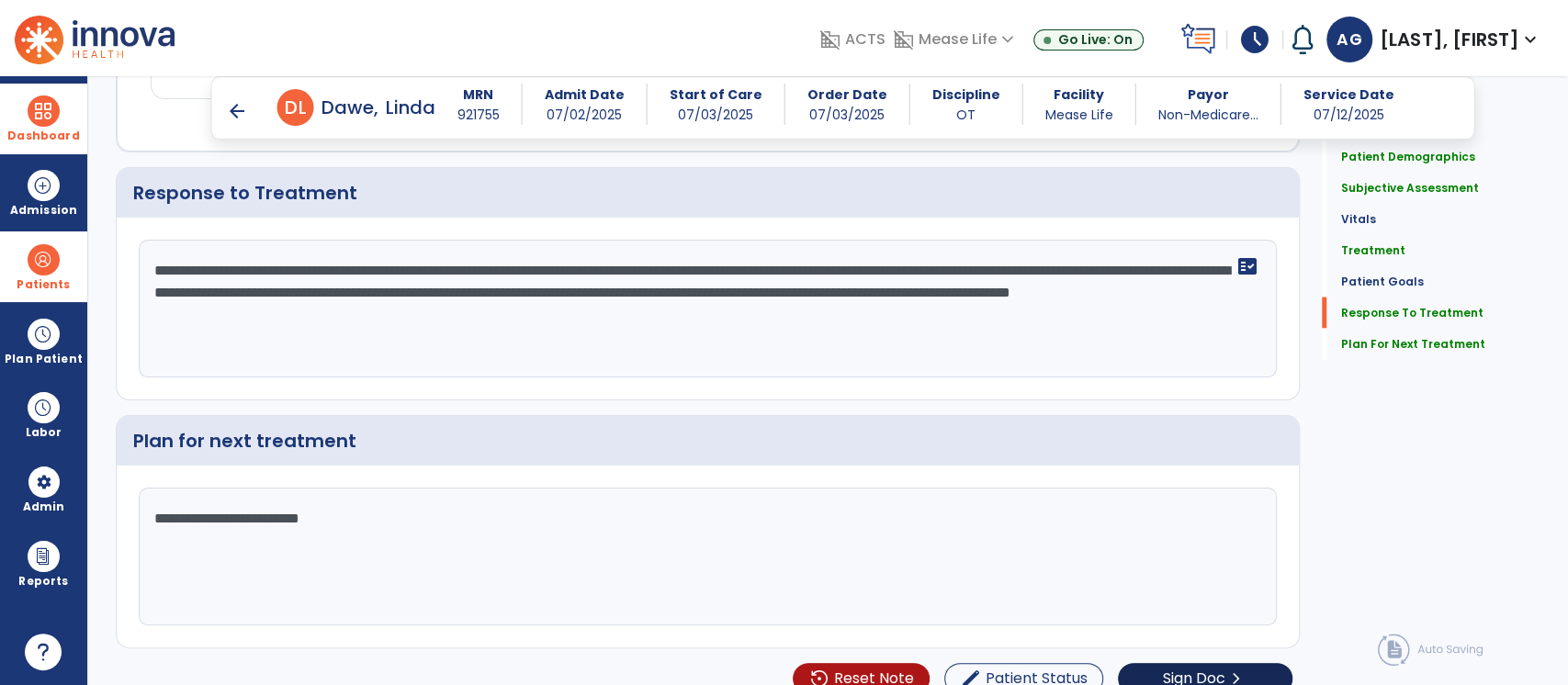 scroll, scrollTop: 2364, scrollLeft: 0, axis: vertical 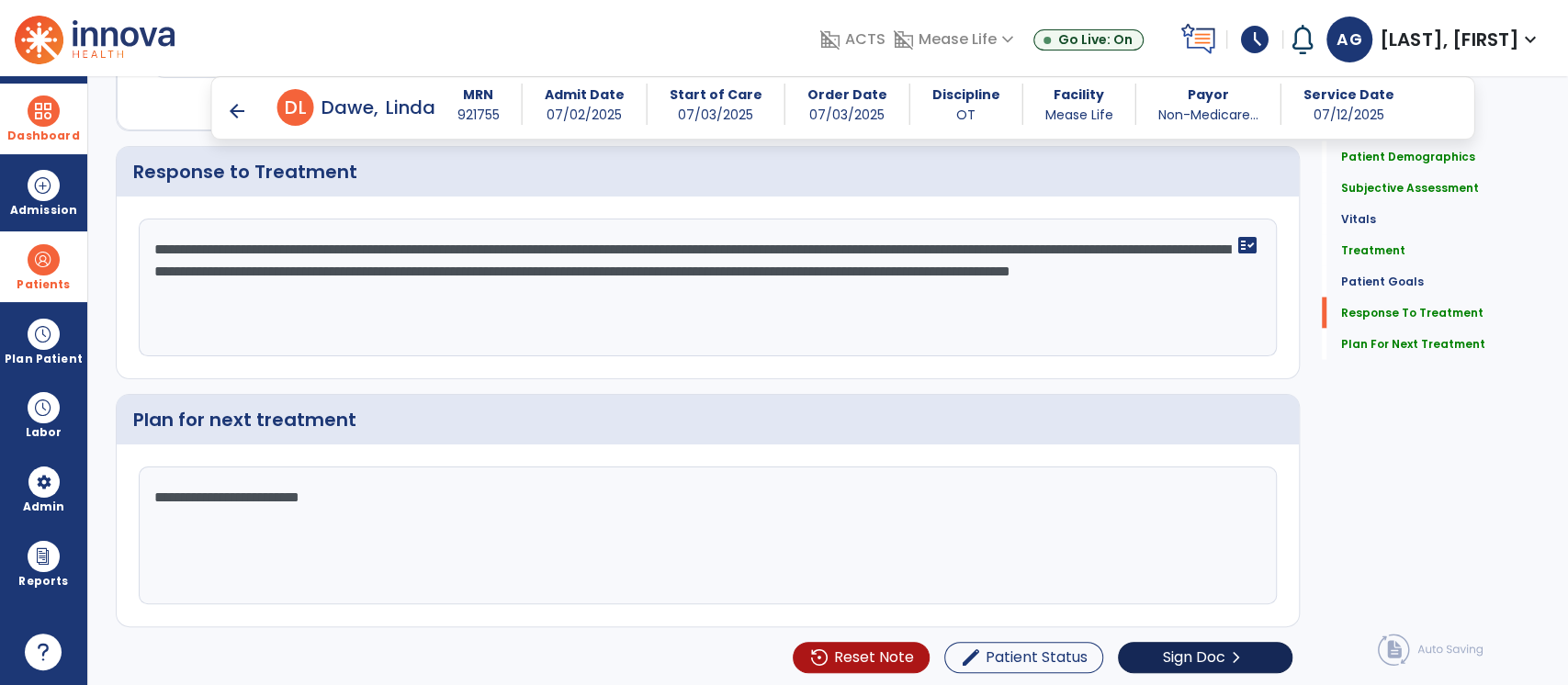 type on "**********" 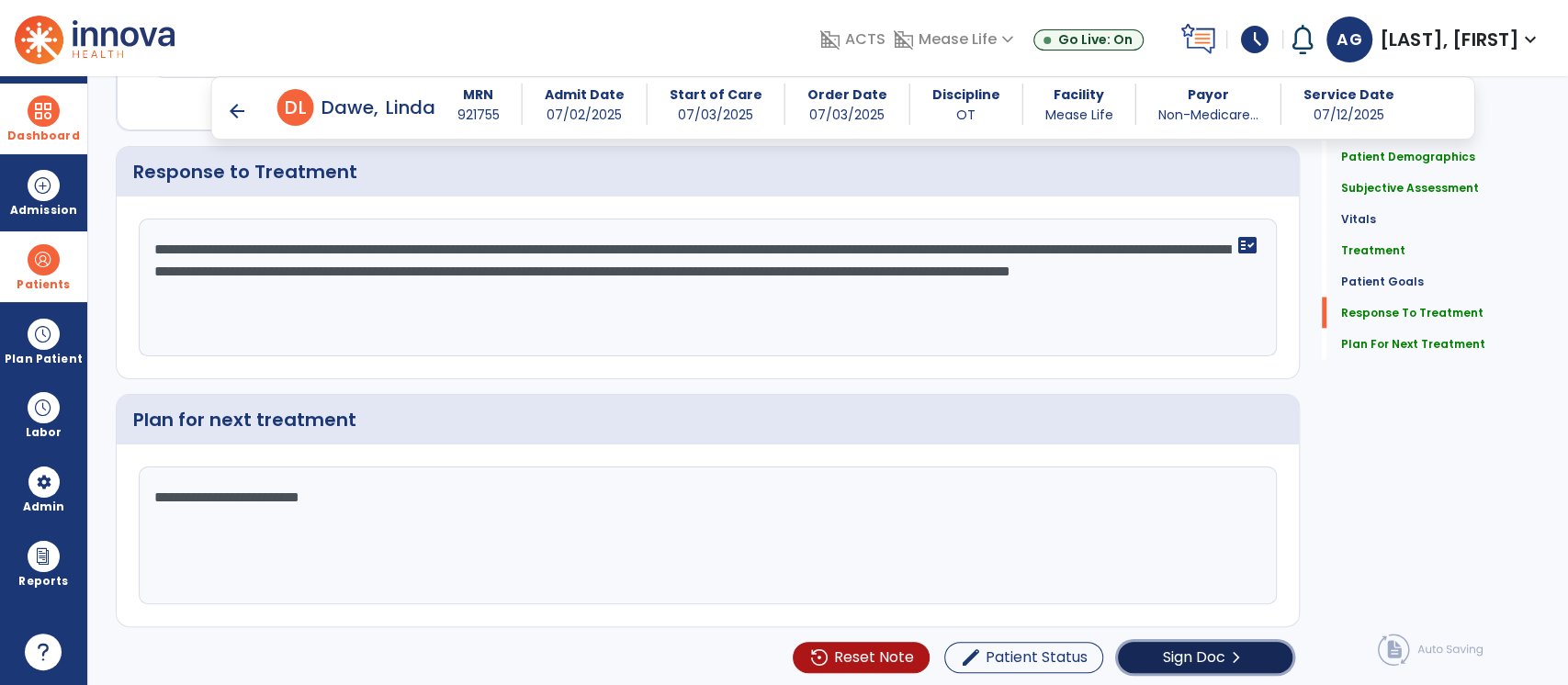 click on "Sign Doc" 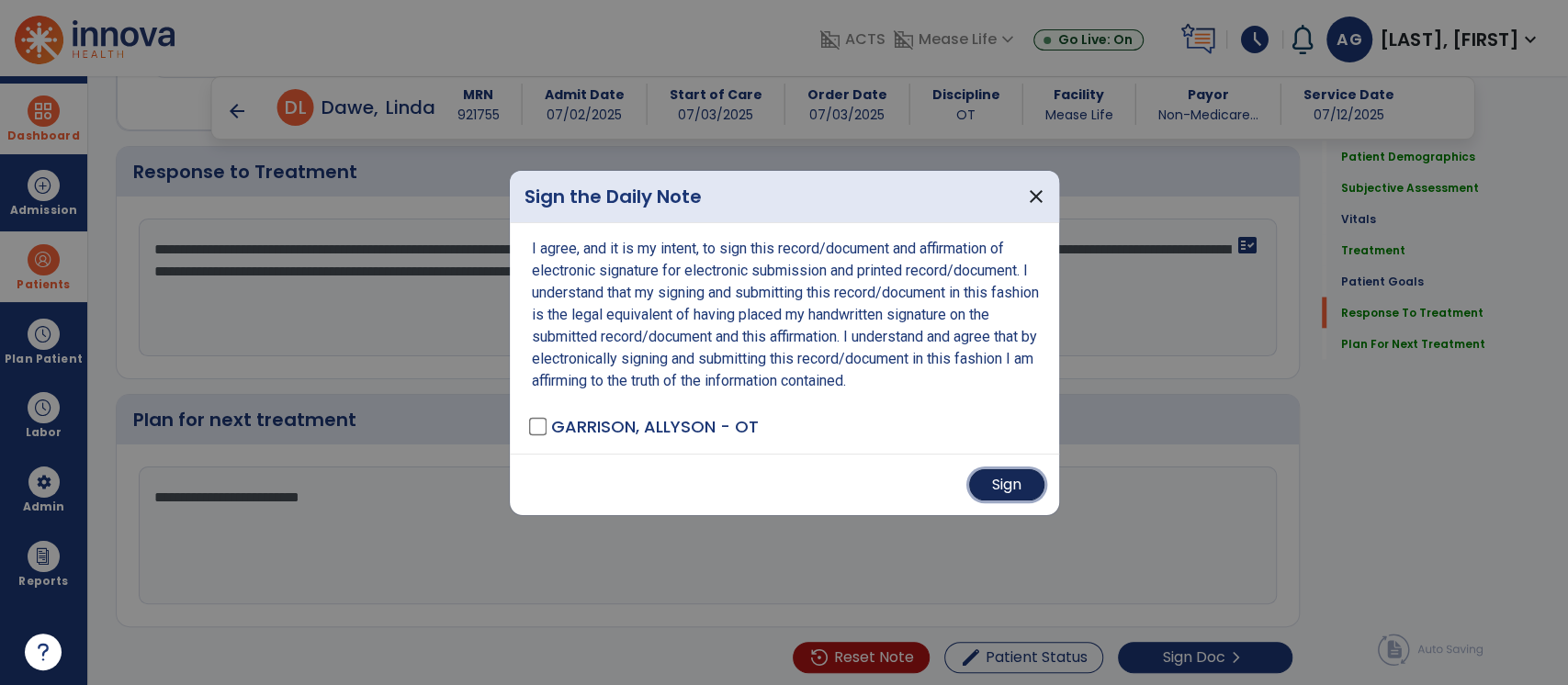 click on "Sign" at bounding box center [1007, 485] 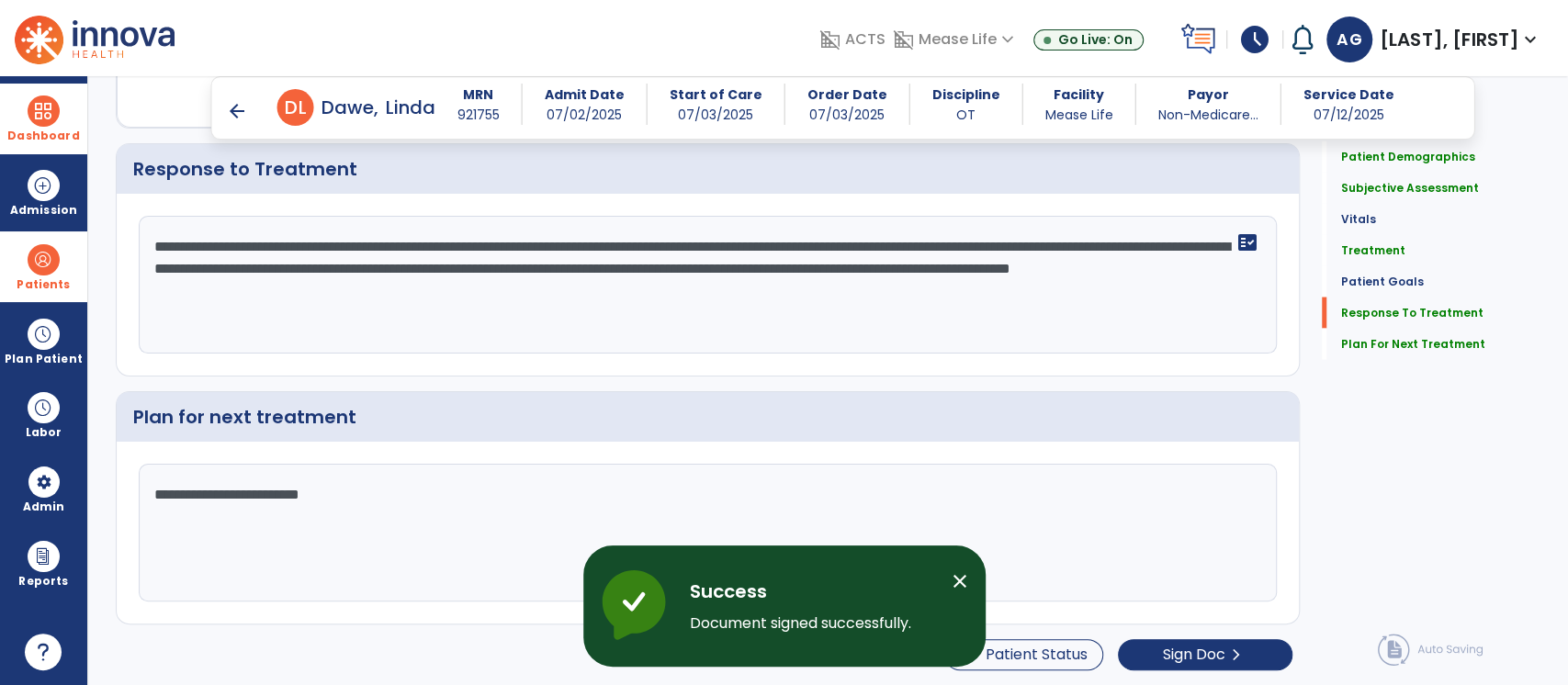 scroll, scrollTop: 0, scrollLeft: 0, axis: both 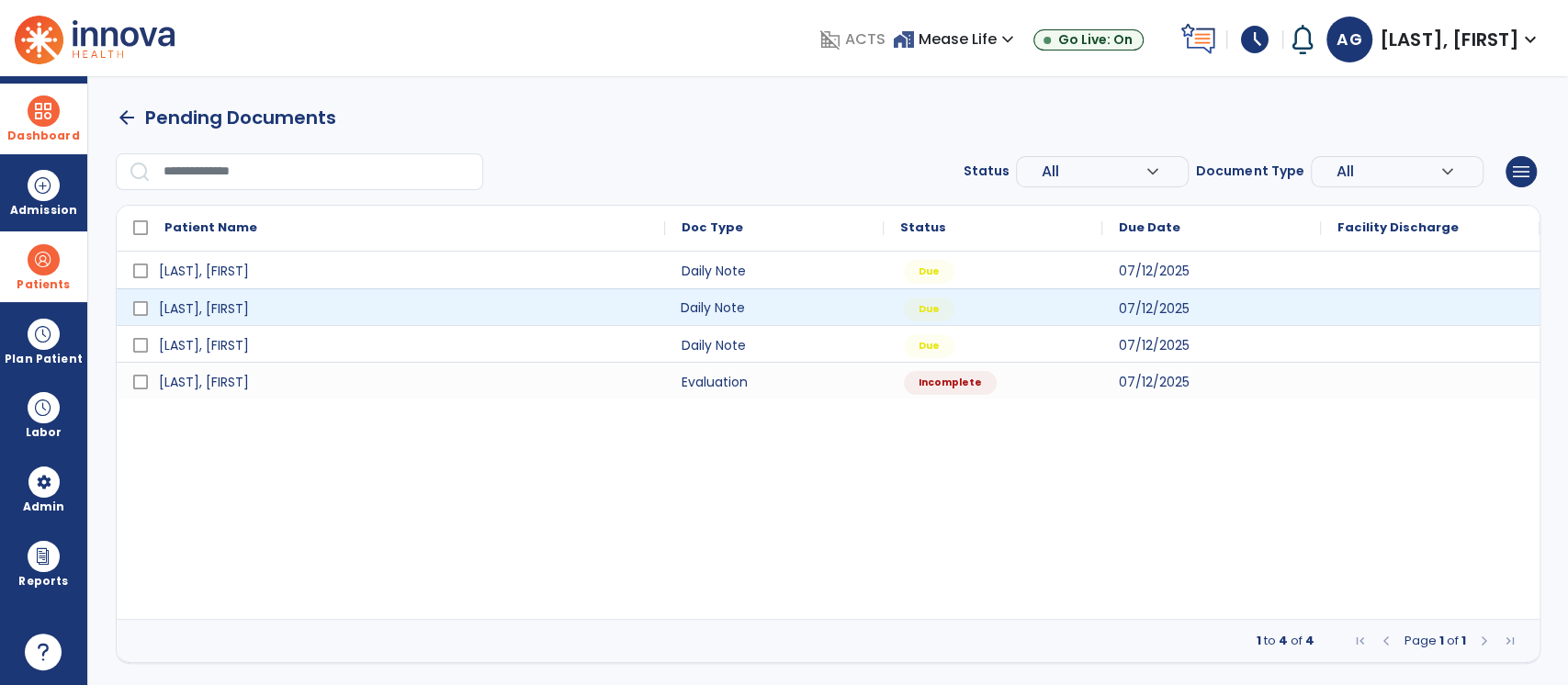 click on "Daily Note" at bounding box center (774, 307) 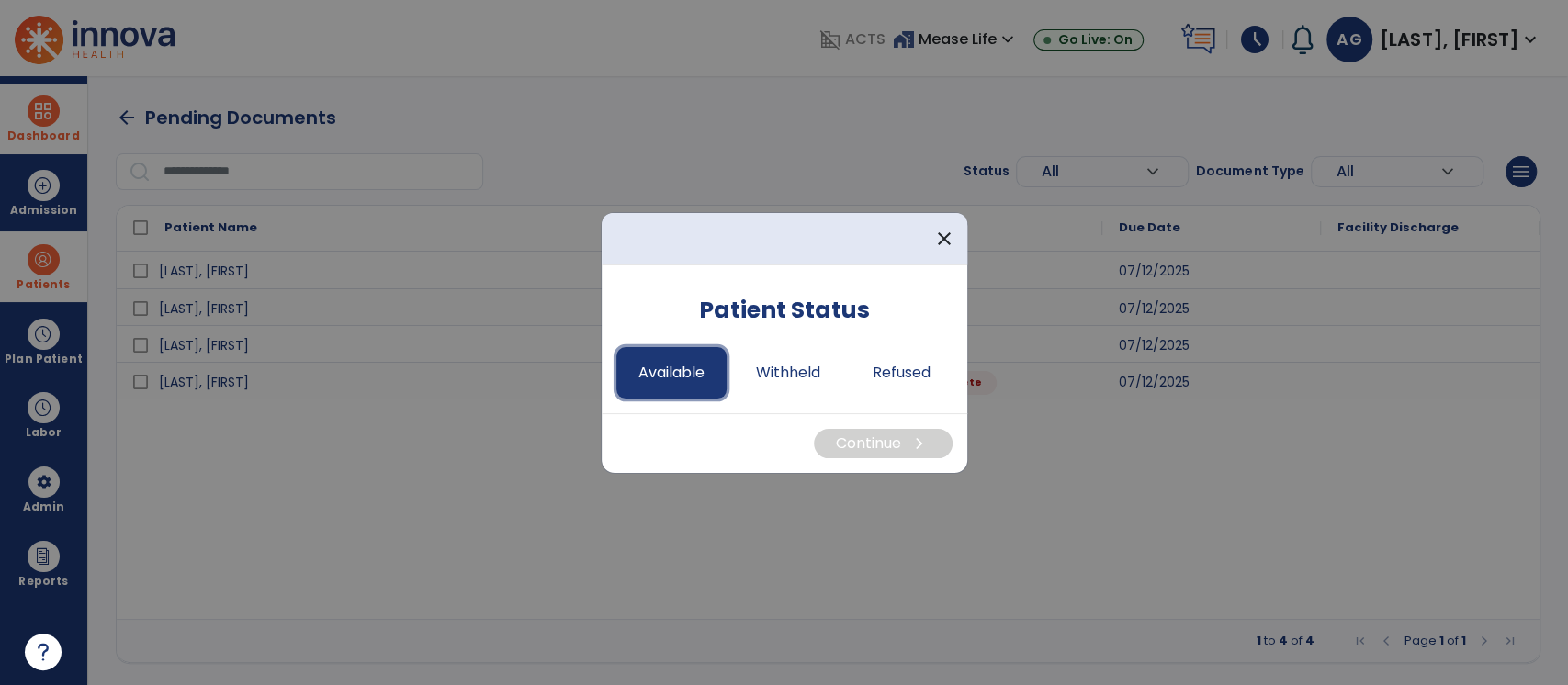 click on "Available" at bounding box center (671, 373) 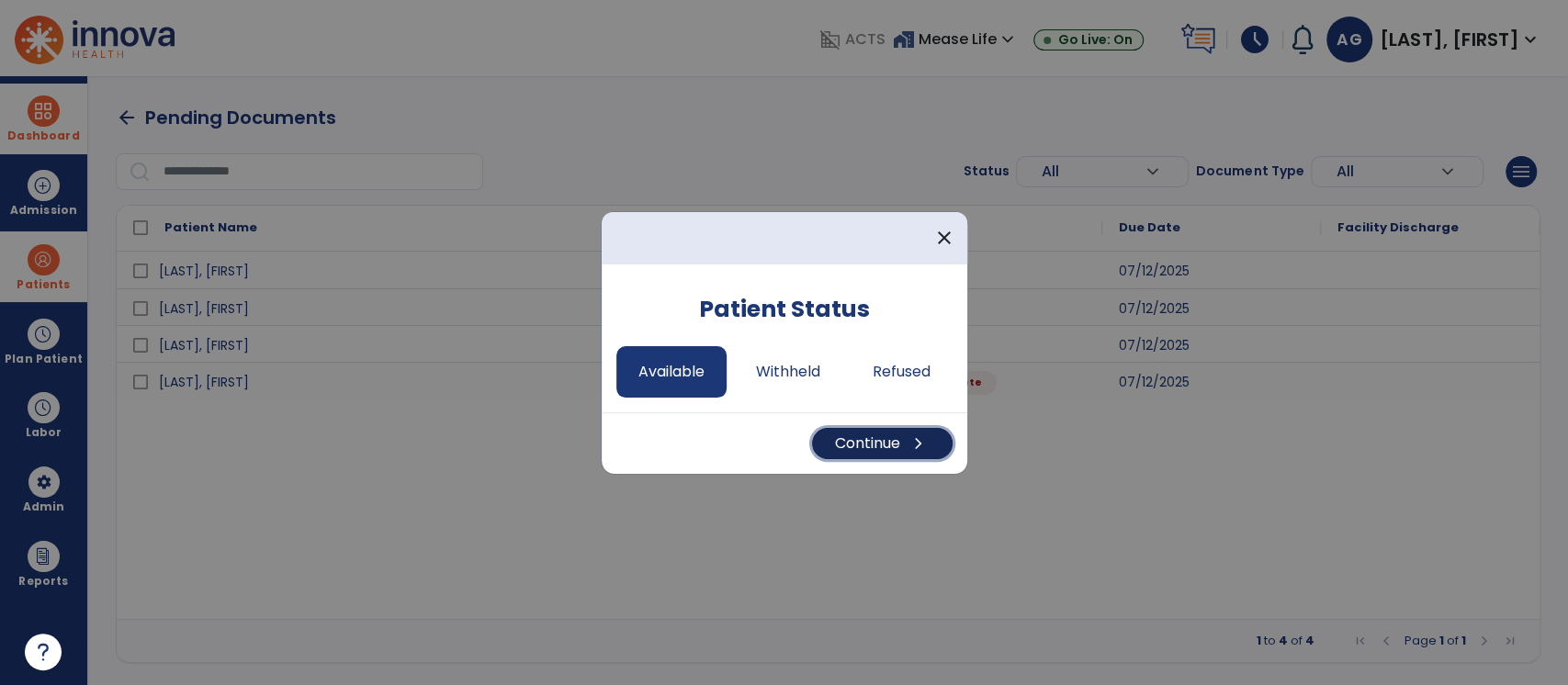 click on "Continue   chevron_right" at bounding box center [882, 444] 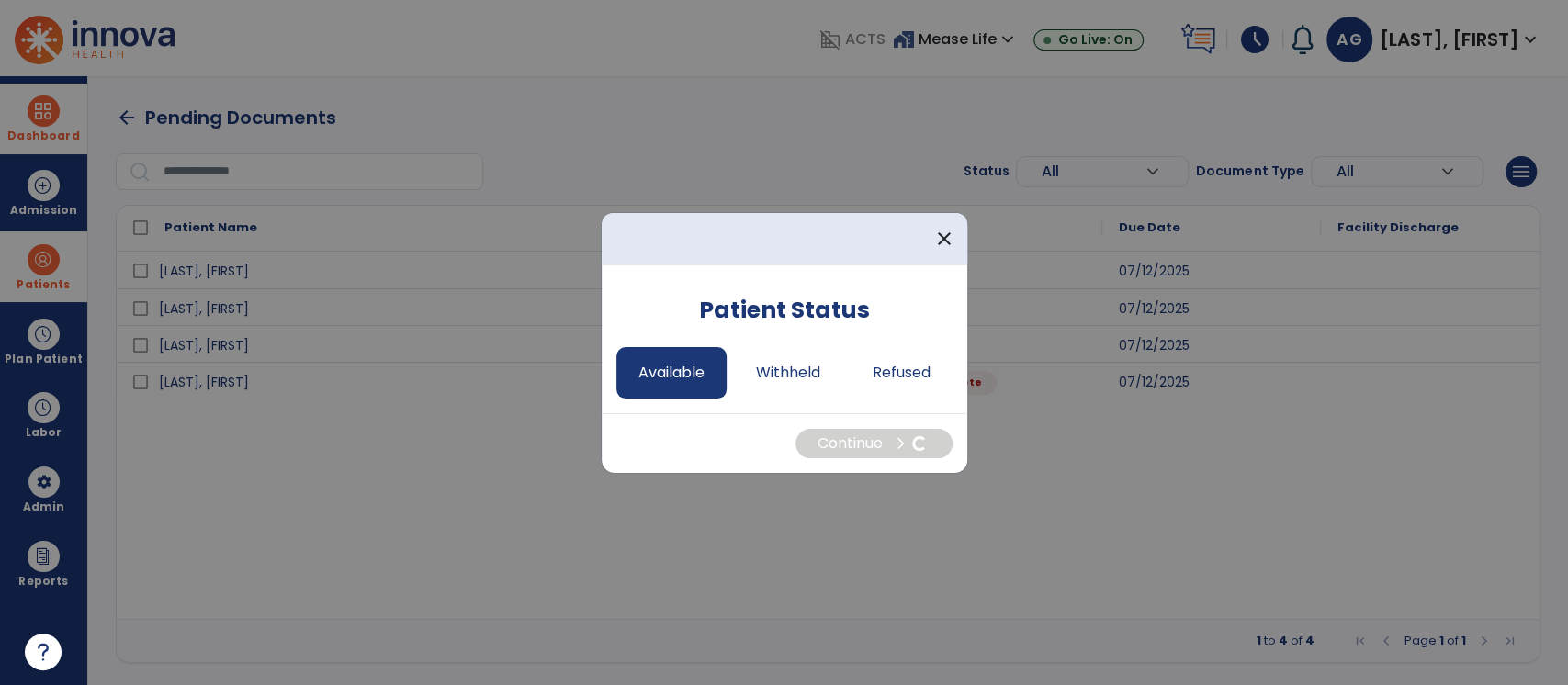 select on "*" 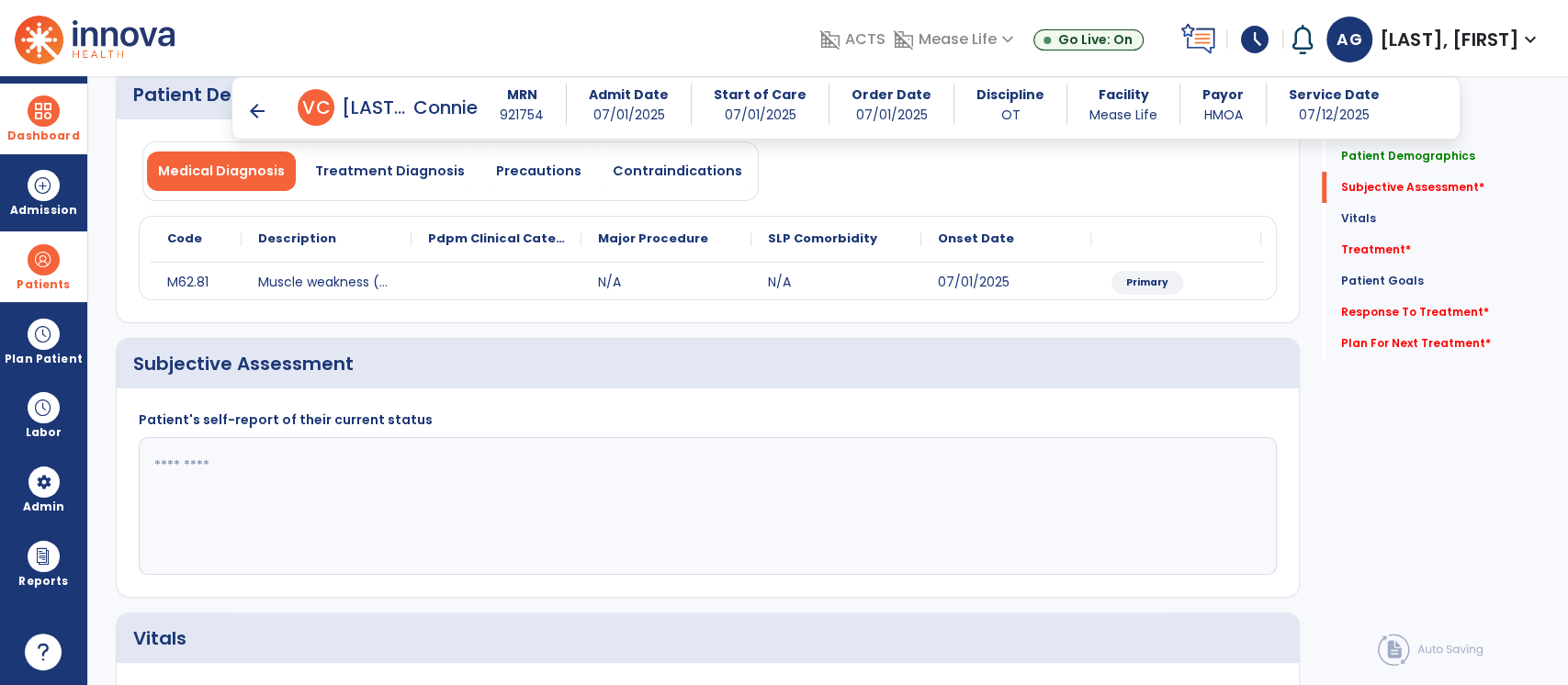 scroll, scrollTop: 181, scrollLeft: 0, axis: vertical 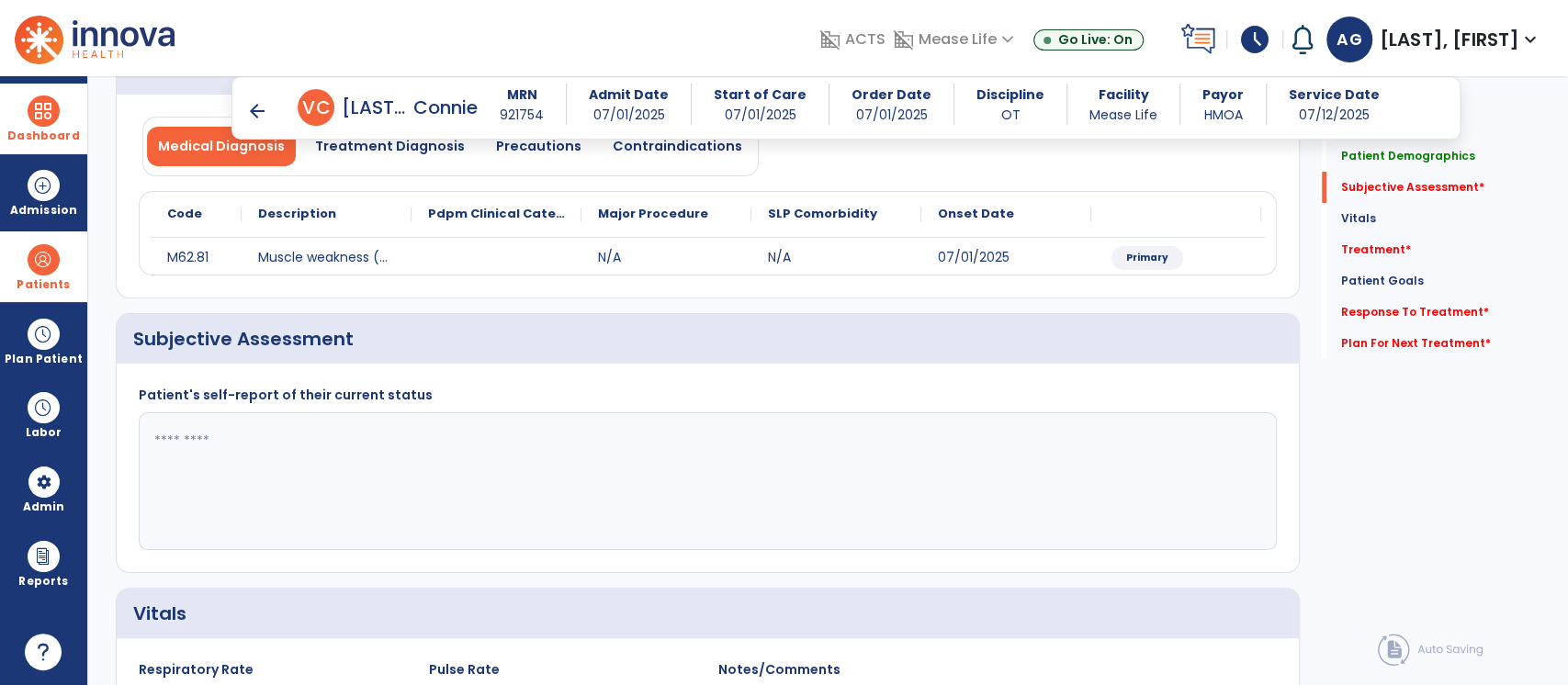 click 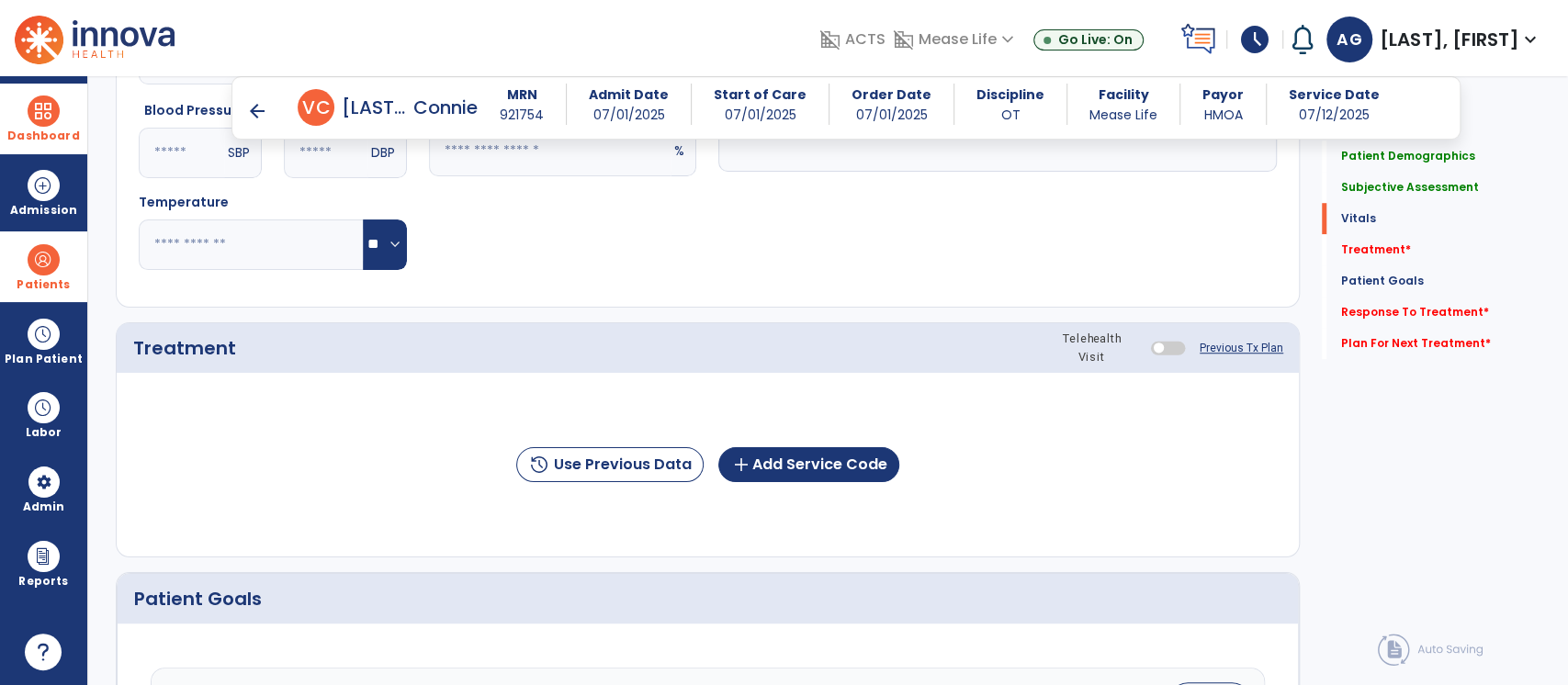 scroll, scrollTop: 844, scrollLeft: 0, axis: vertical 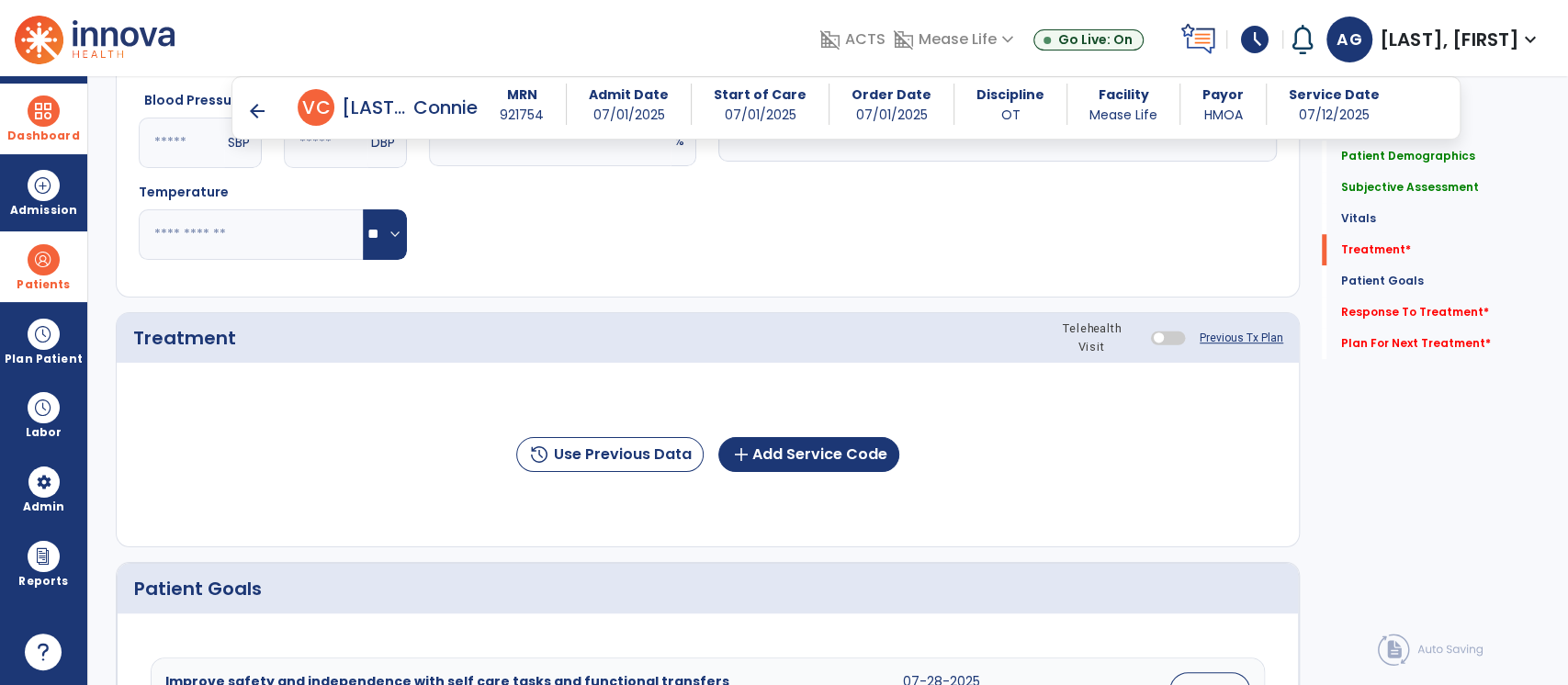 type on "**********" 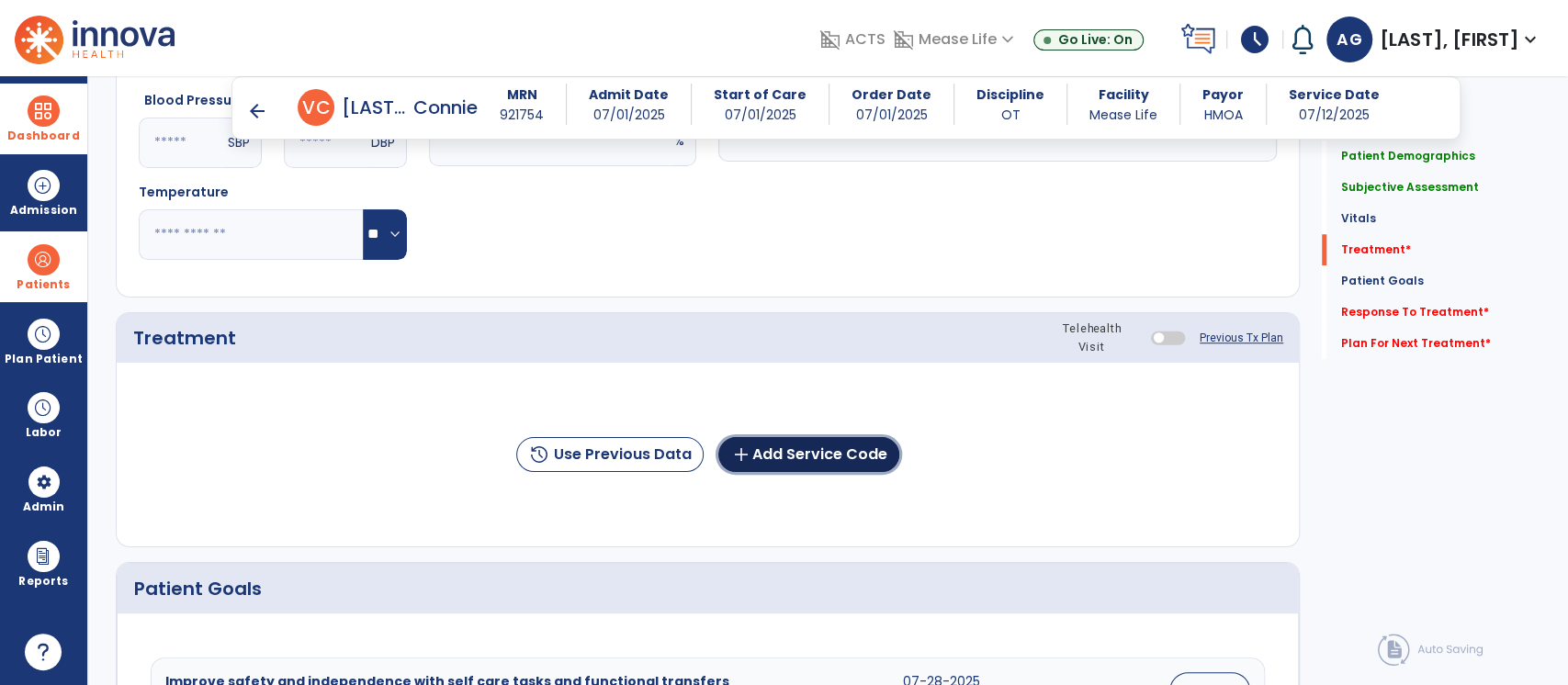 click on "add  Add Service Code" 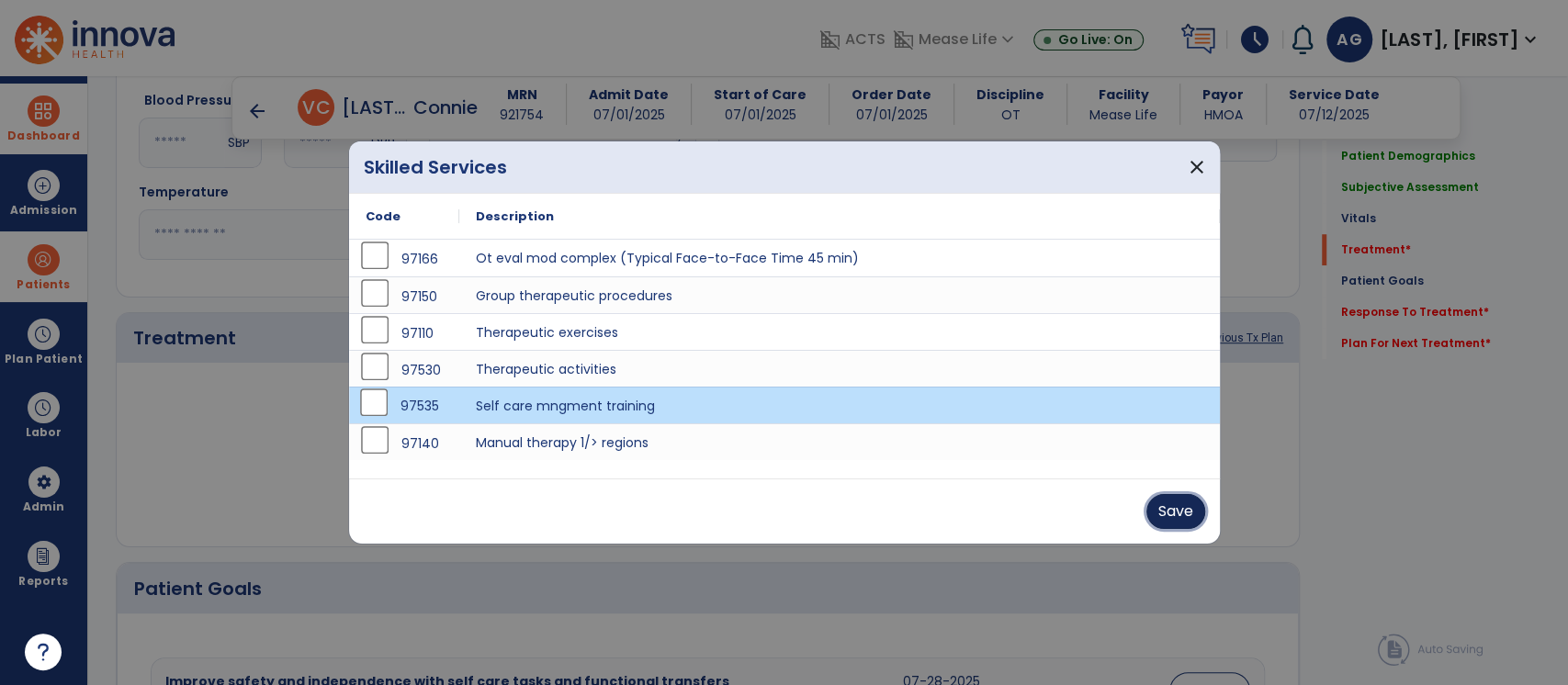 click on "Save" at bounding box center (1176, 511) 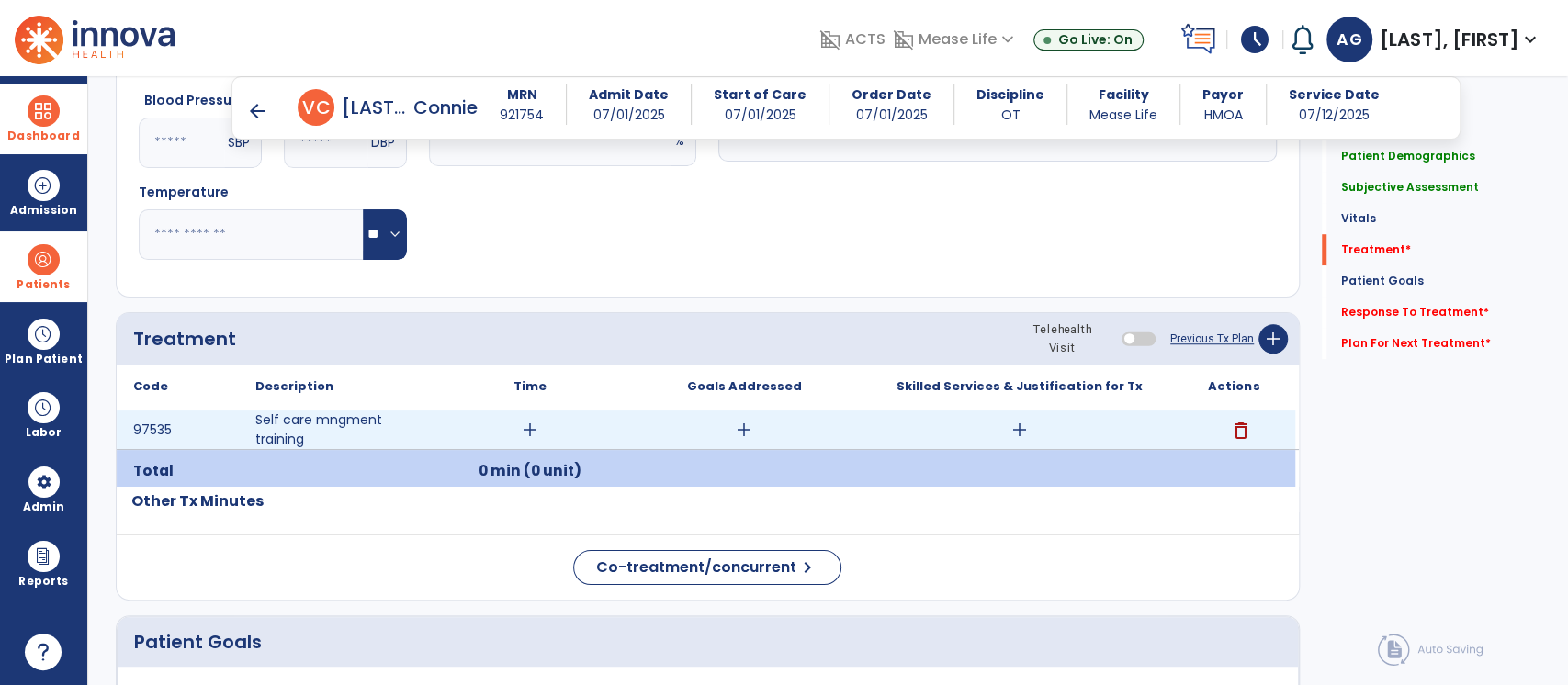 click on "add" at bounding box center (530, 430) 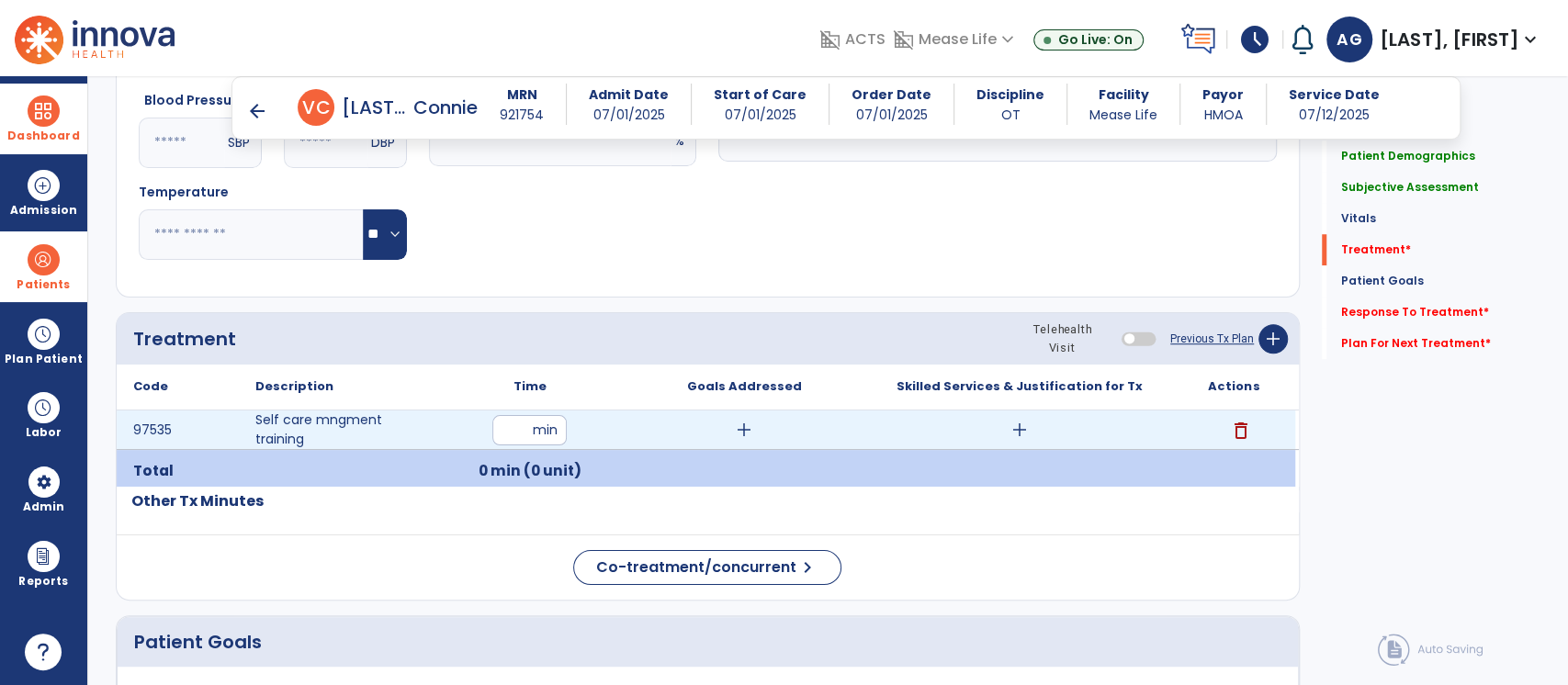 type on "**" 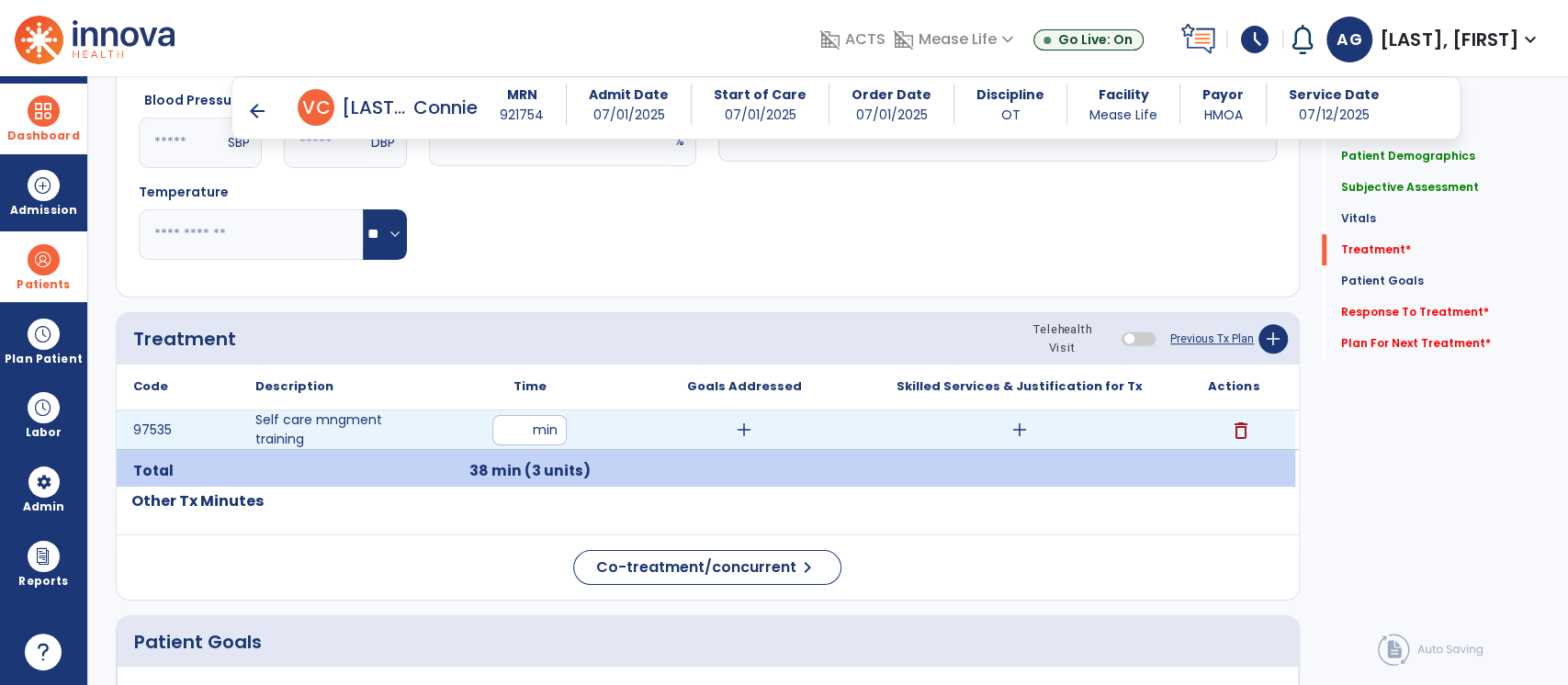 click on "add" at bounding box center [744, 430] 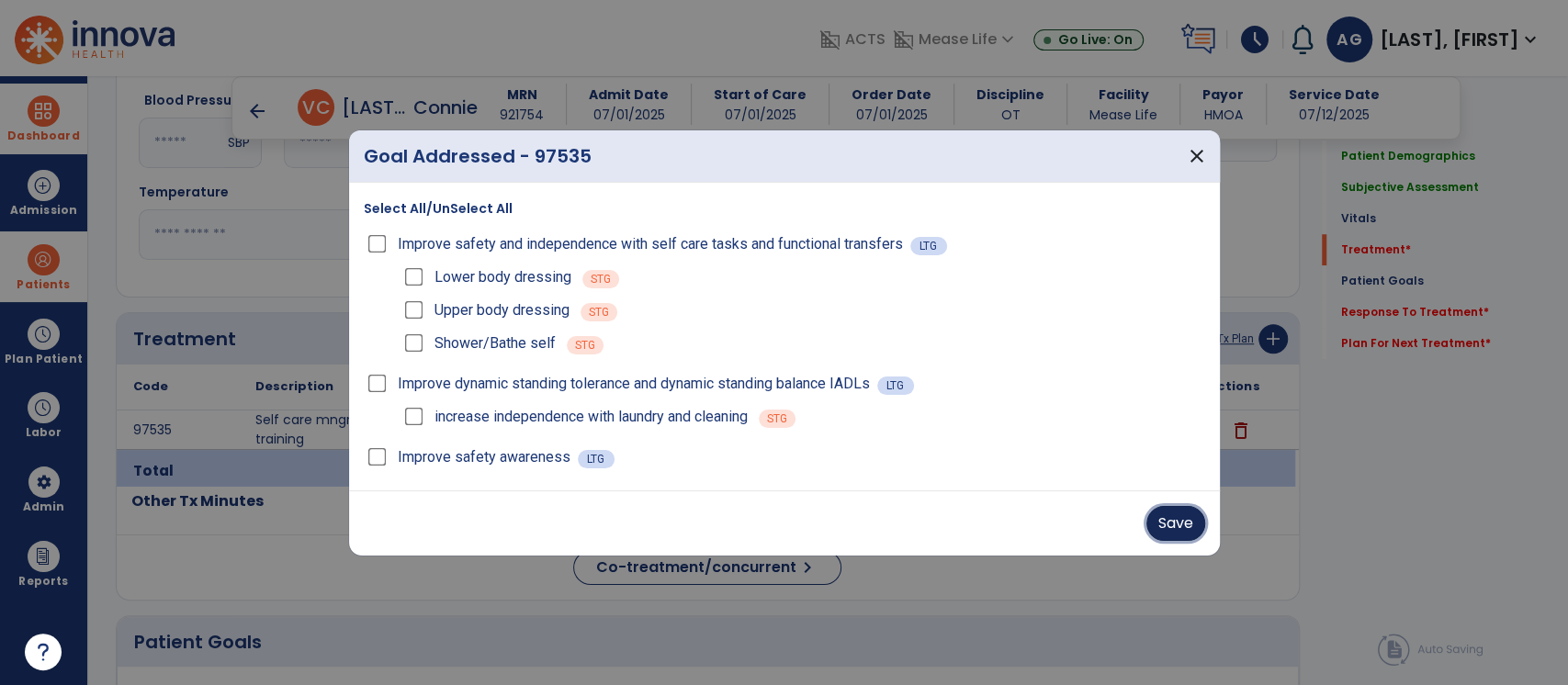 click on "Save" at bounding box center (1176, 523) 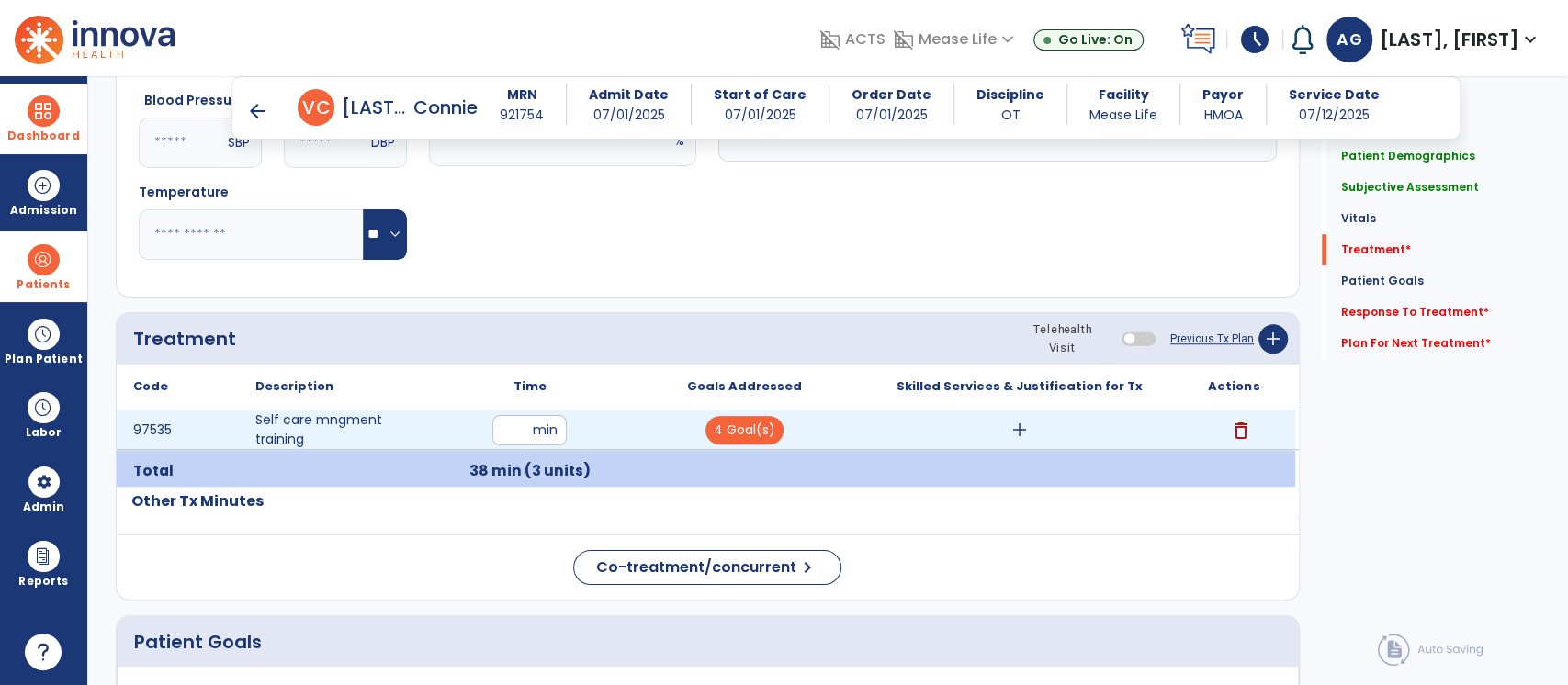 click on "add" at bounding box center [1020, 430] 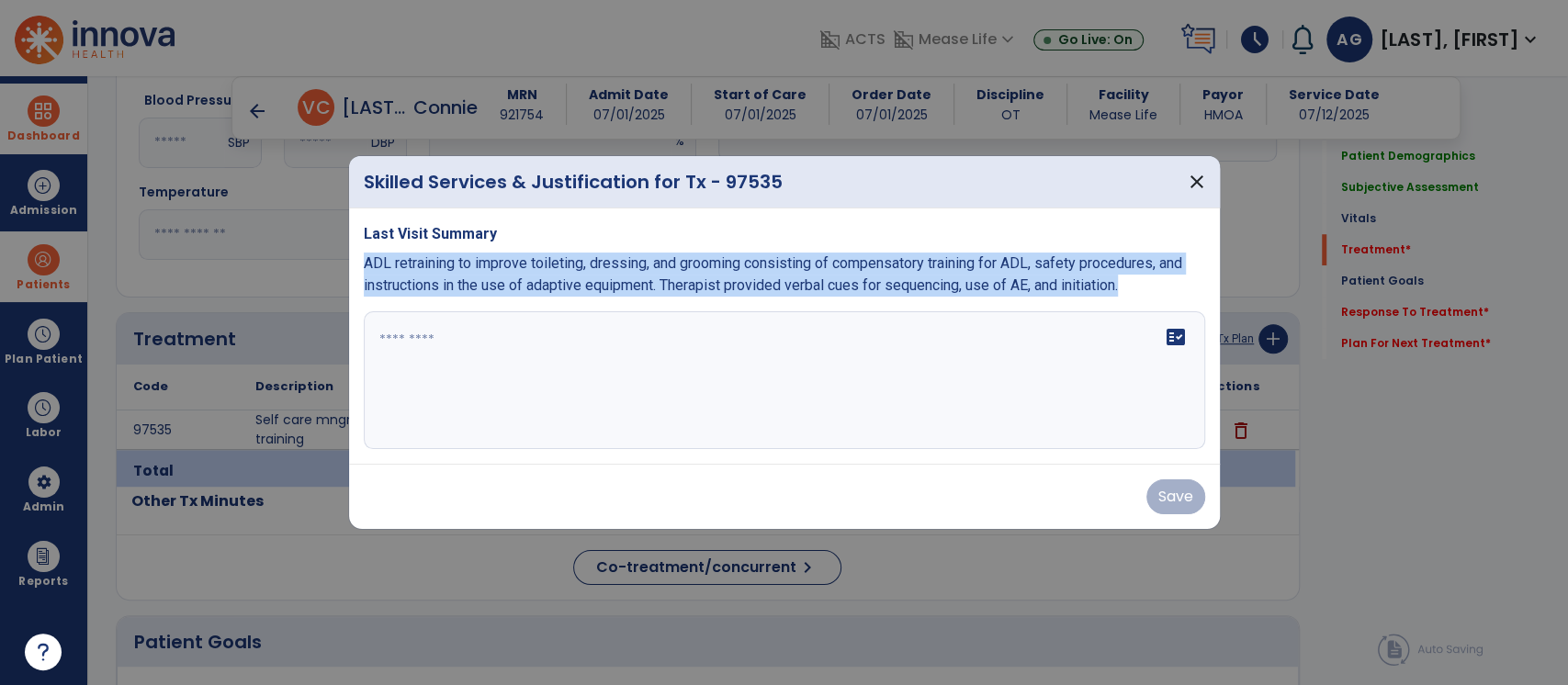 drag, startPoint x: 363, startPoint y: 266, endPoint x: 1159, endPoint y: 281, distance: 796.14132 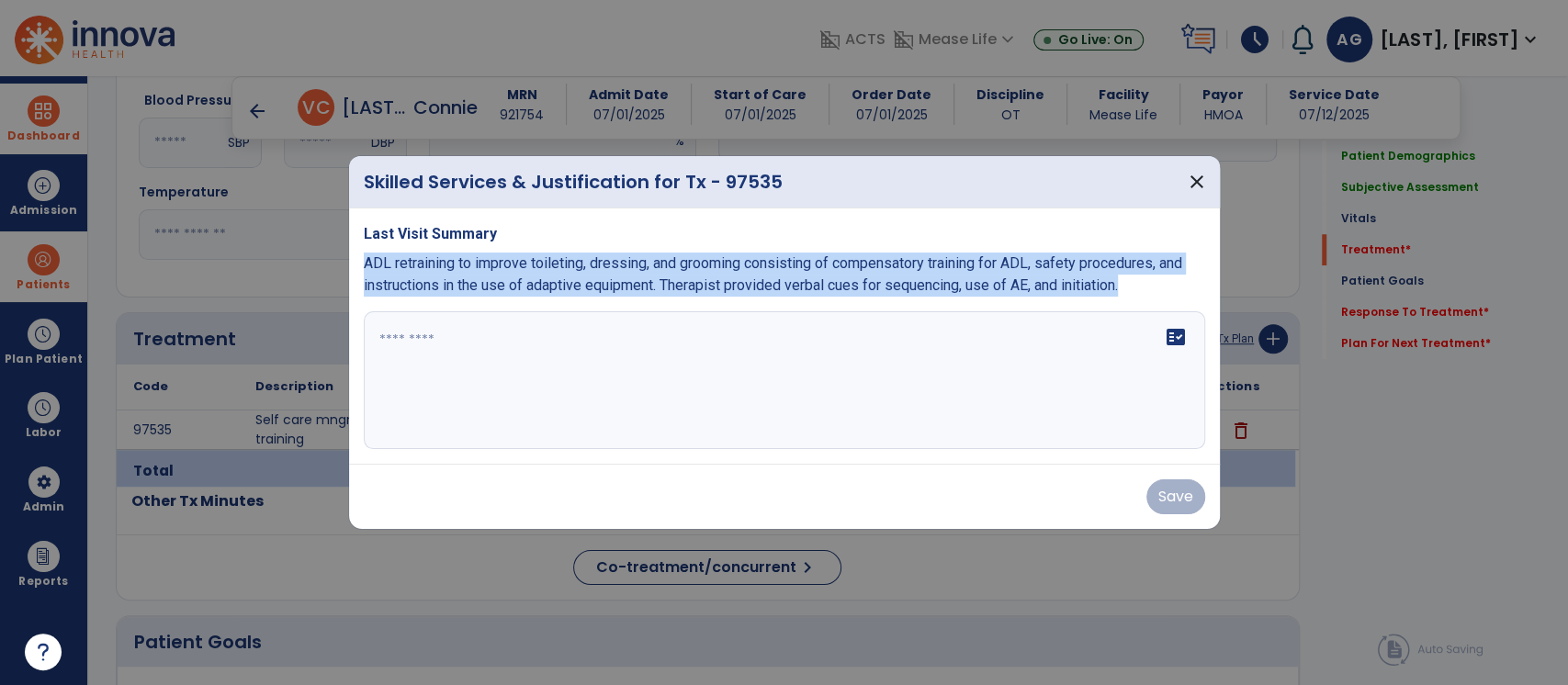 click on "ADL retraining to improve toileting, dressing, and grooming consisting of compensatory training for ADL, safety procedures, and instructions in the use of adaptive equipment. Therapist provided verbal cues for sequencing, use of AE, and initiation." at bounding box center [784, 275] 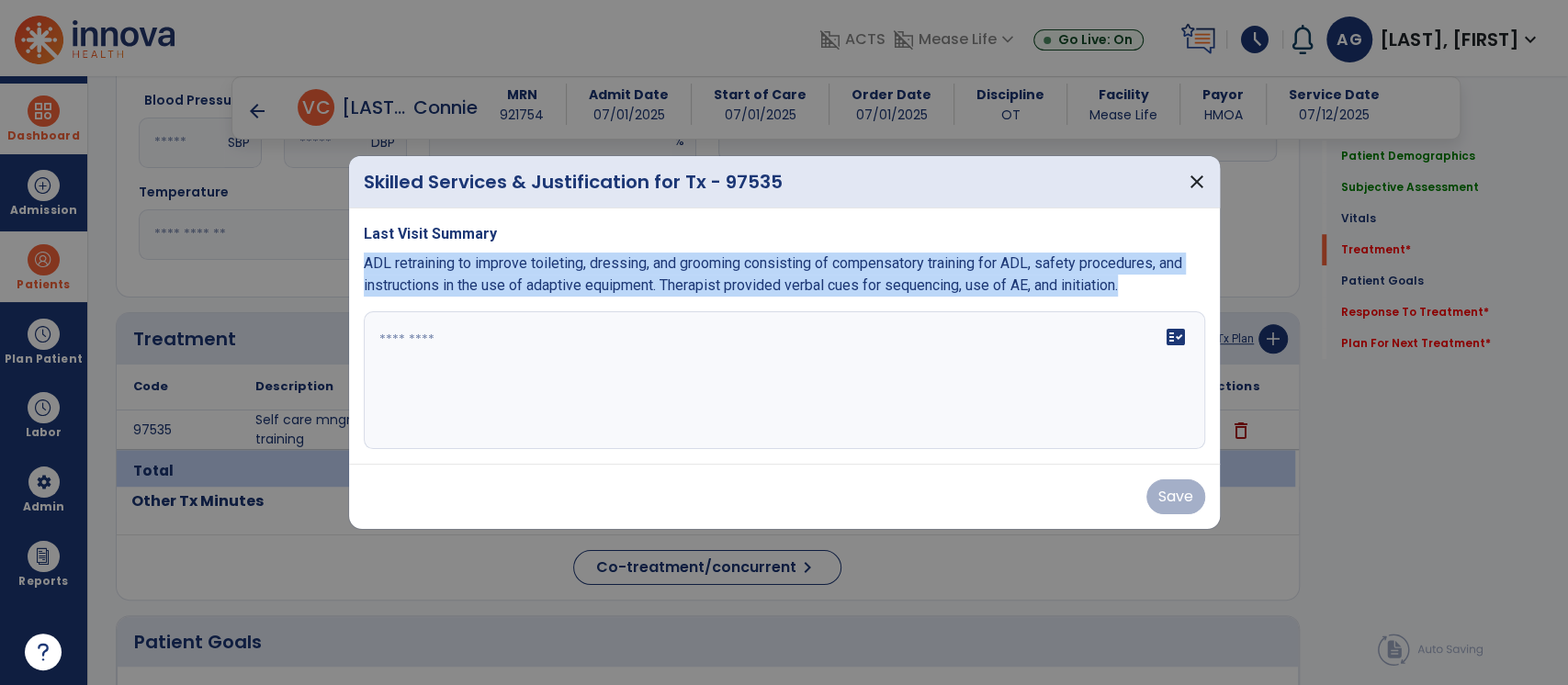 copy on "ADL retraining to improve toileting, dressing, and grooming consisting of compensatory training for ADL, safety procedures, and instructions in the use of adaptive equipment. Therapist provided verbal cues for sequencing, use of AE, and initiation." 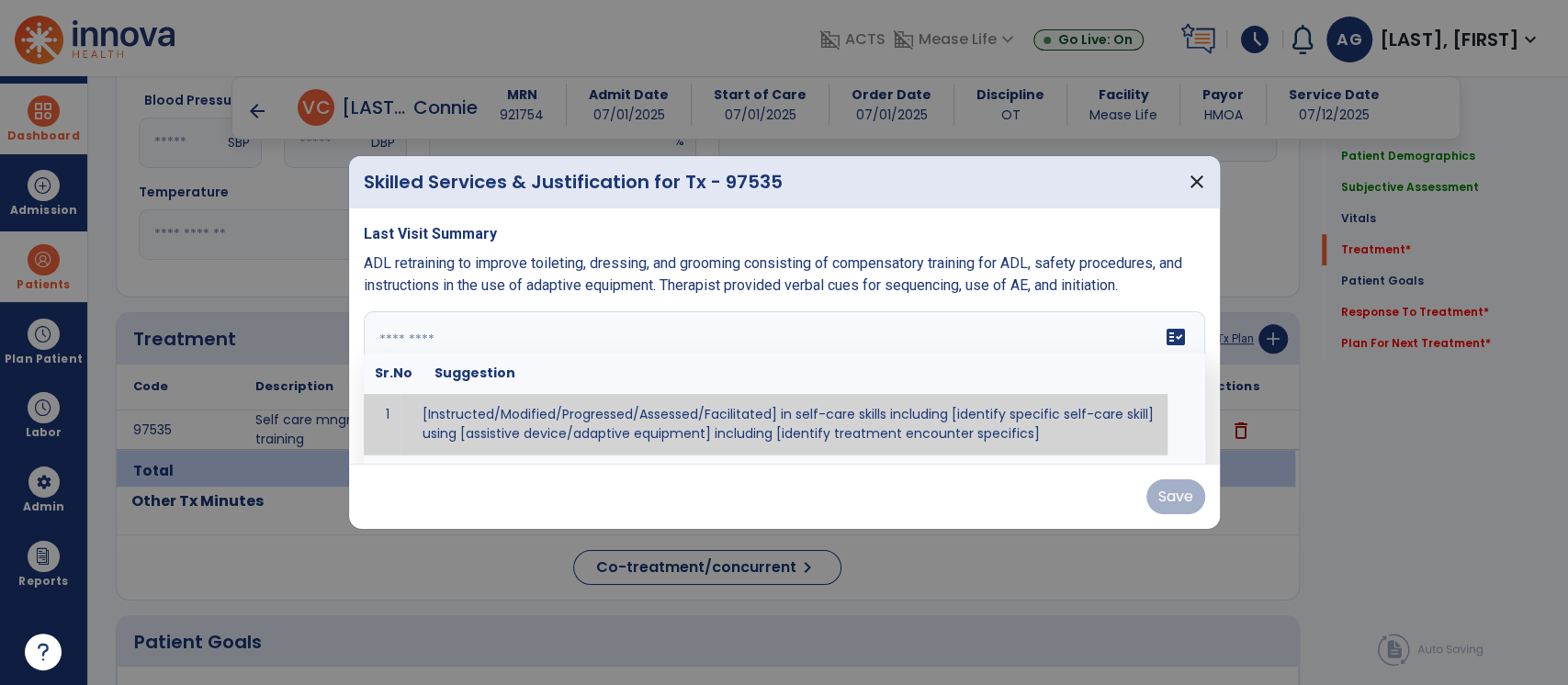 click at bounding box center (784, 380) 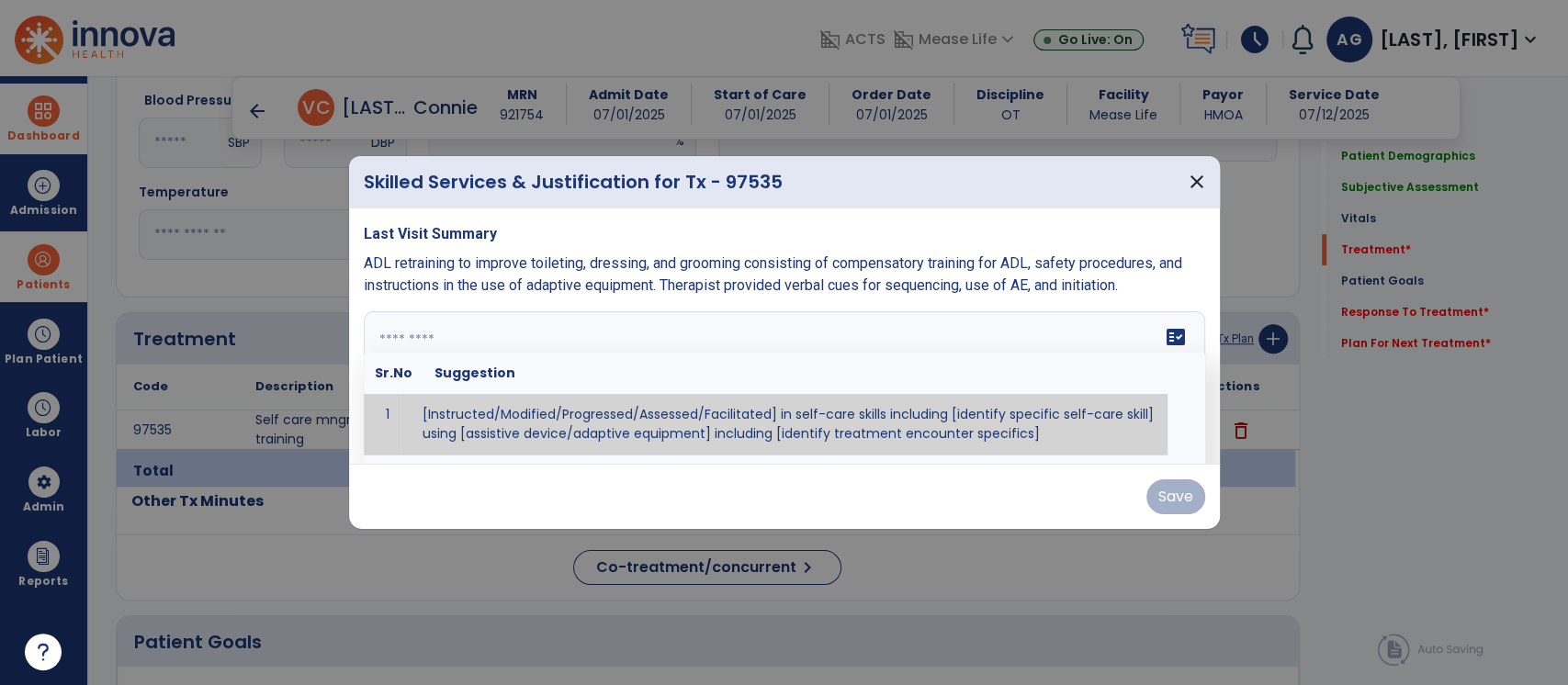 paste on "**********" 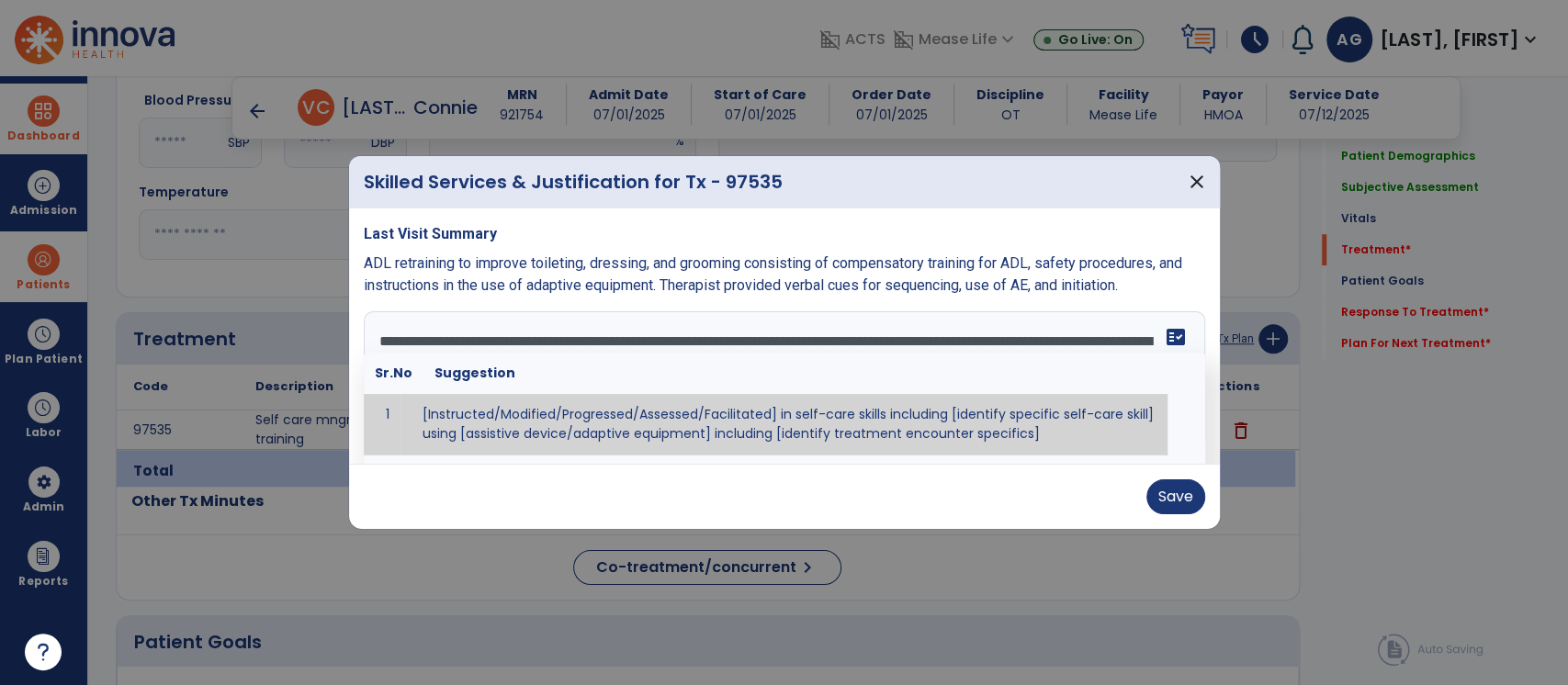type on "**********" 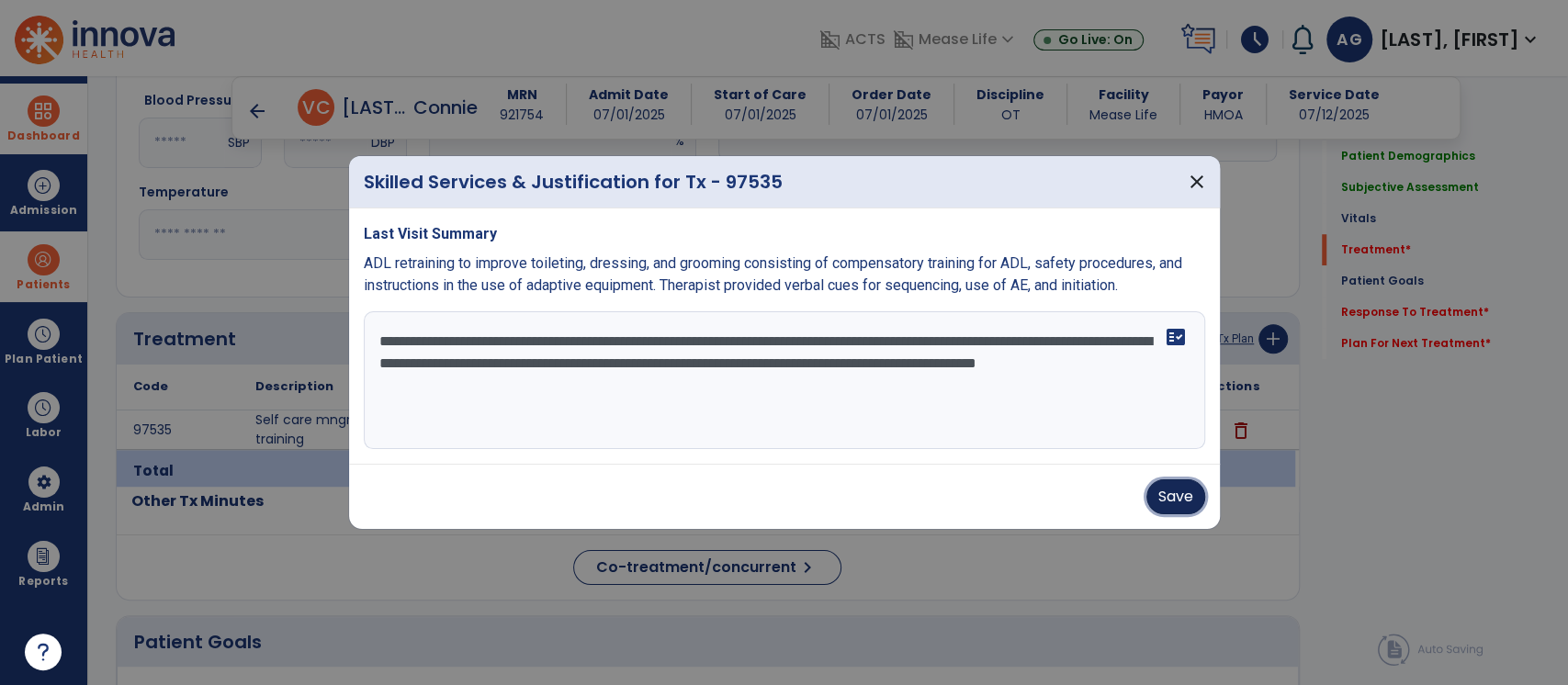 click on "Save" at bounding box center [1176, 497] 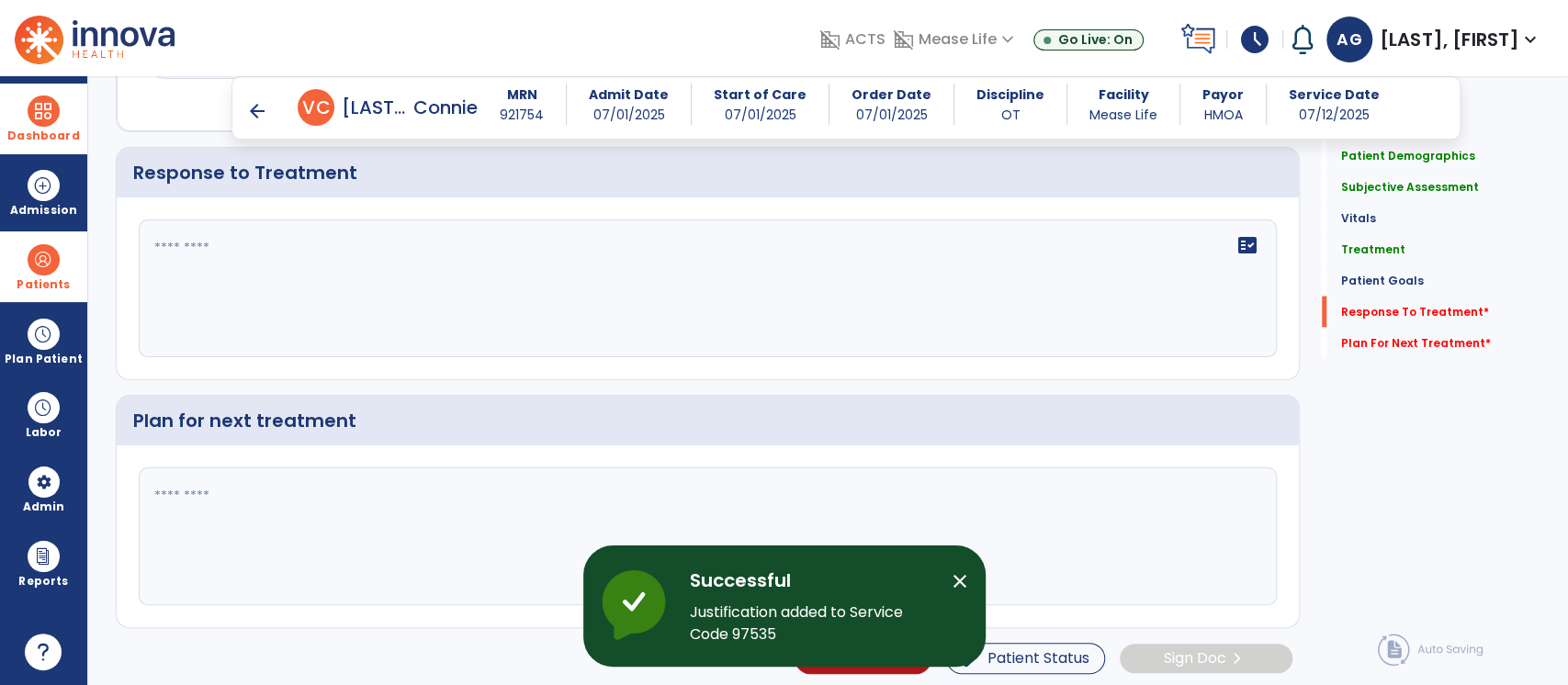 scroll, scrollTop: 2334, scrollLeft: 0, axis: vertical 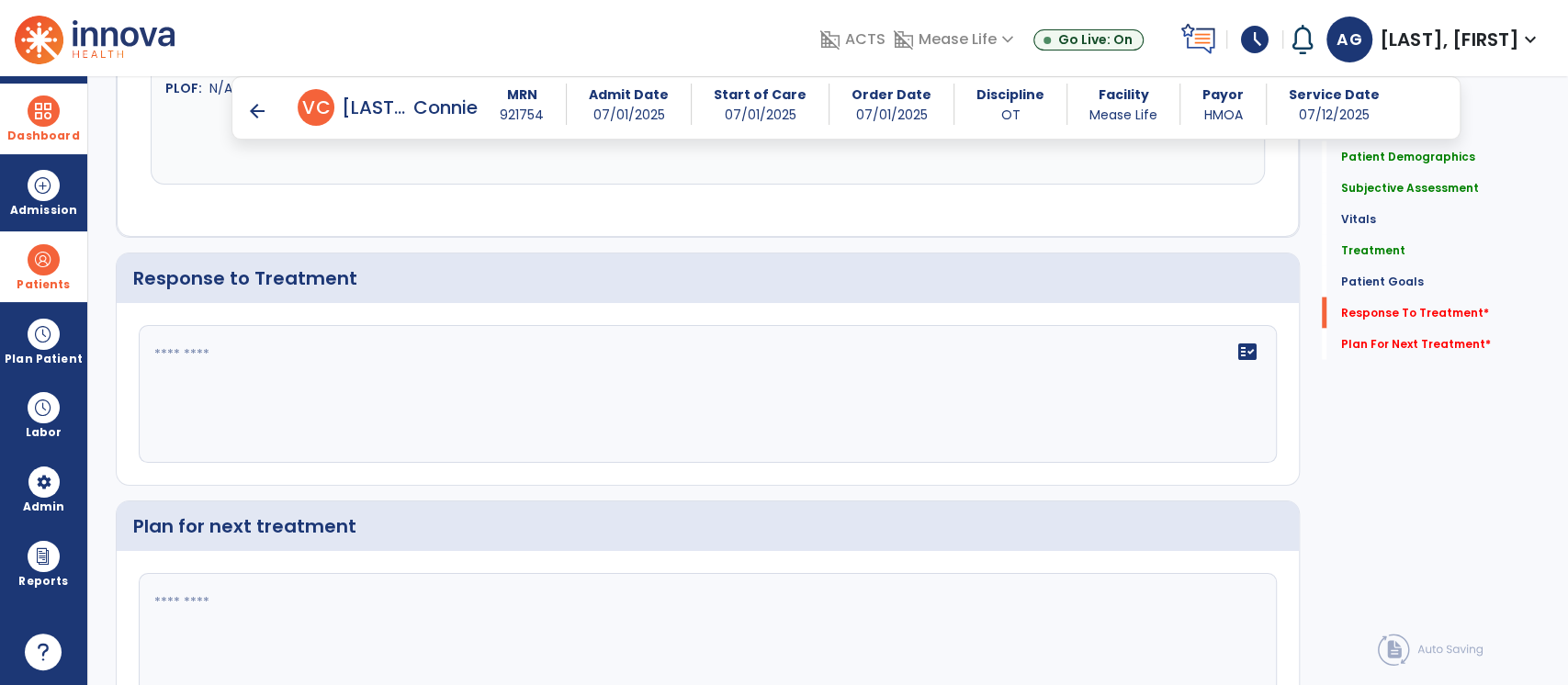 click 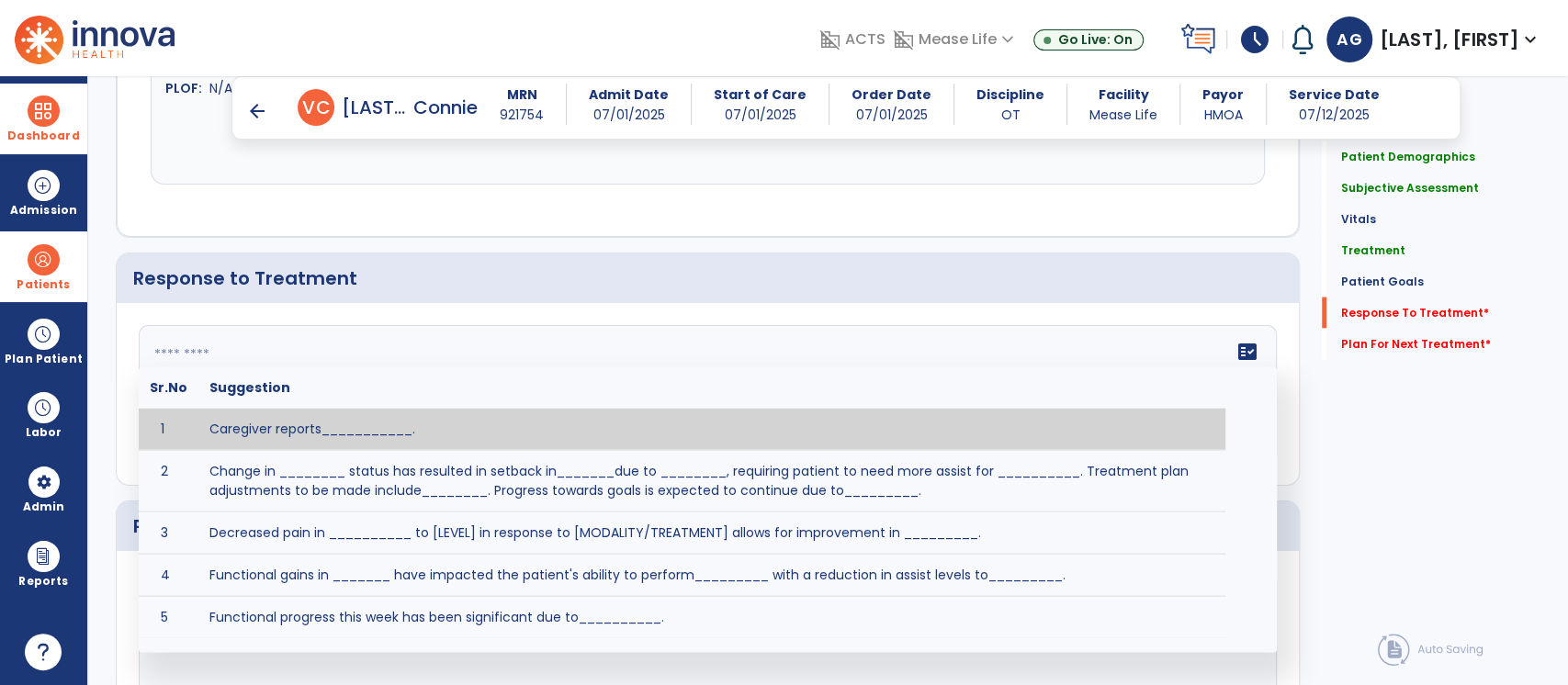 click 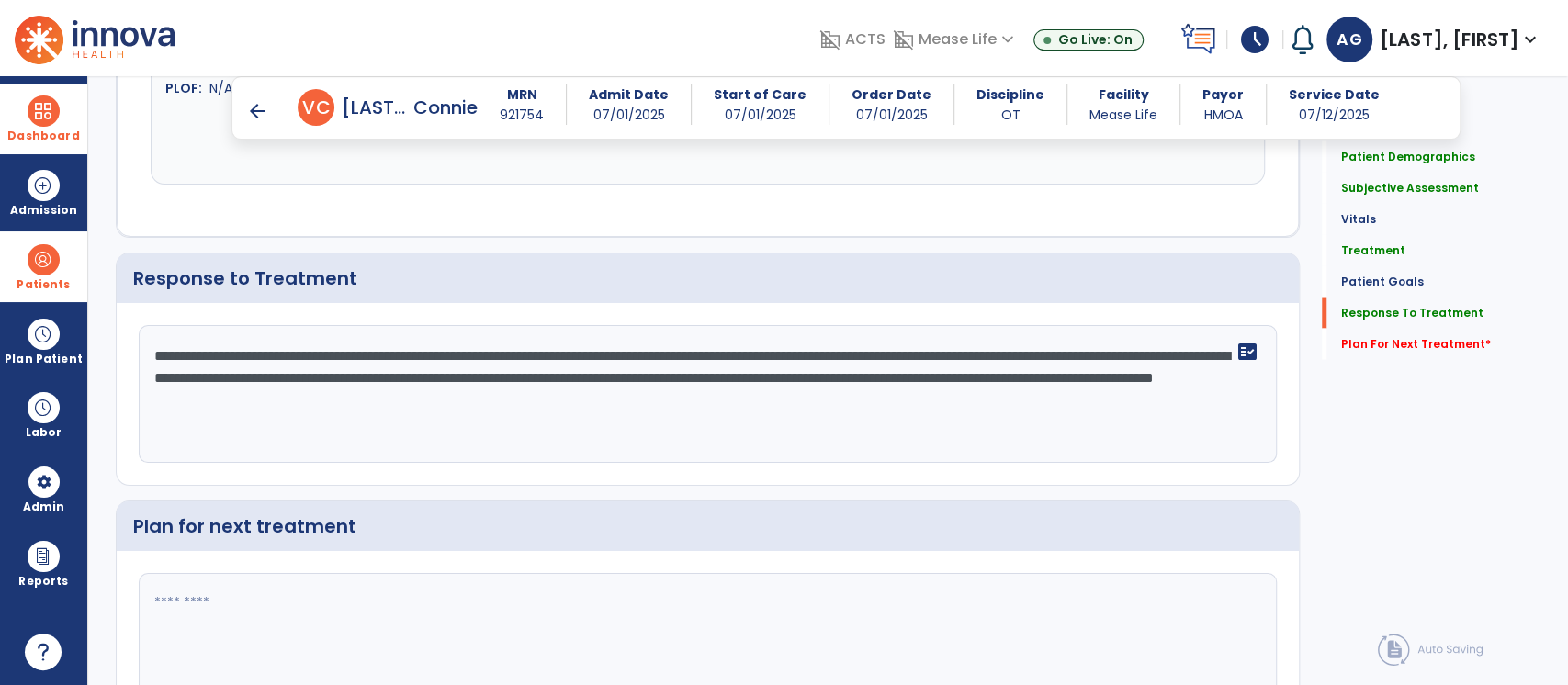 scroll, scrollTop: 2440, scrollLeft: 0, axis: vertical 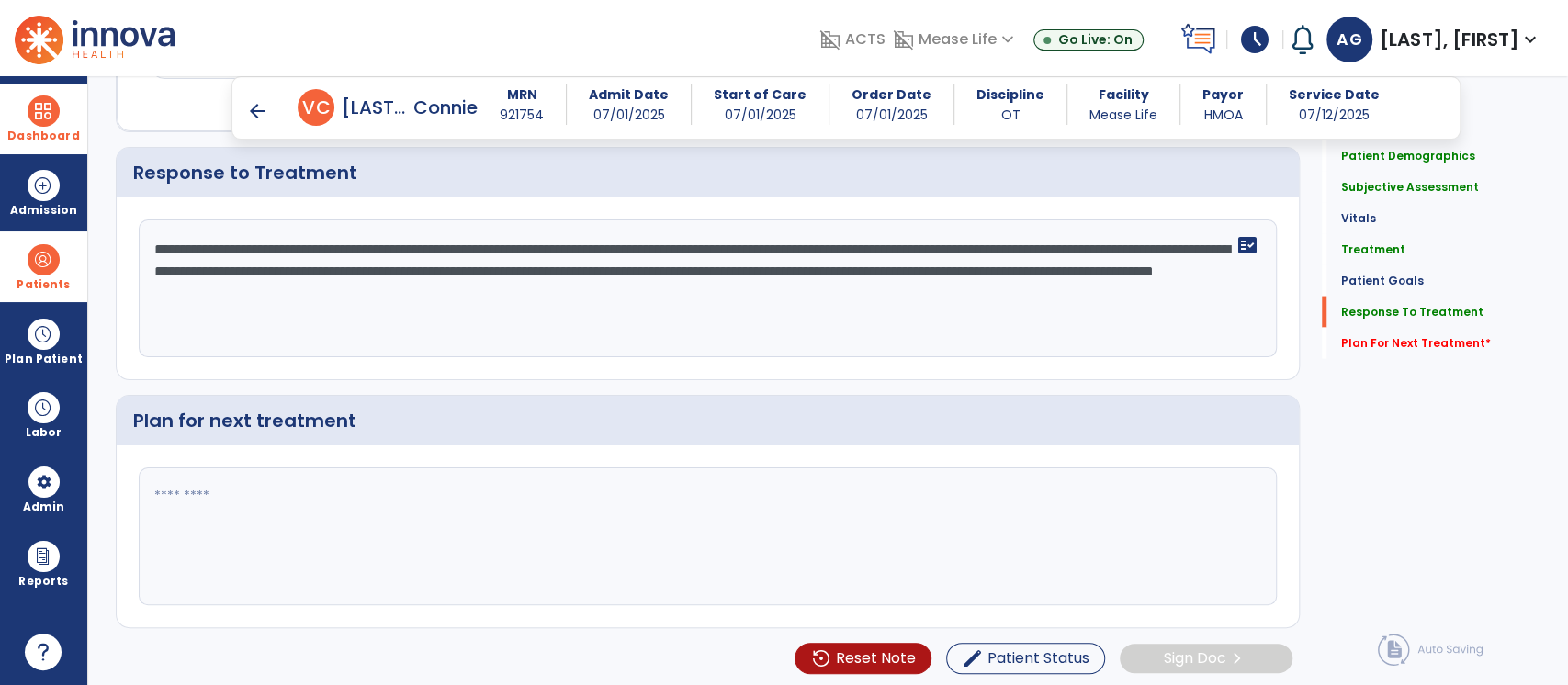 type on "**********" 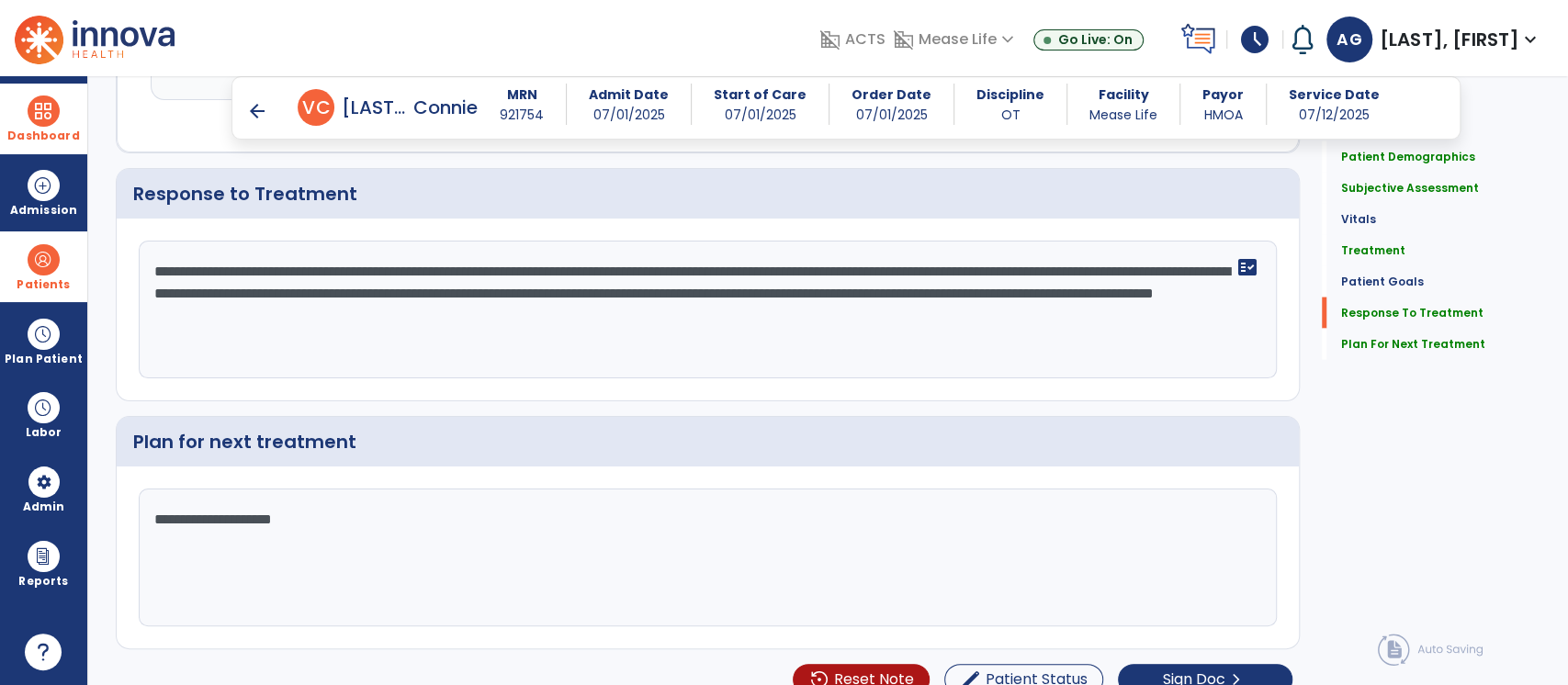 scroll, scrollTop: 2440, scrollLeft: 0, axis: vertical 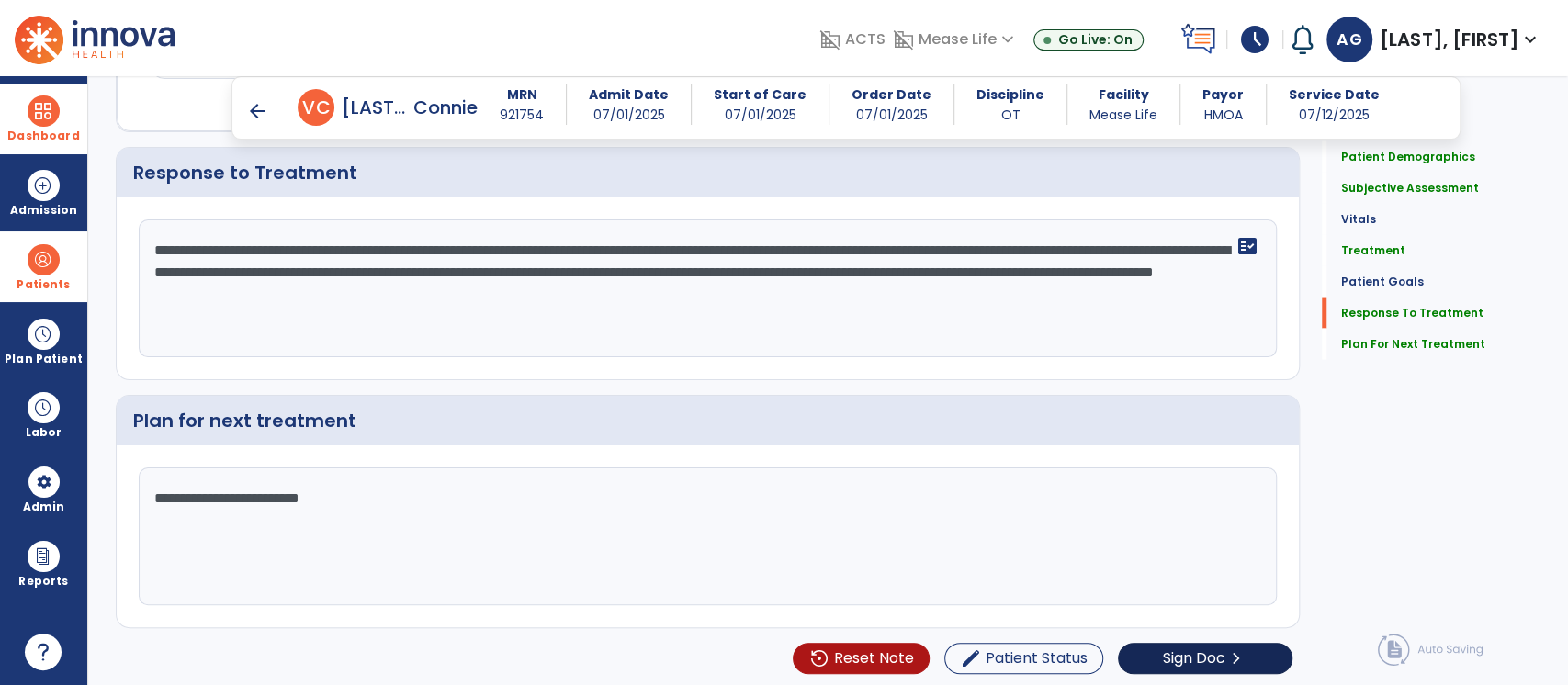 type on "**********" 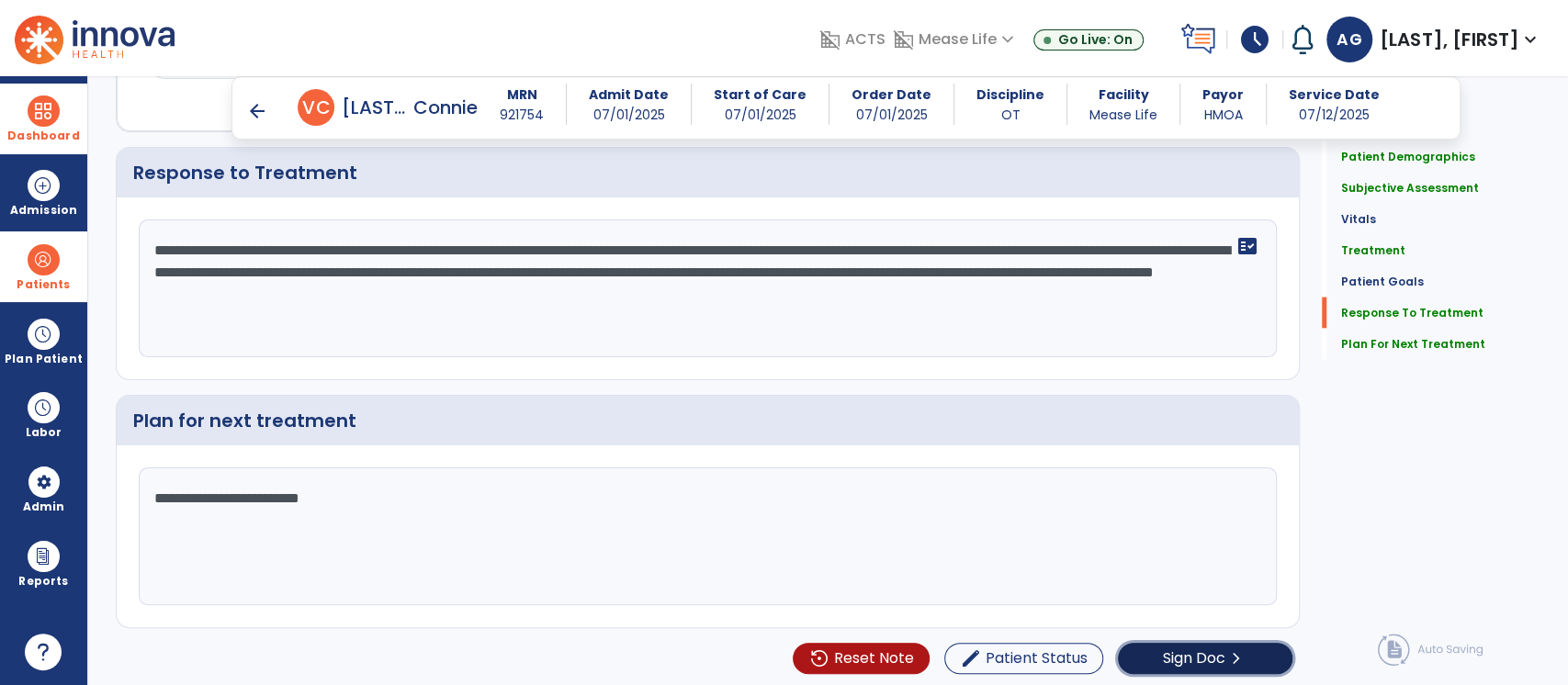 click on "Sign Doc" 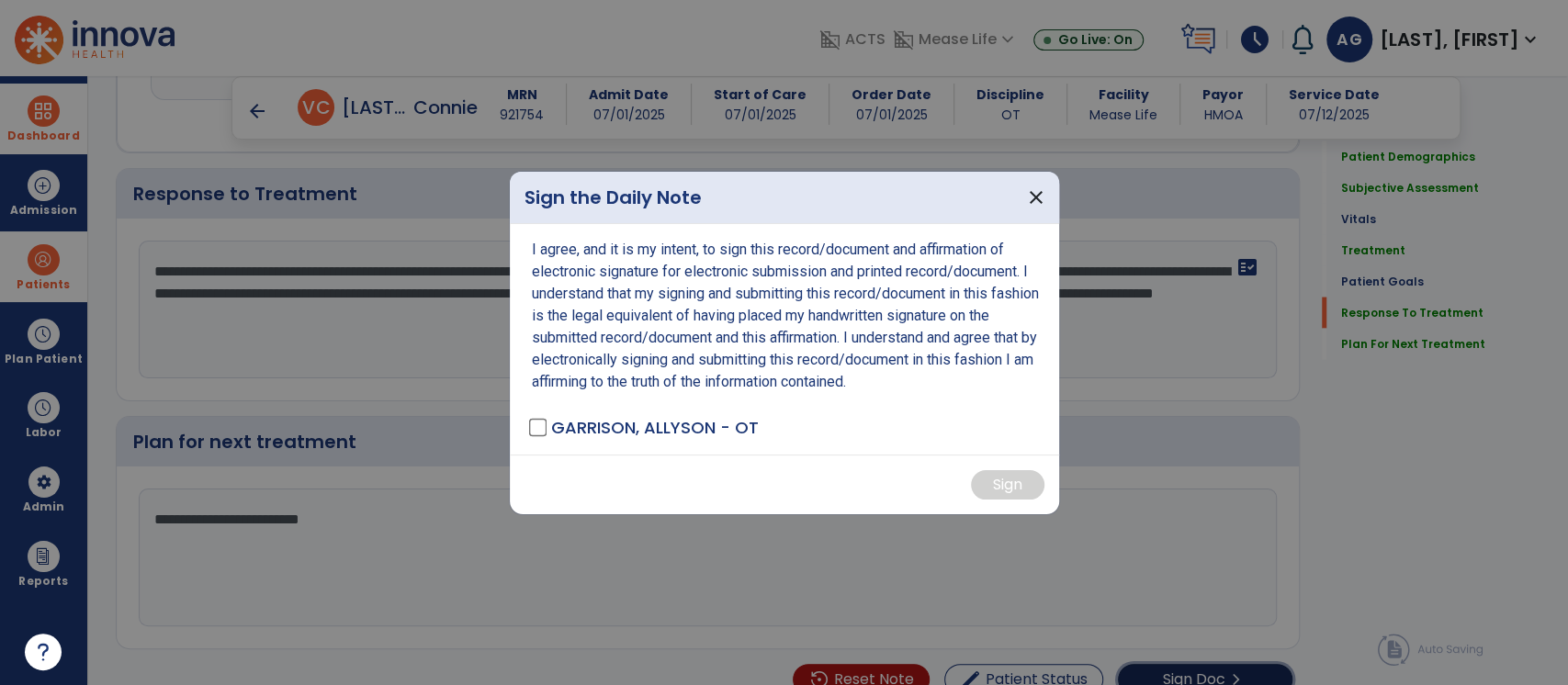 scroll, scrollTop: 2440, scrollLeft: 0, axis: vertical 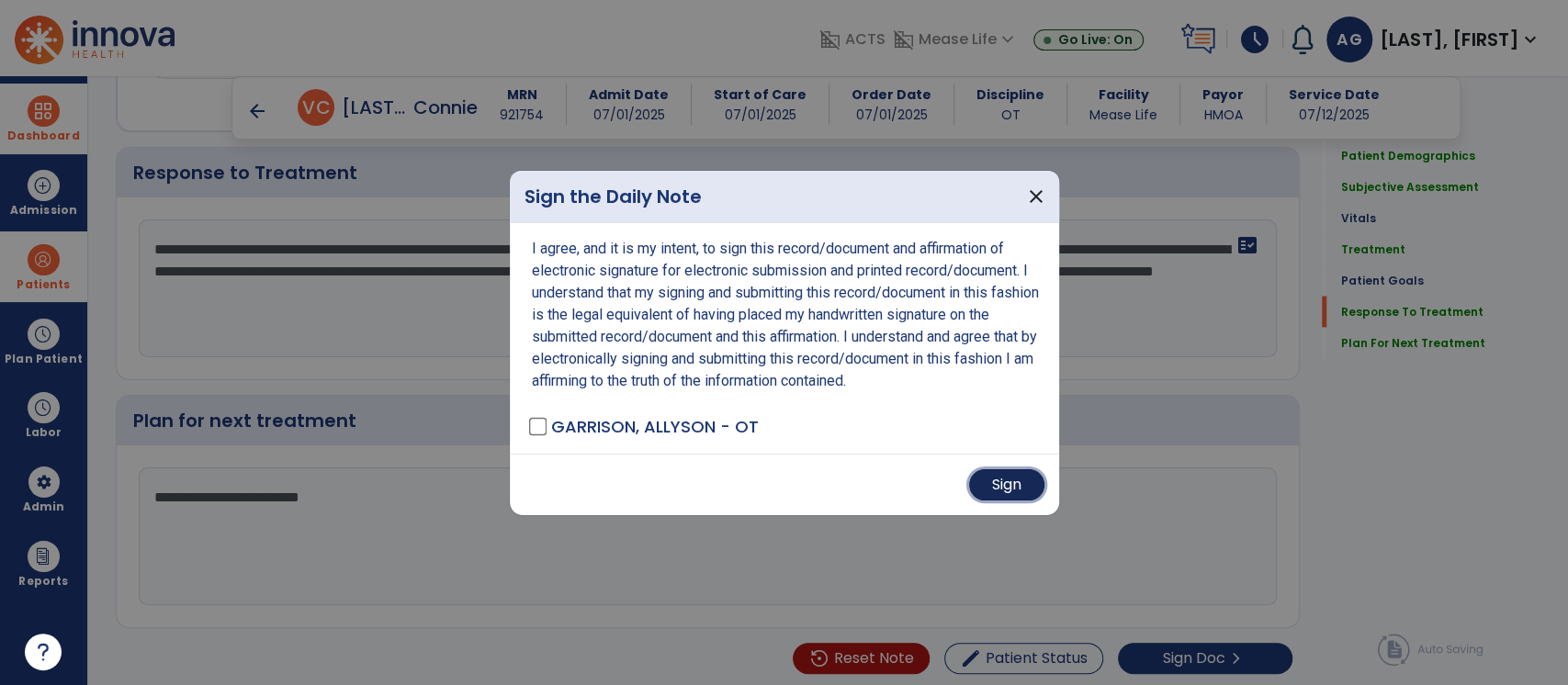 click on "Sign" at bounding box center (1007, 485) 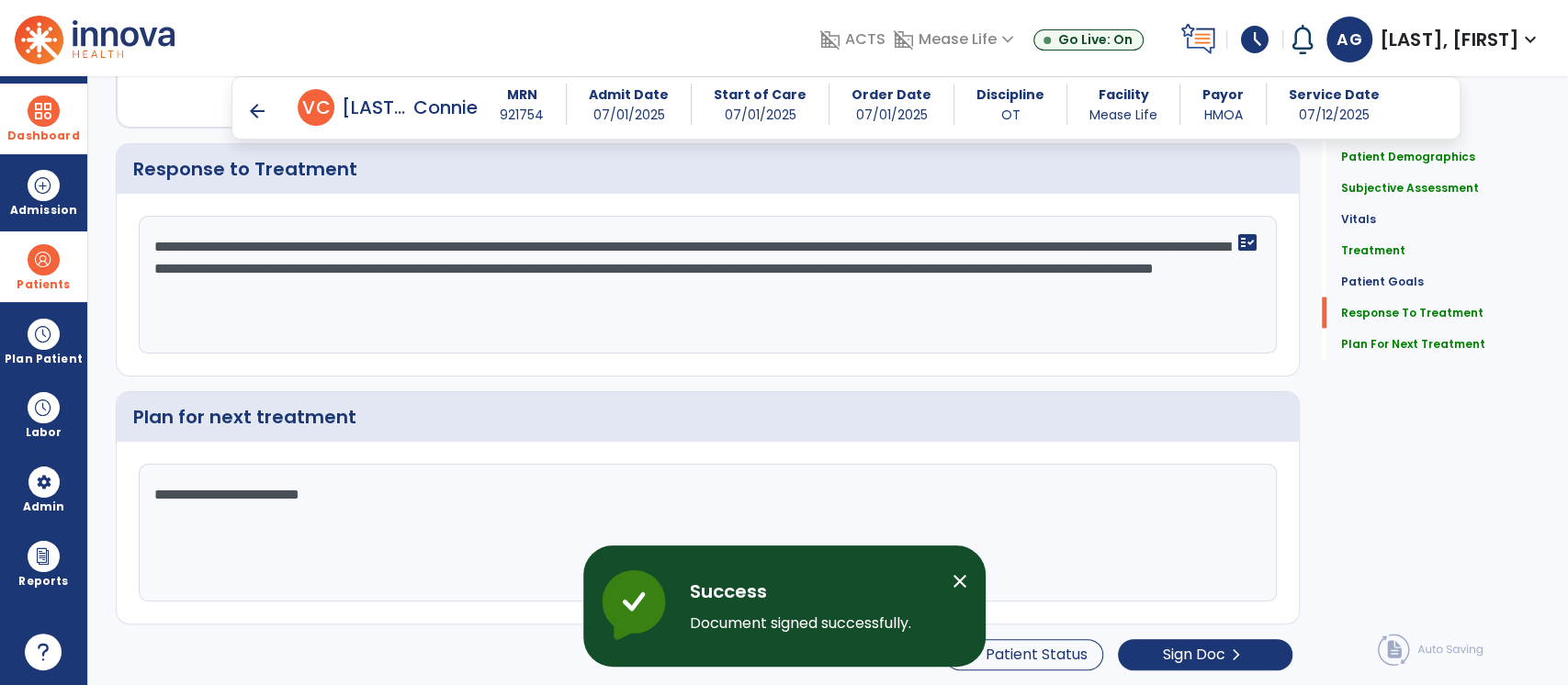scroll, scrollTop: 0, scrollLeft: 0, axis: both 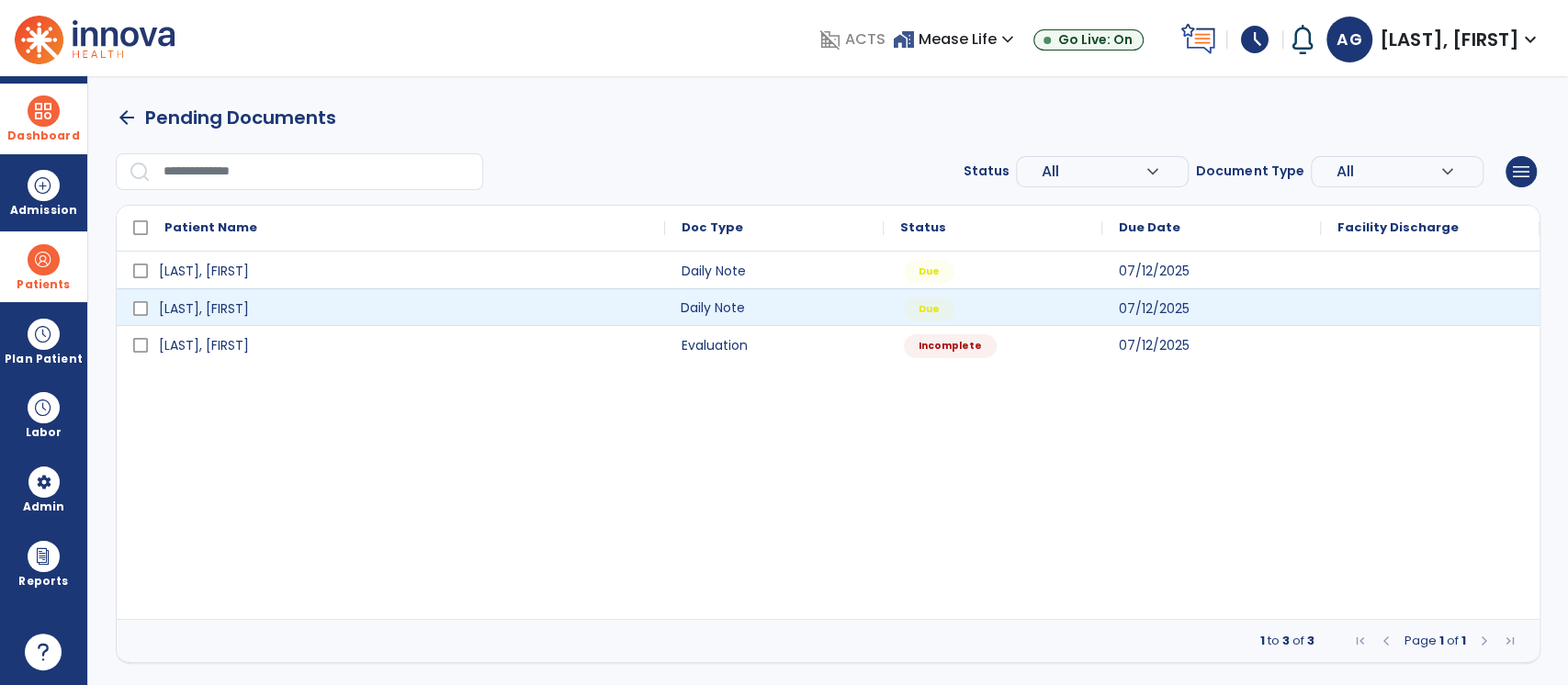 click on "Daily Note" at bounding box center [774, 307] 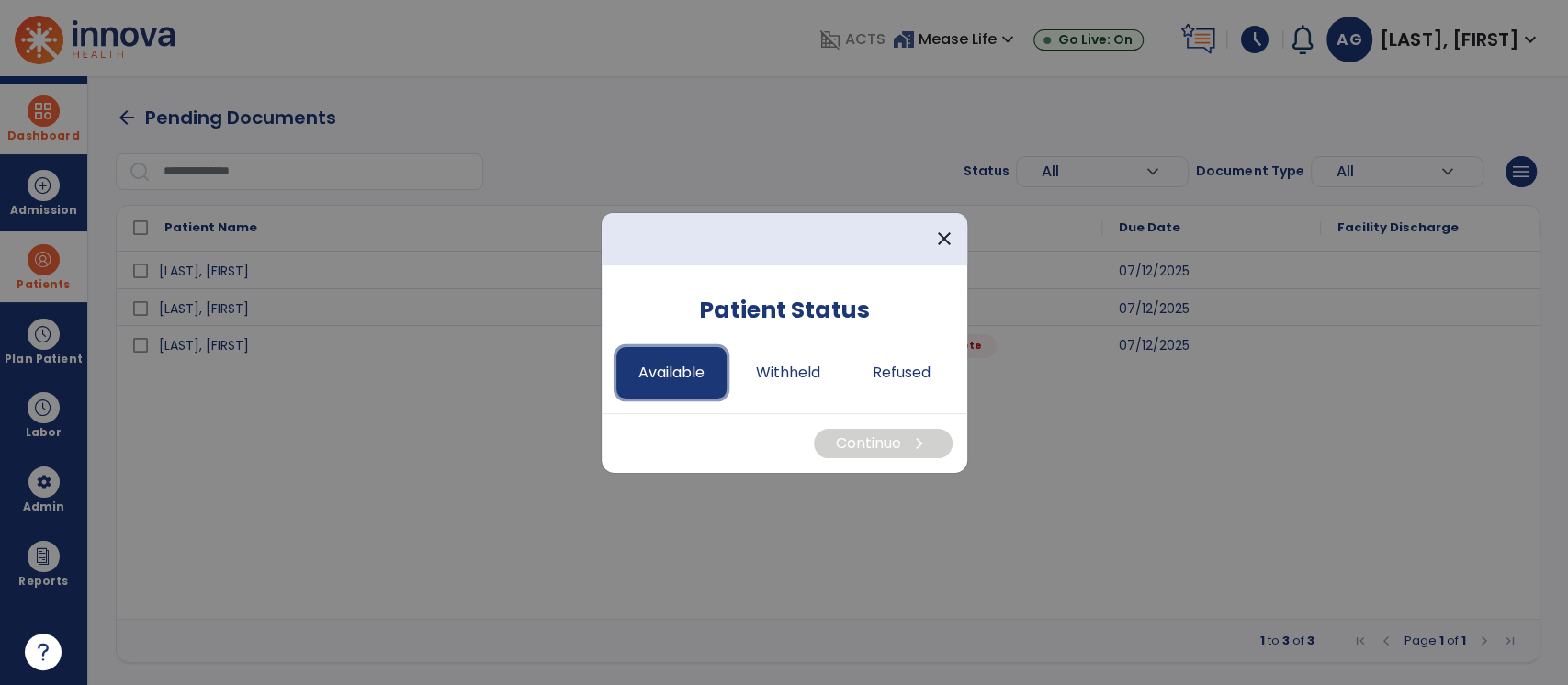 click on "Available" at bounding box center [671, 373] 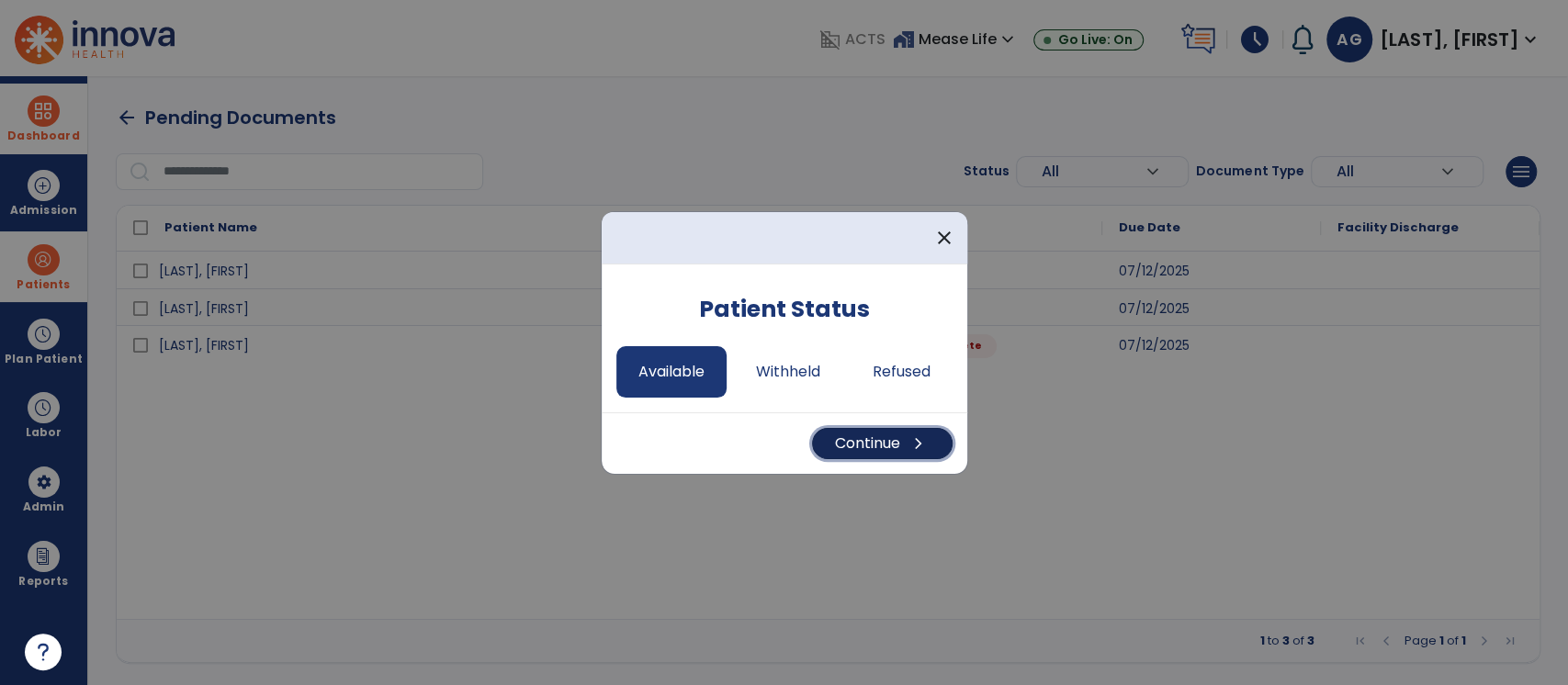click on "Continue   chevron_right" at bounding box center [882, 444] 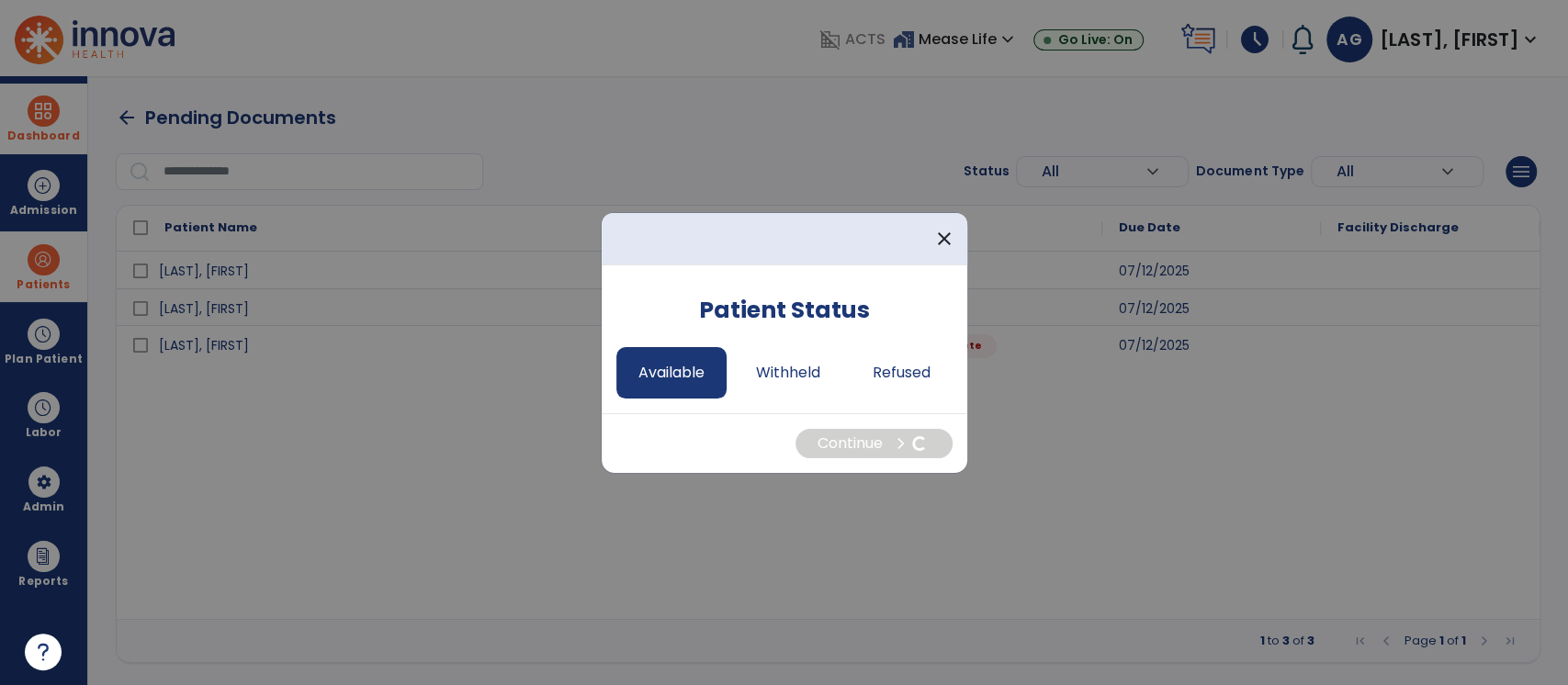 select on "*" 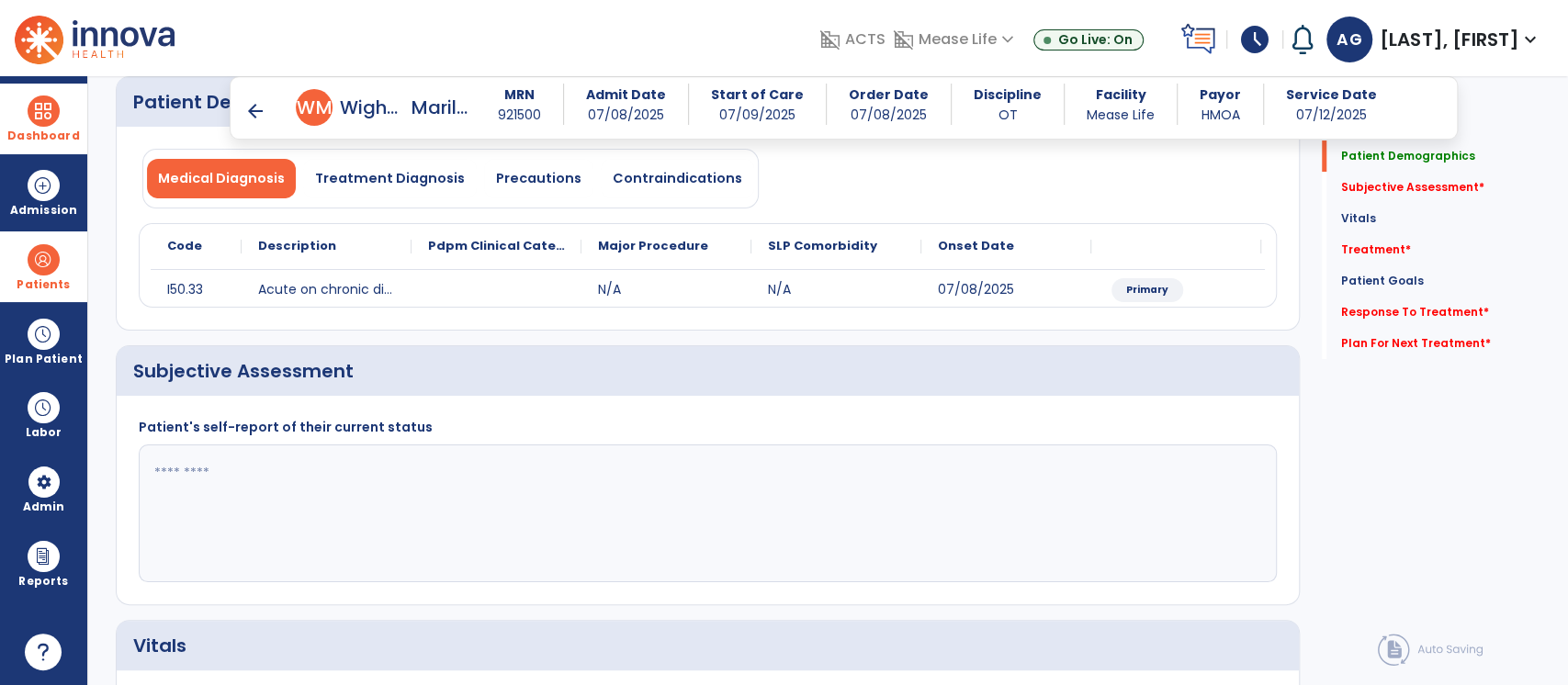 scroll, scrollTop: 151, scrollLeft: 0, axis: vertical 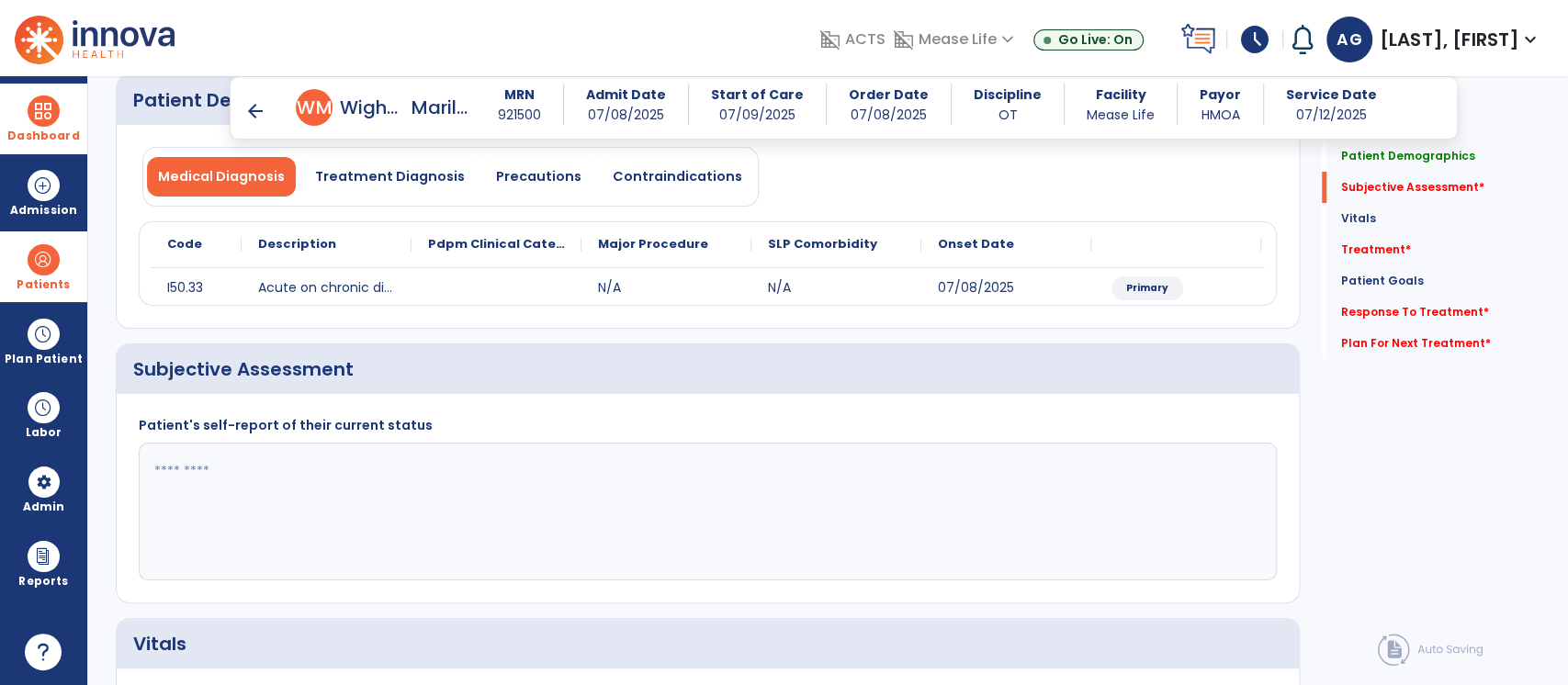 click 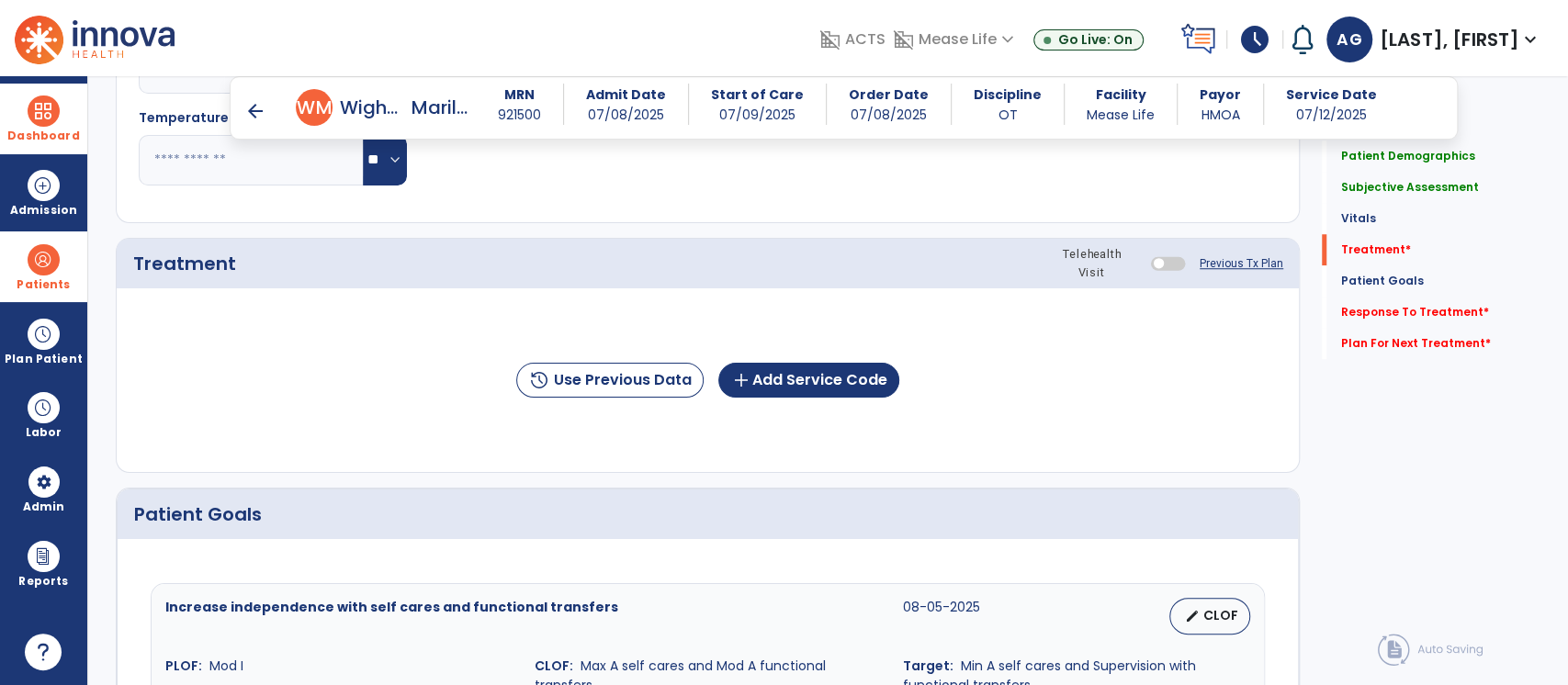 scroll, scrollTop: 926, scrollLeft: 0, axis: vertical 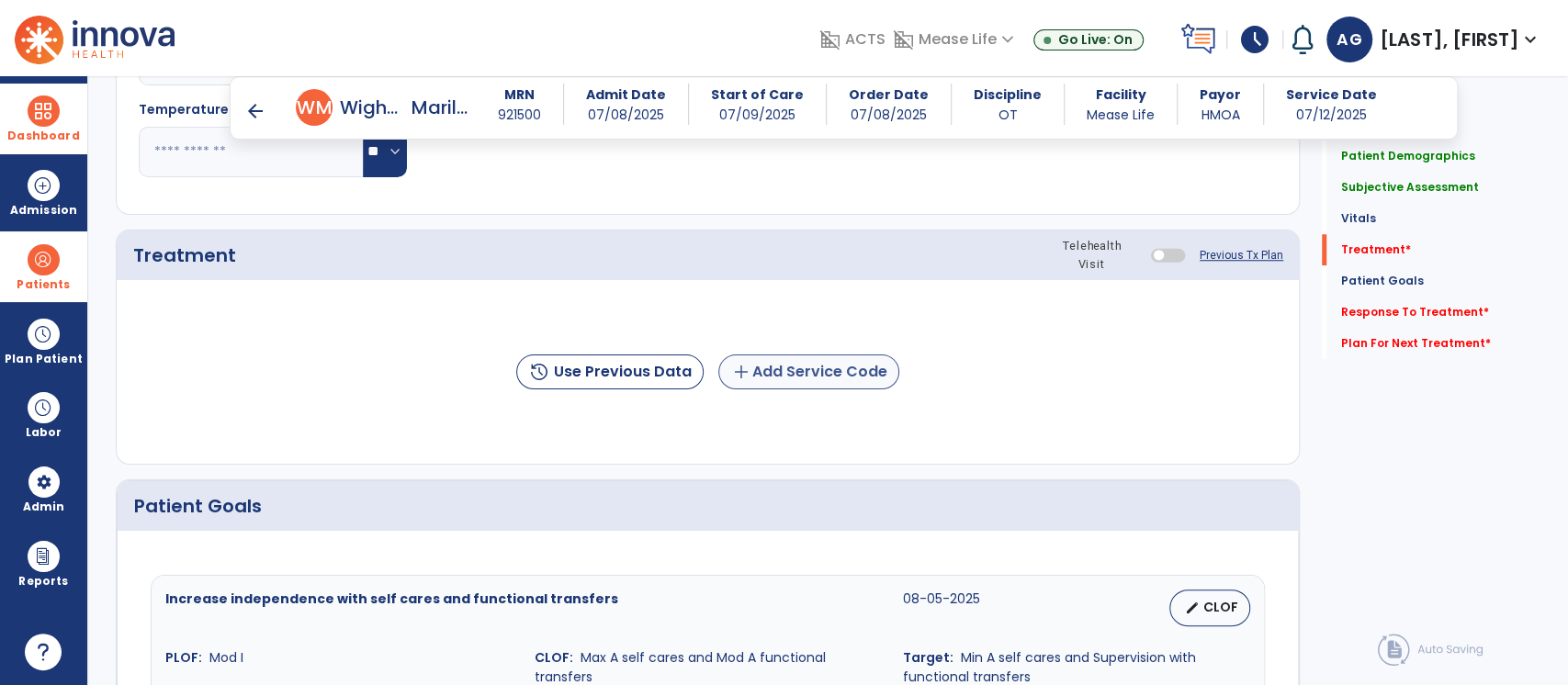 type on "**********" 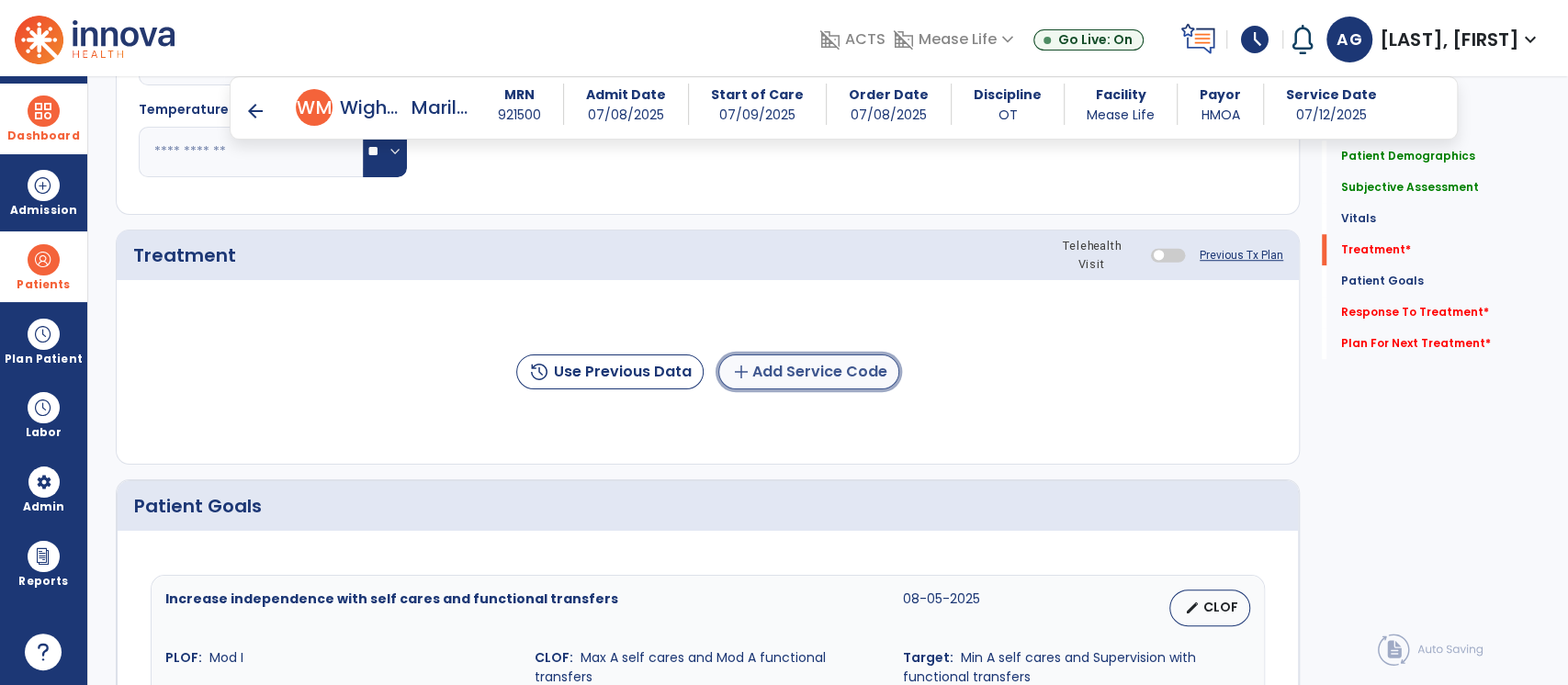 click on "add  Add Service Code" 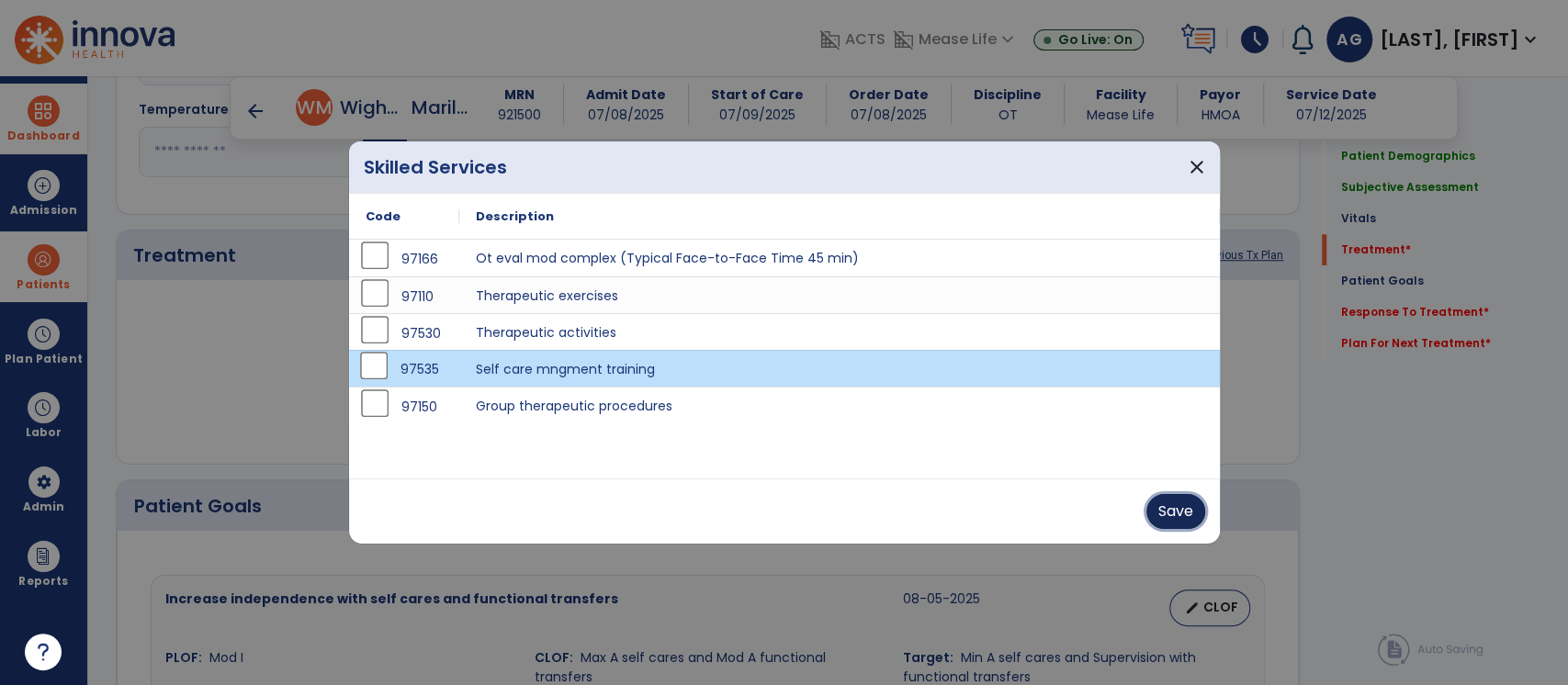 click on "Save" at bounding box center (1176, 511) 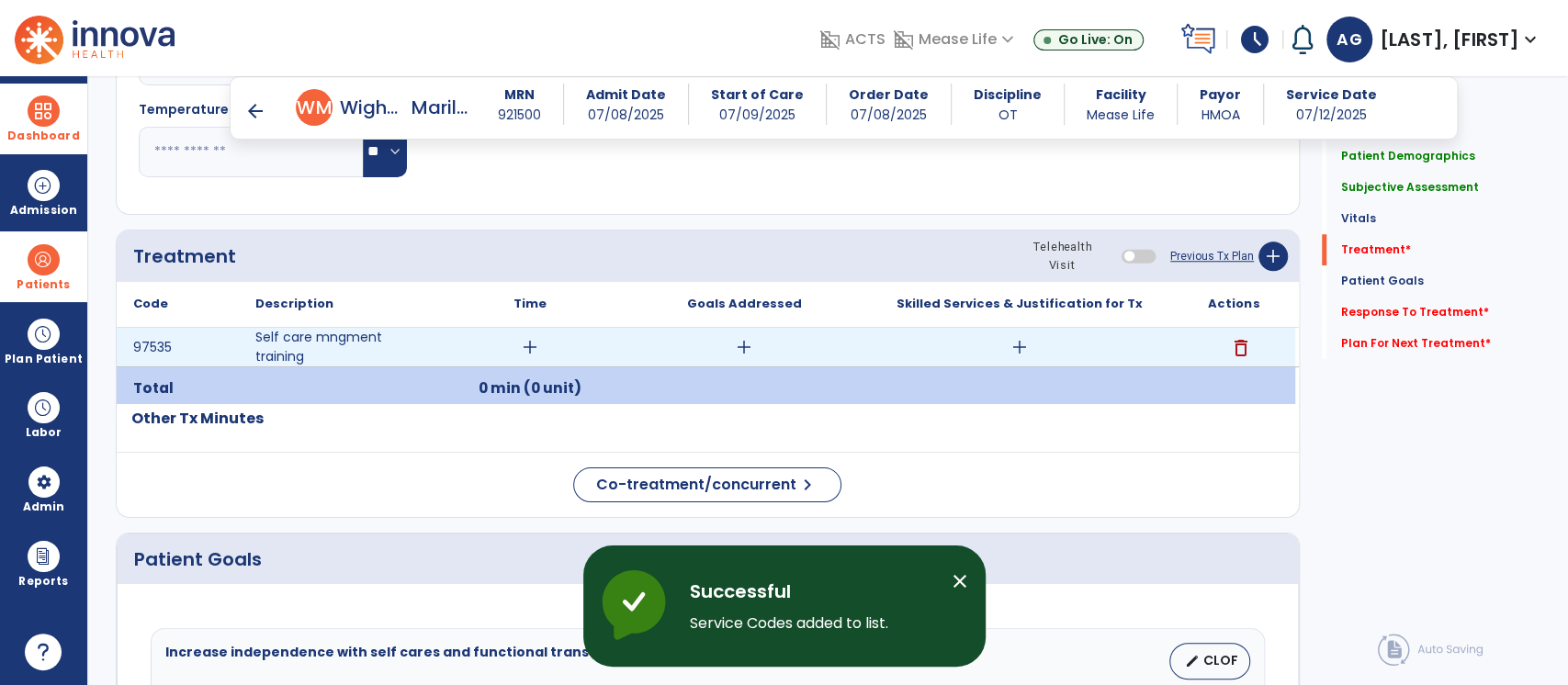 click on "add" at bounding box center (530, 347) 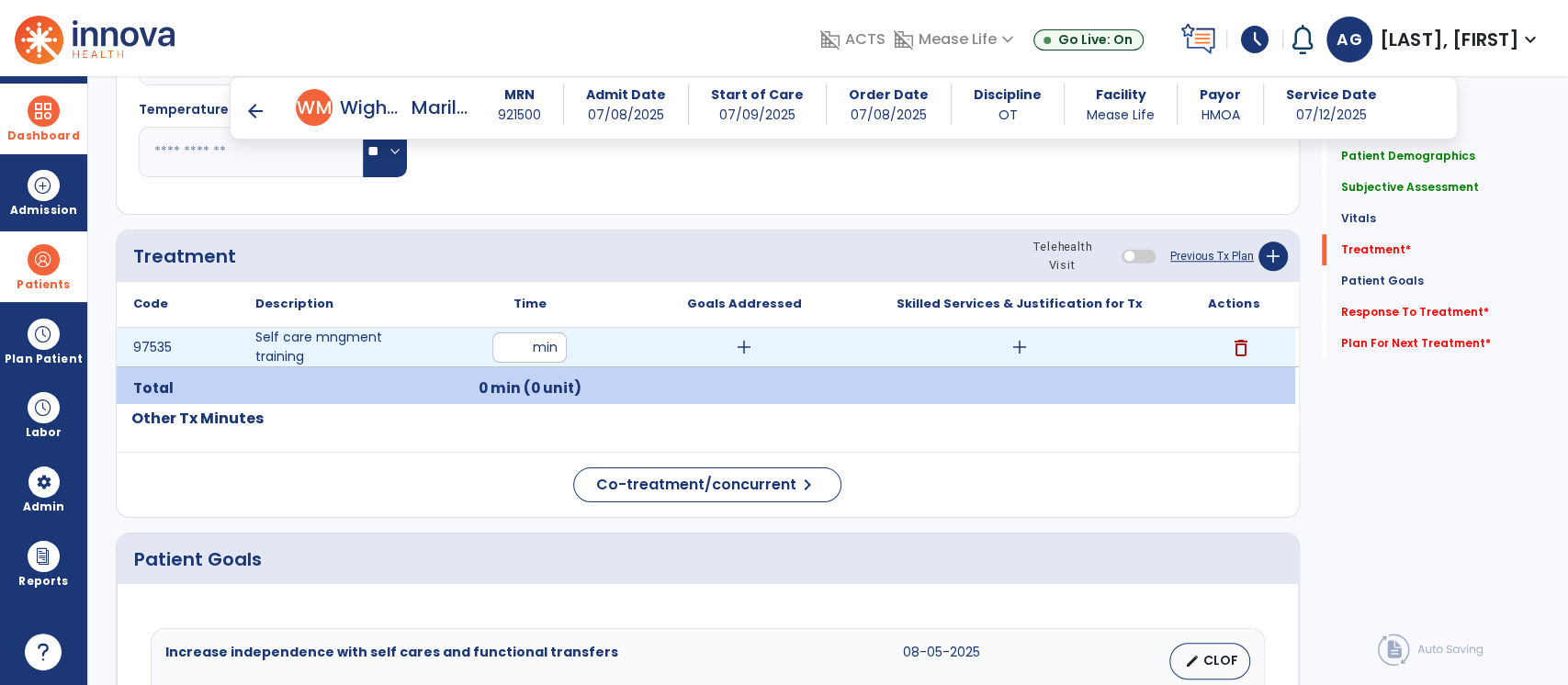 type on "**" 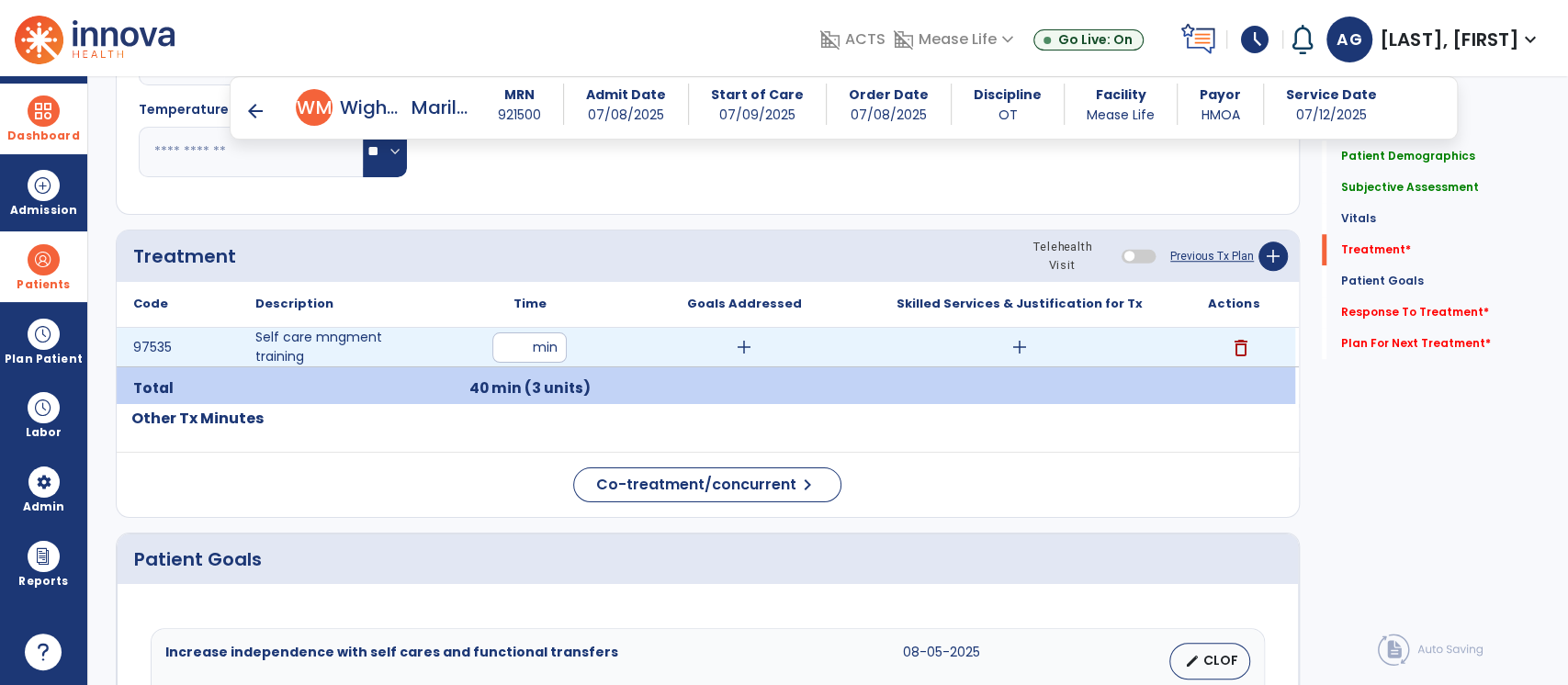 click on "add" at bounding box center (744, 347) 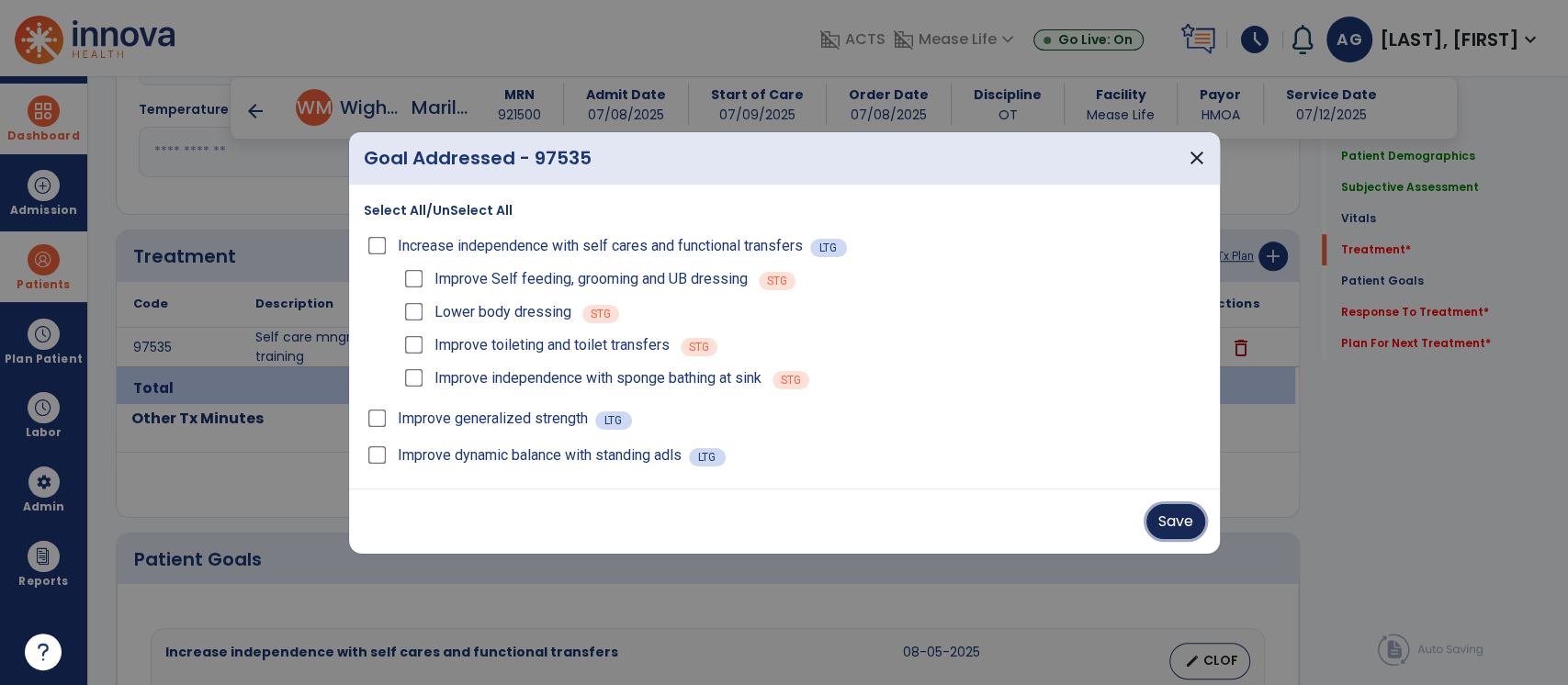 click on "Save" at bounding box center (1176, 522) 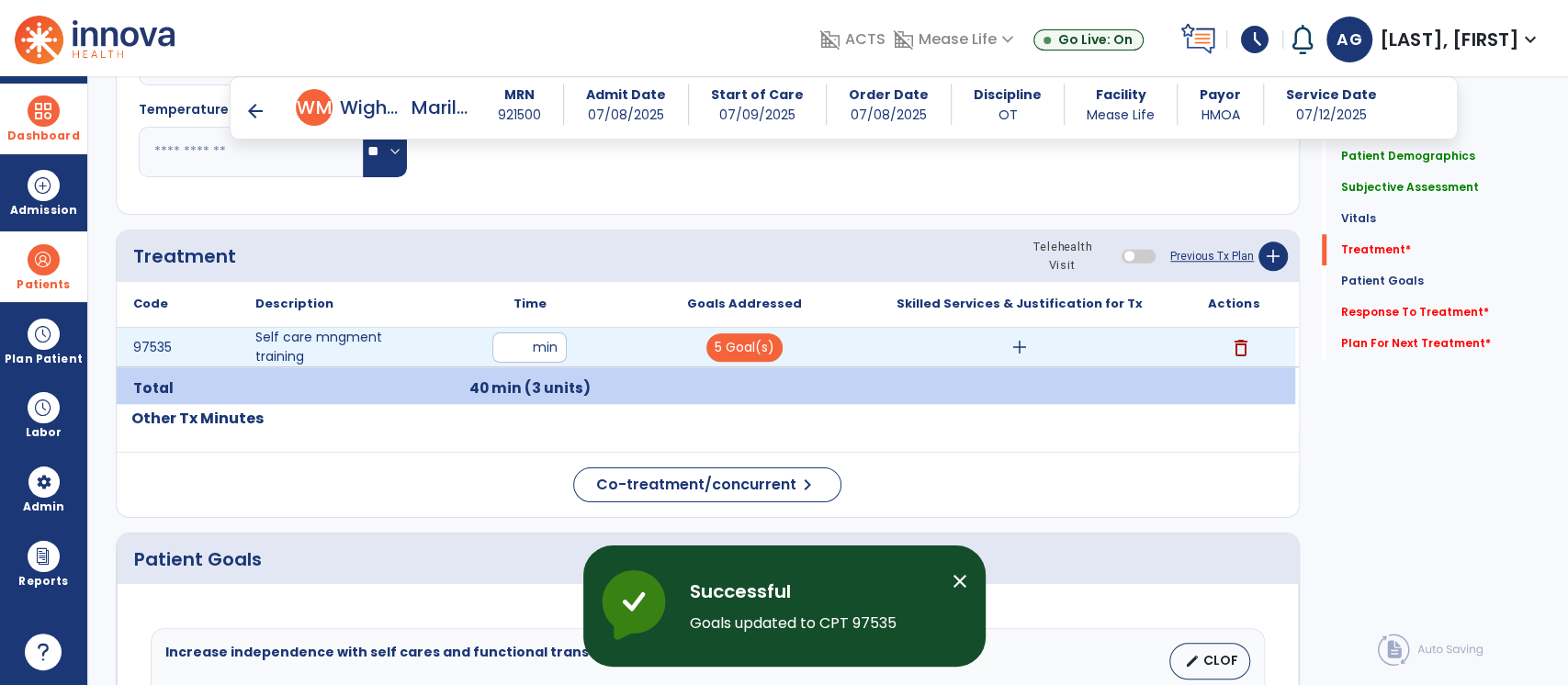 click on "add" at bounding box center [1020, 347] 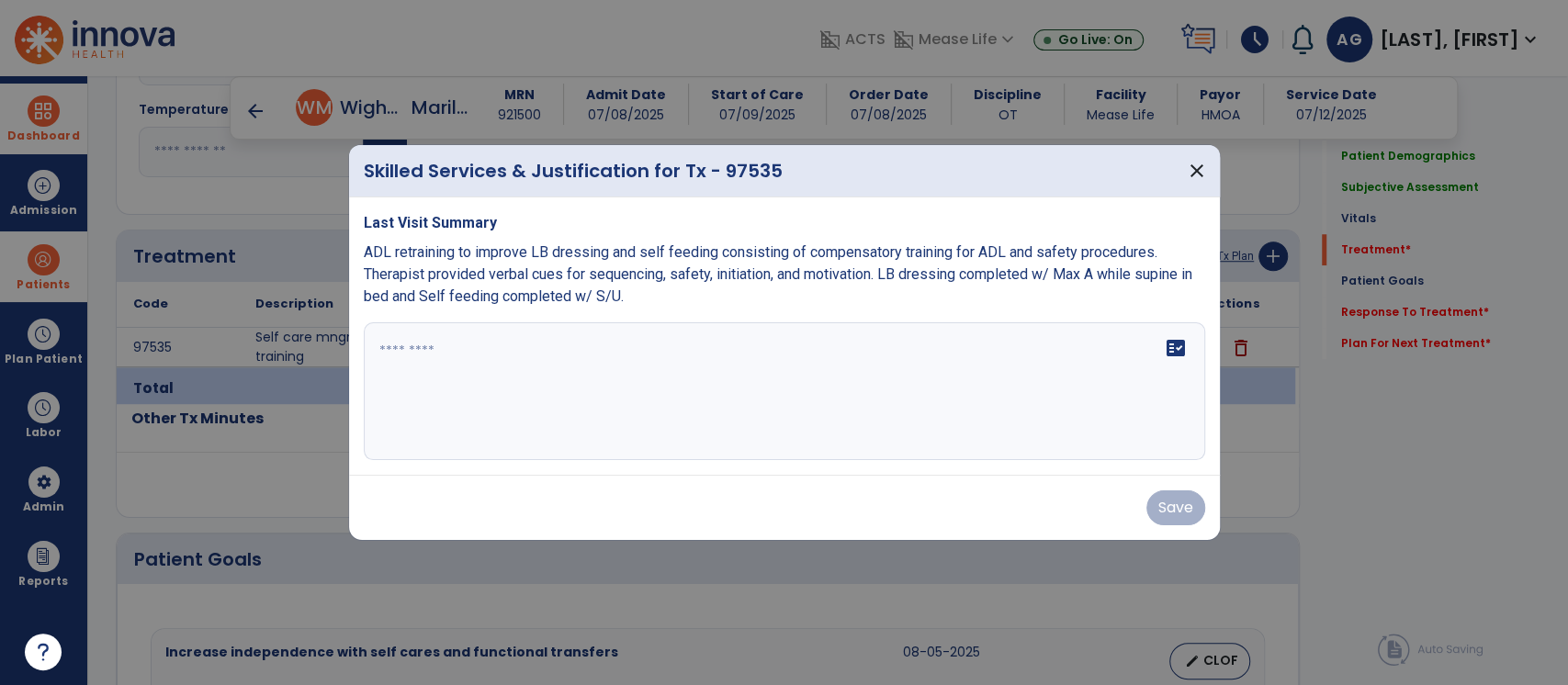 click at bounding box center (784, 391) 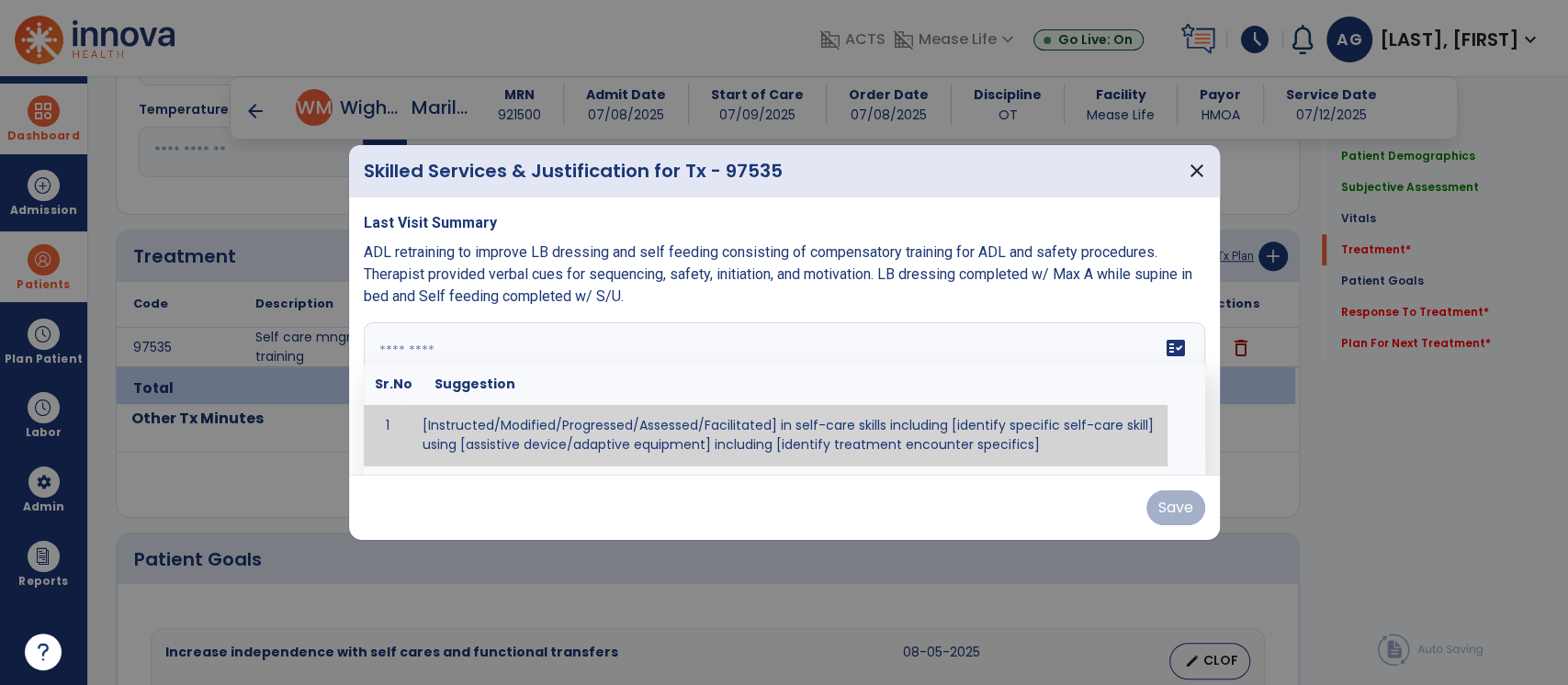 paste on "**********" 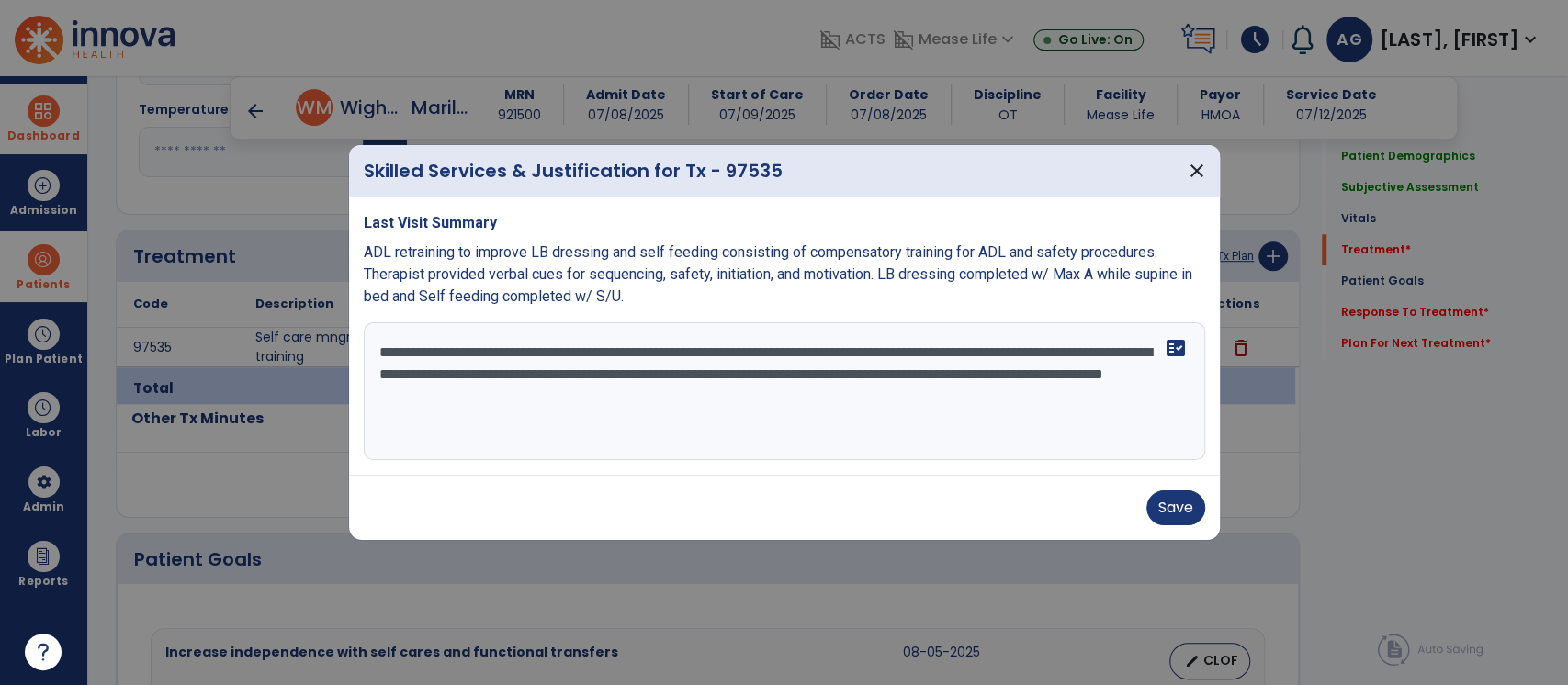 click on "**********" at bounding box center [784, 391] 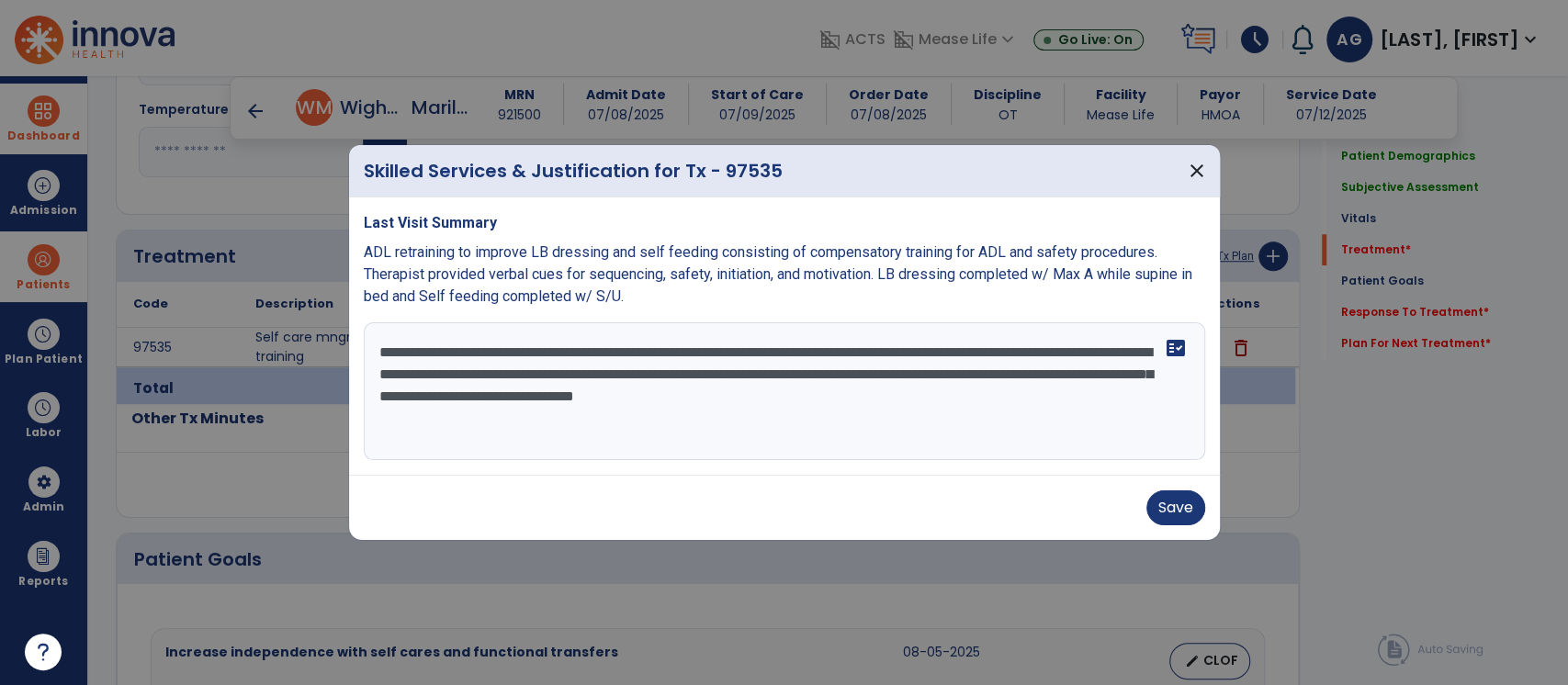 click on "**********" at bounding box center [784, 391] 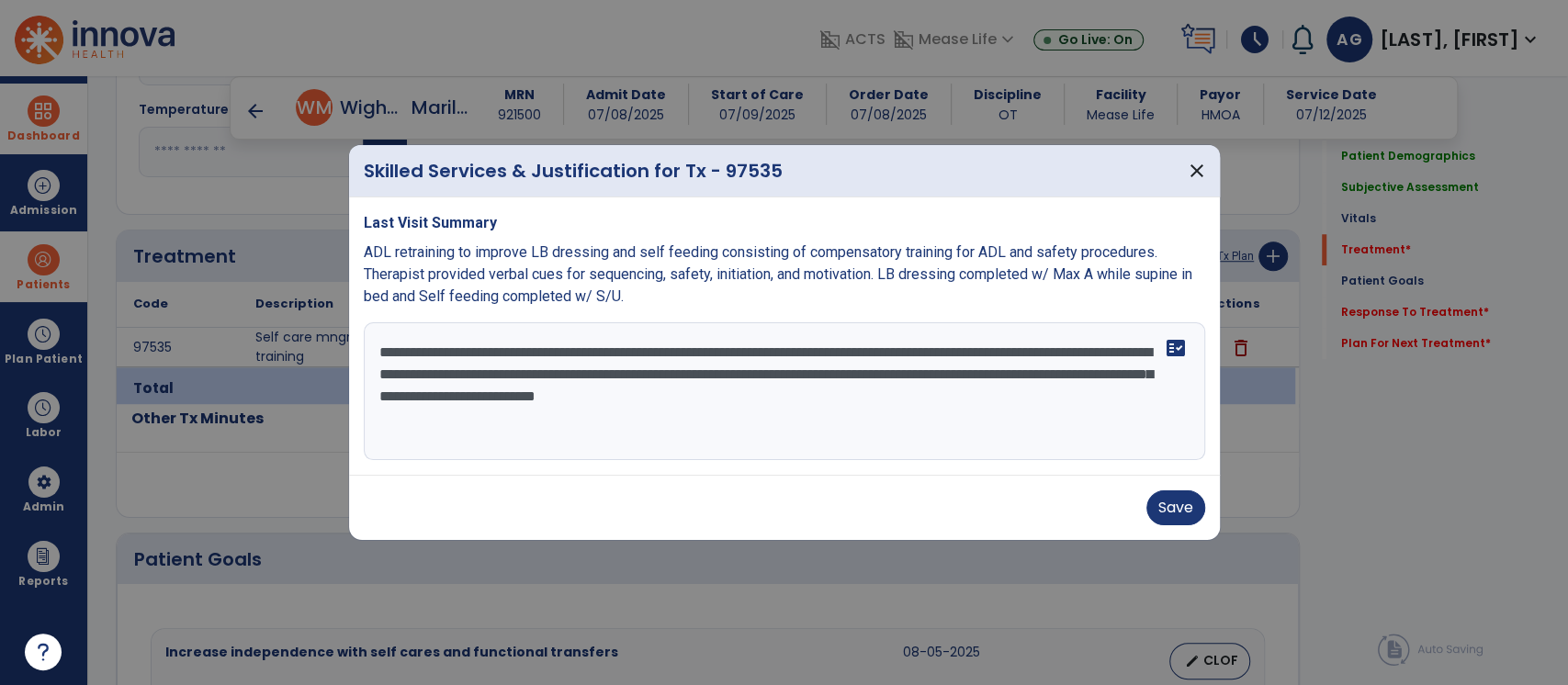 click on "**********" at bounding box center (784, 391) 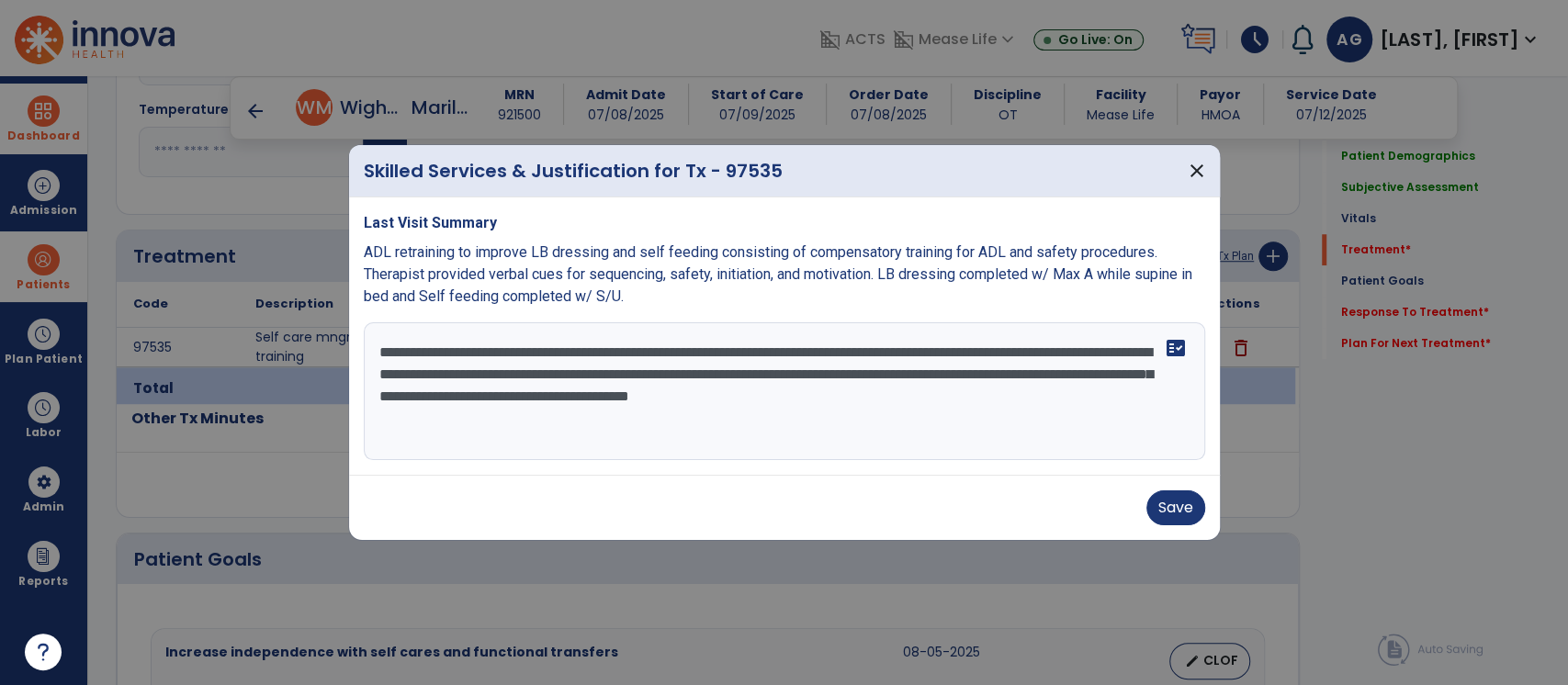 click on "**********" at bounding box center [784, 391] 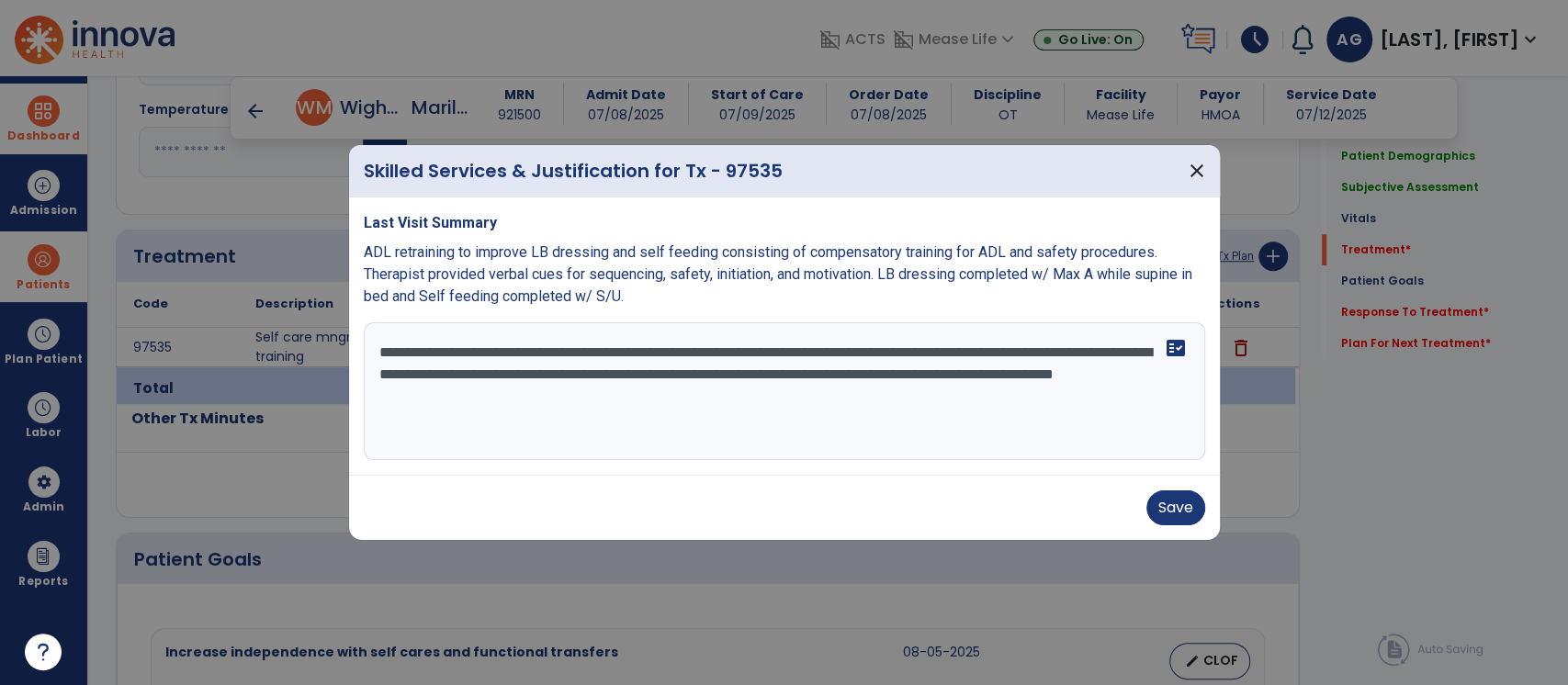 click on "**********" at bounding box center (784, 391) 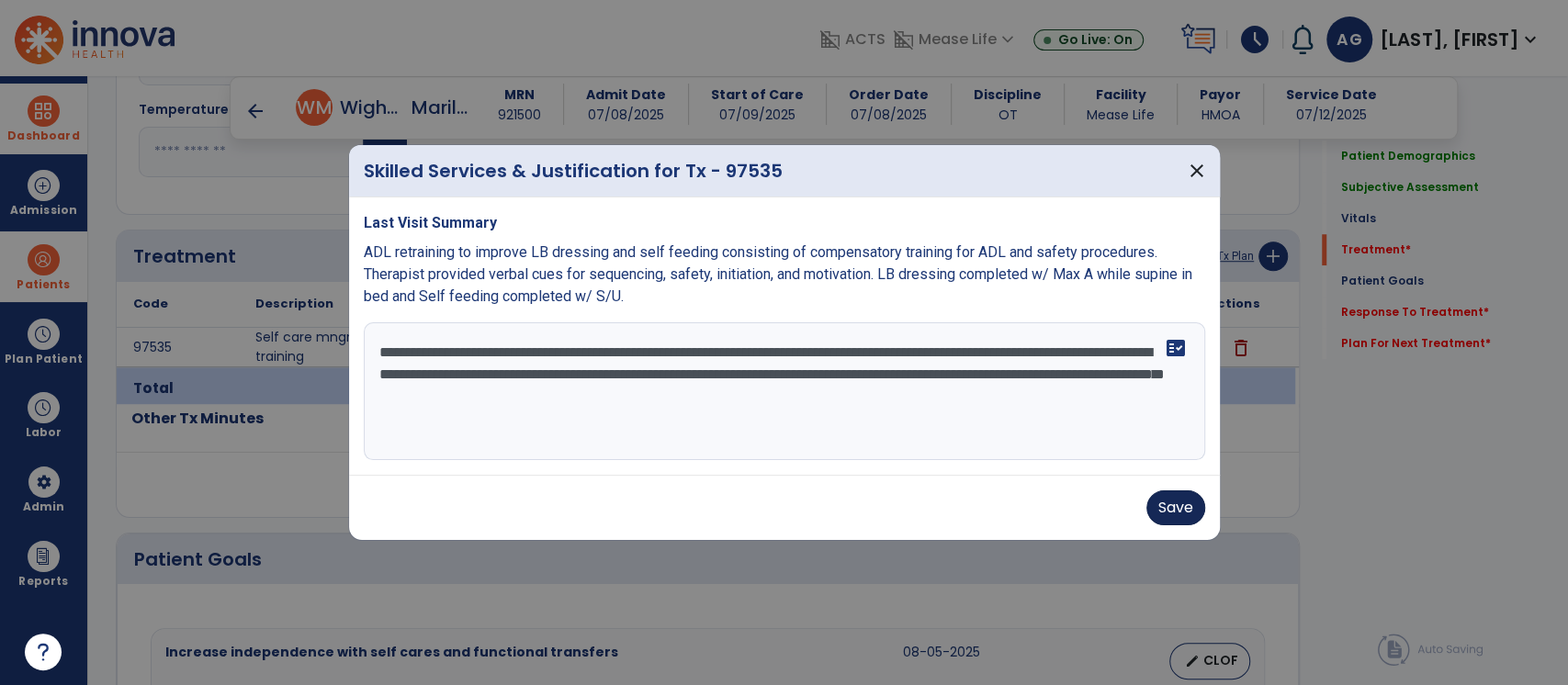 type on "**********" 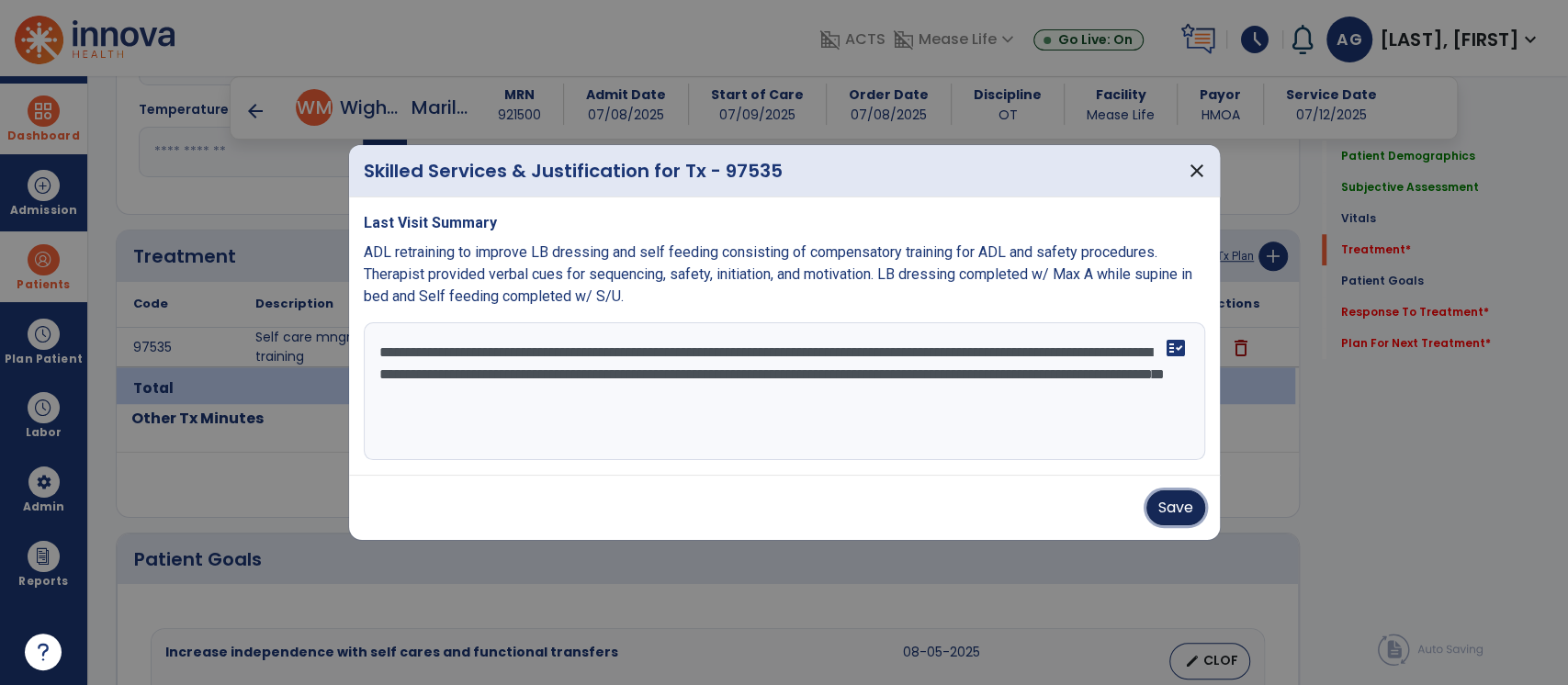 click on "Save" at bounding box center (1176, 508) 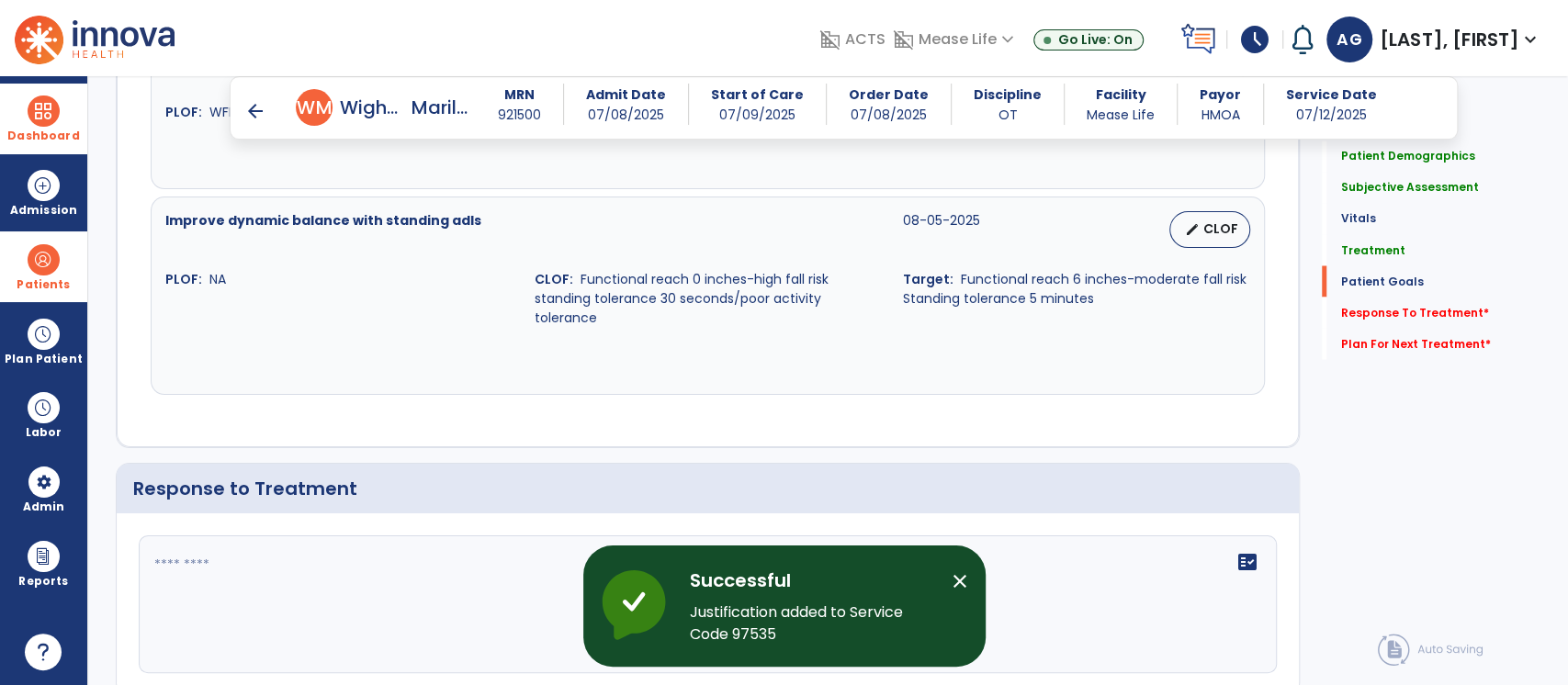 scroll, scrollTop: 2311, scrollLeft: 0, axis: vertical 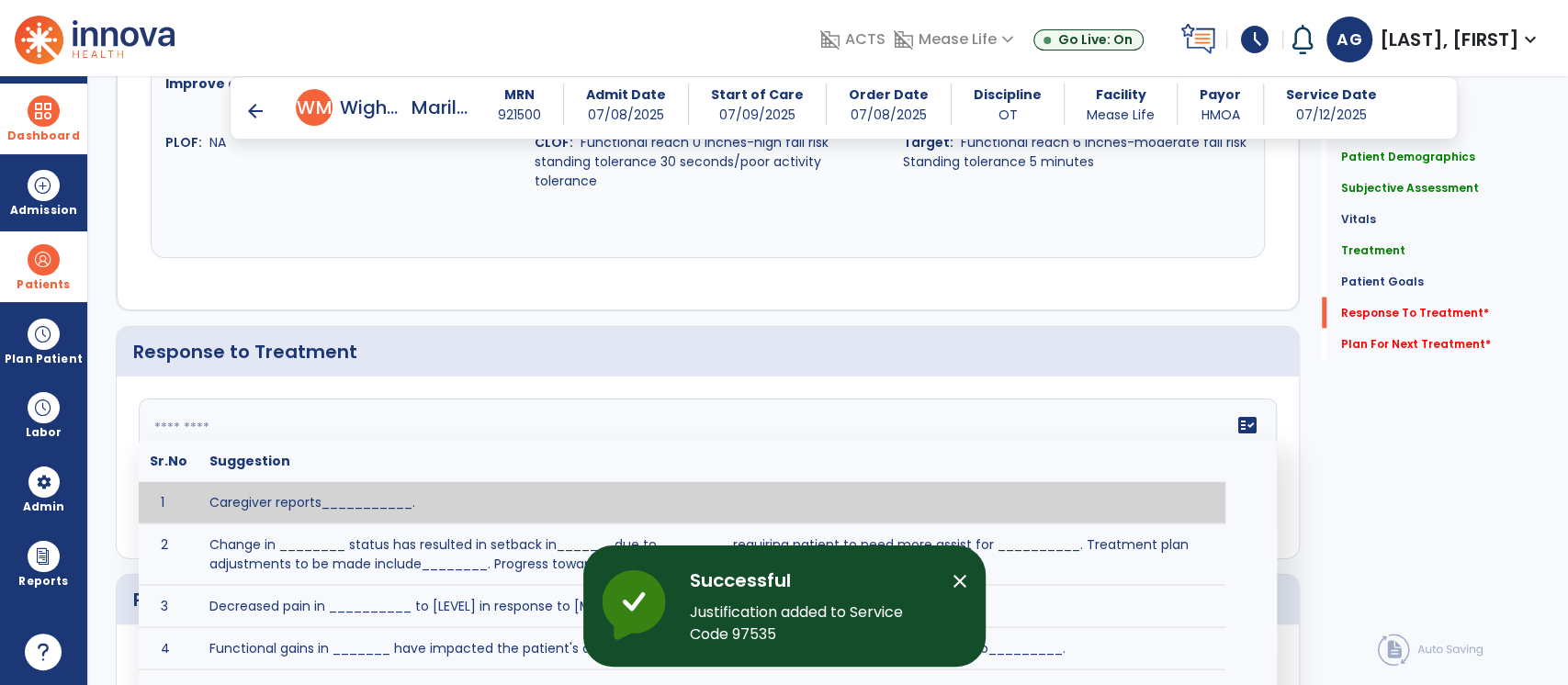 click 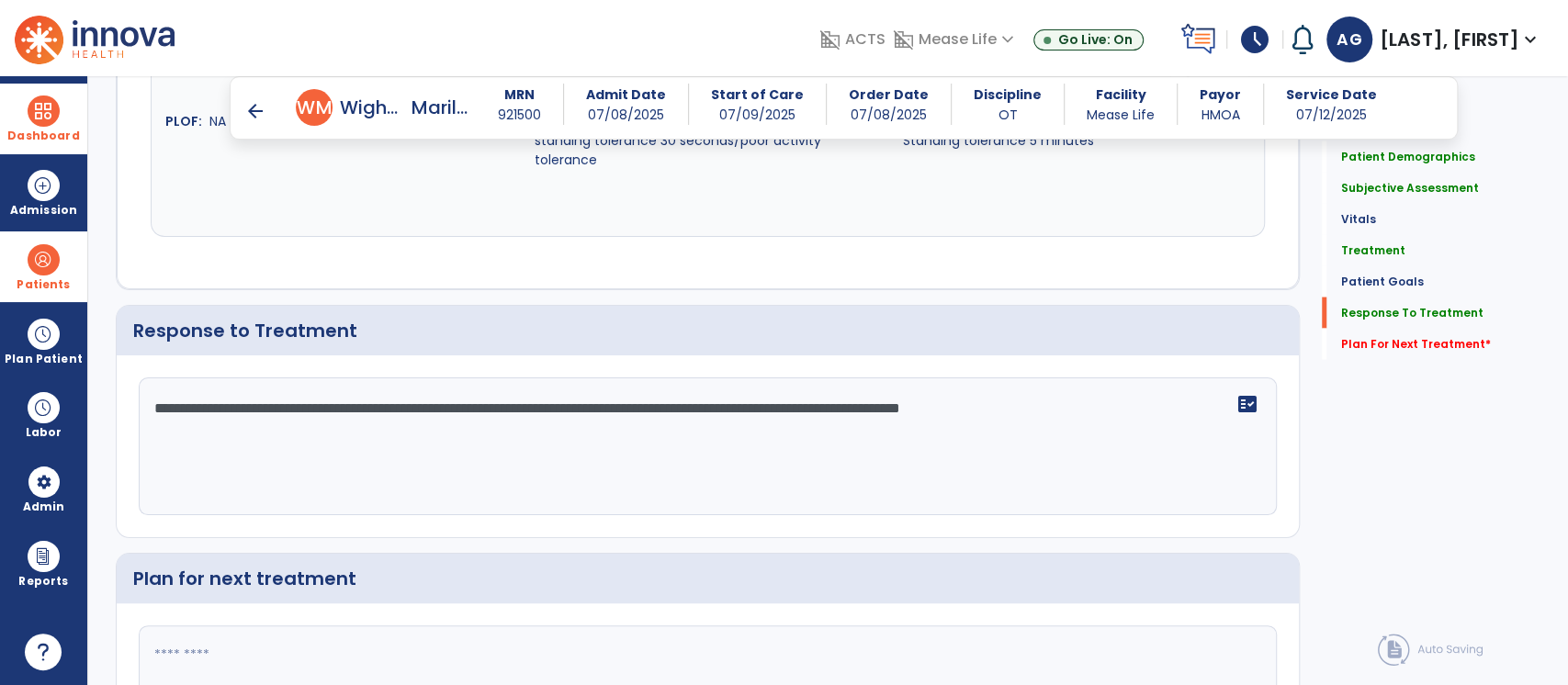 scroll, scrollTop: 2290, scrollLeft: 0, axis: vertical 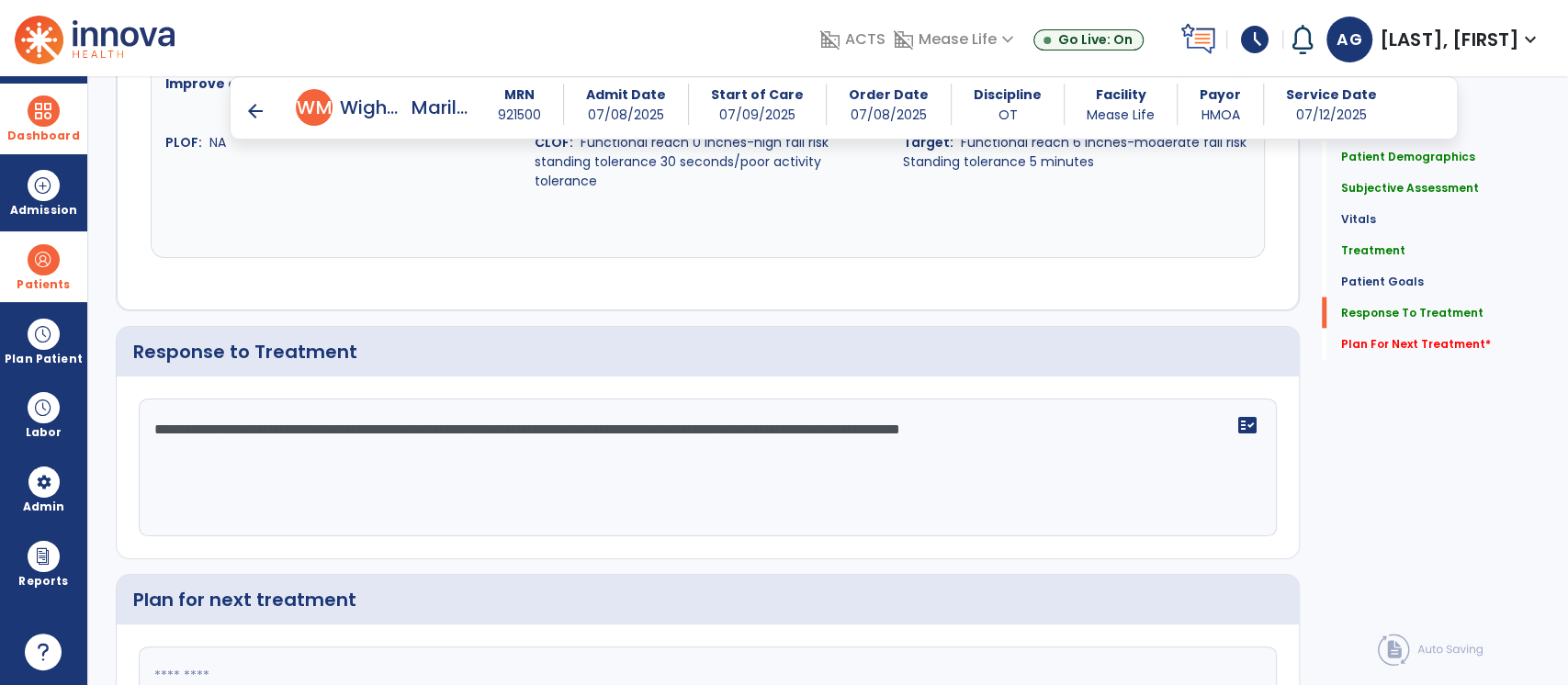type on "**********" 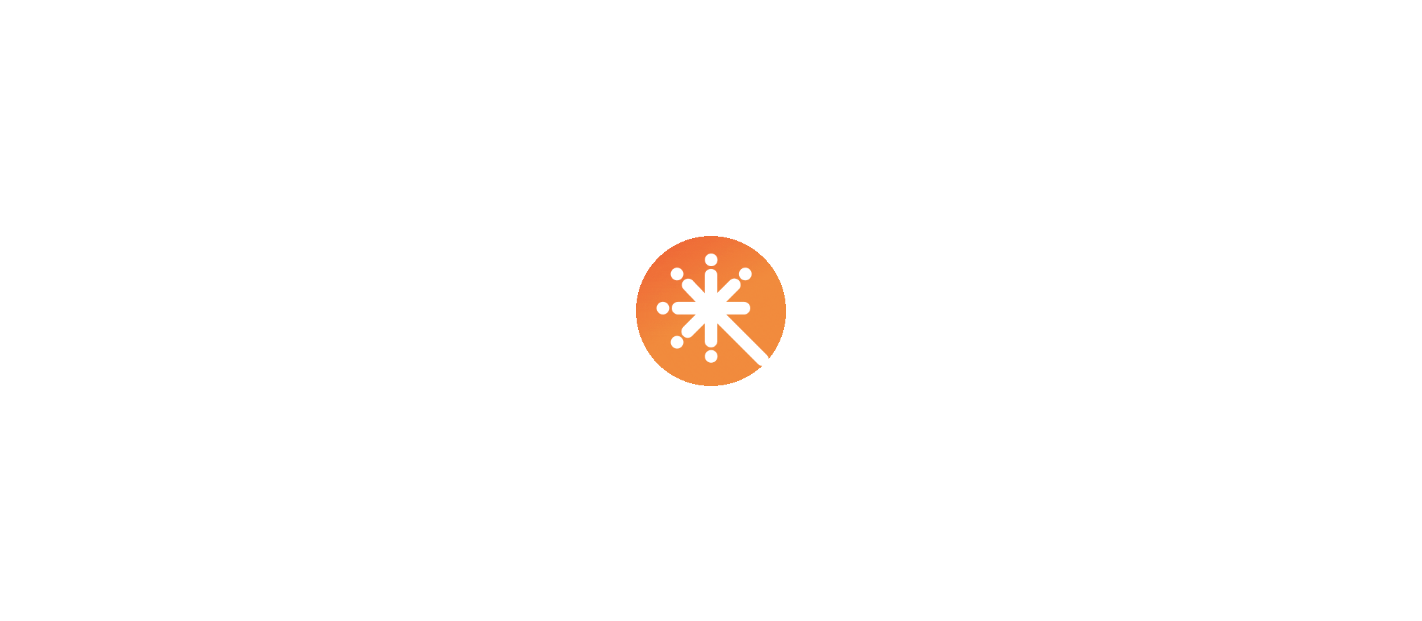 scroll, scrollTop: 0, scrollLeft: 0, axis: both 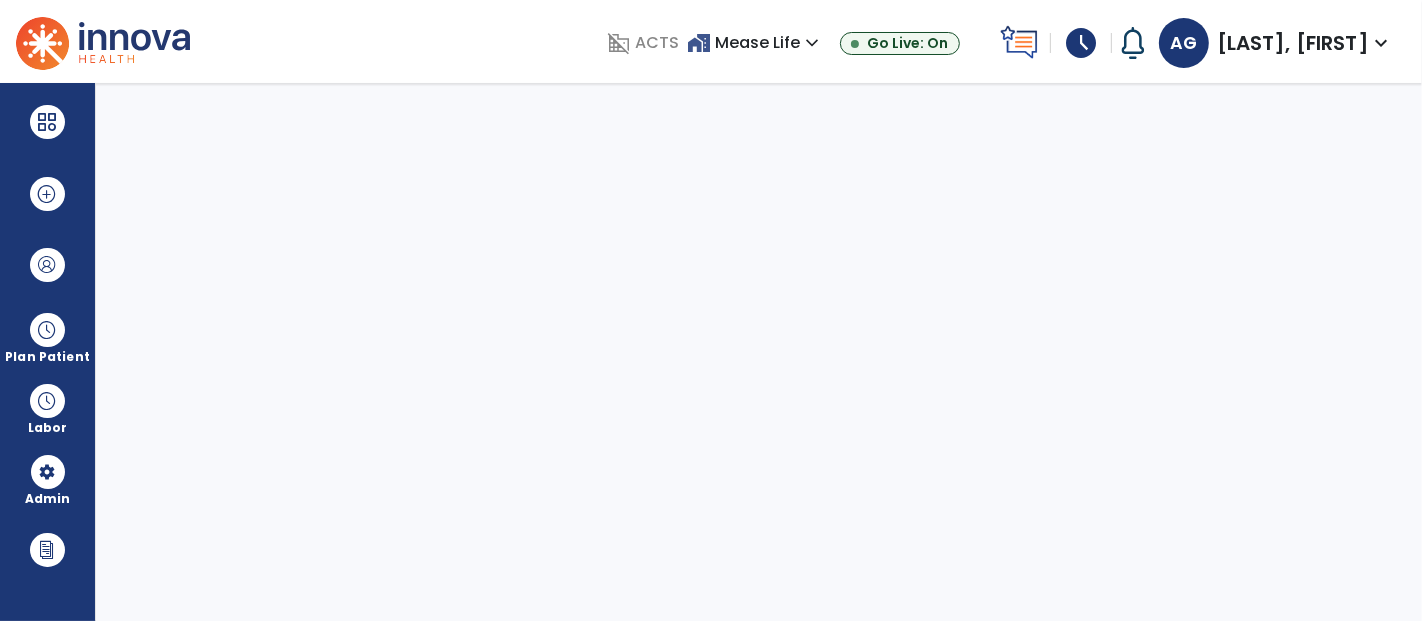 select on "****" 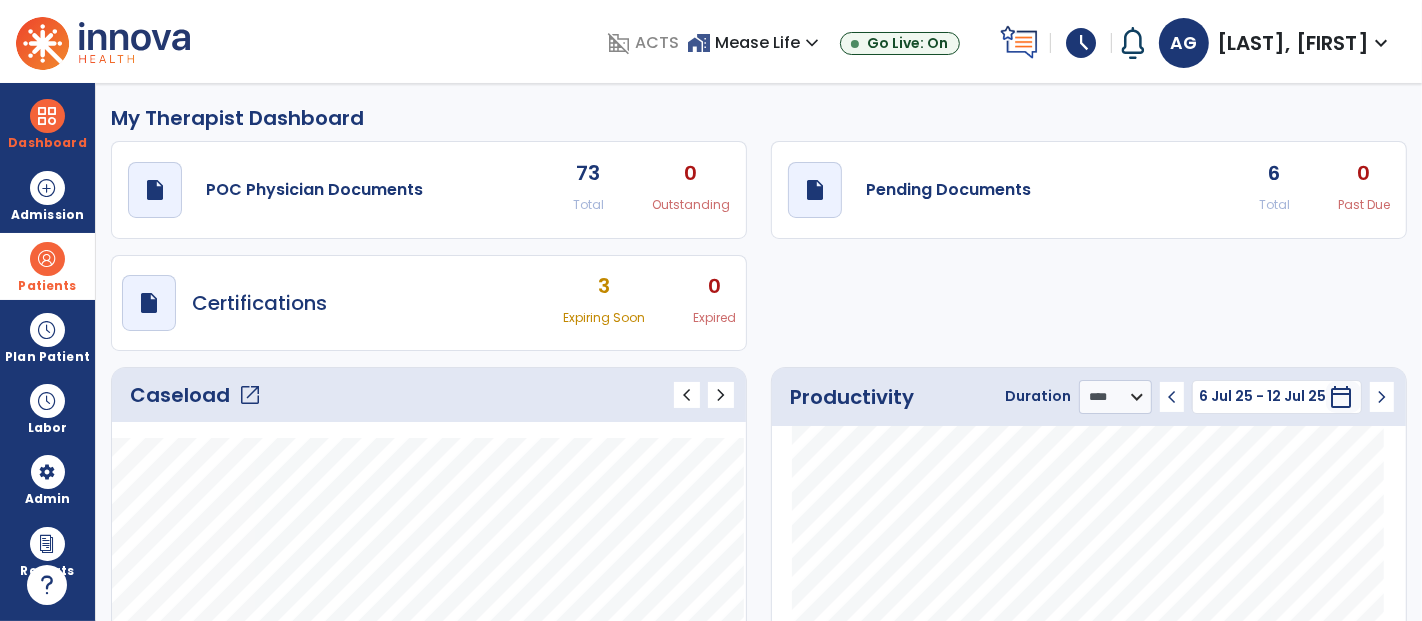 click at bounding box center (47, 259) 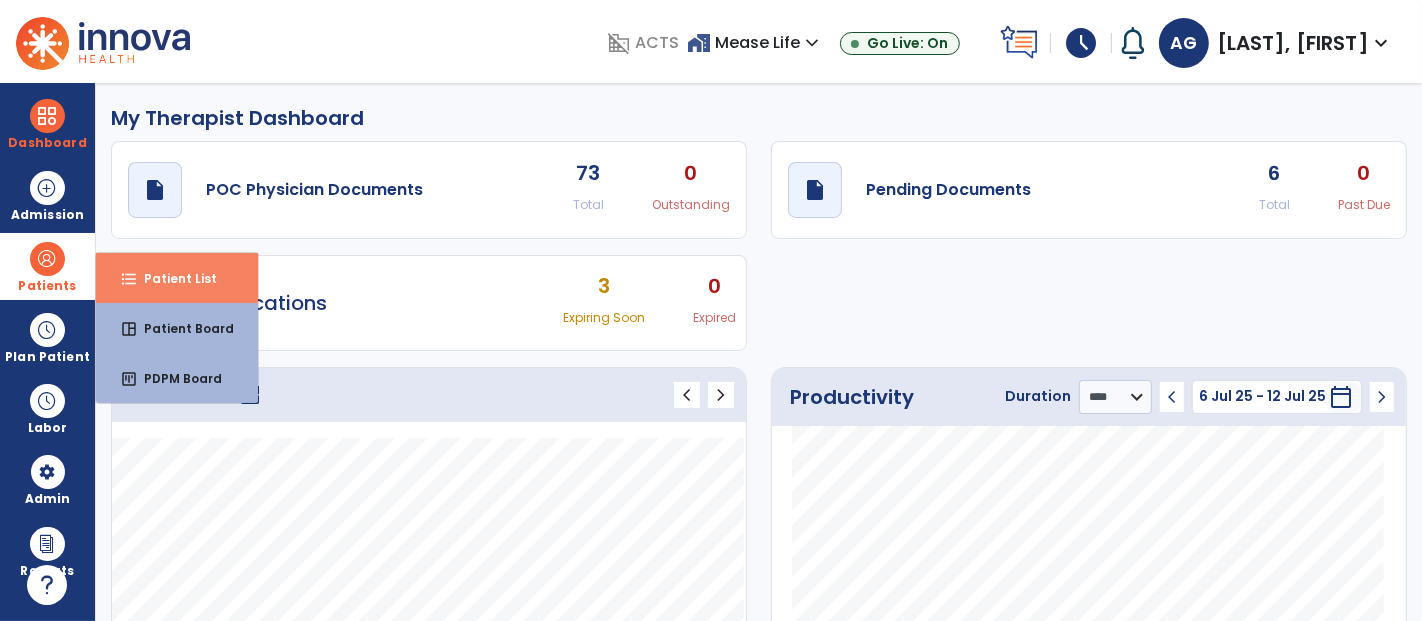 click on "Patient List" at bounding box center (172, 278) 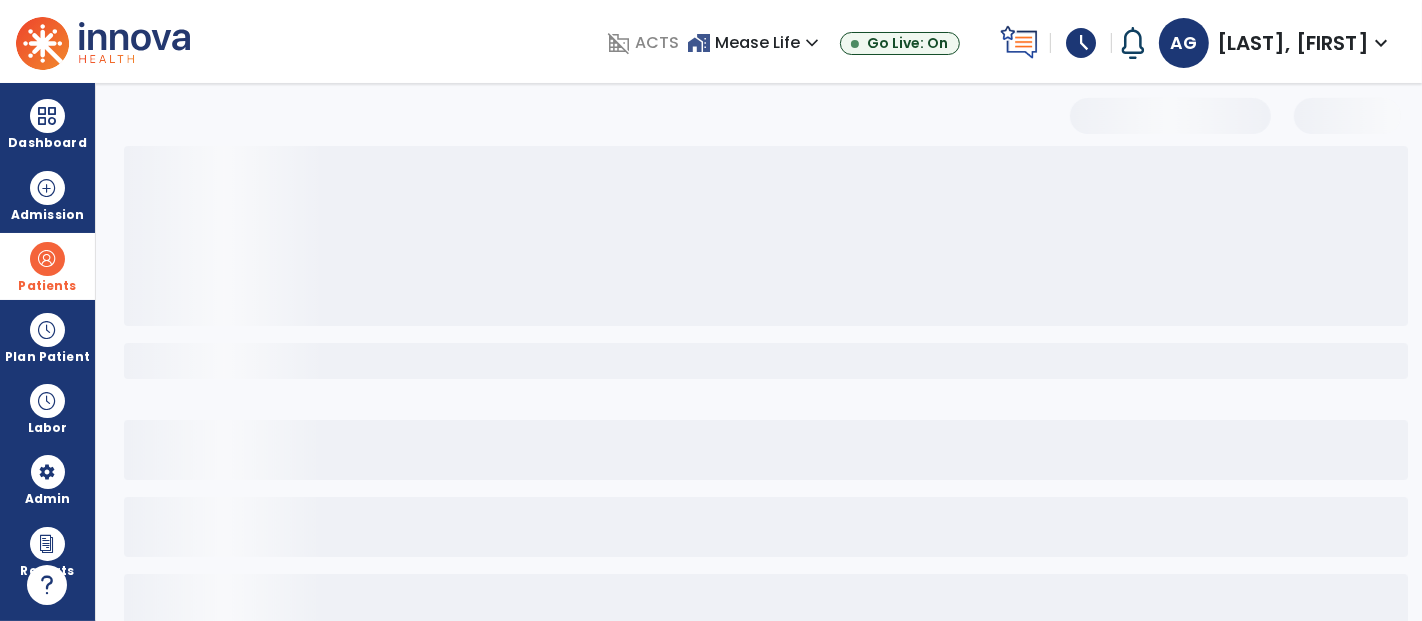 select on "***" 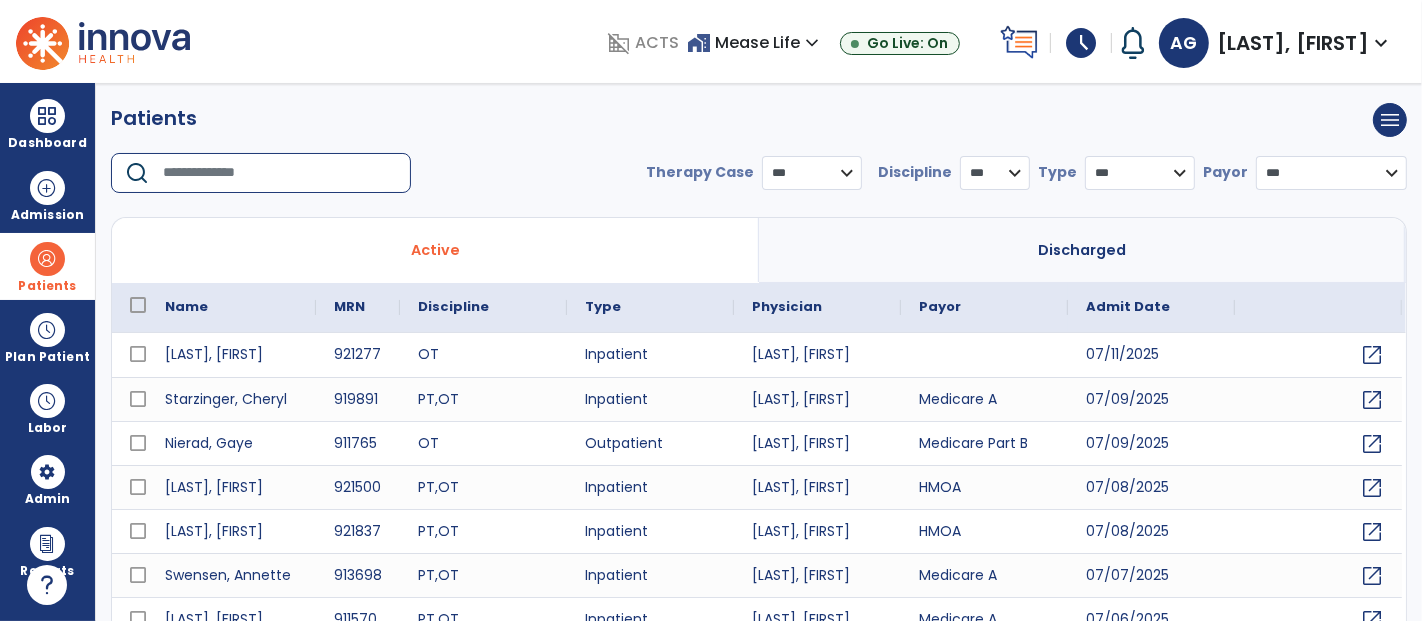 click at bounding box center (280, 173) 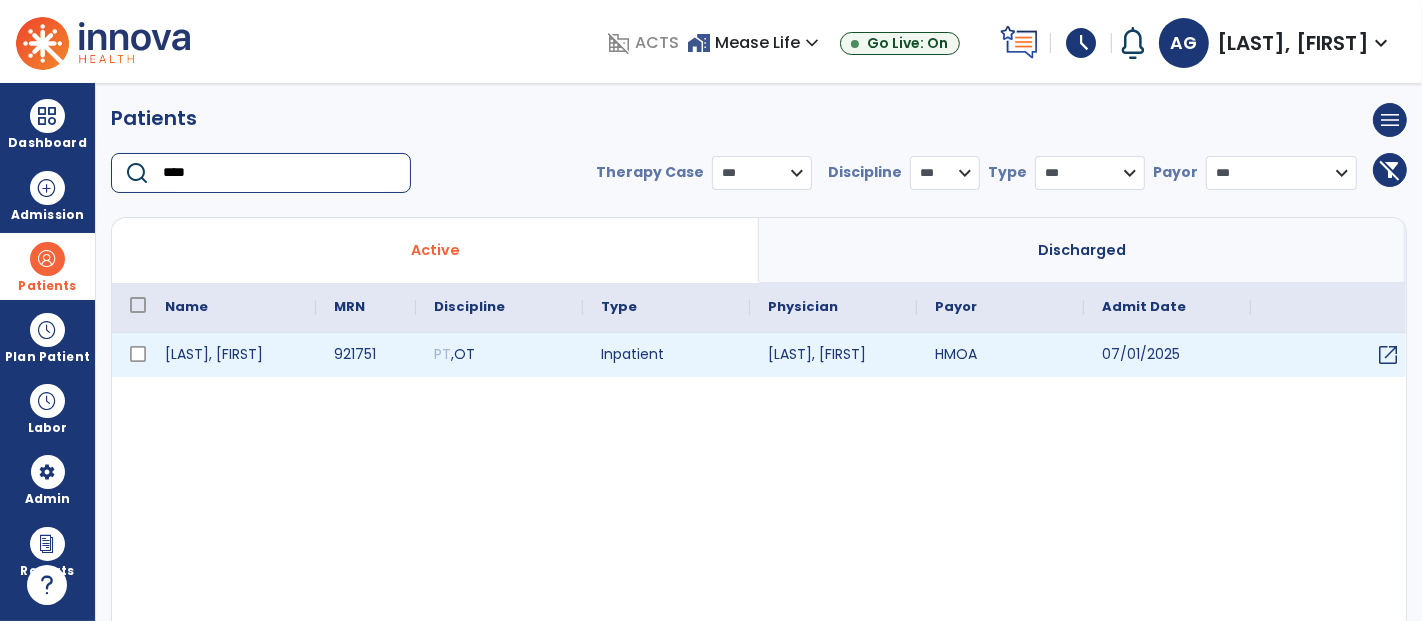 type on "****" 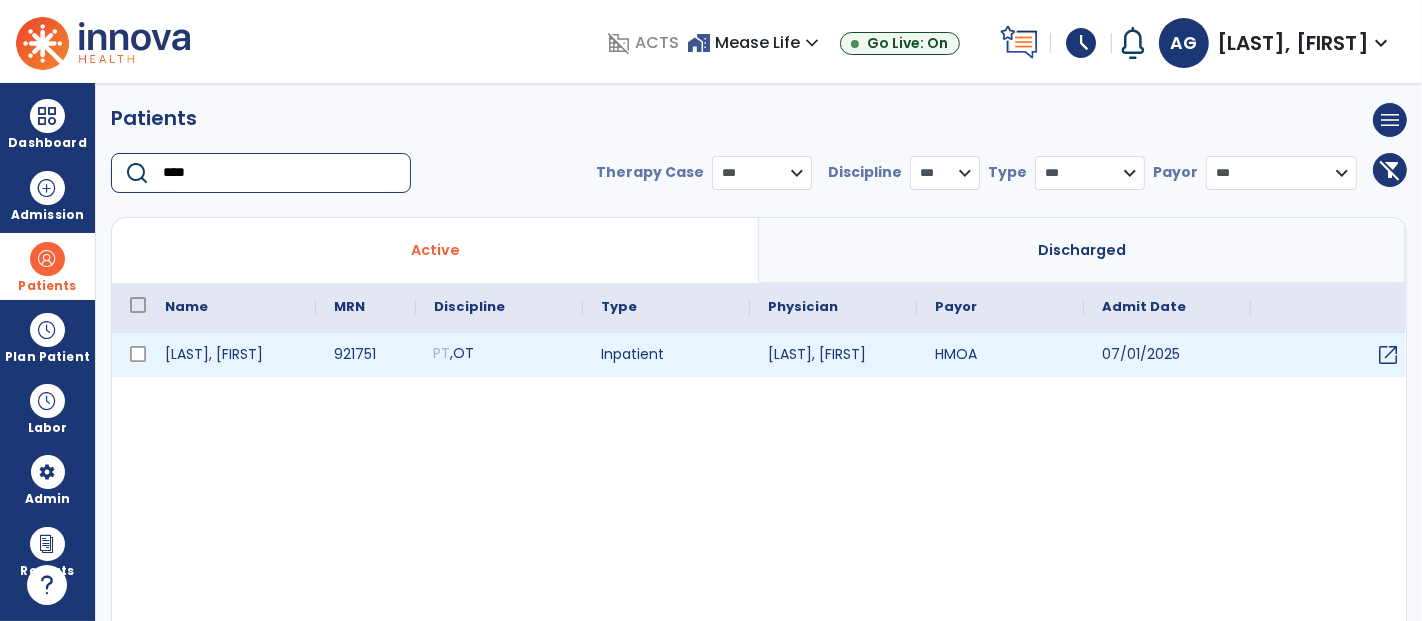 click on "PT , OT" at bounding box center [499, 355] 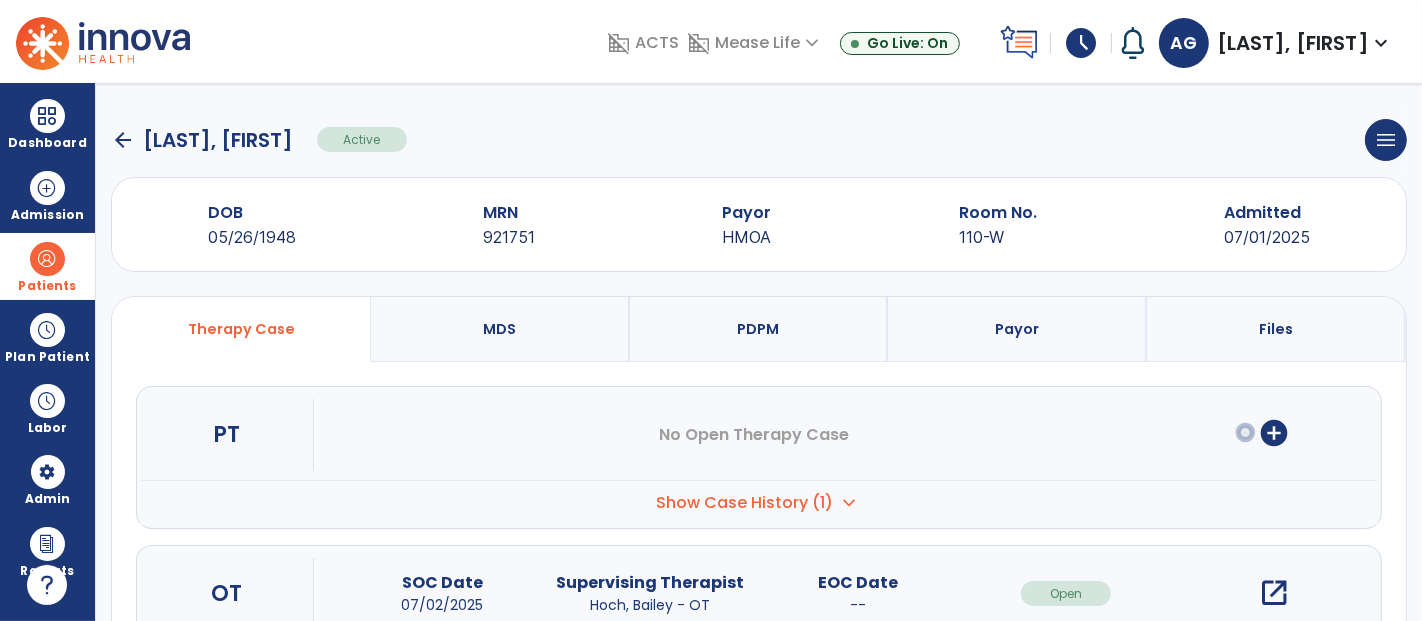 scroll, scrollTop: 120, scrollLeft: 0, axis: vertical 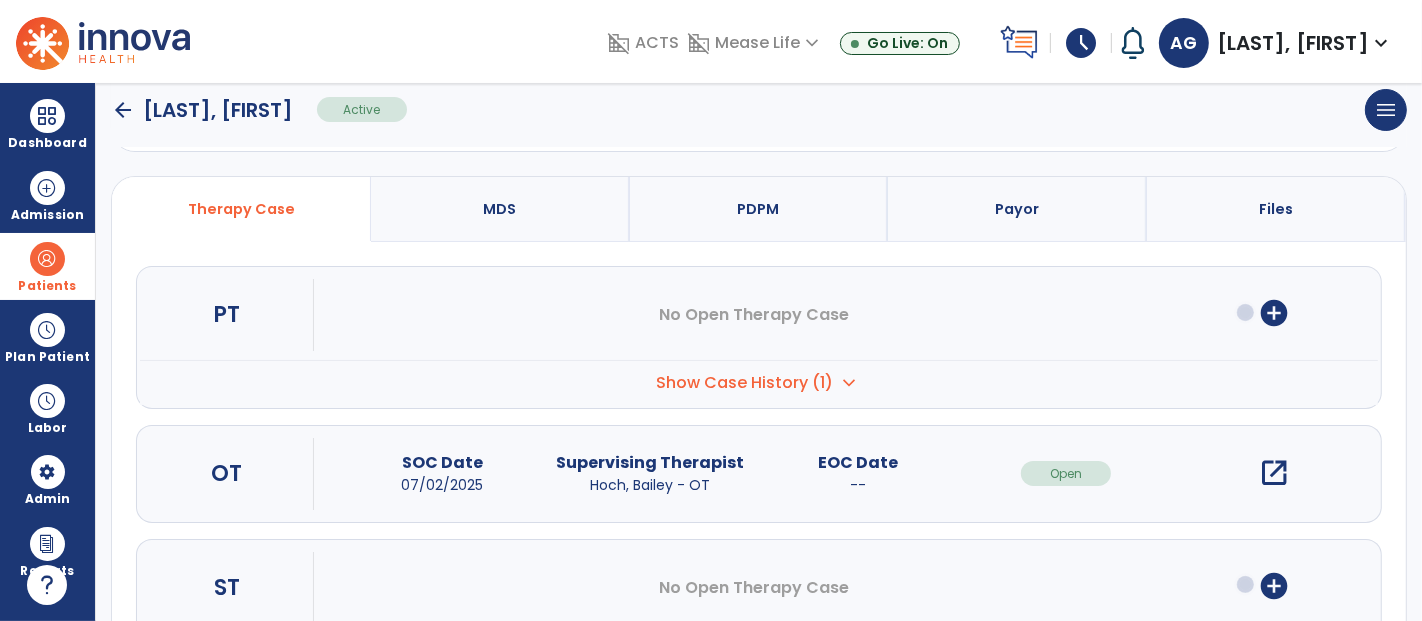 click on "open_in_new" at bounding box center (1274, 473) 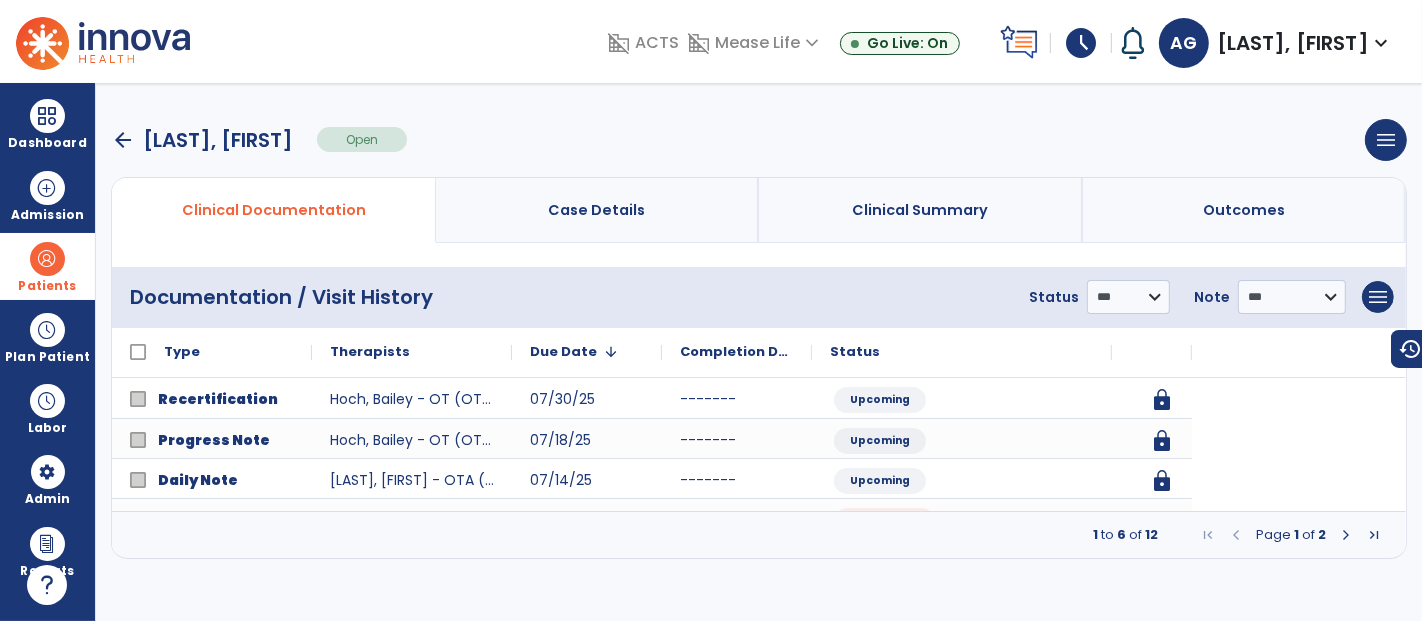 scroll, scrollTop: 0, scrollLeft: 0, axis: both 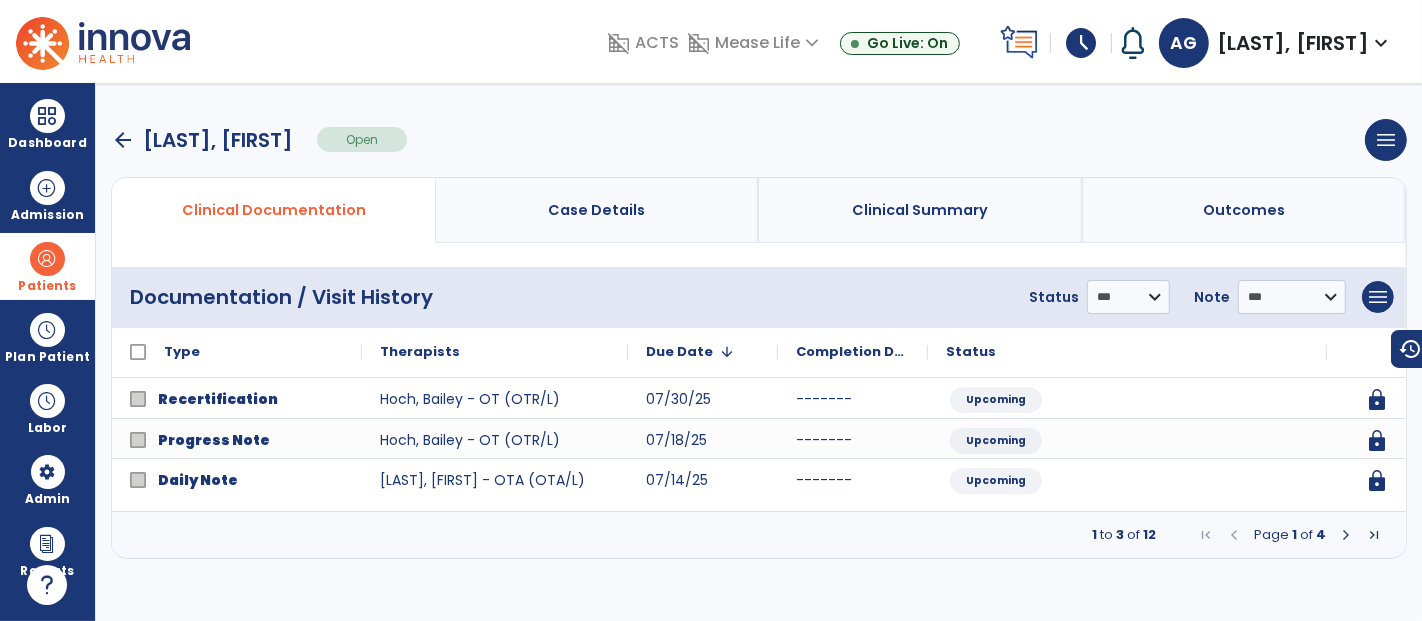 click at bounding box center [1346, 535] 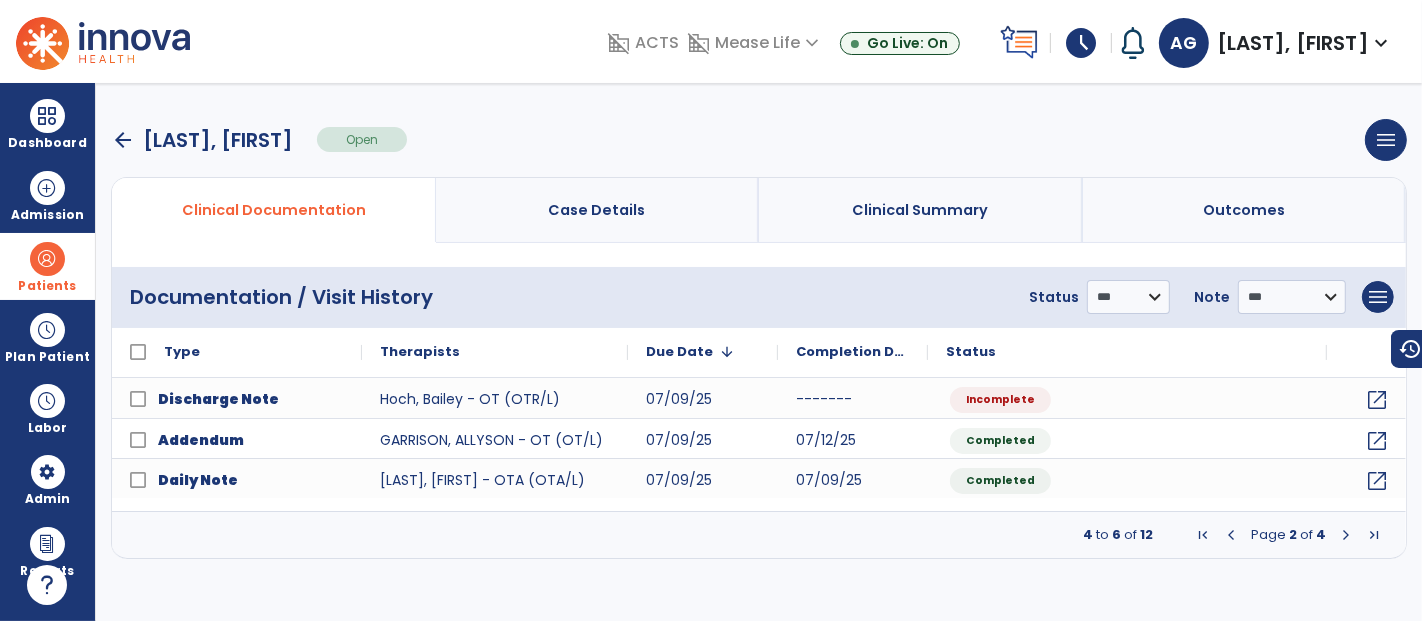 click at bounding box center [1346, 535] 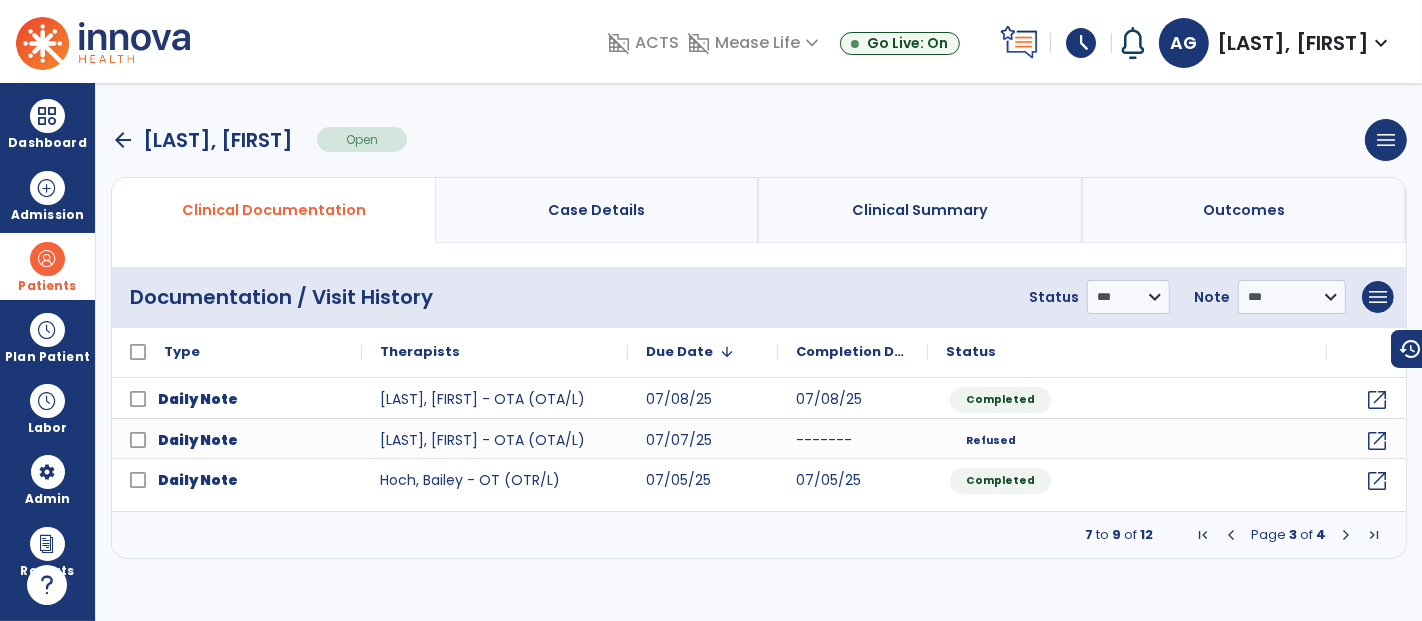 click at bounding box center (1346, 535) 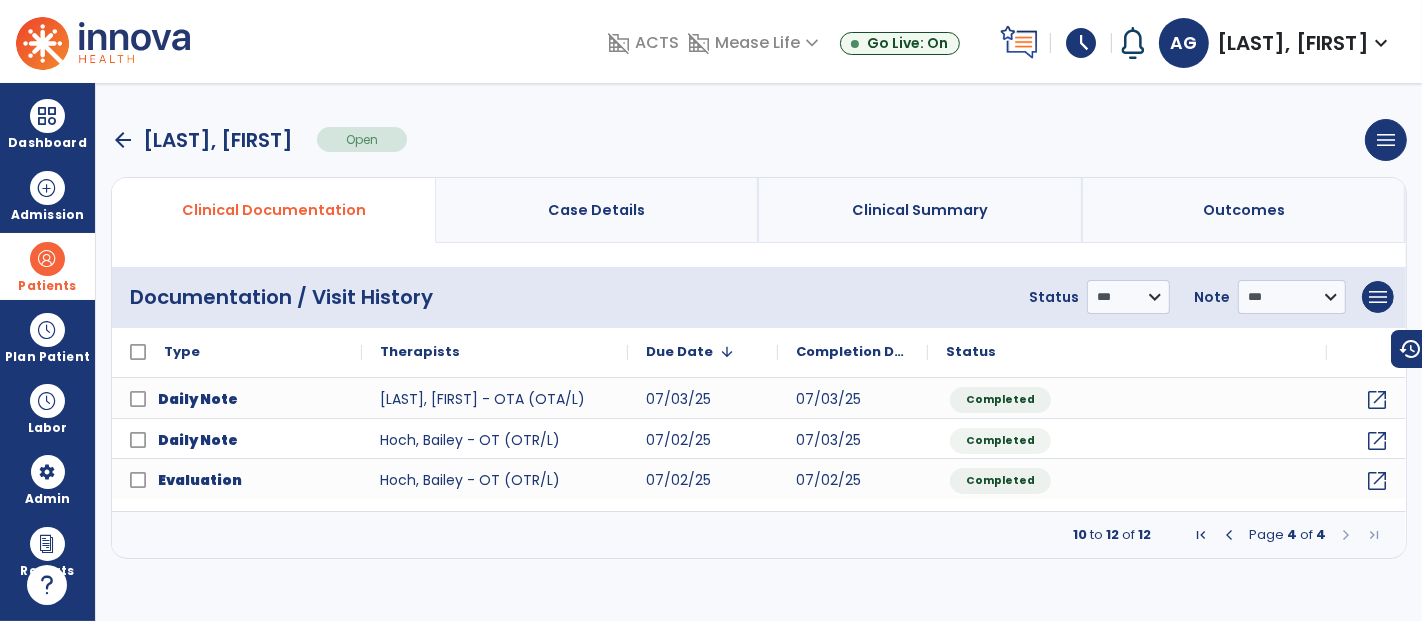 click at bounding box center [1346, 535] 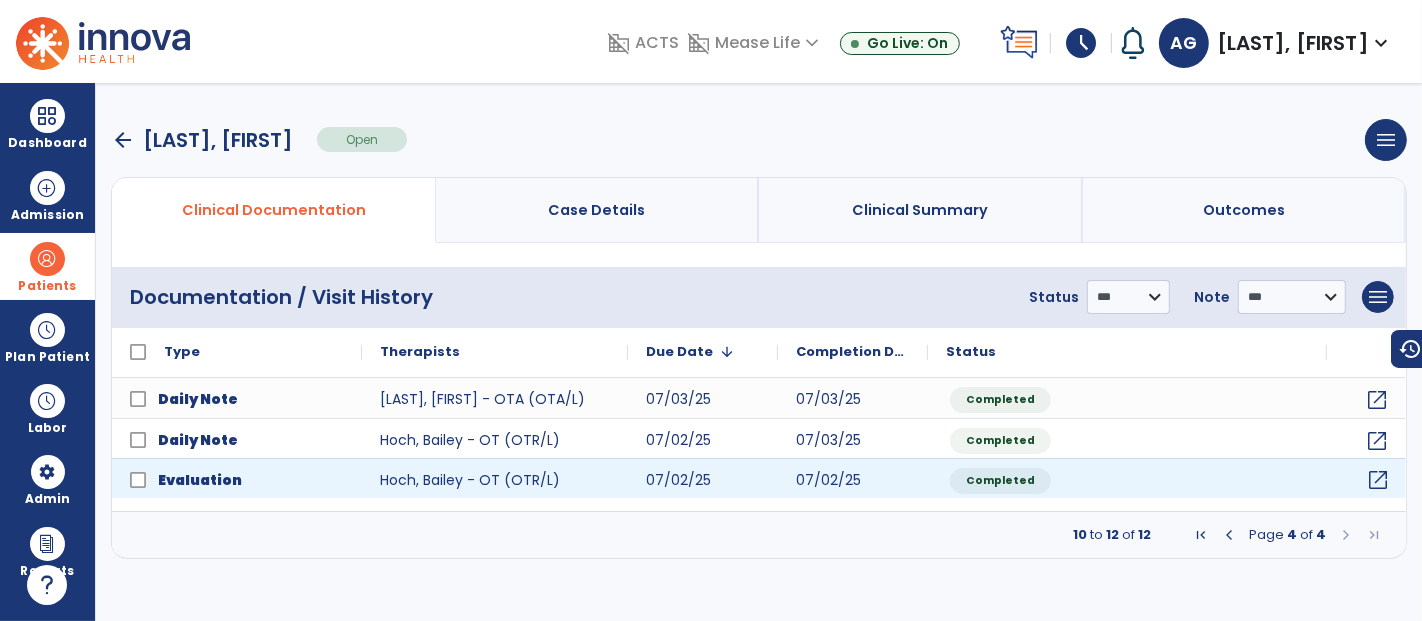click on "open_in_new" 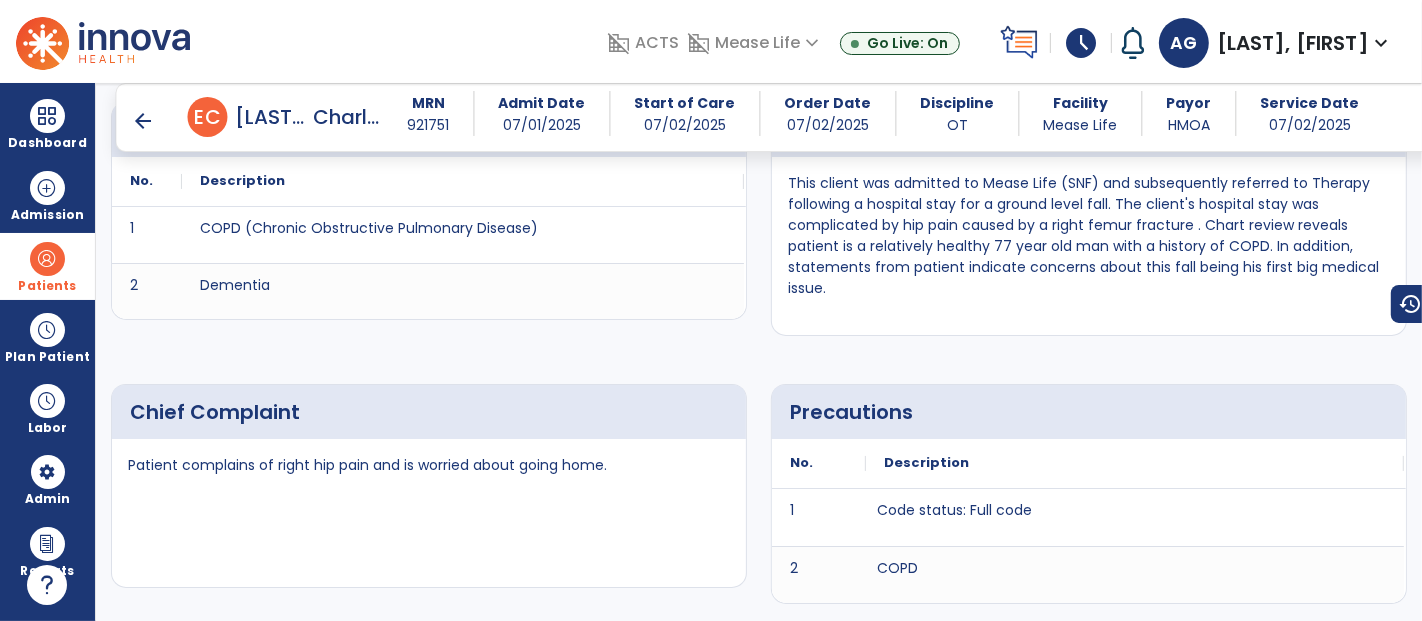 scroll, scrollTop: 781, scrollLeft: 0, axis: vertical 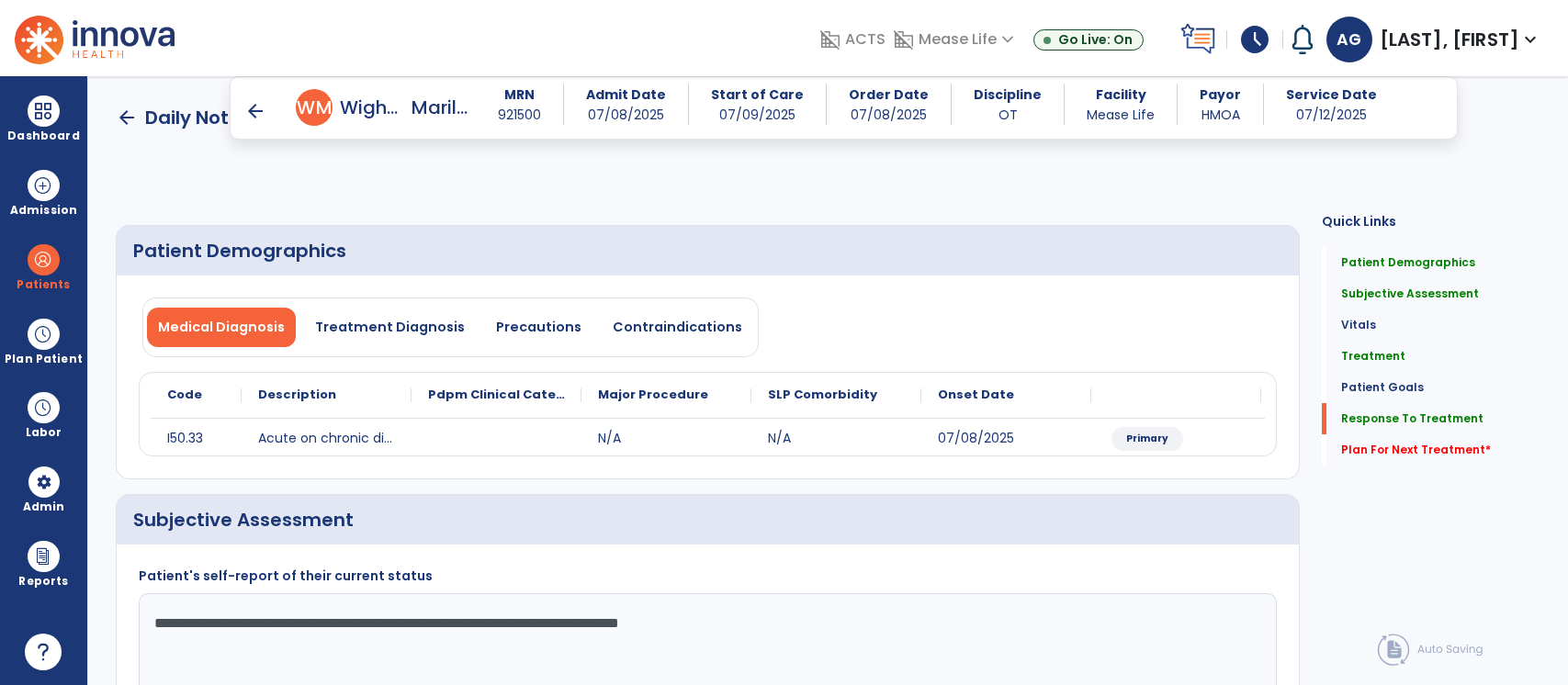 select on "*" 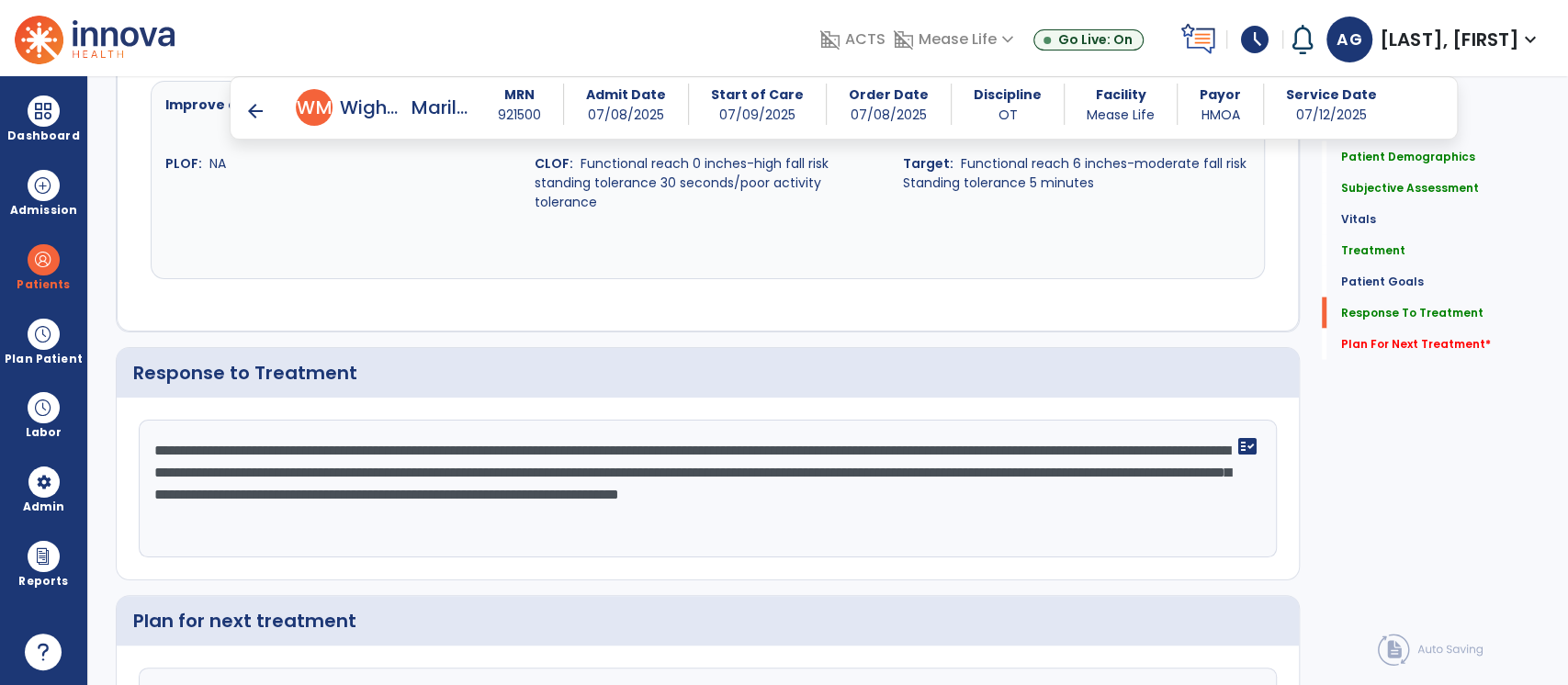 scroll, scrollTop: 2490, scrollLeft: 0, axis: vertical 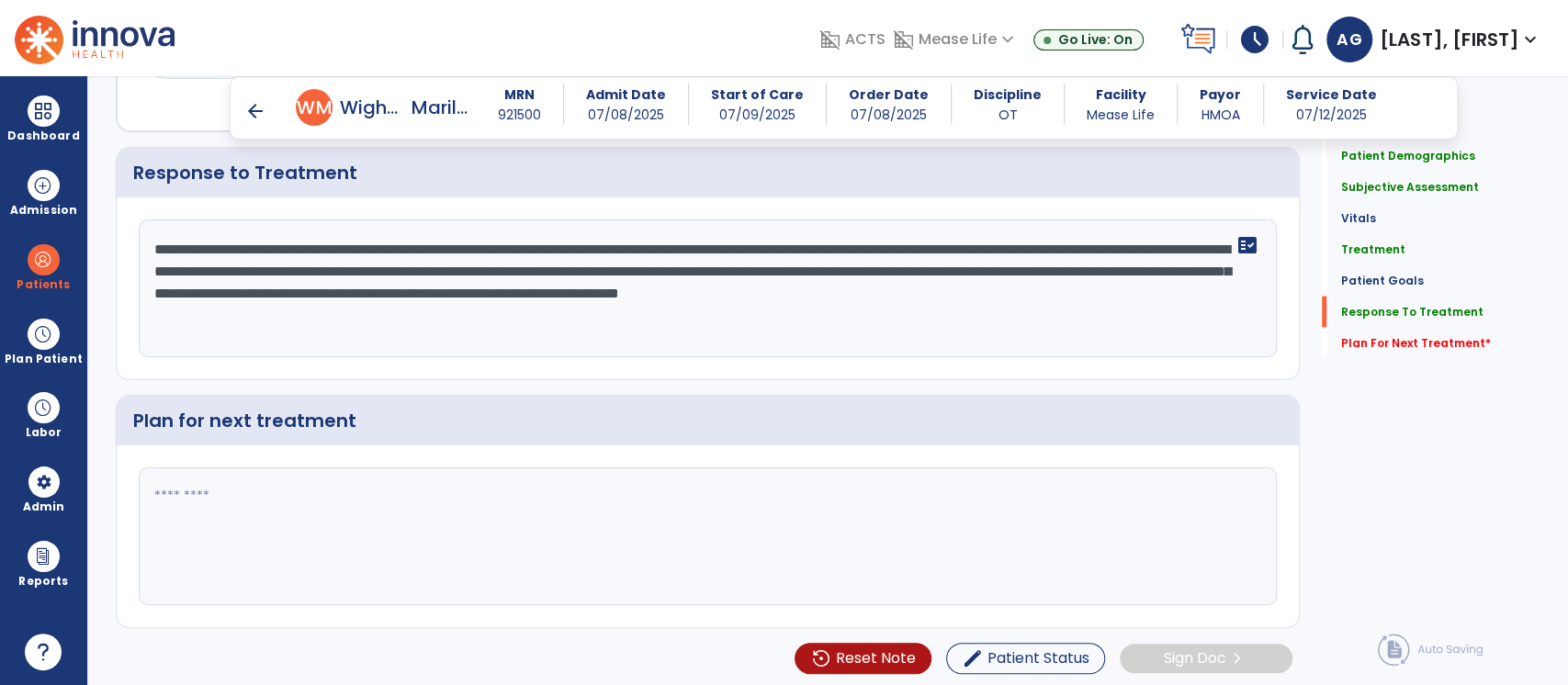 type on "**********" 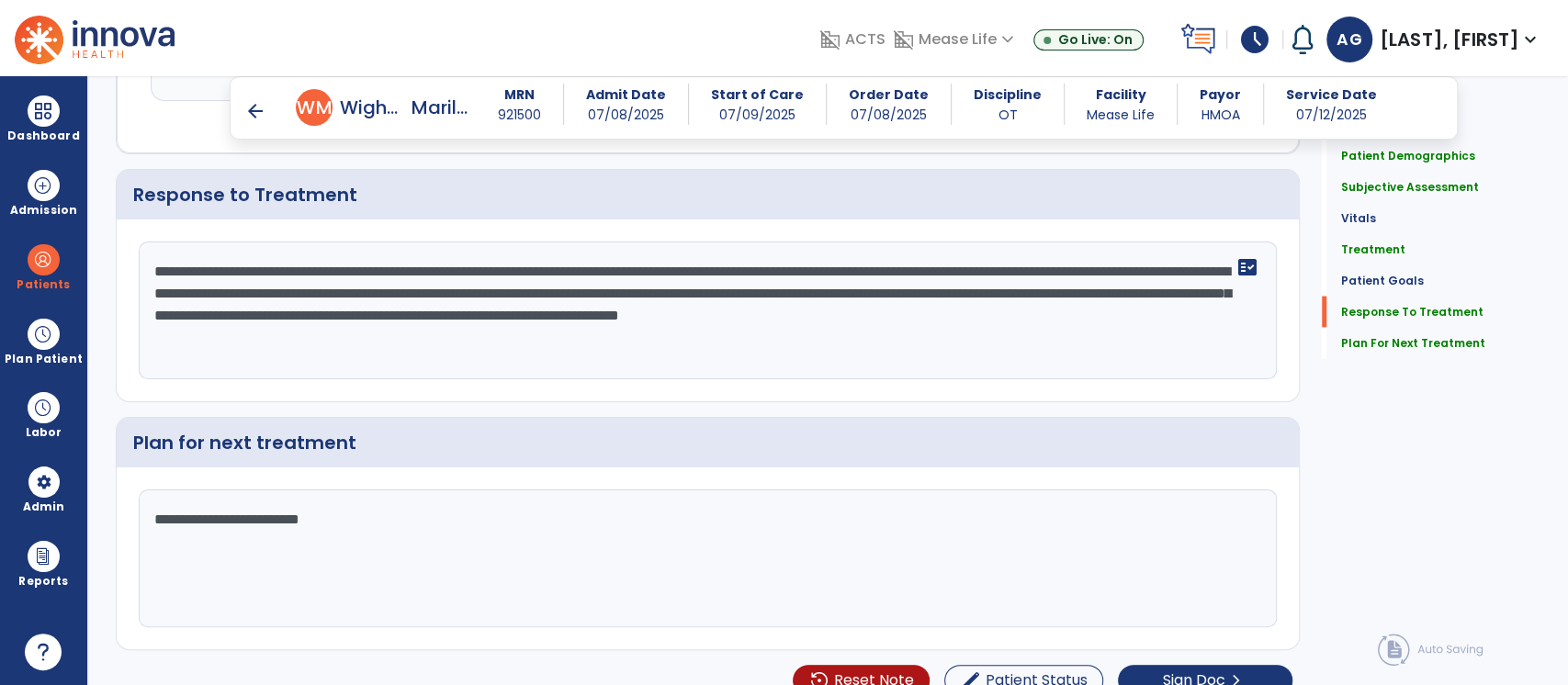 scroll, scrollTop: 2490, scrollLeft: 0, axis: vertical 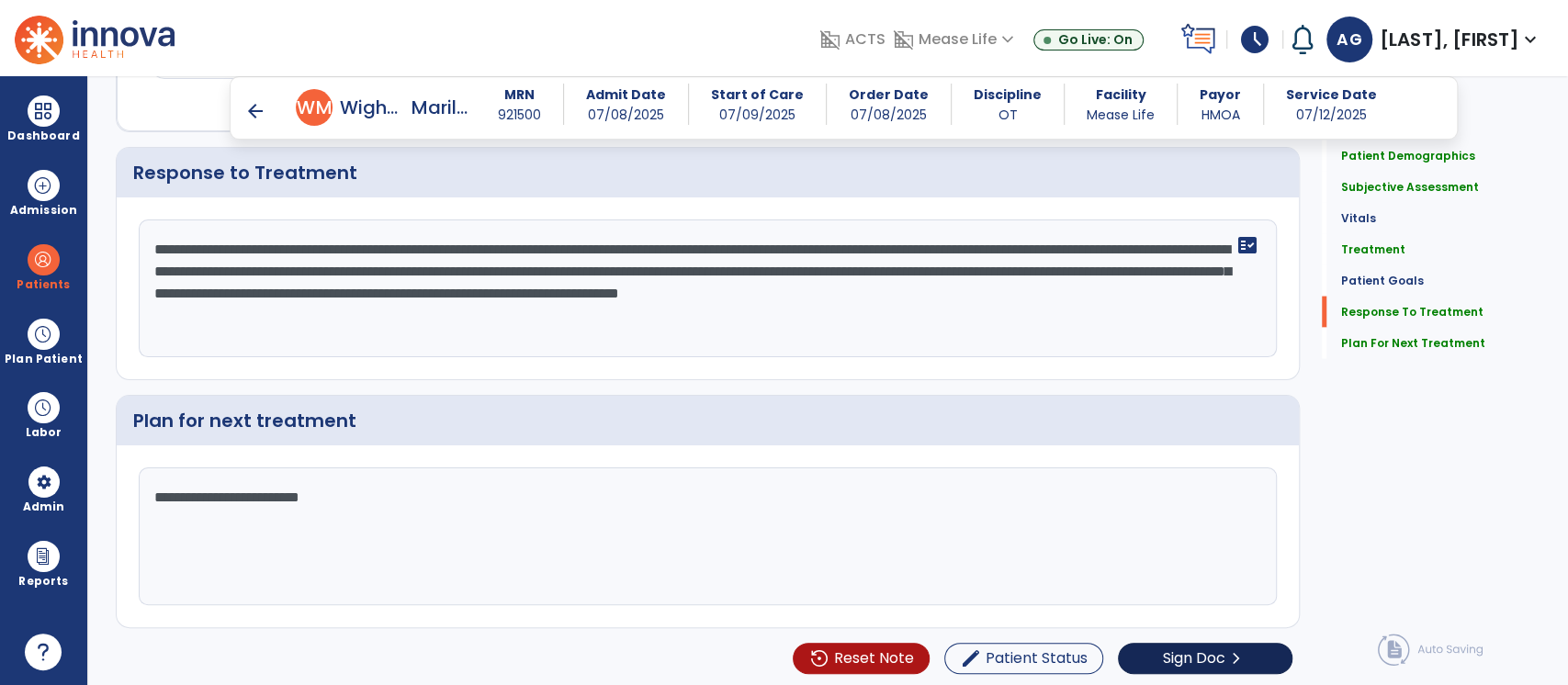 type on "**********" 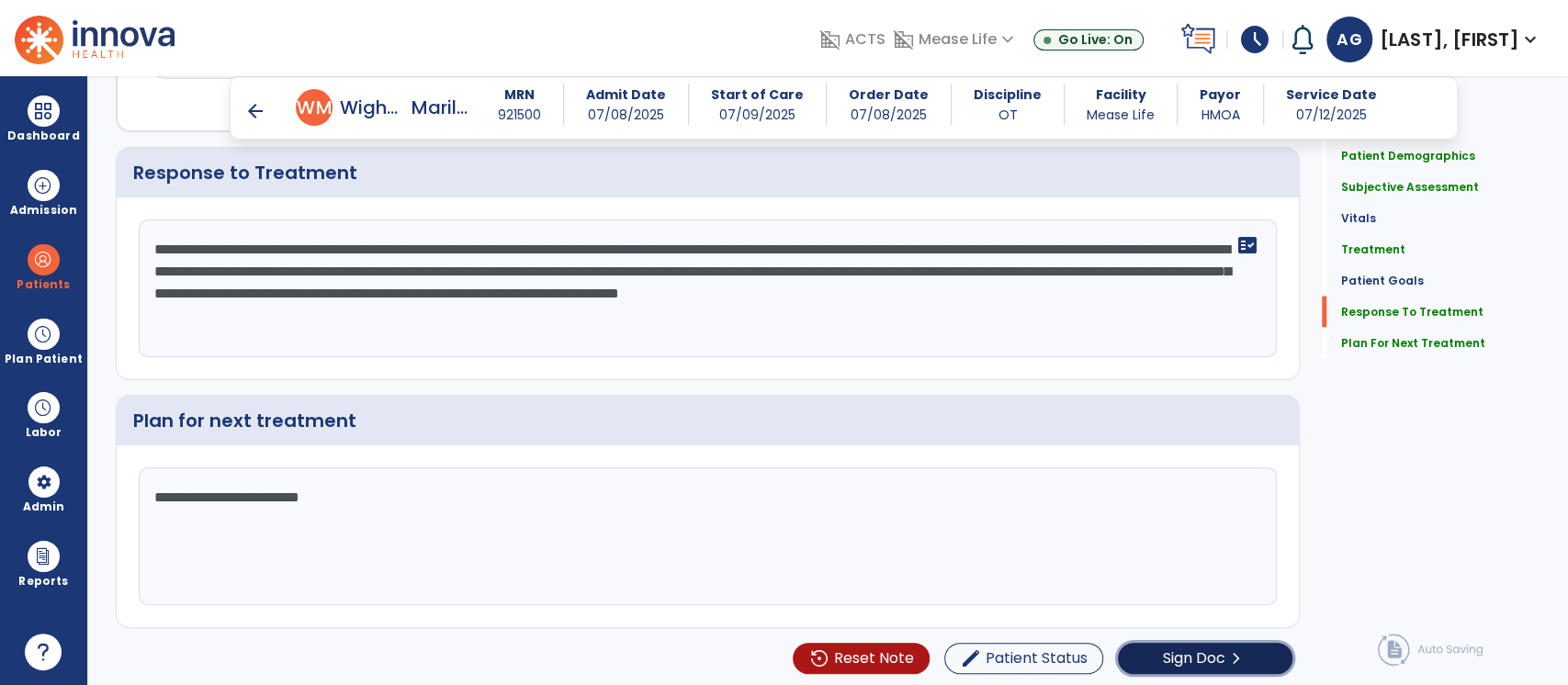 click on "Sign Doc" 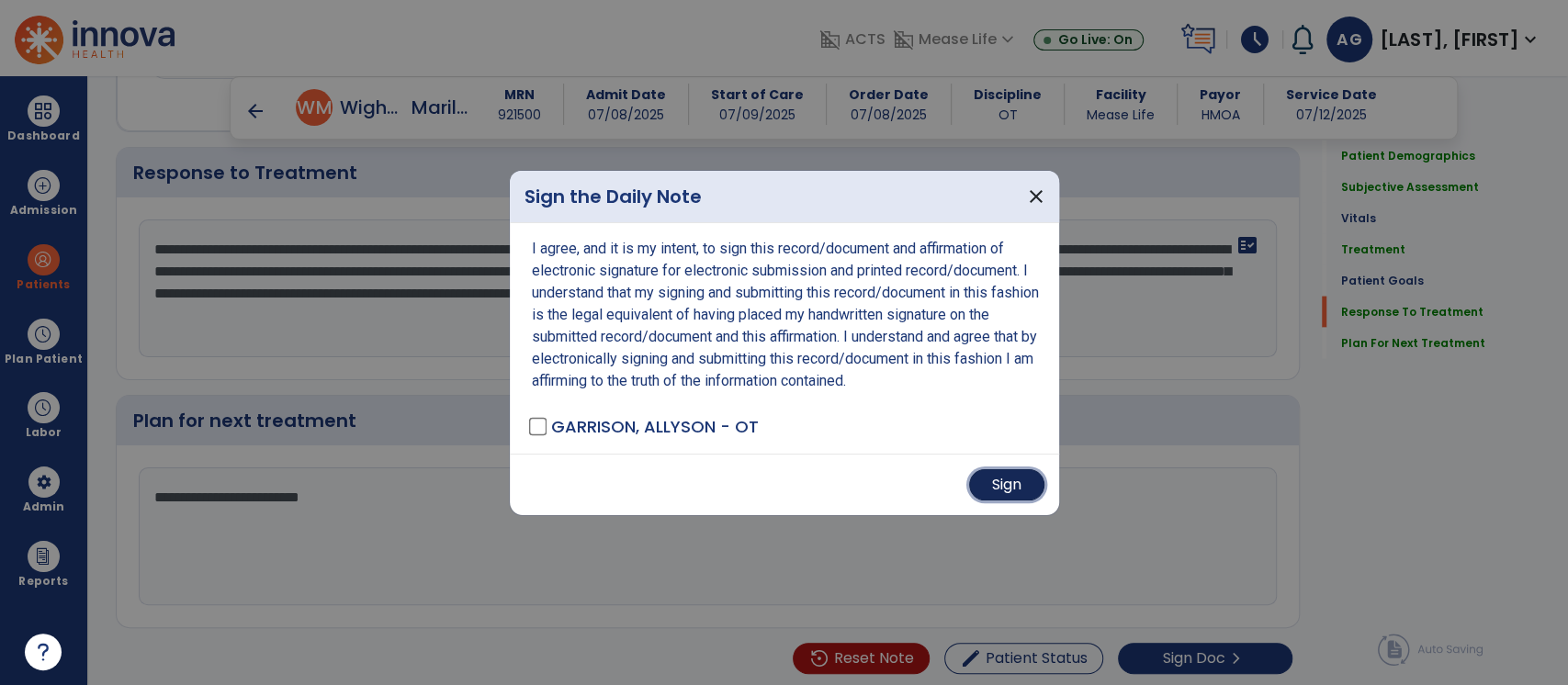 click on "Sign" at bounding box center [1007, 485] 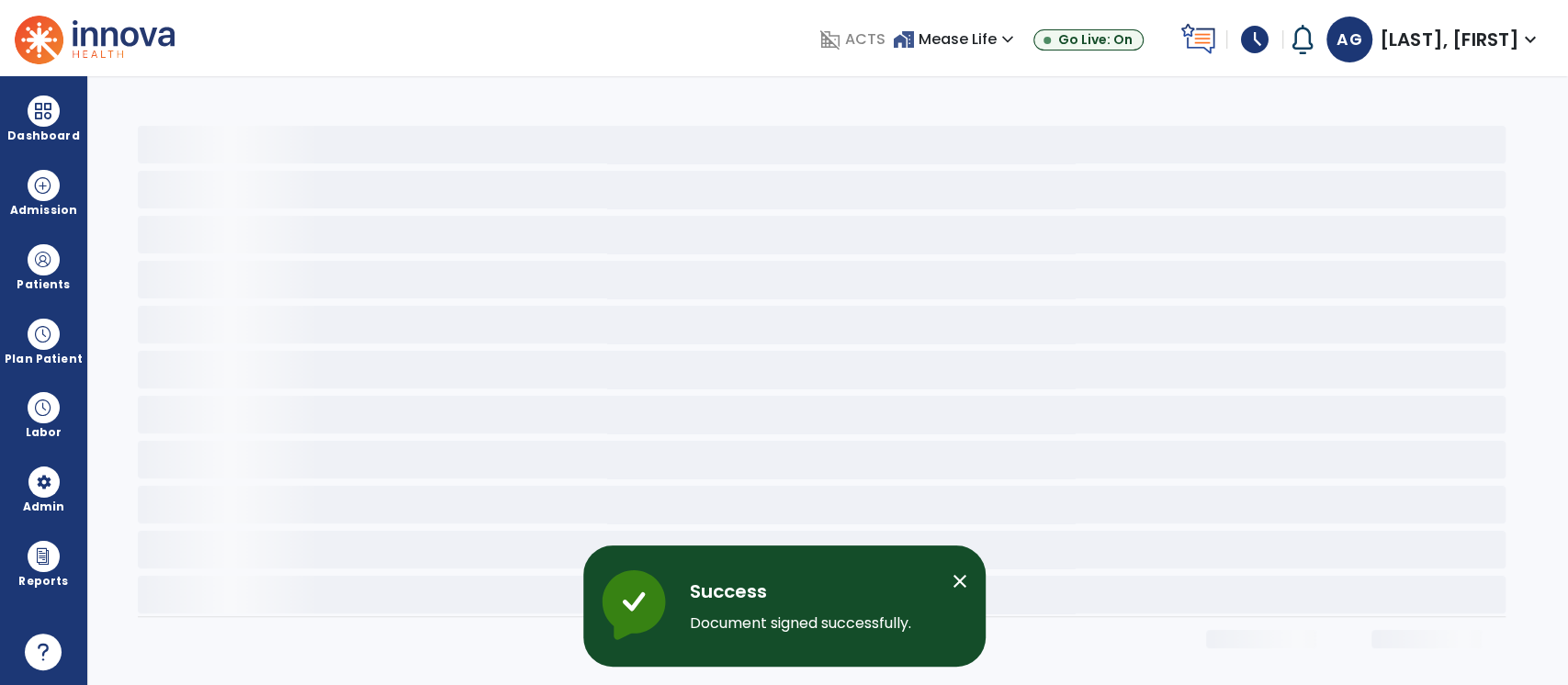 scroll, scrollTop: 0, scrollLeft: 0, axis: both 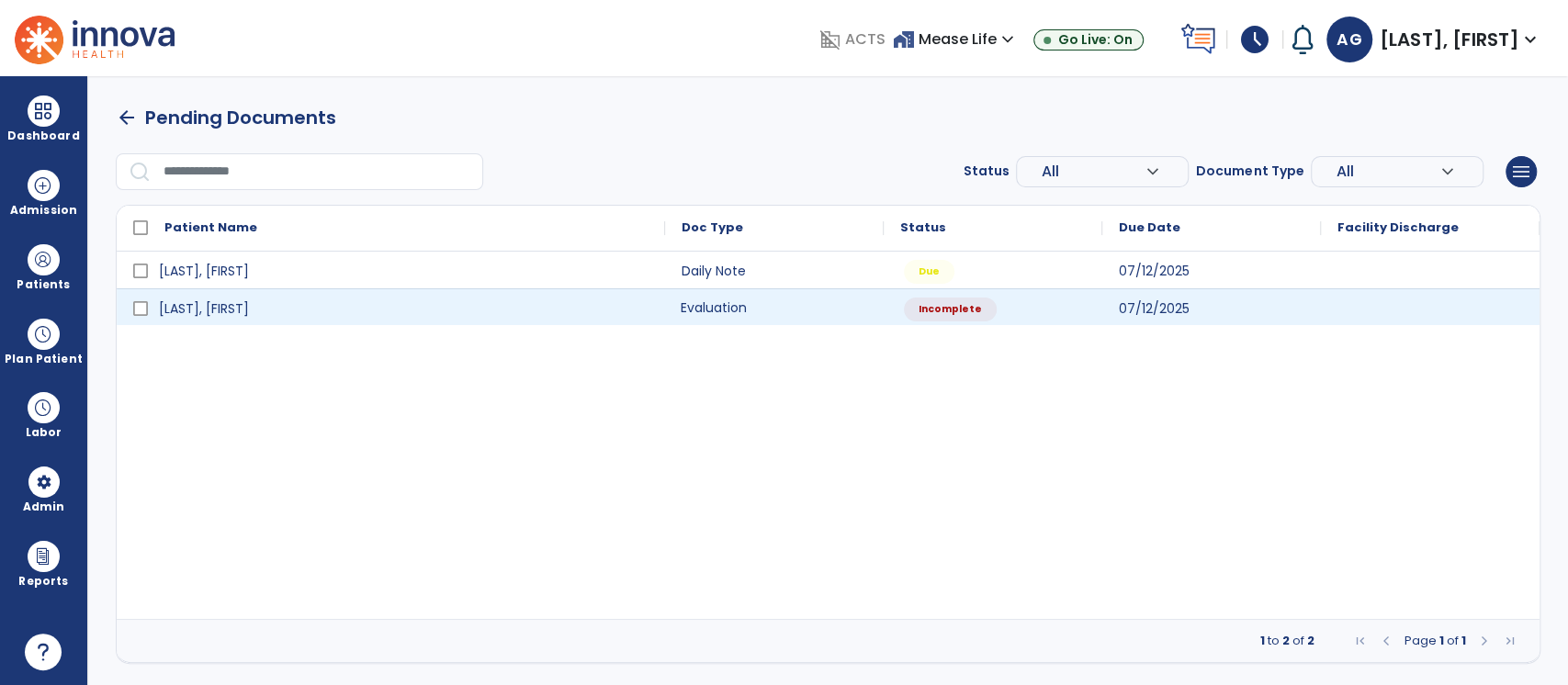click on "Evaluation" at bounding box center (774, 307) 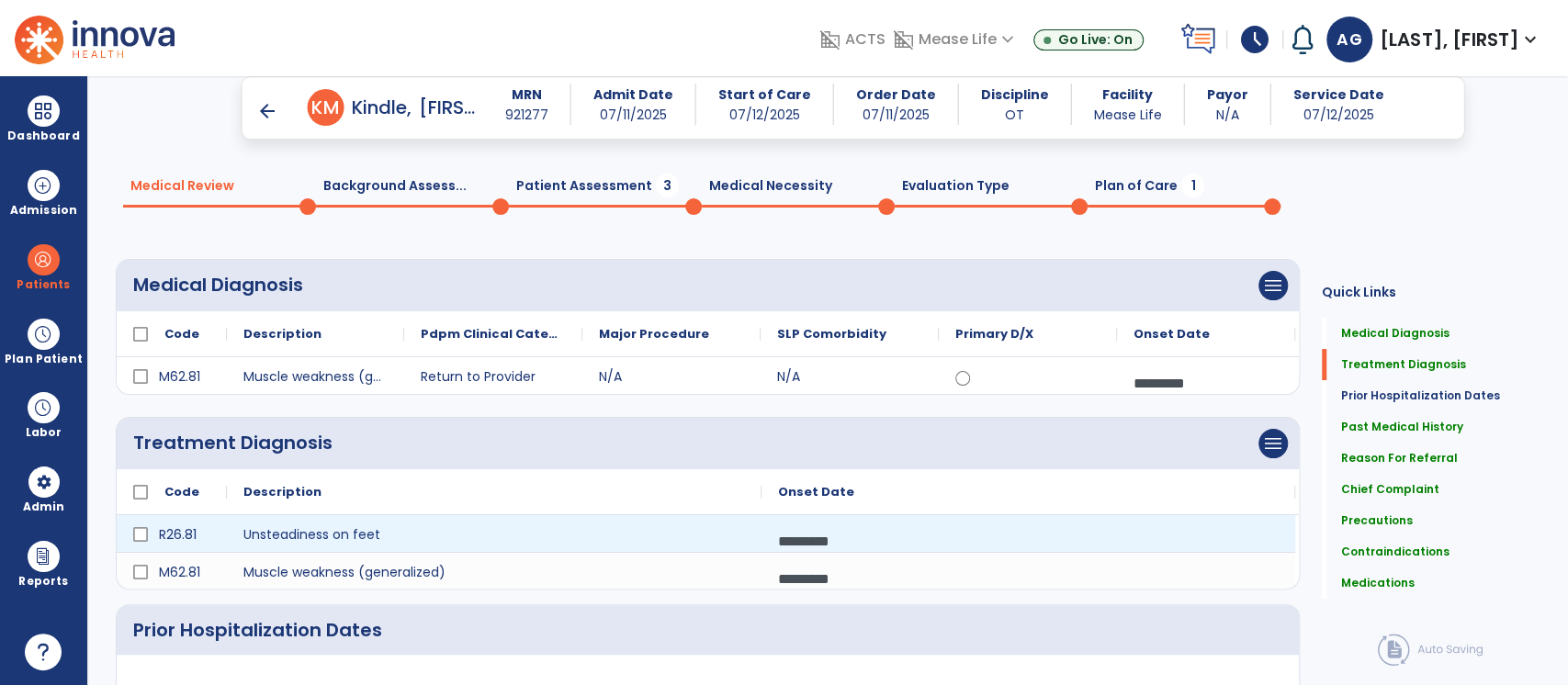 scroll, scrollTop: 0, scrollLeft: 0, axis: both 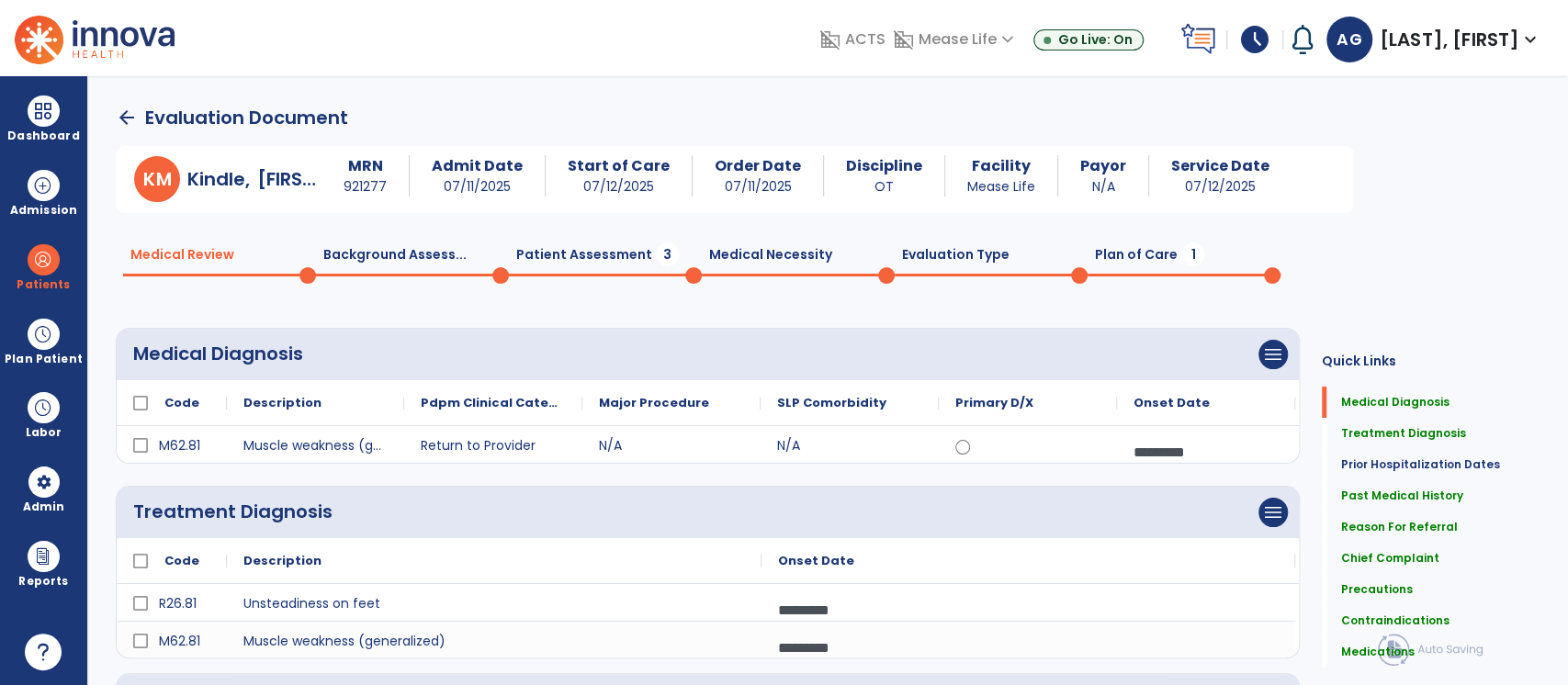 click on "Patient Assessment  3" 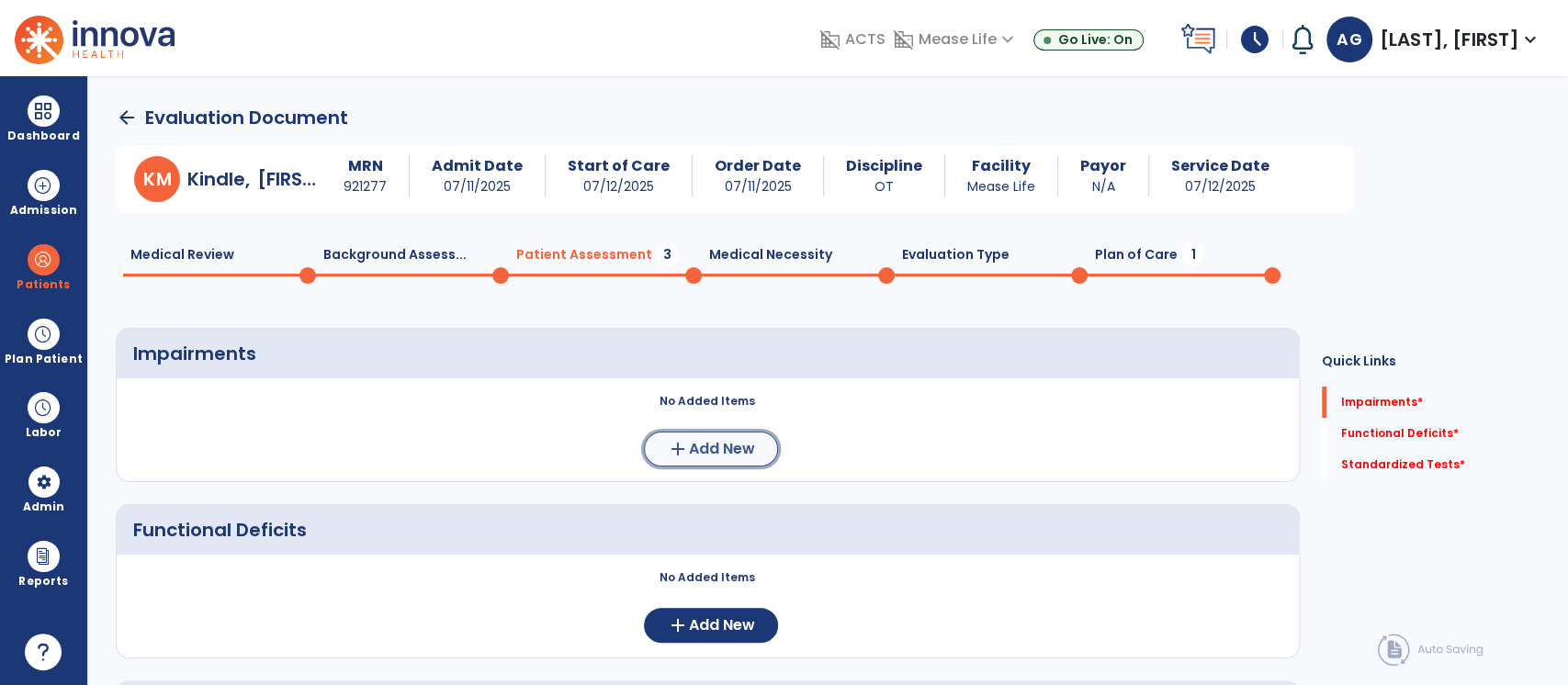 click on "Add New" 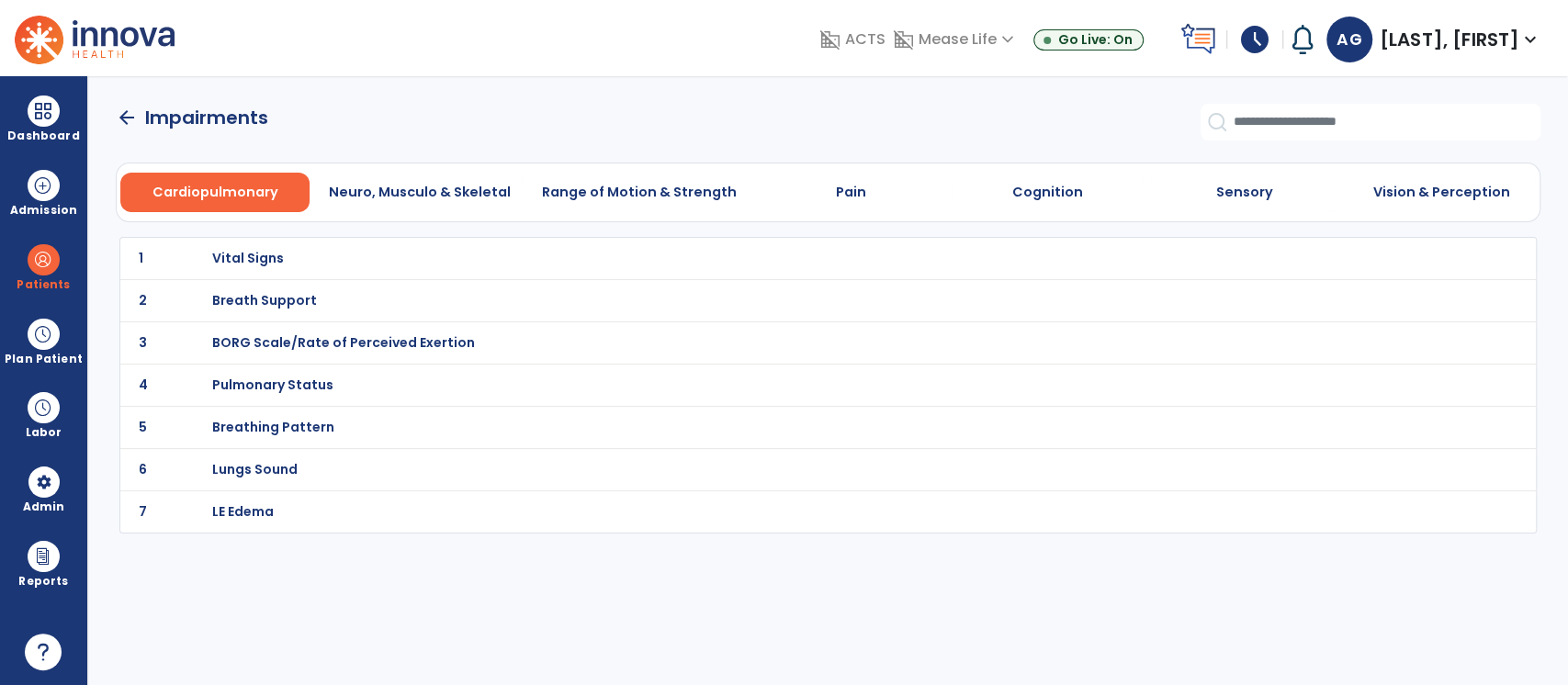 click on "Vital Signs" at bounding box center [248, 258] 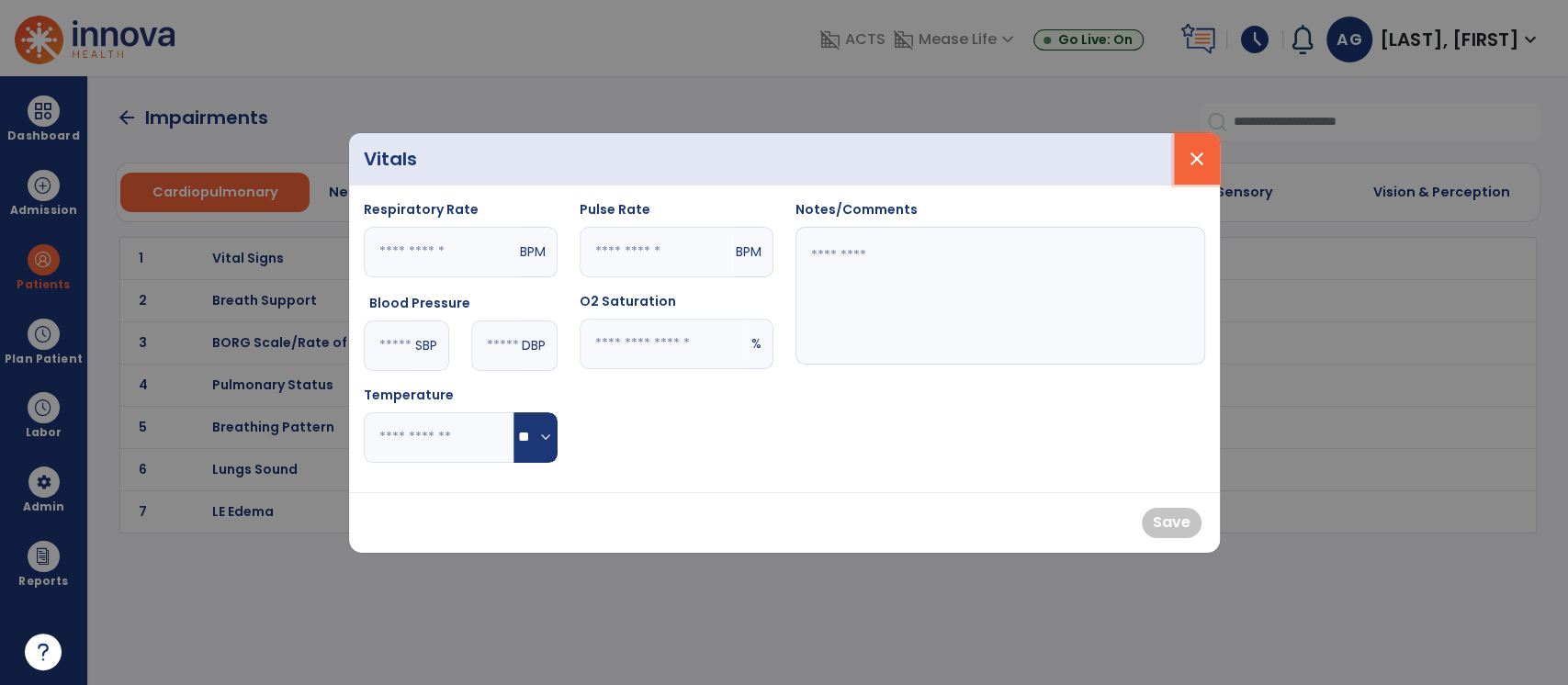 click on "close" at bounding box center [1197, 159] 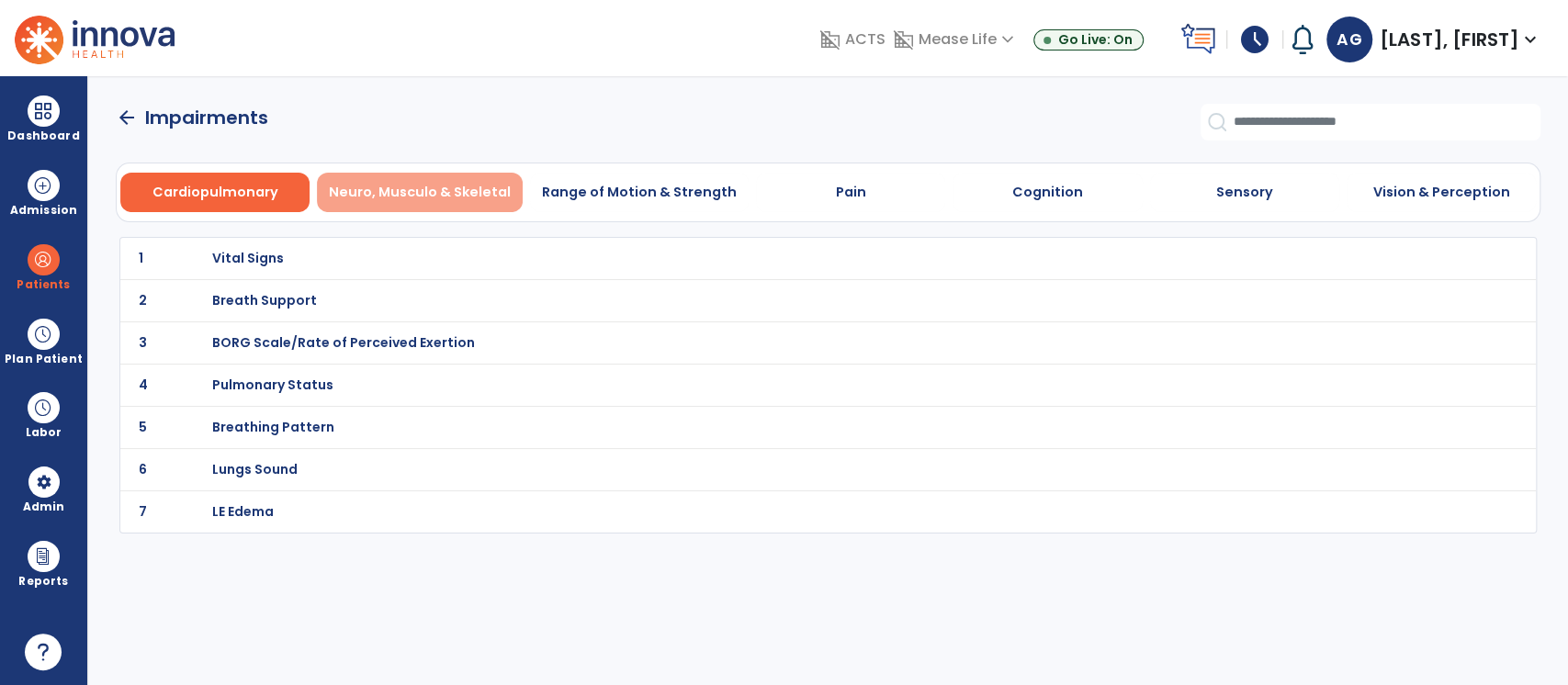 click on "Neuro, Musculo & Skeletal" at bounding box center (420, 192) 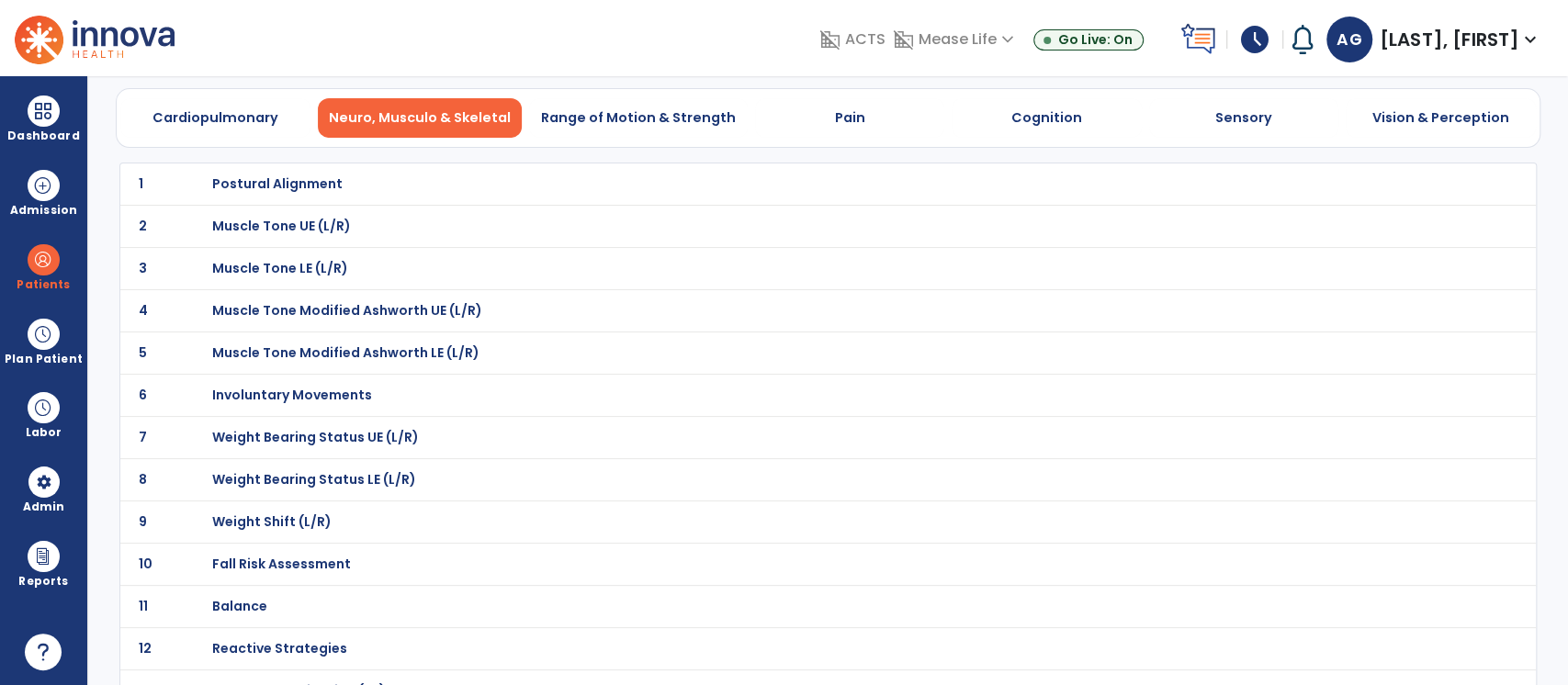 scroll, scrollTop: 75, scrollLeft: 0, axis: vertical 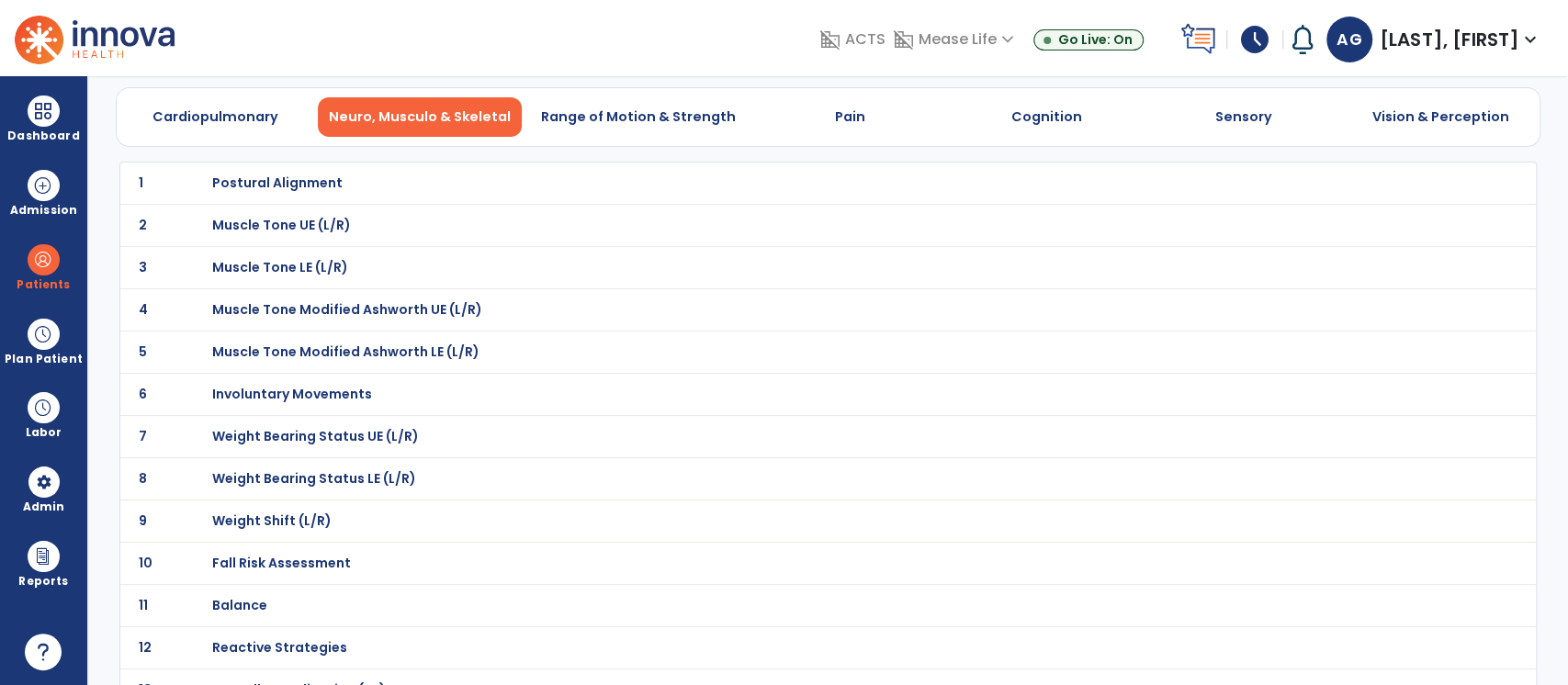 click on "Weight Bearing Status UE (L/R)" at bounding box center [277, 183] 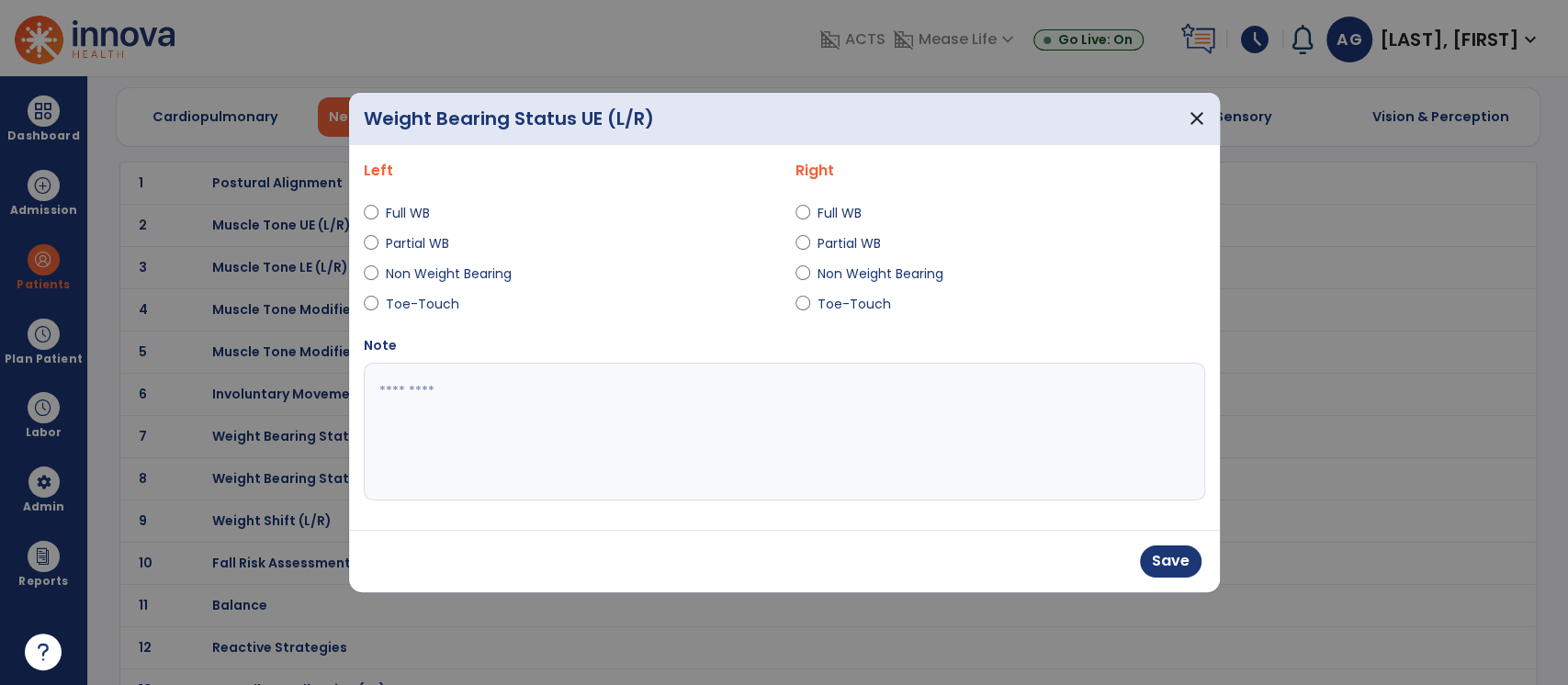 click at bounding box center (803, 217) 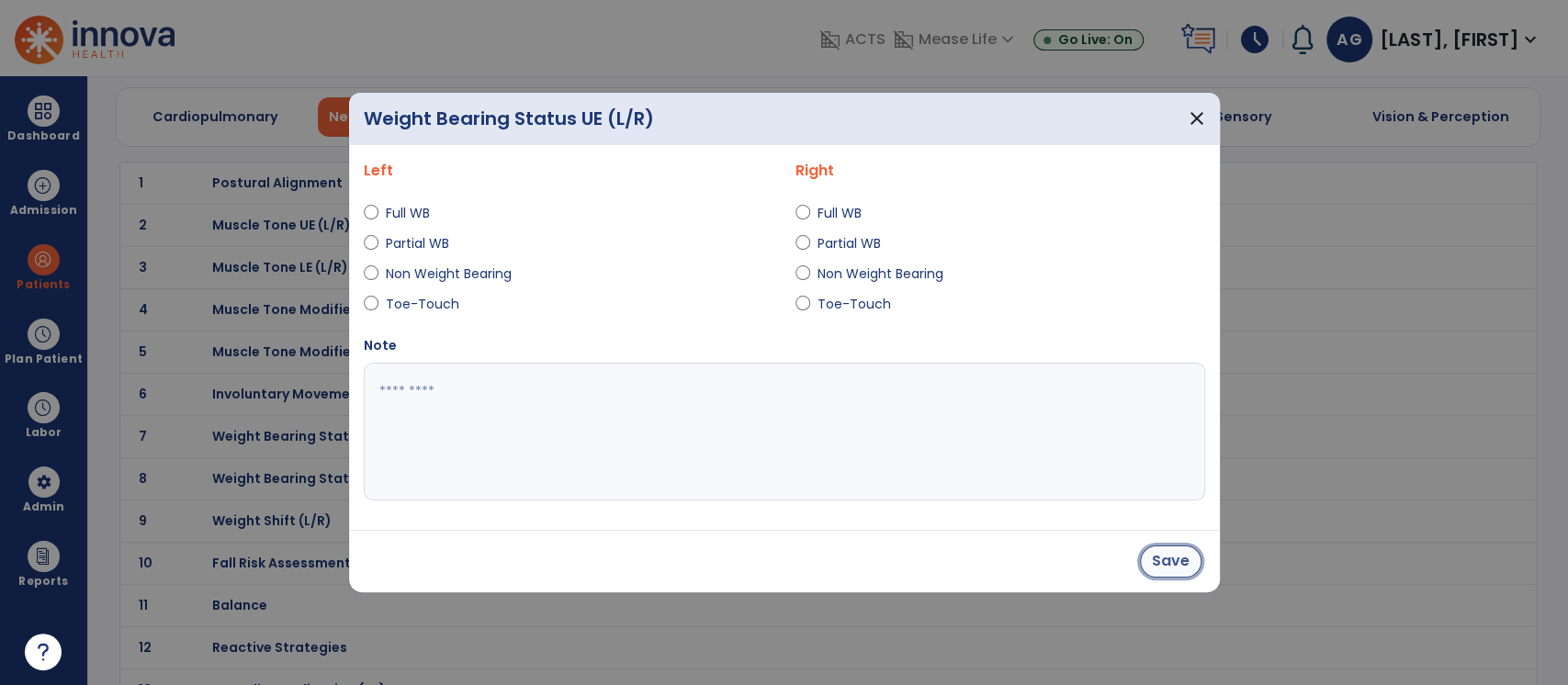 click on "Save" at bounding box center [1170, 561] 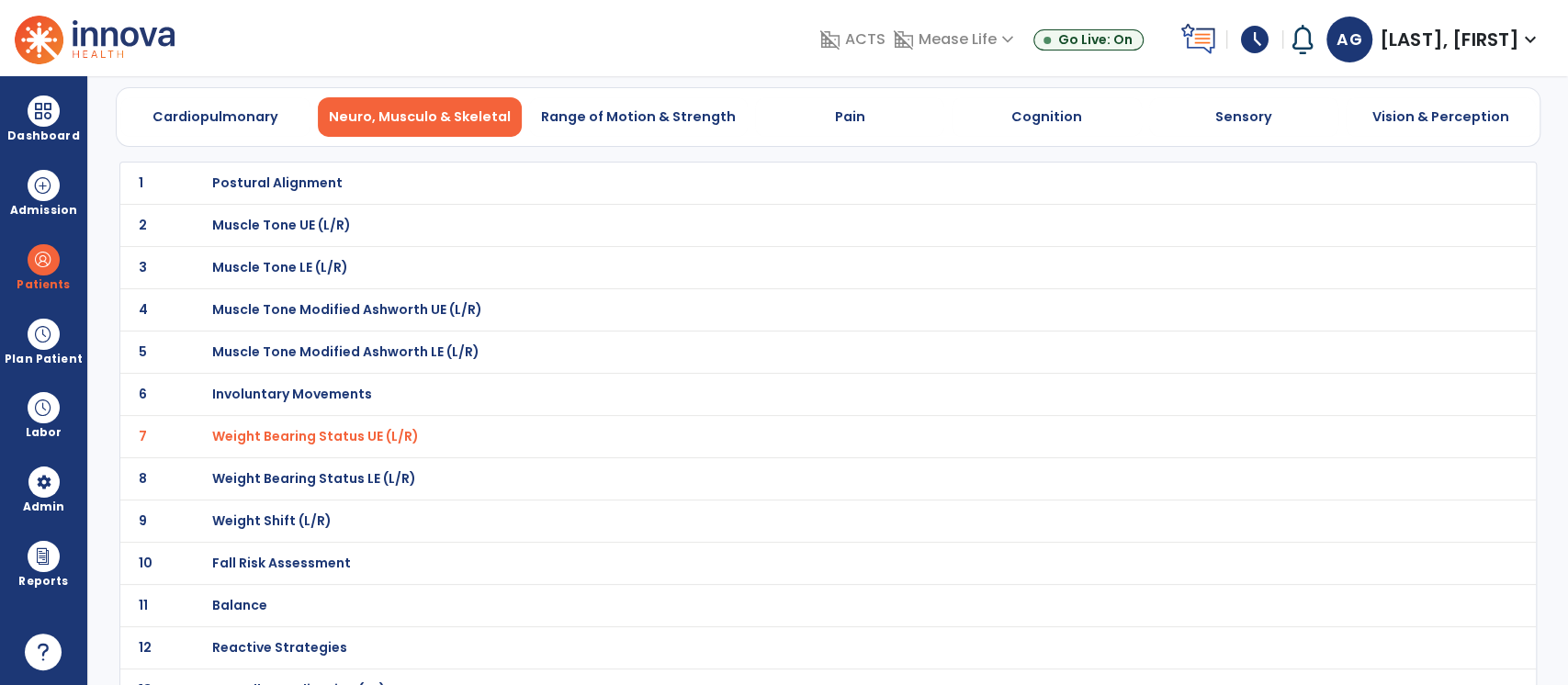 click on "Weight Bearing Status LE (L/R)" at bounding box center (277, 183) 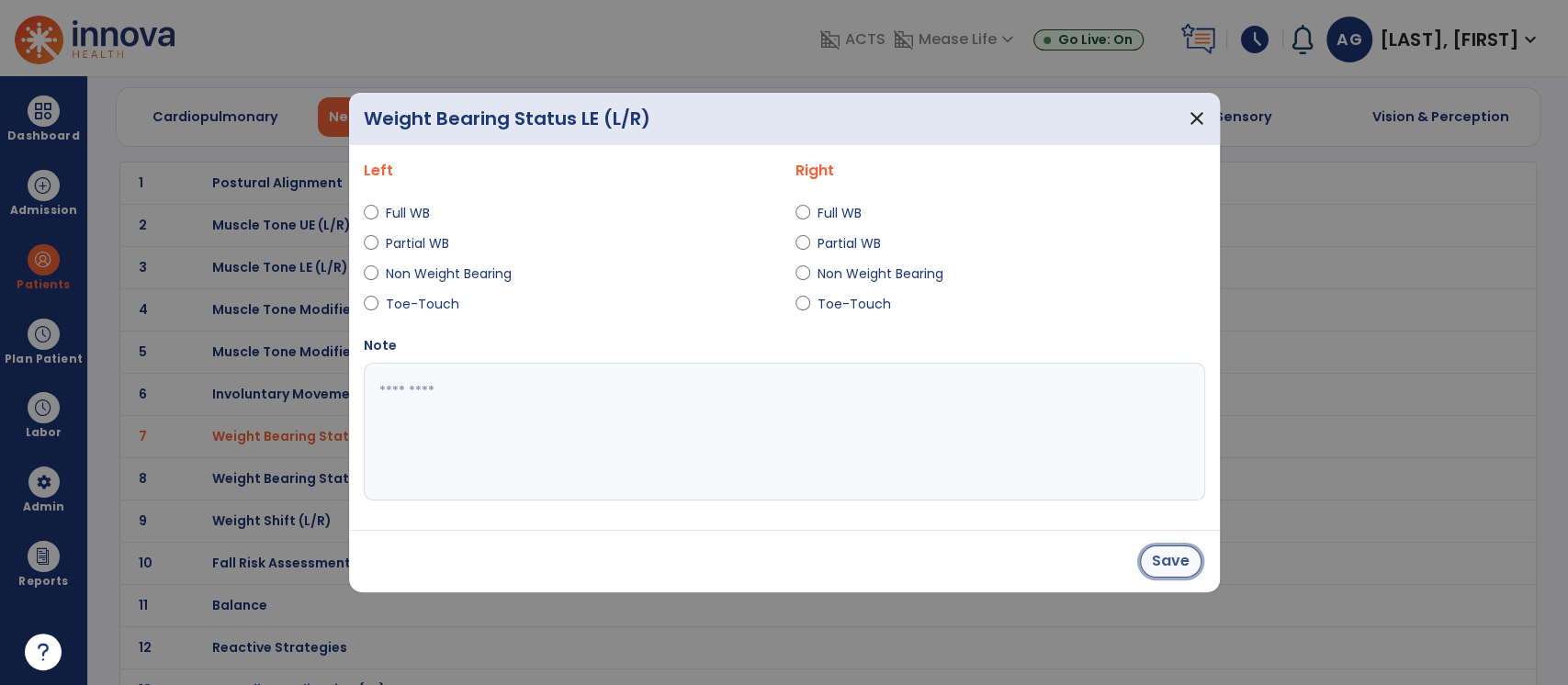 click on "Save" at bounding box center (1170, 561) 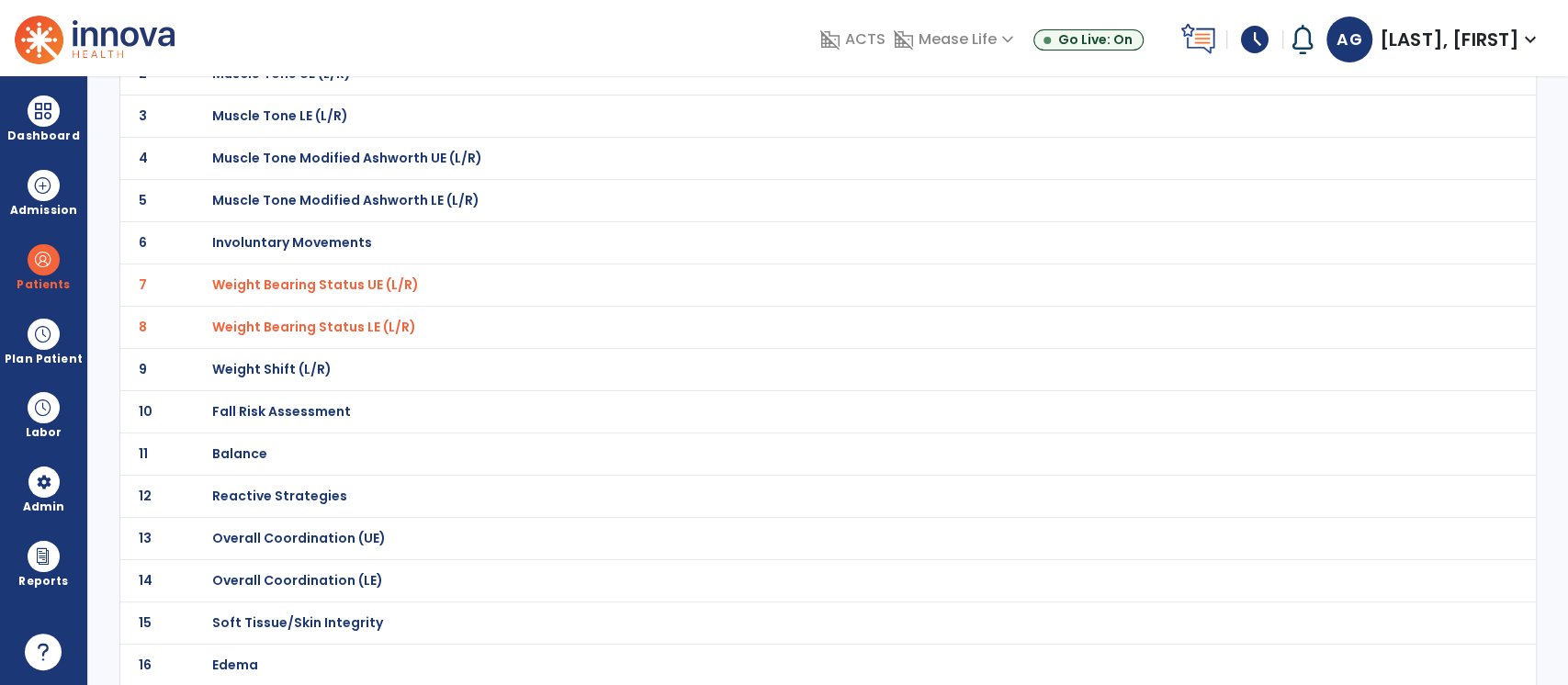scroll, scrollTop: 228, scrollLeft: 0, axis: vertical 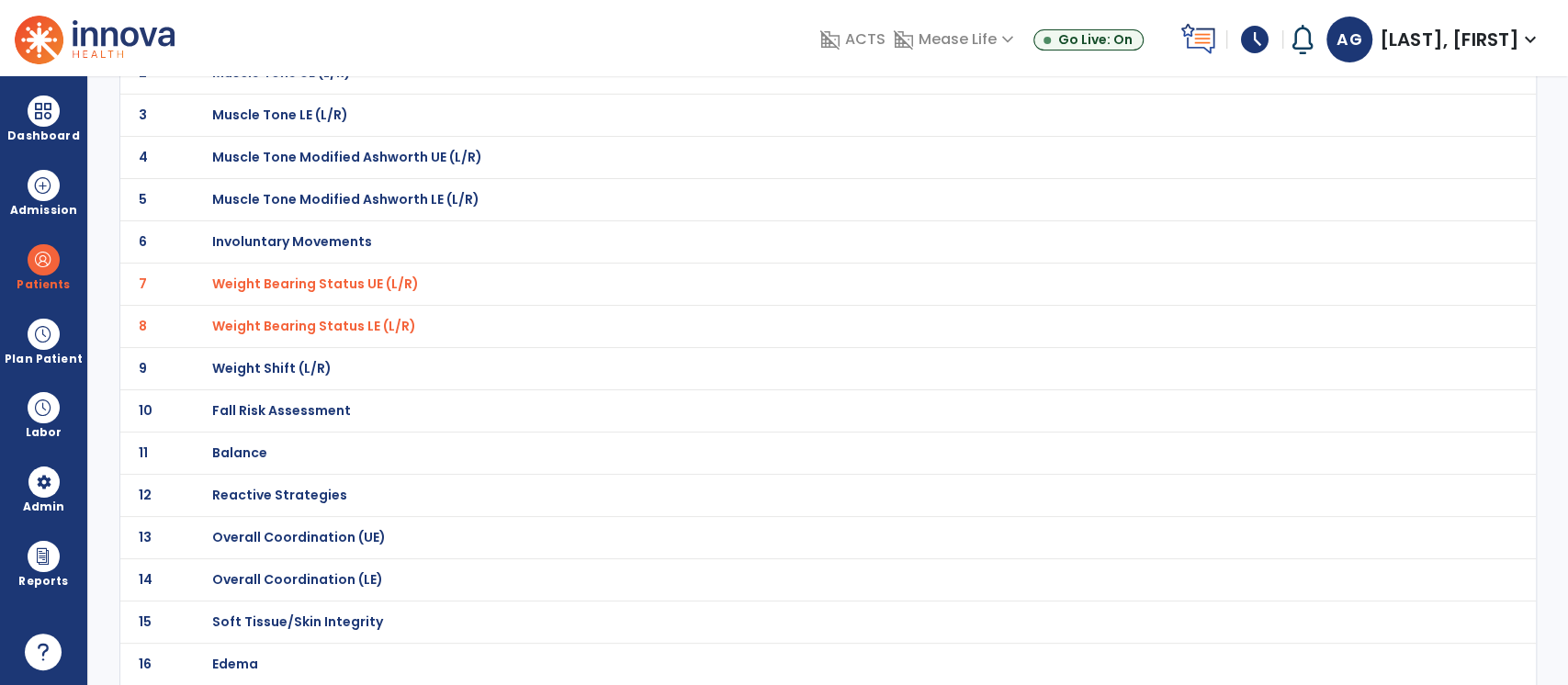 click on "Fall Risk Assessment" at bounding box center [277, 30] 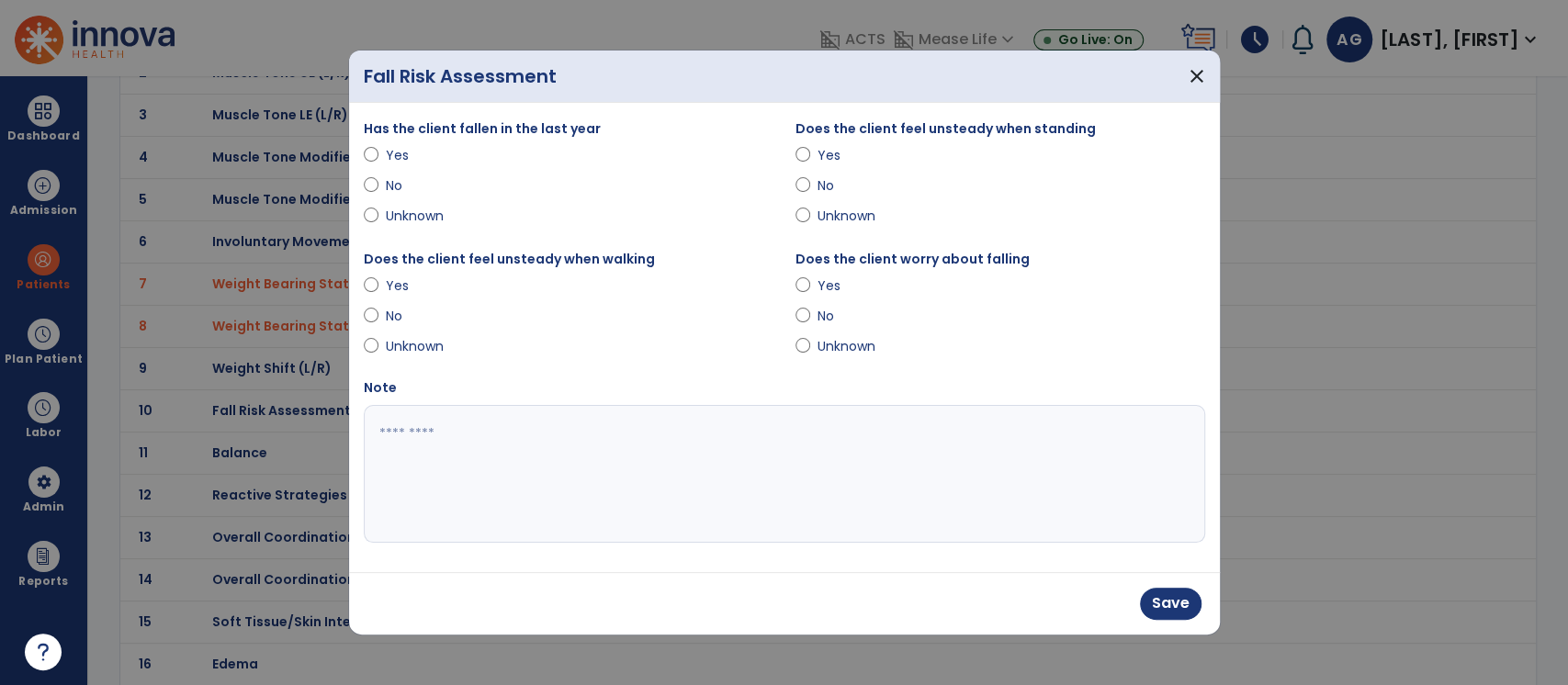 drag, startPoint x: 923, startPoint y: 503, endPoint x: 956, endPoint y: 511, distance: 33.955854 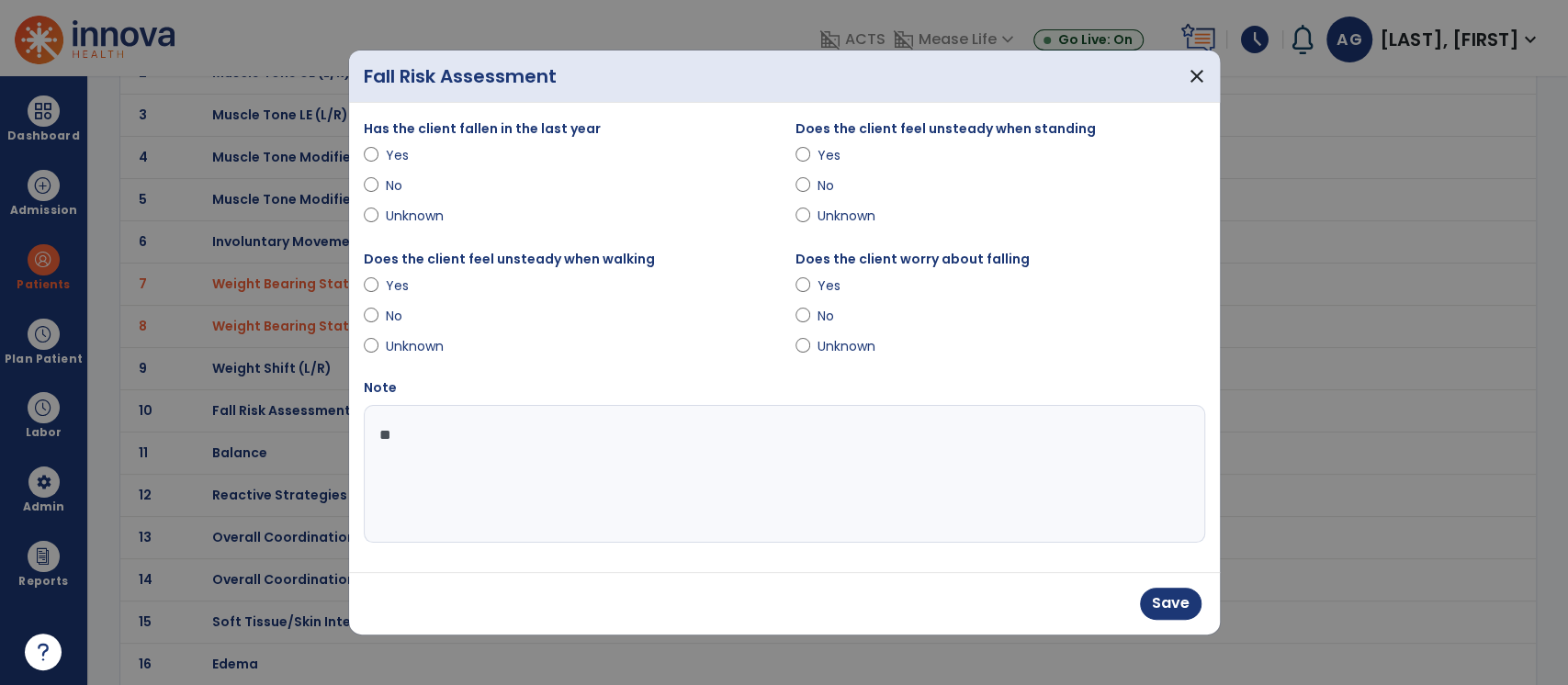 type on "*" 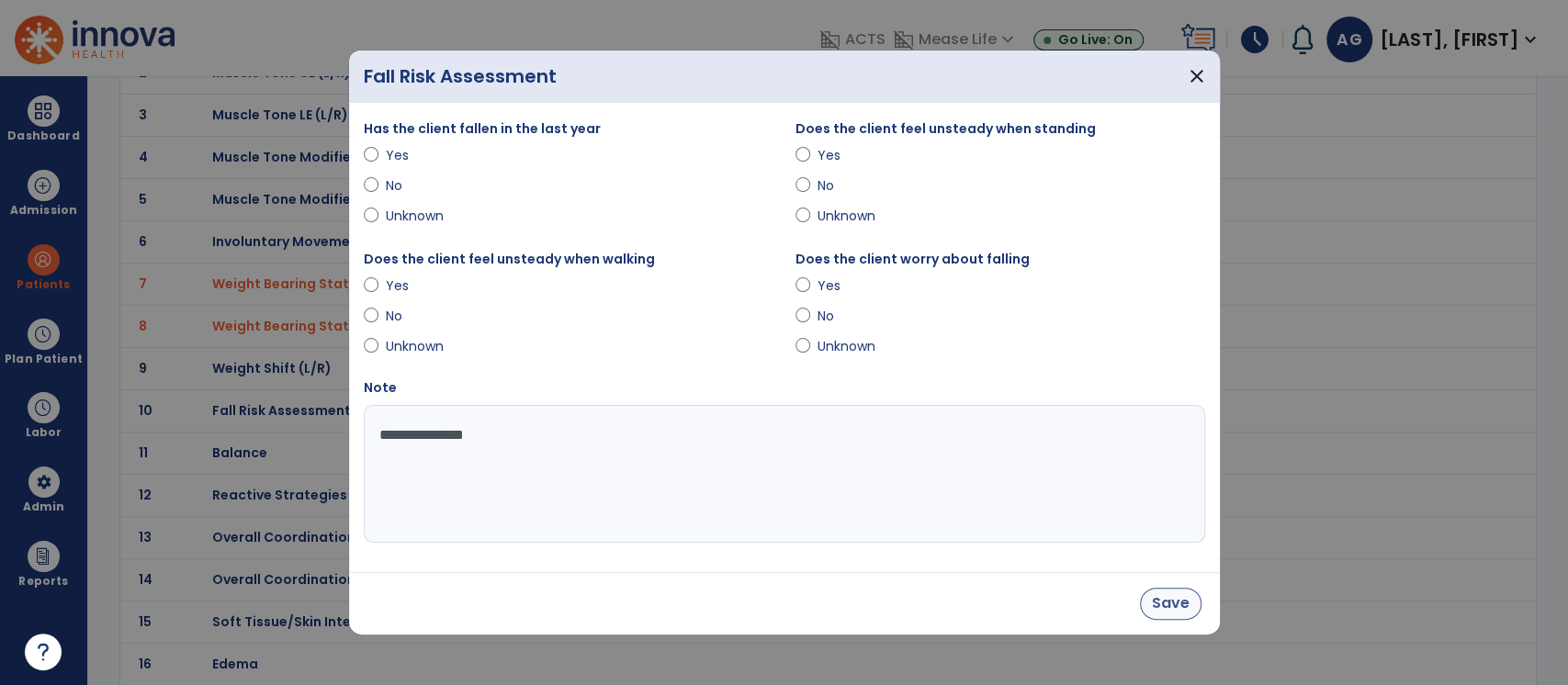 type on "**********" 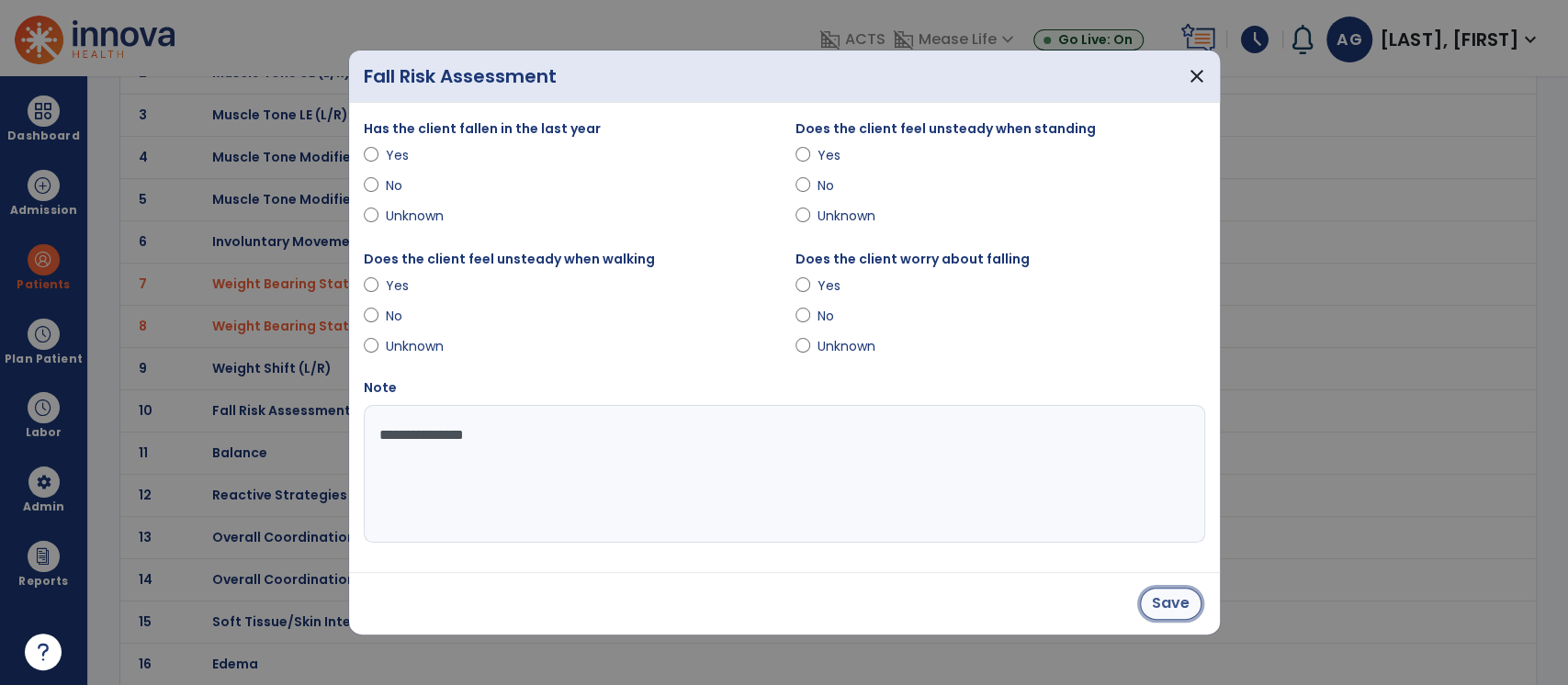 click on "Save" at bounding box center [1170, 603] 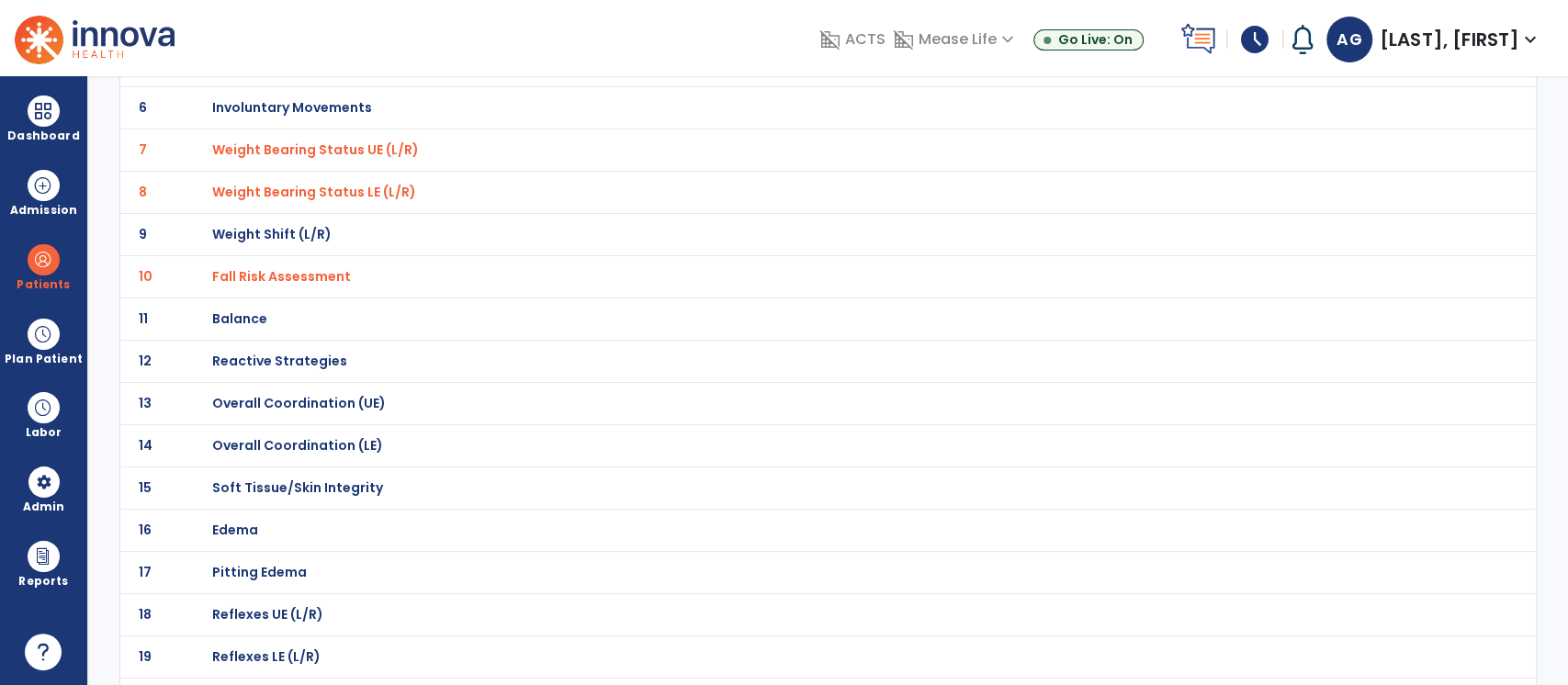 scroll, scrollTop: 522, scrollLeft: 0, axis: vertical 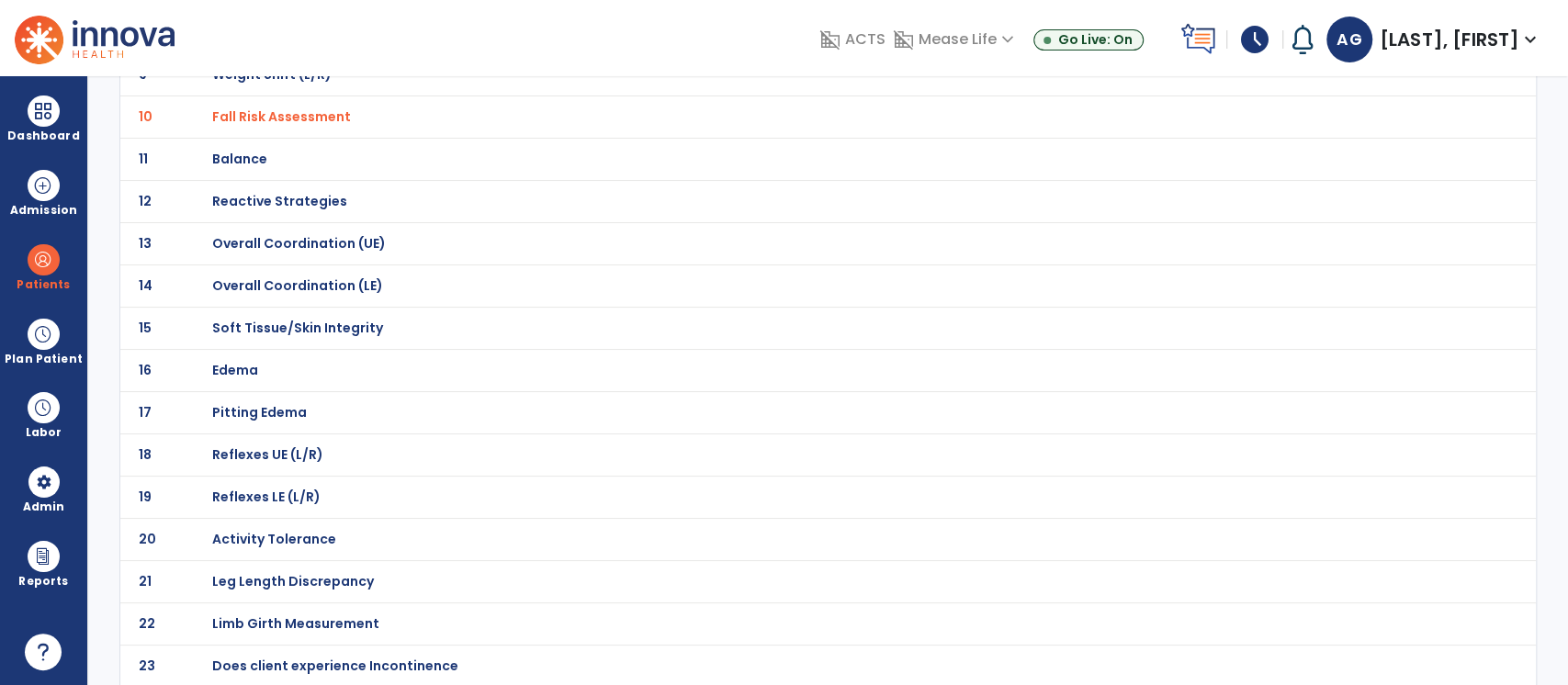 click on "Activity Tolerance" at bounding box center (277, -264) 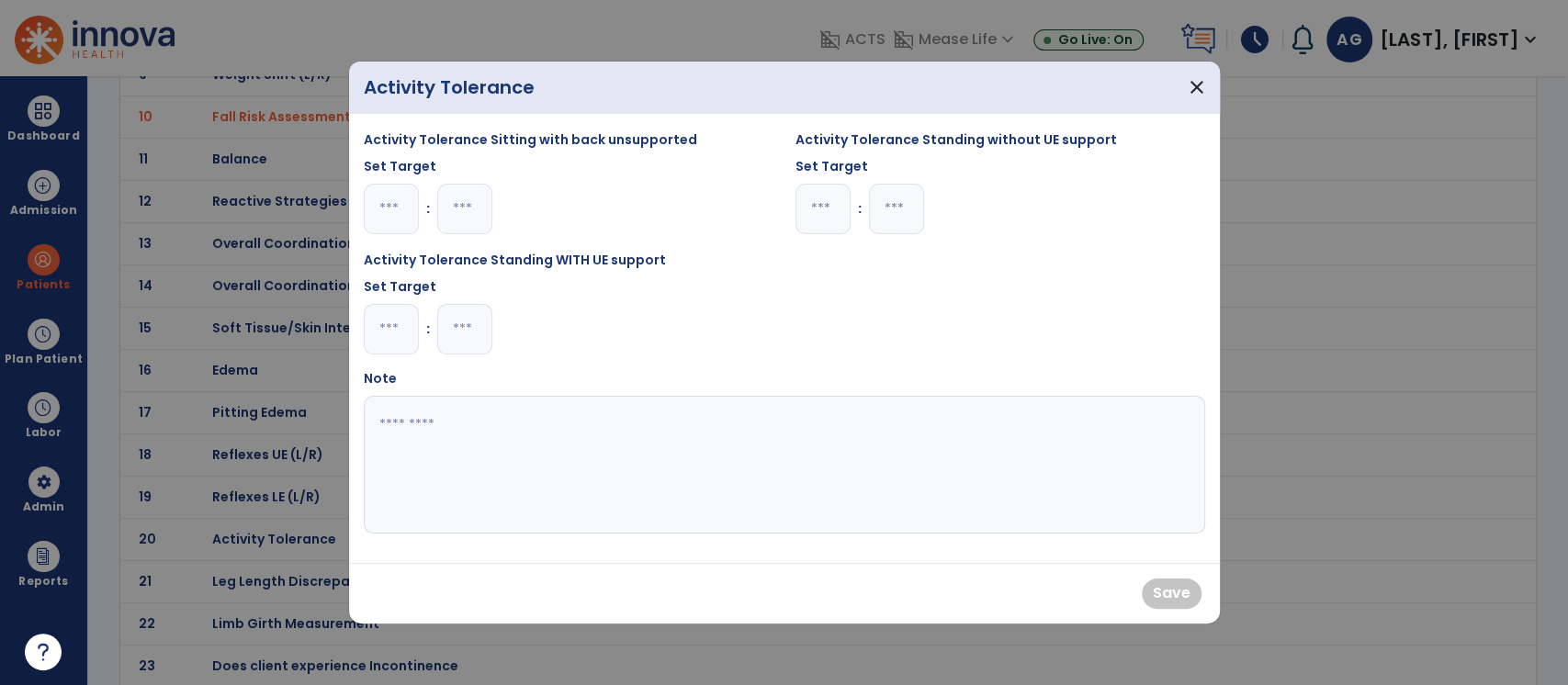 click at bounding box center (391, 329) 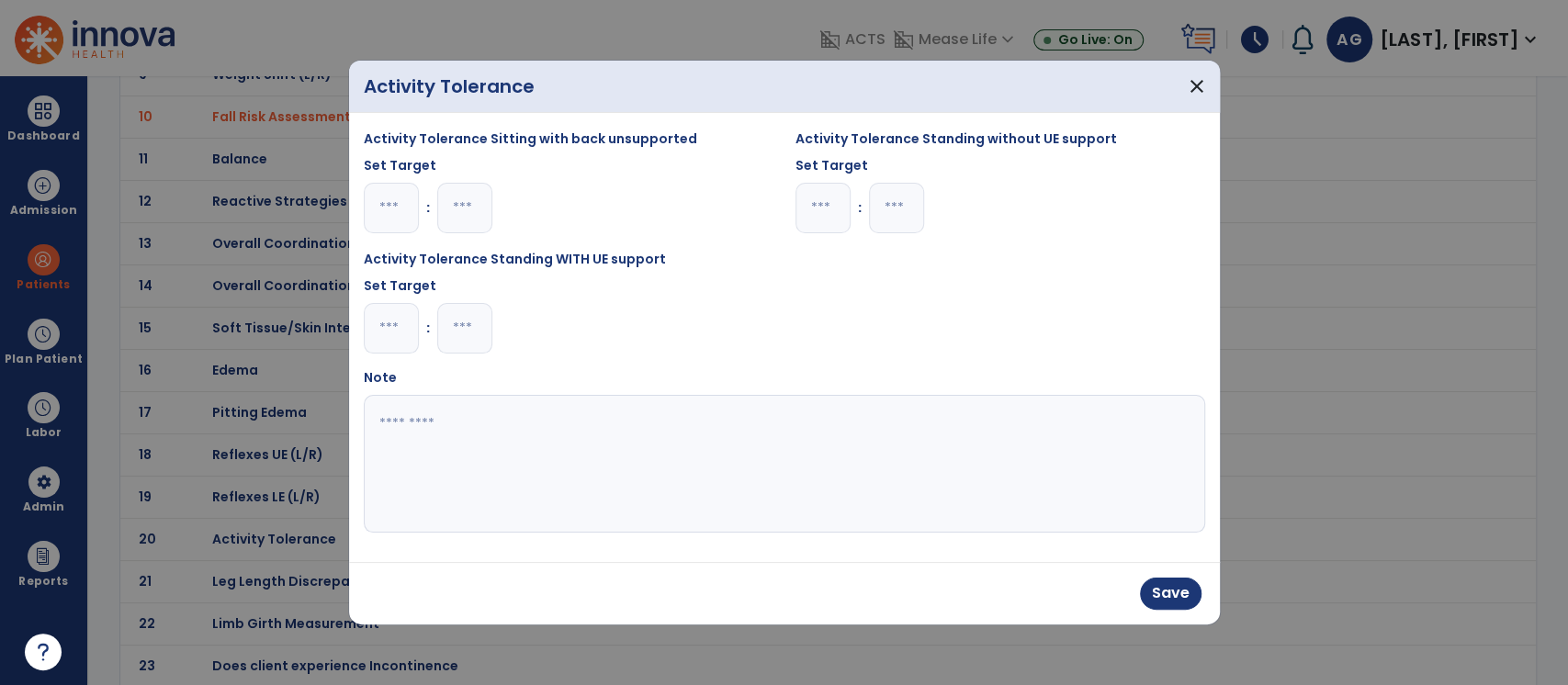 click on "*" at bounding box center (391, 328) 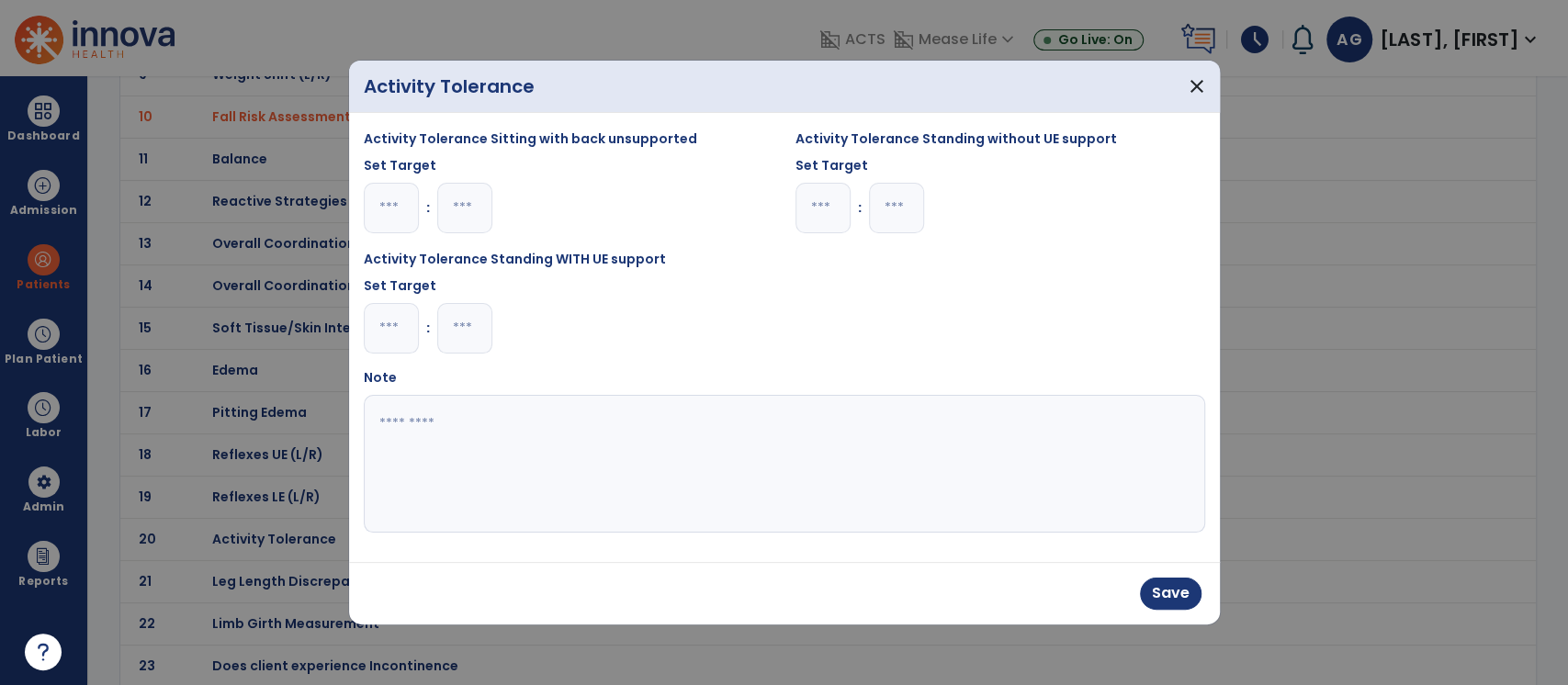 type on "**" 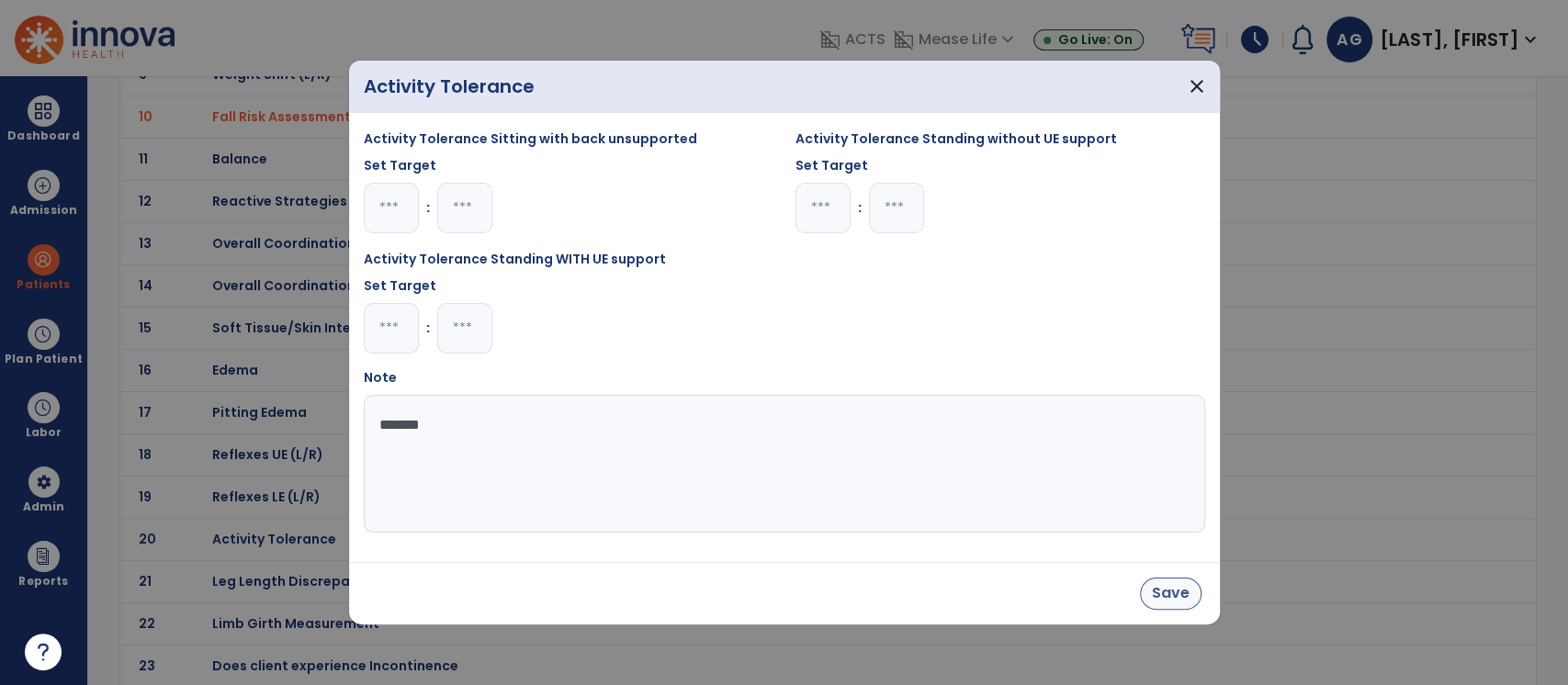 type on "*******" 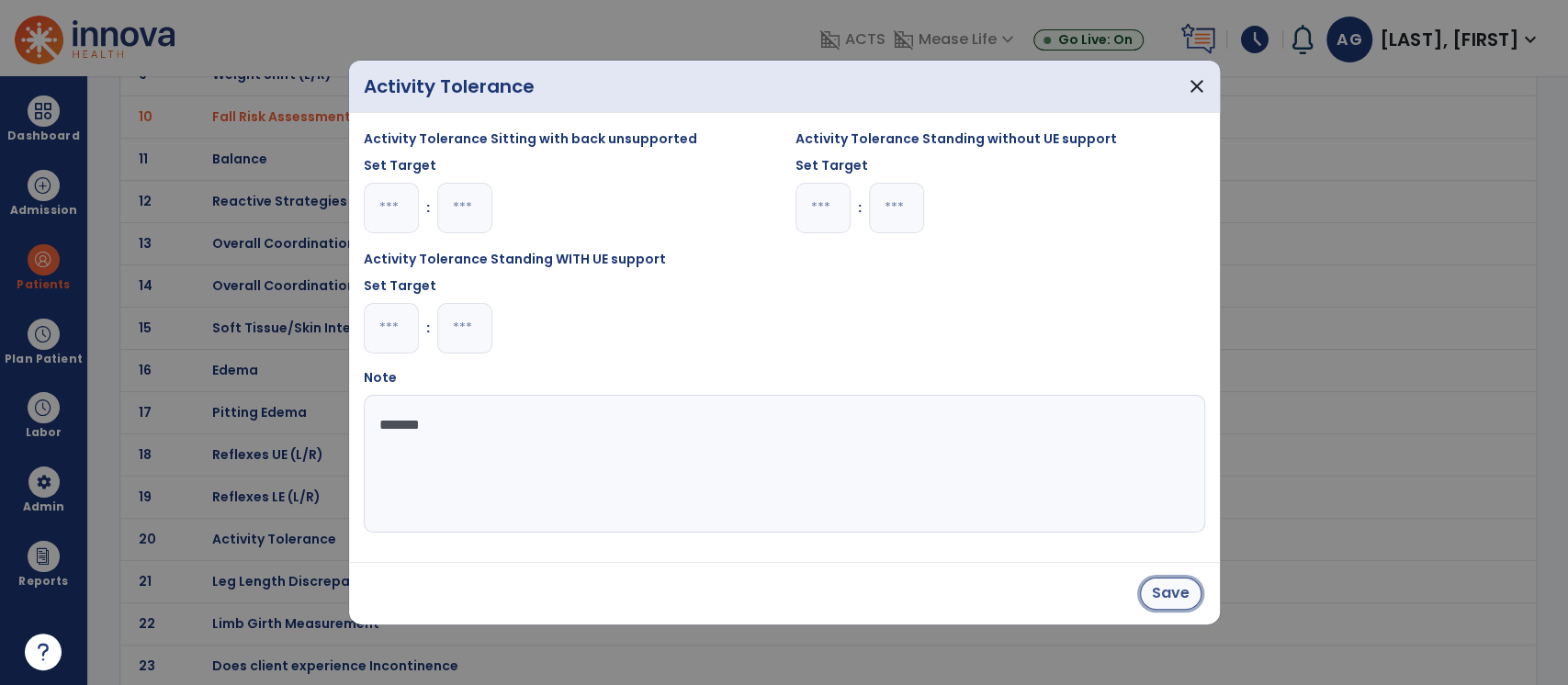 click on "Save" at bounding box center [1170, 593] 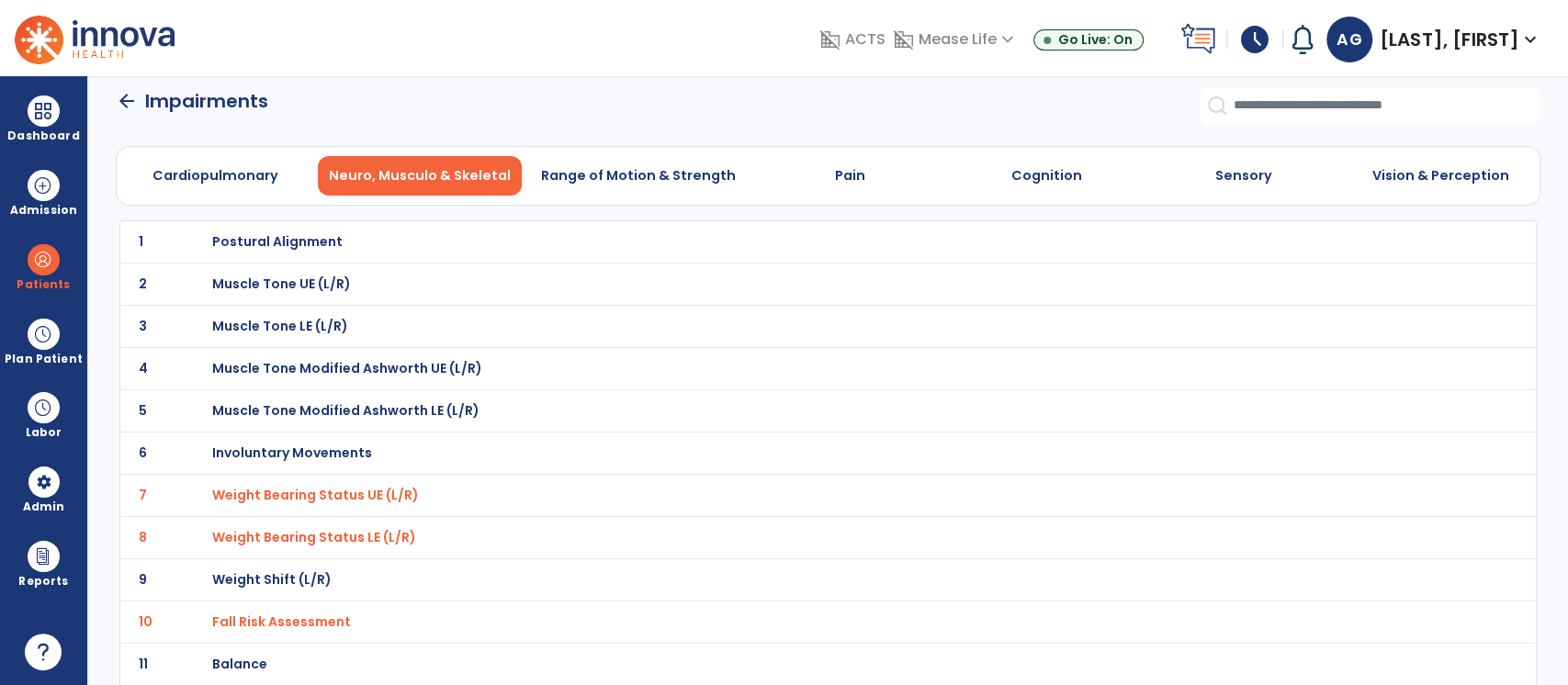scroll, scrollTop: 0, scrollLeft: 0, axis: both 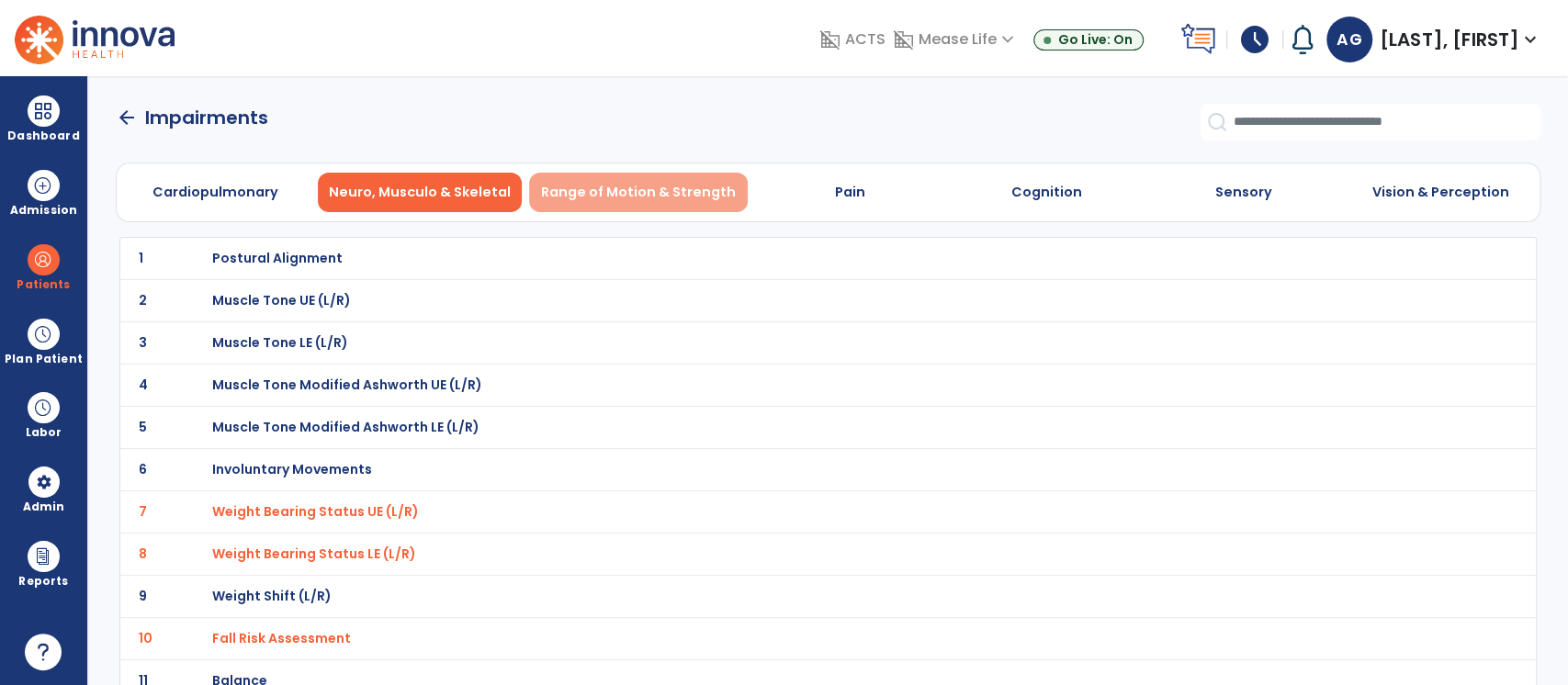 click on "Range of Motion & Strength" at bounding box center (638, 192) 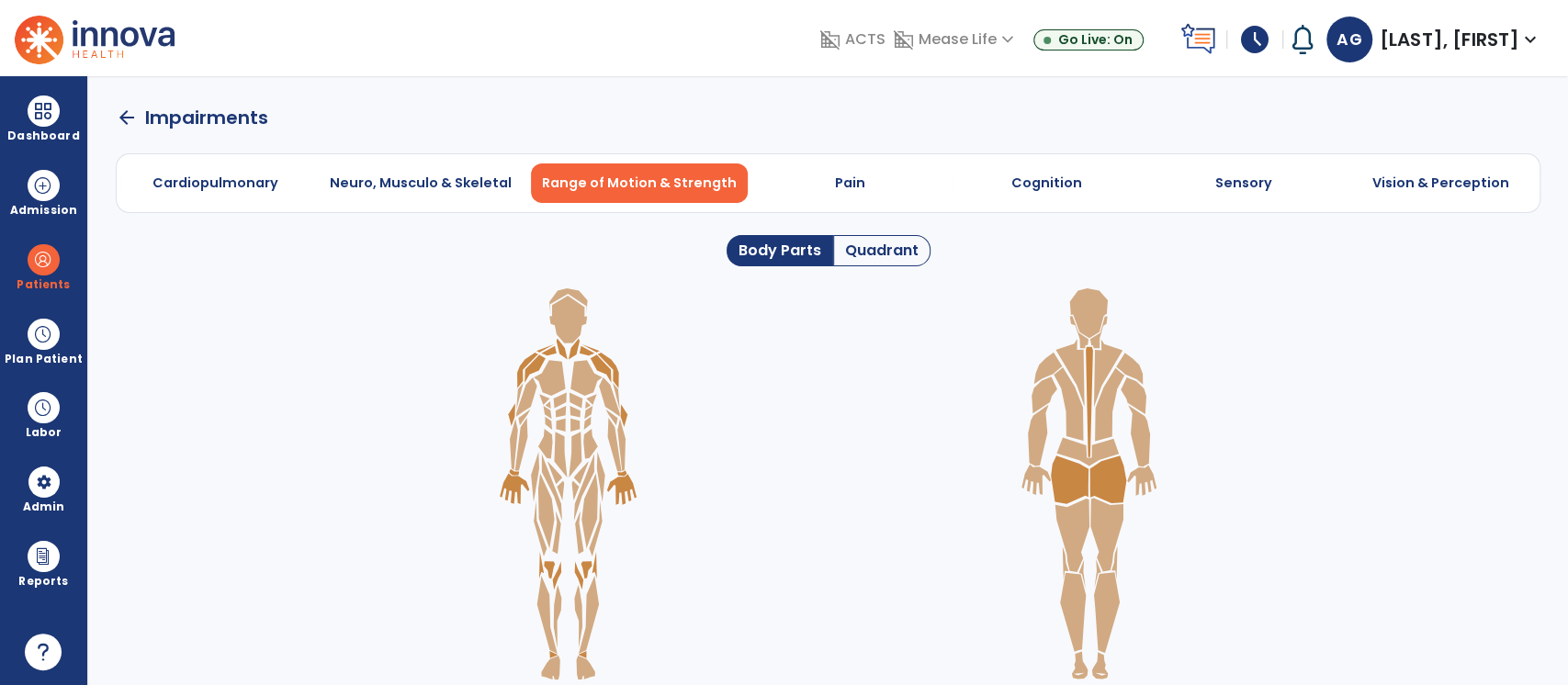 click on "Quadrant" 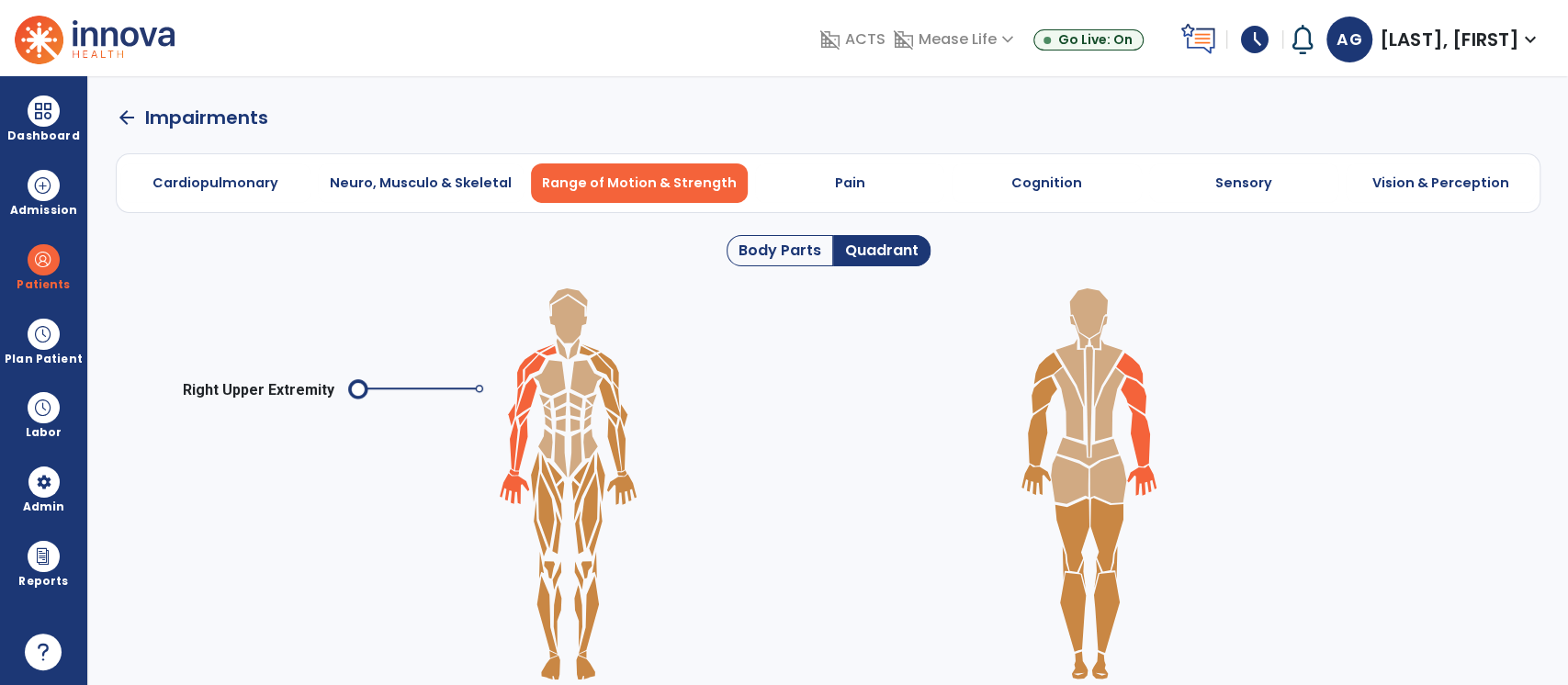 click 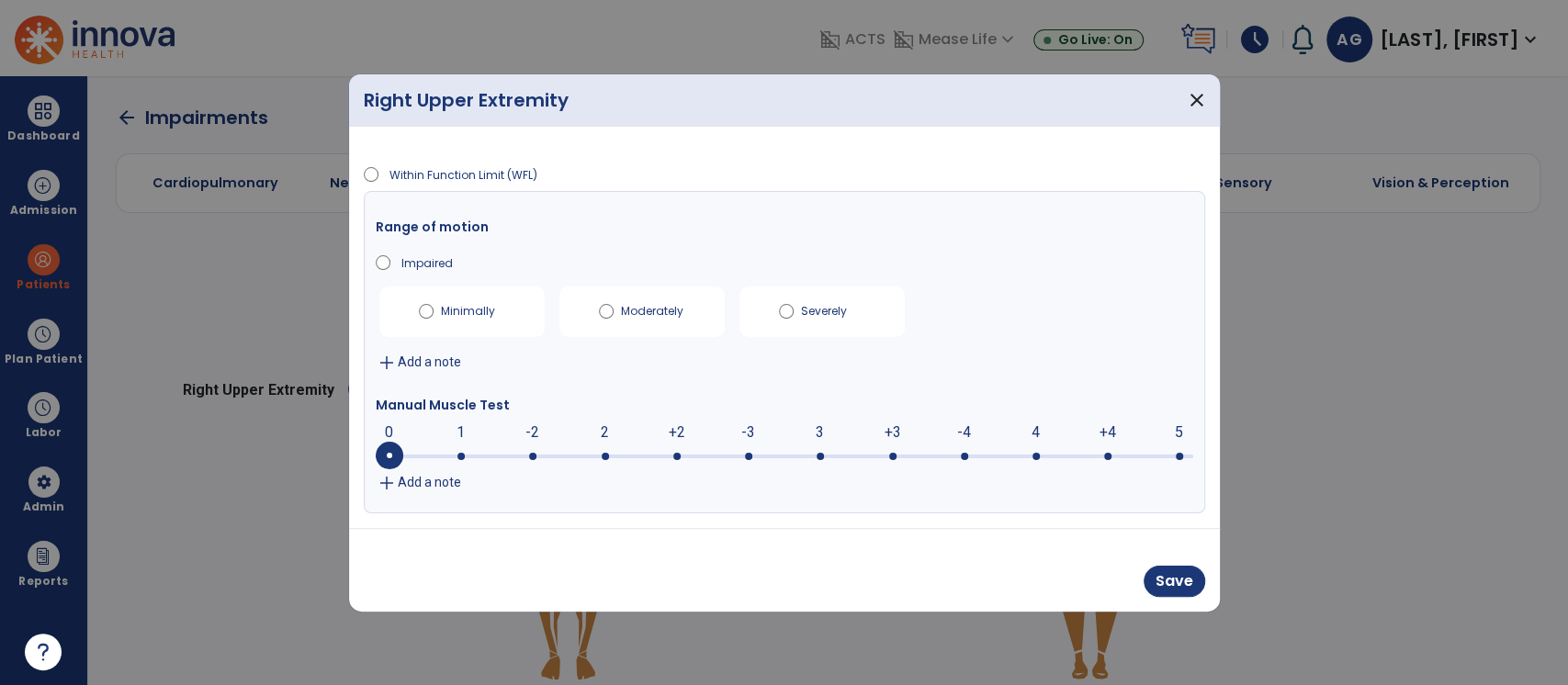 click at bounding box center (784, 456) 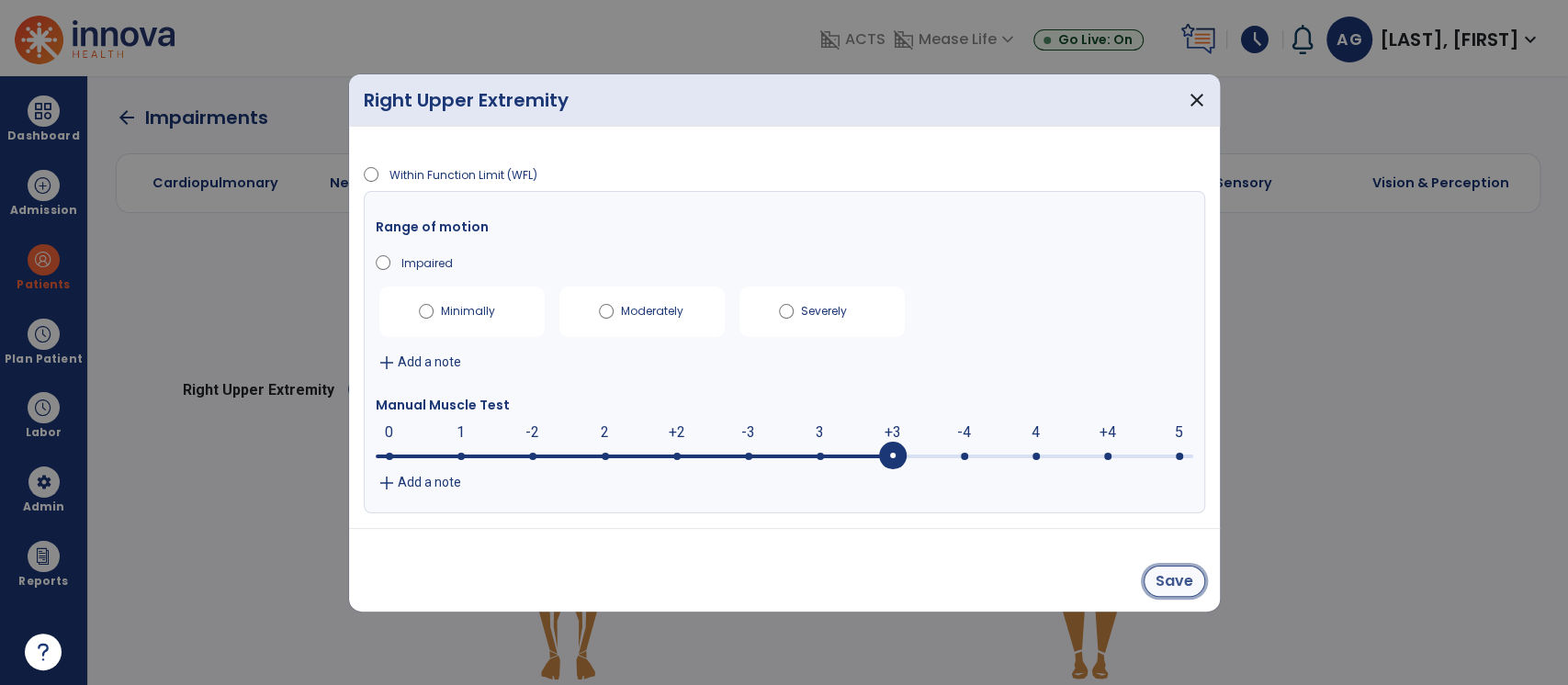 click on "Save" at bounding box center (1174, 581) 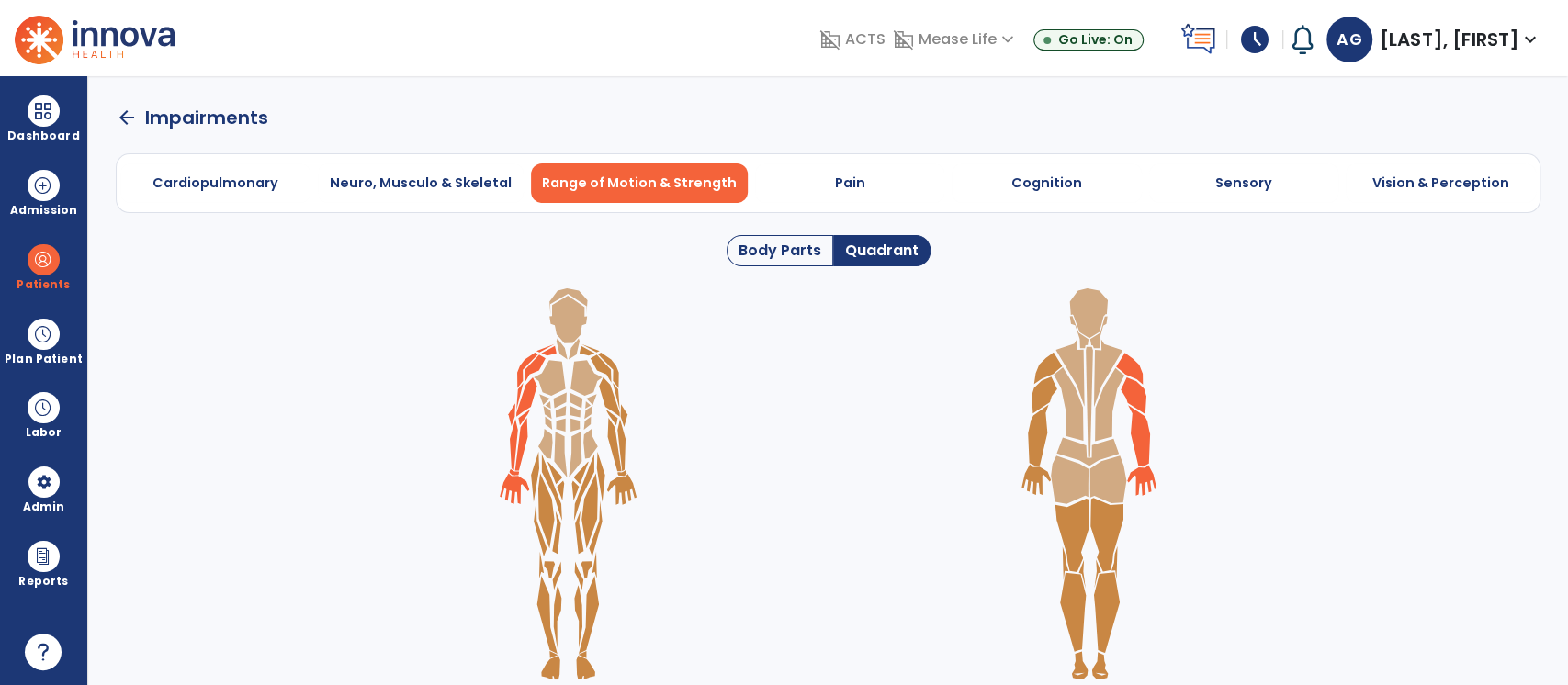 click 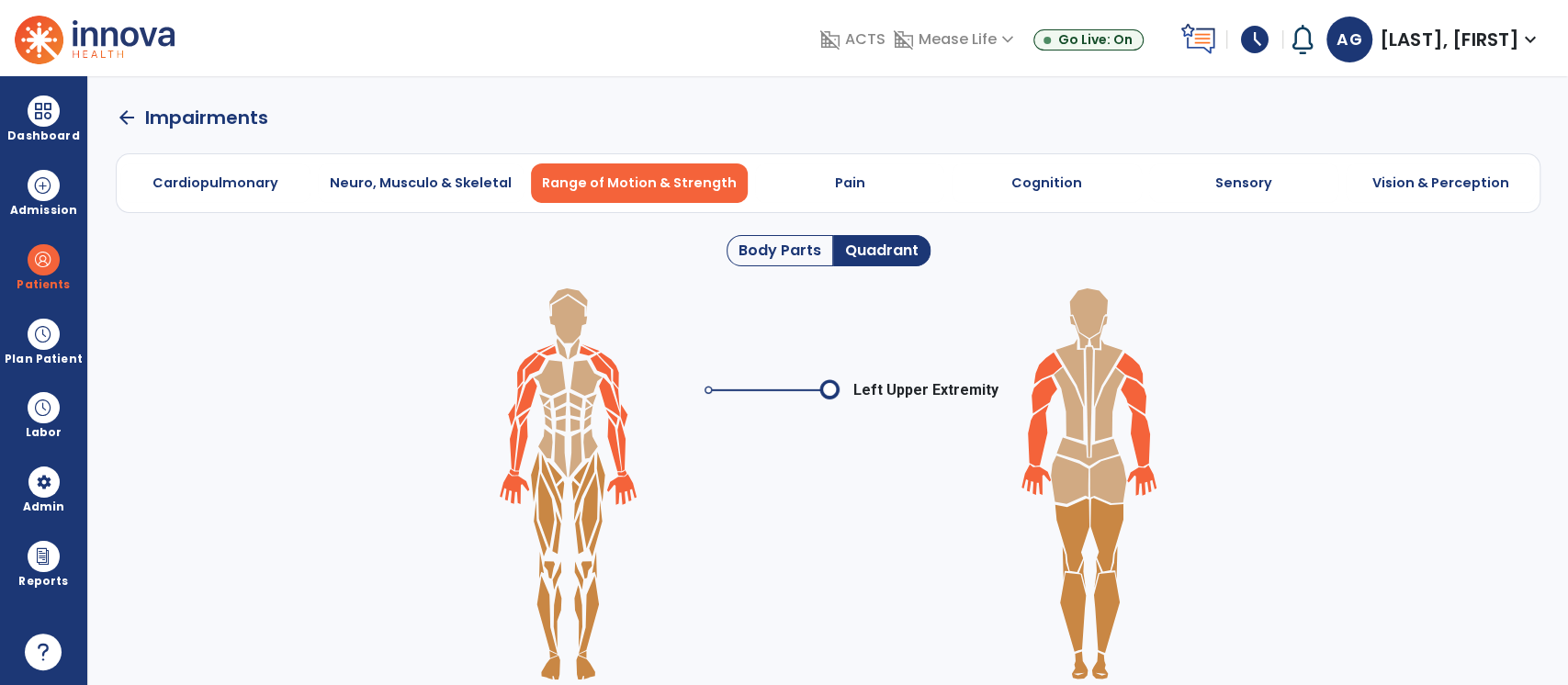 click 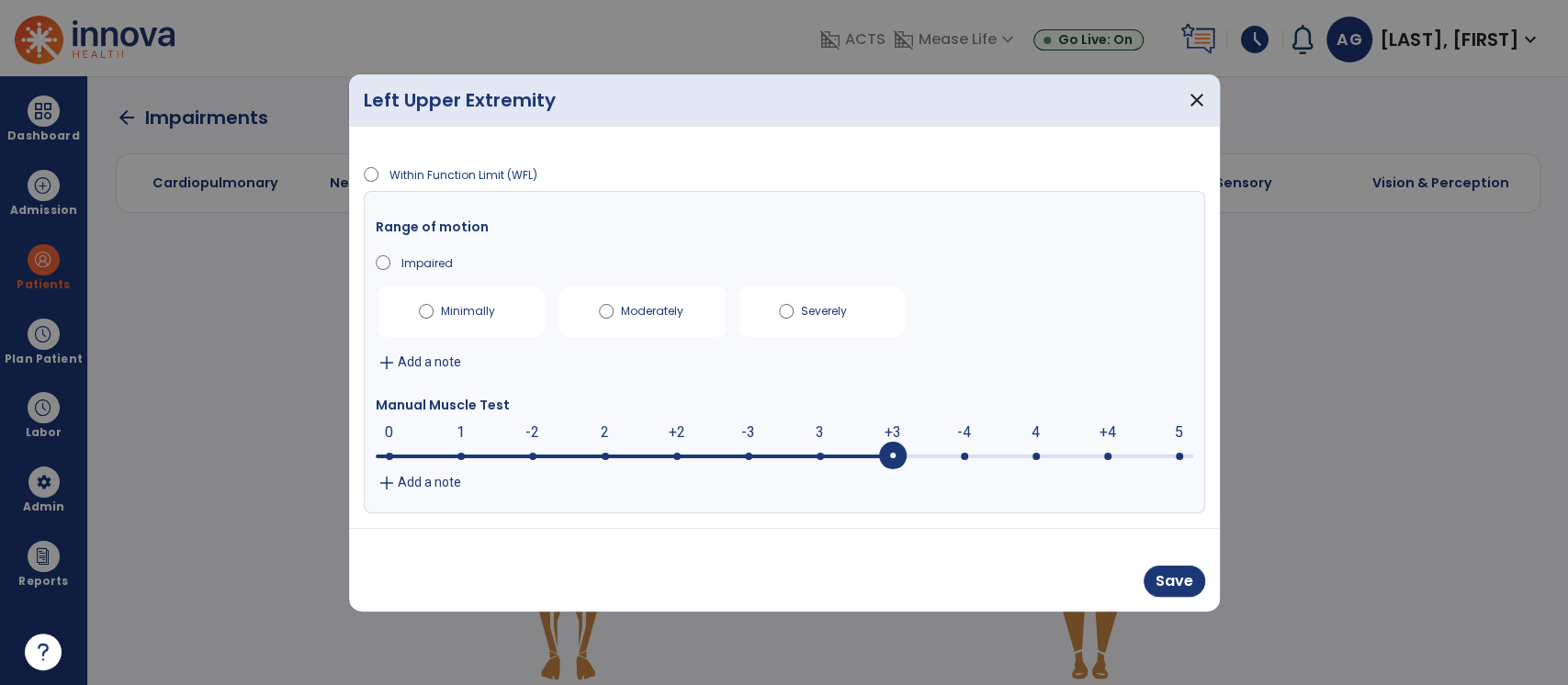click at bounding box center (893, 456) 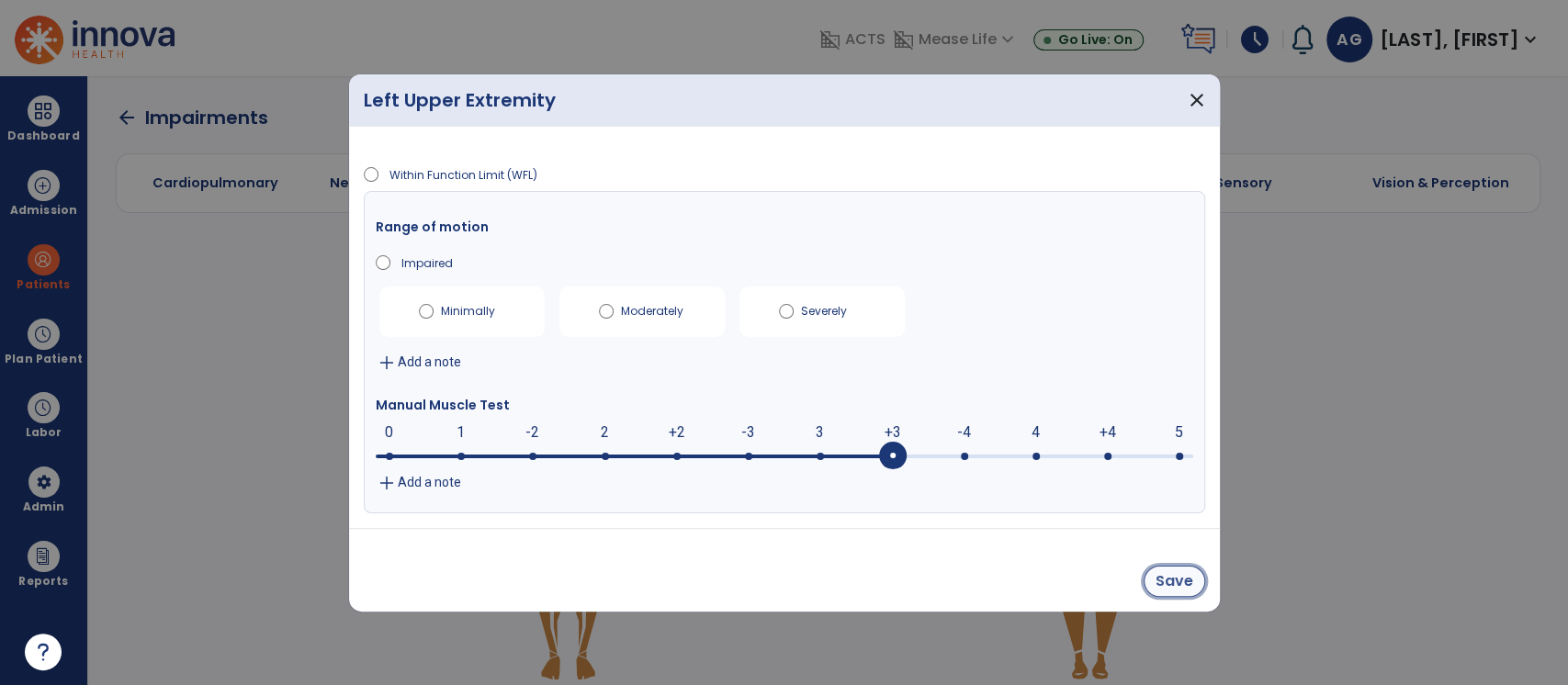 click on "Save" at bounding box center (1174, 581) 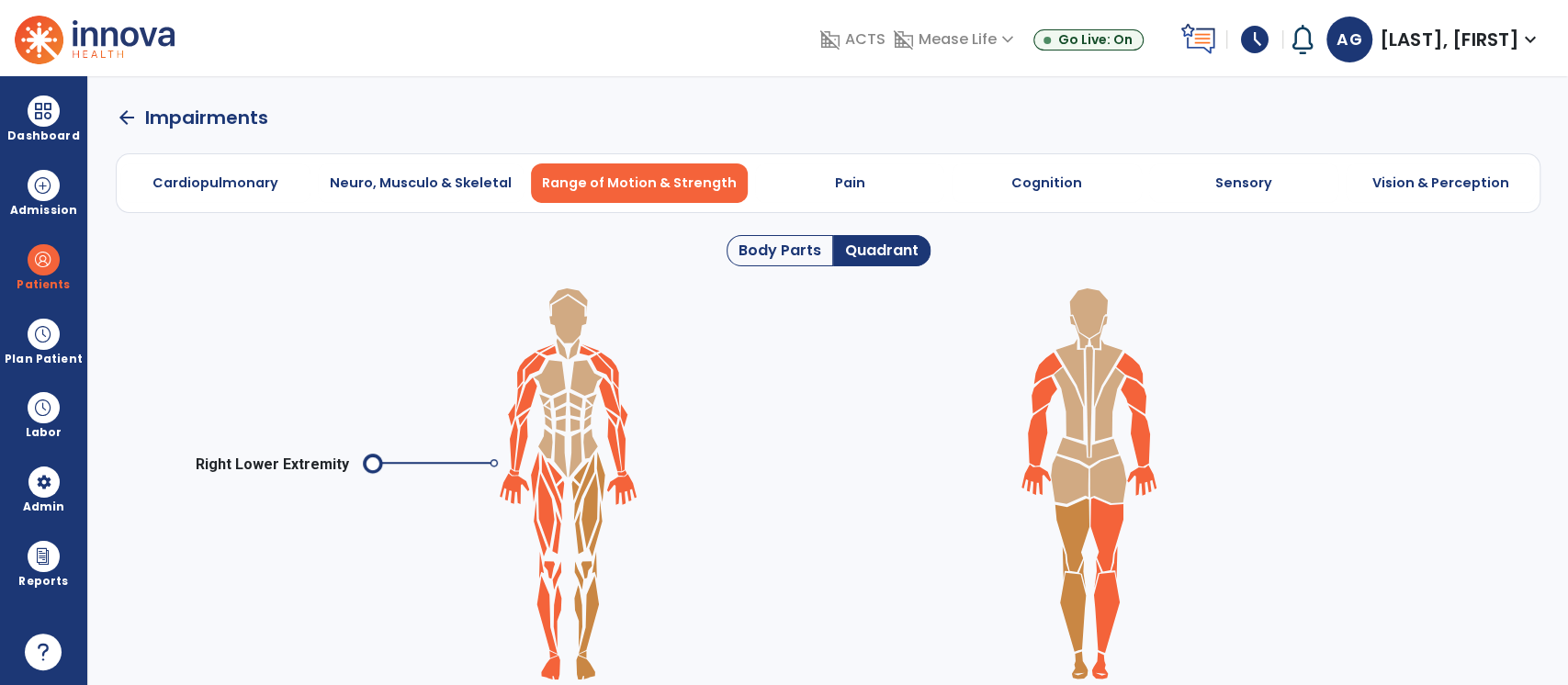 click 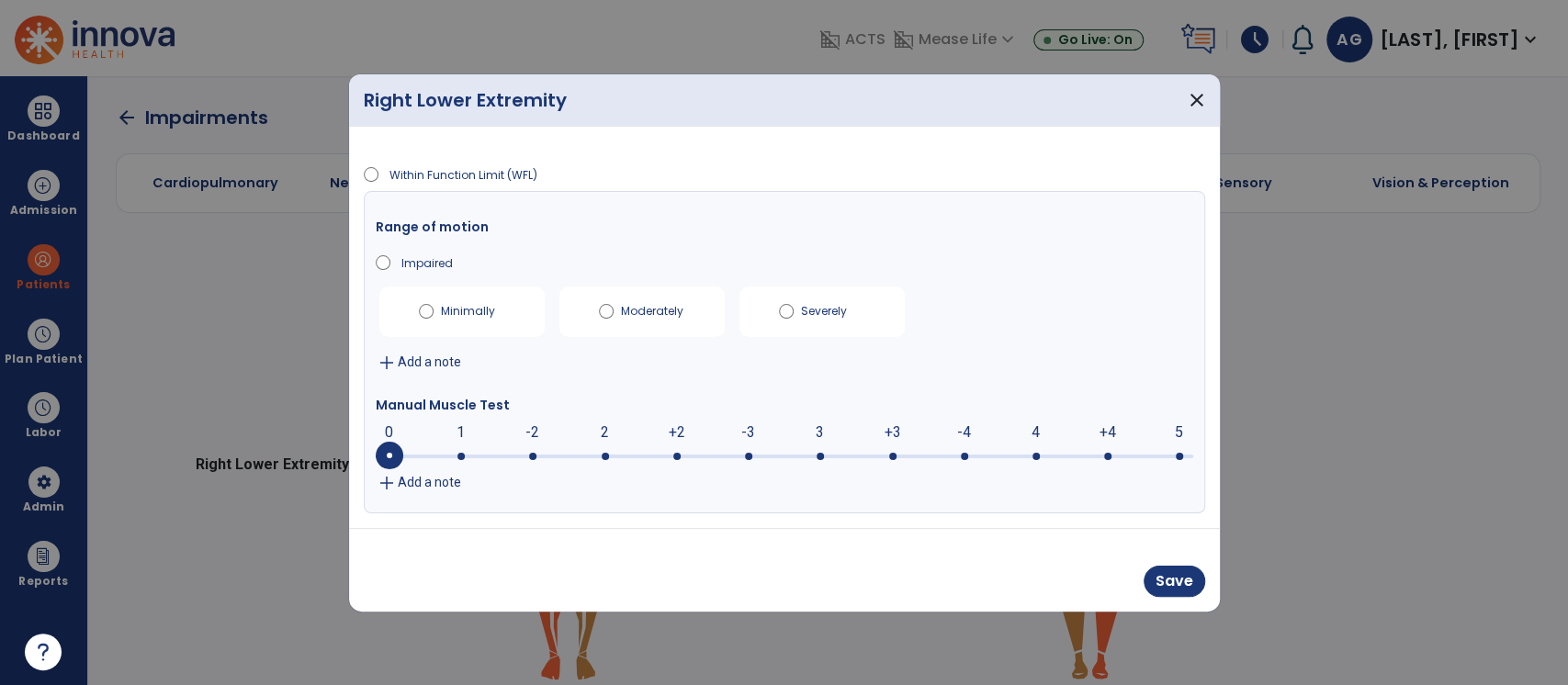 click on "0     0      1      -2      2      +2      -3      3      +3      -4      4      +4      5" at bounding box center (784, 456) 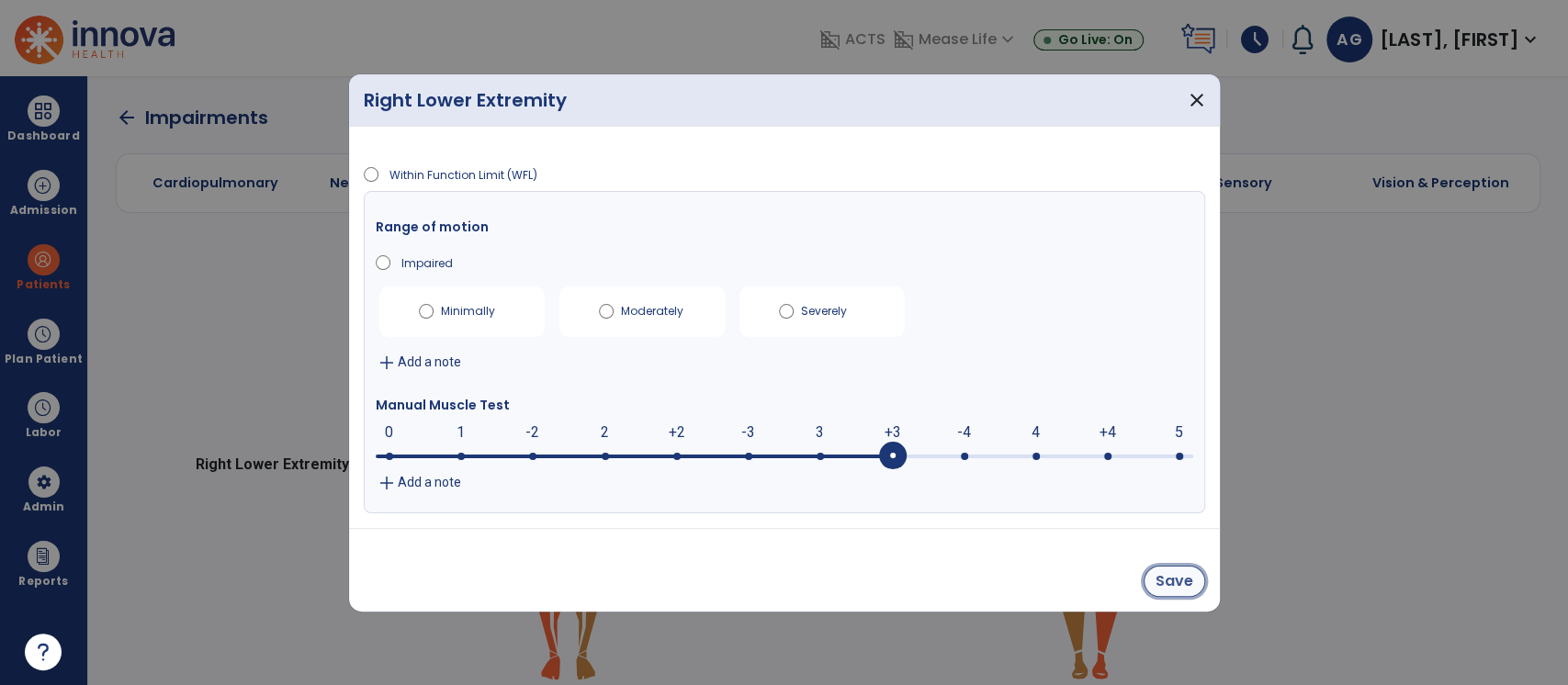 click on "Save" at bounding box center [1174, 581] 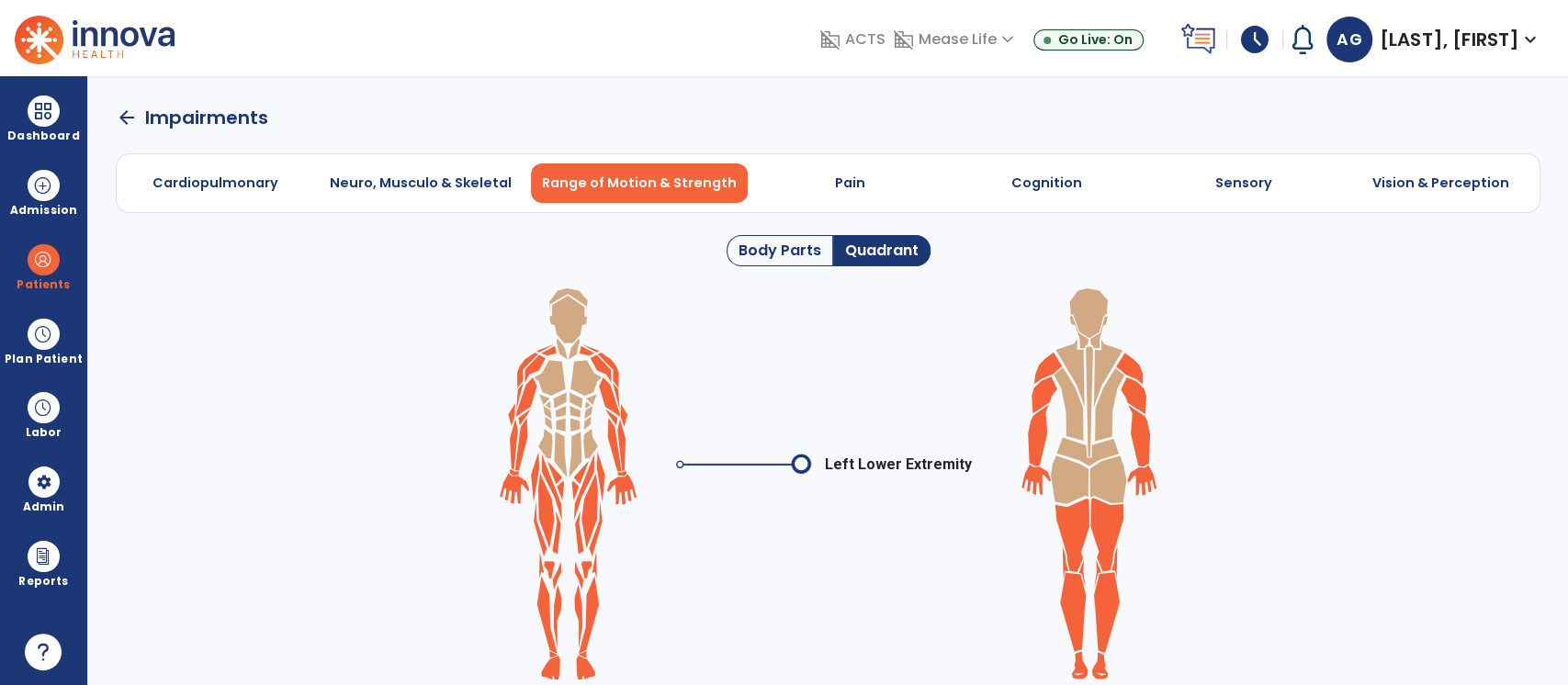 click 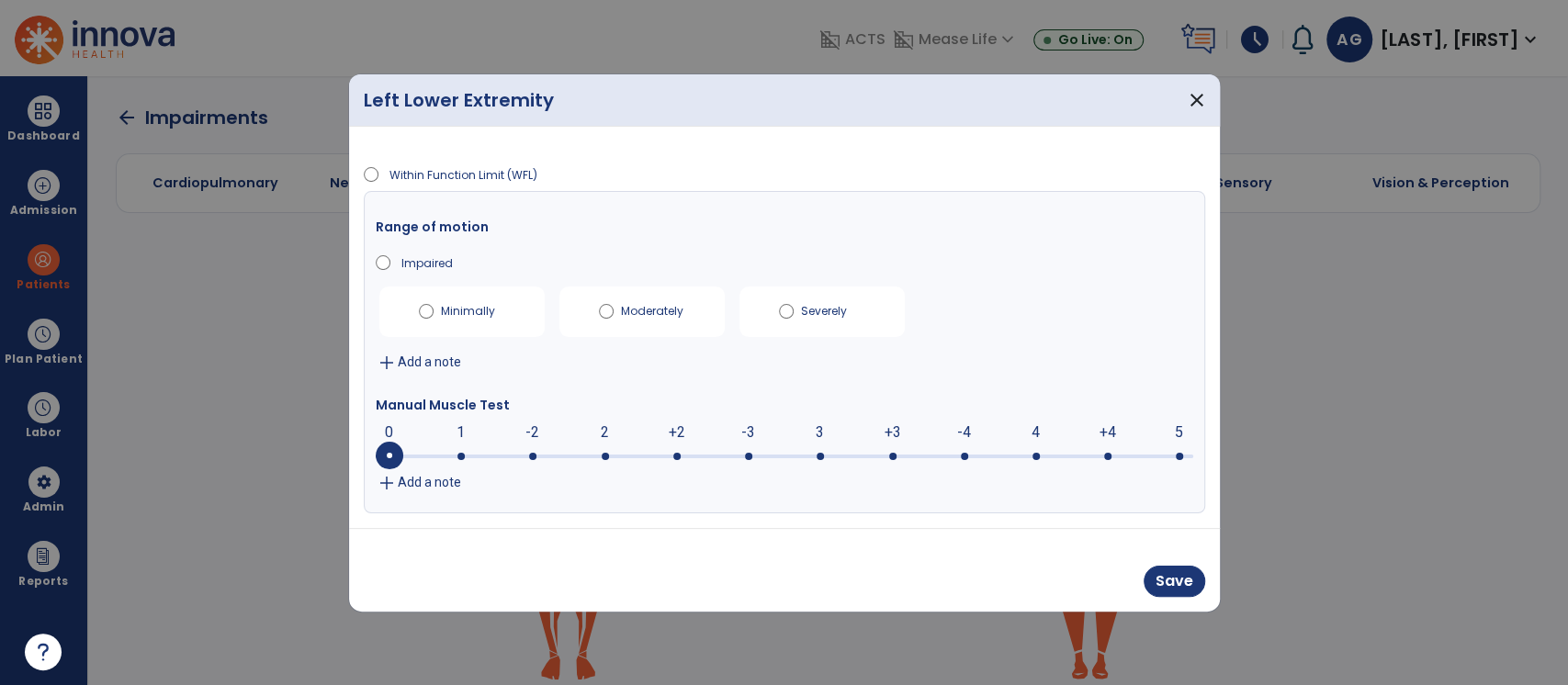 click at bounding box center (893, 456) 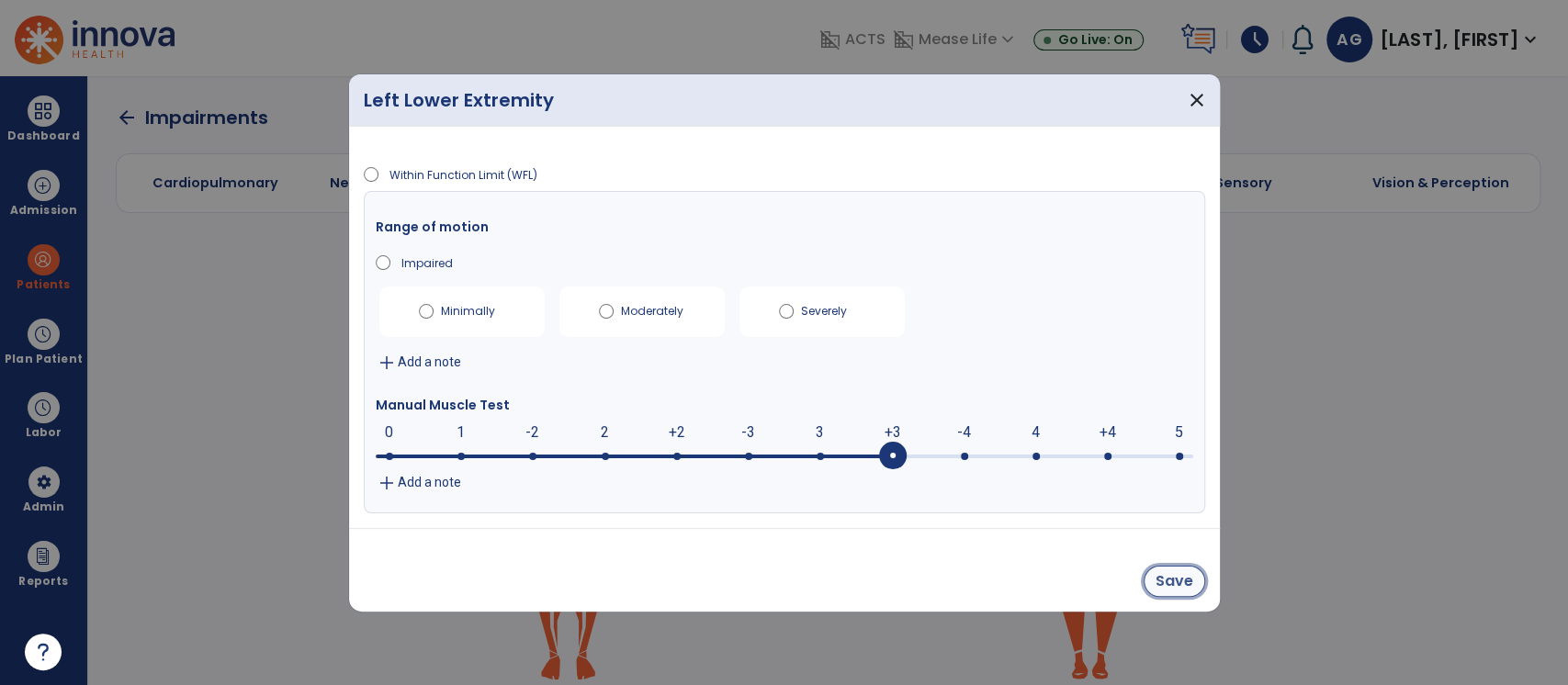 click on "Save" at bounding box center (1174, 581) 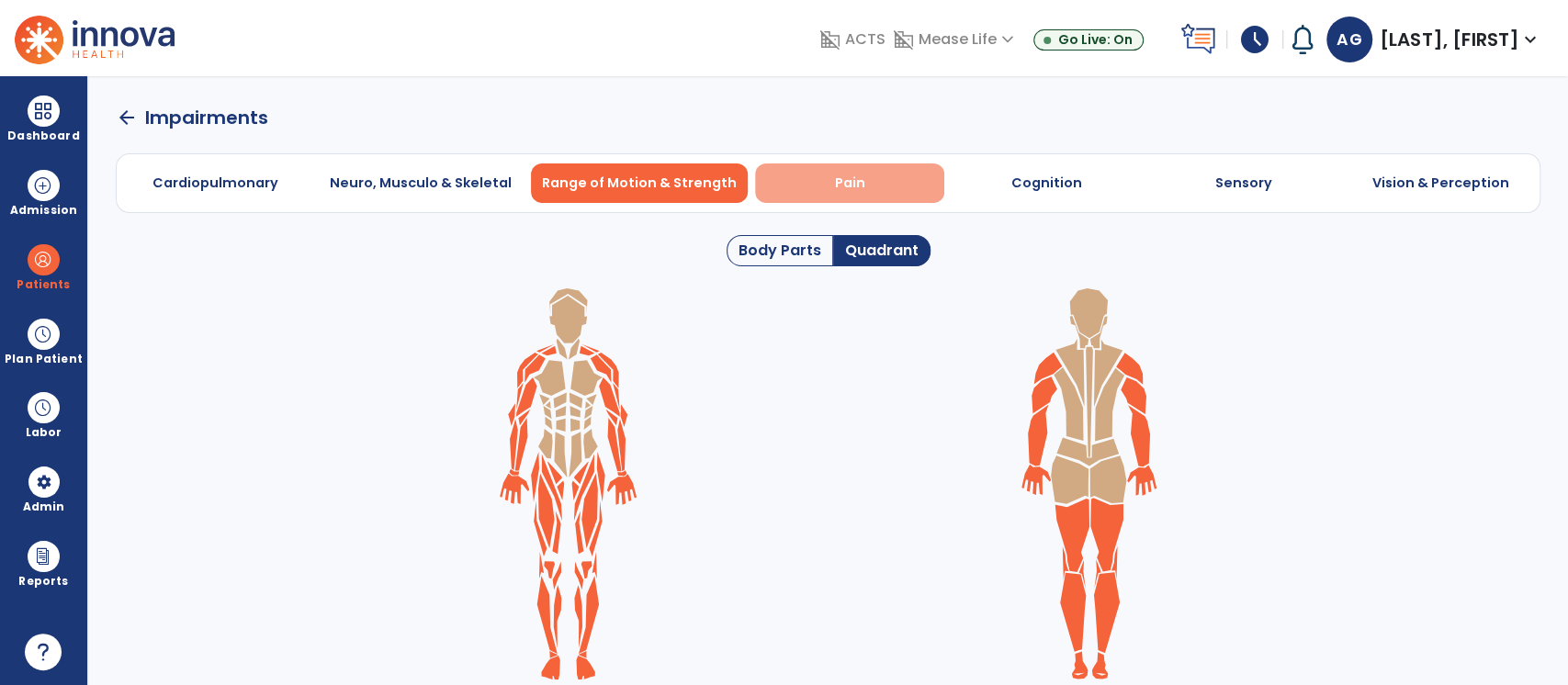 click on "Pain" at bounding box center (849, 183) 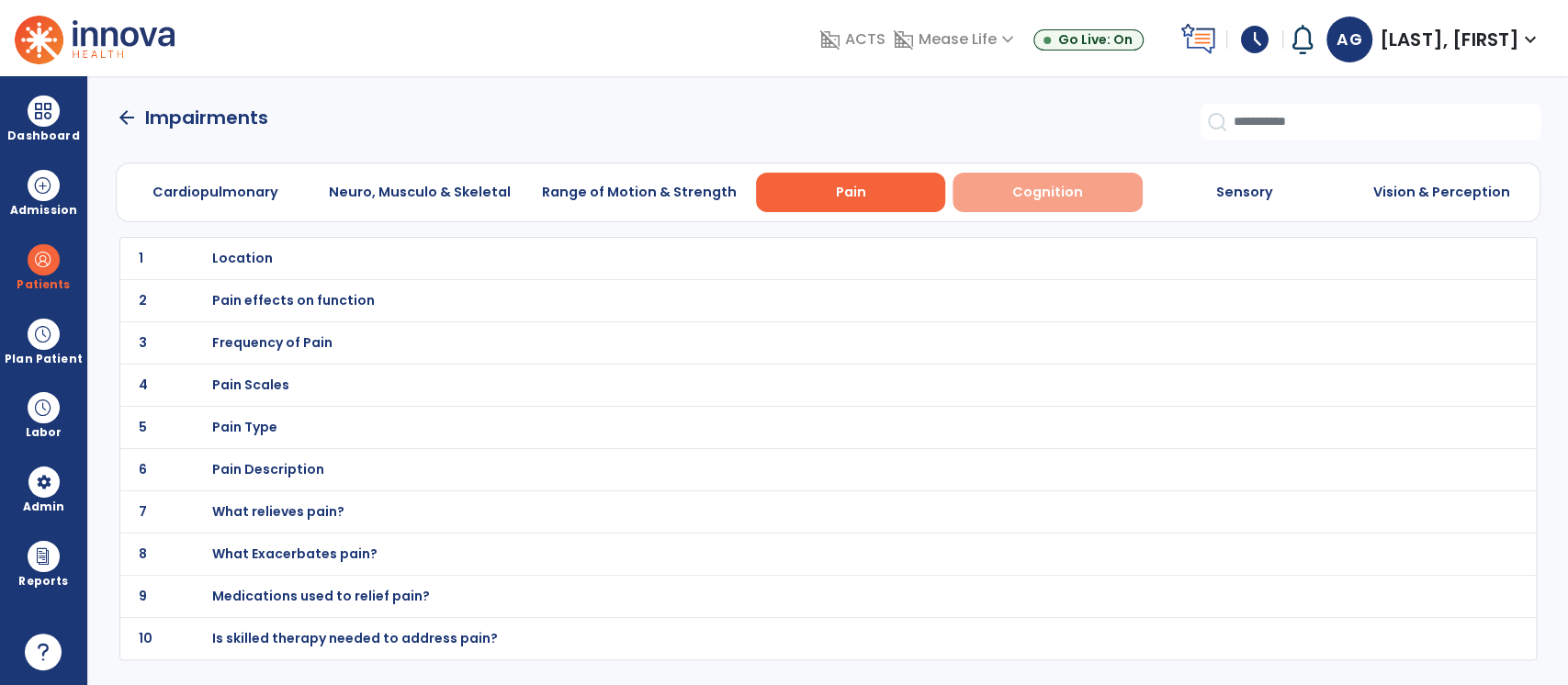 click on "Cognition" at bounding box center (1047, 192) 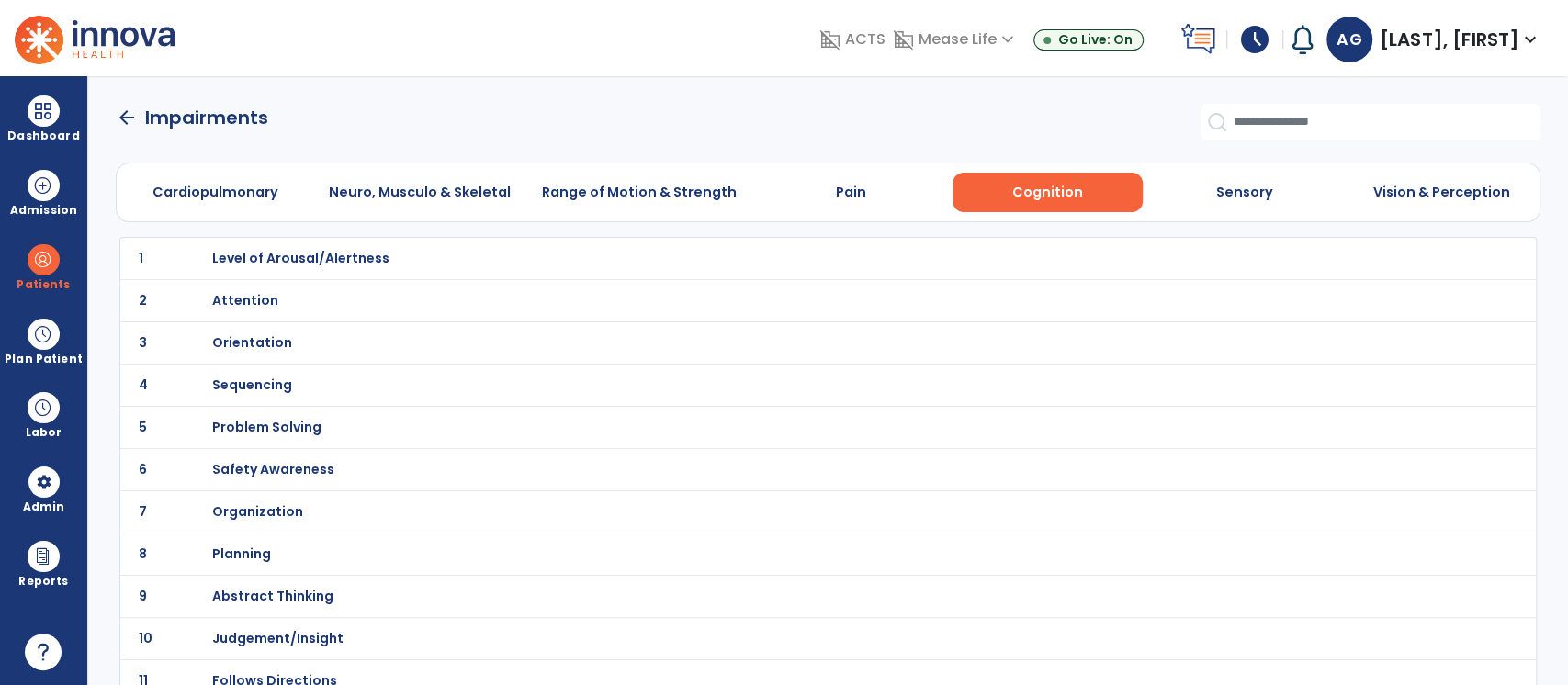 click on "3 Orientation" 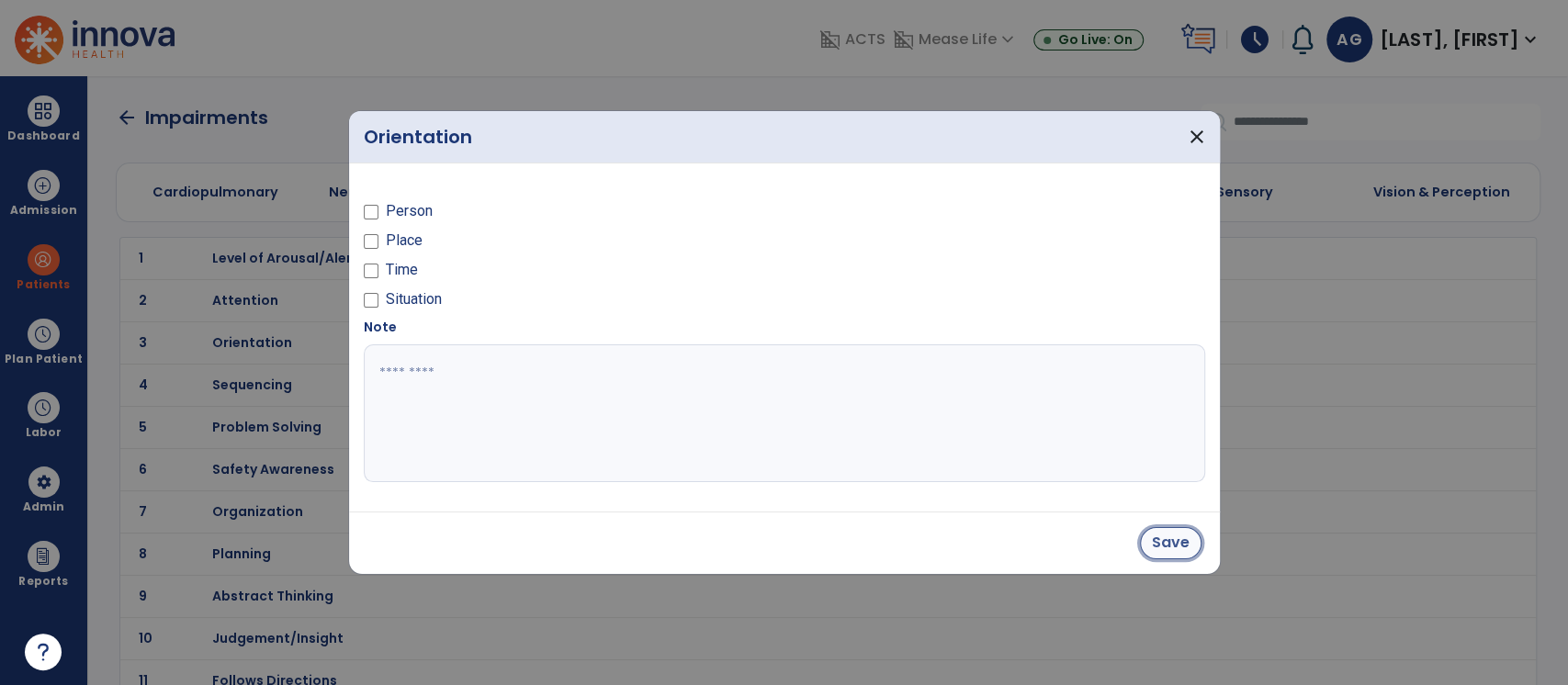 click on "Save" at bounding box center (1170, 543) 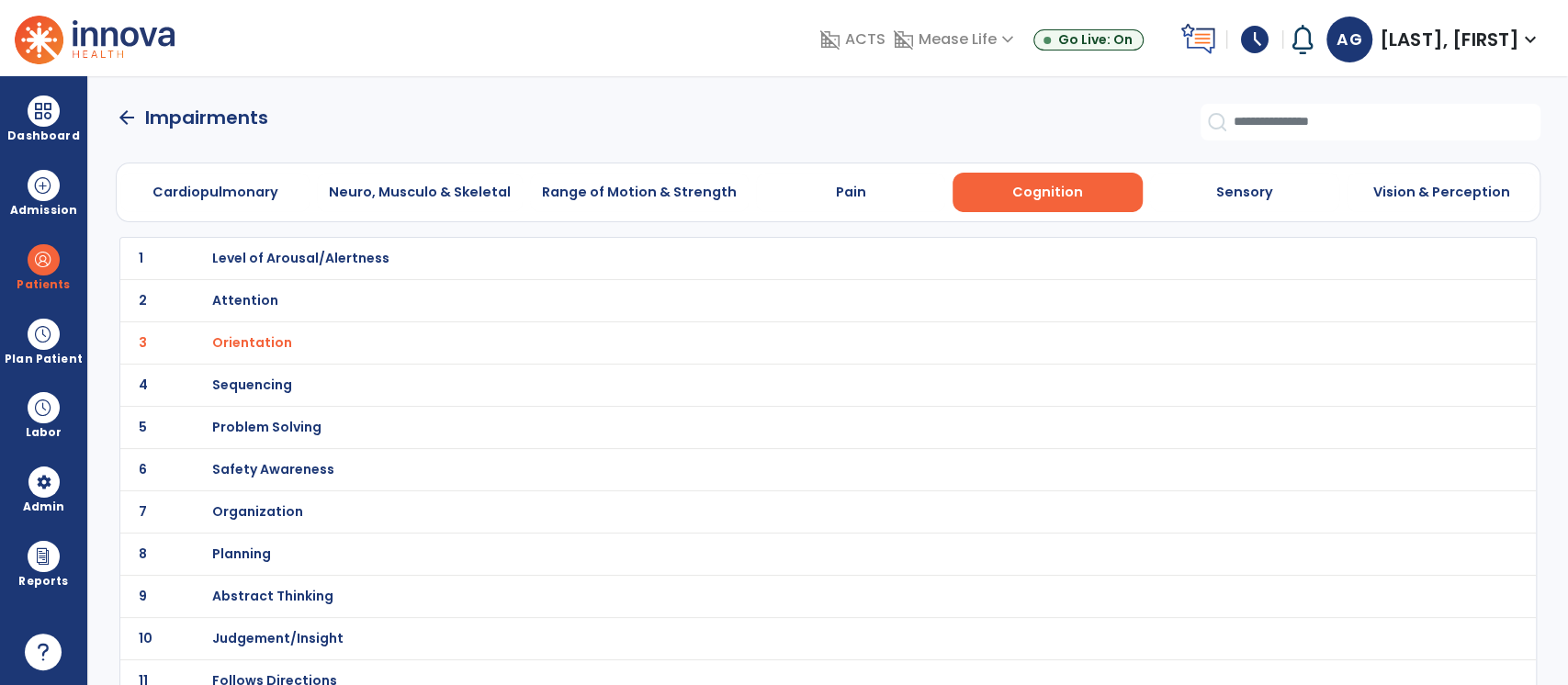 click on "Safety Awareness" at bounding box center (300, 258) 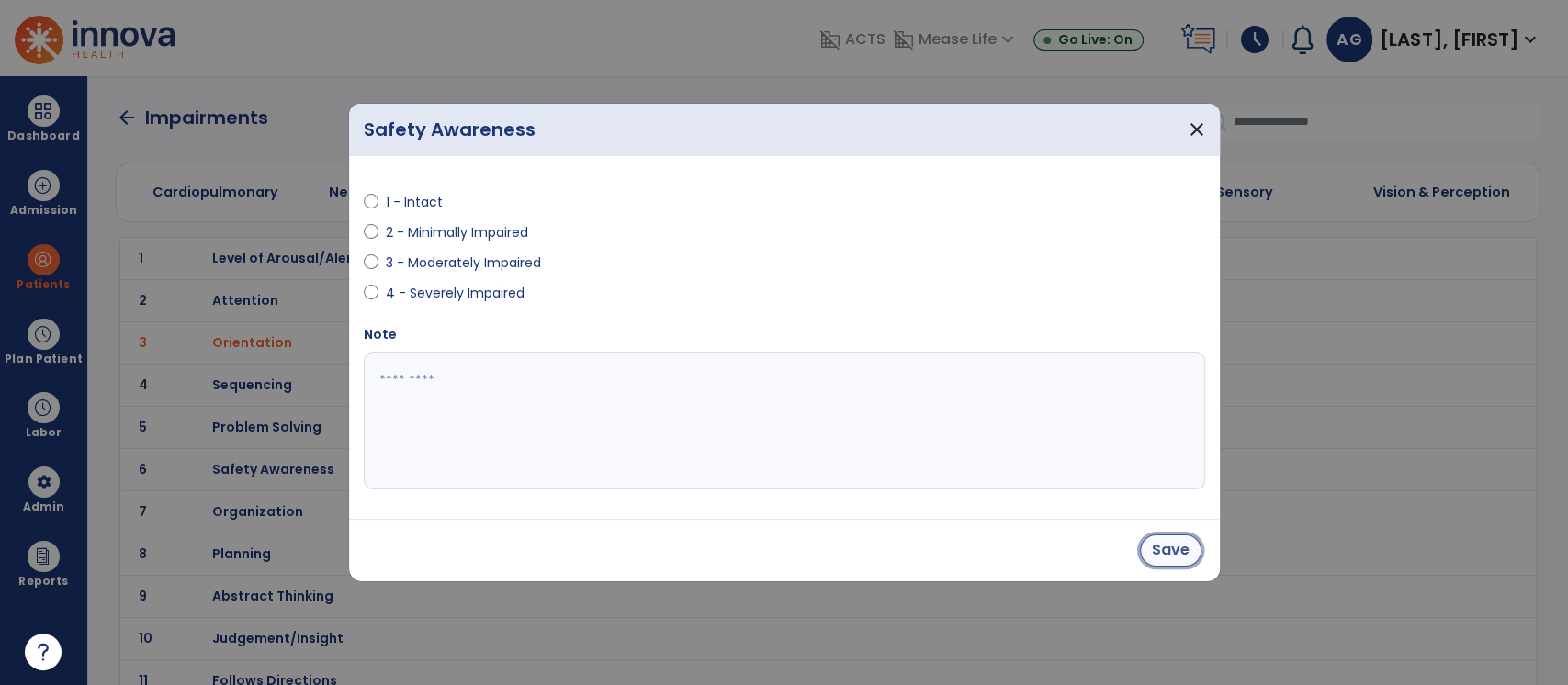 click on "Save" at bounding box center (1170, 550) 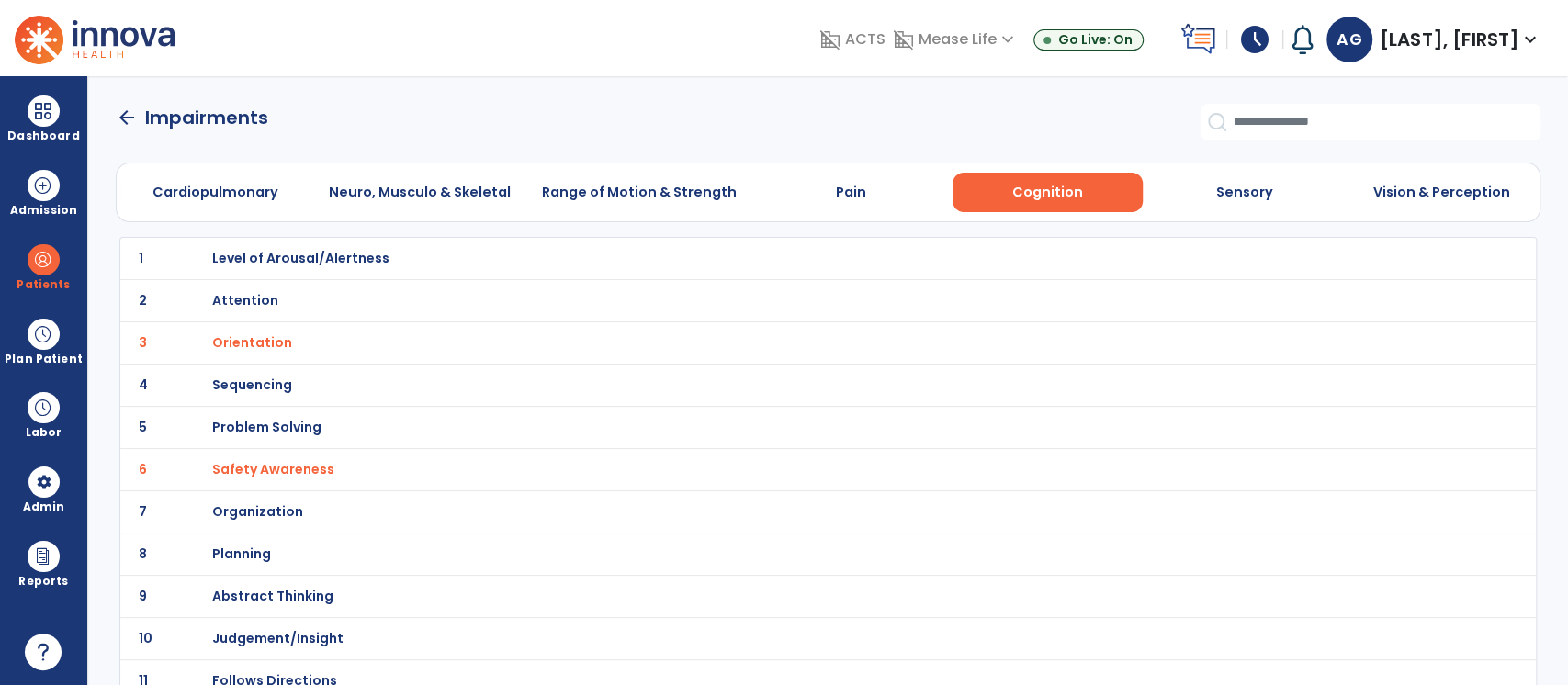 click on "Safety Awareness" at bounding box center [252, 342] 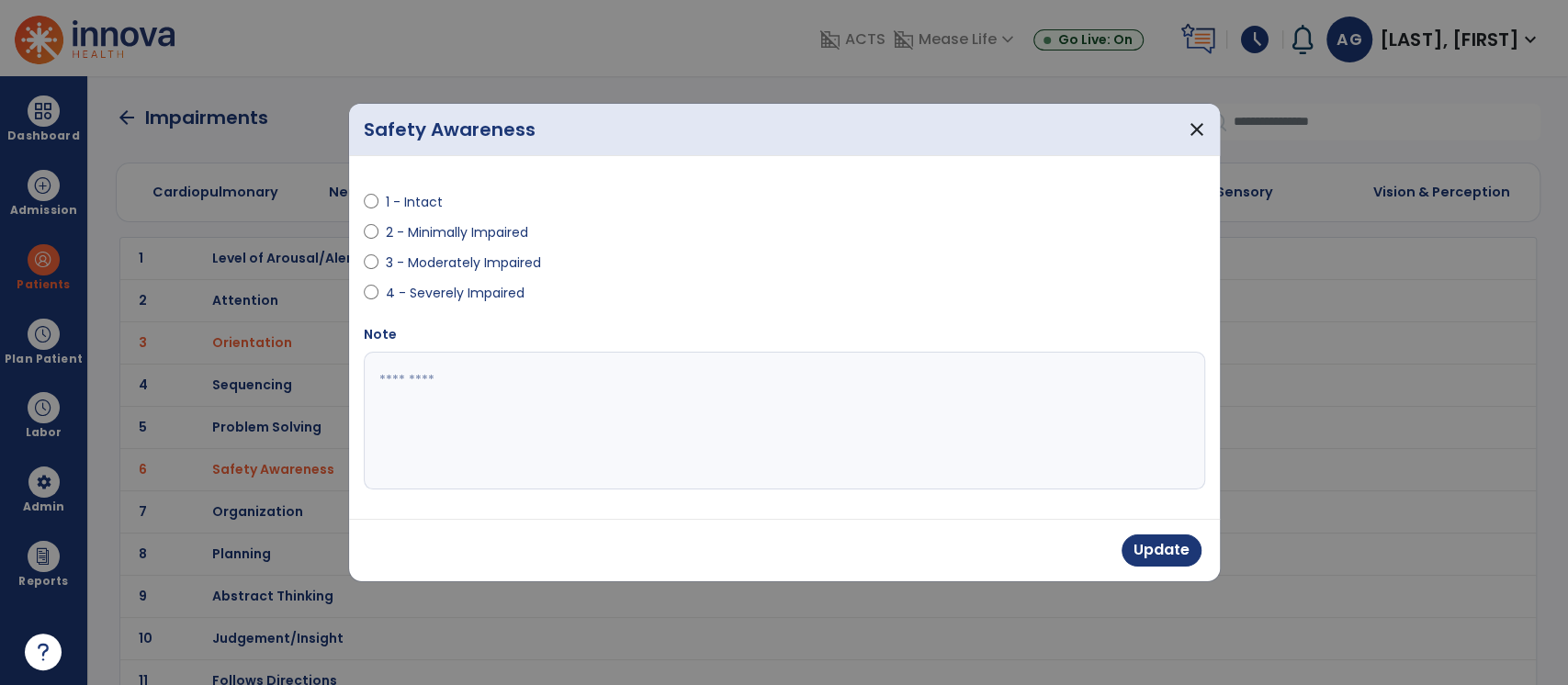 click at bounding box center [784, 342] 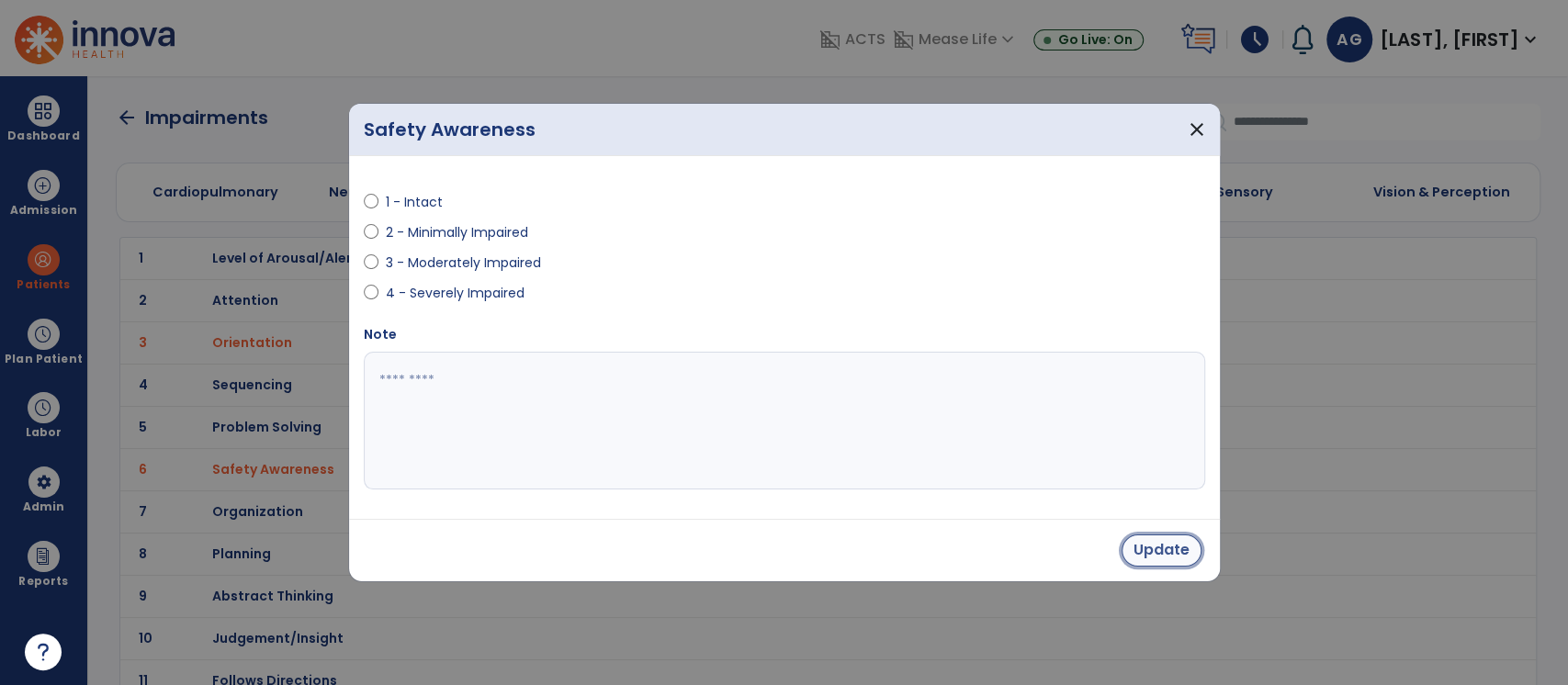 click on "Update" at bounding box center [1161, 550] 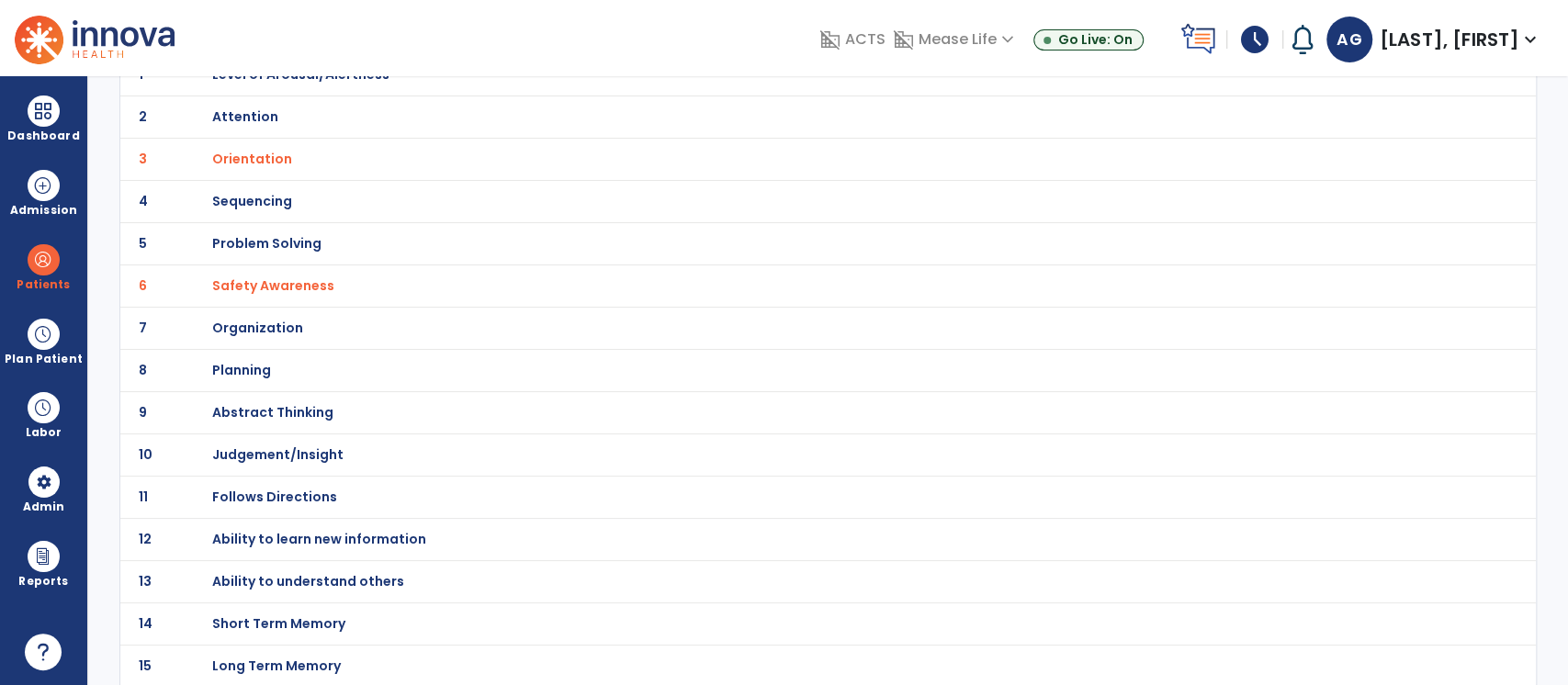 scroll, scrollTop: 184, scrollLeft: 0, axis: vertical 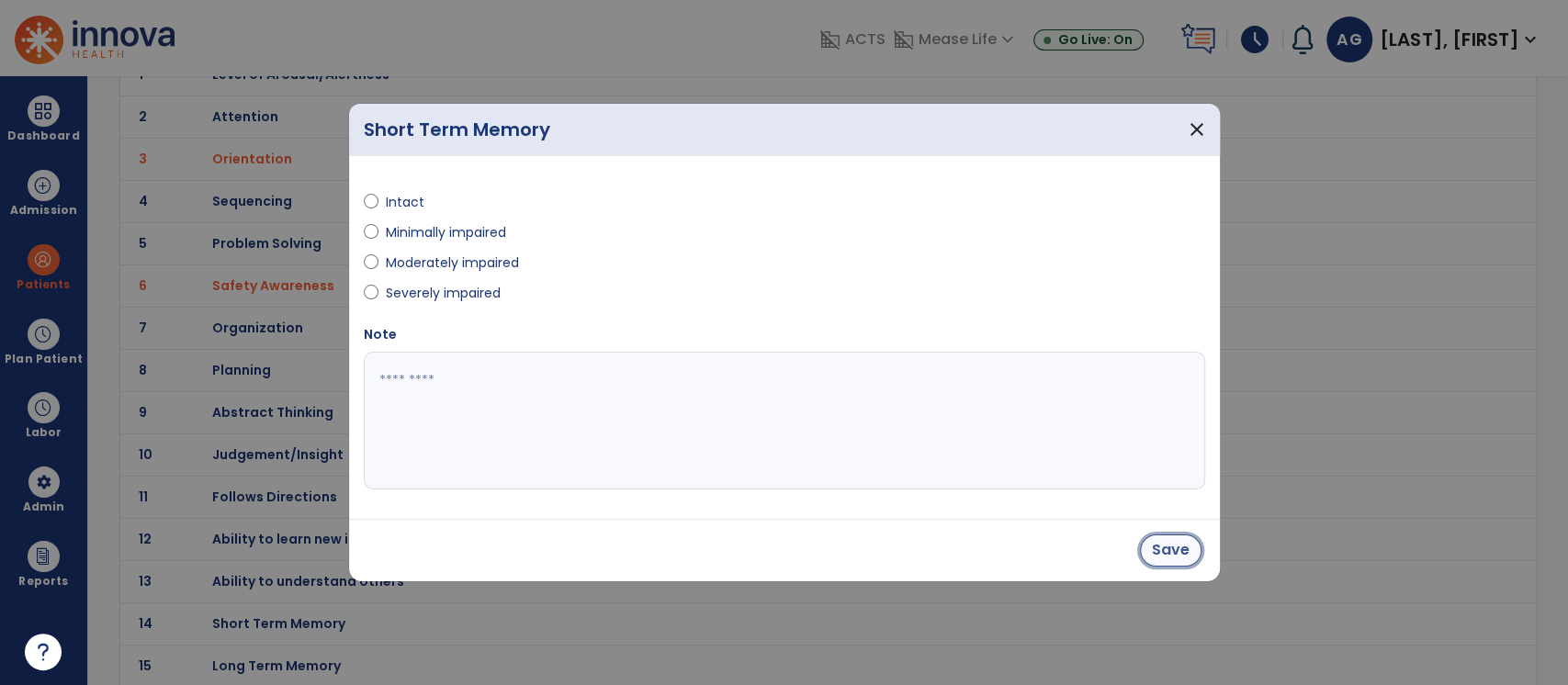 click on "Save" at bounding box center (1170, 550) 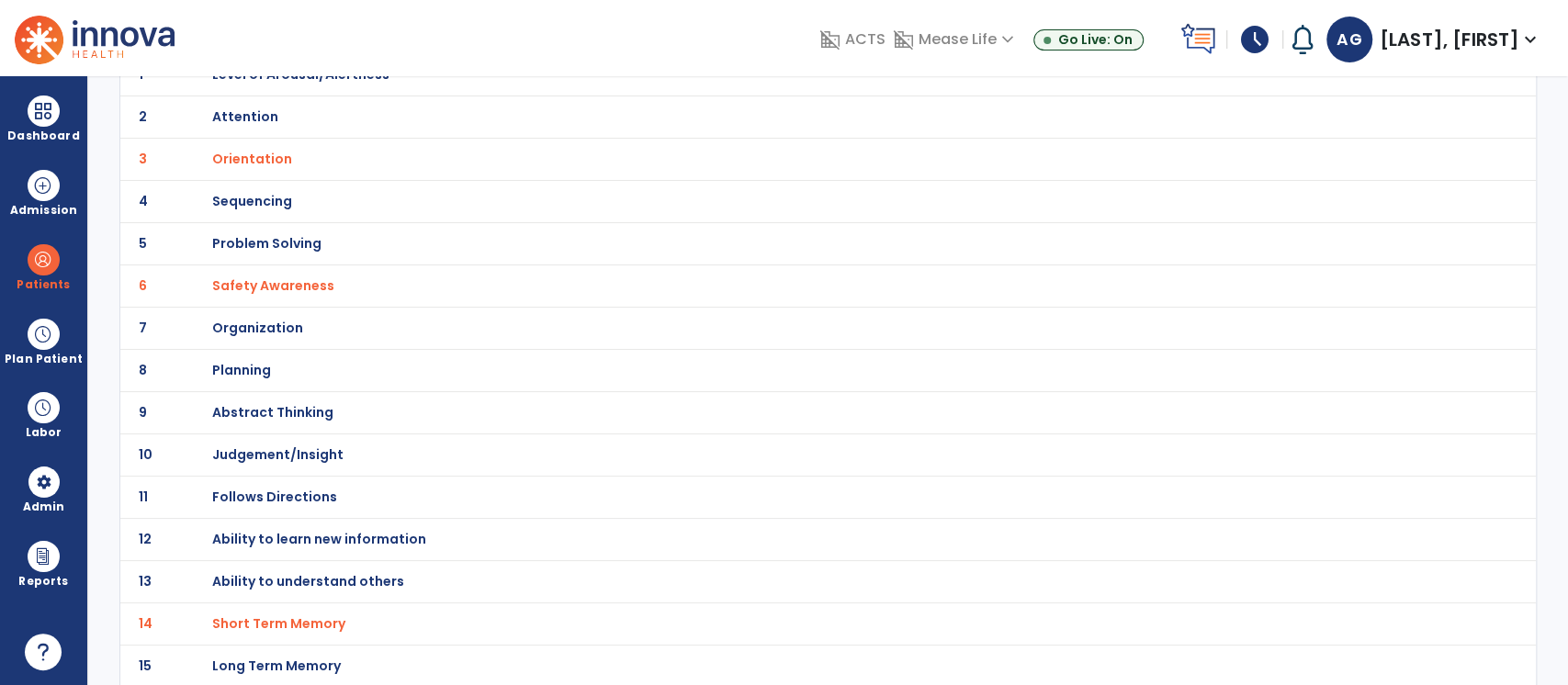 click on "10 Judgement/Insight" 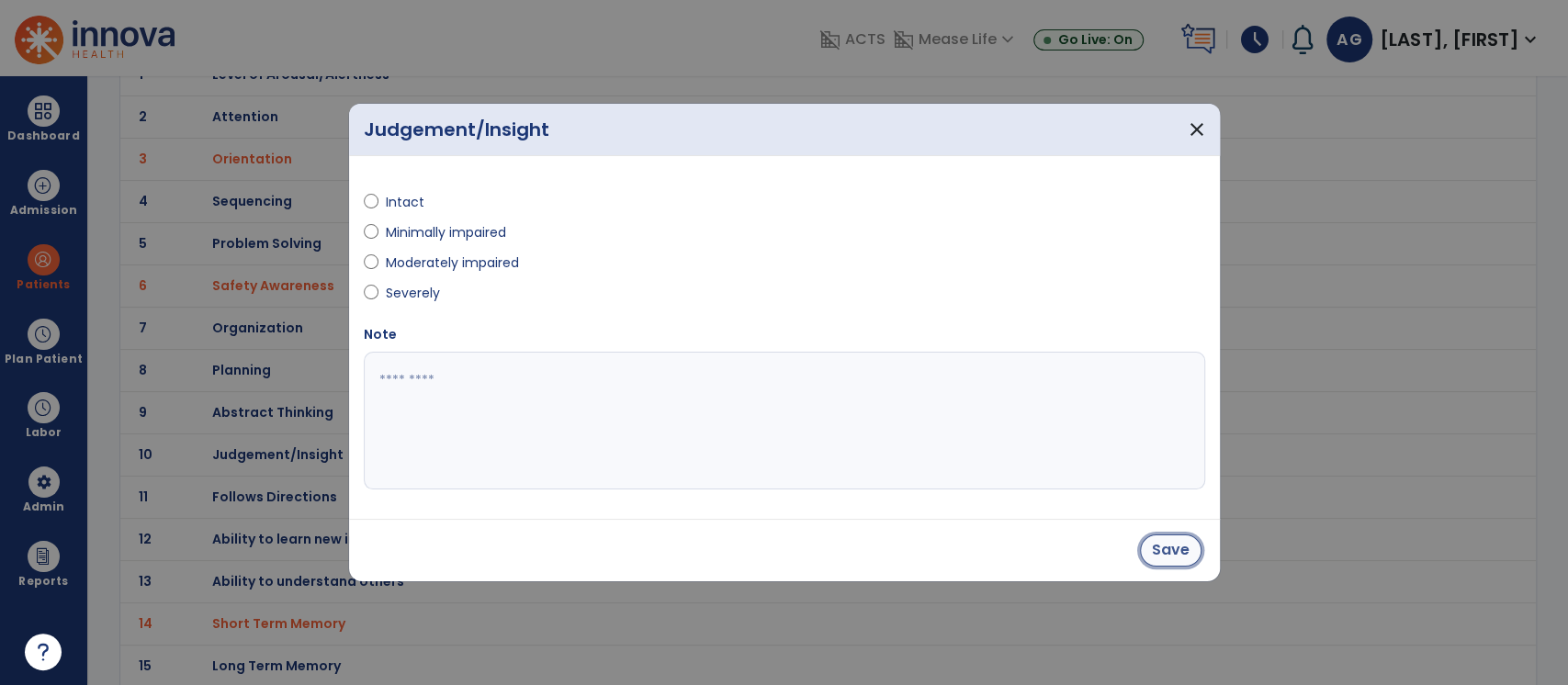 click on "Save" at bounding box center [1170, 550] 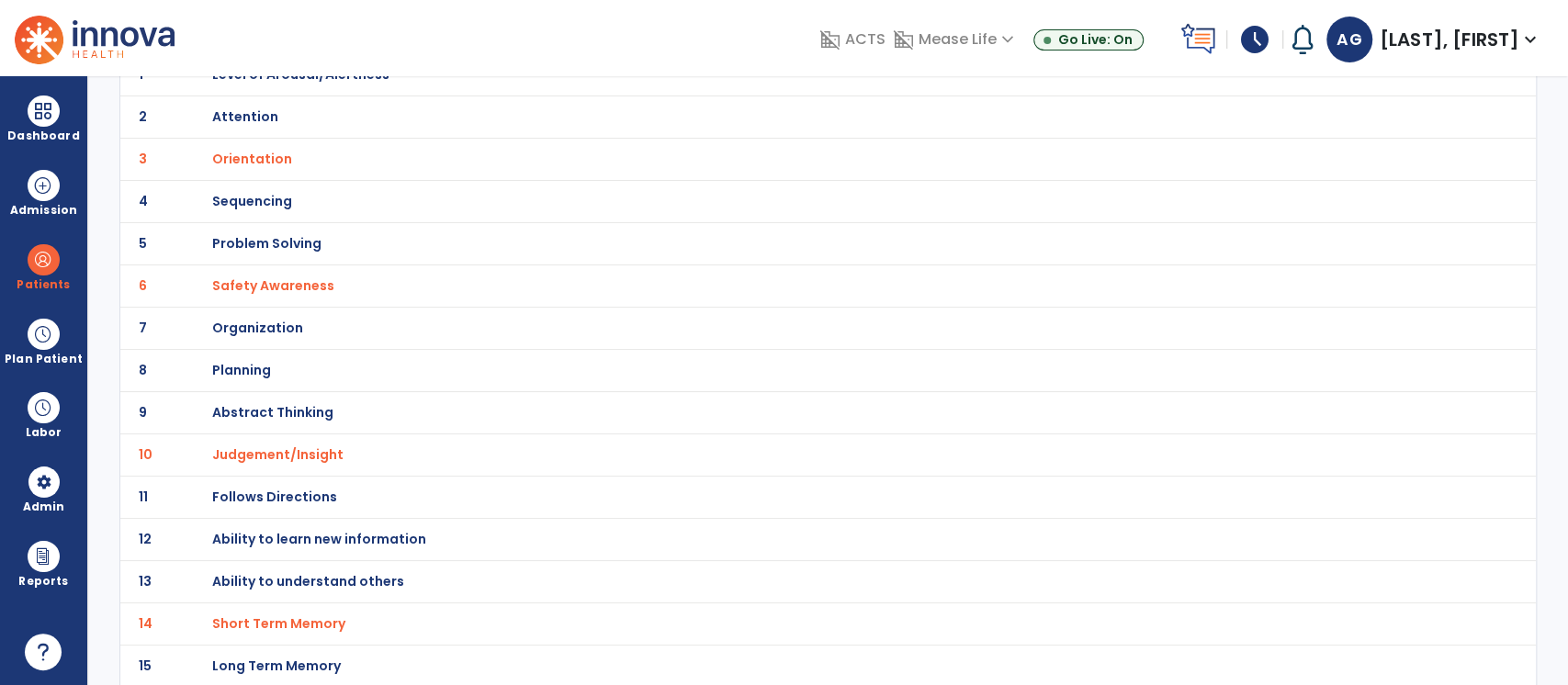 scroll, scrollTop: 0, scrollLeft: 0, axis: both 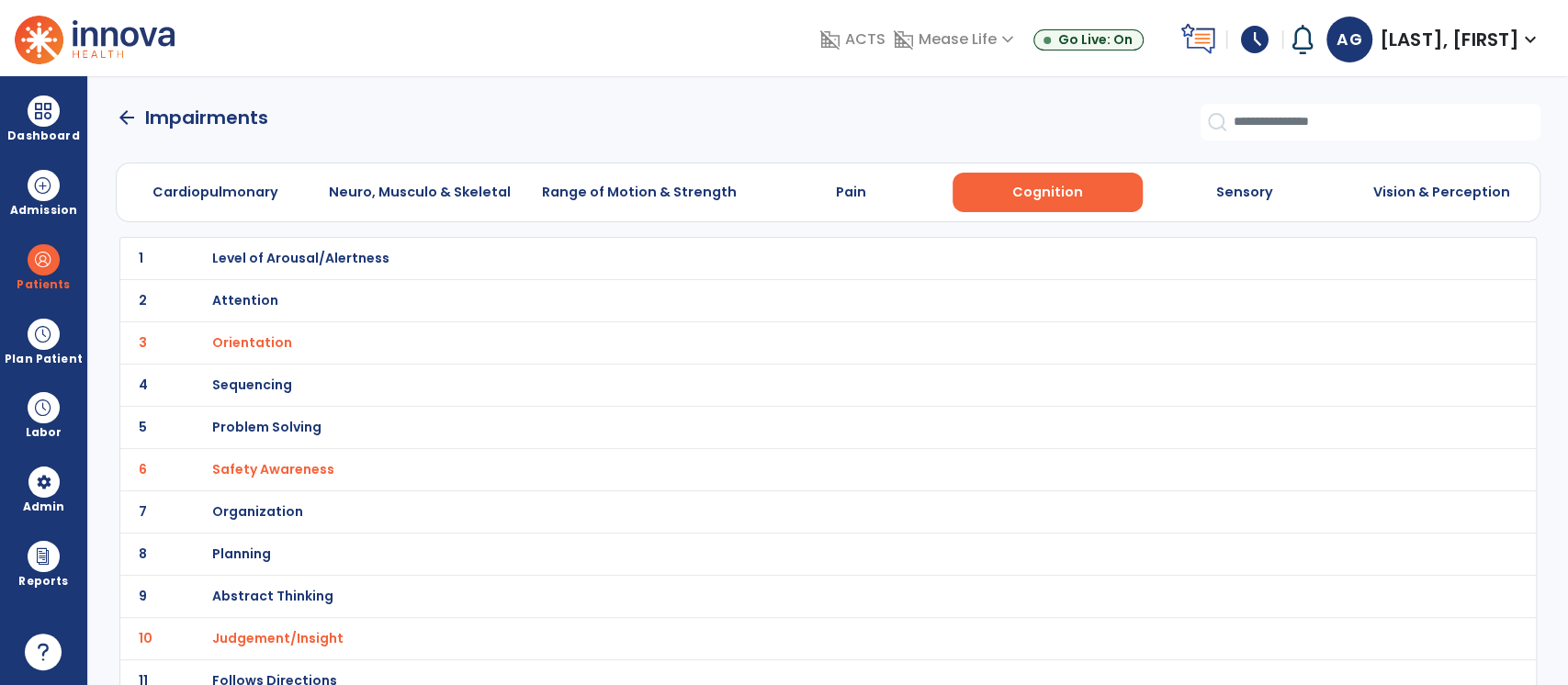 click on "arrow_back" 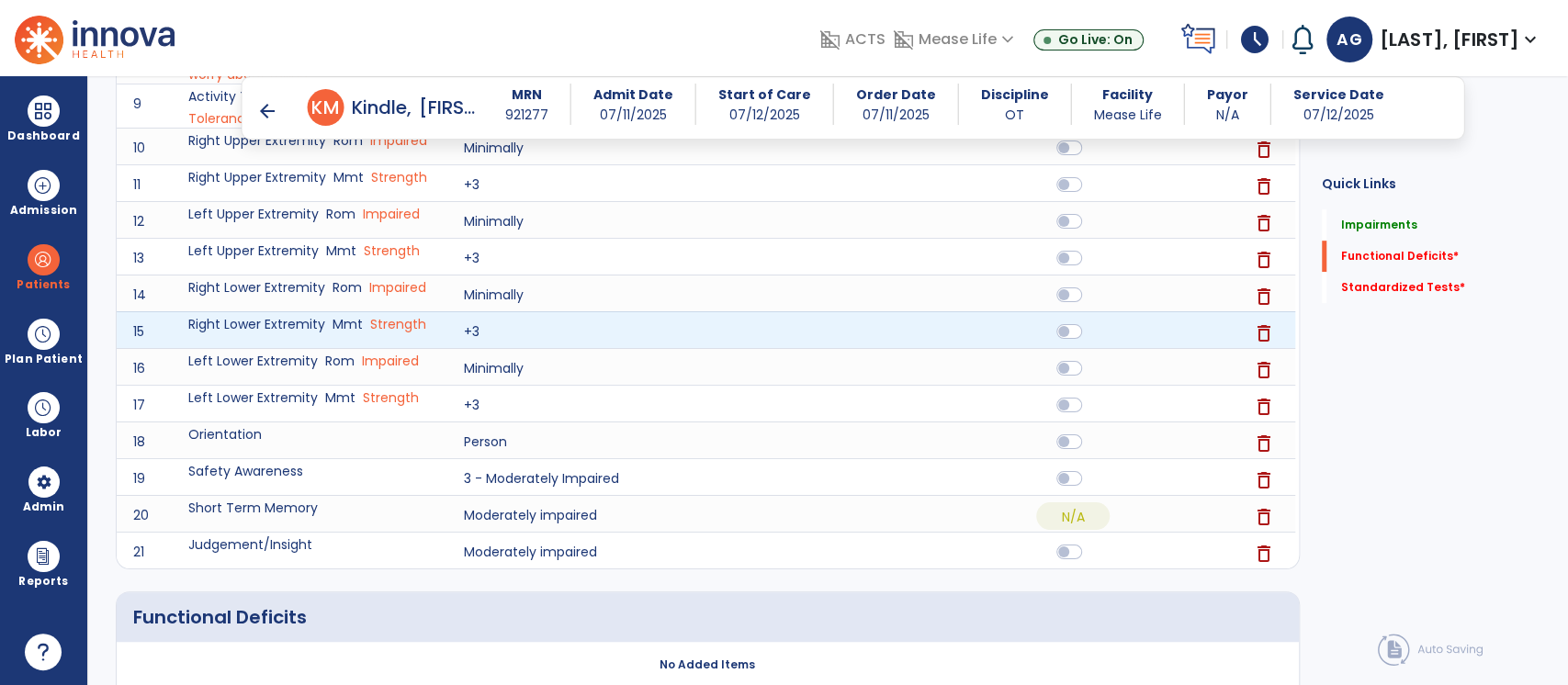 scroll, scrollTop: 955, scrollLeft: 0, axis: vertical 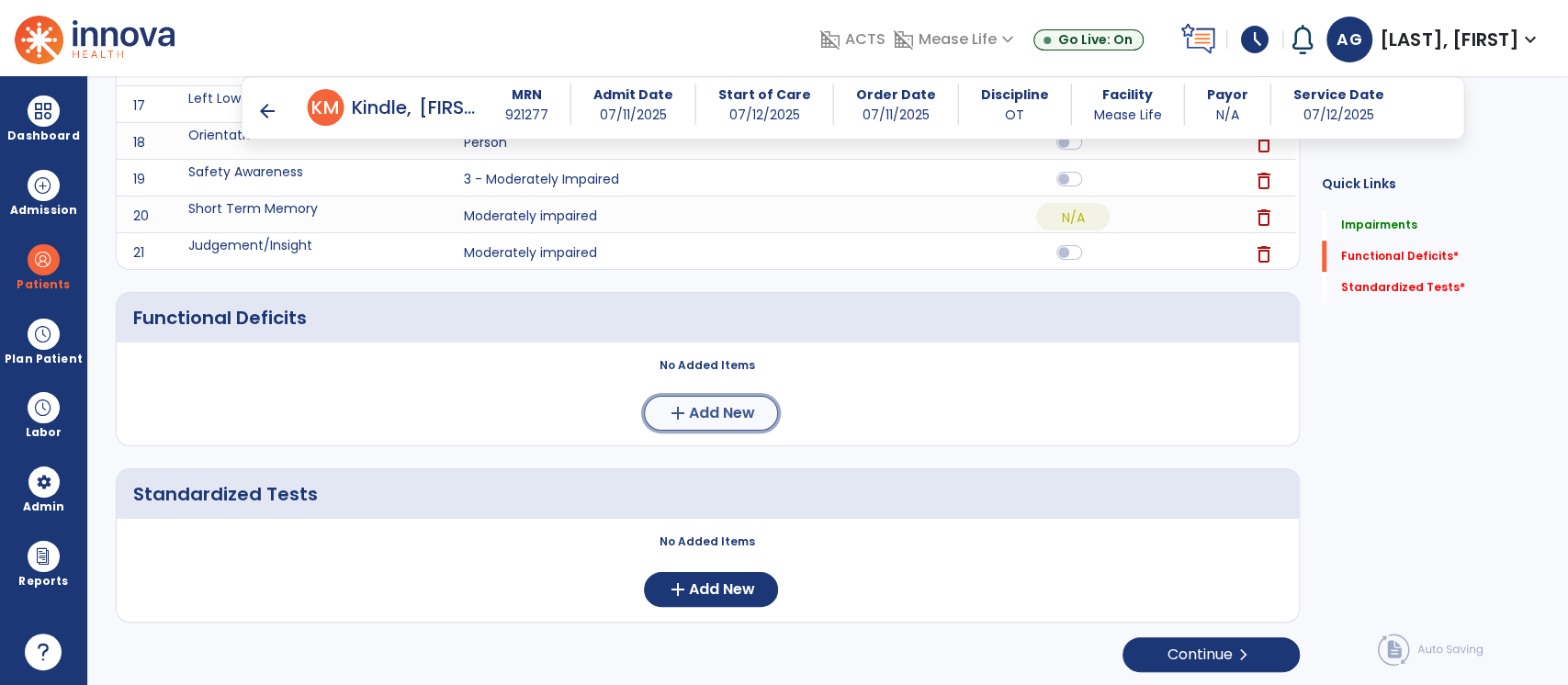 click on "add" 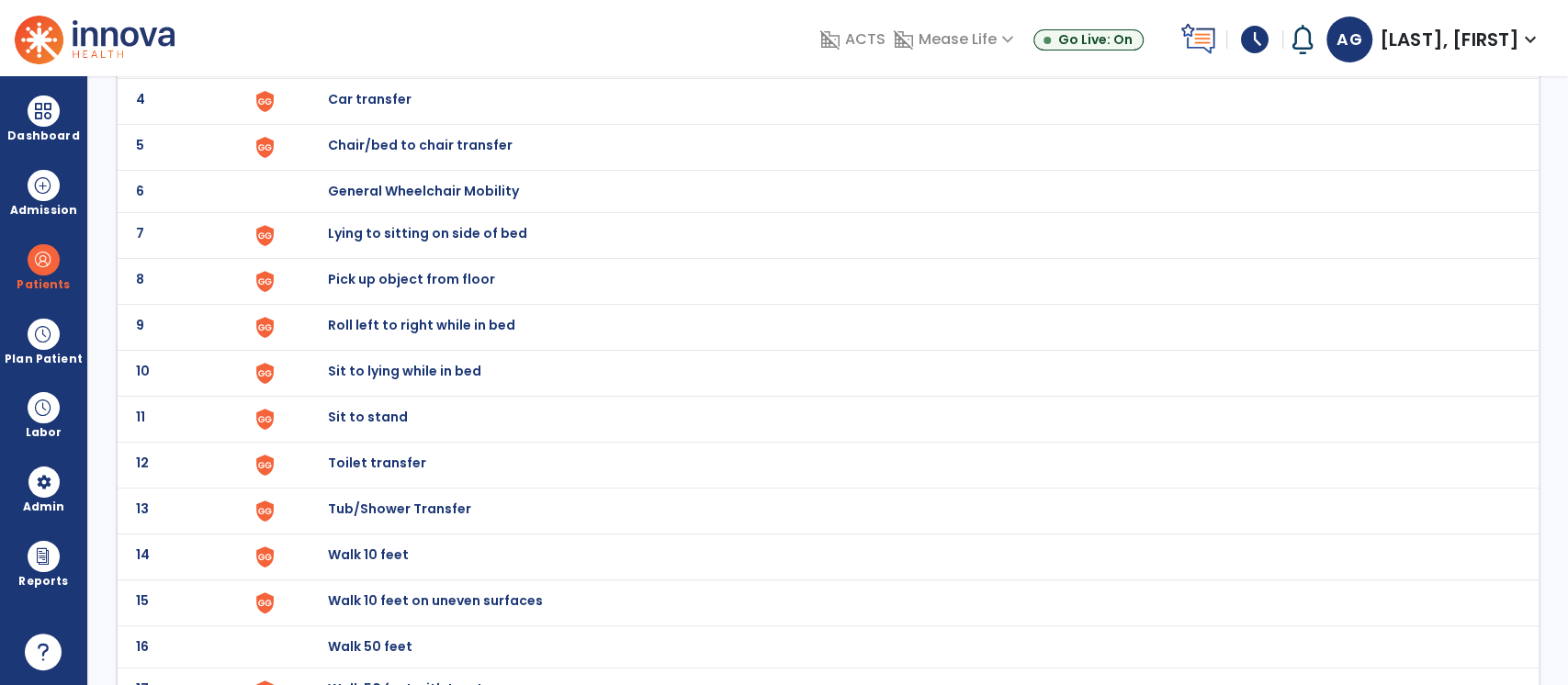 scroll, scrollTop: 296, scrollLeft: 0, axis: vertical 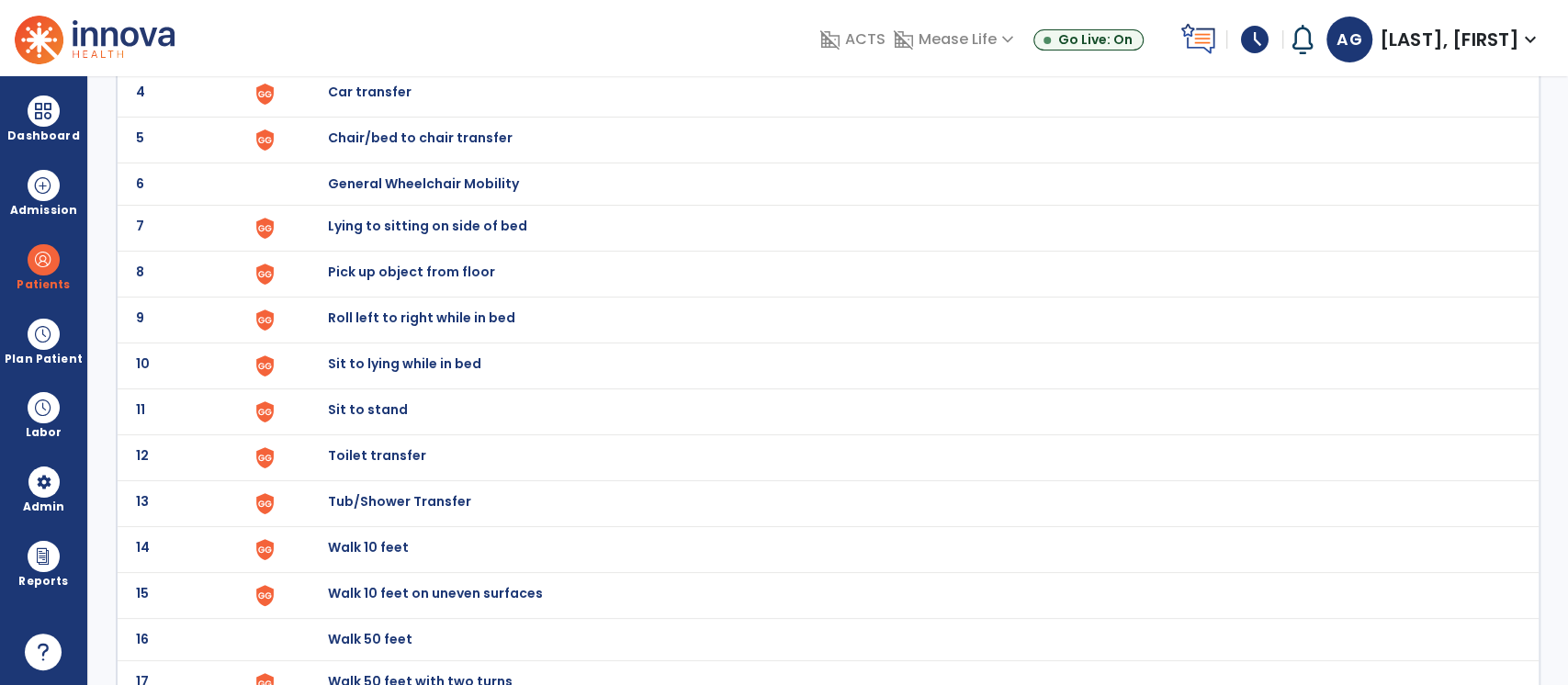 click on "Toilet transfer" at bounding box center (369, -46) 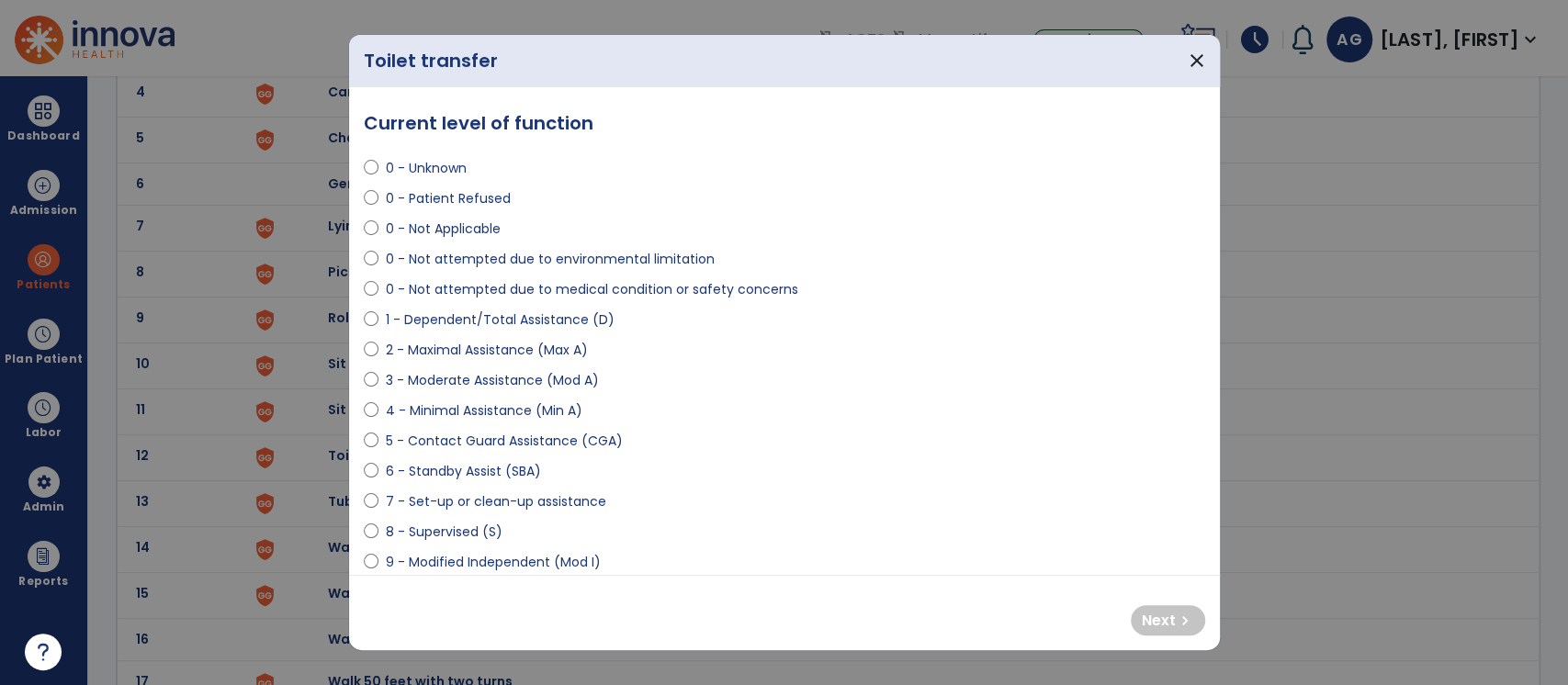 select on "**********" 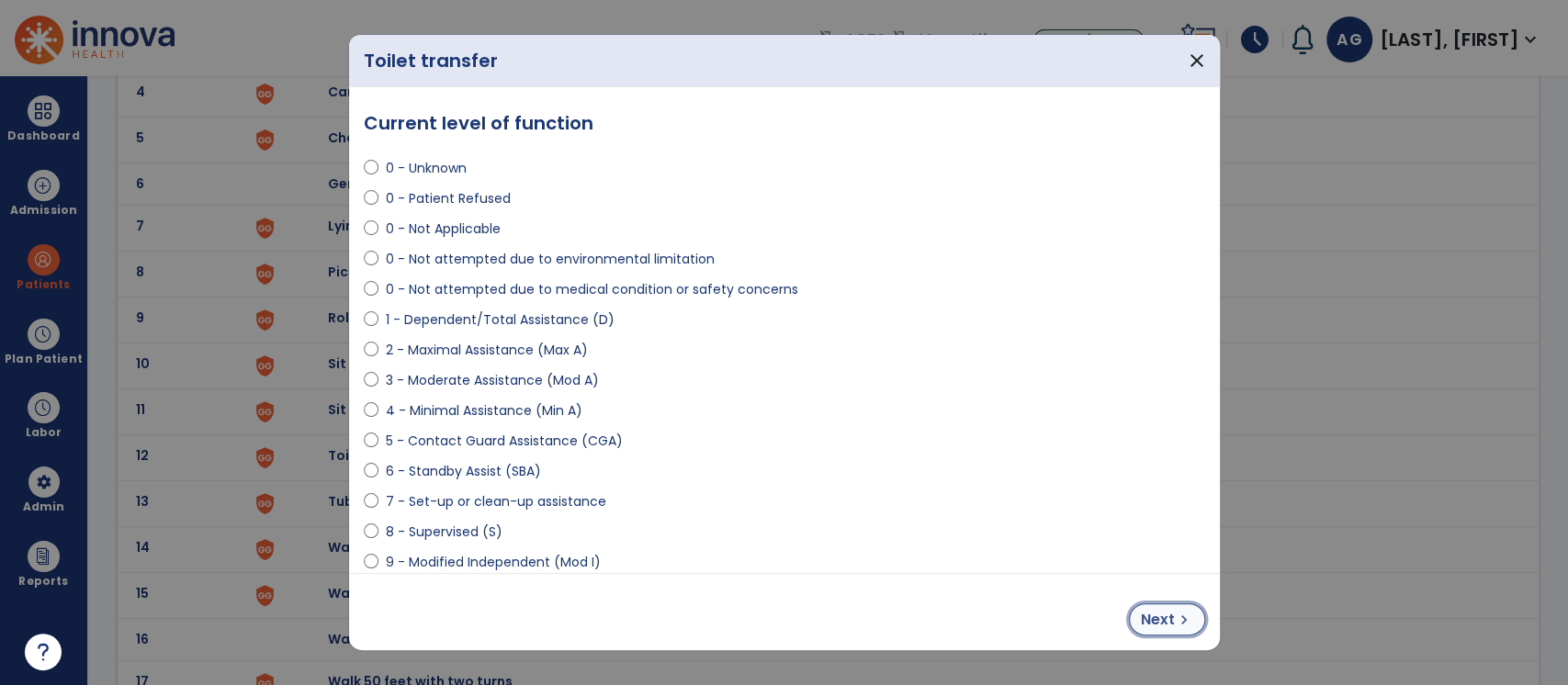 click on "Next" at bounding box center (1157, 620) 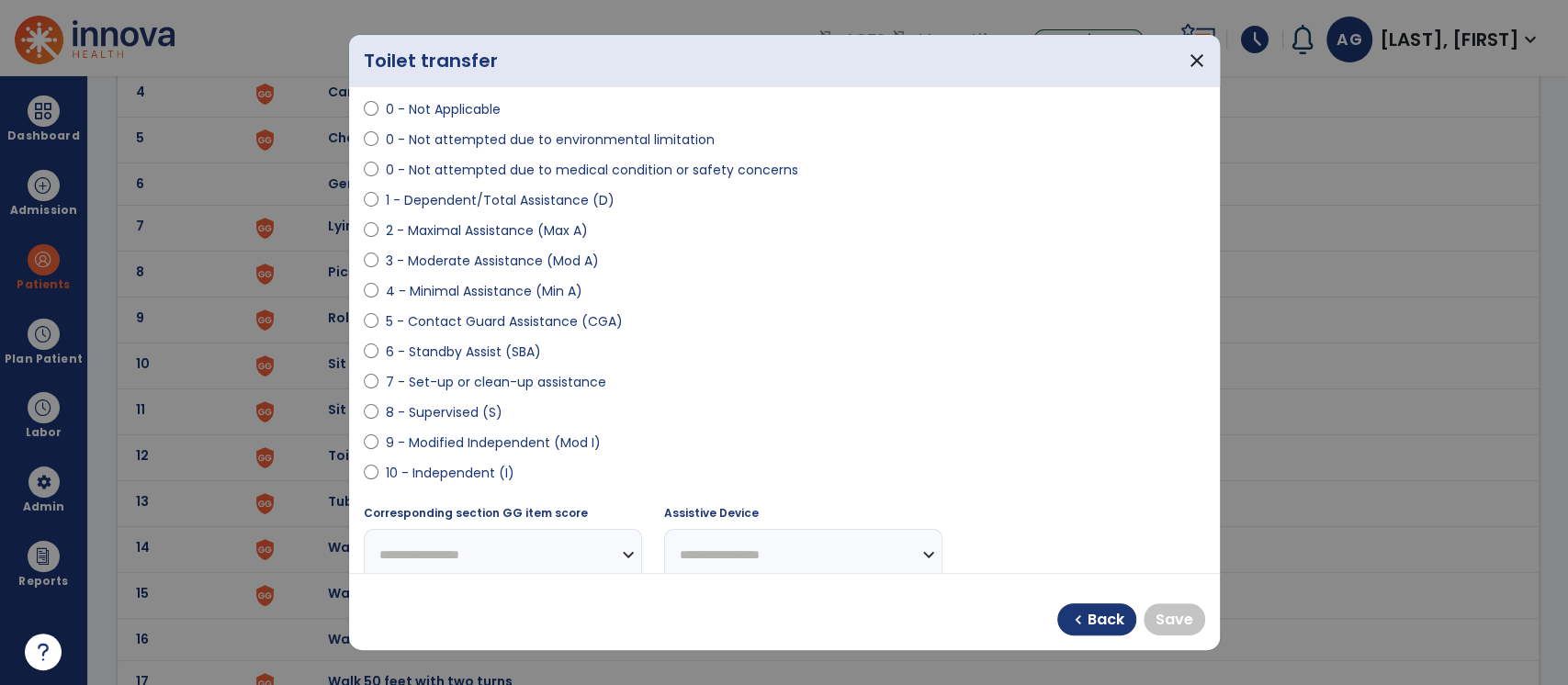 scroll, scrollTop: 121, scrollLeft: 0, axis: vertical 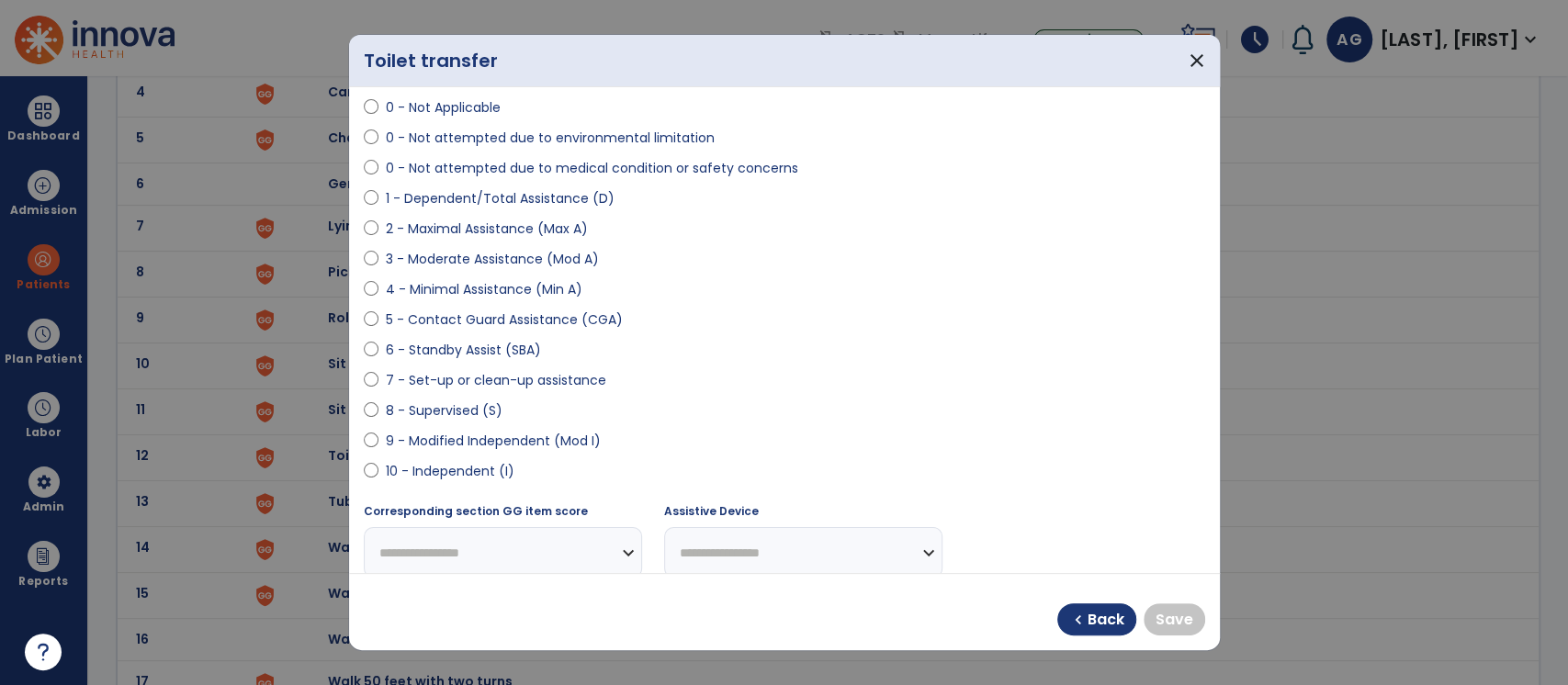 select on "**********" 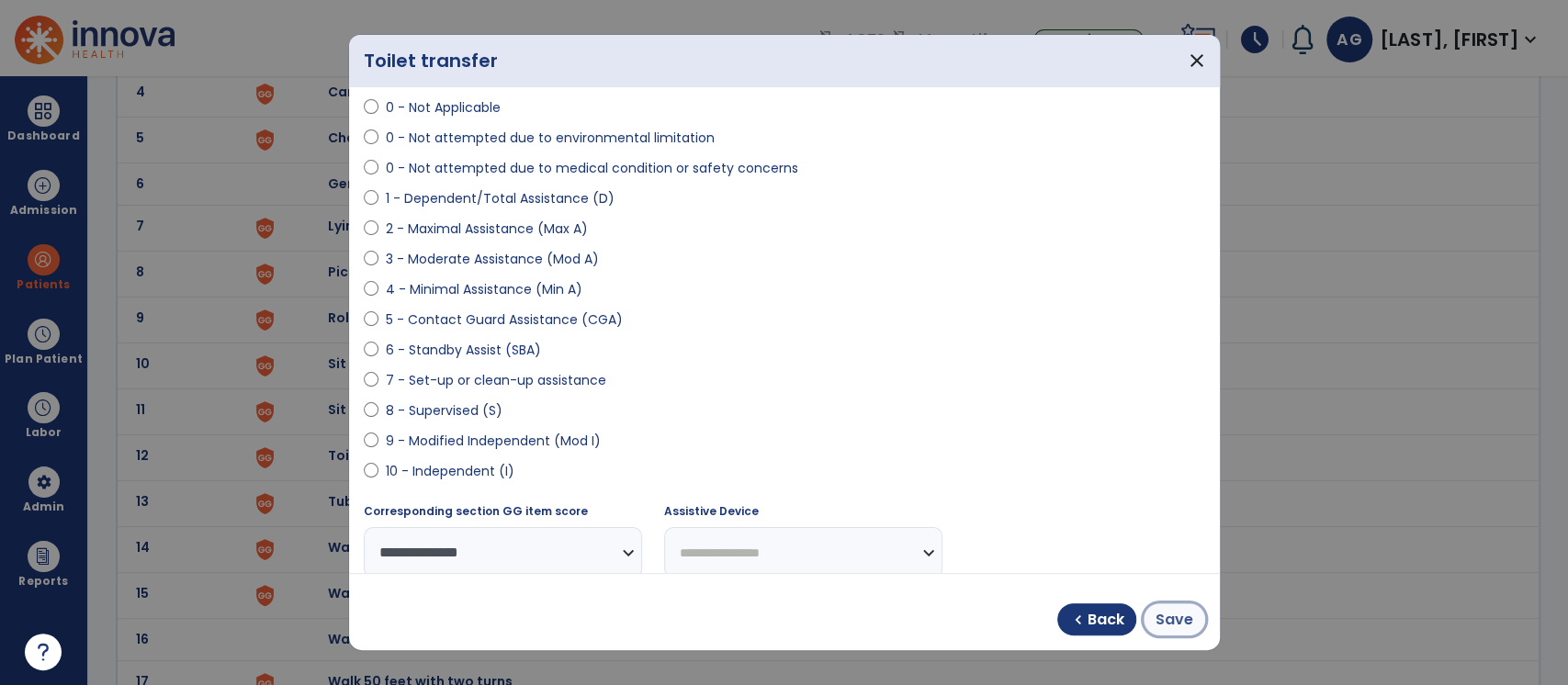 click on "Save" at bounding box center [1174, 620] 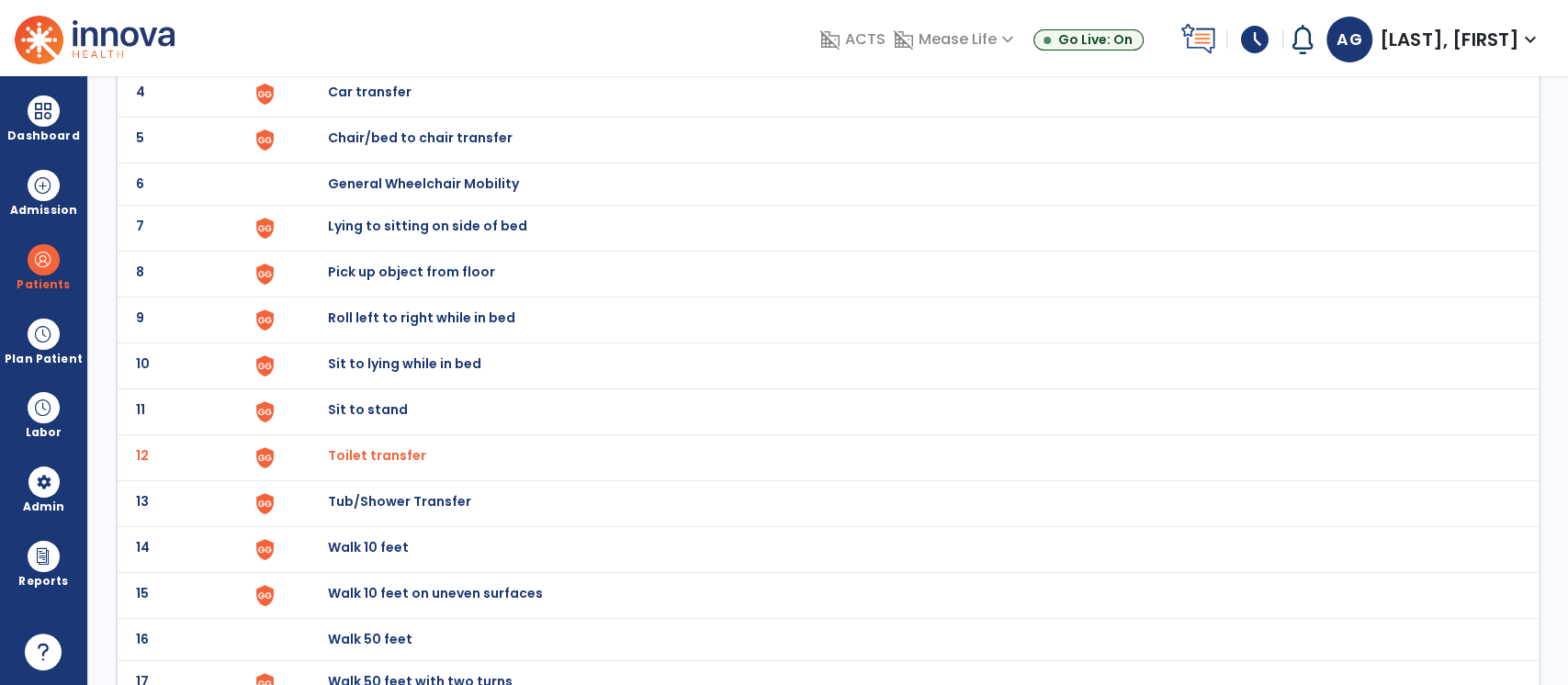 click on "Tub/Shower Transfer" at bounding box center (369, -46) 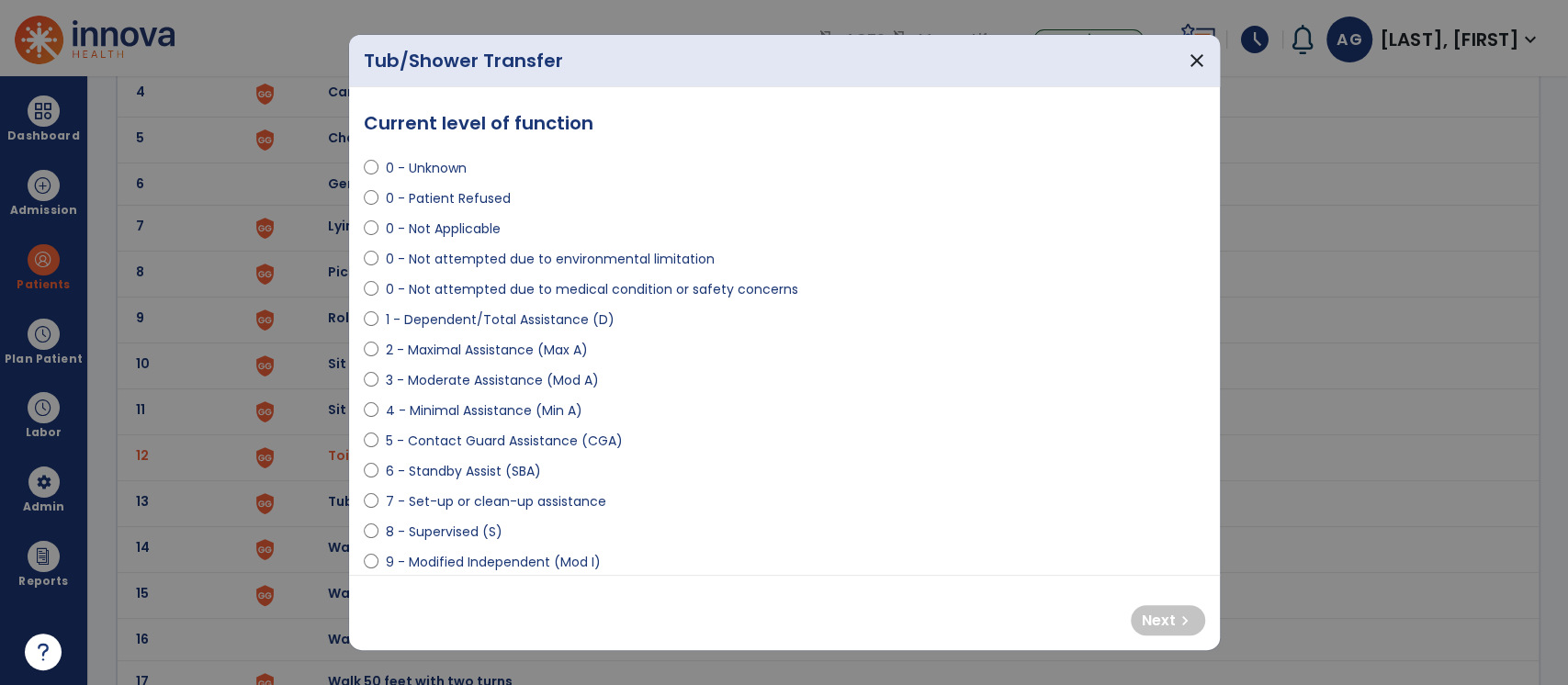 select on "**********" 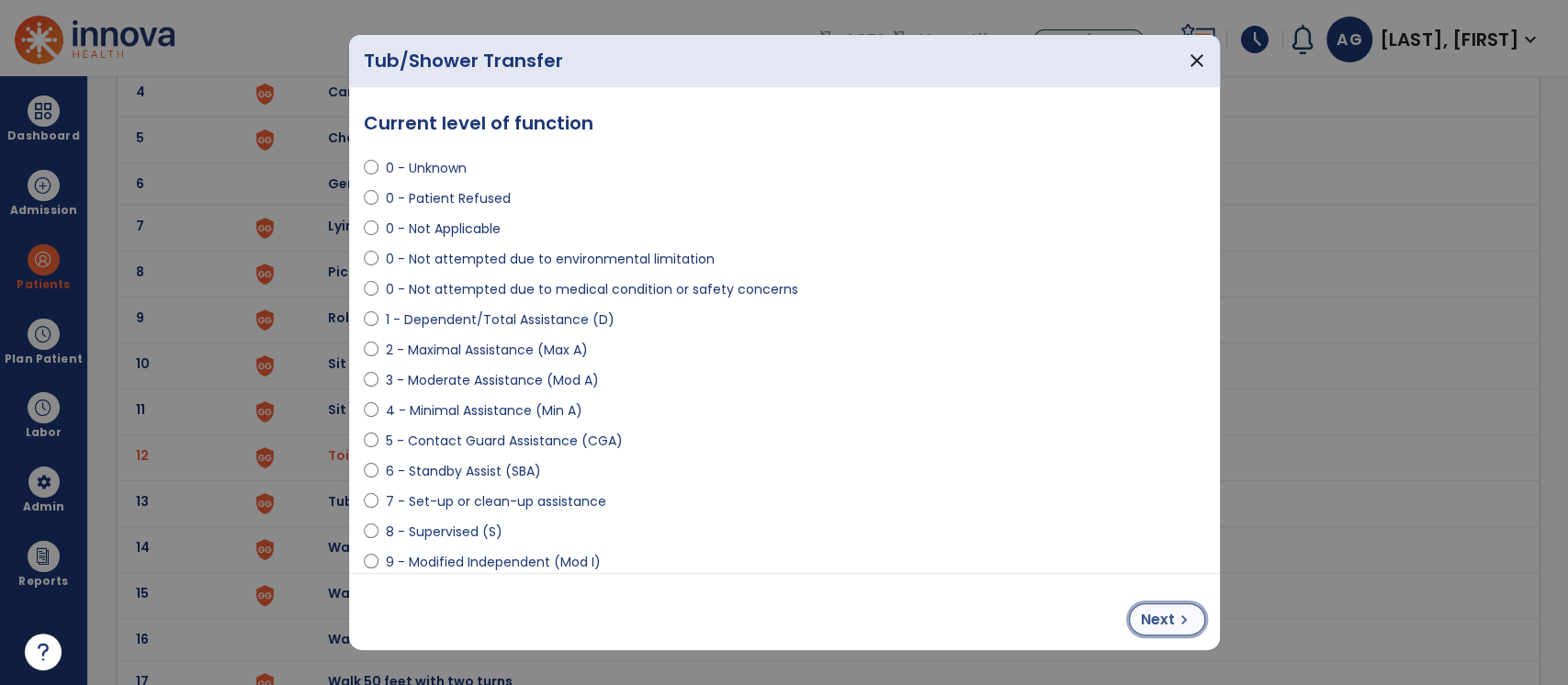 click on "Next" at bounding box center [1157, 620] 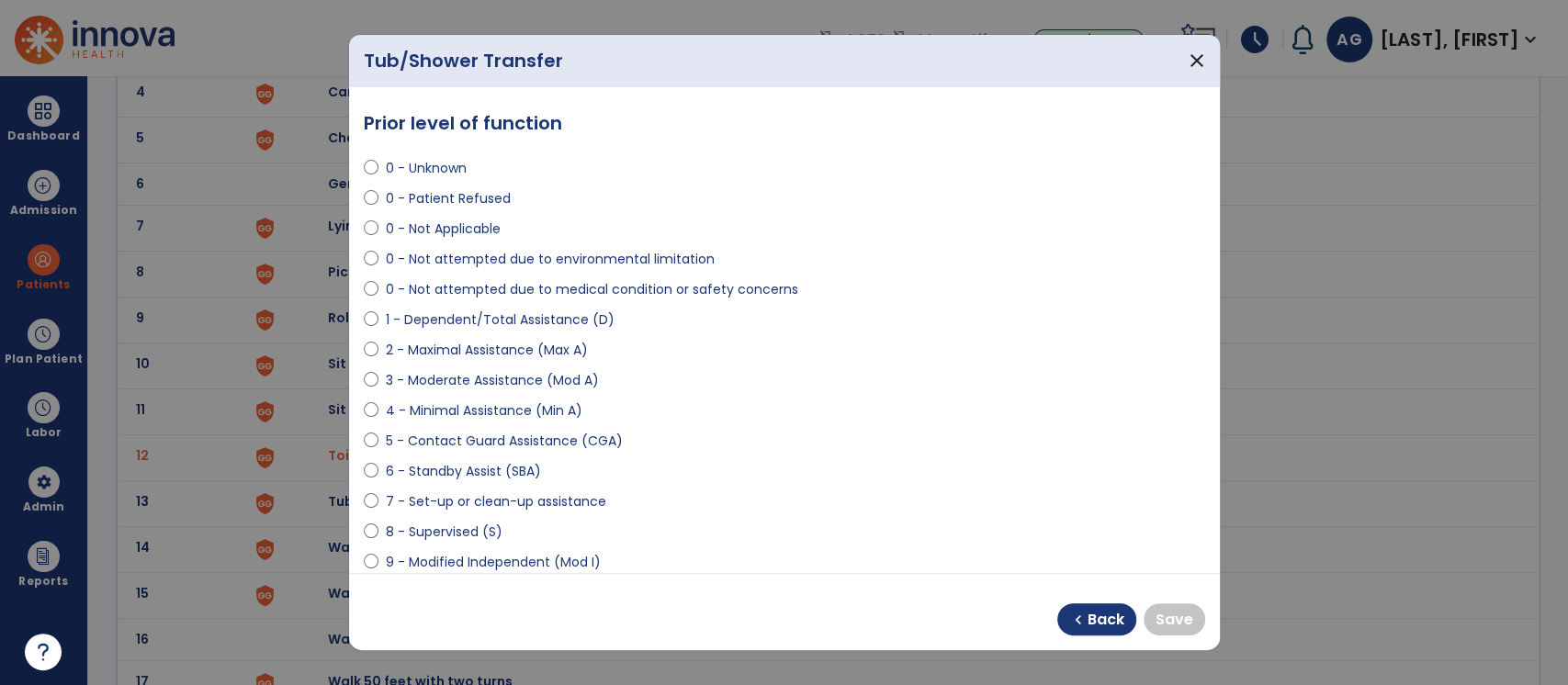 select on "**********" 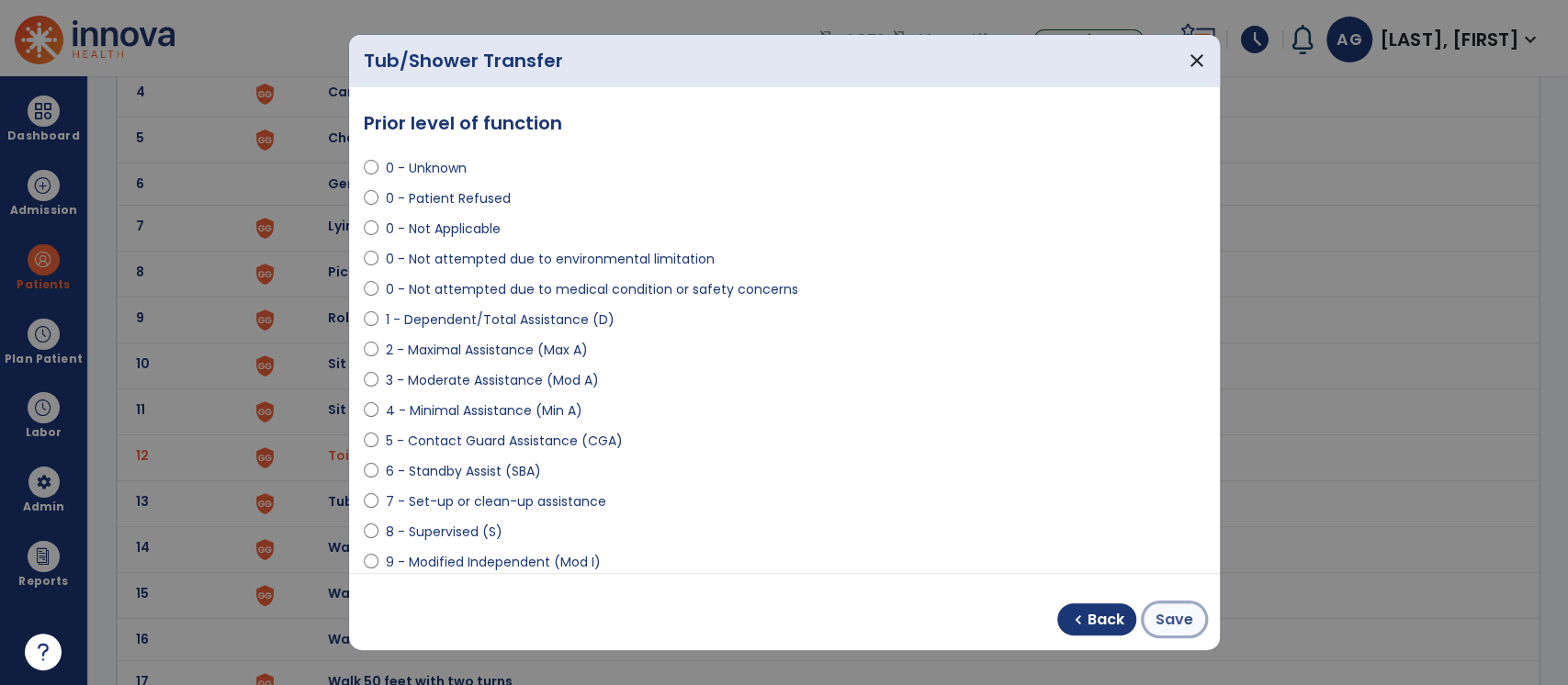 click on "Save" at bounding box center [1174, 620] 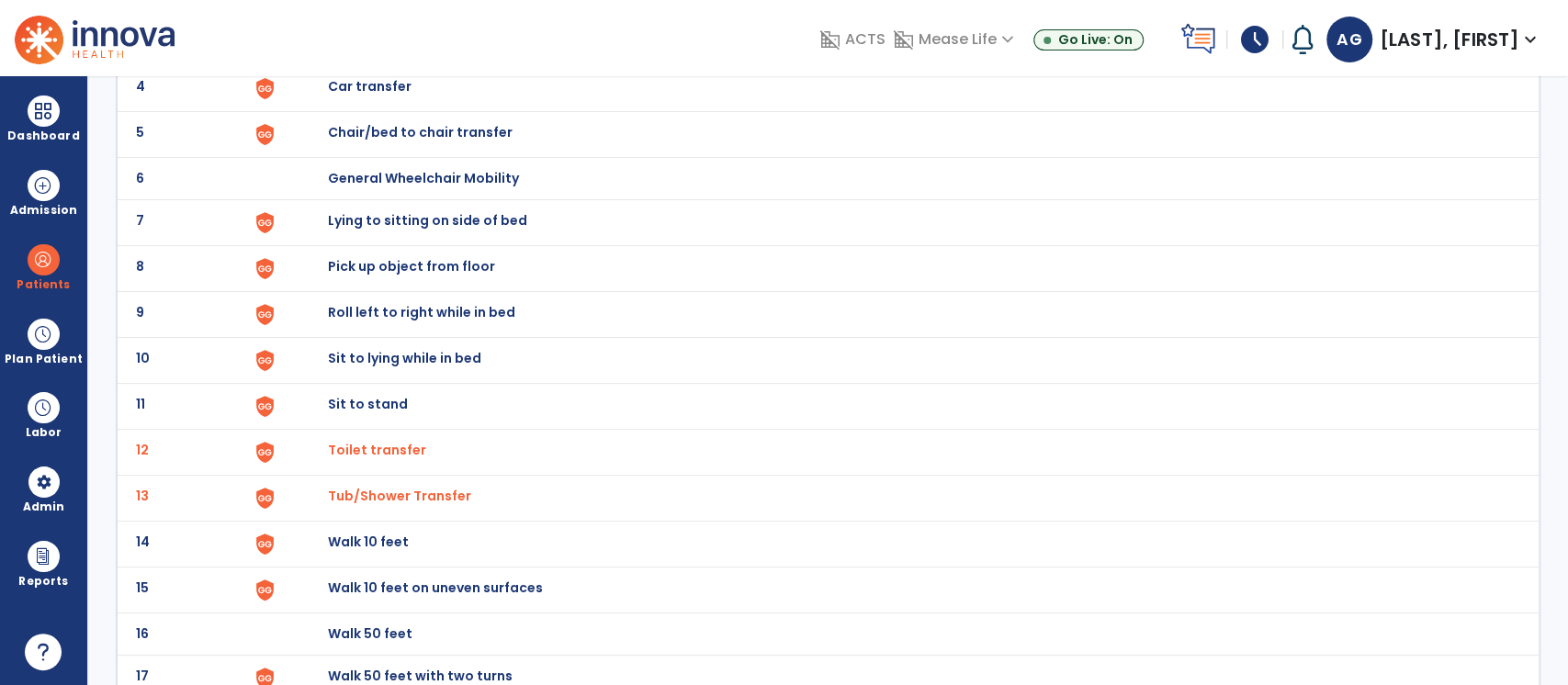 scroll, scrollTop: 0, scrollLeft: 0, axis: both 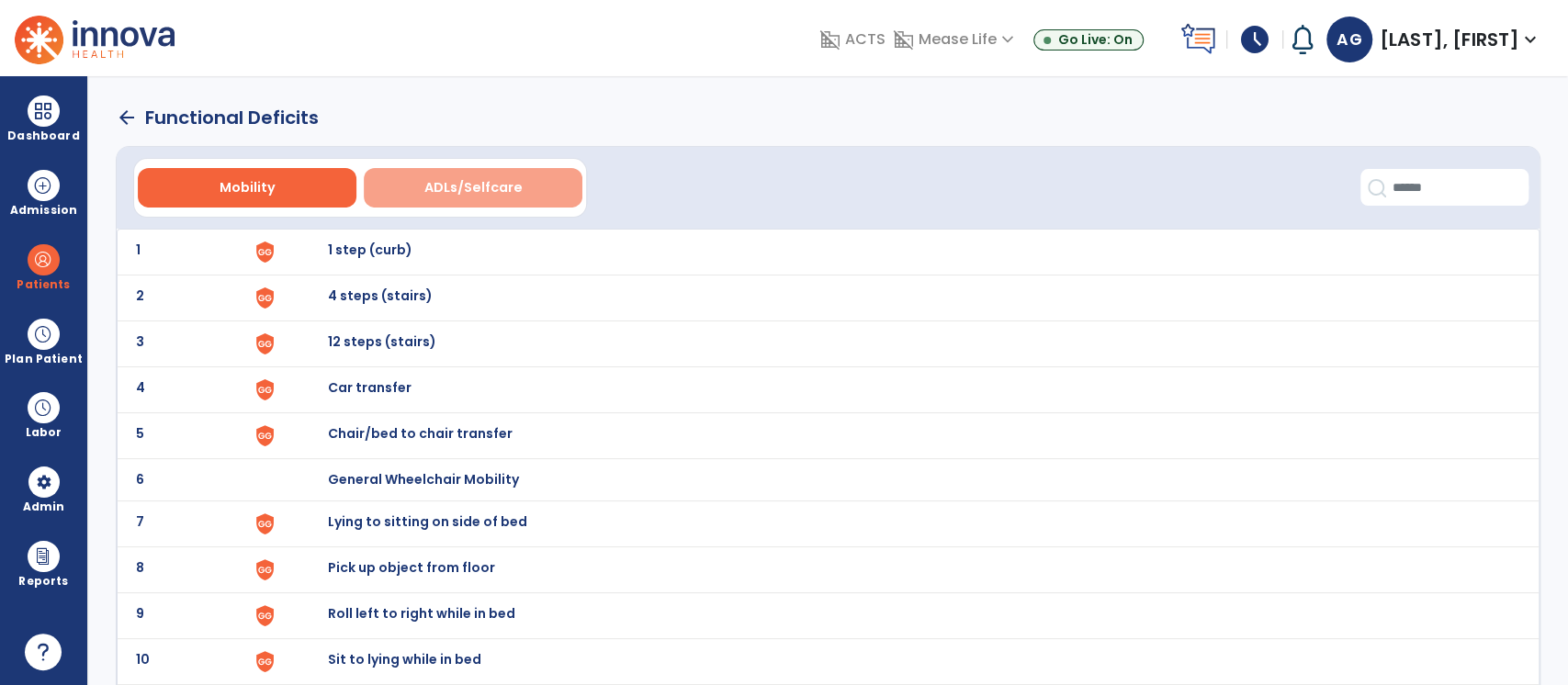 click on "ADLs/Selfcare" at bounding box center [473, 187] 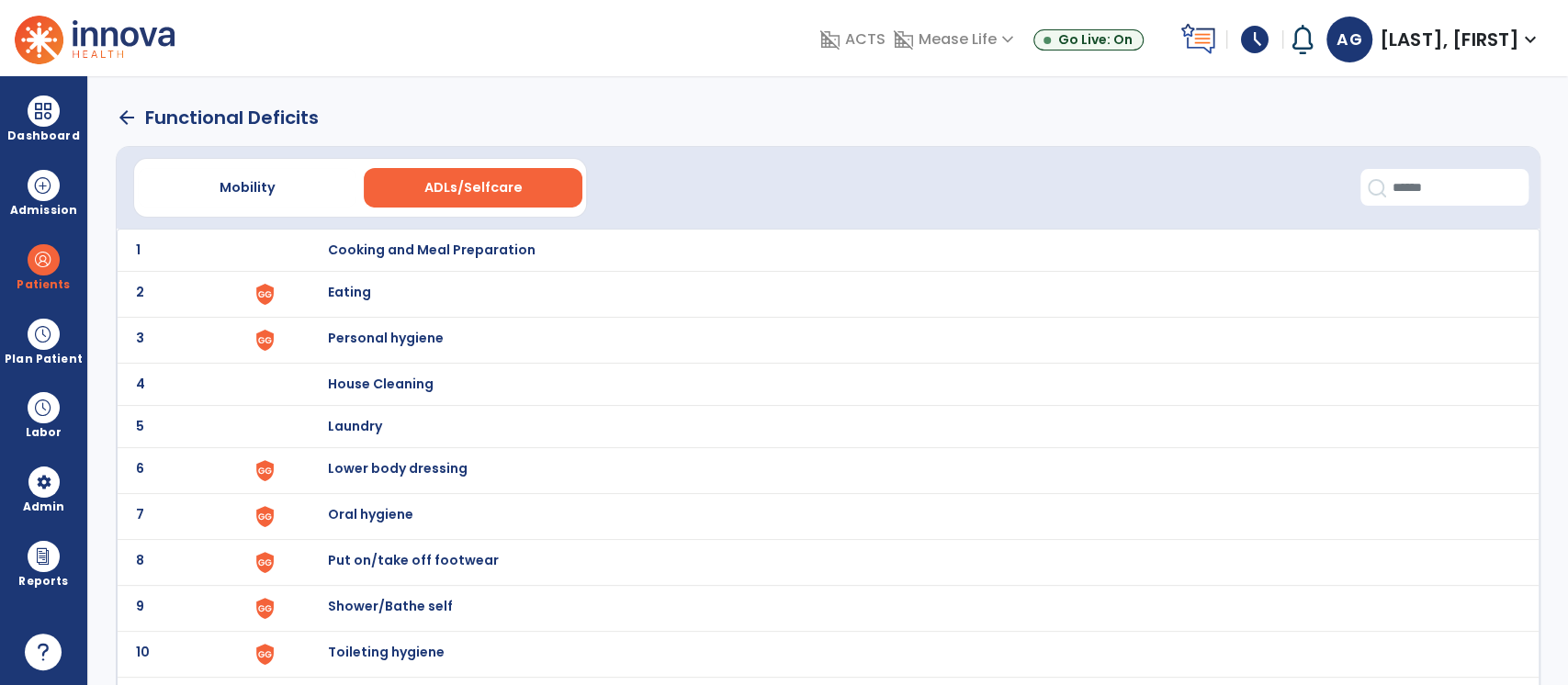 click on "ADLs/Selfcare" at bounding box center (473, 187) 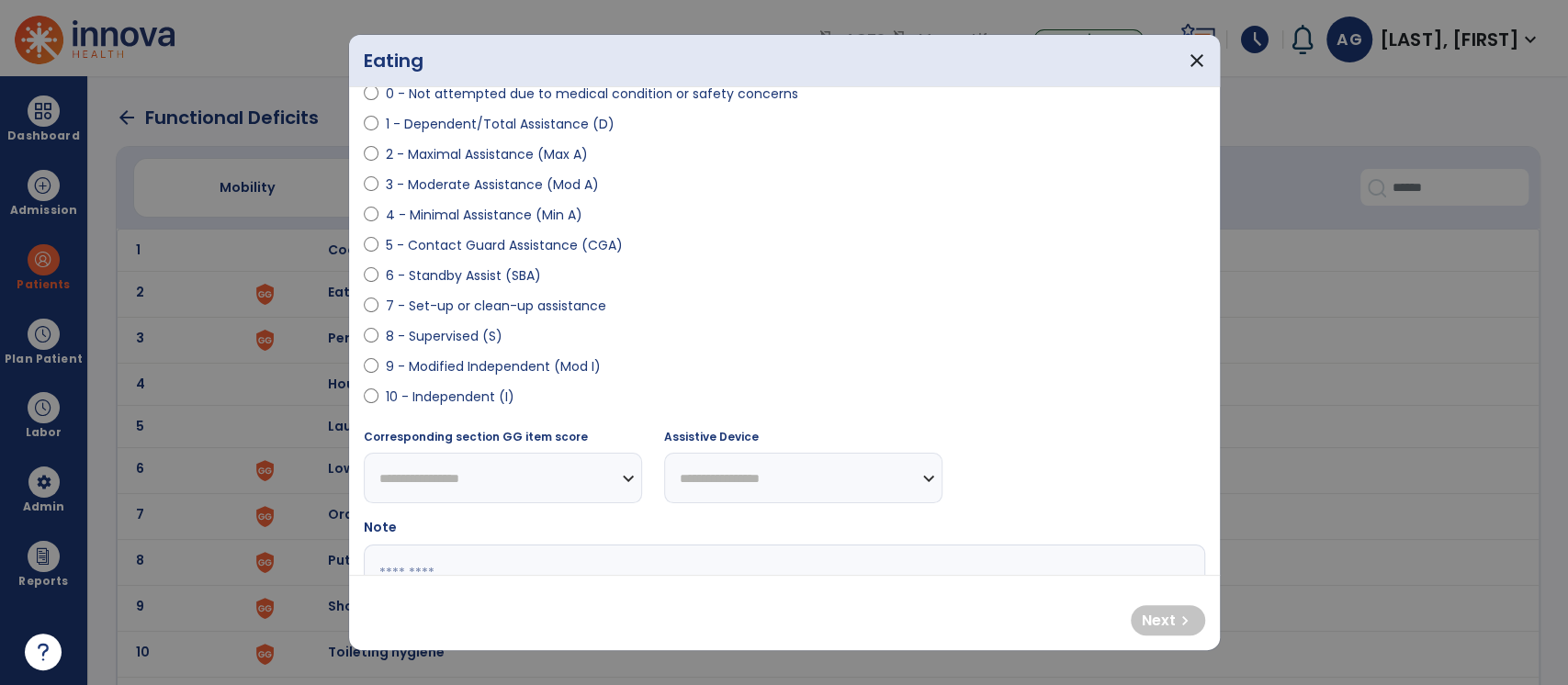 scroll, scrollTop: 185, scrollLeft: 0, axis: vertical 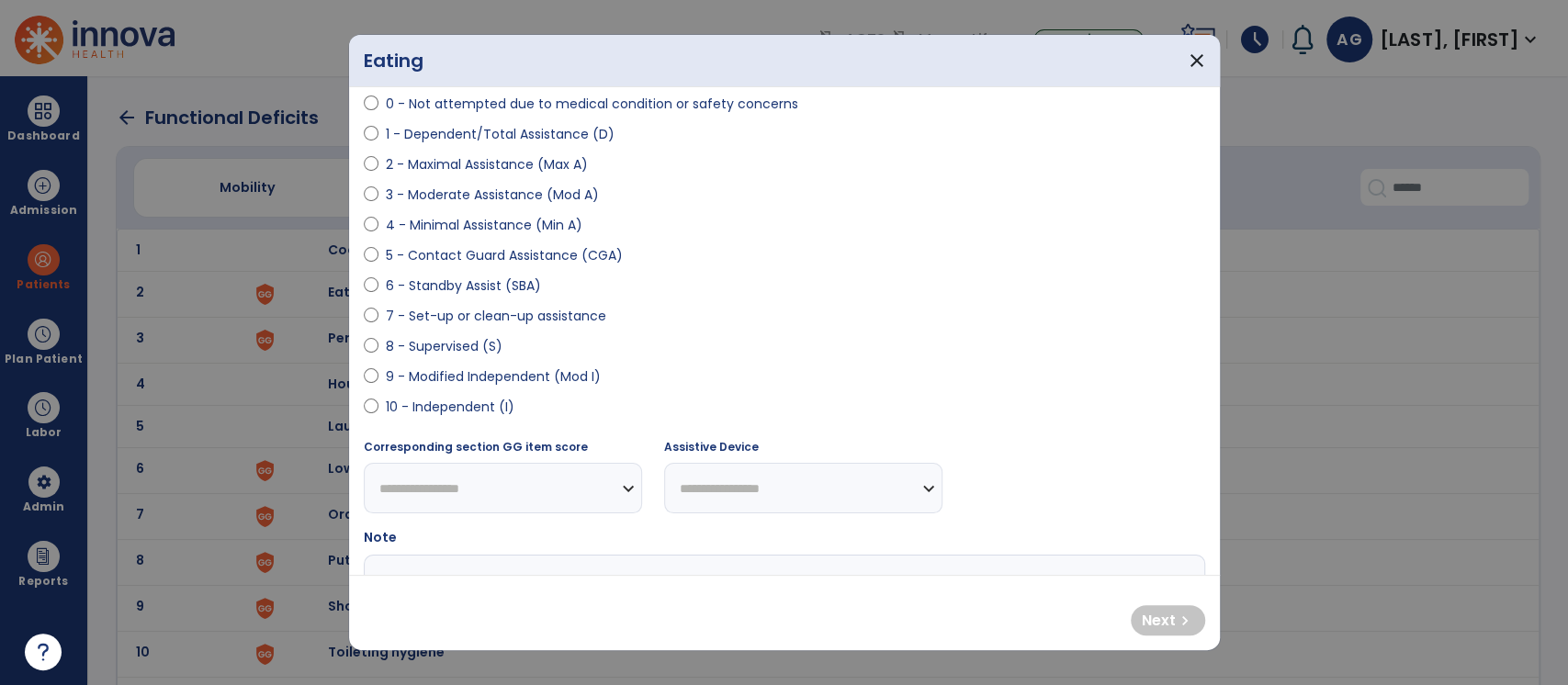select on "**********" 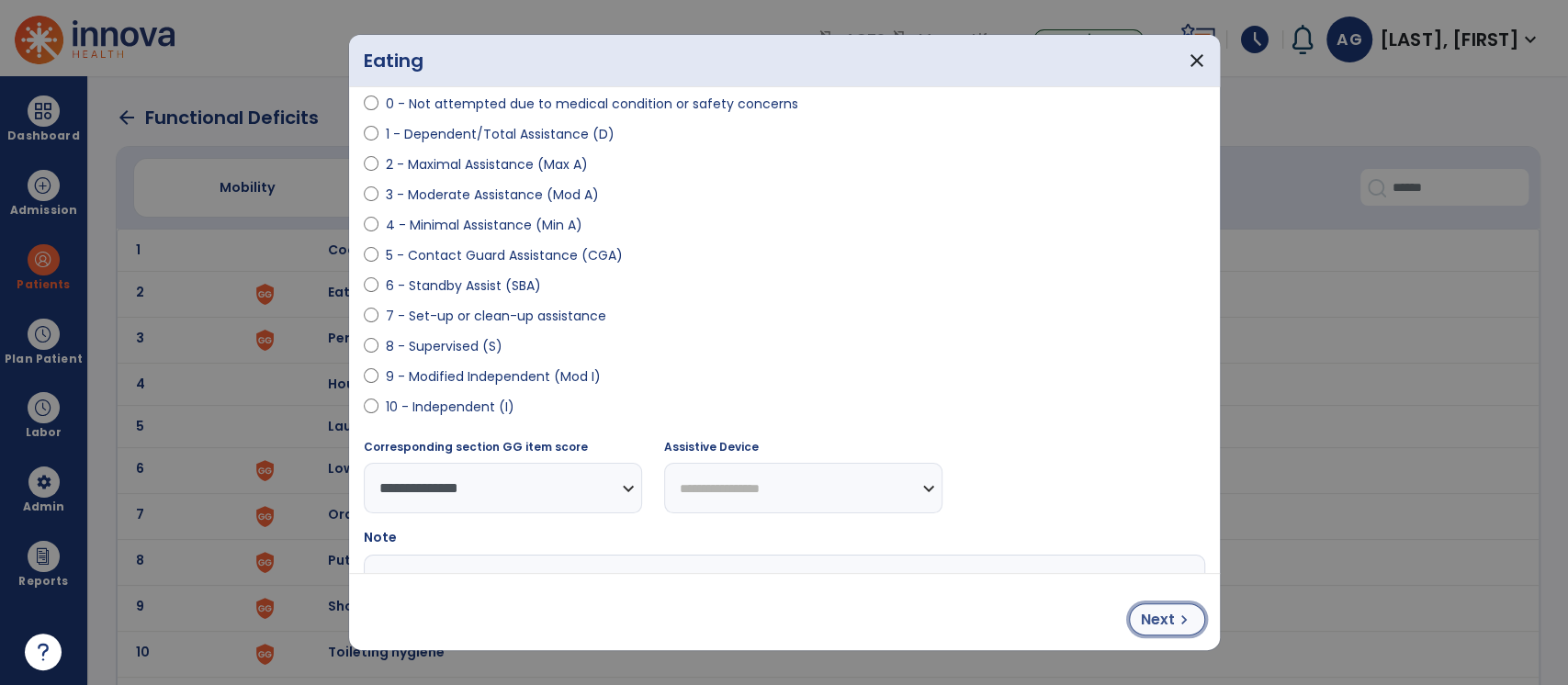 click on "Next" at bounding box center (1157, 620) 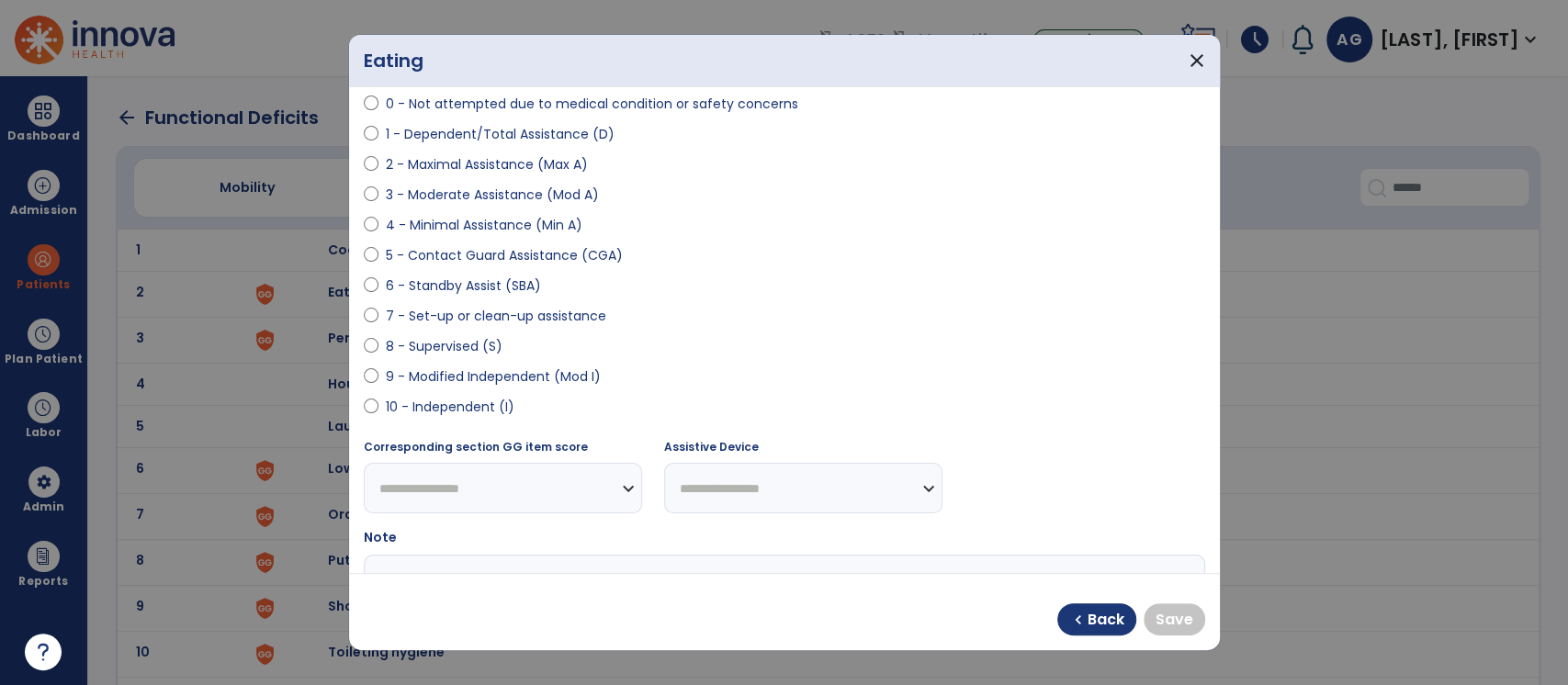 select on "**********" 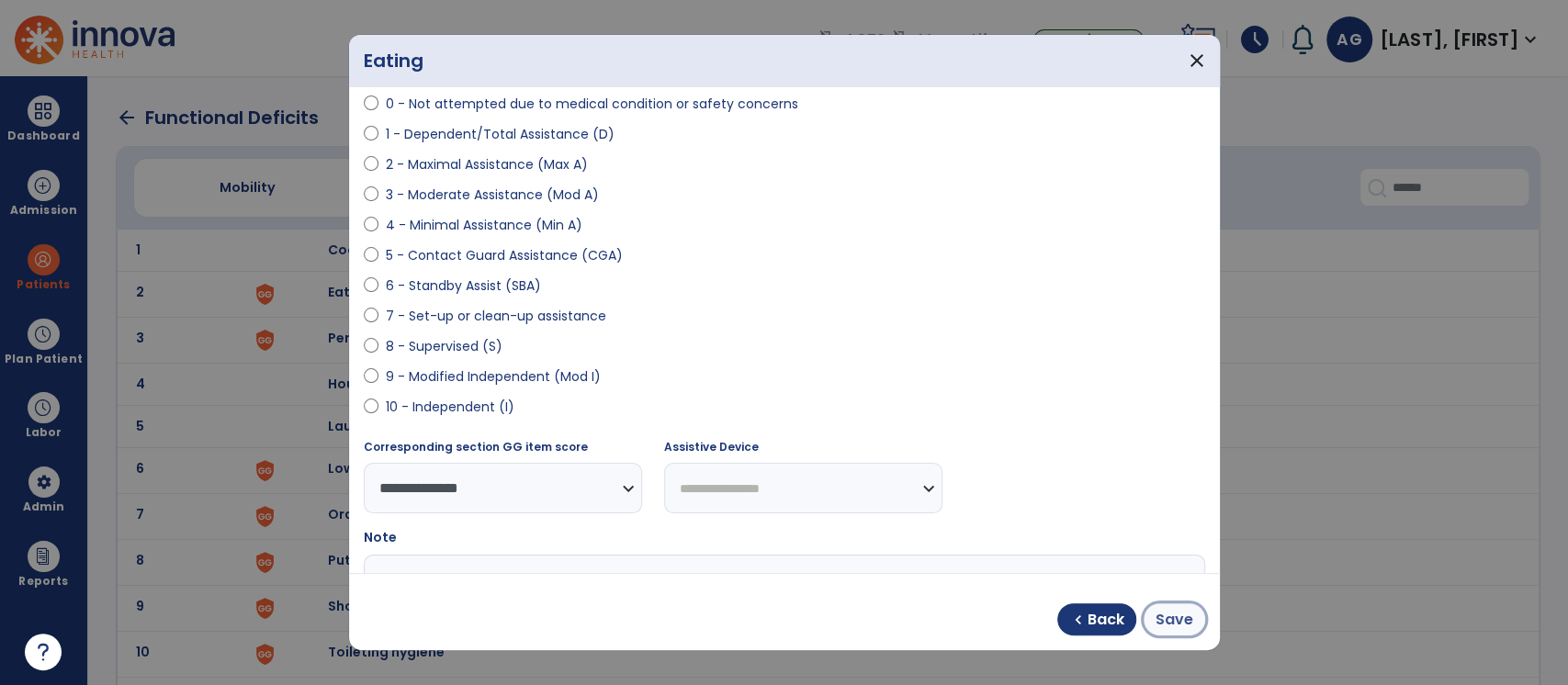 click on "Save" at bounding box center [1174, 620] 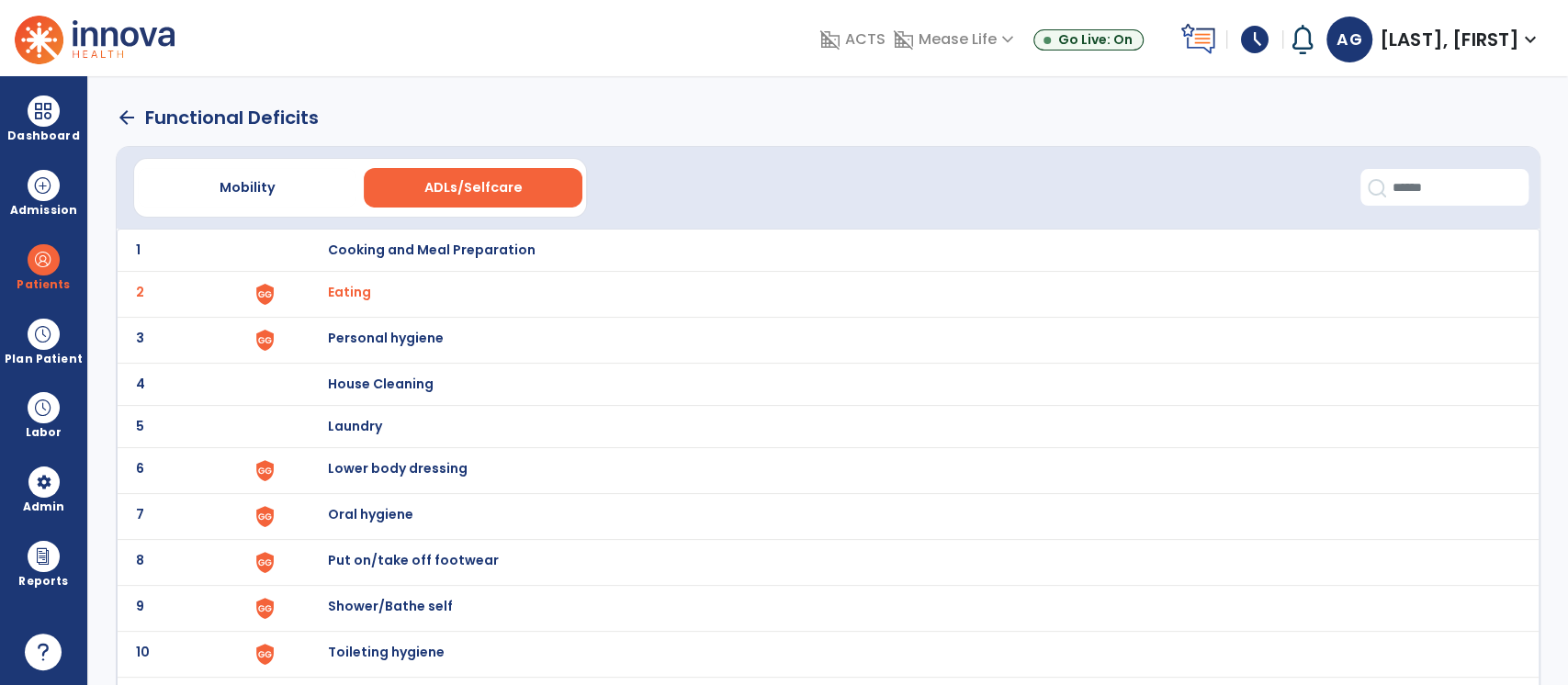 click on "Personal hygiene" at bounding box center [431, 250] 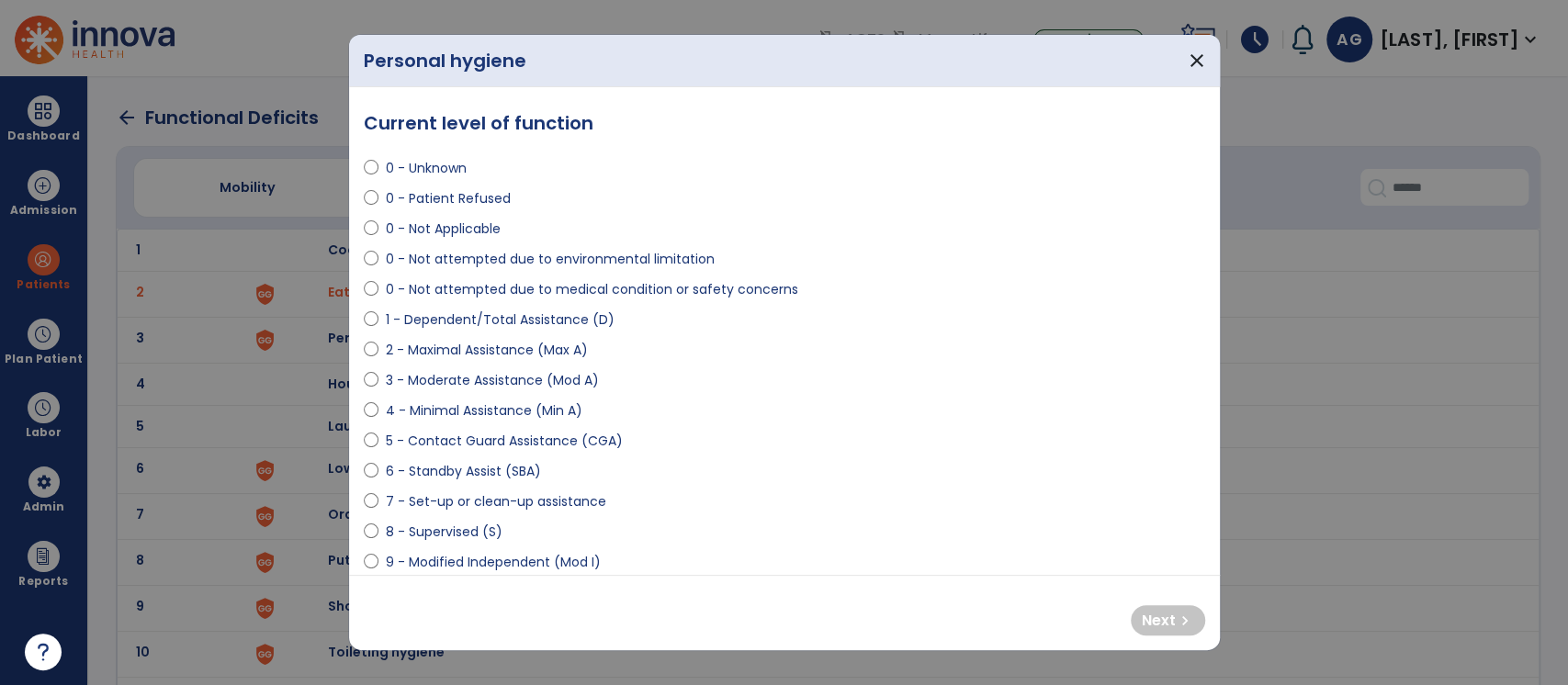 select on "**********" 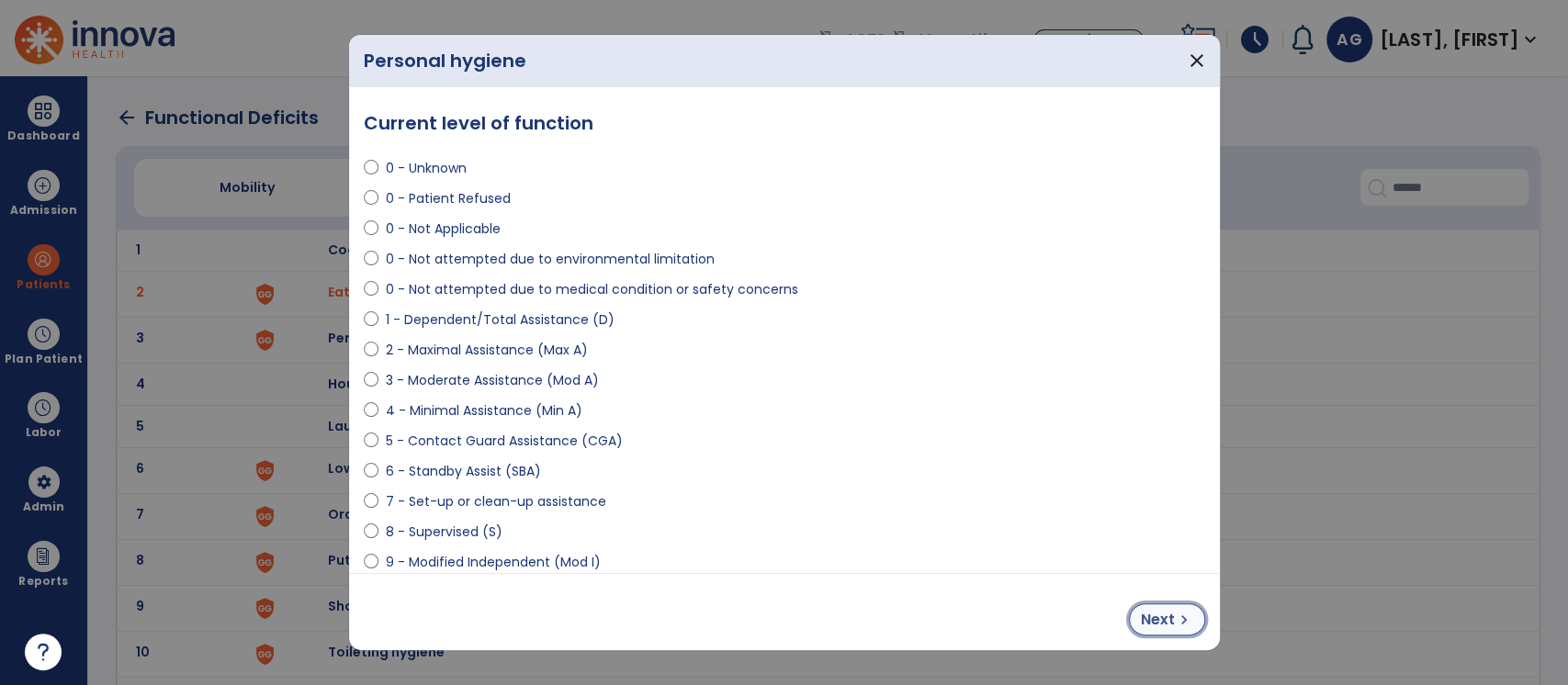 click on "Next" at bounding box center [1157, 620] 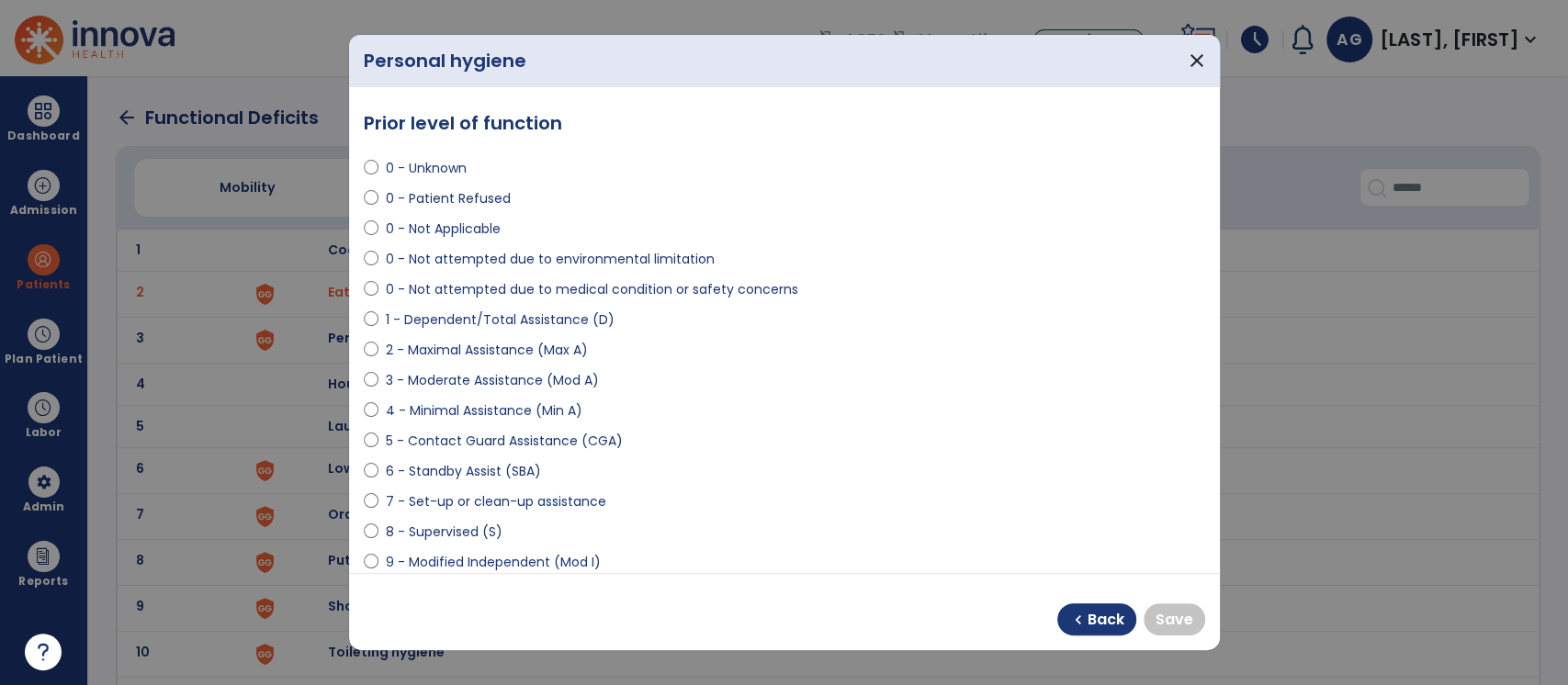 select on "**********" 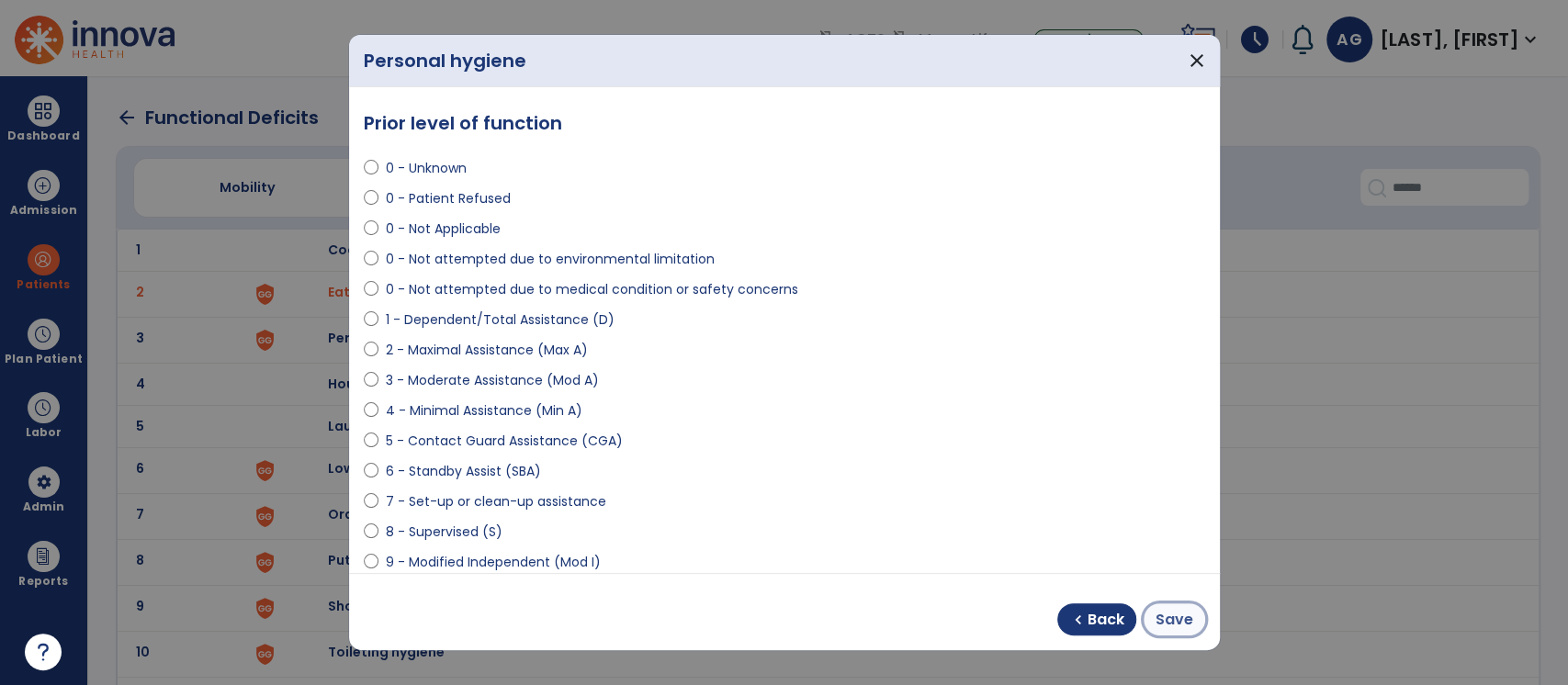 click on "Save" at bounding box center [1174, 620] 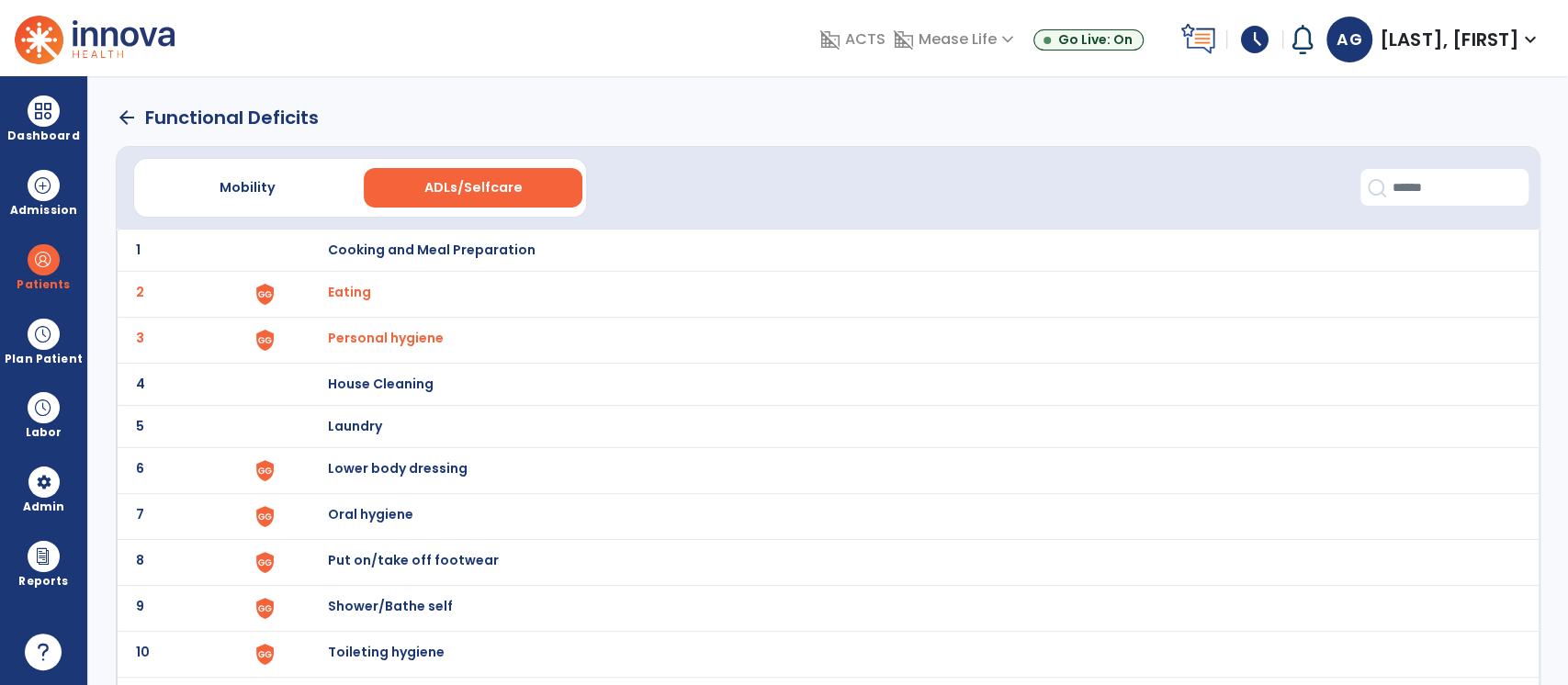 click on "6 Lower body dressing" 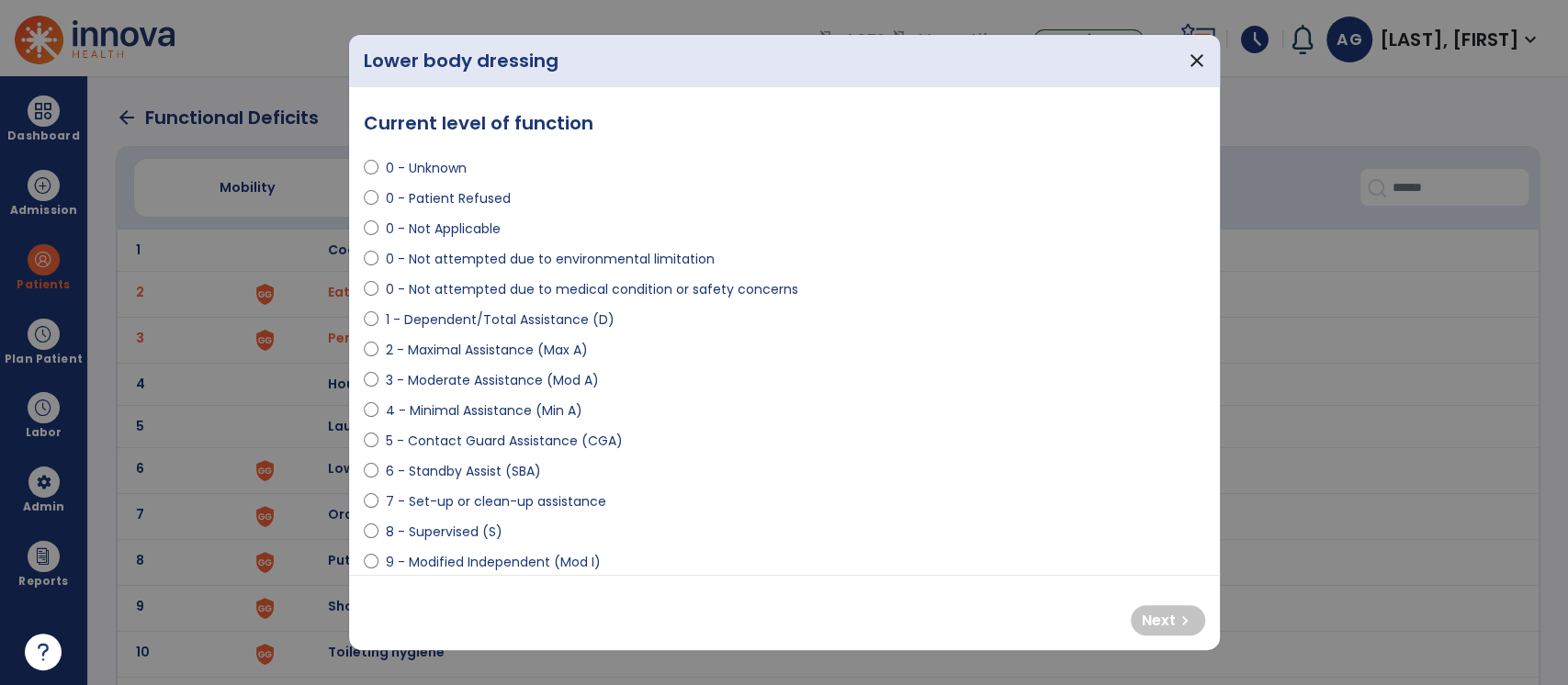 select on "**********" 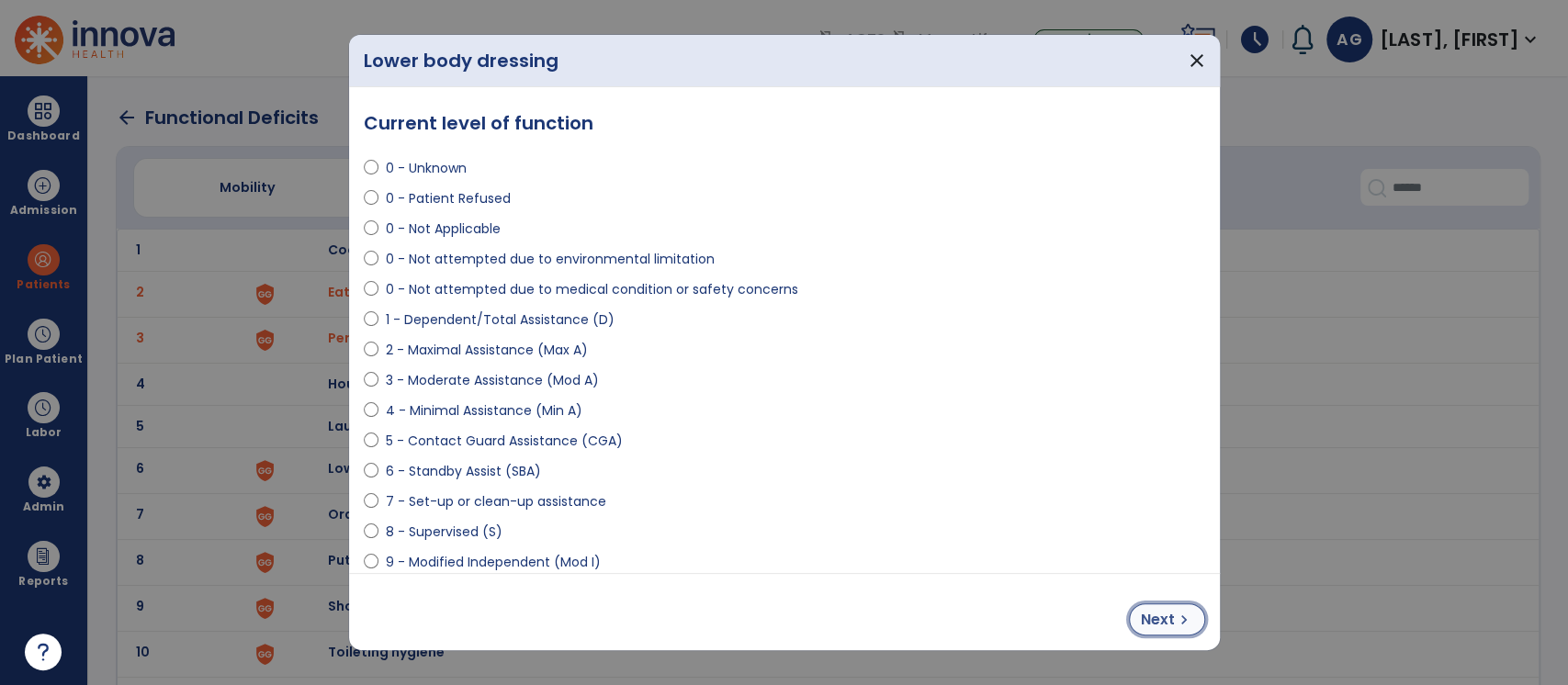 click on "Next" at bounding box center (1157, 620) 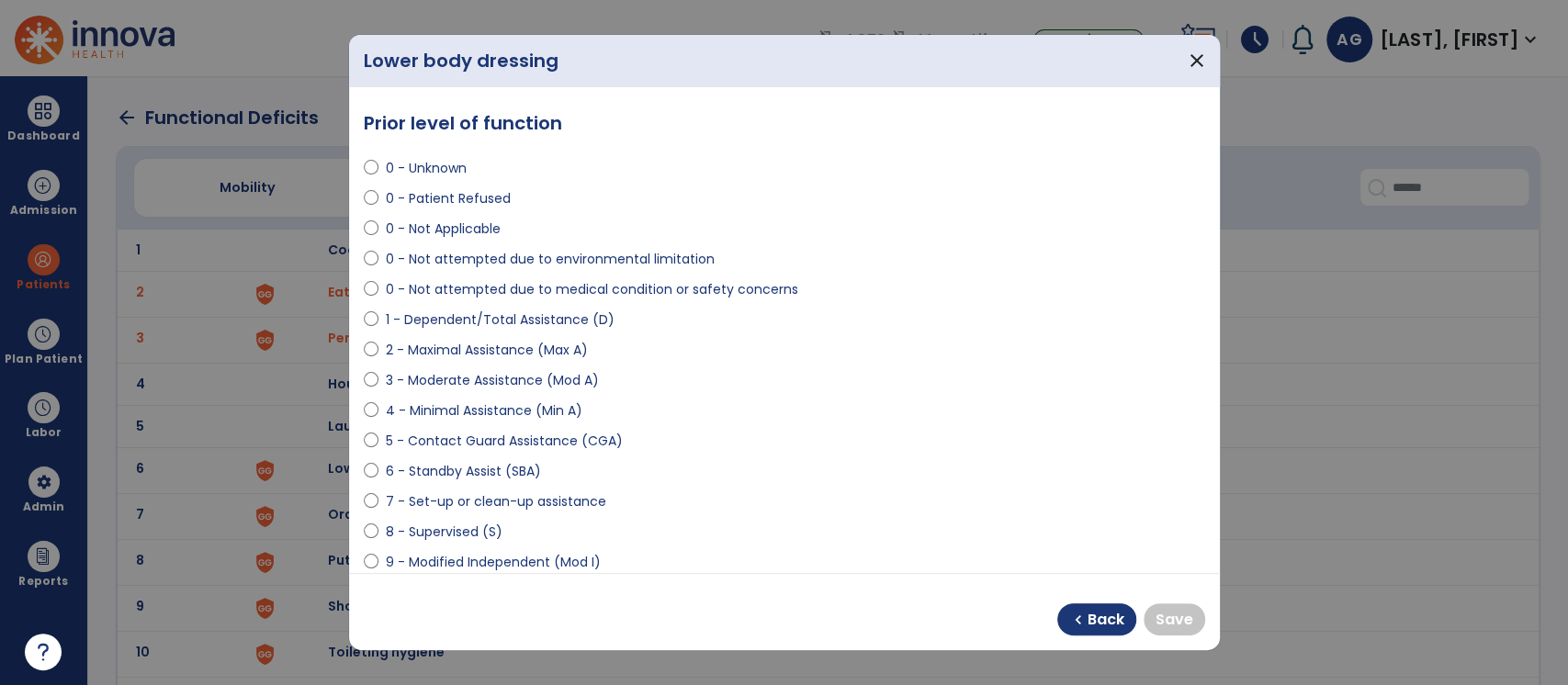 select on "**********" 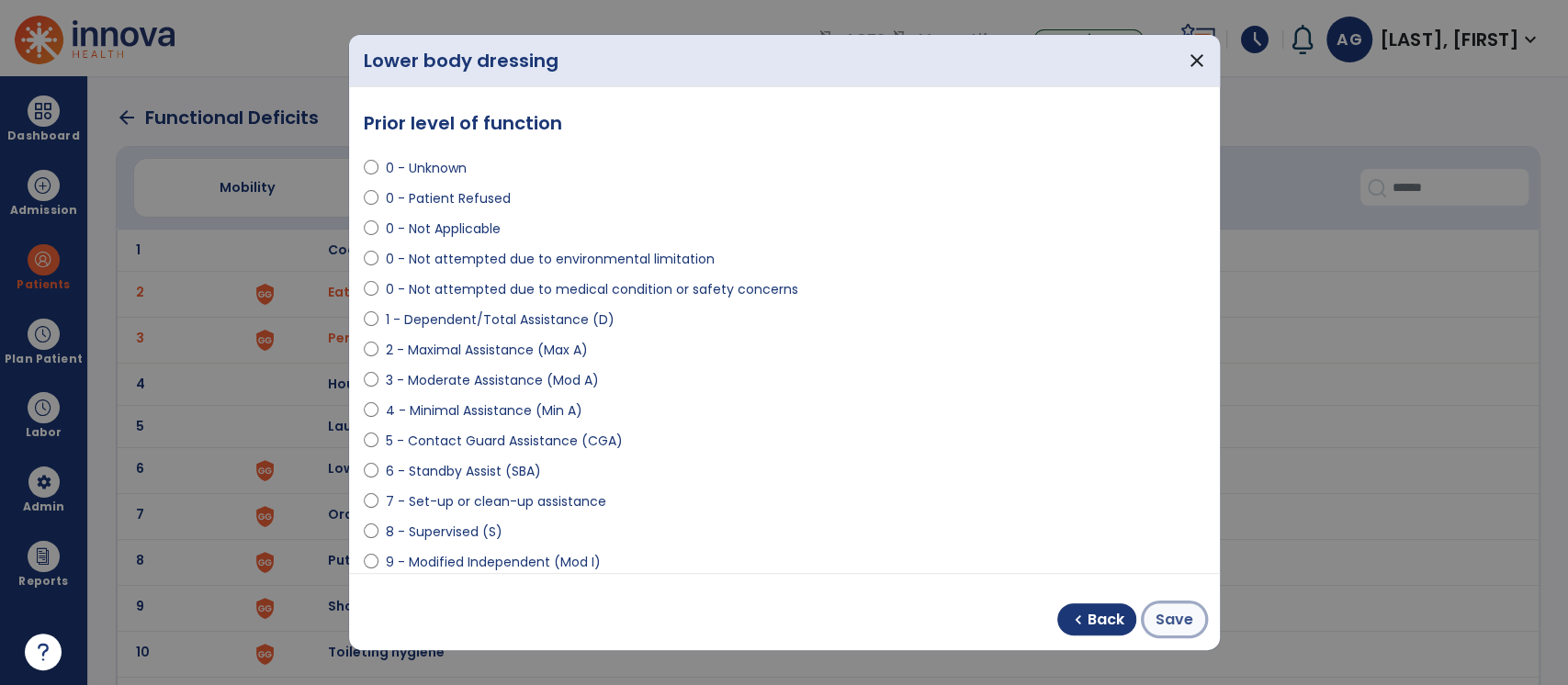 click on "Save" at bounding box center (1174, 620) 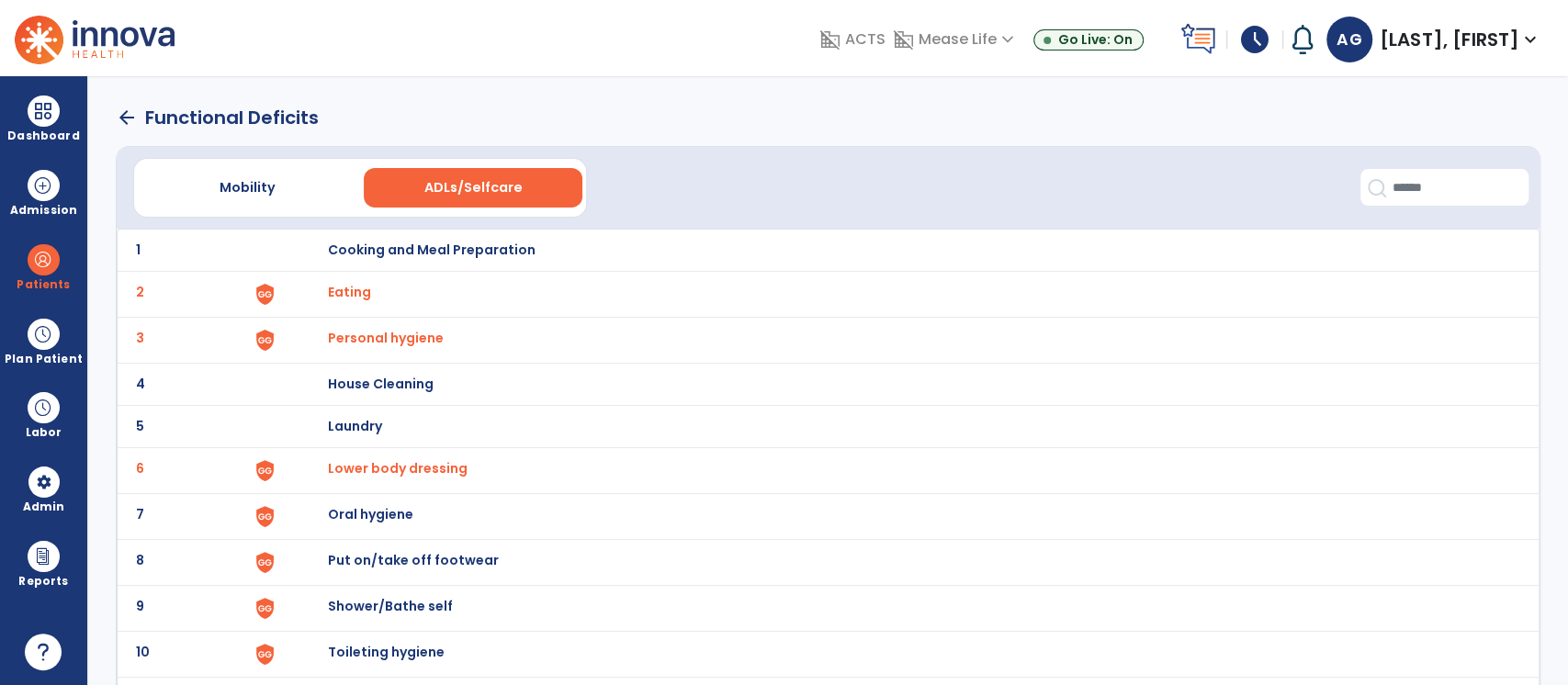 click on "Oral hygiene" at bounding box center (431, 250) 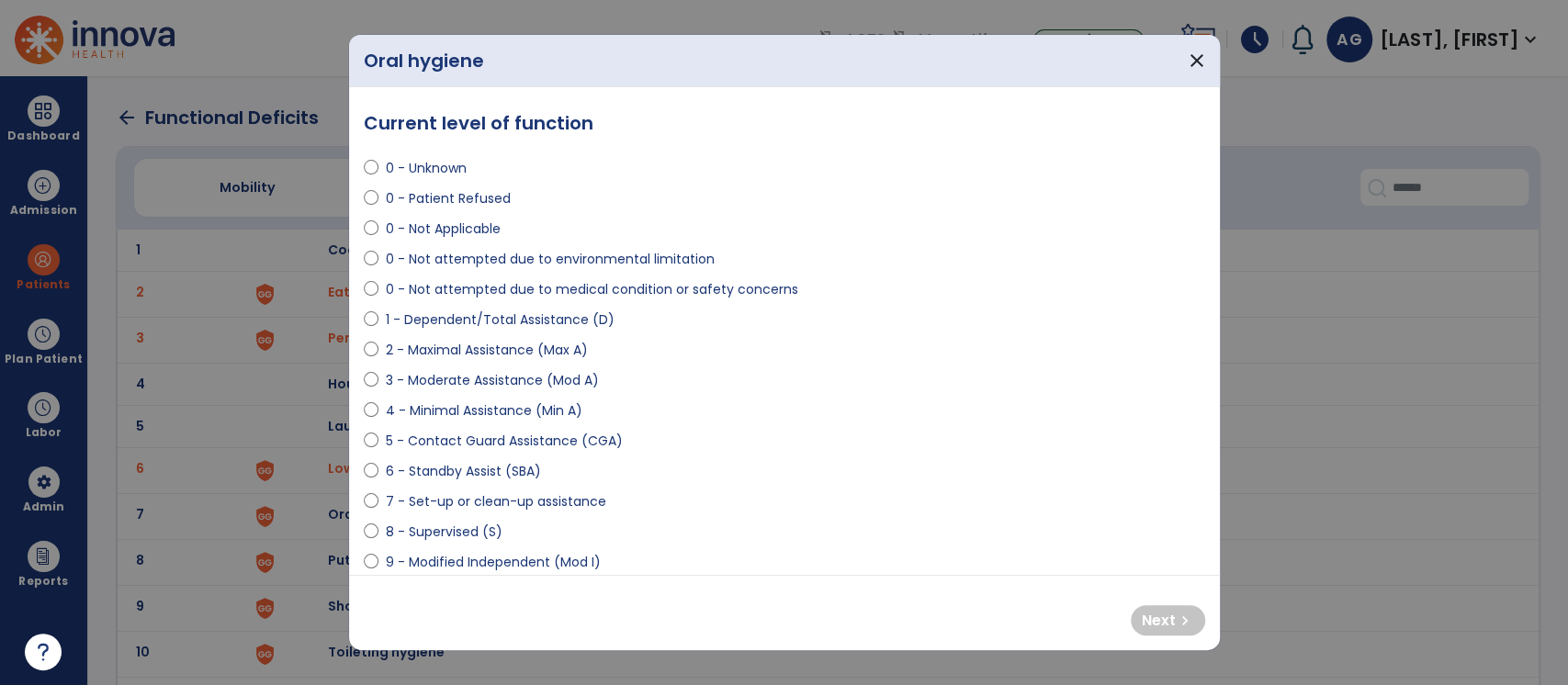 select on "**********" 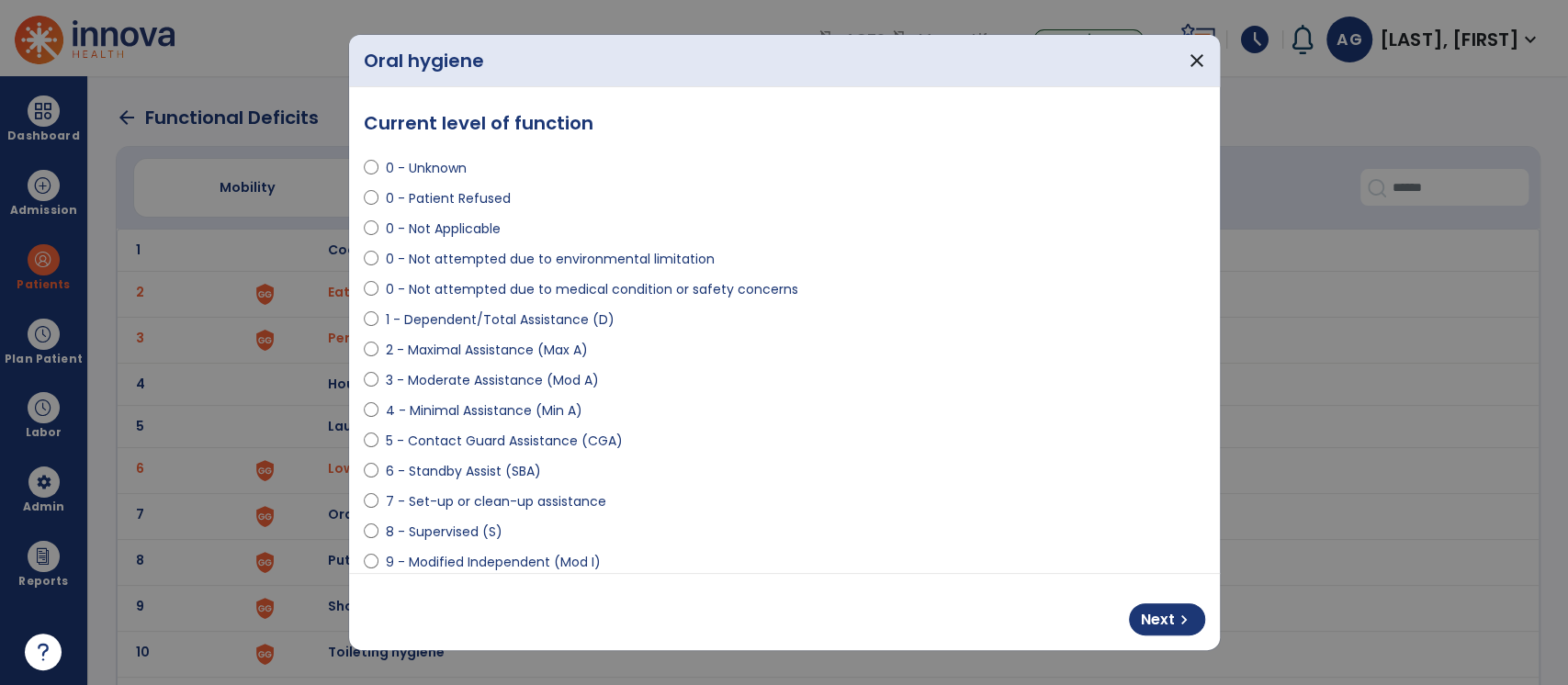 click on "Next  chevron_right" at bounding box center (784, 612) 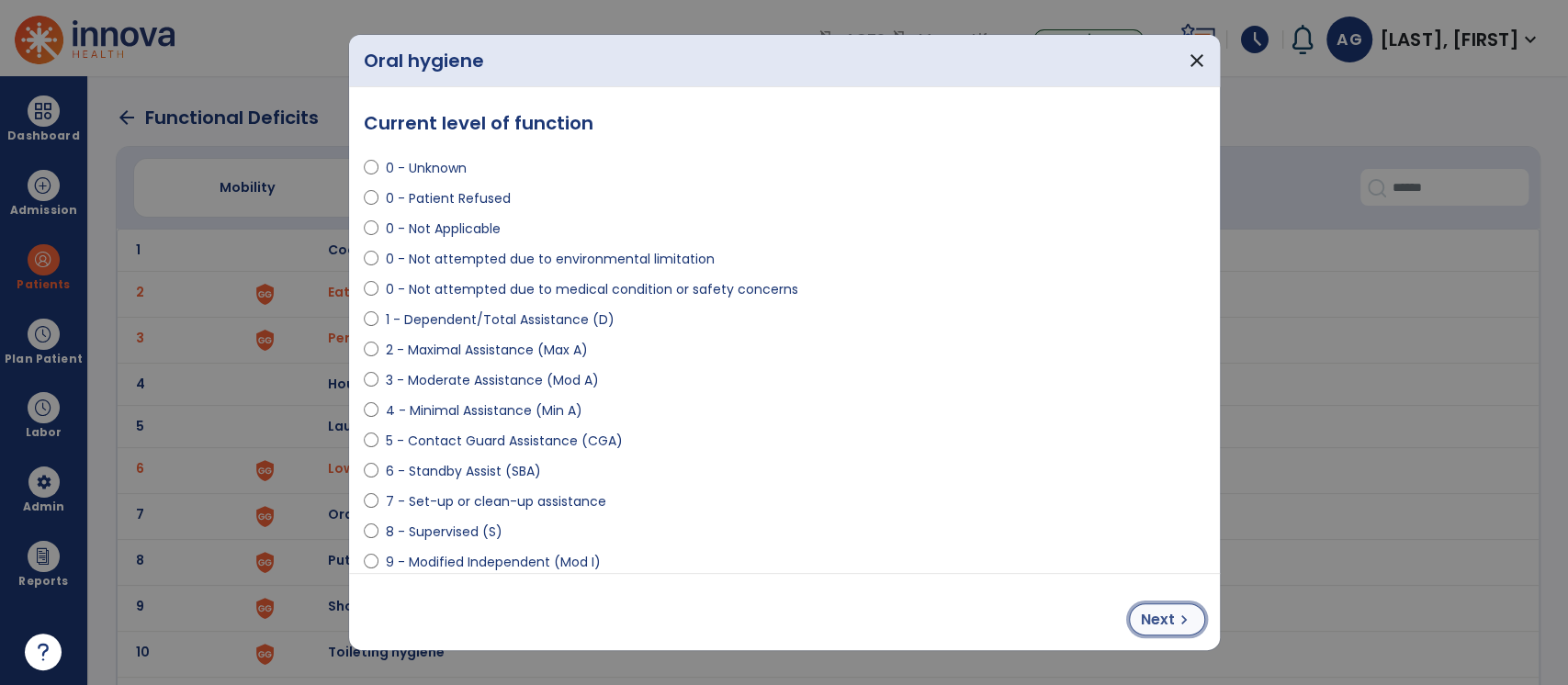 click on "Next  chevron_right" at bounding box center [1167, 619] 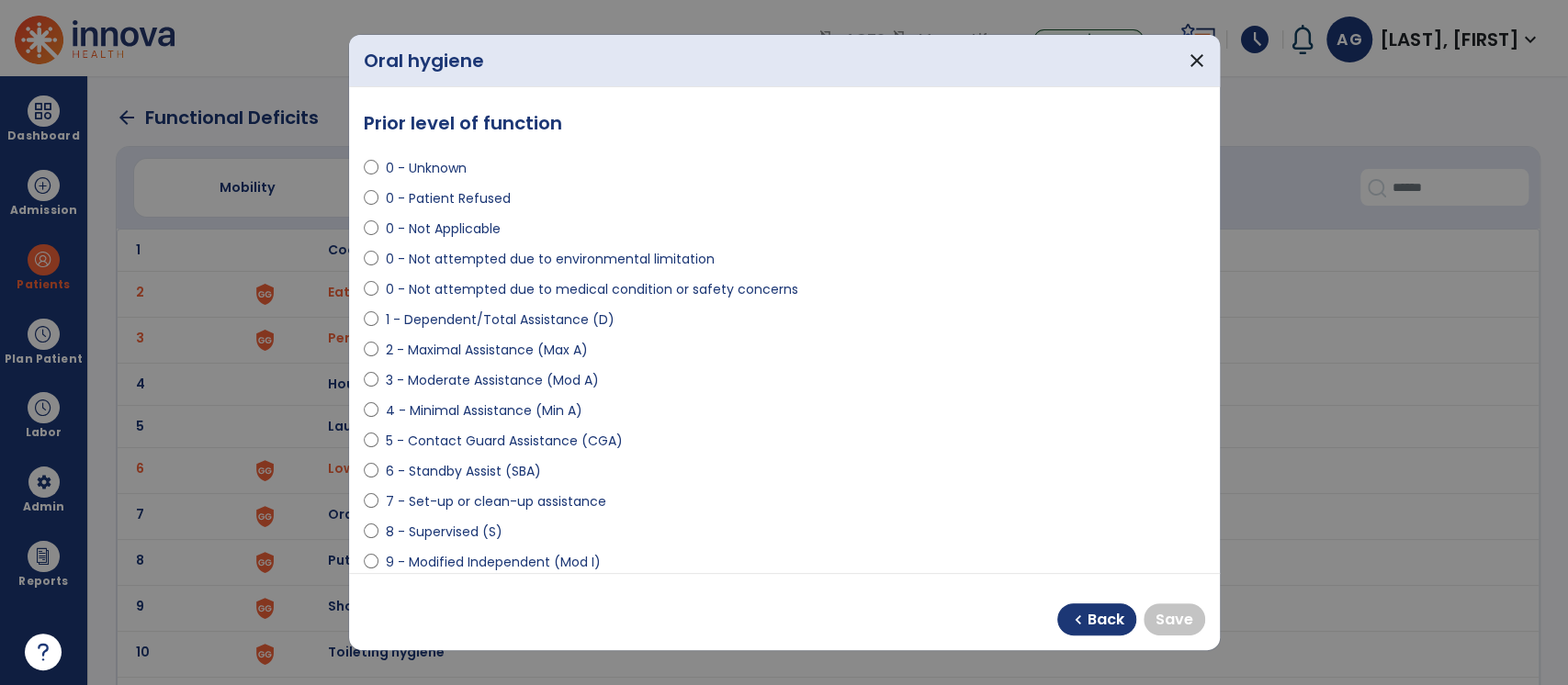 drag, startPoint x: 378, startPoint y: 562, endPoint x: 767, endPoint y: 603, distance: 391.1547 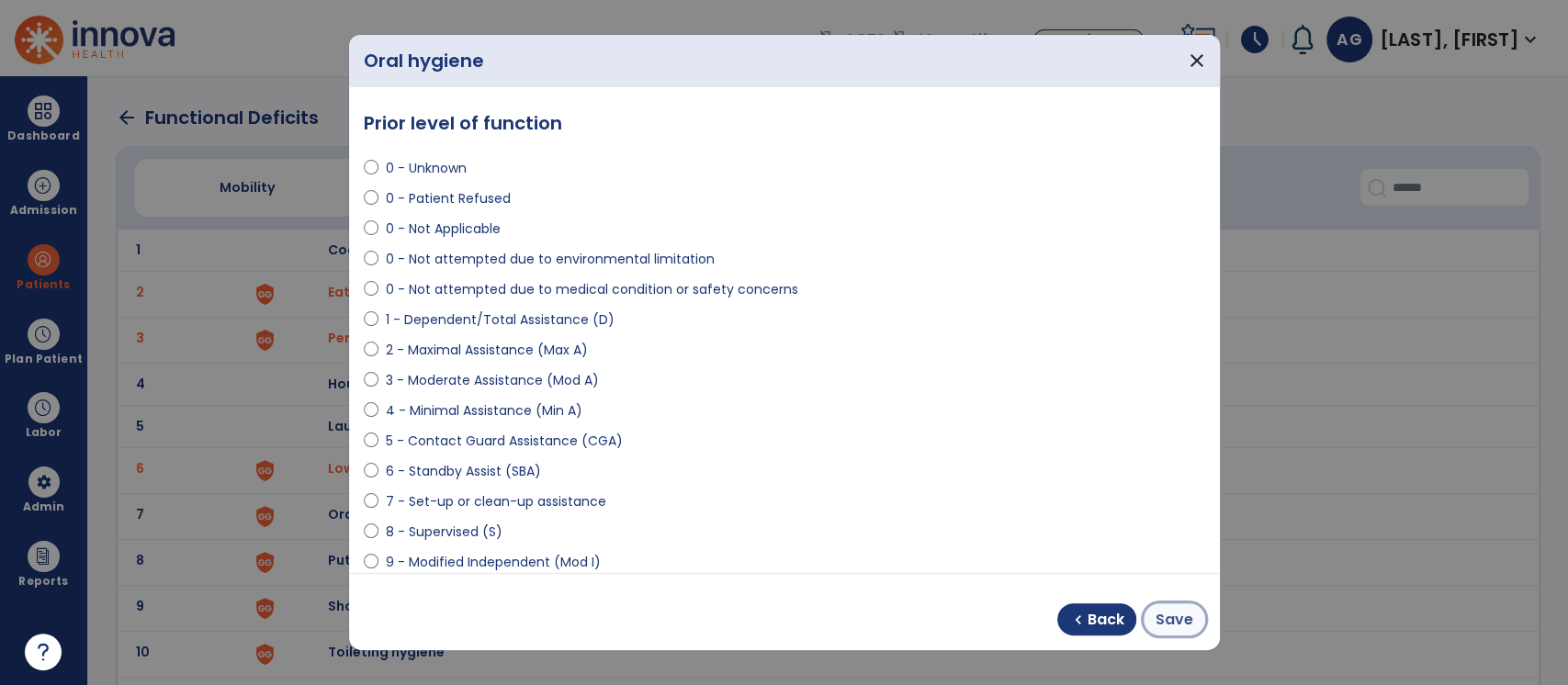 click on "Save" at bounding box center [1174, 620] 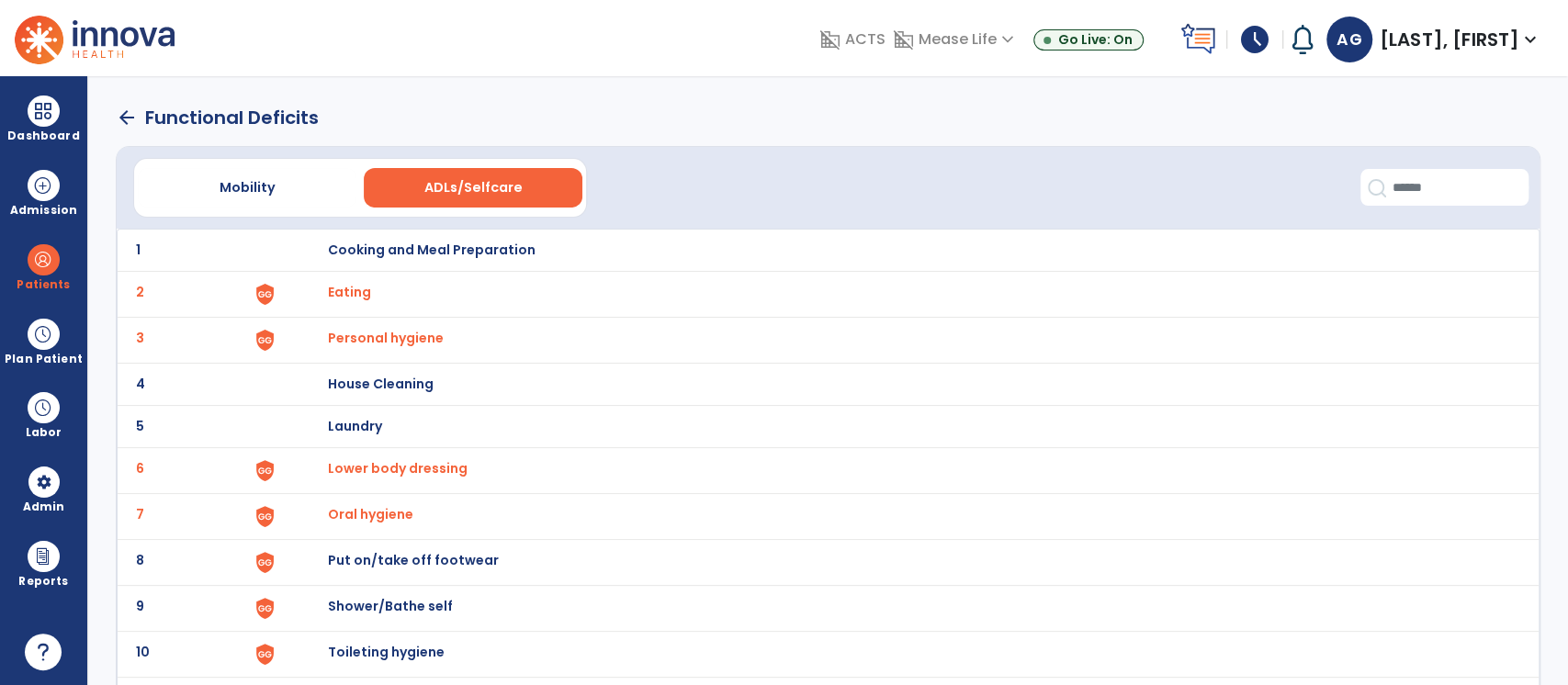 click on "Put on/take off footwear" at bounding box center (431, 250) 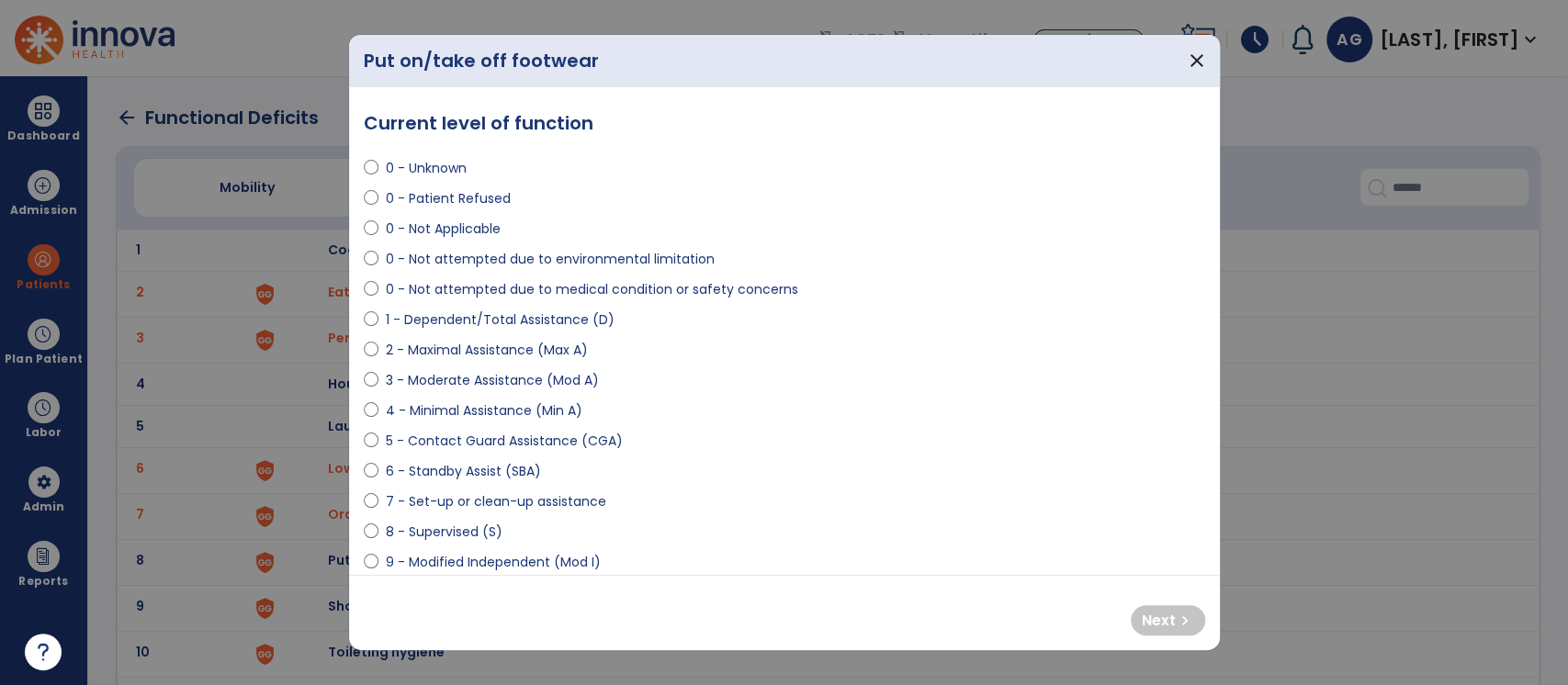 select on "**********" 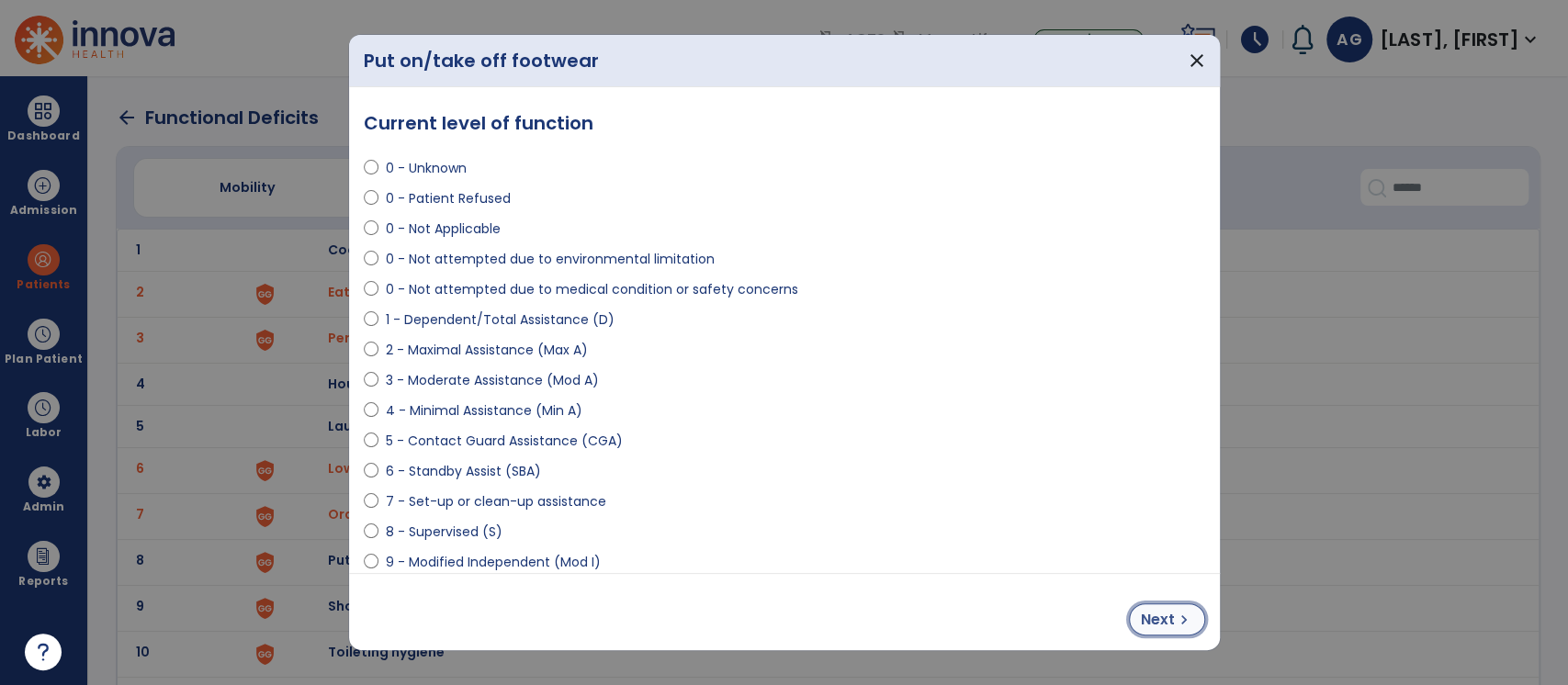 click on "Next" at bounding box center (1157, 620) 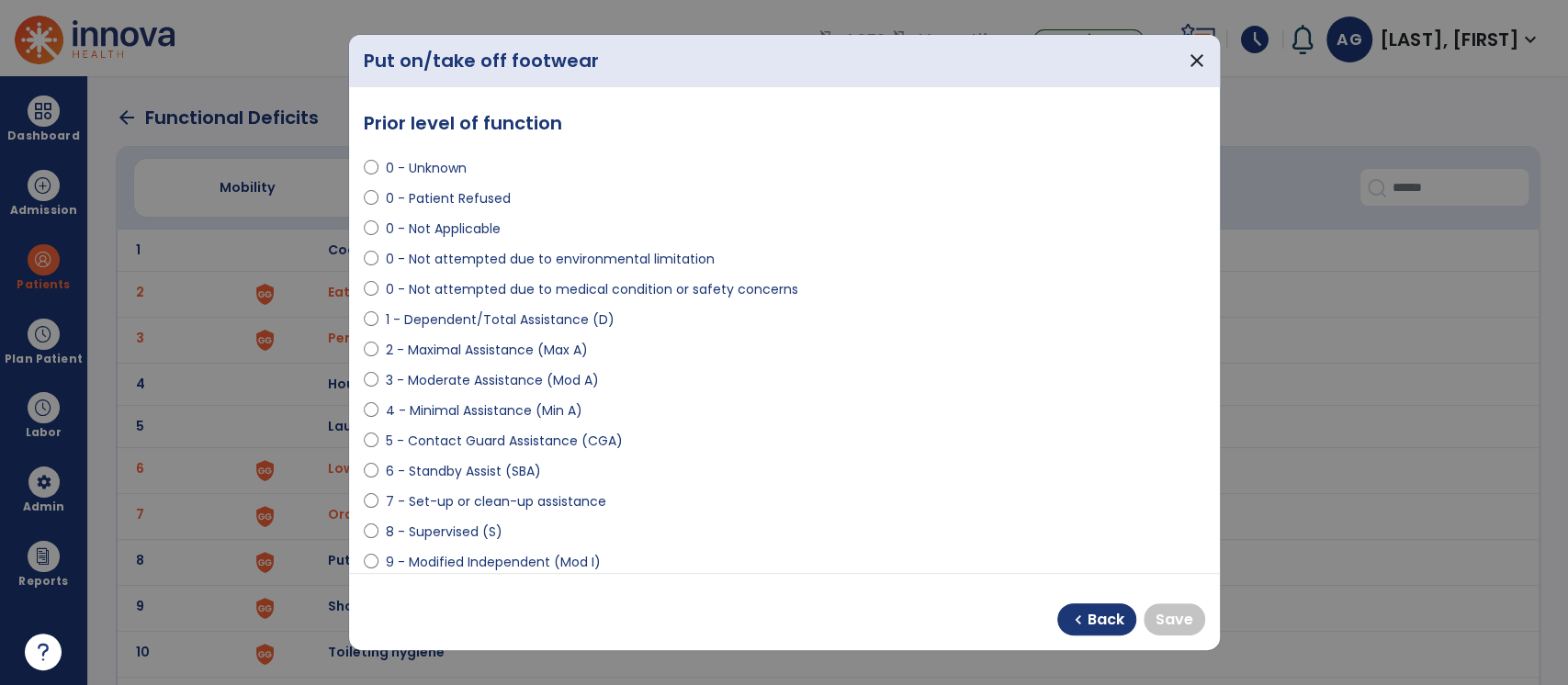 select on "**********" 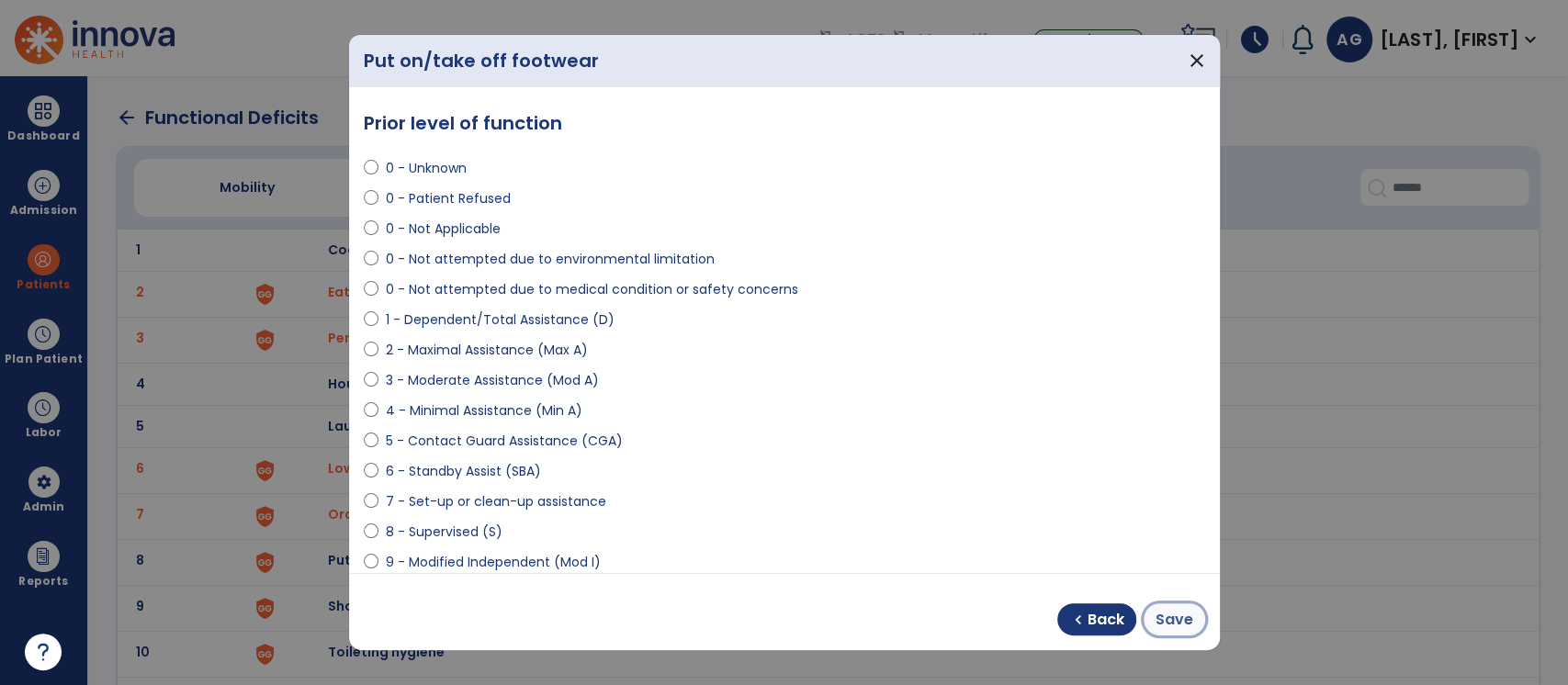 click on "Save" at bounding box center (1174, 620) 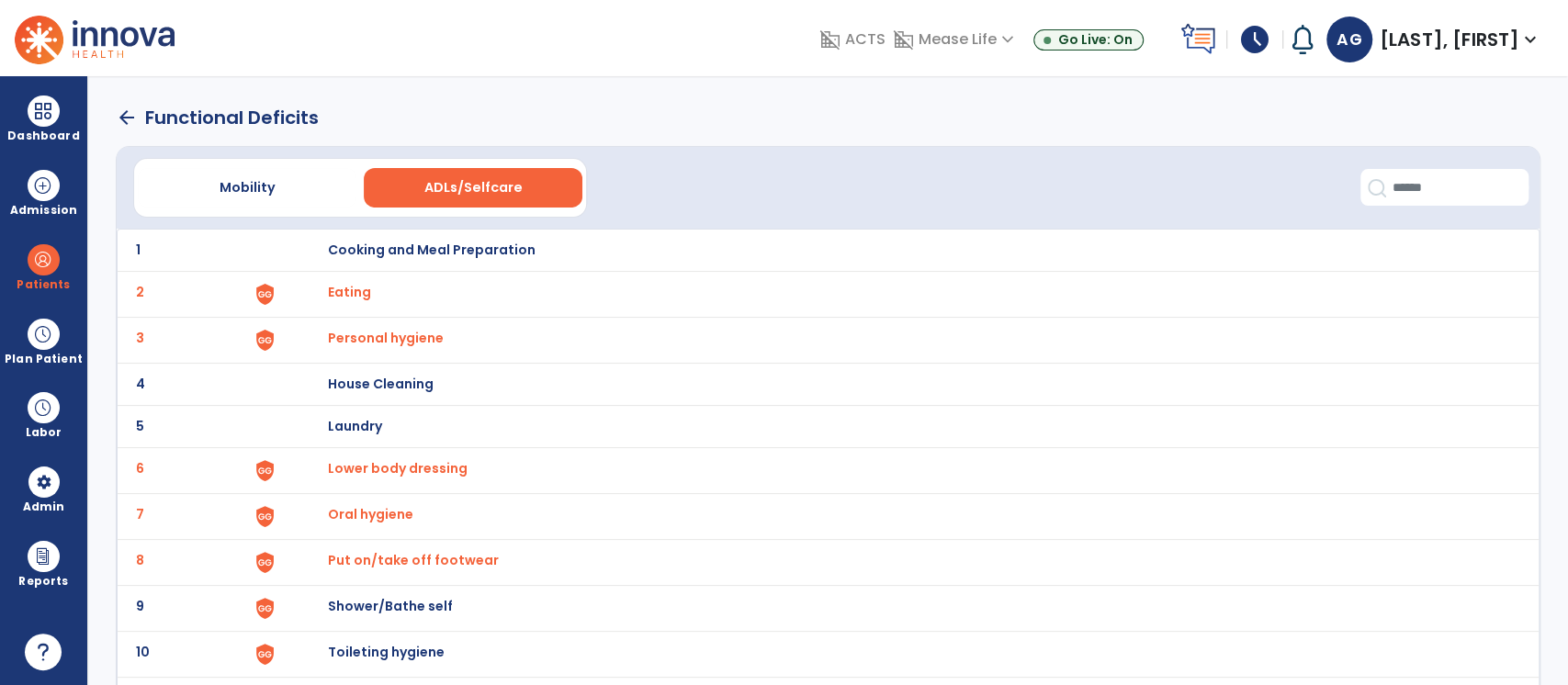 click on "Shower/Bathe self" at bounding box center [431, 250] 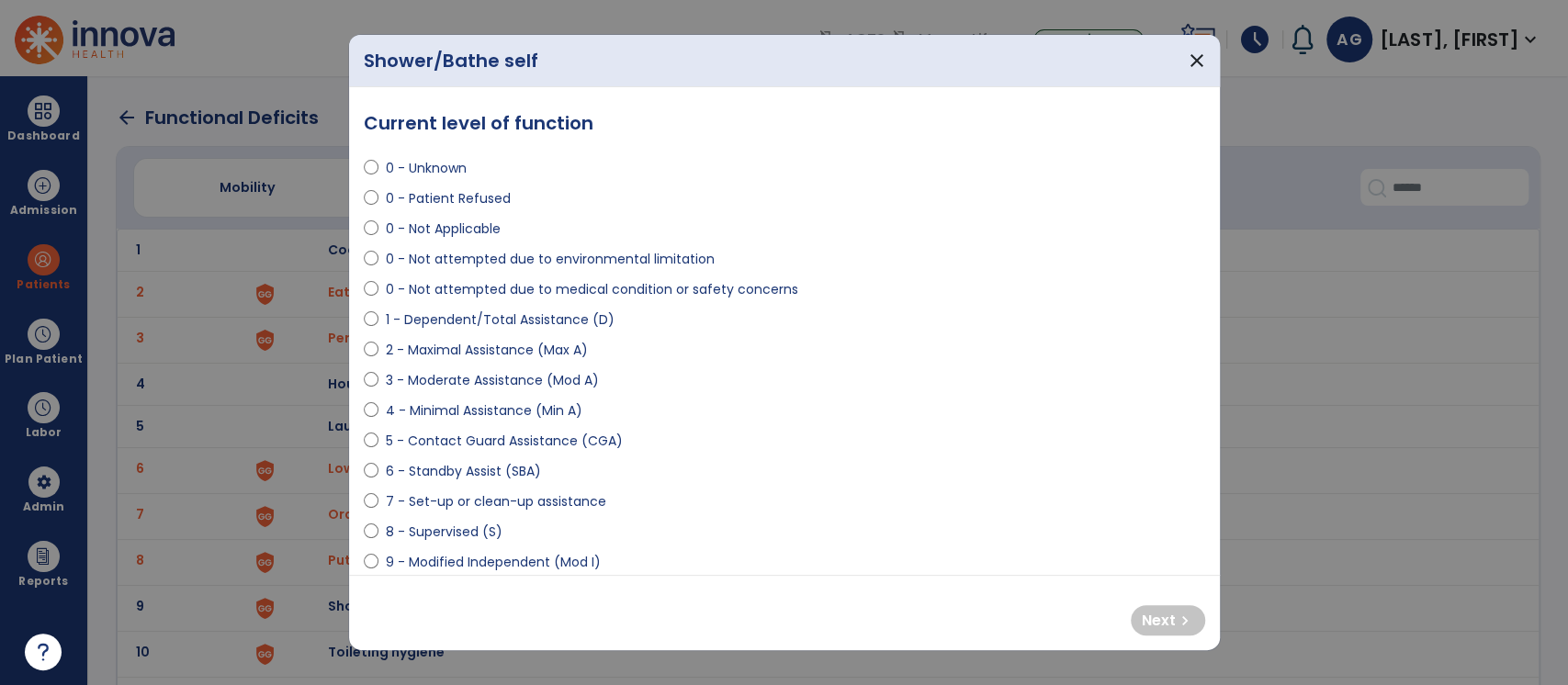 select on "**********" 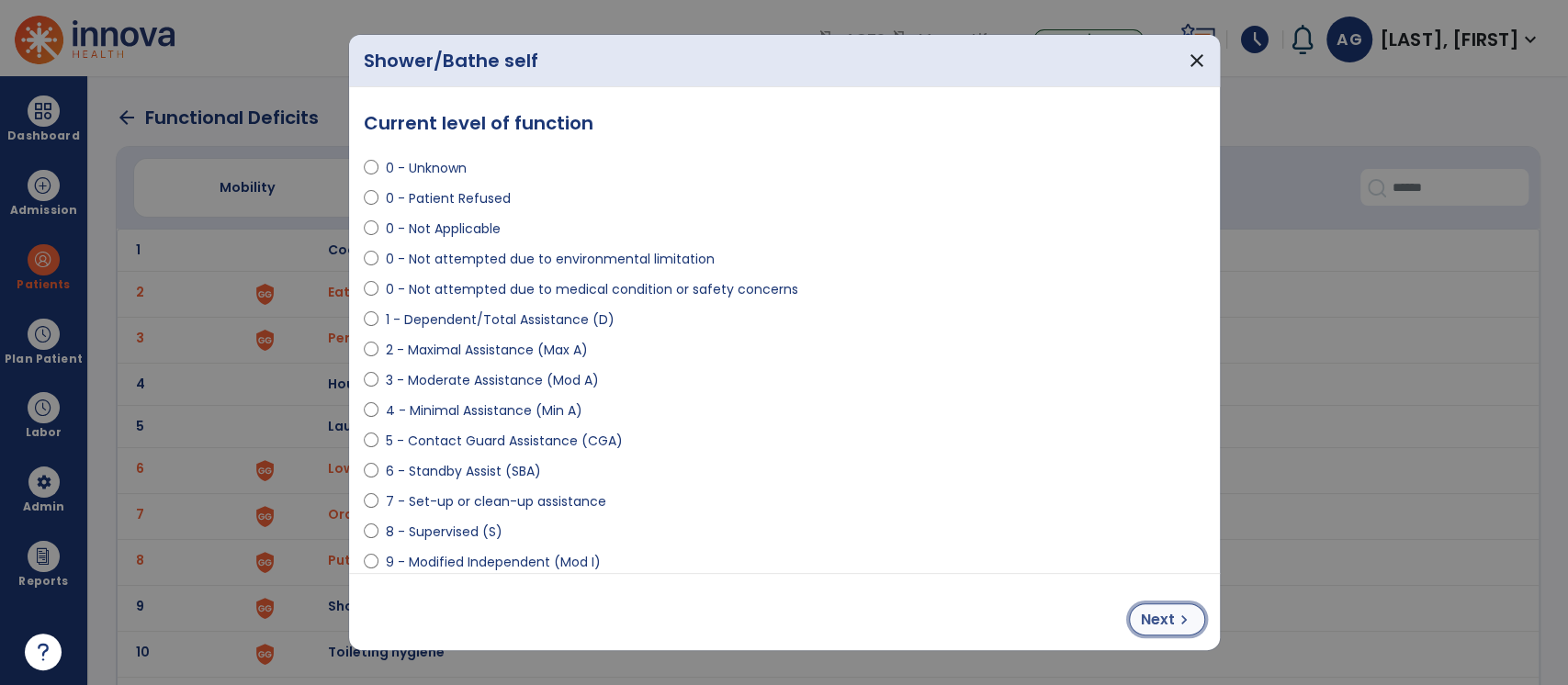 click on "Next" at bounding box center (1157, 620) 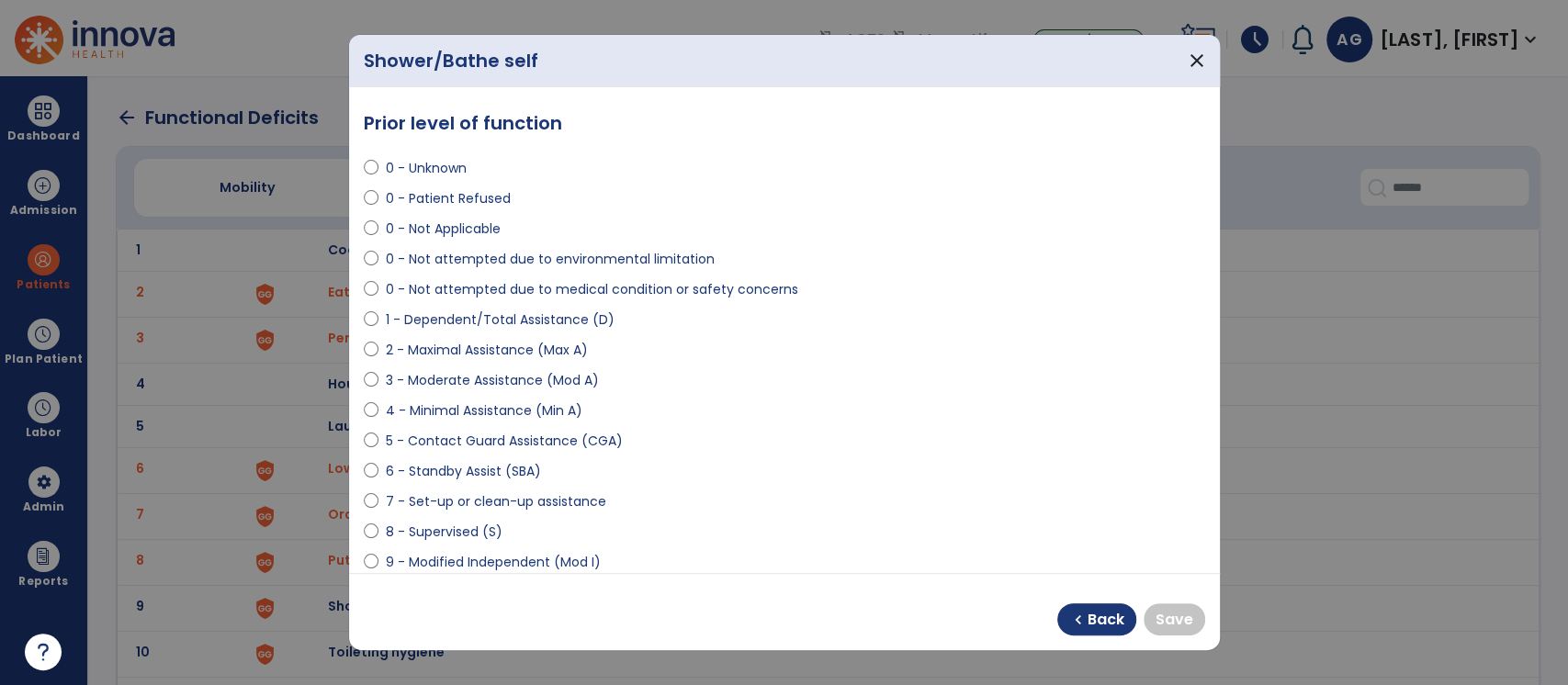 select on "**********" 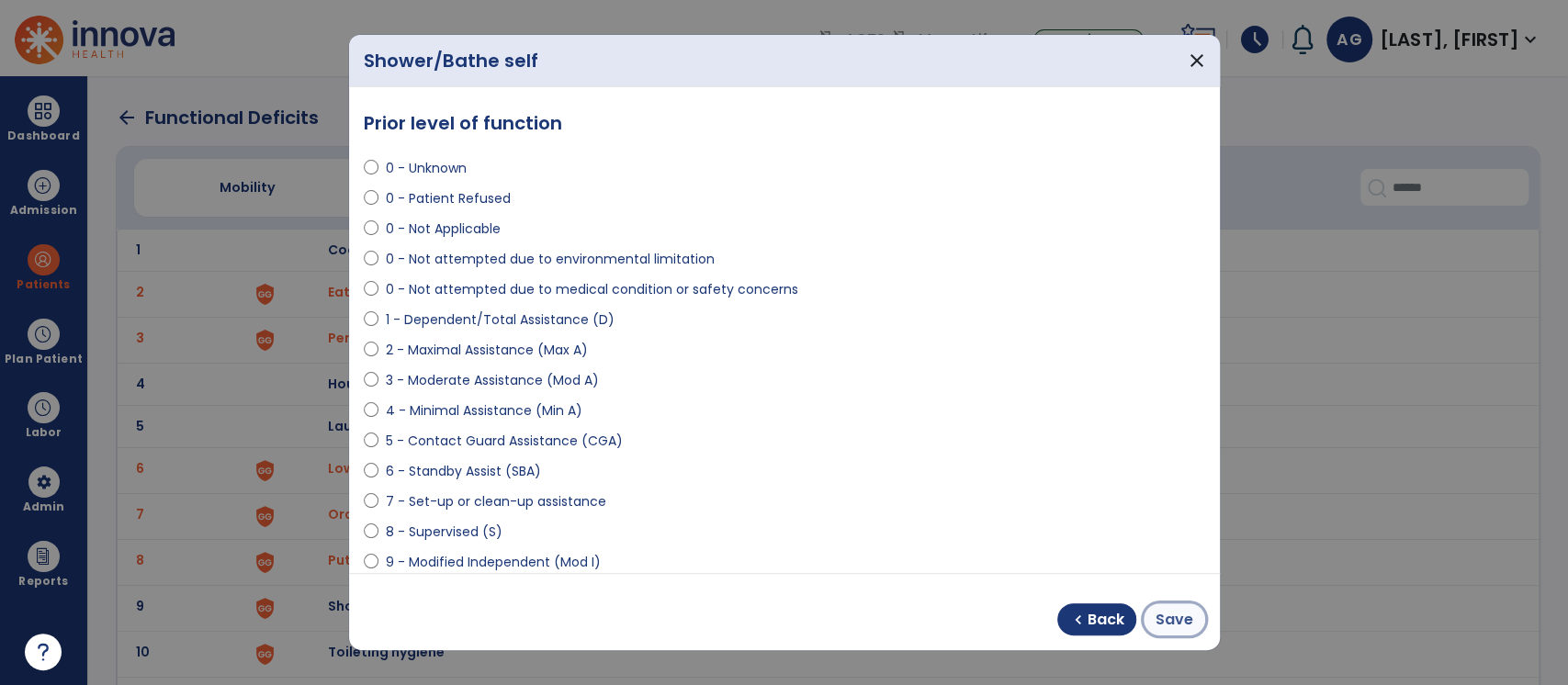click on "Save" at bounding box center [1174, 620] 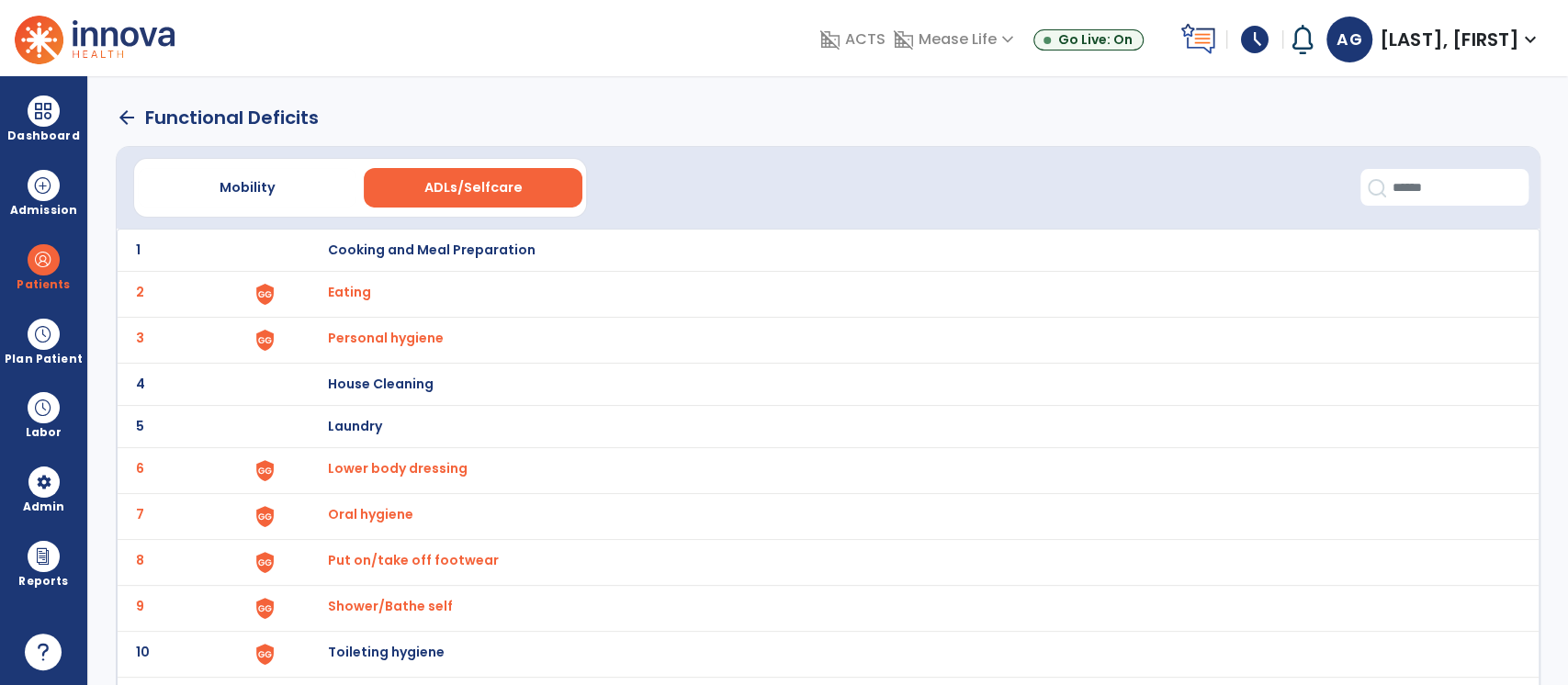 scroll, scrollTop: 122, scrollLeft: 0, axis: vertical 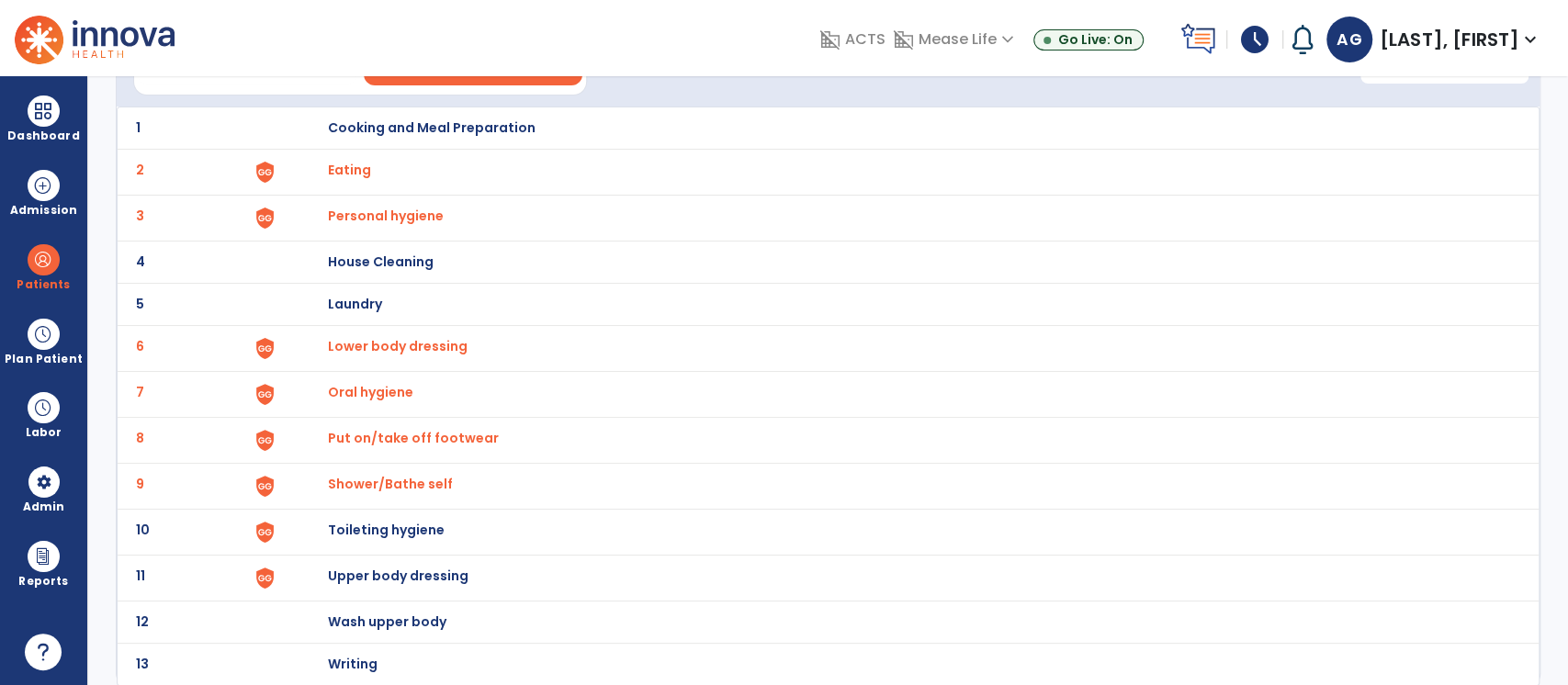 click on "Toileting hygiene" at bounding box center (431, 128) 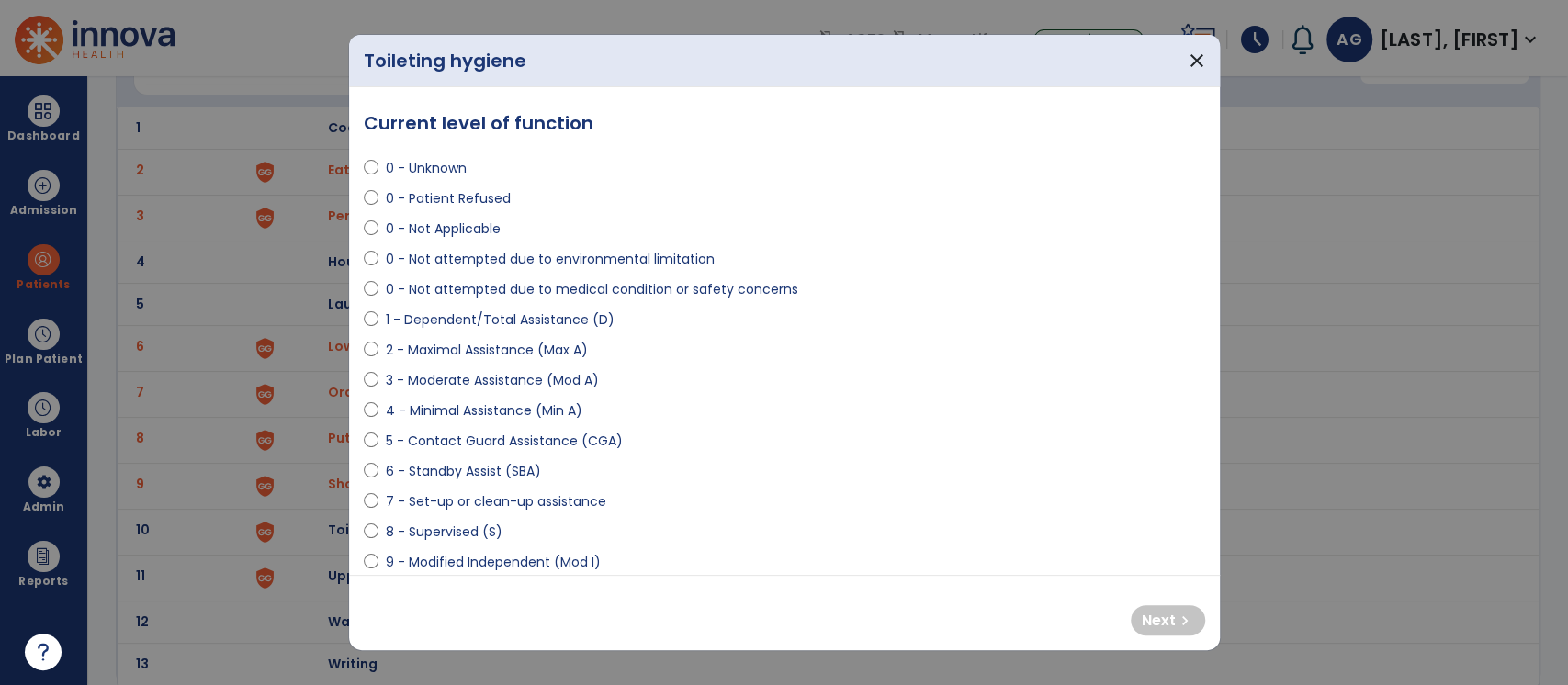 select on "**********" 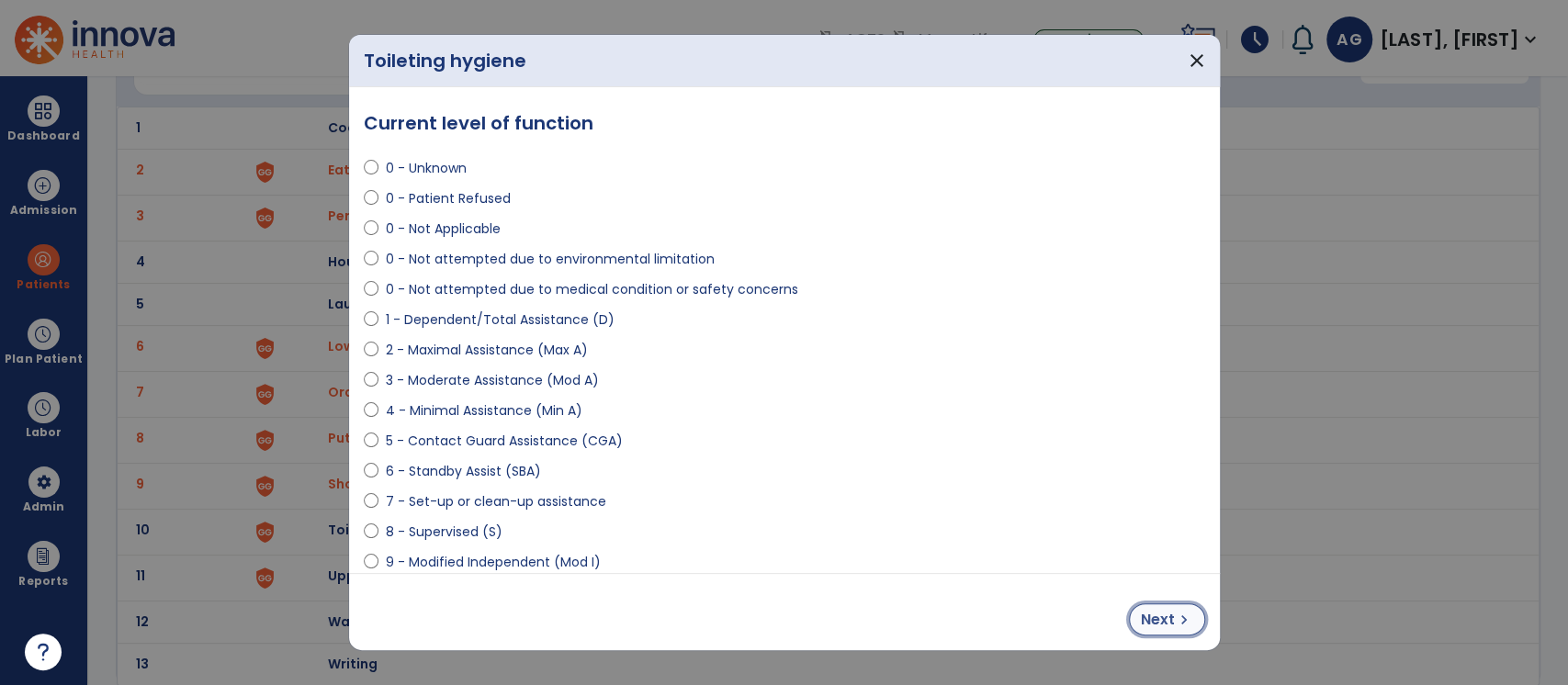 click on "Next" at bounding box center [1157, 620] 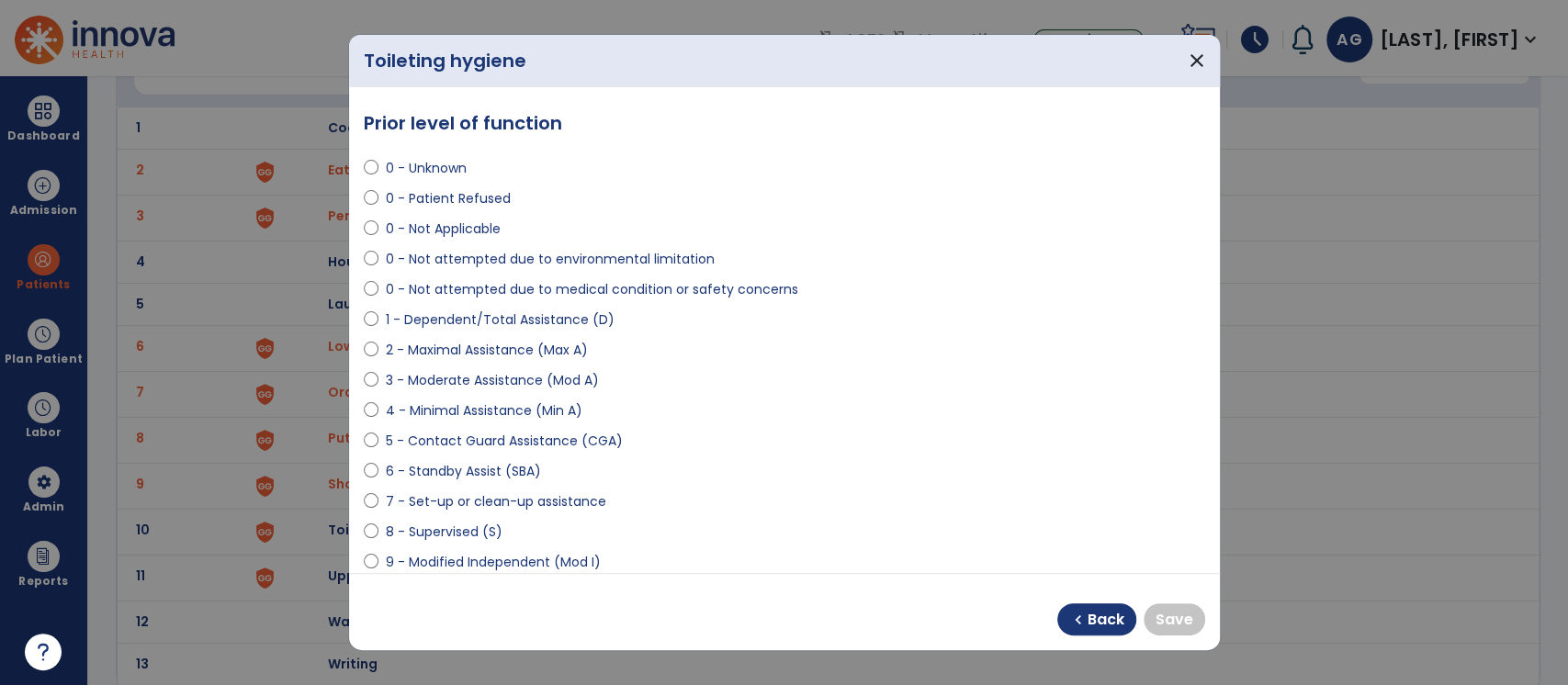 select on "**********" 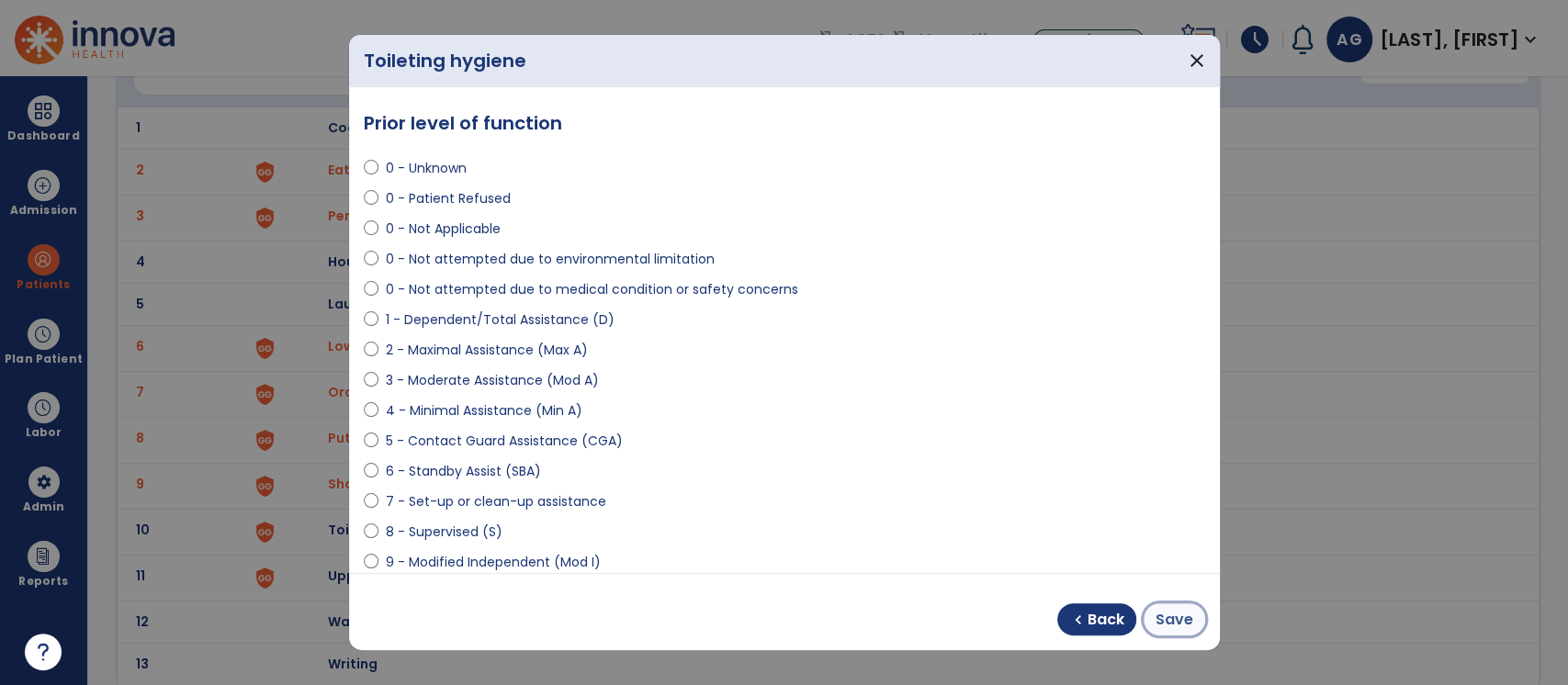 click on "Save" at bounding box center (1174, 620) 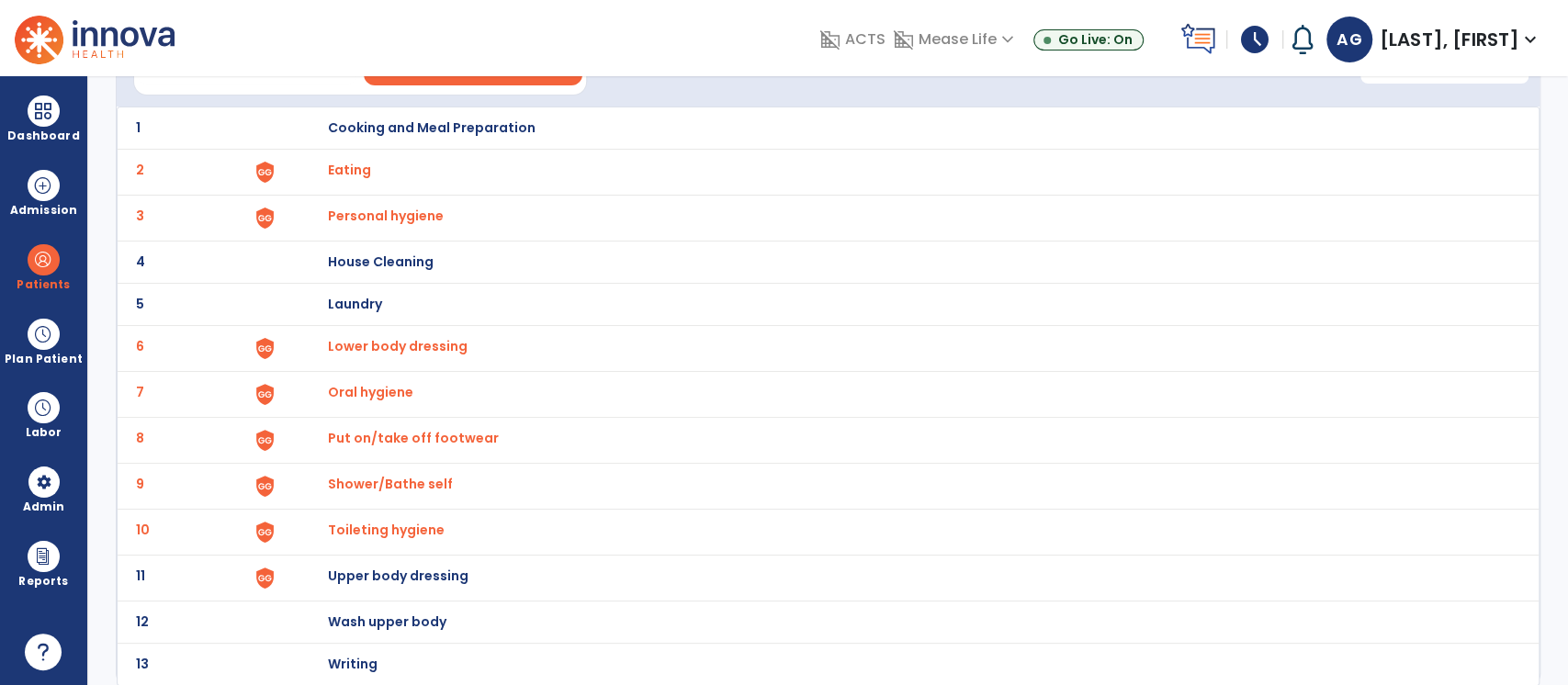 click on "Upper body dressing" at bounding box center (431, 128) 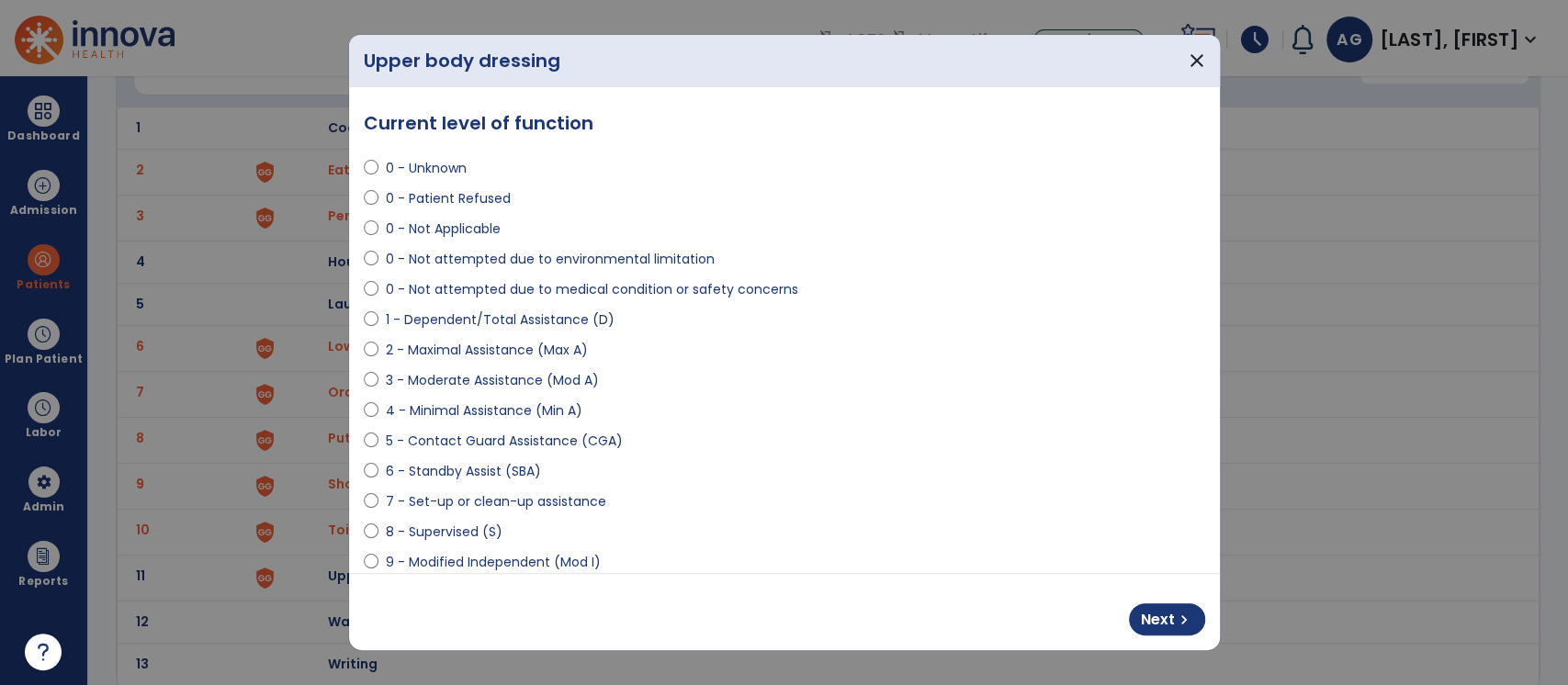 select on "**********" 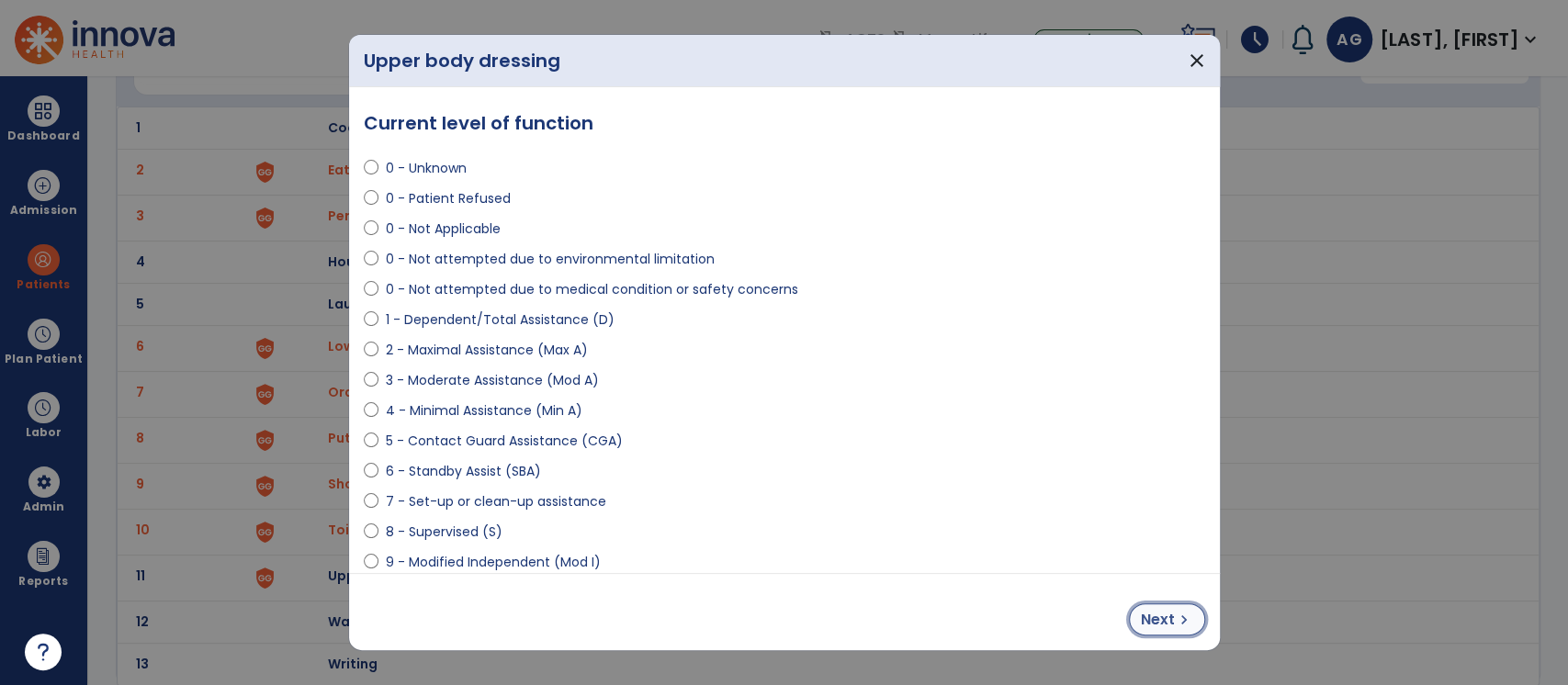 click on "Next" at bounding box center (1157, 620) 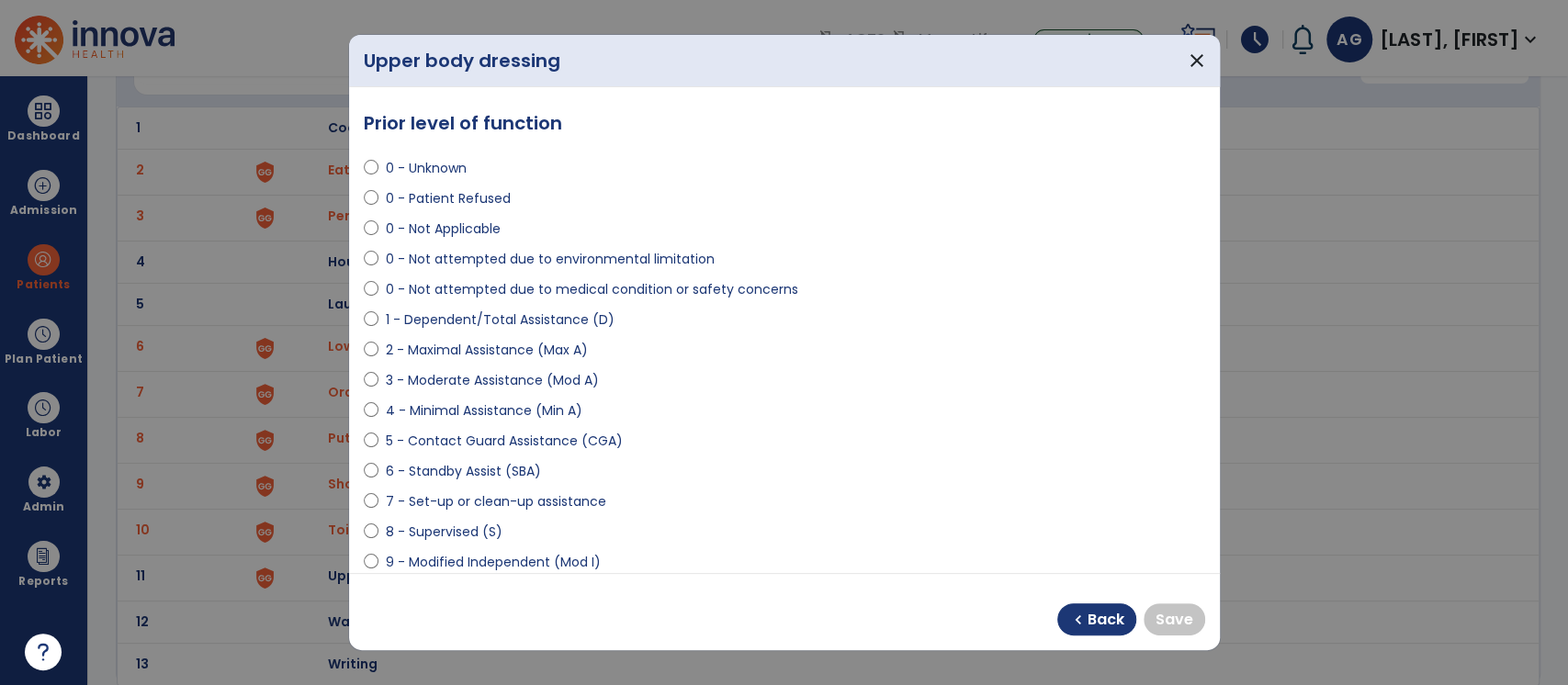 select on "**********" 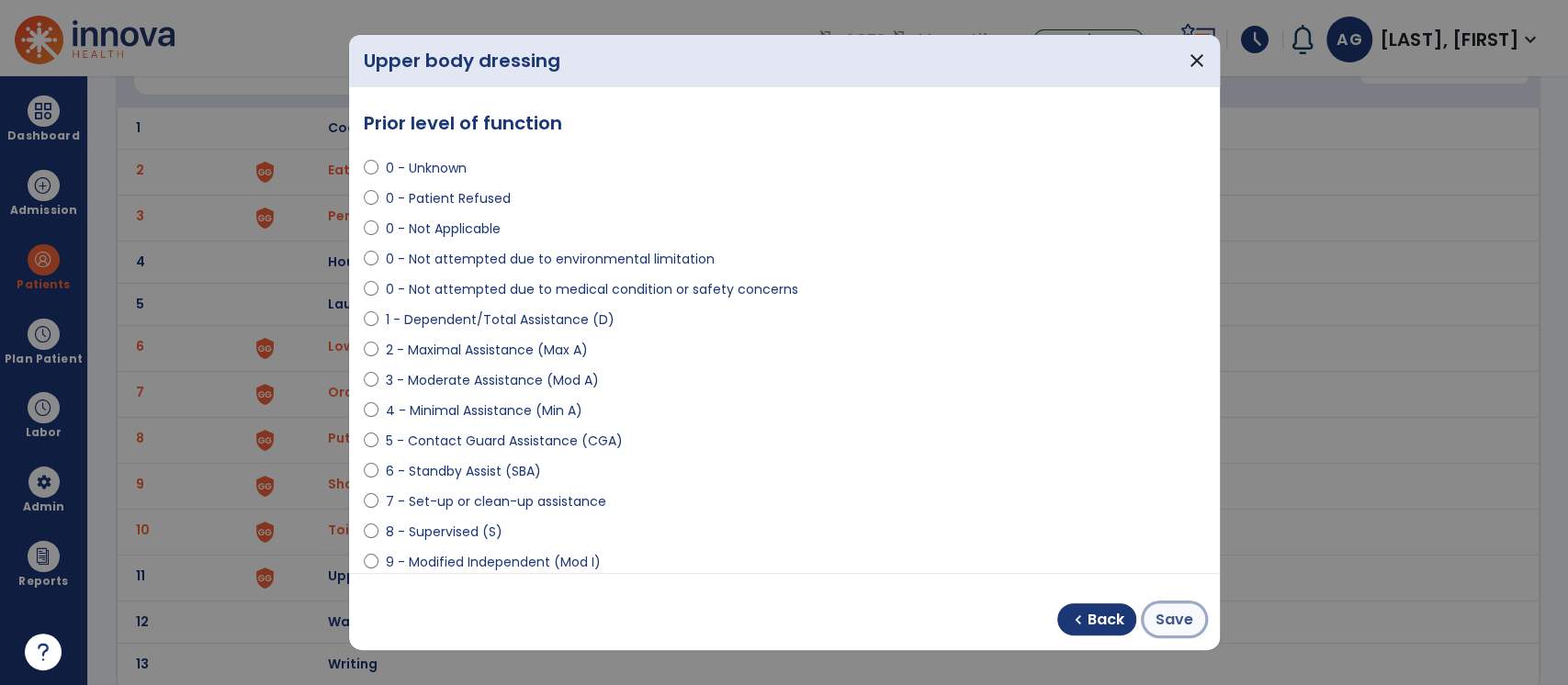 click on "Save" at bounding box center (1174, 620) 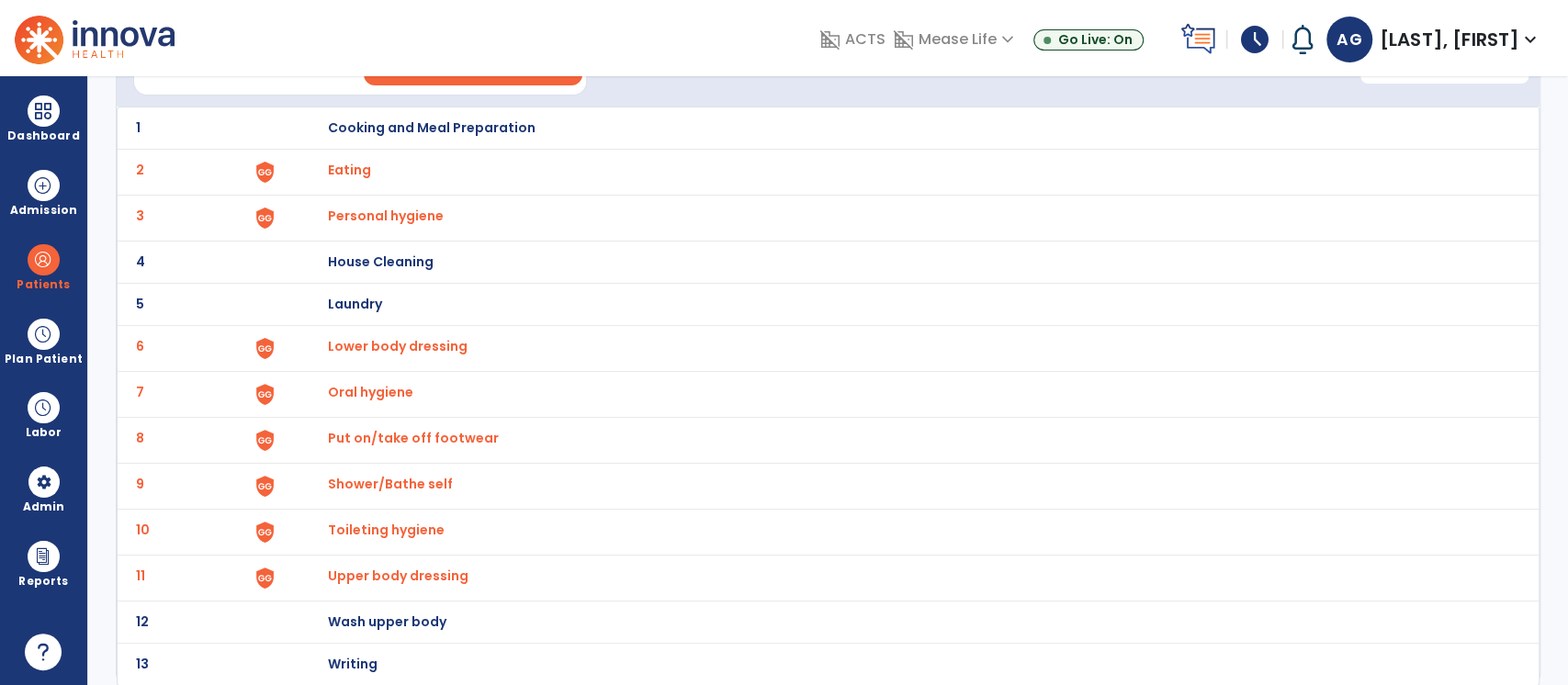 scroll, scrollTop: 0, scrollLeft: 0, axis: both 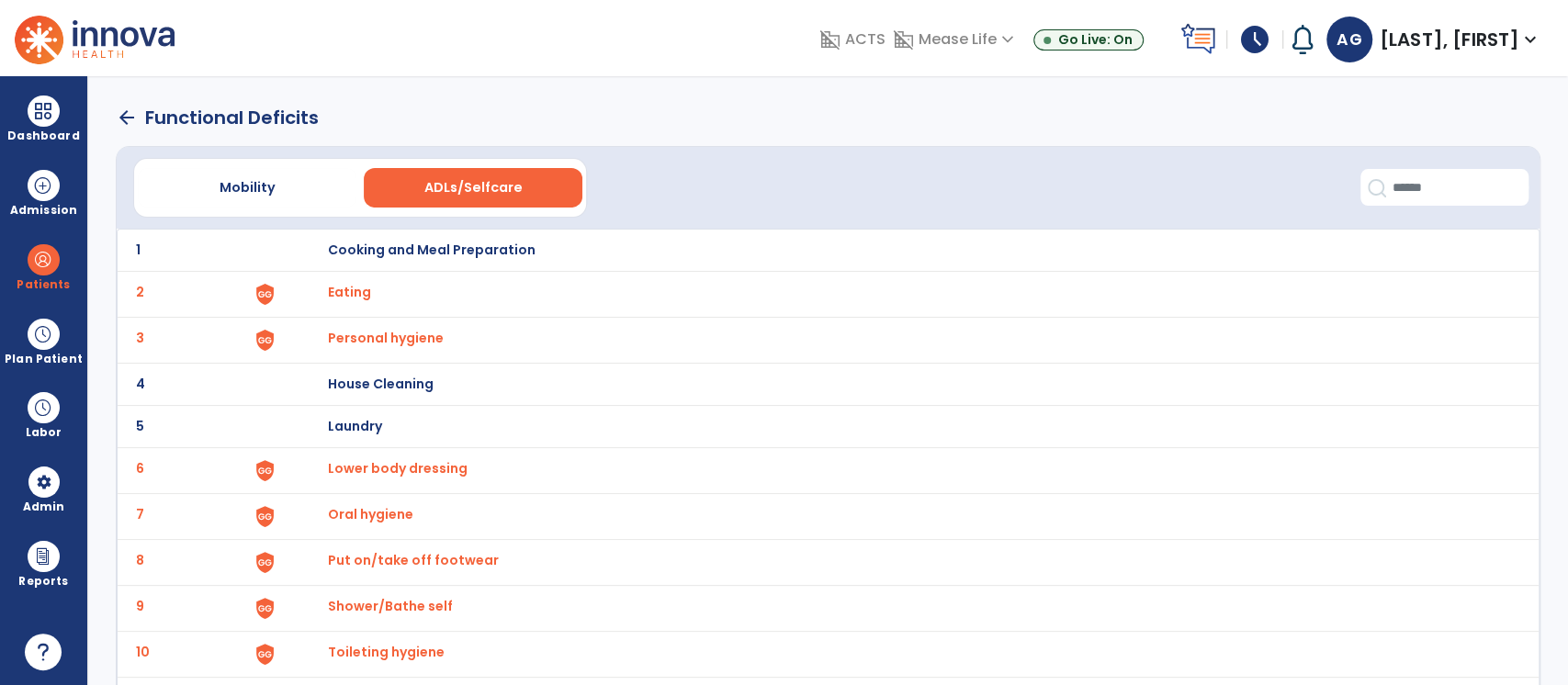 click on "arrow_back" 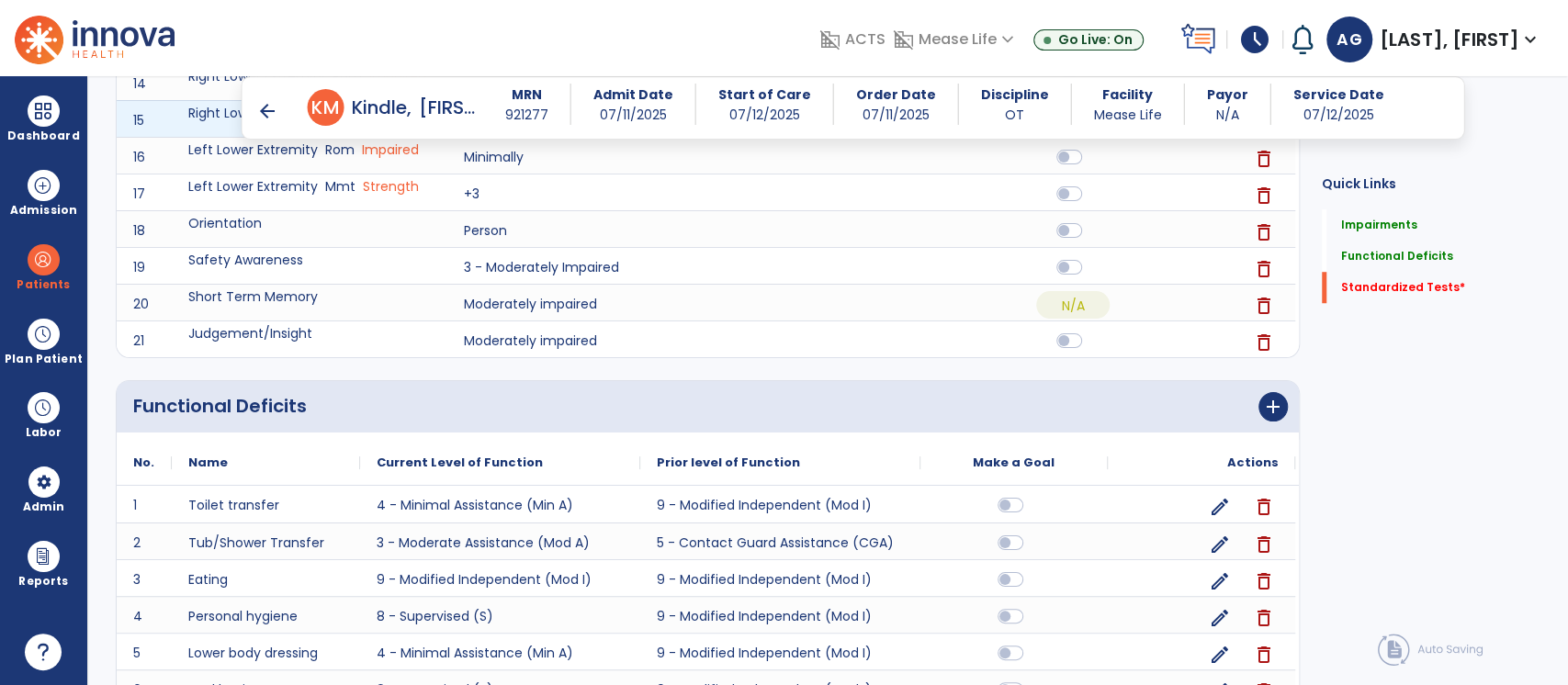 scroll, scrollTop: 1312, scrollLeft: 0, axis: vertical 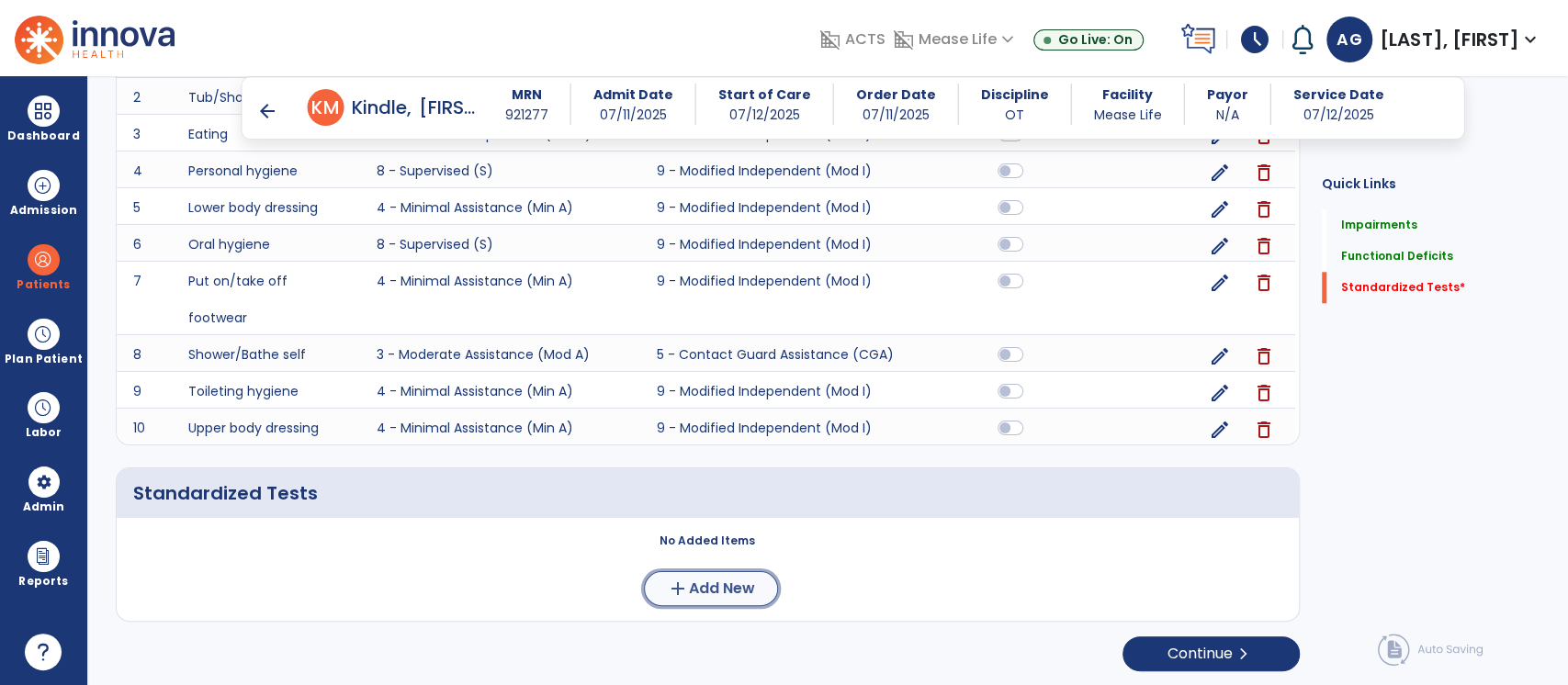 click on "add  Add New" 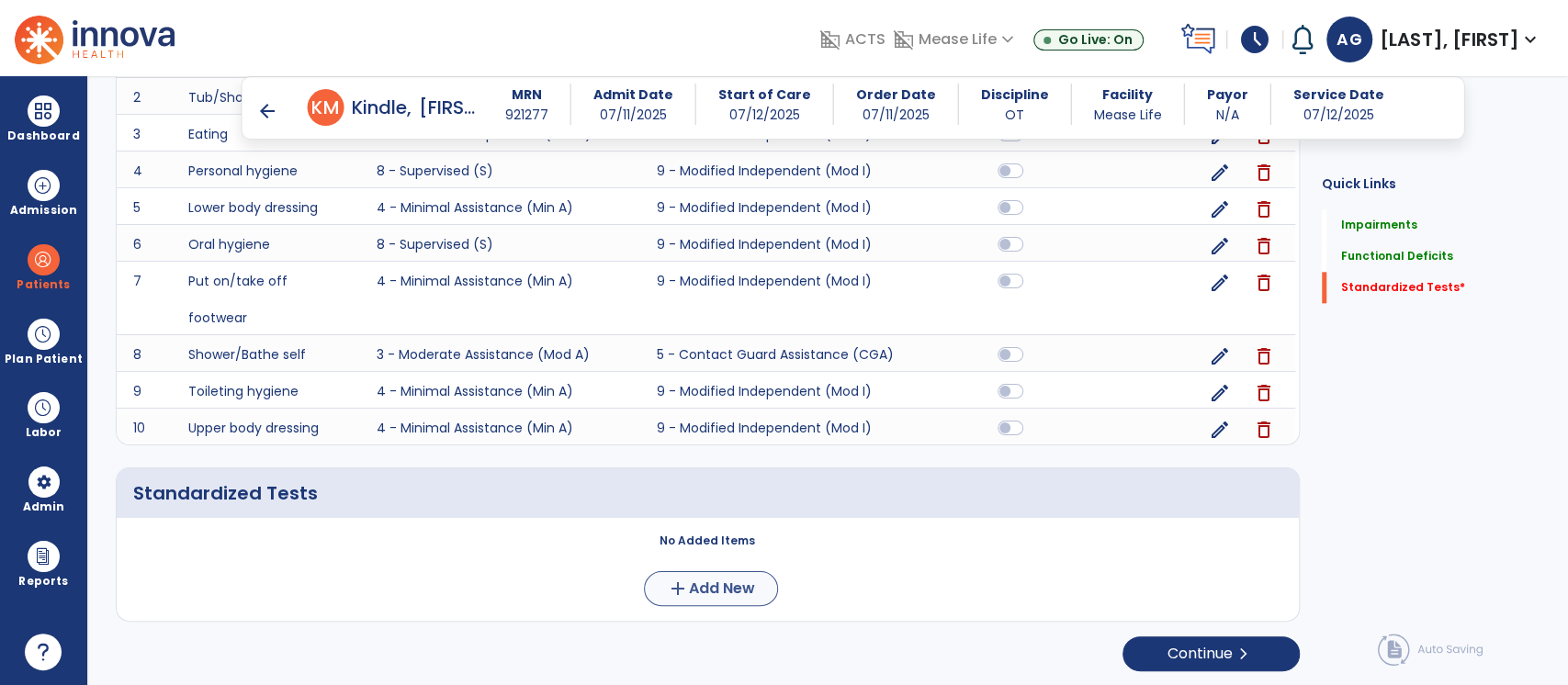scroll, scrollTop: 0, scrollLeft: 0, axis: both 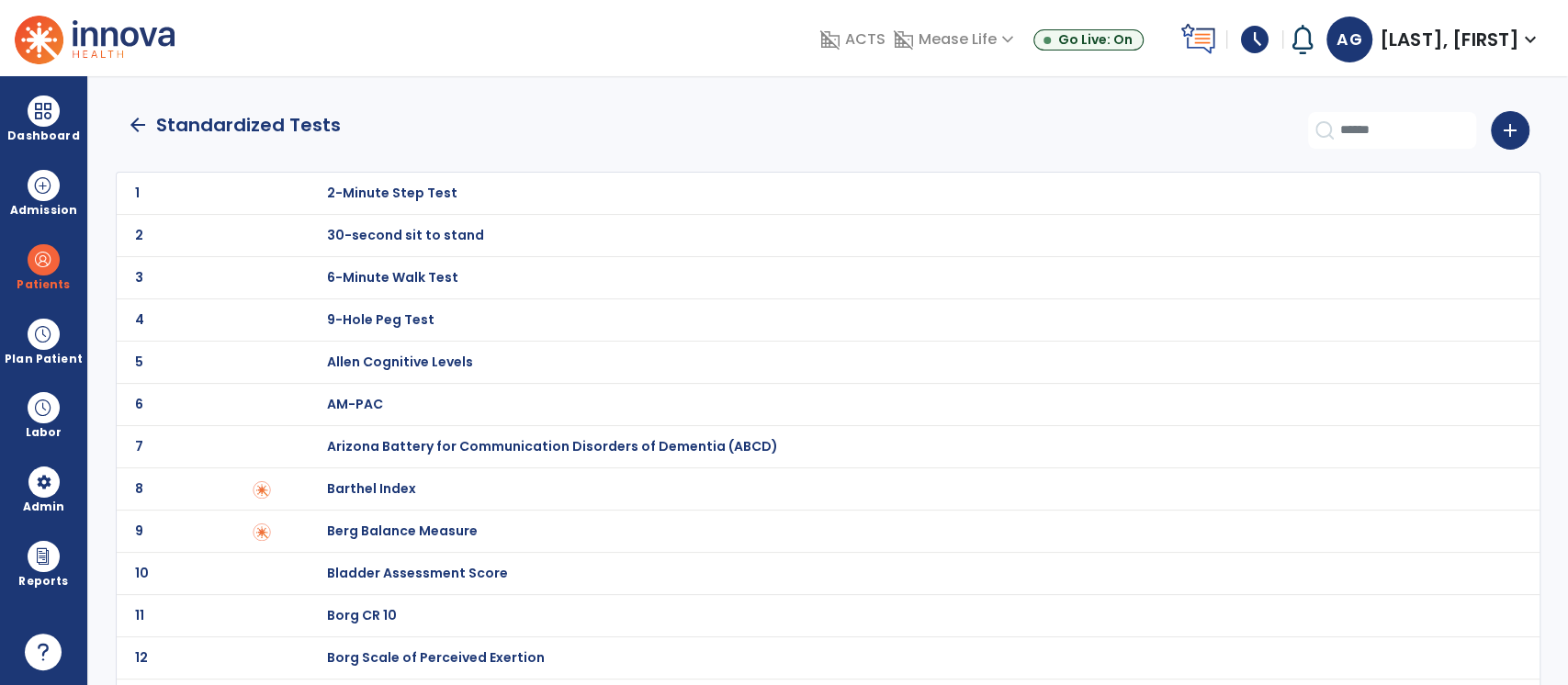 click on "Bladder Assessment Score" at bounding box center (906, 193) 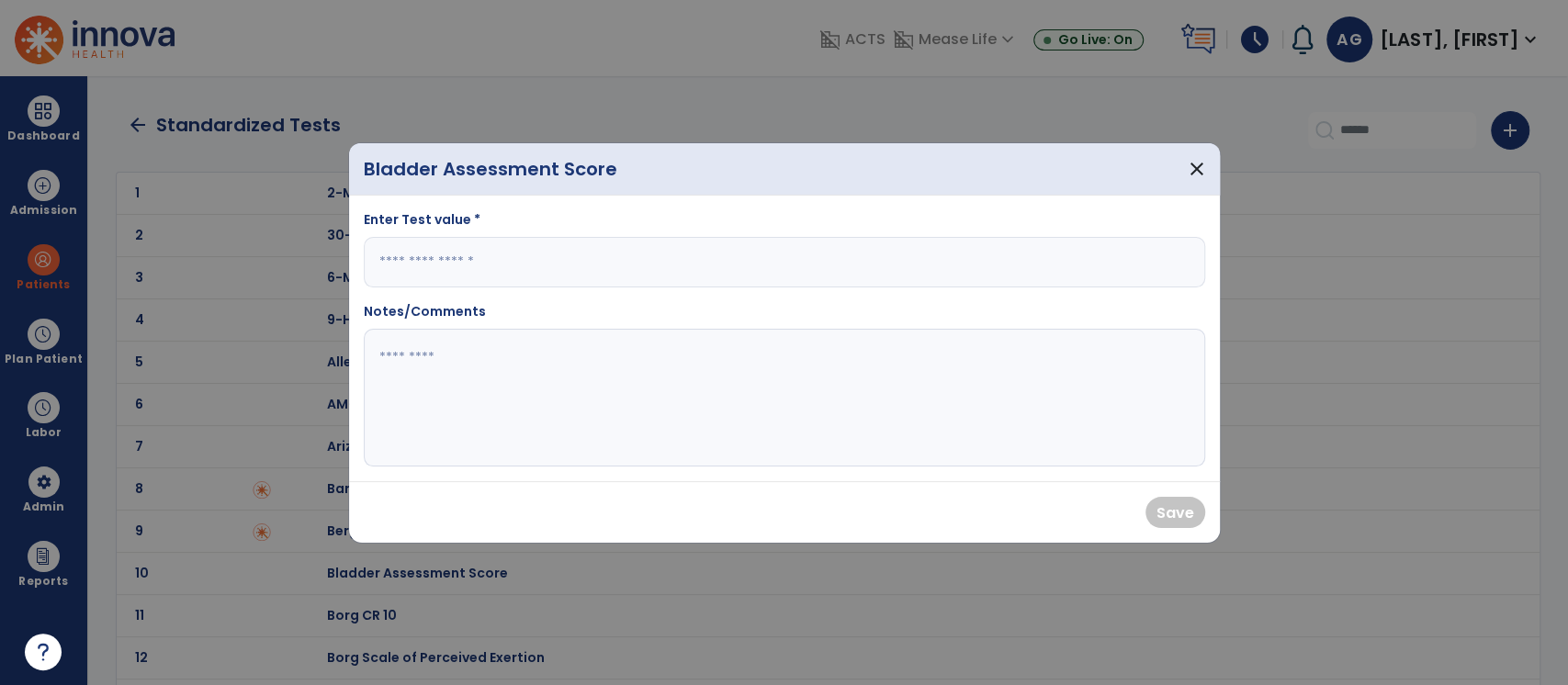 click at bounding box center (784, 262) 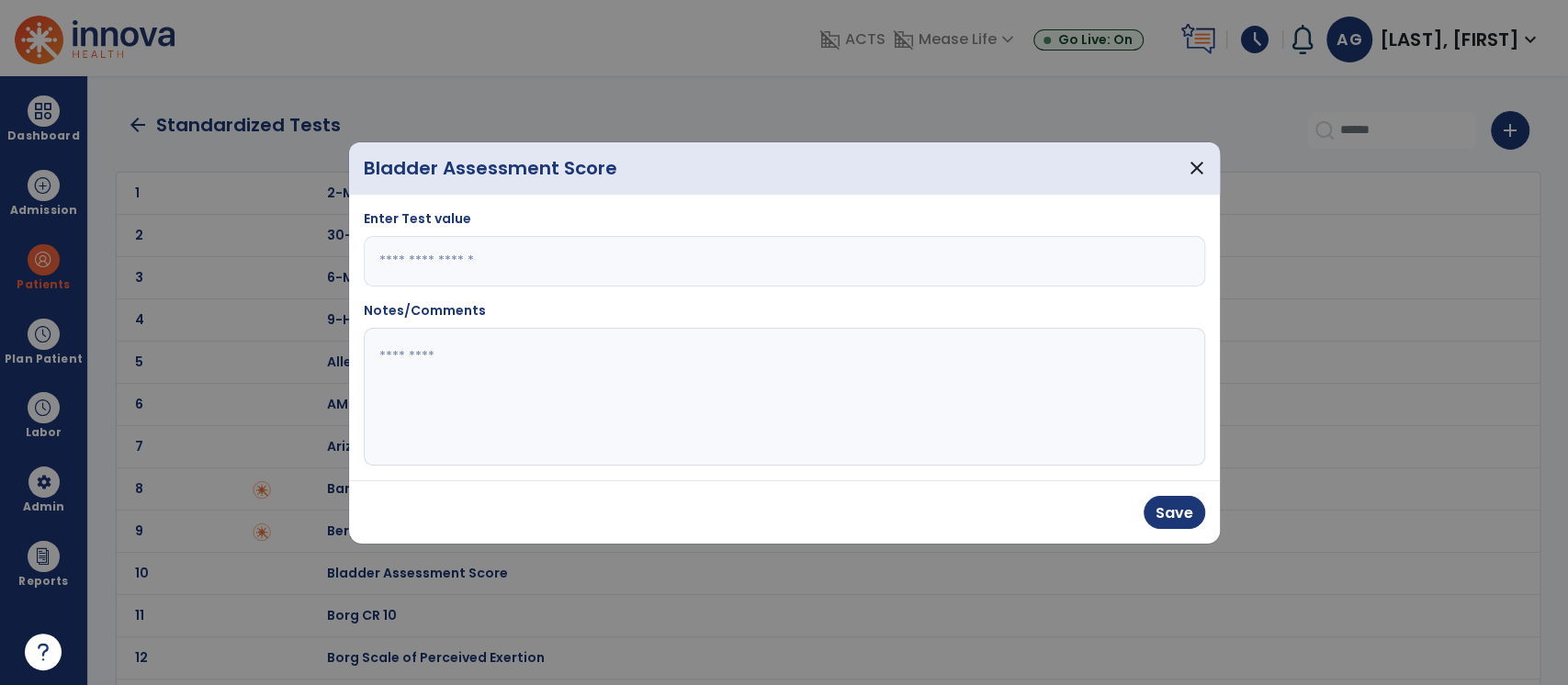 type on "*" 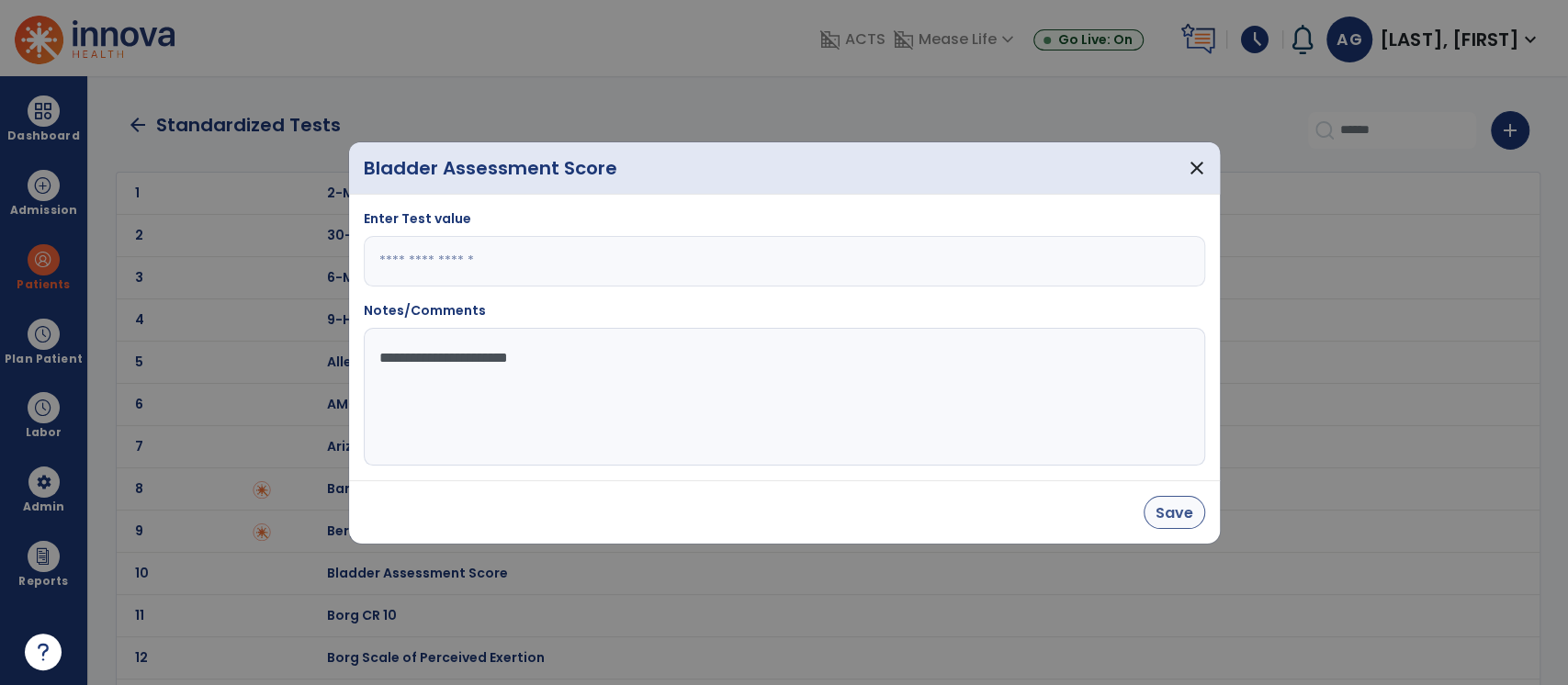 type on "**********" 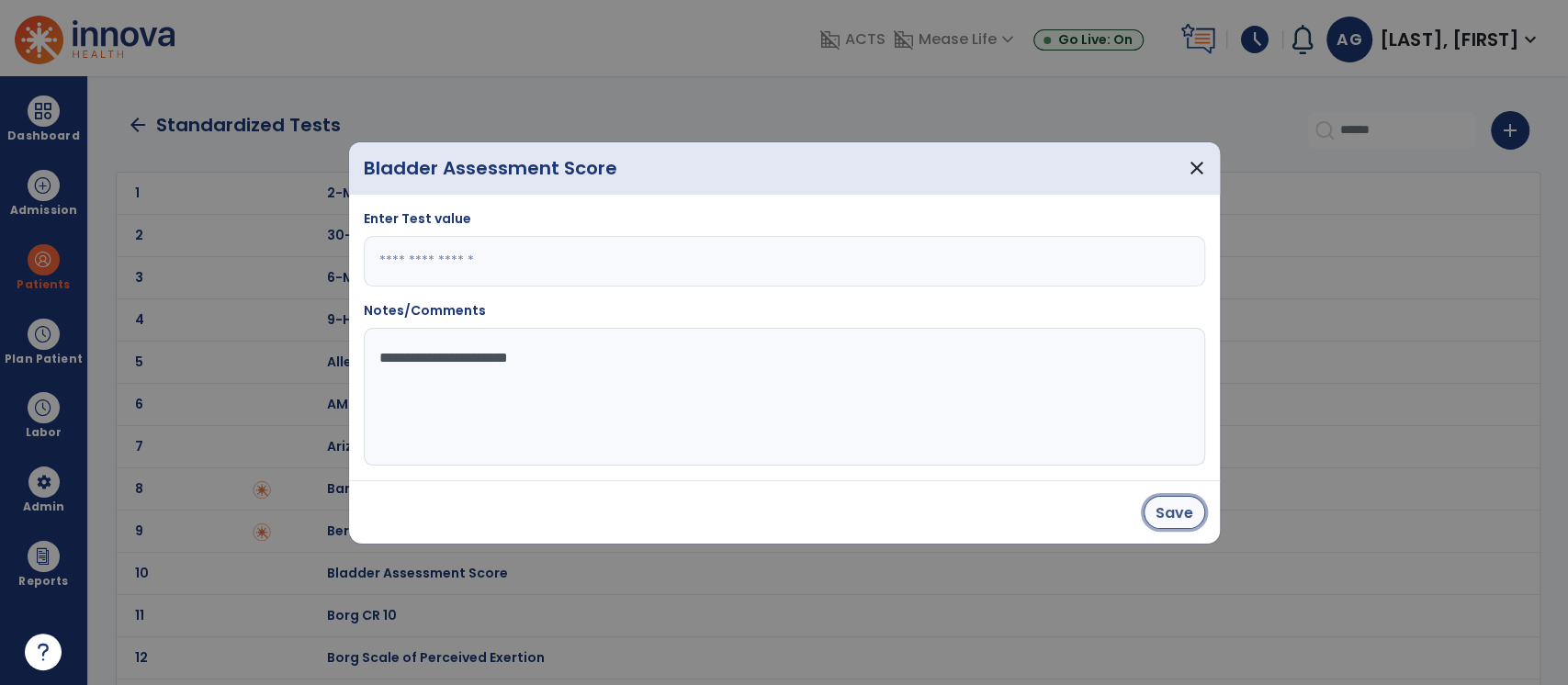 click on "Save" at bounding box center (1174, 512) 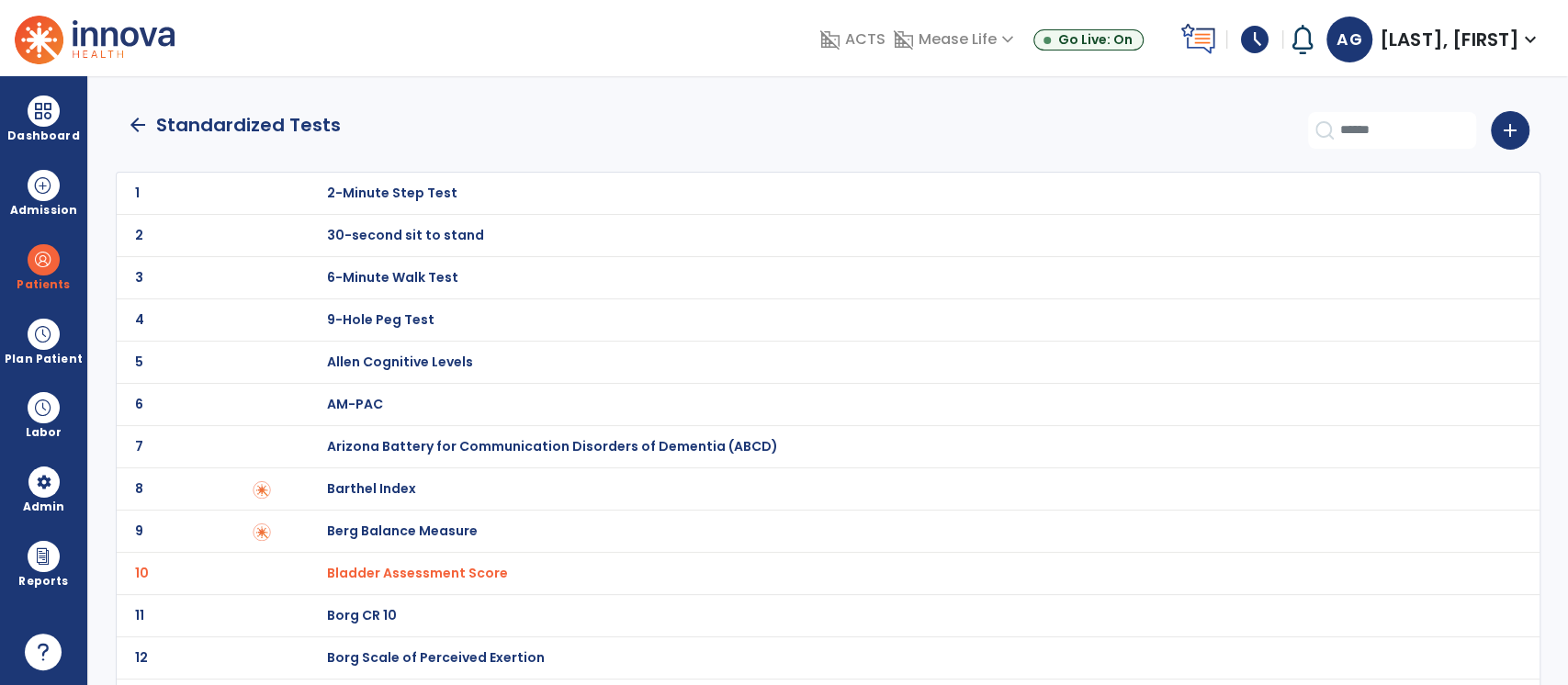 click on "arrow_back" 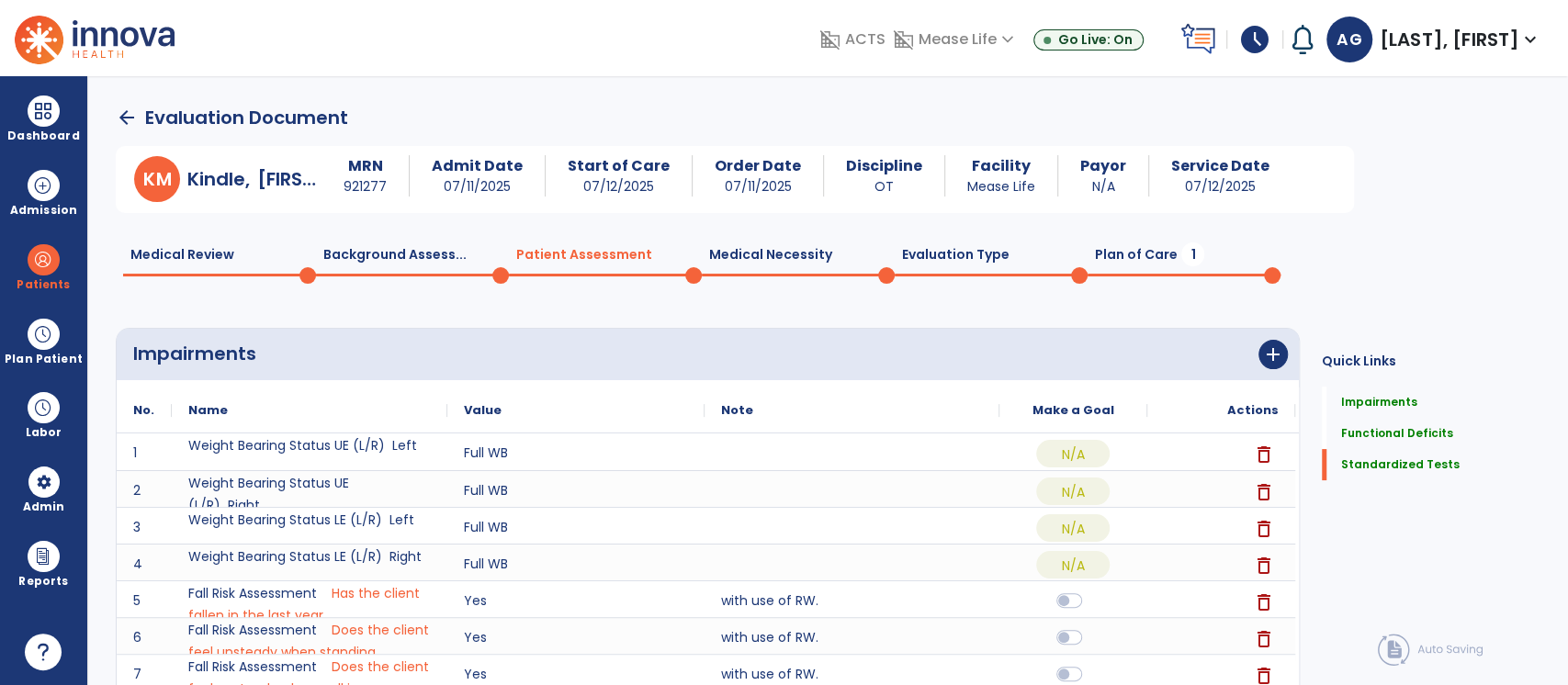 scroll, scrollTop: 10, scrollLeft: 0, axis: vertical 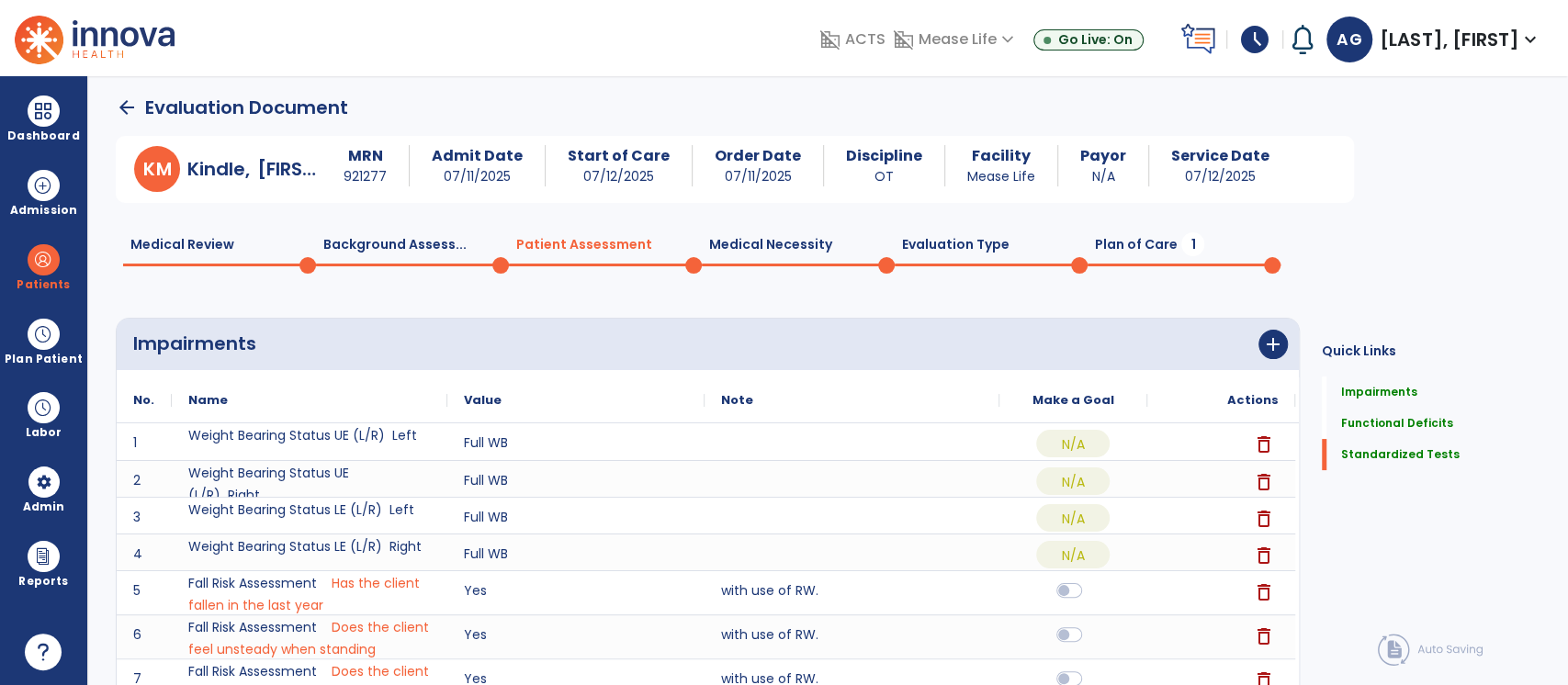 click on "arrow_back" 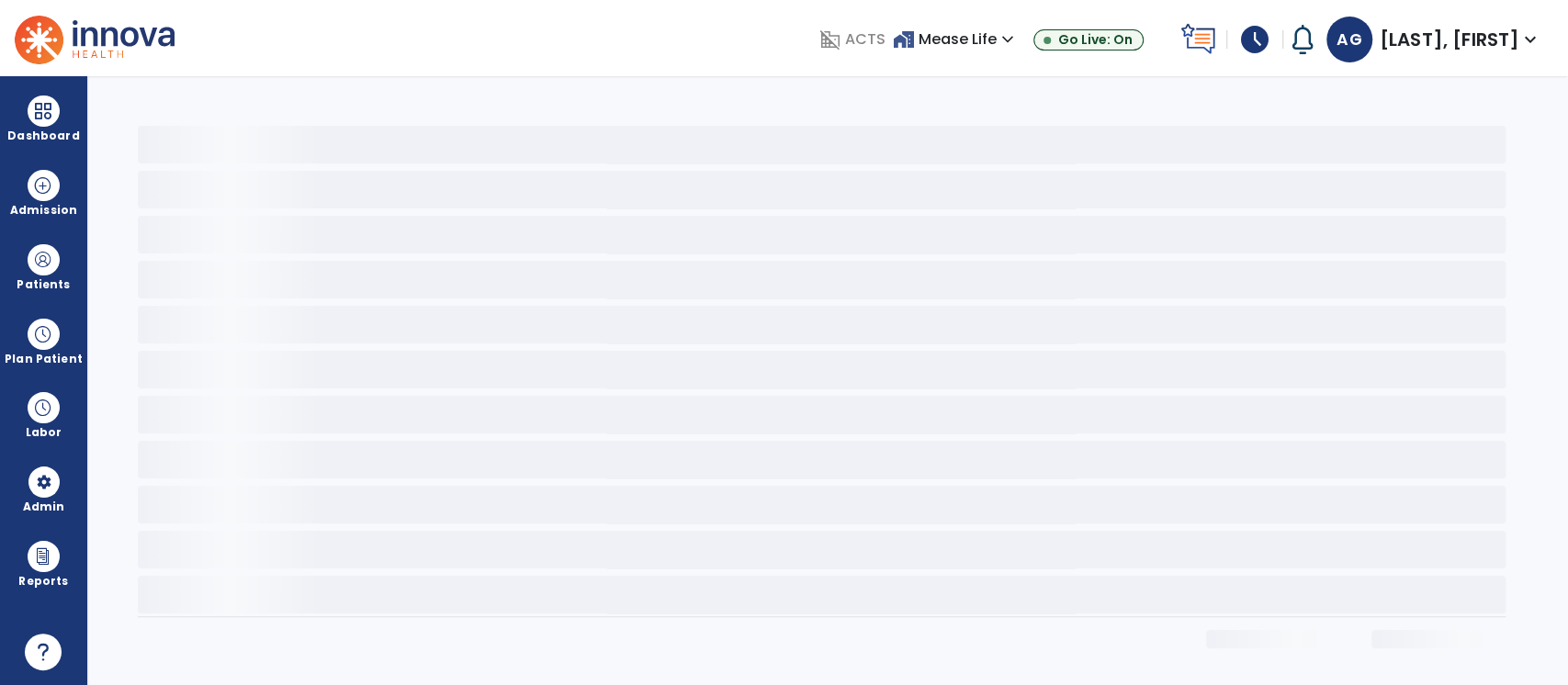 scroll, scrollTop: 0, scrollLeft: 0, axis: both 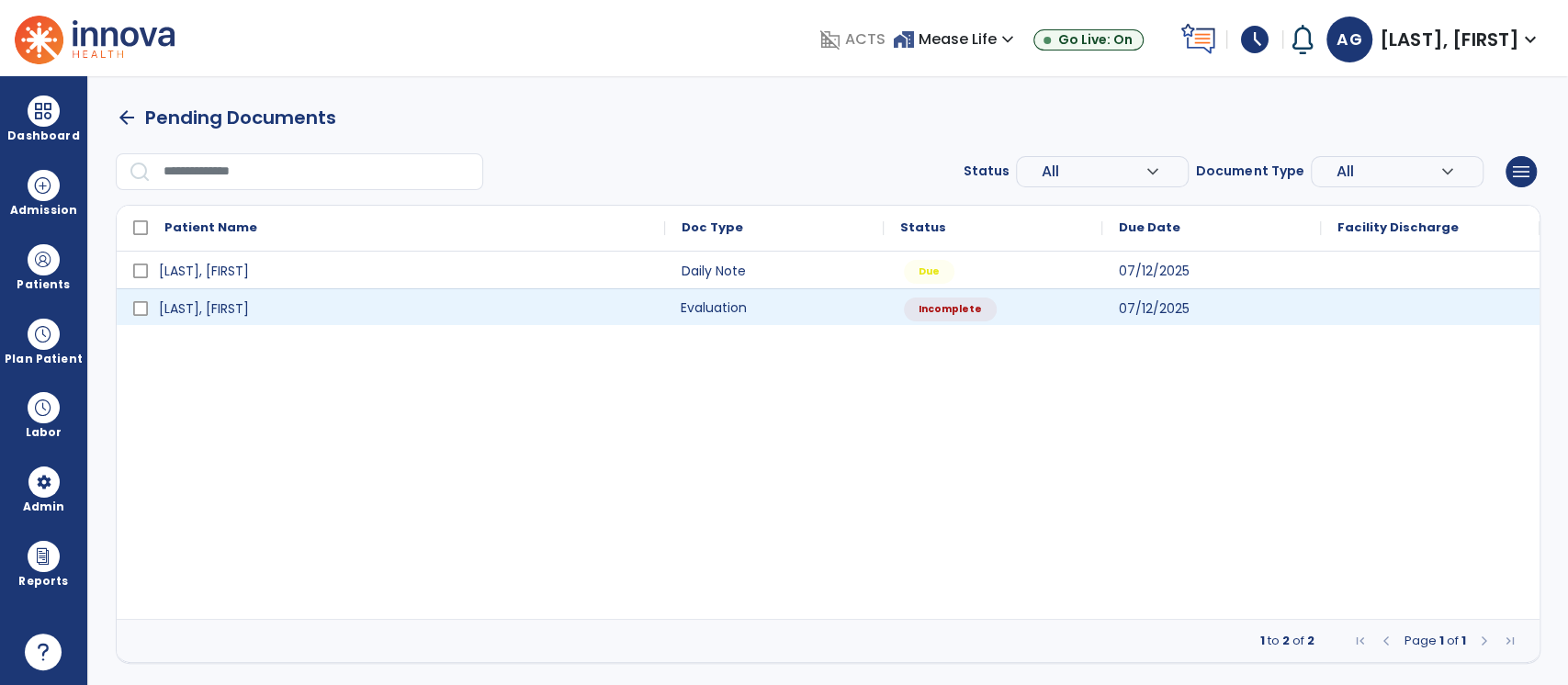 click on "Evaluation" at bounding box center [774, 307] 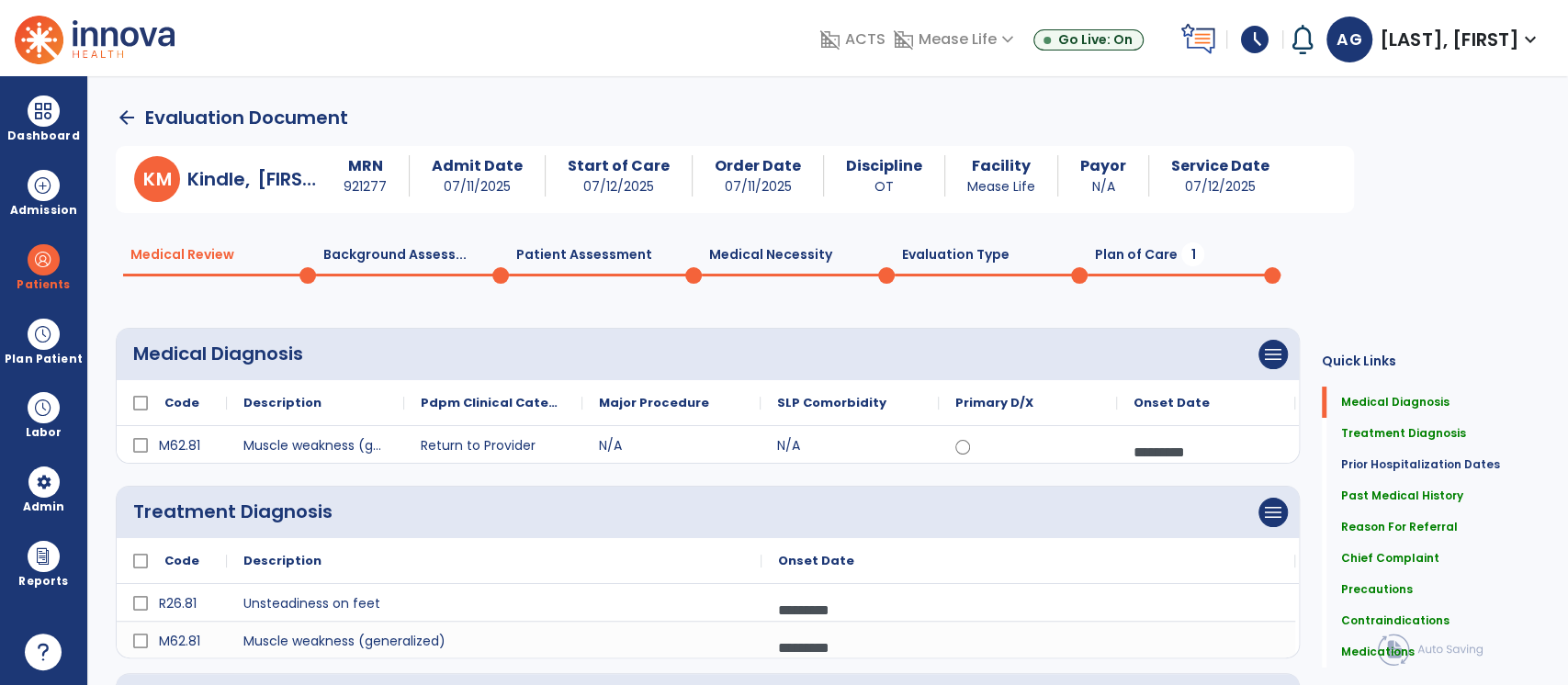 click on "Plan of Care  1" 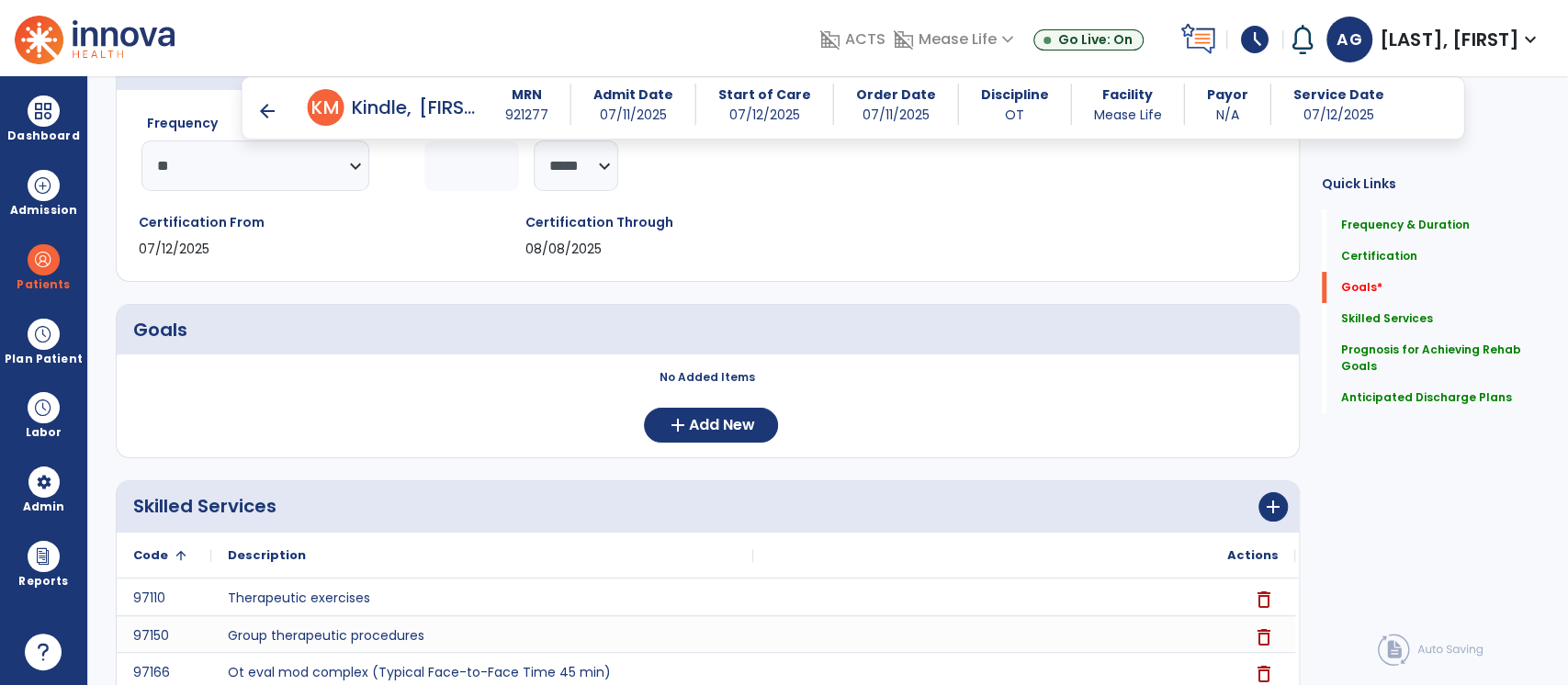 scroll, scrollTop: 275, scrollLeft: 0, axis: vertical 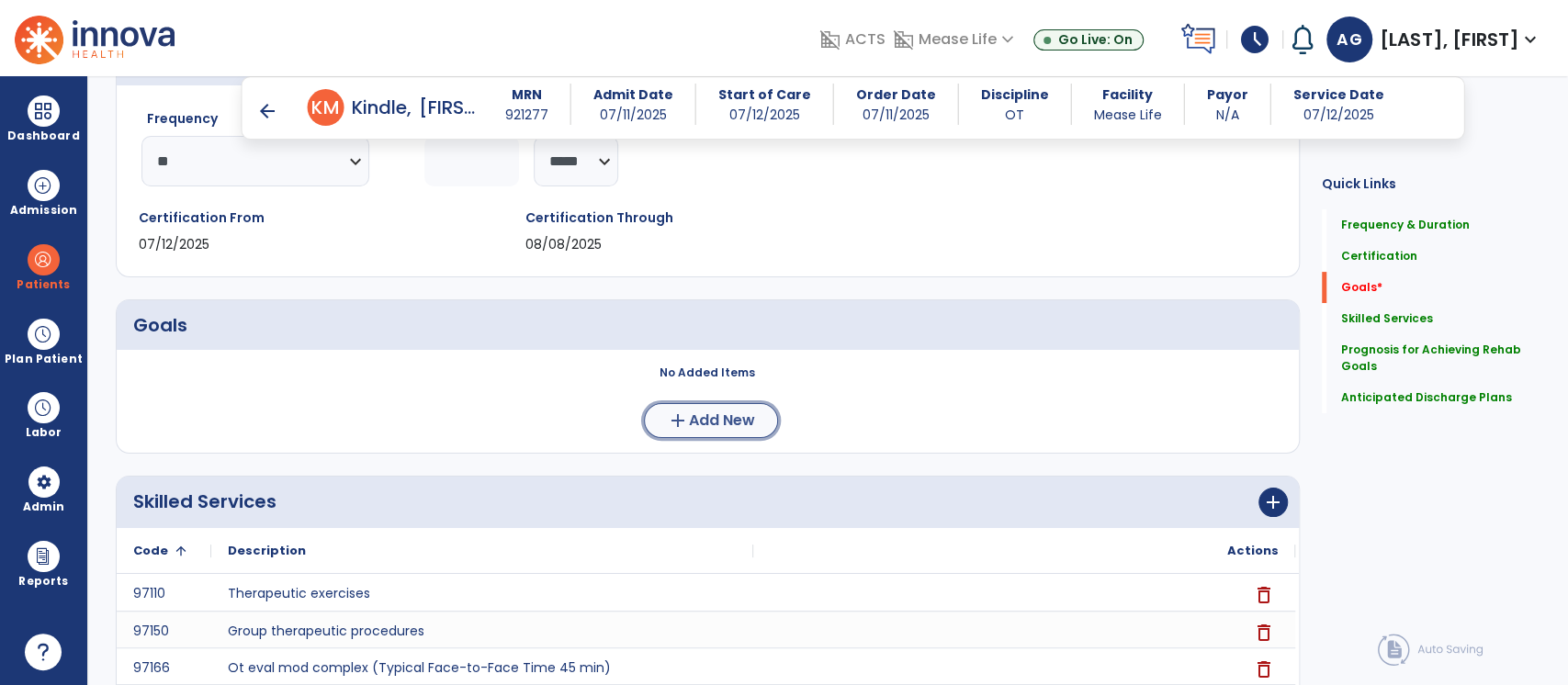 click on "Add New" at bounding box center (722, 421) 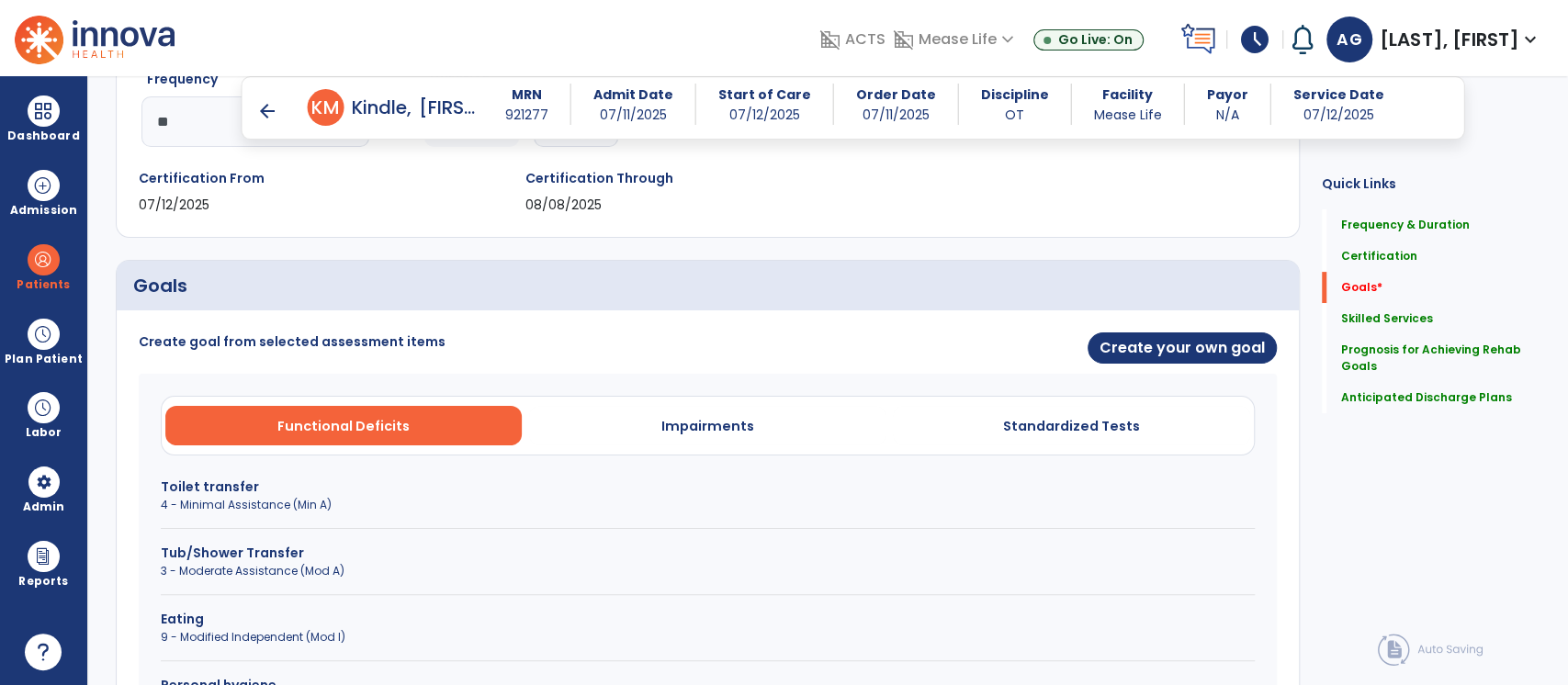 scroll, scrollTop: 322, scrollLeft: 0, axis: vertical 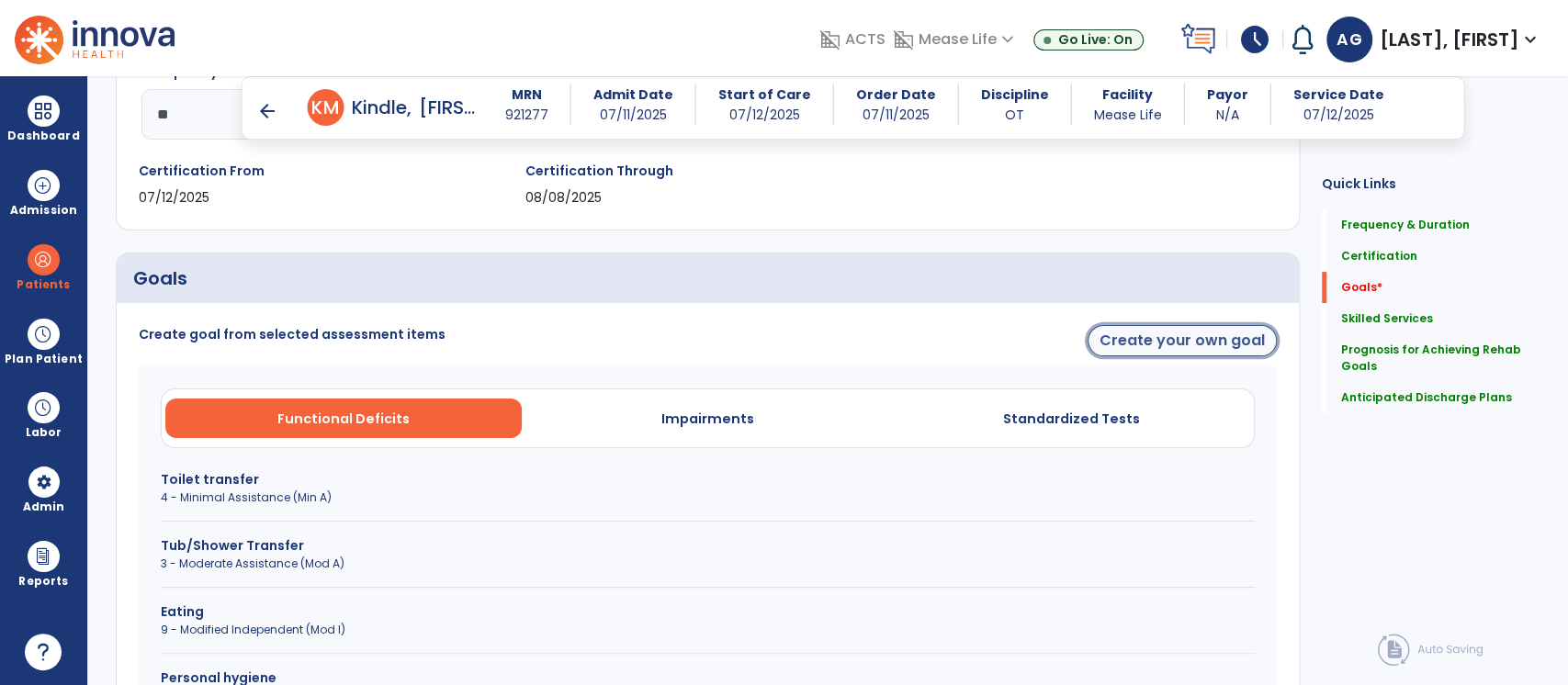 click on "Create your own goal" at bounding box center (1182, 341) 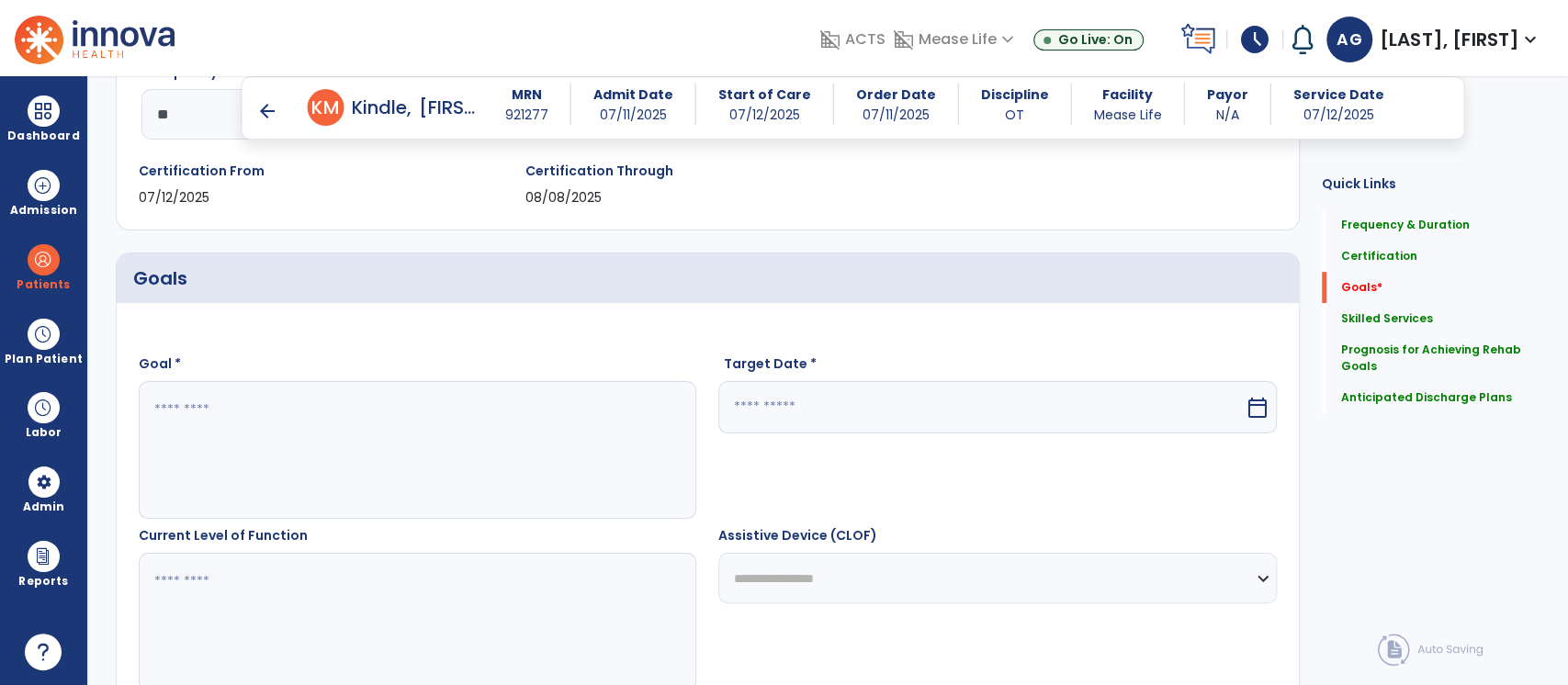 click at bounding box center (417, 450) 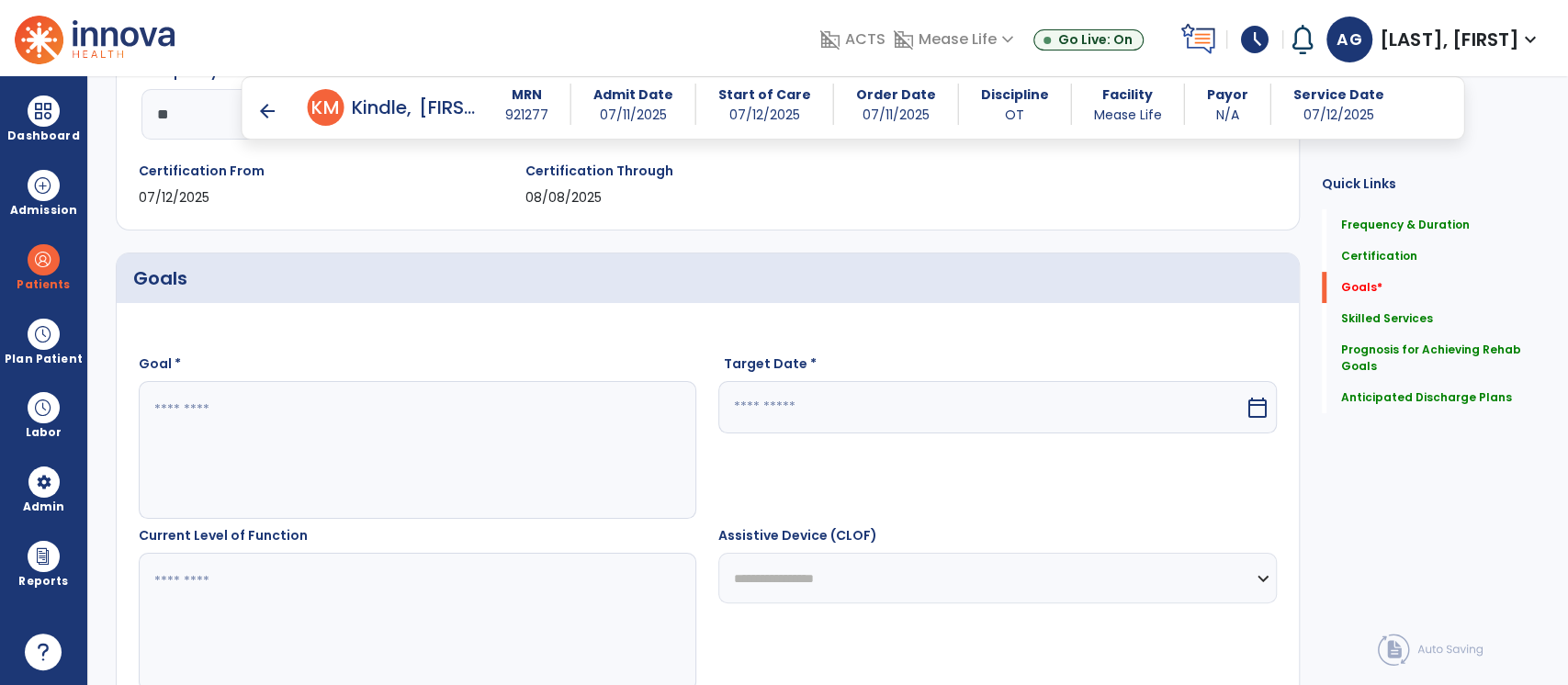 type on "*" 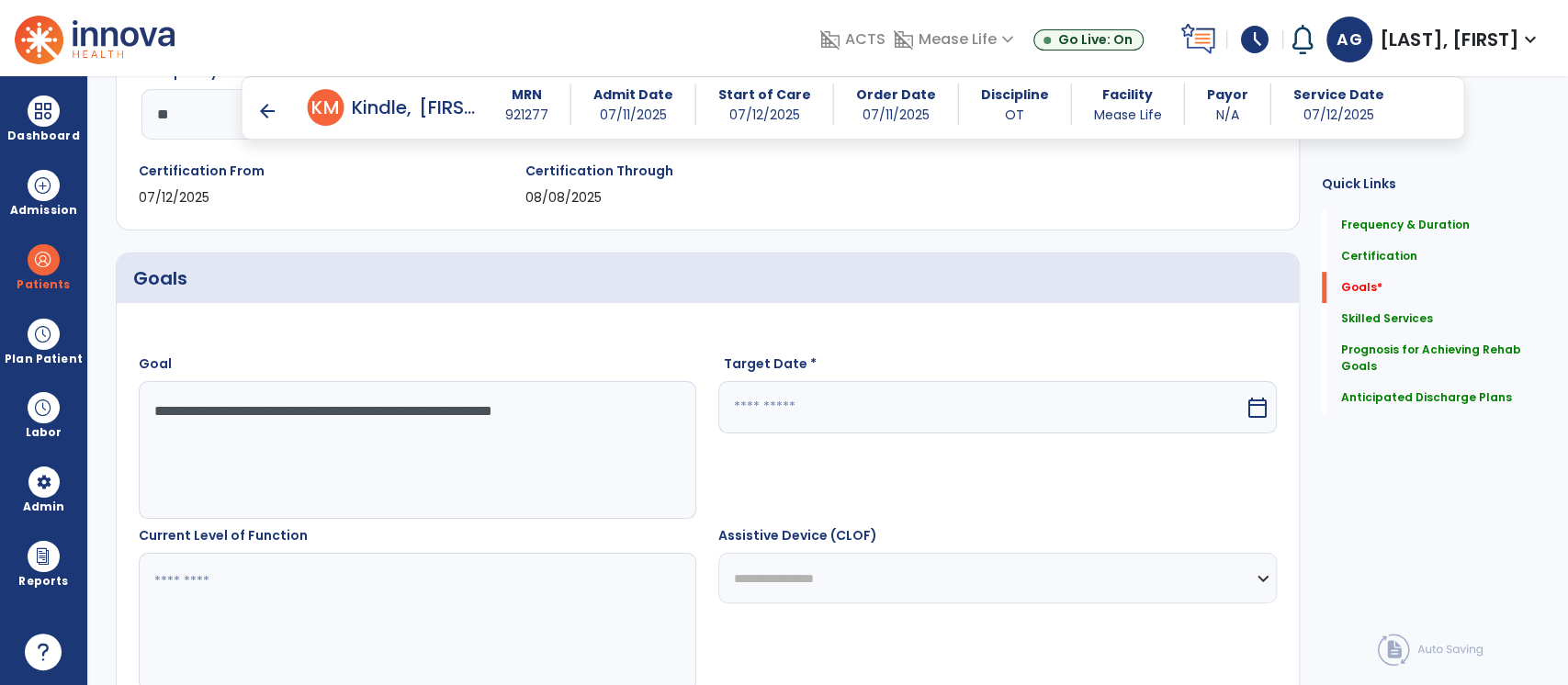 type on "**********" 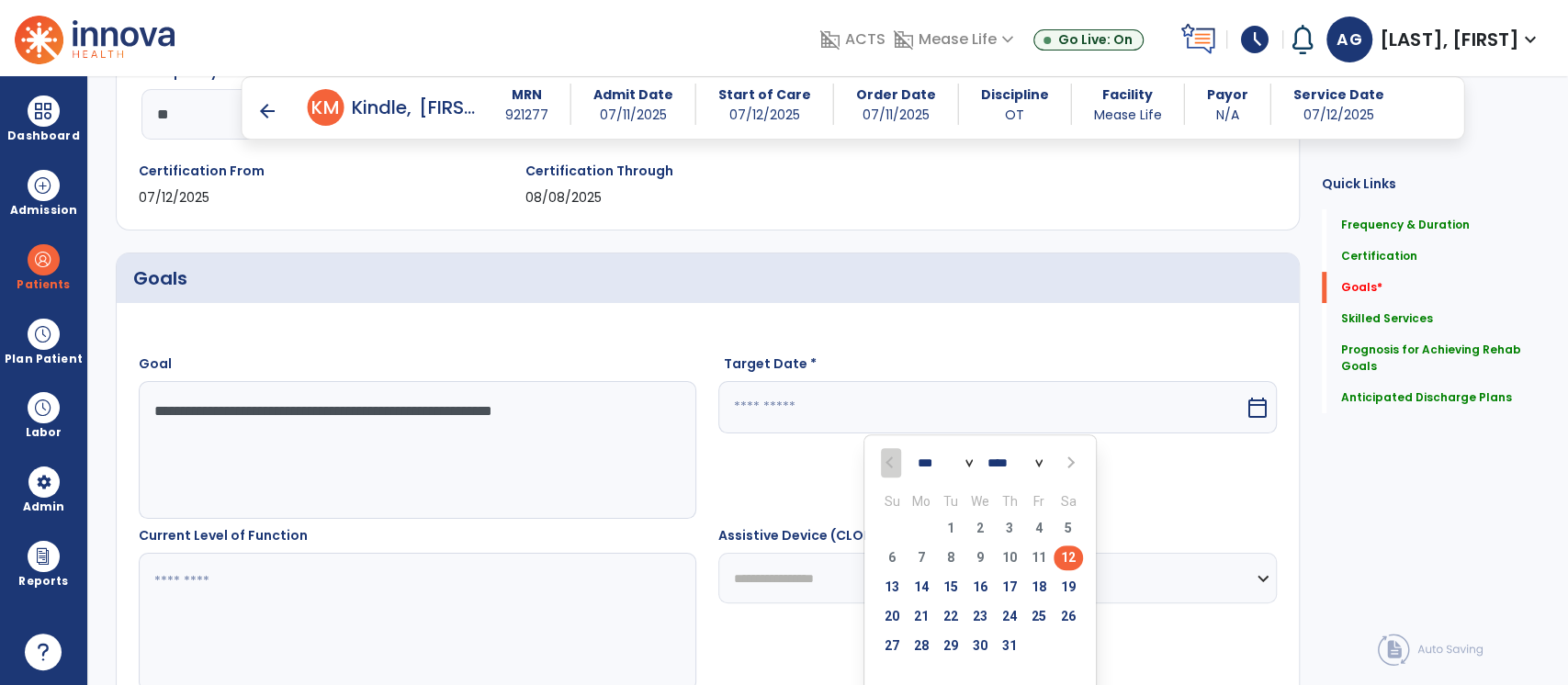 click at bounding box center [1069, 463] 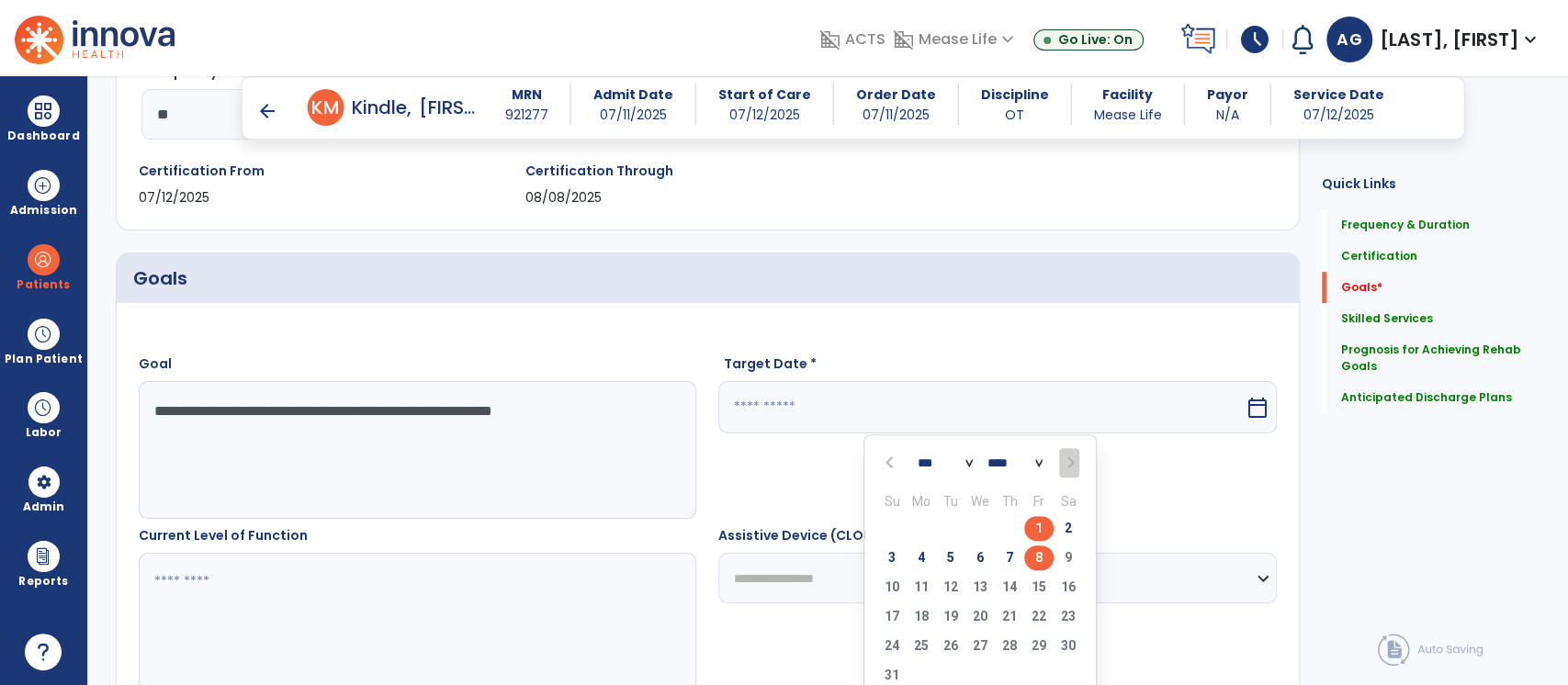click on "8" at bounding box center [1039, 557] 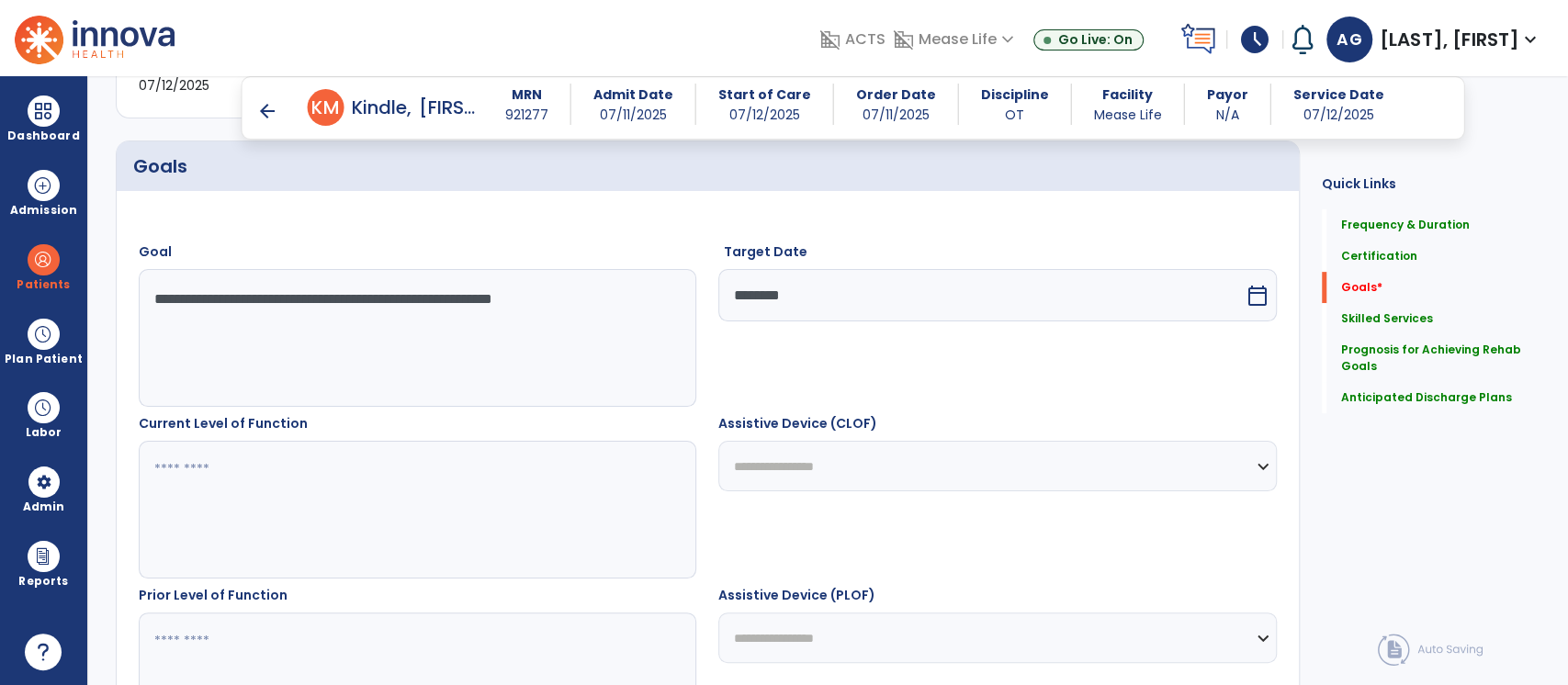 scroll, scrollTop: 440, scrollLeft: 0, axis: vertical 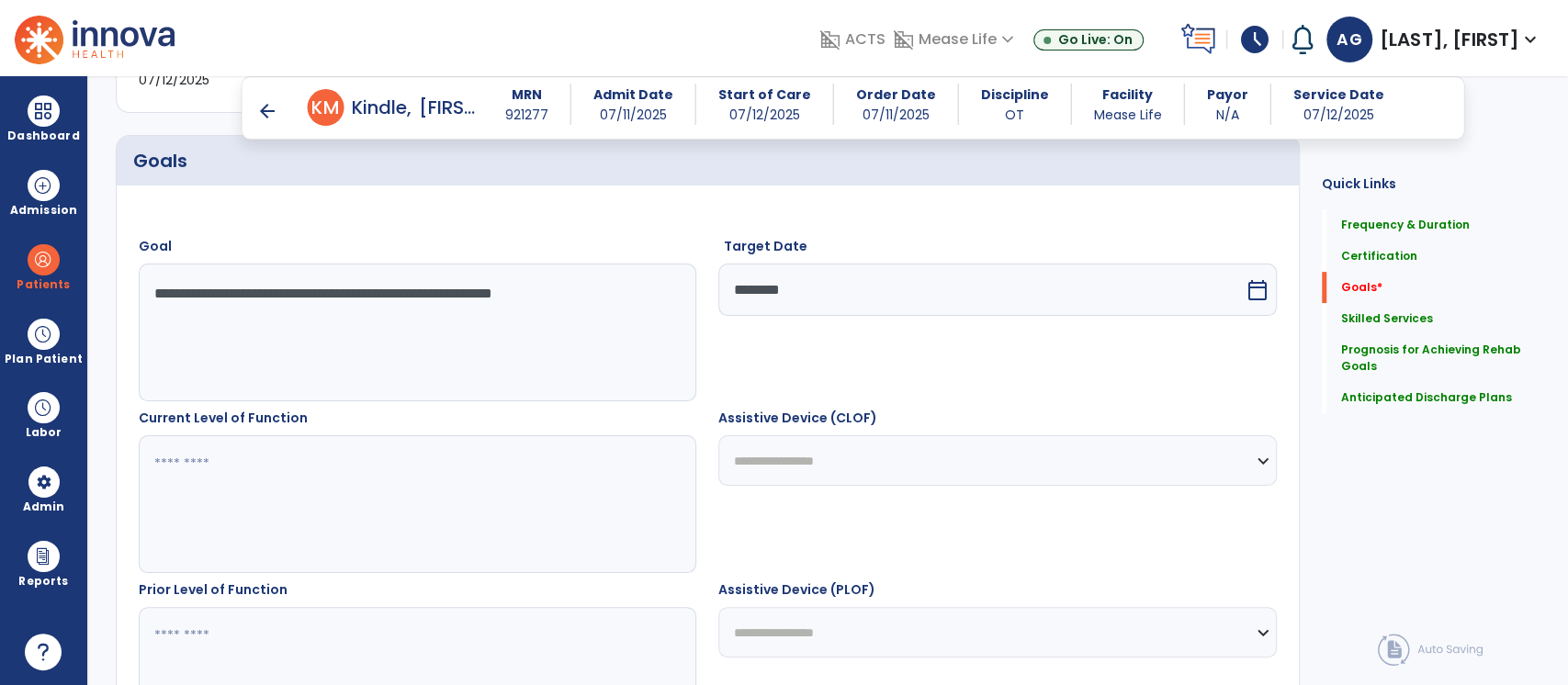 click at bounding box center (417, 504) 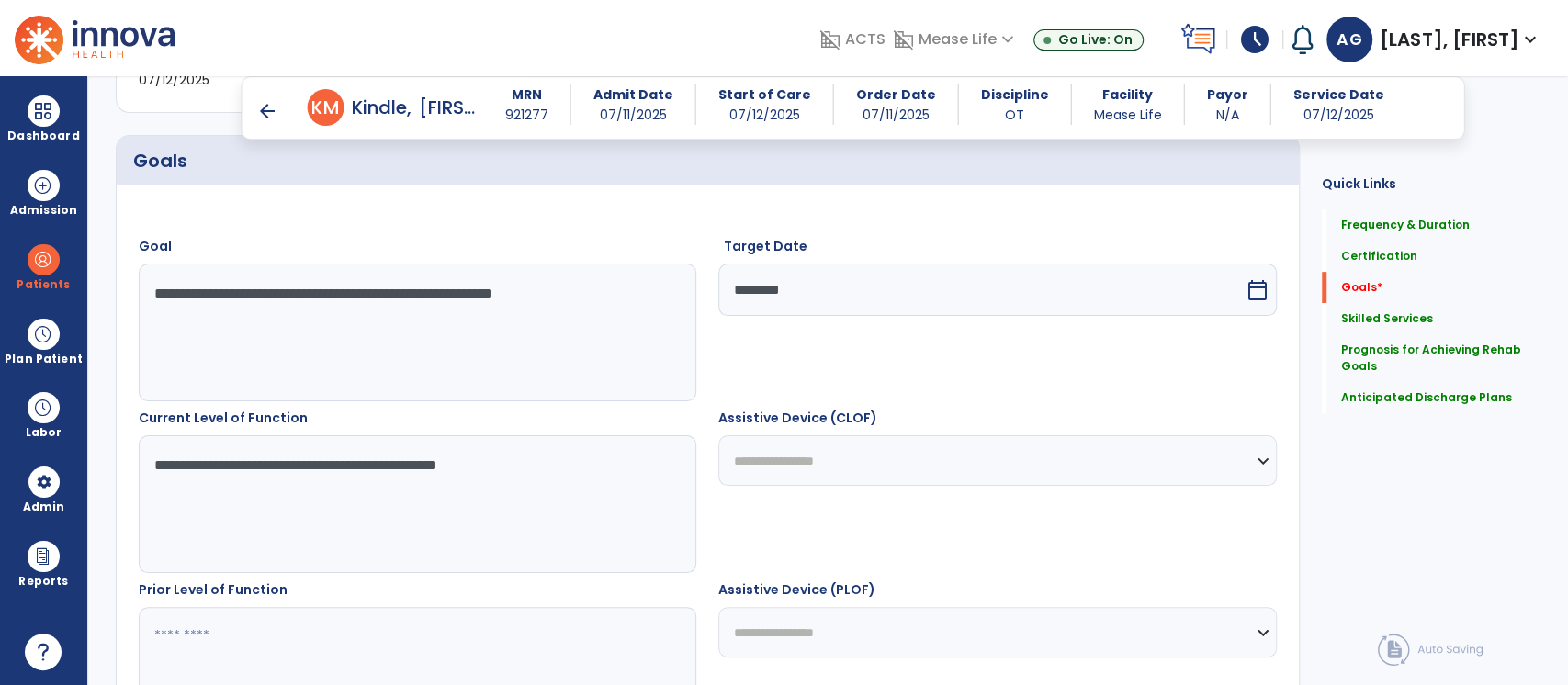 type on "**********" 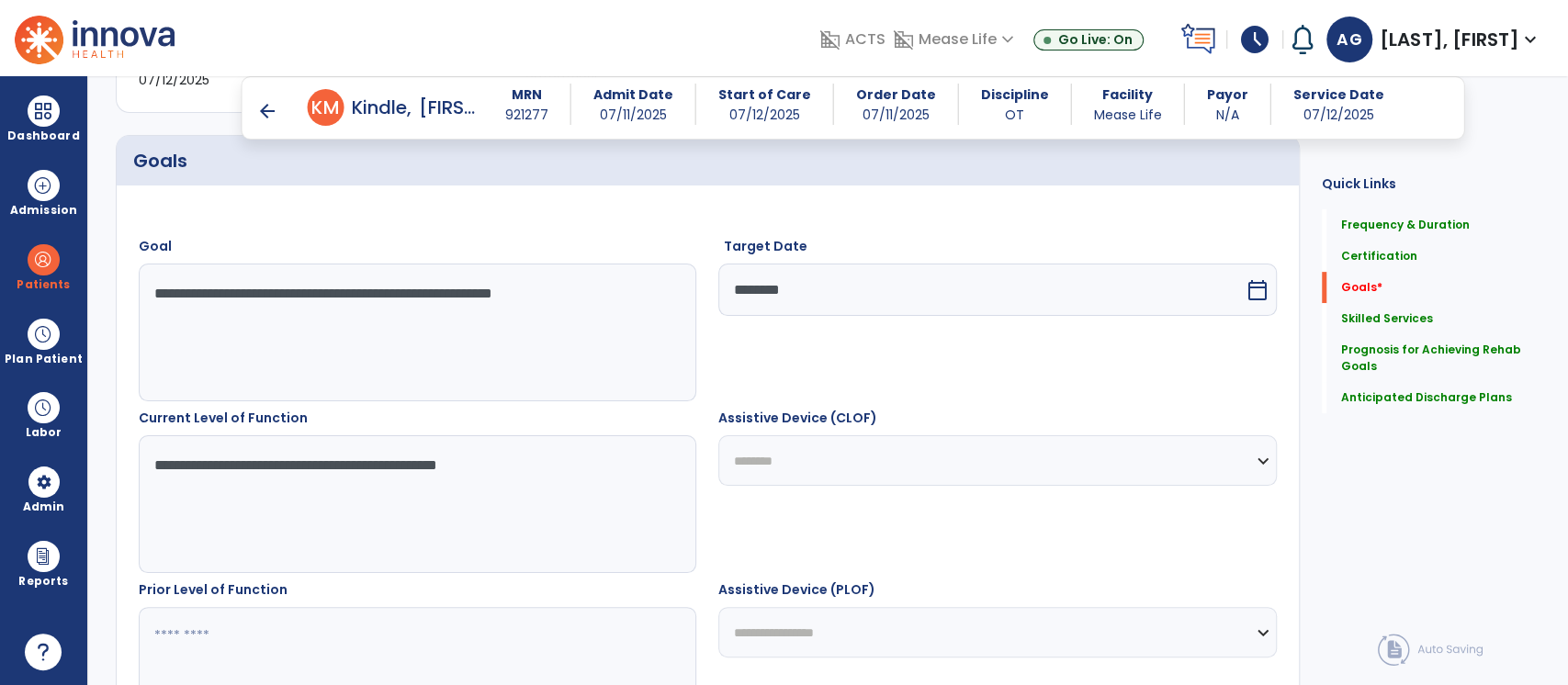 click on "**********" at bounding box center [997, 460] 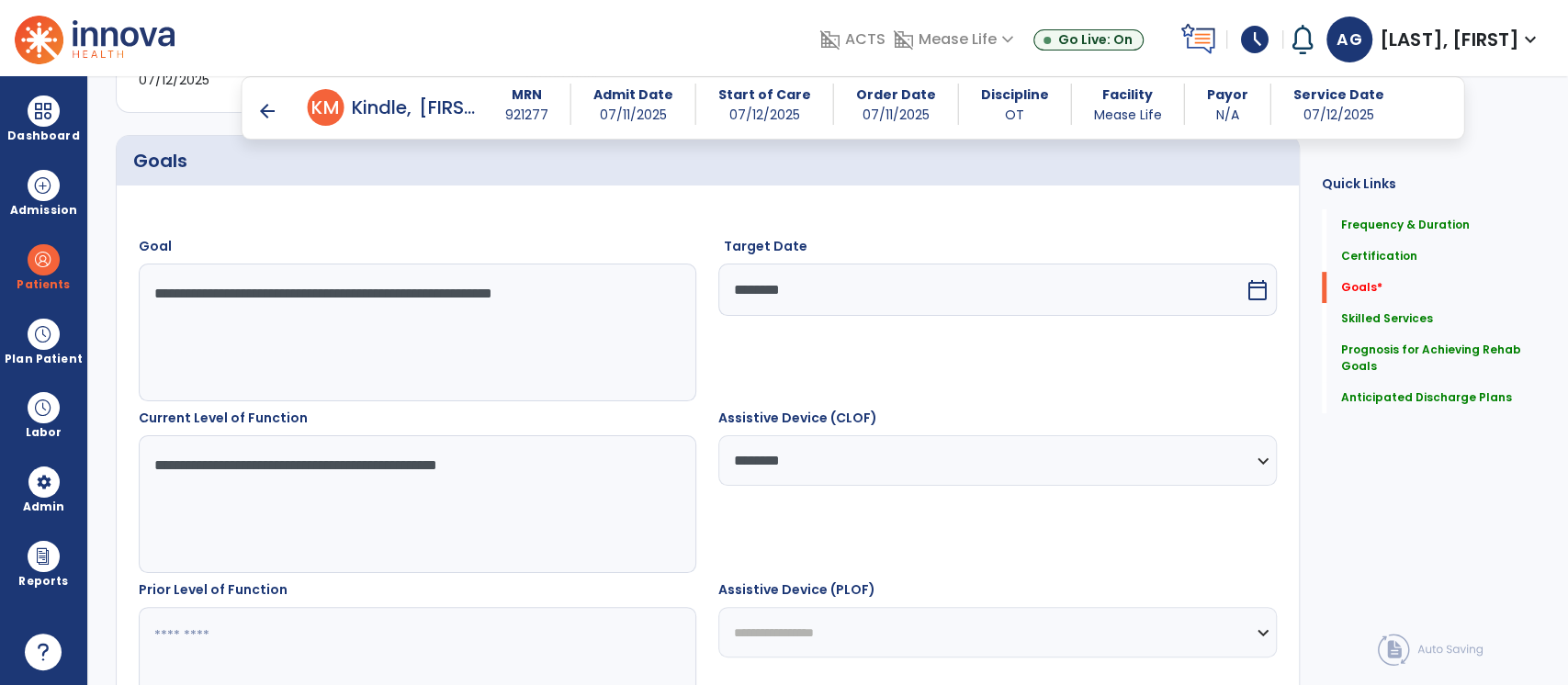 click on "**********" at bounding box center [997, 460] 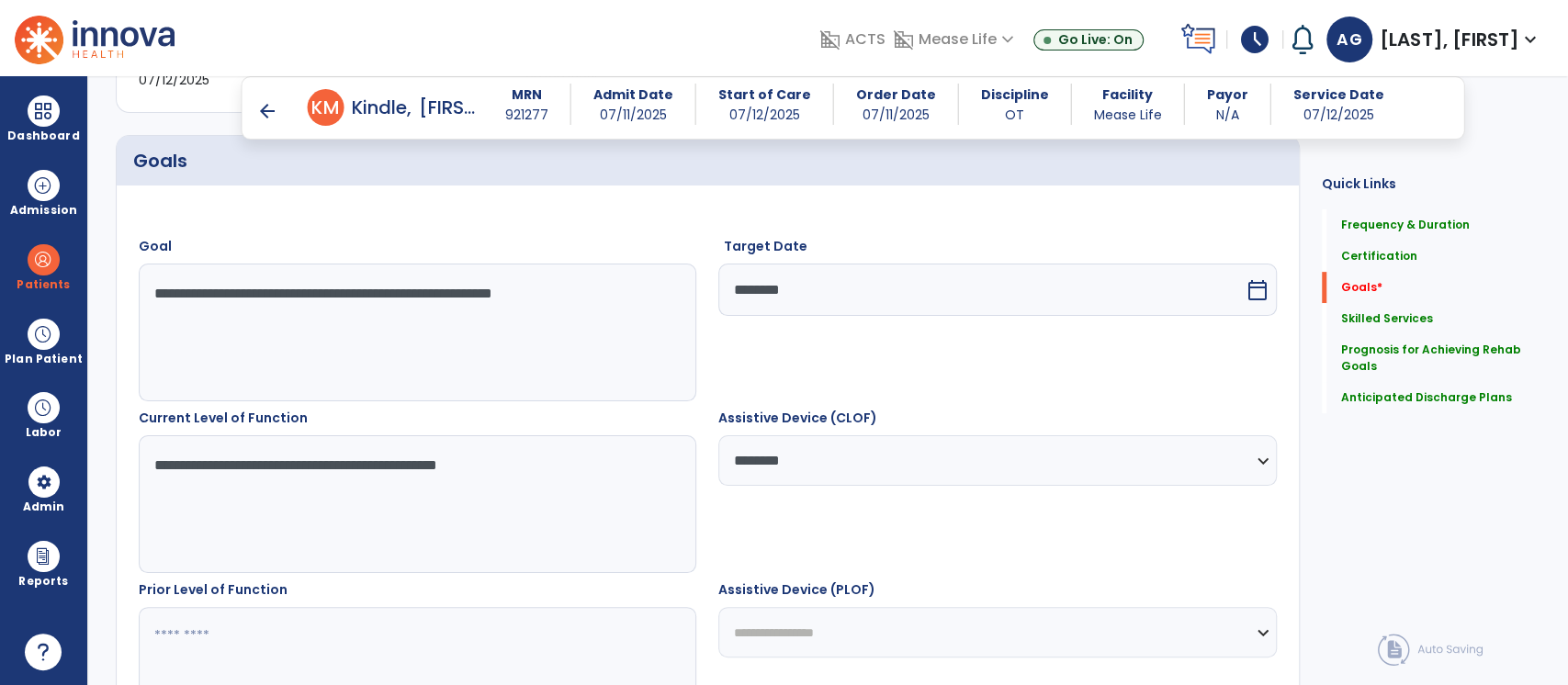 select on "**********" 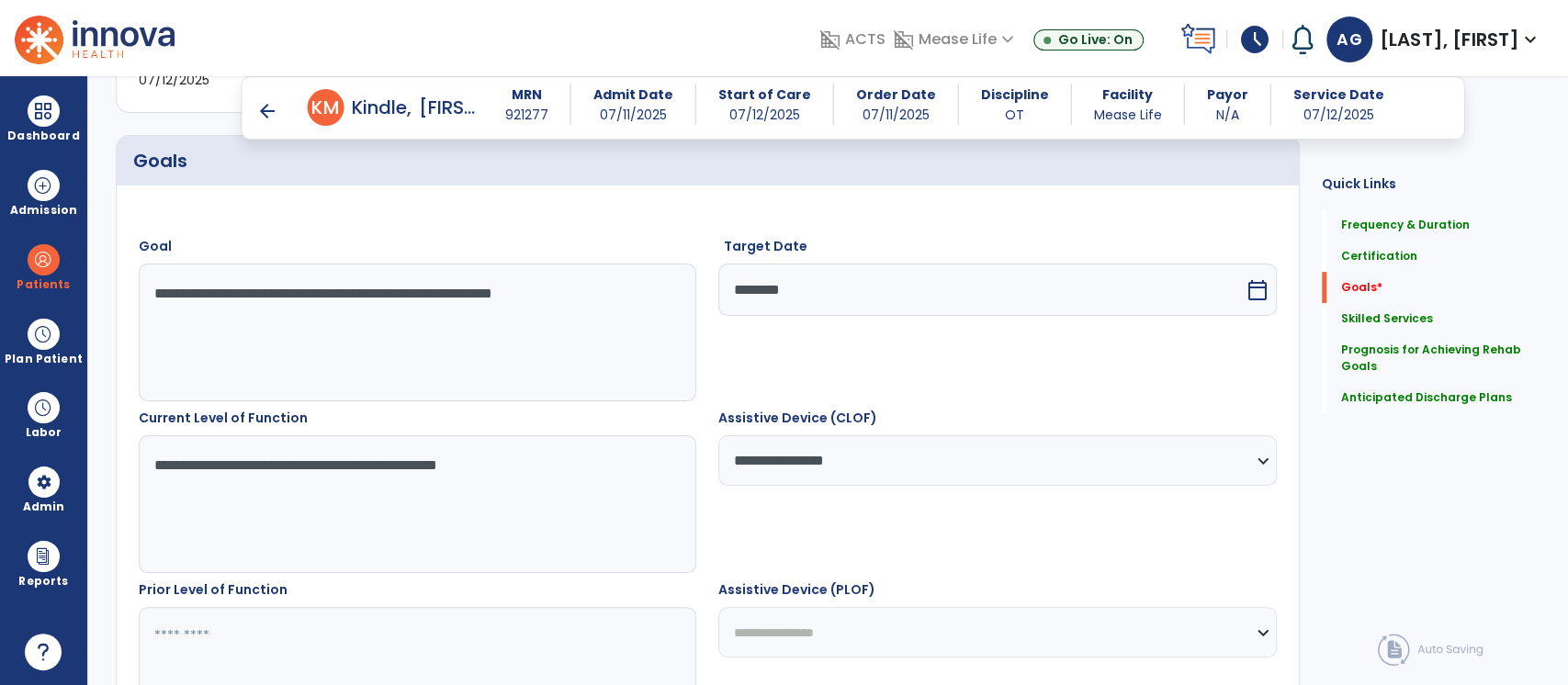 click on "**********" at bounding box center (997, 460) 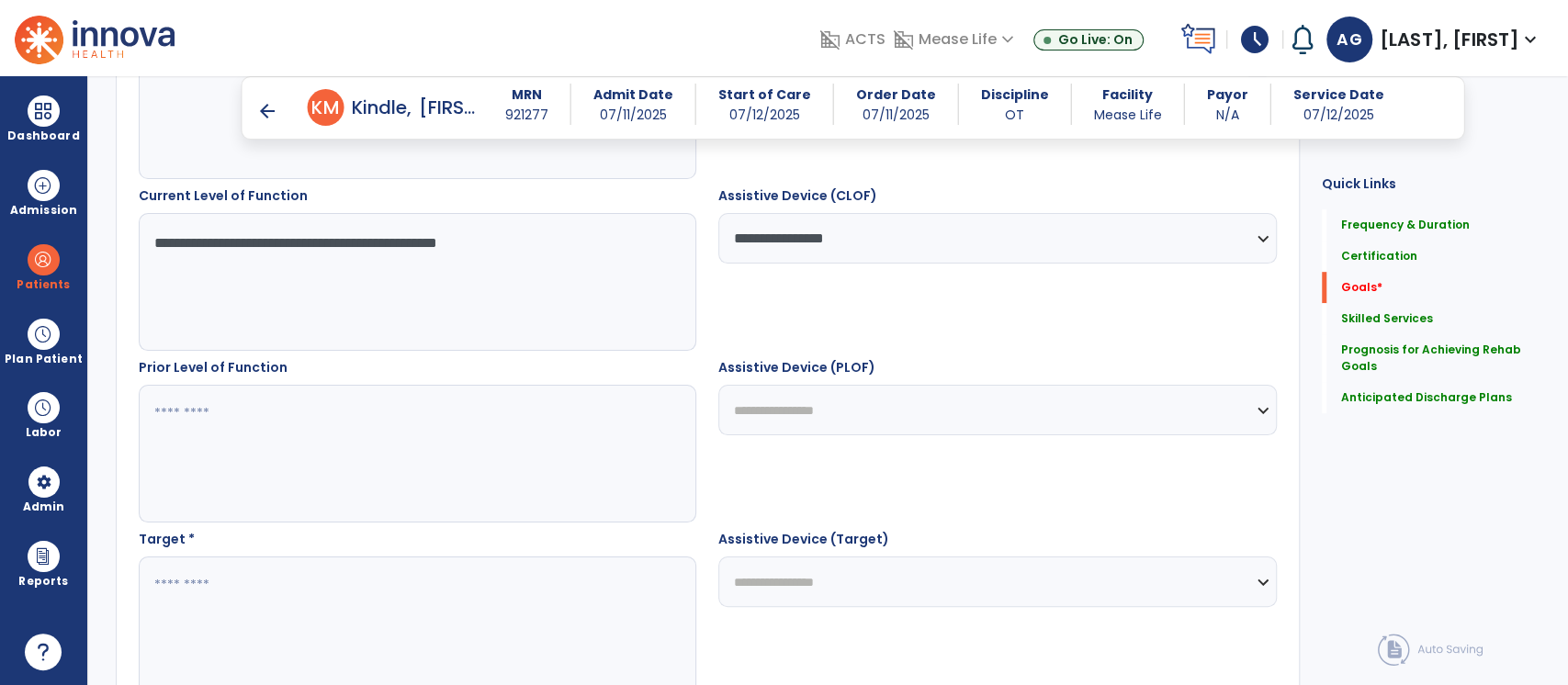 scroll, scrollTop: 668, scrollLeft: 0, axis: vertical 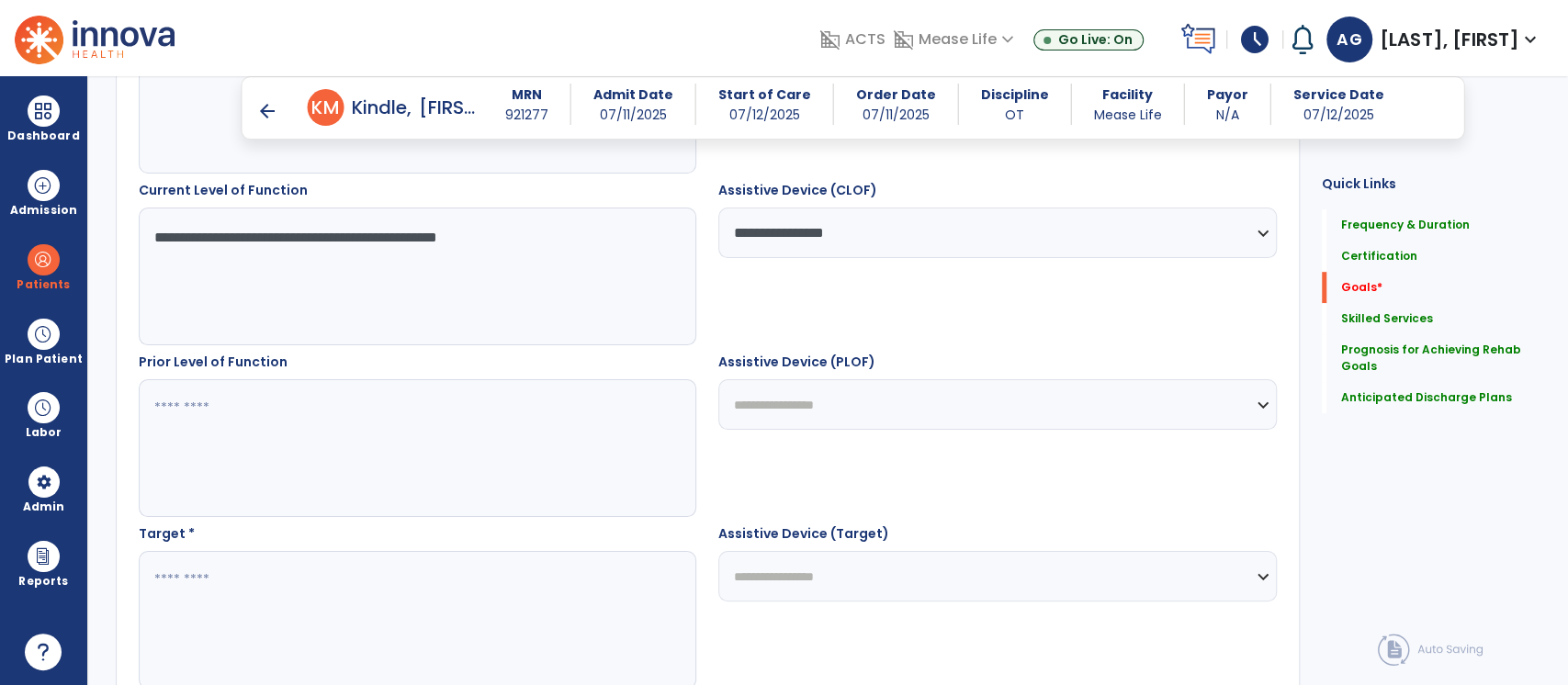 click at bounding box center [417, 448] 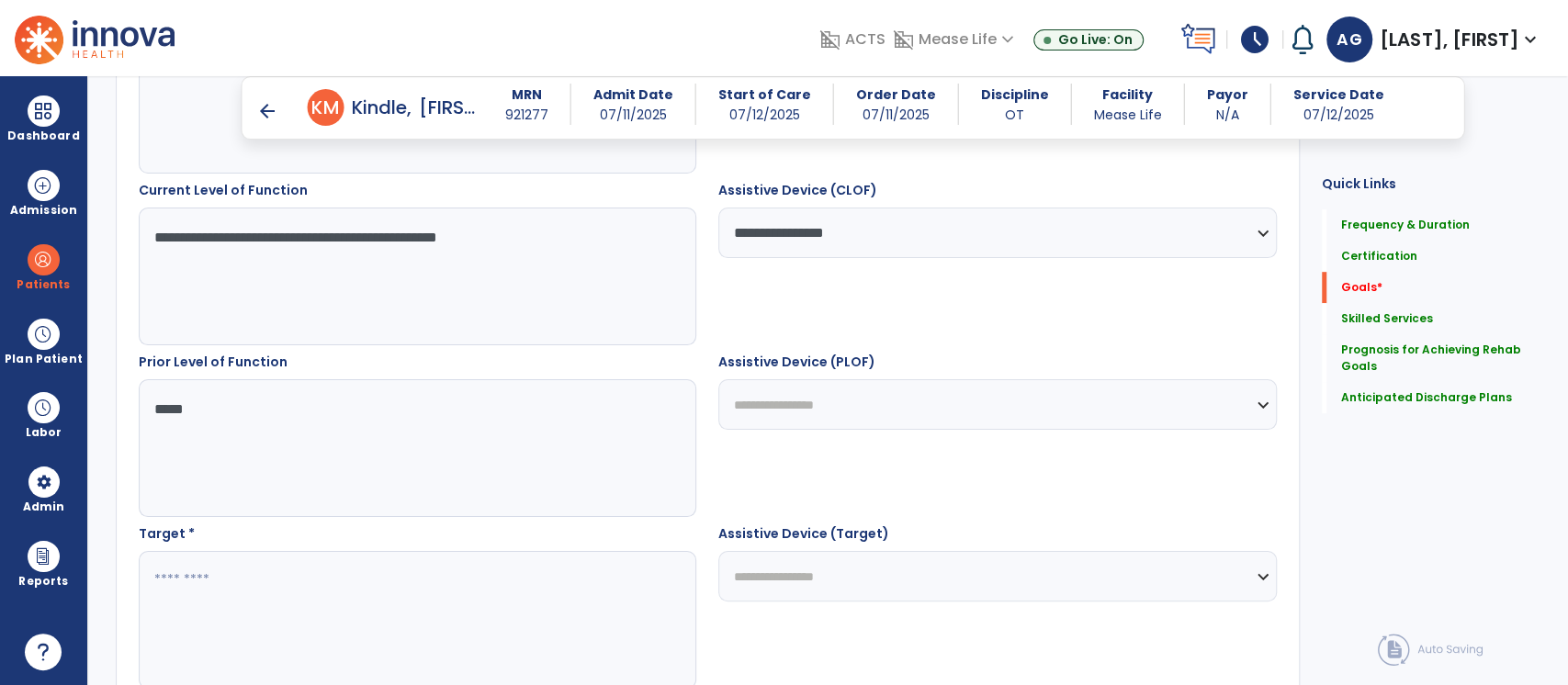 type on "*****" 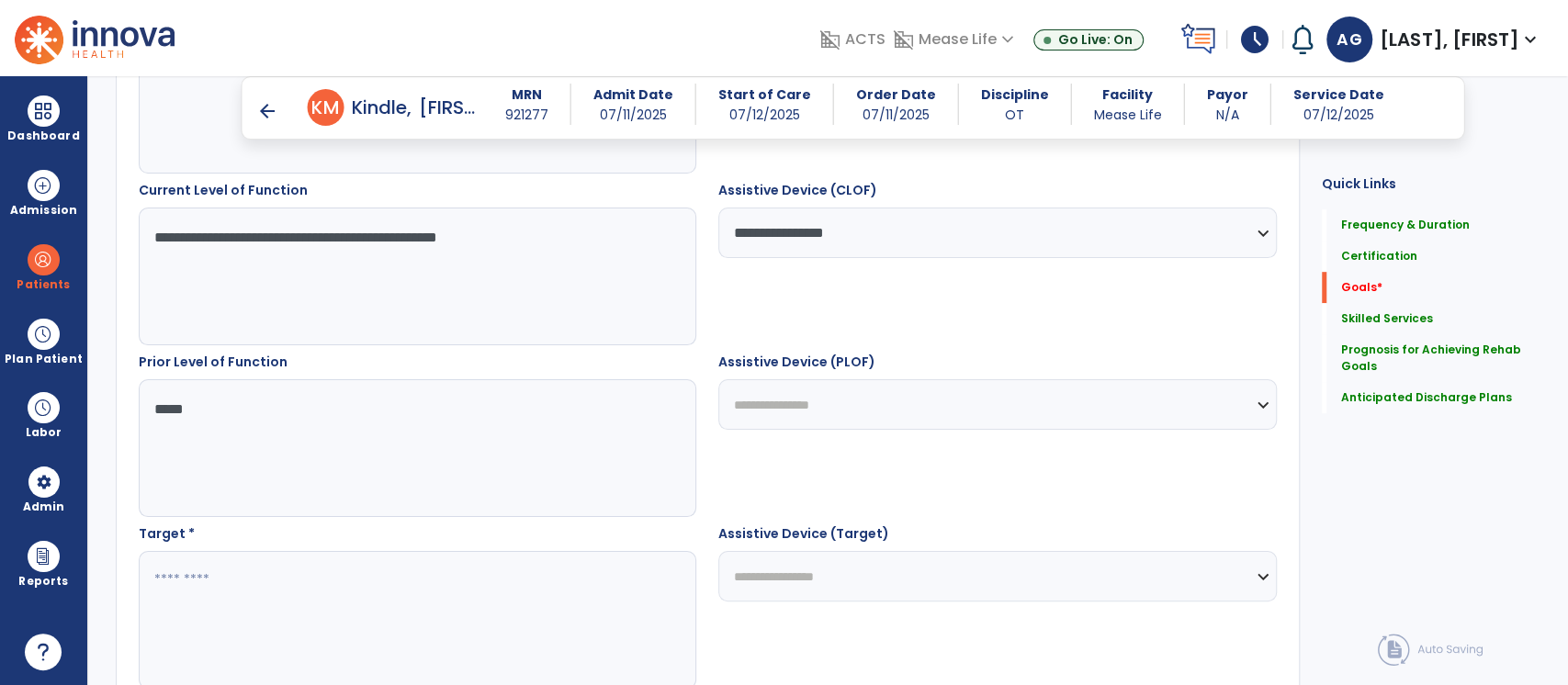 click on "**********" at bounding box center (997, 404) 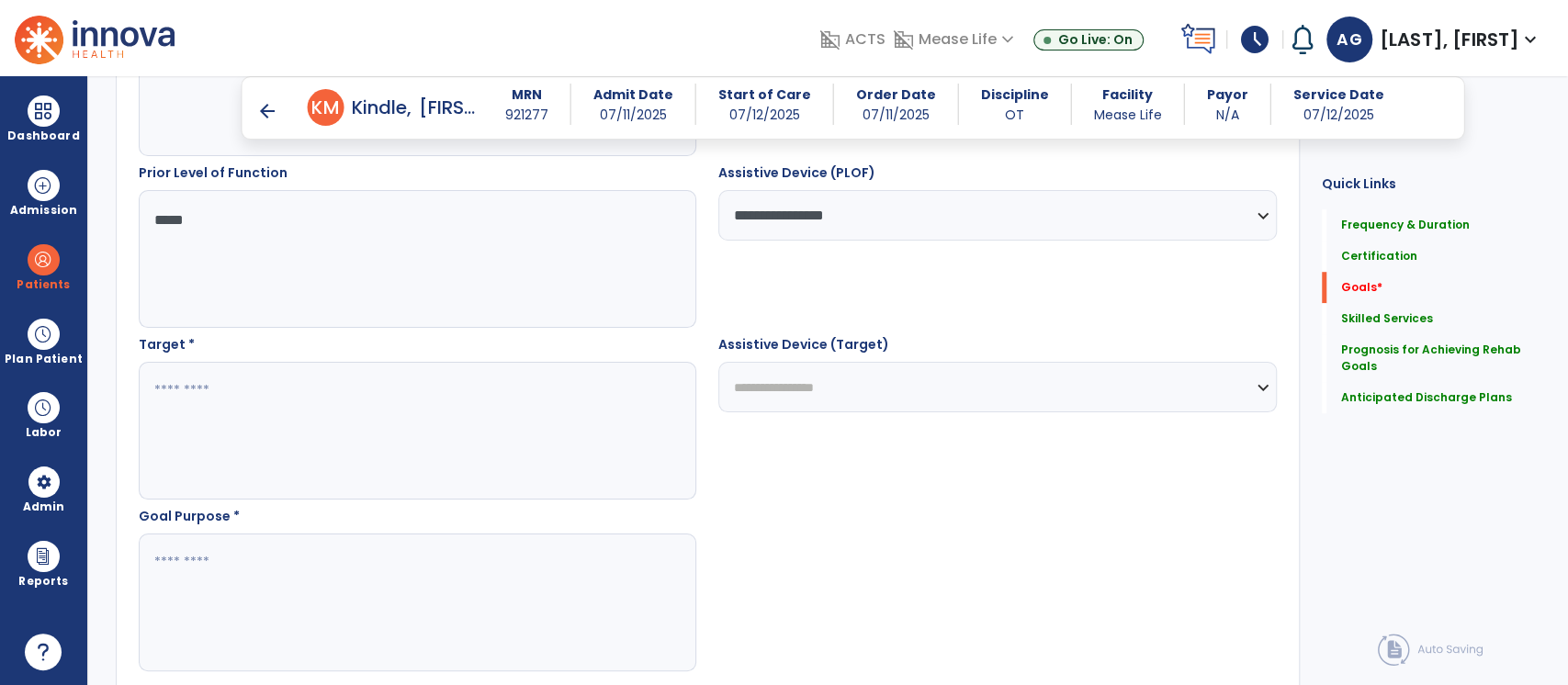 scroll, scrollTop: 873, scrollLeft: 0, axis: vertical 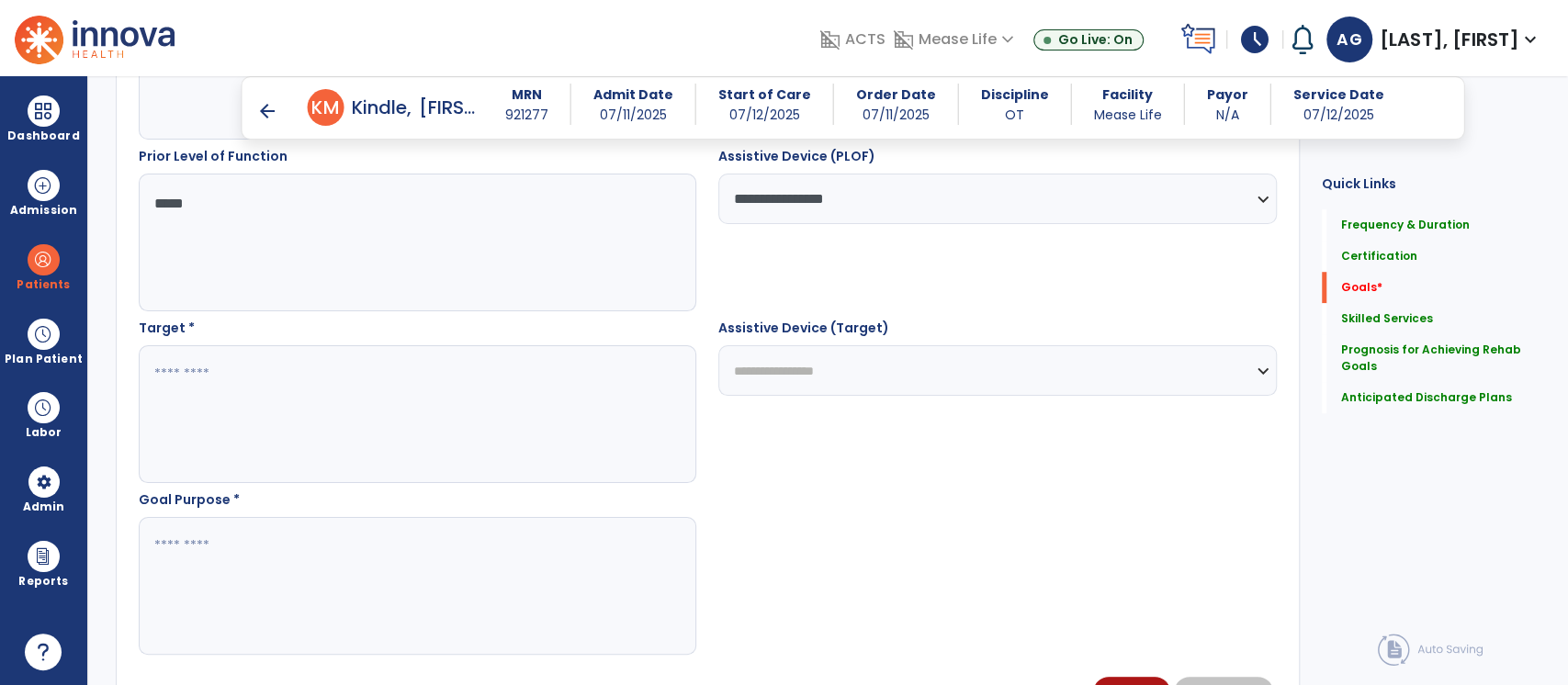 click at bounding box center [417, 414] 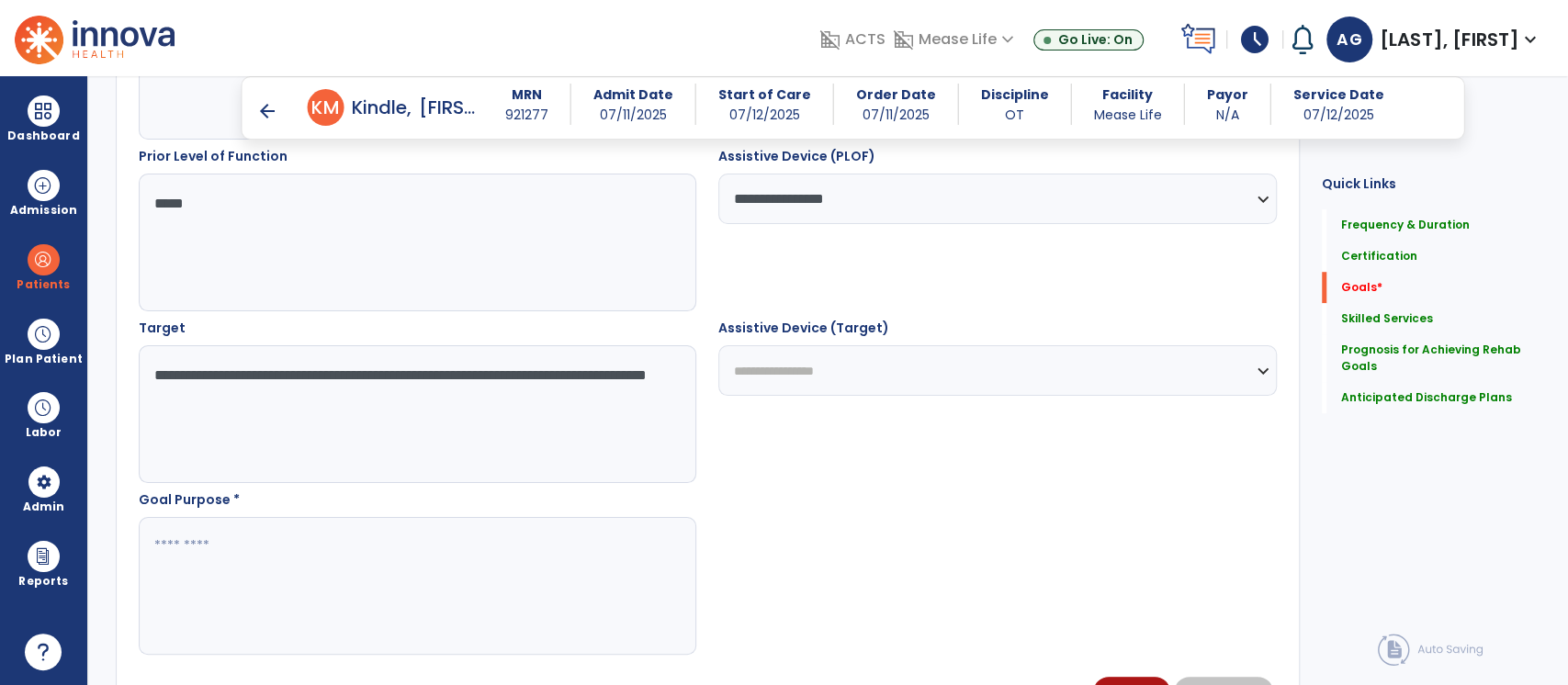 type on "**********" 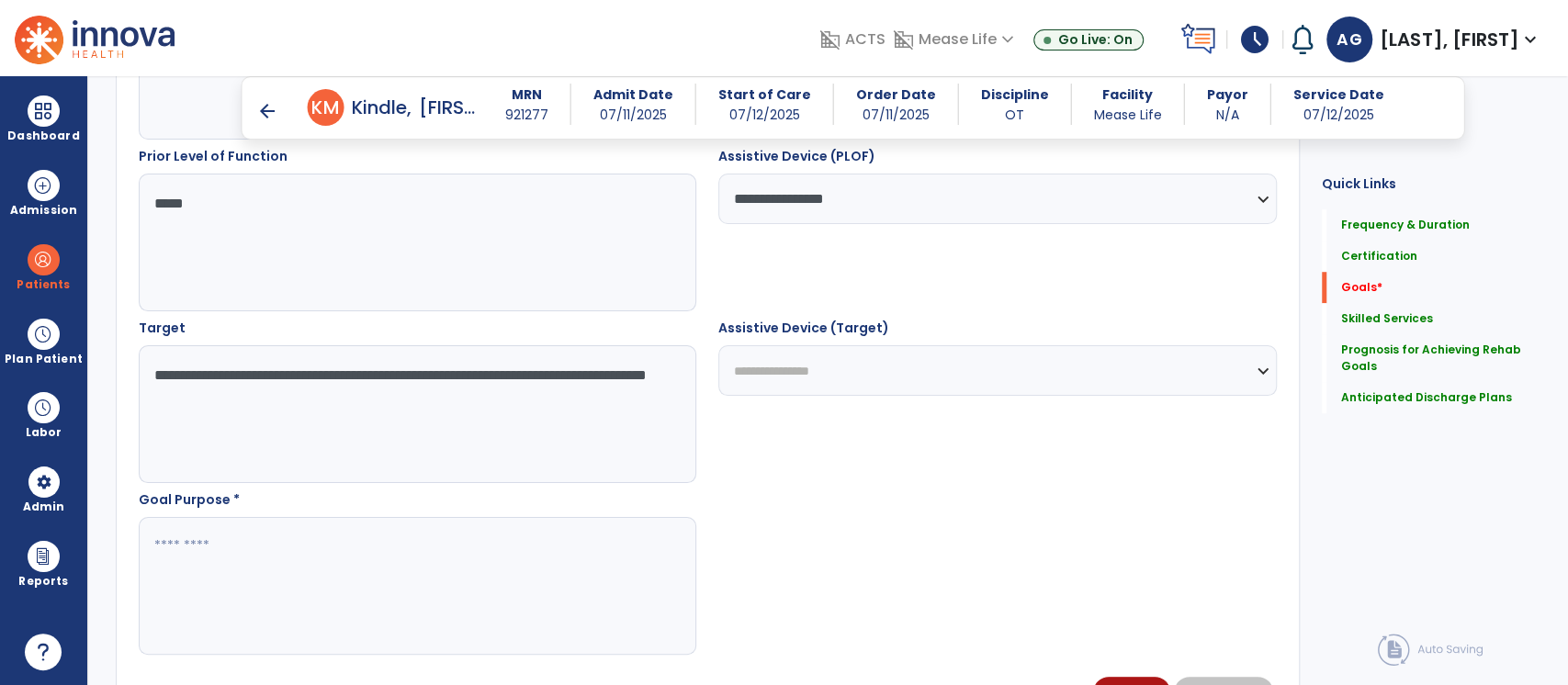 click on "**********" at bounding box center (997, 370) 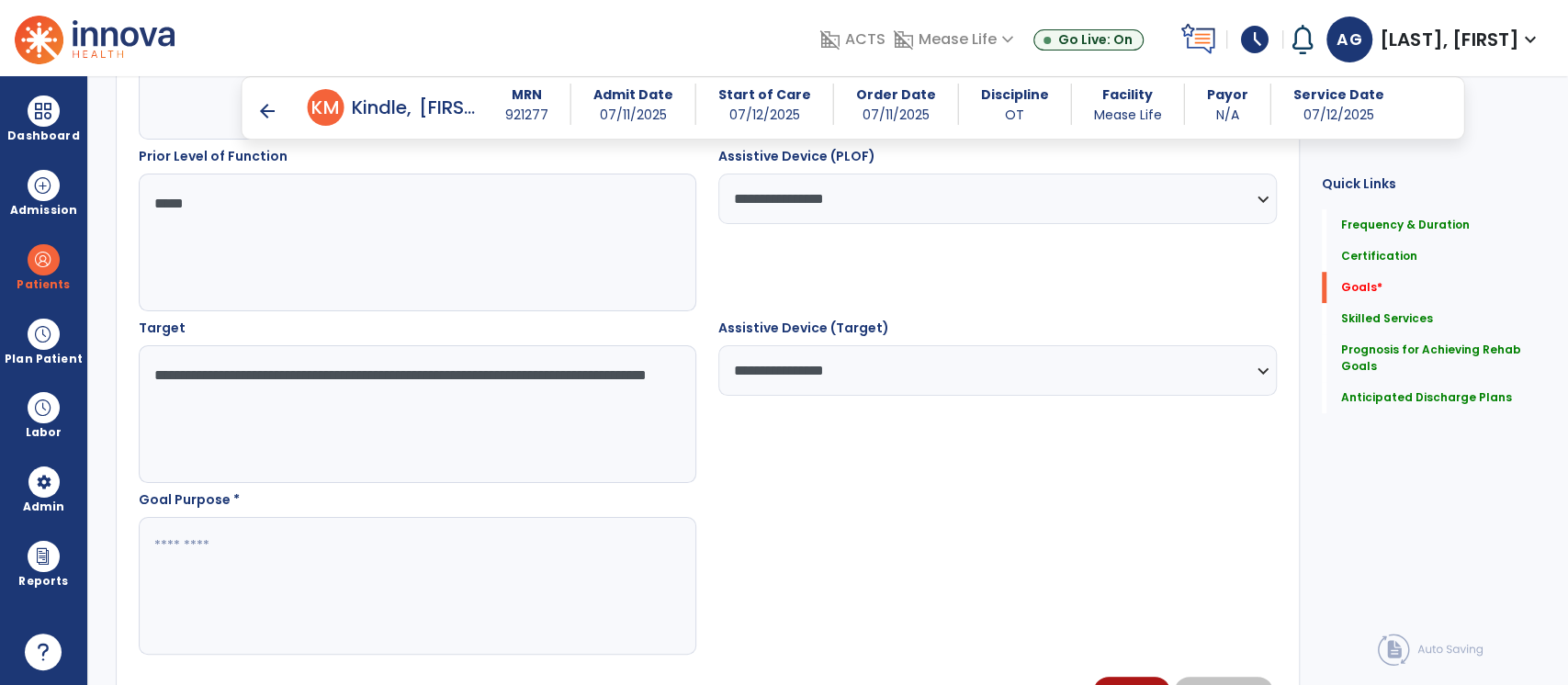 scroll, scrollTop: 954, scrollLeft: 0, axis: vertical 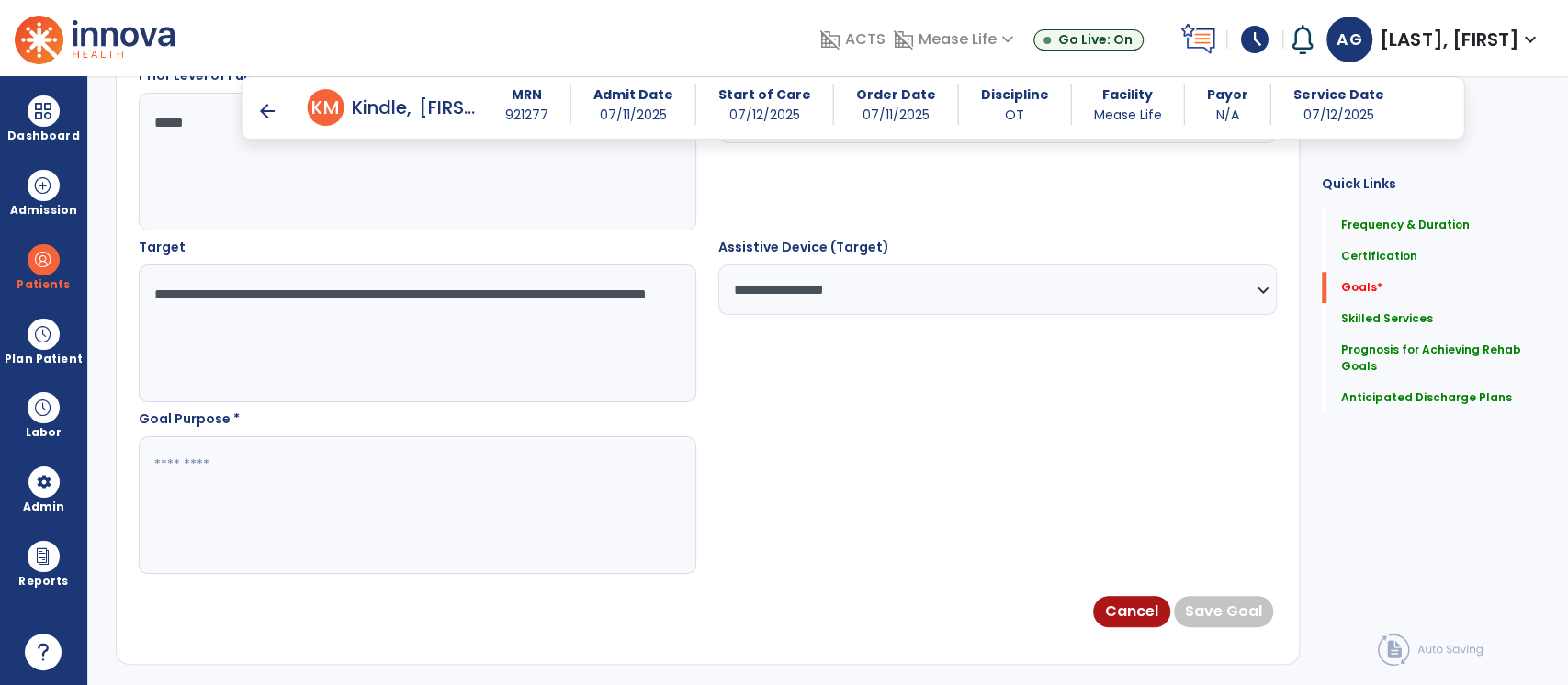 click at bounding box center [417, 505] 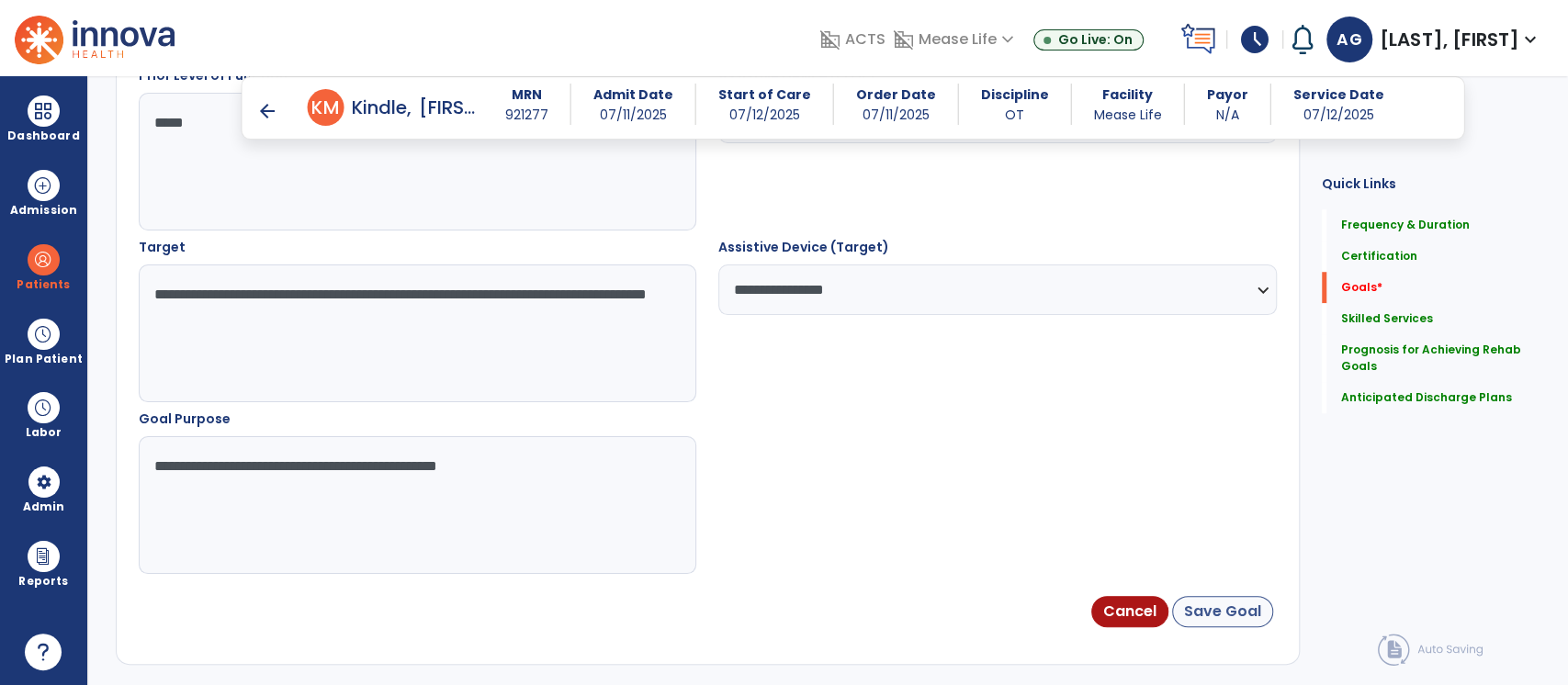 type on "**********" 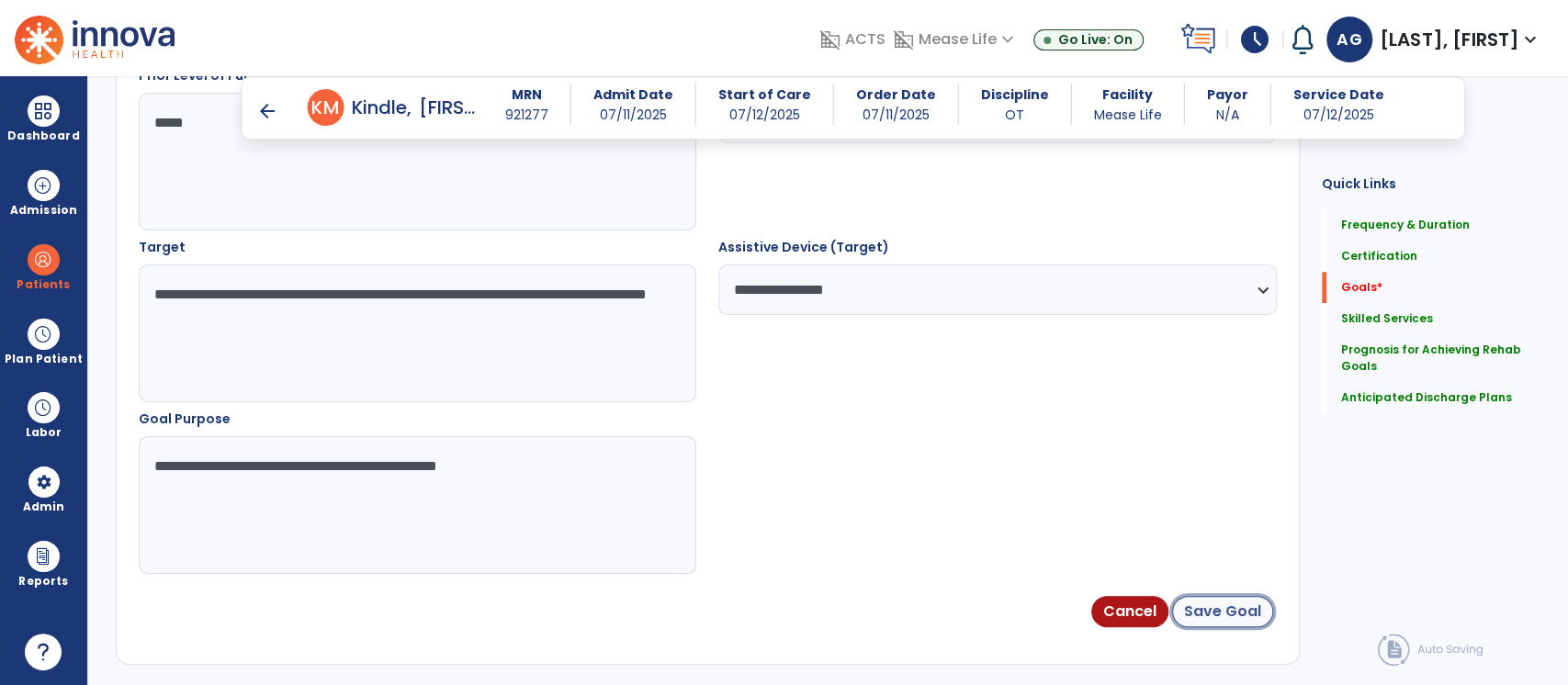 click on "Save Goal" at bounding box center [1223, 612] 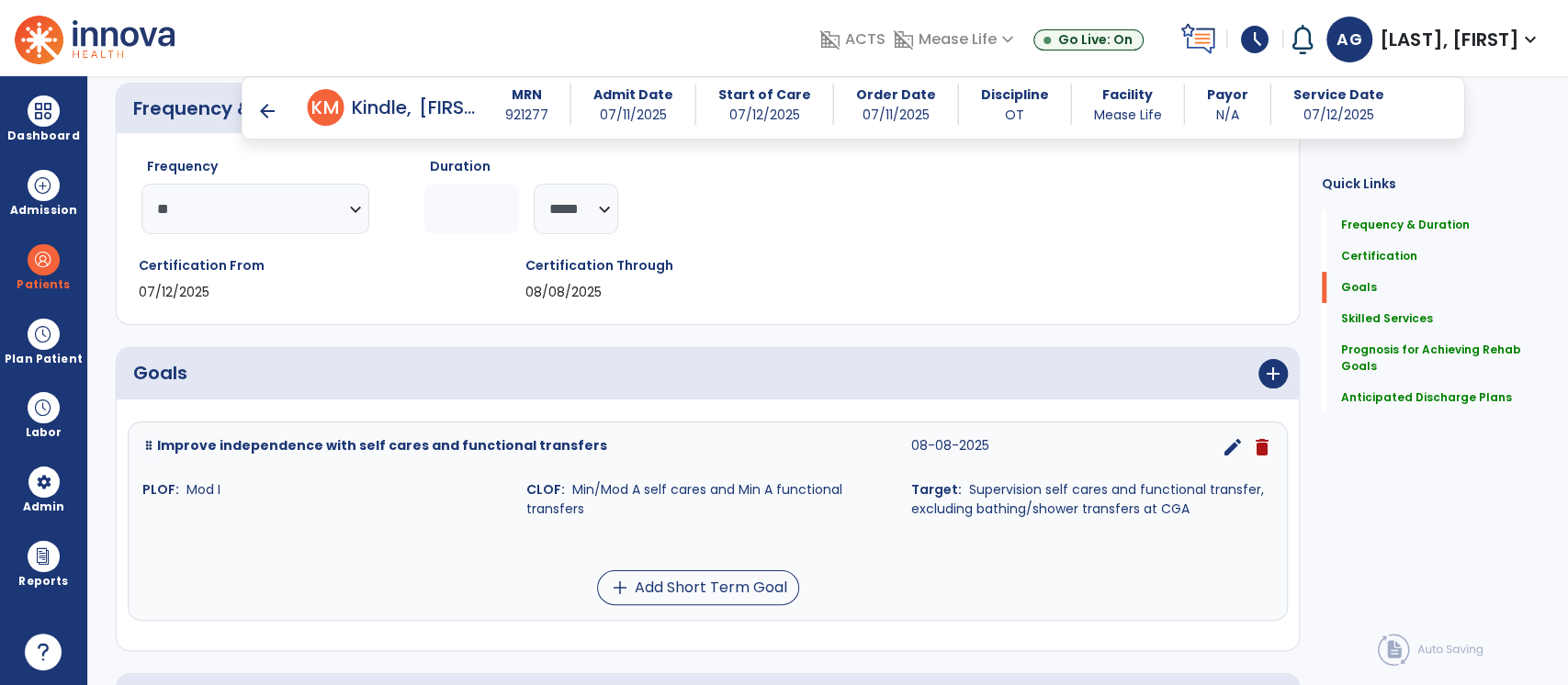 scroll, scrollTop: 317, scrollLeft: 0, axis: vertical 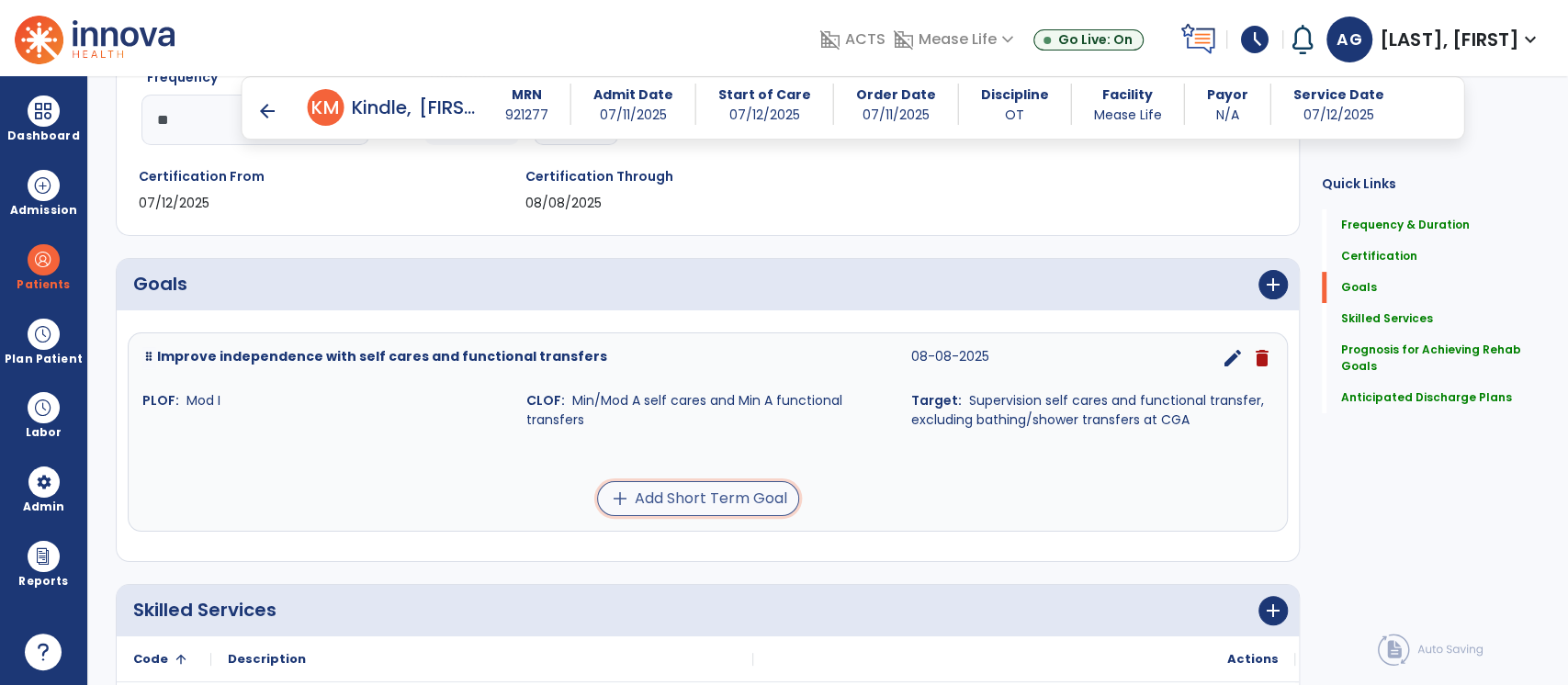 click on "add  Add Short Term Goal" at bounding box center (698, 499) 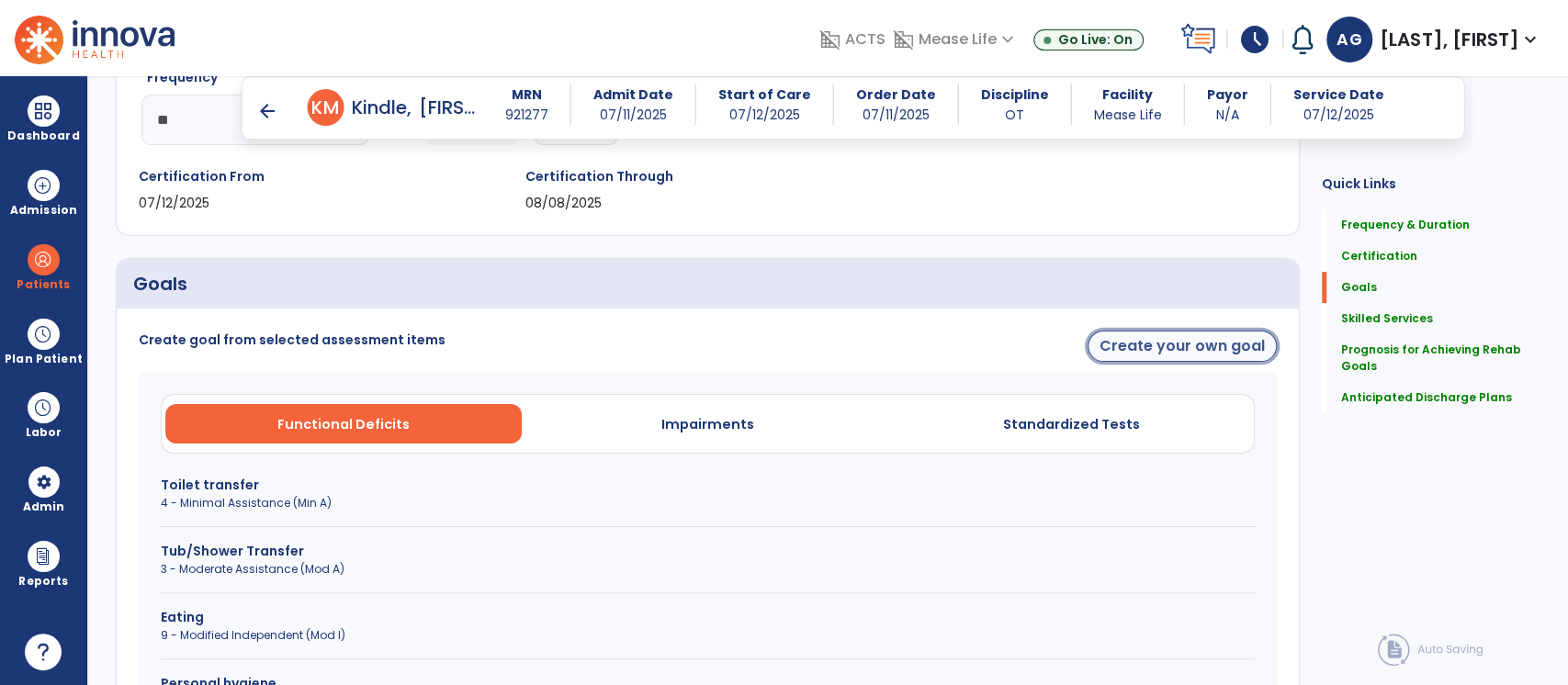 click on "Create your own goal" at bounding box center (1182, 346) 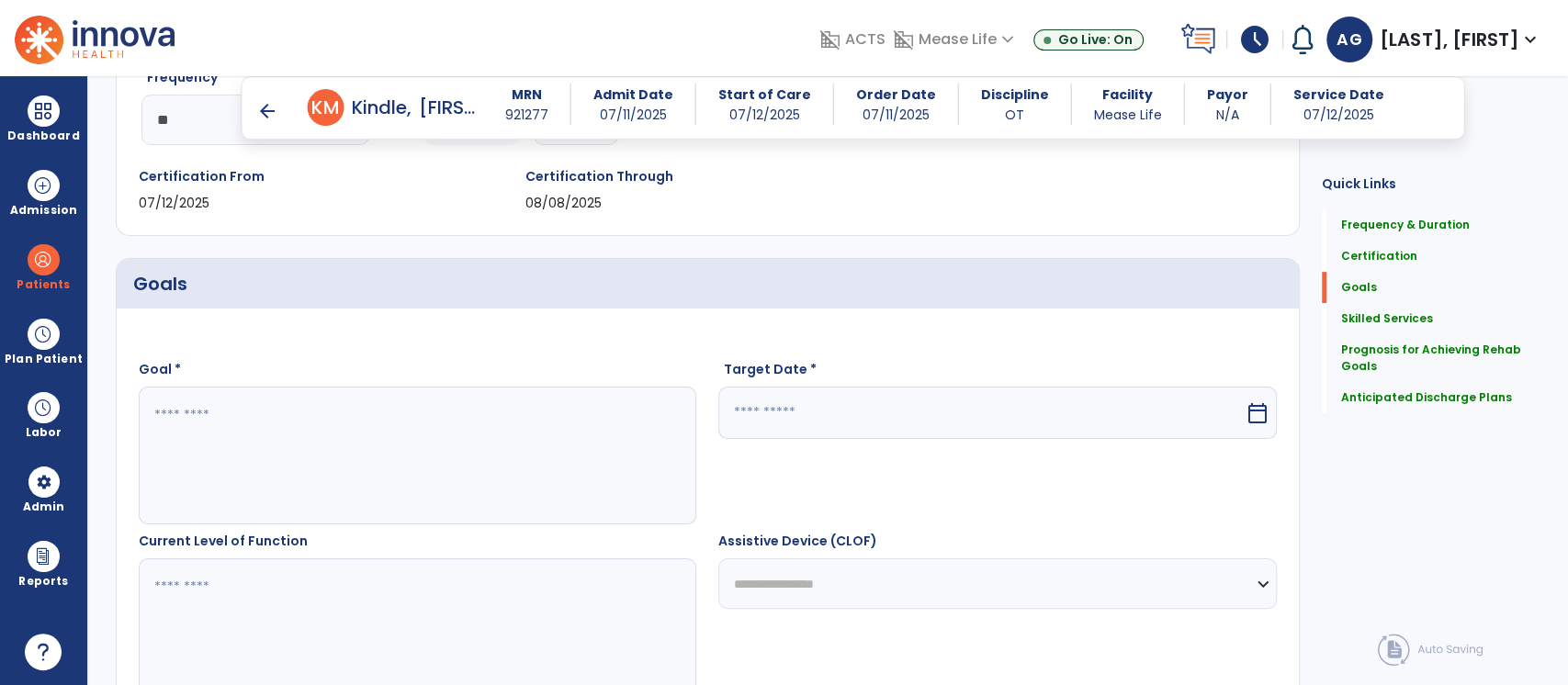 click at bounding box center (417, 455) 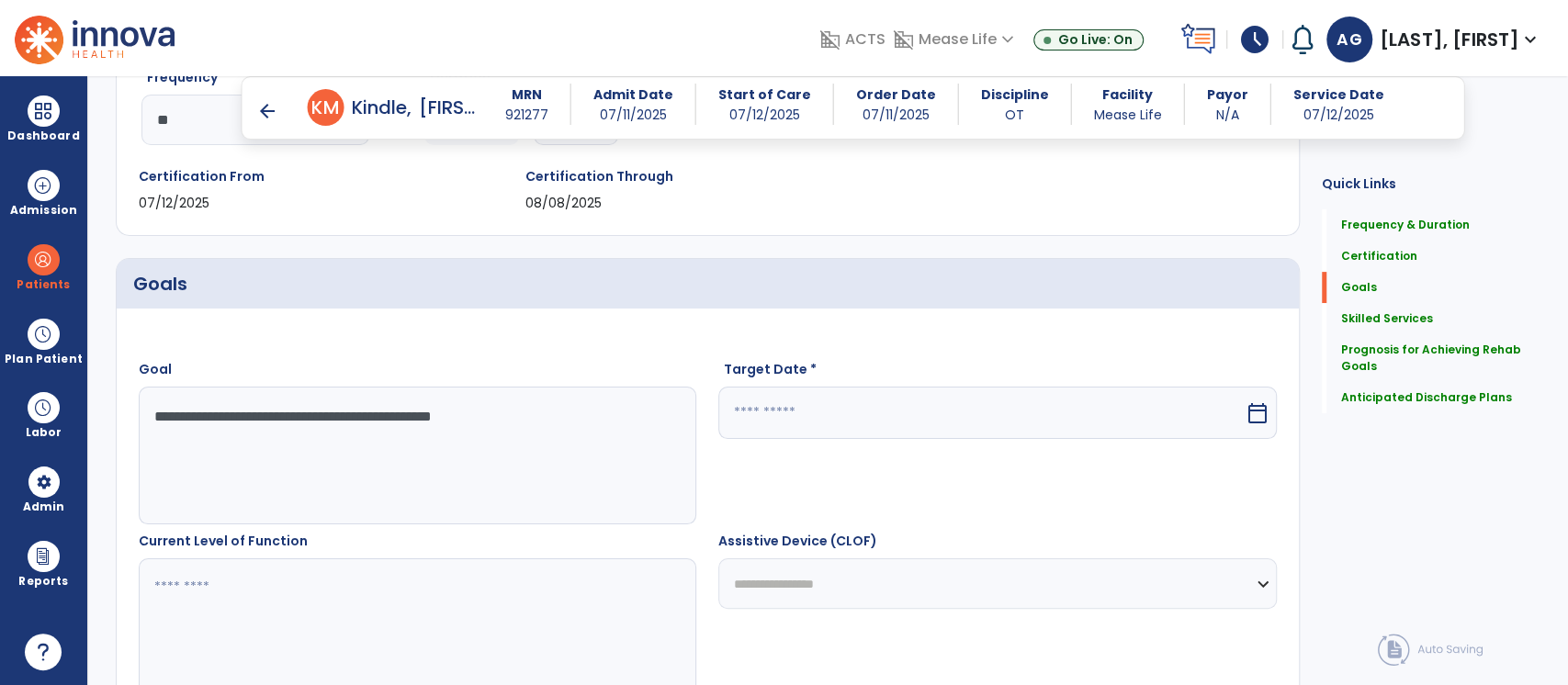 type on "**********" 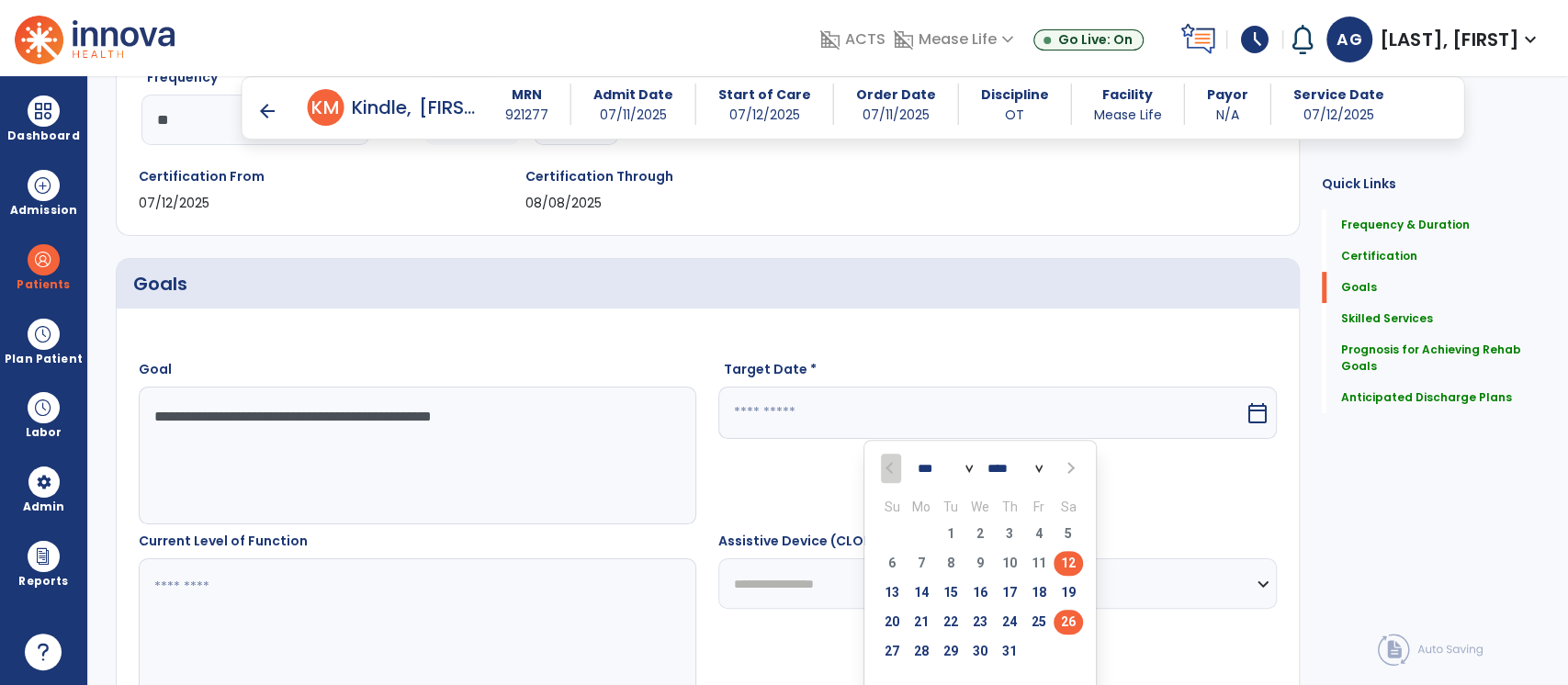 click on "26" at bounding box center [1068, 622] 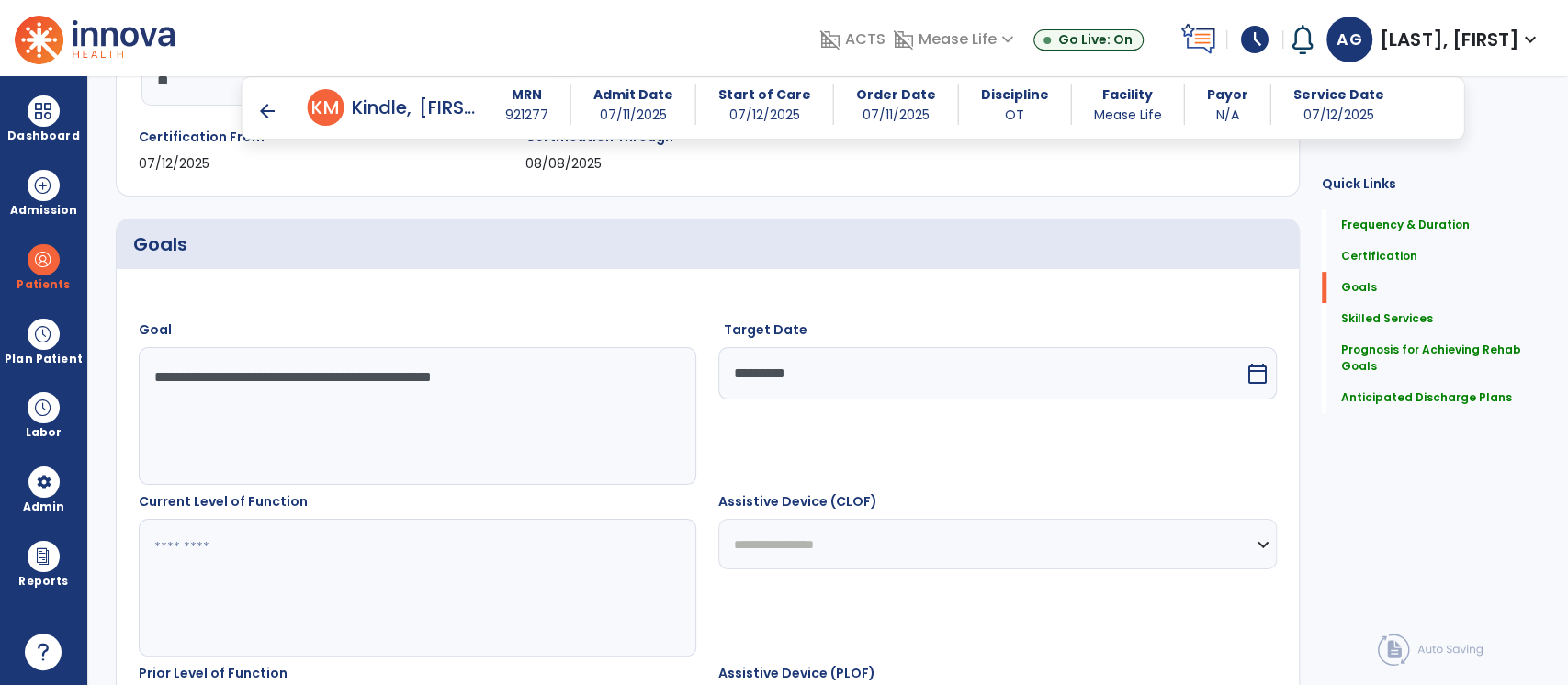 scroll, scrollTop: 375, scrollLeft: 0, axis: vertical 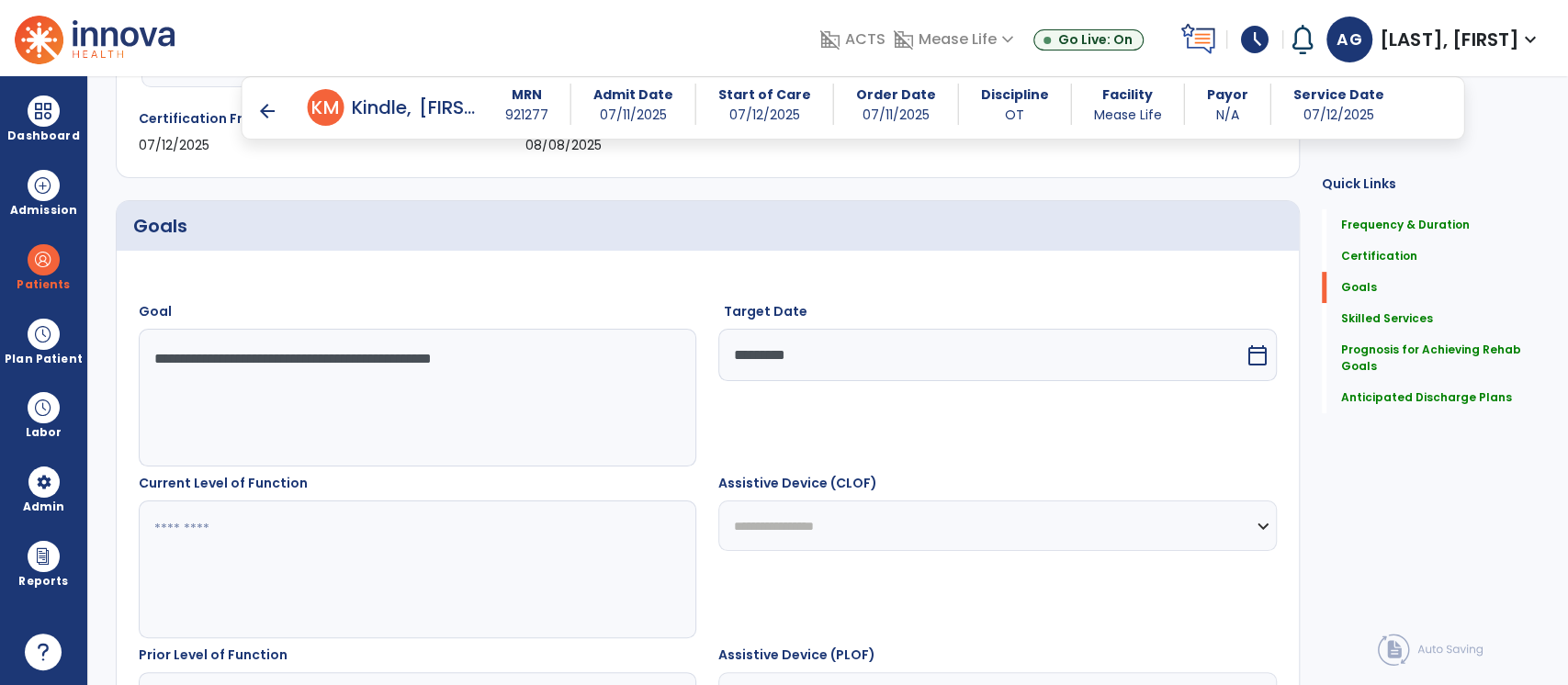 click at bounding box center [417, 569] 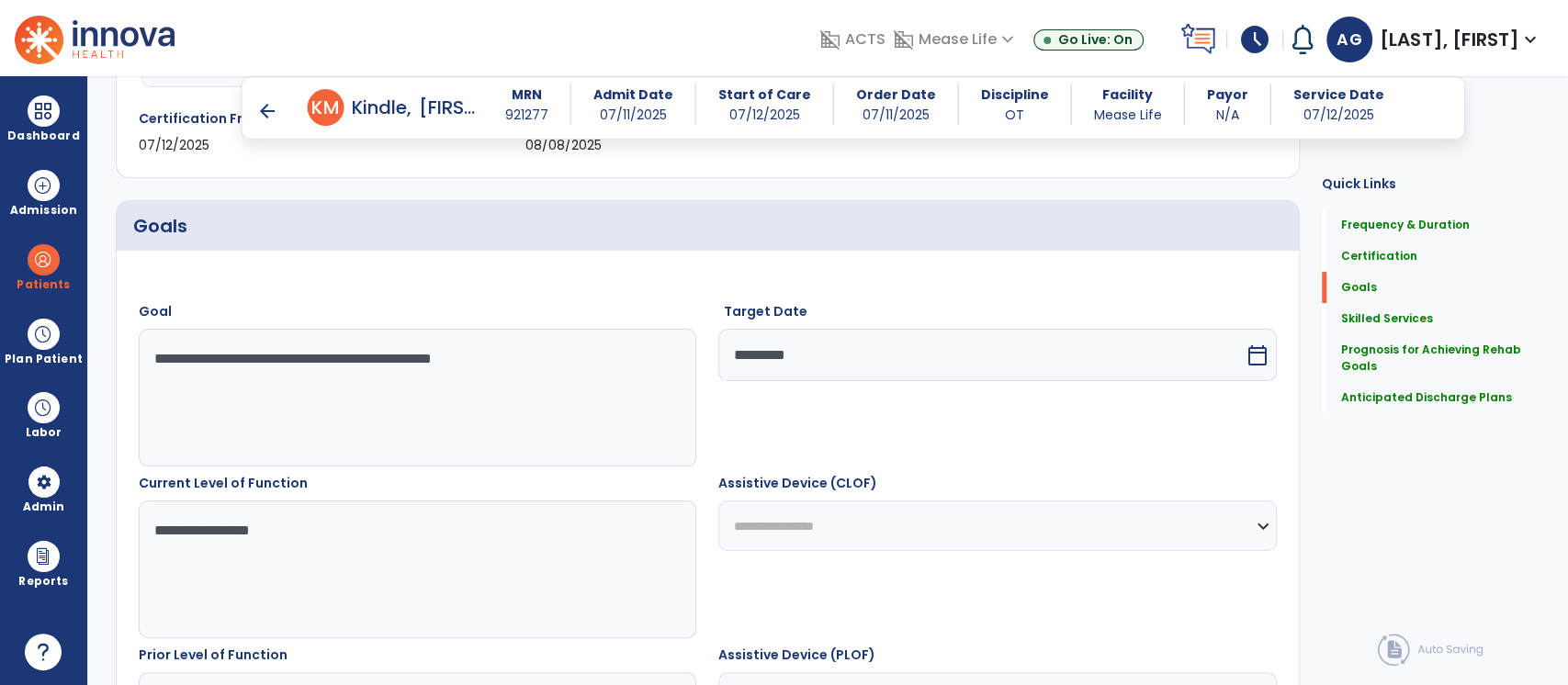 scroll, scrollTop: 623, scrollLeft: 0, axis: vertical 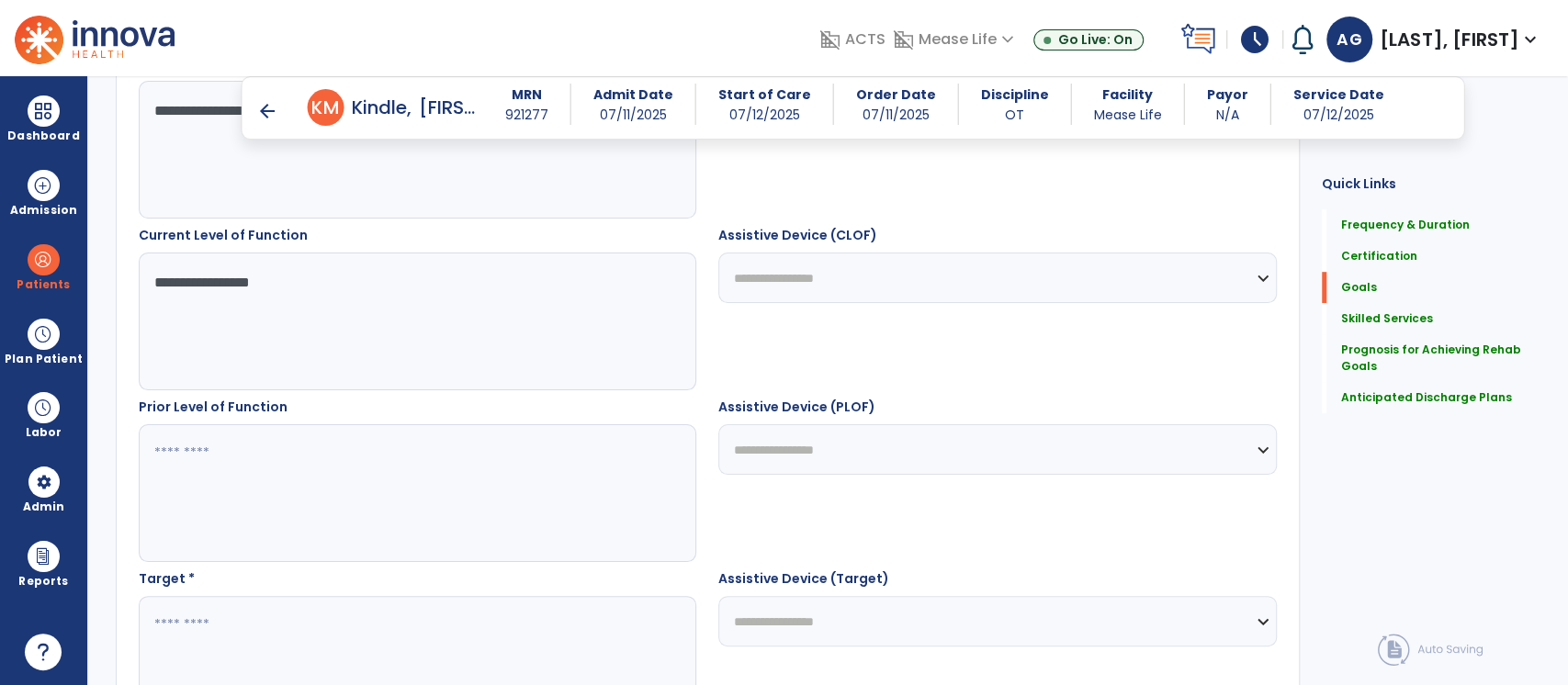 type on "**********" 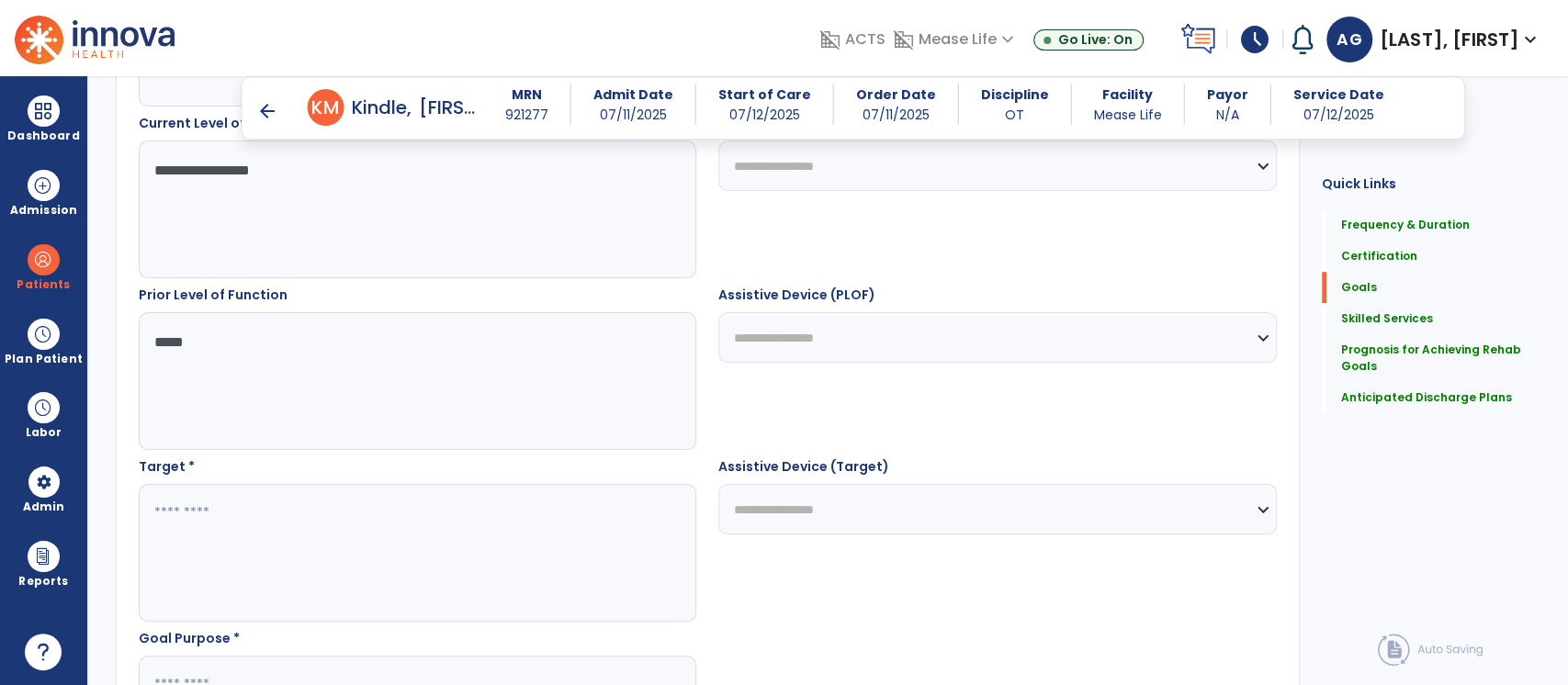 scroll, scrollTop: 738, scrollLeft: 0, axis: vertical 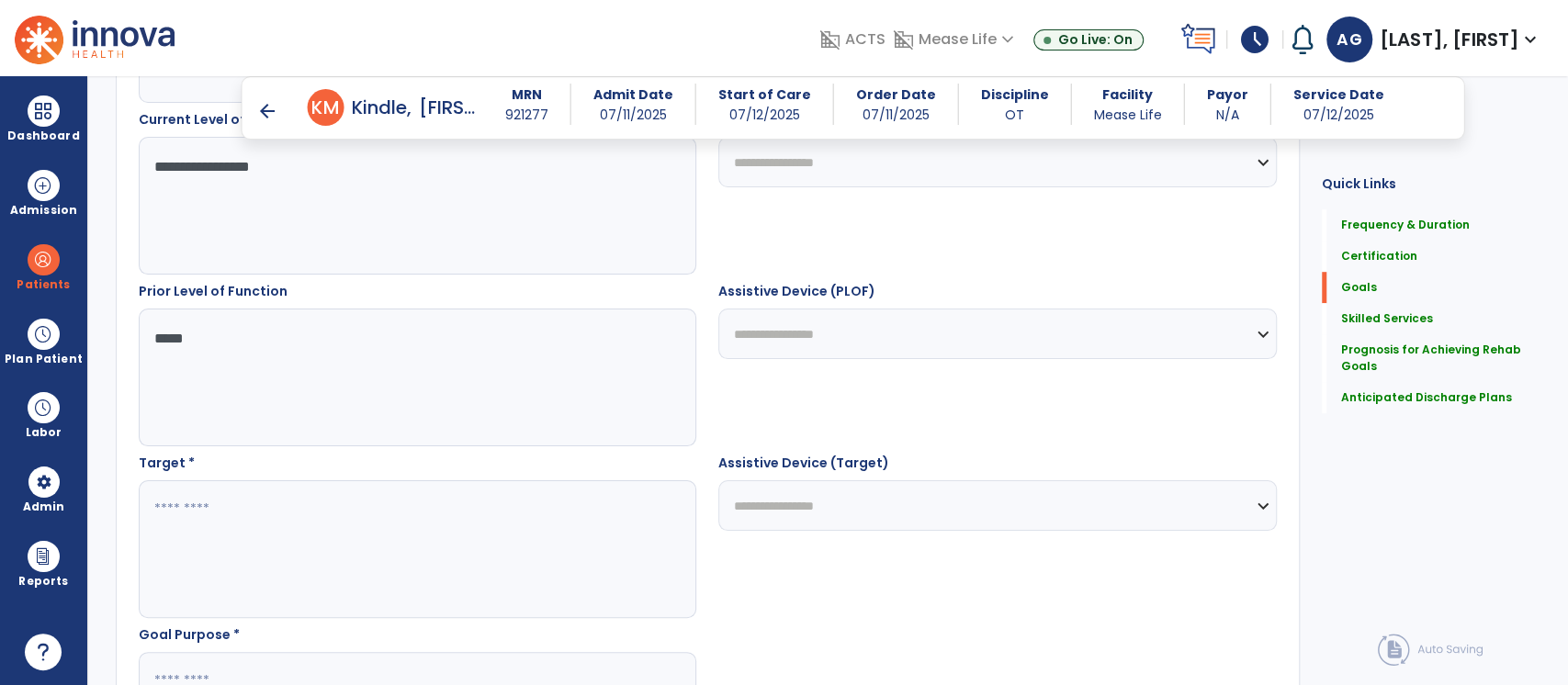 type on "*****" 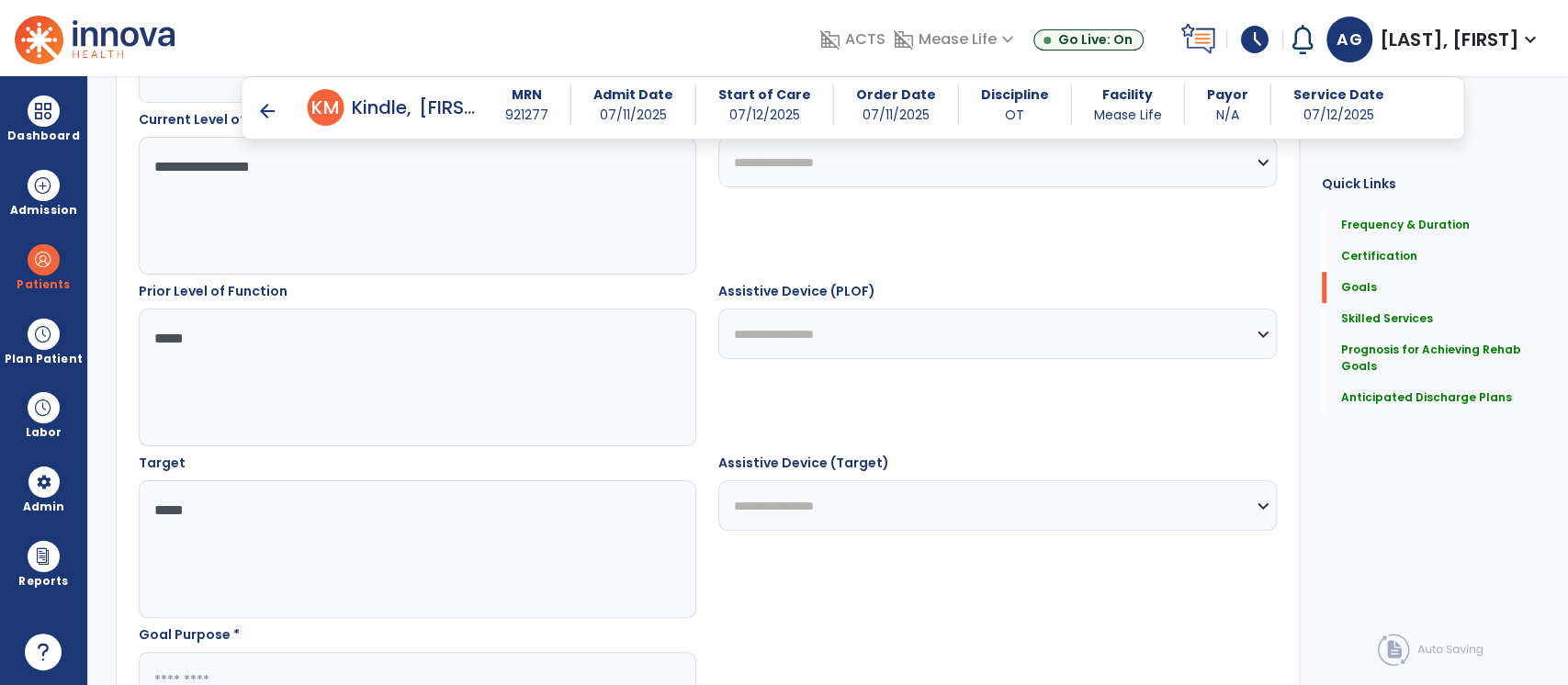 scroll, scrollTop: 904, scrollLeft: 0, axis: vertical 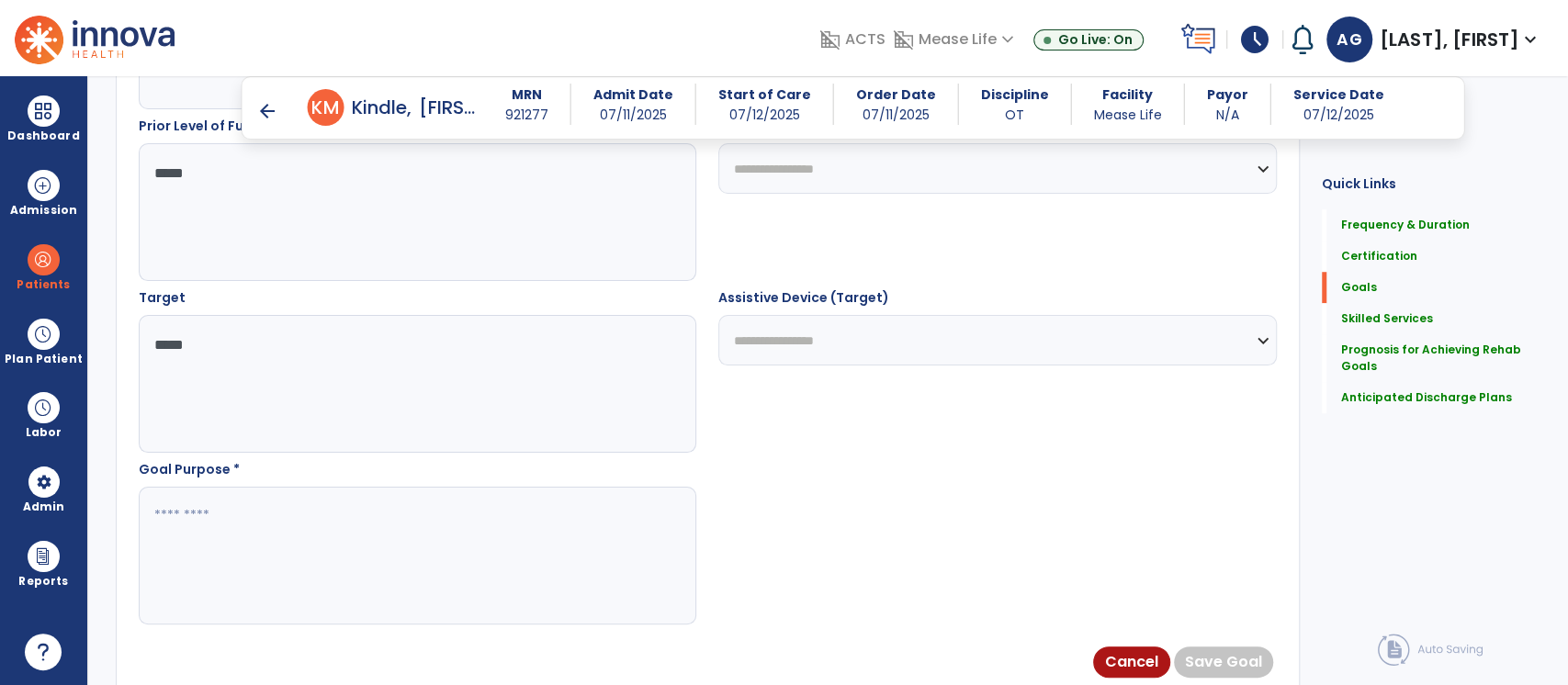 type on "*****" 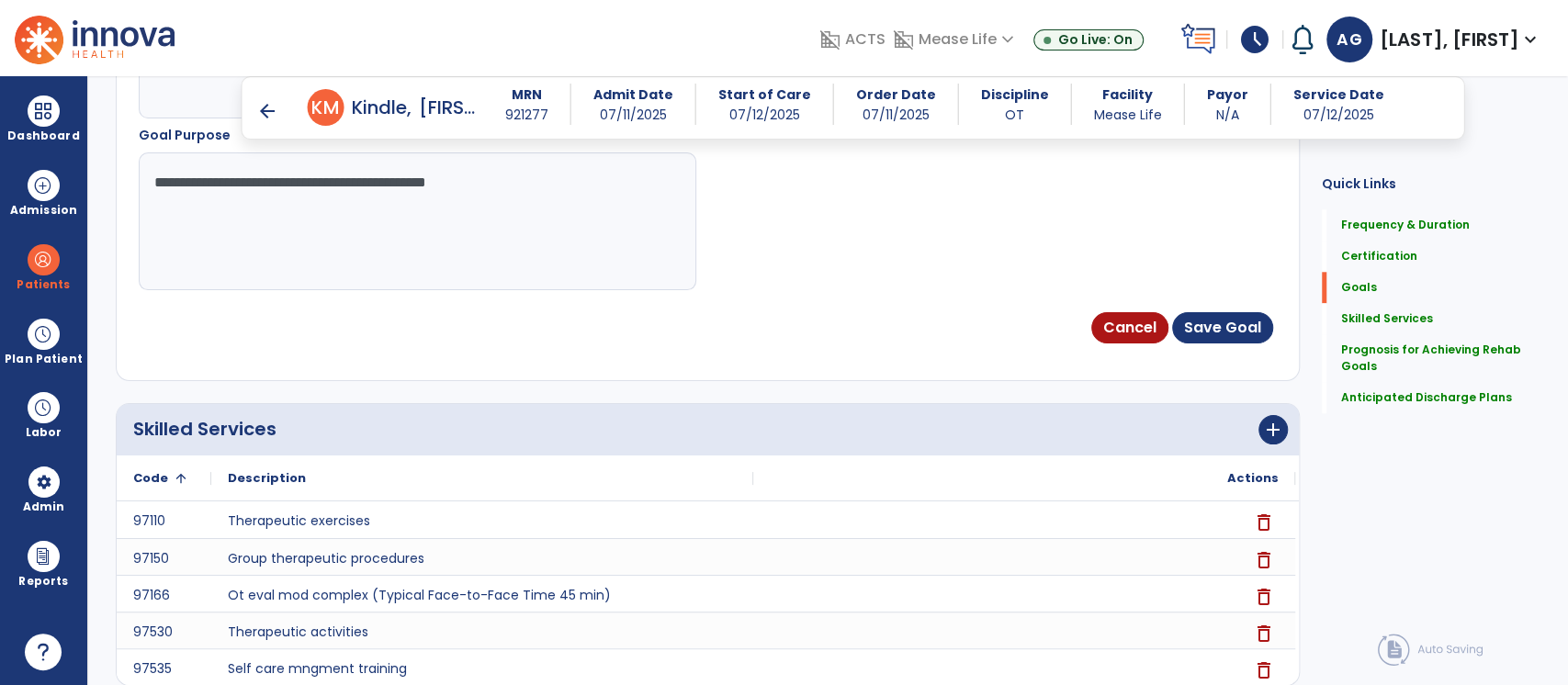 scroll, scrollTop: 1240, scrollLeft: 0, axis: vertical 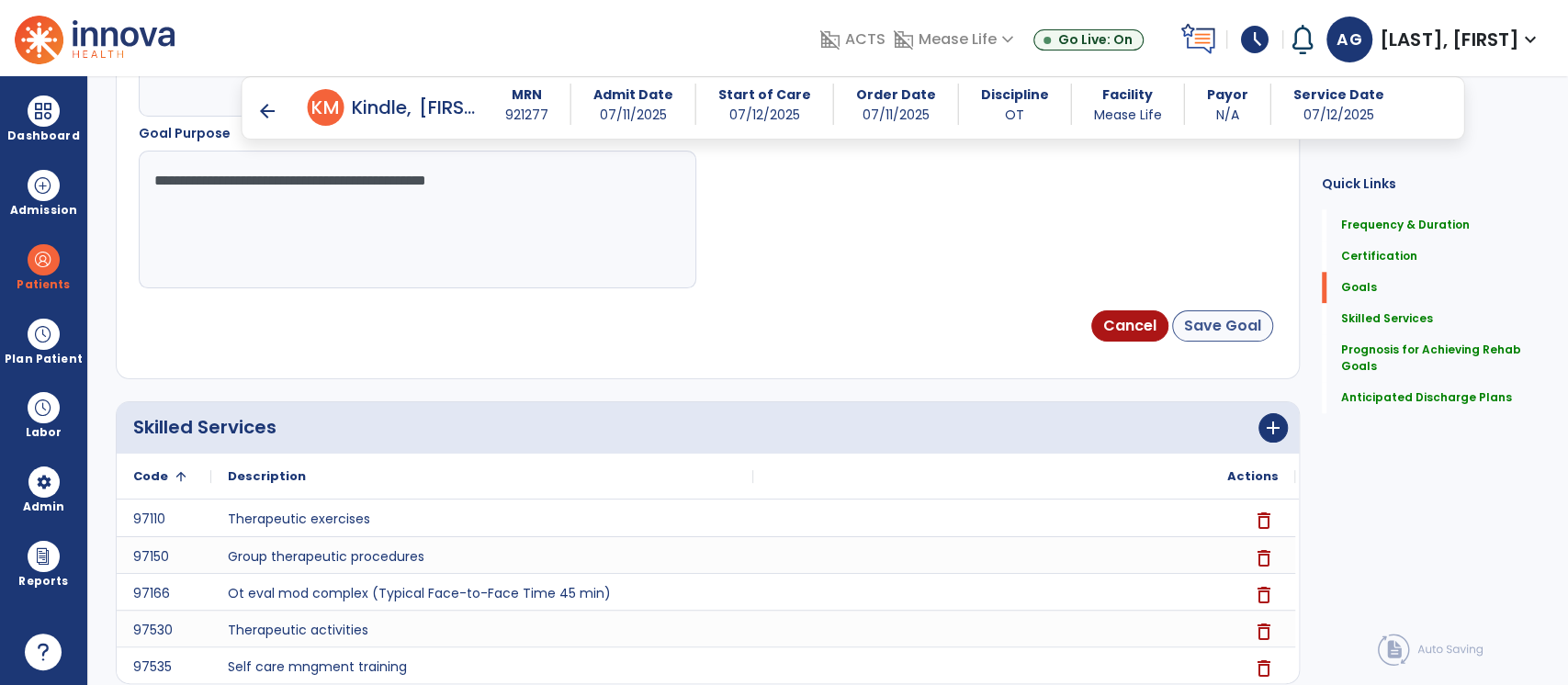 type on "**********" 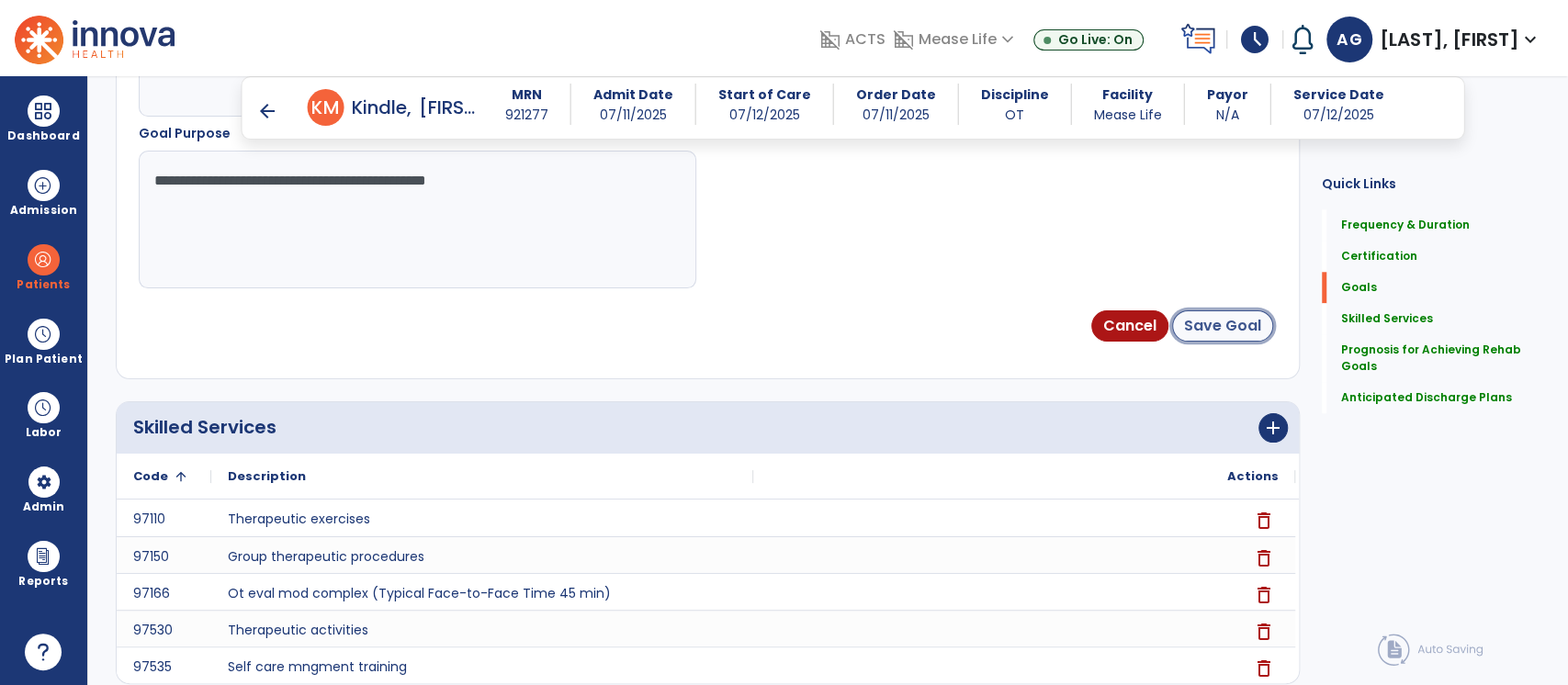 click on "Save Goal" at bounding box center (1223, 326) 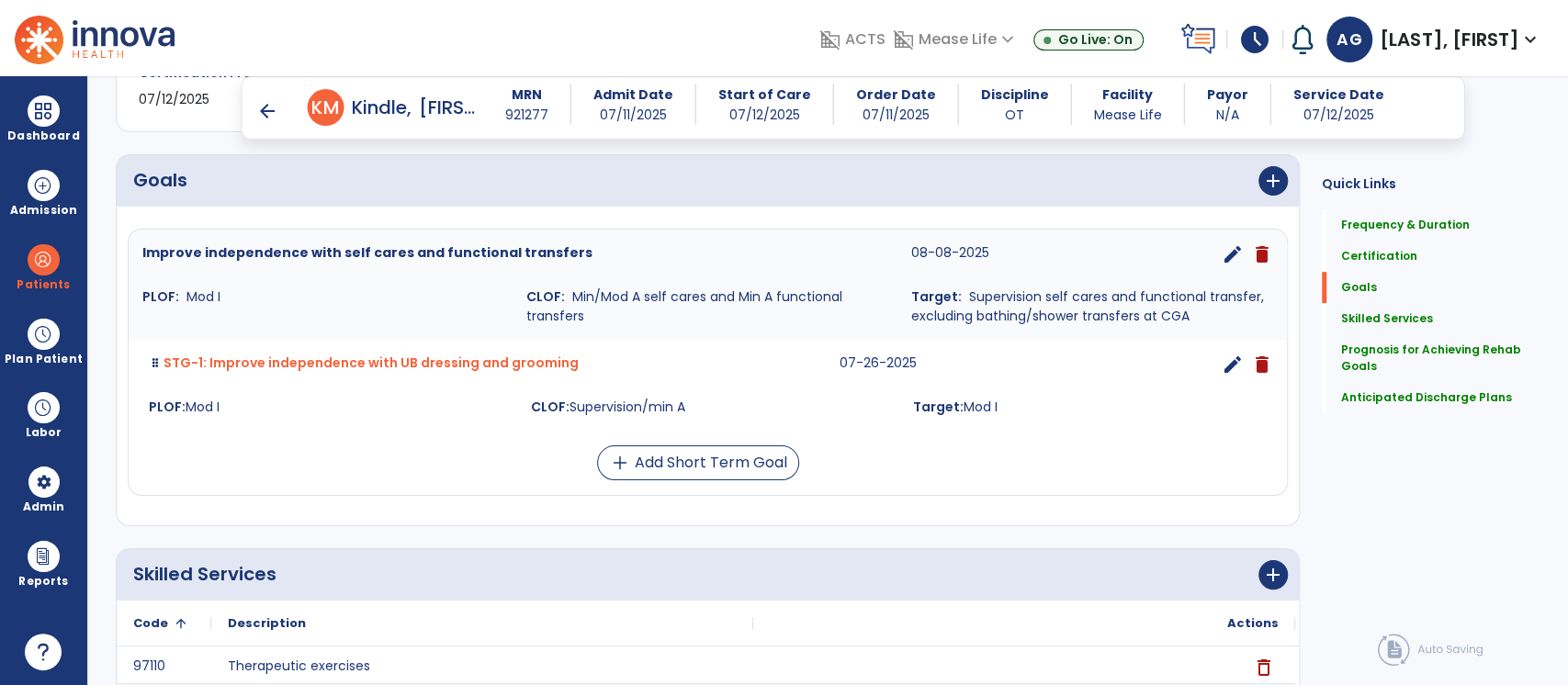 scroll, scrollTop: 426, scrollLeft: 0, axis: vertical 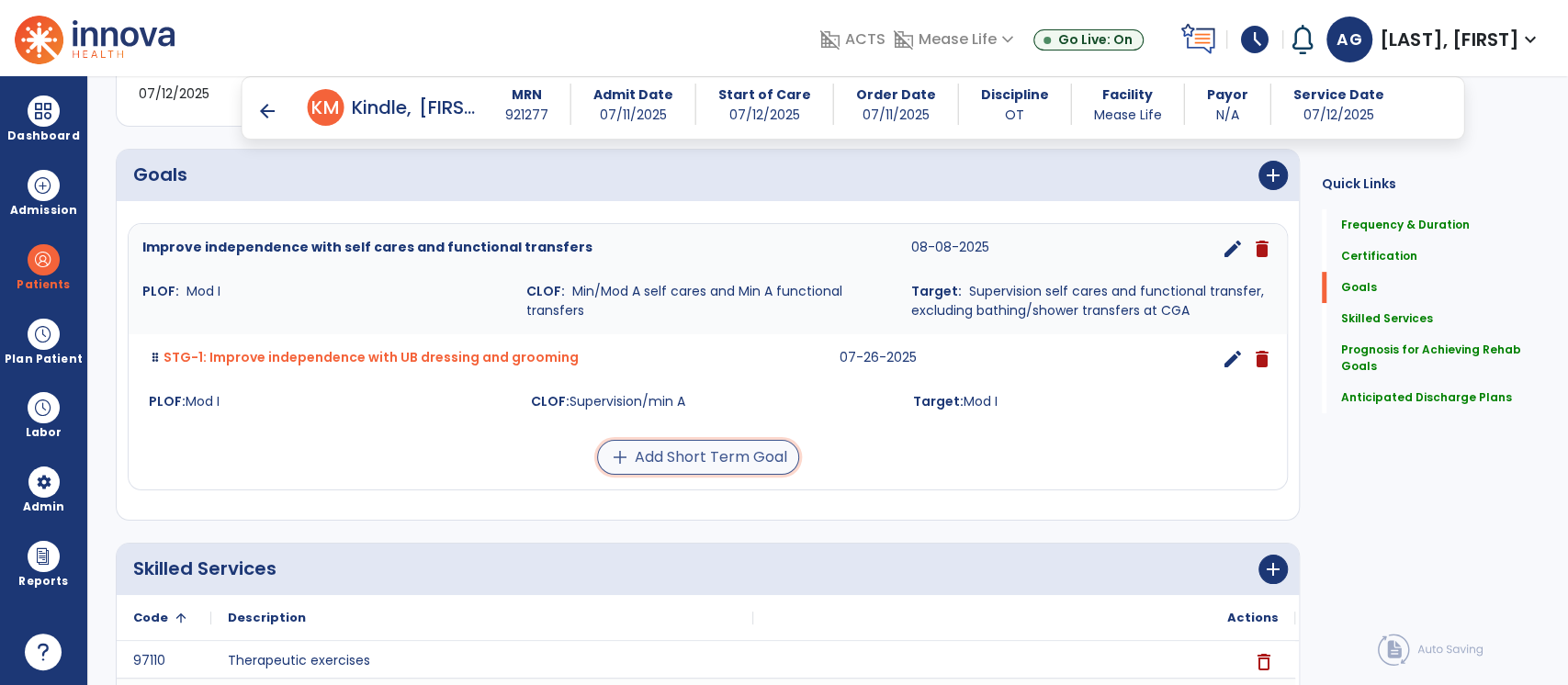 click on "add  Add Short Term Goal" at bounding box center (698, 457) 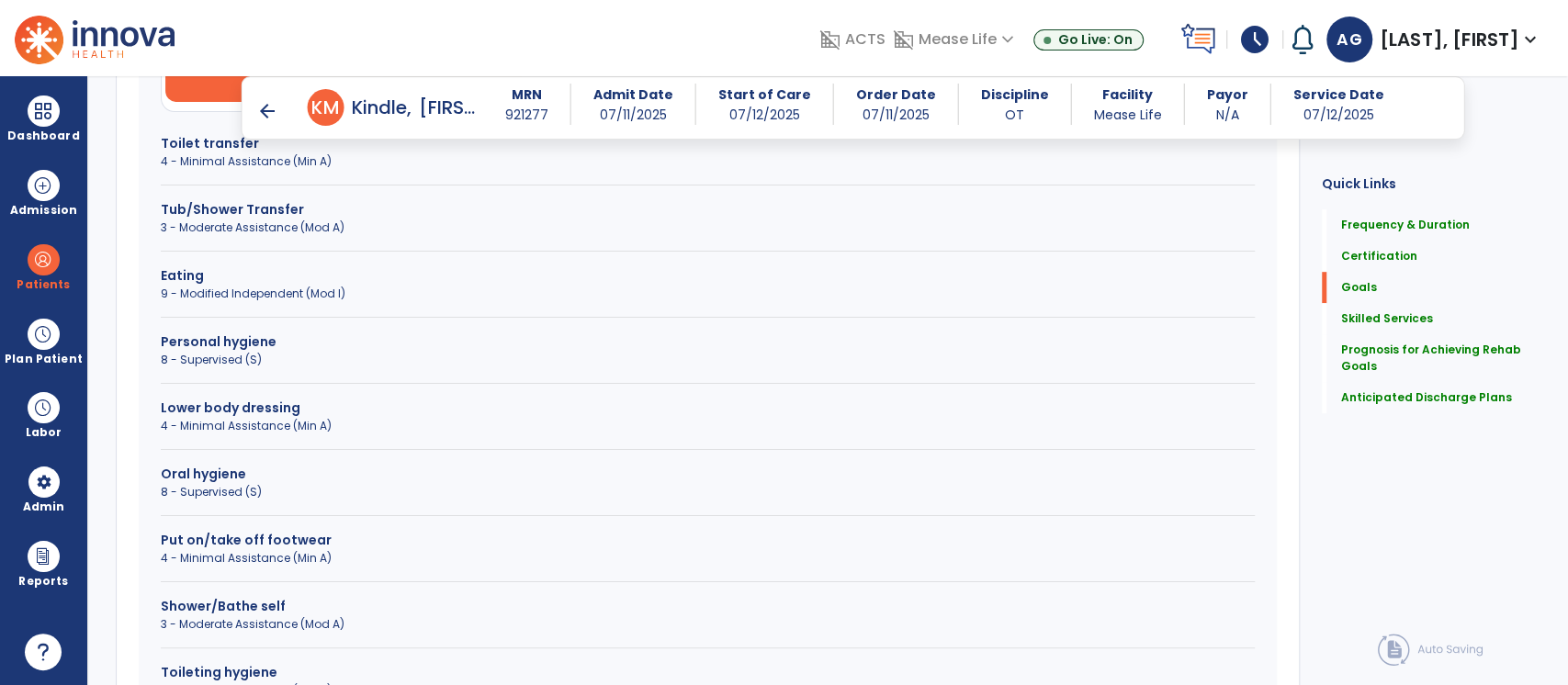 scroll, scrollTop: 676, scrollLeft: 0, axis: vertical 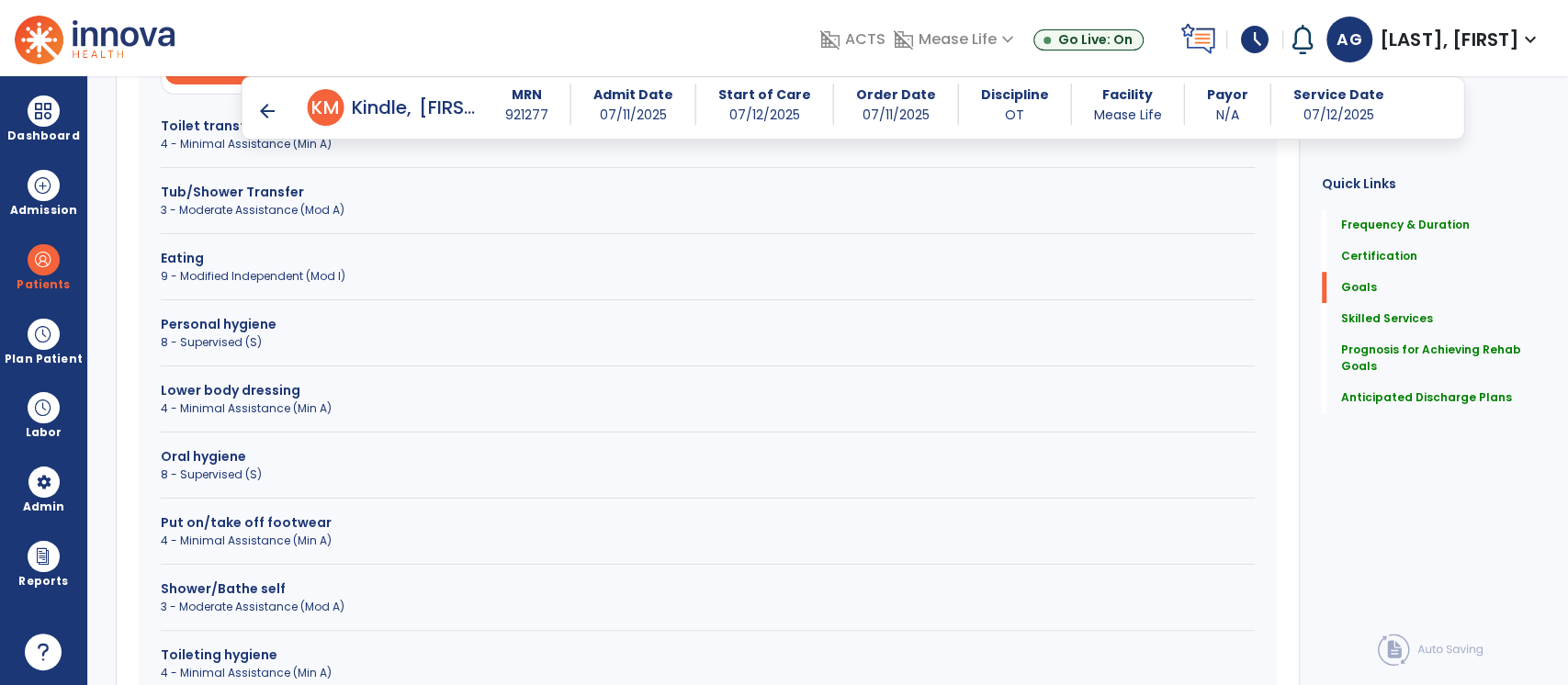 click on "4 - Minimal Assistance (Min A)" at bounding box center [707, 409] 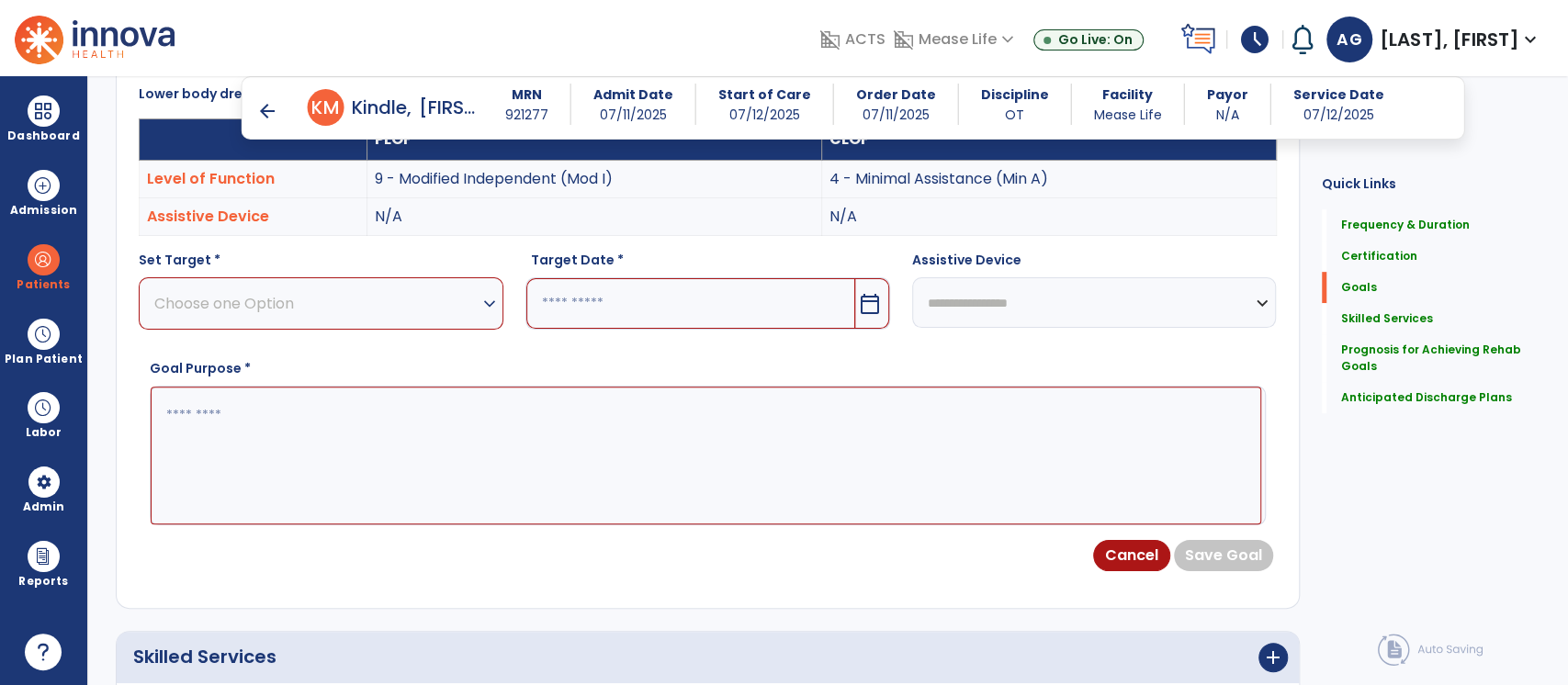 scroll, scrollTop: 568, scrollLeft: 0, axis: vertical 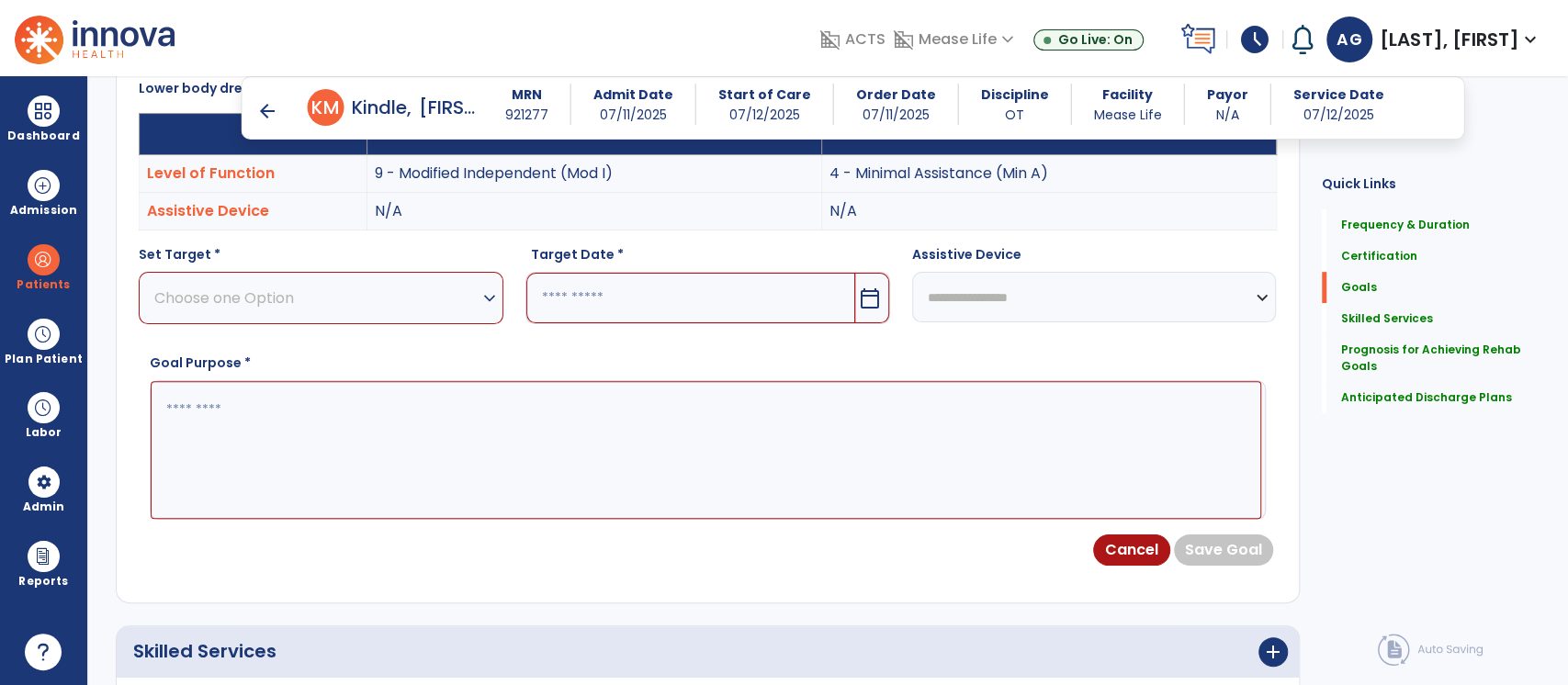 click on "expand_more" at bounding box center (490, 298) 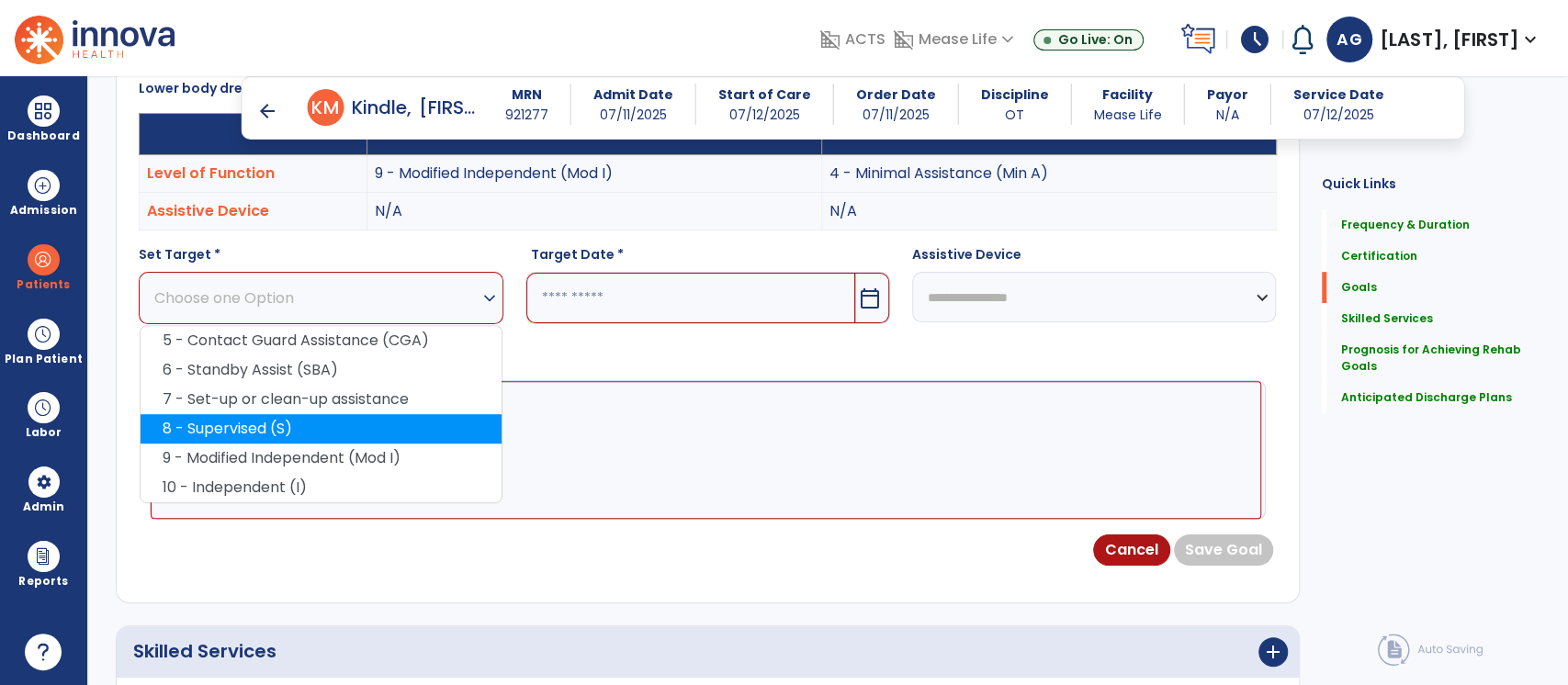 click on "8 - Supervised (S)" at bounding box center [321, 429] 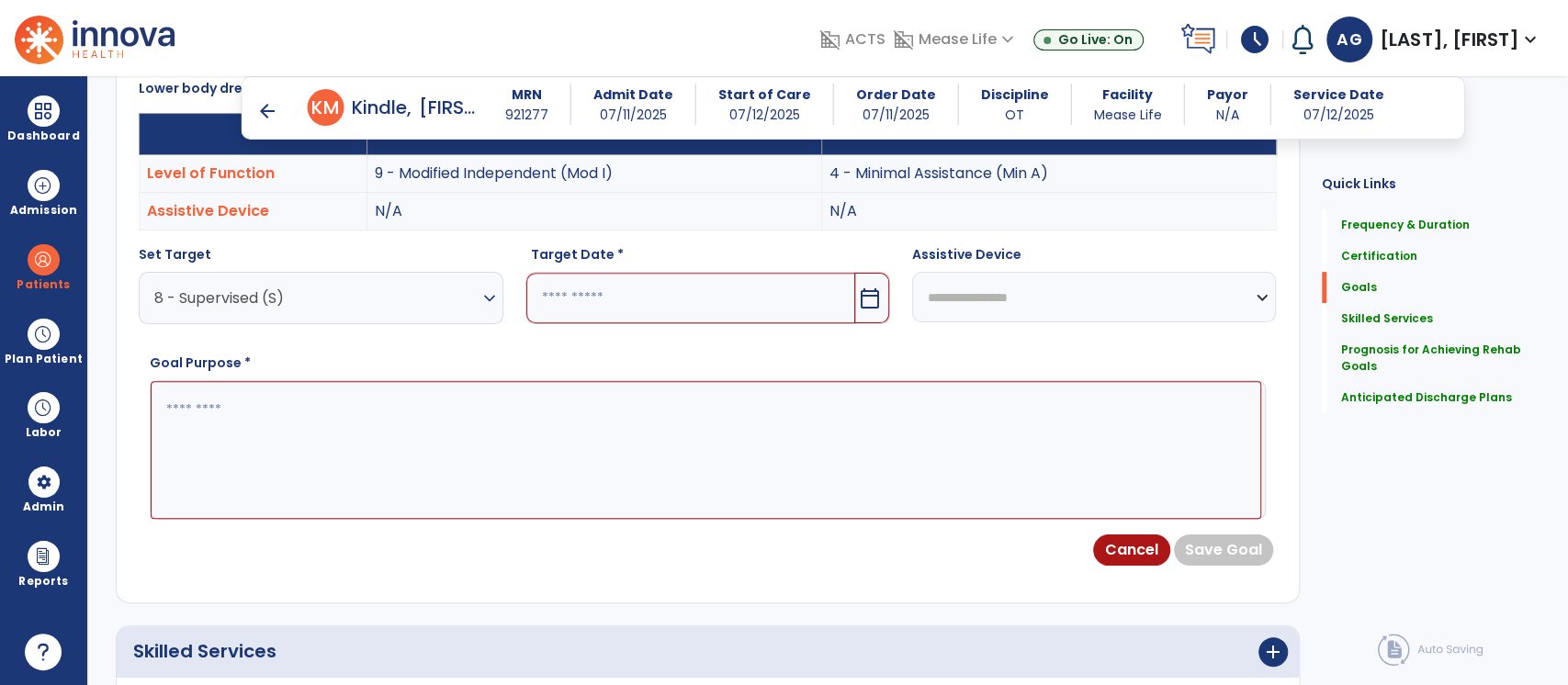 click at bounding box center (691, 298) 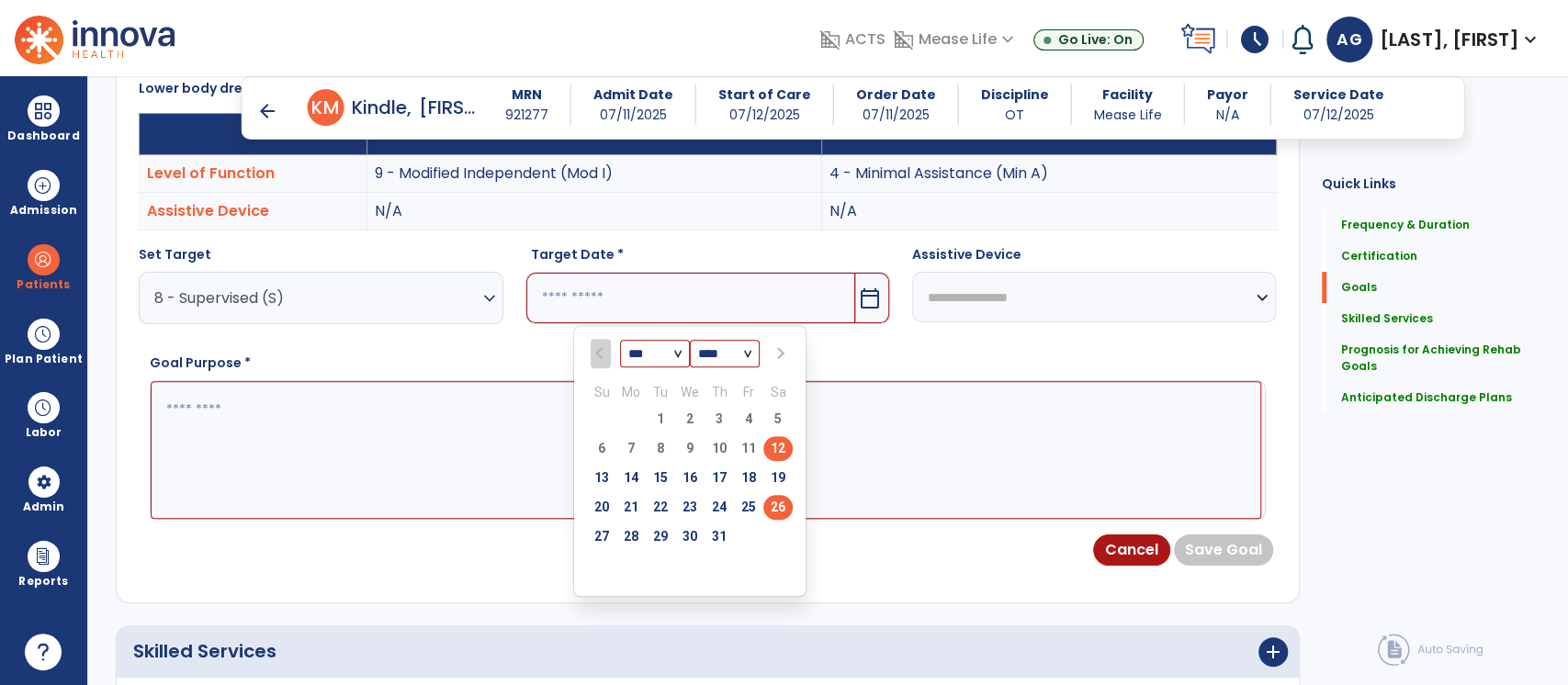 click on "26" at bounding box center (778, 507) 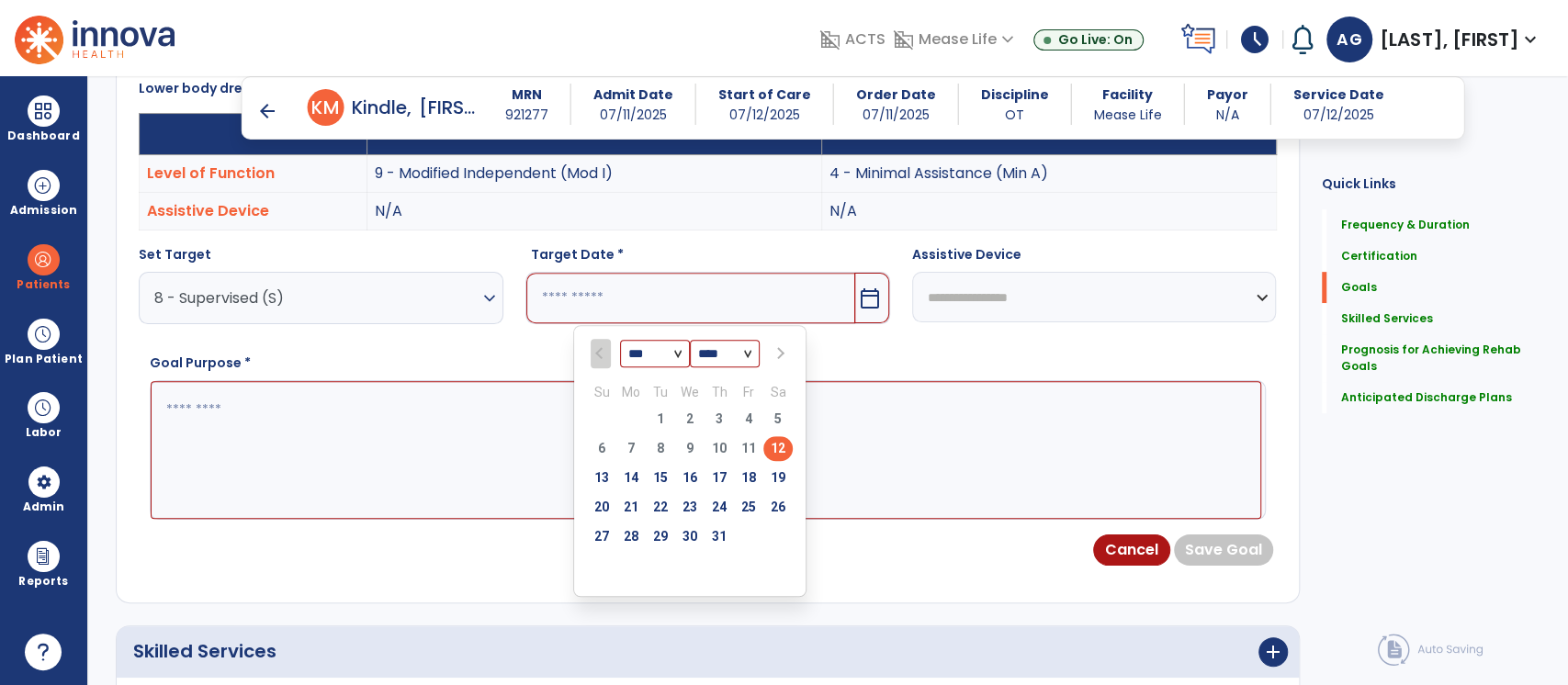 type on "*********" 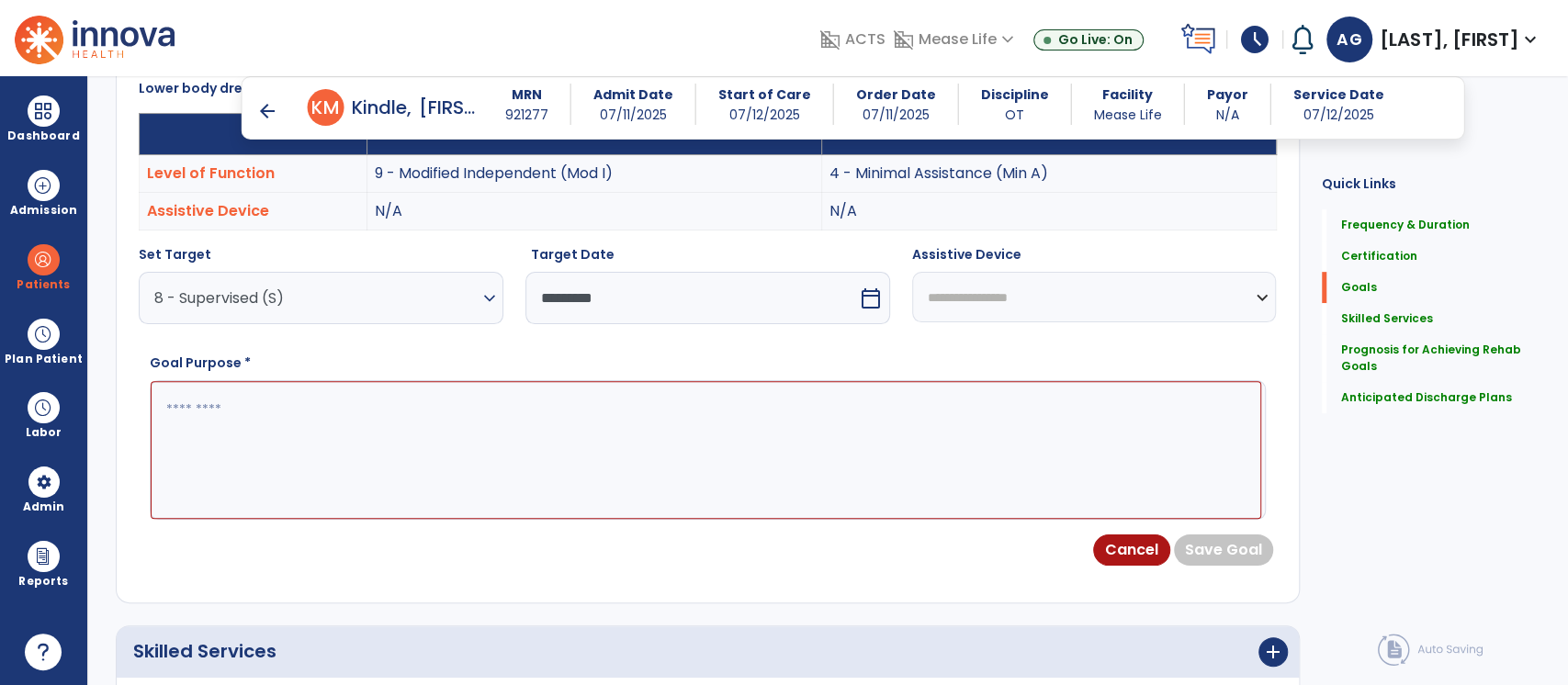 click at bounding box center [705, 450] 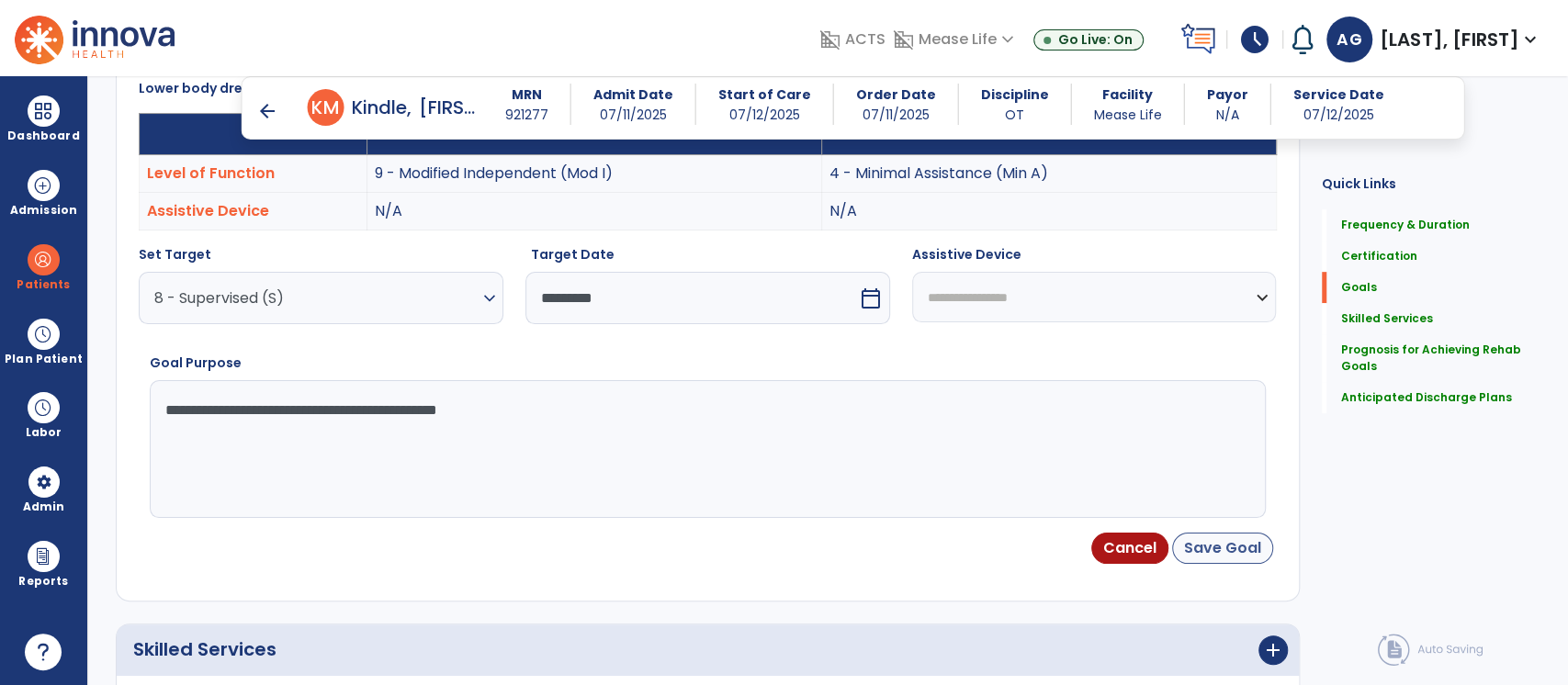 type on "**********" 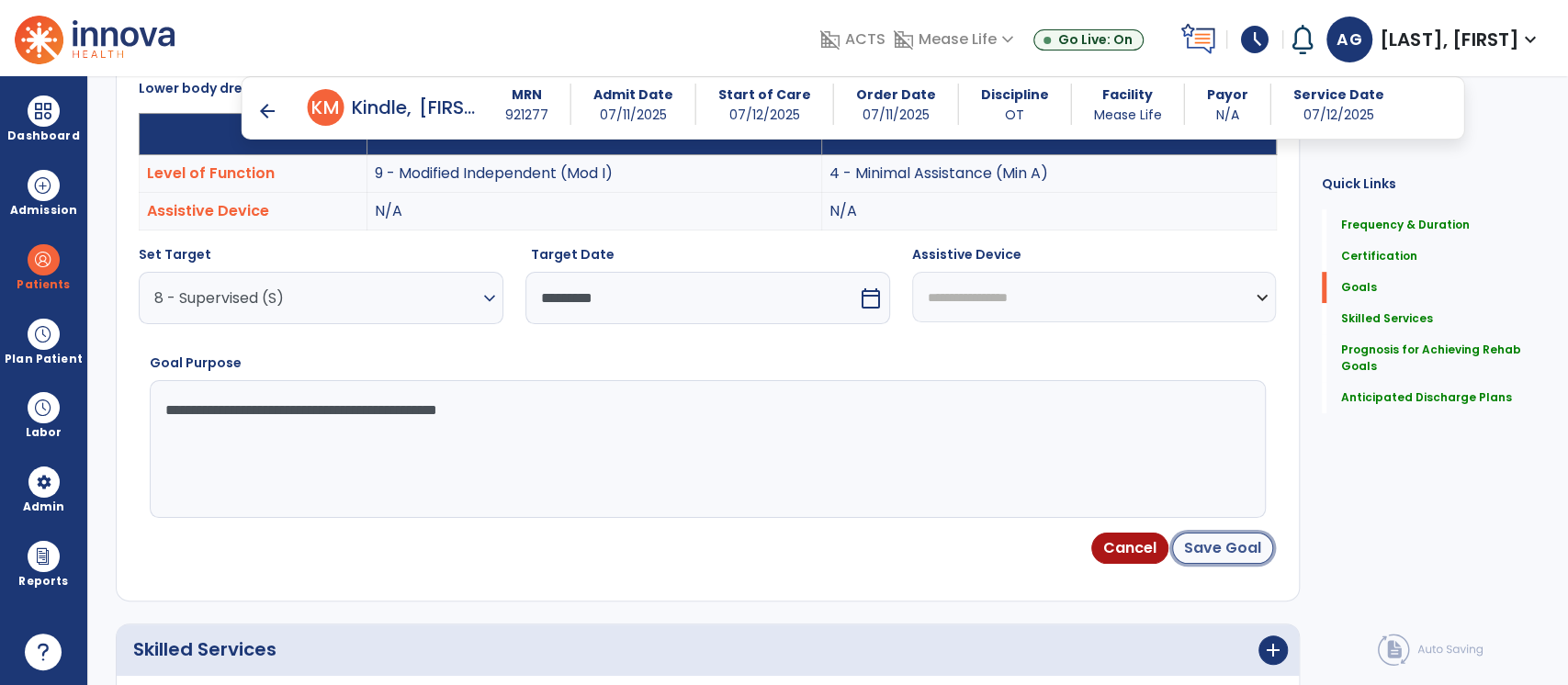 click on "Save Goal" at bounding box center (1223, 548) 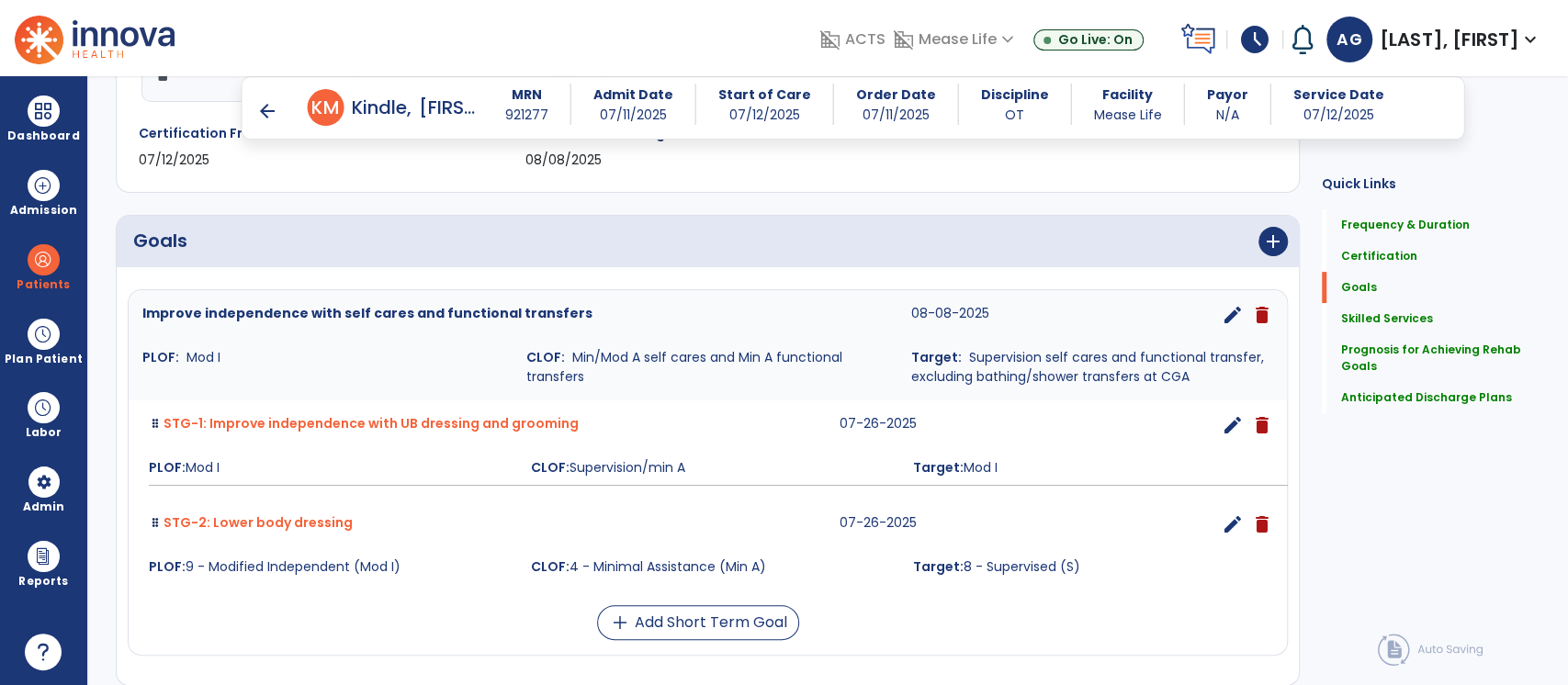 scroll, scrollTop: 373, scrollLeft: 0, axis: vertical 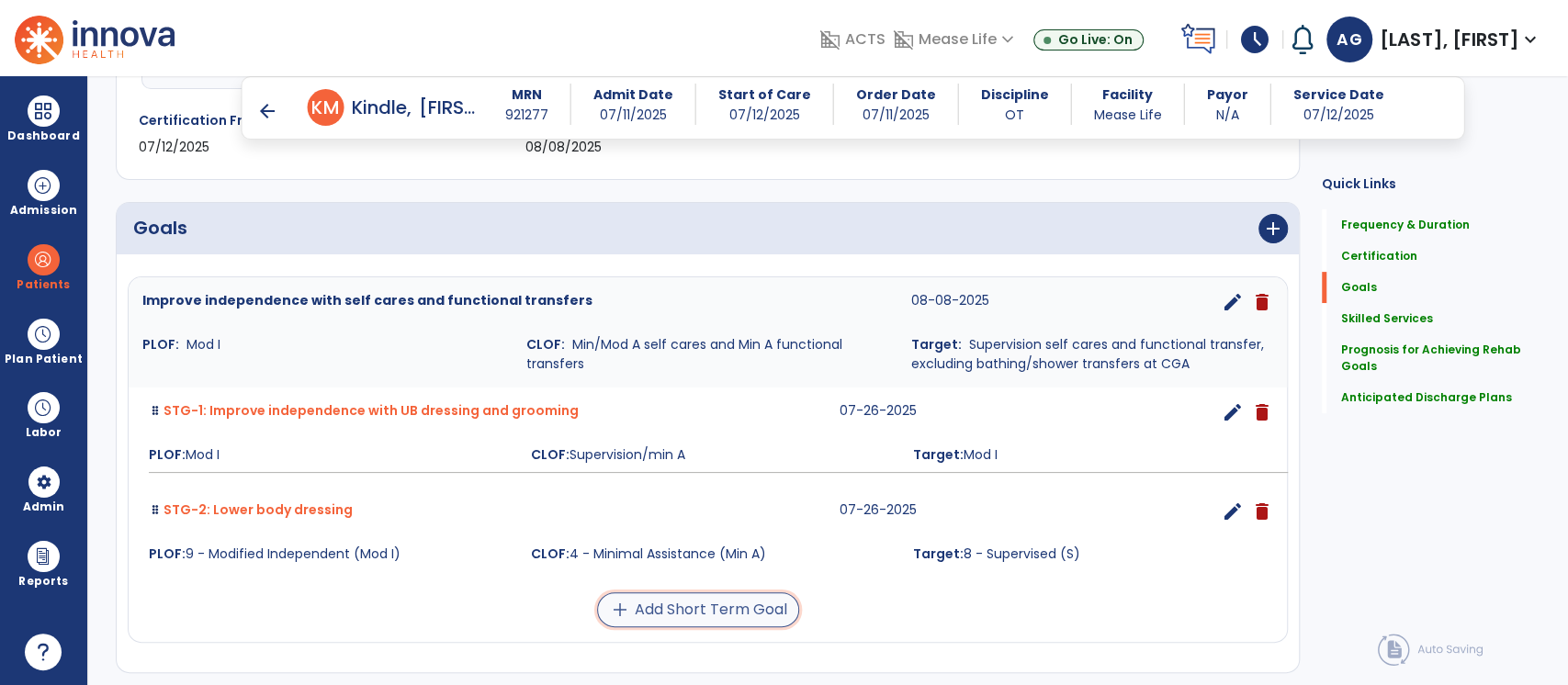 click on "add  Add Short Term Goal" at bounding box center (698, 610) 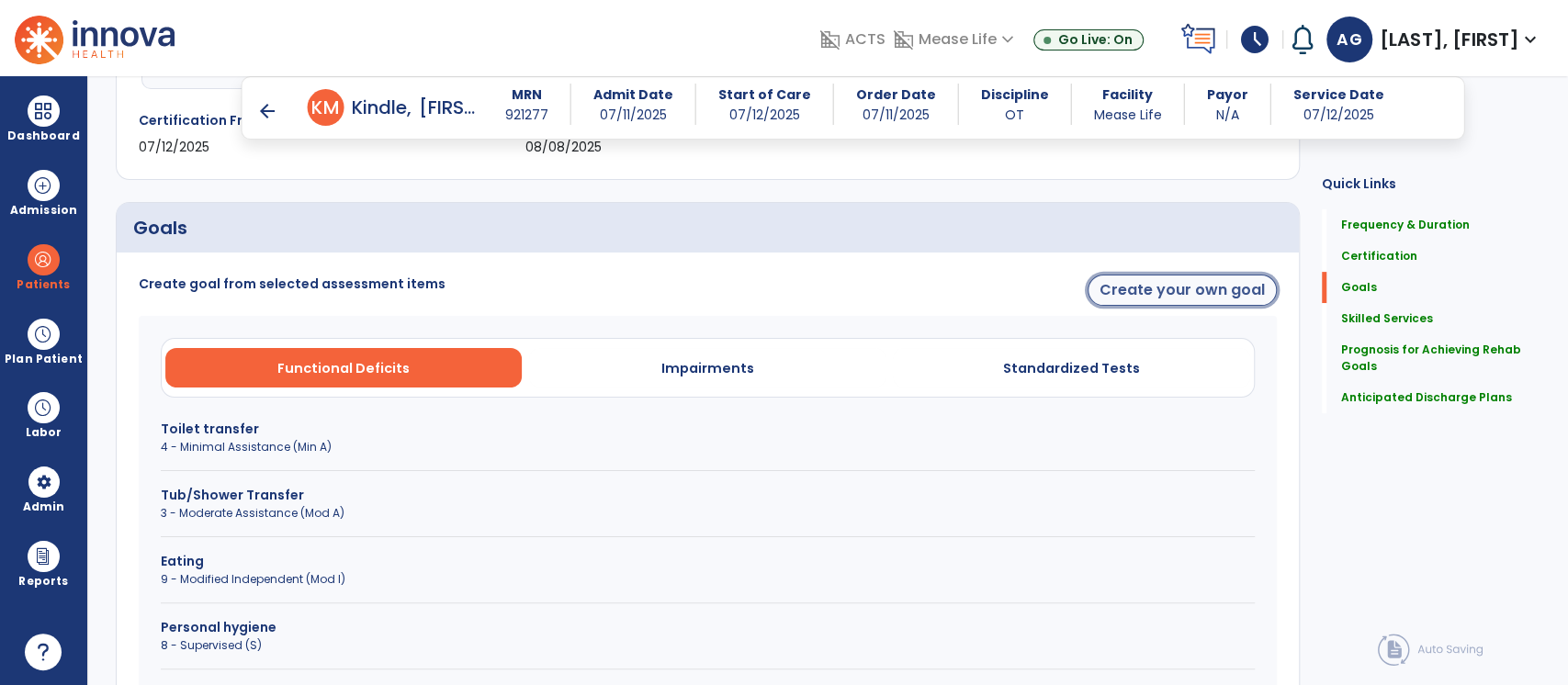 click on "Create your own goal" at bounding box center [1182, 290] 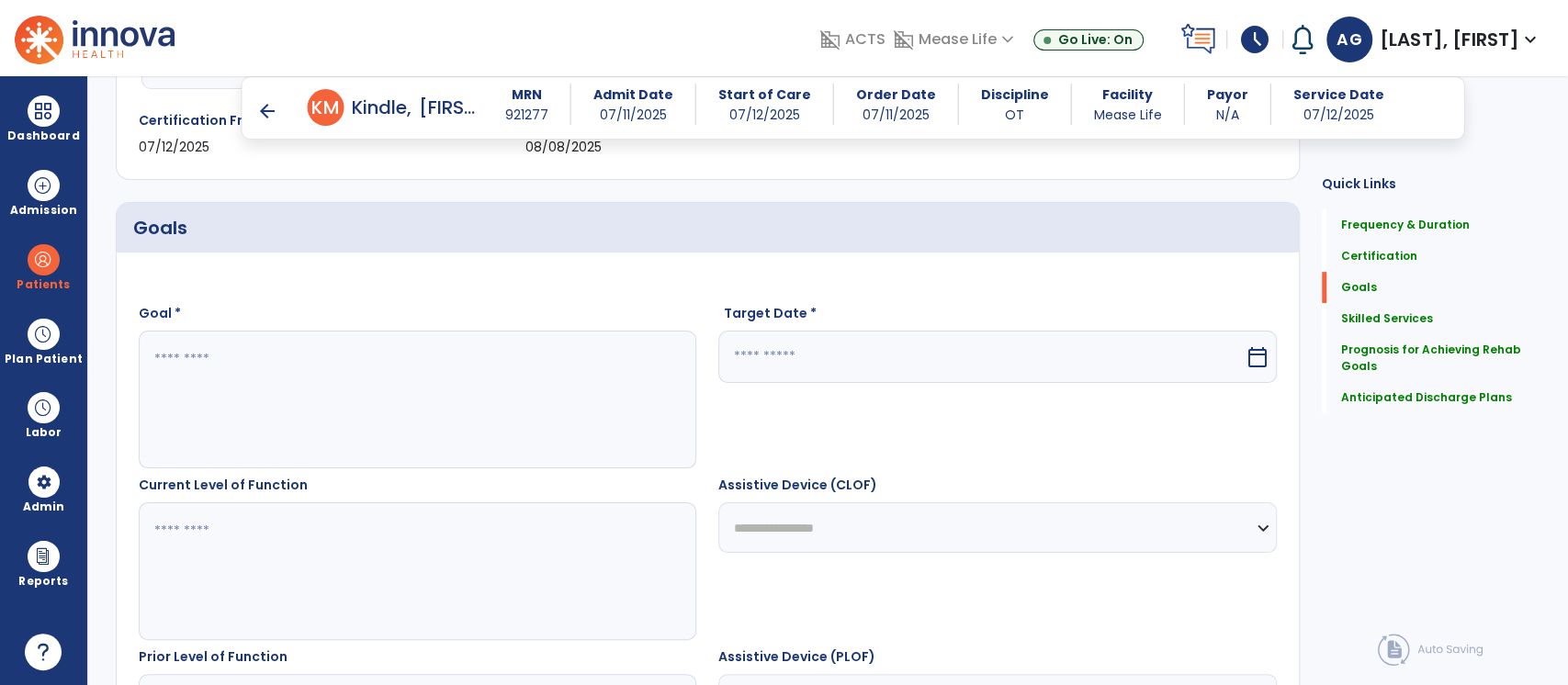 click at bounding box center (417, 399) 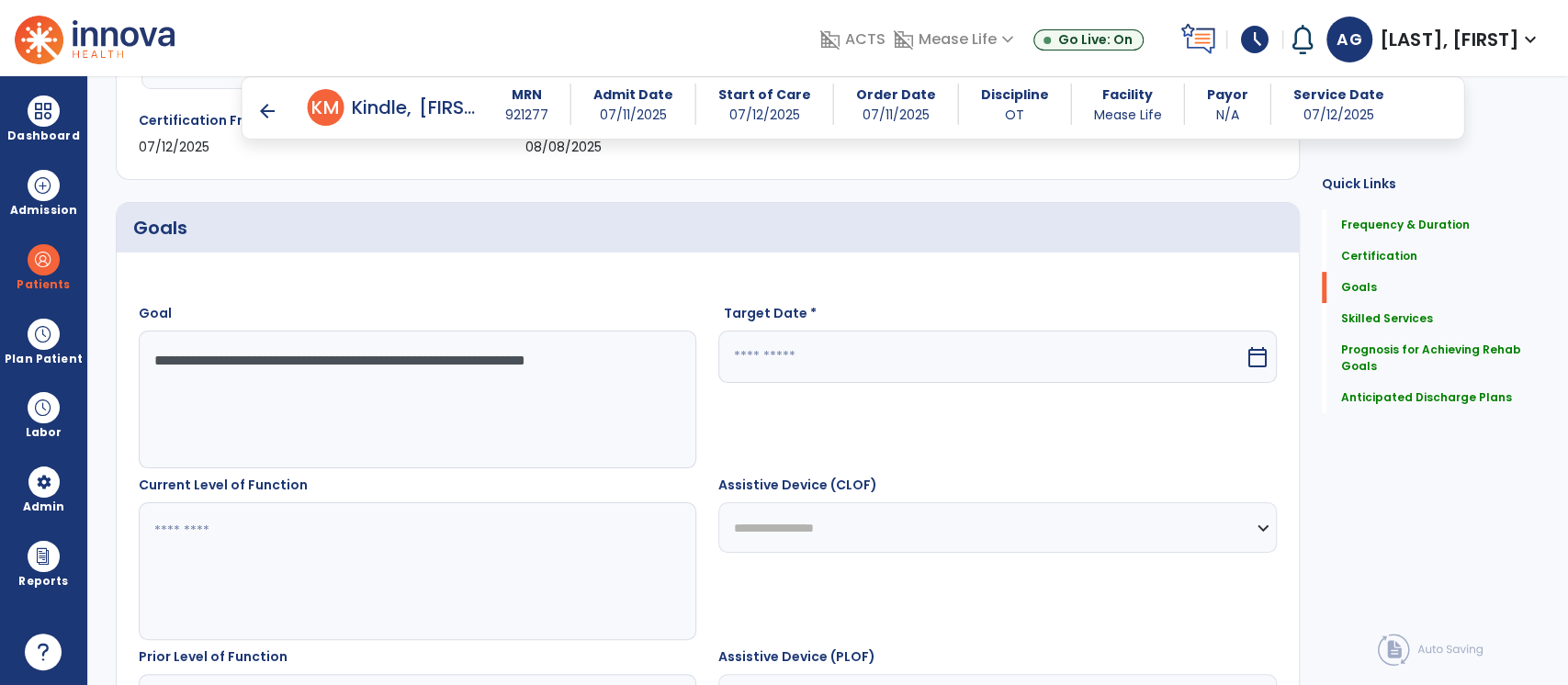 type on "**********" 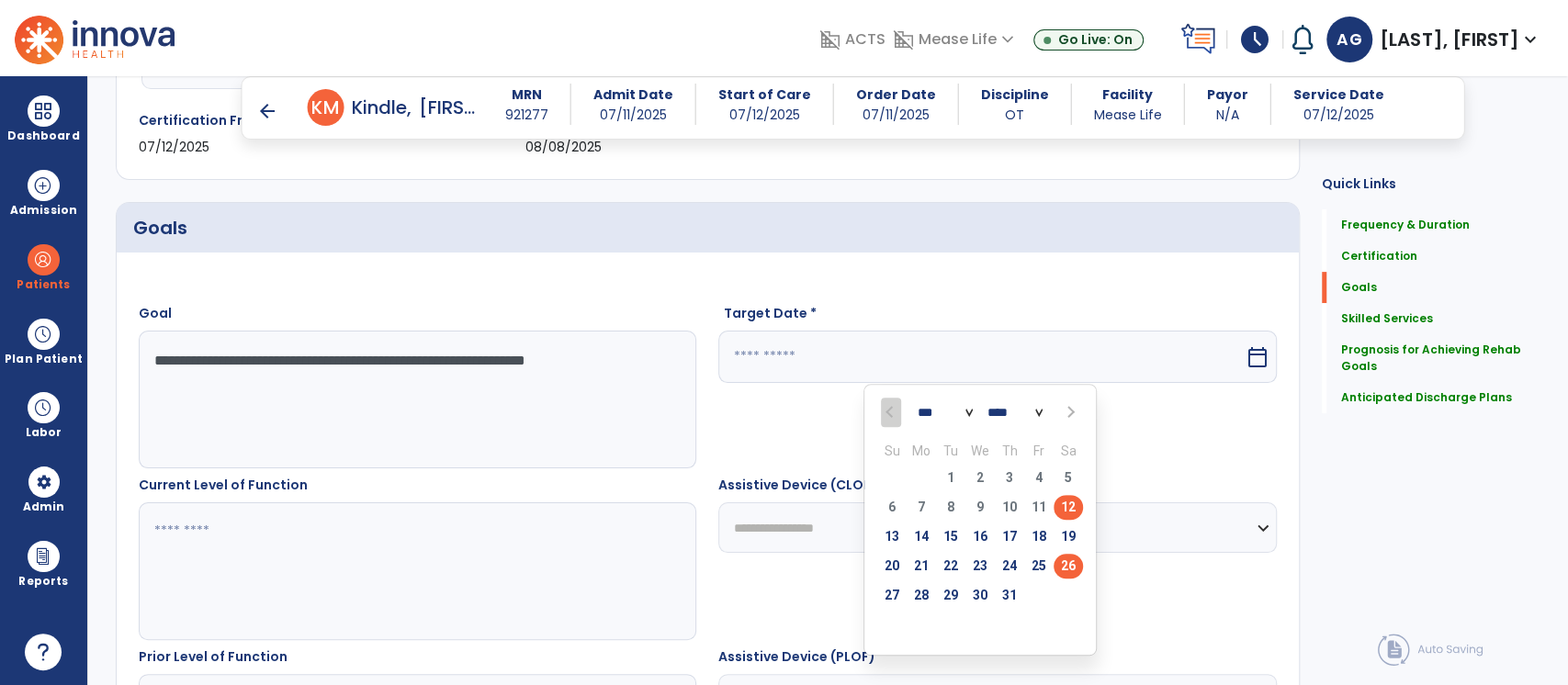 click on "26" at bounding box center (1068, 566) 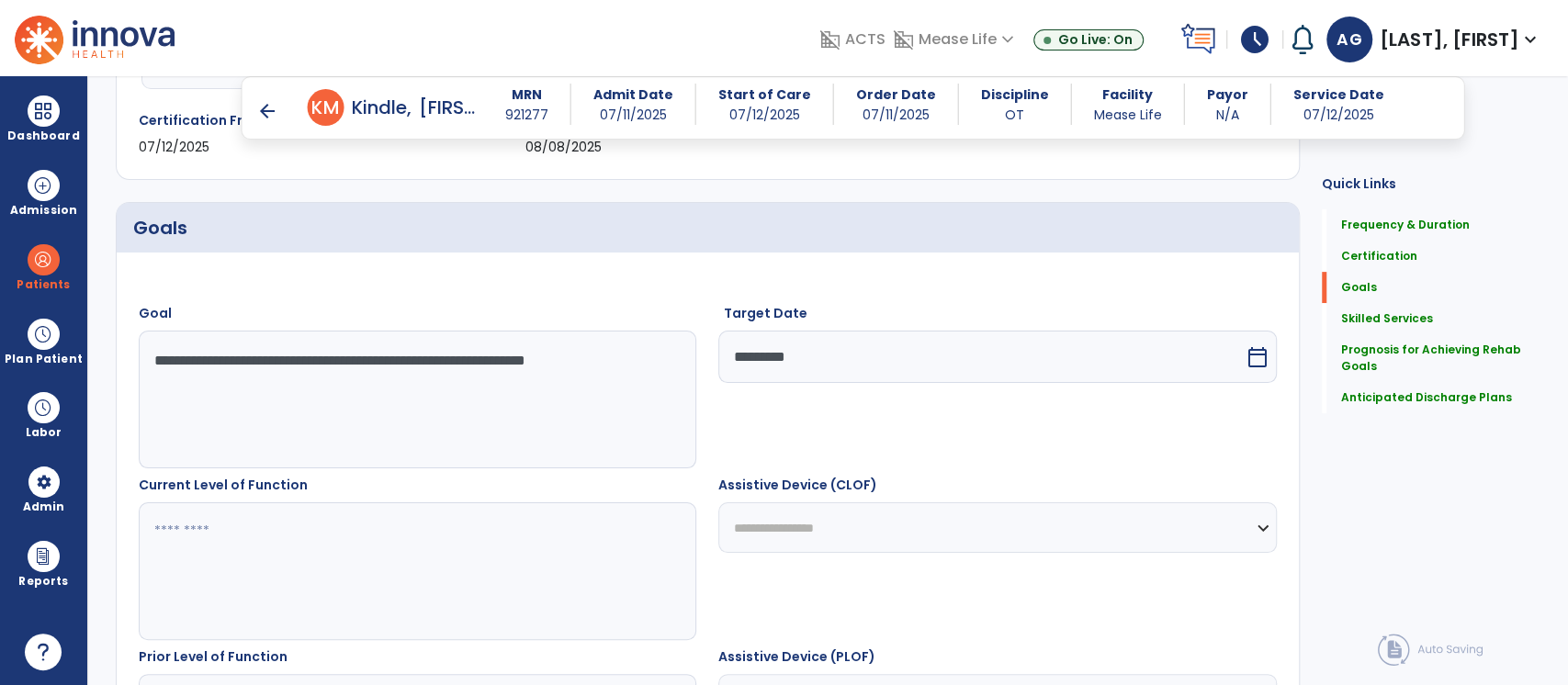 click at bounding box center (417, 571) 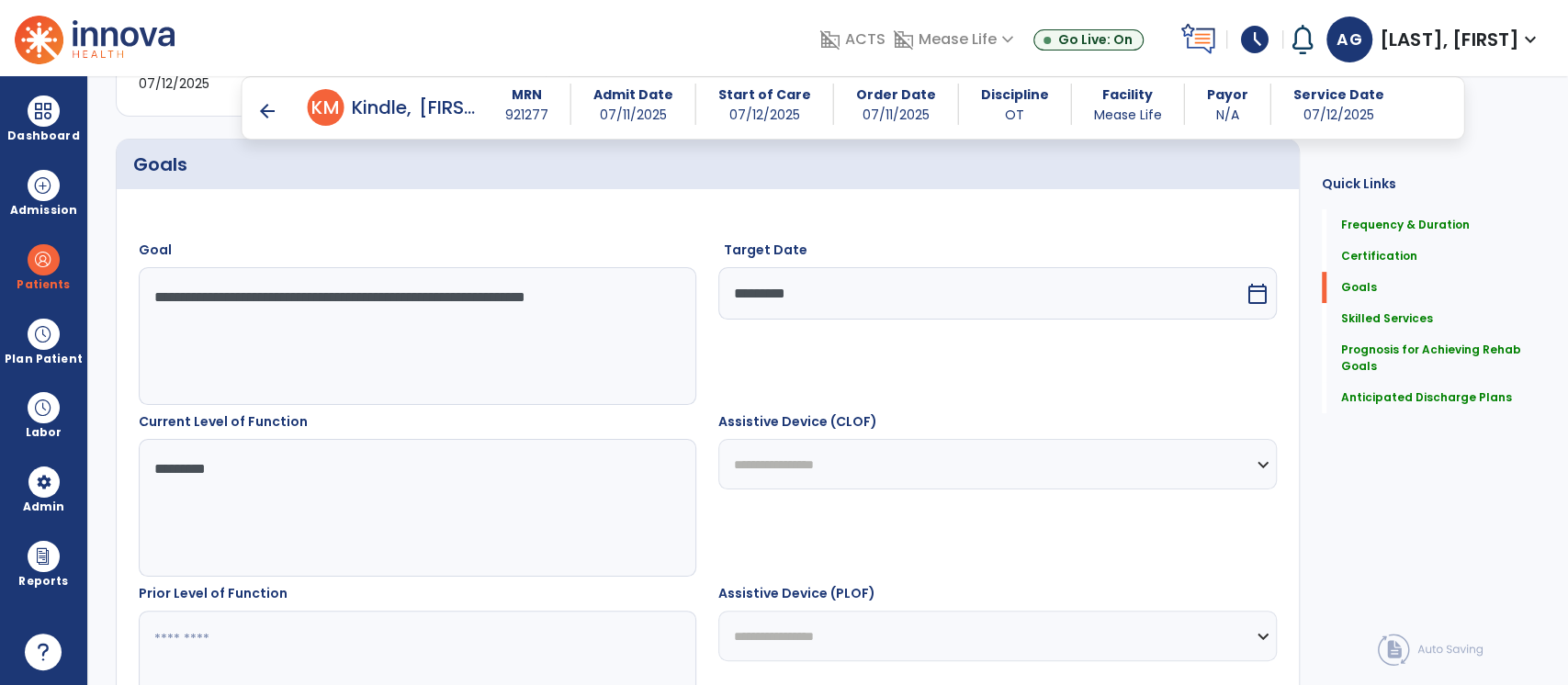 scroll, scrollTop: 470, scrollLeft: 0, axis: vertical 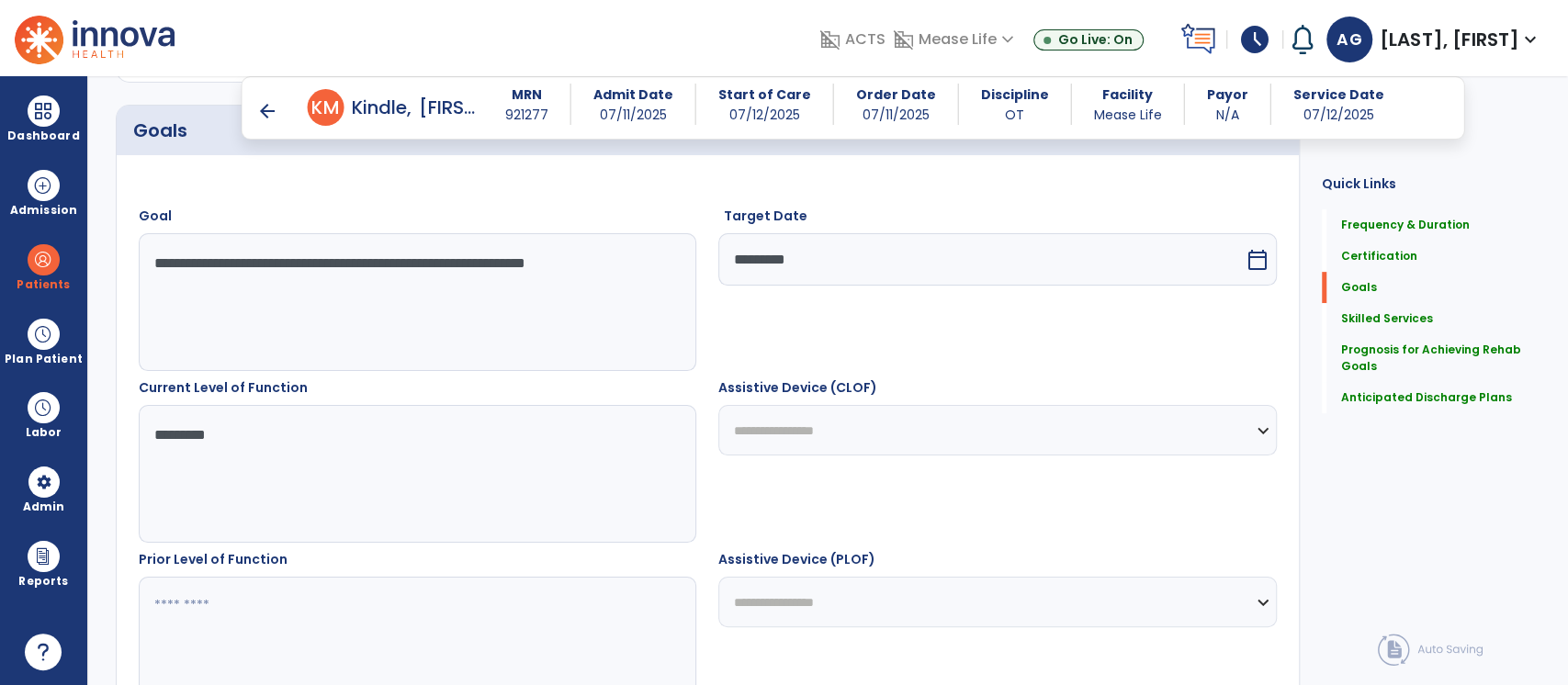 type on "*********" 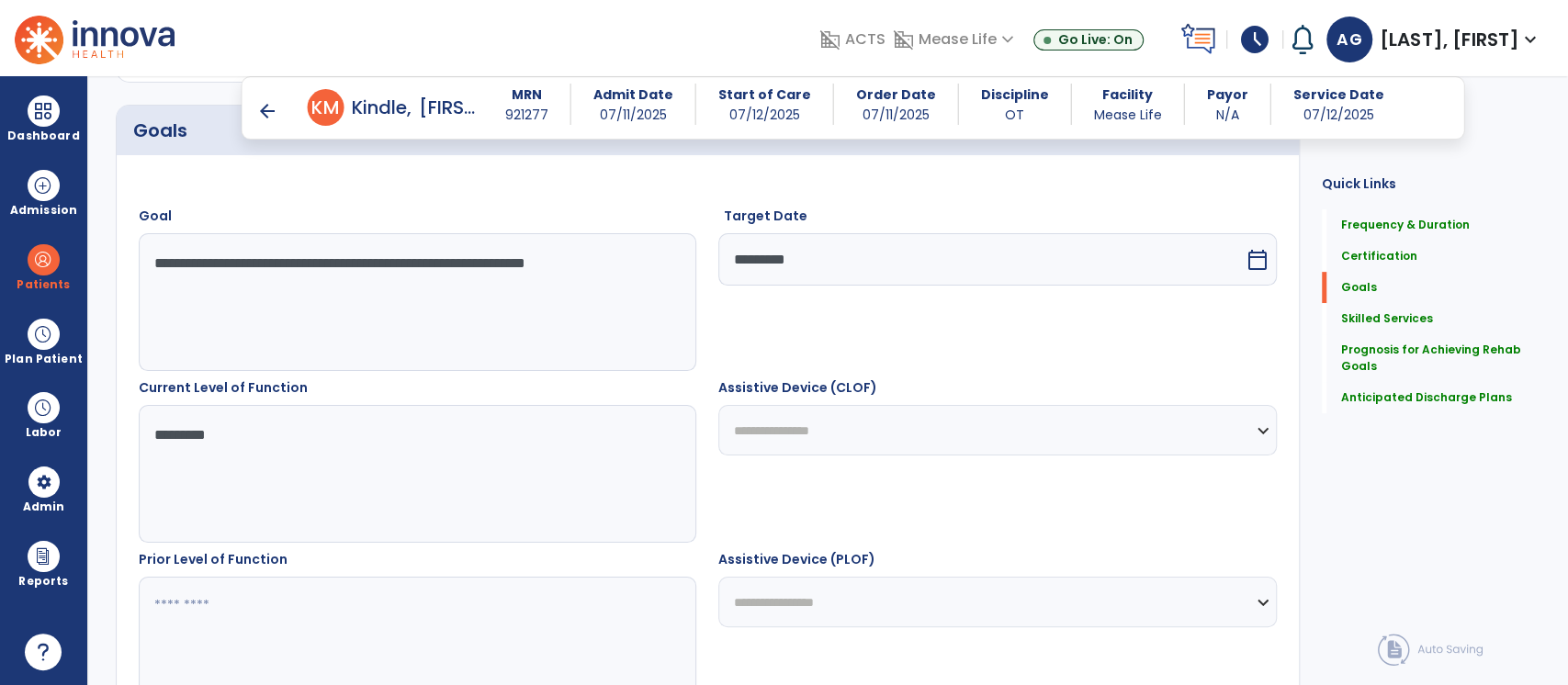 click on "**********" at bounding box center [997, 430] 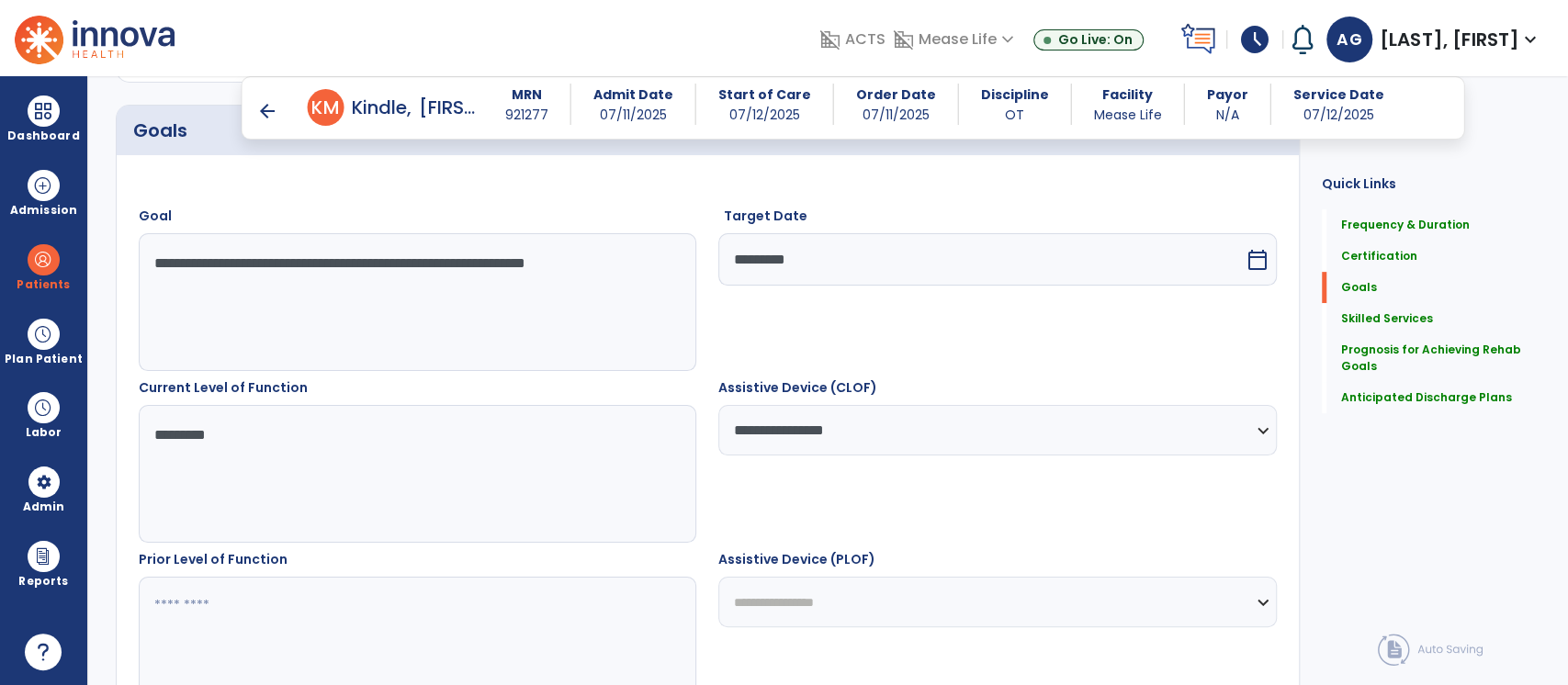 scroll, scrollTop: 668, scrollLeft: 0, axis: vertical 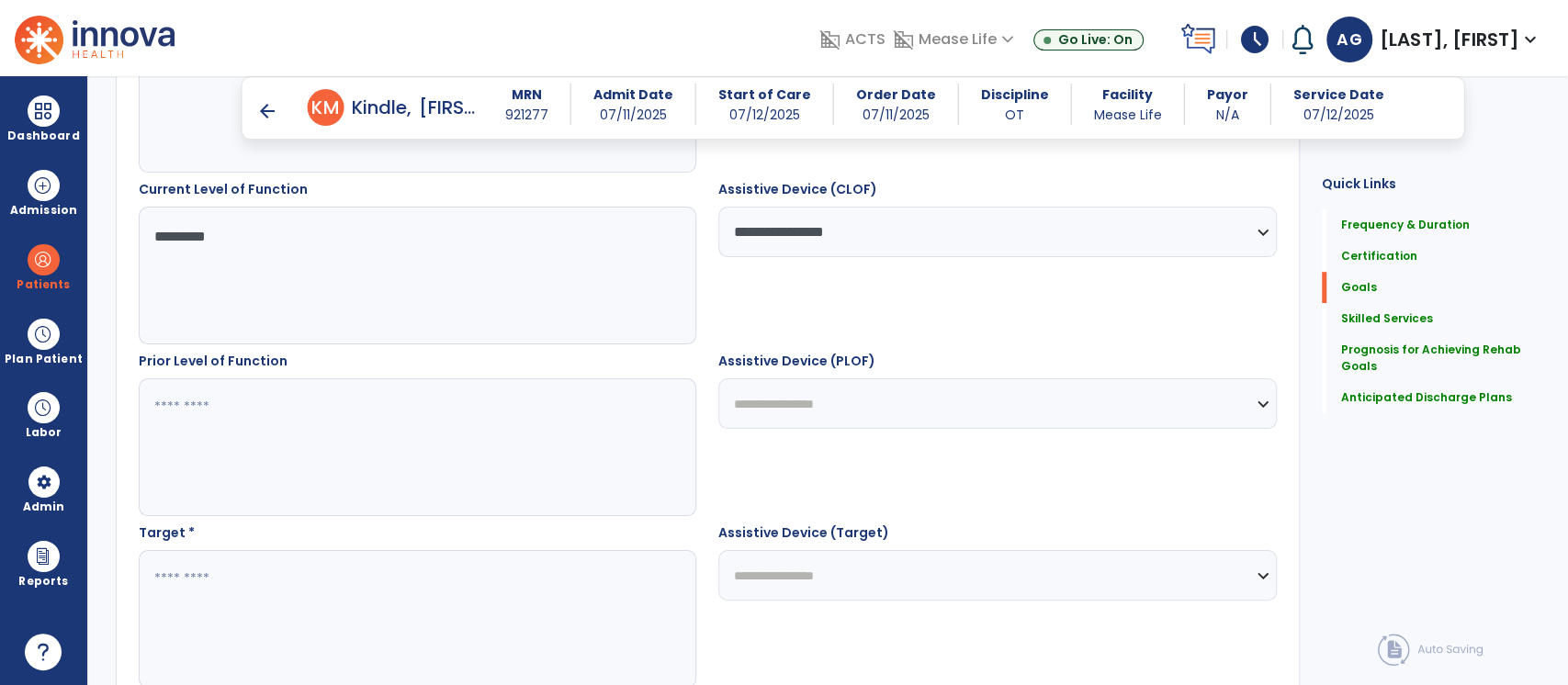 click at bounding box center (417, 447) 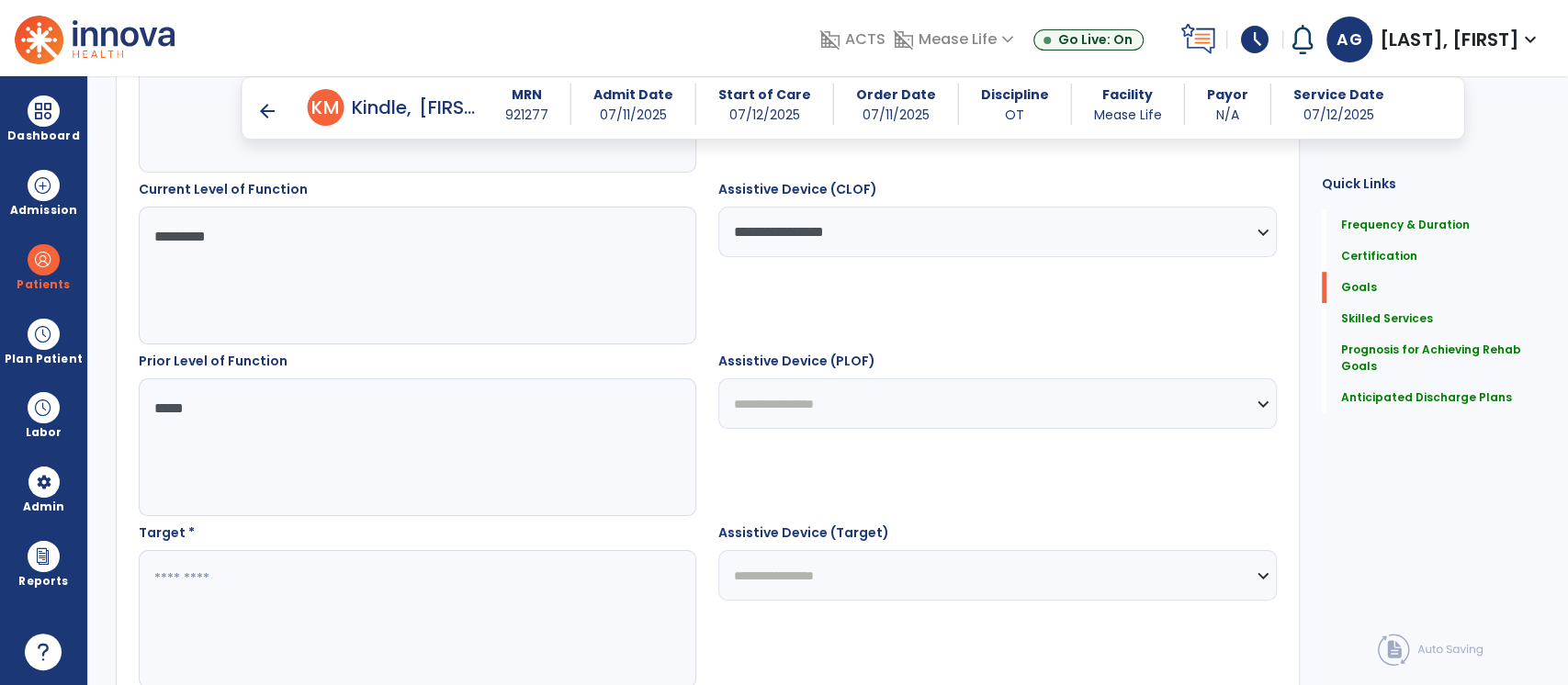 type on "*****" 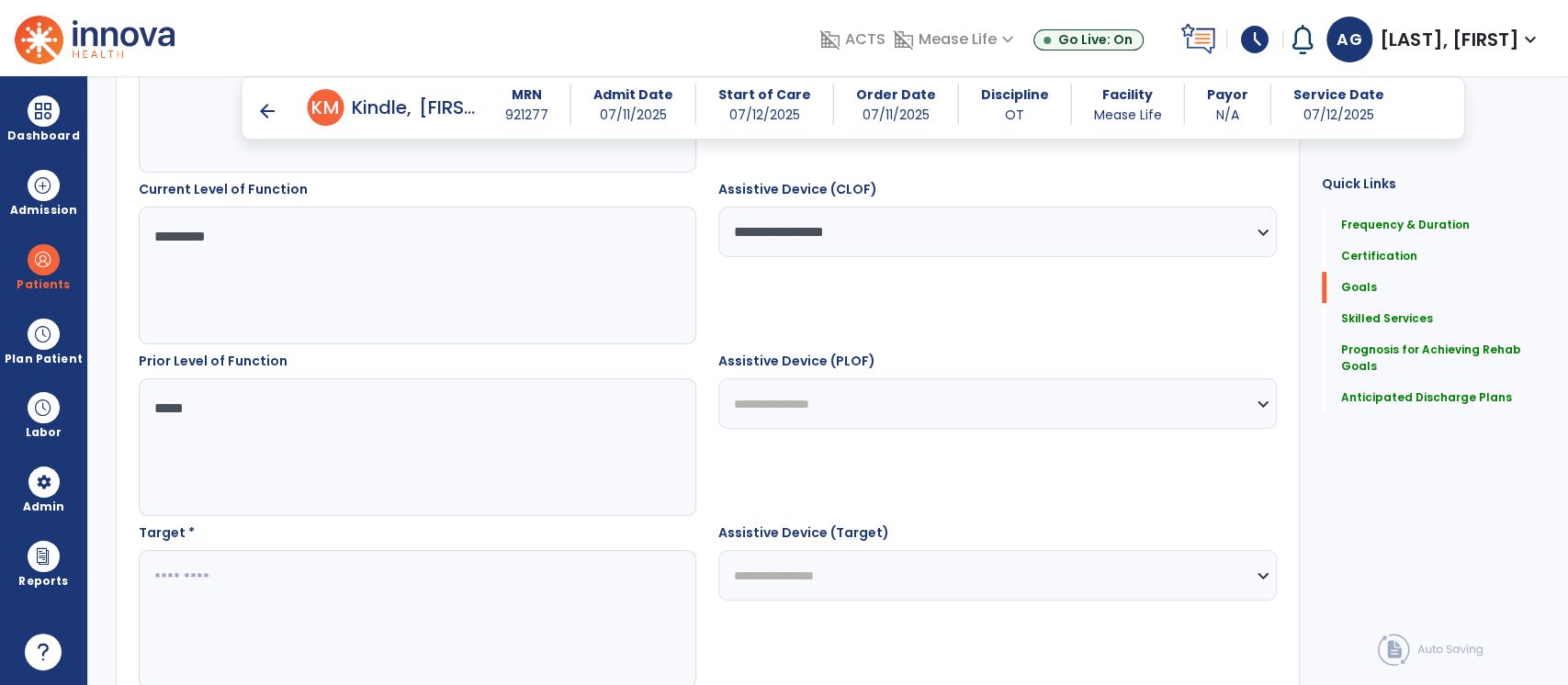 click on "**********" at bounding box center (997, 403) 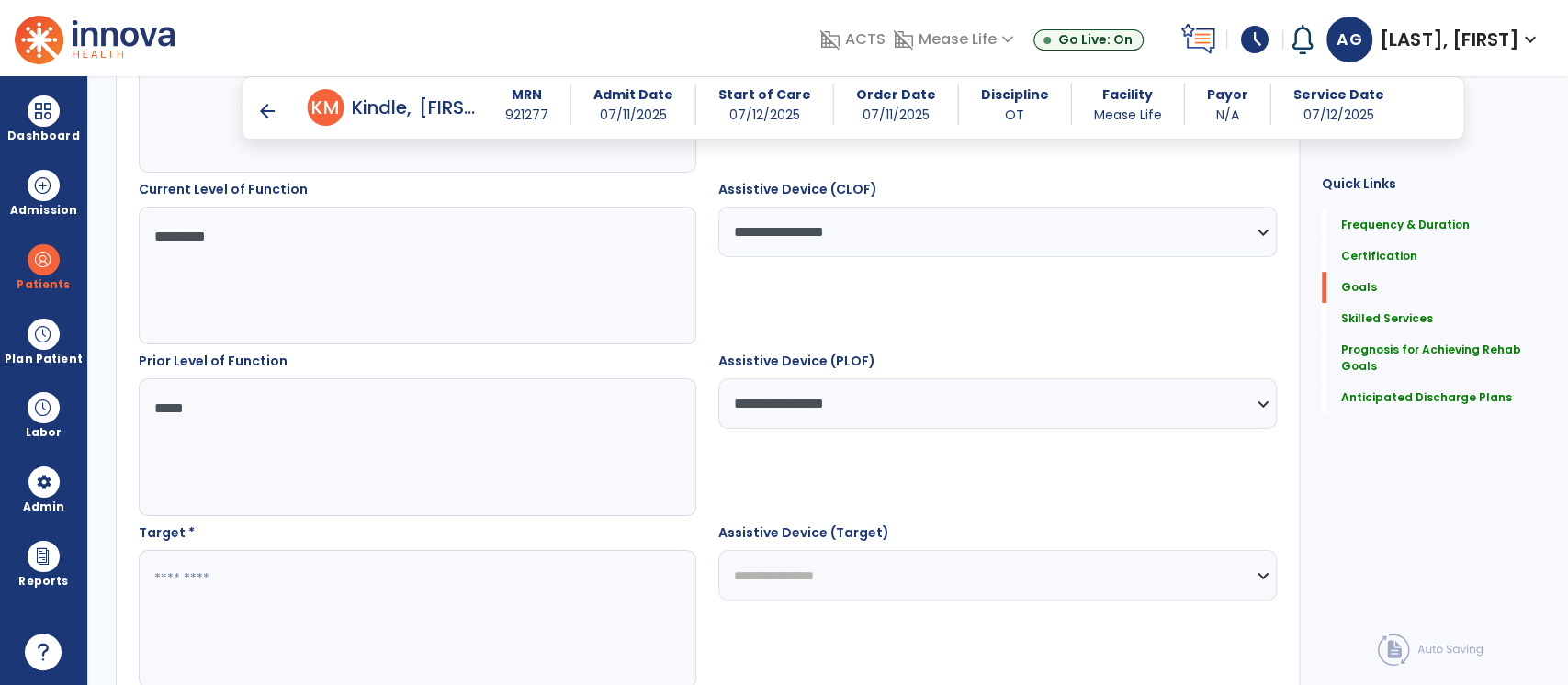 click at bounding box center (417, 619) 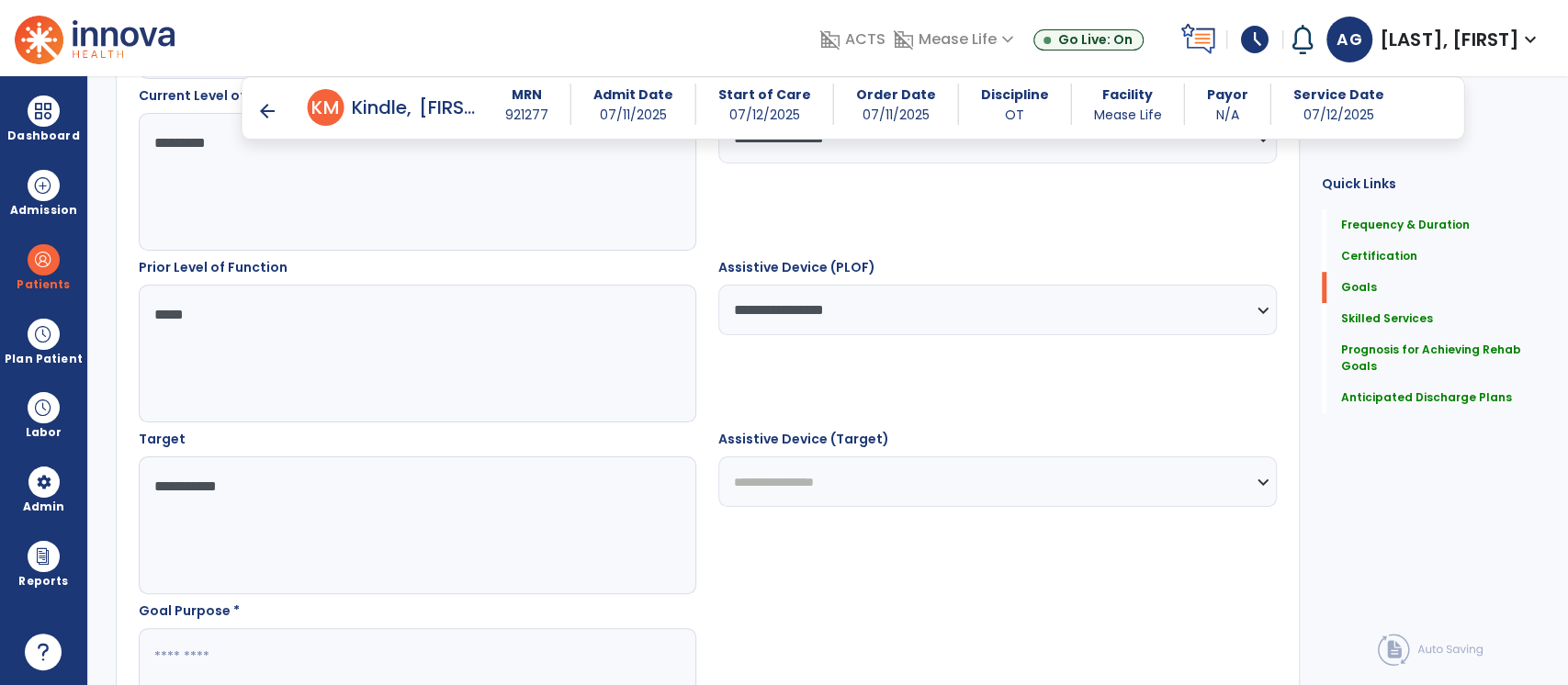 scroll, scrollTop: 759, scrollLeft: 0, axis: vertical 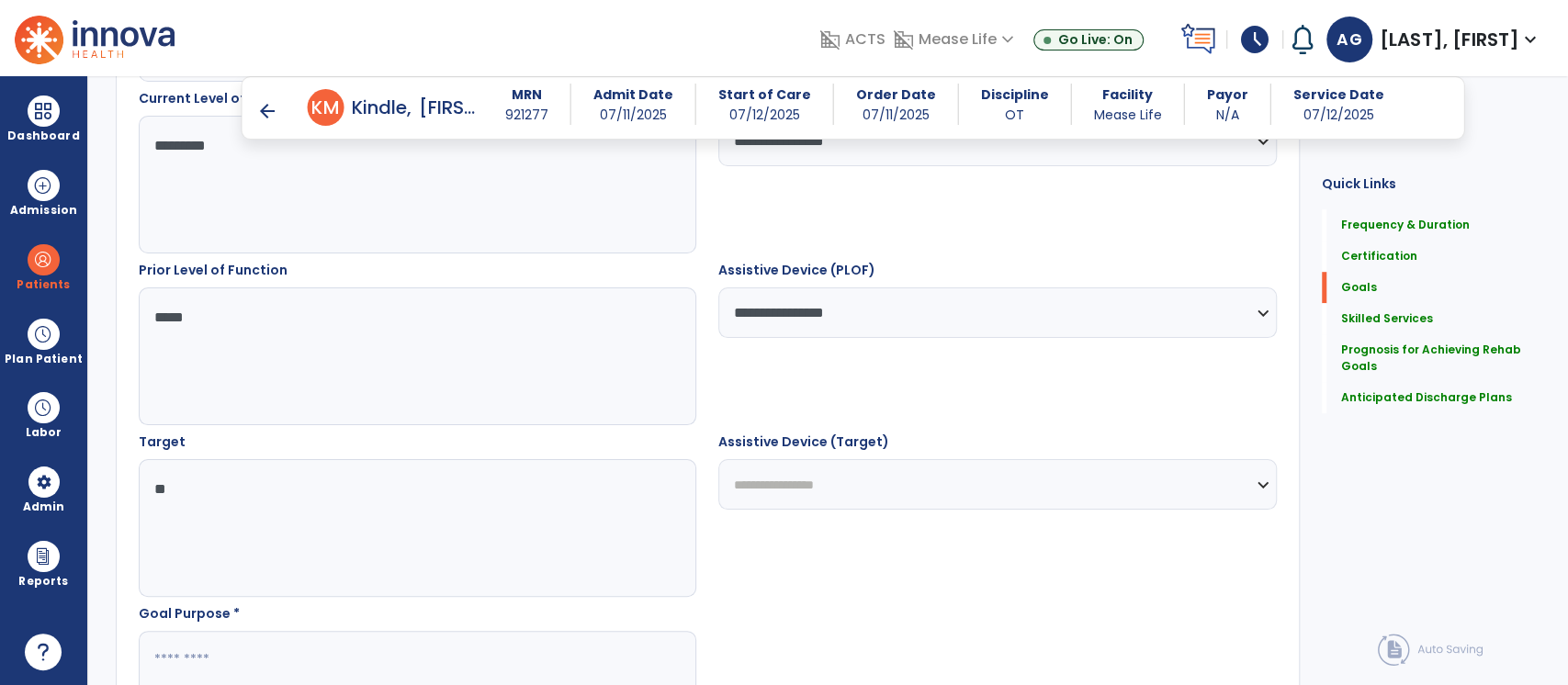 type on "*" 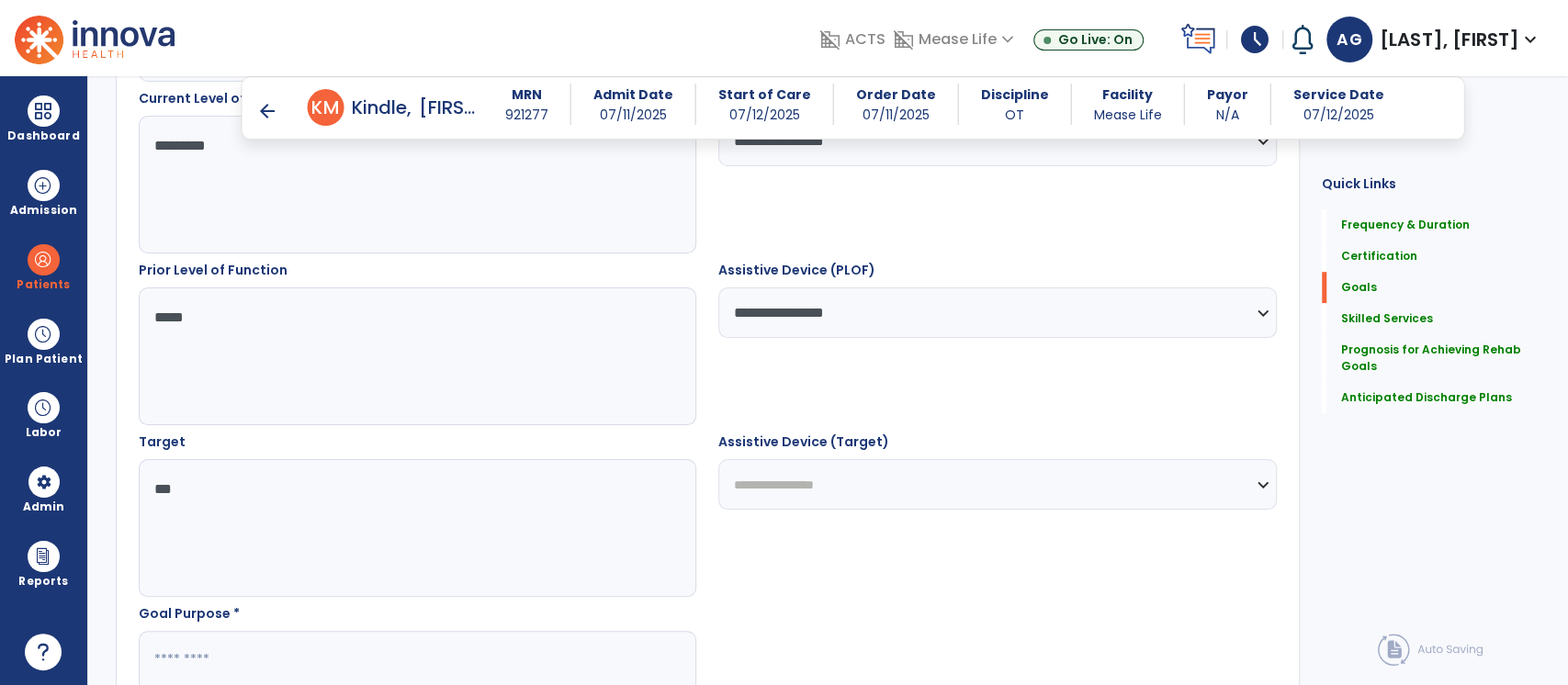 type on "***" 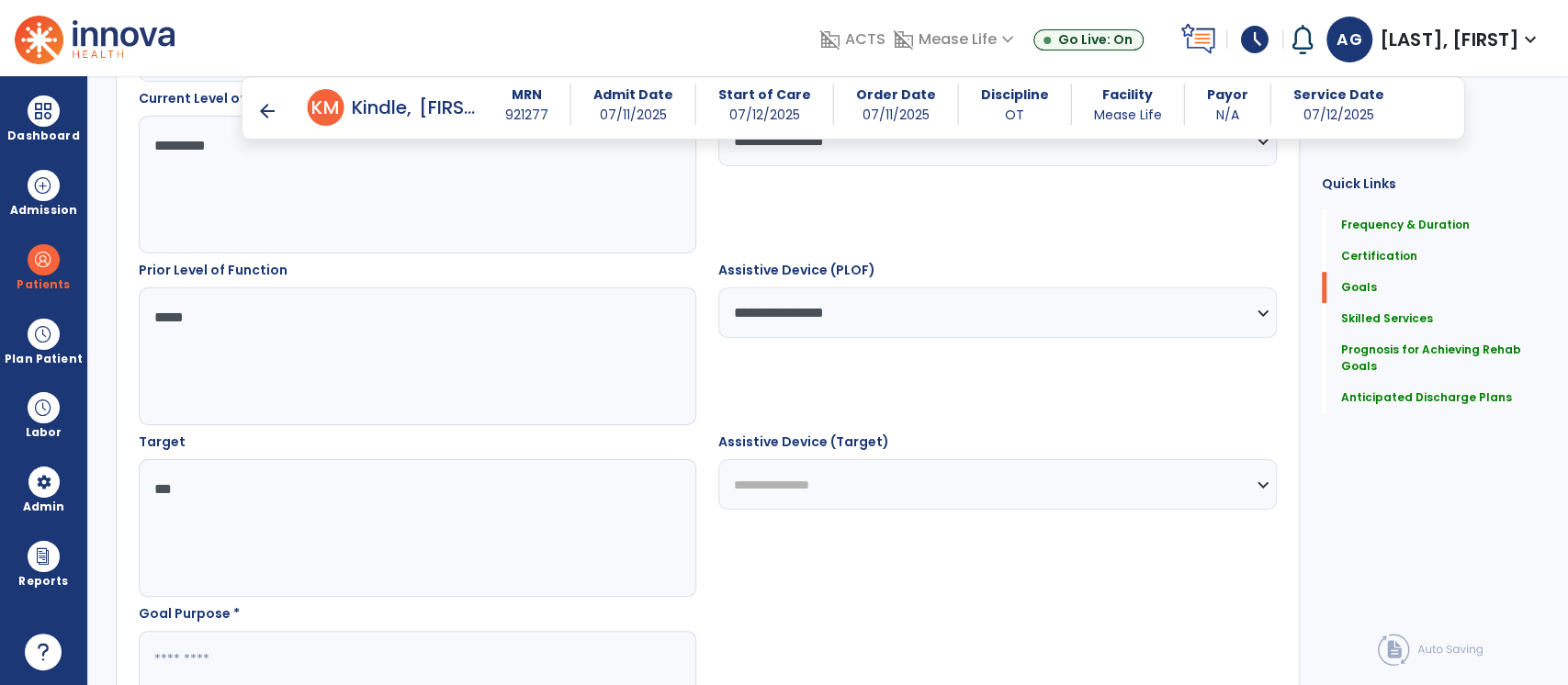 click on "**********" at bounding box center (997, 484) 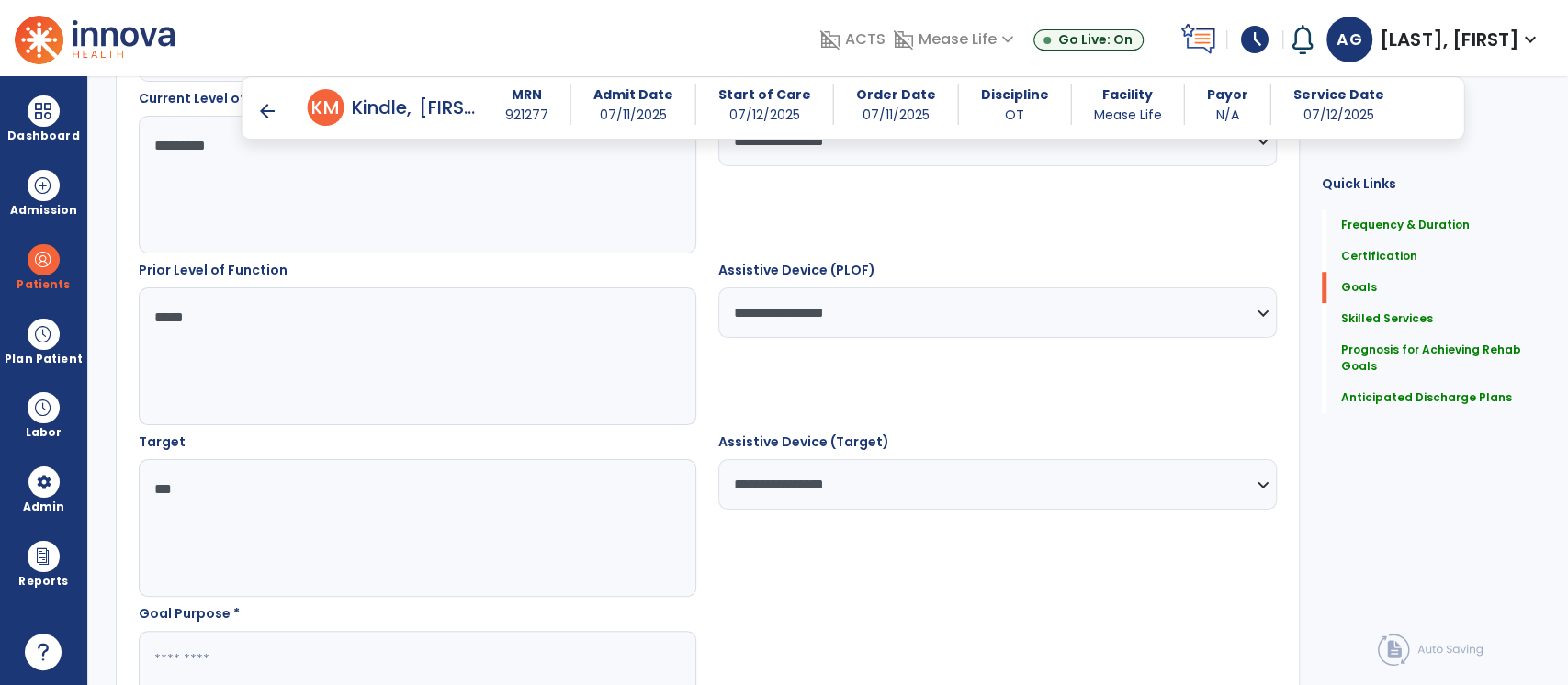 scroll, scrollTop: 960, scrollLeft: 0, axis: vertical 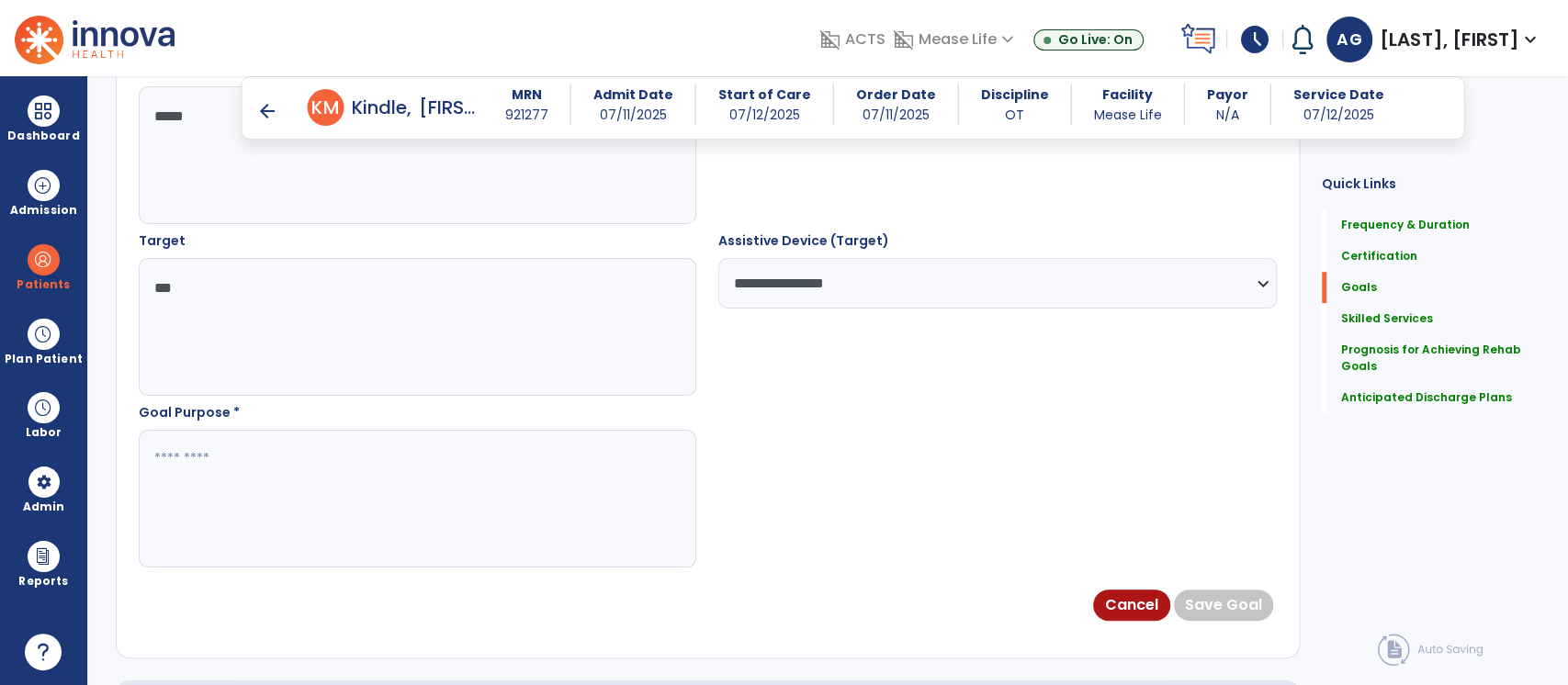 click at bounding box center [417, 499] 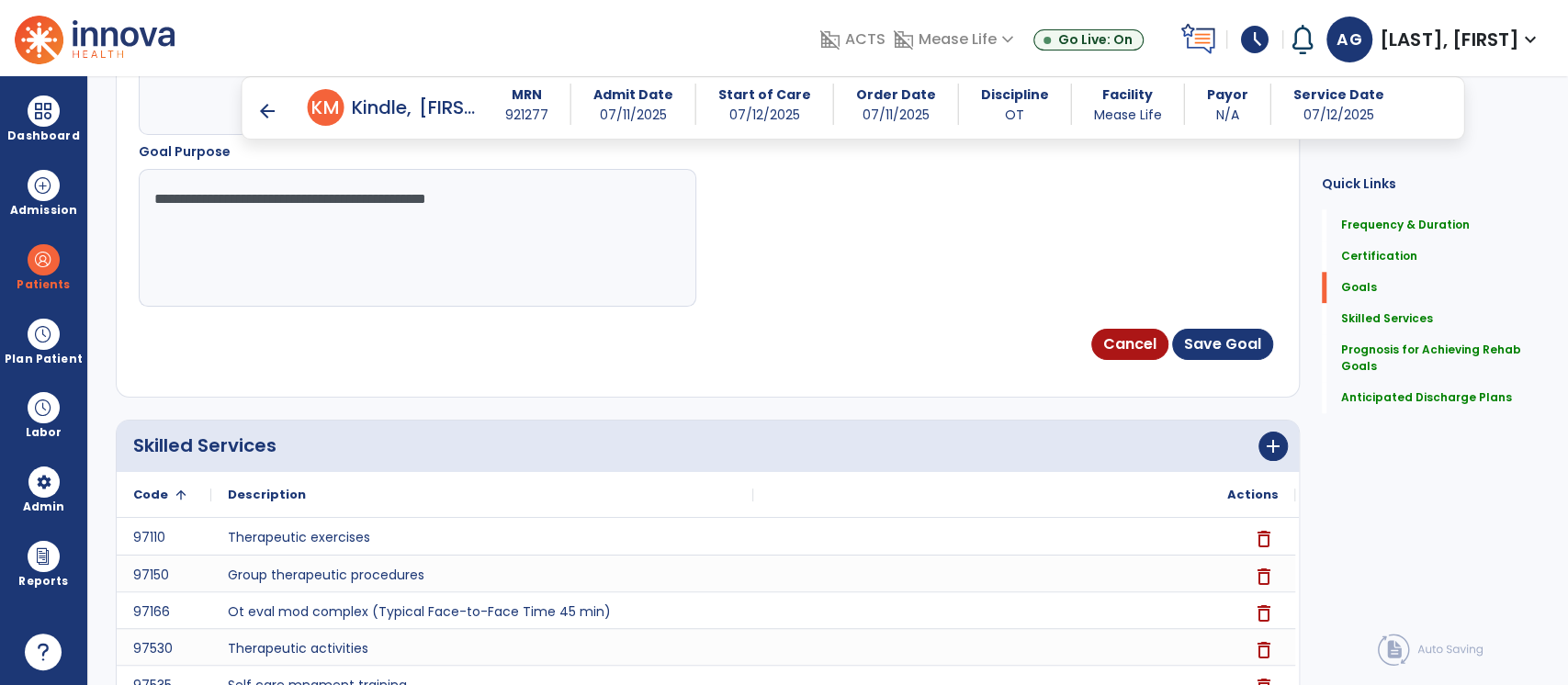 scroll, scrollTop: 1222, scrollLeft: 0, axis: vertical 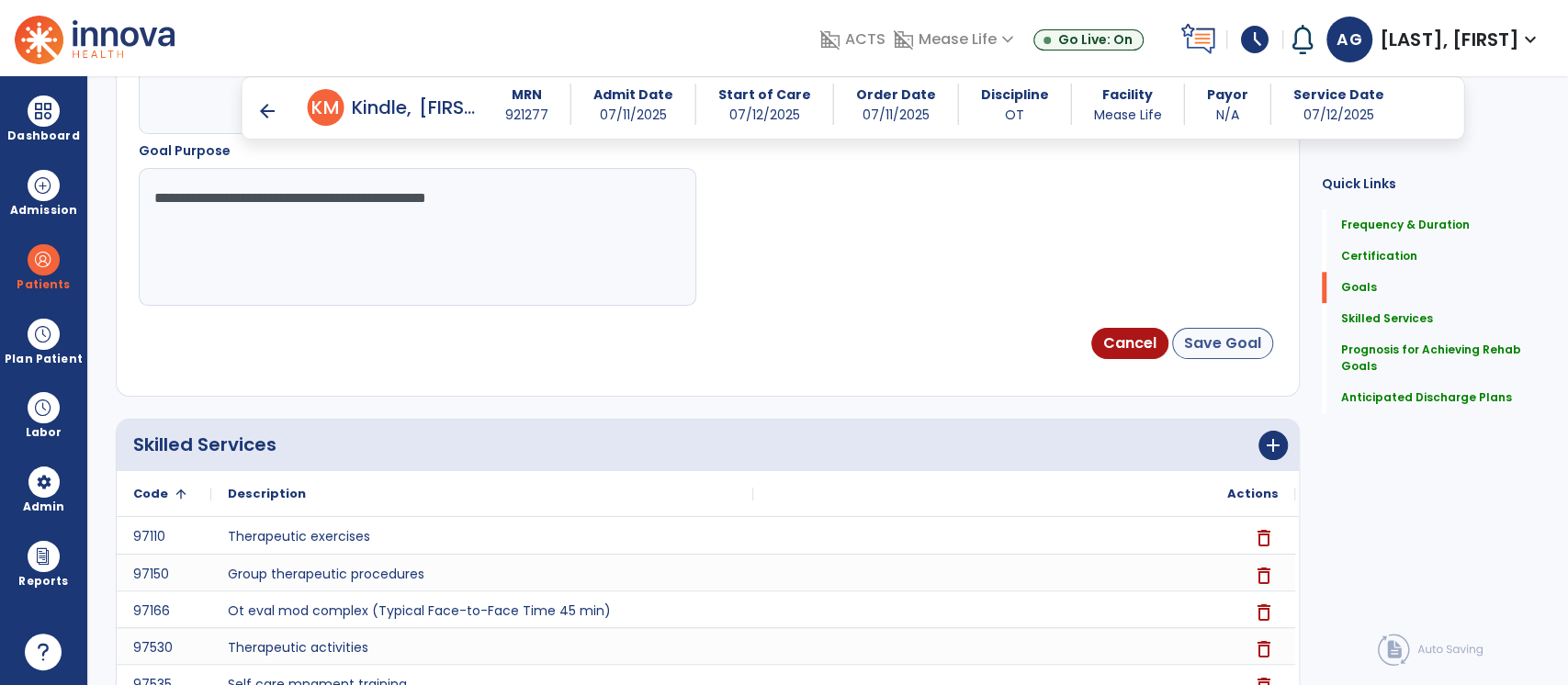 type on "**********" 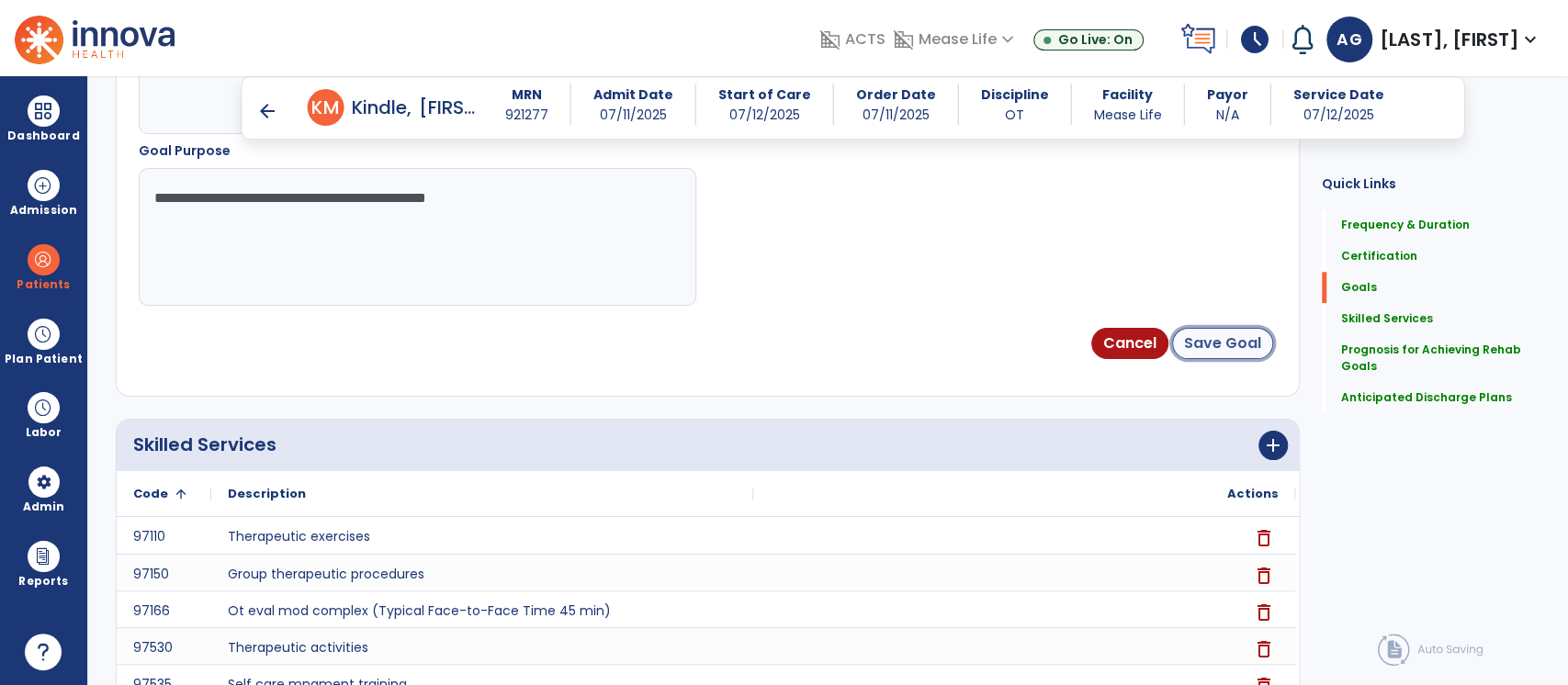 click on "Save Goal" at bounding box center (1223, 343) 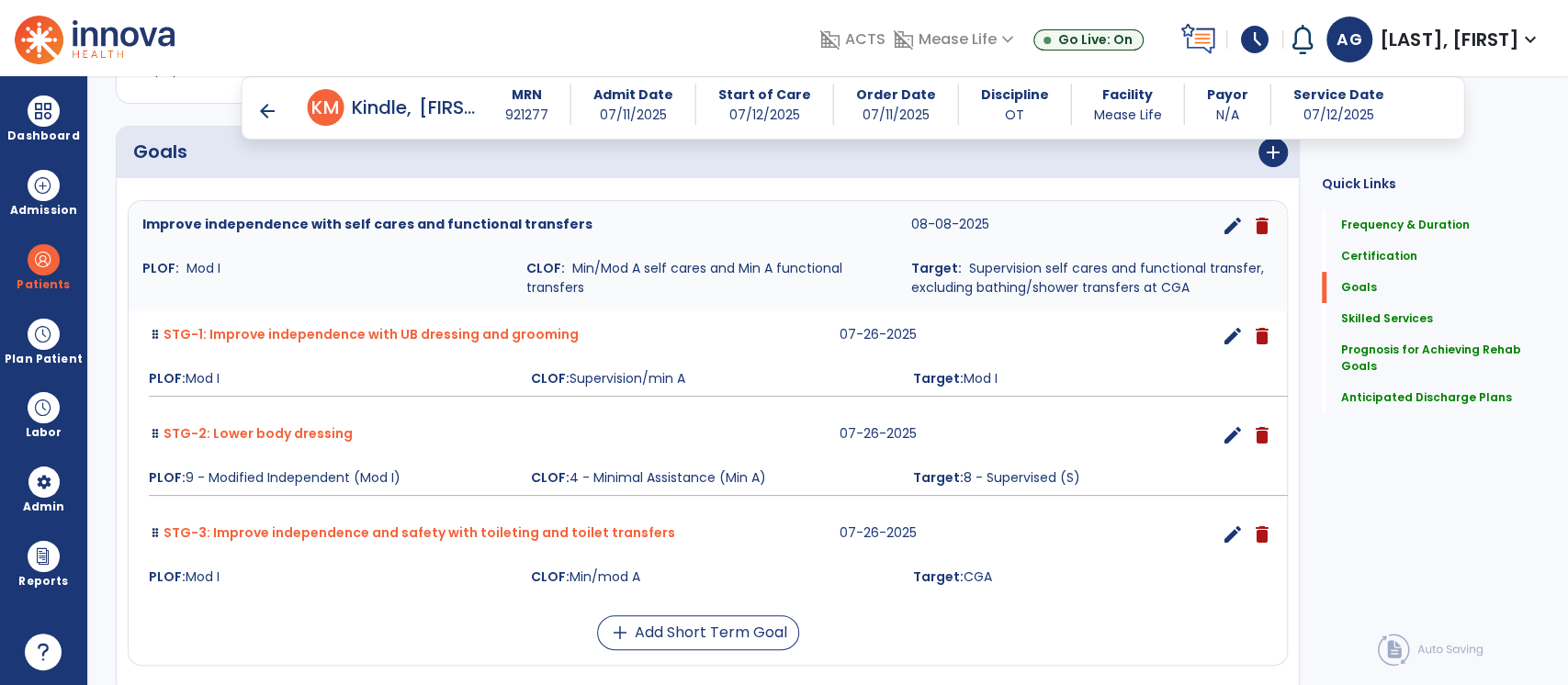 scroll, scrollTop: 535, scrollLeft: 0, axis: vertical 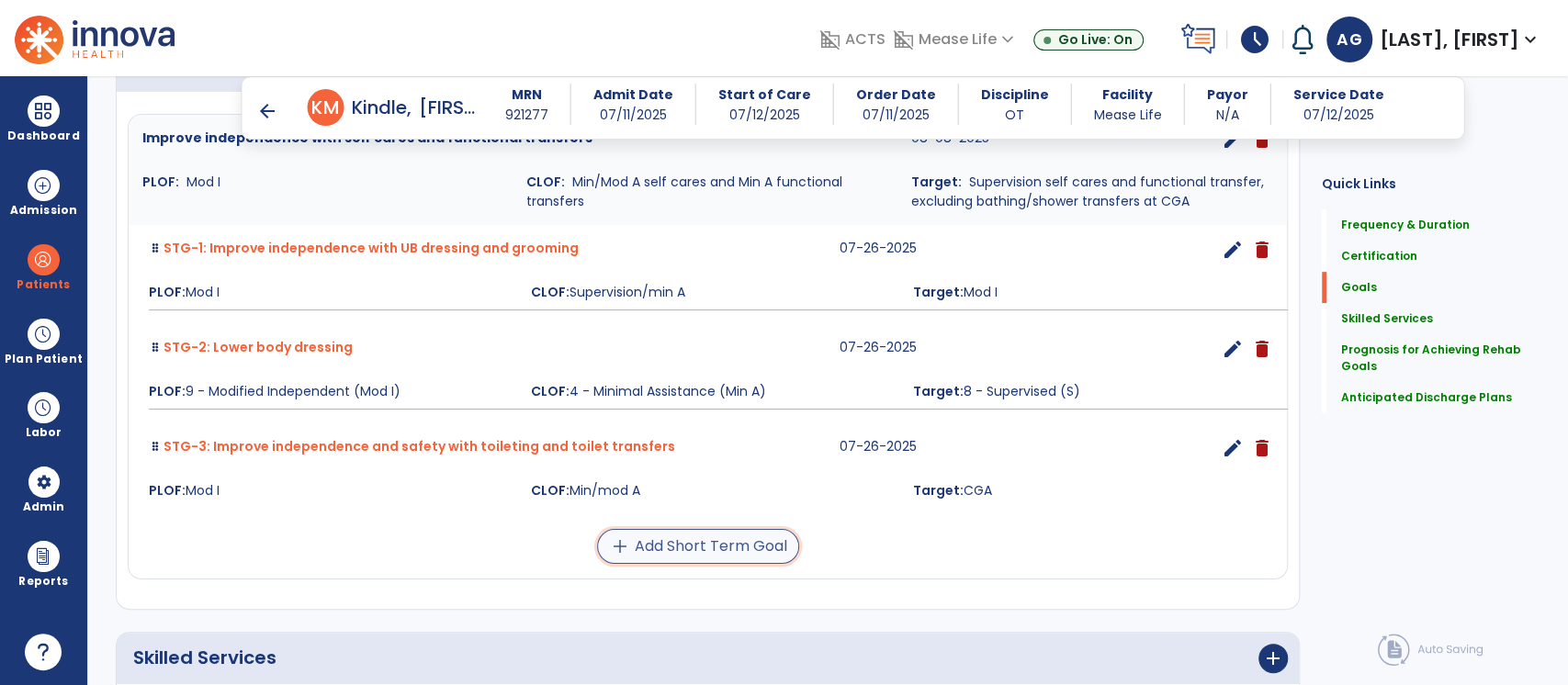 click on "add  Add Short Term Goal" at bounding box center [698, 546] 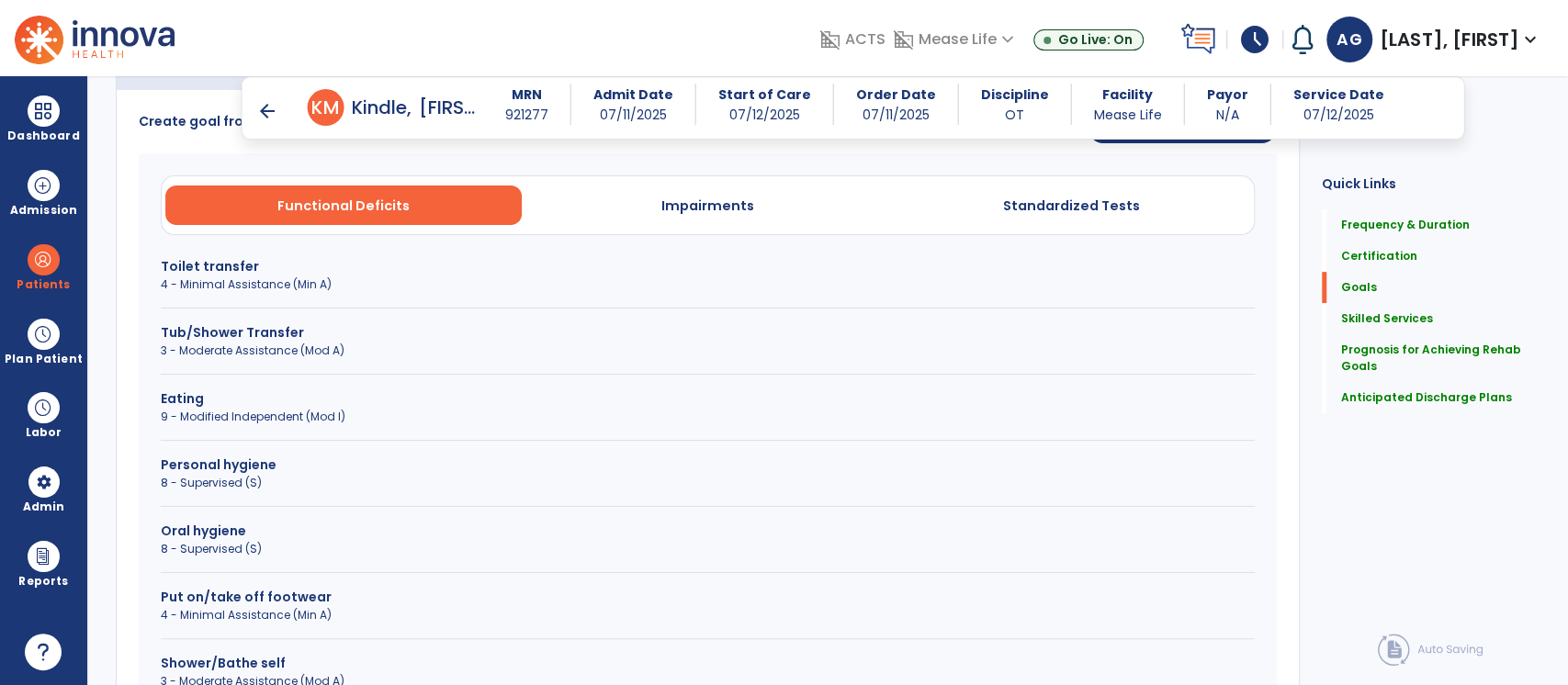 scroll, scrollTop: 440, scrollLeft: 0, axis: vertical 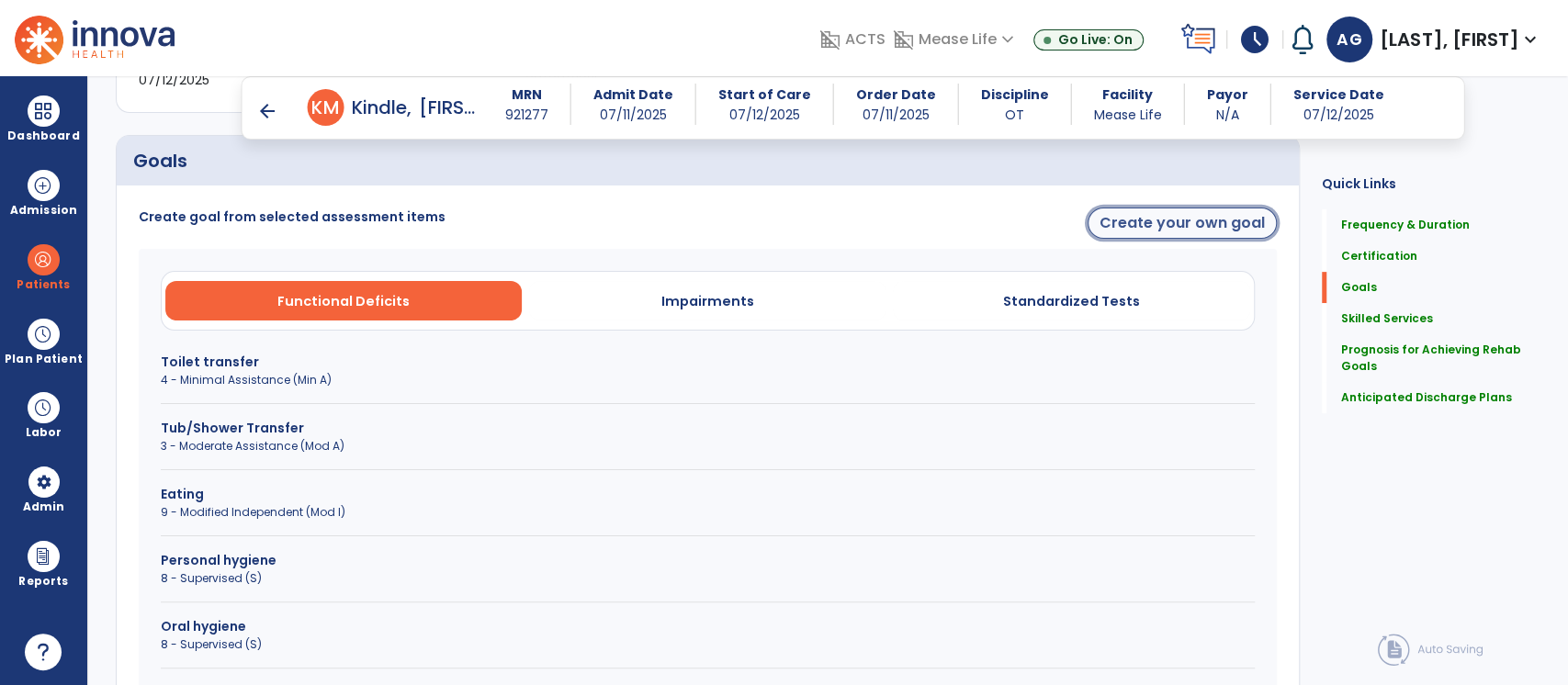 click on "Create your own goal" at bounding box center (1182, 223) 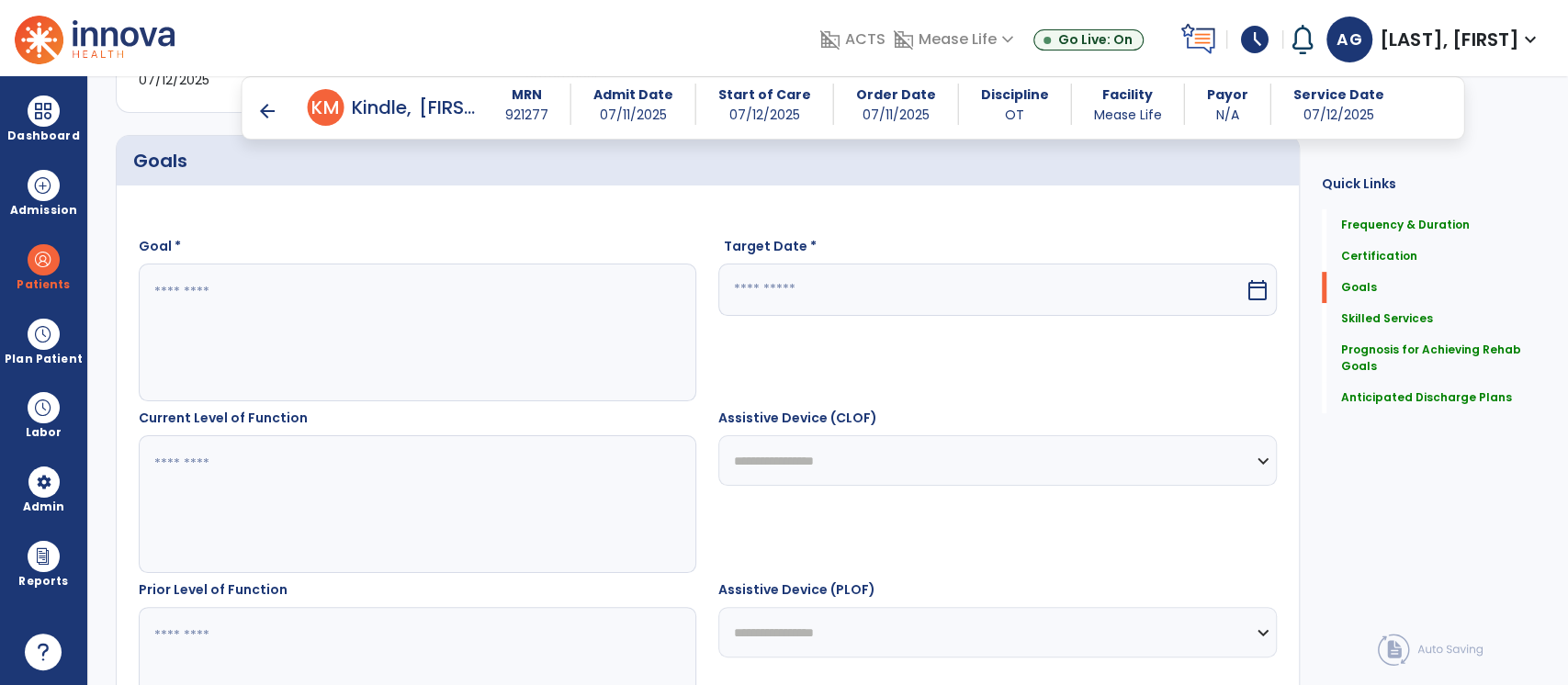 click at bounding box center [417, 332] 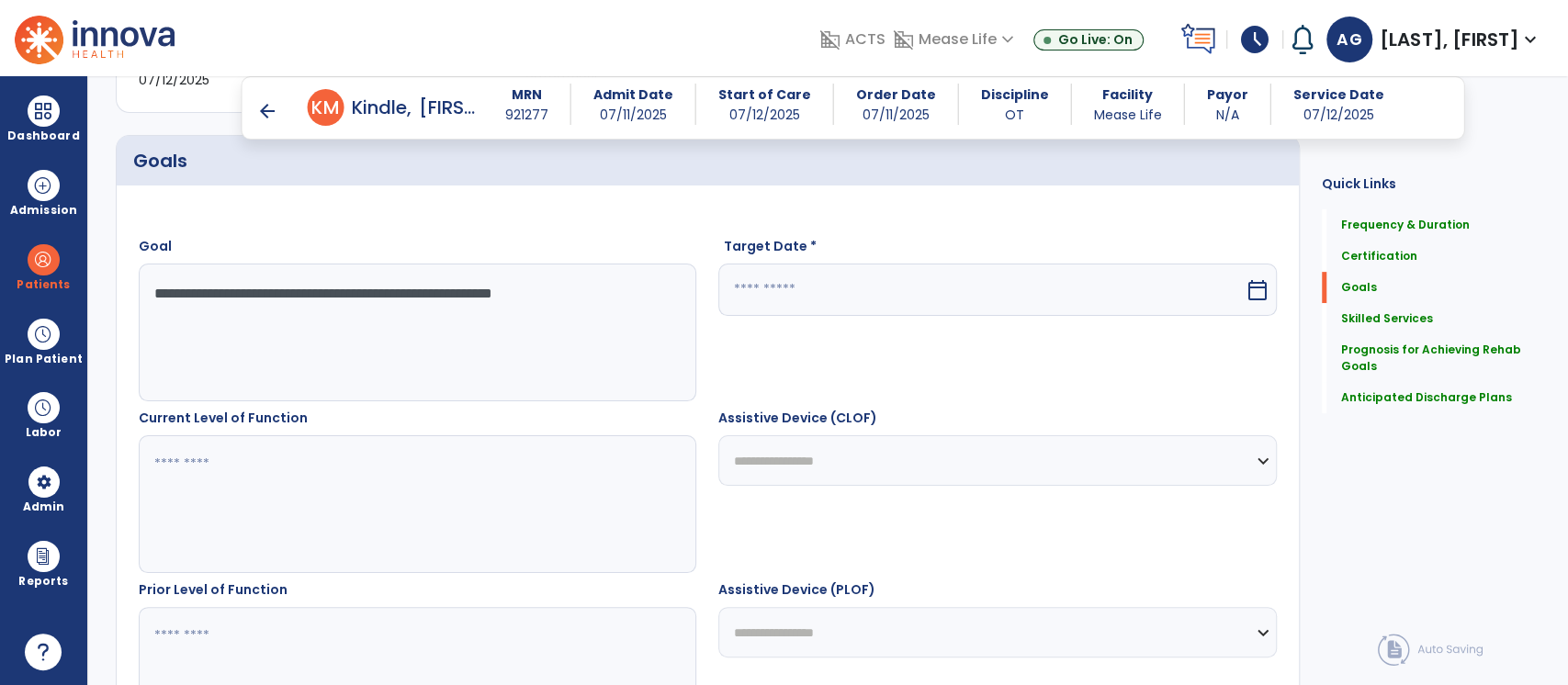 type on "**********" 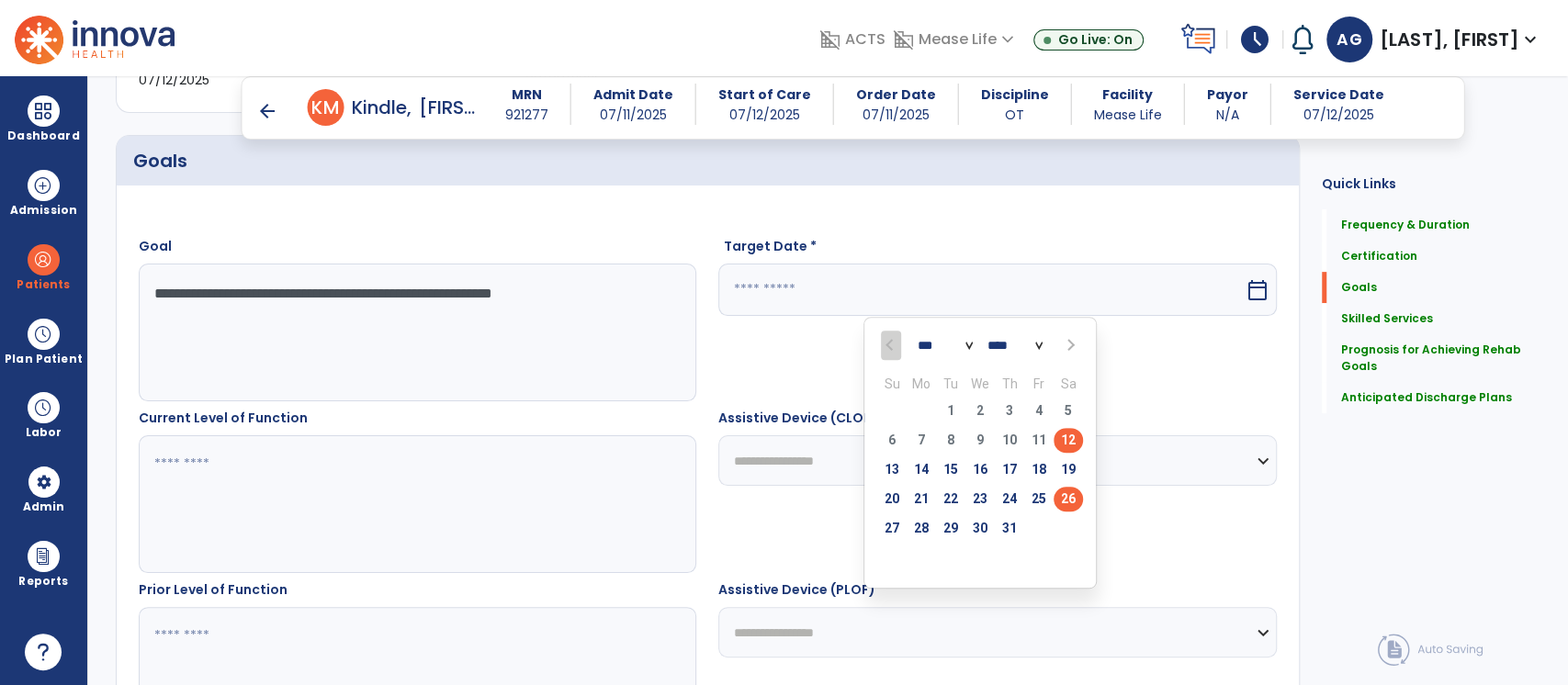 click on "26" at bounding box center (1068, 499) 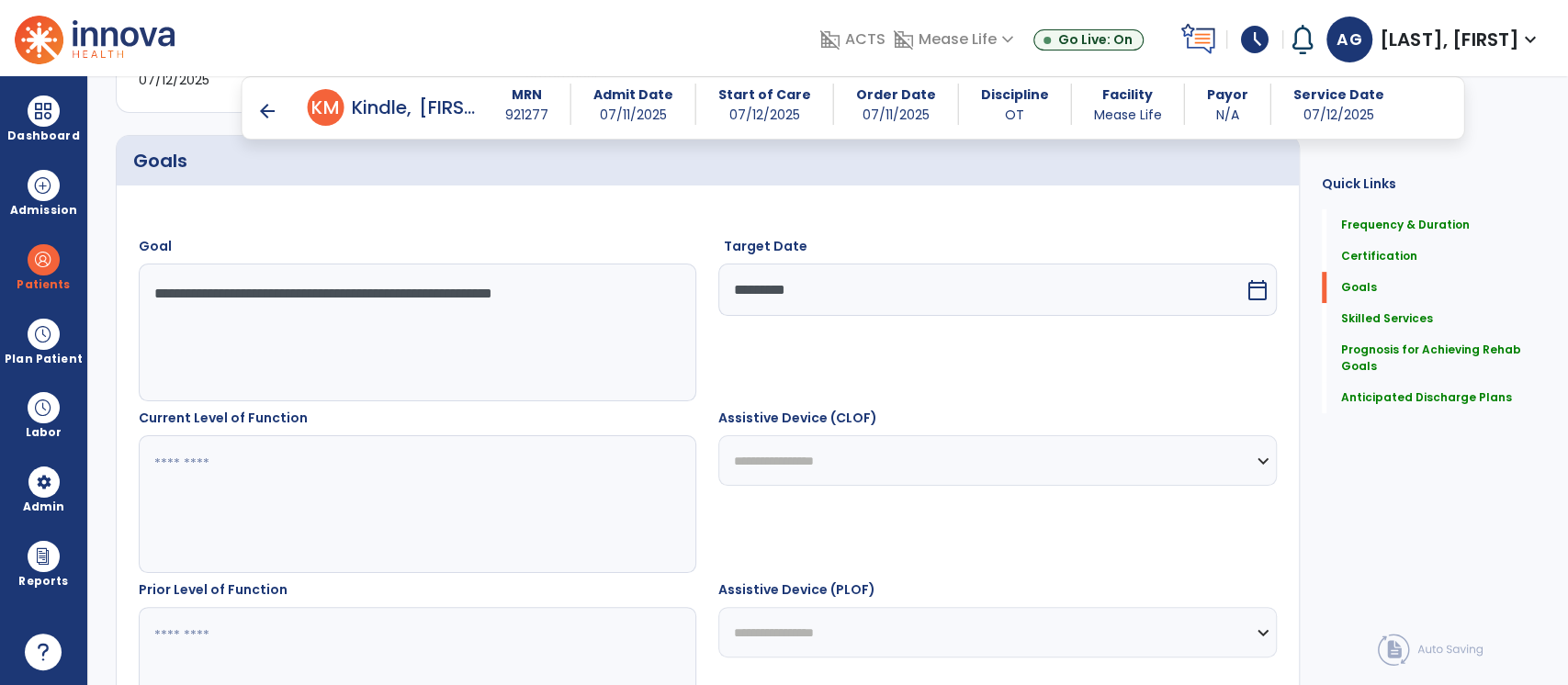 click at bounding box center [417, 504] 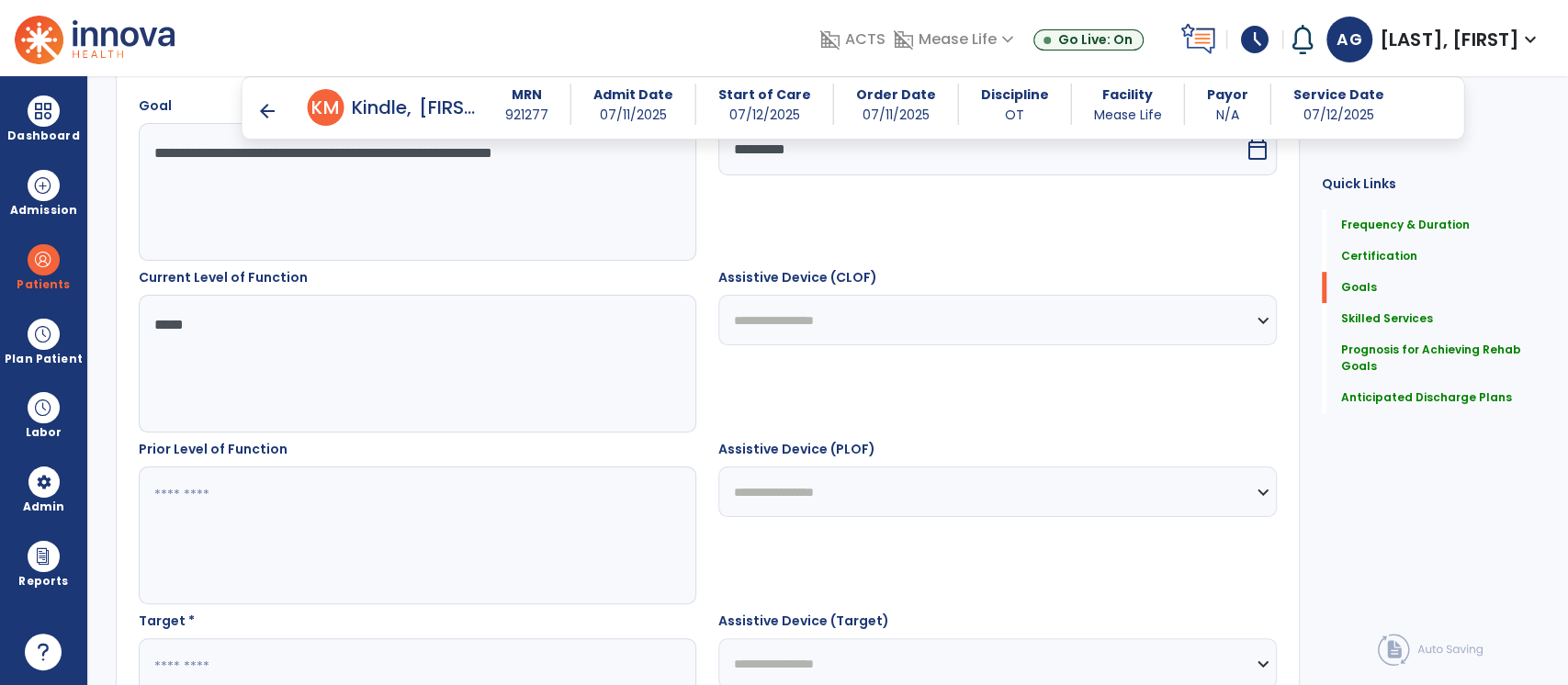 scroll, scrollTop: 623, scrollLeft: 0, axis: vertical 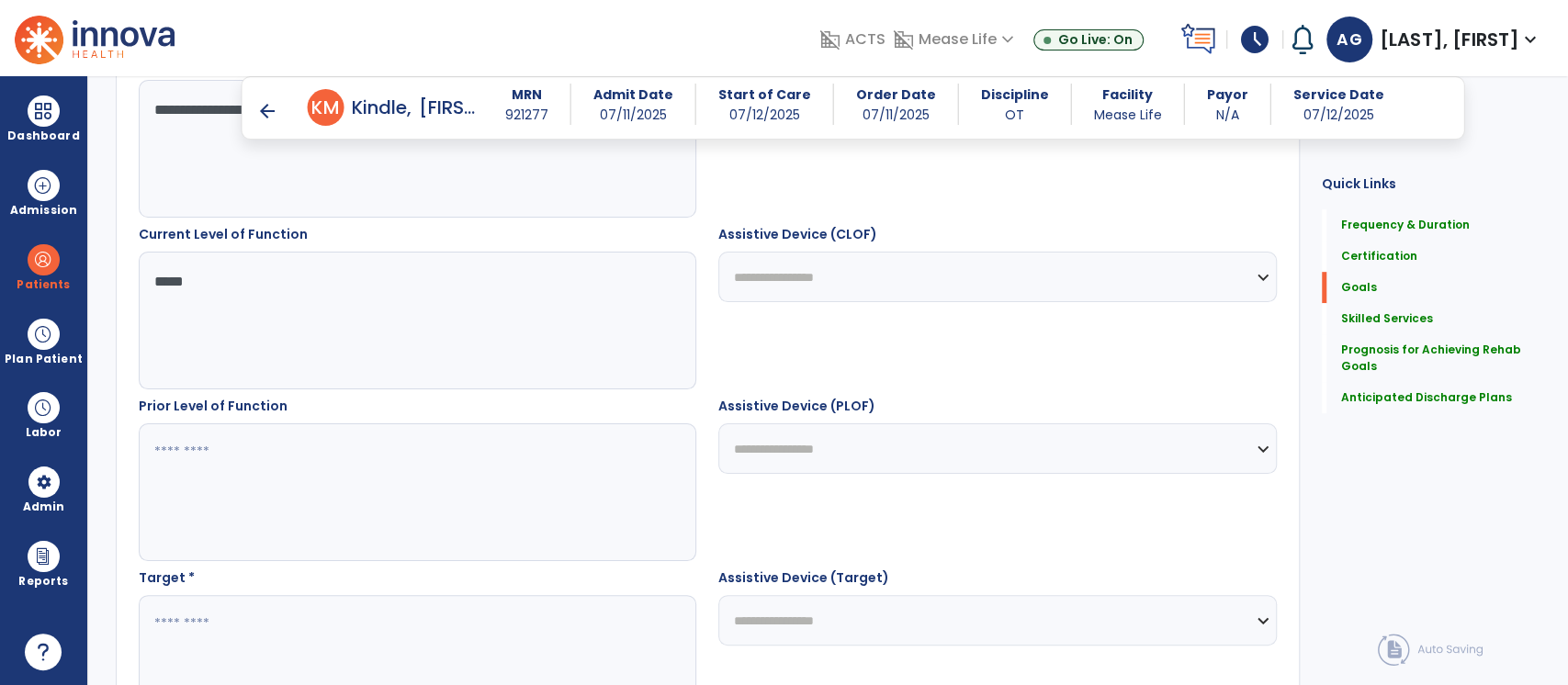 type on "*****" 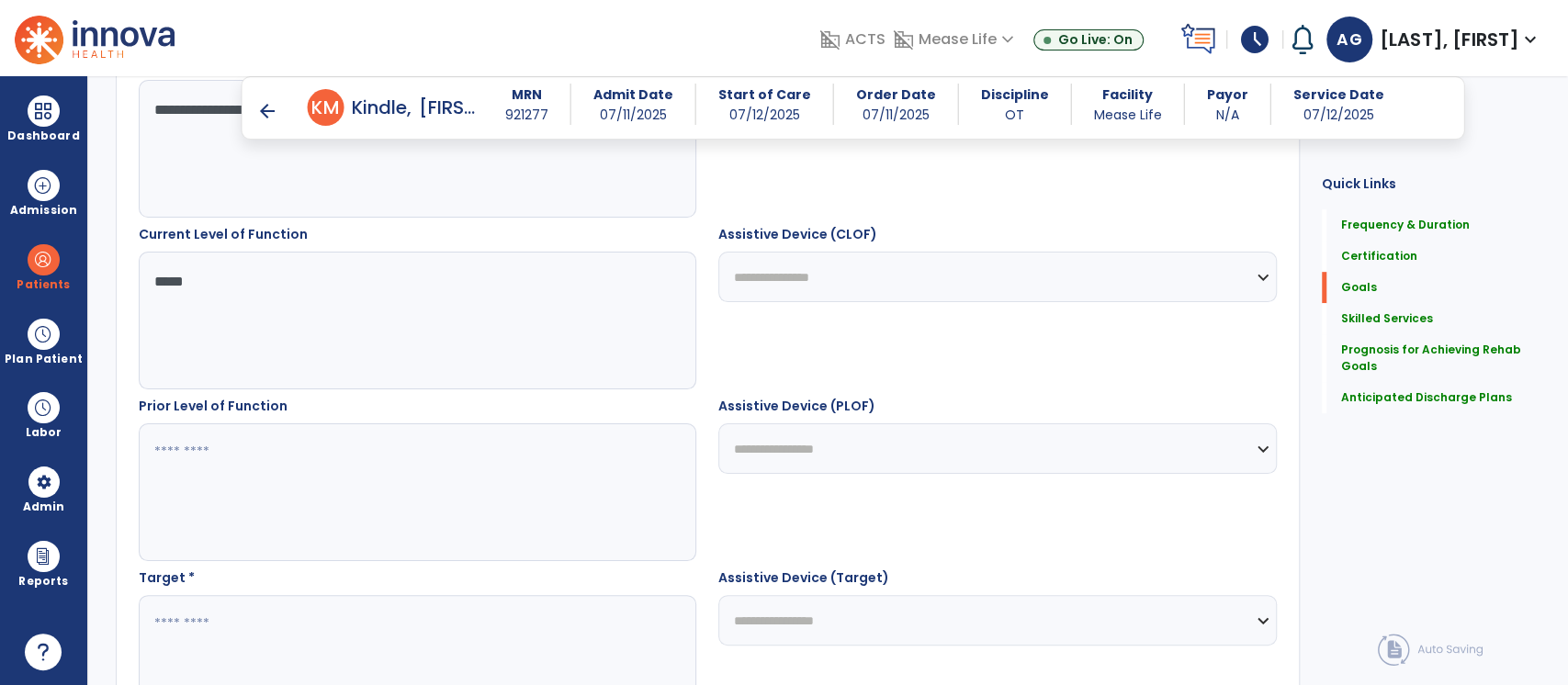 drag, startPoint x: 810, startPoint y: 283, endPoint x: 605, endPoint y: 401, distance: 236.53541 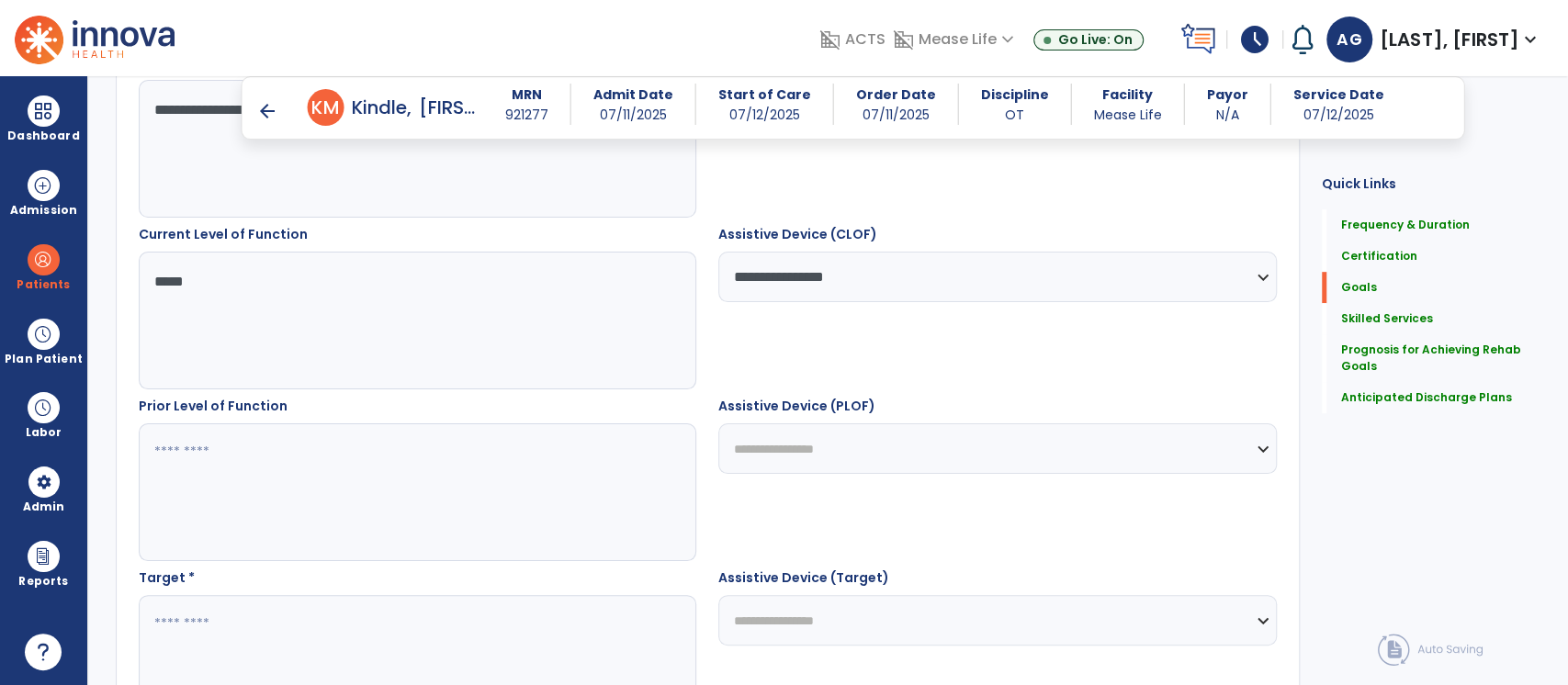 click at bounding box center (417, 492) 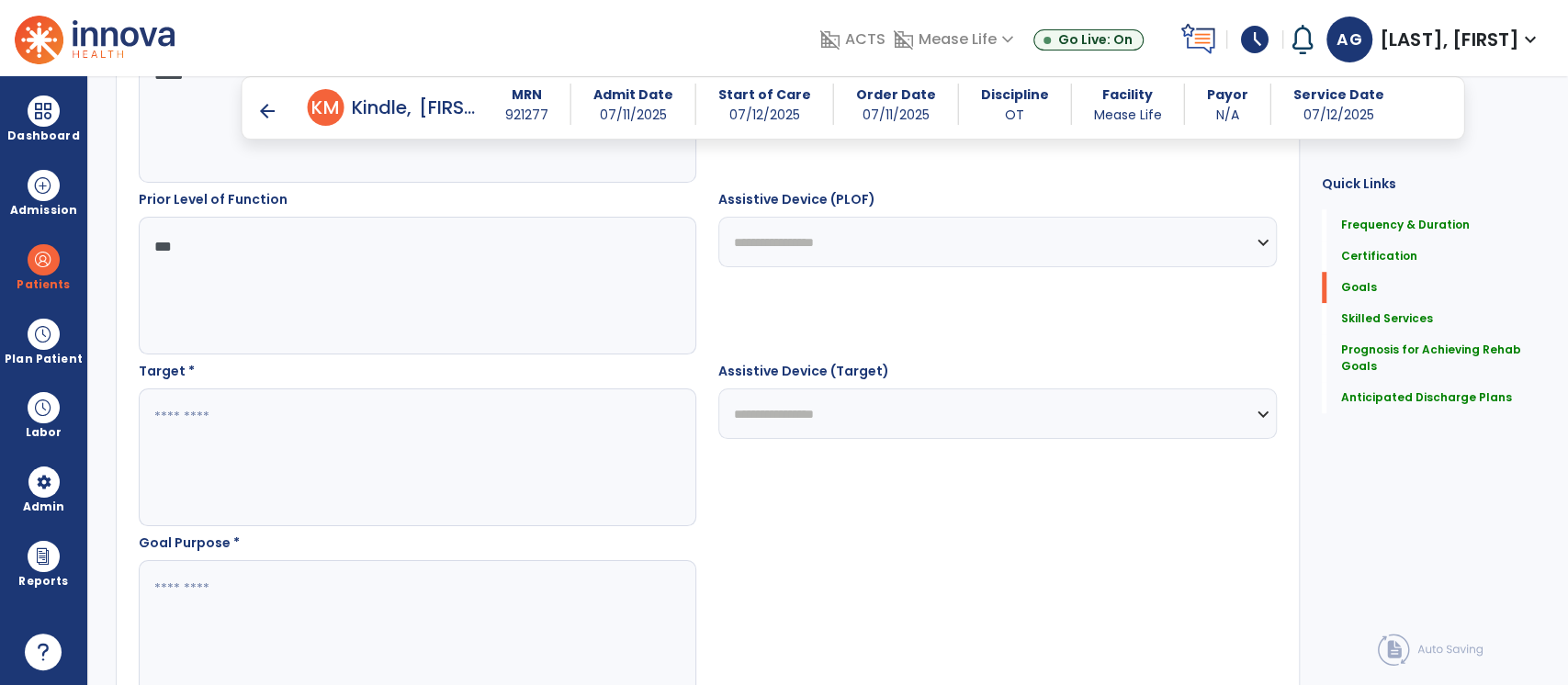 scroll, scrollTop: 842, scrollLeft: 0, axis: vertical 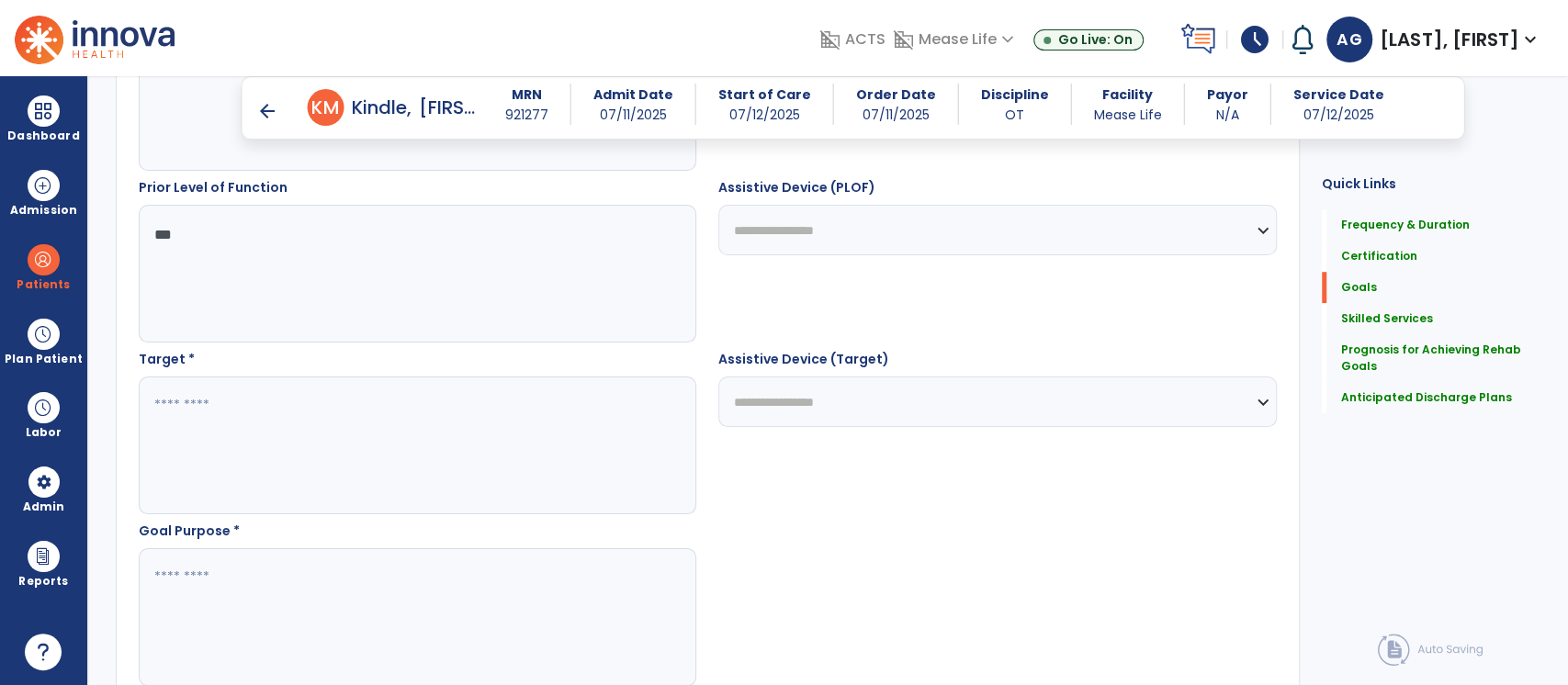 type on "***" 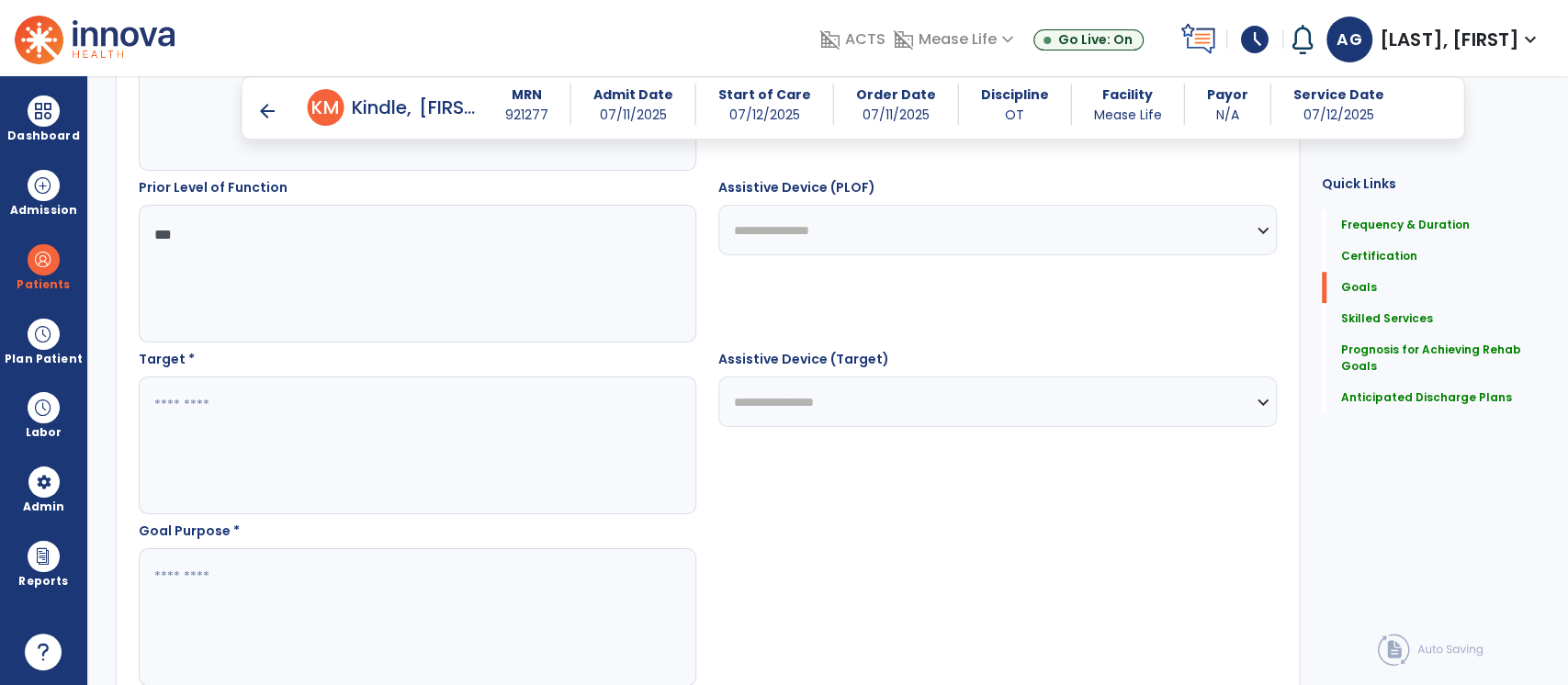 drag, startPoint x: 801, startPoint y: 235, endPoint x: 618, endPoint y: 325, distance: 203.934 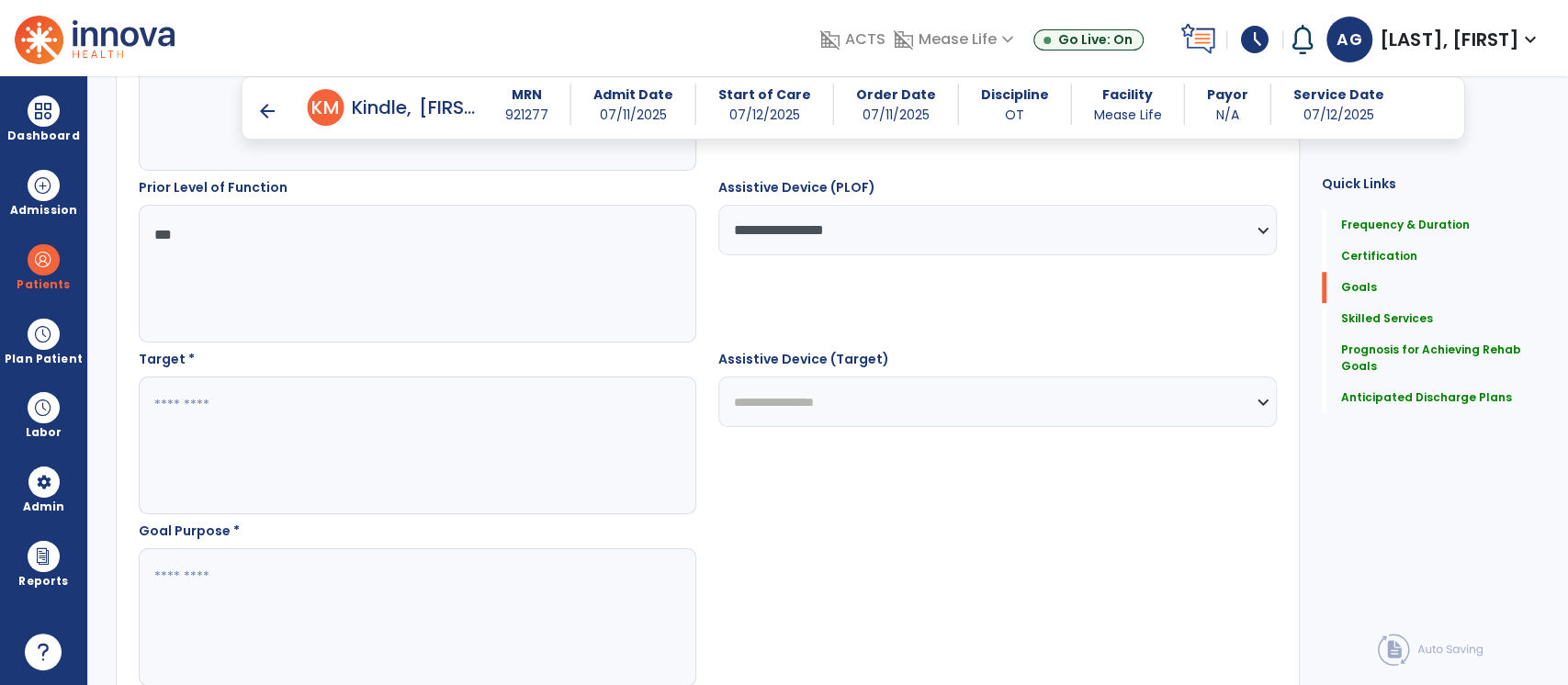 click at bounding box center [417, 445] 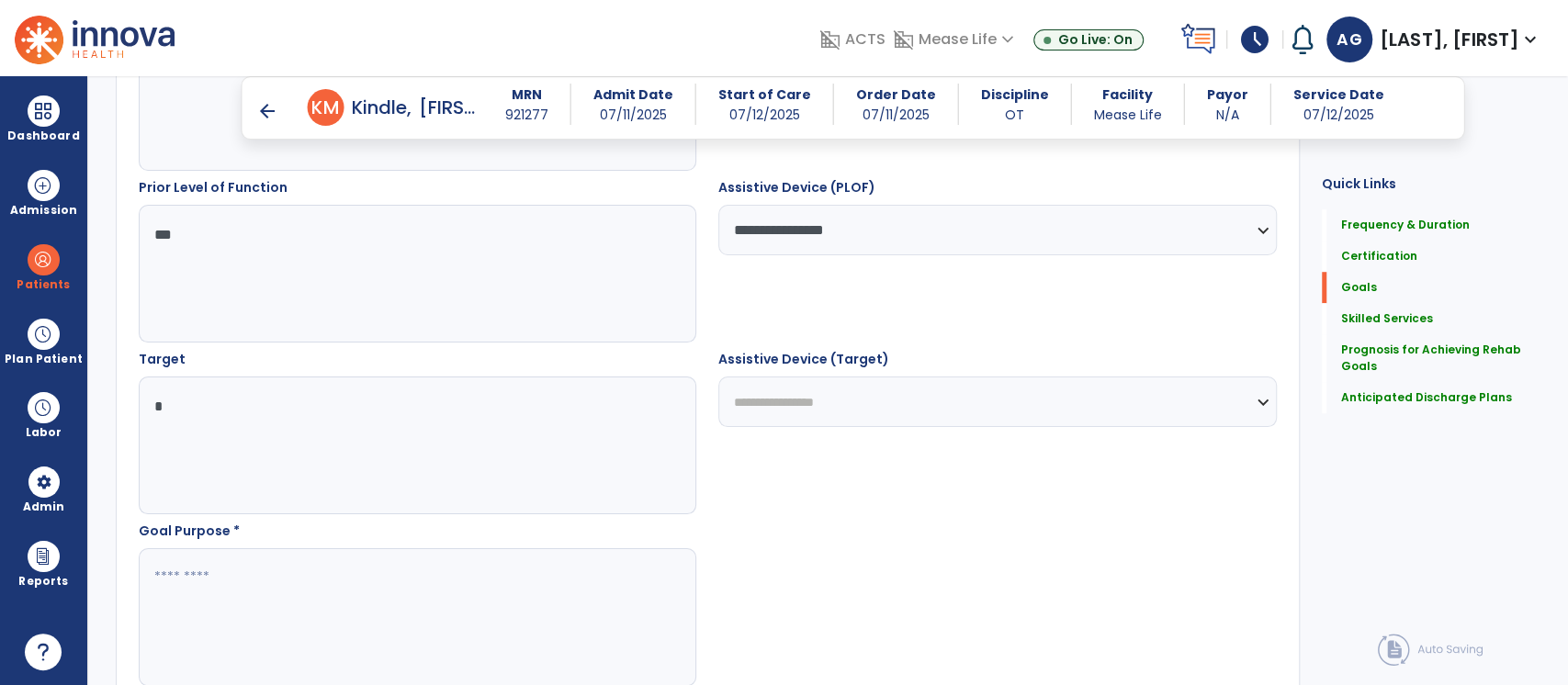 click on "*" at bounding box center (417, 445) 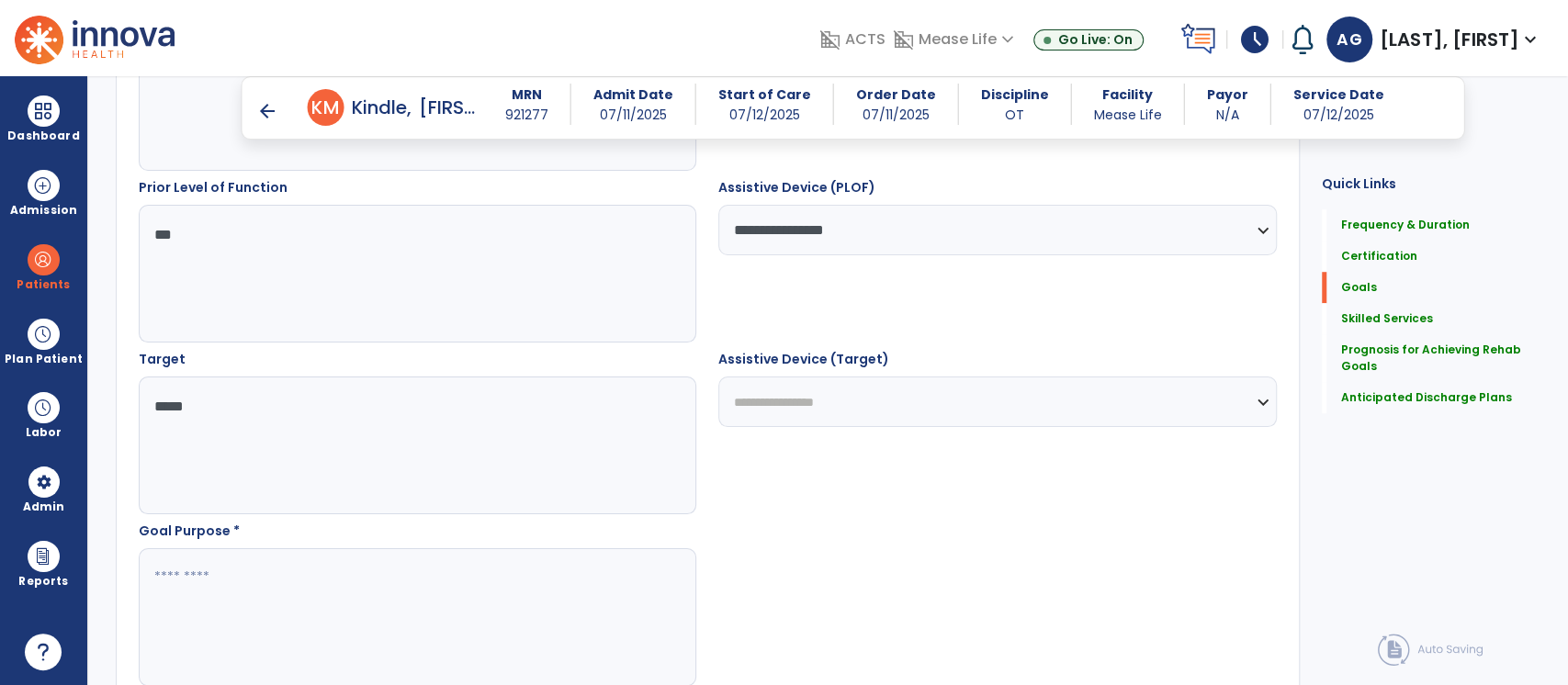 type on "*****" 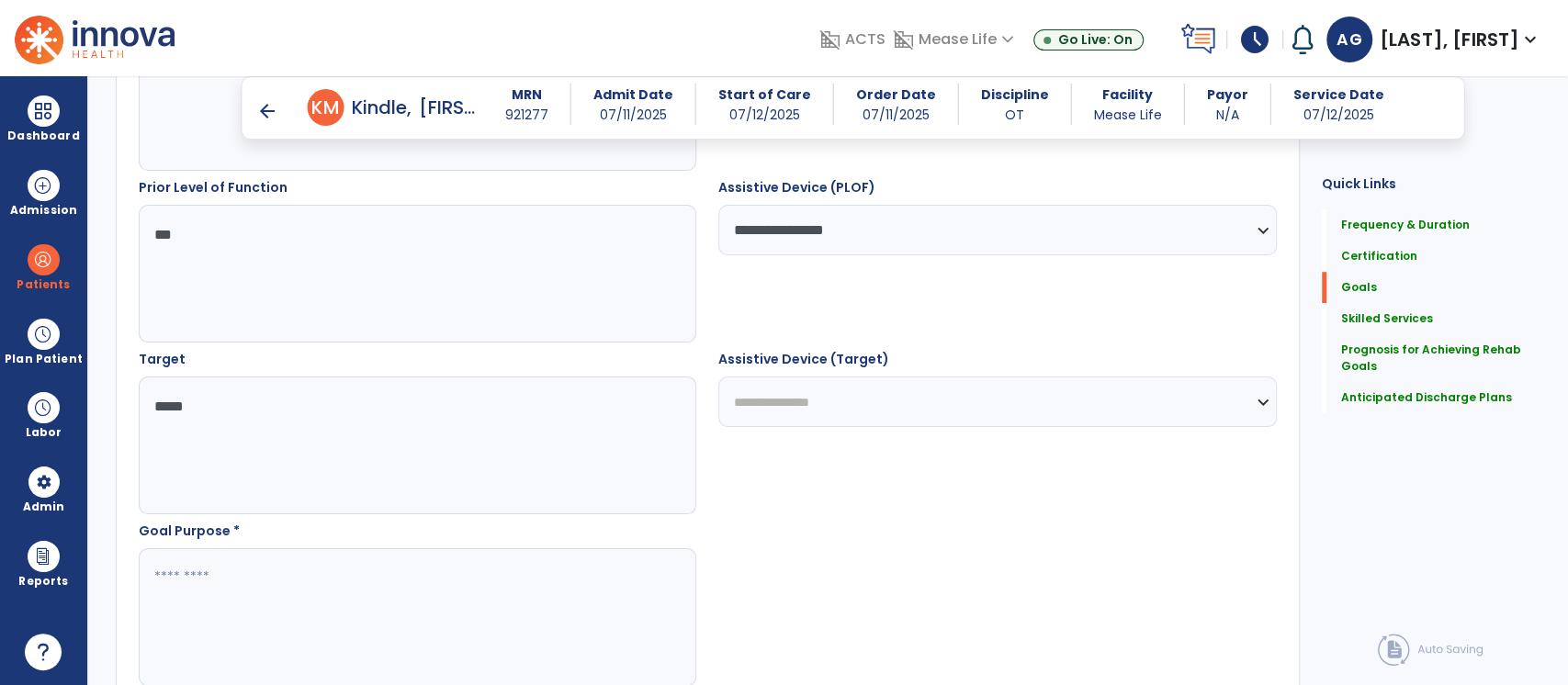 click on "**********" at bounding box center [997, 401] 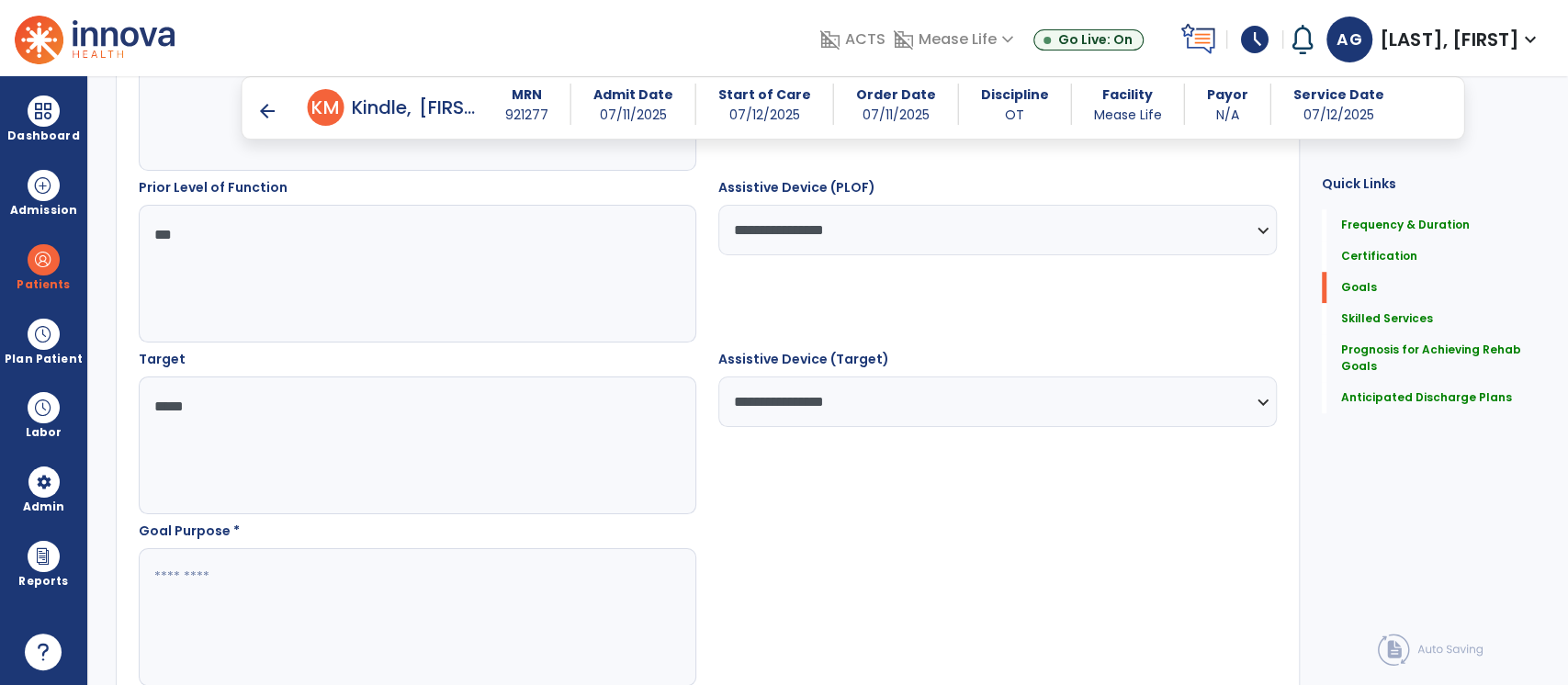 click at bounding box center (417, 617) 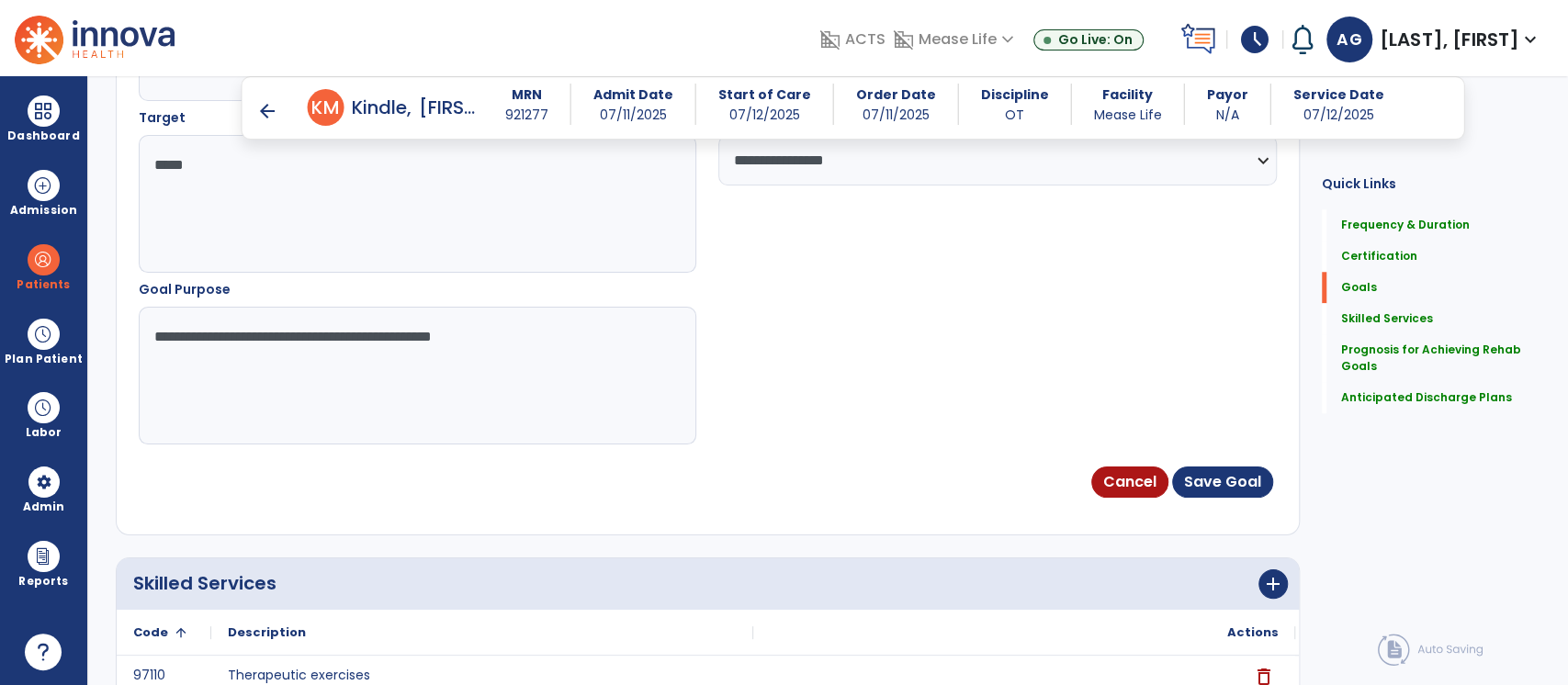 scroll, scrollTop: 1084, scrollLeft: 0, axis: vertical 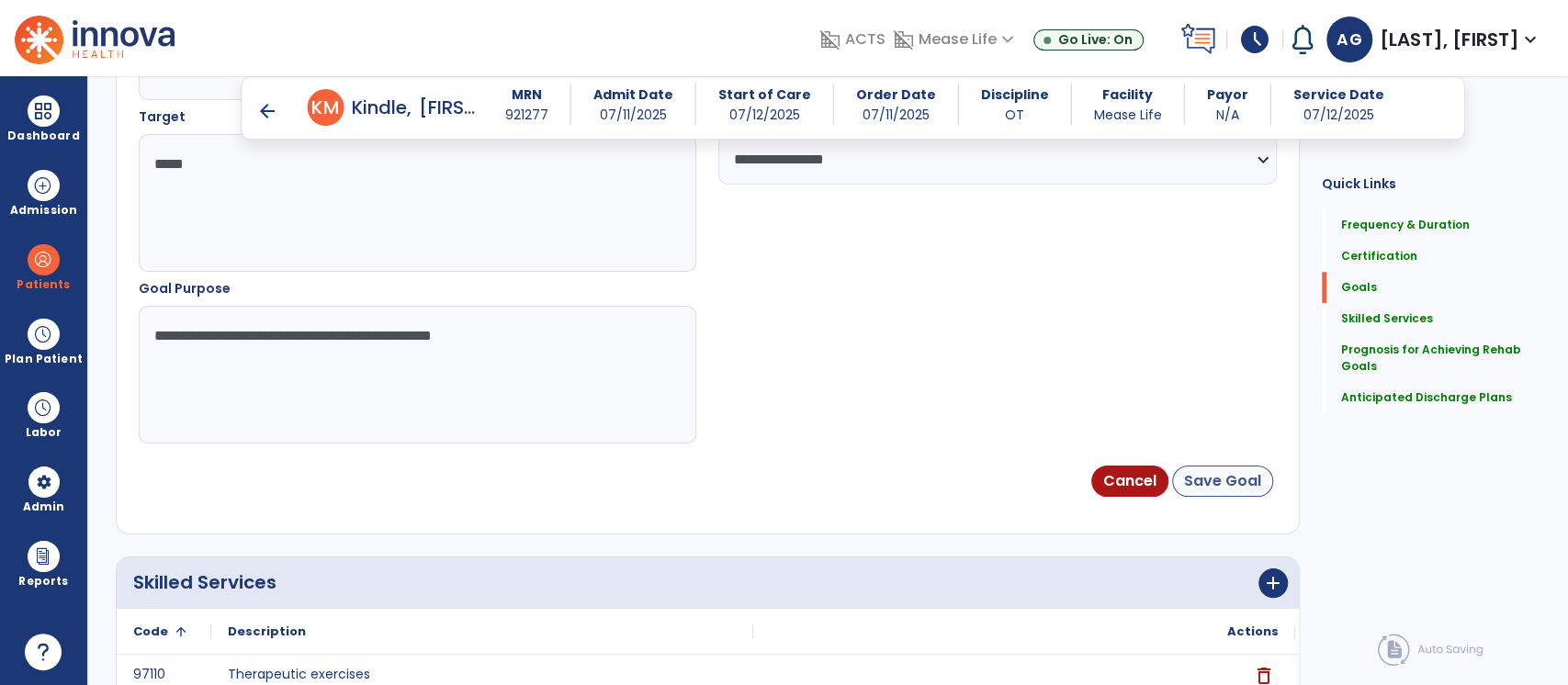 type on "**********" 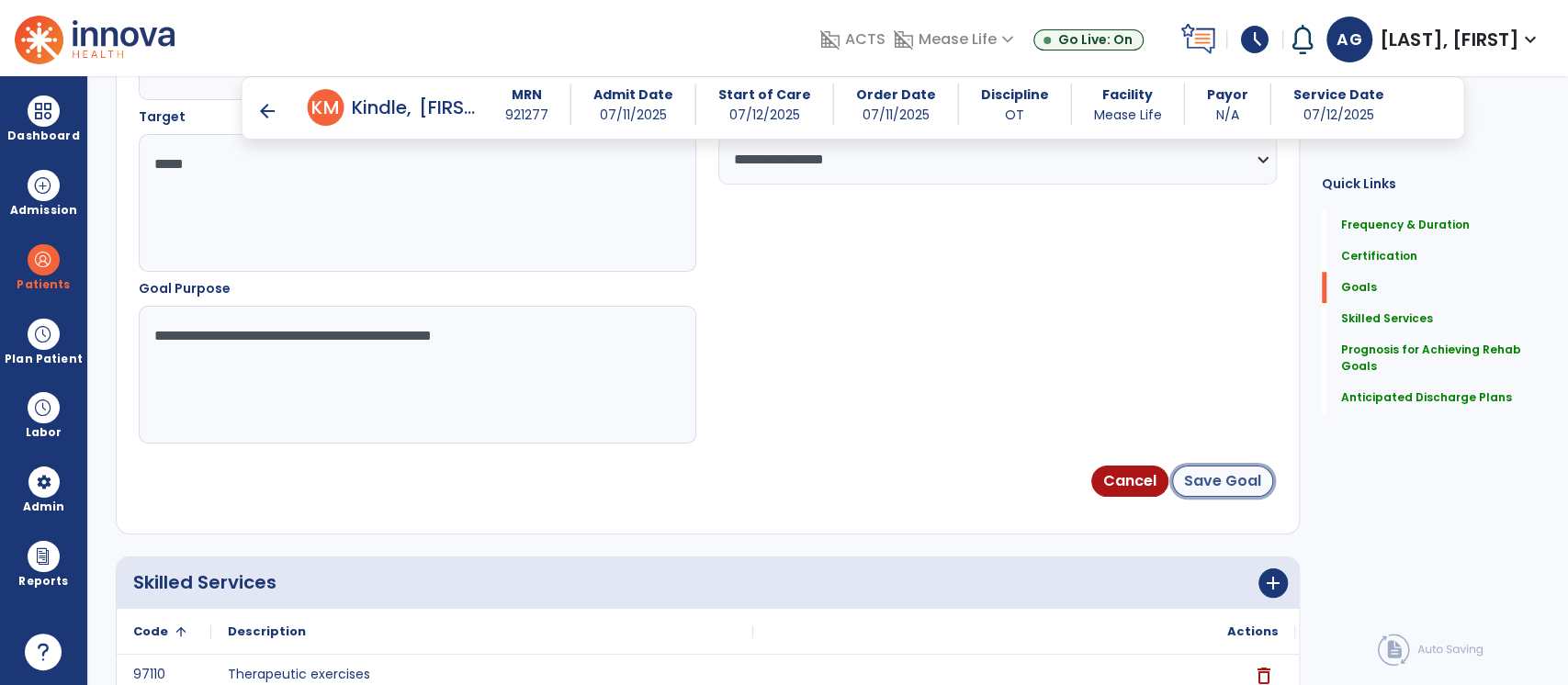 click on "Save Goal" at bounding box center [1223, 481] 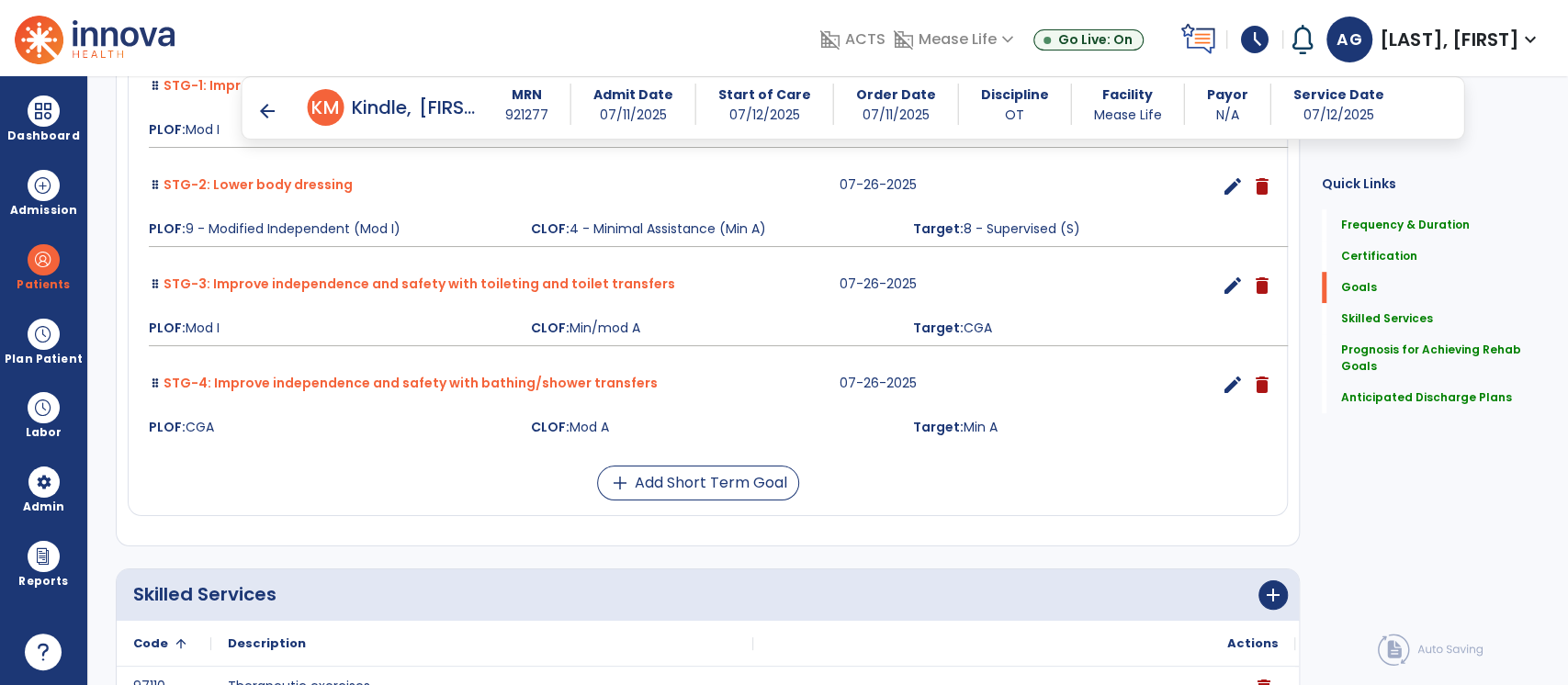 scroll, scrollTop: 699, scrollLeft: 0, axis: vertical 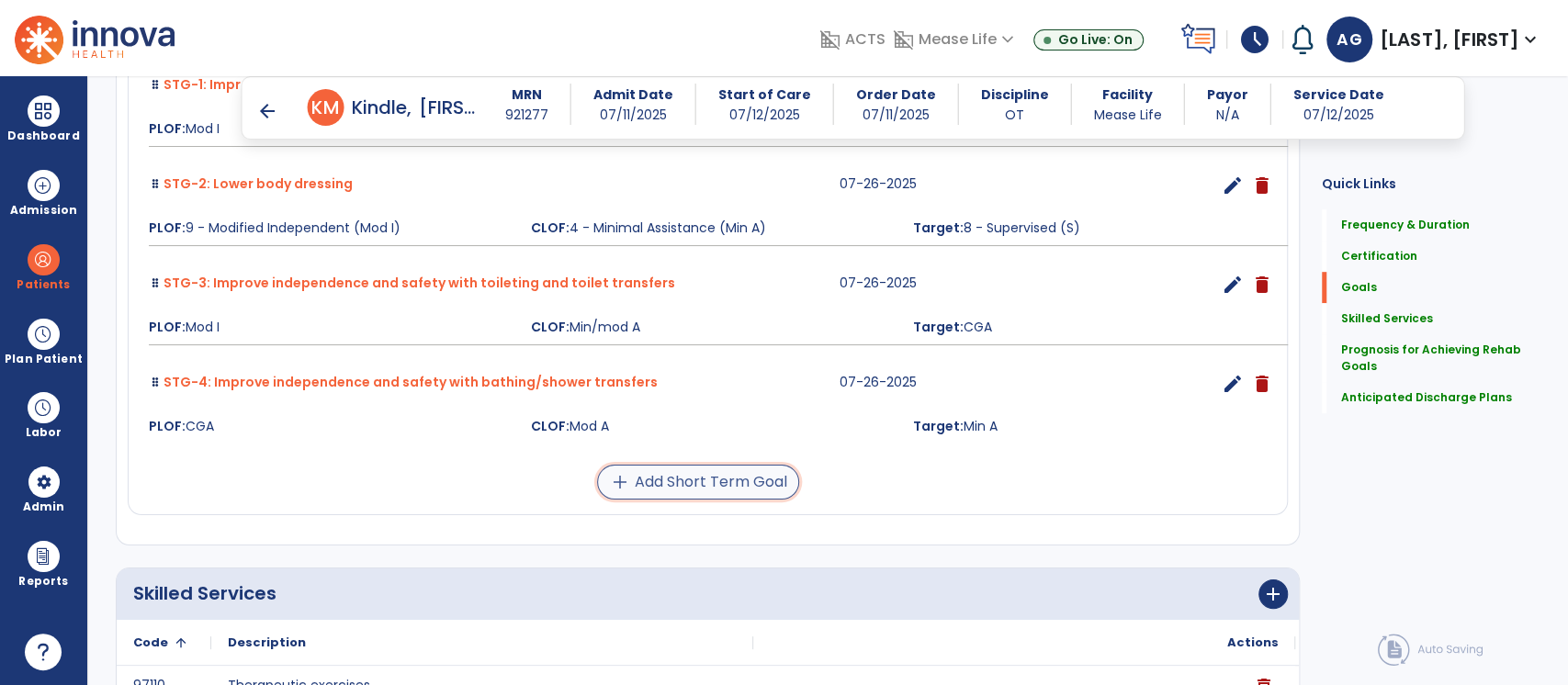 click on "add  Add Short Term Goal" at bounding box center (698, 482) 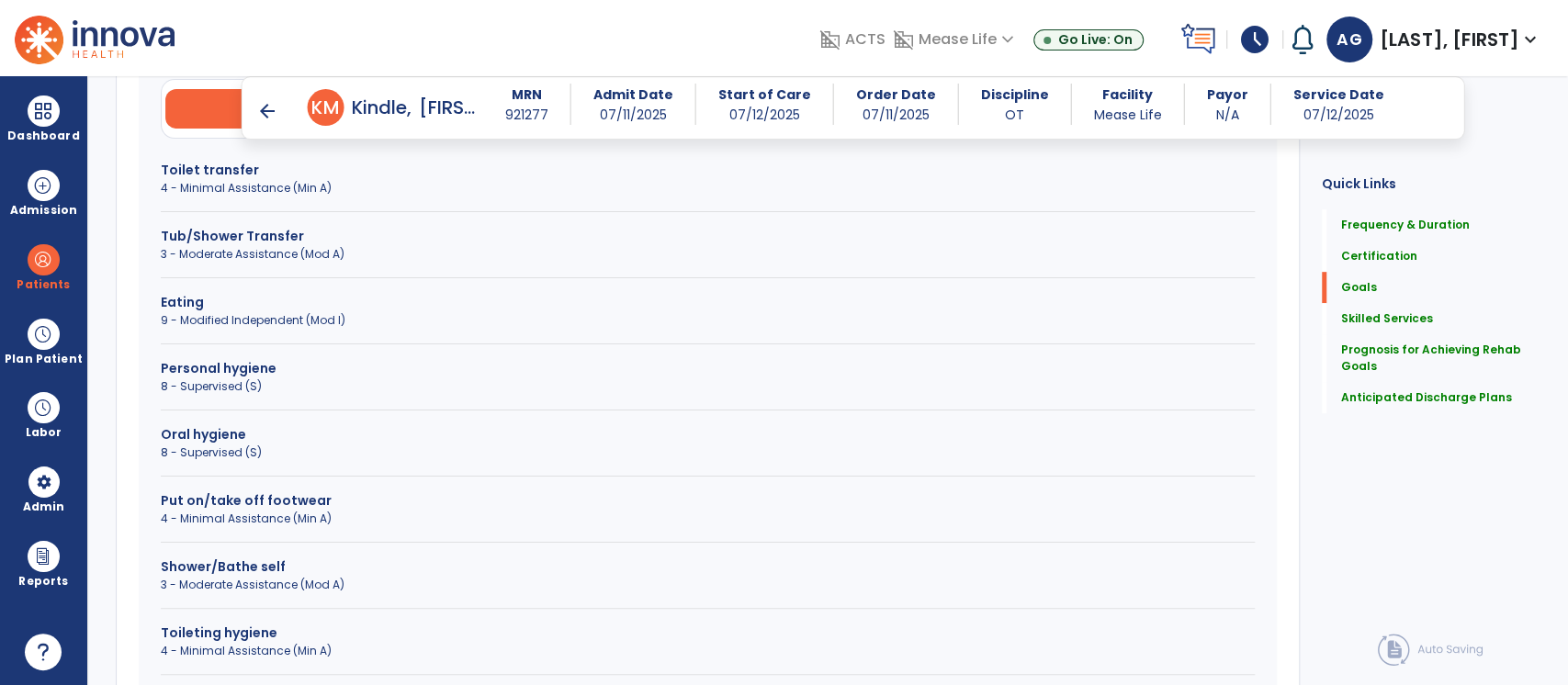 scroll, scrollTop: 433, scrollLeft: 0, axis: vertical 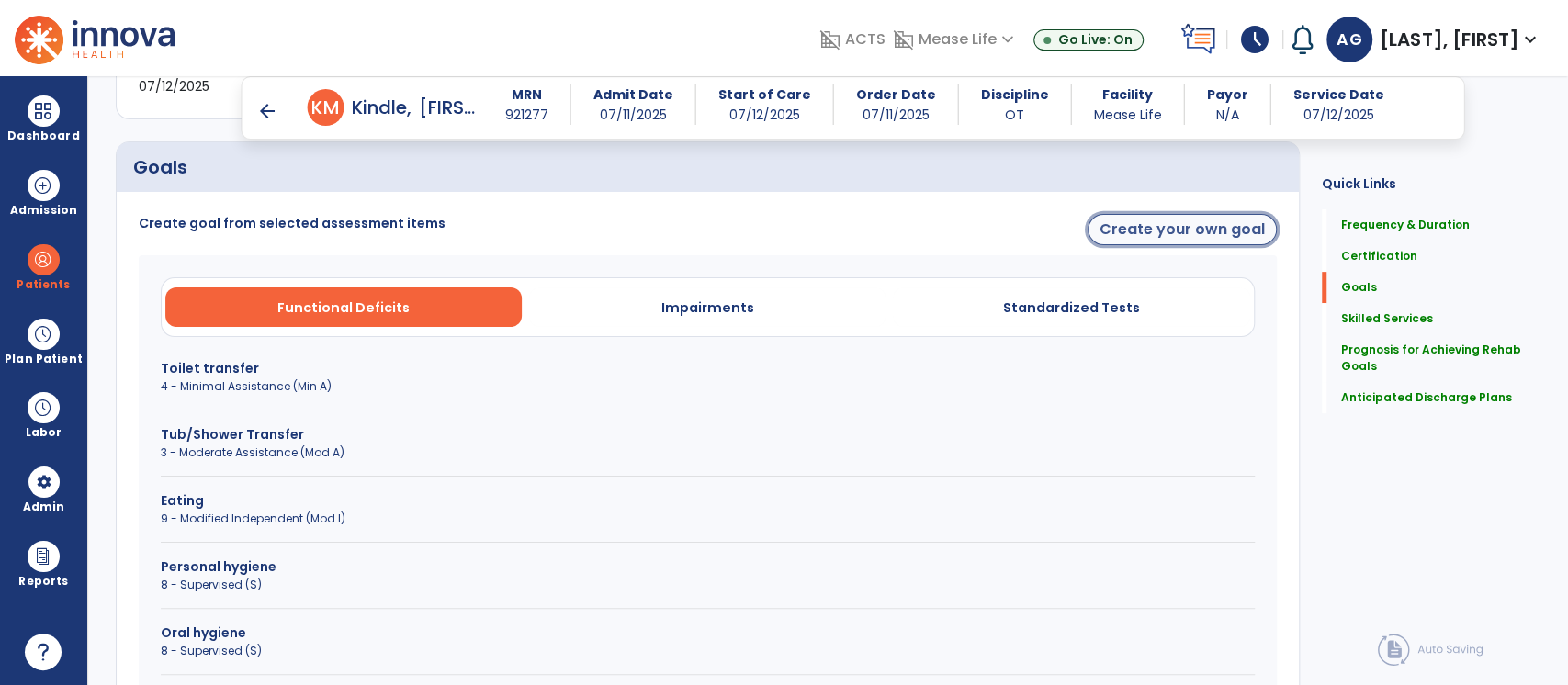 click on "Create your own goal" at bounding box center (1182, 230) 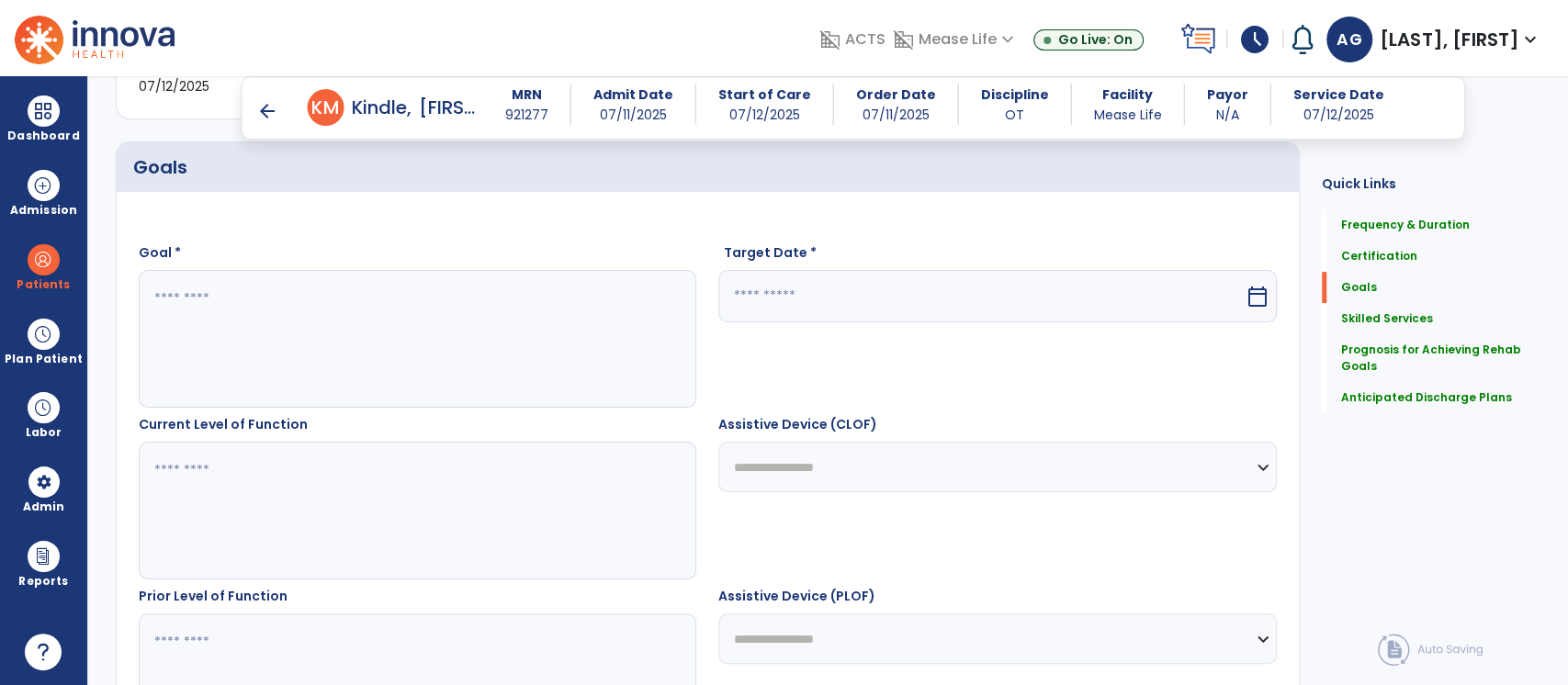 click at bounding box center [417, 339] 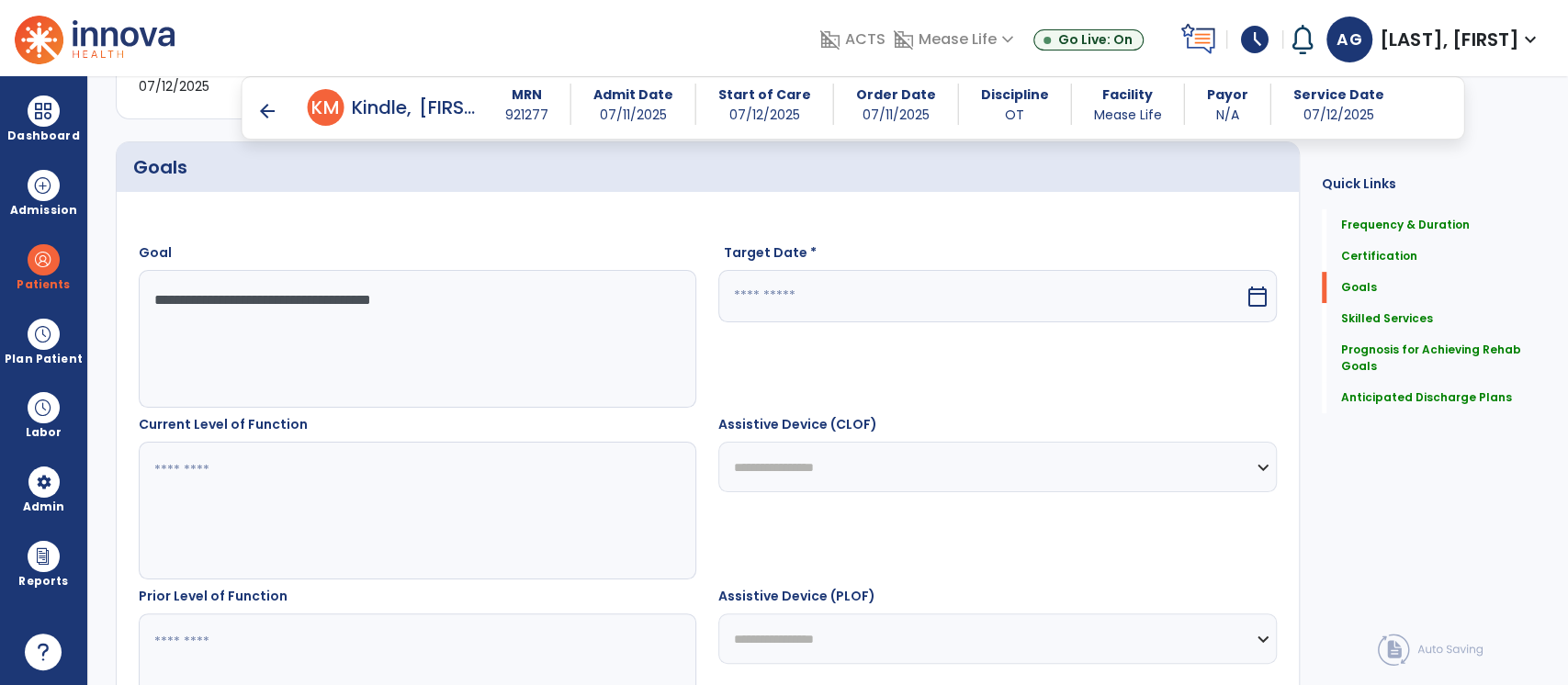 type on "**********" 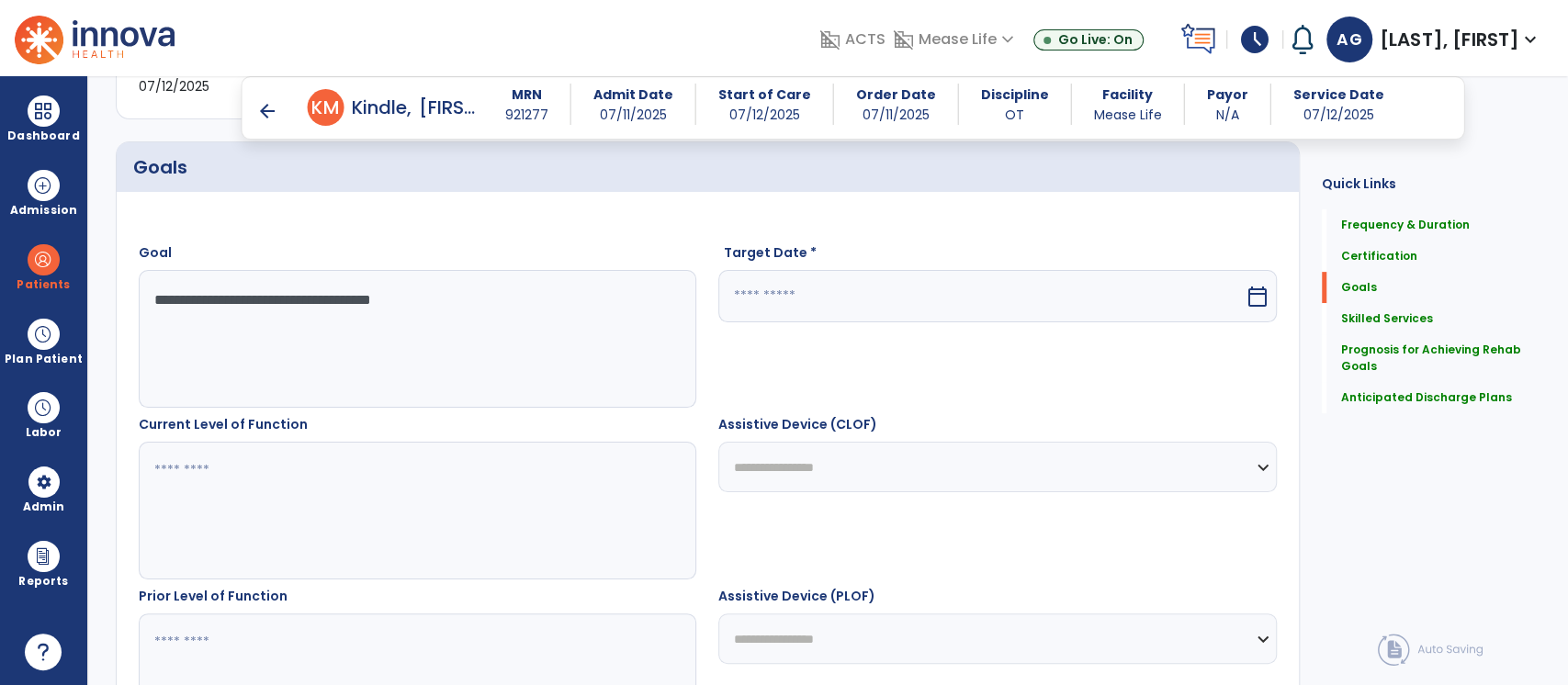 click at bounding box center (981, 296) 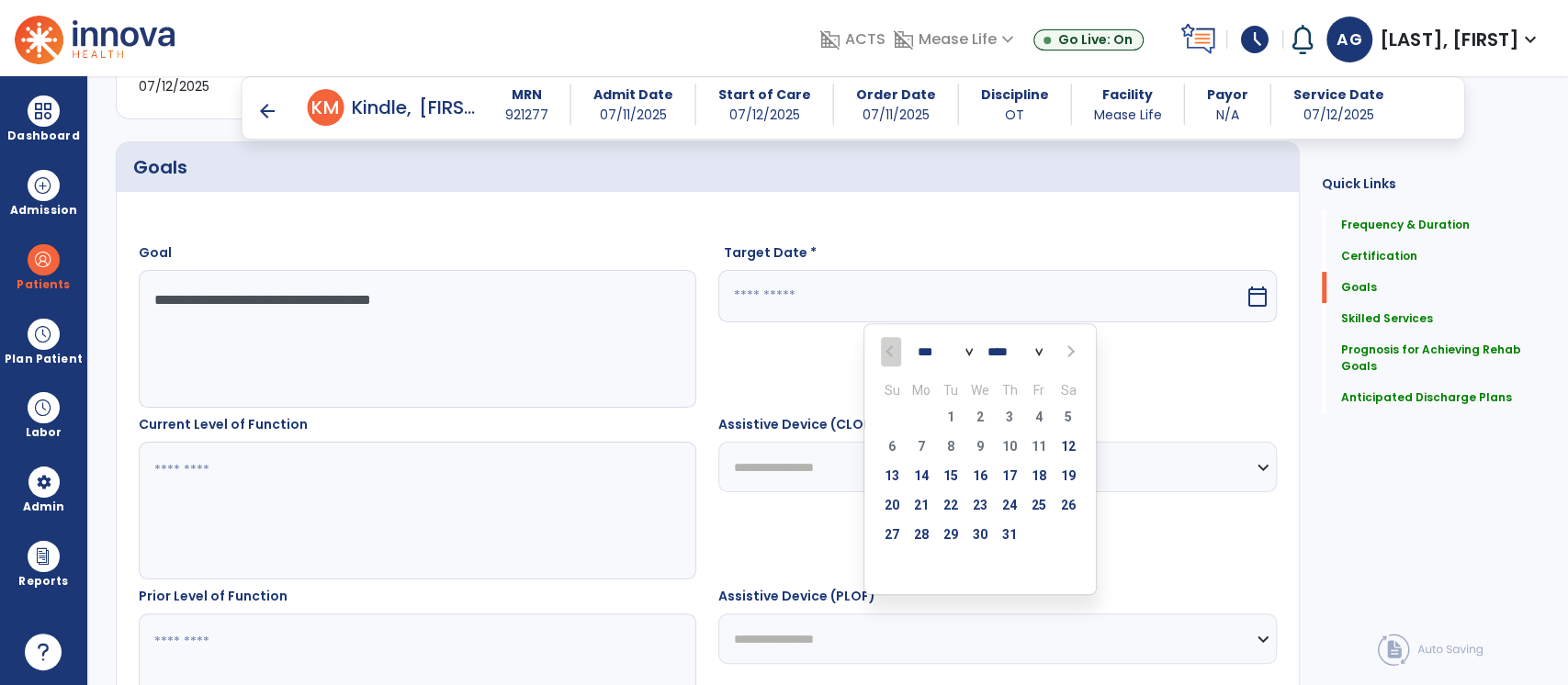 click at bounding box center (1068, 352) 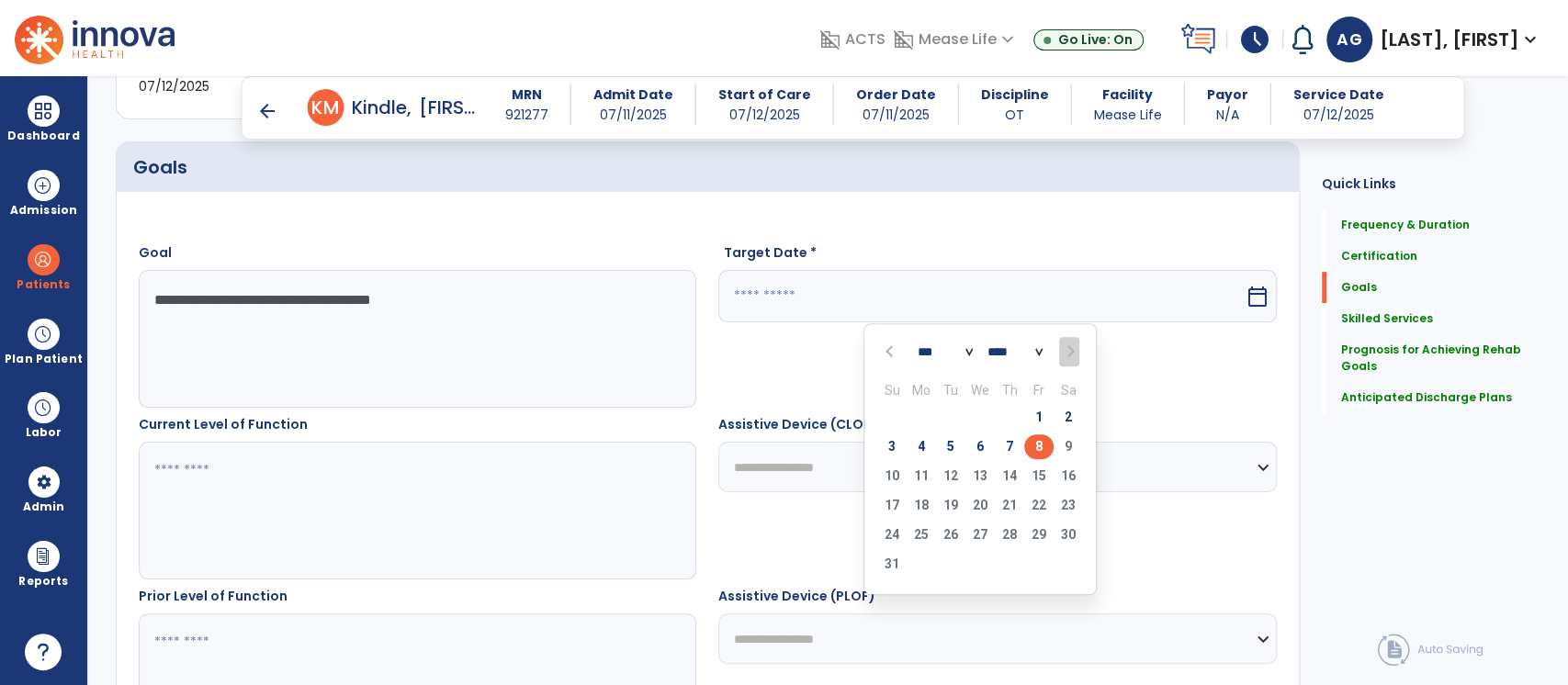 click on "8" at bounding box center (1039, 446) 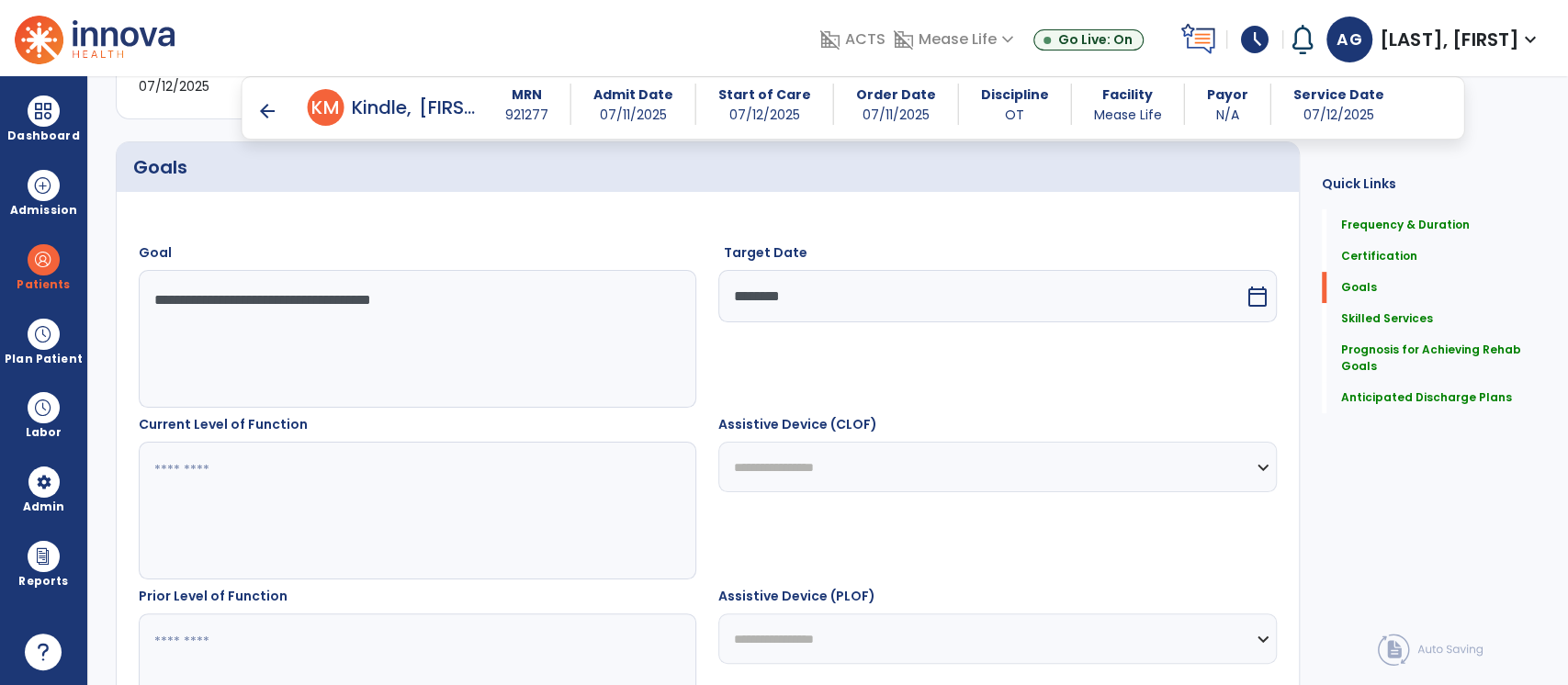click at bounding box center [417, 511] 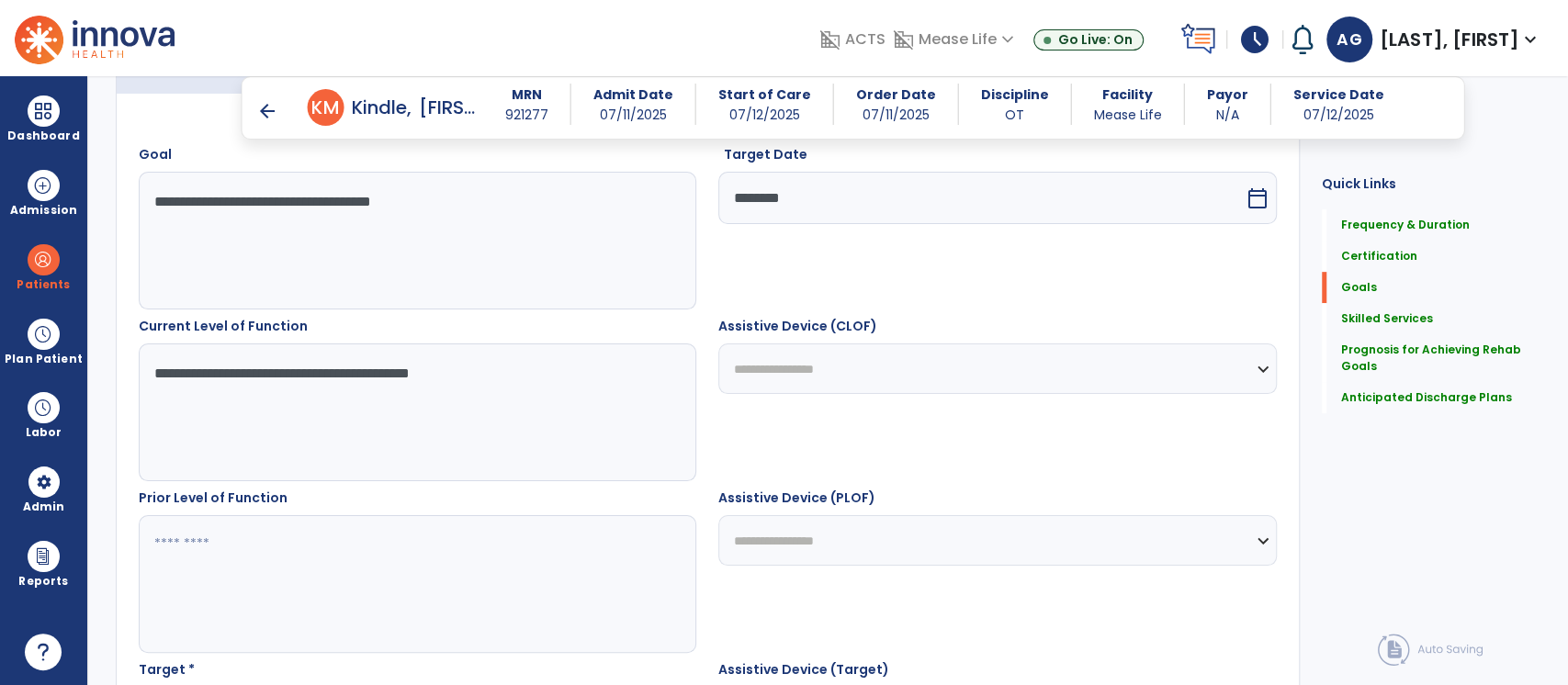 scroll, scrollTop: 533, scrollLeft: 0, axis: vertical 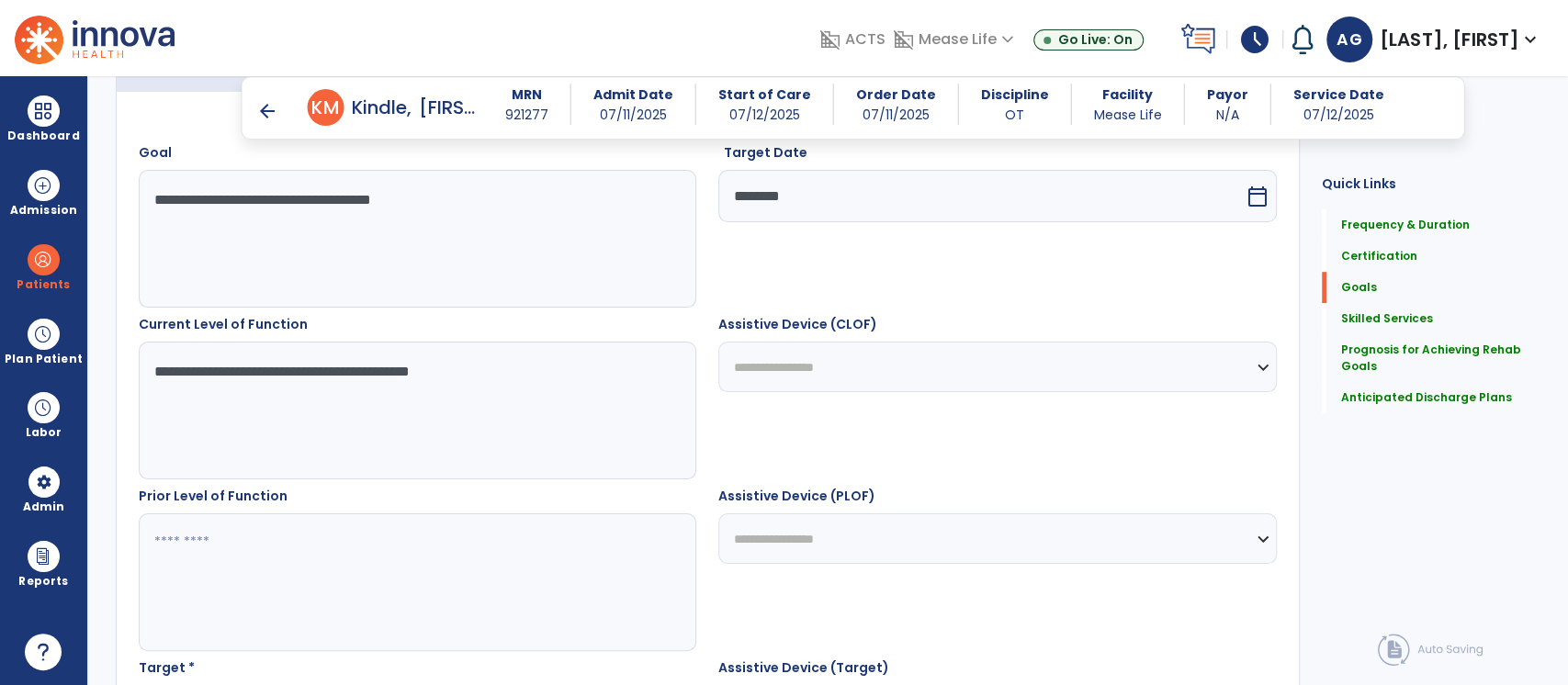 type on "**********" 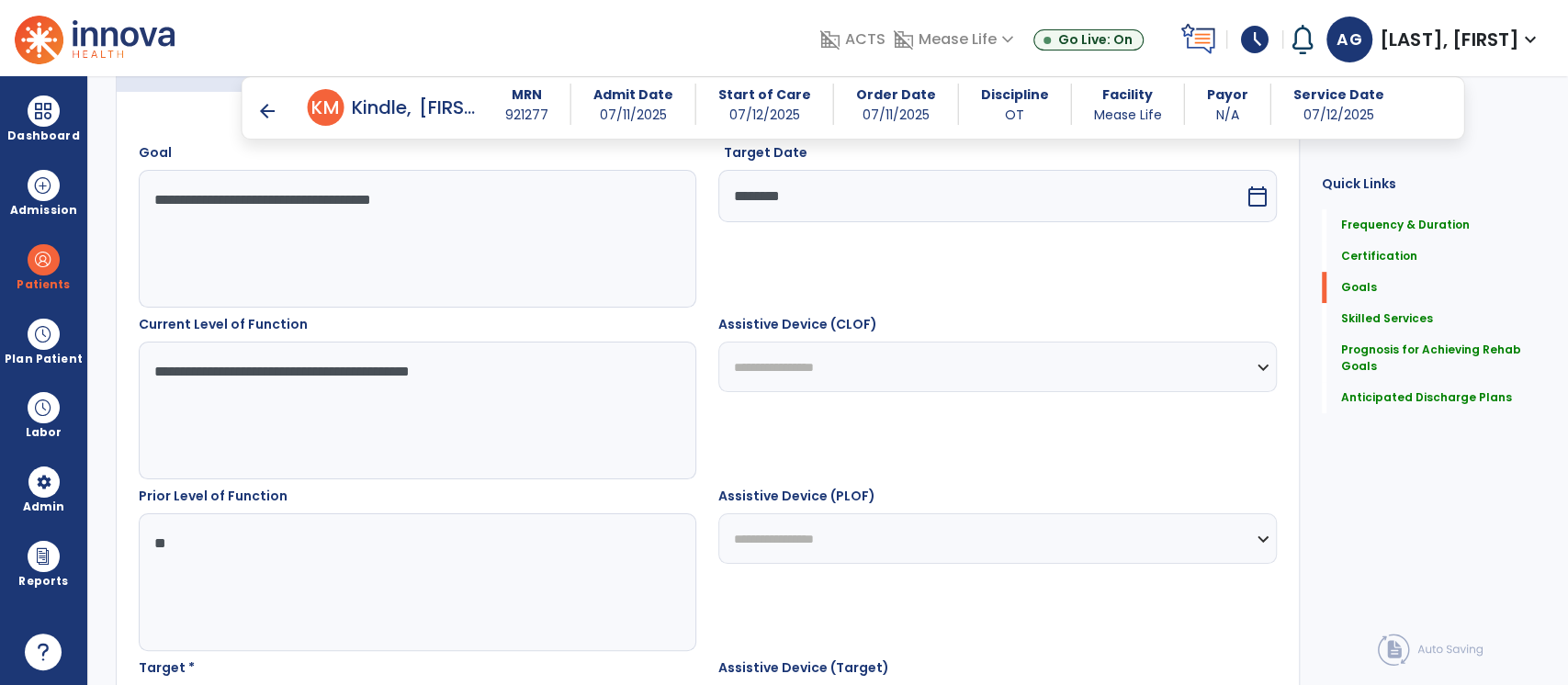 scroll, scrollTop: 622, scrollLeft: 0, axis: vertical 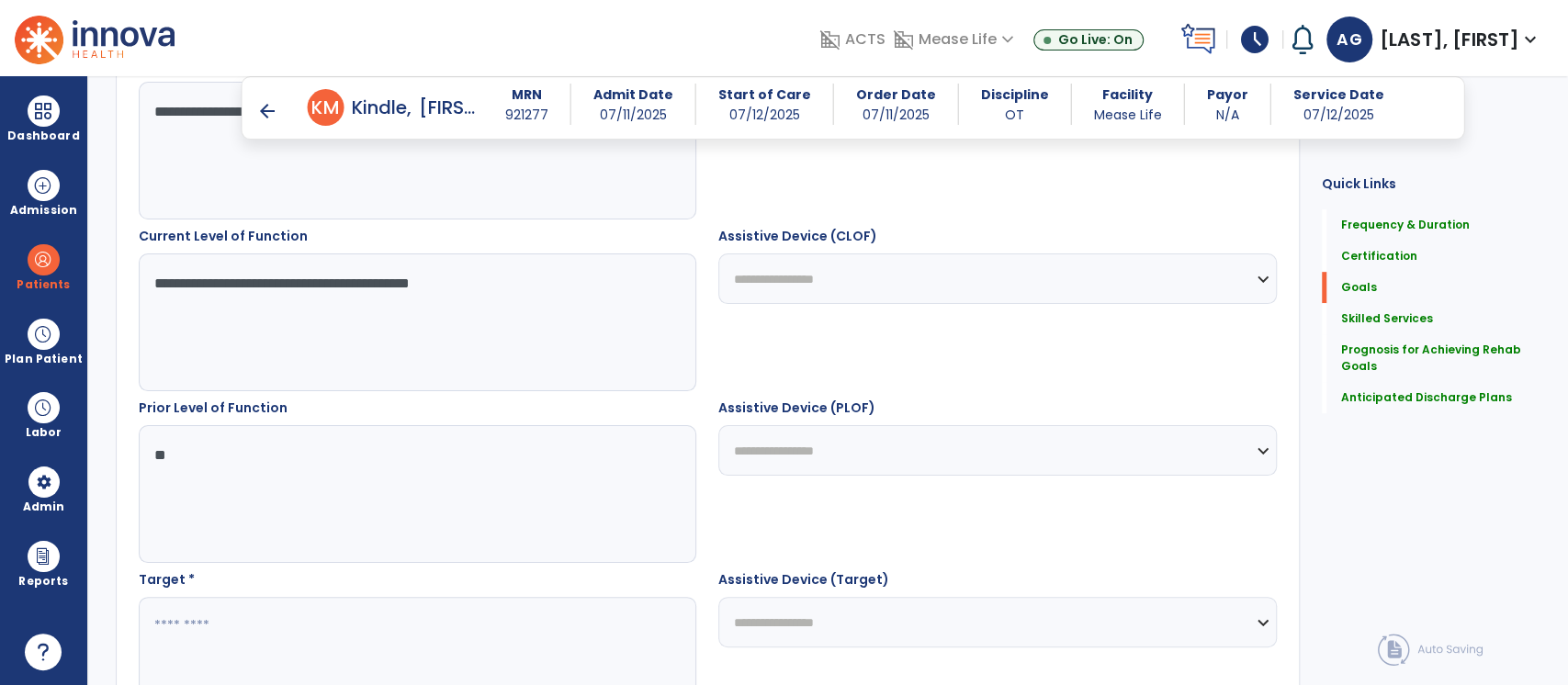 type on "**" 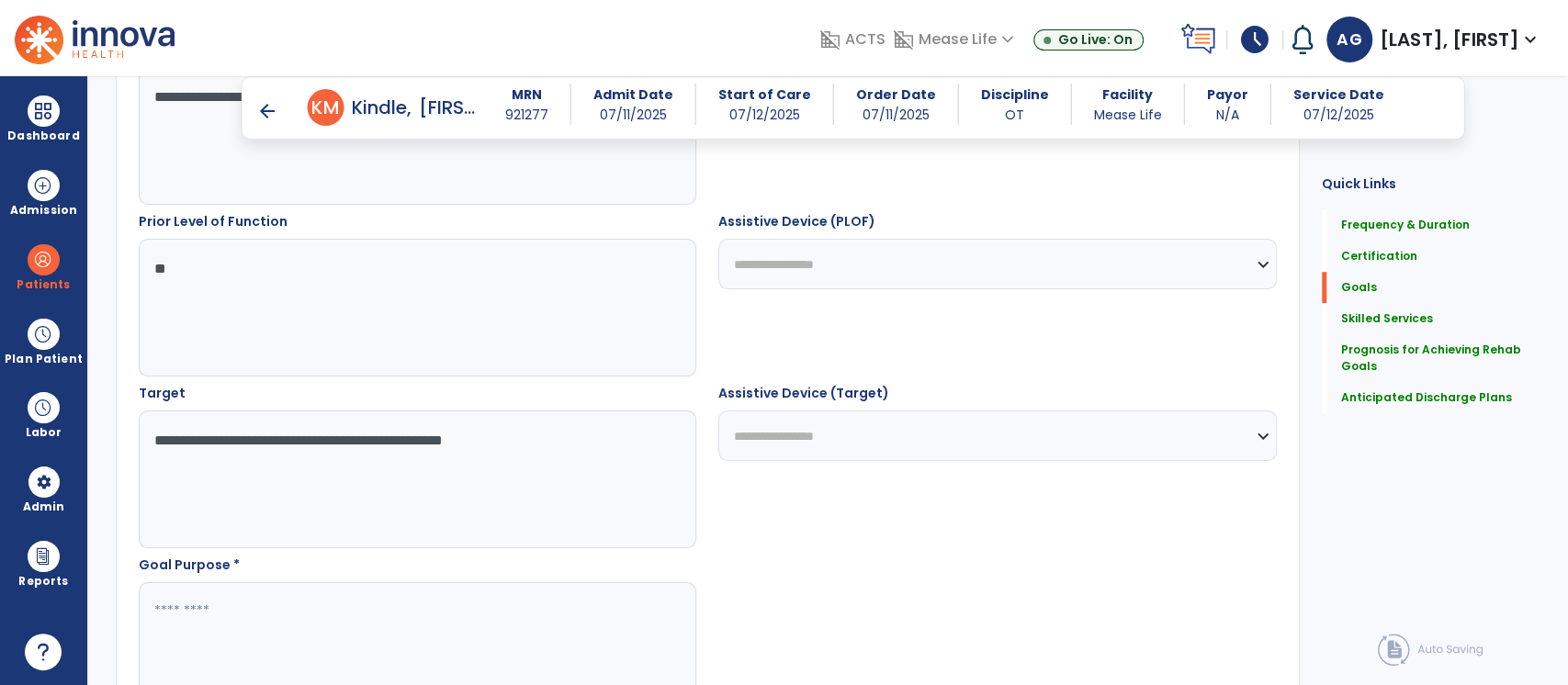 scroll, scrollTop: 810, scrollLeft: 0, axis: vertical 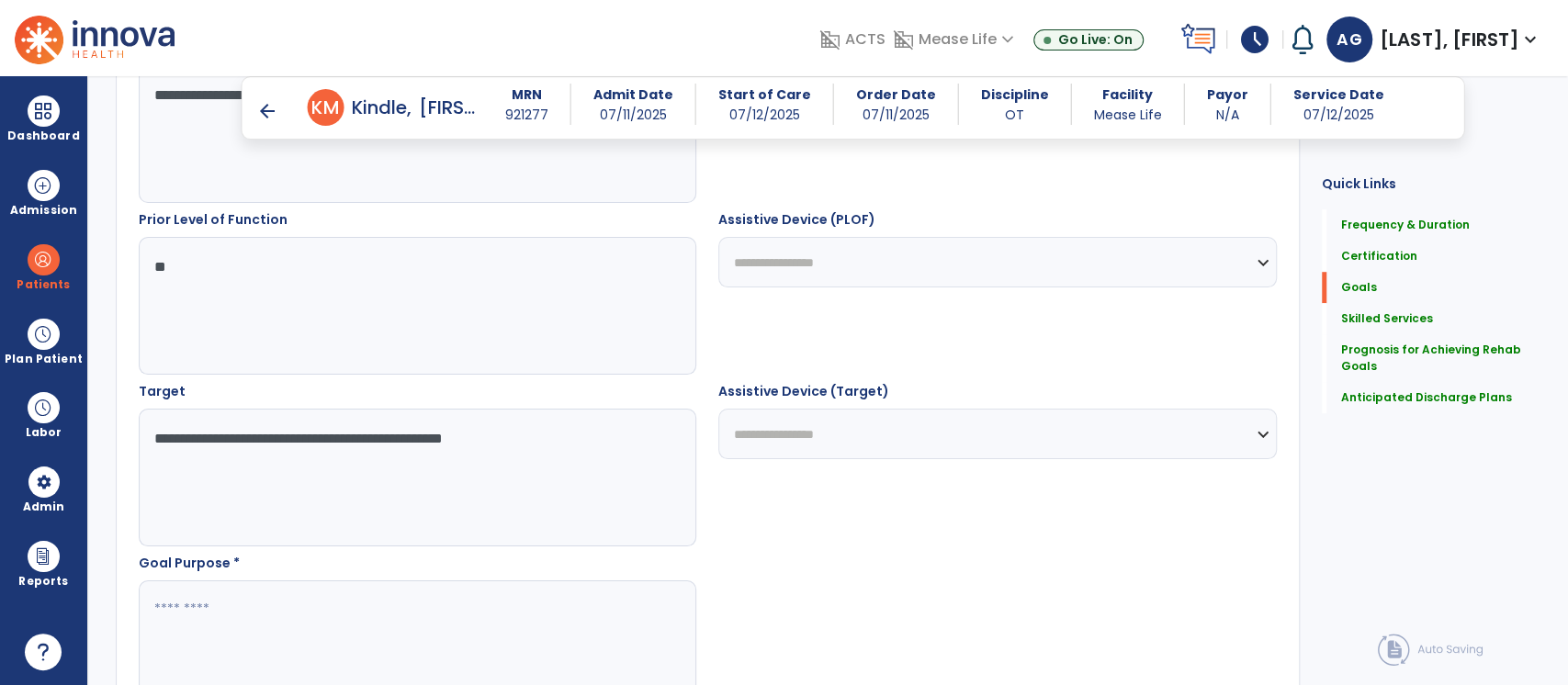 type on "**********" 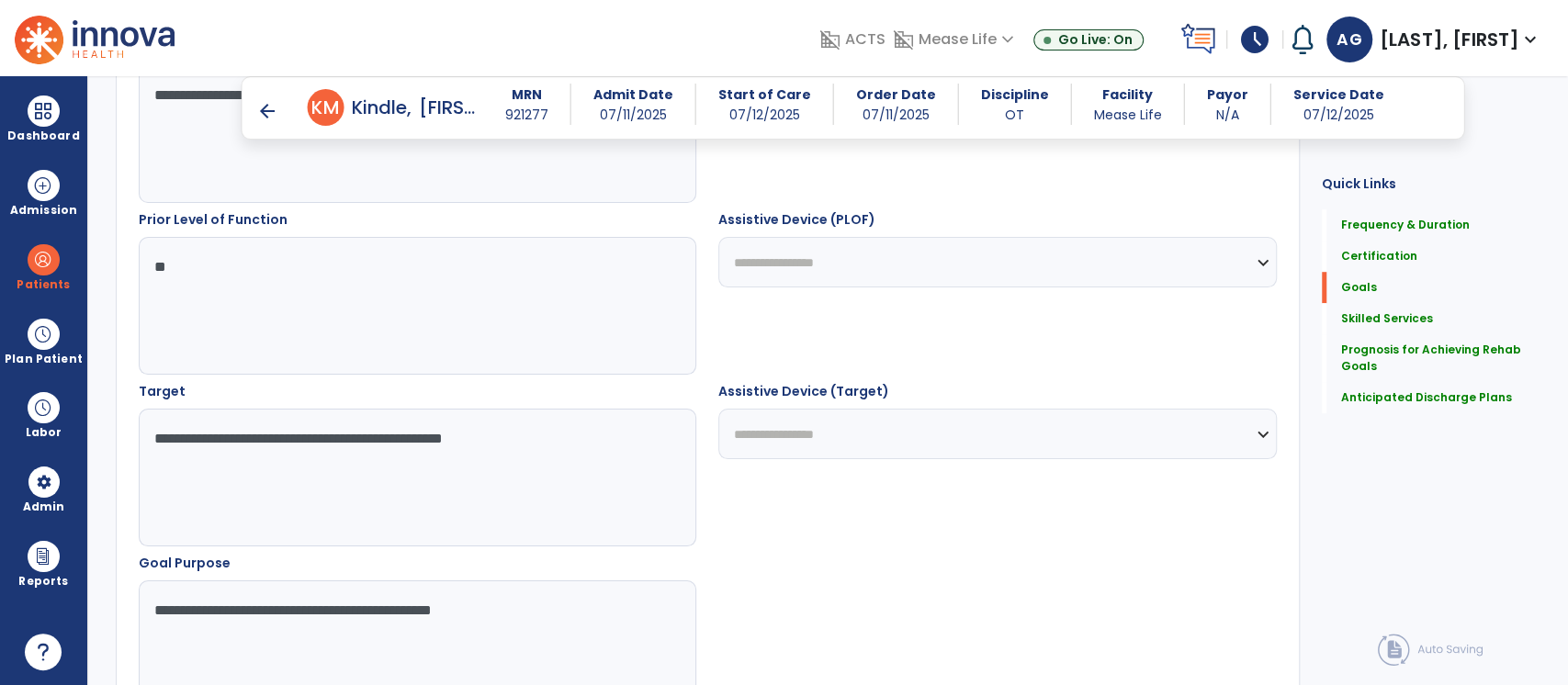 type on "**********" 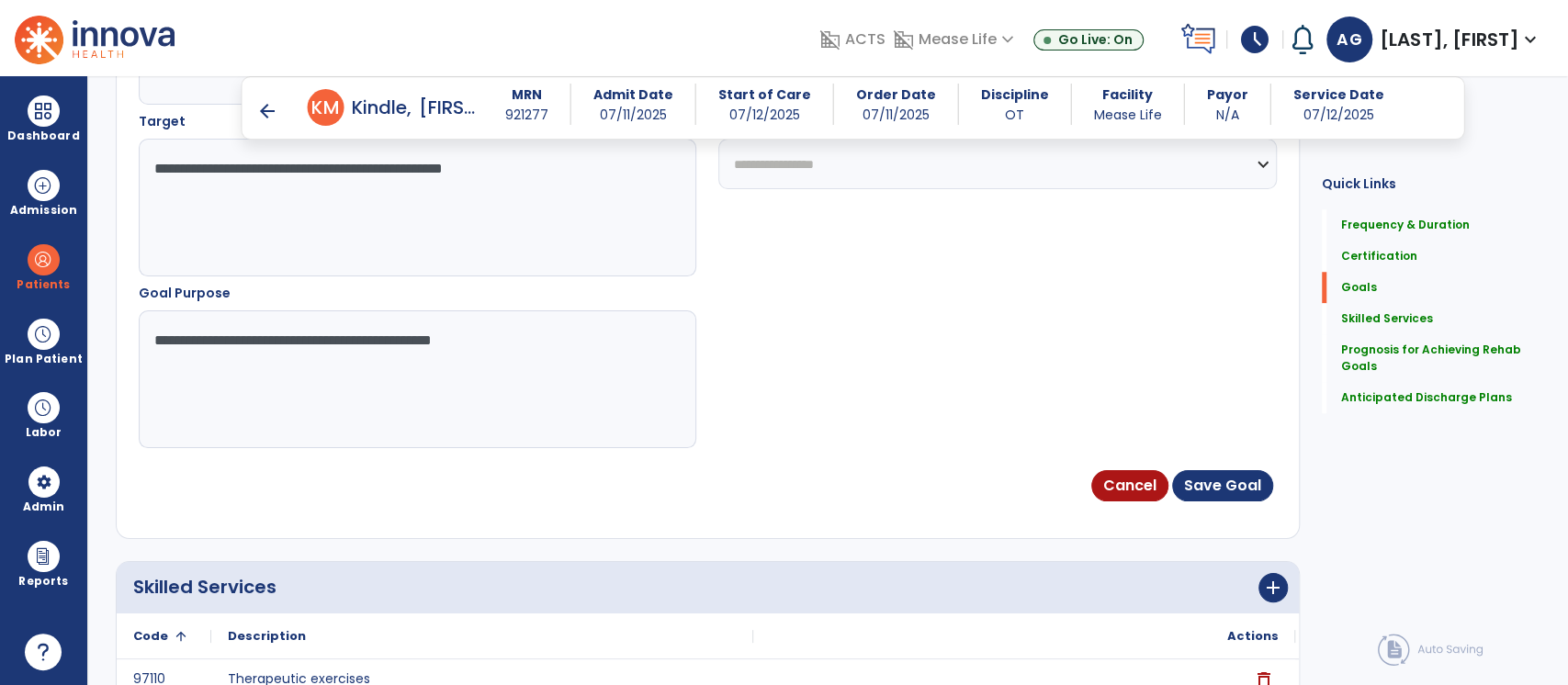 scroll, scrollTop: 1082, scrollLeft: 0, axis: vertical 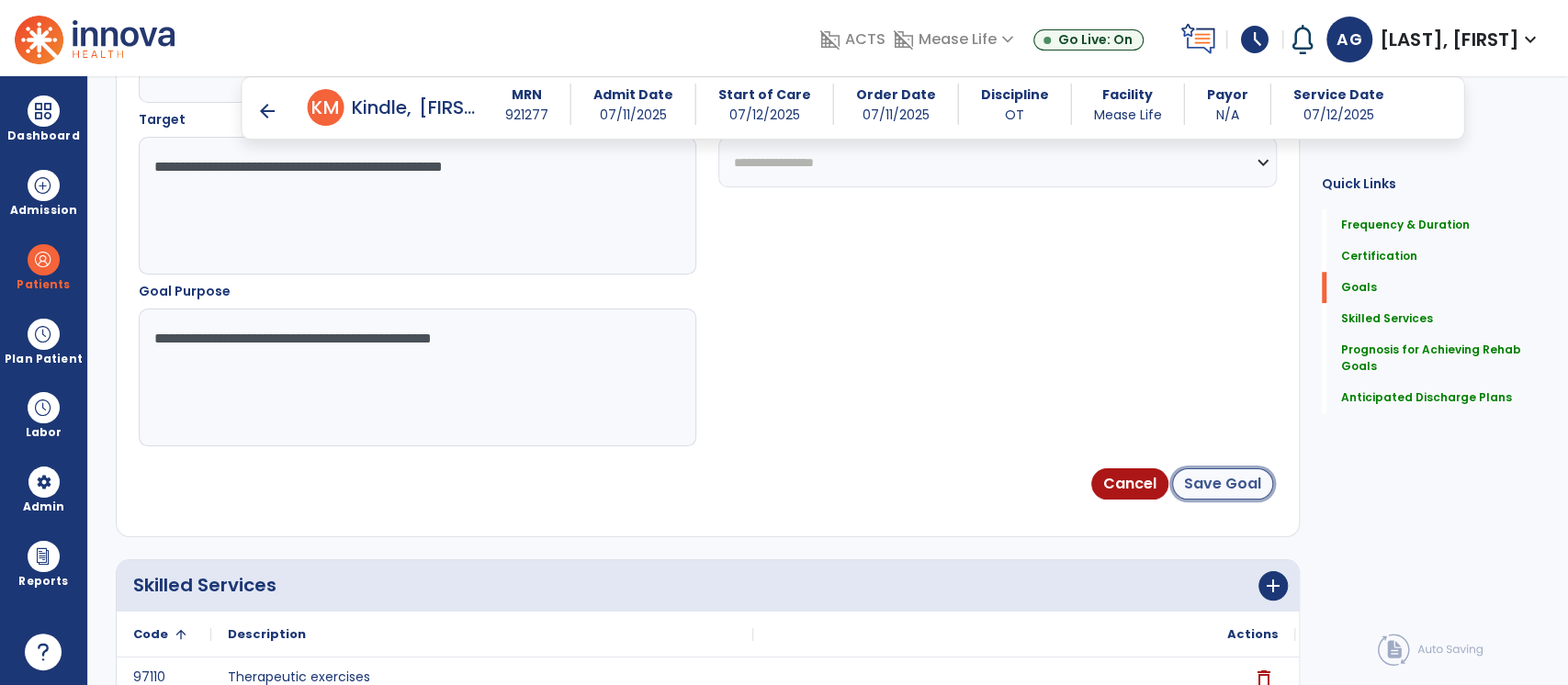 click on "Save Goal" at bounding box center (1223, 484) 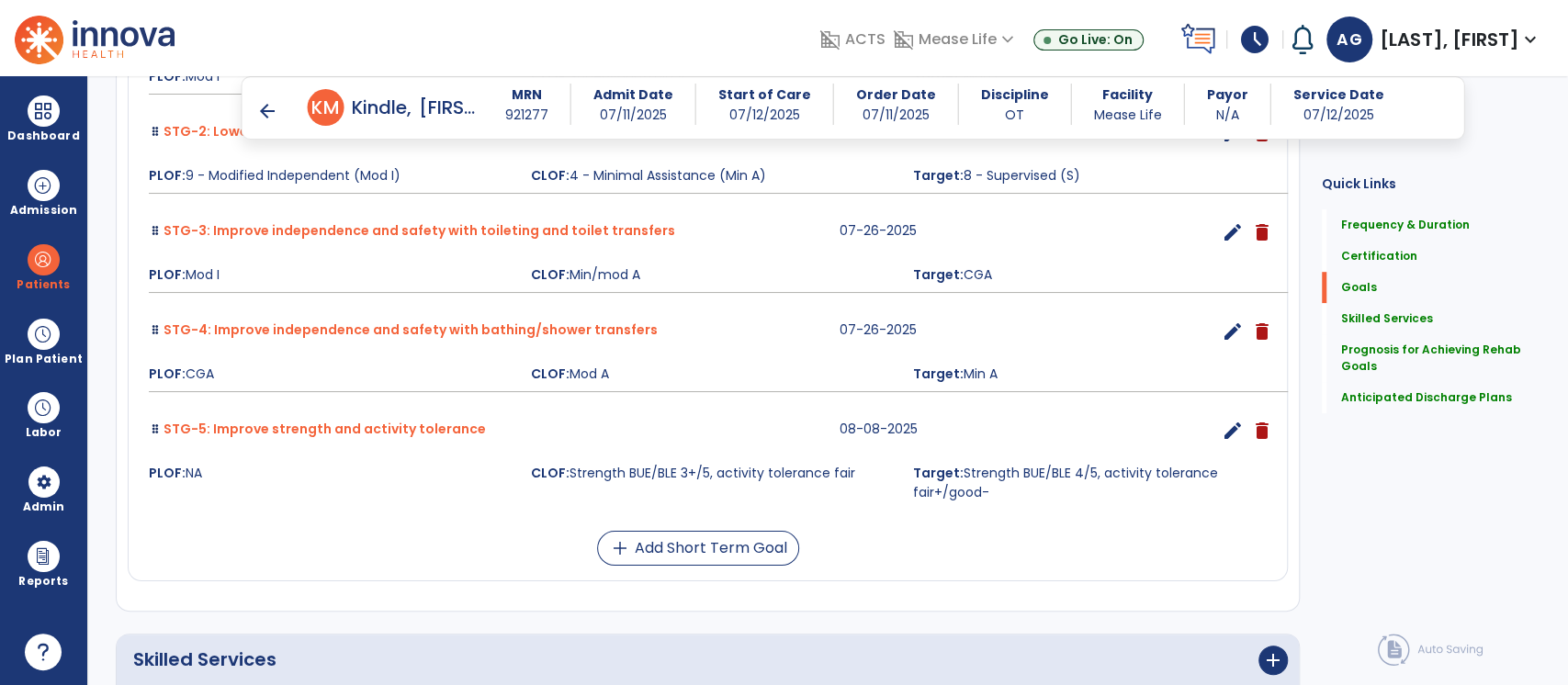 scroll, scrollTop: 805, scrollLeft: 0, axis: vertical 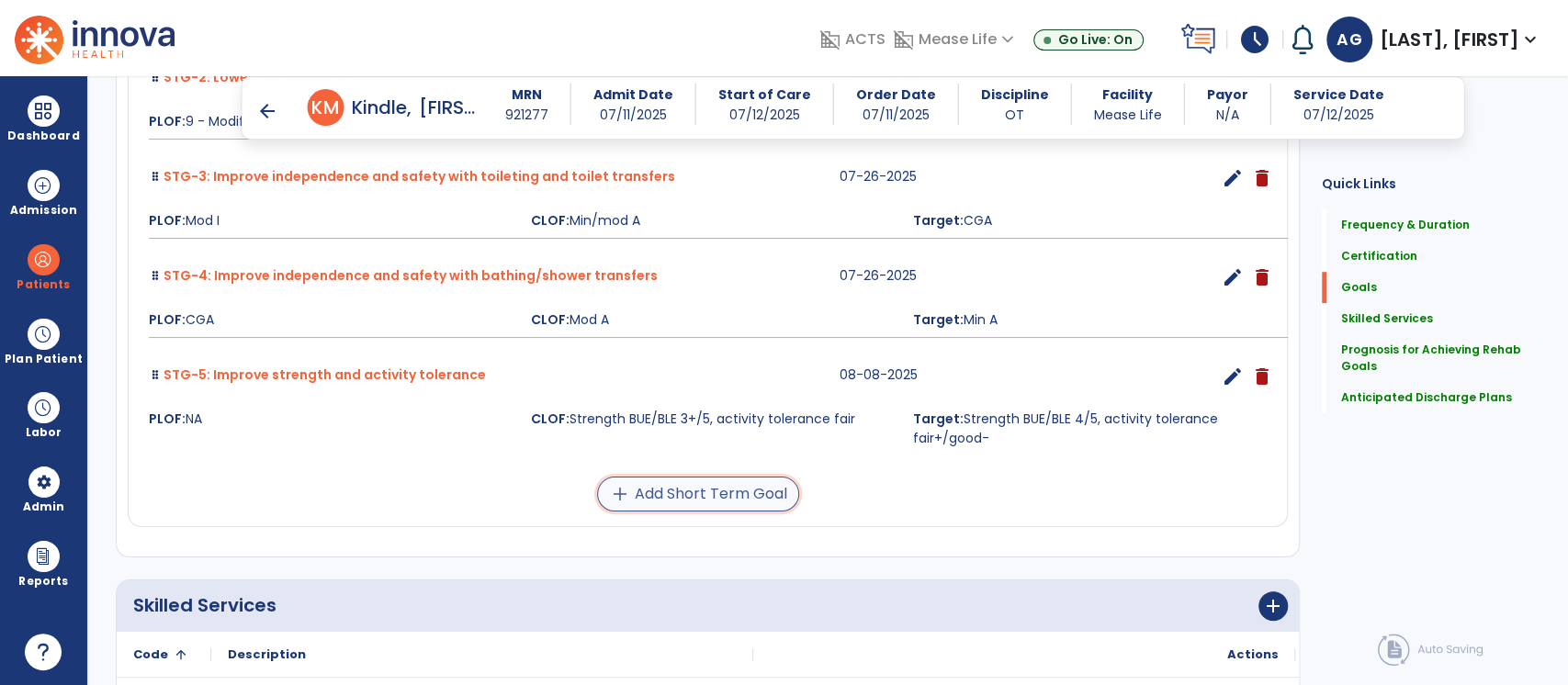 click on "add  Add Short Term Goal" at bounding box center (698, 494) 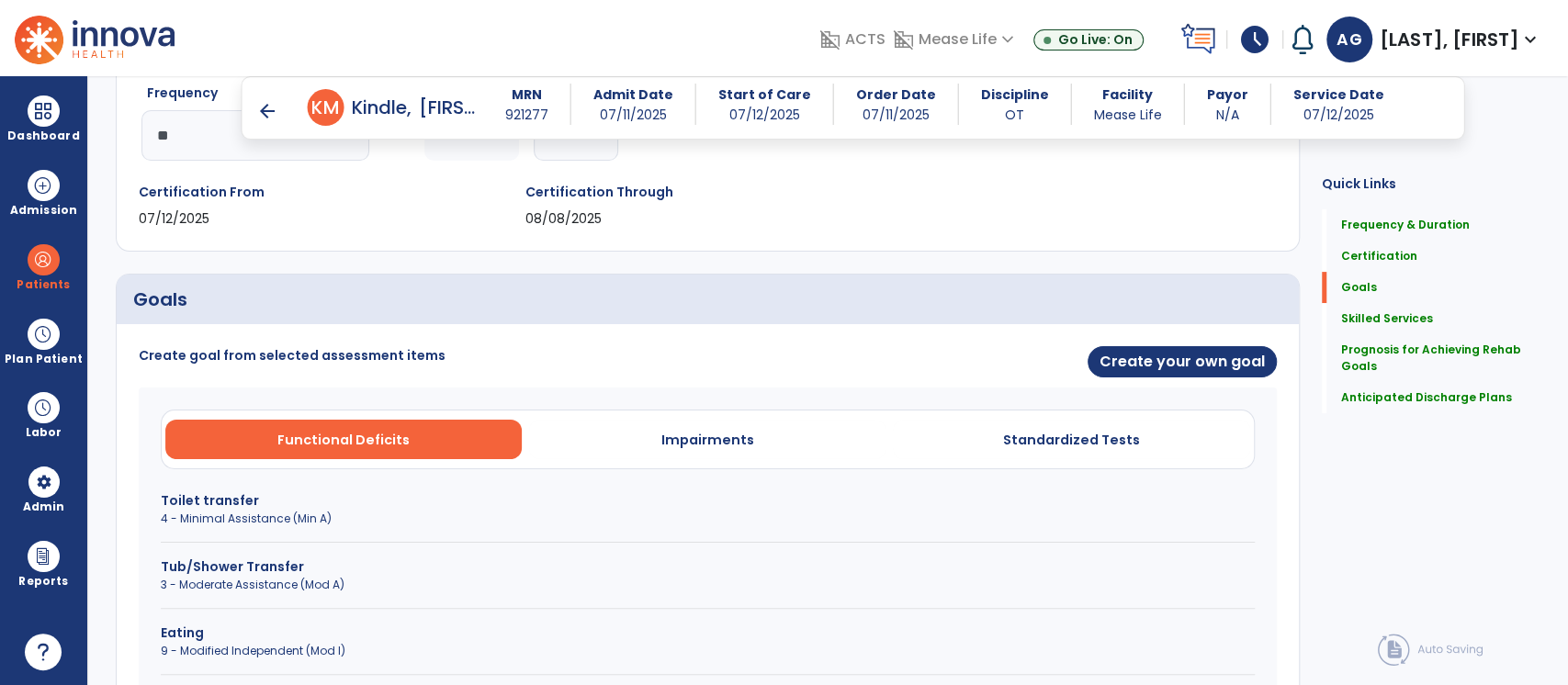 scroll, scrollTop: 294, scrollLeft: 0, axis: vertical 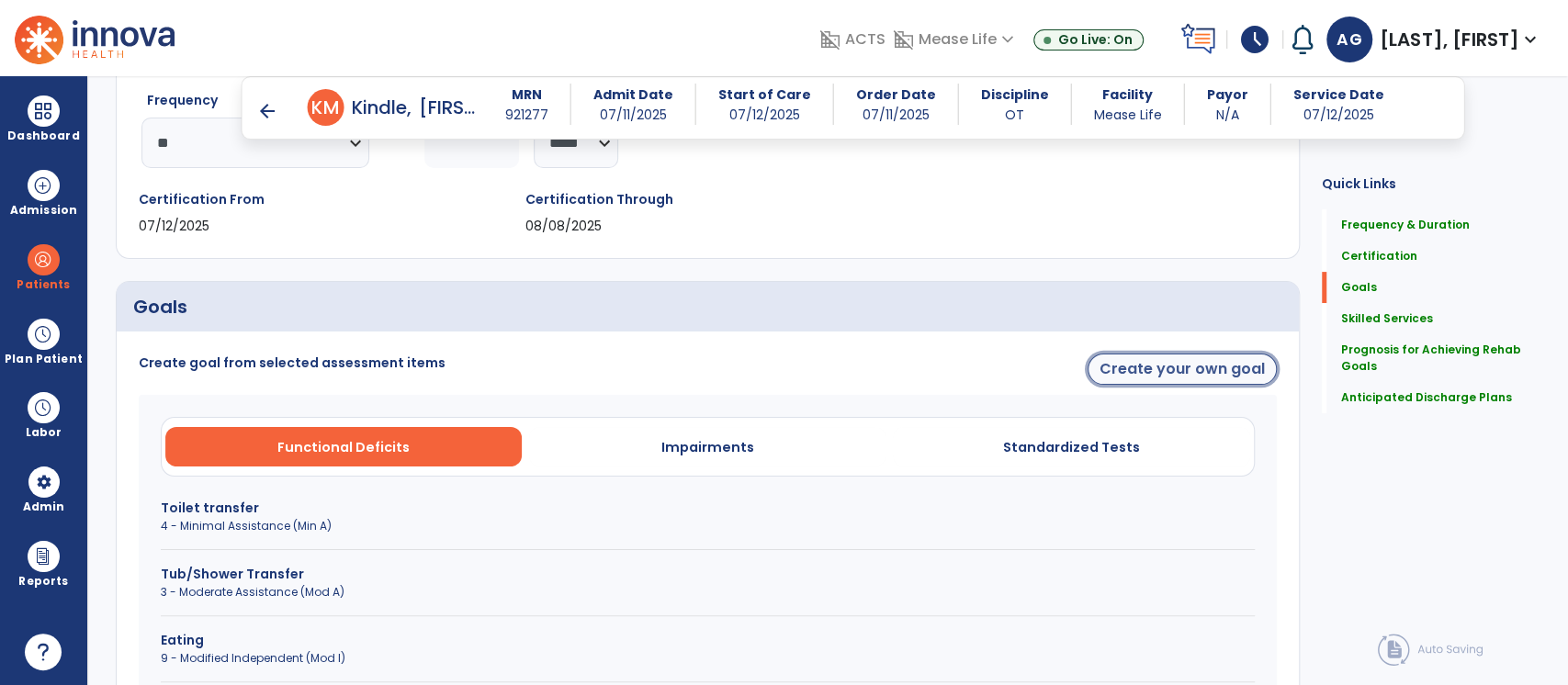click on "Create your own goal" at bounding box center [1182, 369] 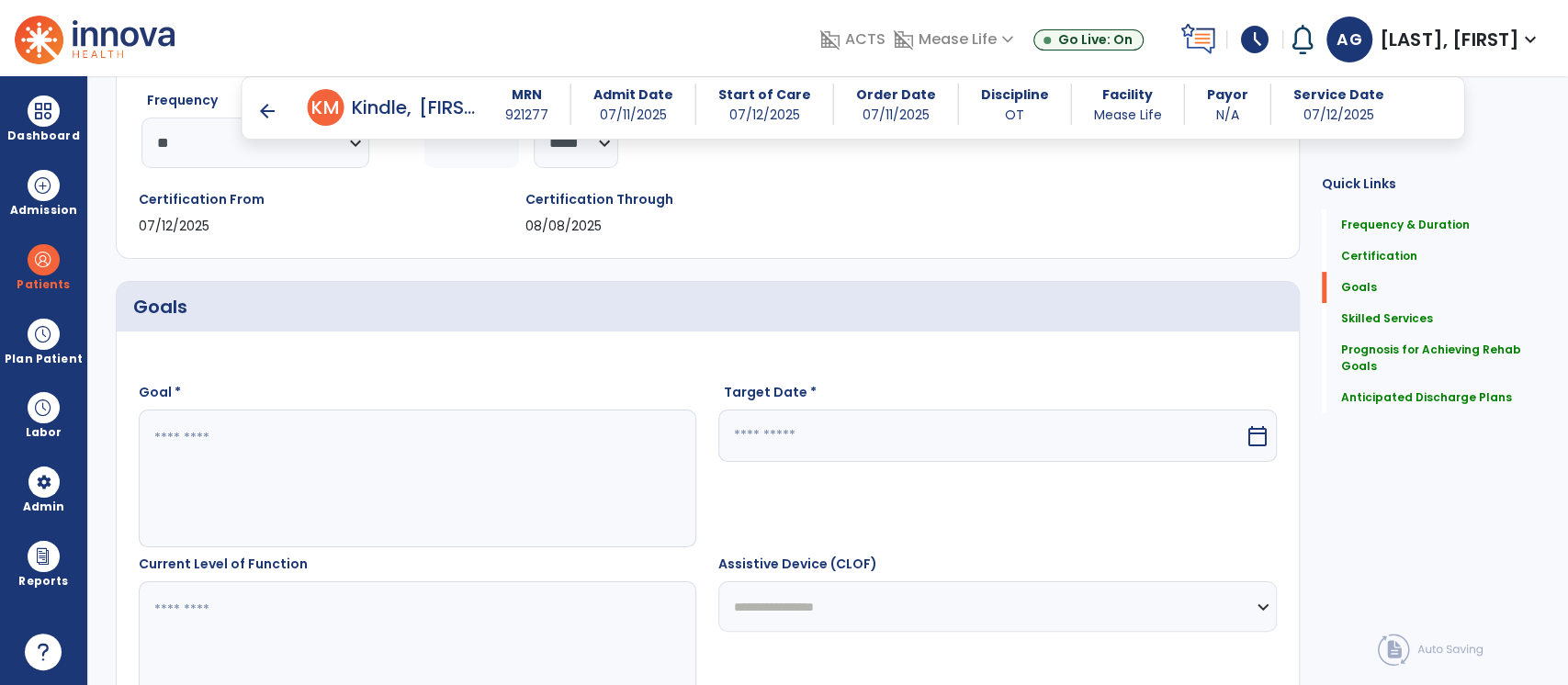 click at bounding box center [417, 478] 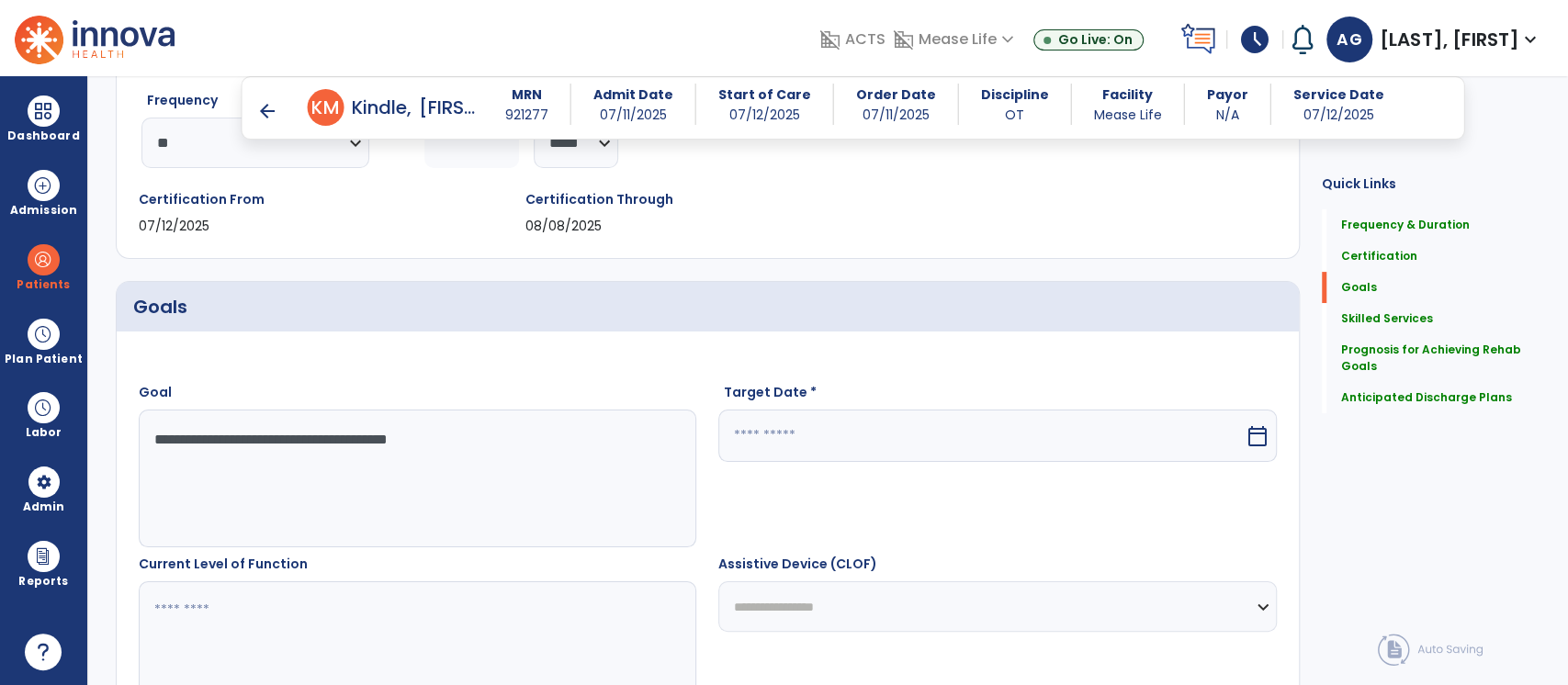 type on "**********" 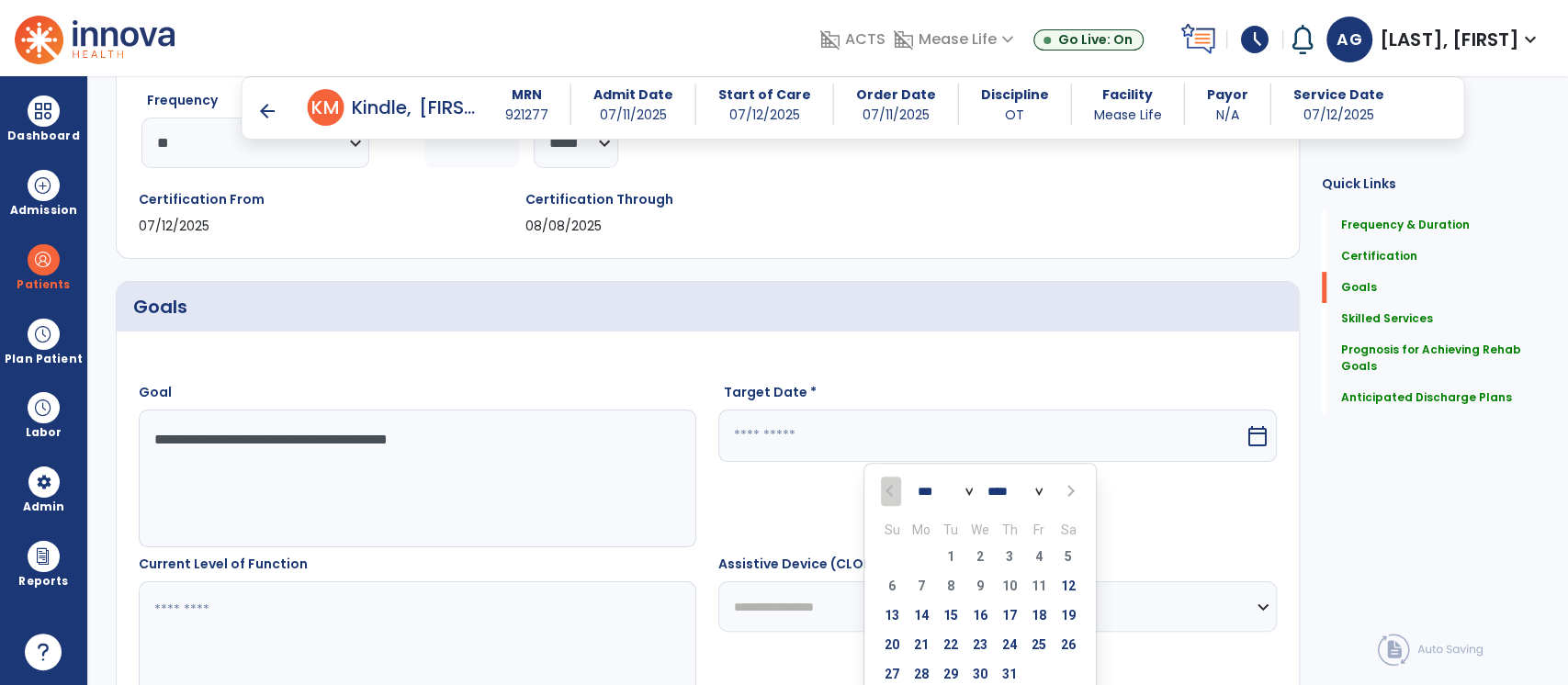 click at bounding box center [1069, 491] 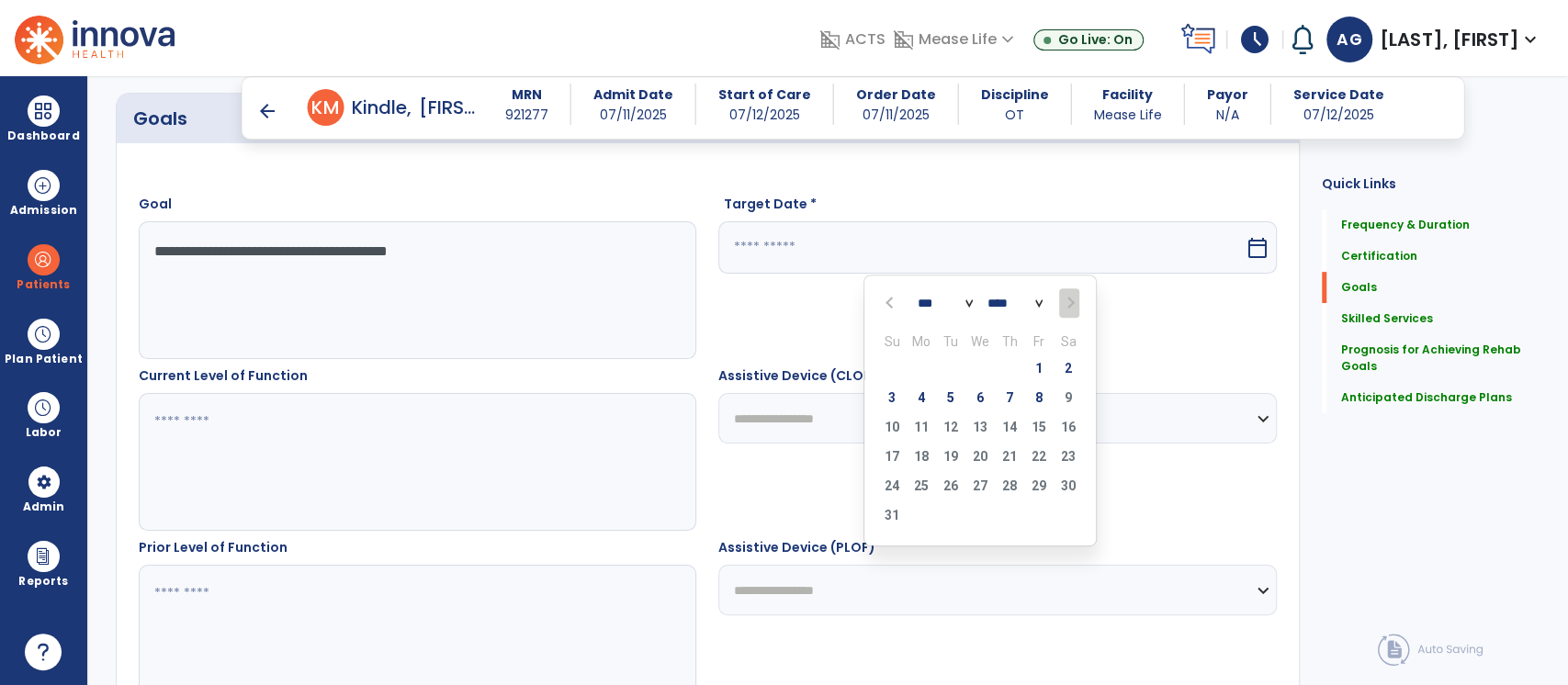 scroll, scrollTop: 485, scrollLeft: 0, axis: vertical 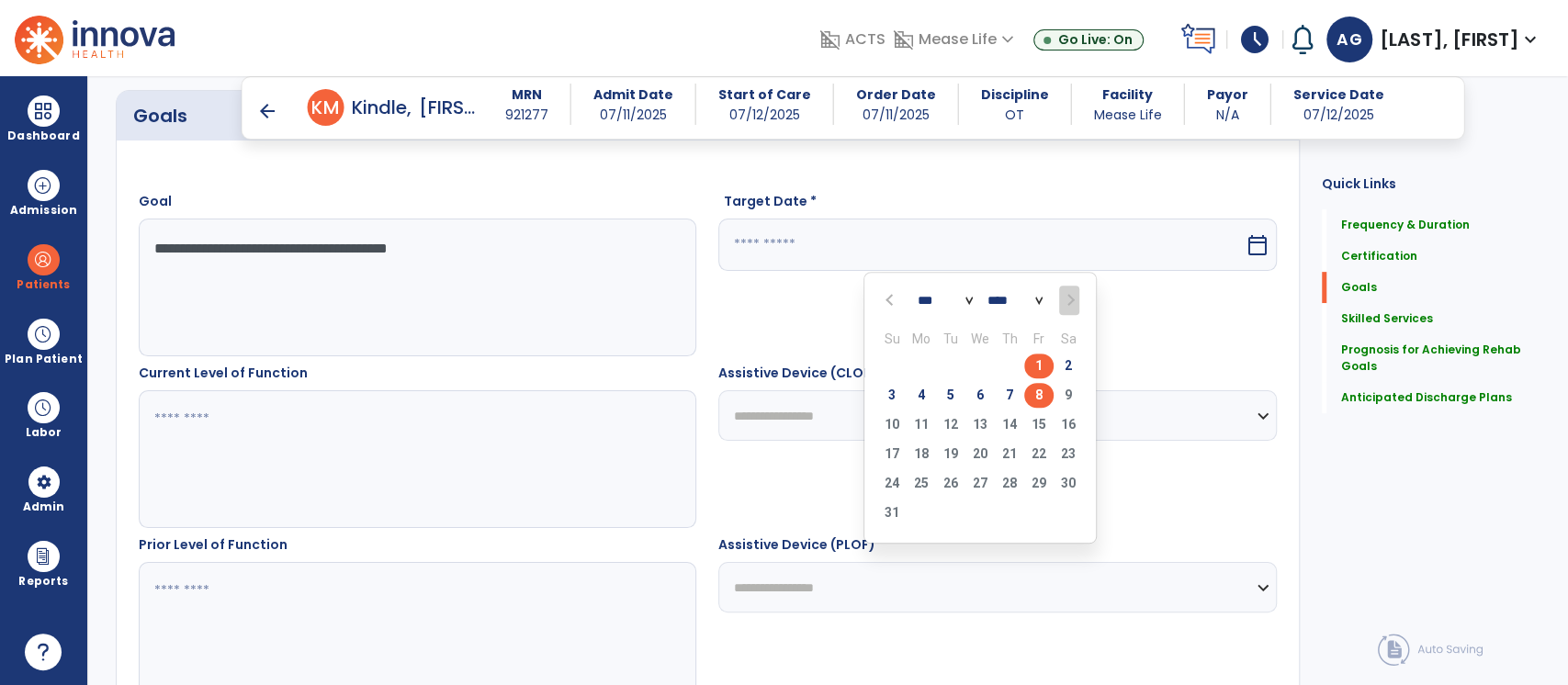 click on "8" at bounding box center (1039, 395) 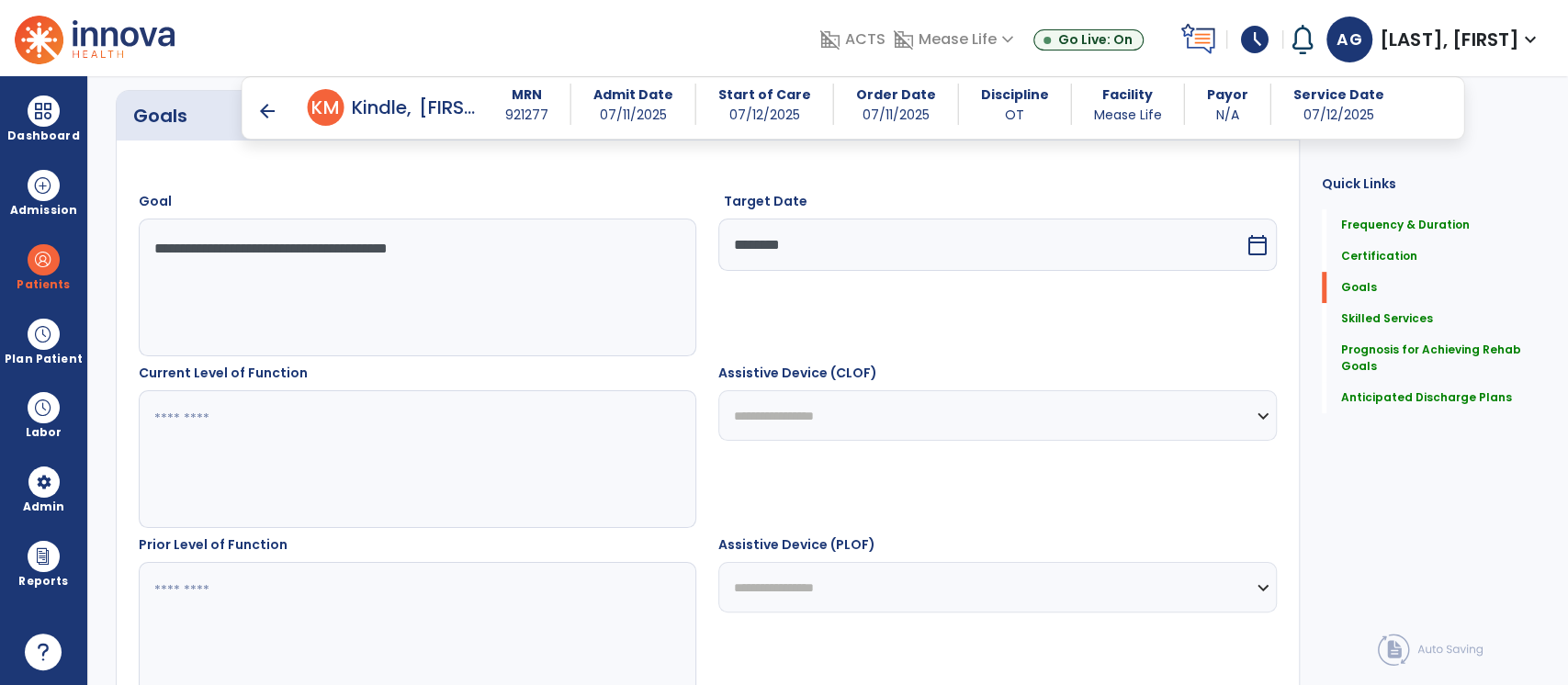 click at bounding box center [417, 459] 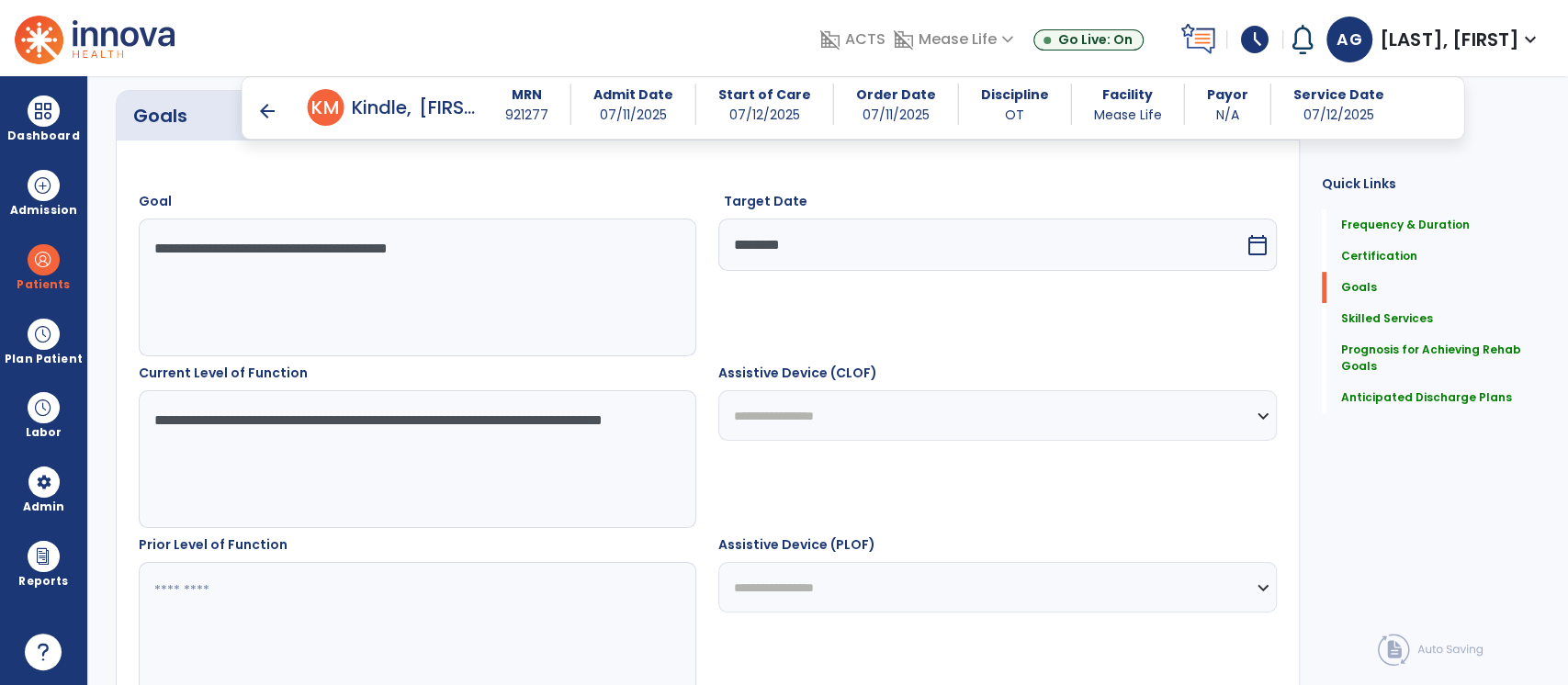 type on "**********" 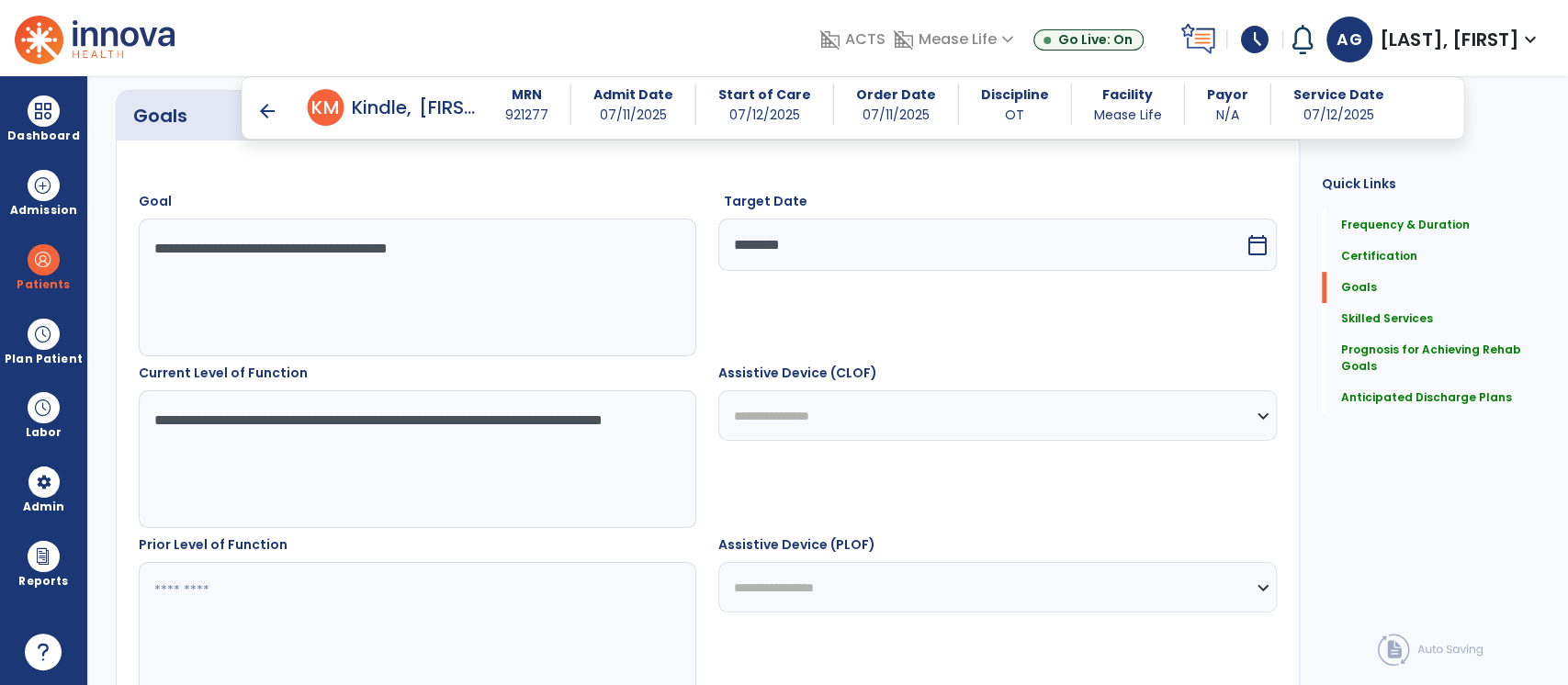 drag, startPoint x: 766, startPoint y: 407, endPoint x: 482, endPoint y: 582, distance: 333.58807 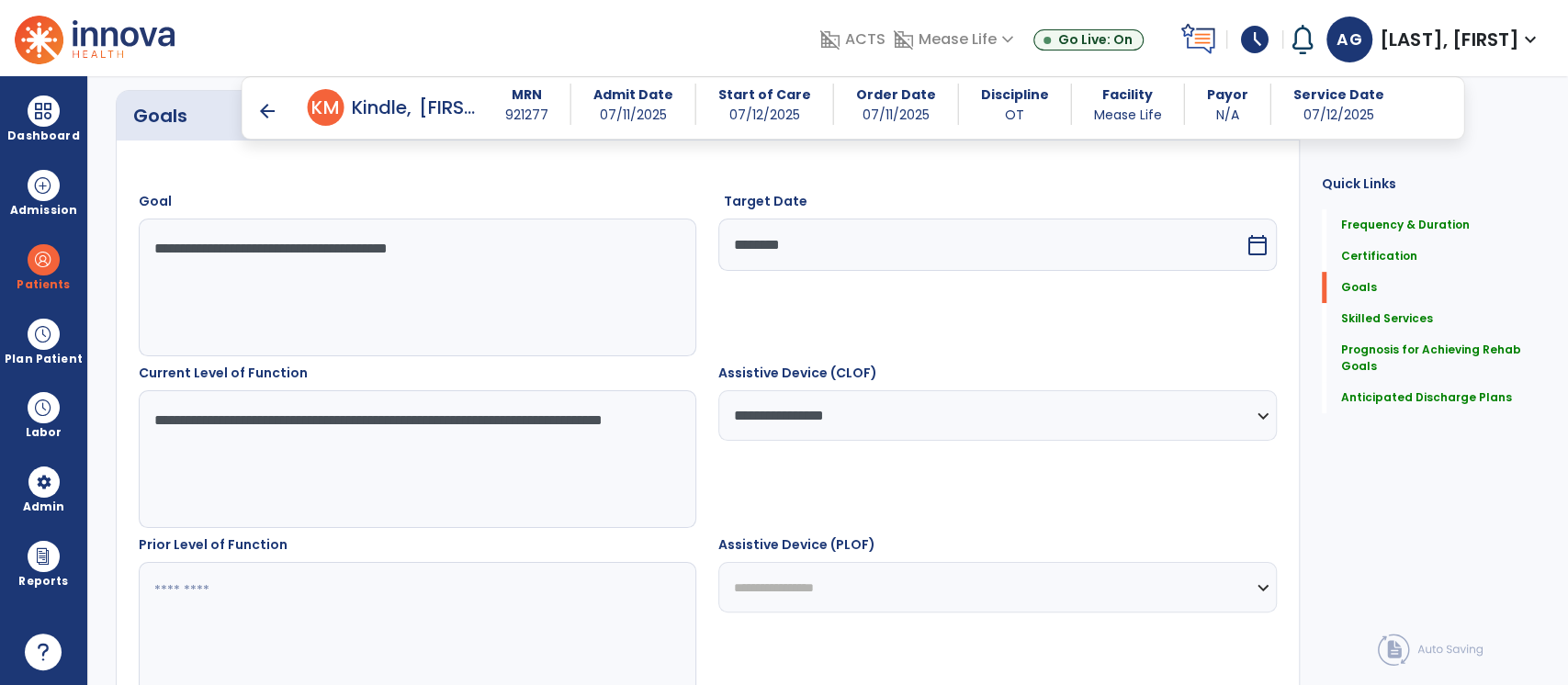 click at bounding box center (417, 631) 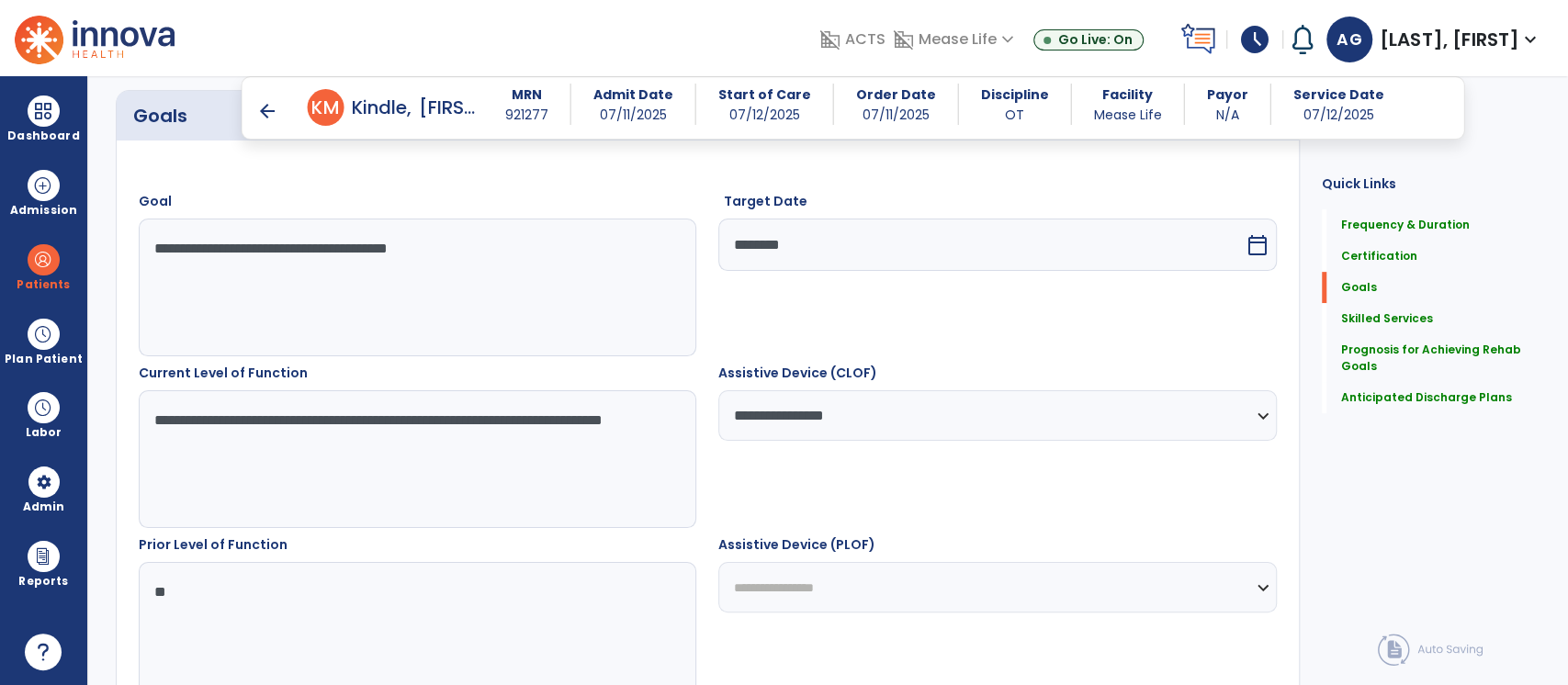 type on "**" 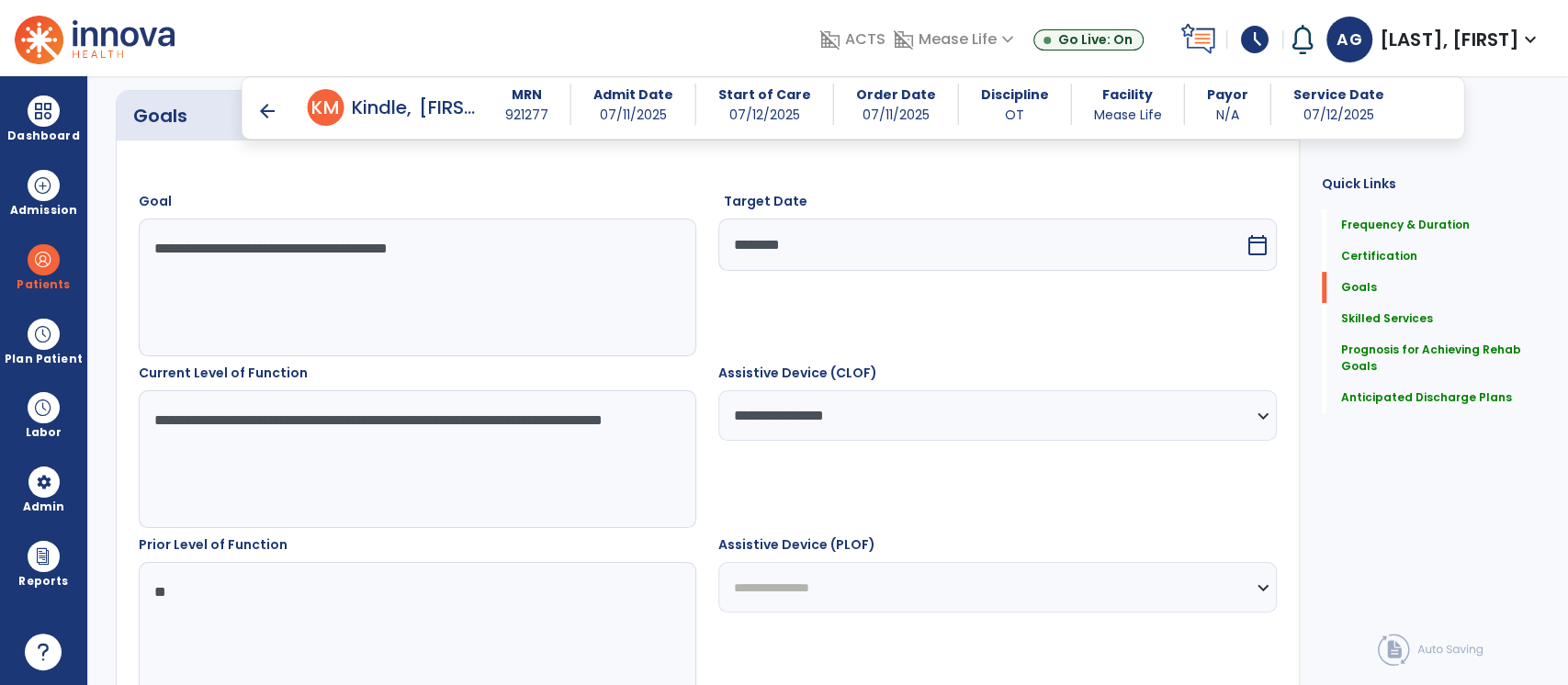click on "**********" at bounding box center [997, 587] 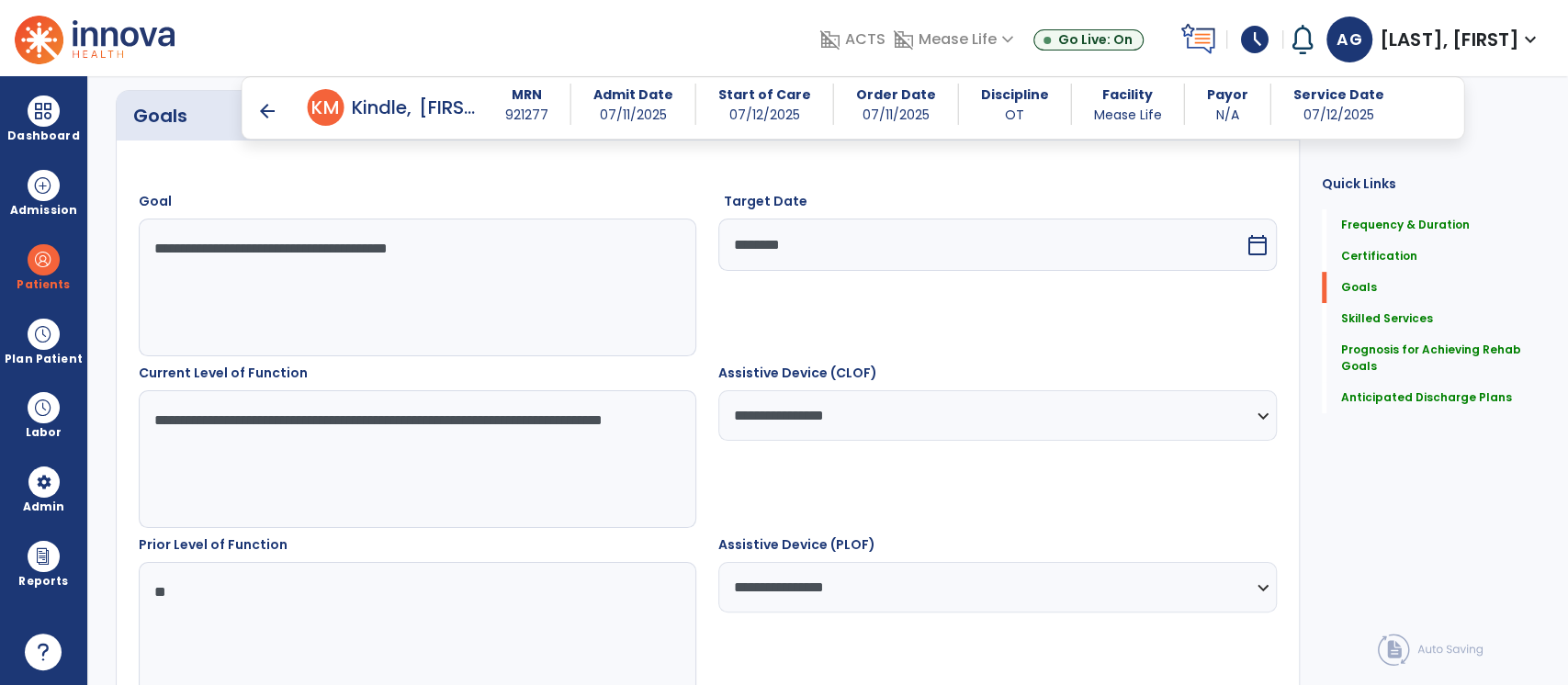 scroll, scrollTop: 787, scrollLeft: 0, axis: vertical 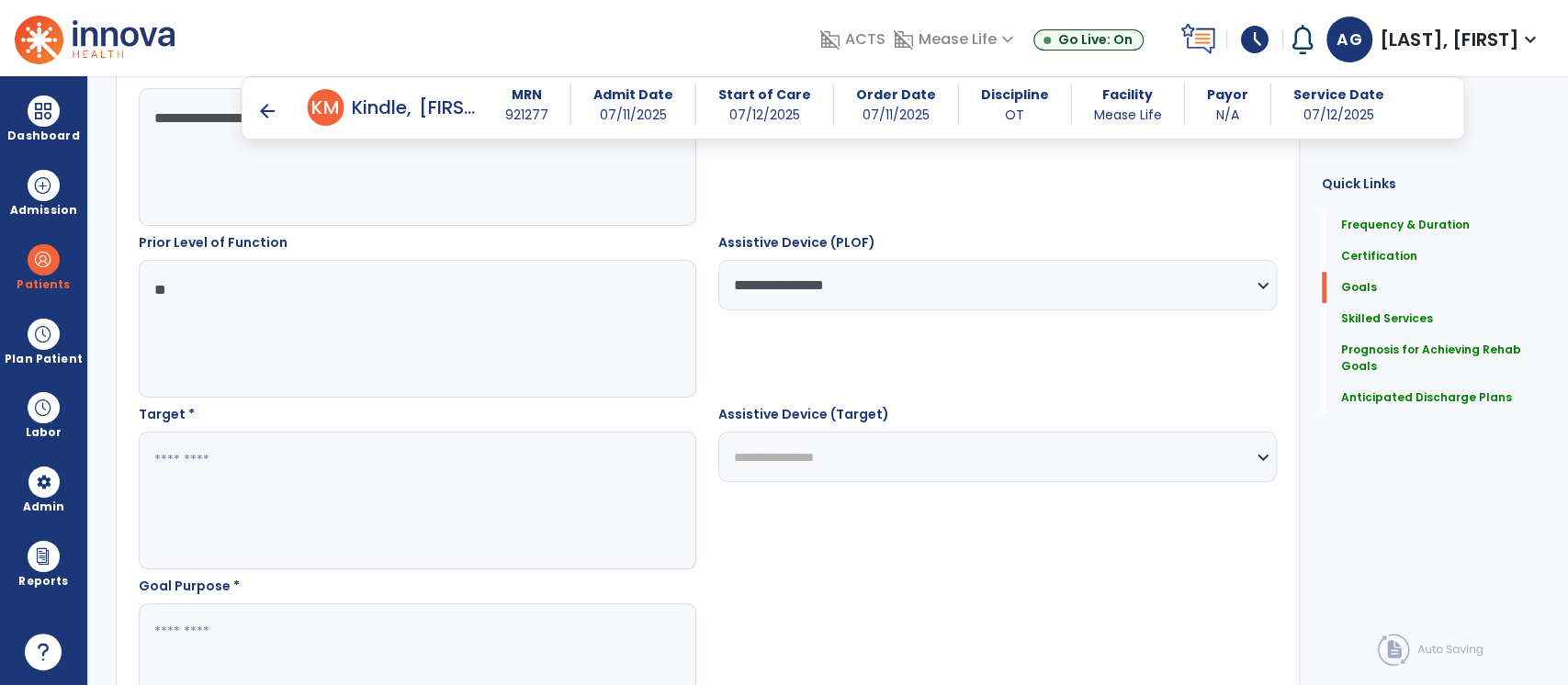 click at bounding box center [417, 500] 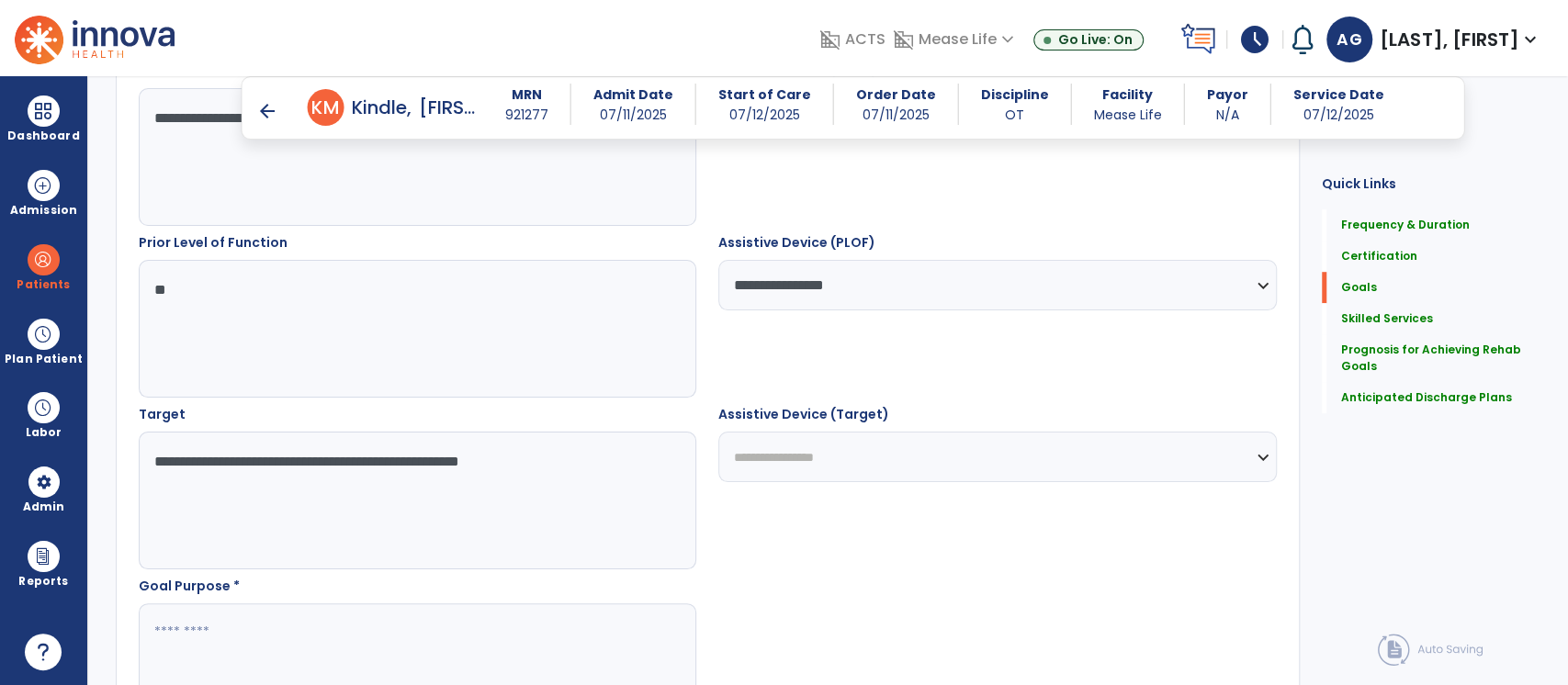 type on "**********" 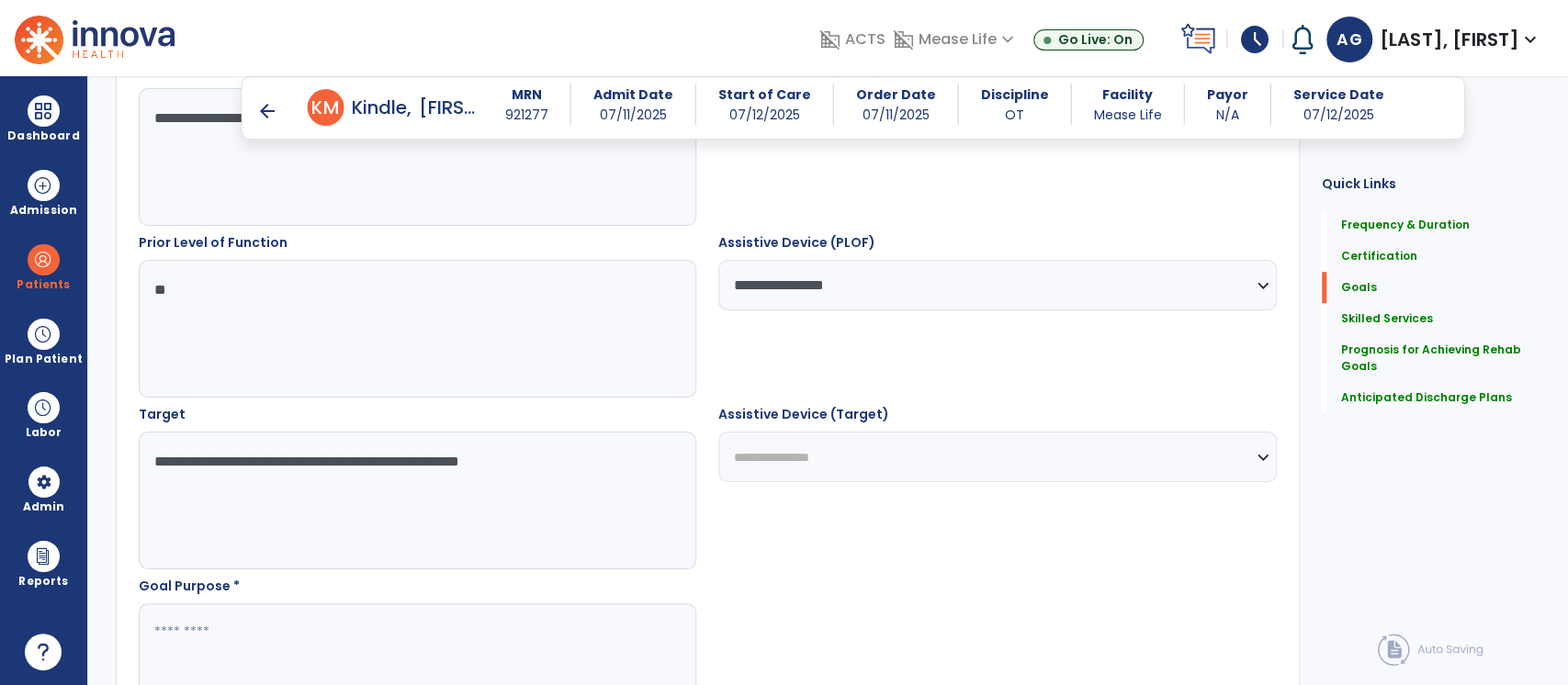 click on "**********" at bounding box center (997, 456) 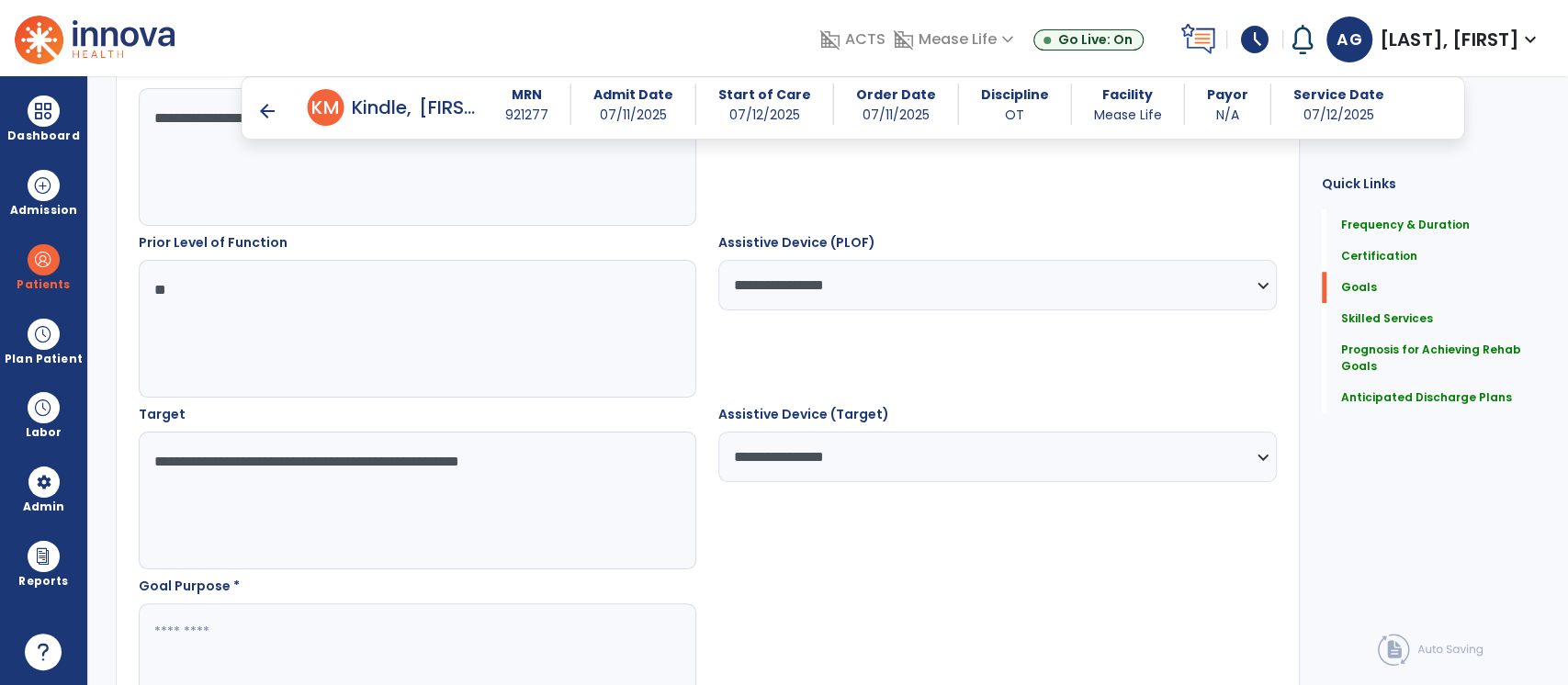 click at bounding box center [417, 672] 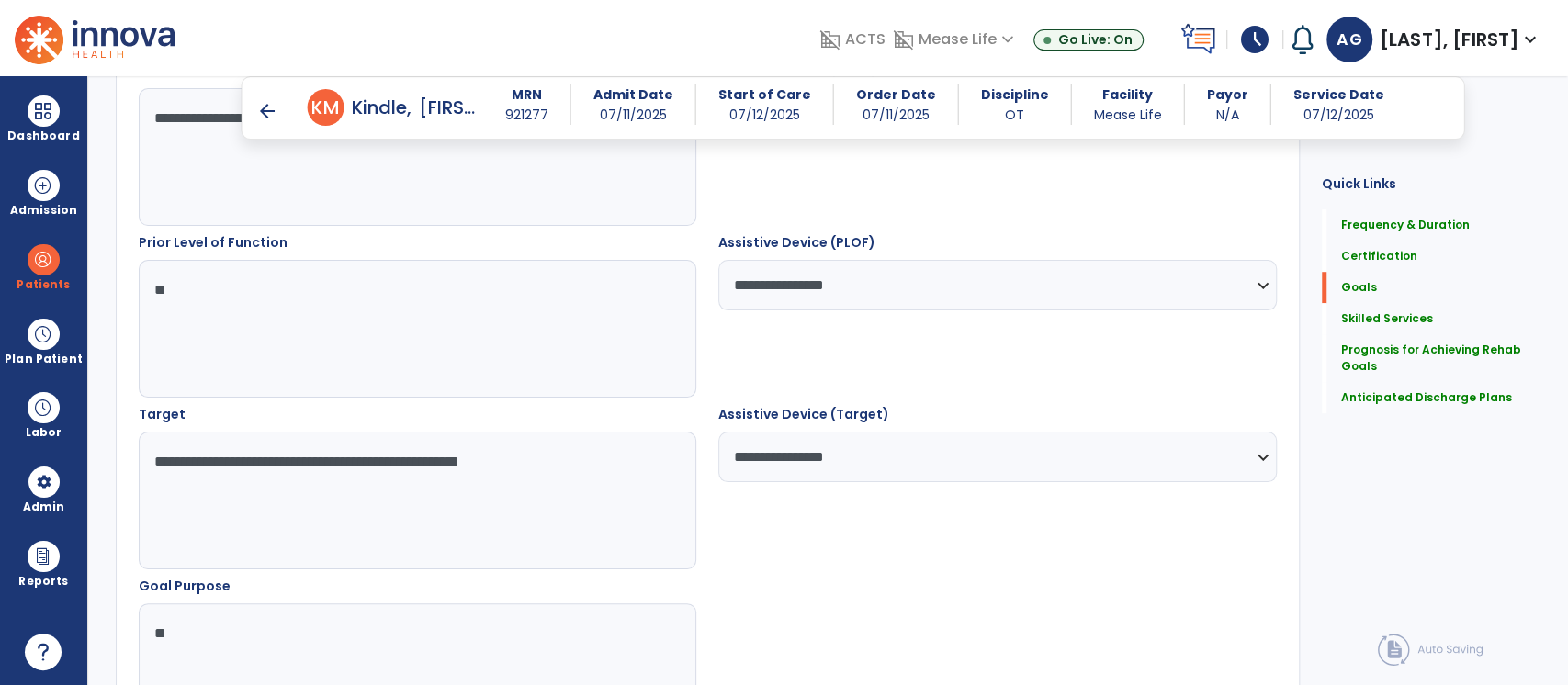 type on "*" 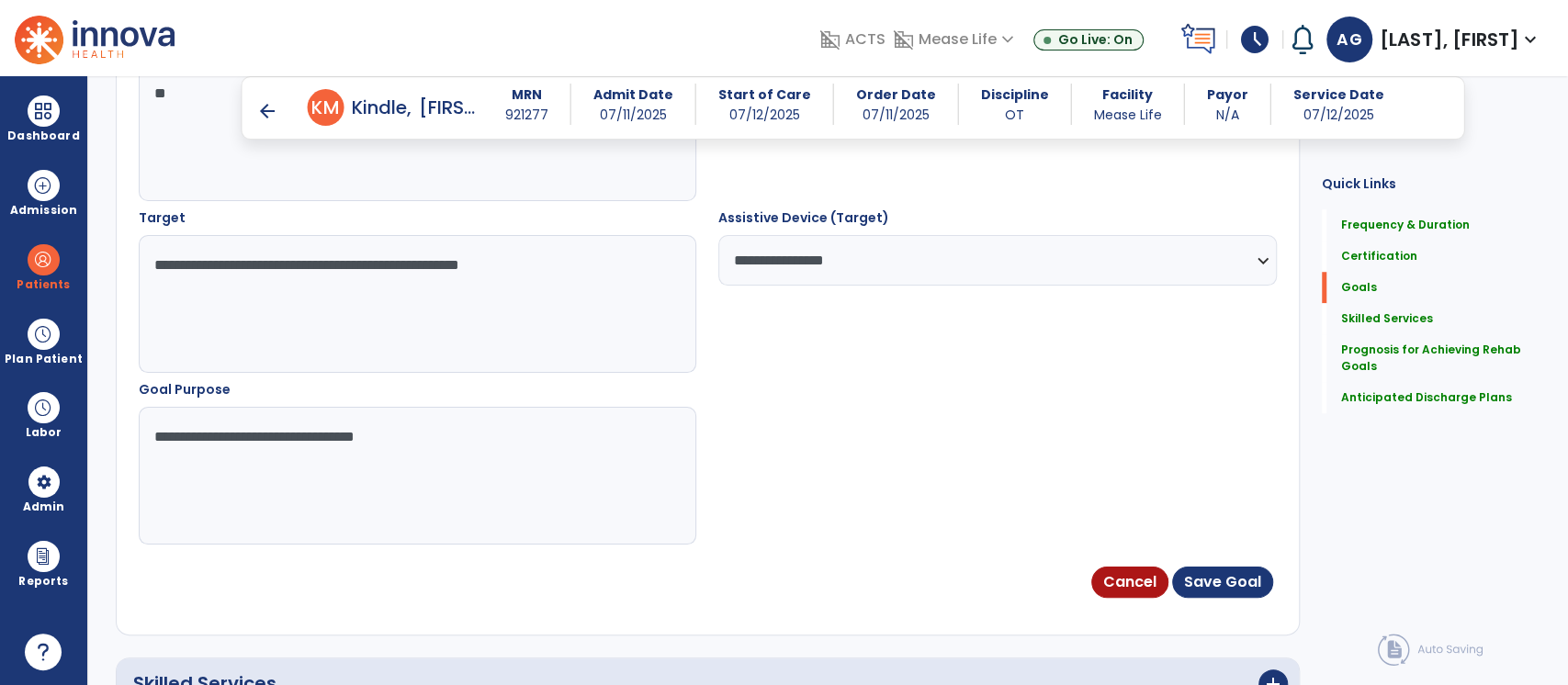 scroll, scrollTop: 1066, scrollLeft: 0, axis: vertical 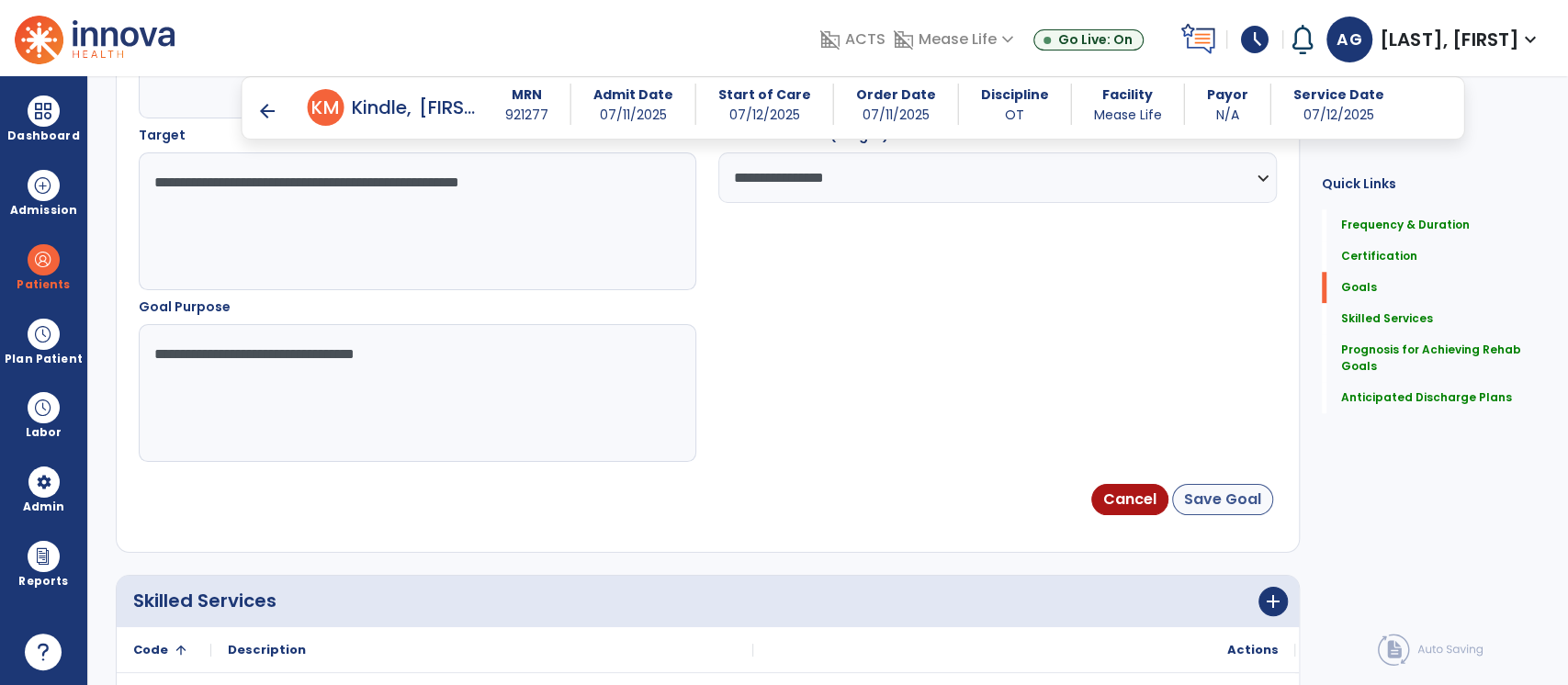 type on "**********" 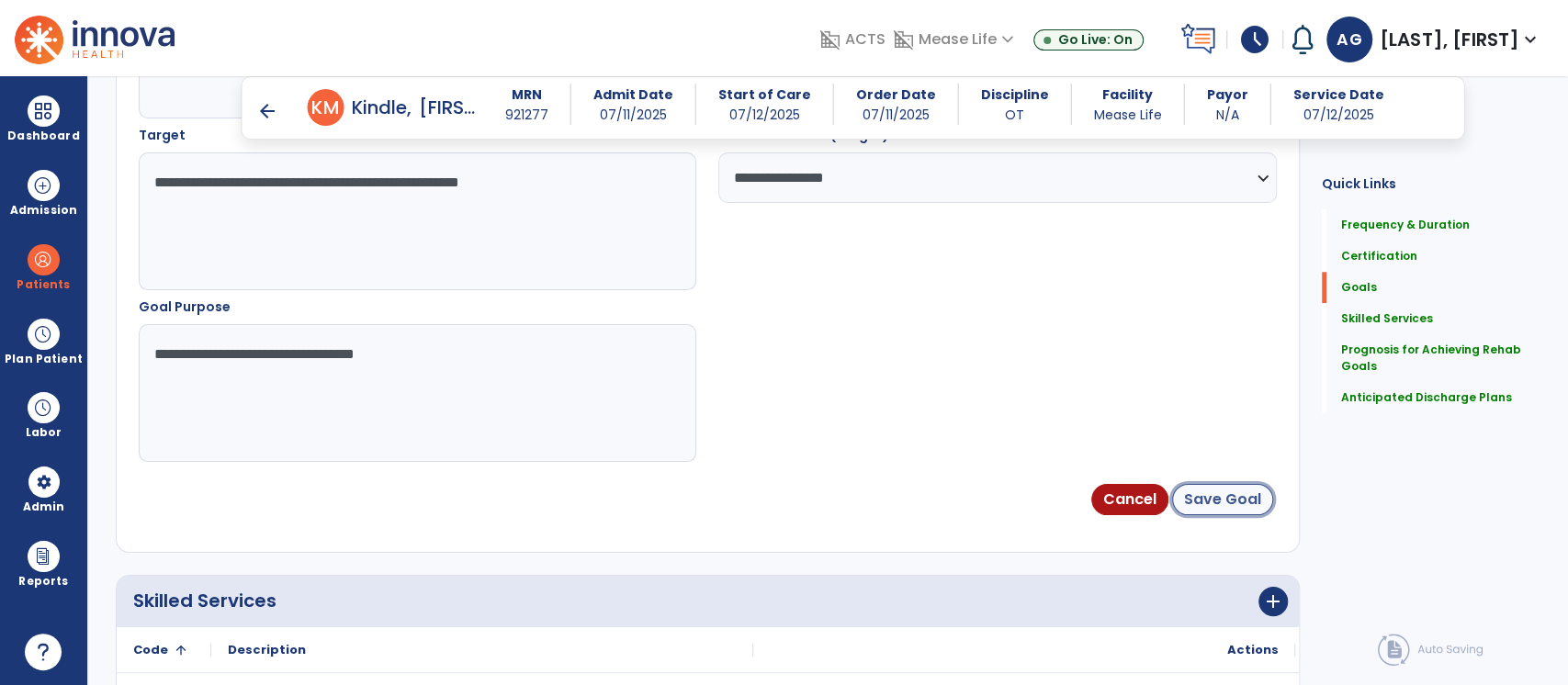 click on "Save Goal" at bounding box center [1223, 500] 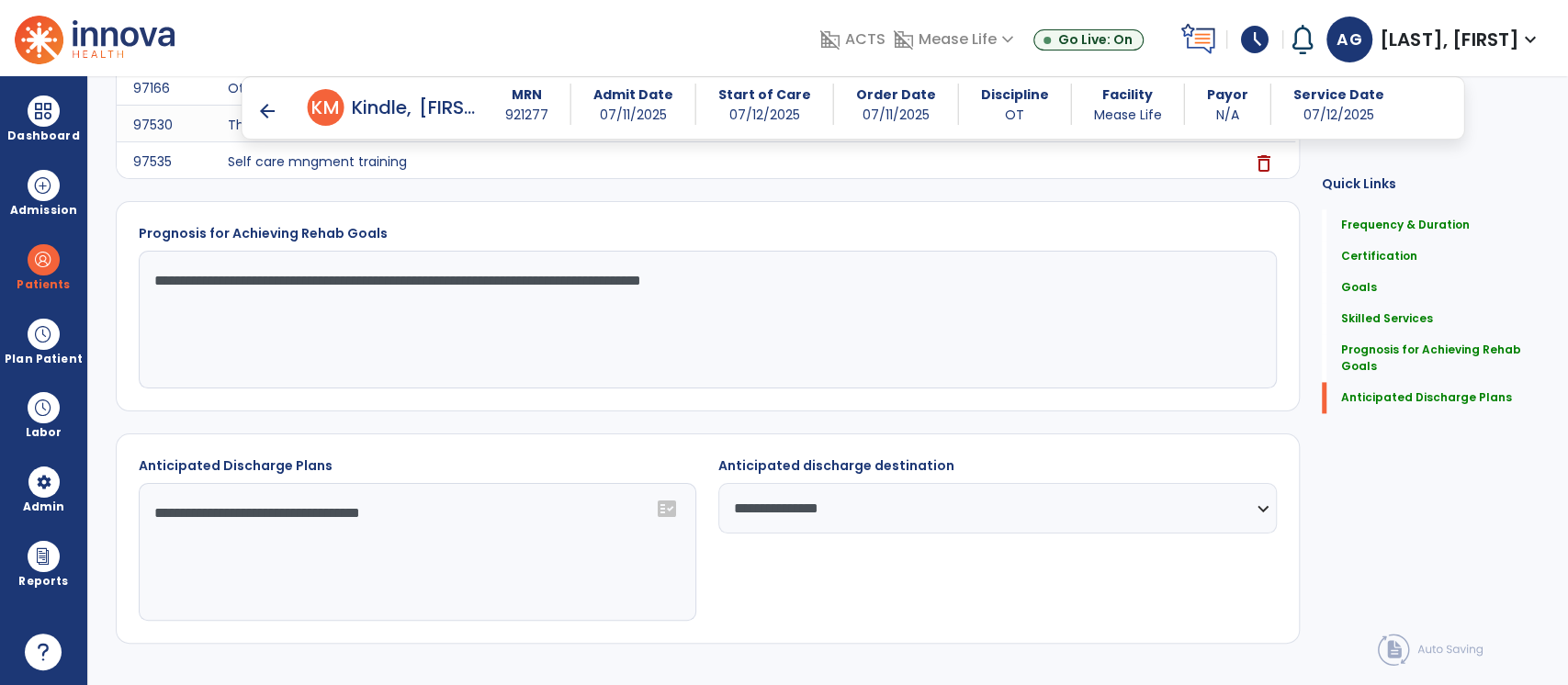 scroll, scrollTop: 1654, scrollLeft: 0, axis: vertical 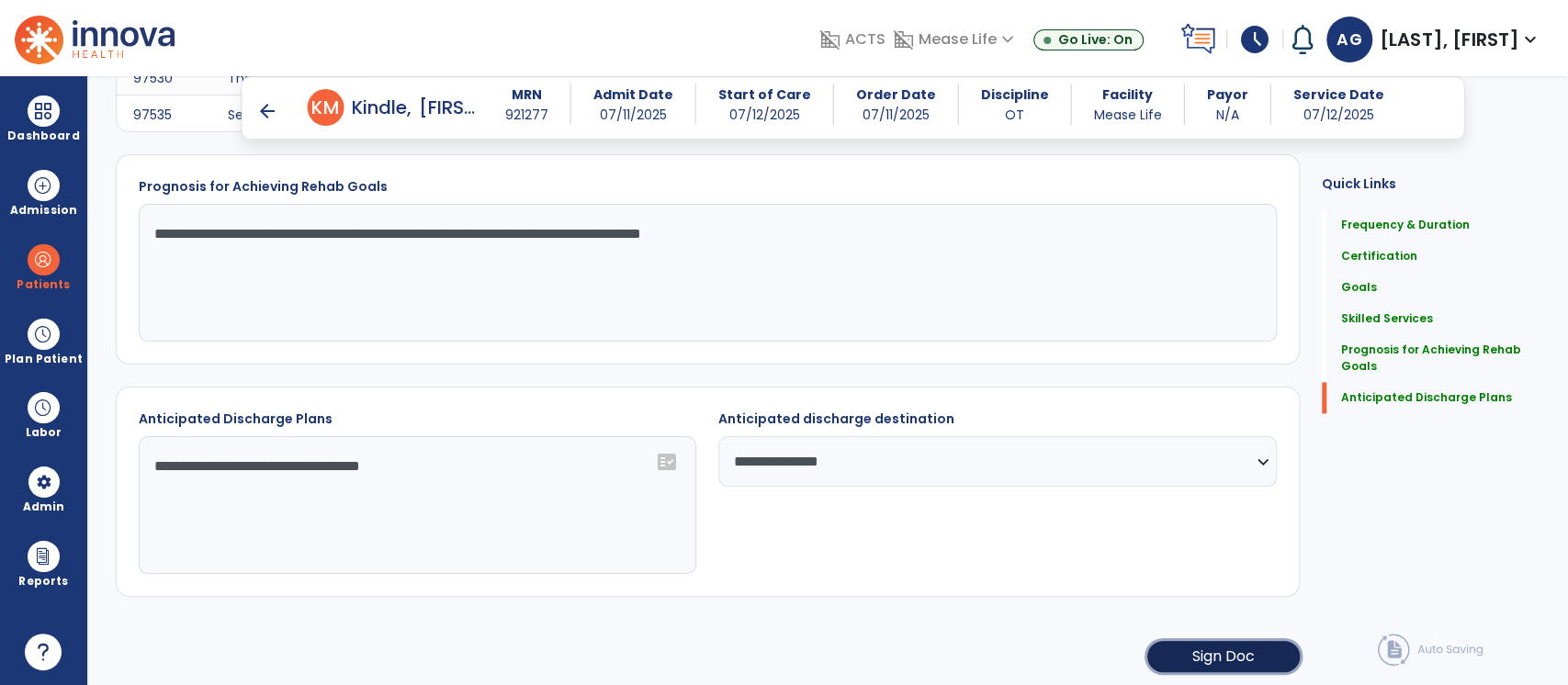 click on "Sign Doc" 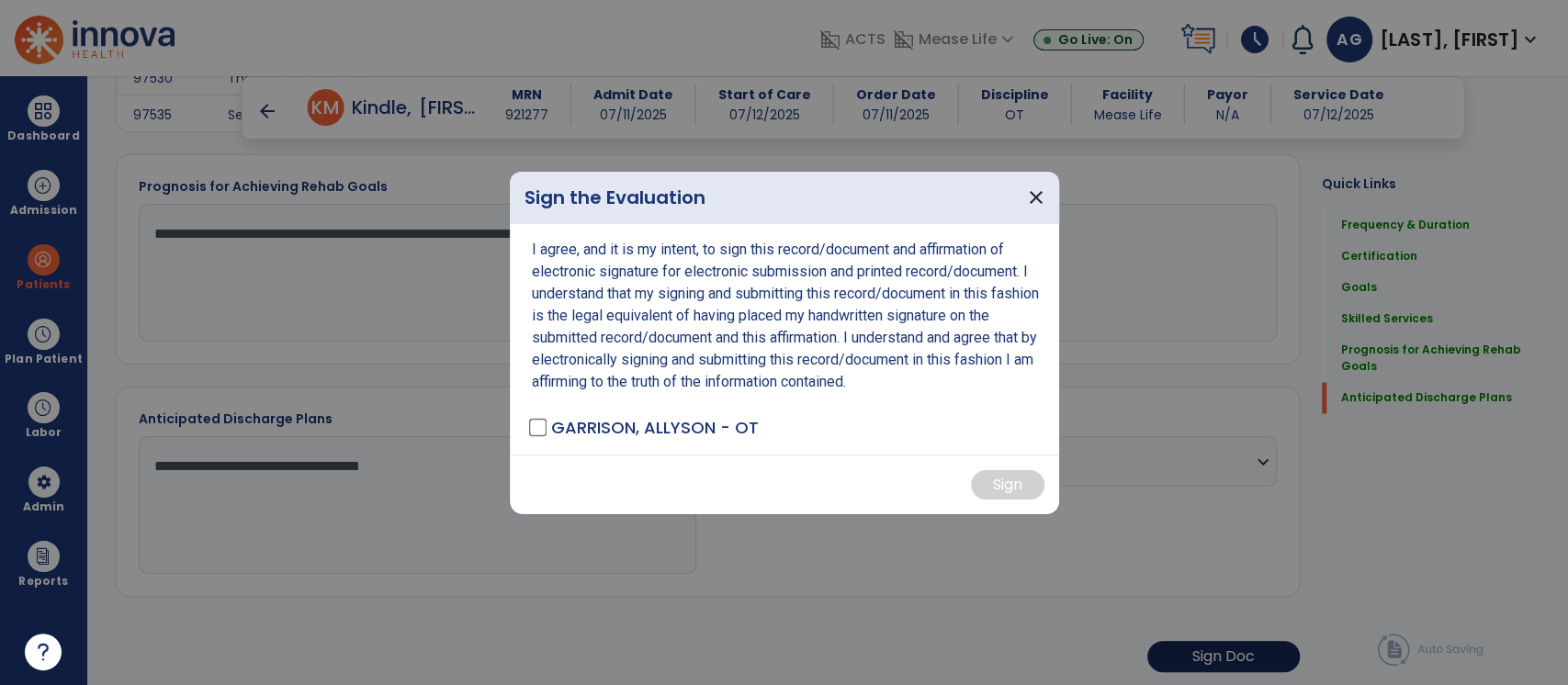 click at bounding box center [784, 342] 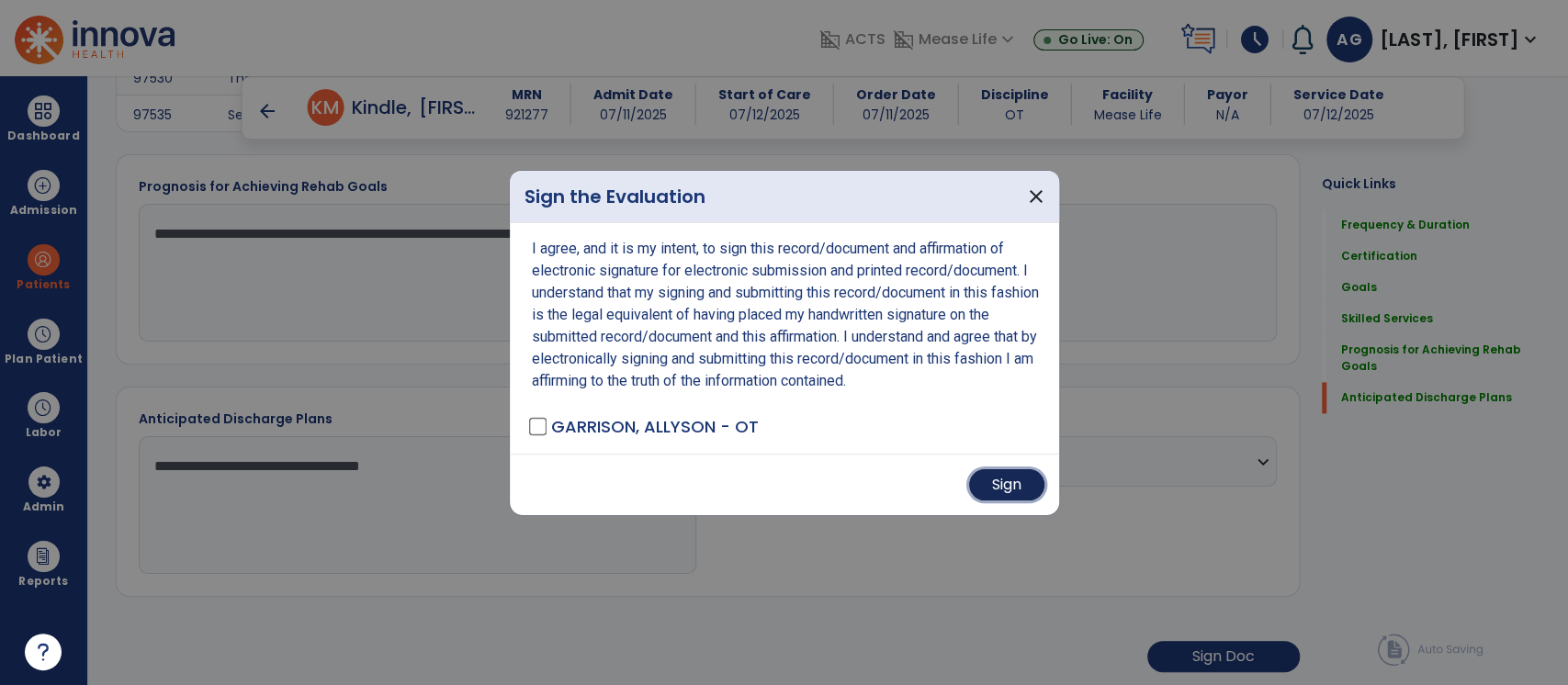 click on "Sign" at bounding box center [1007, 485] 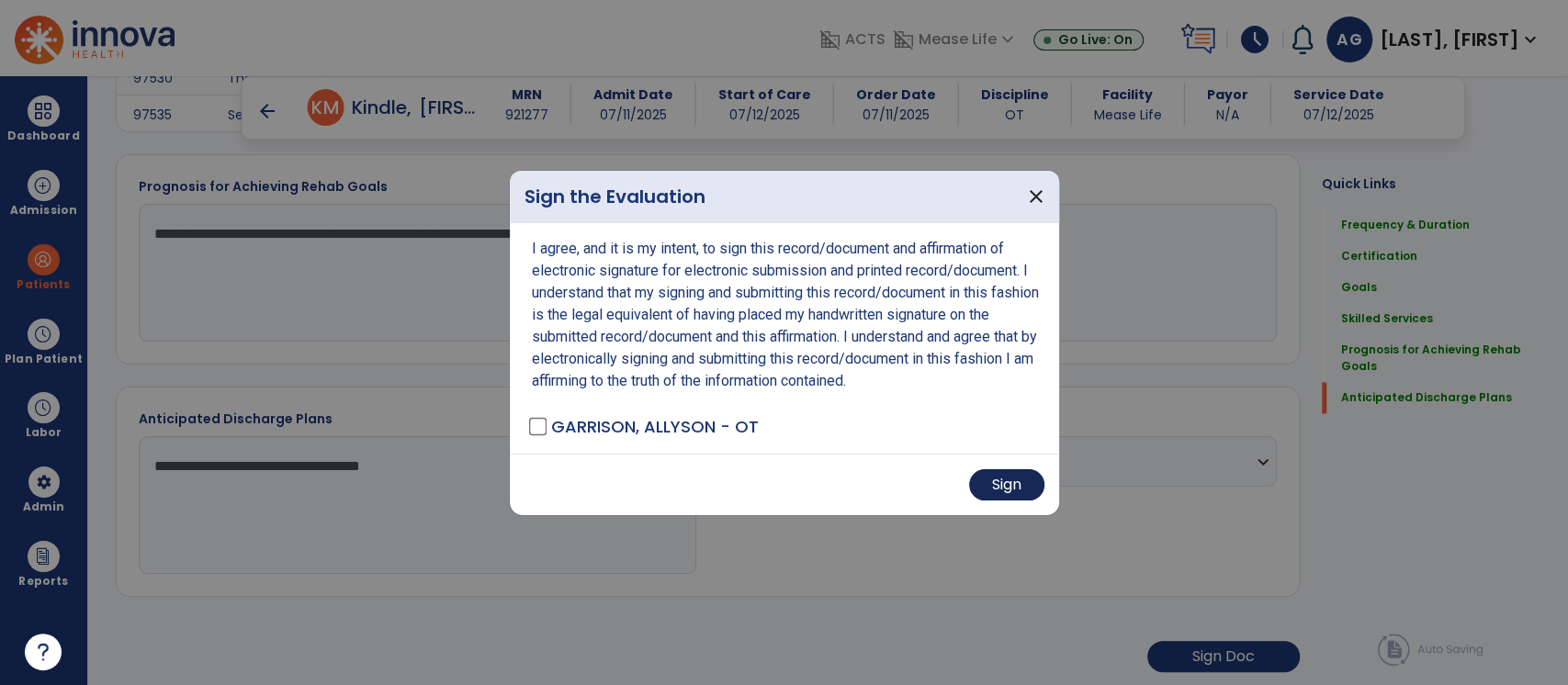 scroll, scrollTop: 1653, scrollLeft: 0, axis: vertical 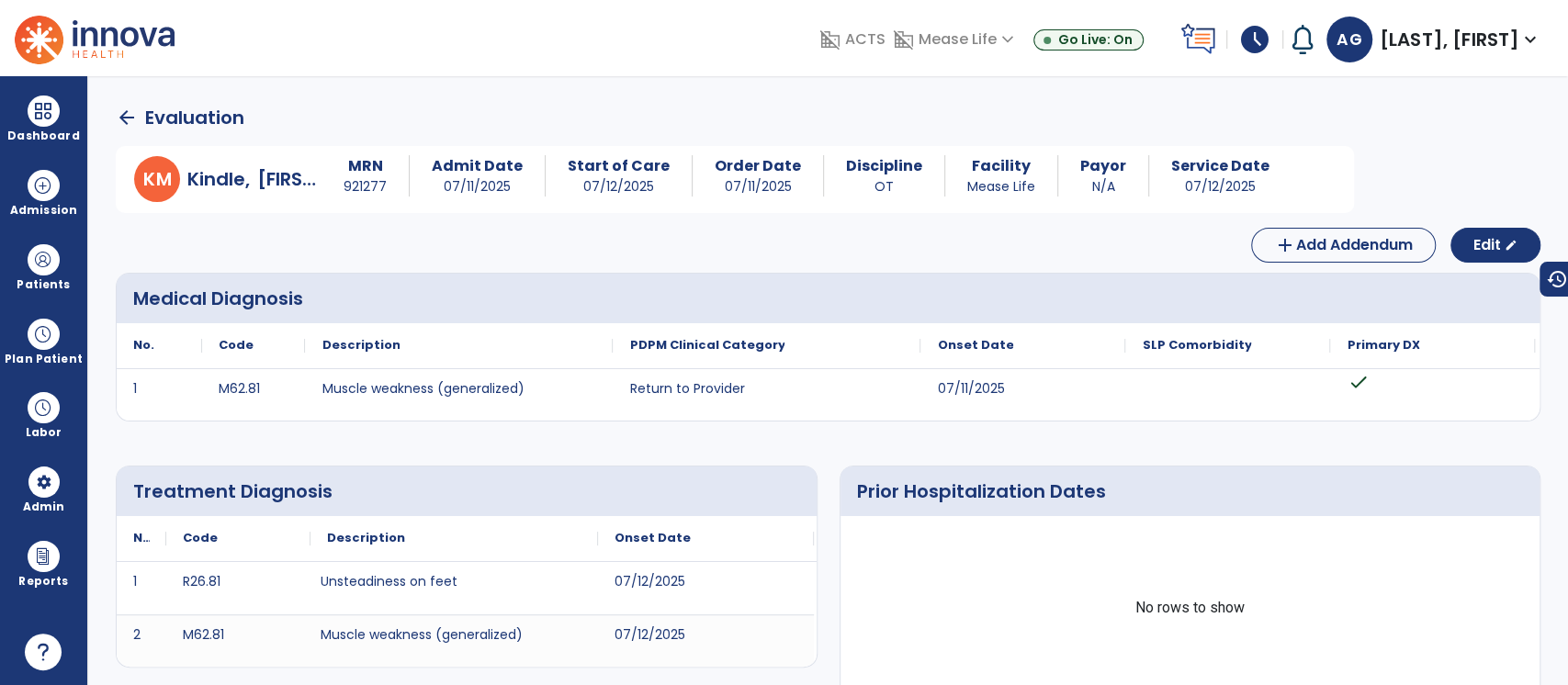 click on "arrow_back   Evaluation" 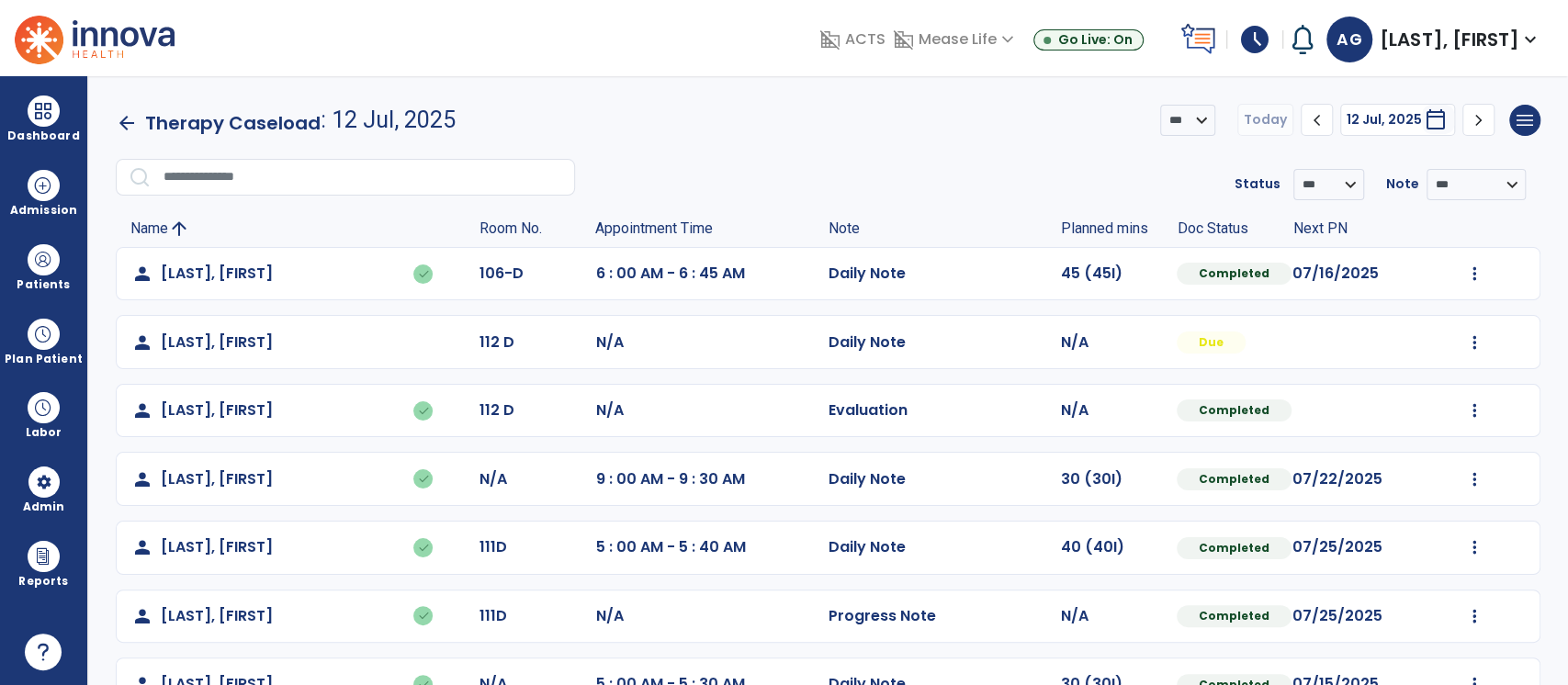 click on "arrow_back" 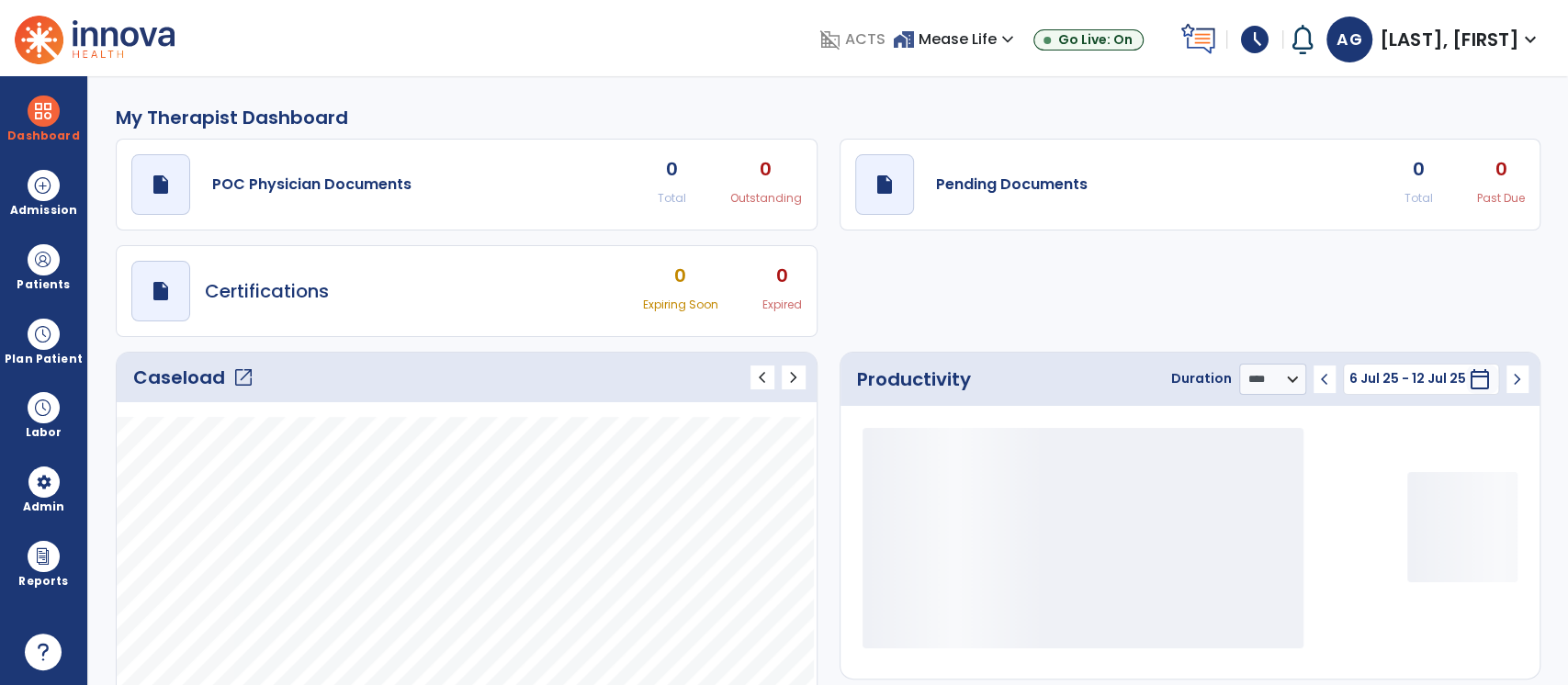 scroll, scrollTop: 39, scrollLeft: 0, axis: vertical 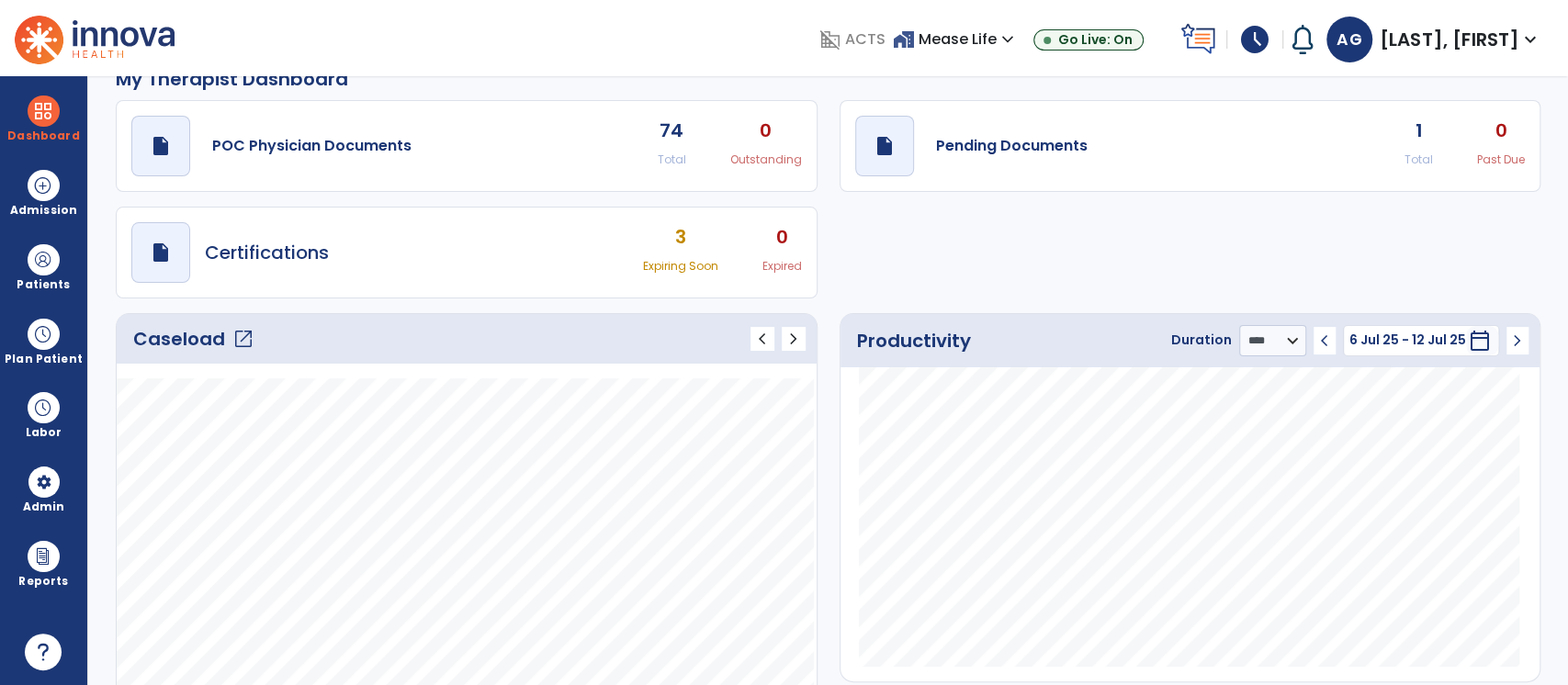 click on "draft   open_in_new  Pending Documents 1 Total 0 Past Due" 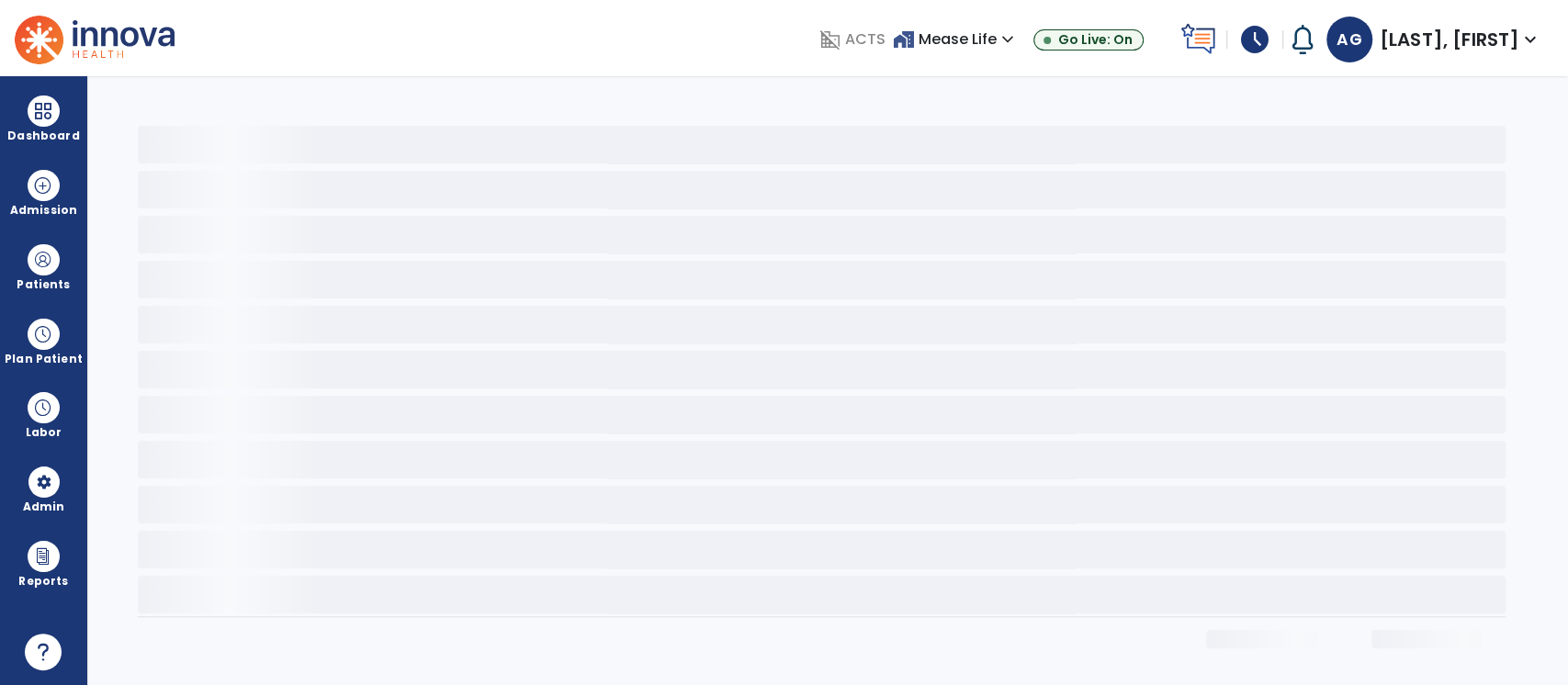 scroll, scrollTop: 0, scrollLeft: 0, axis: both 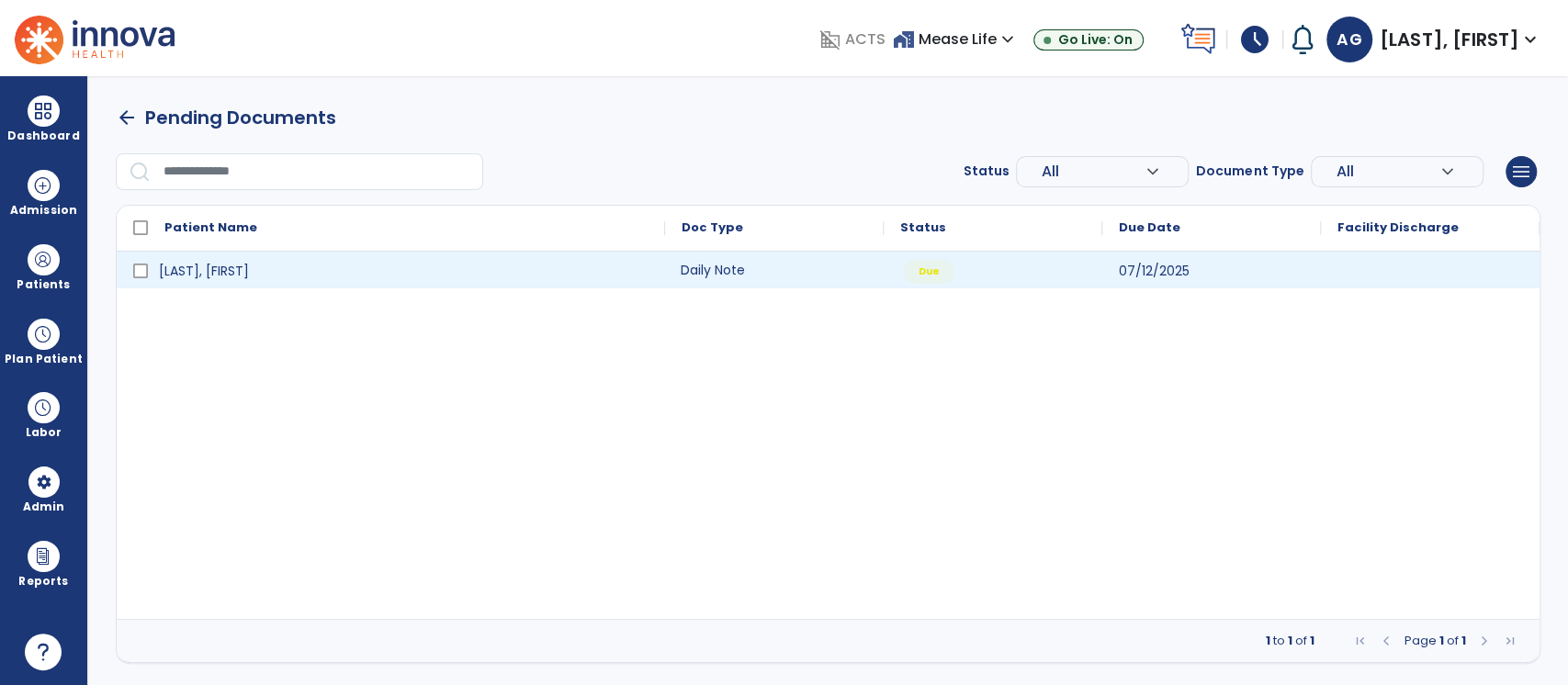click on "Daily Note" at bounding box center [774, 270] 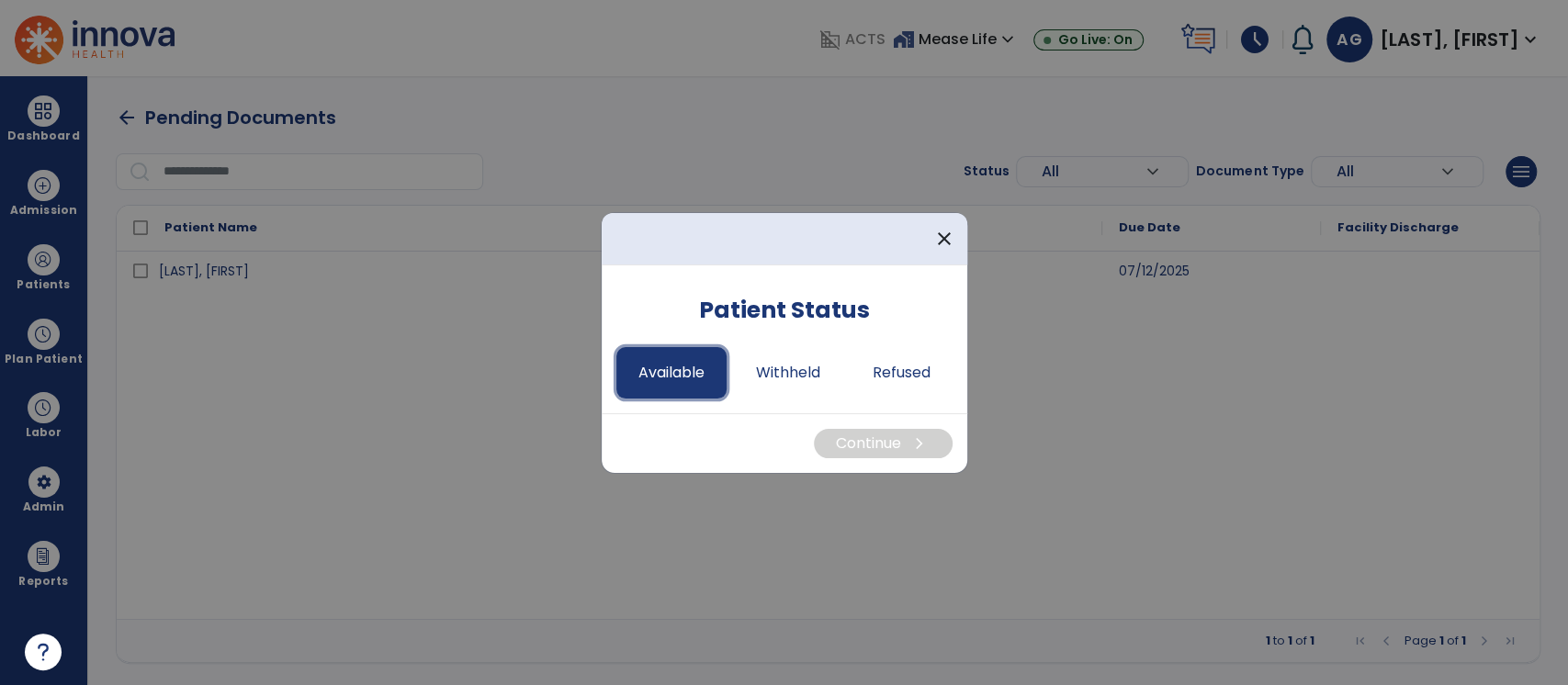 click on "Available" at bounding box center [671, 373] 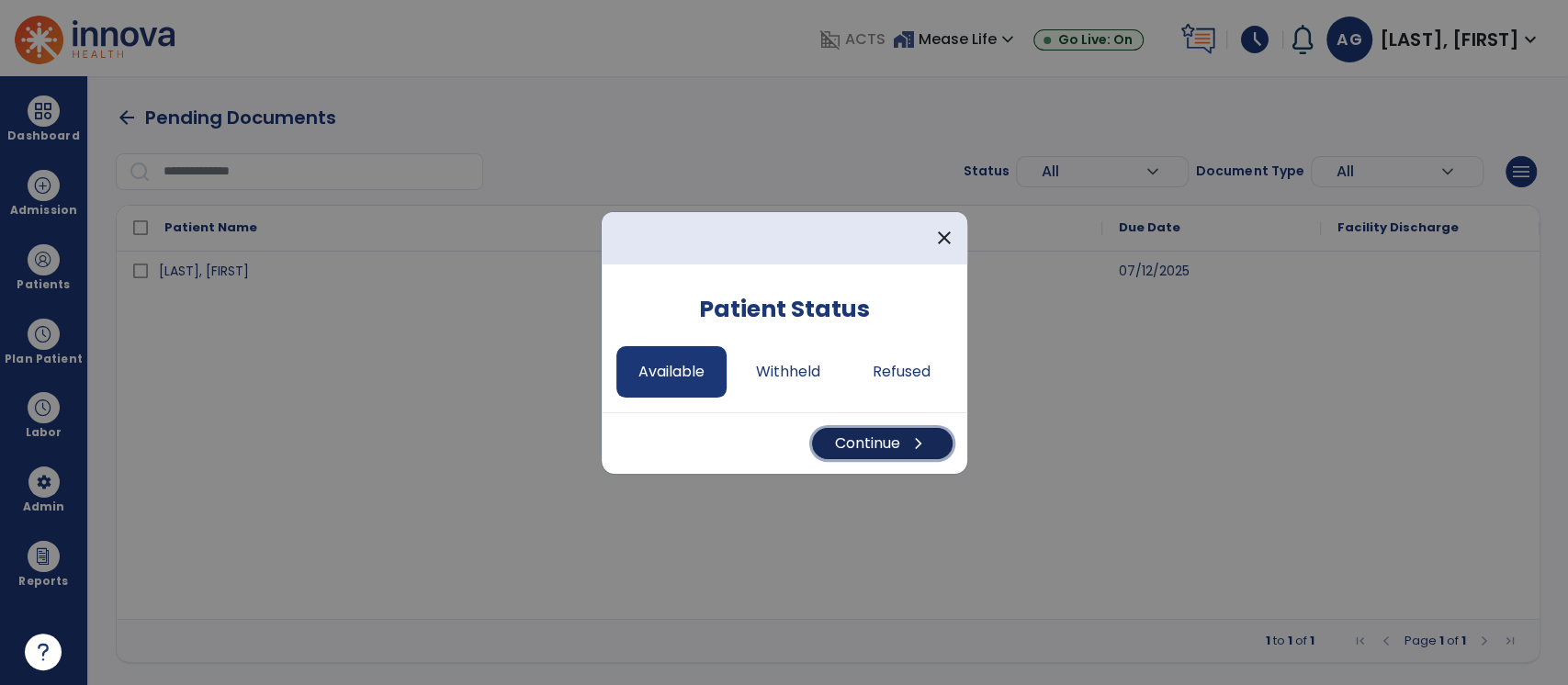click on "Continue   chevron_right" at bounding box center (882, 444) 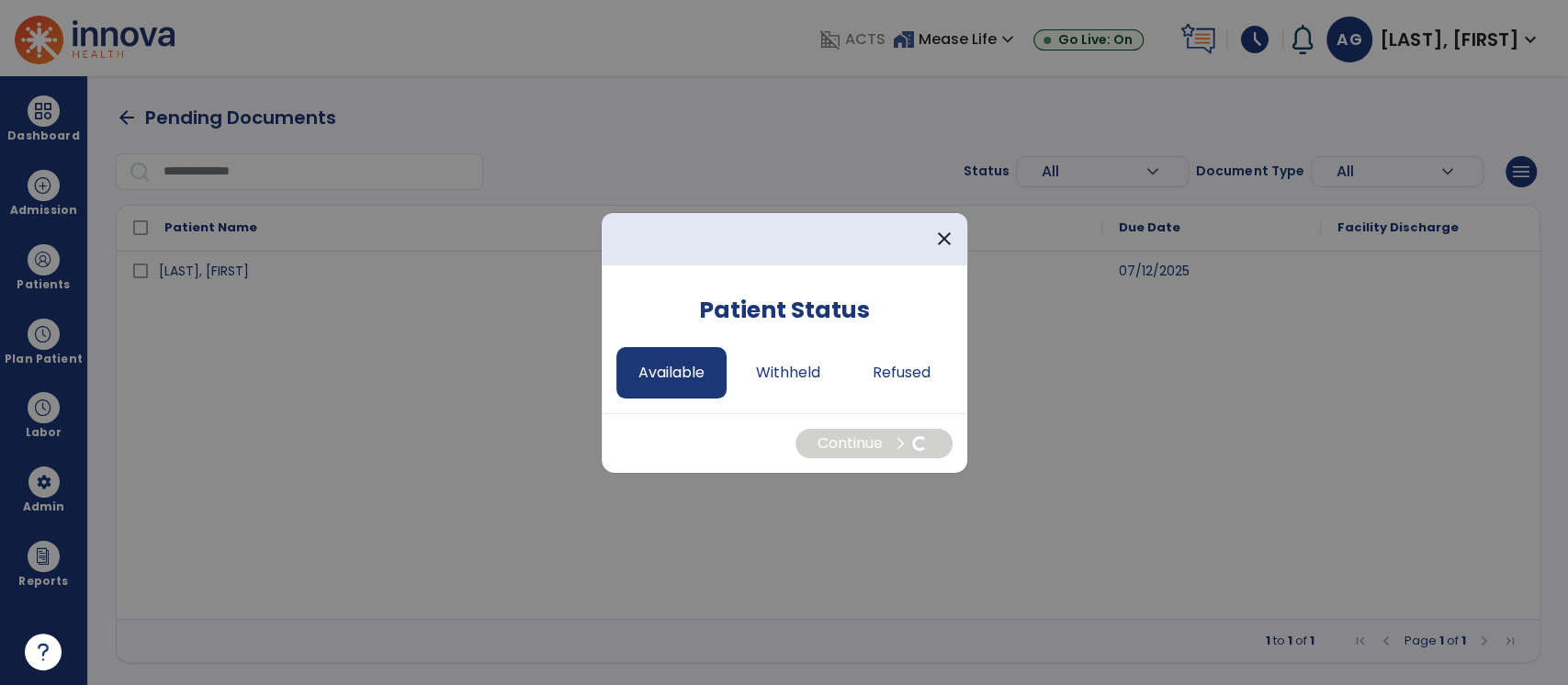 select on "*" 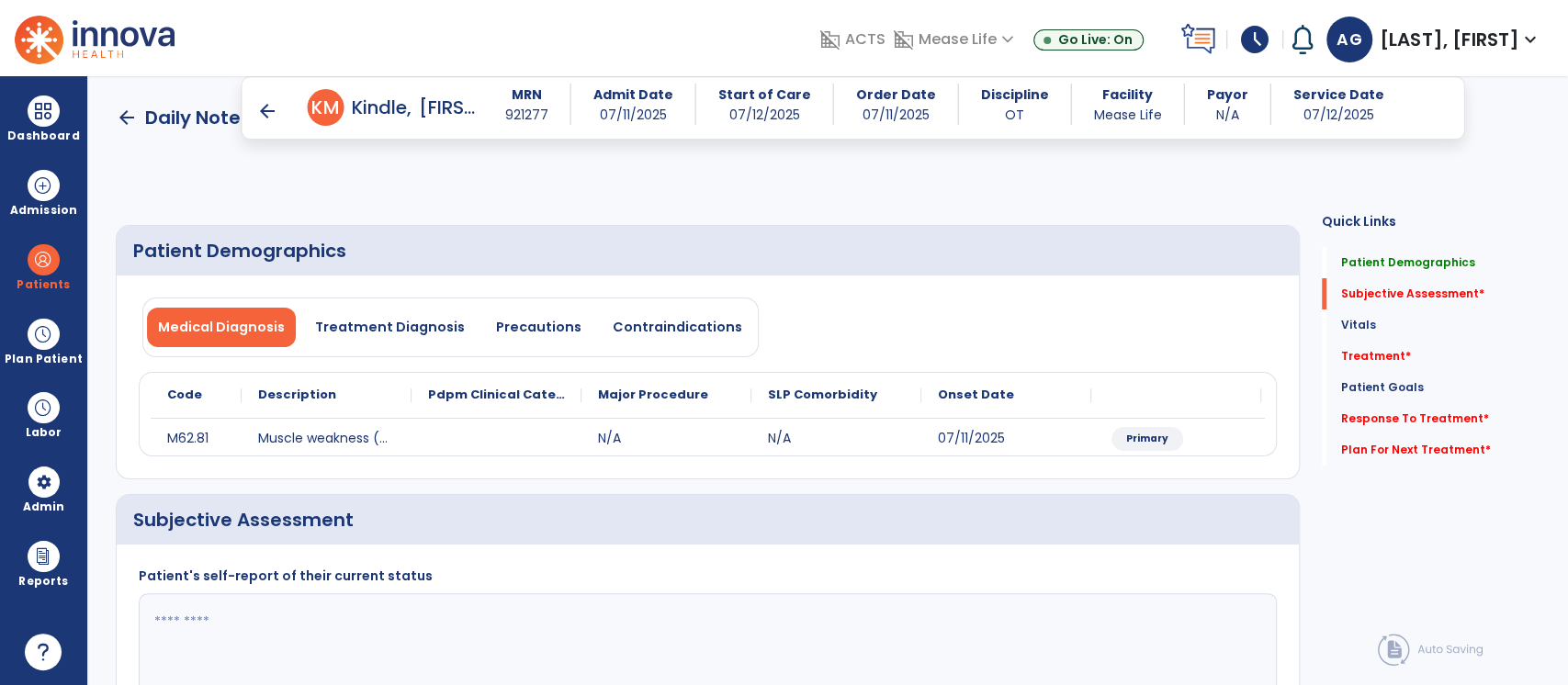 scroll, scrollTop: 220, scrollLeft: 0, axis: vertical 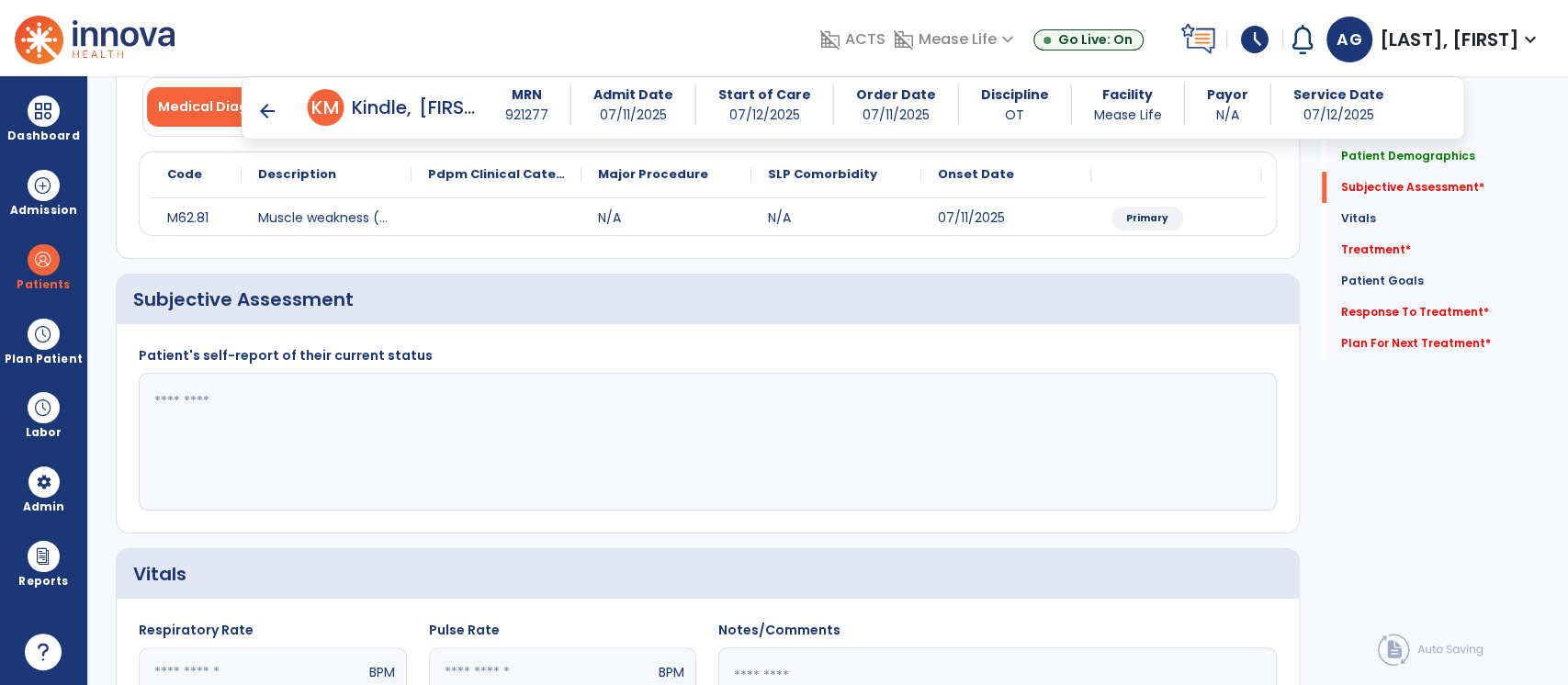 click 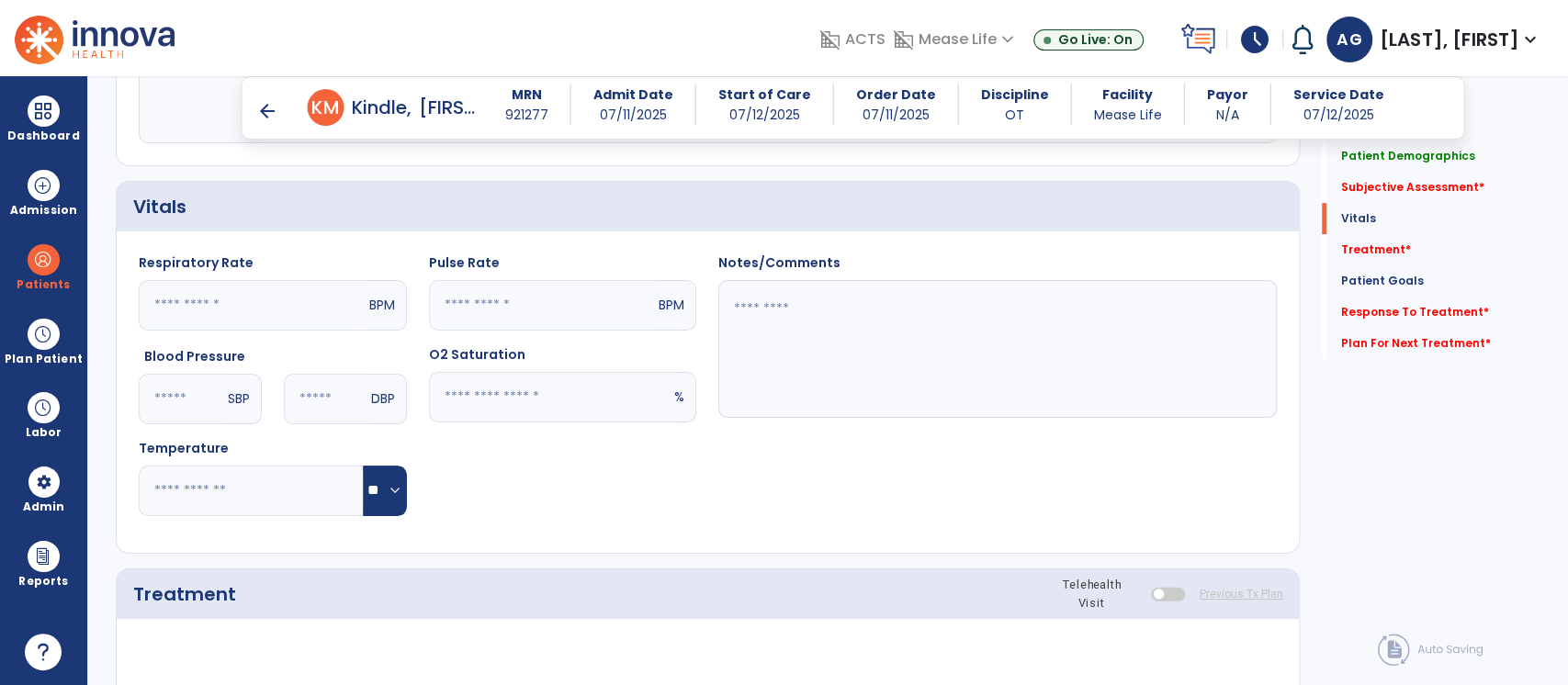 scroll, scrollTop: 861, scrollLeft: 0, axis: vertical 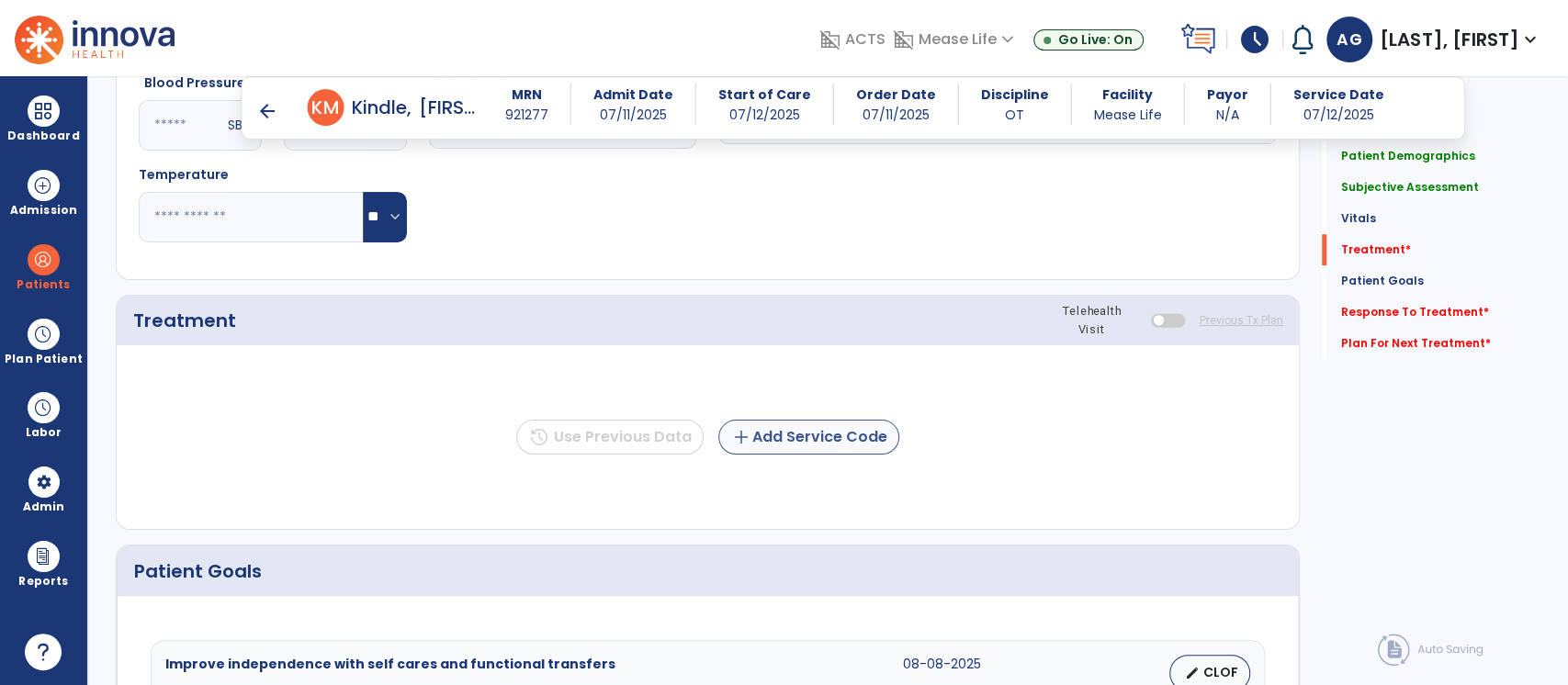 type on "**********" 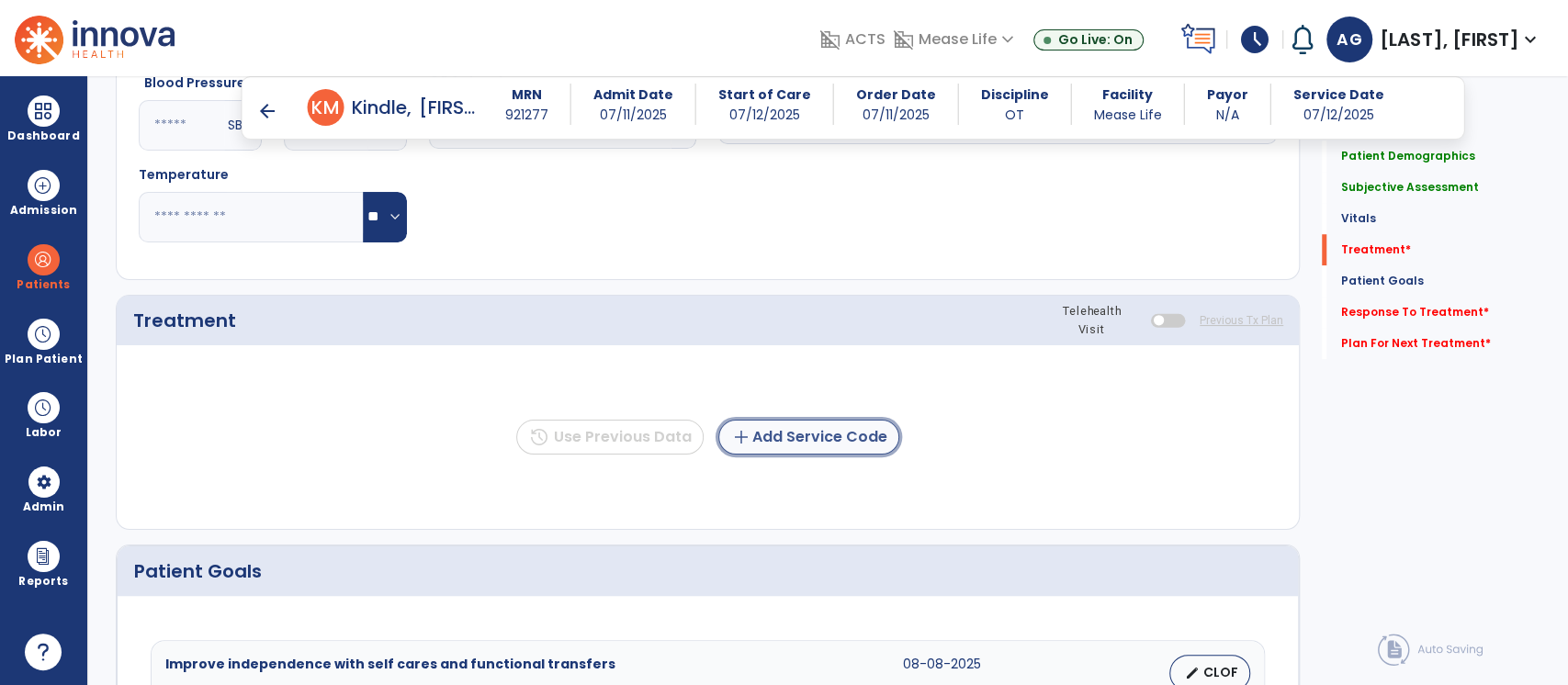 click on "add" 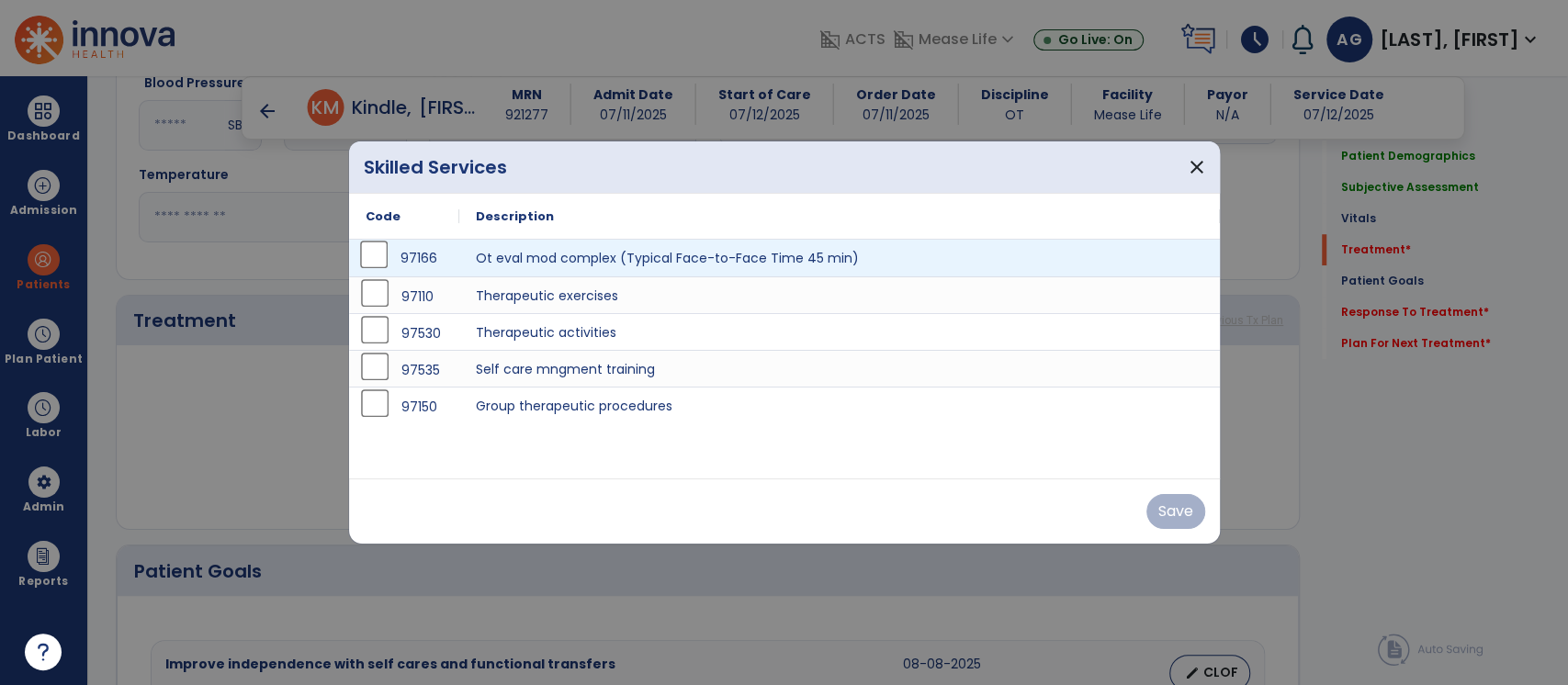 click on "97166" at bounding box center [404, 258] 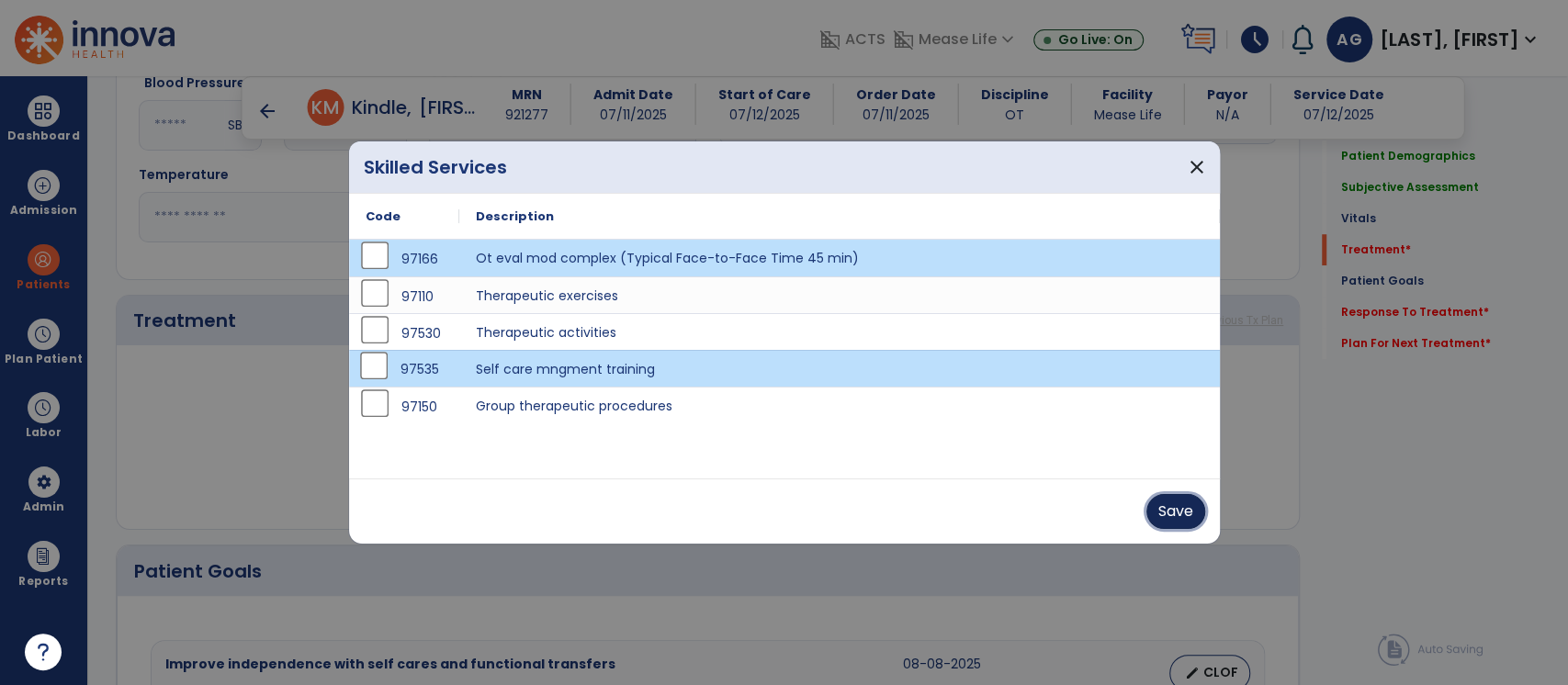 click on "Save" at bounding box center [1176, 511] 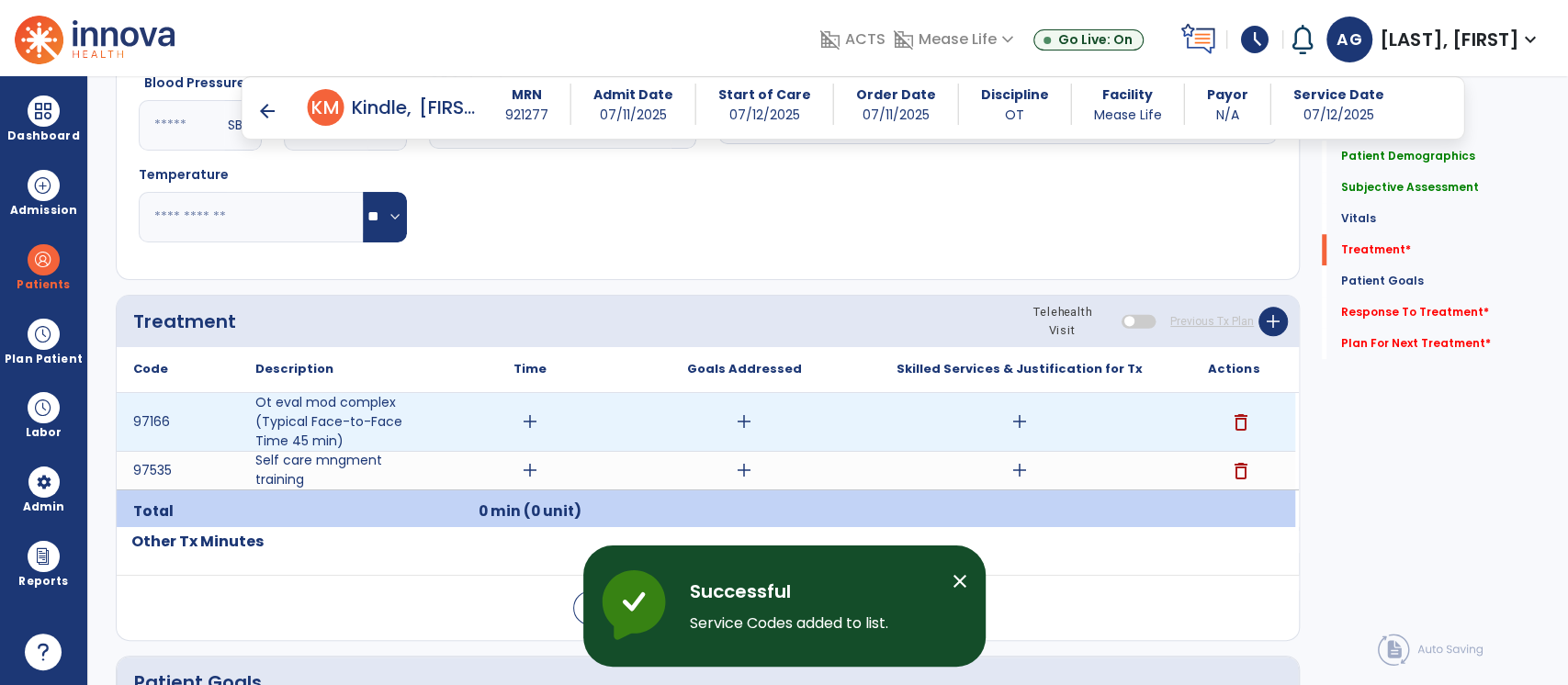 click on "add" at bounding box center [530, 421] 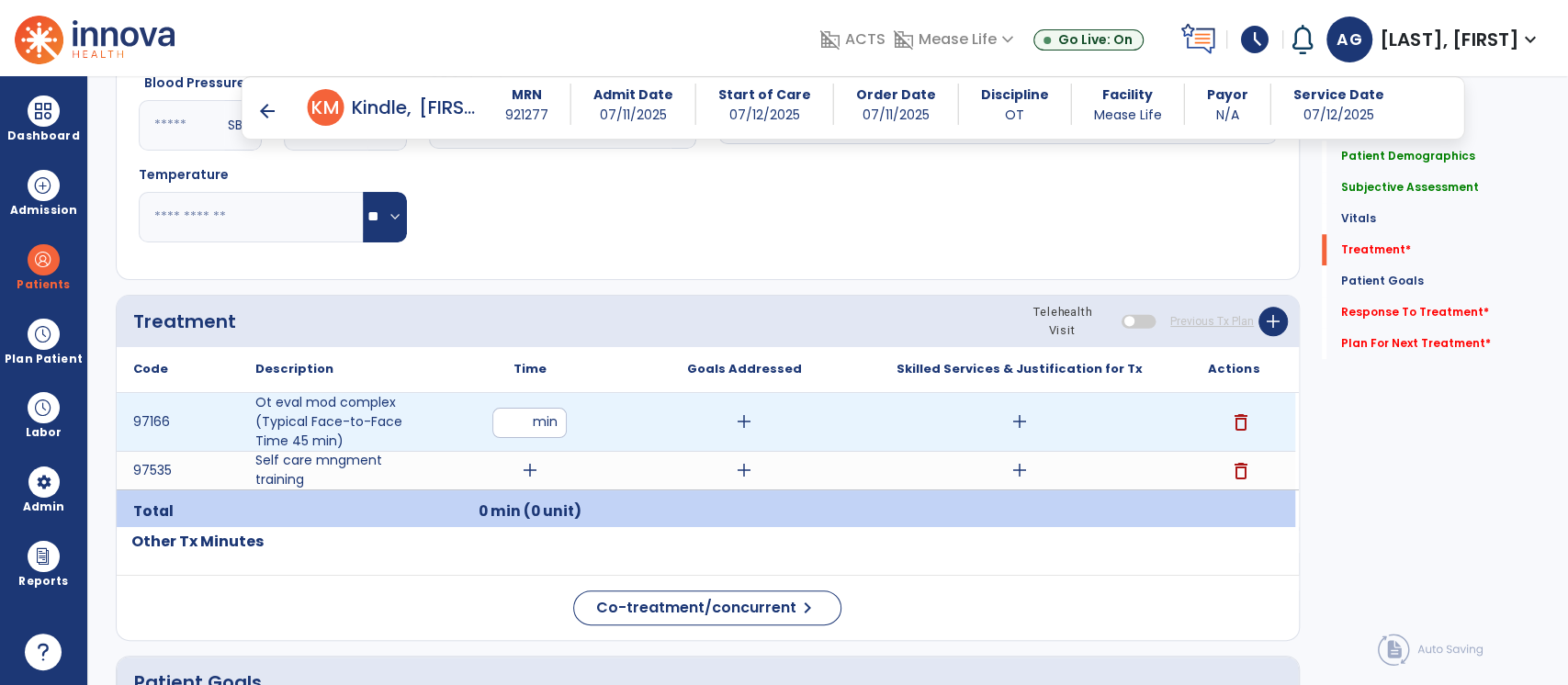 type on "**" 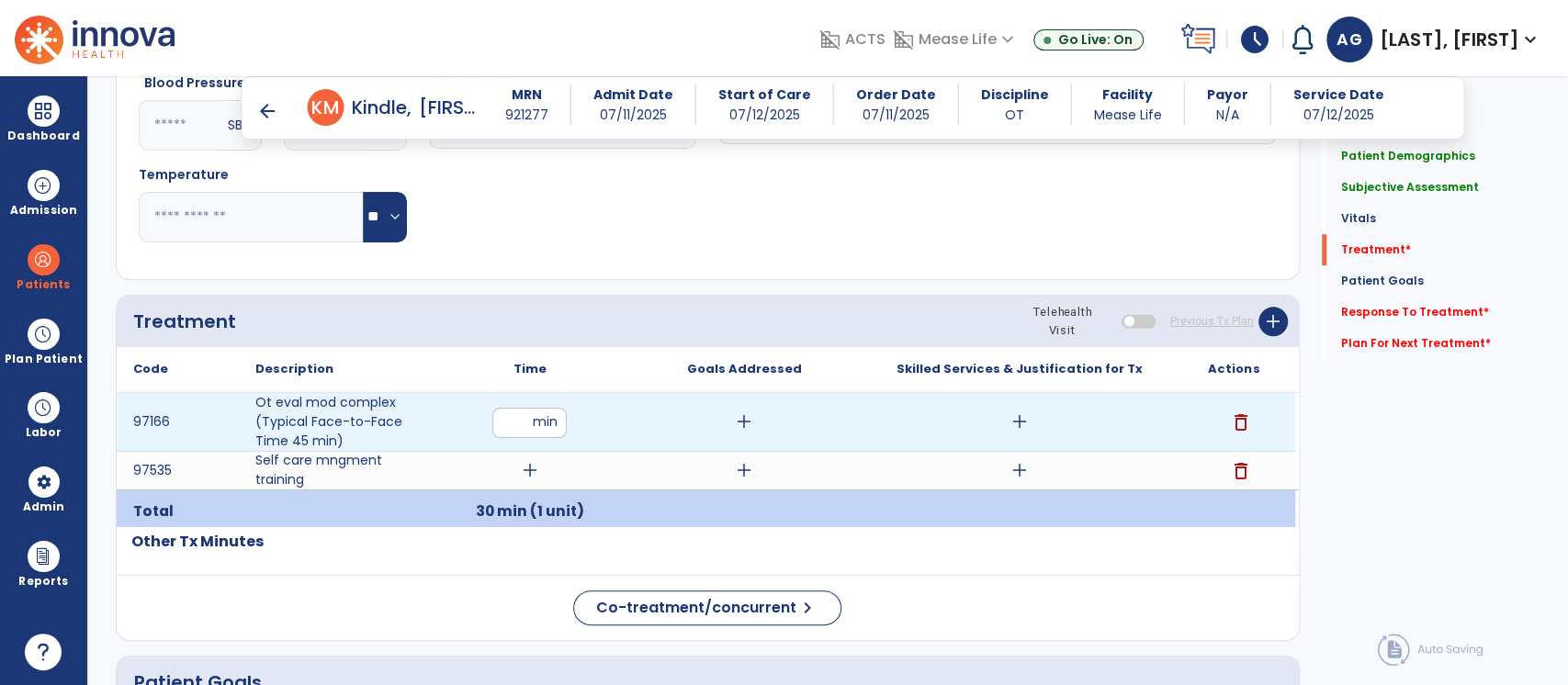 click on "add" at bounding box center (744, 421) 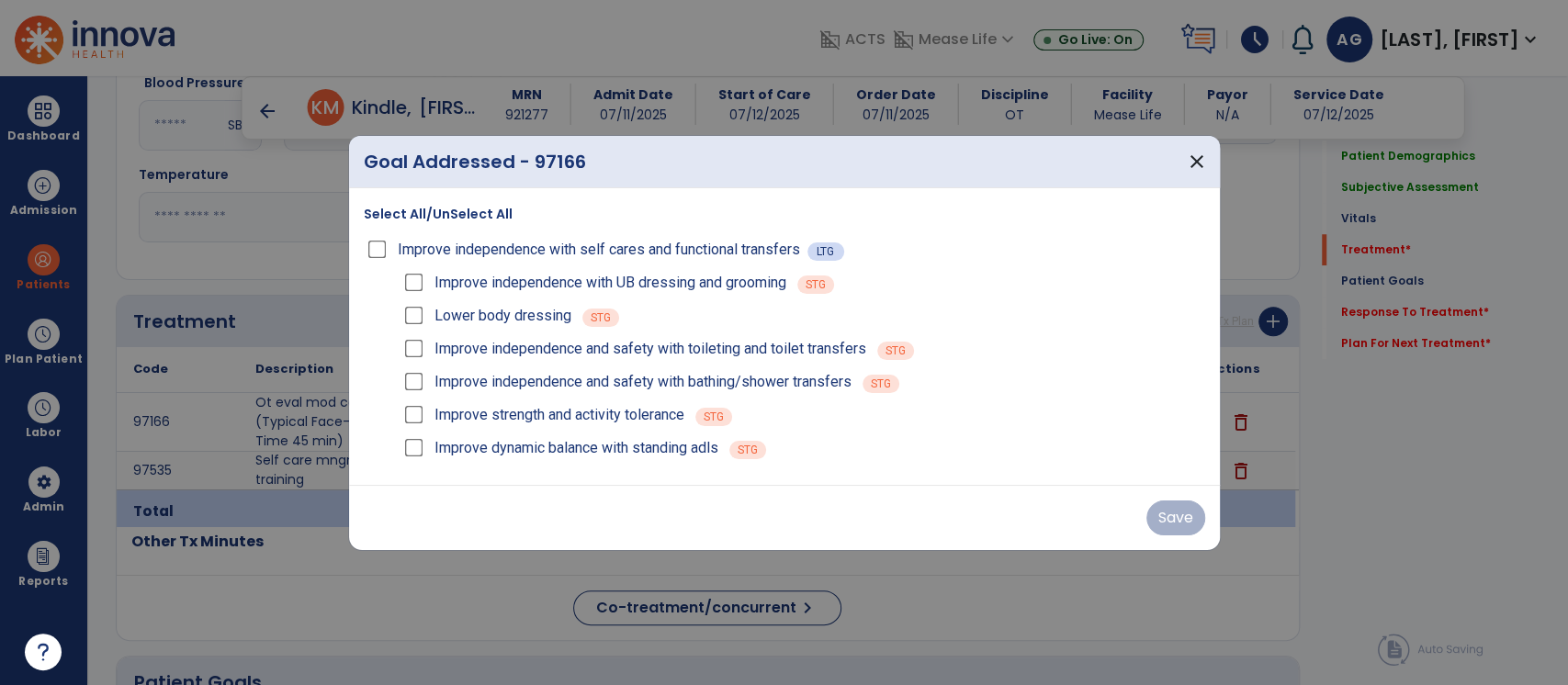 click on "Improve independence with self cares and functional transfers" at bounding box center (585, 250) 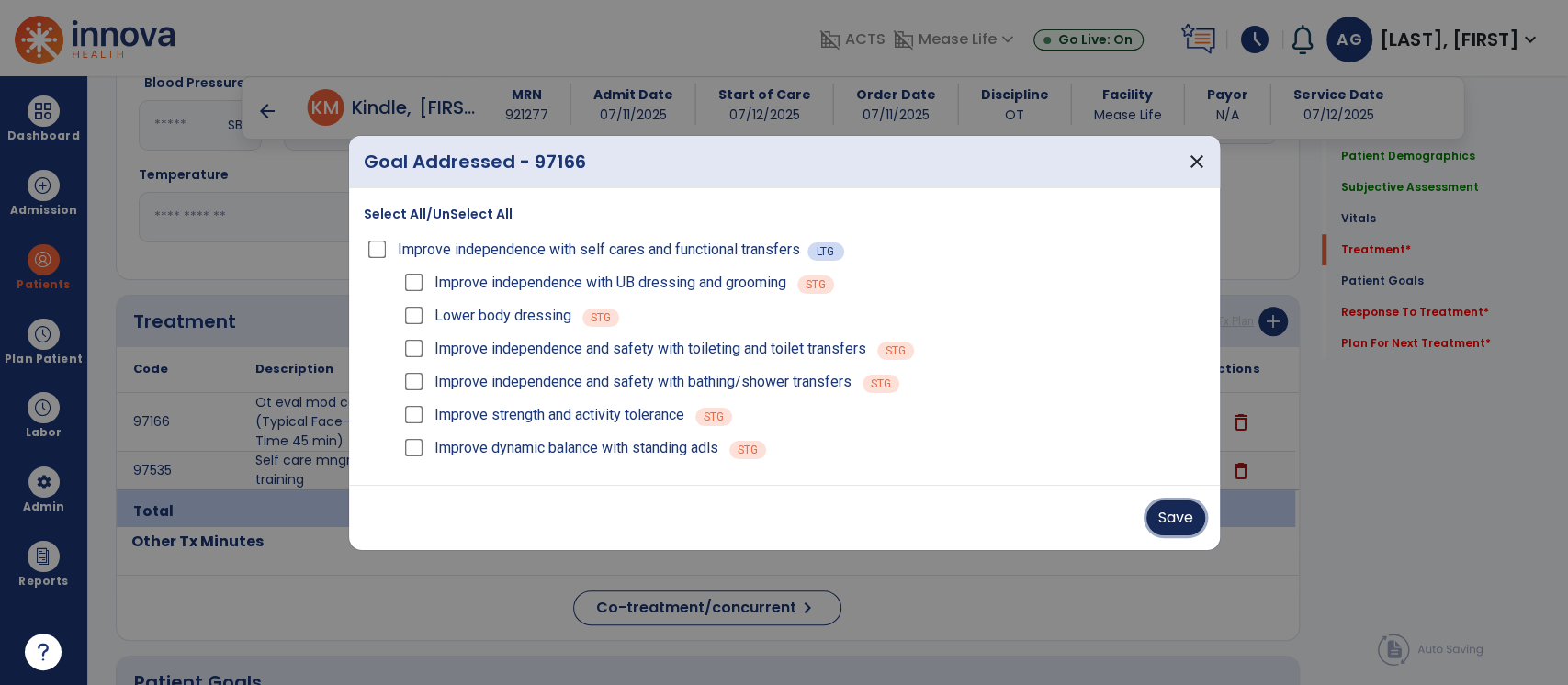 click on "Save" at bounding box center [1176, 518] 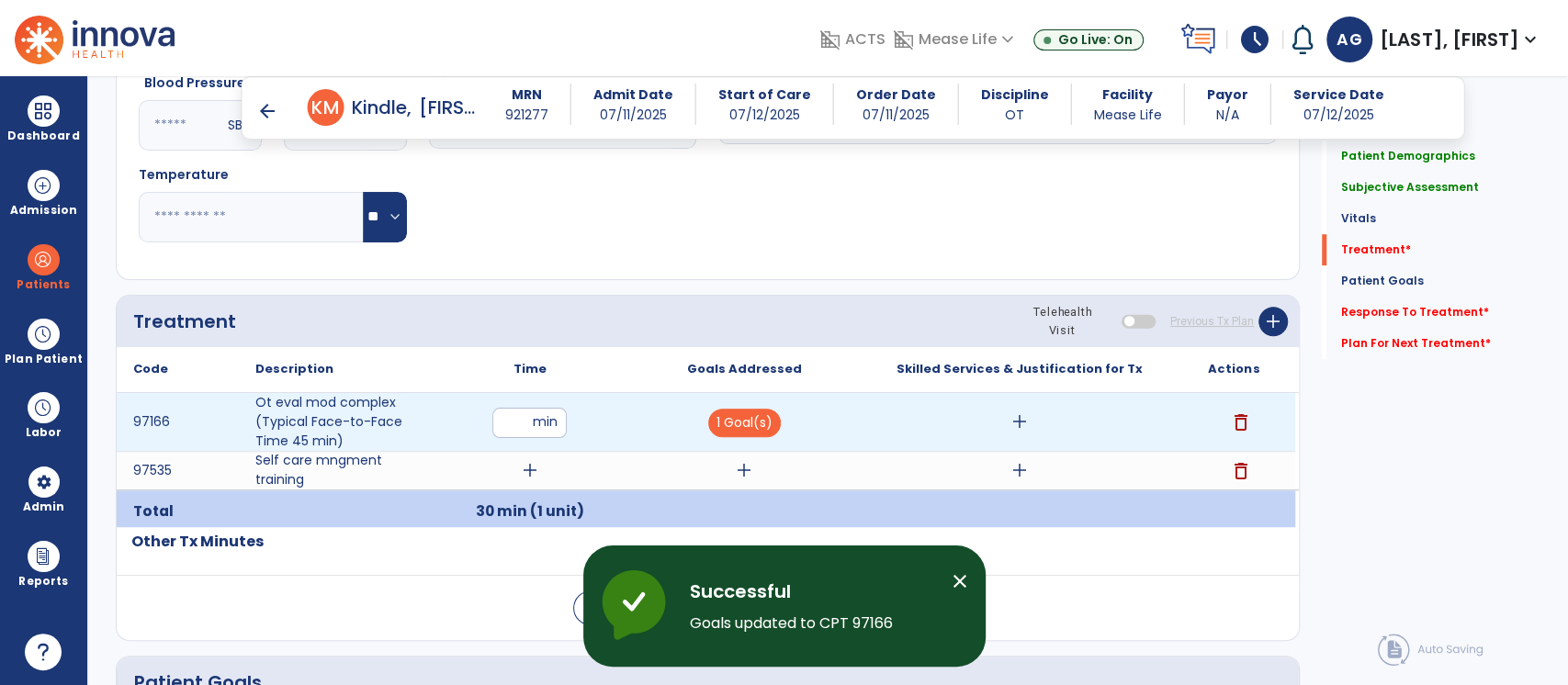 click on "add" at bounding box center [1020, 421] 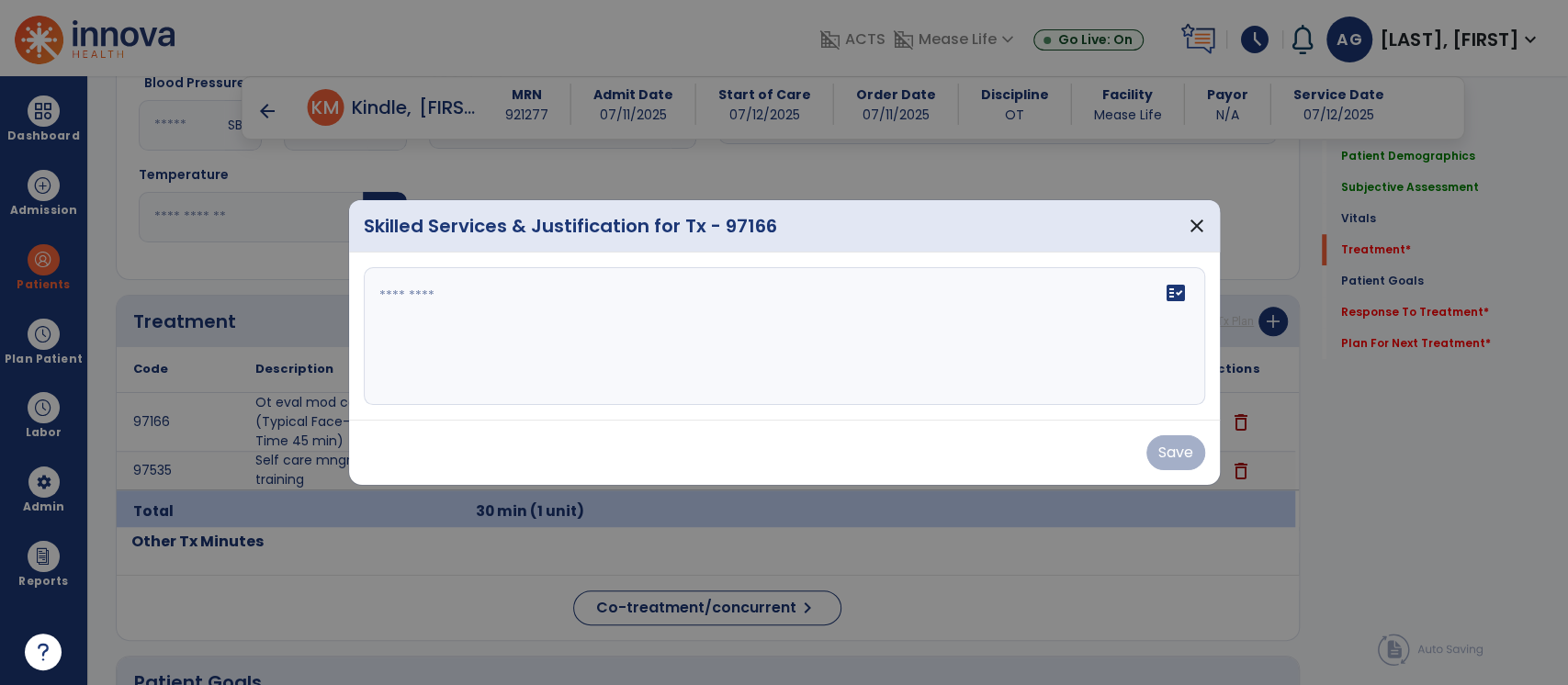 click at bounding box center [784, 336] 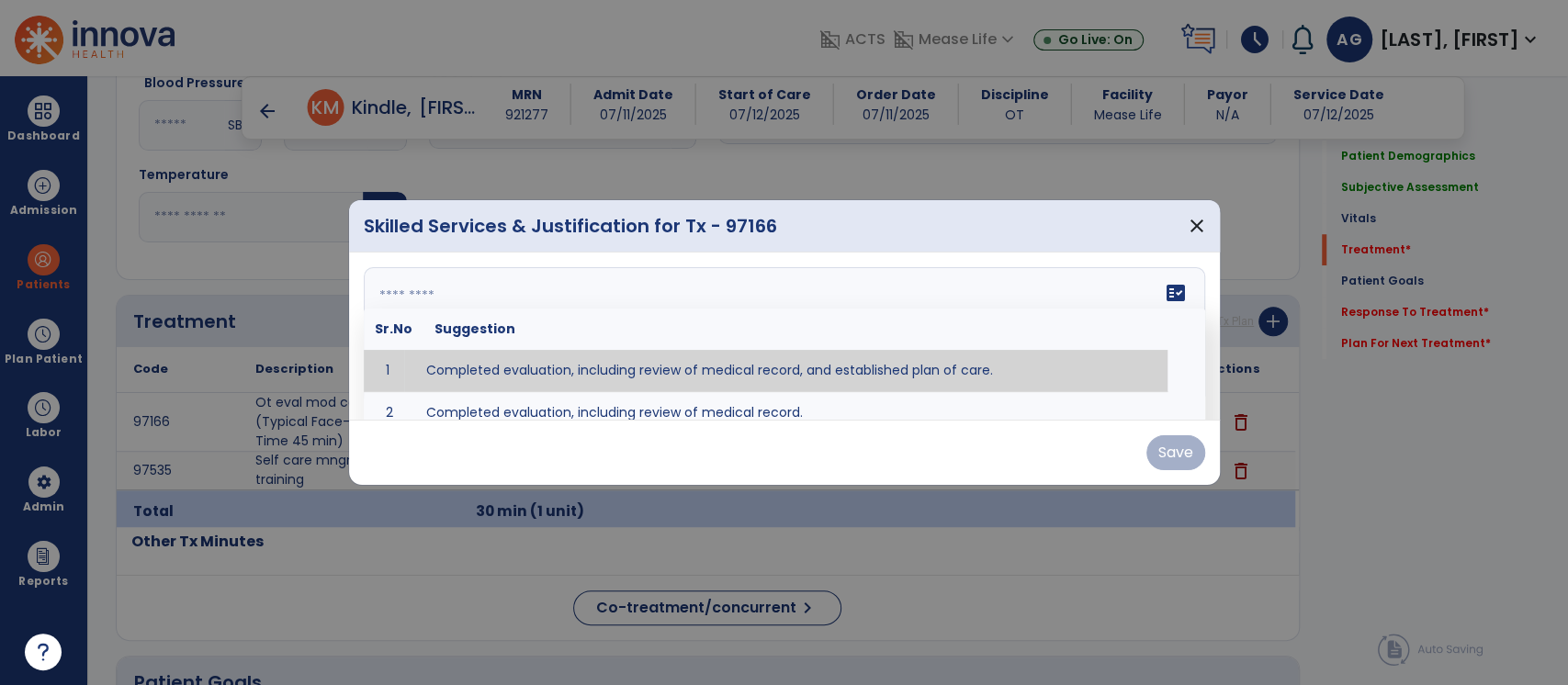 click at bounding box center (783, 336) 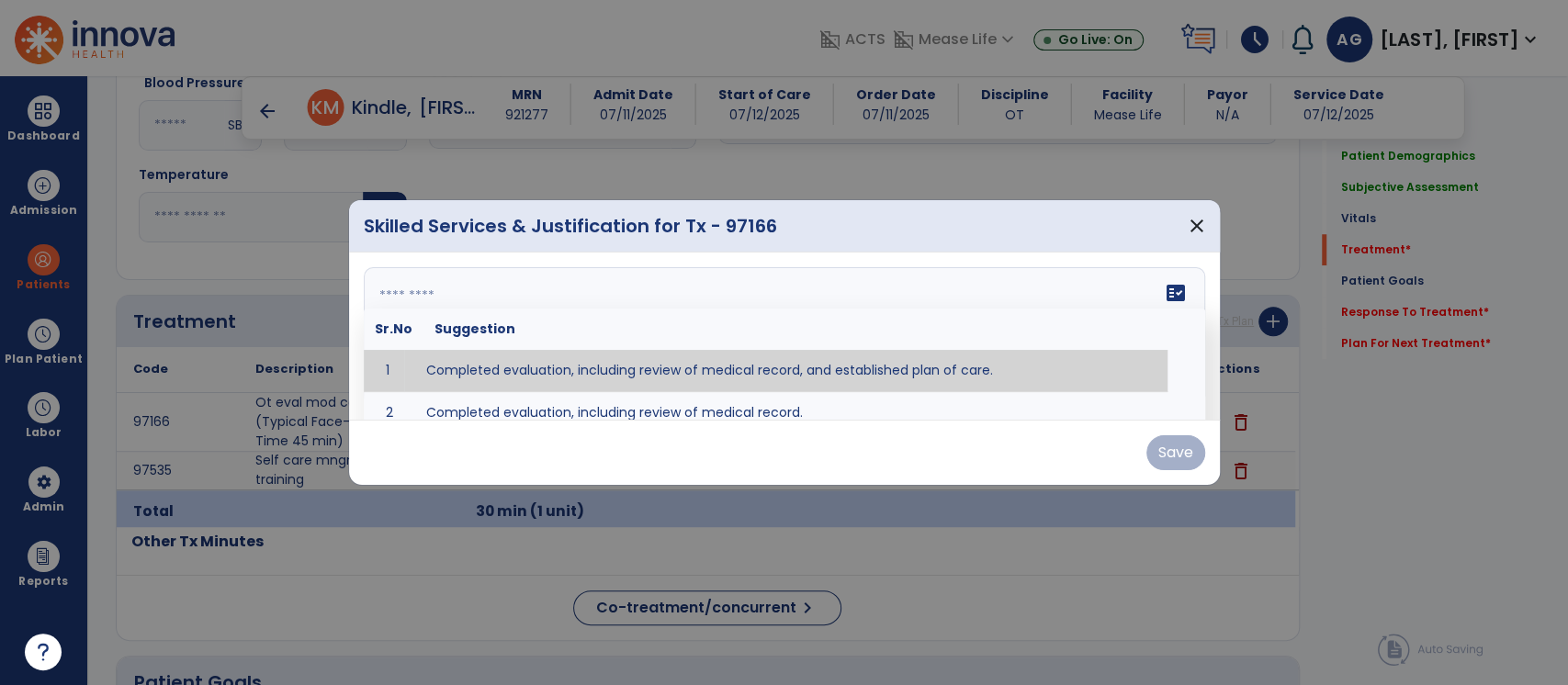 paste on "**********" 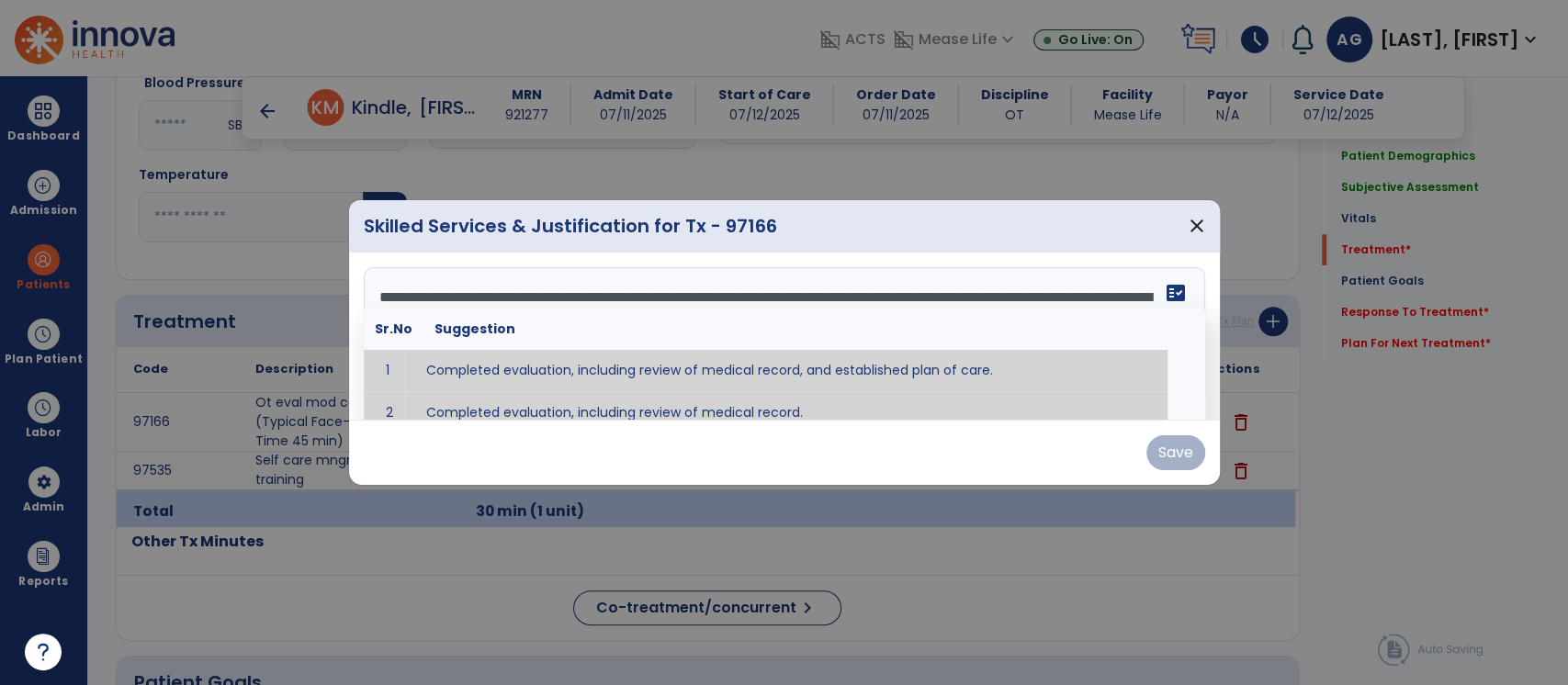 scroll, scrollTop: 15, scrollLeft: 0, axis: vertical 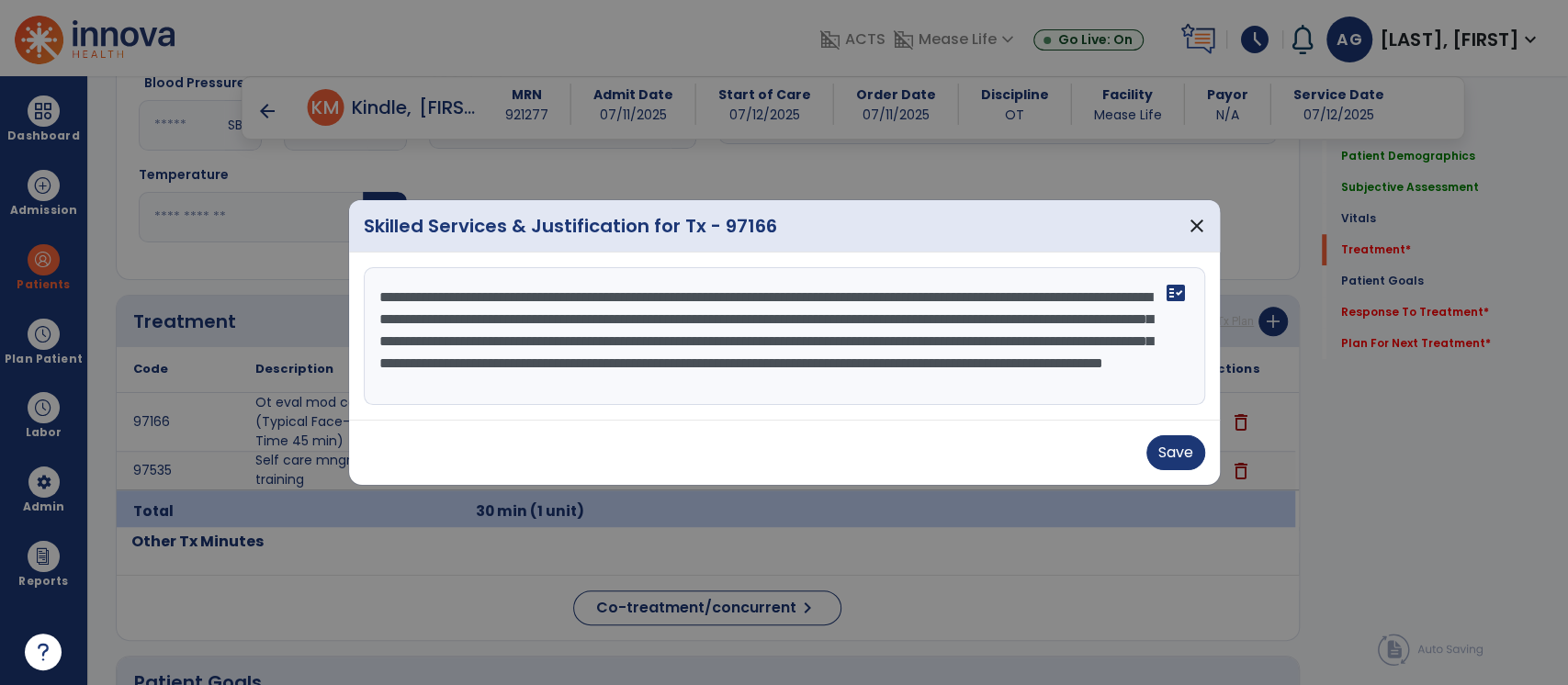 click on "**********" at bounding box center (784, 336) 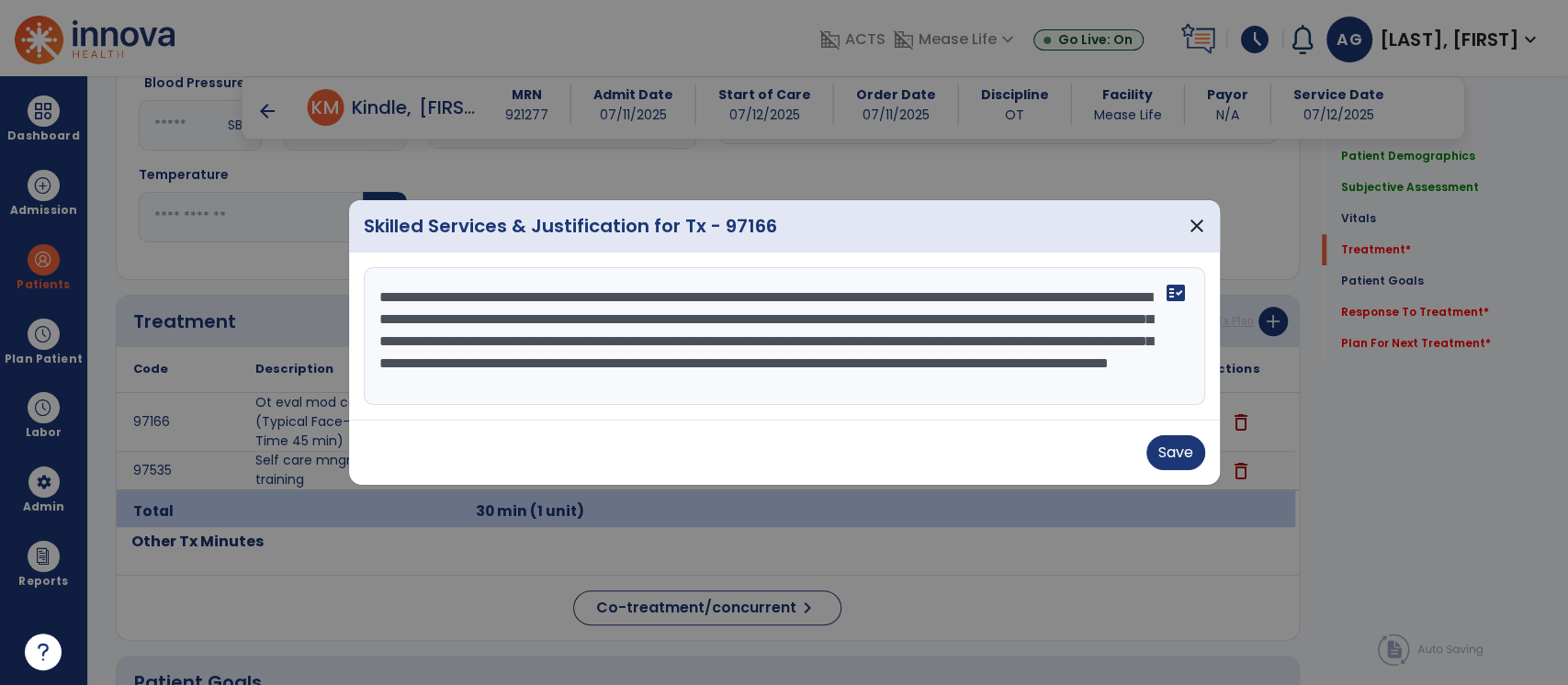 scroll, scrollTop: 37, scrollLeft: 0, axis: vertical 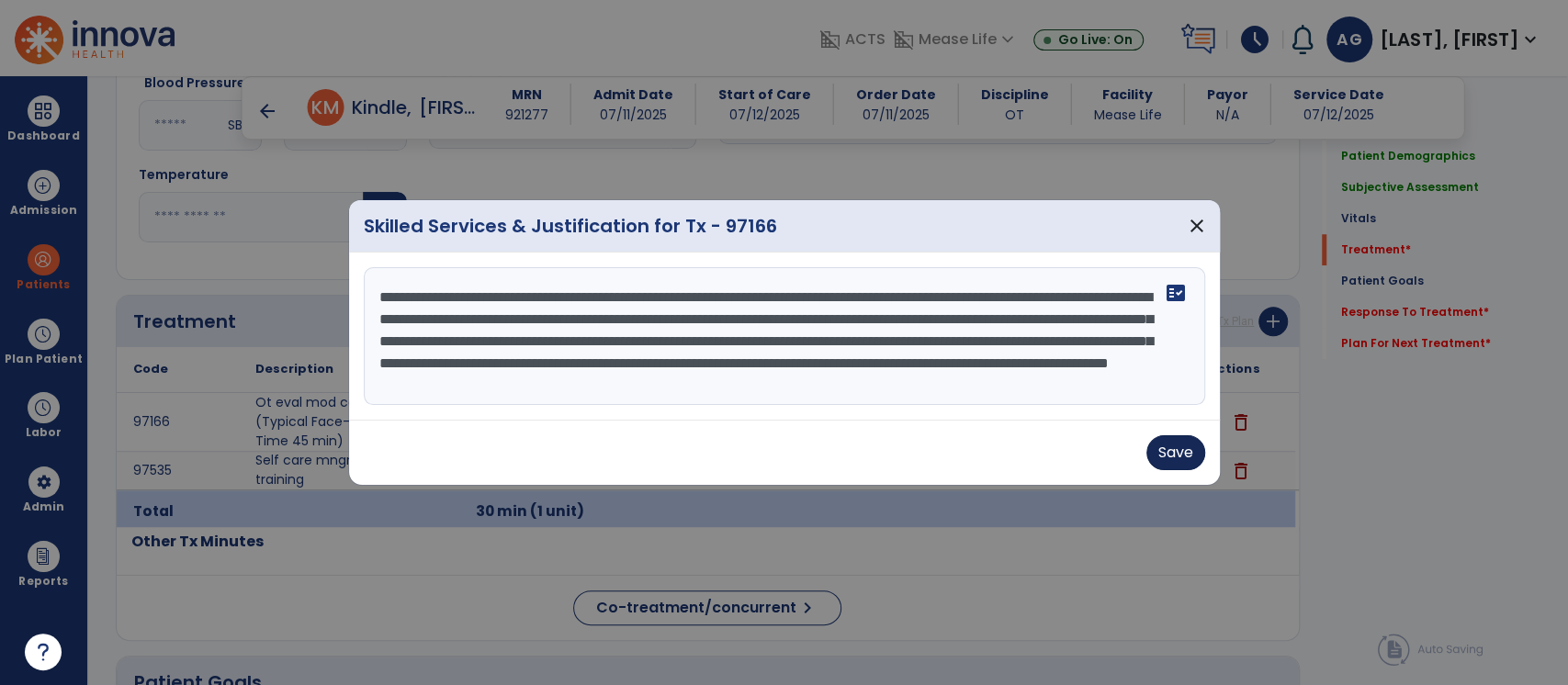 type on "**********" 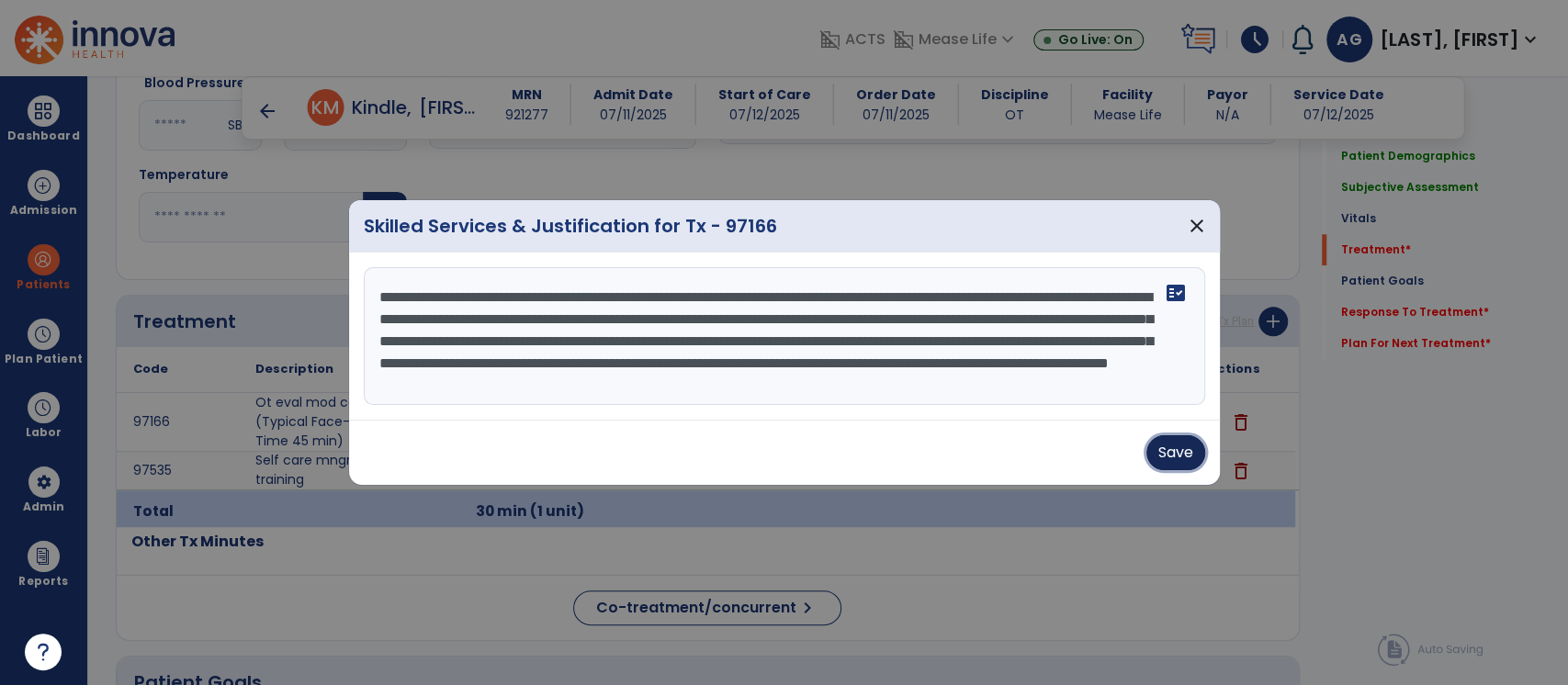 click on "Save" at bounding box center (1176, 453) 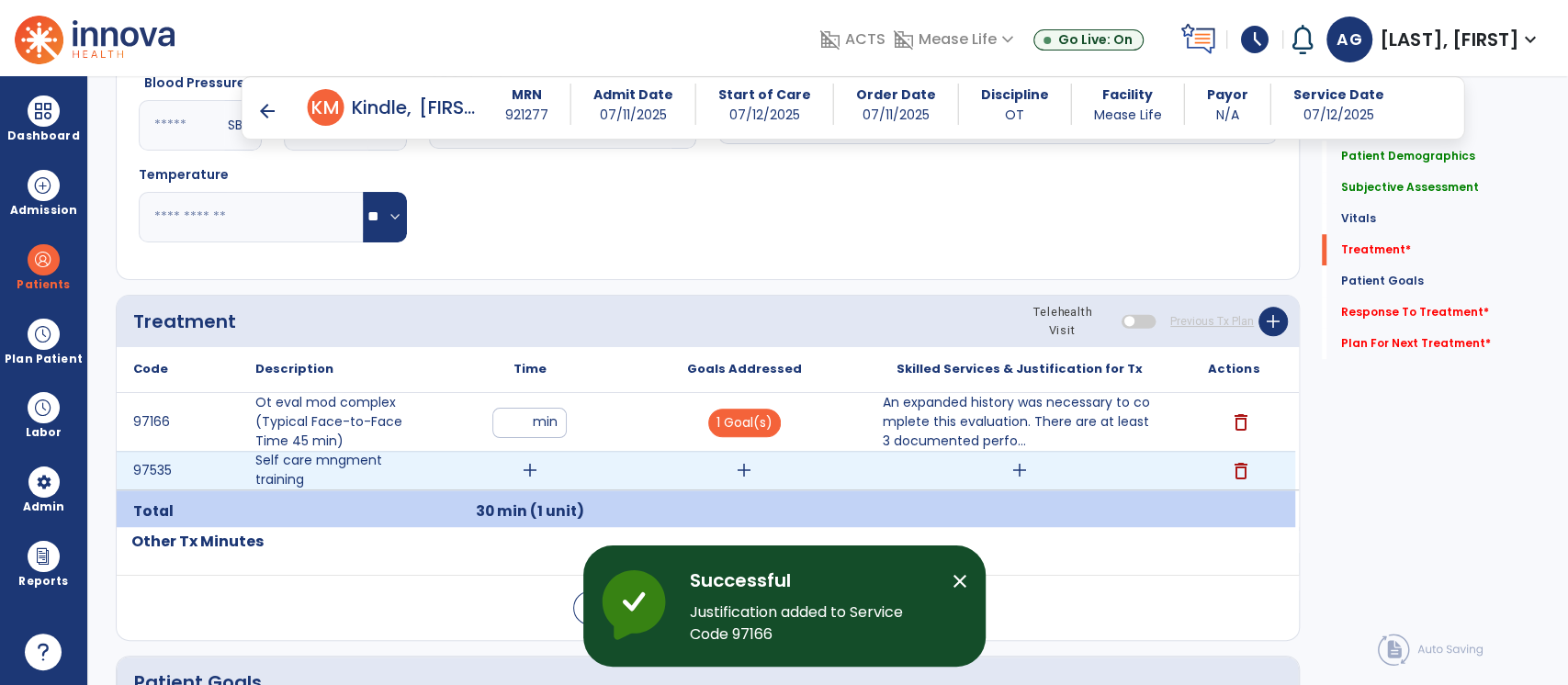 click on "add" at bounding box center (530, 470) 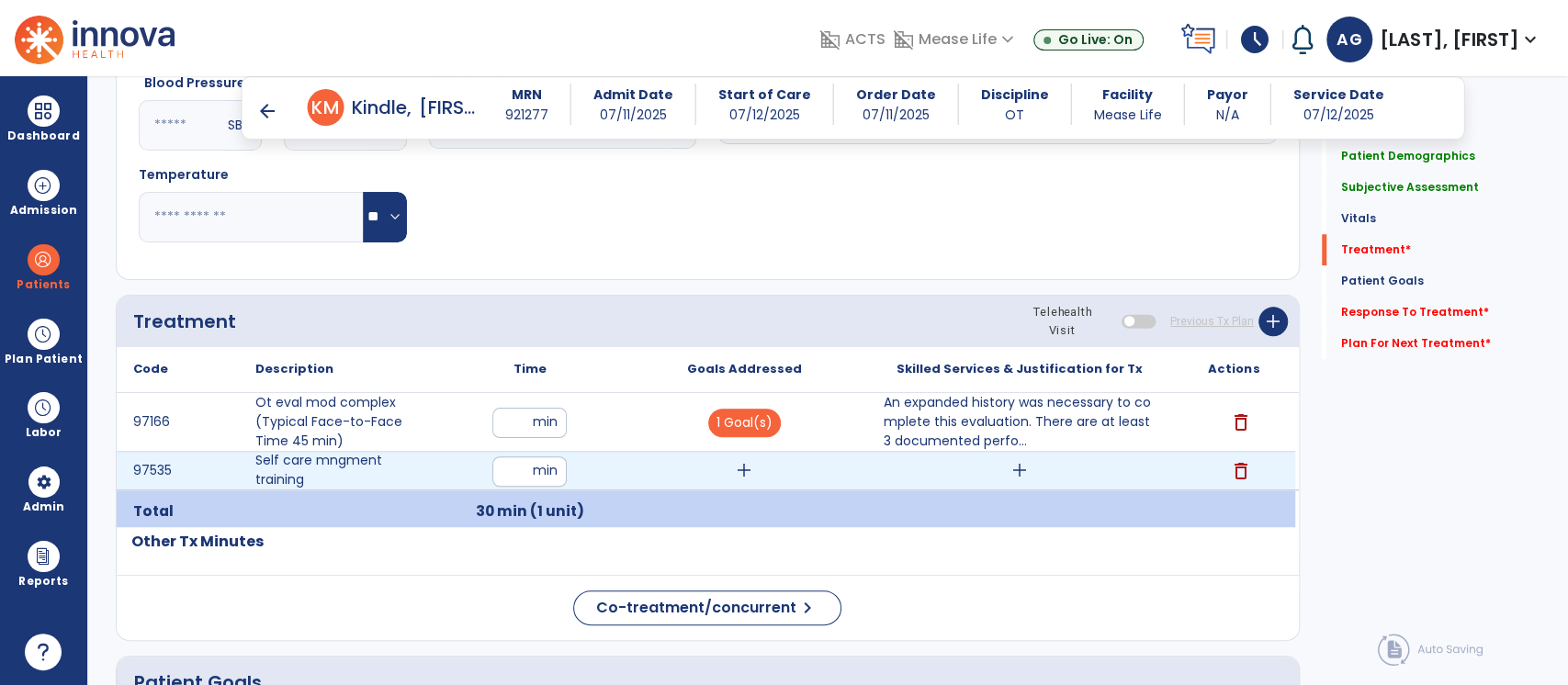 type on "**" 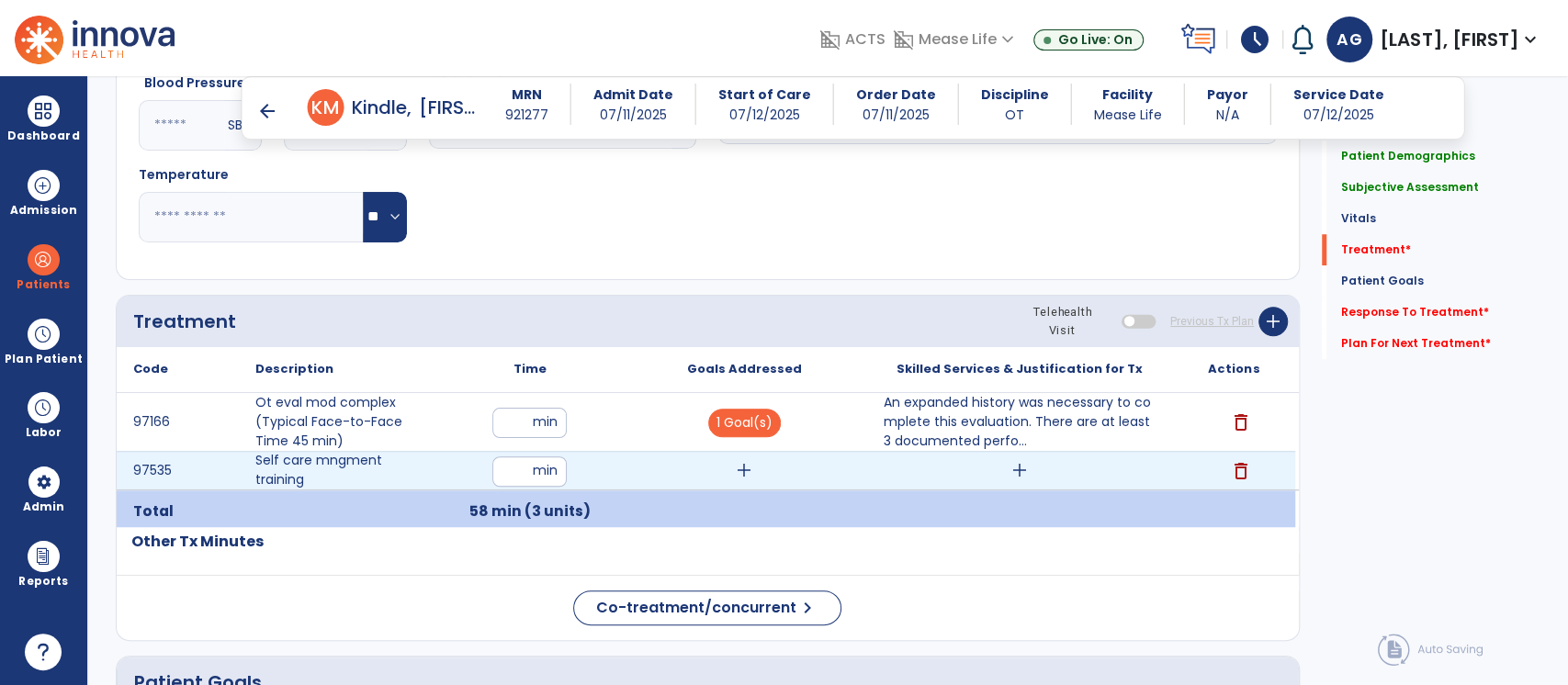 click on "add" at bounding box center (744, 470) 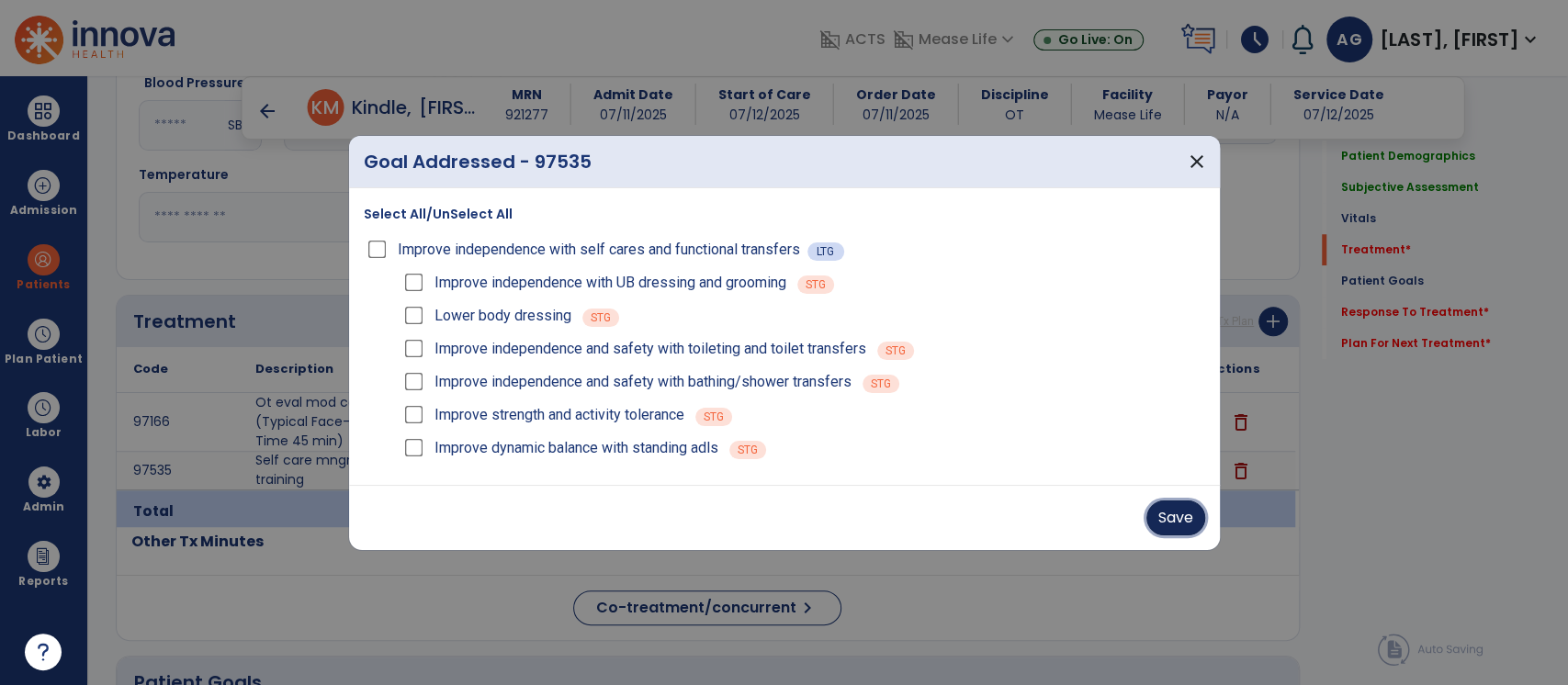 click on "Save" at bounding box center [1176, 518] 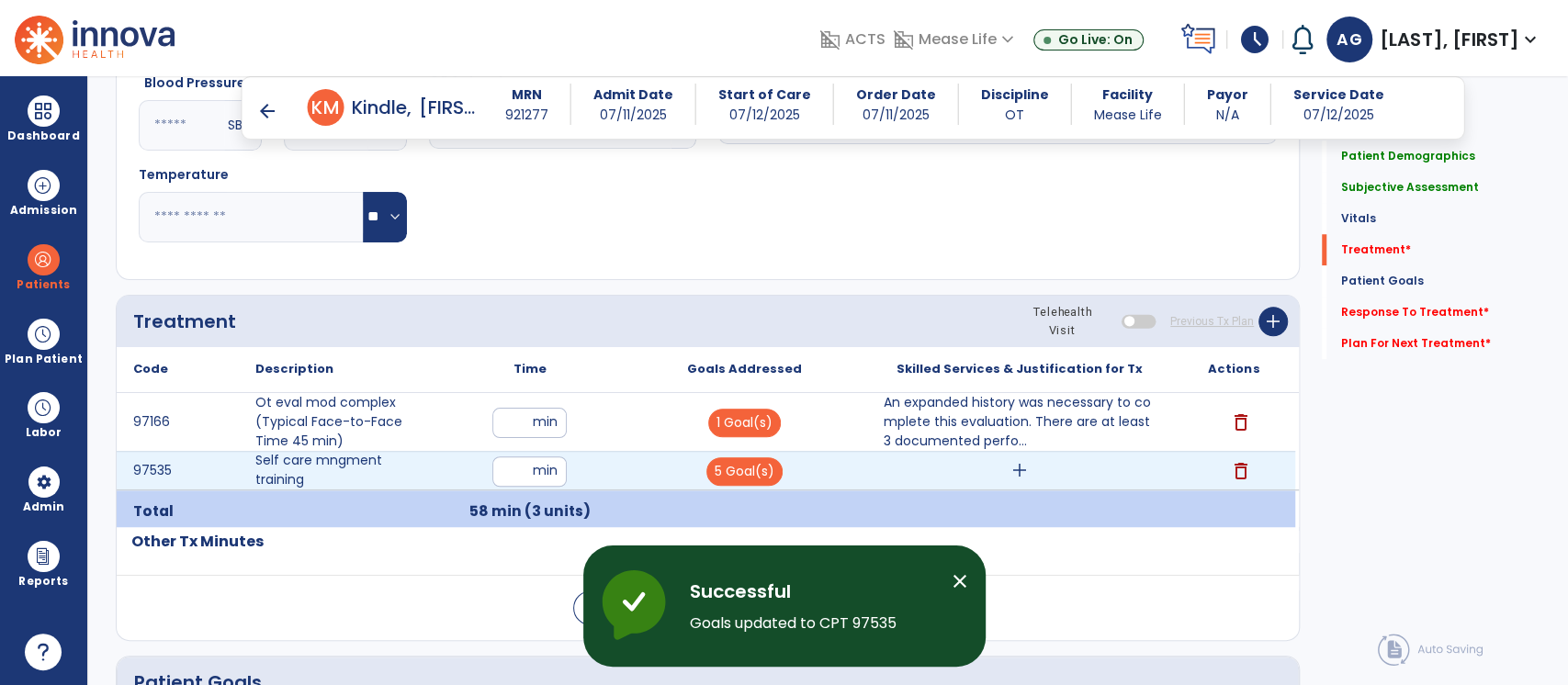 click on "add" at bounding box center [1020, 470] 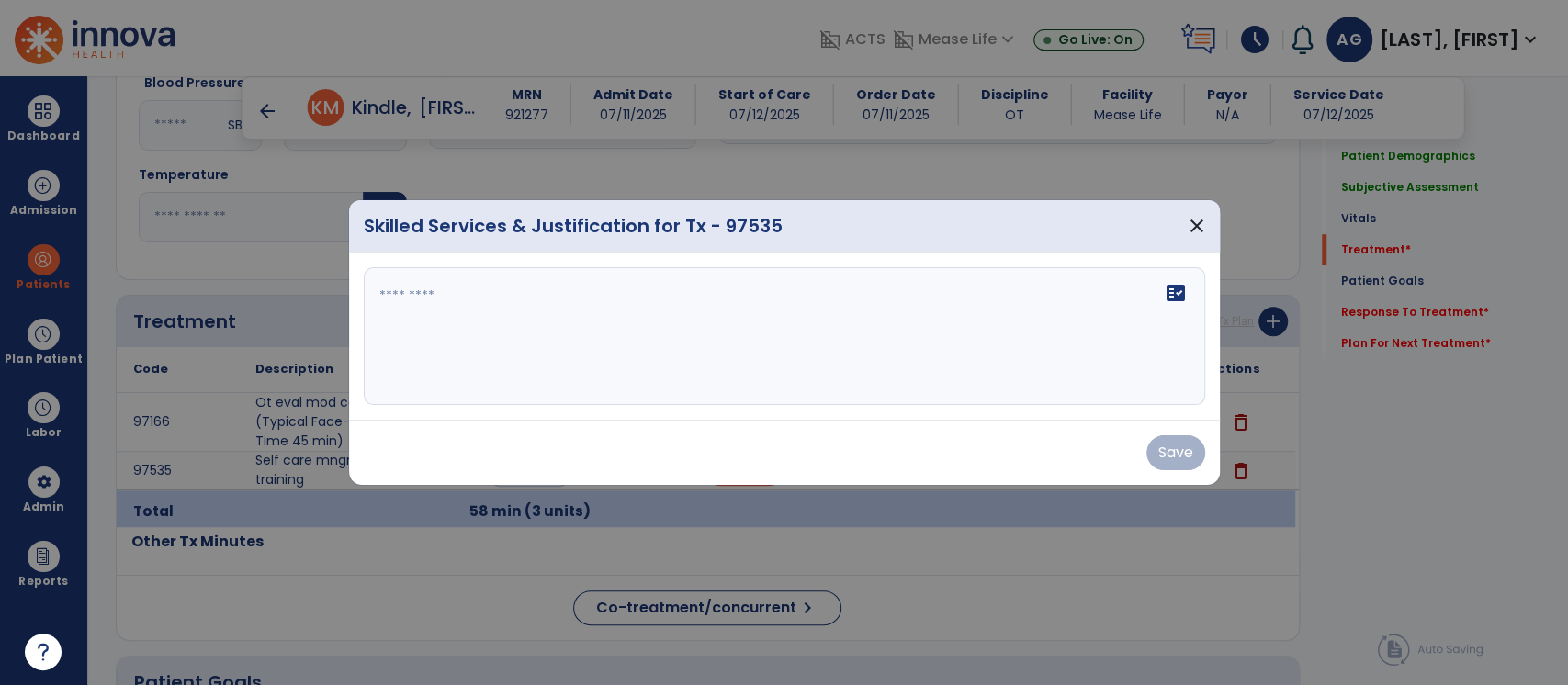 click at bounding box center [784, 336] 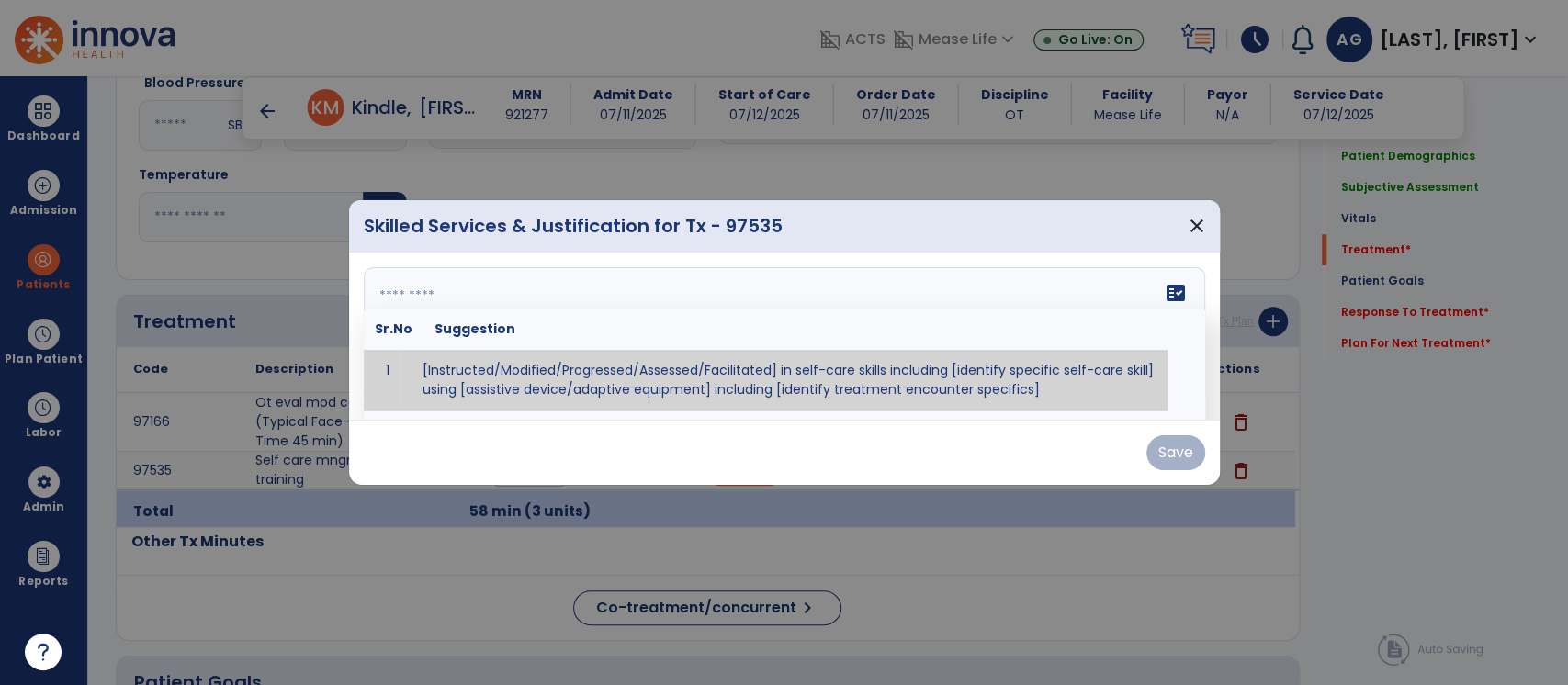 click at bounding box center (783, 336) 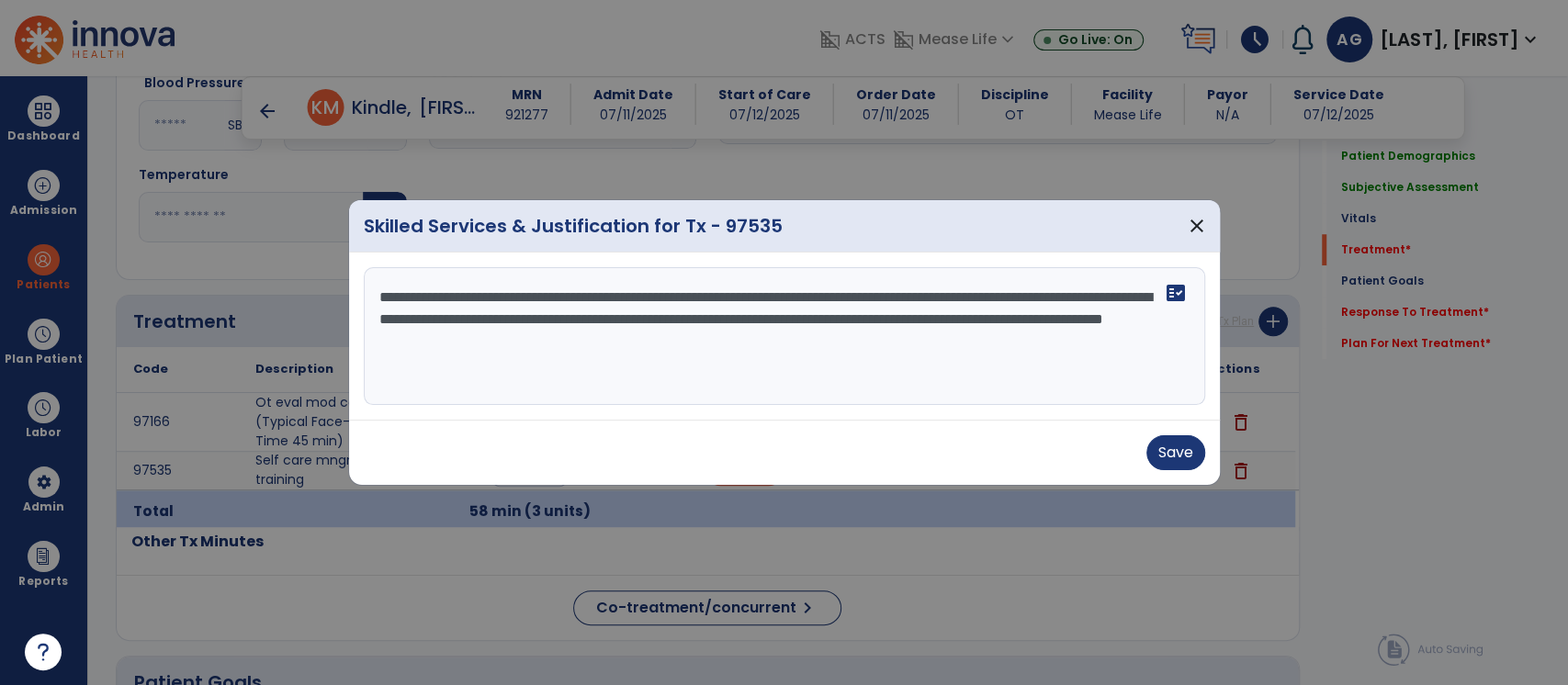 click on "**********" at bounding box center [784, 336] 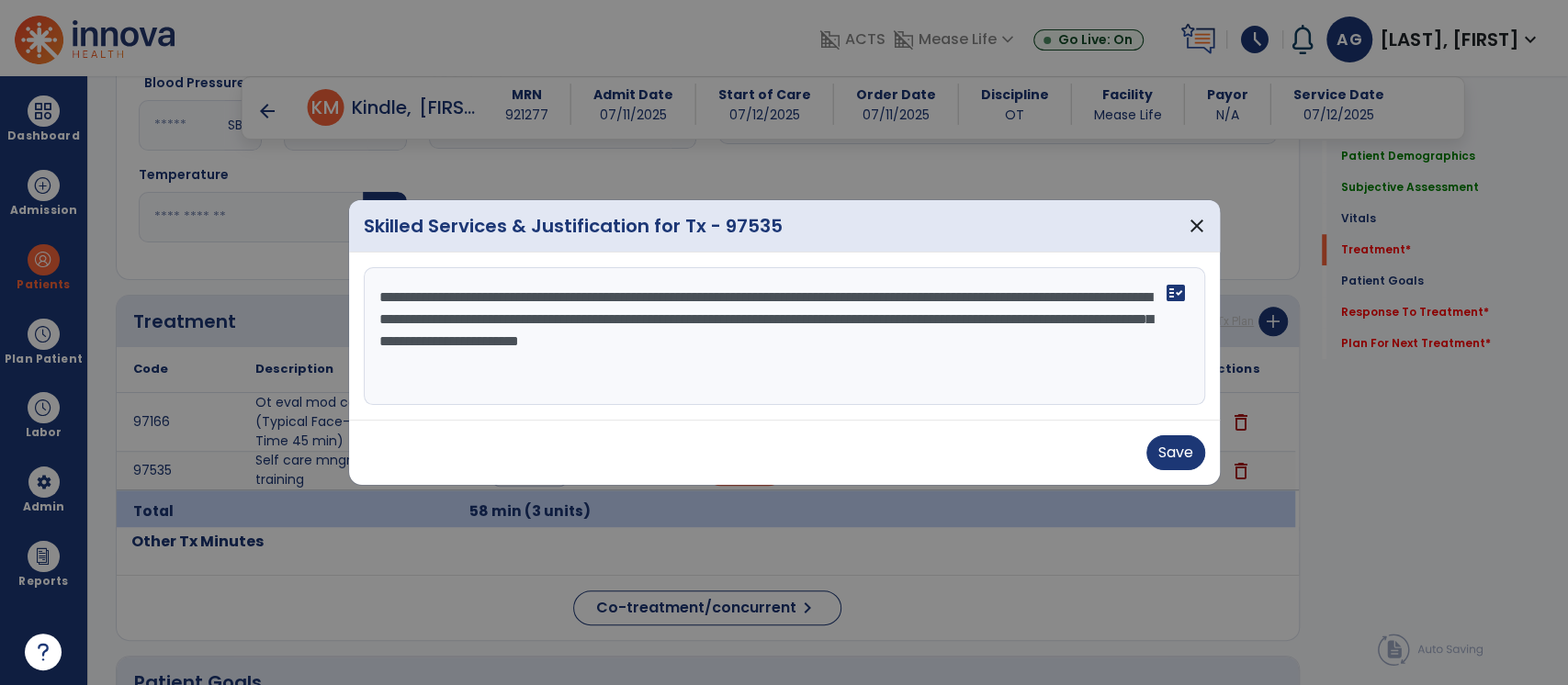 click on "**********" at bounding box center (784, 336) 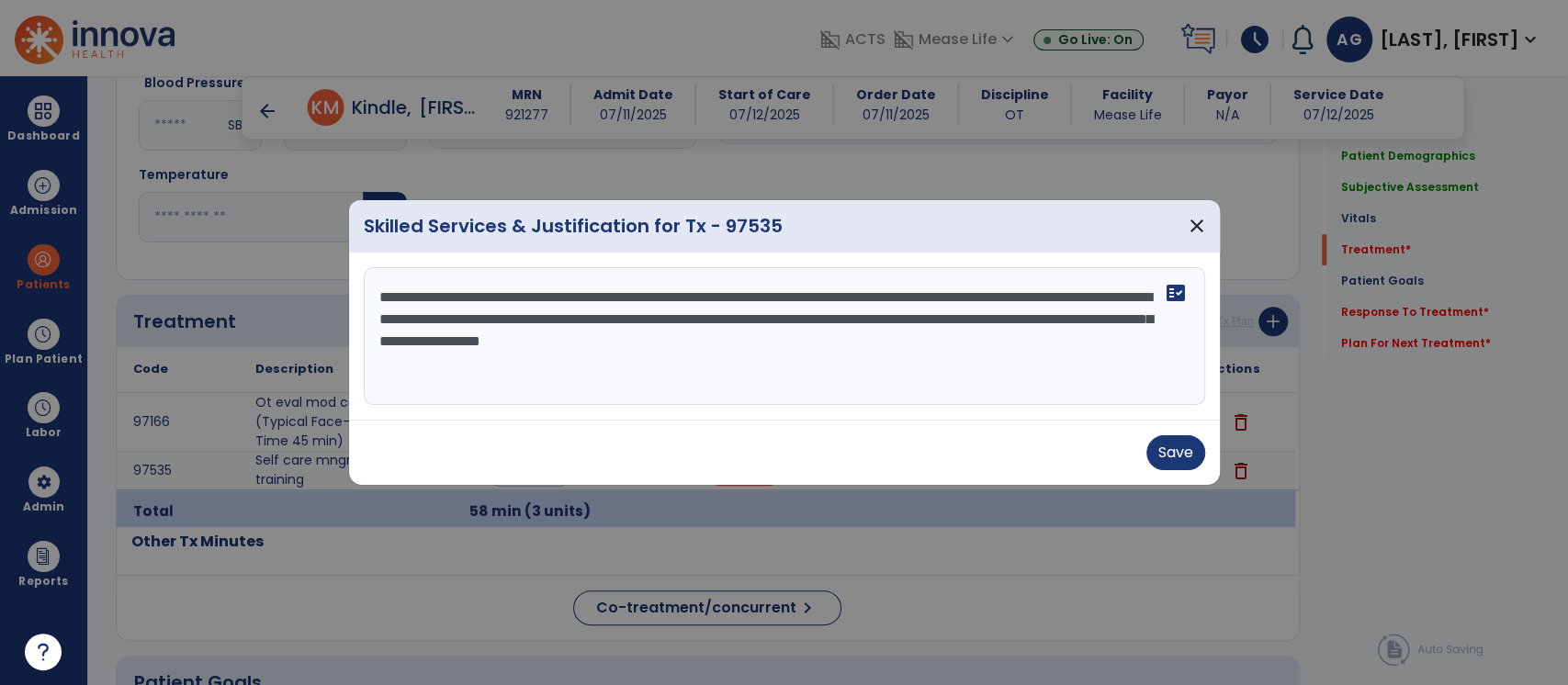 click on "**********" at bounding box center (784, 336) 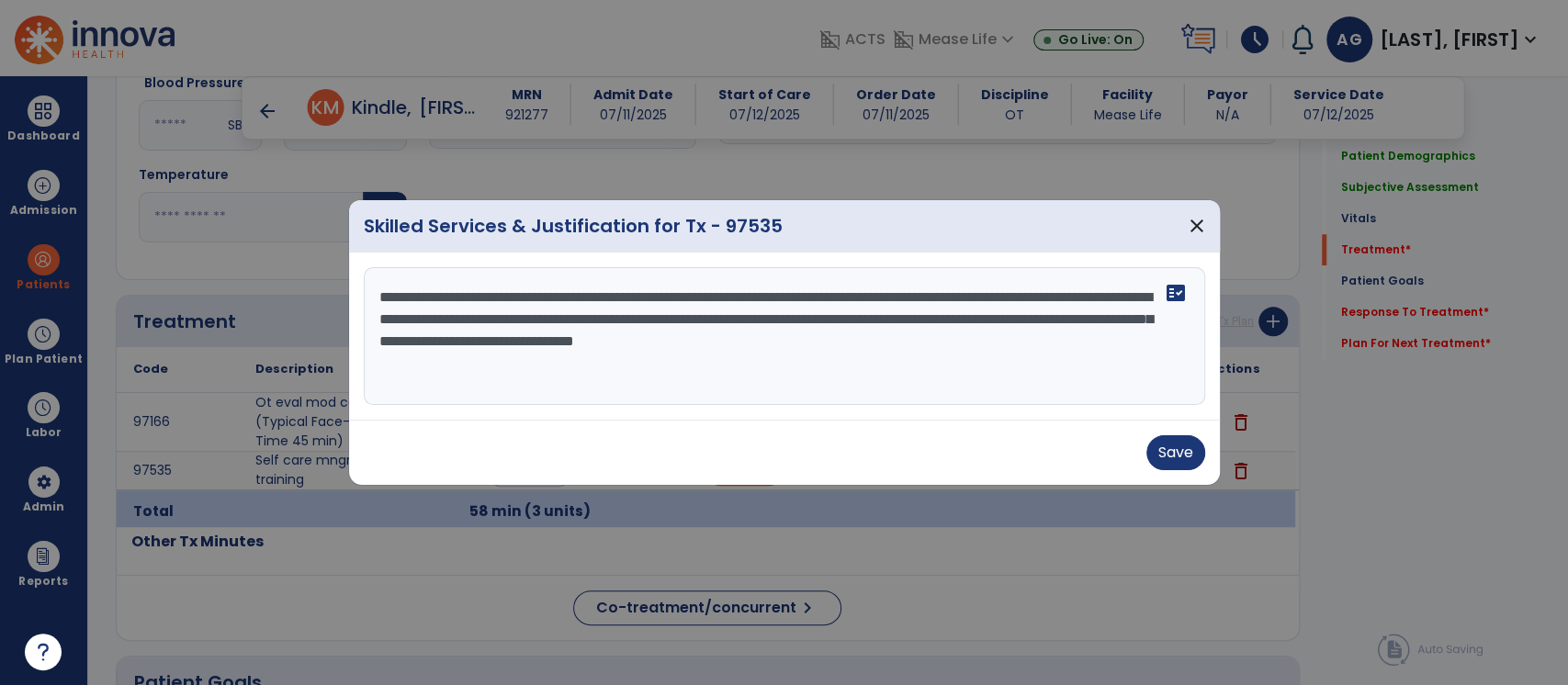 click on "**********" at bounding box center [784, 336] 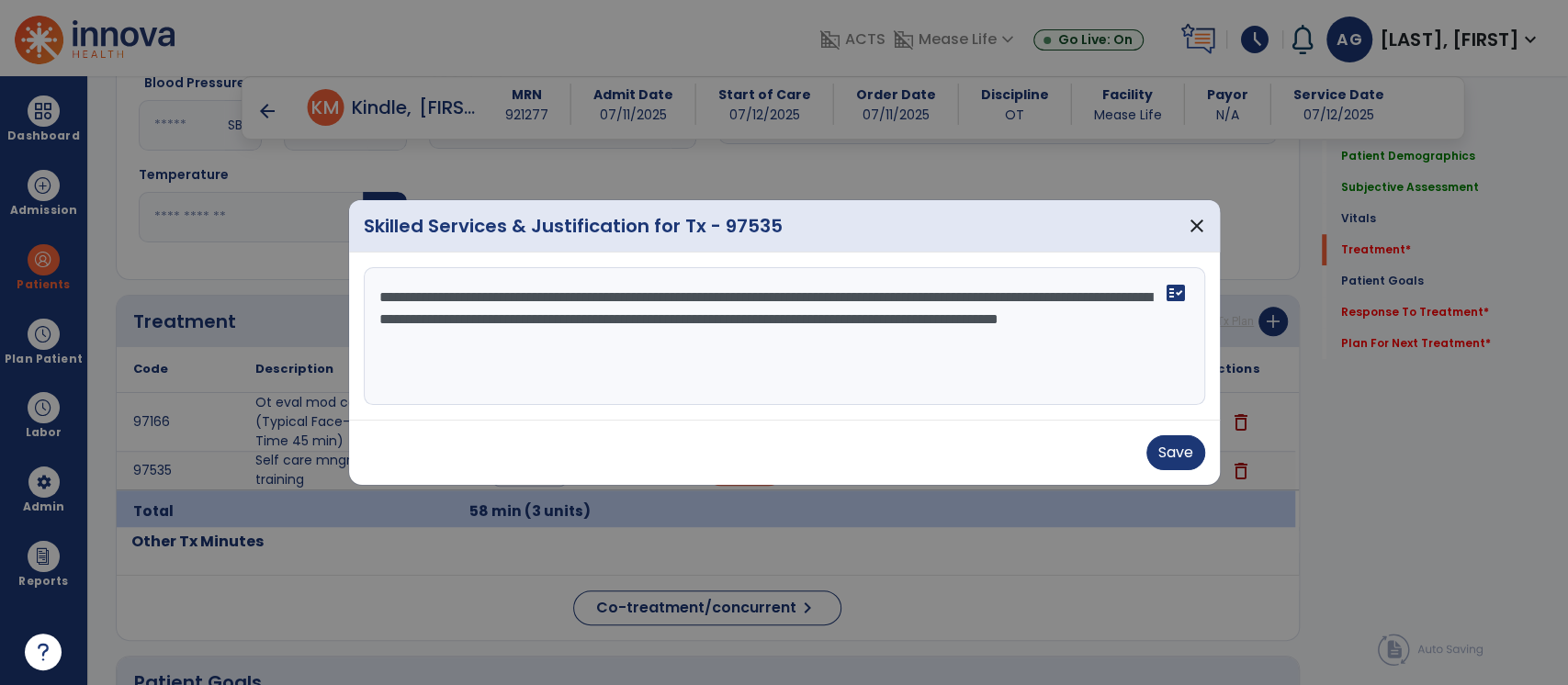 click on "**********" at bounding box center [784, 336] 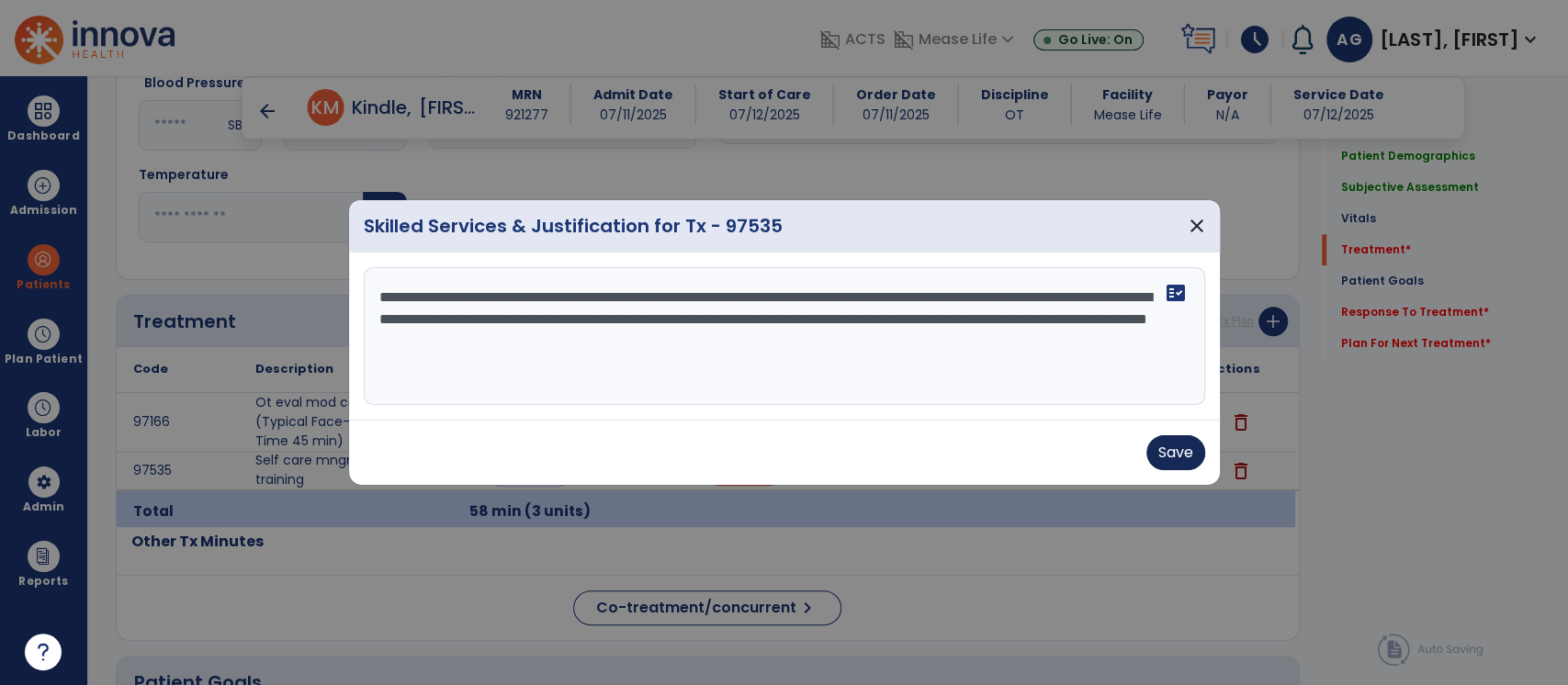 type on "**********" 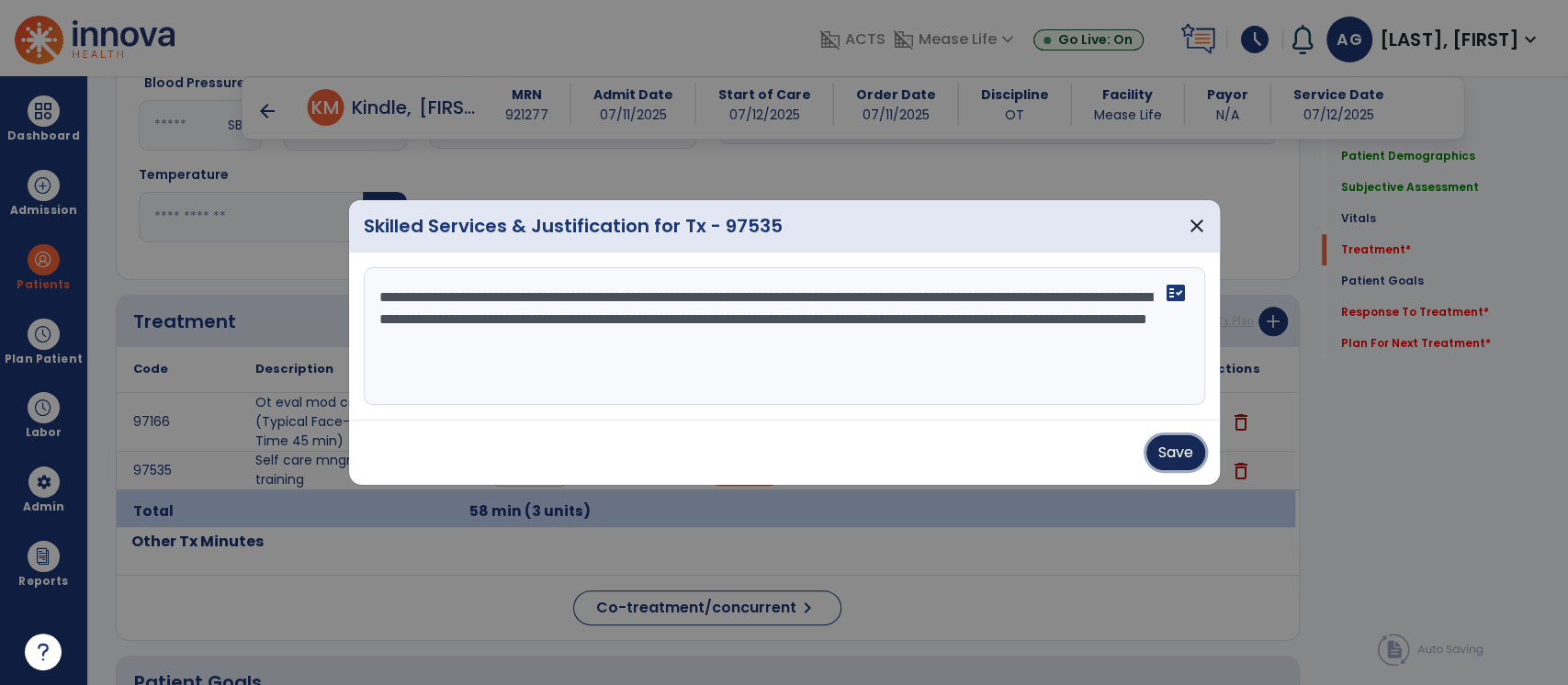 click on "Save" at bounding box center [1176, 453] 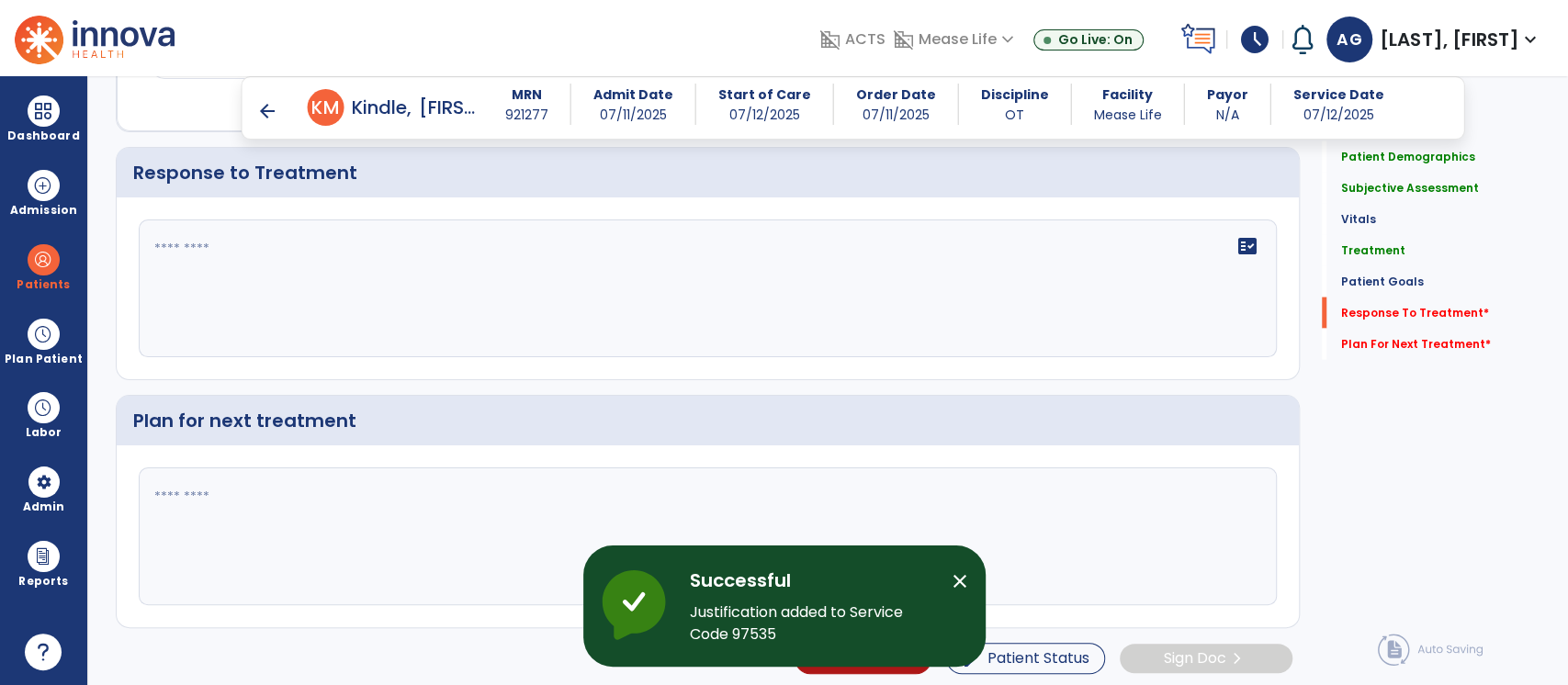 scroll, scrollTop: 2373, scrollLeft: 0, axis: vertical 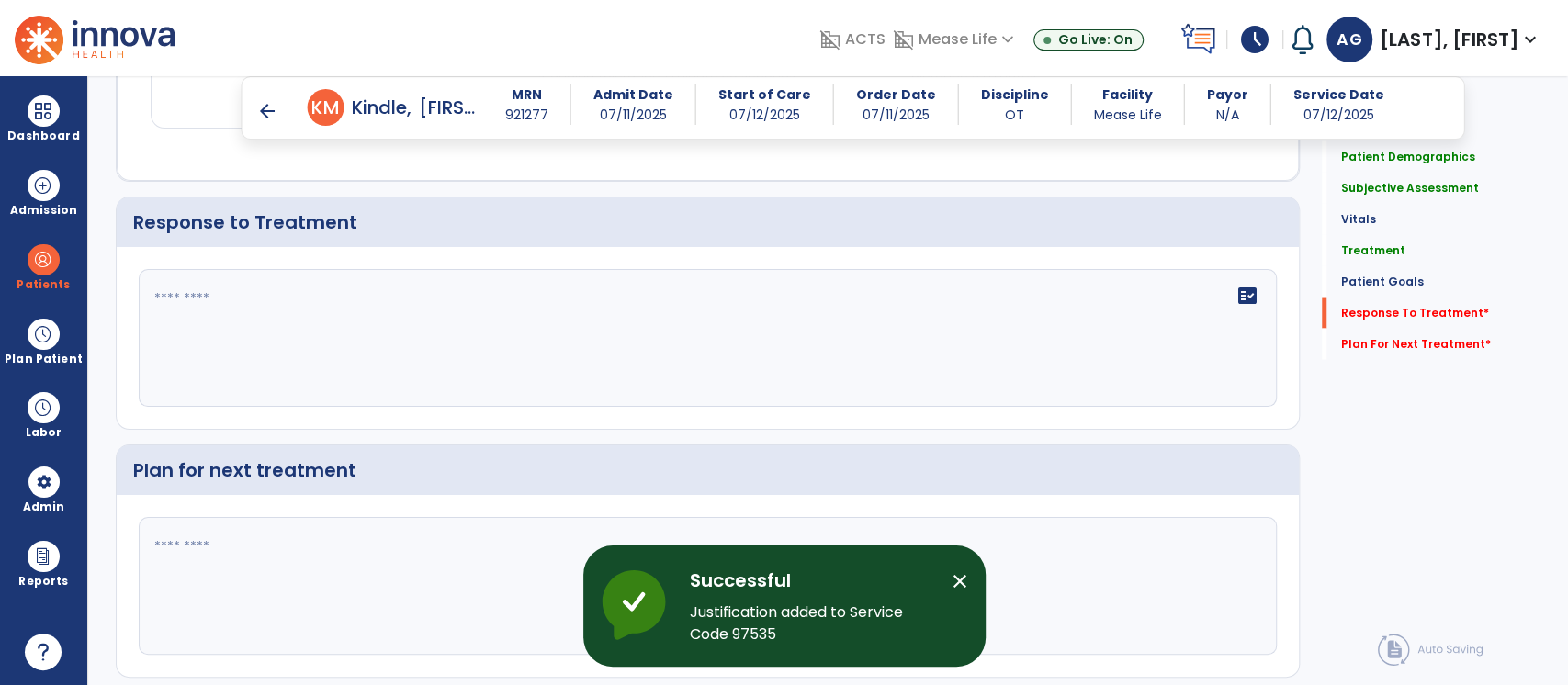 click 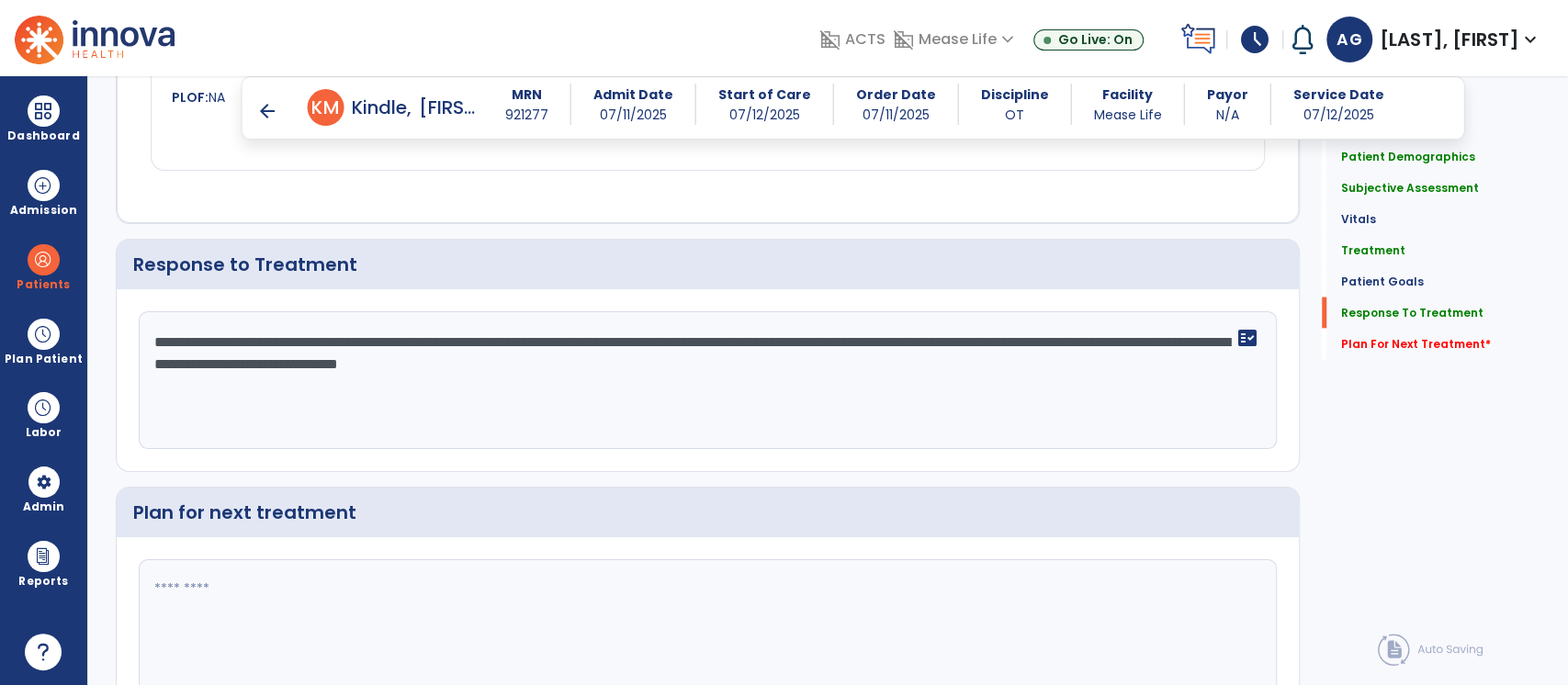scroll, scrollTop: 2373, scrollLeft: 0, axis: vertical 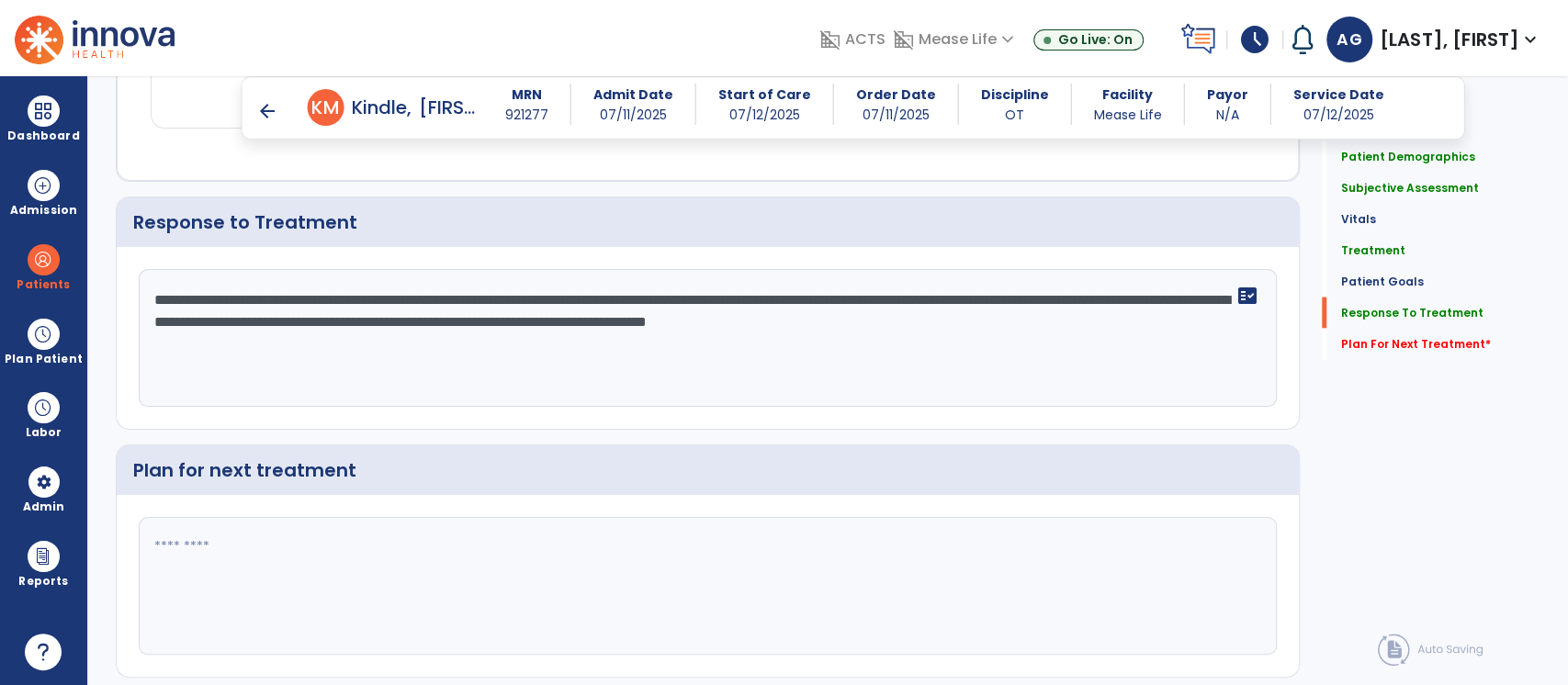 type on "**********" 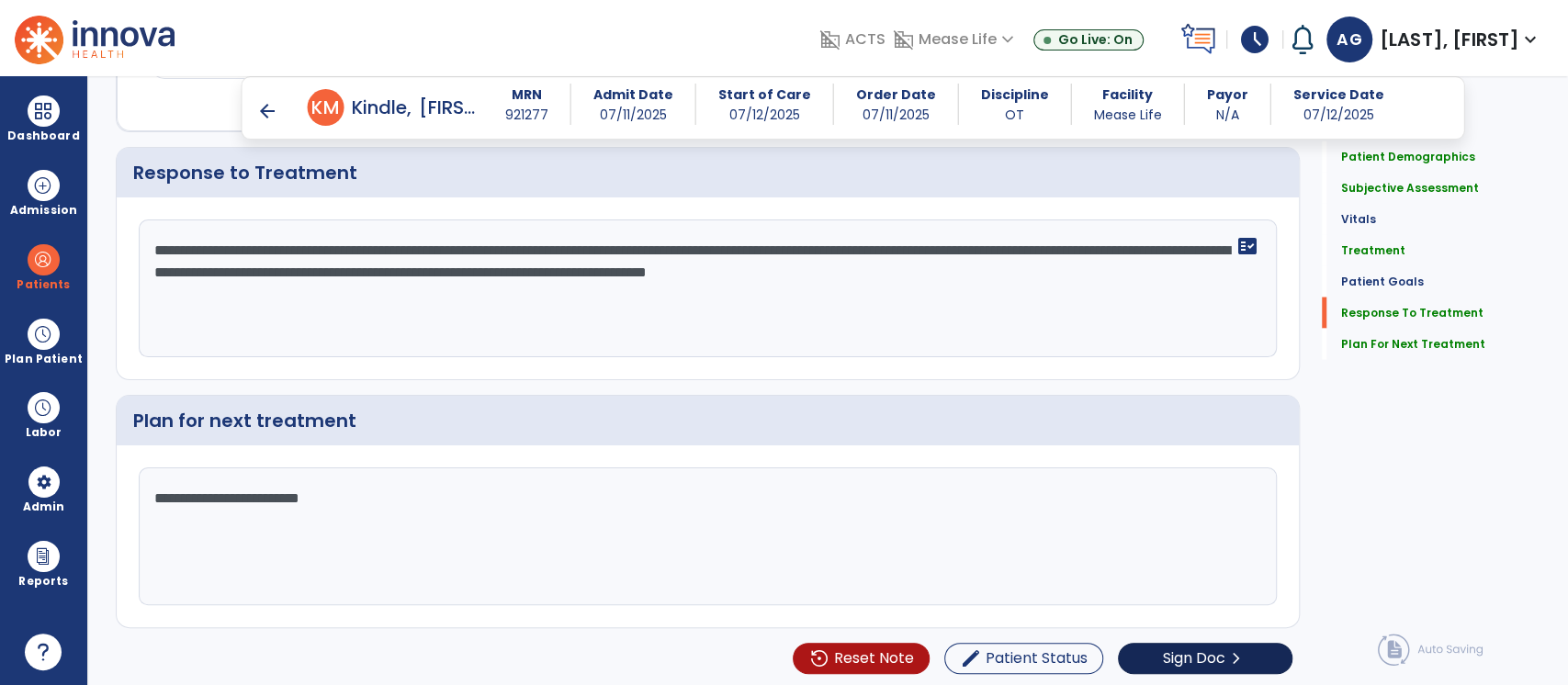 scroll, scrollTop: 2422, scrollLeft: 0, axis: vertical 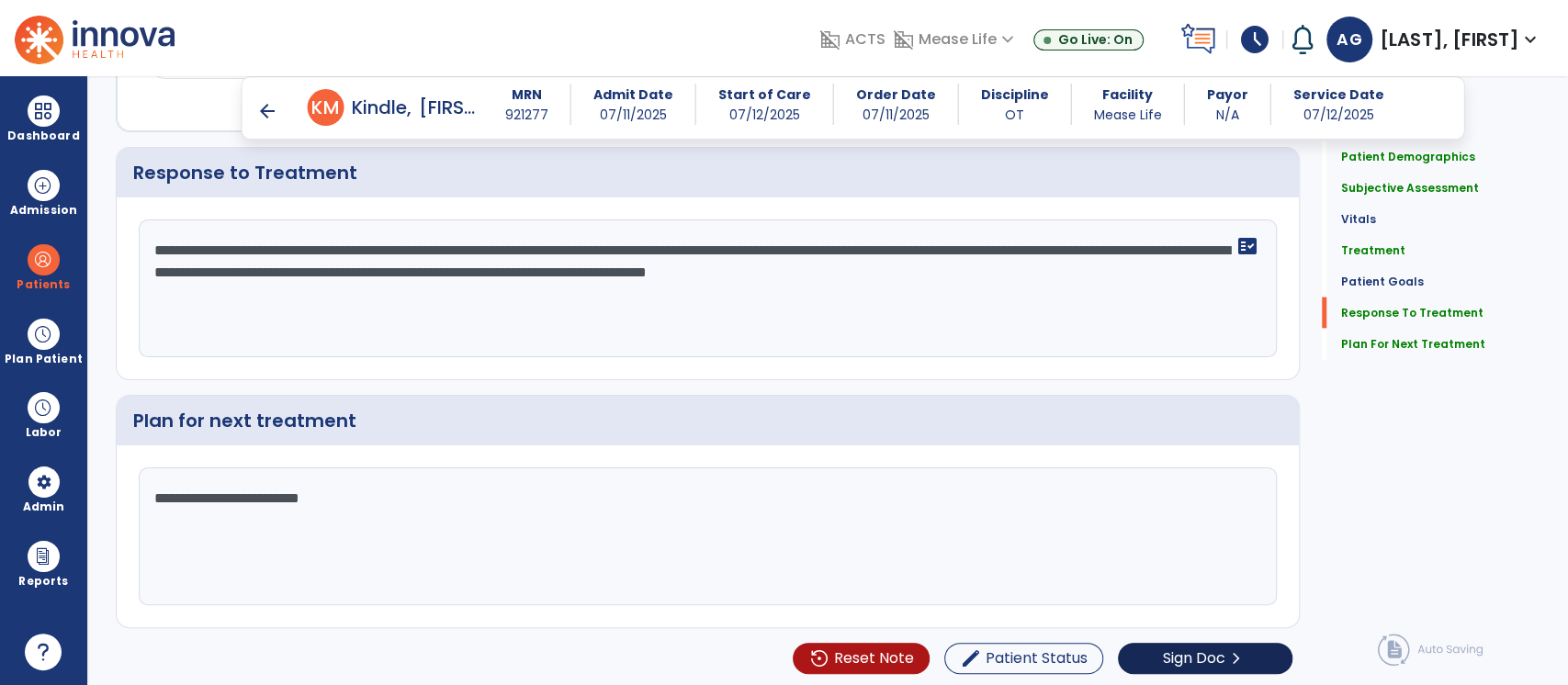type on "**********" 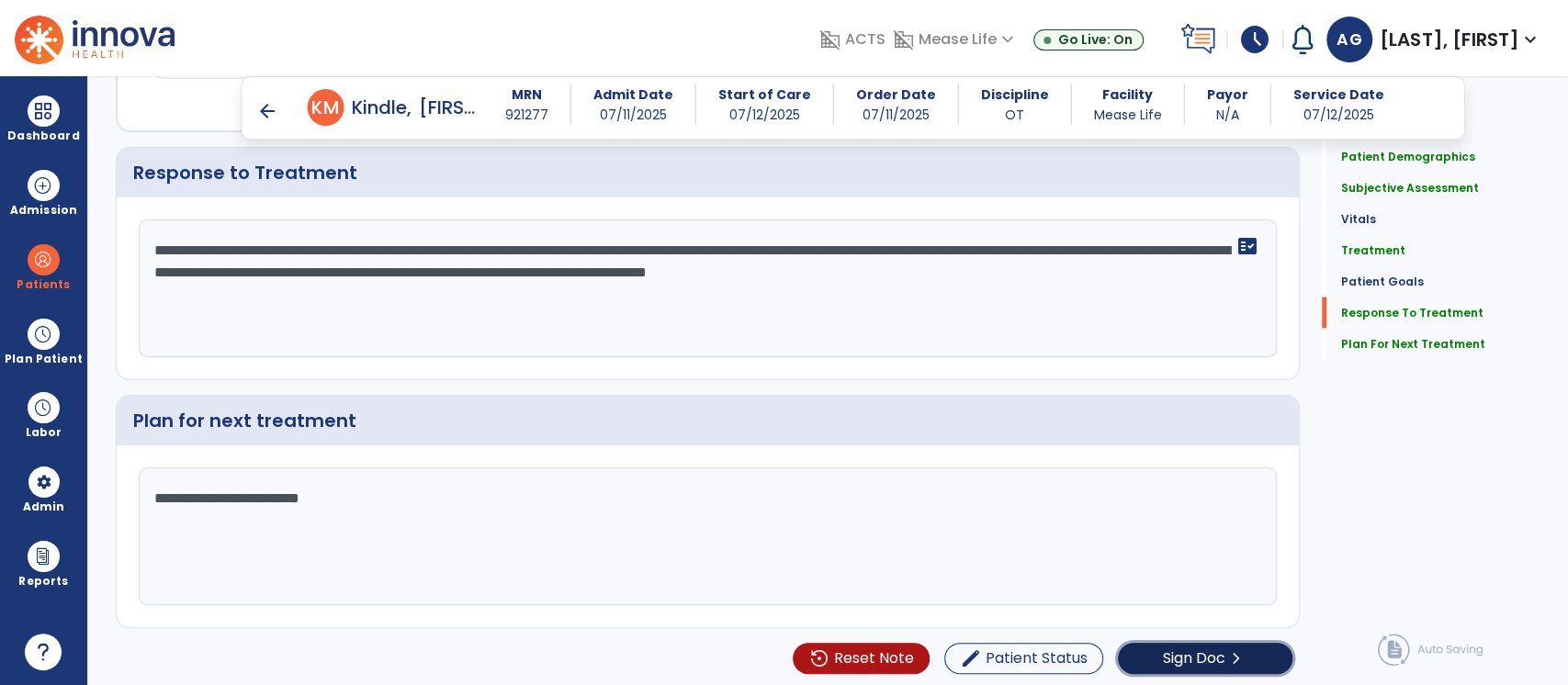 click on "Sign Doc" 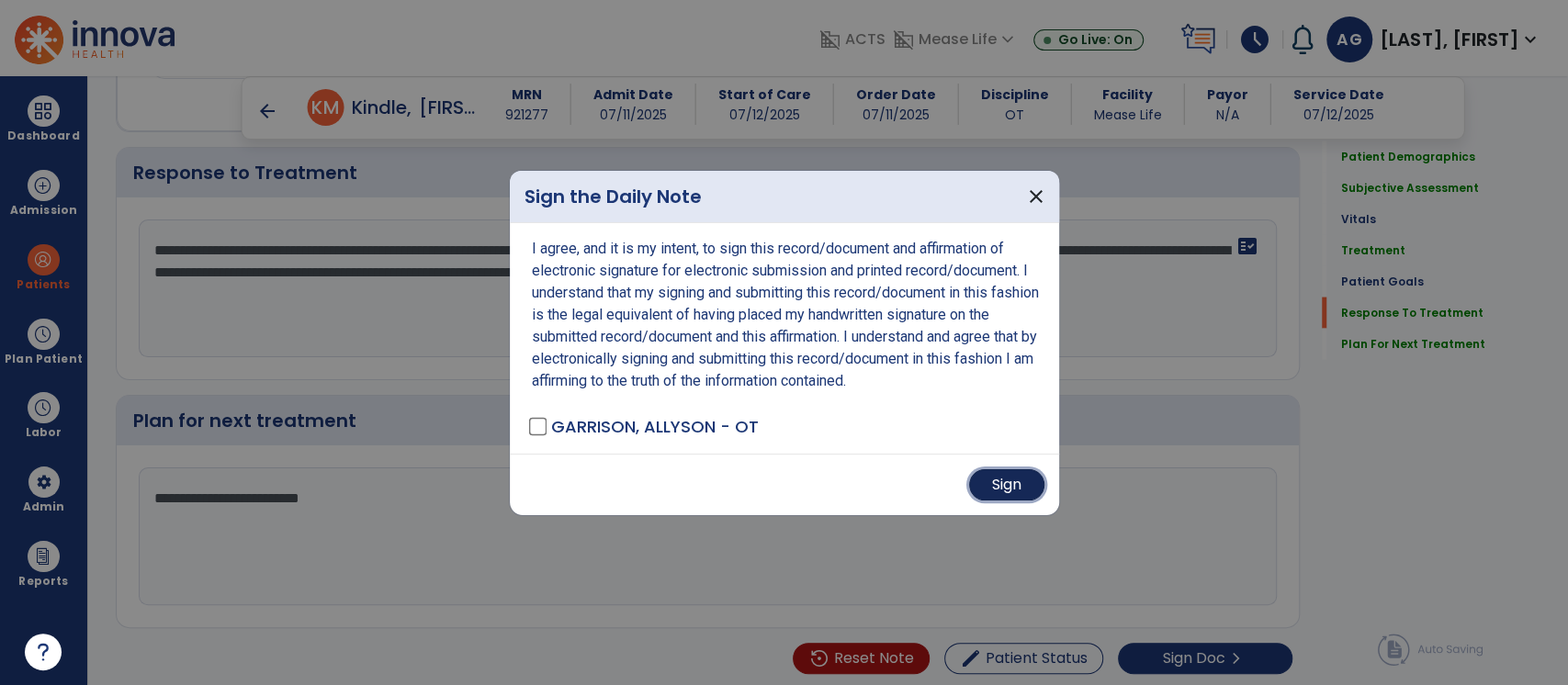 click on "Sign" at bounding box center [1007, 485] 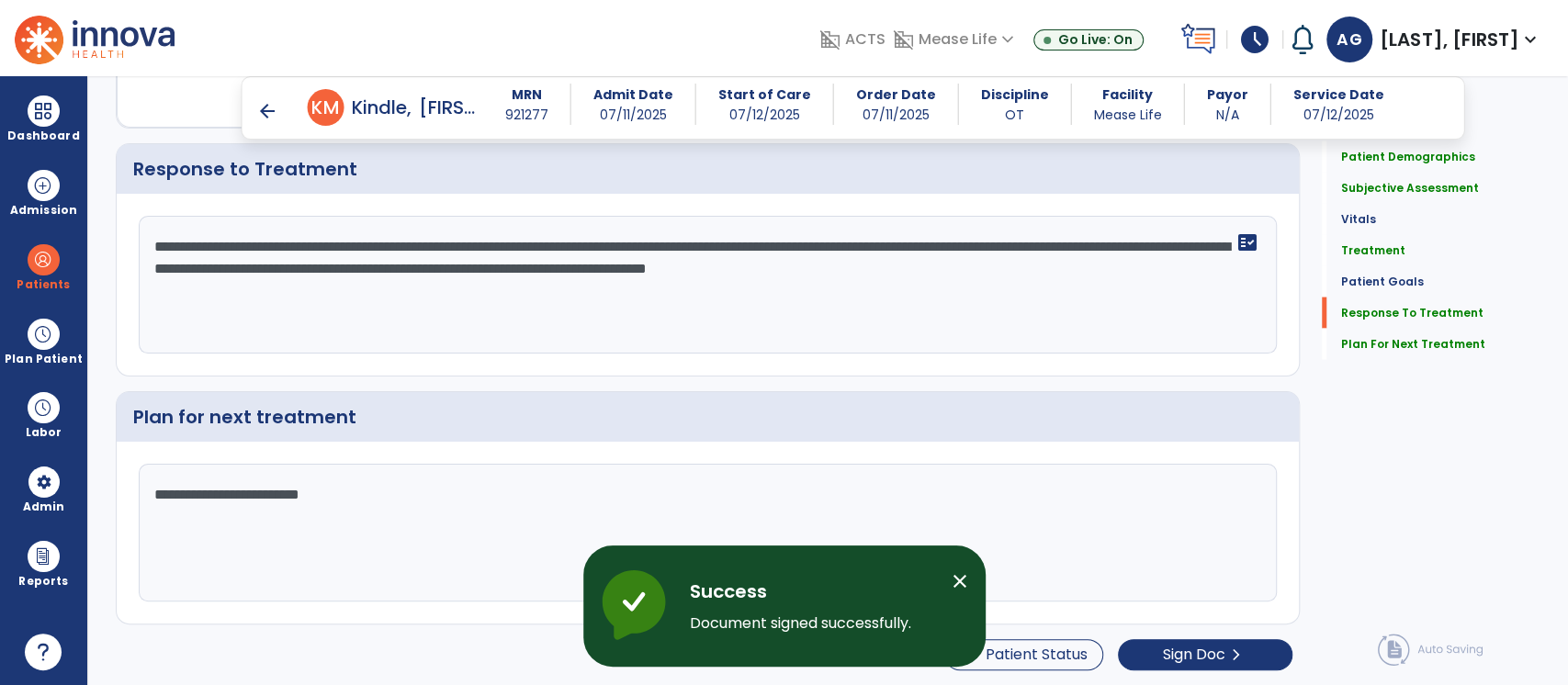 scroll, scrollTop: 0, scrollLeft: 0, axis: both 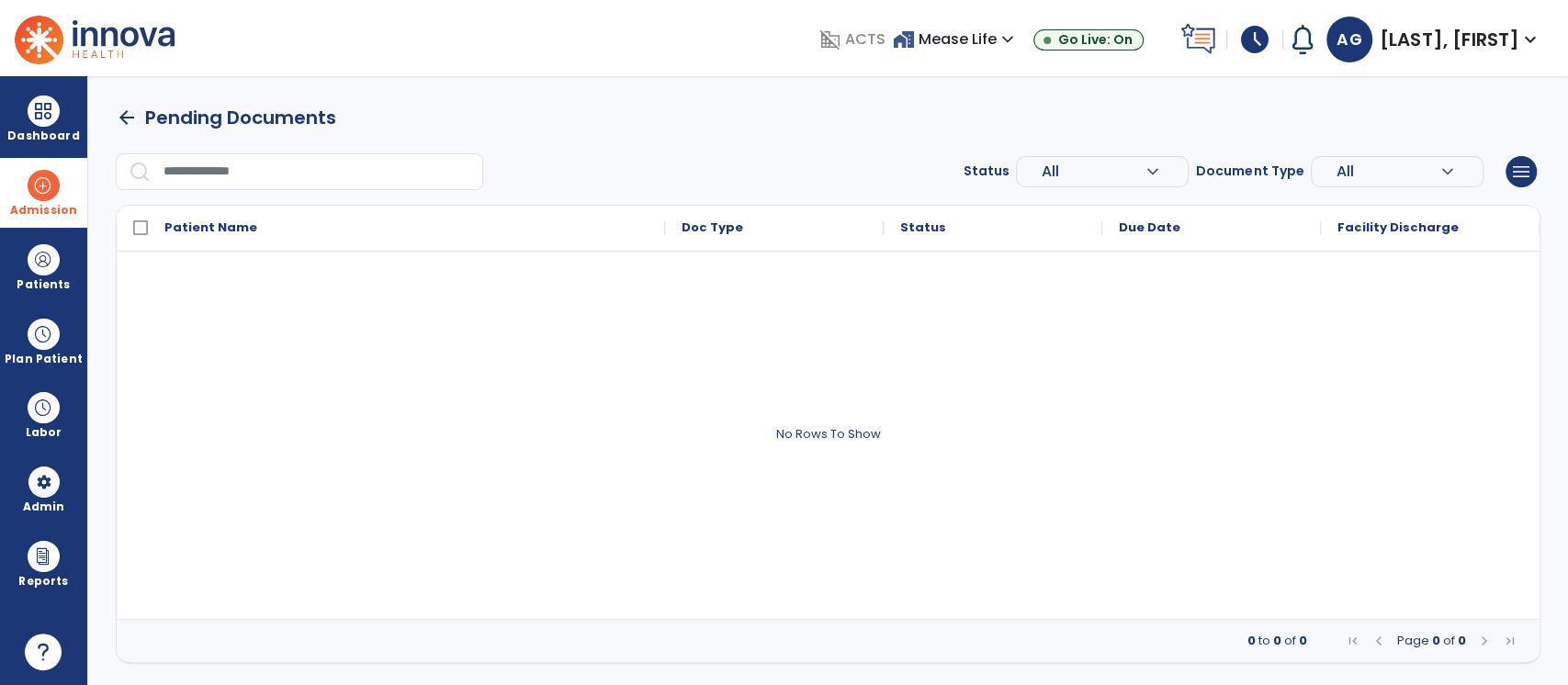 click at bounding box center (43, 185) 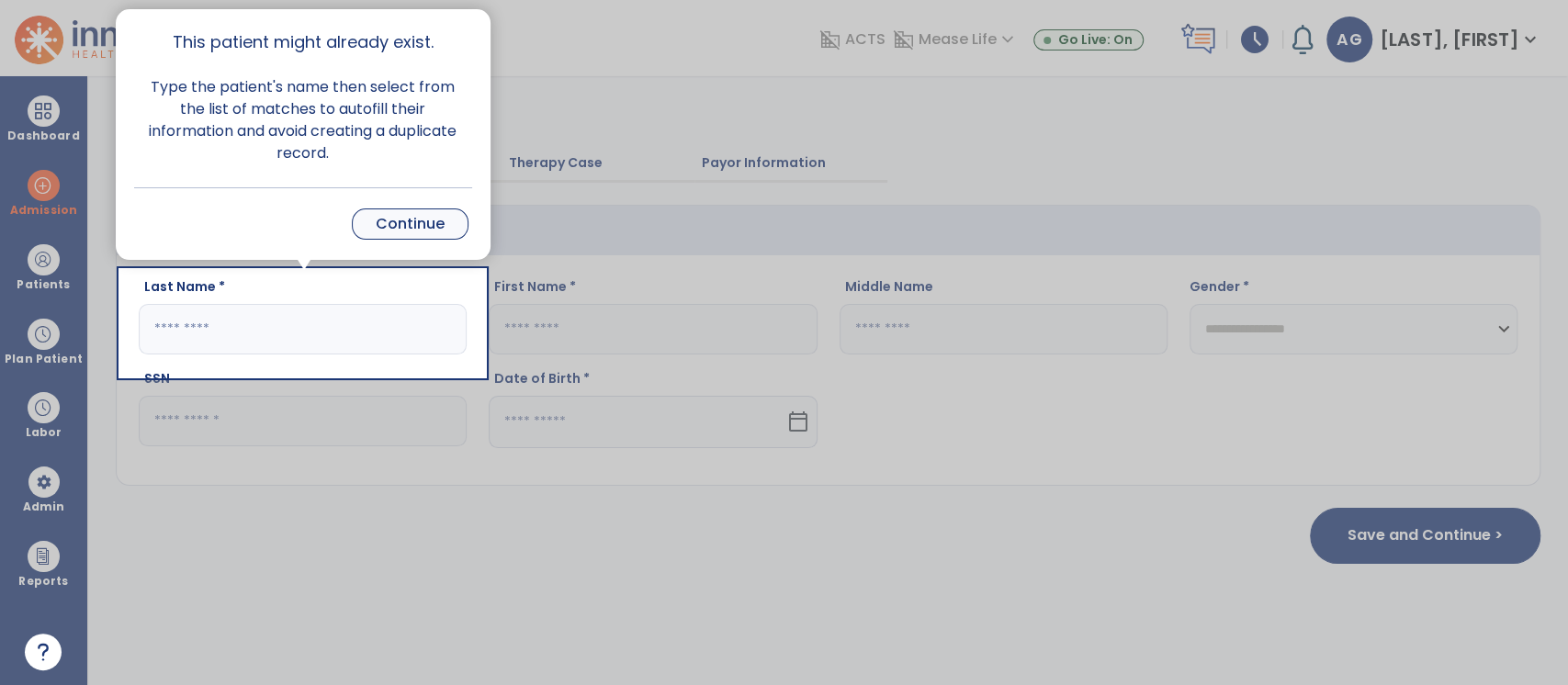 click on "Continue" at bounding box center (410, 224) 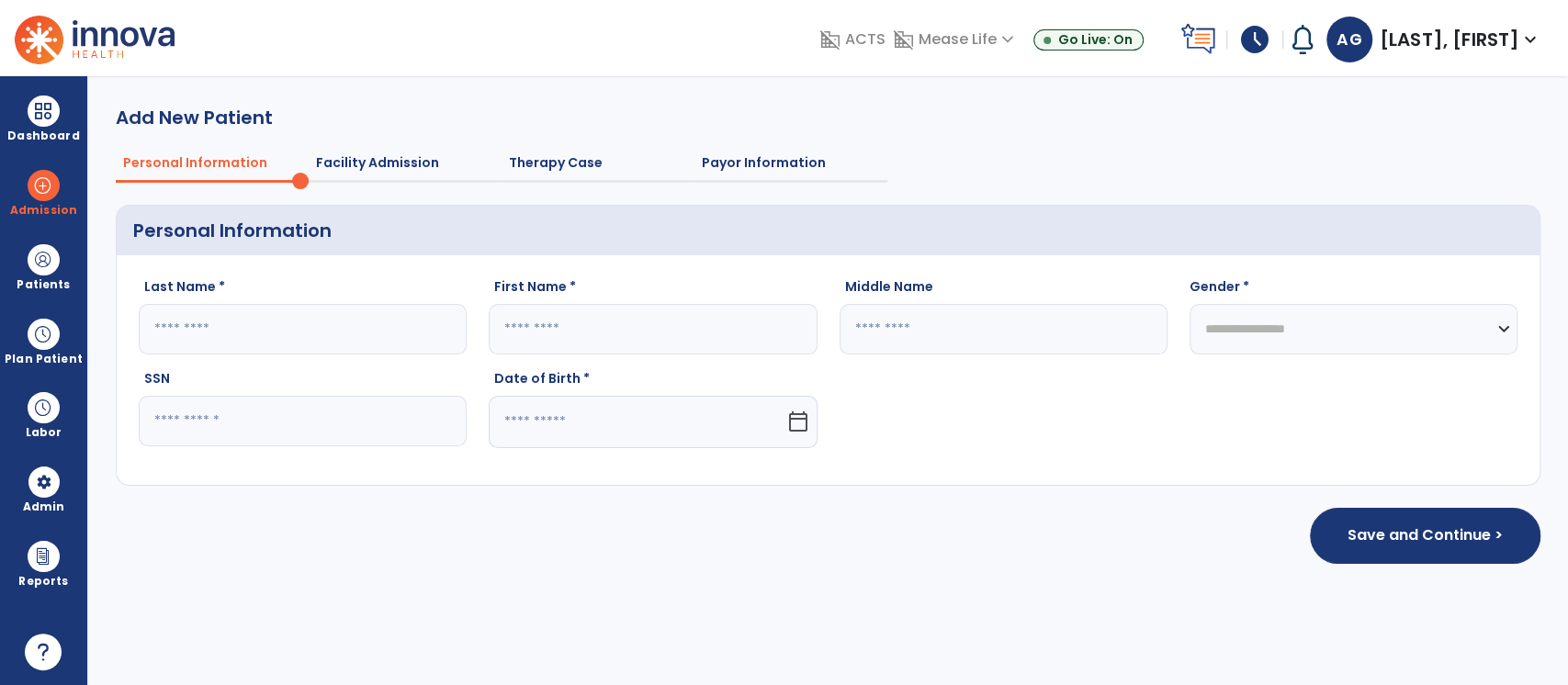 click 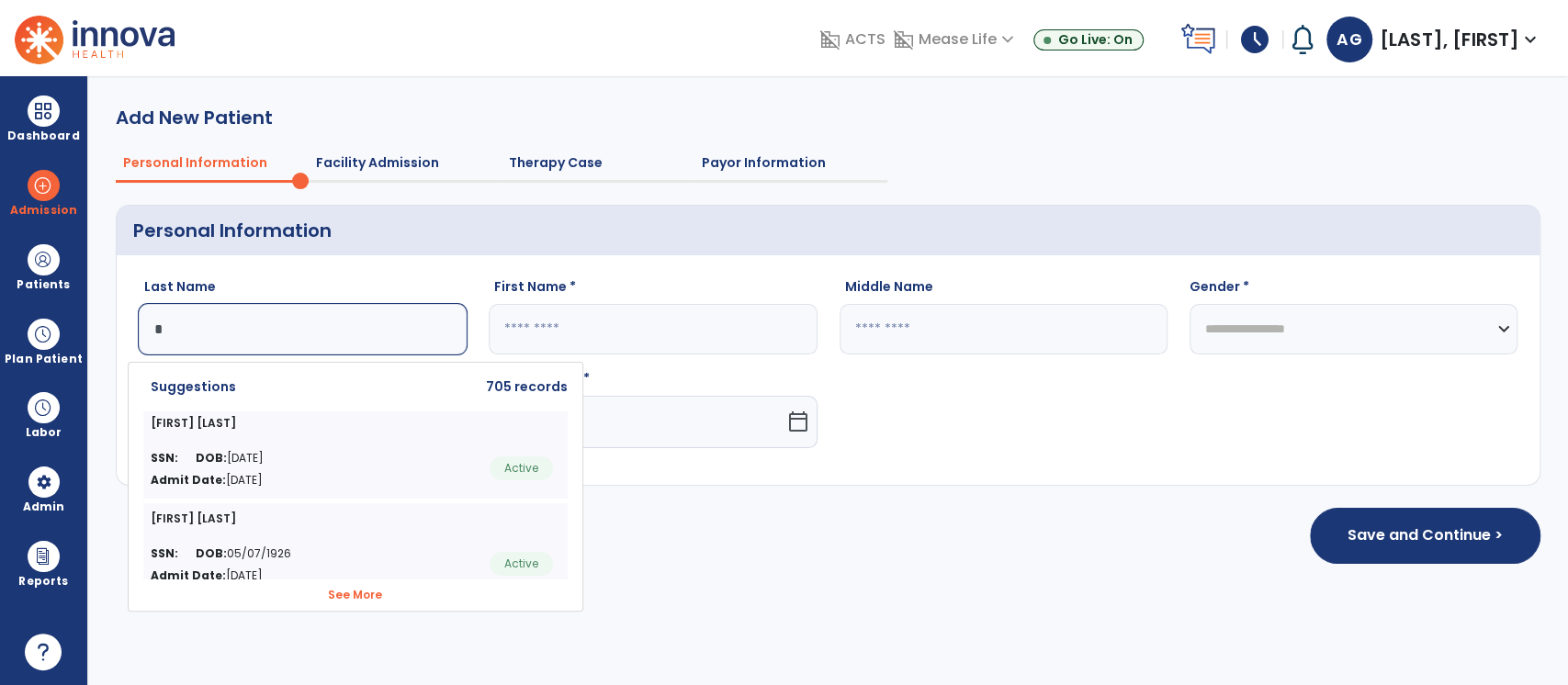 type on "*" 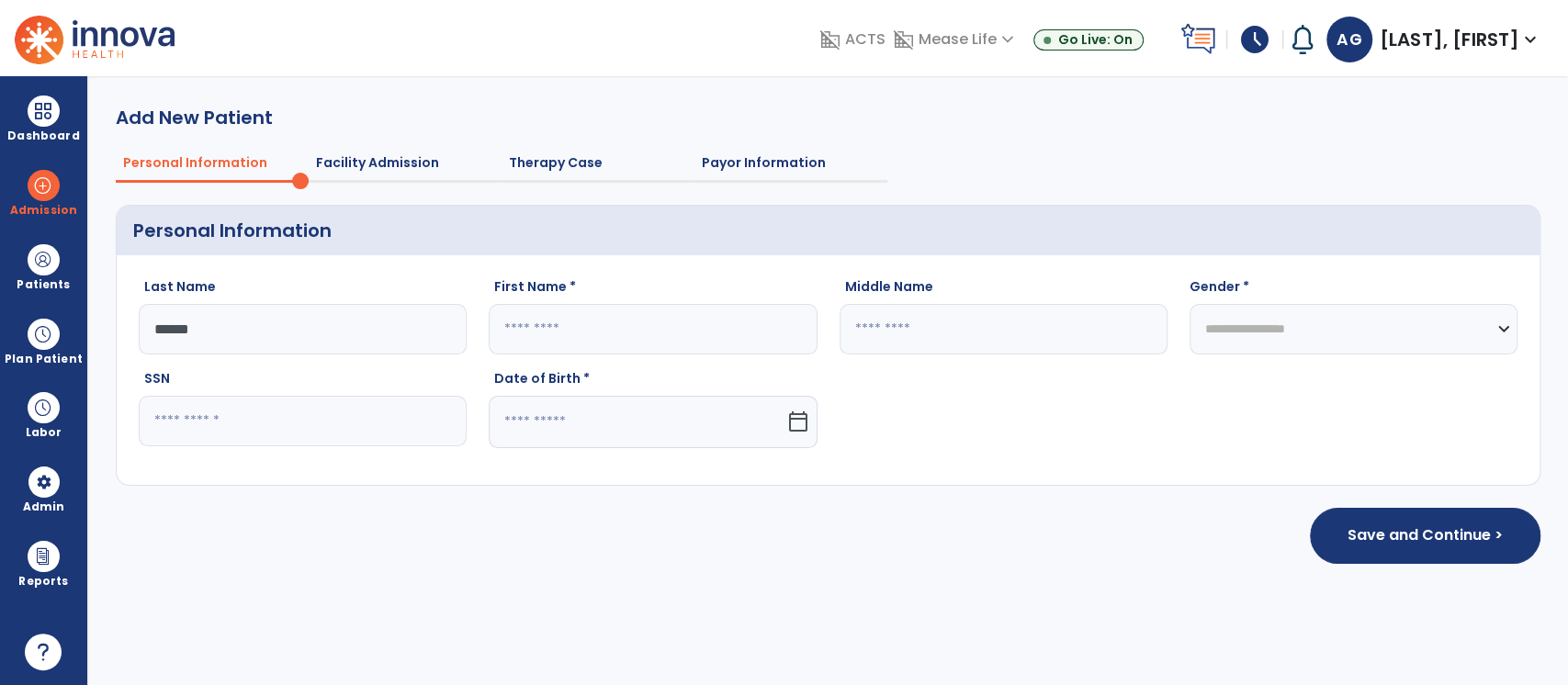 type on "******" 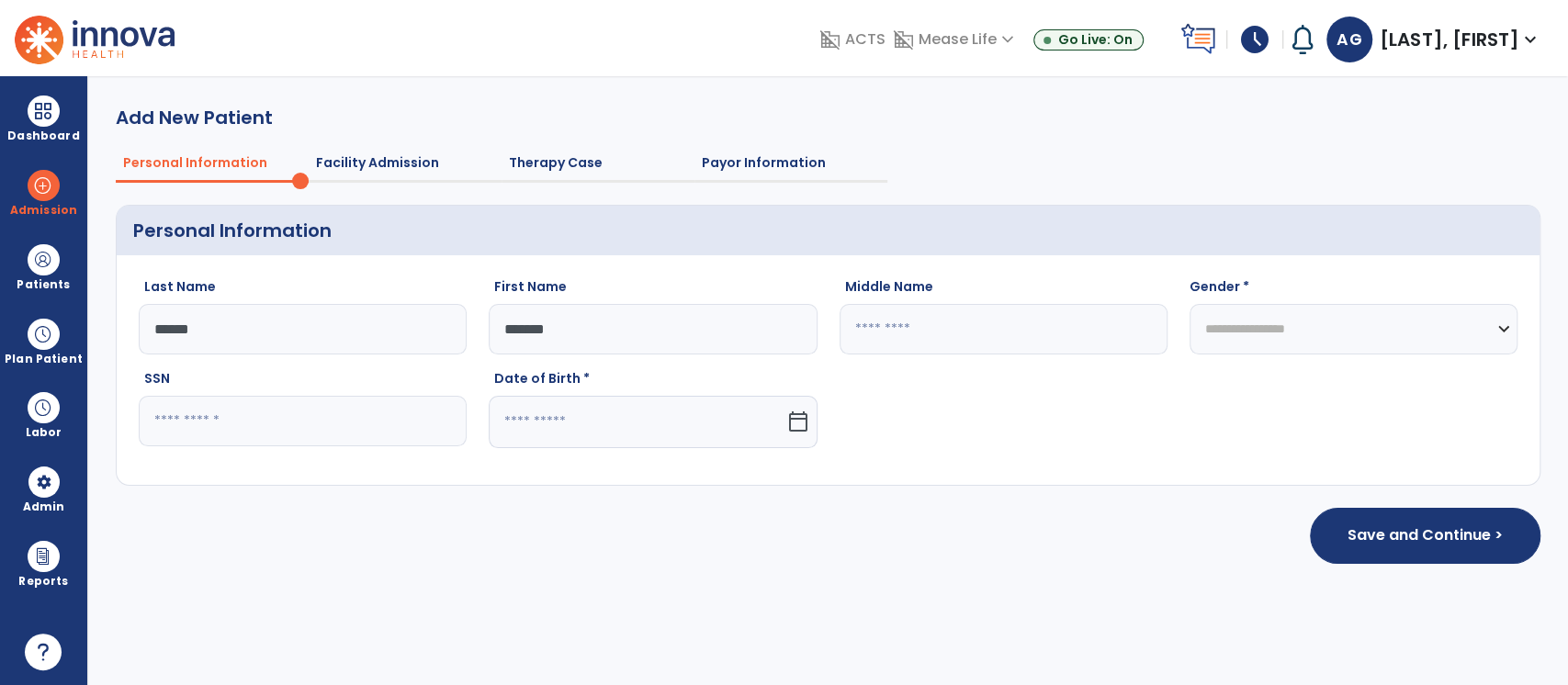 type on "*******" 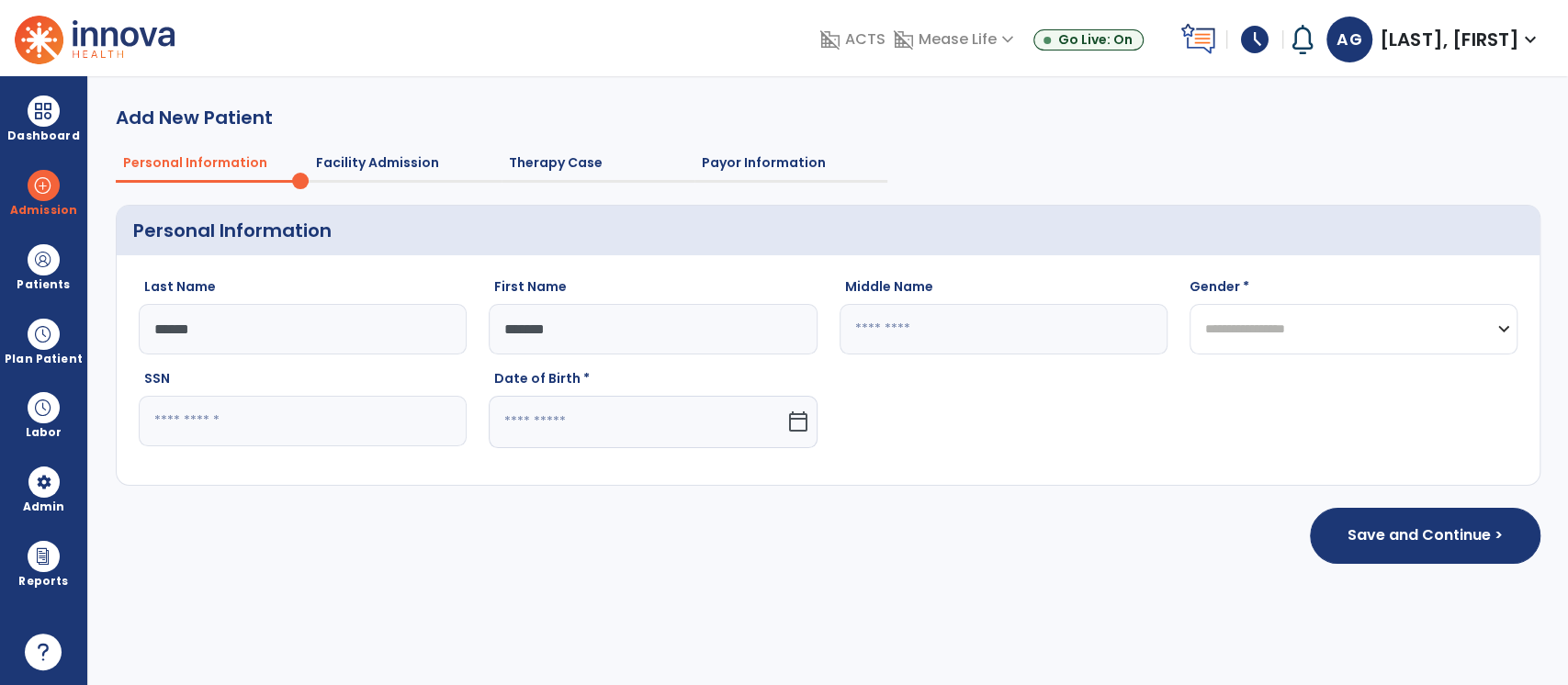 click on "**********" 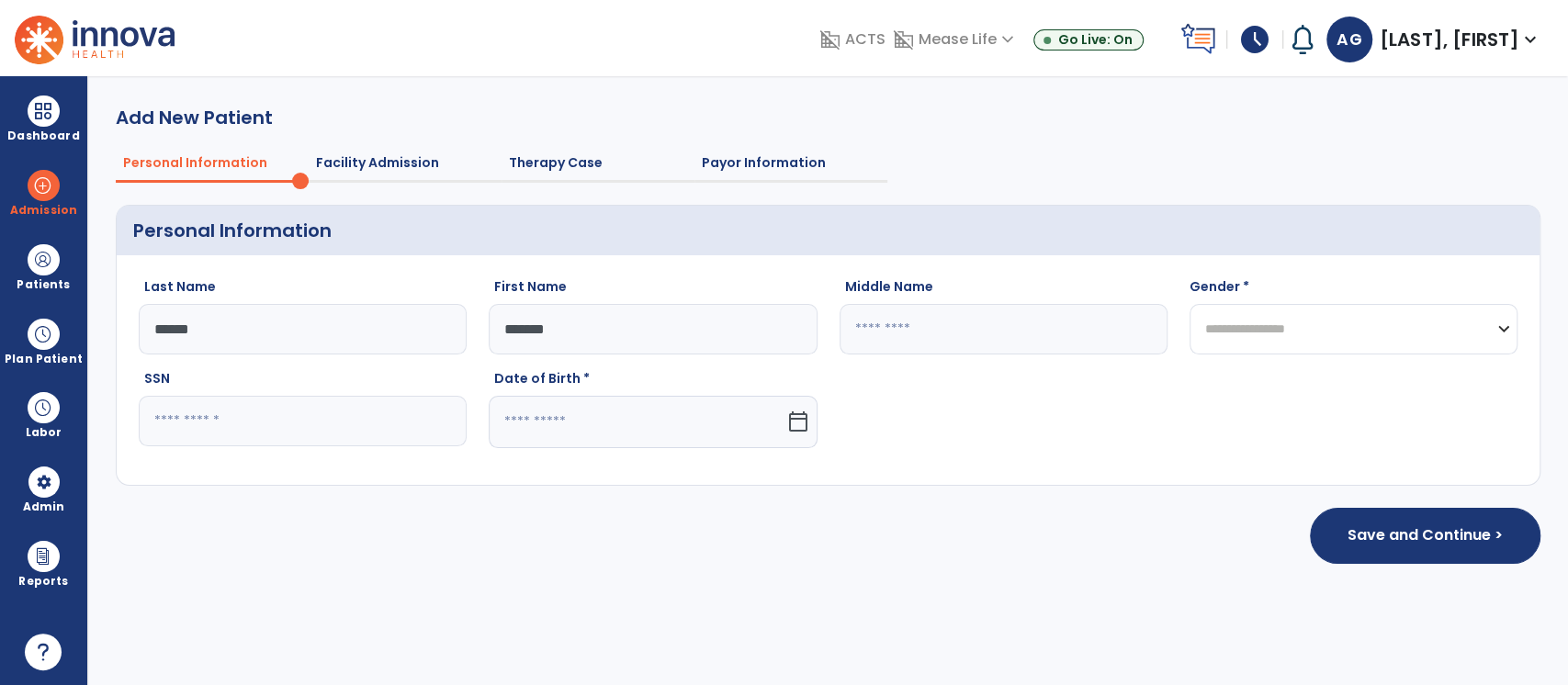 select on "******" 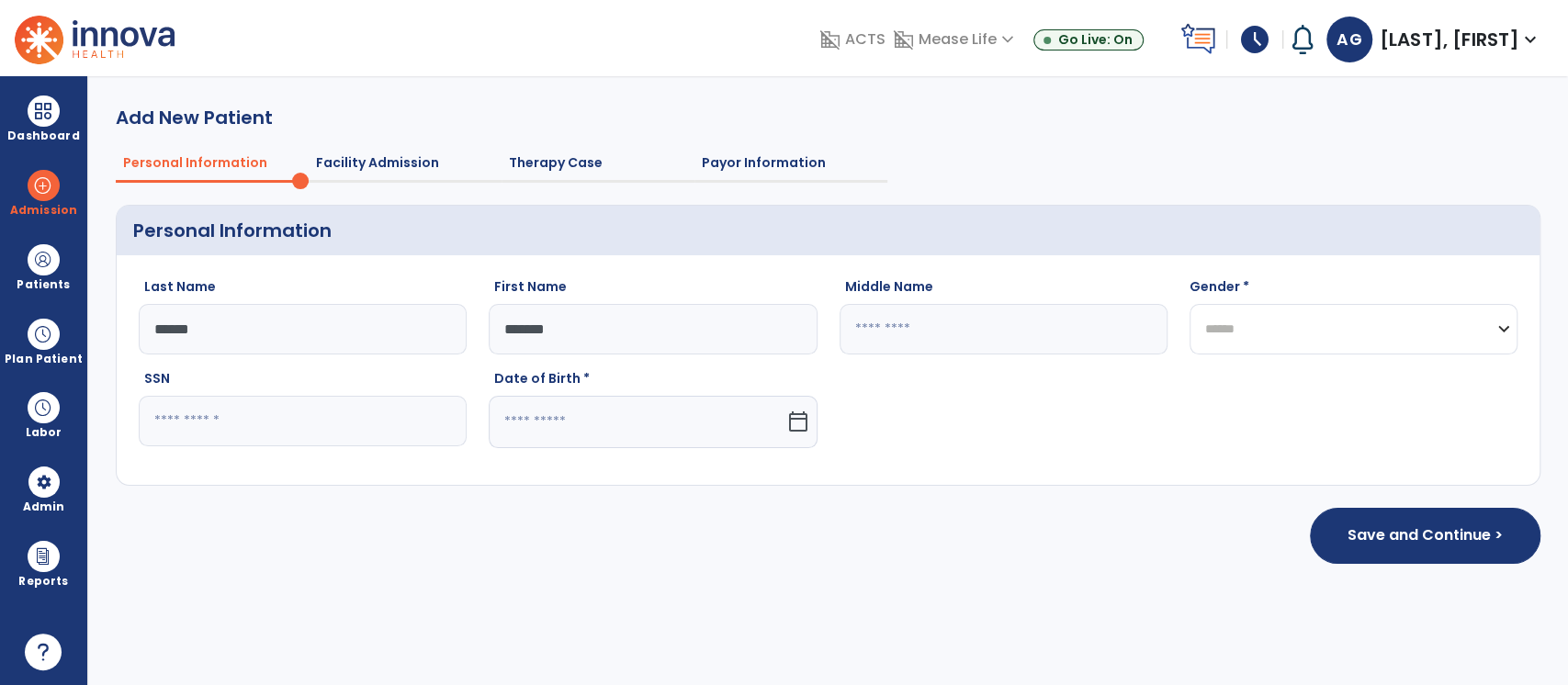 click on "**********" 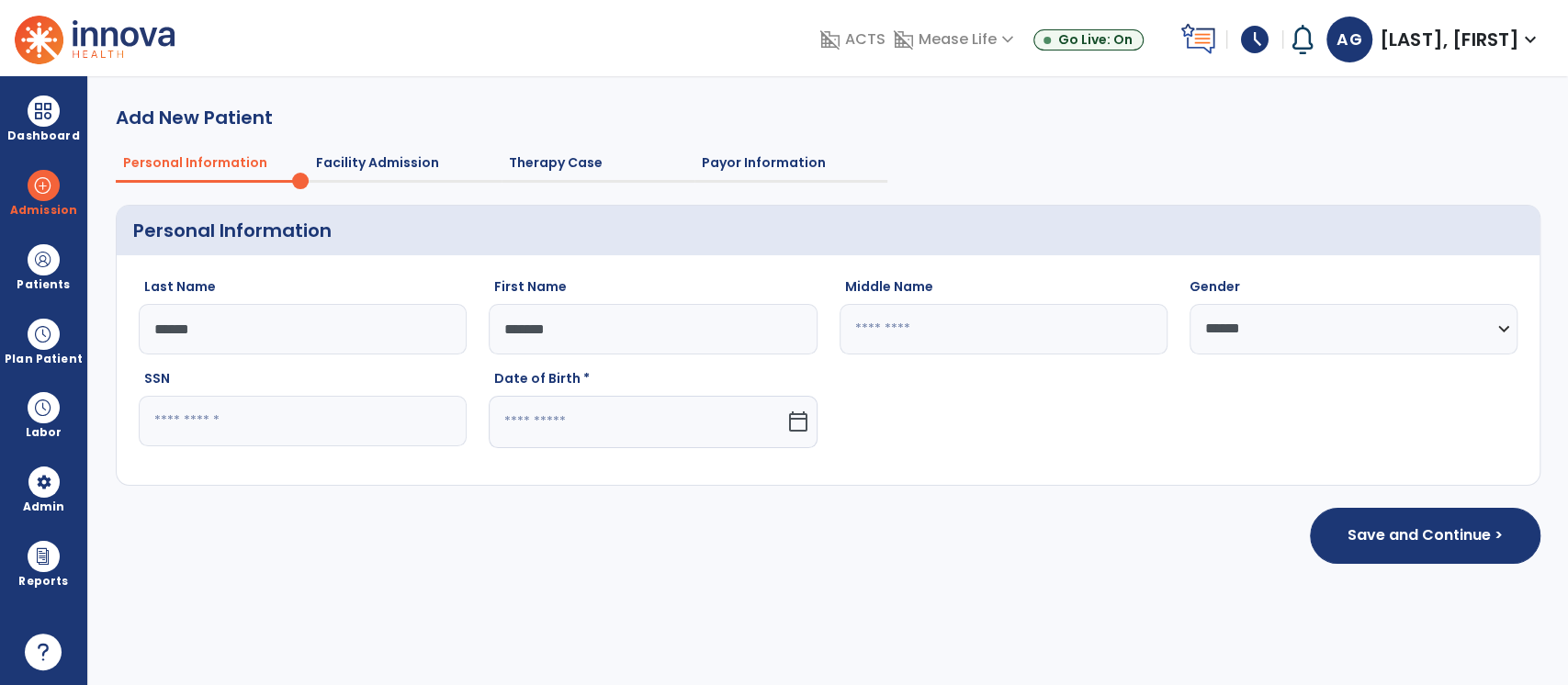 click 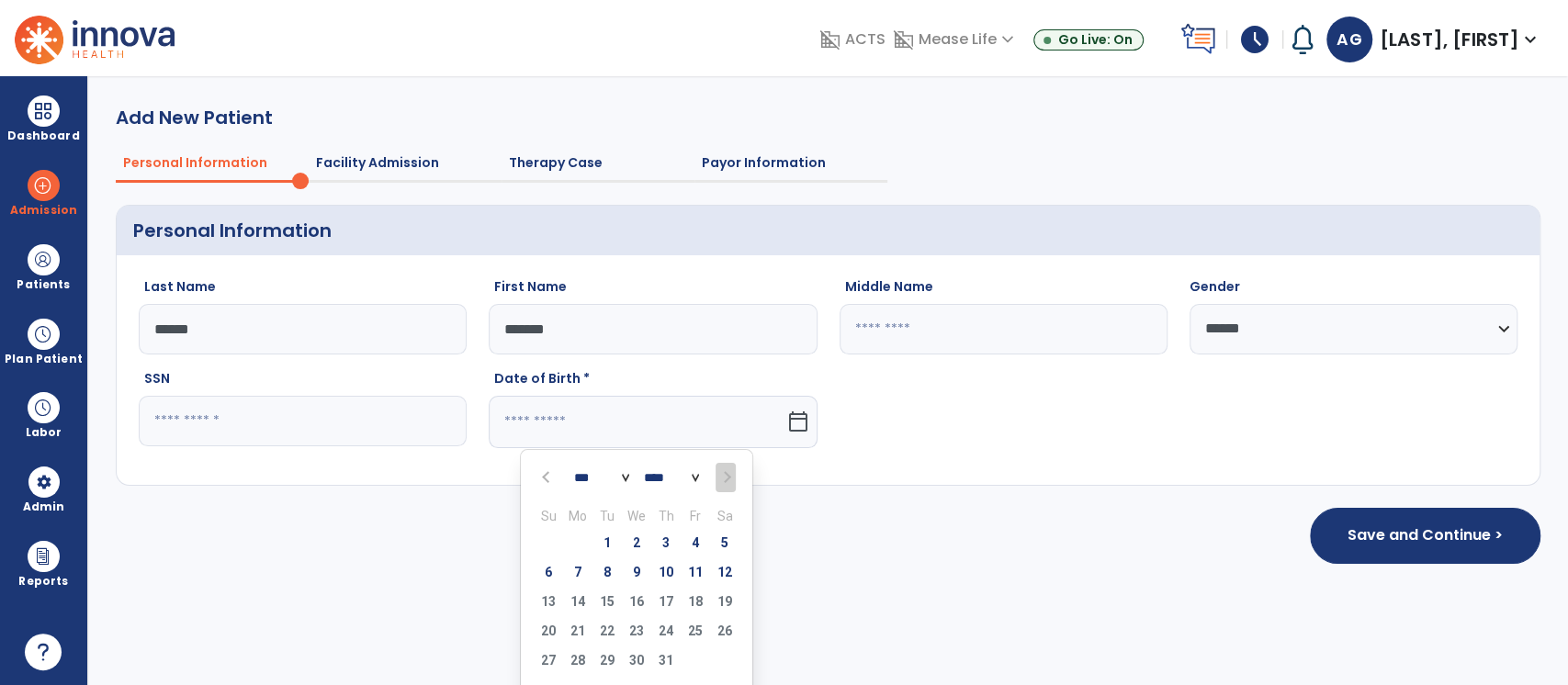 click on "**** **** **** **** **** **** **** **** **** **** **** **** **** **** **** **** **** **** **** **** **** **** **** **** **** **** **** **** **** **** **** **** **** **** **** **** **** **** **** **** **** **** **** **** **** **** **** **** **** **** **** **** **** **** **** **** **** **** **** **** **** **** **** **** **** **** **** **** **** **** **** **** **** **** **** **** **** **** **** **** **** **** **** **** **** **** **** **** **** **** **** **** **** **** **** **** **** **** **** **** **** **** **** **** **** **** **** **** **** **** **** **** **** **** **** **** **** **** **** **** **** **** **** **** **** ****" 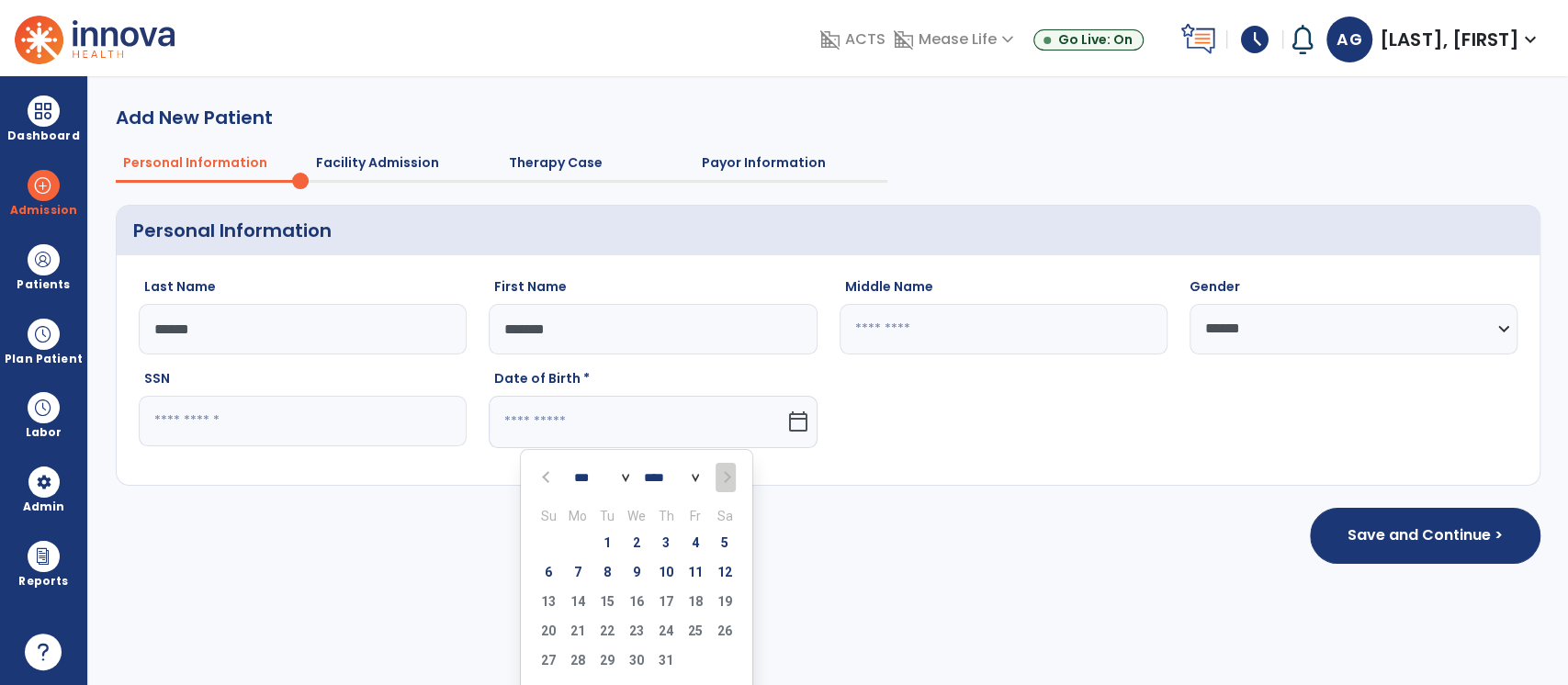 select on "****" 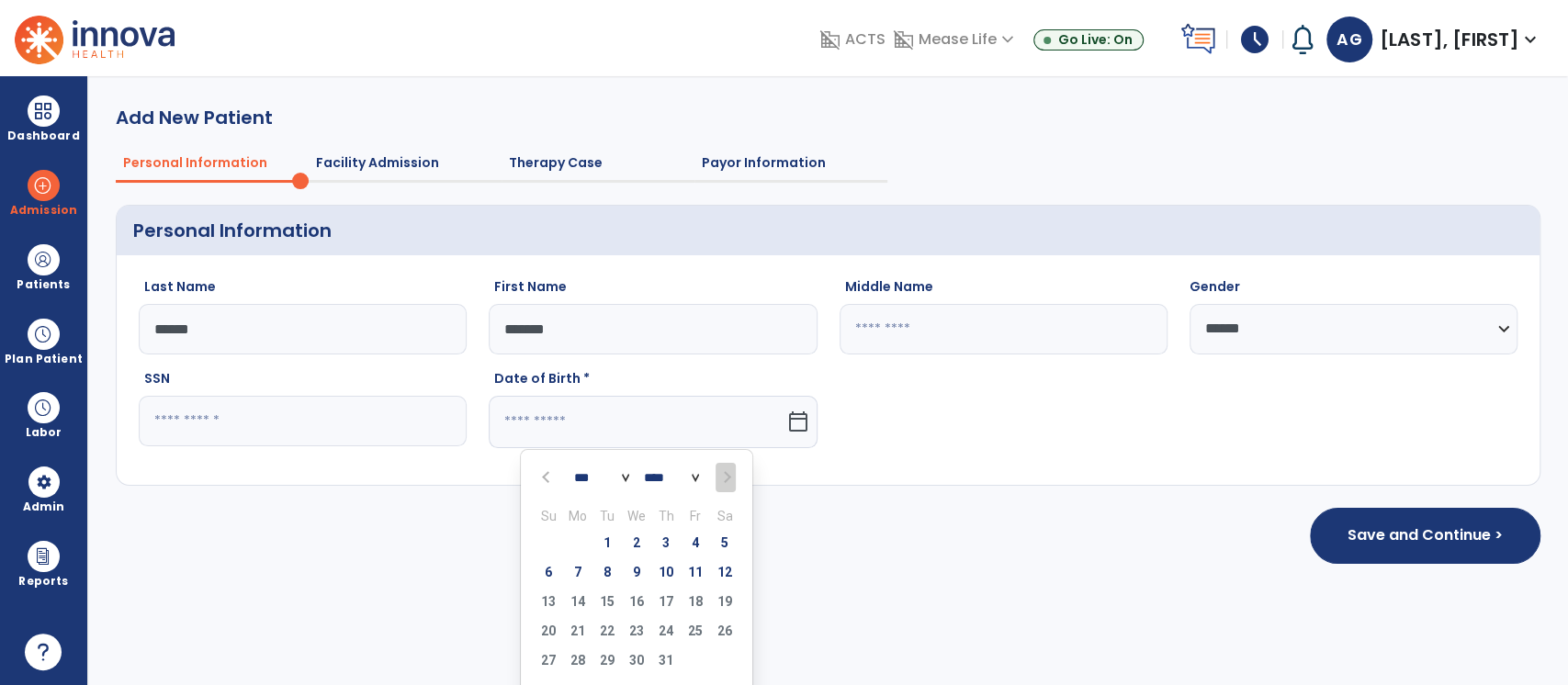 click on "**** **** **** **** **** **** **** **** **** **** **** **** **** **** **** **** **** **** **** **** **** **** **** **** **** **** **** **** **** **** **** **** **** **** **** **** **** **** **** **** **** **** **** **** **** **** **** **** **** **** **** **** **** **** **** **** **** **** **** **** **** **** **** **** **** **** **** **** **** **** **** **** **** **** **** **** **** **** **** **** **** **** **** **** **** **** **** **** **** **** **** **** **** **** **** **** **** **** **** **** **** **** **** **** **** **** **** **** **** **** **** **** **** **** **** **** **** **** **** **** **** **** **** **** **** ****" 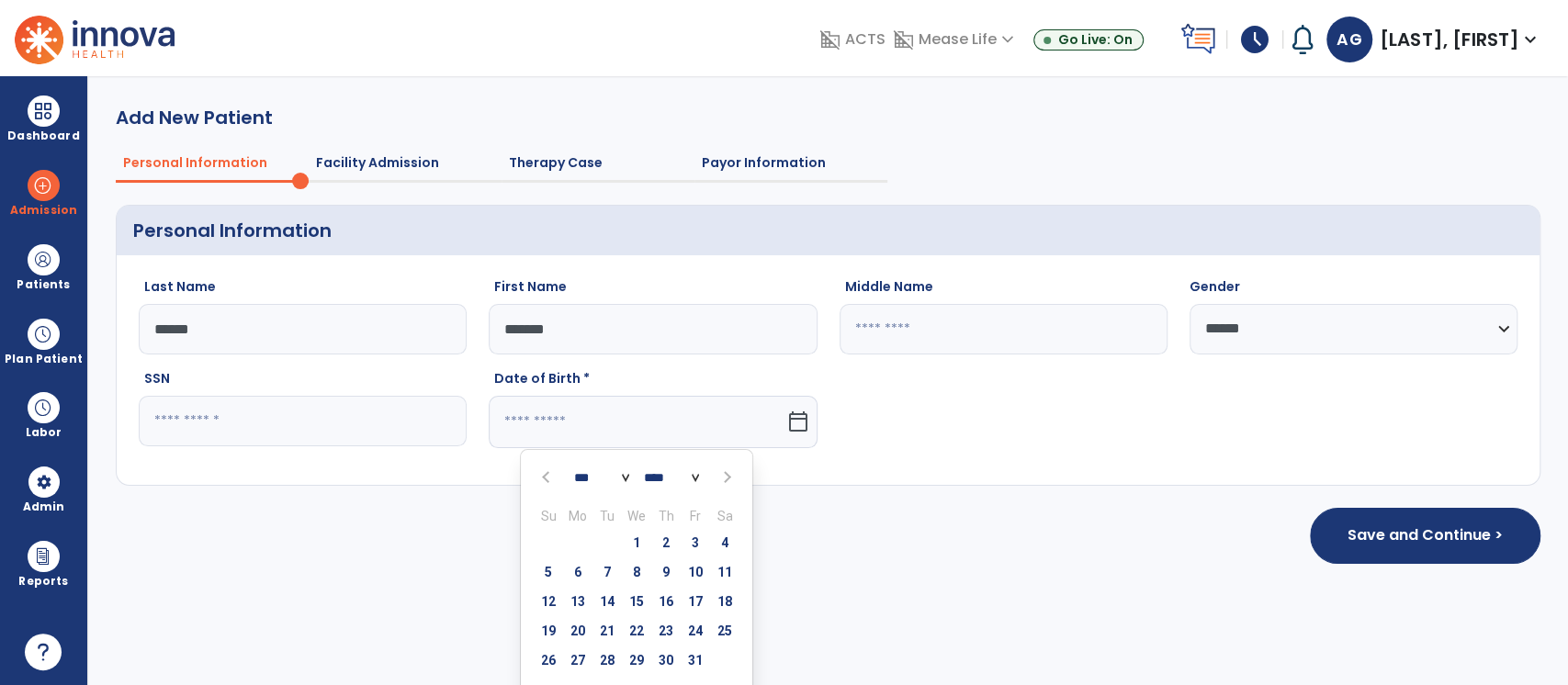 click on "*** *** *** *** *** *** *** *** *** *** *** ***" 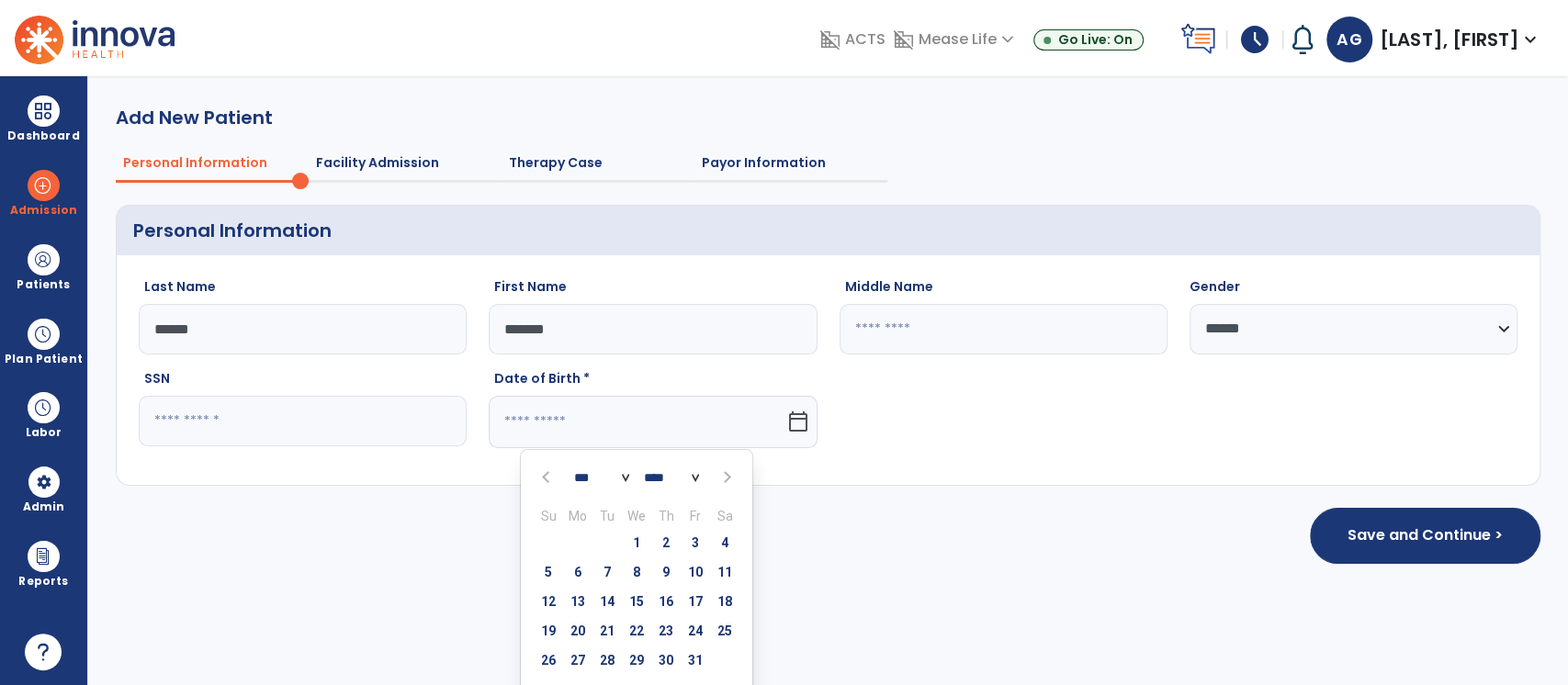 select on "*" 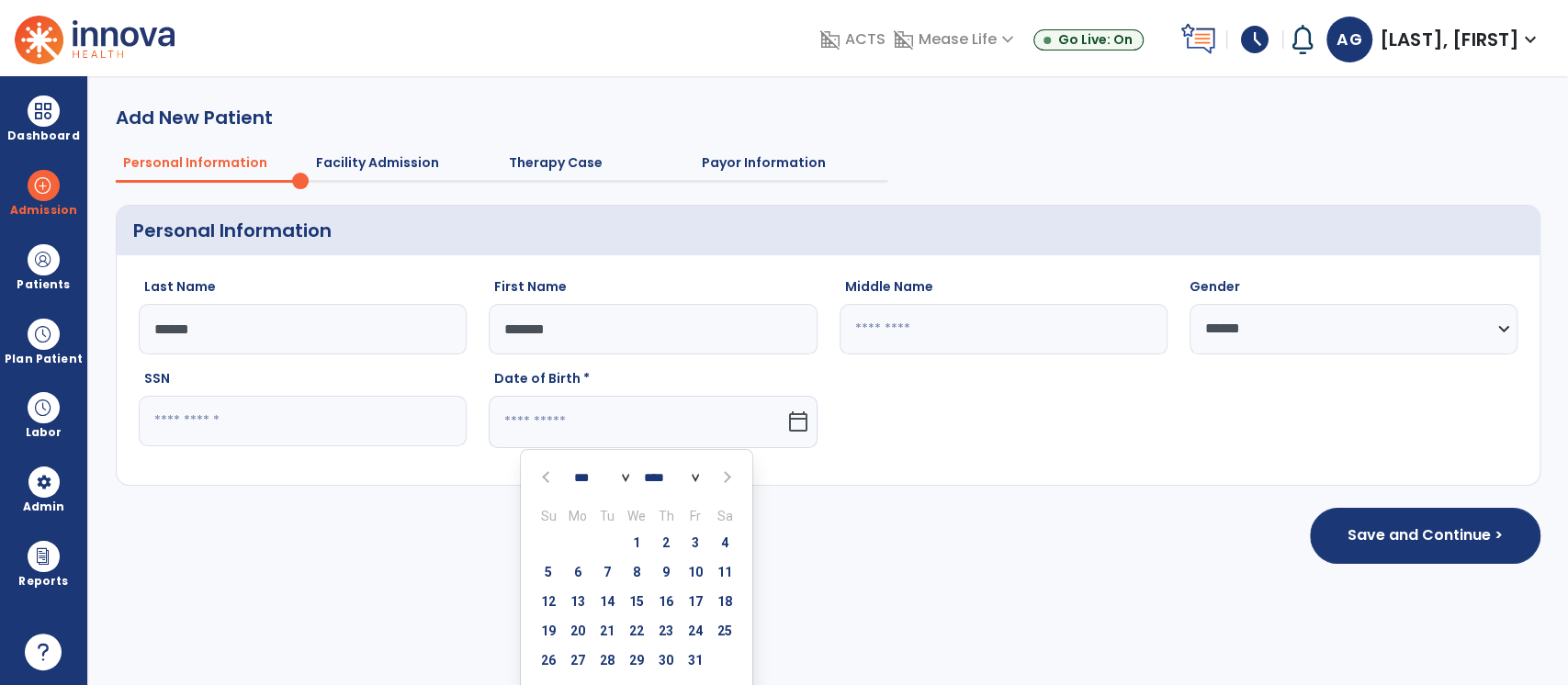 click on "*** *** *** *** *** *** *** *** *** *** *** ***" 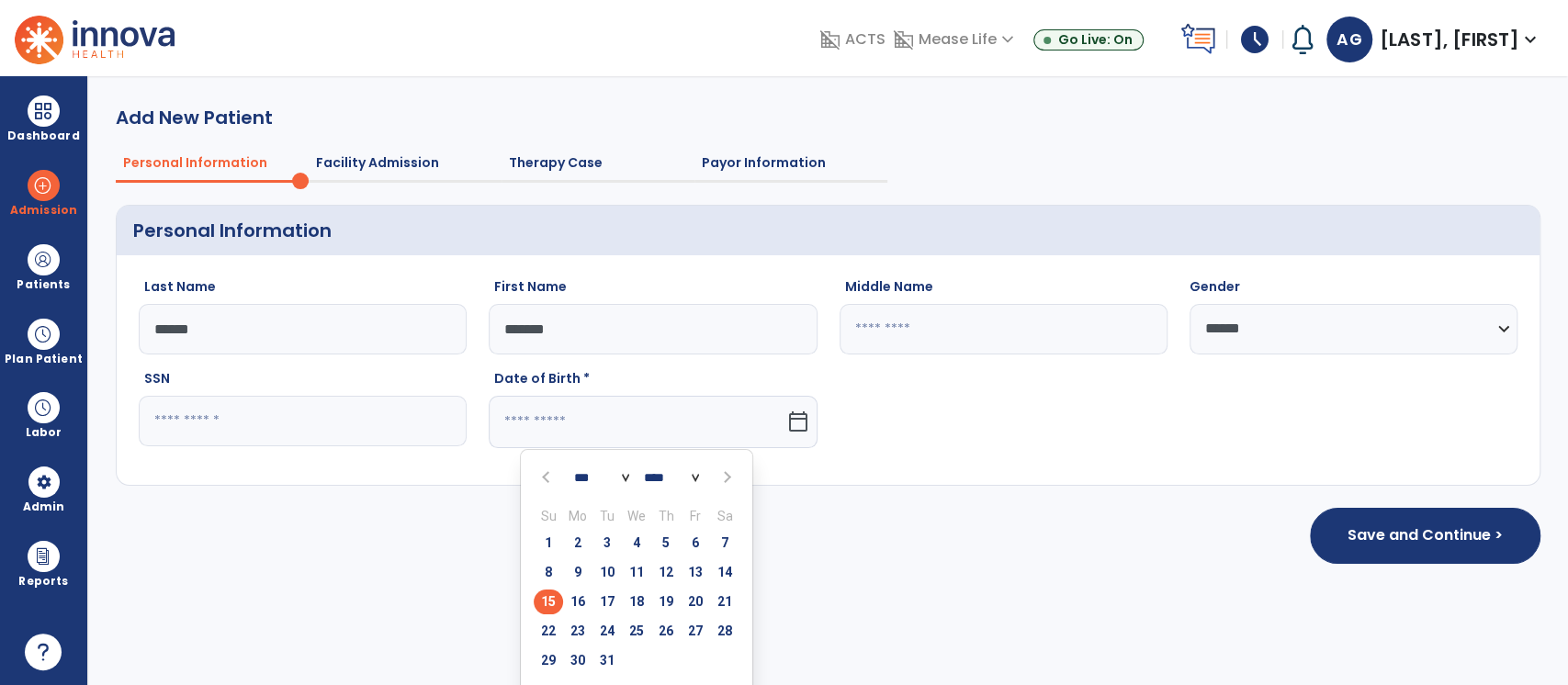 click on "15" 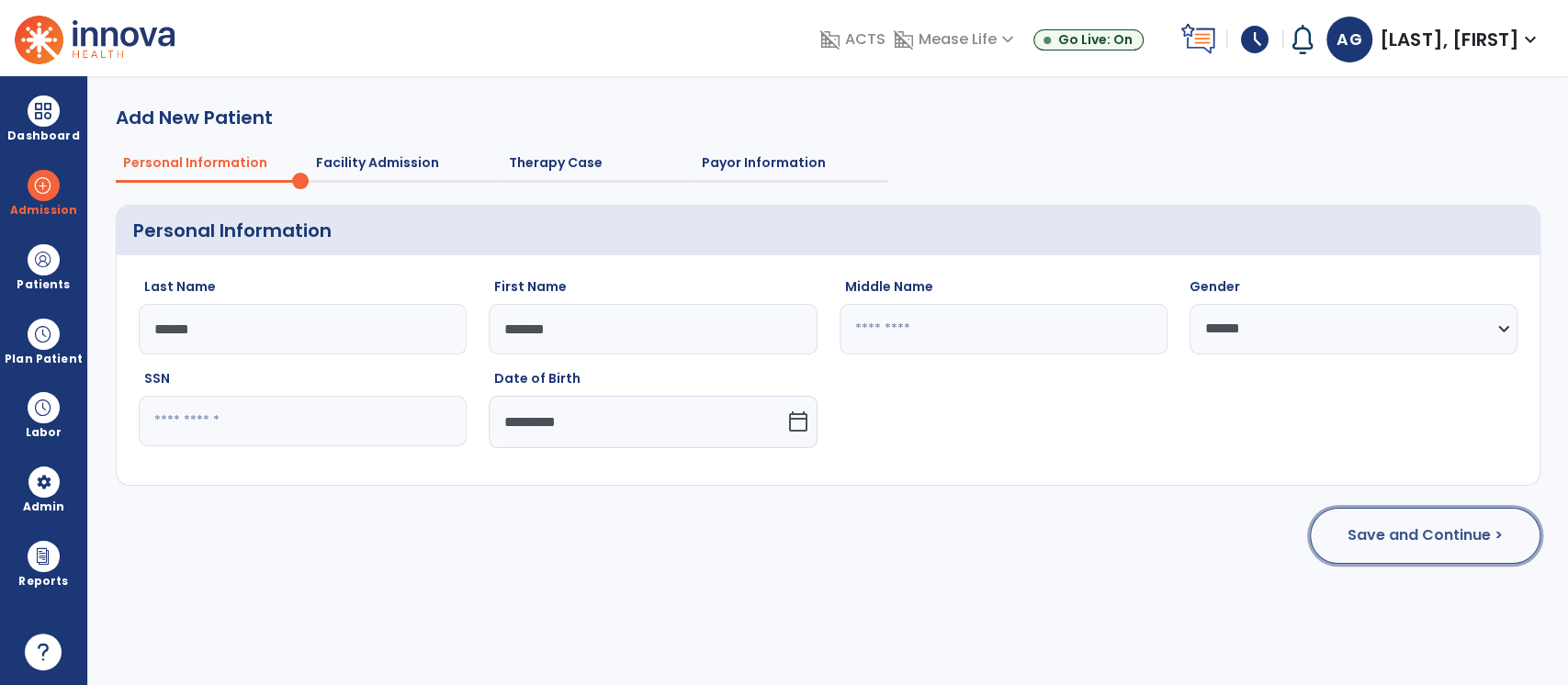 click on "Save and Continue >" 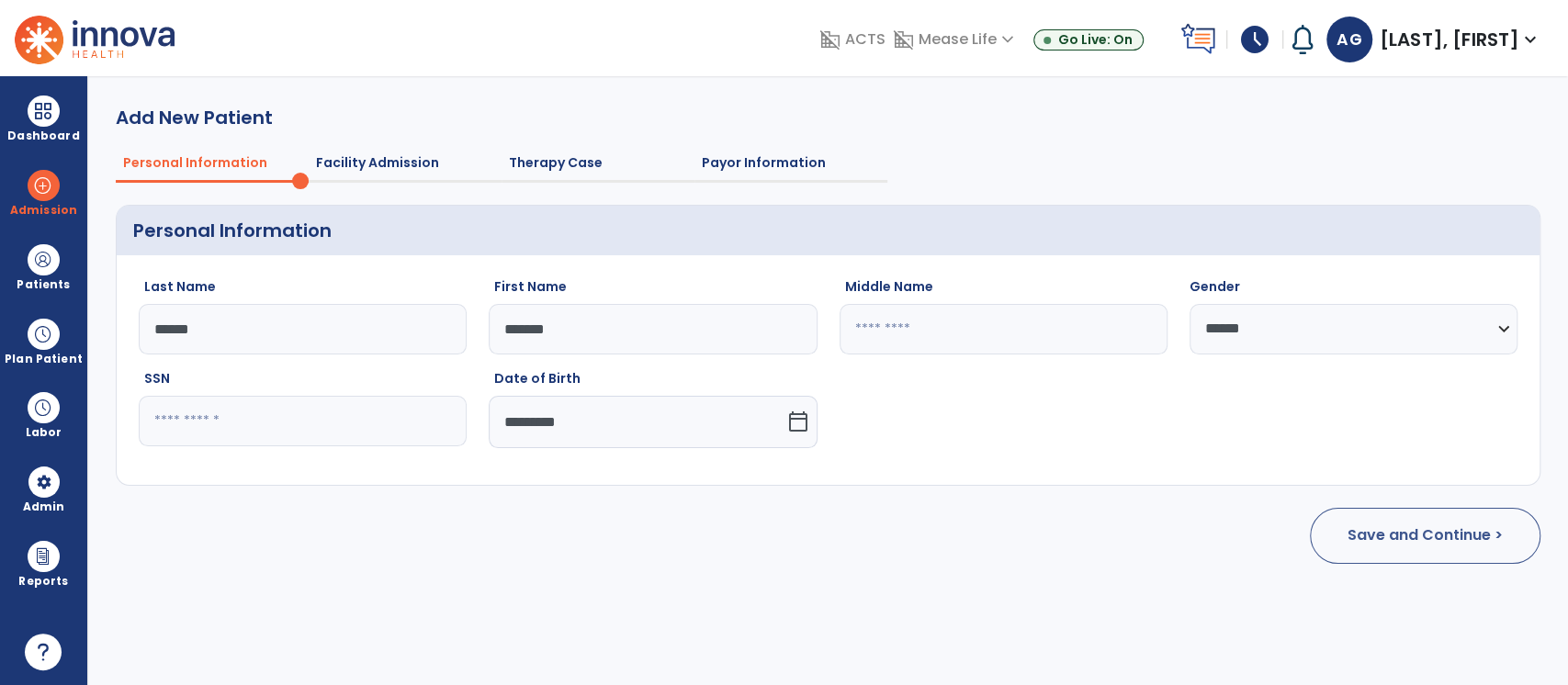 select on "**********" 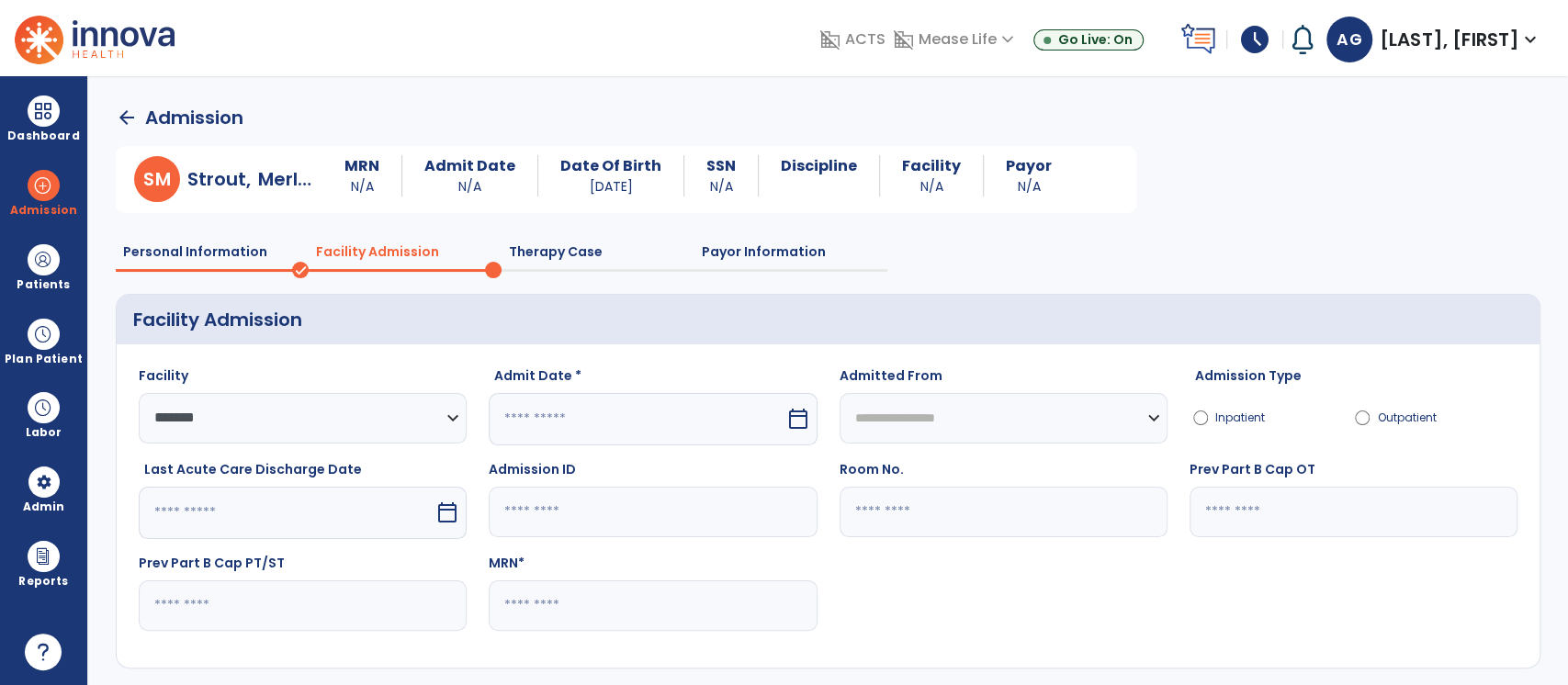 click on "calendar_today" at bounding box center (798, 419) 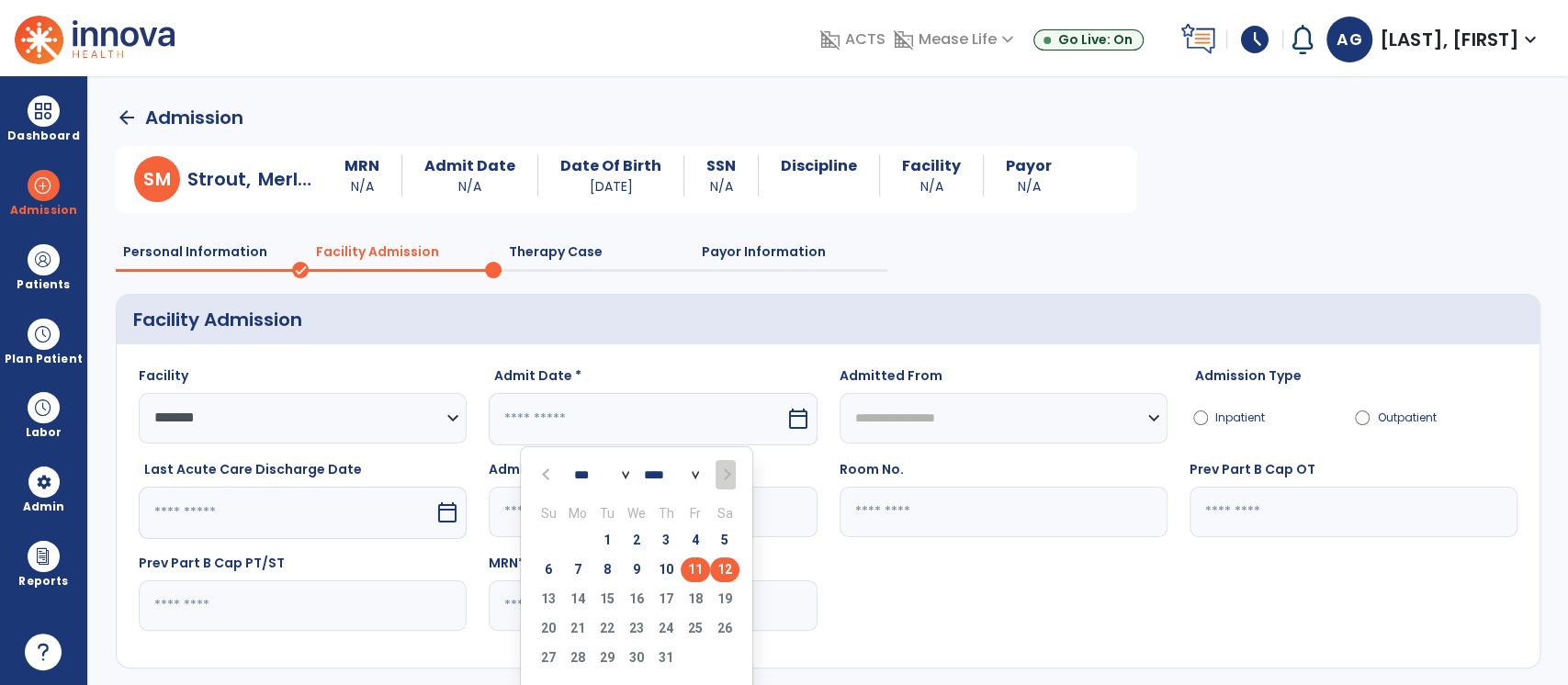 click on "11" at bounding box center [695, 569] 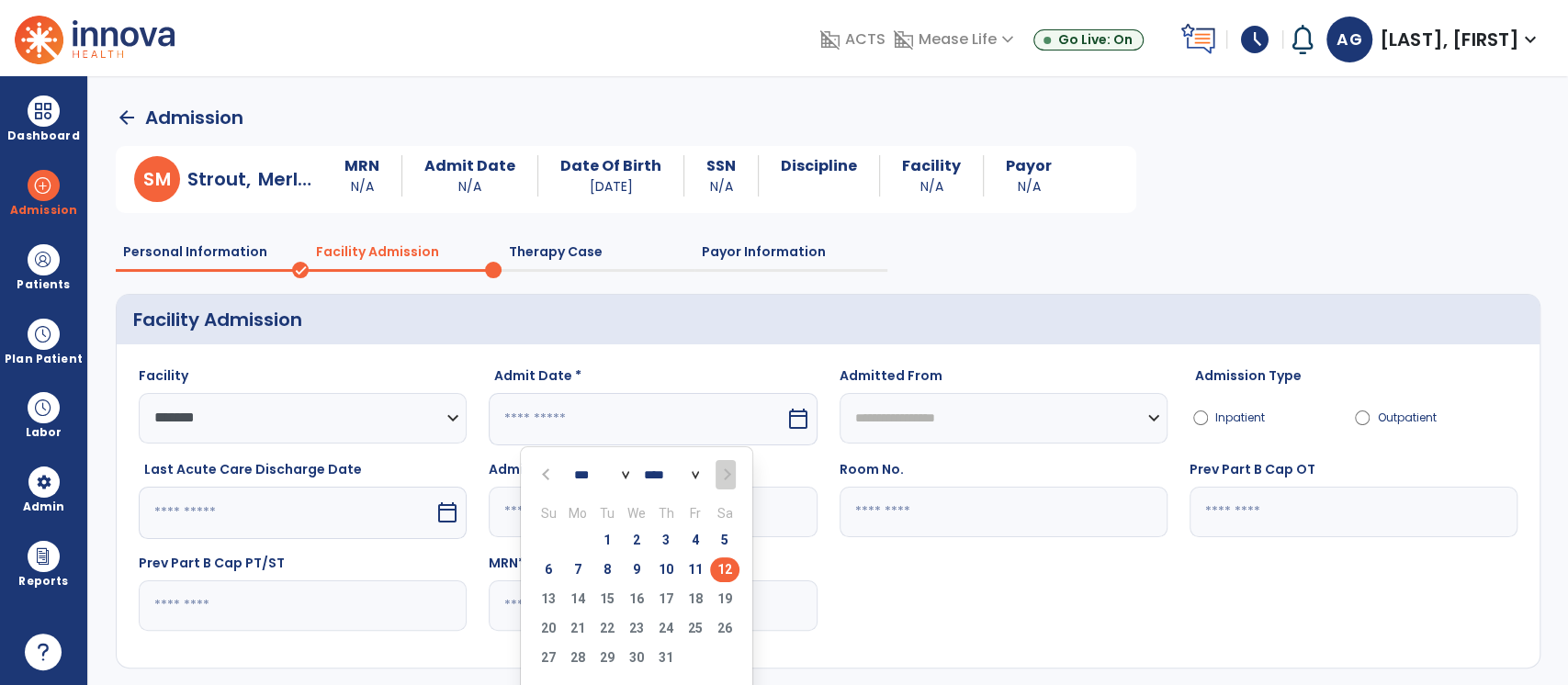 type on "*********" 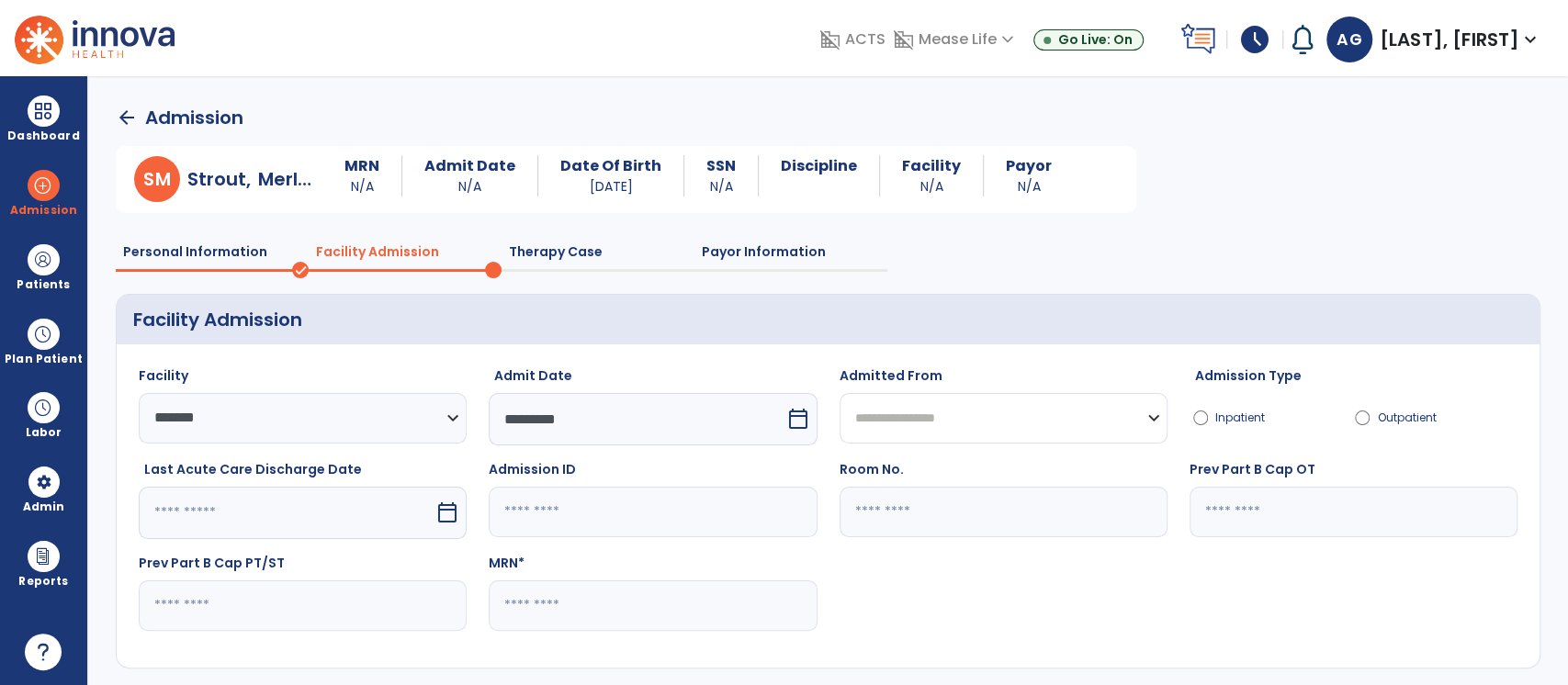 click on "**********" 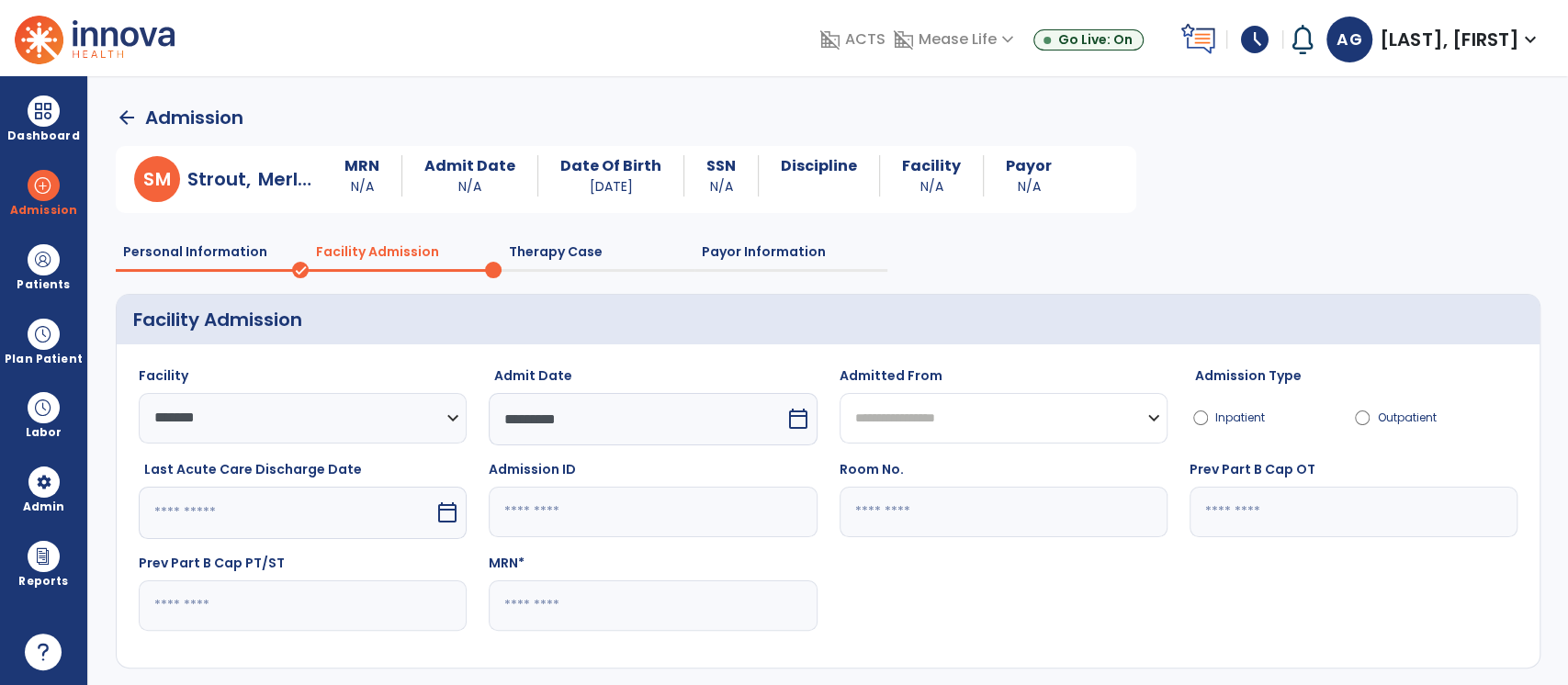 select on "********" 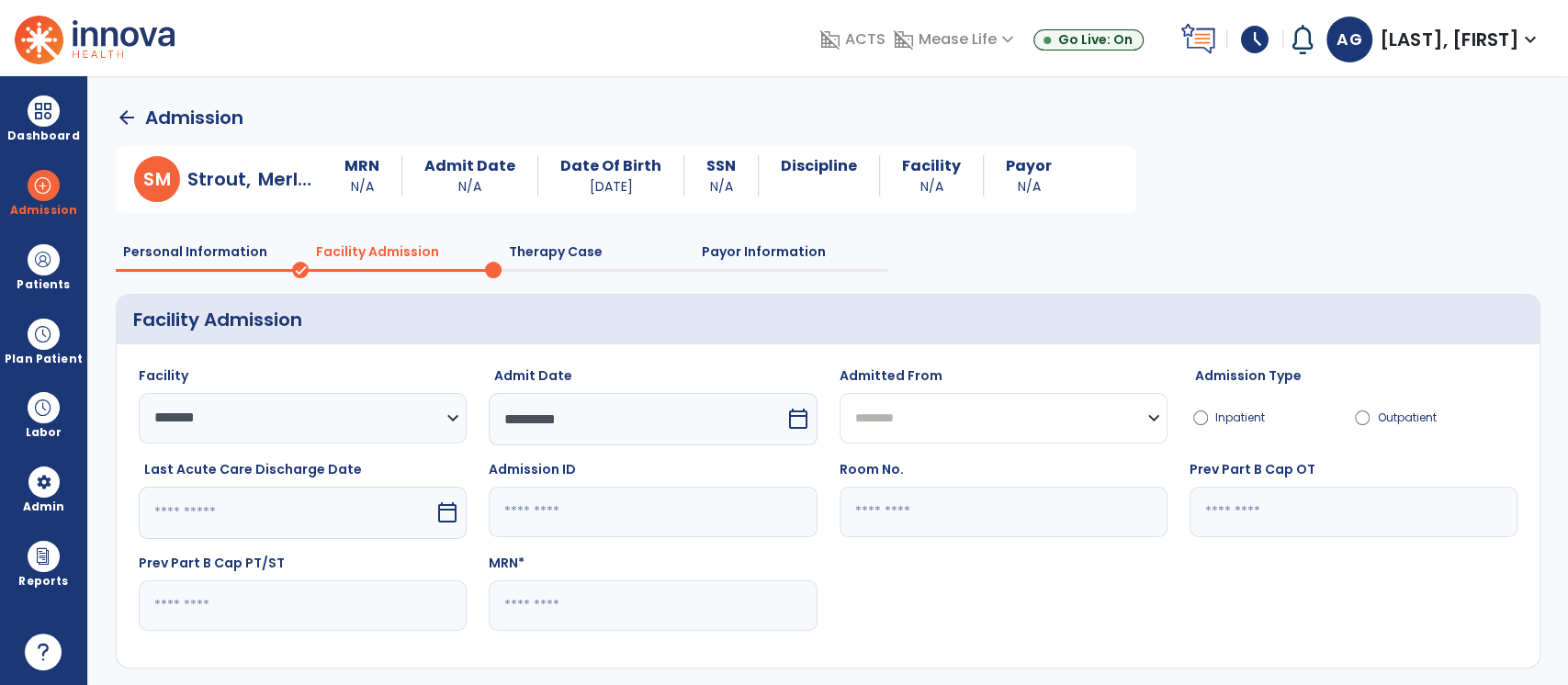 click on "**********" 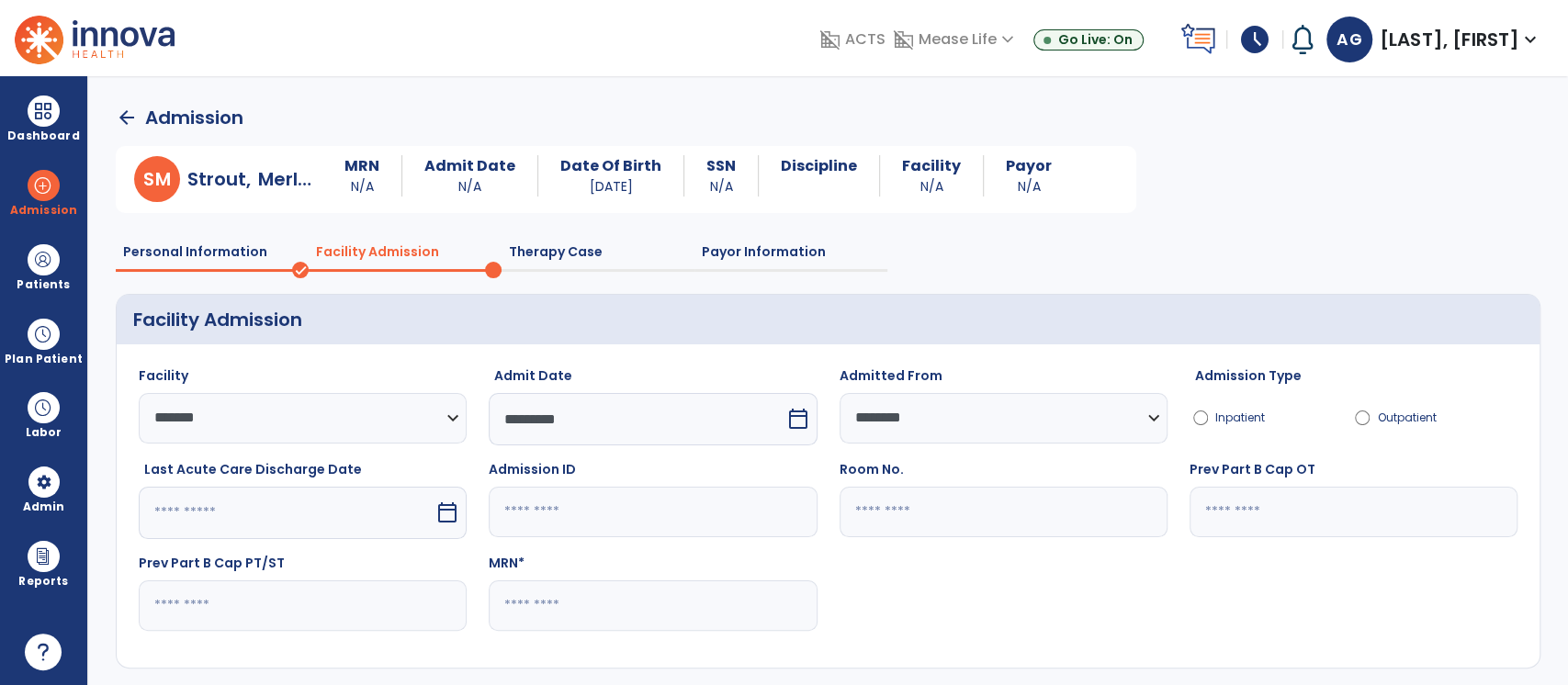 click 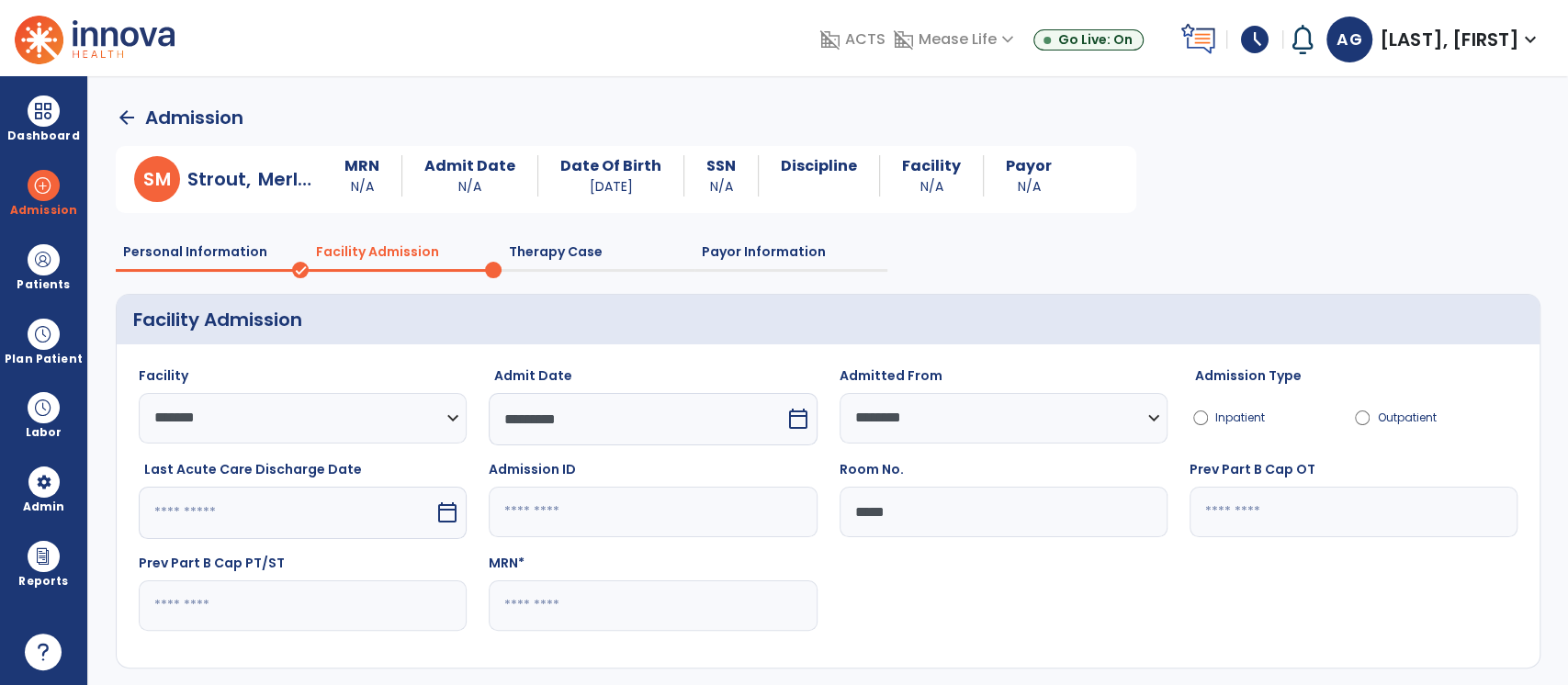 type on "*****" 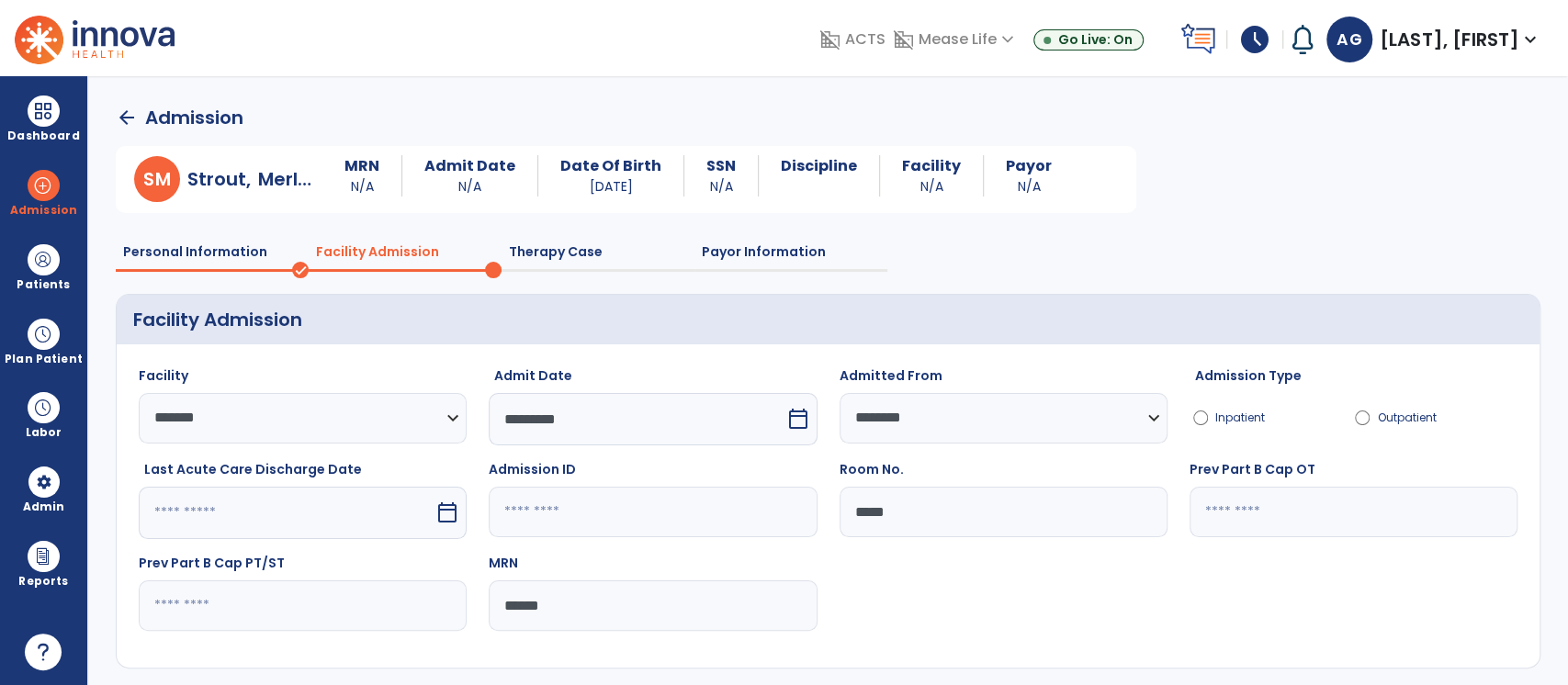 scroll, scrollTop: 83, scrollLeft: 0, axis: vertical 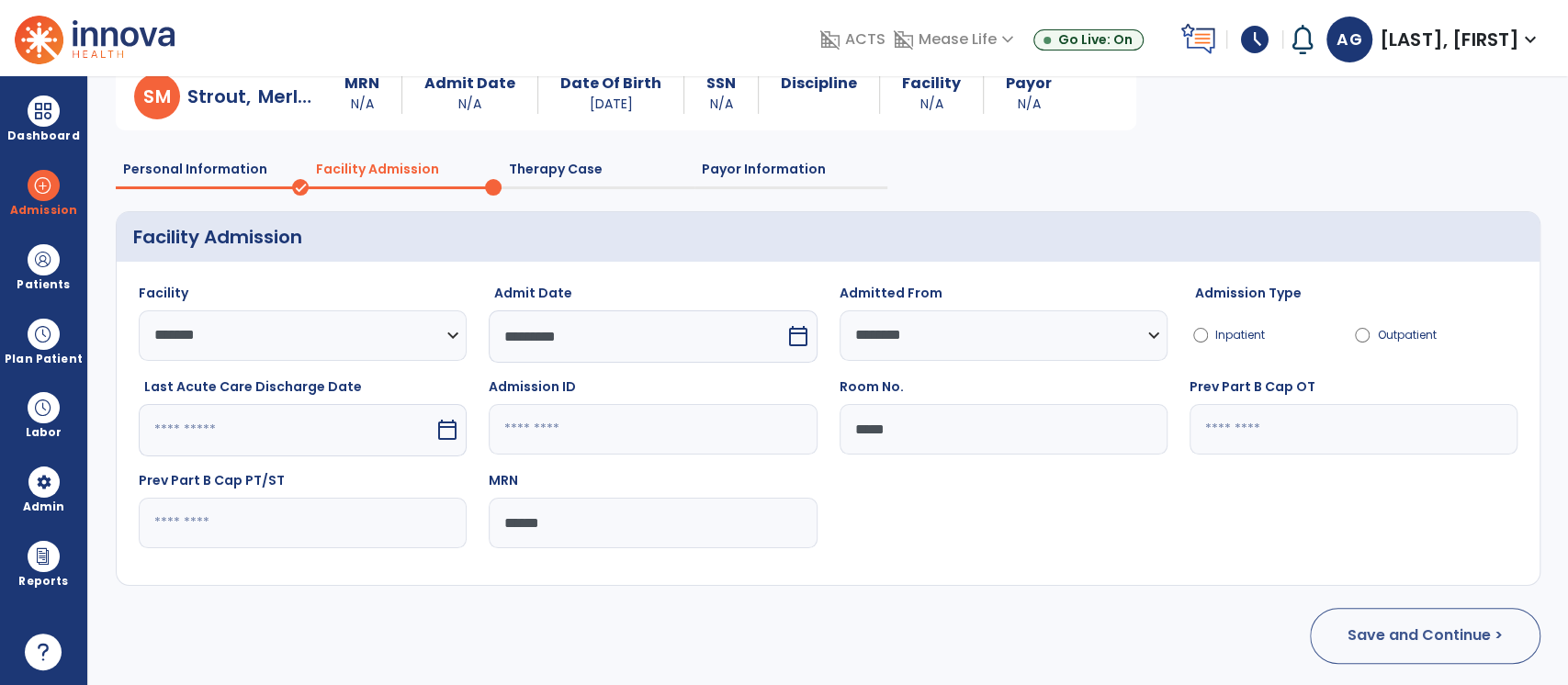 type on "******" 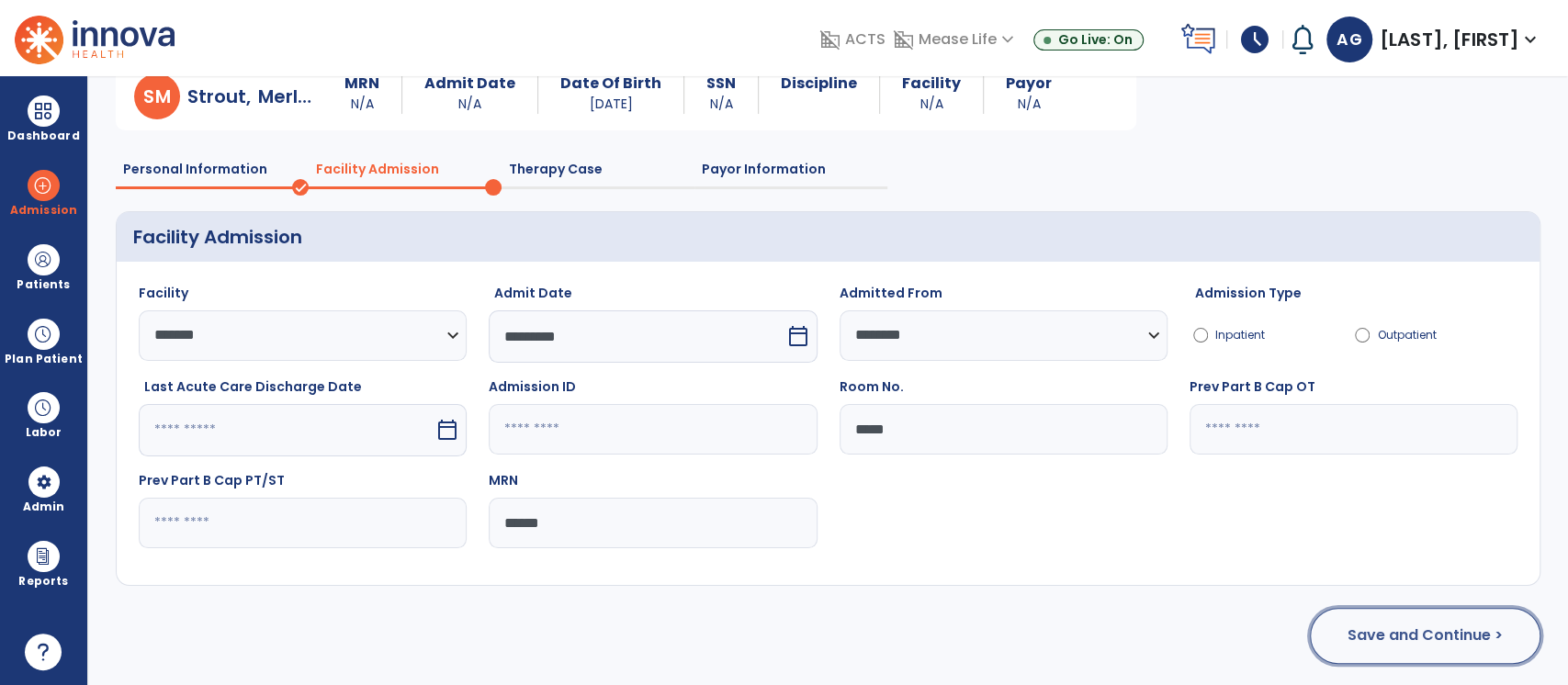 click on "Save and Continue >" 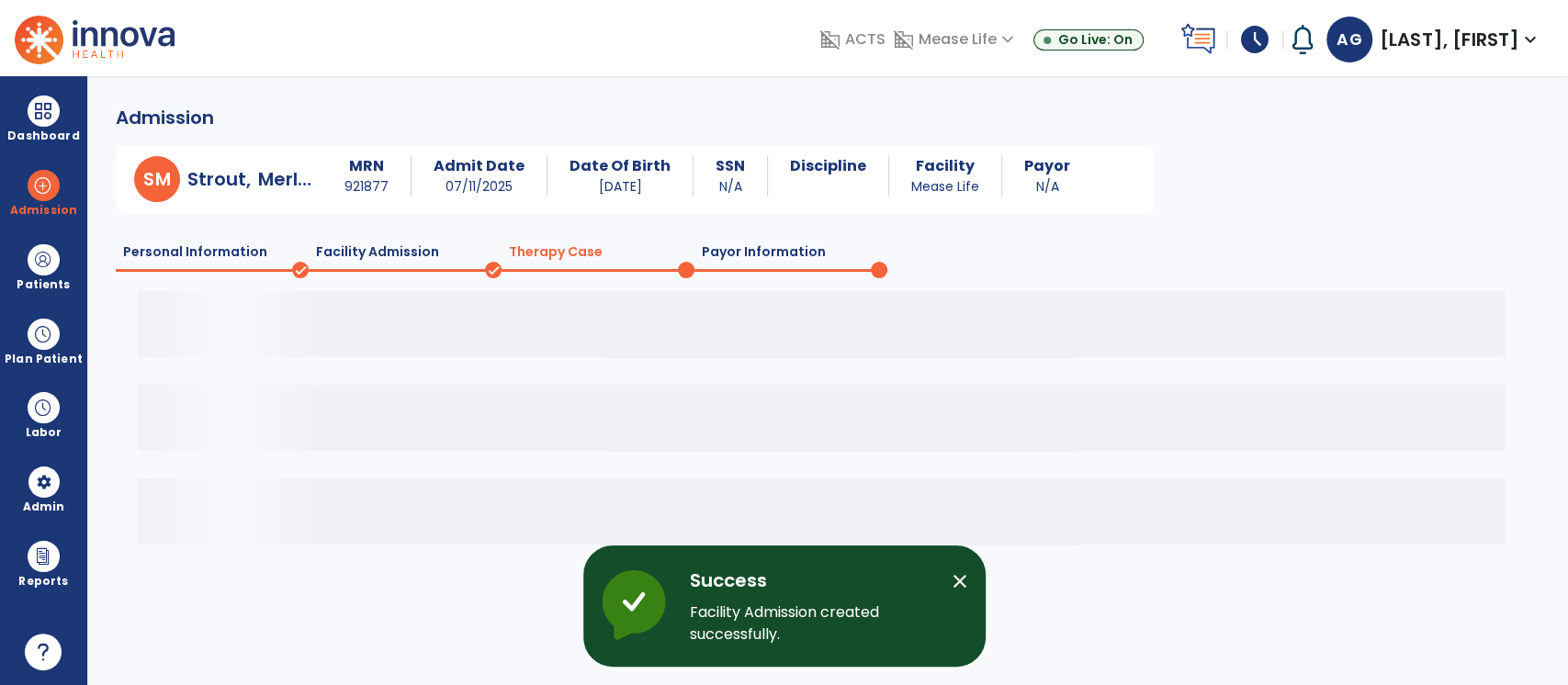 scroll, scrollTop: 0, scrollLeft: 0, axis: both 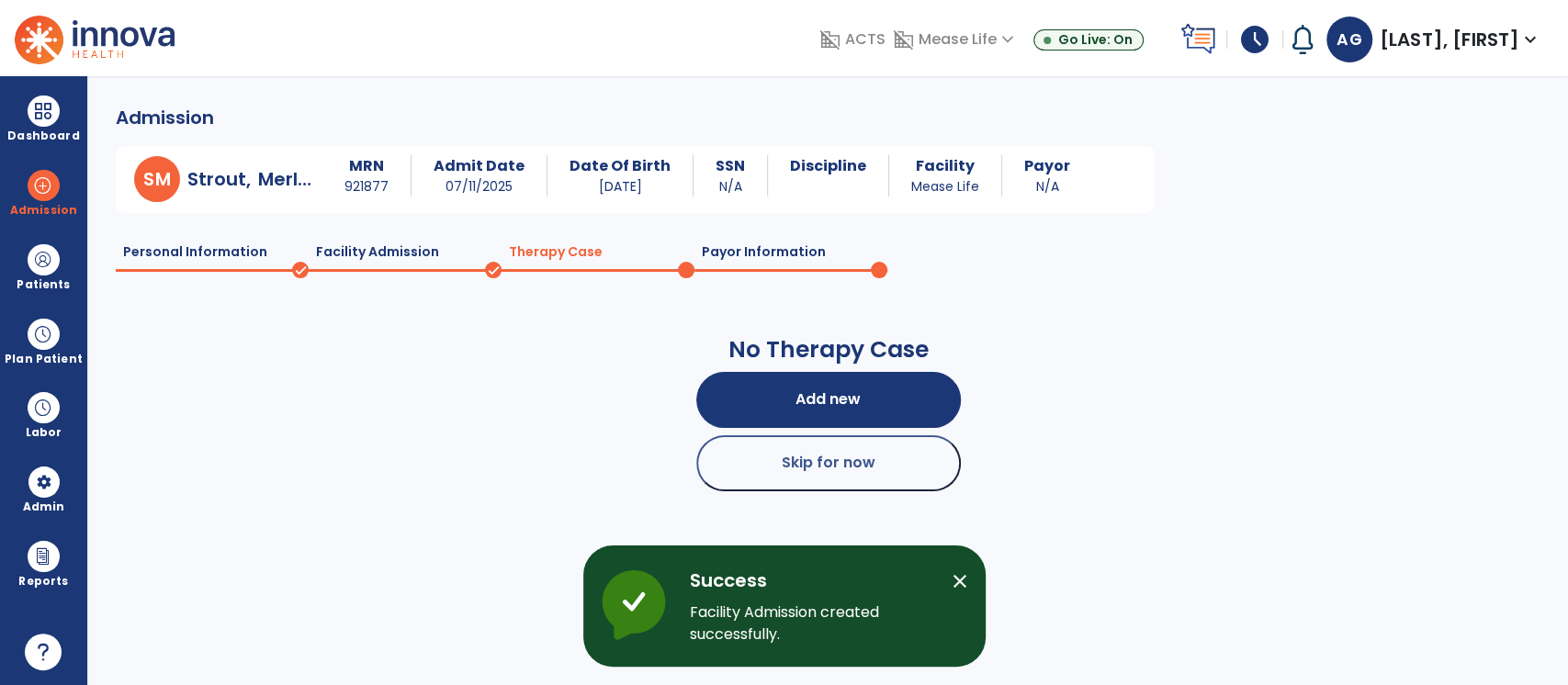 click on "Facility Admission" 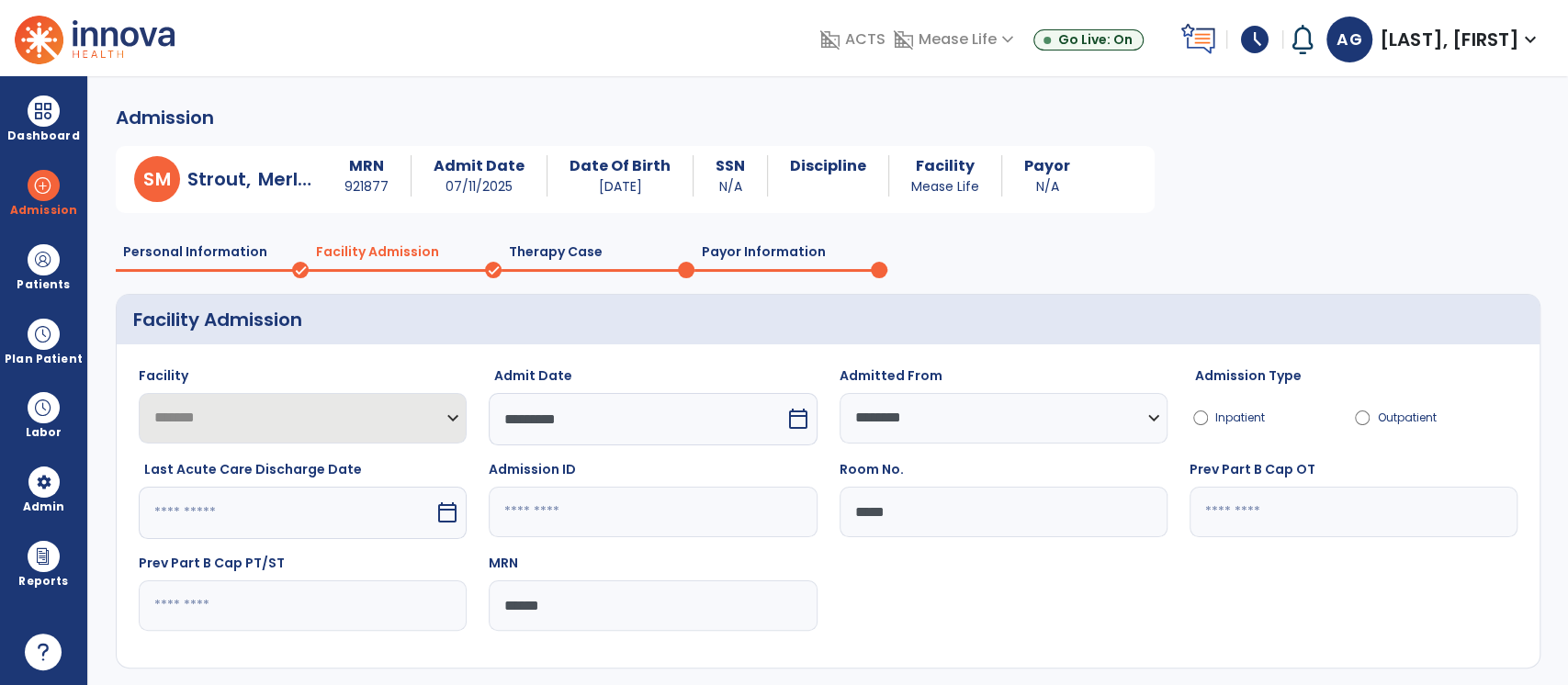 click on "Therapy Case" 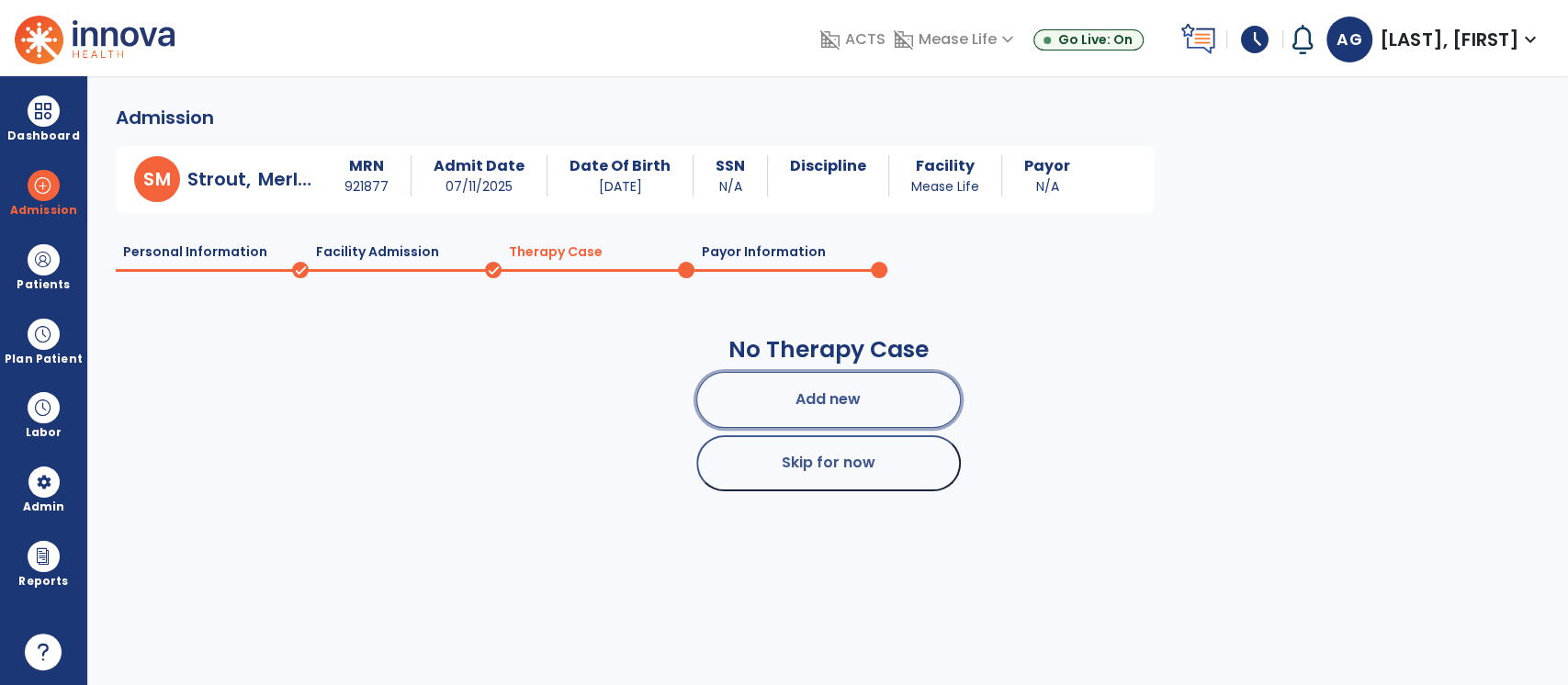 click on "Add new" at bounding box center (829, 399) 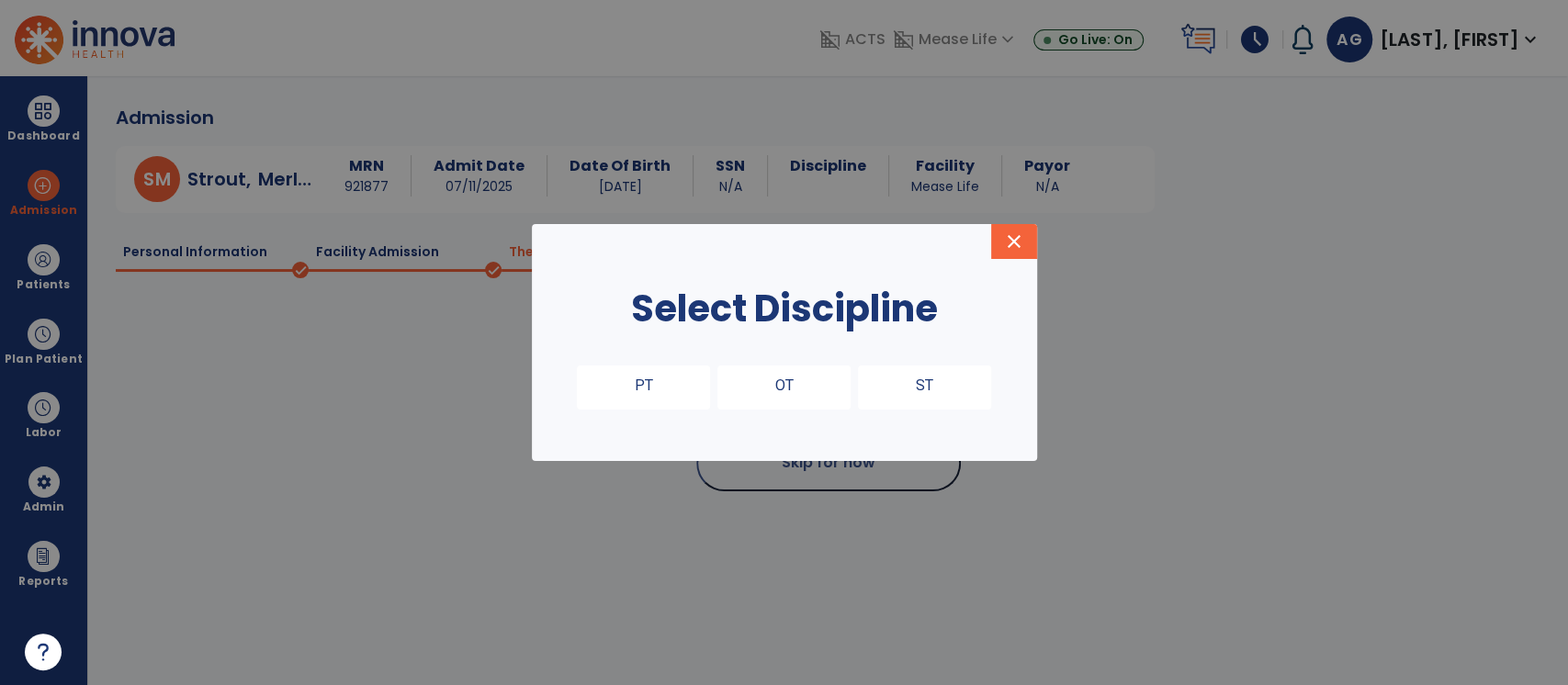 click on "OT" at bounding box center (784, 387) 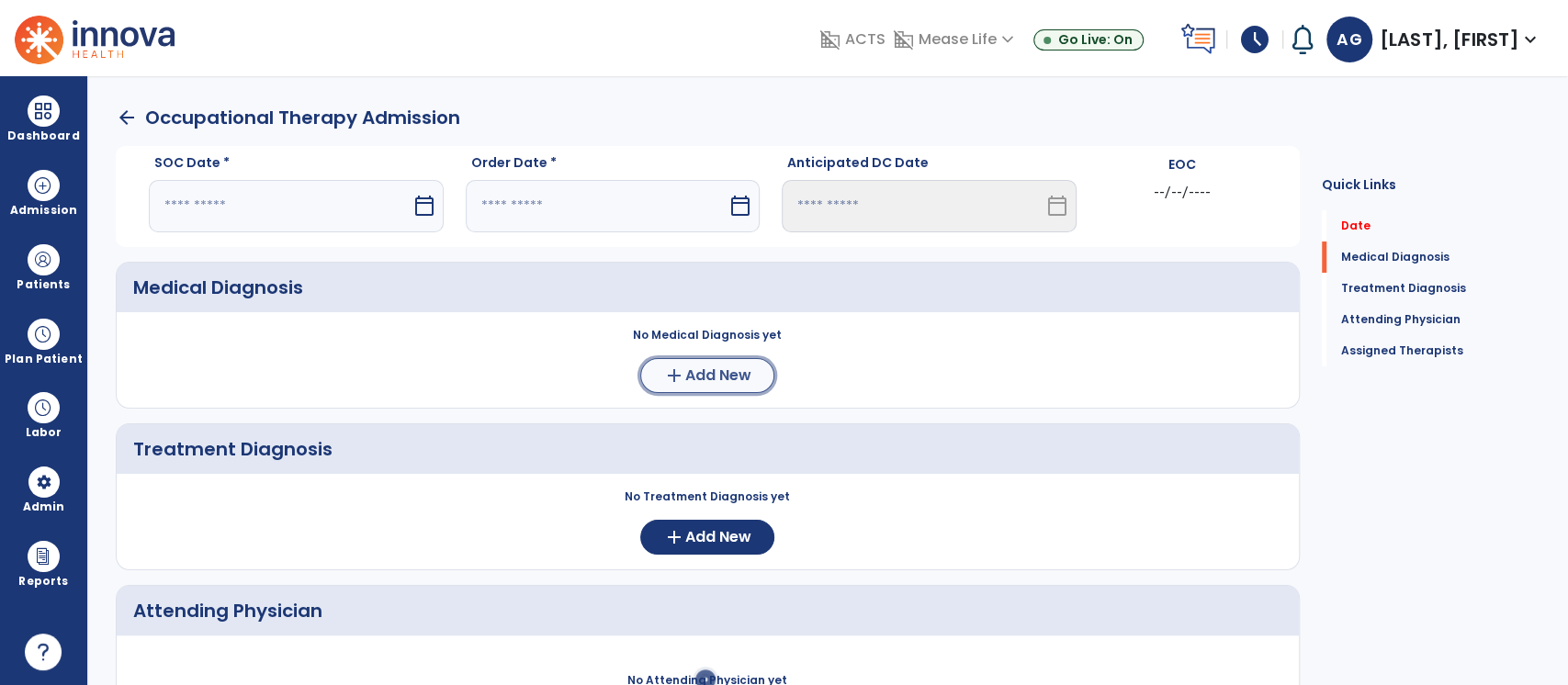 click on "Add New" 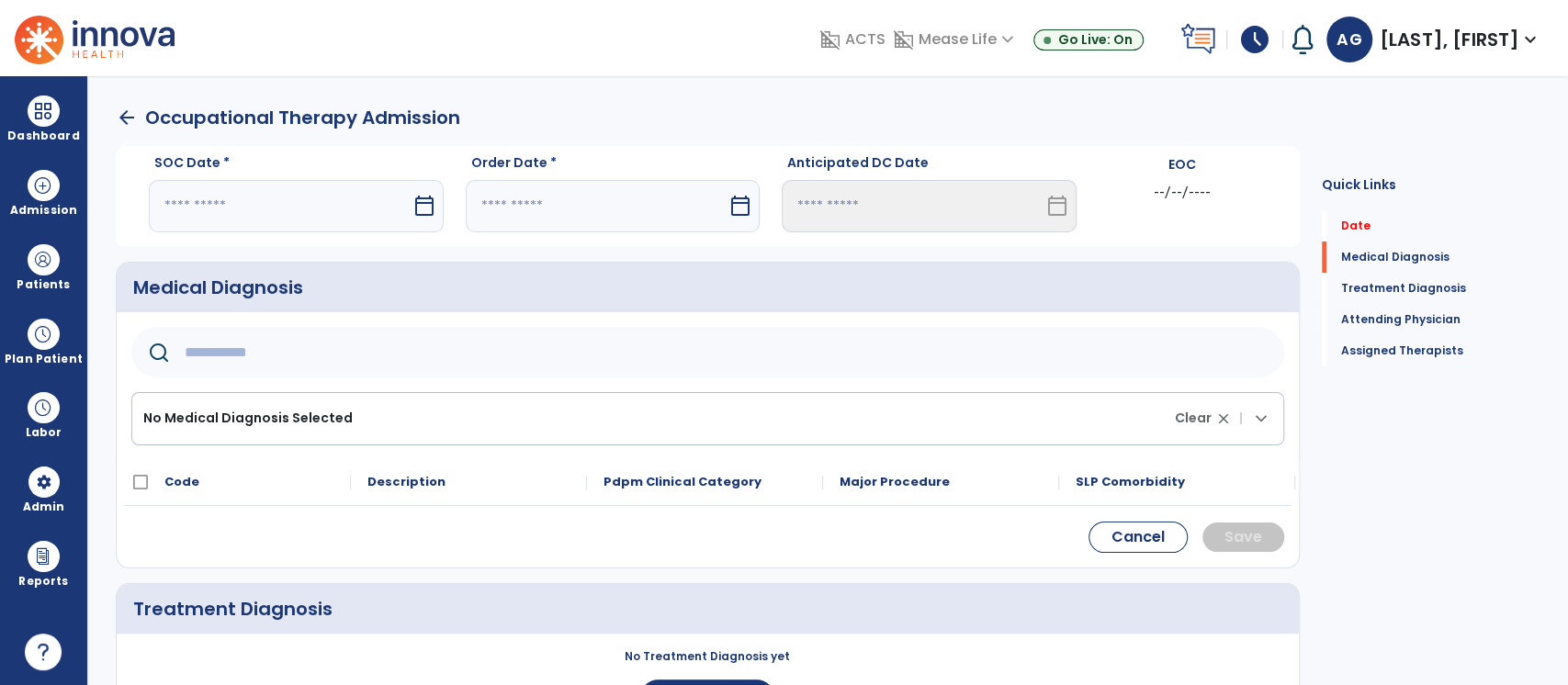 click 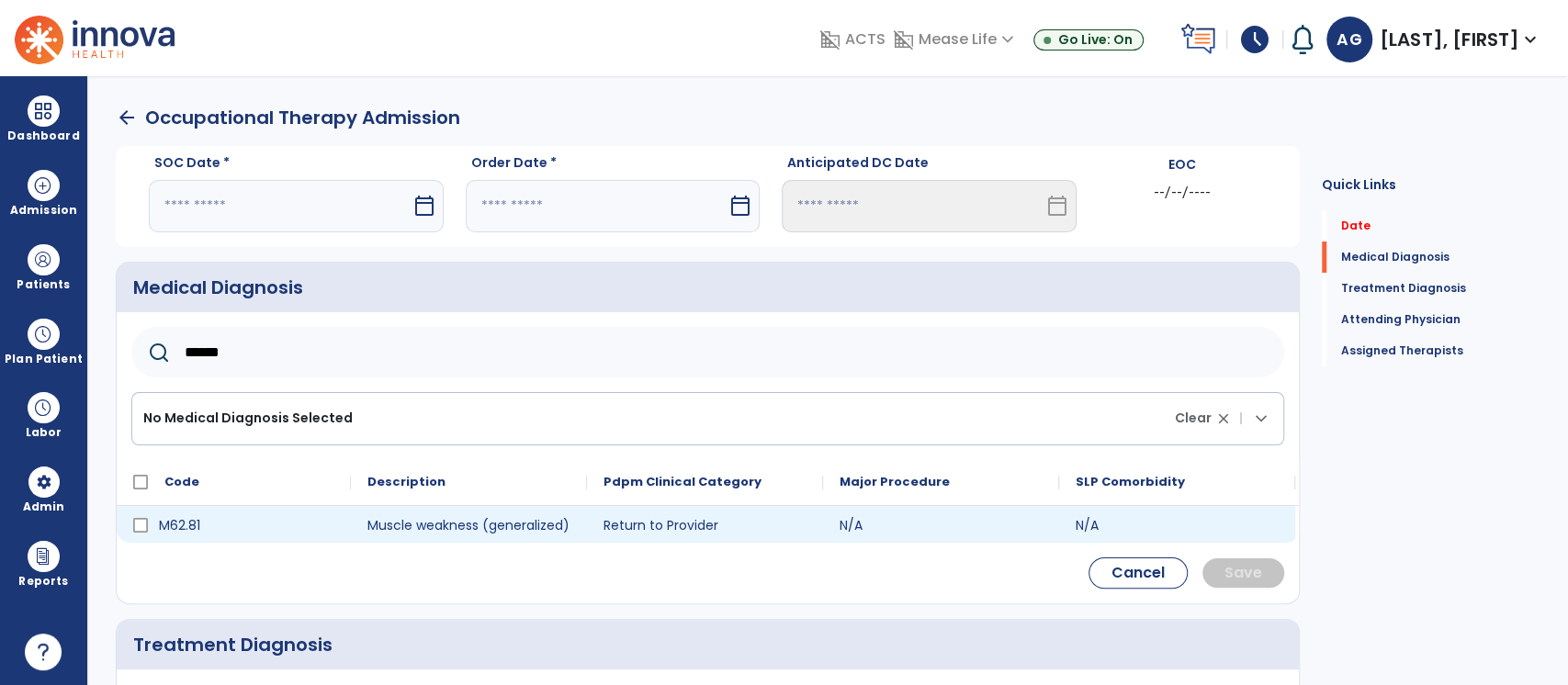 type on "******" 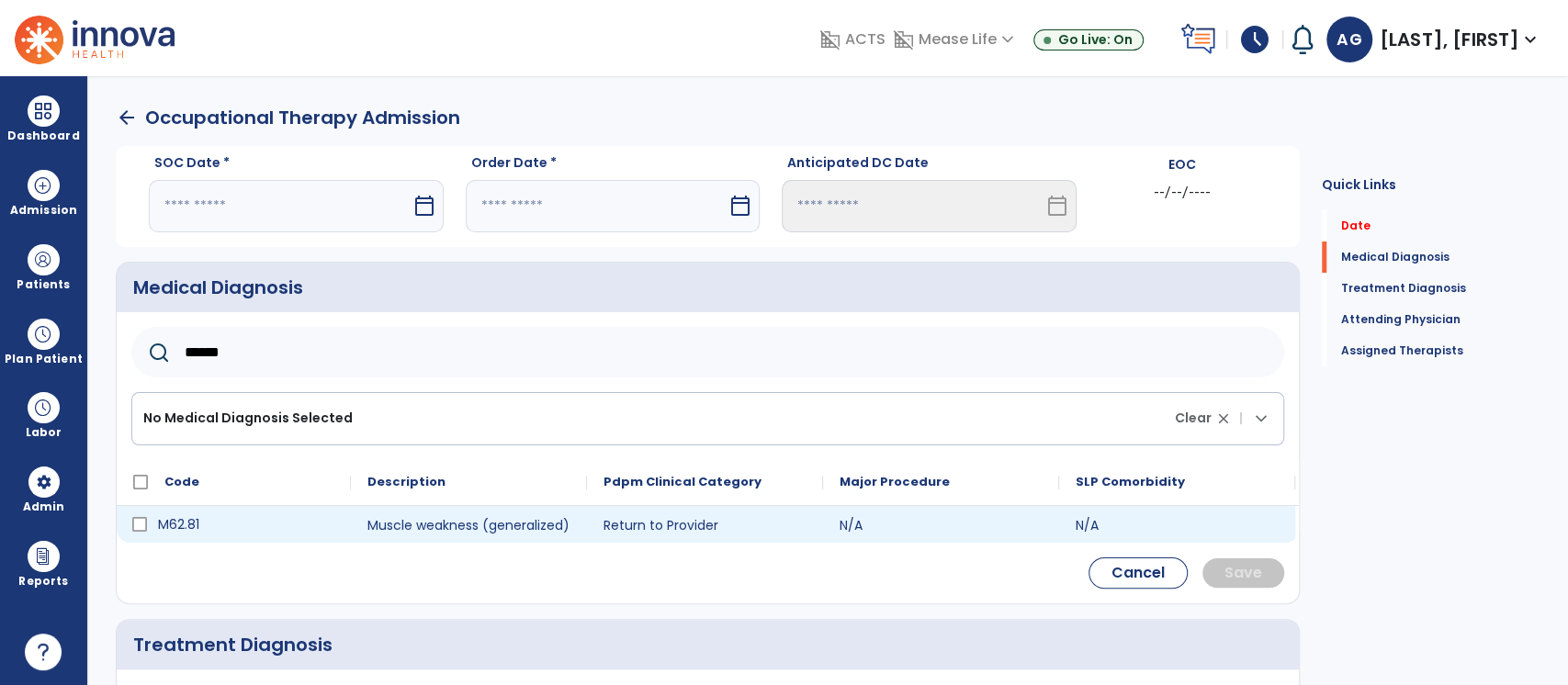 click on "M62.81" at bounding box center (246, 524) 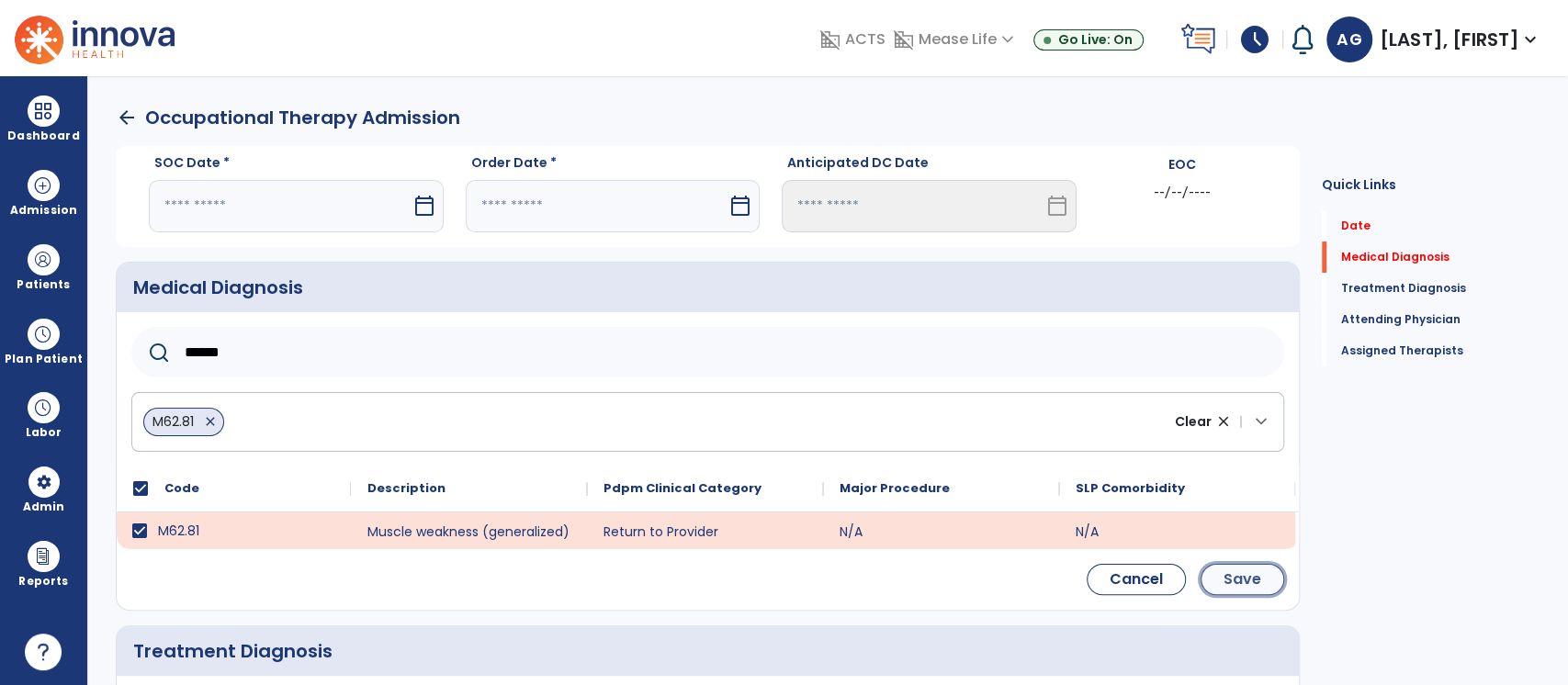 click on "Save" 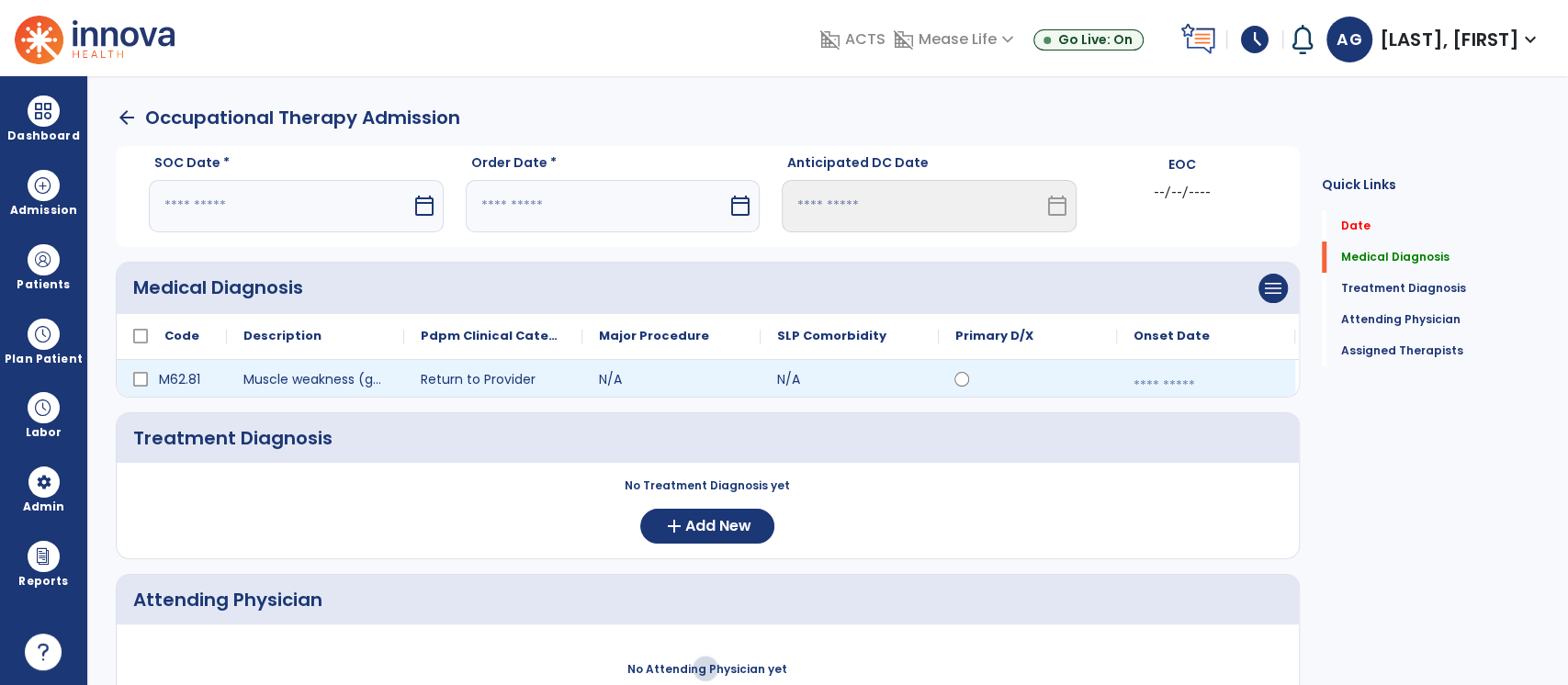 click at bounding box center [1206, 386] 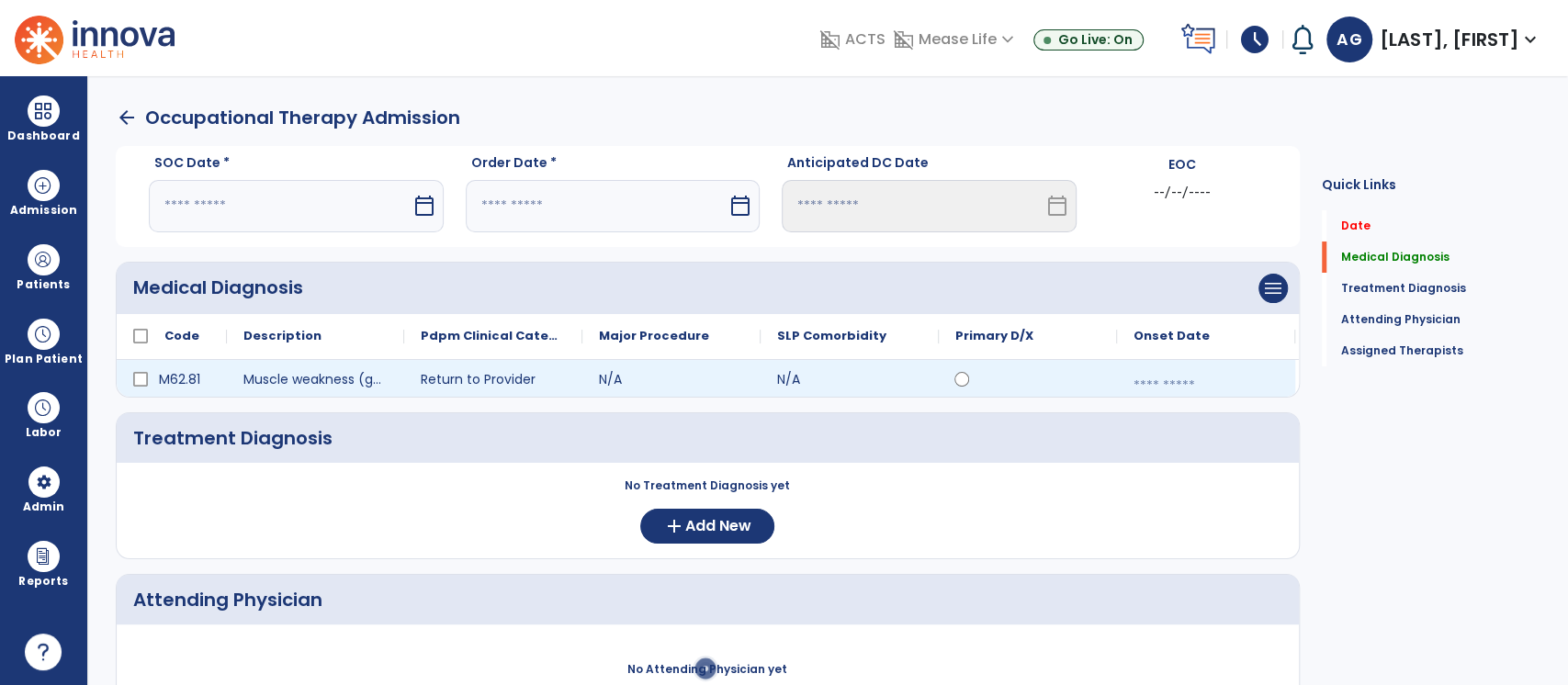 select on "*" 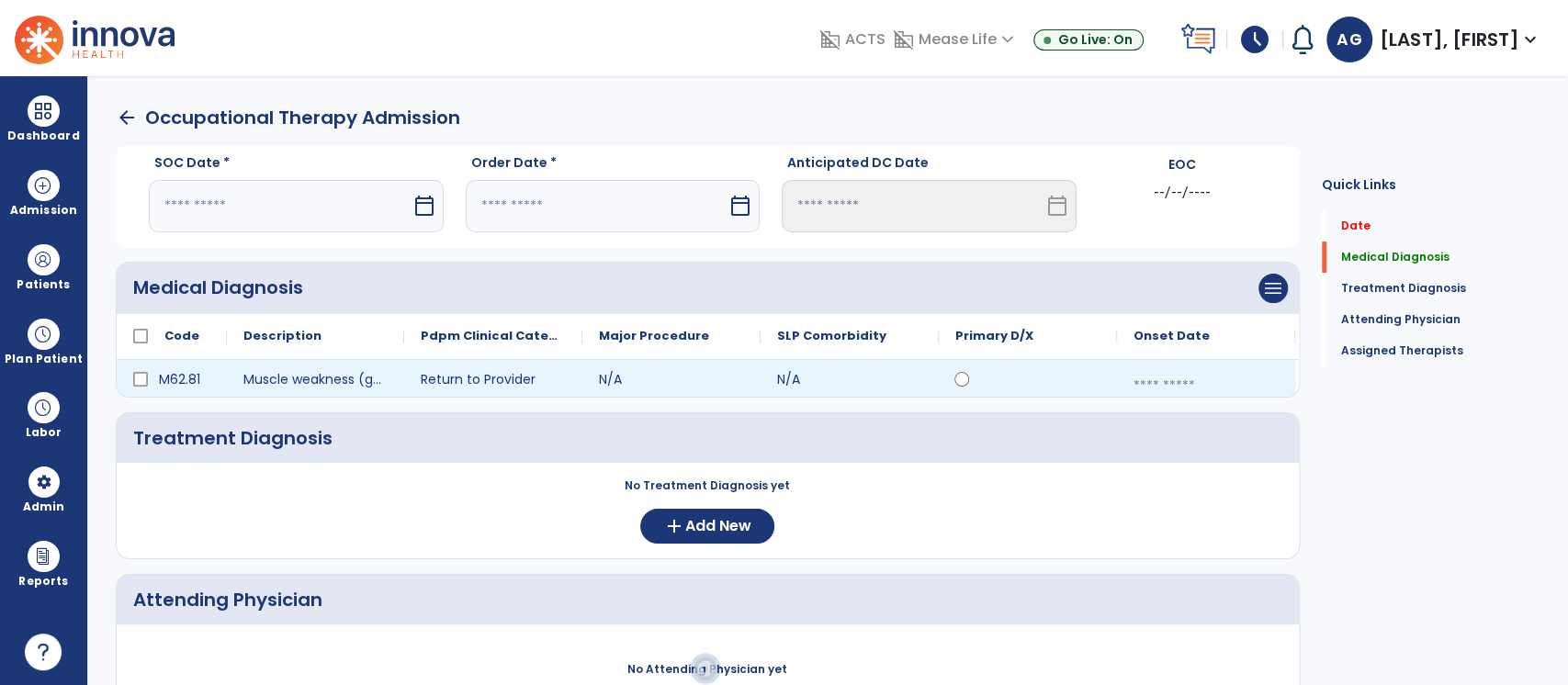 select on "****" 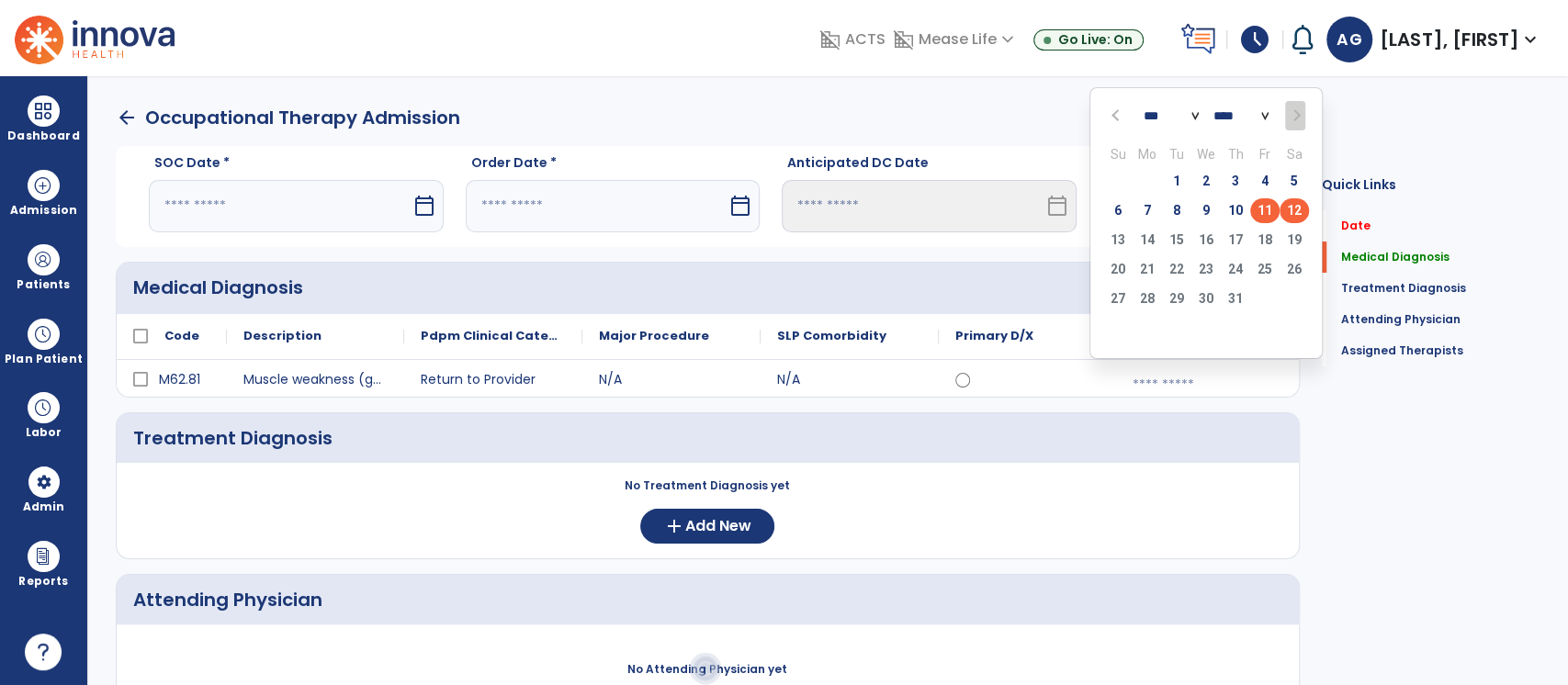 click on "11" 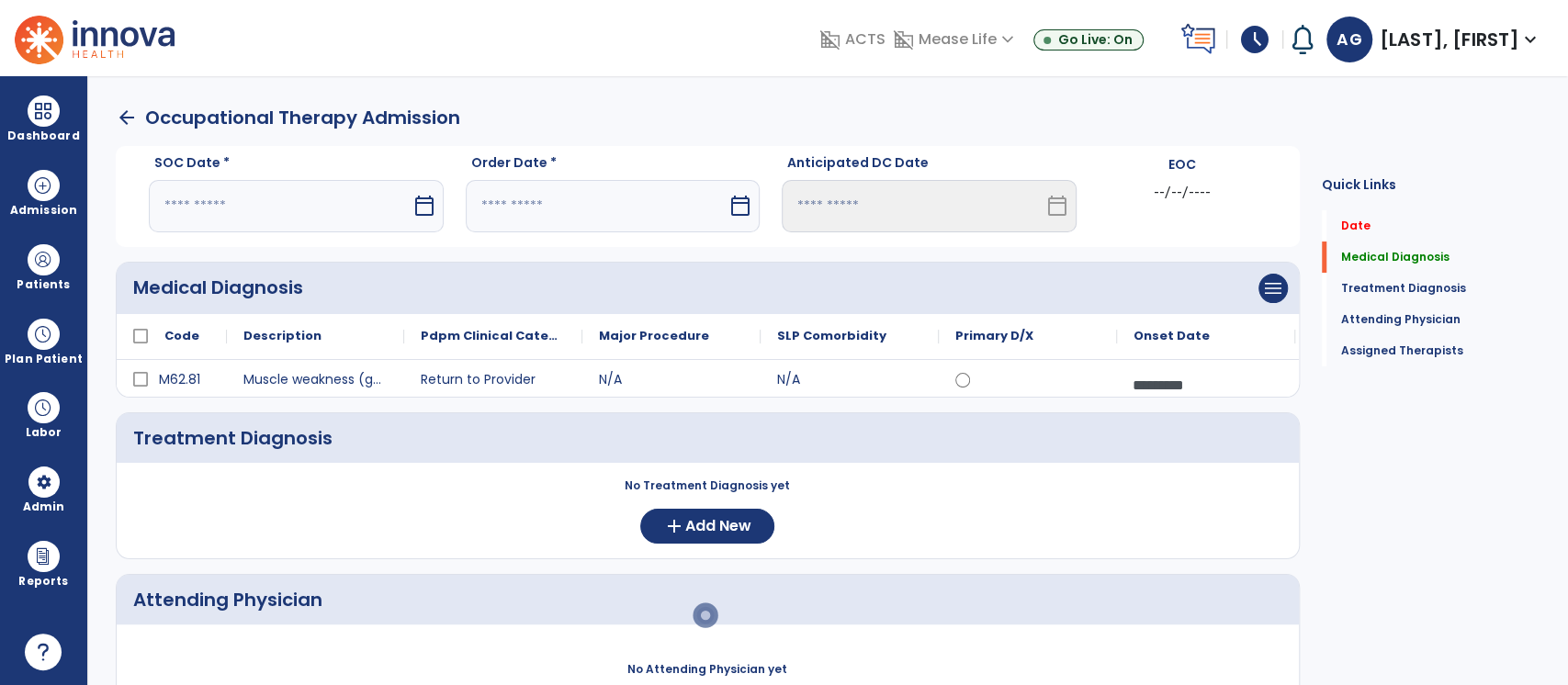 scroll, scrollTop: 83, scrollLeft: 0, axis: vertical 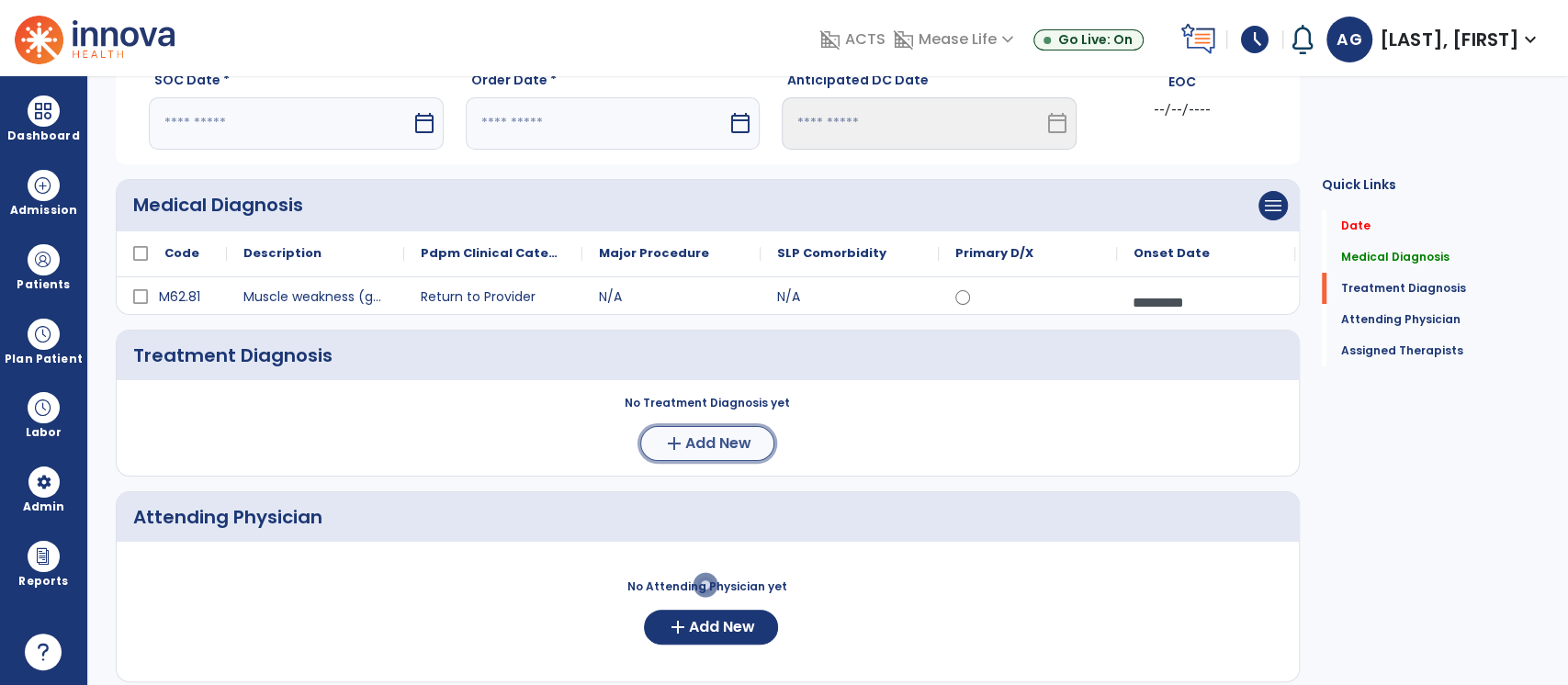 click on "Add New" 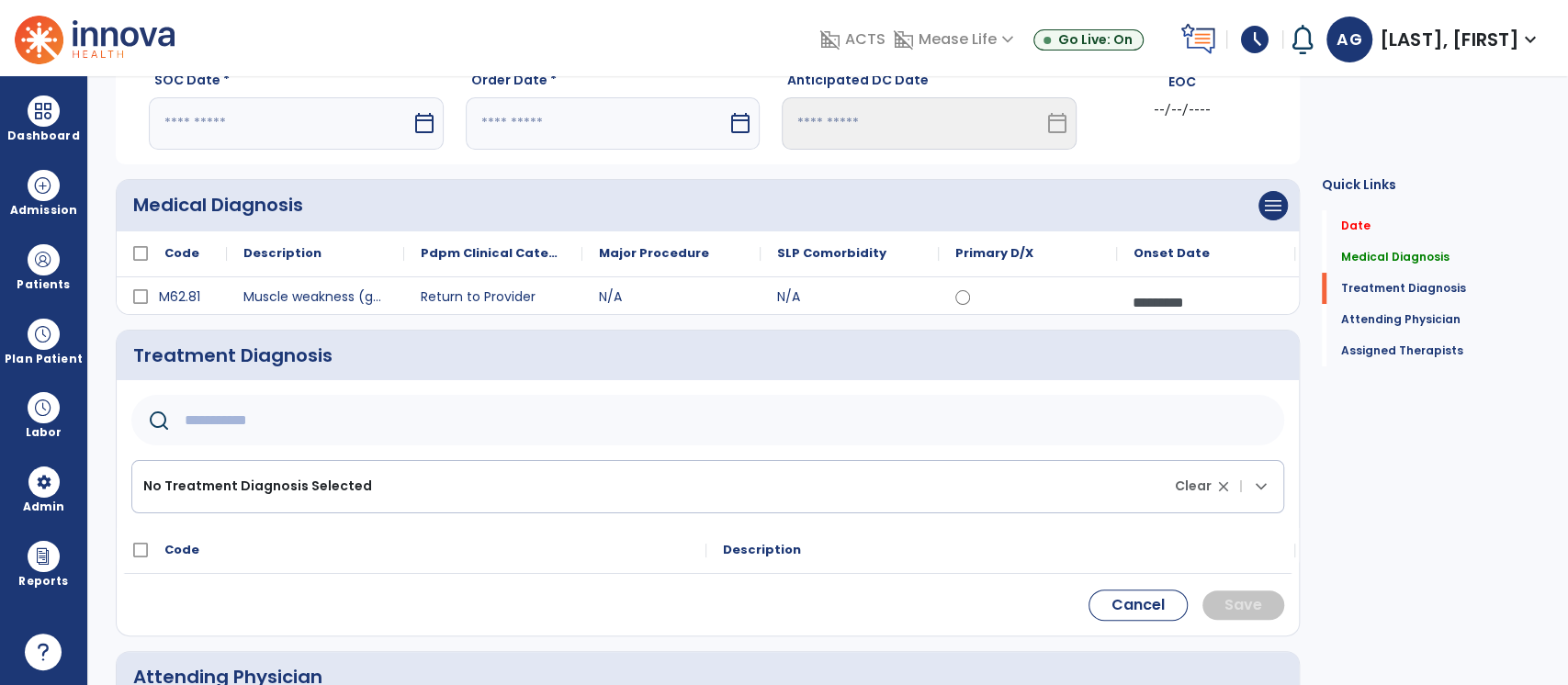 click 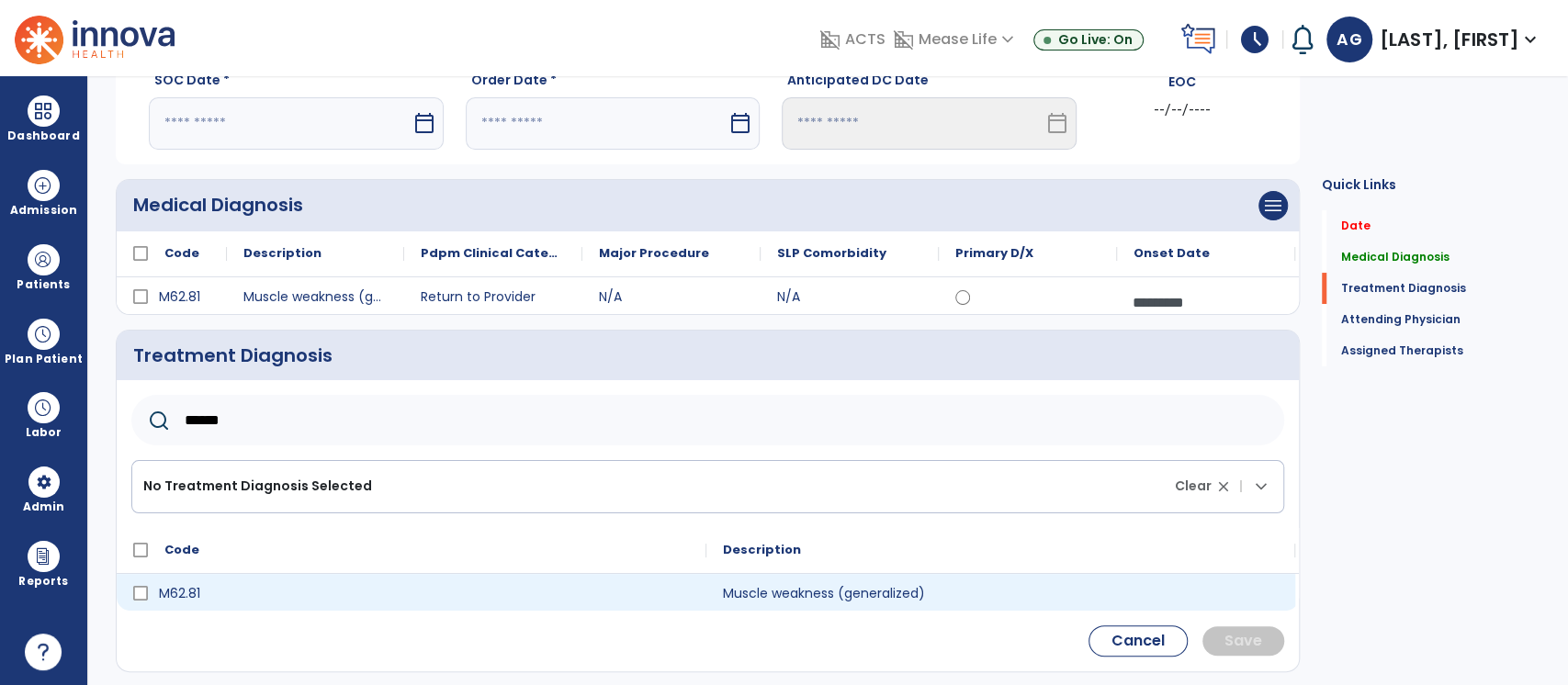 type on "******" 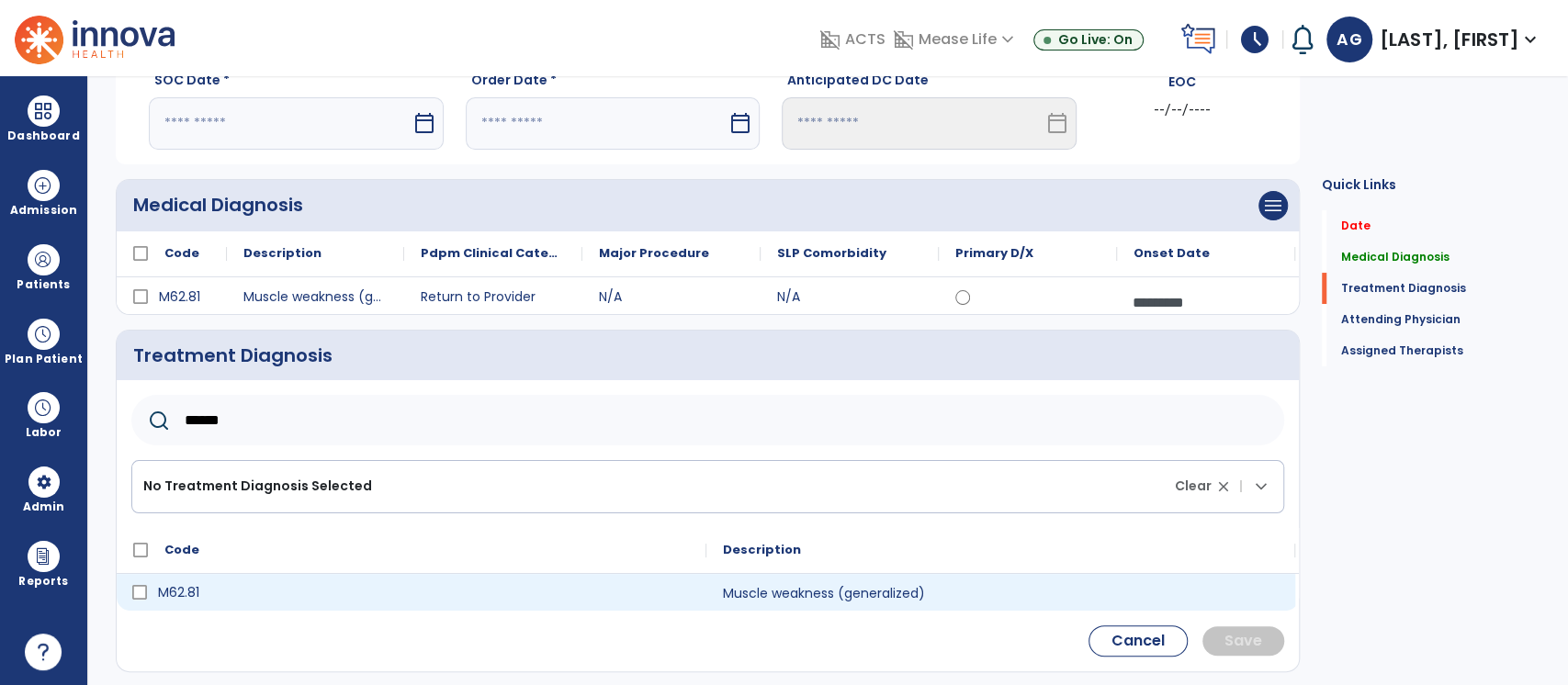 click on "M62.81" at bounding box center [424, 592] 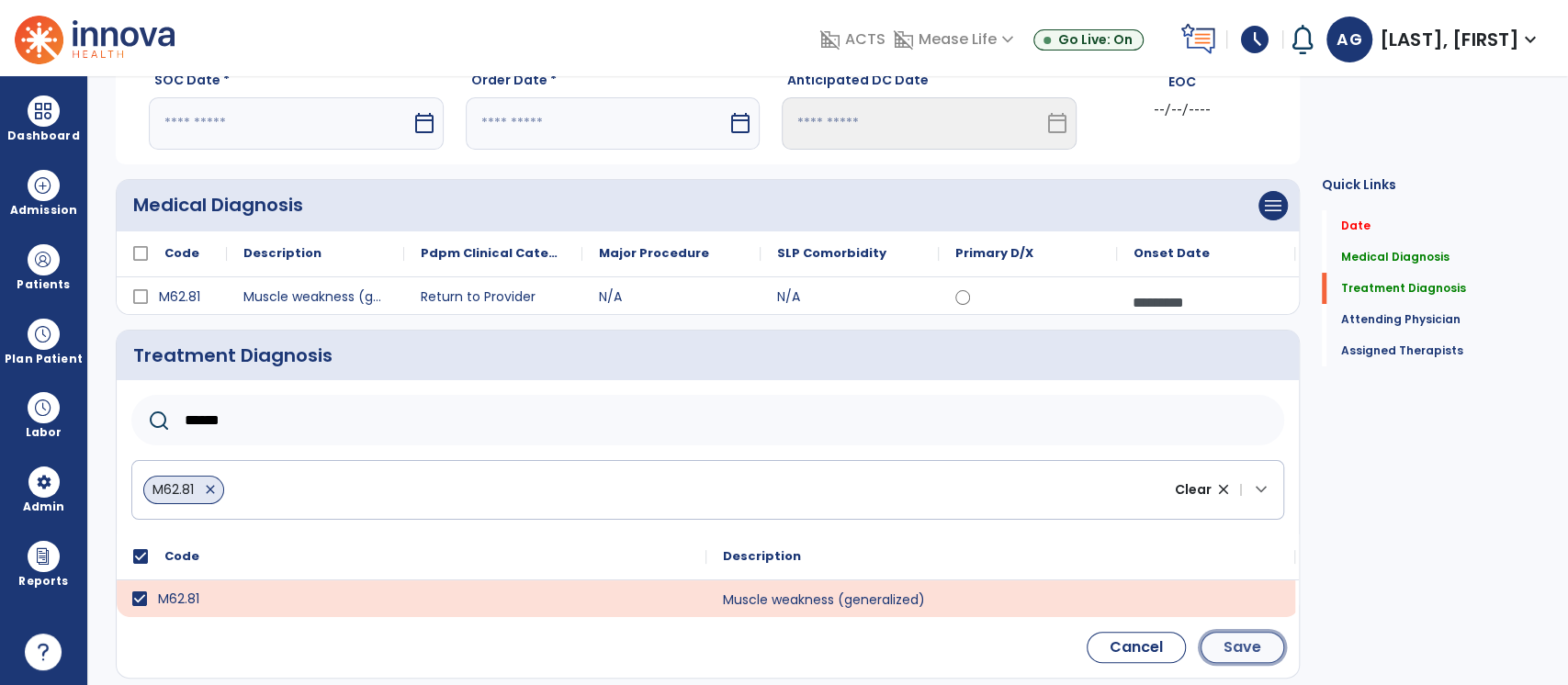 click on "Save" 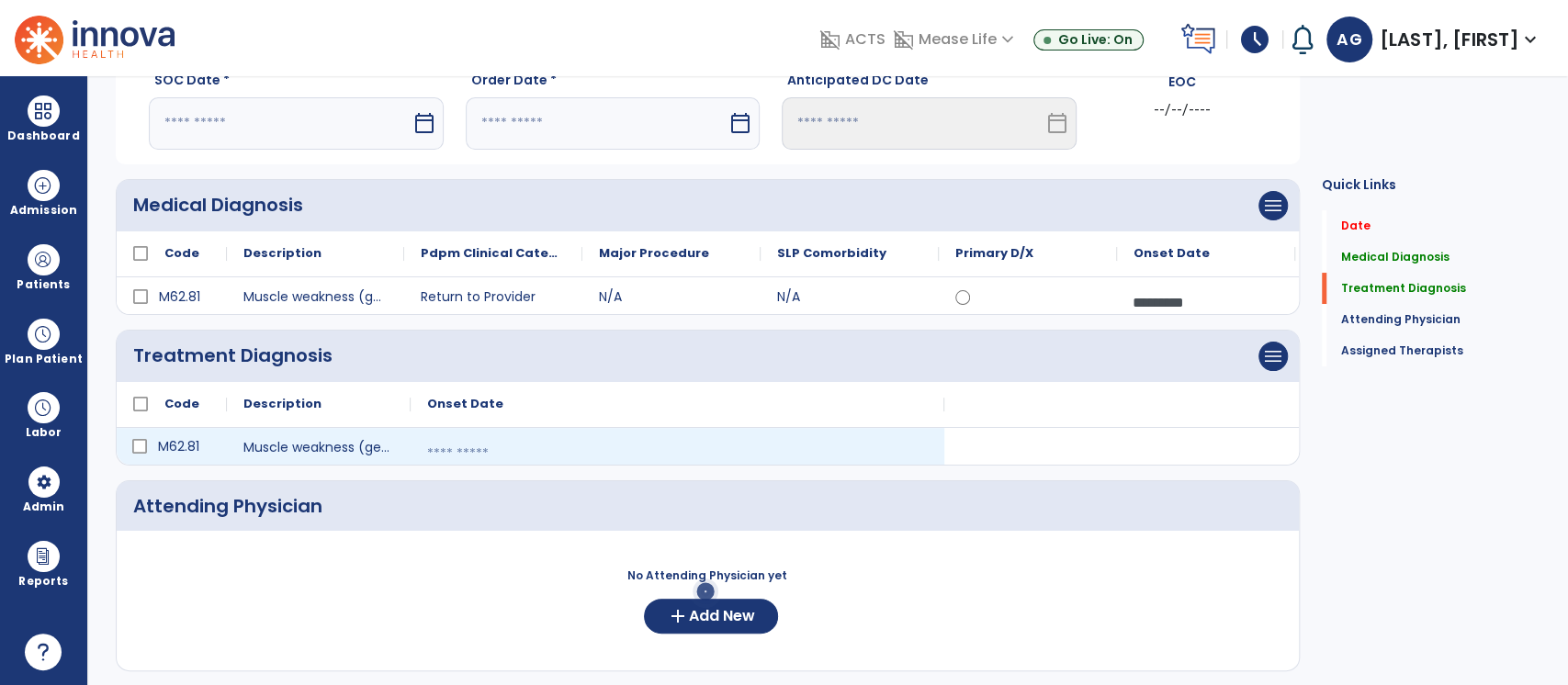 scroll, scrollTop: 61, scrollLeft: 0, axis: vertical 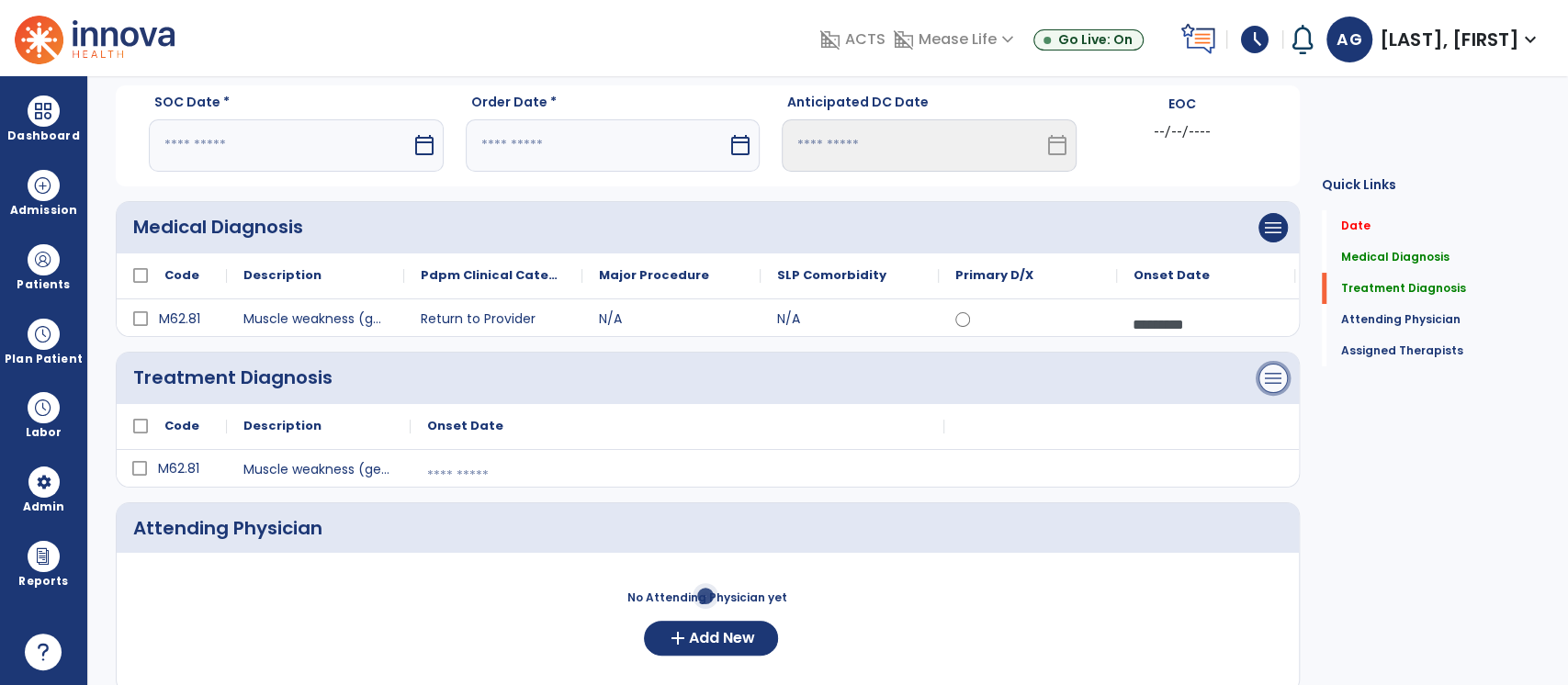 click on "menu" at bounding box center (1273, 228) 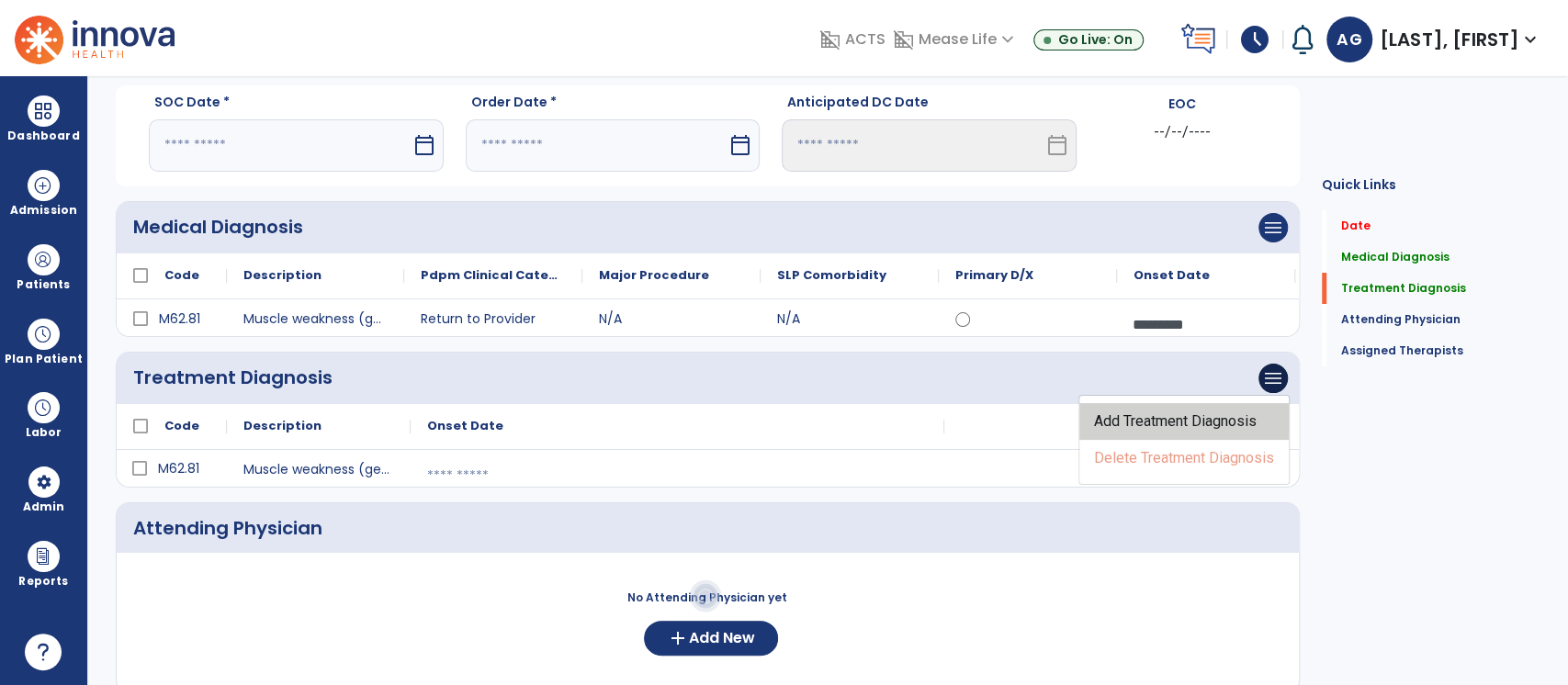 click on "Add Treatment Diagnosis" 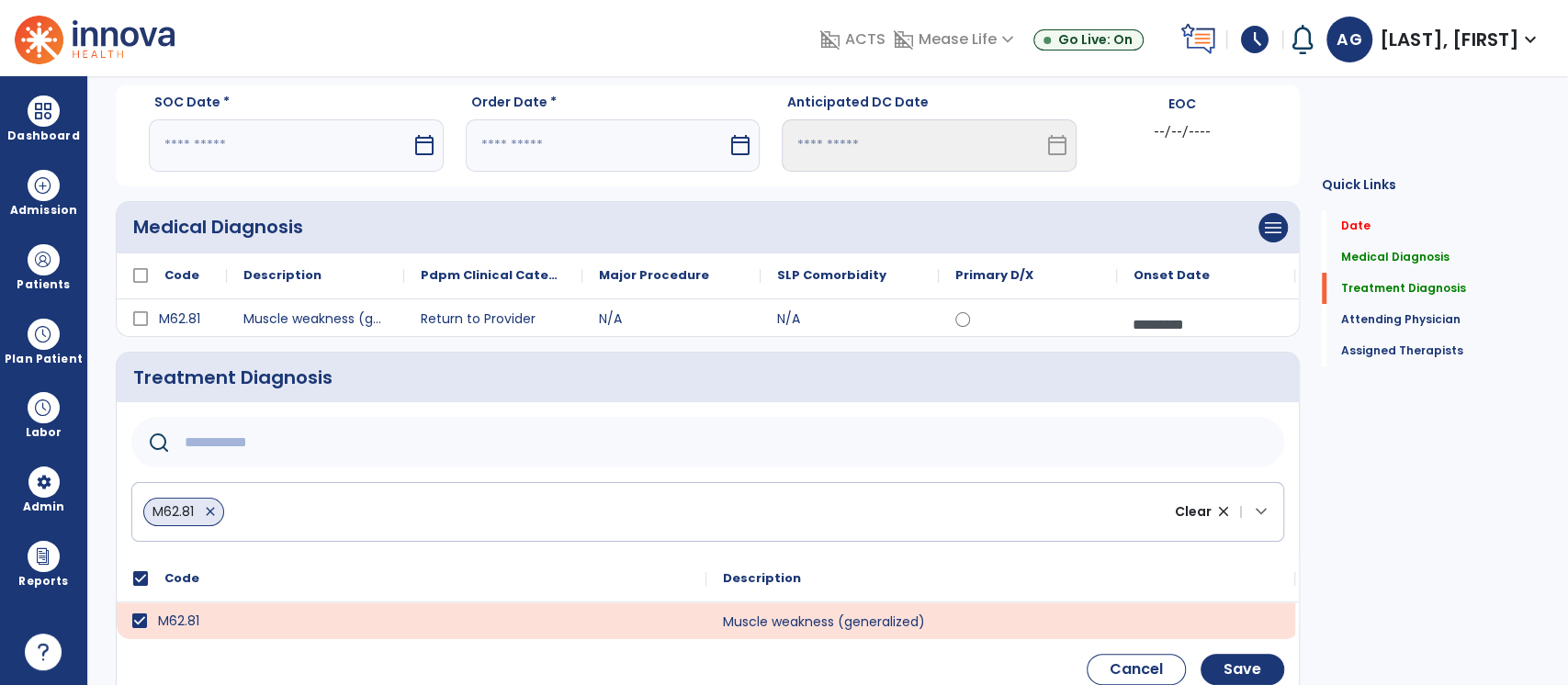 click 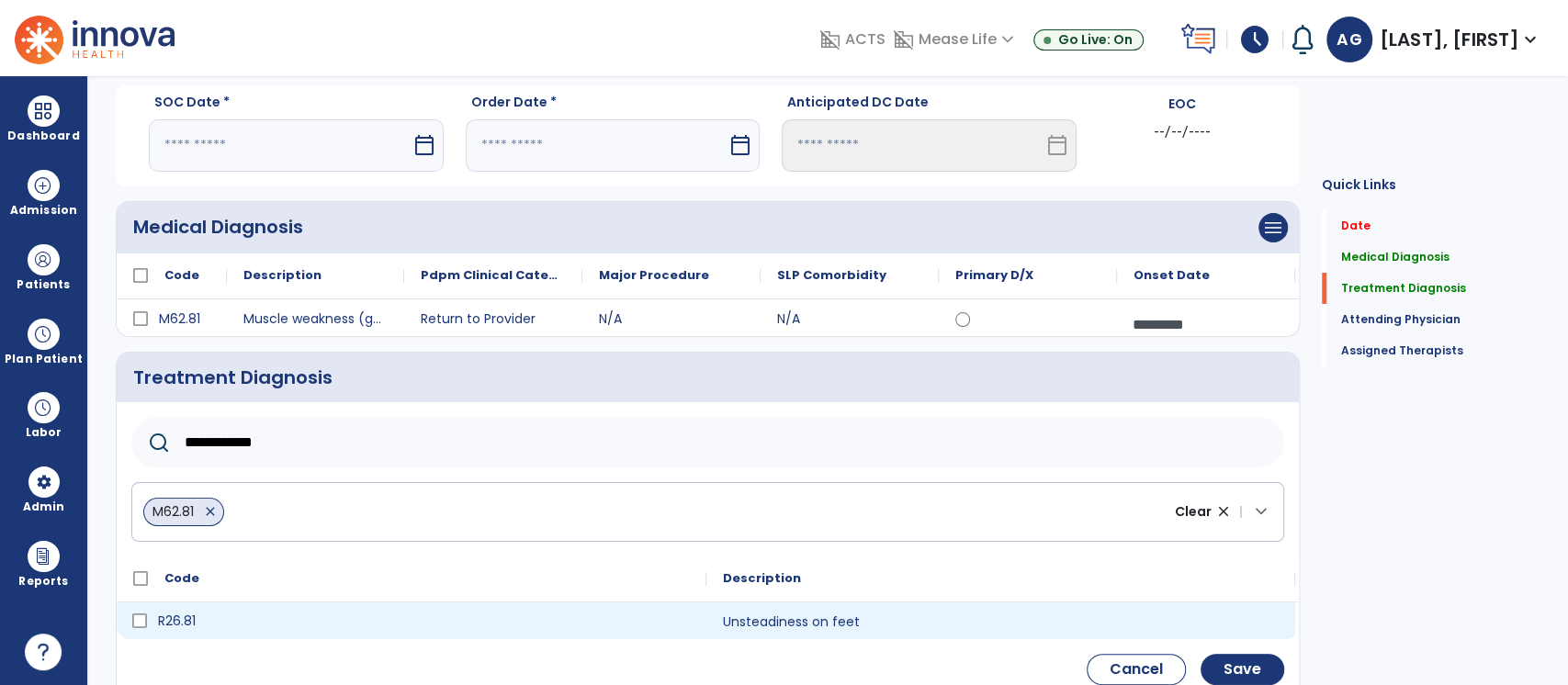 type on "**********" 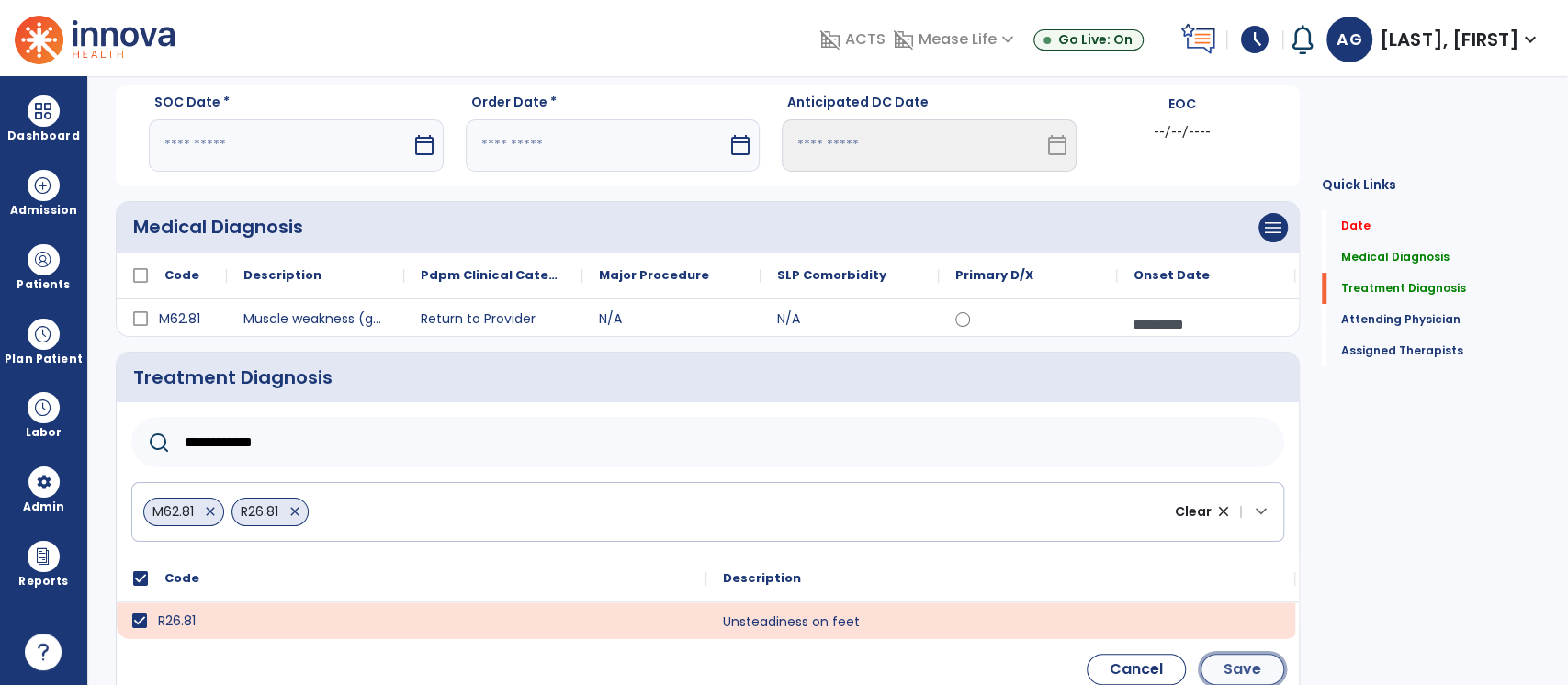click on "Save" 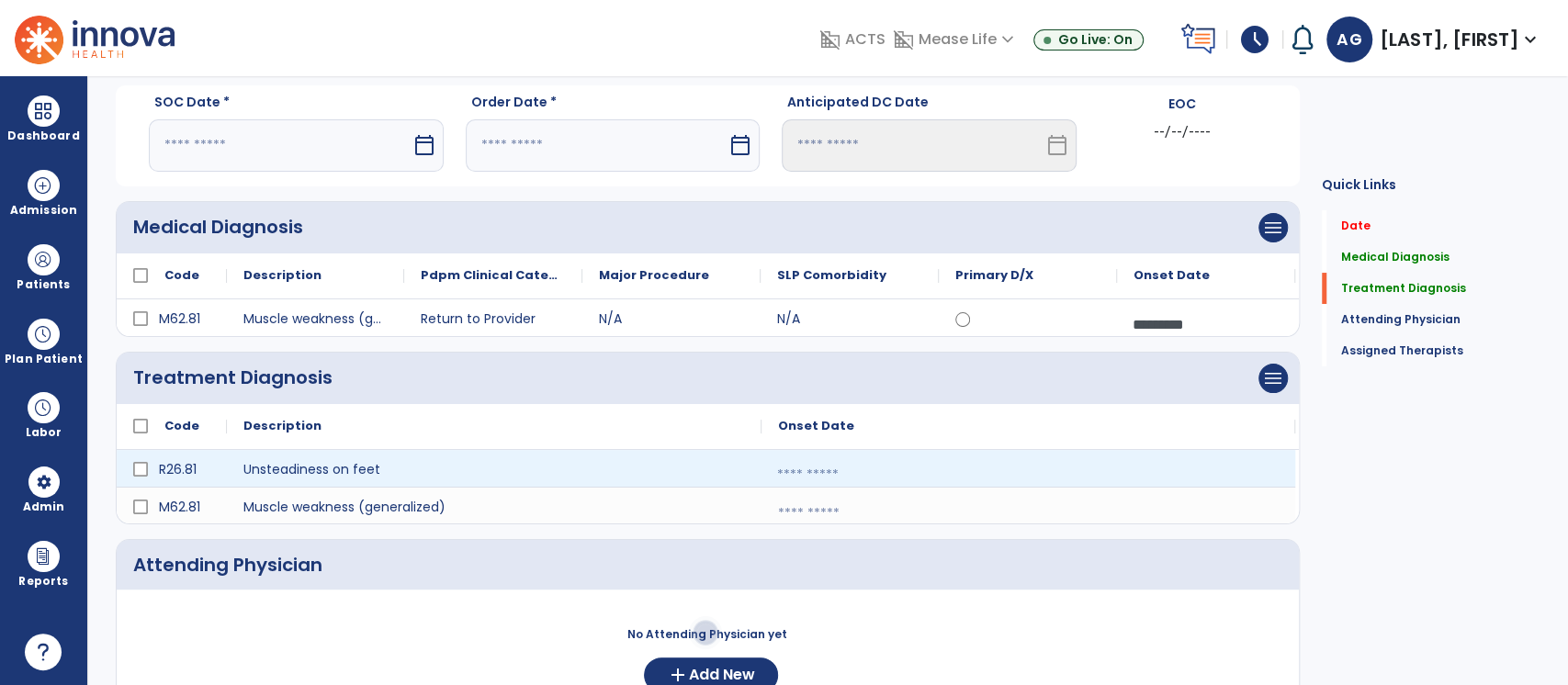 click at bounding box center [1028, 475] 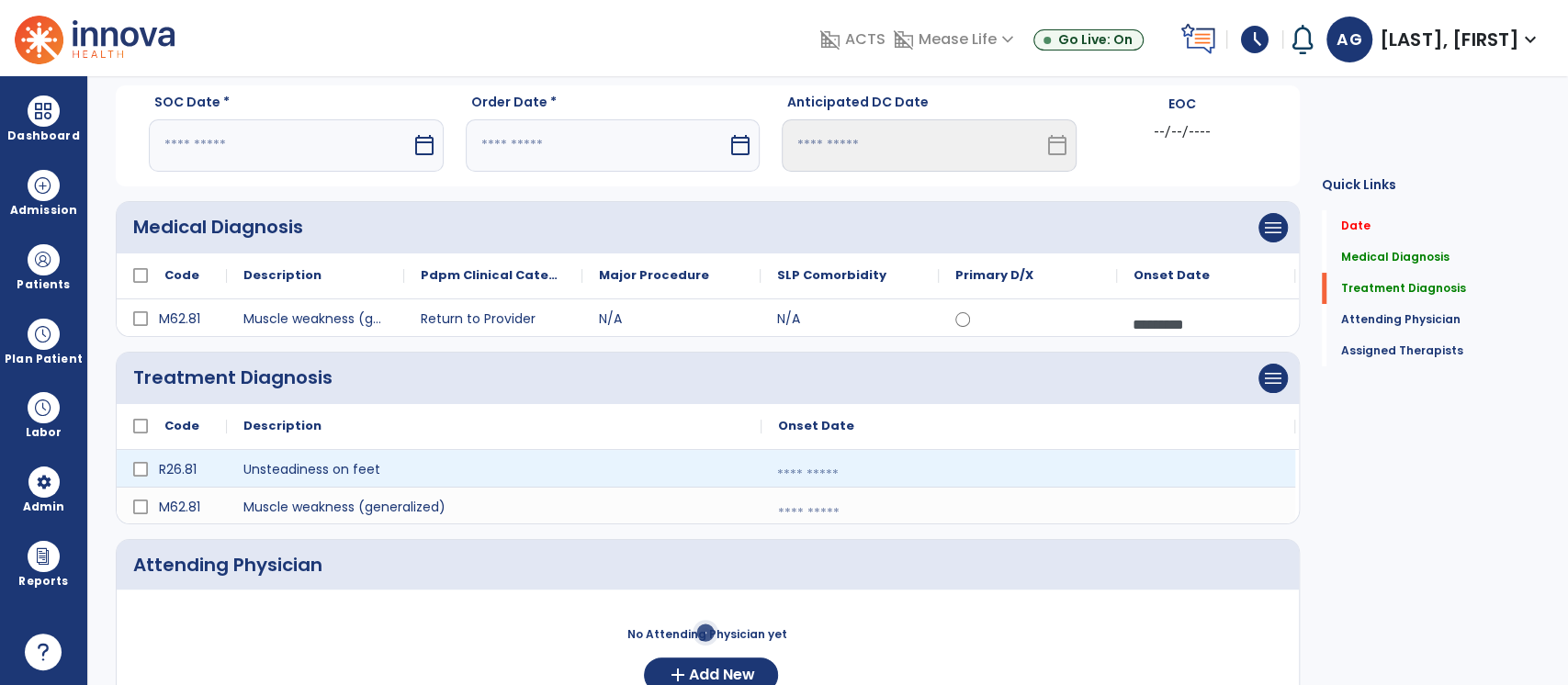 select on "*" 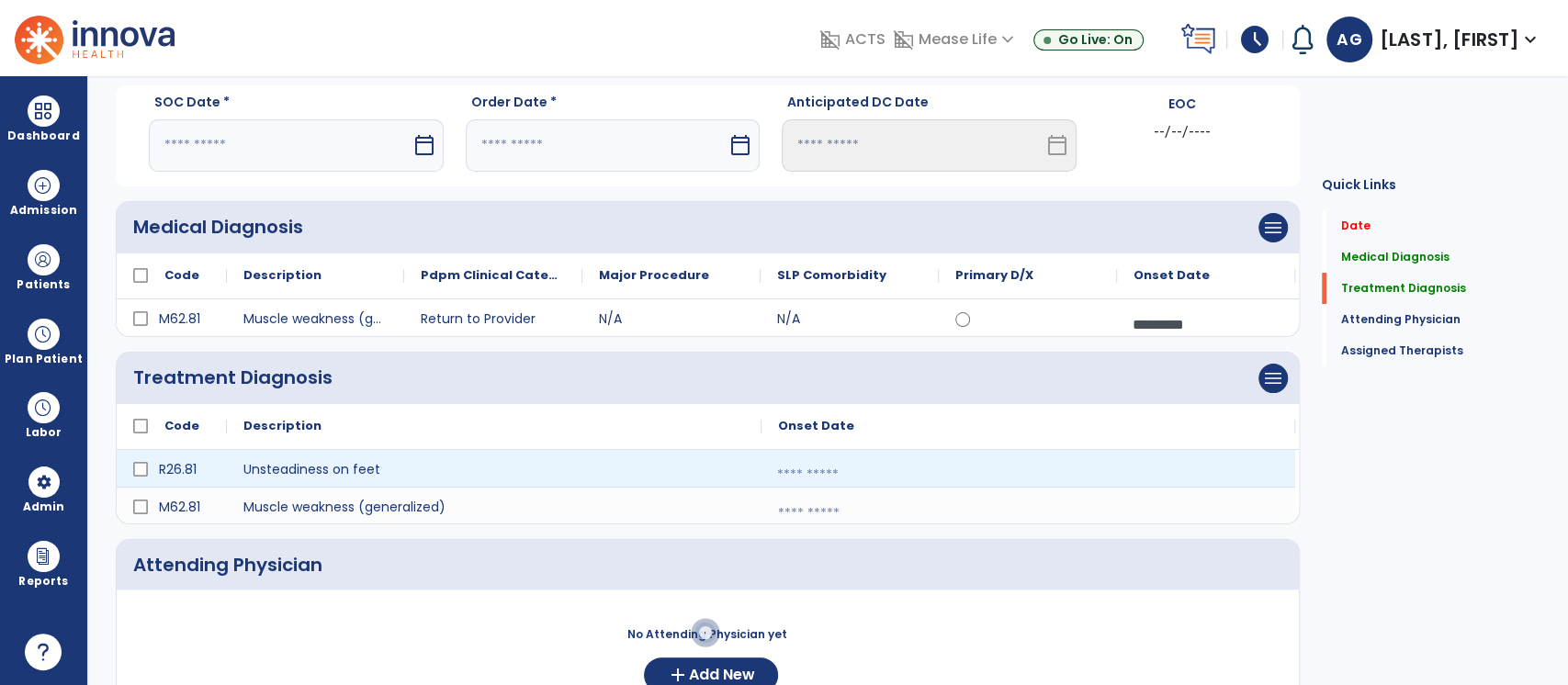 select on "****" 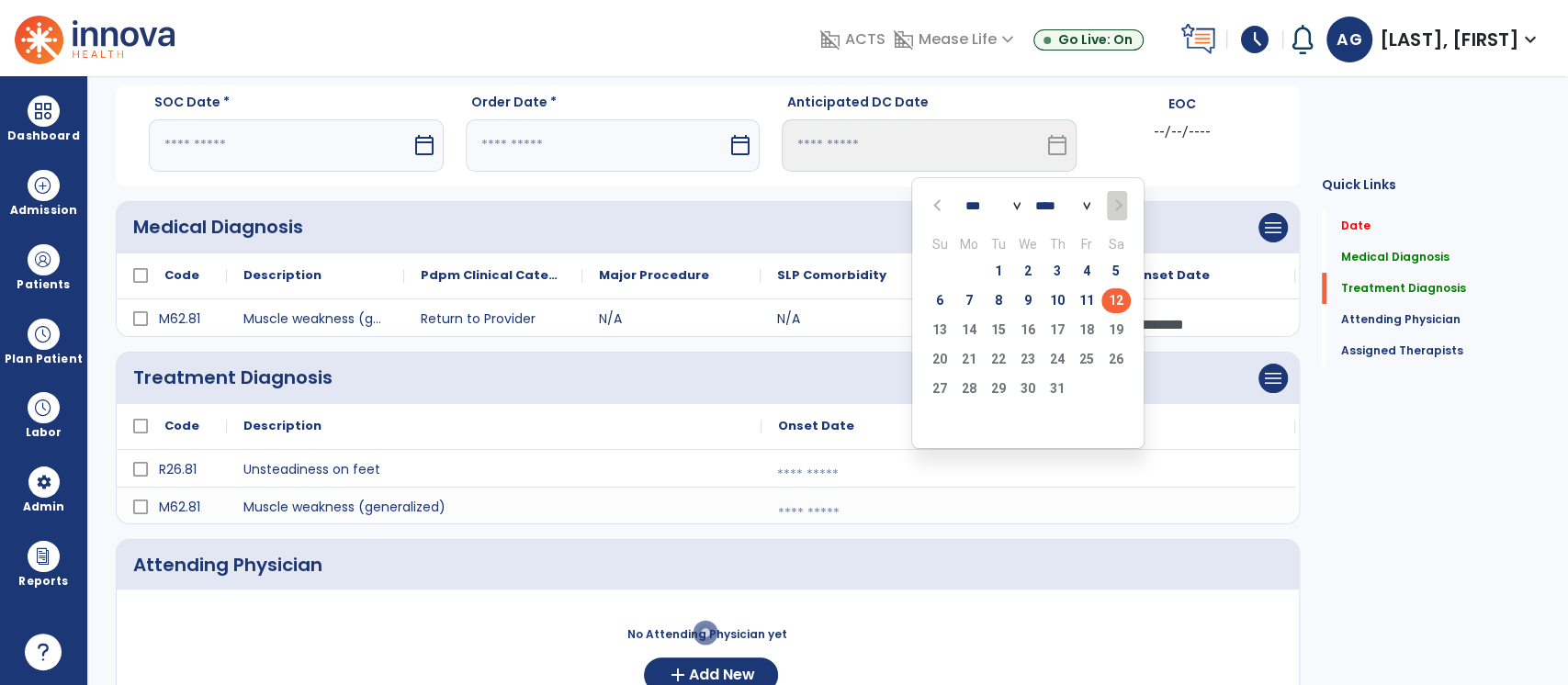 click on "12" 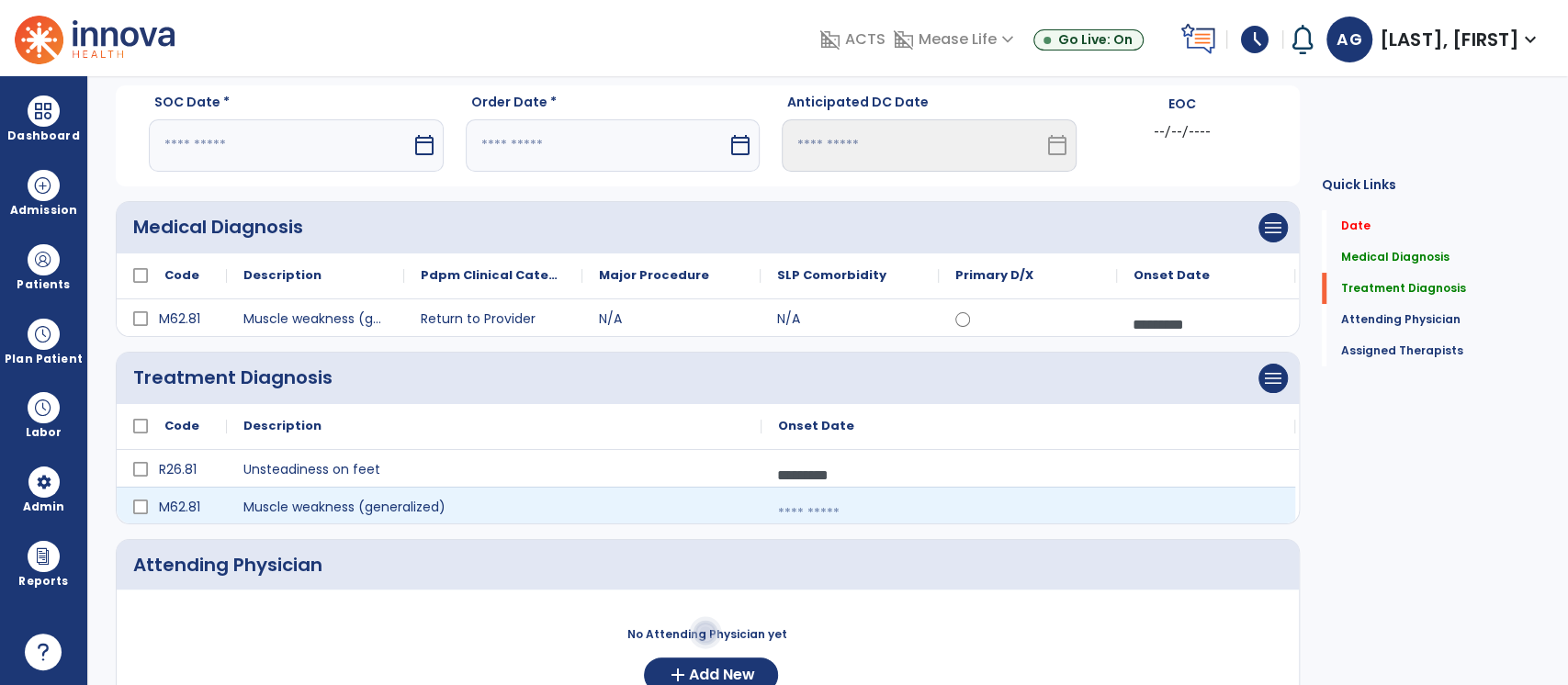 click at bounding box center (1028, 513) 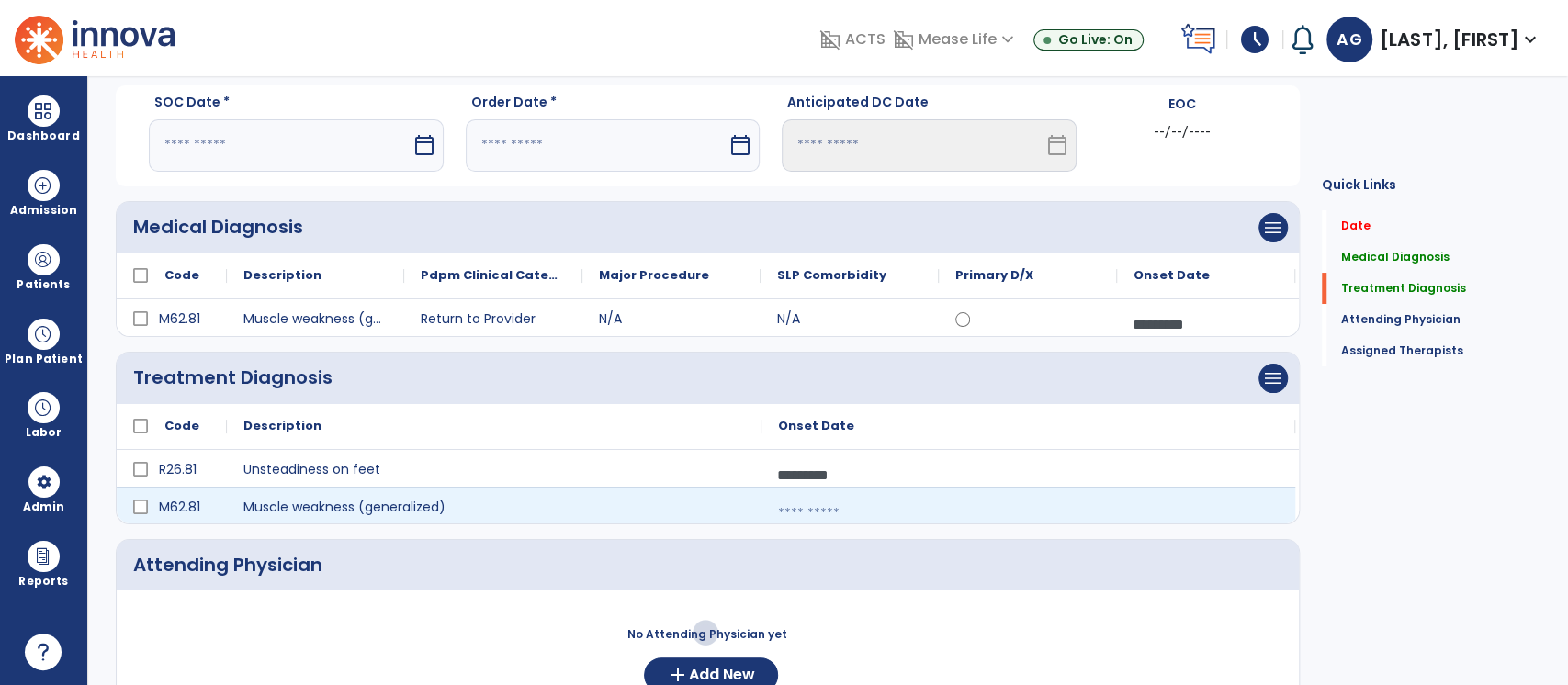 select on "*" 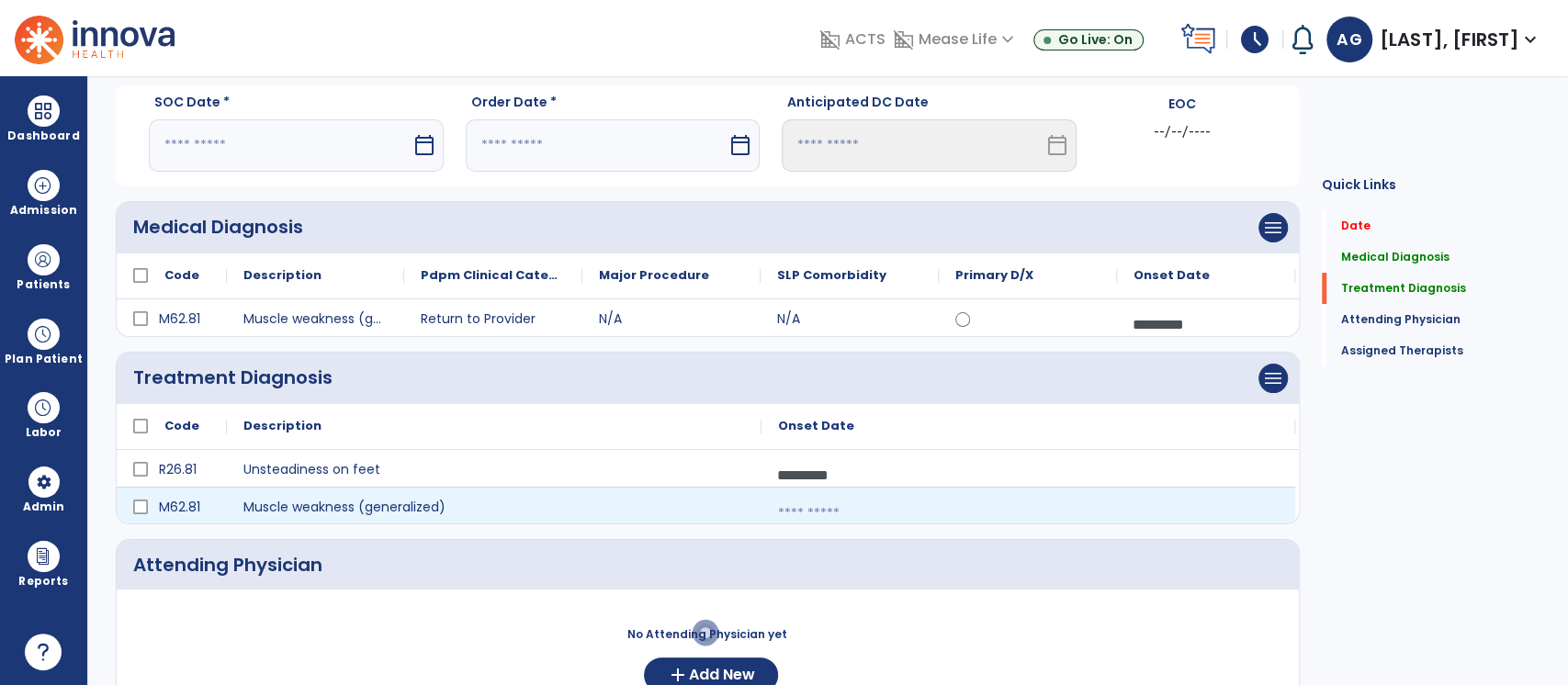 select on "****" 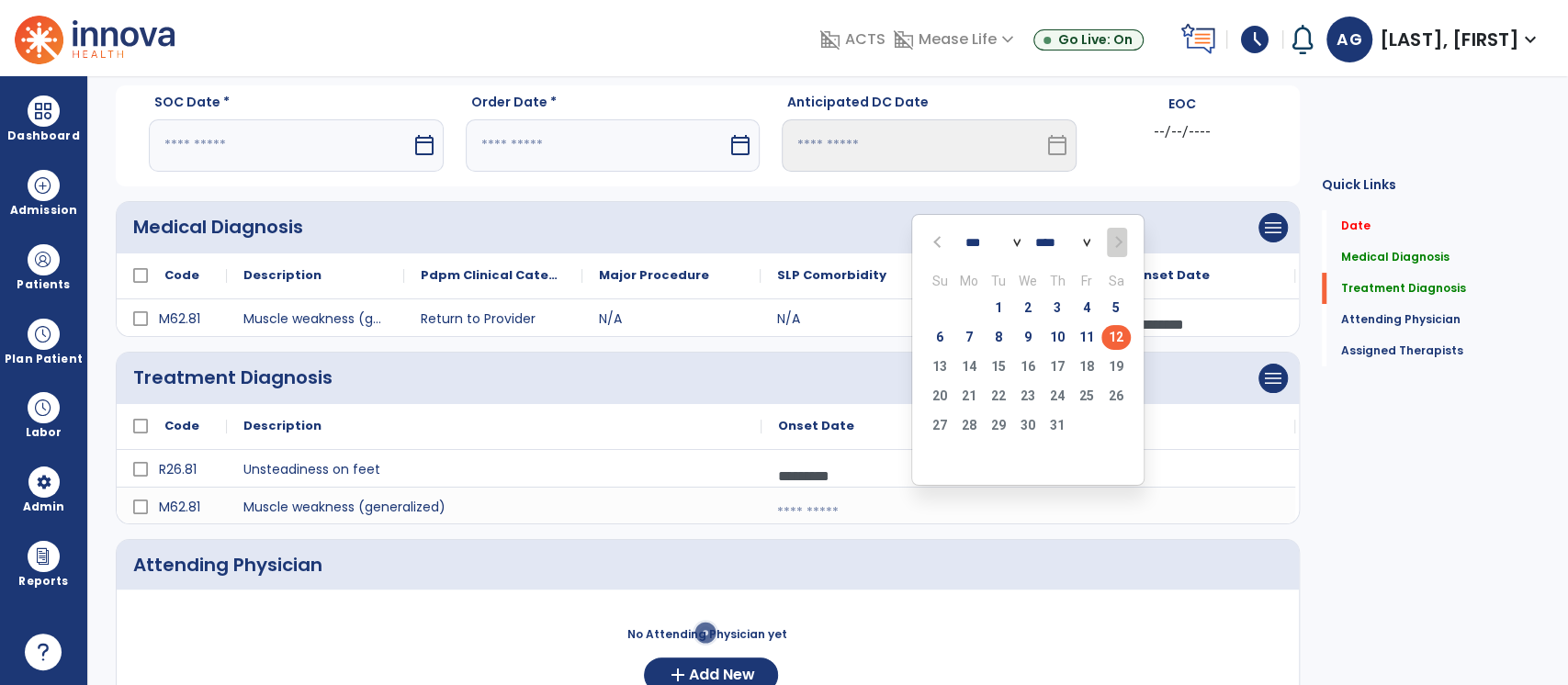 click on "12" 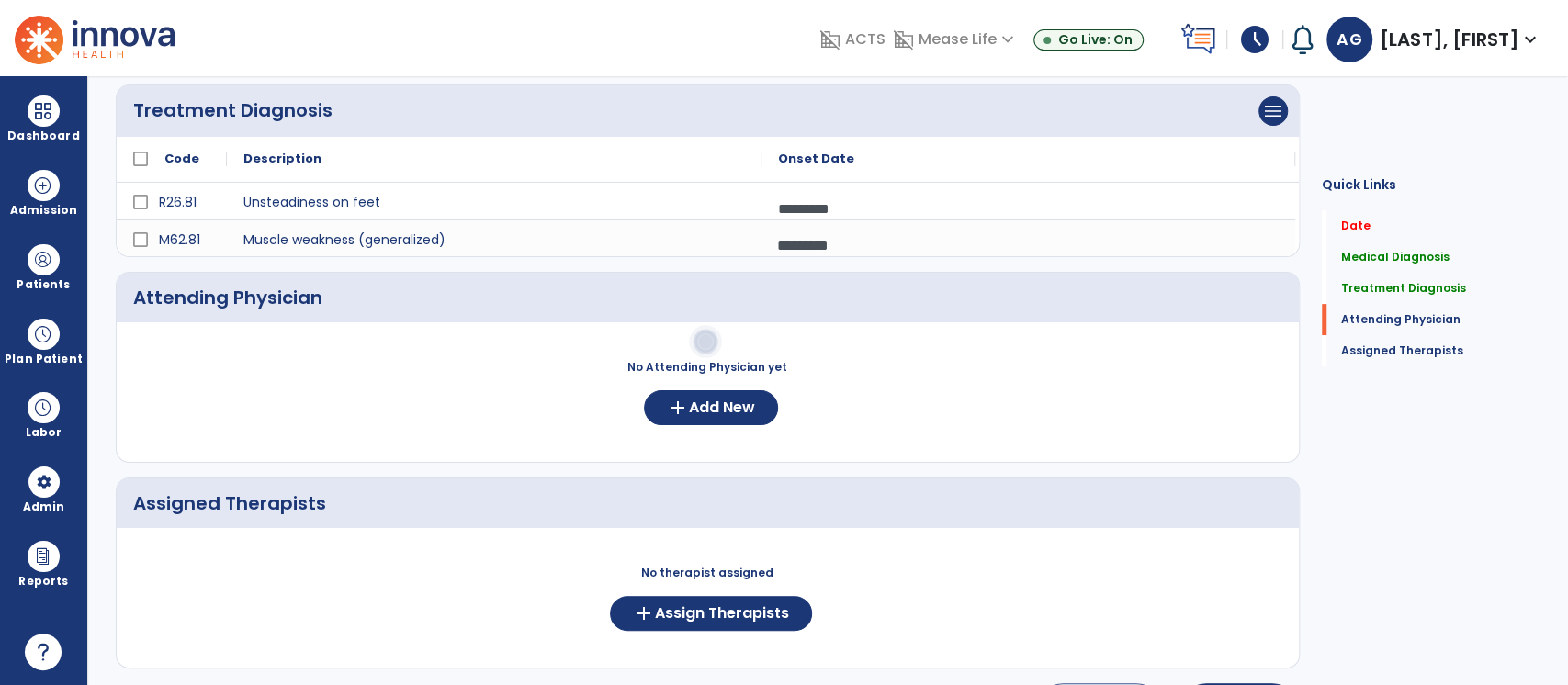 scroll, scrollTop: 369, scrollLeft: 0, axis: vertical 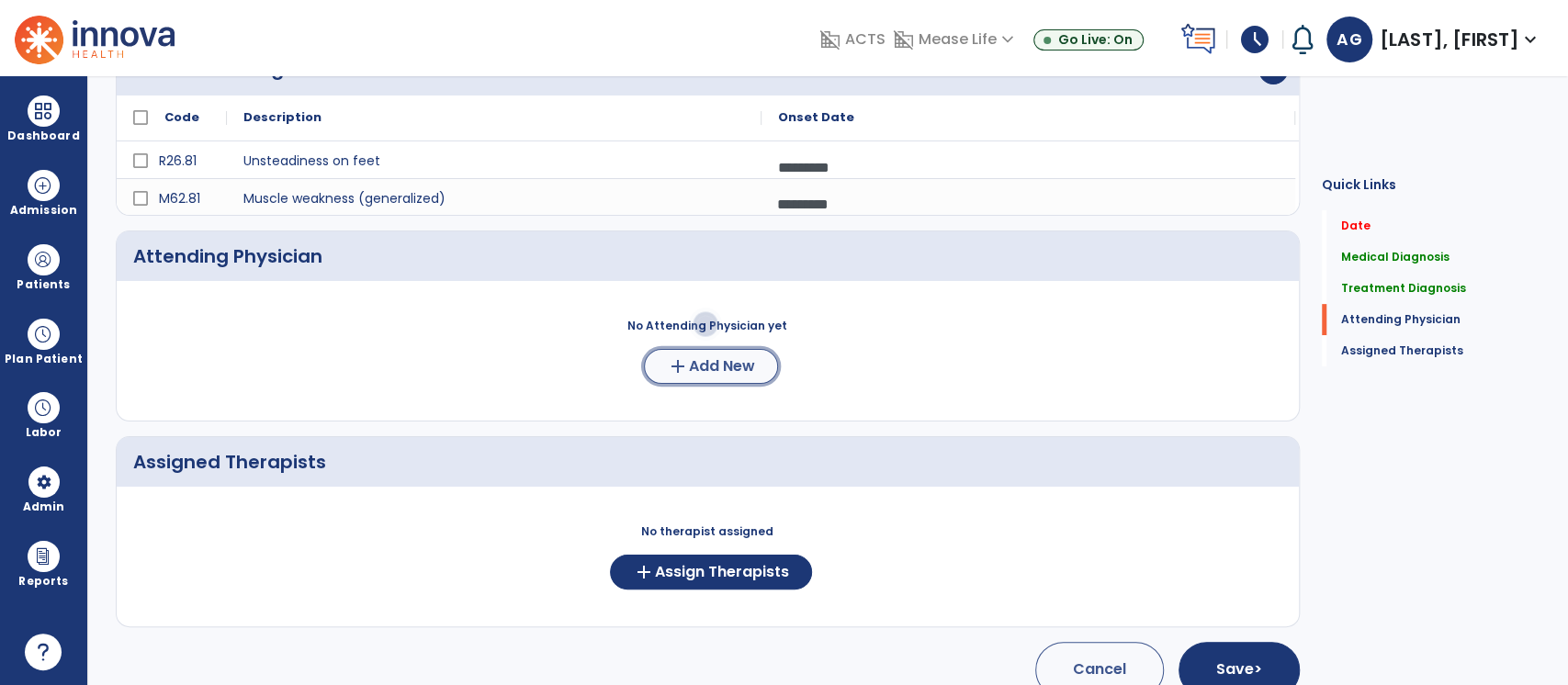 click on "Add New" 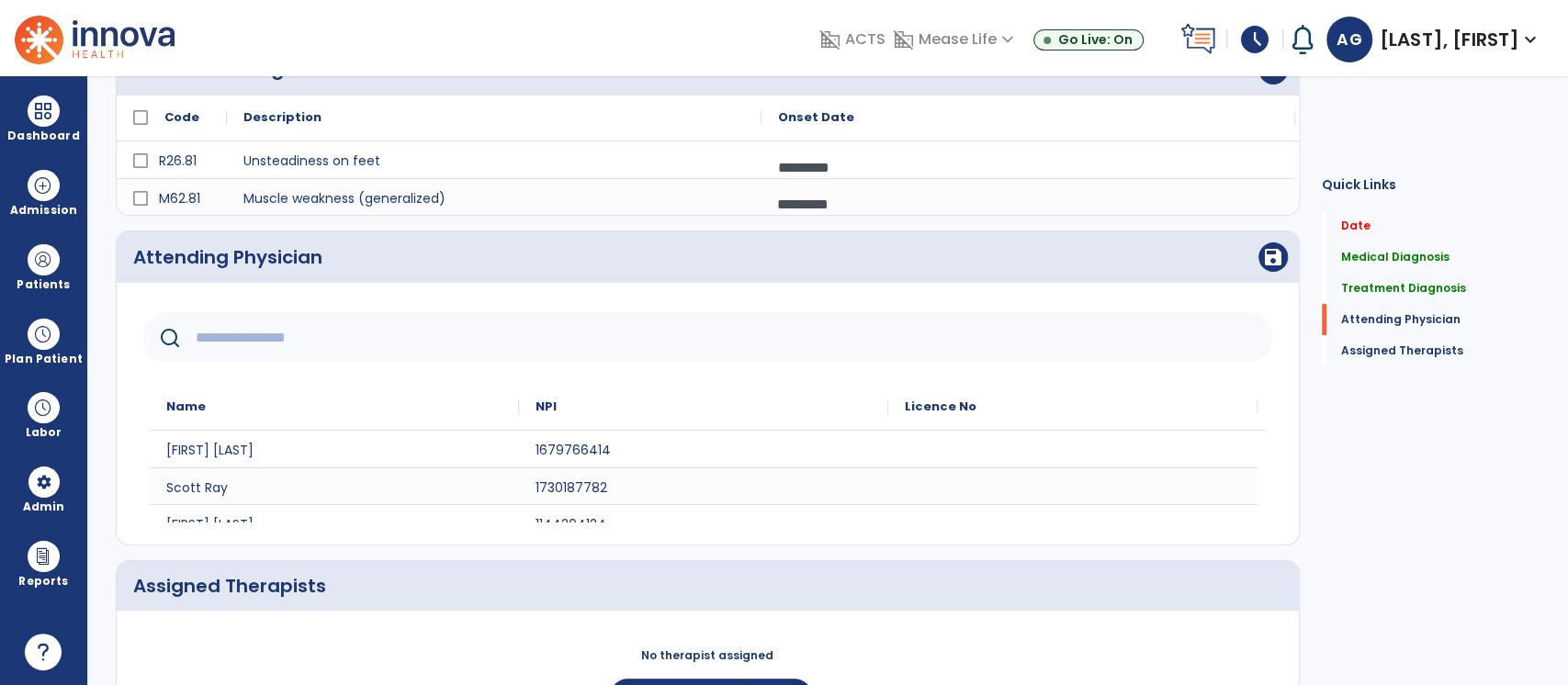 scroll, scrollTop: 519, scrollLeft: 0, axis: vertical 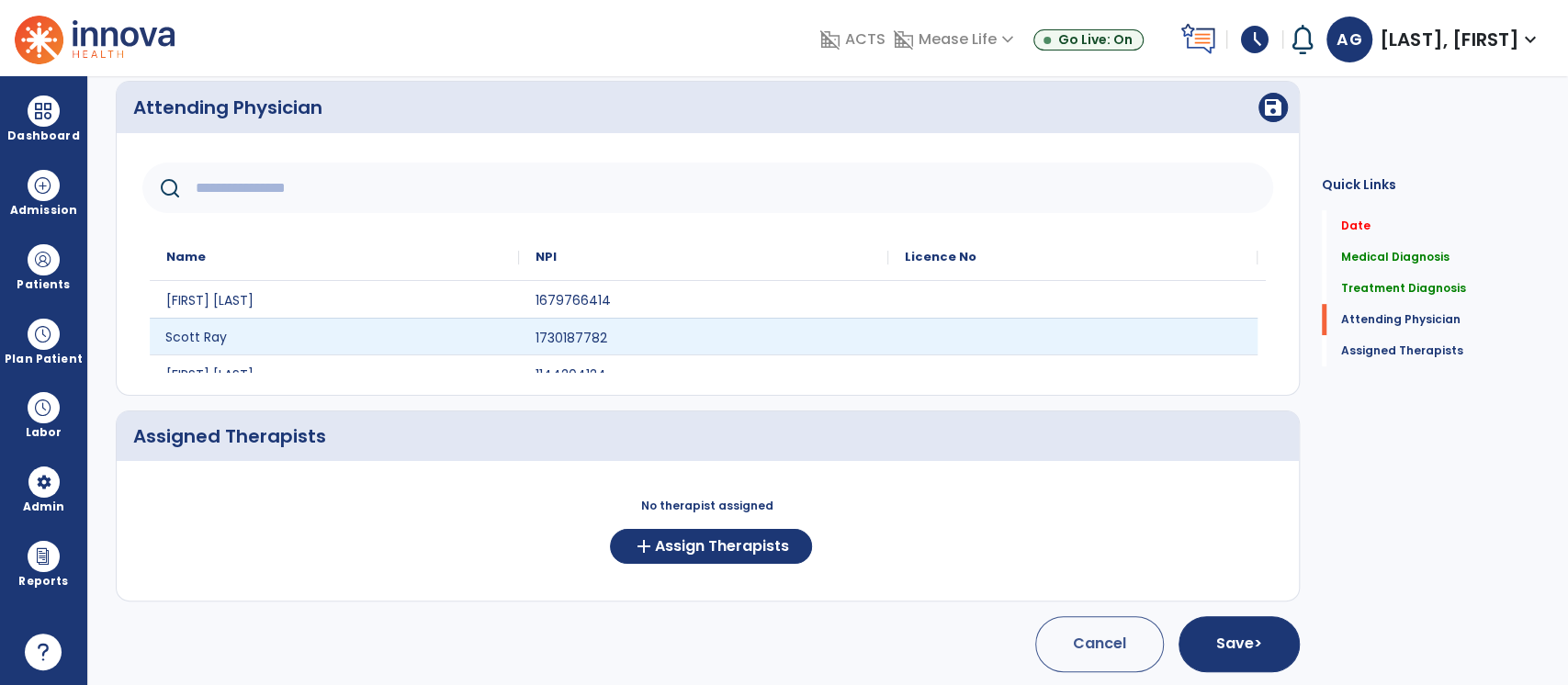 click on "Scott Ray" 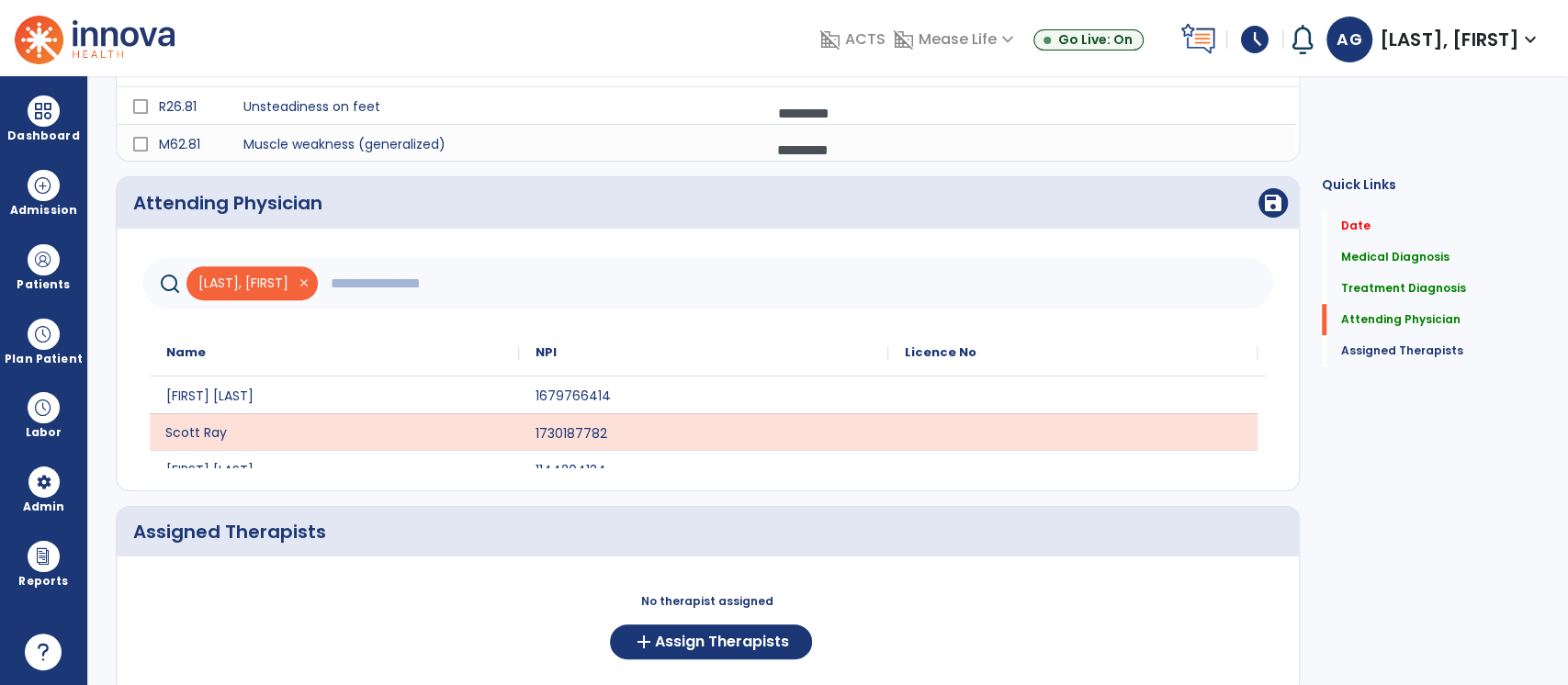 scroll, scrollTop: 418, scrollLeft: 0, axis: vertical 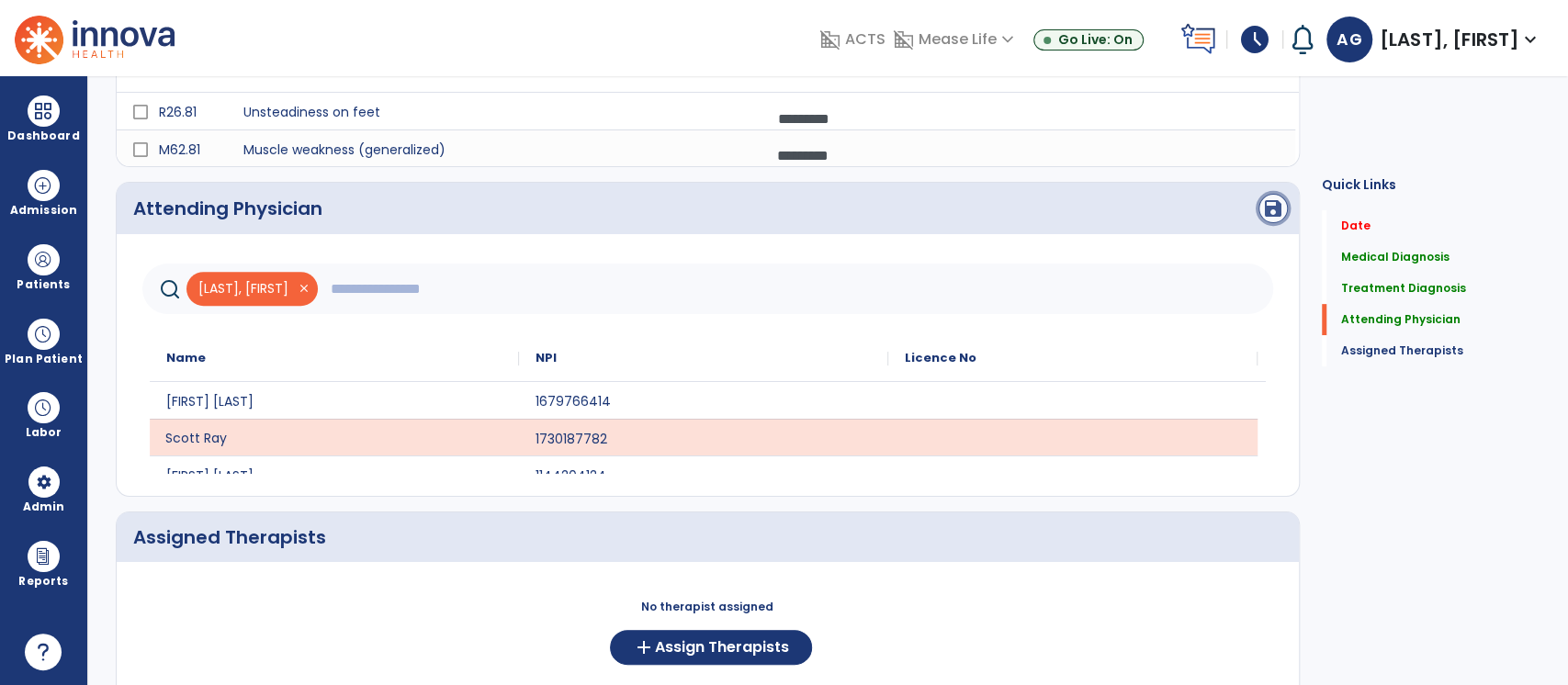click on "save" 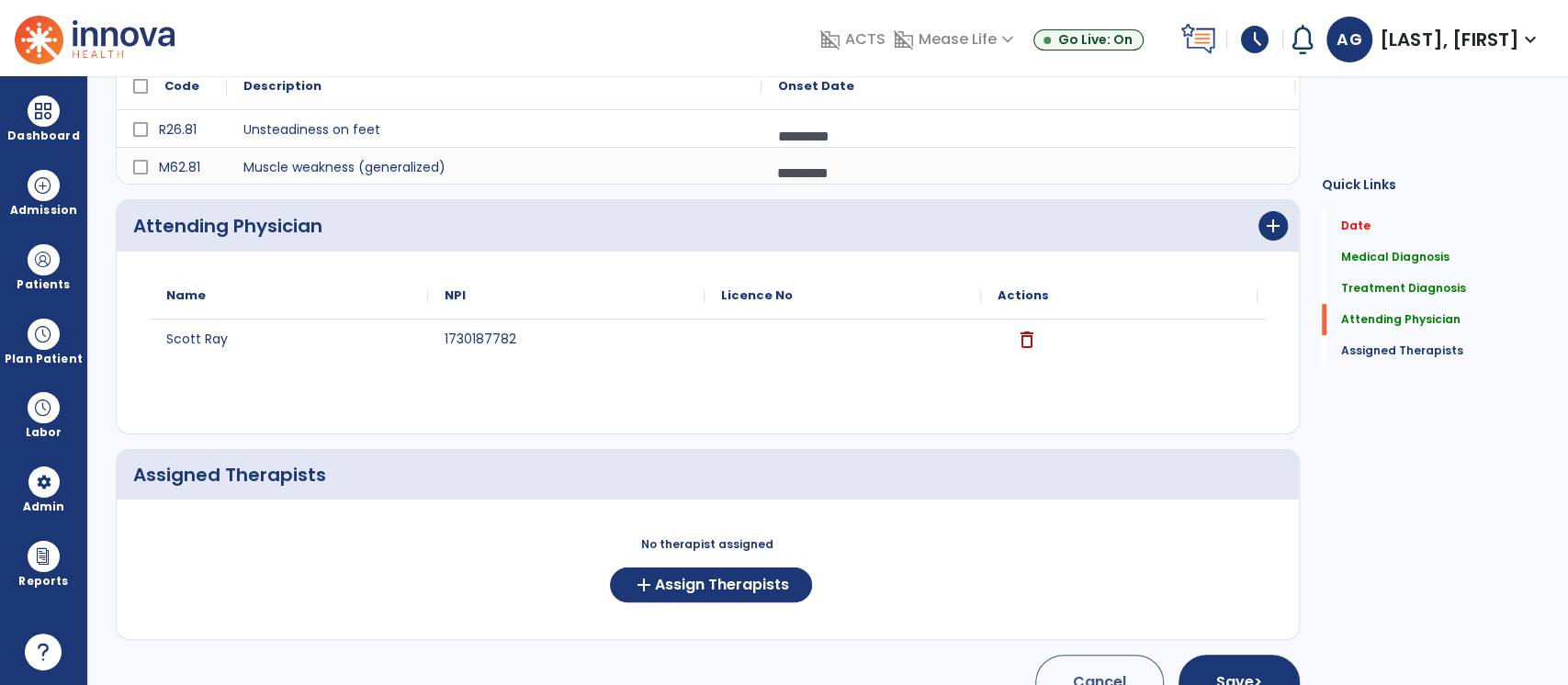 scroll, scrollTop: 439, scrollLeft: 0, axis: vertical 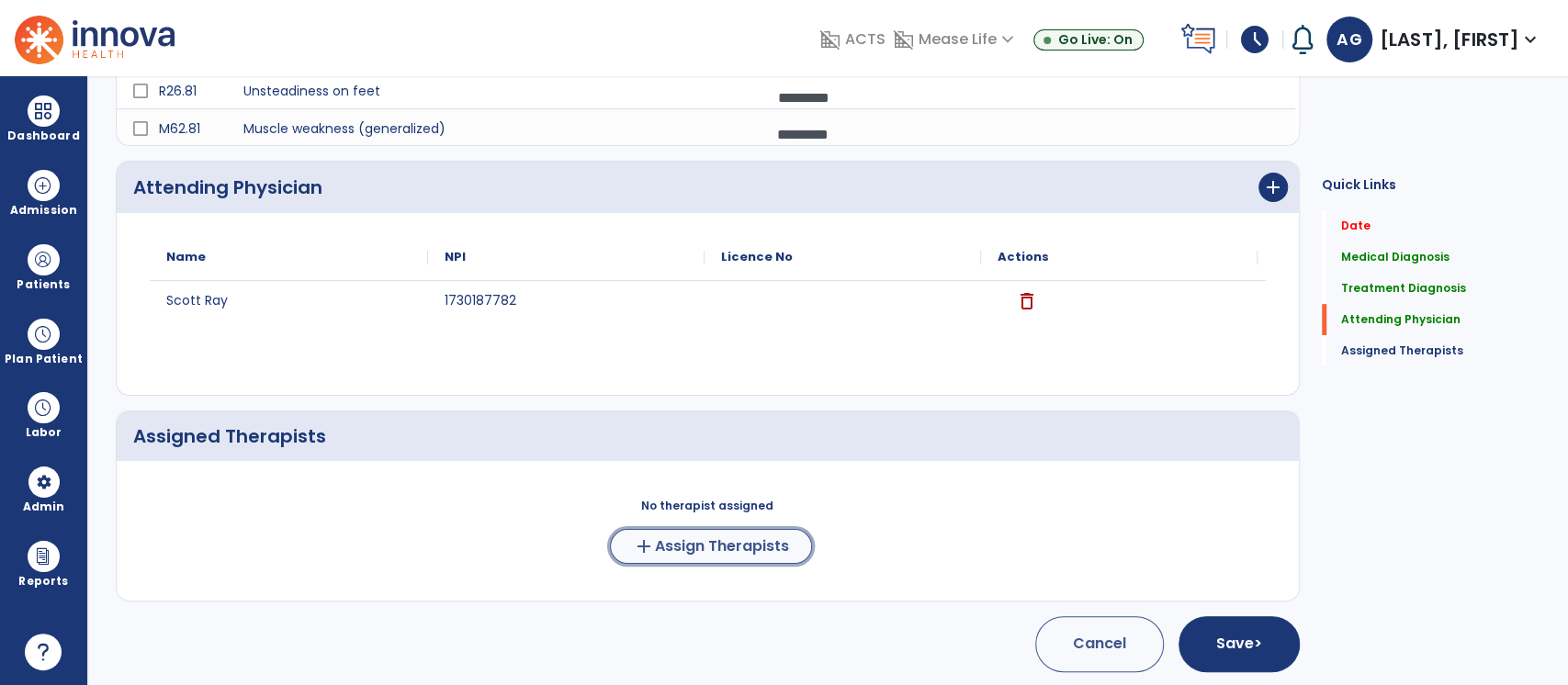click on "Assign Therapists" 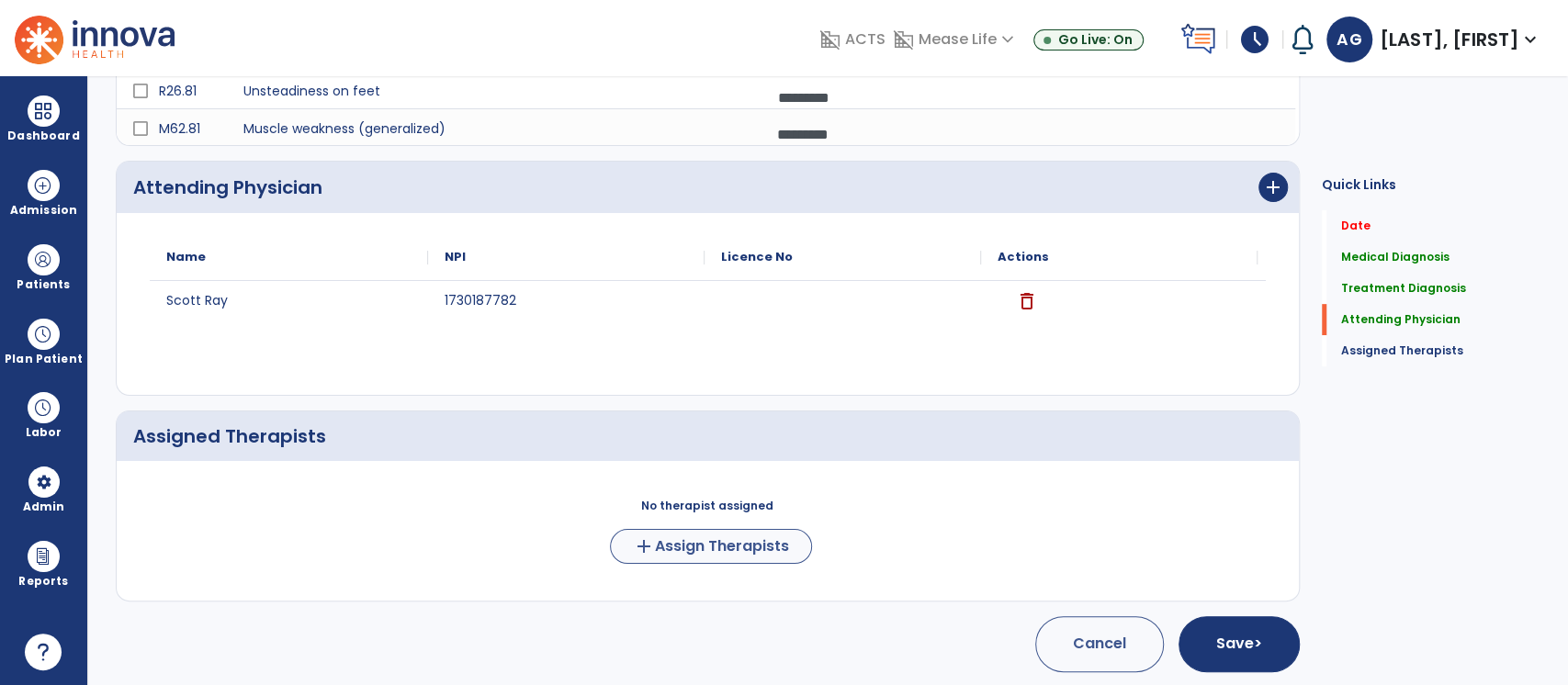 scroll, scrollTop: 435, scrollLeft: 0, axis: vertical 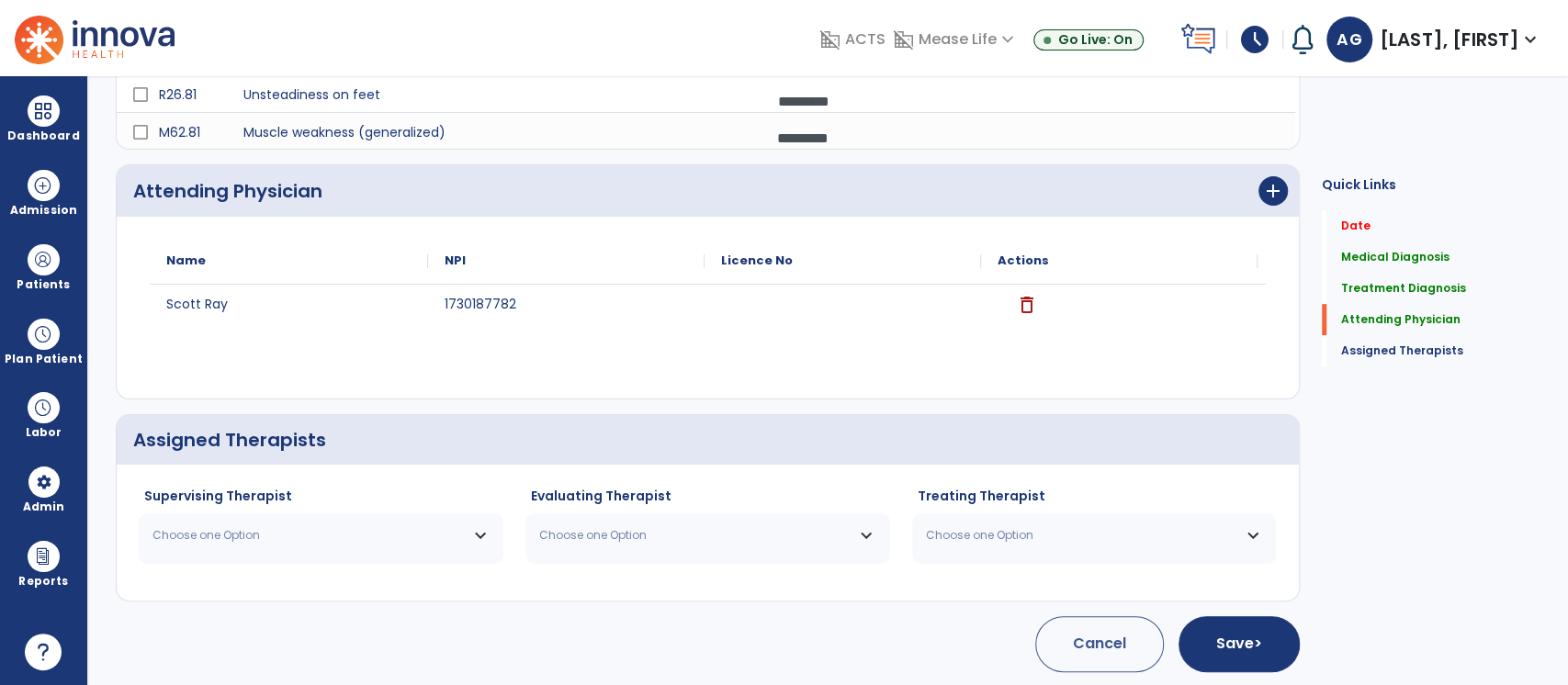 click on "Choose one Option" at bounding box center [321, 535] 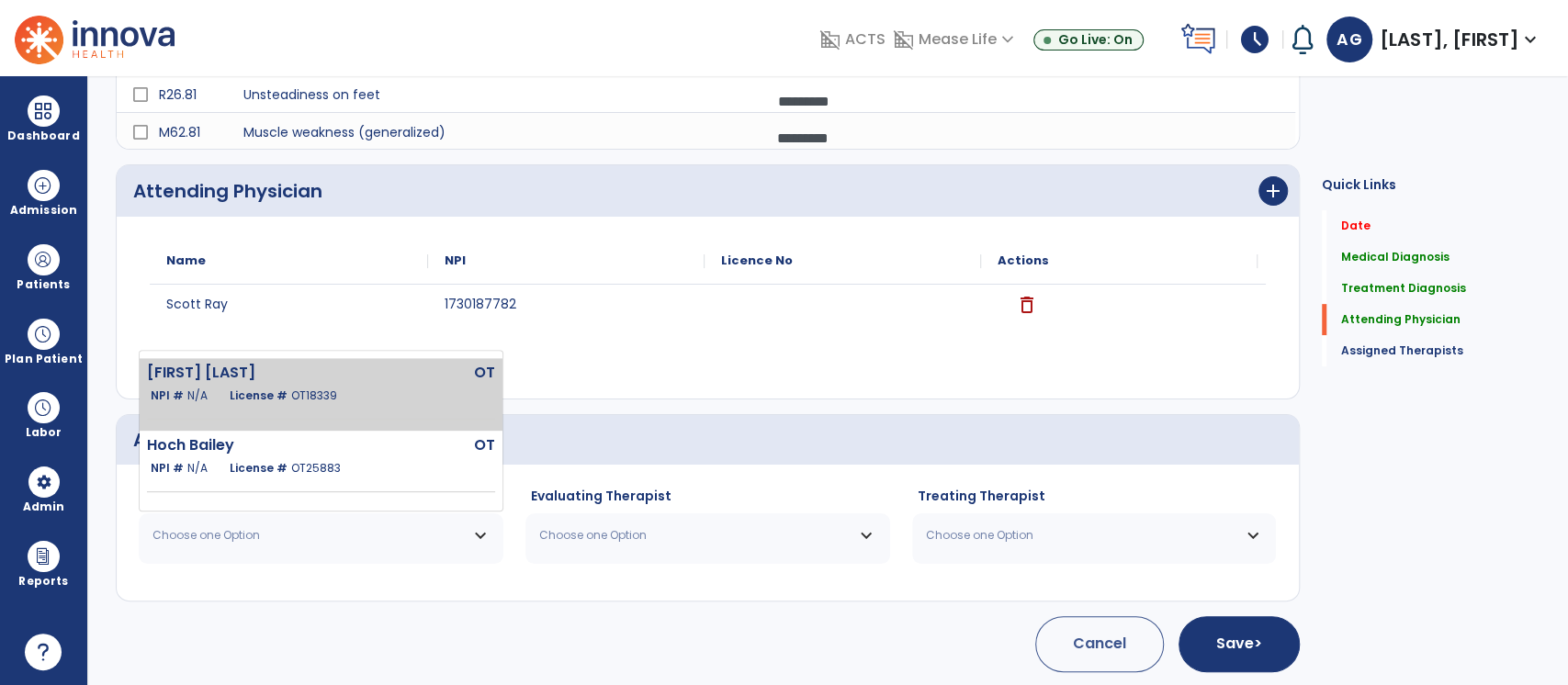 click on "NPI #  N/A   License #  OT18339" 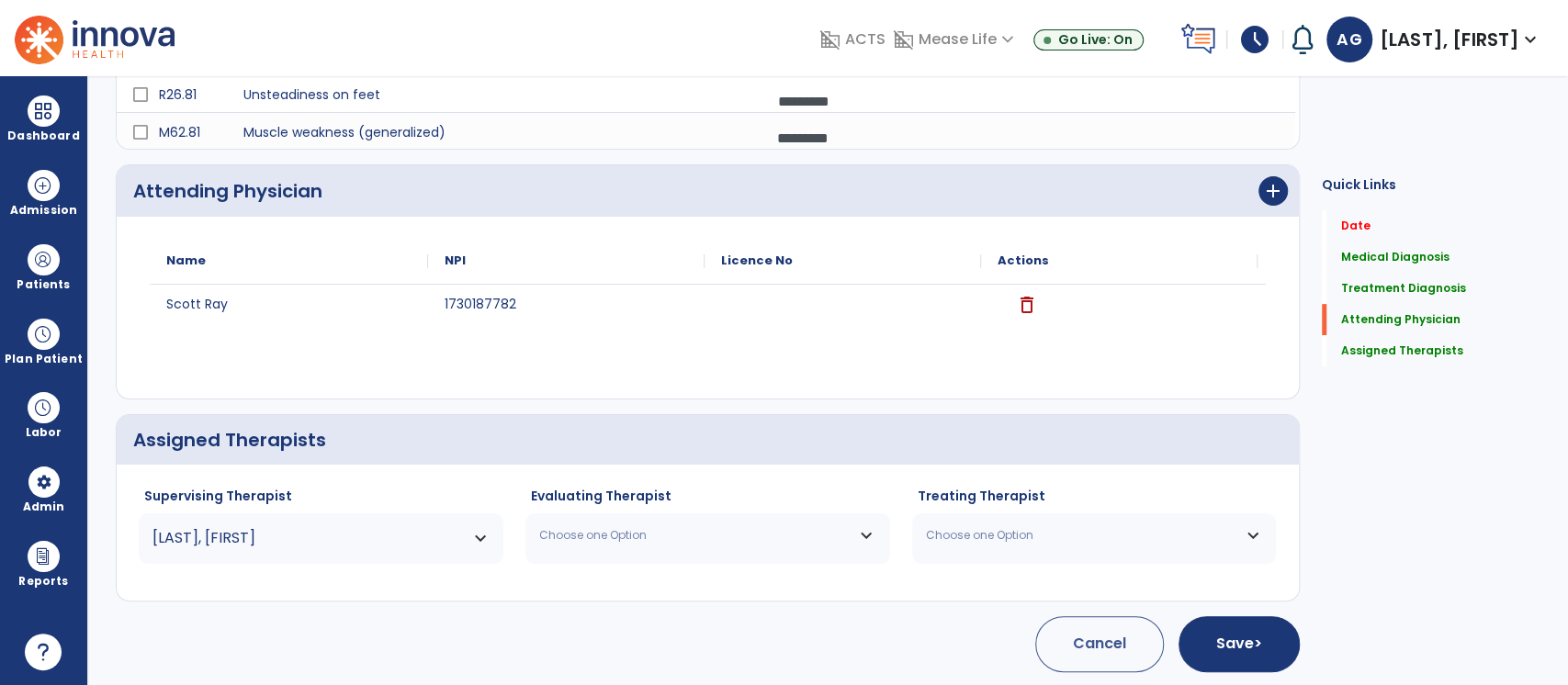 click on "Choose one Option" at bounding box center [707, 535] 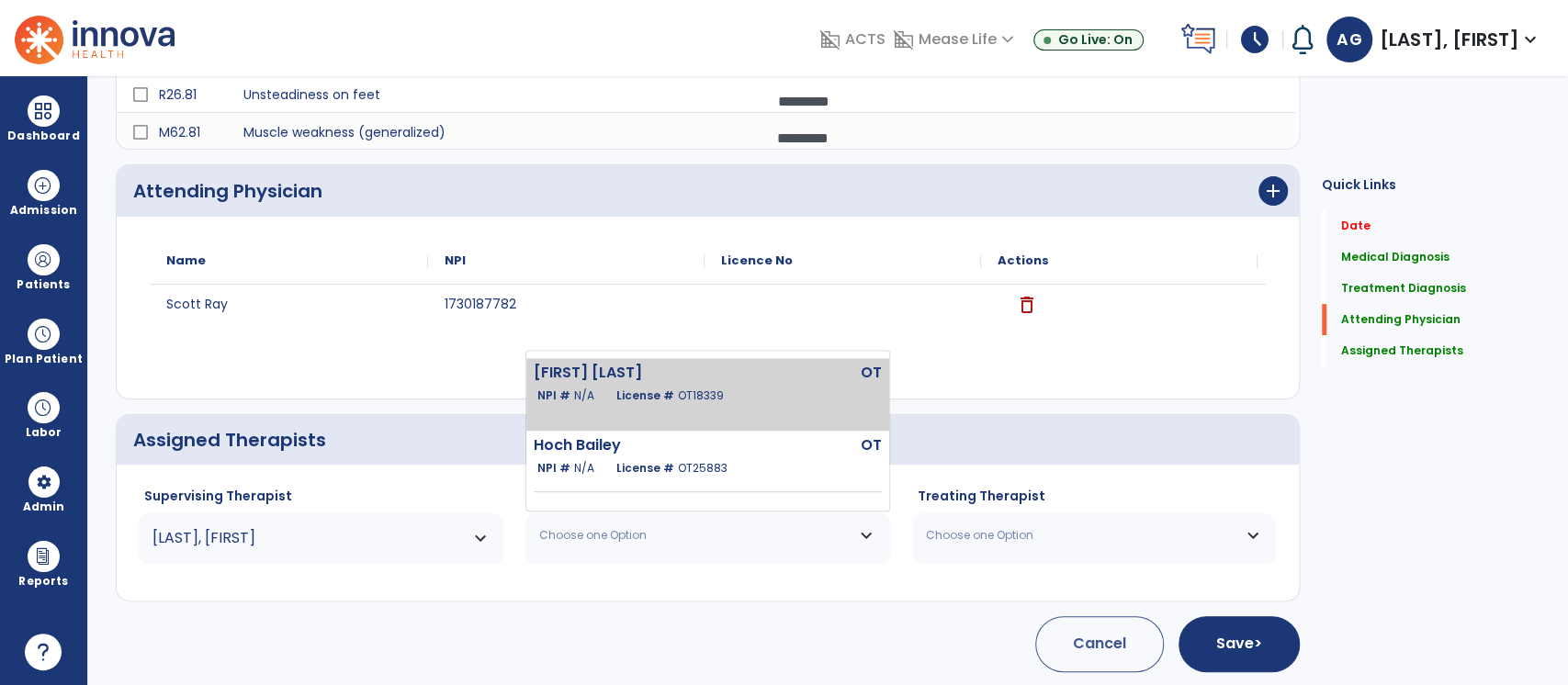 click on "License #  OT18339" 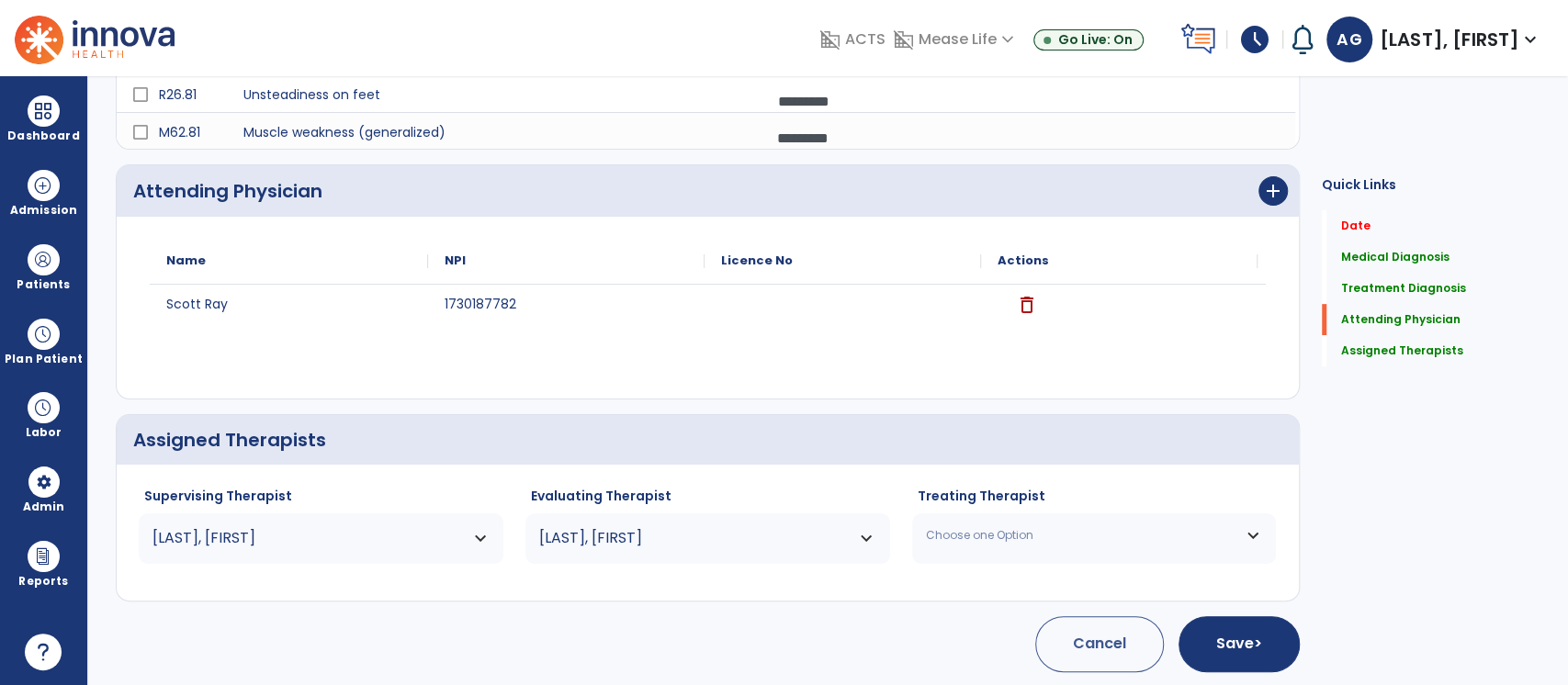 click on "Choose one Option" at bounding box center [1083, 535] 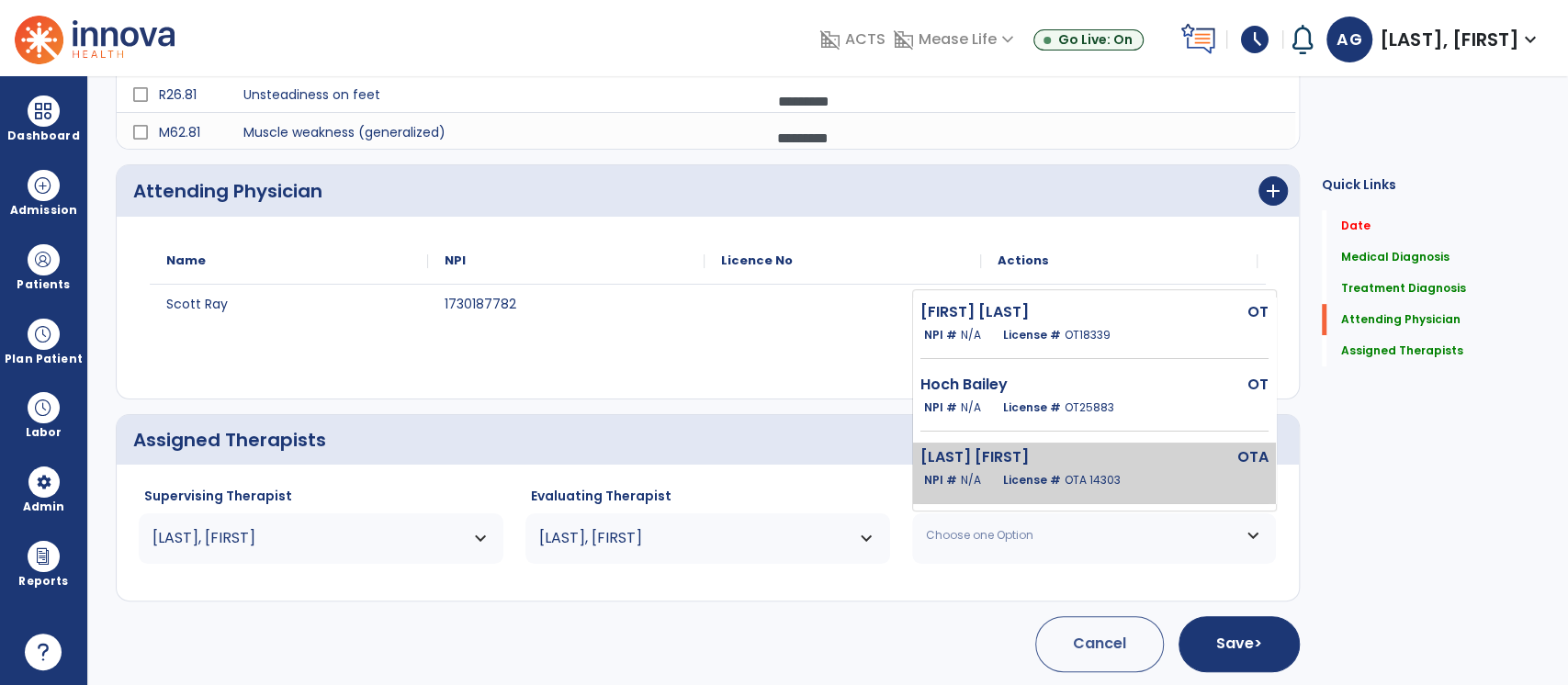 click on "NPI #  N/A" 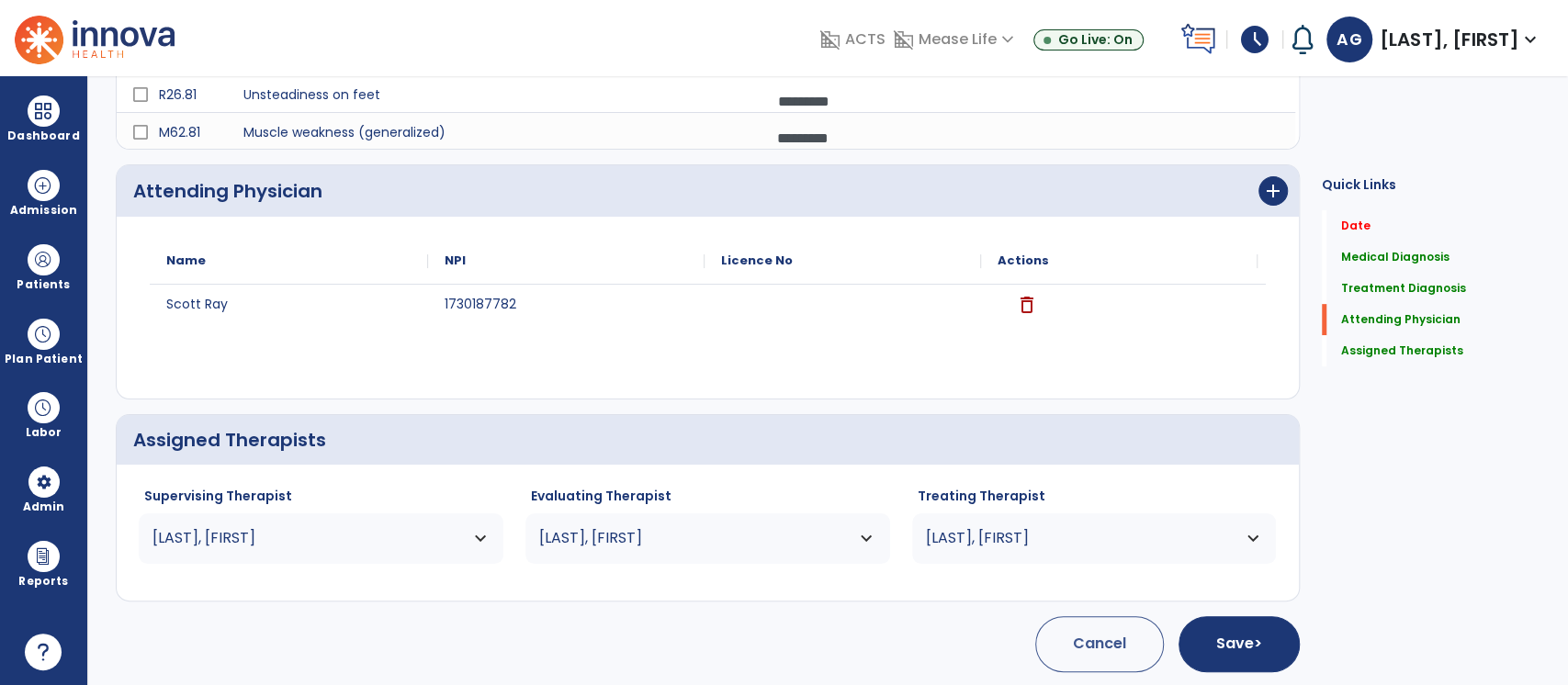 click on "[LAST], [FIRST]" at bounding box center [310, 538] 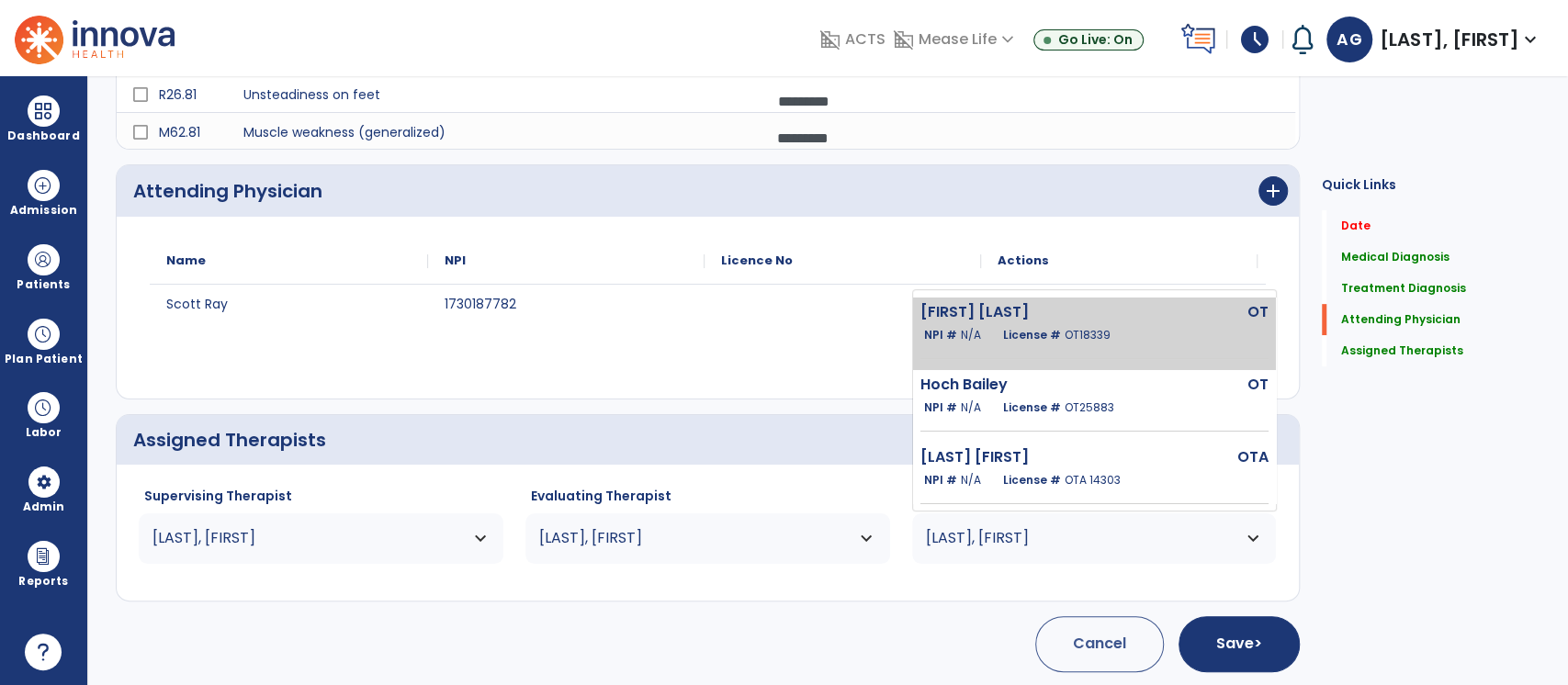 click on "OT18339" 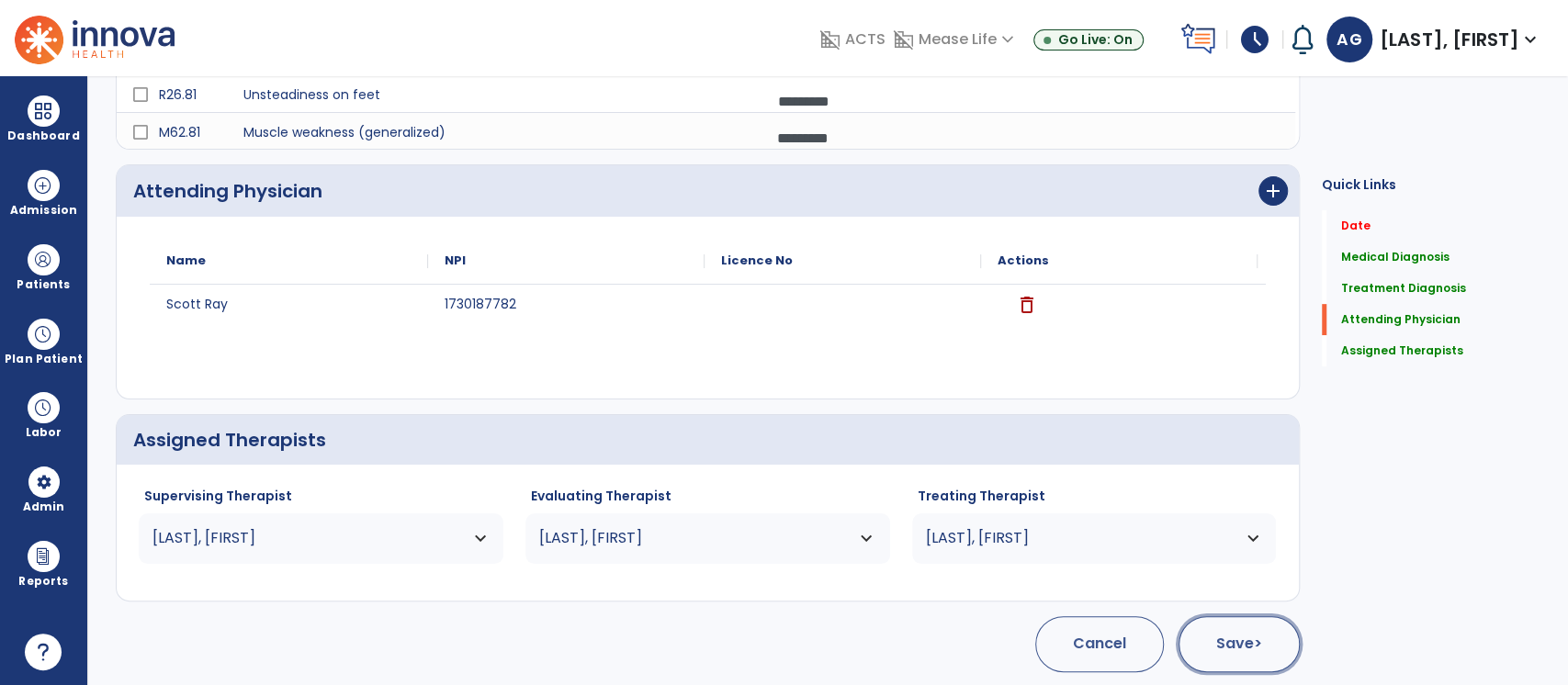 click on "Save  >" 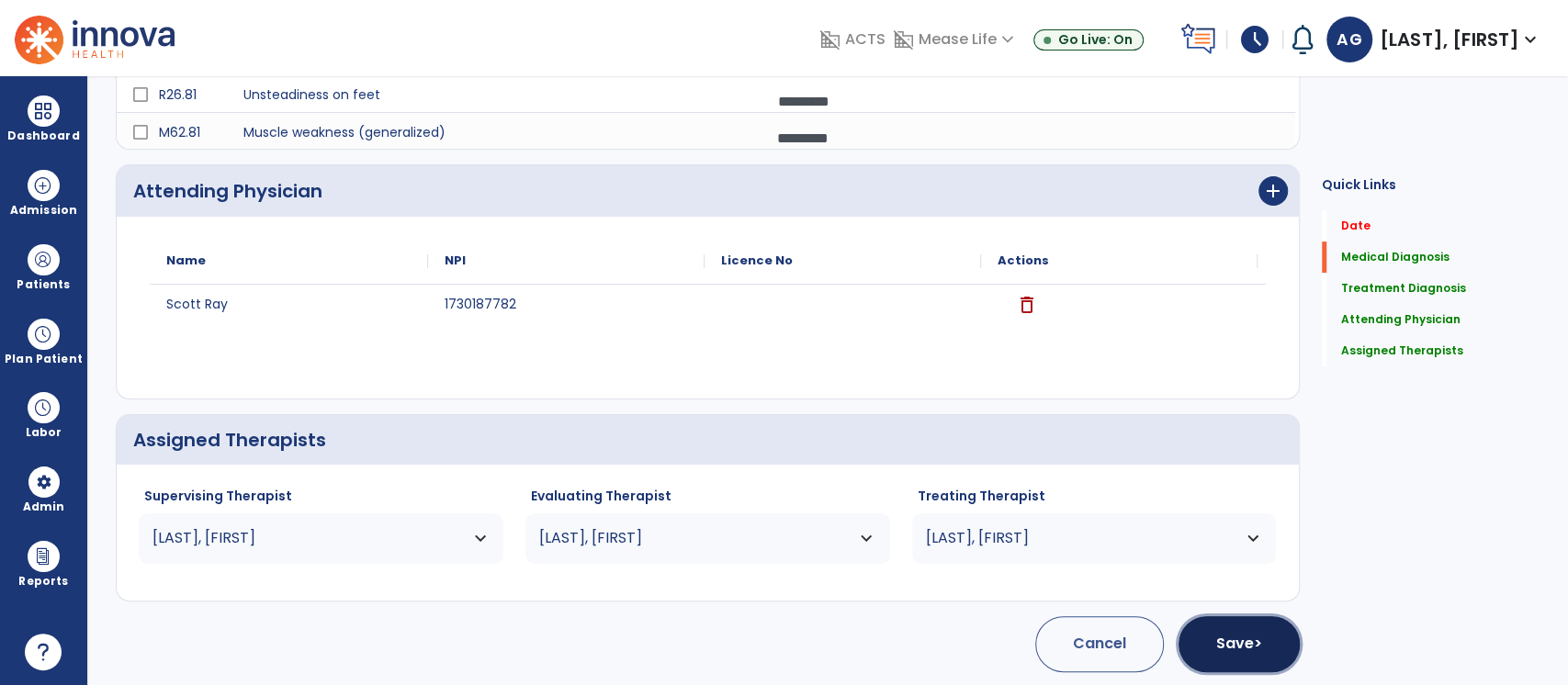 scroll, scrollTop: 0, scrollLeft: 0, axis: both 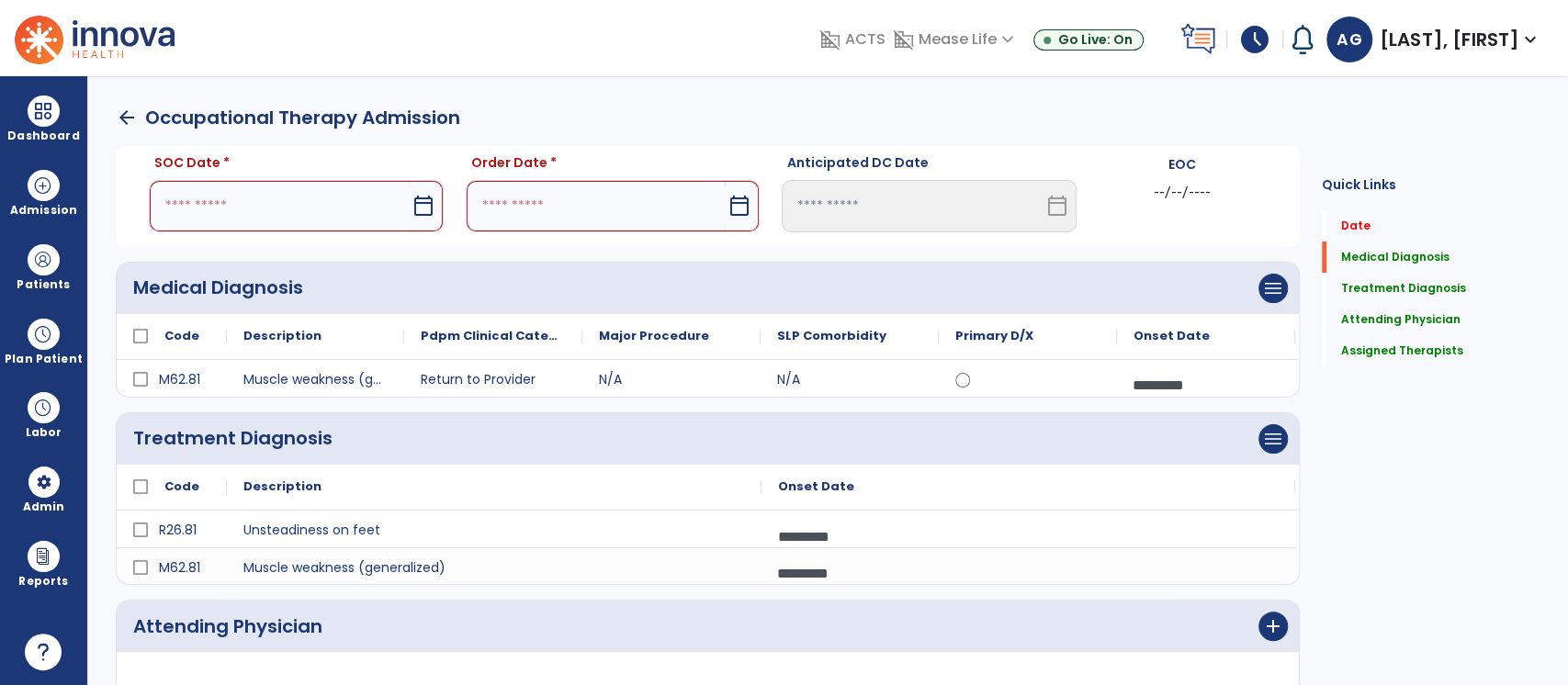 click on "calendar_today" at bounding box center (423, 206) 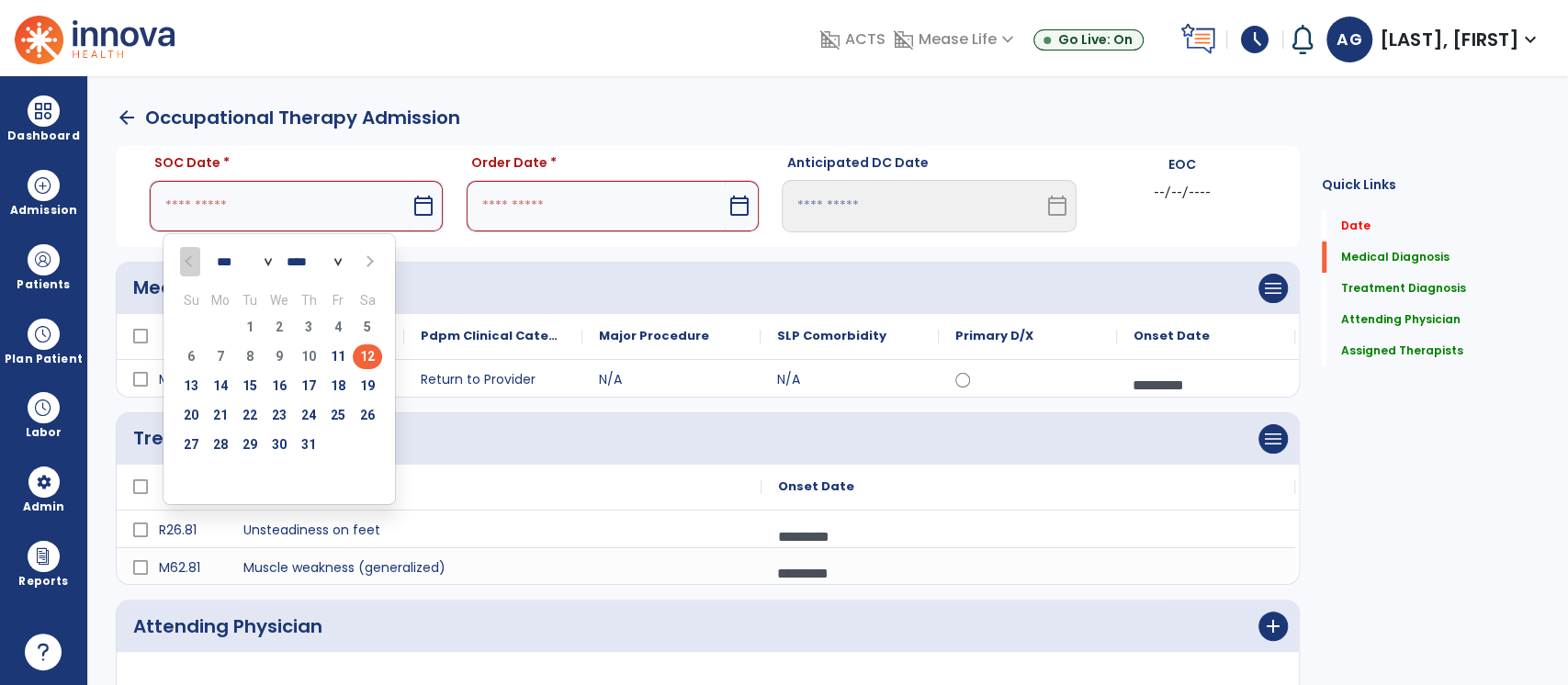 click on "12" at bounding box center [367, 356] 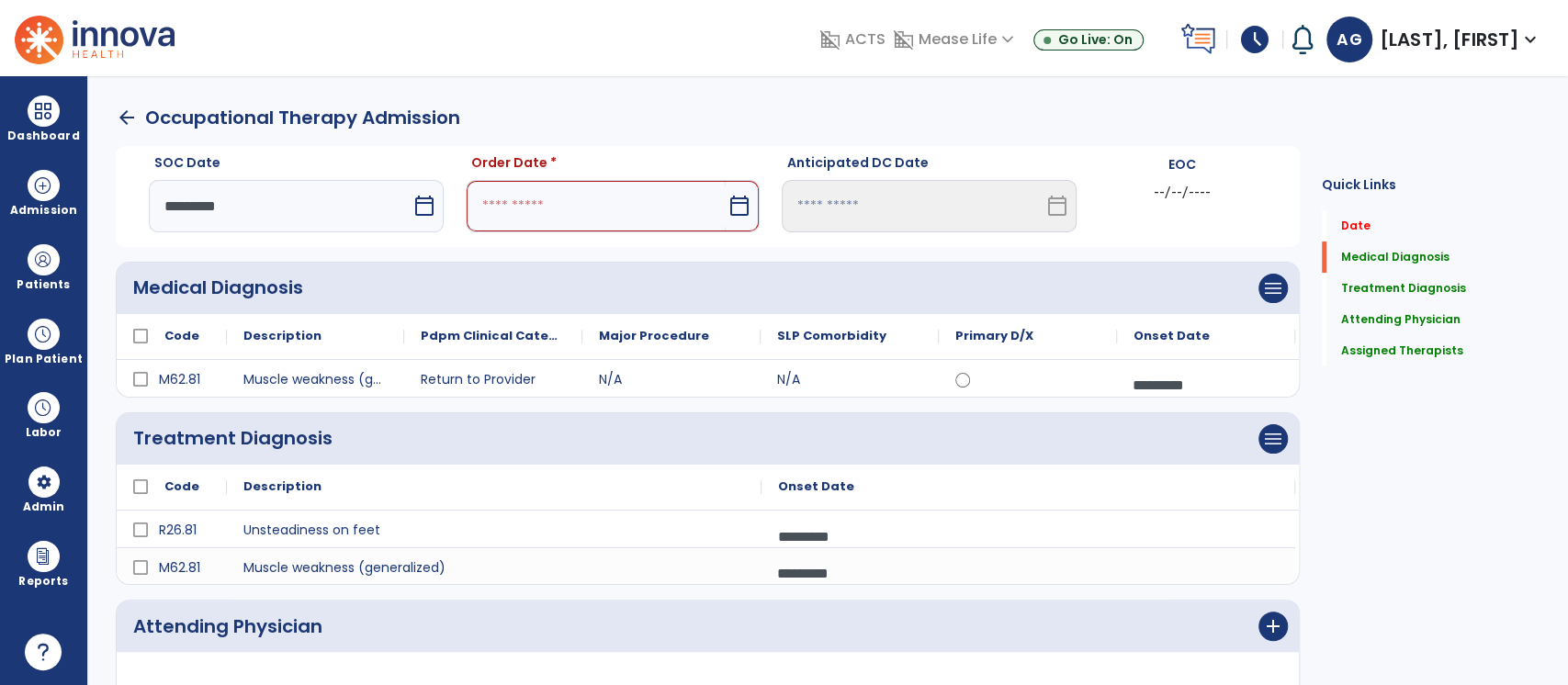 click at bounding box center [596, 206] 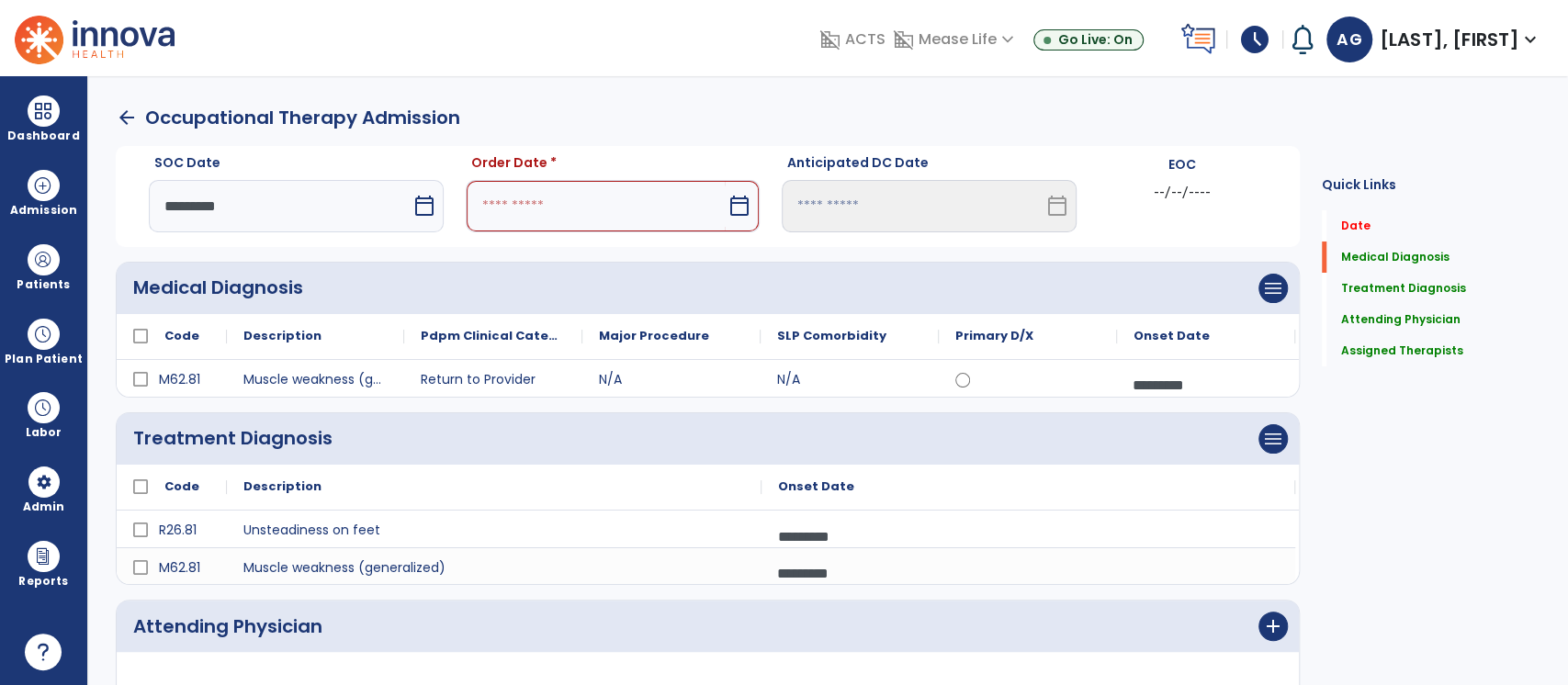 select on "*" 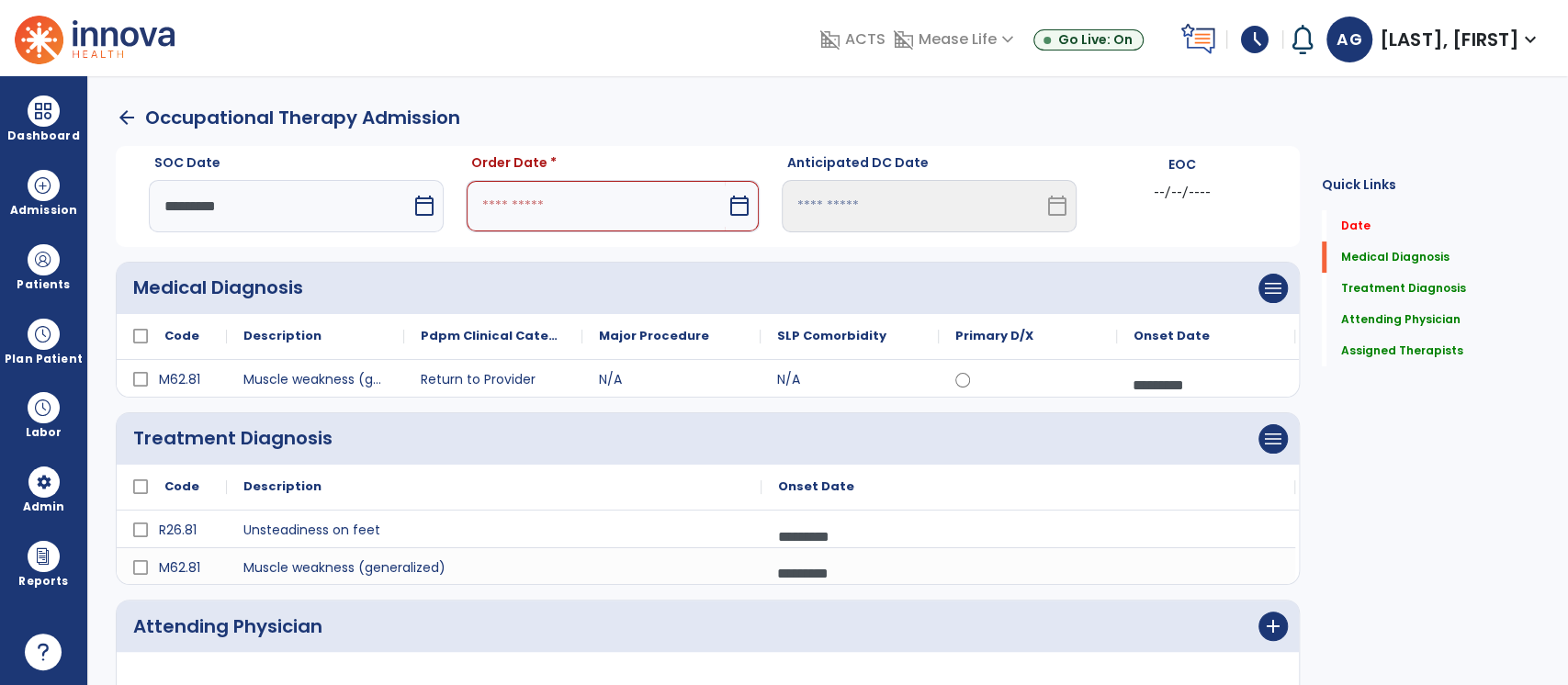 select on "****" 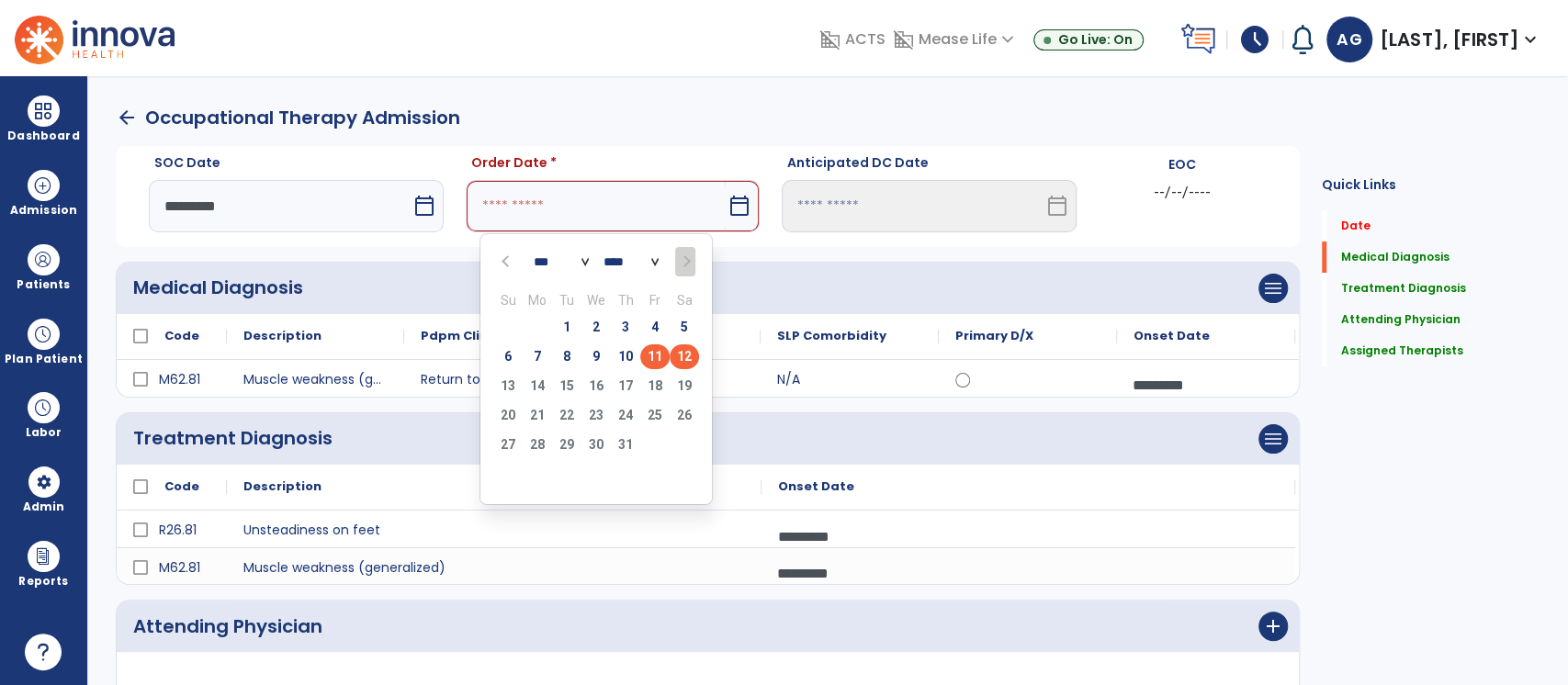 click on "11" at bounding box center [655, 356] 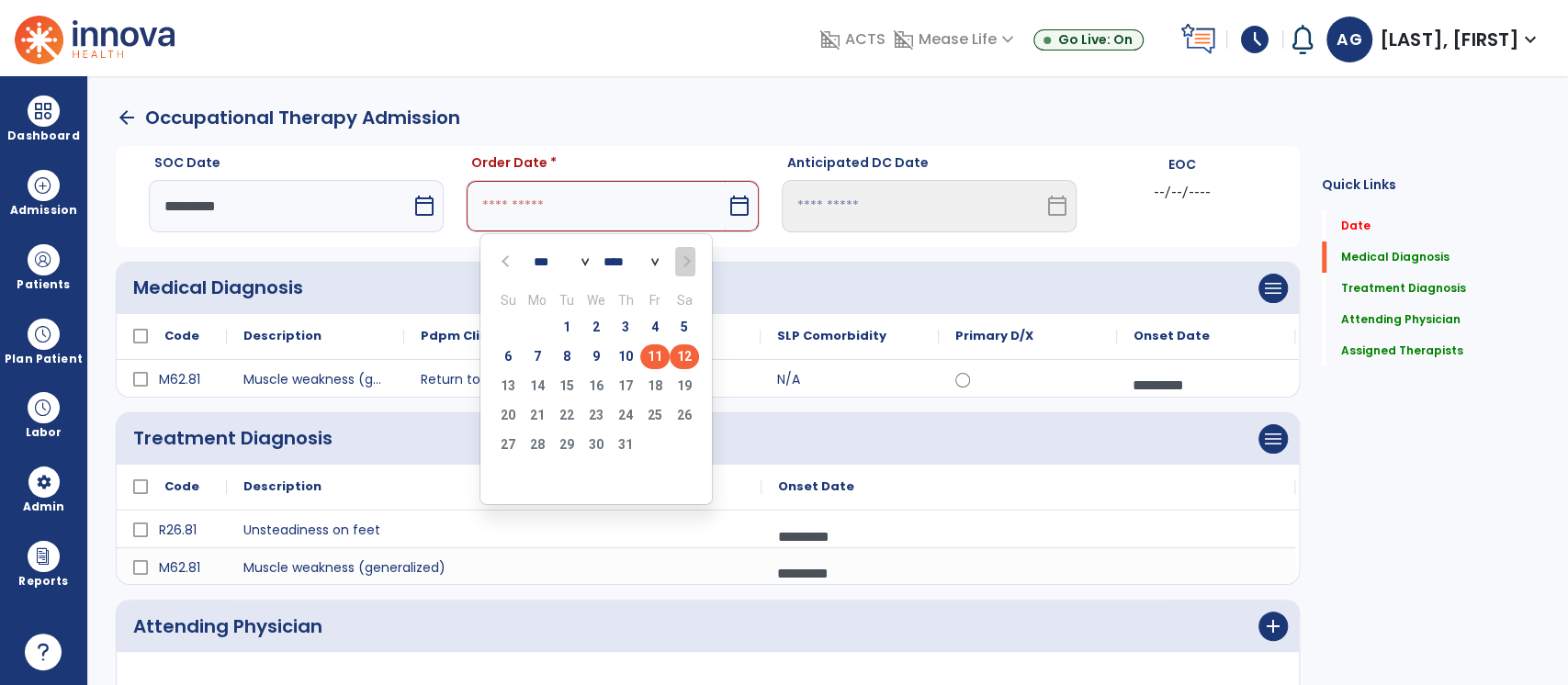 type on "*********" 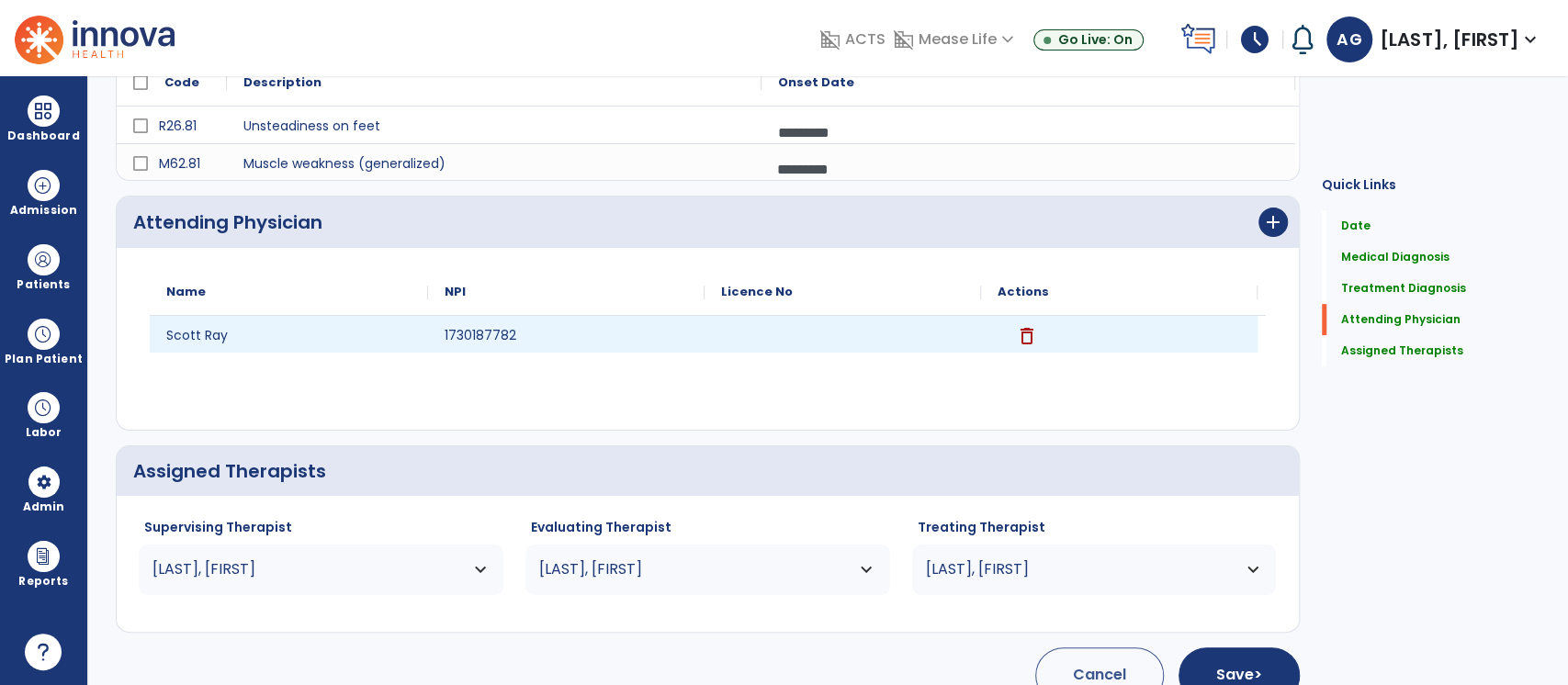 scroll, scrollTop: 435, scrollLeft: 0, axis: vertical 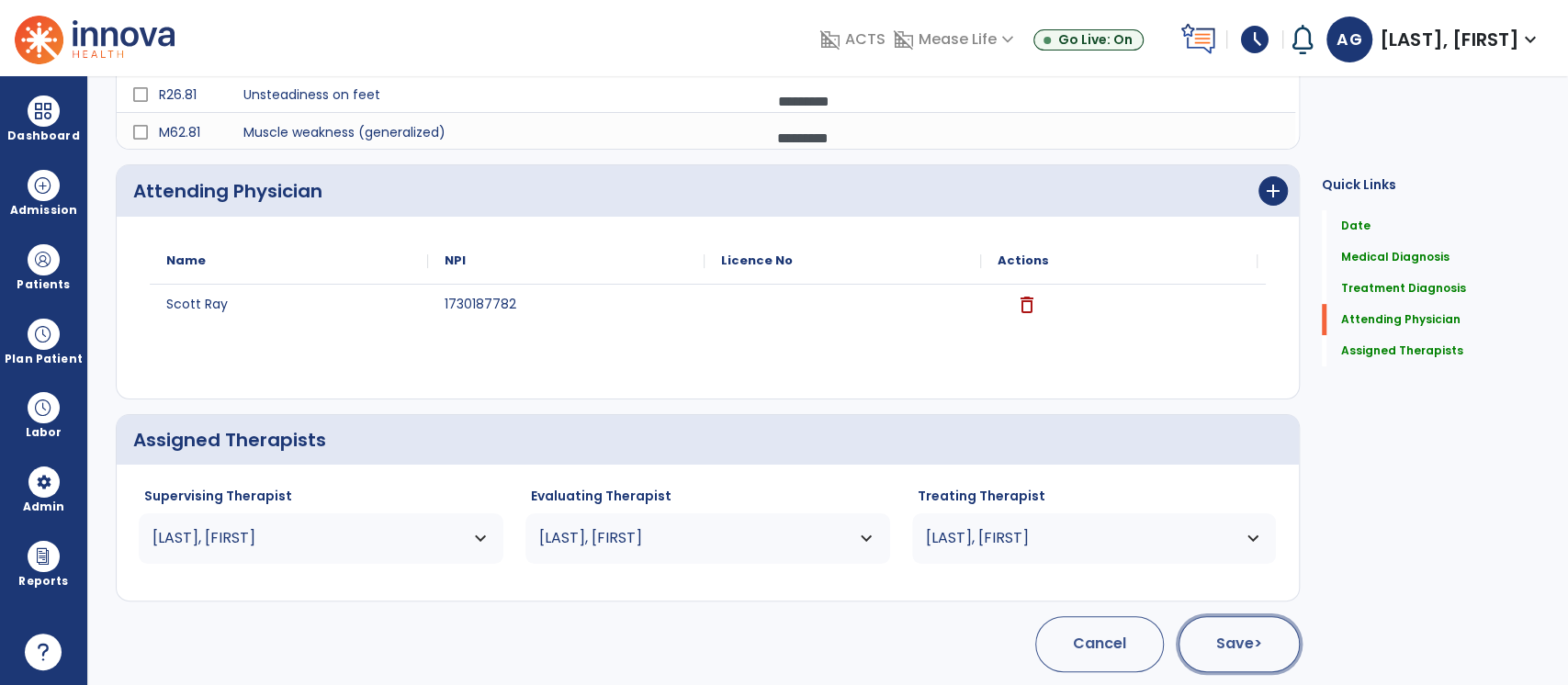 click on "Save  >" 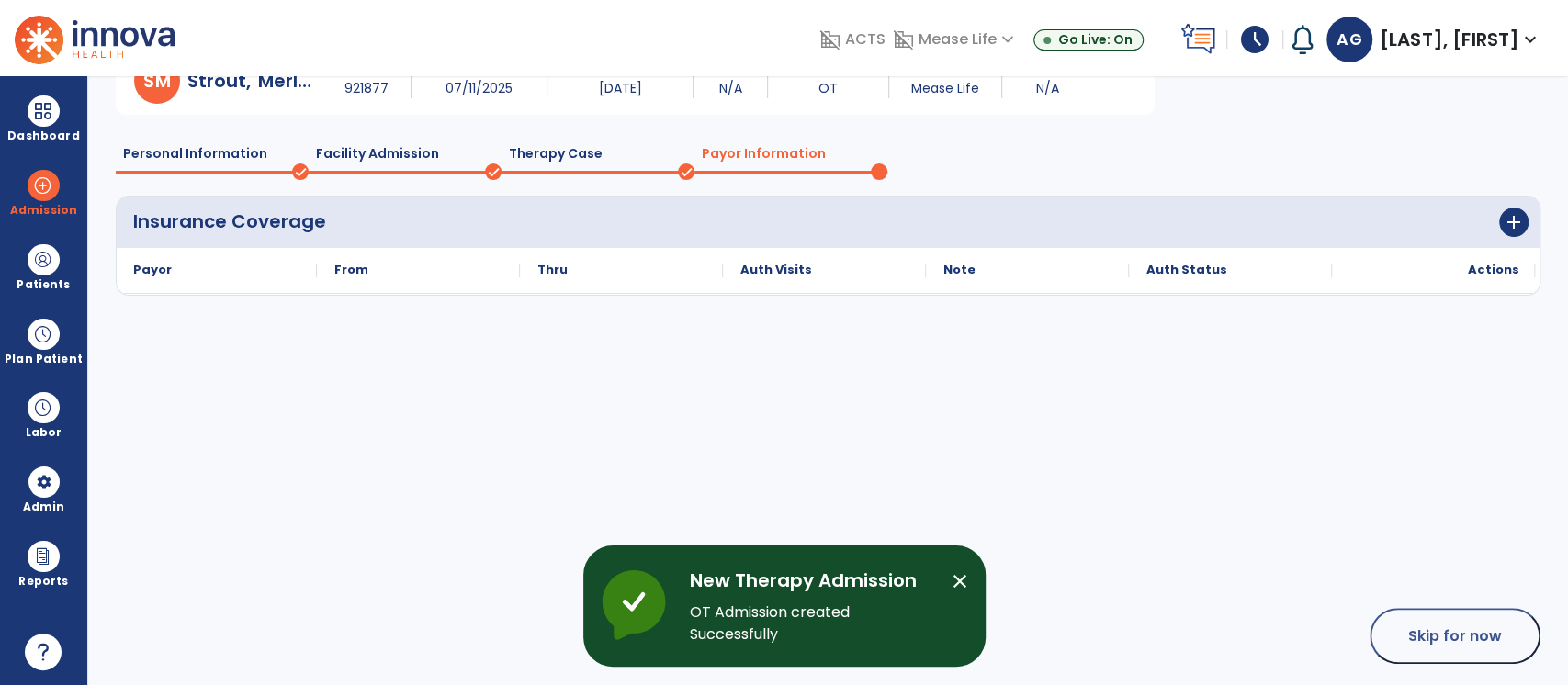 scroll, scrollTop: 36, scrollLeft: 0, axis: vertical 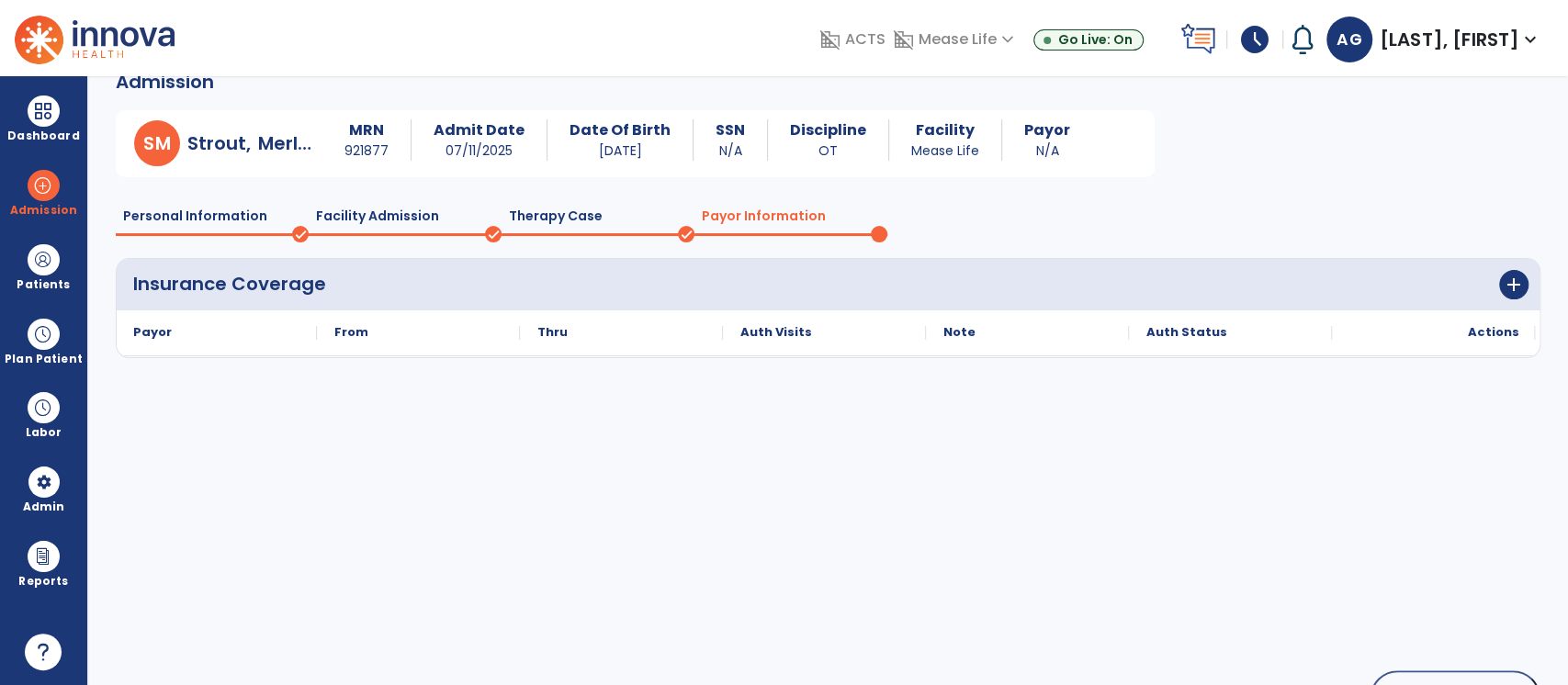 click on "Payor Information" 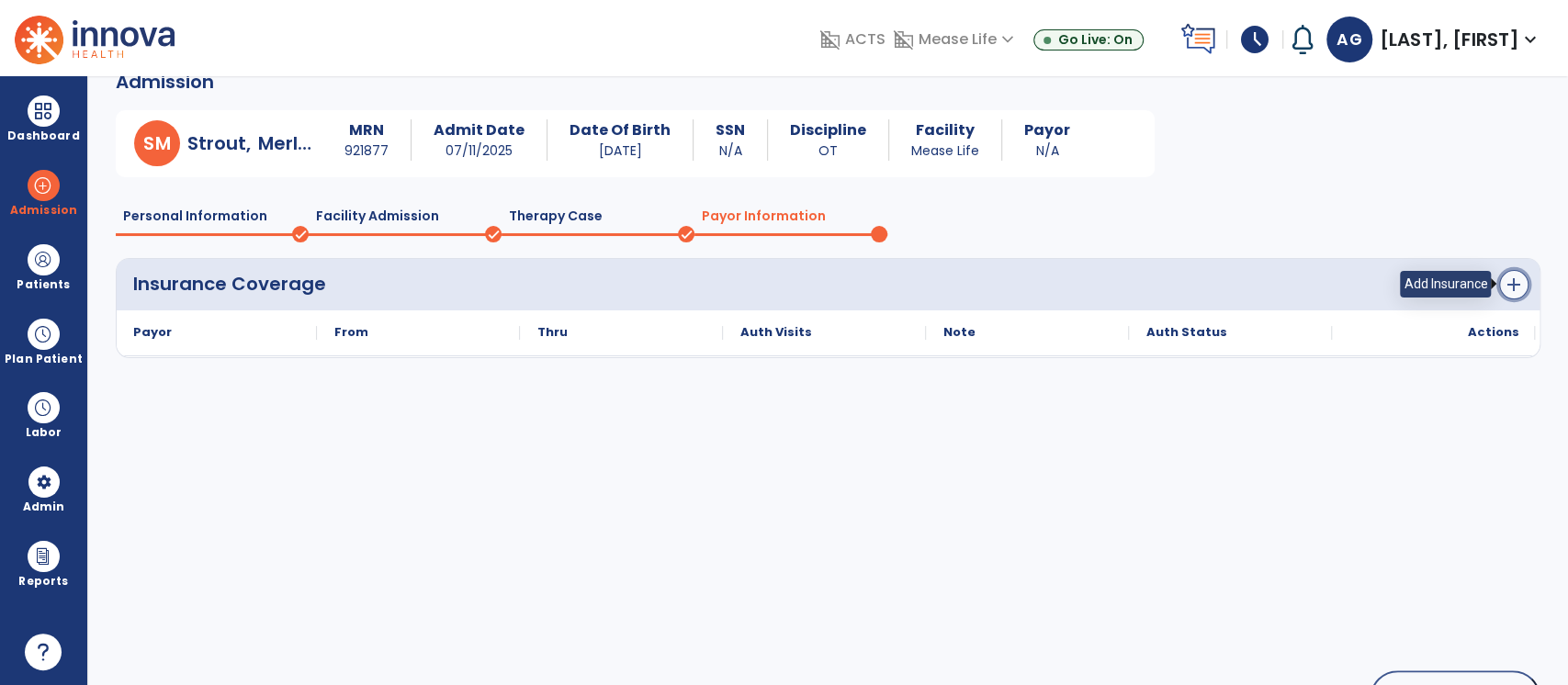 click on "add" 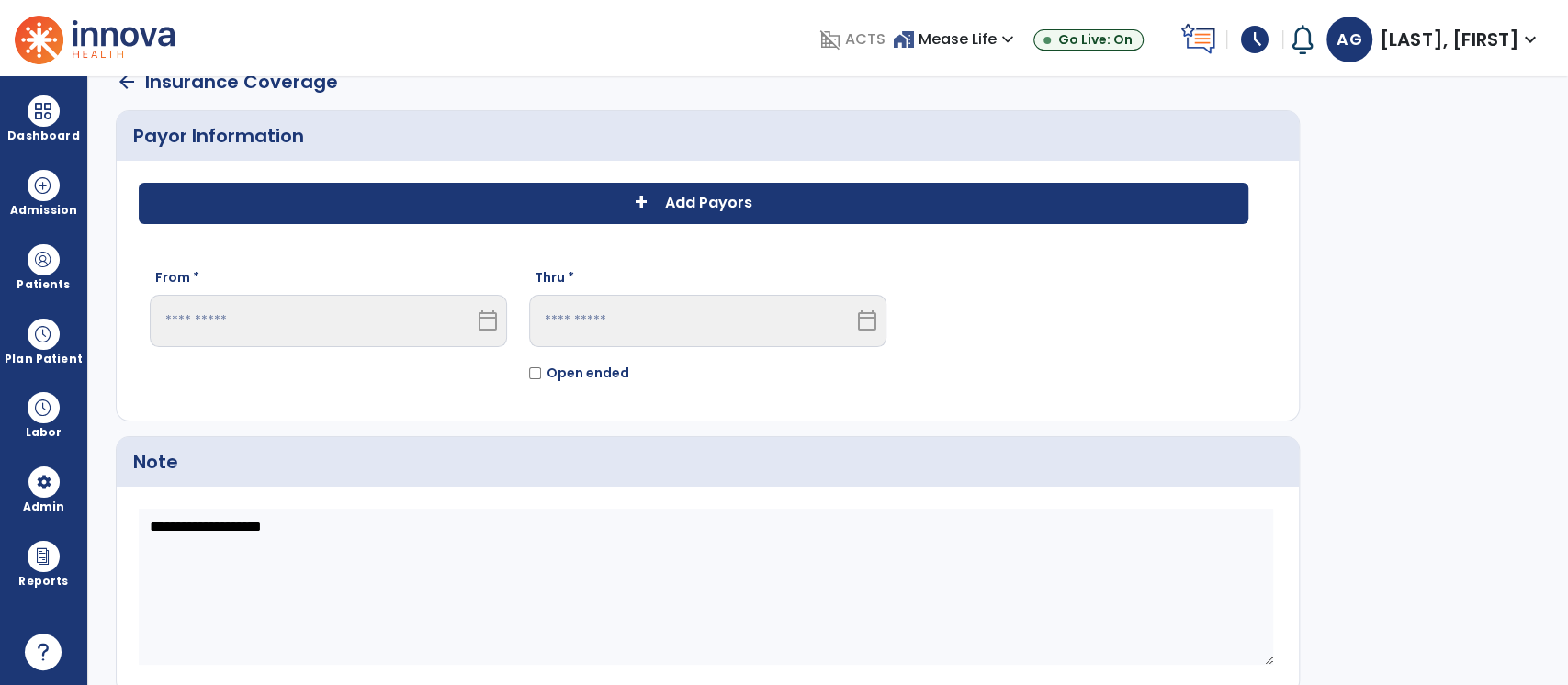 click on "+" 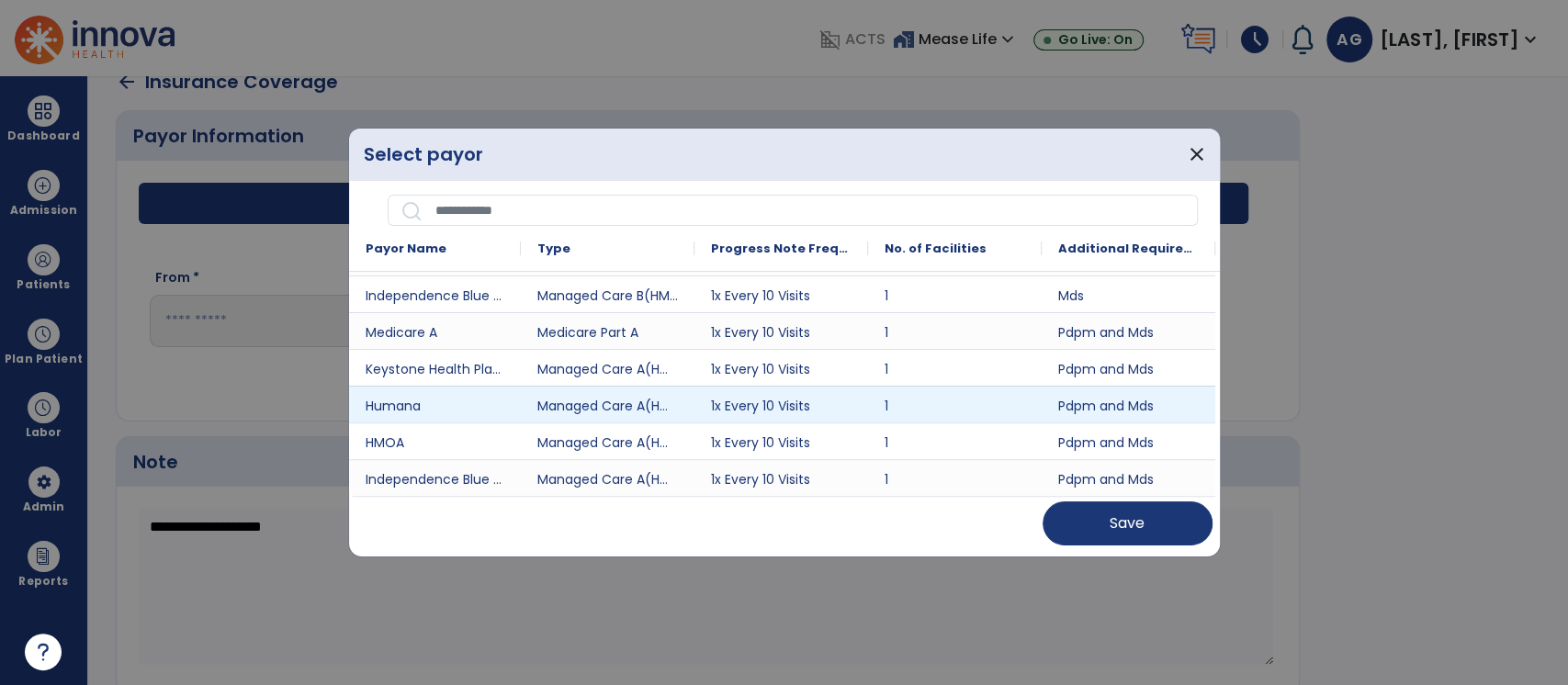 scroll, scrollTop: 440, scrollLeft: 0, axis: vertical 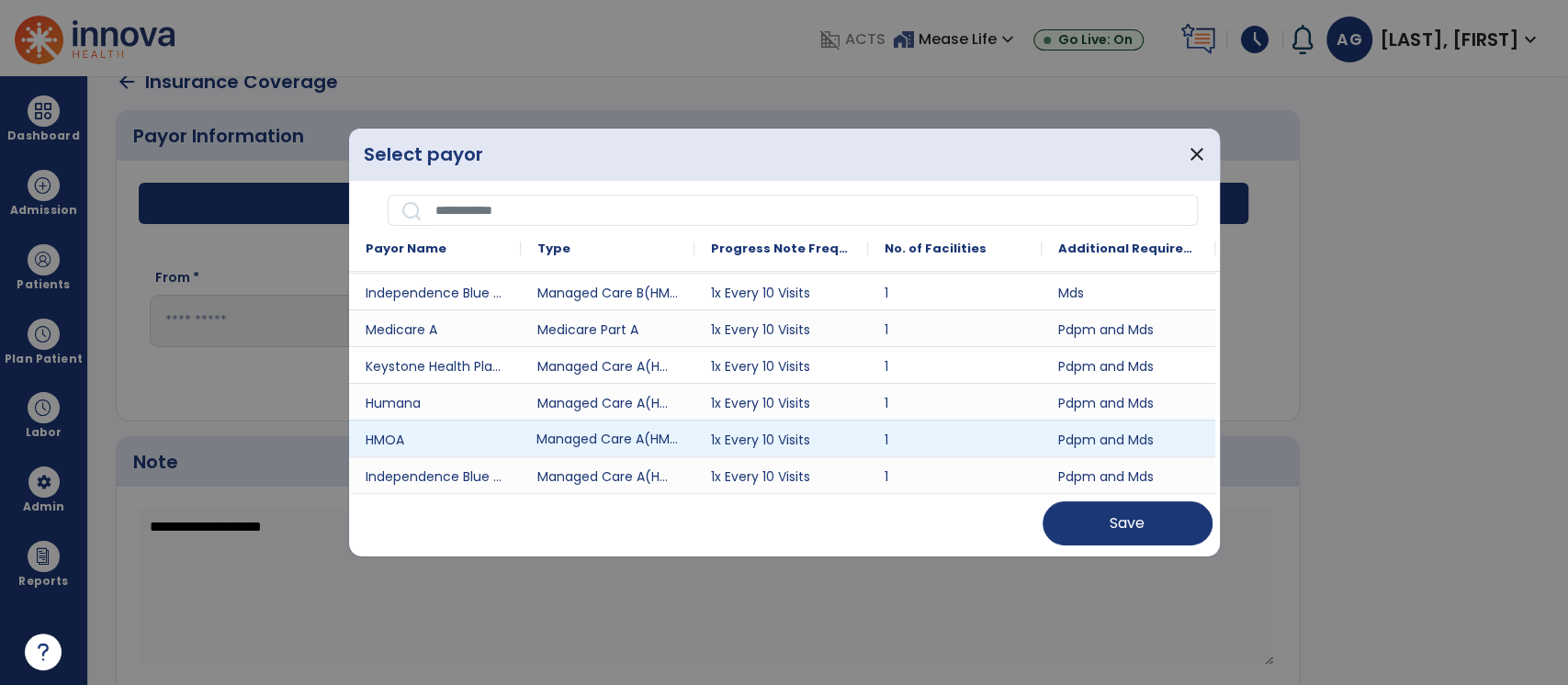 click on "Managed Care A(HMO/MCO)" at bounding box center [607, 438] 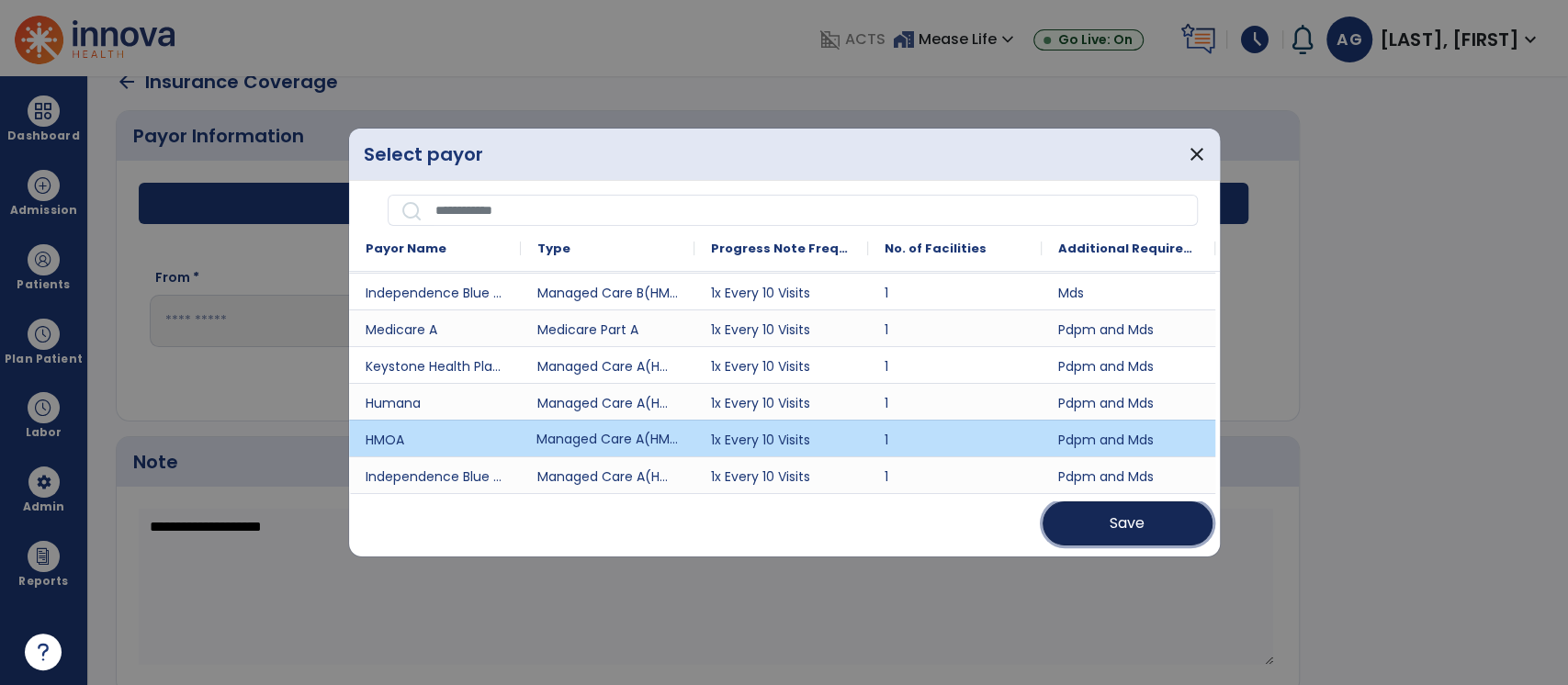 click on "Save" at bounding box center [1127, 523] 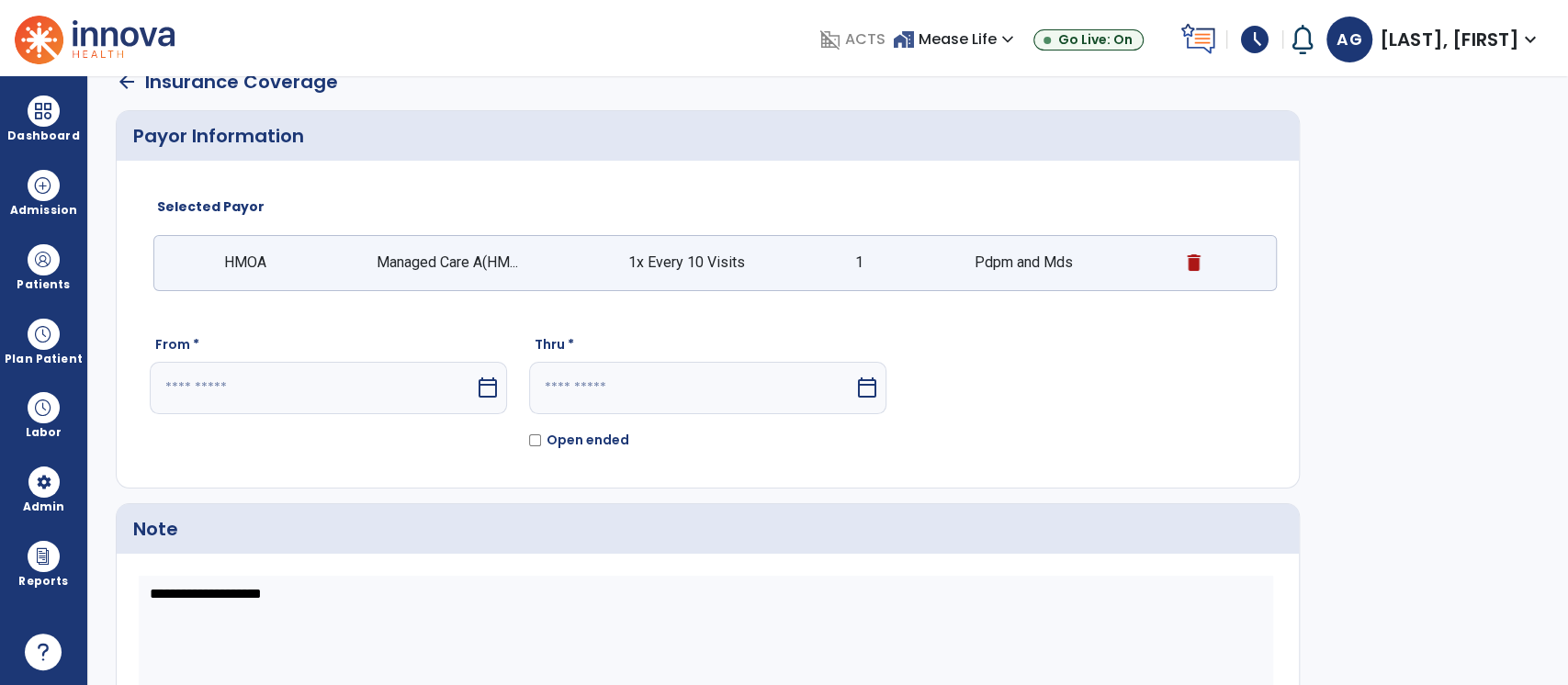 click on "calendar_today" at bounding box center (488, 387) 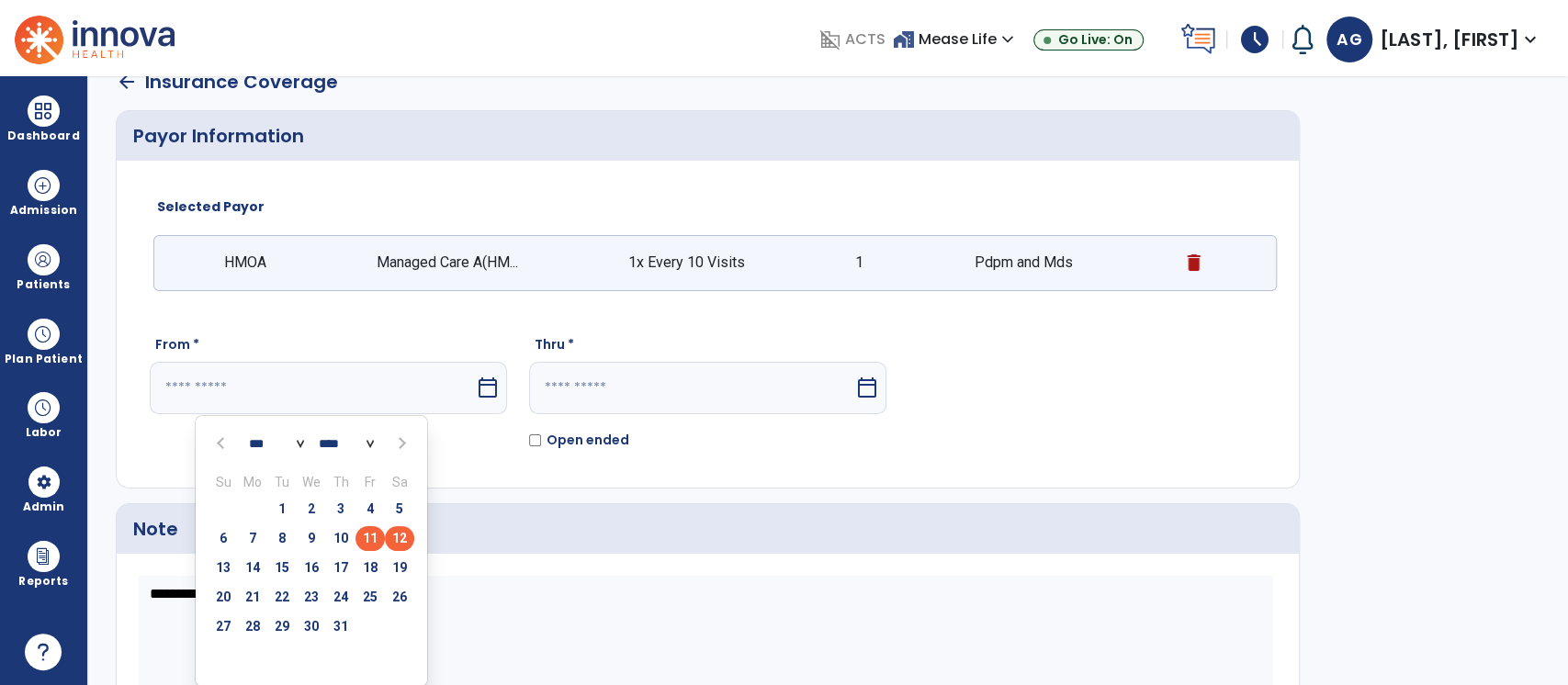 click on "11" at bounding box center [370, 538] 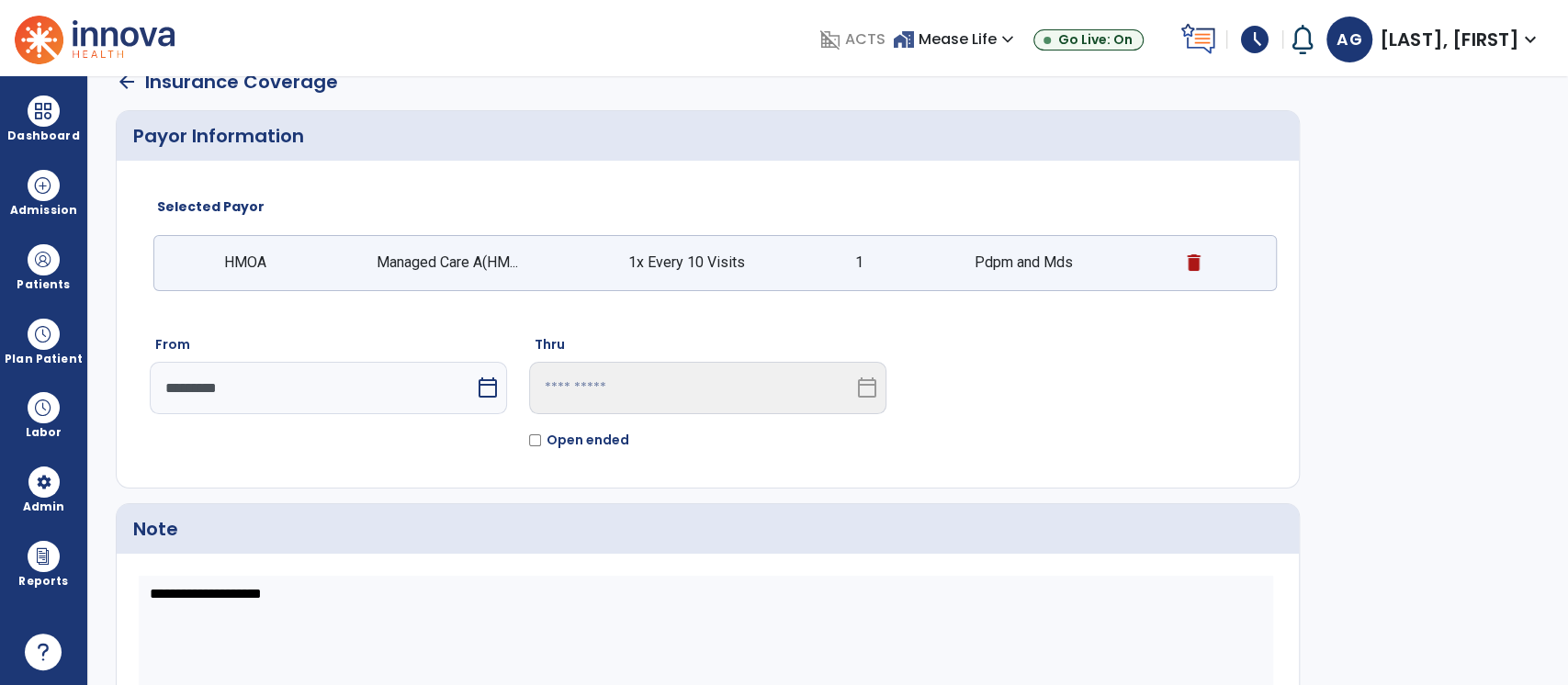 scroll, scrollTop: 159, scrollLeft: 0, axis: vertical 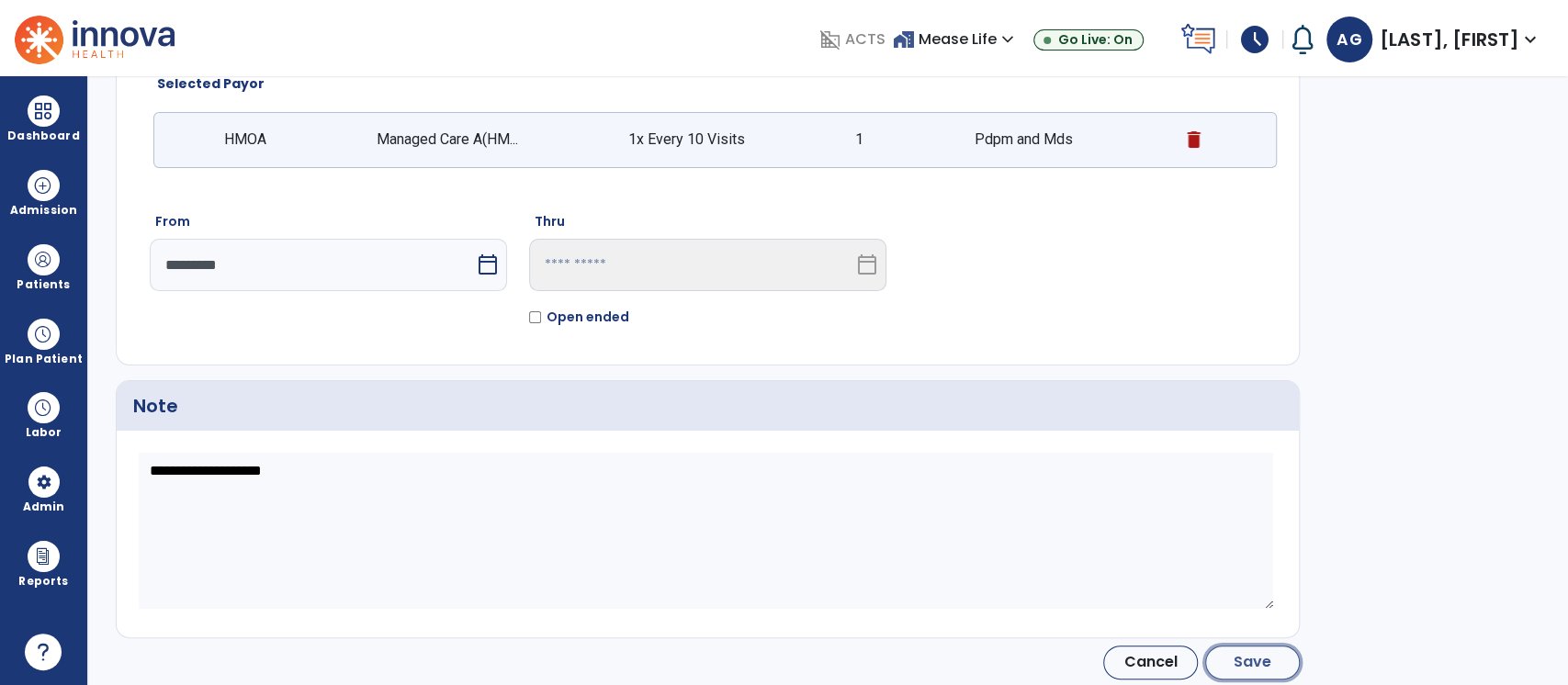 click on "Save" 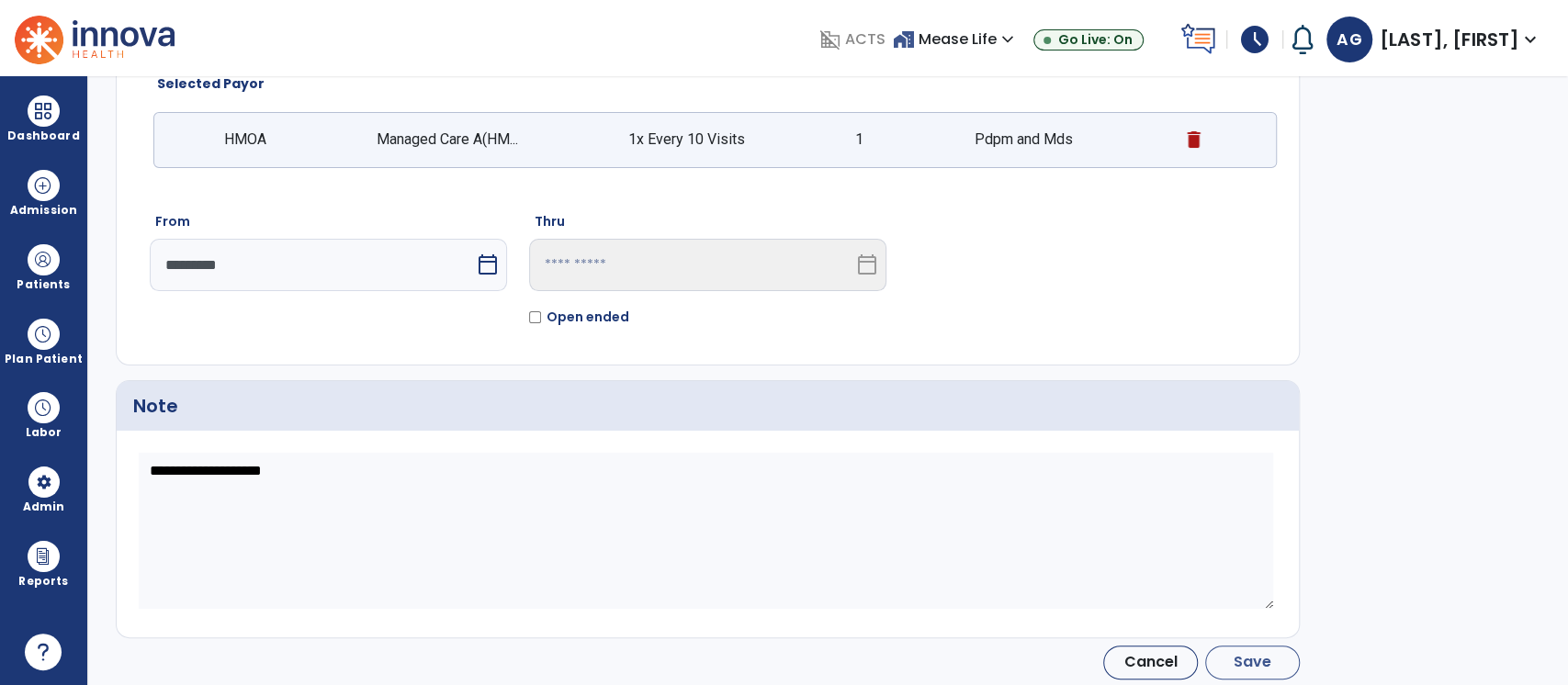 type on "*********" 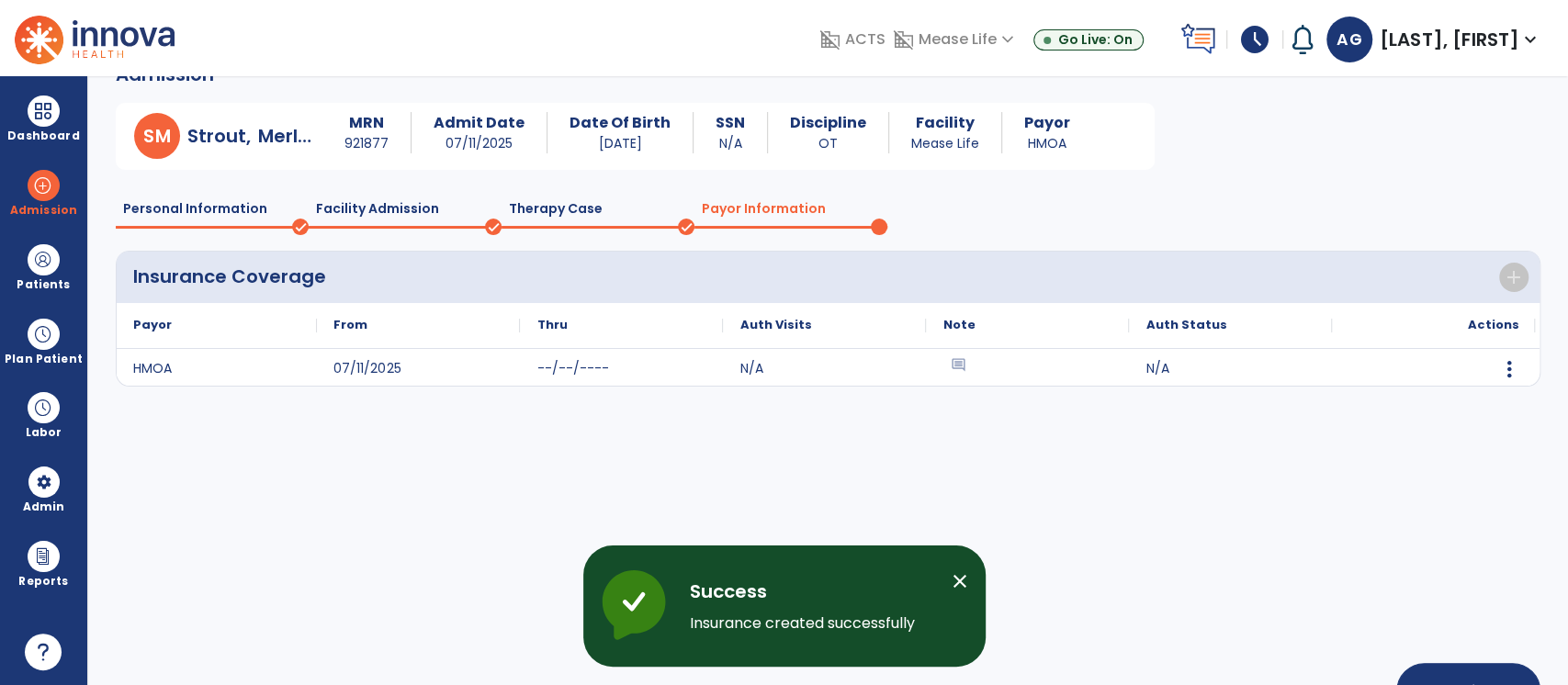 scroll, scrollTop: 98, scrollLeft: 0, axis: vertical 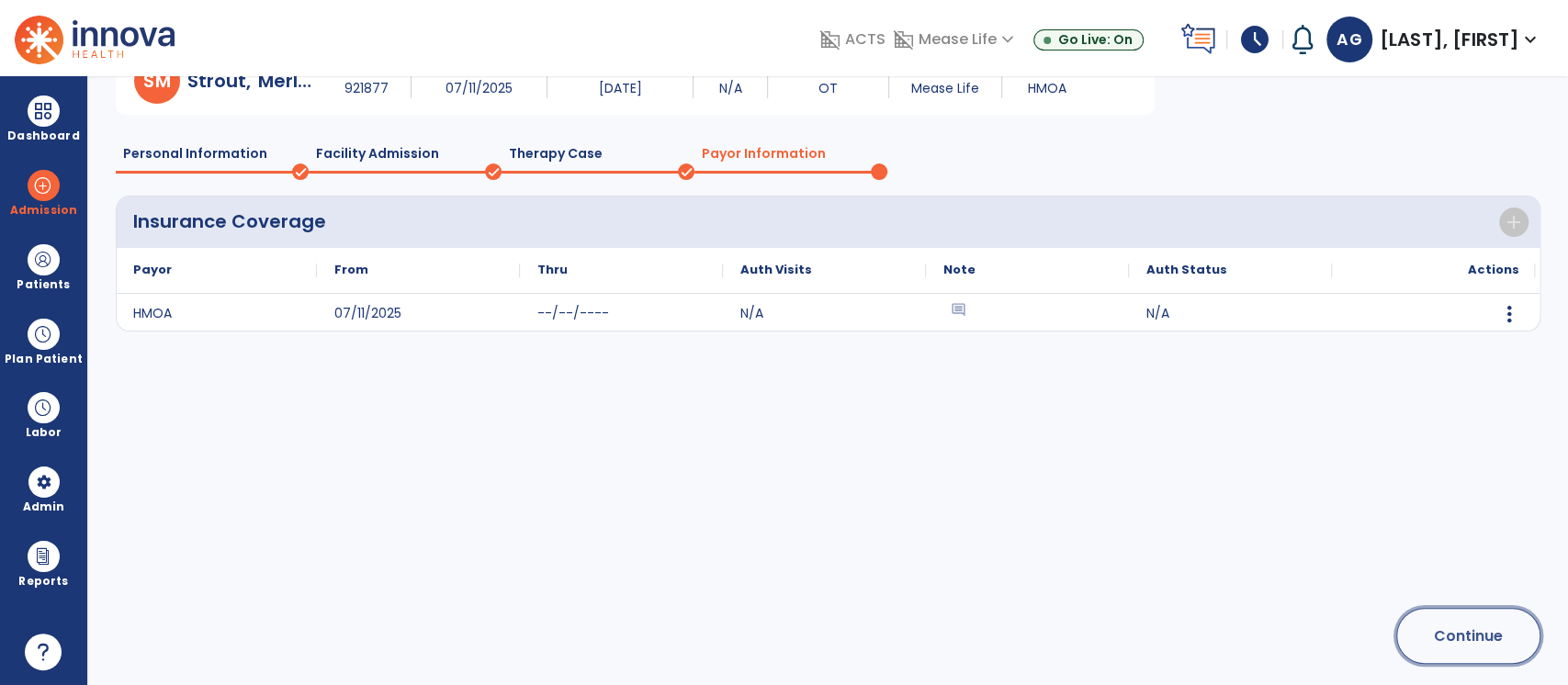 click on "Continue" 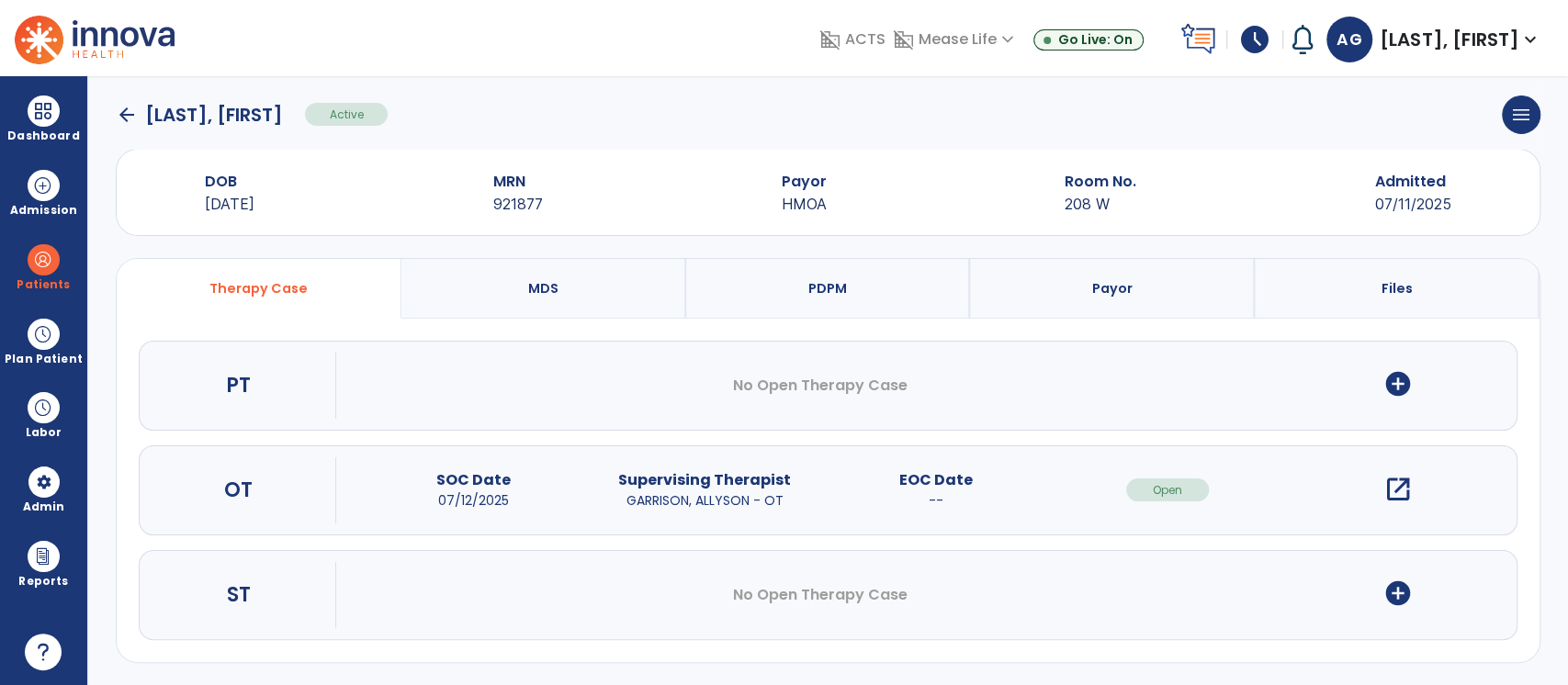 scroll, scrollTop: 21, scrollLeft: 0, axis: vertical 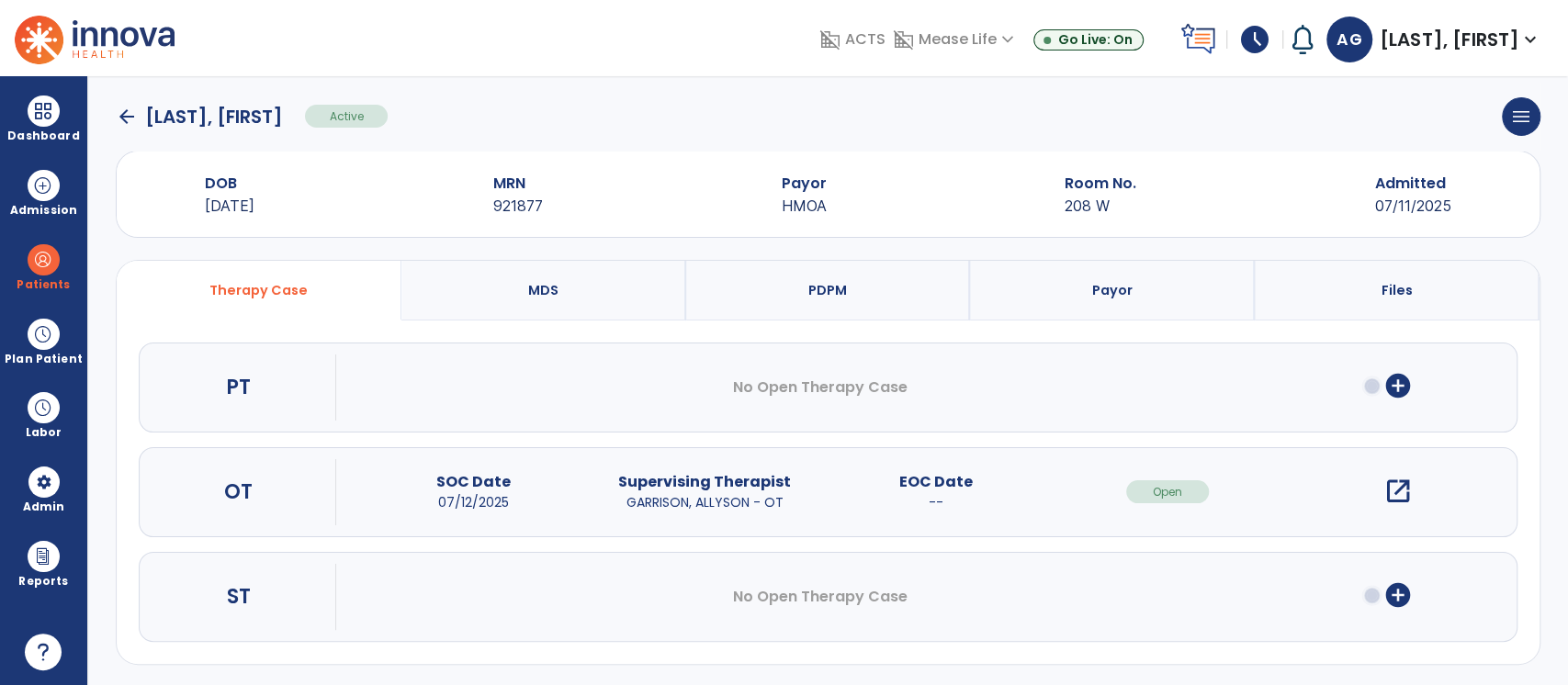 click on "open_in_new" at bounding box center (1398, 491) 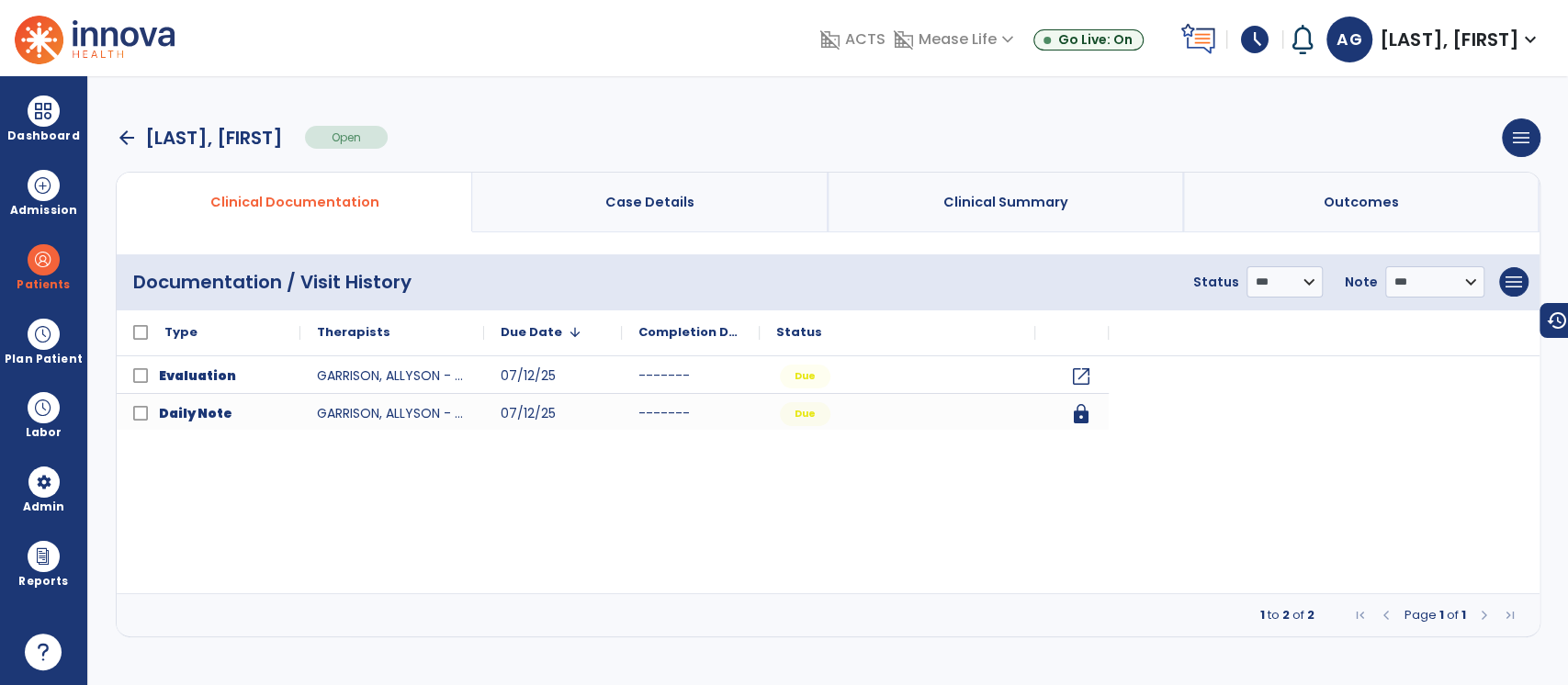 scroll, scrollTop: 0, scrollLeft: 0, axis: both 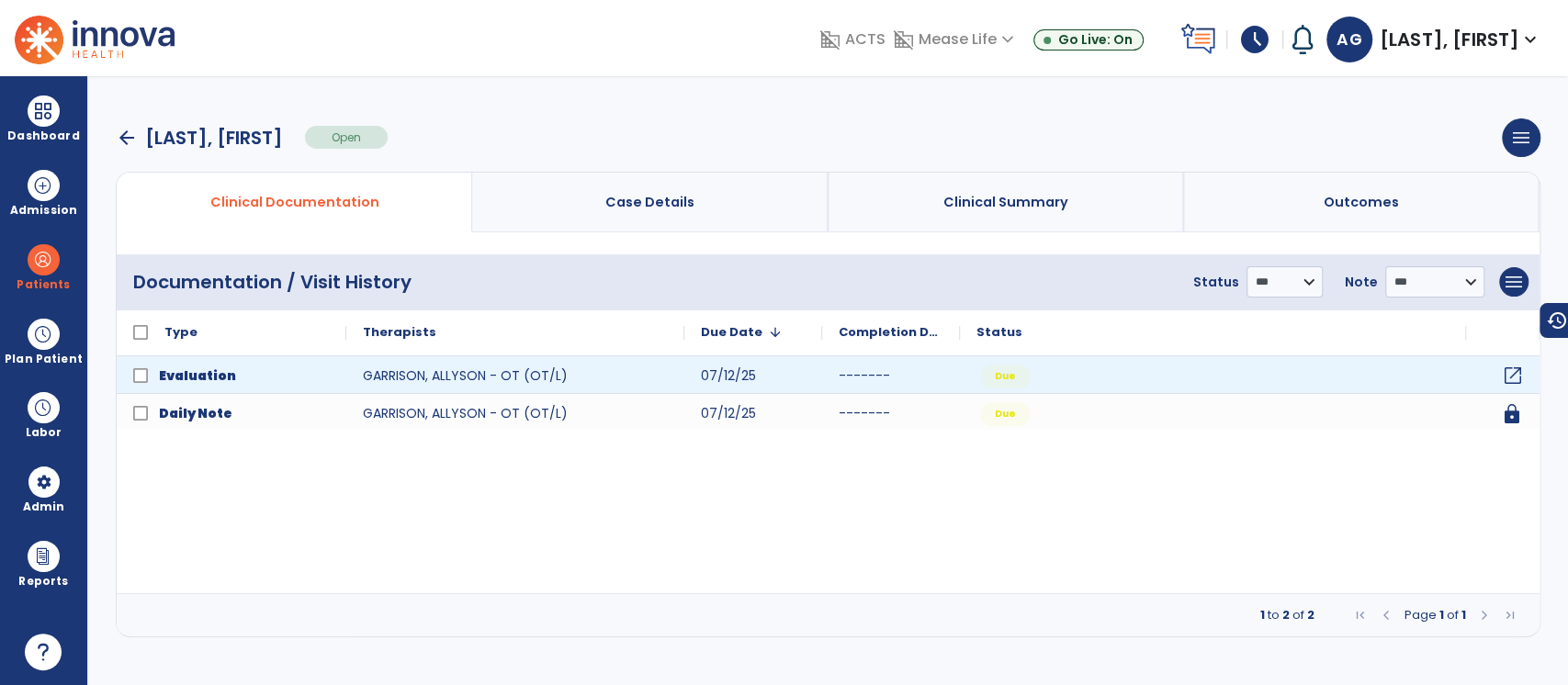 click on "open_in_new" 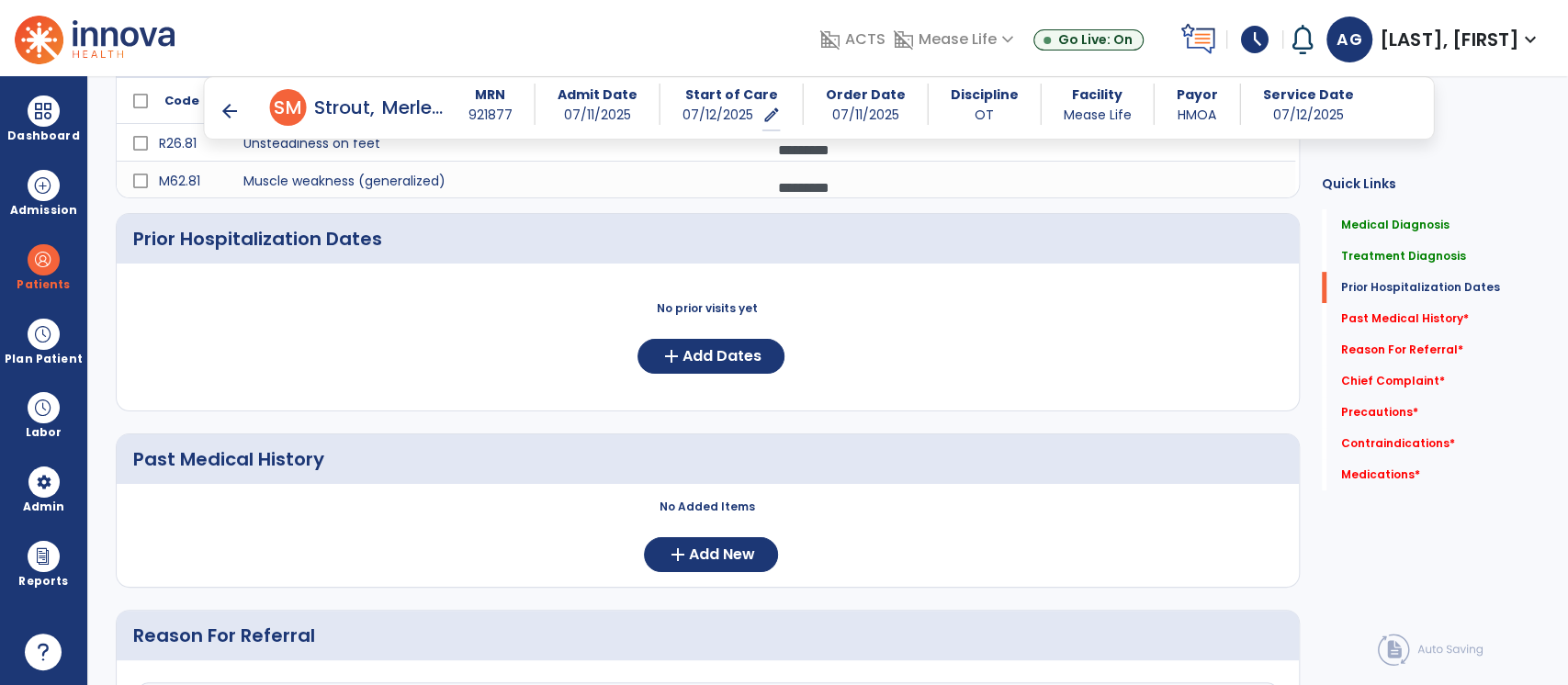 scroll, scrollTop: 444, scrollLeft: 0, axis: vertical 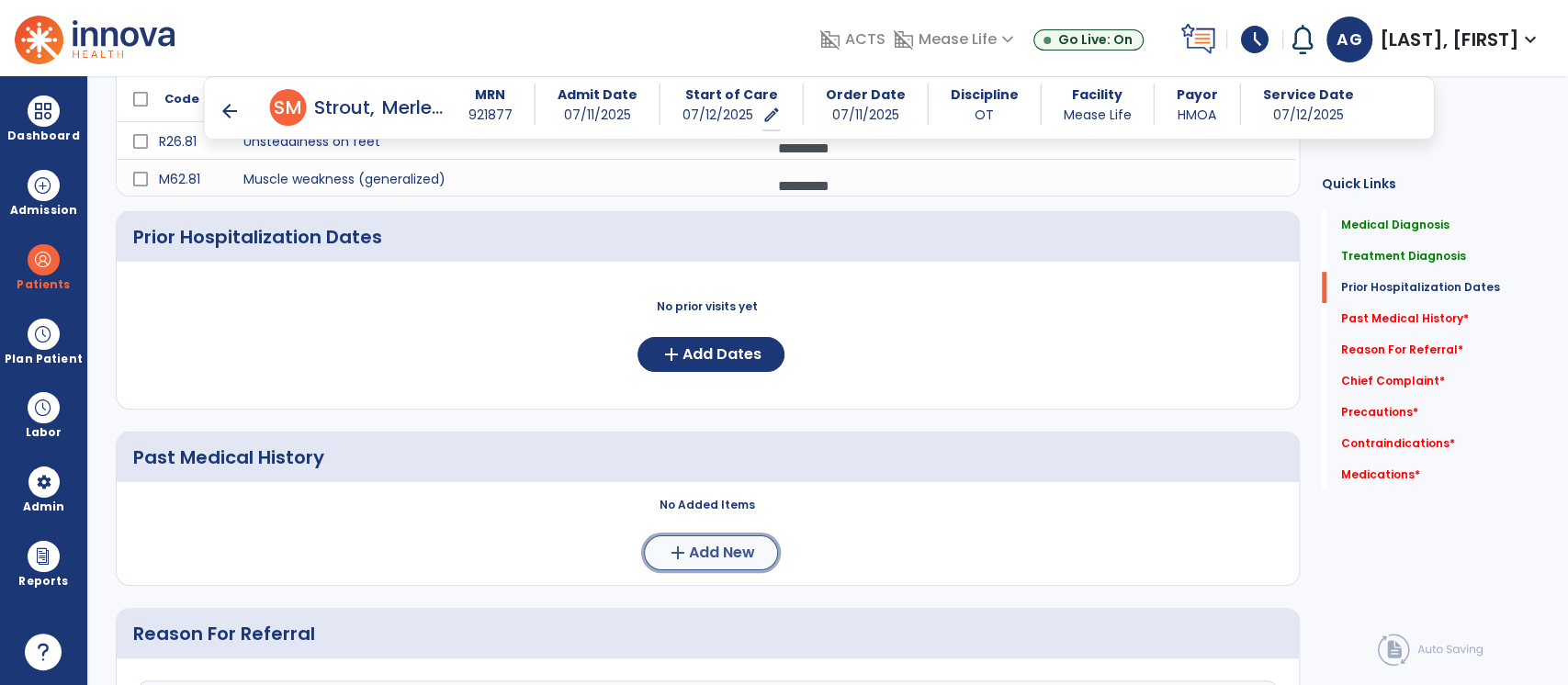 click on "Add New" 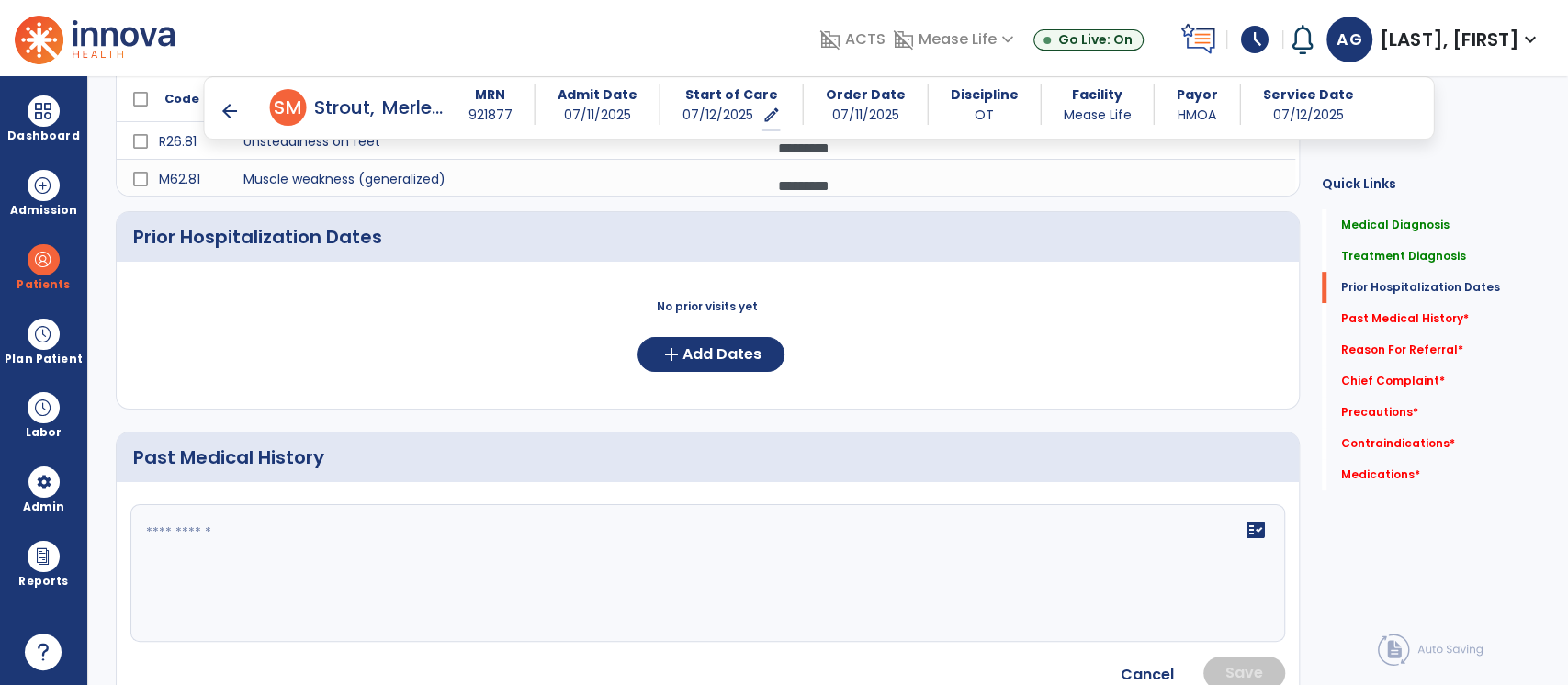 click 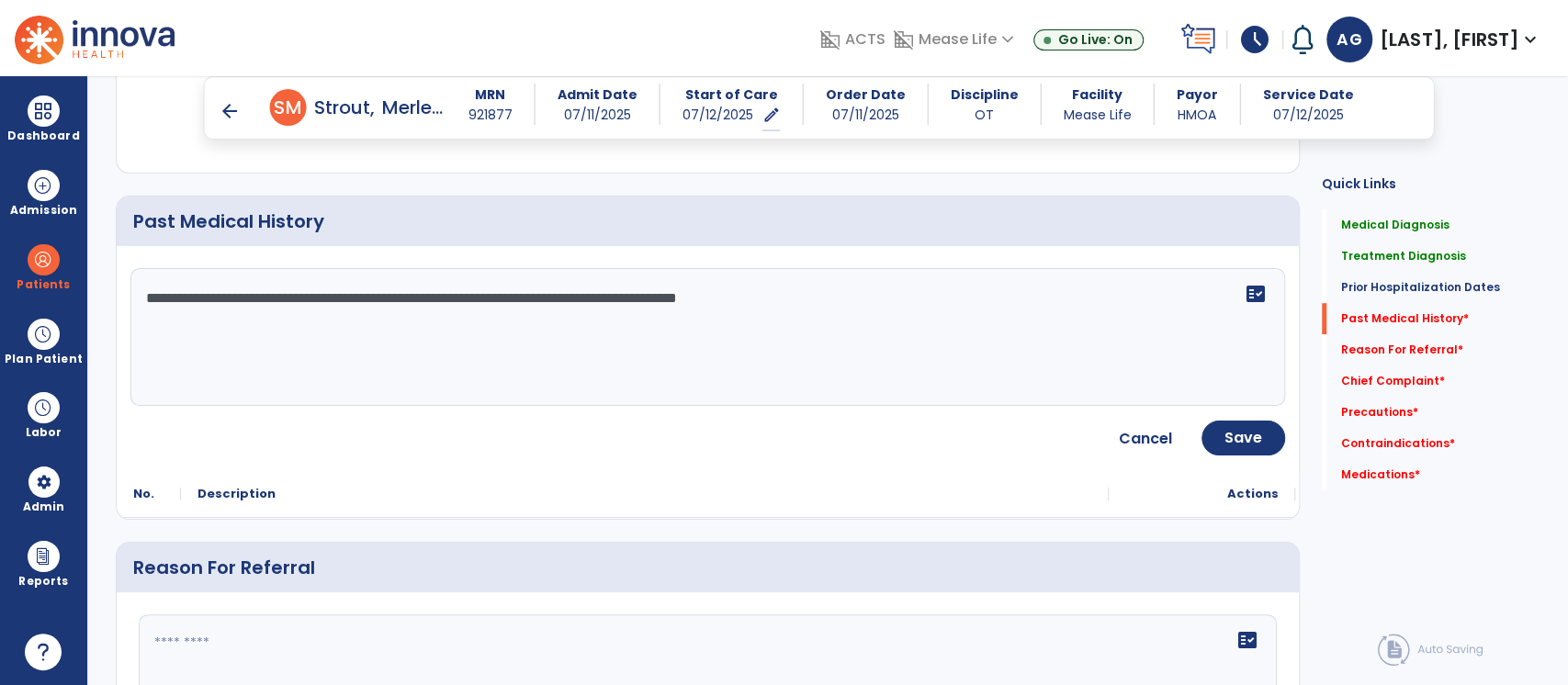 scroll, scrollTop: 682, scrollLeft: 0, axis: vertical 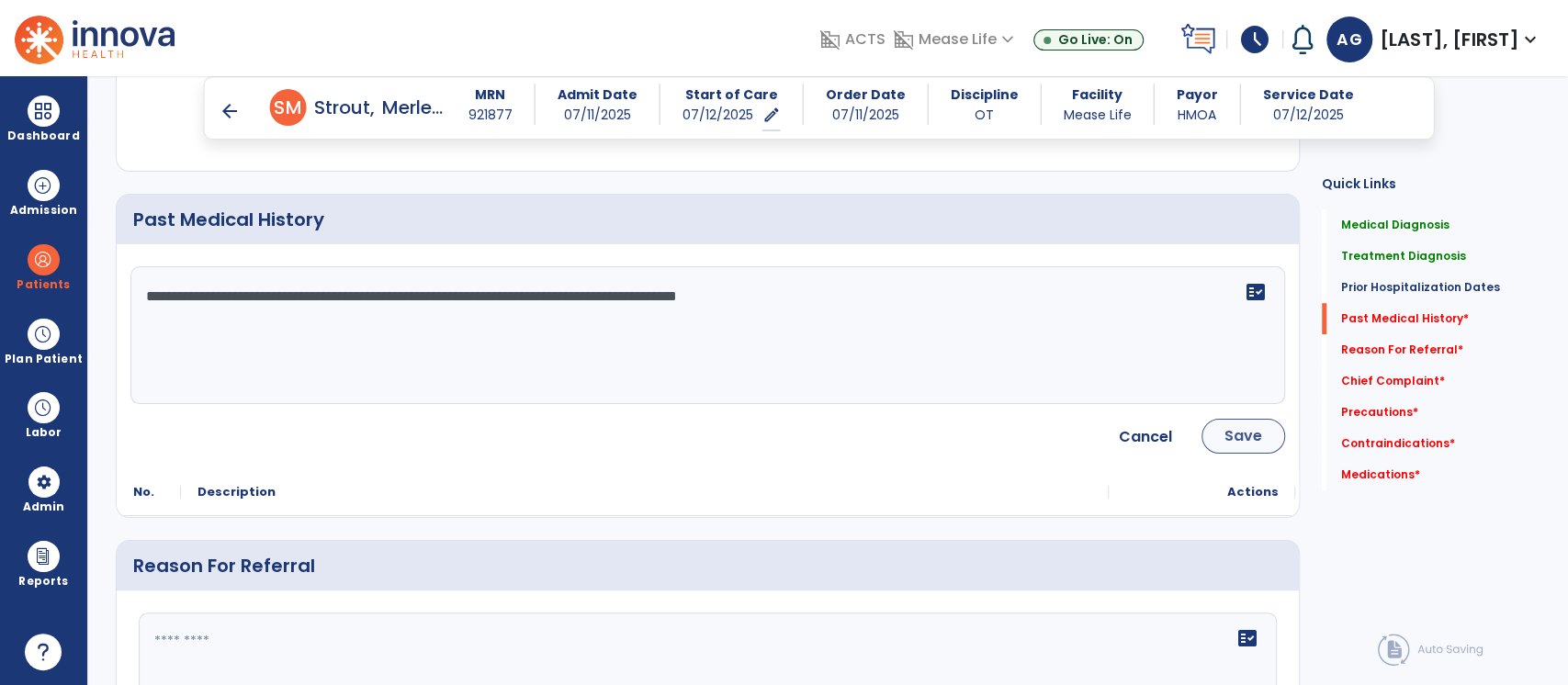 type on "**********" 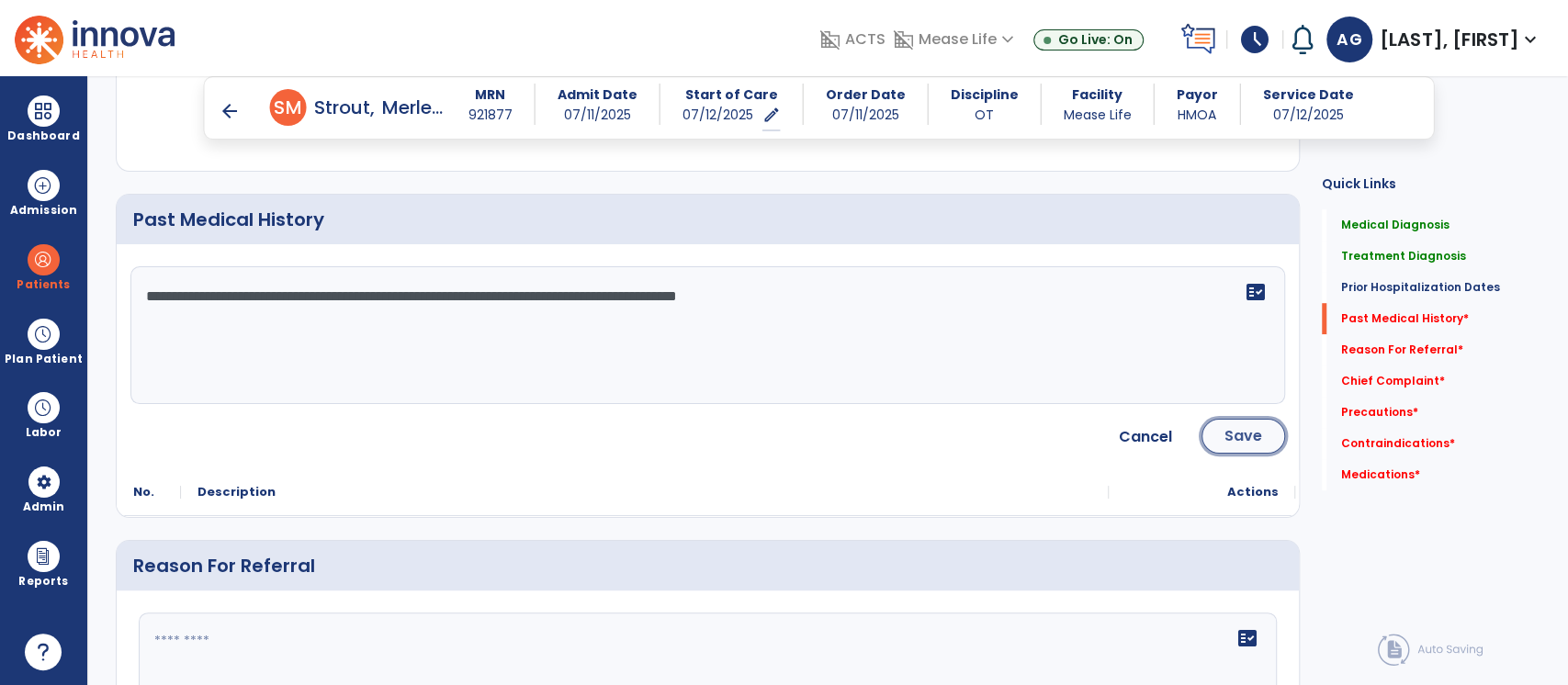 click on "Save" 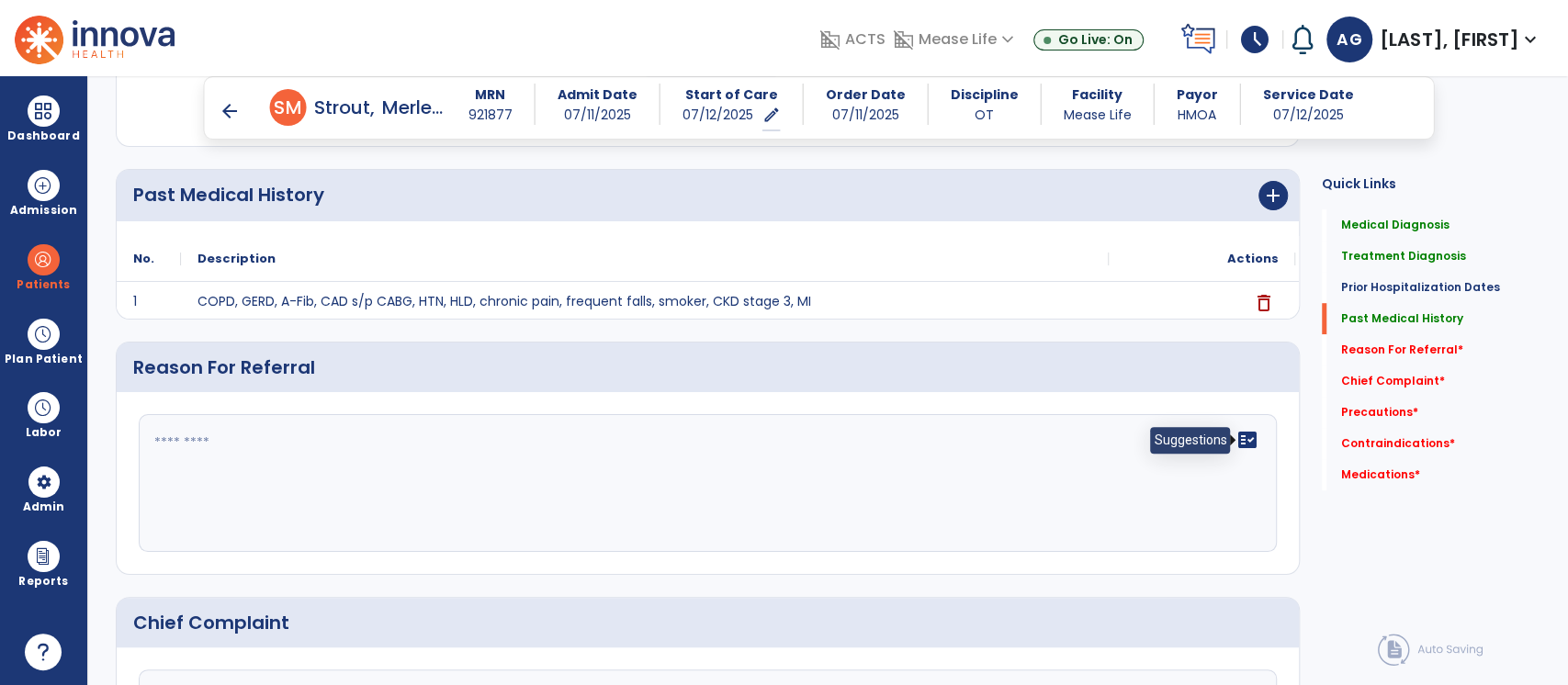 scroll, scrollTop: 709, scrollLeft: 0, axis: vertical 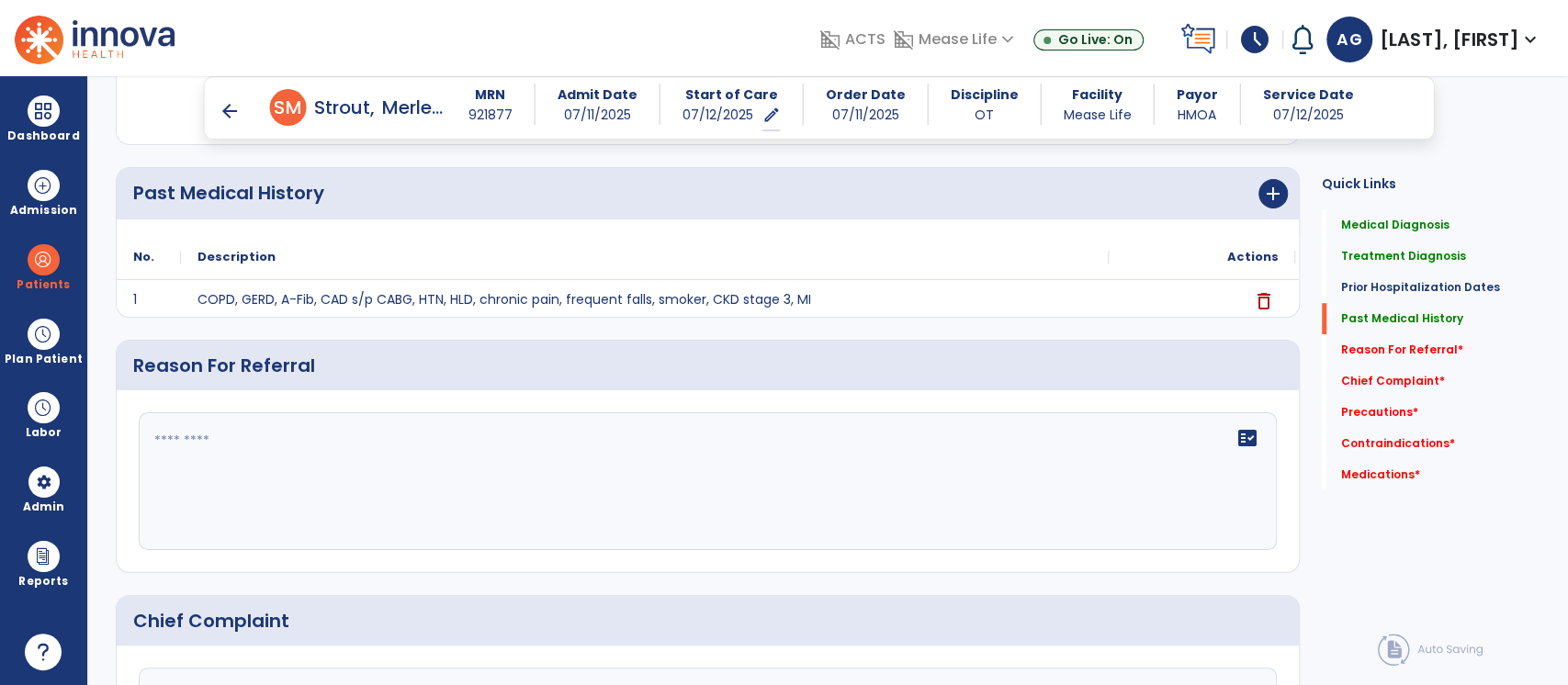 click 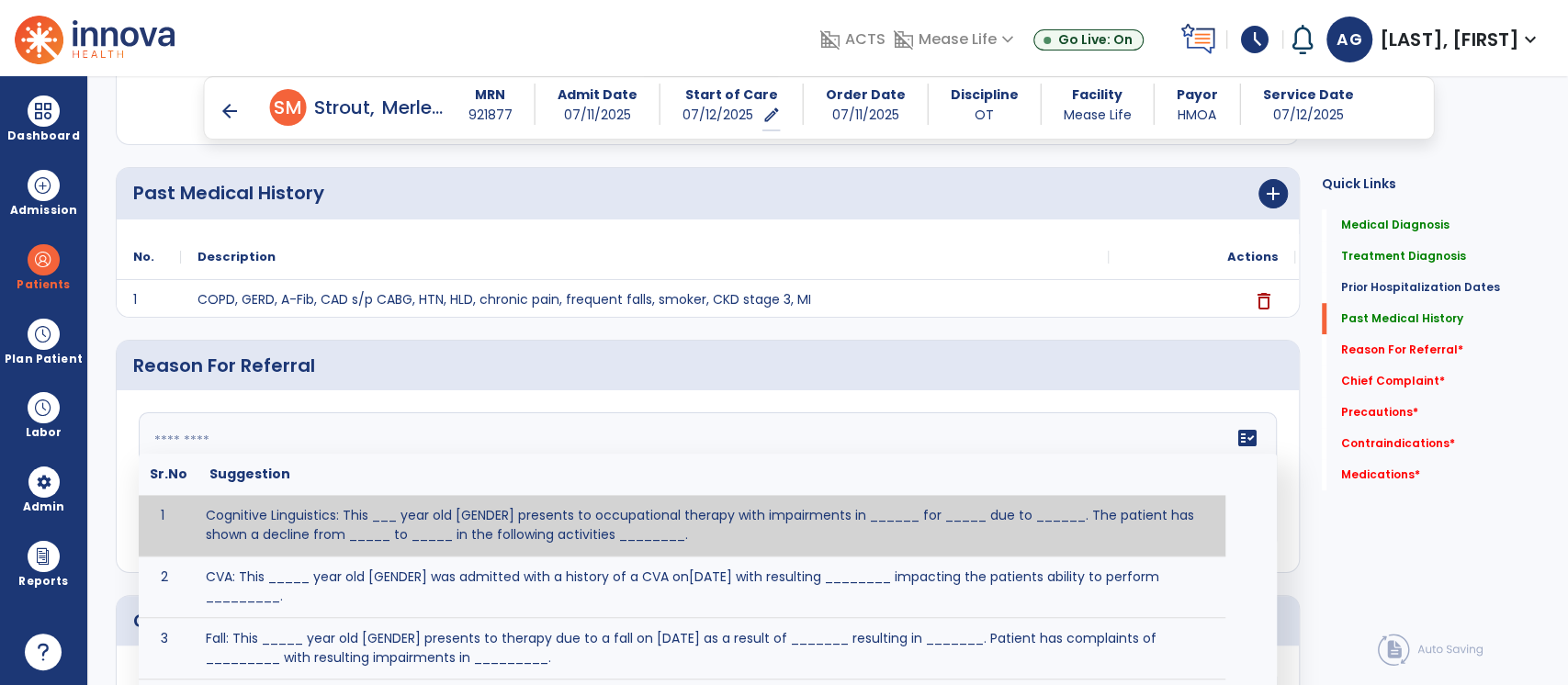 click 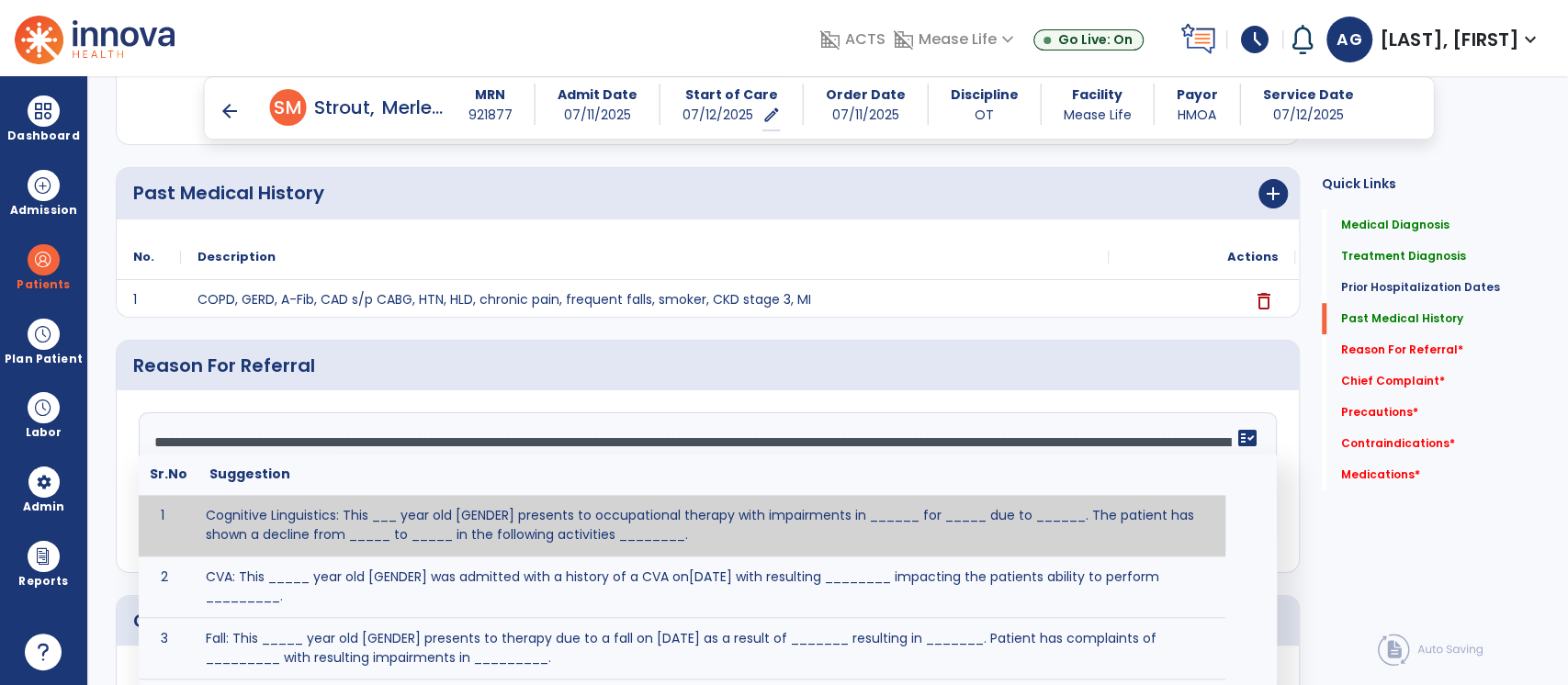 click on "**********" 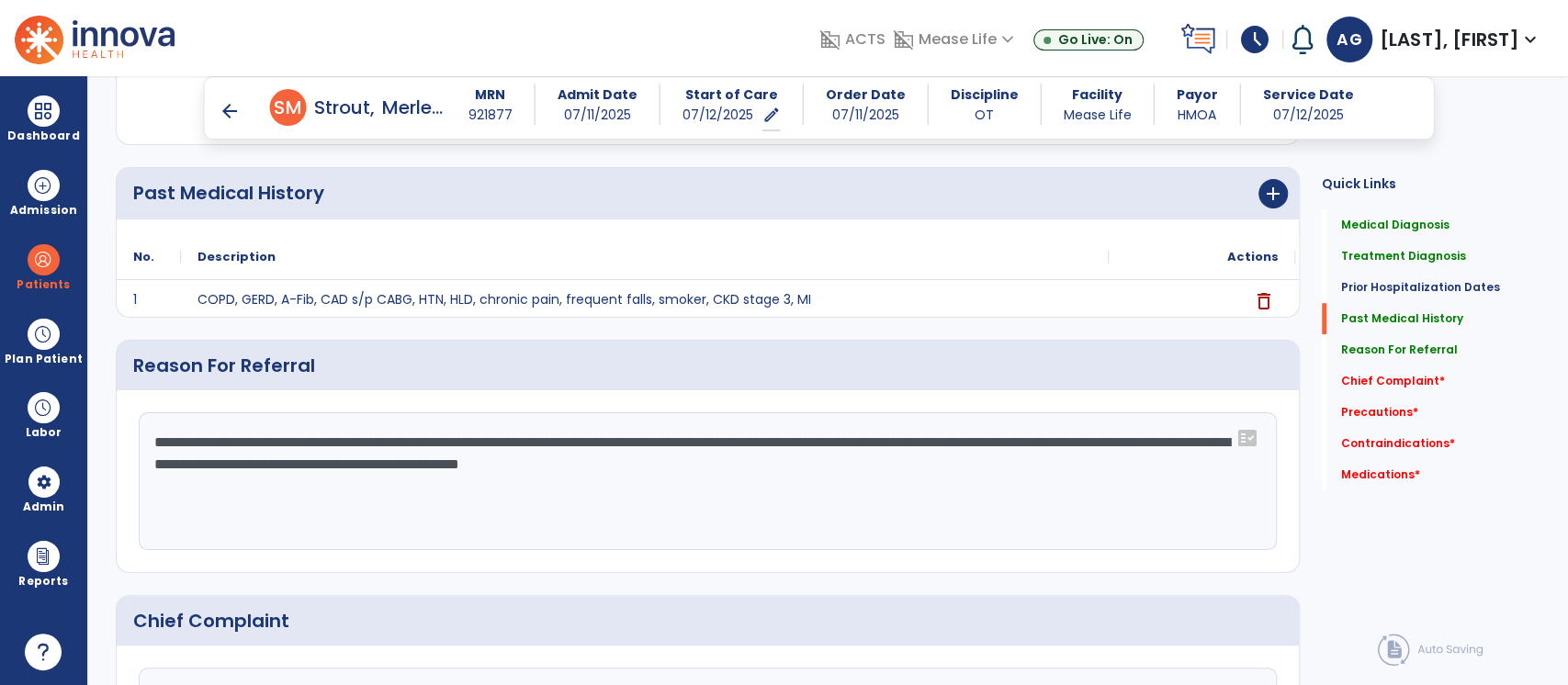 click on "**********" 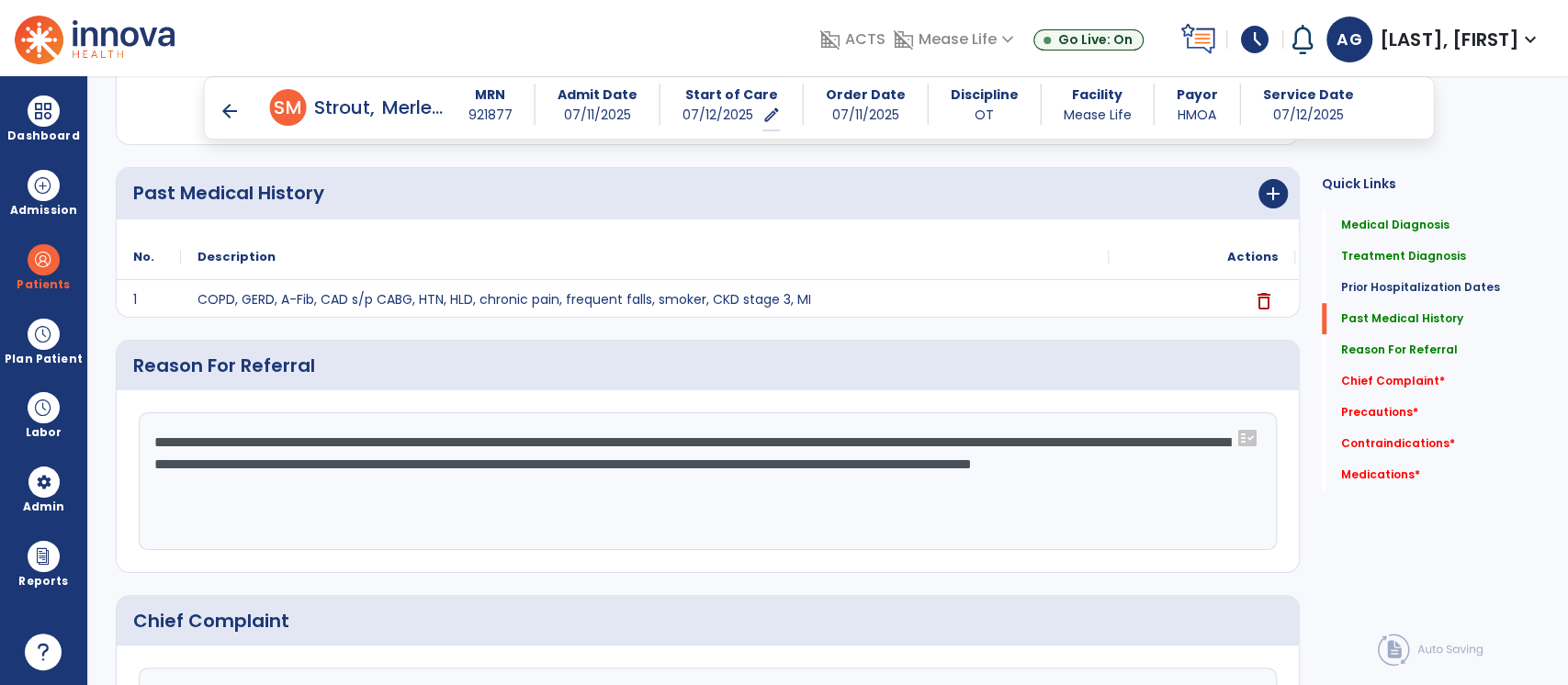 click on "**********" 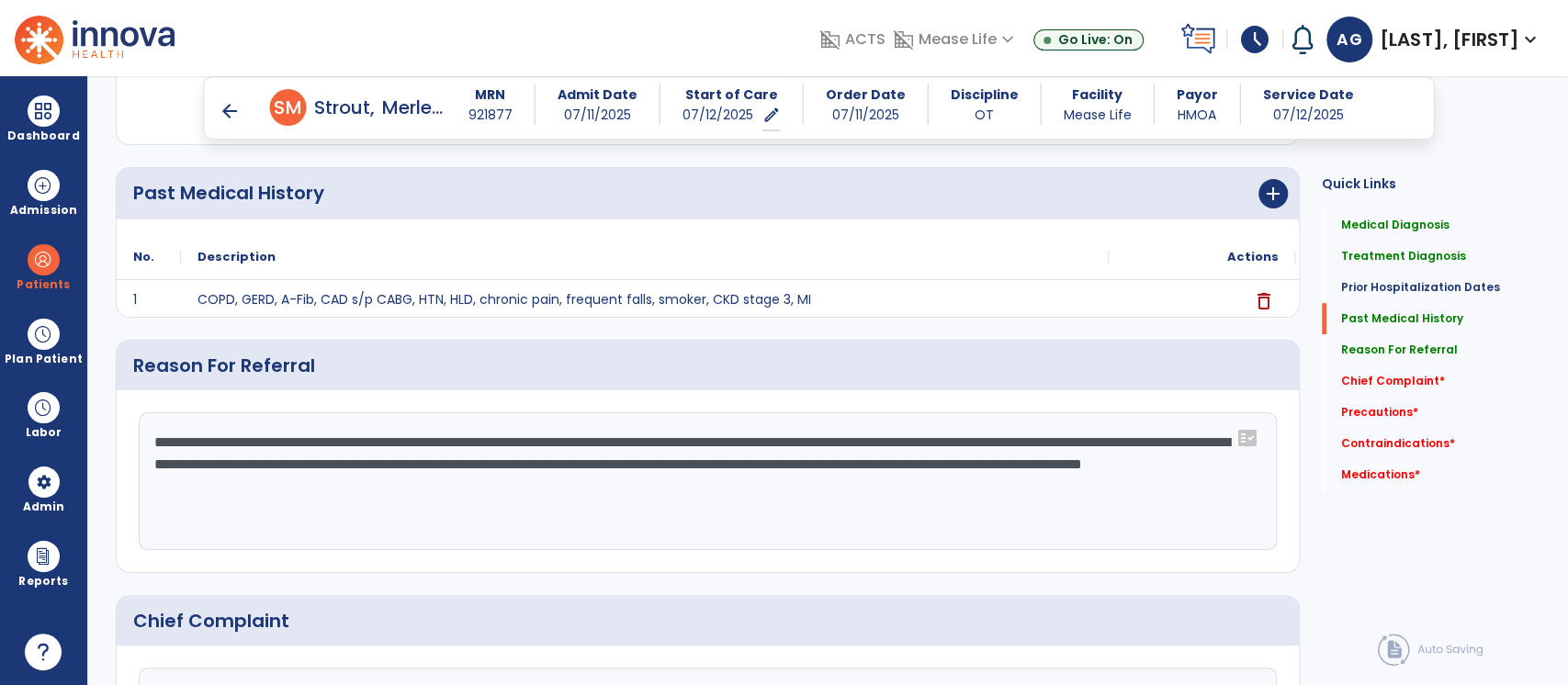 click on "**********" 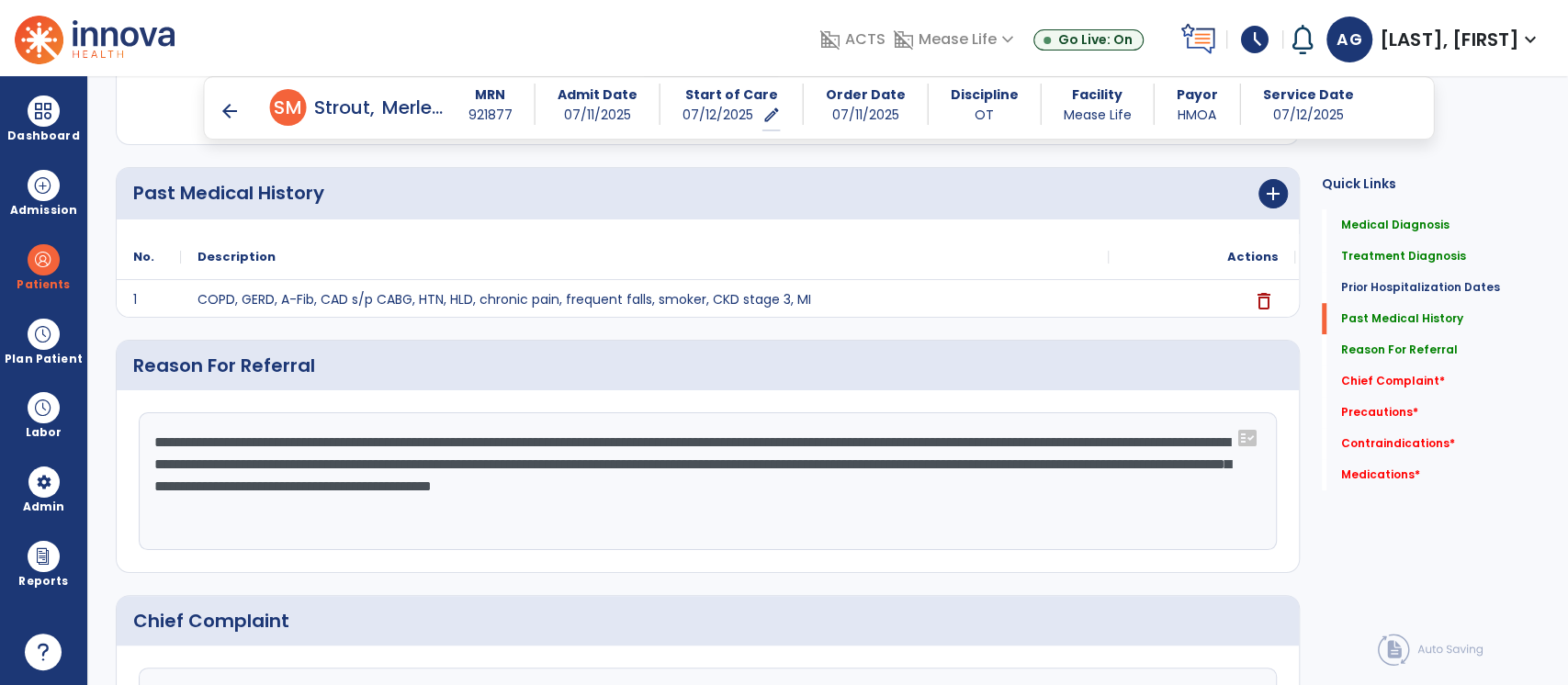 click on "**********" 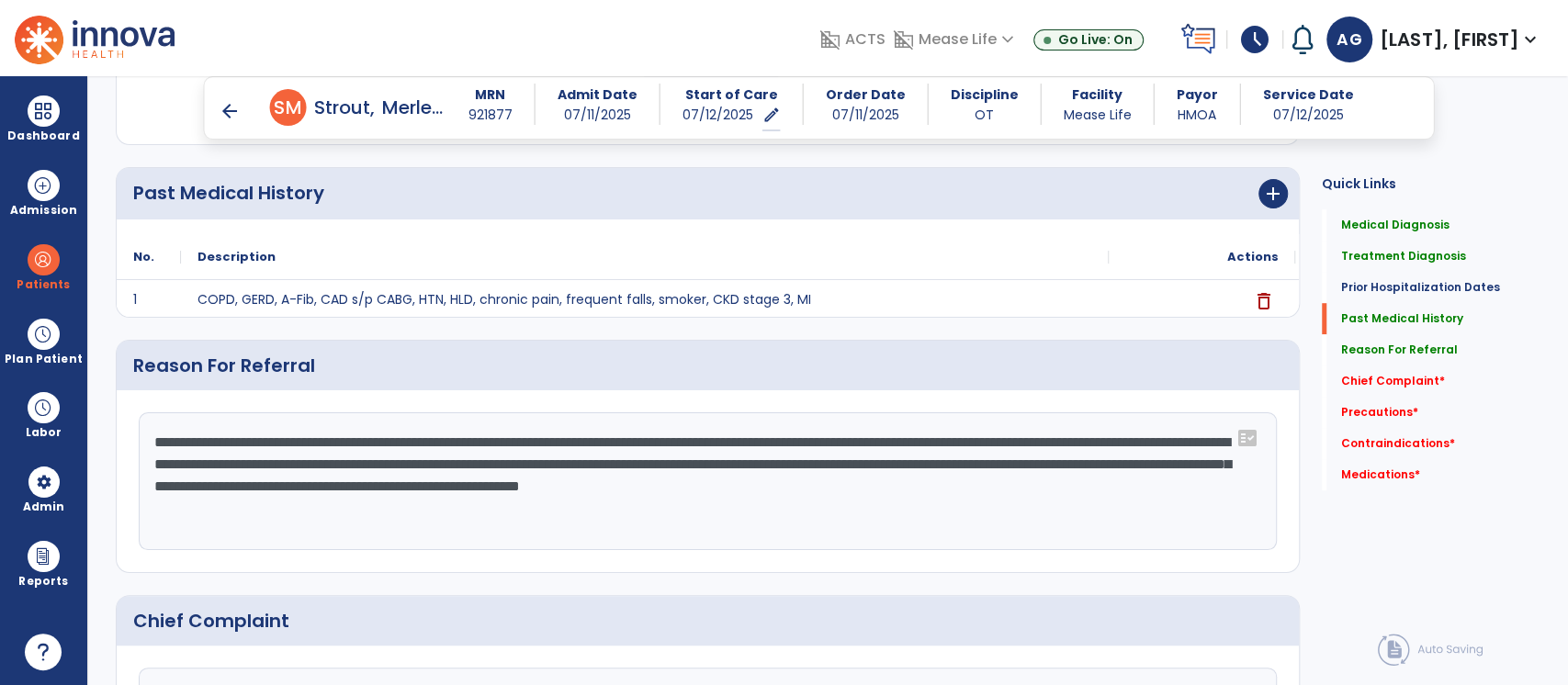 click on "**********" 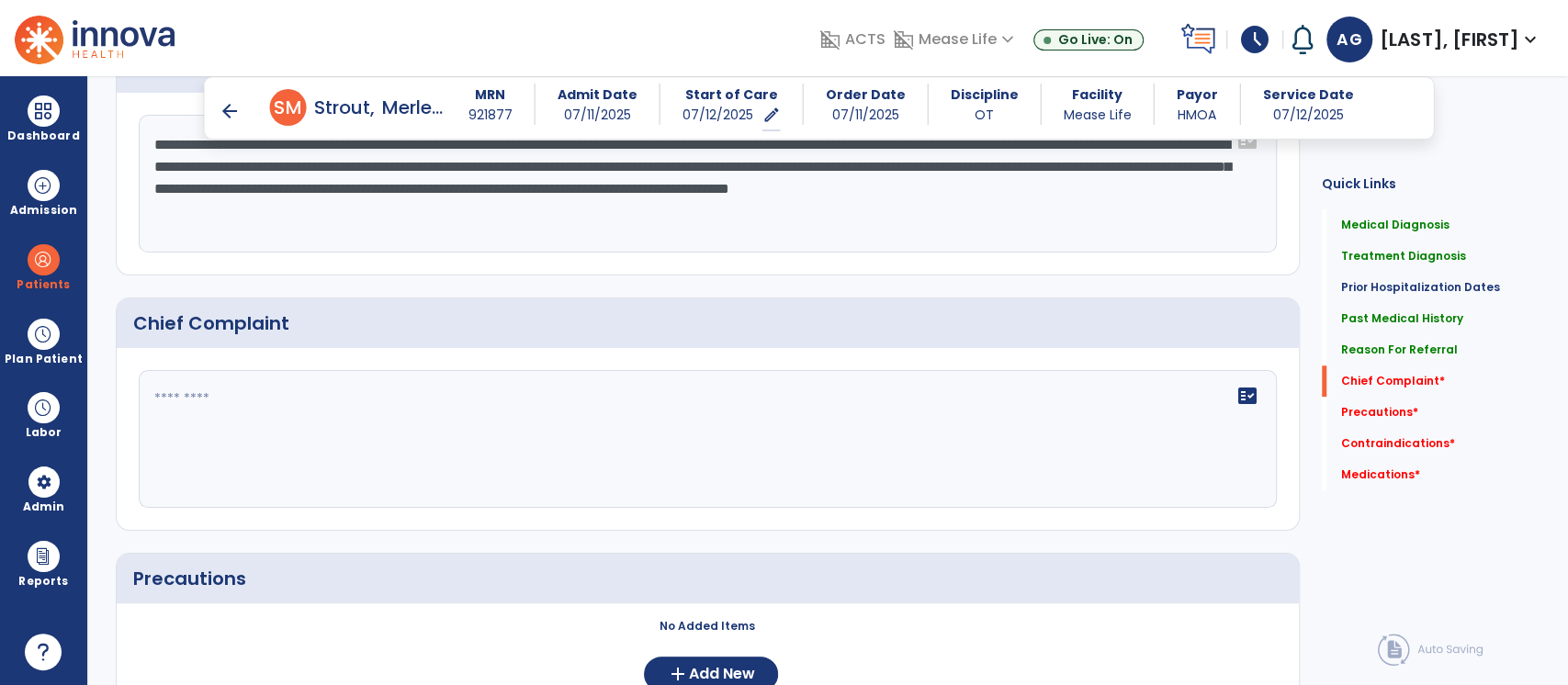 scroll, scrollTop: 1028, scrollLeft: 0, axis: vertical 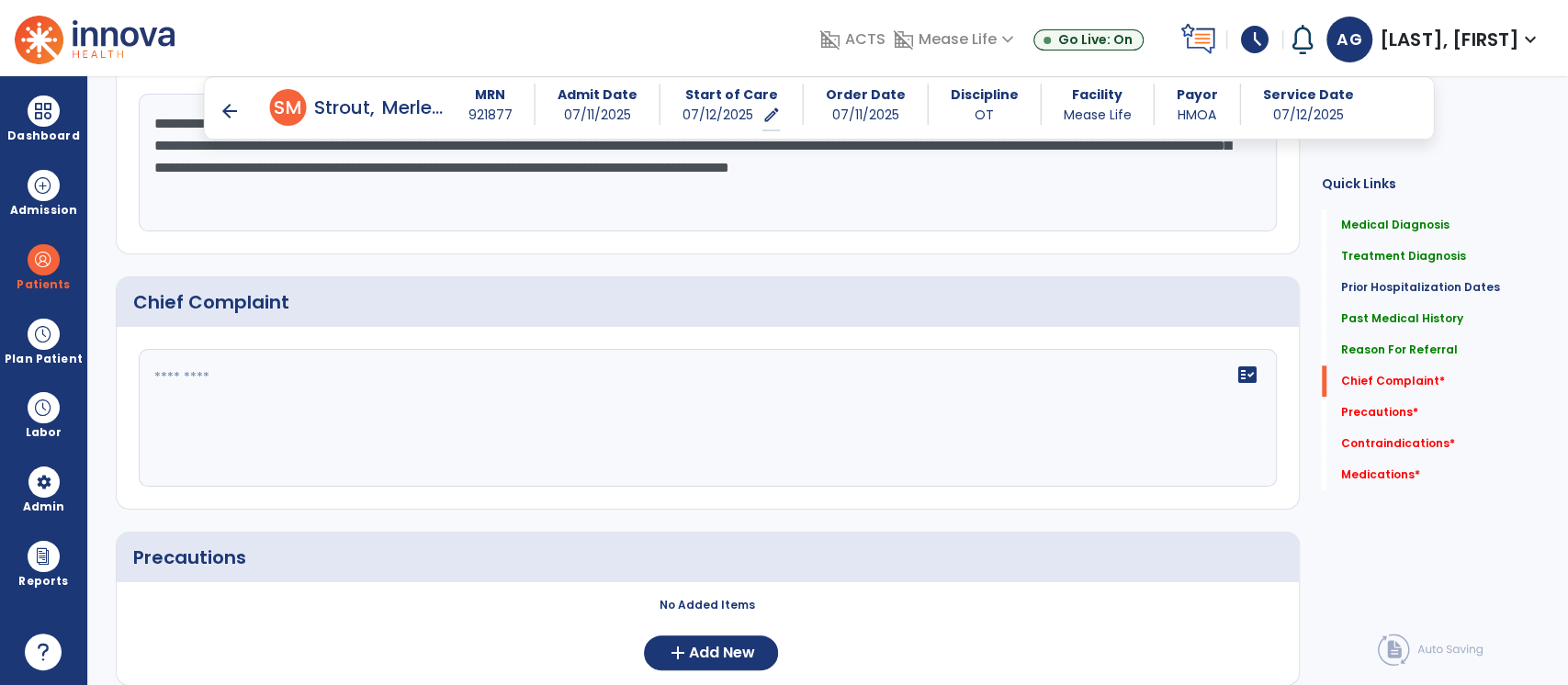 type on "**********" 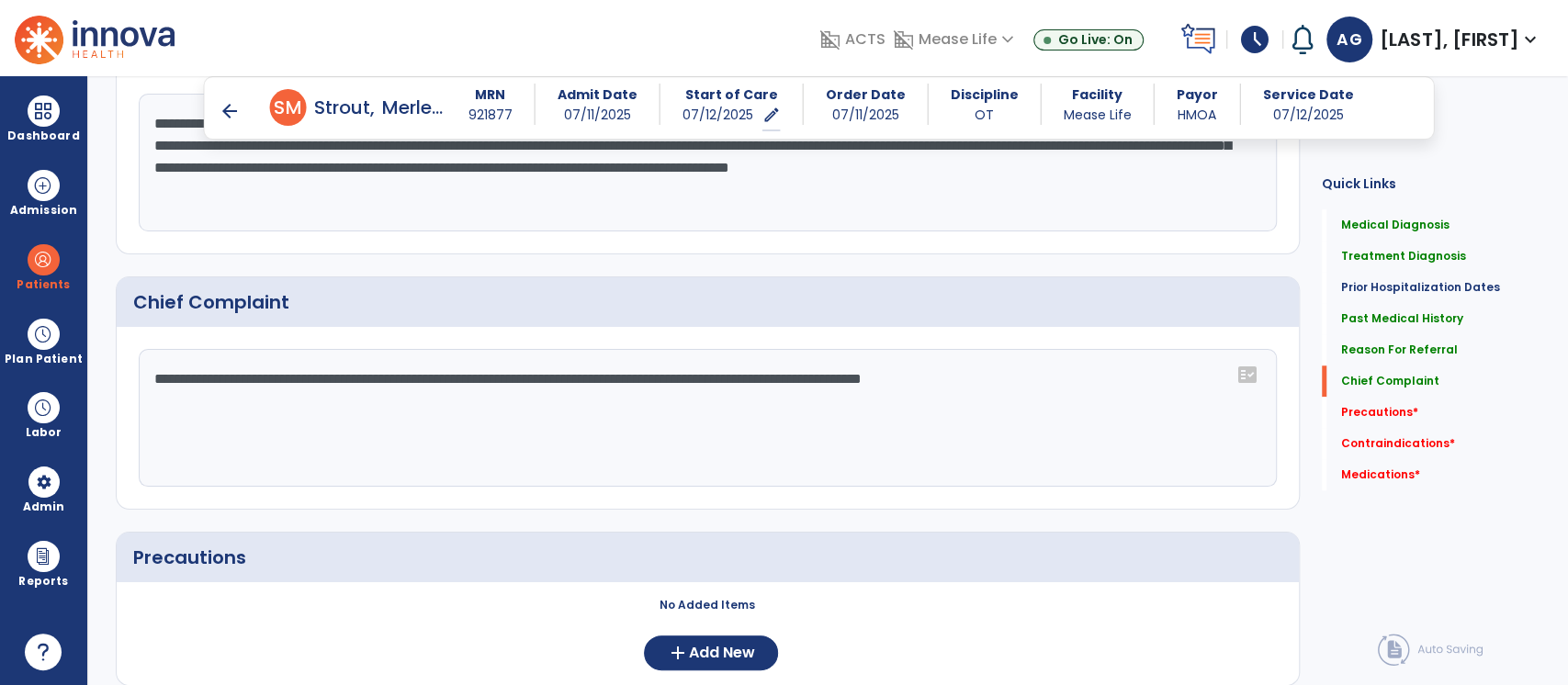 scroll, scrollTop: 1131, scrollLeft: 0, axis: vertical 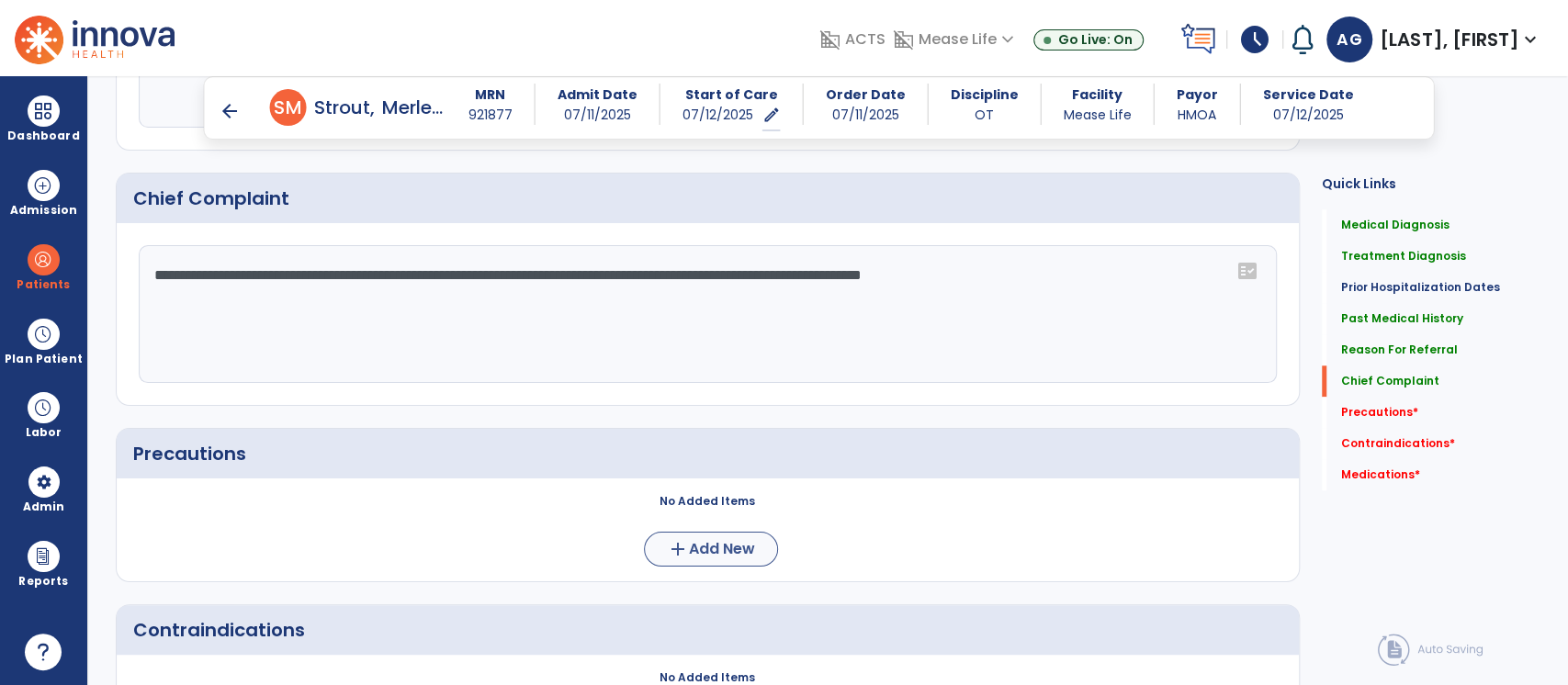type on "**********" 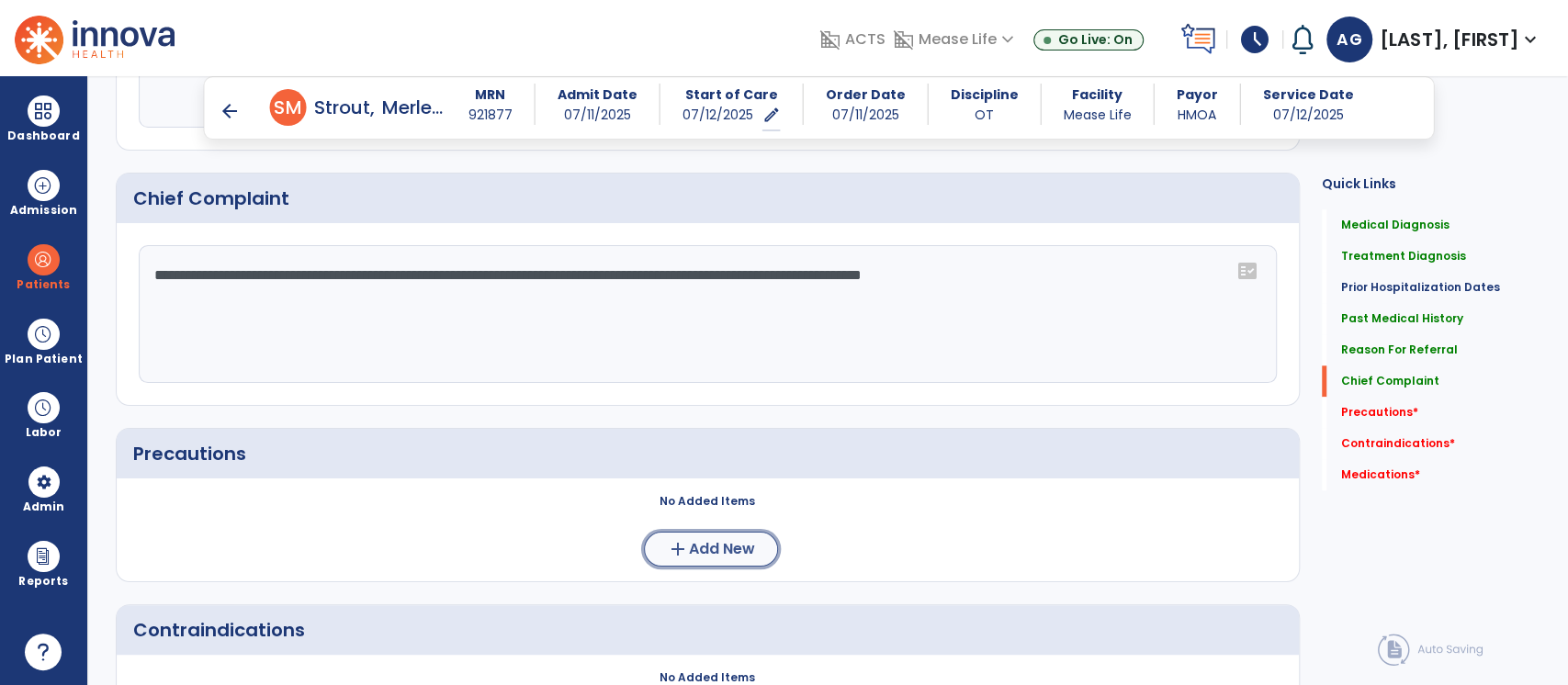click on "add" 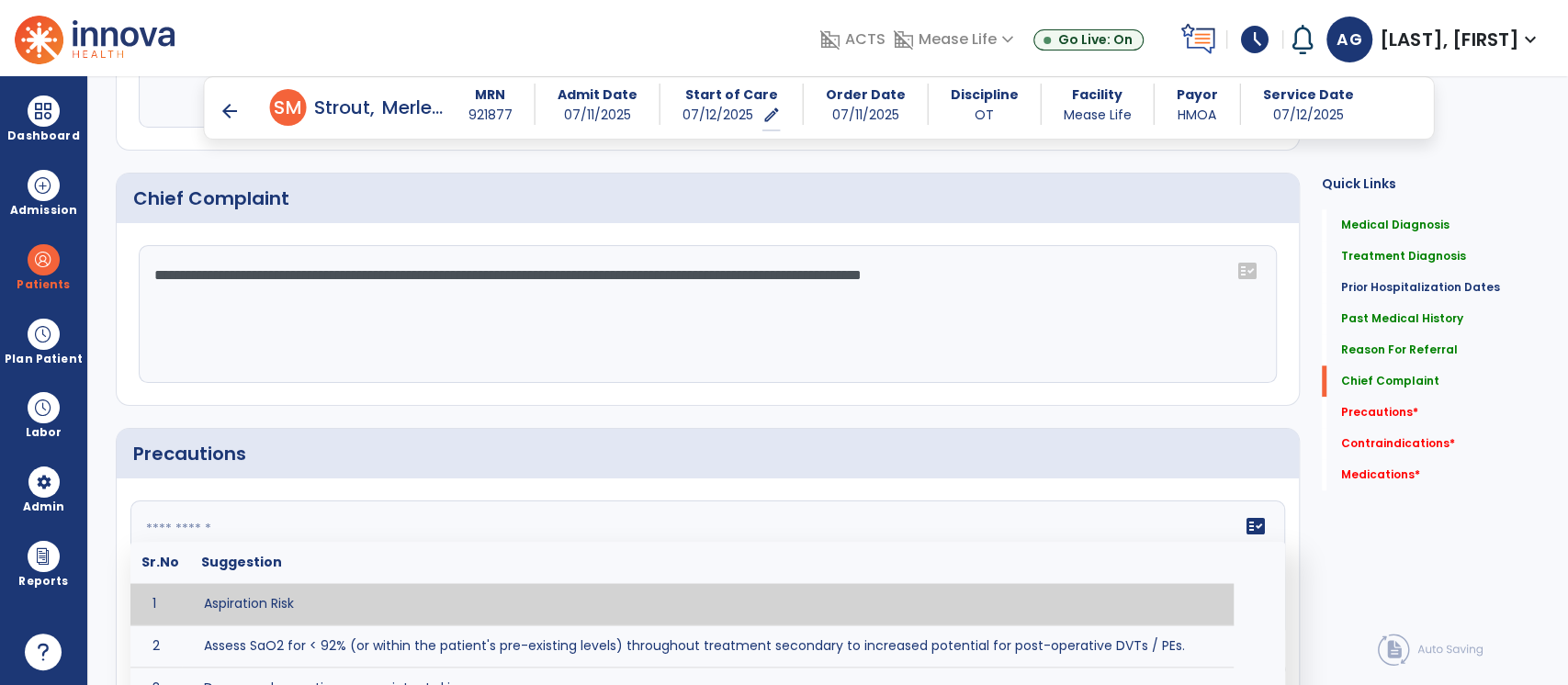 click 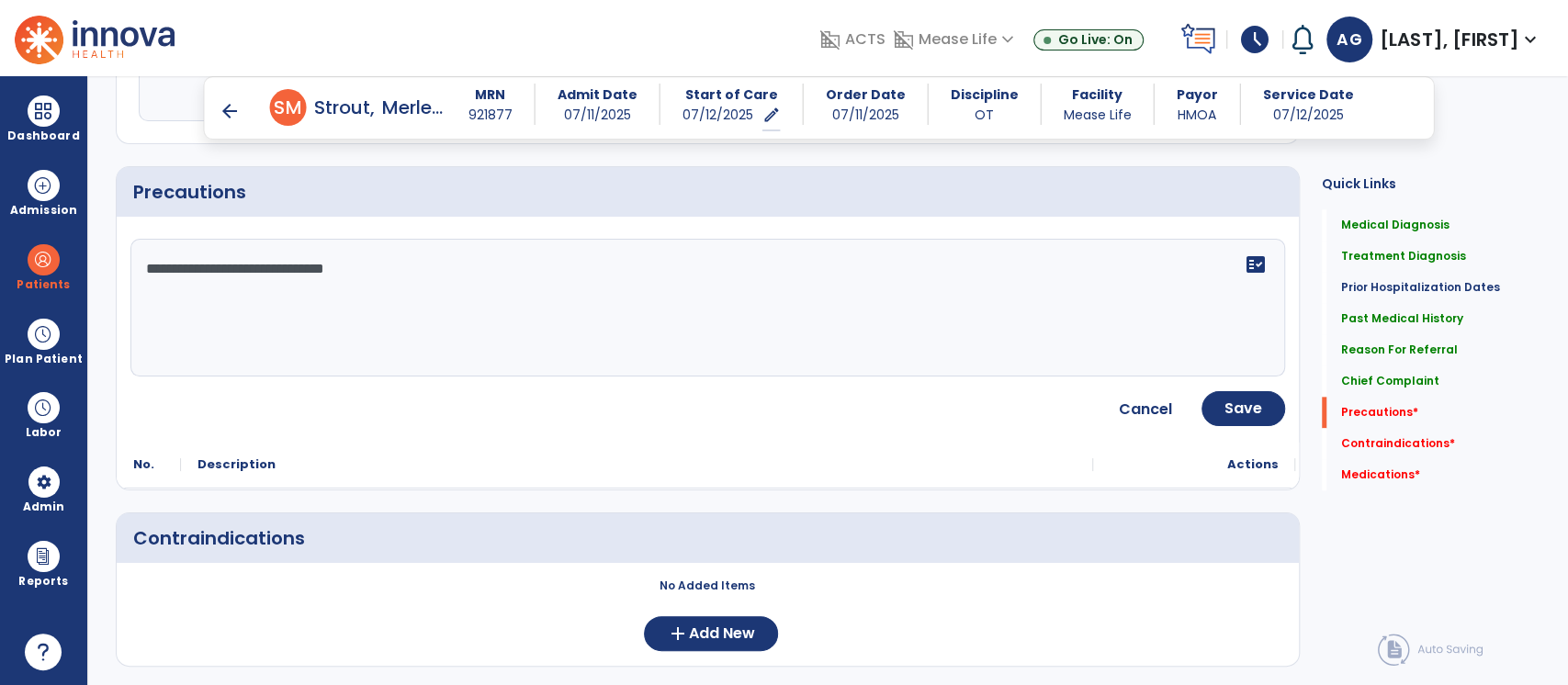 scroll, scrollTop: 1397, scrollLeft: 0, axis: vertical 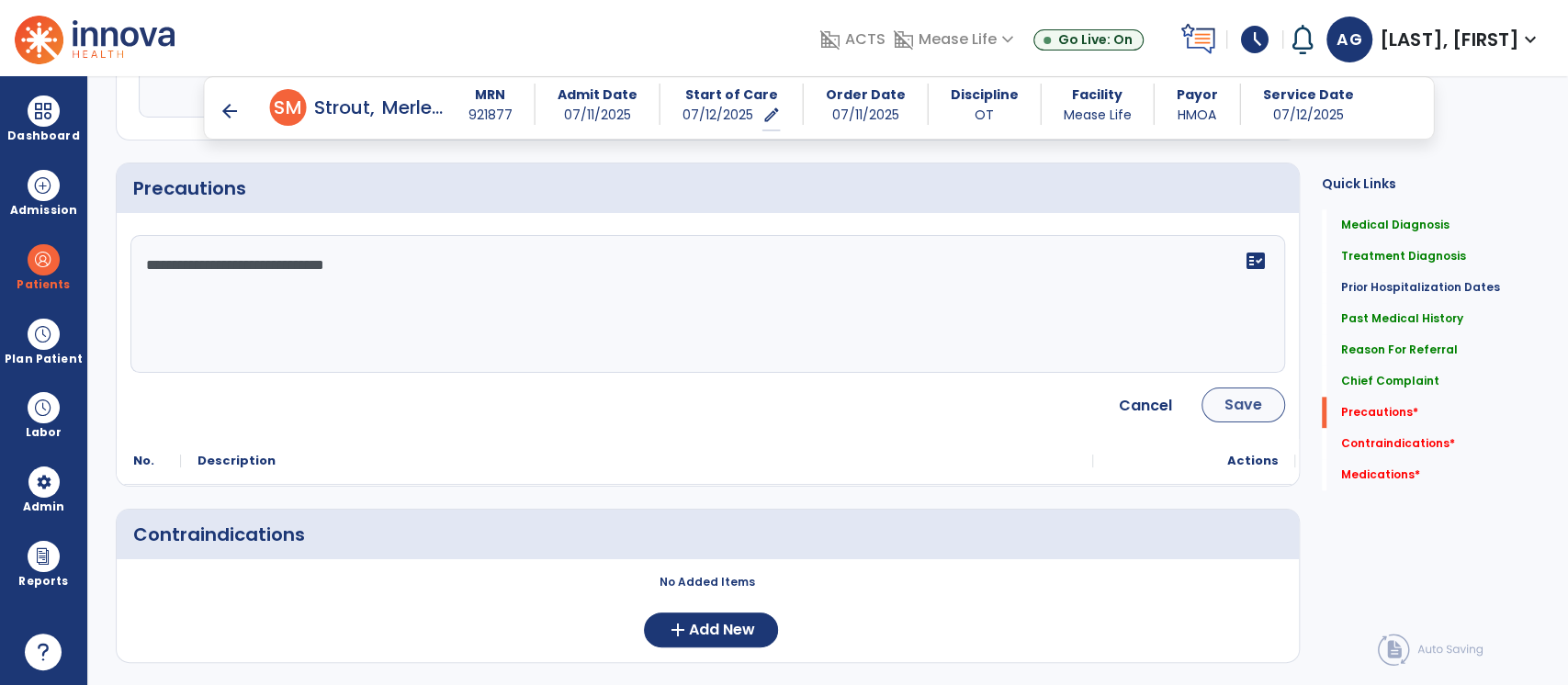 type on "**********" 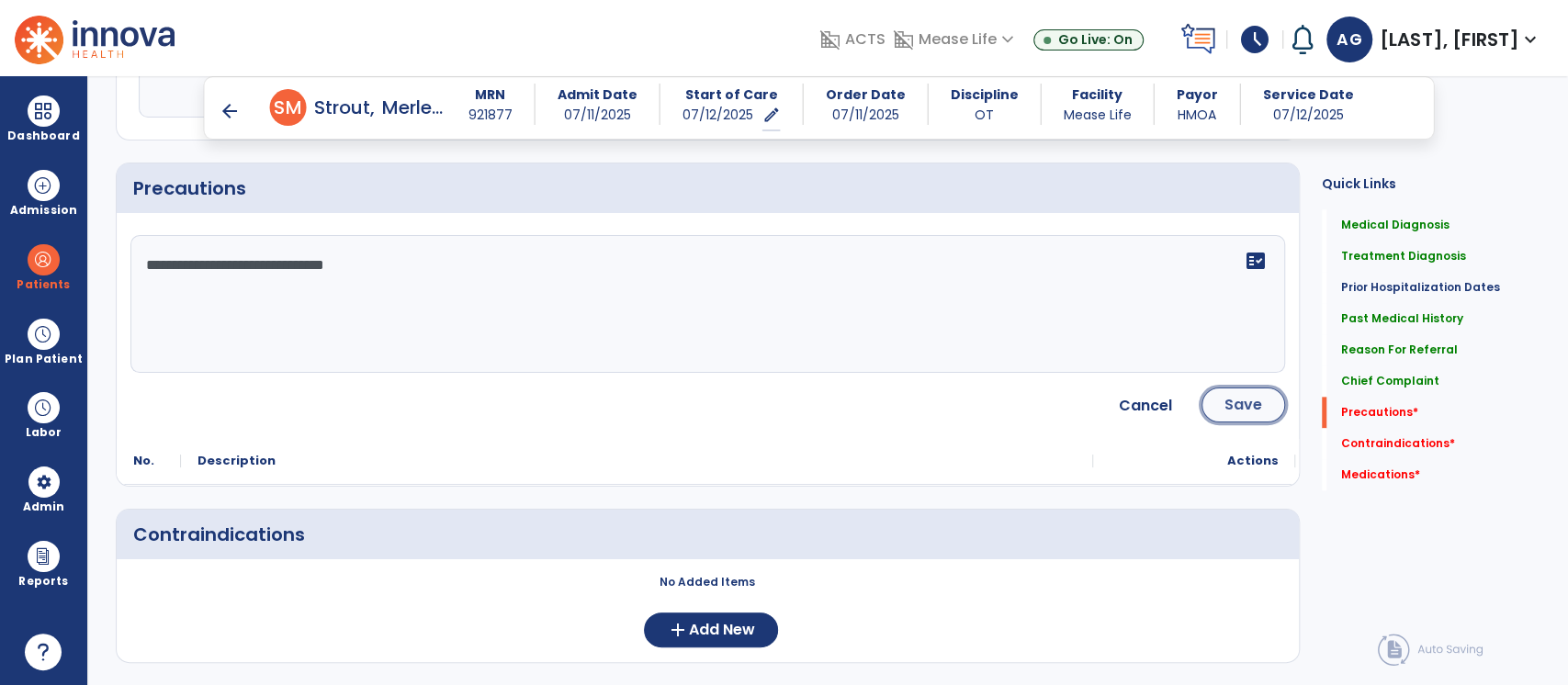 click on "Save" 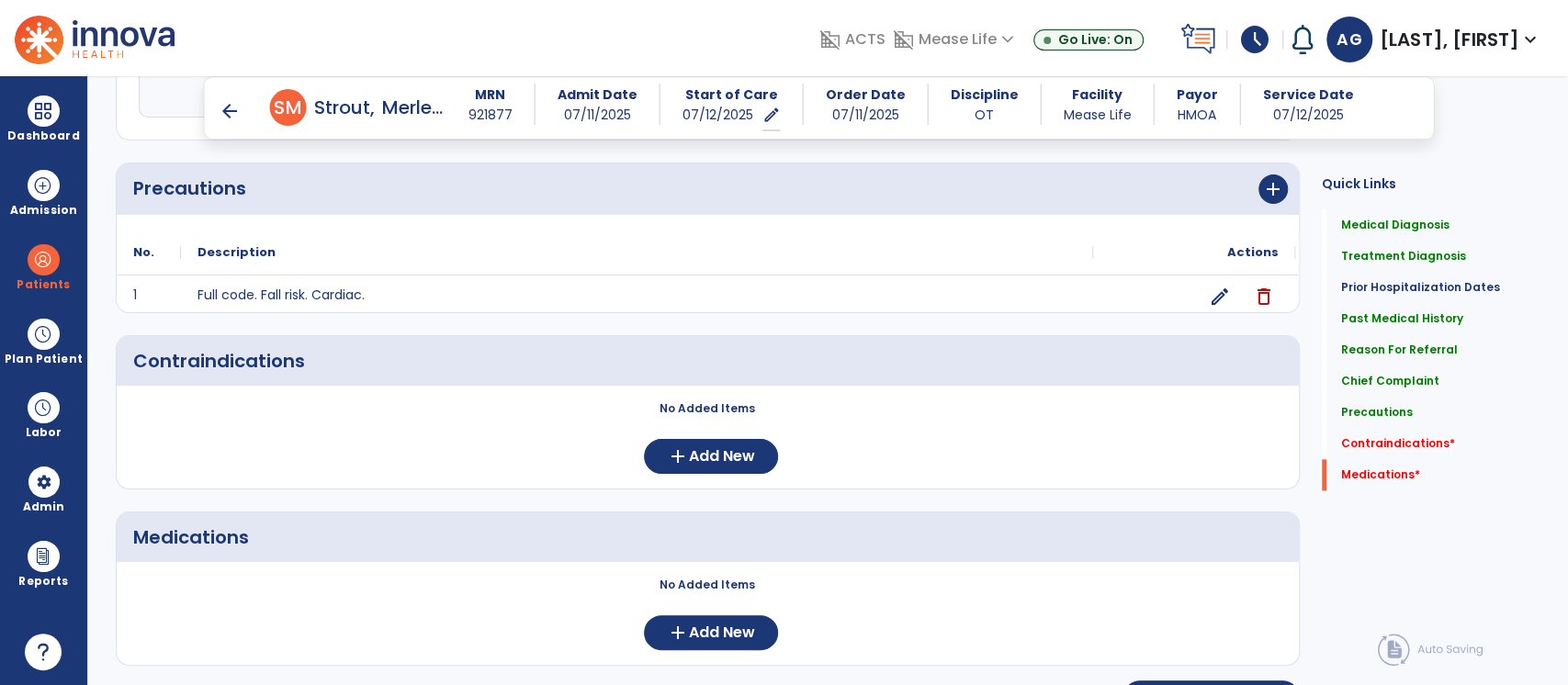 scroll, scrollTop: 1439, scrollLeft: 0, axis: vertical 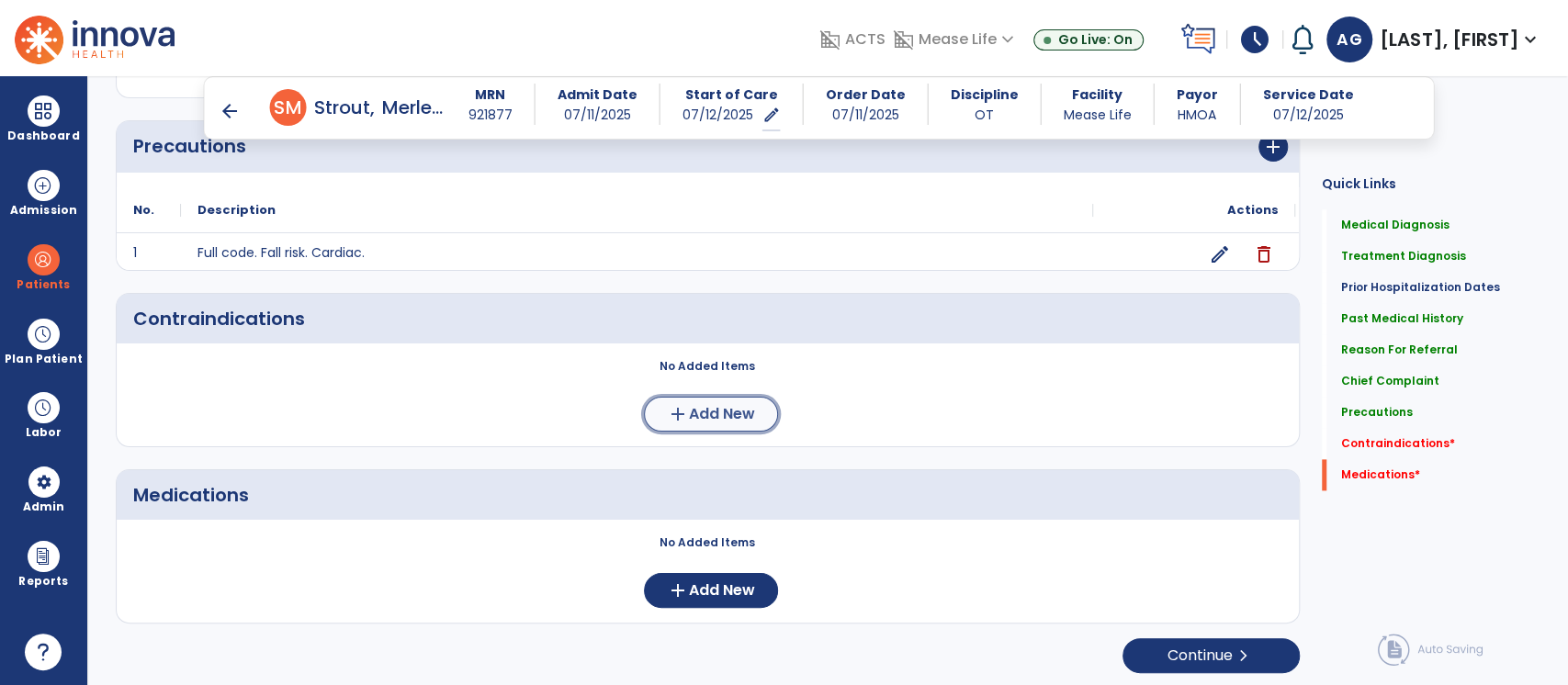 click on "Add New" 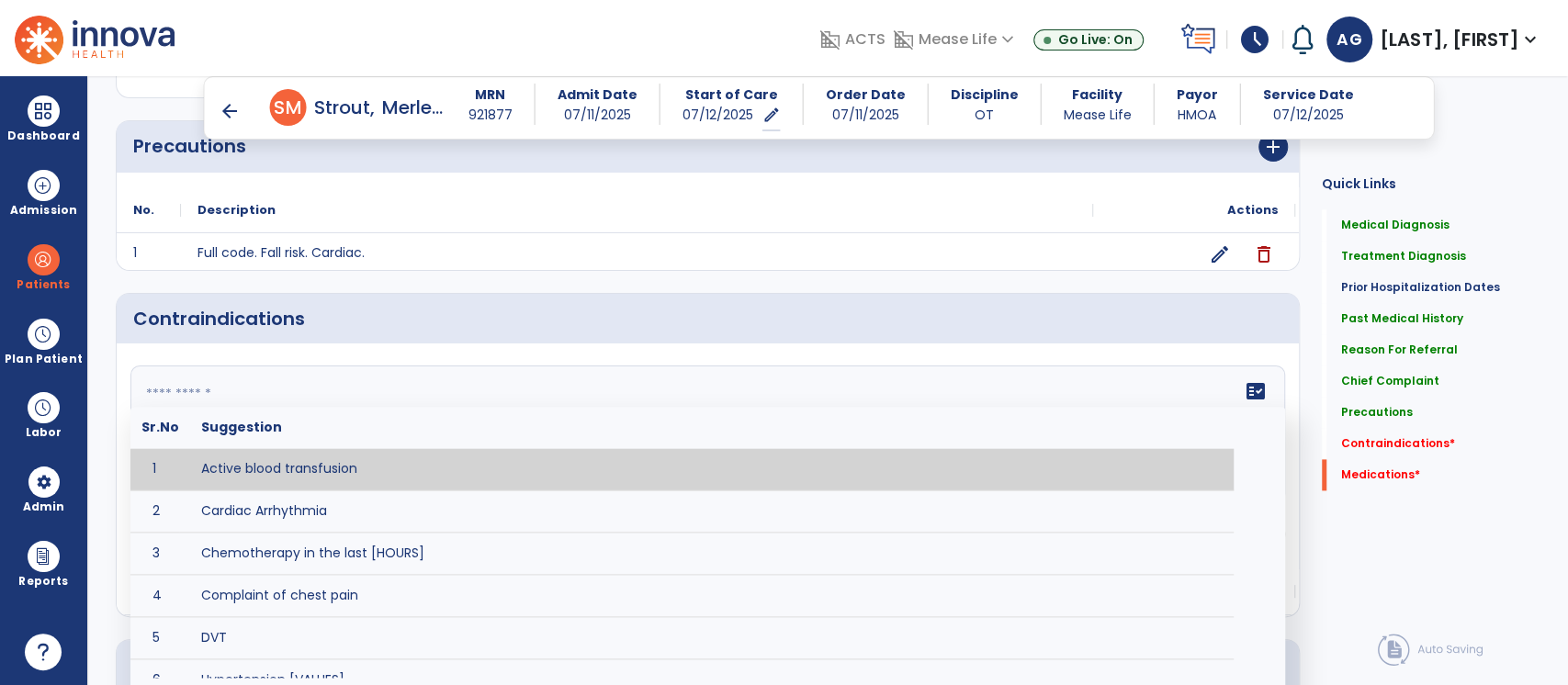 click 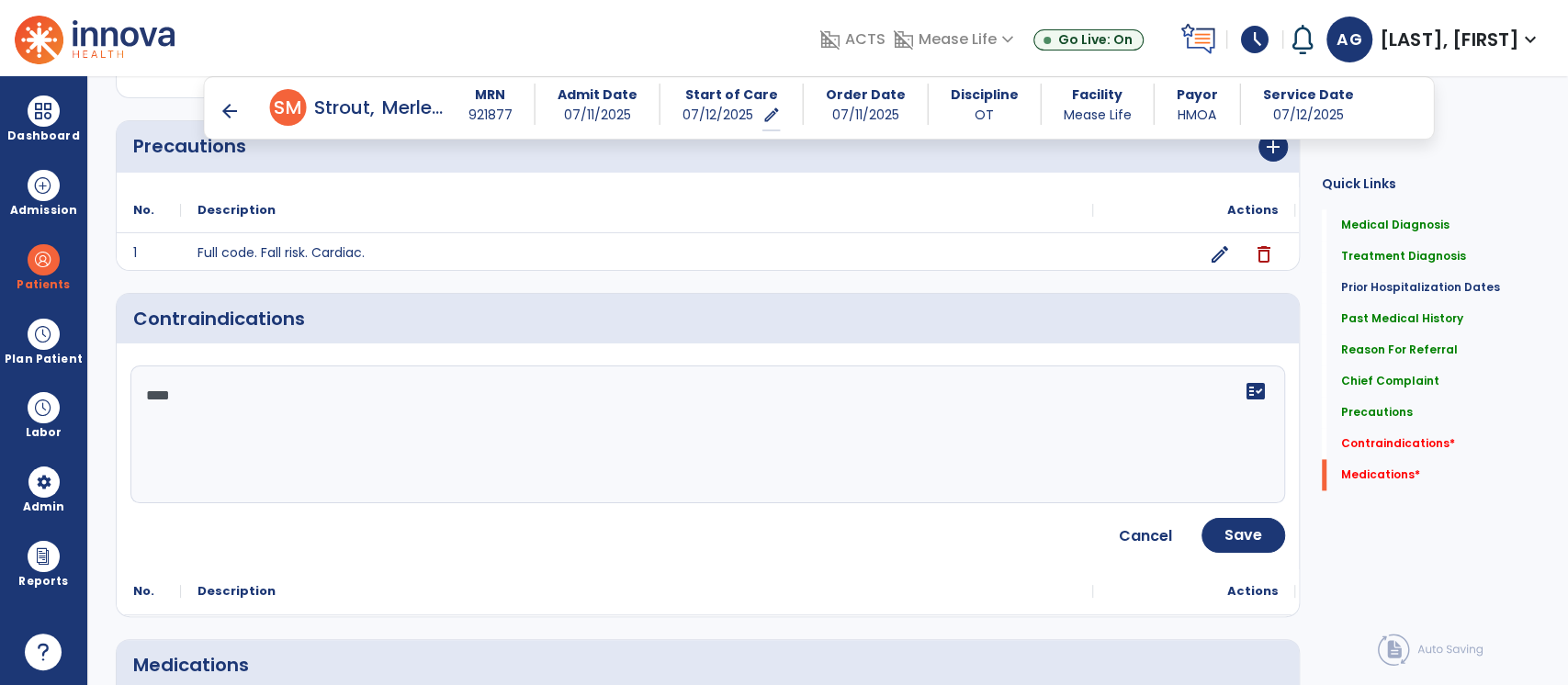 scroll, scrollTop: 1608, scrollLeft: 0, axis: vertical 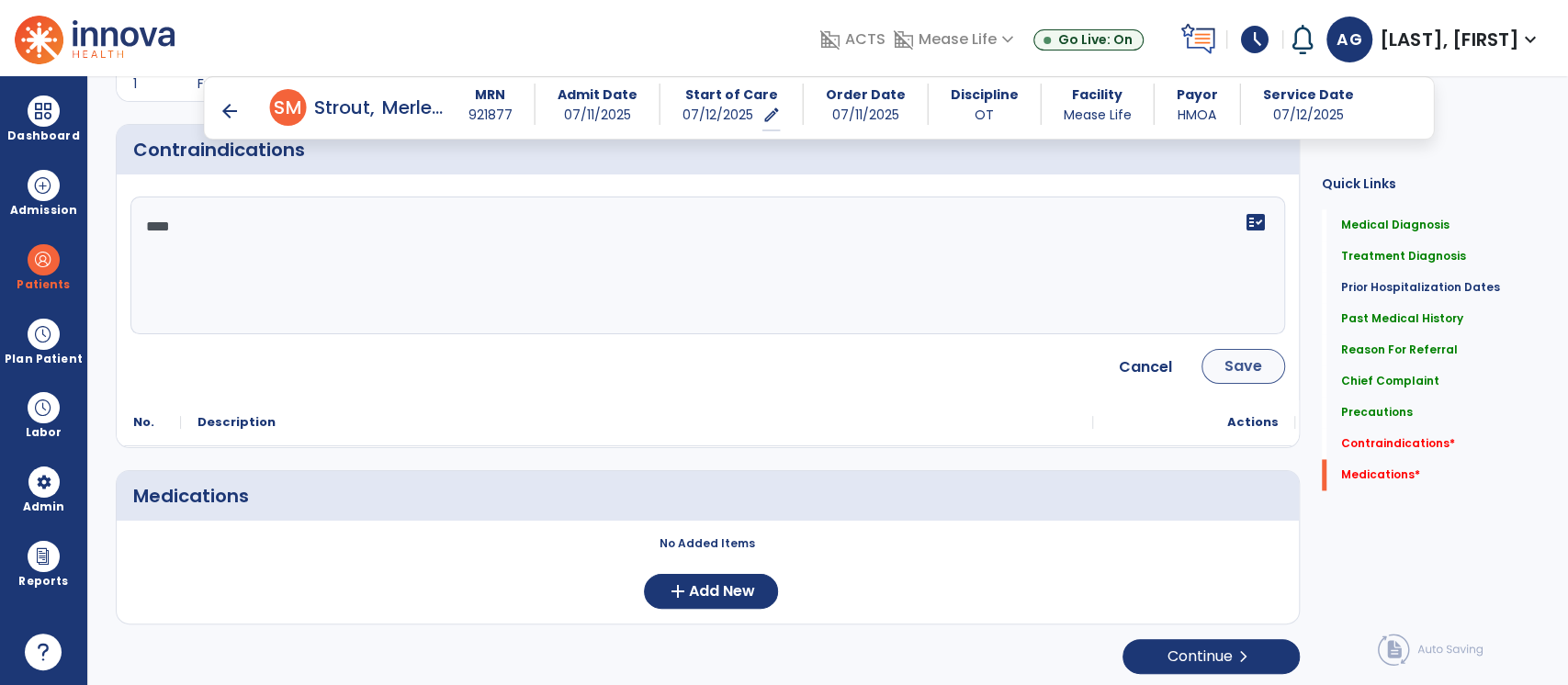 type on "****" 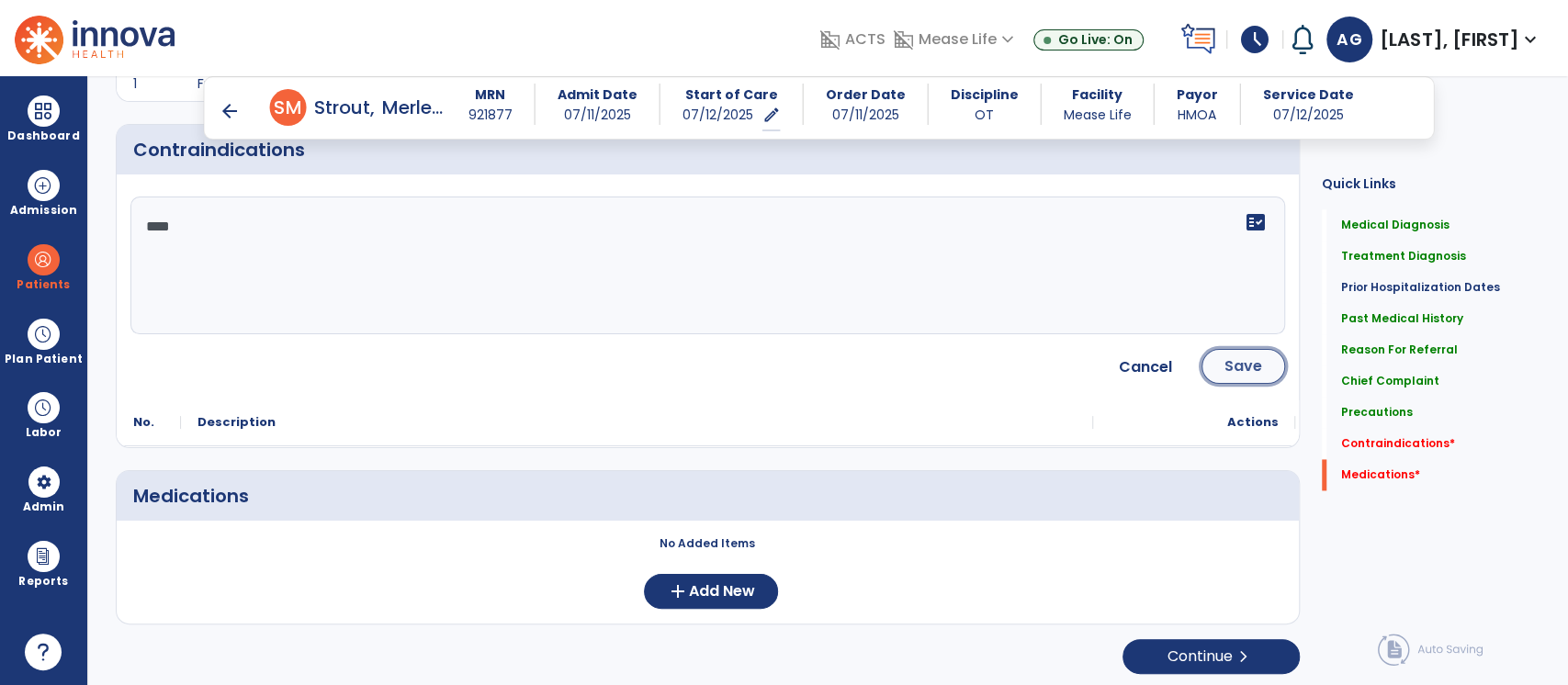 click on "Save" 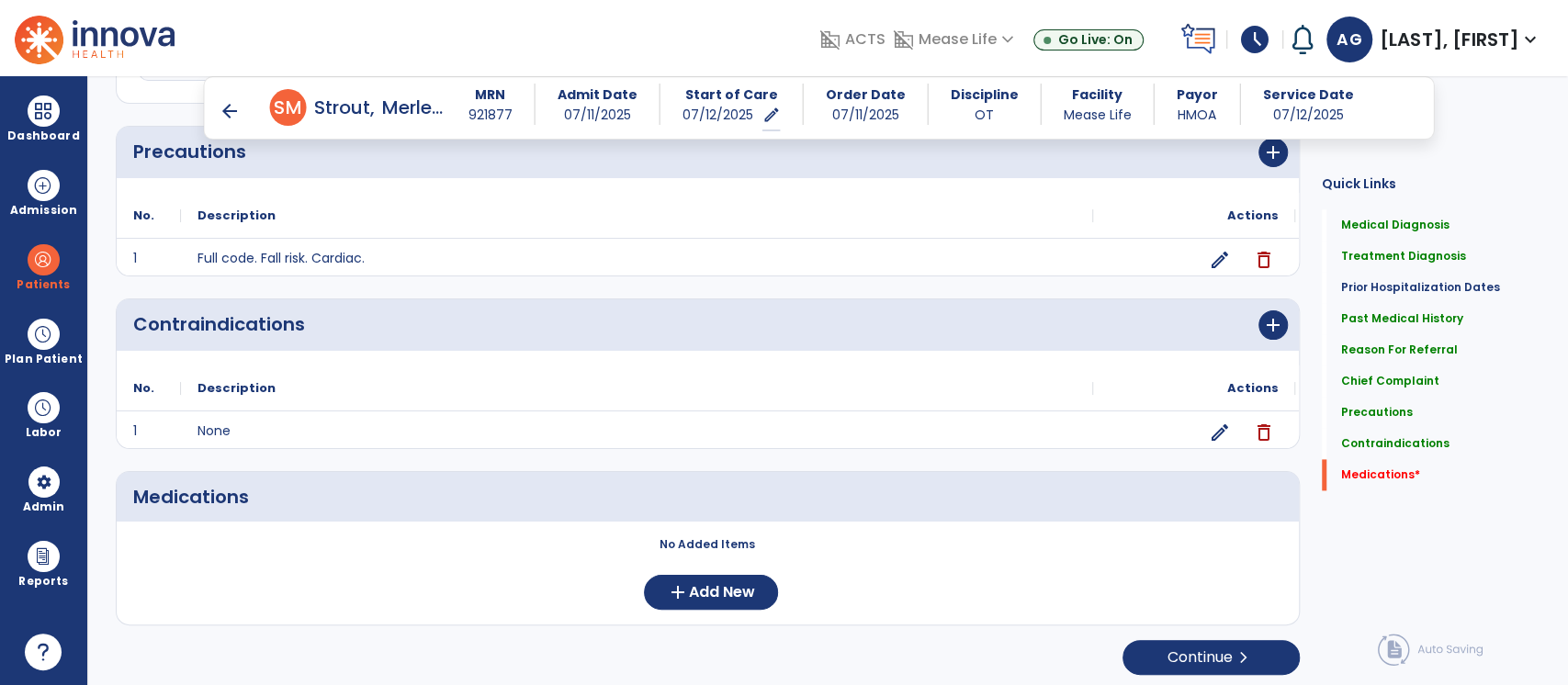 scroll, scrollTop: 1435, scrollLeft: 0, axis: vertical 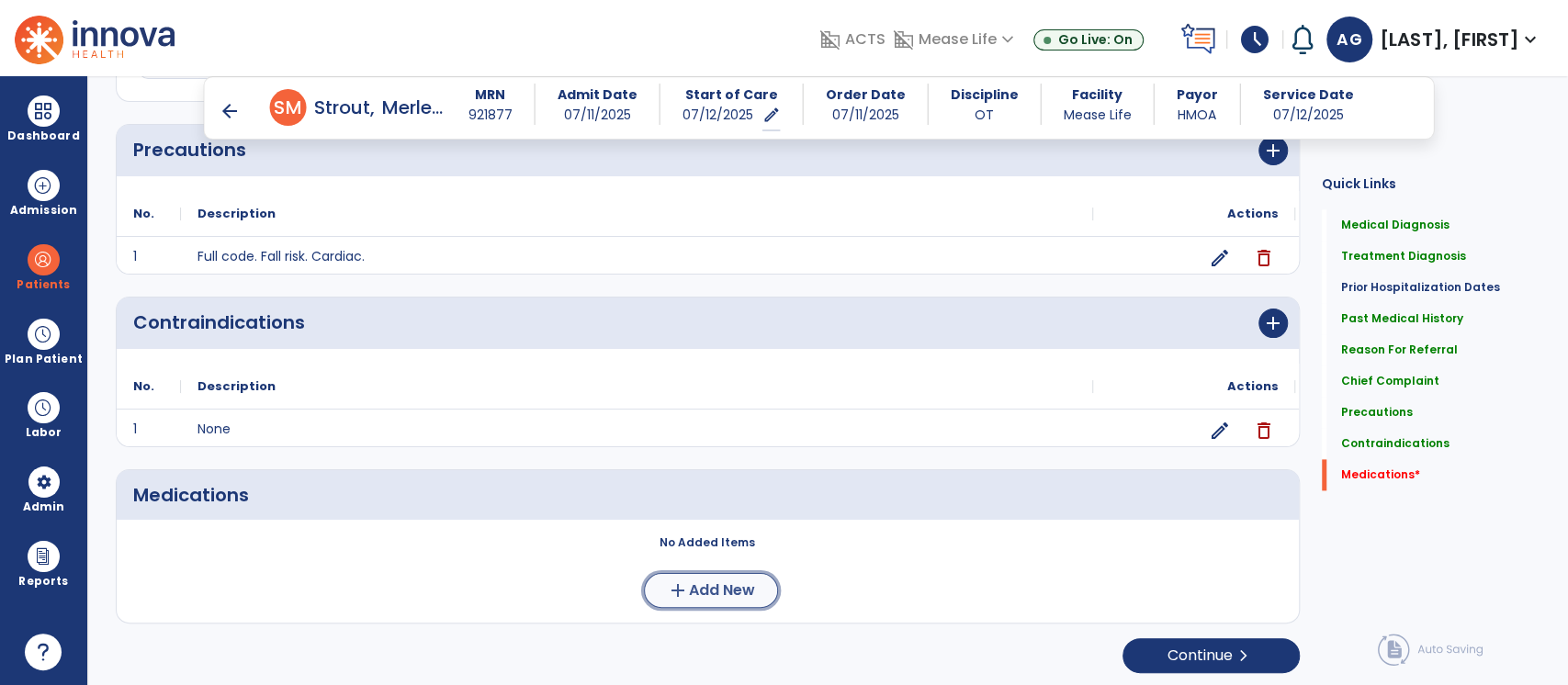 click on "Add New" 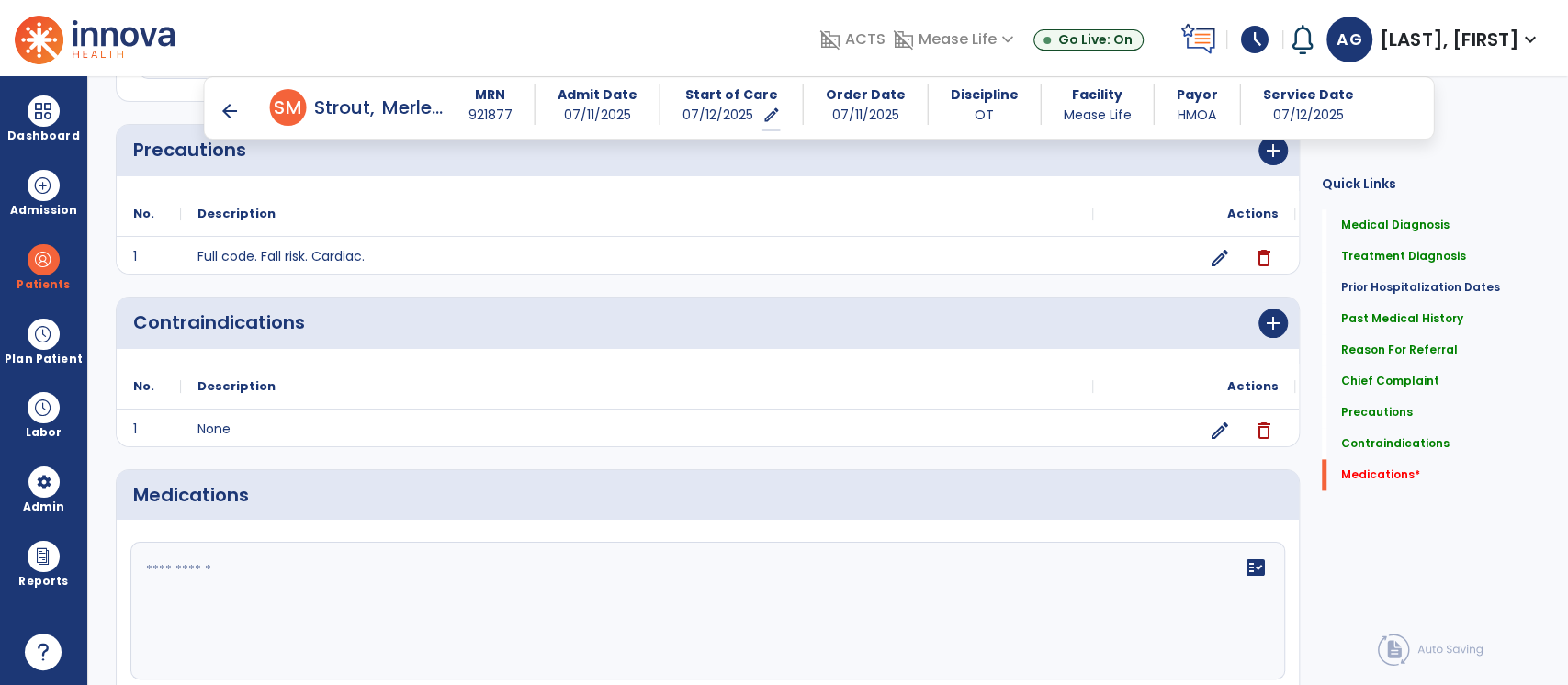 click 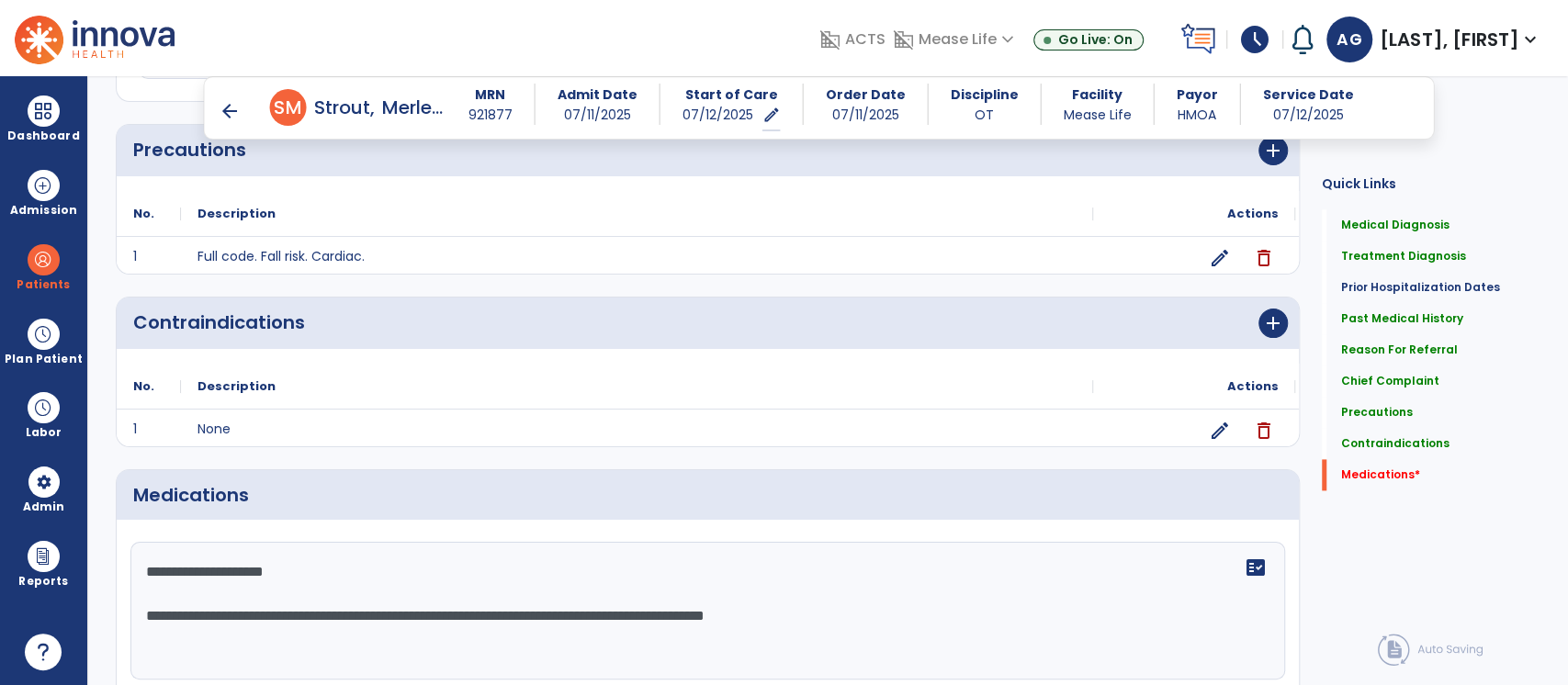 type on "**********" 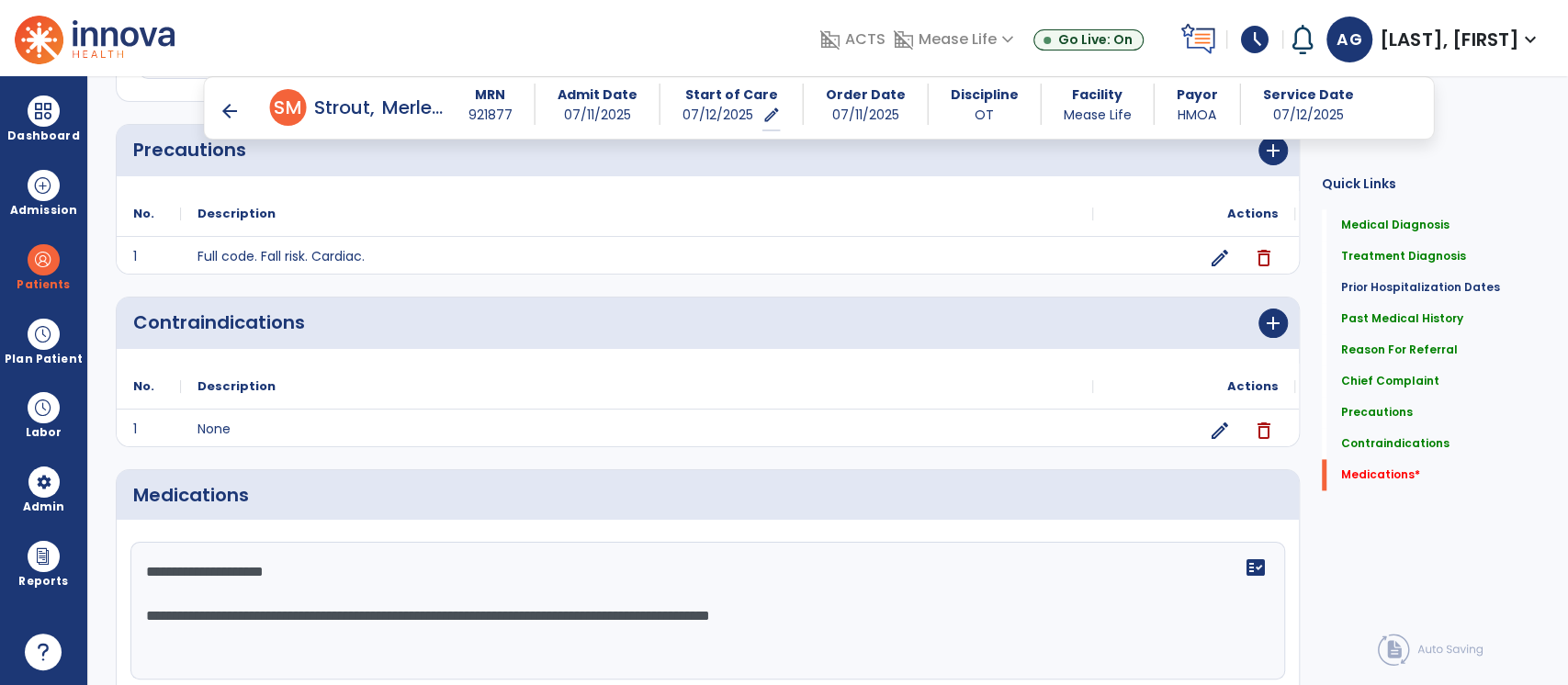 scroll, scrollTop: 1604, scrollLeft: 0, axis: vertical 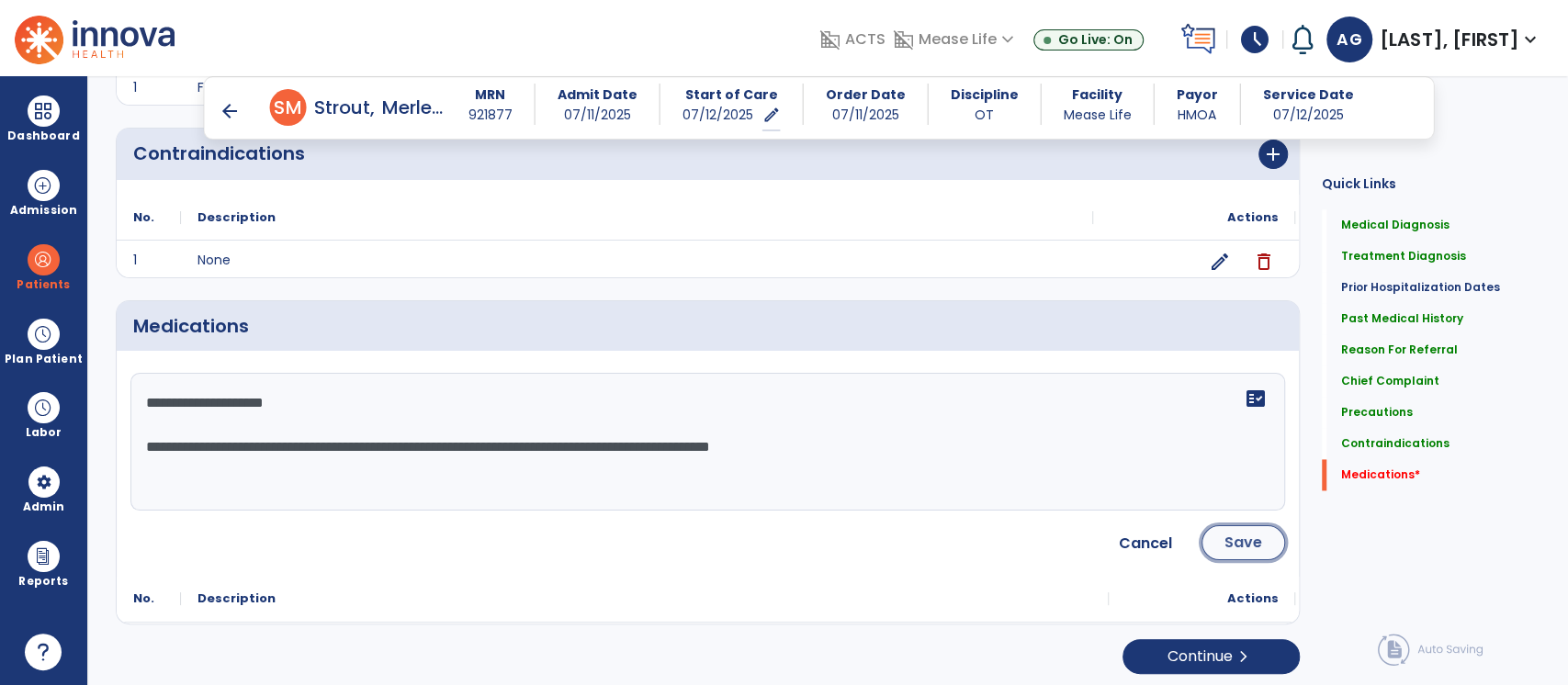 click on "Save" 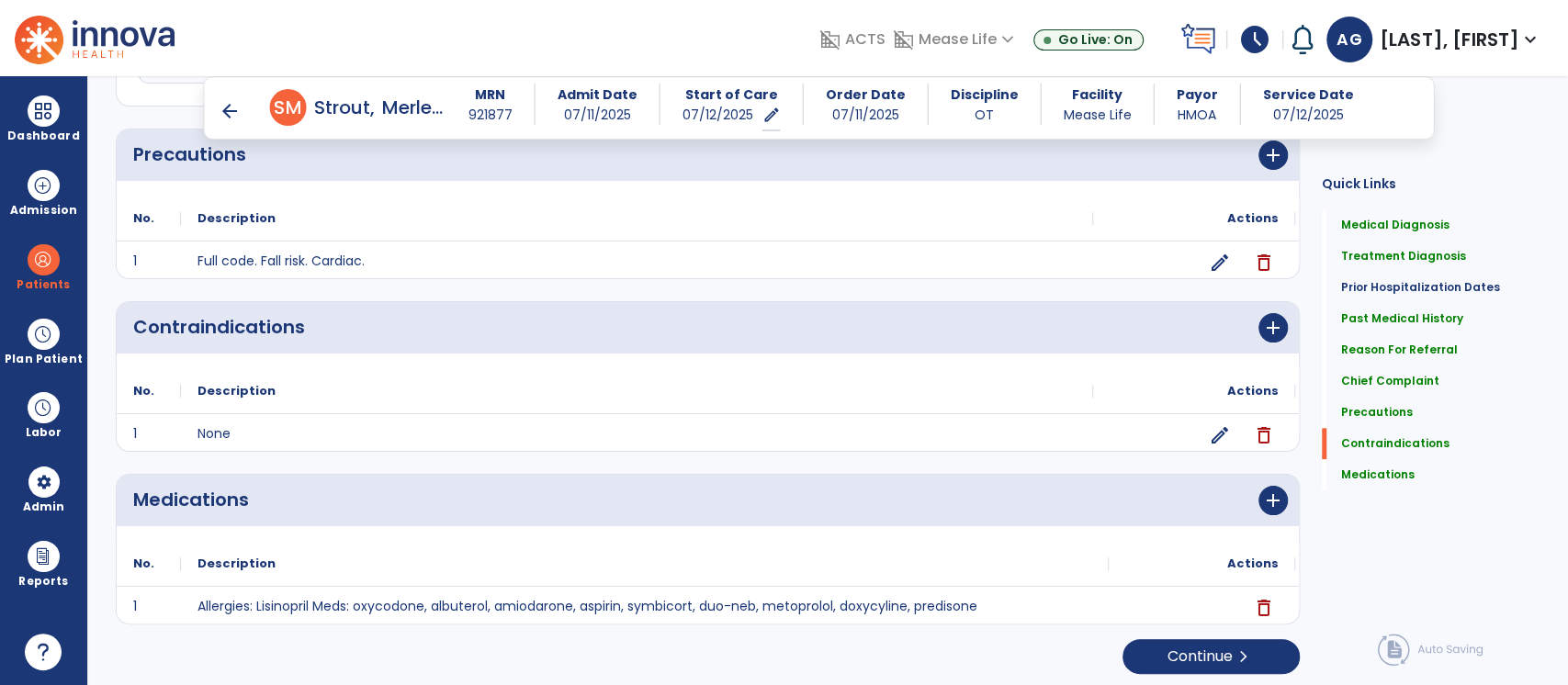 scroll, scrollTop: 1432, scrollLeft: 0, axis: vertical 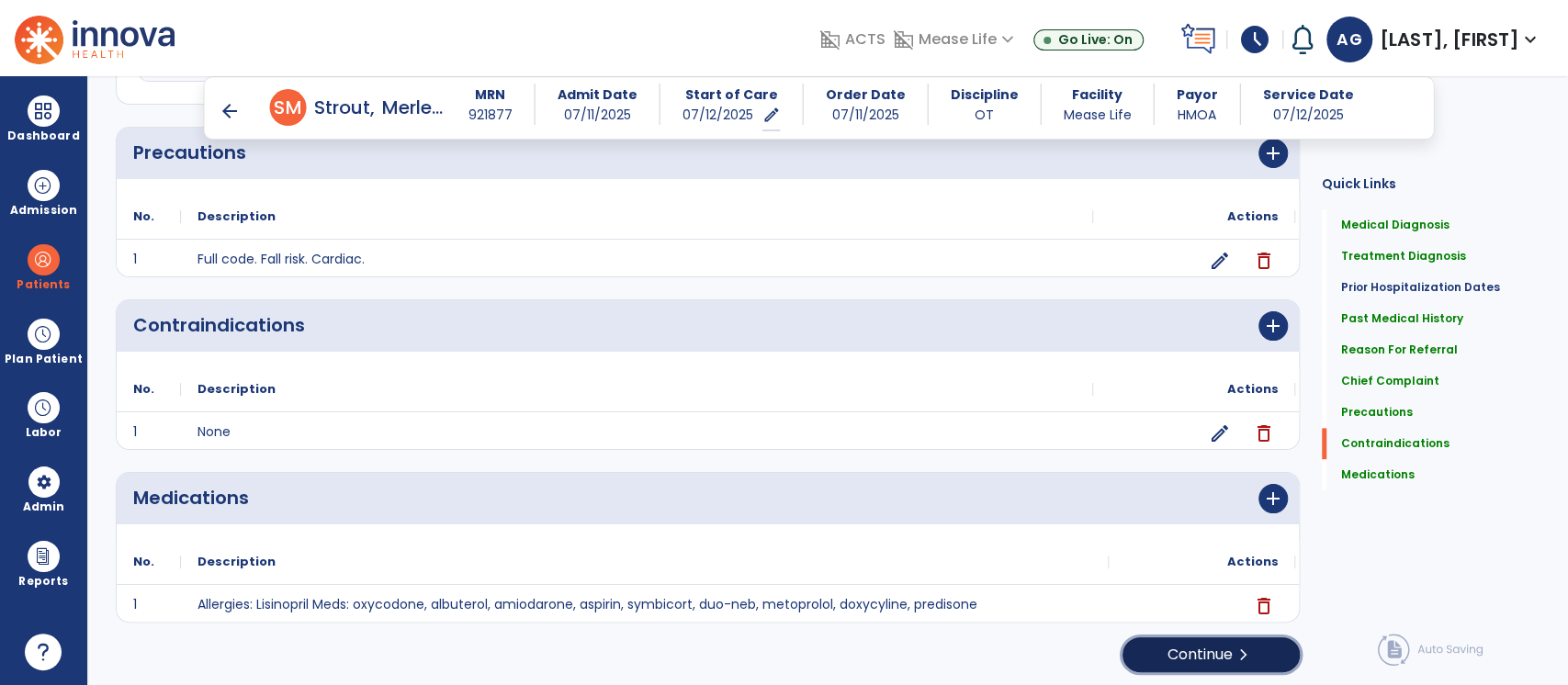 click on "Continue  chevron_right" 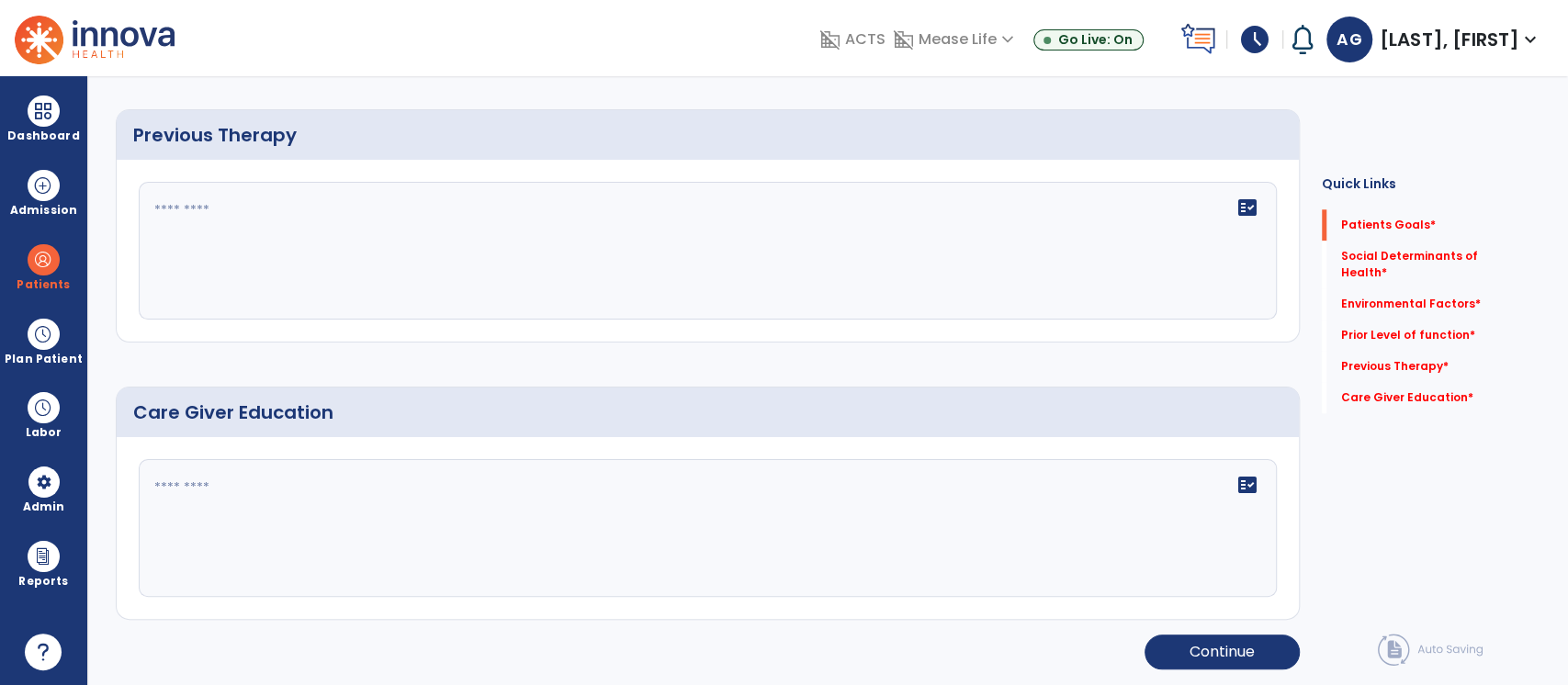 scroll, scrollTop: 0, scrollLeft: 0, axis: both 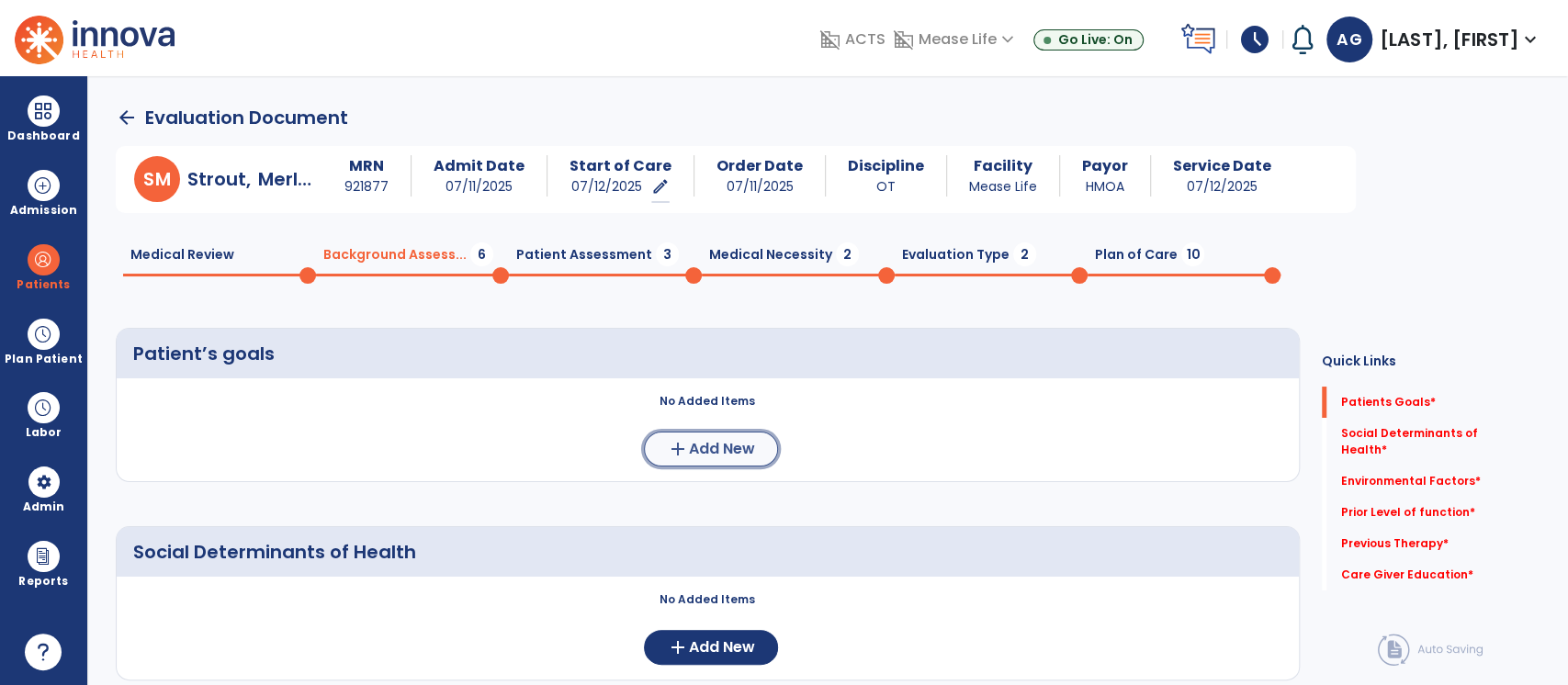click on "Add New" 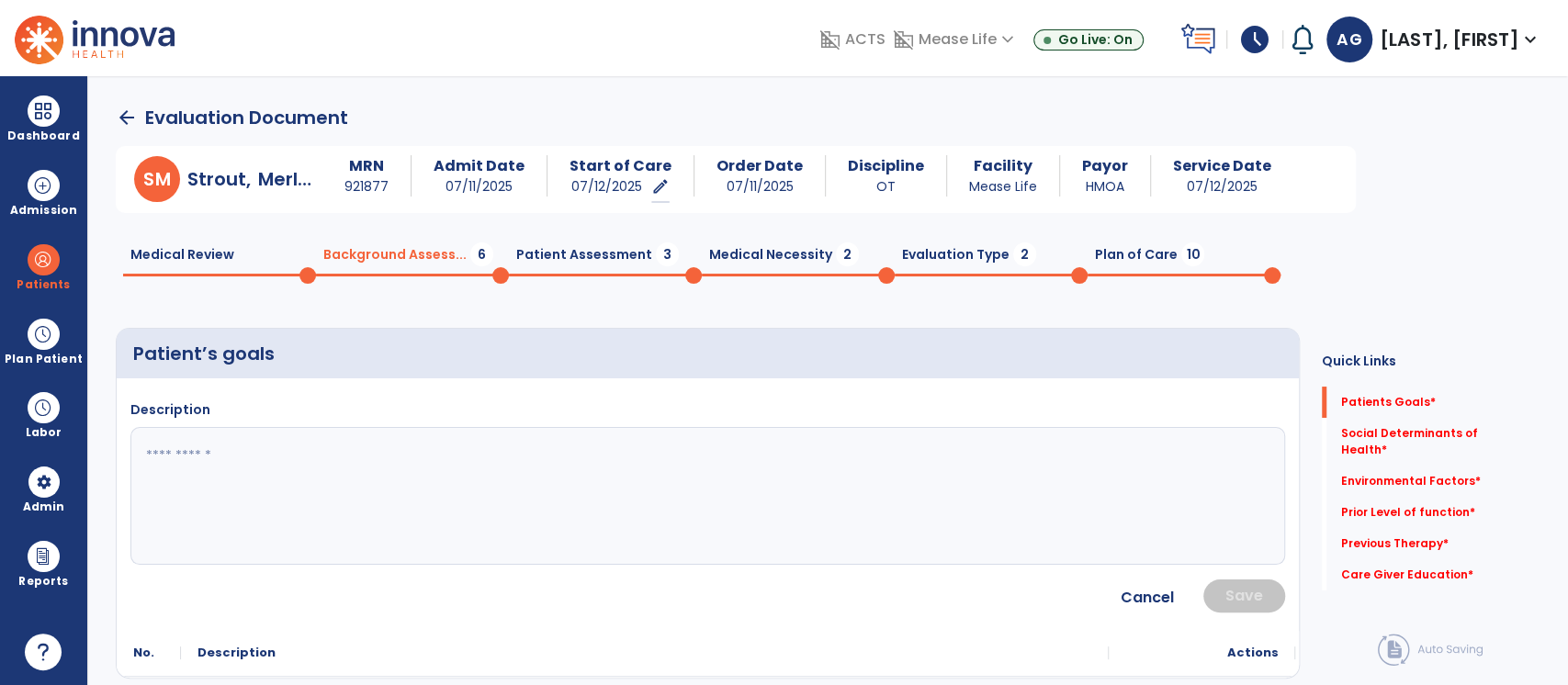 click 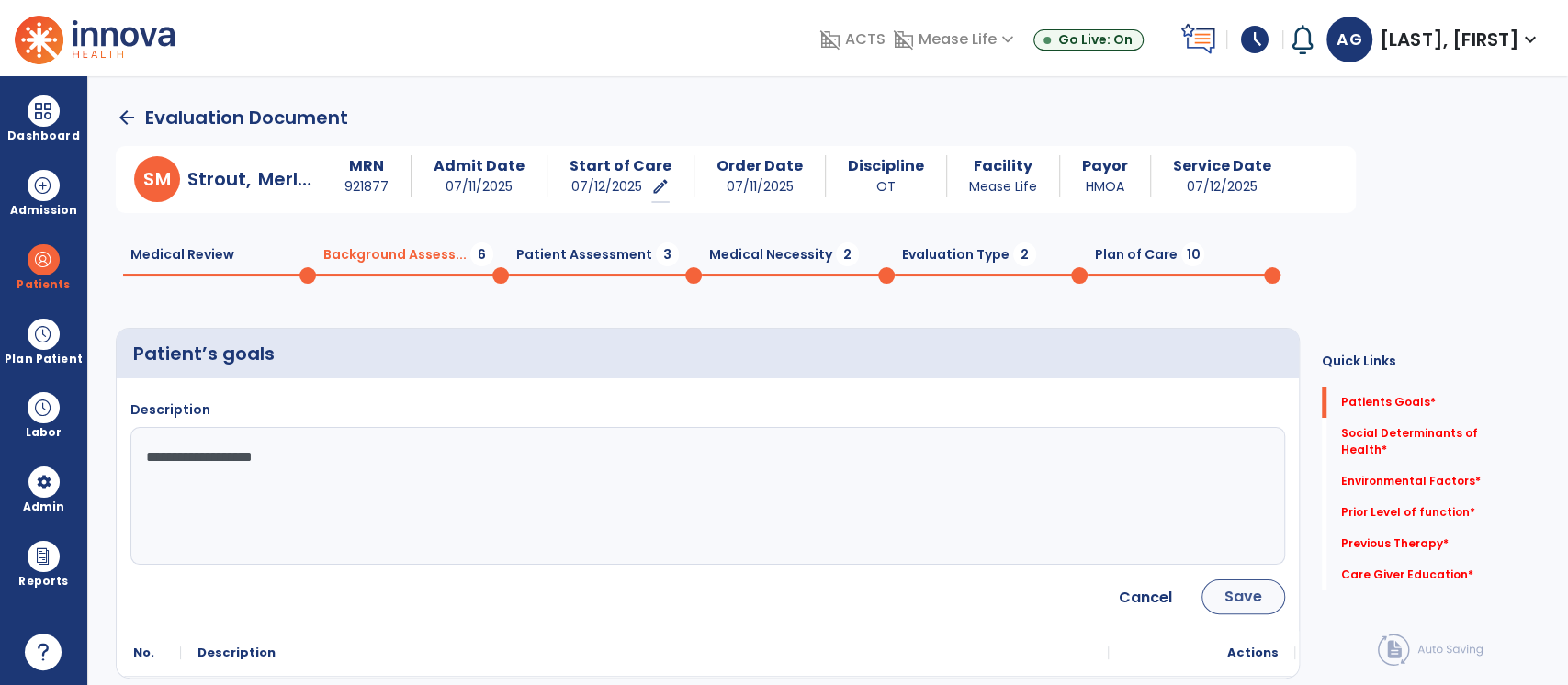 type on "**********" 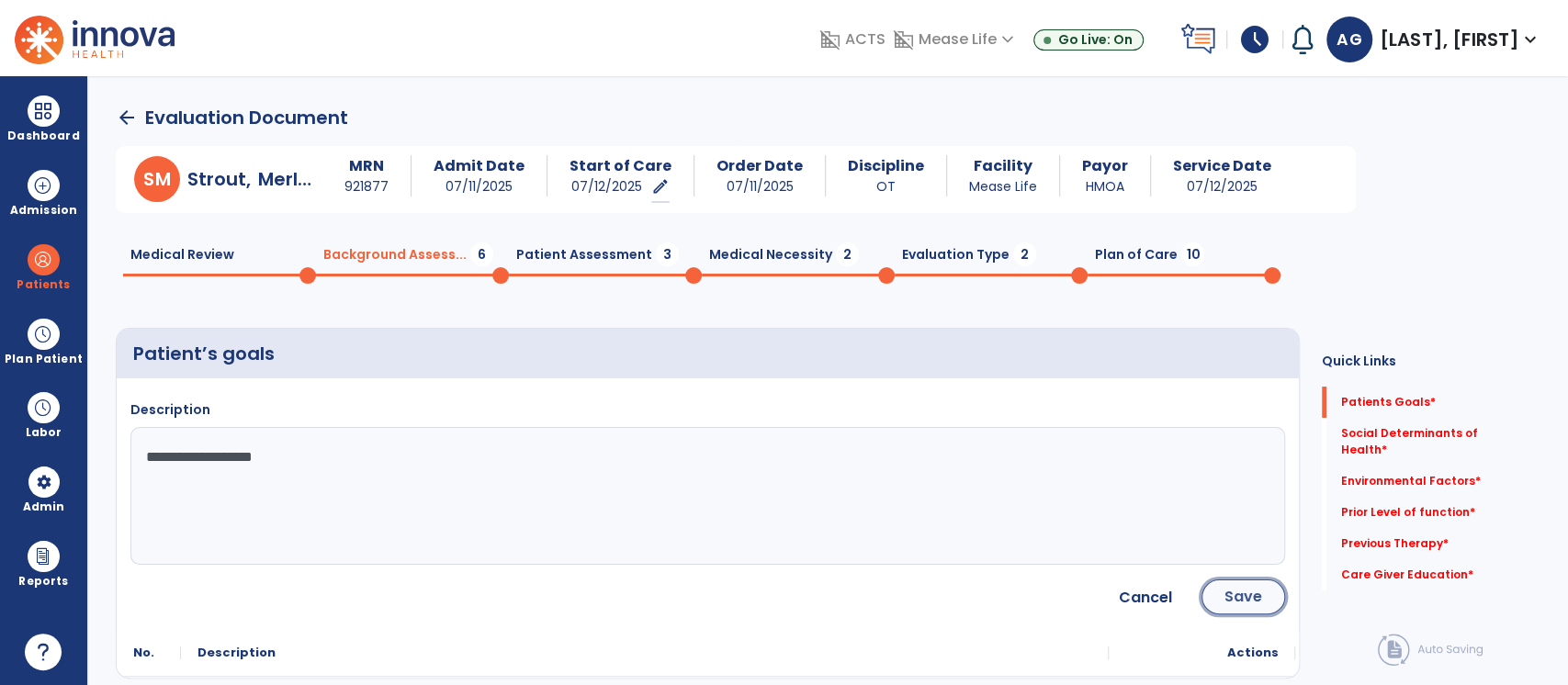click on "Save" 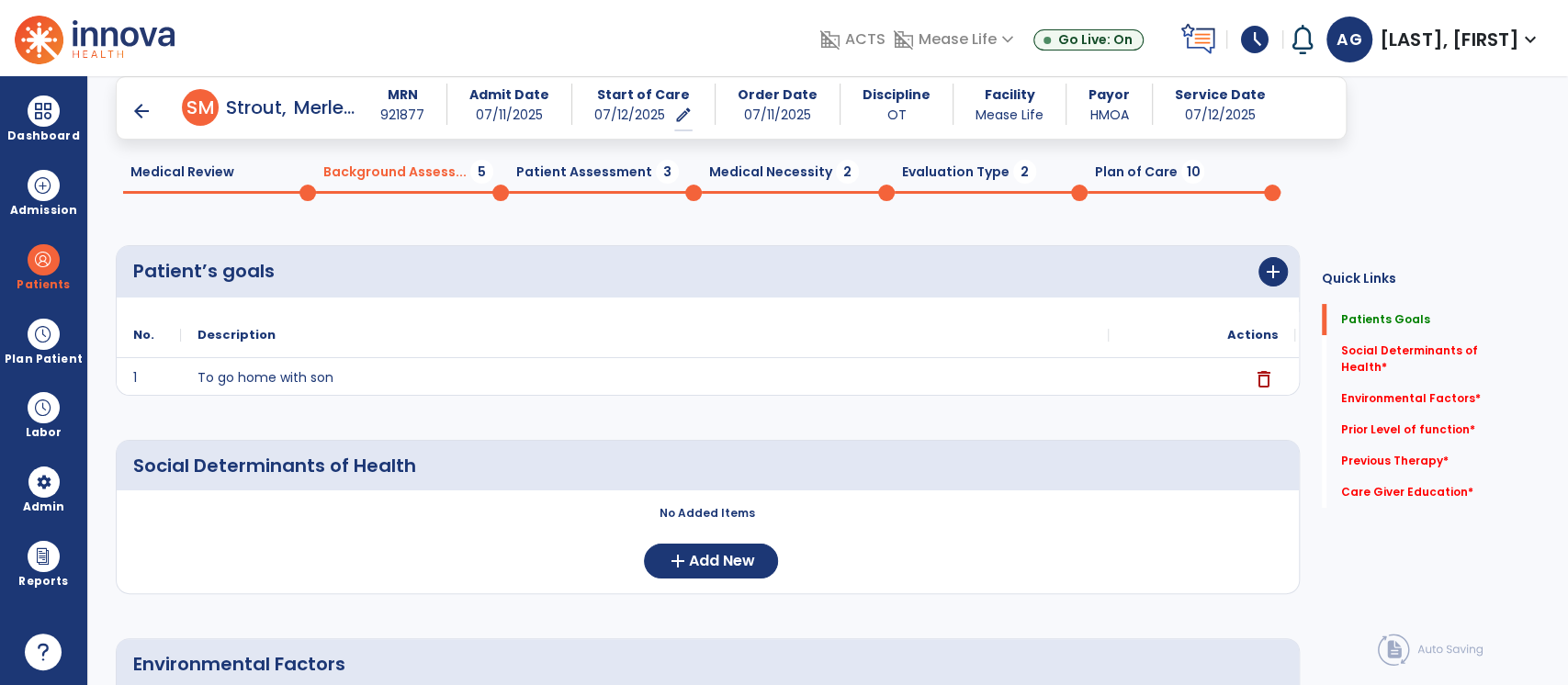 scroll, scrollTop: 70, scrollLeft: 0, axis: vertical 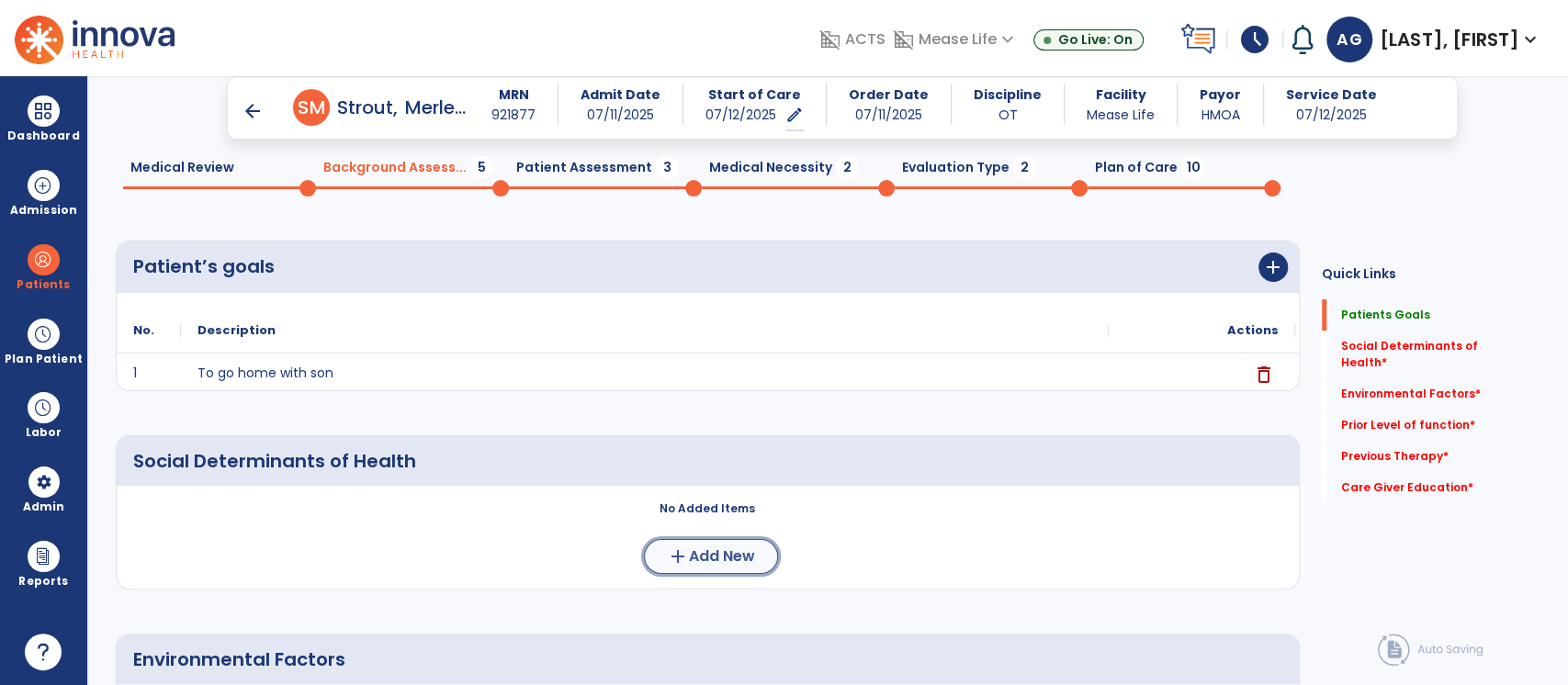 click on "Add New" 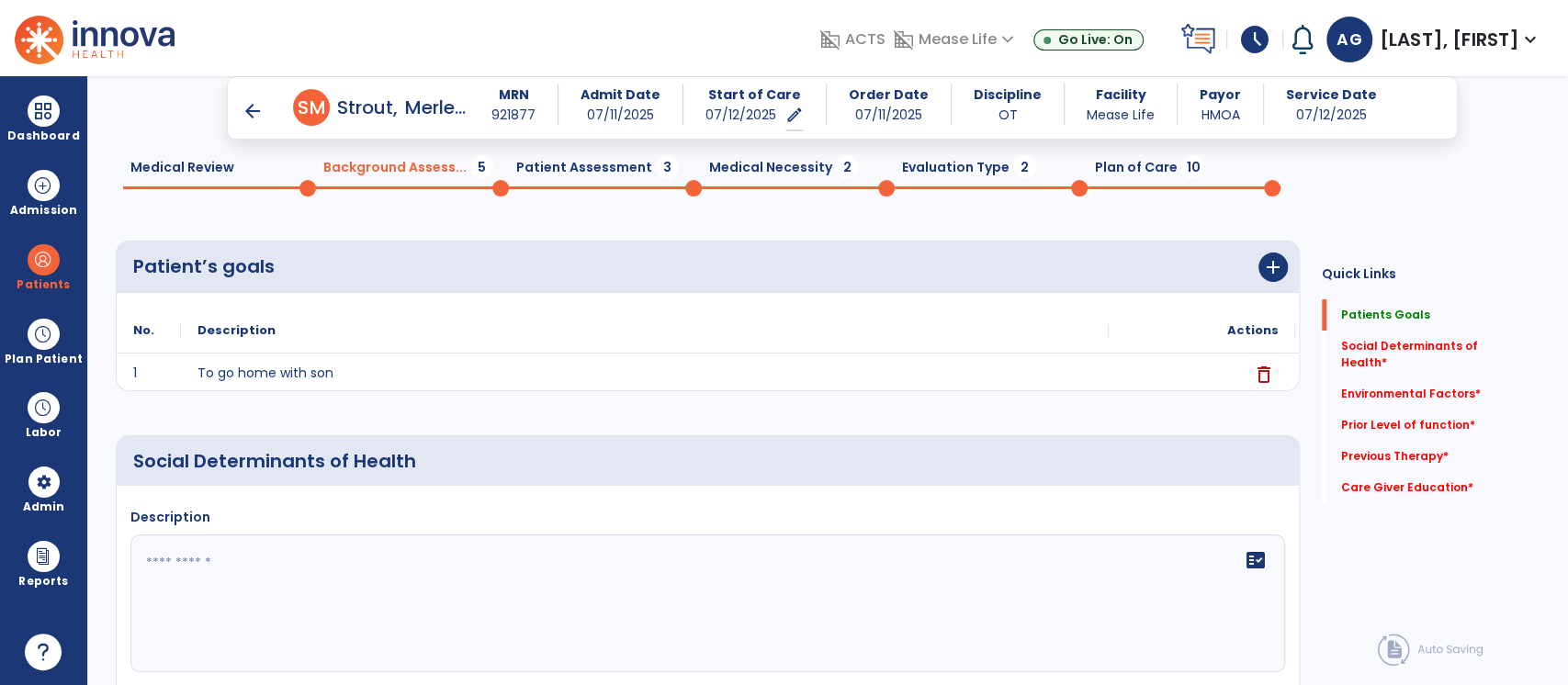 click 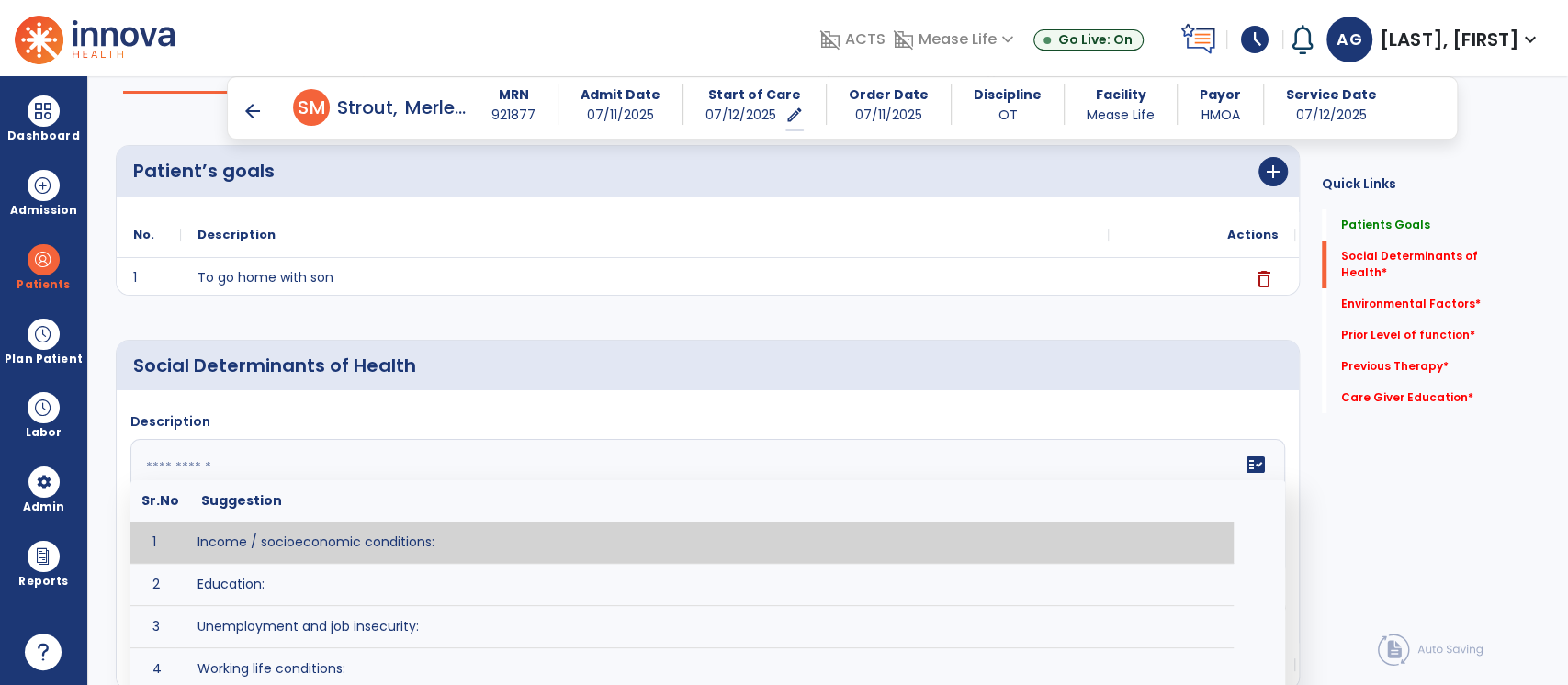 scroll, scrollTop: 166, scrollLeft: 0, axis: vertical 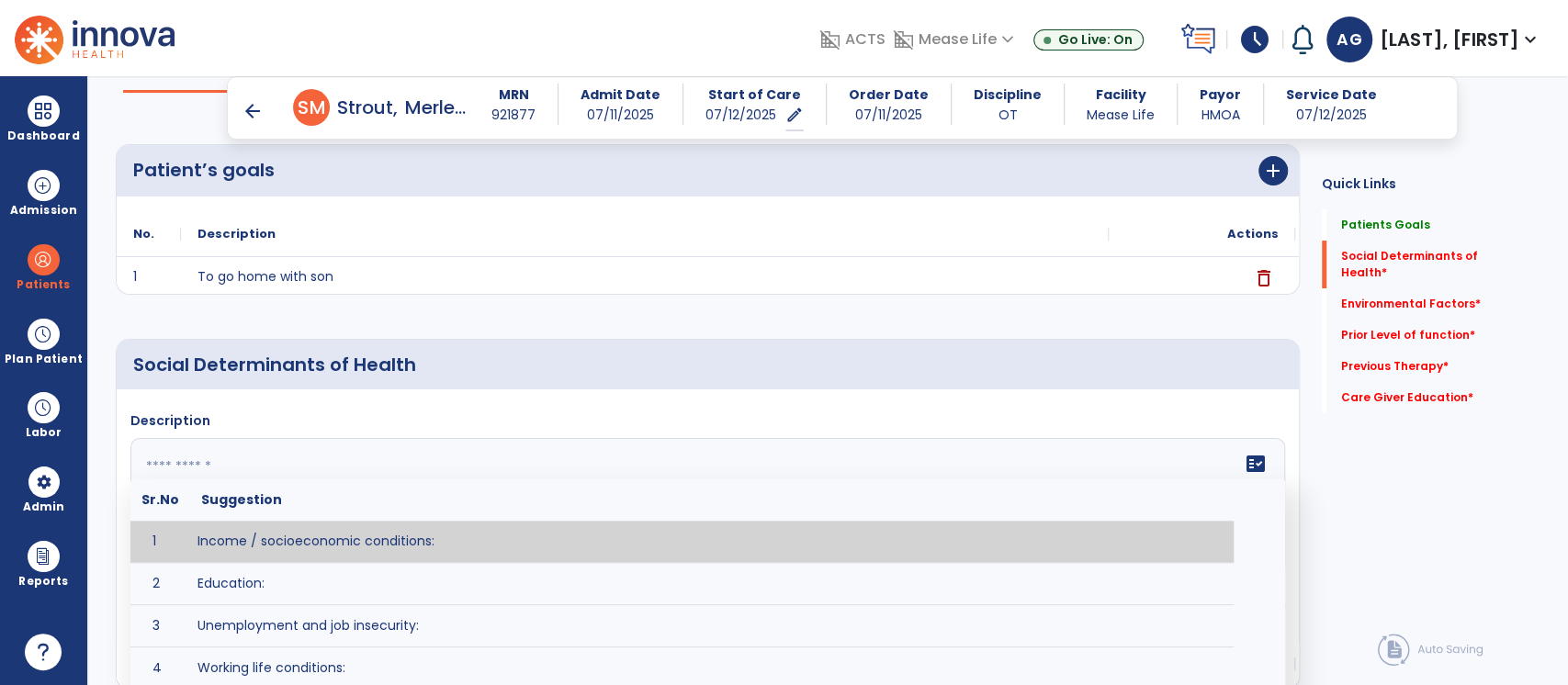 click 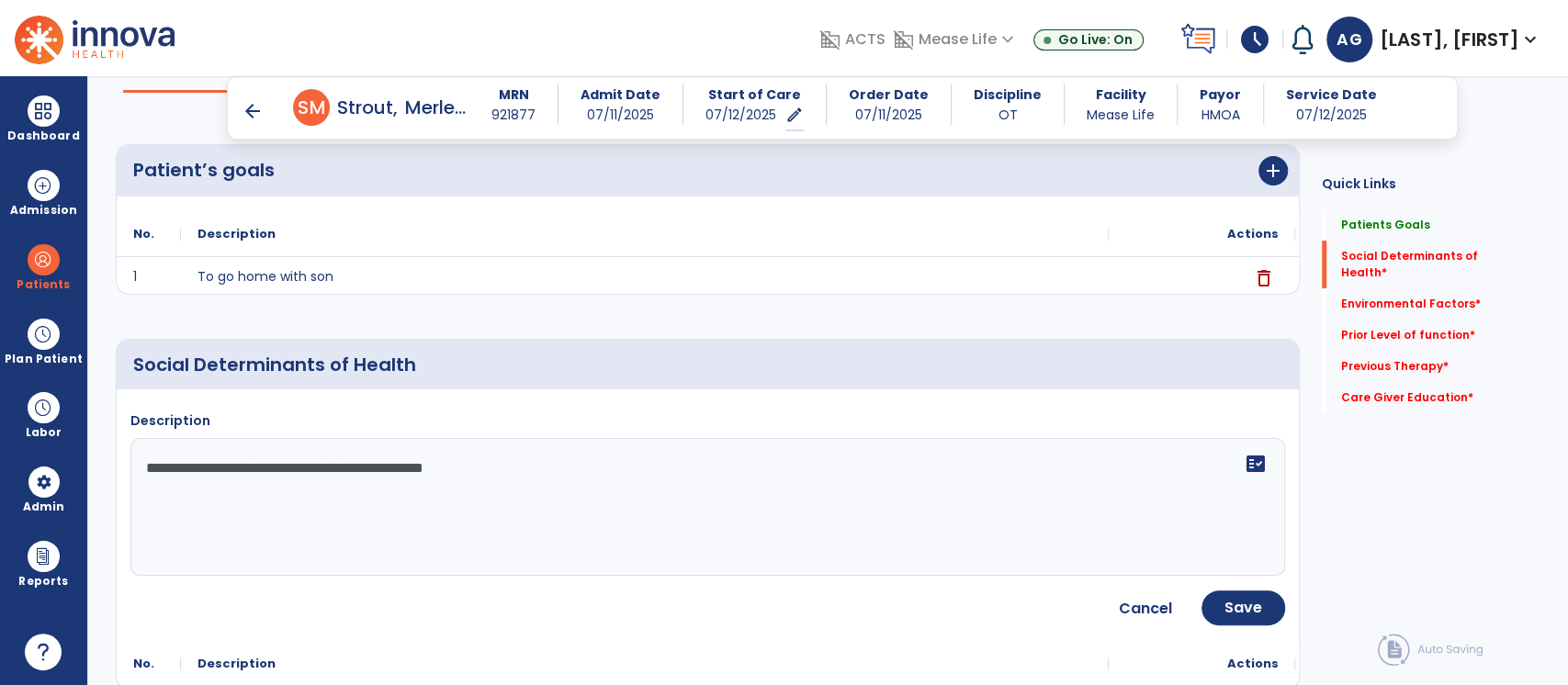 scroll, scrollTop: 410, scrollLeft: 0, axis: vertical 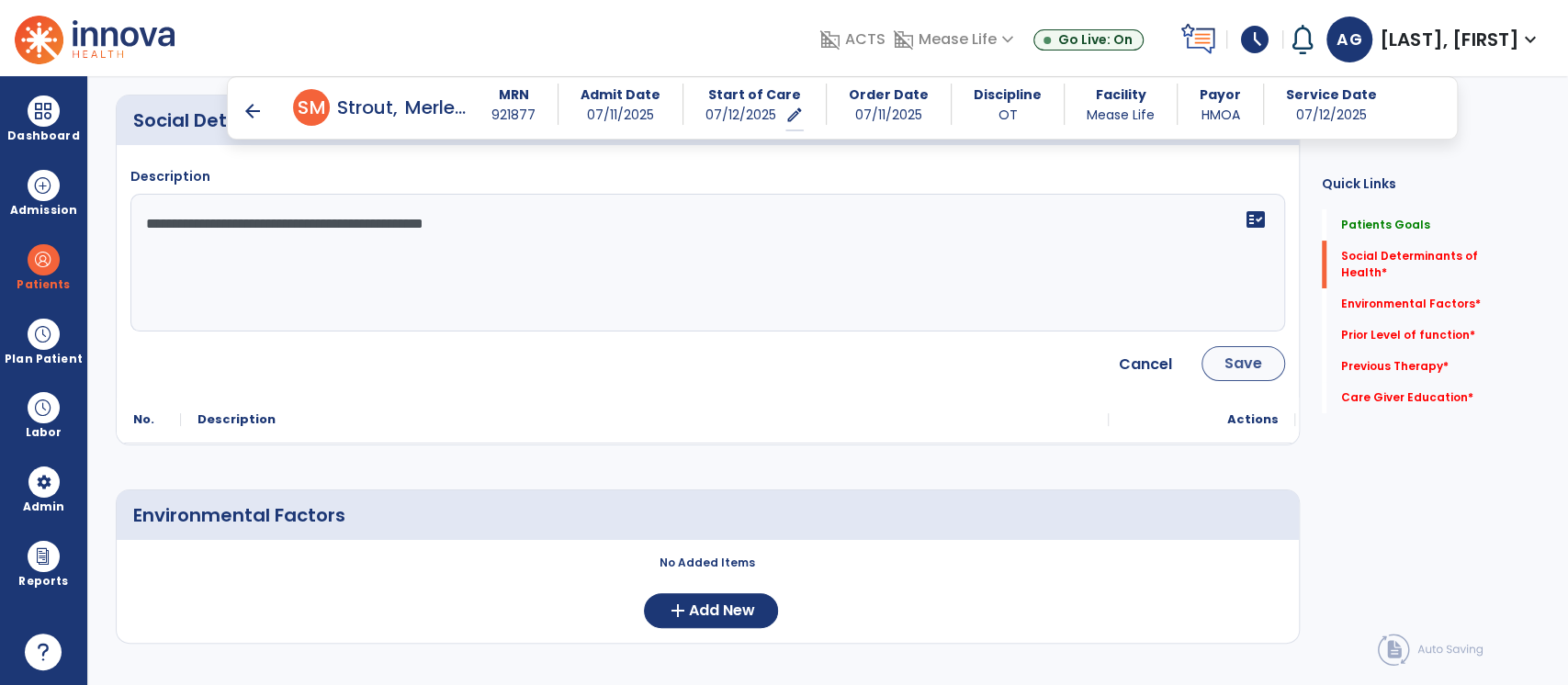 type on "**********" 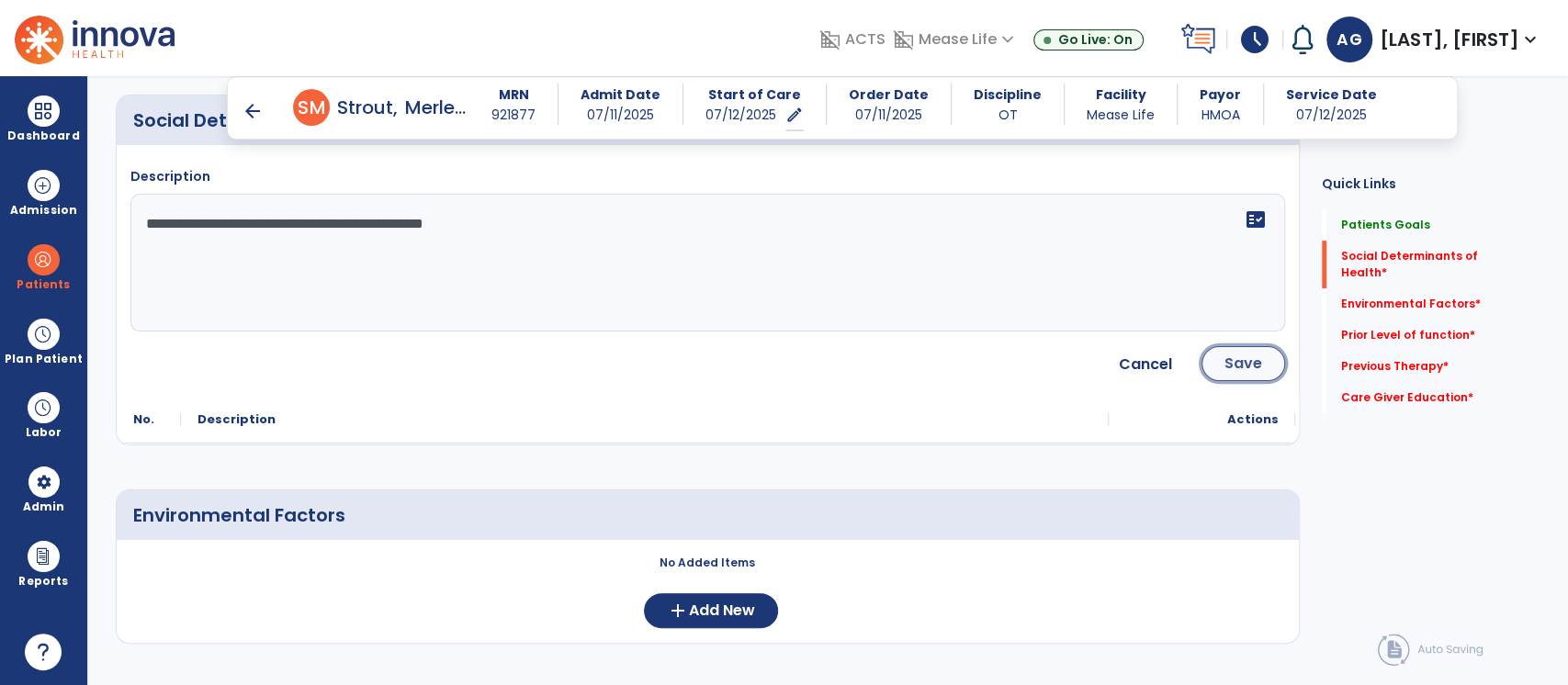 click on "Save" 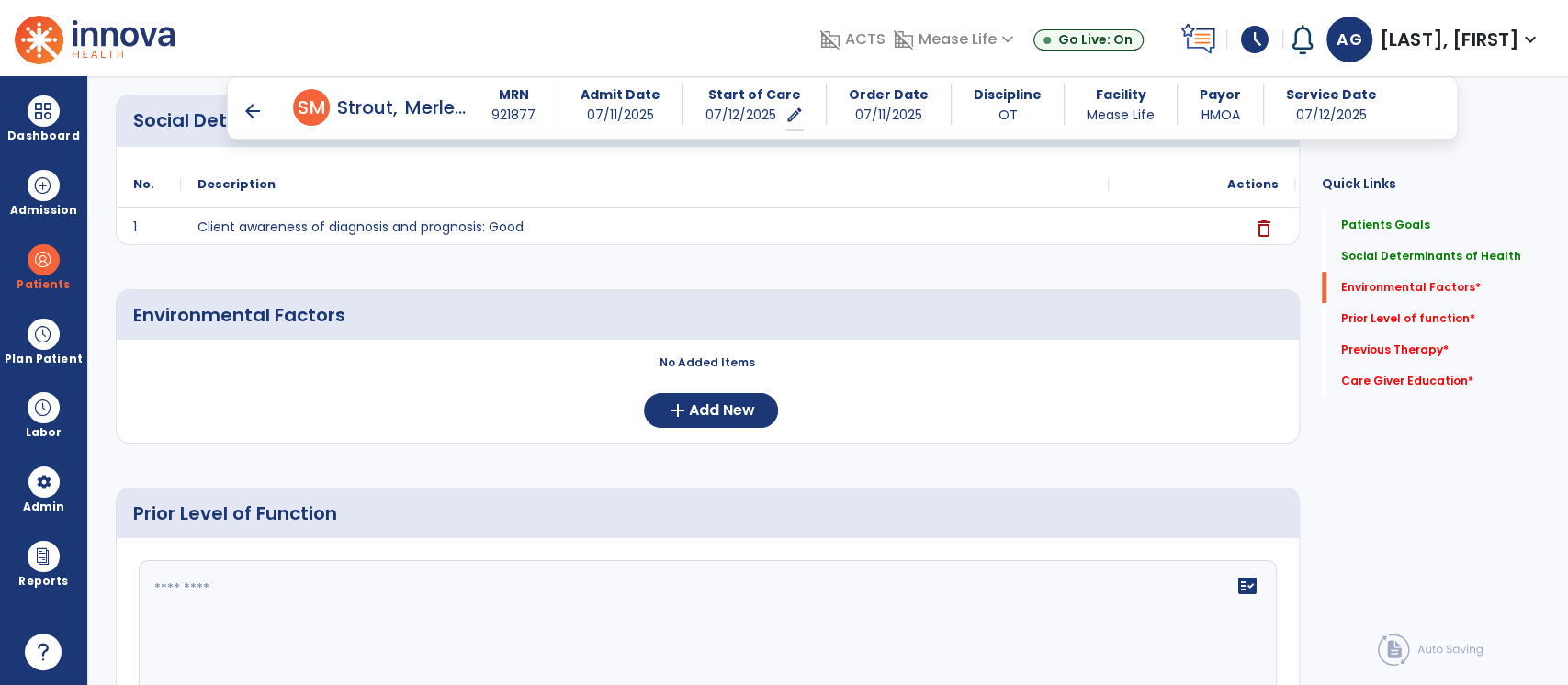 scroll, scrollTop: 471, scrollLeft: 0, axis: vertical 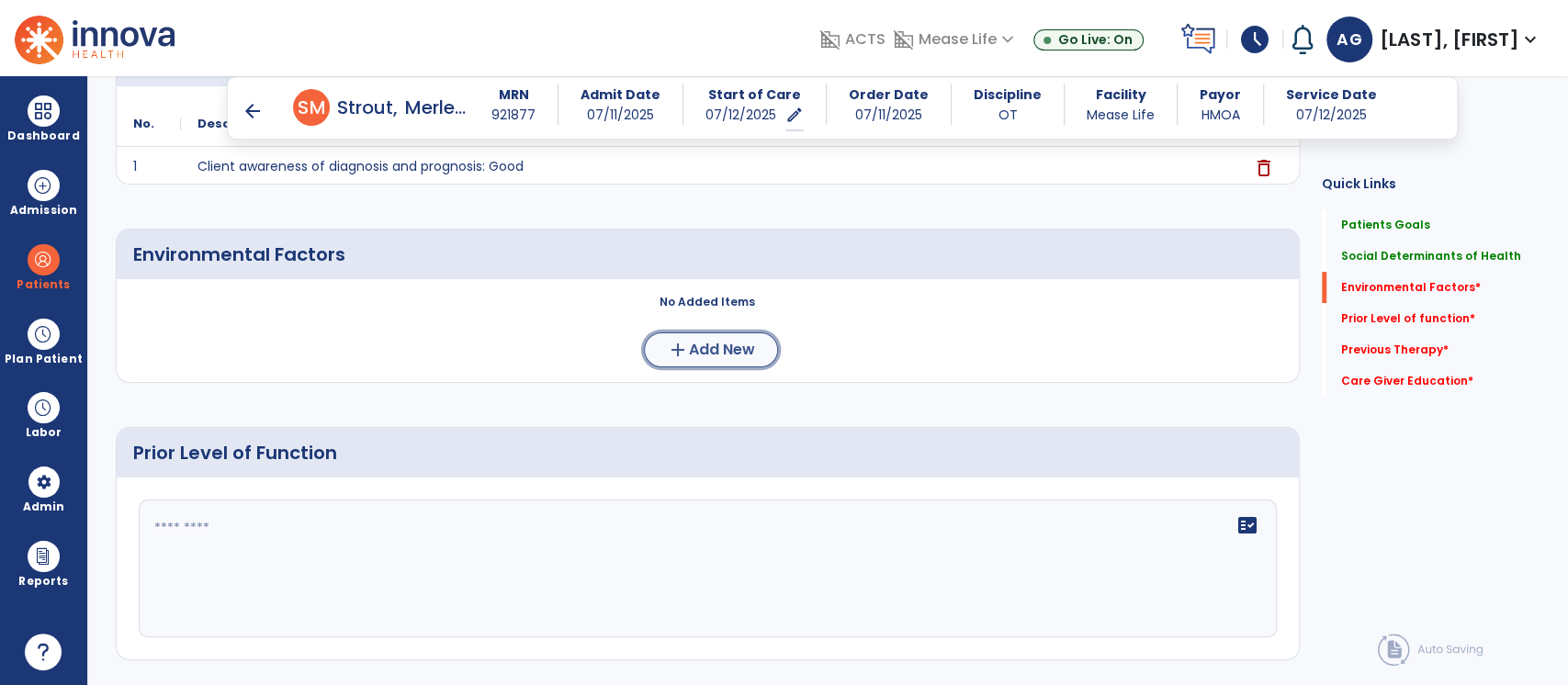 click on "Add New" 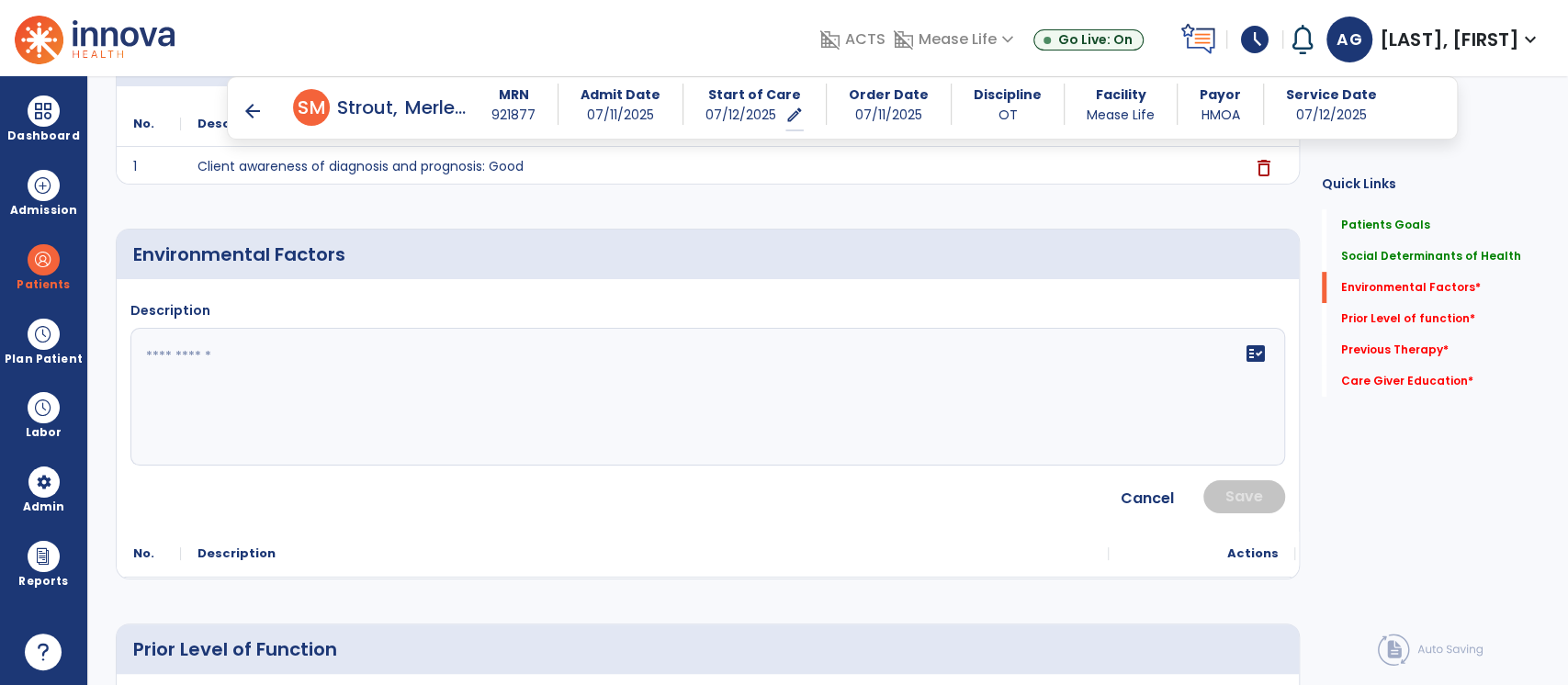 click 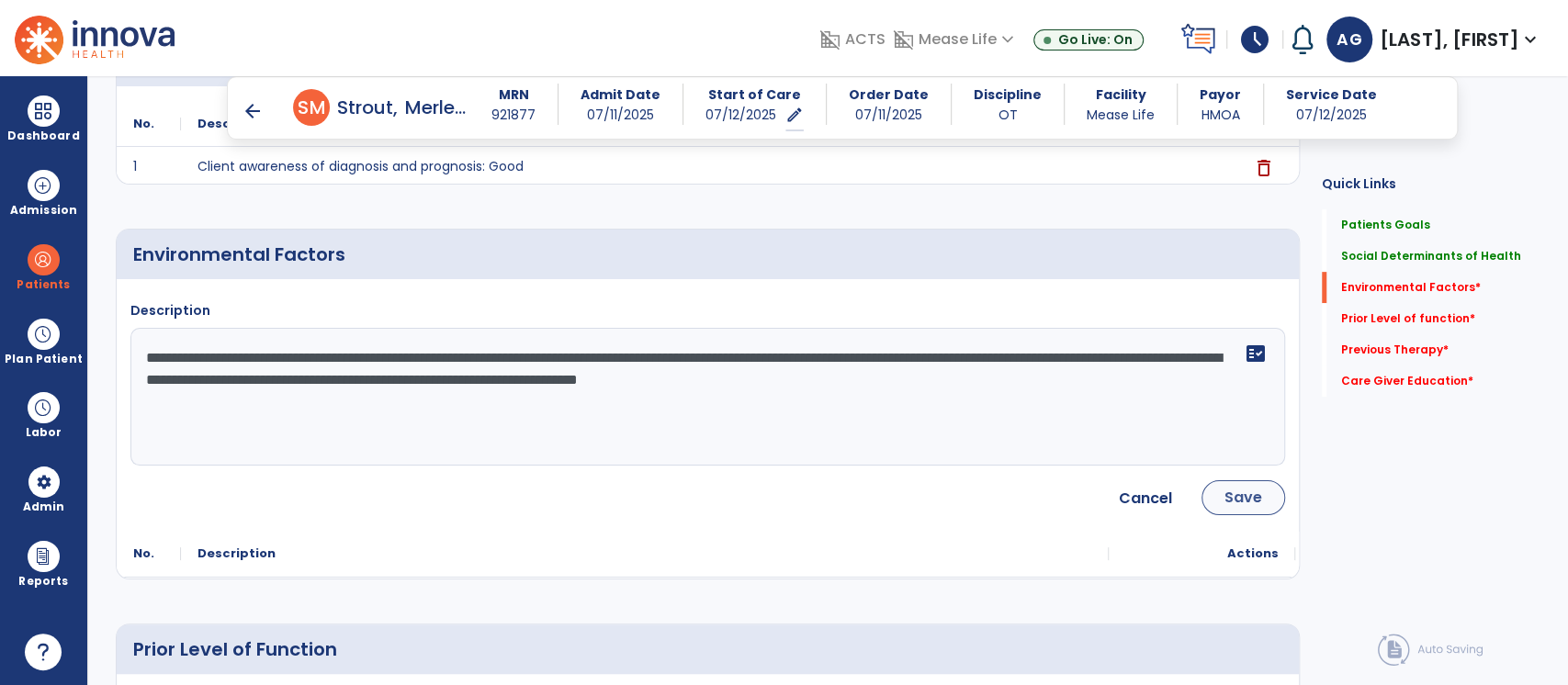 type on "**********" 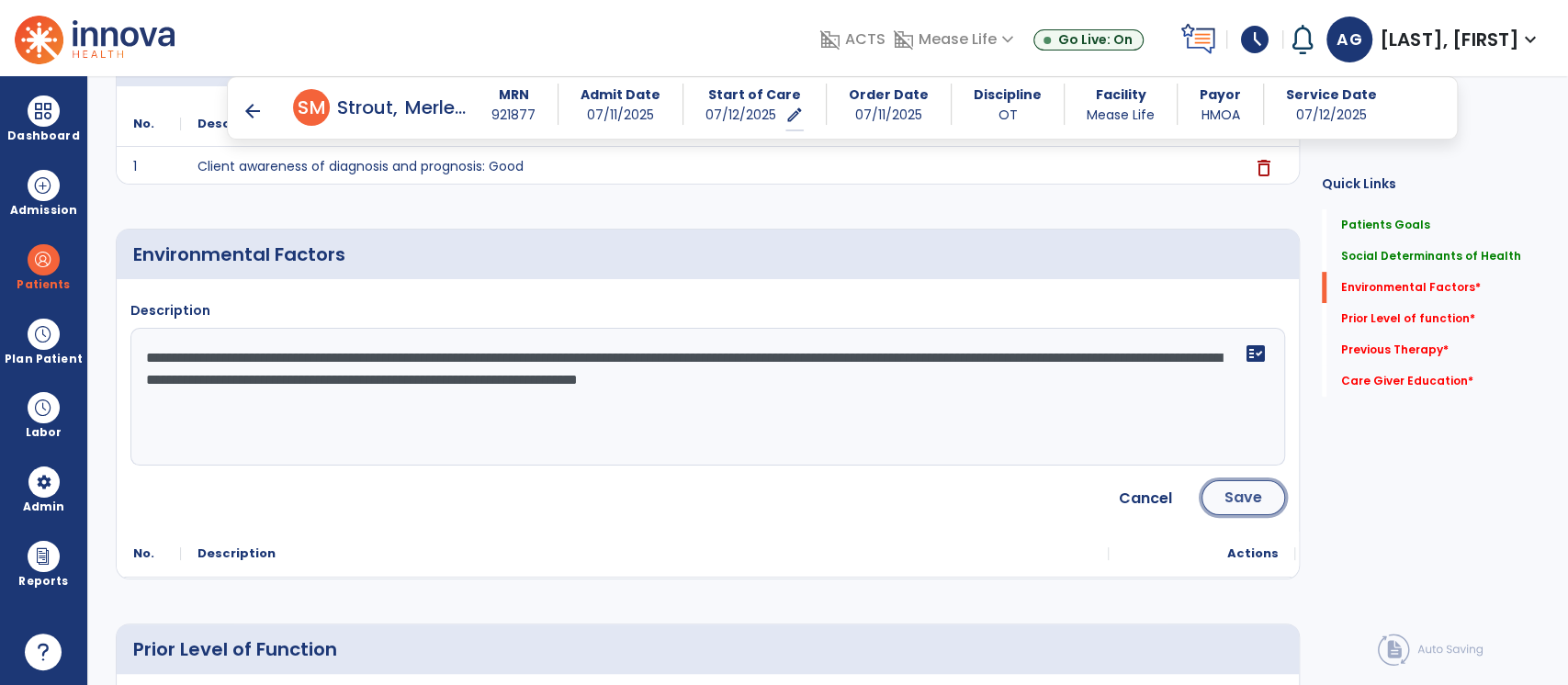 click on "Save" 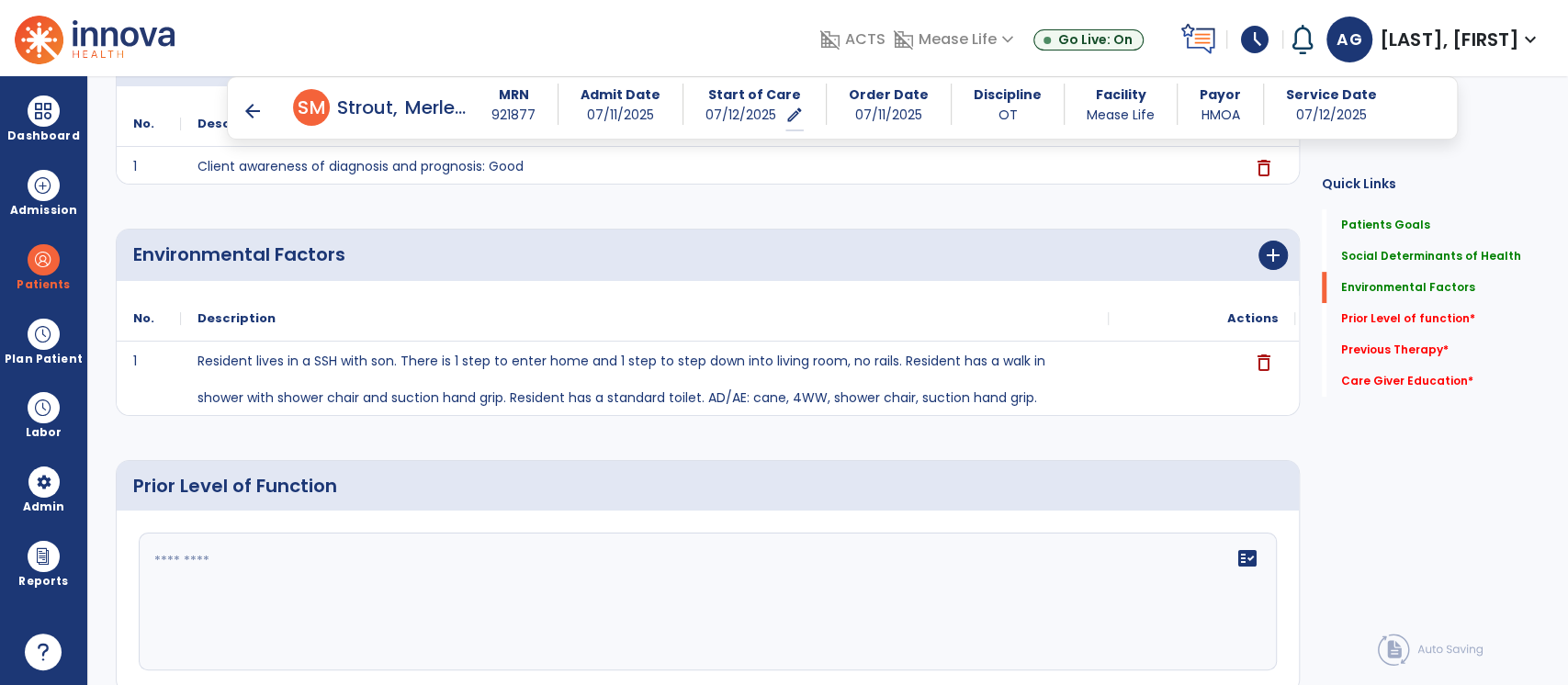 scroll, scrollTop: 662, scrollLeft: 0, axis: vertical 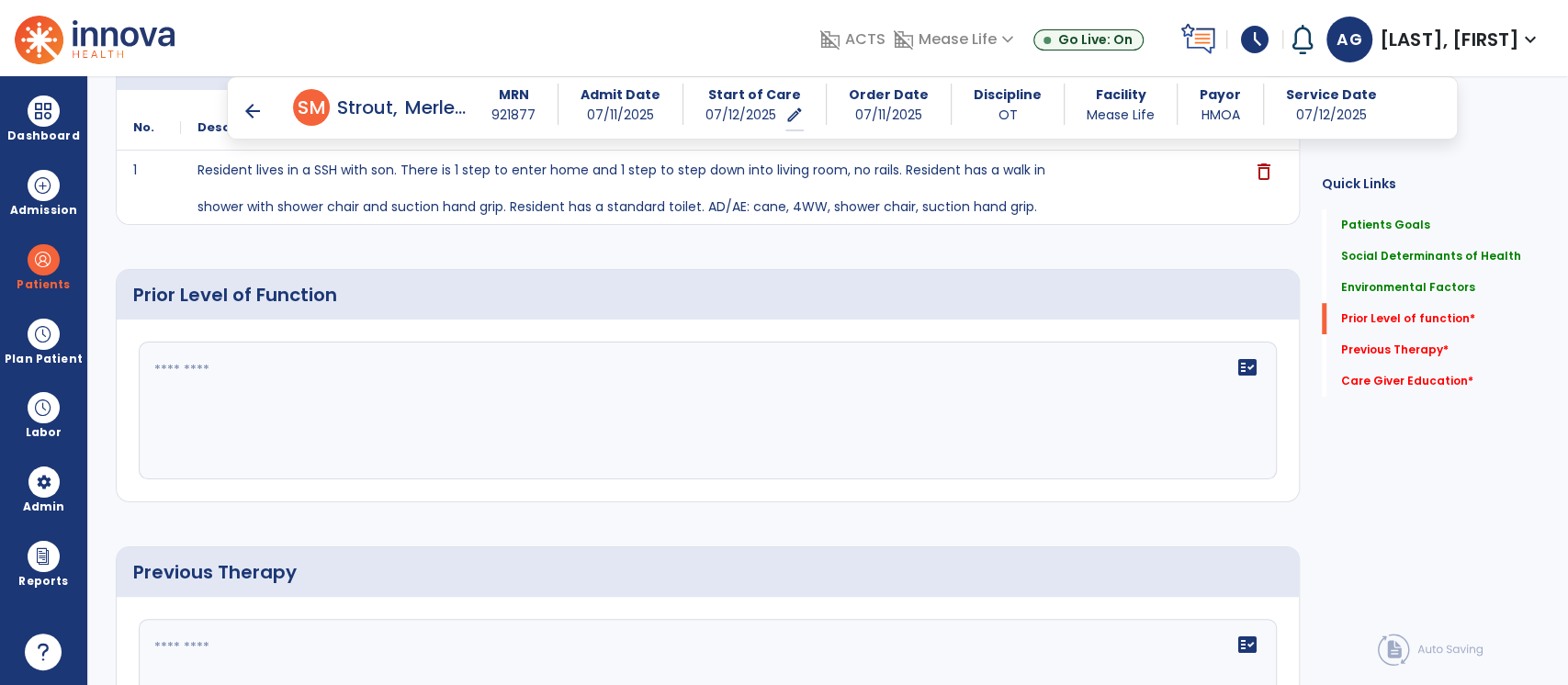 click 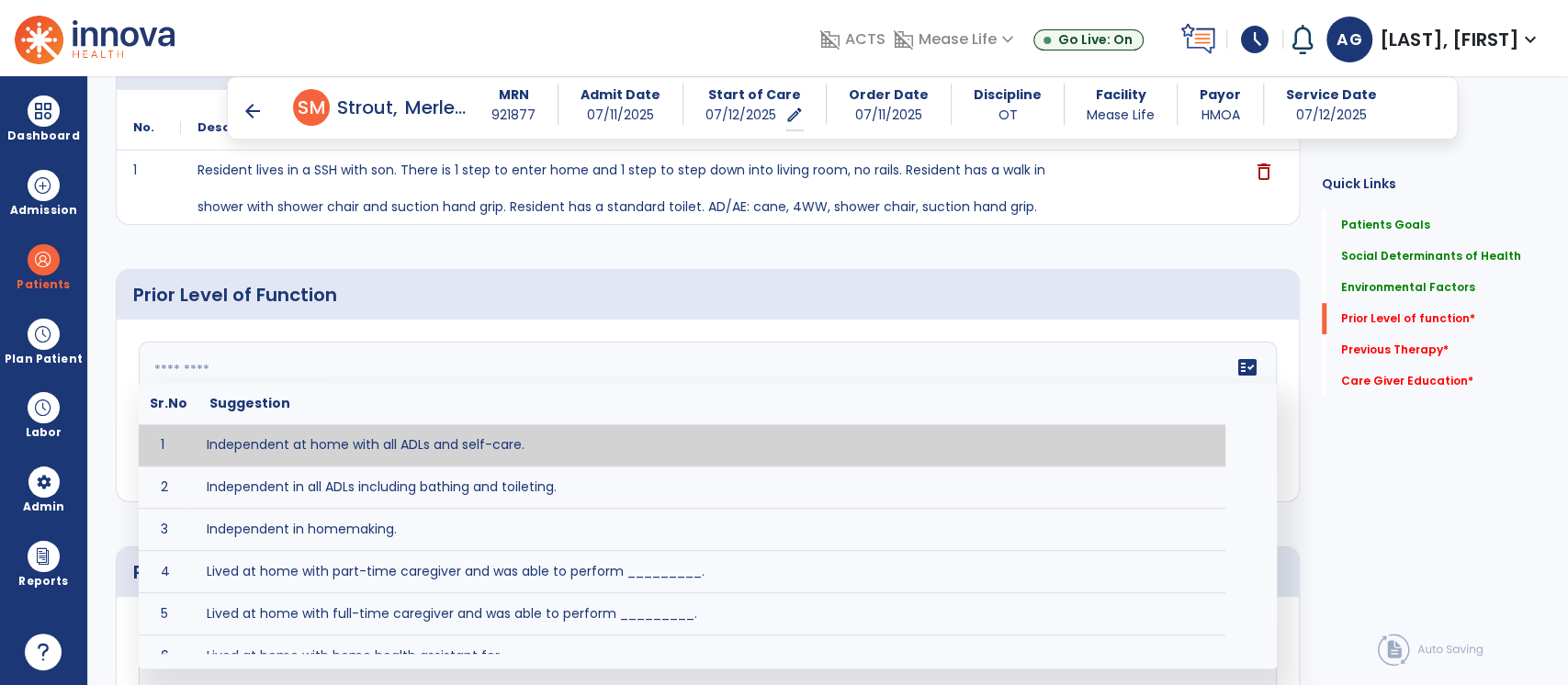 click 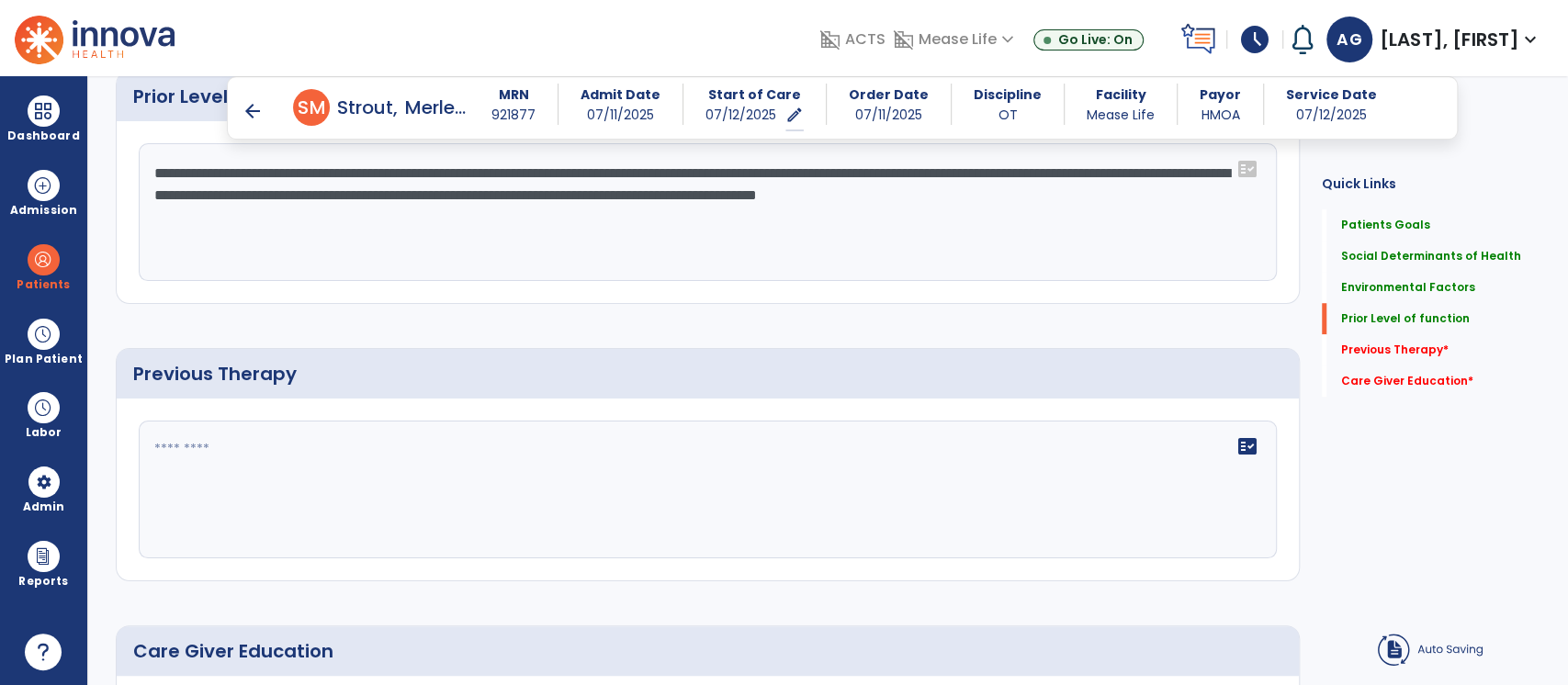 type on "**********" 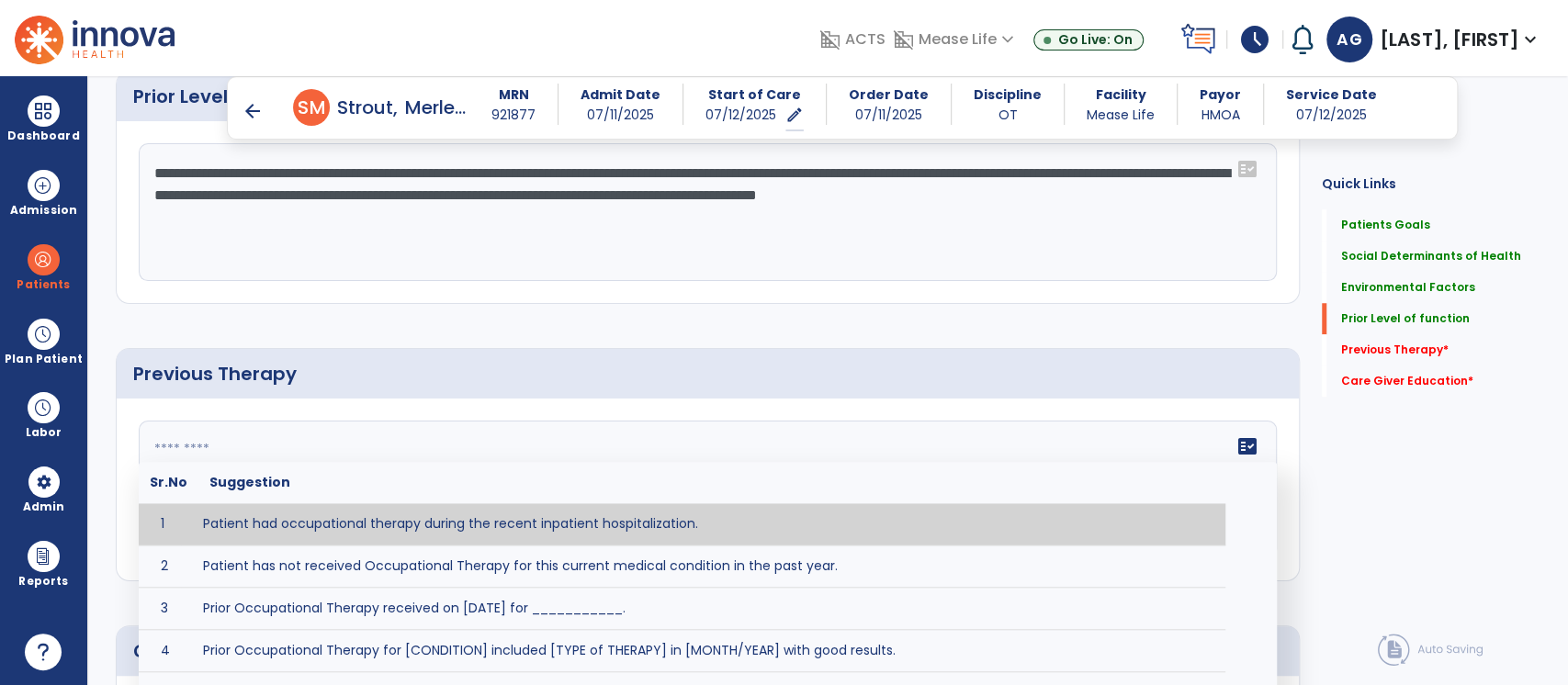 scroll, scrollTop: 860, scrollLeft: 0, axis: vertical 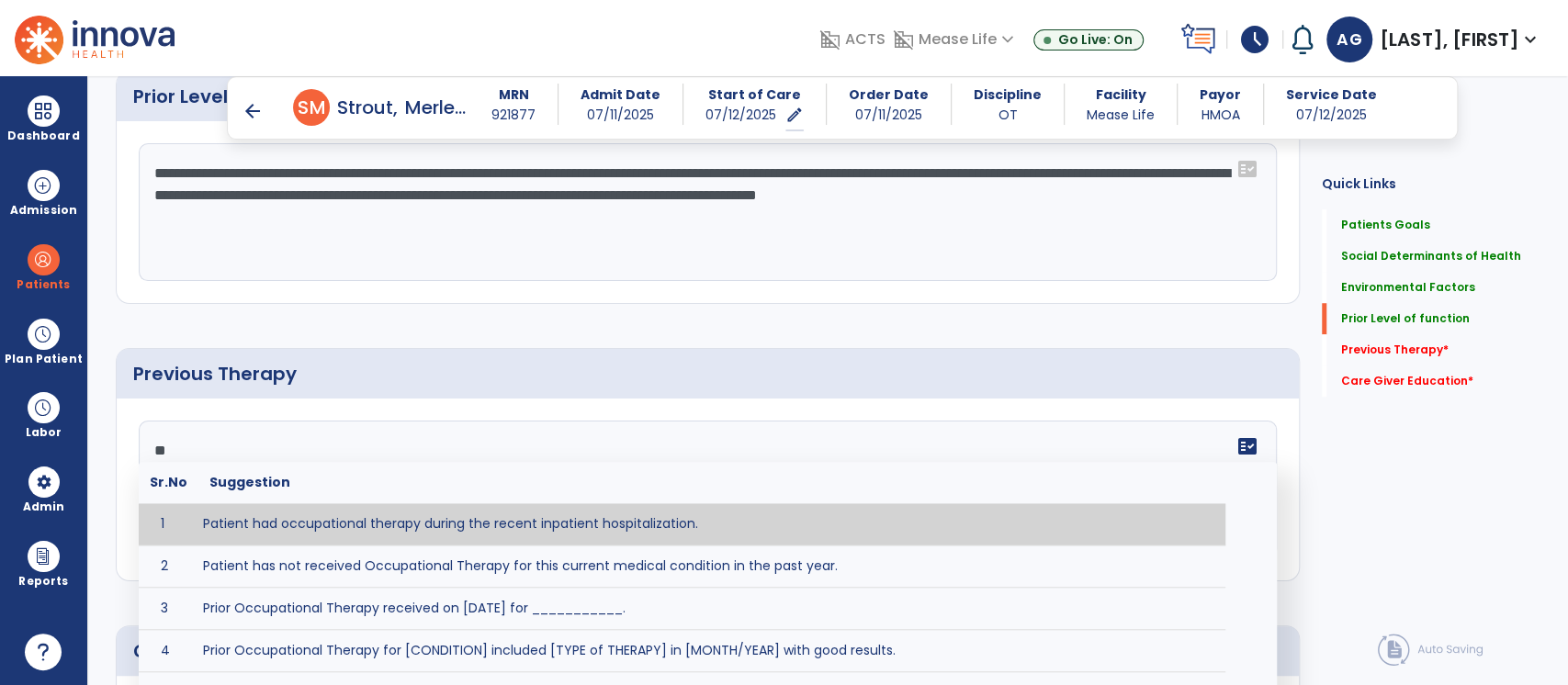 click on "**" 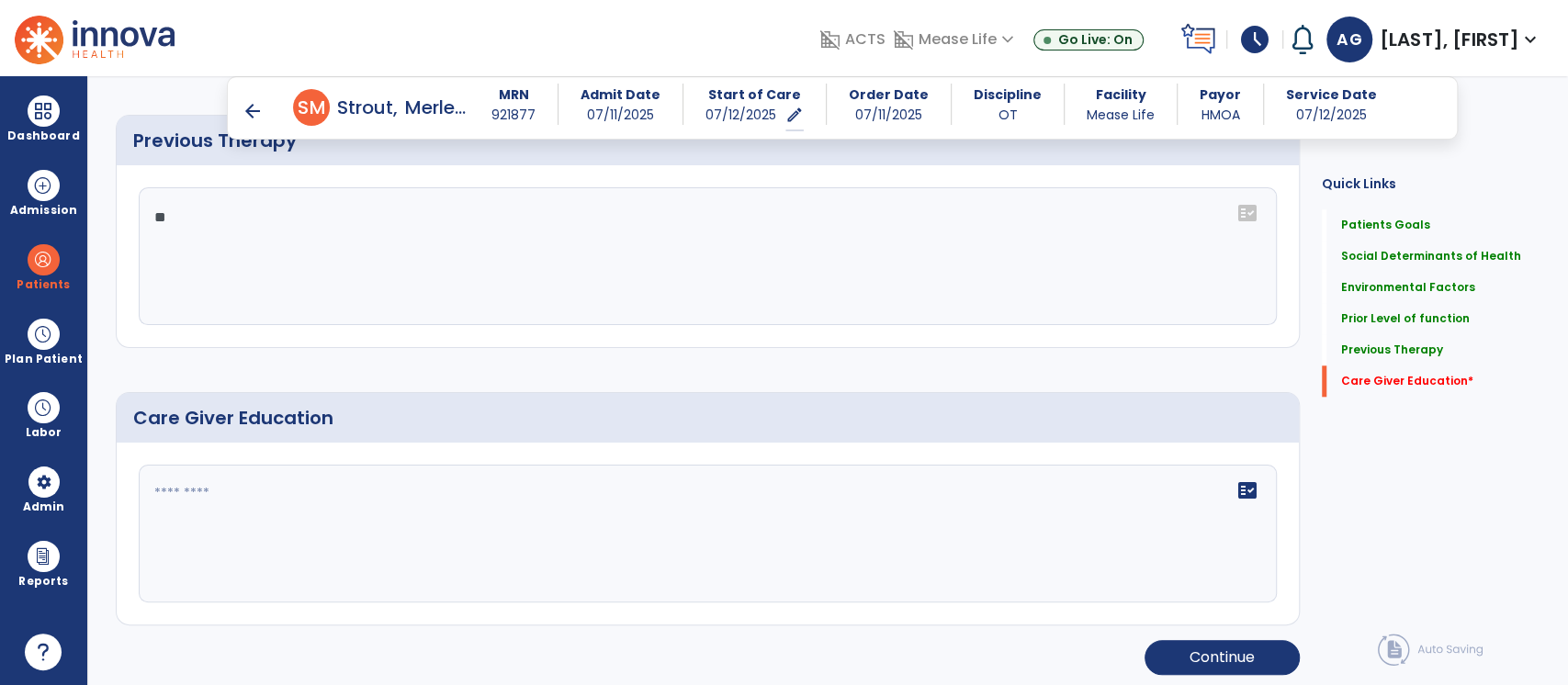 scroll, scrollTop: 1096, scrollLeft: 0, axis: vertical 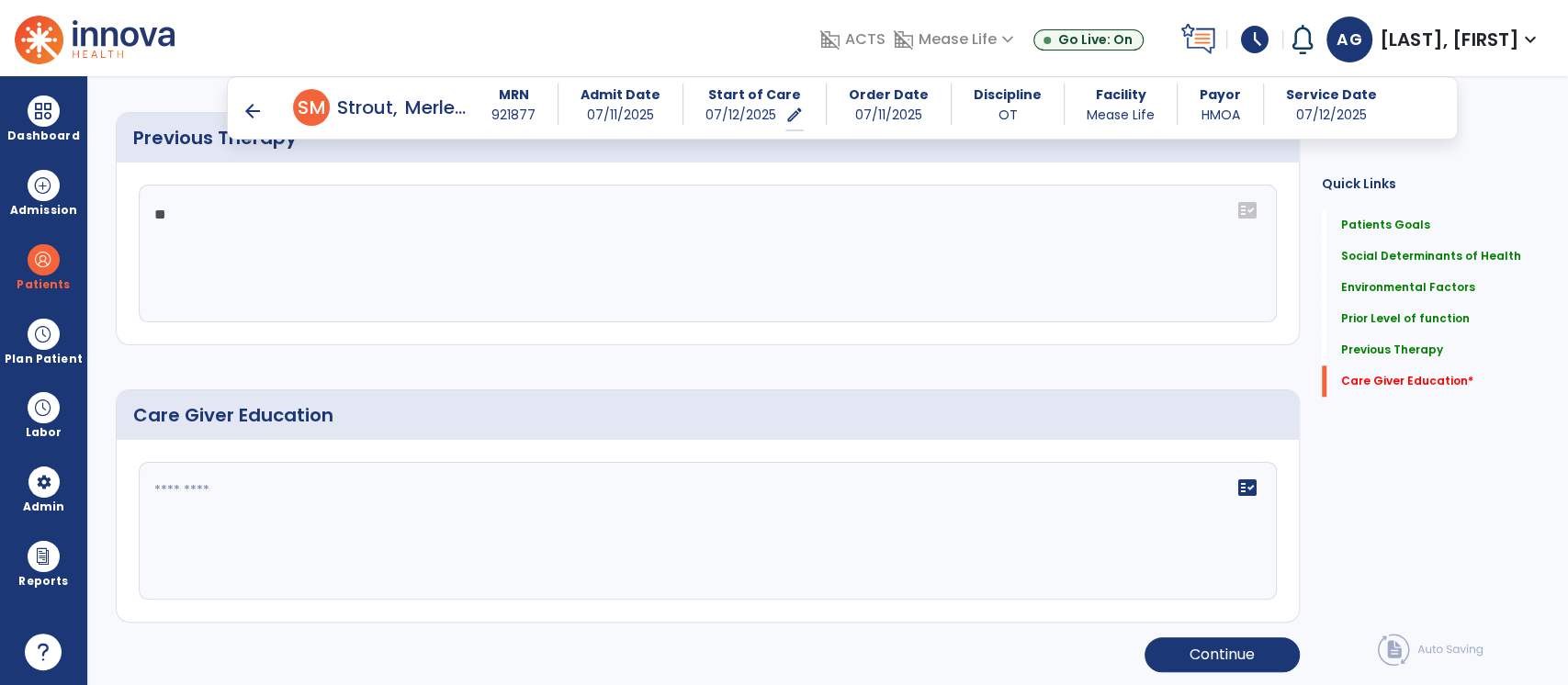 type on "**" 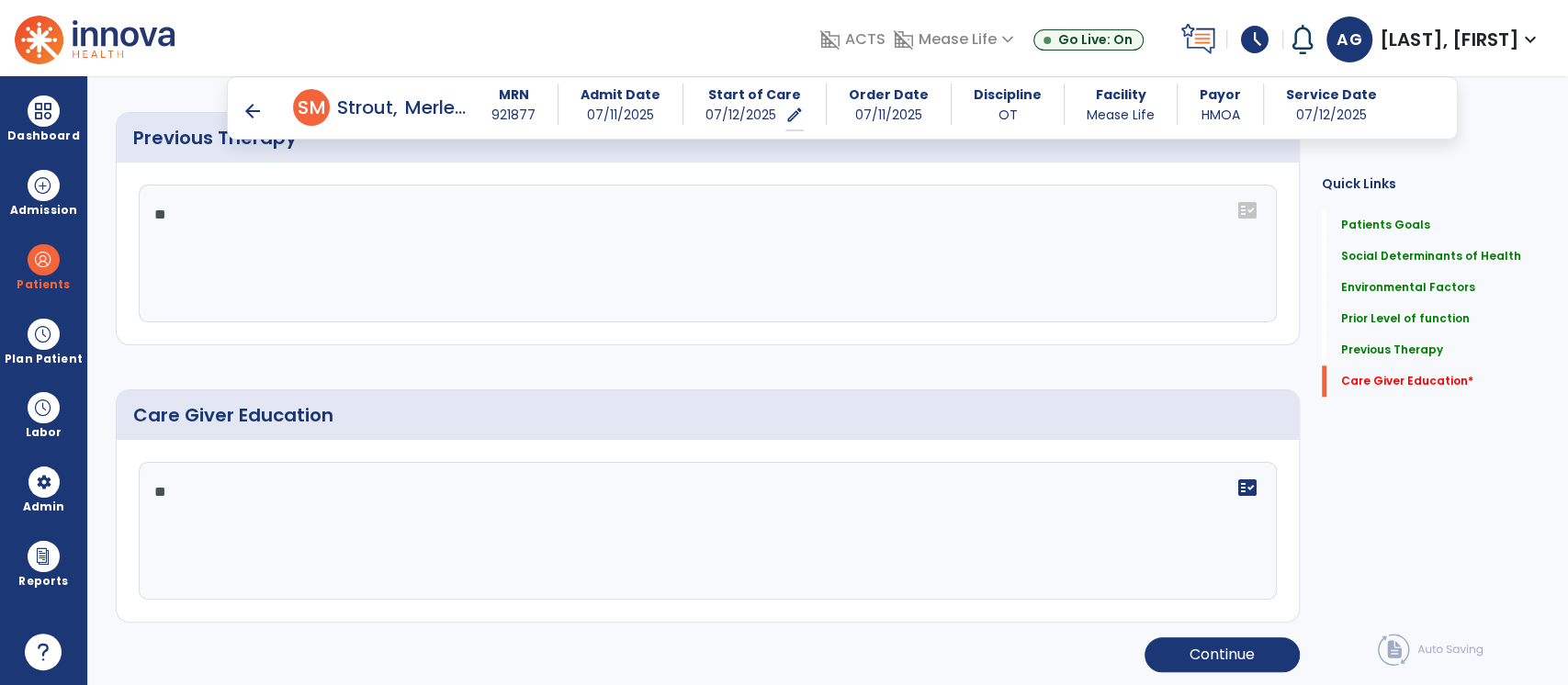 click on "**" 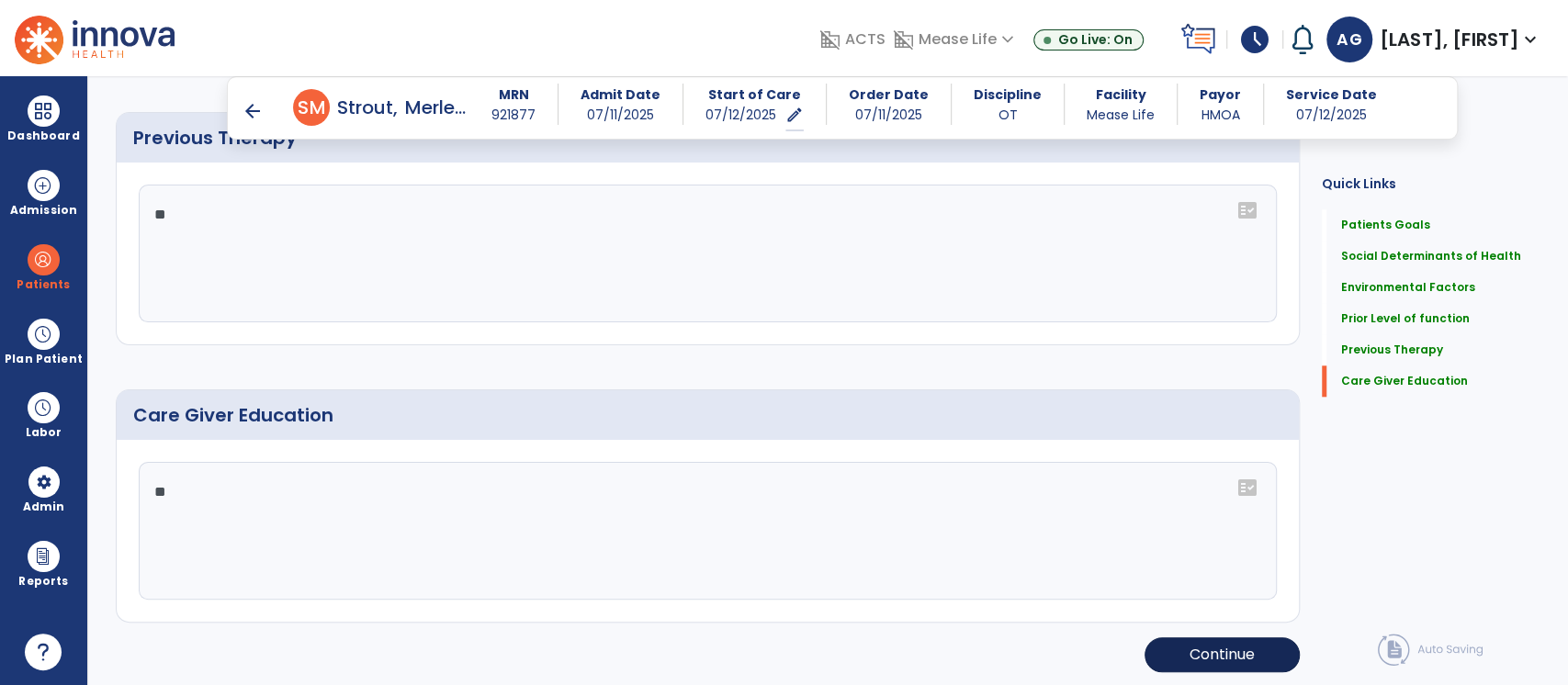 type on "**" 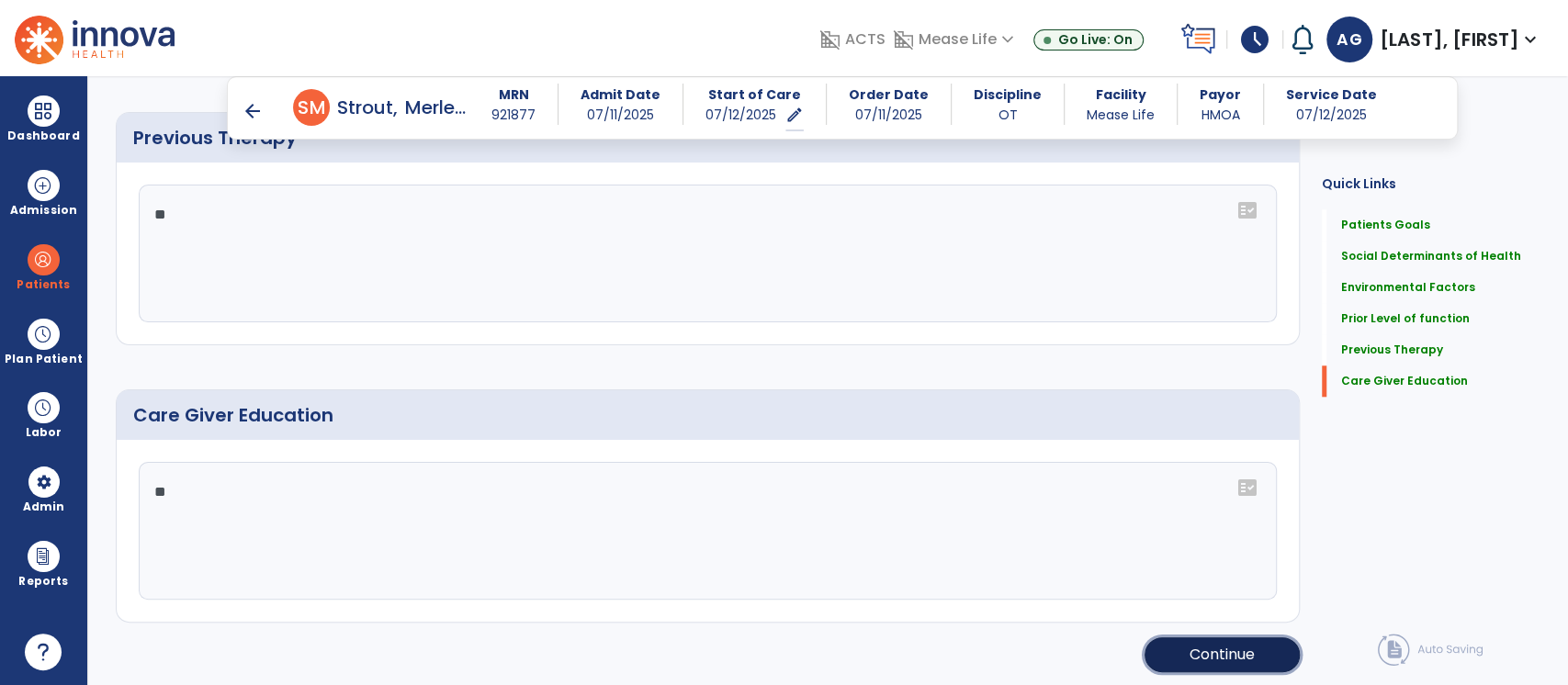 click on "Continue" 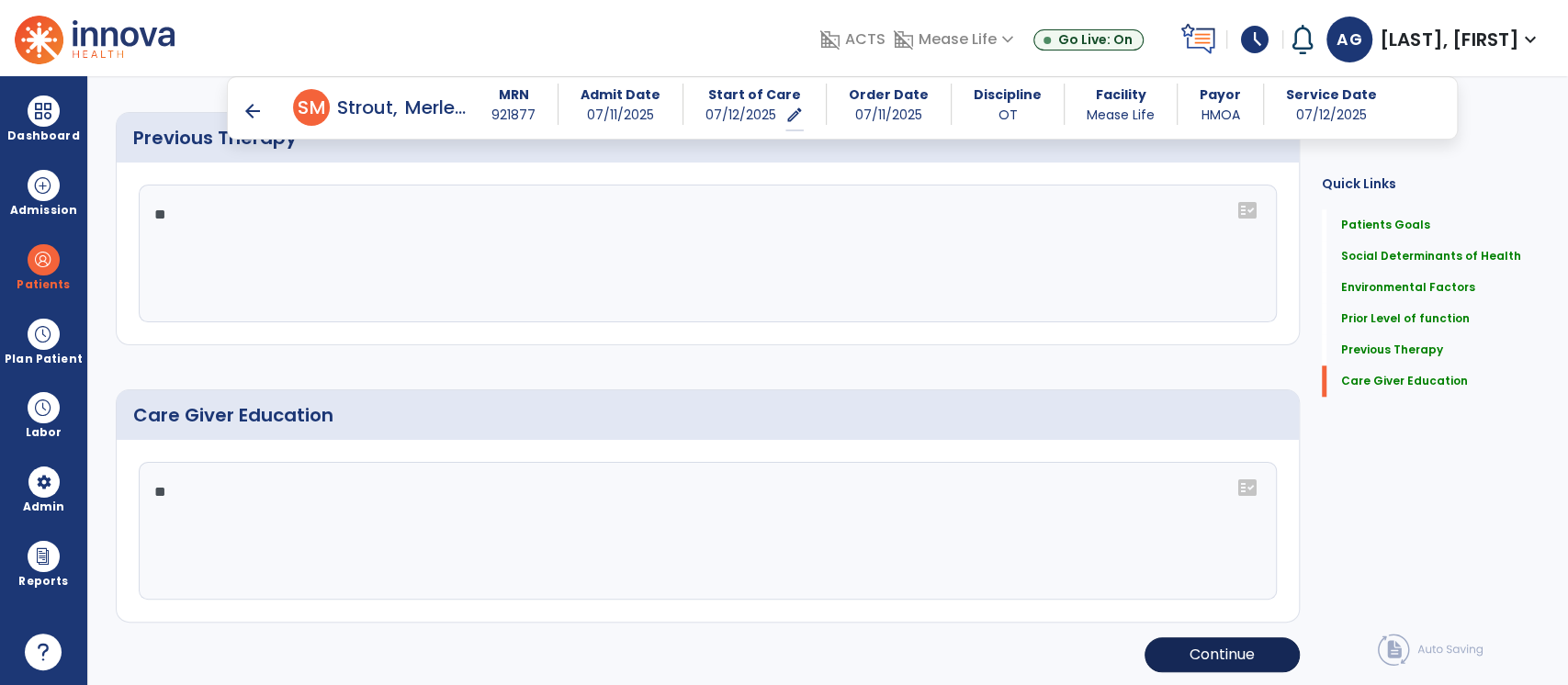 scroll, scrollTop: 196, scrollLeft: 0, axis: vertical 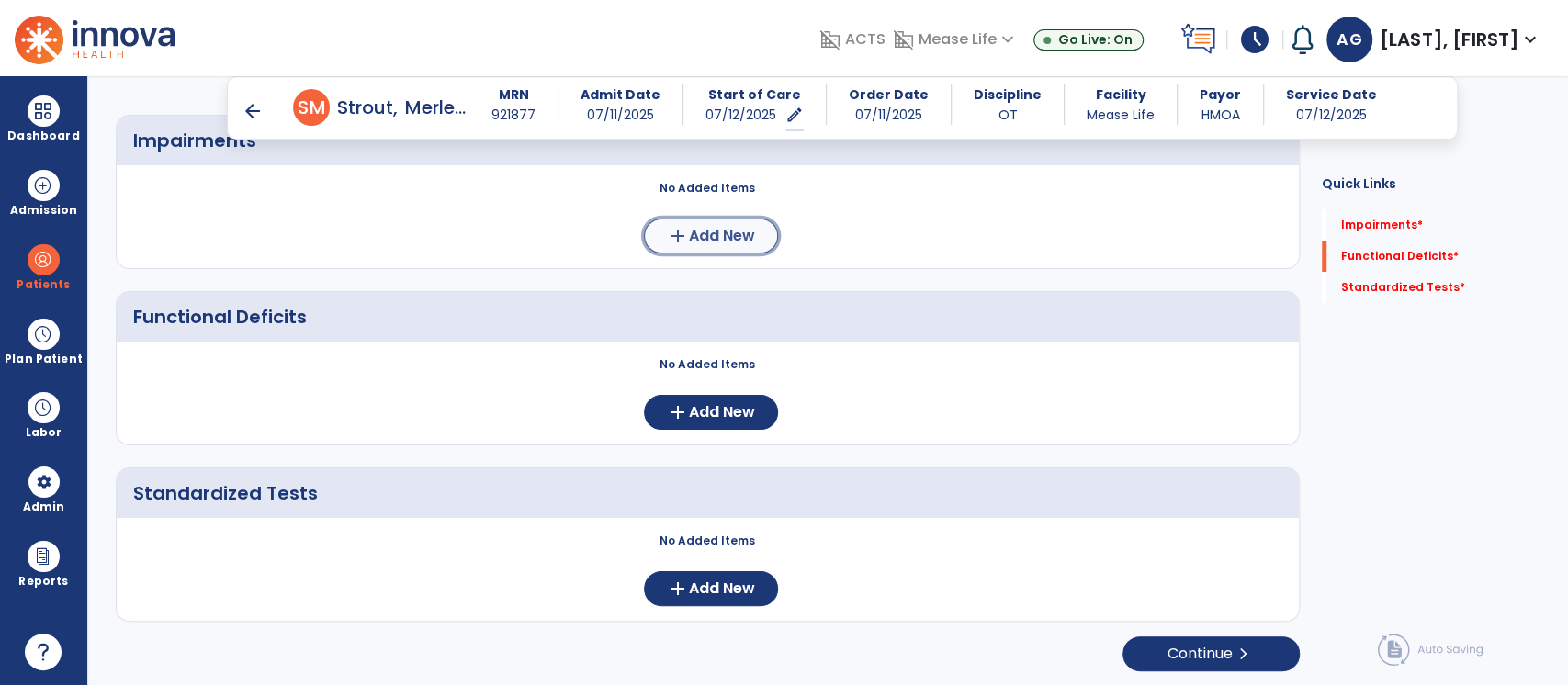 click on "Add New" 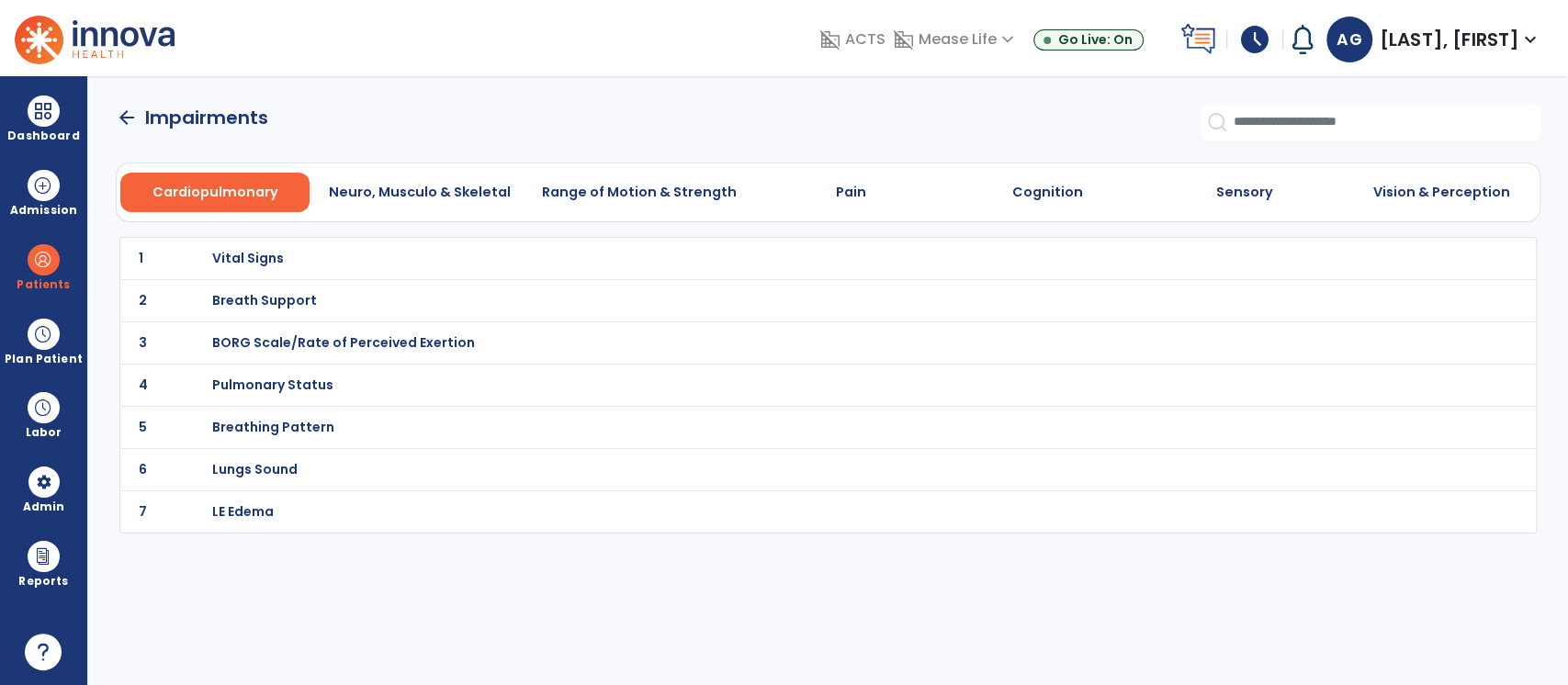 scroll, scrollTop: 0, scrollLeft: 0, axis: both 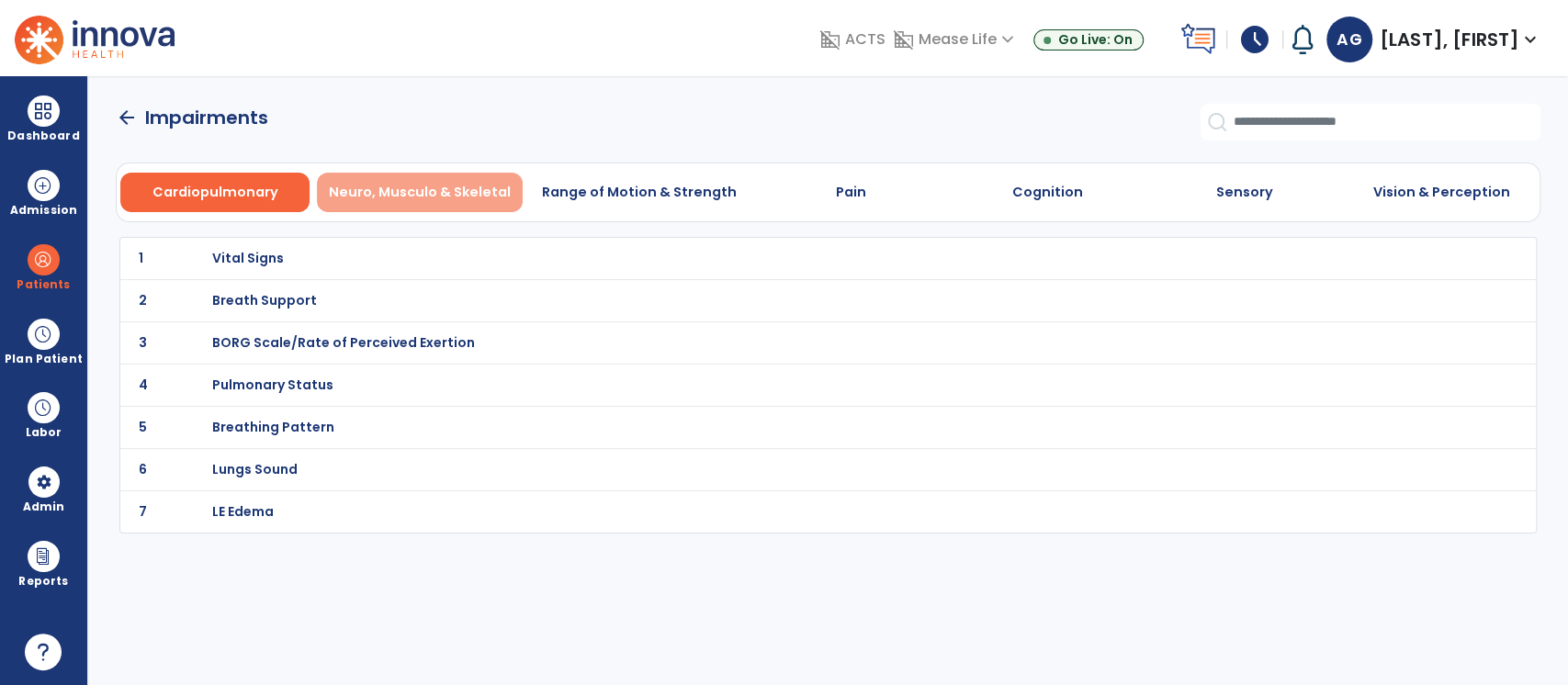 click on "Neuro, Musculo & Skeletal" at bounding box center (420, 192) 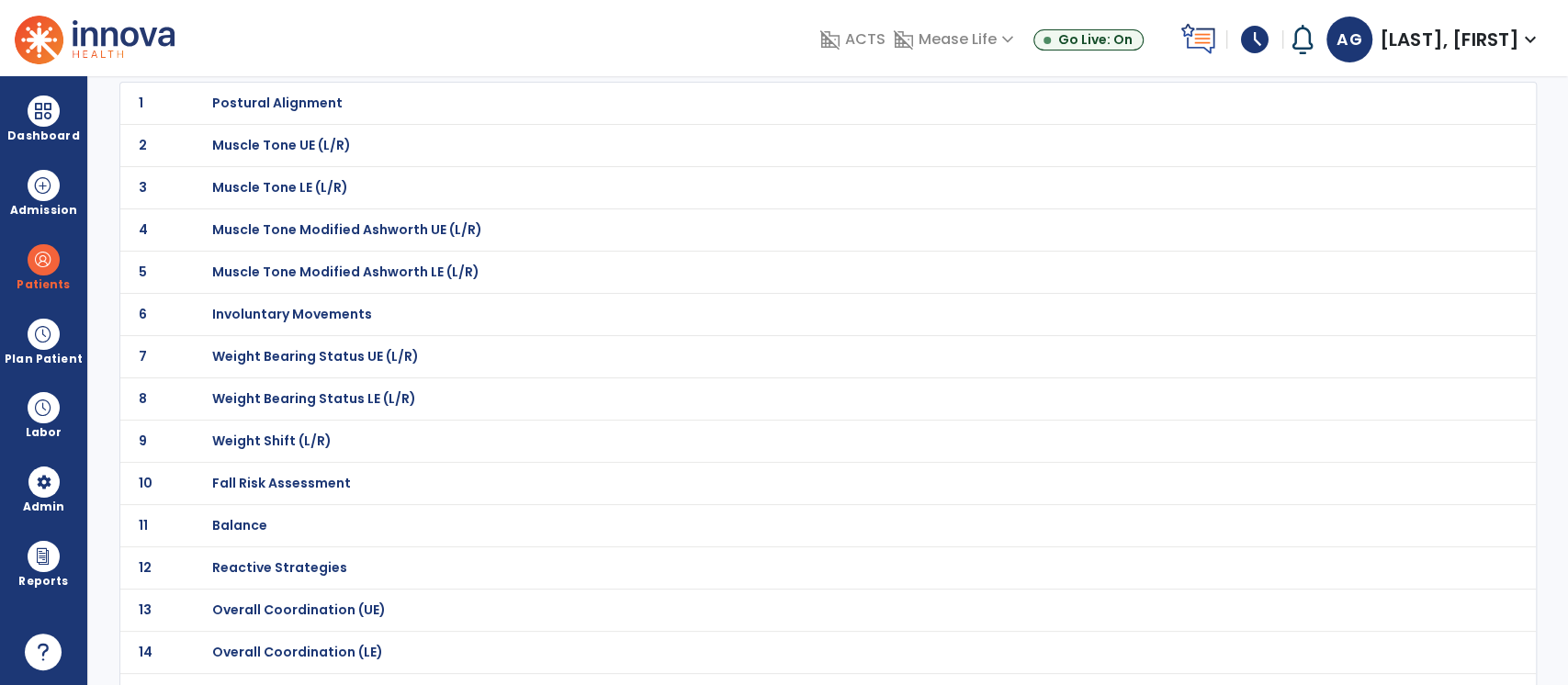 scroll, scrollTop: 156, scrollLeft: 0, axis: vertical 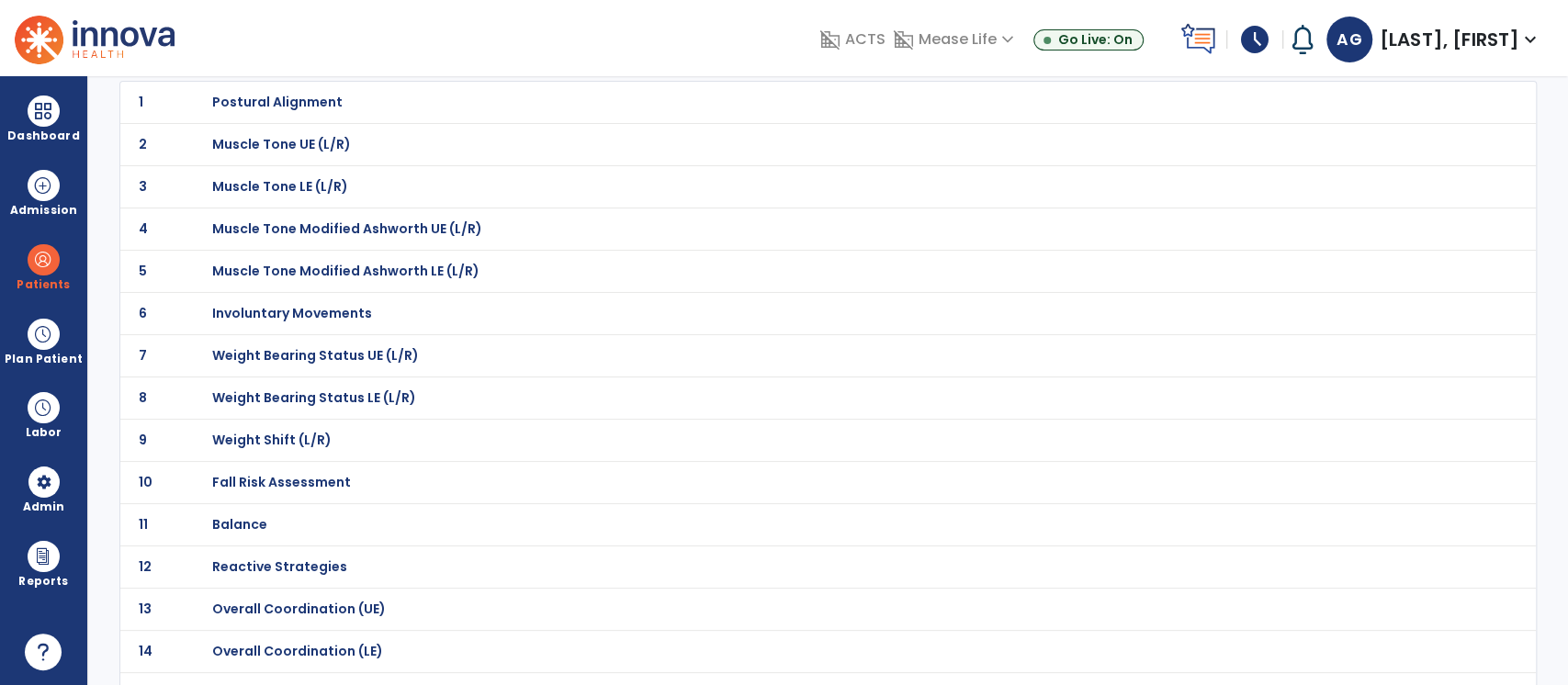 click on "Fall Risk Assessment" at bounding box center [277, 102] 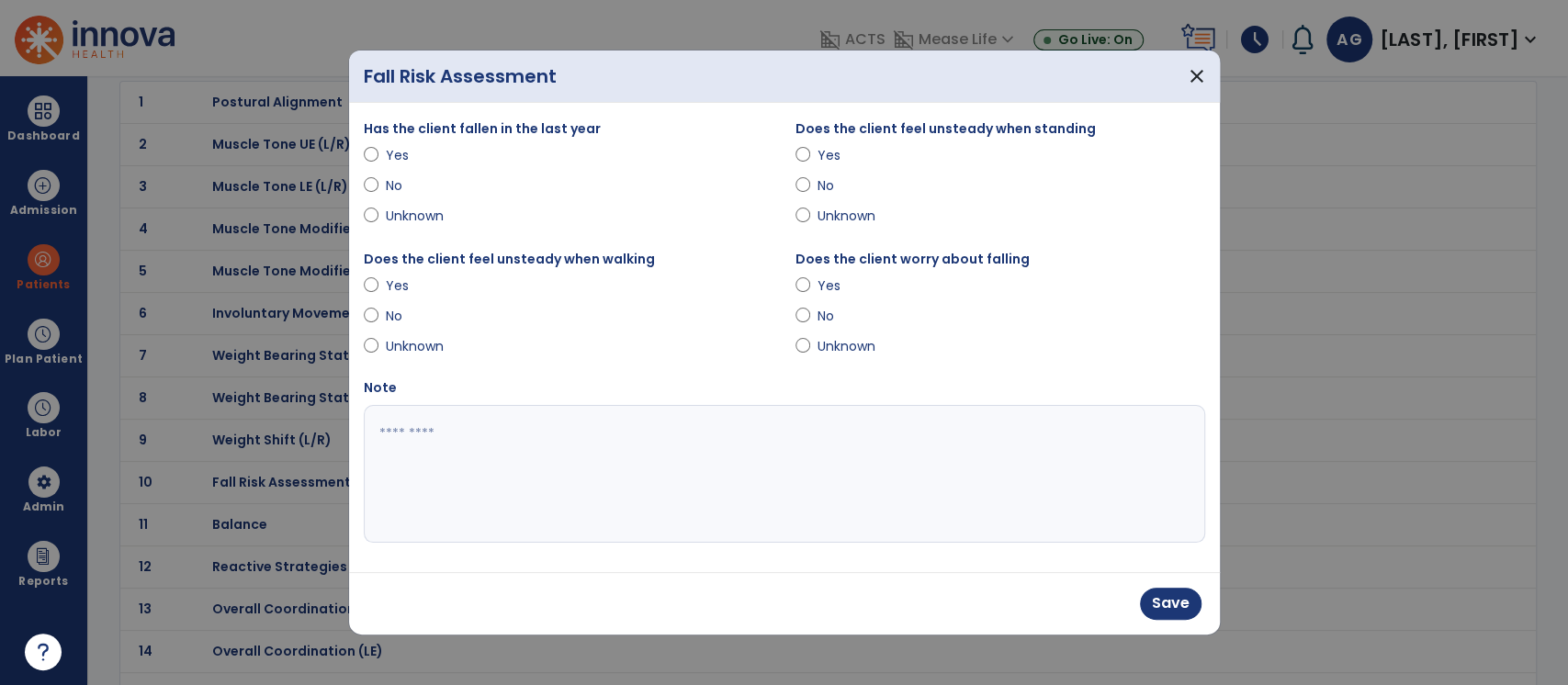 click at bounding box center [784, 474] 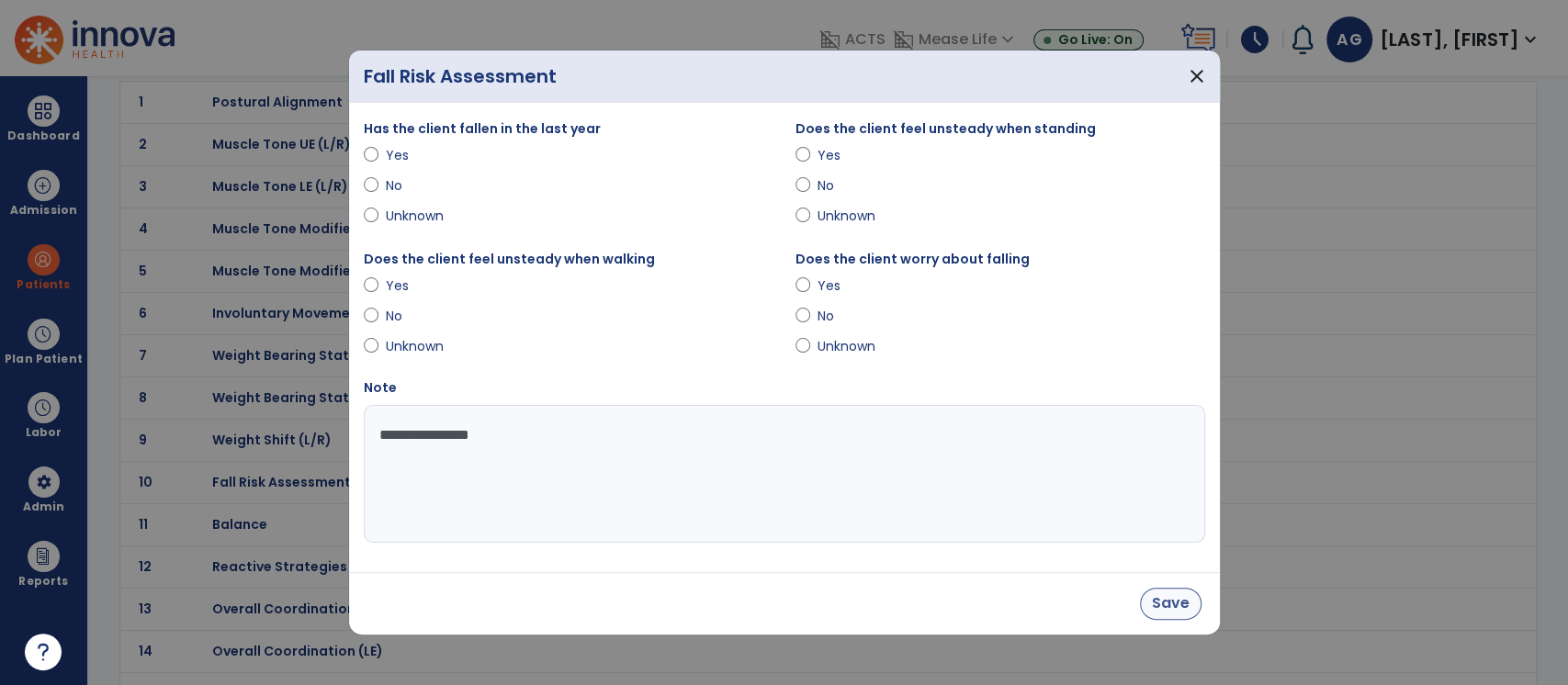 type on "**********" 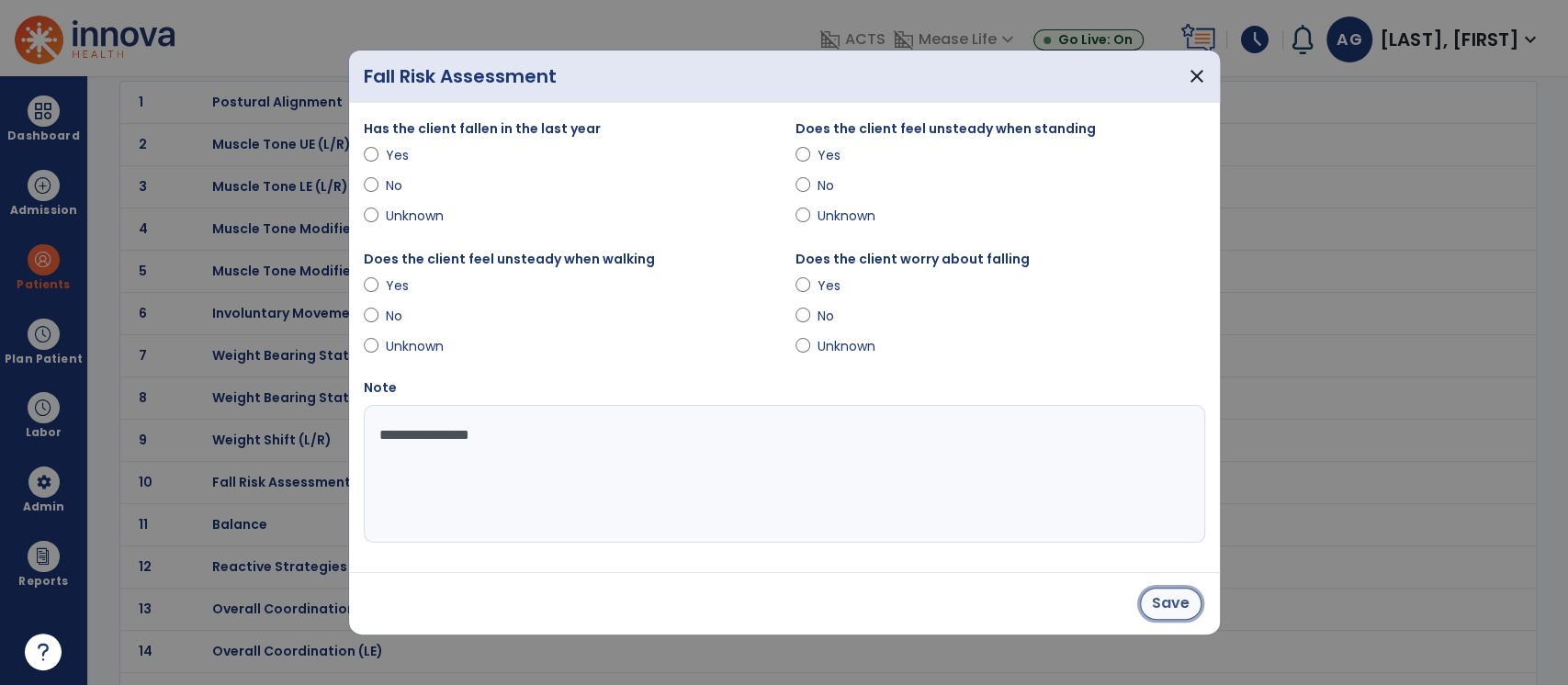 click on "Save" at bounding box center [1170, 603] 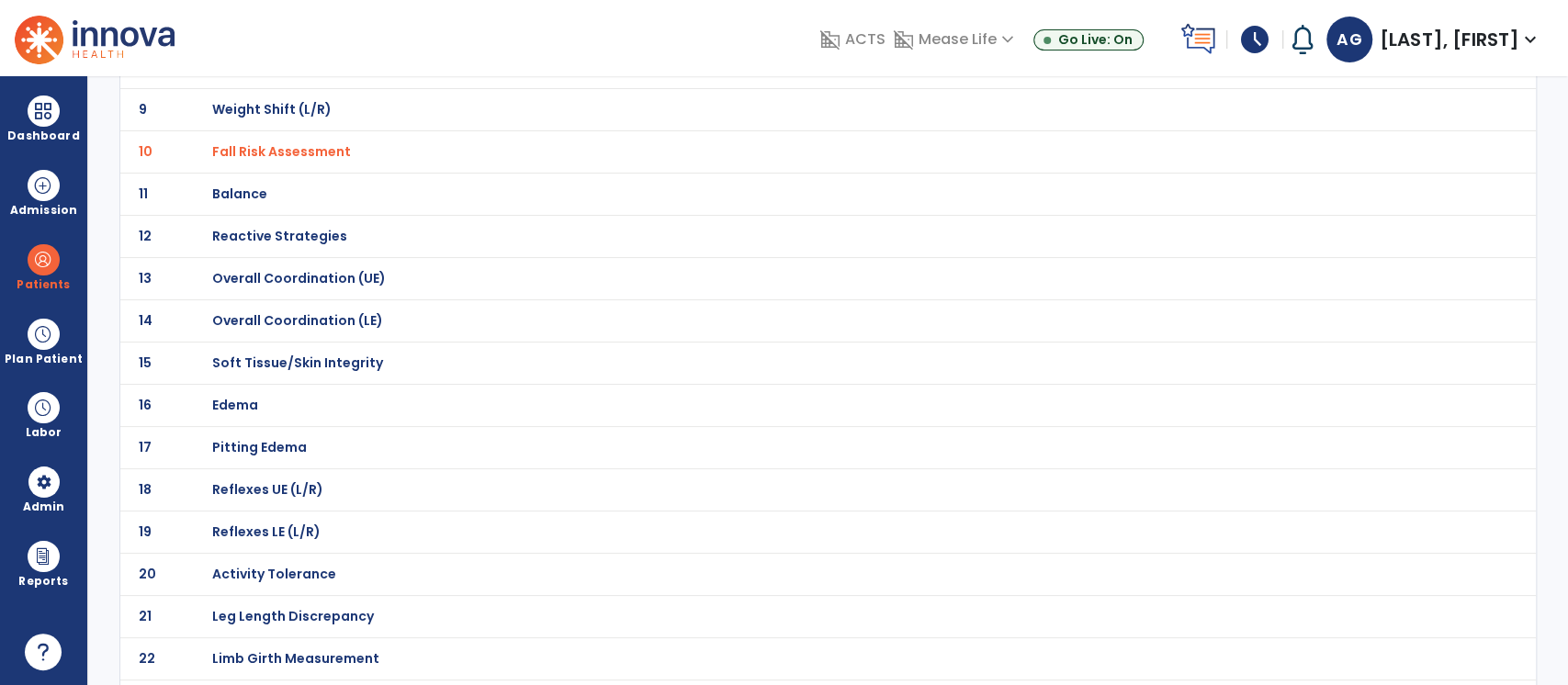 scroll, scrollTop: 522, scrollLeft: 0, axis: vertical 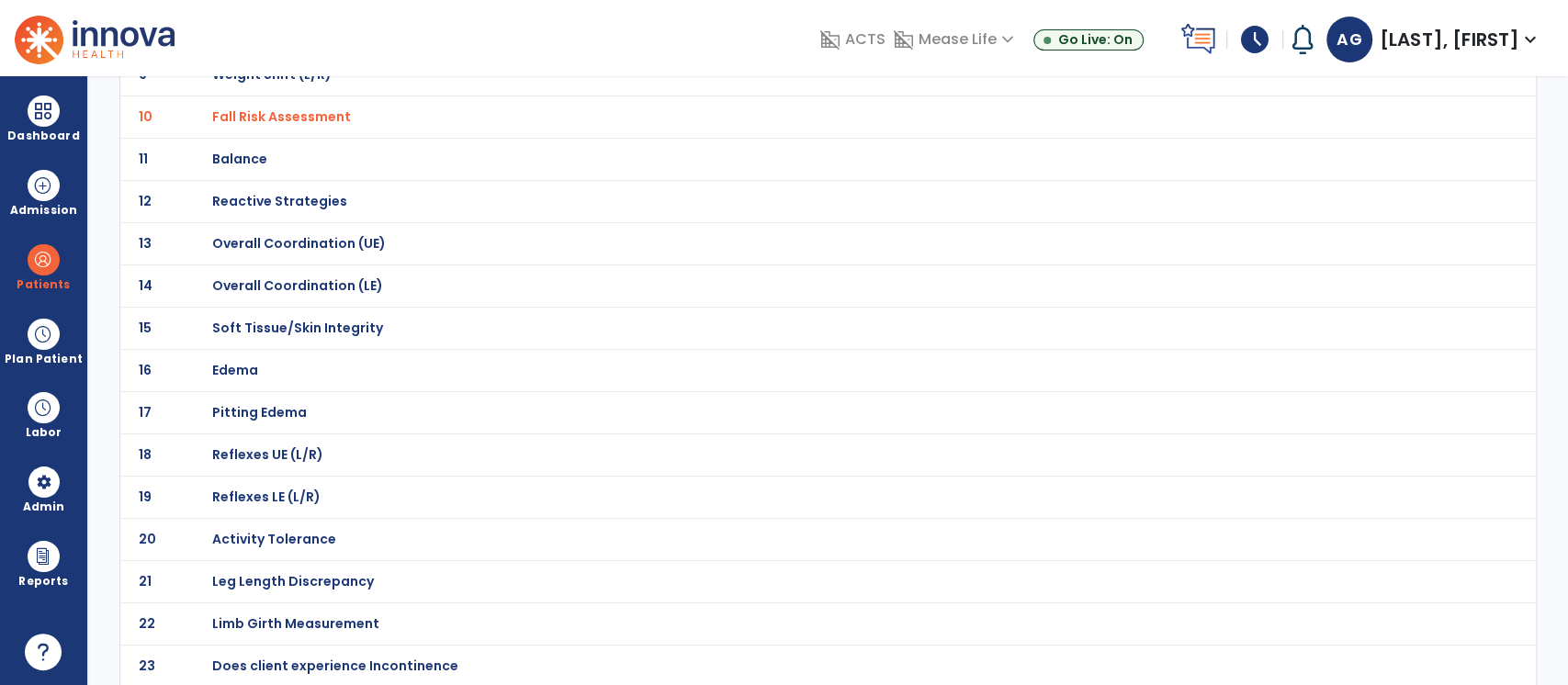 click on "Activity Tolerance" at bounding box center [277, -264] 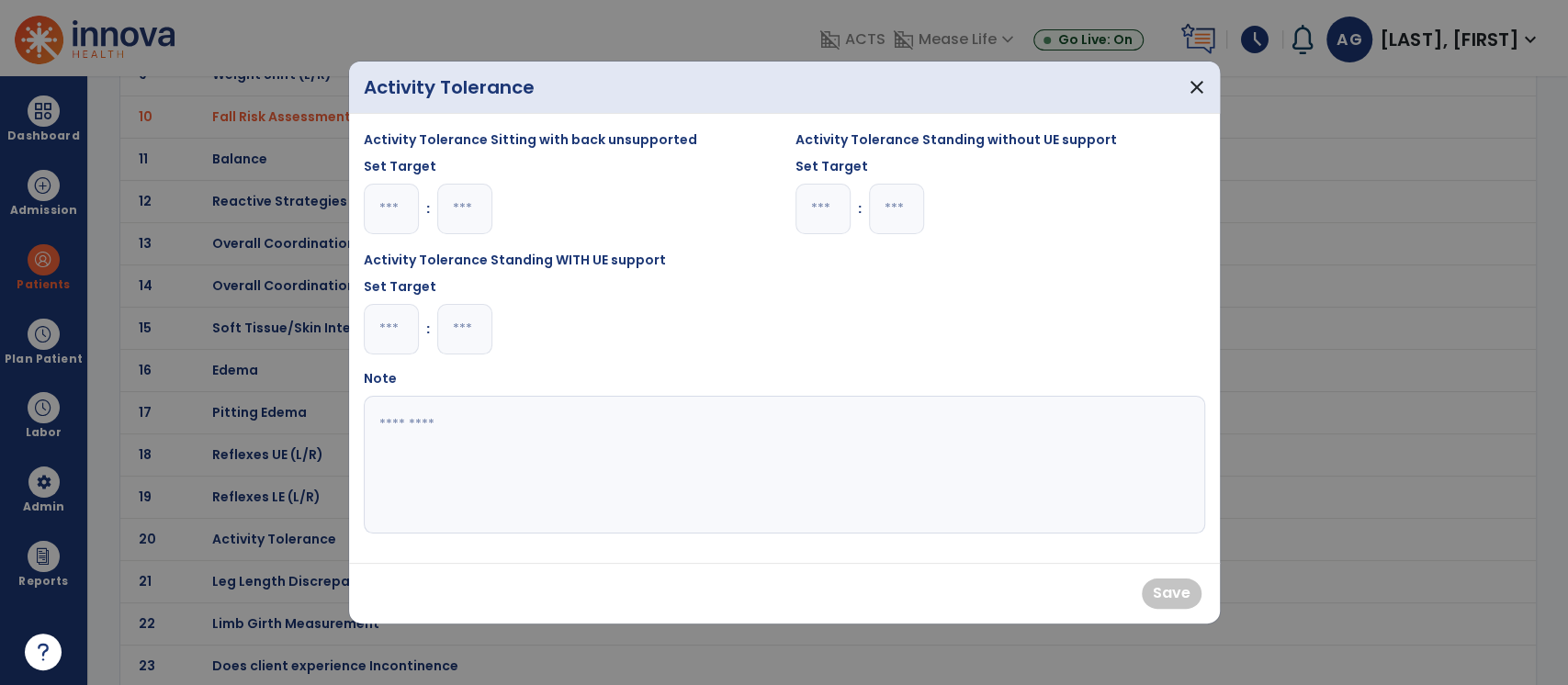 click at bounding box center (391, 329) 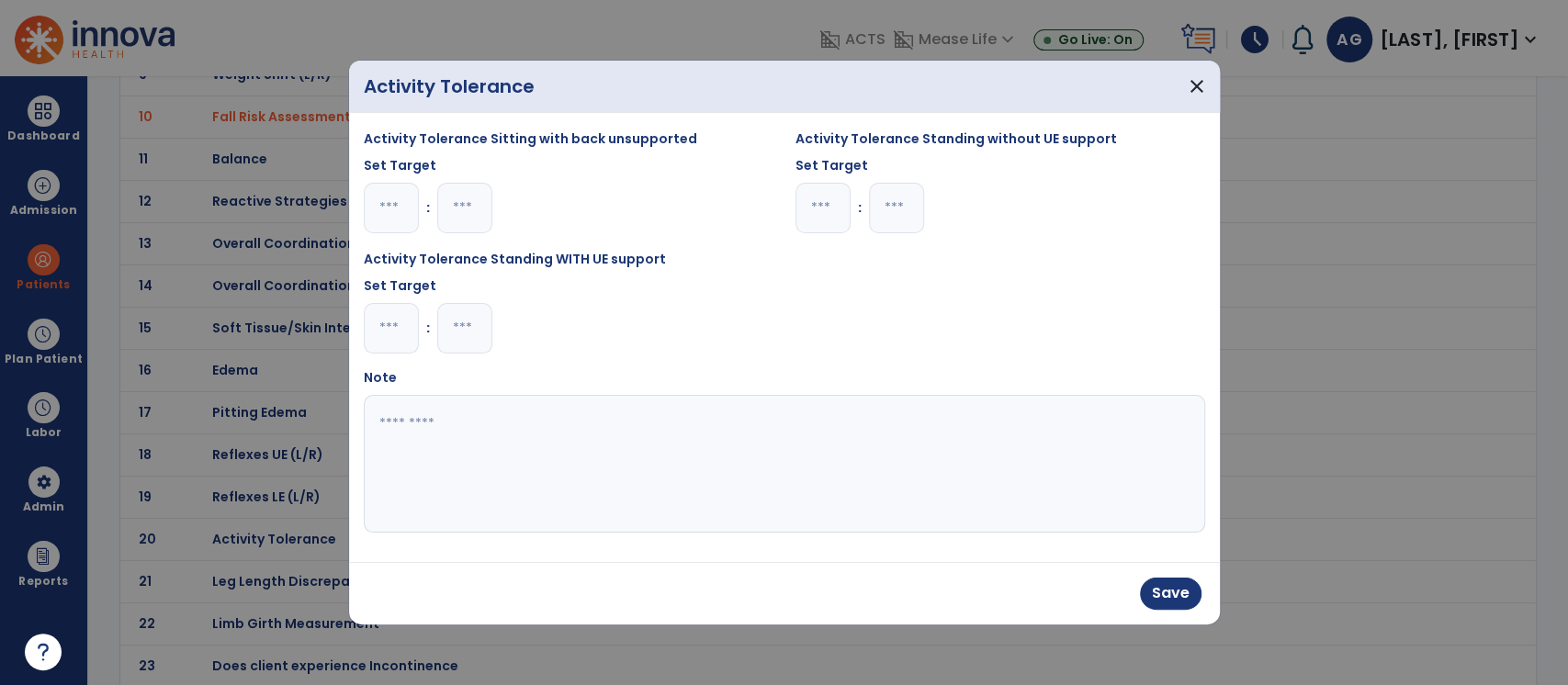 type on "*" 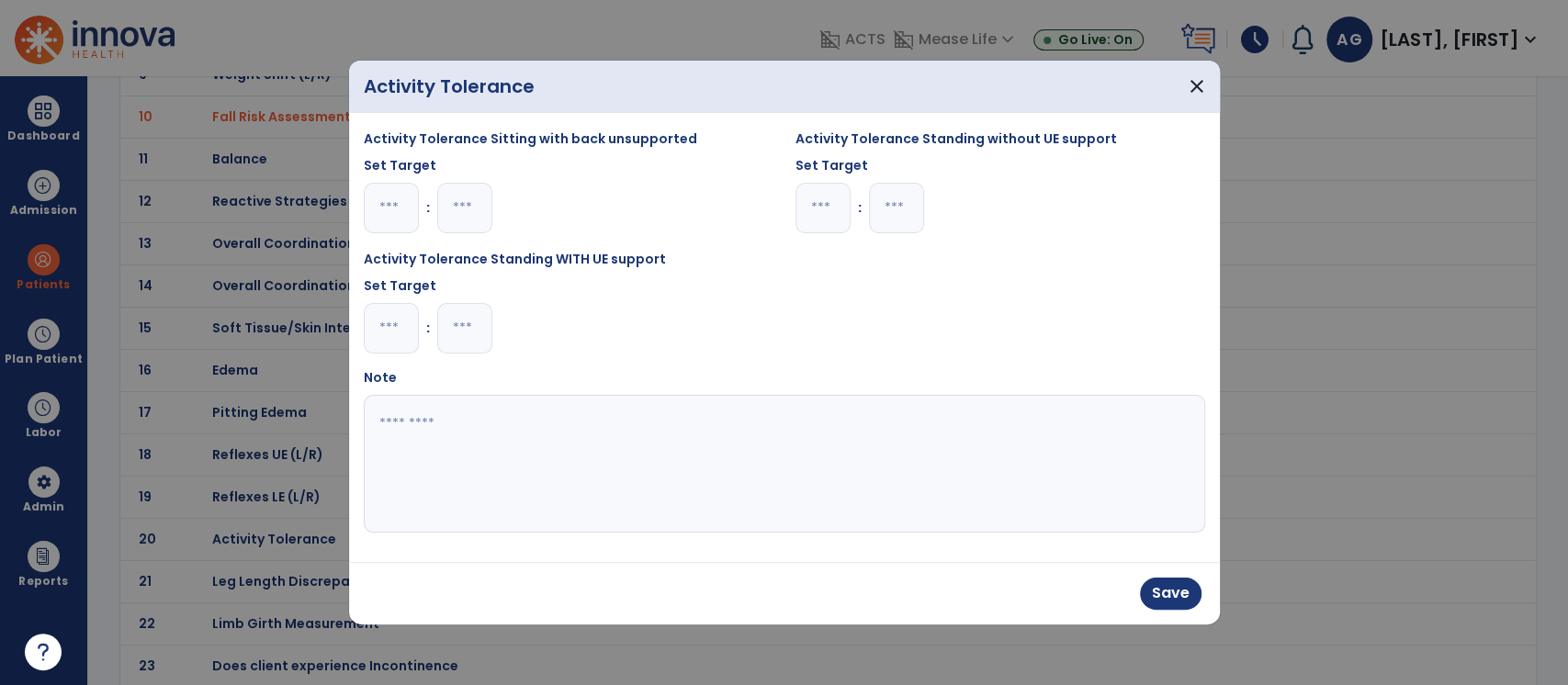 type on "**" 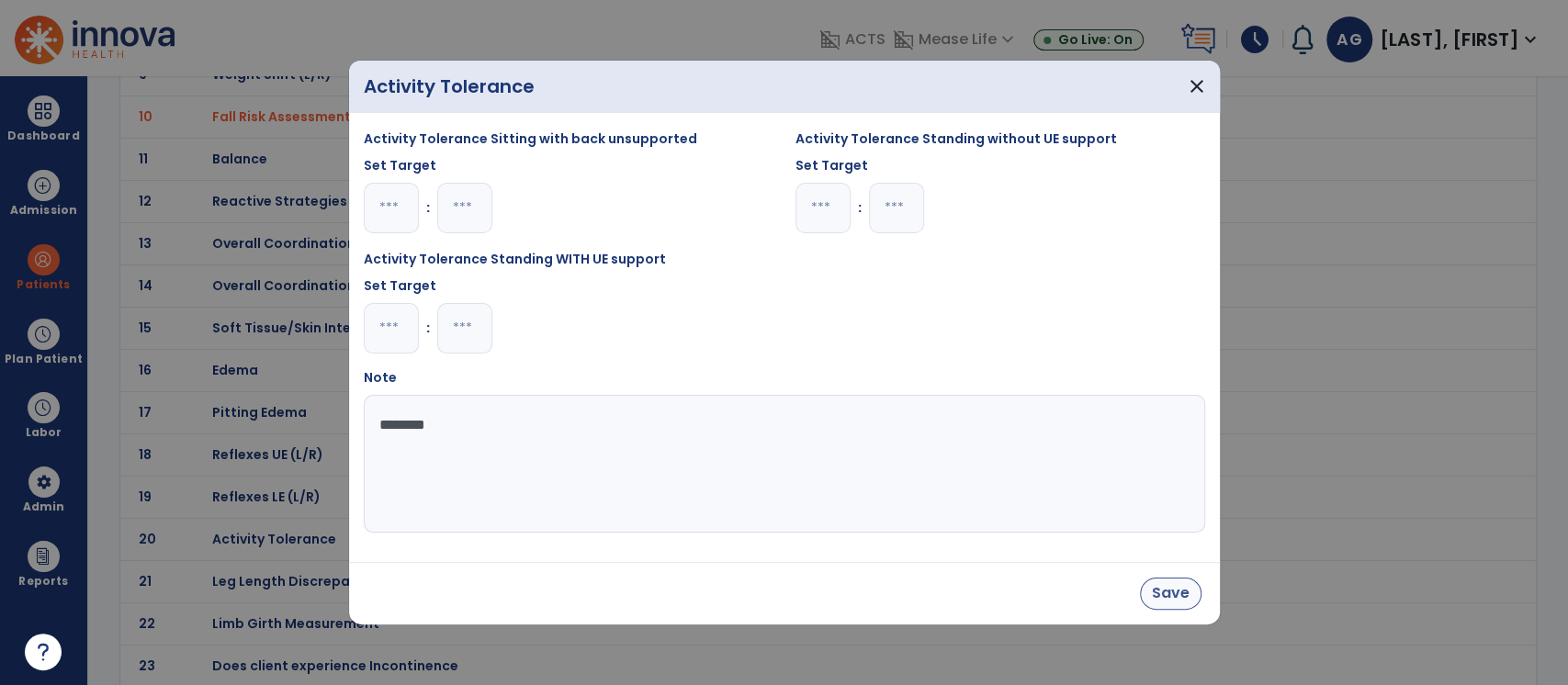 type on "********" 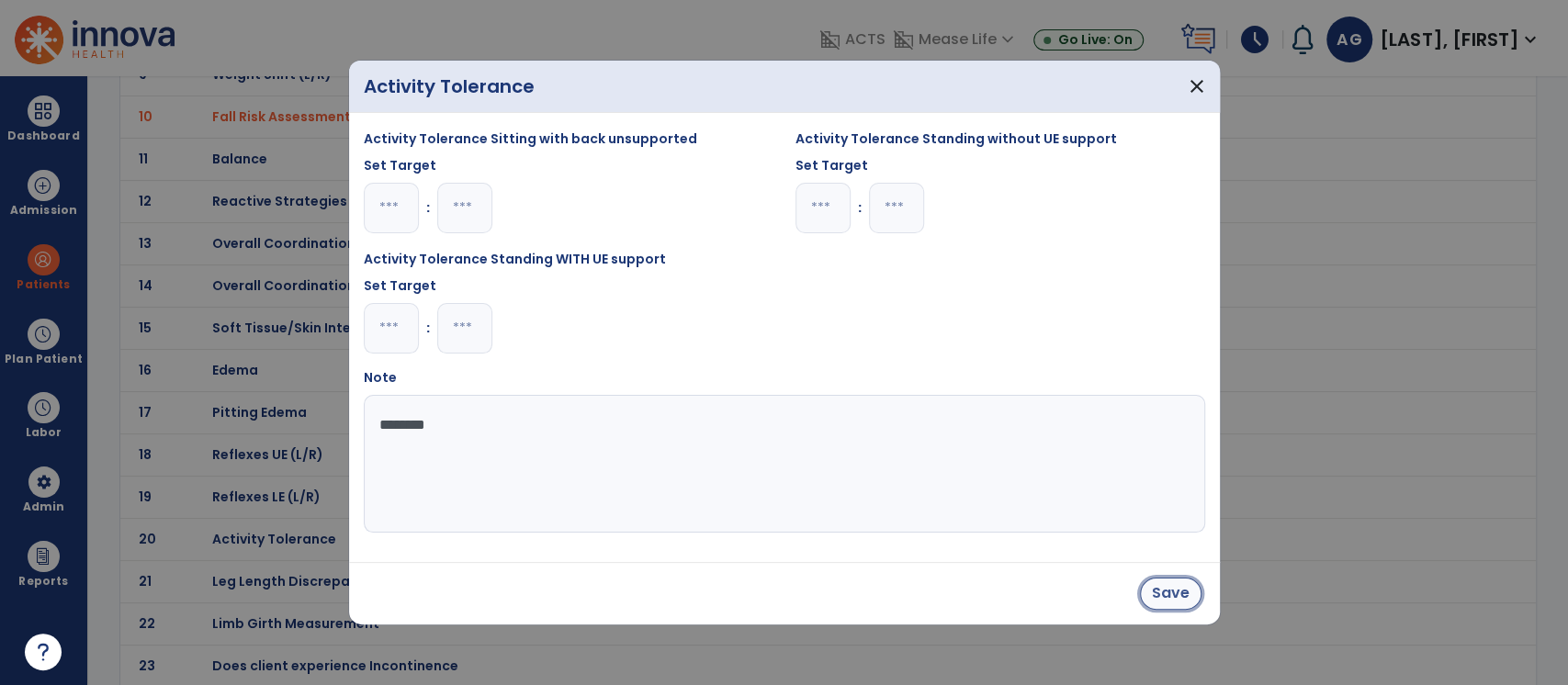 click on "Save" at bounding box center (1170, 593) 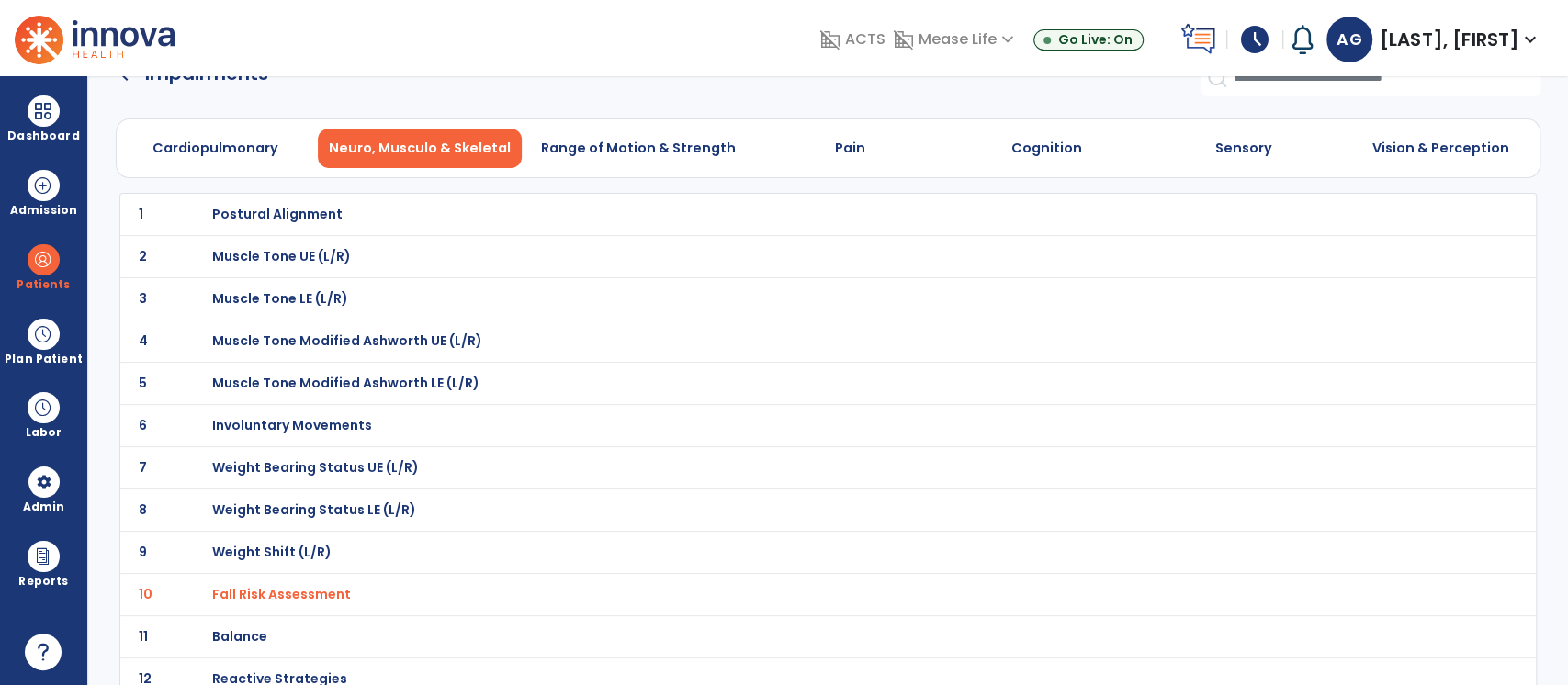 scroll, scrollTop: 0, scrollLeft: 0, axis: both 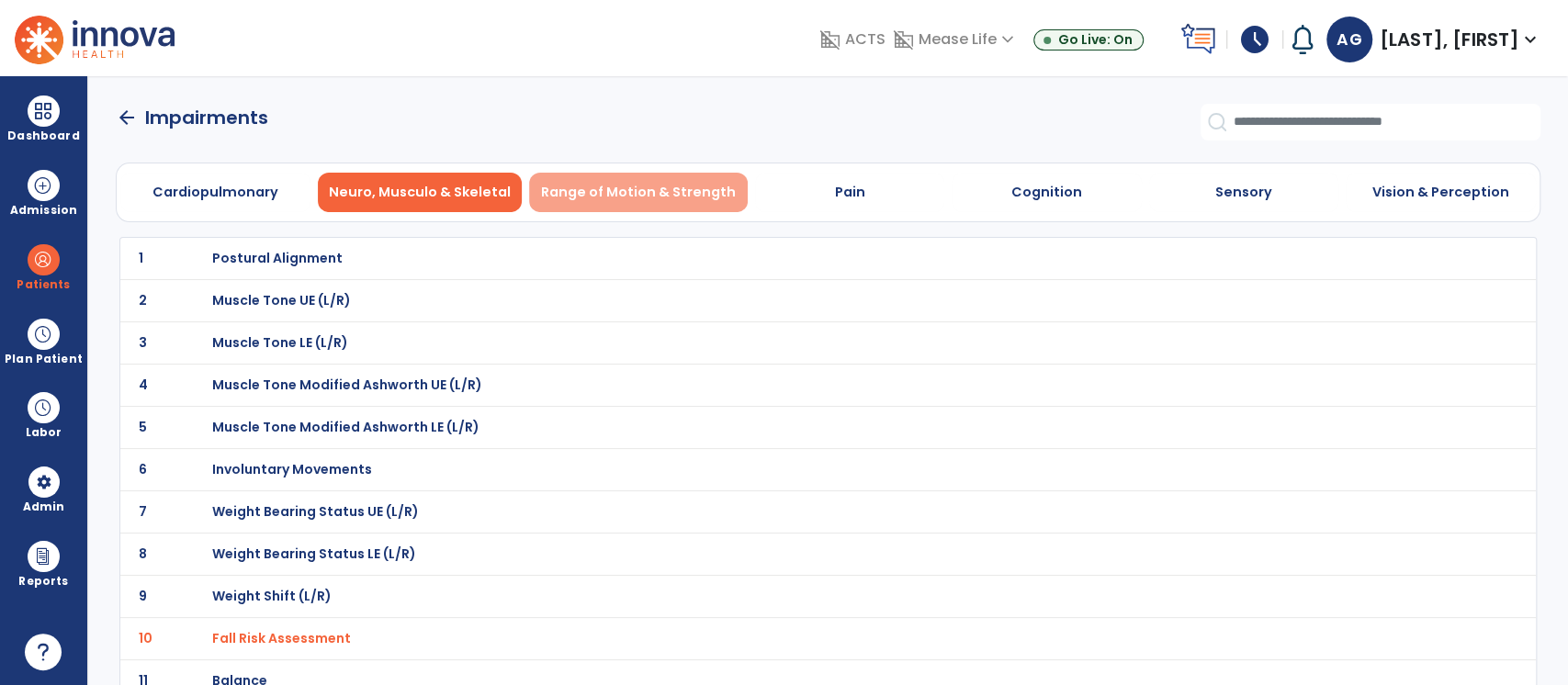 click on "Range of Motion & Strength" at bounding box center (638, 192) 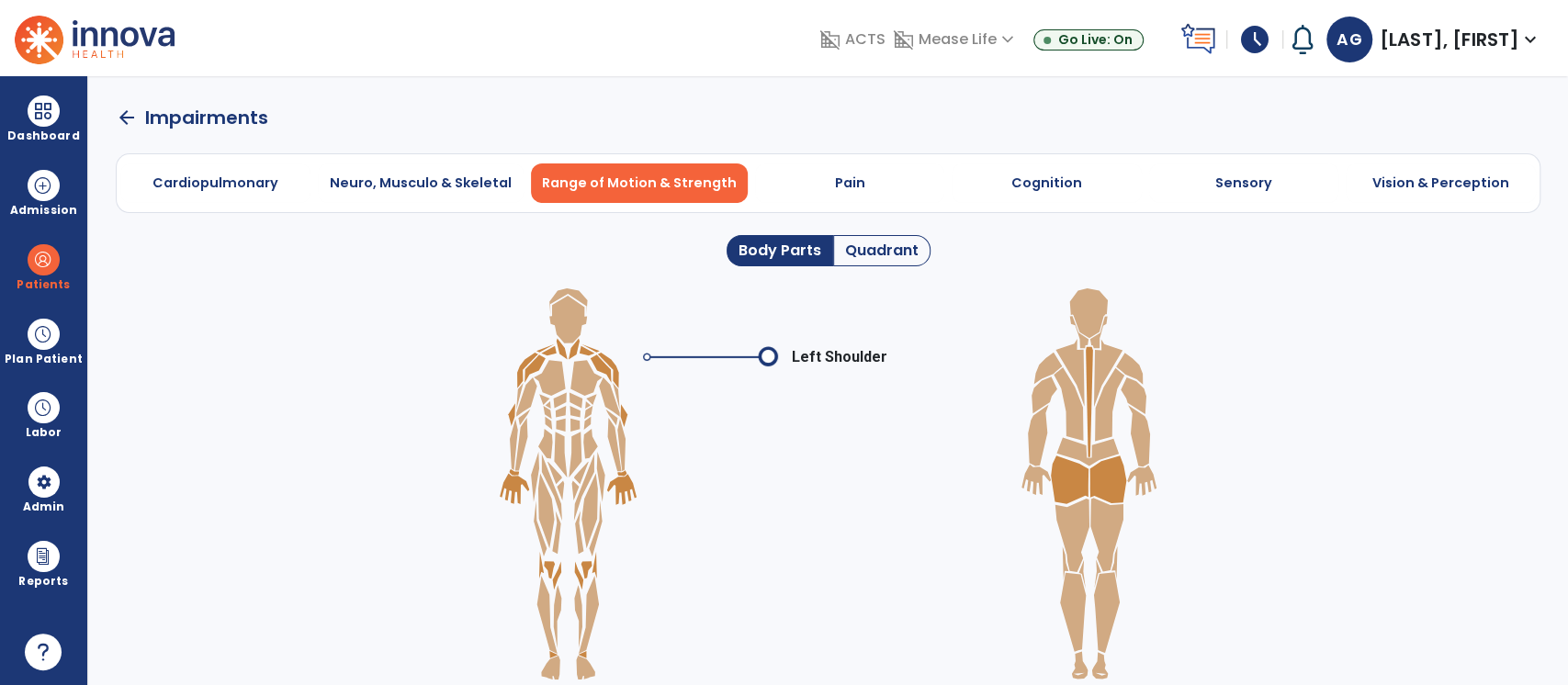 click on "Quadrant" 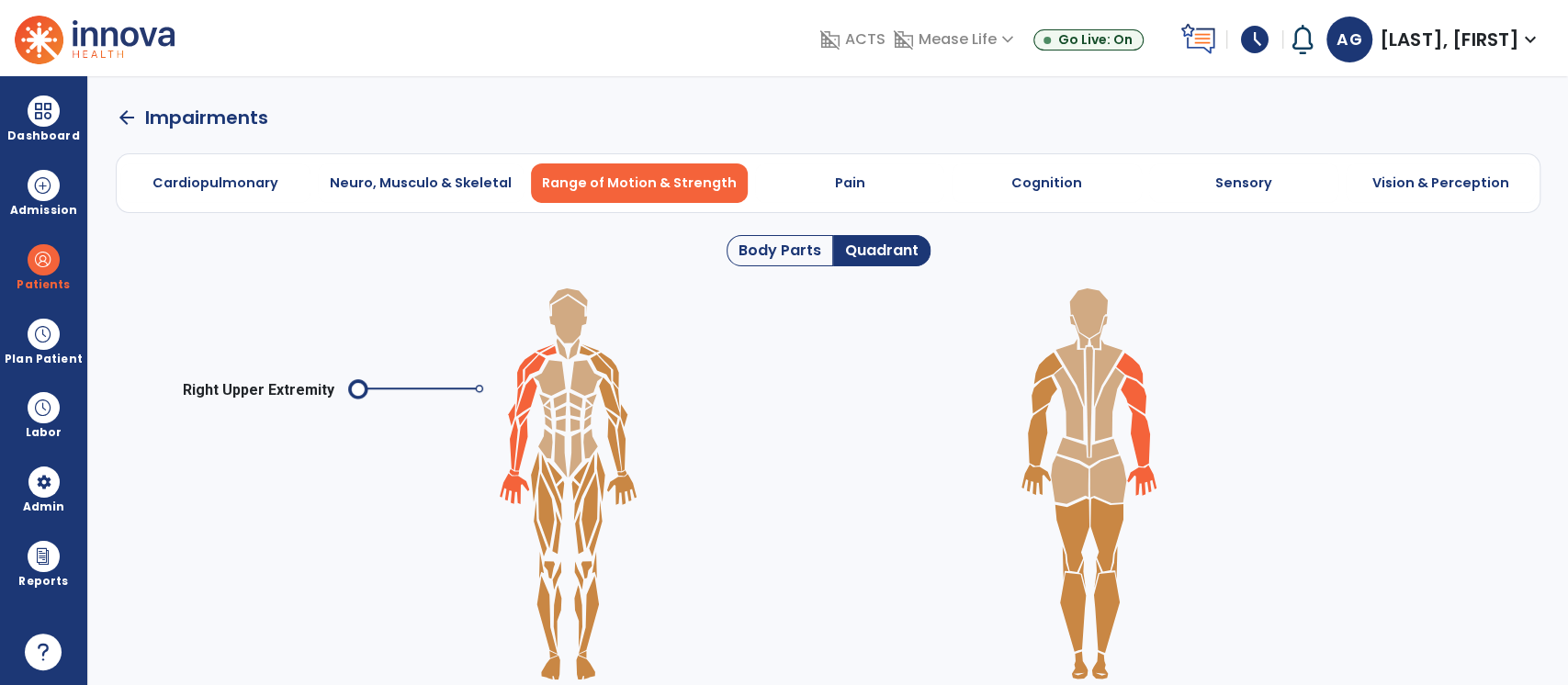 click 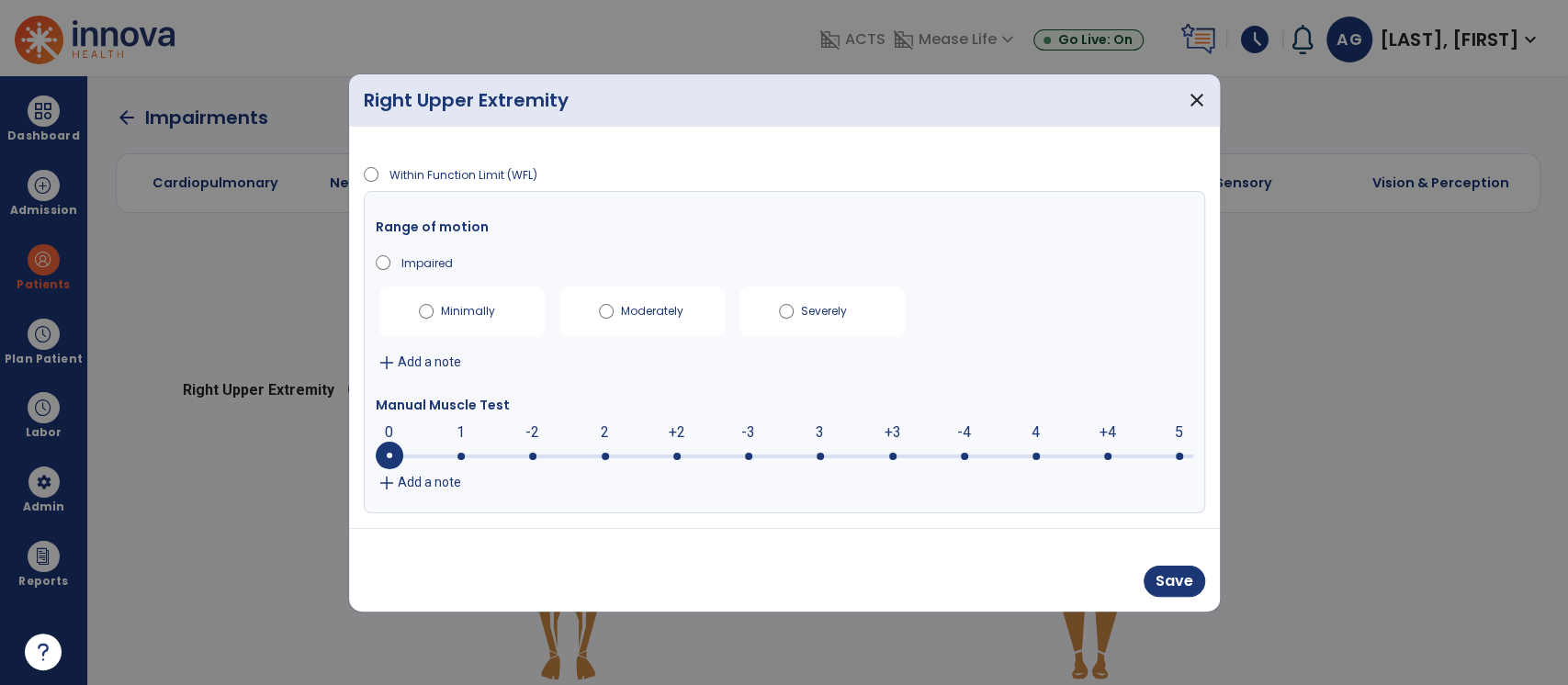 click at bounding box center (893, 456) 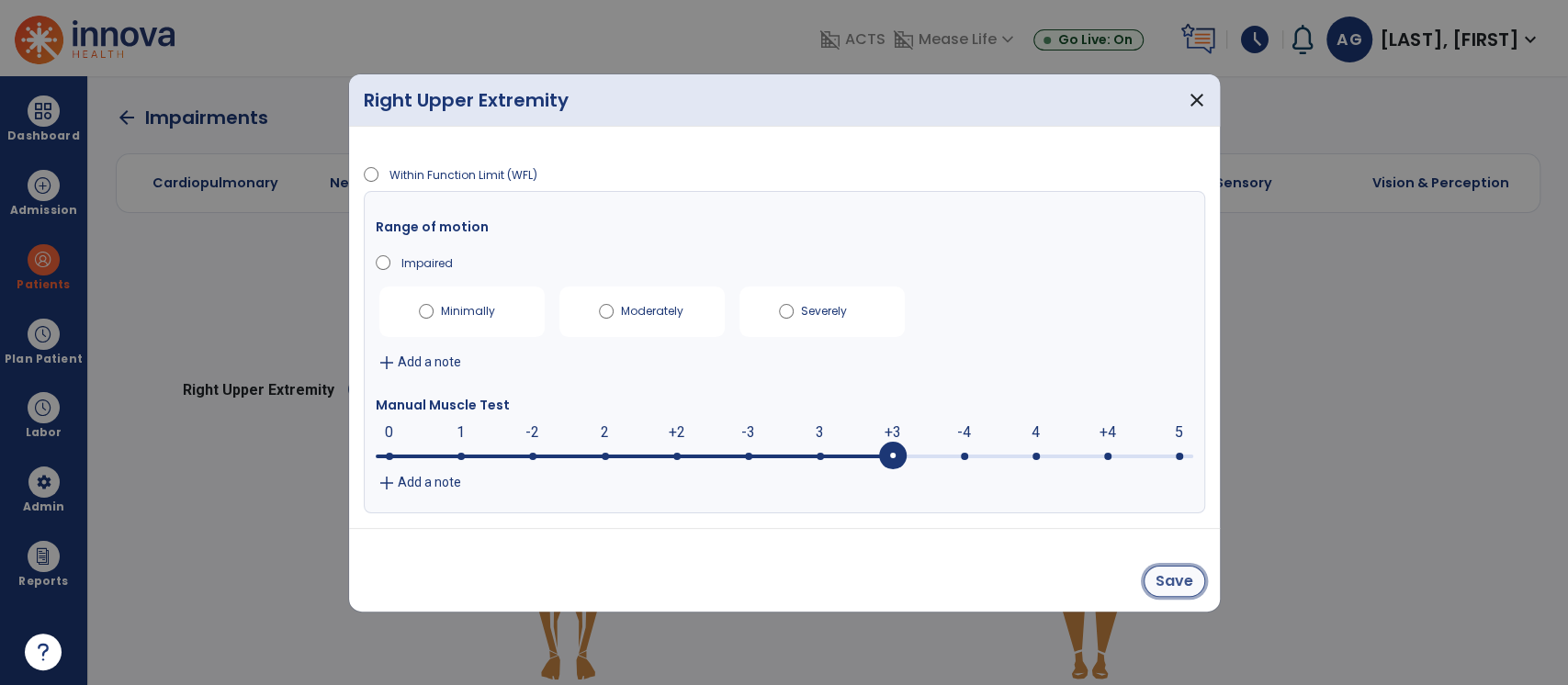 click on "Save" at bounding box center [1174, 581] 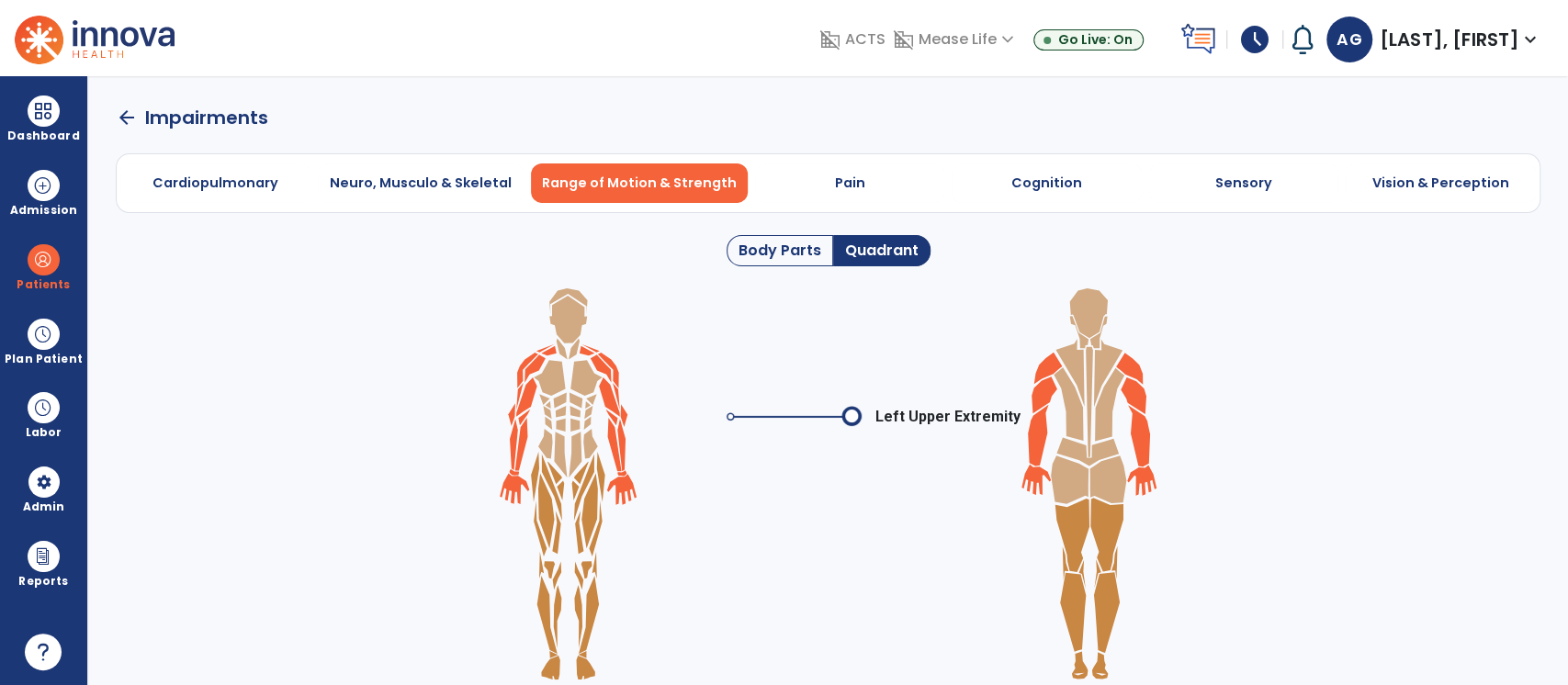 click 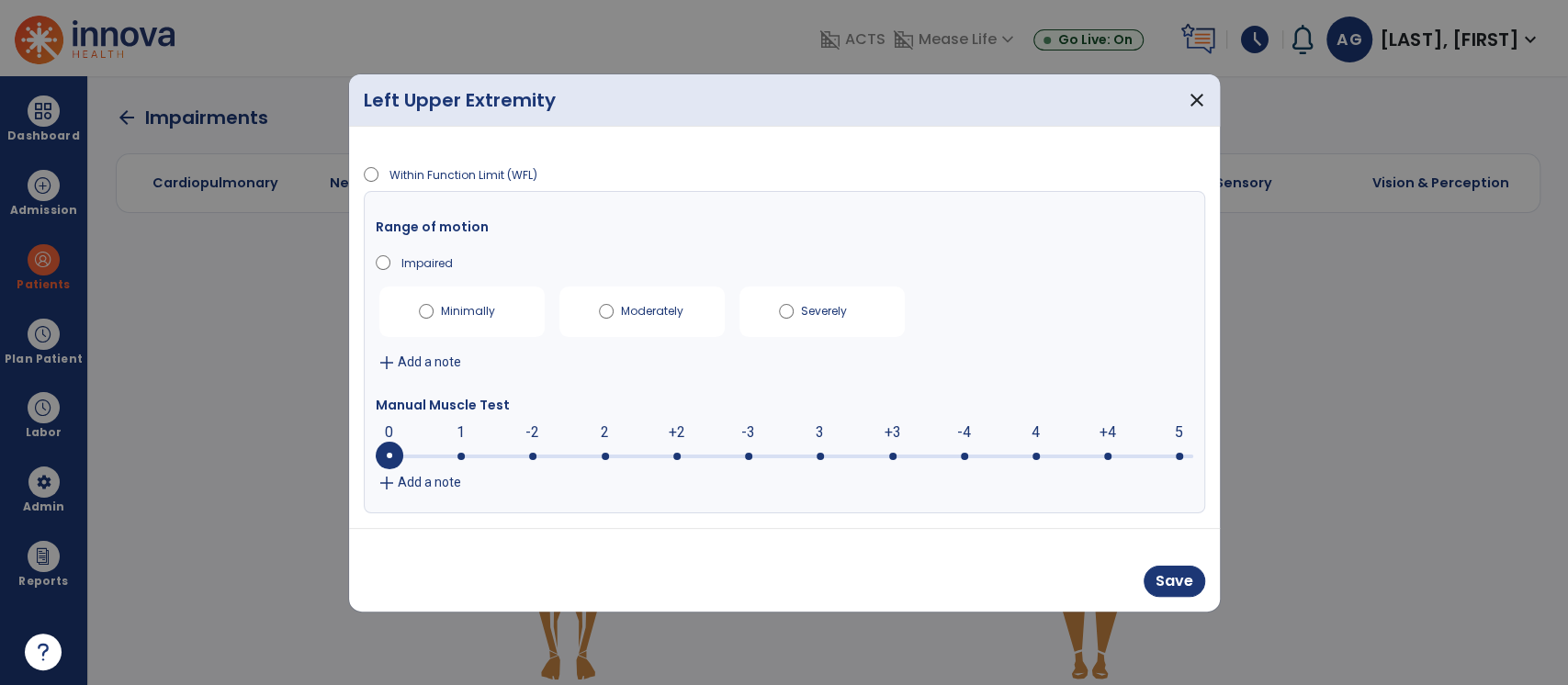 click at bounding box center (893, 456) 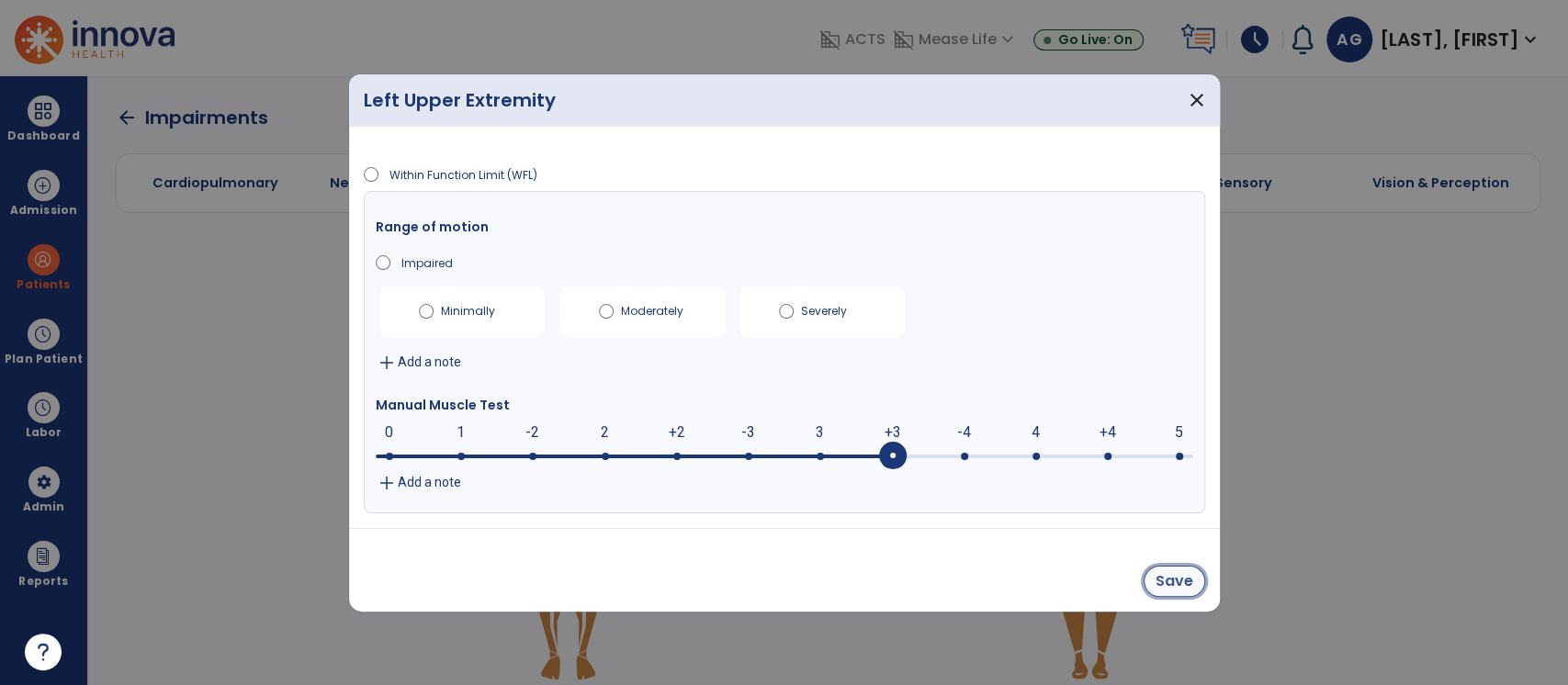 click on "Save" at bounding box center (1174, 581) 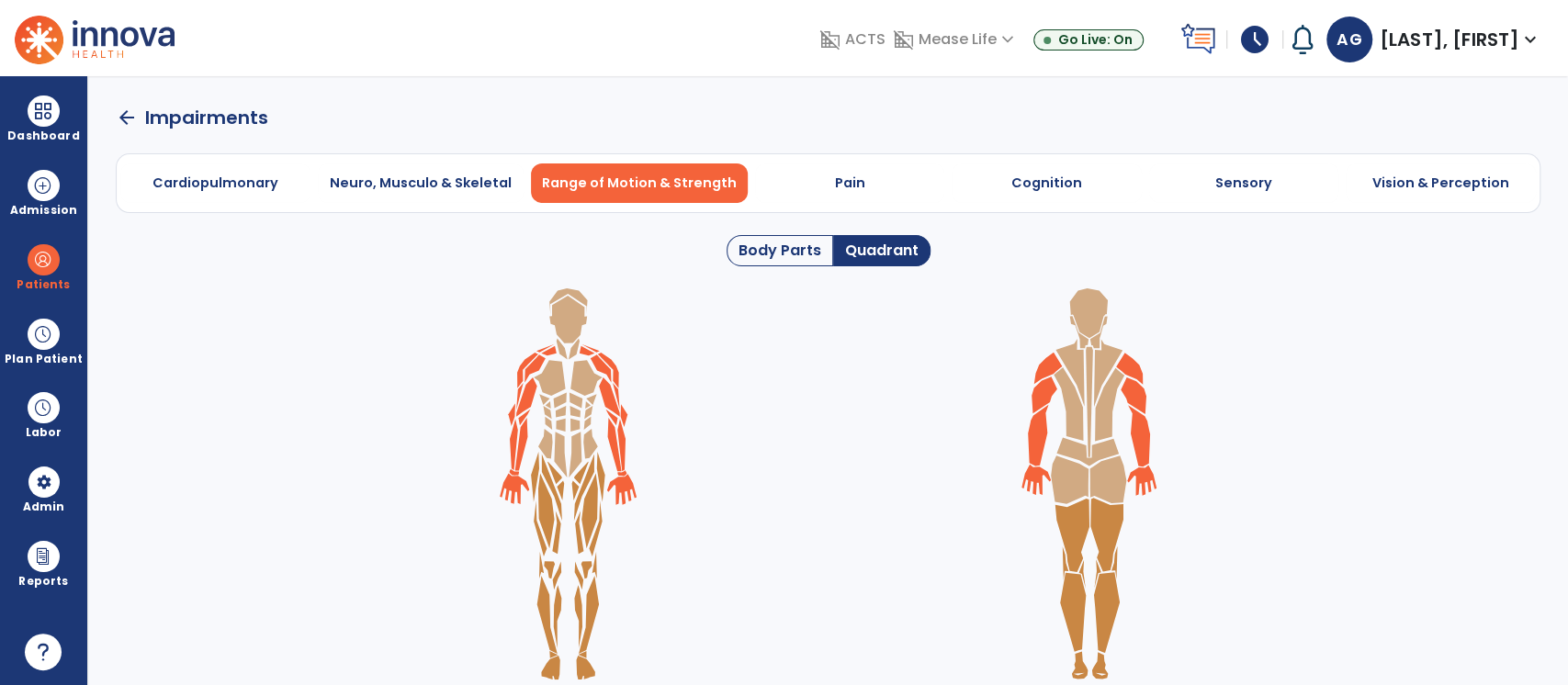click 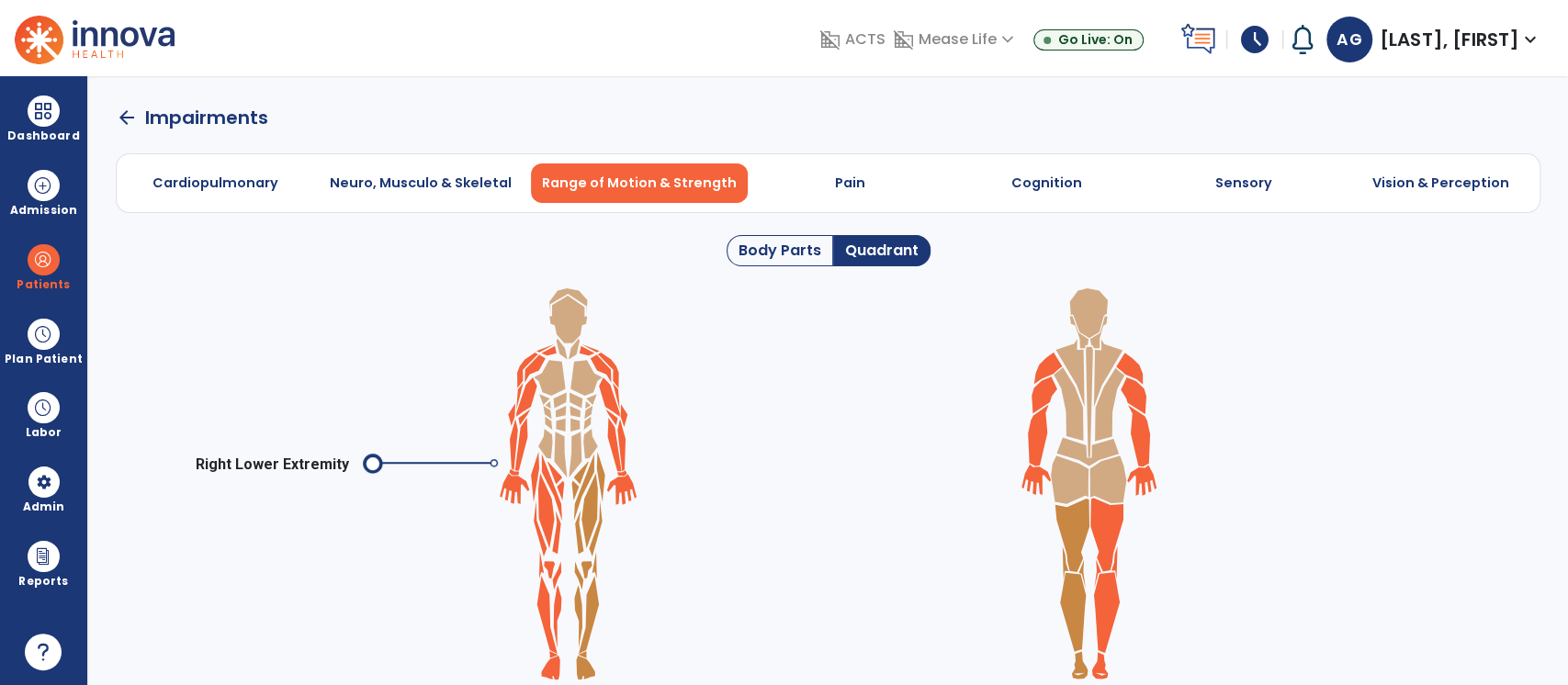 click 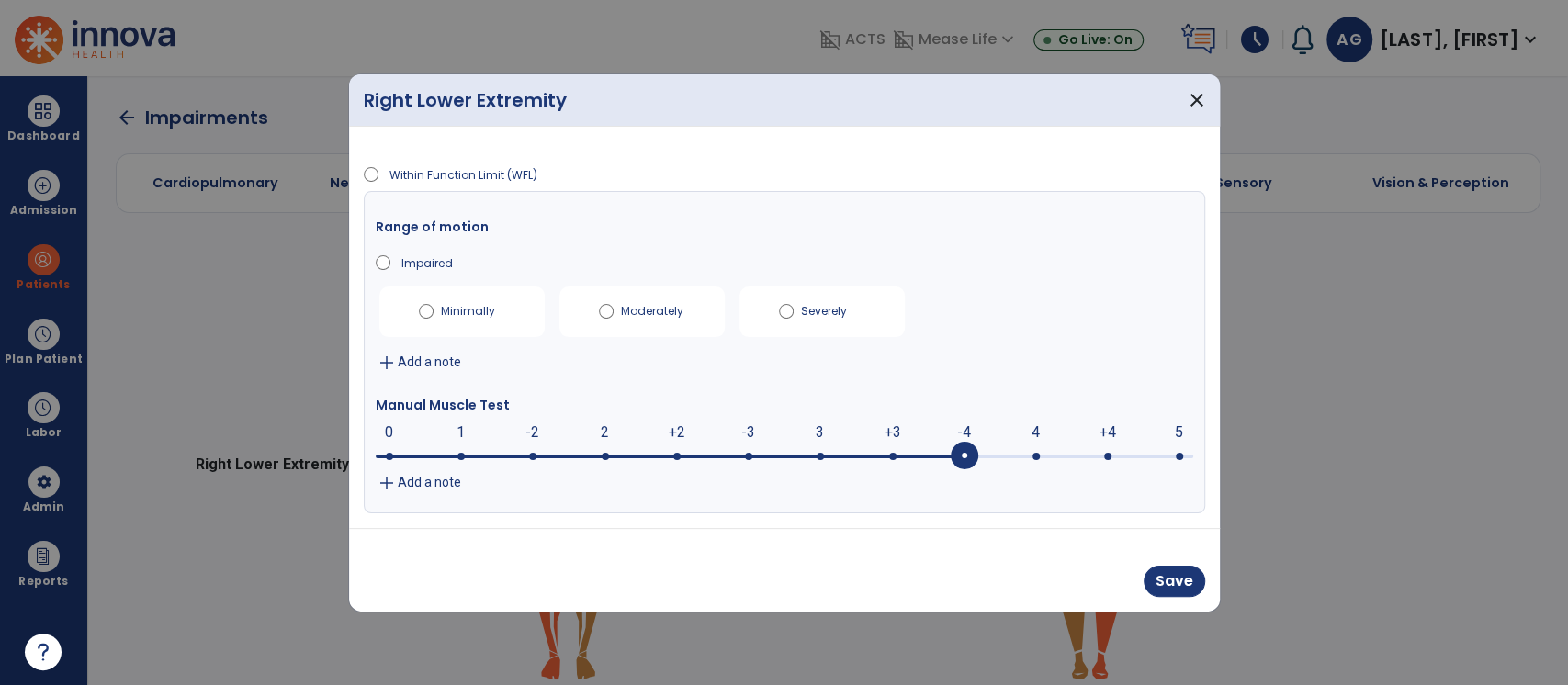 click at bounding box center [784, 455] 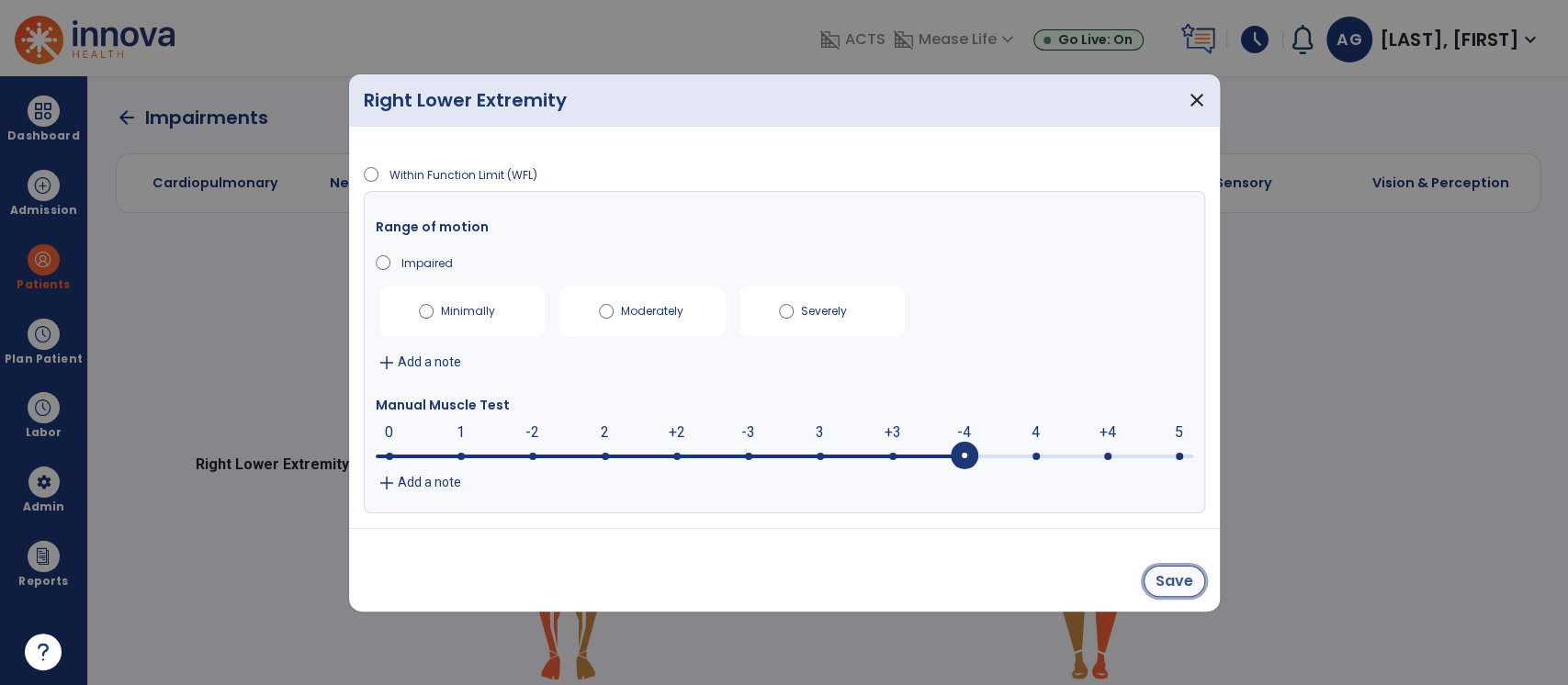 click on "Save" at bounding box center [1174, 581] 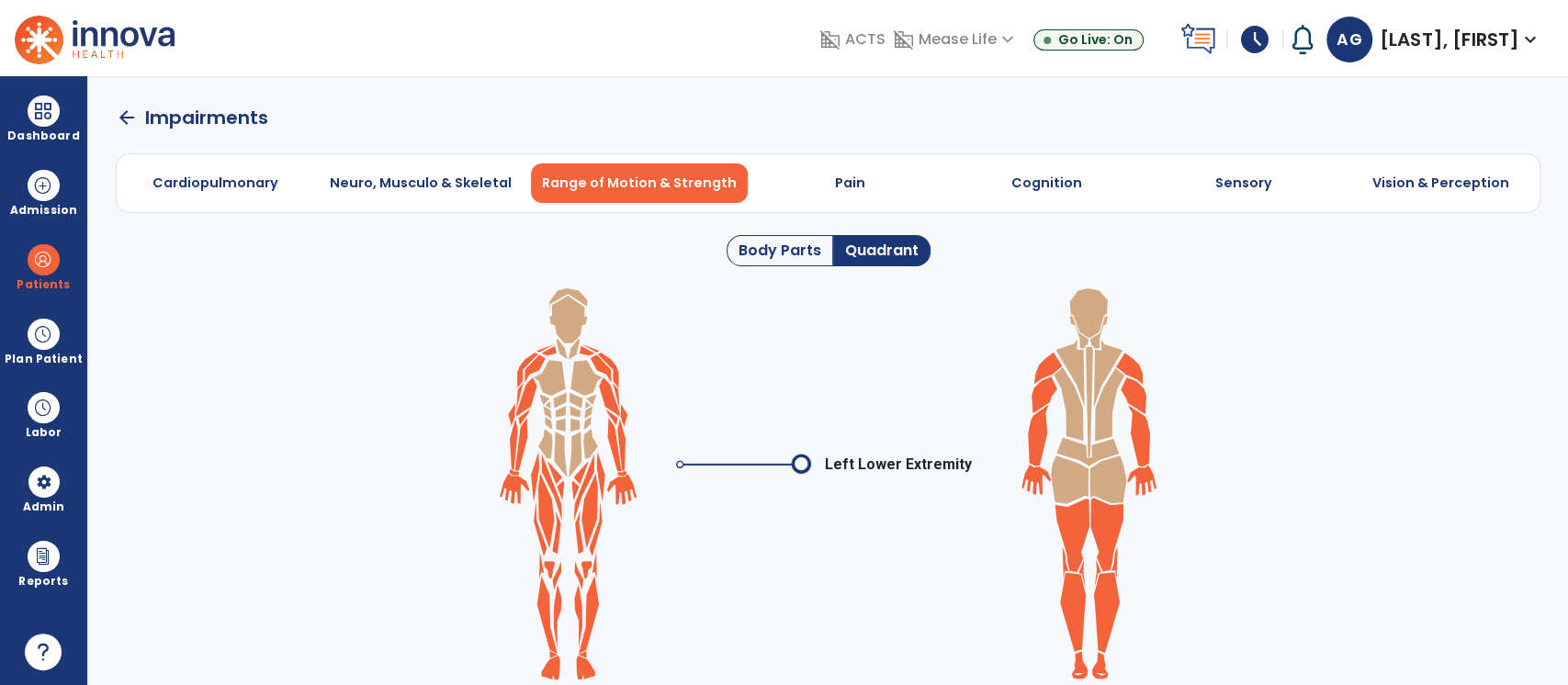 click 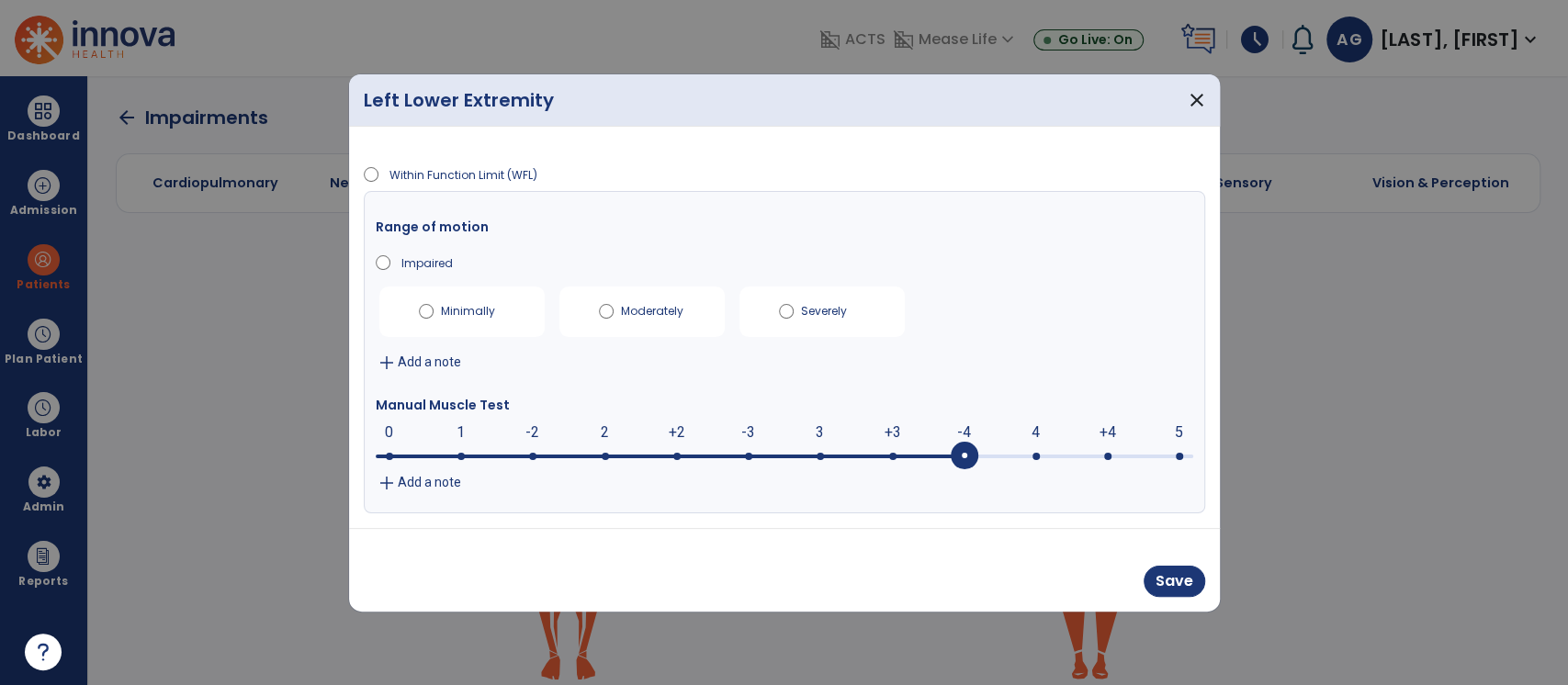 click at bounding box center [784, 455] 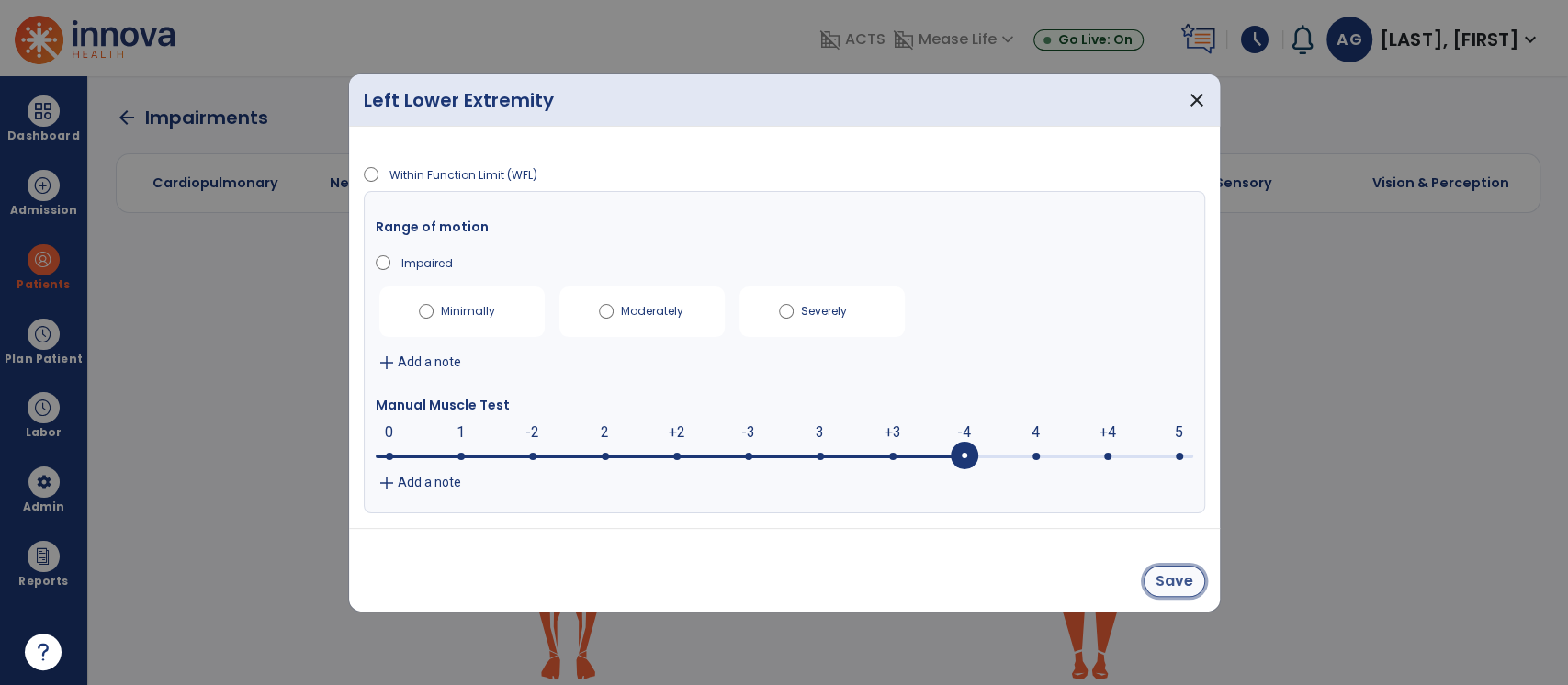 click on "Save" at bounding box center [1174, 581] 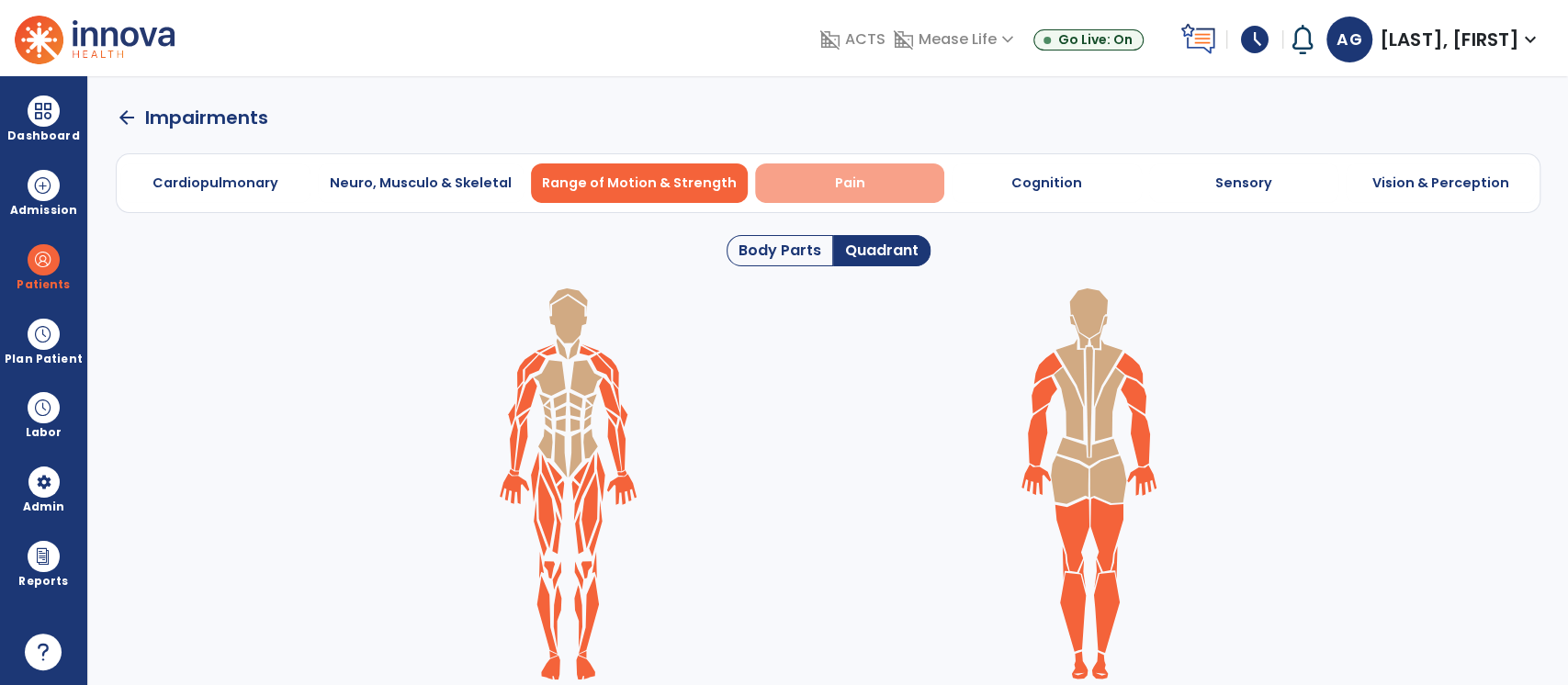 click on "Pain" at bounding box center (849, 183) 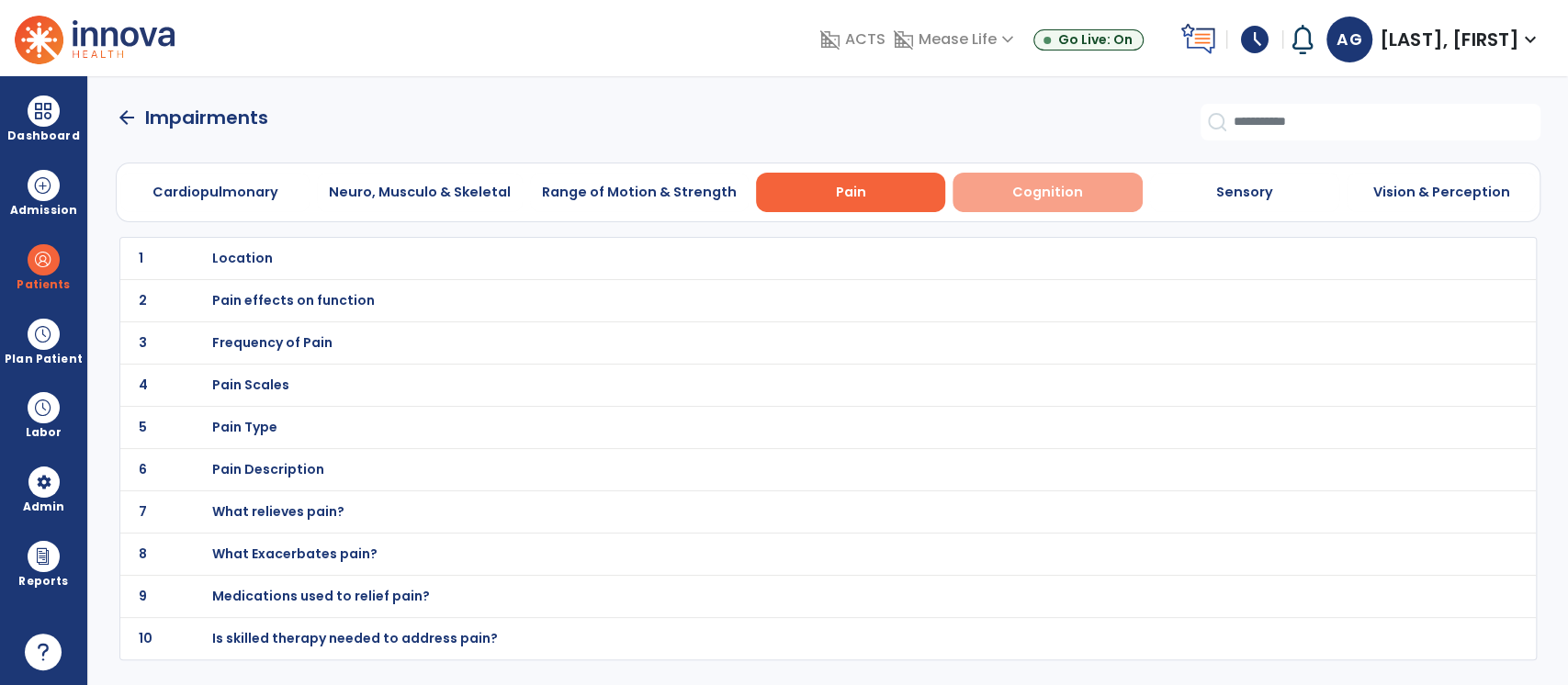 click on "Cognition" at bounding box center (1047, 192) 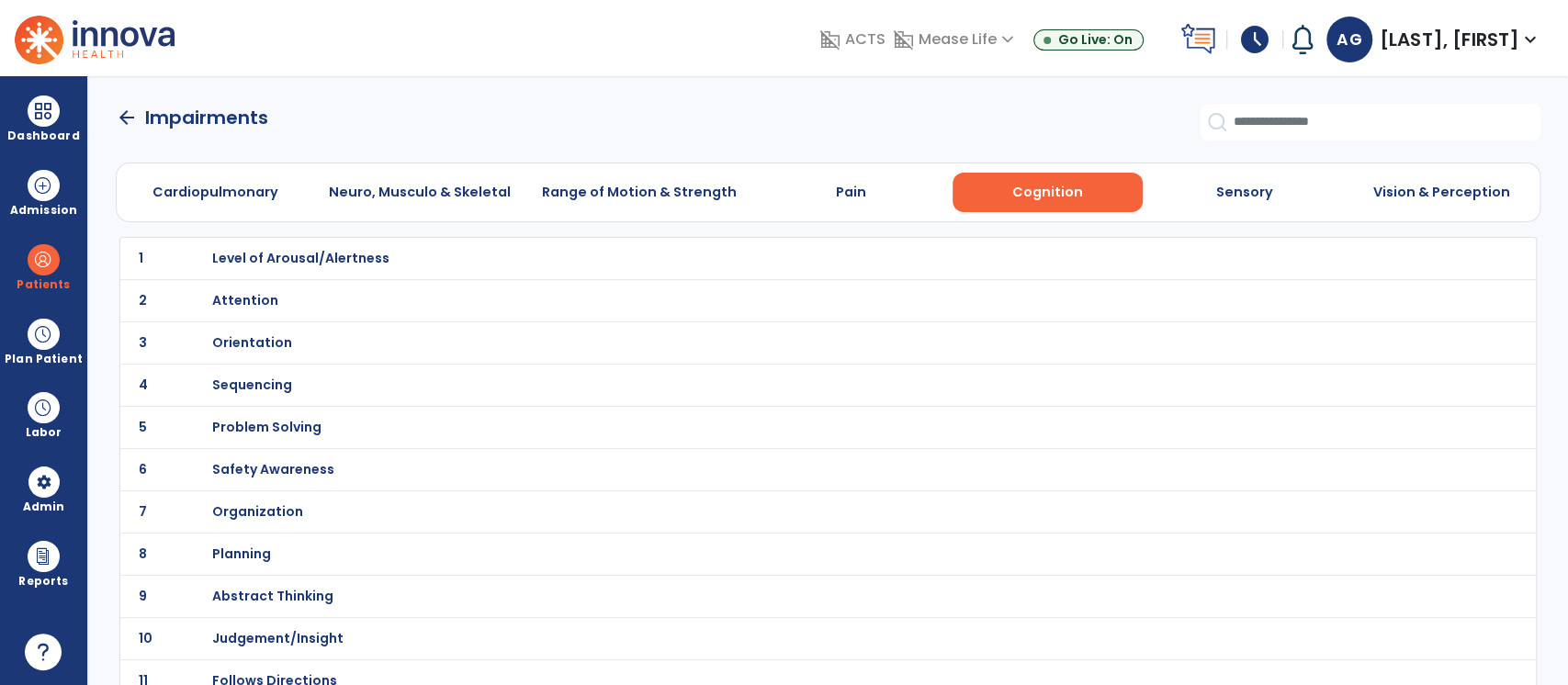 click on "Orientation" at bounding box center [300, 258] 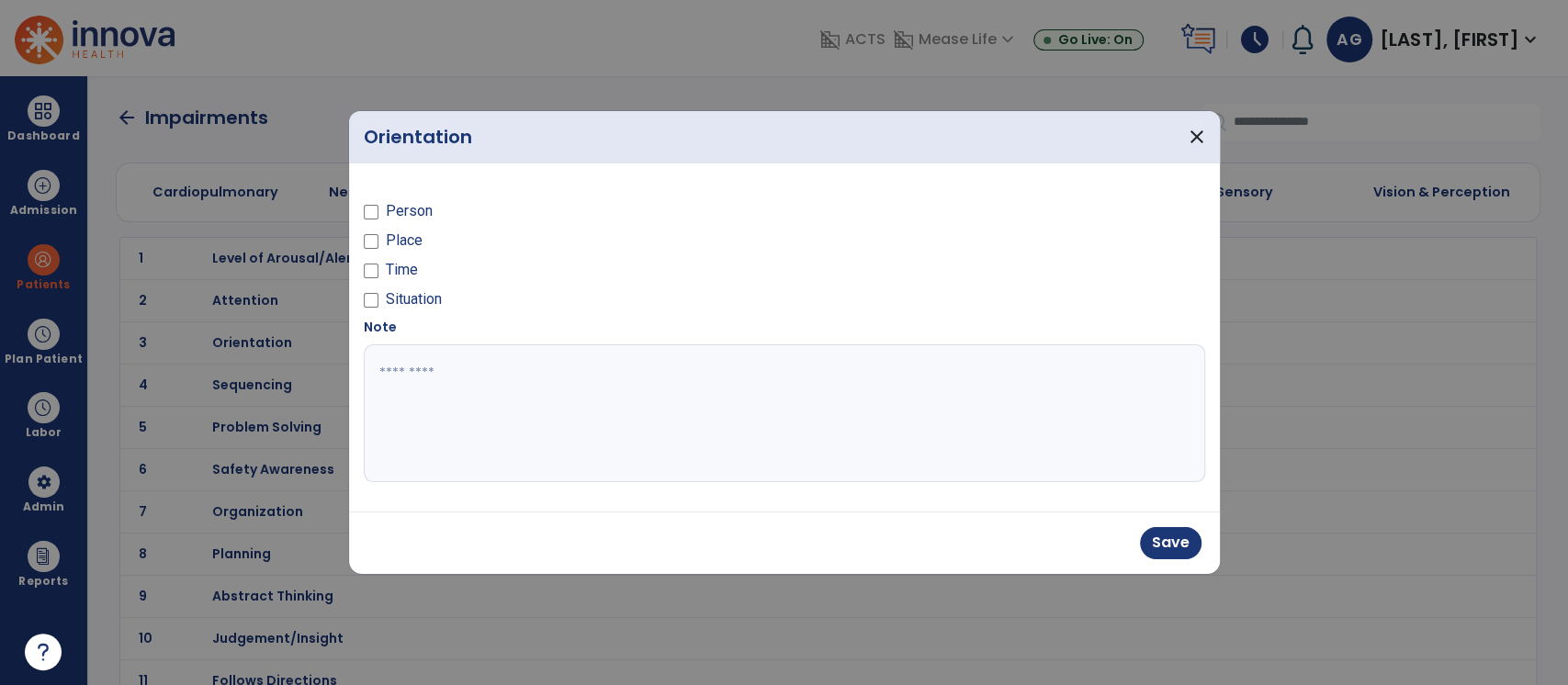 click on "Save" at bounding box center (784, 543) 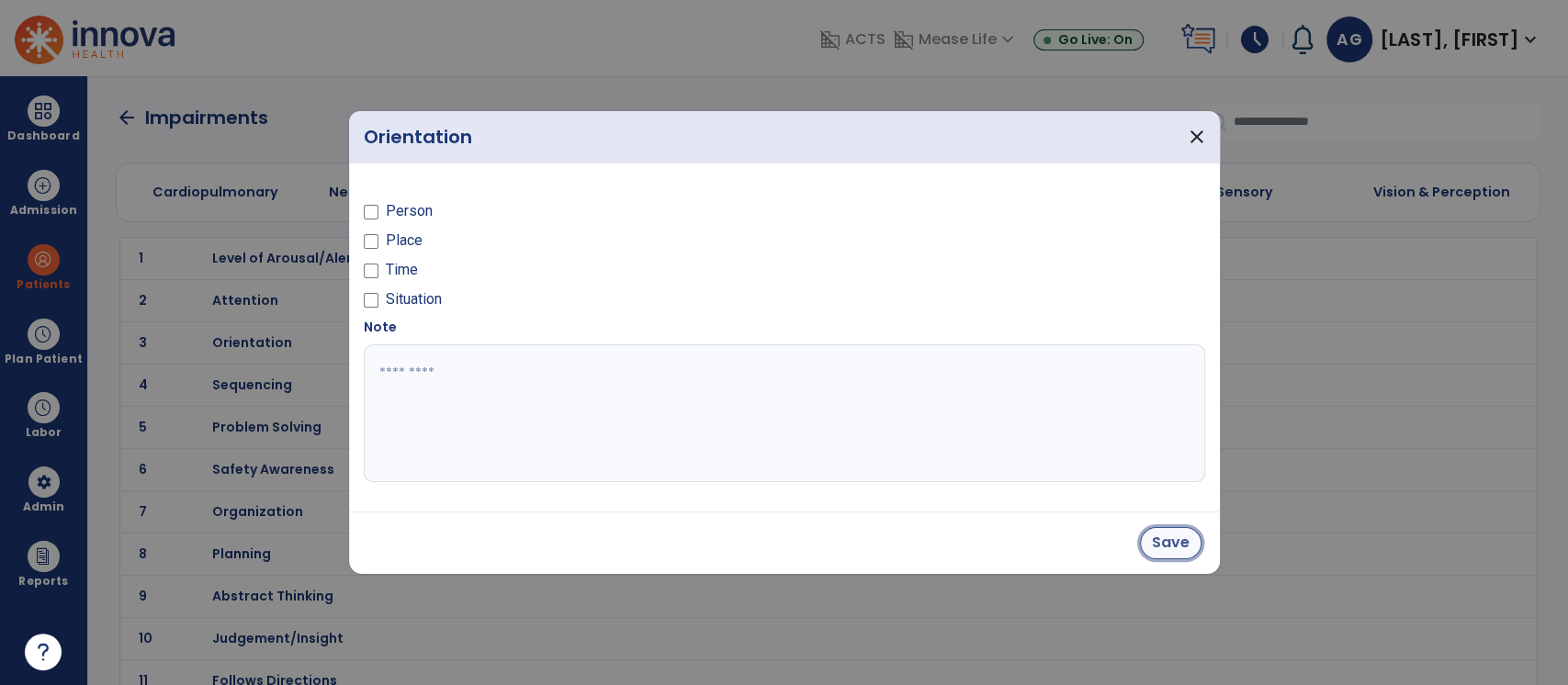 click on "Save" at bounding box center [1170, 543] 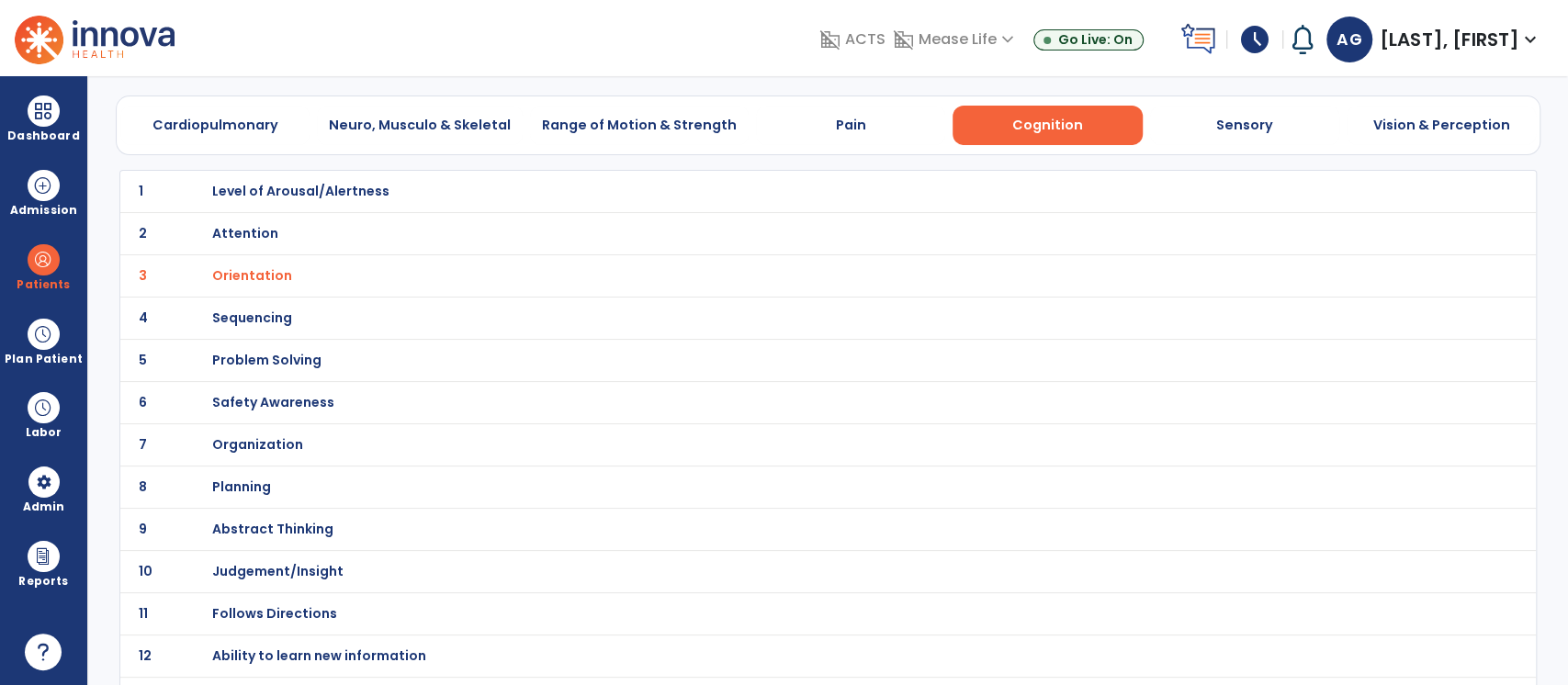 scroll, scrollTop: 77, scrollLeft: 0, axis: vertical 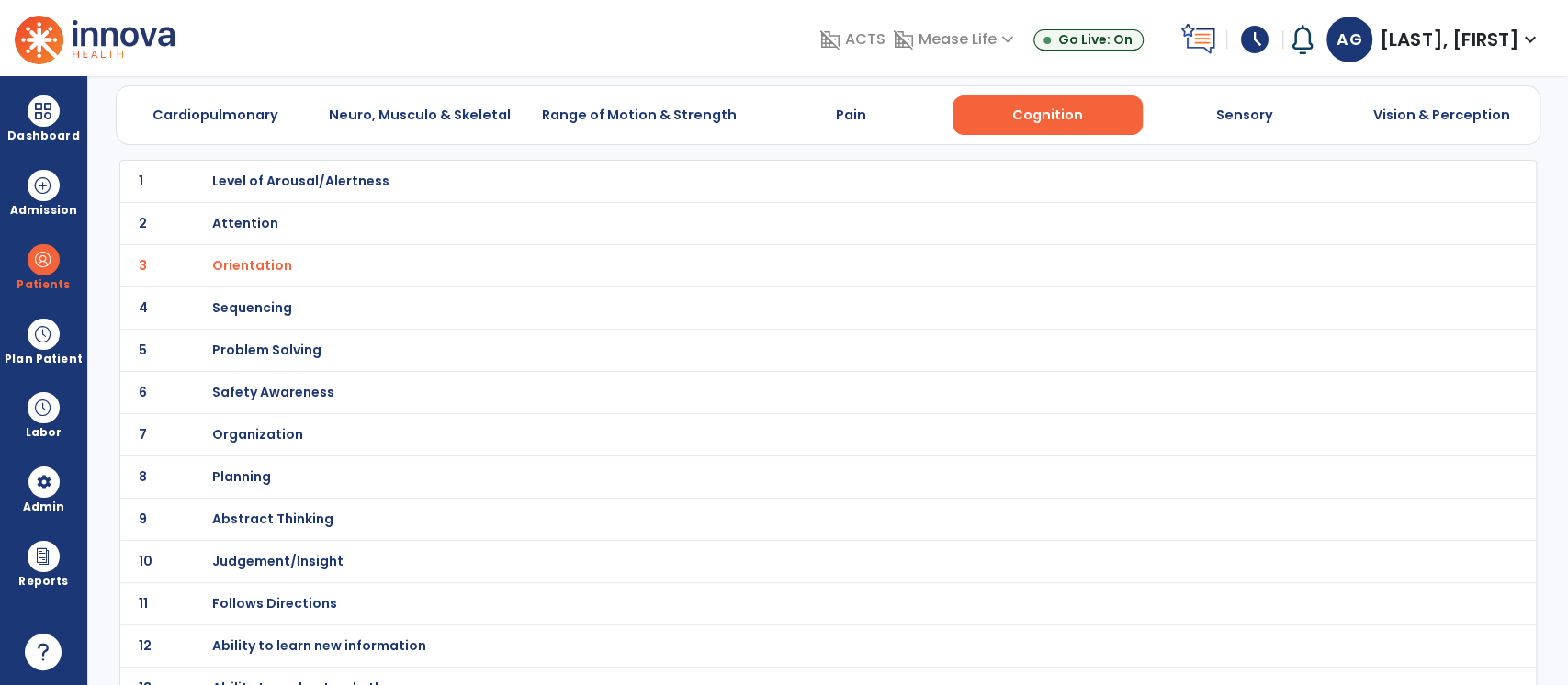 click on "Safety Awareness" at bounding box center [300, 181] 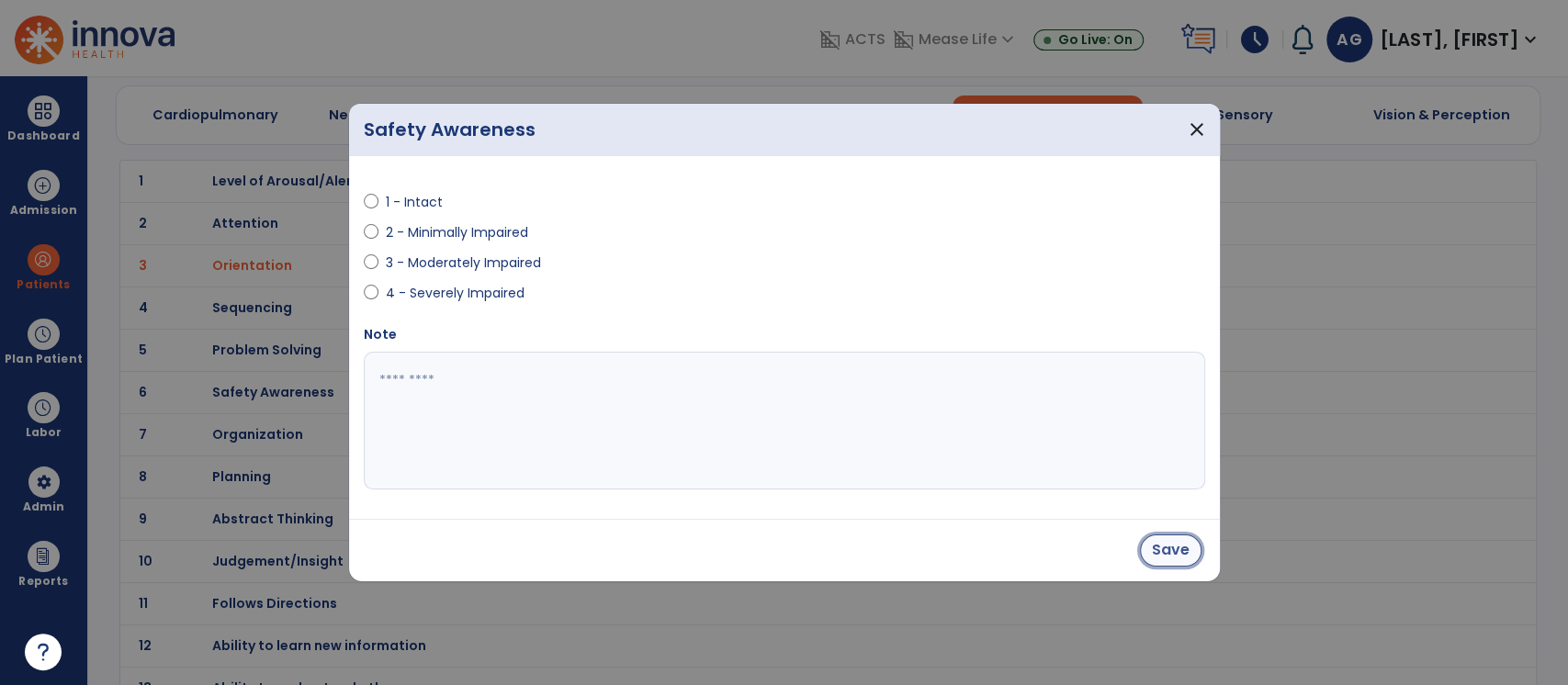 click on "Save" at bounding box center (1170, 550) 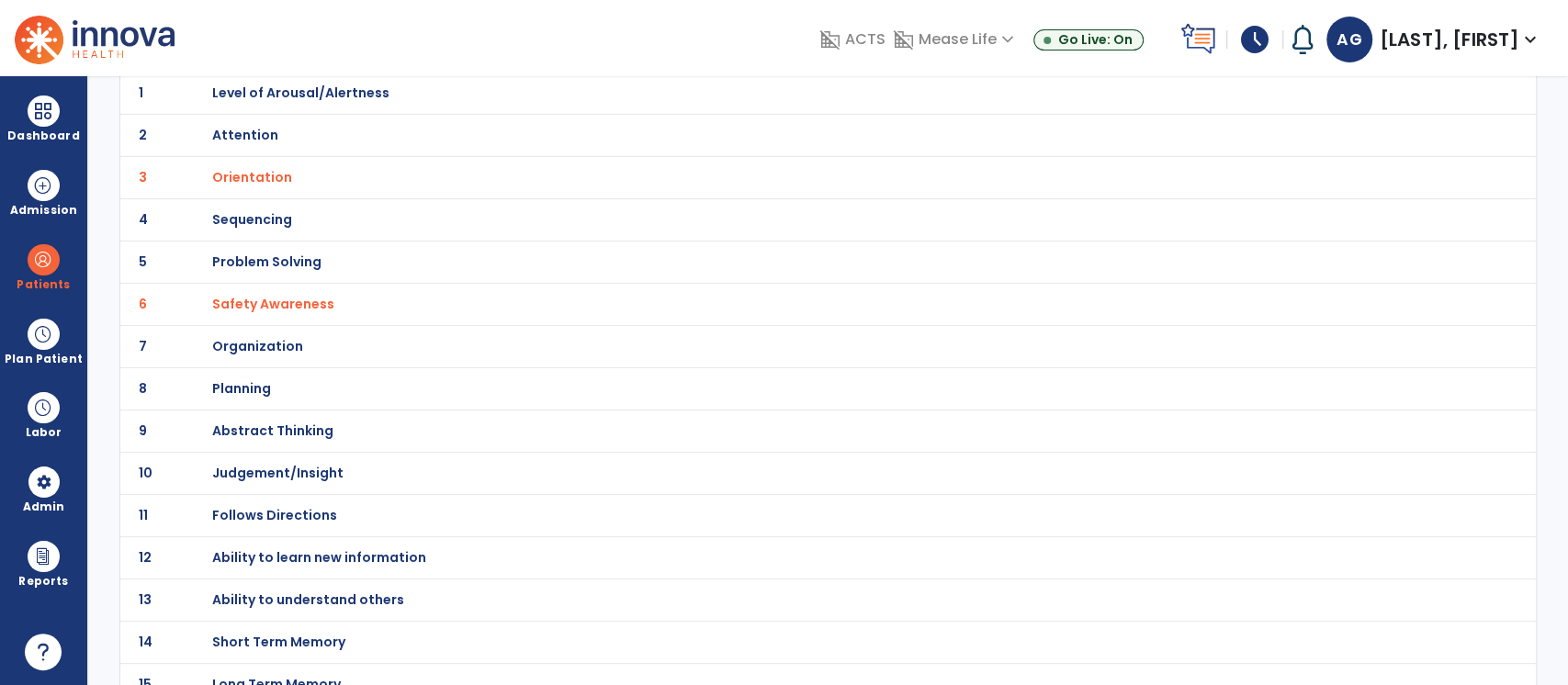 scroll, scrollTop: 184, scrollLeft: 0, axis: vertical 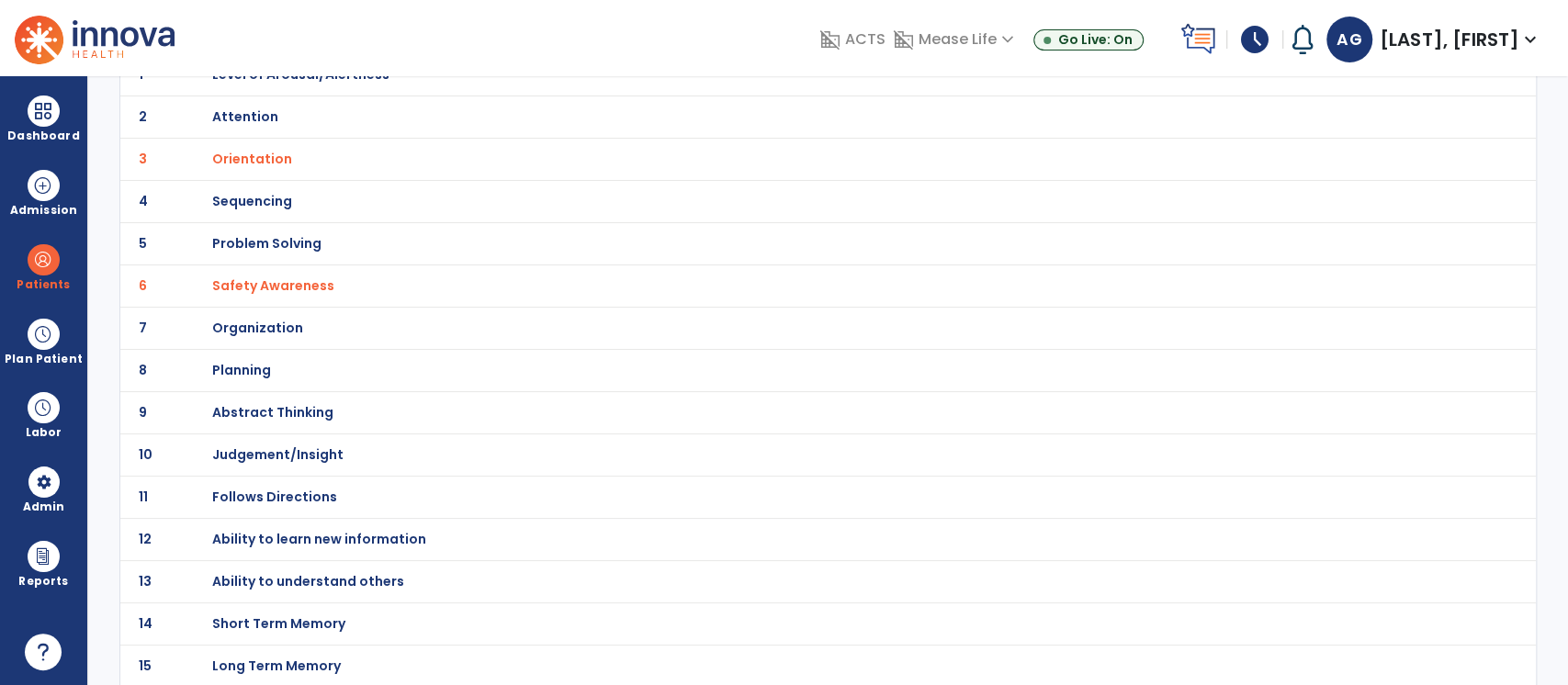 click on "Short Term Memory" at bounding box center [300, 74] 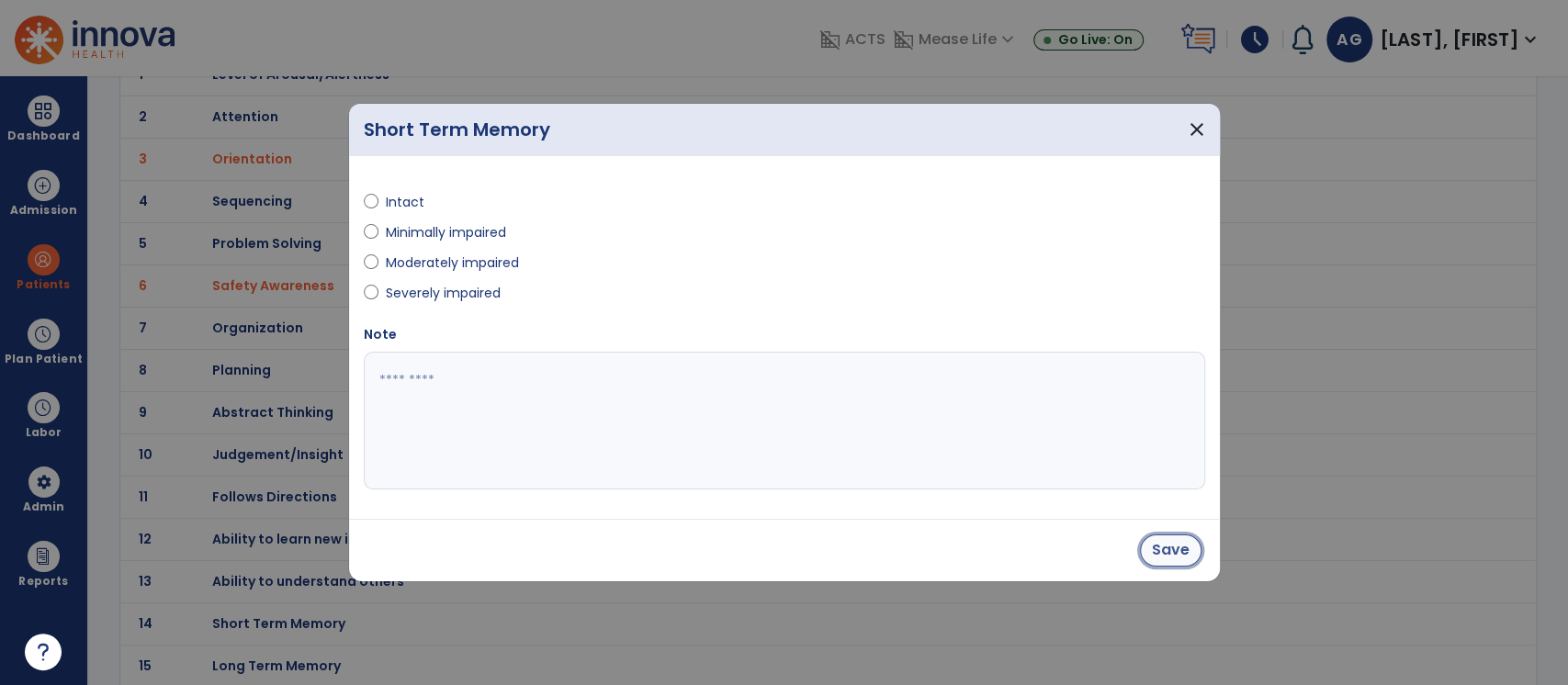click on "Save" at bounding box center [1170, 550] 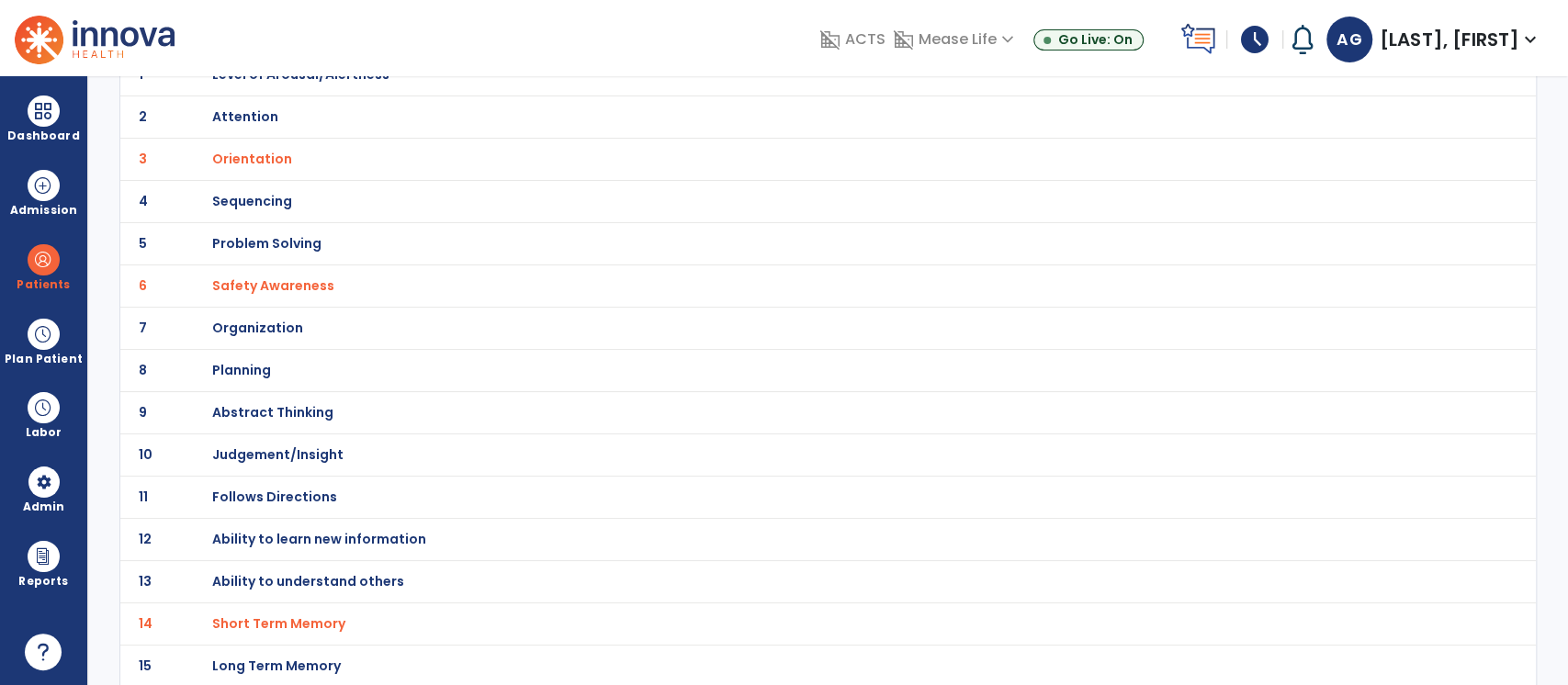 scroll, scrollTop: 0, scrollLeft: 0, axis: both 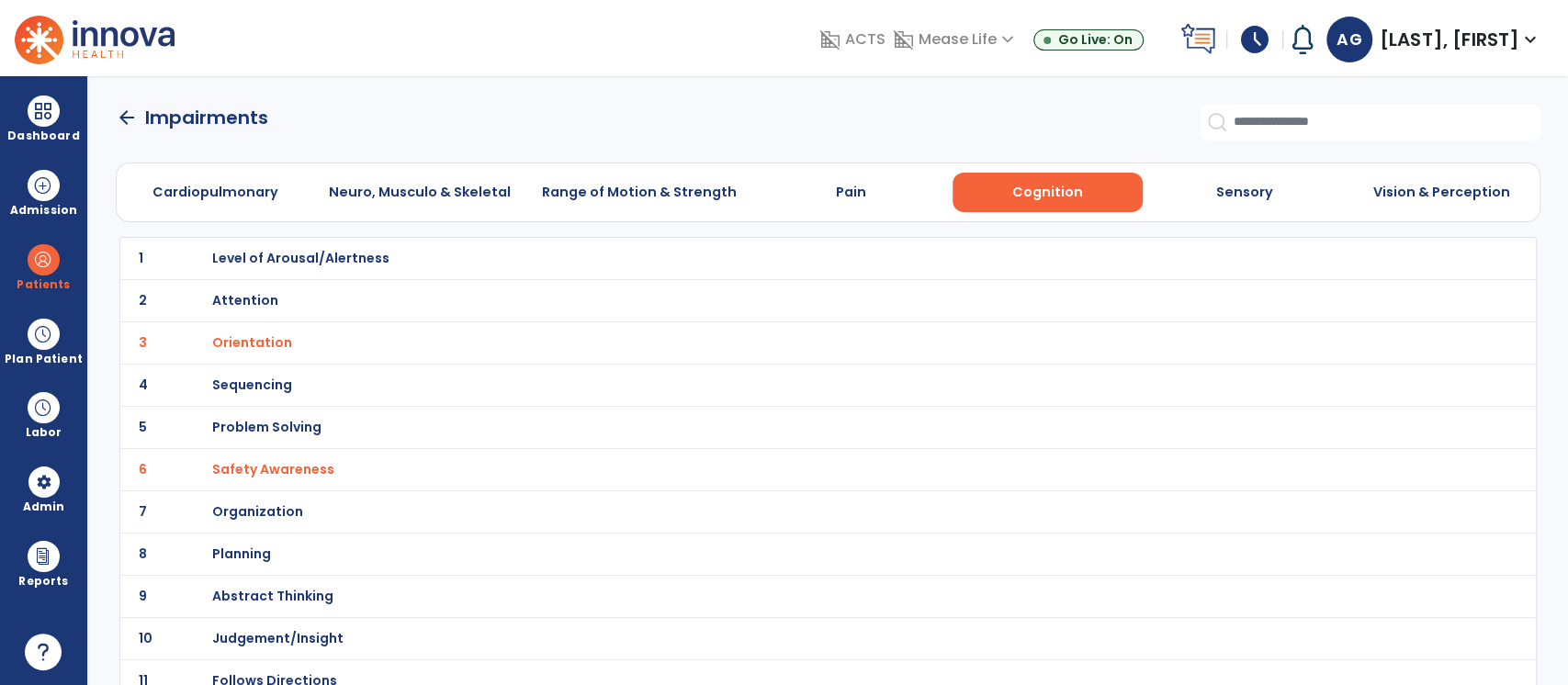 click on "arrow_back" 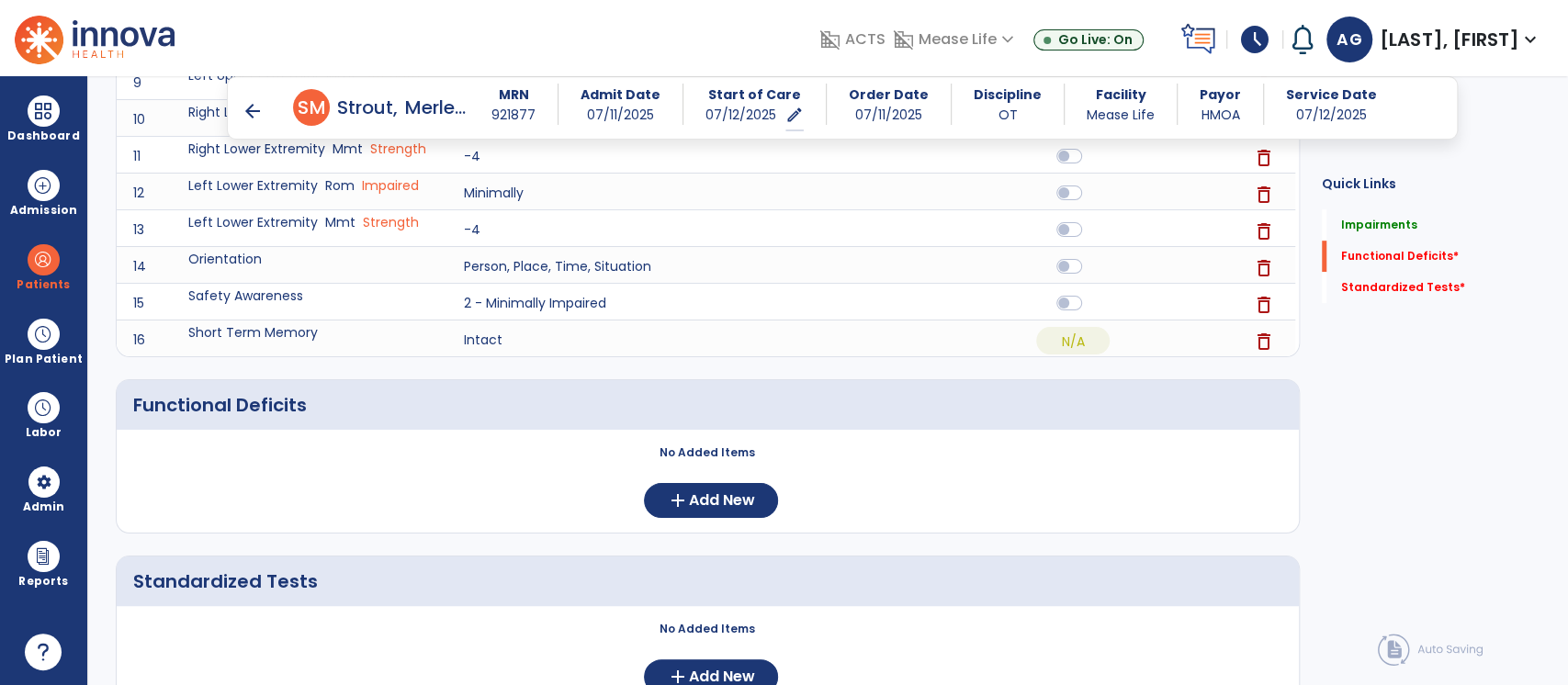scroll, scrollTop: 771, scrollLeft: 0, axis: vertical 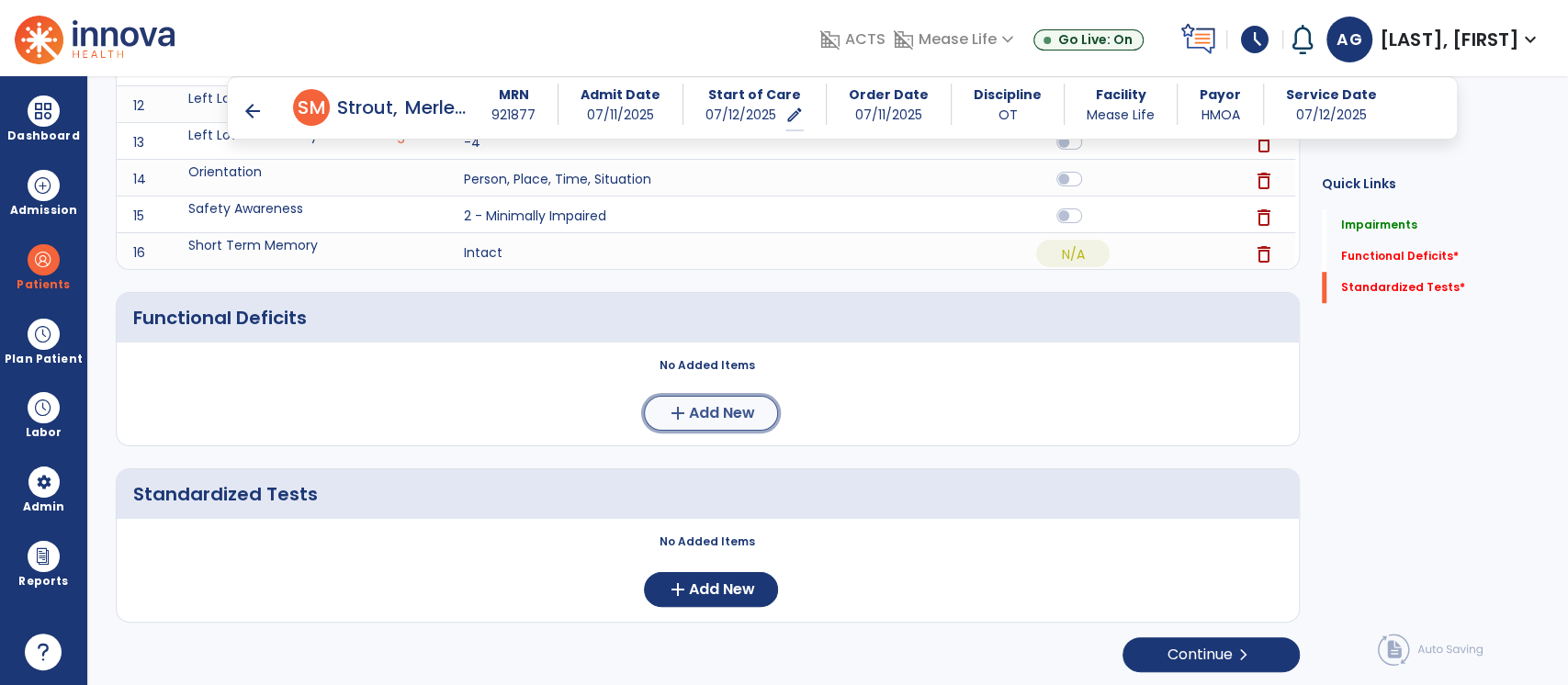 click on "add" 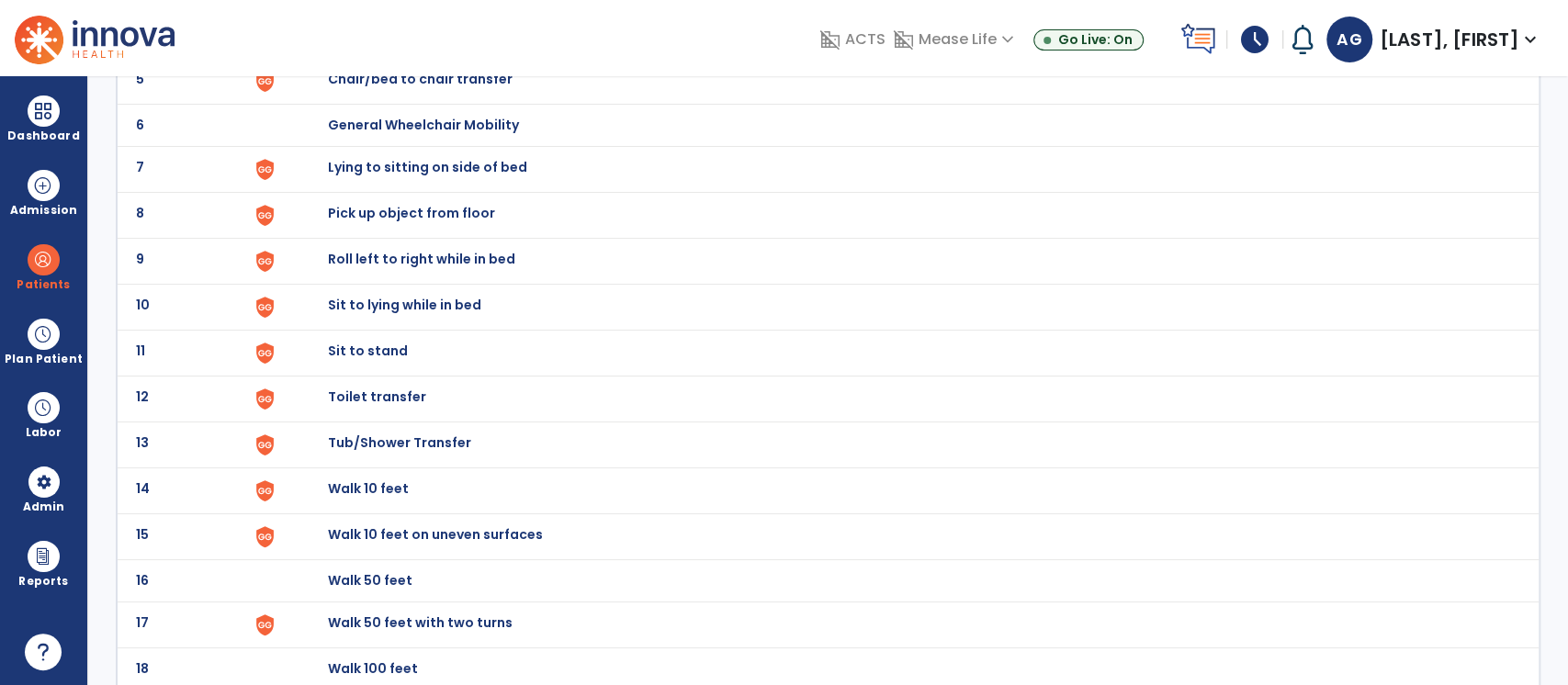 scroll, scrollTop: 369, scrollLeft: 0, axis: vertical 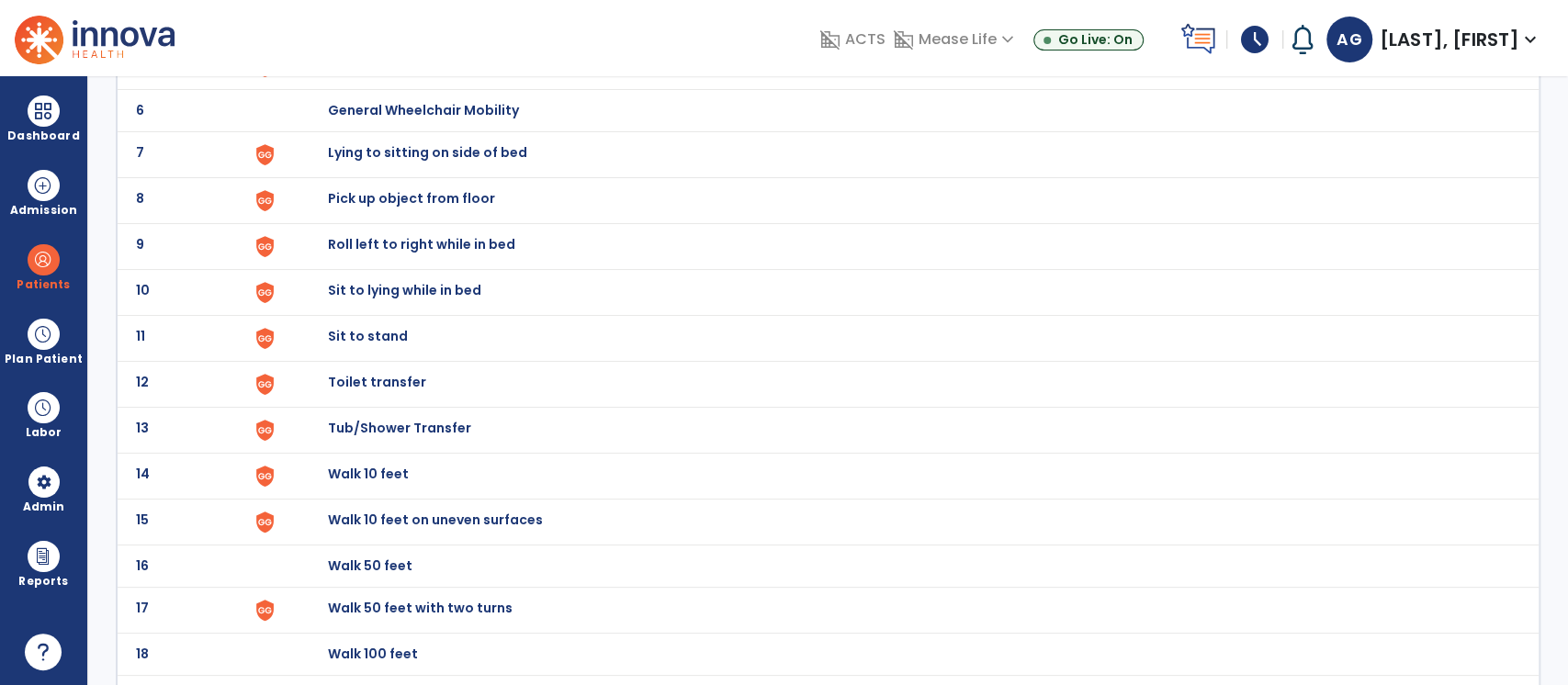click on "Toilet transfer" at bounding box center [369, -119] 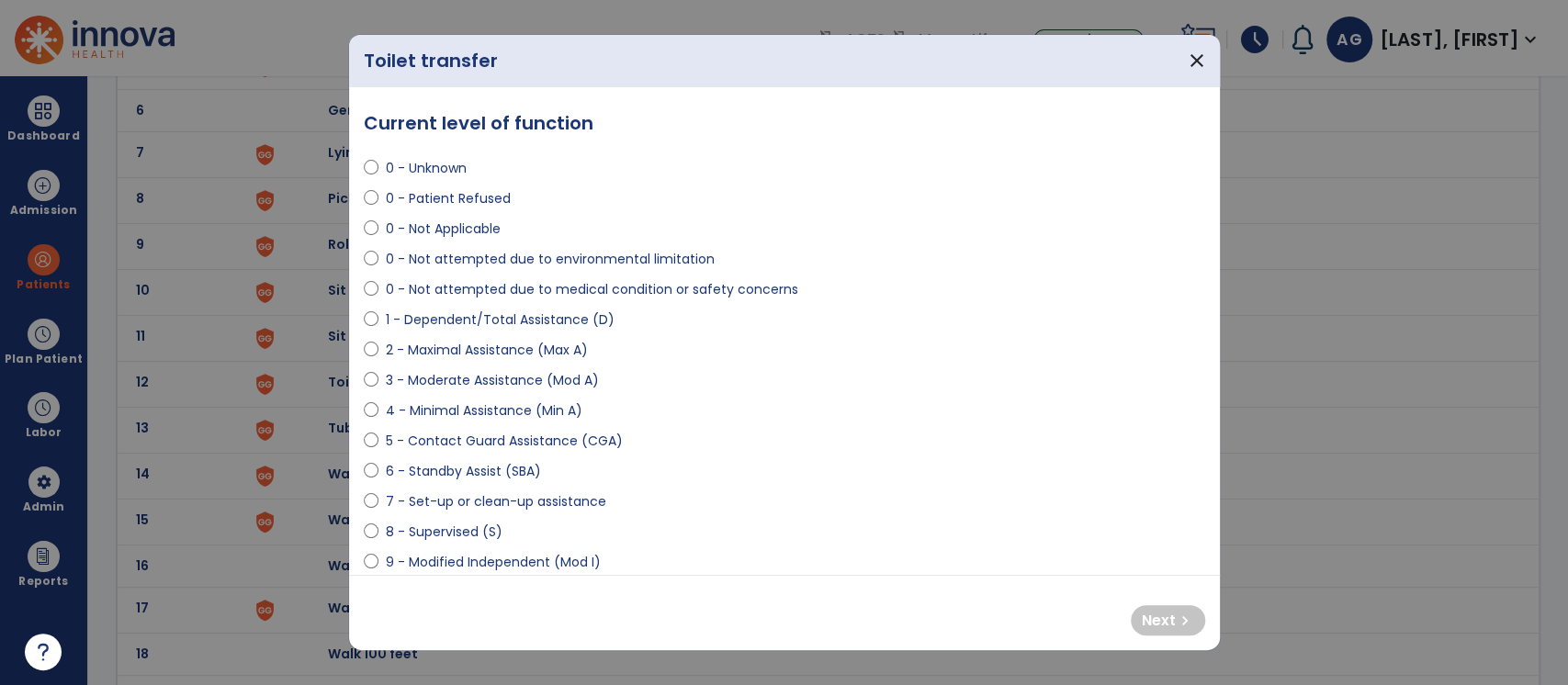 select on "**********" 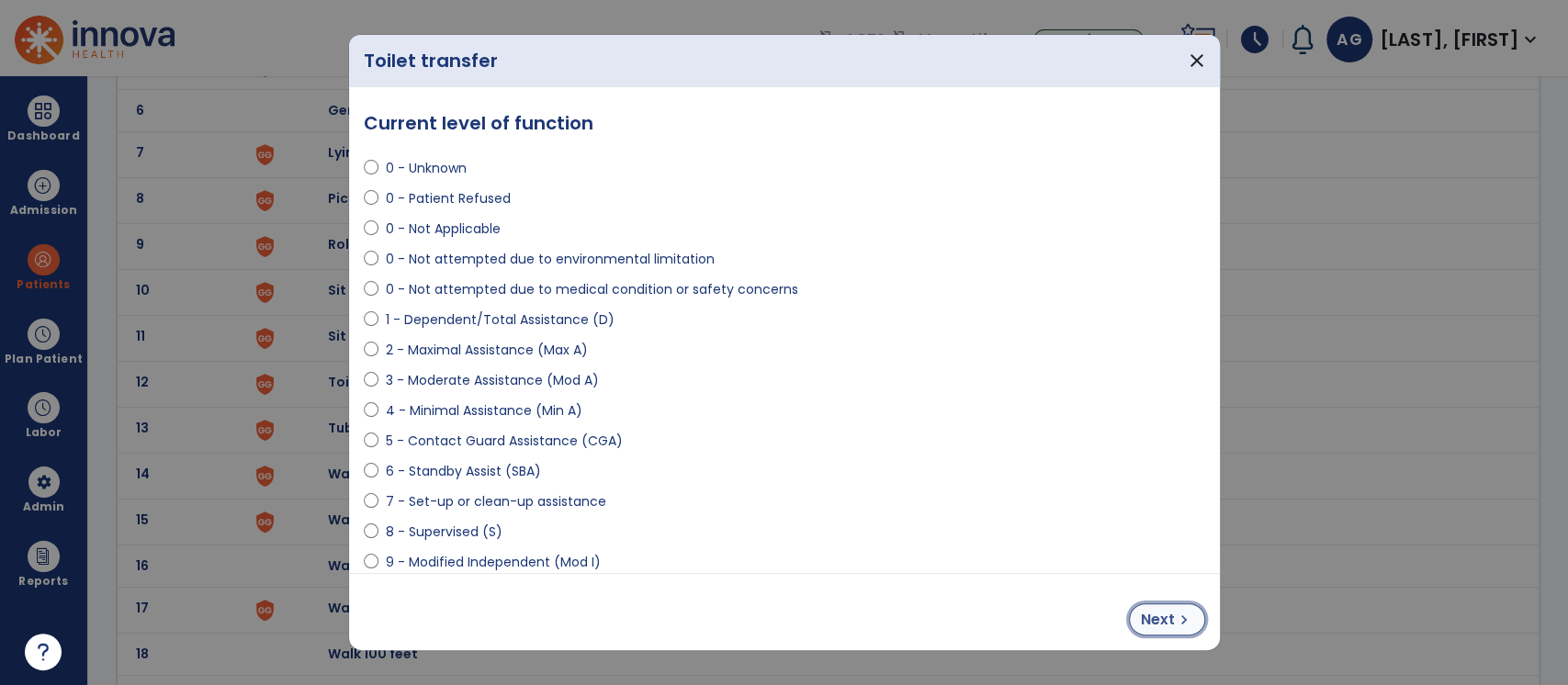 click on "Next" at bounding box center (1157, 620) 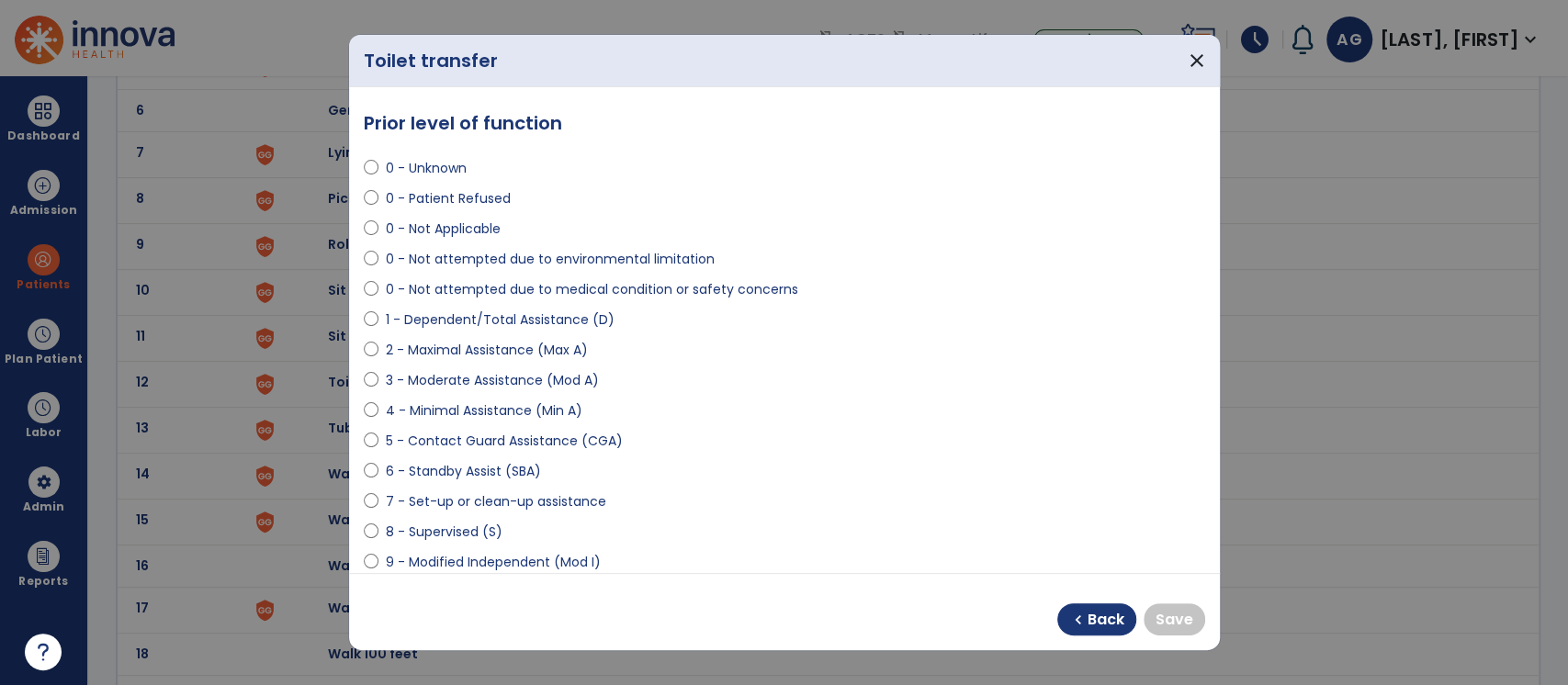 select on "**********" 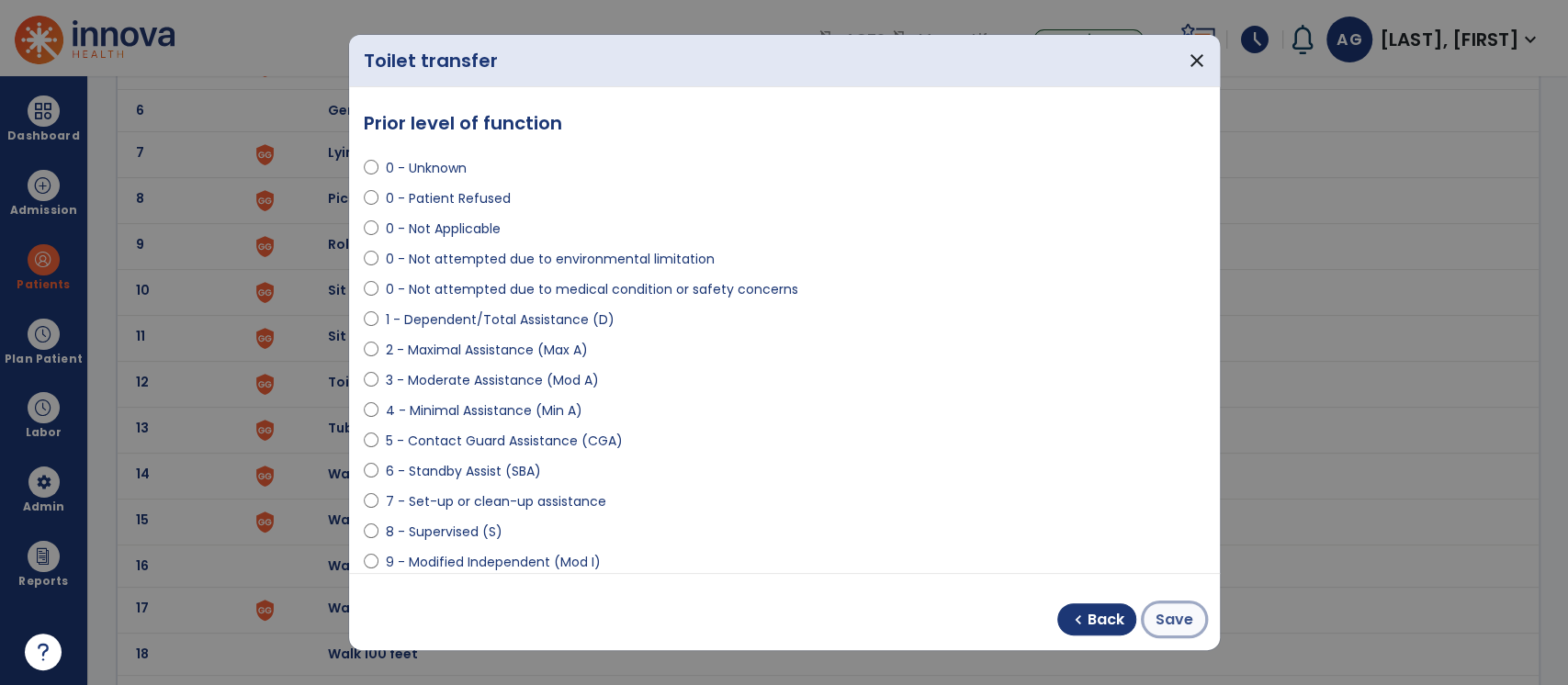 click on "Save" at bounding box center [1174, 619] 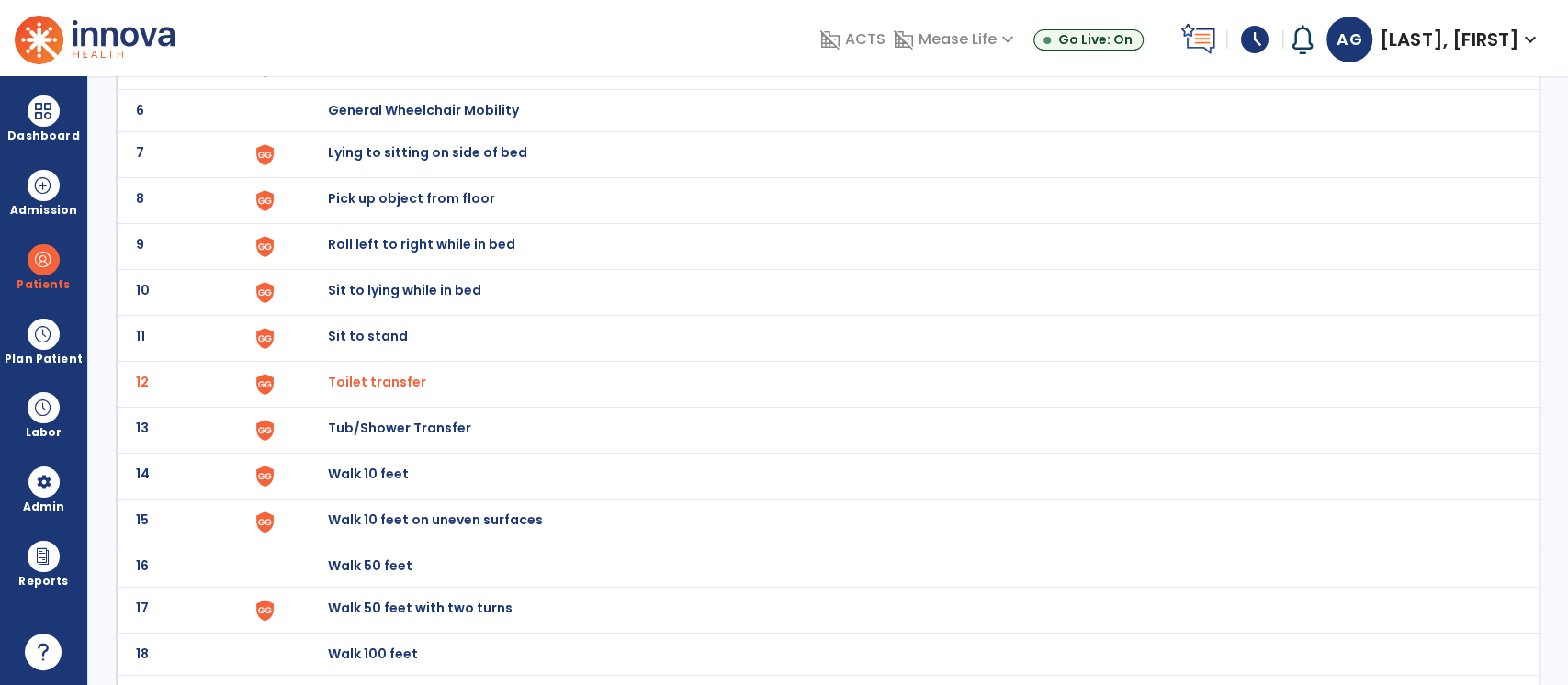 click on "13 Tub/Shower Transfer" 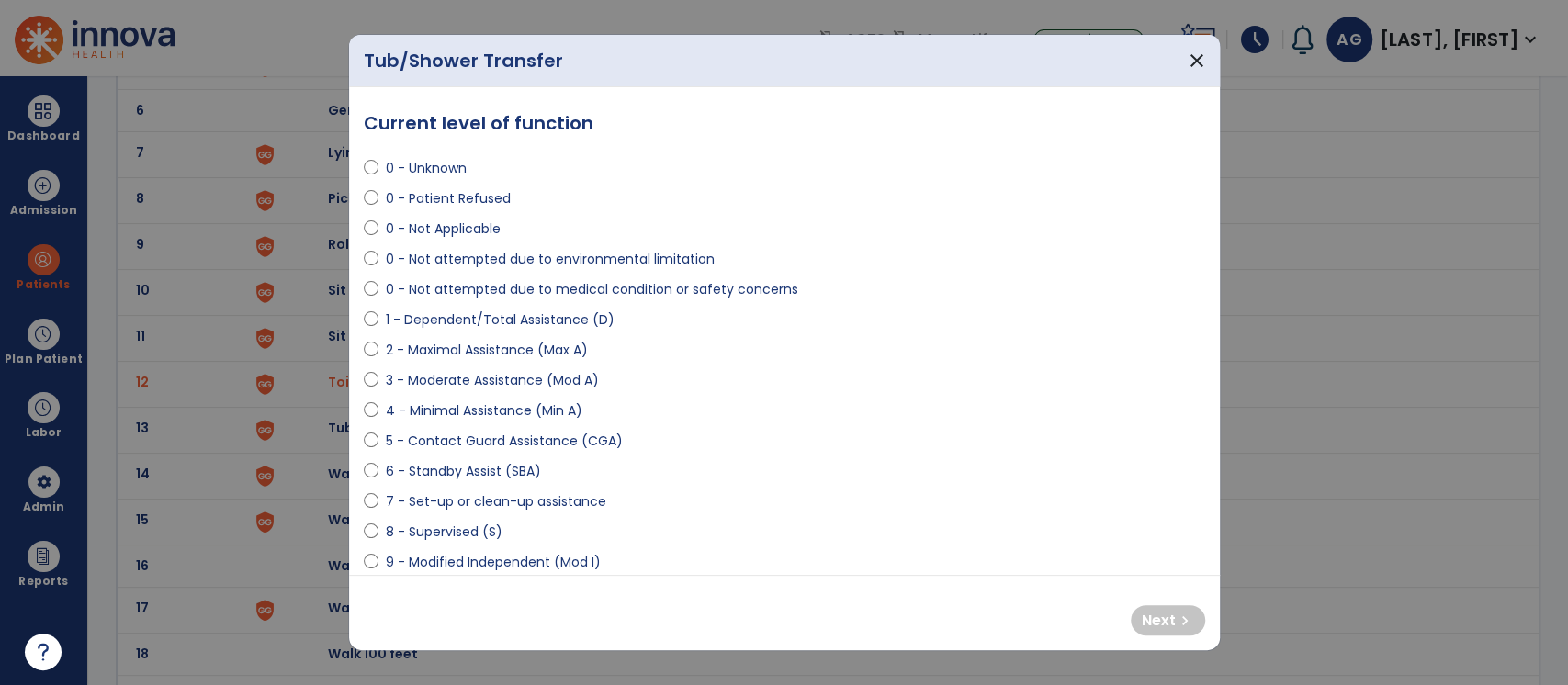 select on "**********" 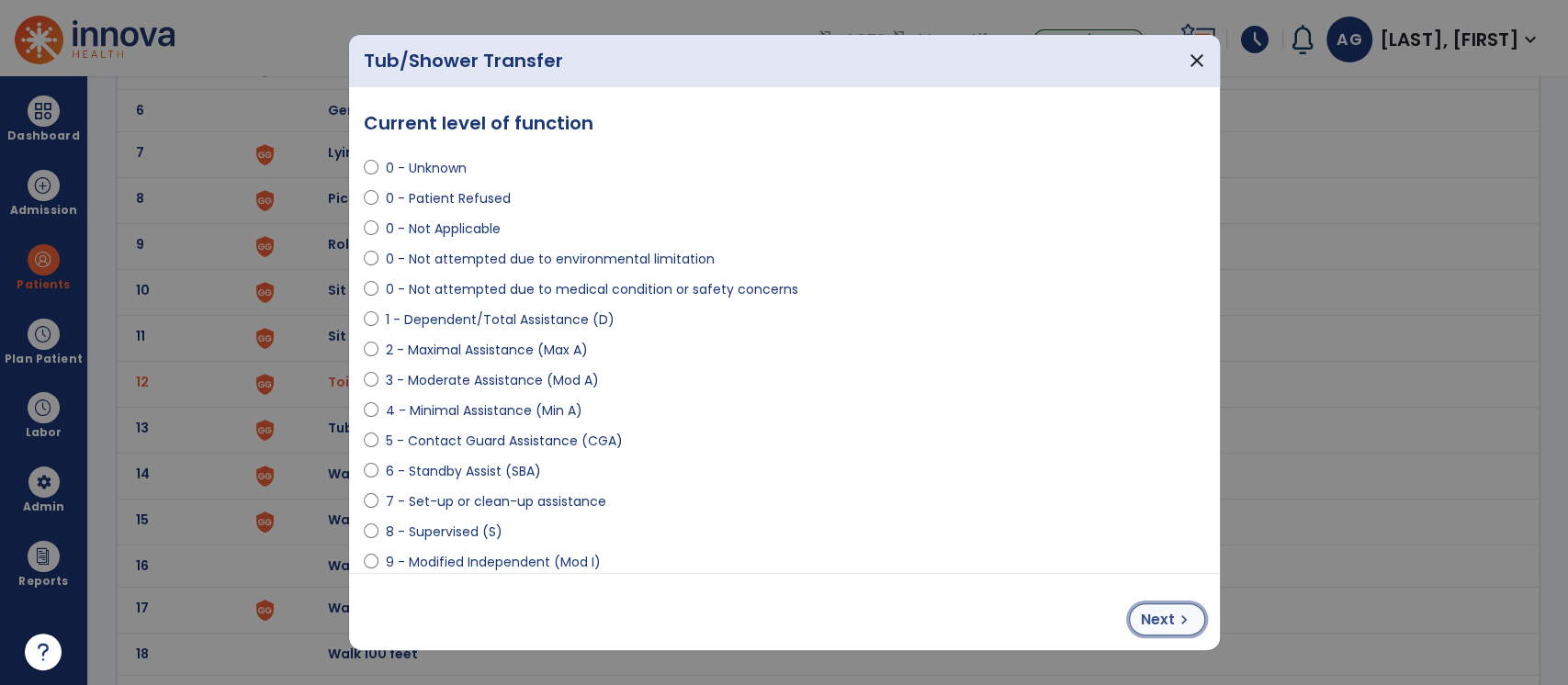 click on "Next  chevron_right" at bounding box center (1167, 619) 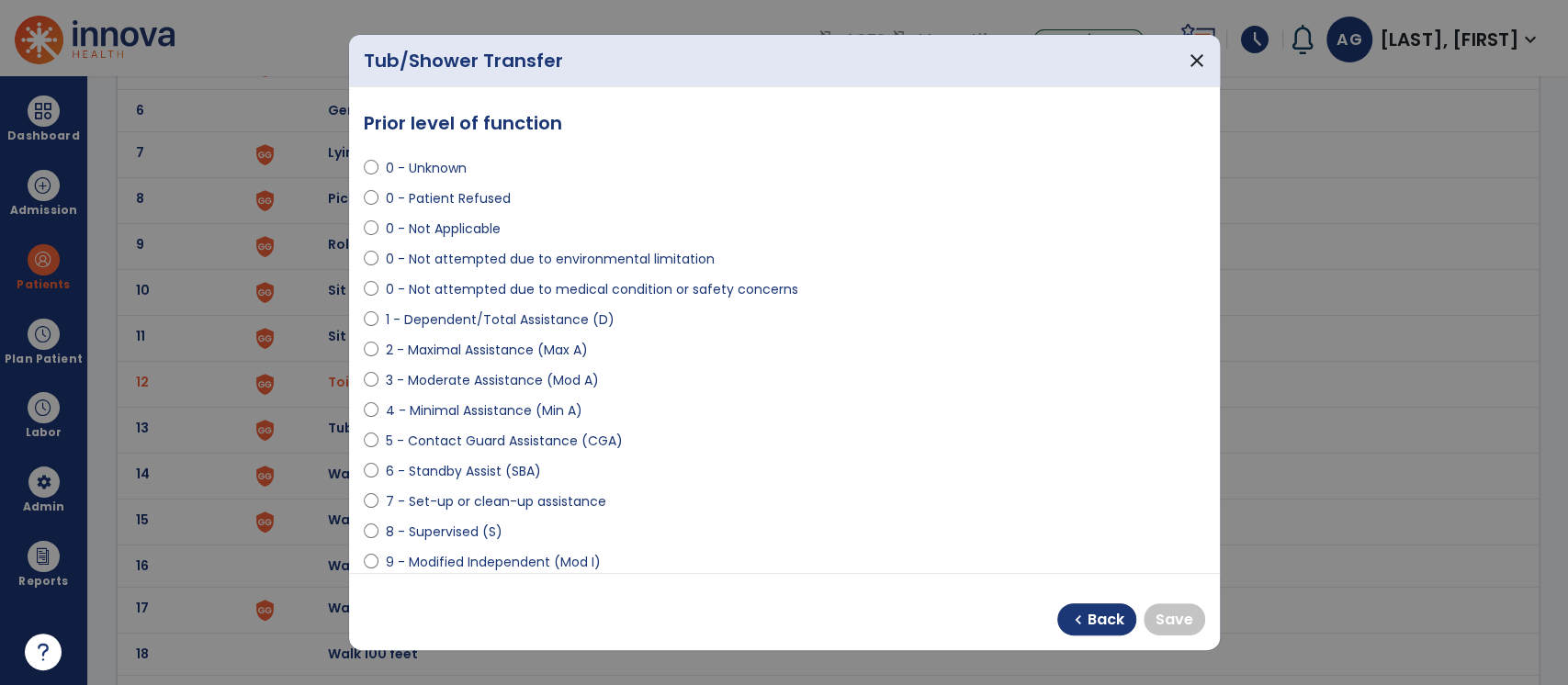 select on "**********" 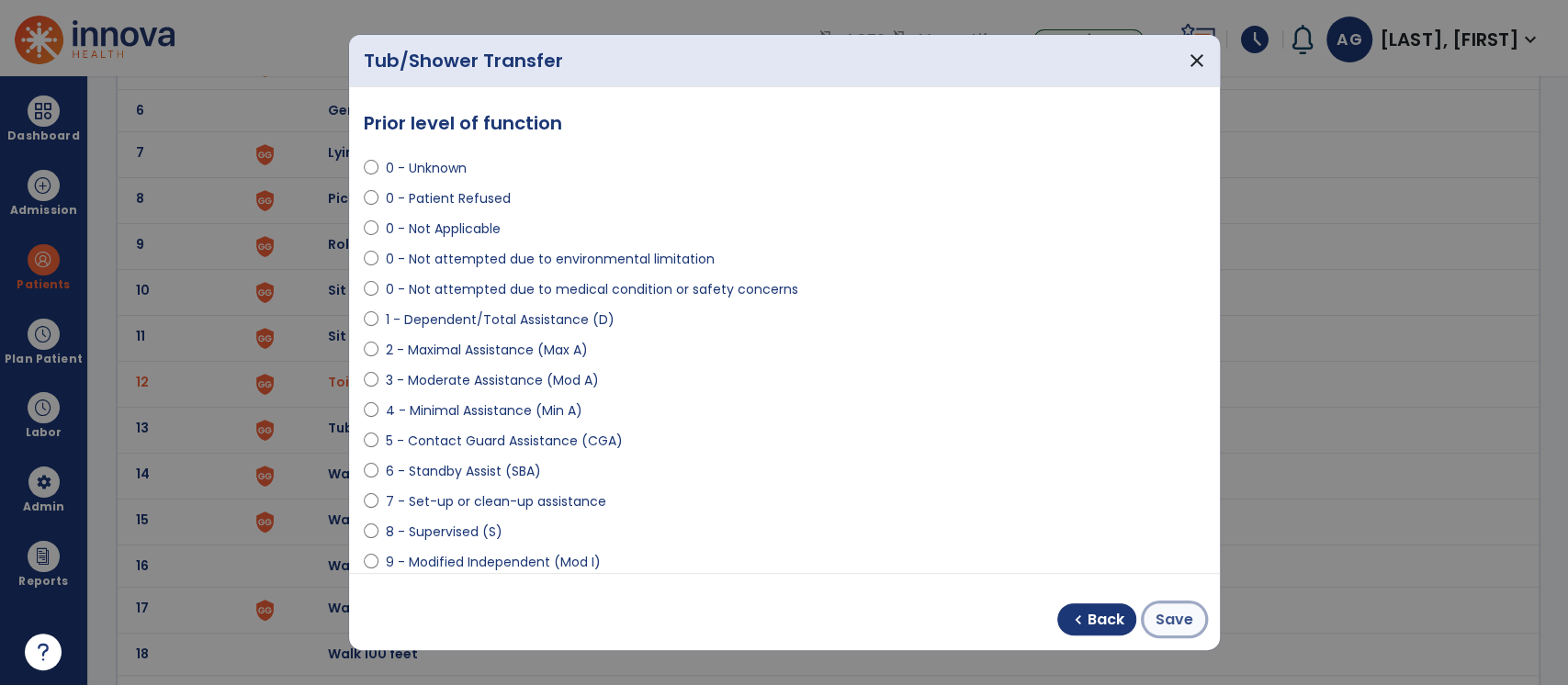 click on "Save" at bounding box center (1174, 620) 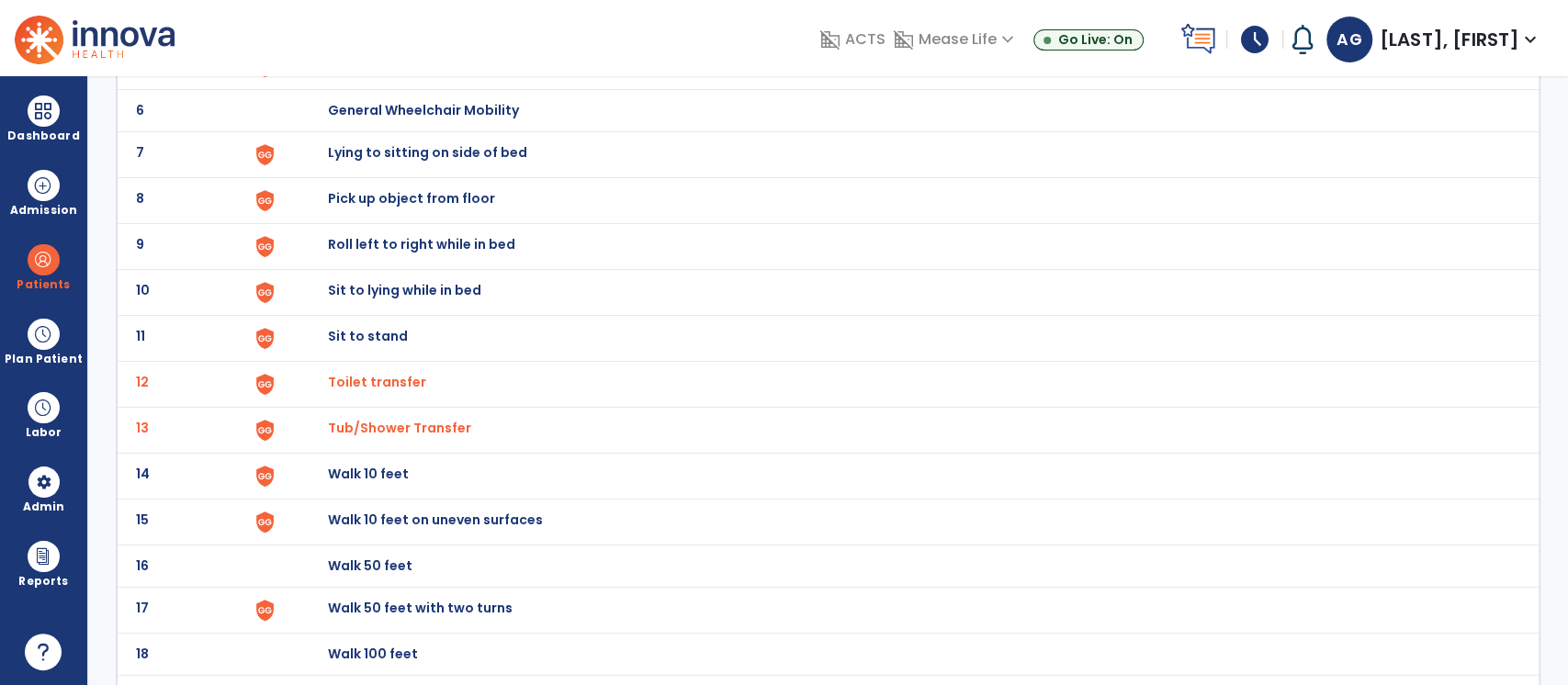 scroll, scrollTop: 0, scrollLeft: 0, axis: both 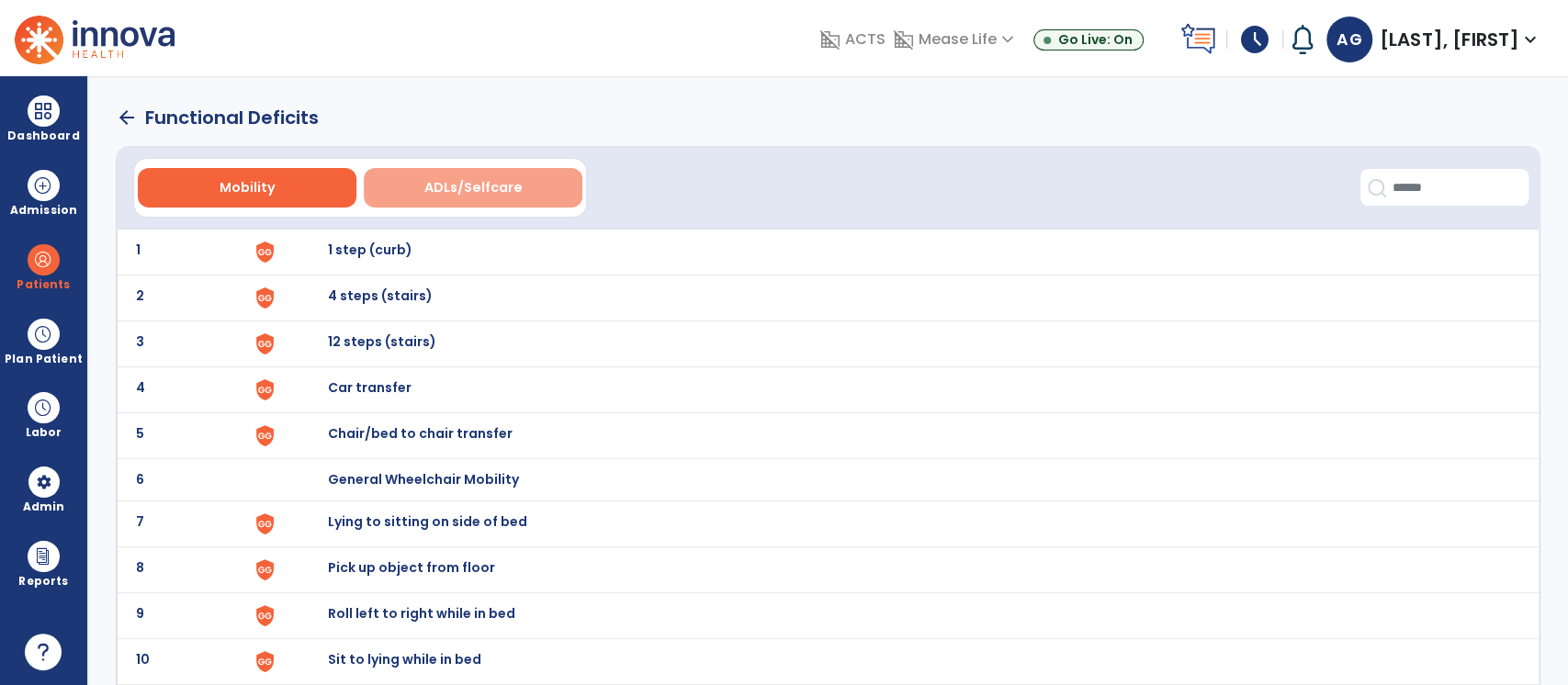 click on "ADLs/Selfcare" at bounding box center [473, 187] 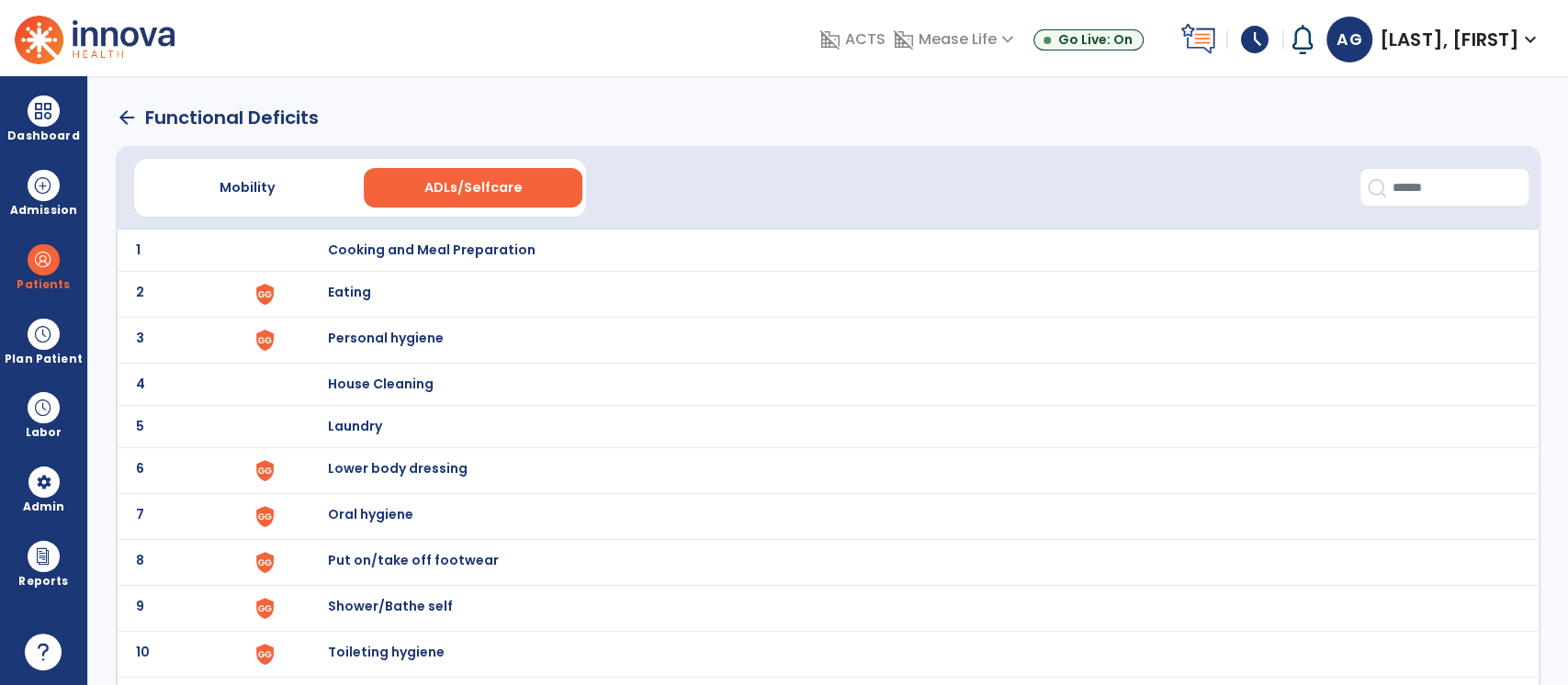 click on "Eating" at bounding box center (431, 250) 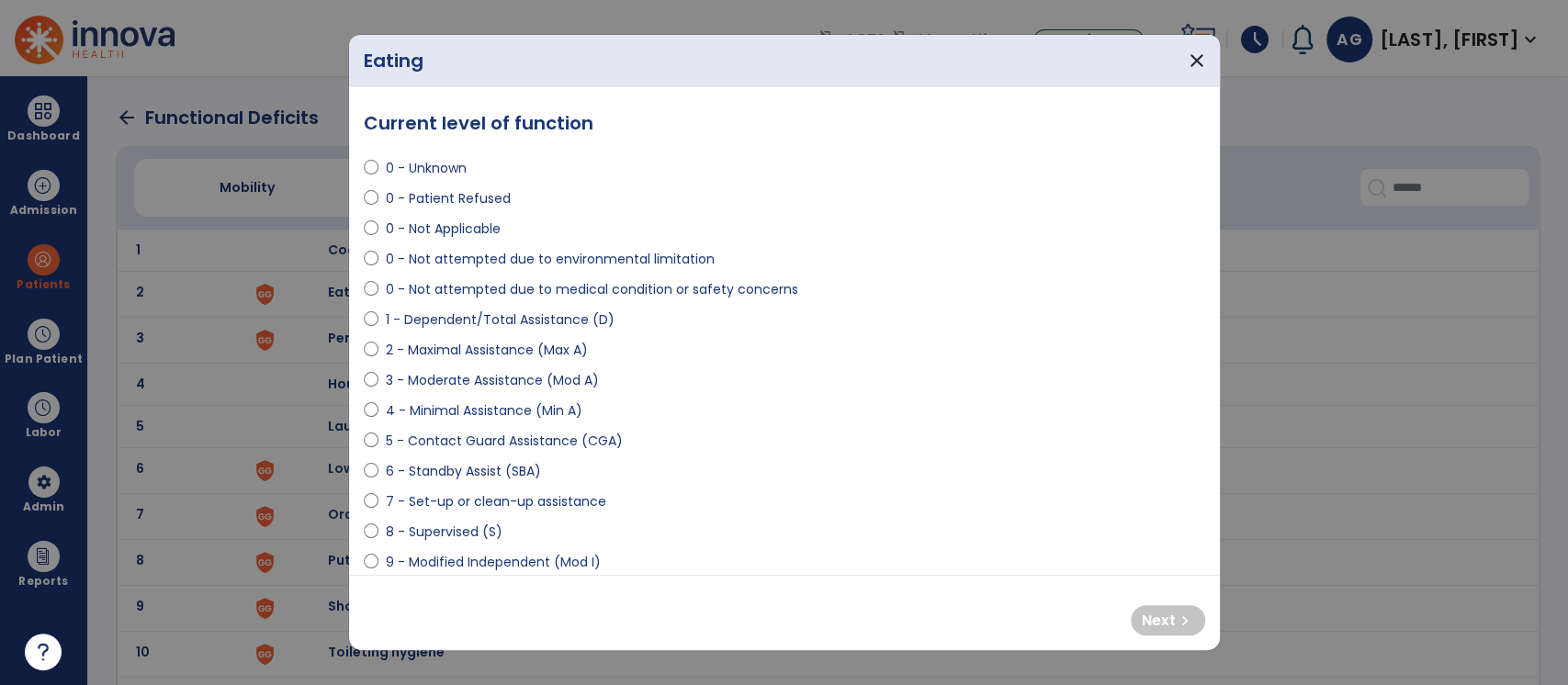 scroll, scrollTop: 78, scrollLeft: 0, axis: vertical 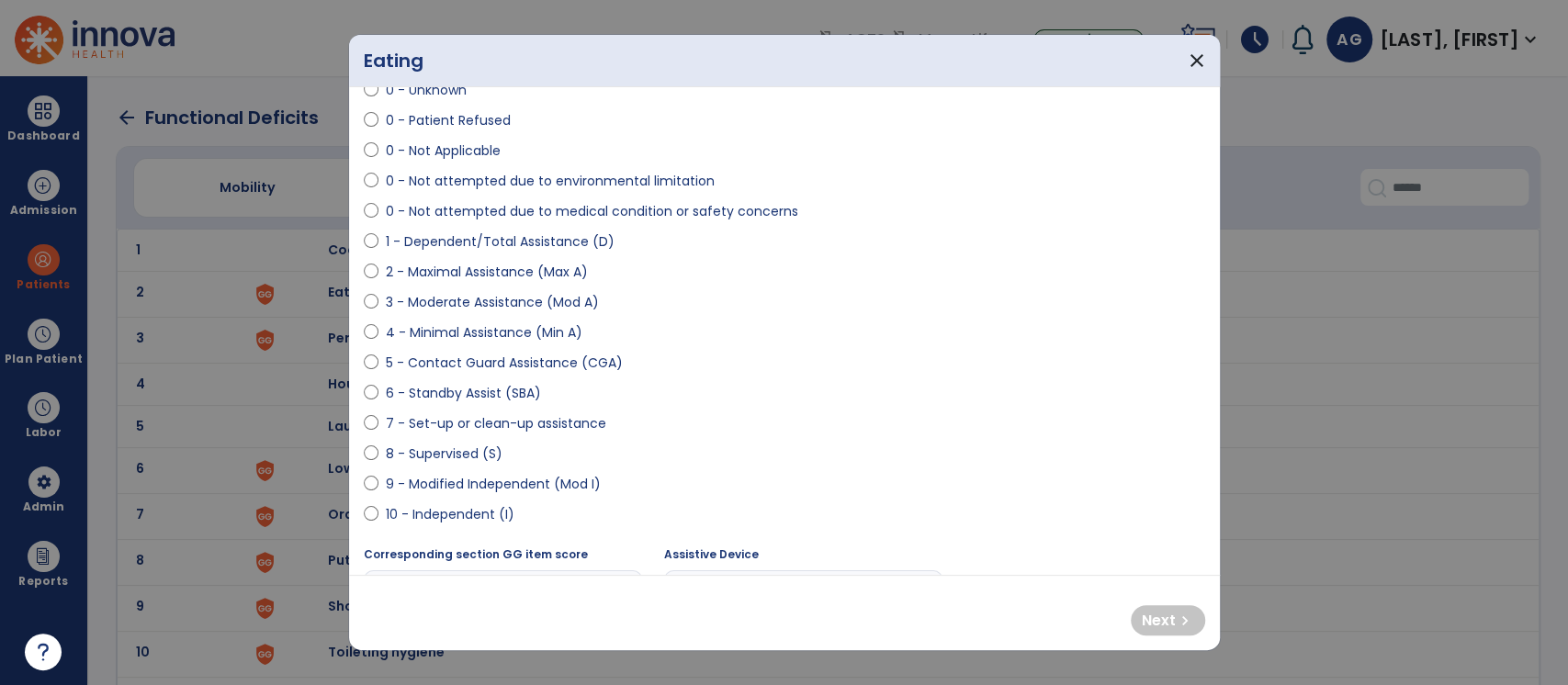 select on "**********" 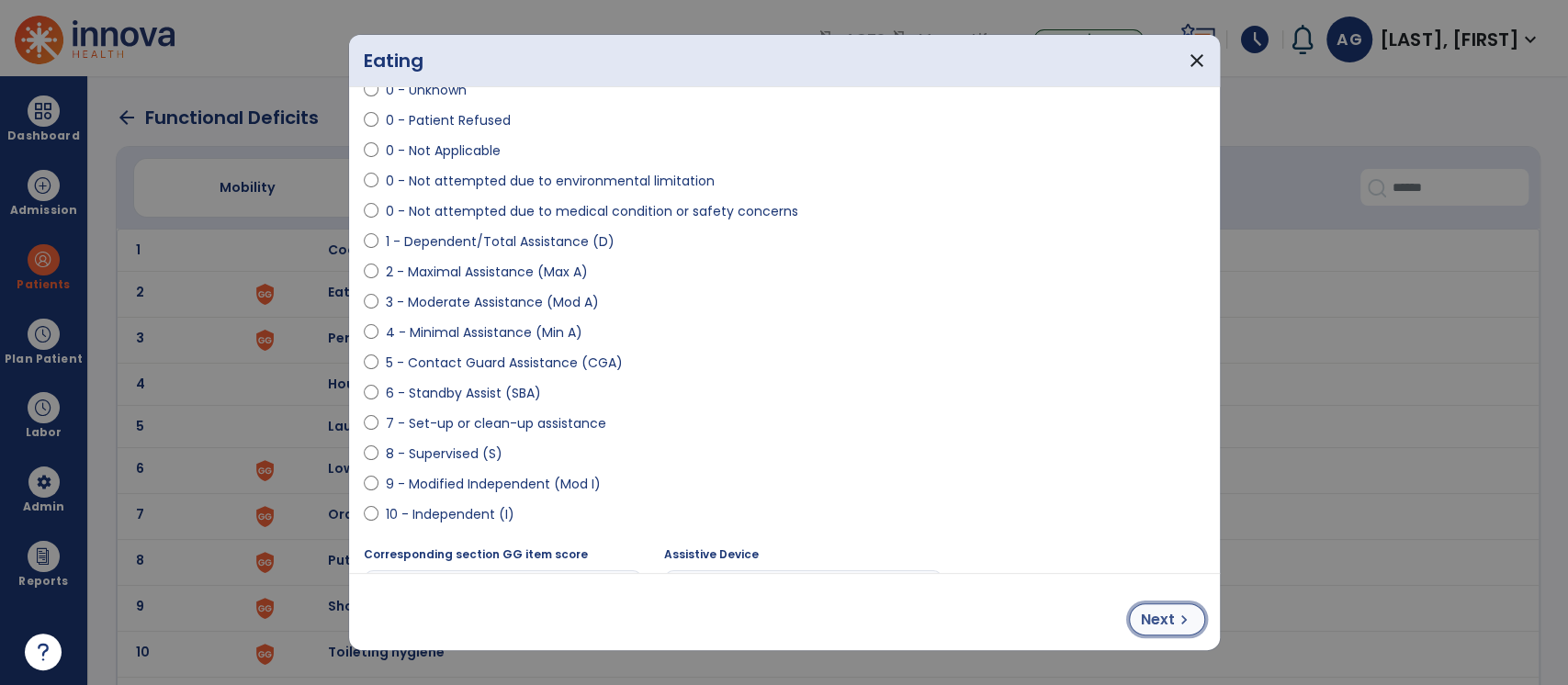click on "Next" at bounding box center (1157, 620) 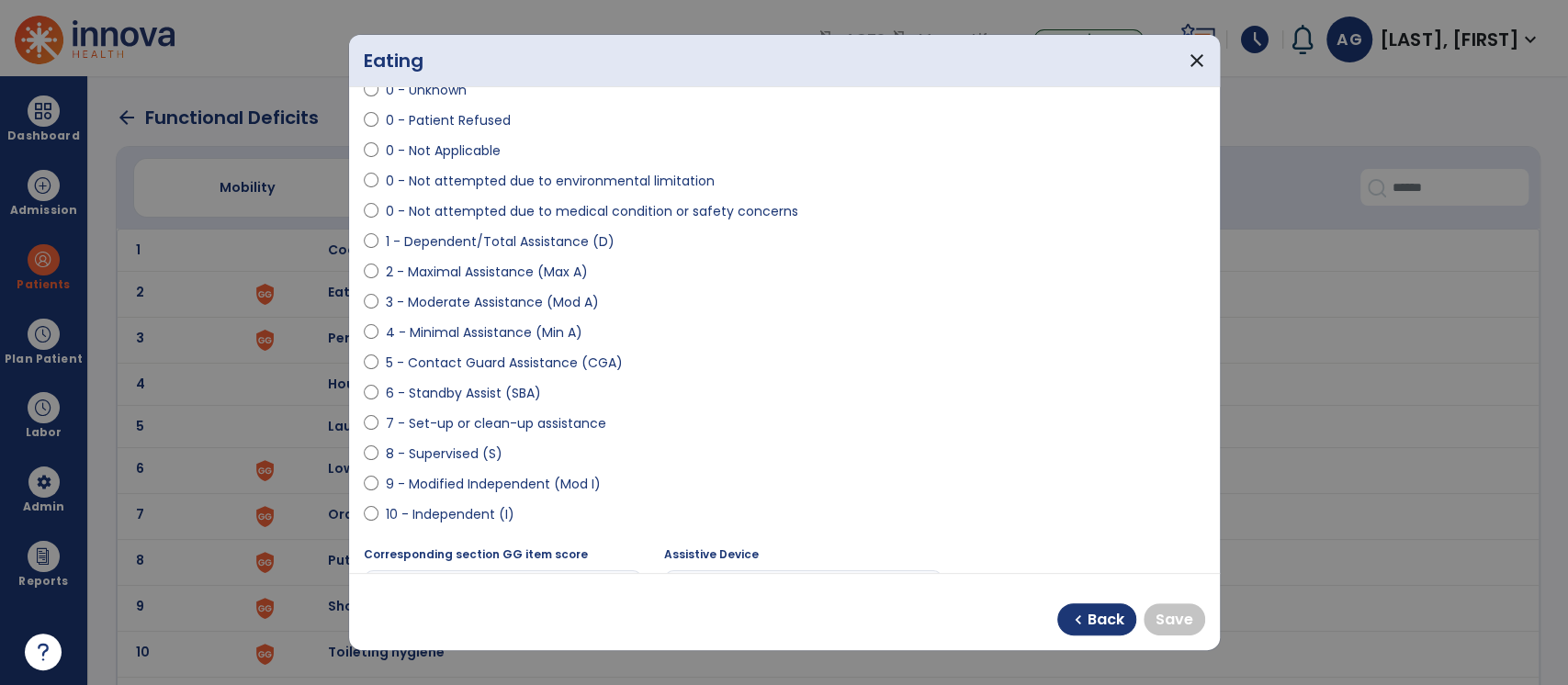 select on "**********" 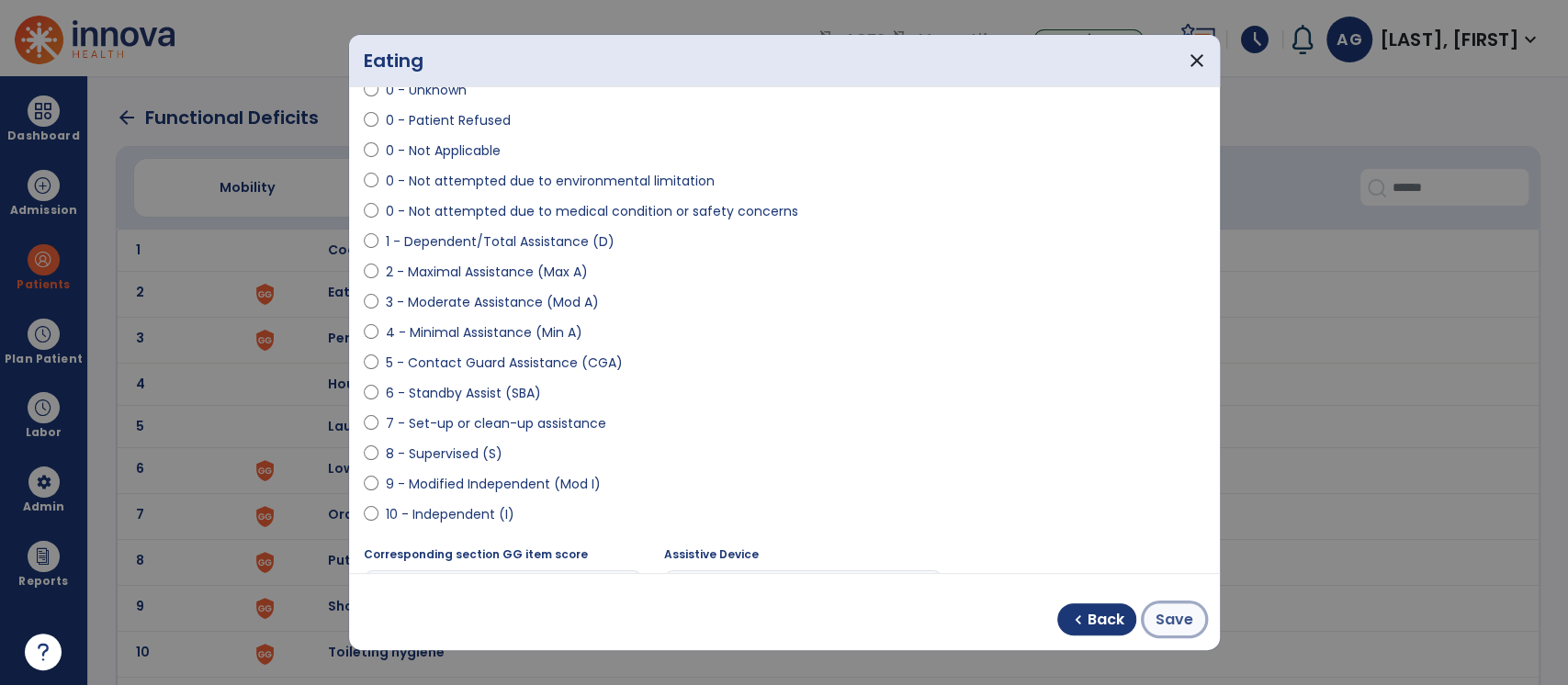 click on "Save" at bounding box center (1174, 620) 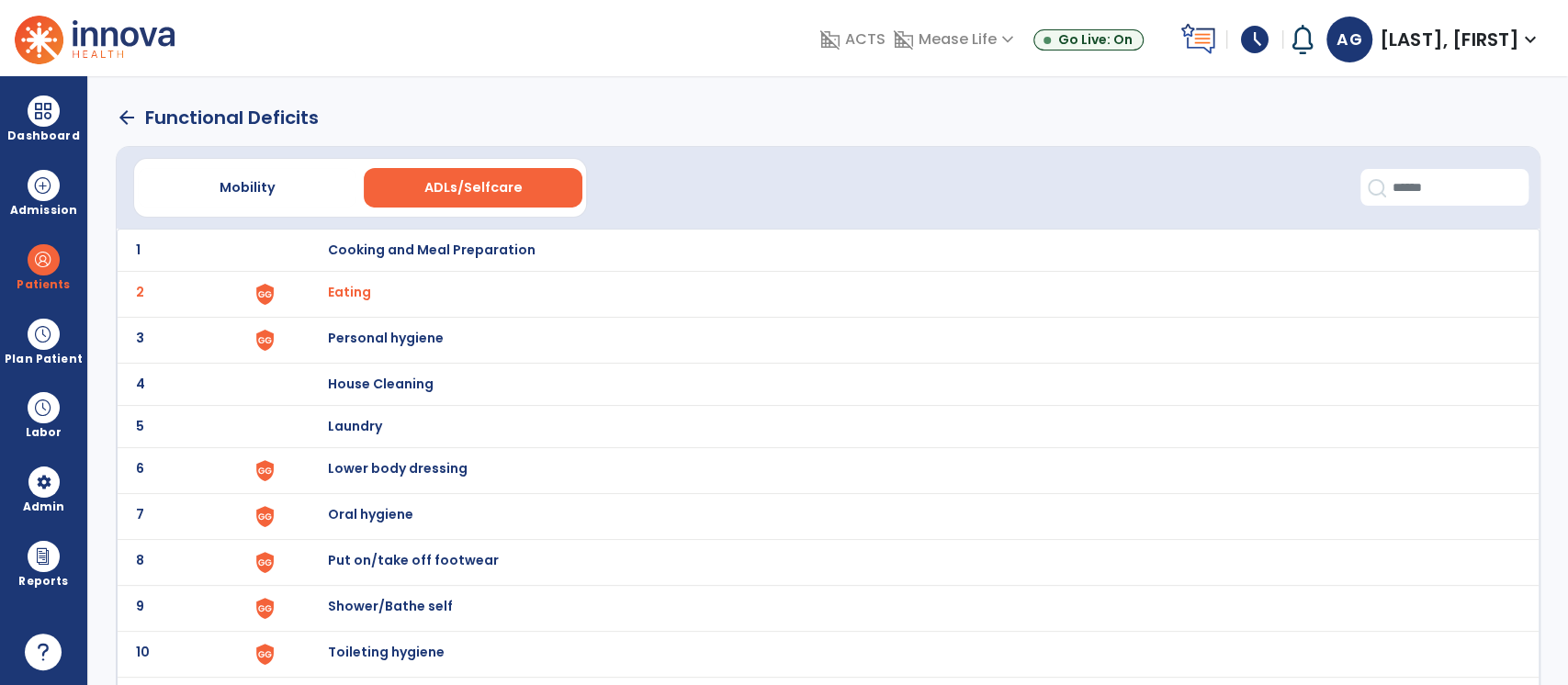 click on "Personal hygiene" at bounding box center (431, 250) 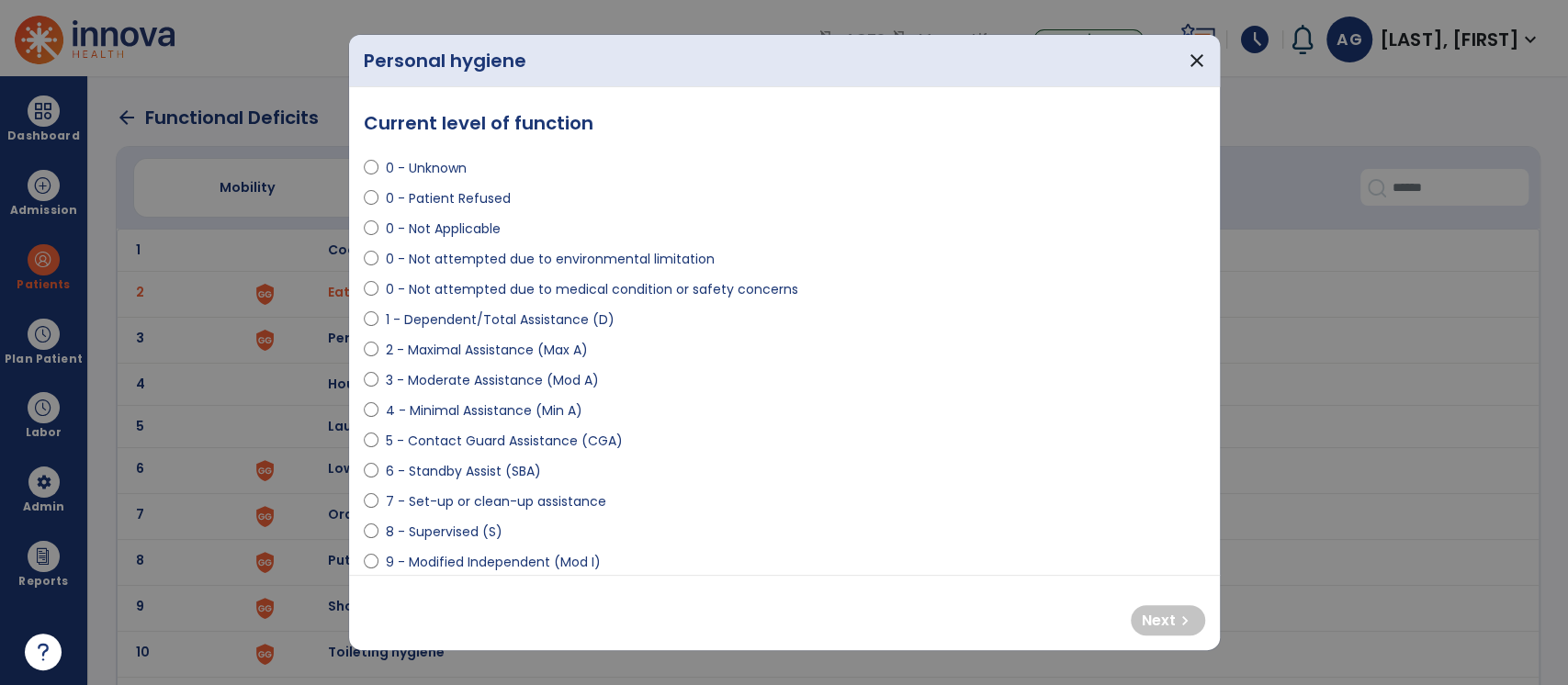 select on "**********" 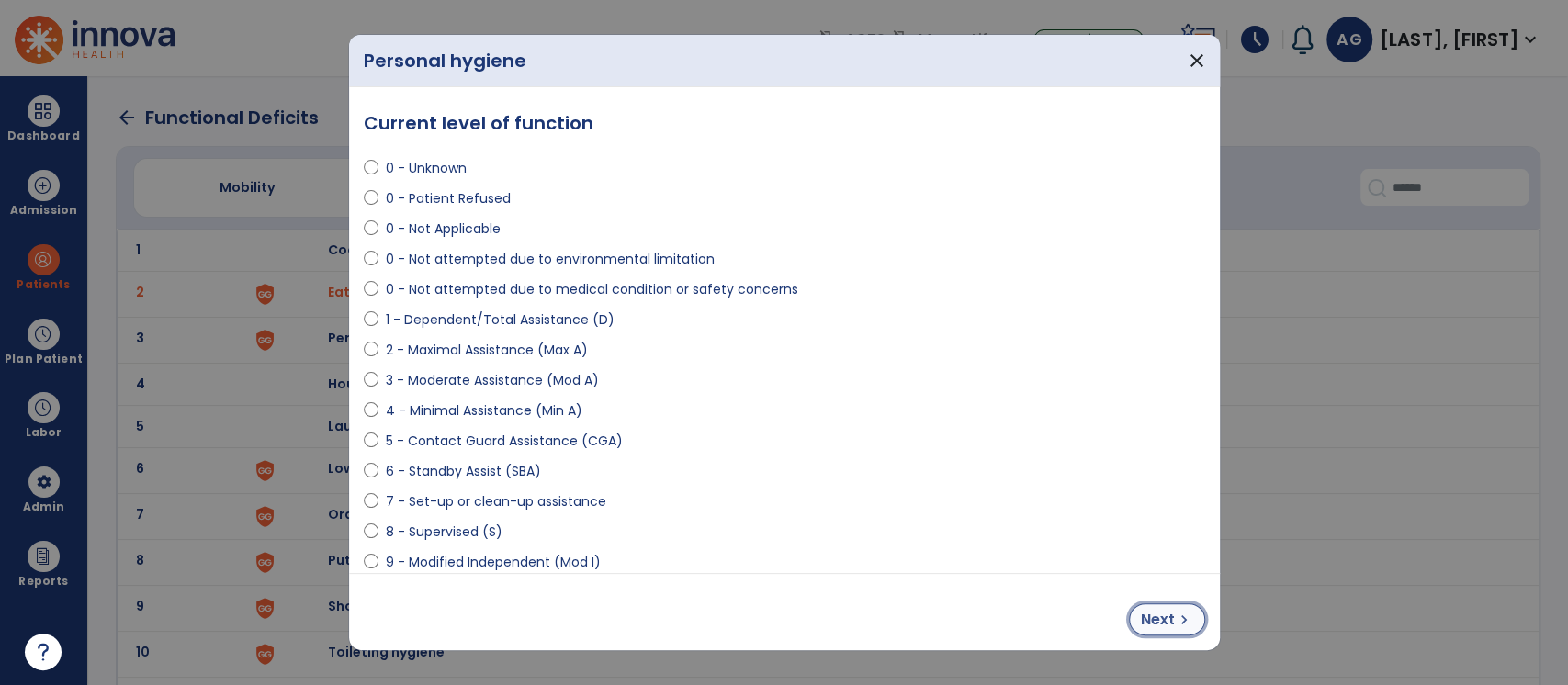 click on "Next" at bounding box center (1157, 620) 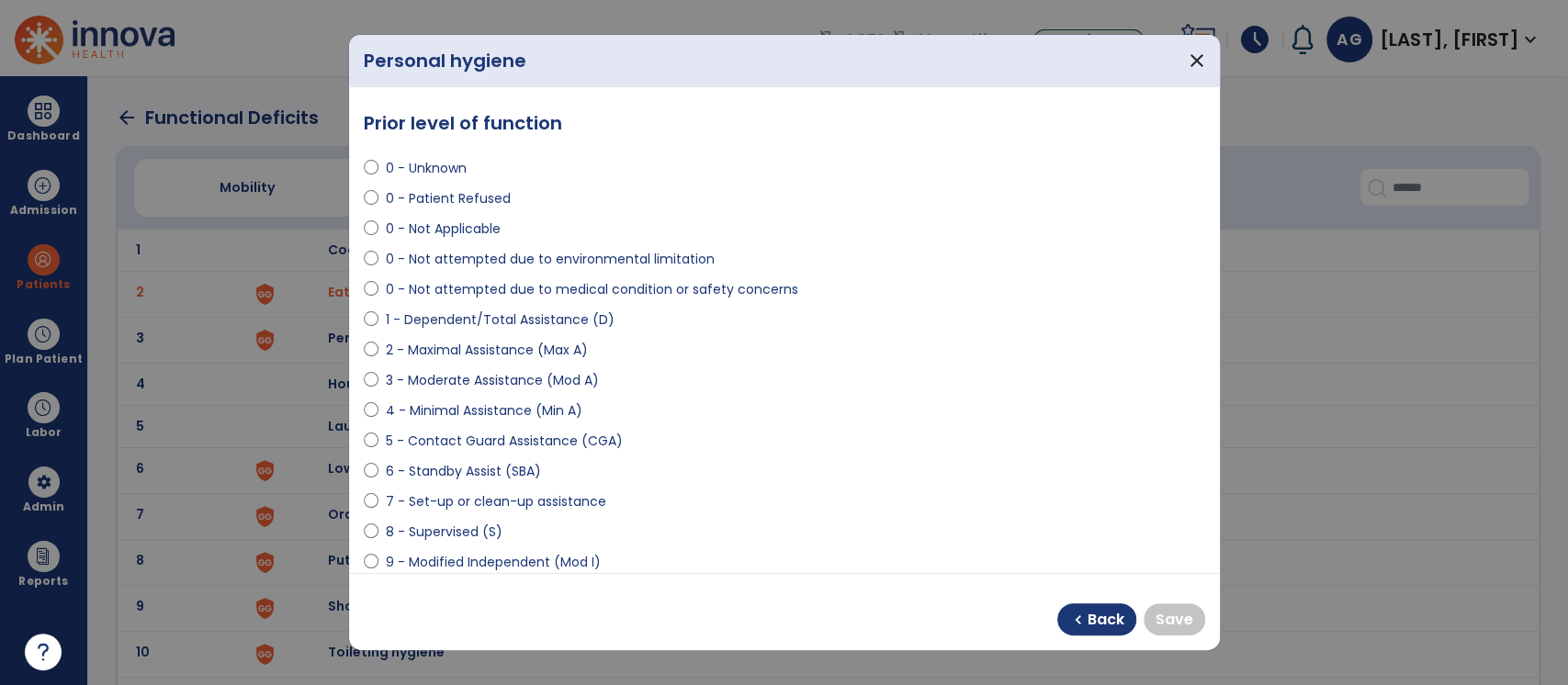 select on "**********" 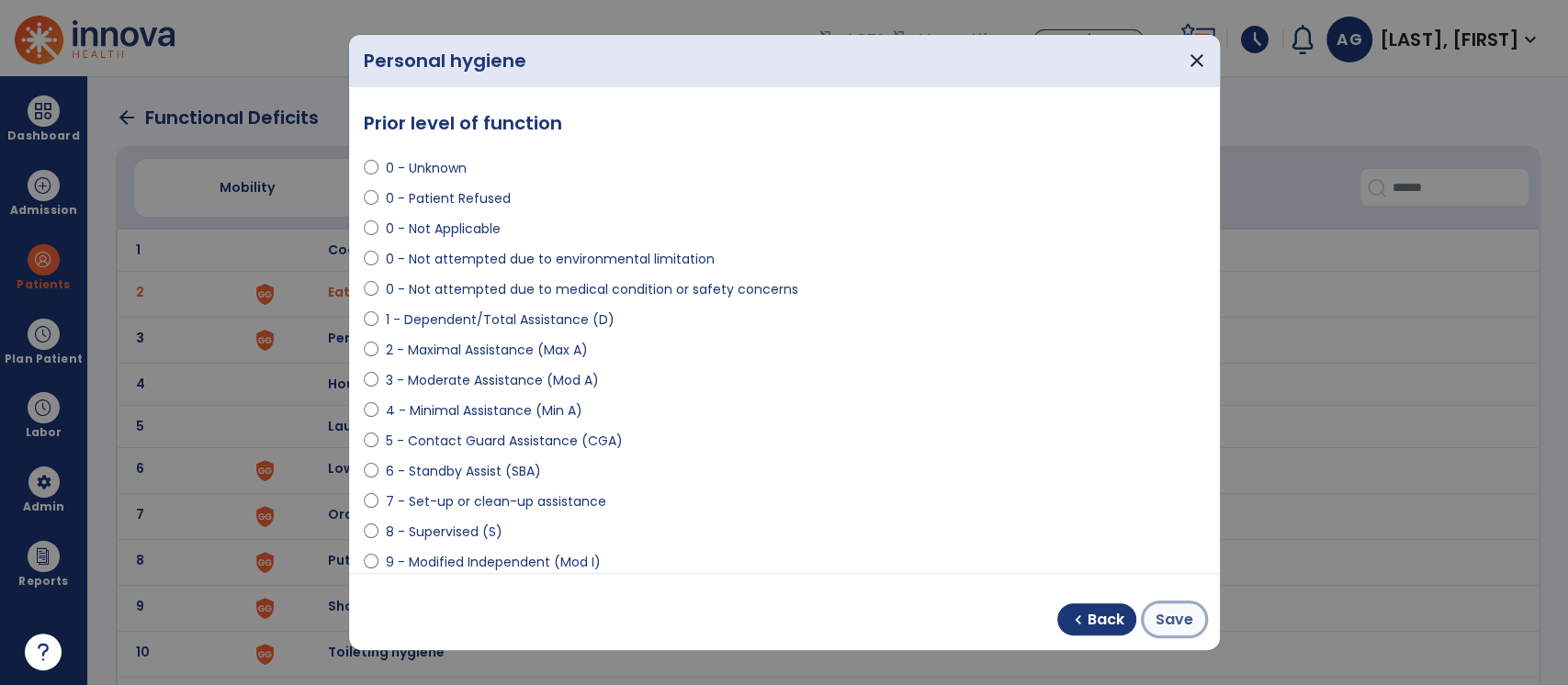 click on "Save" at bounding box center [1174, 619] 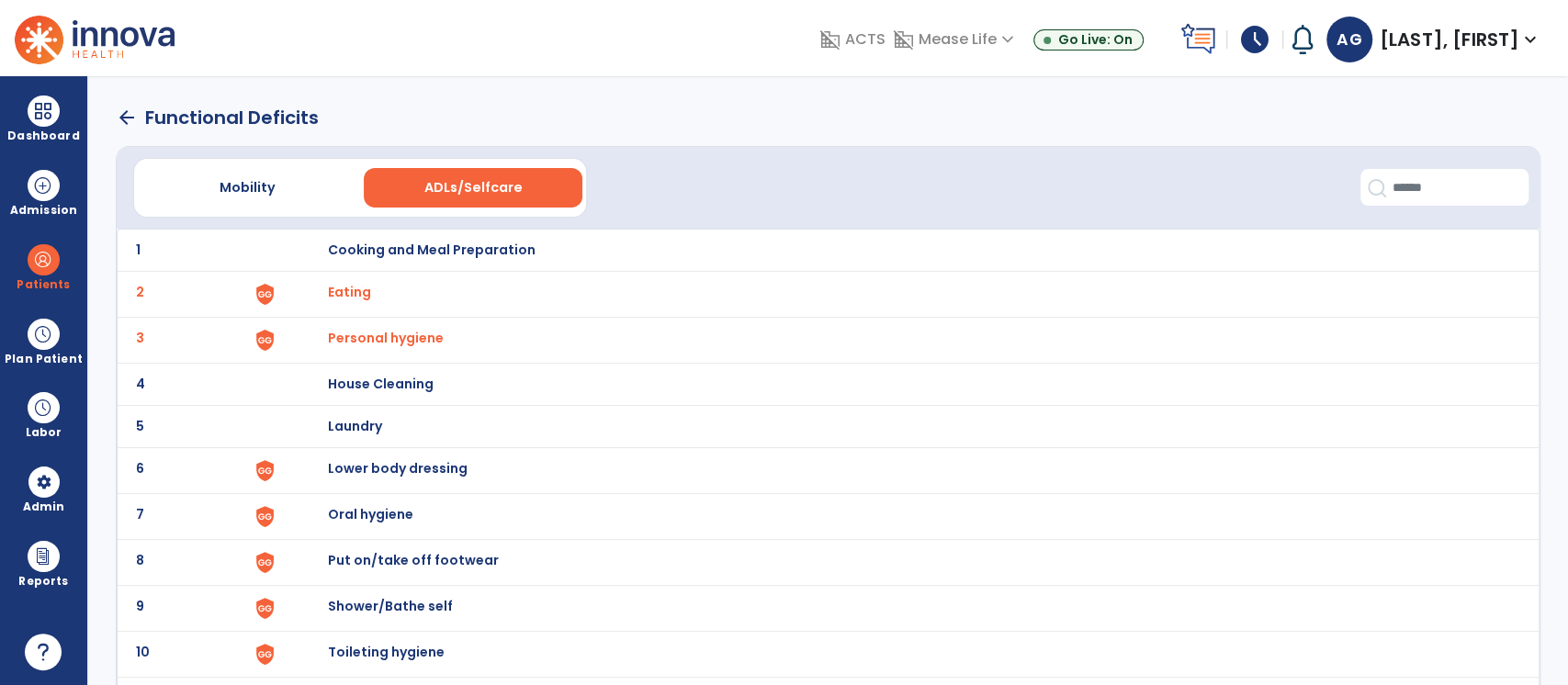 click on "Lower body dressing" at bounding box center (431, 250) 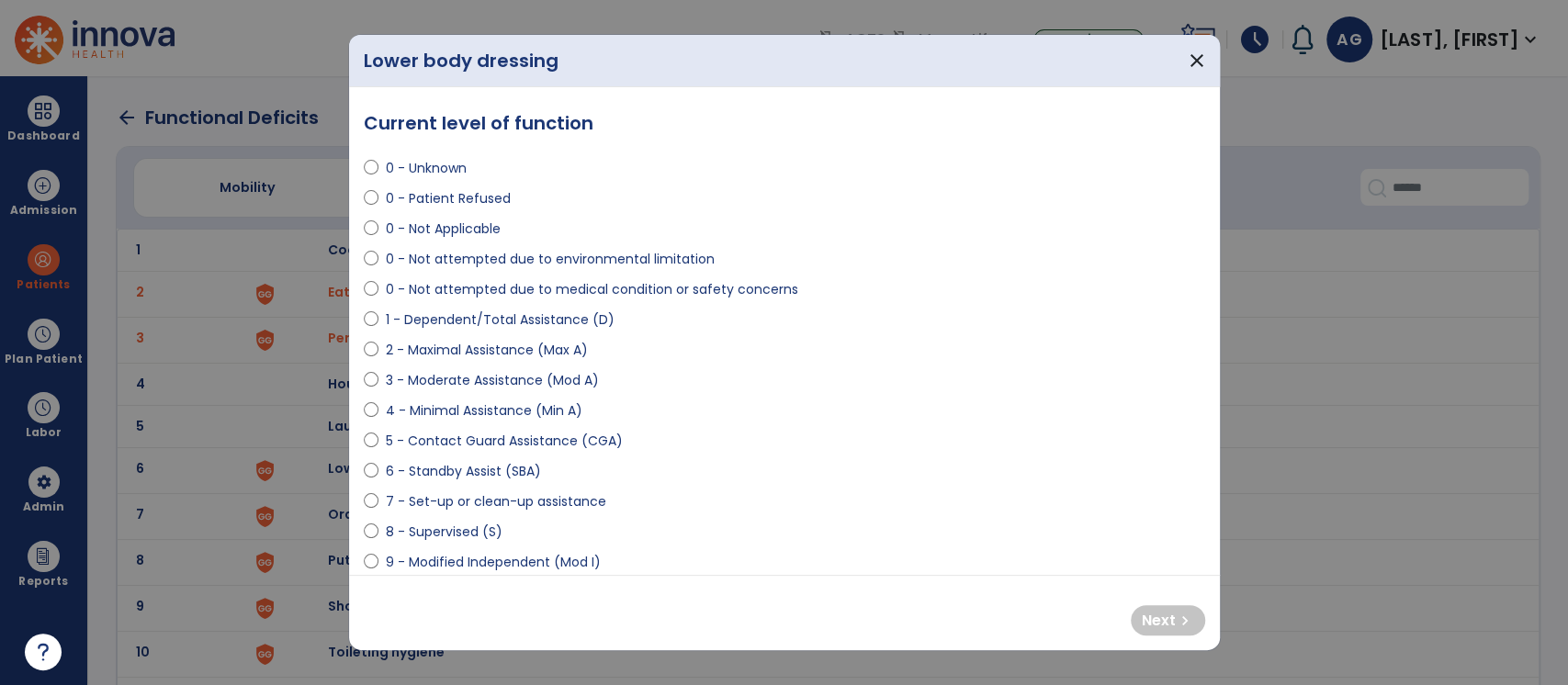 select on "**********" 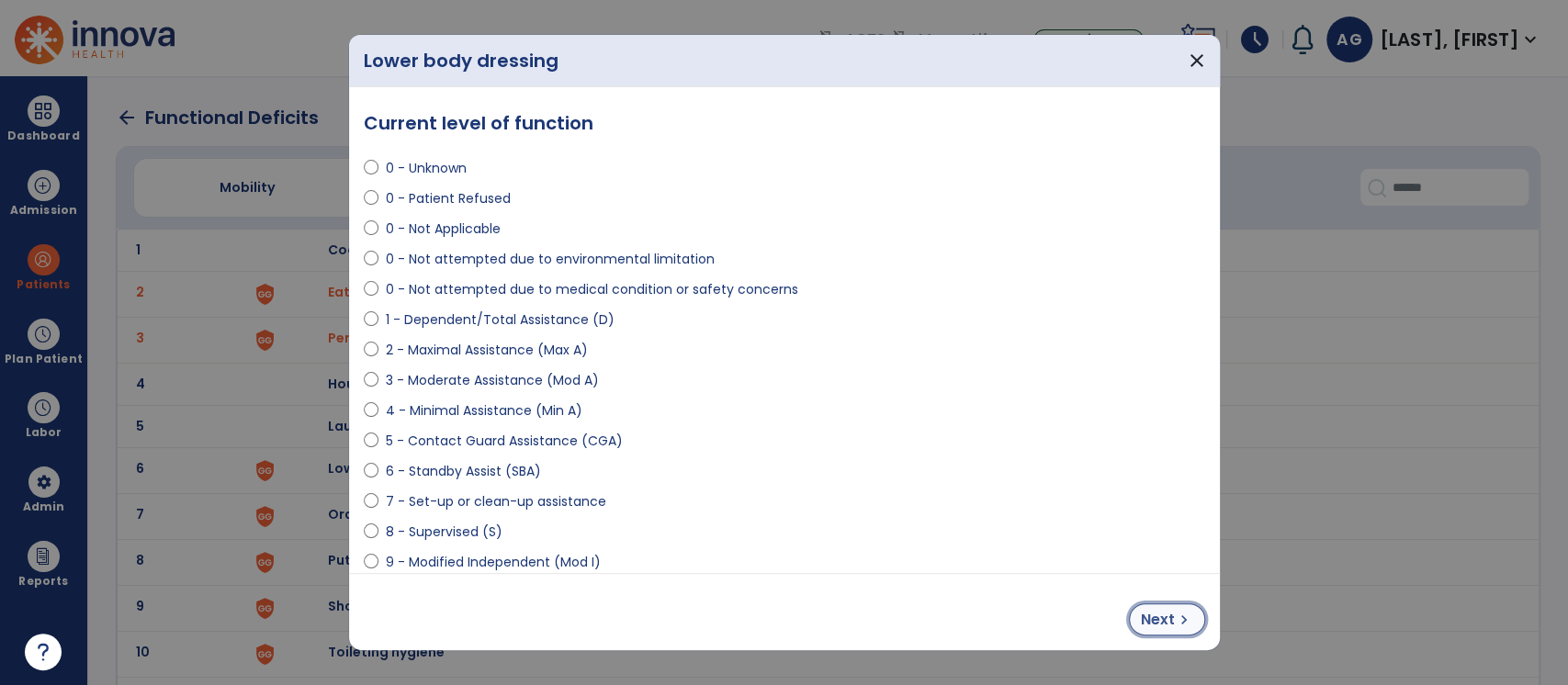 click on "Next" at bounding box center (1157, 620) 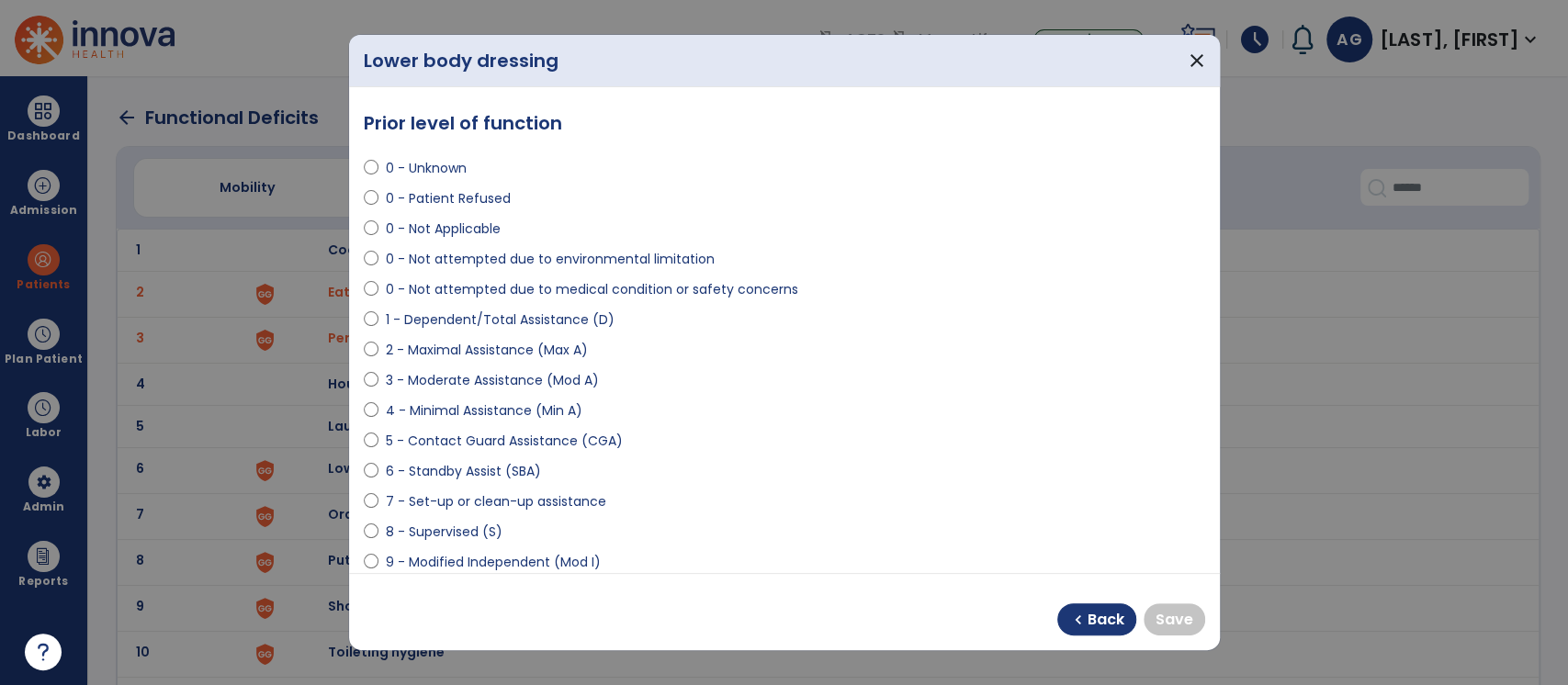 select on "**********" 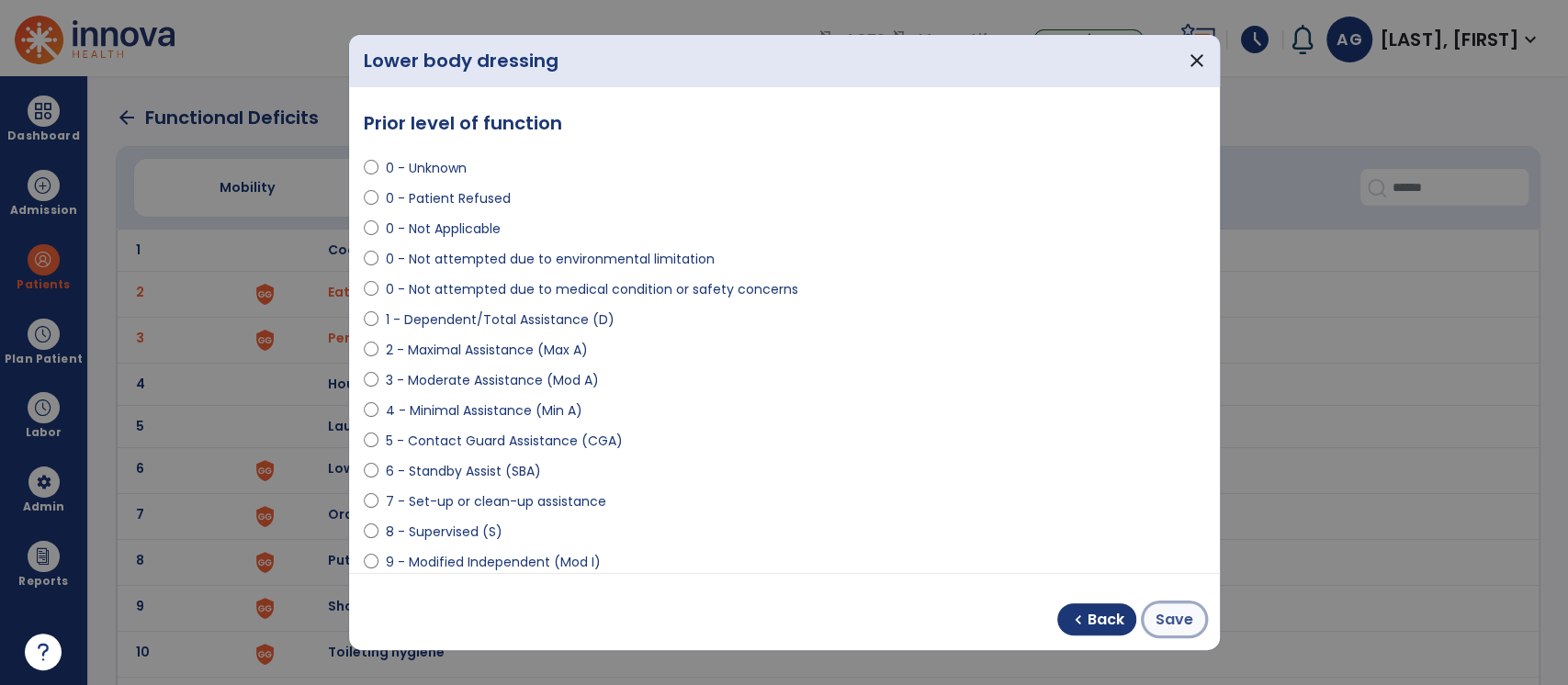 click on "Save" at bounding box center (1174, 620) 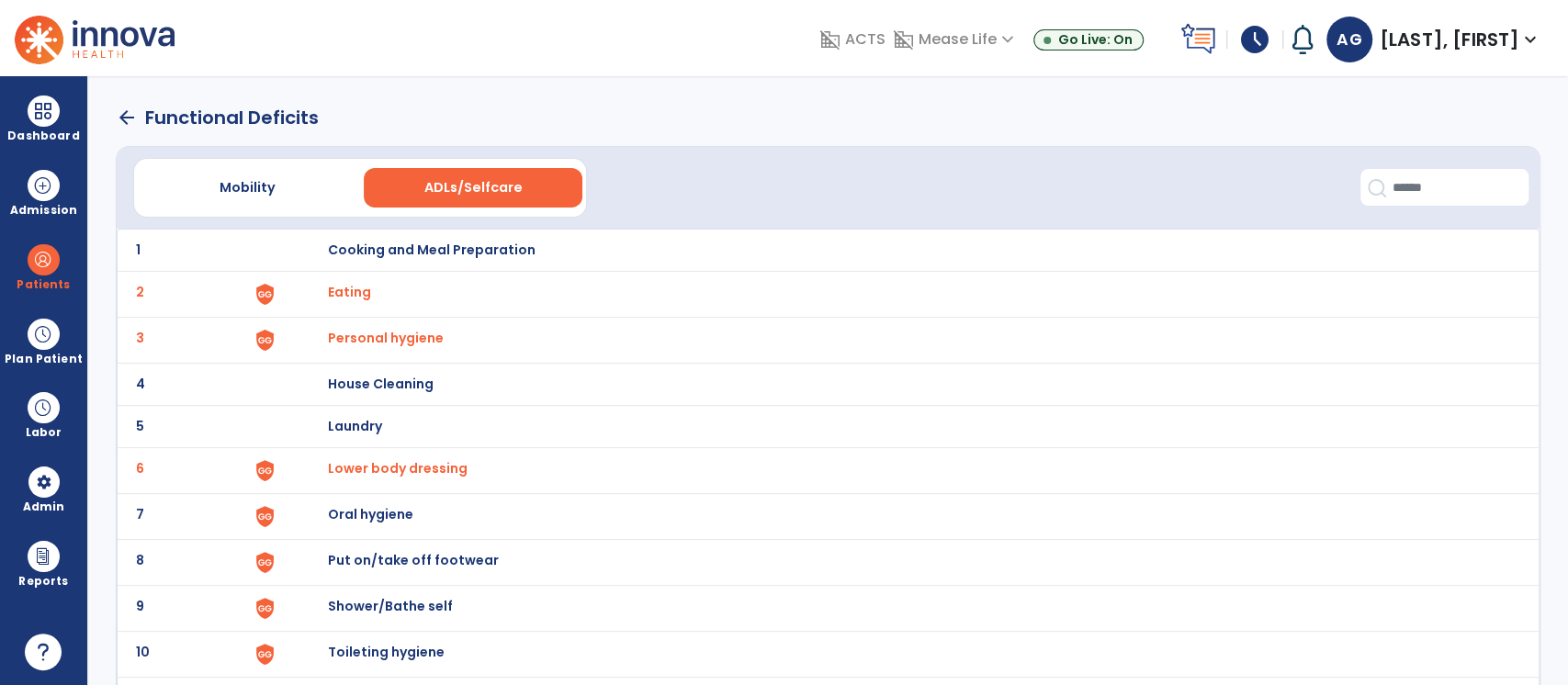 click on "Oral hygiene" at bounding box center [431, 250] 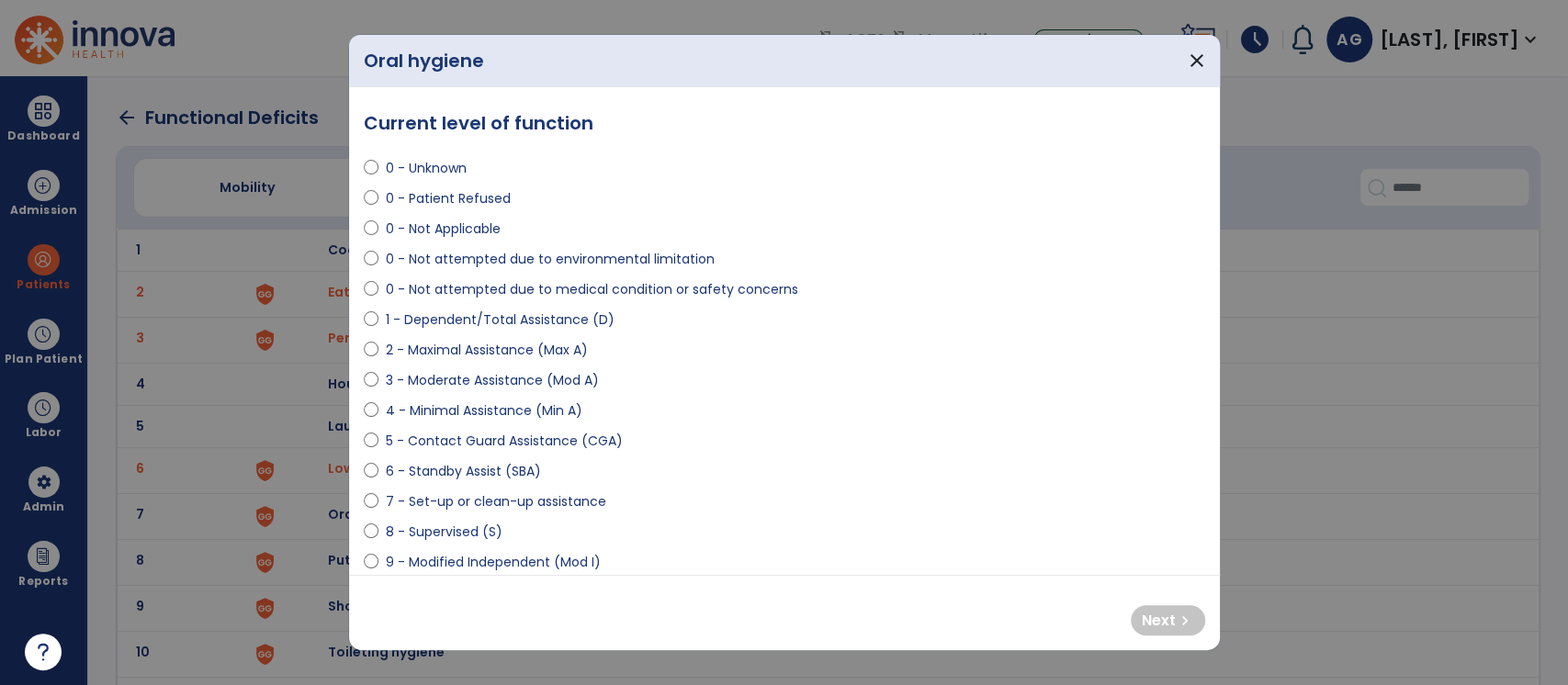 select on "**********" 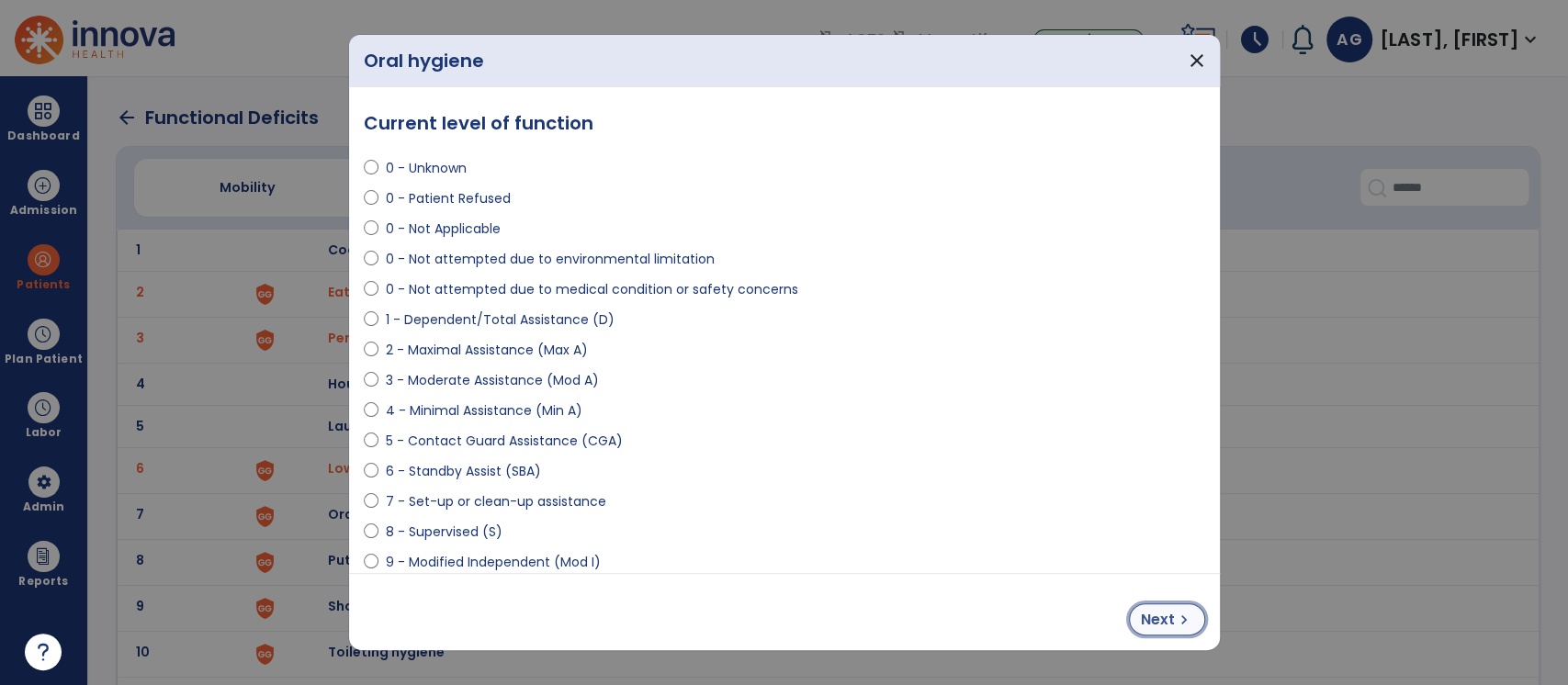 click on "Next  chevron_right" at bounding box center (1167, 619) 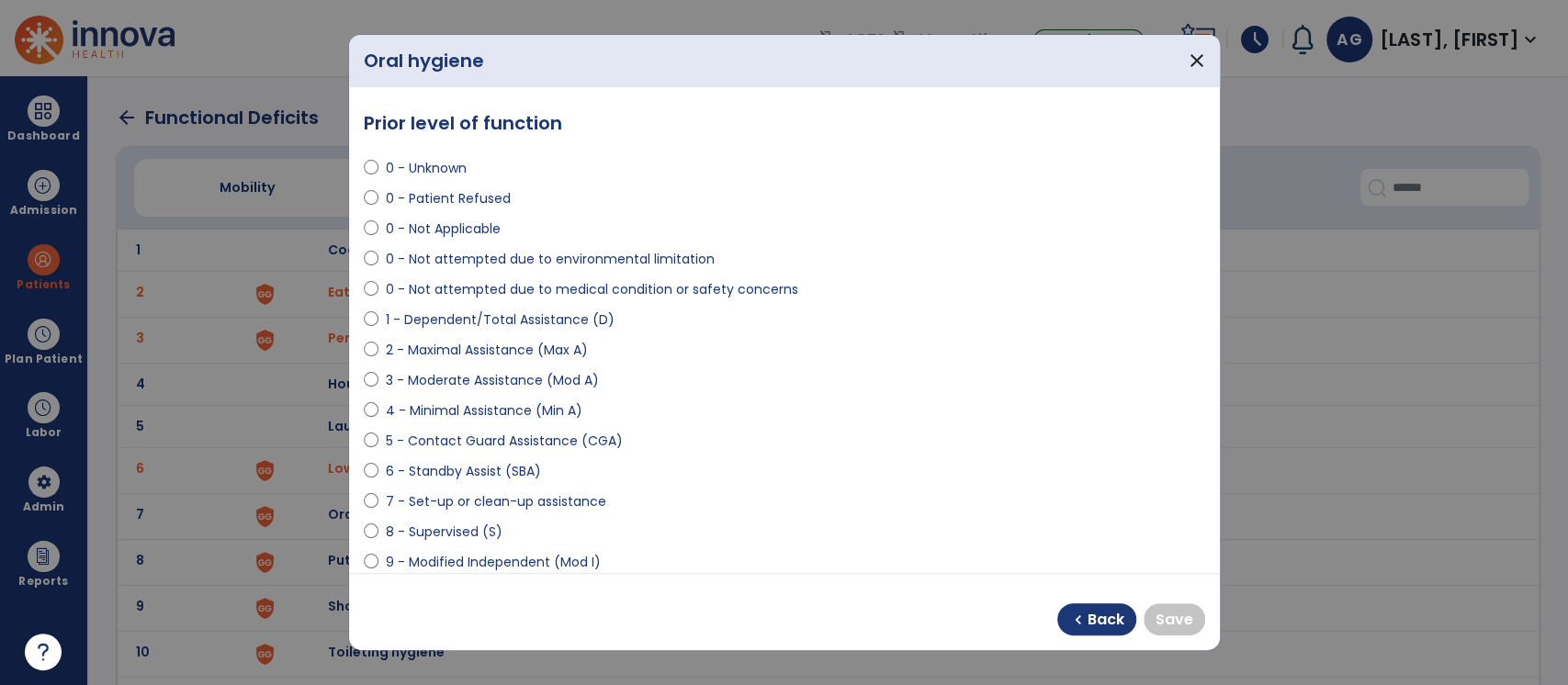 select on "**********" 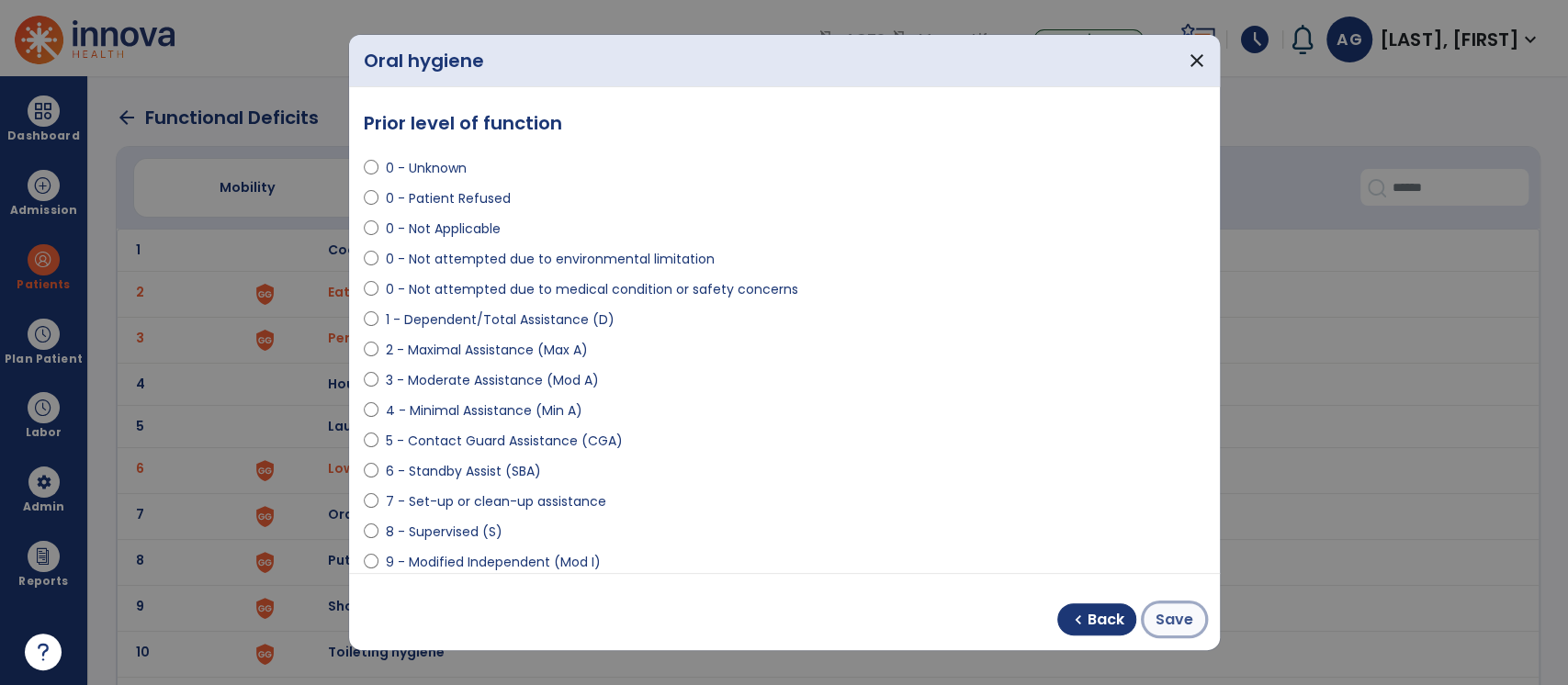 click on "Save" at bounding box center [1174, 619] 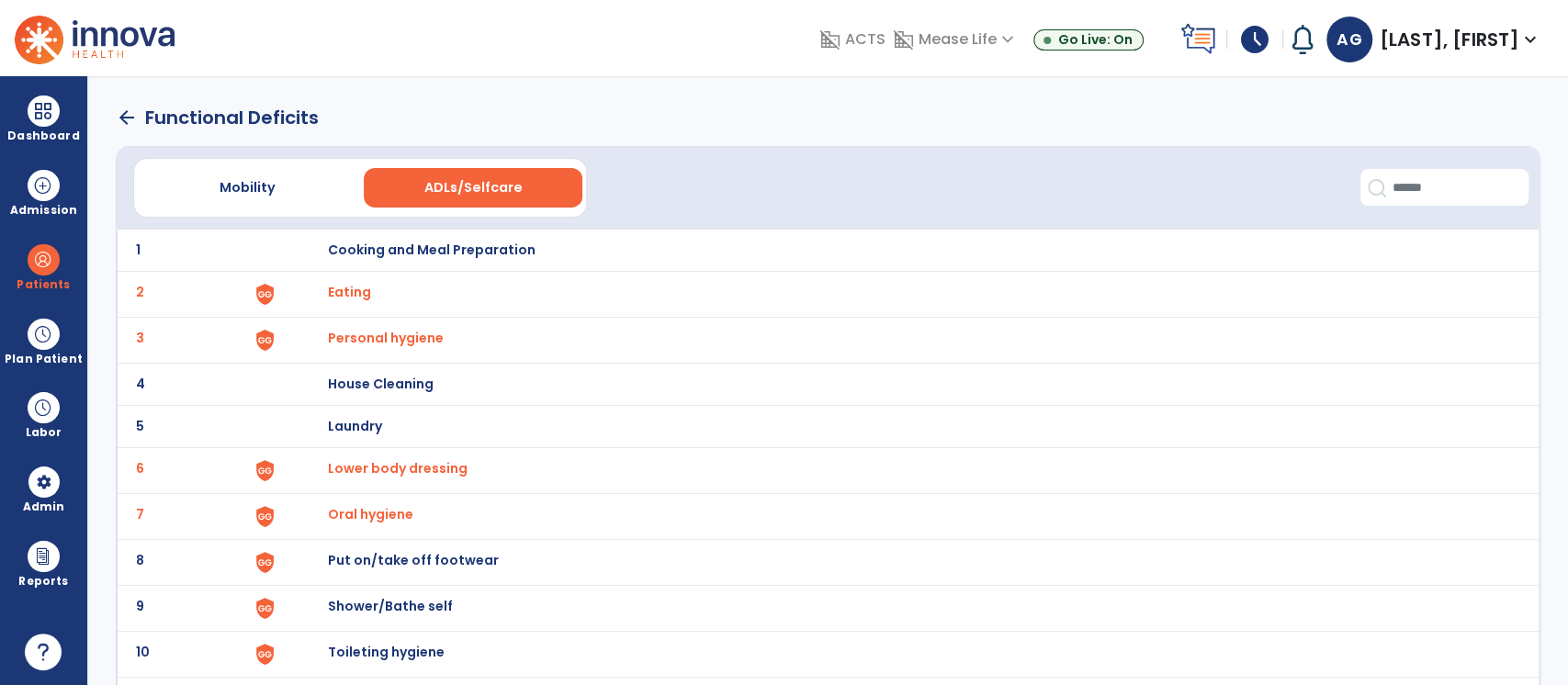 click on "Put on/take off footwear" at bounding box center [431, 250] 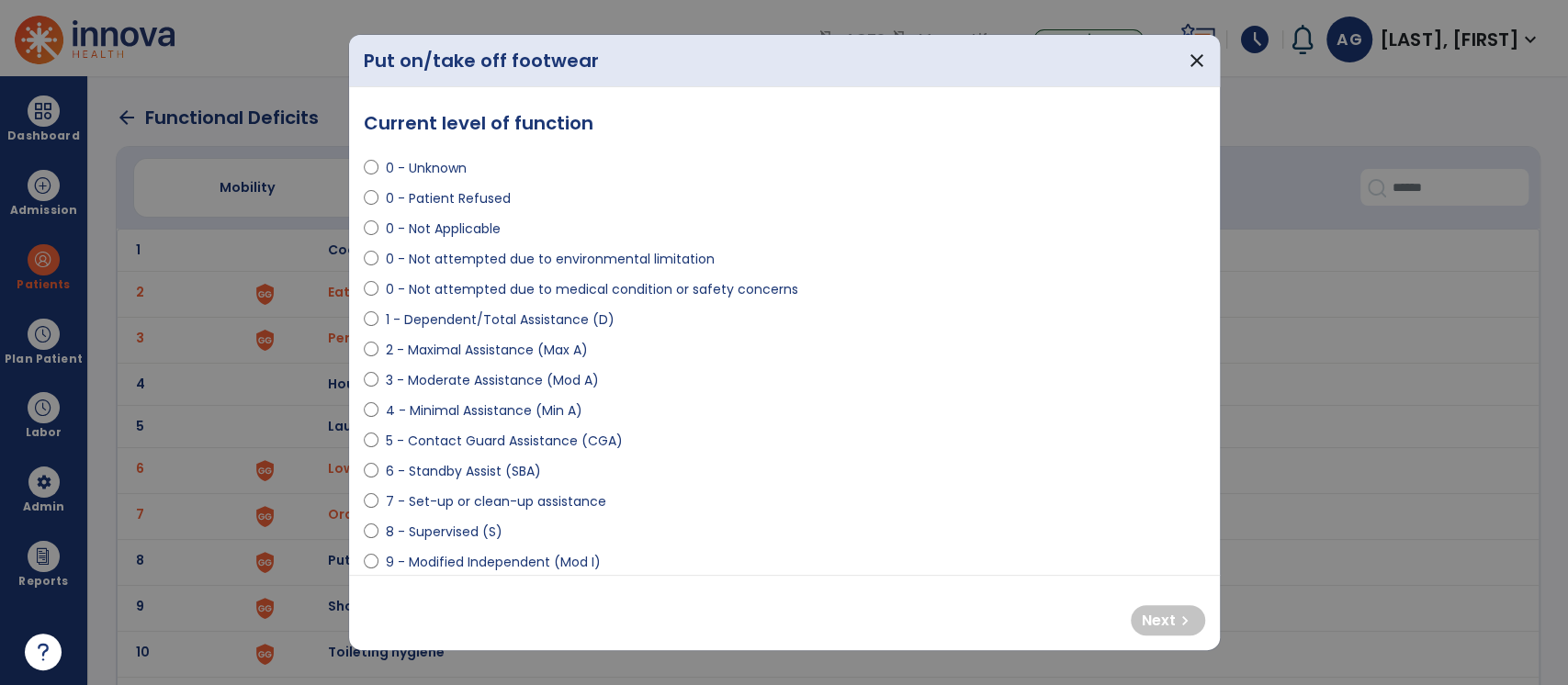 select on "**********" 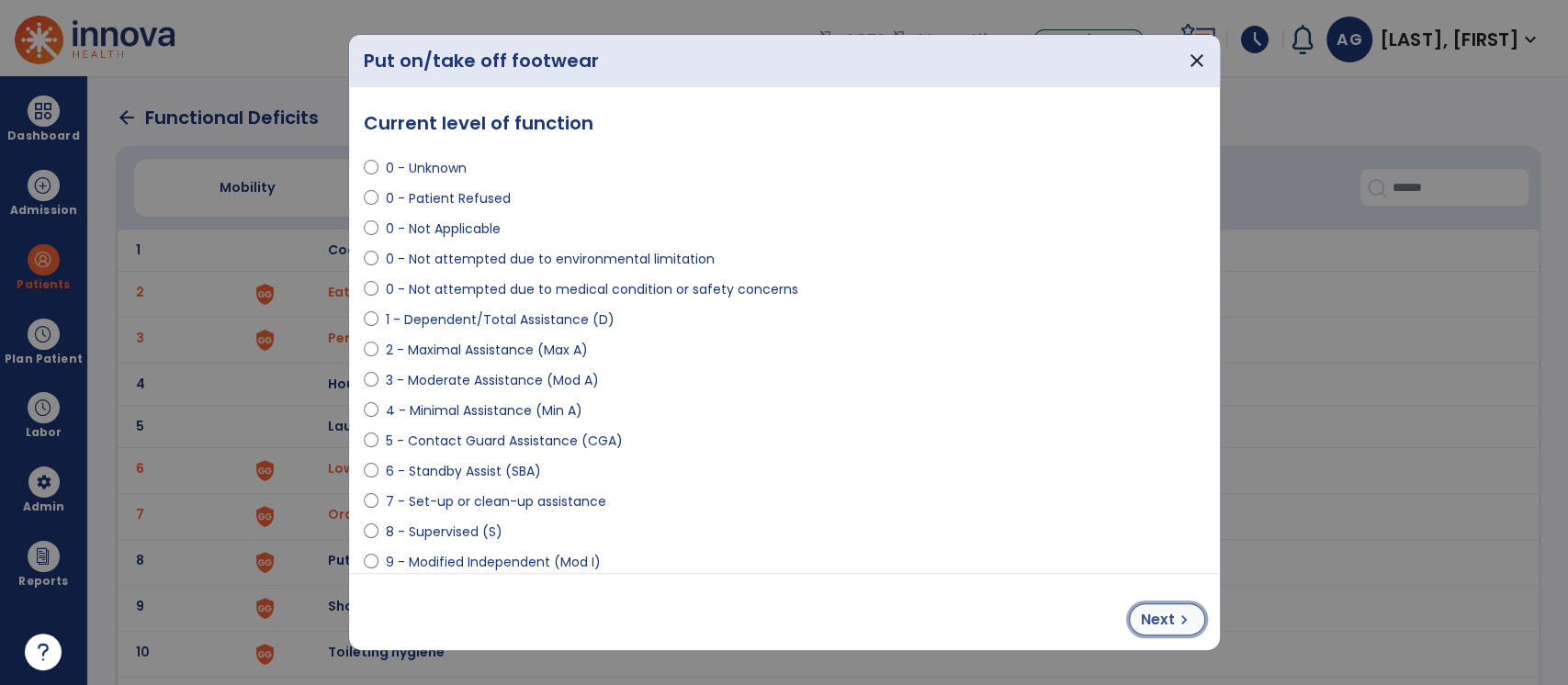 click on "Next" at bounding box center [1157, 620] 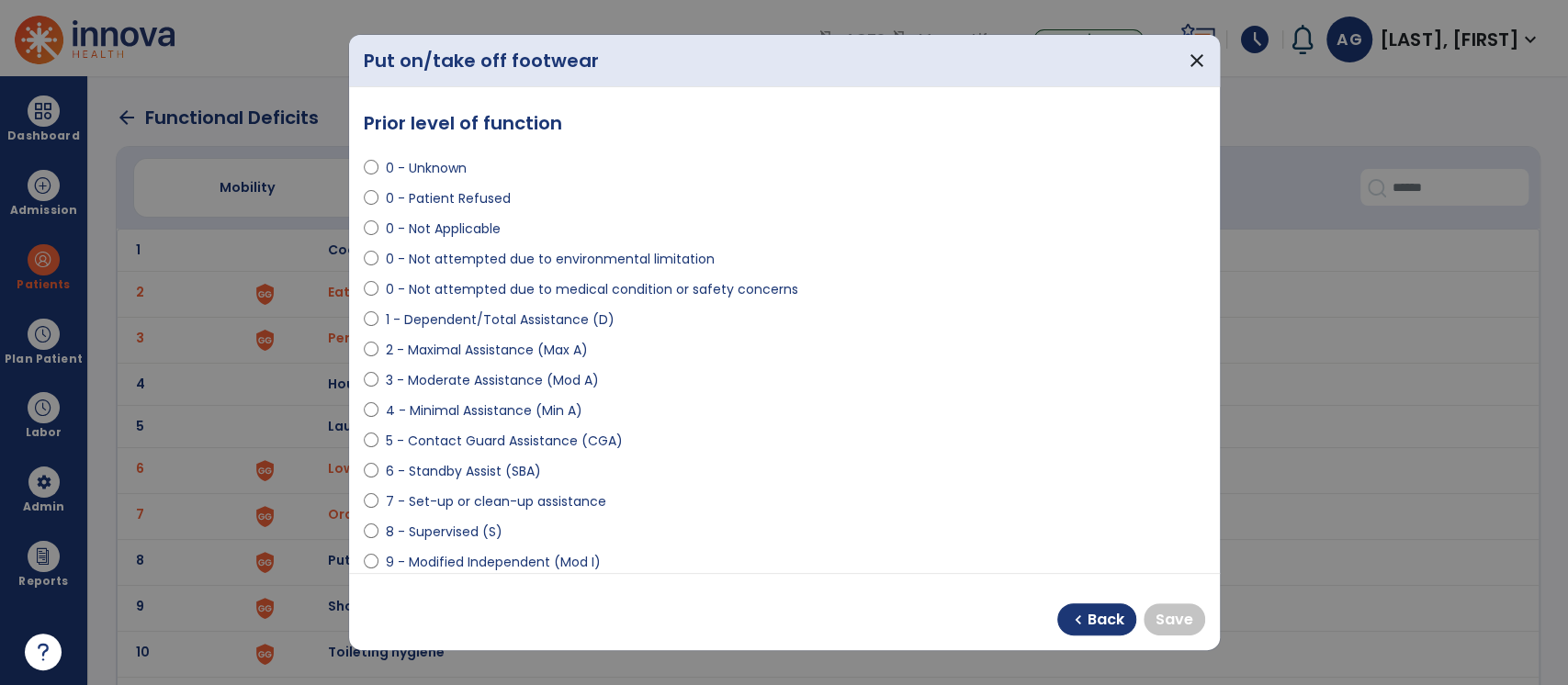 select on "**********" 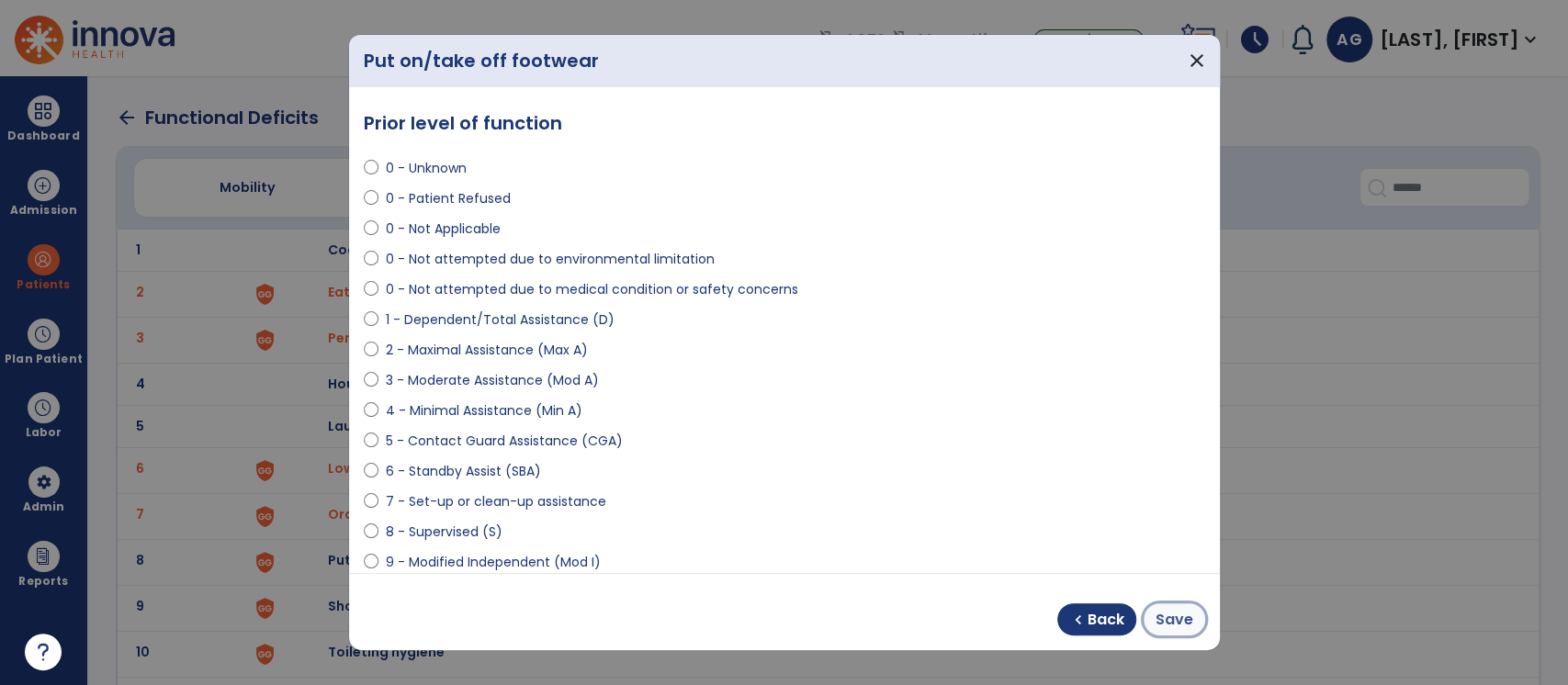 click on "Save" at bounding box center (1174, 620) 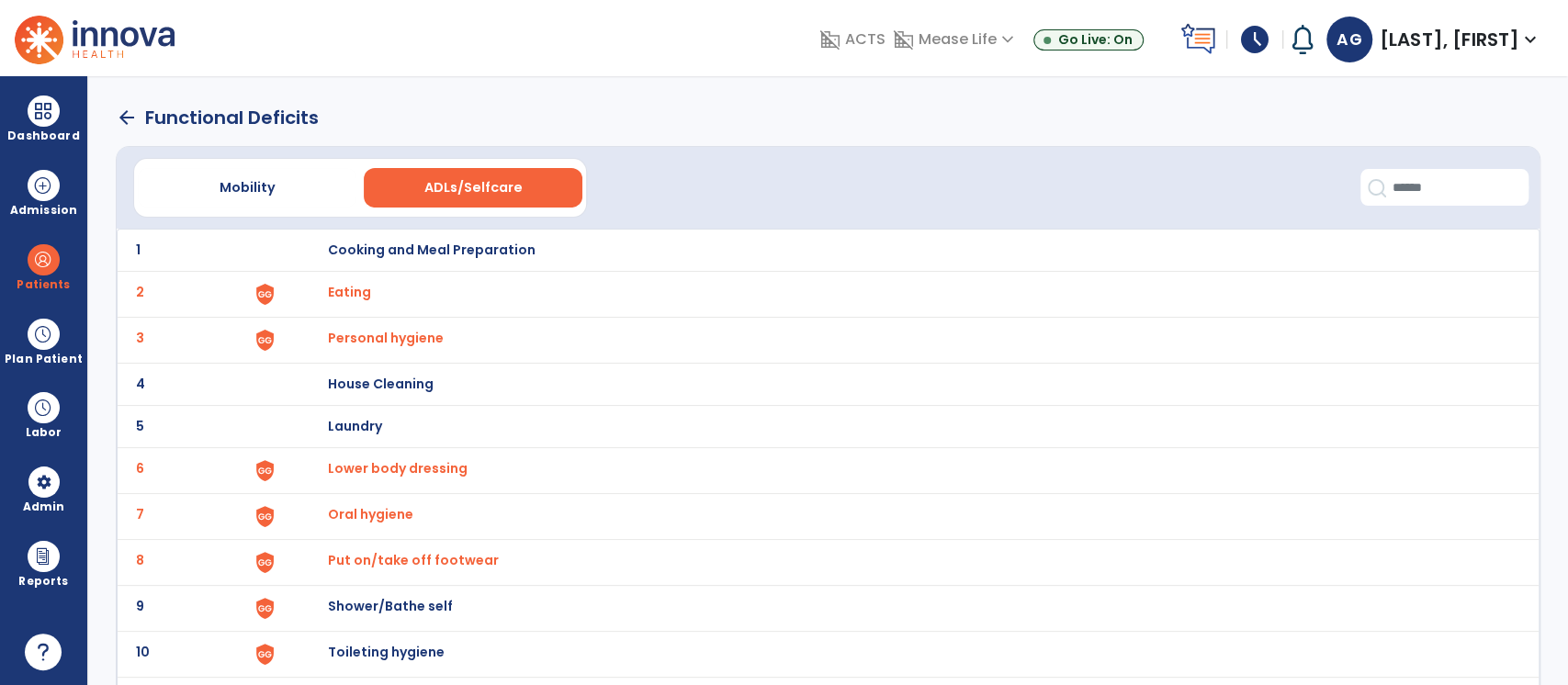 click on "Shower/Bathe self" at bounding box center [431, 250] 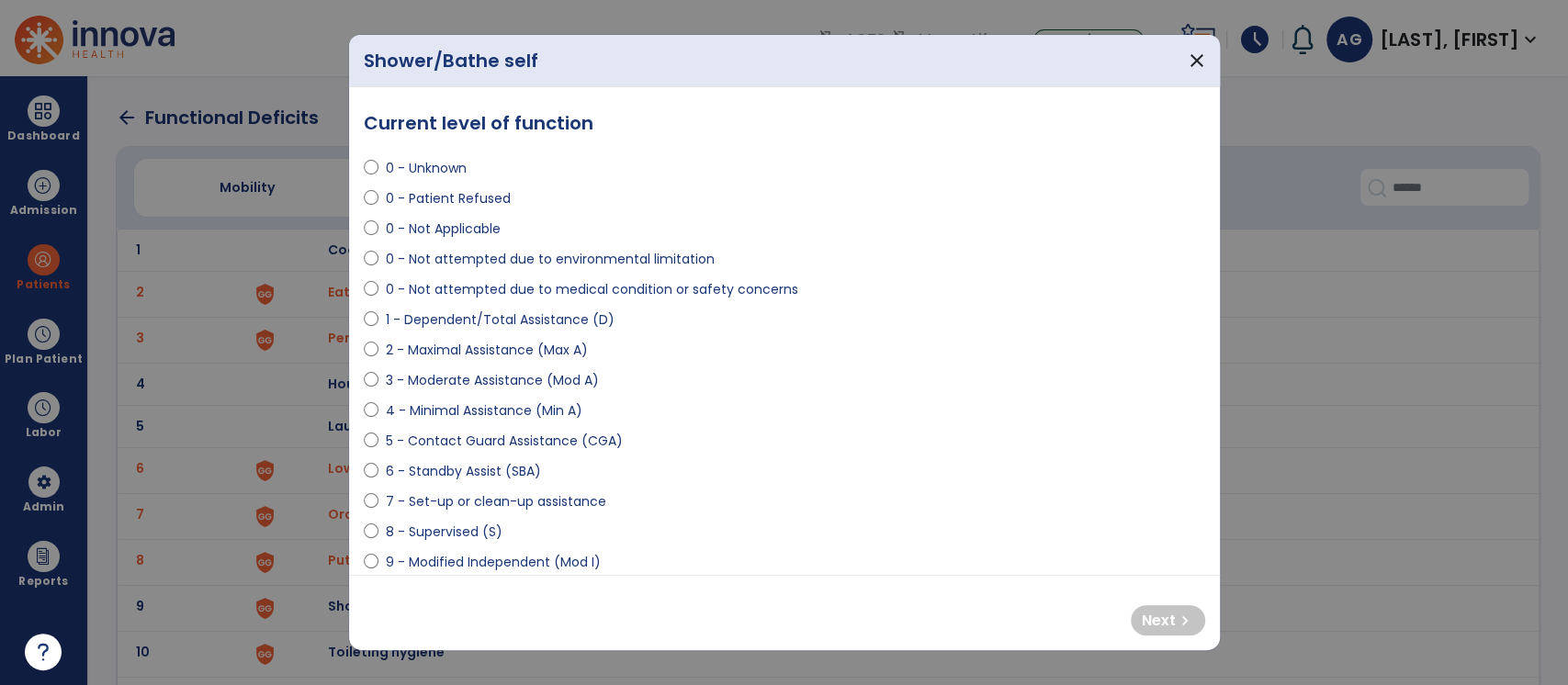 select on "**********" 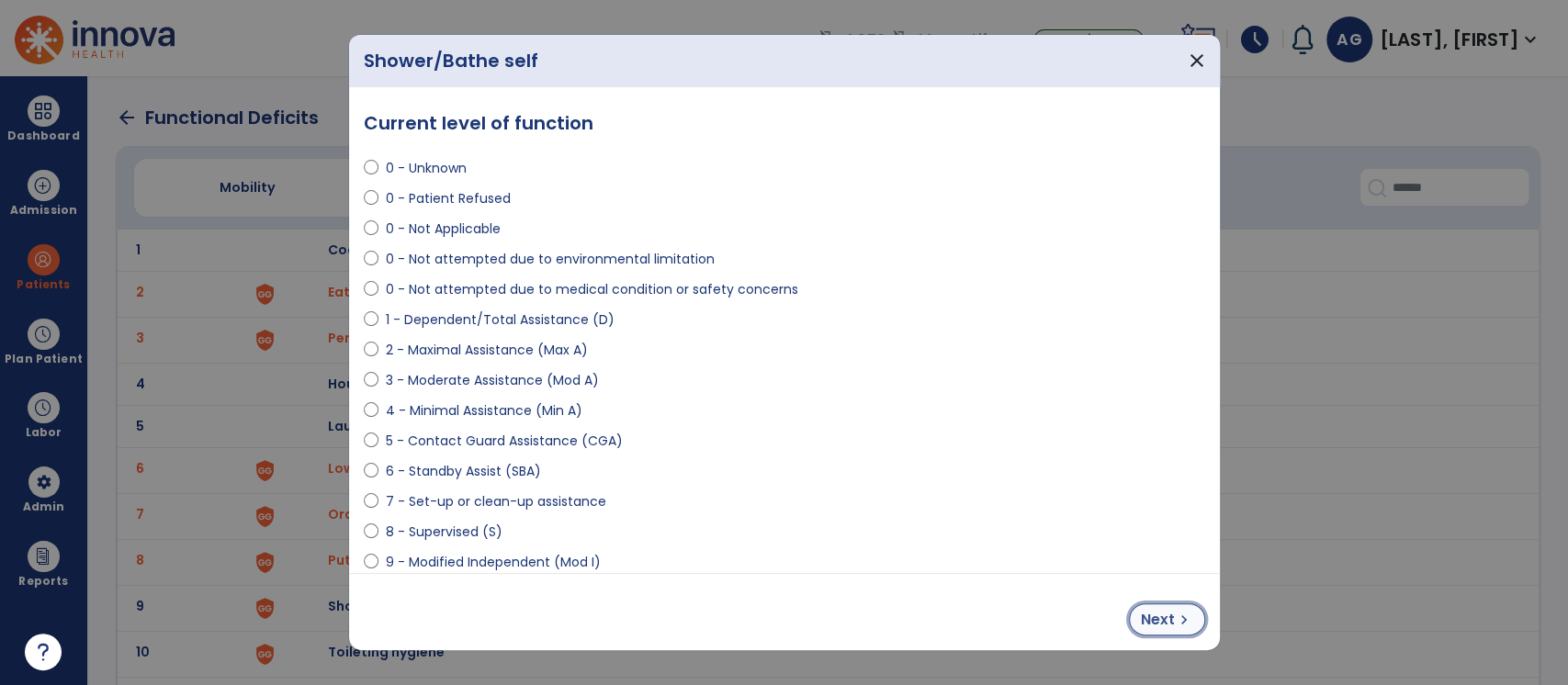 click on "Next" at bounding box center (1157, 620) 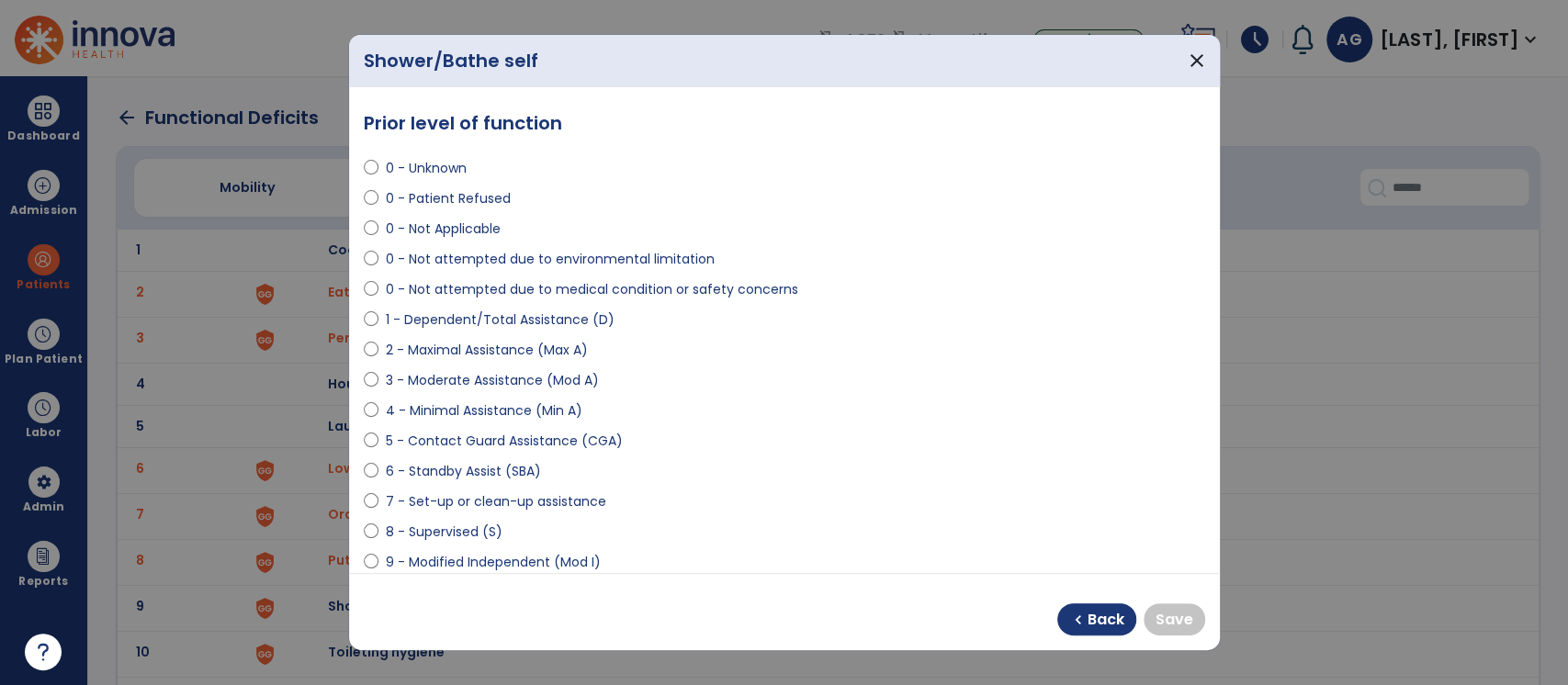 select on "**********" 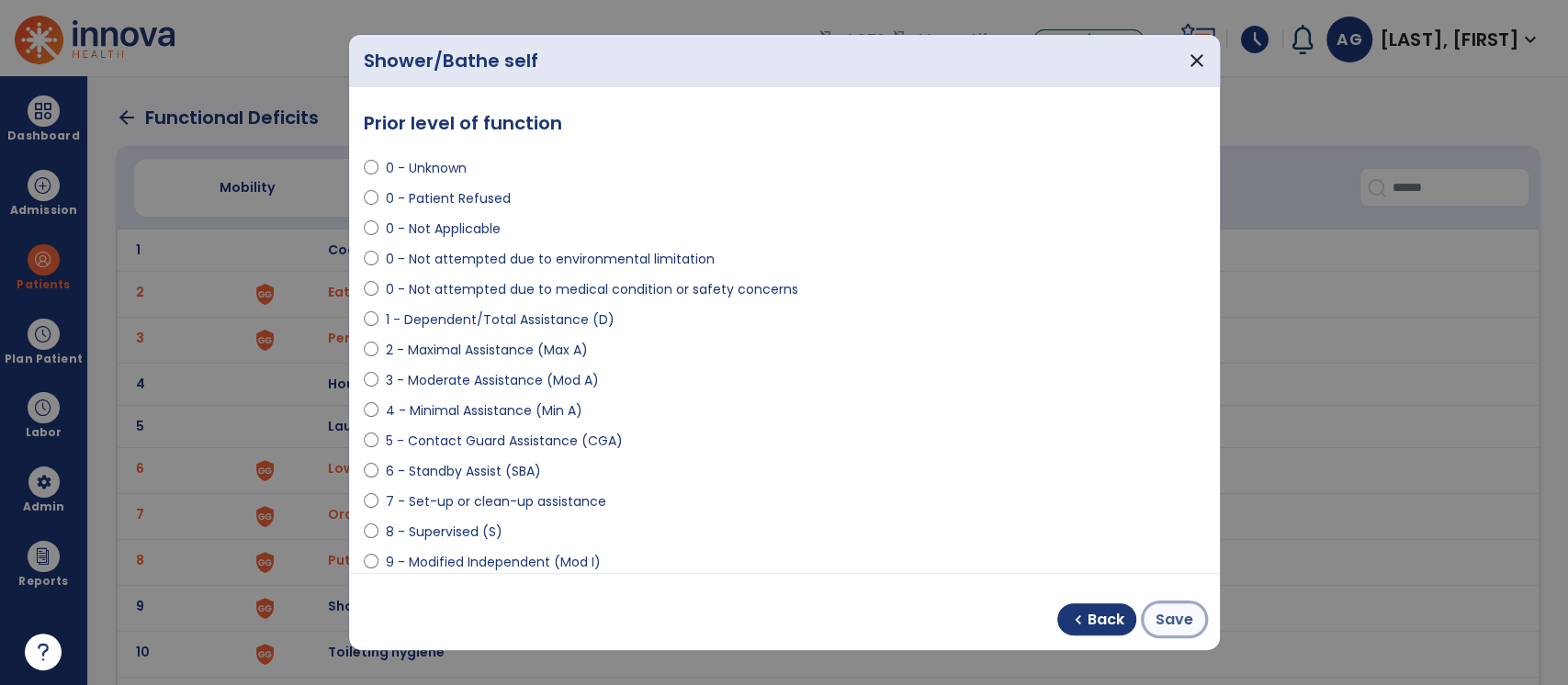 click on "Save" at bounding box center (1174, 620) 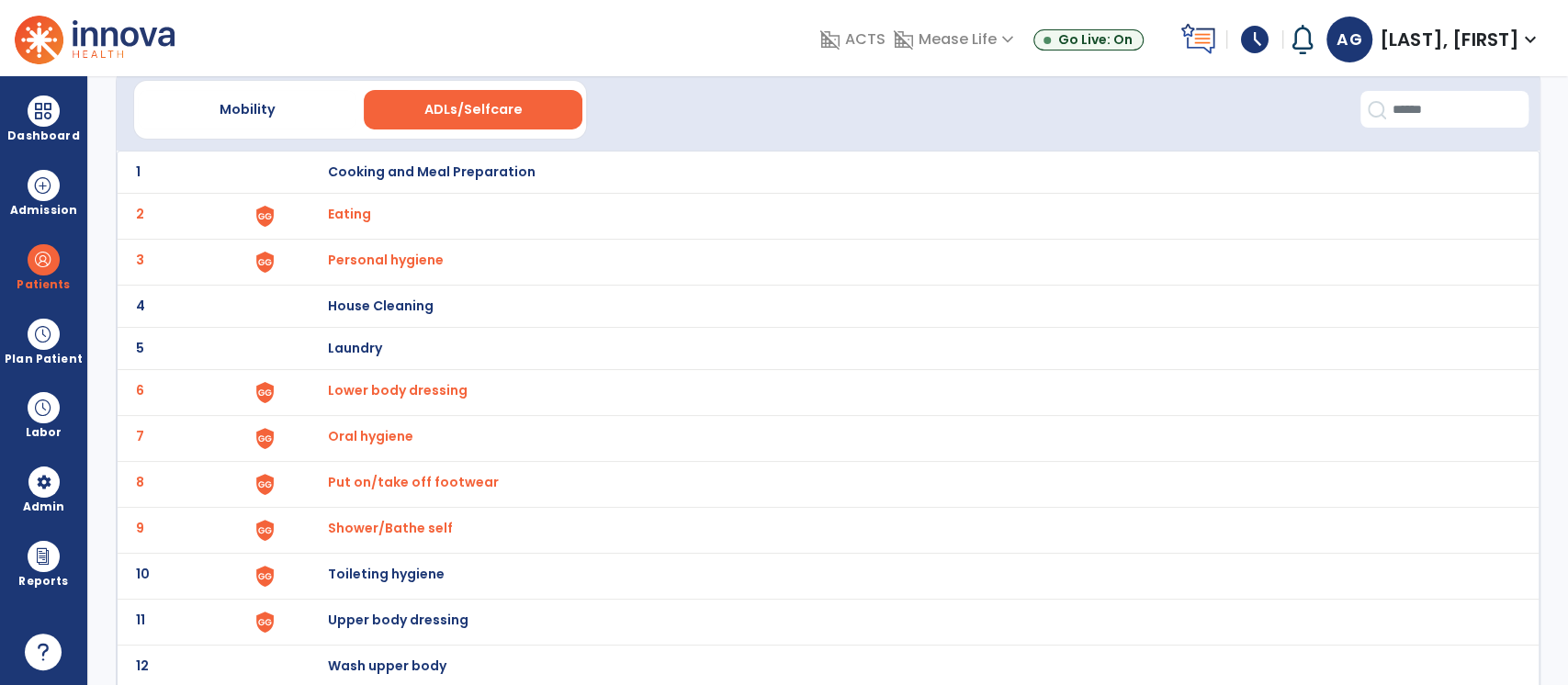 scroll, scrollTop: 80, scrollLeft: 0, axis: vertical 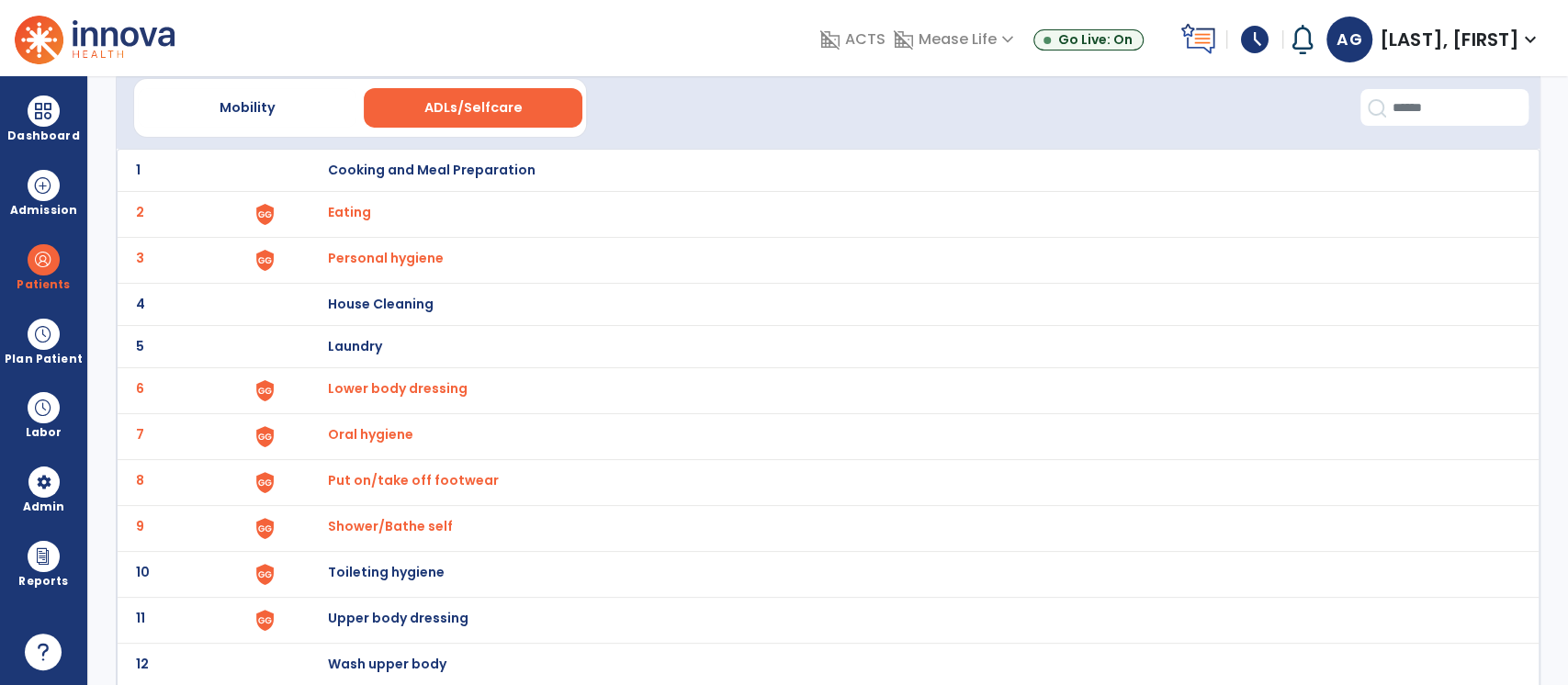 click on "Toileting hygiene" at bounding box center (431, 170) 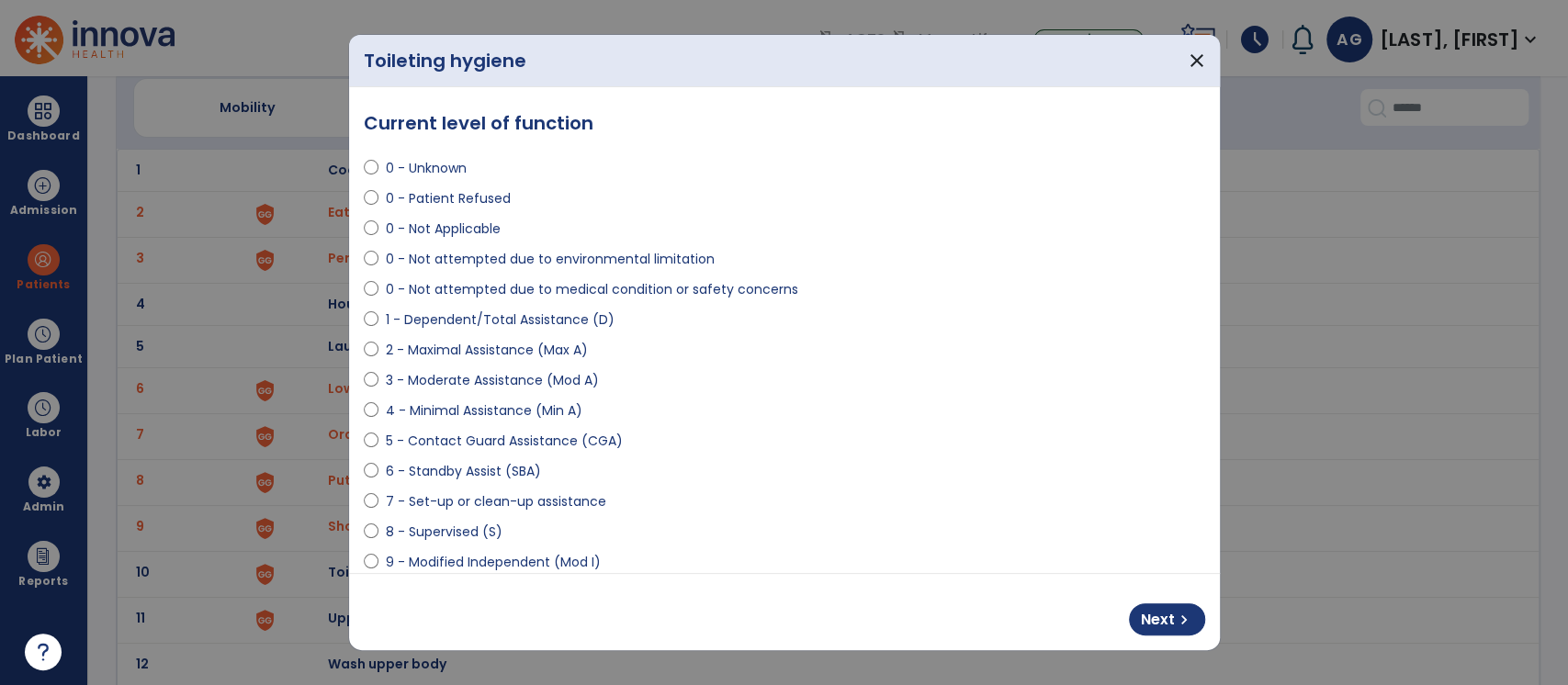 select on "**********" 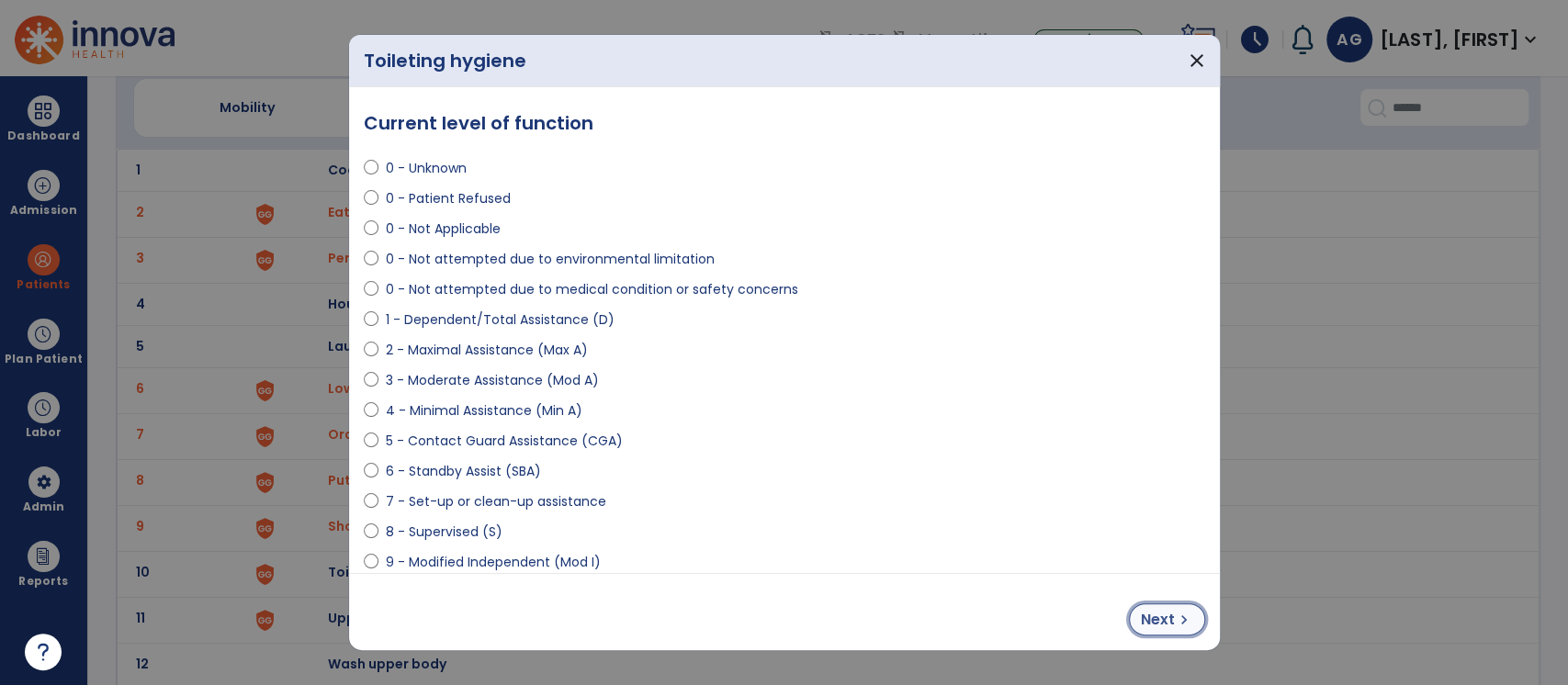 click on "Next" at bounding box center (1157, 620) 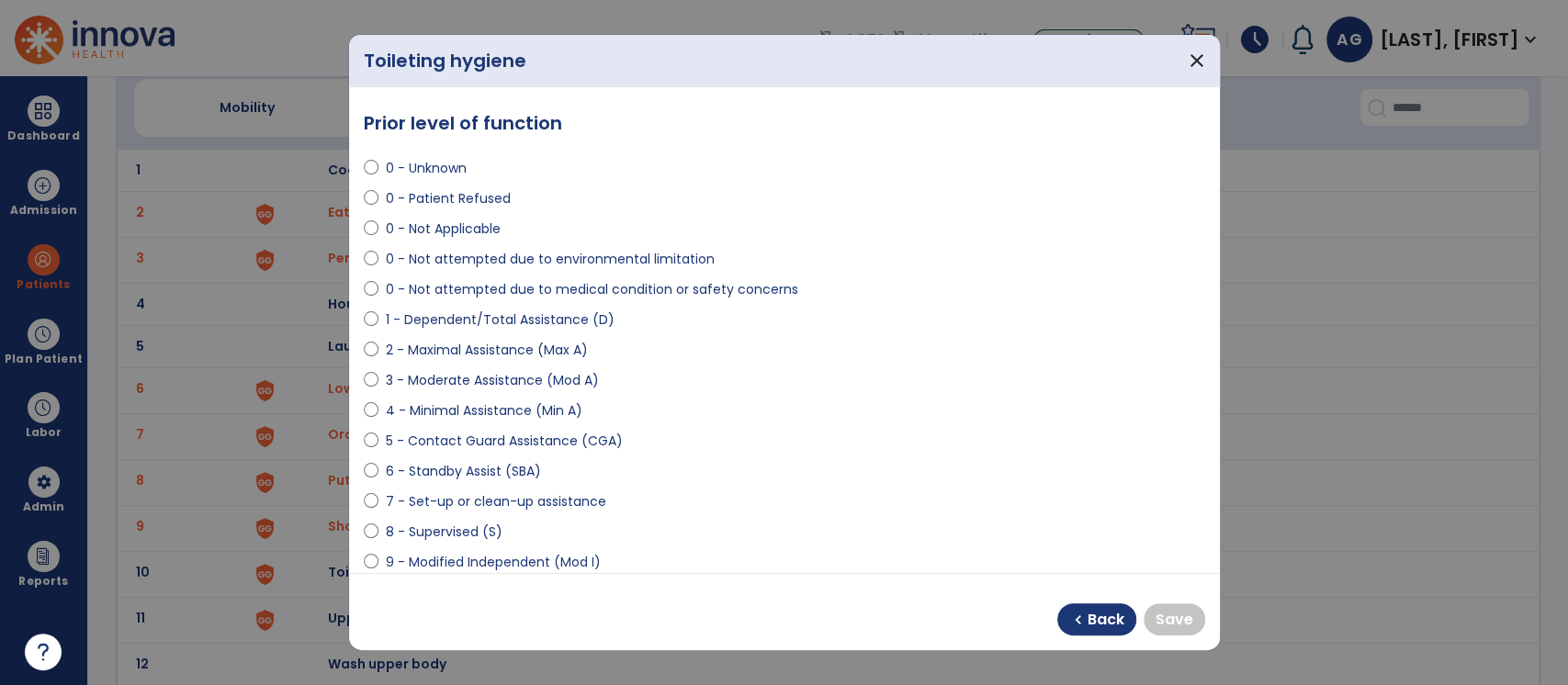 select on "**********" 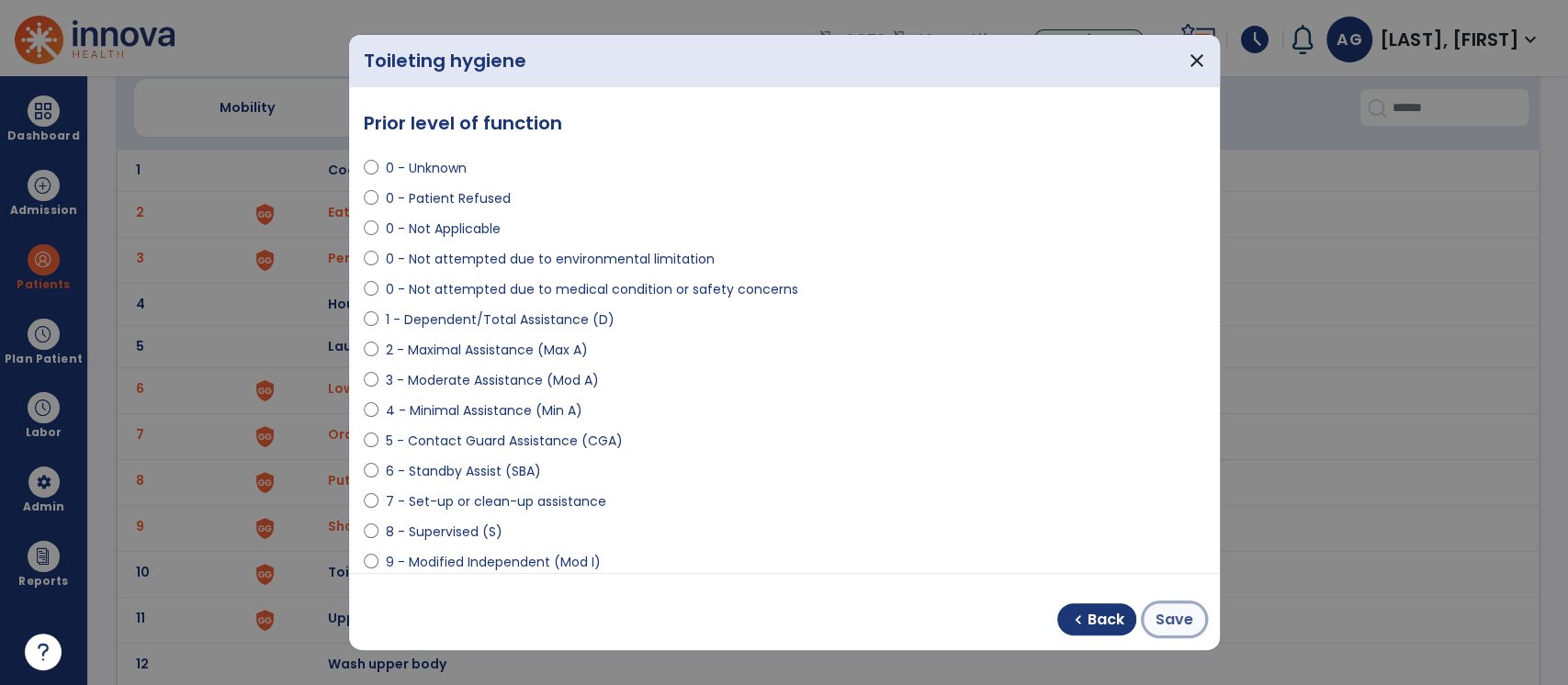 click on "Save" at bounding box center [1174, 620] 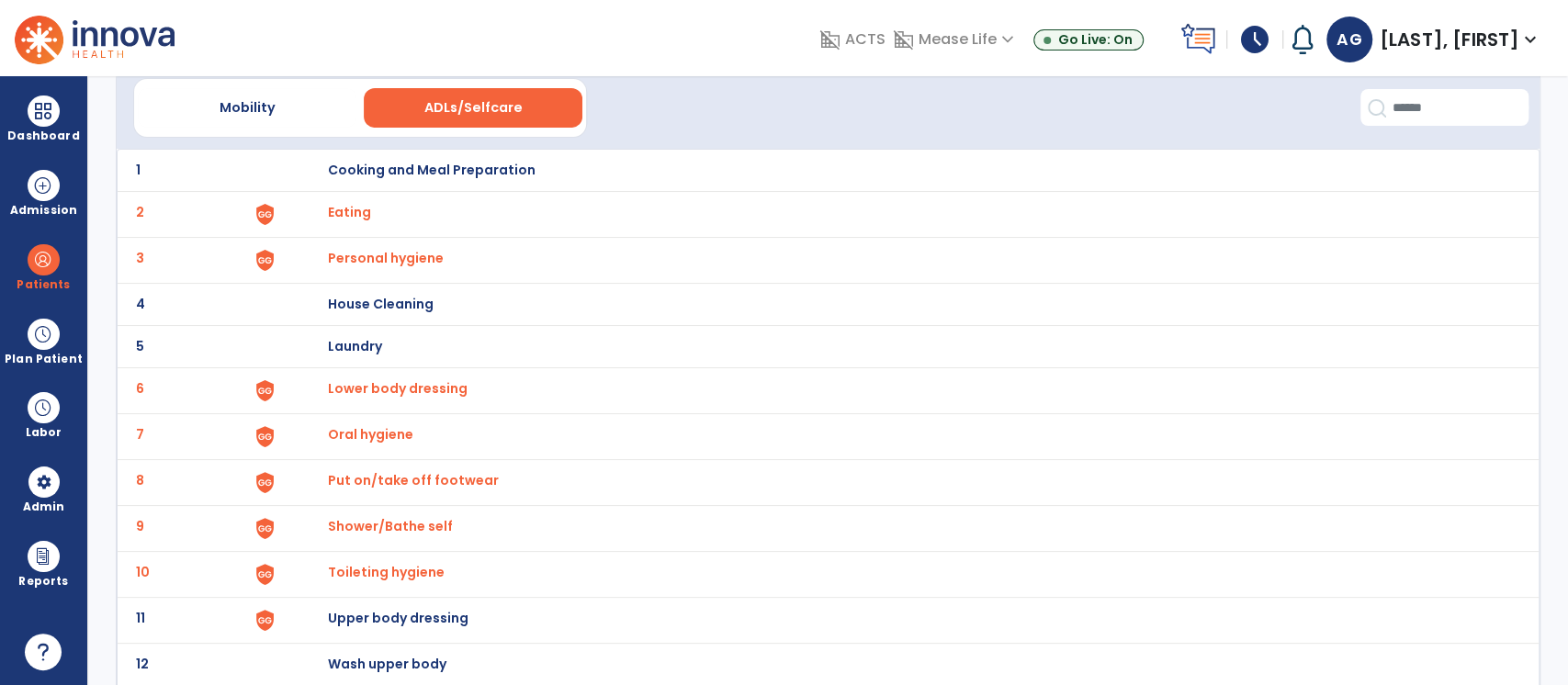 click on "Upper body dressing" at bounding box center (431, 170) 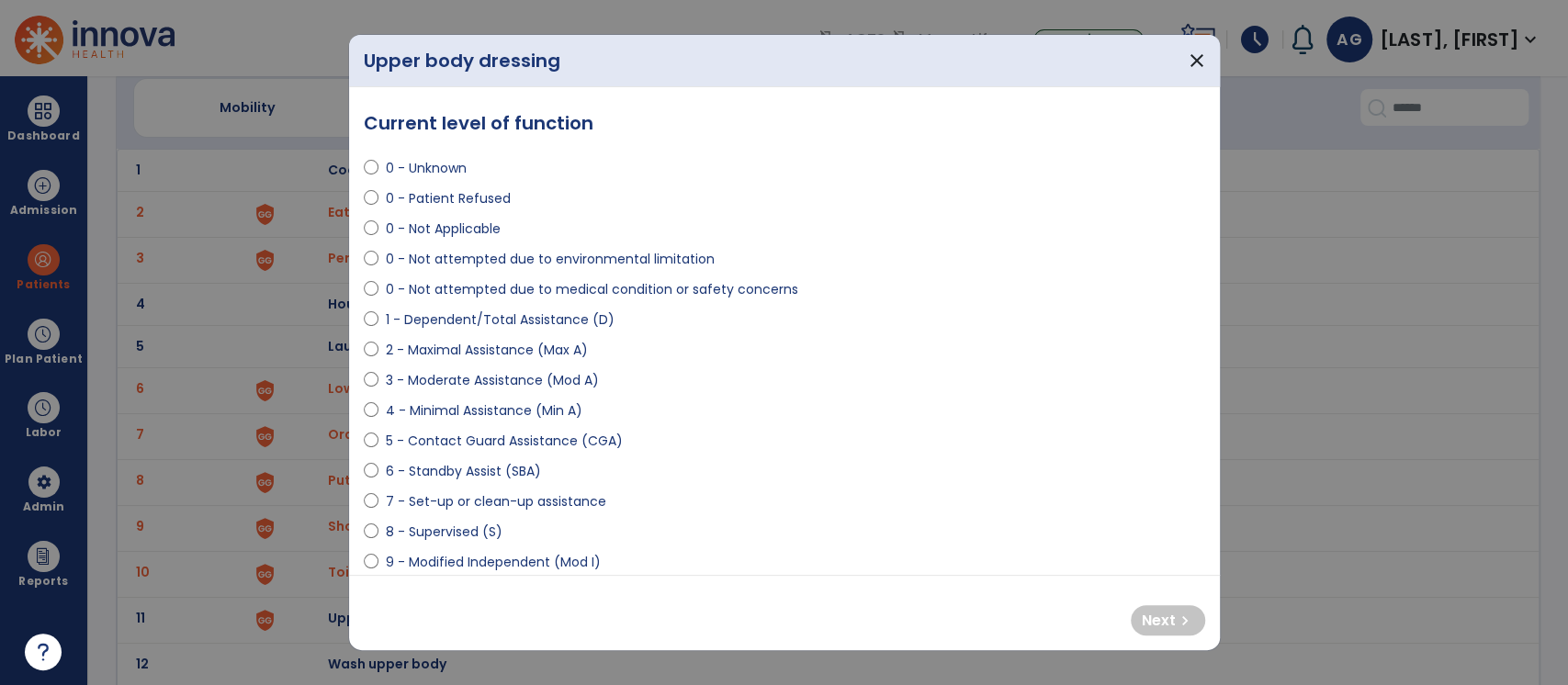 select on "**********" 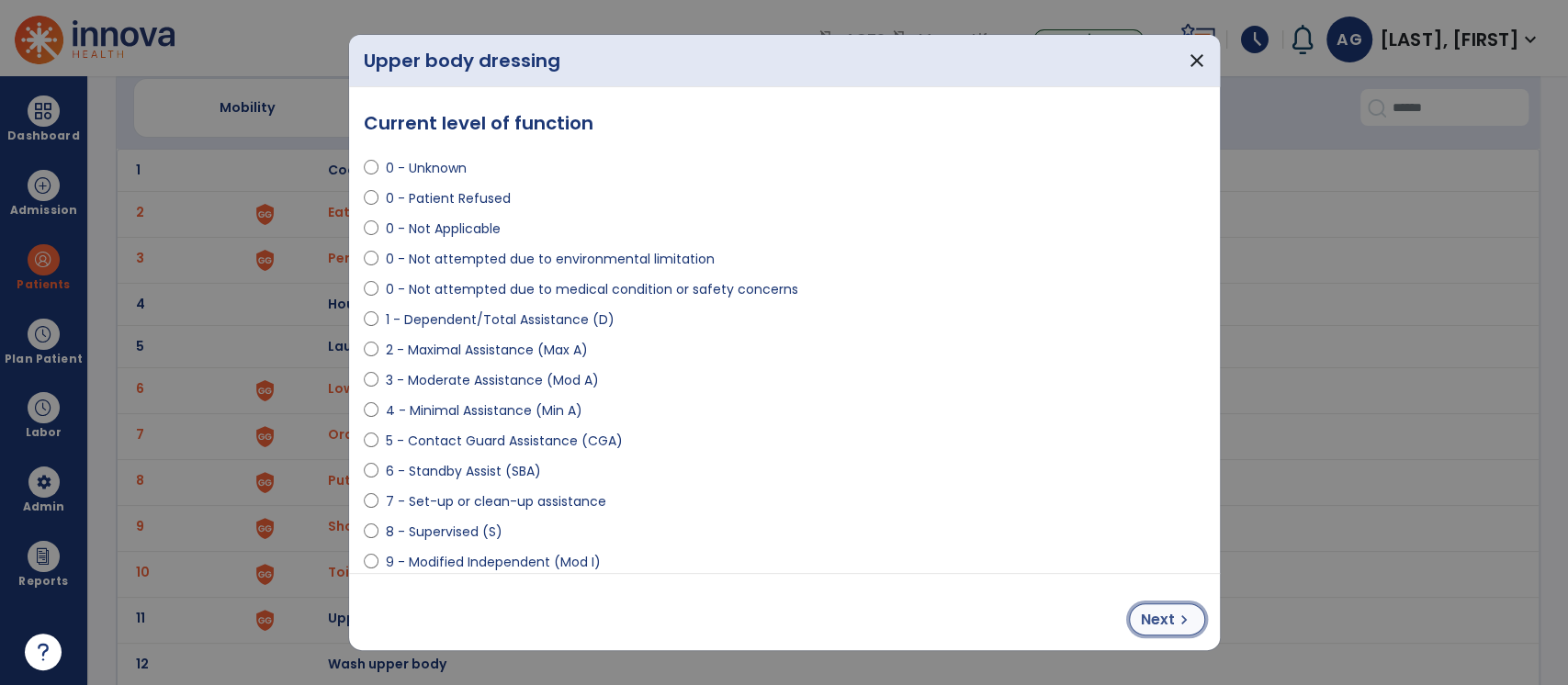 click on "Next  chevron_right" at bounding box center [1167, 619] 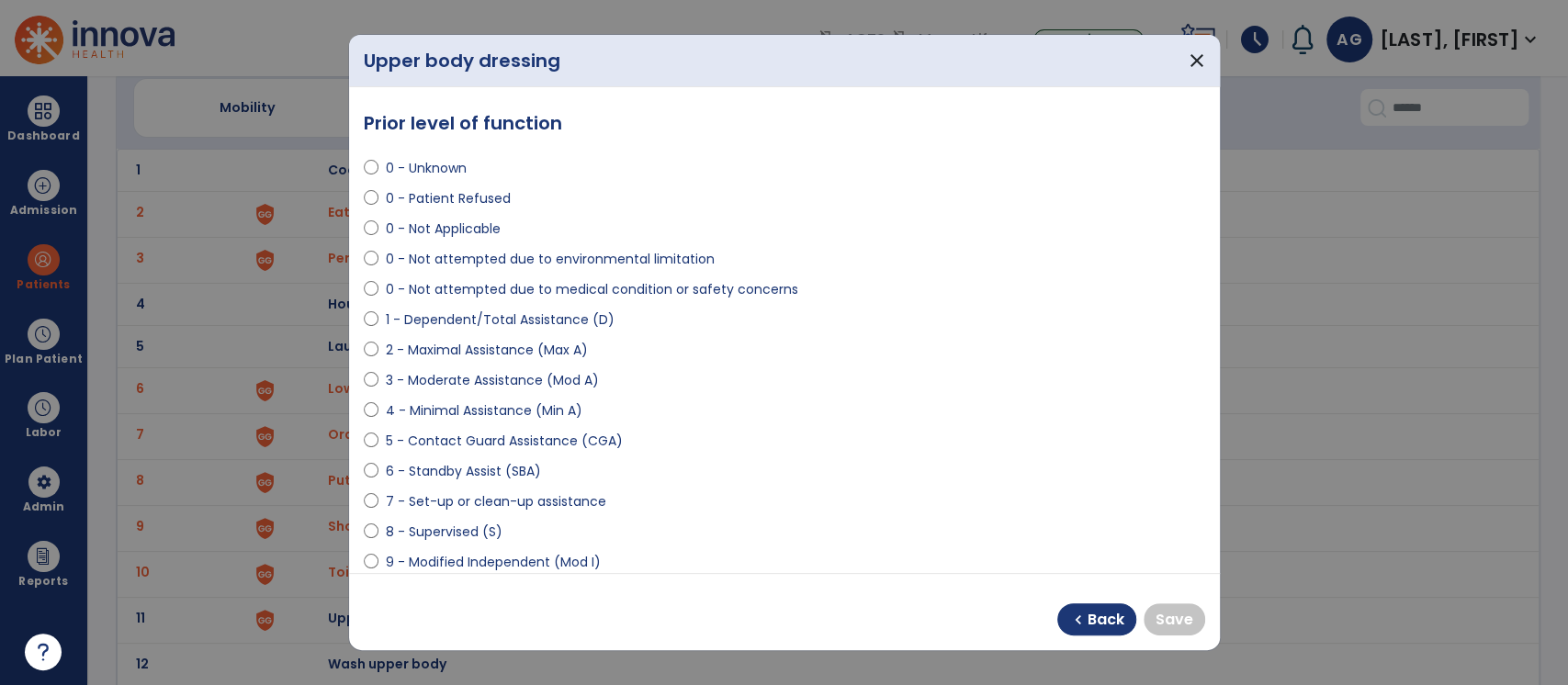 click on "**********" at bounding box center (784, 330) 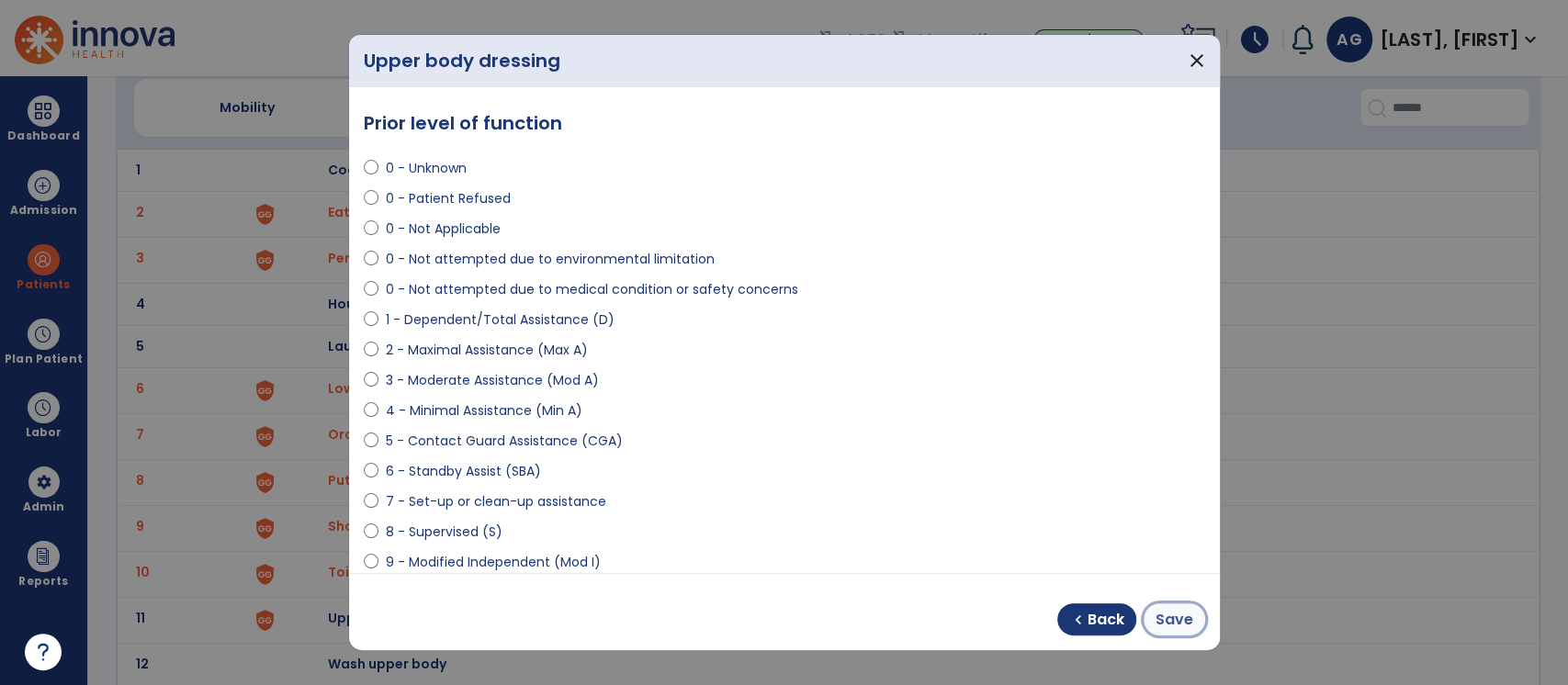 click on "Save" at bounding box center [1174, 620] 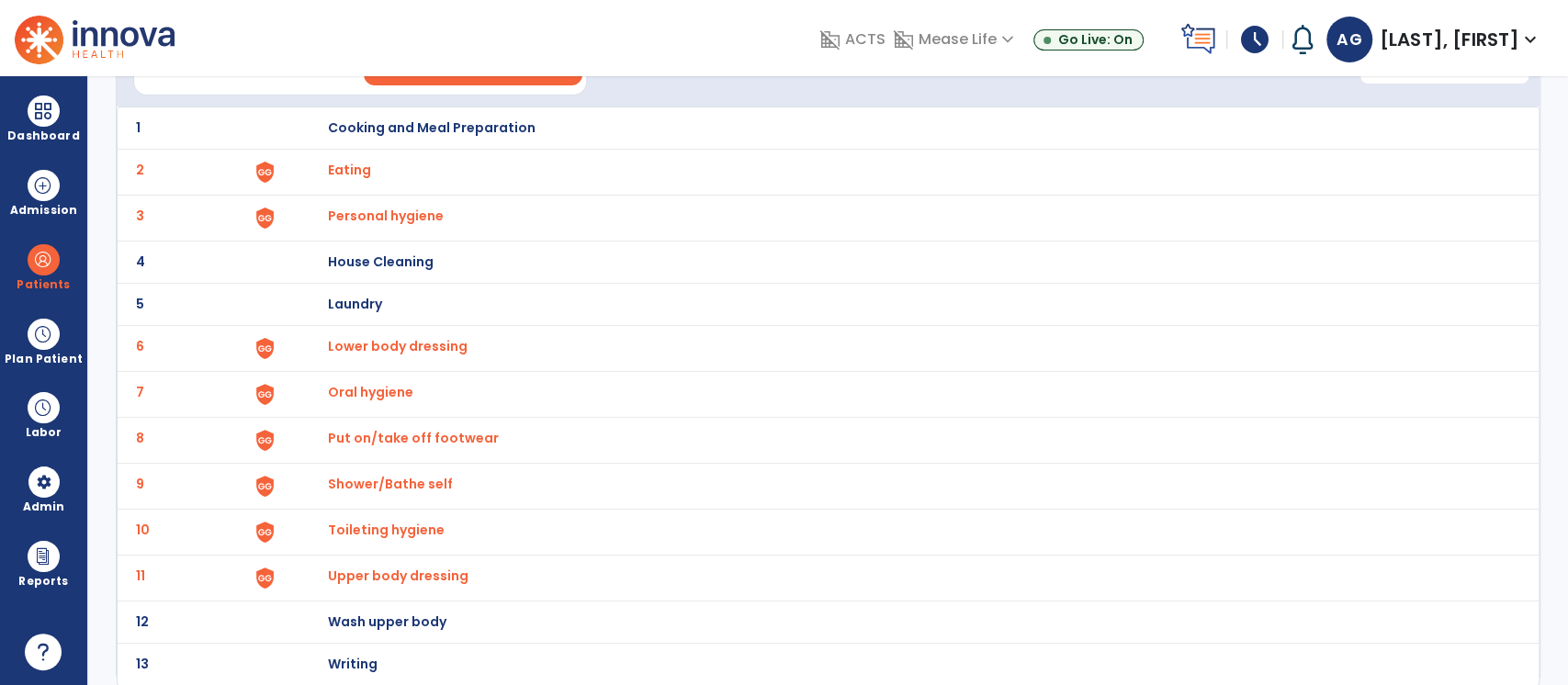 scroll, scrollTop: 0, scrollLeft: 0, axis: both 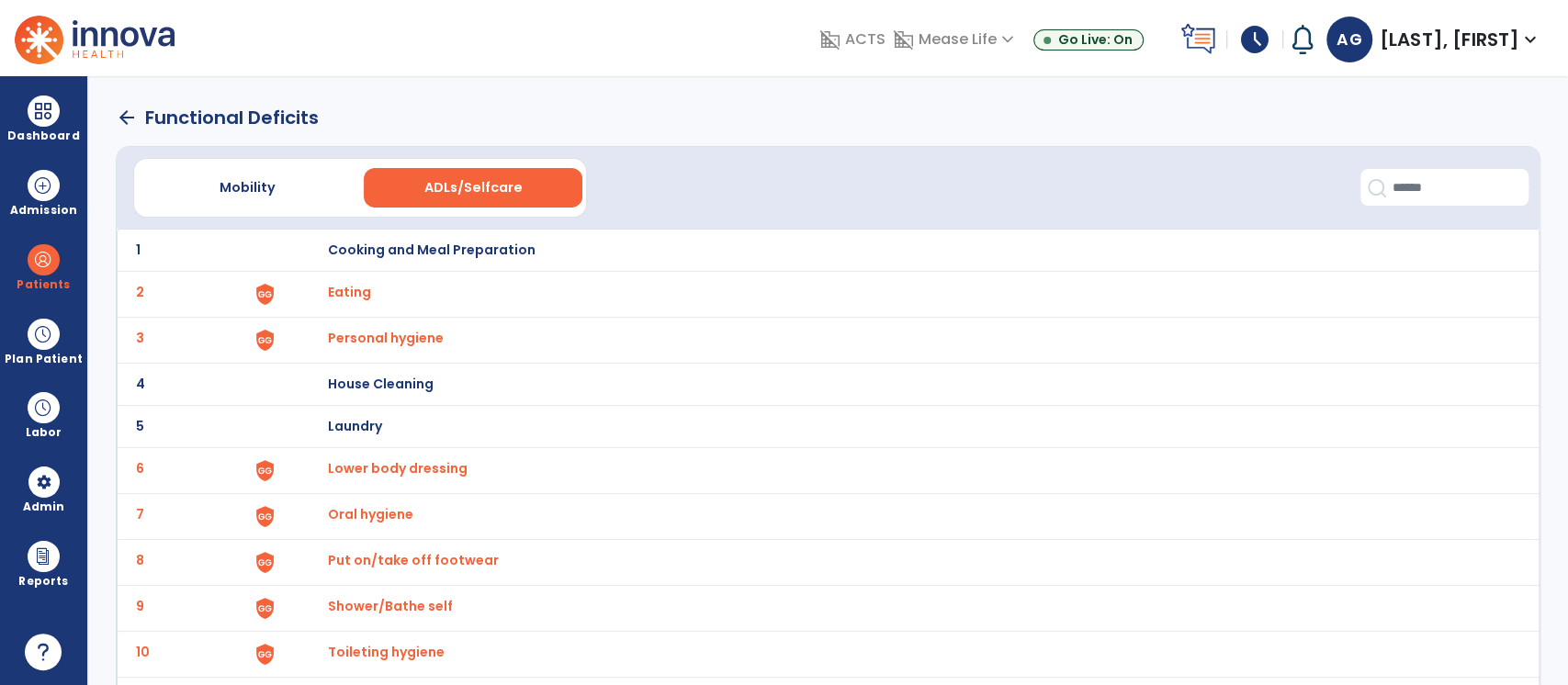 click on "arrow_back" 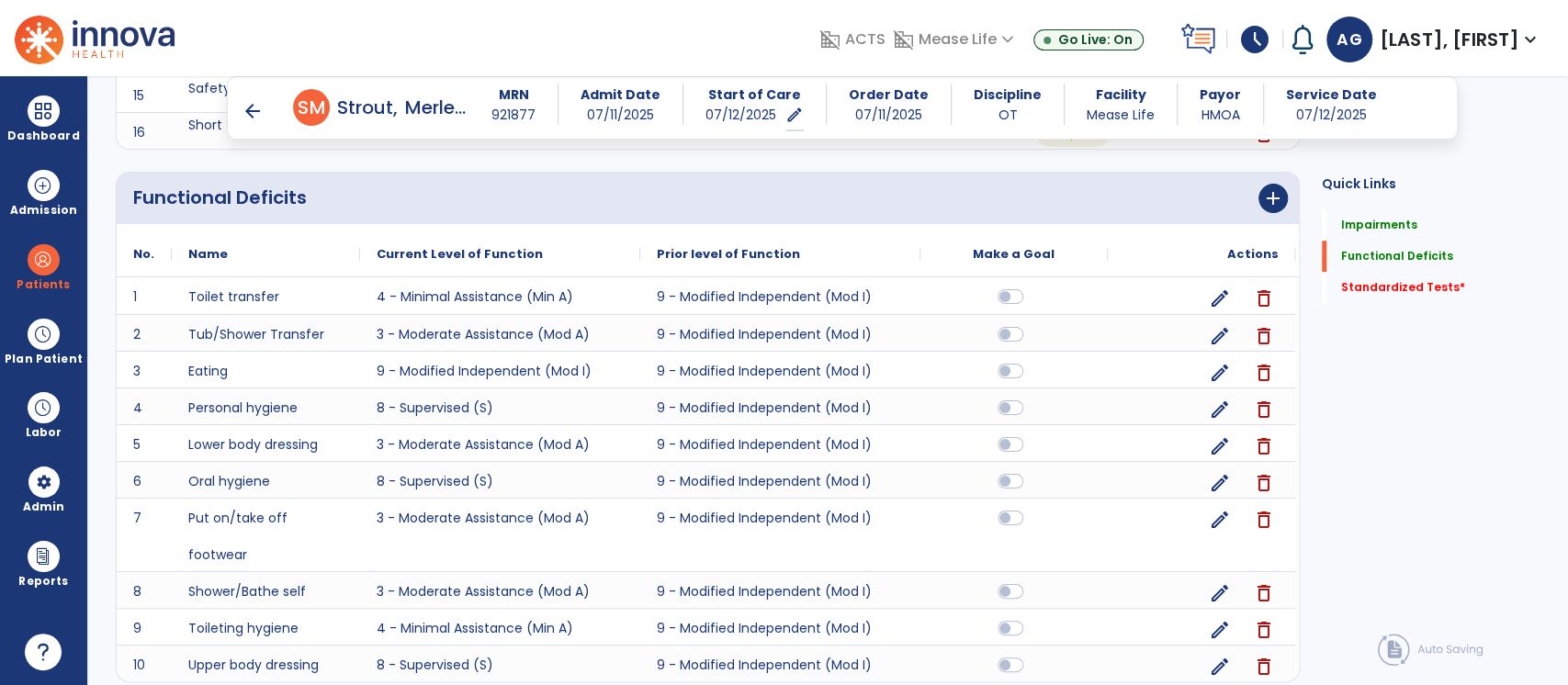 scroll, scrollTop: 1129, scrollLeft: 0, axis: vertical 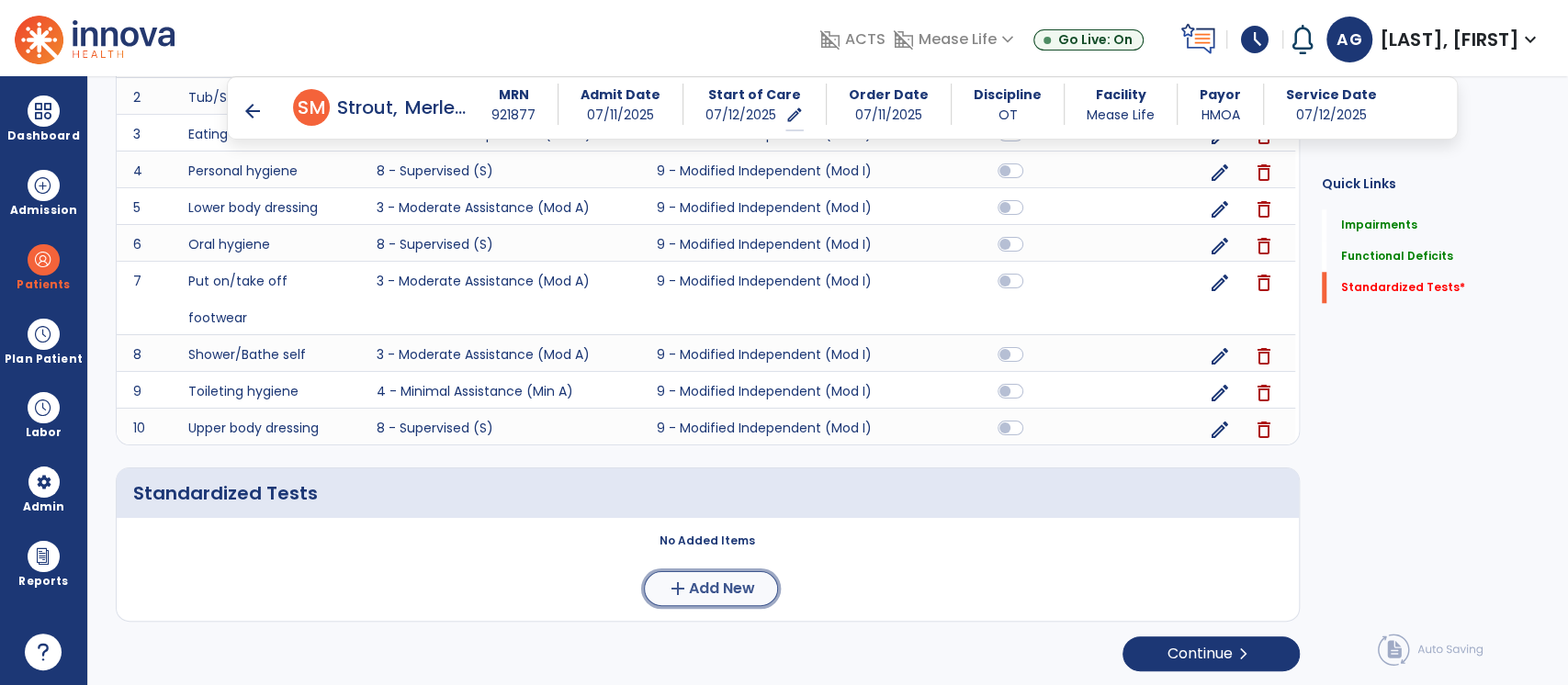 click on "add  Add New" 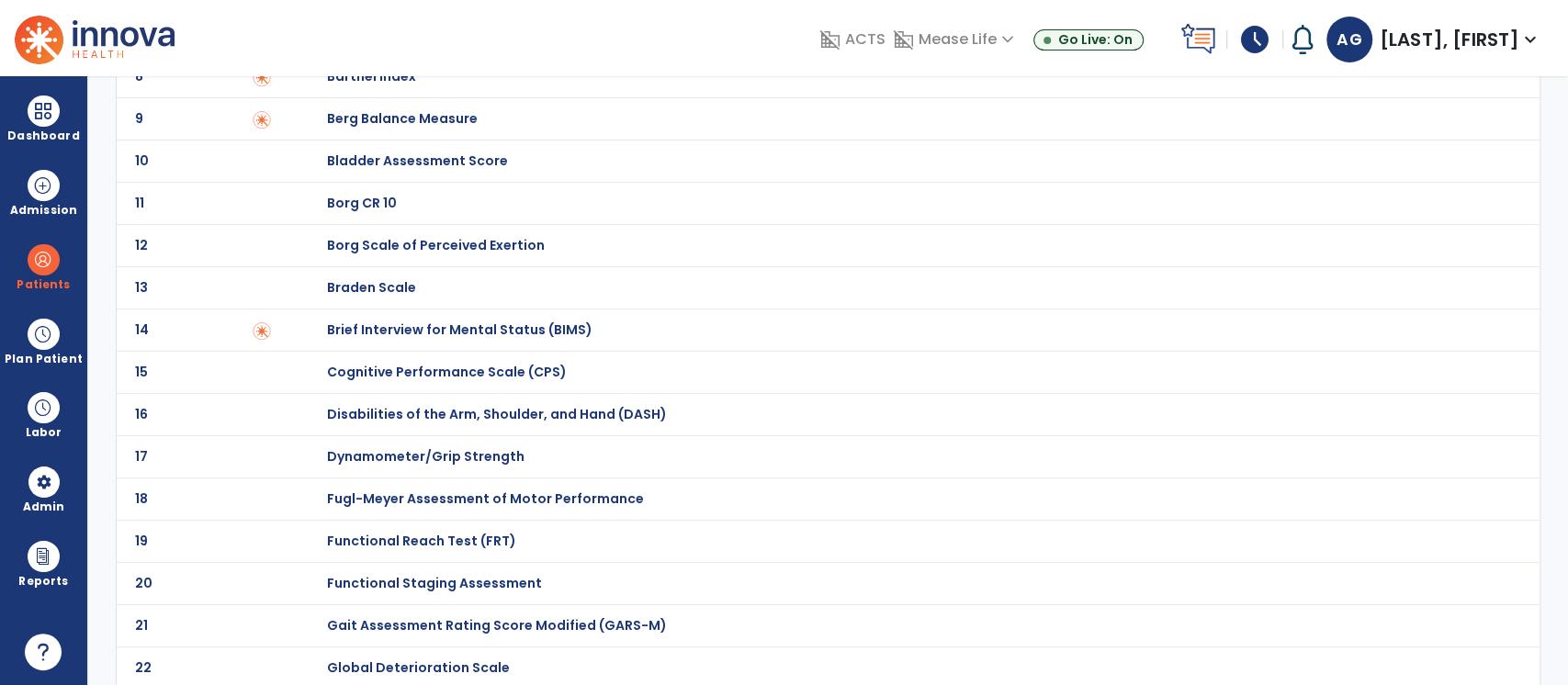 scroll, scrollTop: 700, scrollLeft: 0, axis: vertical 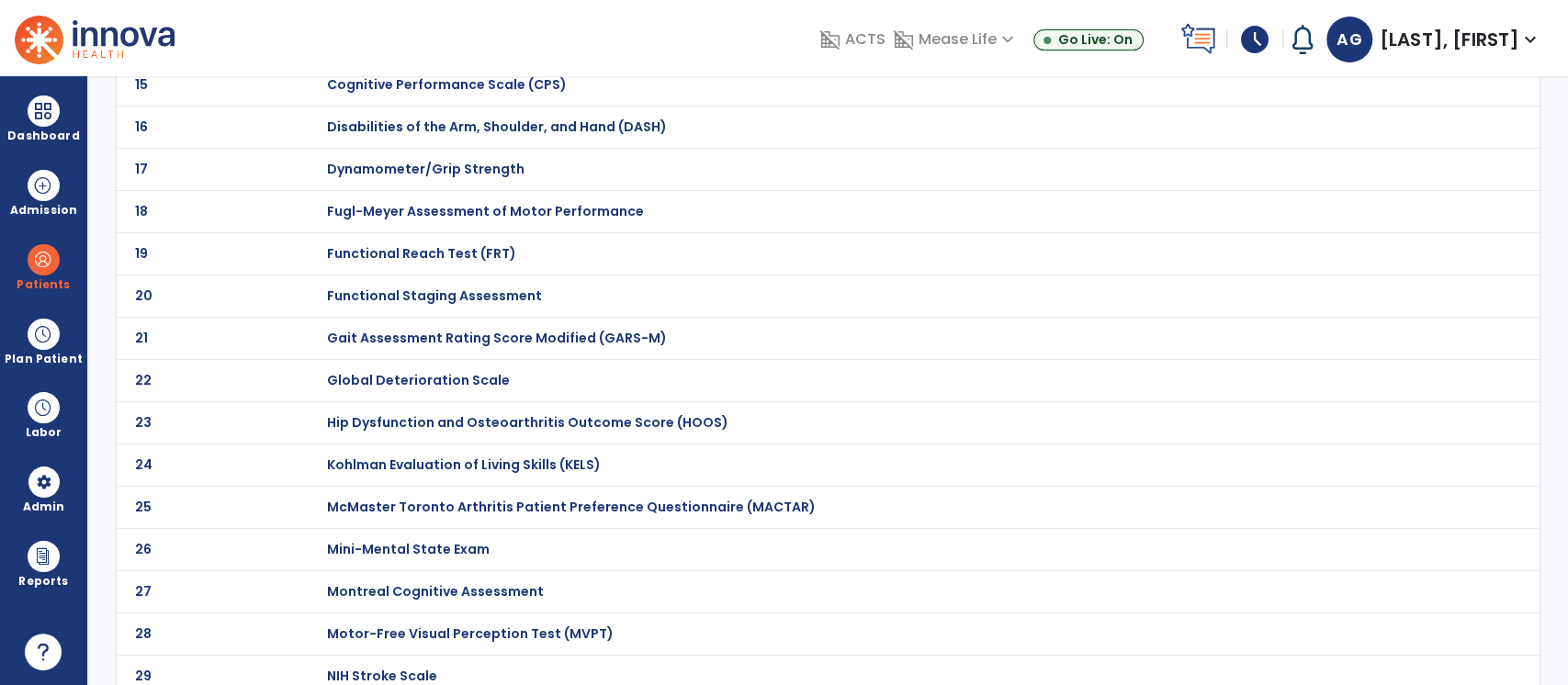 click on "Functional Reach Test (FRT)" at bounding box center (392, -507) 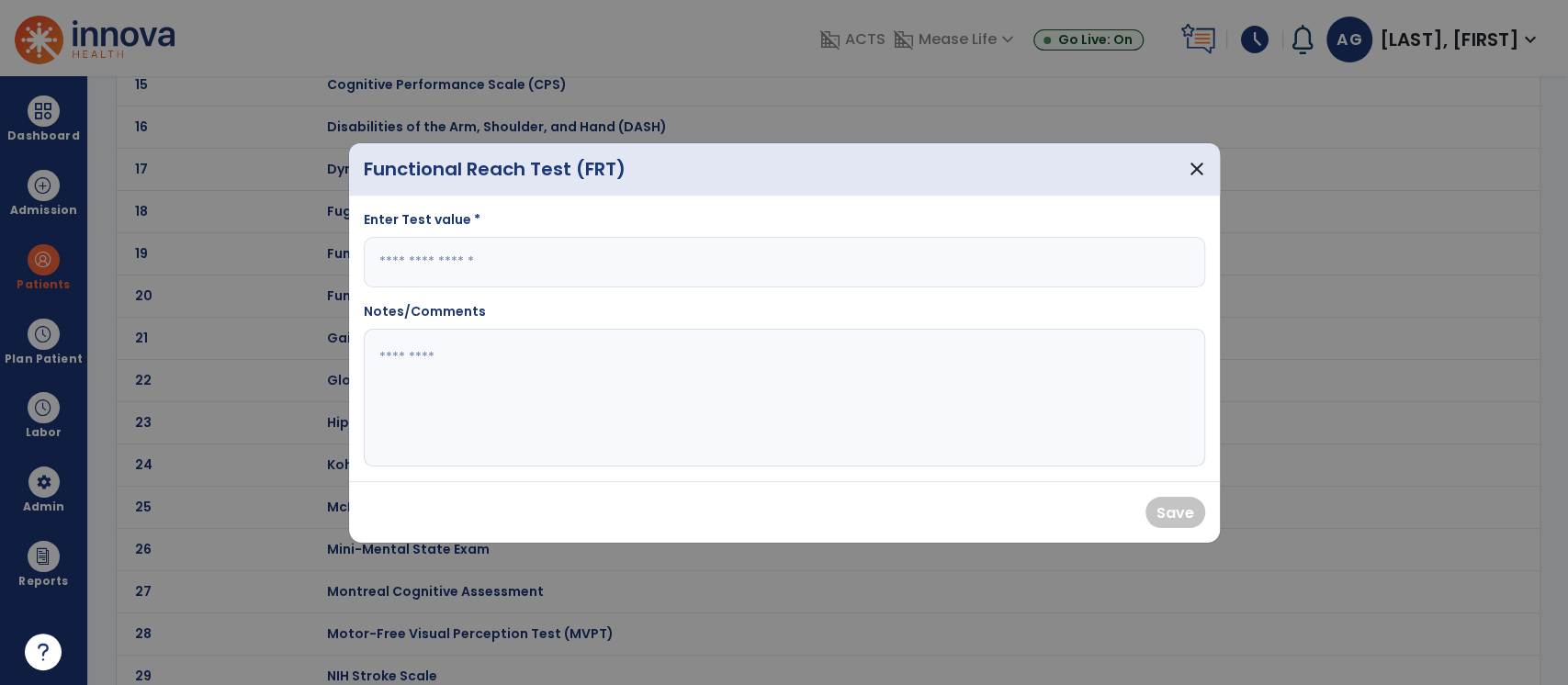 click at bounding box center [784, 262] 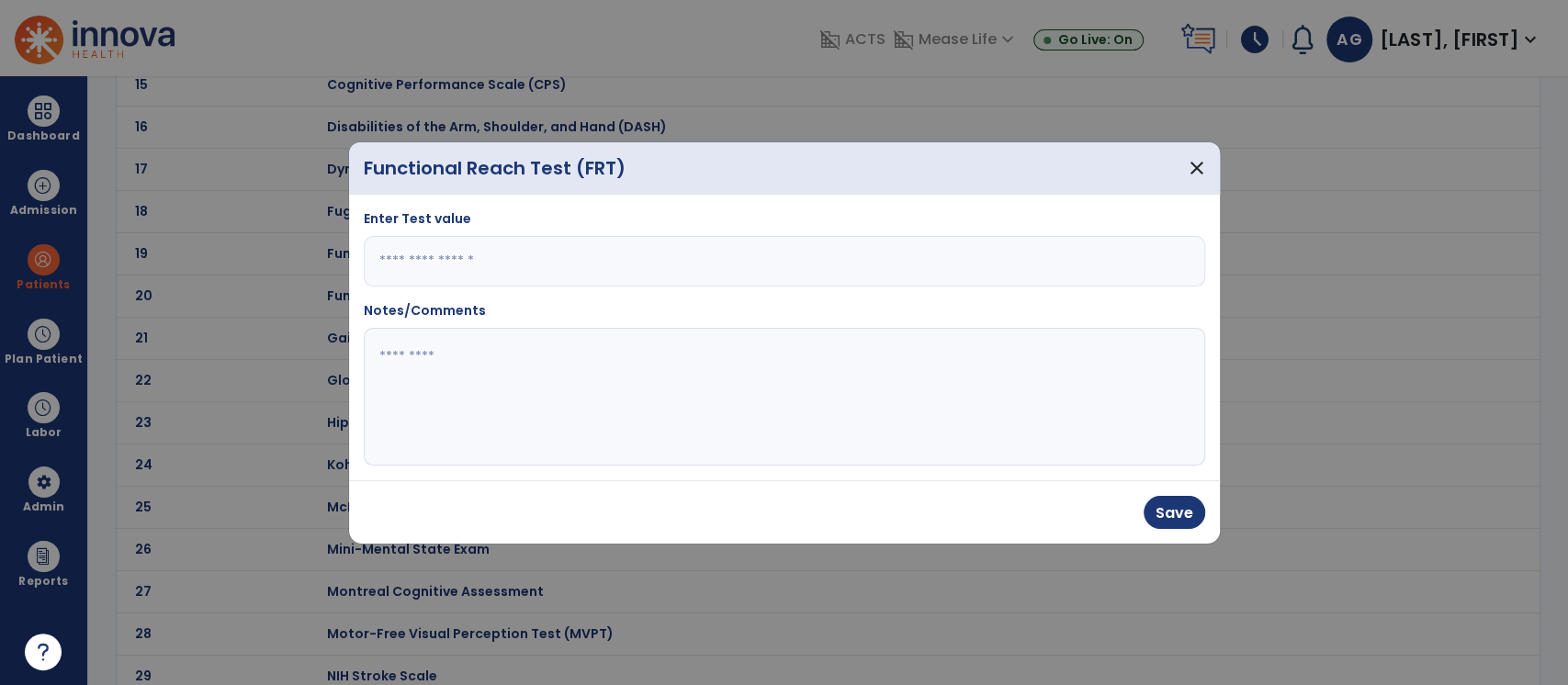 type on "*" 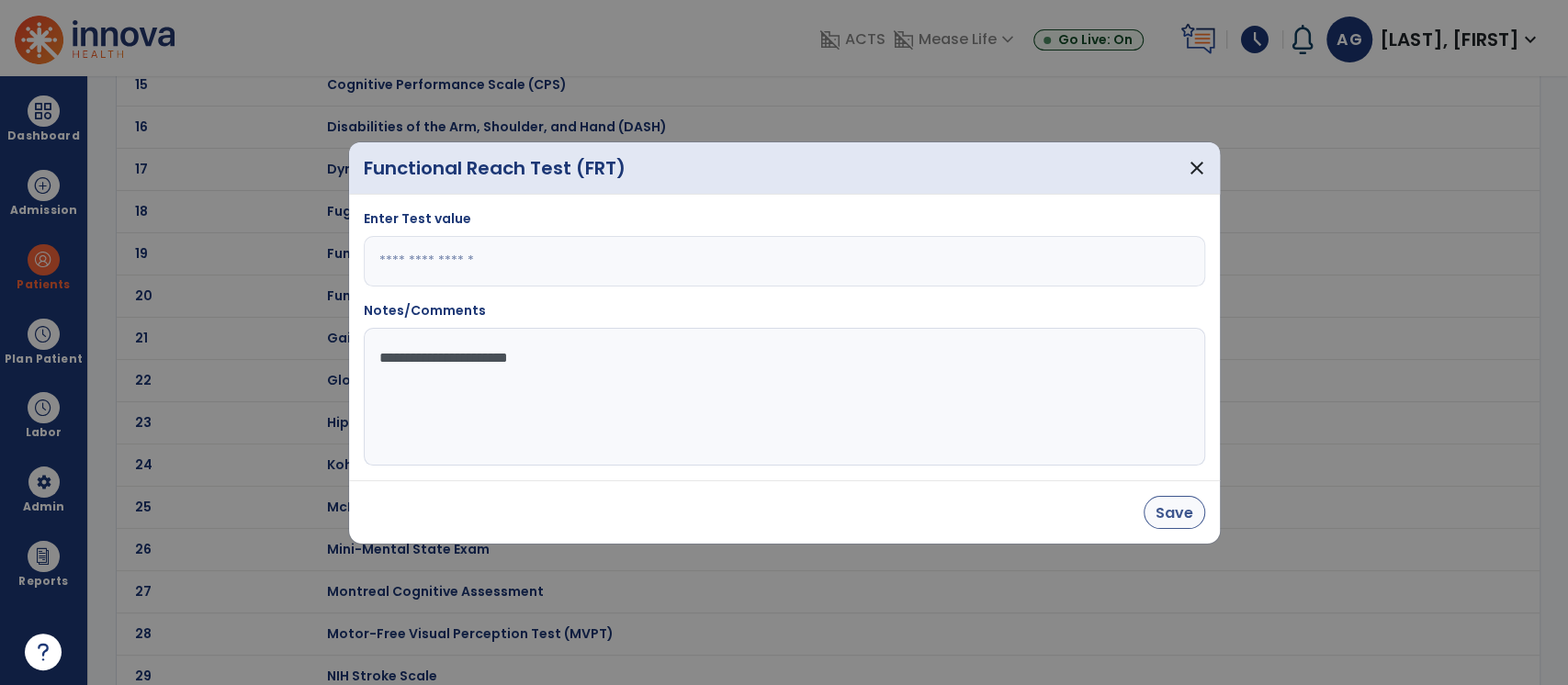 type on "**********" 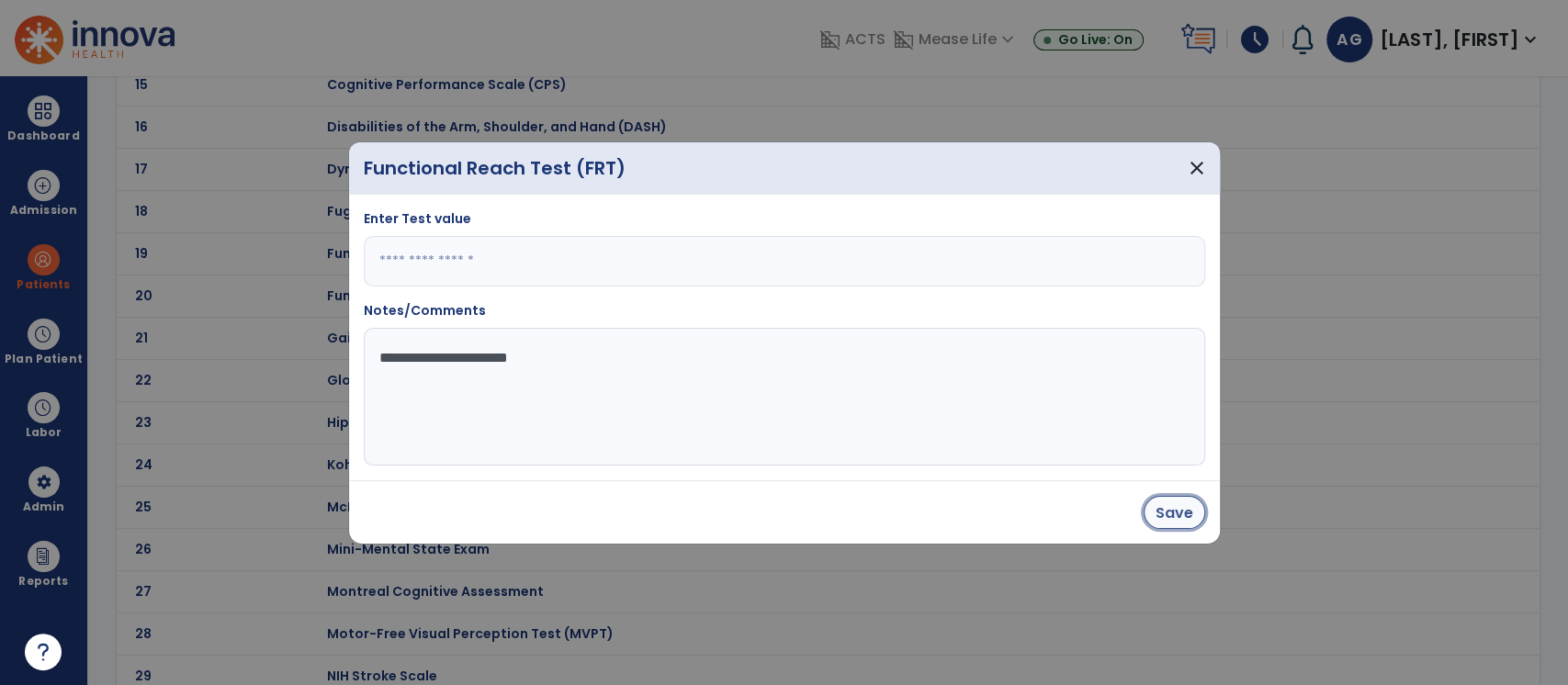 click on "Save" at bounding box center [1174, 512] 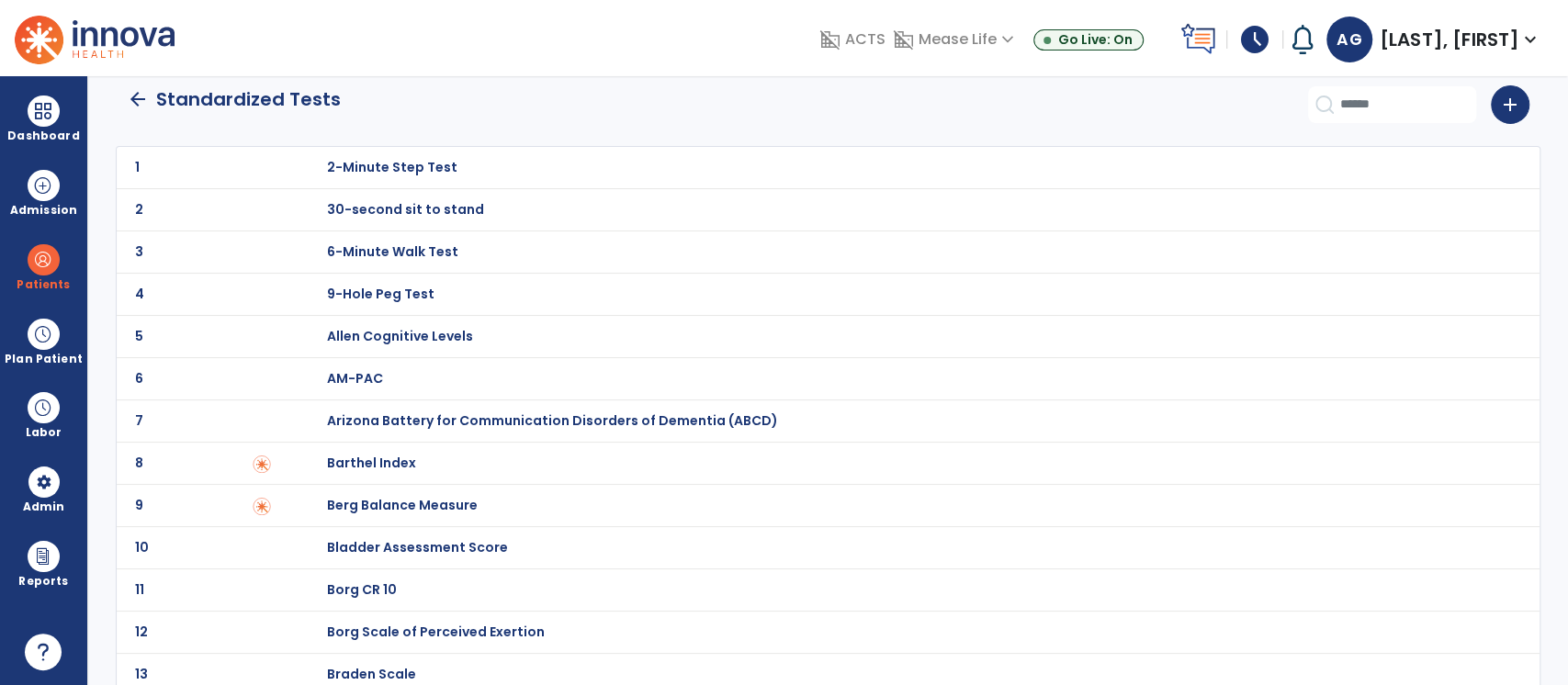 scroll, scrollTop: 0, scrollLeft: 0, axis: both 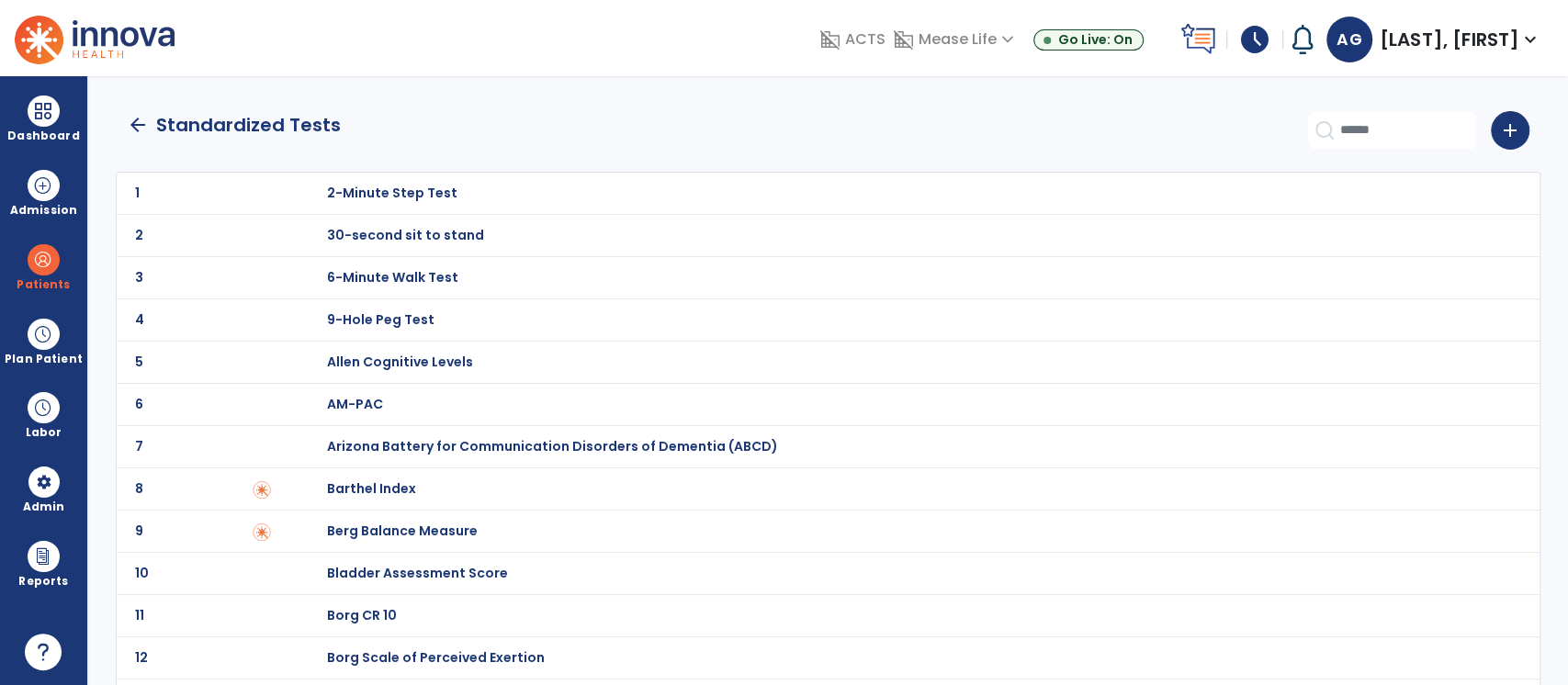 click on "arrow_back" 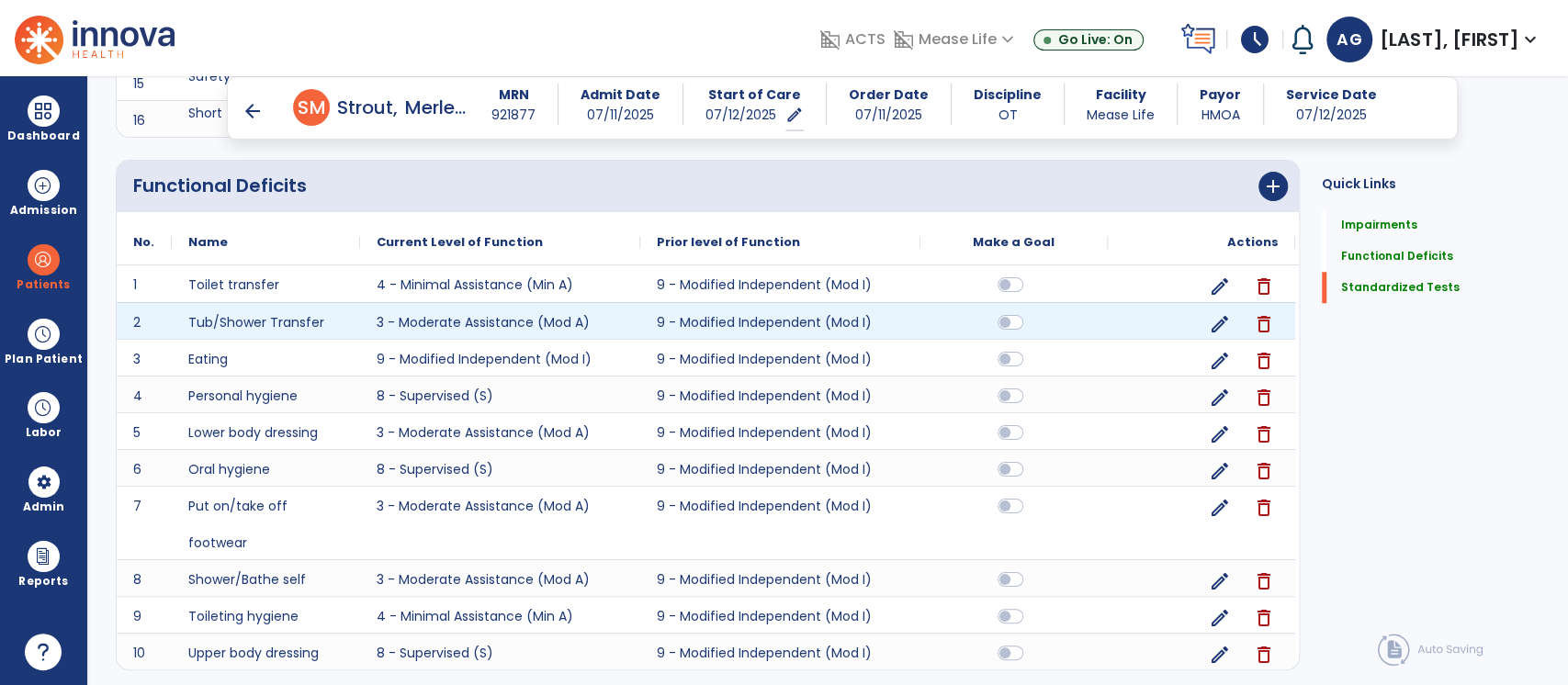 scroll, scrollTop: 1154, scrollLeft: 0, axis: vertical 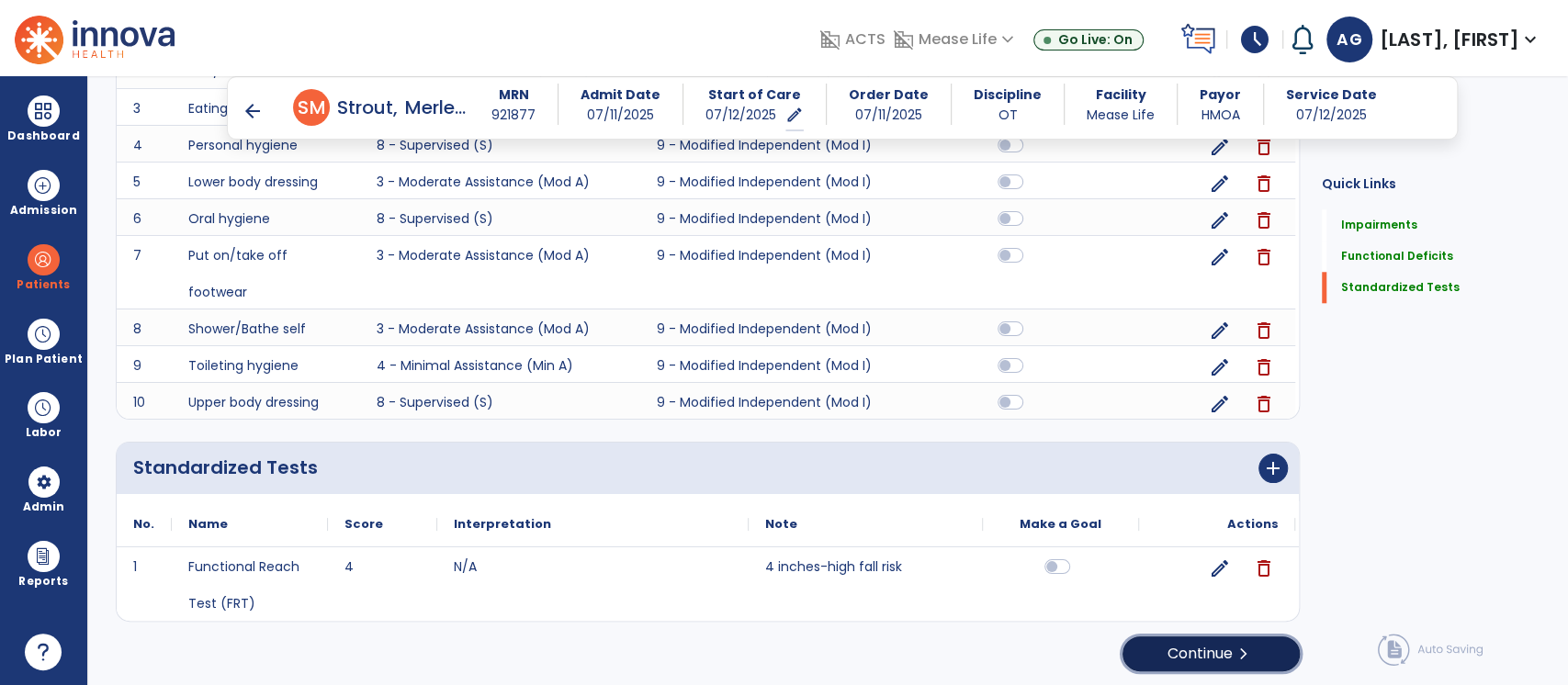 click on "Continue  chevron_right" 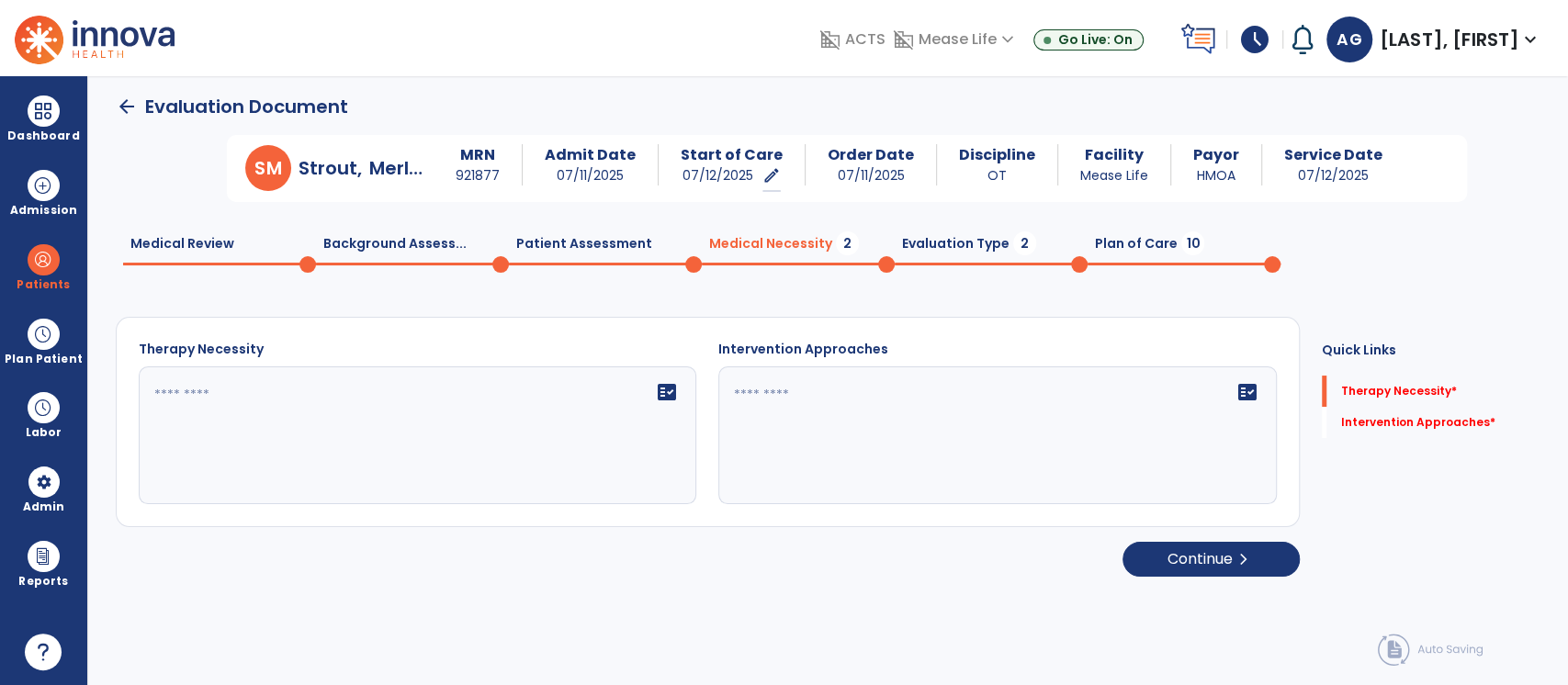 scroll, scrollTop: 0, scrollLeft: 0, axis: both 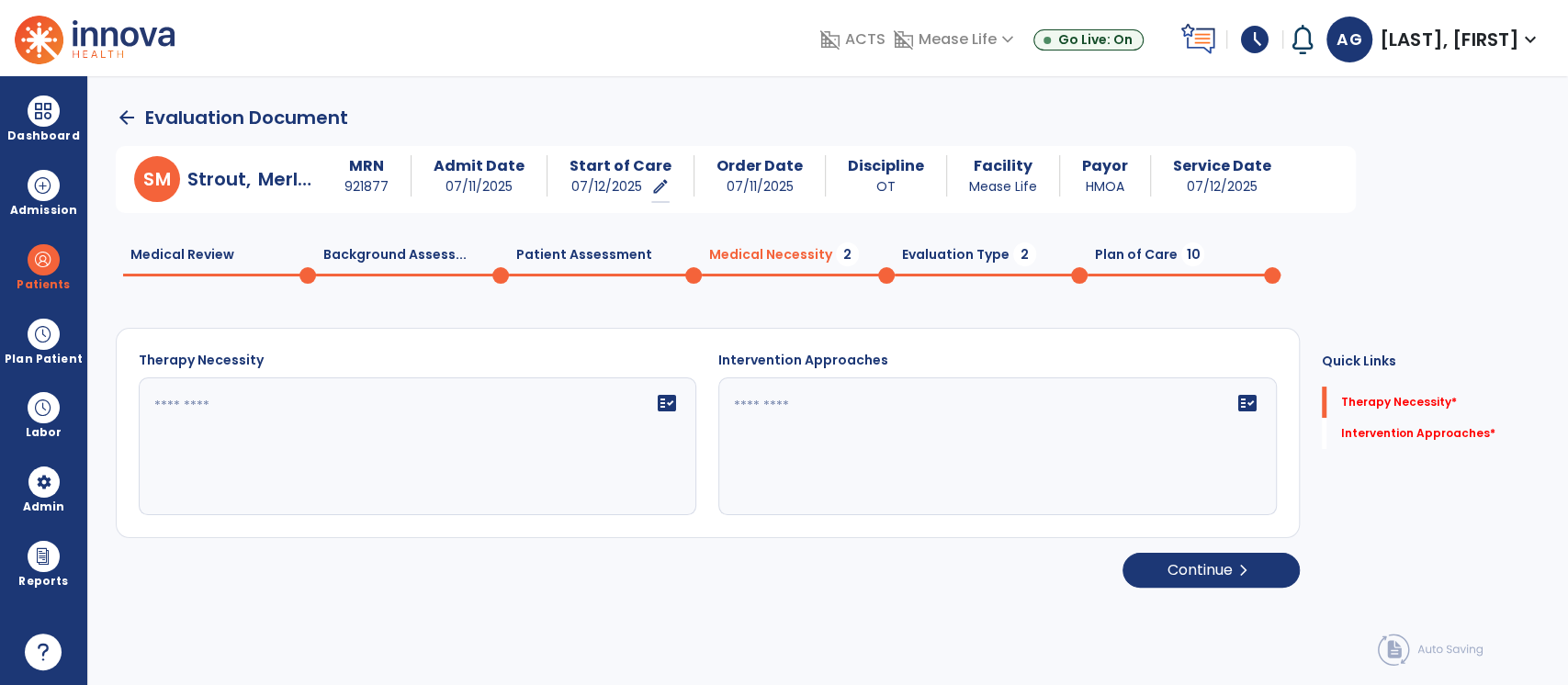 click on "fact_check" 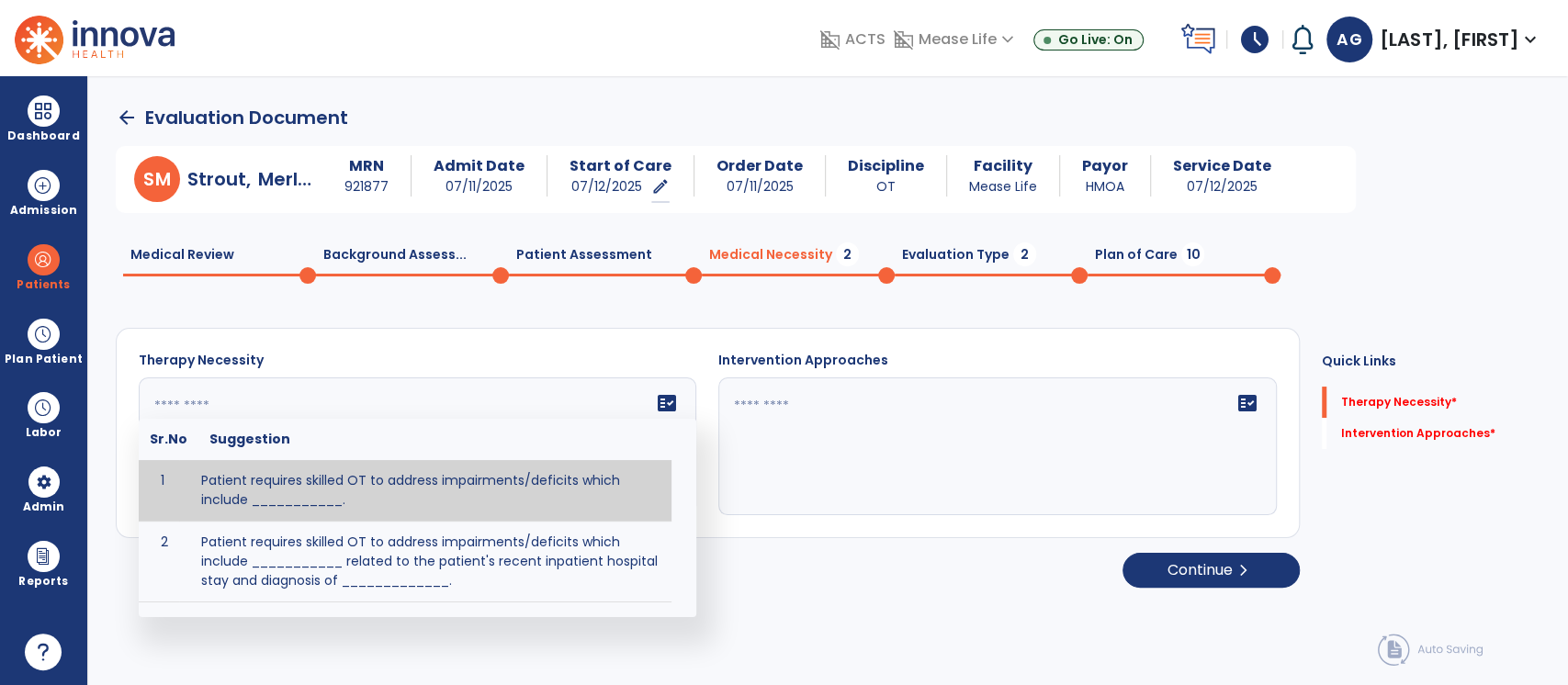 click 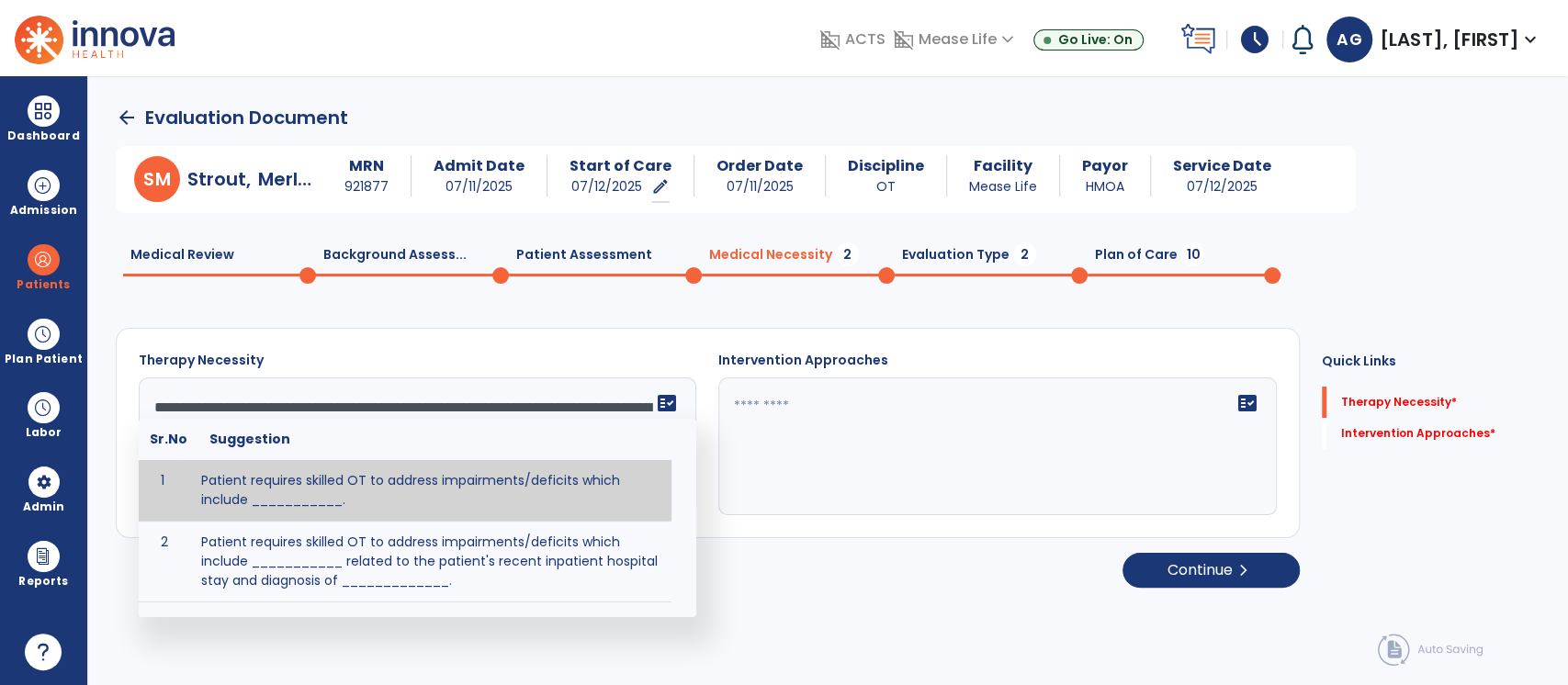 scroll, scrollTop: 37, scrollLeft: 0, axis: vertical 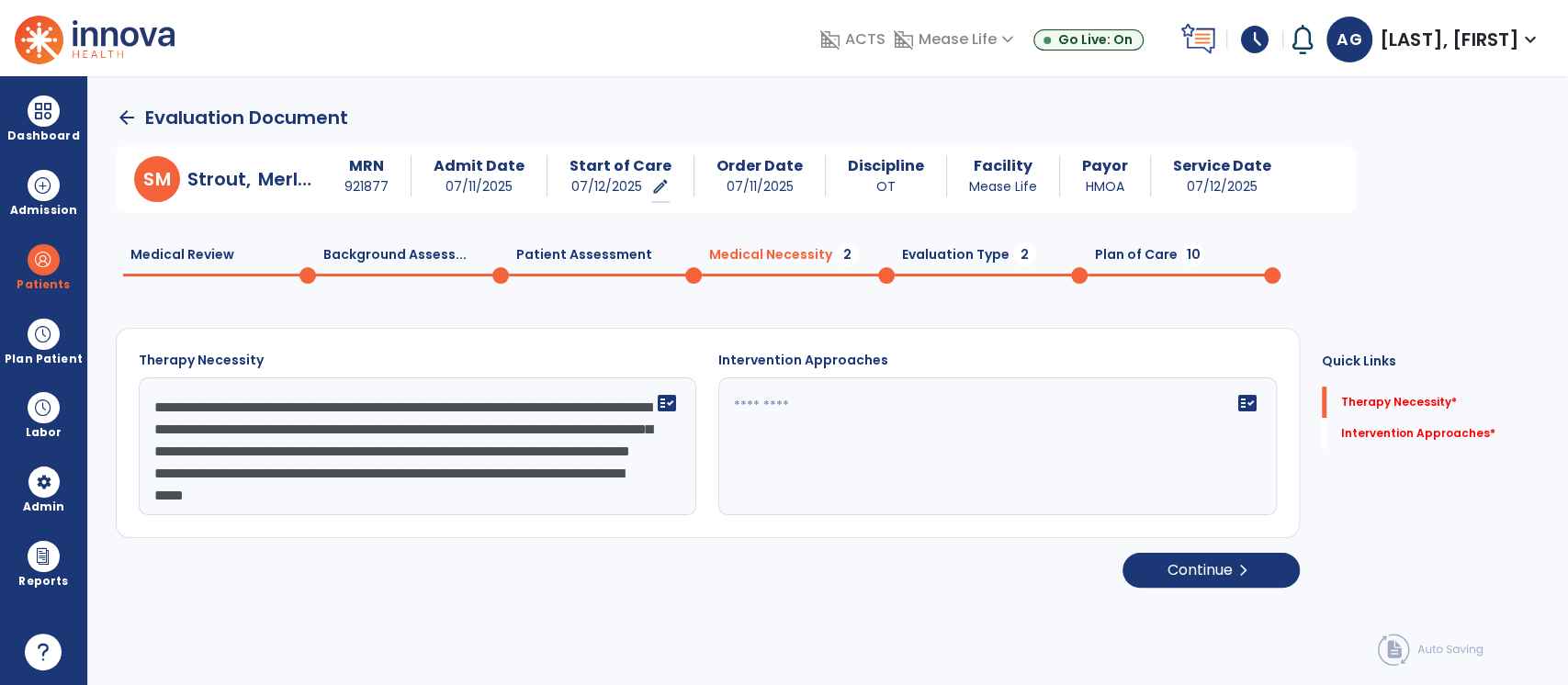 click on "**********" 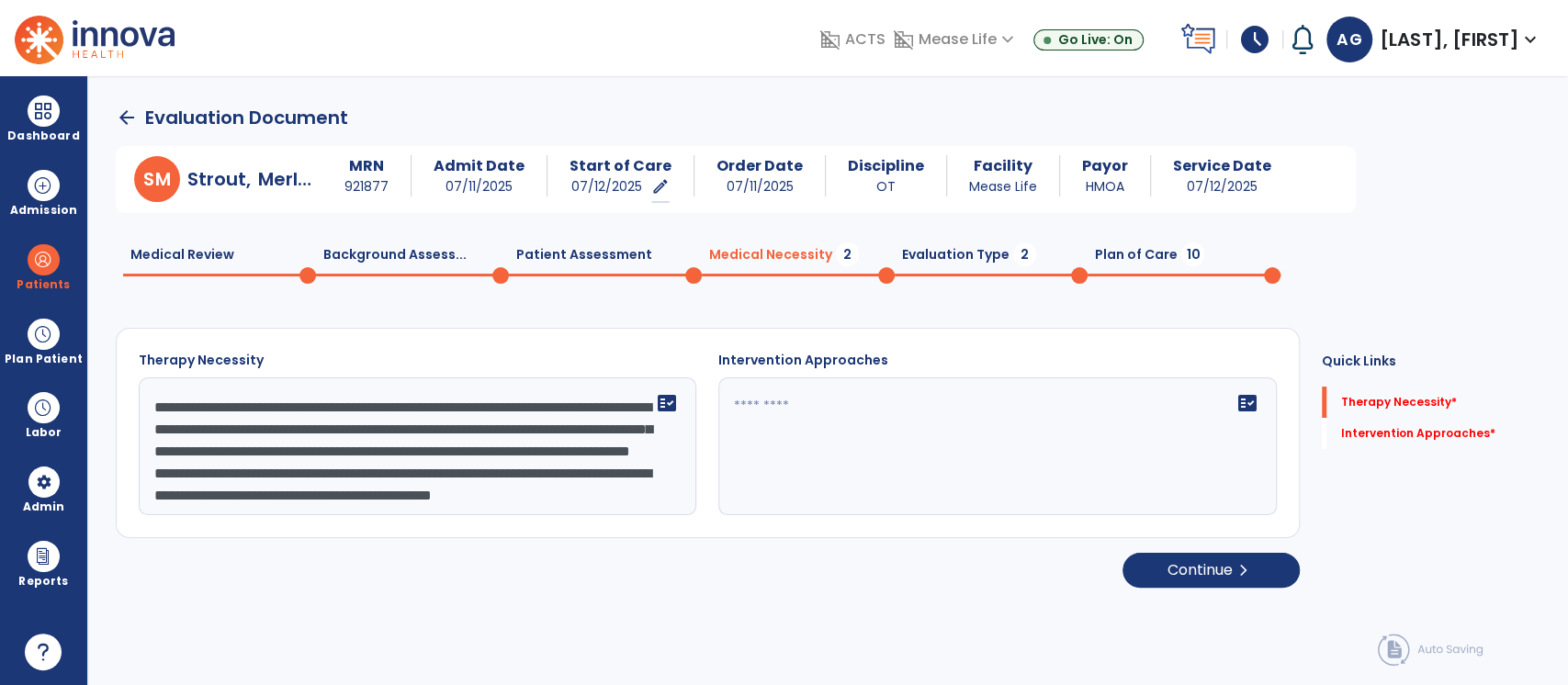 scroll, scrollTop: 59, scrollLeft: 0, axis: vertical 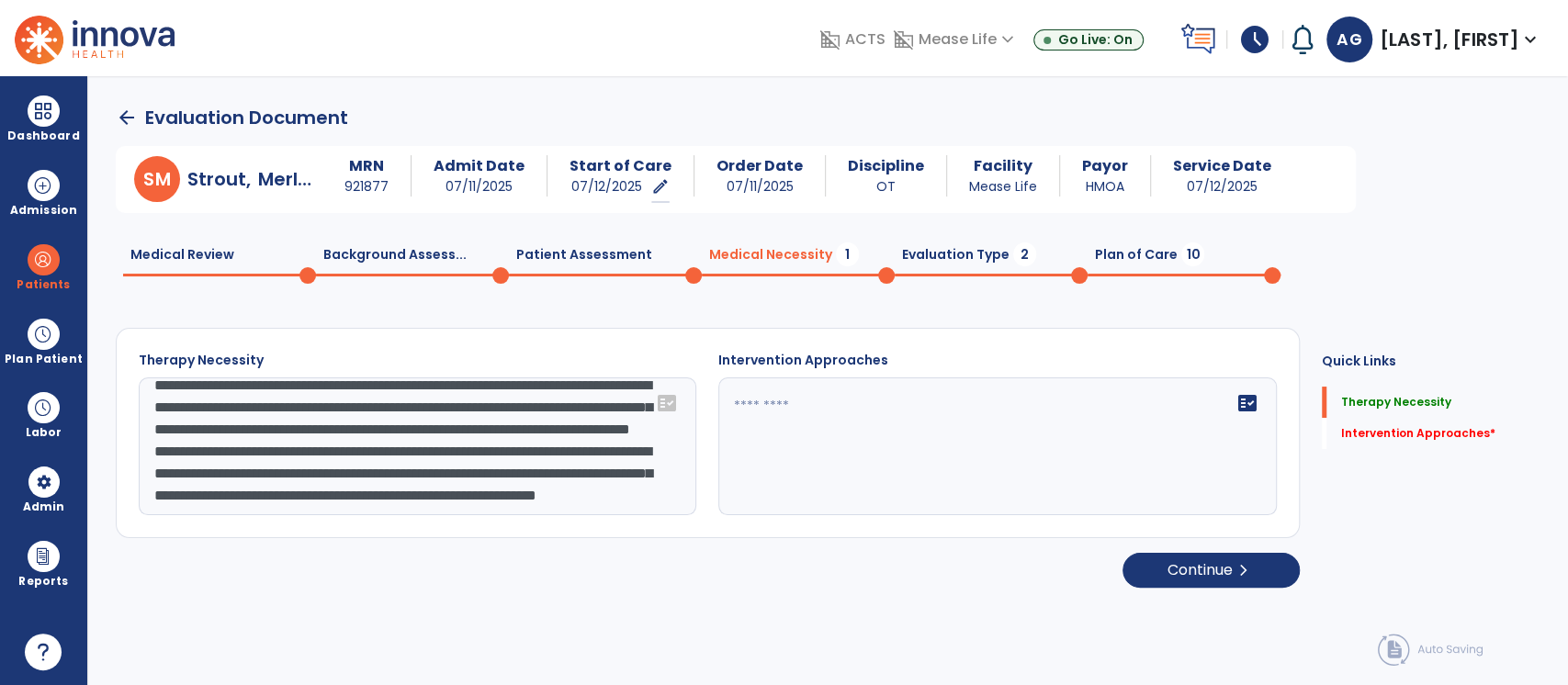 type on "**********" 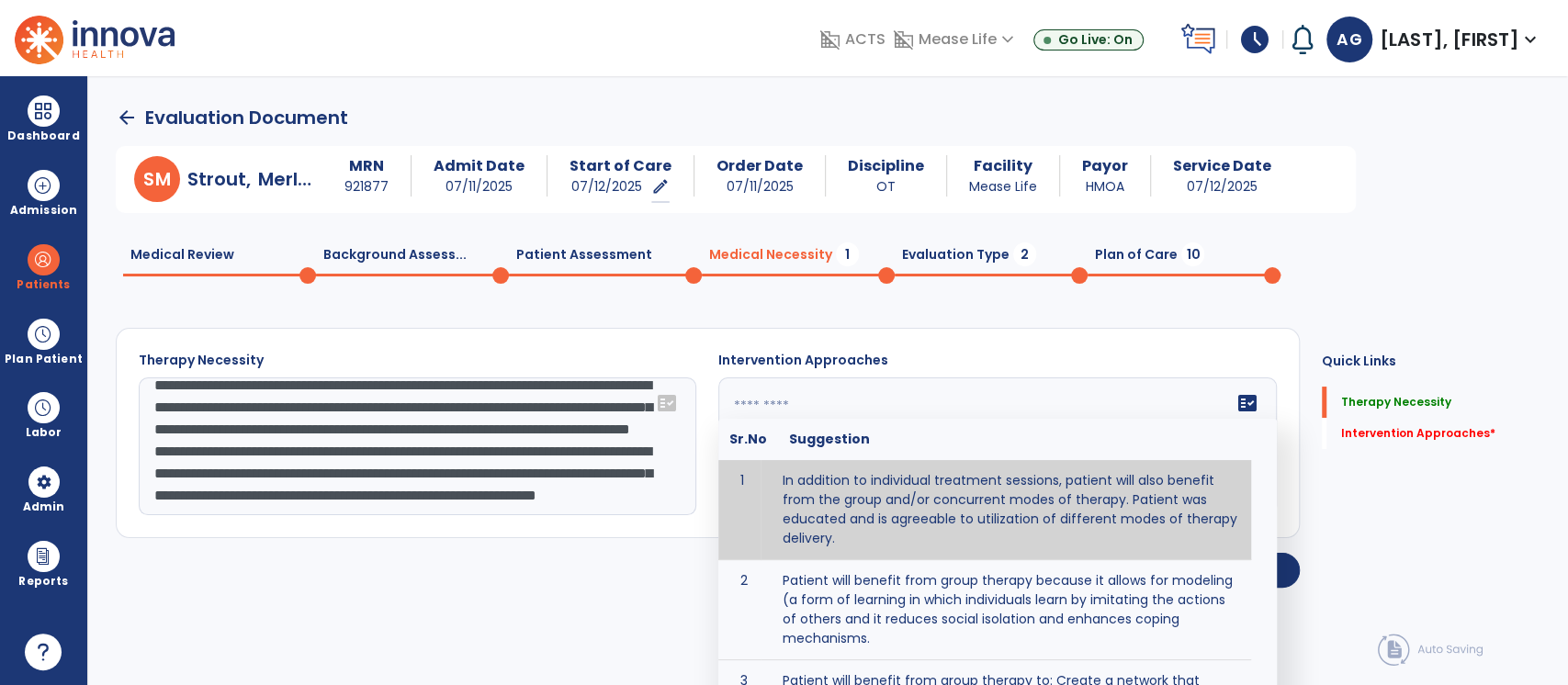 click 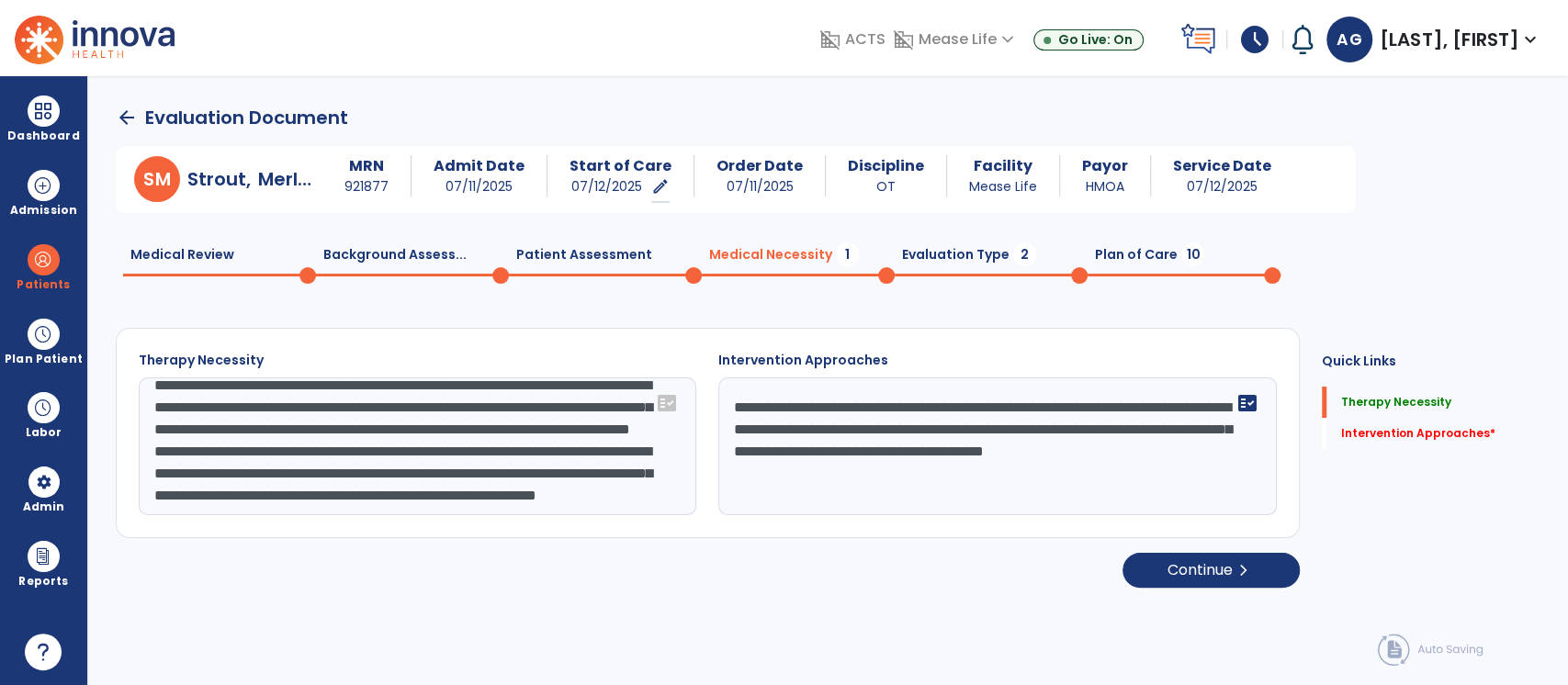 click on "Therapy Necessity  Medical necessity is present due to the complex interaction of the identified medical diagnoses, treatment diagnoses and impactful comorbidities along with the underlying impairments, functional deficits, areas of risk, and personal factors noted in the assessment.
As a result, the client's meaningful life participation is affected in the following ways: declined ability to complete self cares, declined ability to complete functional transfers/mobility with high fall risk, inability to return to home with son.  fact_check  Intervention Approaches  Informed Consent: treatment plan, including benefits, risks, and alternatives discussed with client and/or family, who agree with treatment. was educated and is agreeable to utilization of different modes of therapy delivery.  fact_check" 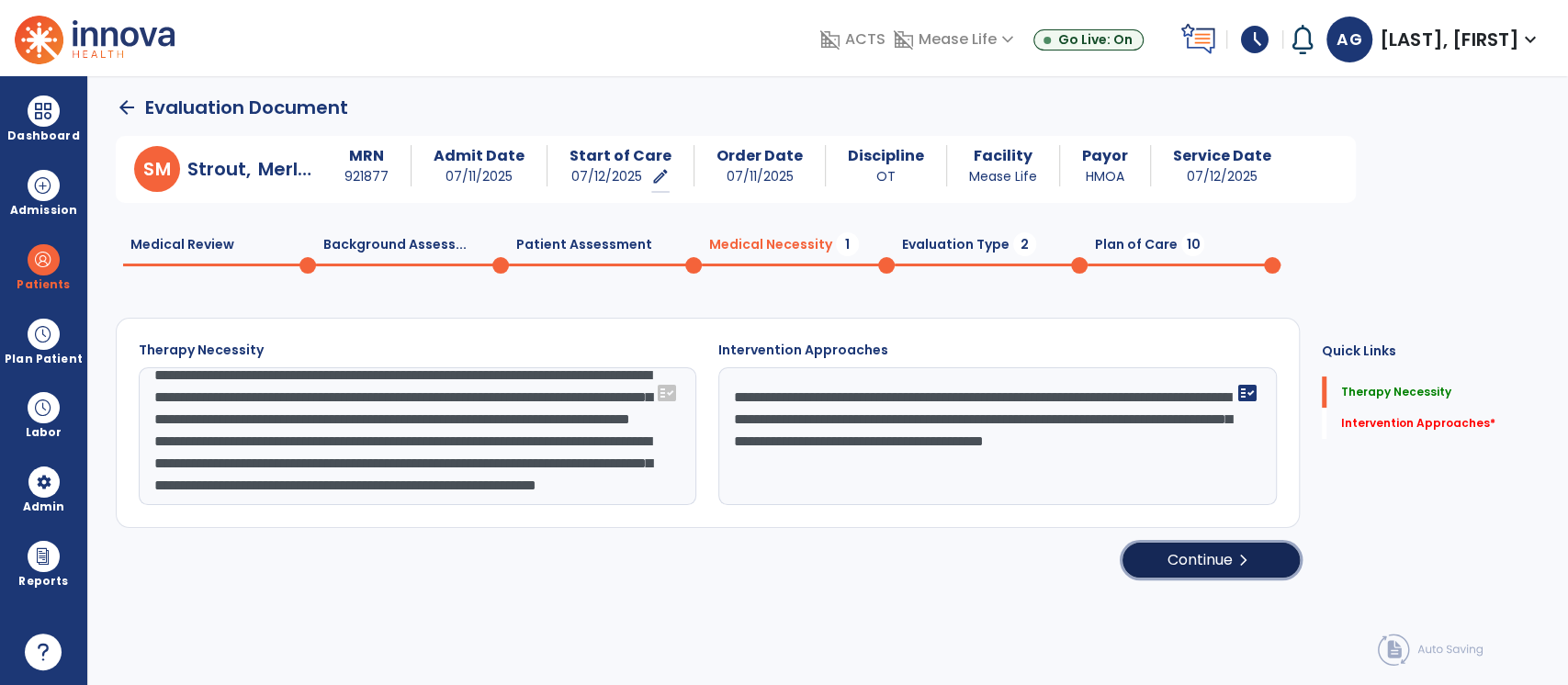 click on "Continue  chevron_right" 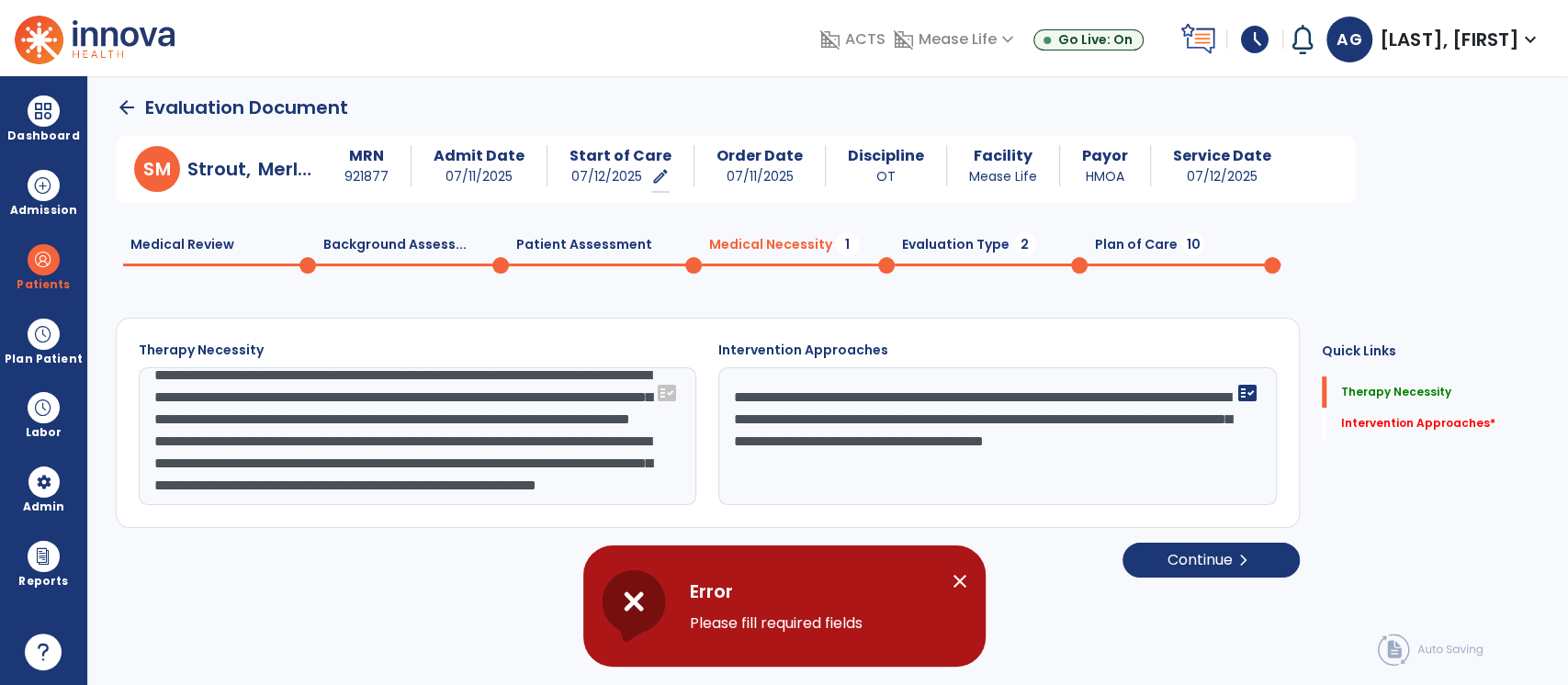 click on "**********" 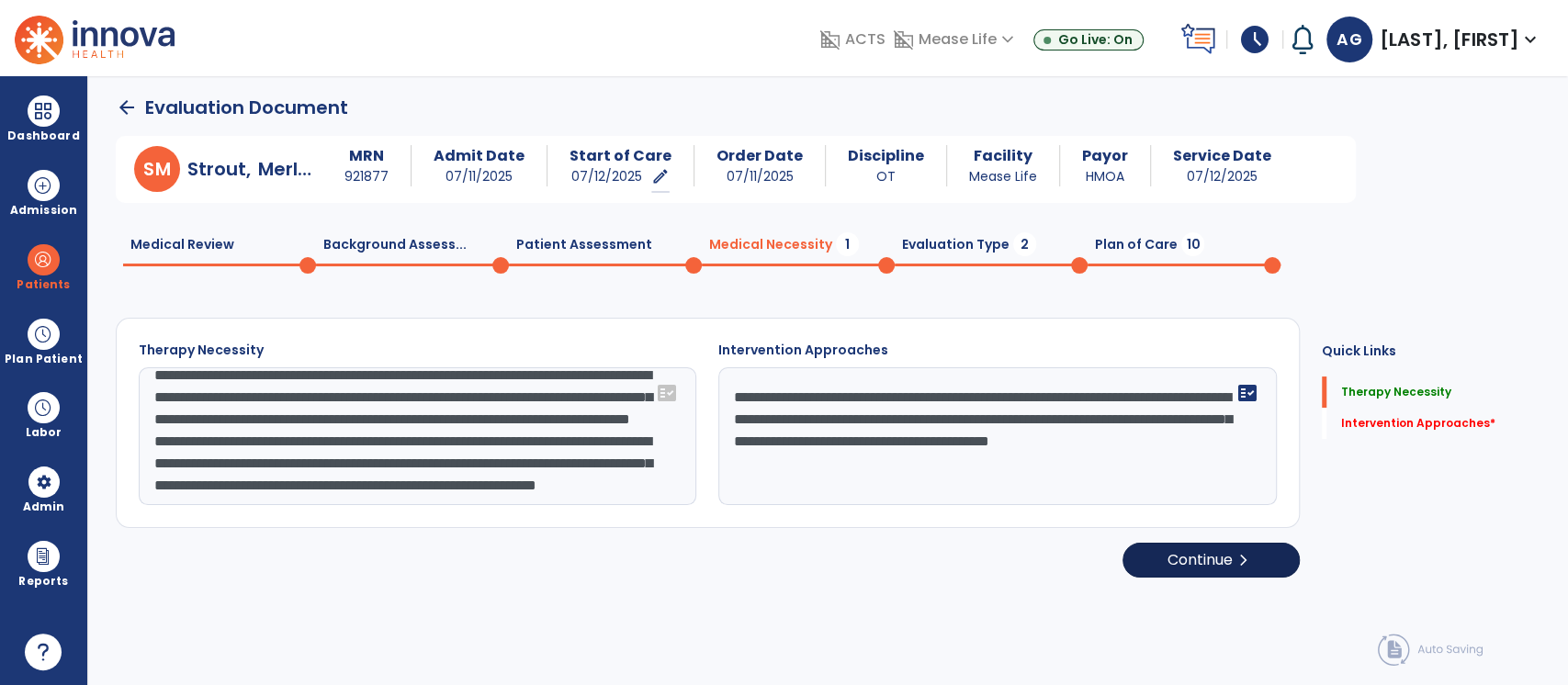 type on "**********" 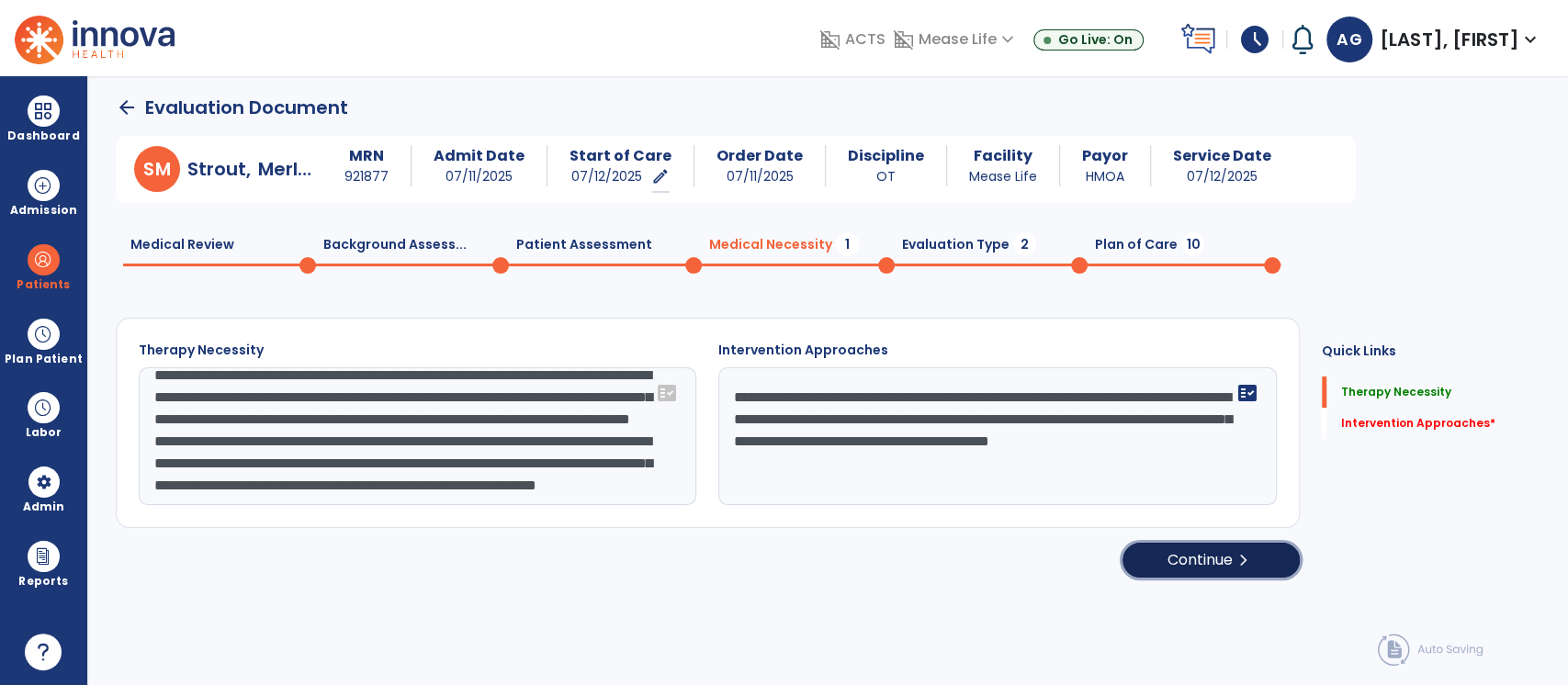click on "Continue  chevron_right" 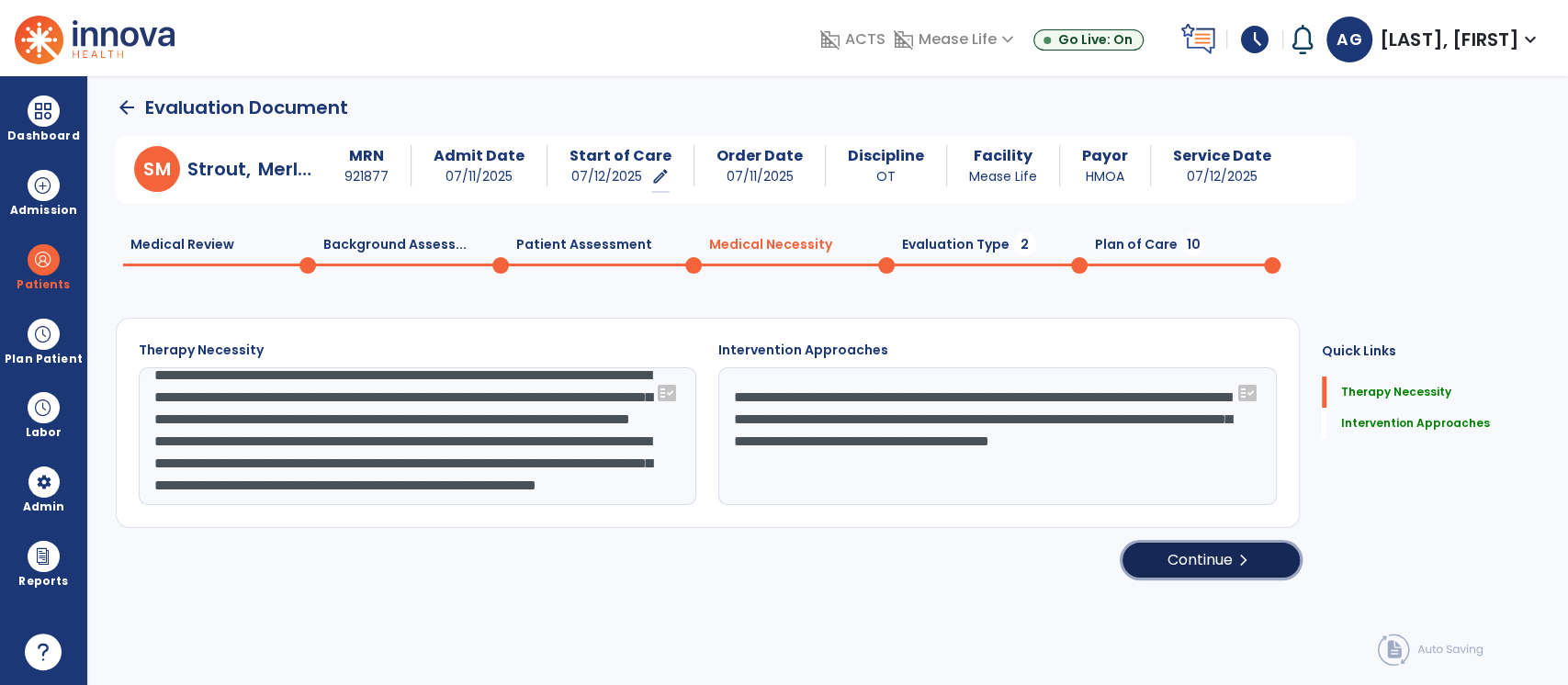 click on "Continue  chevron_right" 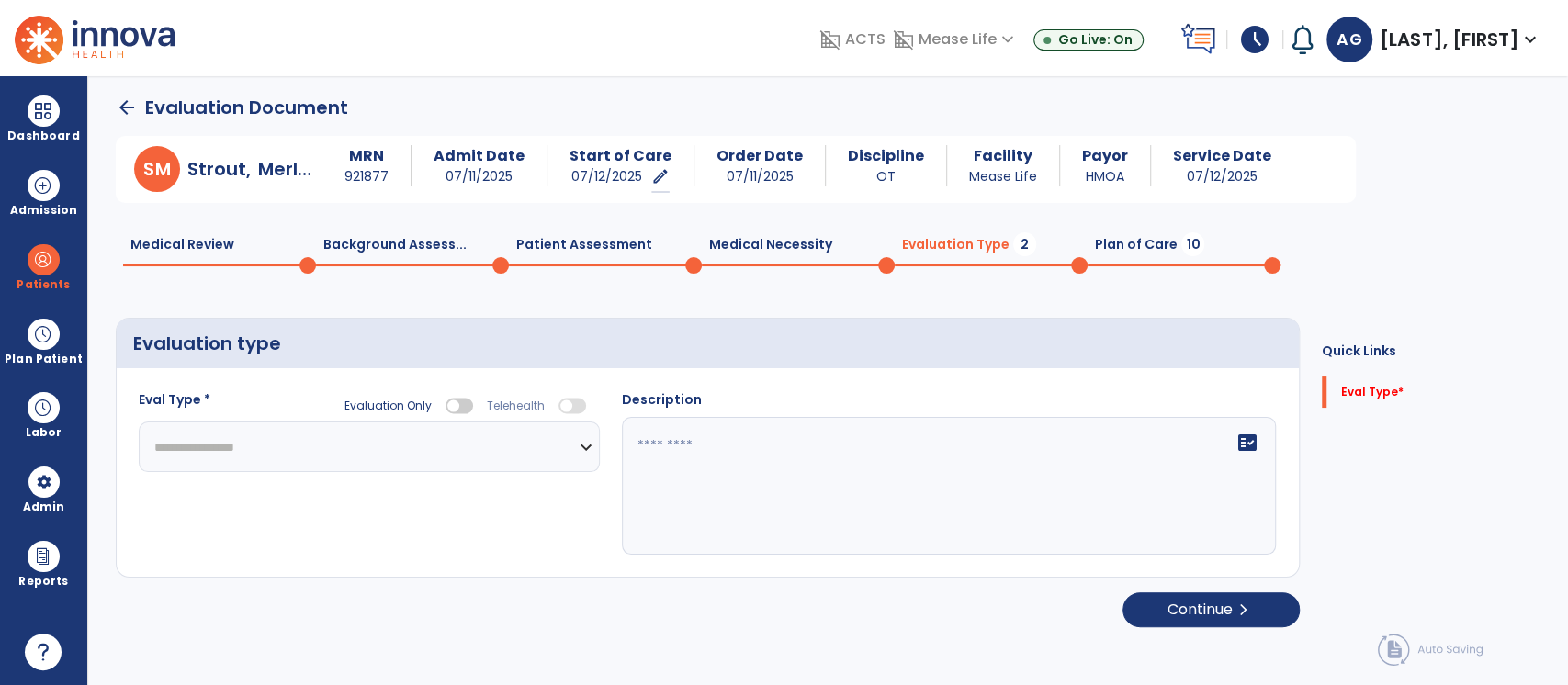 click on "**********" 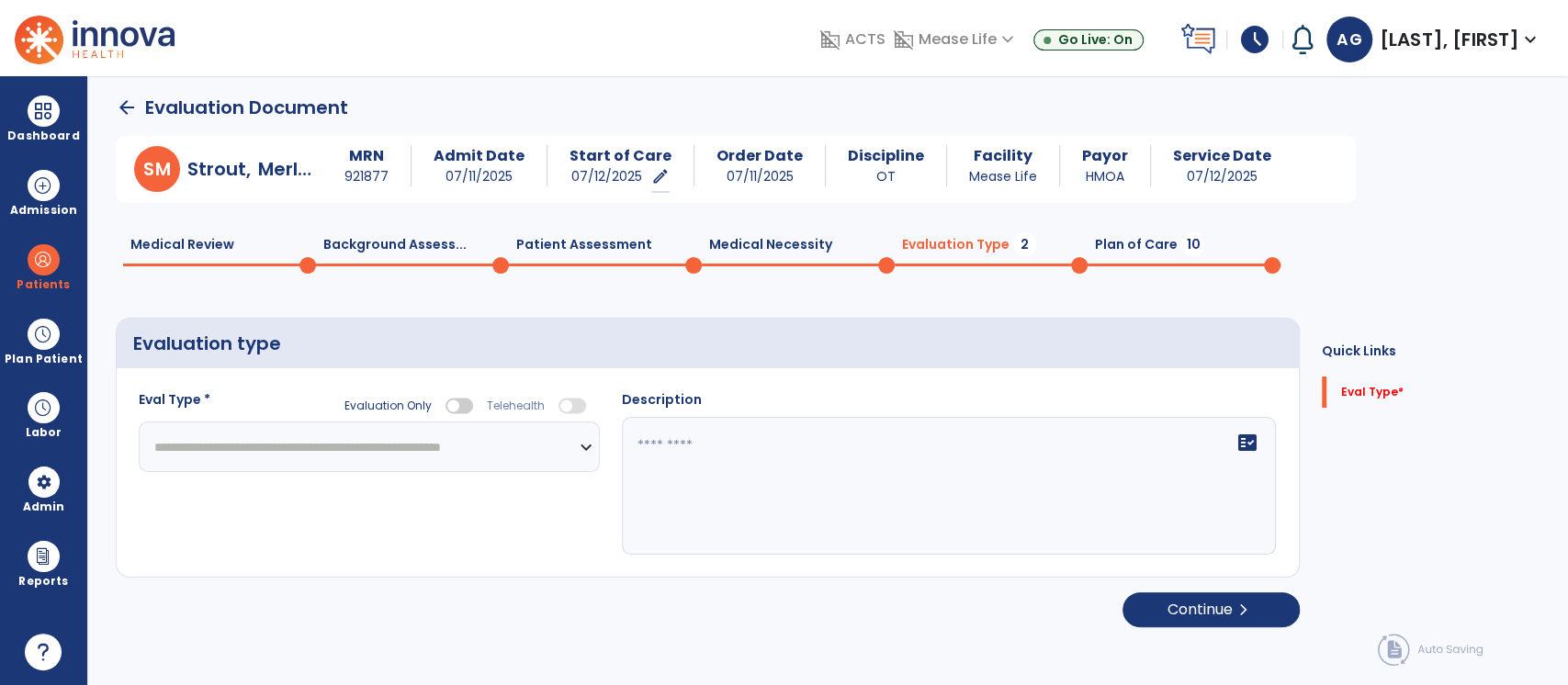 click on "**********" 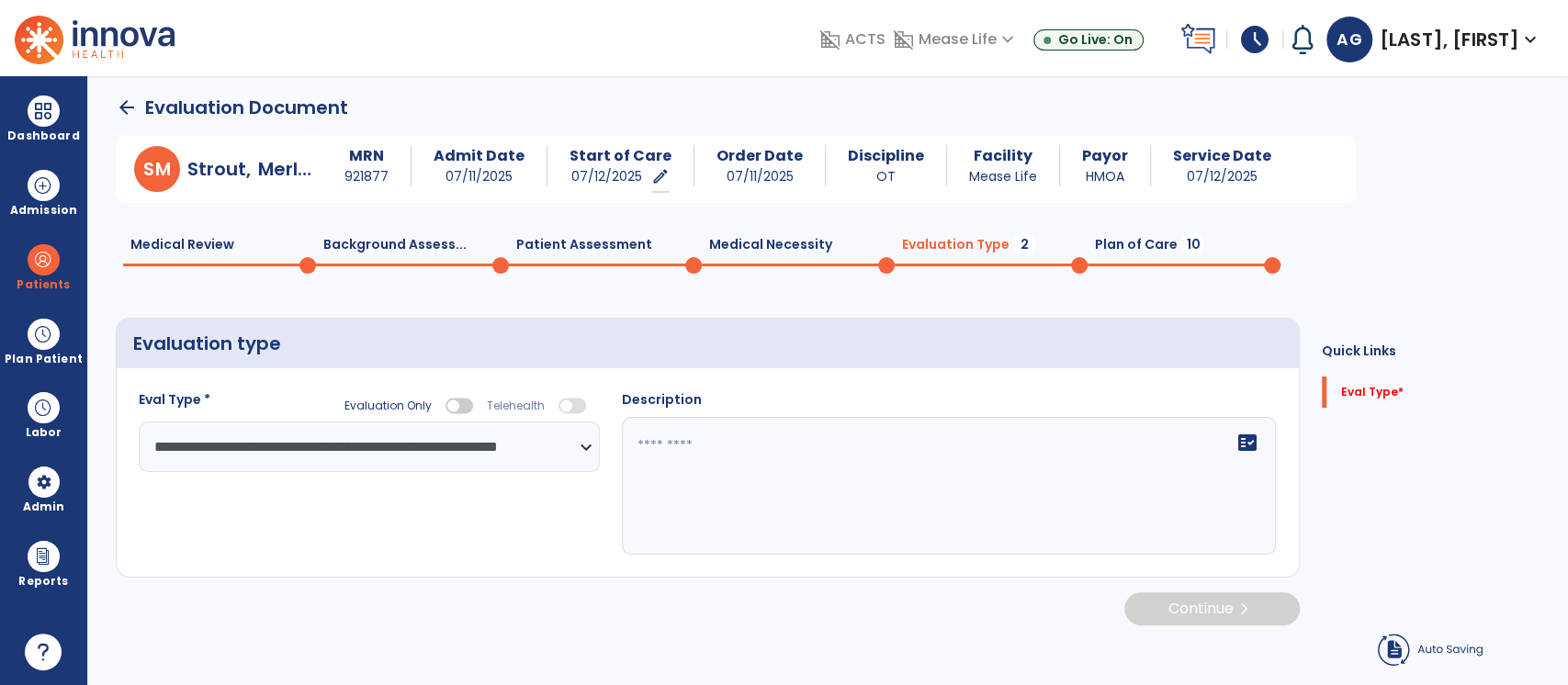 click 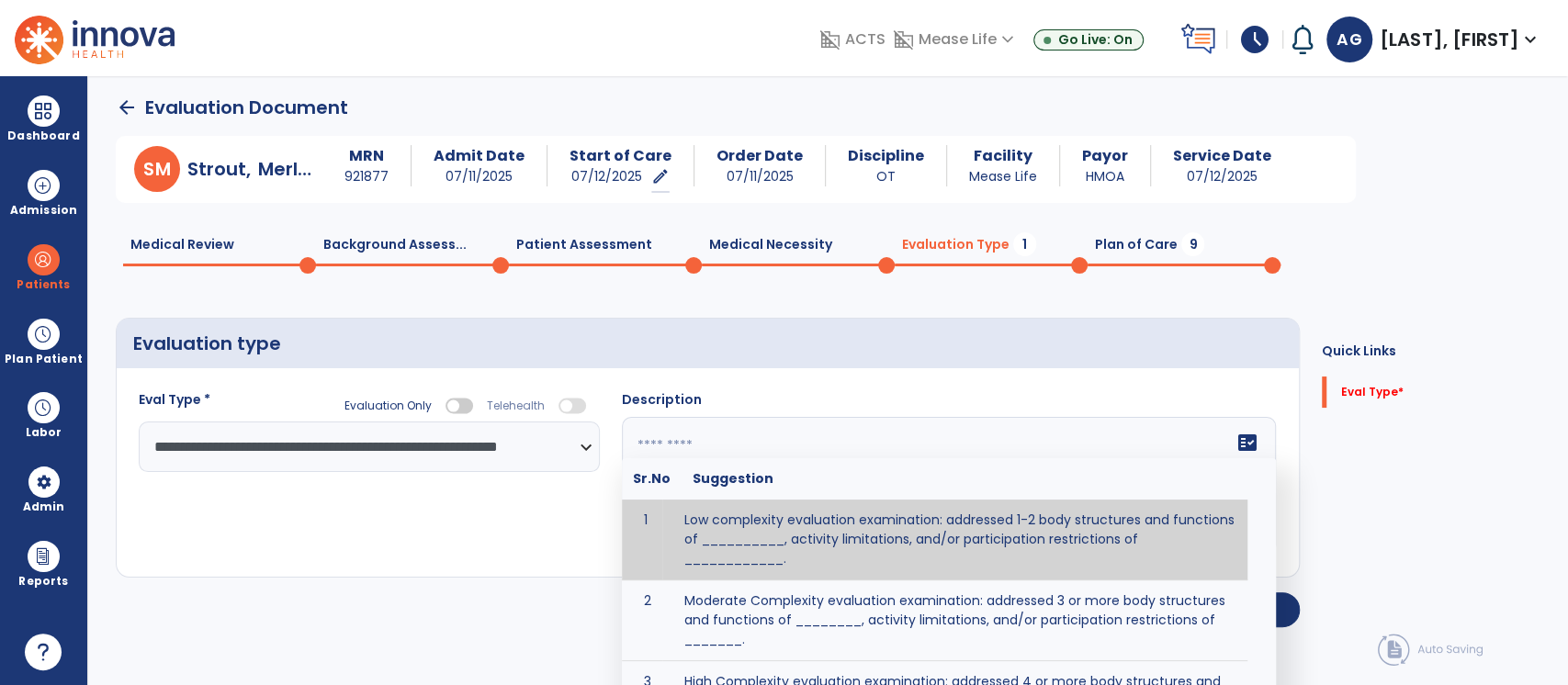 click 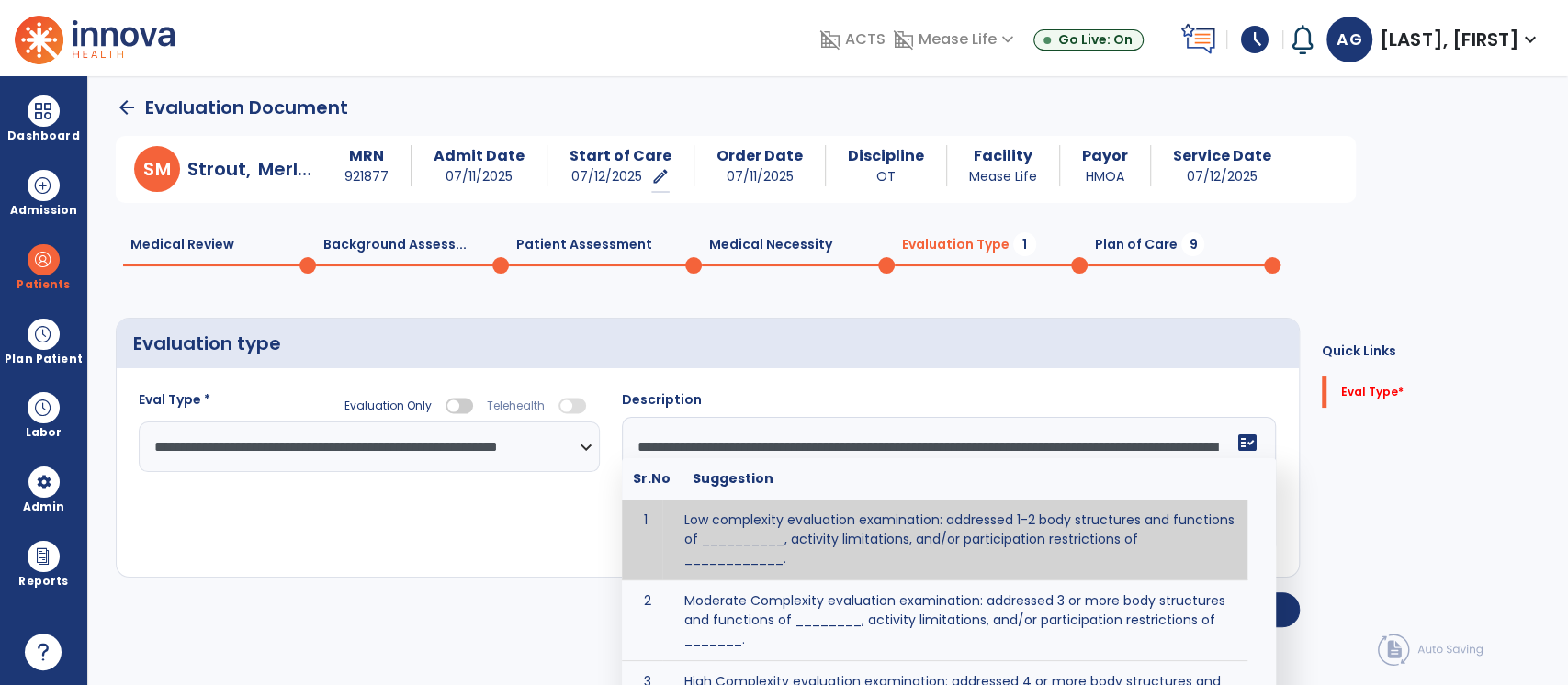 scroll, scrollTop: 58, scrollLeft: 0, axis: vertical 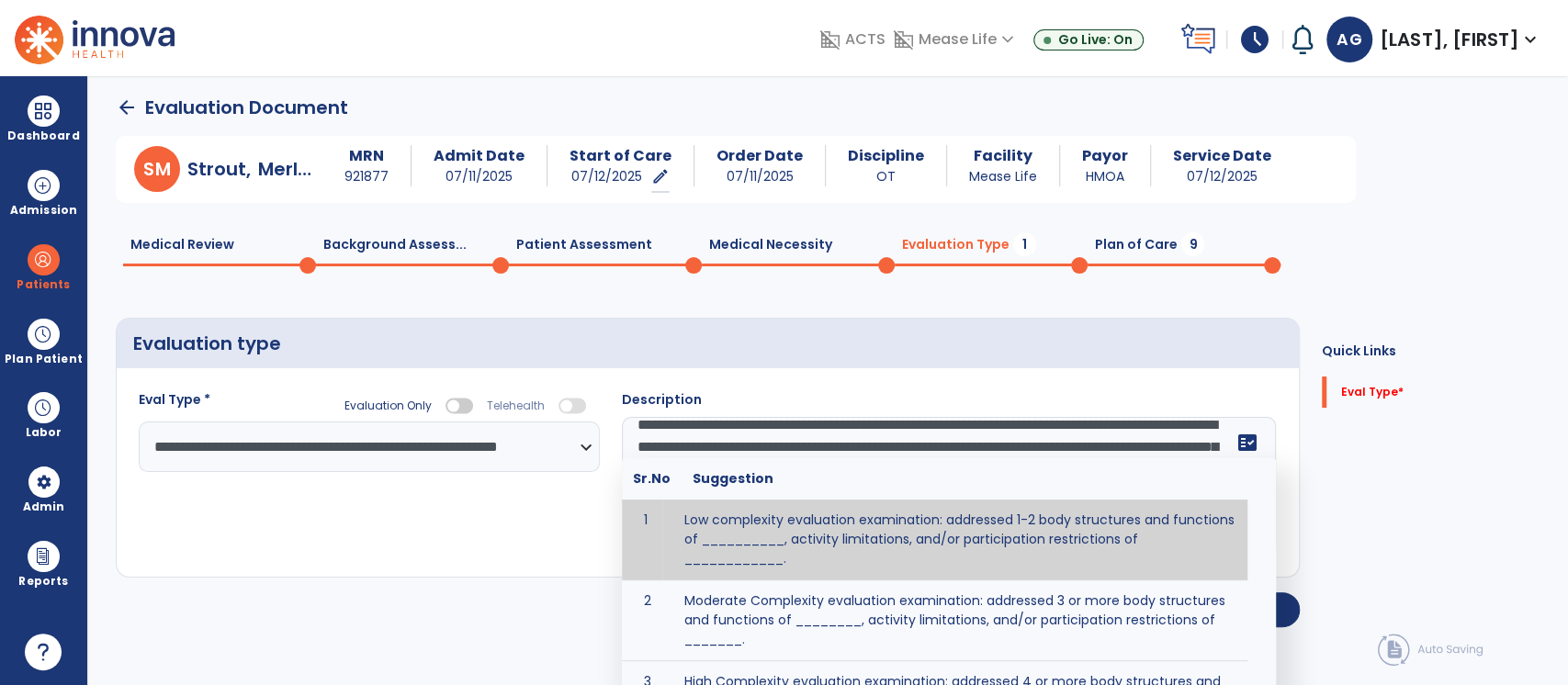 click on "**********" 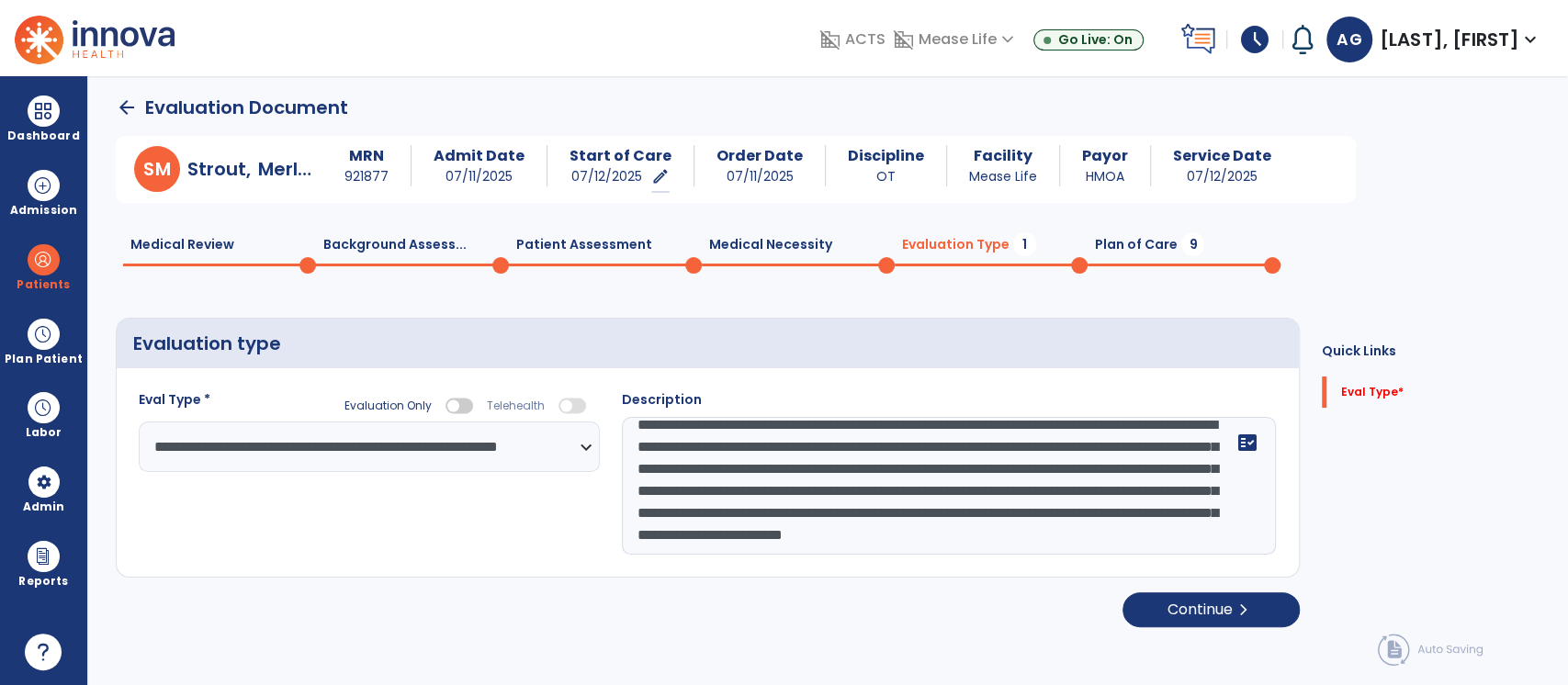 click on "**********" 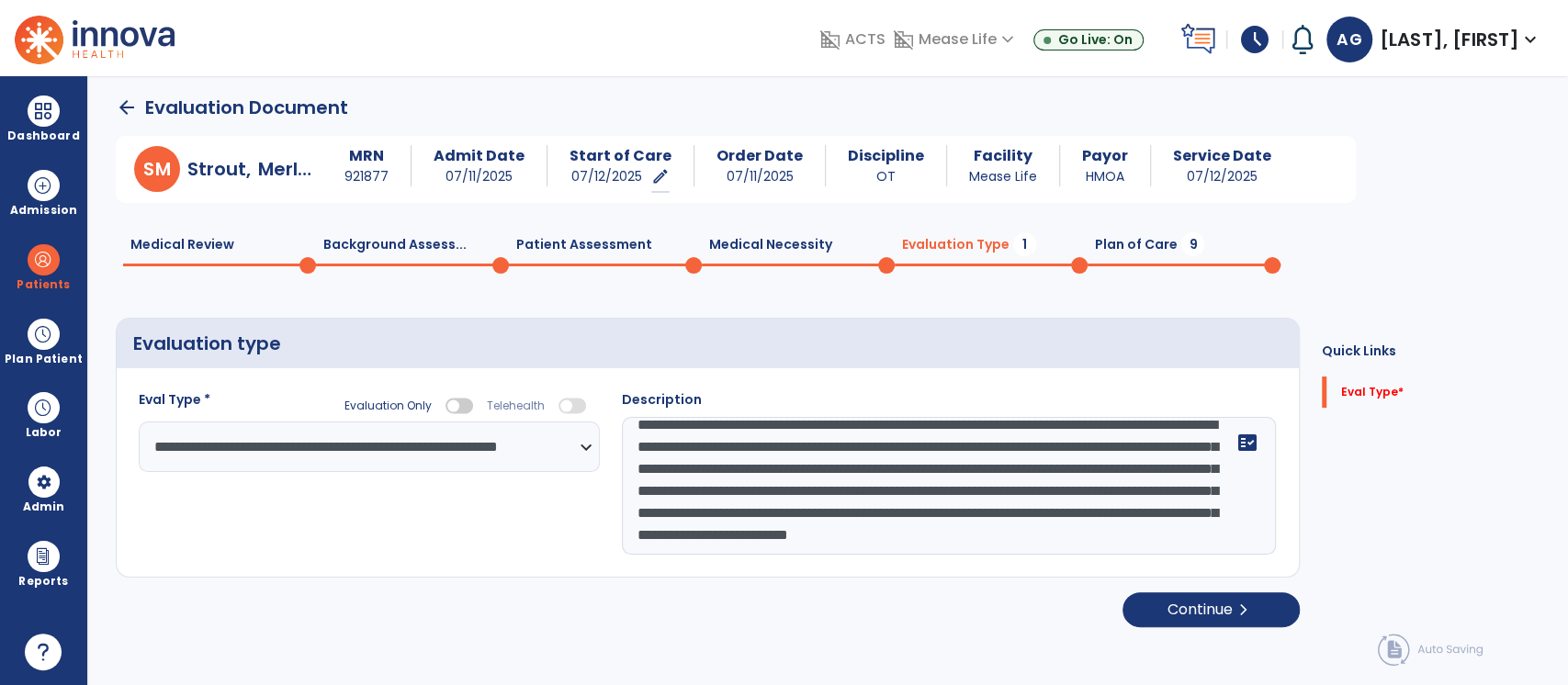 scroll, scrollTop: 80, scrollLeft: 0, axis: vertical 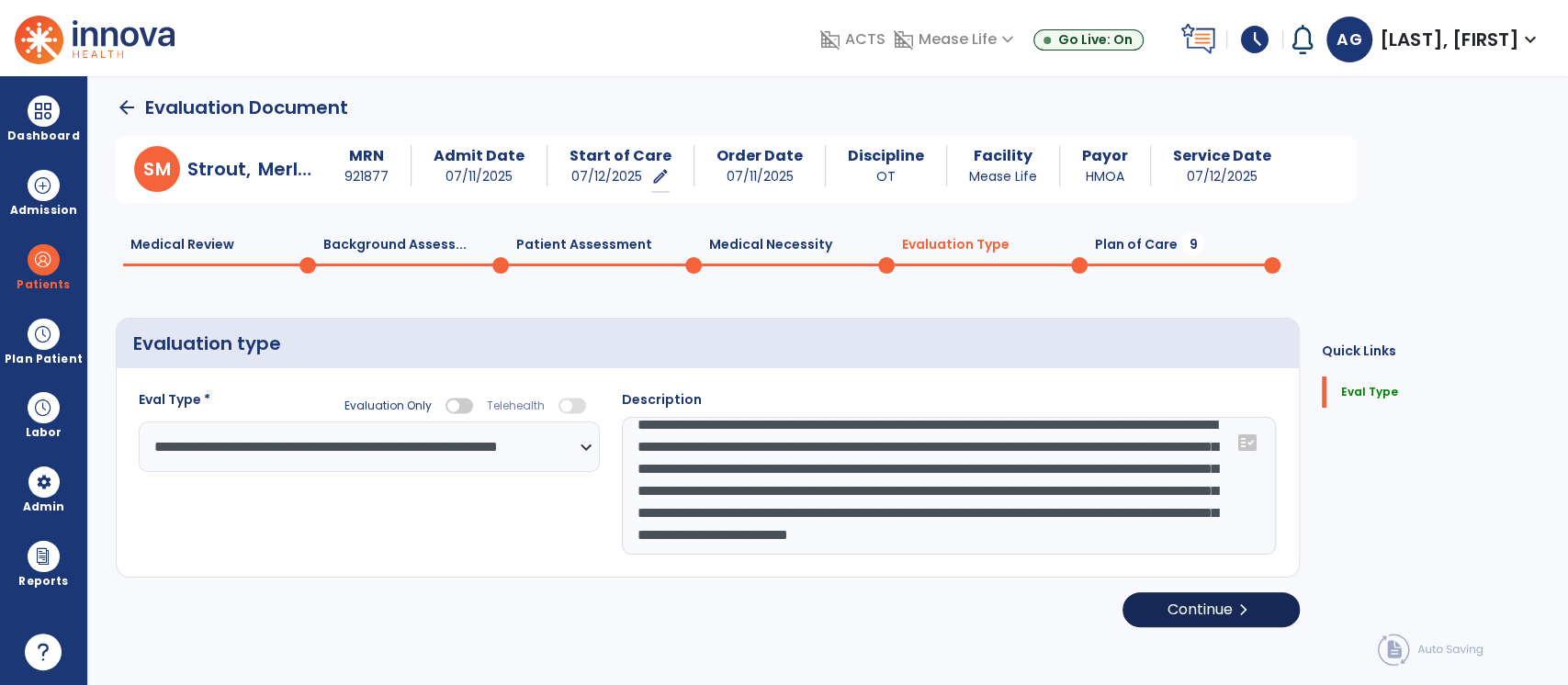 type on "**********" 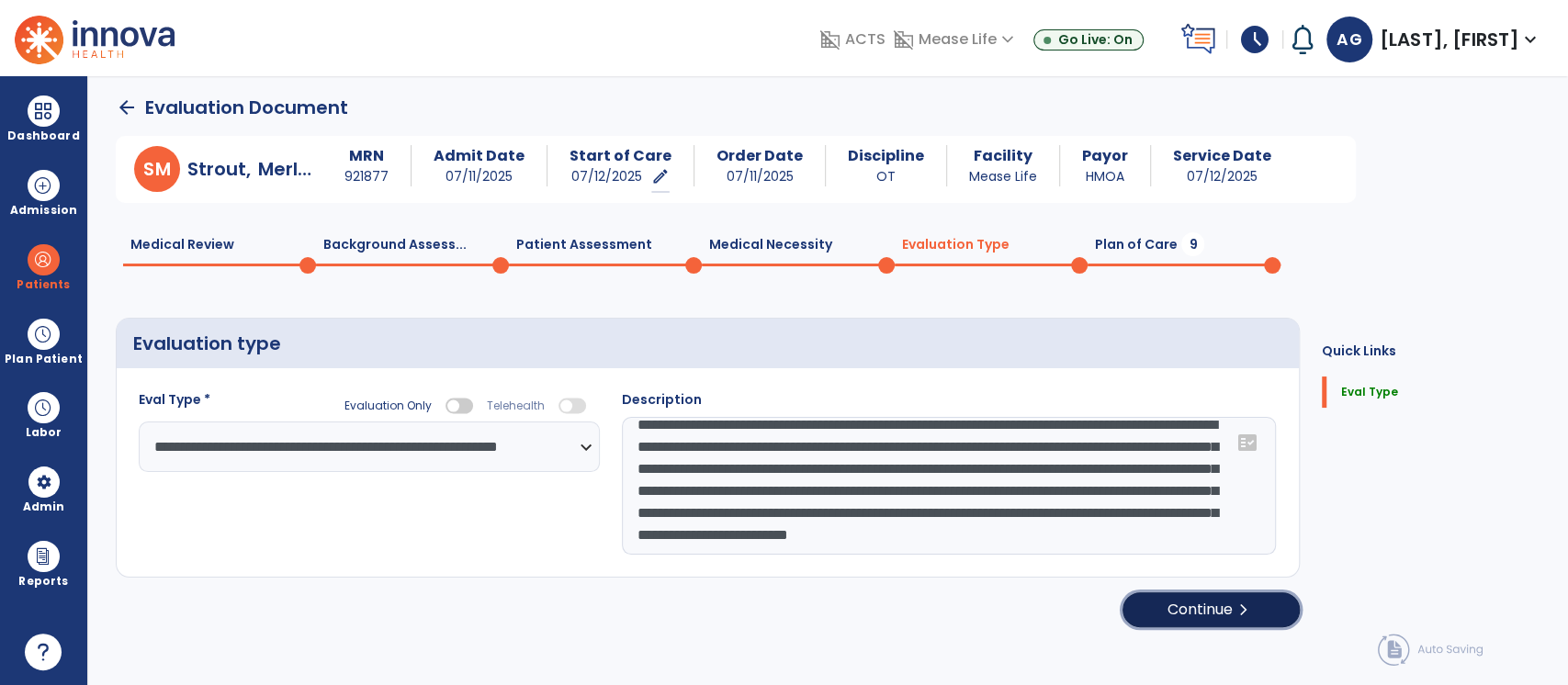 click on "Continue  chevron_right" 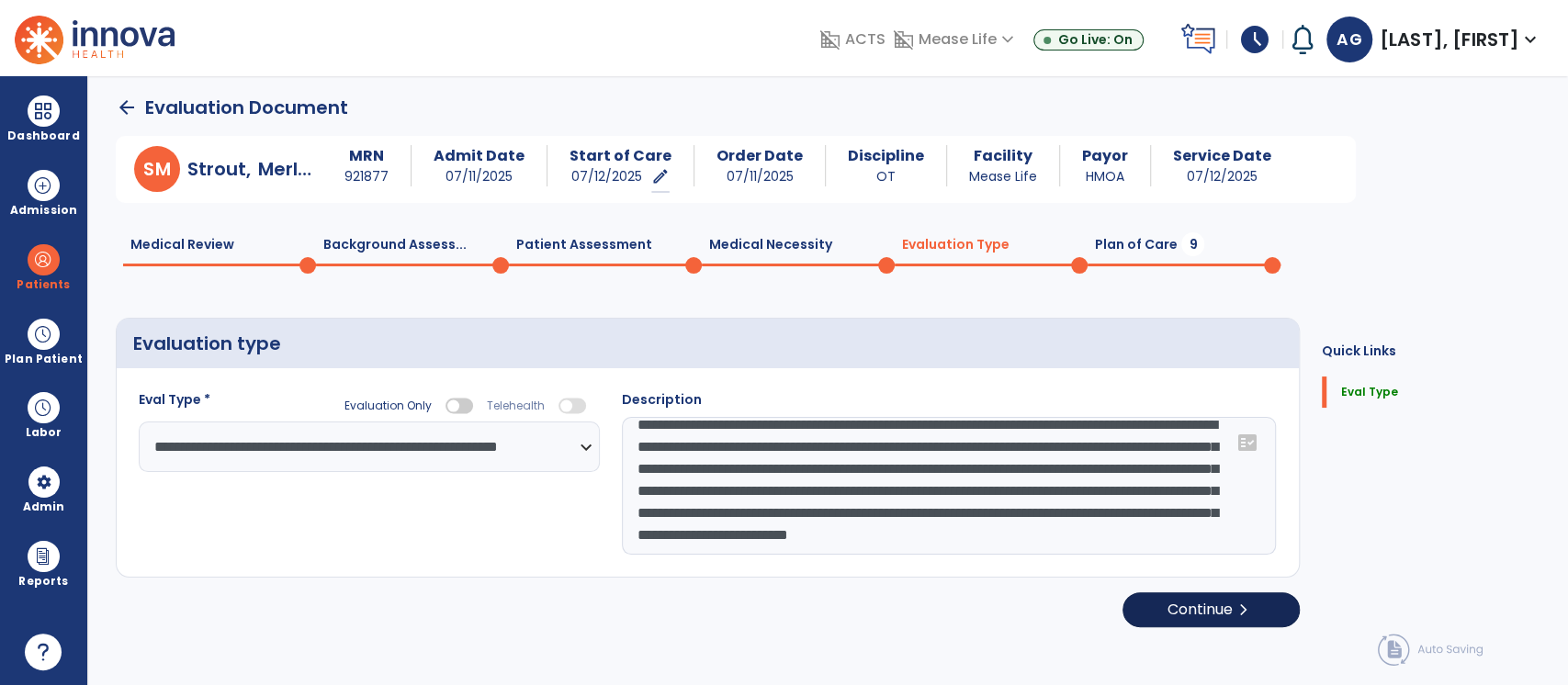 select on "*****" 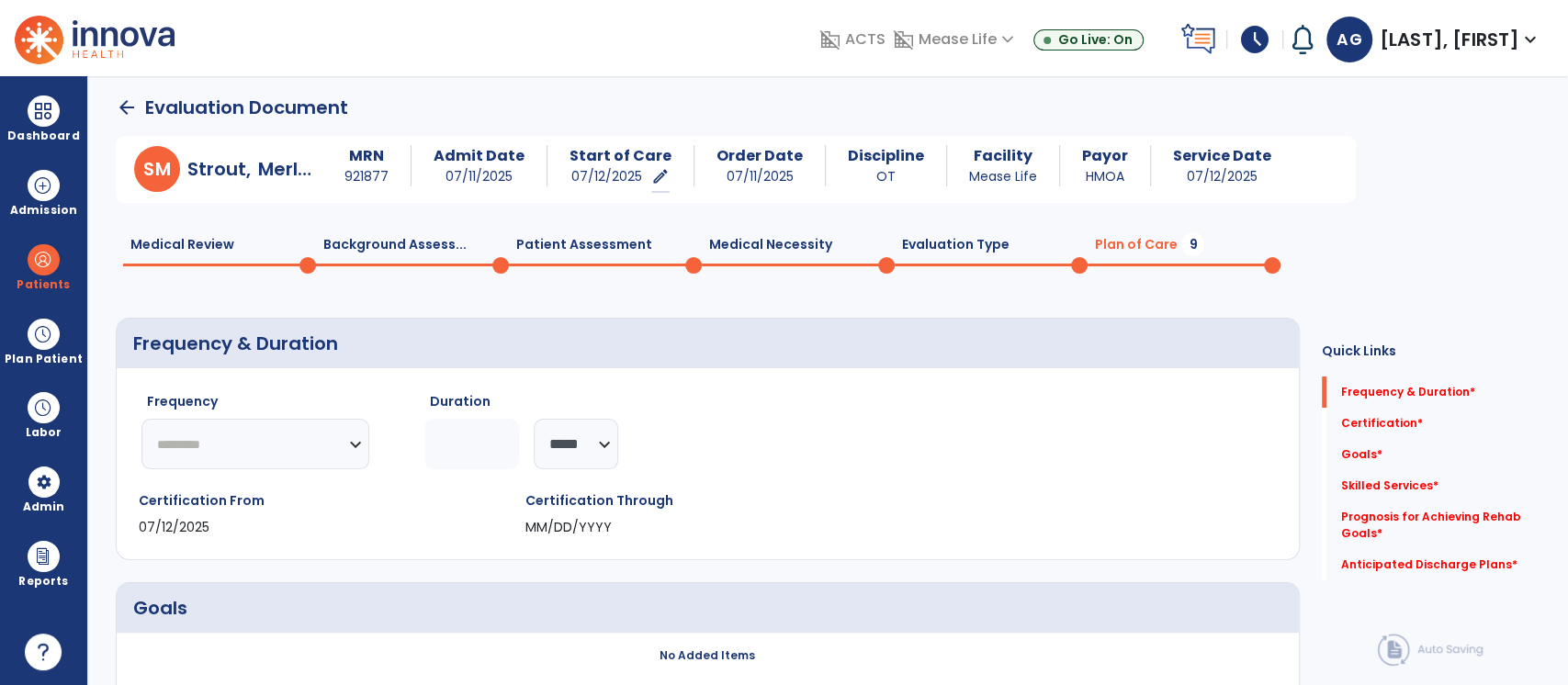 click on "********* ** ** ** ** ** ** **" 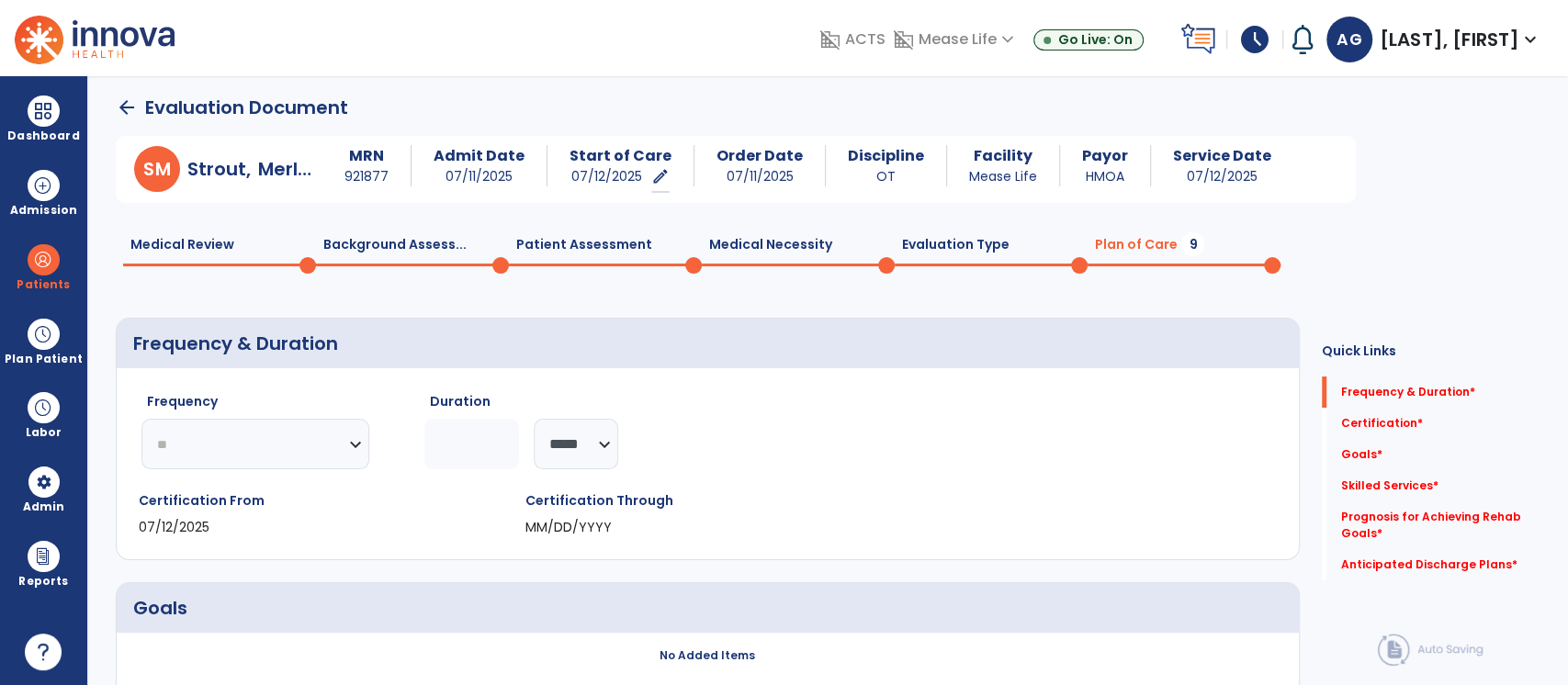 click on "********* ** ** ** ** ** ** **" 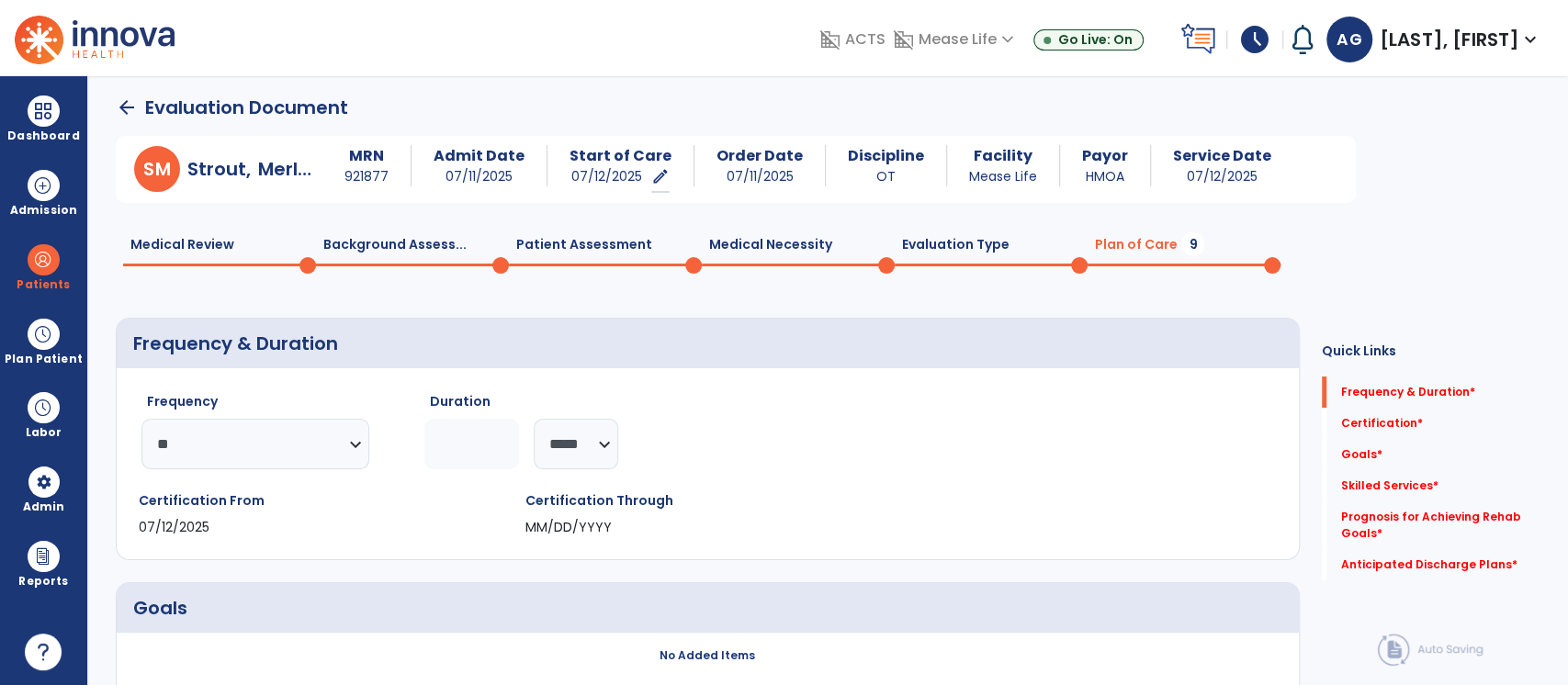 click 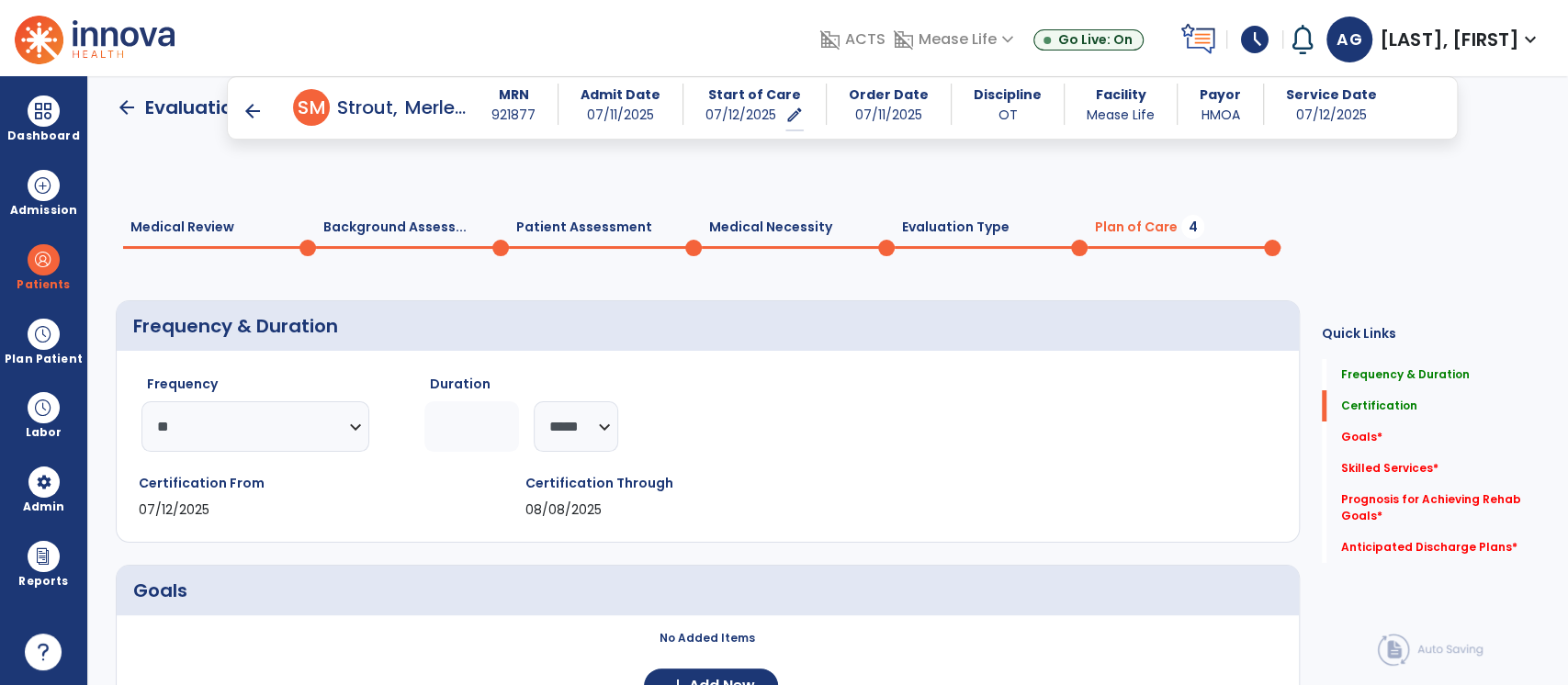 scroll, scrollTop: 274, scrollLeft: 0, axis: vertical 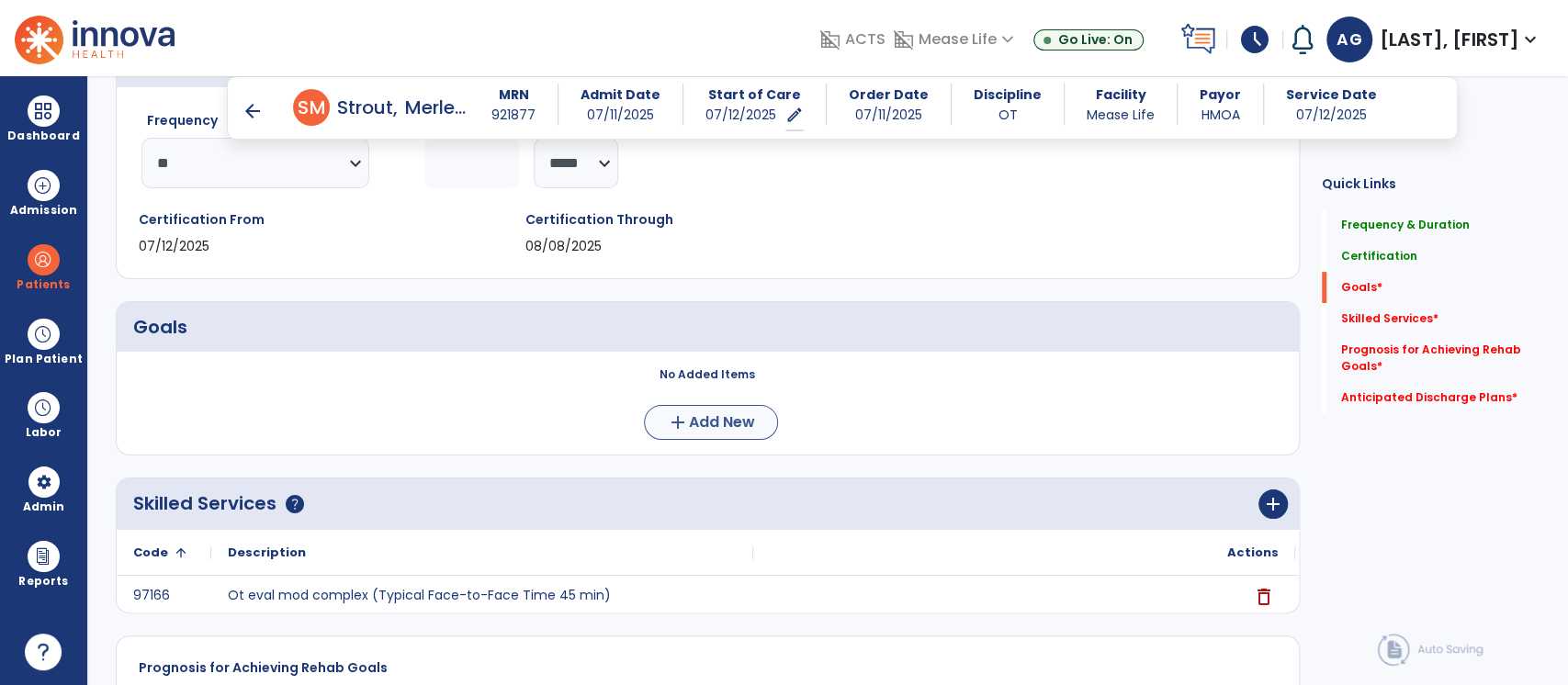 type on "*" 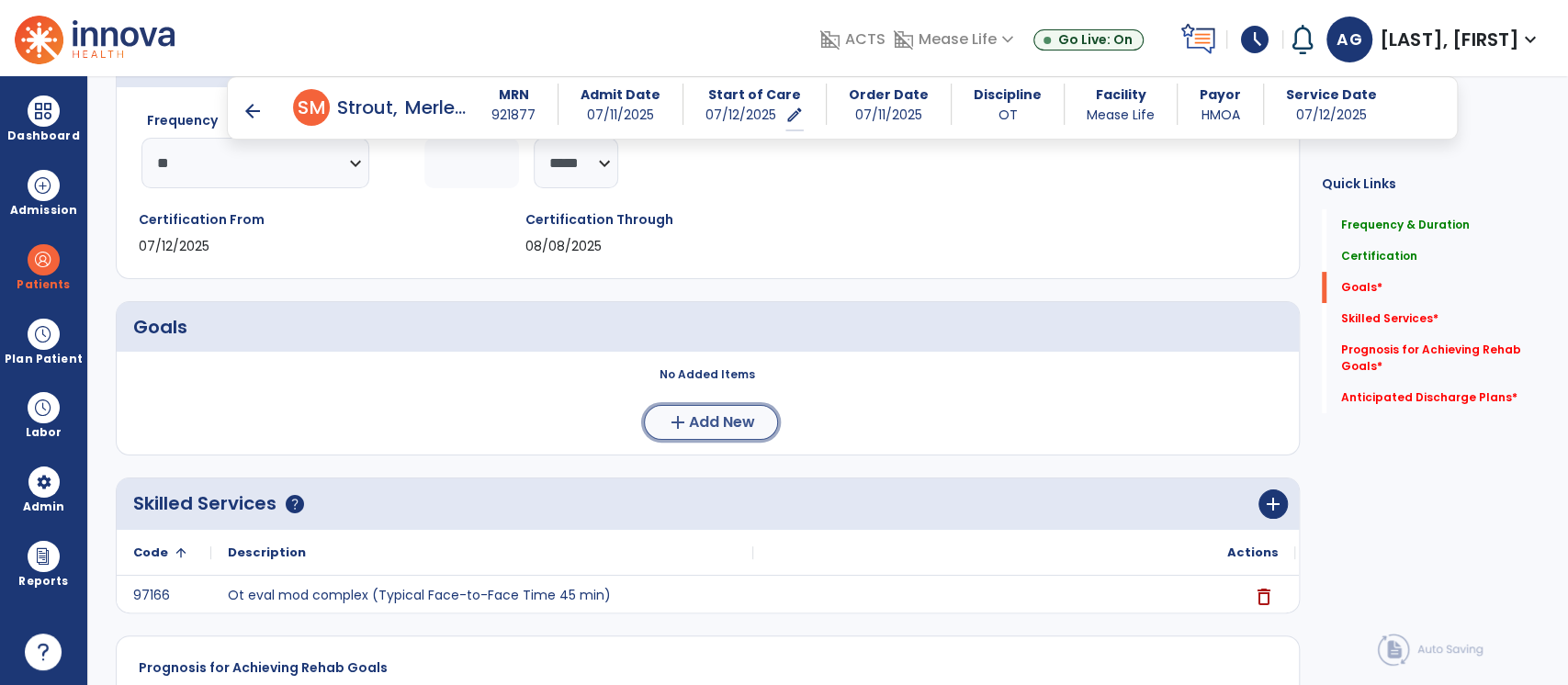 click on "Add New" at bounding box center [722, 422] 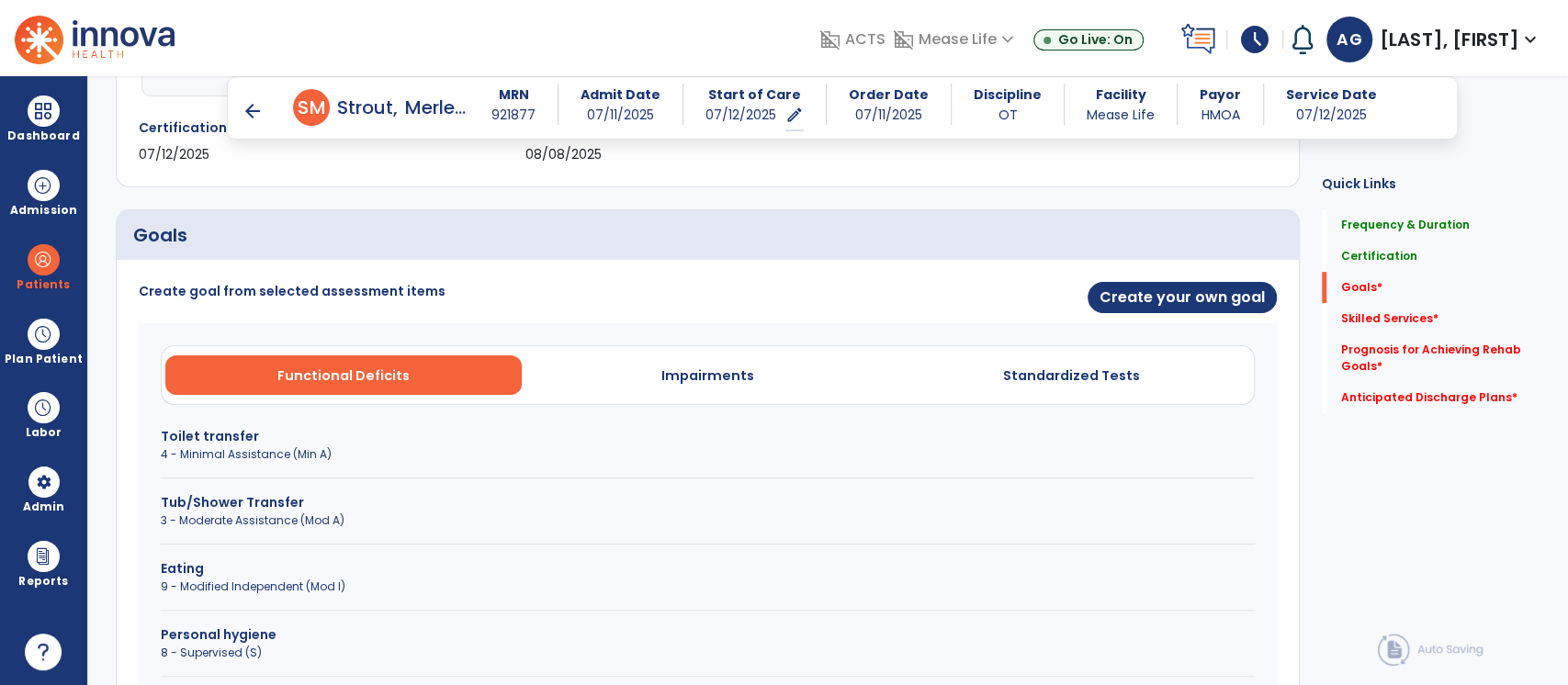 scroll, scrollTop: 367, scrollLeft: 0, axis: vertical 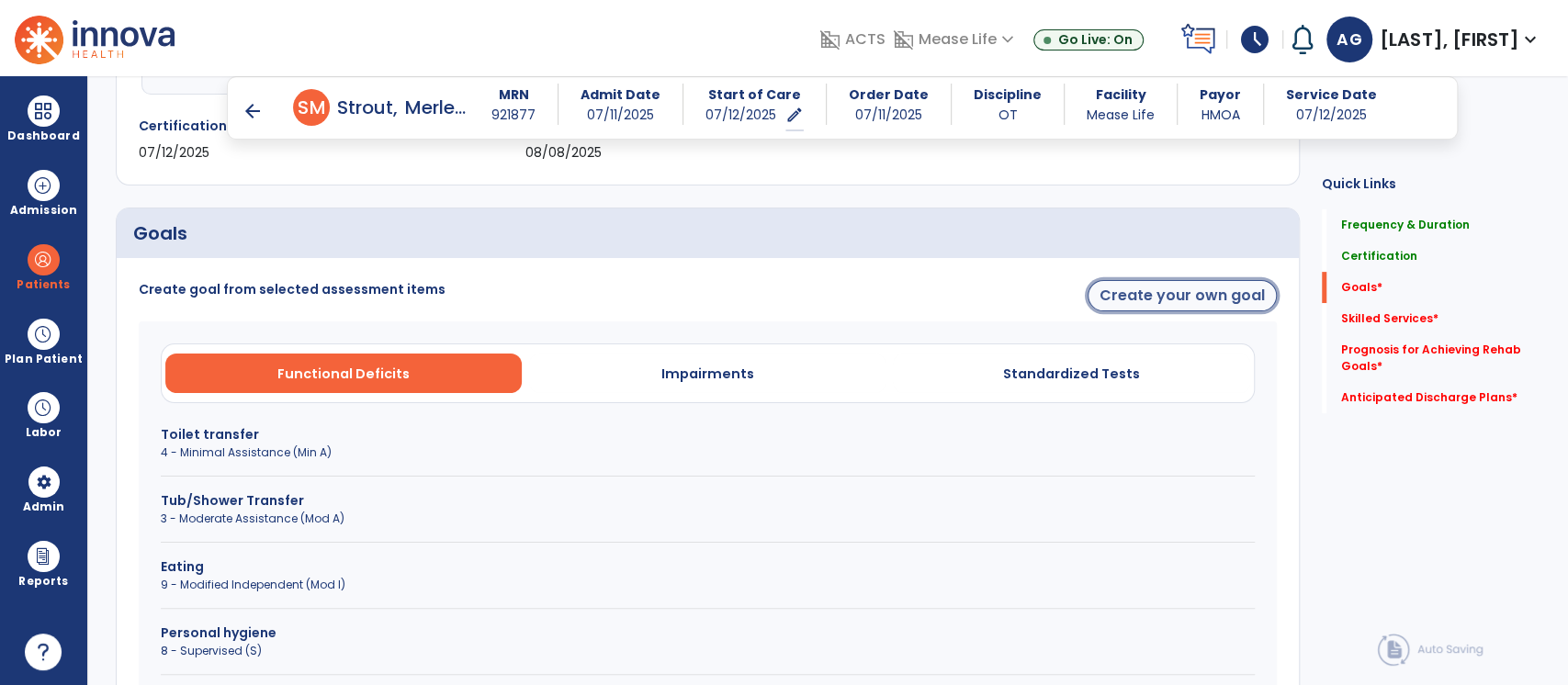 click on "Create your own goal" at bounding box center (1182, 296) 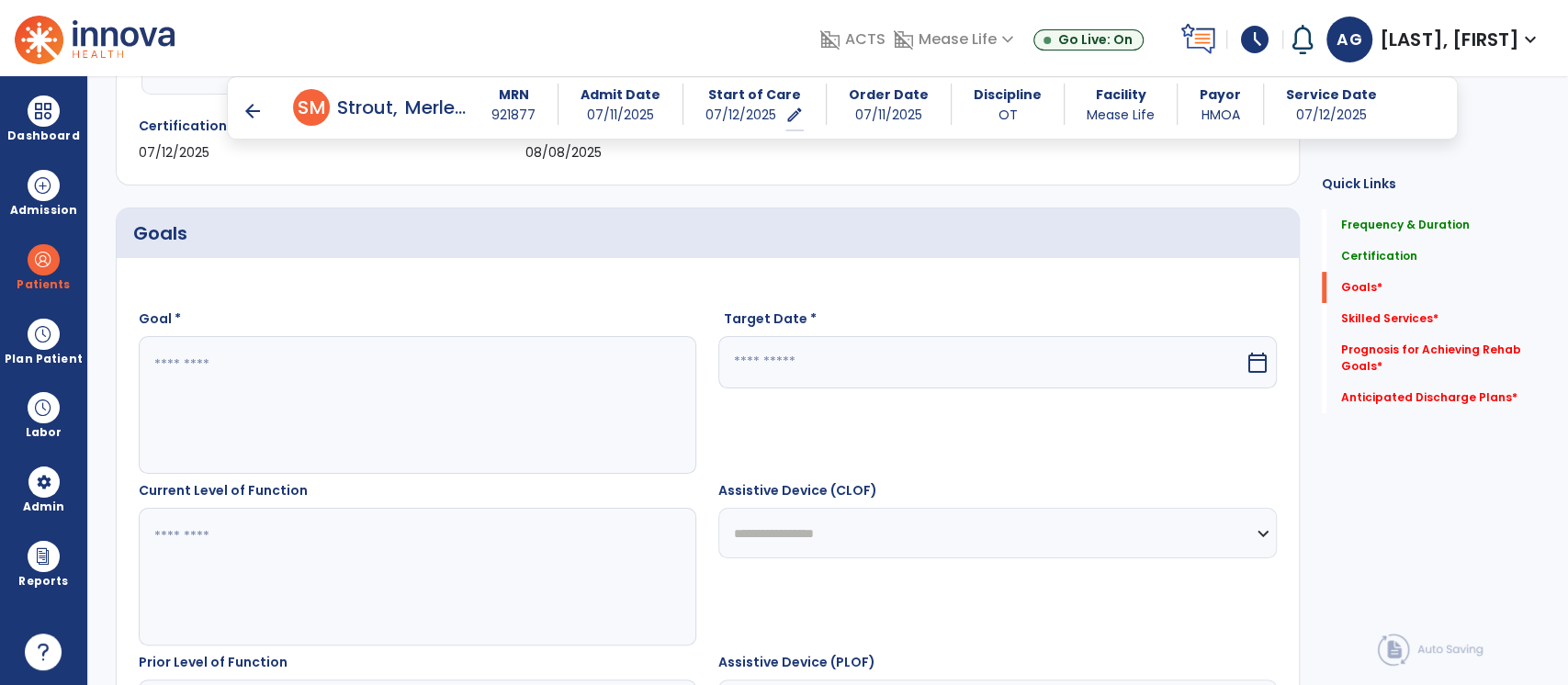 click at bounding box center [417, 405] 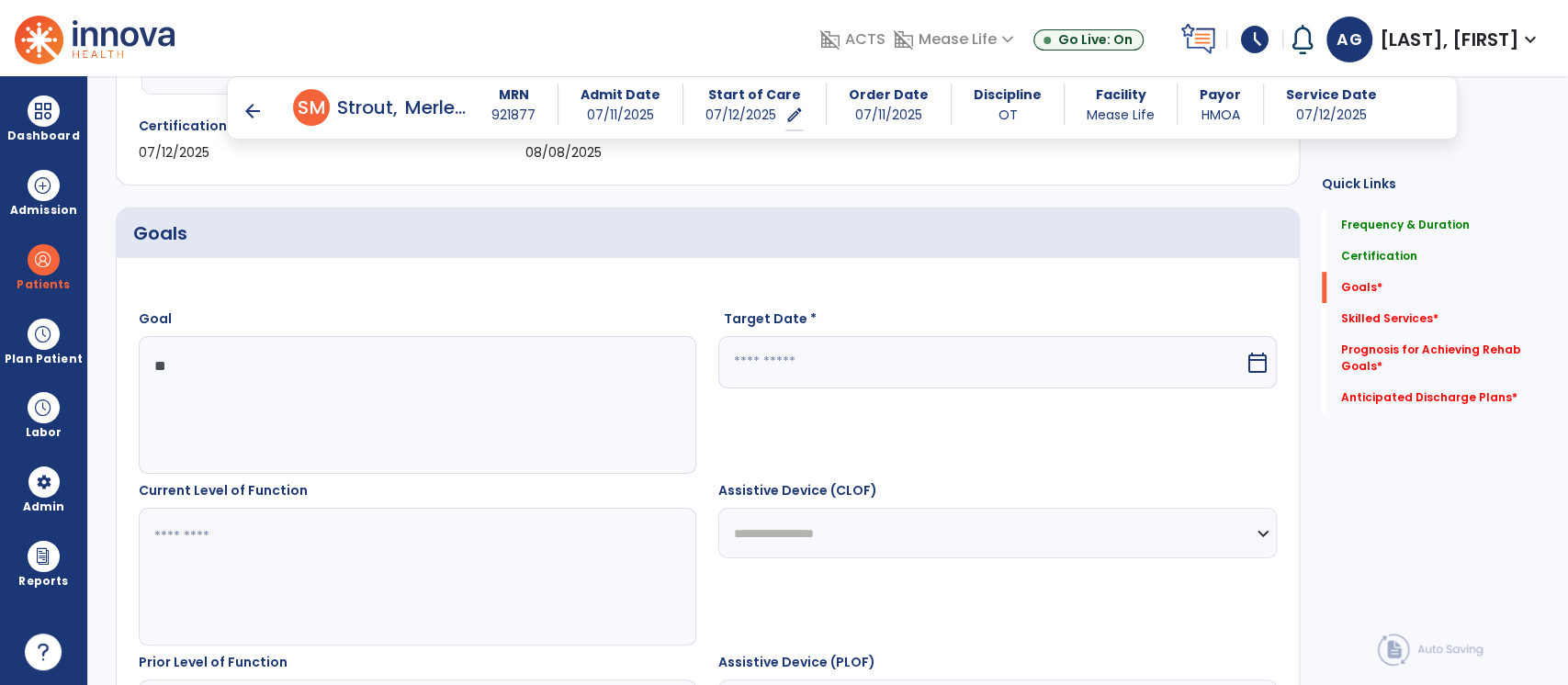 type on "*" 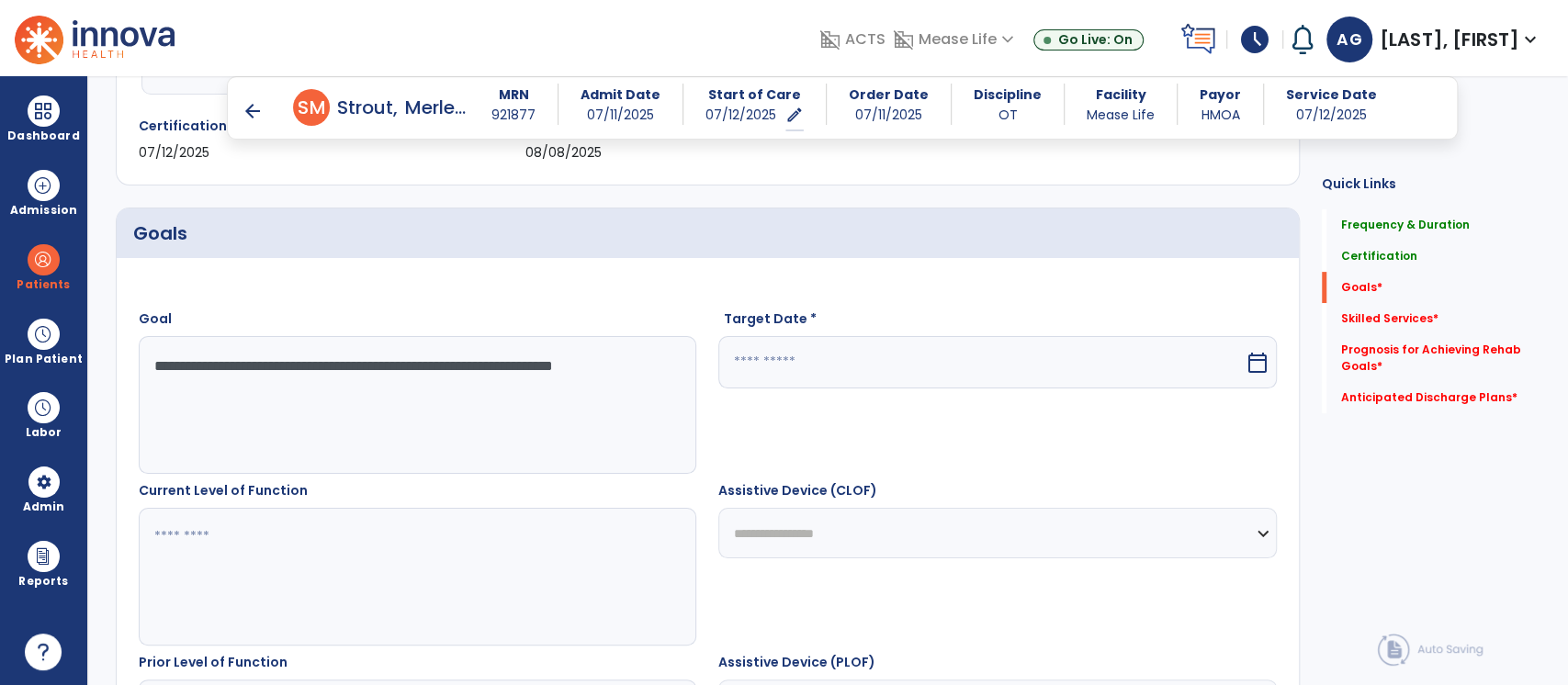 type on "**********" 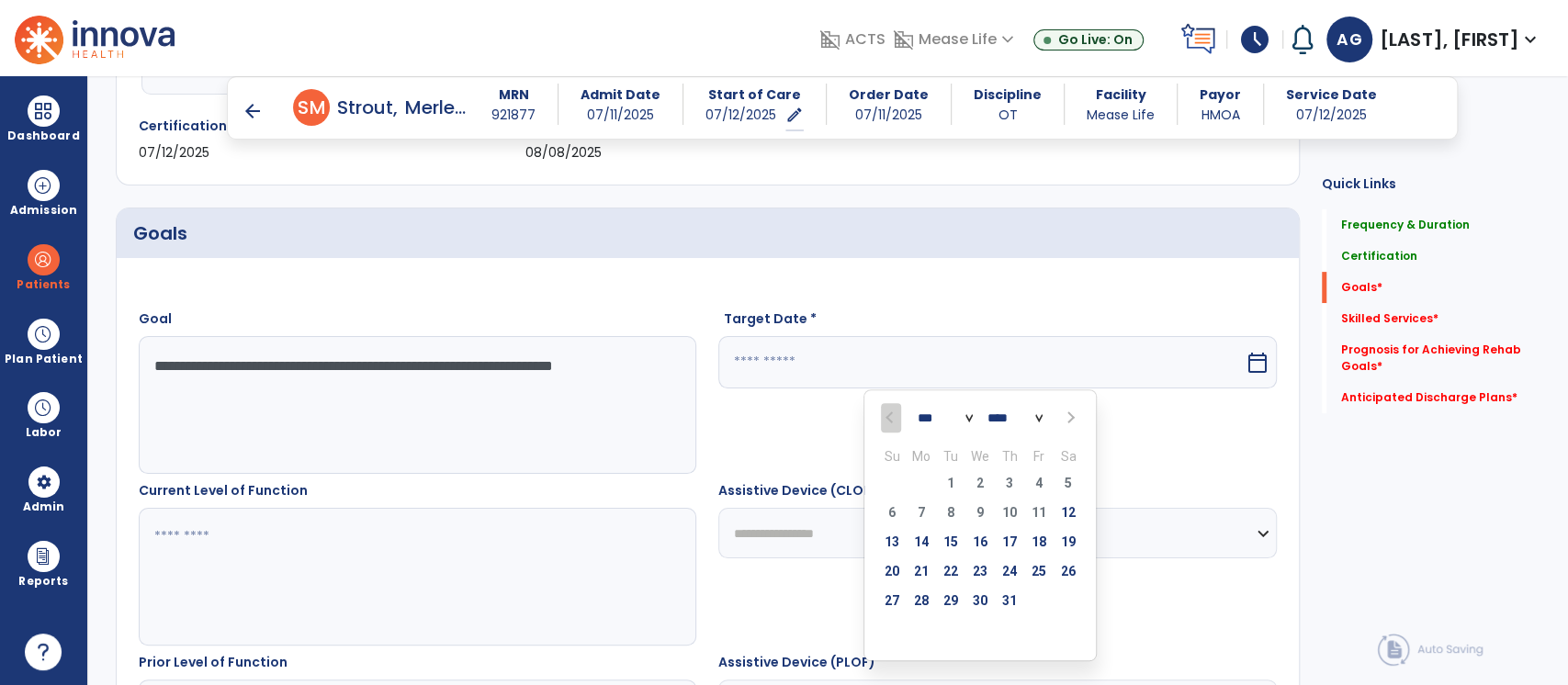 click at bounding box center [1069, 418] 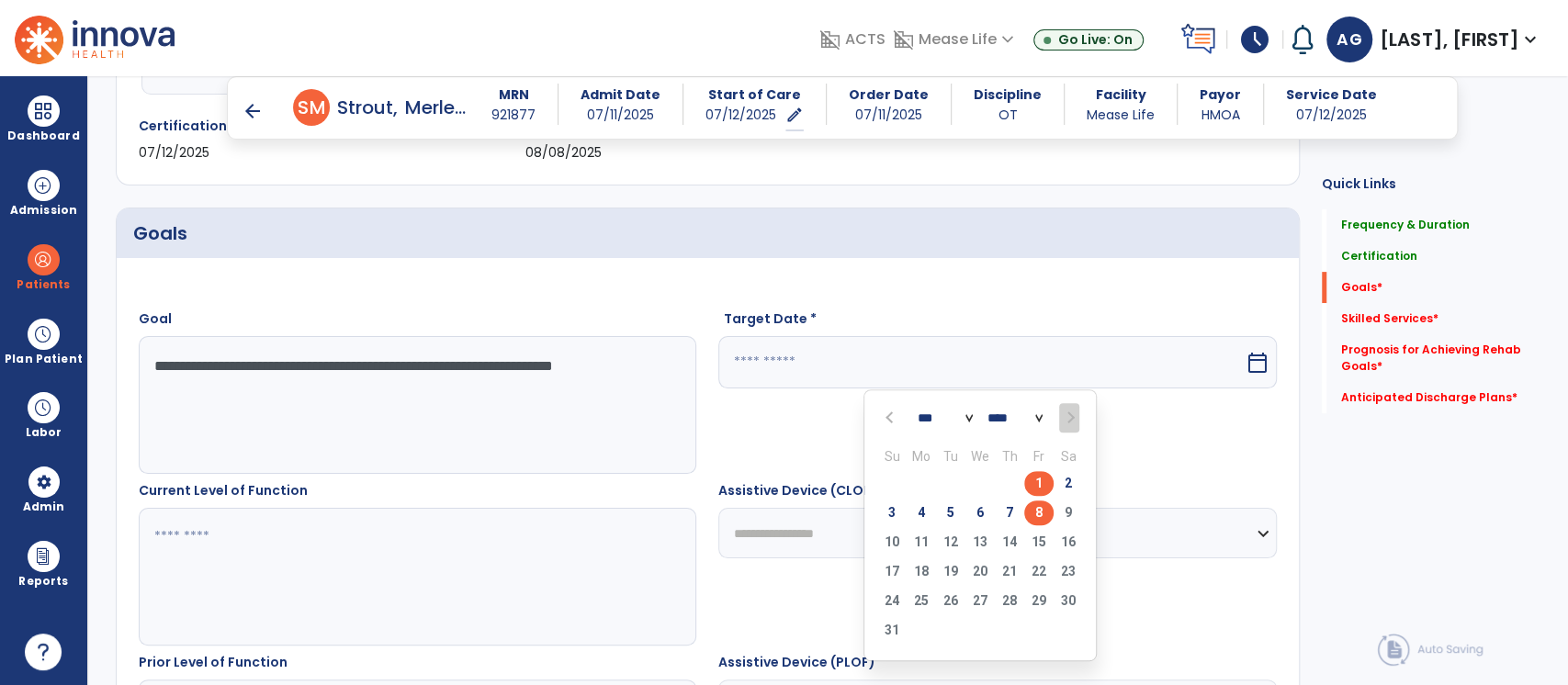 click on "8" at bounding box center [1039, 512] 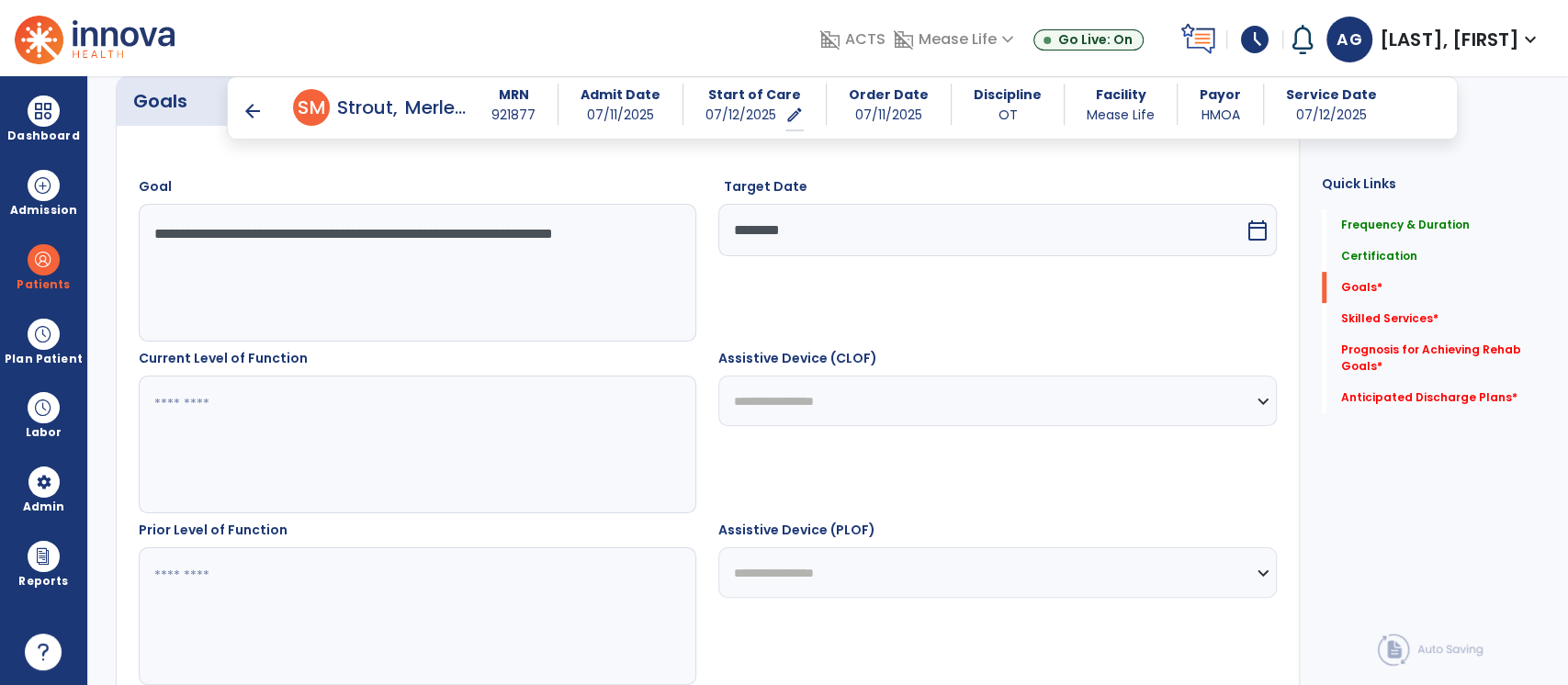 scroll, scrollTop: 541, scrollLeft: 0, axis: vertical 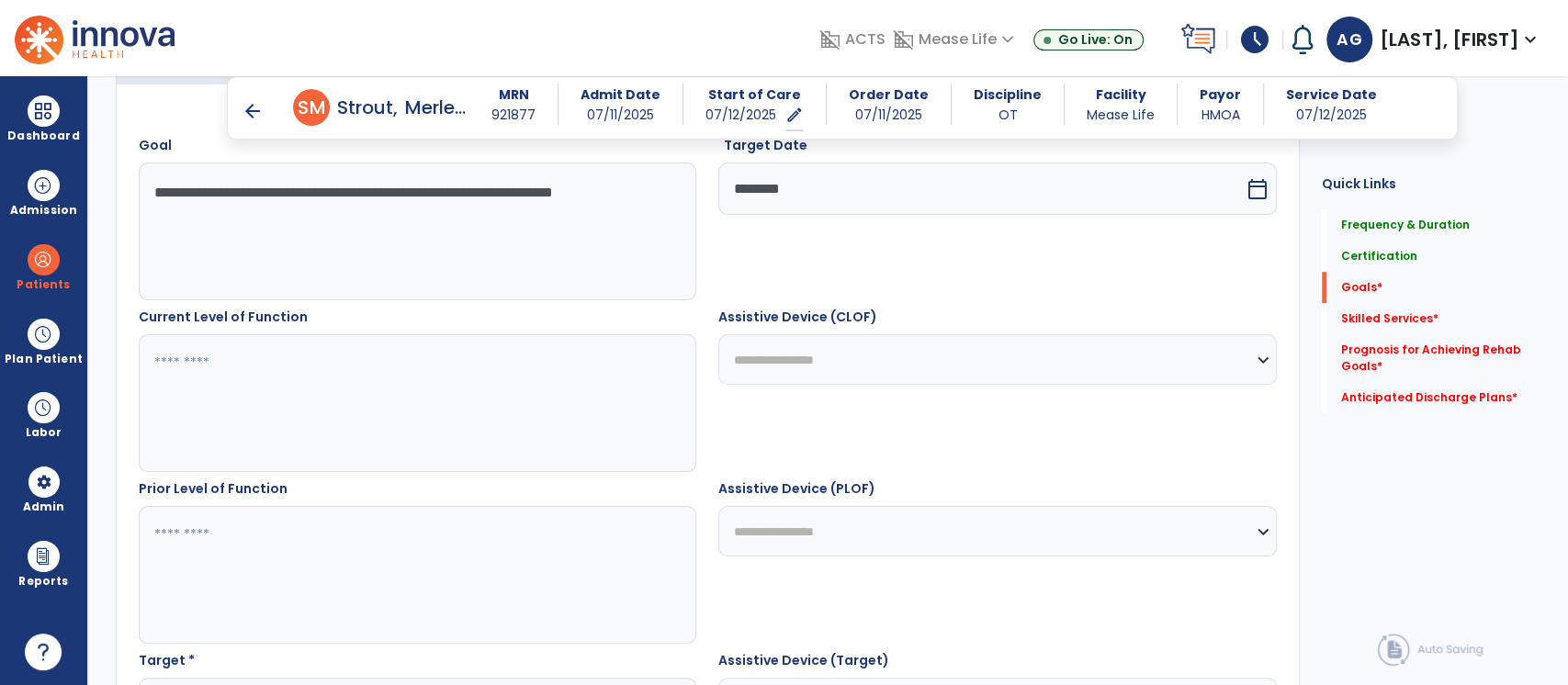 click at bounding box center (417, 403) 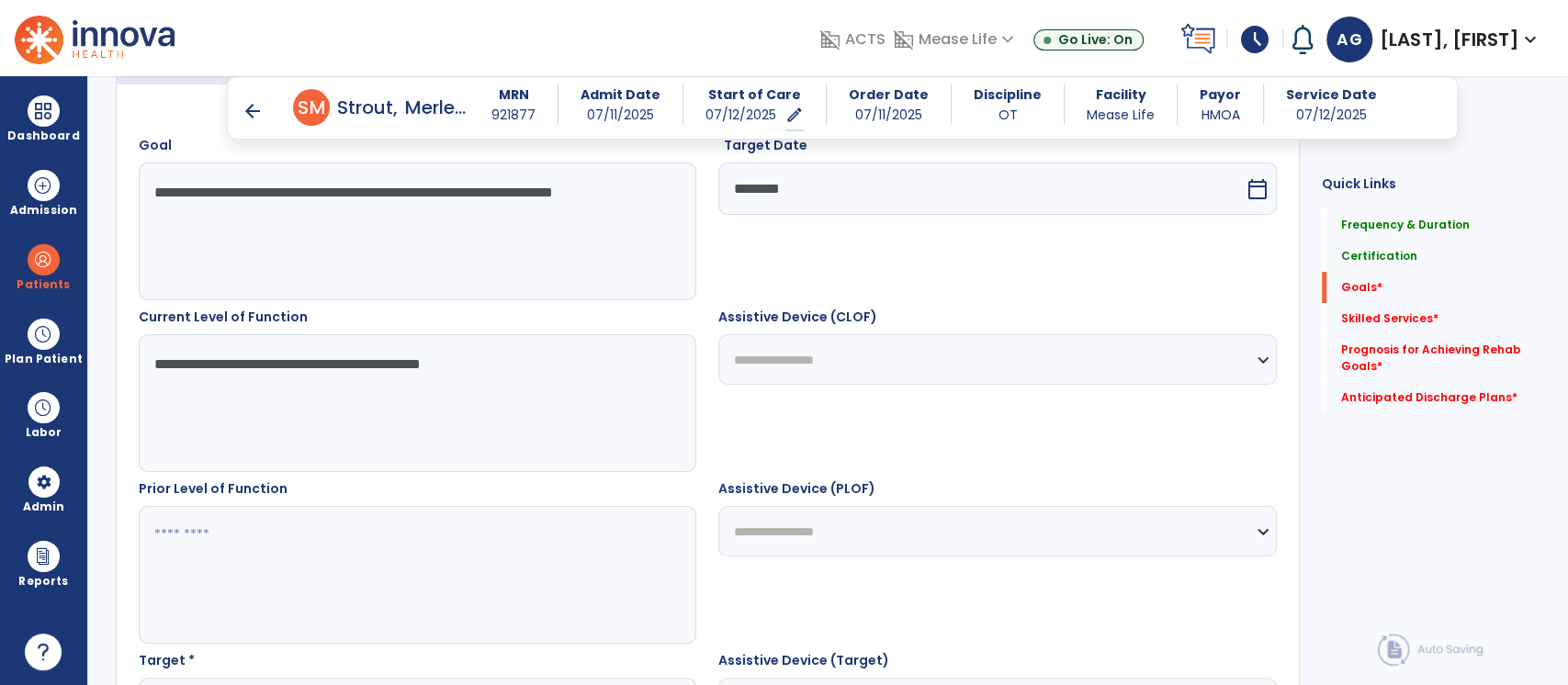 type on "**********" 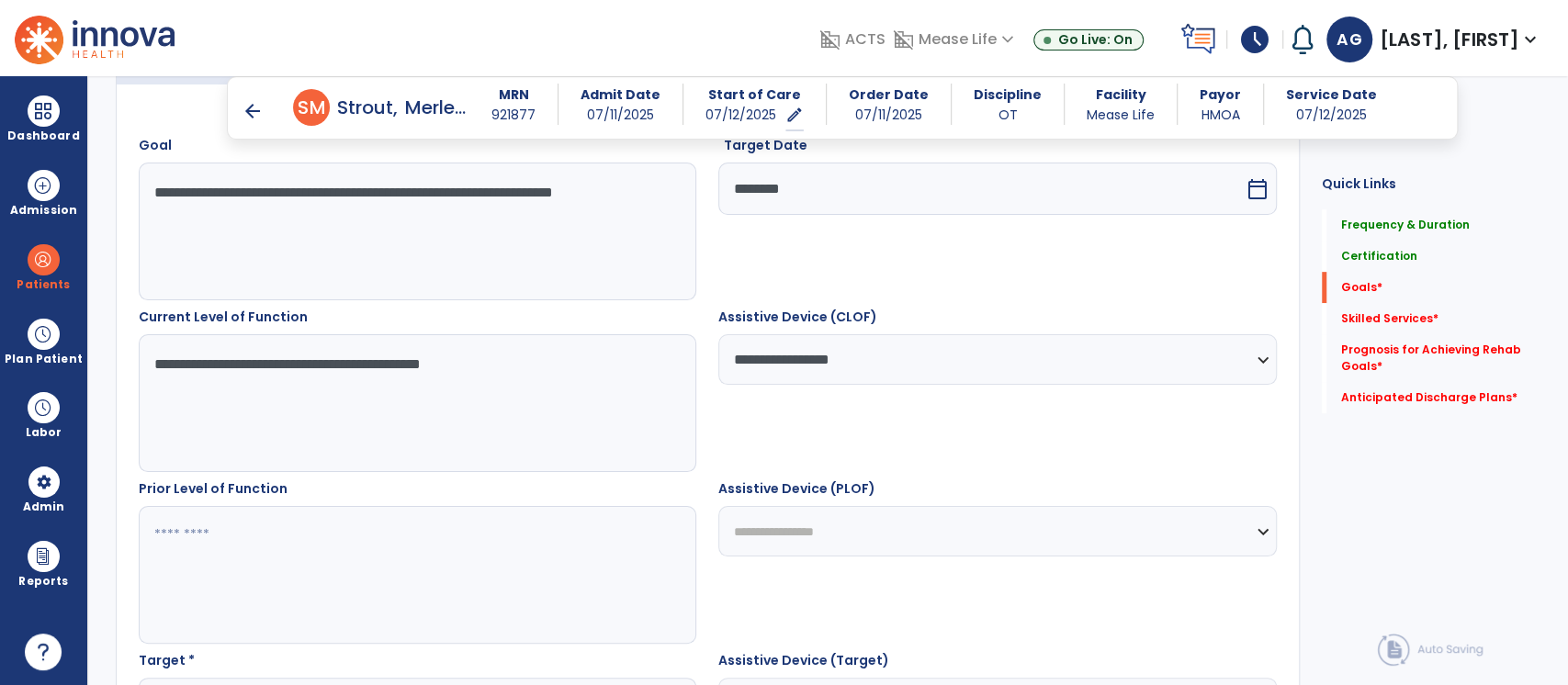 click on "**********" at bounding box center (997, 359) 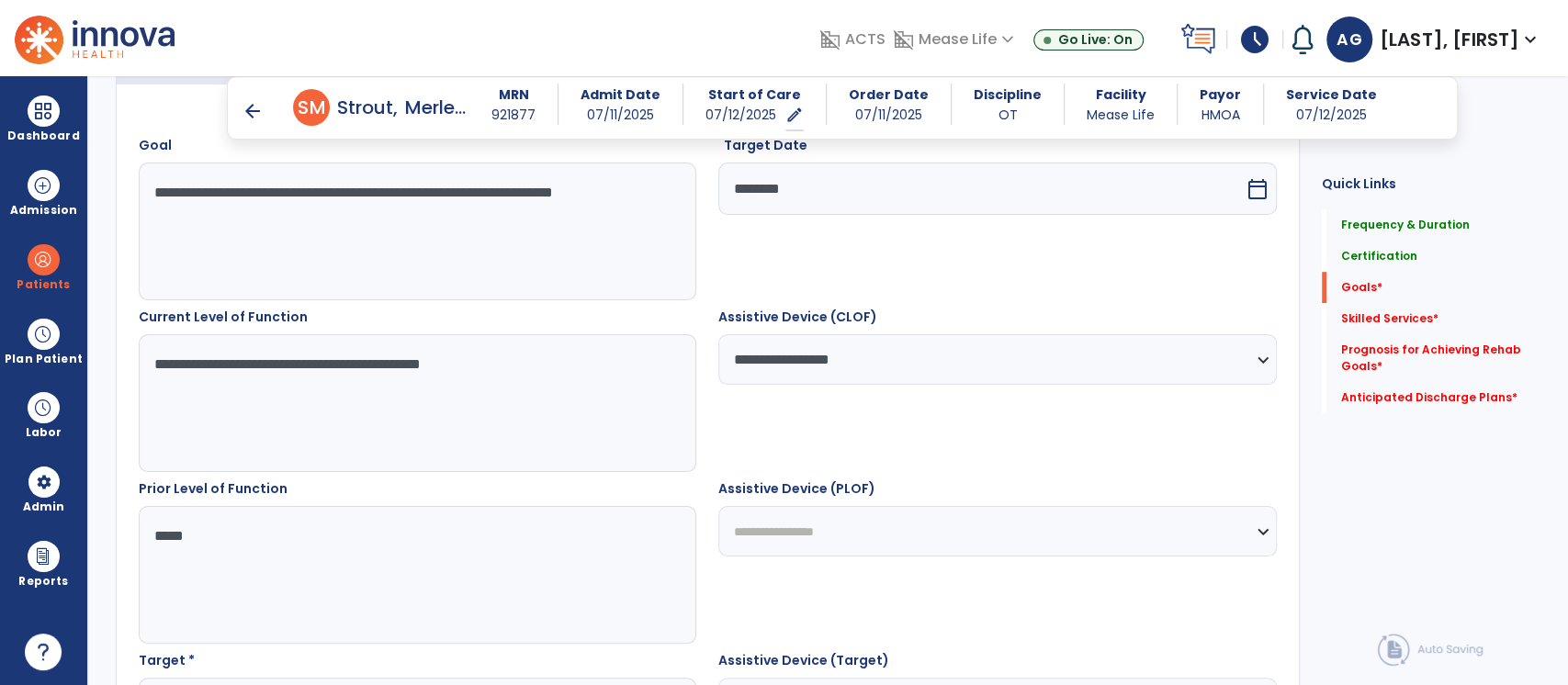 type on "*****" 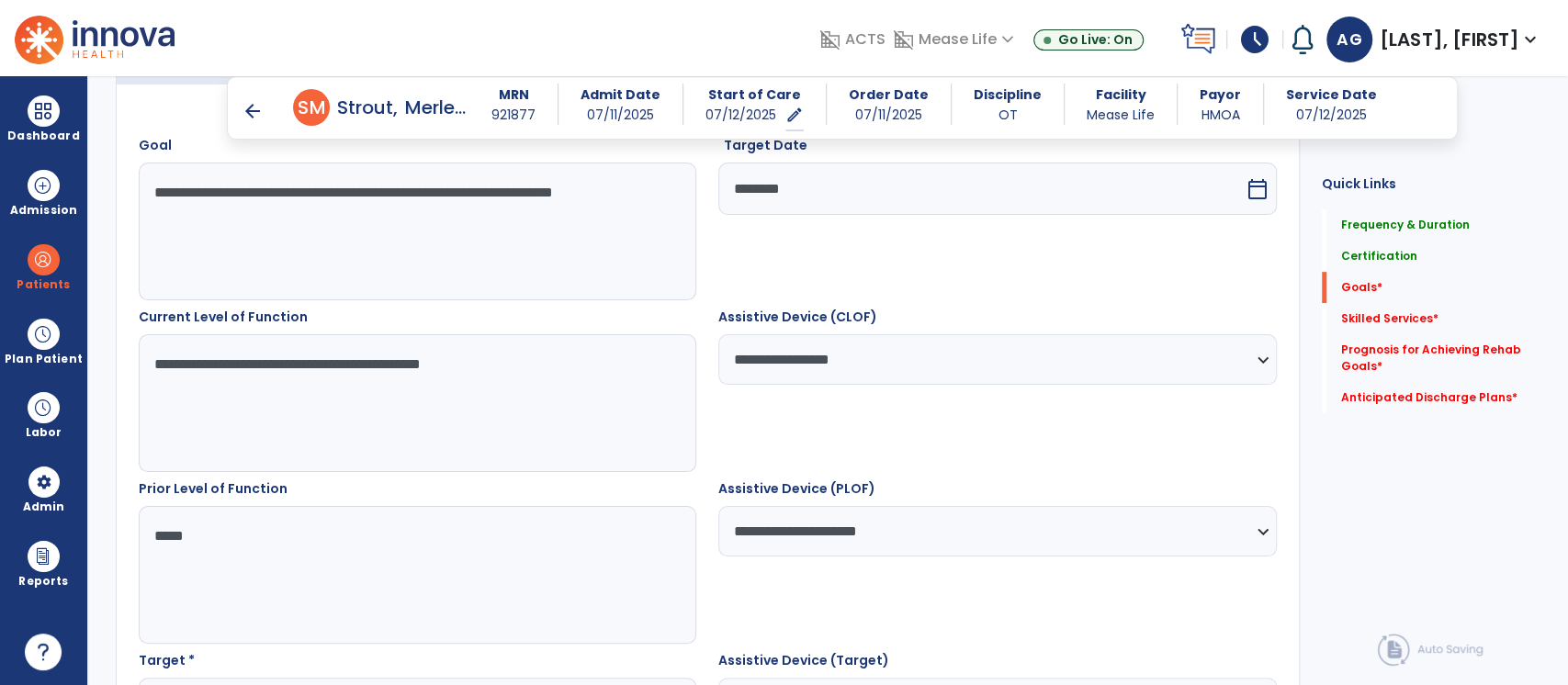 click on "**********" at bounding box center (997, 531) 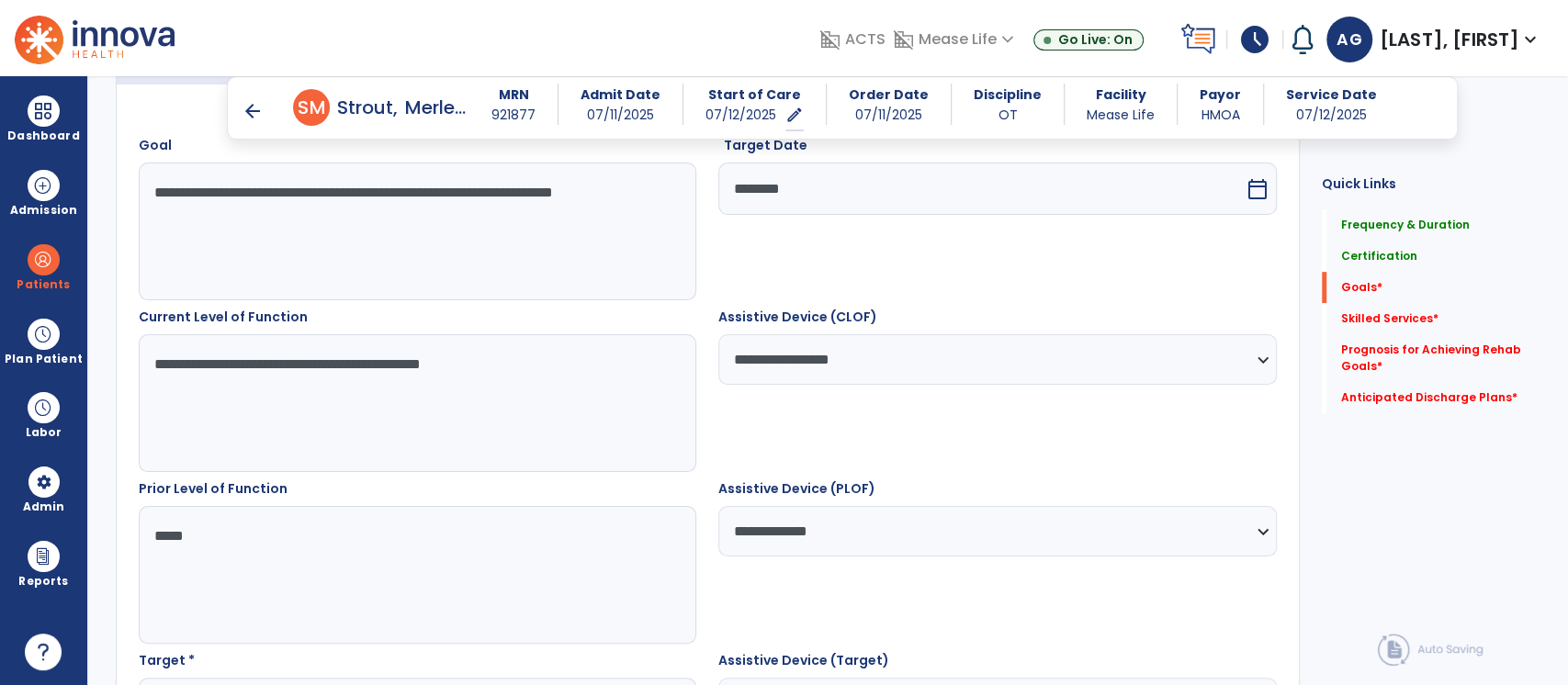 click on "**********" at bounding box center (997, 531) 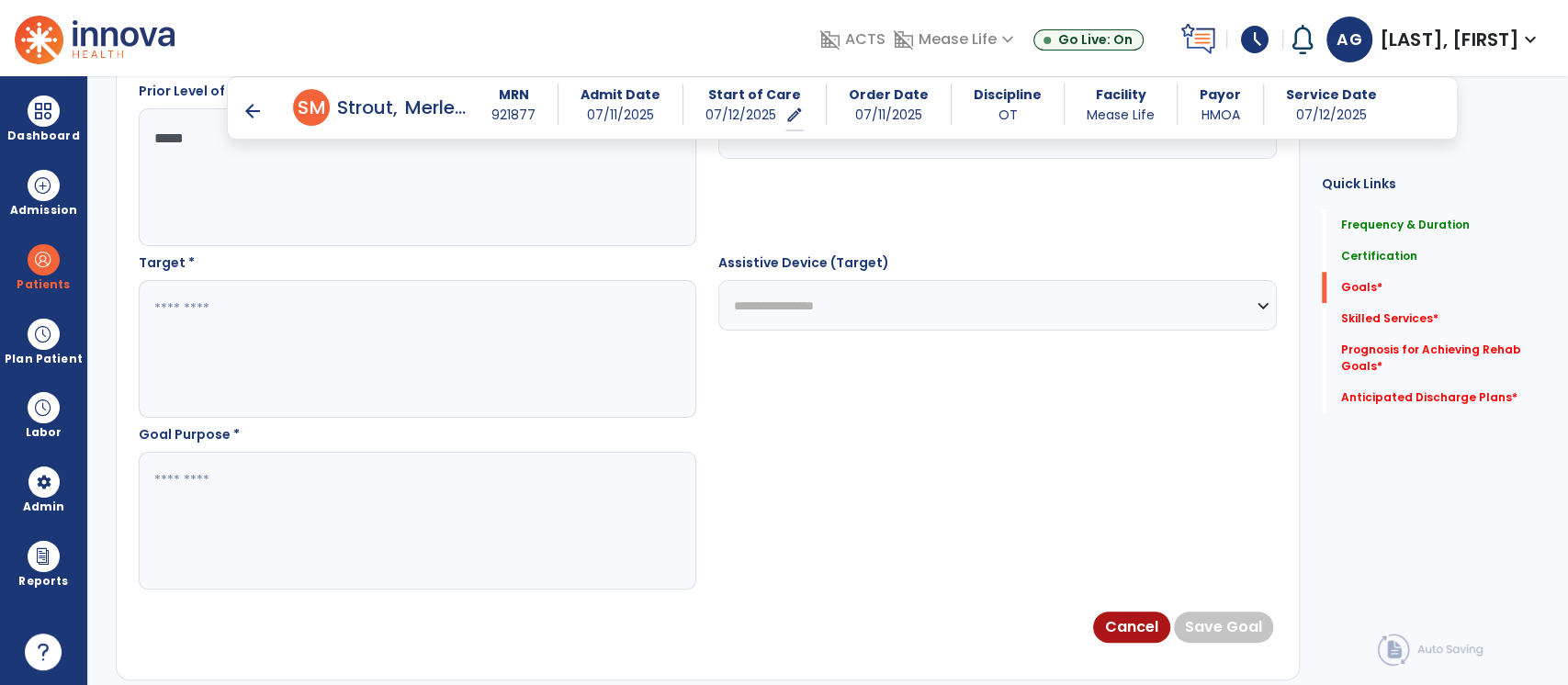 click at bounding box center [417, 349] 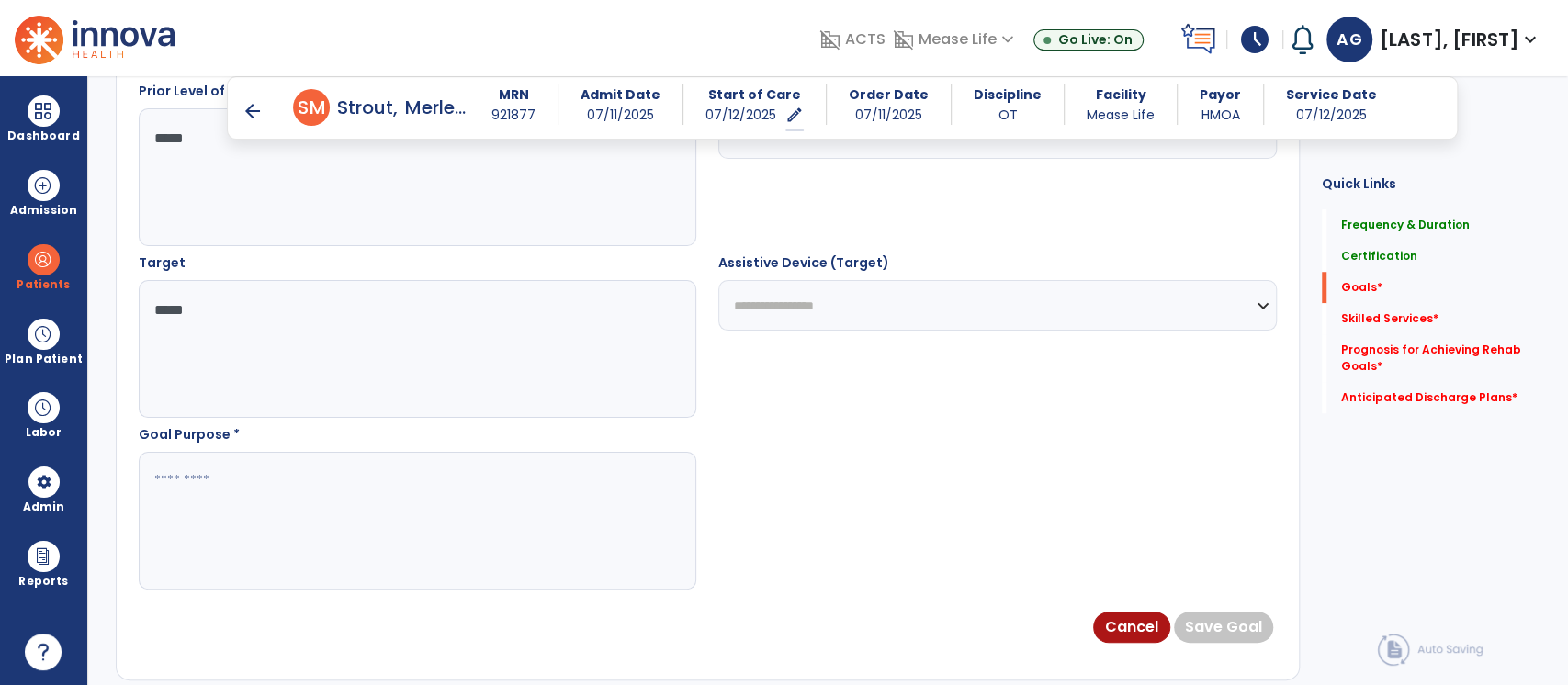 type on "*****" 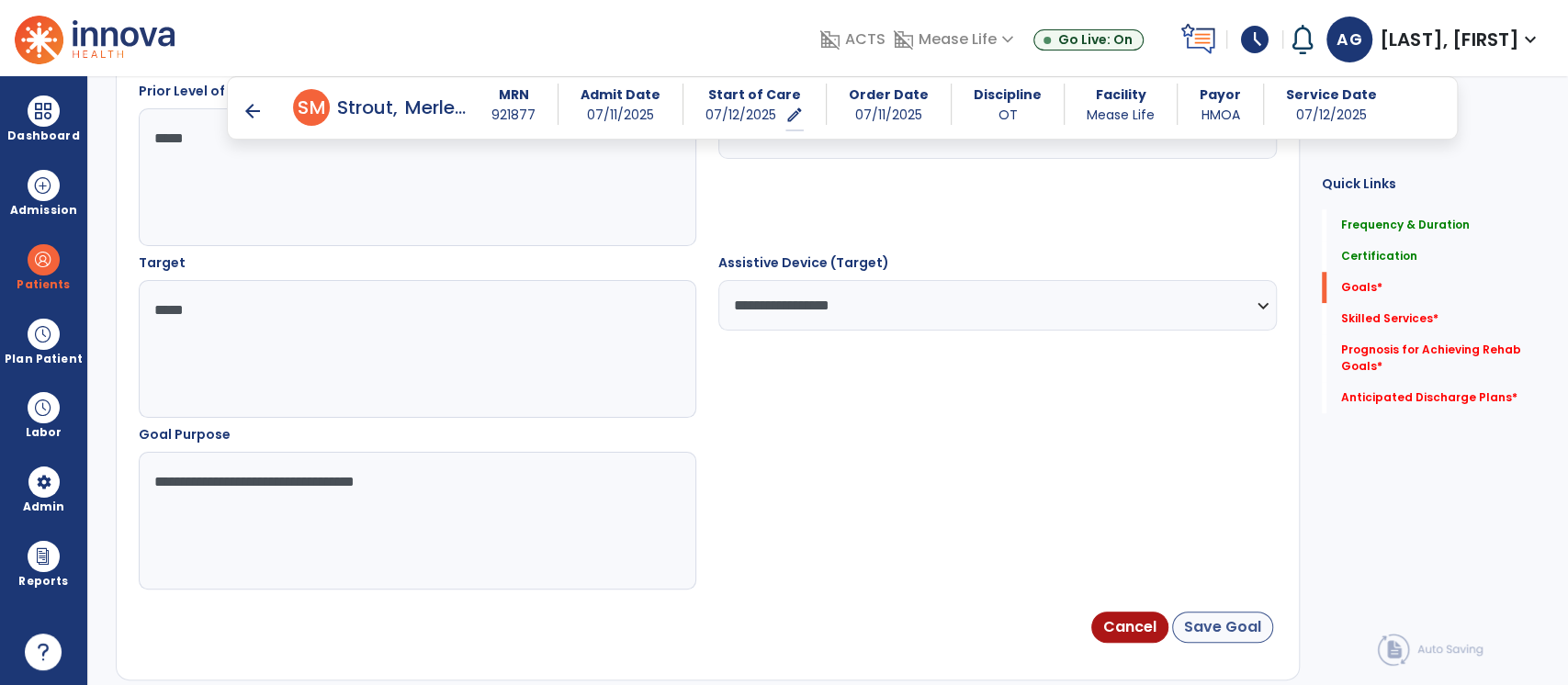 type on "**********" 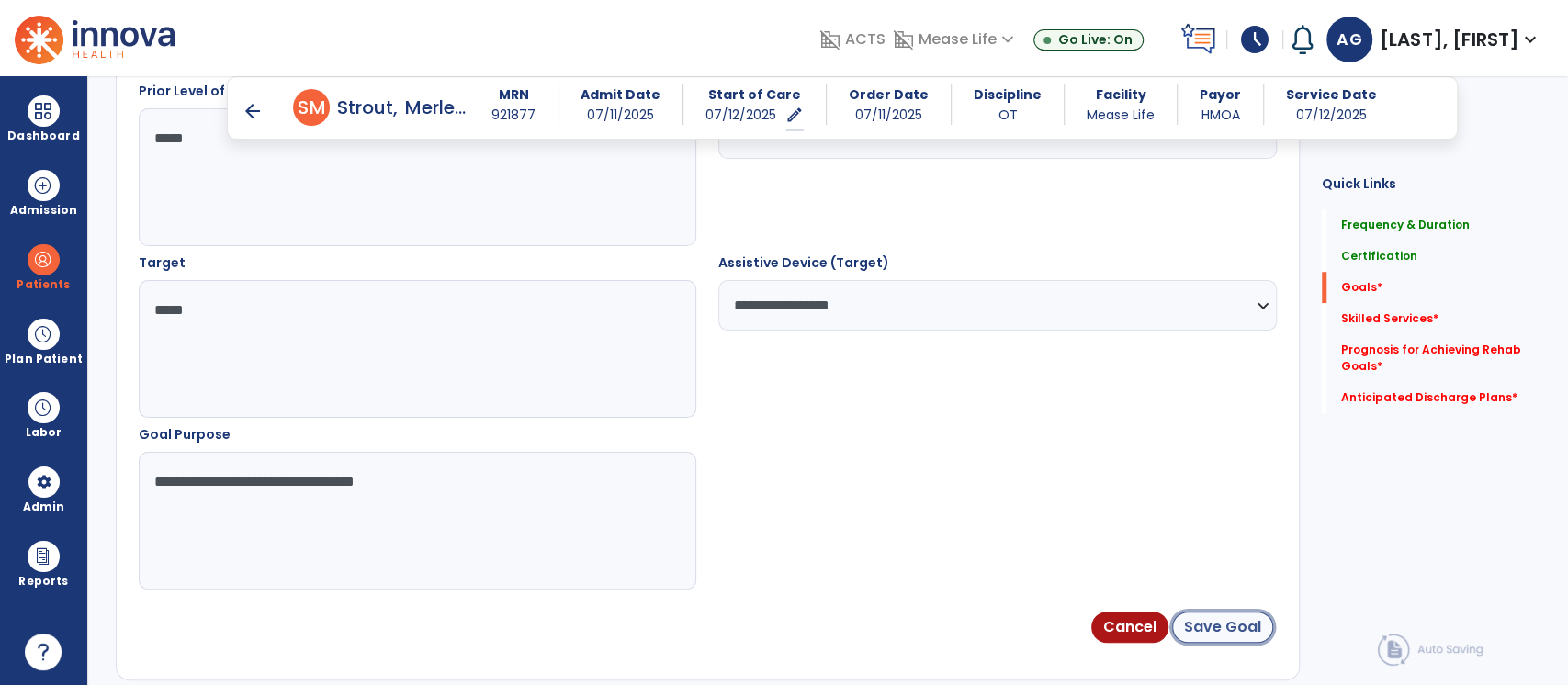click on "Save Goal" at bounding box center [1223, 627] 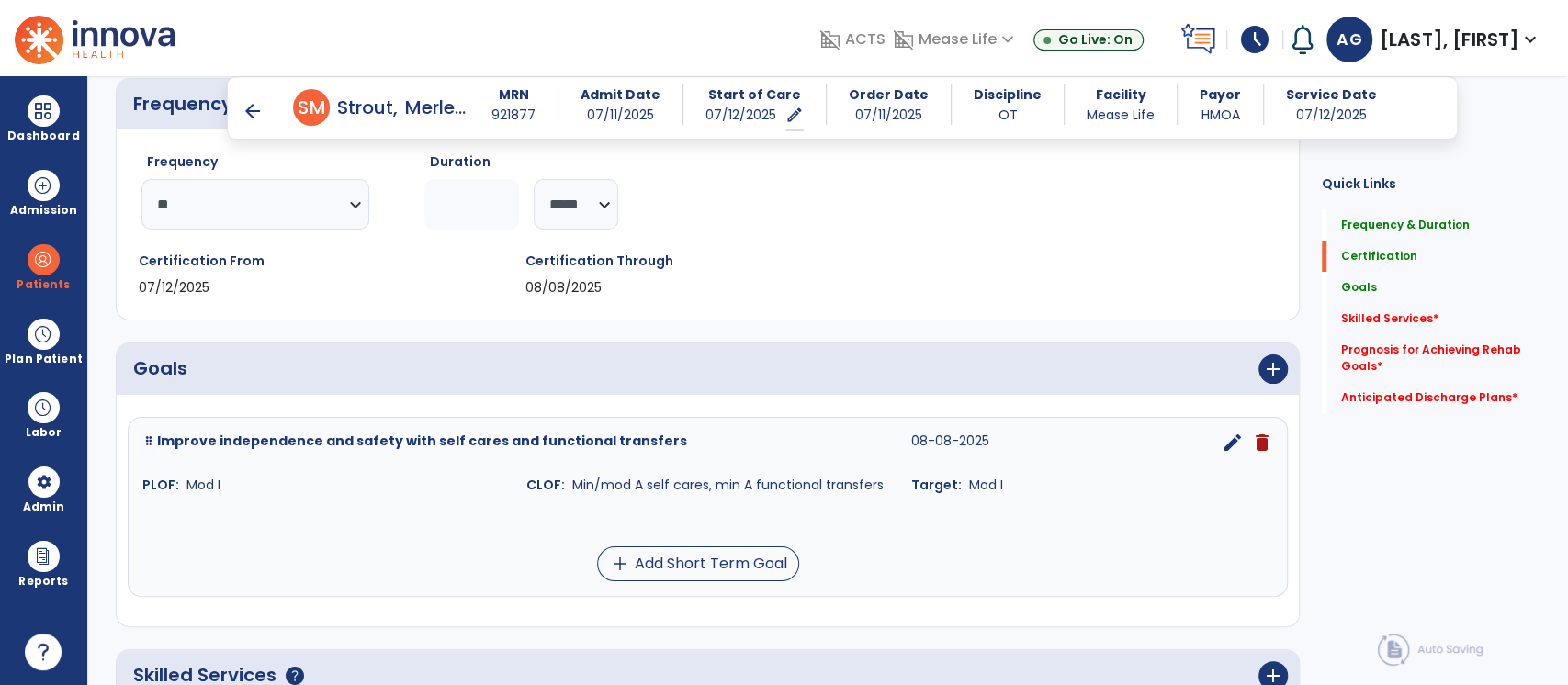 scroll, scrollTop: 250, scrollLeft: 0, axis: vertical 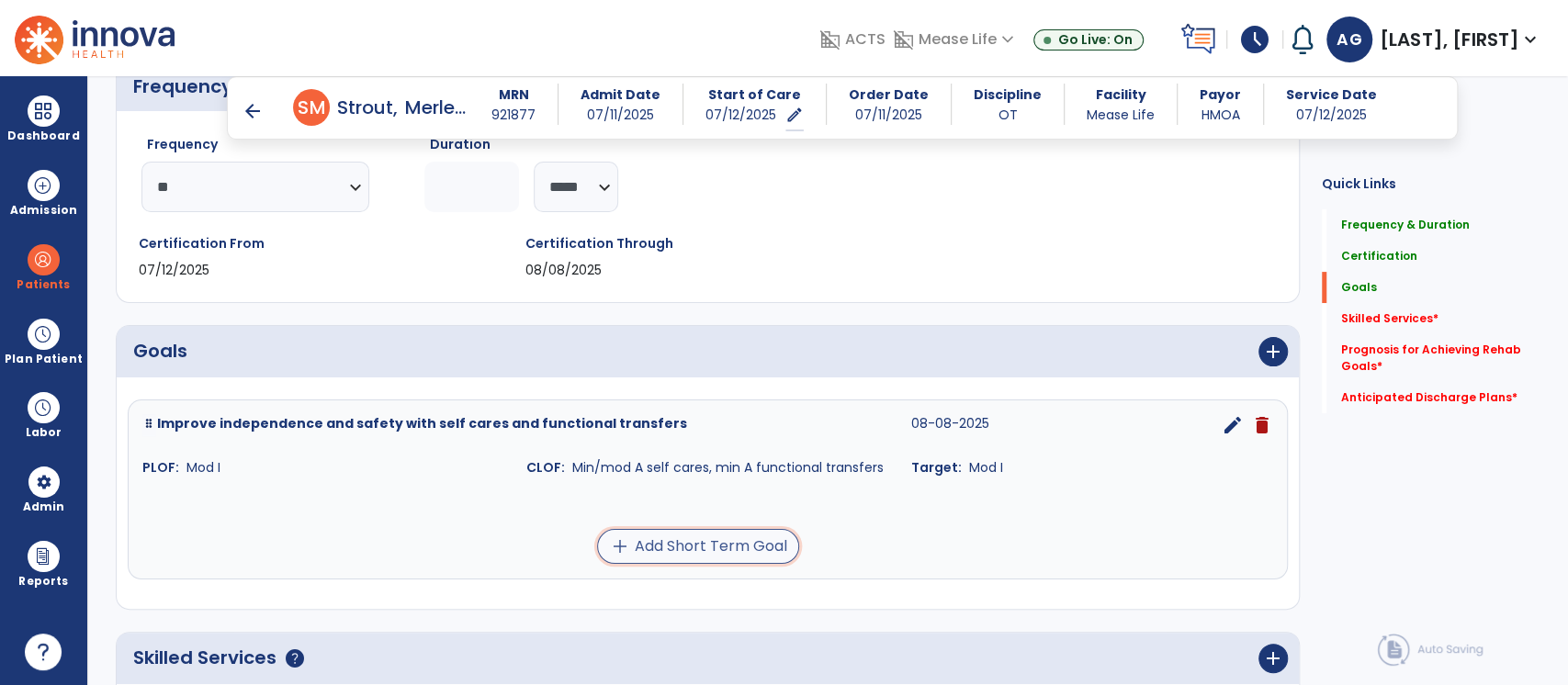 click on "add  Add Short Term Goal" at bounding box center (698, 546) 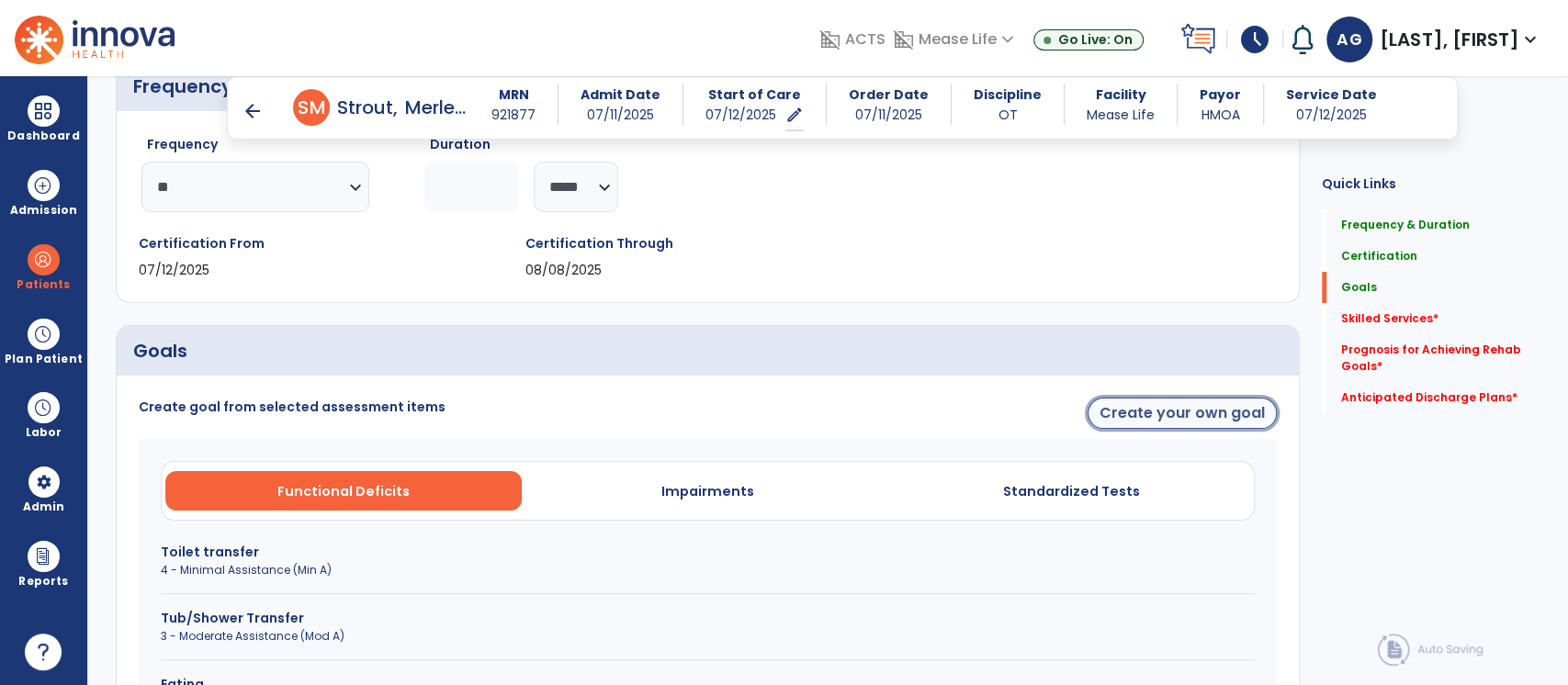 click on "Create your own goal" at bounding box center [1182, 413] 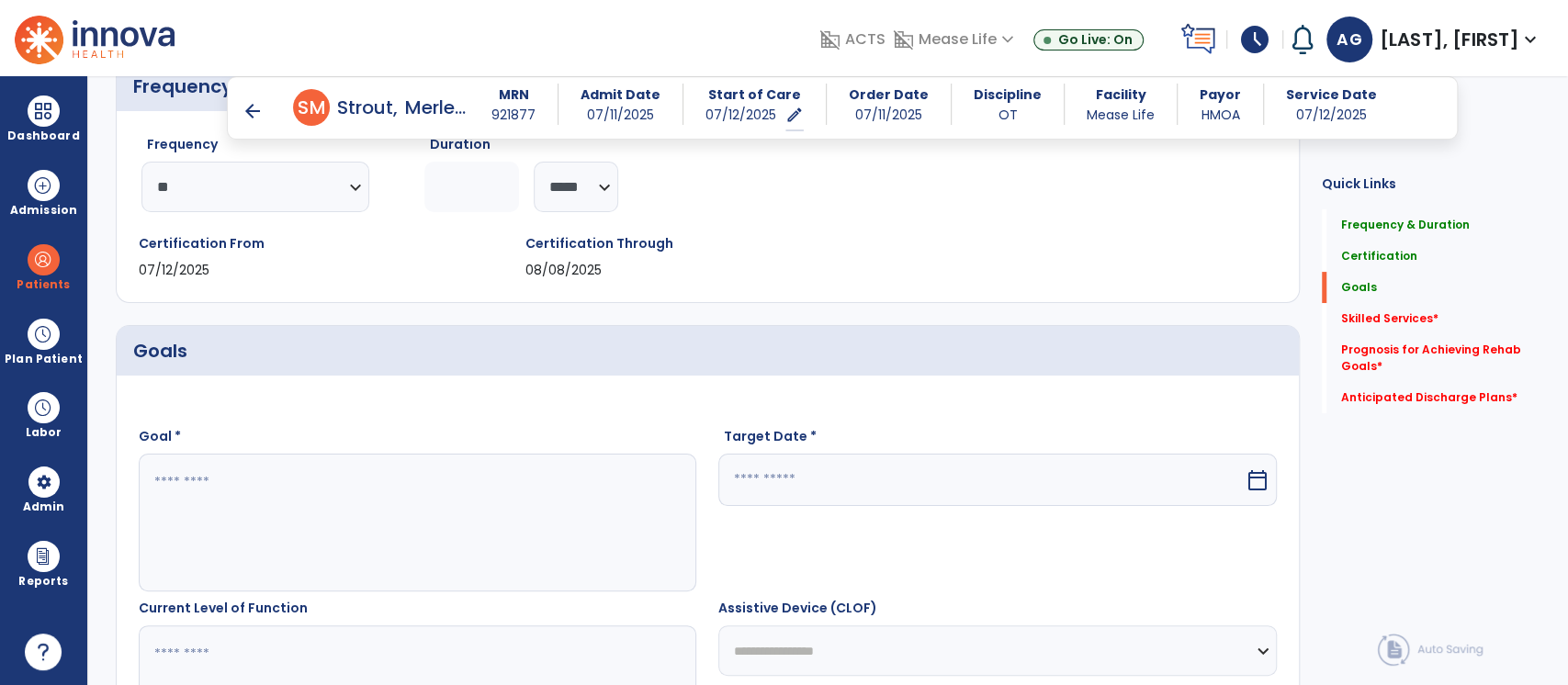 click at bounding box center (417, 522) 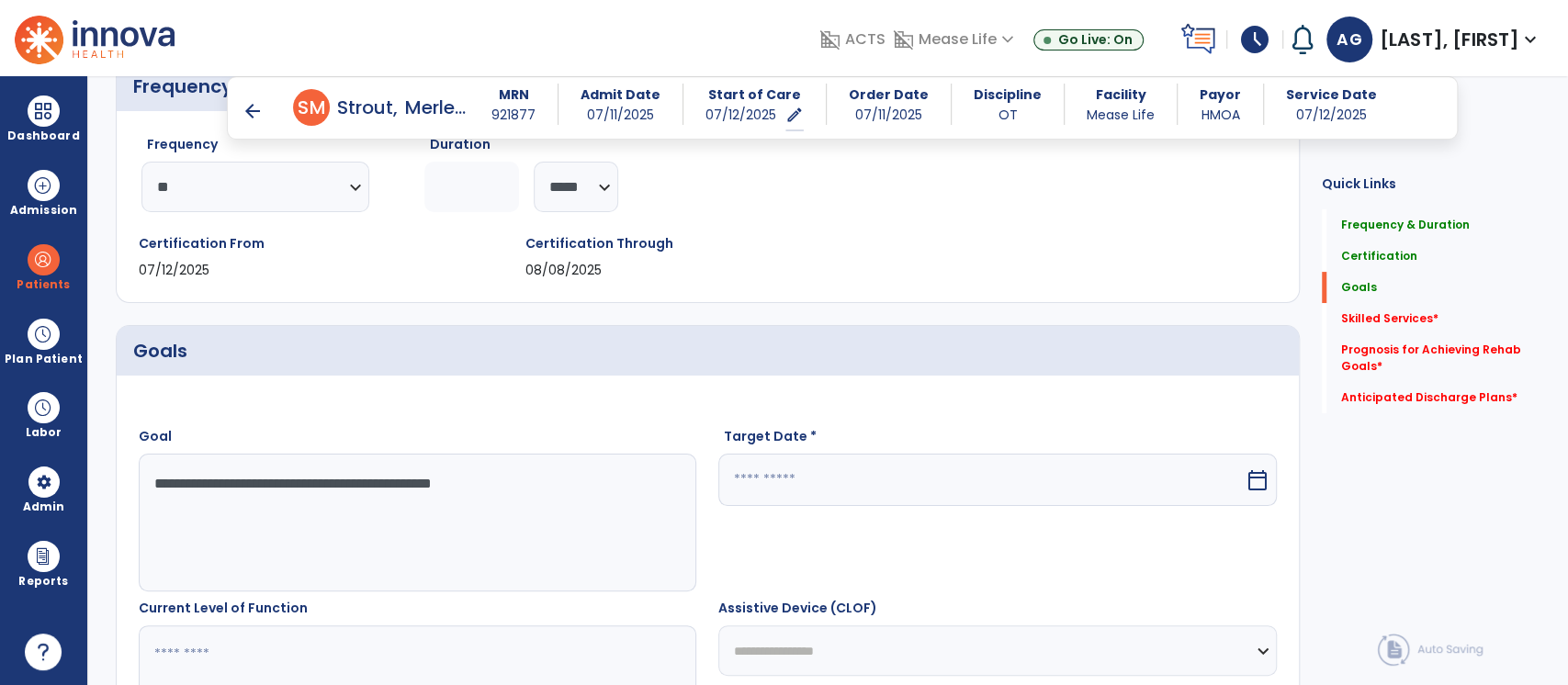 type on "**********" 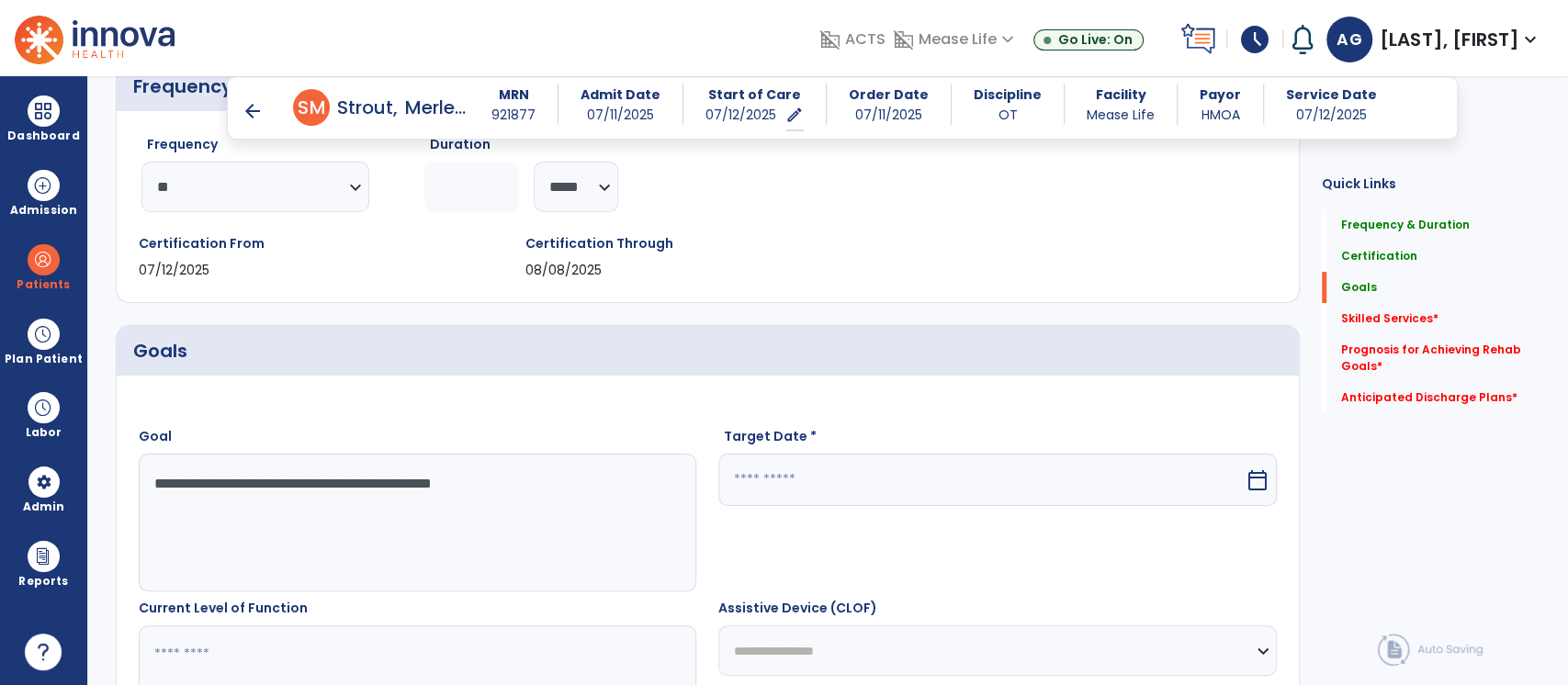click at bounding box center [981, 479] 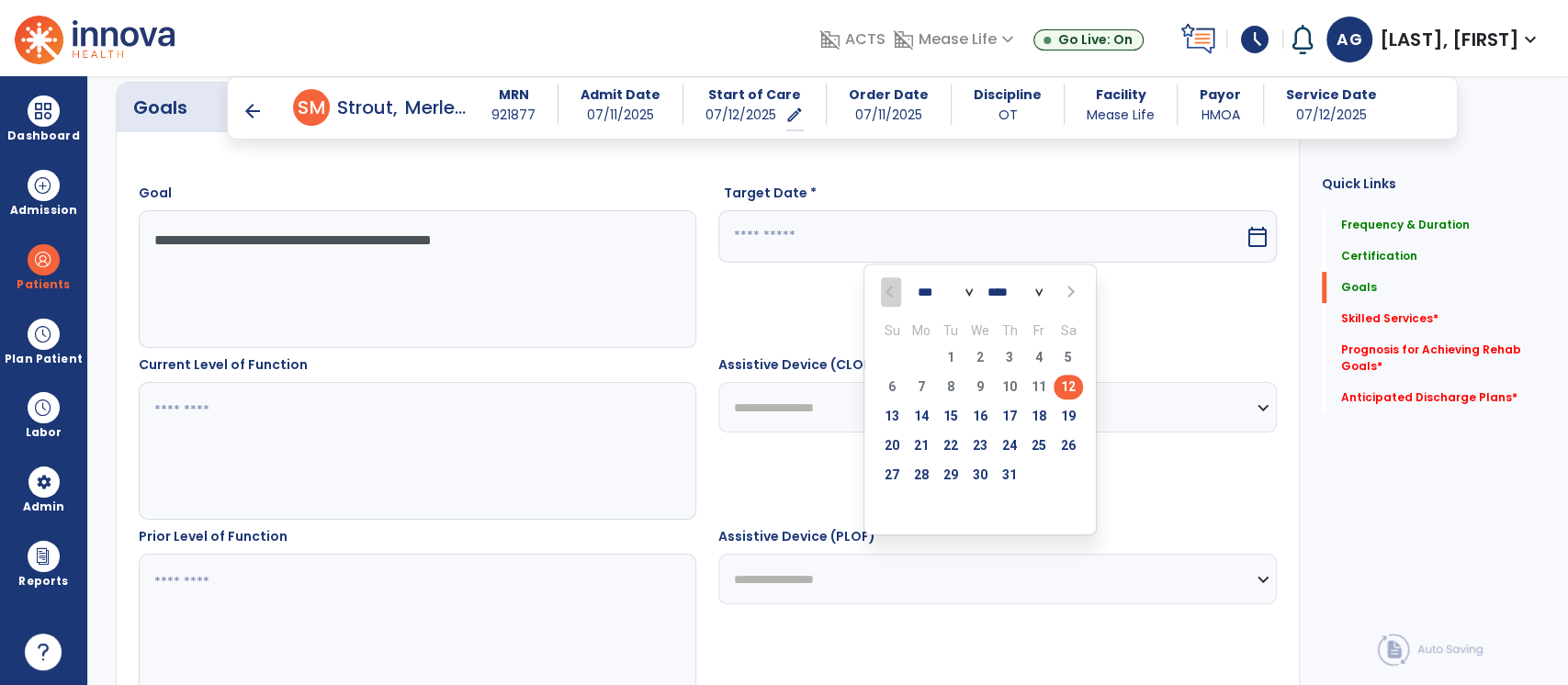 scroll, scrollTop: 494, scrollLeft: 0, axis: vertical 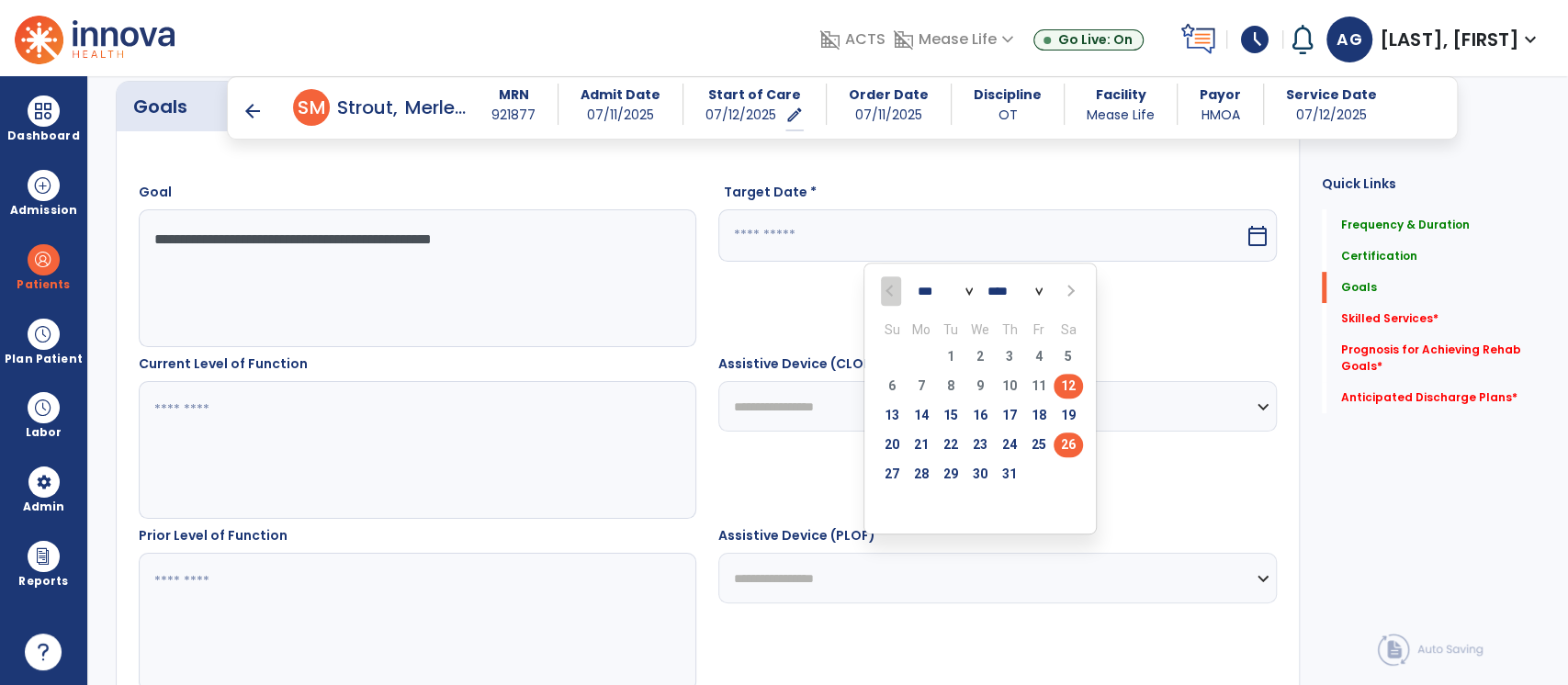 click on "26" at bounding box center (1068, 444) 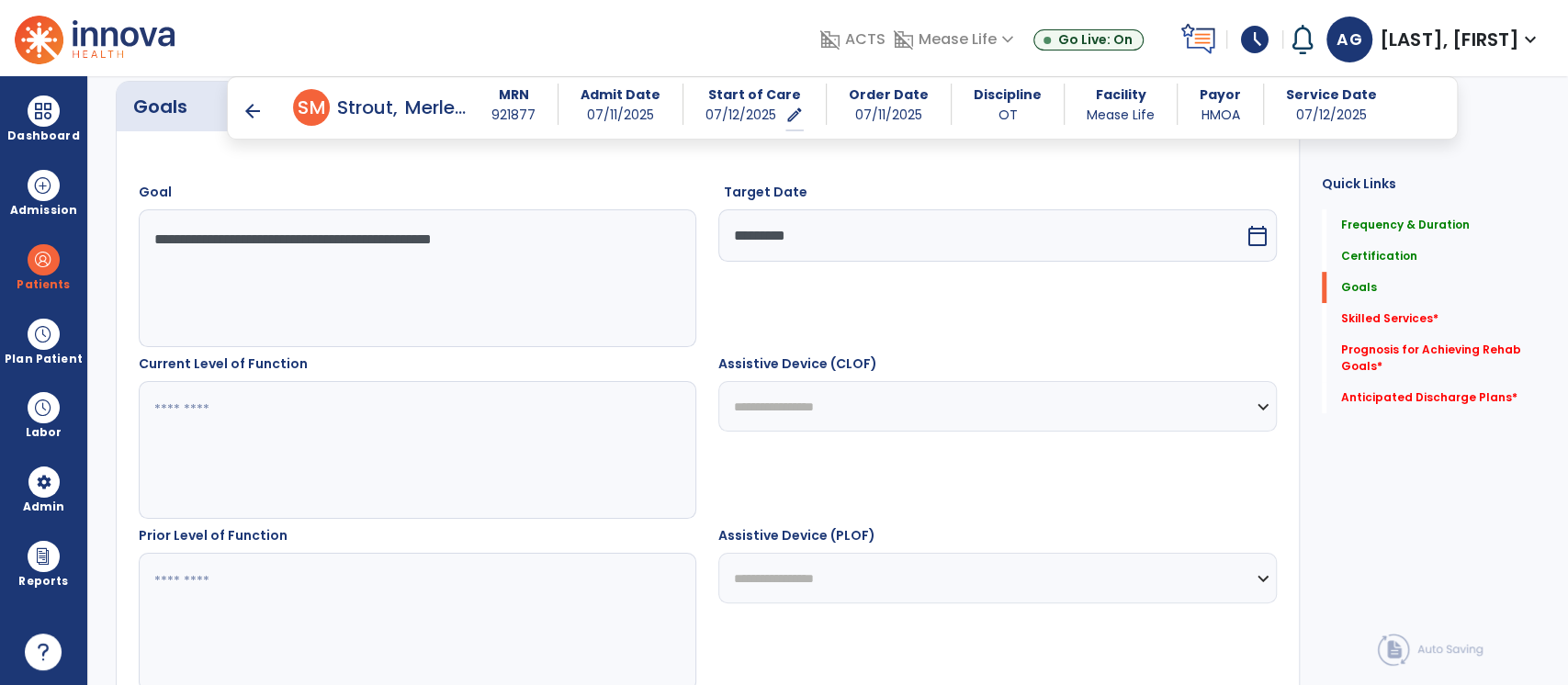 click at bounding box center [417, 450] 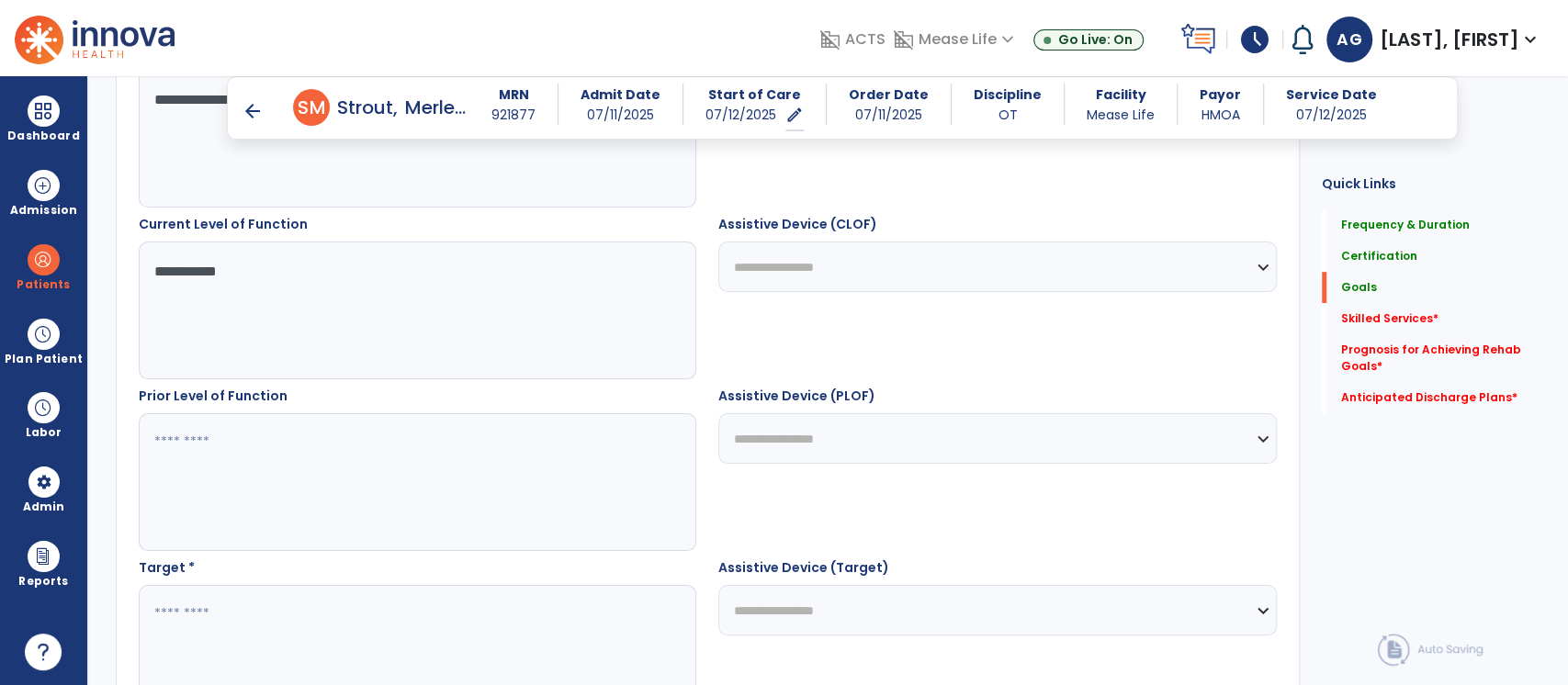 scroll, scrollTop: 635, scrollLeft: 0, axis: vertical 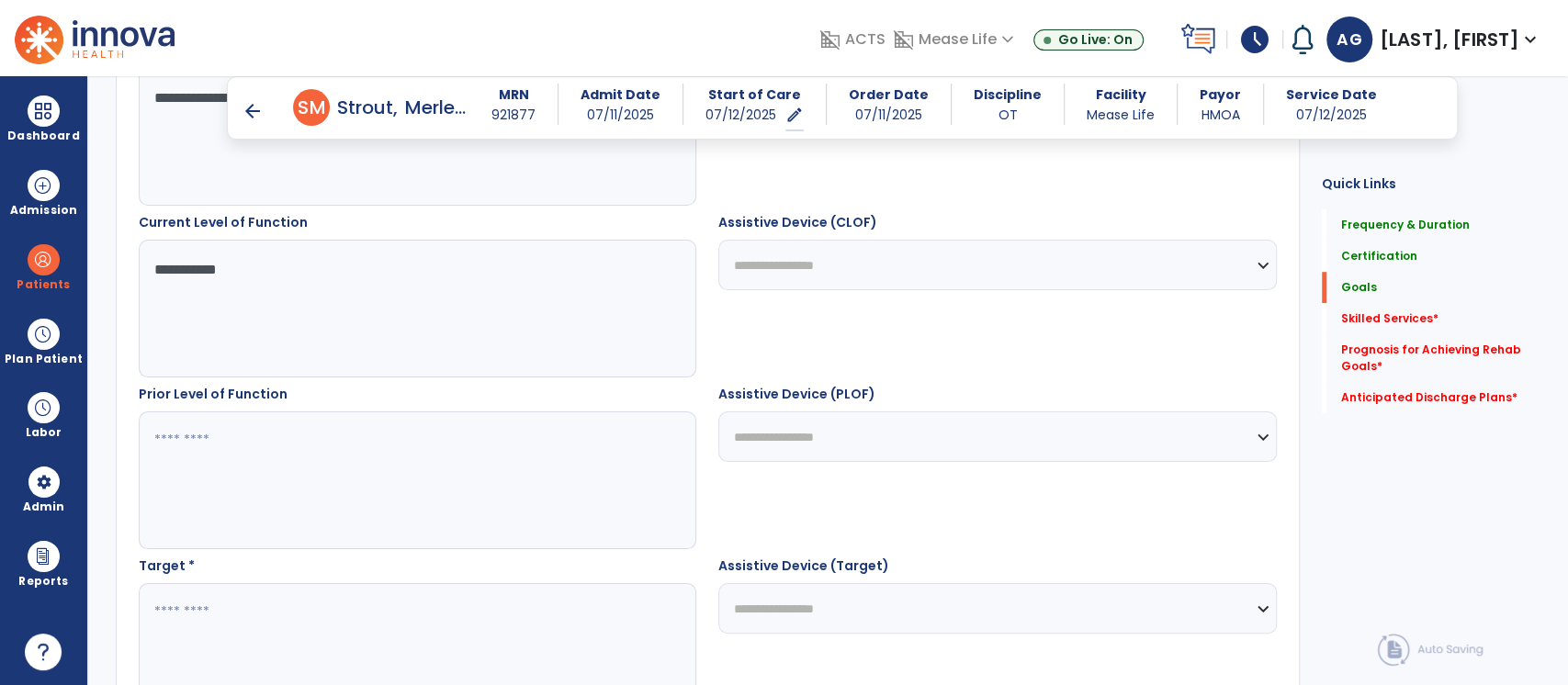type on "**********" 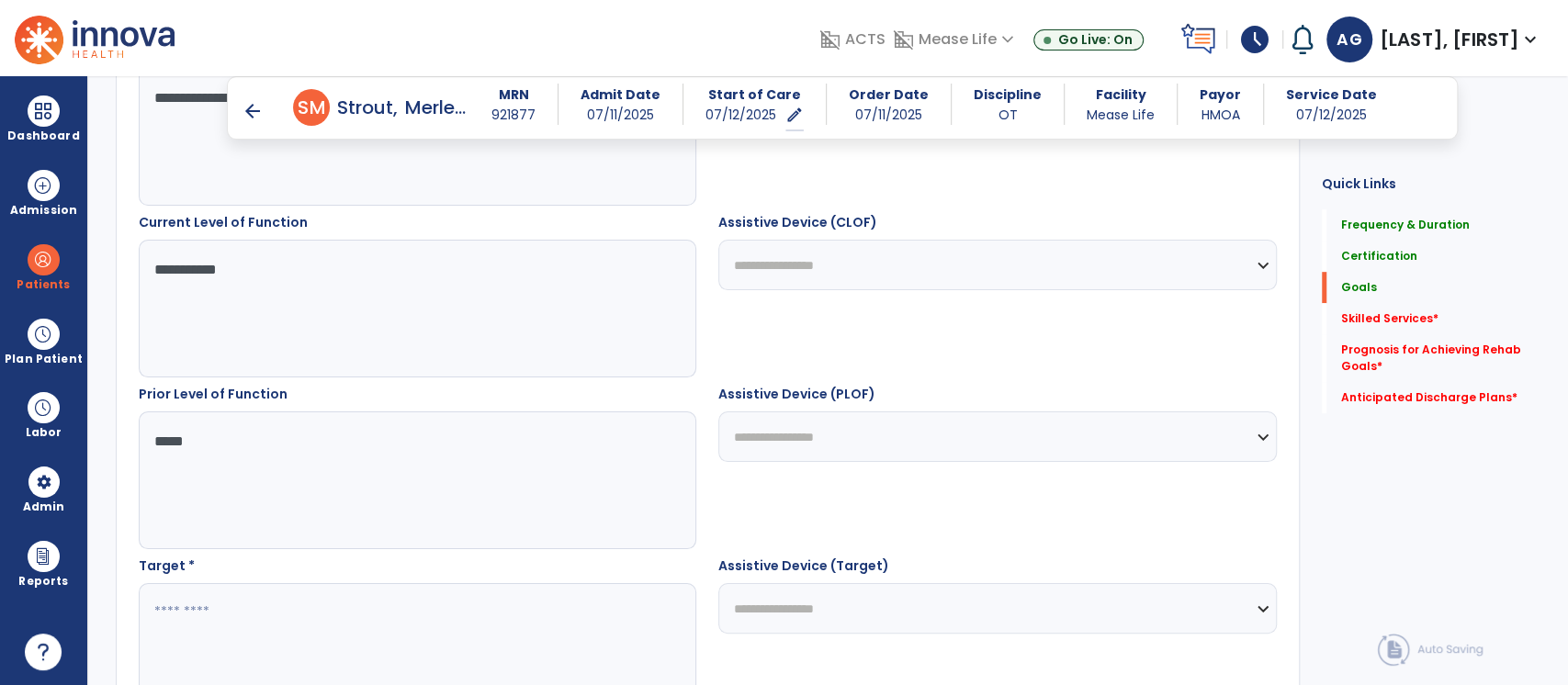 scroll, scrollTop: 727, scrollLeft: 0, axis: vertical 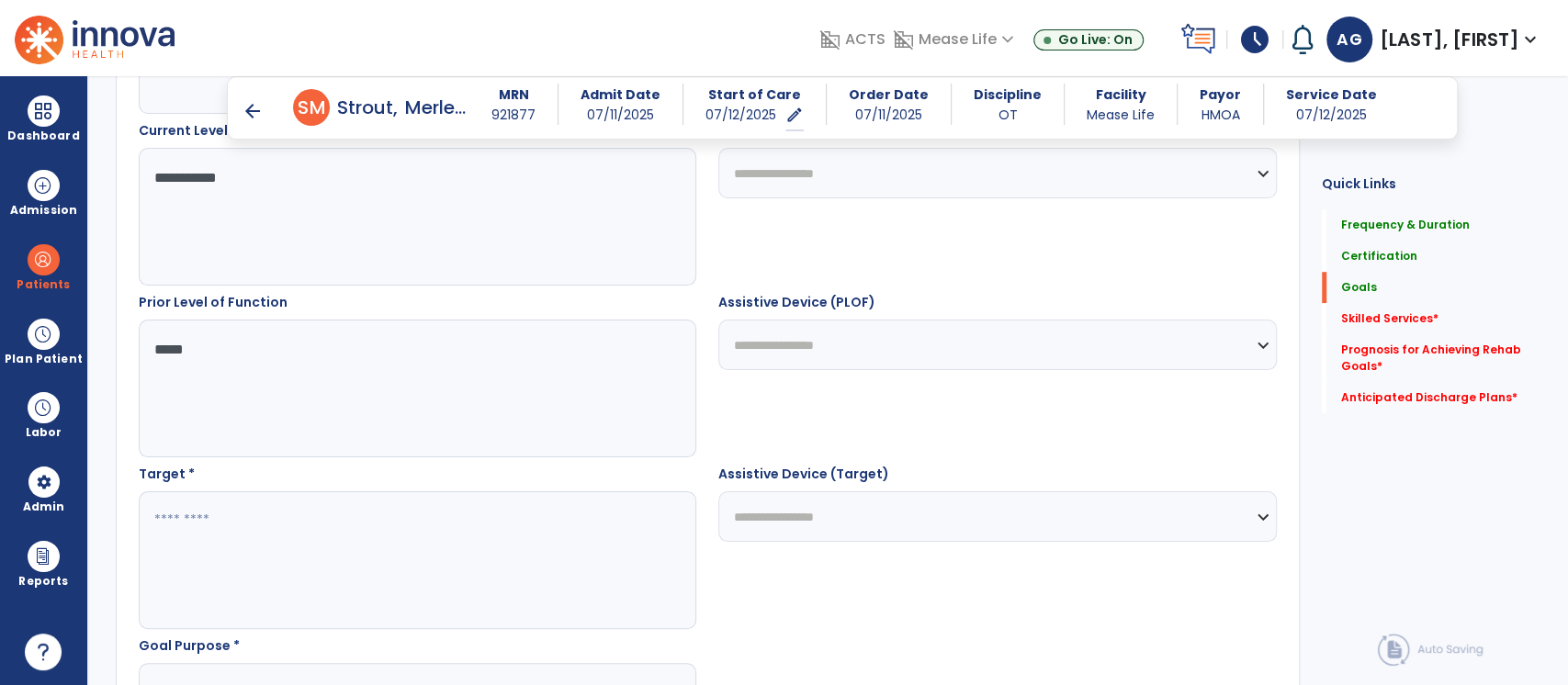 type on "*****" 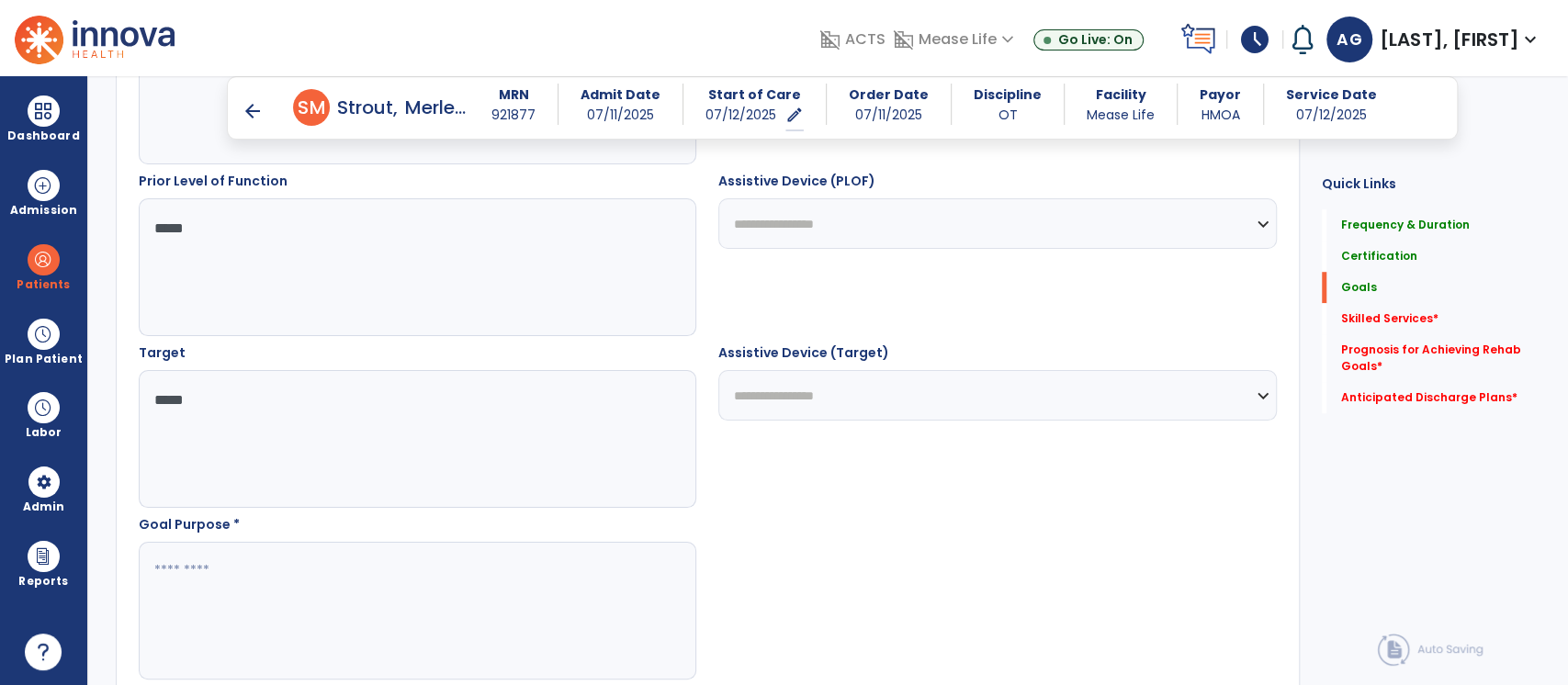 scroll, scrollTop: 849, scrollLeft: 0, axis: vertical 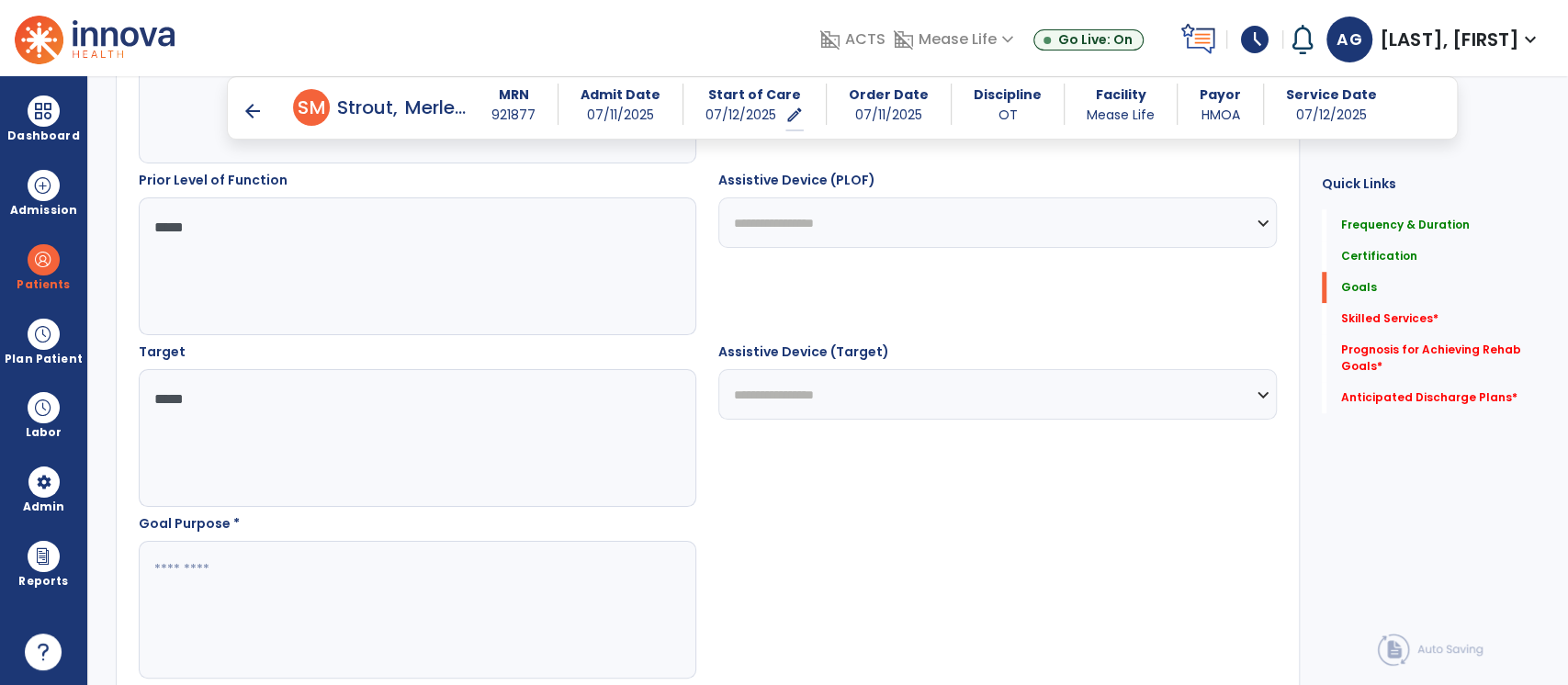 type on "*****" 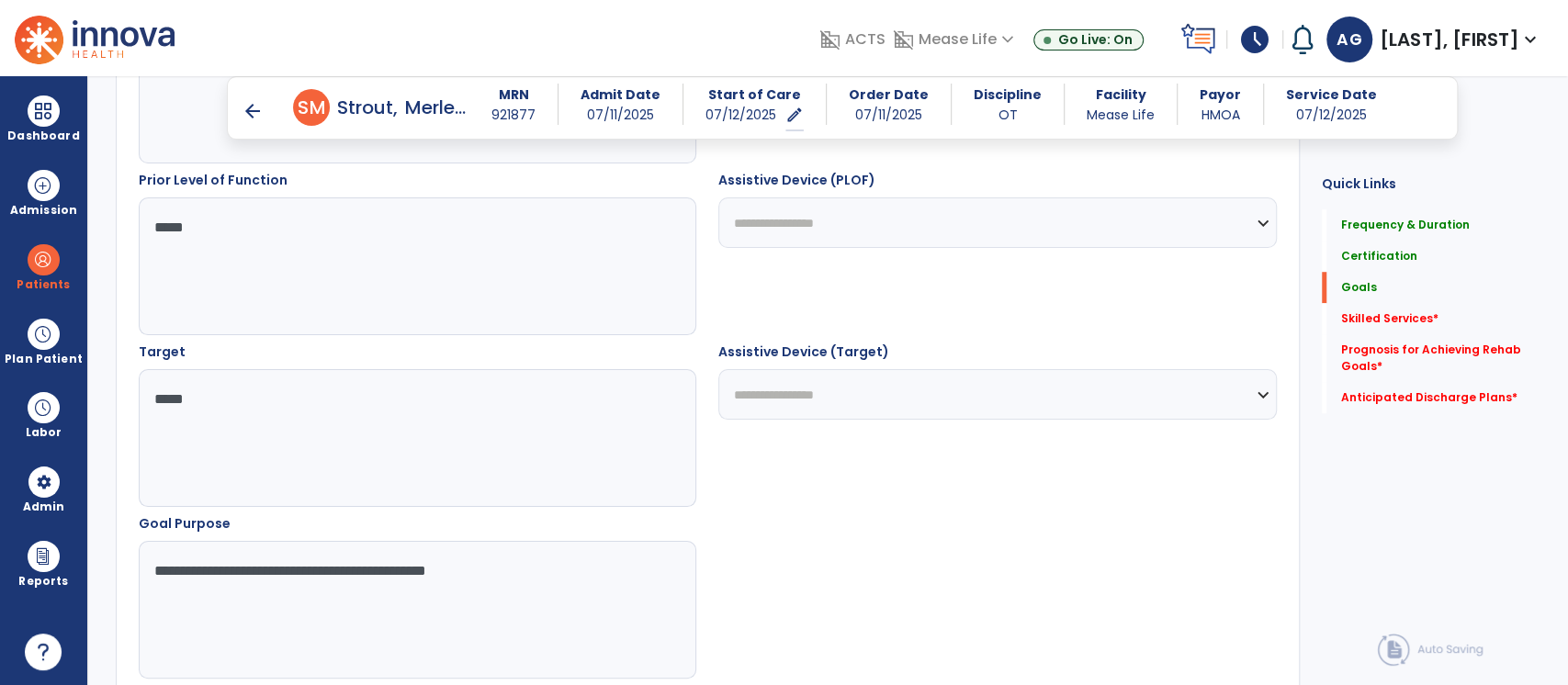 scroll, scrollTop: 1007, scrollLeft: 0, axis: vertical 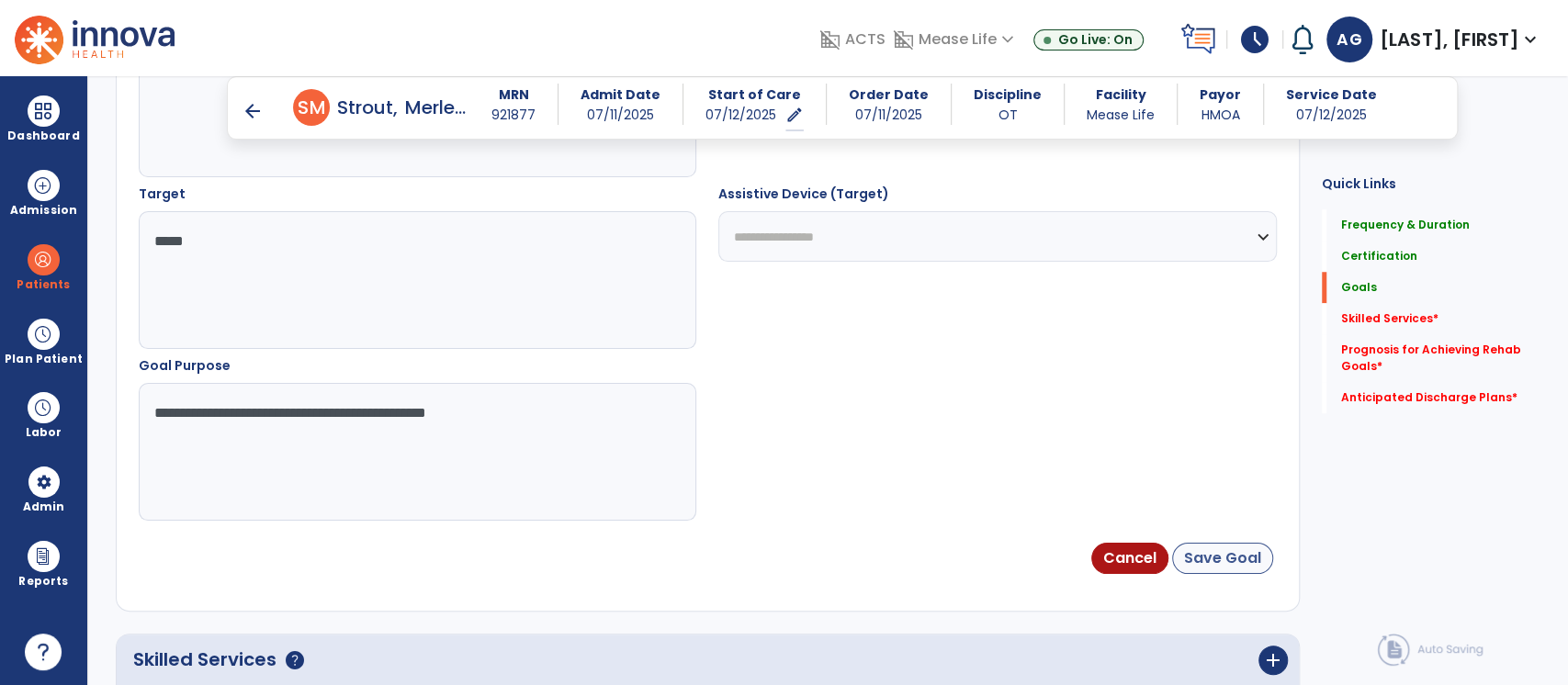 type on "**********" 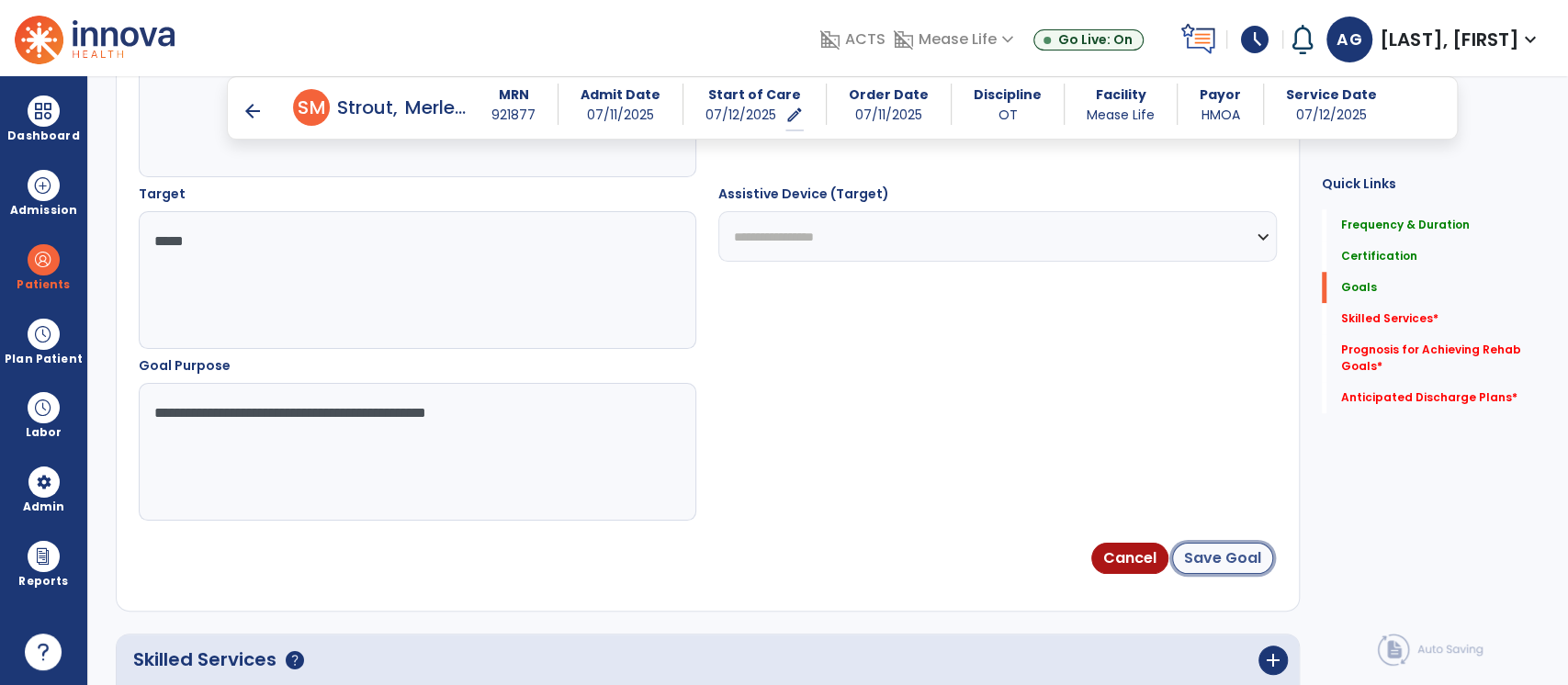 click on "Save Goal" at bounding box center (1223, 558) 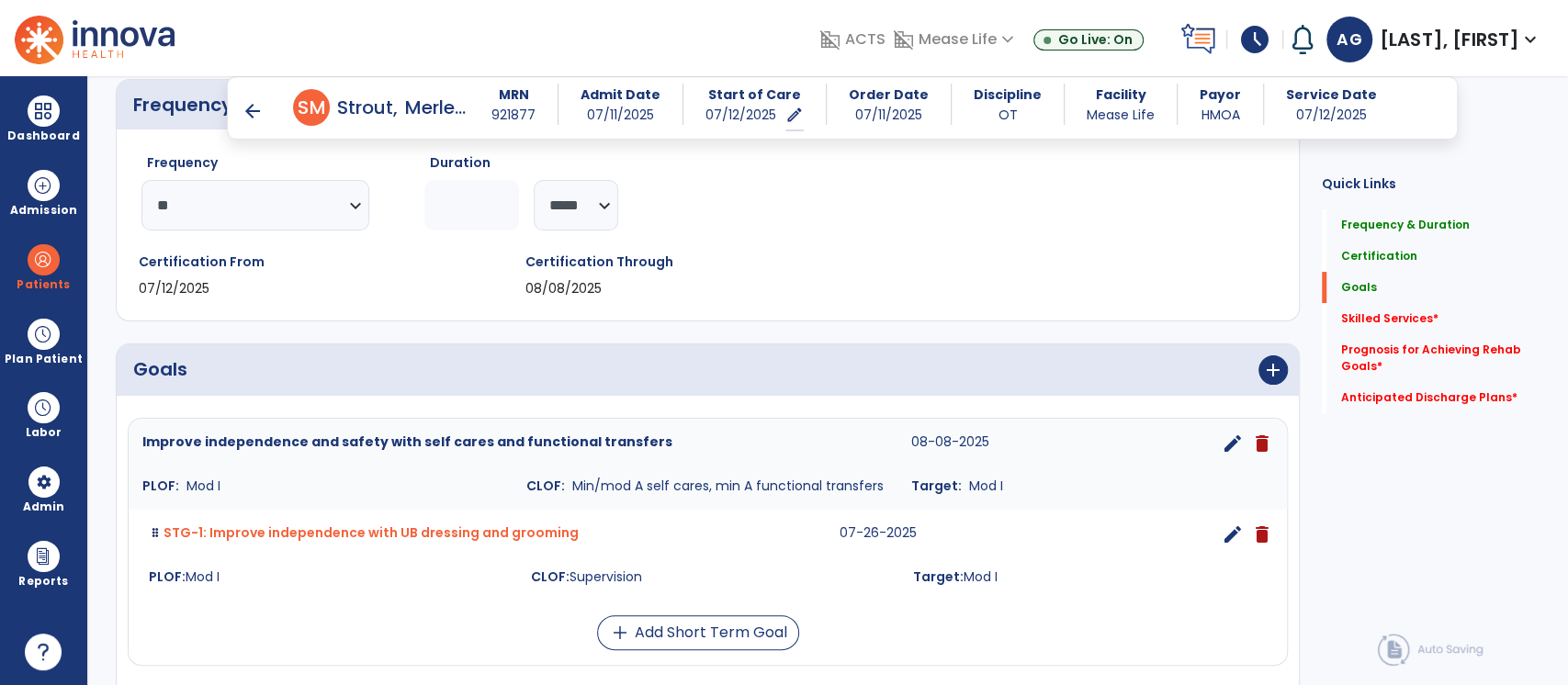 scroll, scrollTop: 272, scrollLeft: 0, axis: vertical 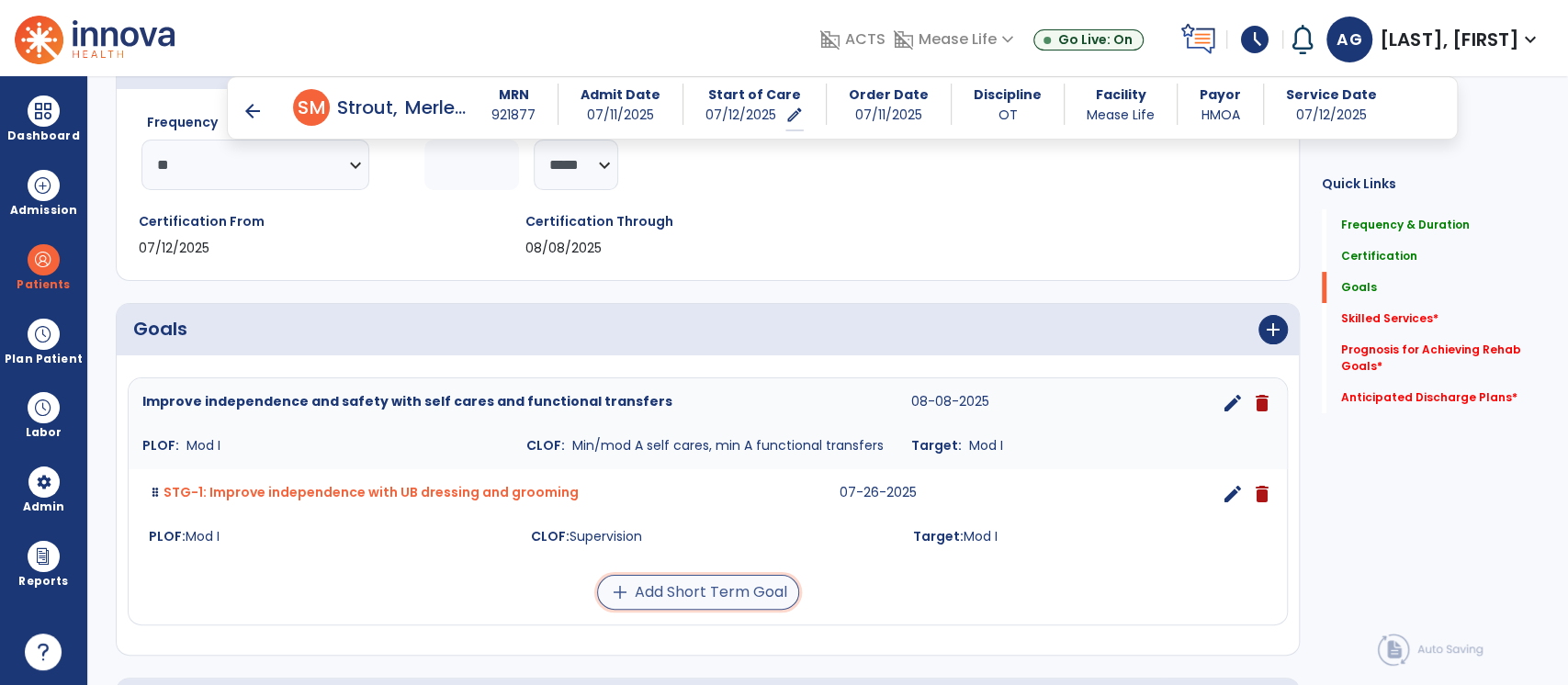 click on "add  Add Short Term Goal" at bounding box center [698, 592] 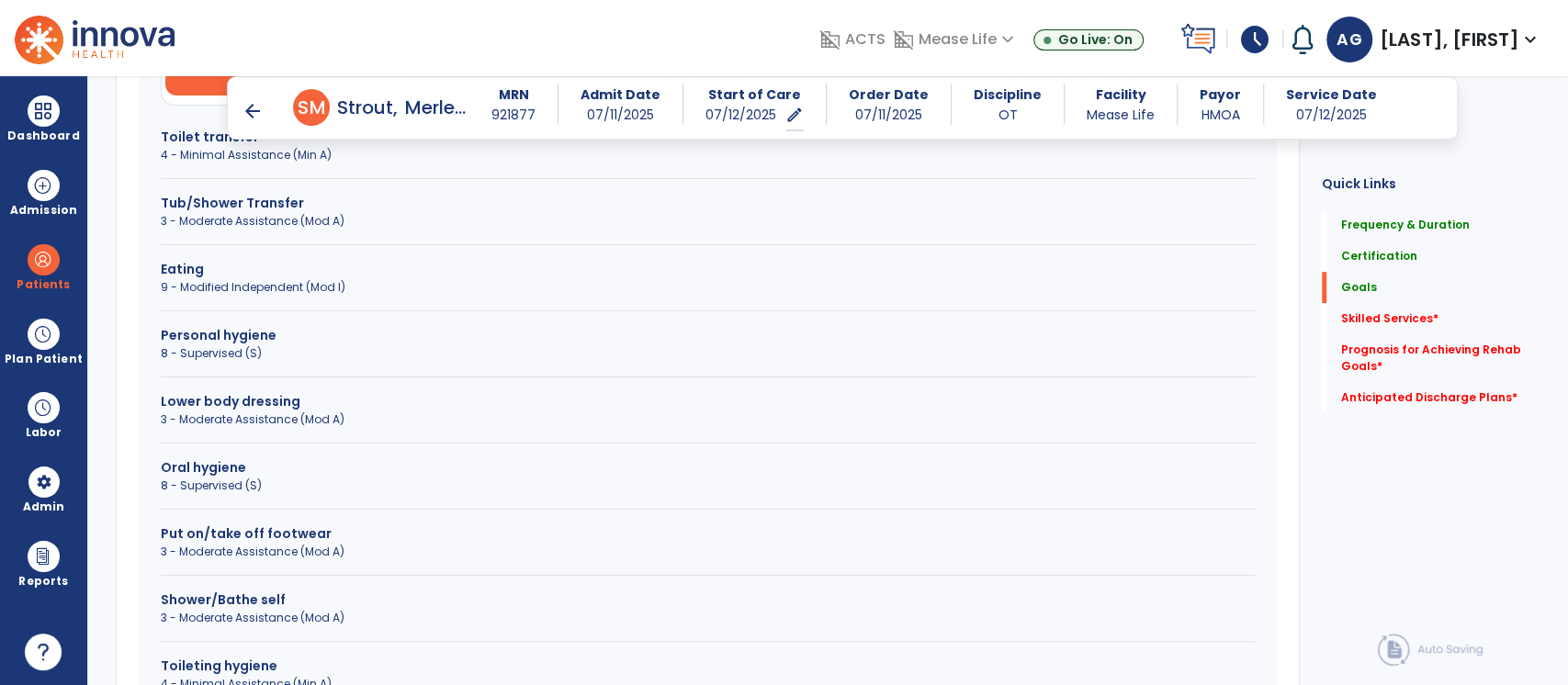 scroll, scrollTop: 683, scrollLeft: 0, axis: vertical 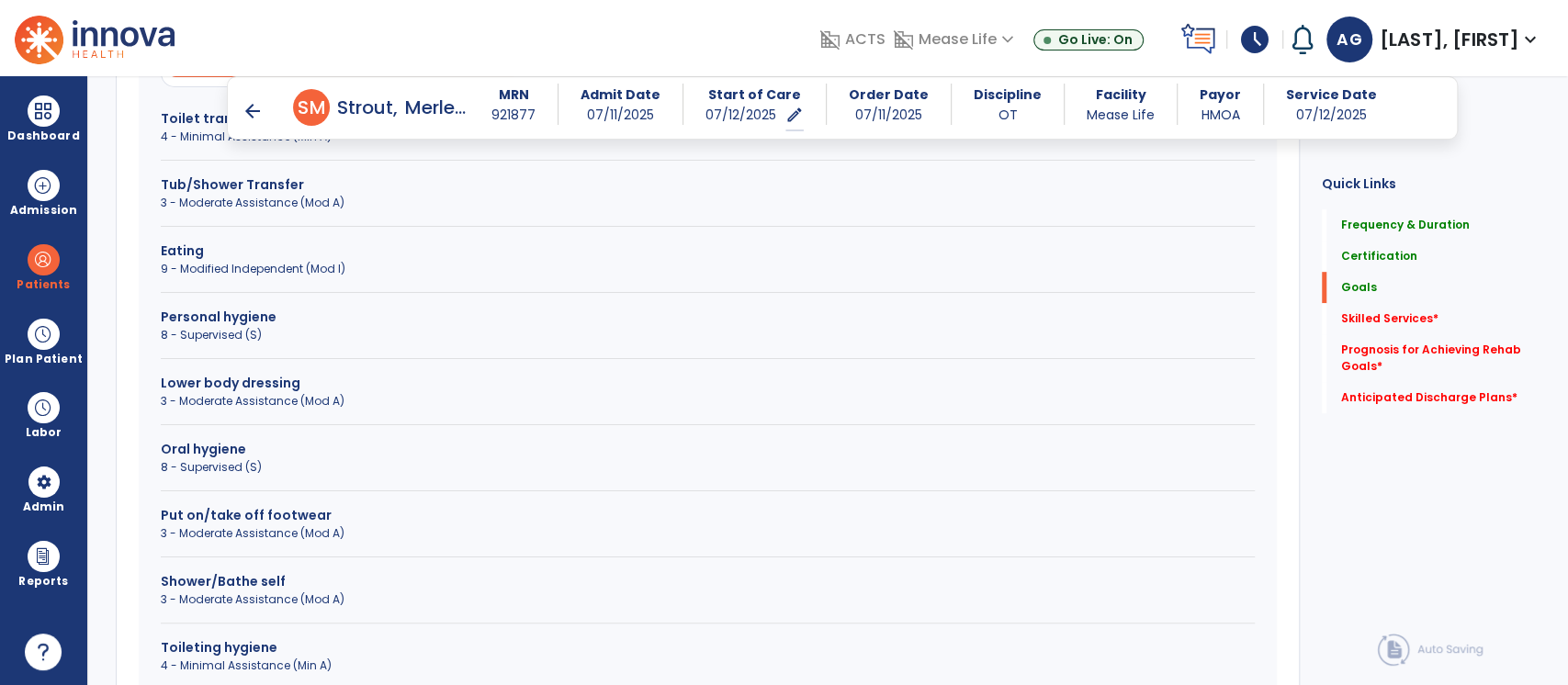 click on "Toilet transfer 4 - Minimal Assistance (Min A) Tub/Shower Transfer 3 - Moderate Assistance (Mod A) Eating 9 - Modified Independent (Mod I) Personal hygiene 8 - Supervised (S) Lower body dressing 3 - Moderate Assistance (Mod A) Oral hygiene 8 - Supervised (S) Put on/take off footwear 3 - Moderate Assistance (Mod A) Shower/Bathe self 3 - Moderate Assistance (Mod A) Toileting hygiene 4 - Minimal Assistance (Min A) Upper body dressing 8 - Supervised (S)" at bounding box center [707, 432] 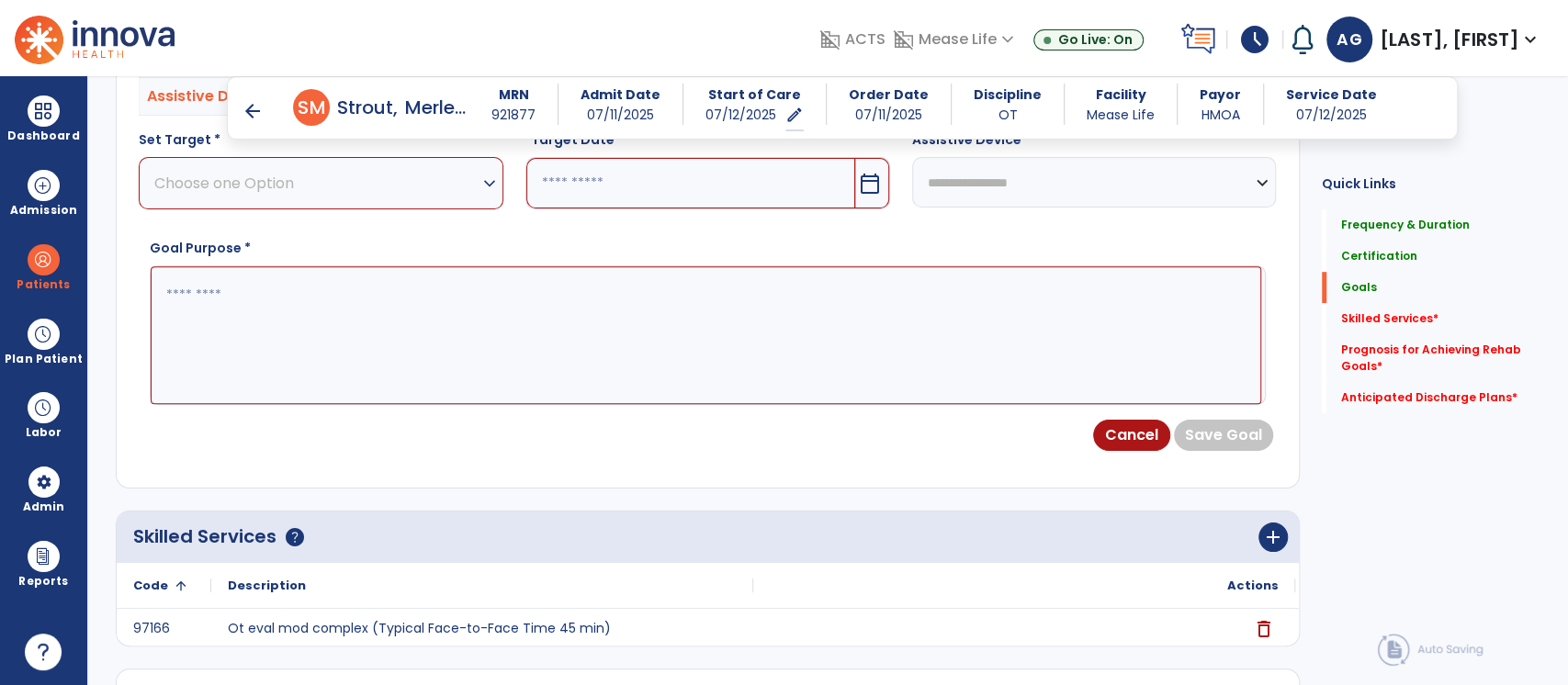 click on "expand_more" at bounding box center [490, 184] 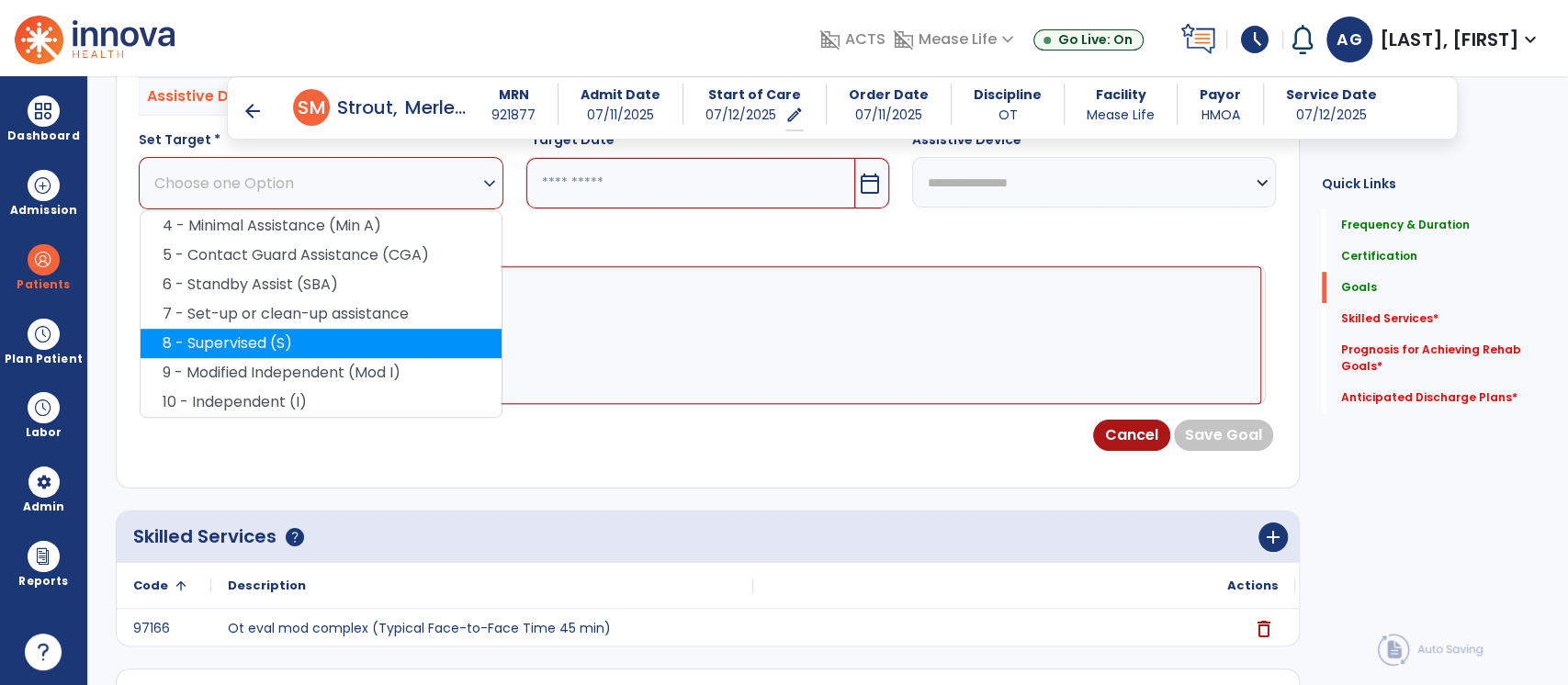 click on "8 - Supervised (S)" at bounding box center [321, 343] 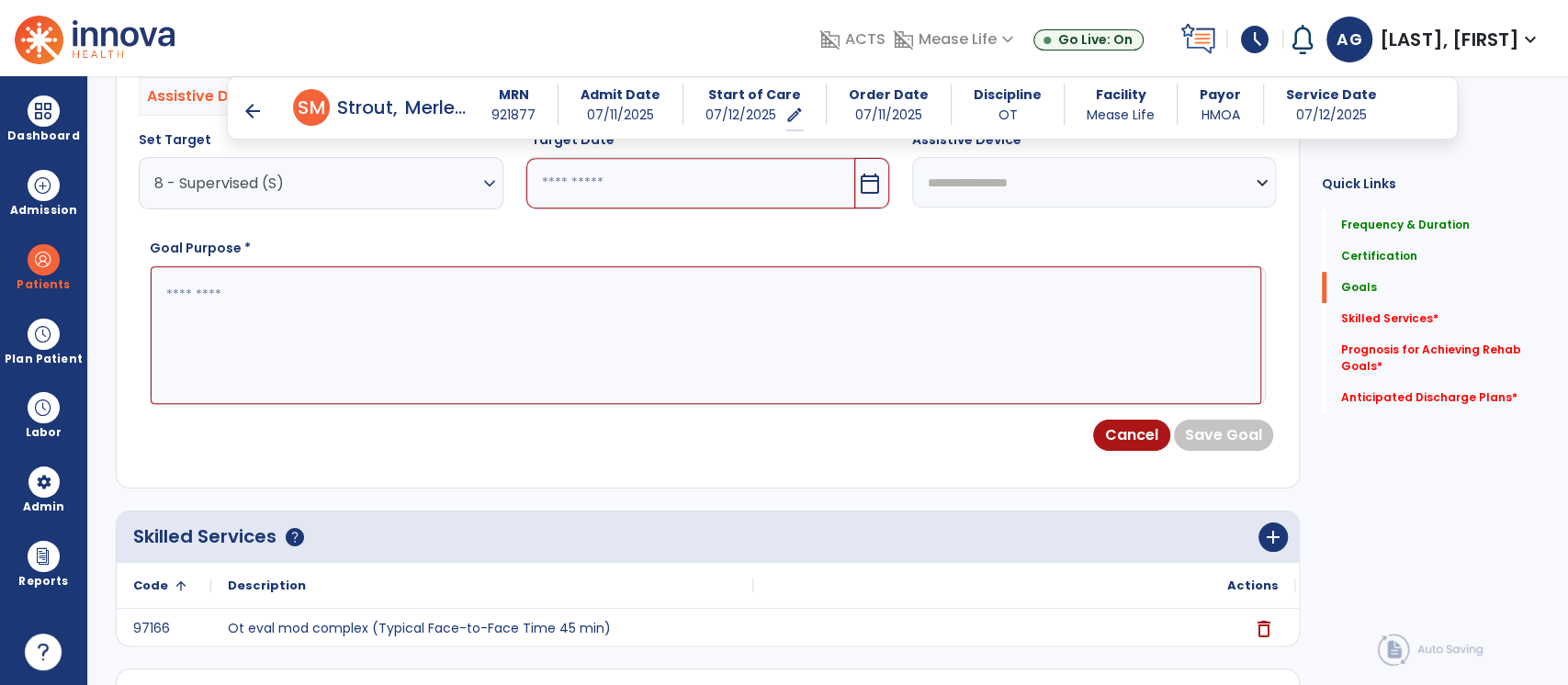 click at bounding box center (691, 183) 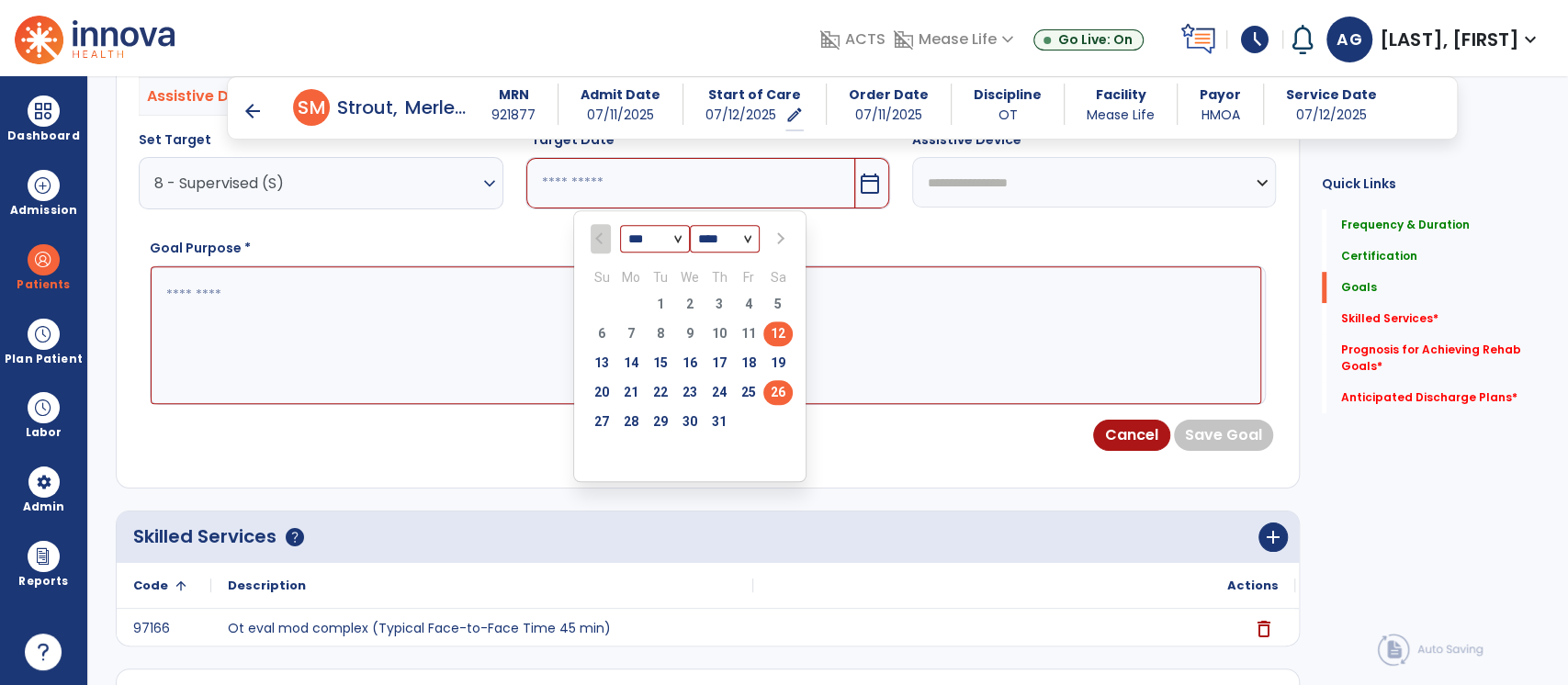click on "26" at bounding box center (778, 392) 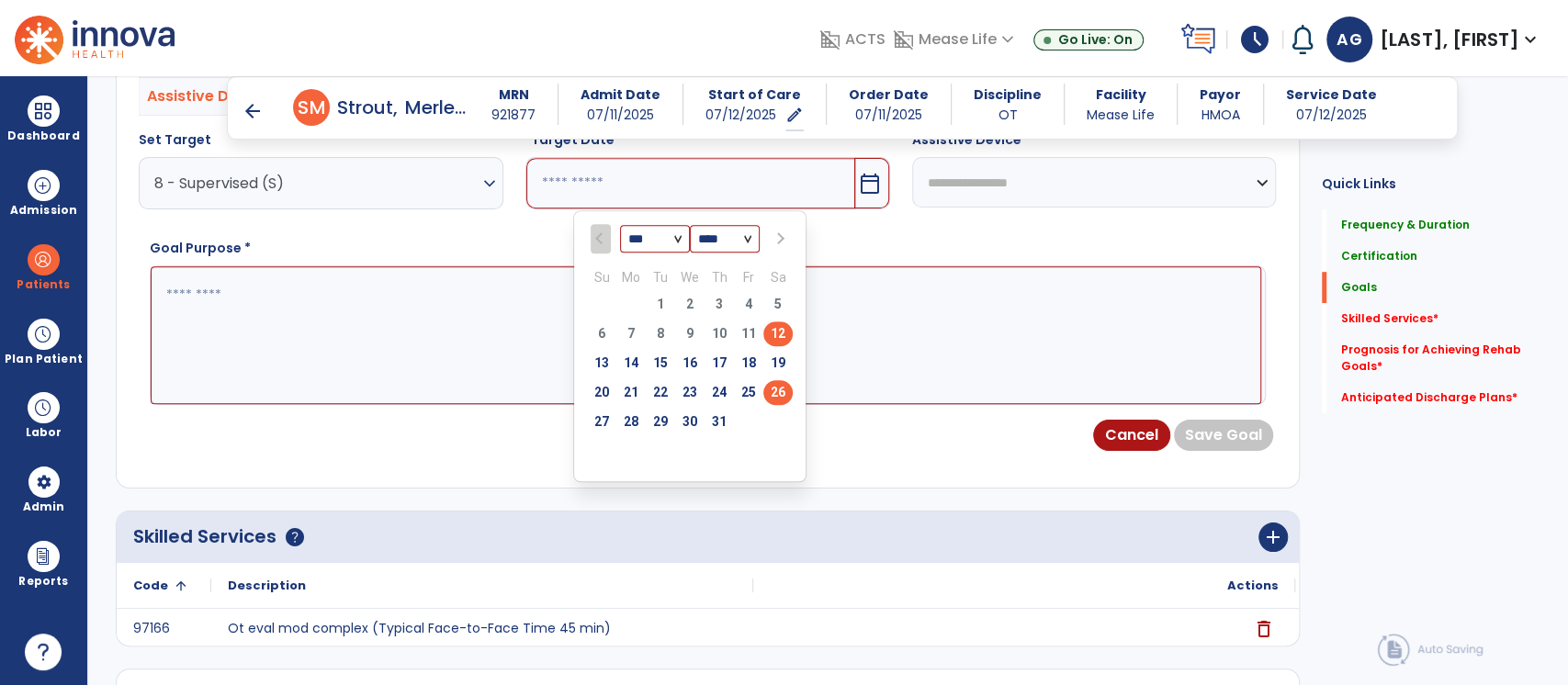 type on "*********" 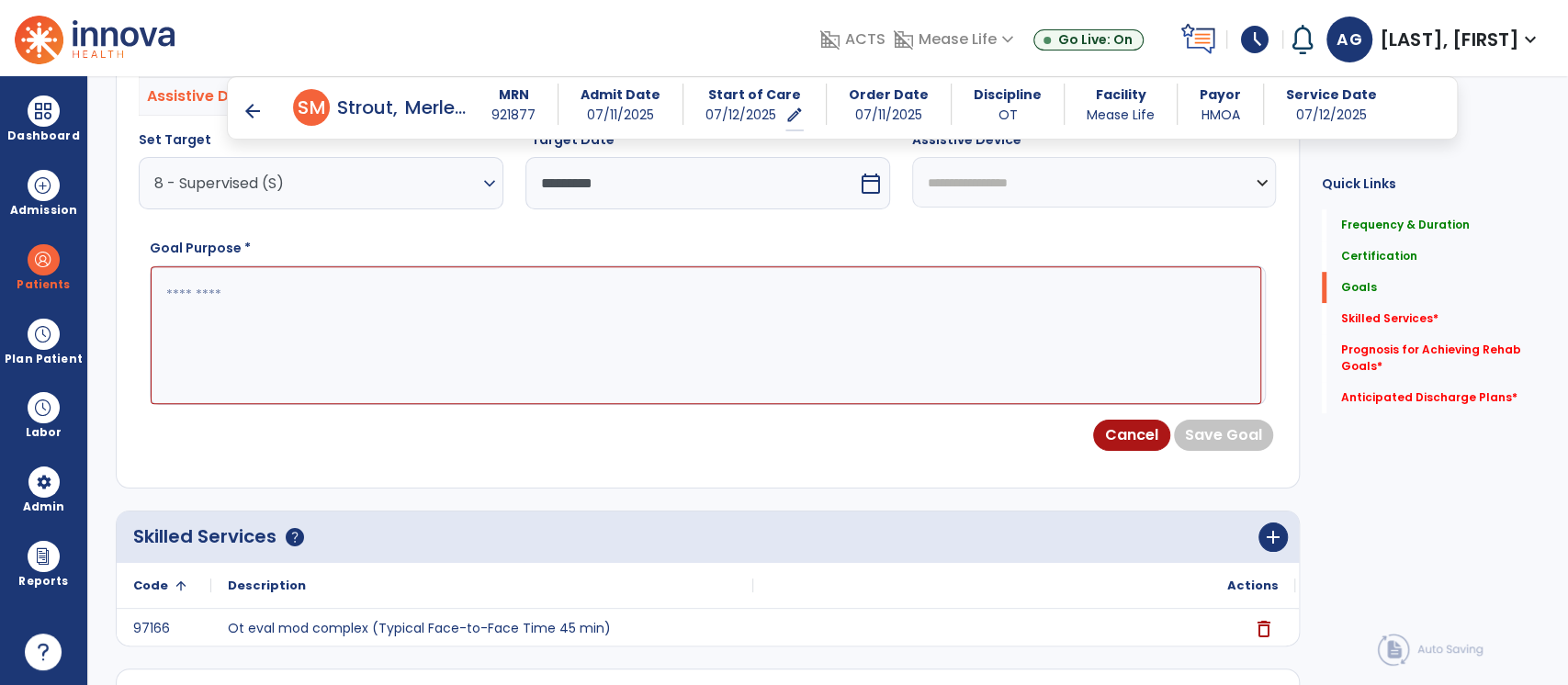 click at bounding box center [705, 335] 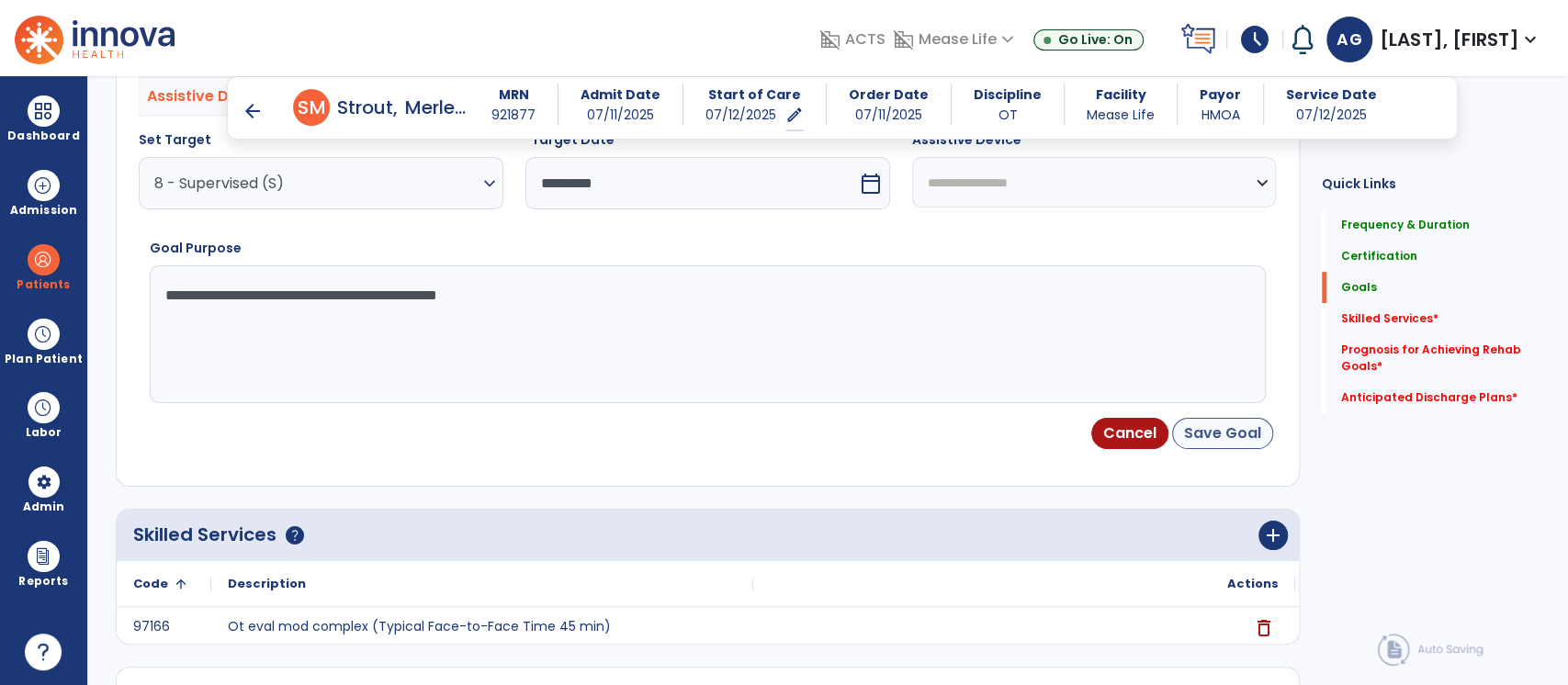 type on "**********" 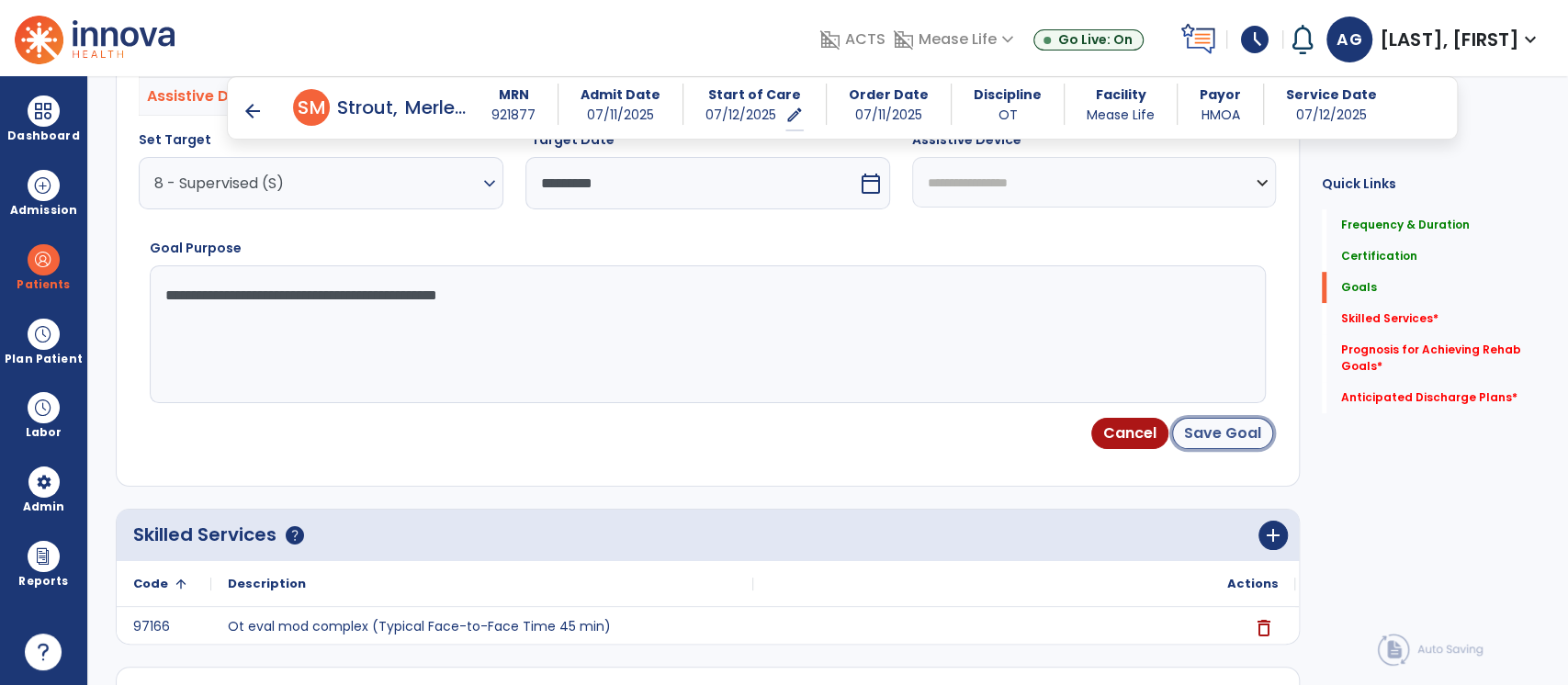 click on "Save Goal" at bounding box center [1223, 433] 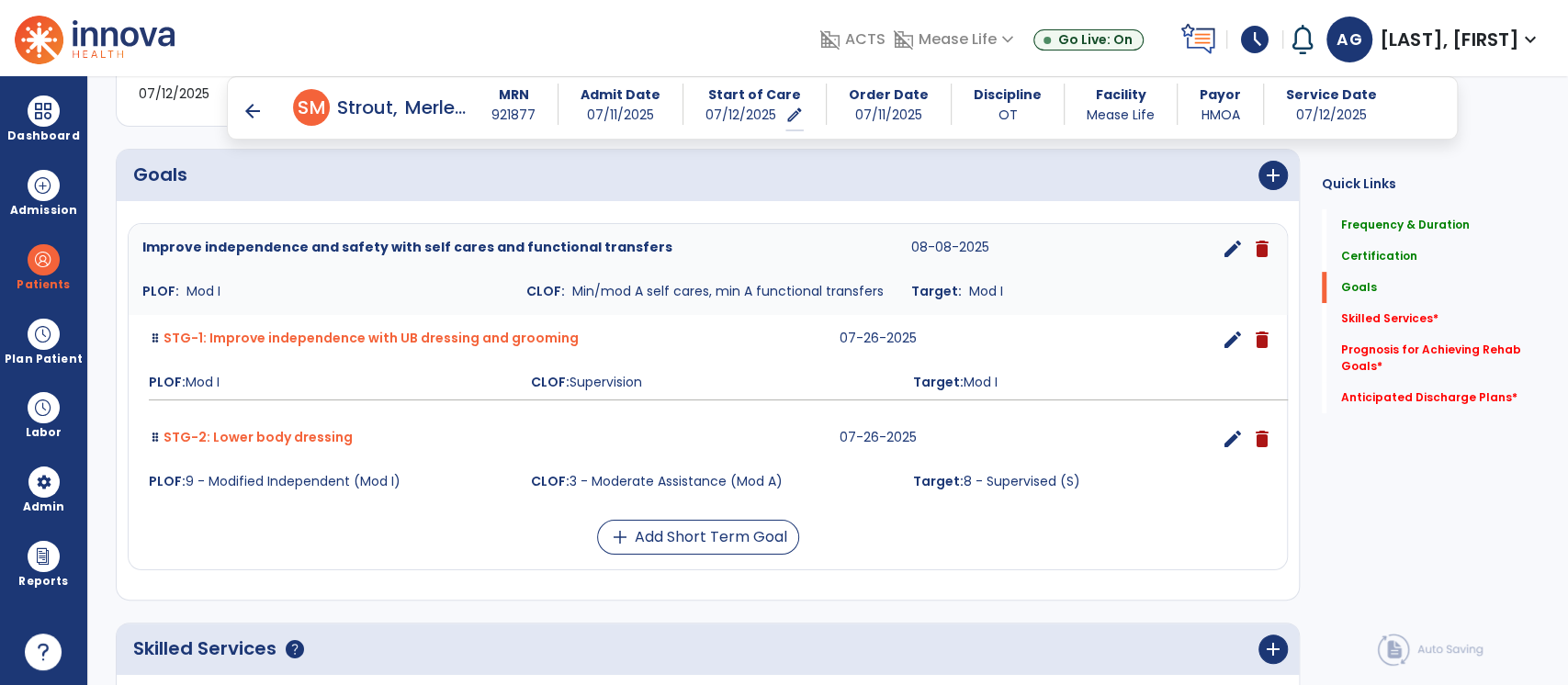 scroll, scrollTop: 427, scrollLeft: 0, axis: vertical 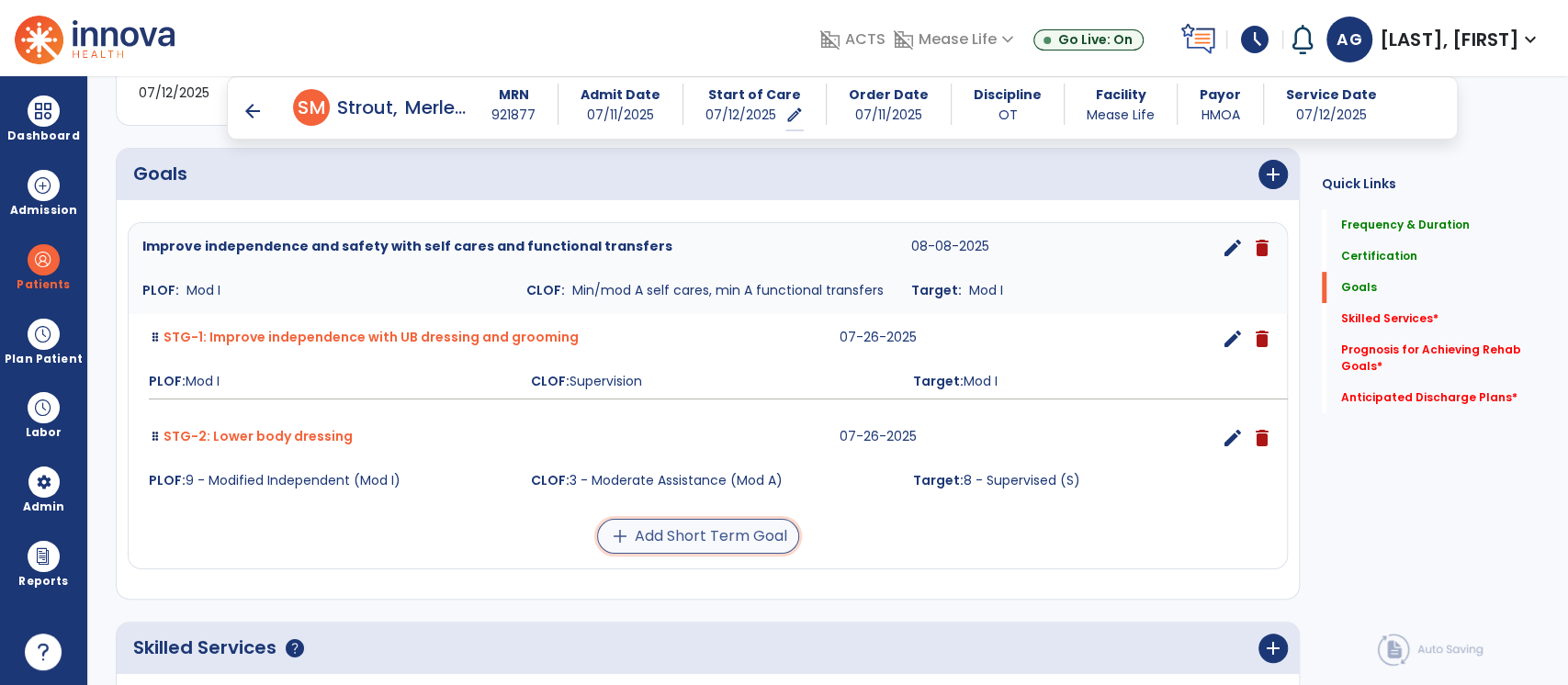 click on "add  Add Short Term Goal" at bounding box center [698, 536] 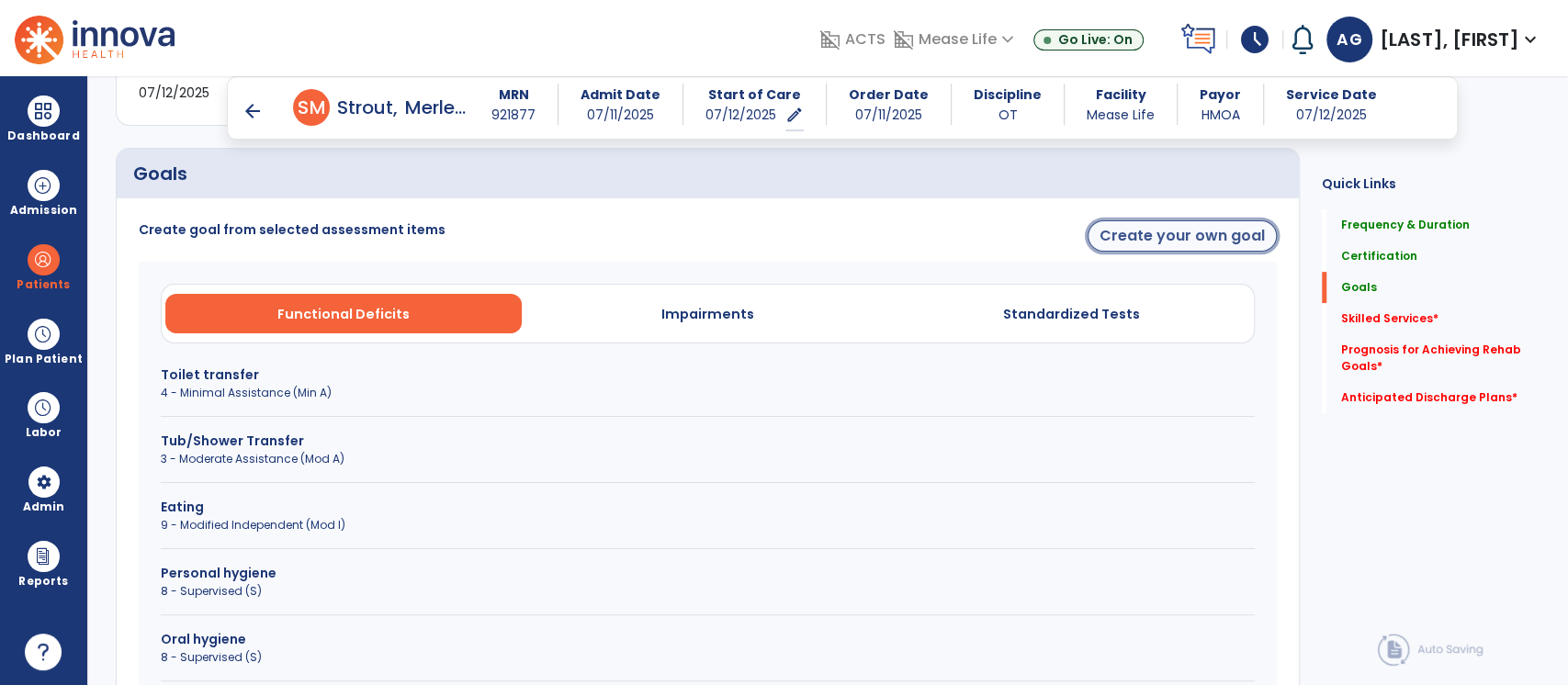 click on "Create your own goal" at bounding box center [1182, 236] 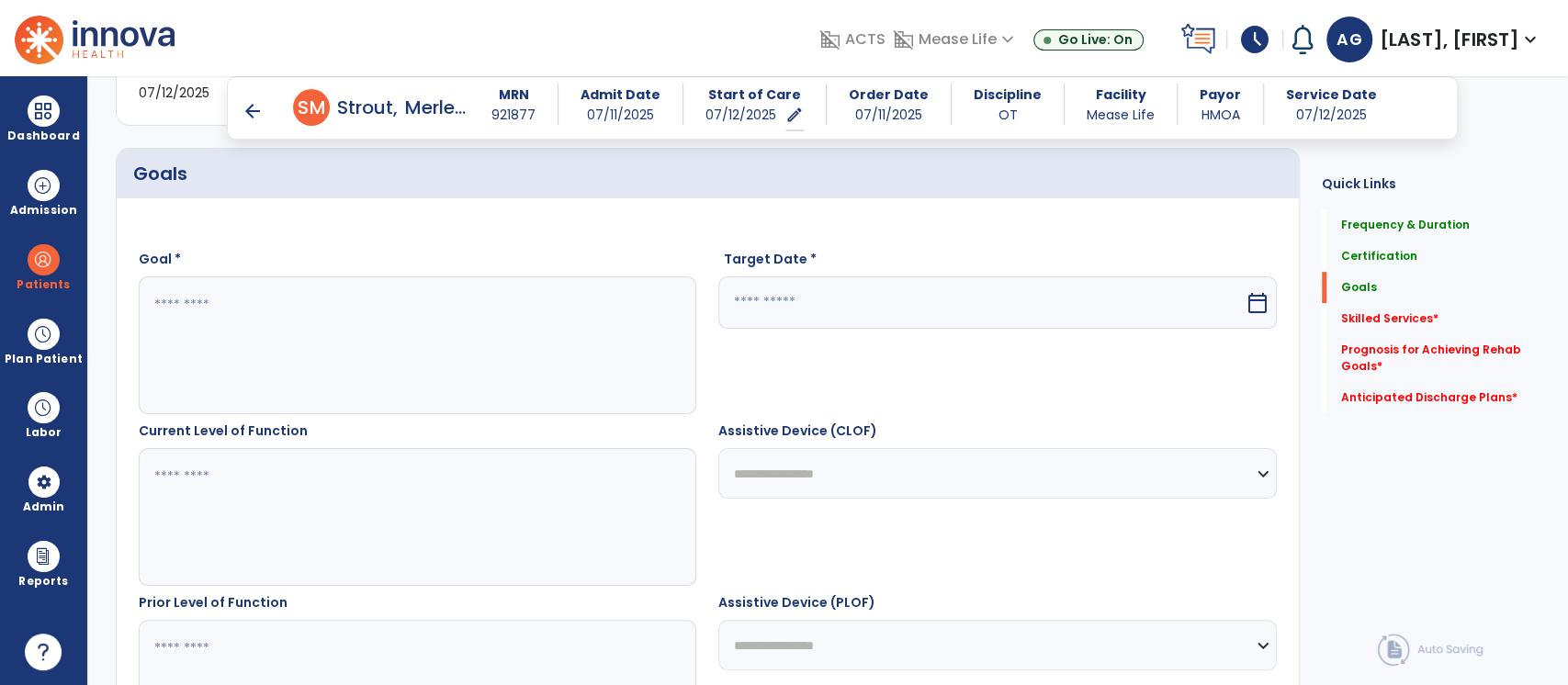 click at bounding box center [417, 345] 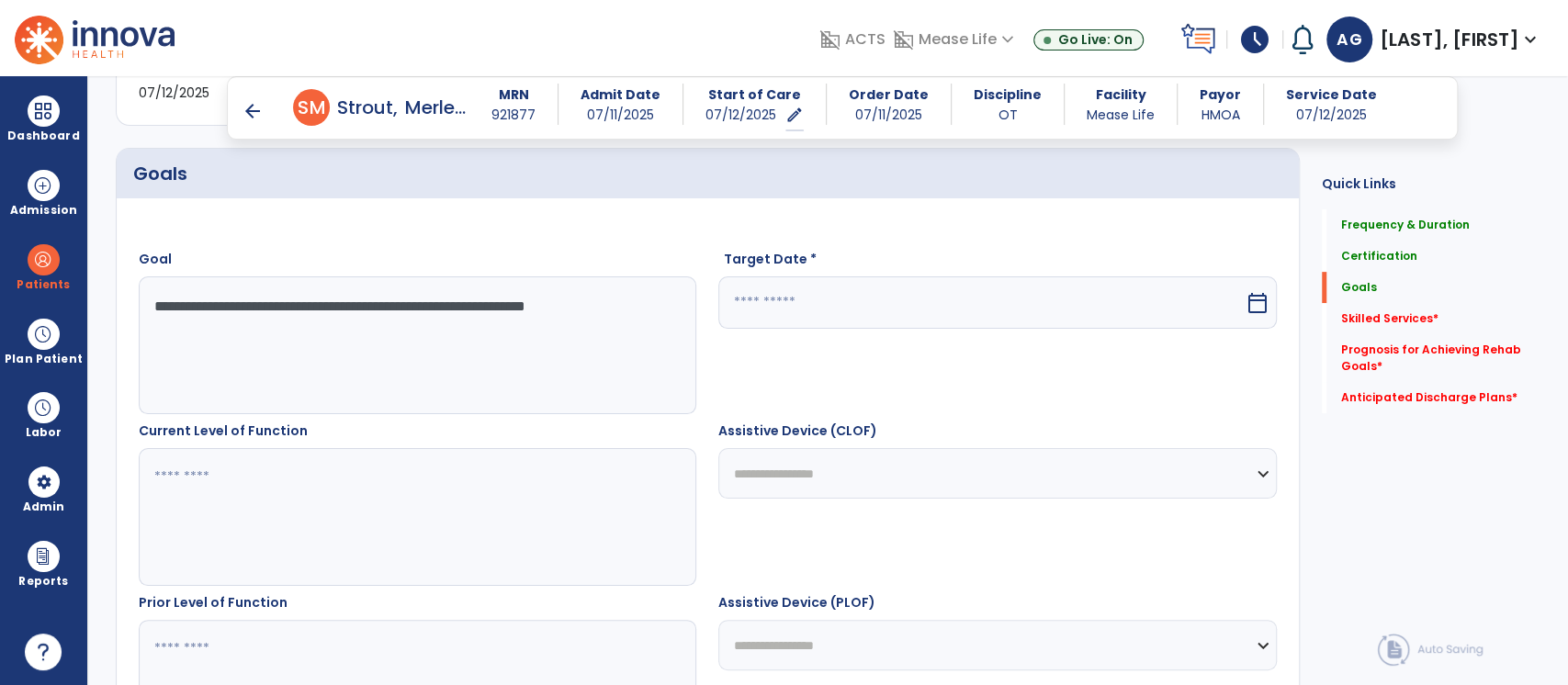 type on "**********" 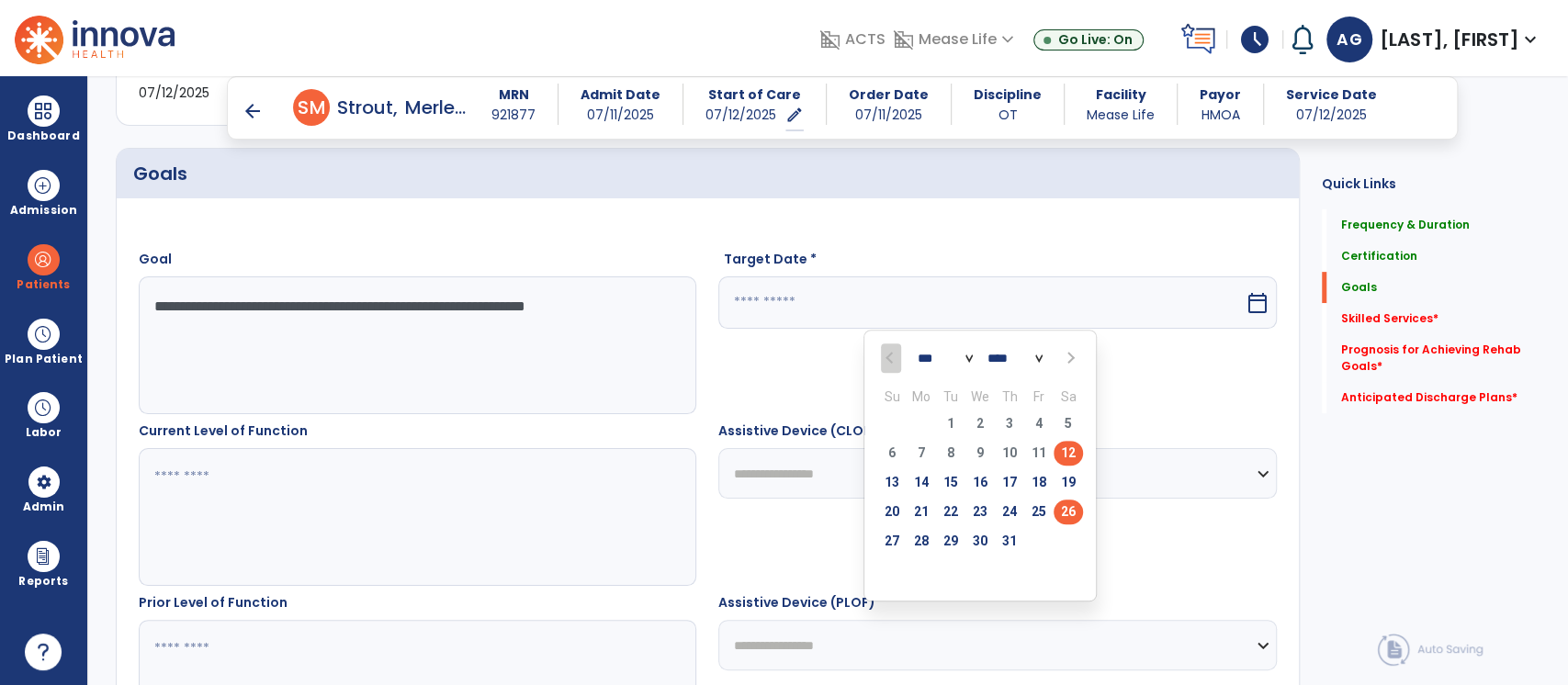 click on "26" at bounding box center [1068, 511] 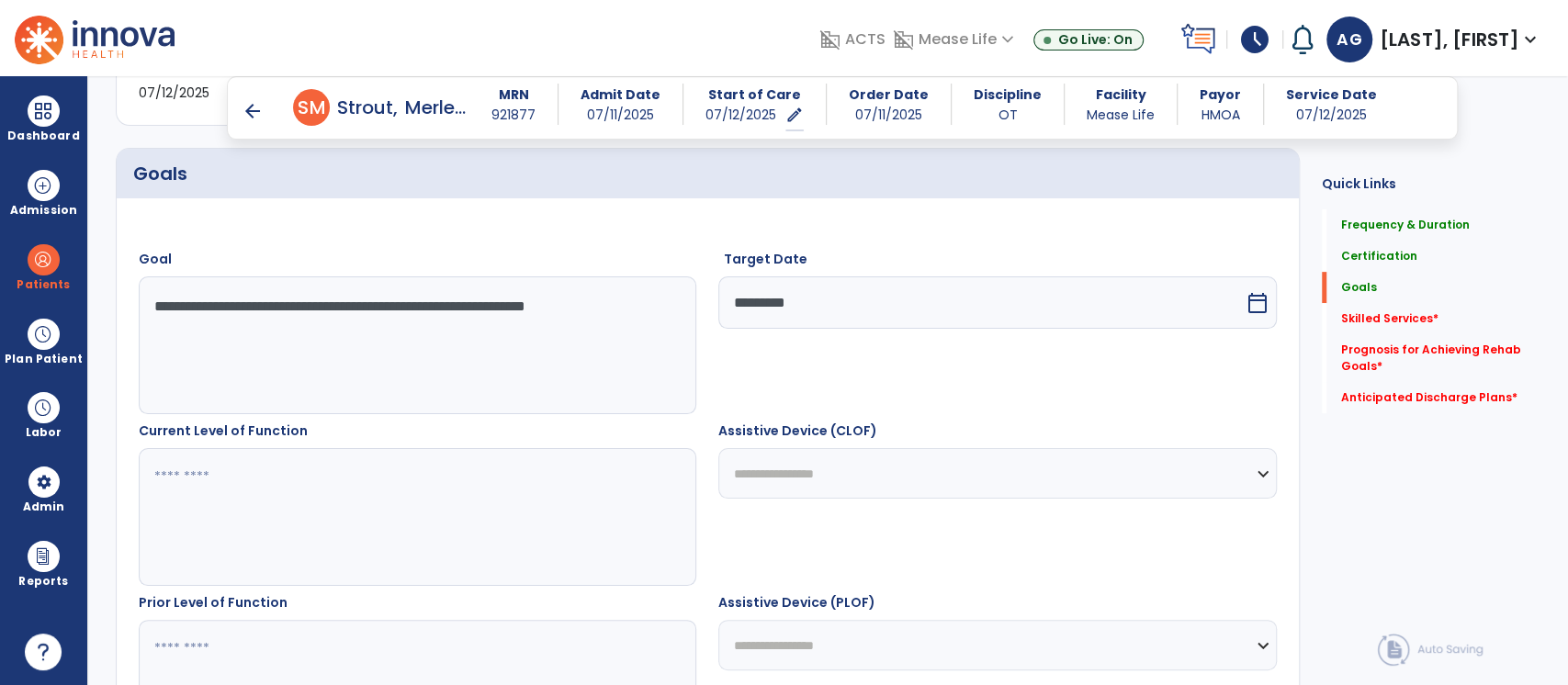 click at bounding box center [417, 517] 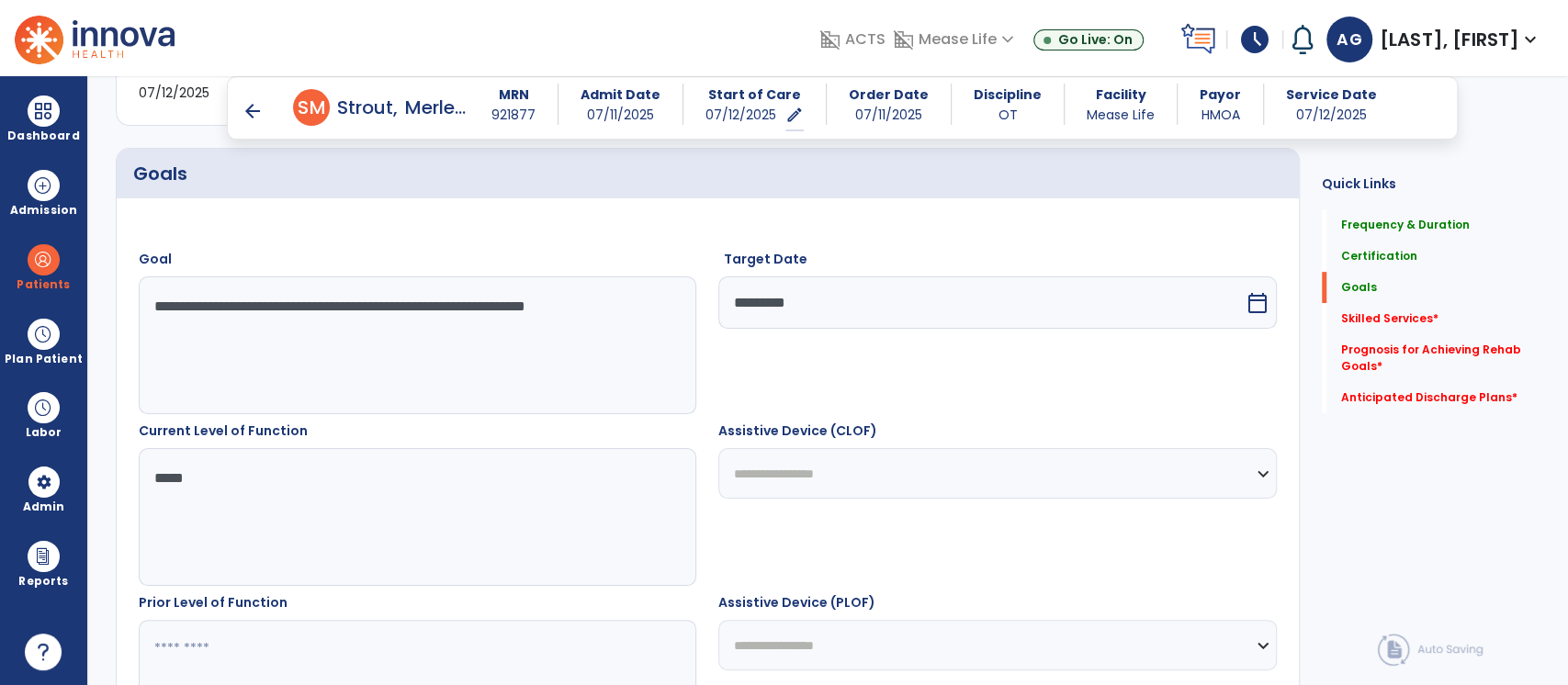 type on "*****" 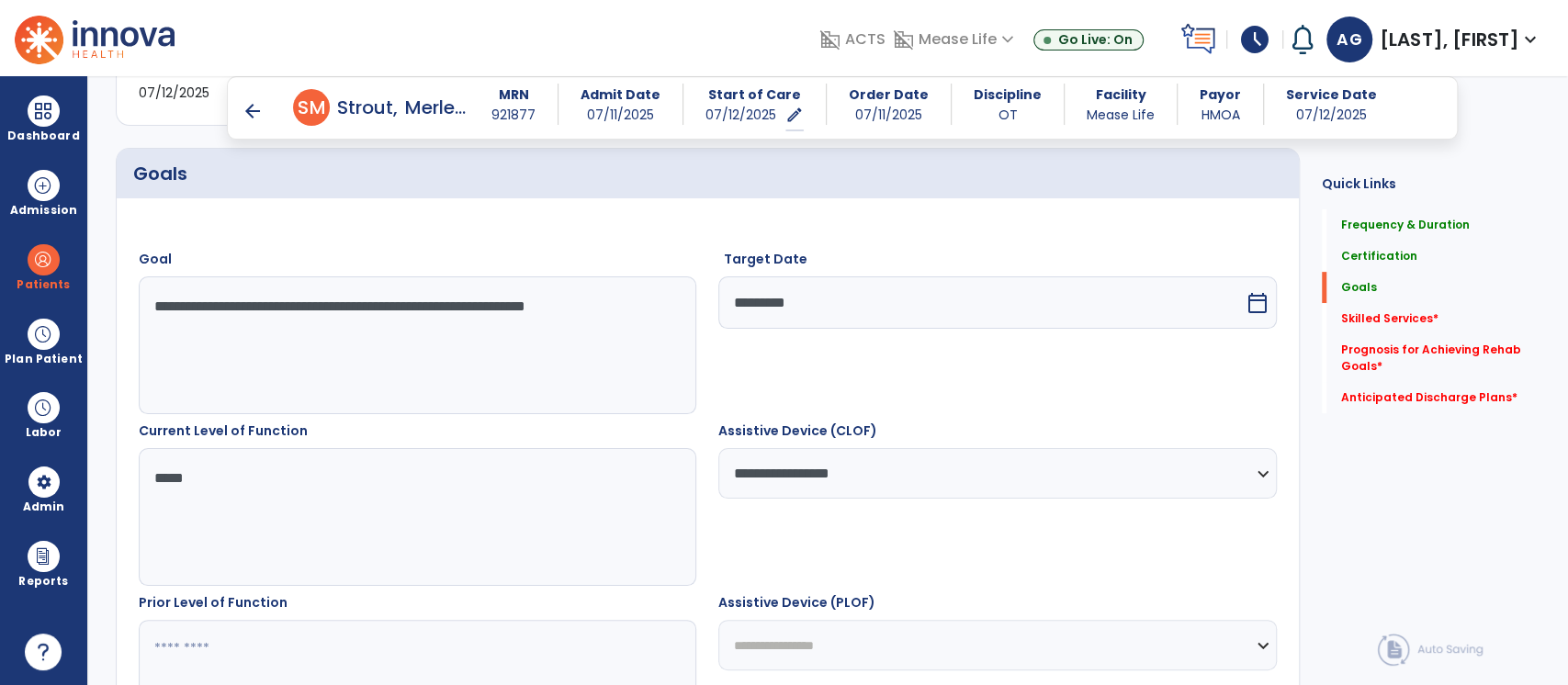 scroll, scrollTop: 633, scrollLeft: 0, axis: vertical 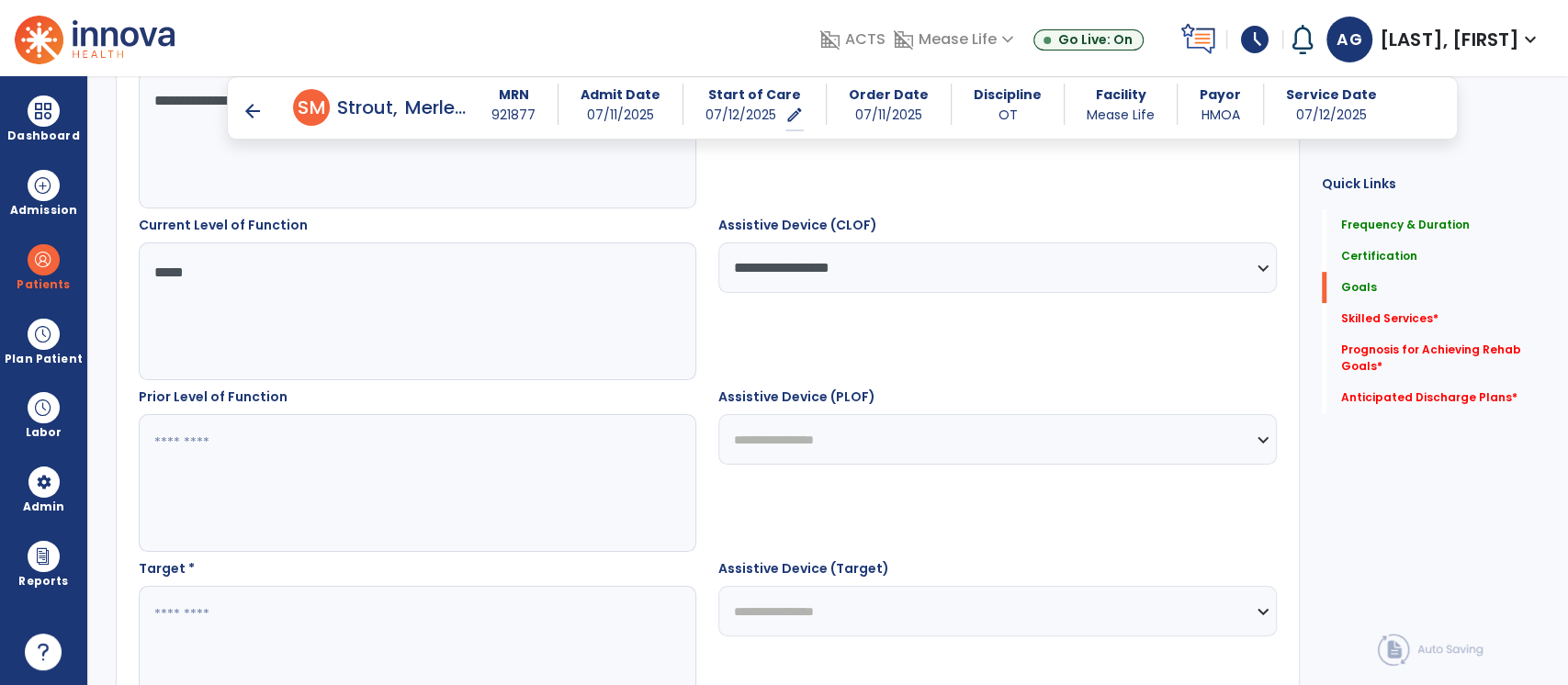 click at bounding box center [417, 483] 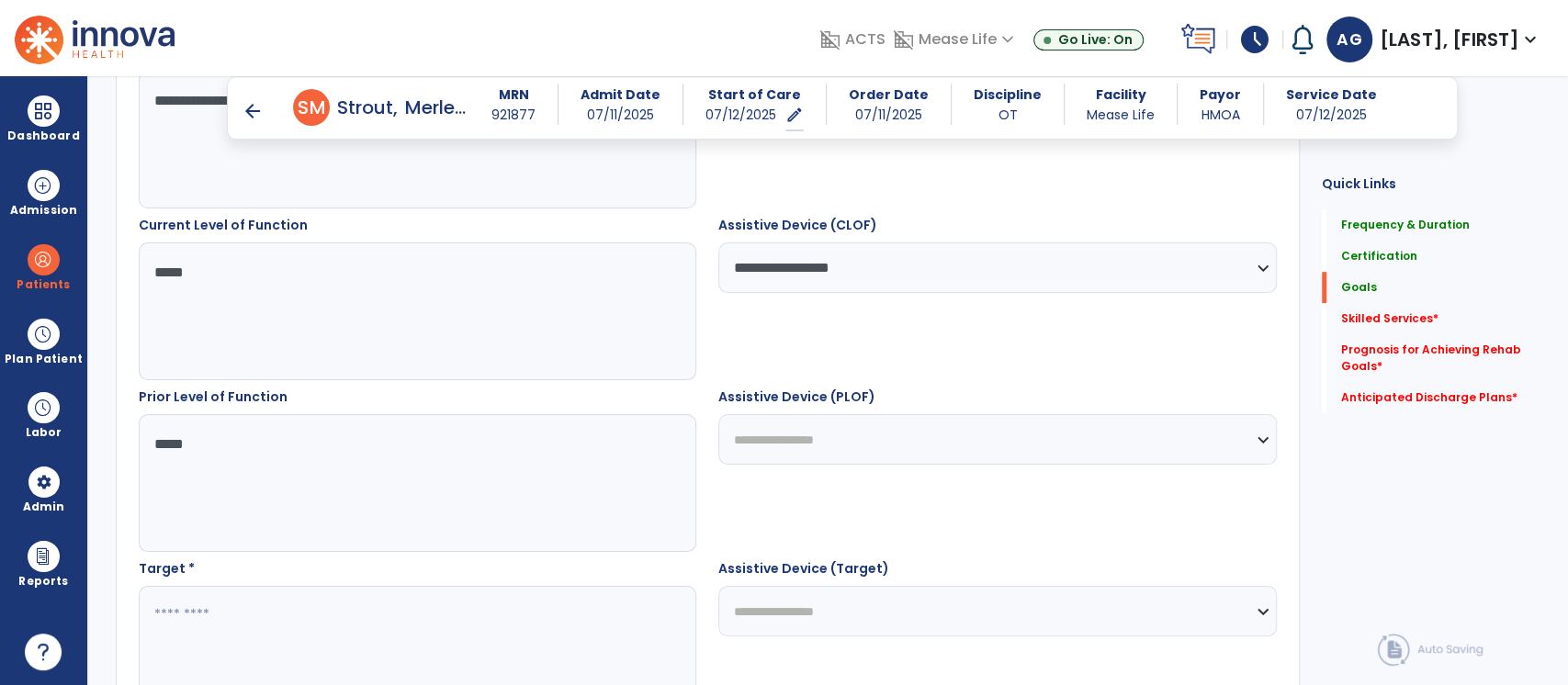 type 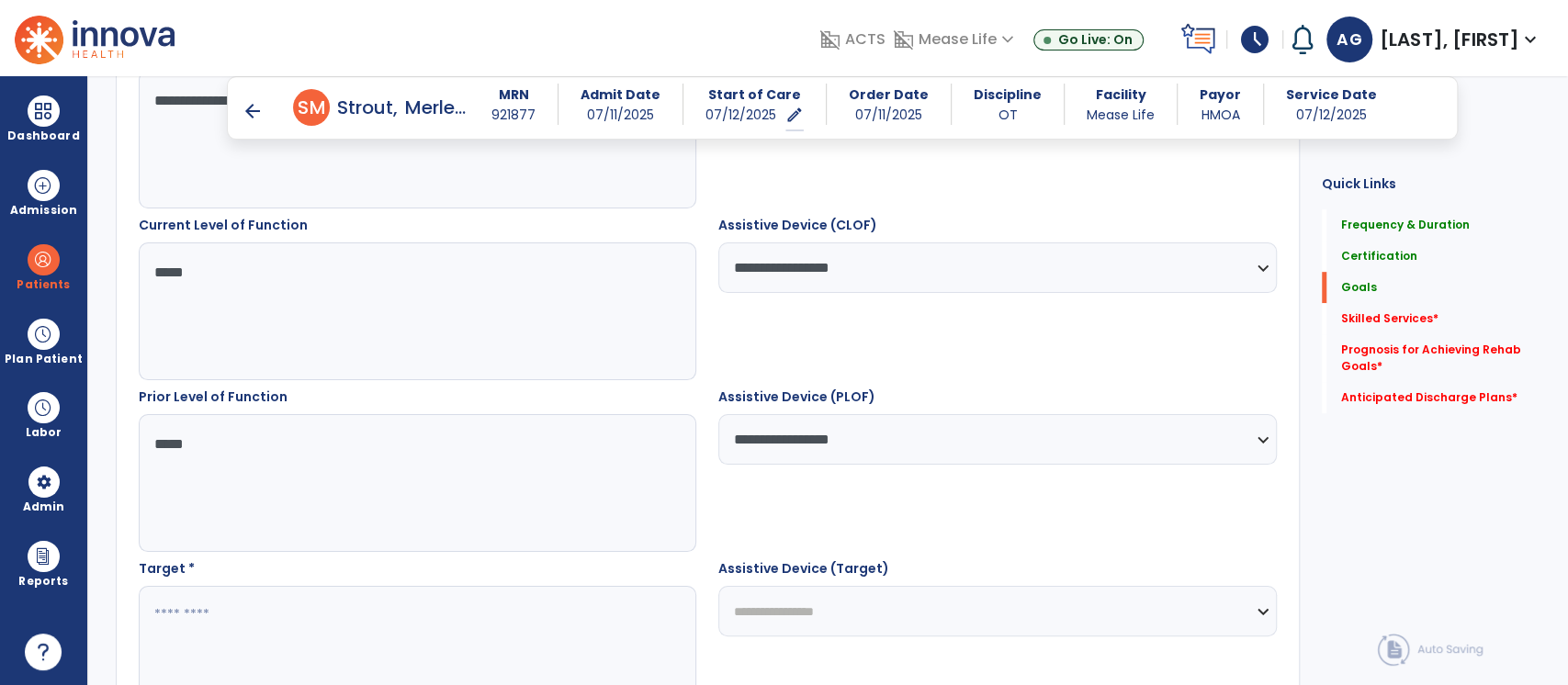 scroll, scrollTop: 827, scrollLeft: 0, axis: vertical 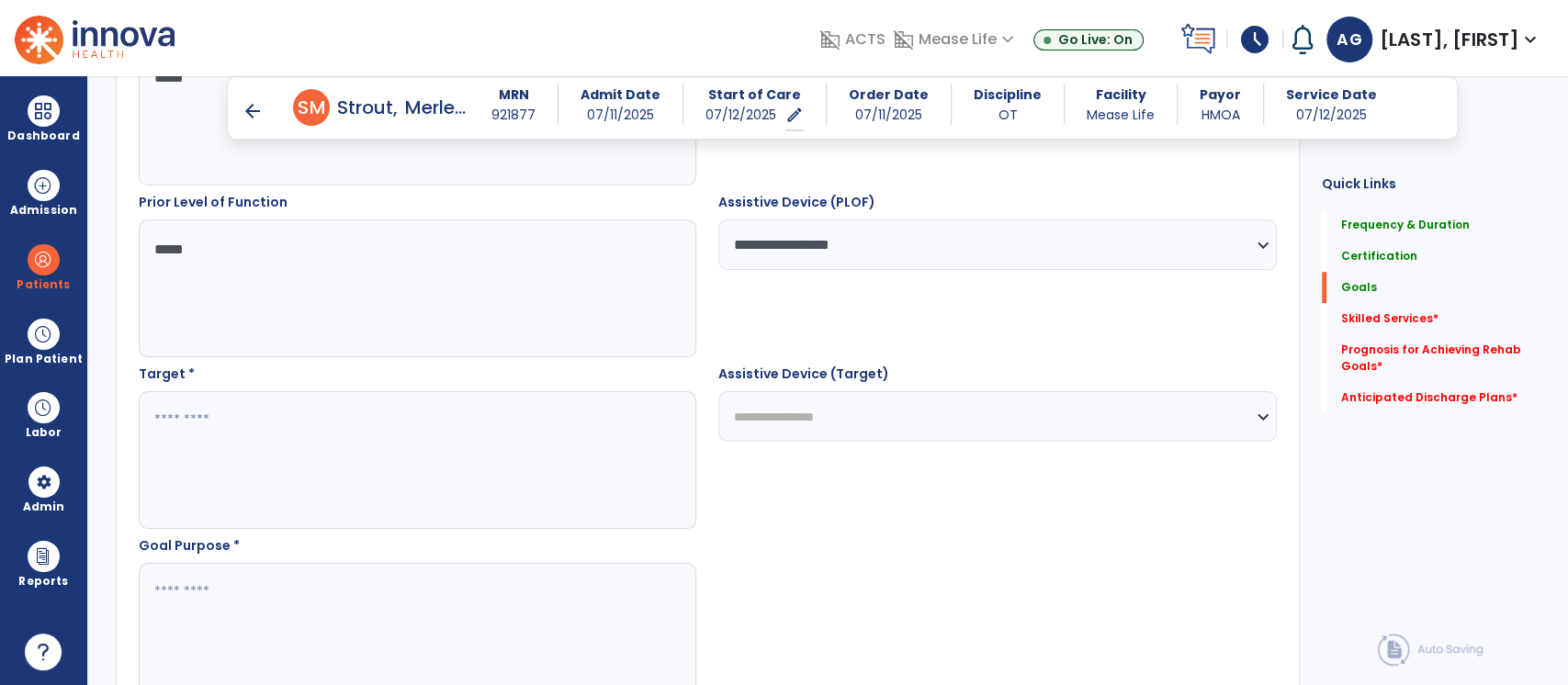 click at bounding box center (417, 460) 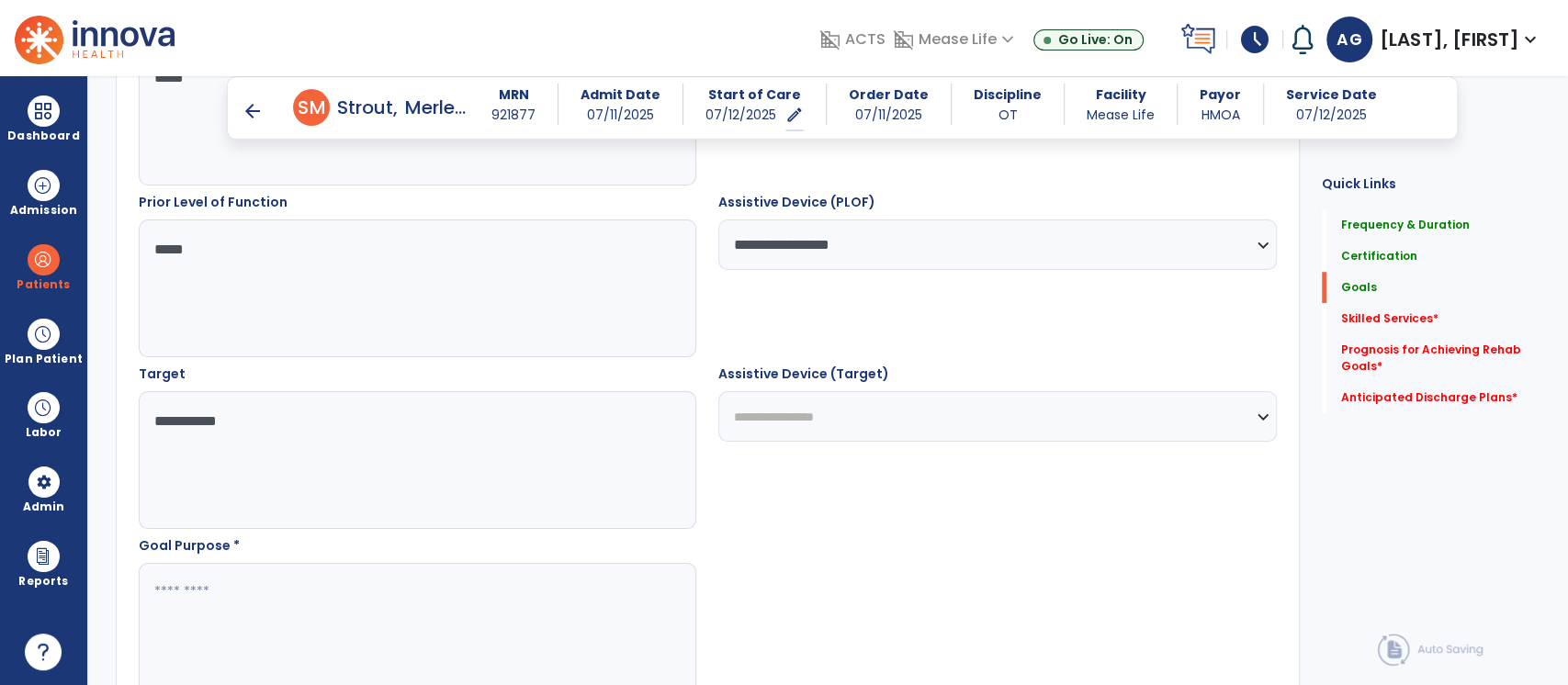 click on "**********" at bounding box center [997, 416] 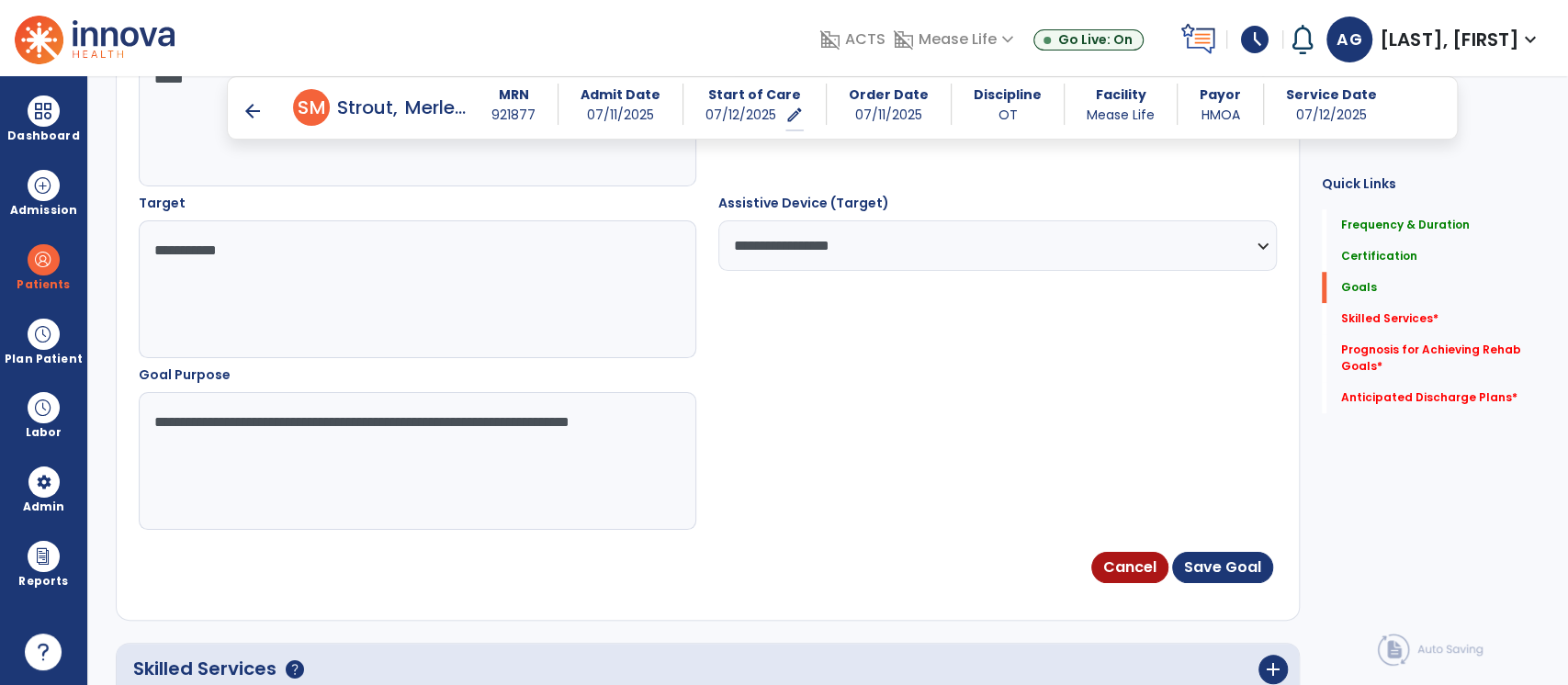 scroll, scrollTop: 1140, scrollLeft: 0, axis: vertical 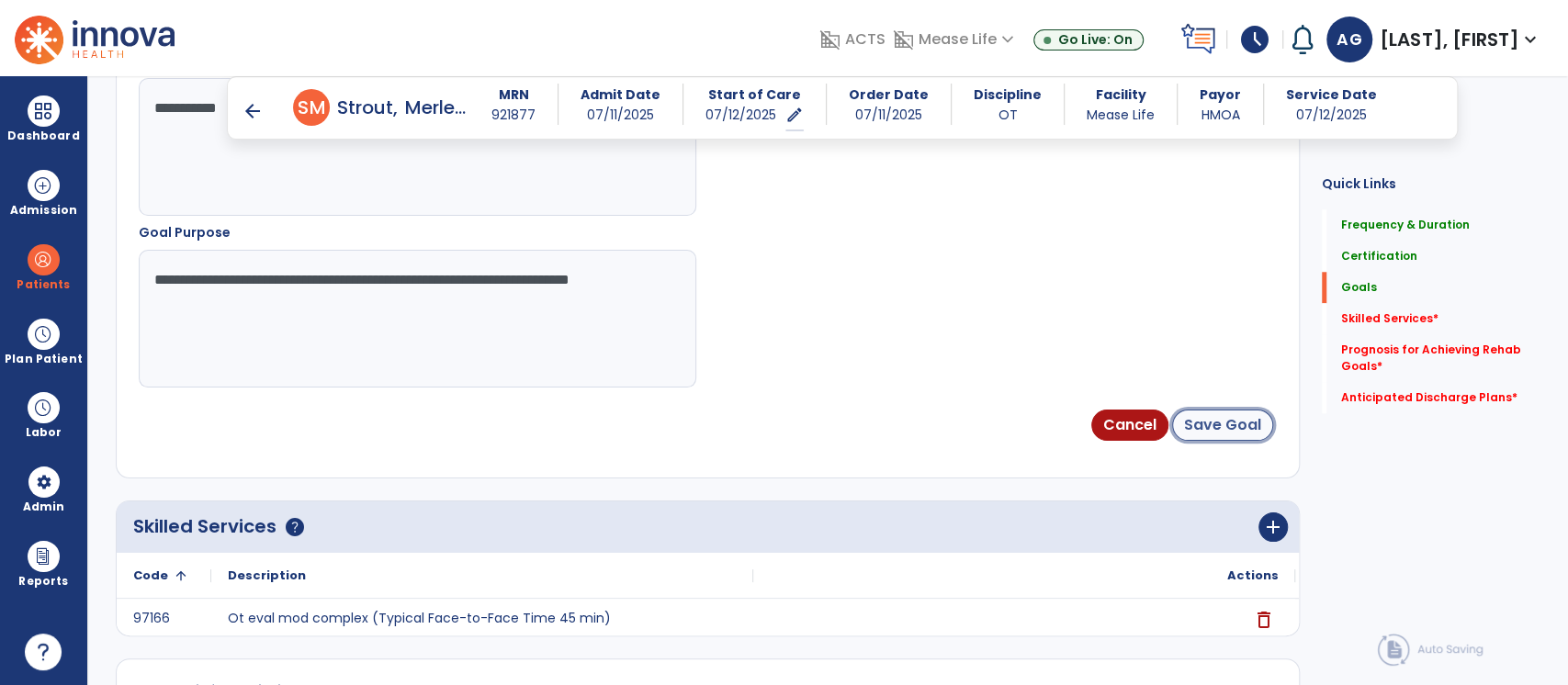 click on "Save Goal" at bounding box center (1223, 425) 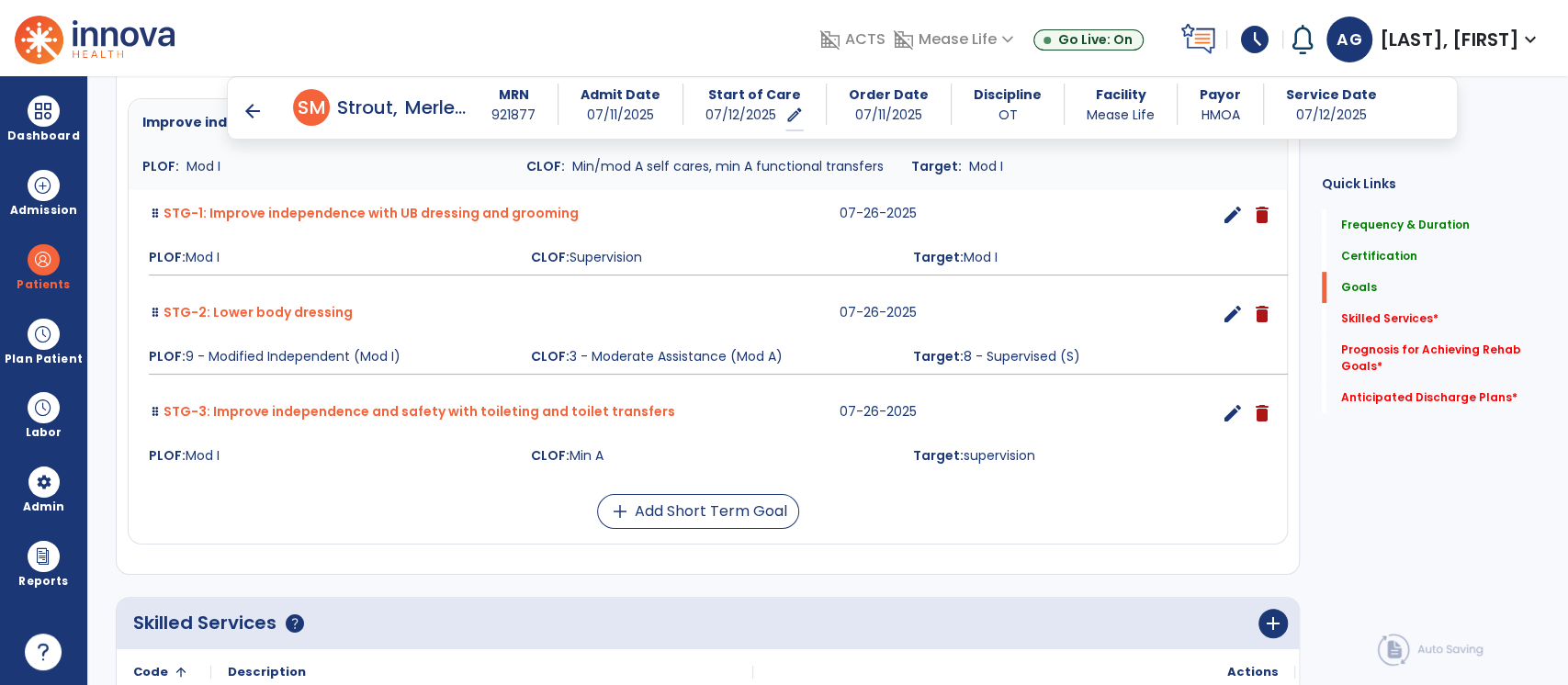 scroll, scrollTop: 552, scrollLeft: 0, axis: vertical 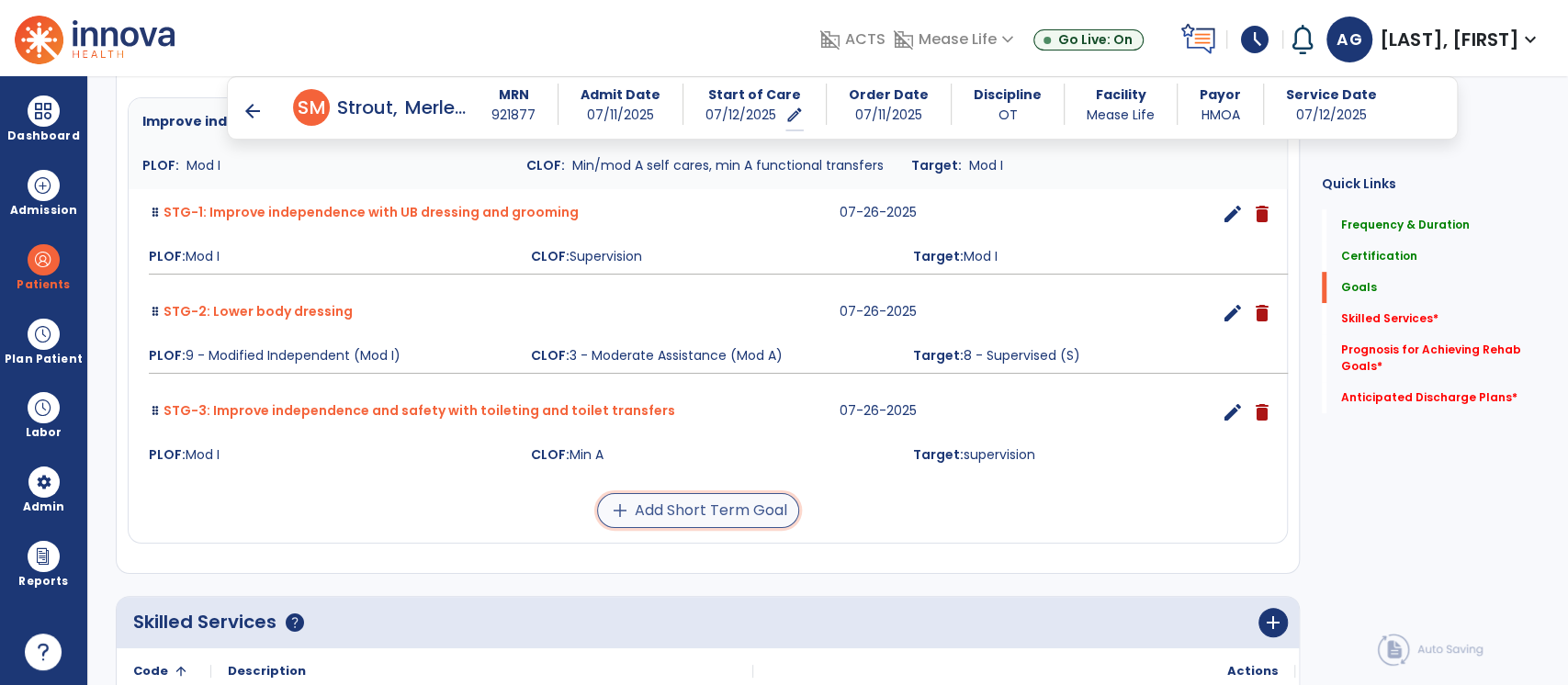 click on "add  Add Short Term Goal" at bounding box center [698, 511] 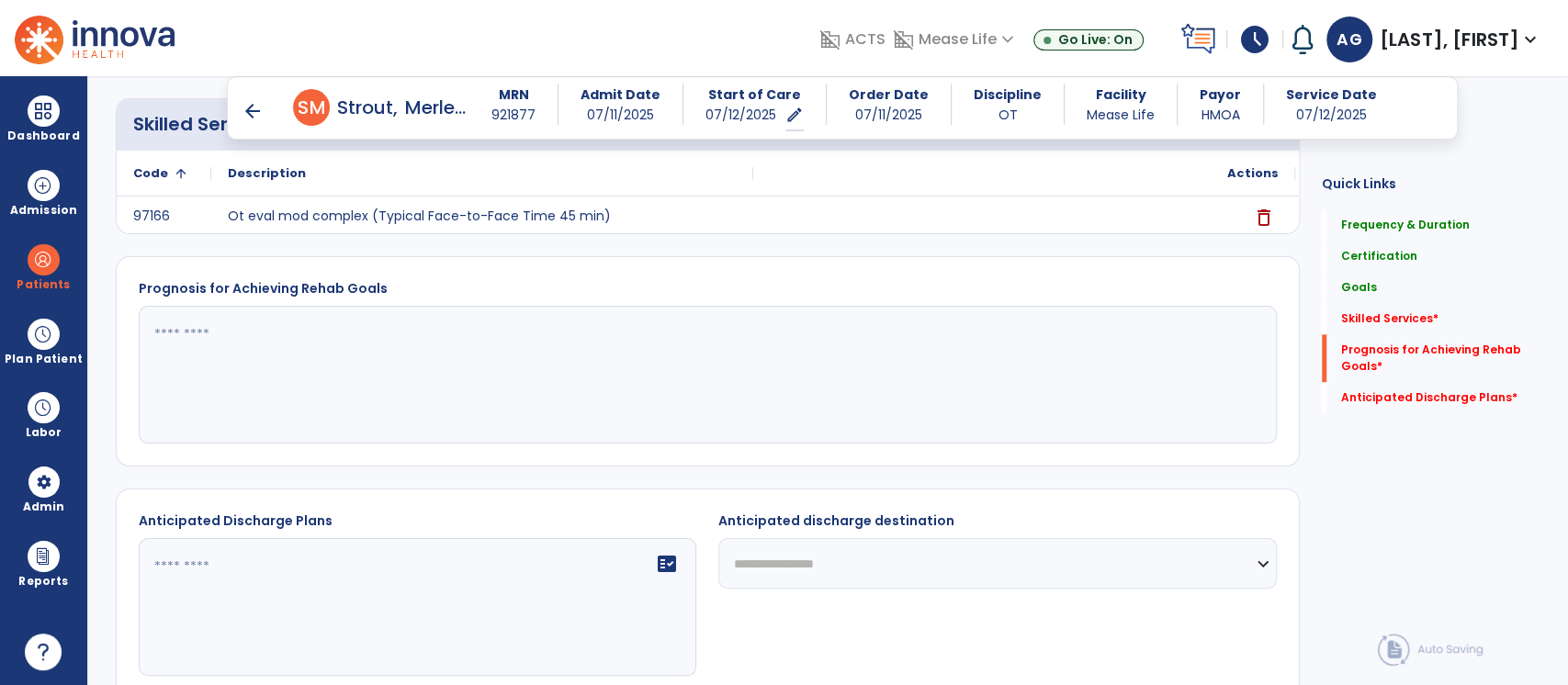 scroll, scrollTop: 1379, scrollLeft: 0, axis: vertical 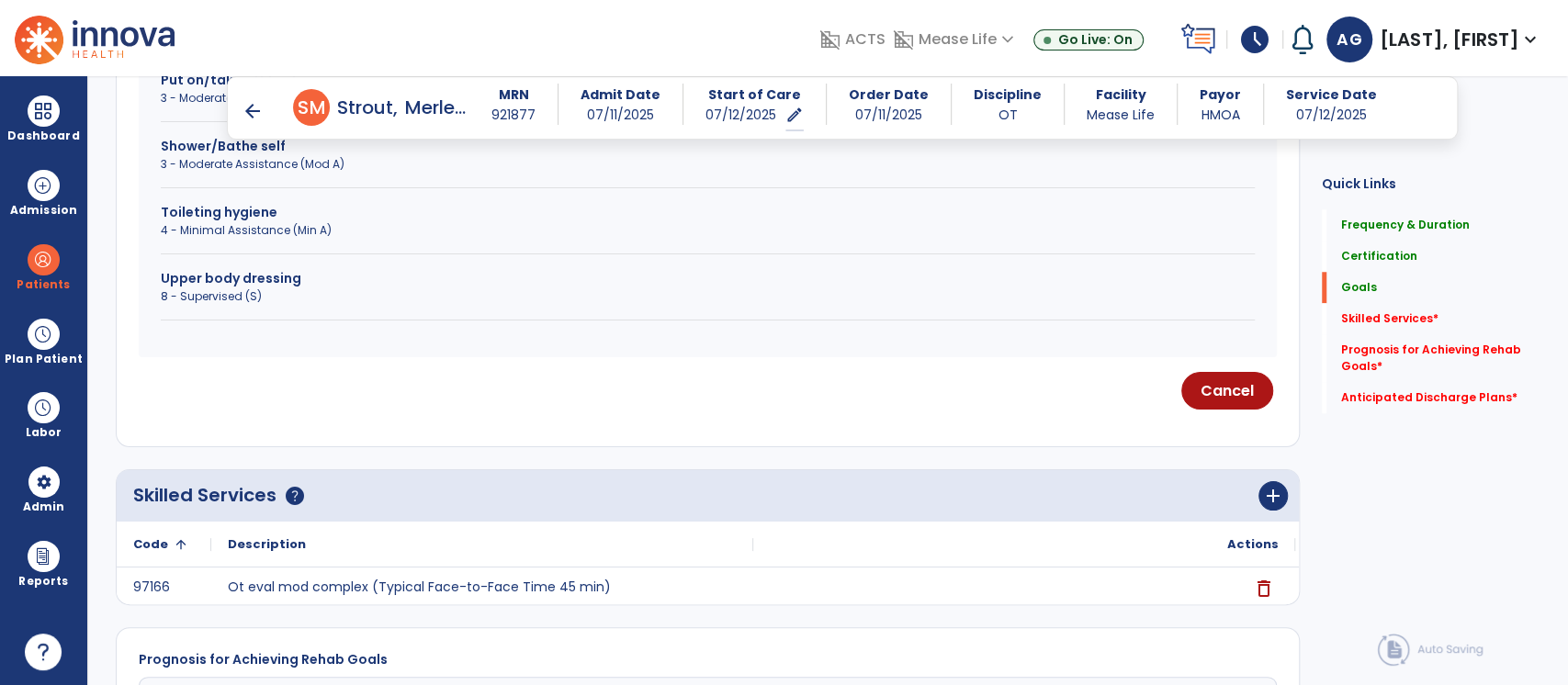 click on "Functional Deficits   Impairments   Standardized Tests  Toilet transfer 4 - Minimal Assistance (Min A) Tub/Shower Transfer 3 - Moderate Assistance (Mod A) Eating 9 - Modified Independent (Mod I) Personal hygiene 8 - Supervised (S) Oral hygiene 8 - Supervised (S) Put on/take off footwear 3 - Moderate Assistance (Mod A) Shower/Bathe self 3 - Moderate Assistance (Mod A) Toileting hygiene 4 - Minimal Assistance (Min A) Upper body dressing 8 - Supervised (S)" at bounding box center [707, -4] 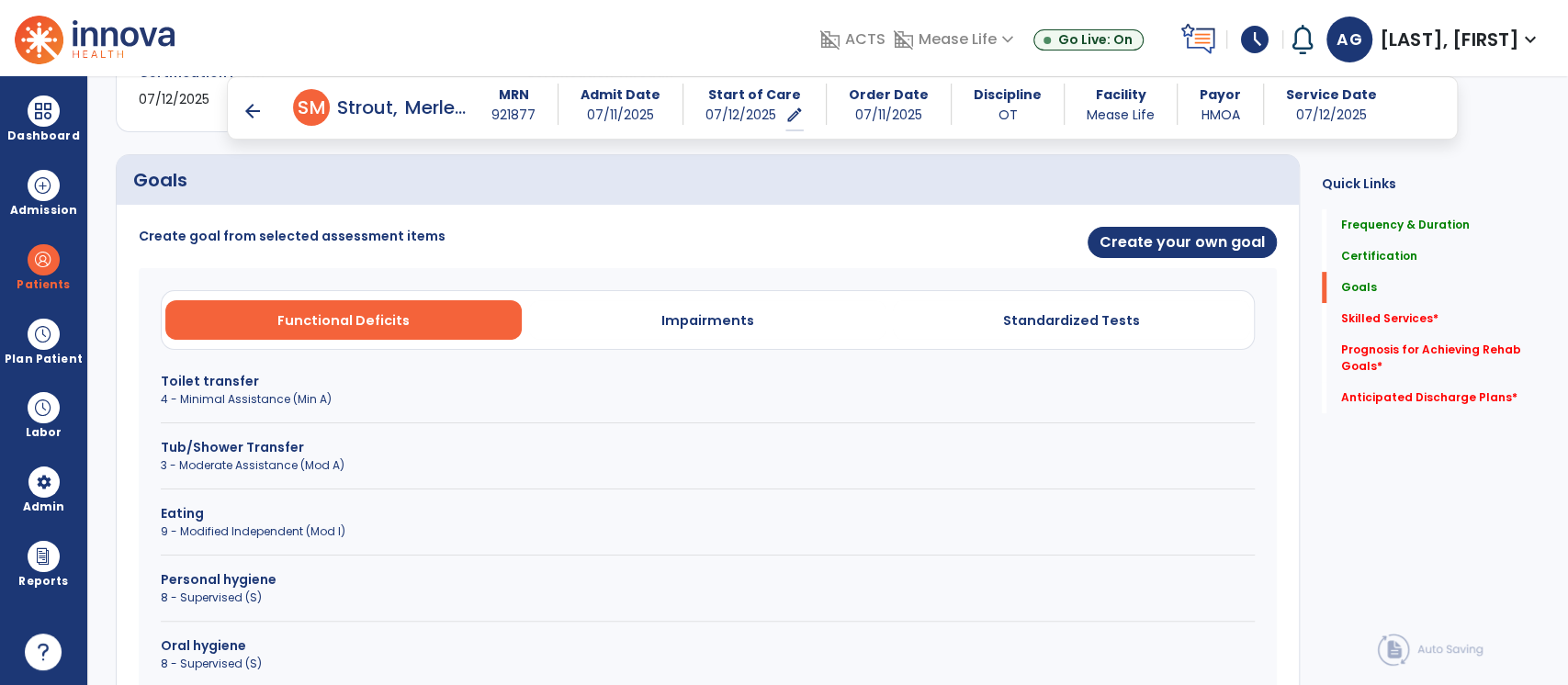 scroll, scrollTop: 419, scrollLeft: 0, axis: vertical 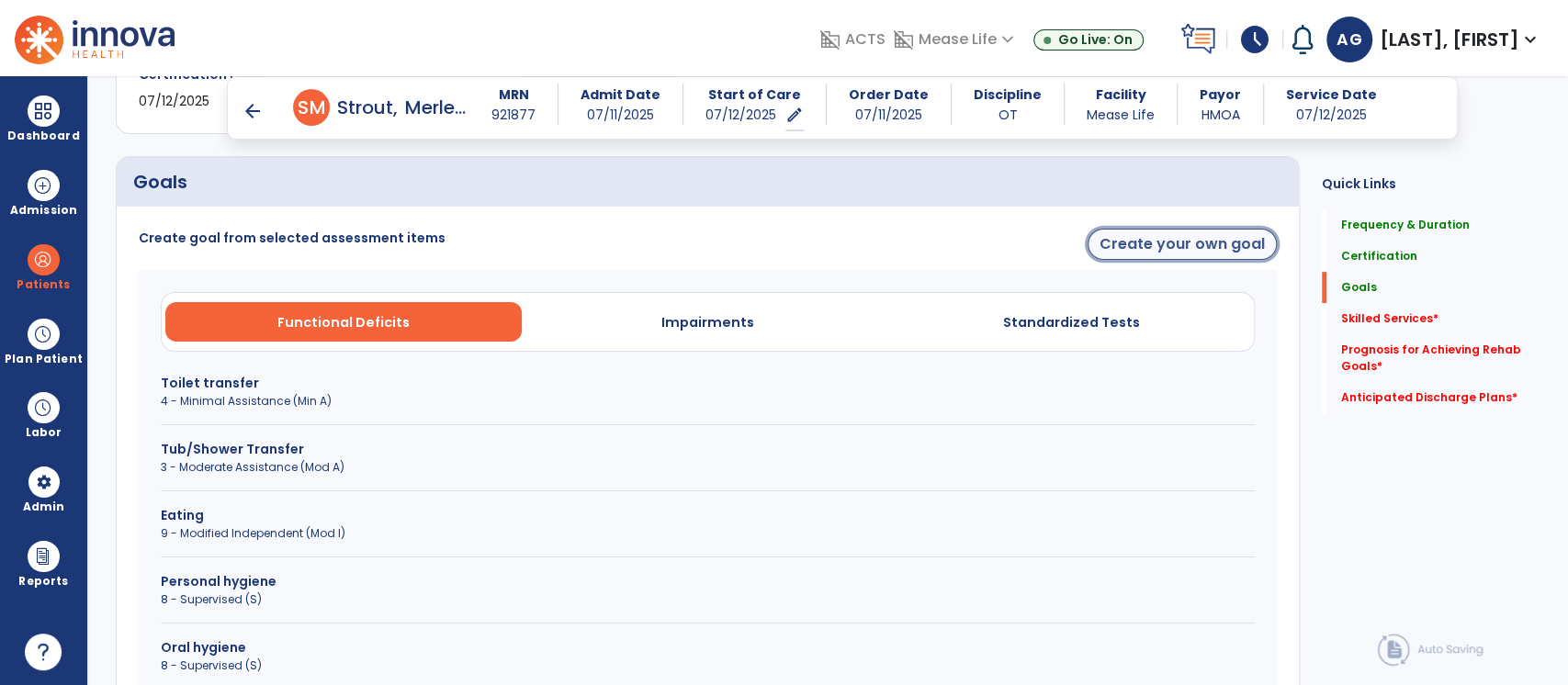 click on "Create your own goal" at bounding box center (1182, 244) 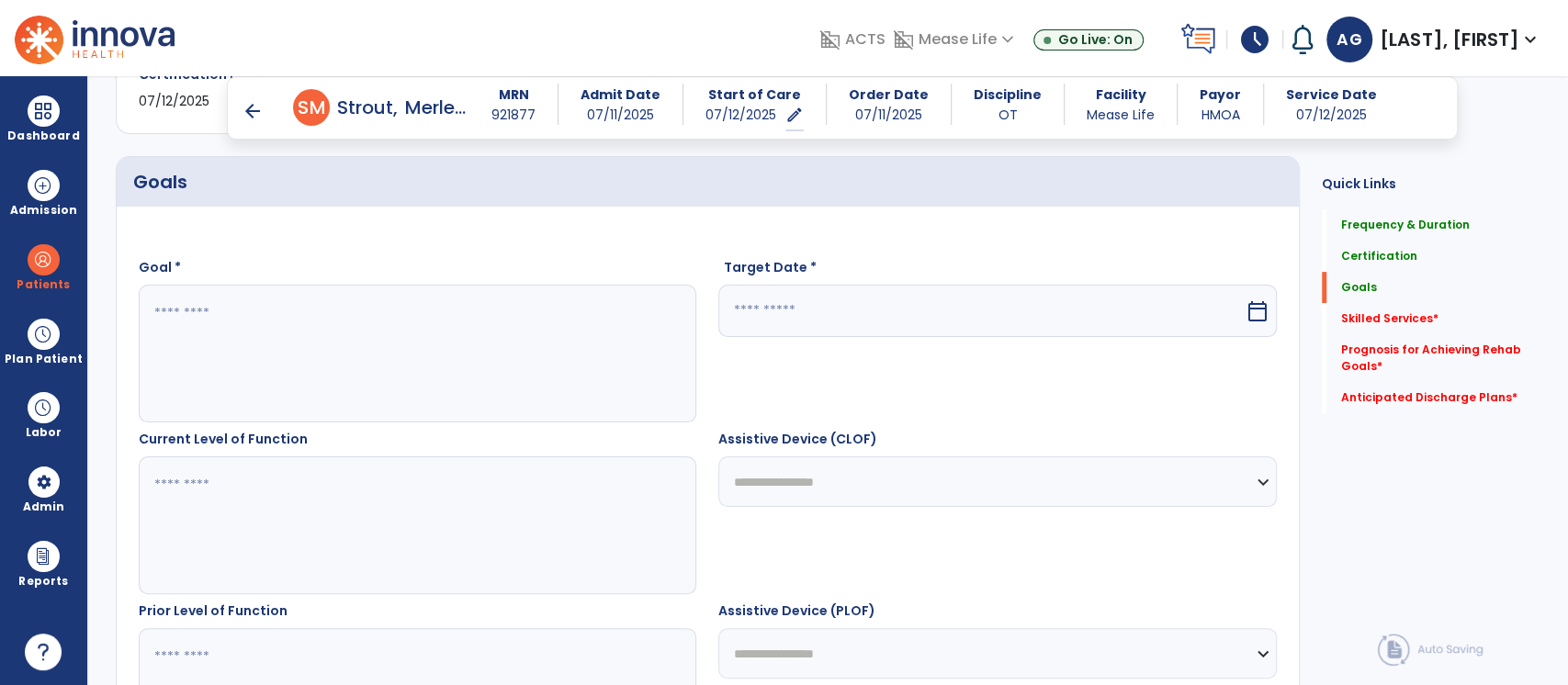 click at bounding box center (417, 354) 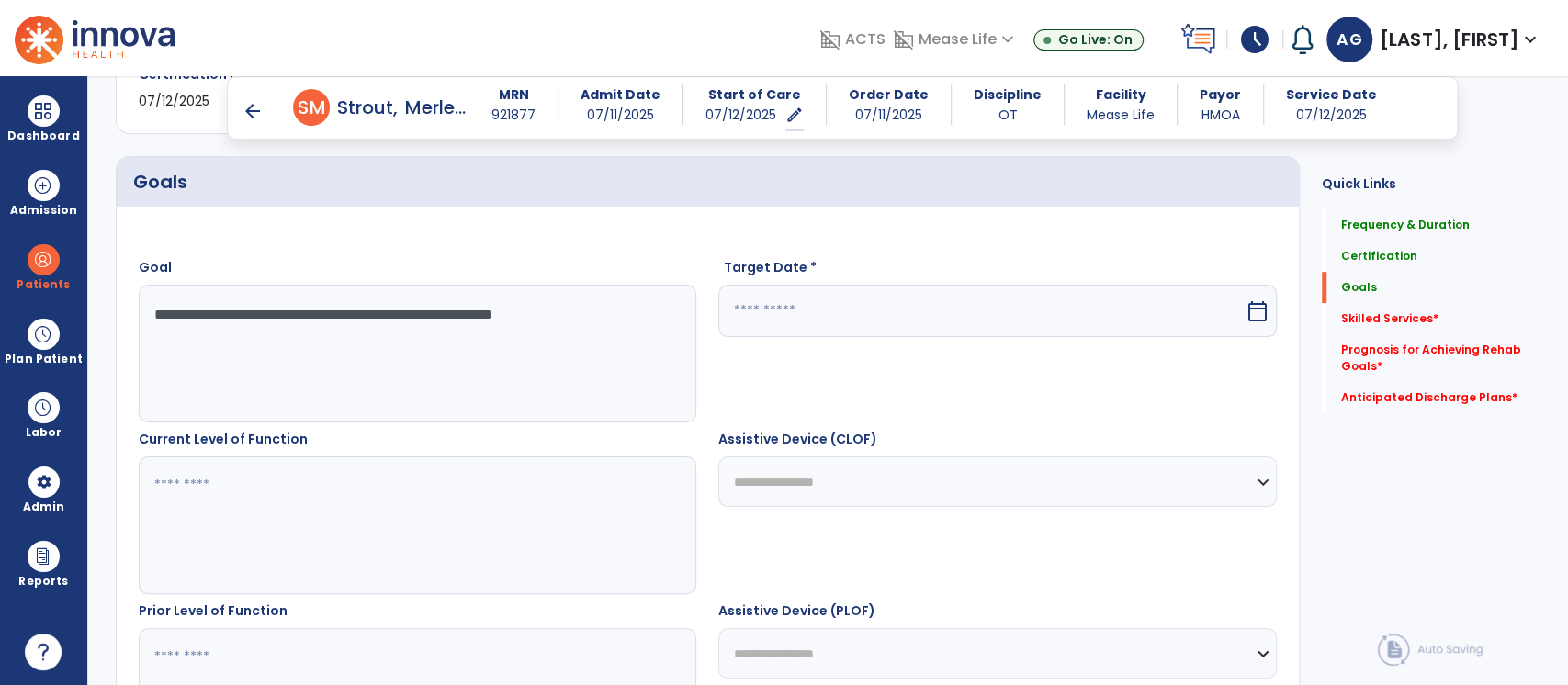 click at bounding box center [981, 310] 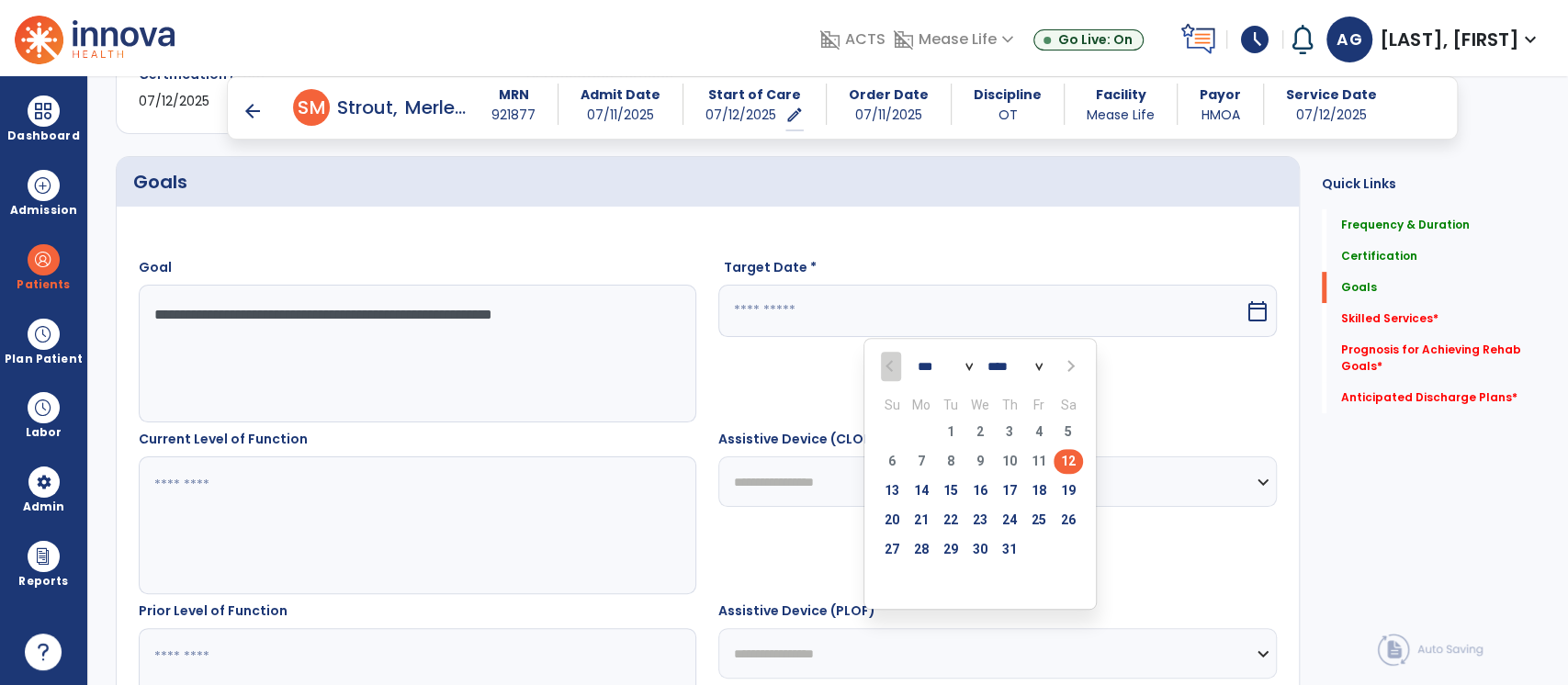 click on "26" at bounding box center (1068, 520) 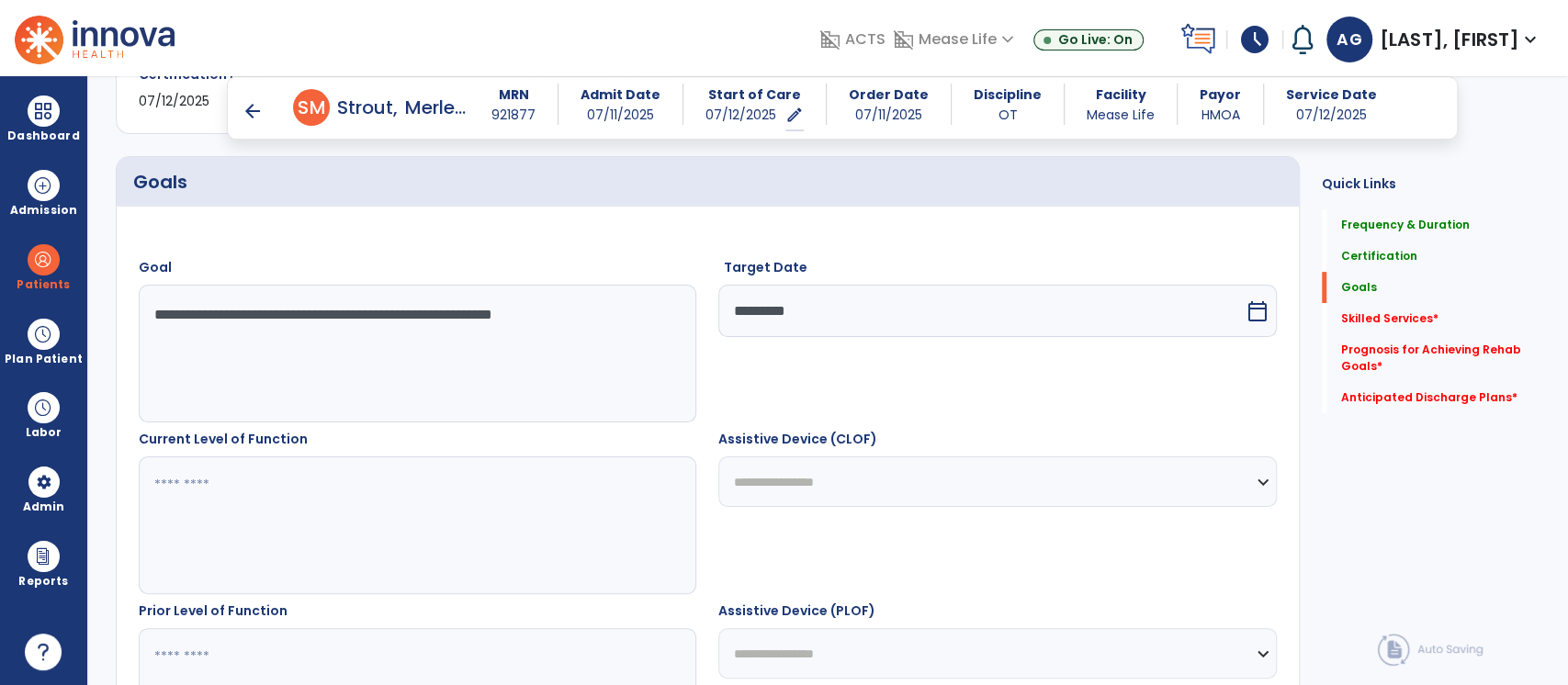 click at bounding box center [417, 525] 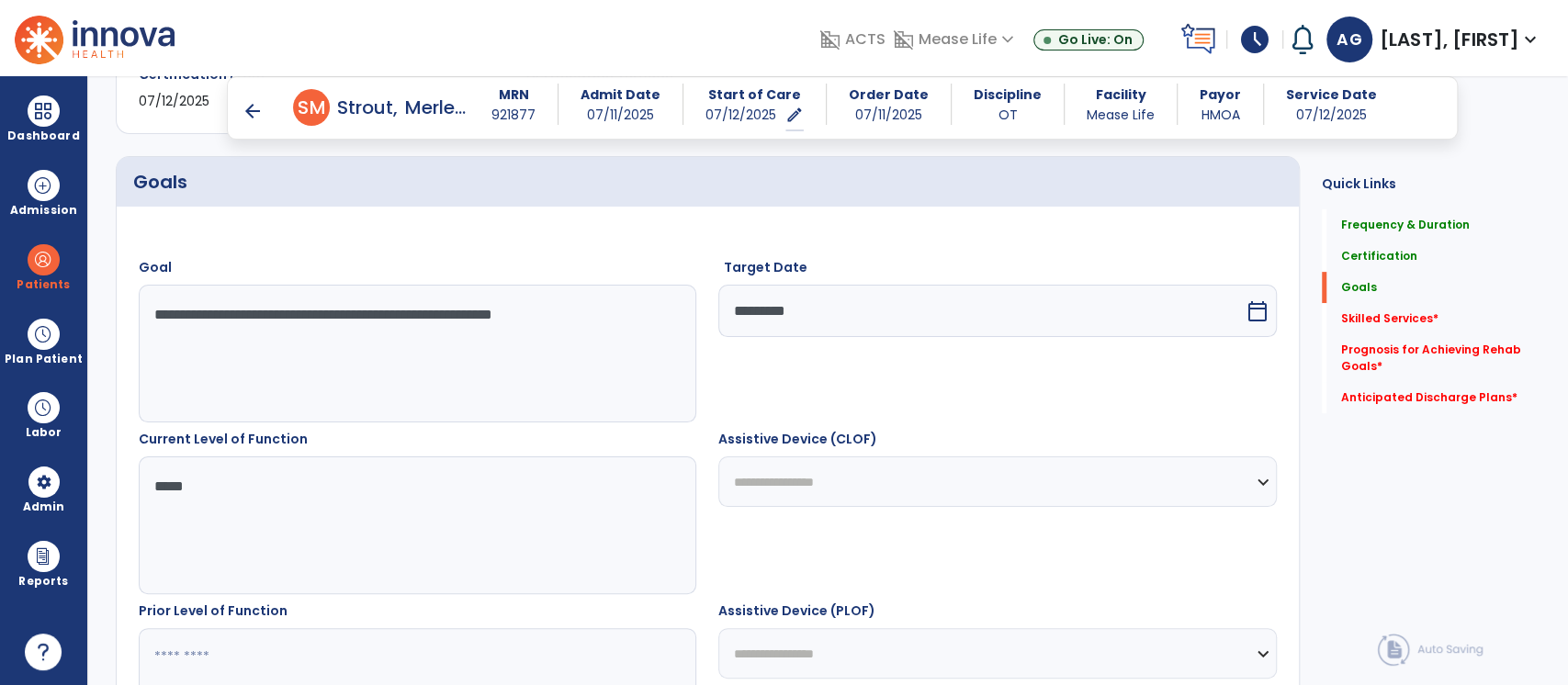 click on "**********" at bounding box center [997, 481] 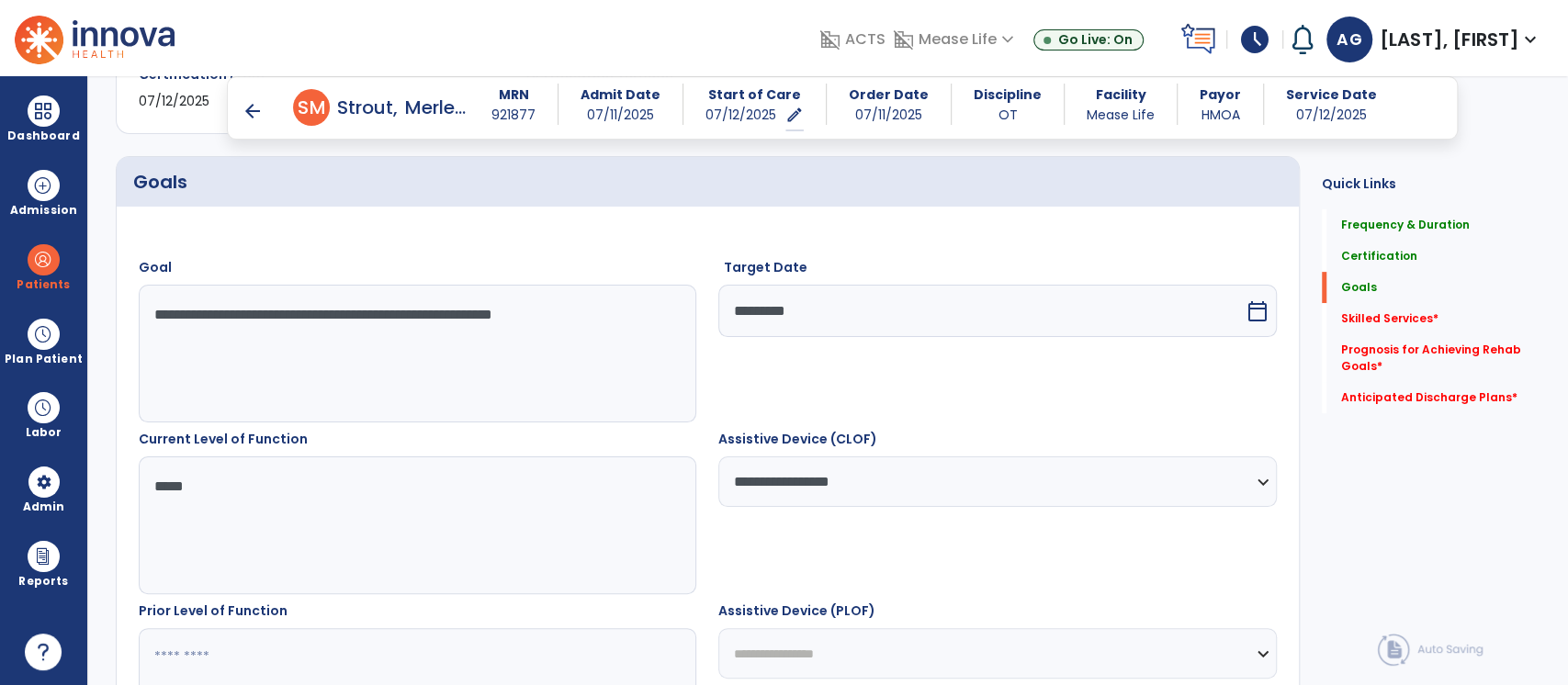click at bounding box center [417, 697] 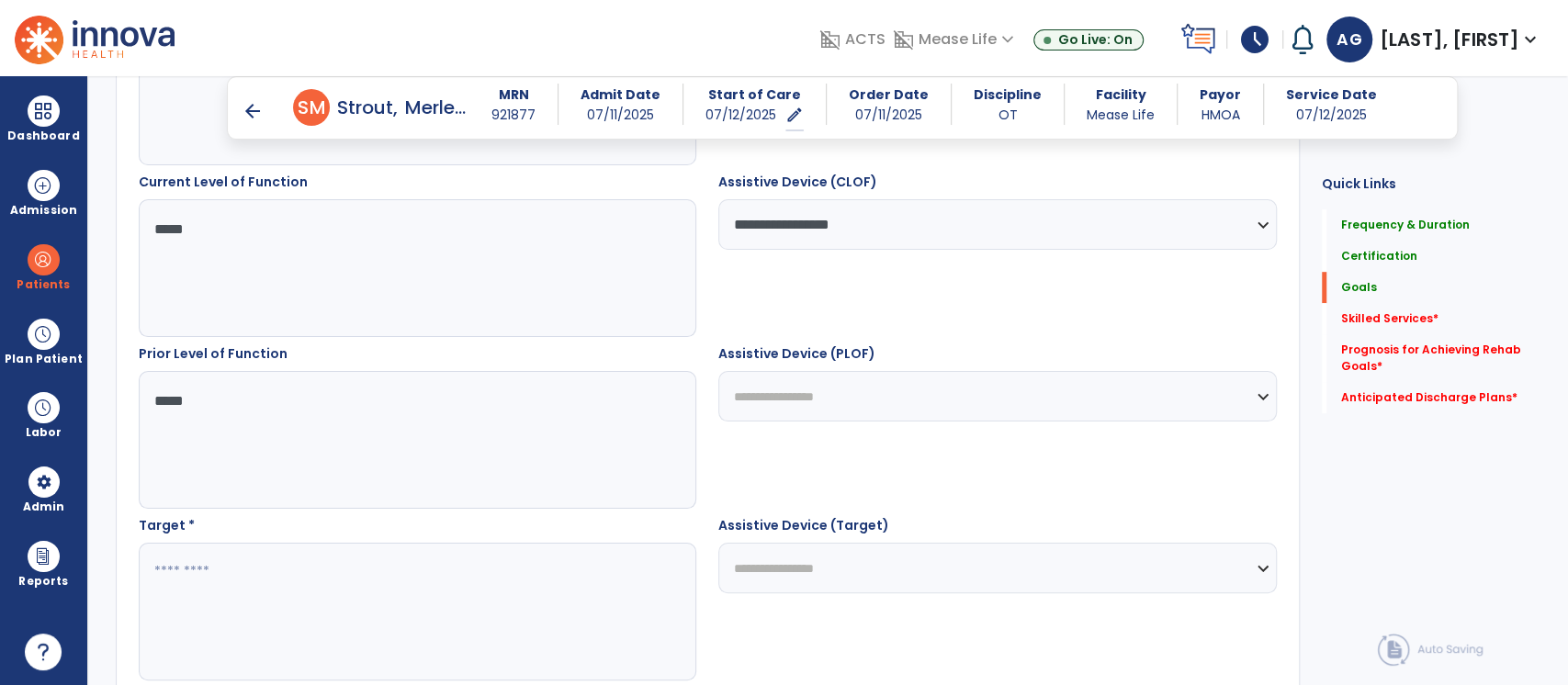 click on "**********" at bounding box center (997, 396) 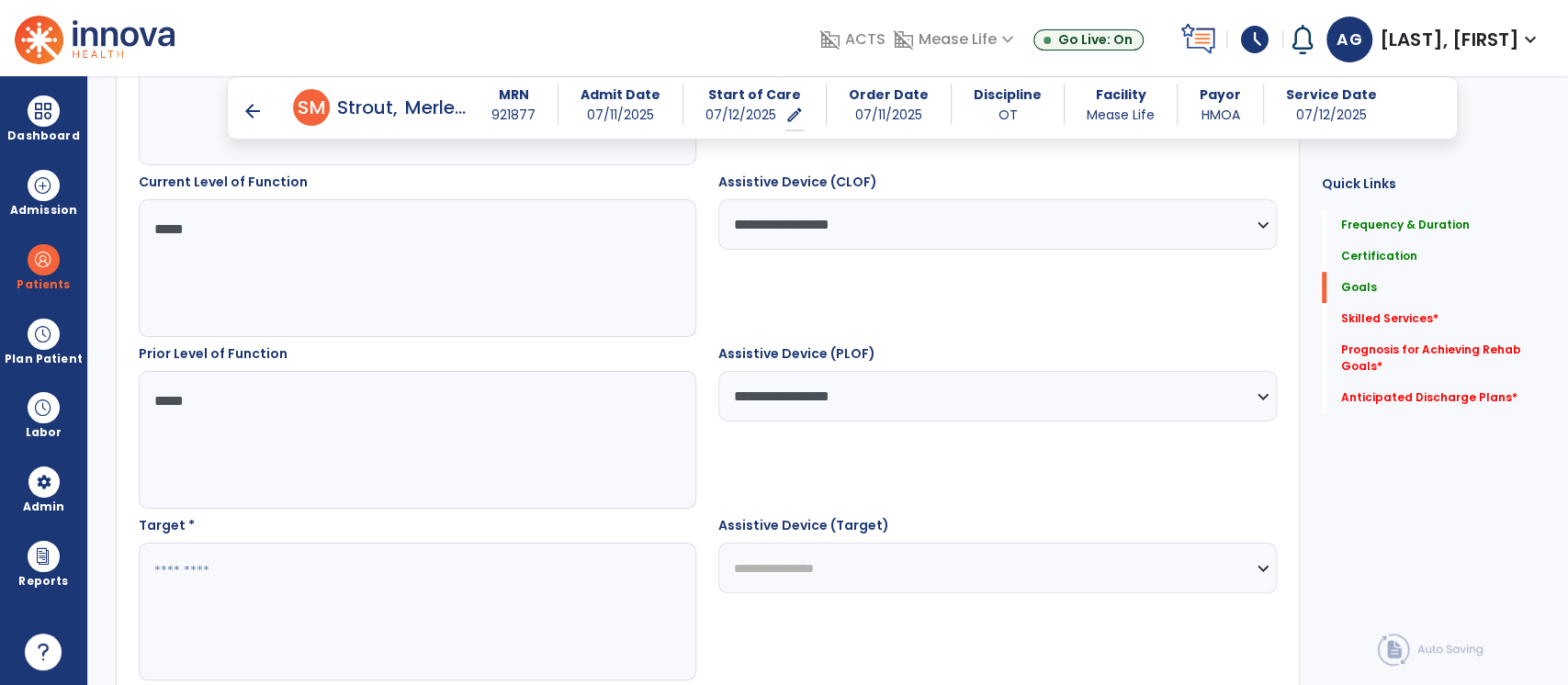 scroll, scrollTop: 632, scrollLeft: 0, axis: vertical 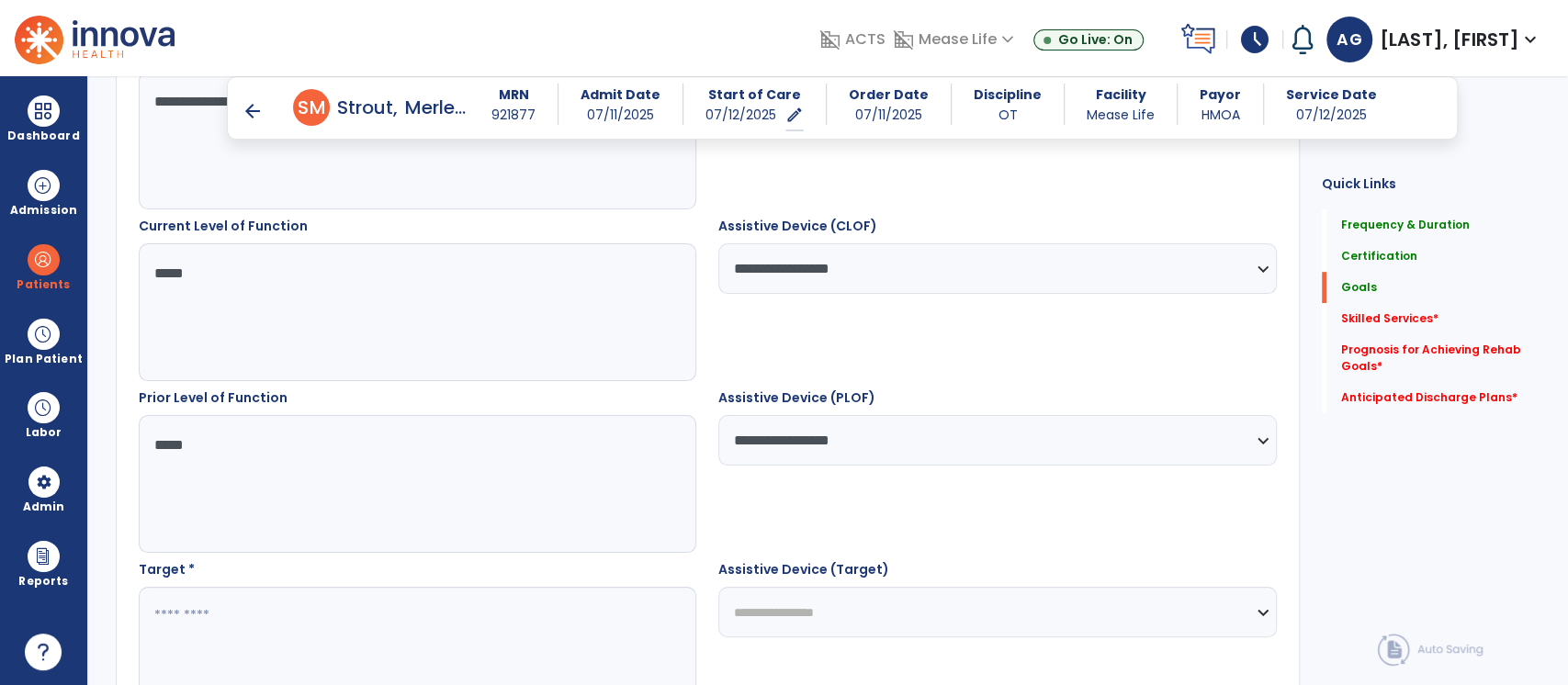 click on "**********" at bounding box center [997, 268] 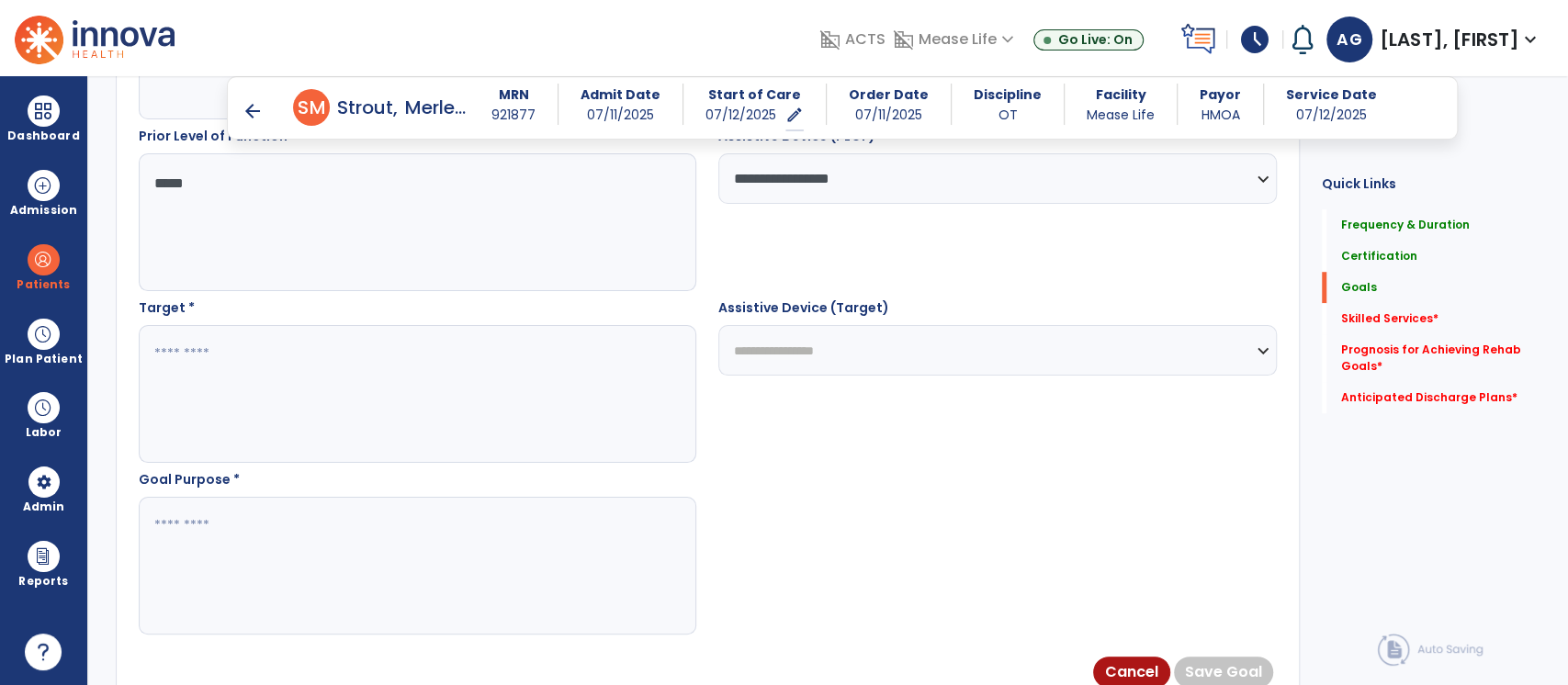 scroll, scrollTop: 892, scrollLeft: 0, axis: vertical 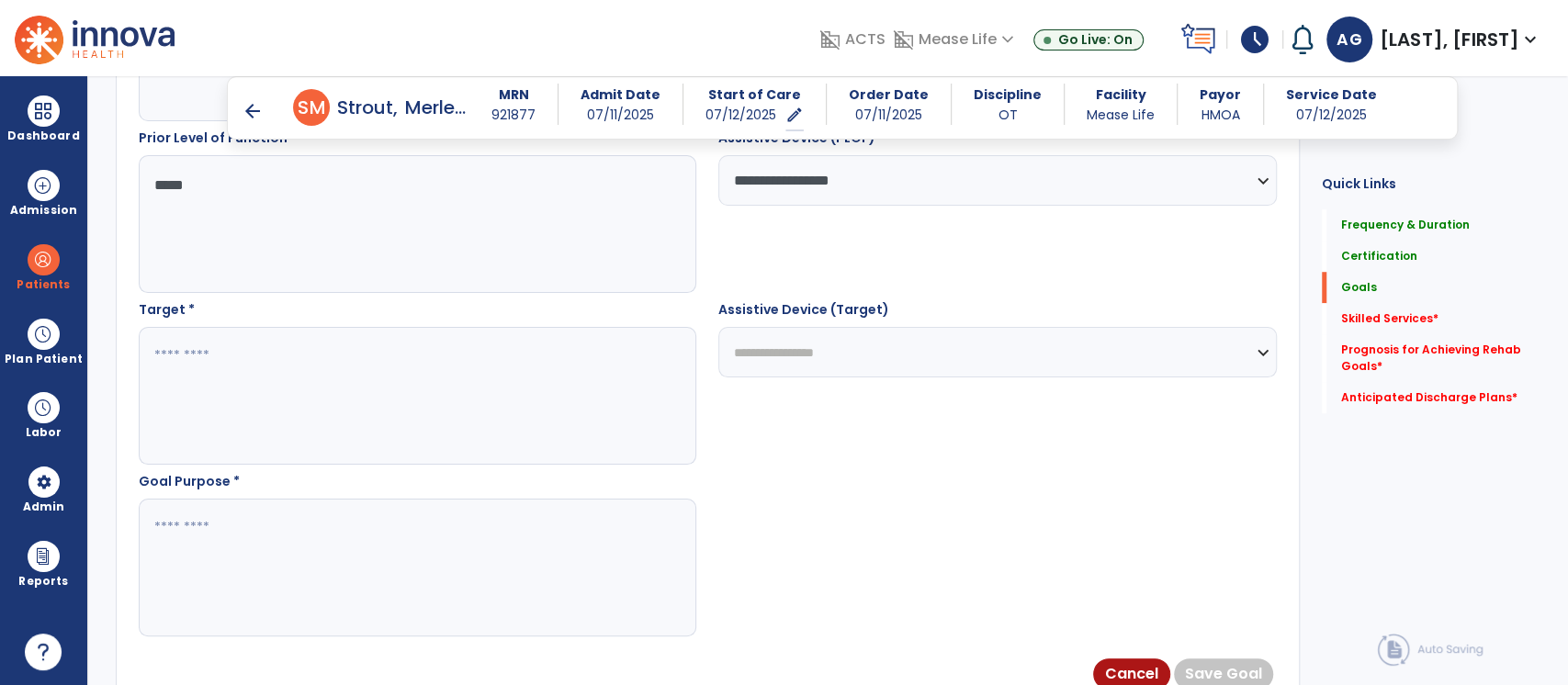 click on "*****" at bounding box center (417, 224) 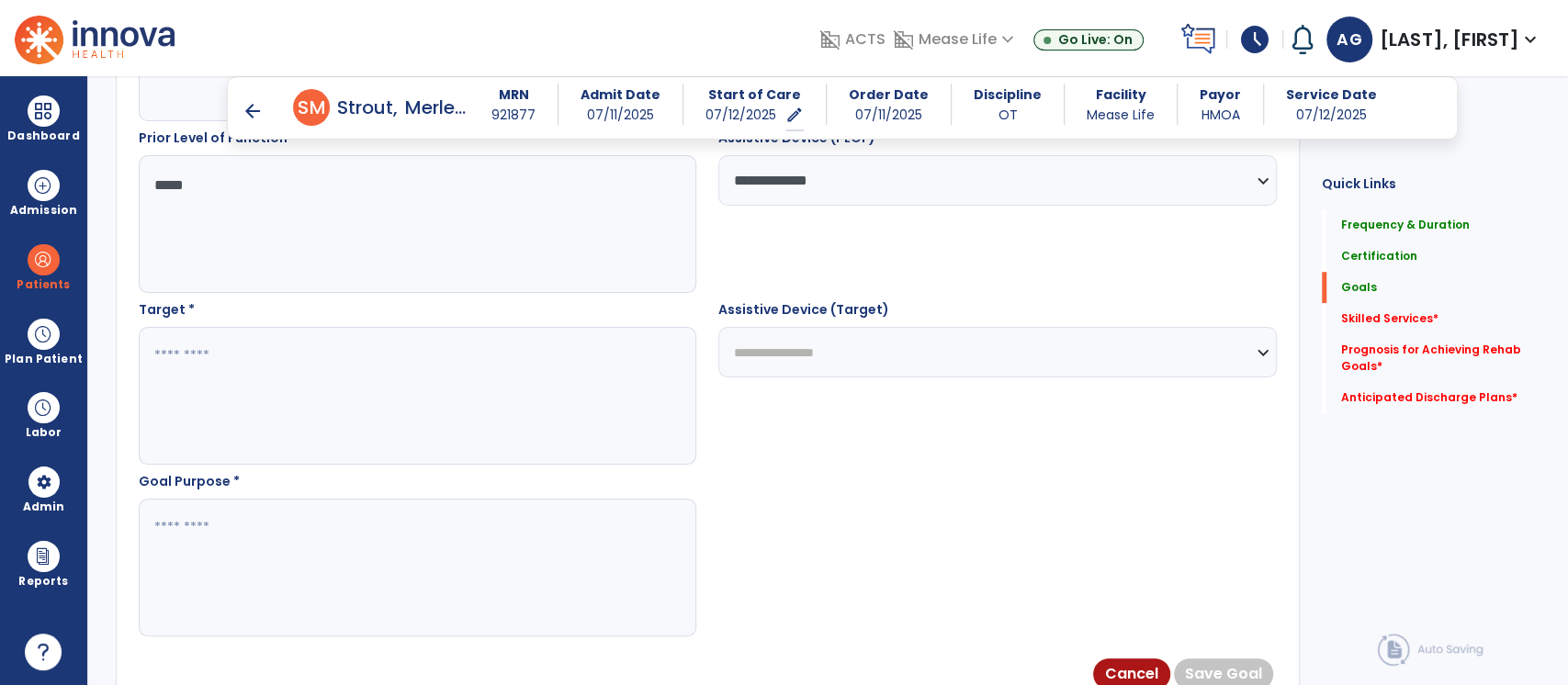 drag, startPoint x: 819, startPoint y: 190, endPoint x: 503, endPoint y: 356, distance: 356.94818 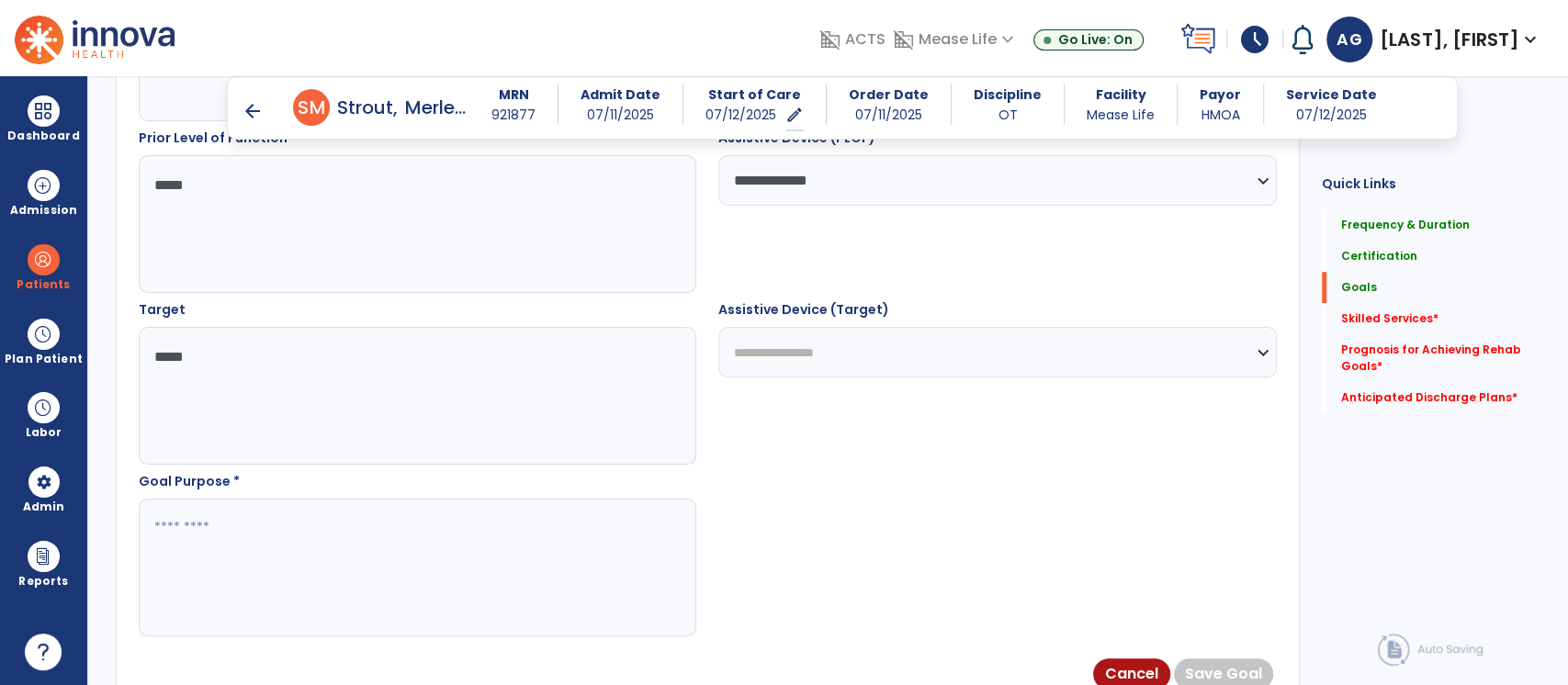 click on "**********" at bounding box center [997, 352] 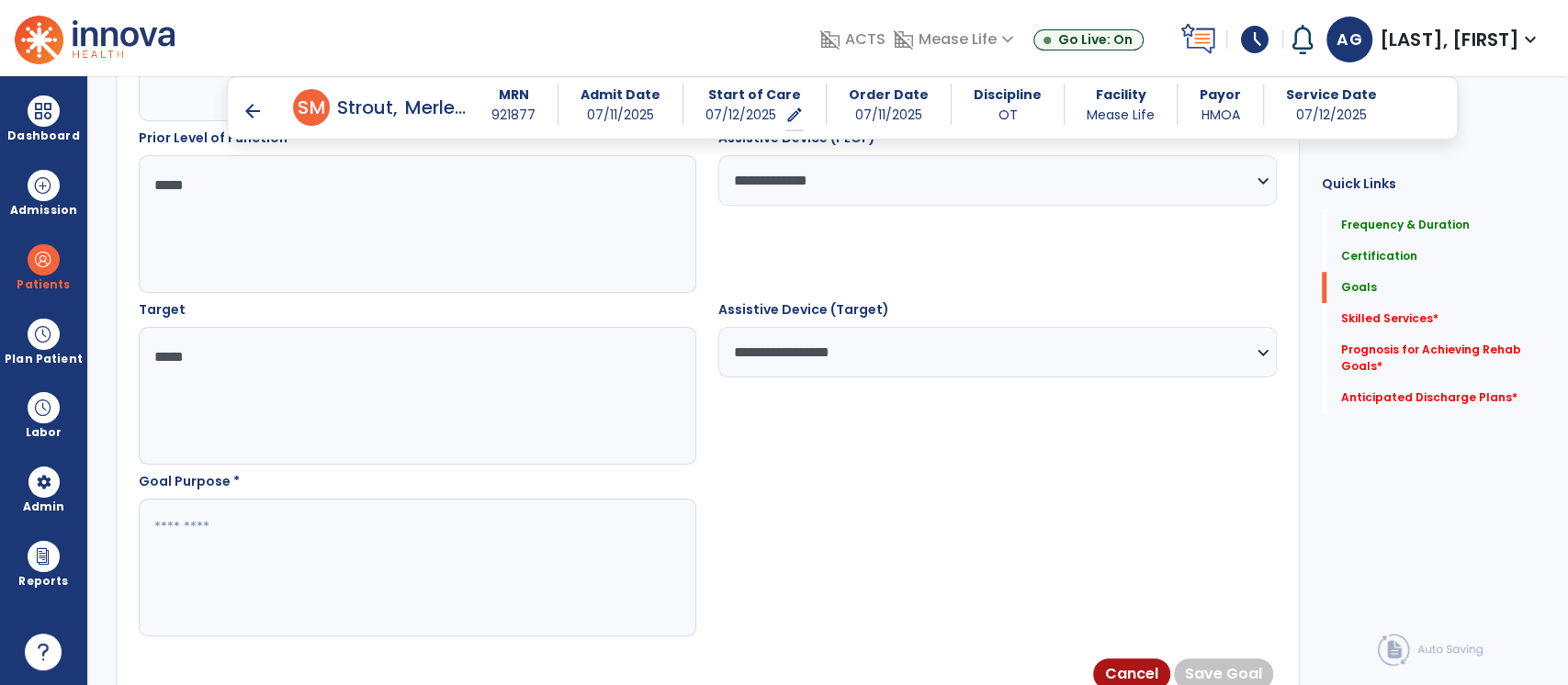 scroll, scrollTop: 962, scrollLeft: 0, axis: vertical 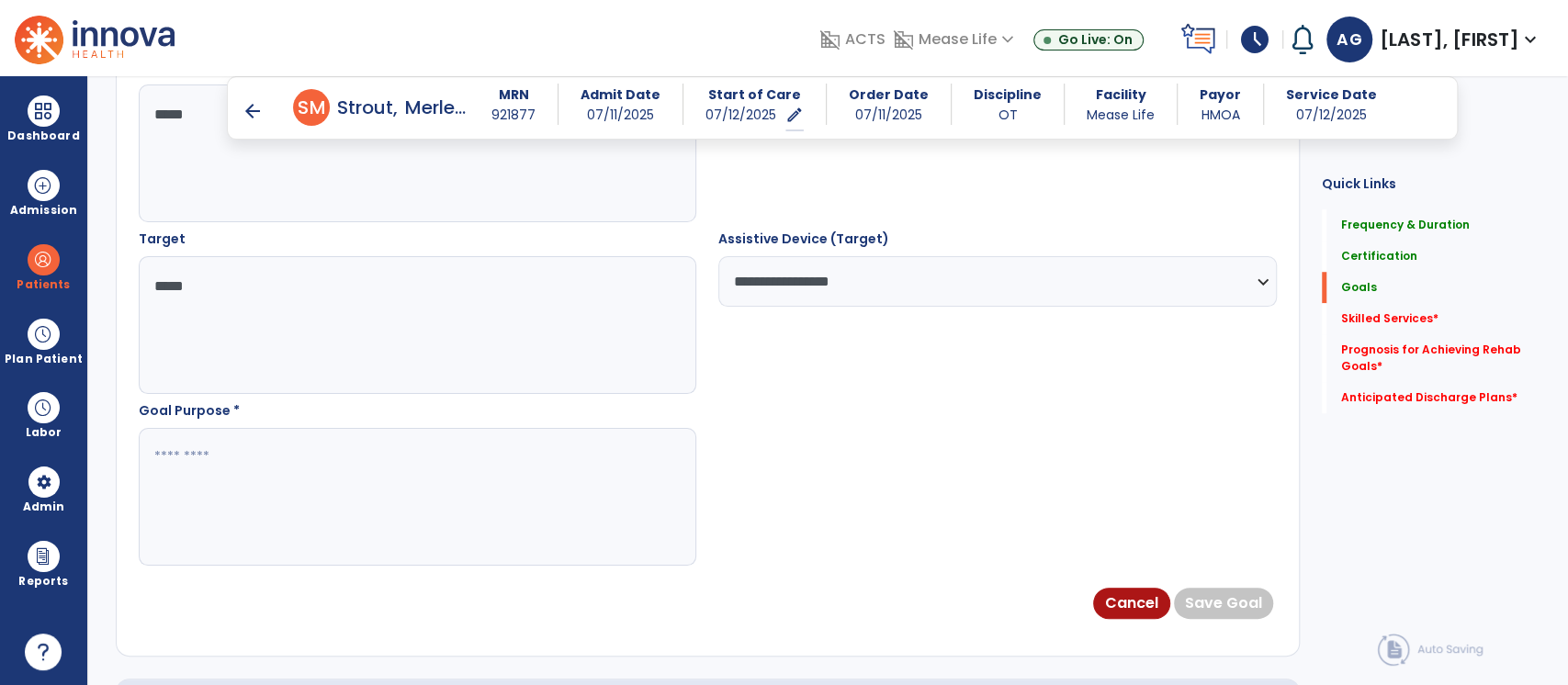 click at bounding box center [417, 497] 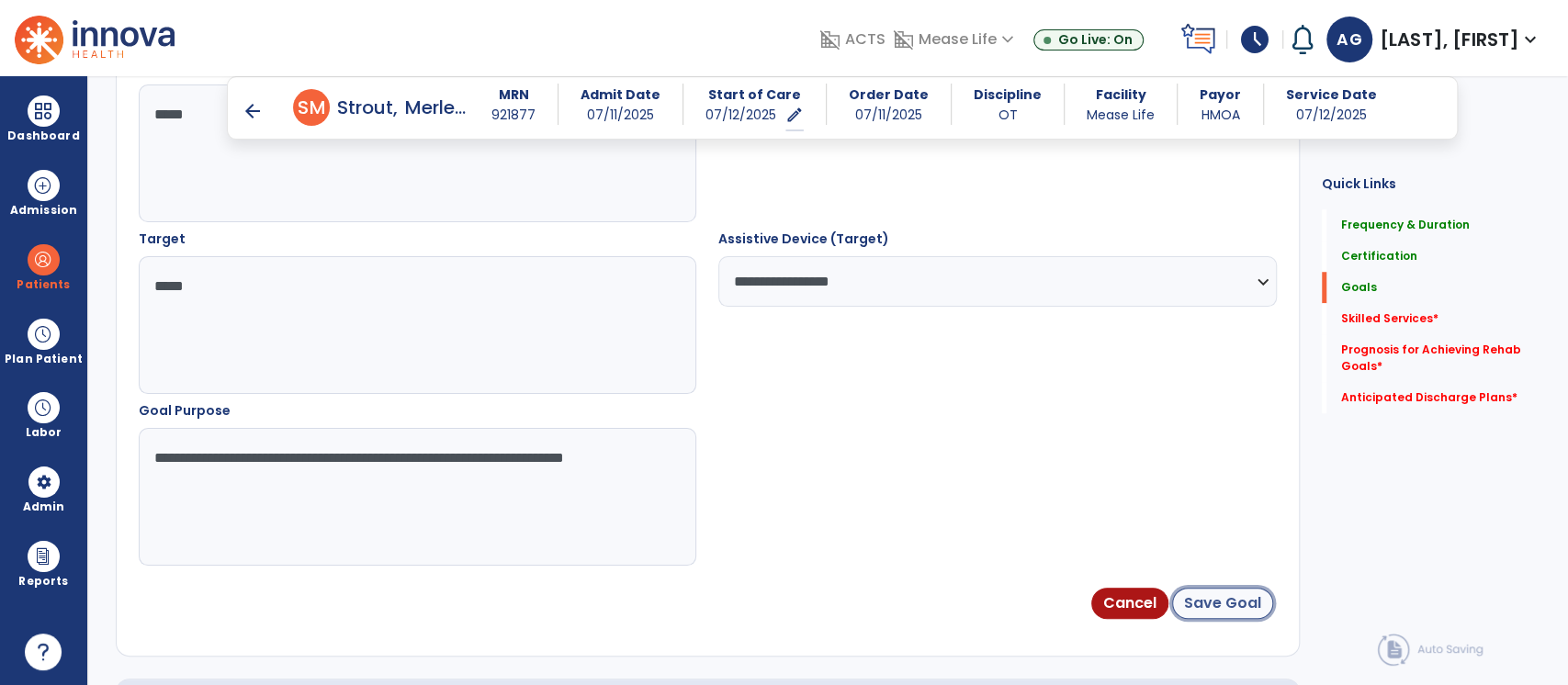 click on "Save Goal" at bounding box center (1223, 603) 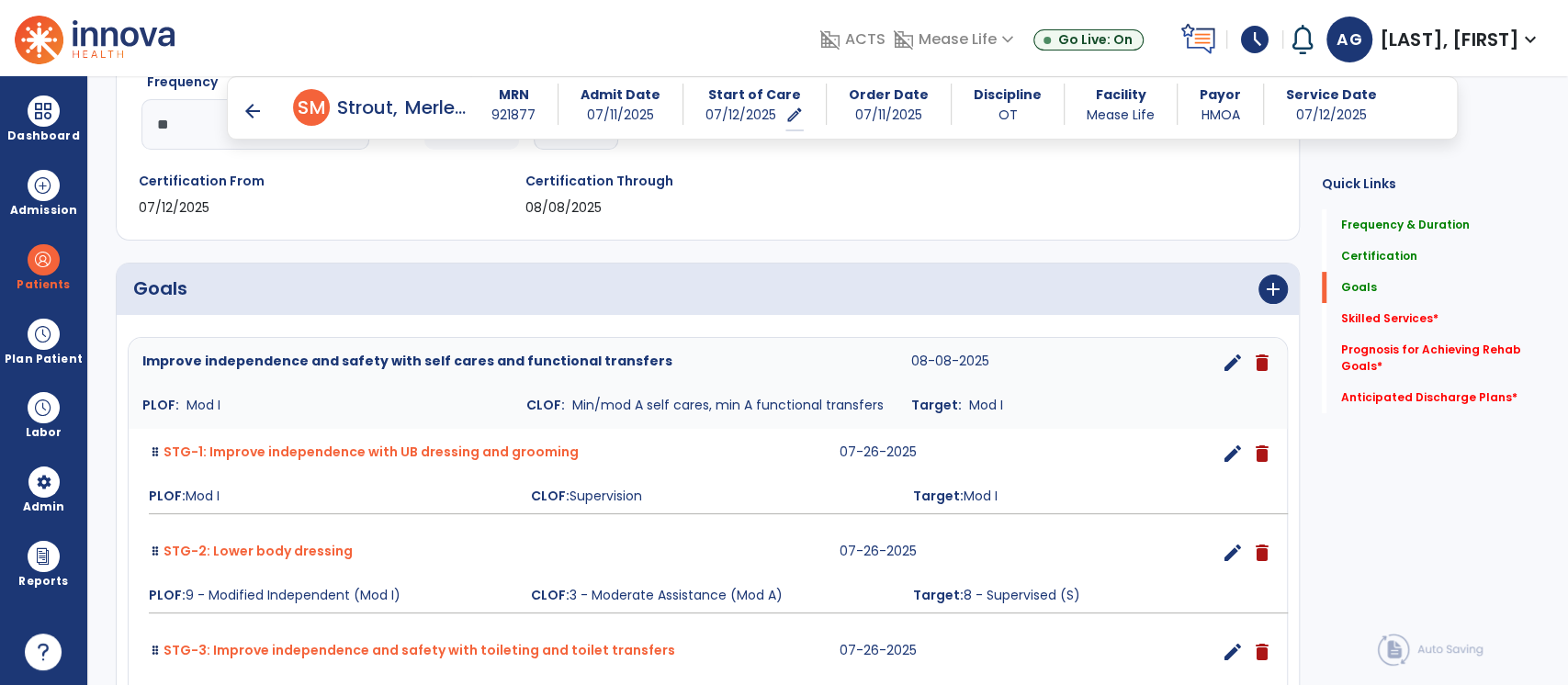scroll, scrollTop: 308, scrollLeft: 0, axis: vertical 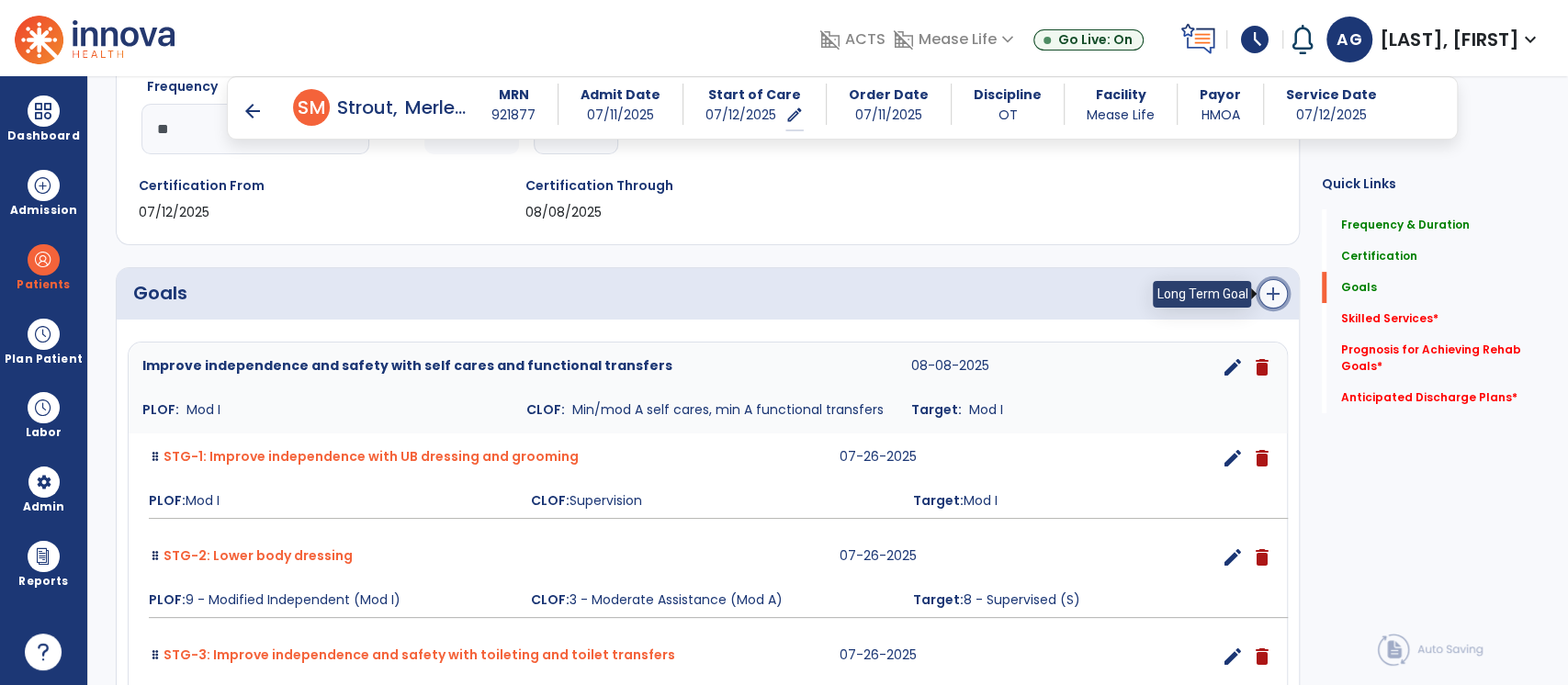 click on "add" at bounding box center (1273, 294) 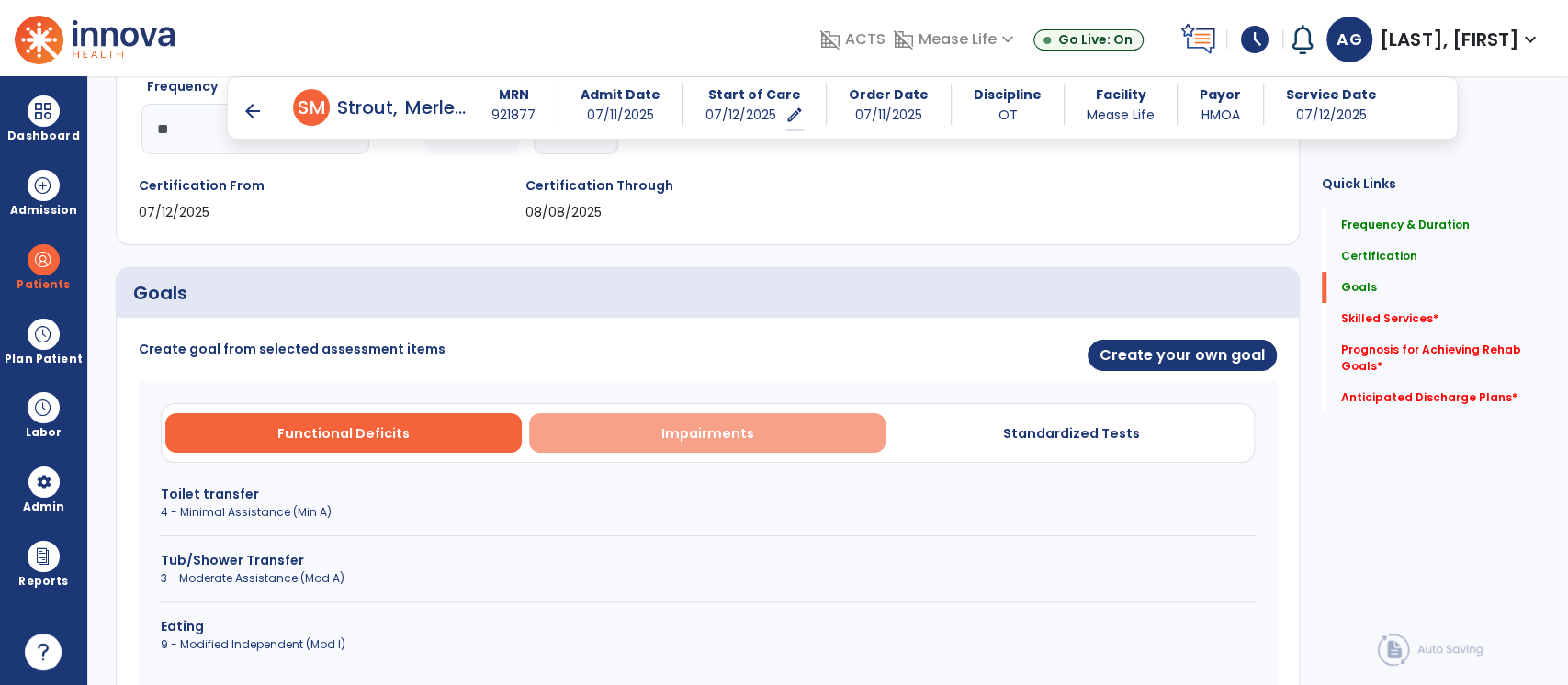 click on "Impairments" at bounding box center [707, 432] 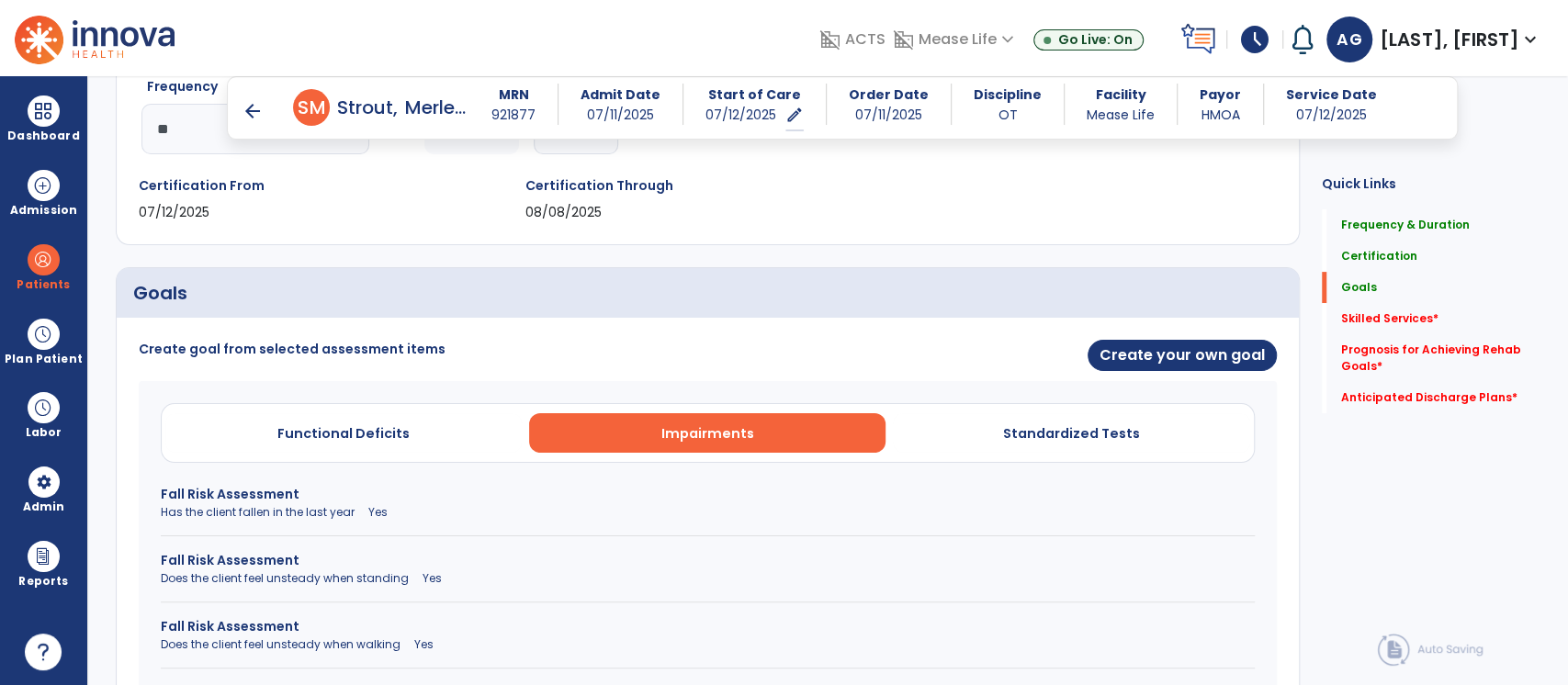 click on "Create goal from selected assessment items  Create your own goal   Functional Deficits   Impairments   Standardized Tests  Fall Risk Assessment  Has the client fallen in the last year      Yes  Fall Risk Assessment  Does the client feel unsteady when standing      Yes  Fall Risk Assessment  Does the client feel unsteady when walking      Yes  Fall Risk Assessment  Does the client worry about falling       Yes  Activity Tolerance  Activity Tolerance Standing WITH UE support      90  Right Upper Extremity  Impaired   Rom   Minimally  Right Upper Extremity  Strength   Mmt   +3  Left Upper Extremity  Impaired   Rom   Minimally  Left Upper Extremity  Strength   Mmt   +3  Right Lower Extremity  Impaired   Rom   Minimally  Right Lower Extremity  Strength   Mmt   -4  Left Lower Extremity  Impaired   Rom   Minimally  Left Lower Extremity  Strength   Mmt   -4  Orientation        Person, Place, Time, Situation  Safety Awareness        2 - Minimally Impaired  Cancel" at bounding box center (707, 952) 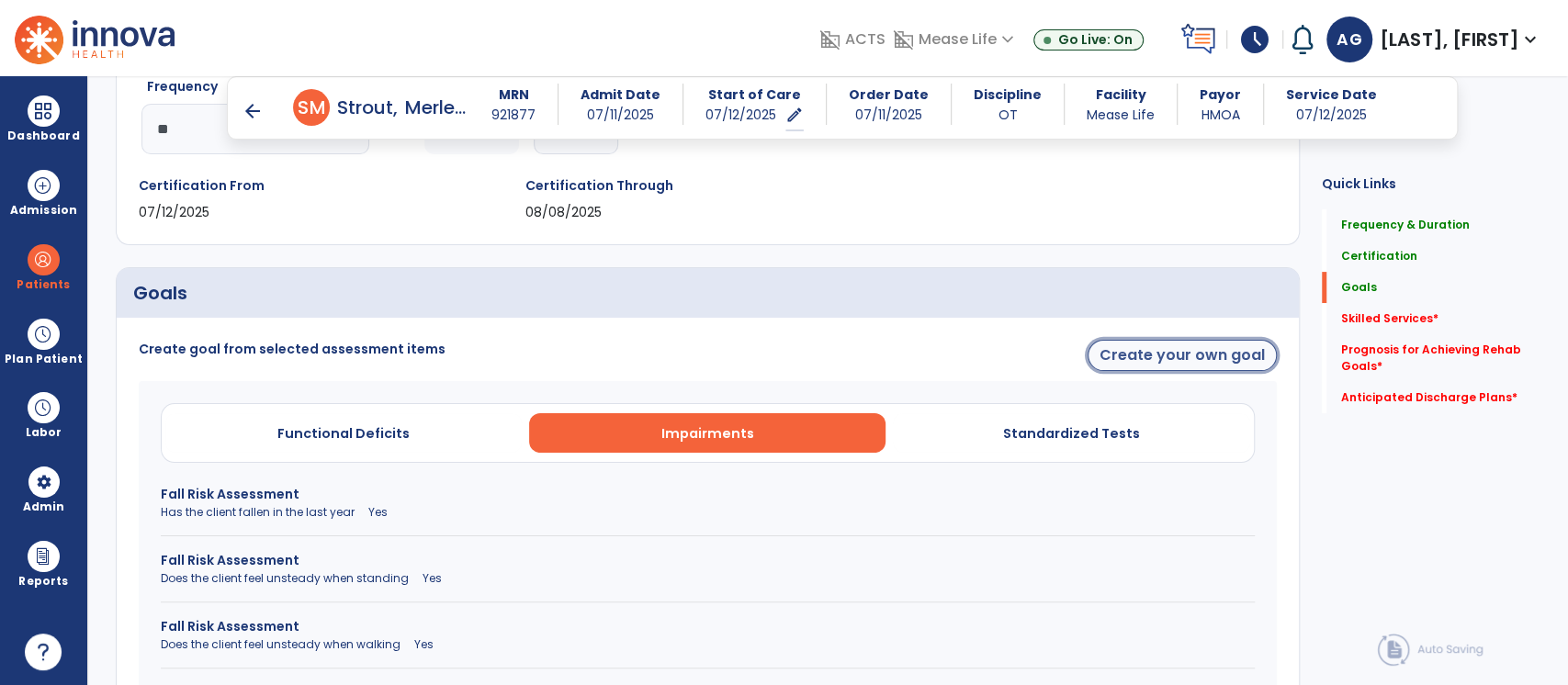 click on "Create your own goal" at bounding box center [1182, 355] 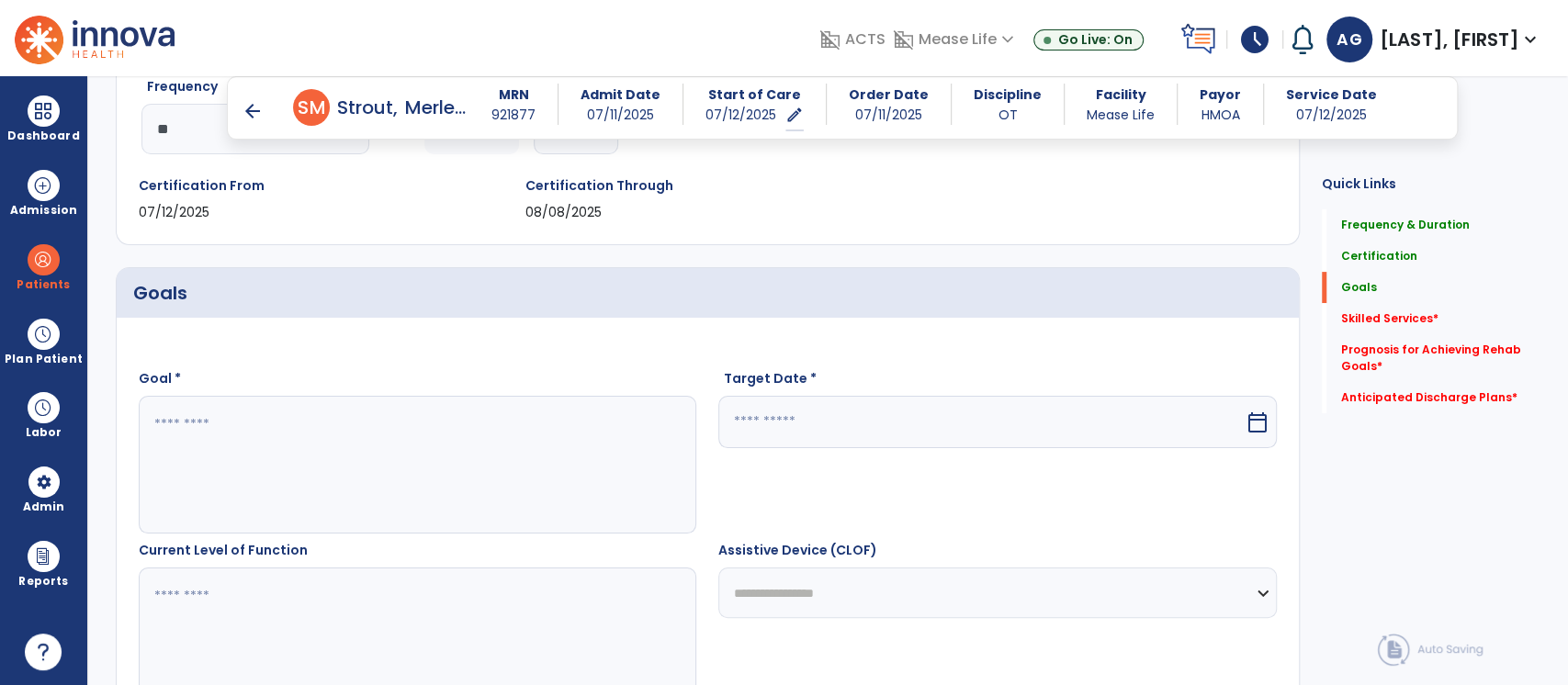 click at bounding box center [417, 465] 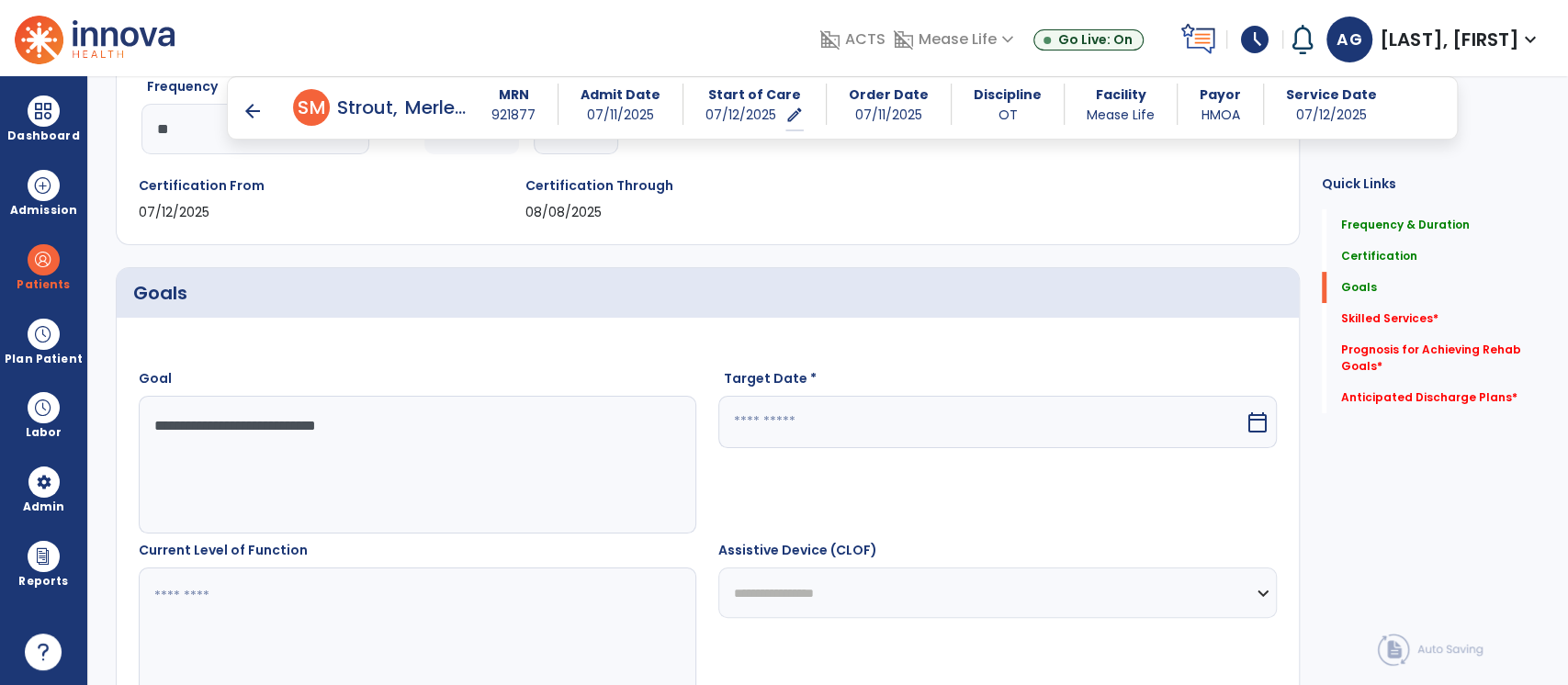 click at bounding box center [981, 421] 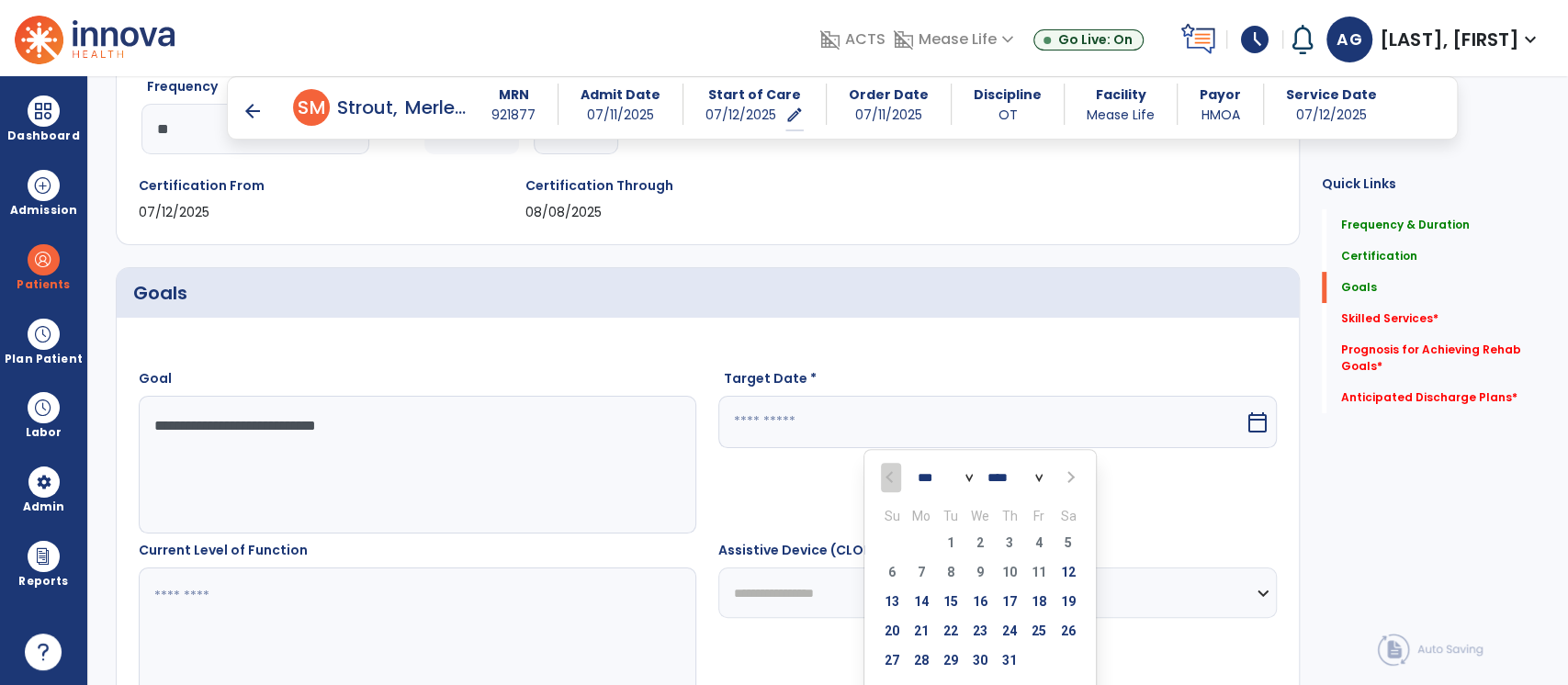 click at bounding box center (1069, 477) 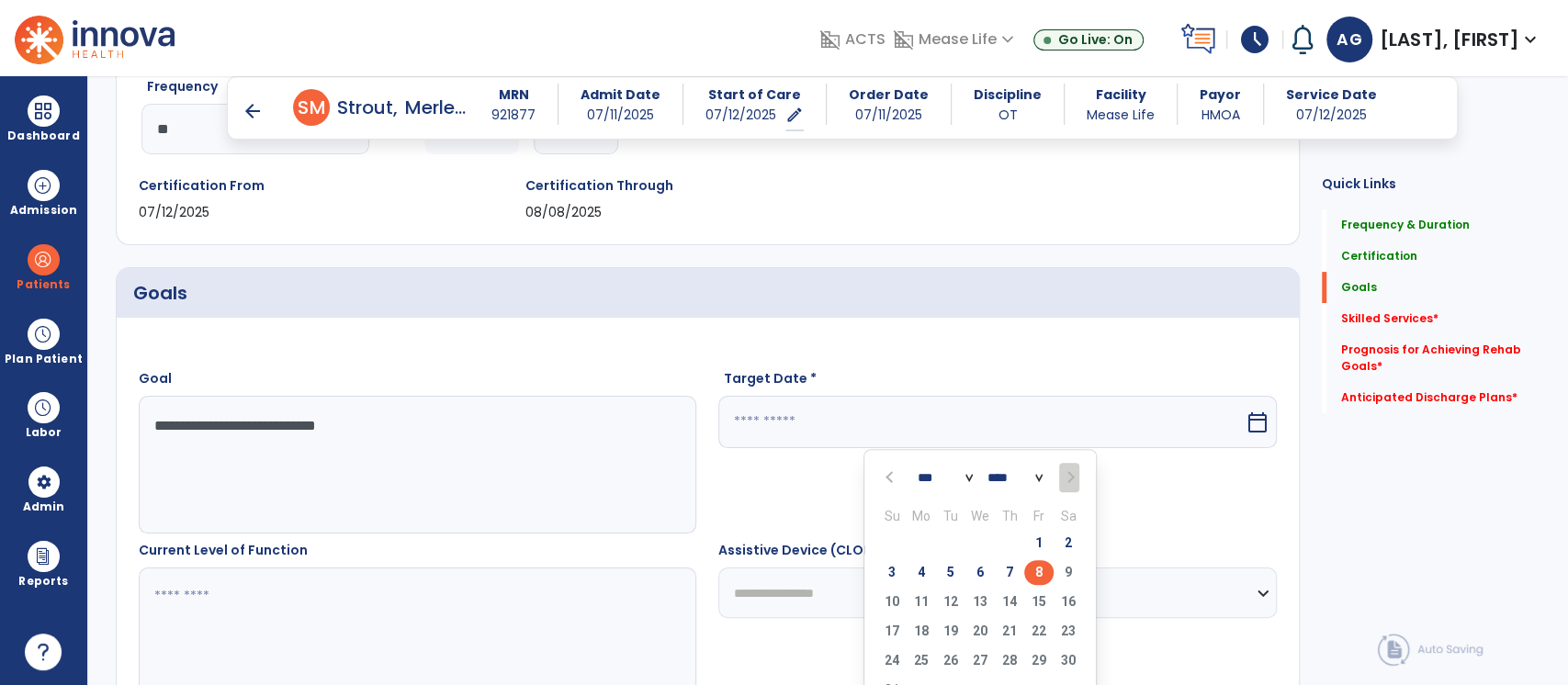click on "8" at bounding box center [1039, 572] 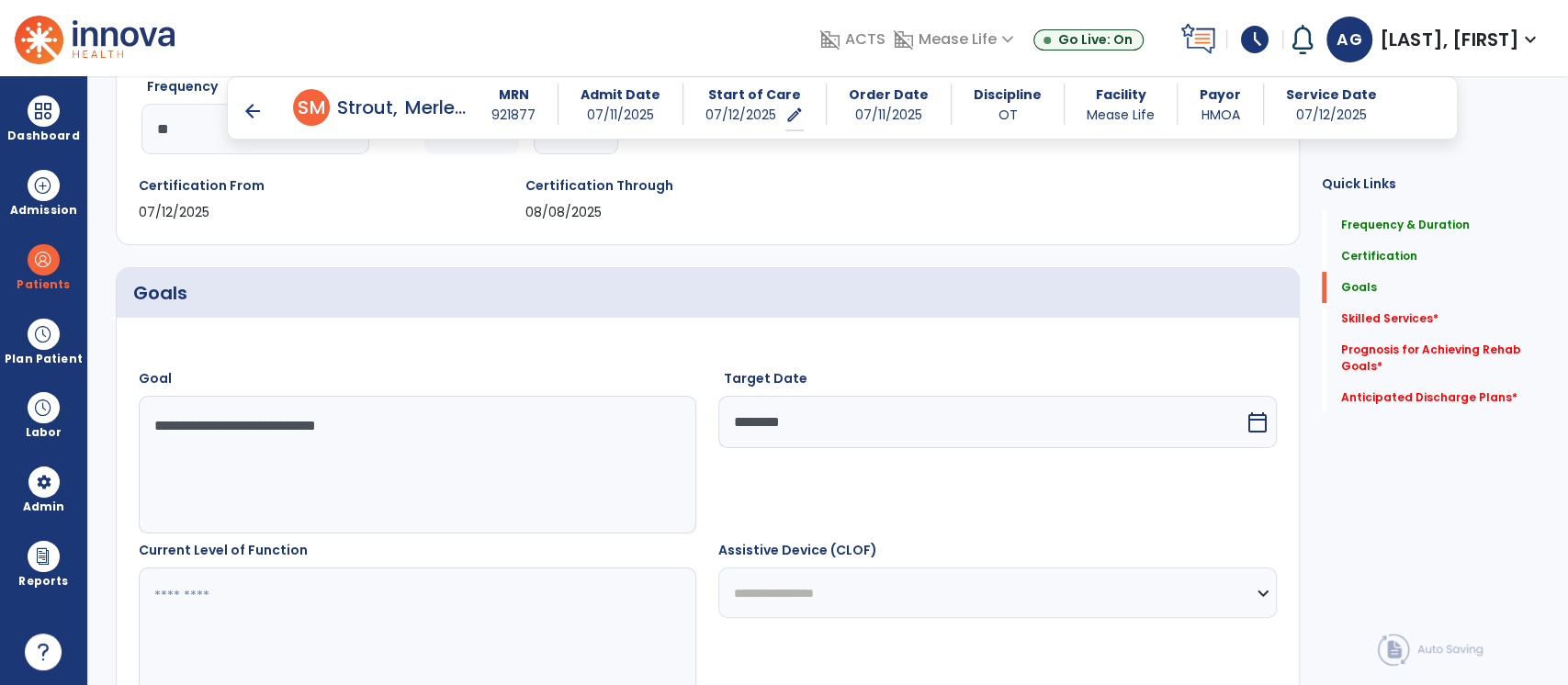scroll, scrollTop: 453, scrollLeft: 0, axis: vertical 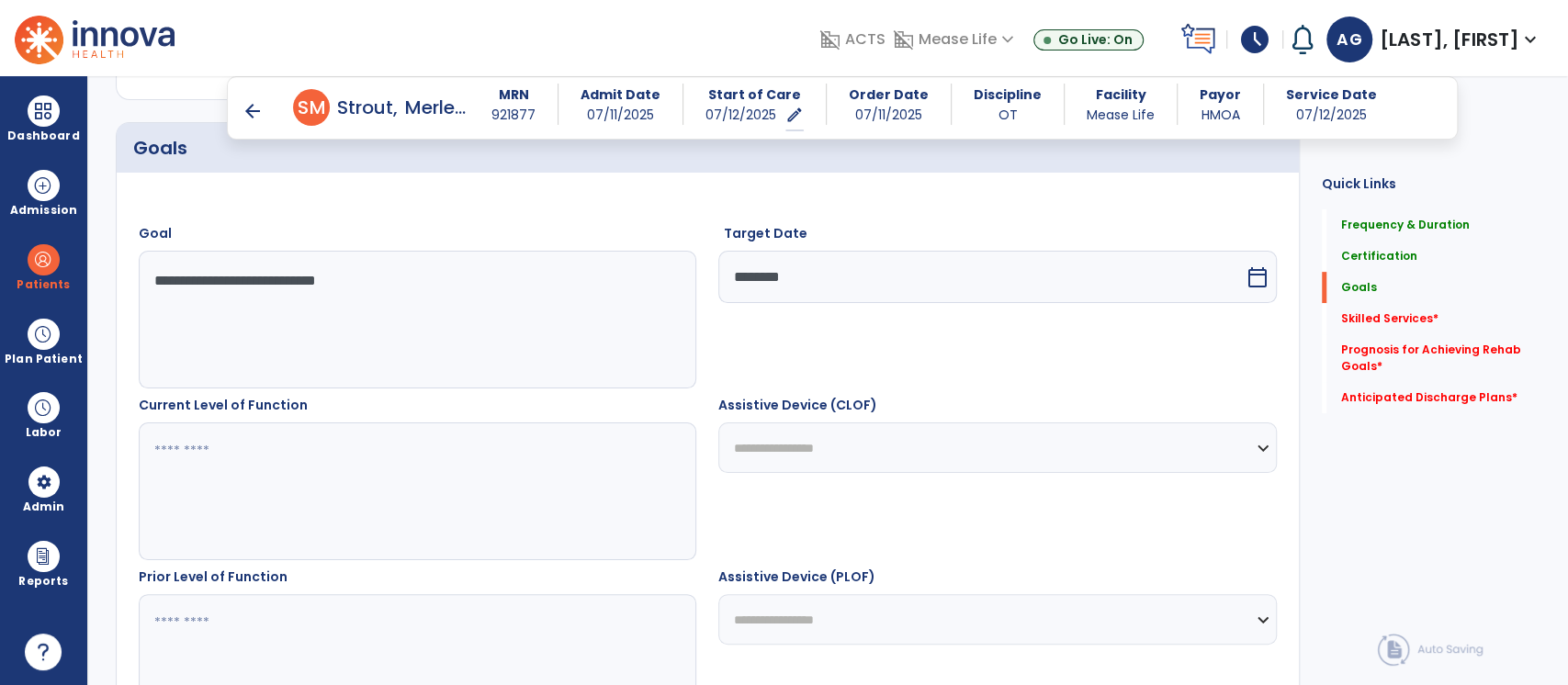 click at bounding box center [417, 491] 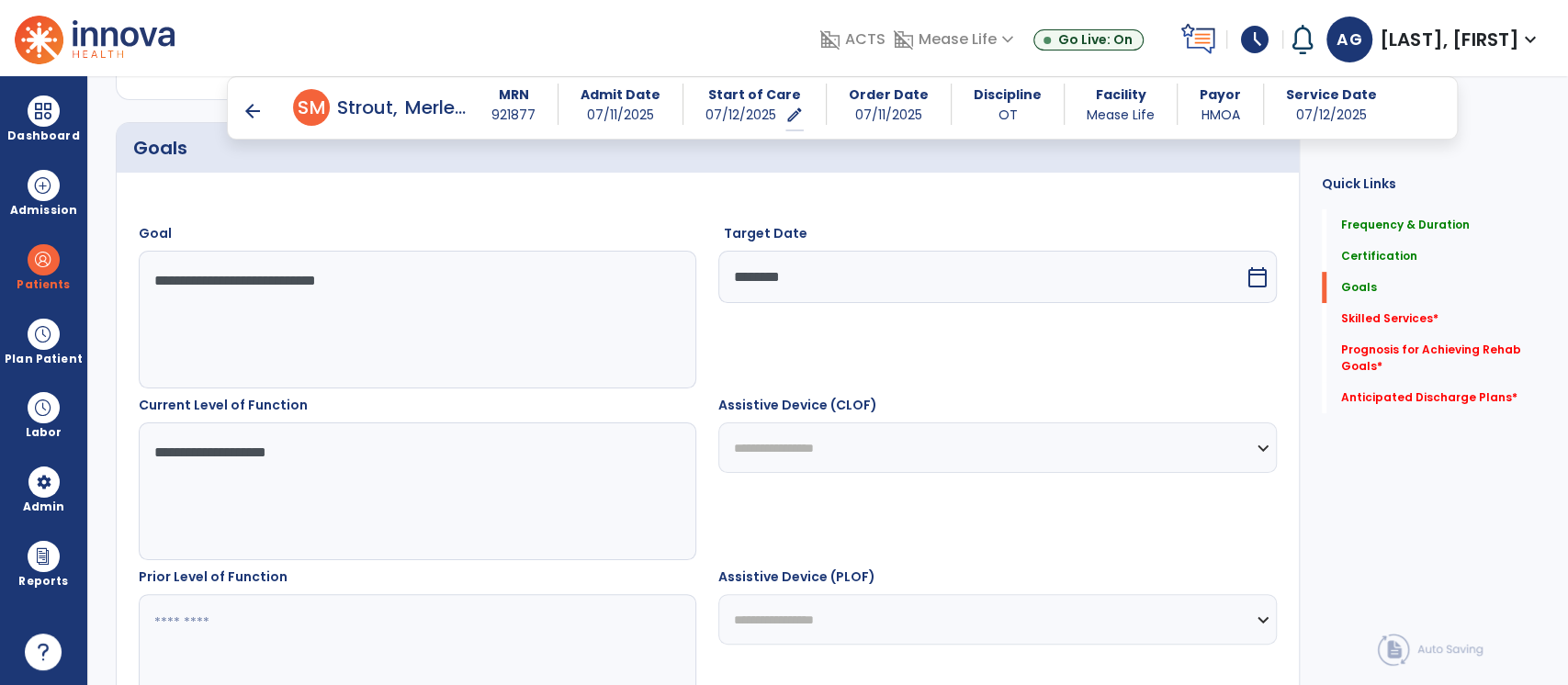scroll, scrollTop: 545, scrollLeft: 0, axis: vertical 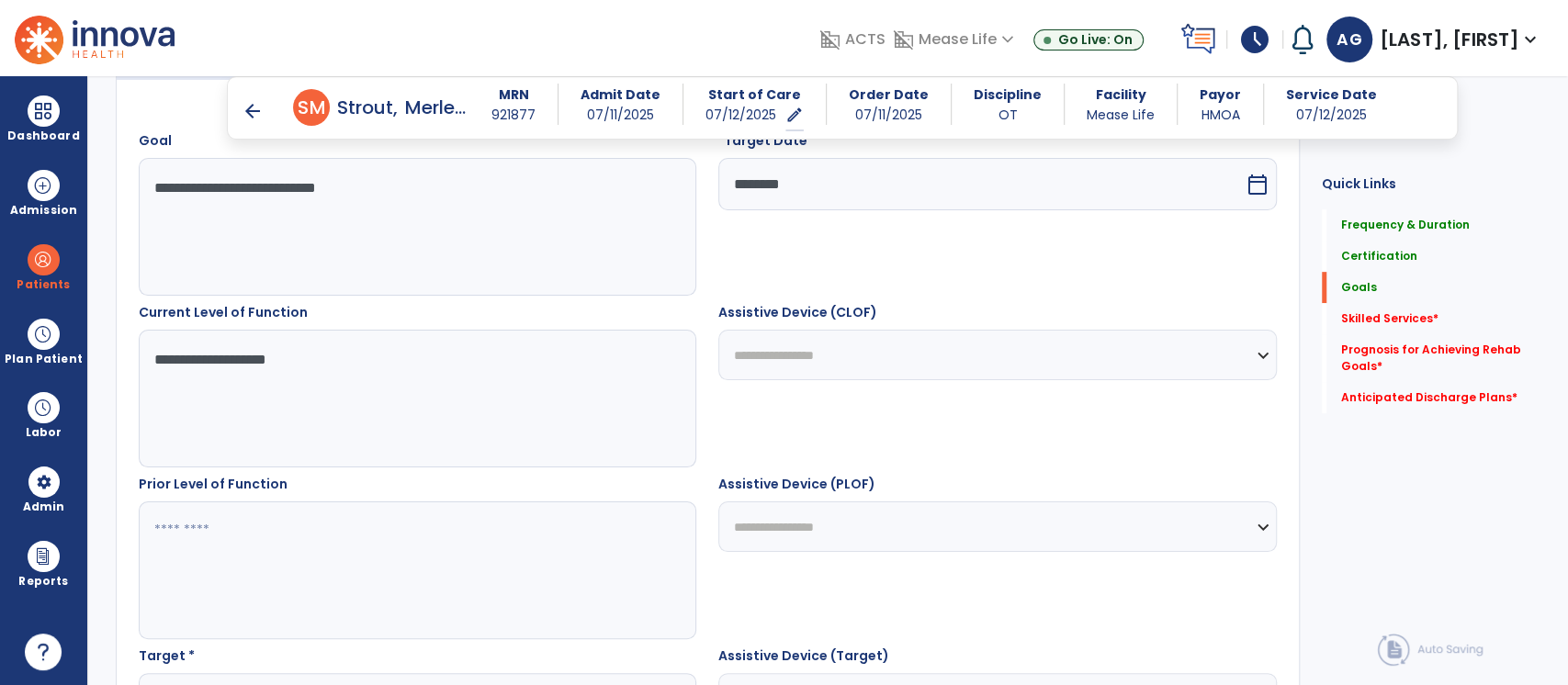 click at bounding box center (417, 570) 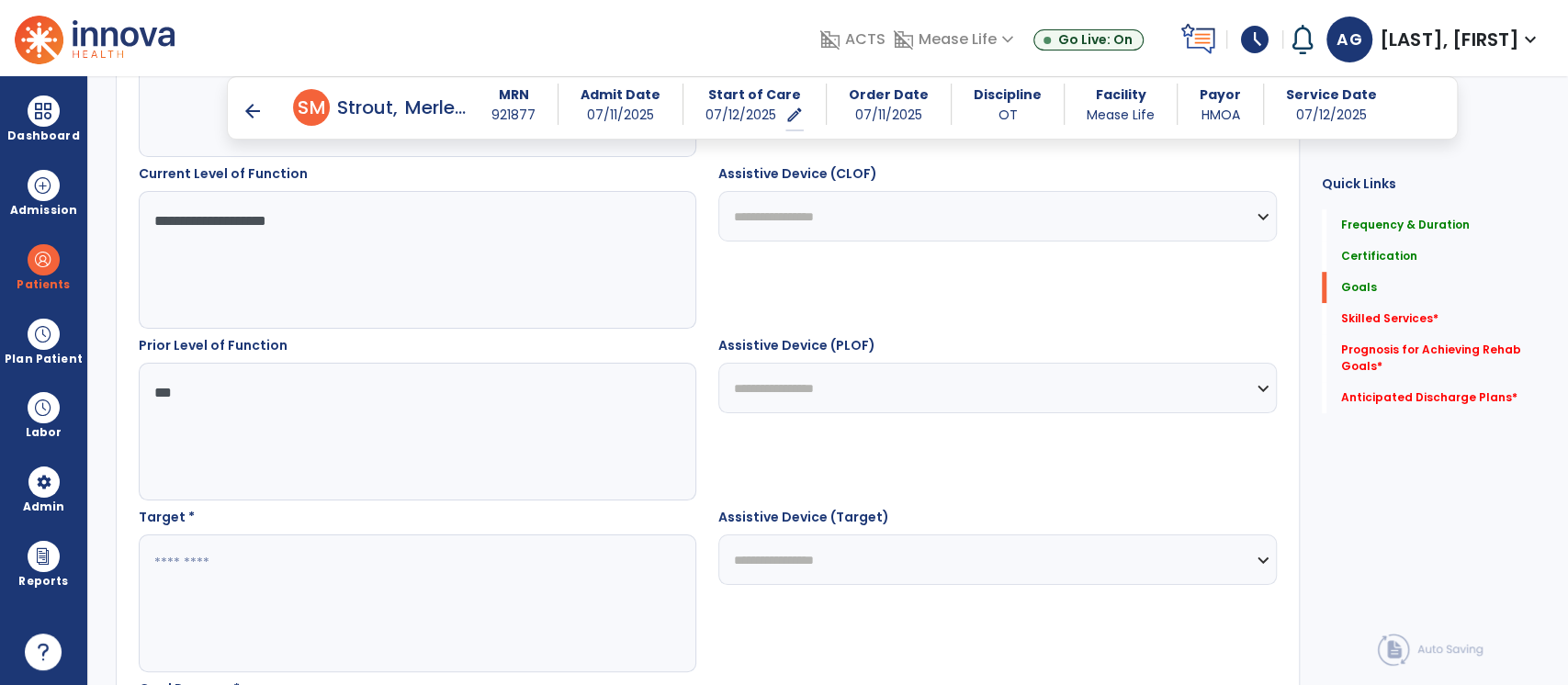scroll, scrollTop: 685, scrollLeft: 0, axis: vertical 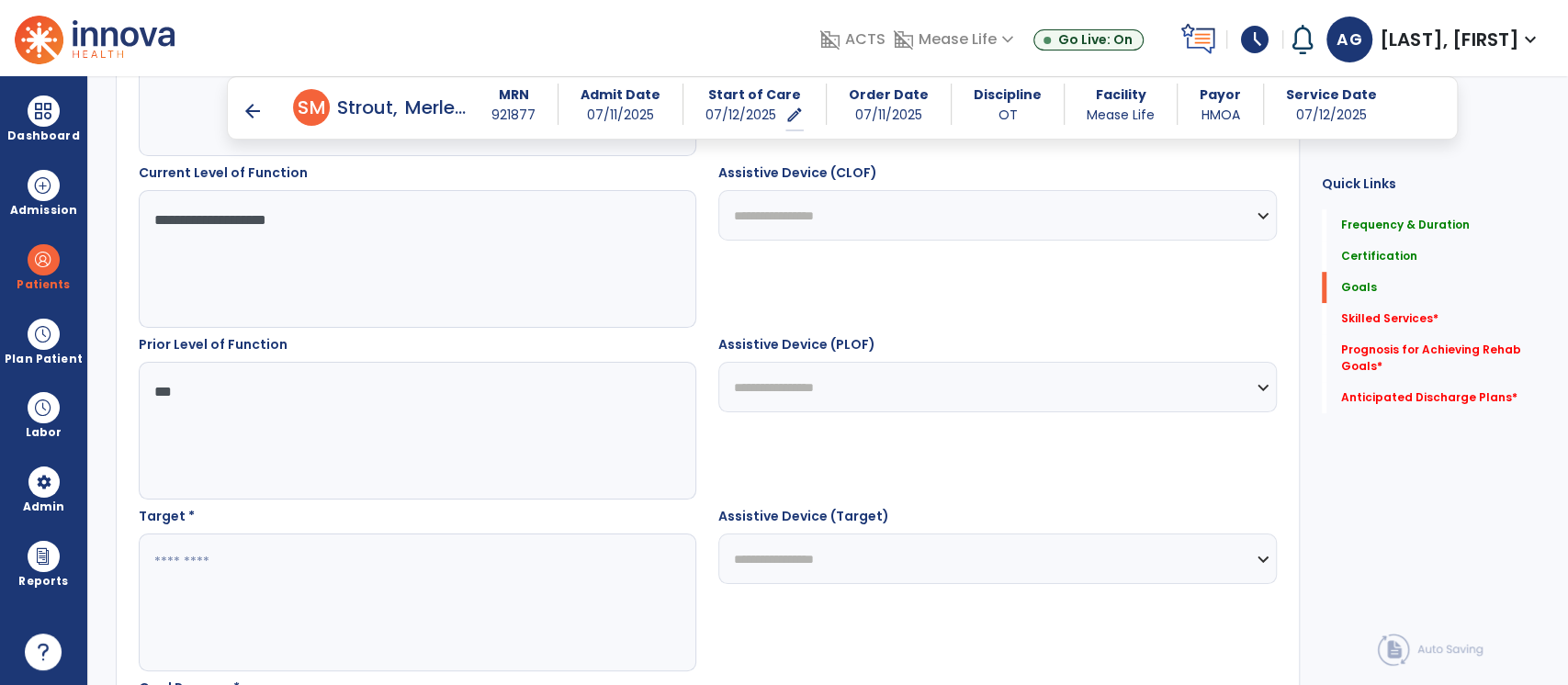 click at bounding box center [417, 602] 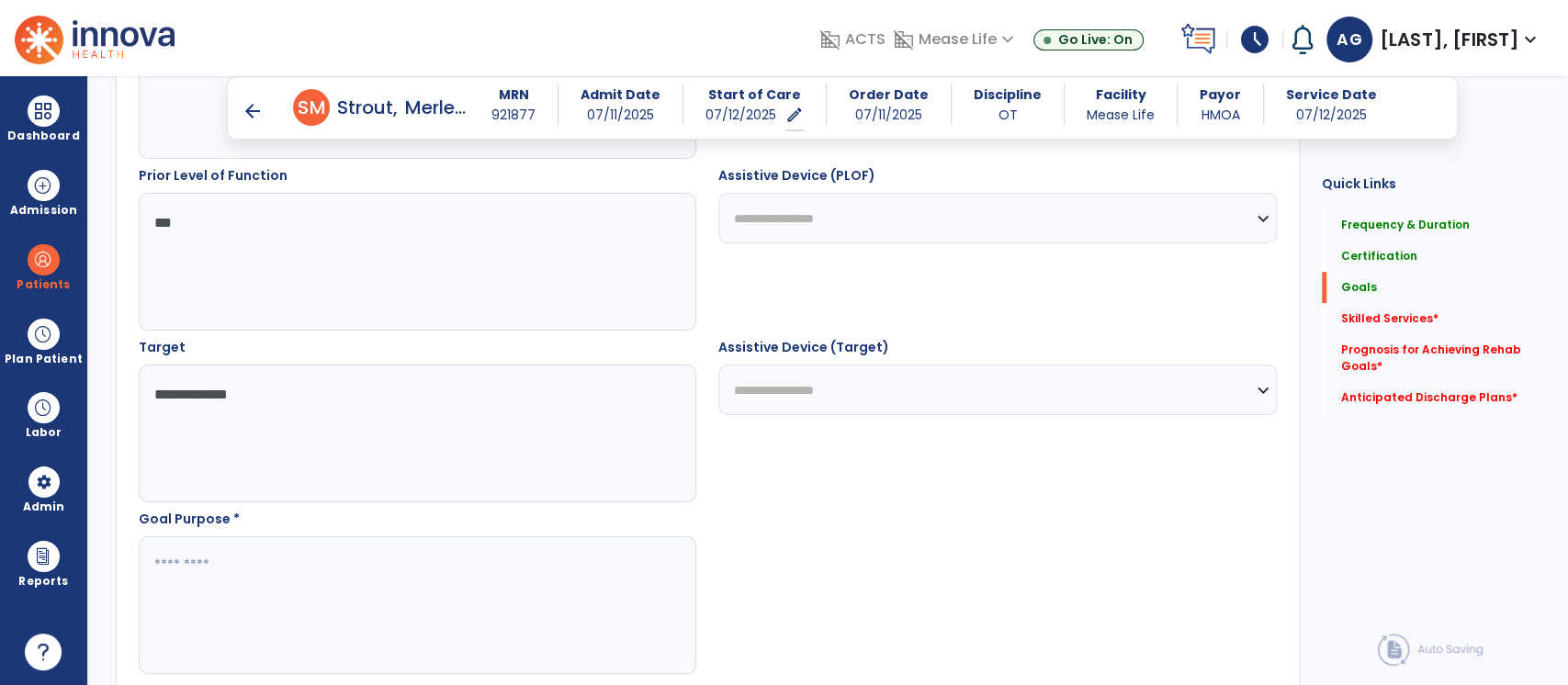 scroll, scrollTop: 863, scrollLeft: 0, axis: vertical 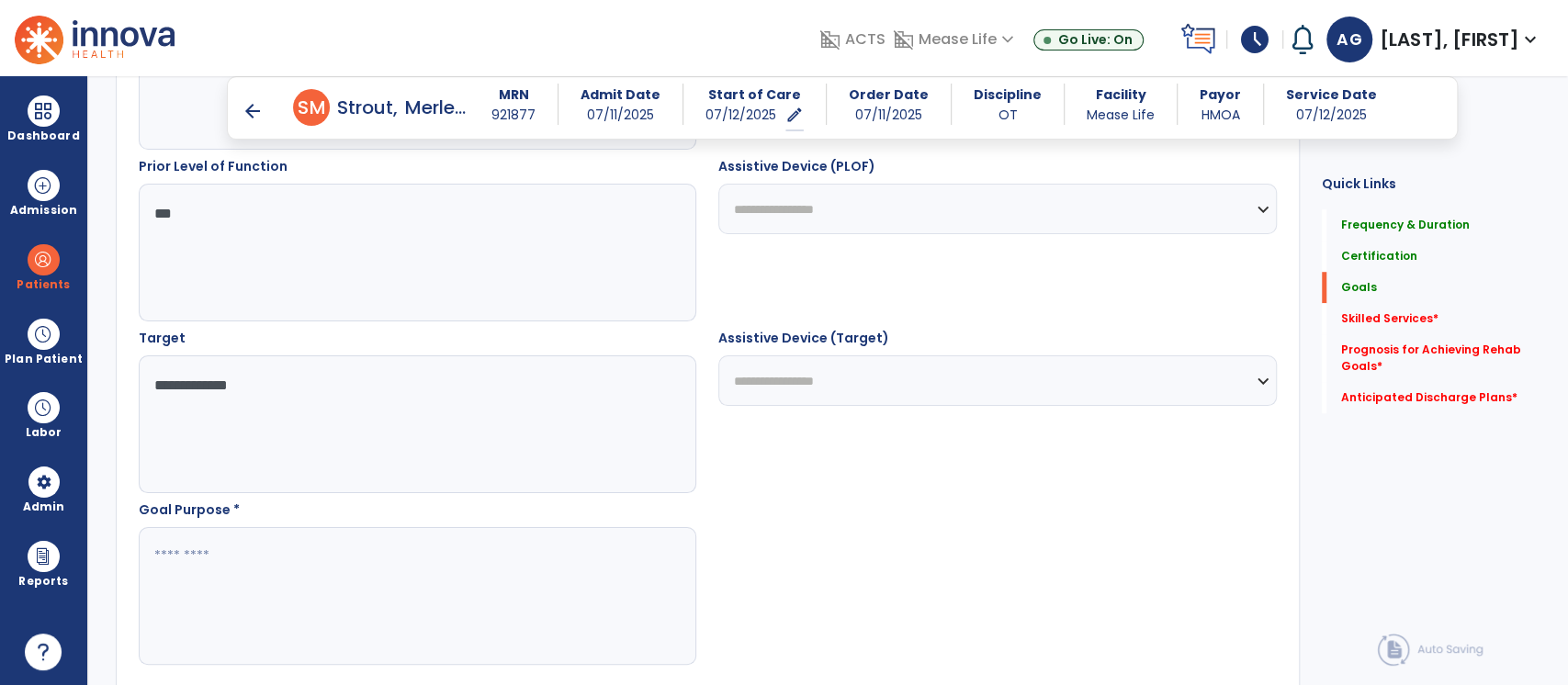 click at bounding box center [417, 596] 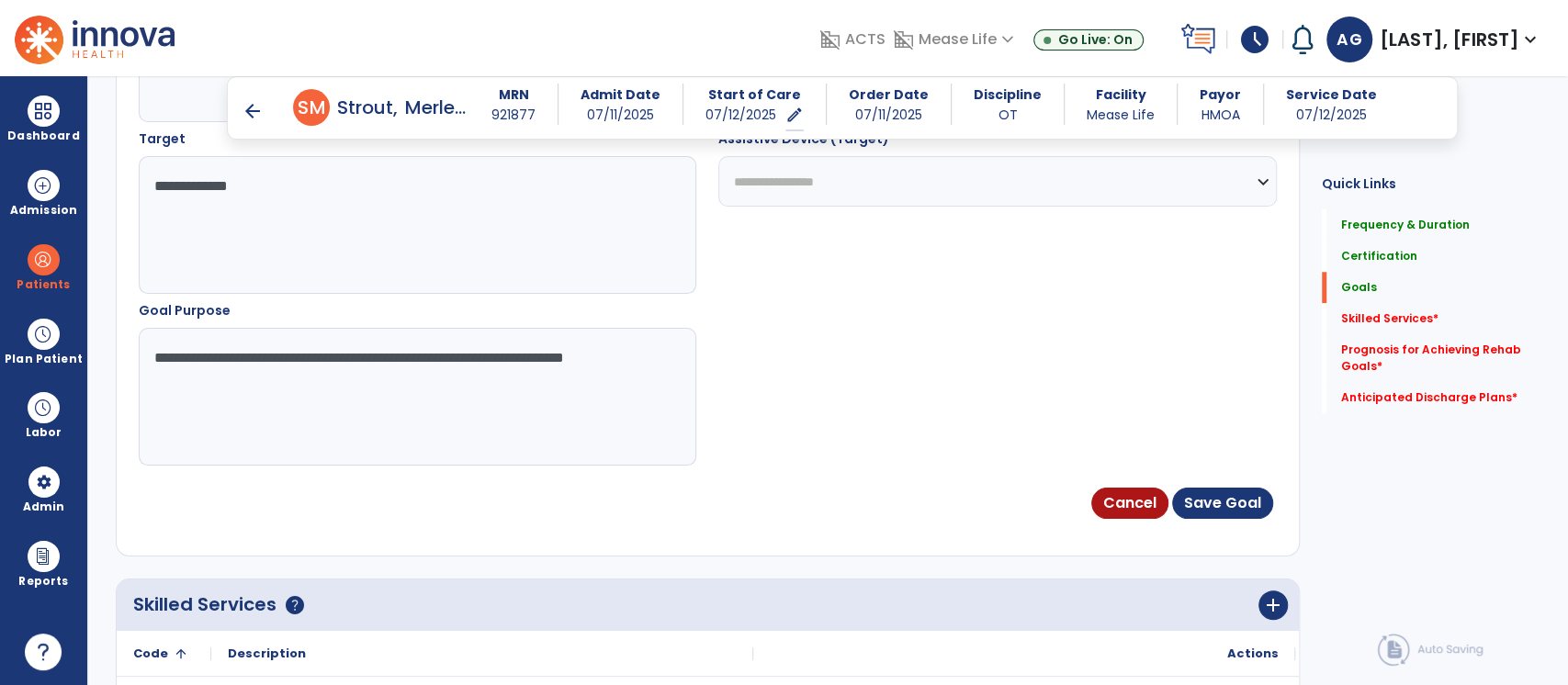 scroll, scrollTop: 1091, scrollLeft: 0, axis: vertical 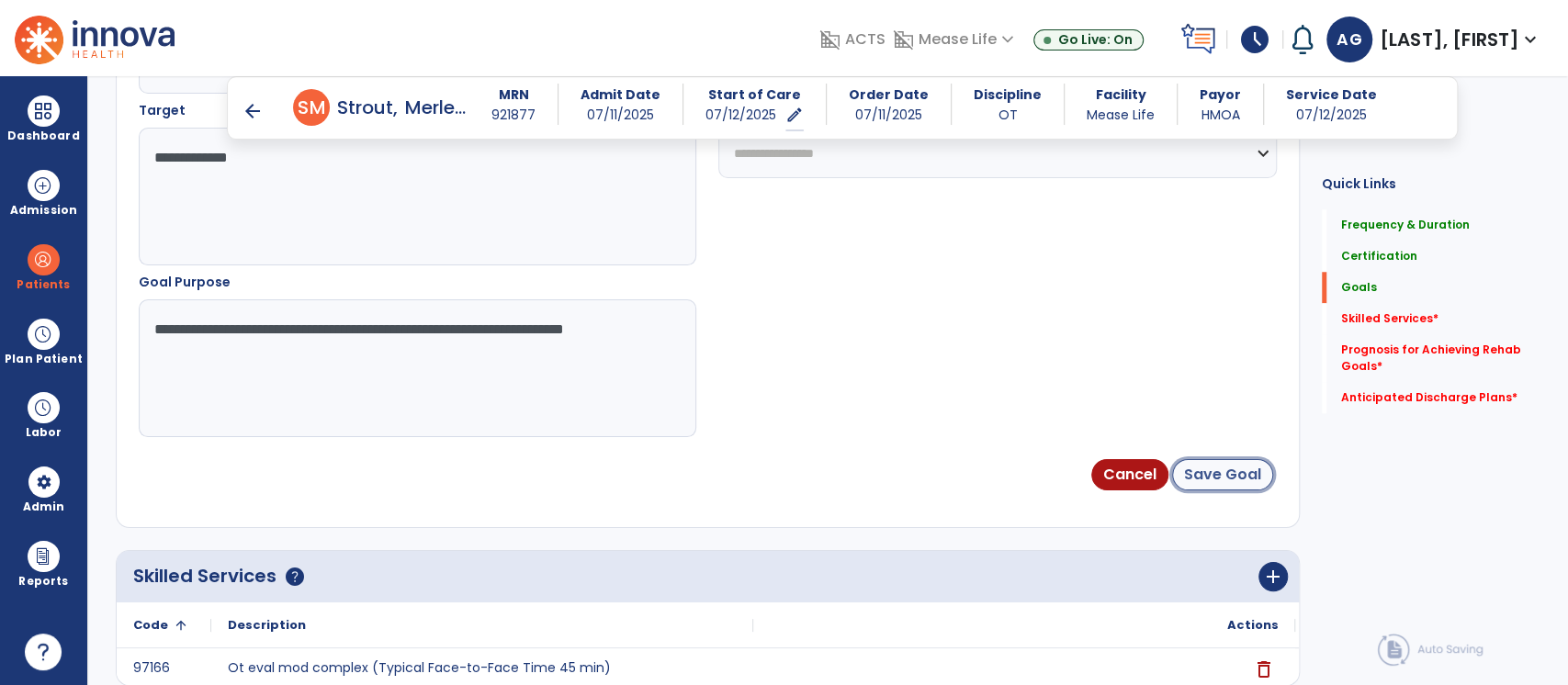 click on "Save Goal" at bounding box center [1223, 475] 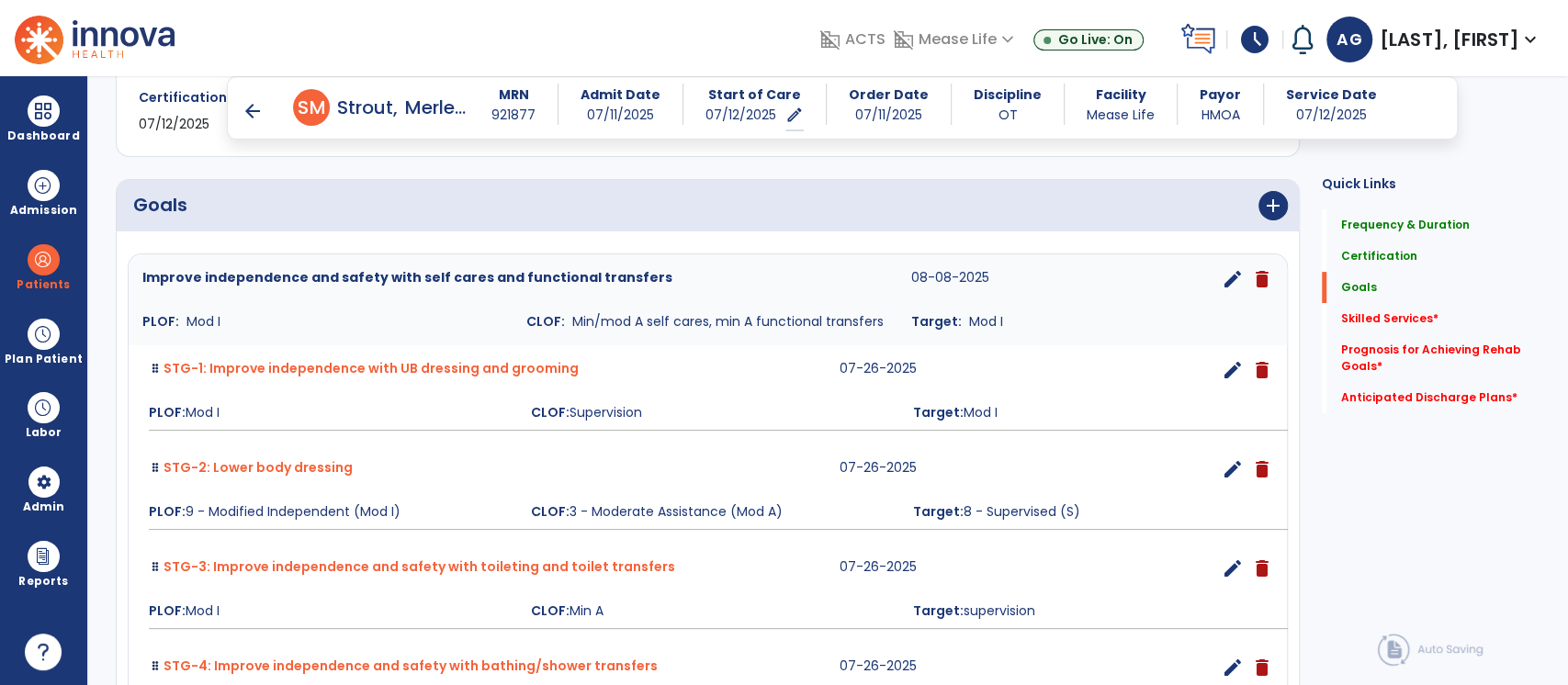 scroll, scrollTop: 395, scrollLeft: 0, axis: vertical 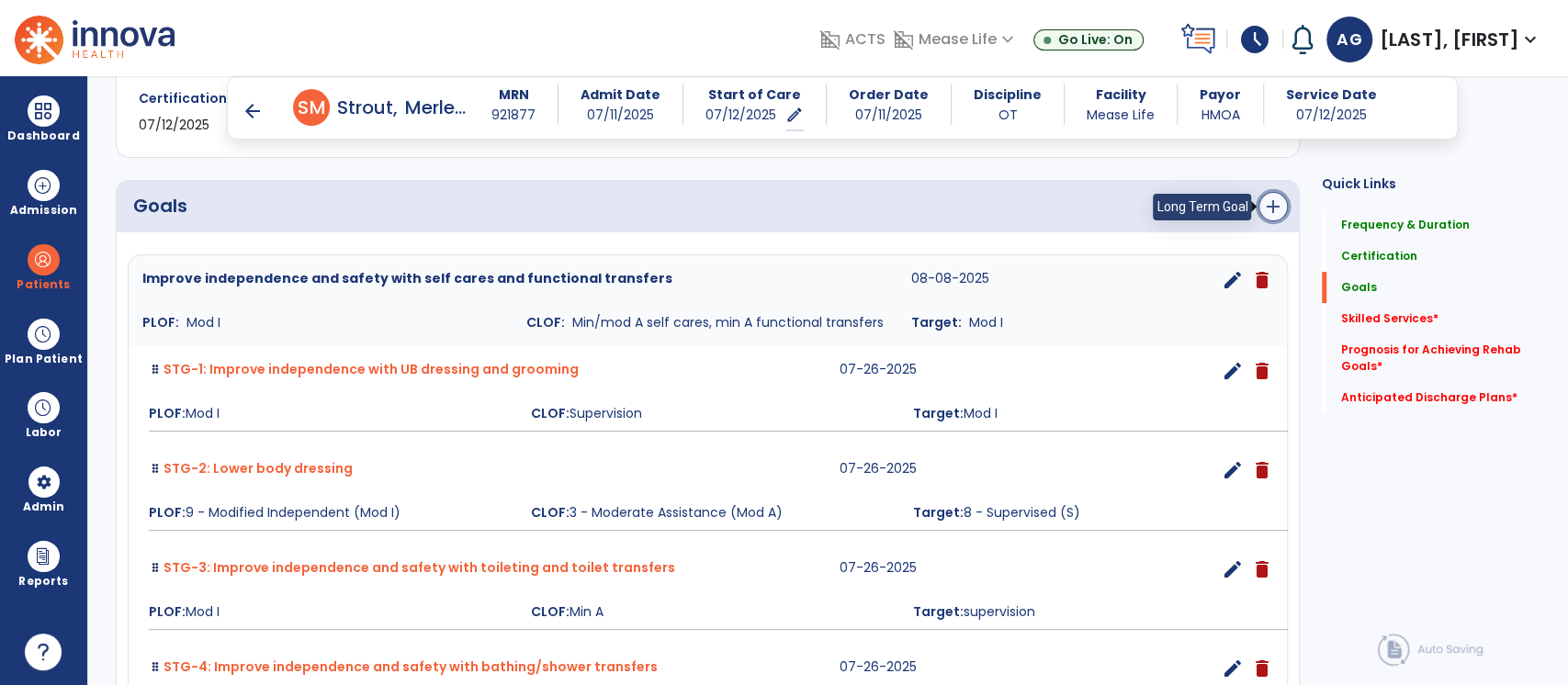 click on "add" at bounding box center (1273, 207) 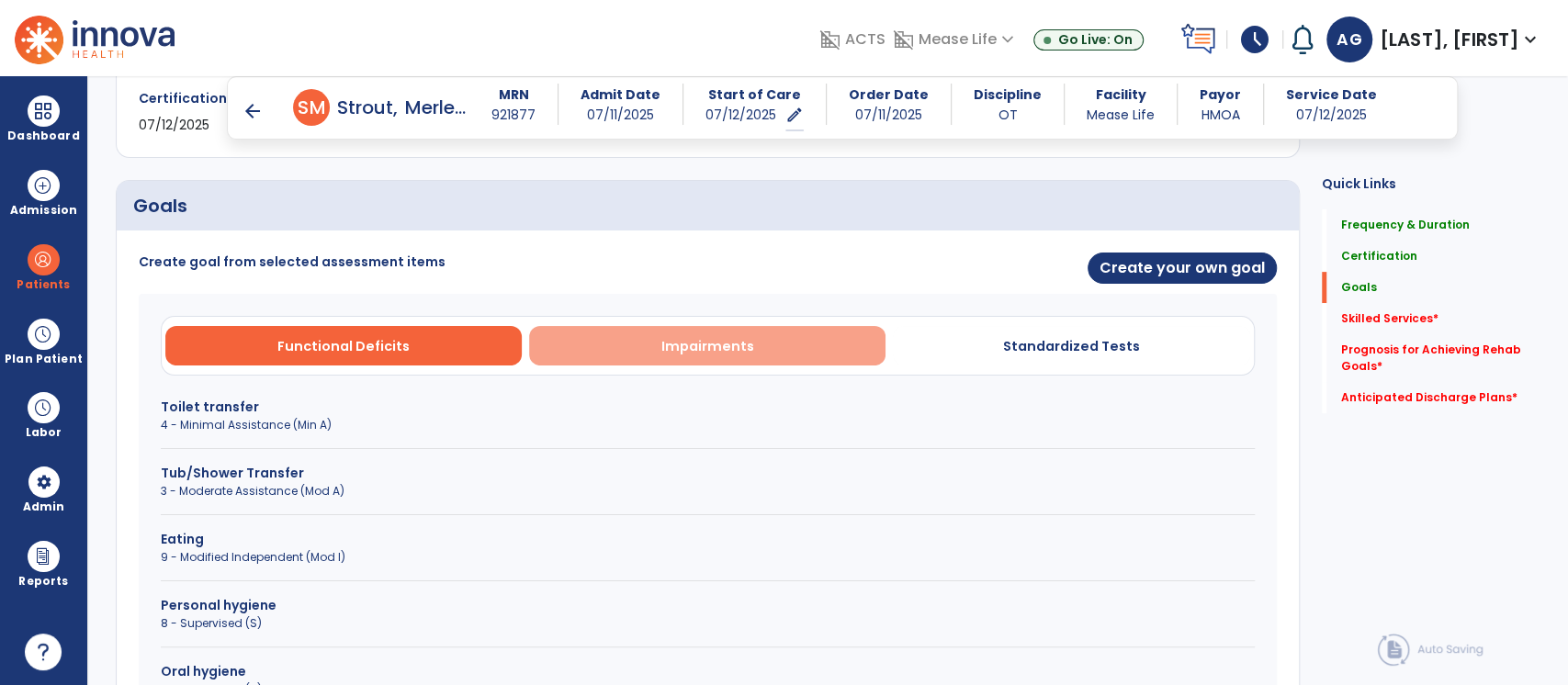 click on "Impairments" at bounding box center [707, 345] 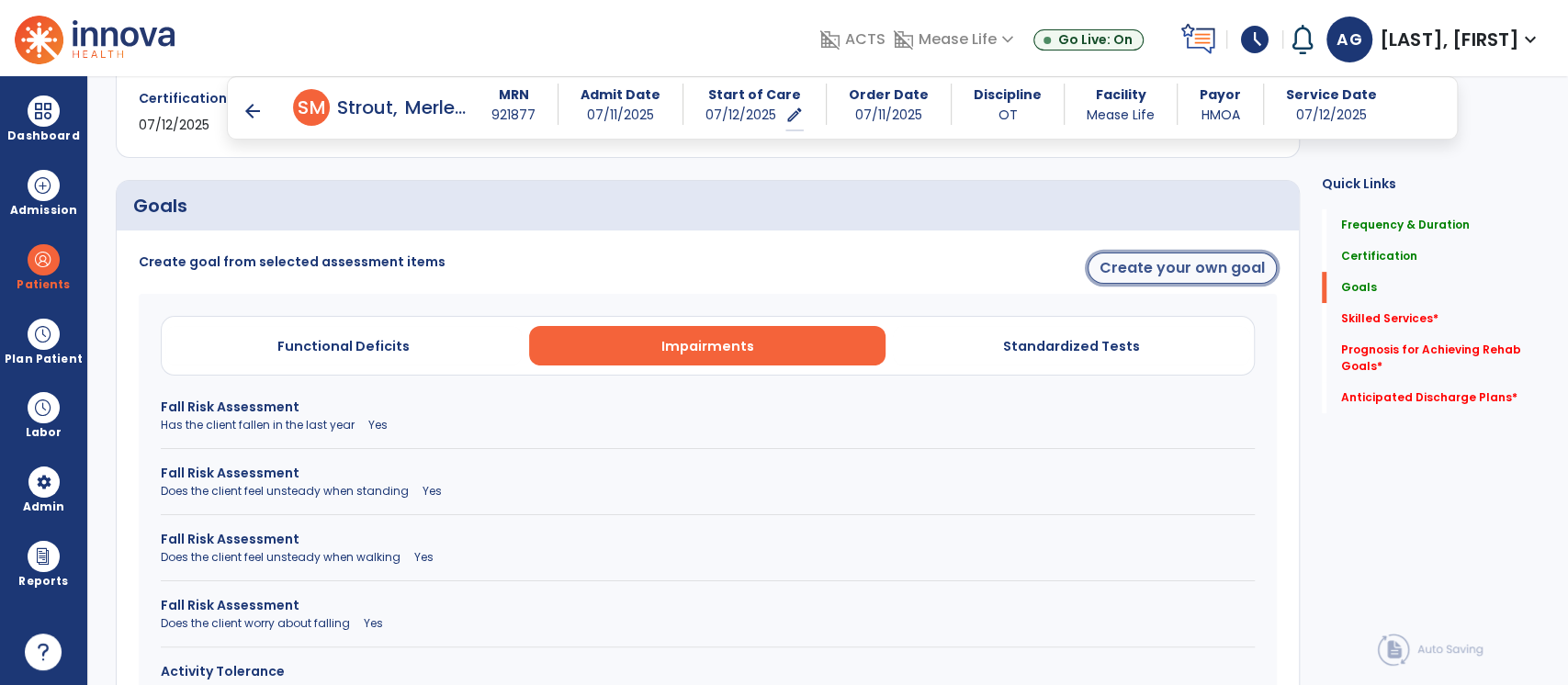 click on "Create your own goal" at bounding box center [1182, 268] 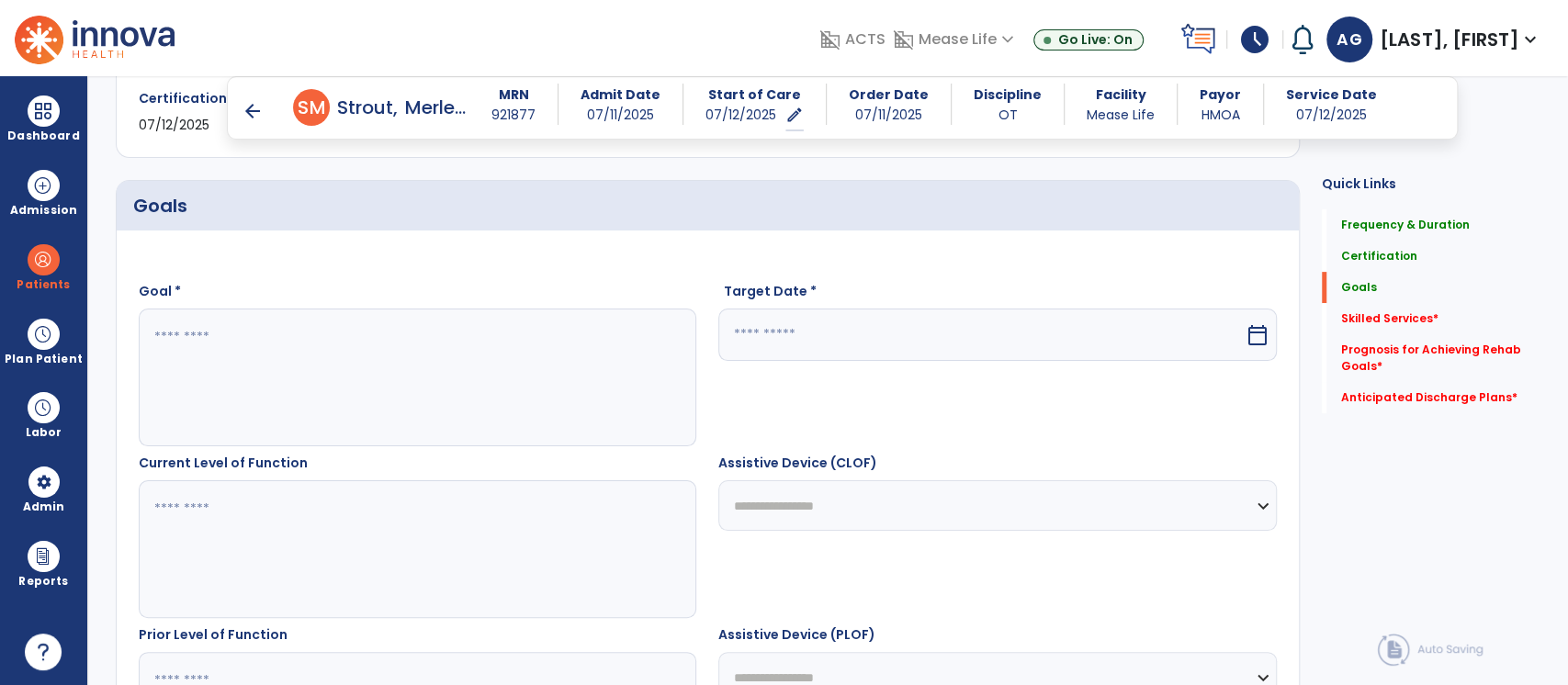 click at bounding box center [417, 377] 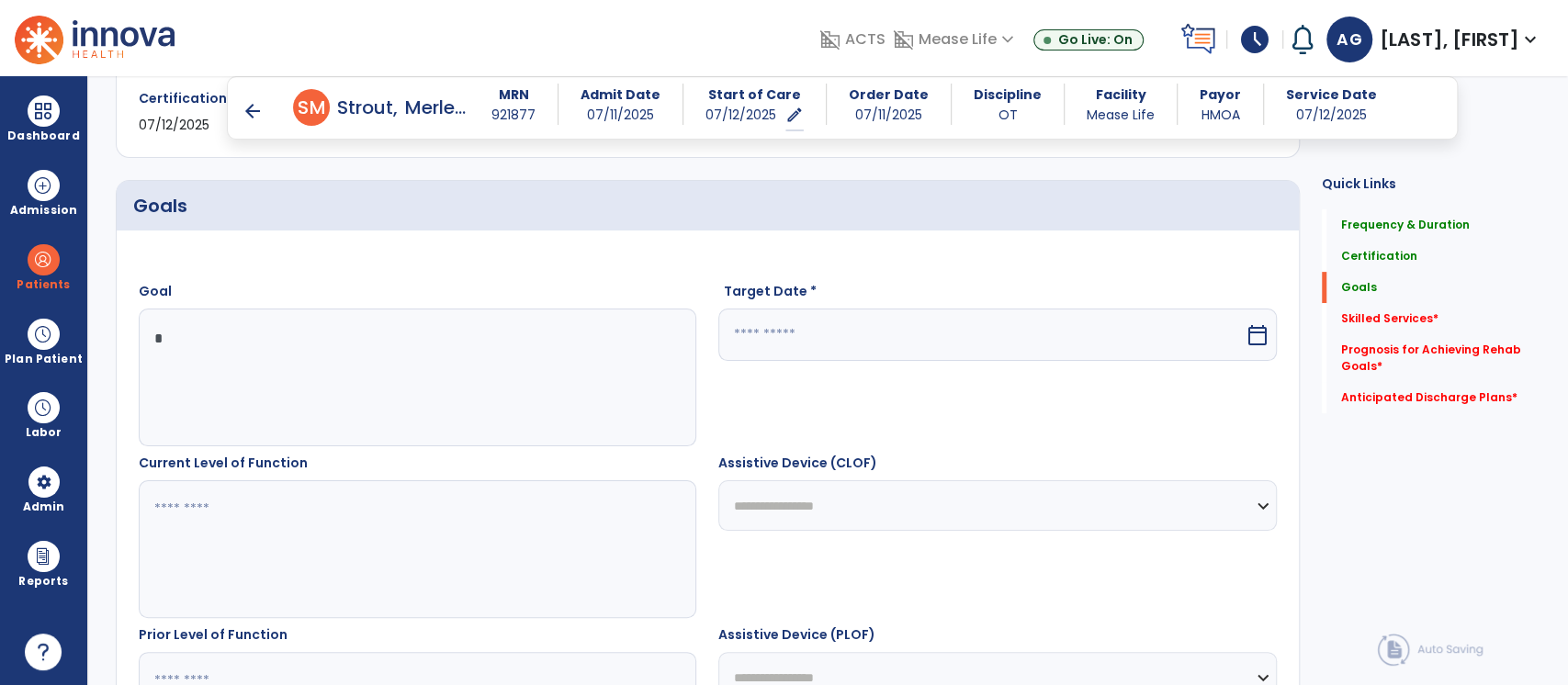 click on "*" at bounding box center (417, 377) 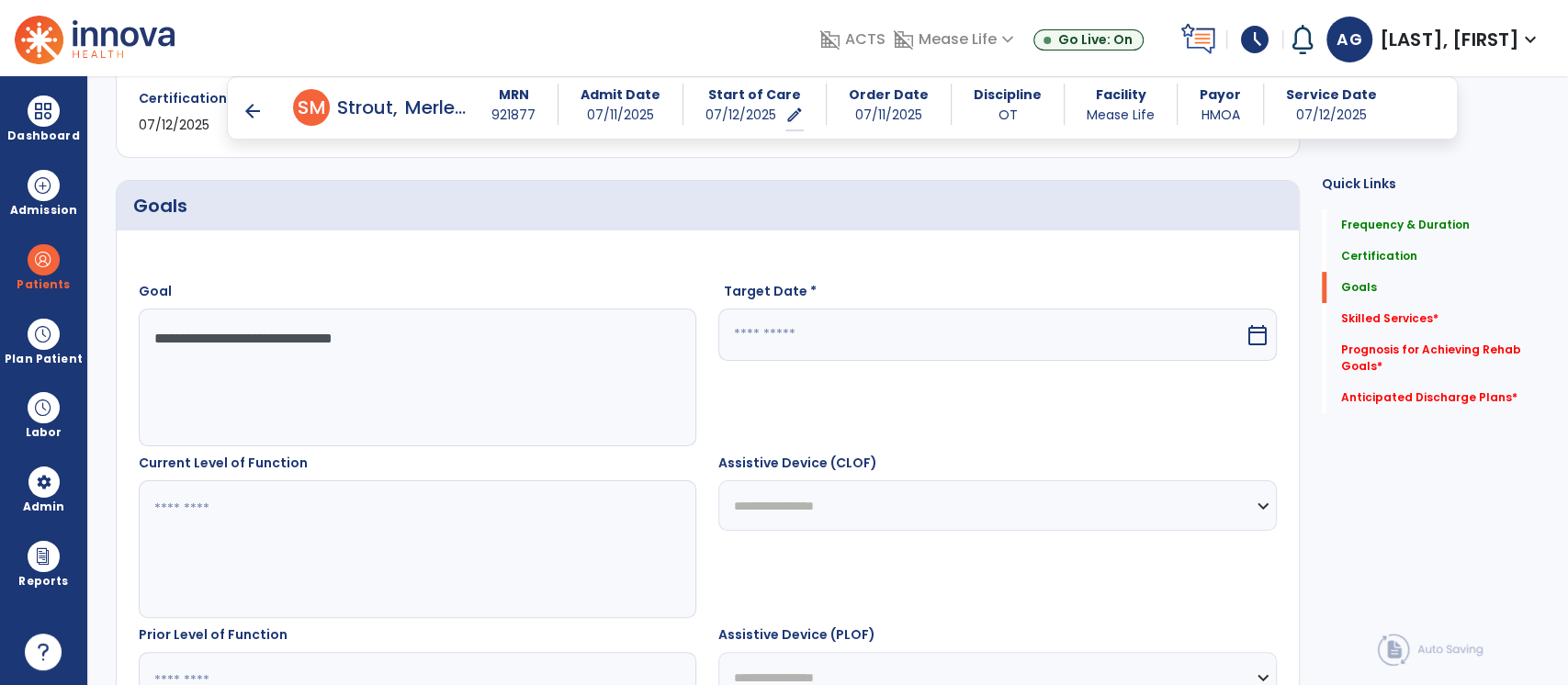 click at bounding box center [981, 334] 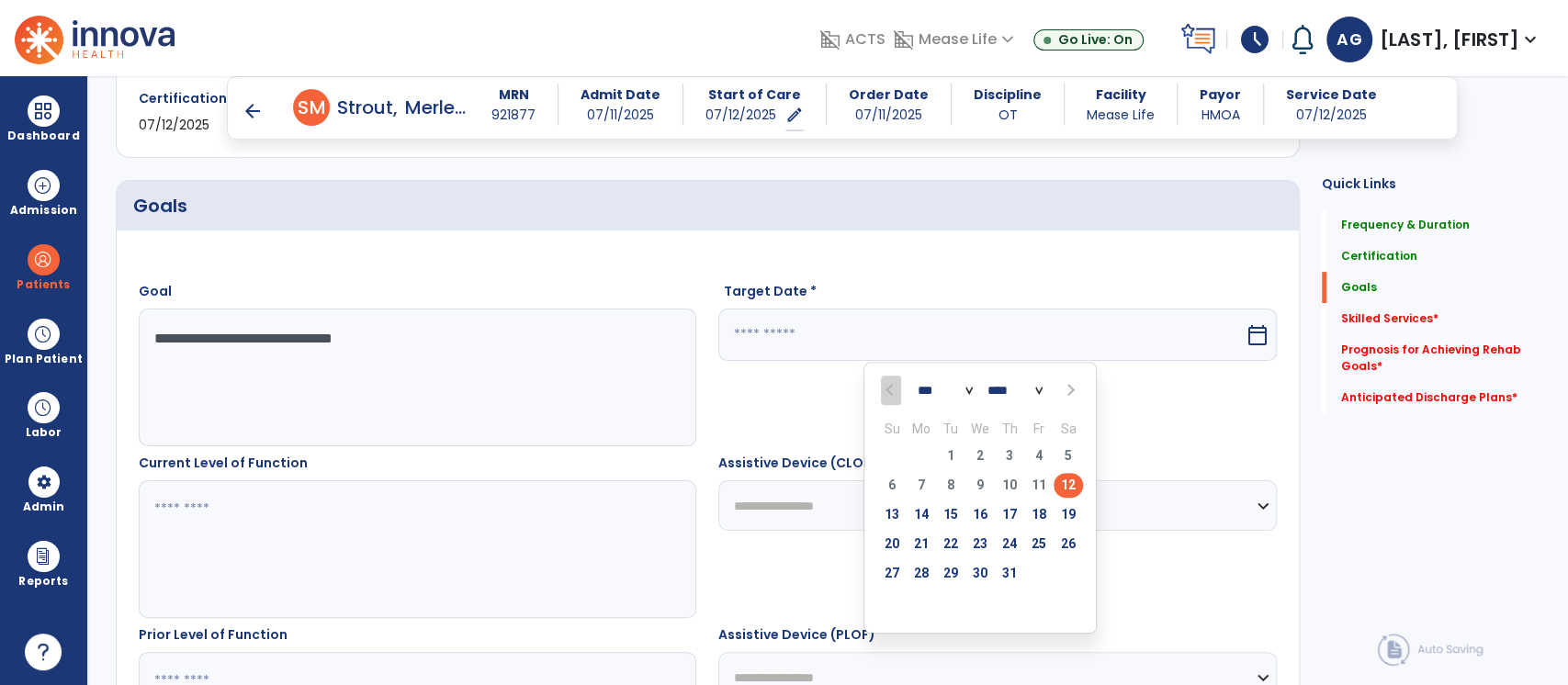 click at bounding box center [1069, 390] 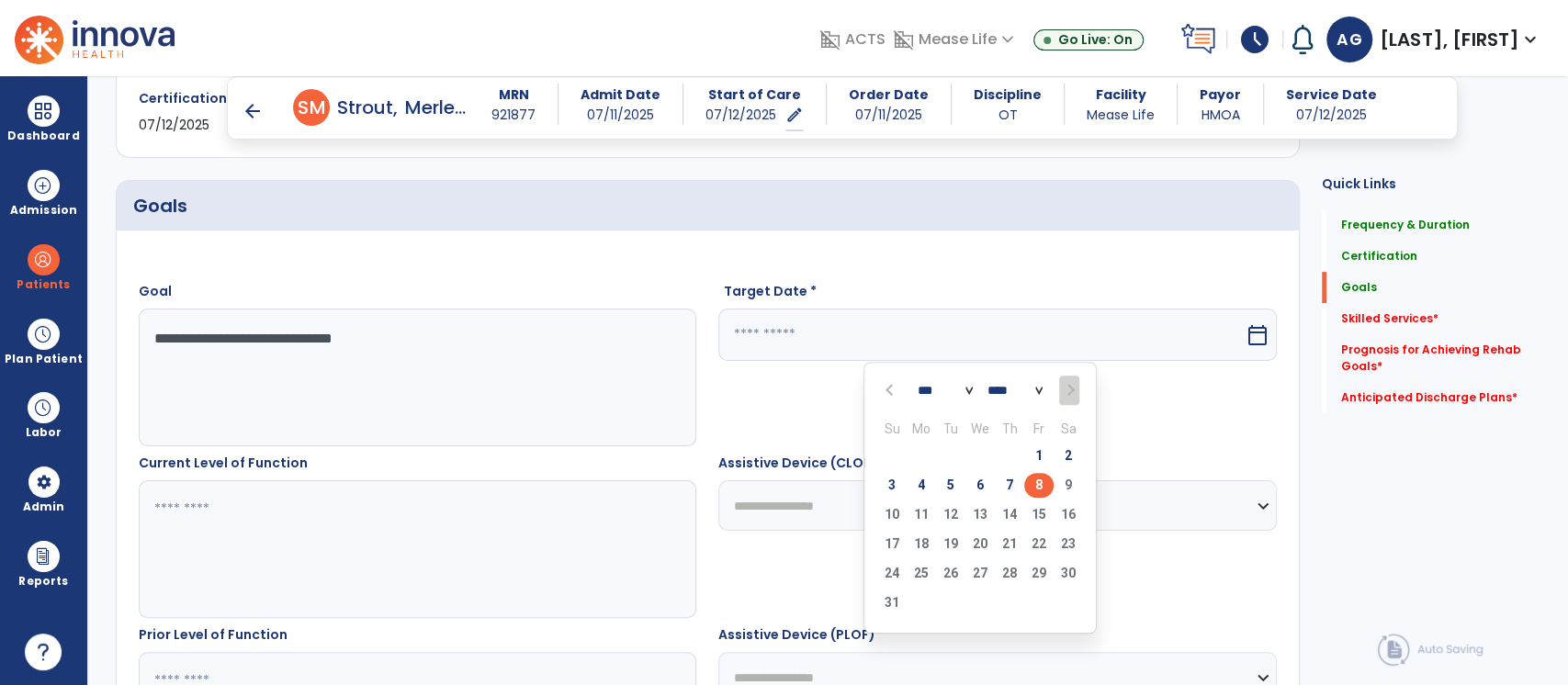 click on "8" at bounding box center [1039, 485] 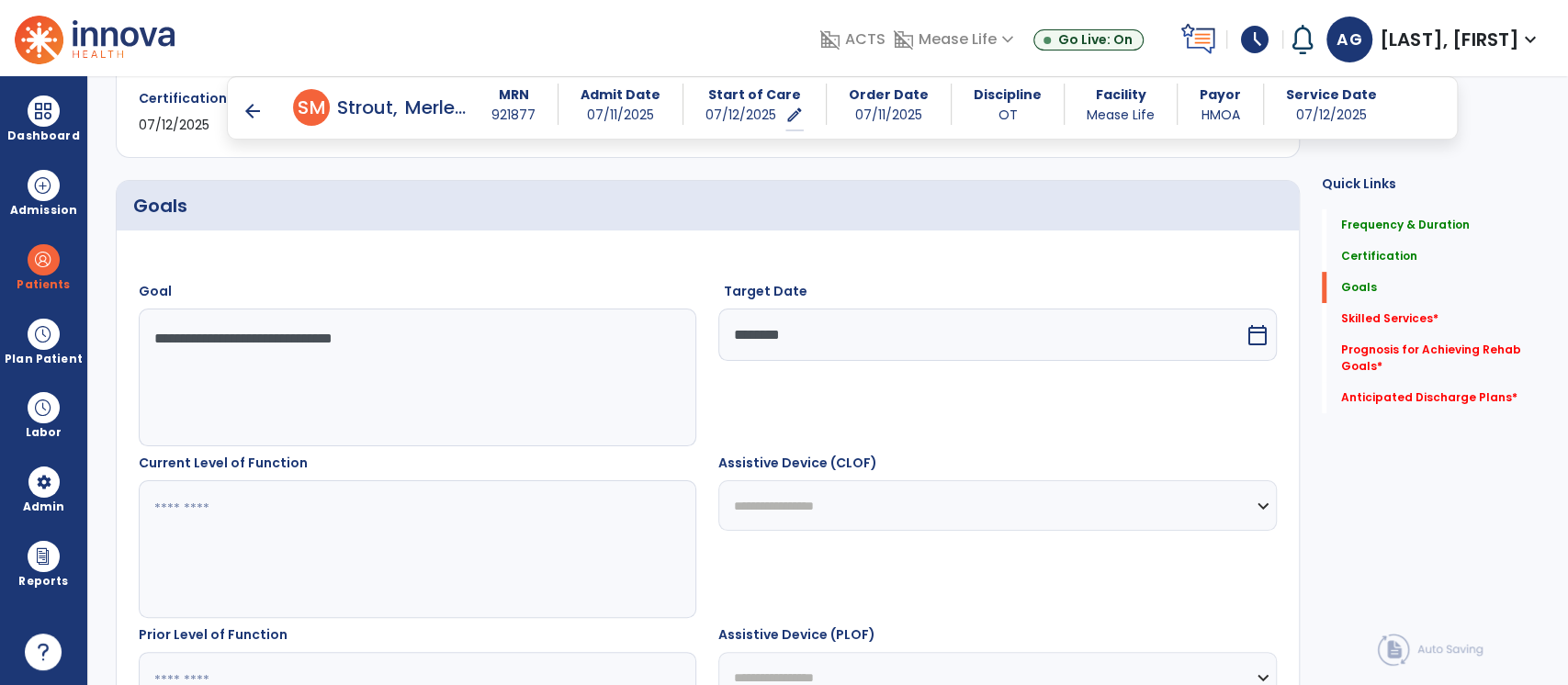 click at bounding box center (417, 549) 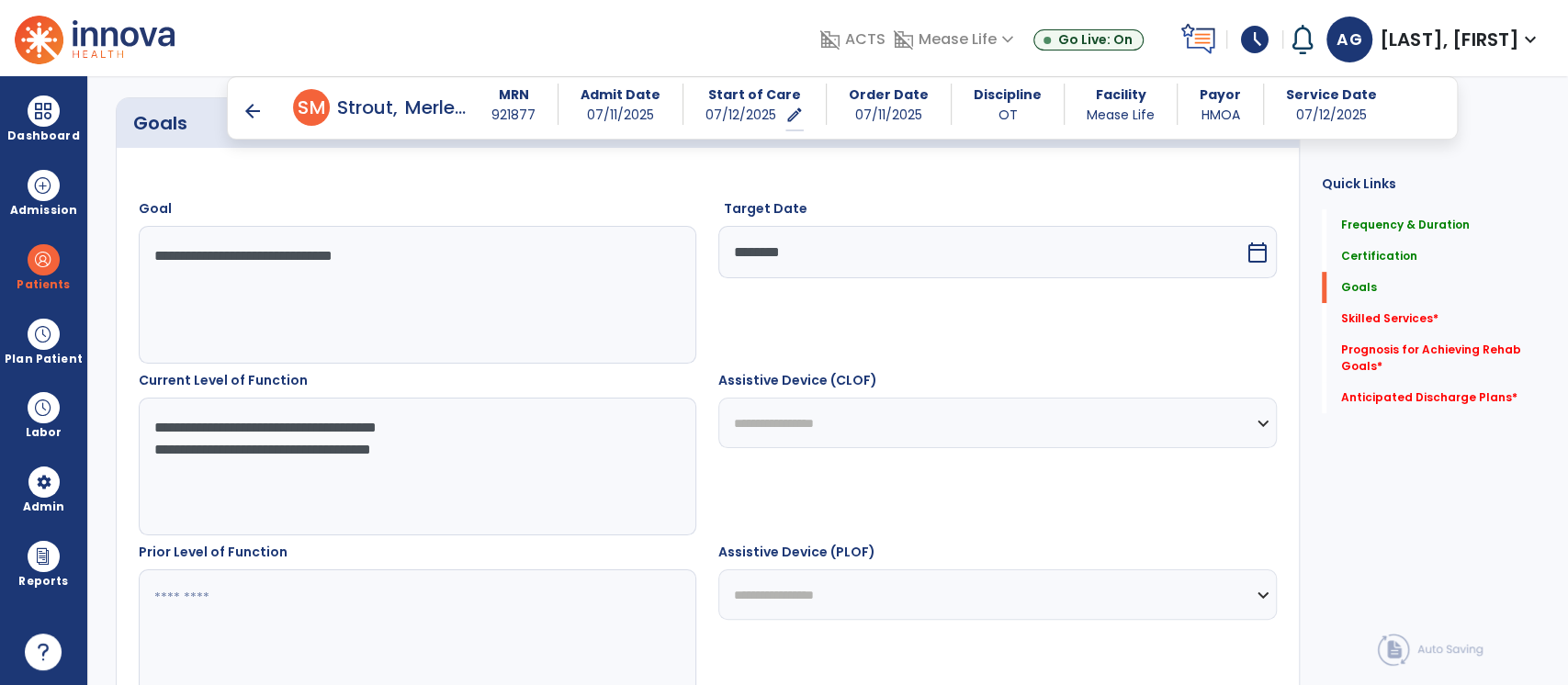 scroll, scrollTop: 505, scrollLeft: 0, axis: vertical 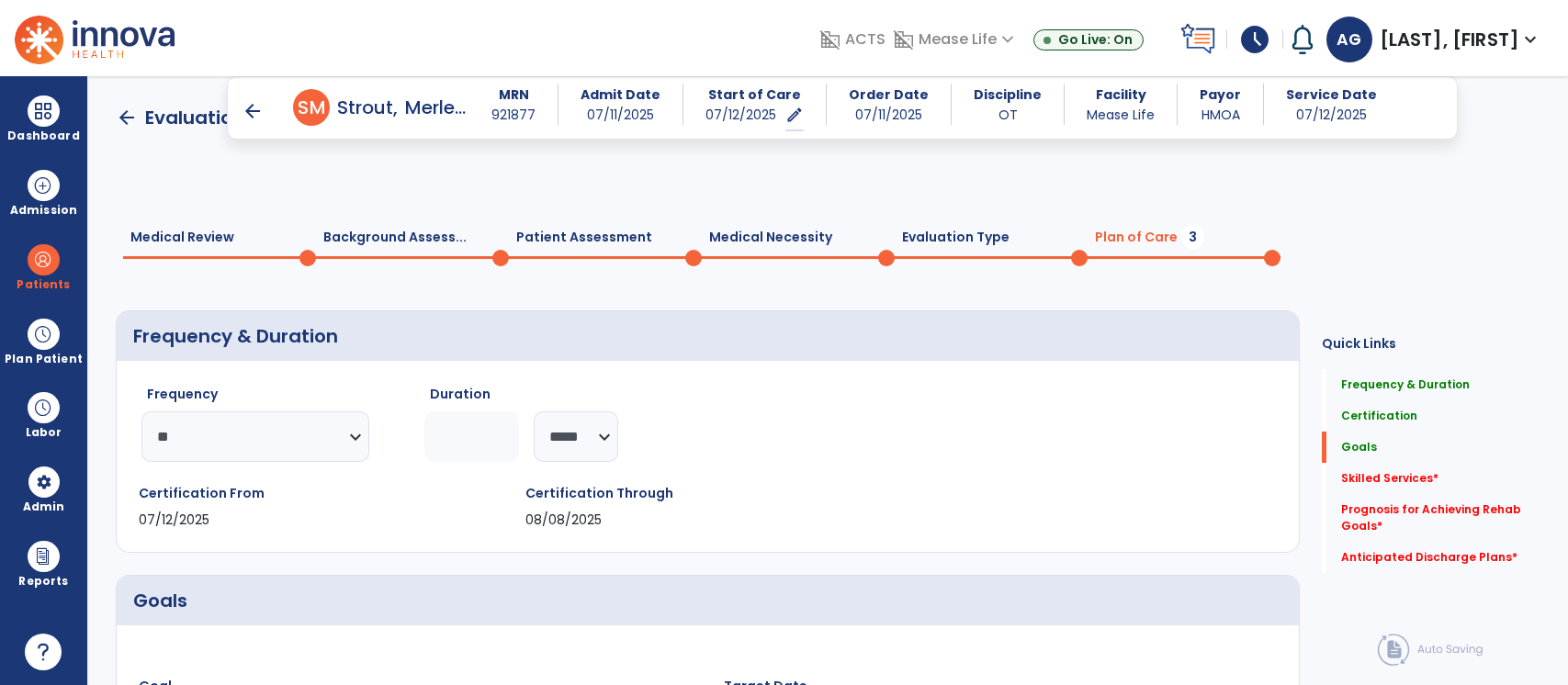 select on "**" 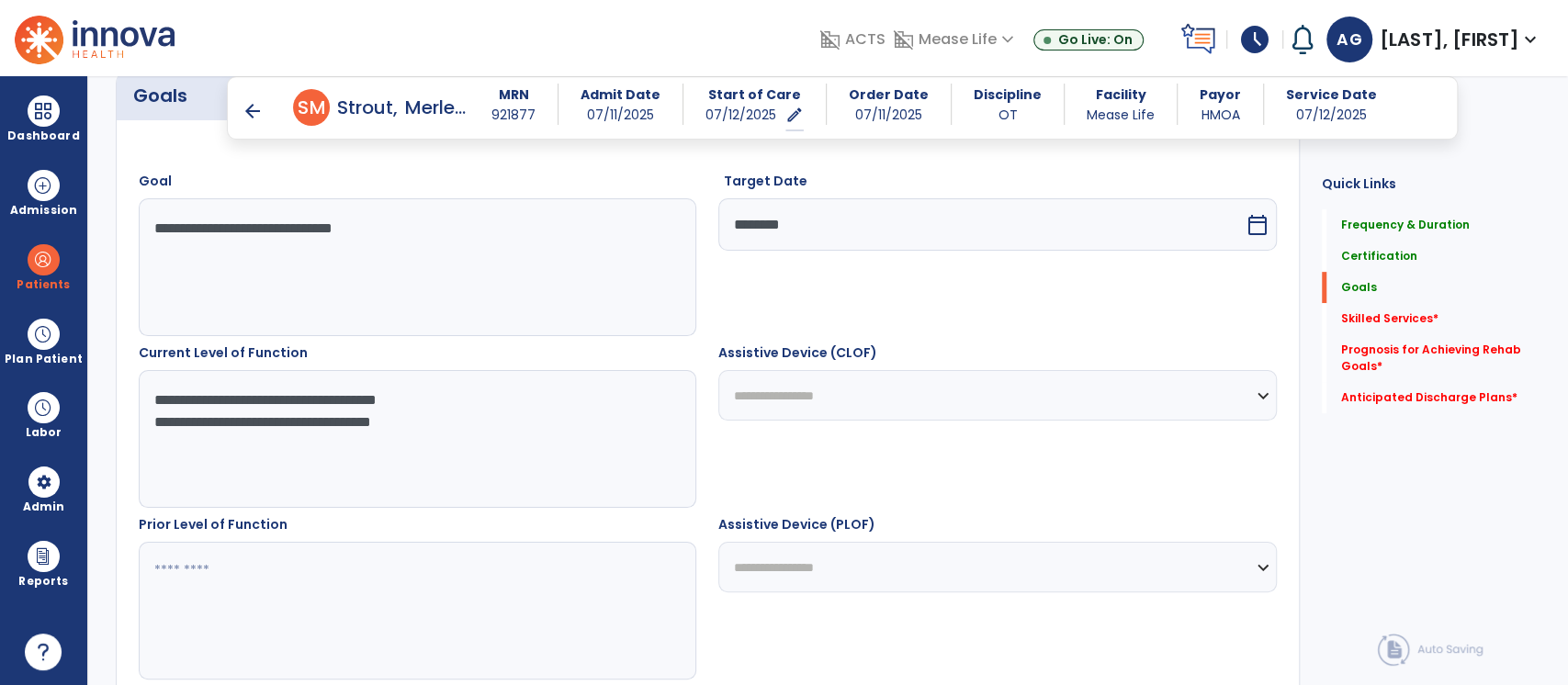 scroll, scrollTop: 566, scrollLeft: 0, axis: vertical 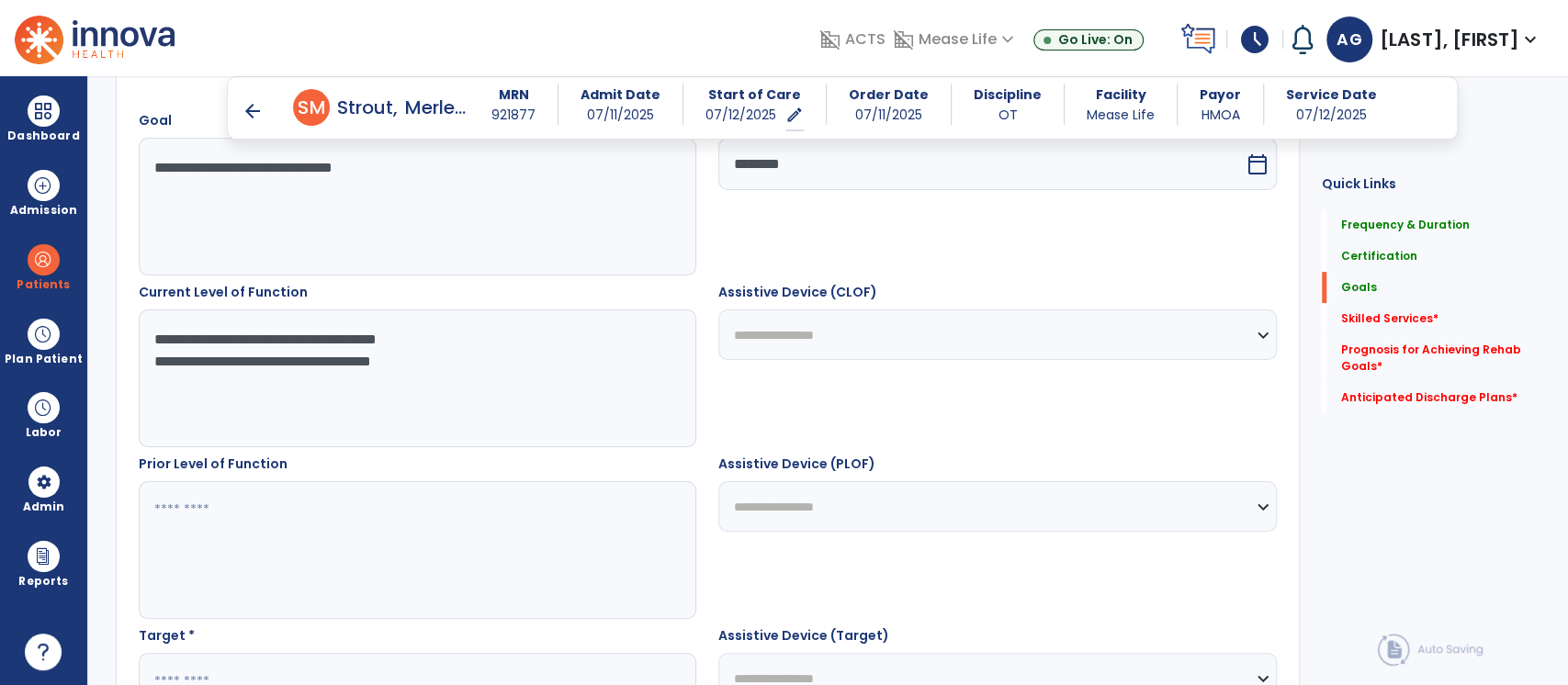 type on "**********" 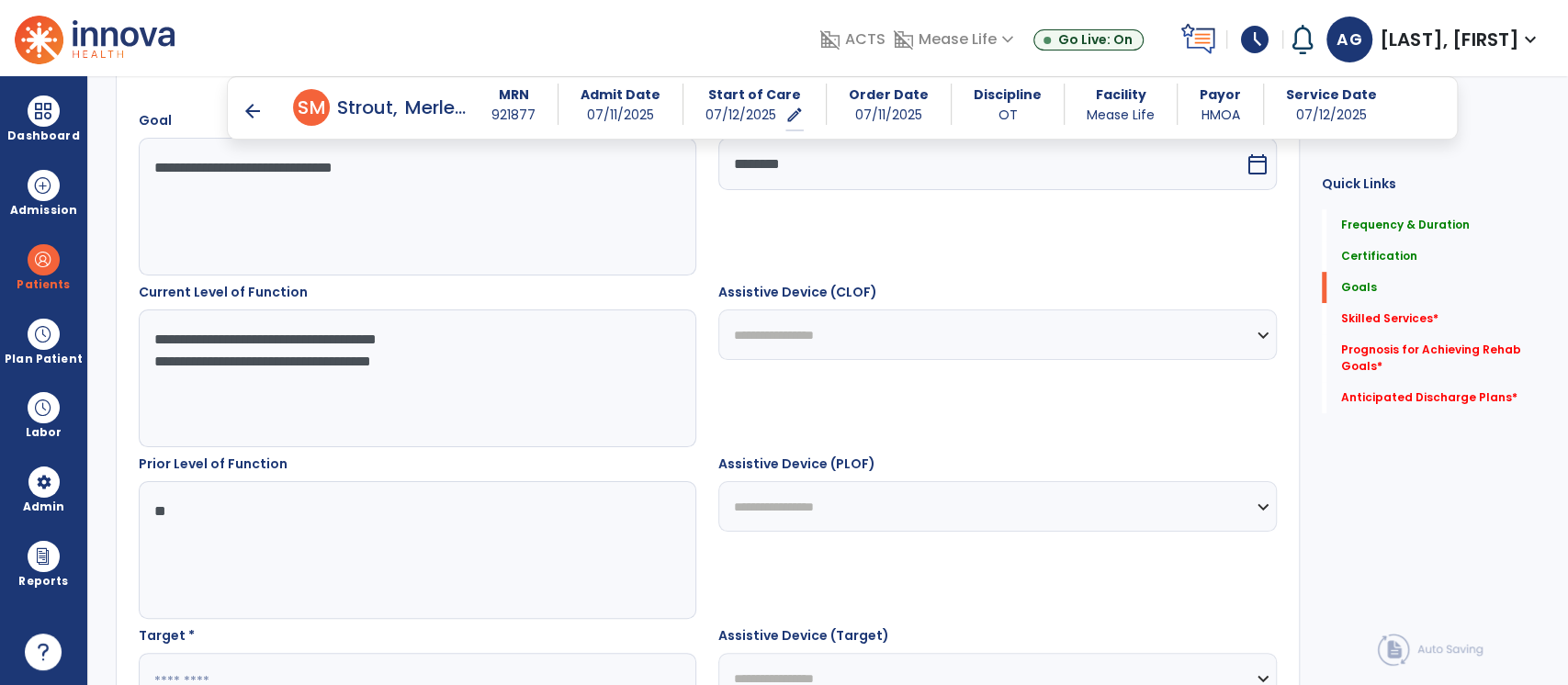 scroll, scrollTop: 752, scrollLeft: 0, axis: vertical 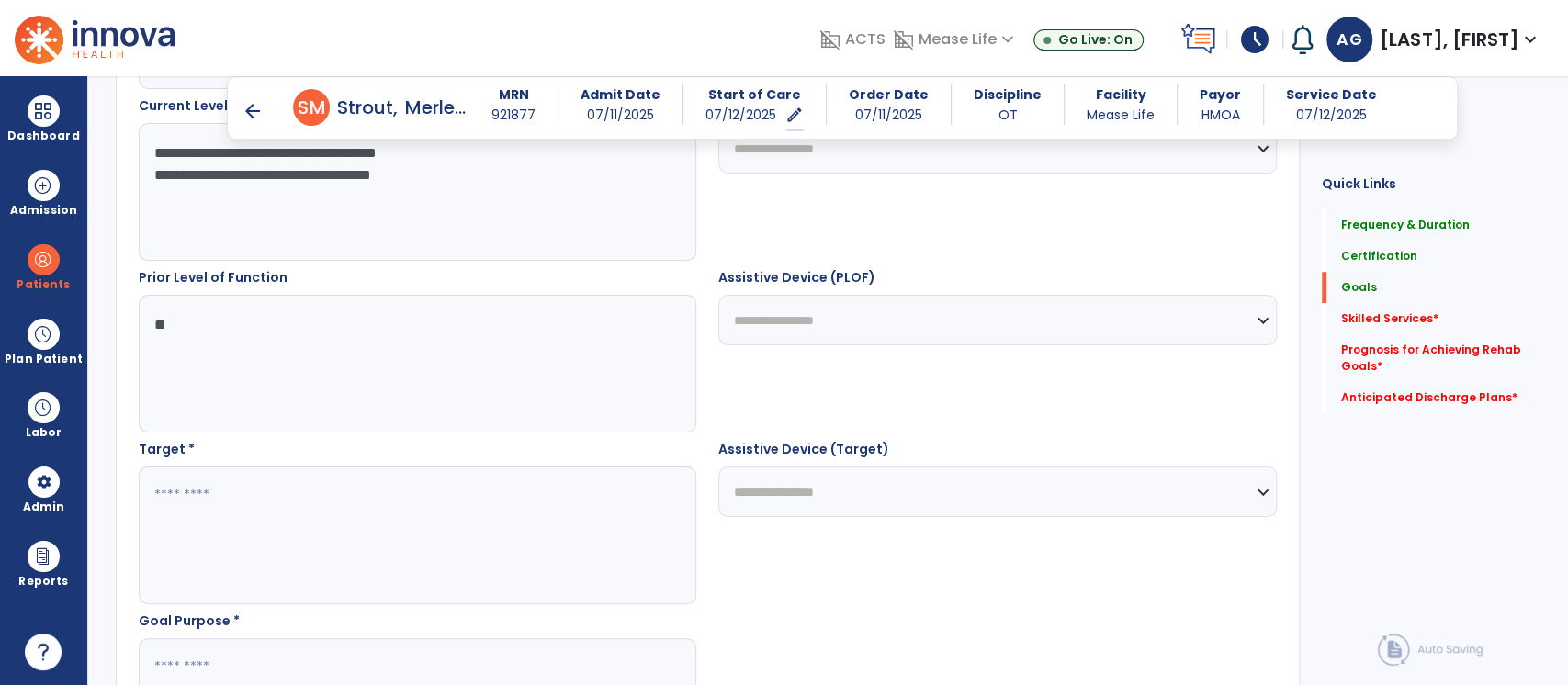 type on "**" 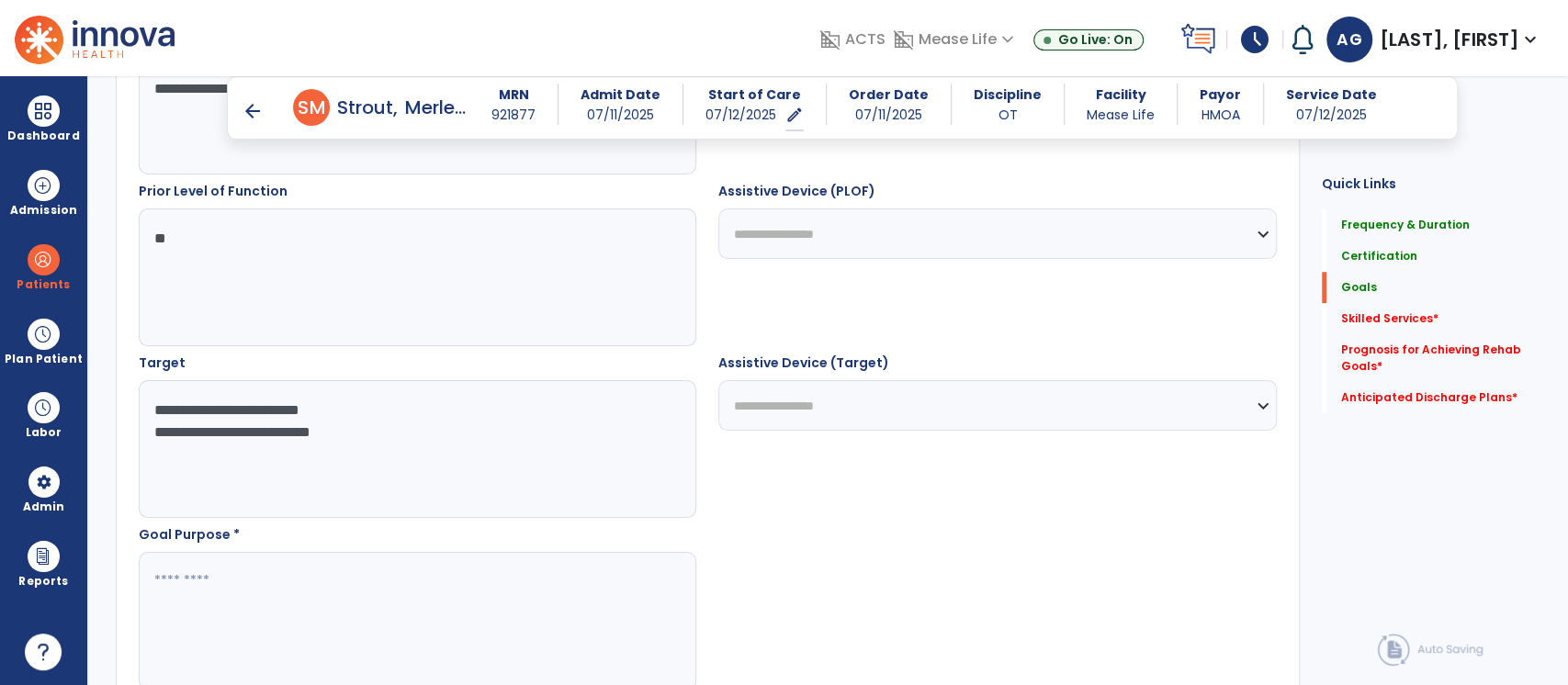scroll, scrollTop: 856, scrollLeft: 0, axis: vertical 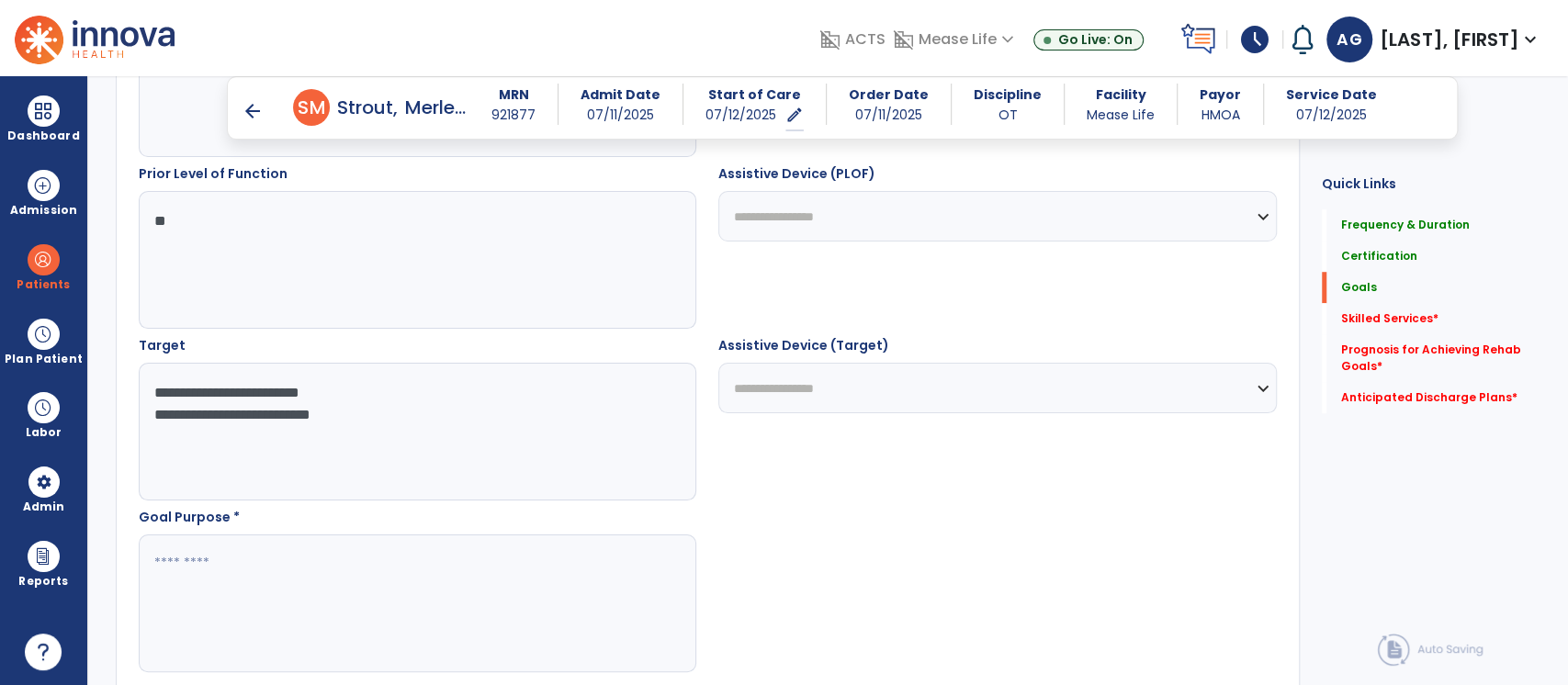 type on "**********" 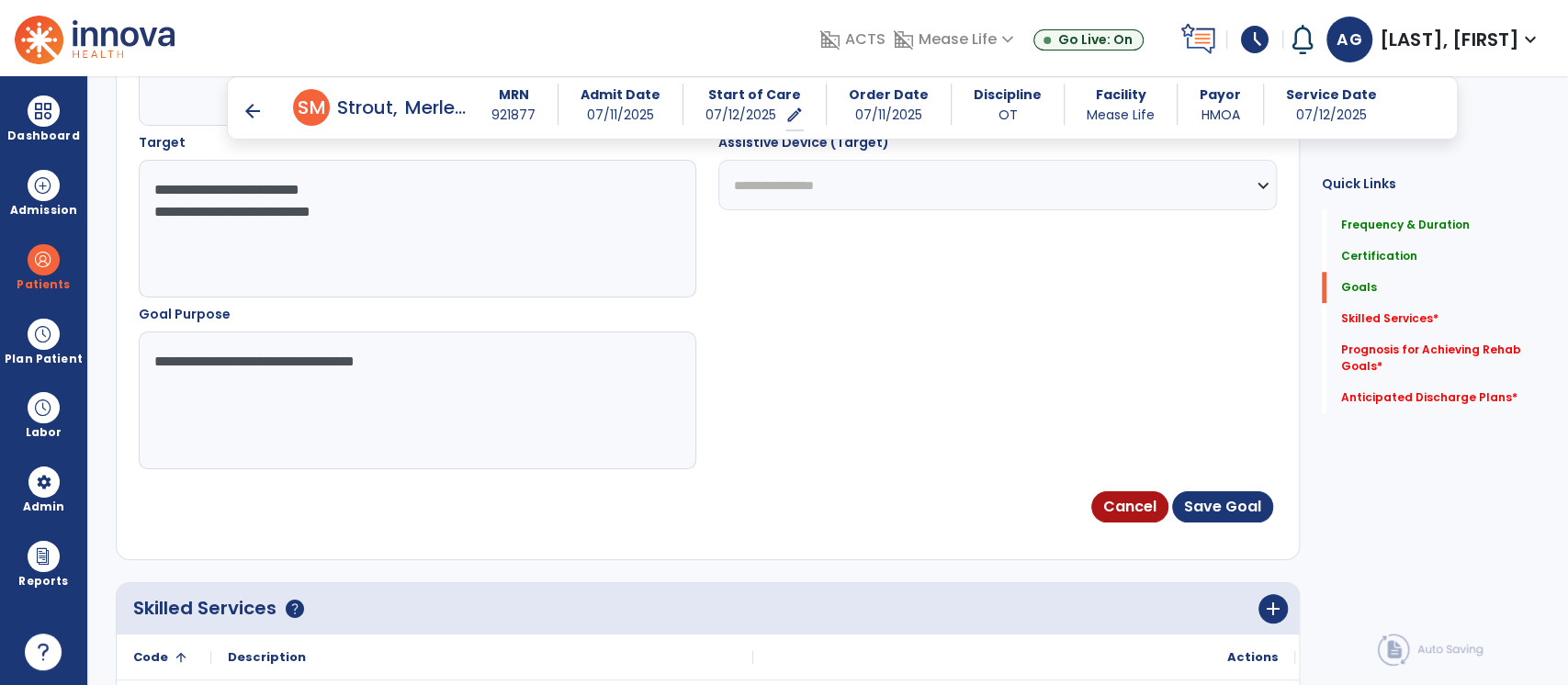 scroll, scrollTop: 1130, scrollLeft: 0, axis: vertical 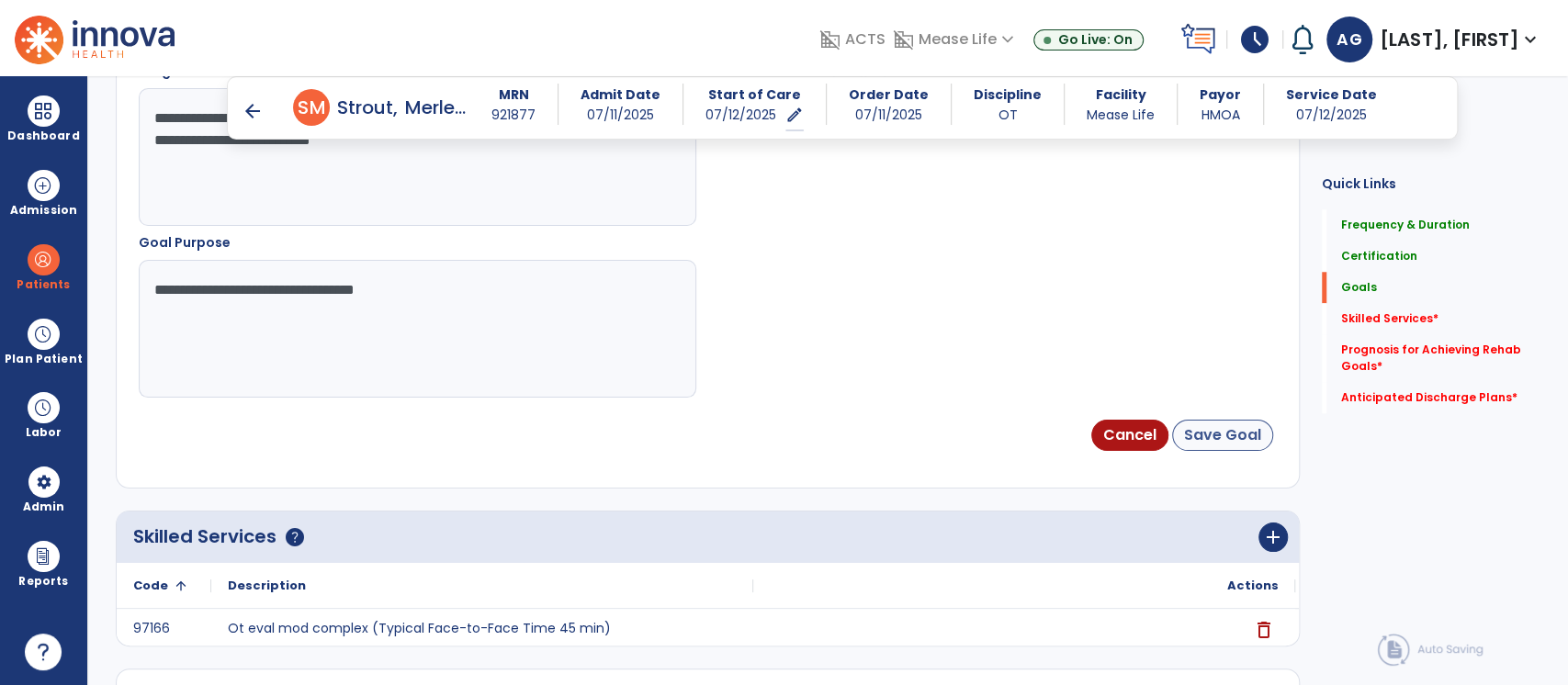 type on "**********" 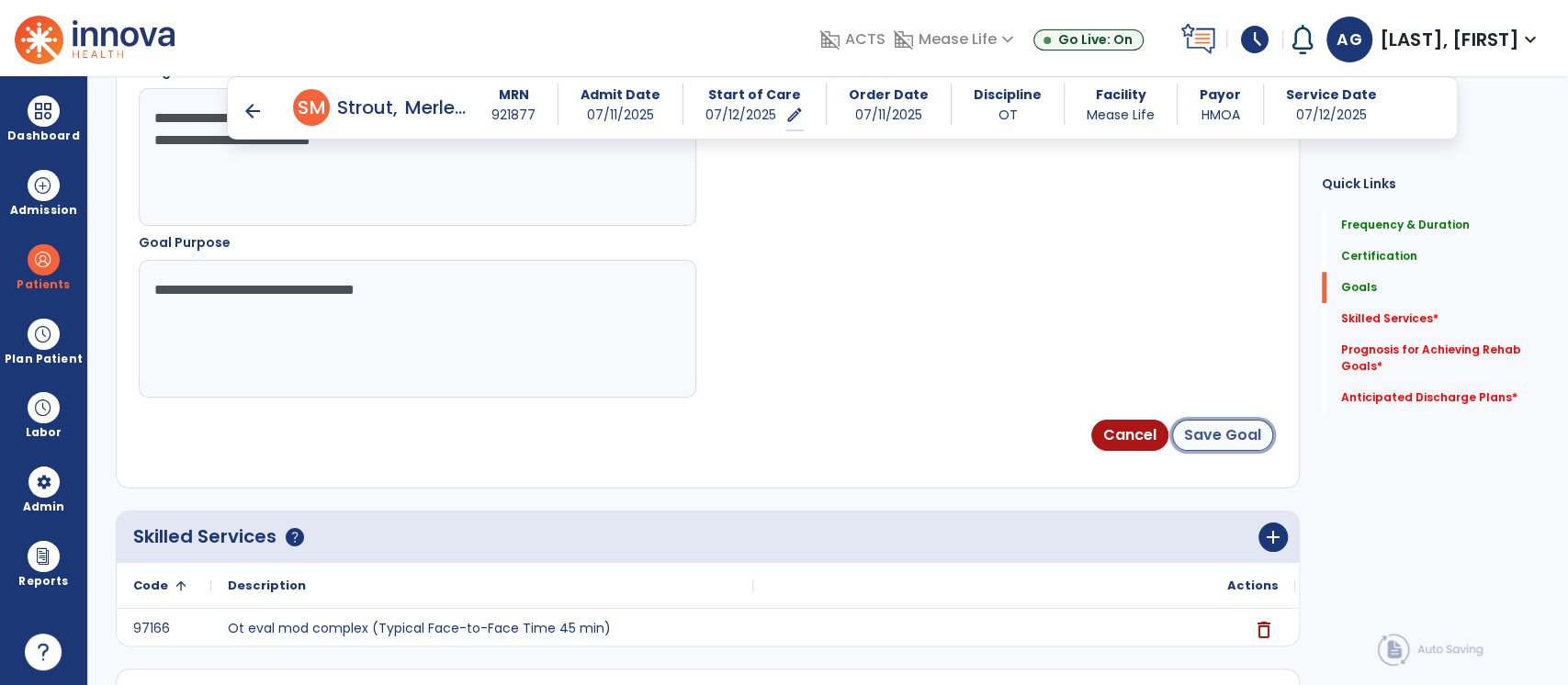 click on "Save Goal" at bounding box center [1223, 435] 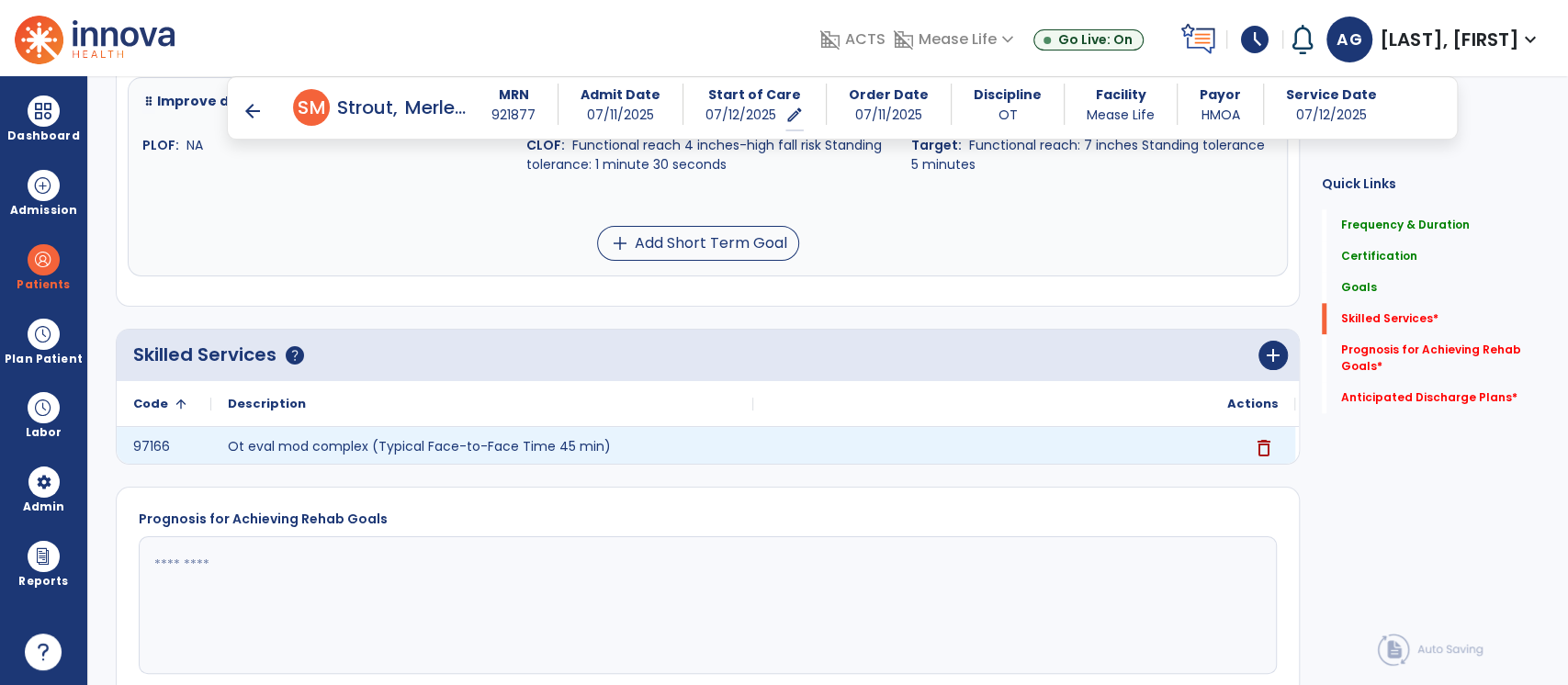 scroll, scrollTop: 1313, scrollLeft: 0, axis: vertical 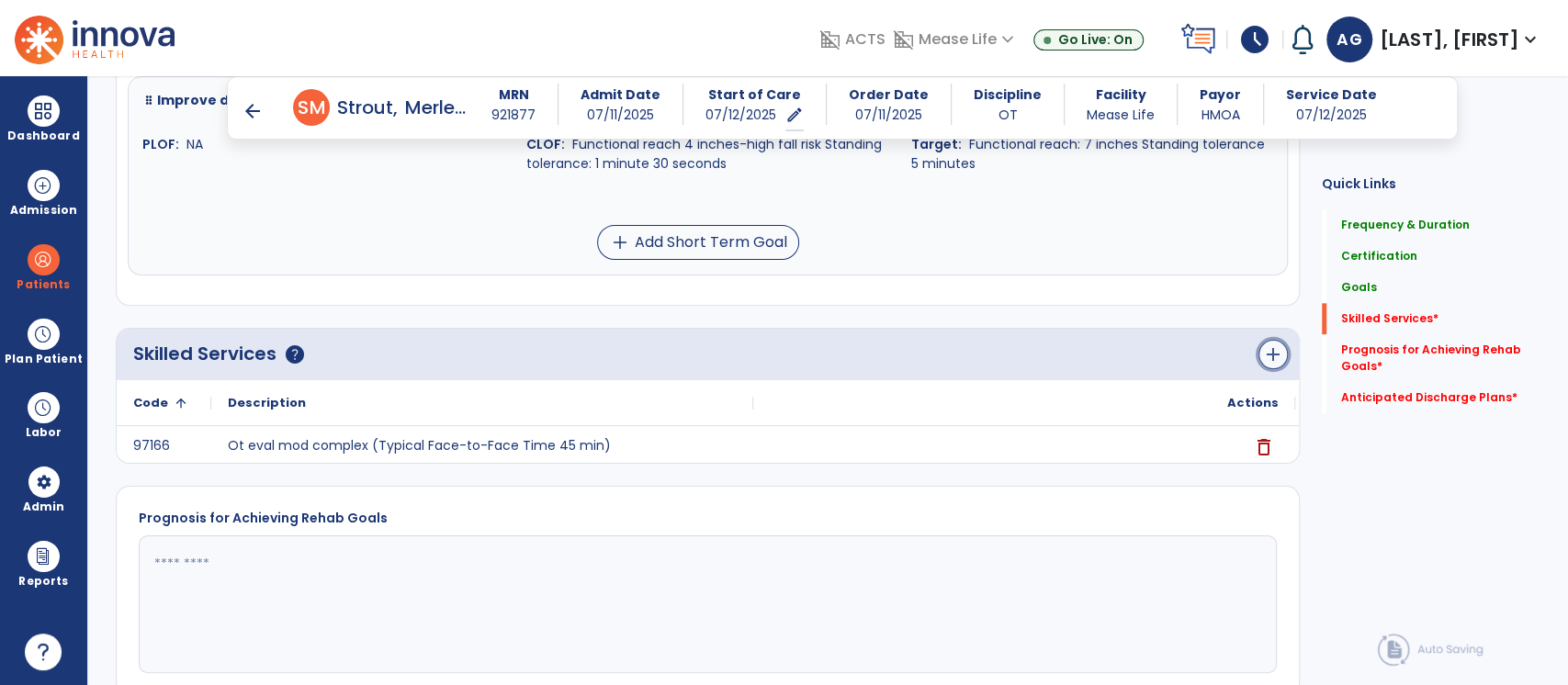 click on "add" 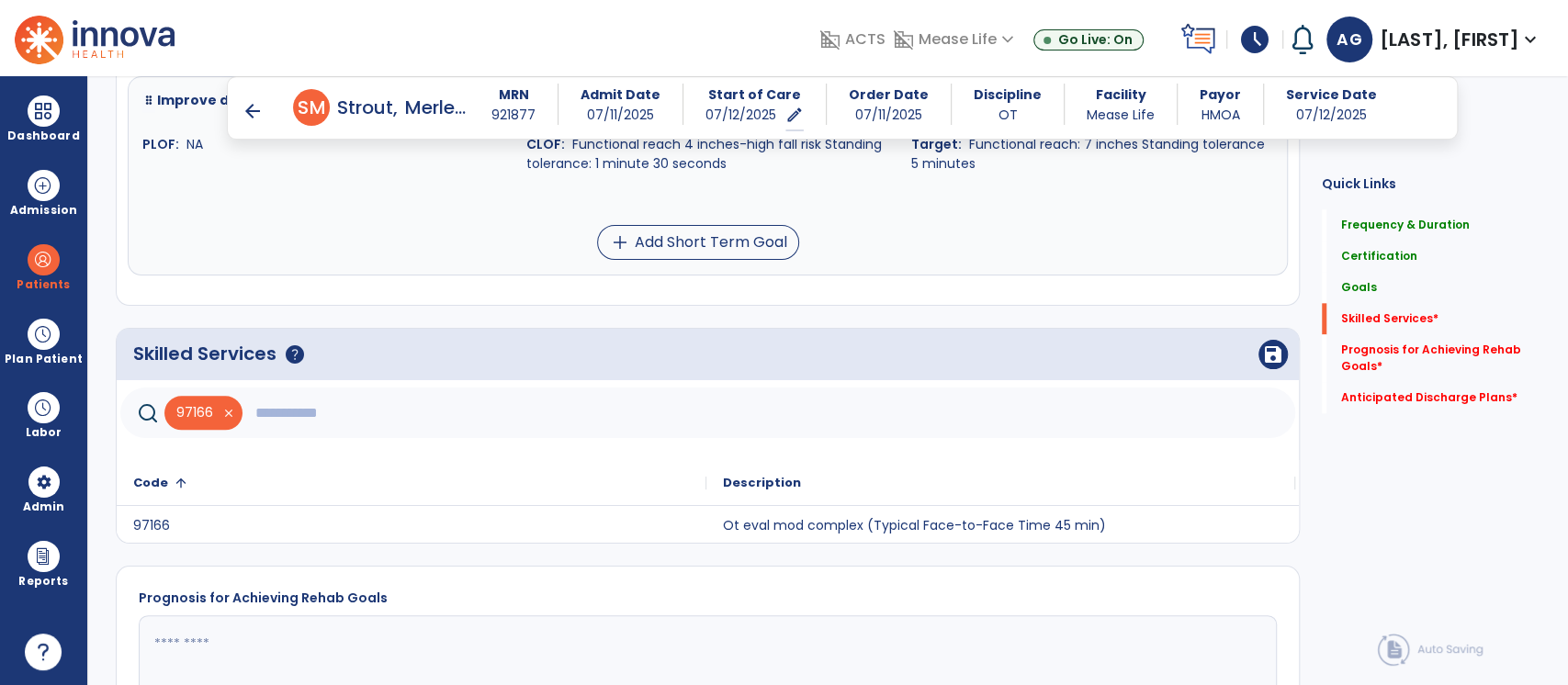 click 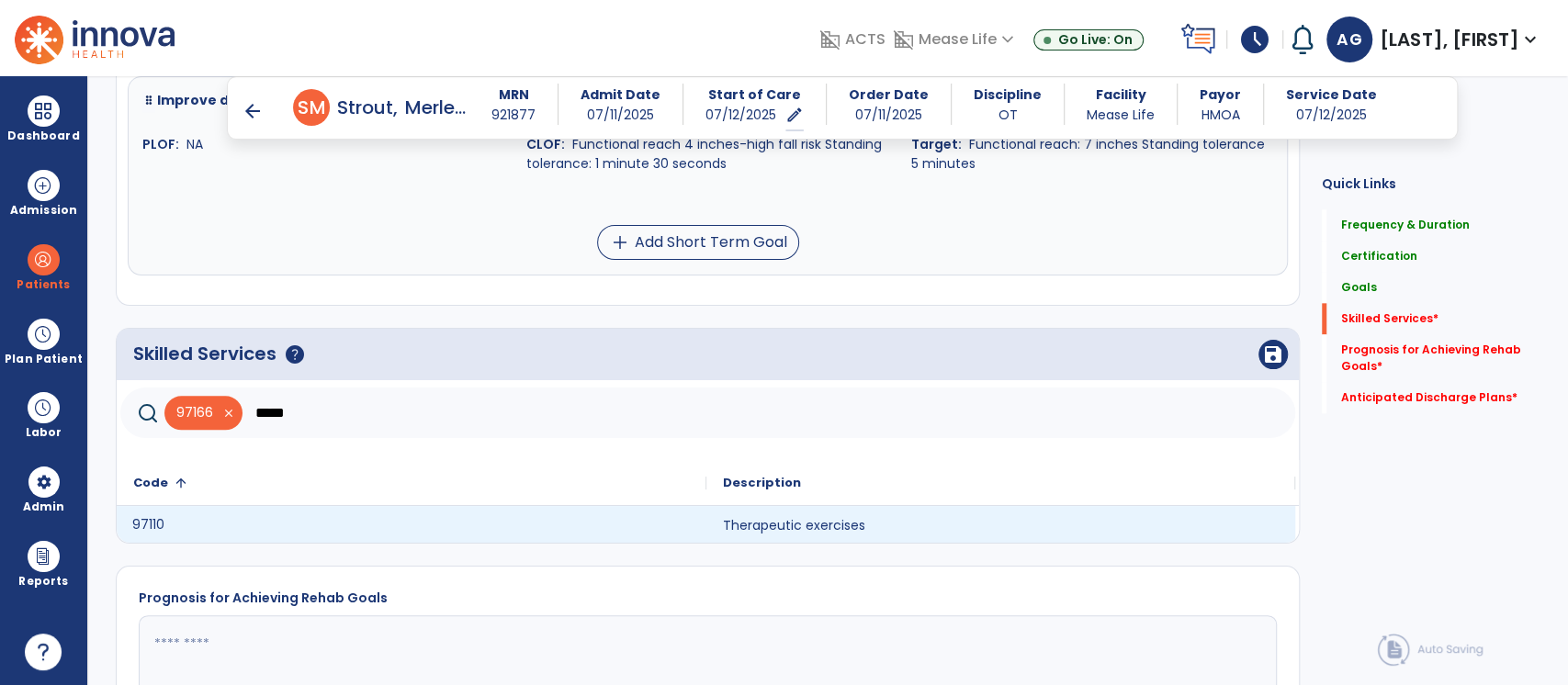 click on "97110" 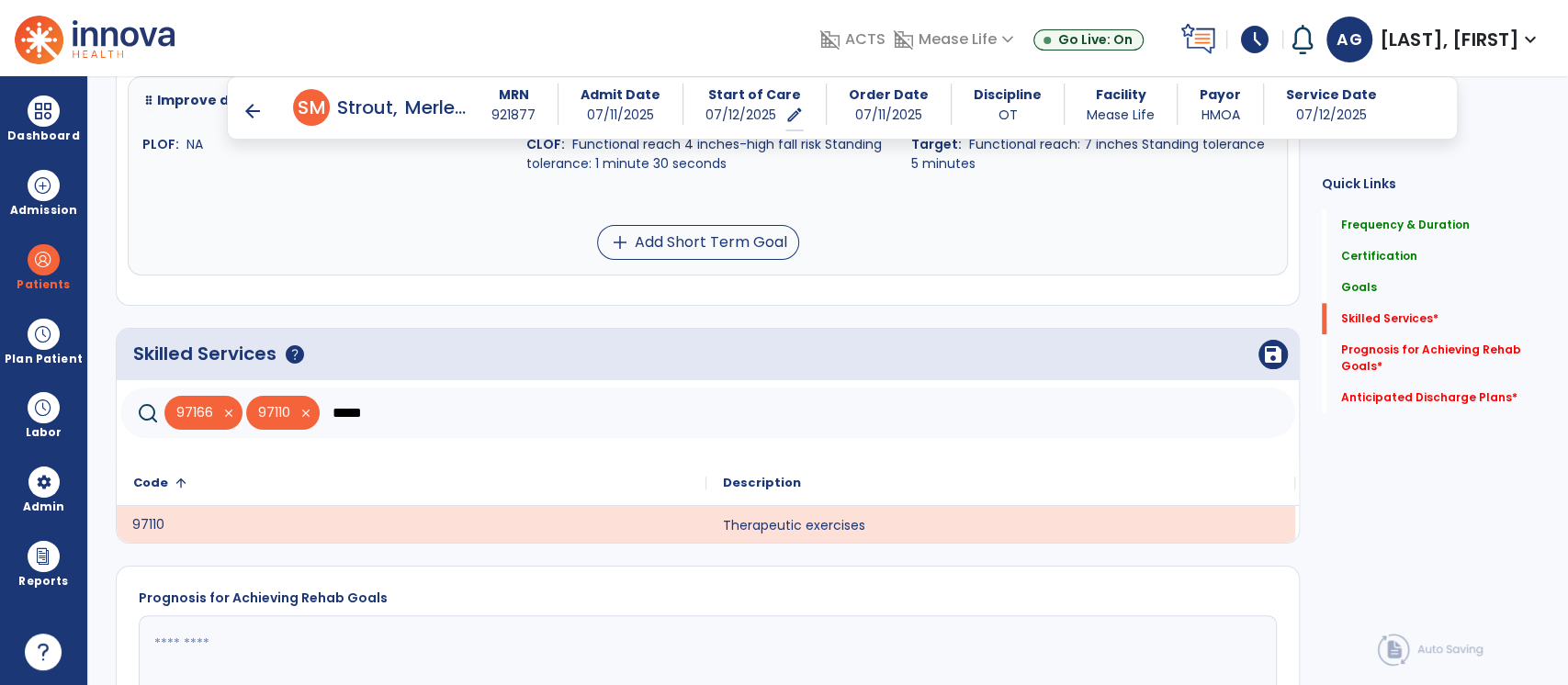 click on "*****" 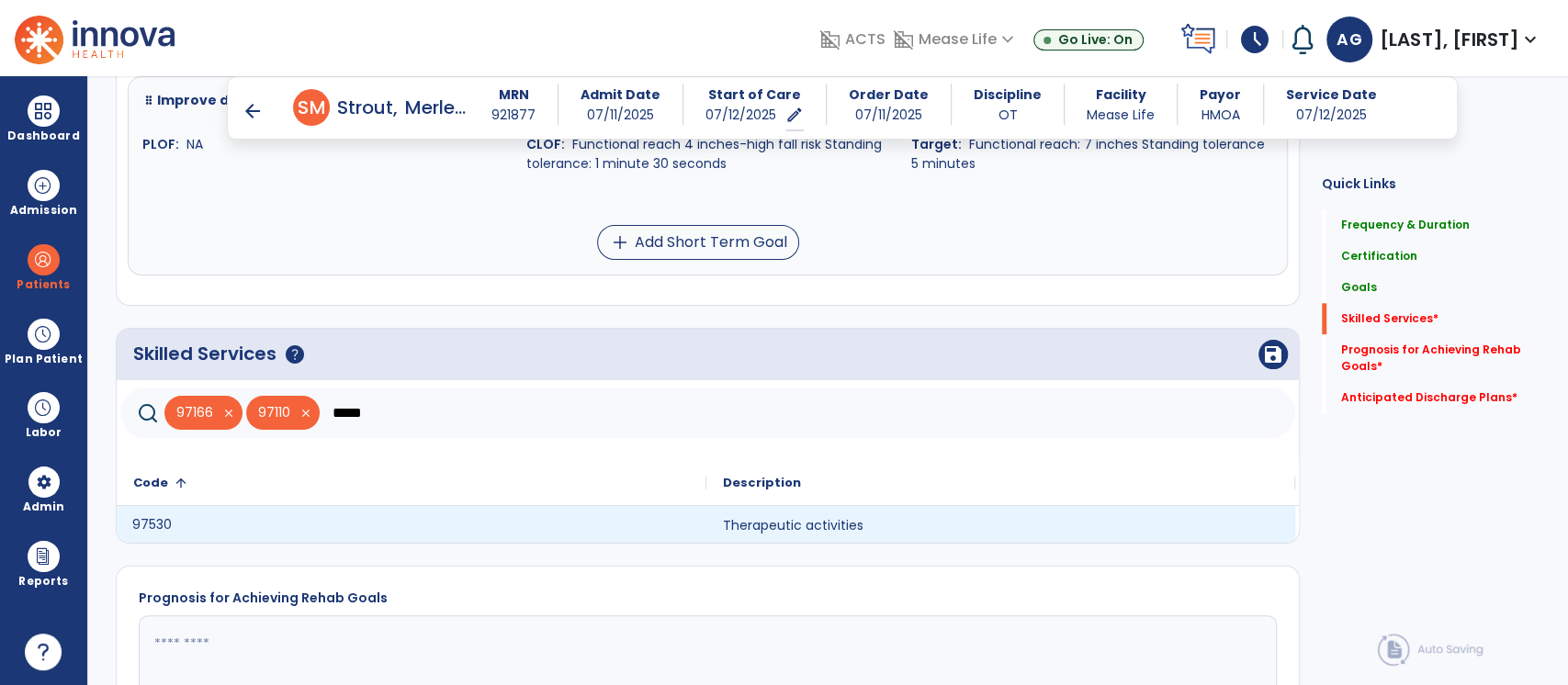 click on "97530" 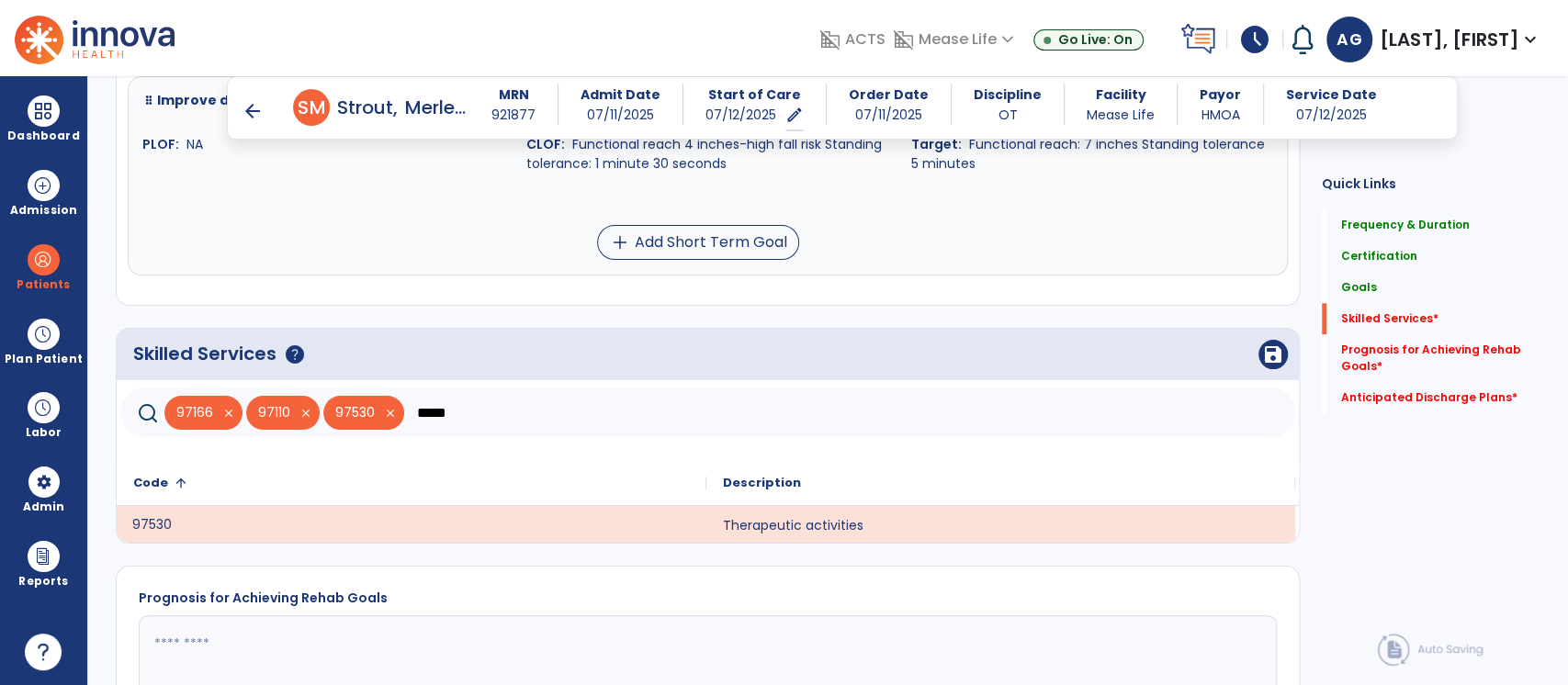 click on "*****" 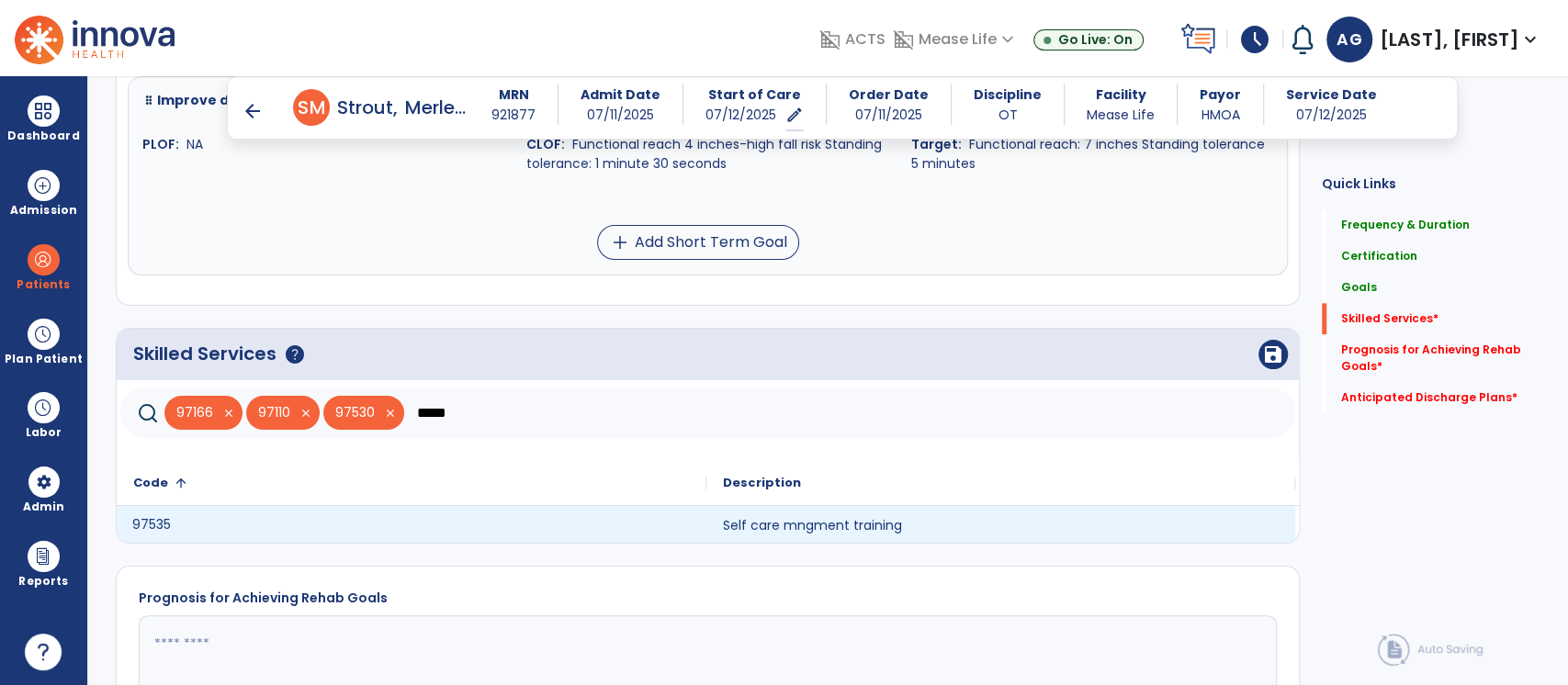 click on "97535" 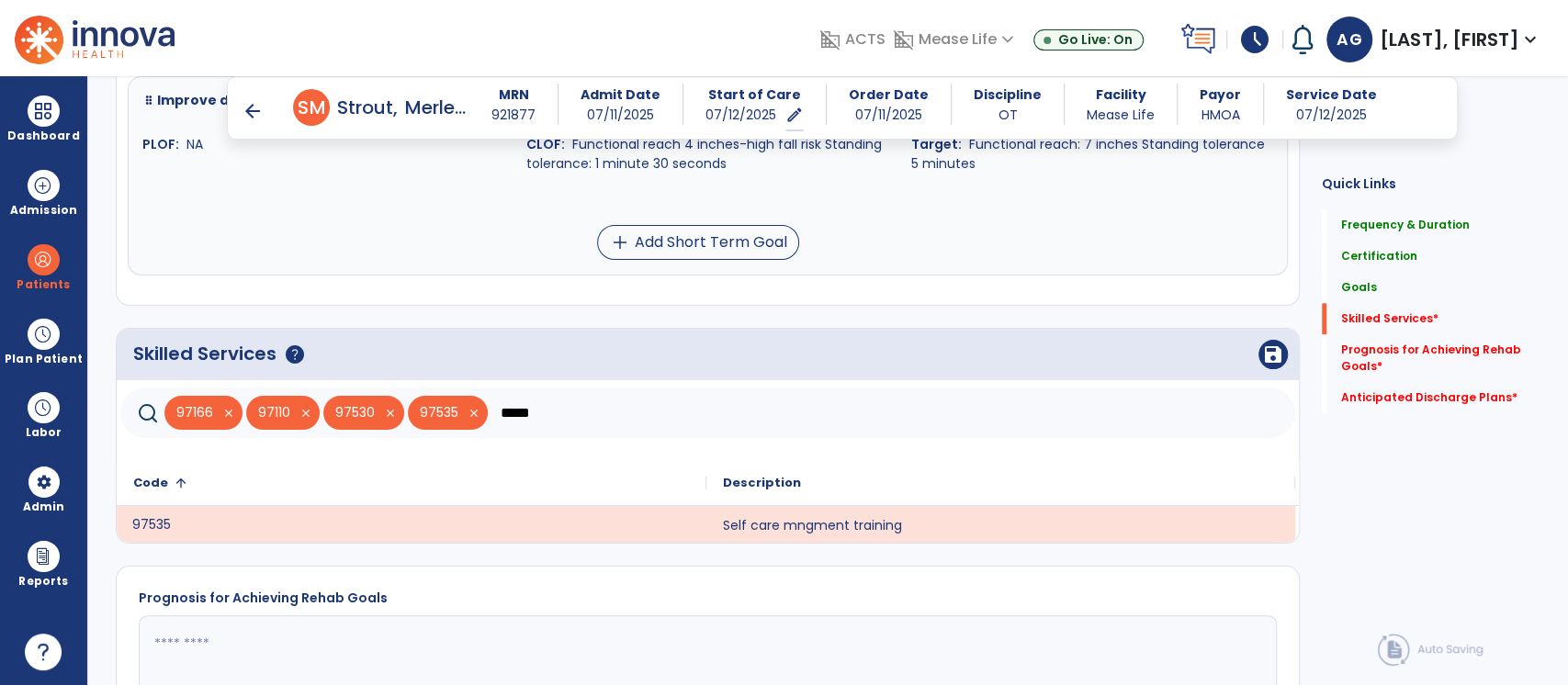 click on "*****" 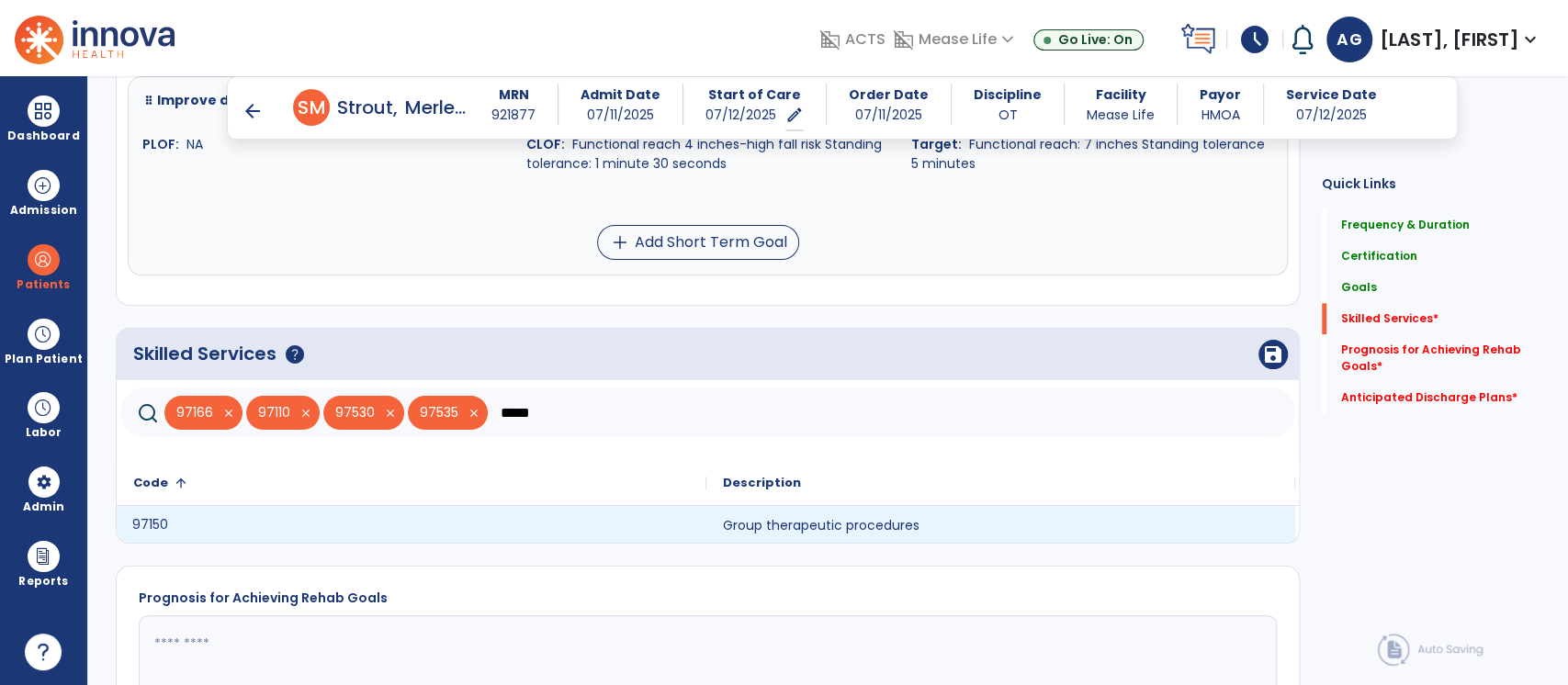 type on "*****" 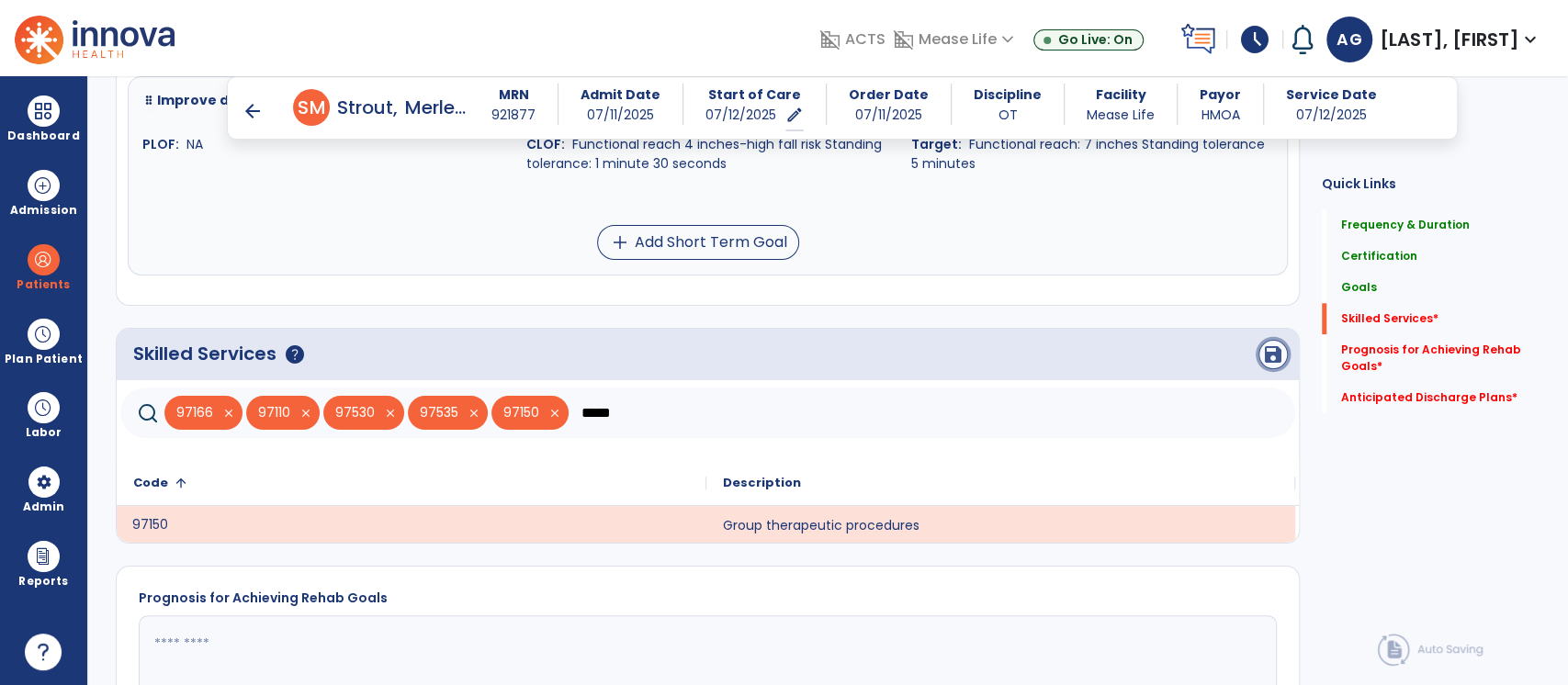 click on "save" 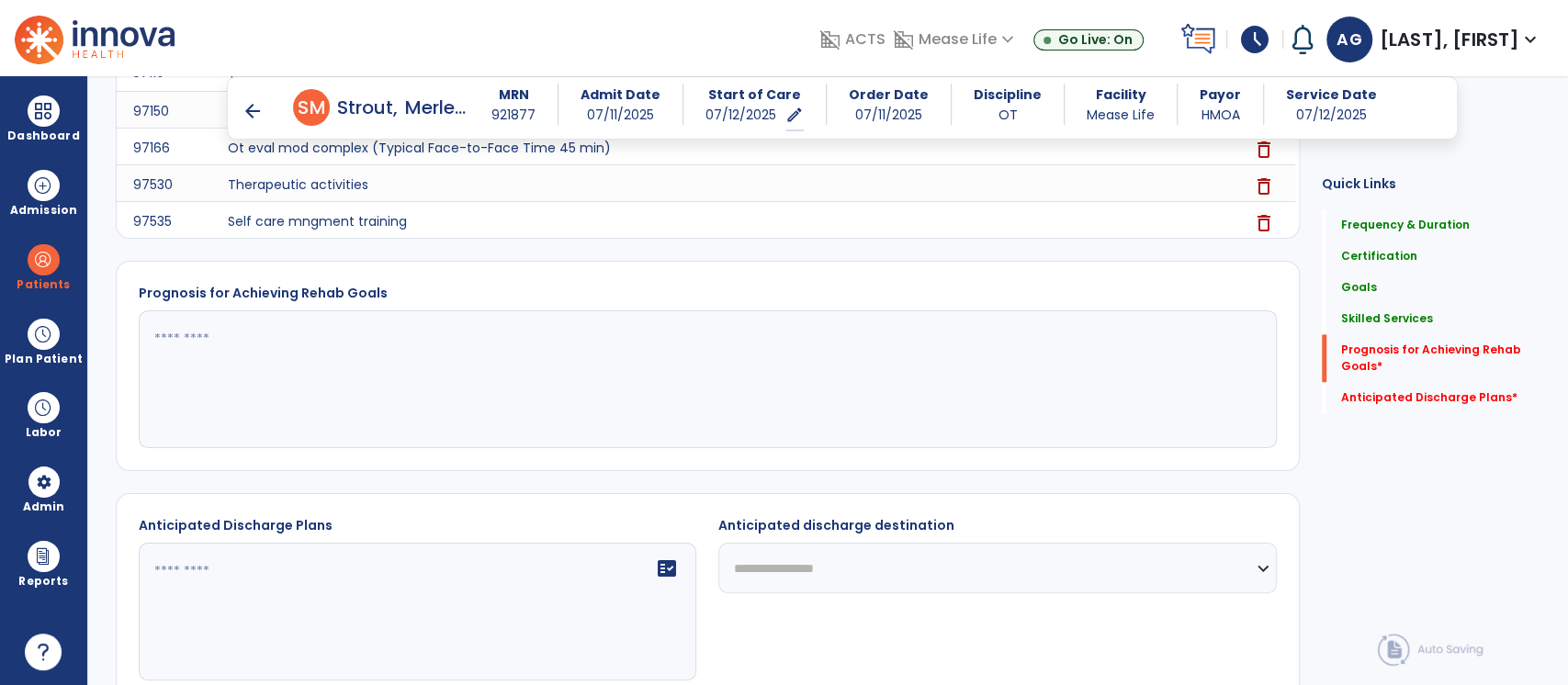 scroll, scrollTop: 1687, scrollLeft: 0, axis: vertical 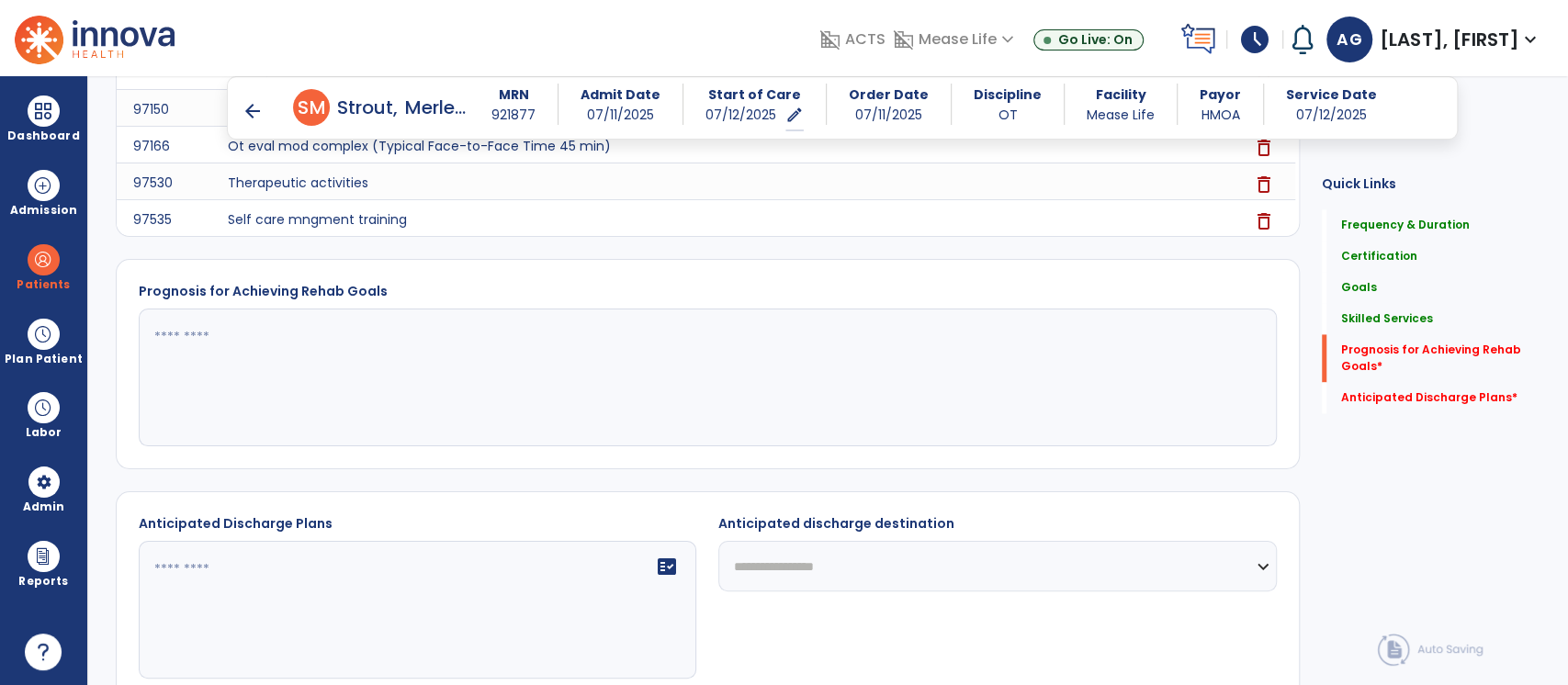 click 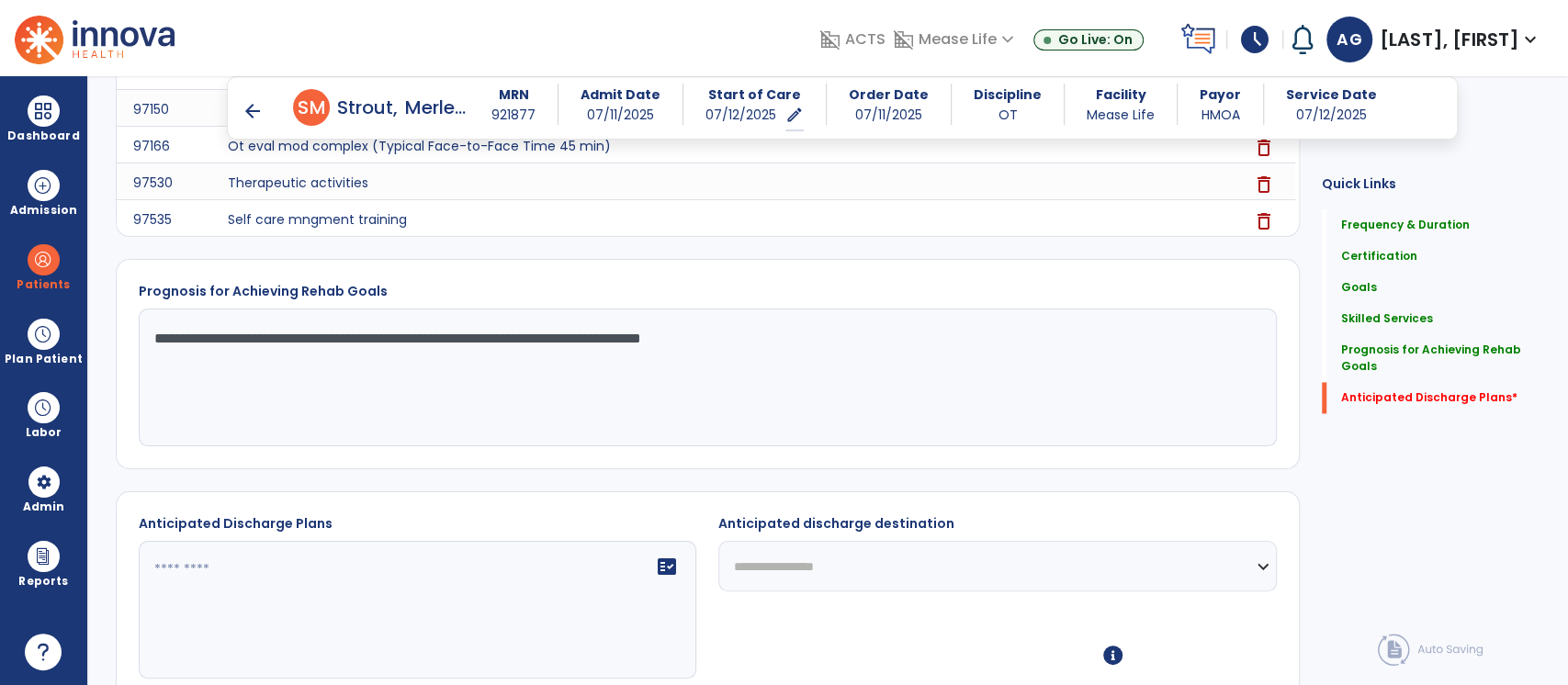 scroll, scrollTop: 1790, scrollLeft: 0, axis: vertical 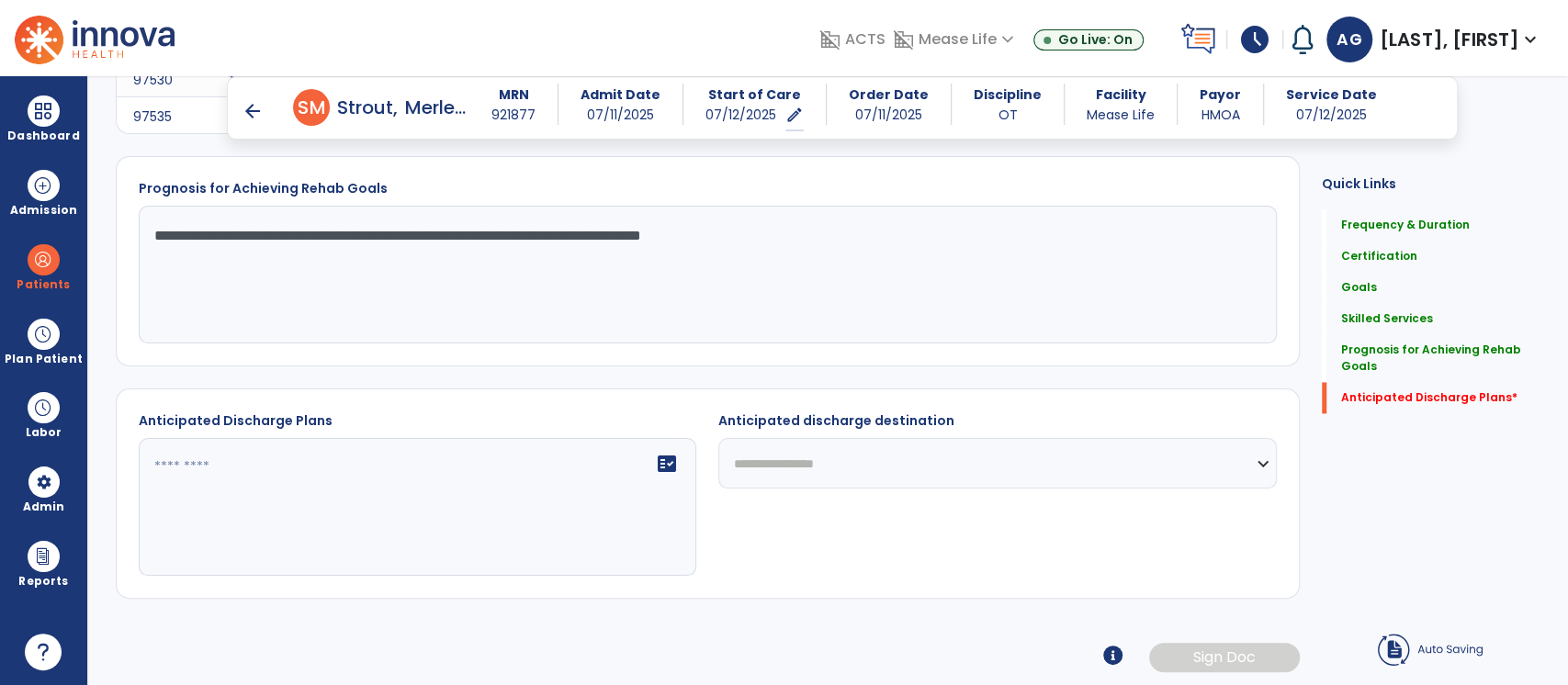 type on "**********" 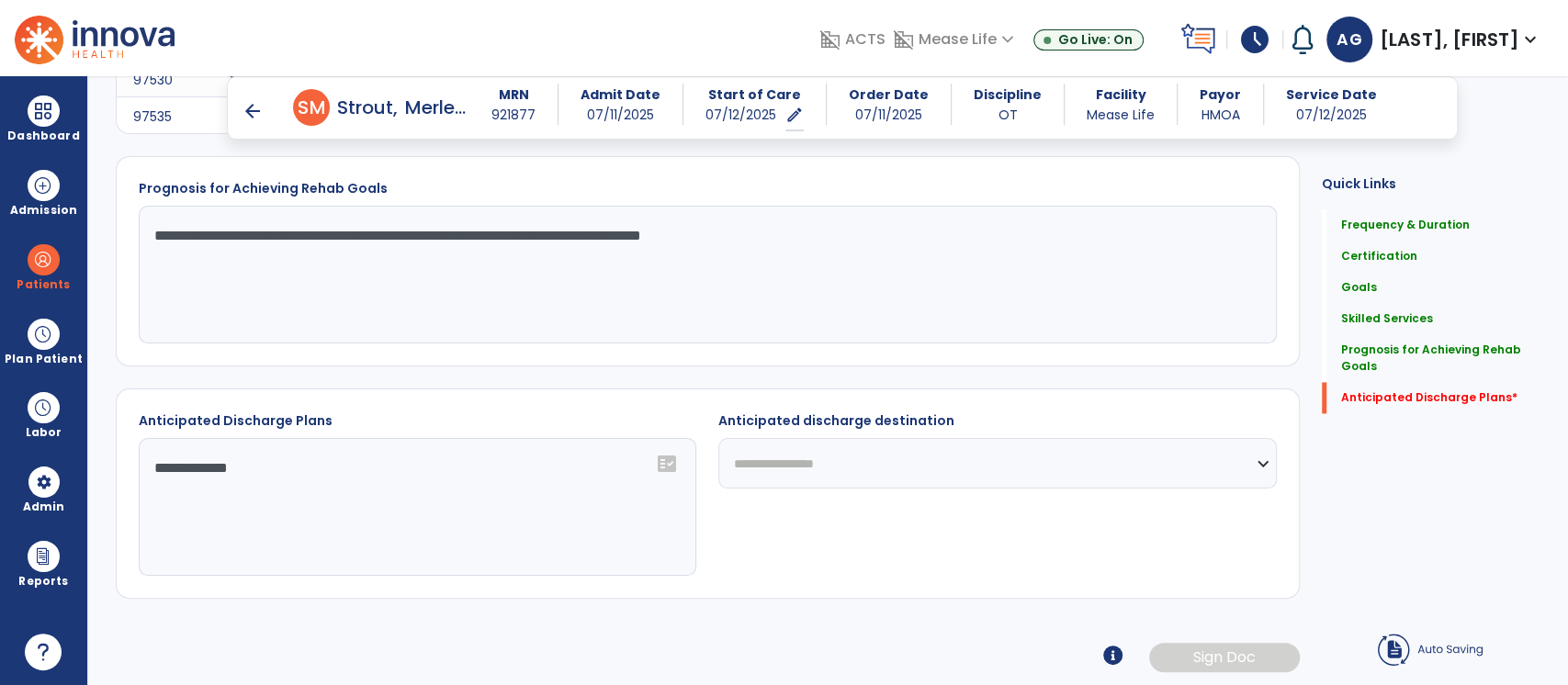 type on "**********" 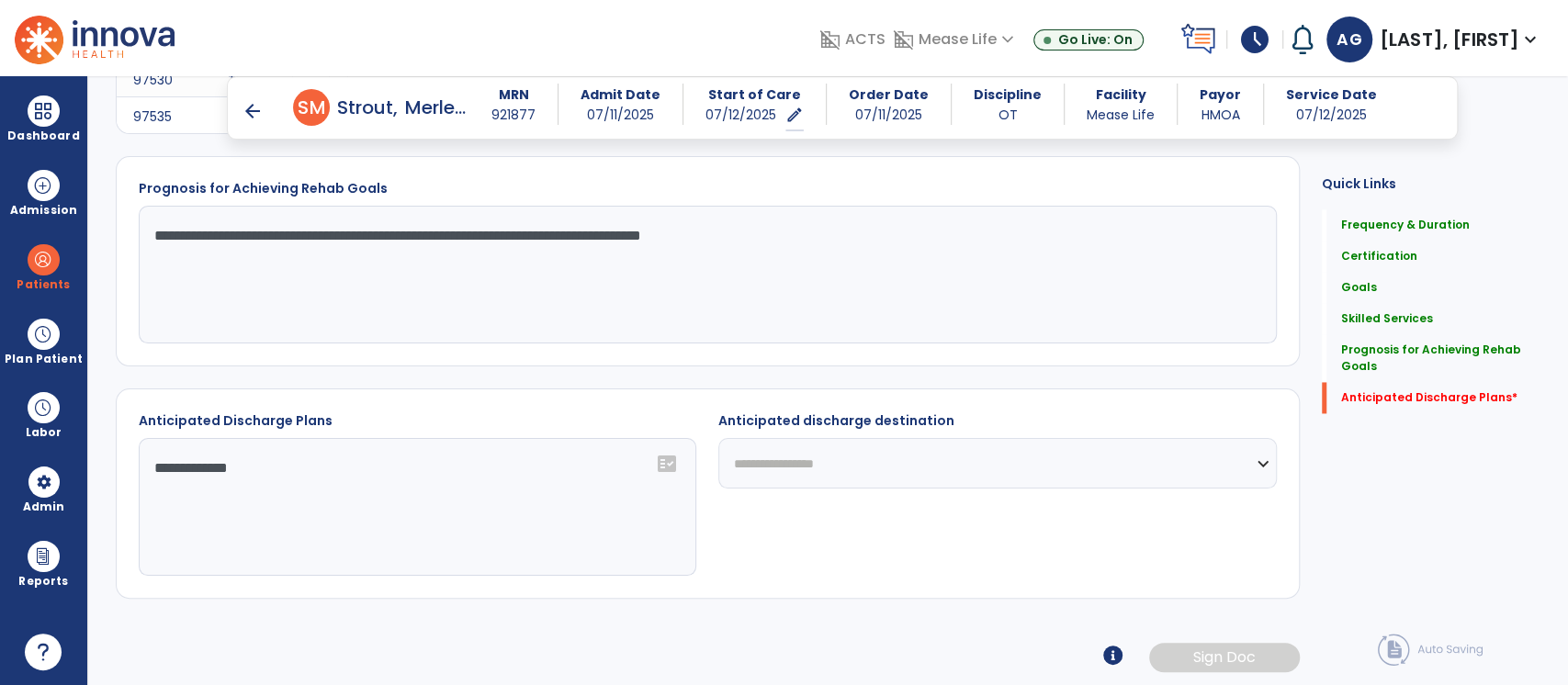 select on "****" 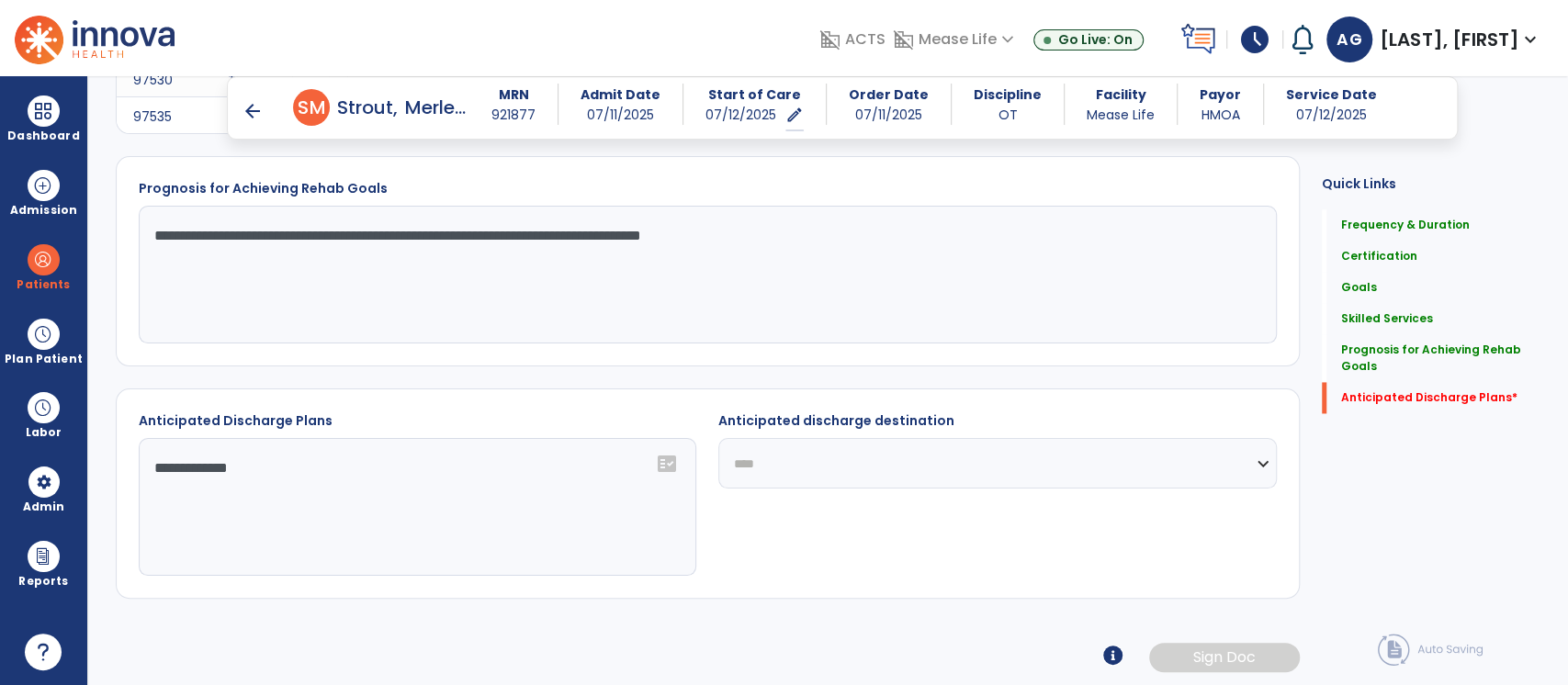 click on "**********" 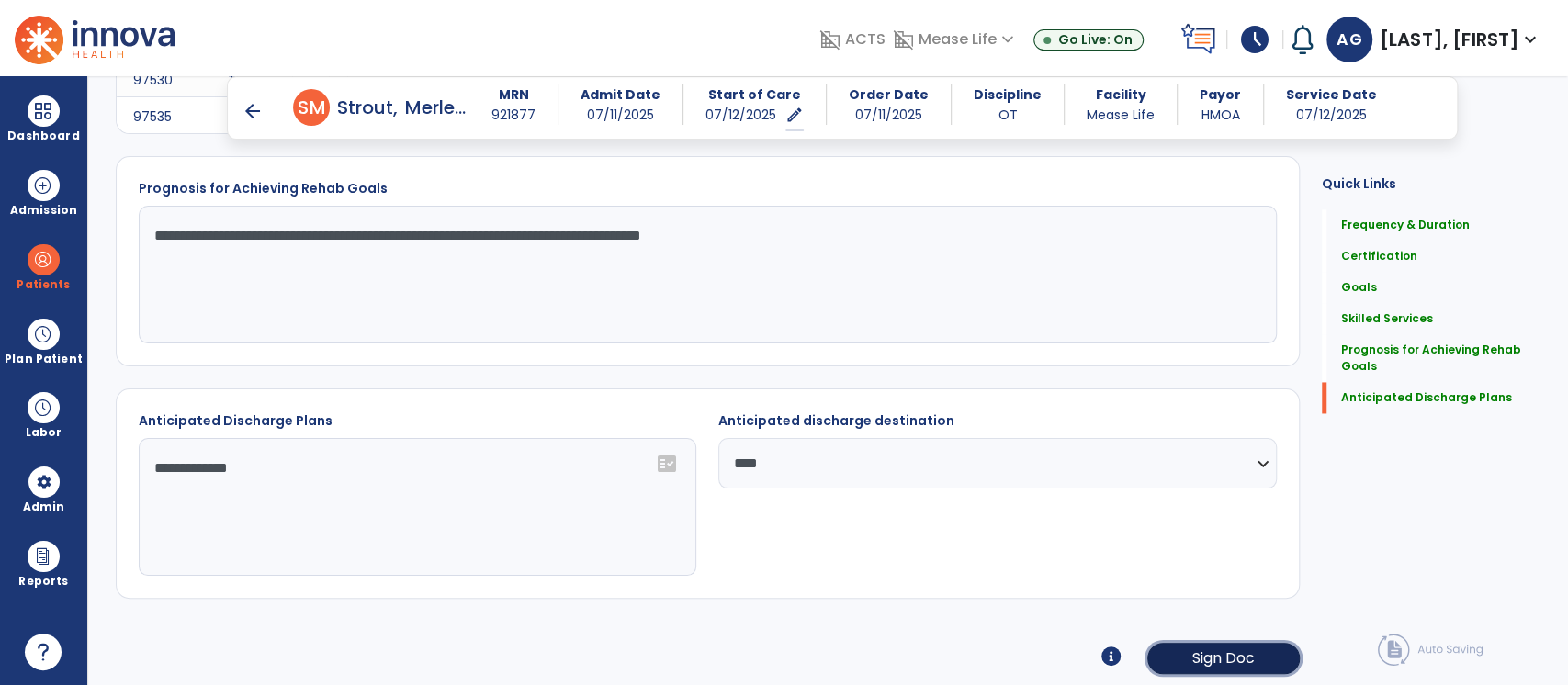 click on "Sign Doc" 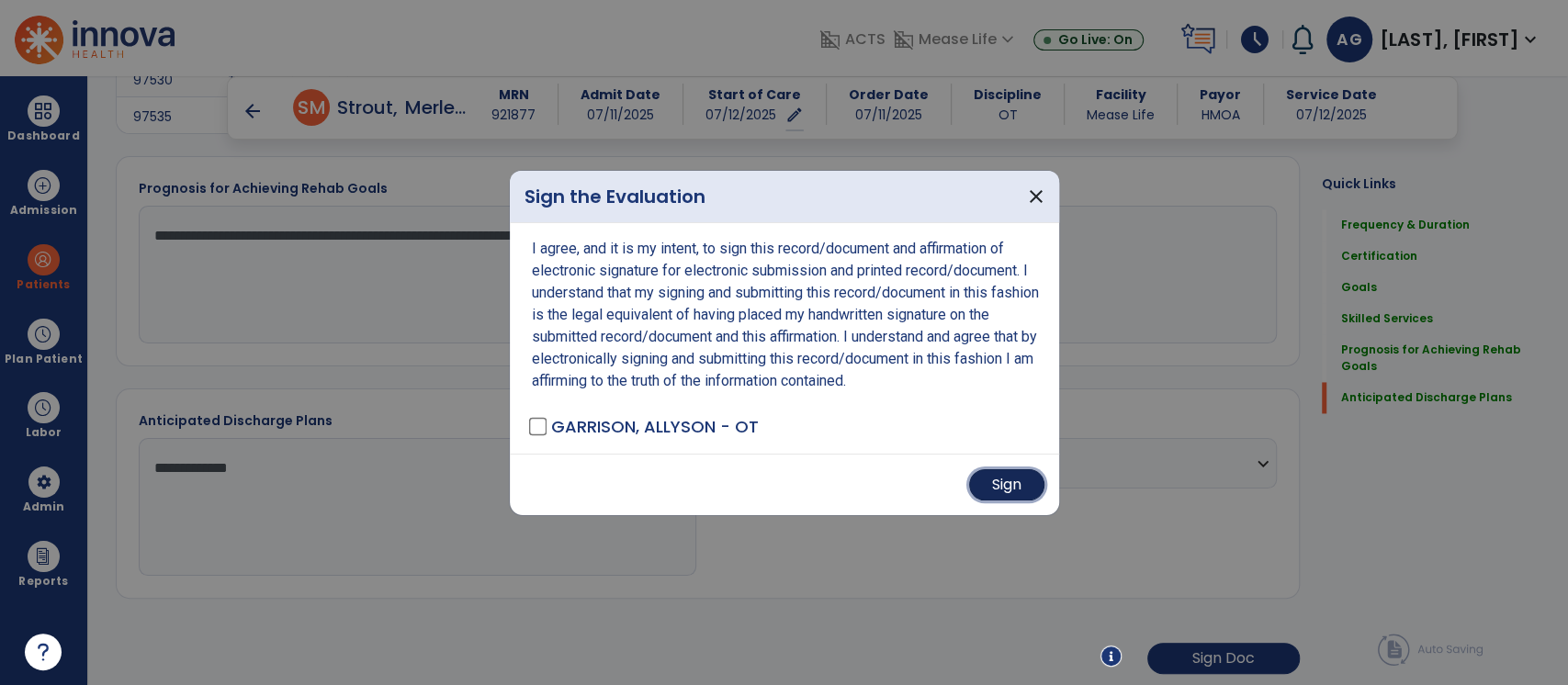 click on "Sign" at bounding box center [1007, 485] 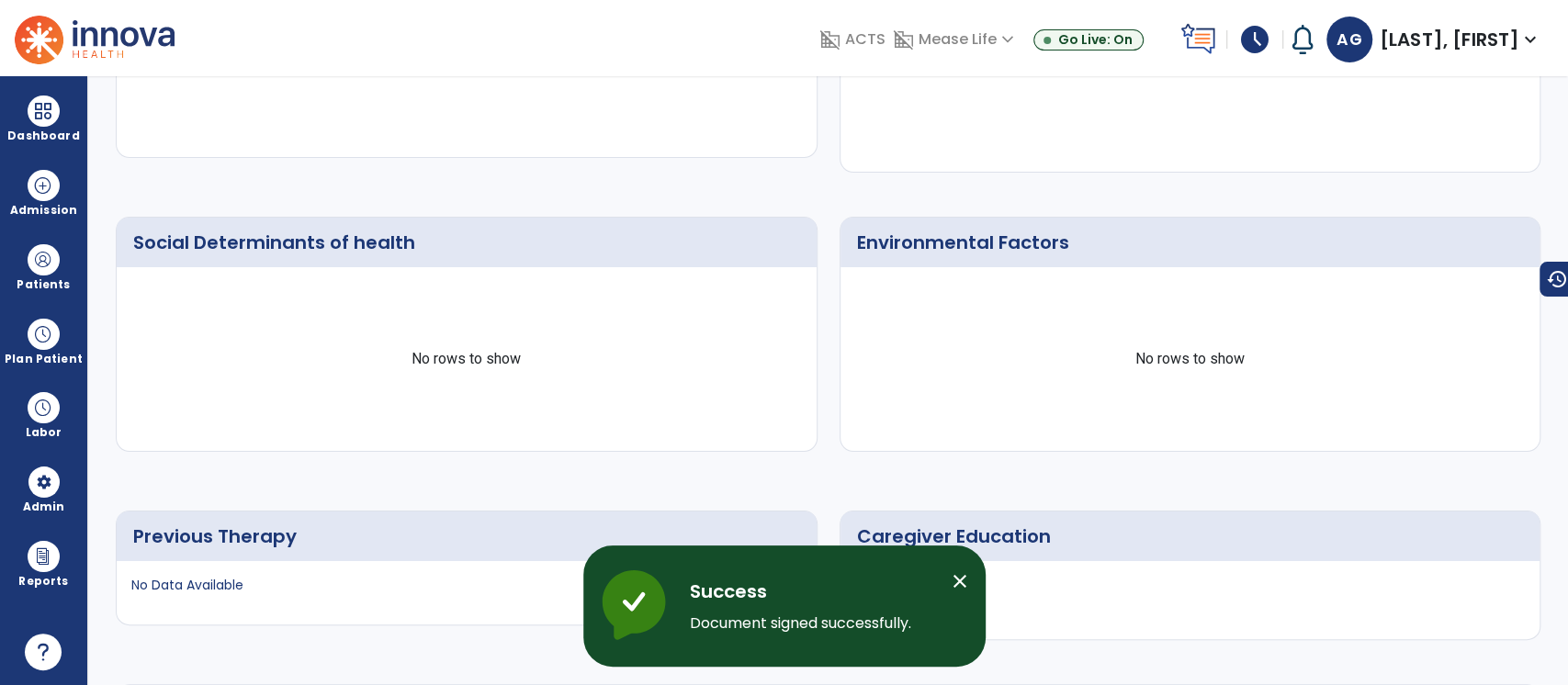 scroll, scrollTop: 0, scrollLeft: 0, axis: both 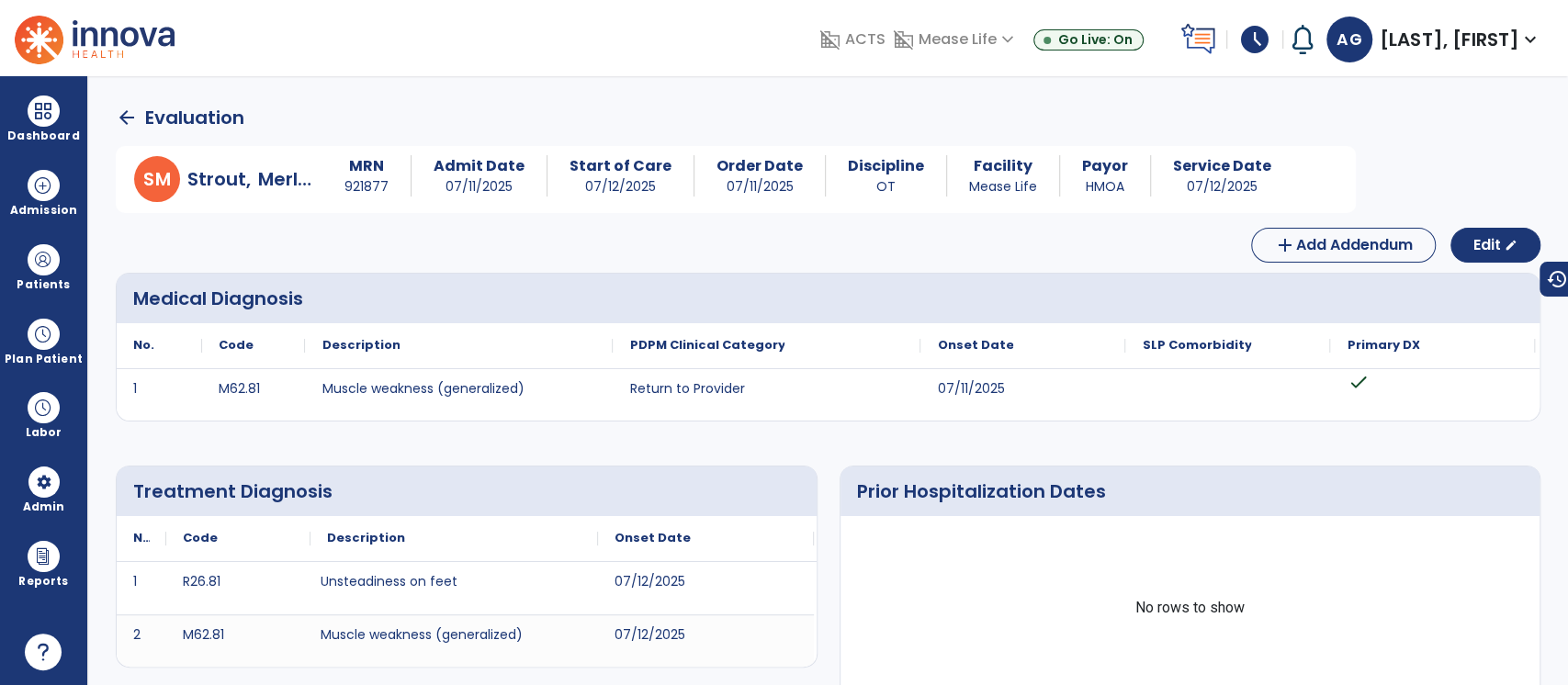 click on "Prior Hospitalization Dates" at bounding box center (1020, 491) 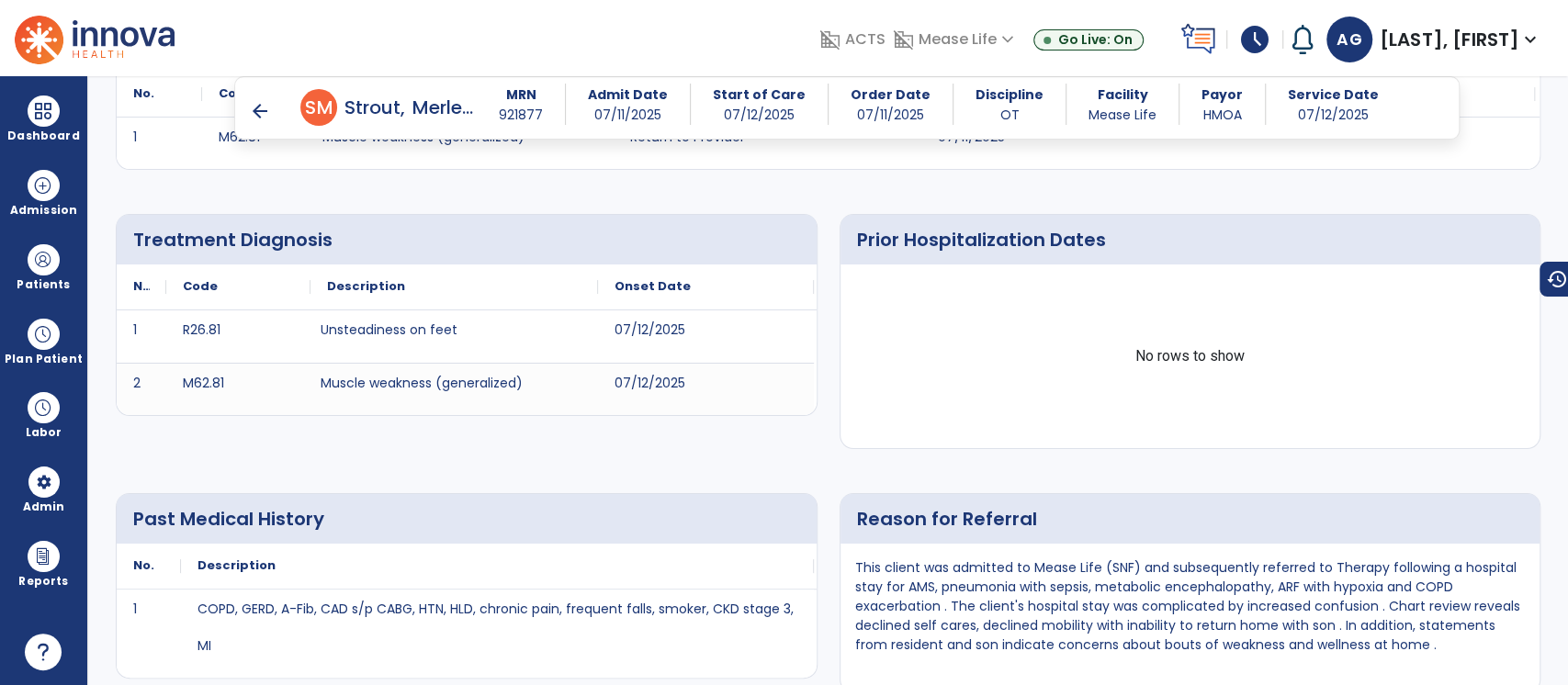 scroll, scrollTop: 0, scrollLeft: 0, axis: both 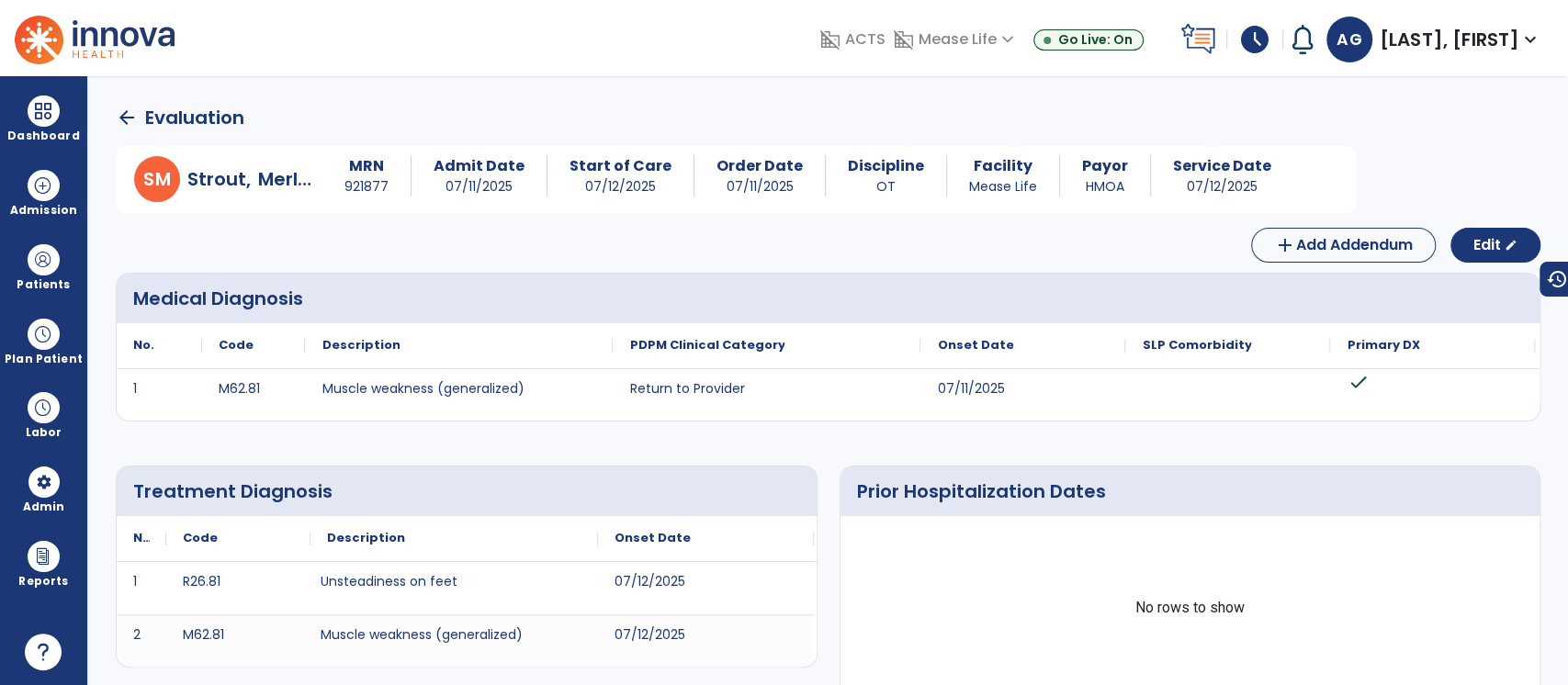 click on "arrow_back" 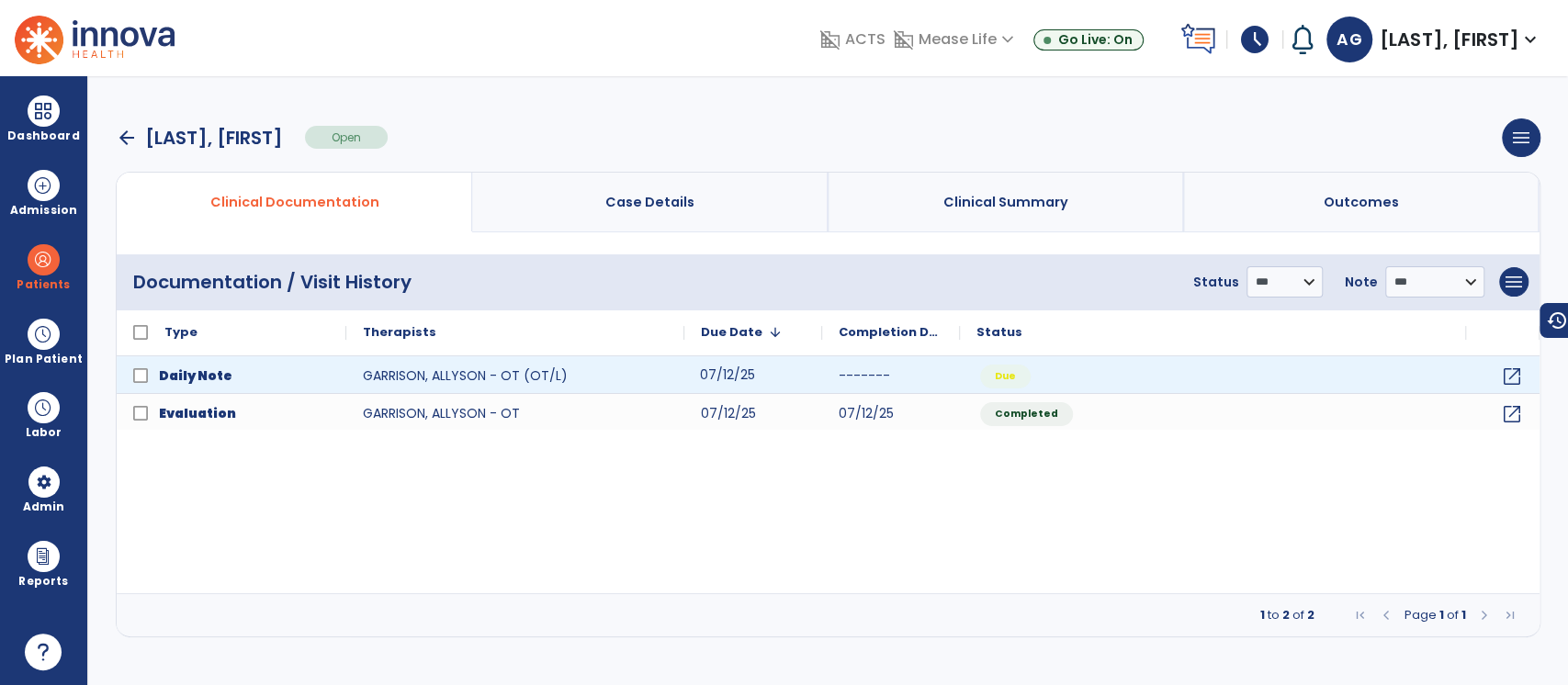click on "07/12/25" 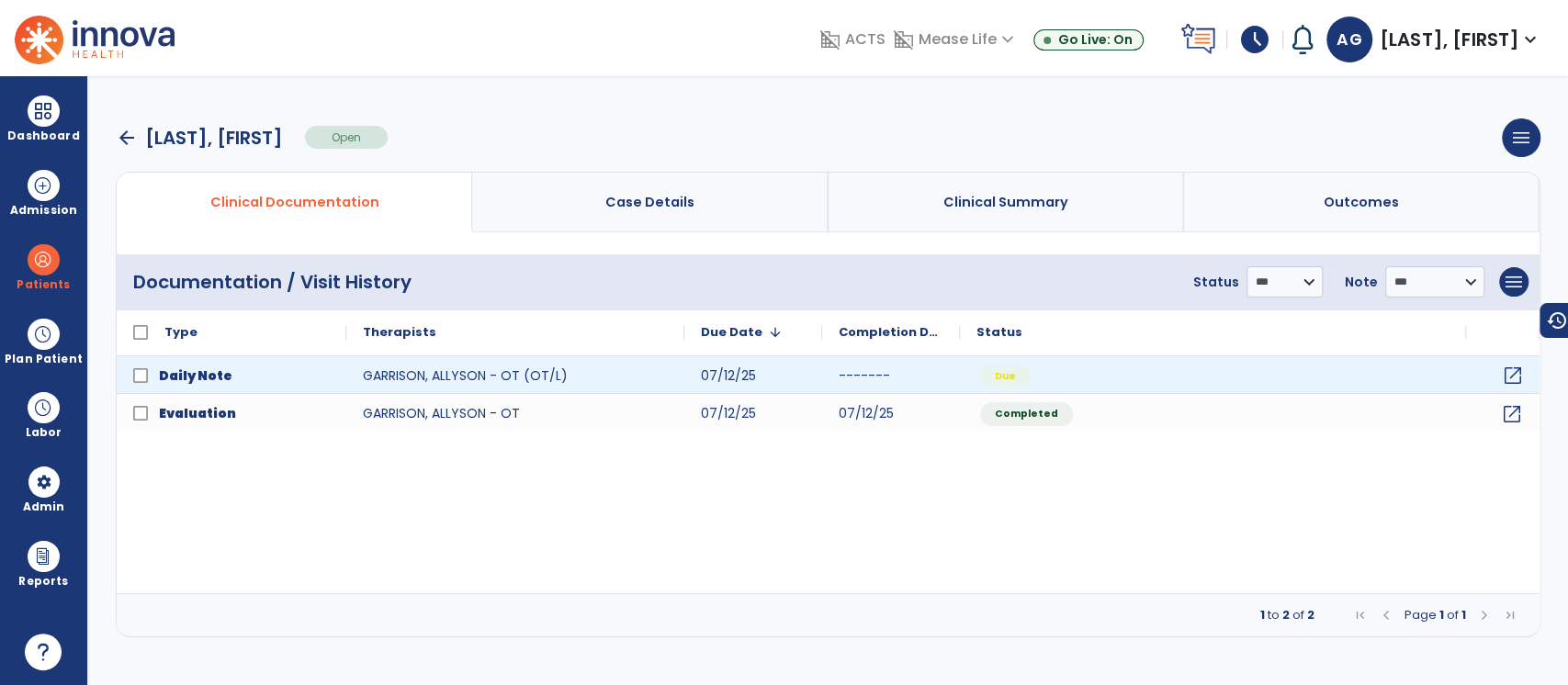click on "open_in_new" 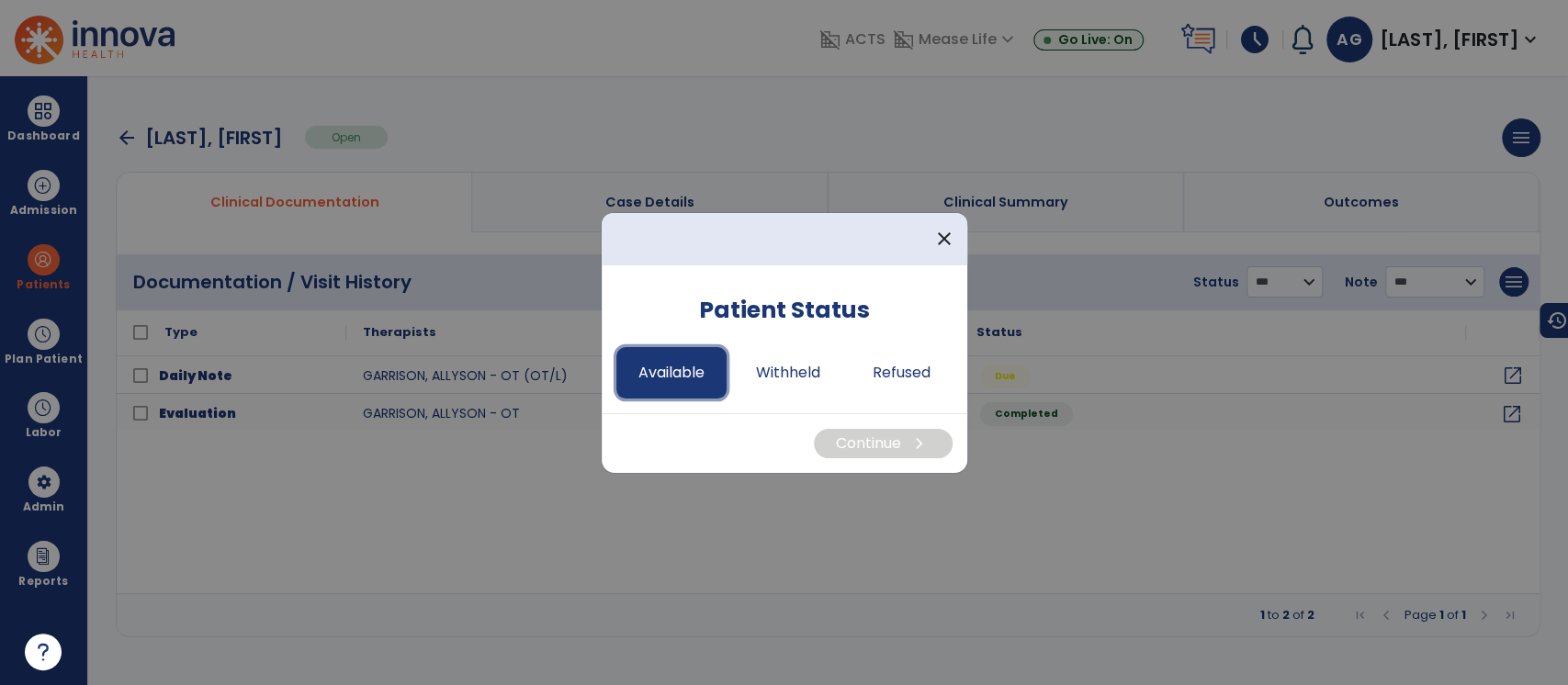 click on "Available" at bounding box center [671, 373] 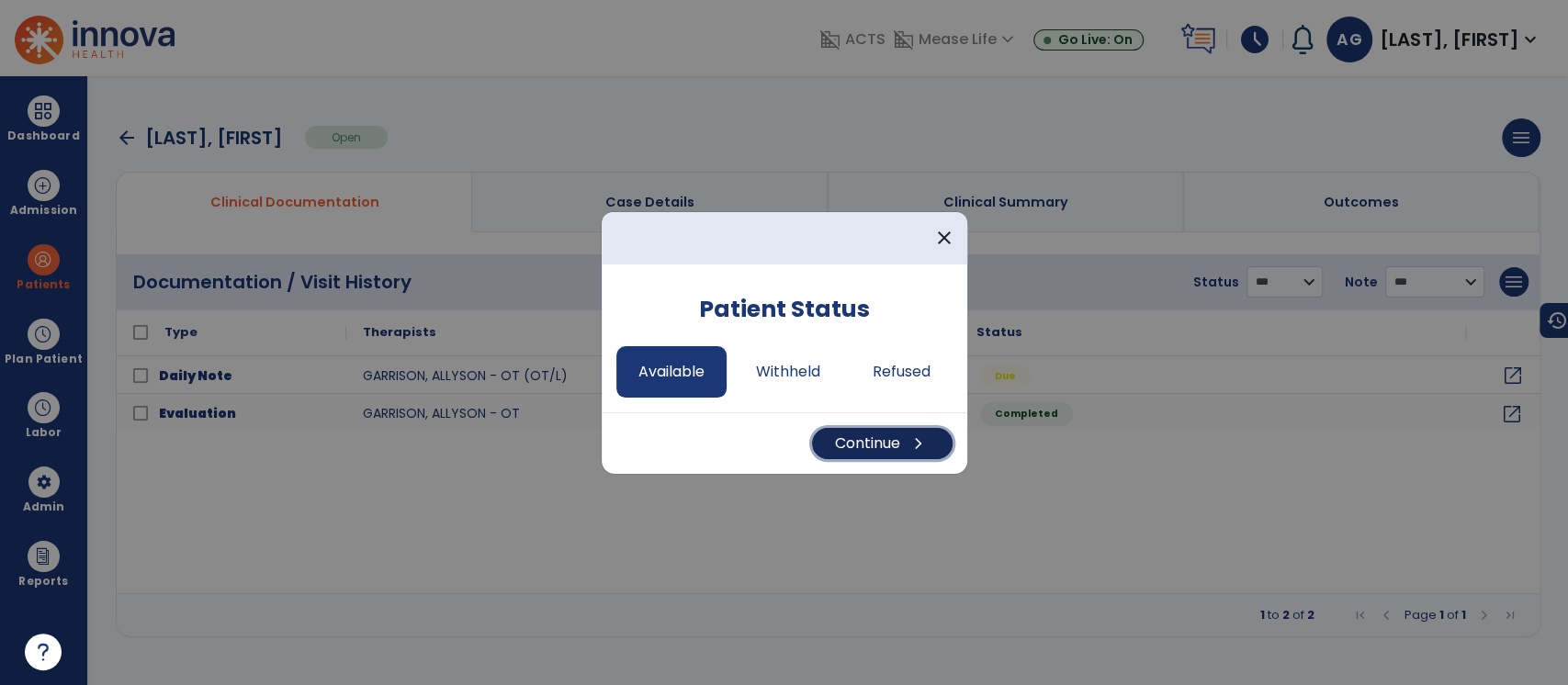click on "Continue   chevron_right" at bounding box center (882, 444) 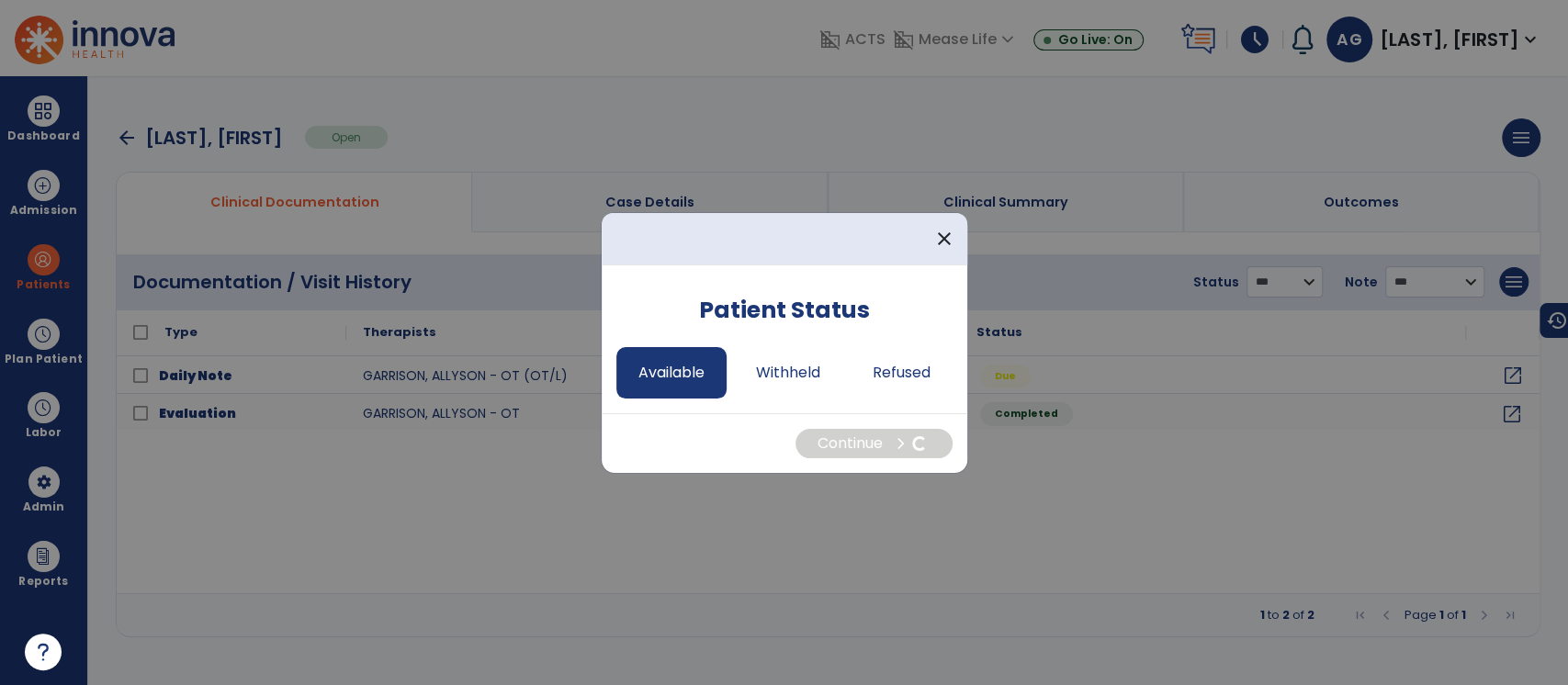 select on "*" 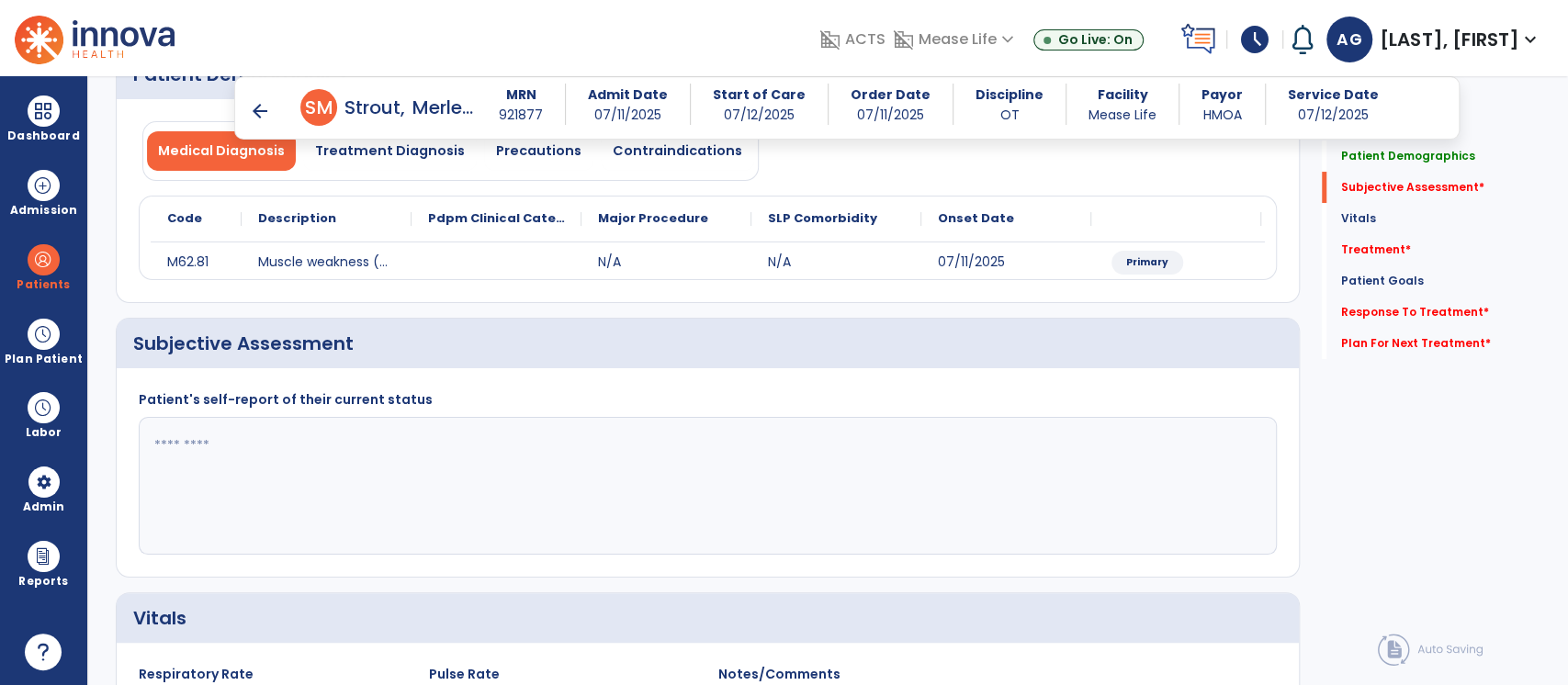 scroll, scrollTop: 181, scrollLeft: 0, axis: vertical 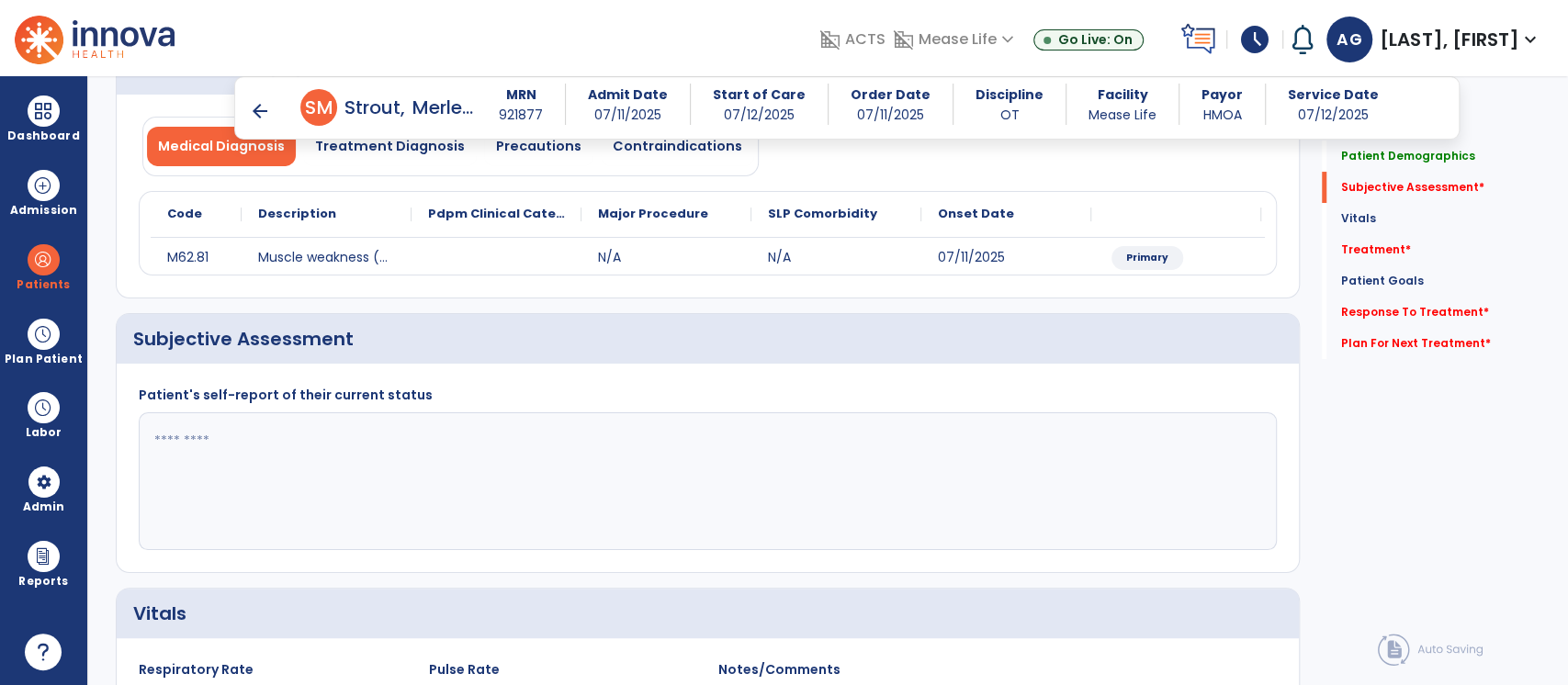 click 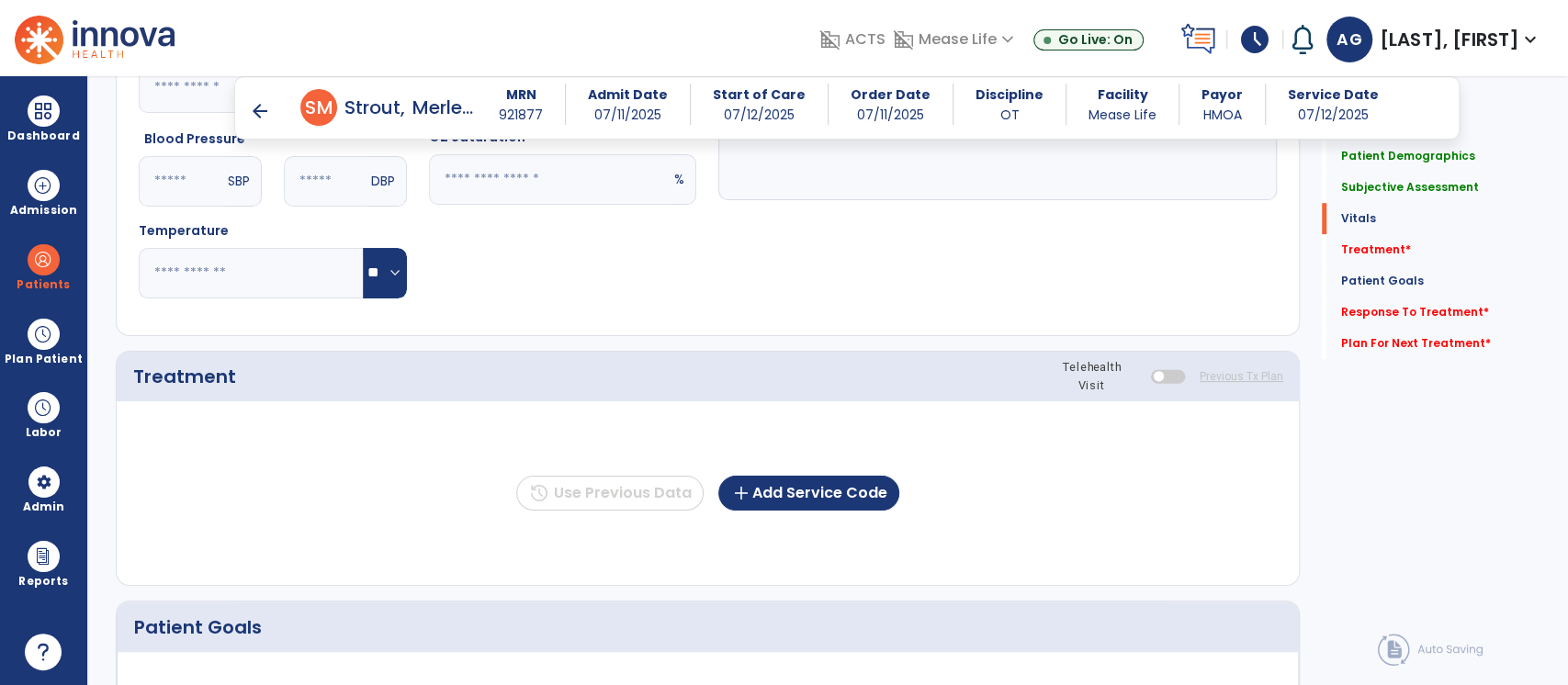 scroll, scrollTop: 807, scrollLeft: 0, axis: vertical 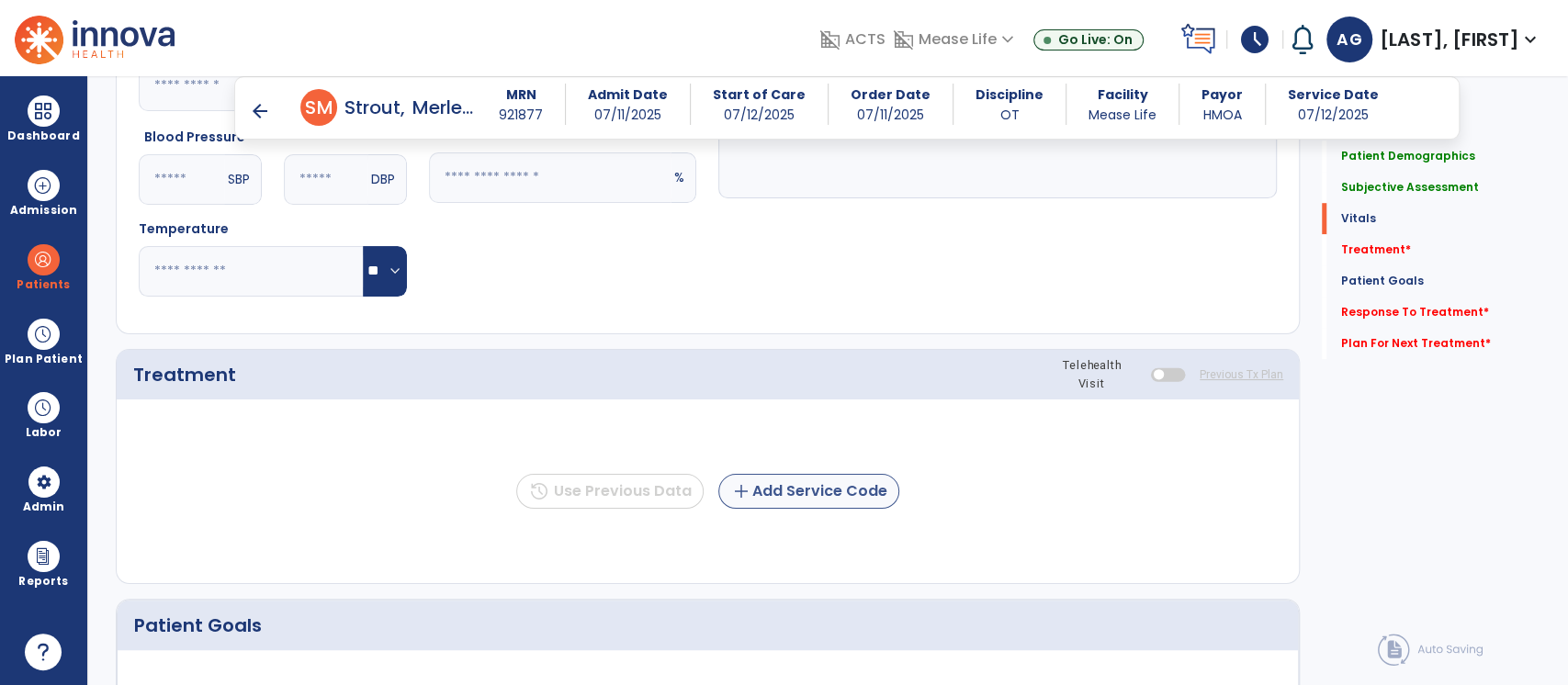type on "**********" 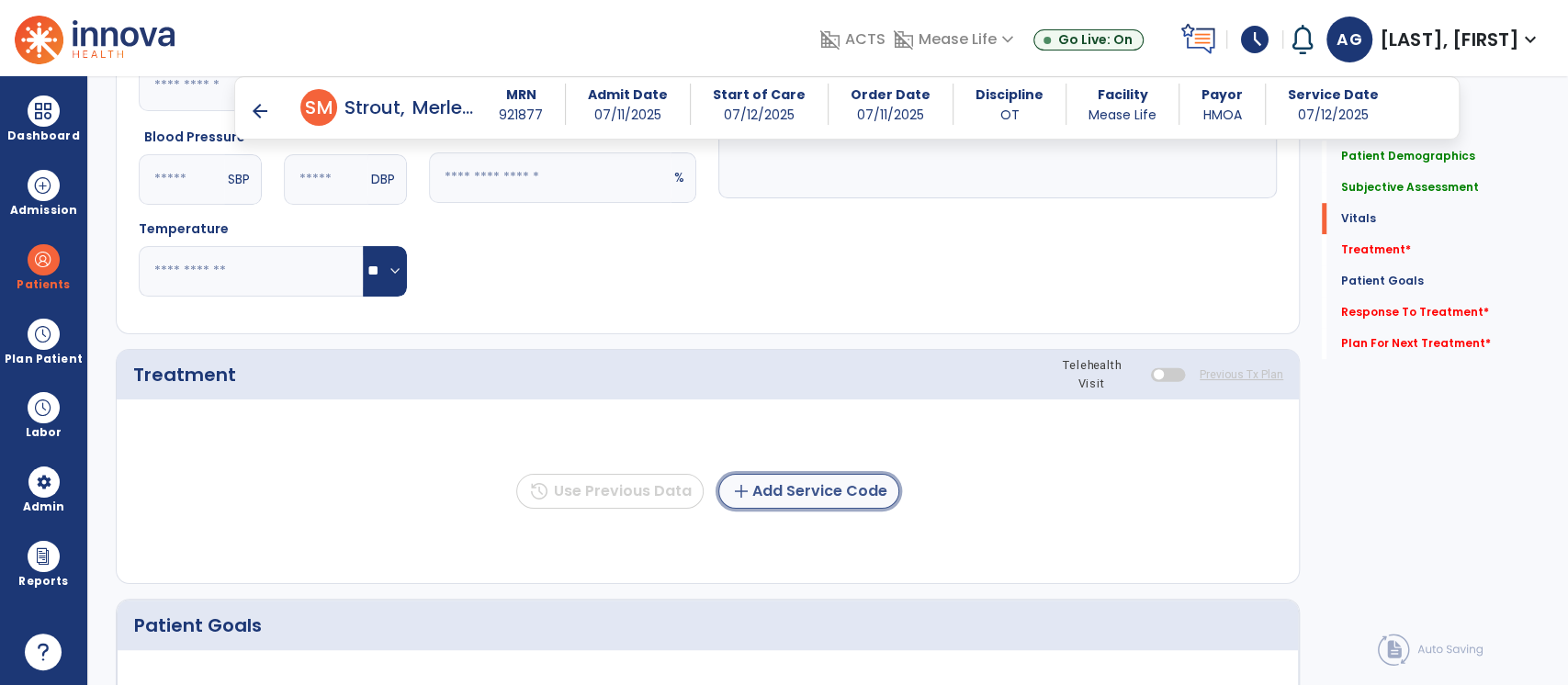 click on "add" 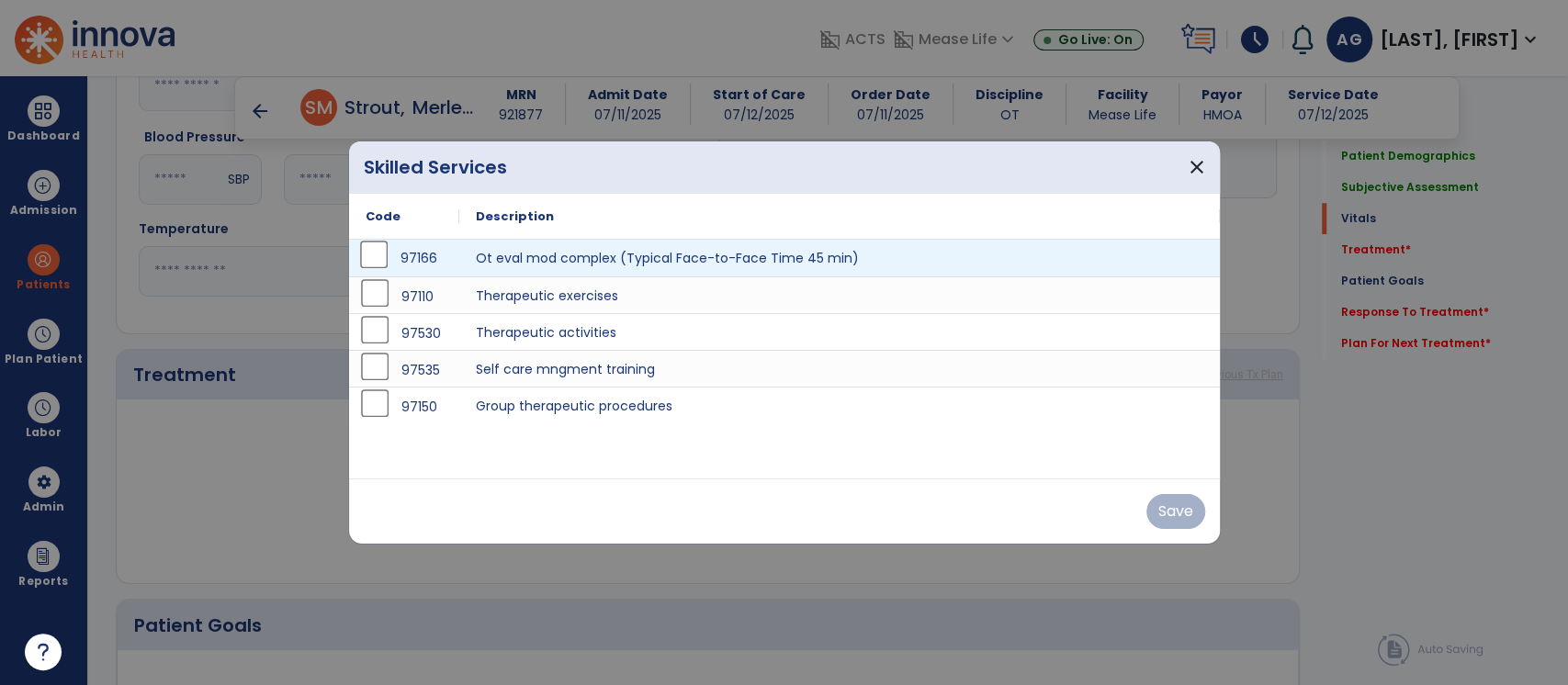 click on "97166" at bounding box center [404, 258] 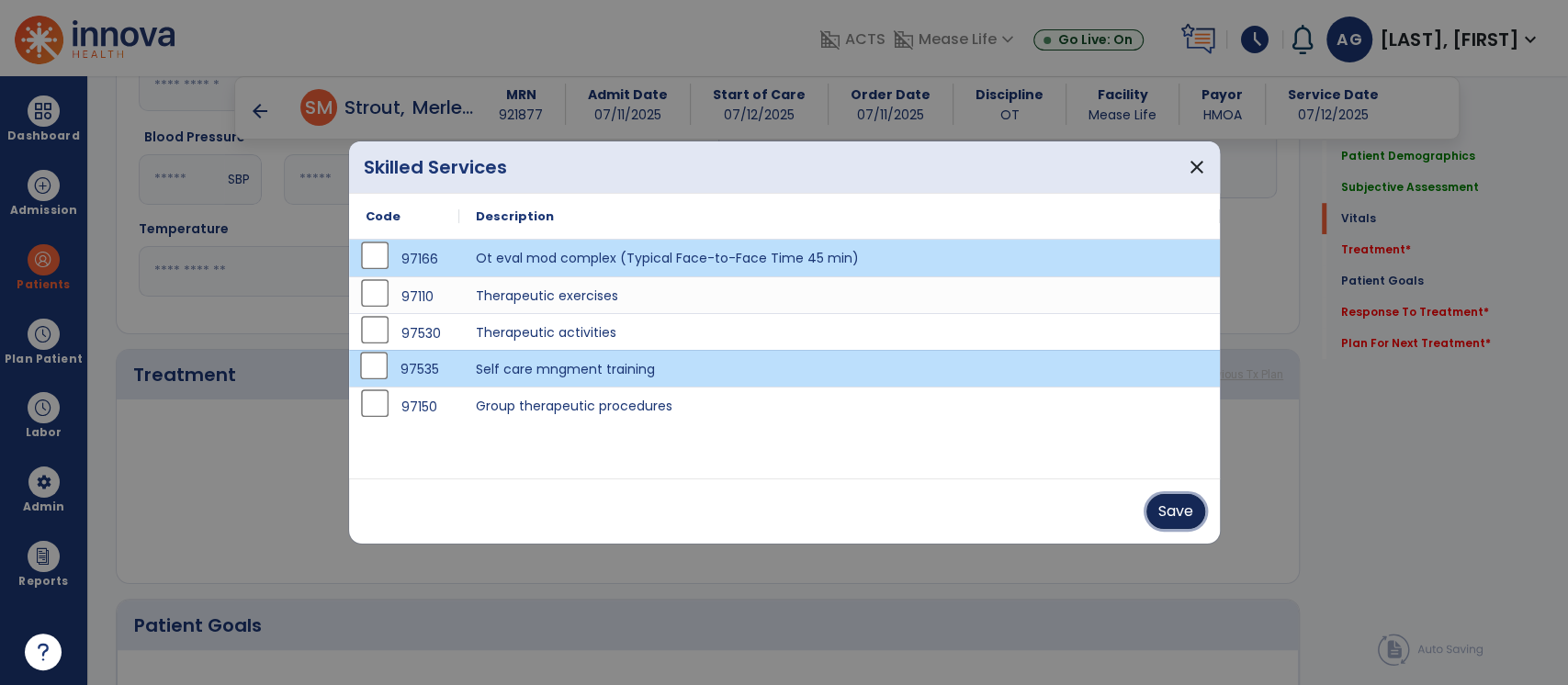 click on "Save" at bounding box center [1176, 511] 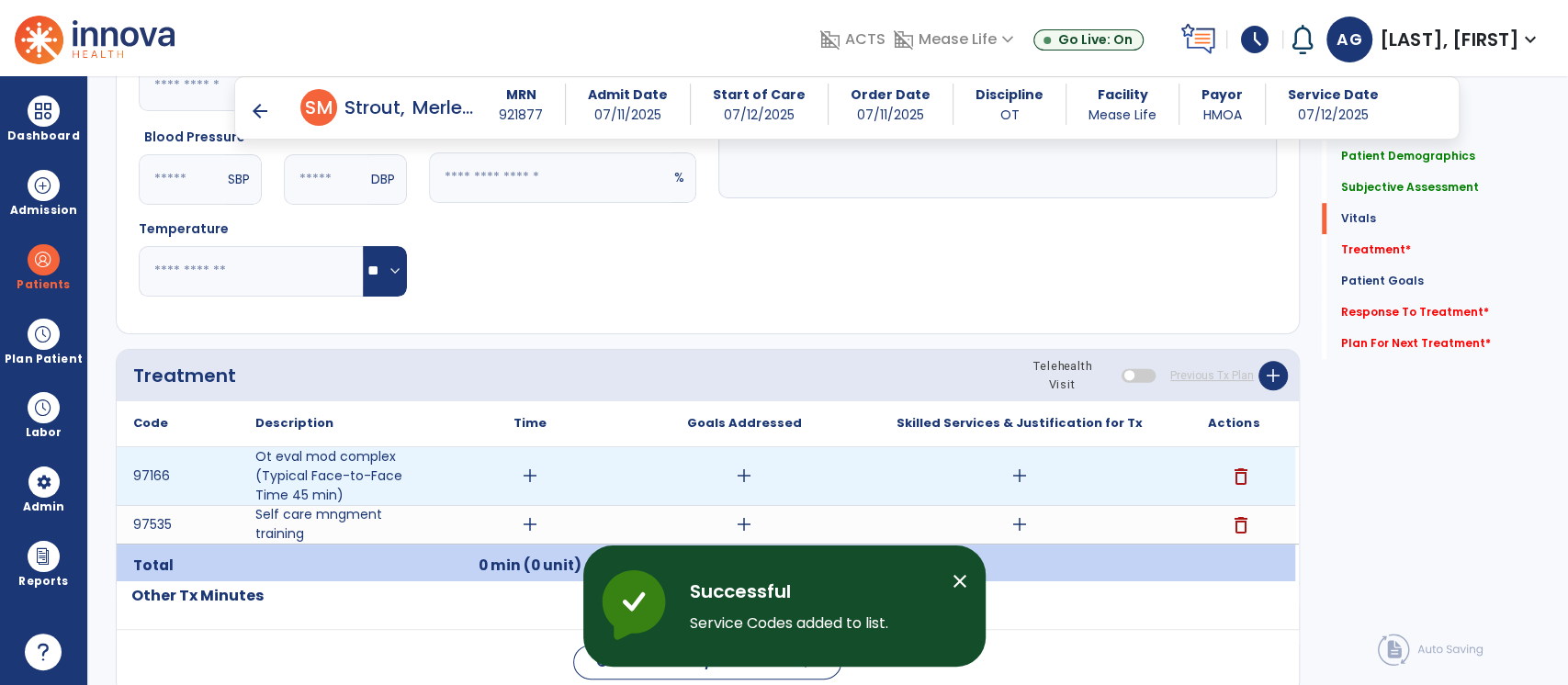 click on "add" at bounding box center (530, 476) 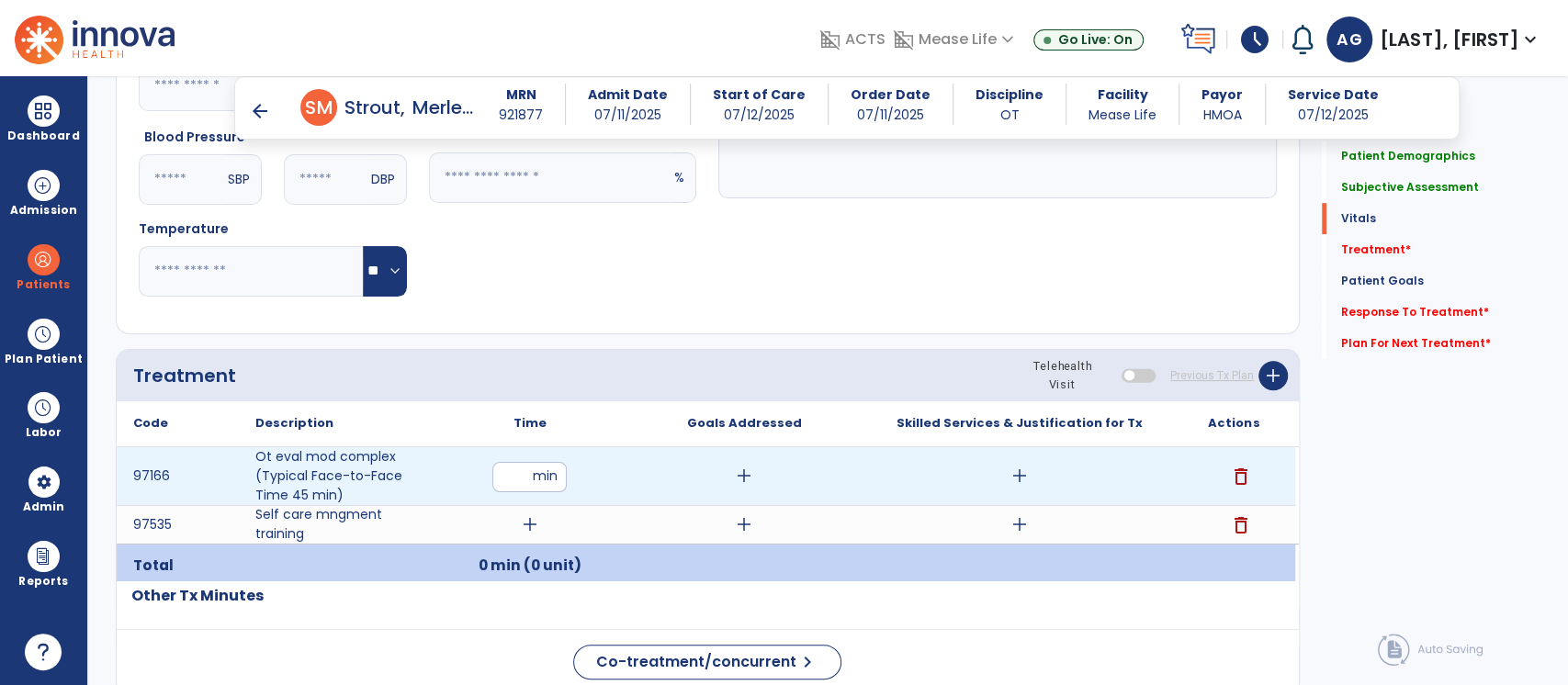 type on "**" 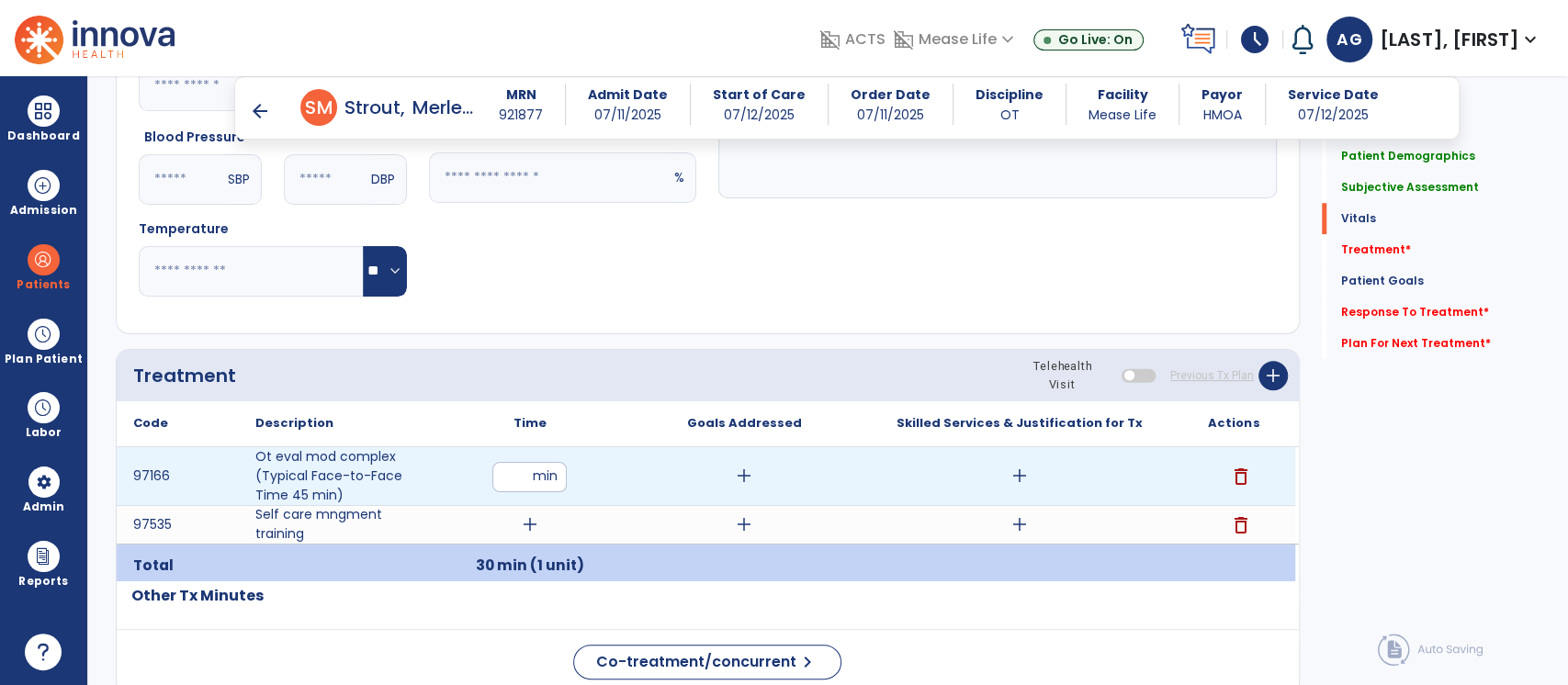click on "add" at bounding box center [744, 476] 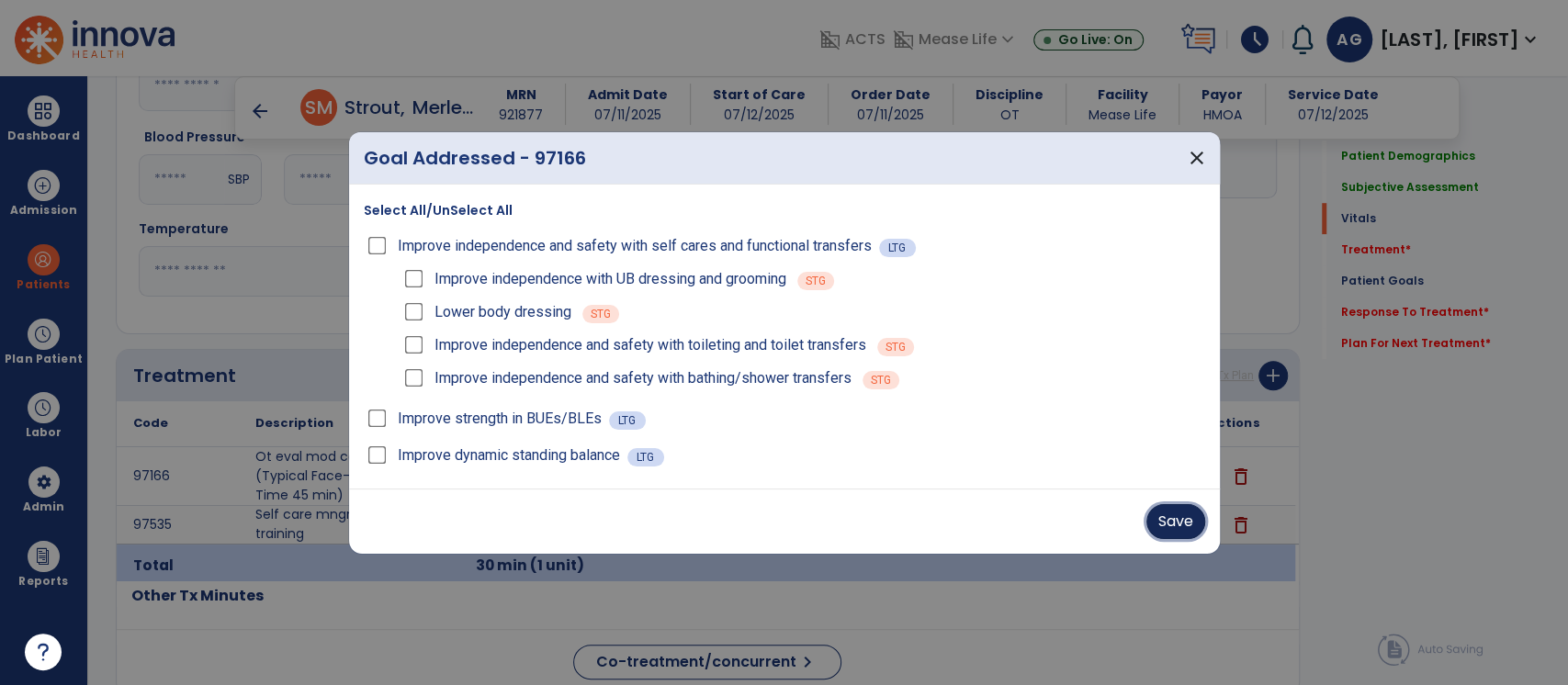 click on "Save" at bounding box center (1176, 522) 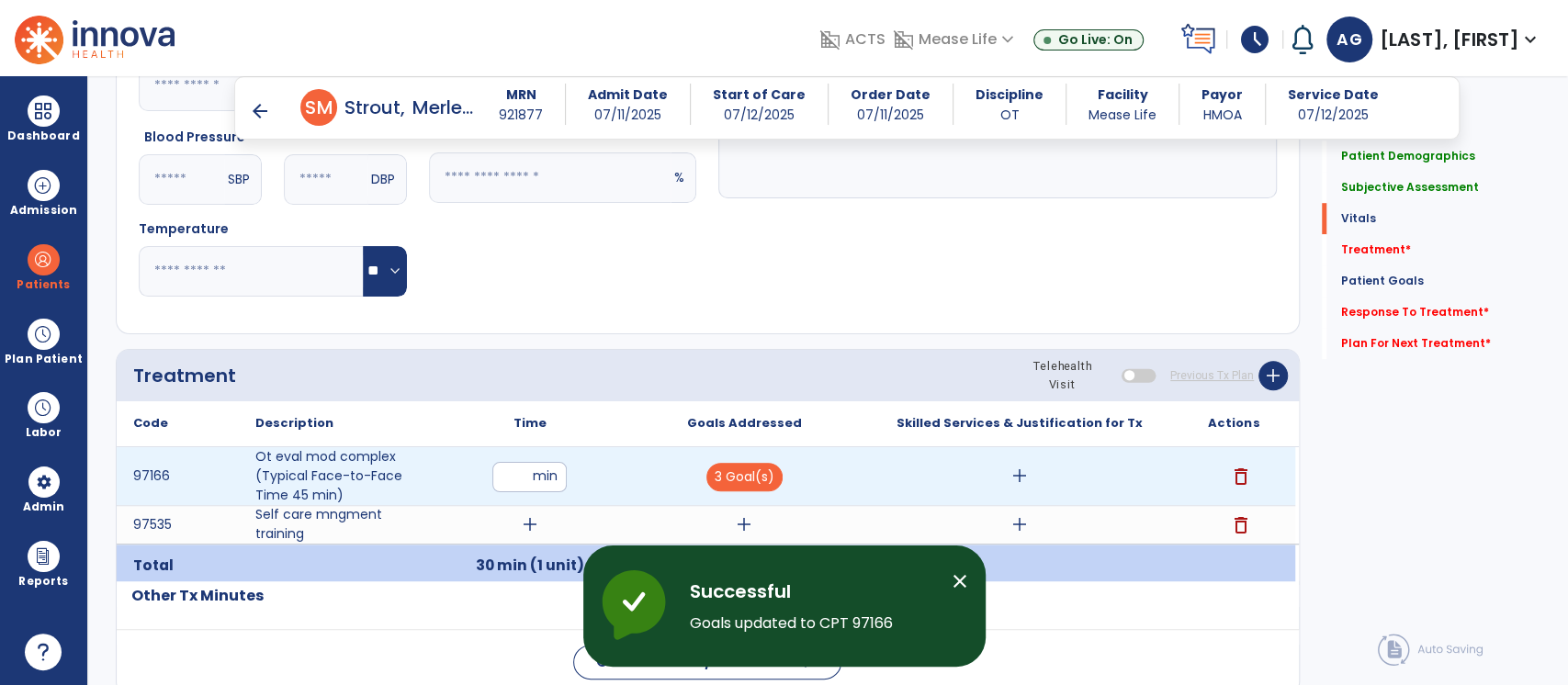 click on "add" at bounding box center [1020, 476] 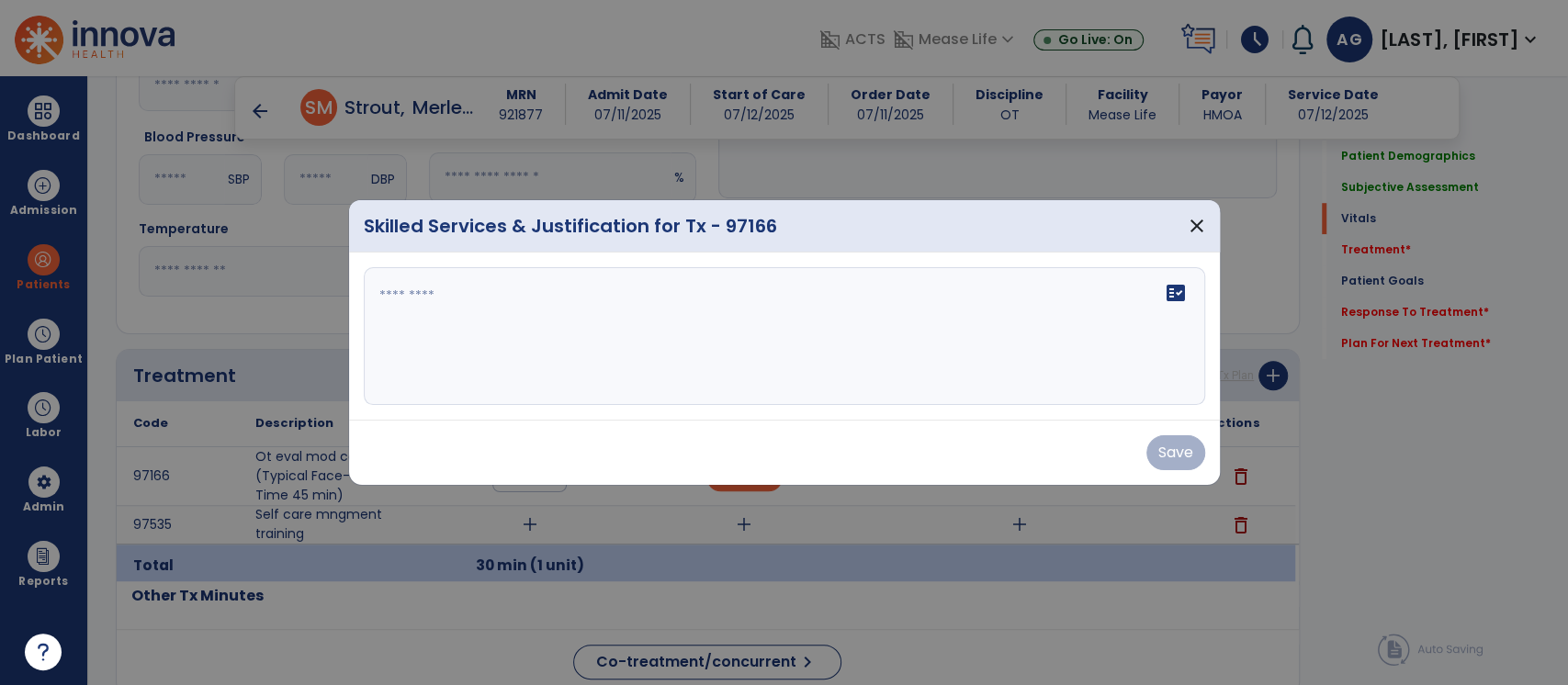 click on "fact_check" at bounding box center (784, 336) 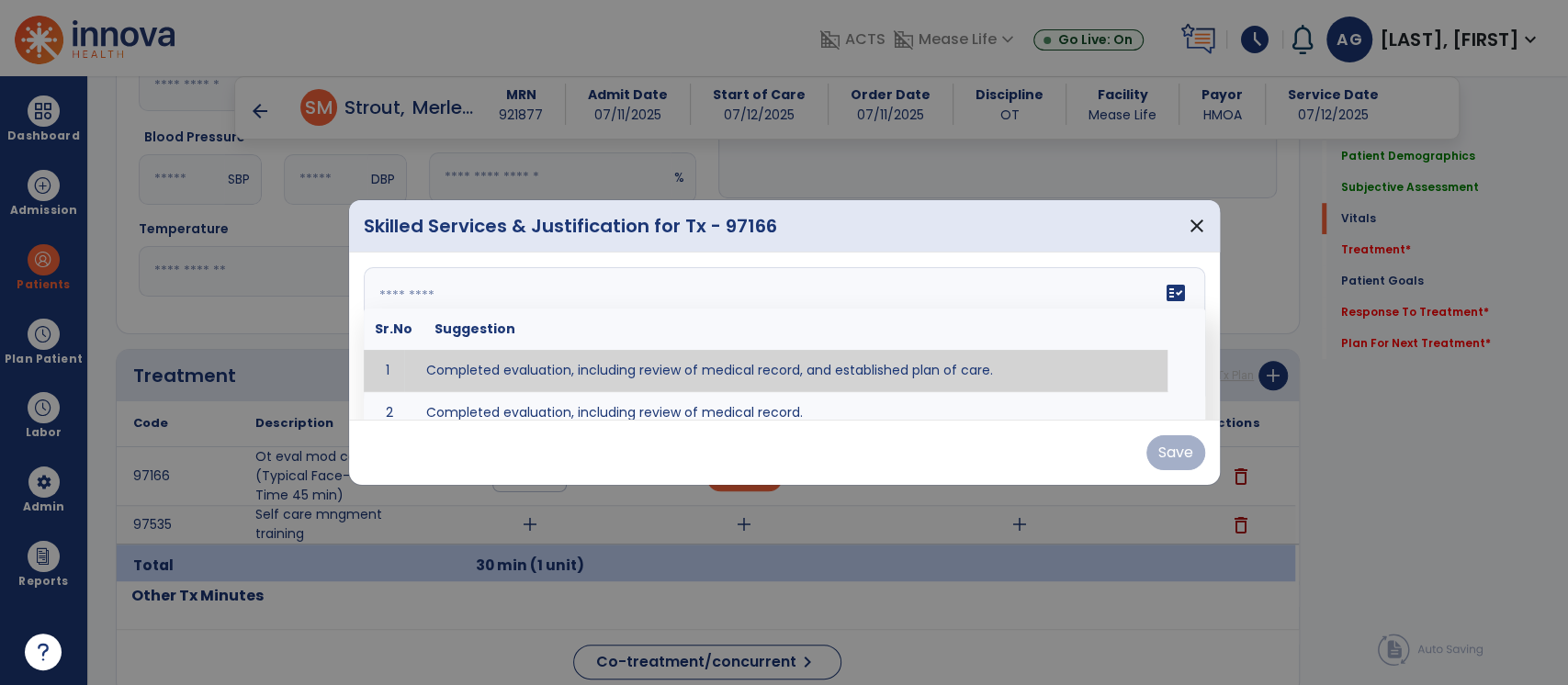 click at bounding box center [783, 336] 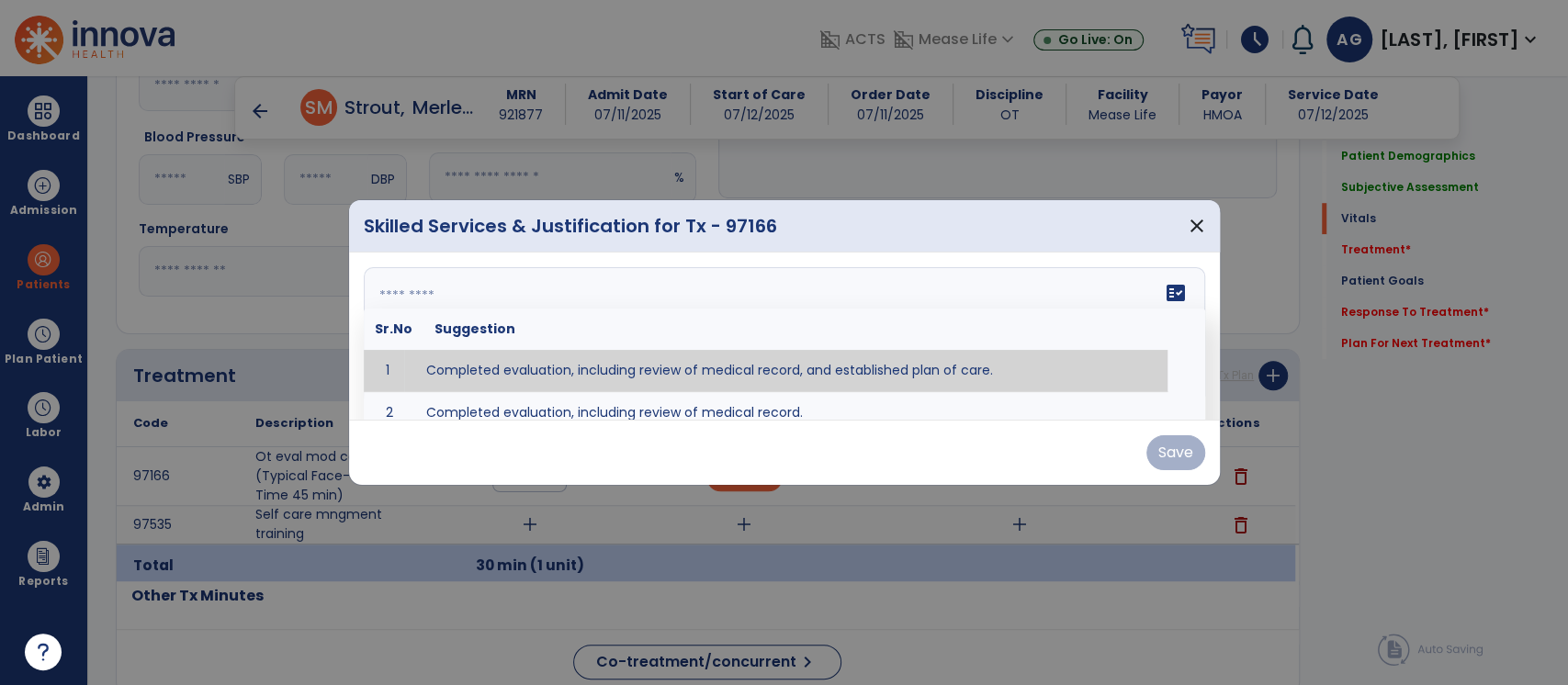 paste on "**********" 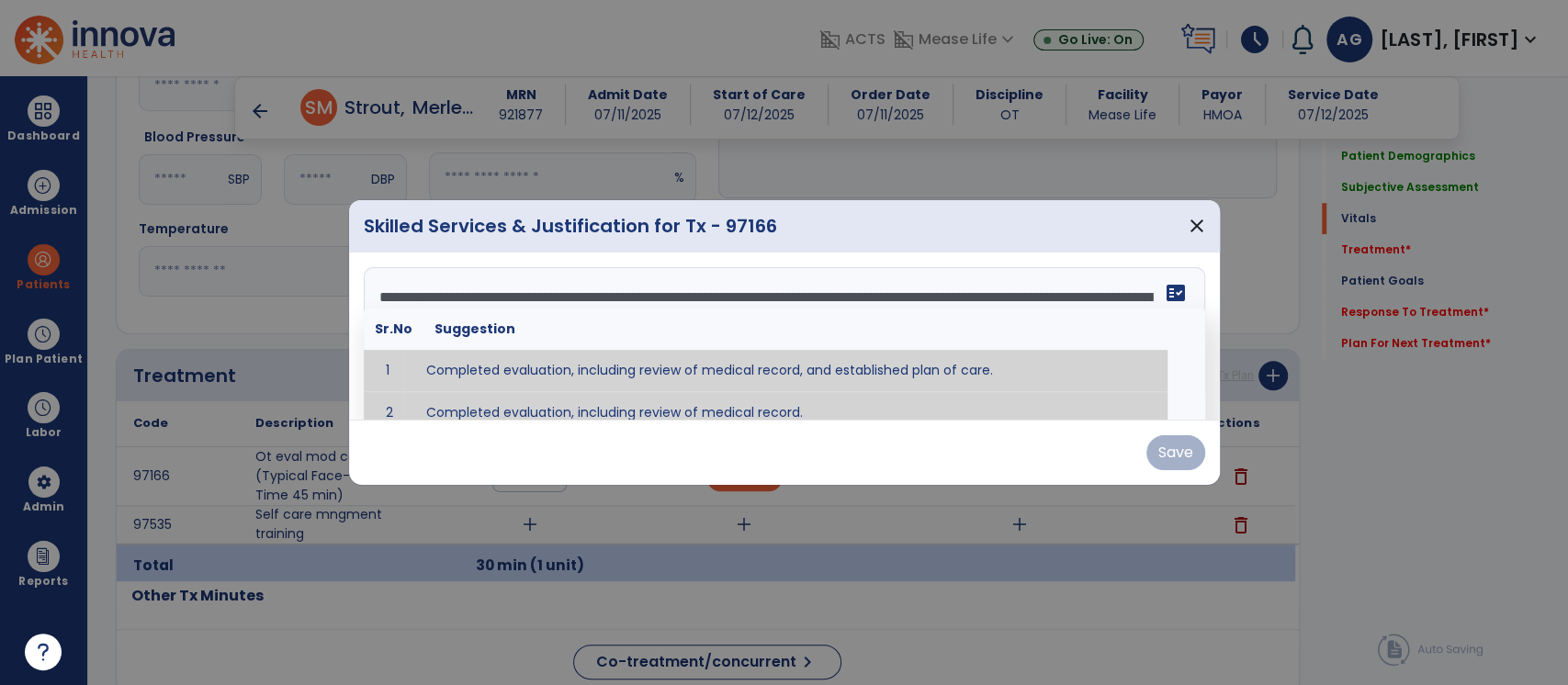 scroll, scrollTop: 15, scrollLeft: 0, axis: vertical 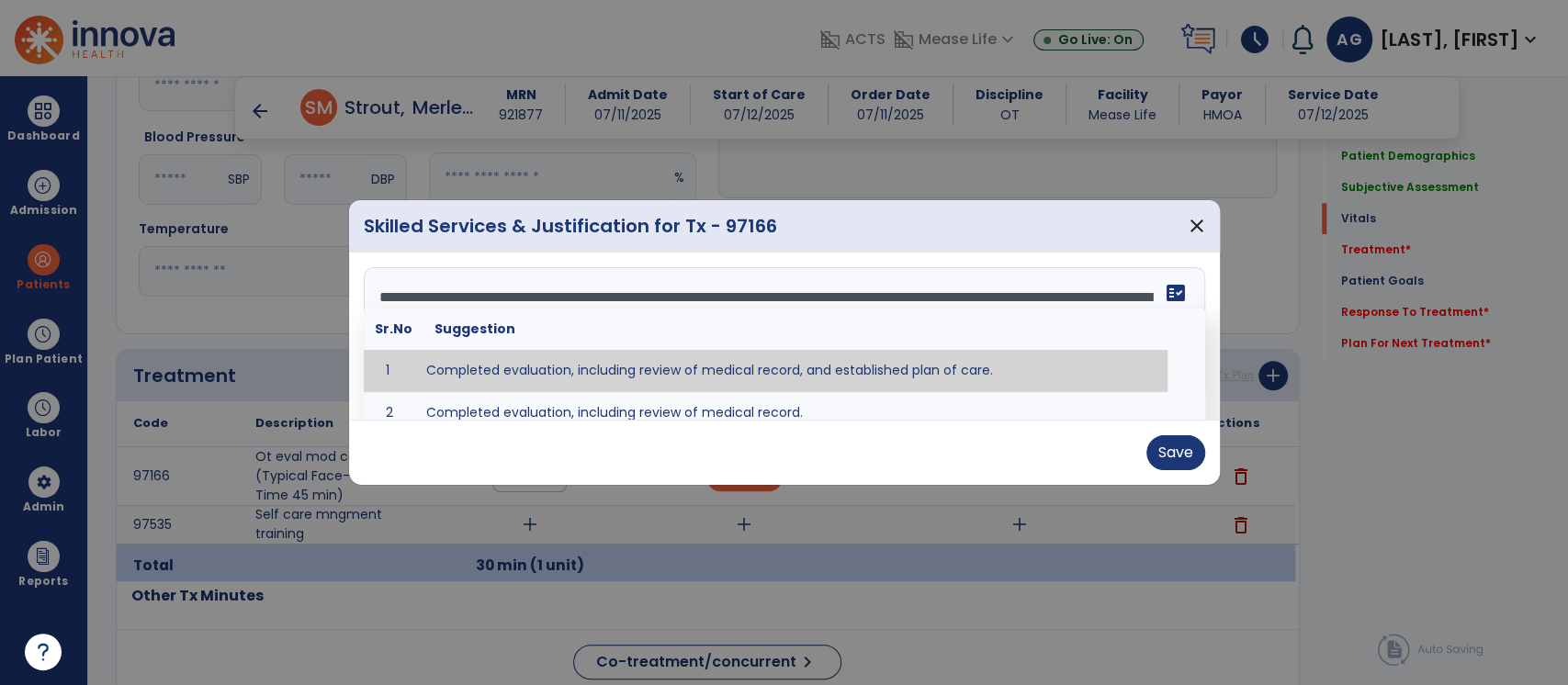 type on "**********" 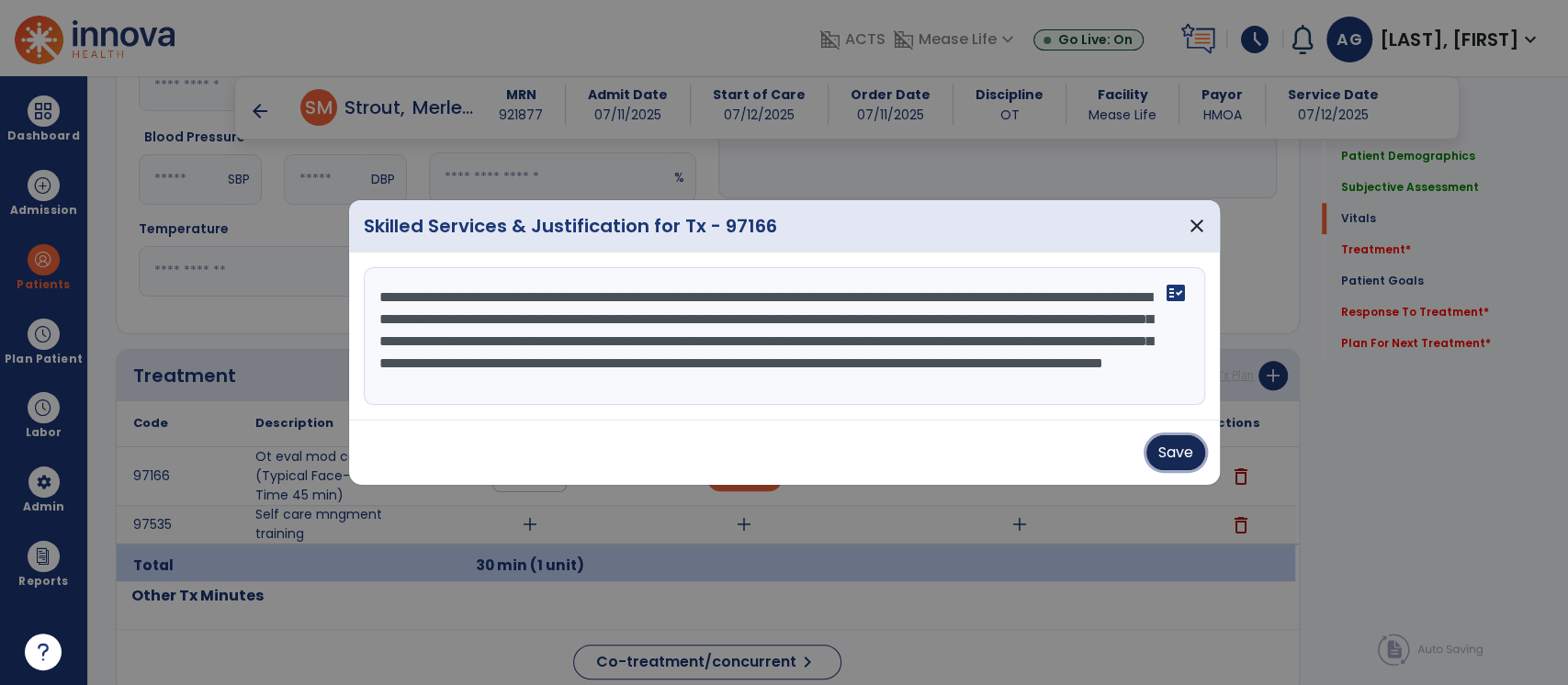 click on "Save" at bounding box center (1176, 453) 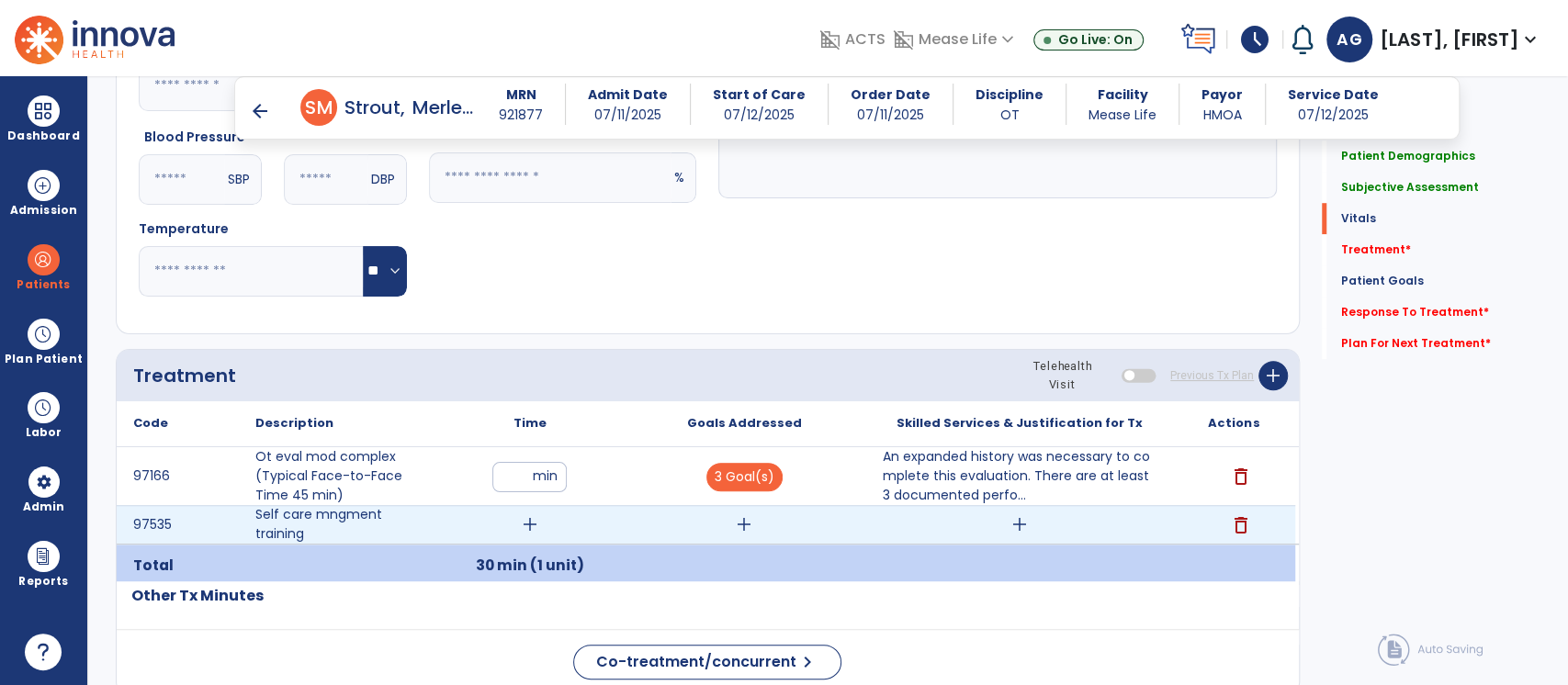 click on "add" at bounding box center (530, 524) 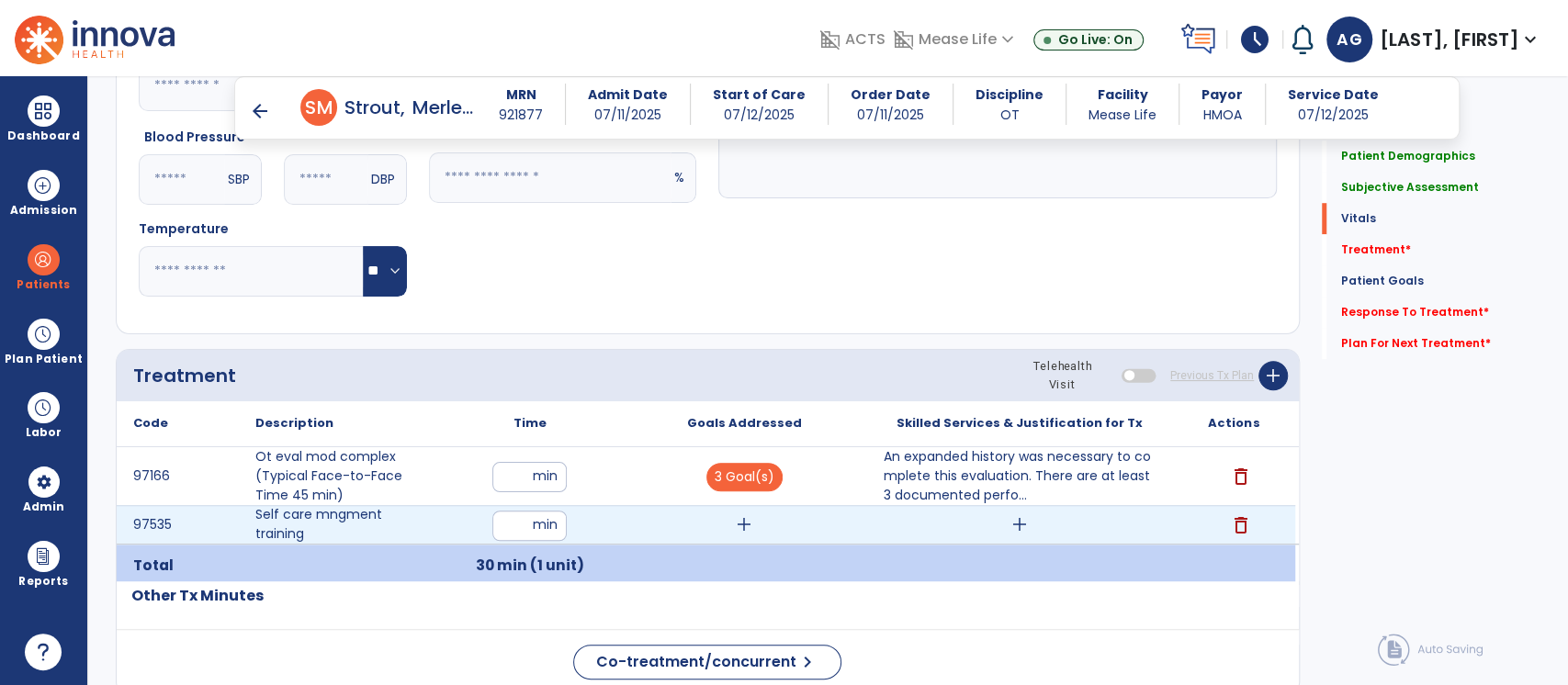 click at bounding box center (529, 525) 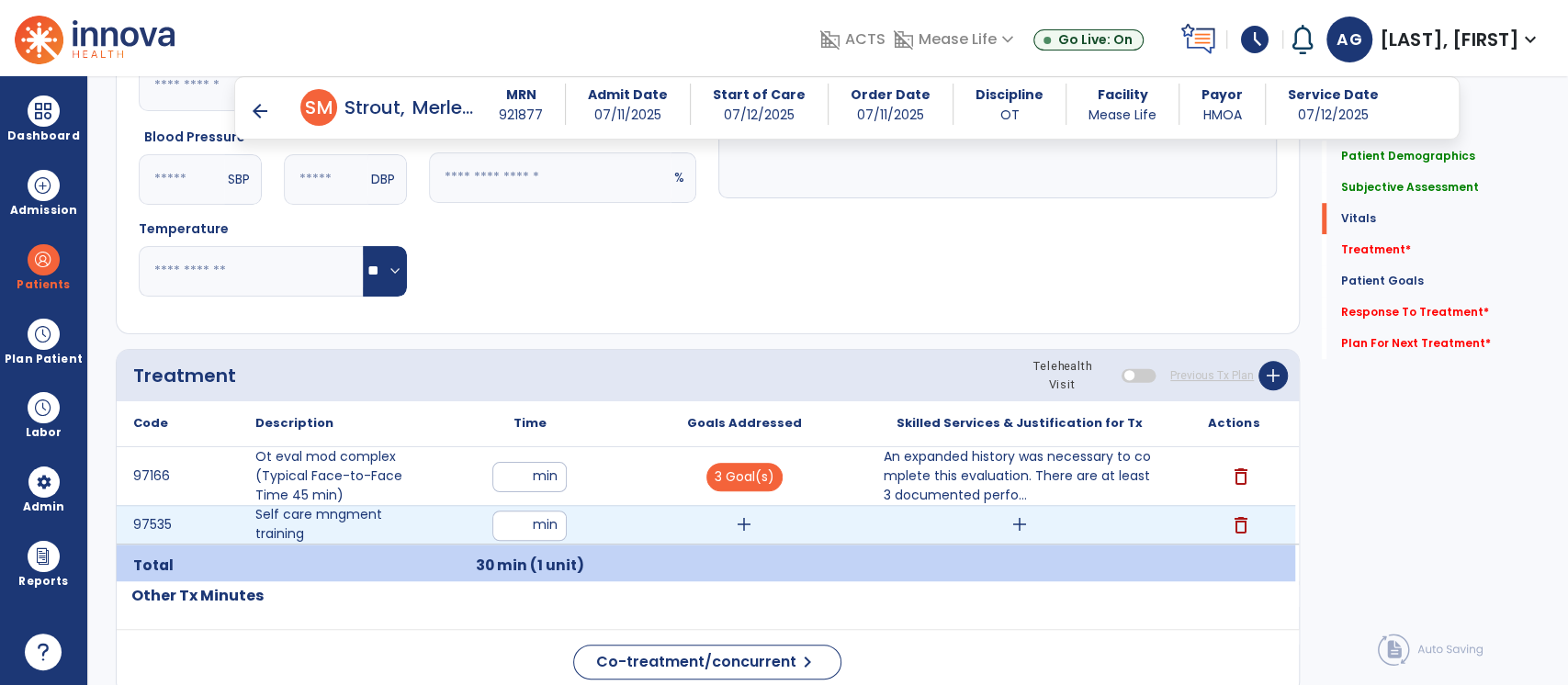 type on "**" 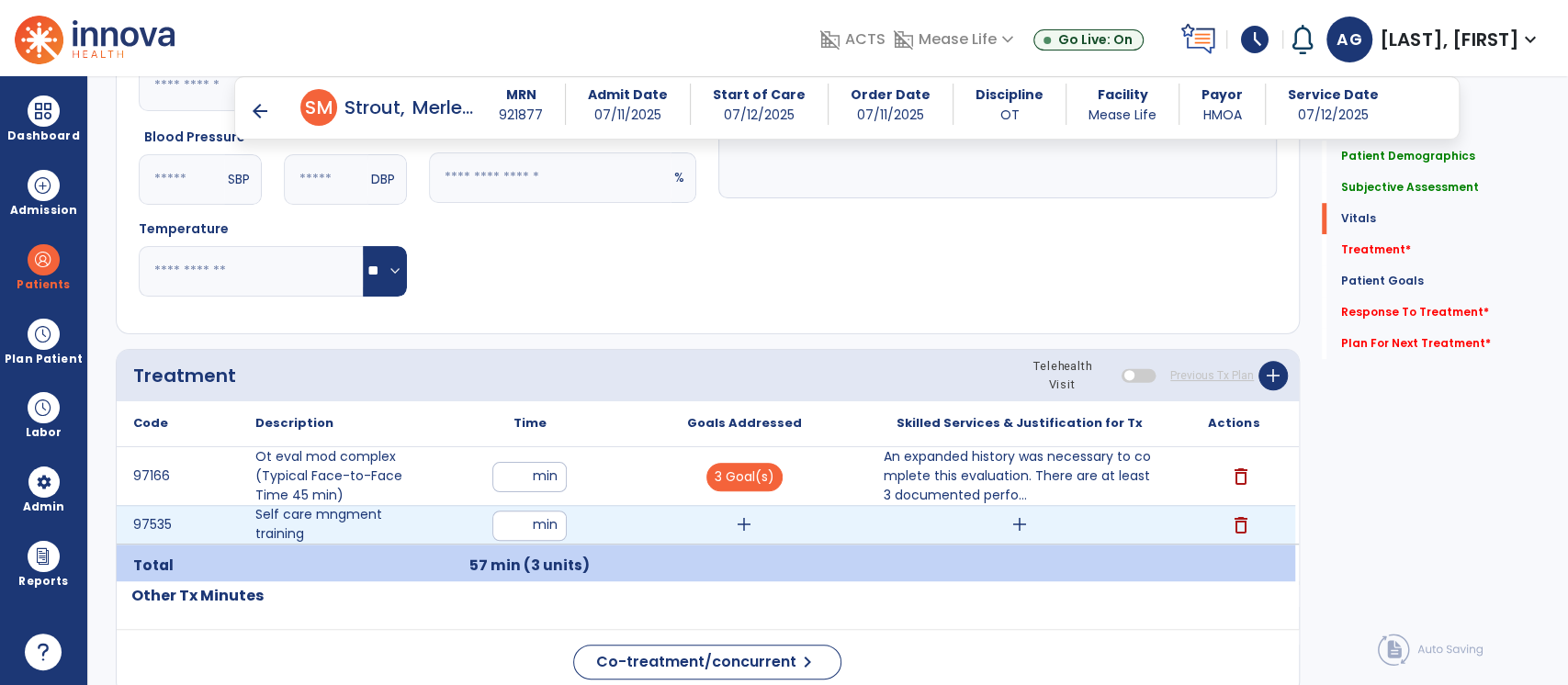 click on "add" at bounding box center [744, 524] 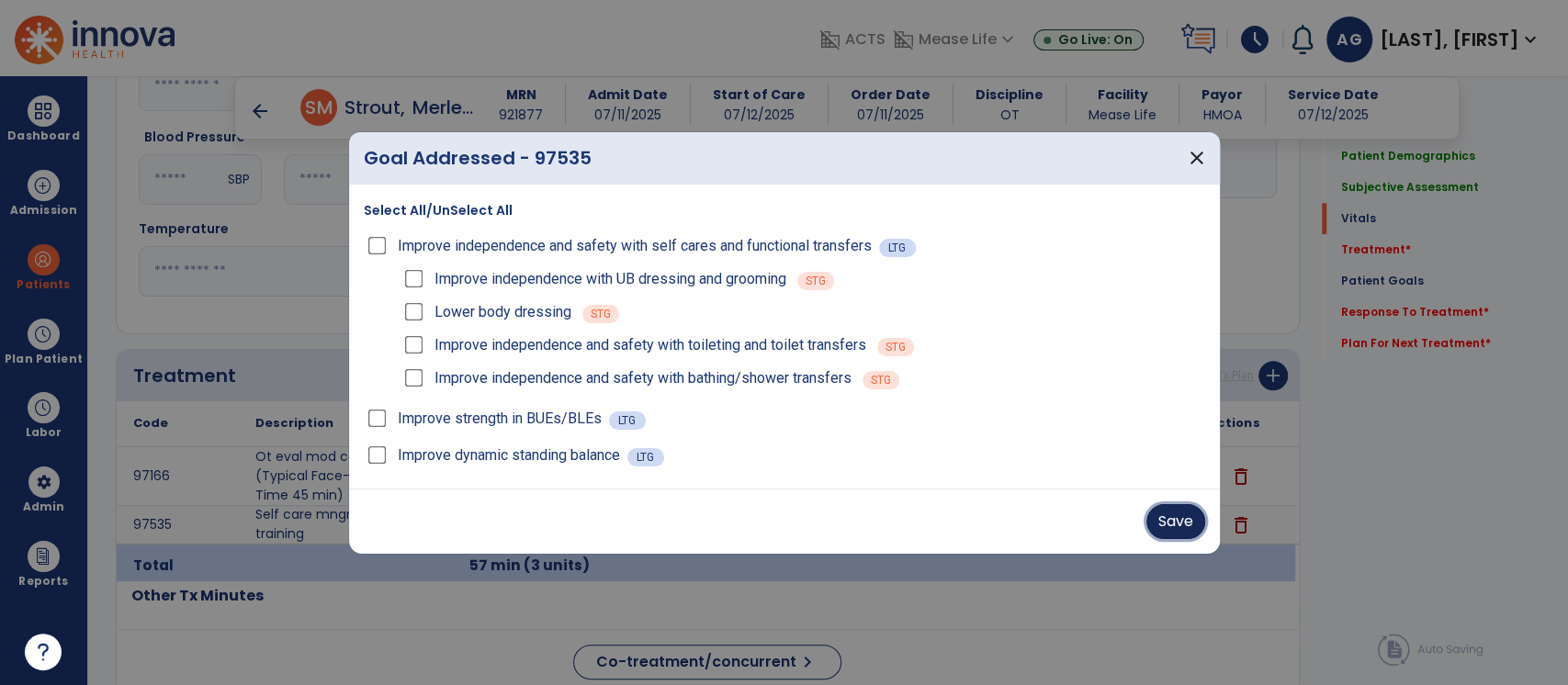 click on "Save" at bounding box center (1176, 522) 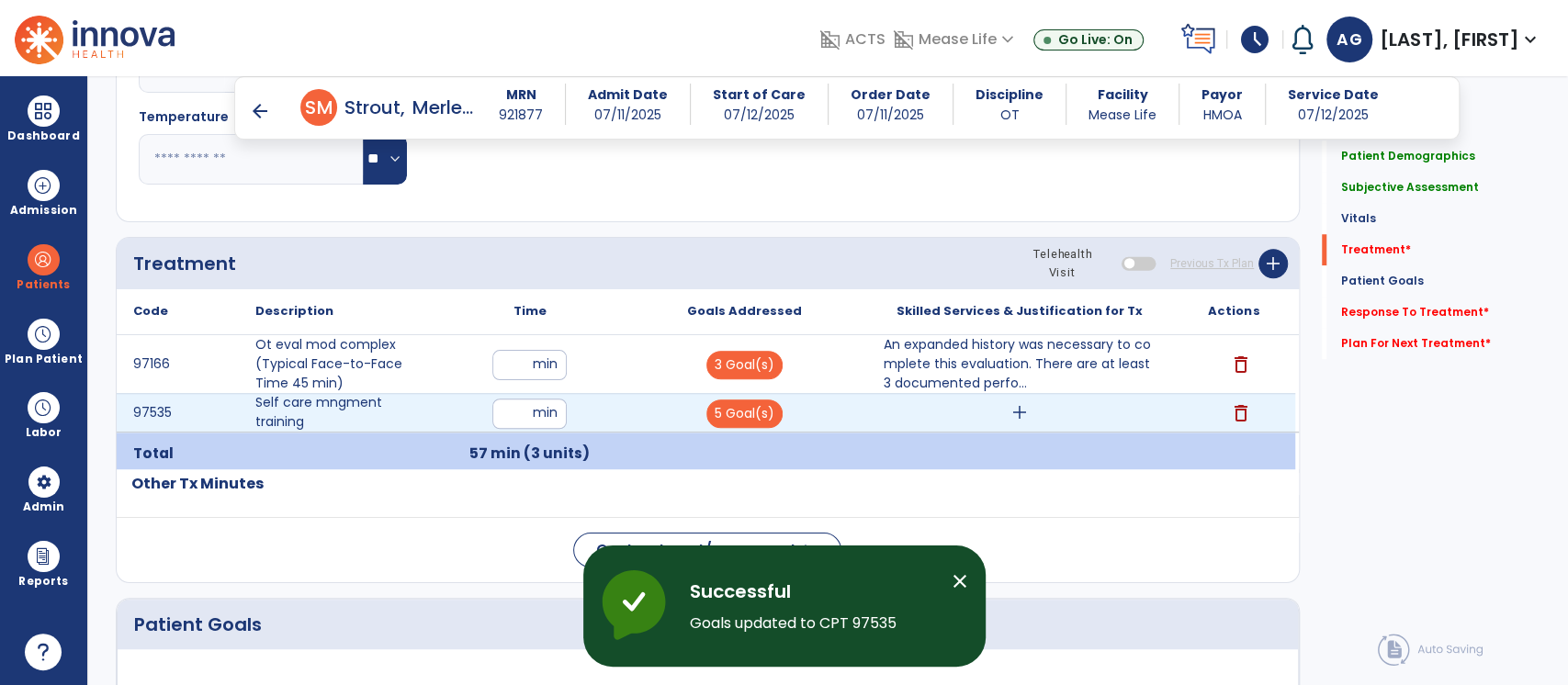 scroll, scrollTop: 920, scrollLeft: 0, axis: vertical 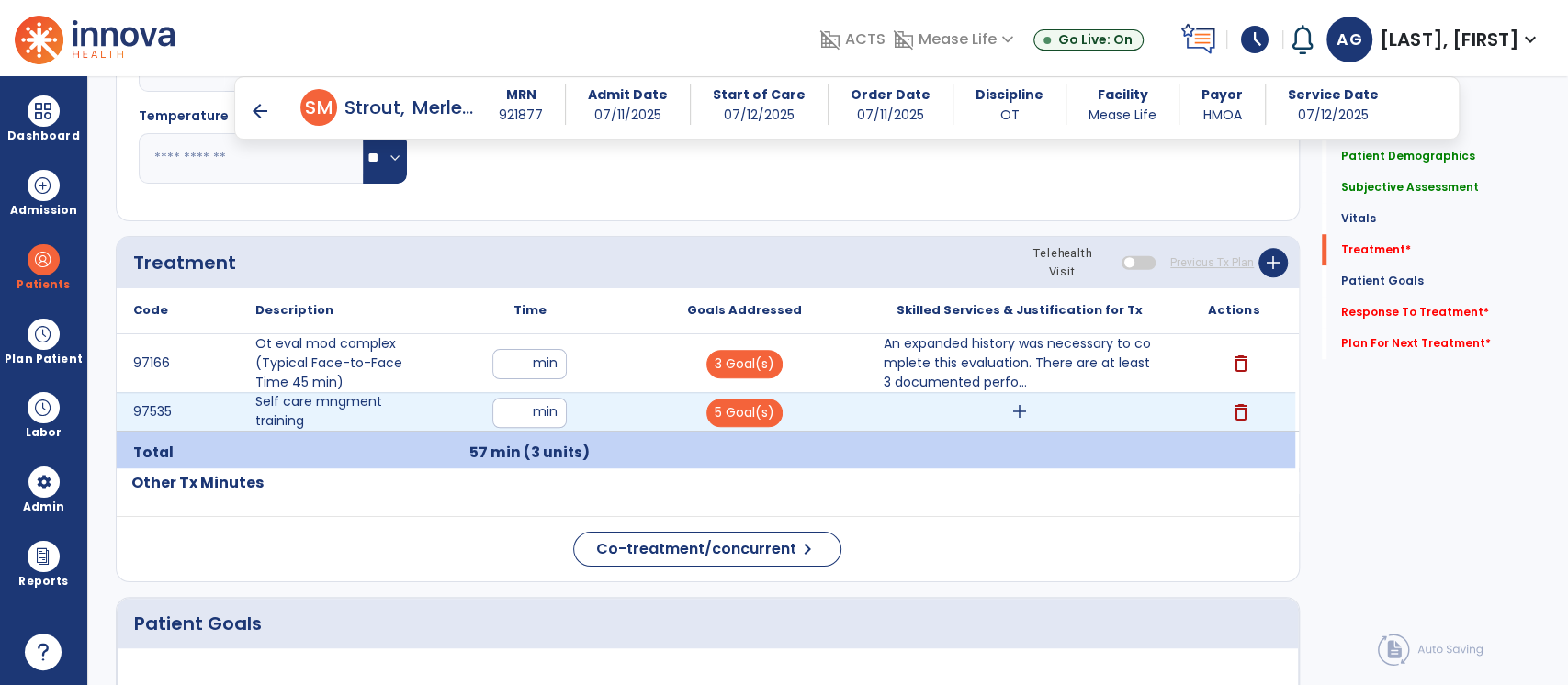 click on "add" at bounding box center (1020, 411) 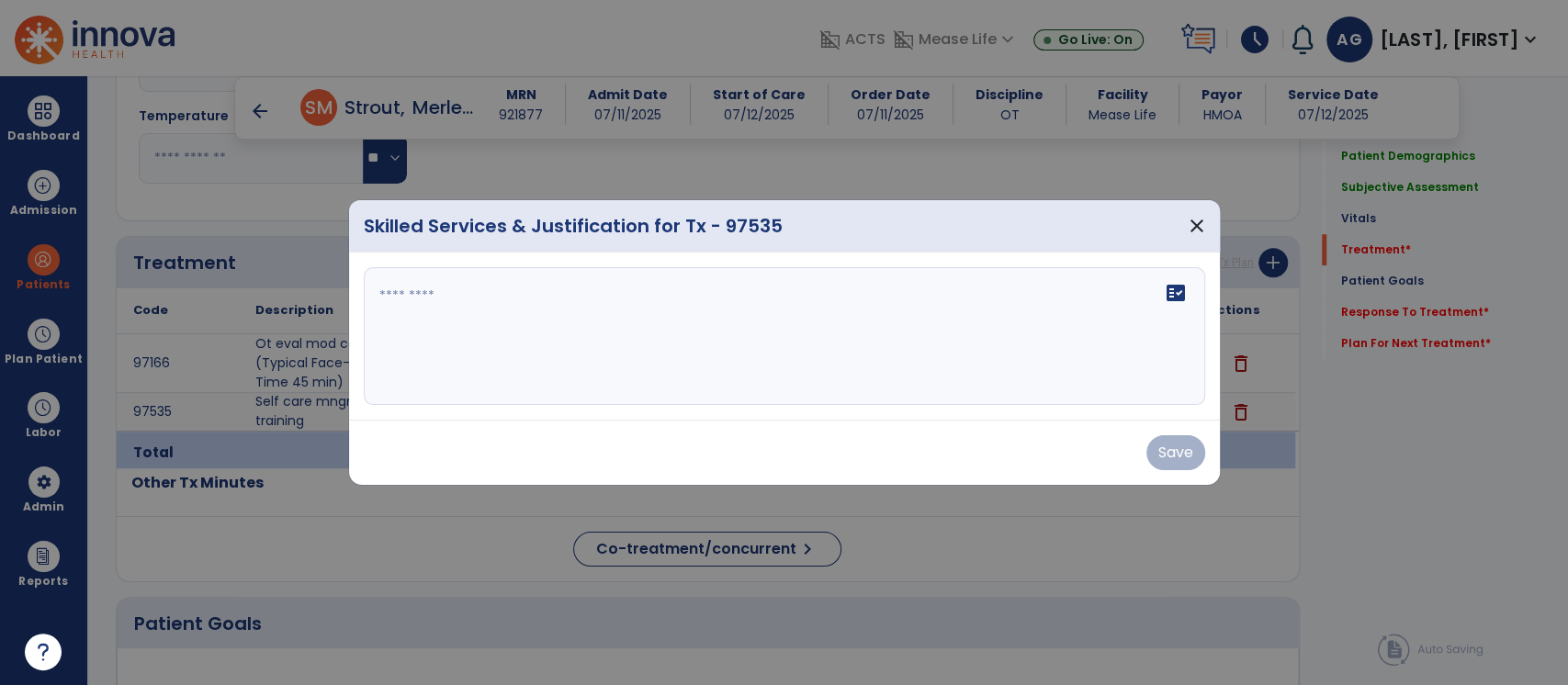 click at bounding box center [784, 336] 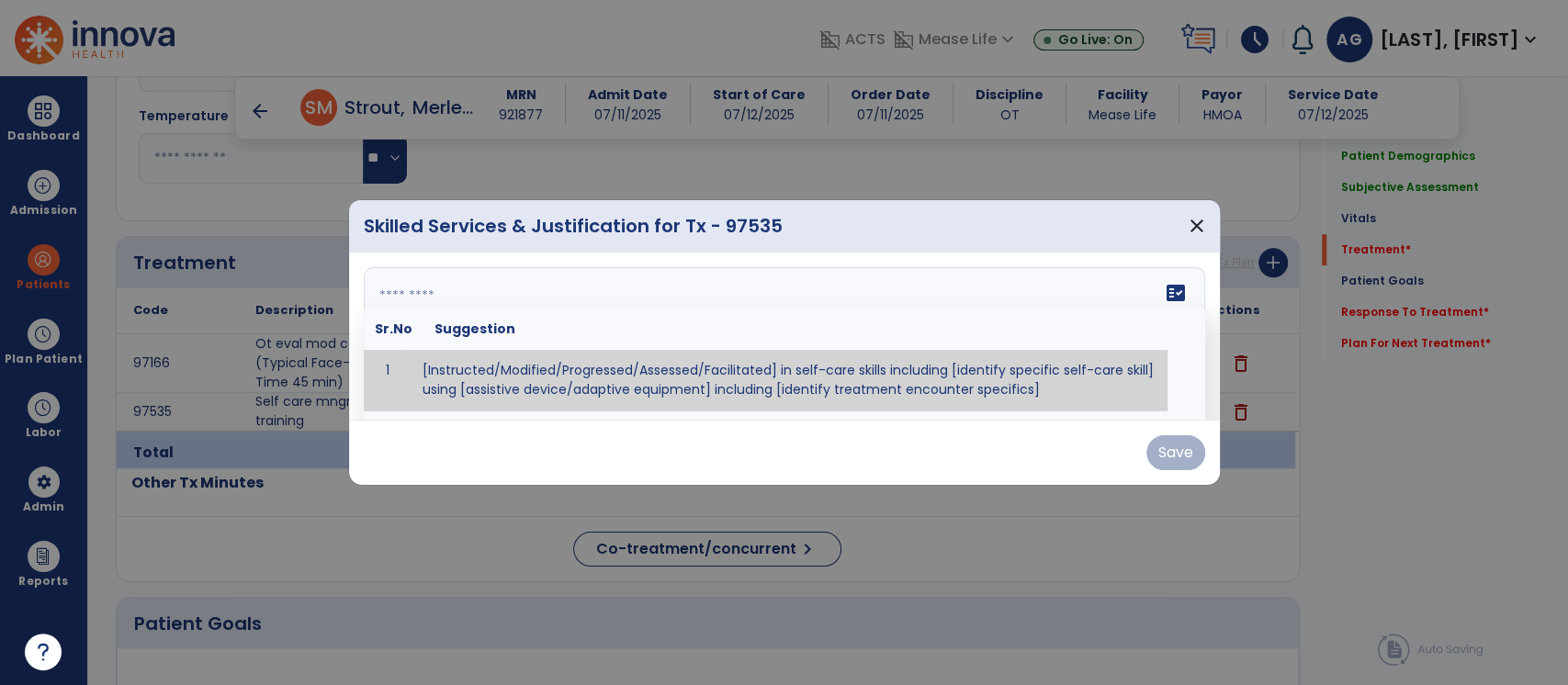 click at bounding box center [783, 336] 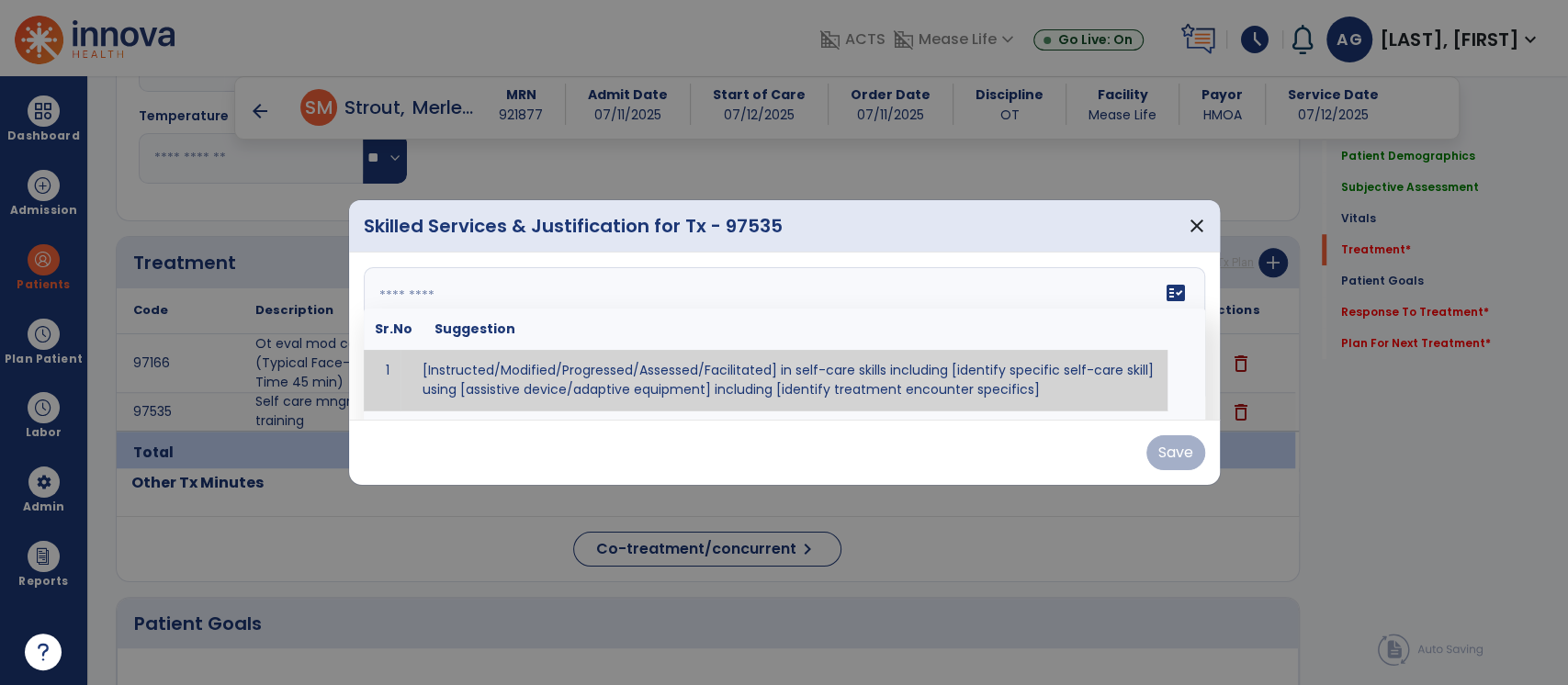 paste on "**********" 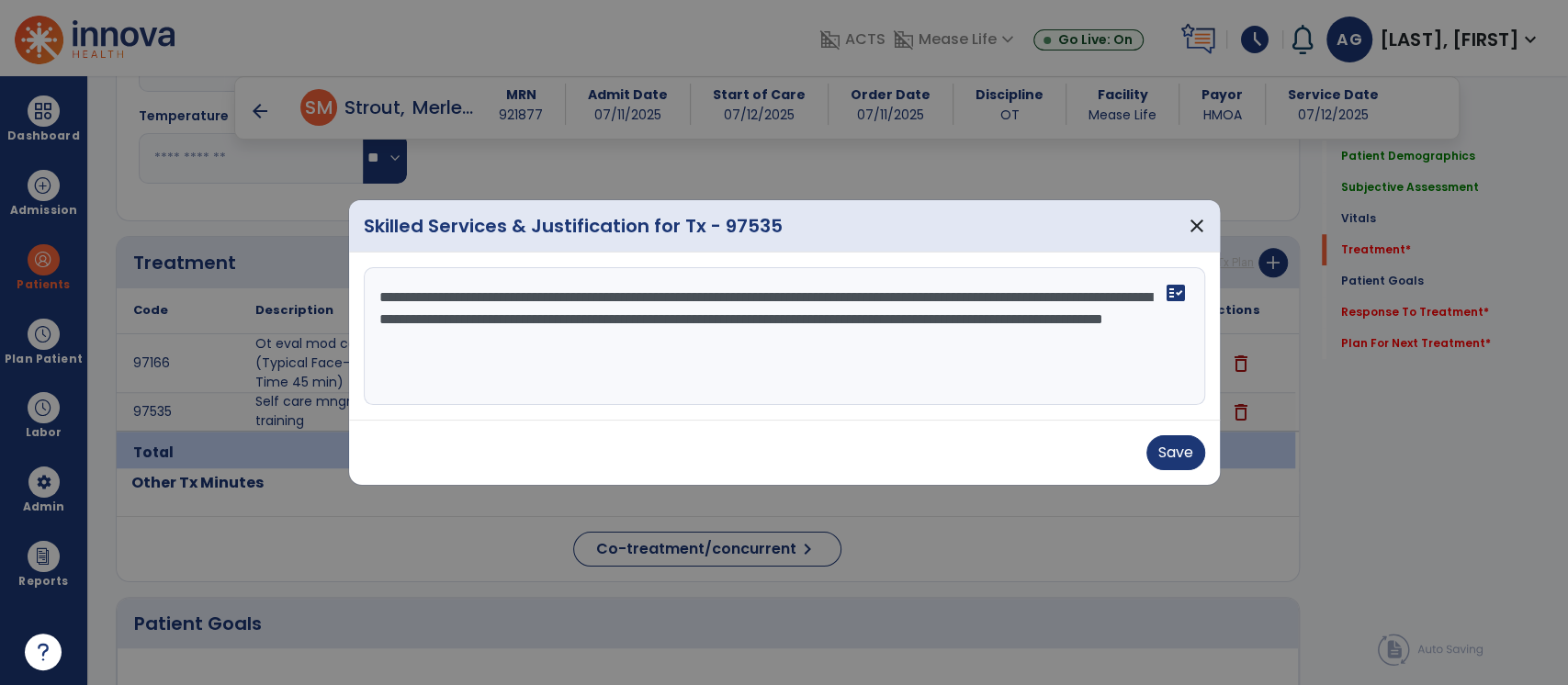 click on "**********" at bounding box center [784, 336] 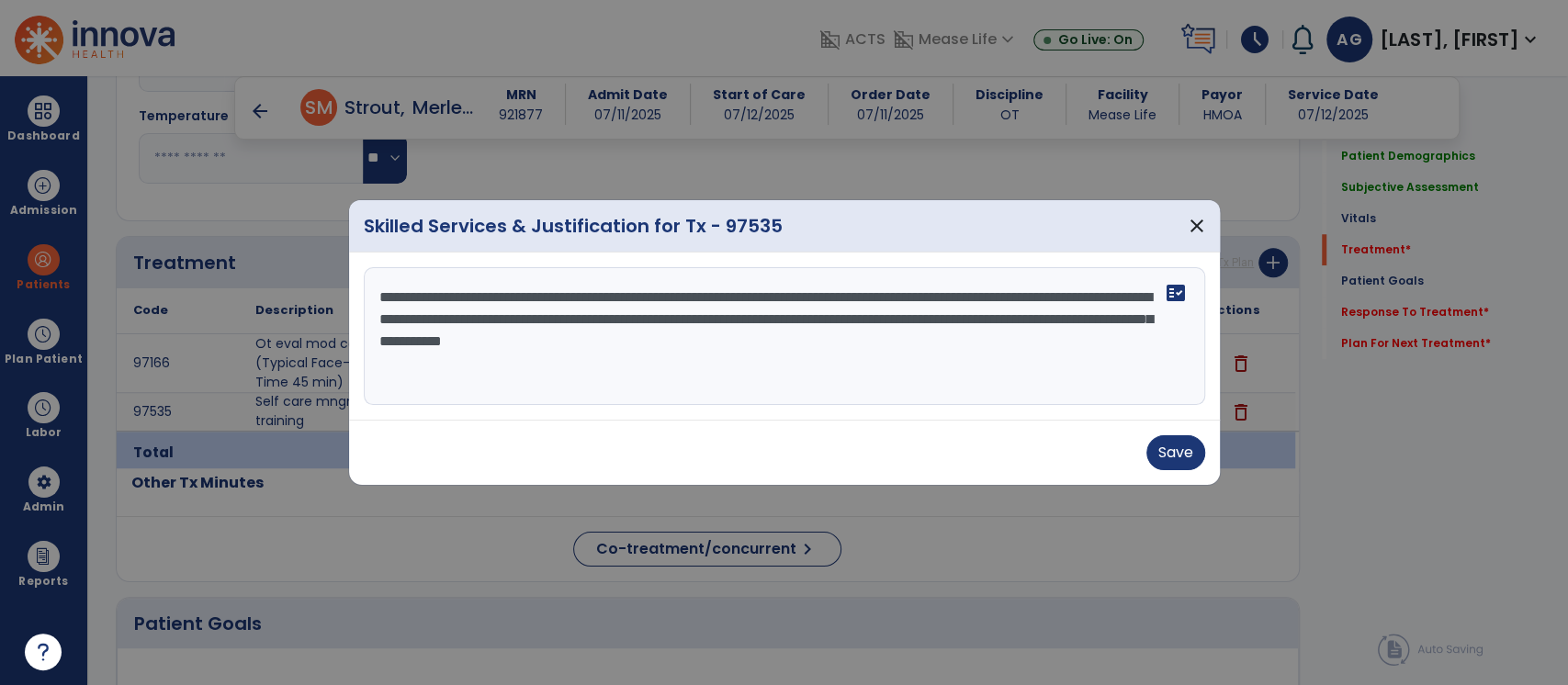 click on "**********" at bounding box center [784, 336] 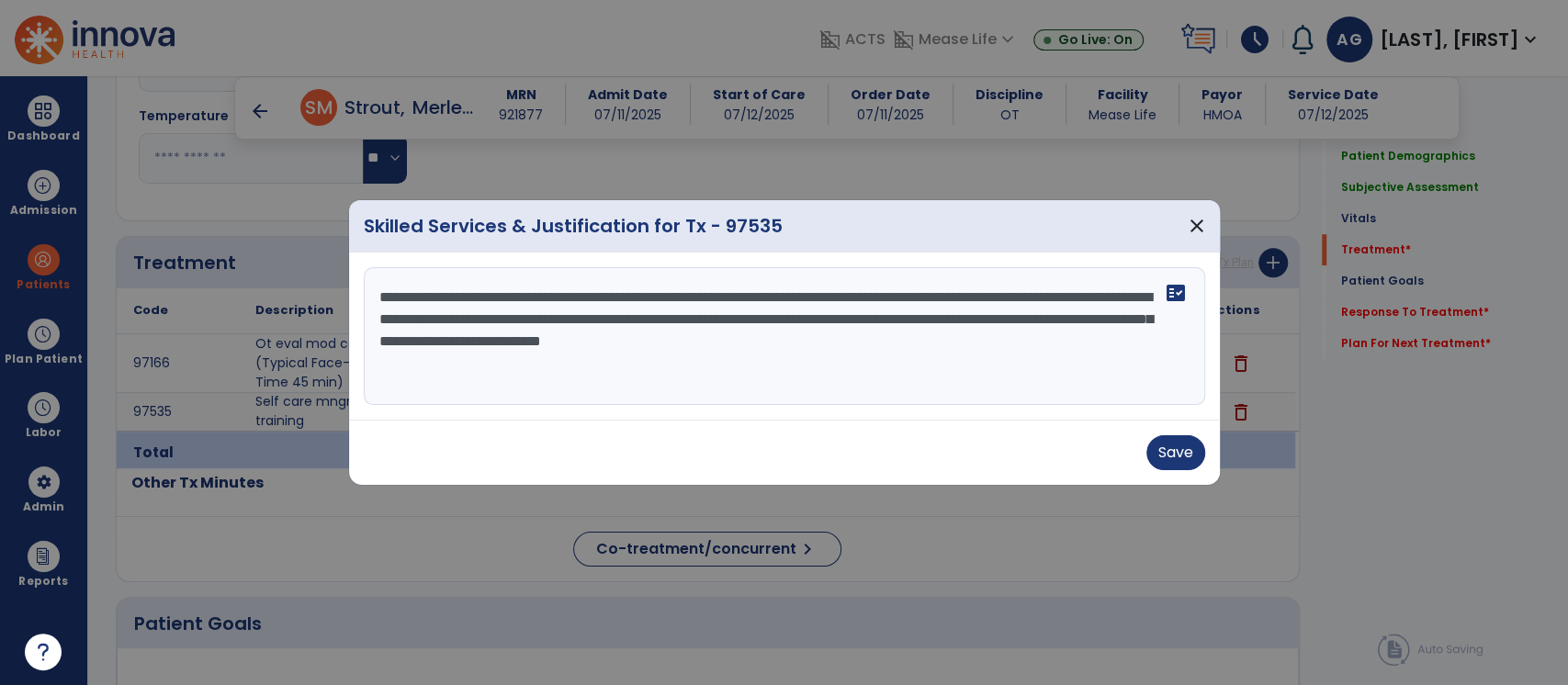 click on "**********" at bounding box center [784, 336] 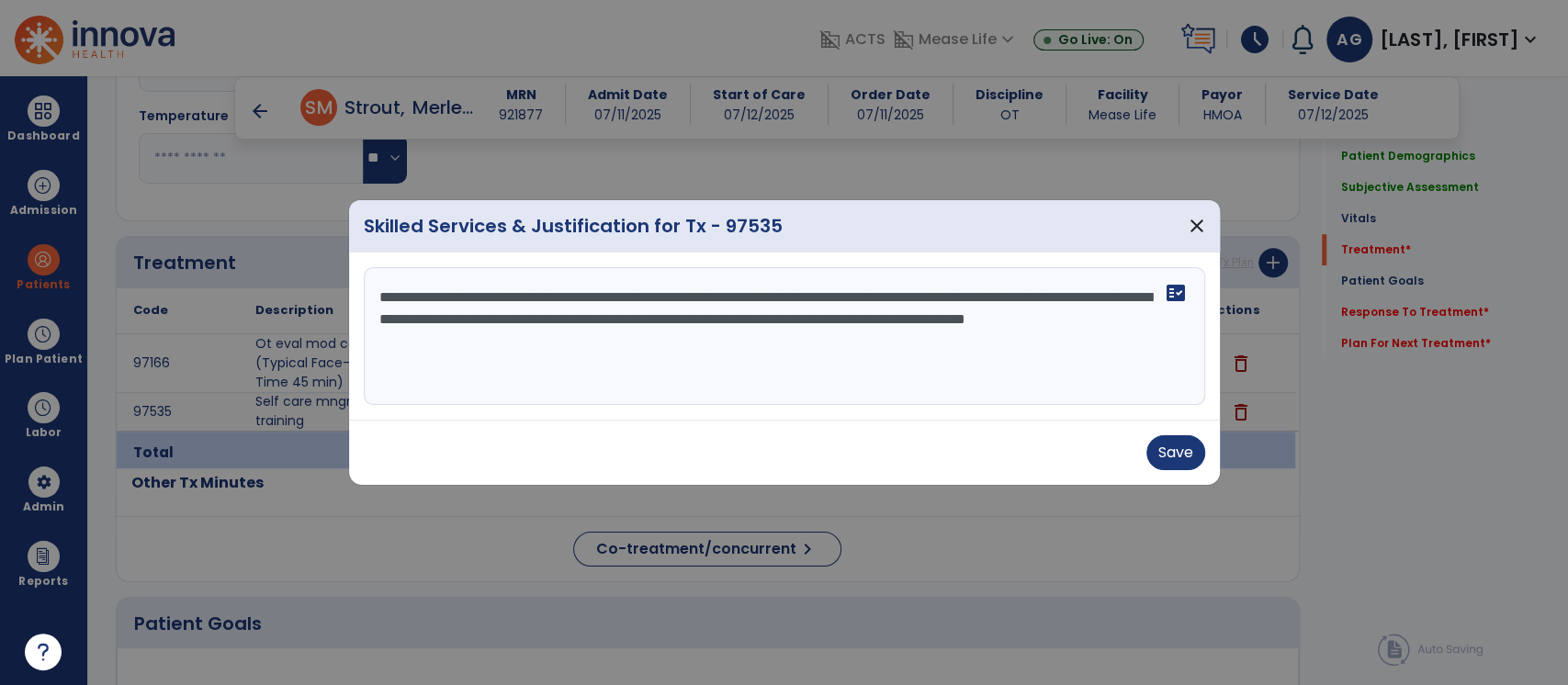 click on "**********" at bounding box center (784, 336) 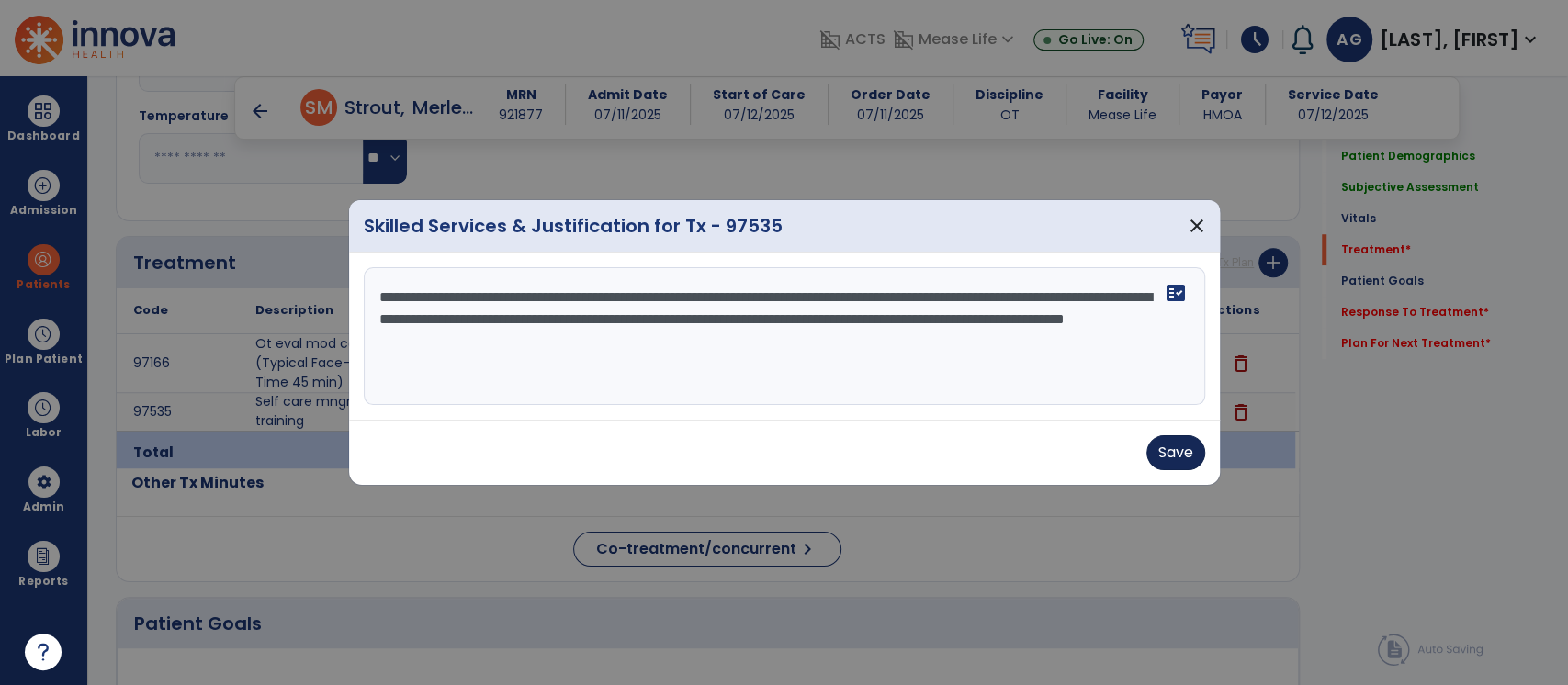 type on "**********" 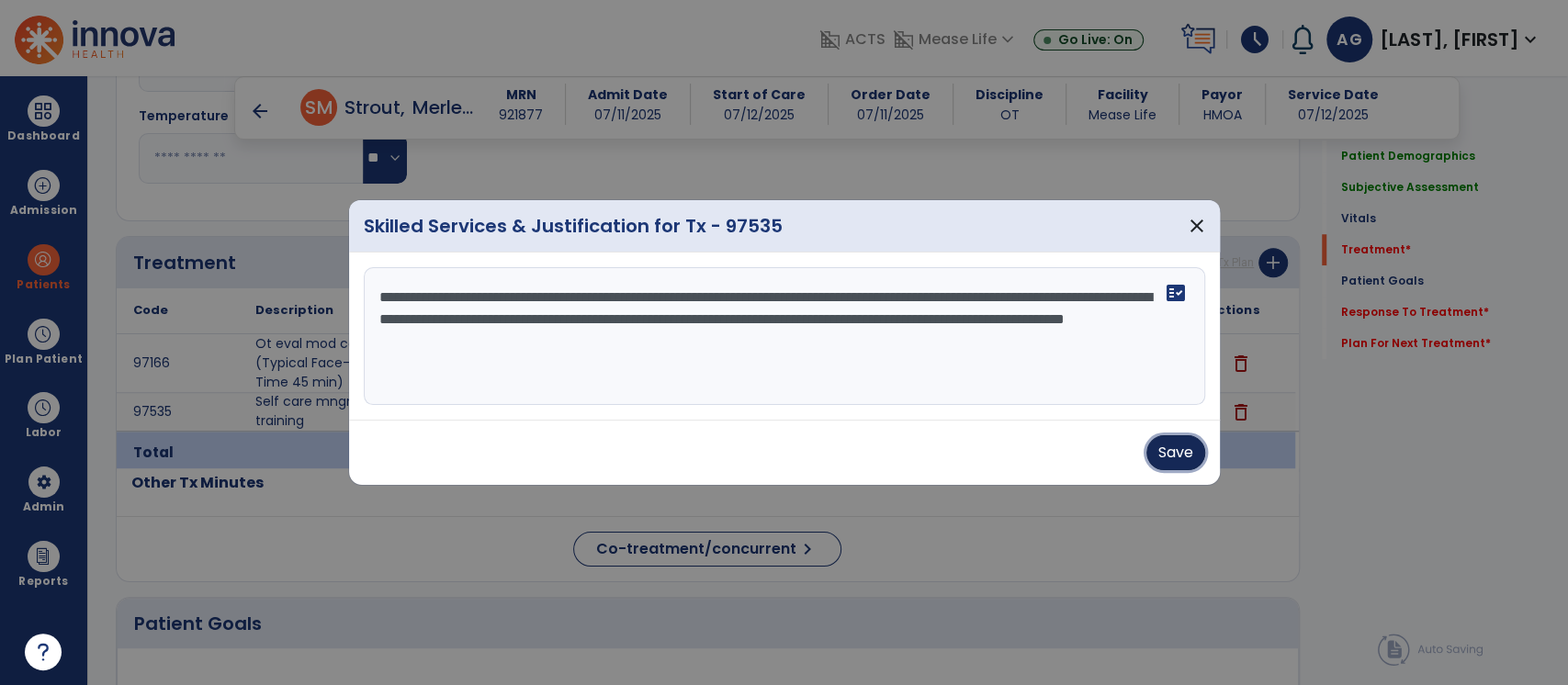 click on "Save" at bounding box center [1176, 453] 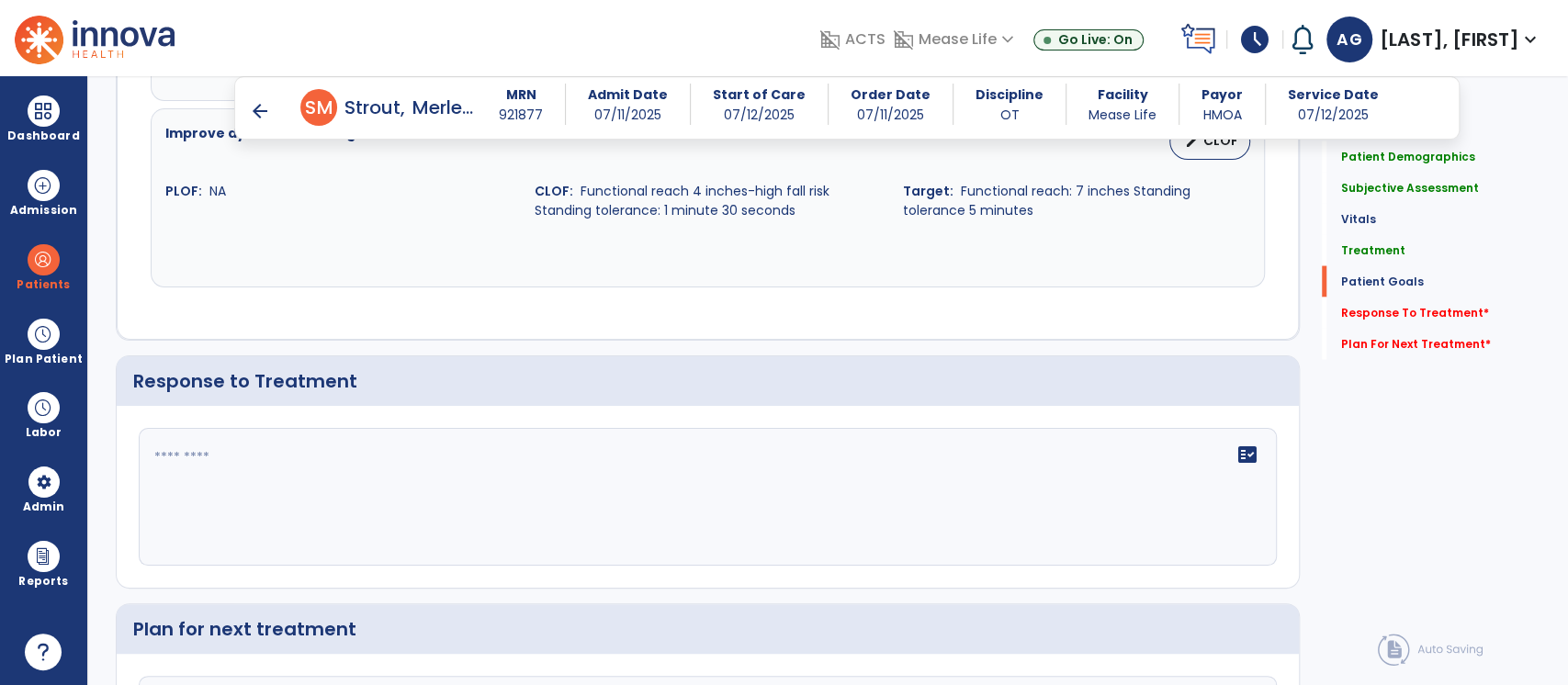scroll, scrollTop: 2307, scrollLeft: 0, axis: vertical 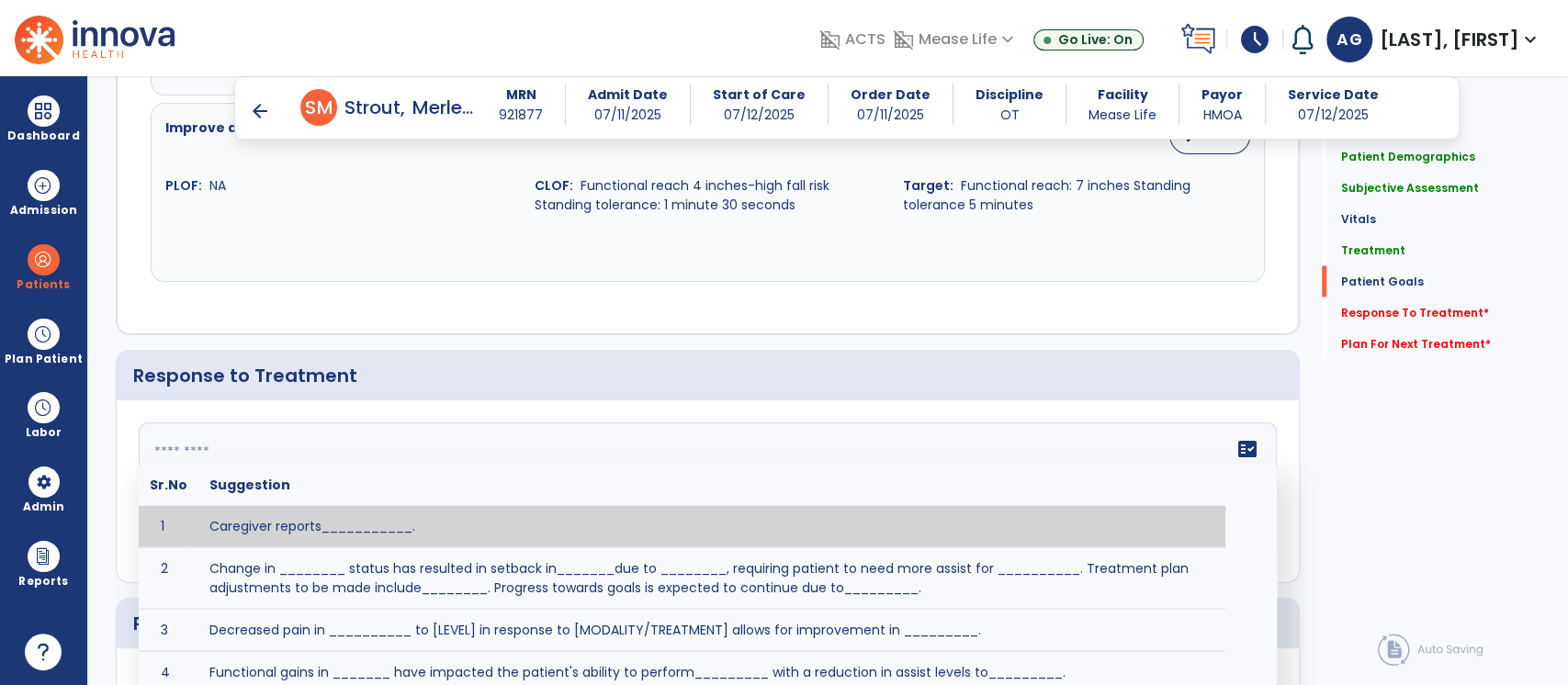 click 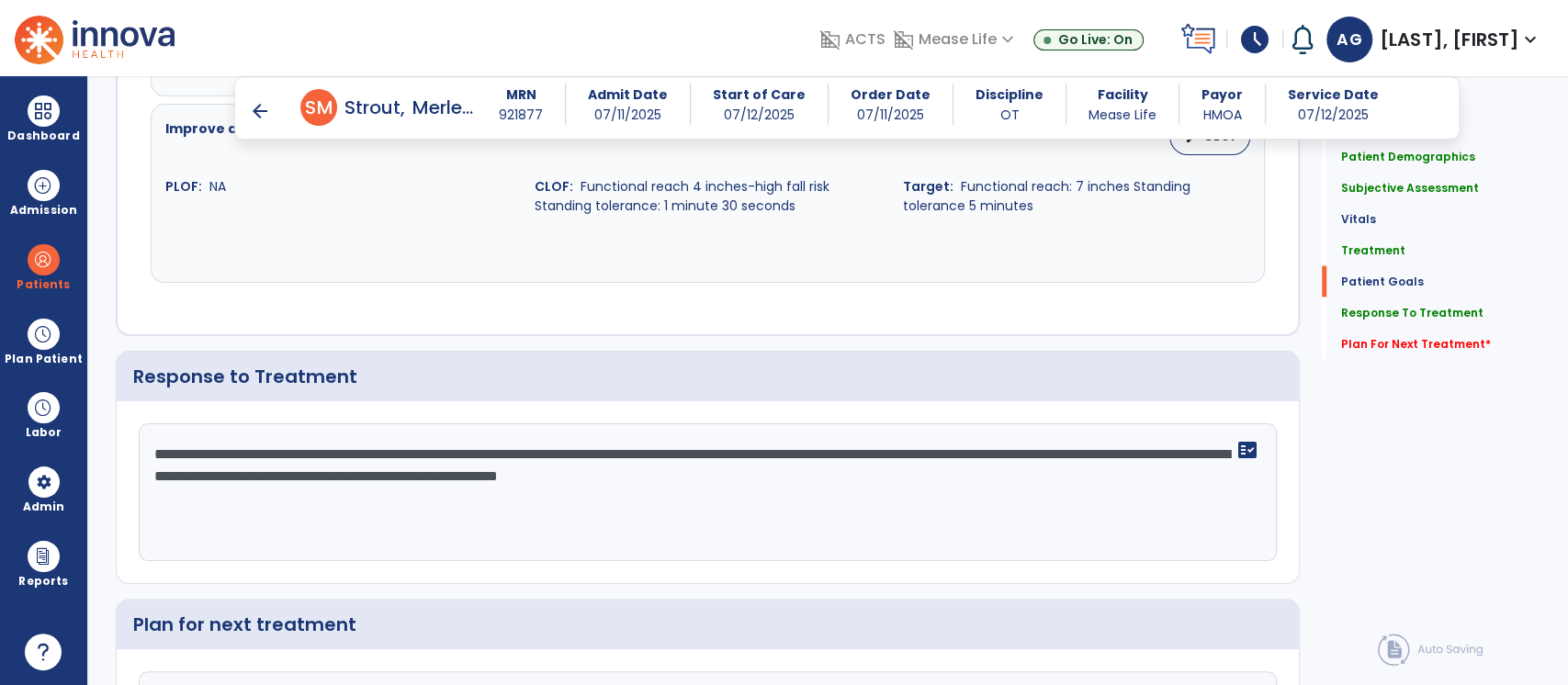 scroll, scrollTop: 2510, scrollLeft: 0, axis: vertical 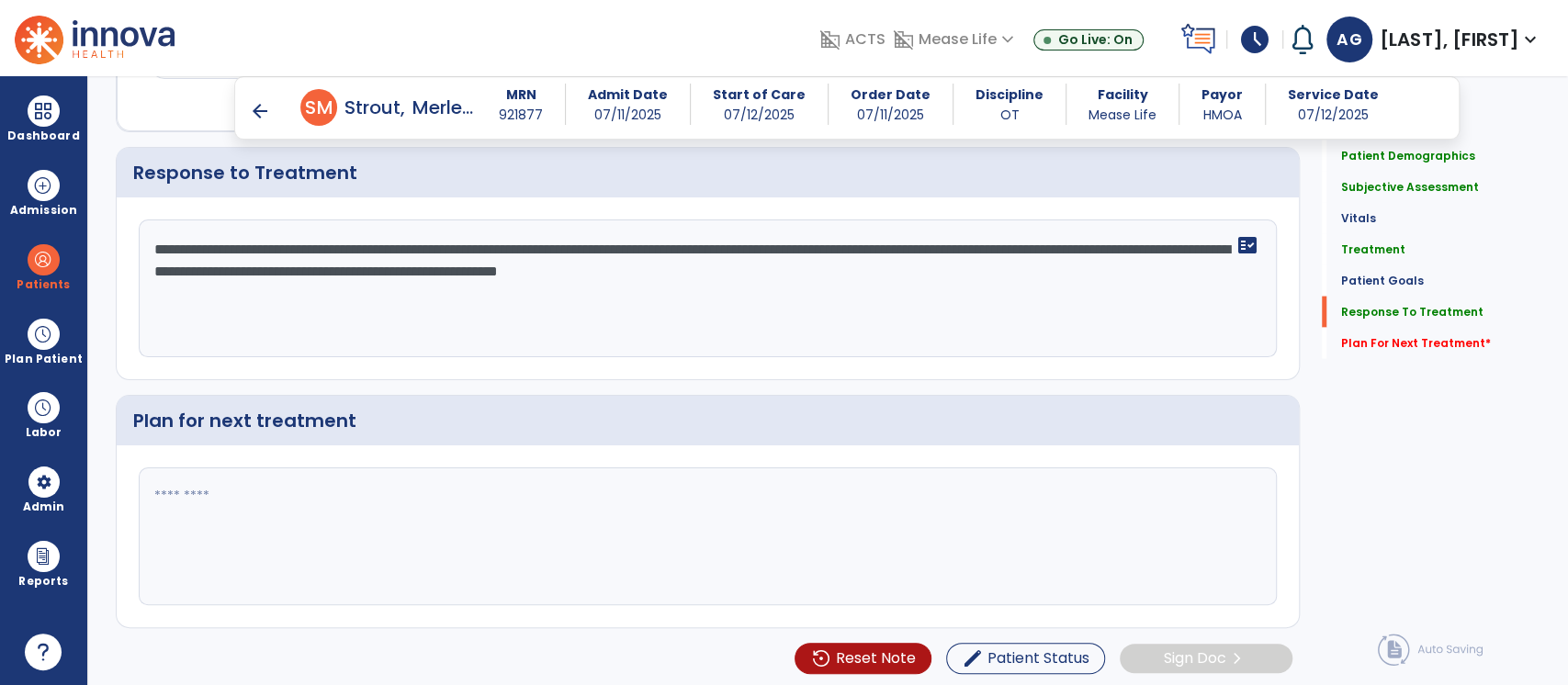 type on "**********" 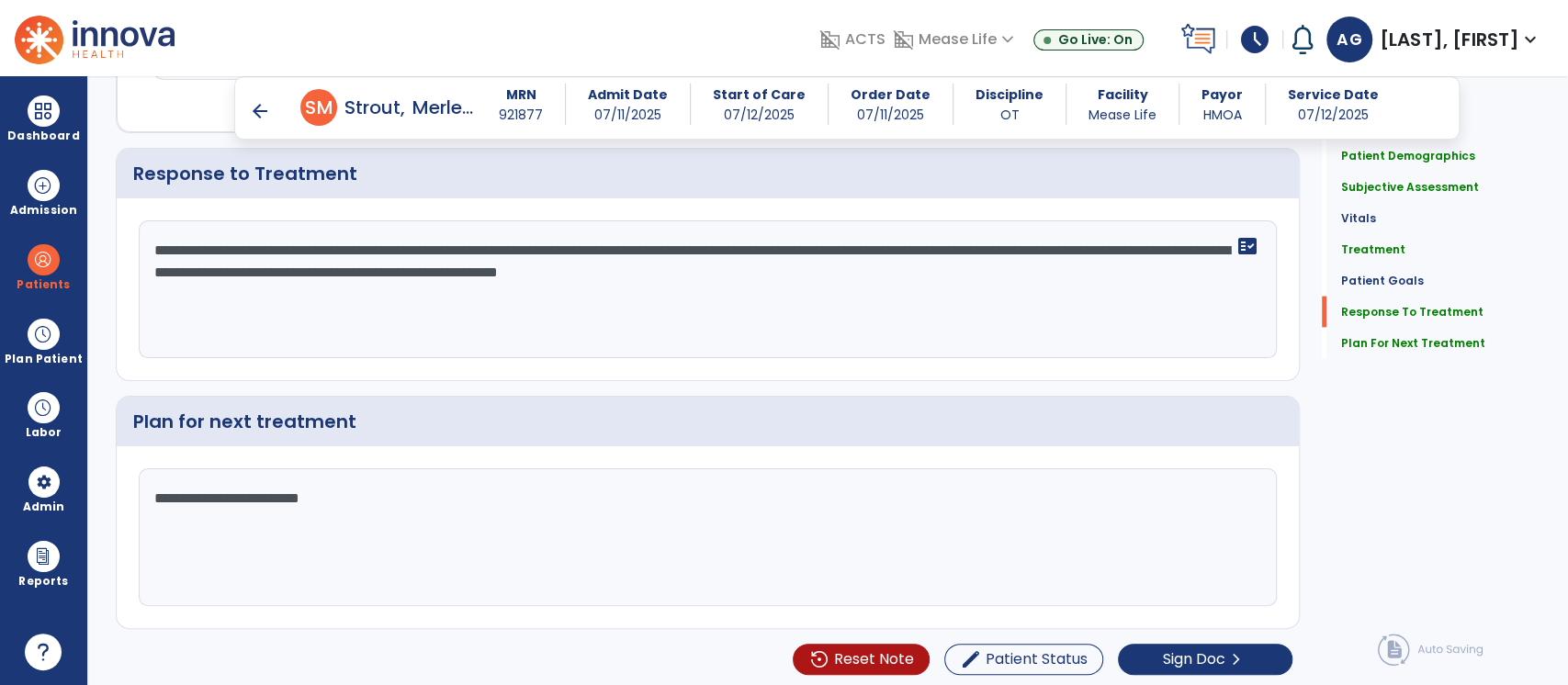 scroll, scrollTop: 2510, scrollLeft: 0, axis: vertical 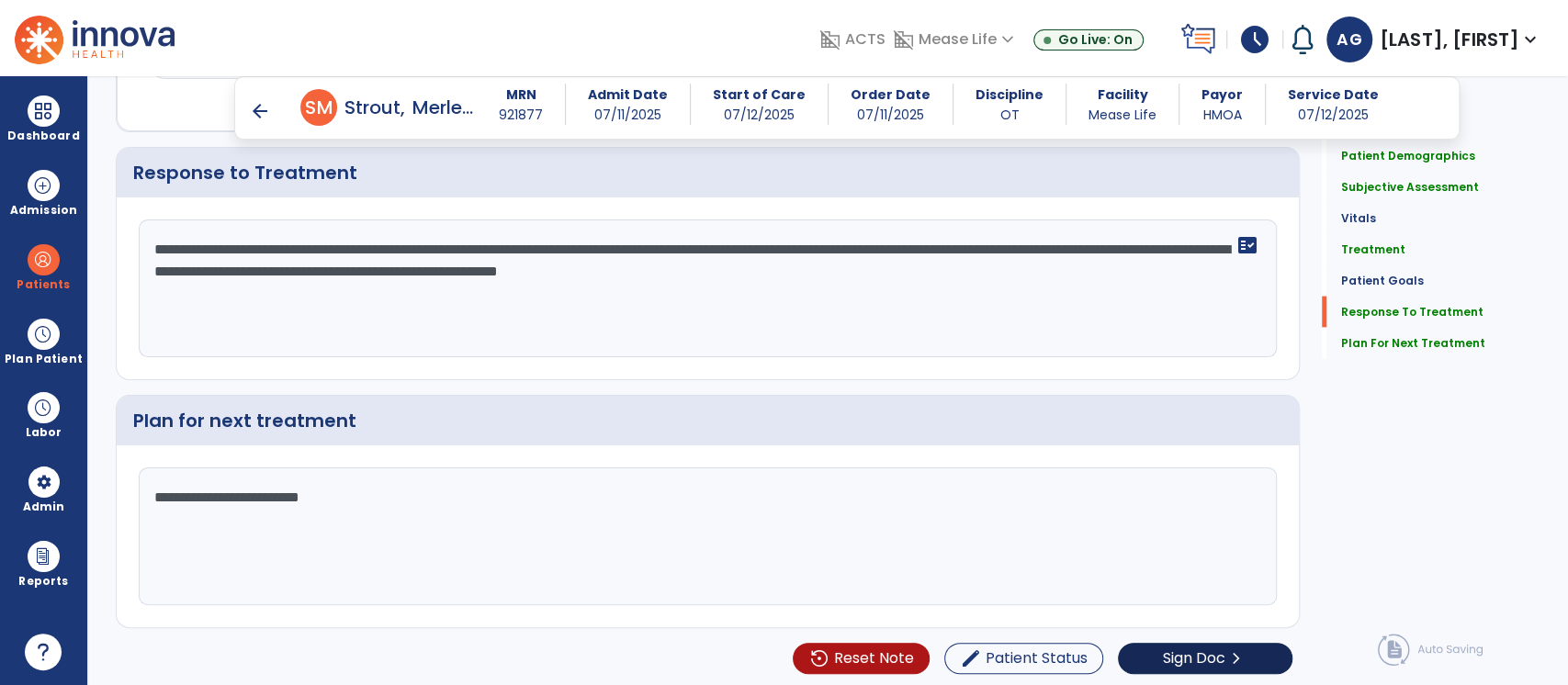 type on "**********" 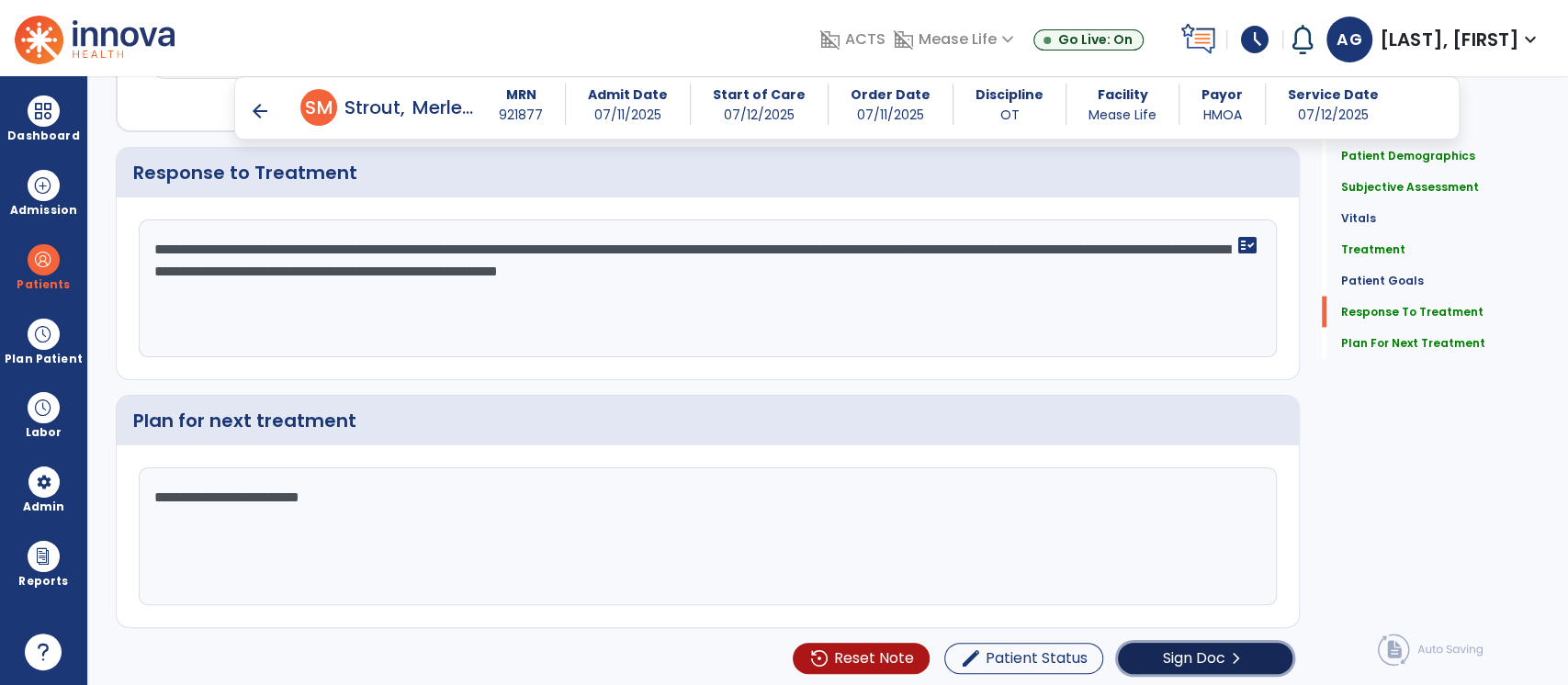 click on "Sign Doc" 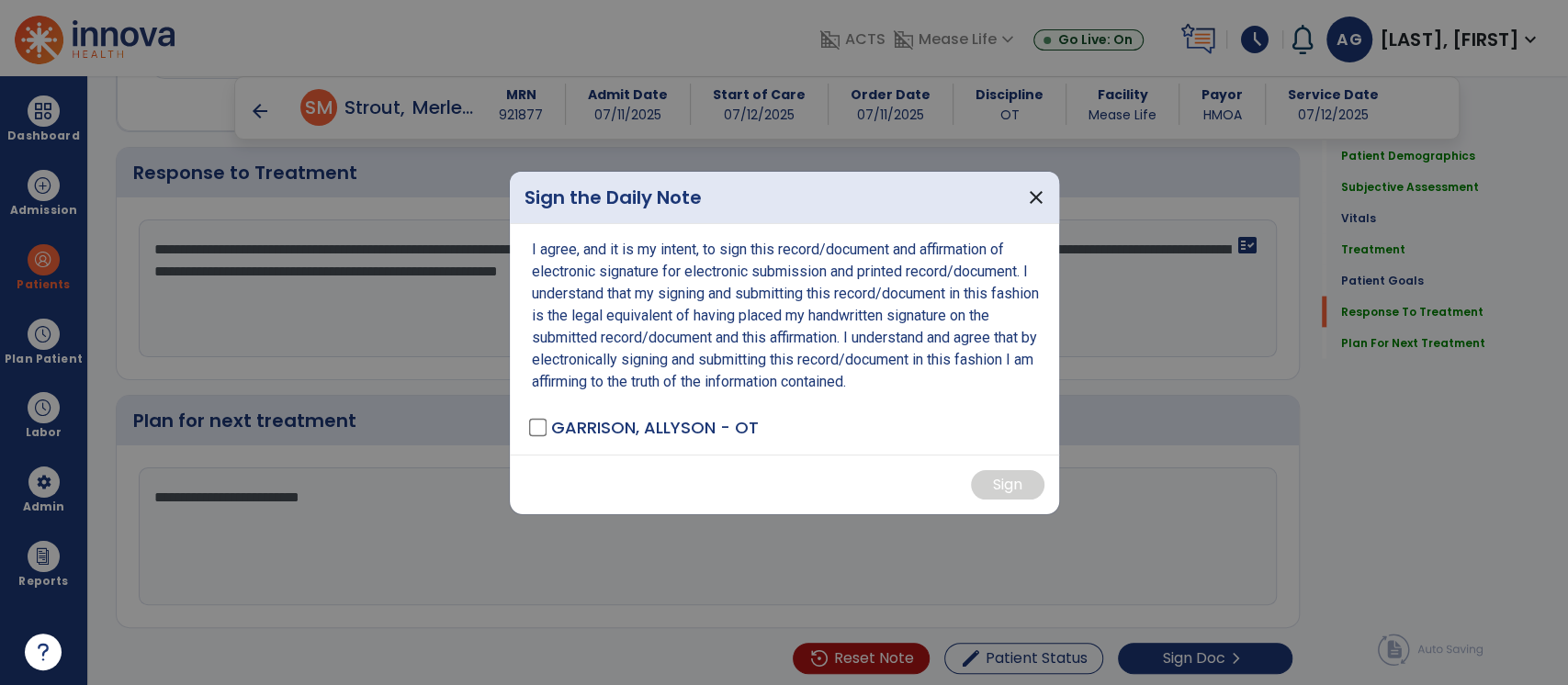 drag, startPoint x: 536, startPoint y: 405, endPoint x: 555, endPoint y: 455, distance: 53.4883 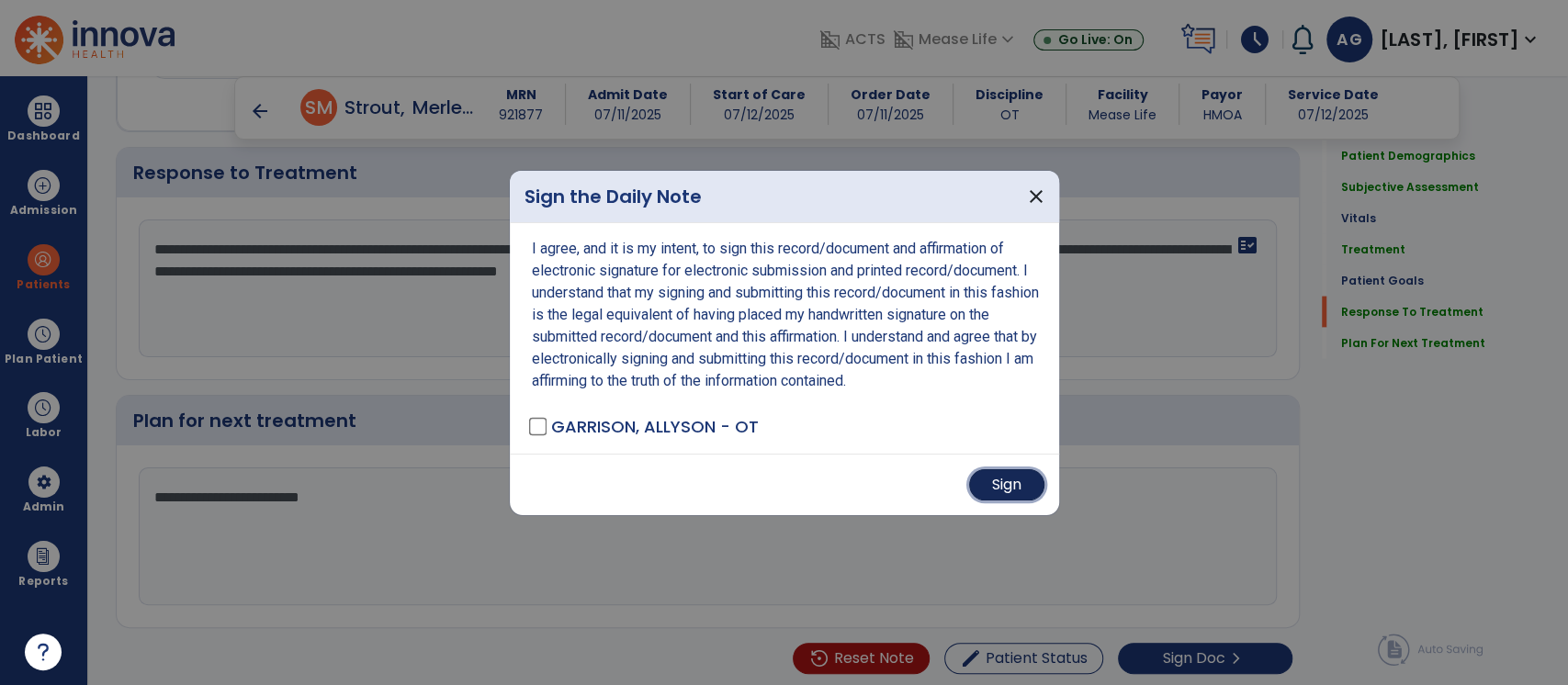 click on "Sign" at bounding box center (1007, 485) 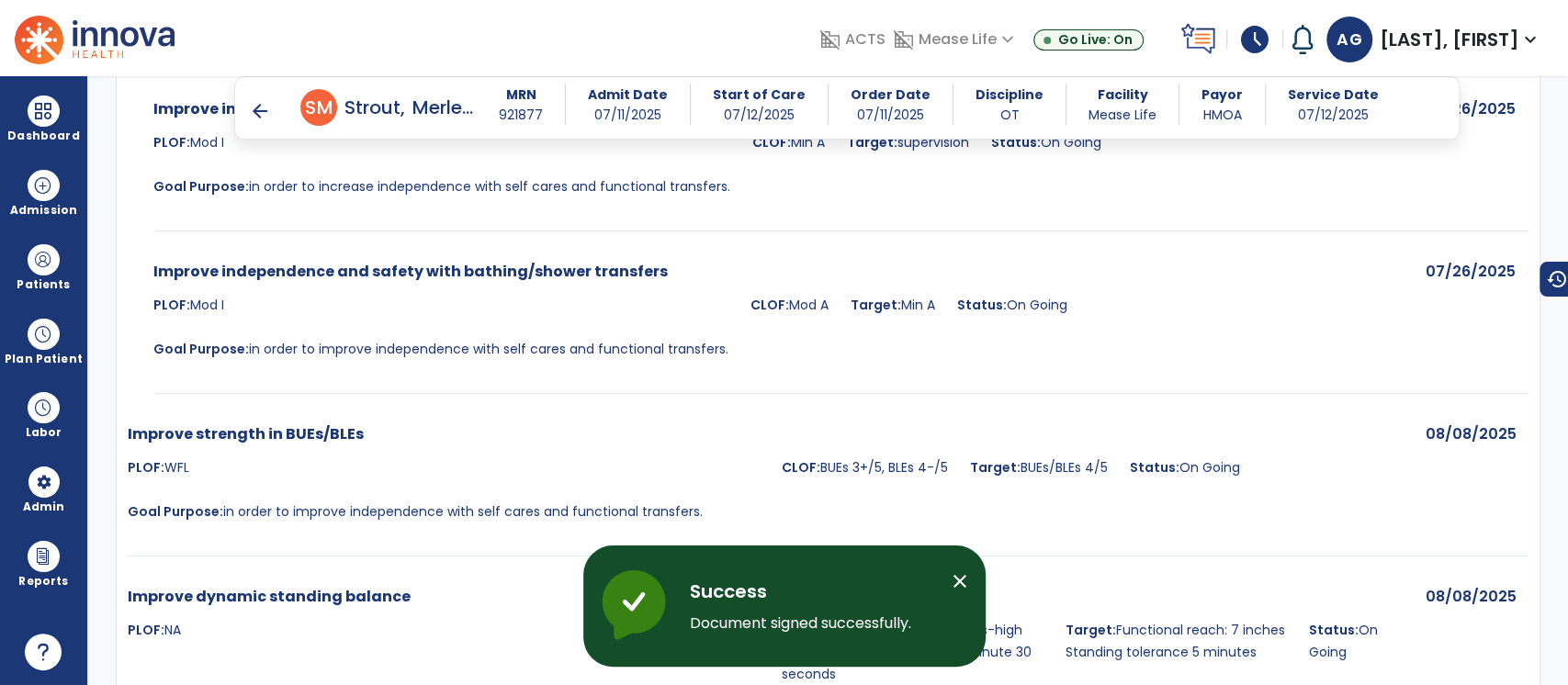 scroll, scrollTop: 3651, scrollLeft: 0, axis: vertical 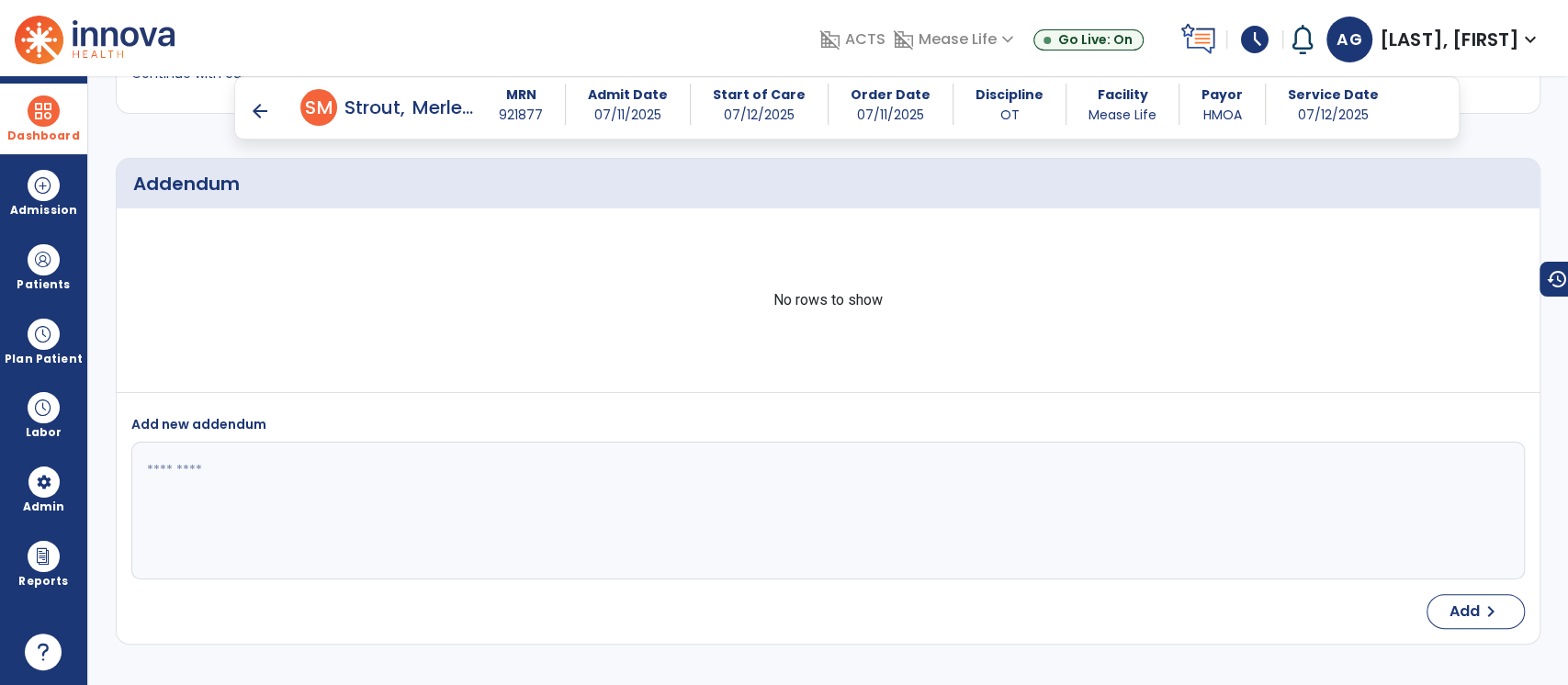 click on "Dashboard" at bounding box center (43, 118) 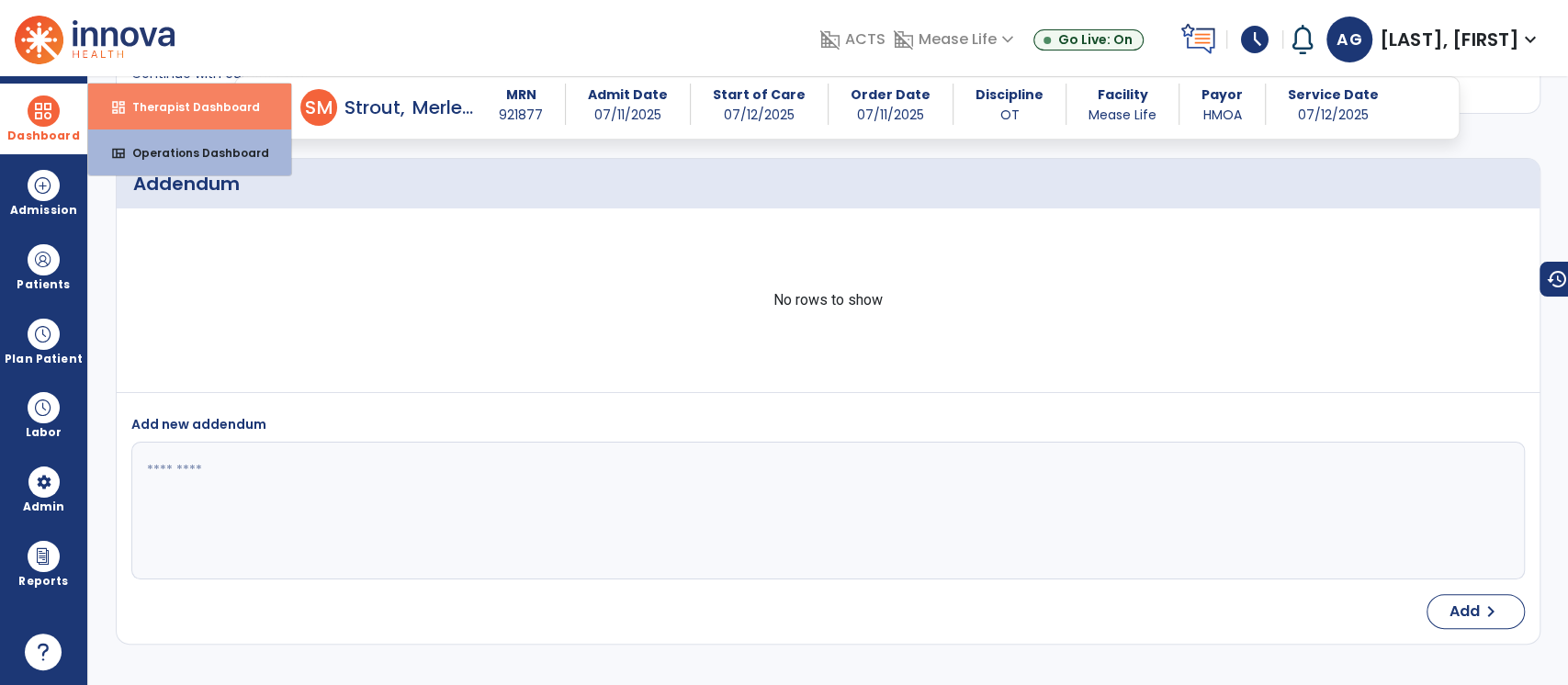 click on "Therapist Dashboard" at bounding box center (188, 107) 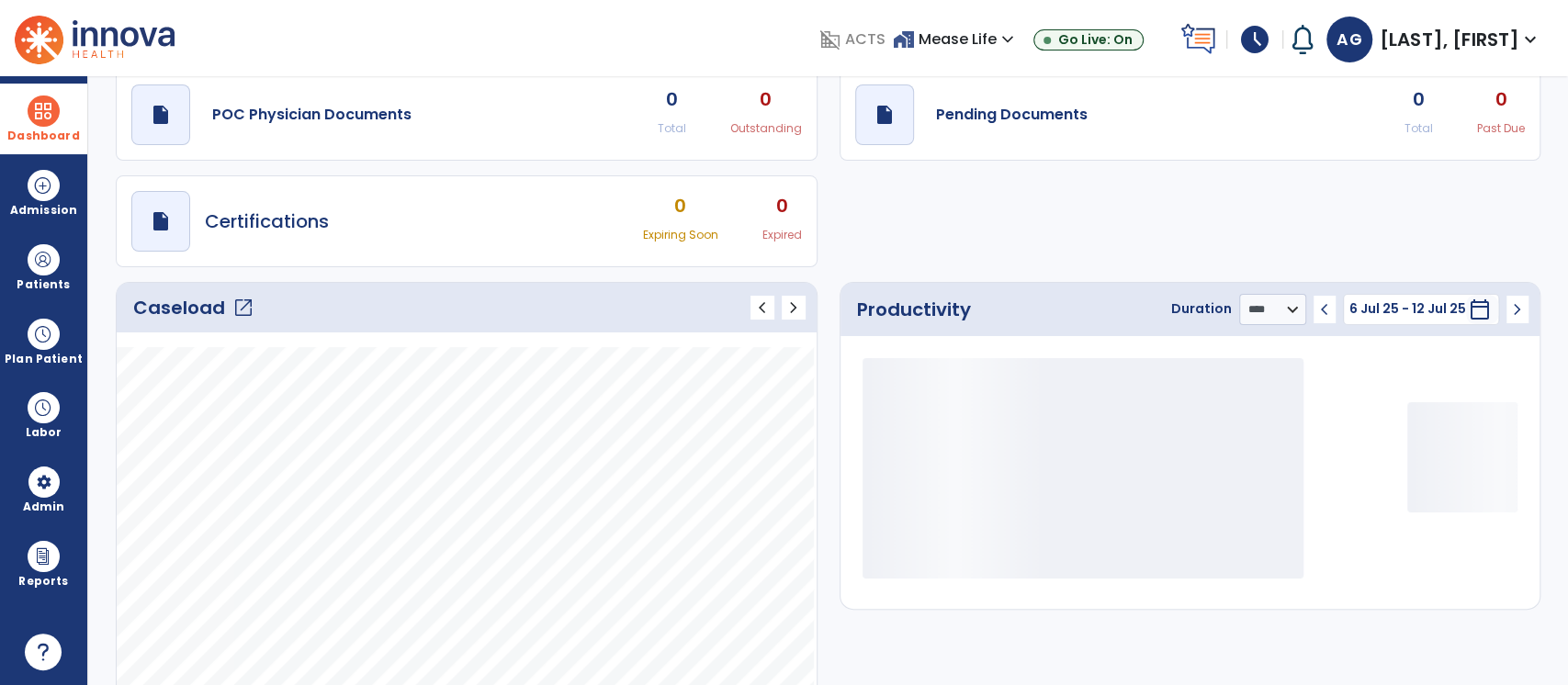 scroll, scrollTop: 70, scrollLeft: 0, axis: vertical 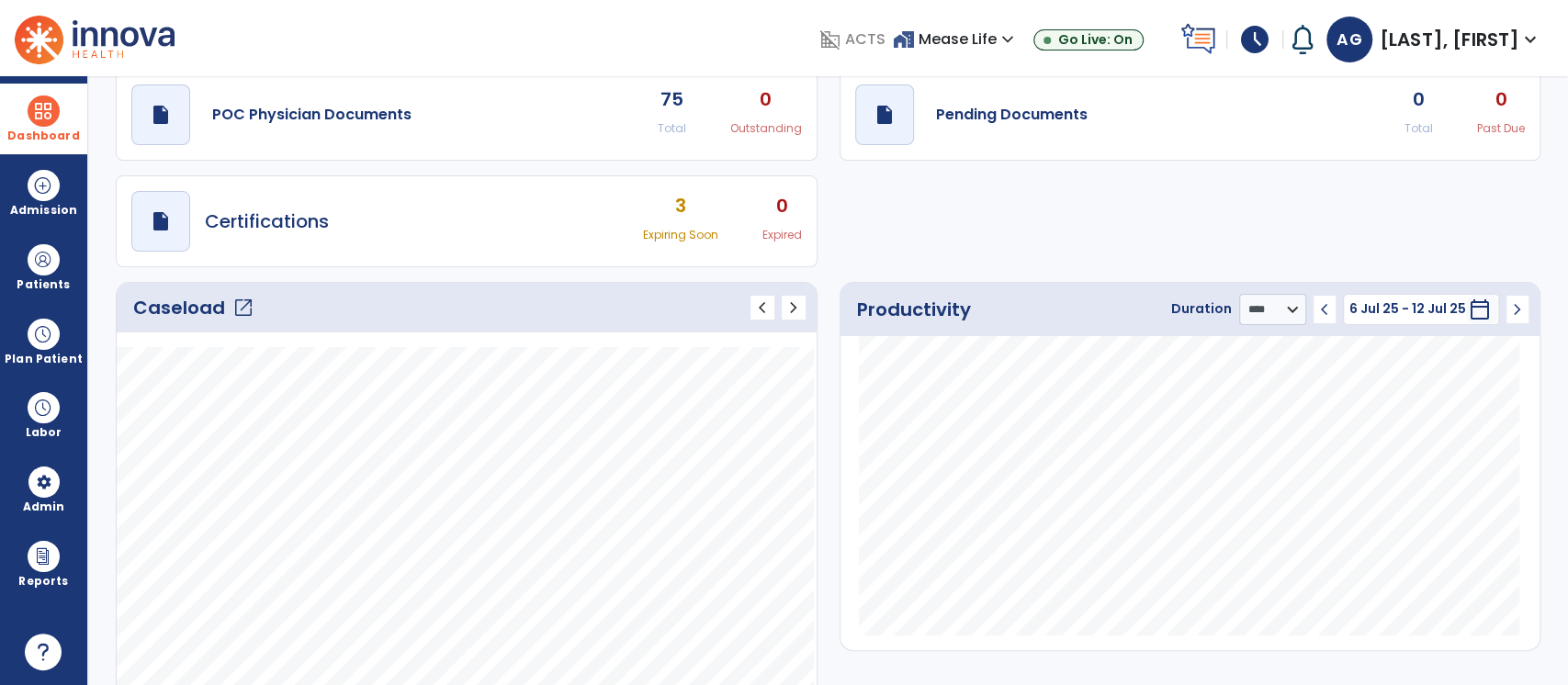 click on "Dashboard" at bounding box center [43, 118] 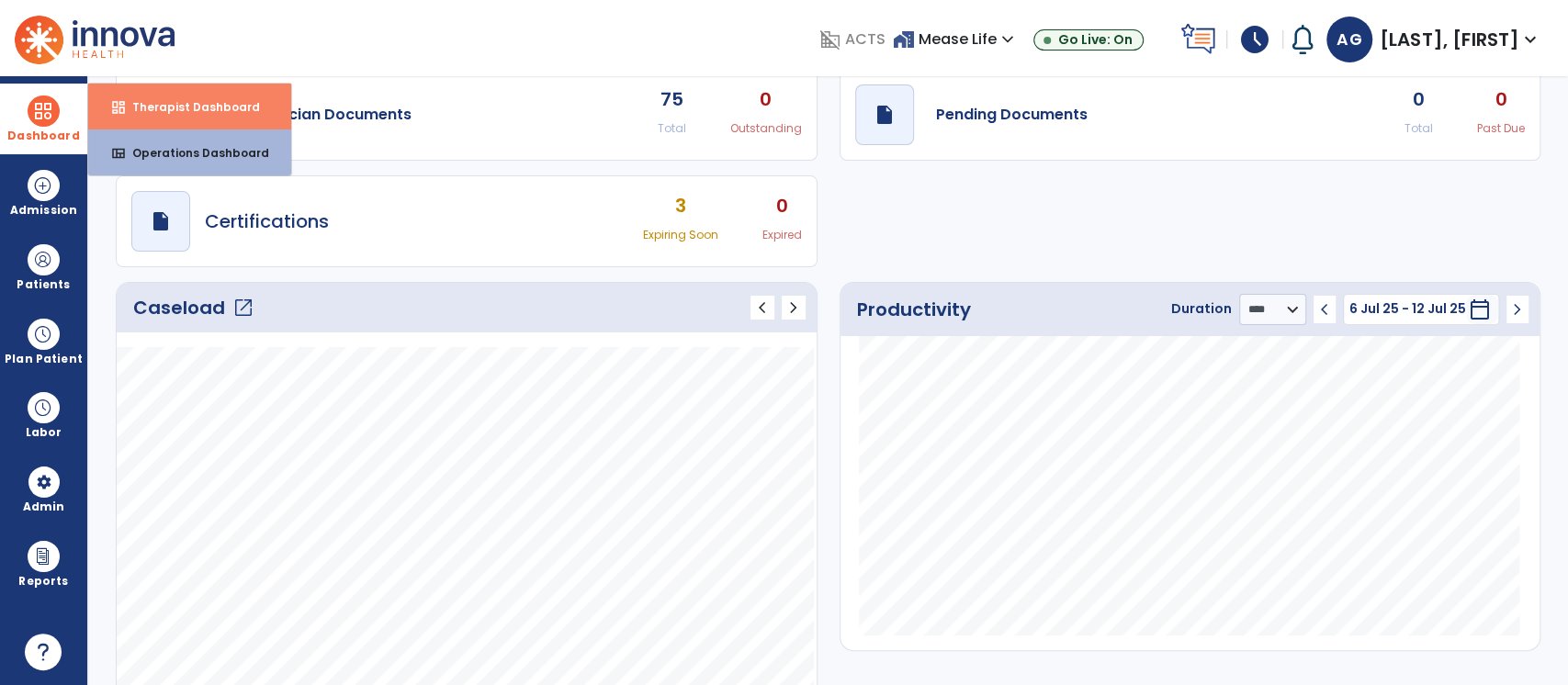 click on "dashboard  Therapist Dashboard" at bounding box center [189, 107] 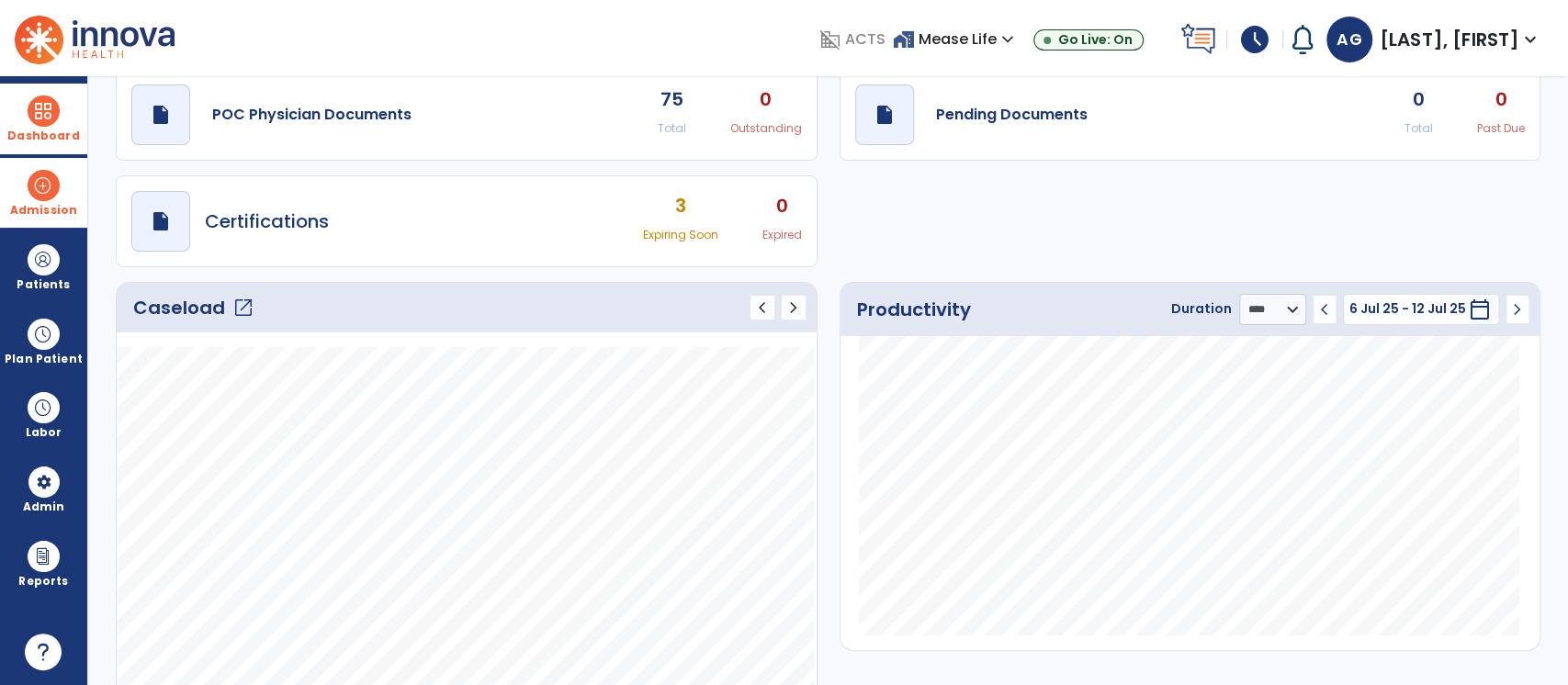click on "Admission" at bounding box center [43, 193] 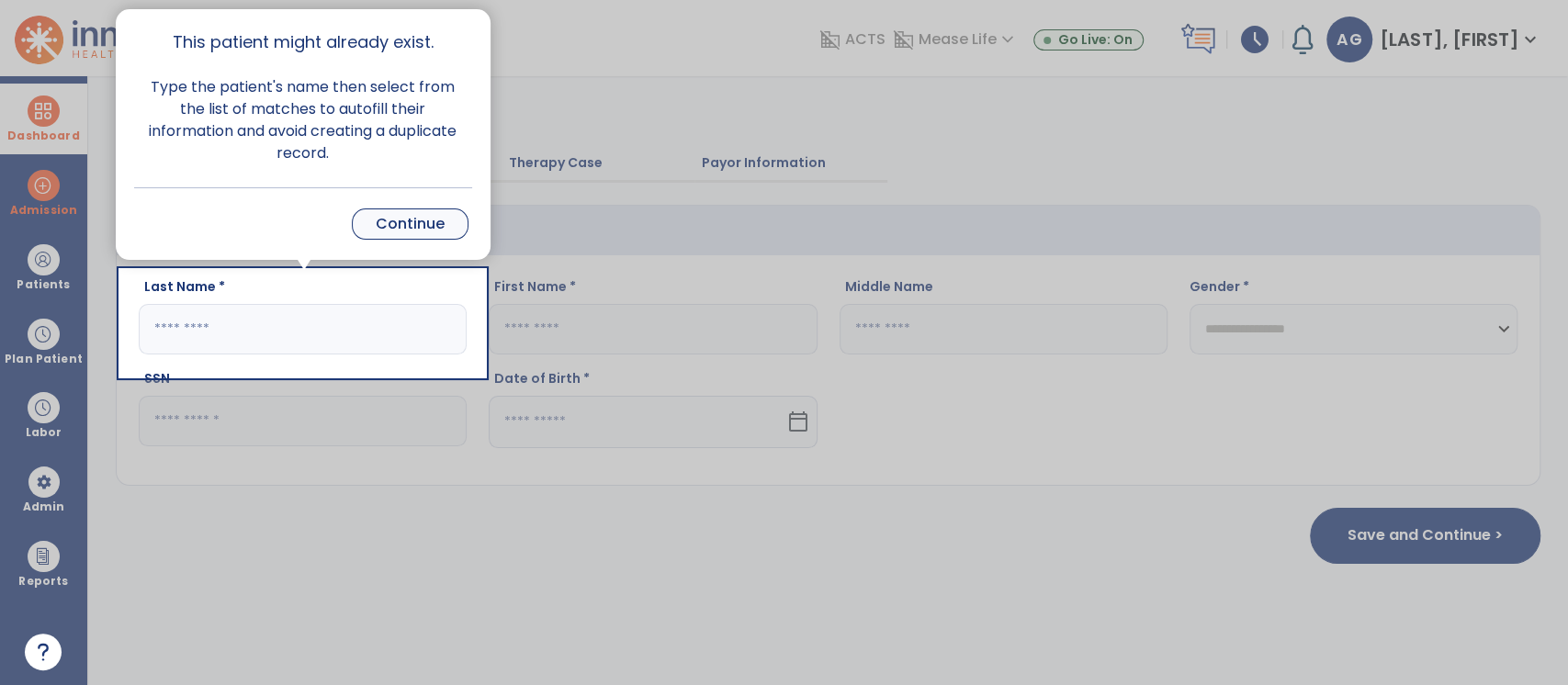 click on "Continue" at bounding box center [410, 224] 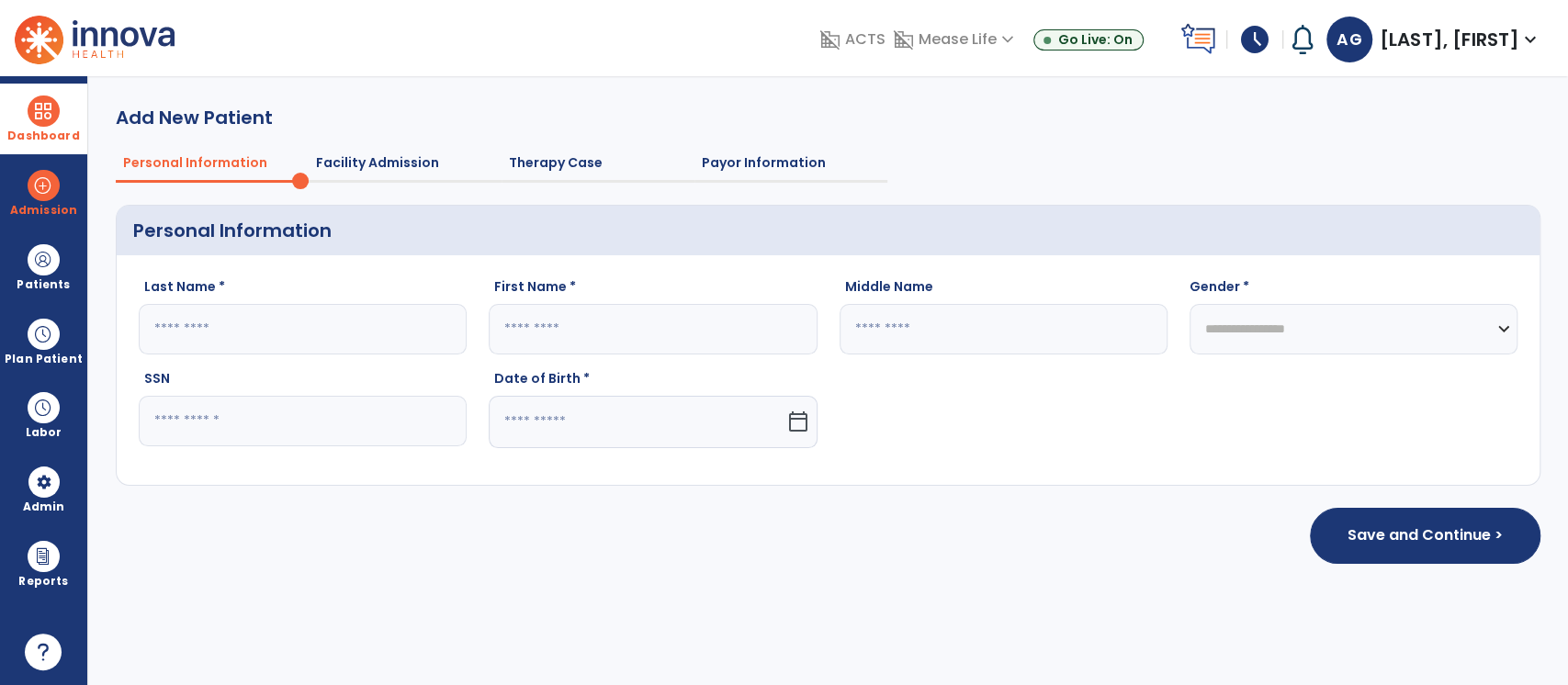 click 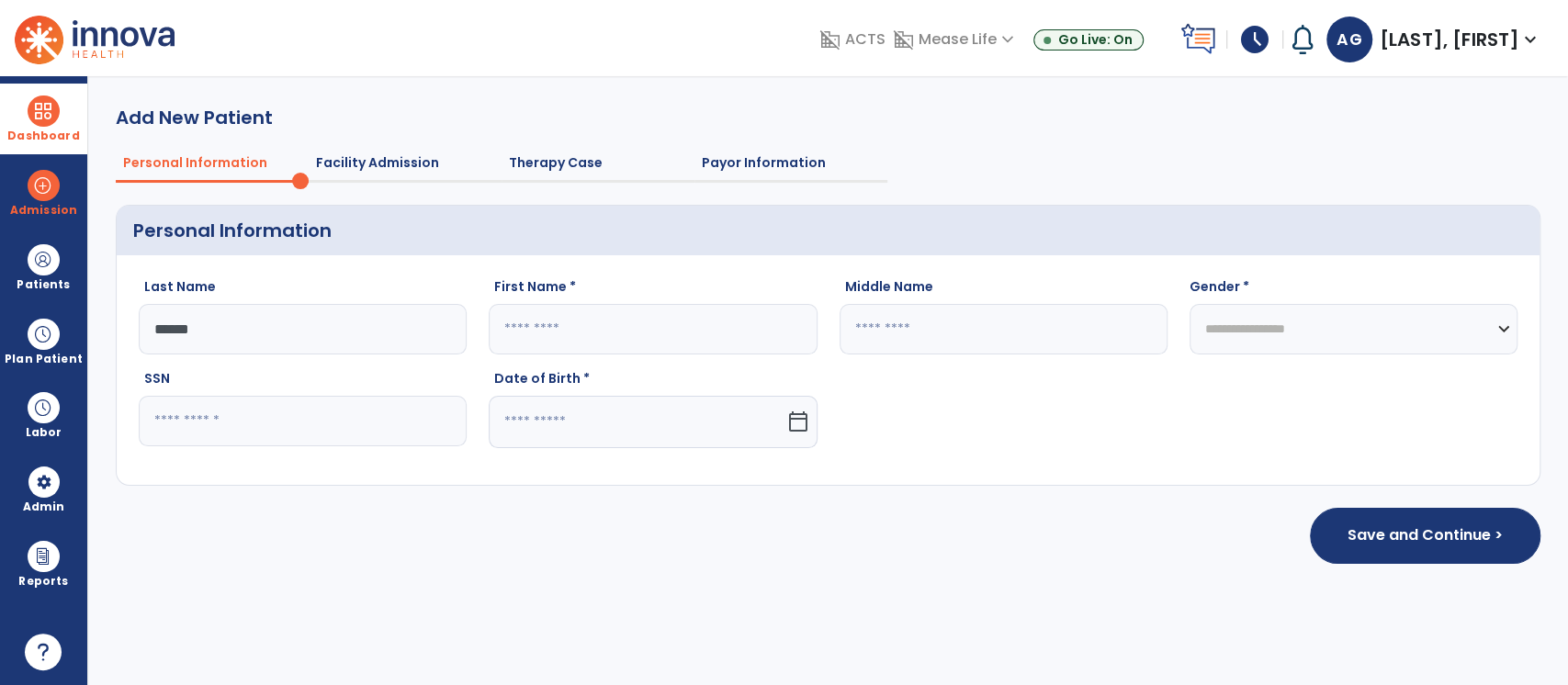 type on "******" 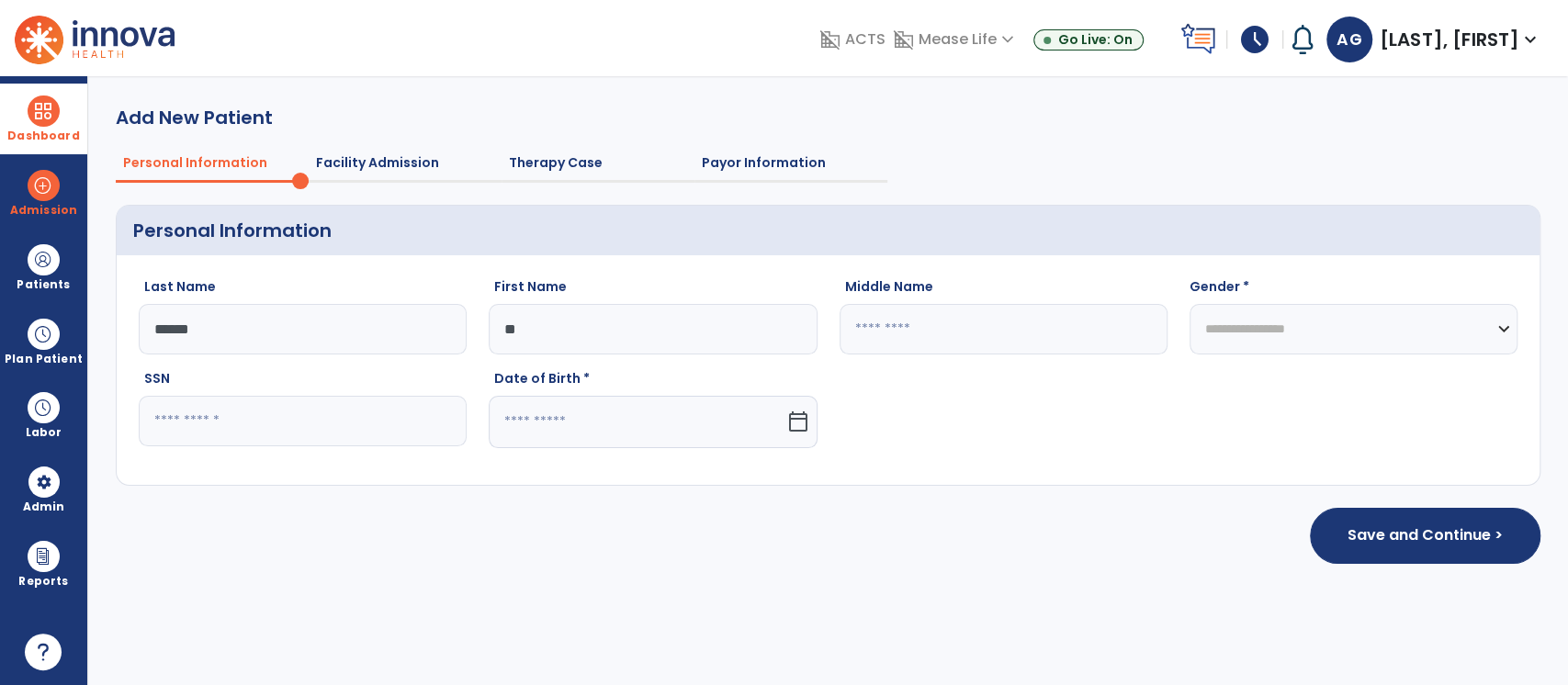 type on "*" 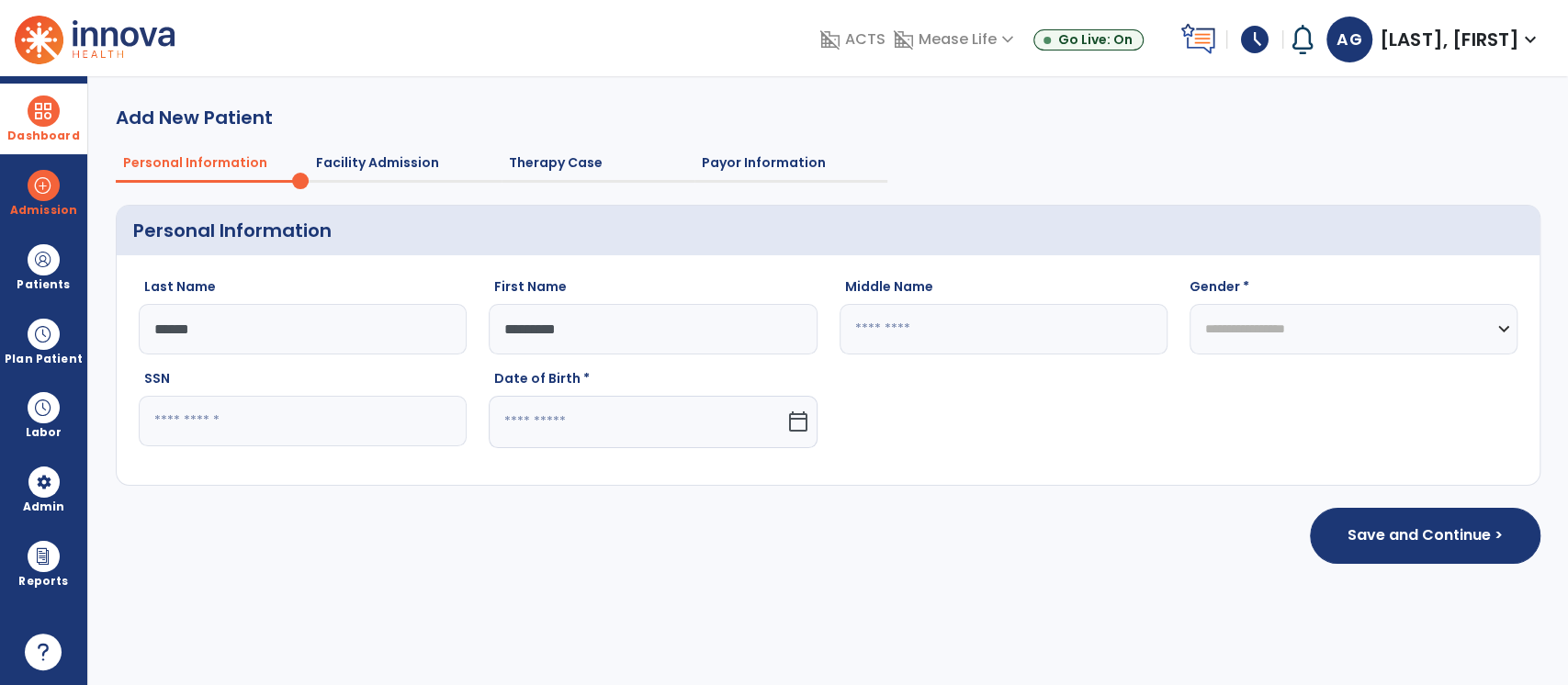 type on "*********" 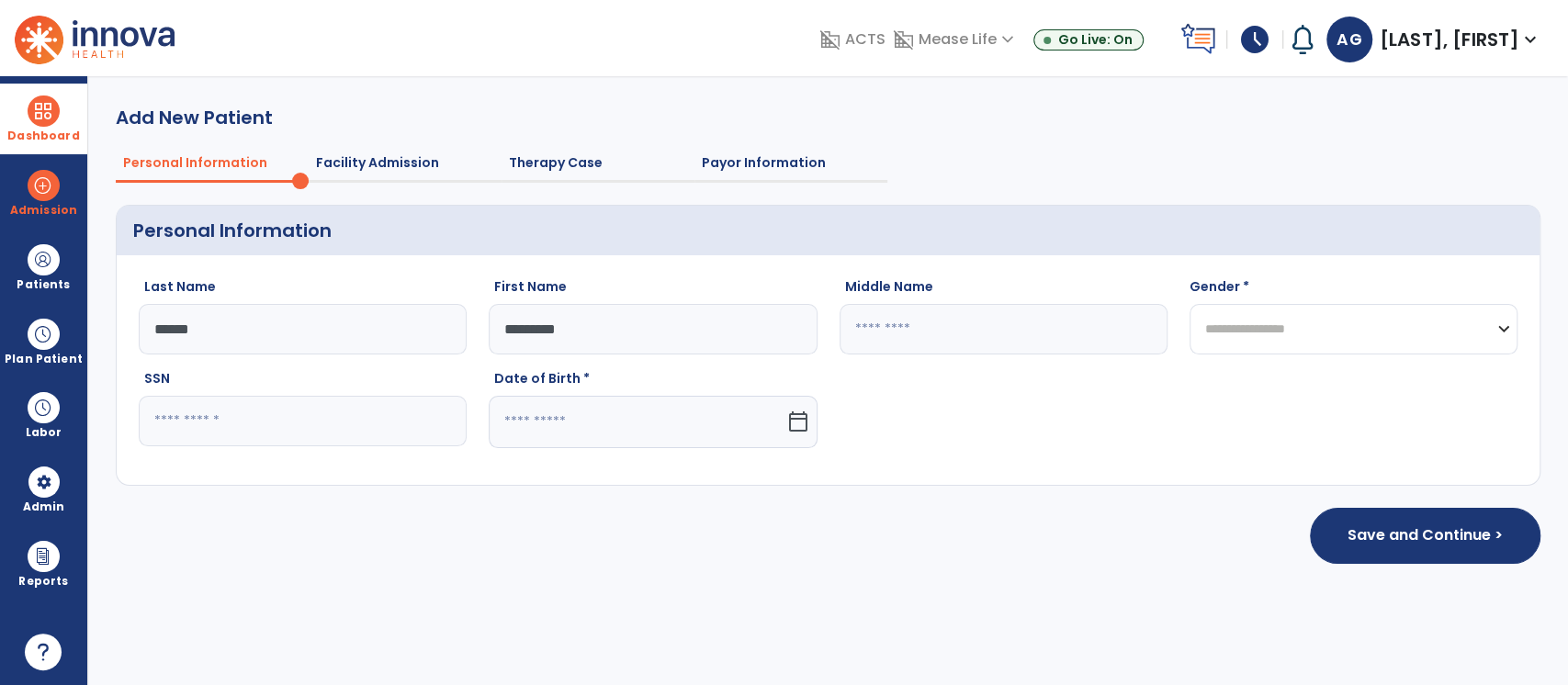 click on "**********" 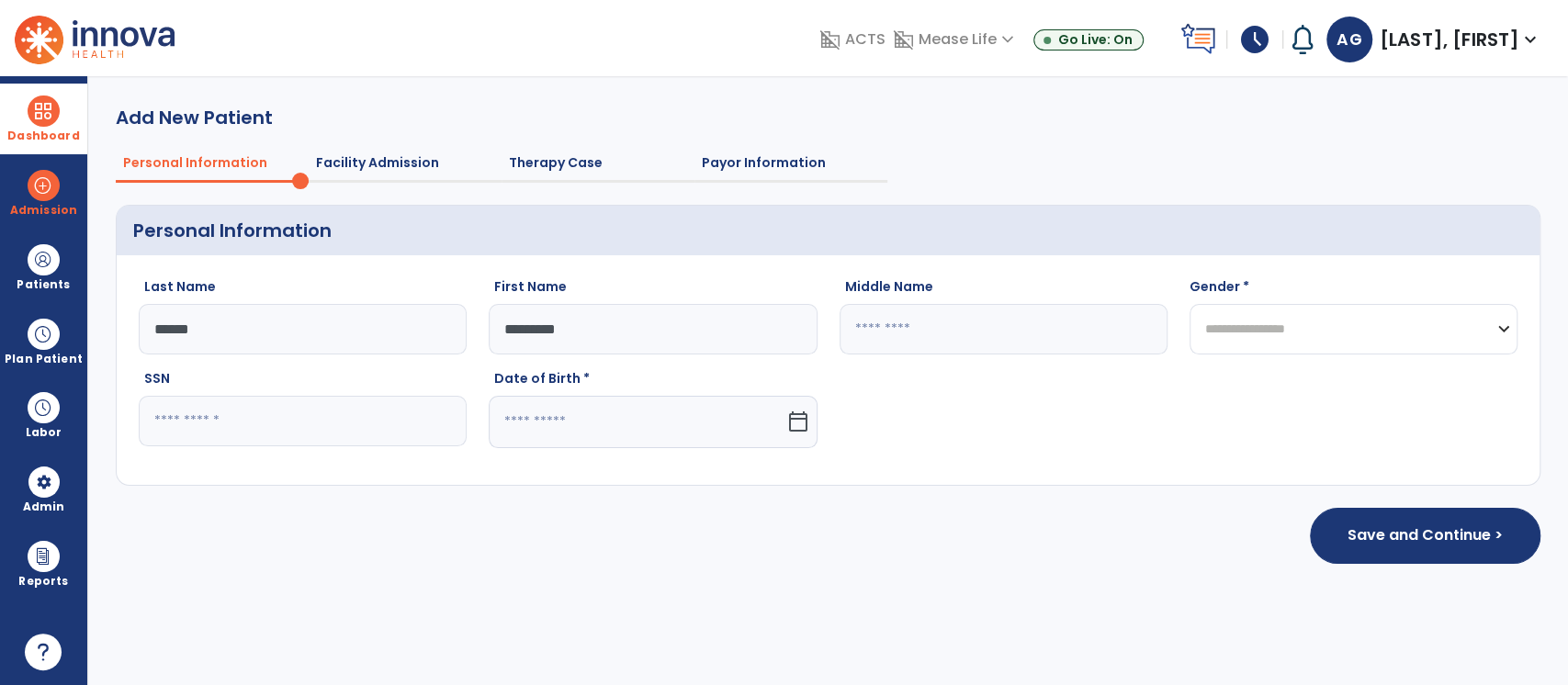 select on "******" 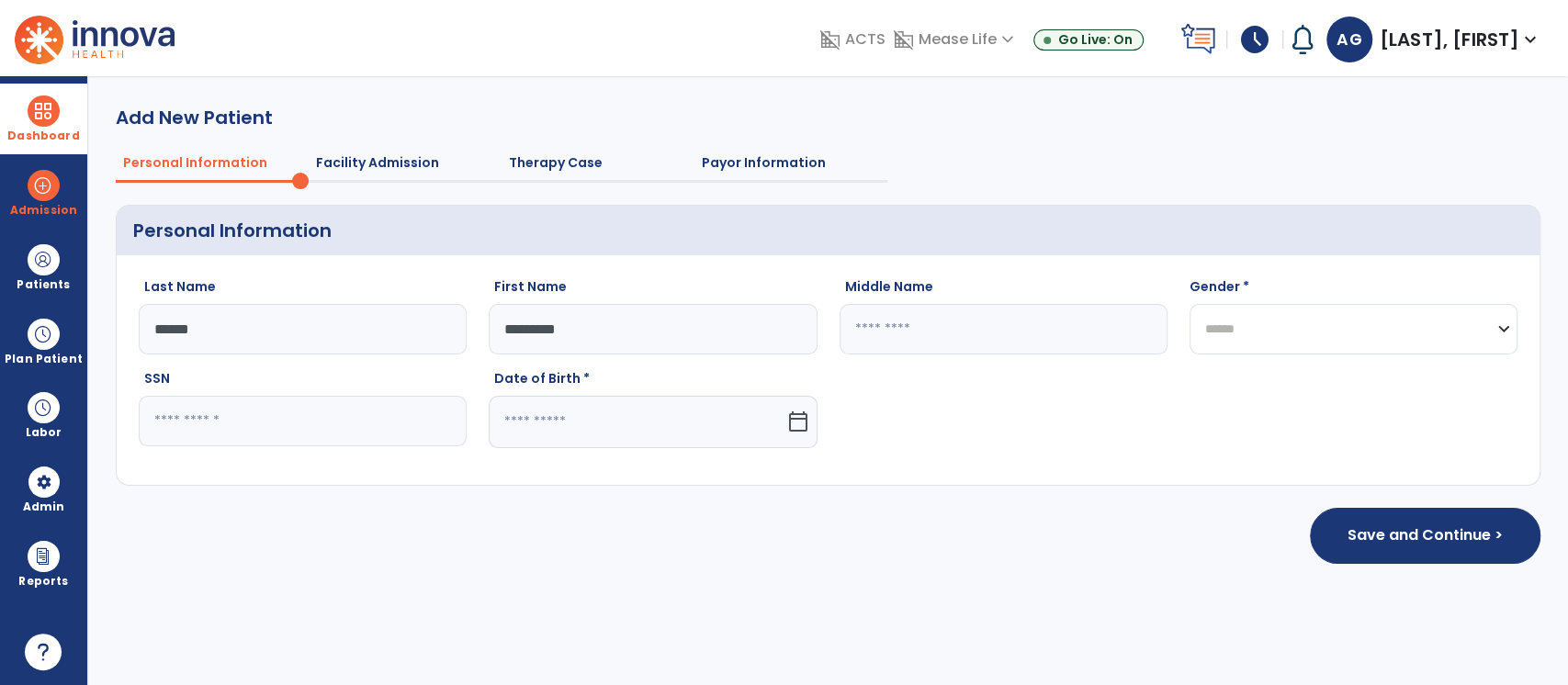 click on "**********" 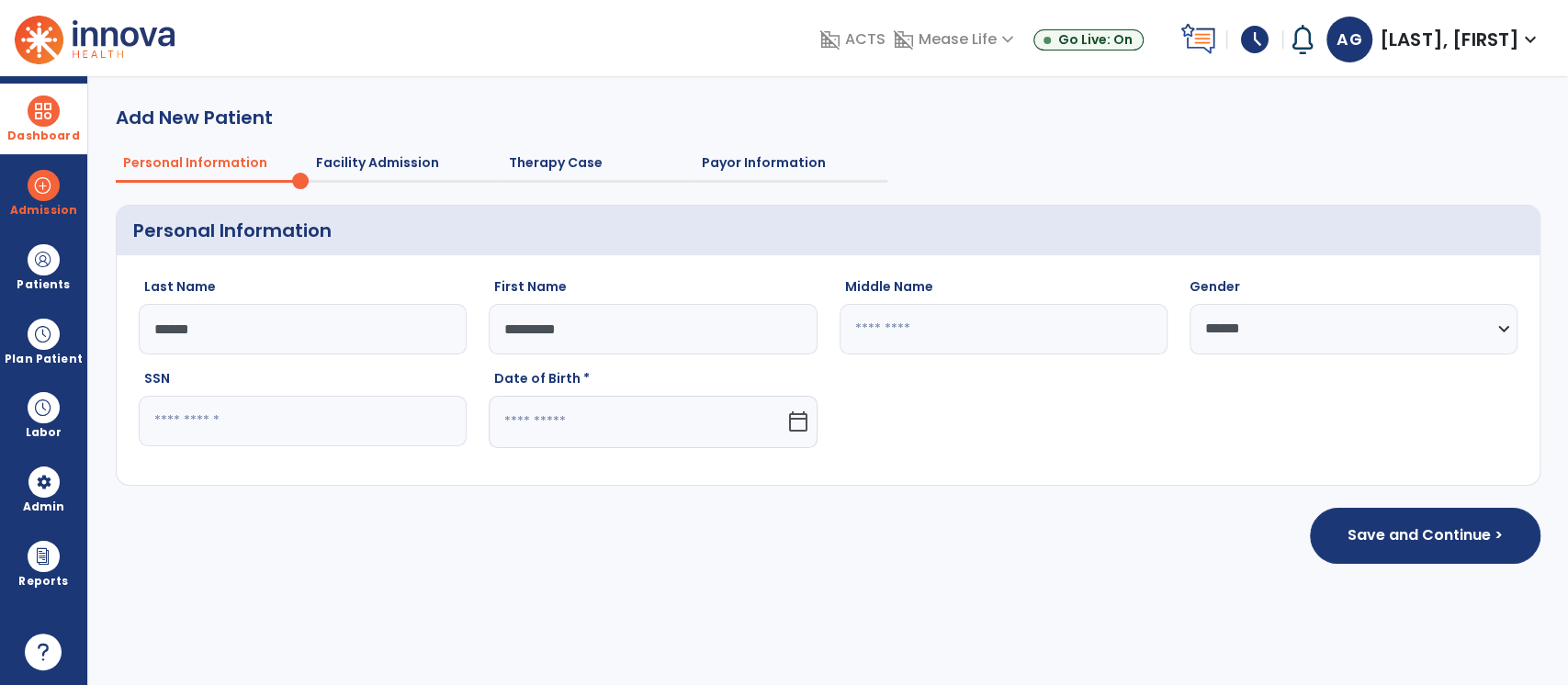 click on "calendar_today" 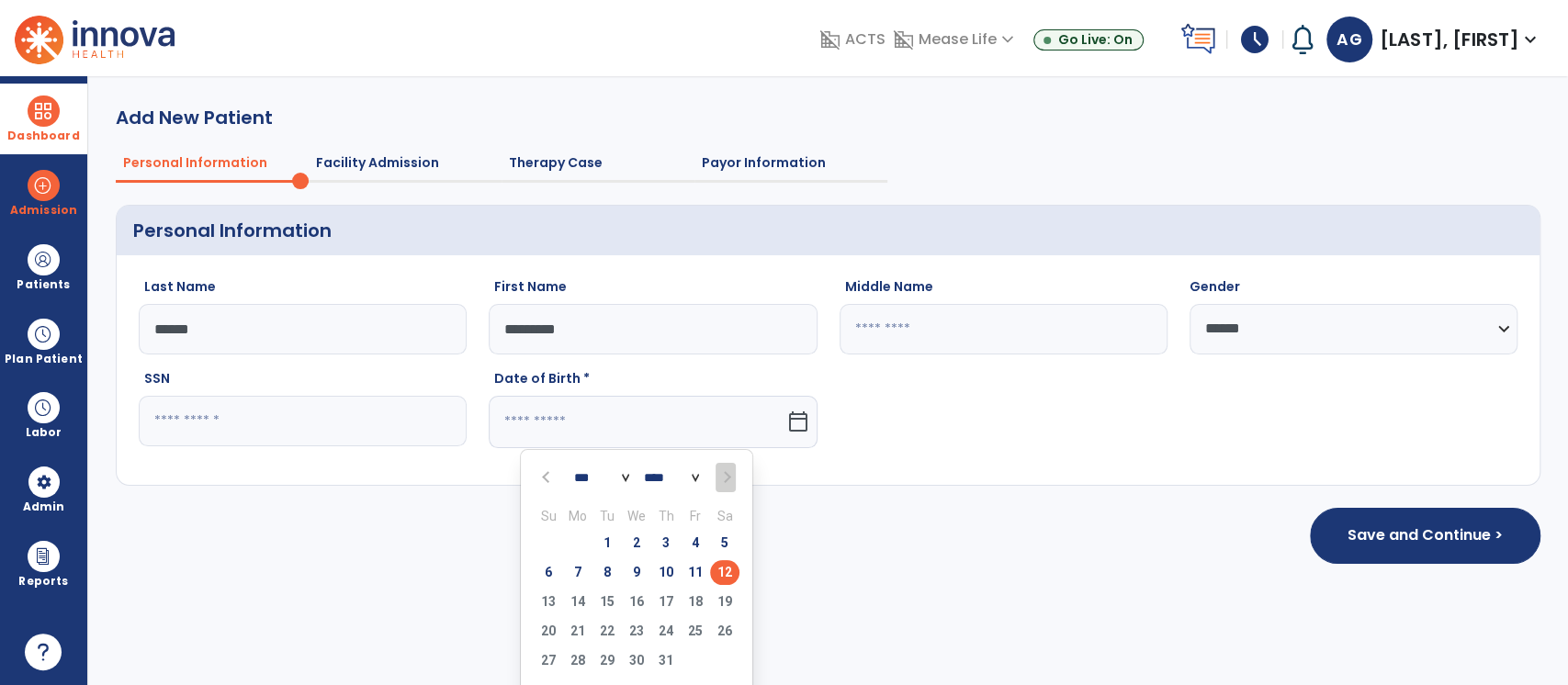 scroll, scrollTop: 35, scrollLeft: 0, axis: vertical 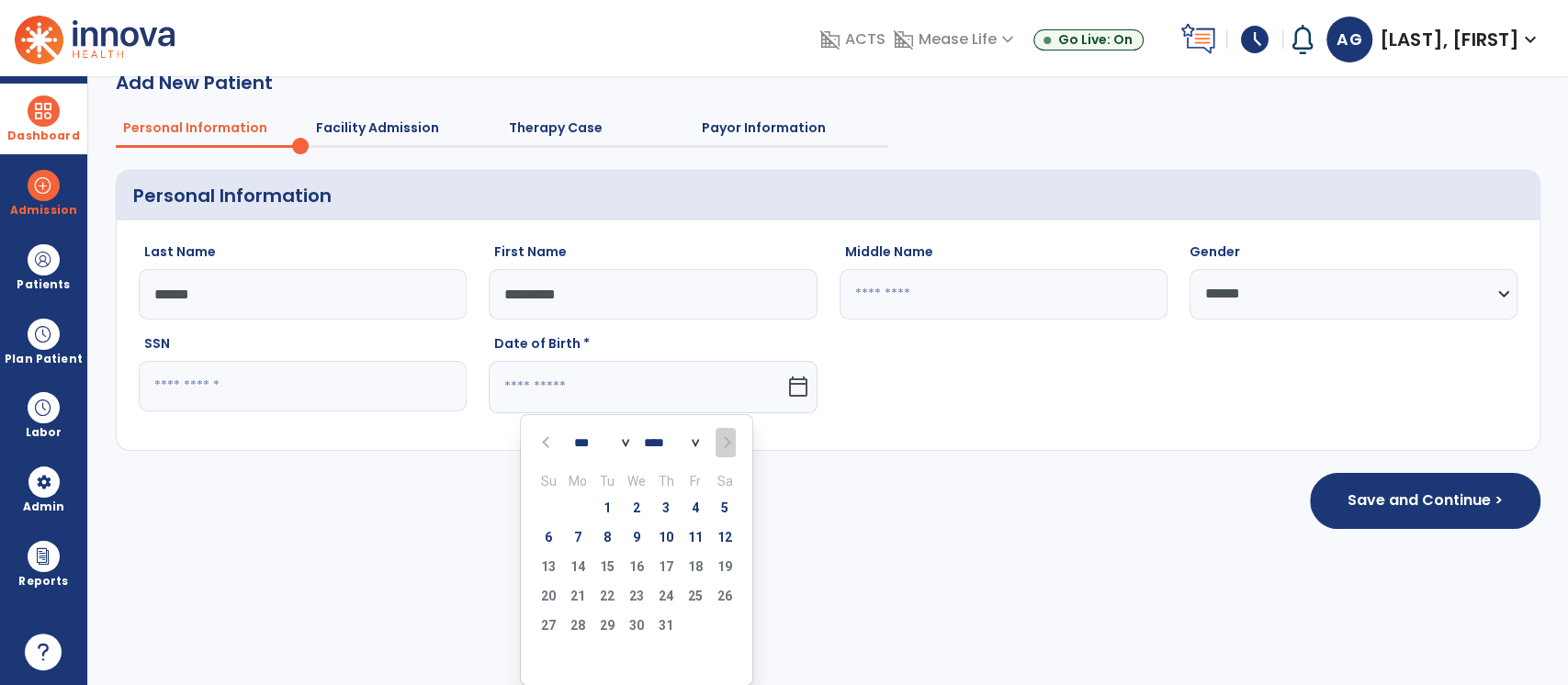 click on "**** **** **** **** **** **** **** **** **** **** **** **** **** **** **** **** **** **** **** **** **** **** **** **** **** **** **** **** **** **** **** **** **** **** **** **** **** **** **** **** **** **** **** **** **** **** **** **** **** **** **** **** **** **** **** **** **** **** **** **** **** **** **** **** **** **** **** **** **** **** **** **** **** **** **** **** **** **** **** **** **** **** **** **** **** **** **** **** **** **** **** **** **** **** **** **** **** **** **** **** **** **** **** **** **** **** **** **** **** **** **** **** **** **** **** **** **** **** **** **** **** **** **** **** **** ****" 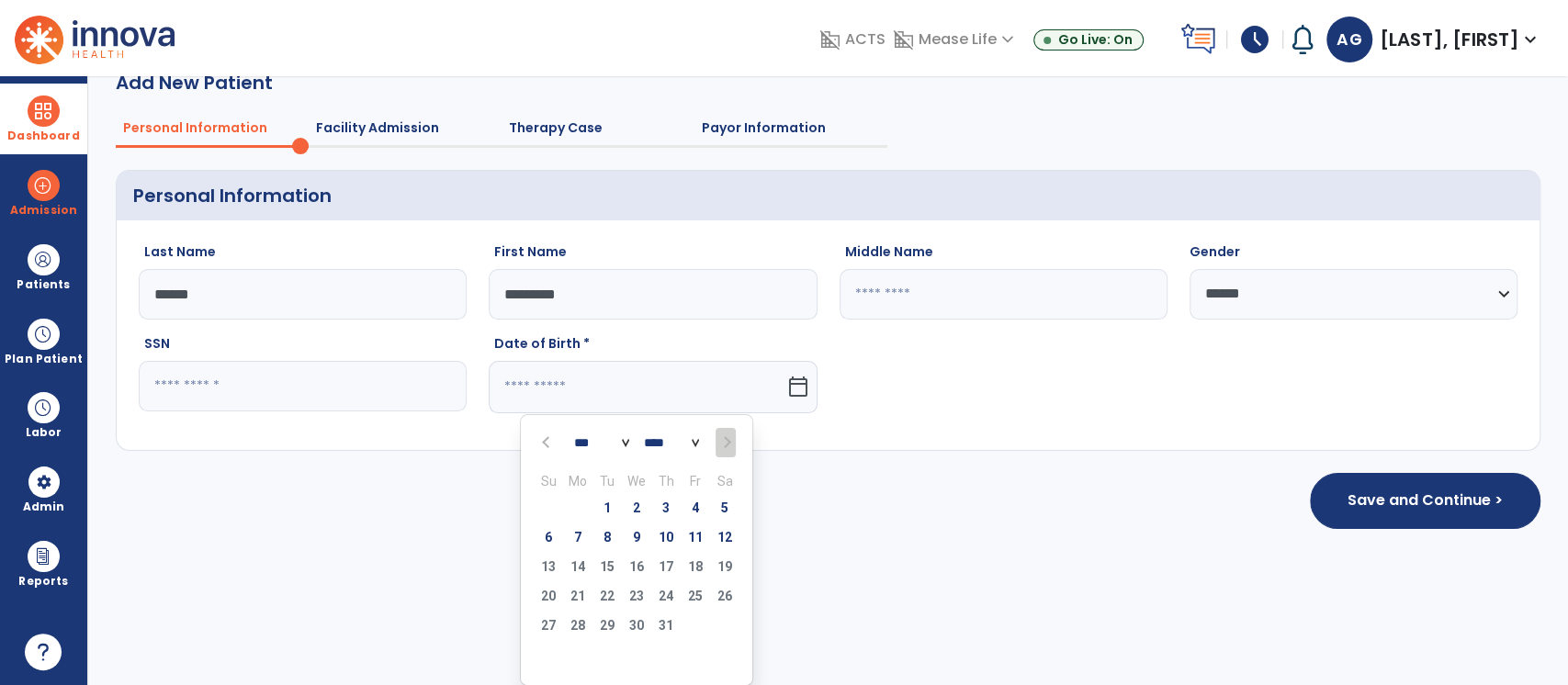 select on "****" 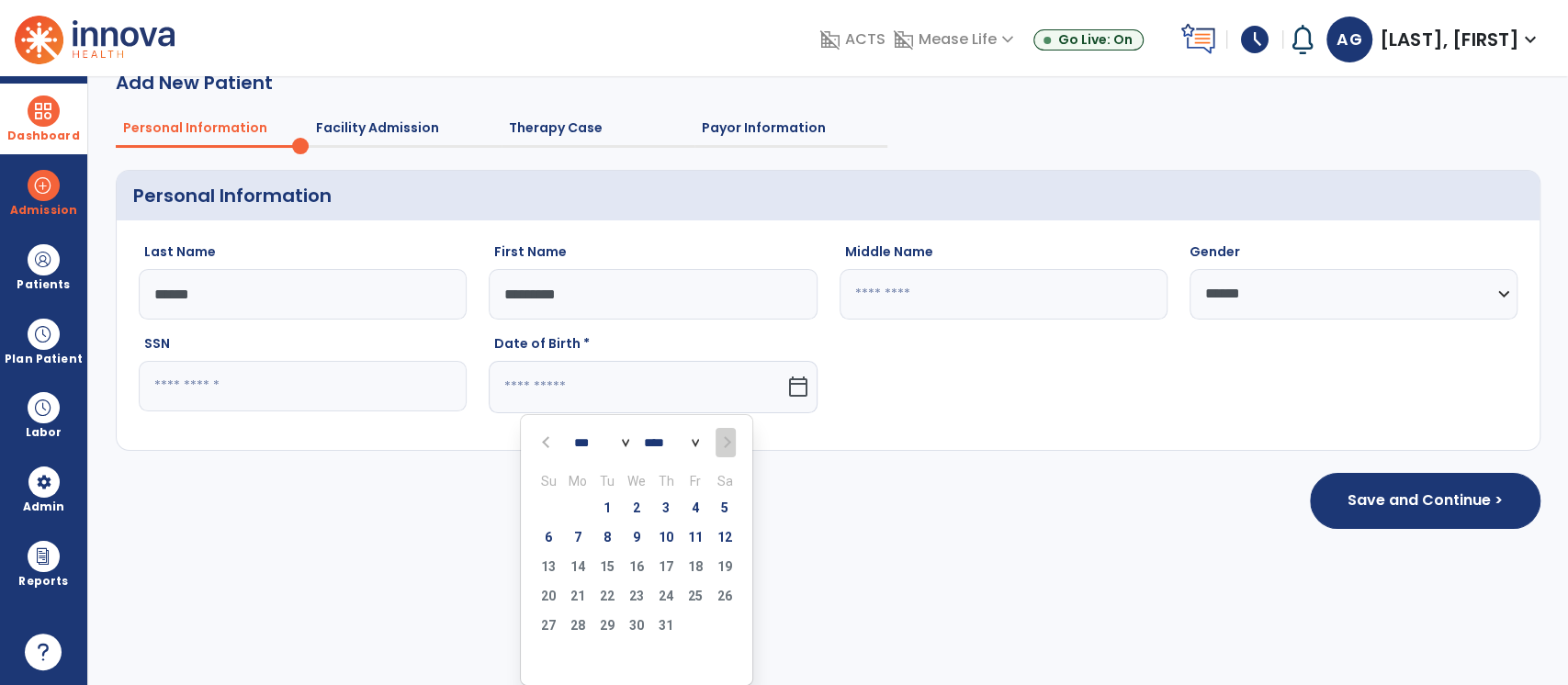 click on "**** **** **** **** **** **** **** **** **** **** **** **** **** **** **** **** **** **** **** **** **** **** **** **** **** **** **** **** **** **** **** **** **** **** **** **** **** **** **** **** **** **** **** **** **** **** **** **** **** **** **** **** **** **** **** **** **** **** **** **** **** **** **** **** **** **** **** **** **** **** **** **** **** **** **** **** **** **** **** **** **** **** **** **** **** **** **** **** **** **** **** **** **** **** **** **** **** **** **** **** **** **** **** **** **** **** **** **** **** **** **** **** **** **** **** **** **** **** **** **** **** **** **** **** **** ****" 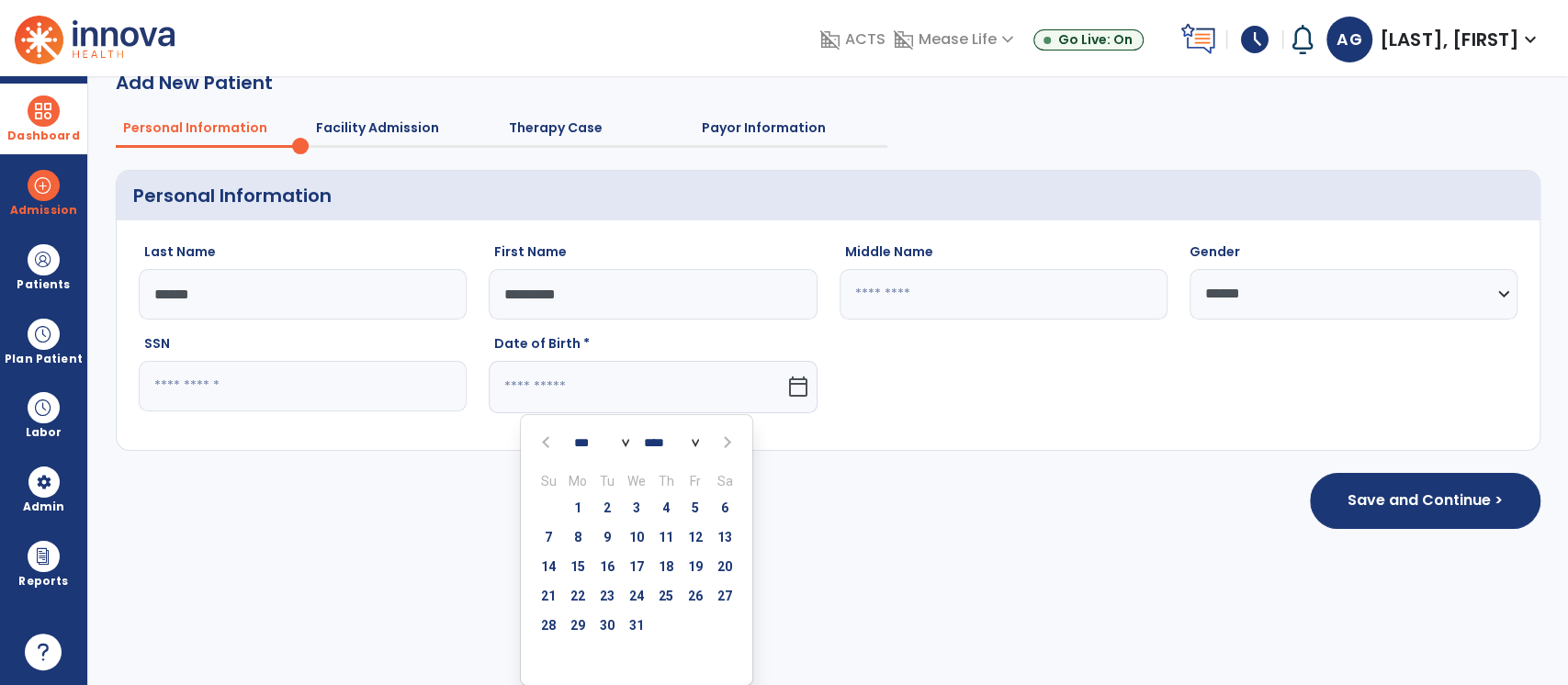 click on "*** *** *** *** *** *** *** *** *** *** *** ***" 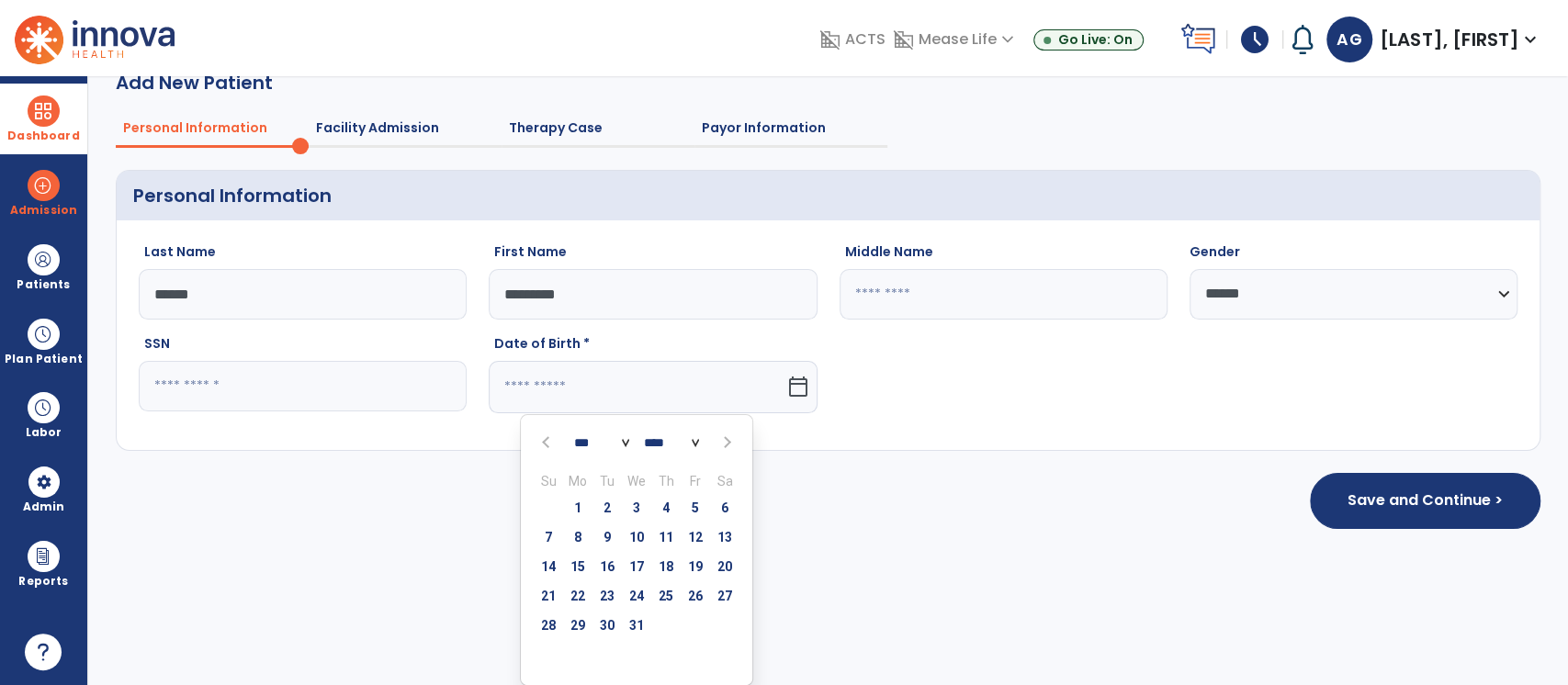 select on "*" 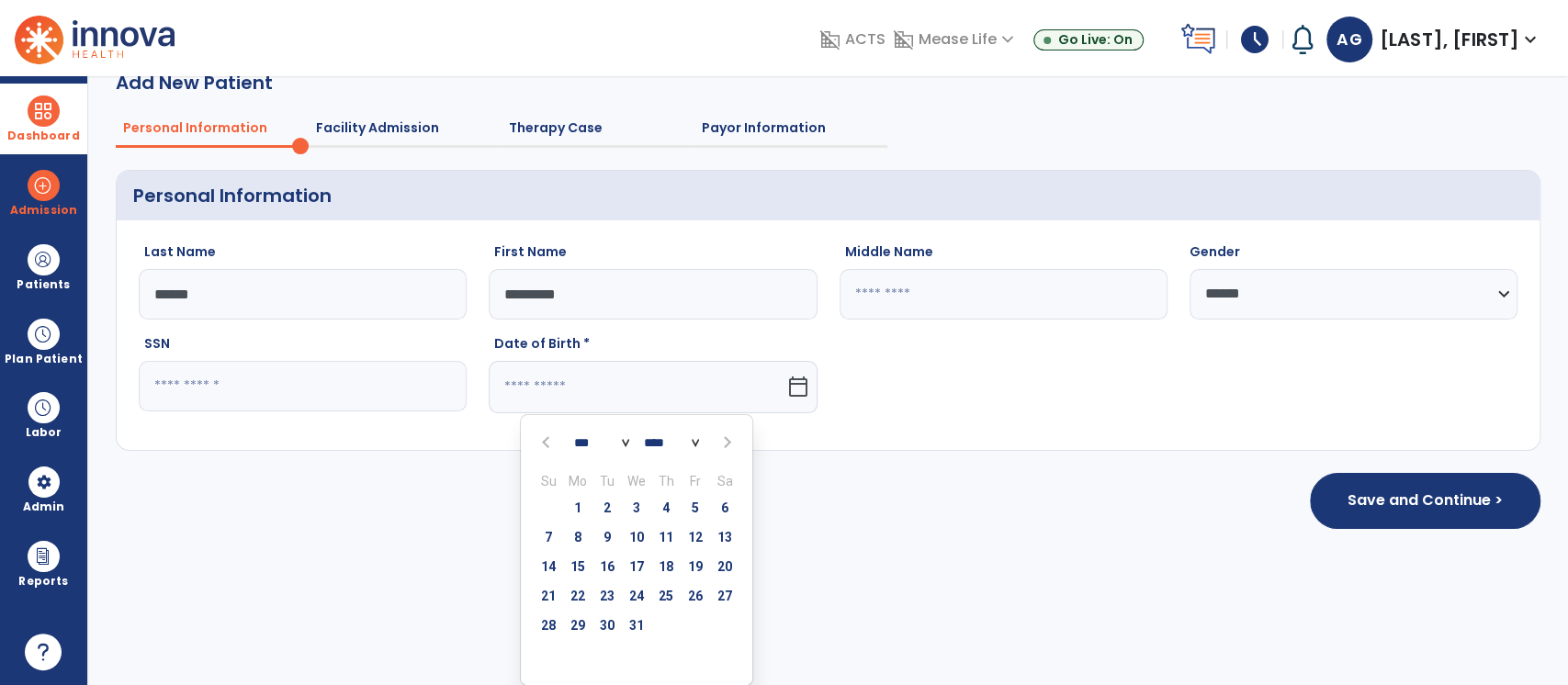 click on "*** *** *** *** *** *** *** *** *** *** *** ***" 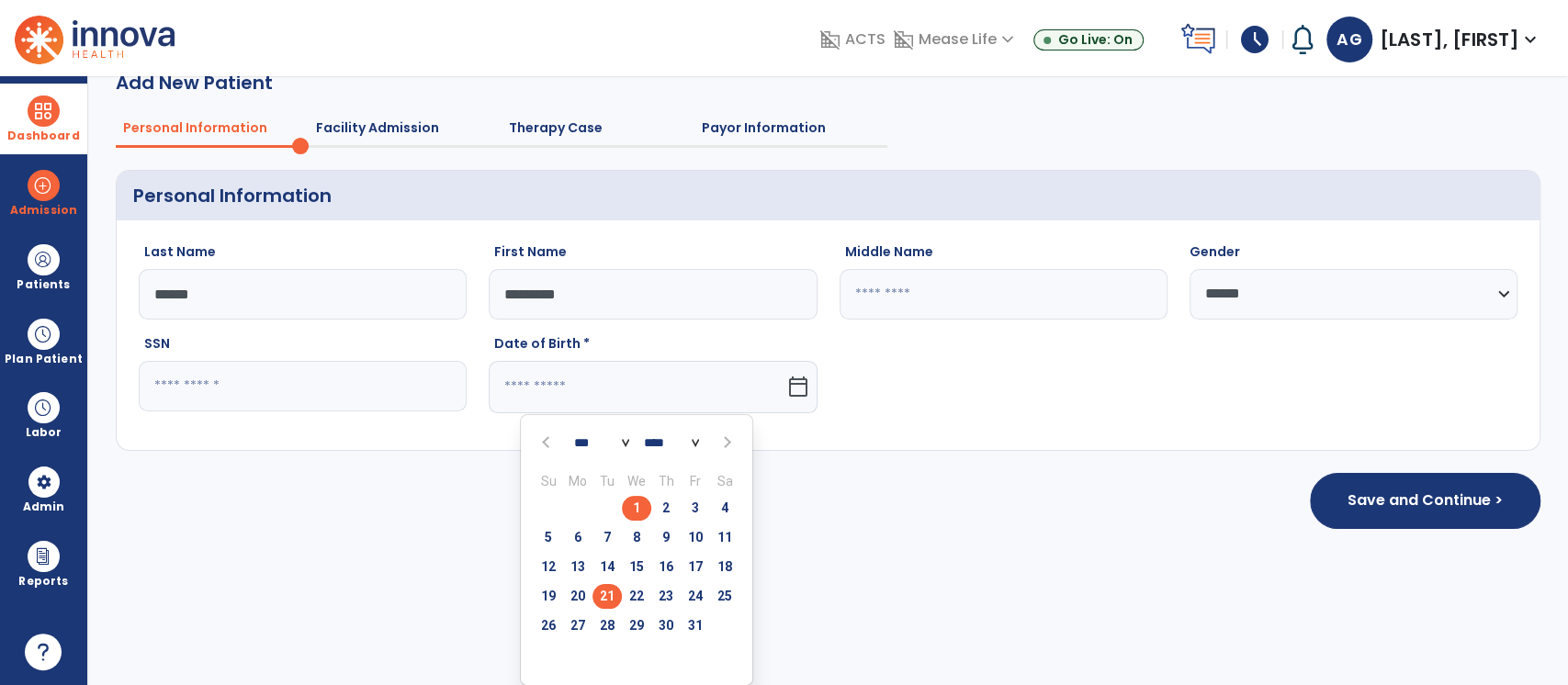 click on "21" 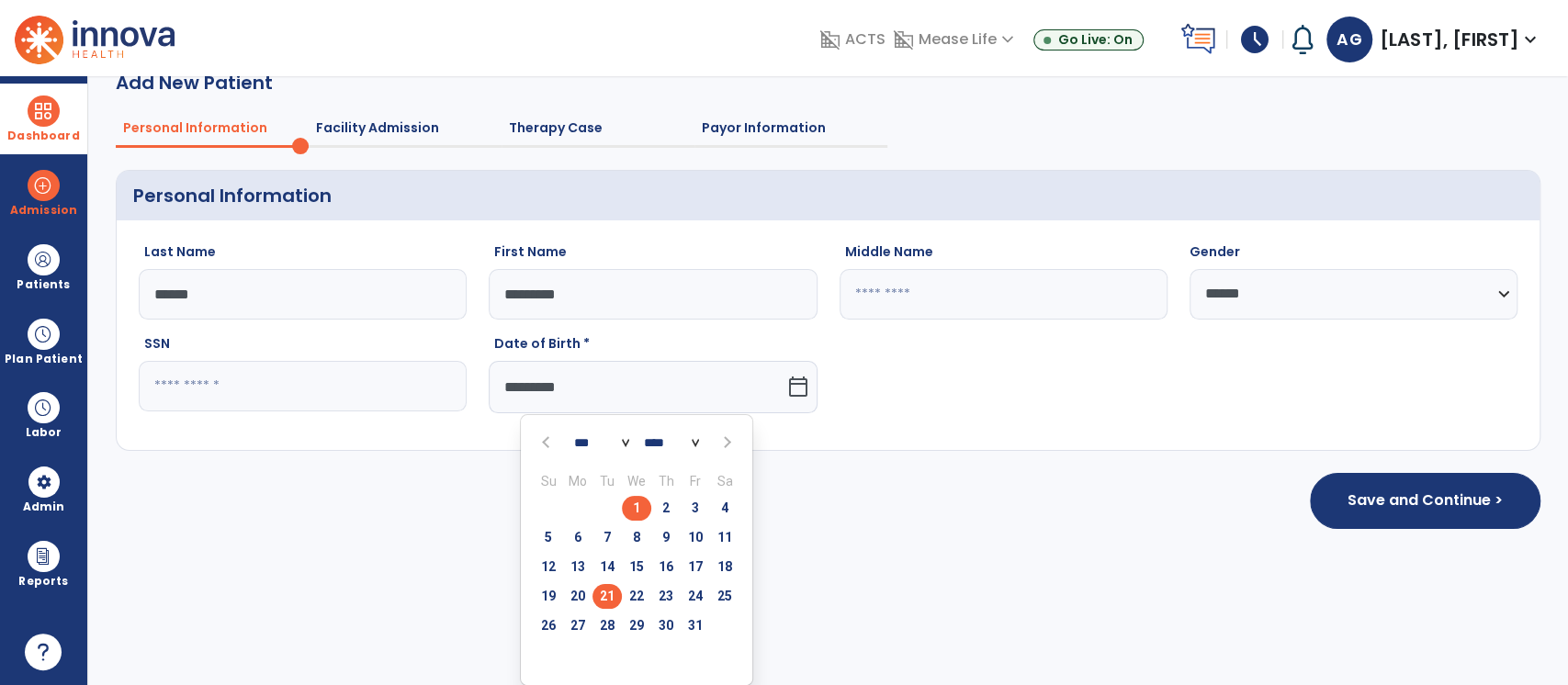 scroll, scrollTop: 0, scrollLeft: 0, axis: both 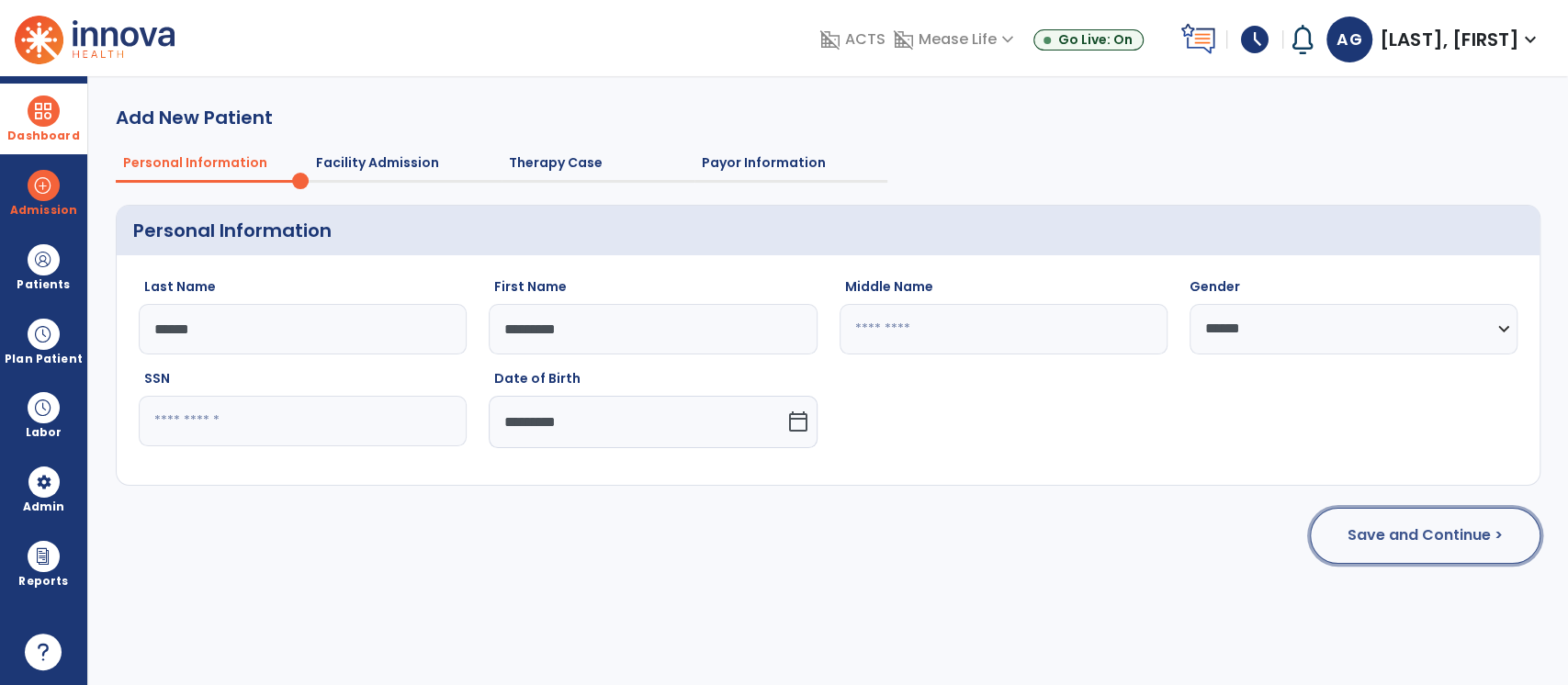 click on "Save and Continue >" 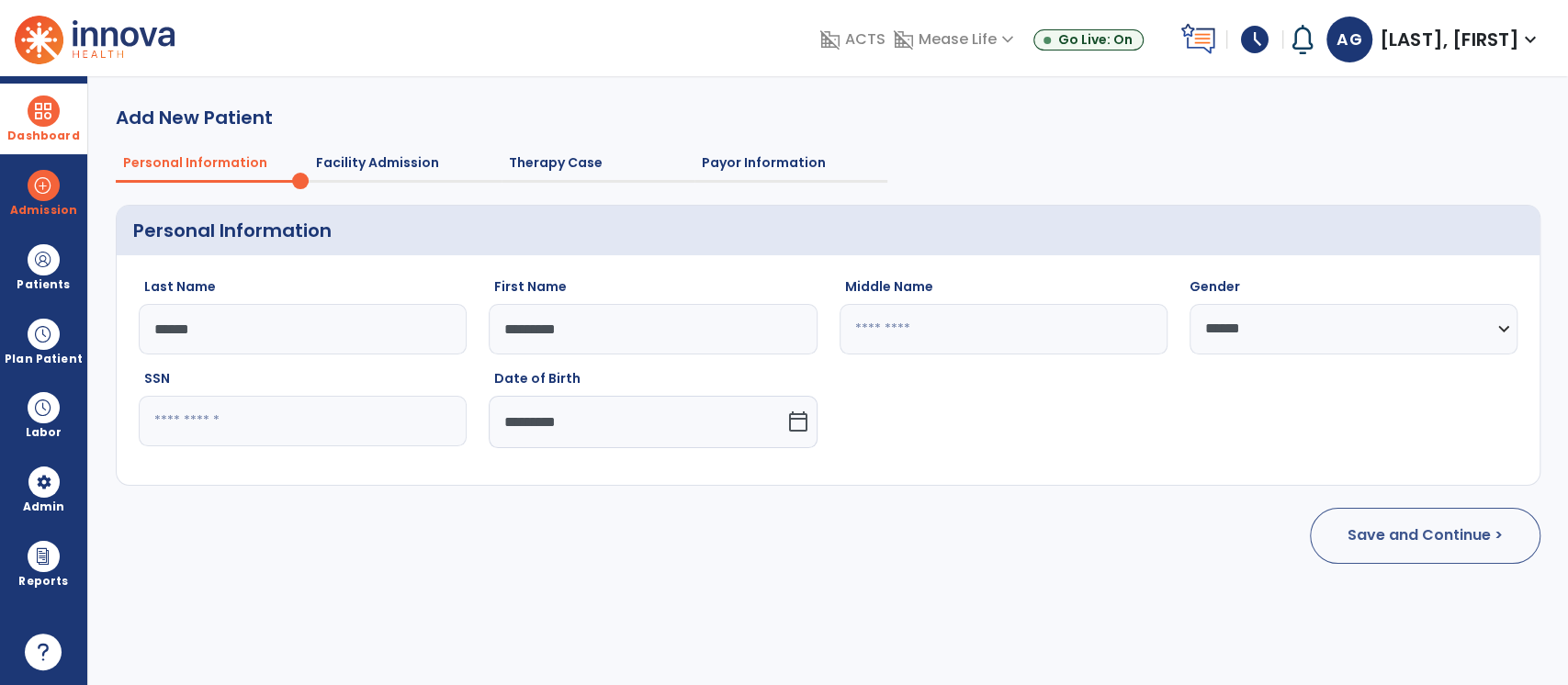 select on "**********" 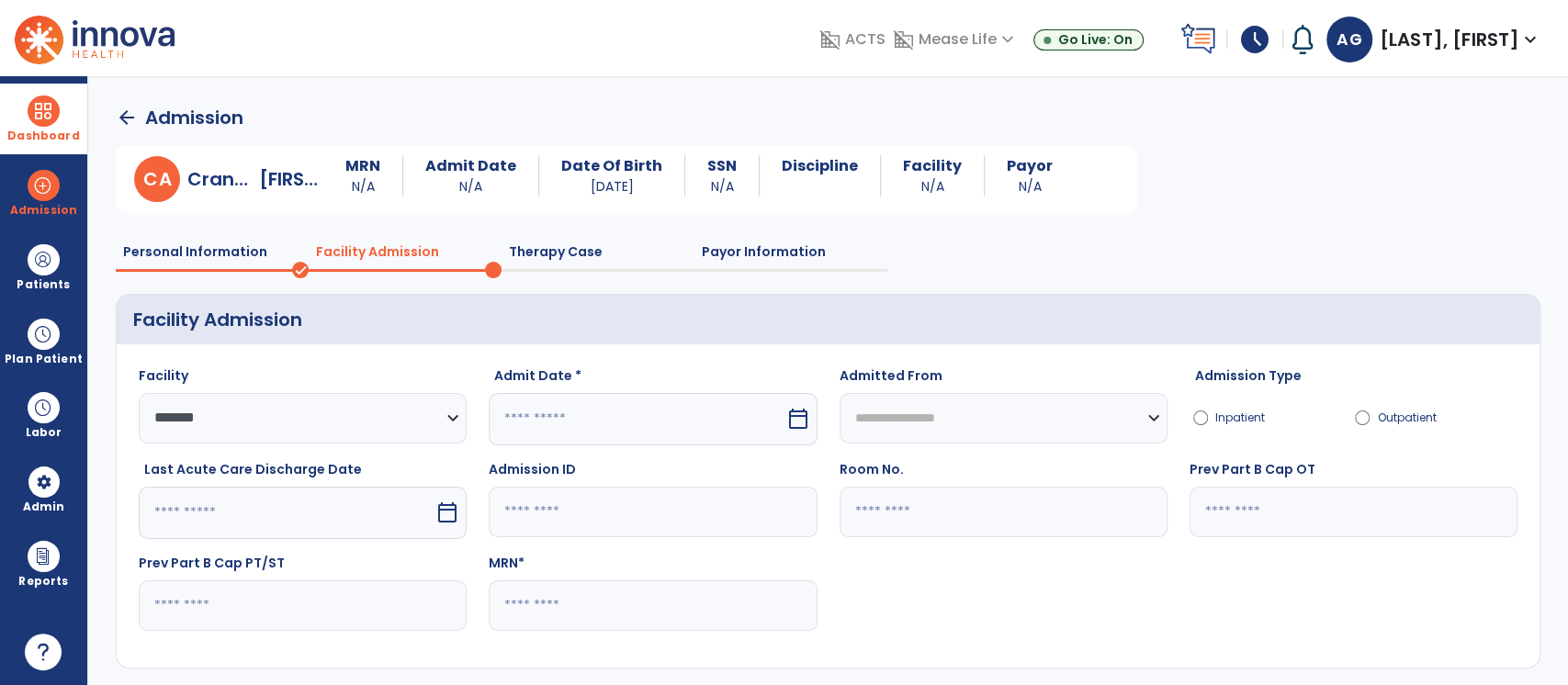 click on "calendar_today" at bounding box center [798, 419] 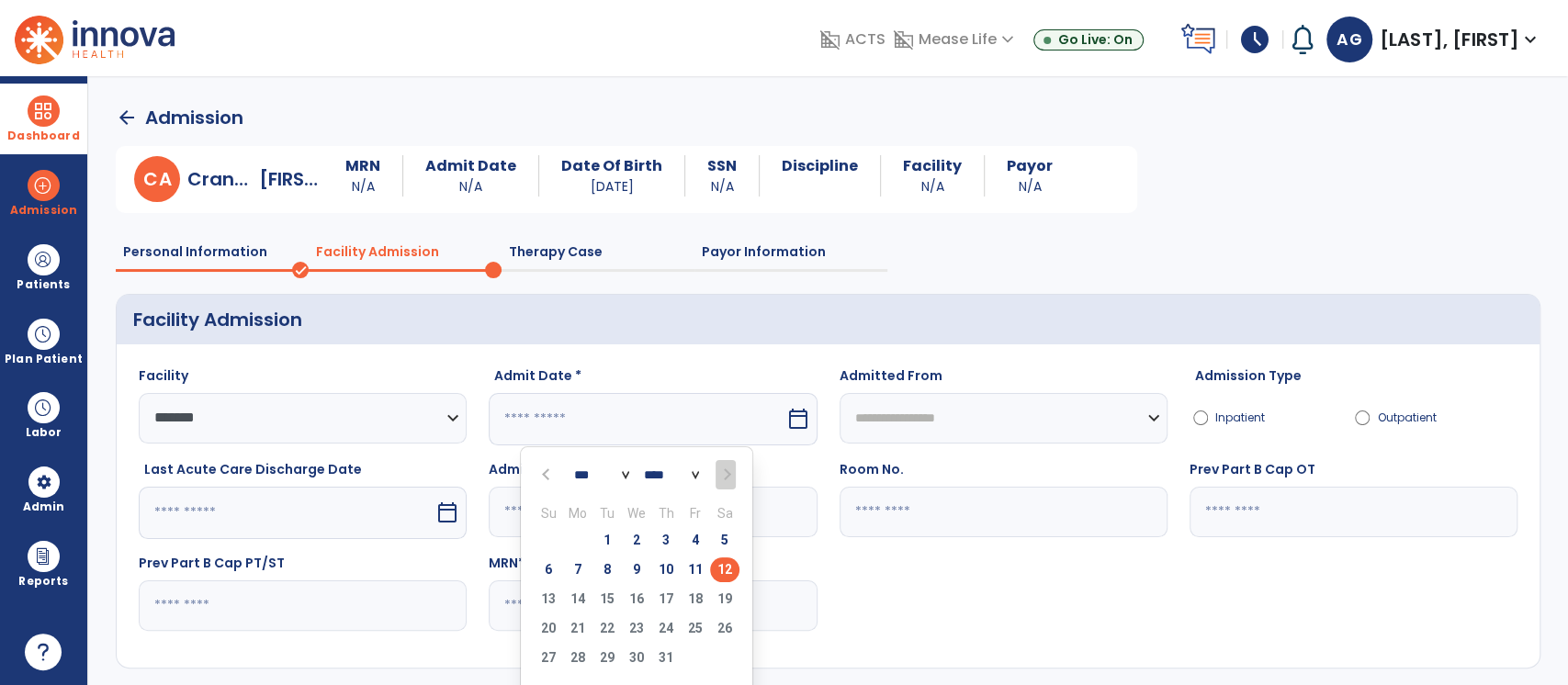 click on "12" at bounding box center (725, 569) 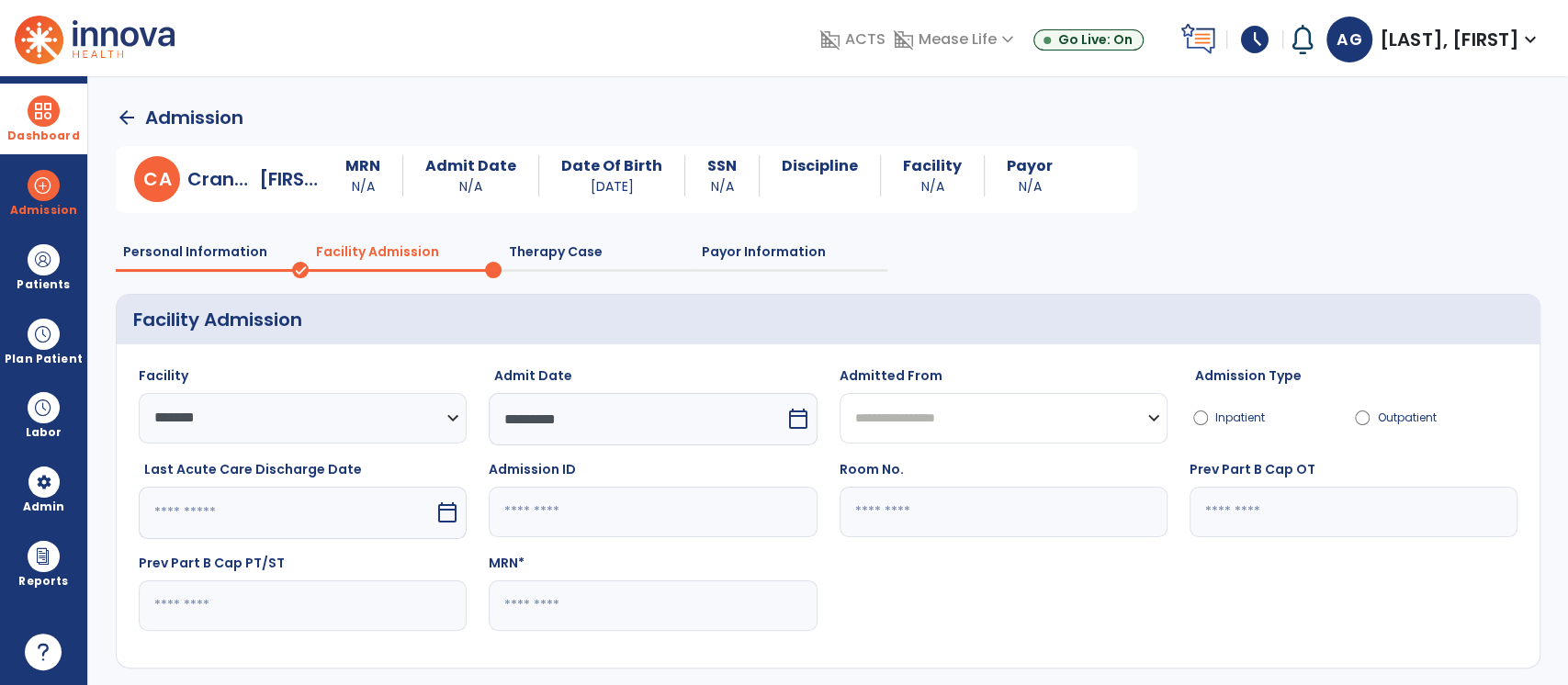 click on "**********" 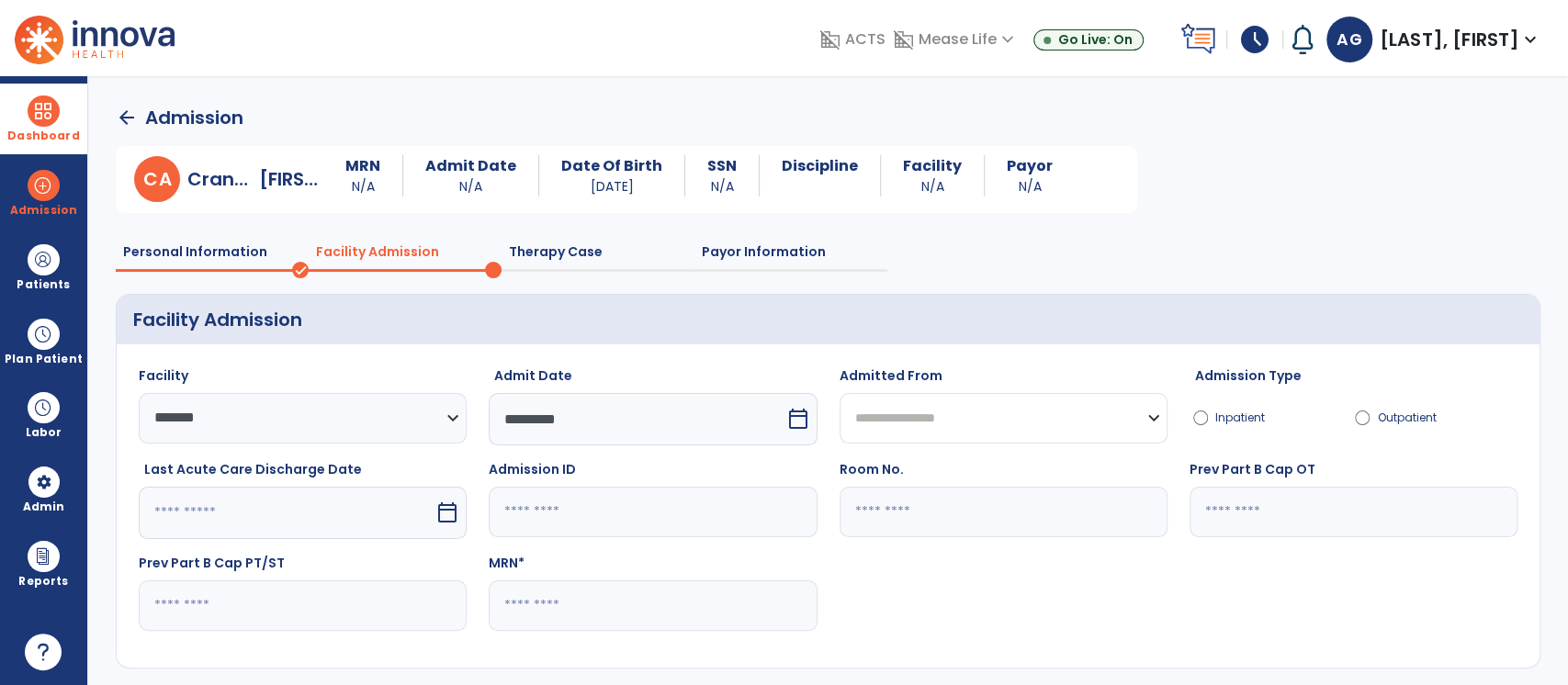select on "********" 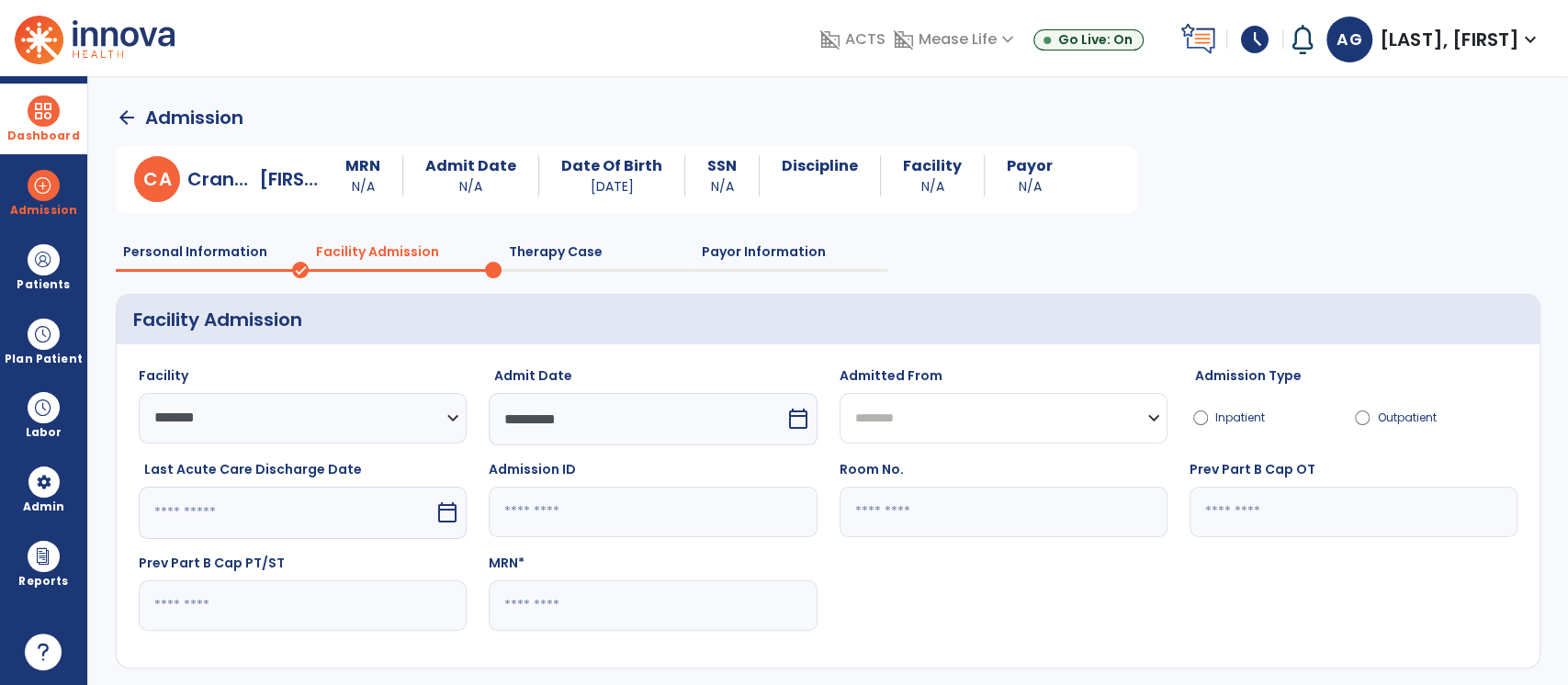 click on "**********" 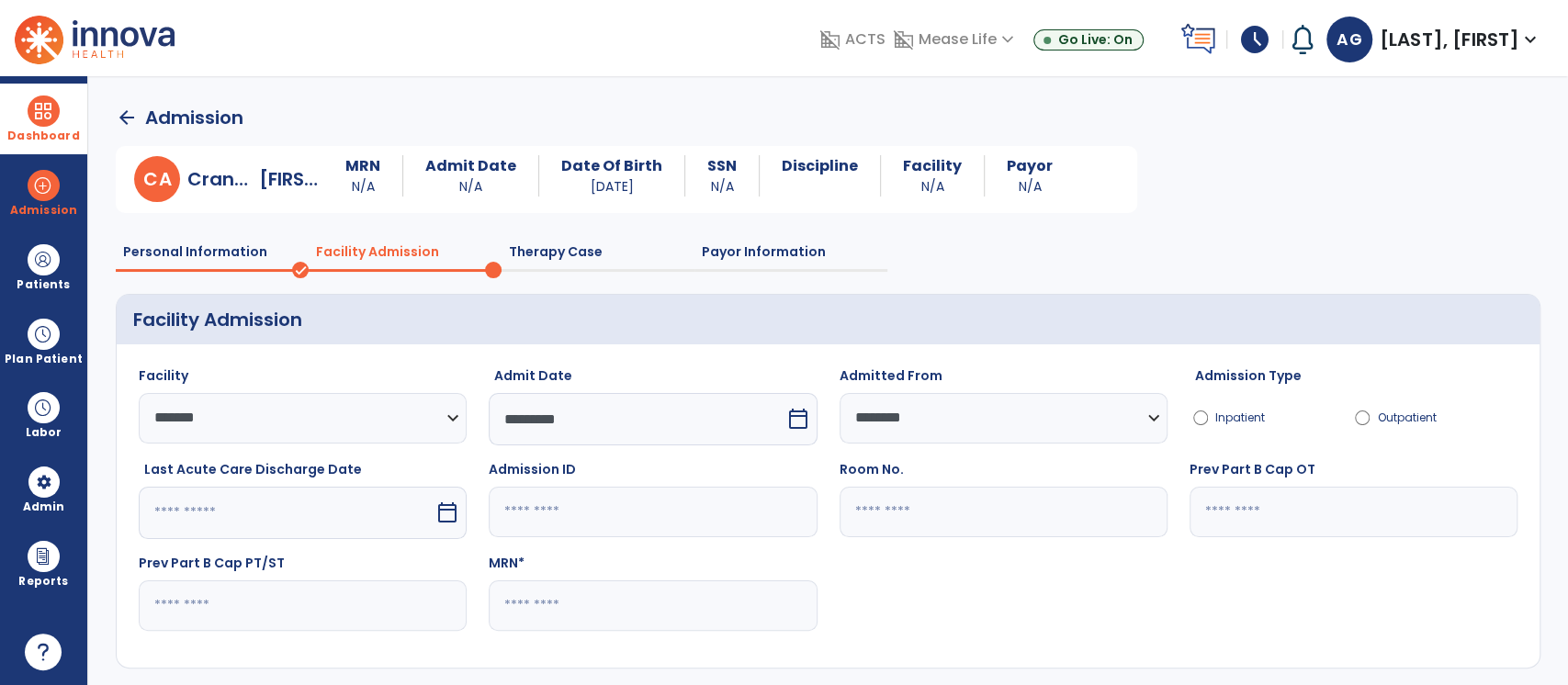 click 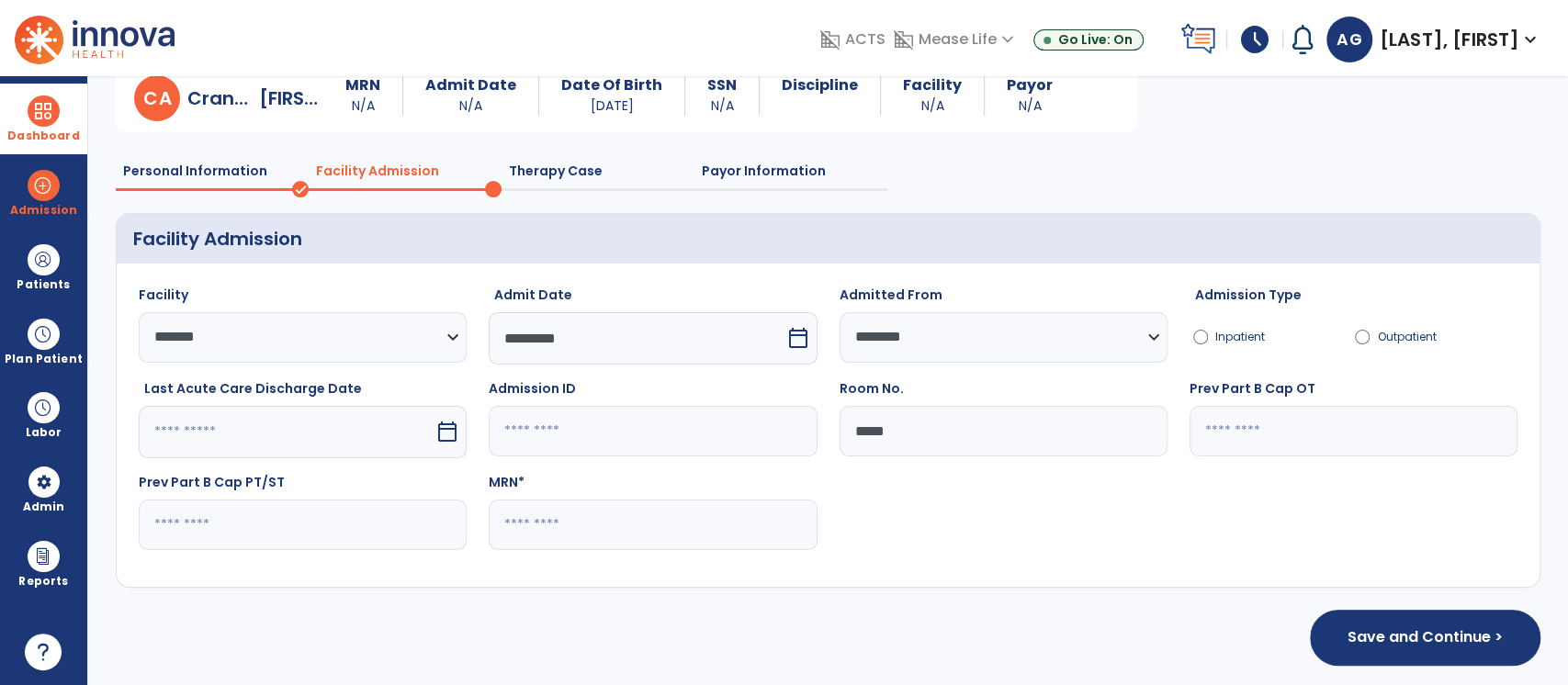 scroll, scrollTop: 83, scrollLeft: 0, axis: vertical 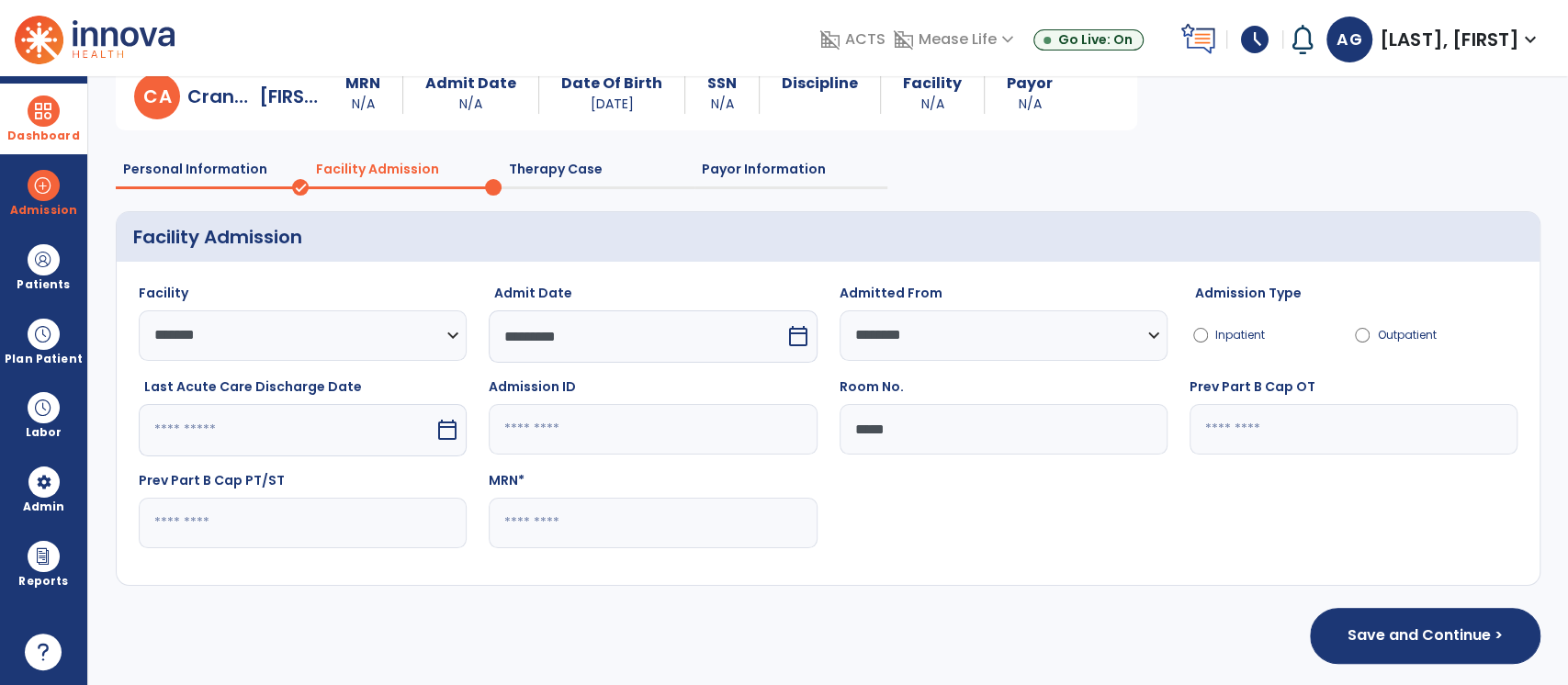 type on "*****" 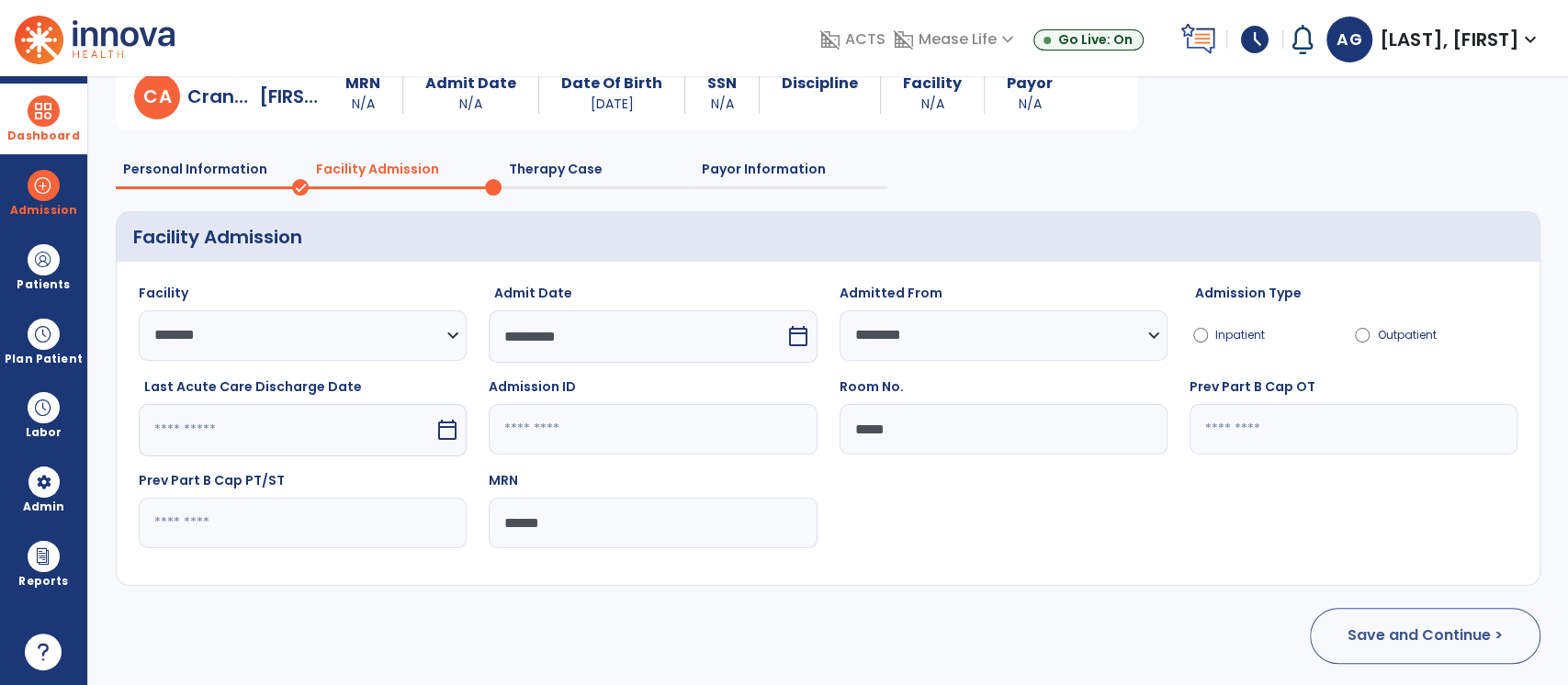 type on "******" 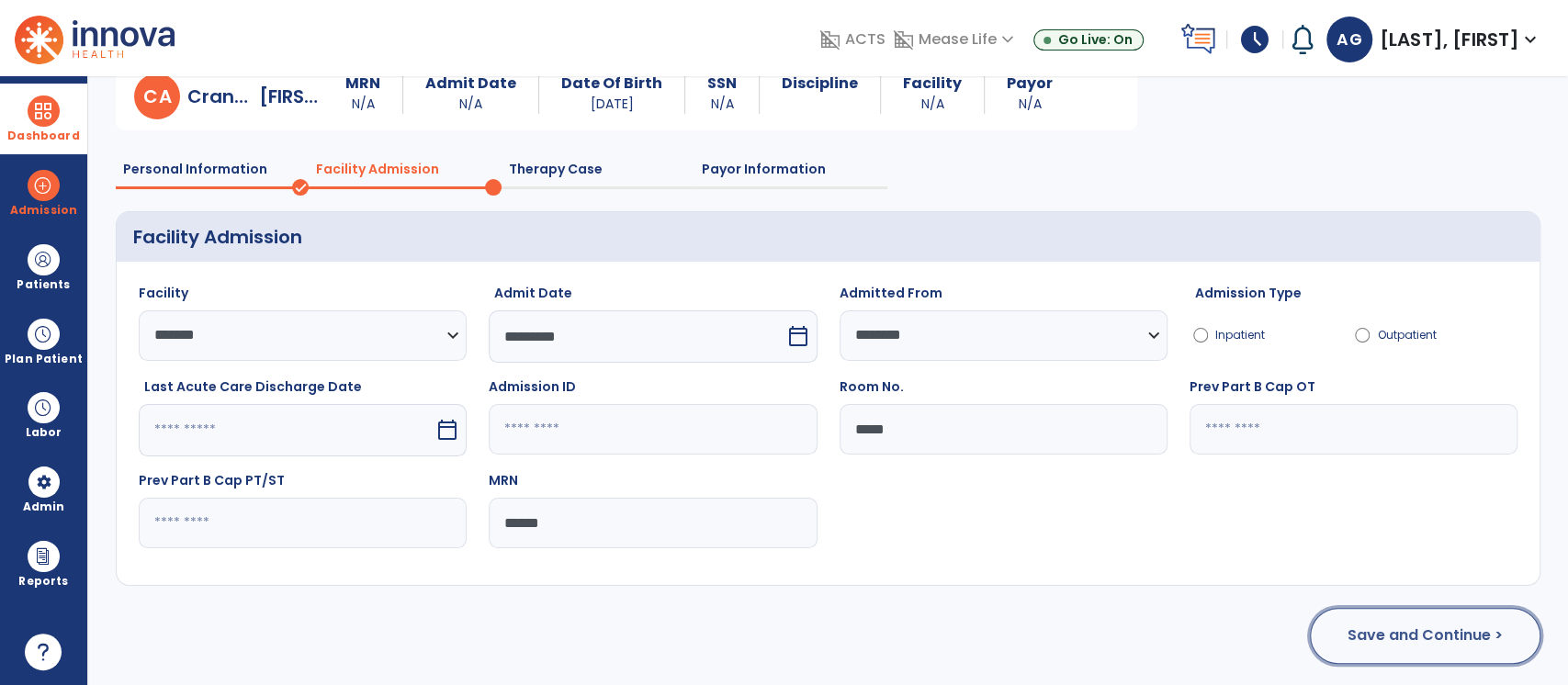 click on "Save and Continue >" 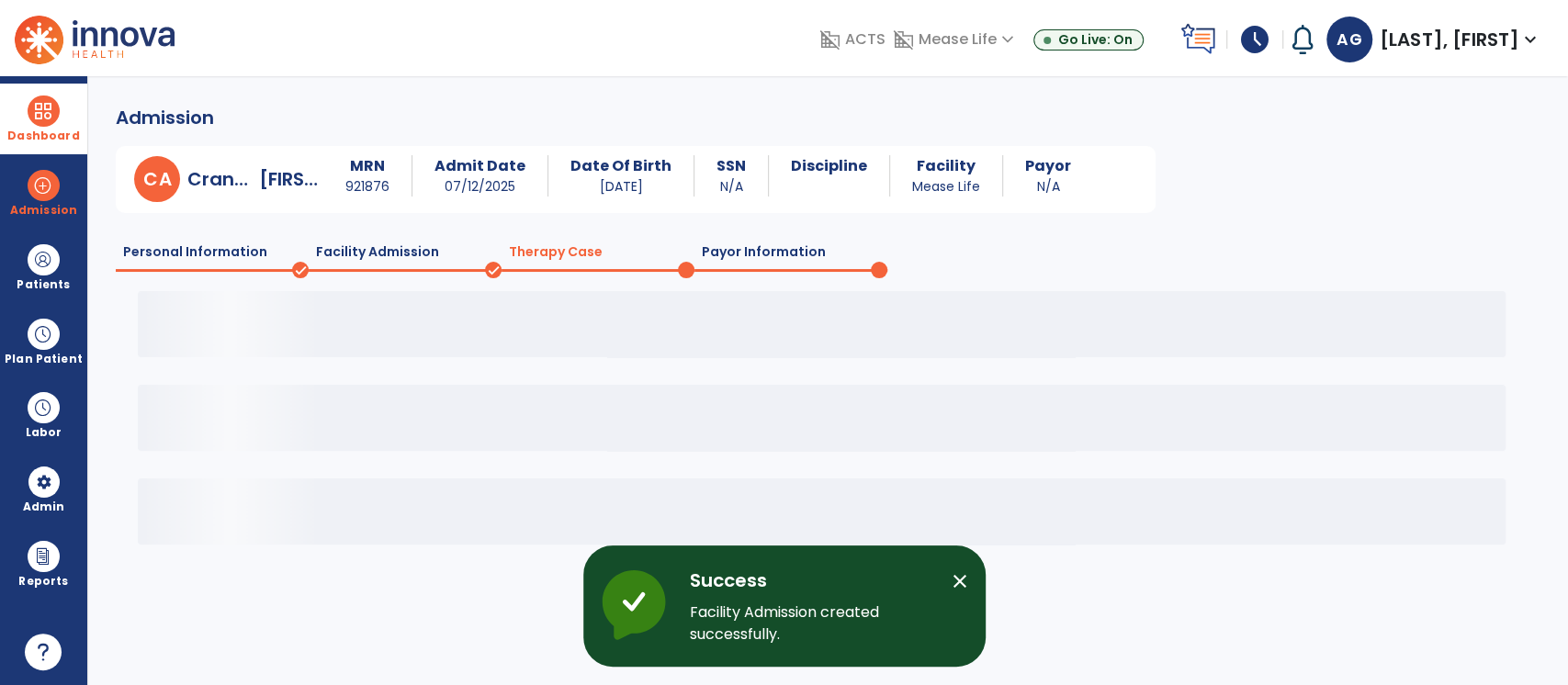 scroll, scrollTop: 0, scrollLeft: 0, axis: both 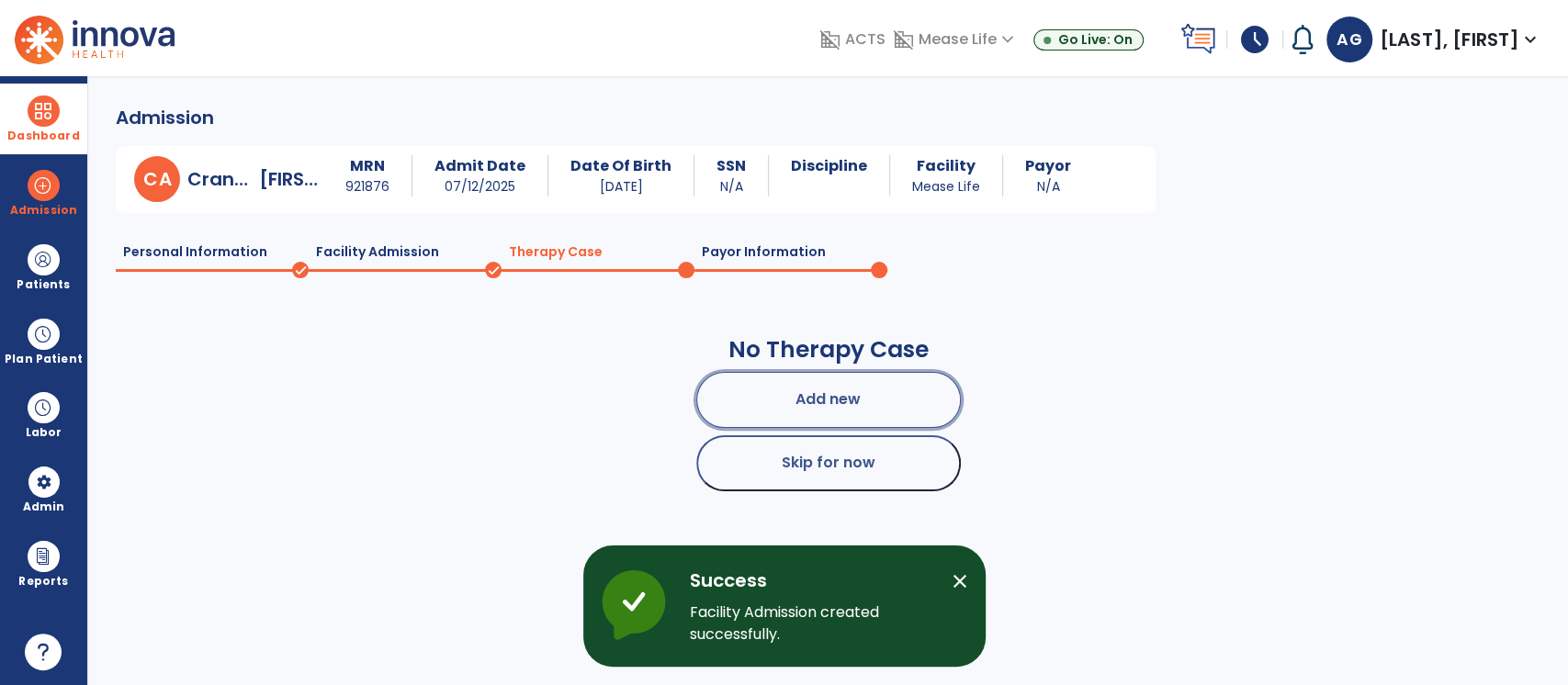 click on "Add new" at bounding box center [829, 399] 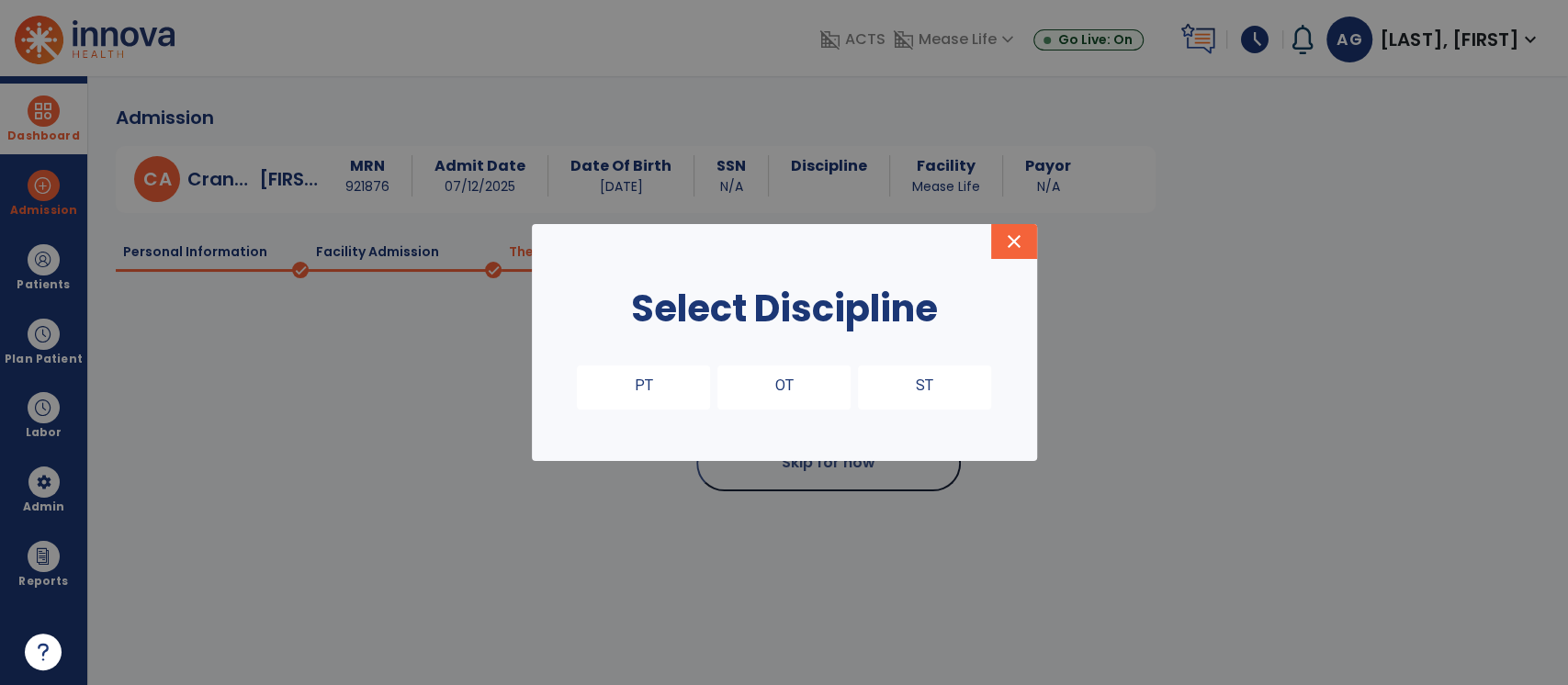 click on "OT" at bounding box center [784, 387] 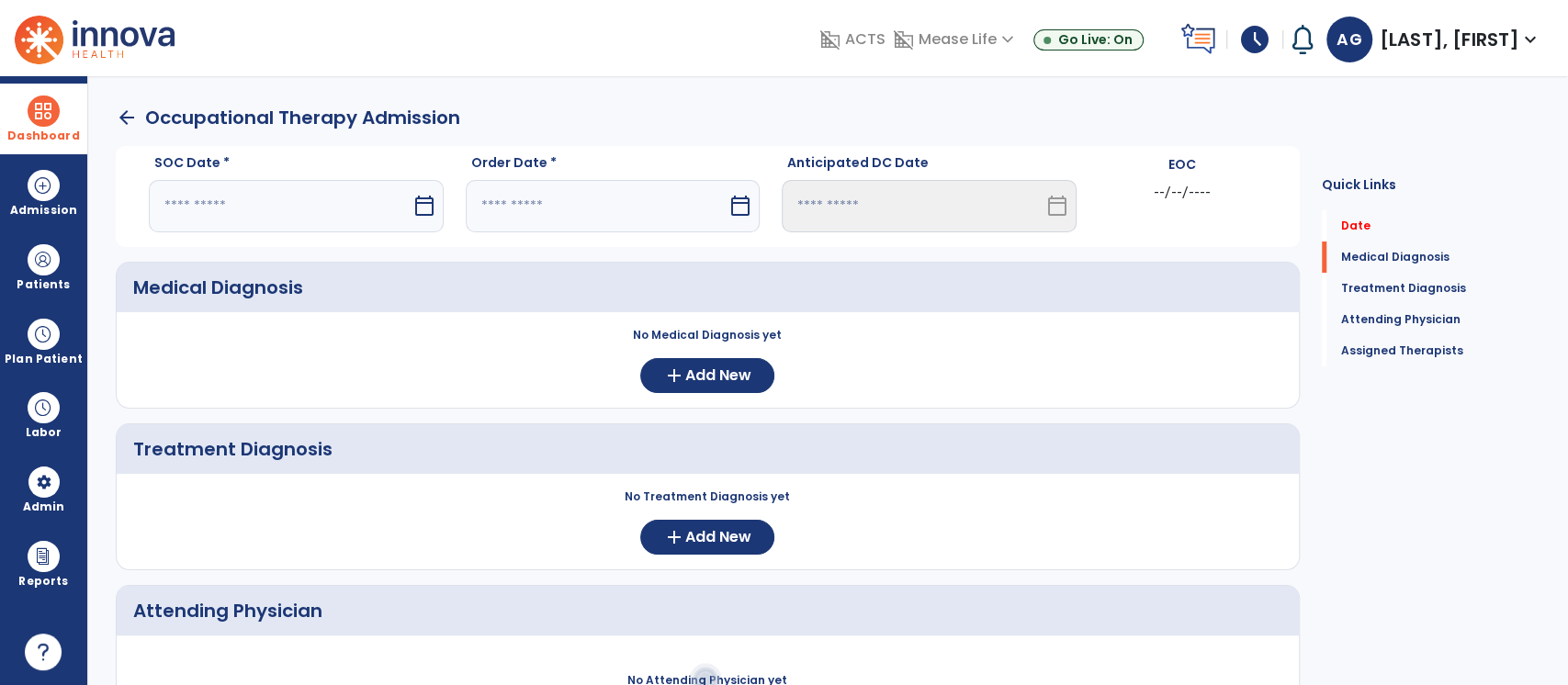 click on "calendar_today" at bounding box center [426, 206] 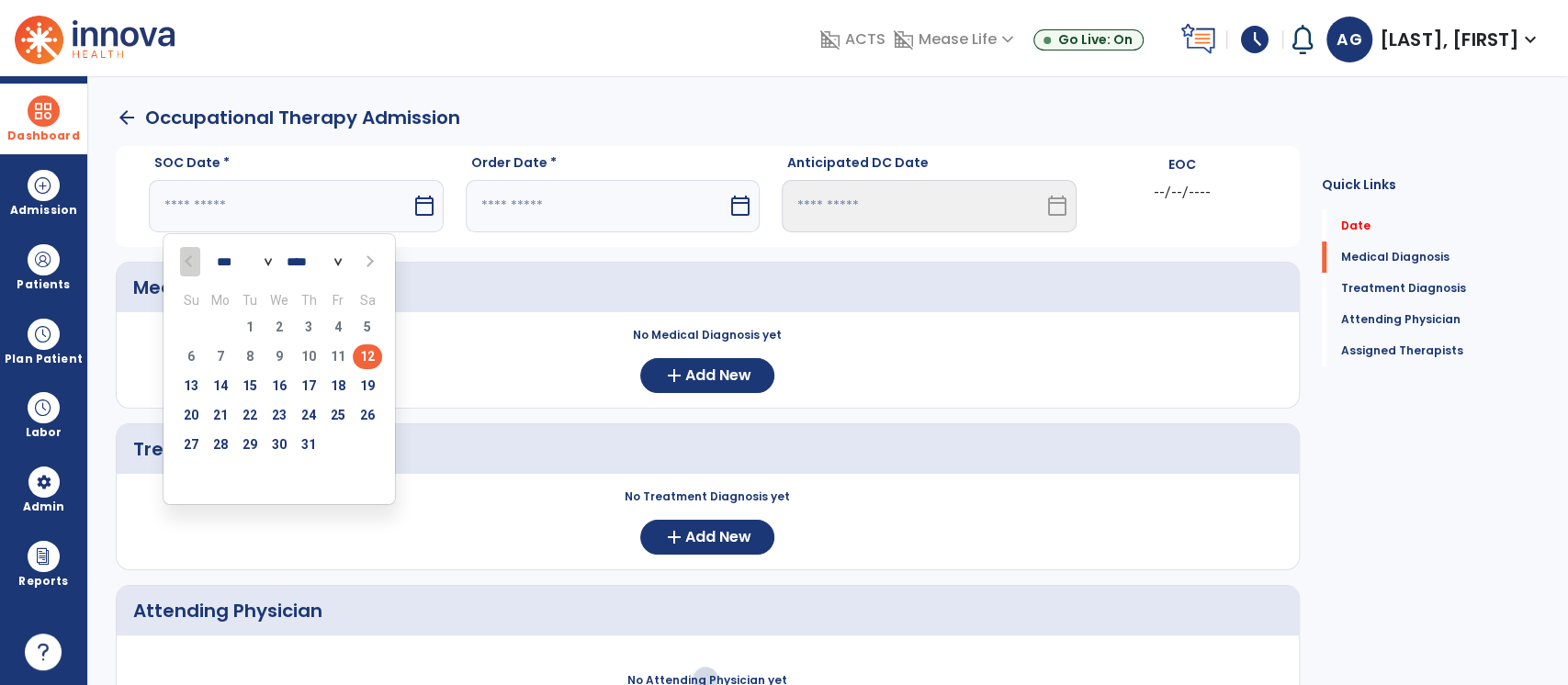 click on "12" at bounding box center [367, 356] 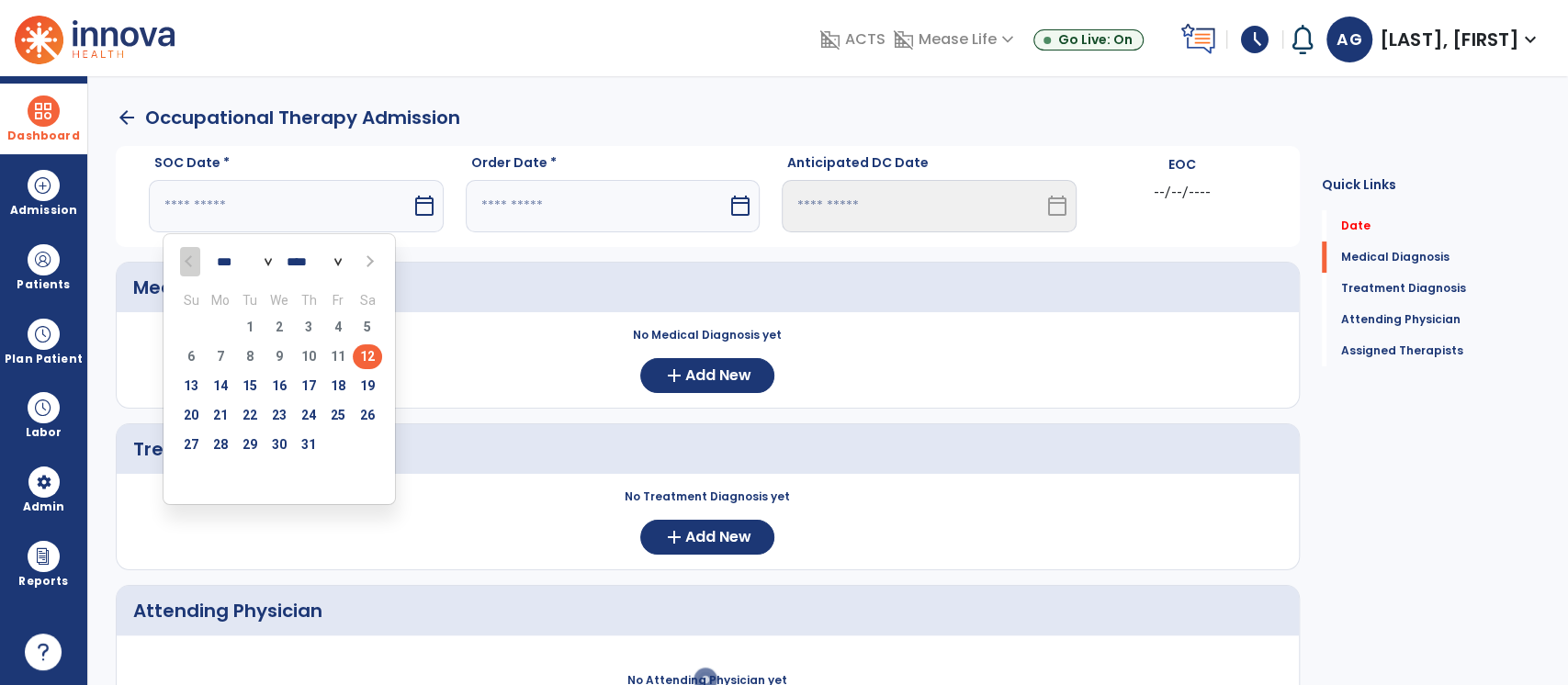 type on "*********" 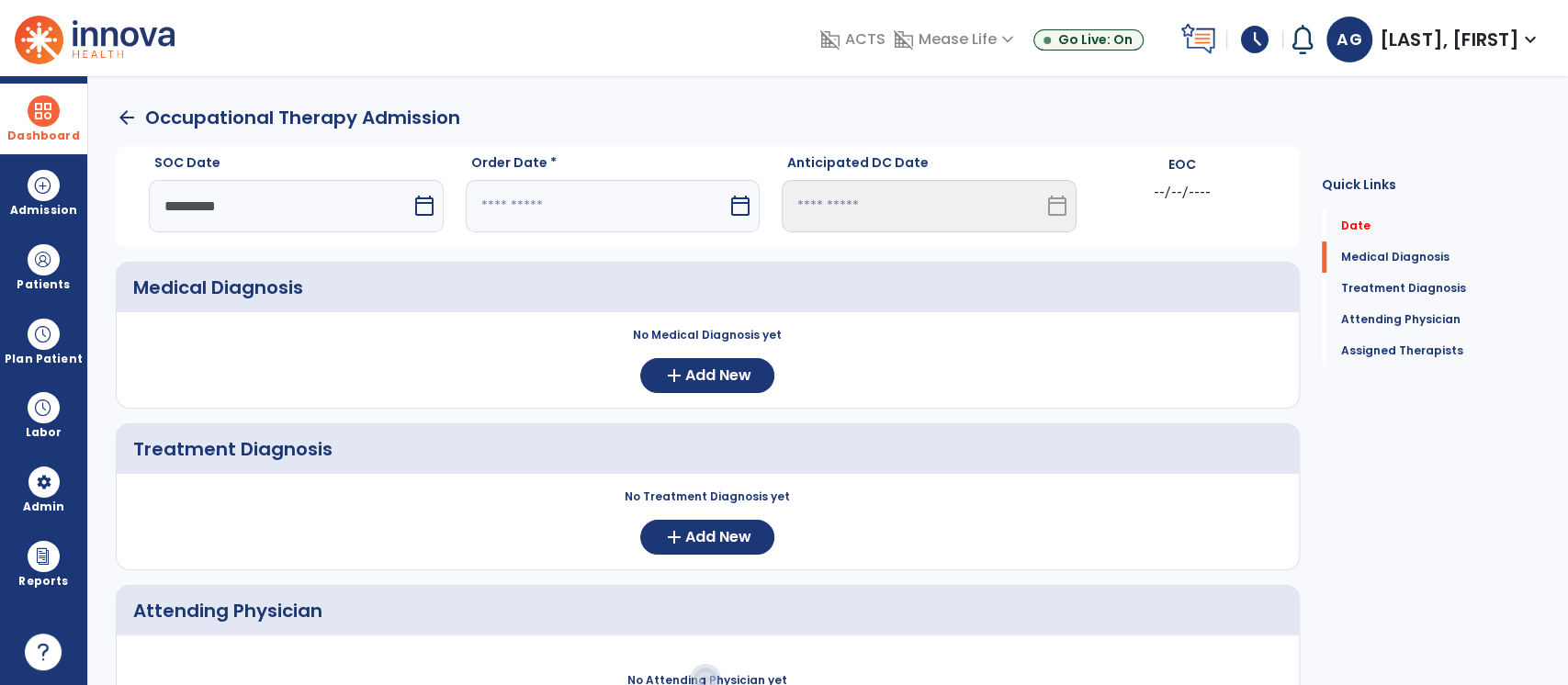 click at bounding box center [597, 206] 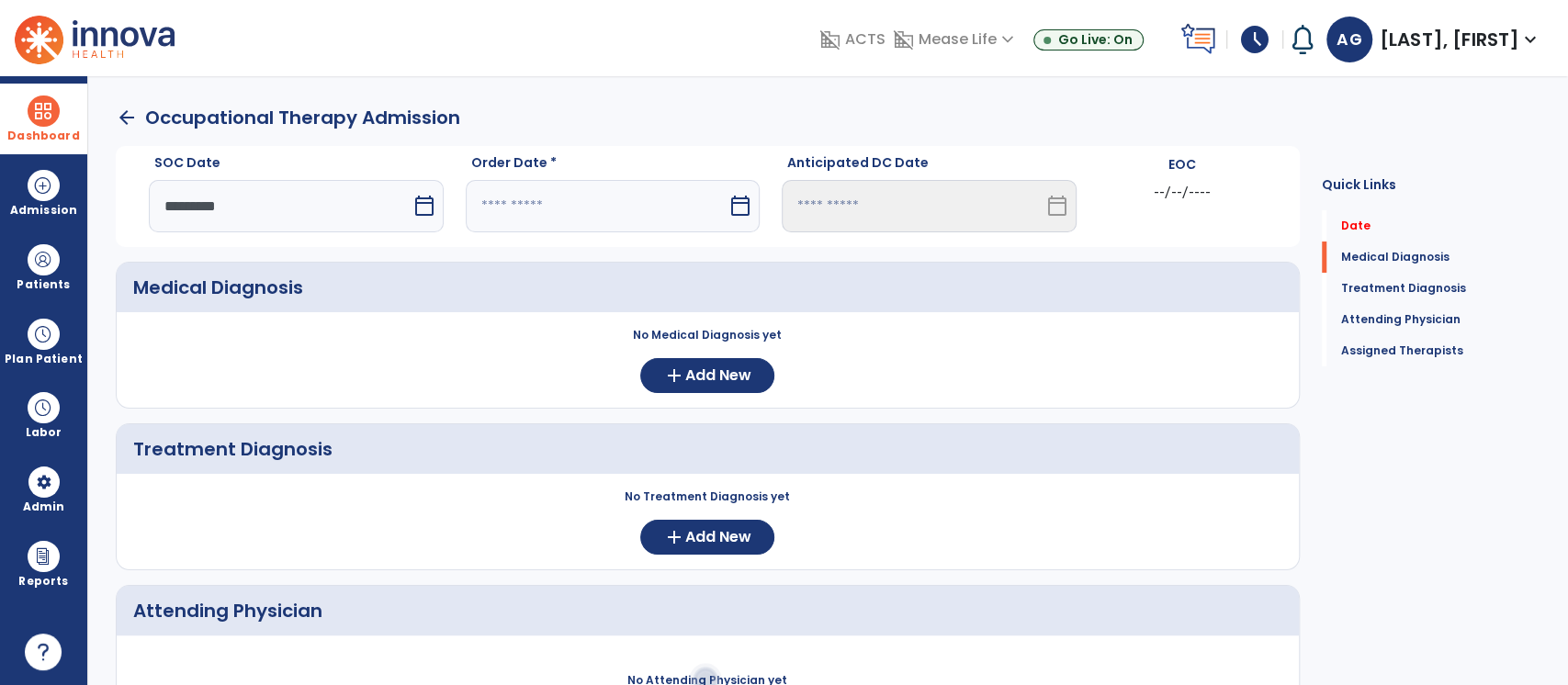 select on "*" 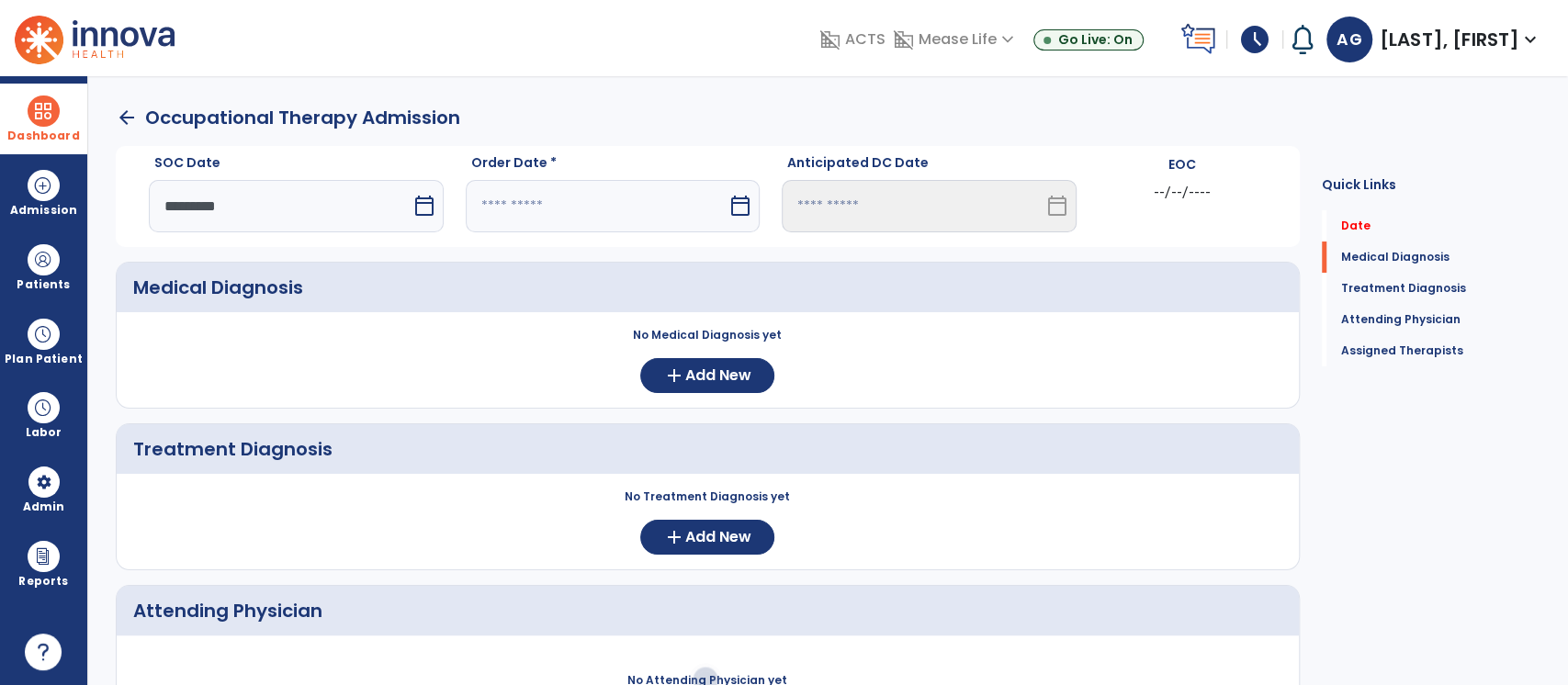 select on "****" 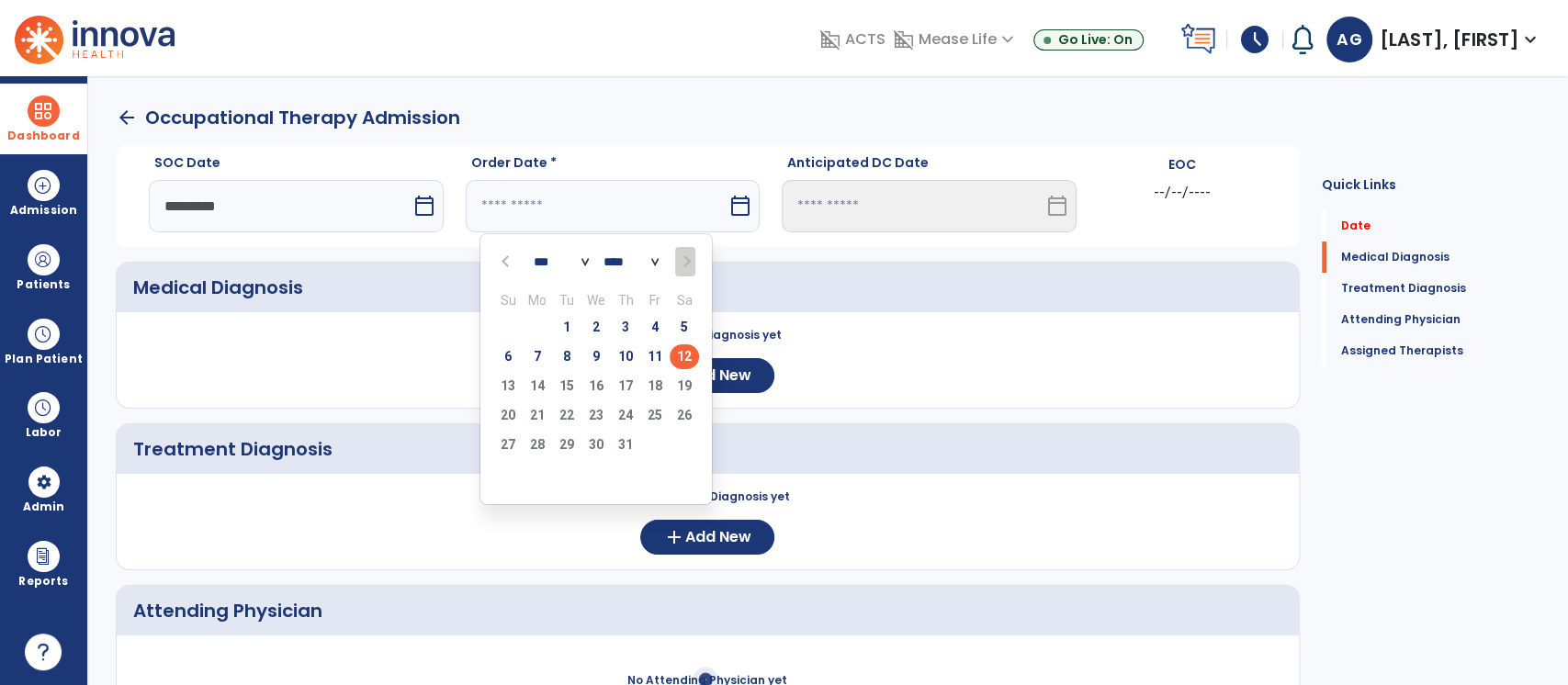 click on "12" at bounding box center (684, 356) 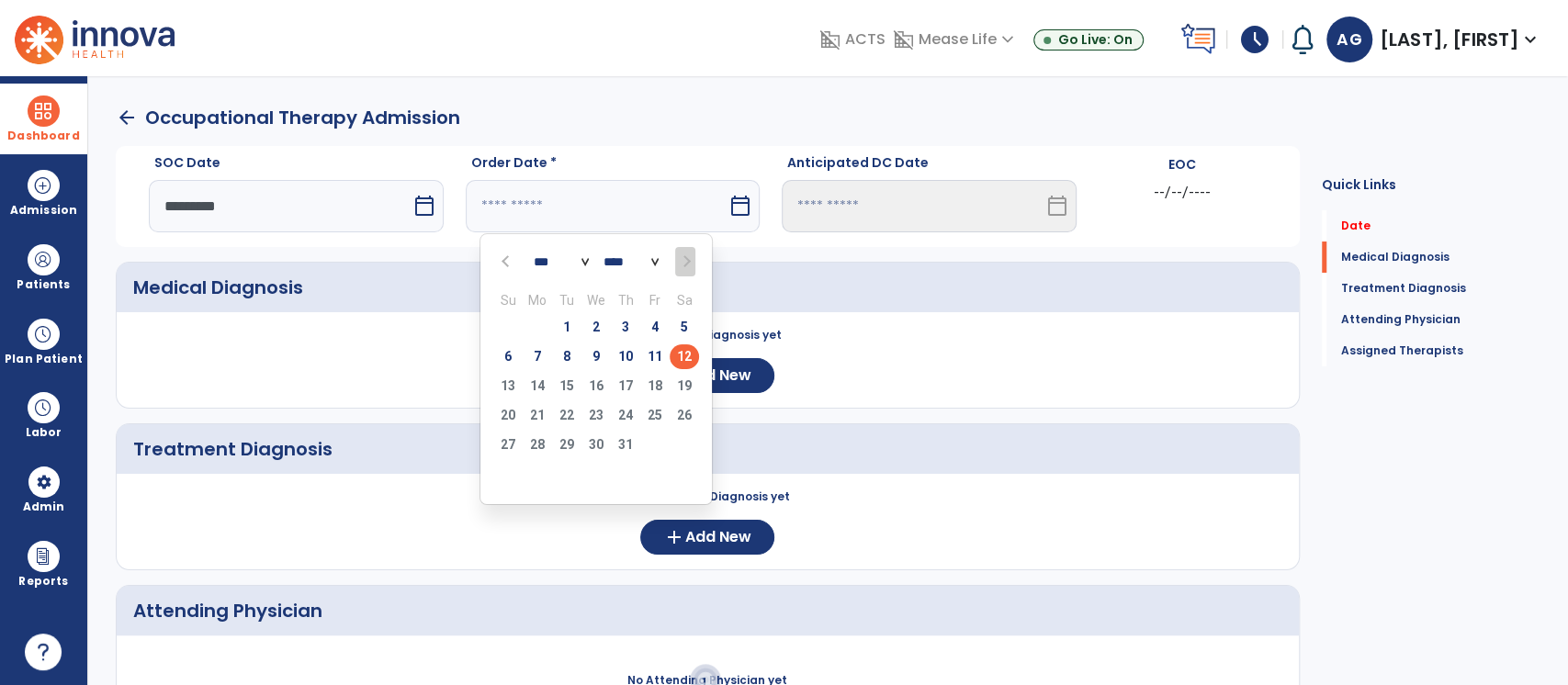 type on "*********" 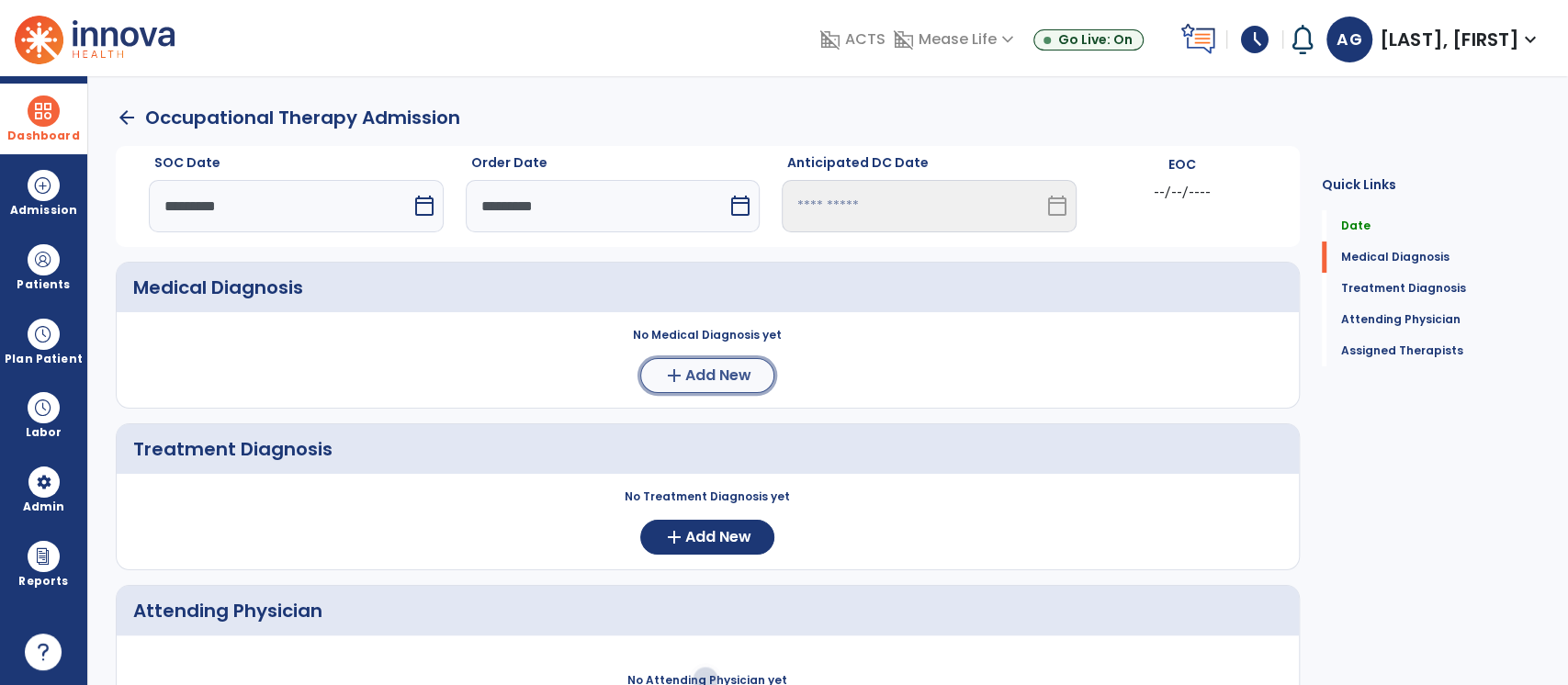 click on "Add New" 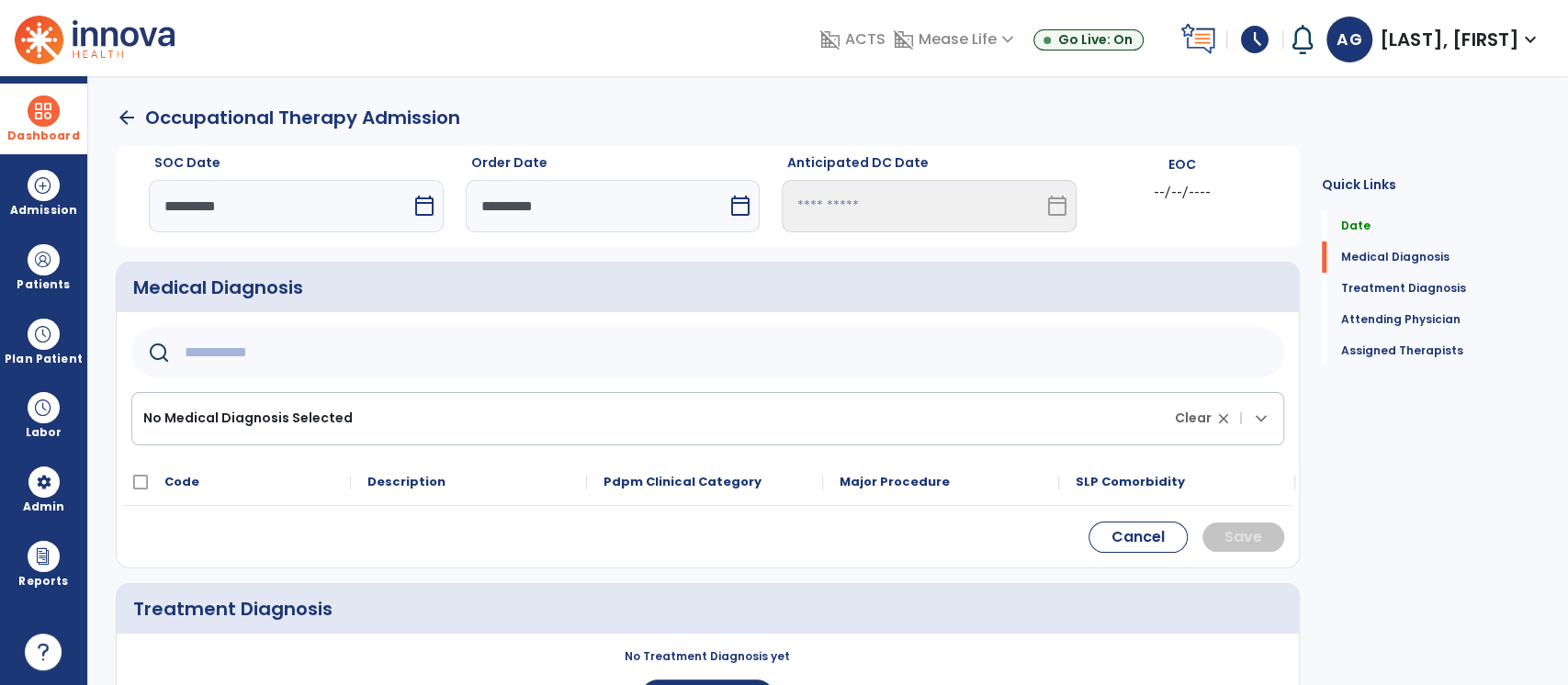click 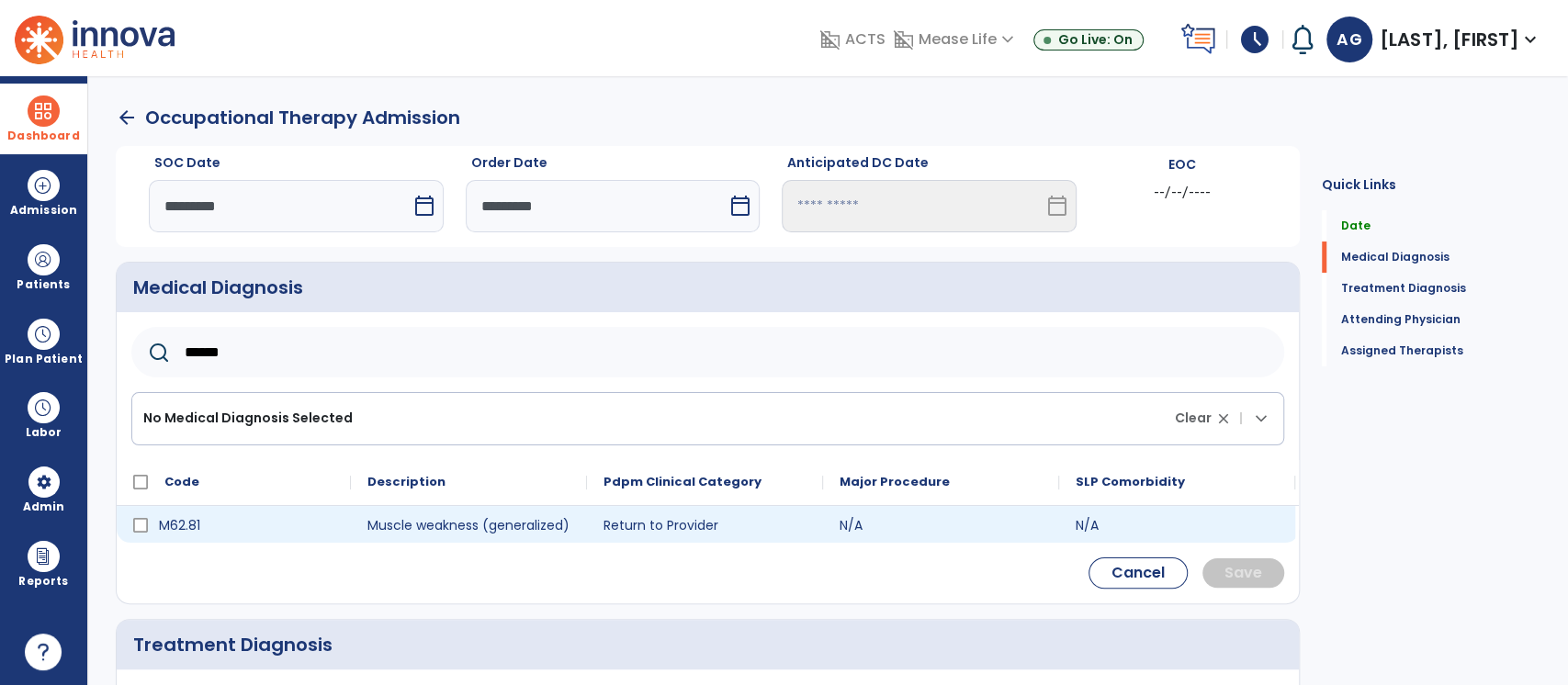 type on "******" 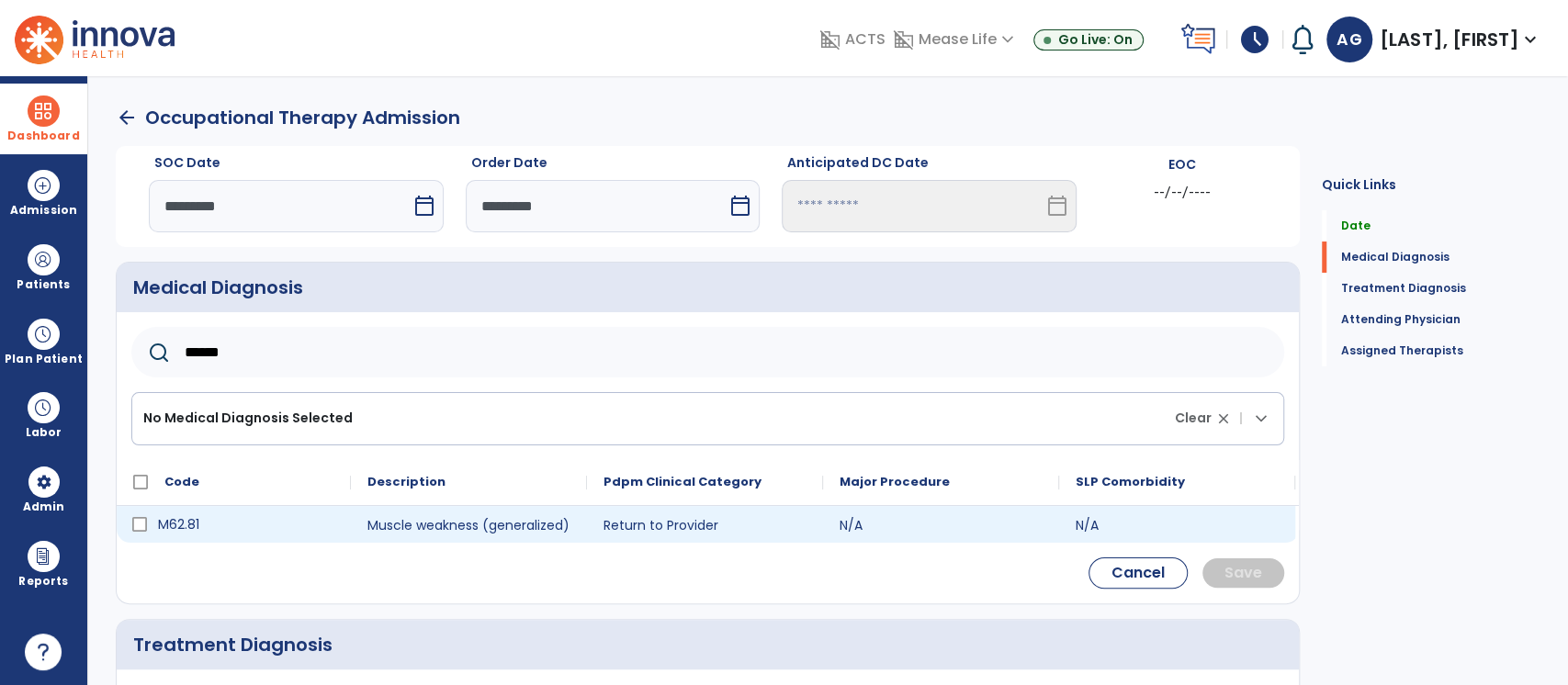 click on "M62.81" 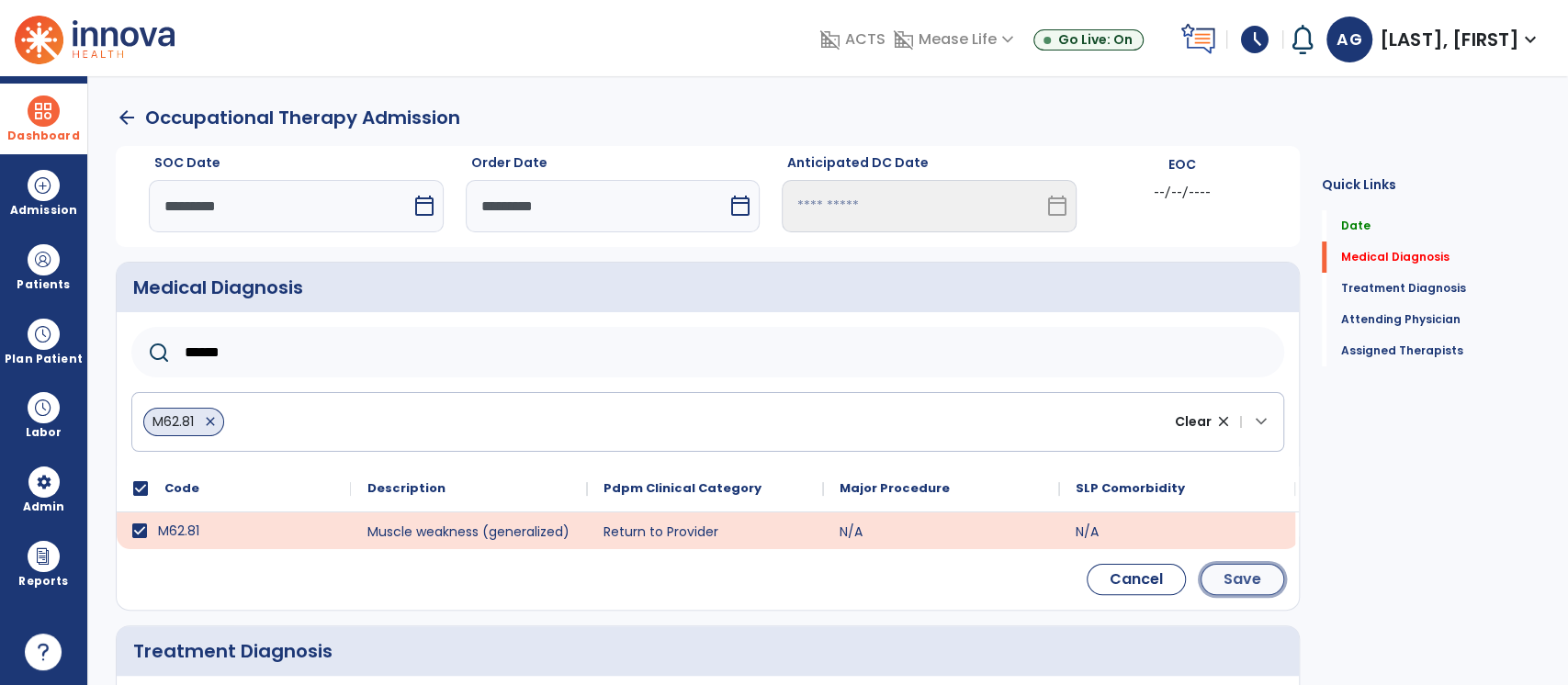 click on "Save" 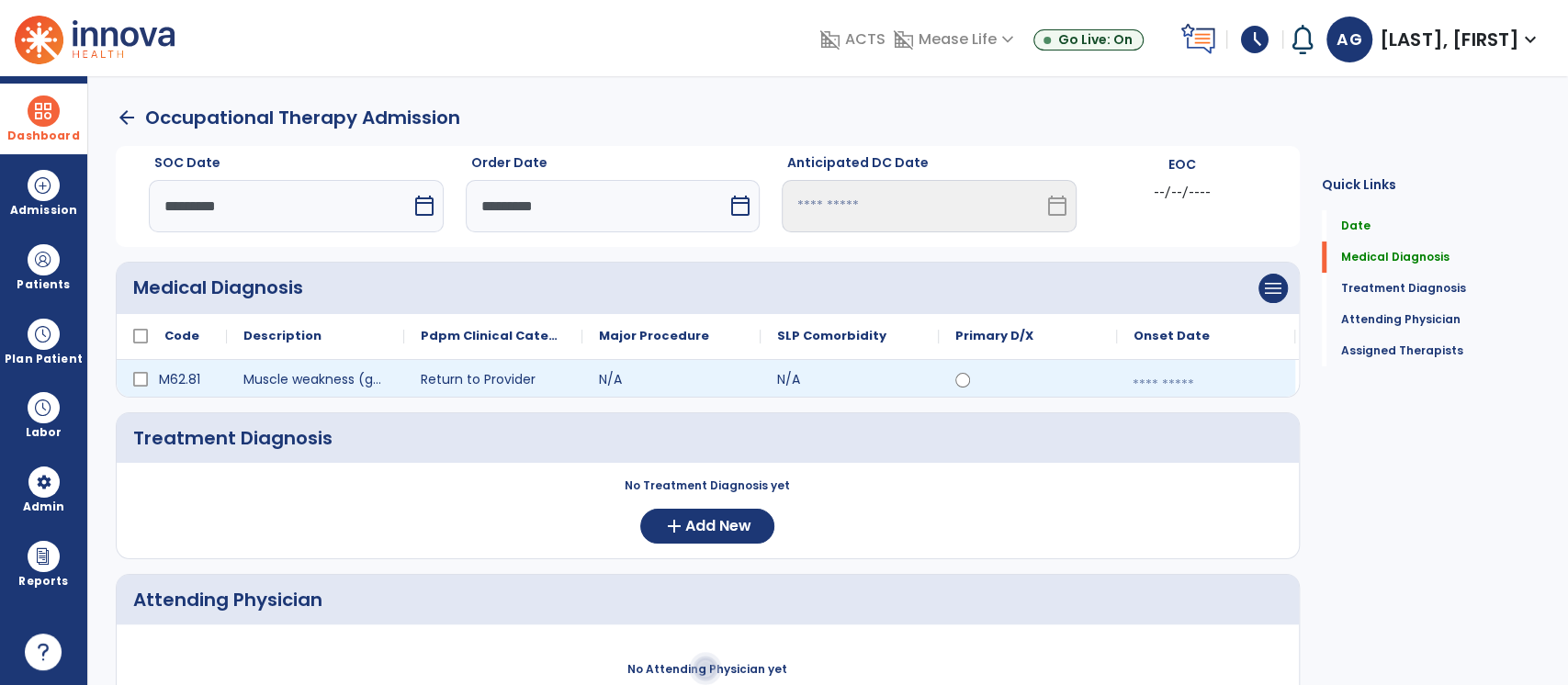 click at bounding box center (1206, 385) 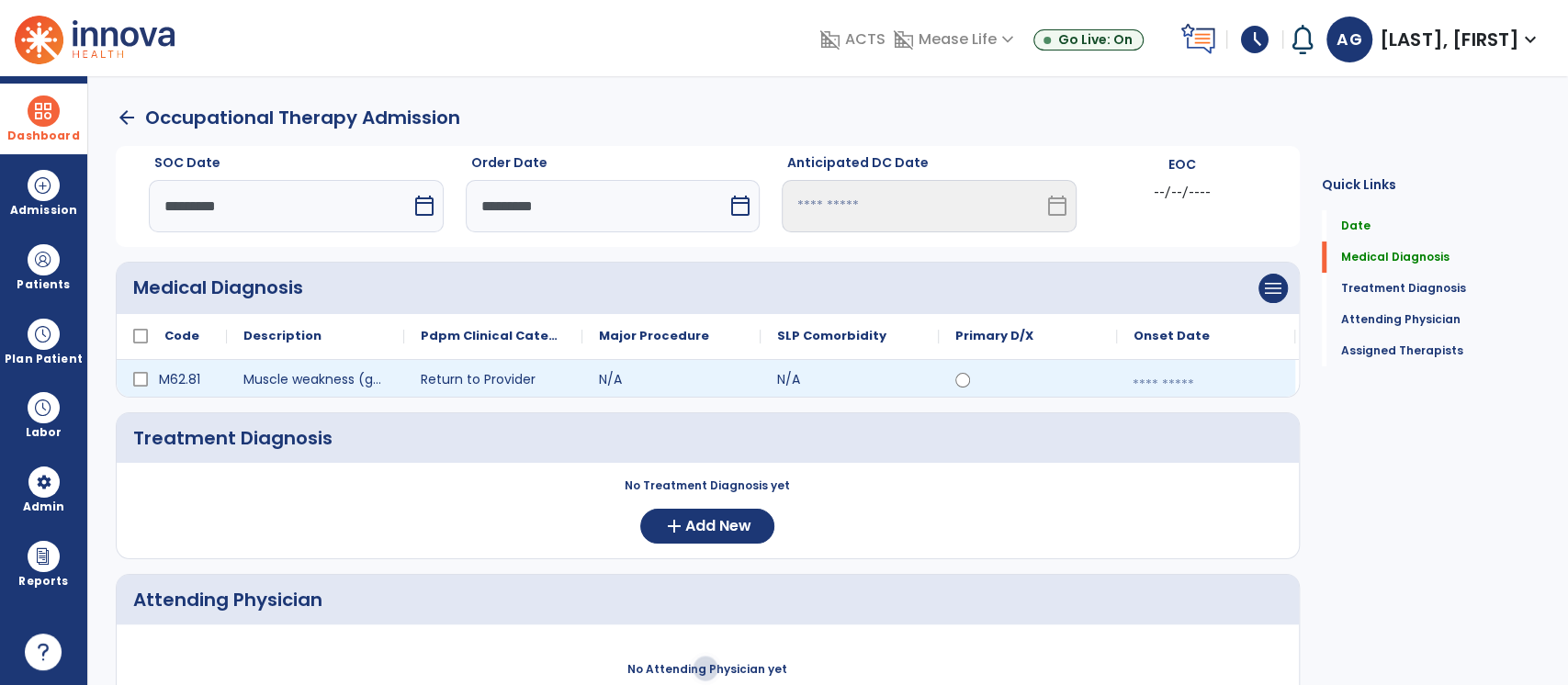select on "*" 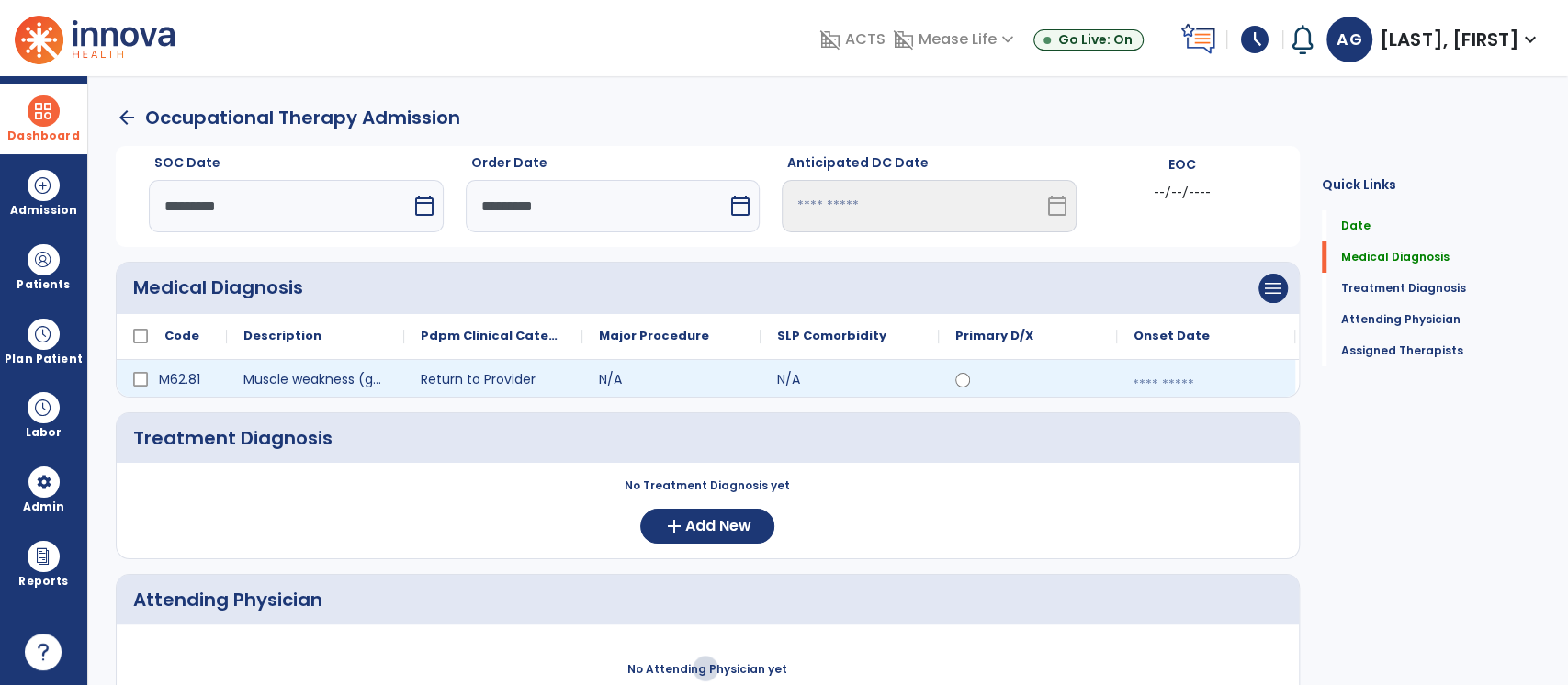 select on "****" 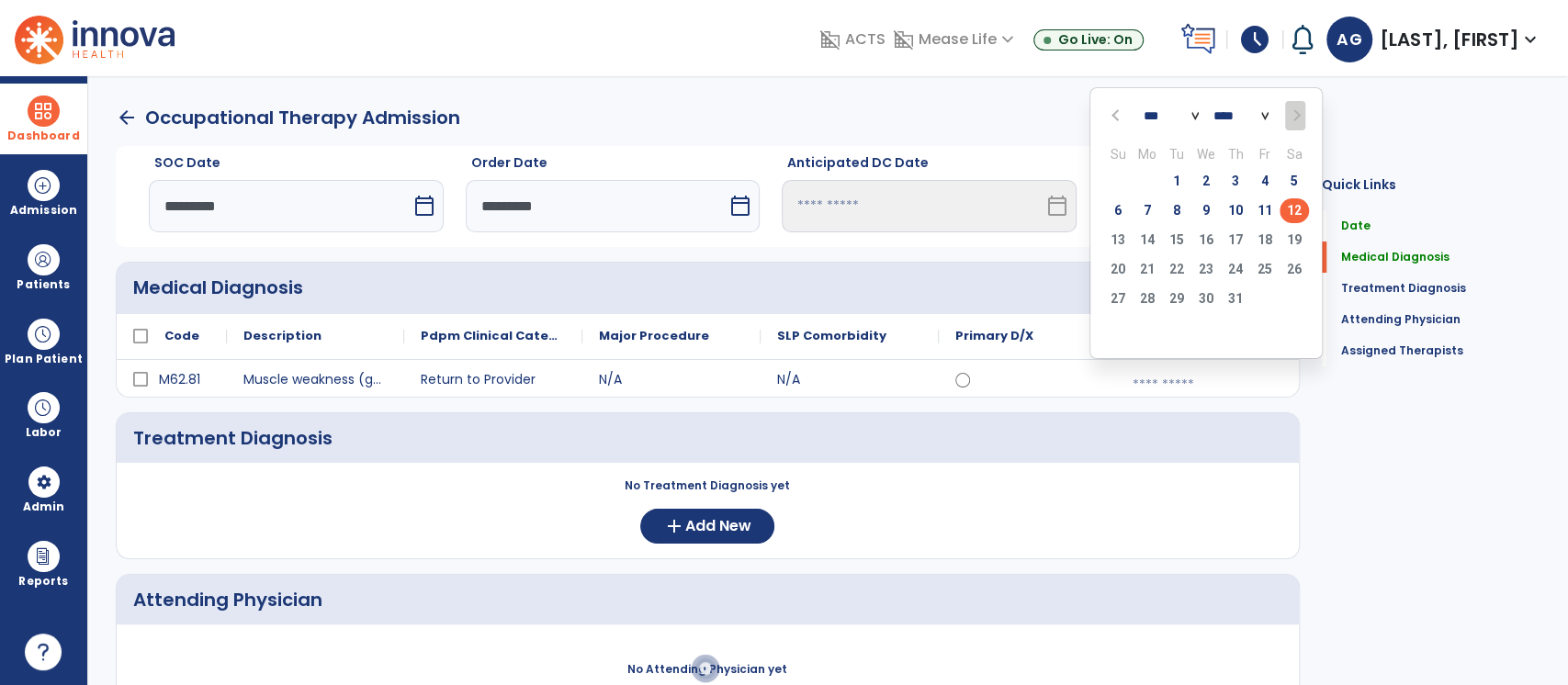 click on "5" 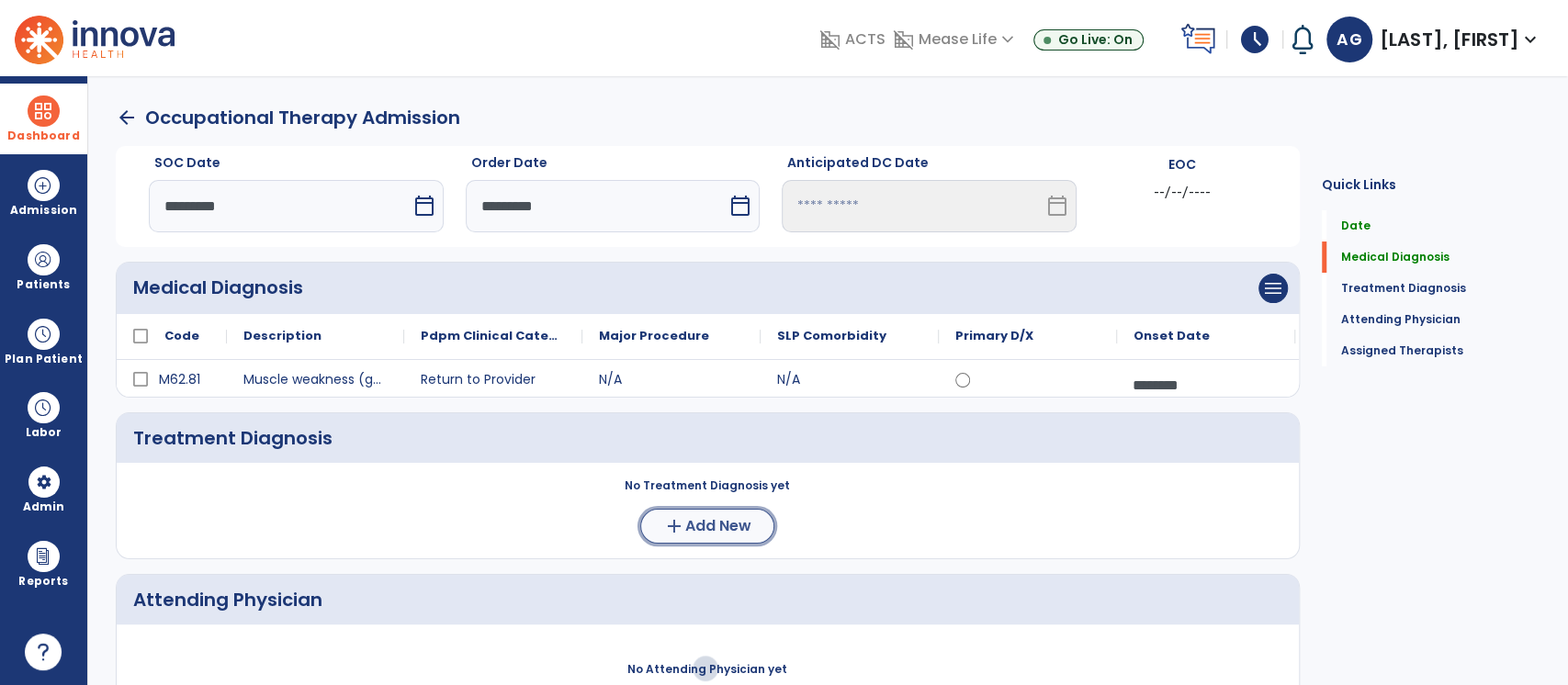 click on "Add New" 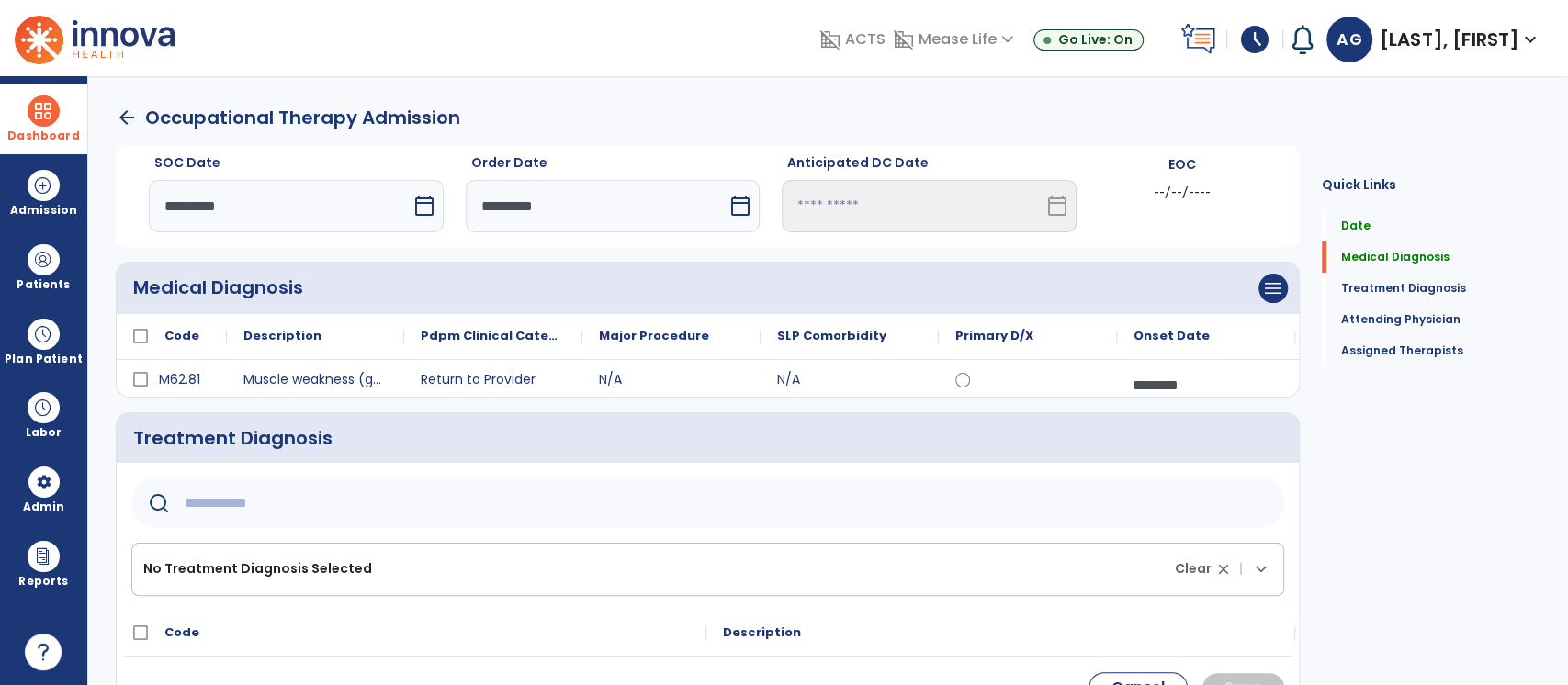 click 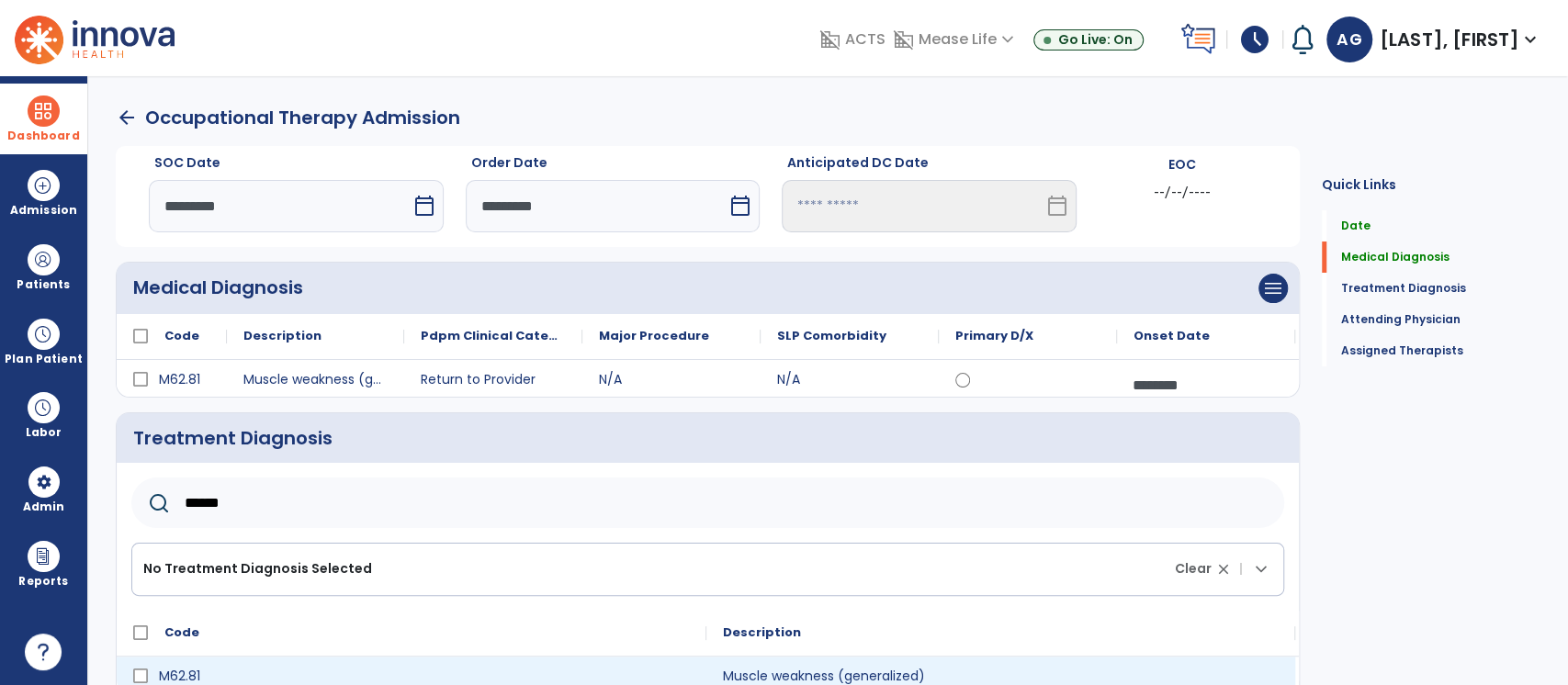 type on "******" 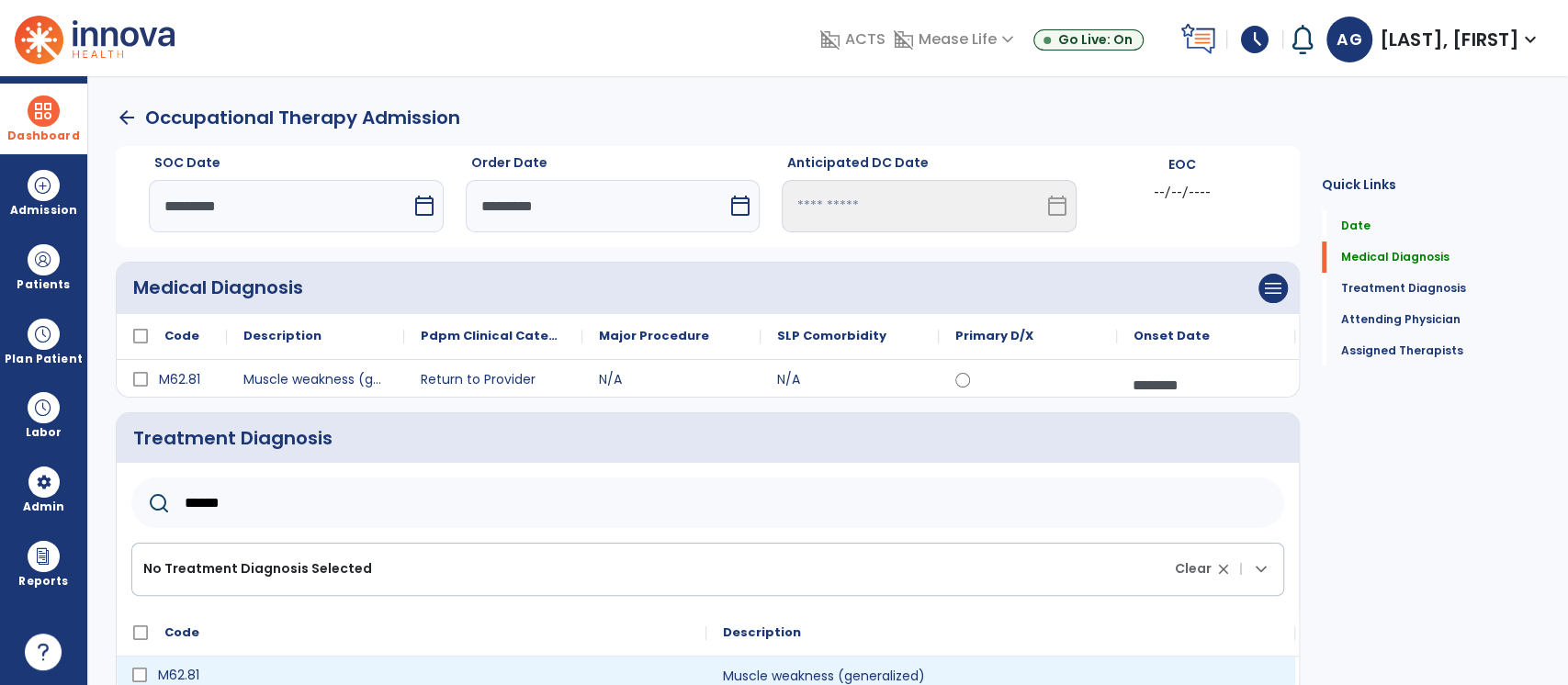click on "M62.81" at bounding box center (424, 675) 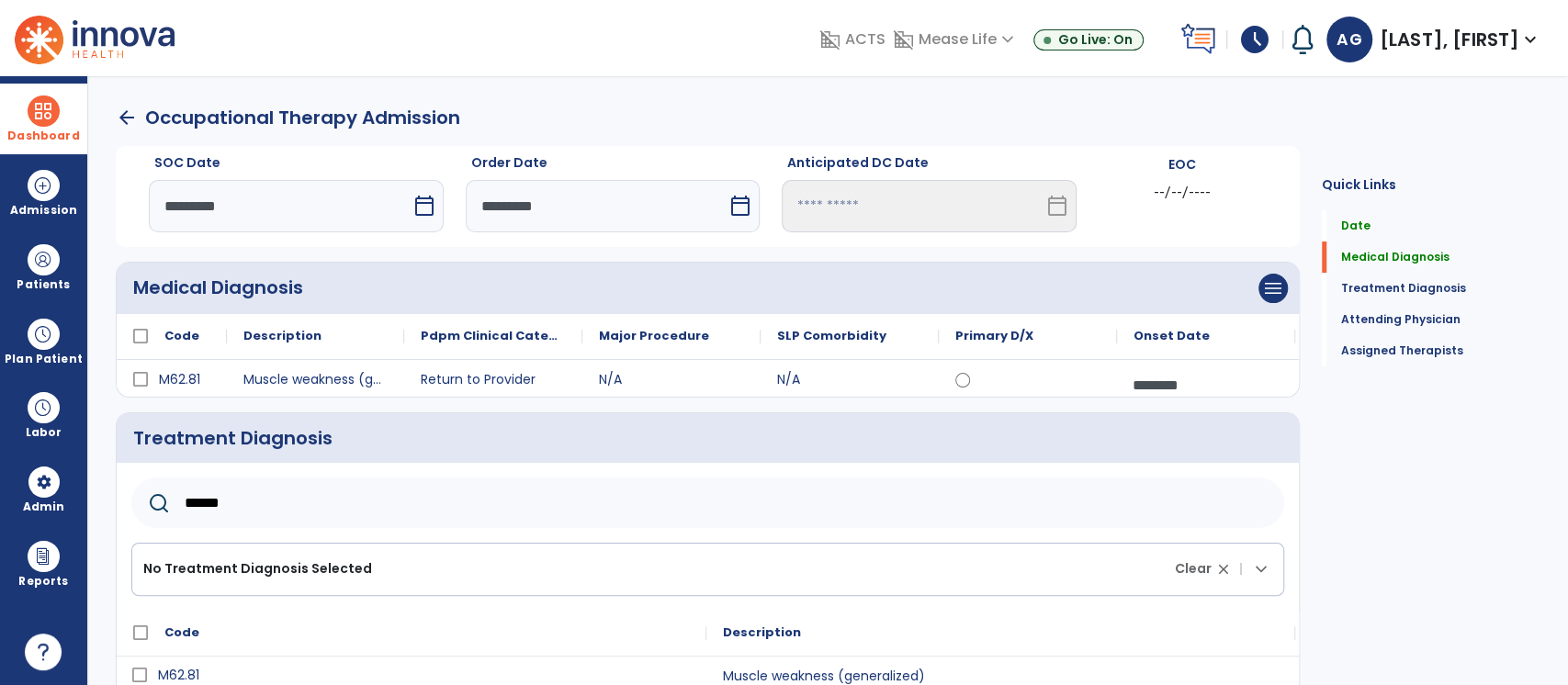 scroll, scrollTop: 124, scrollLeft: 0, axis: vertical 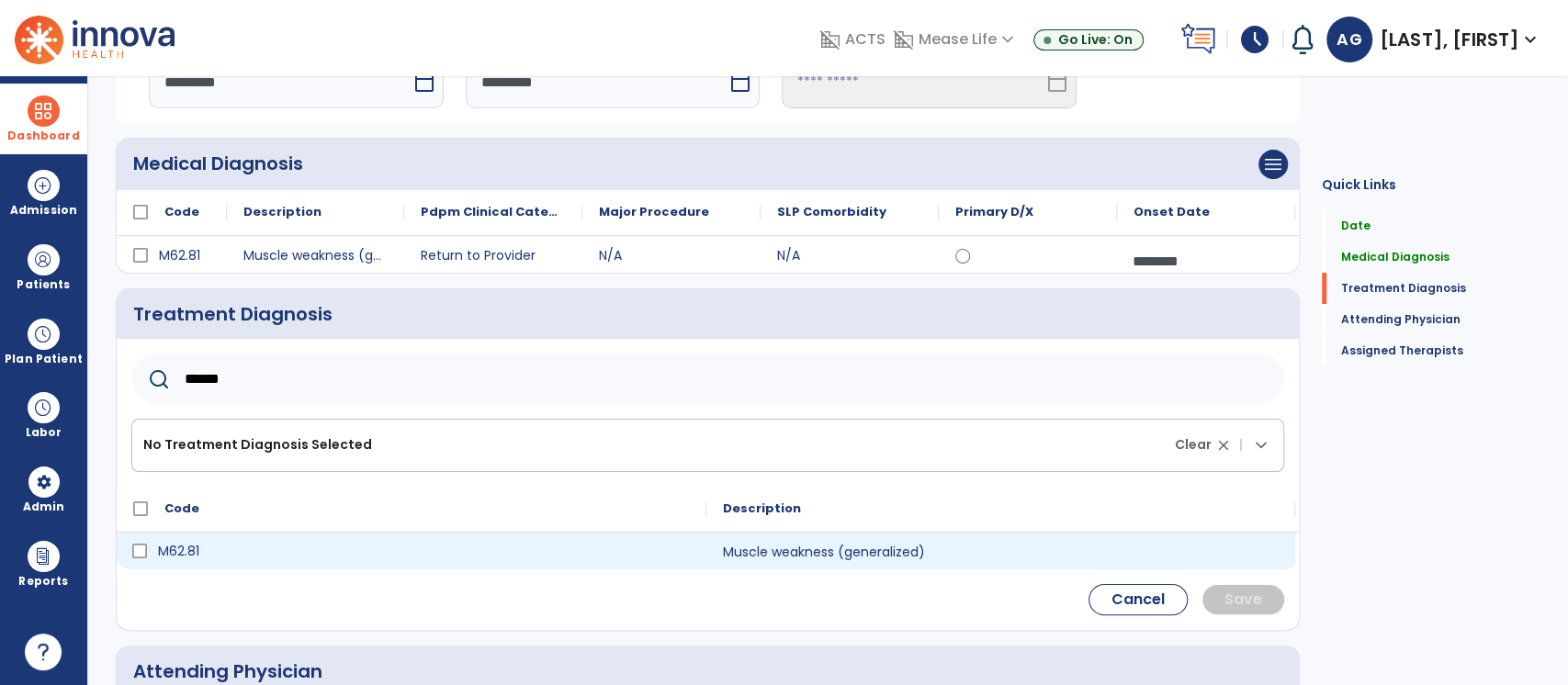 click on "M62.81" at bounding box center (424, 551) 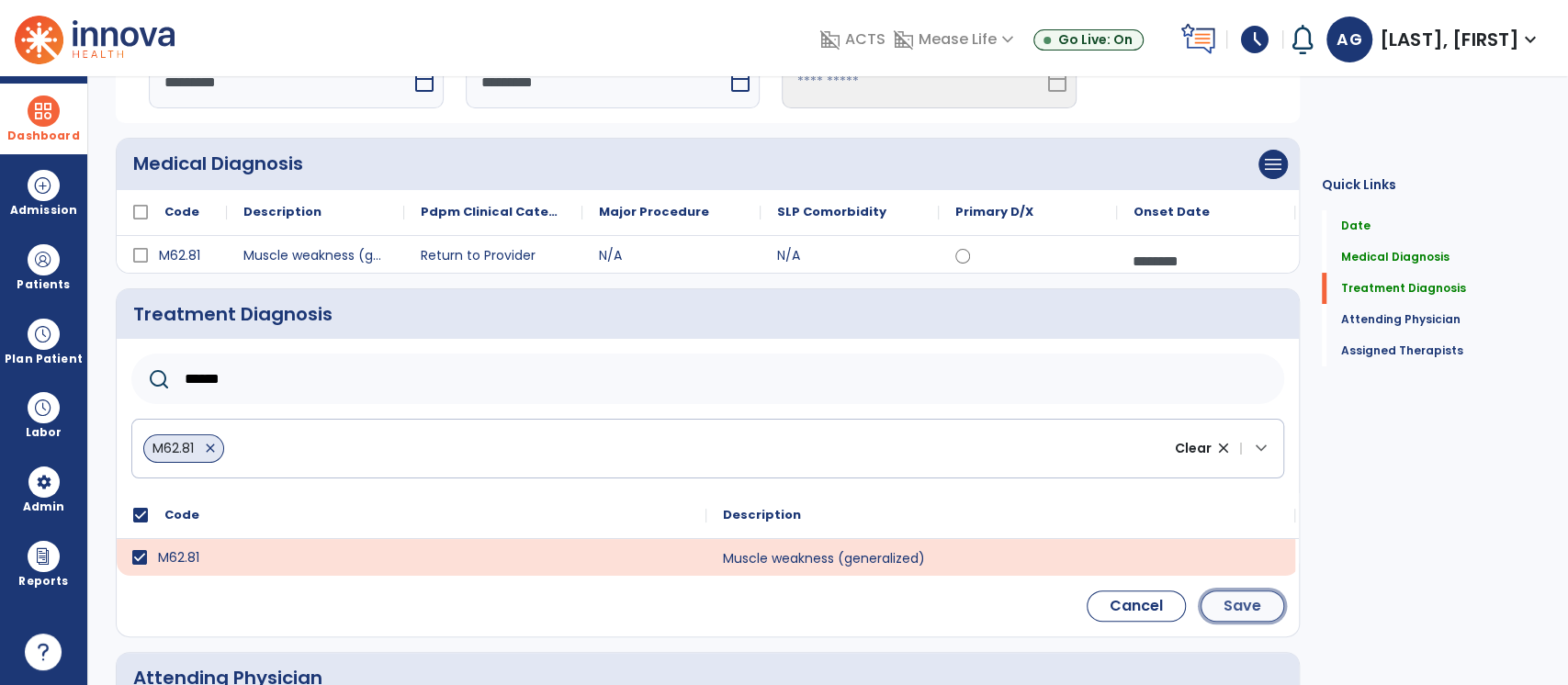 click on "Save" 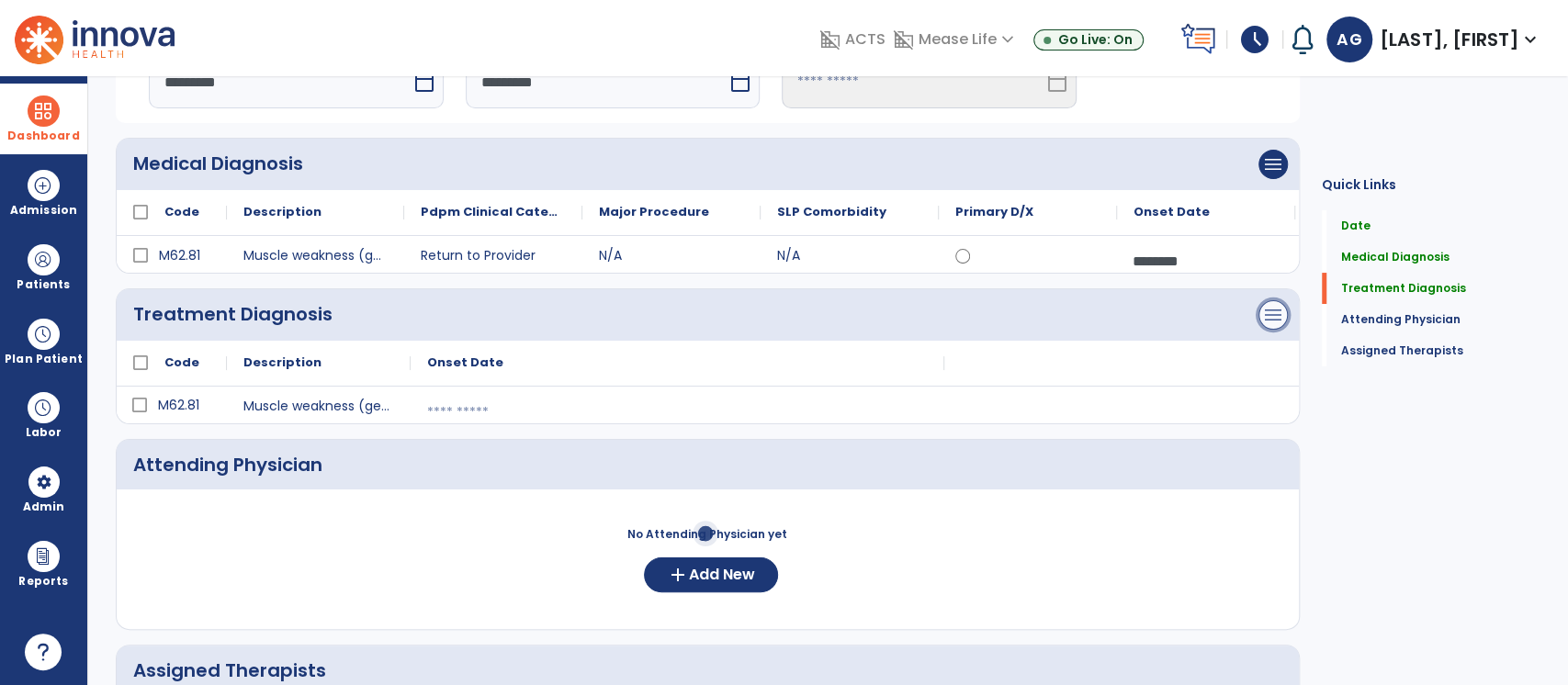 click on "menu" at bounding box center [1273, 164] 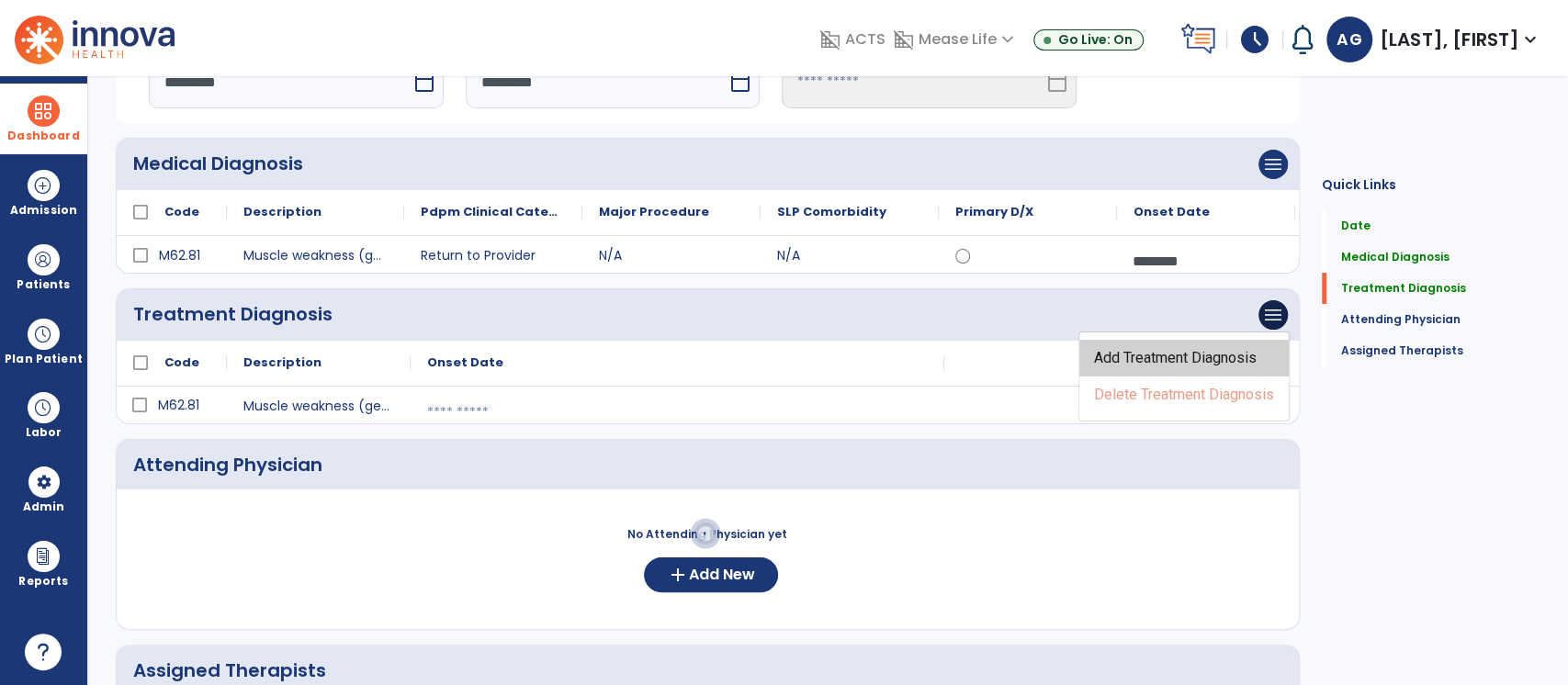 click on "Add Treatment Diagnosis" 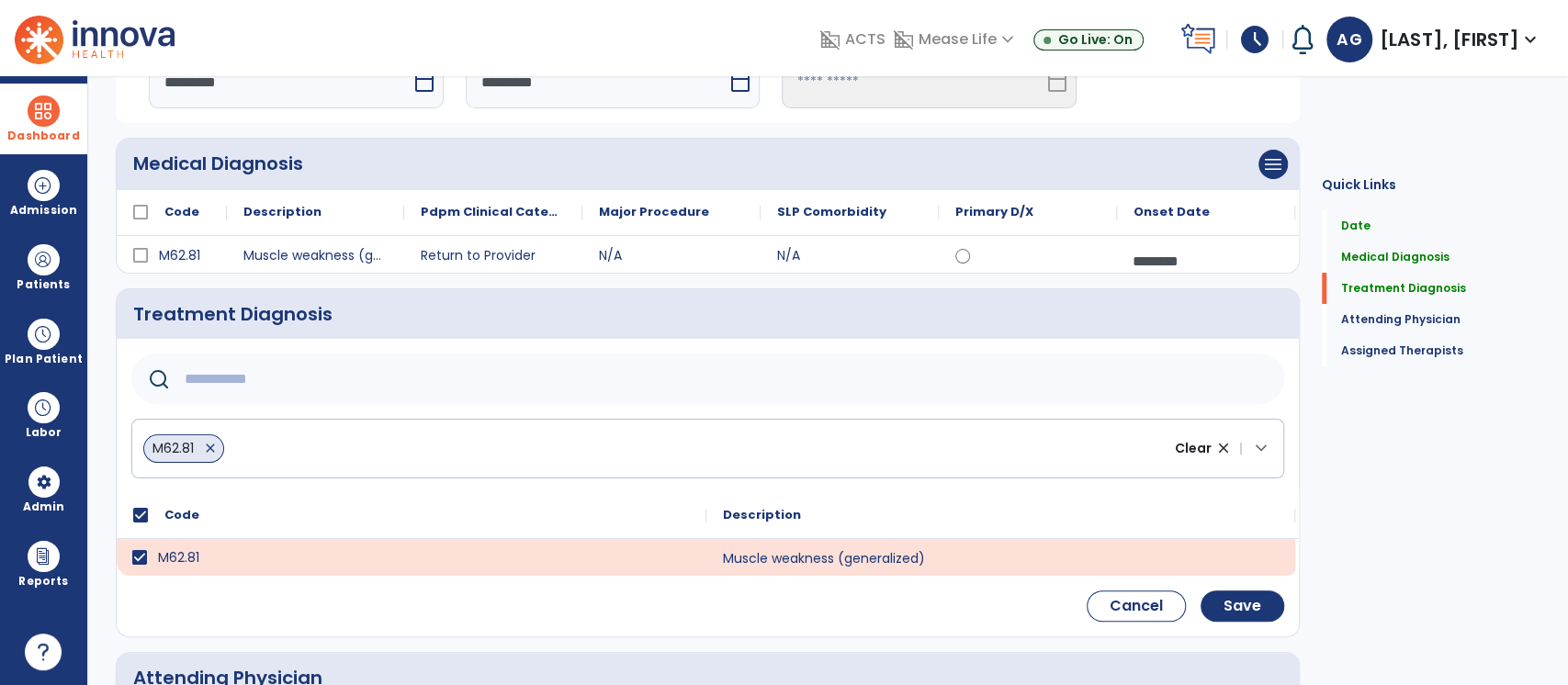 click 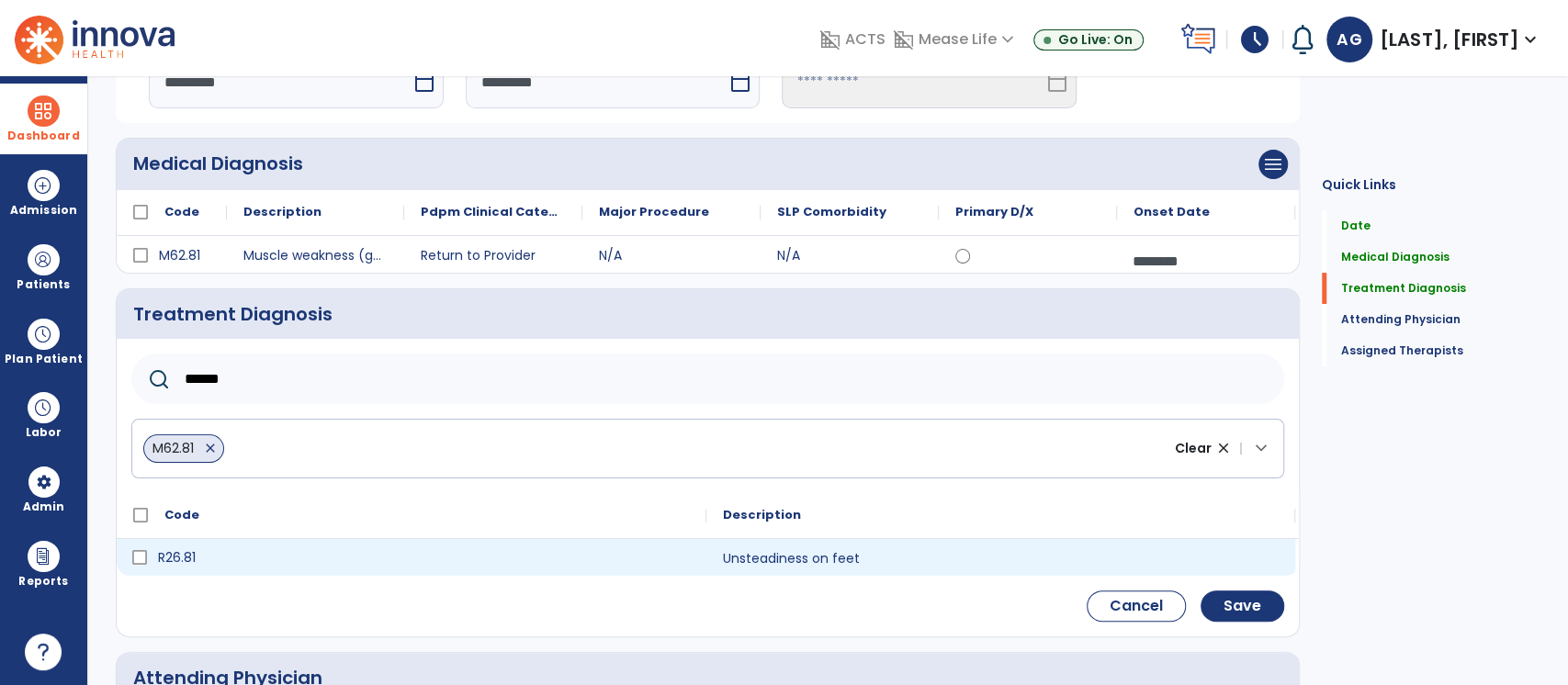 type on "******" 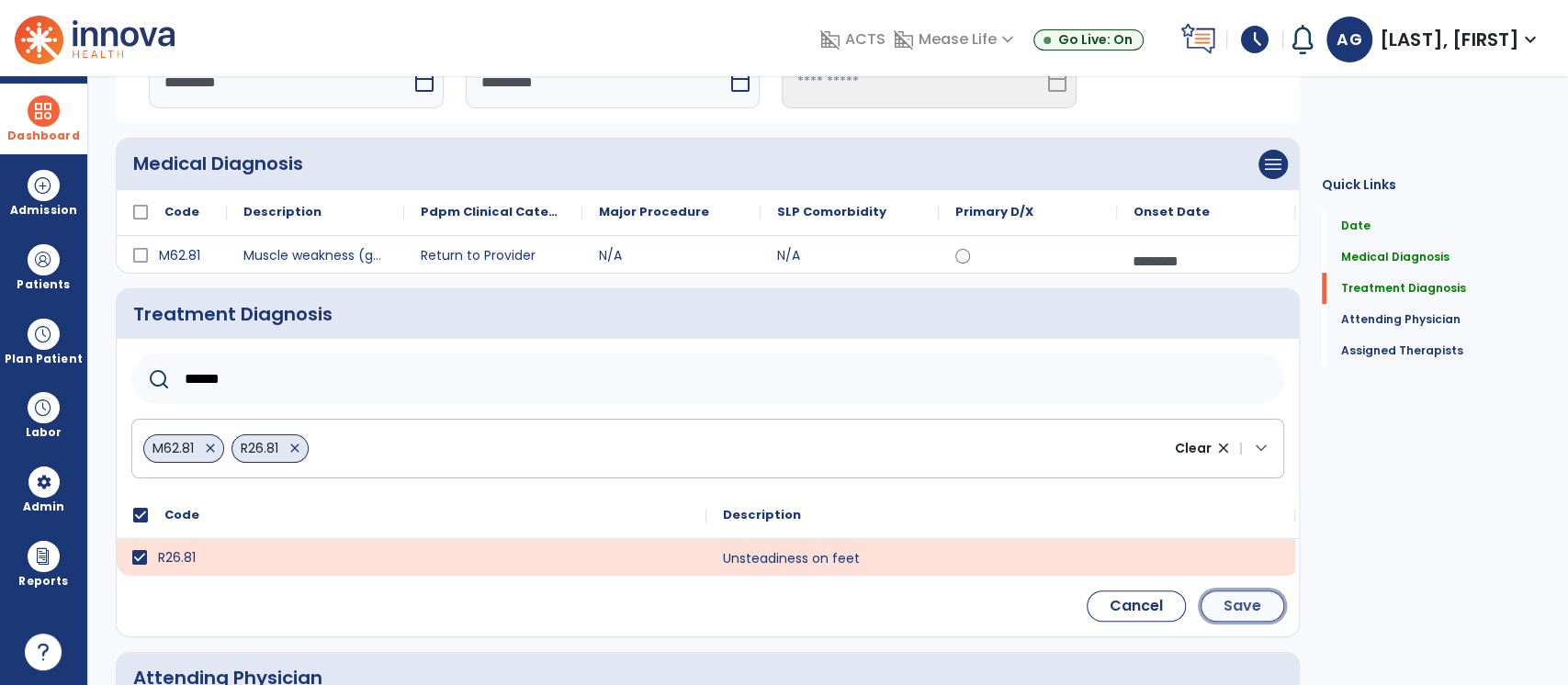 click on "Save" 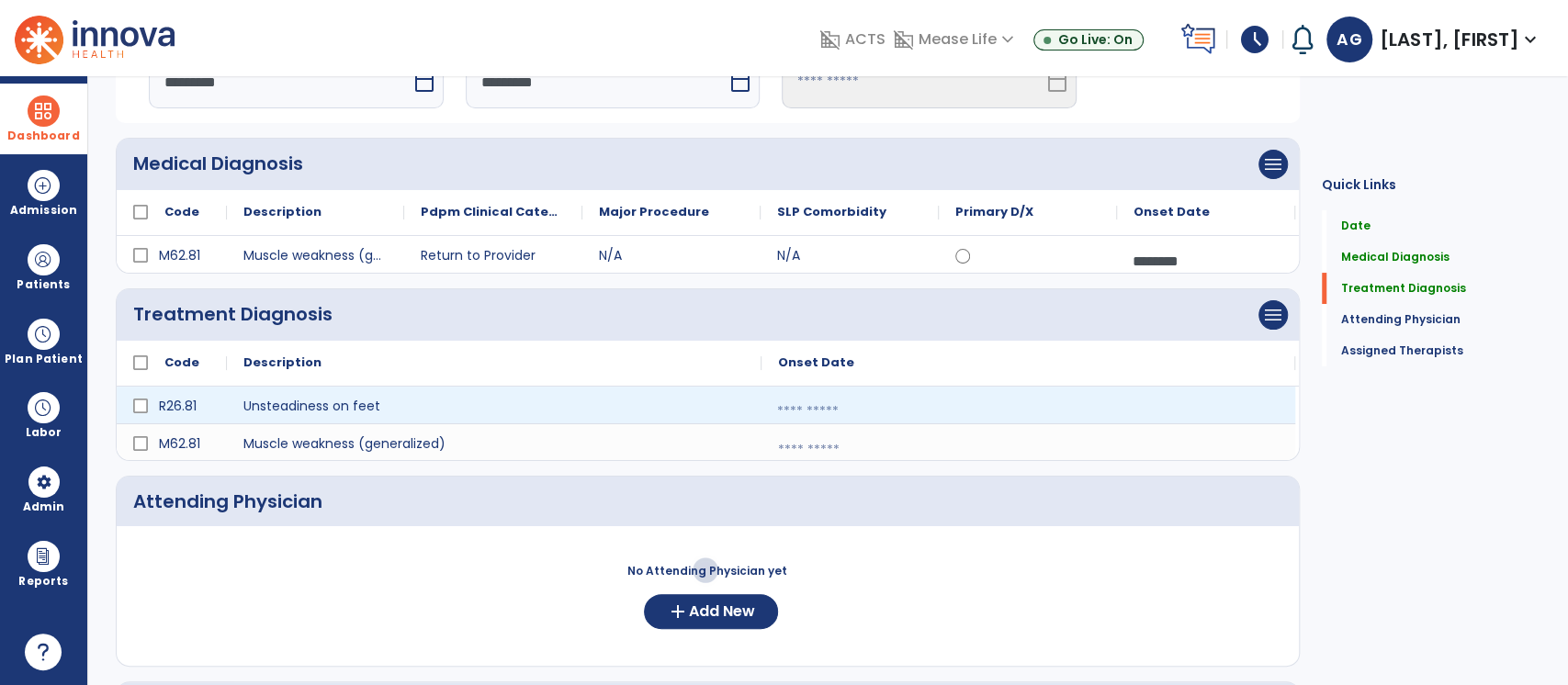click at bounding box center (1028, 411) 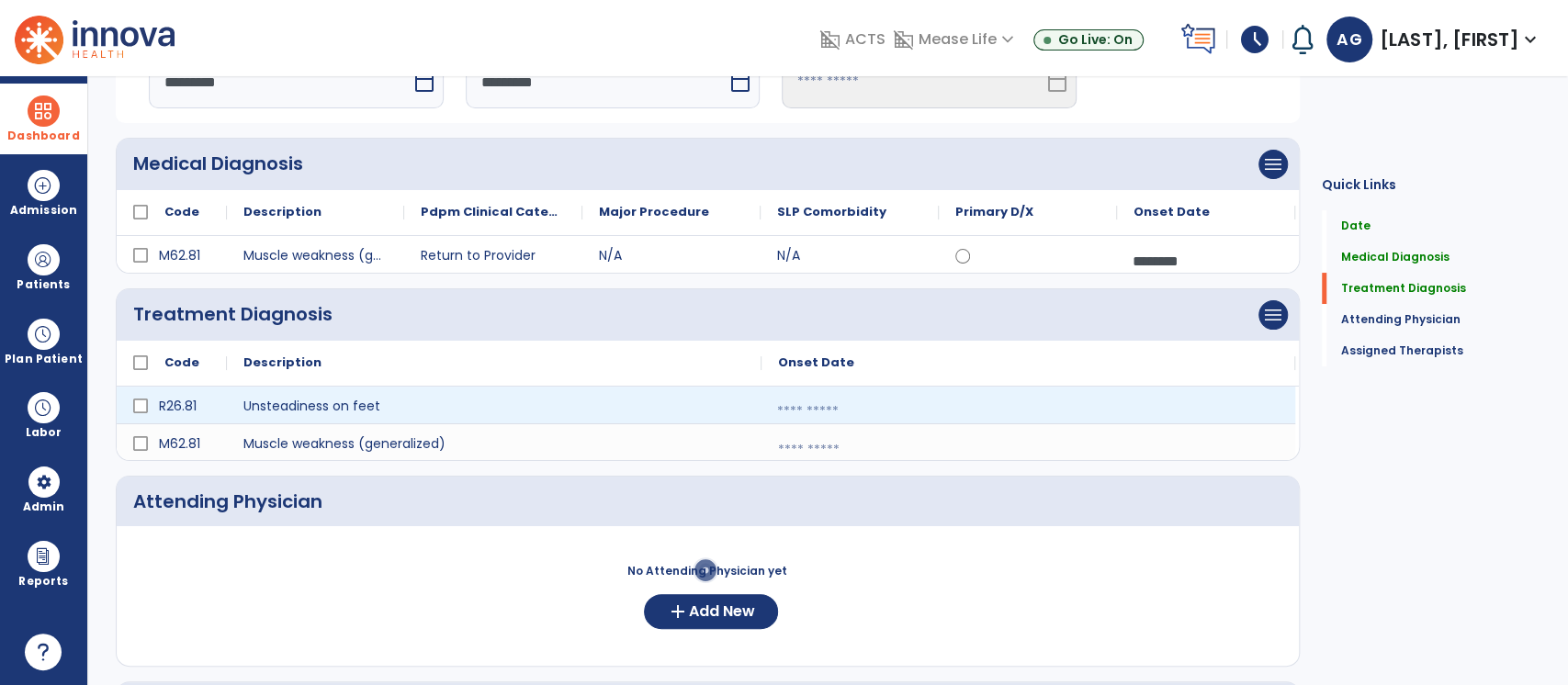 select on "*" 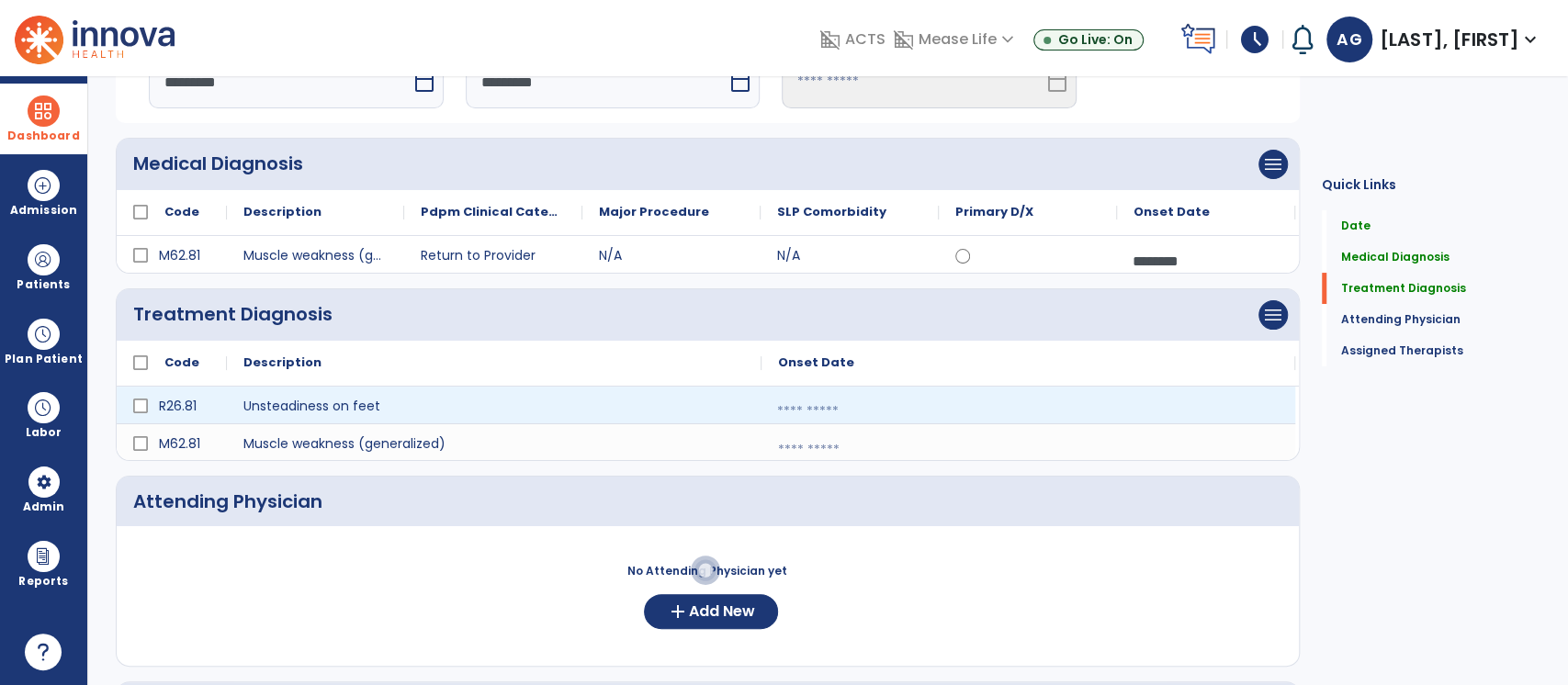 select on "****" 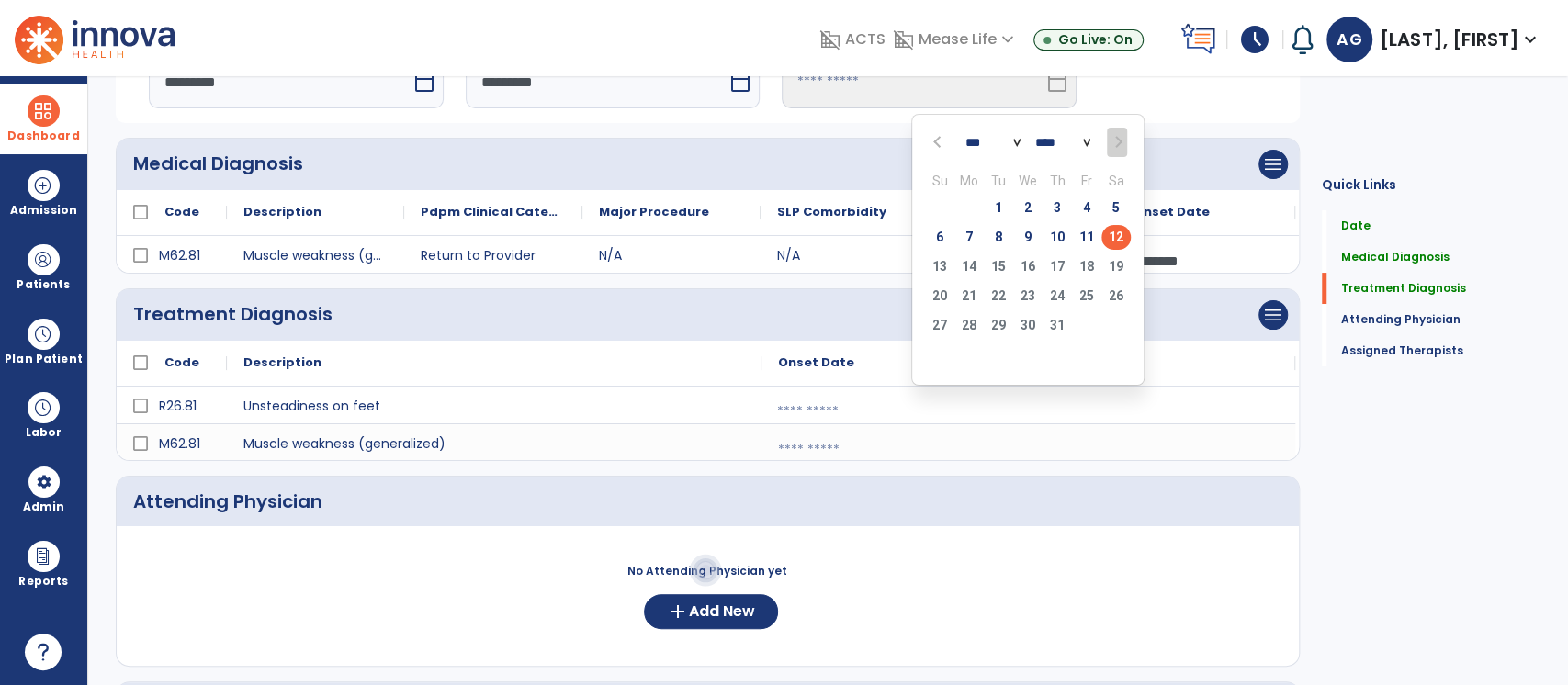click on "12" 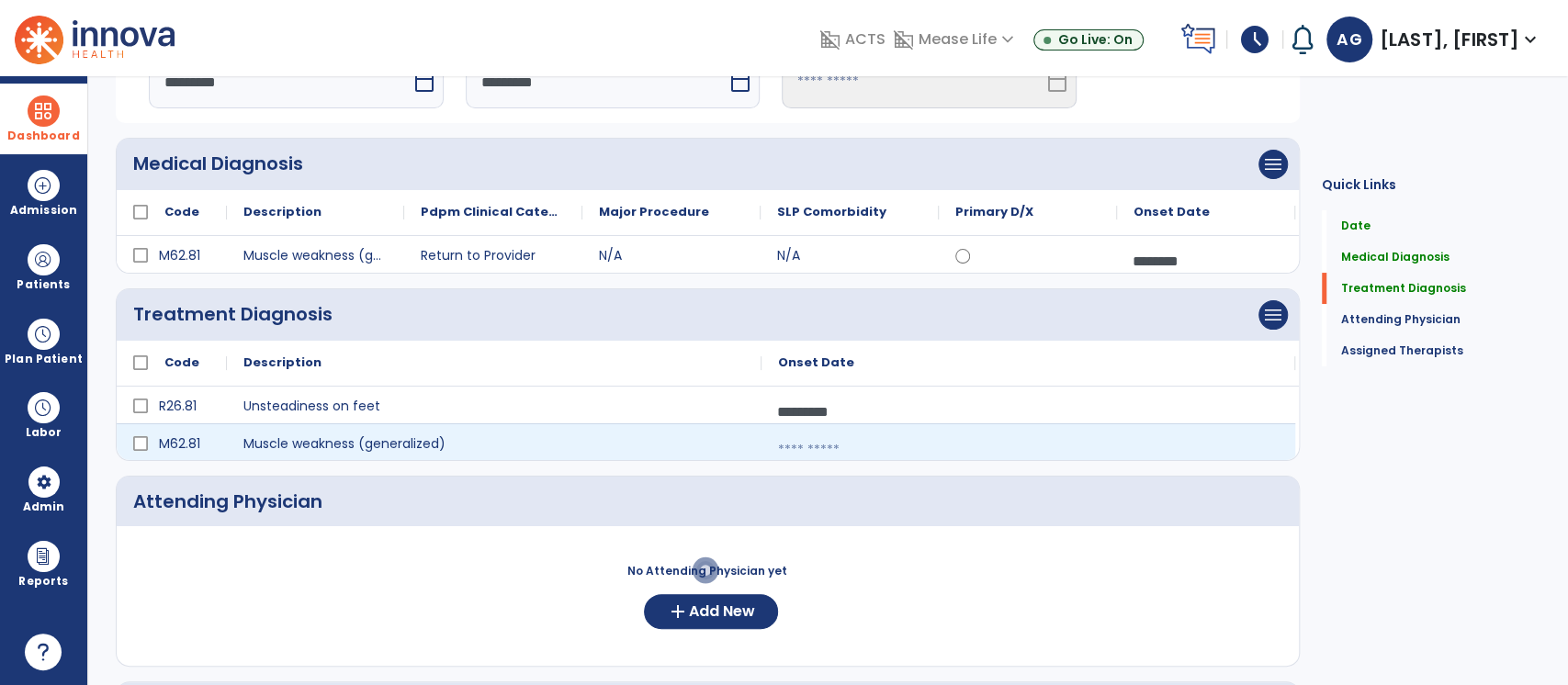 click at bounding box center [1028, 450] 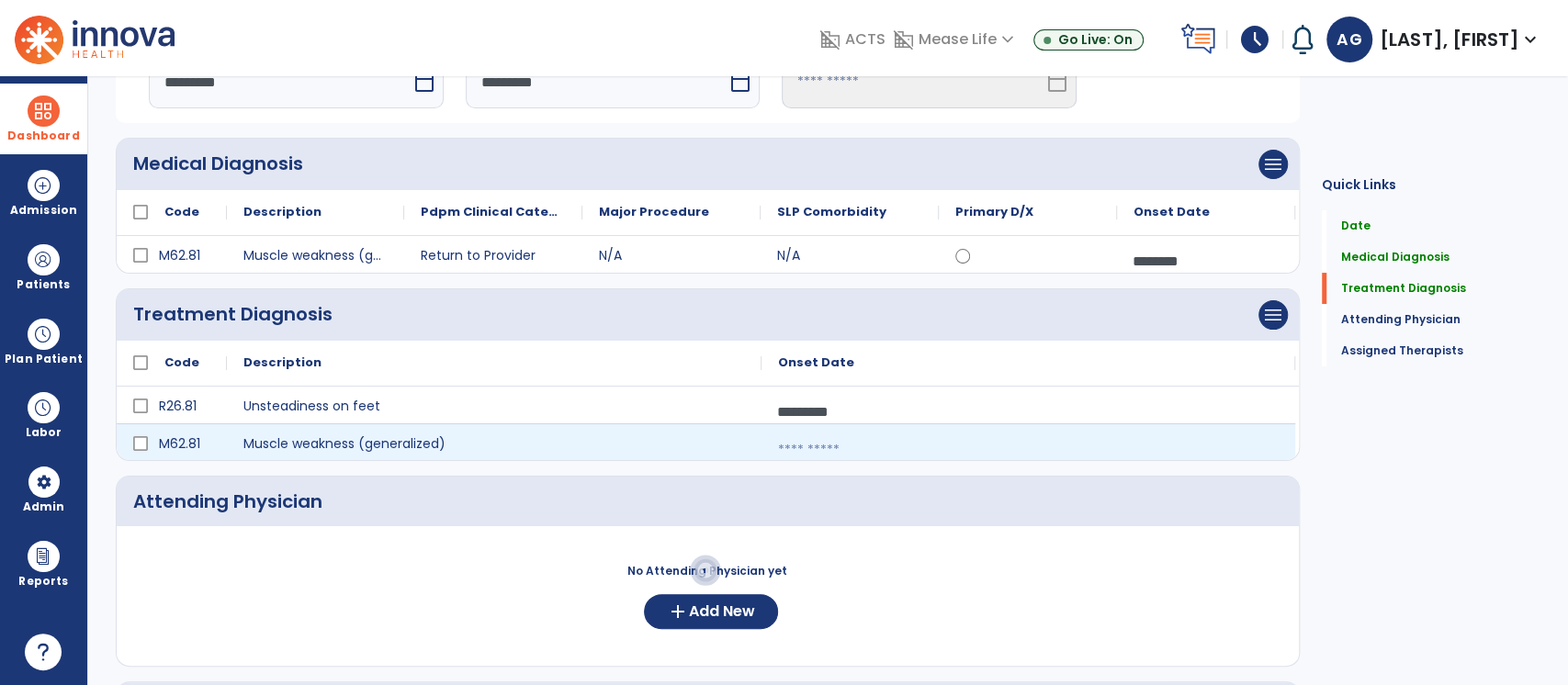 select on "*" 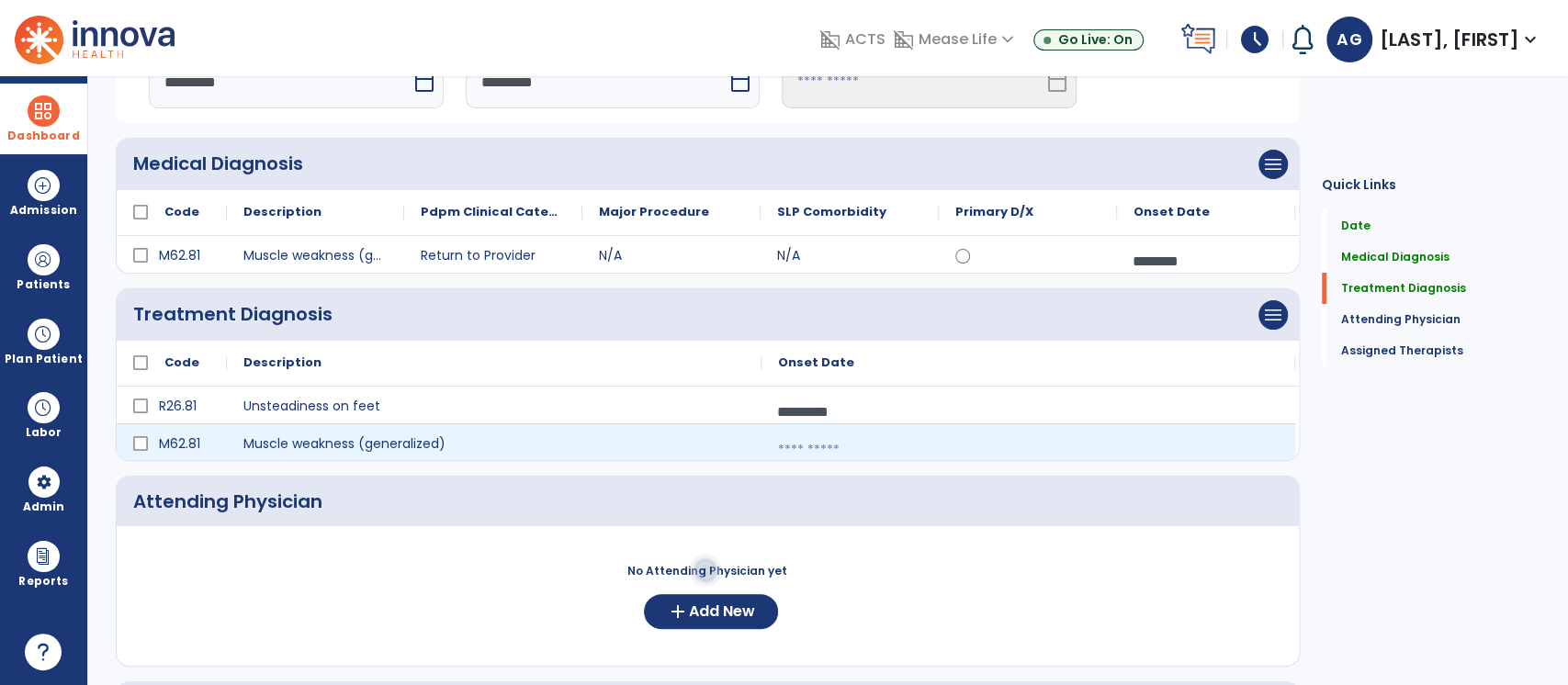 select on "****" 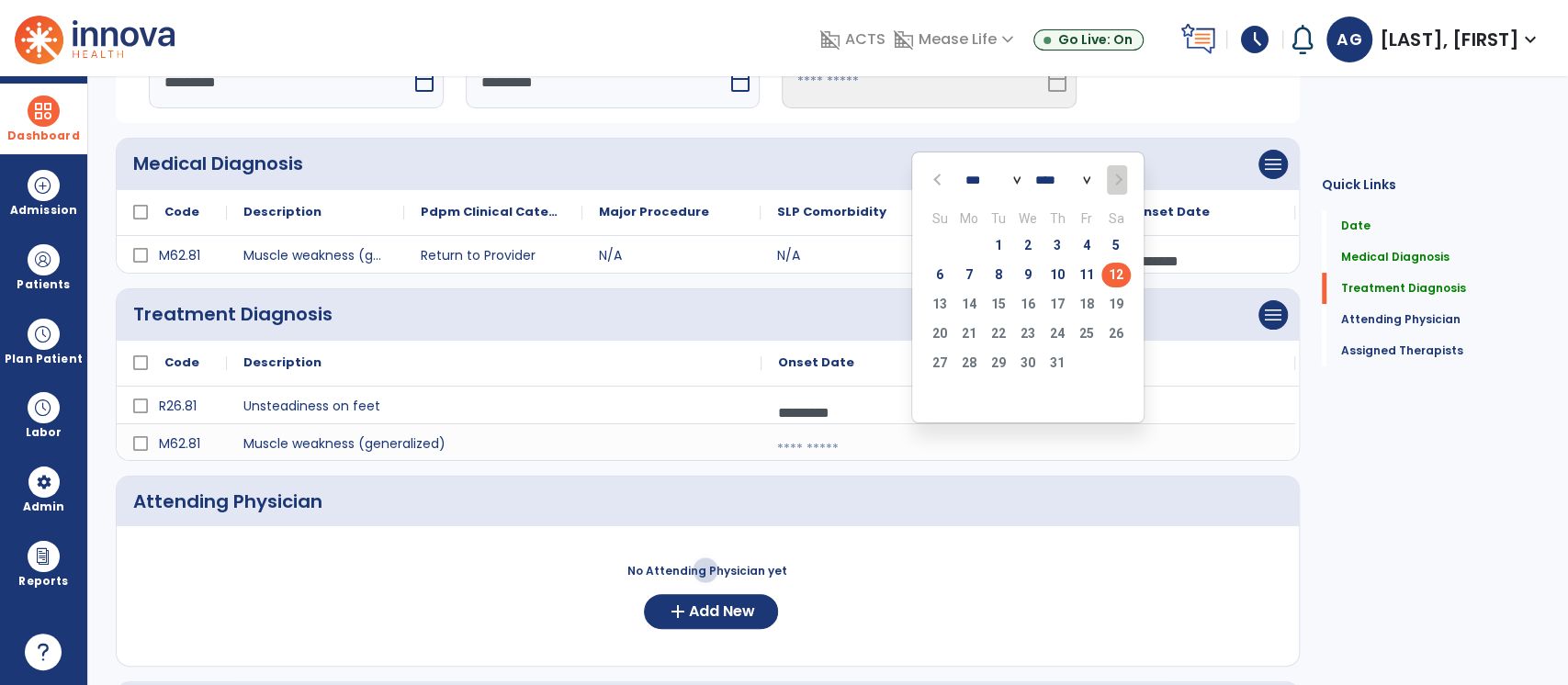 click on "12" 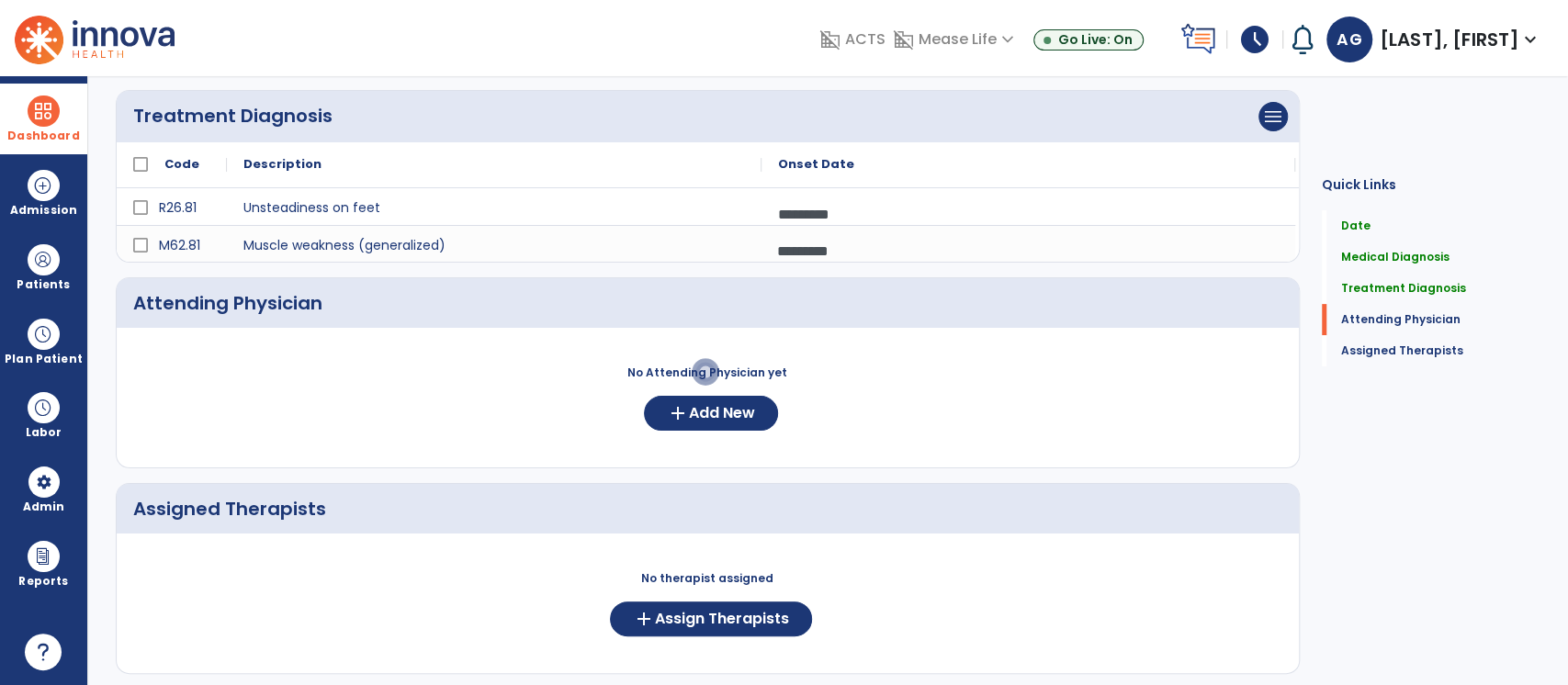 scroll, scrollTop: 324, scrollLeft: 0, axis: vertical 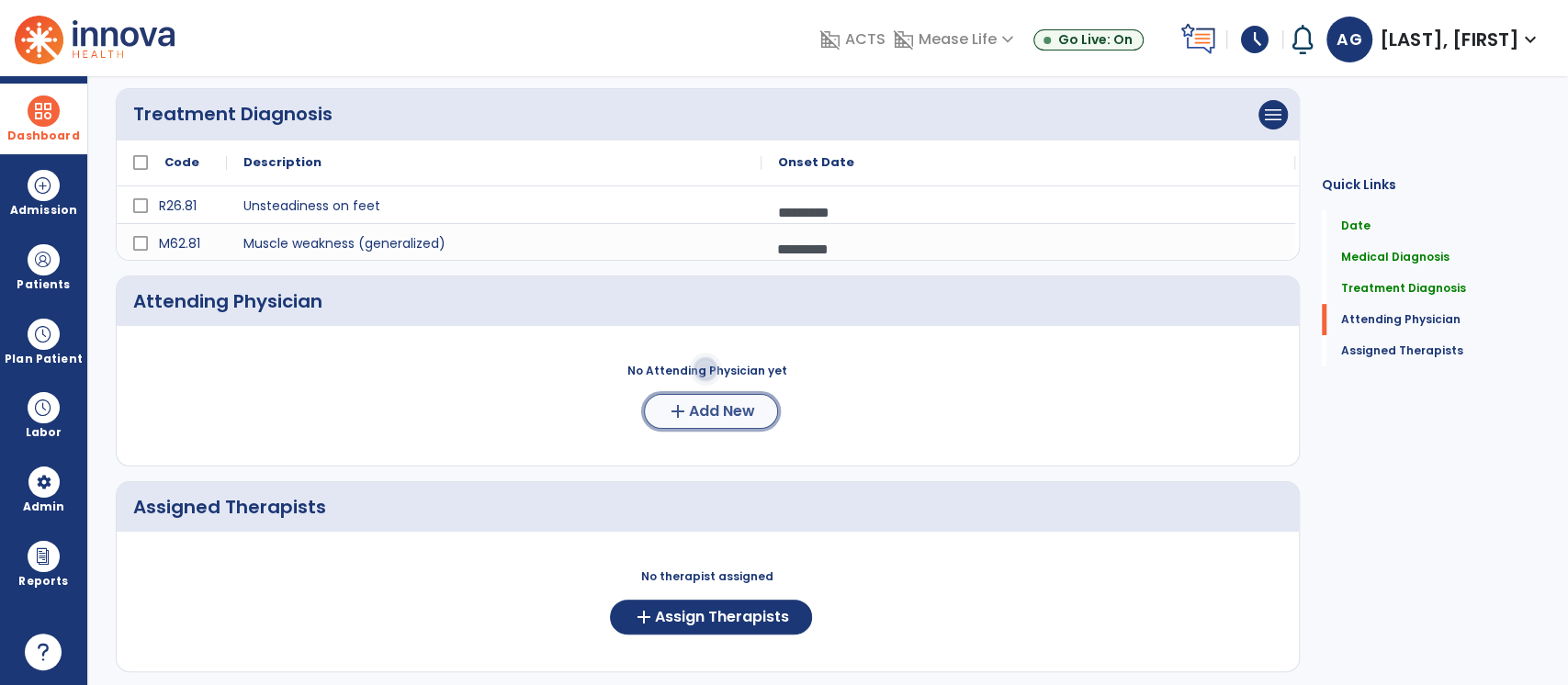 click on "Add New" 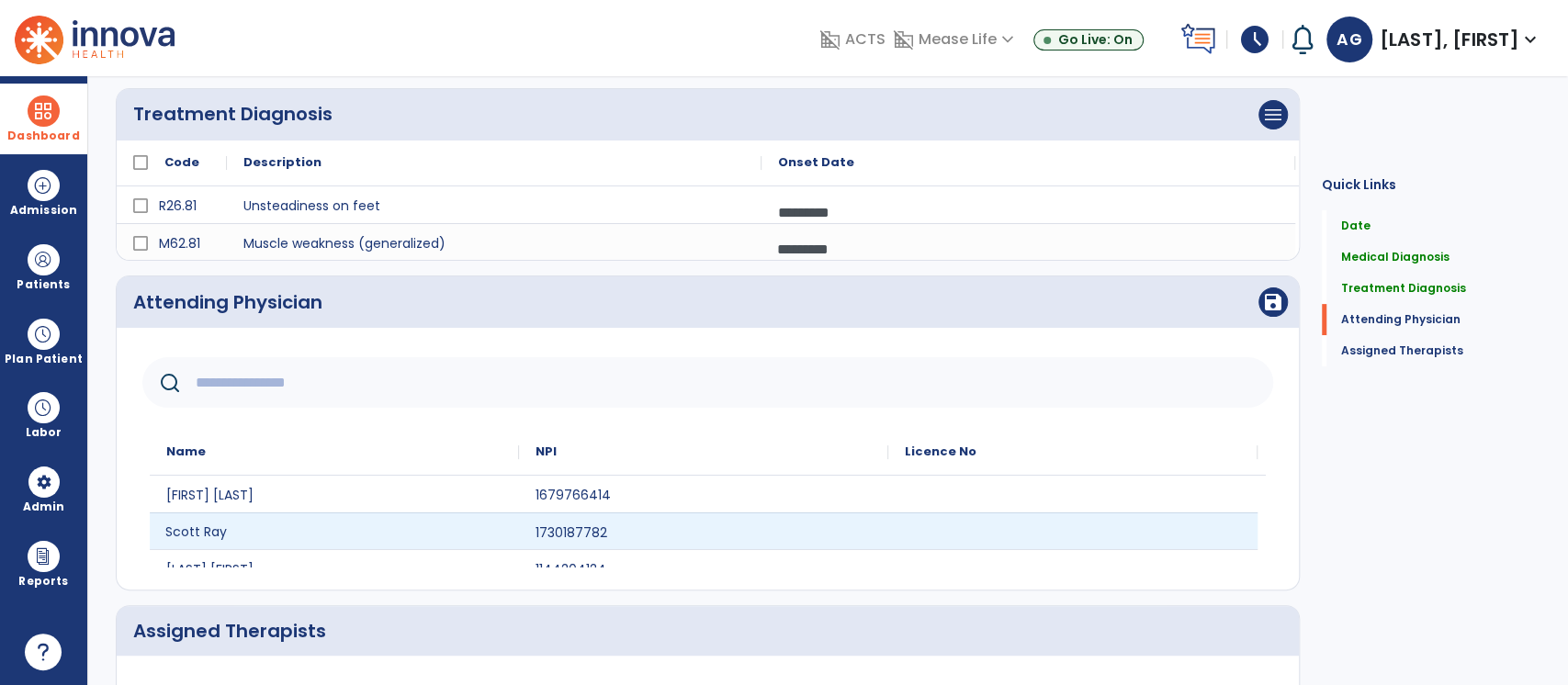 click on "Scott Ray" 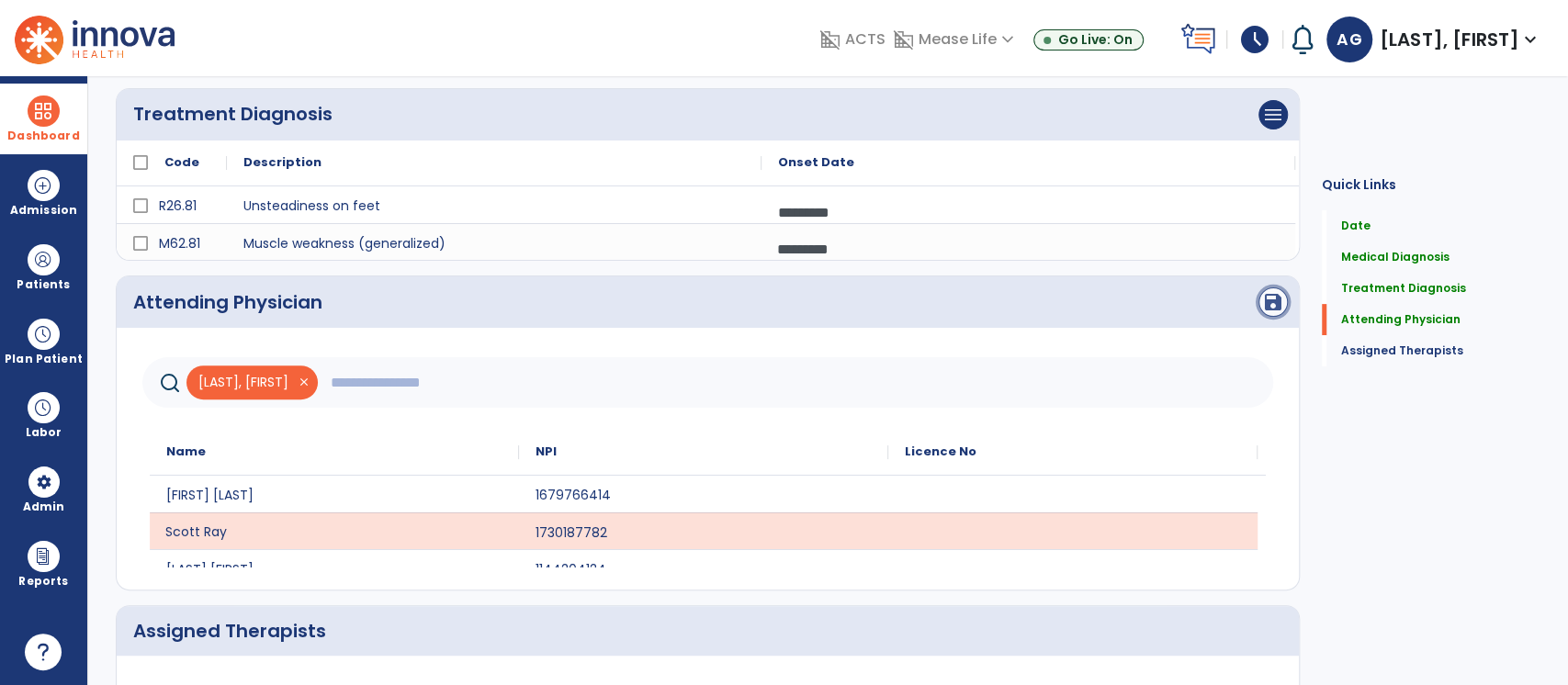 click on "save" 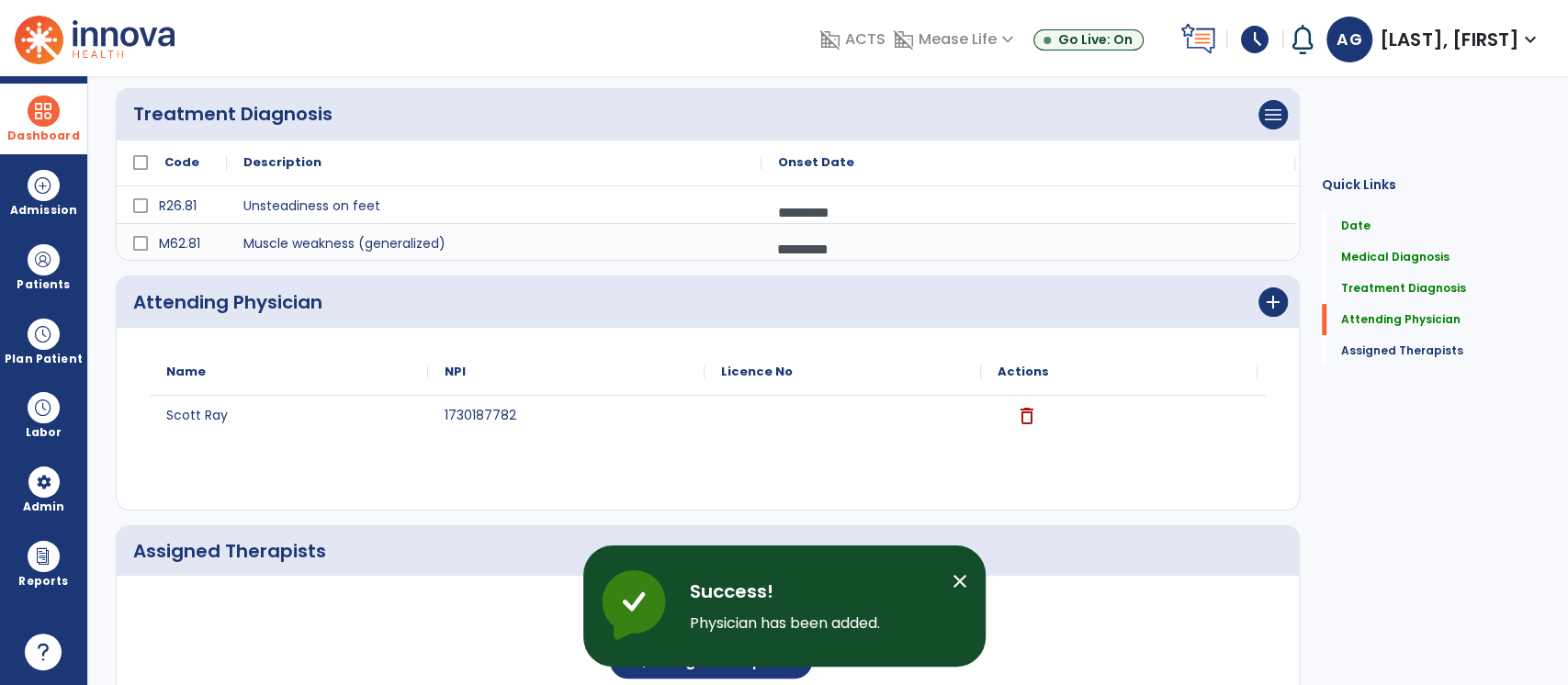 scroll, scrollTop: 439, scrollLeft: 0, axis: vertical 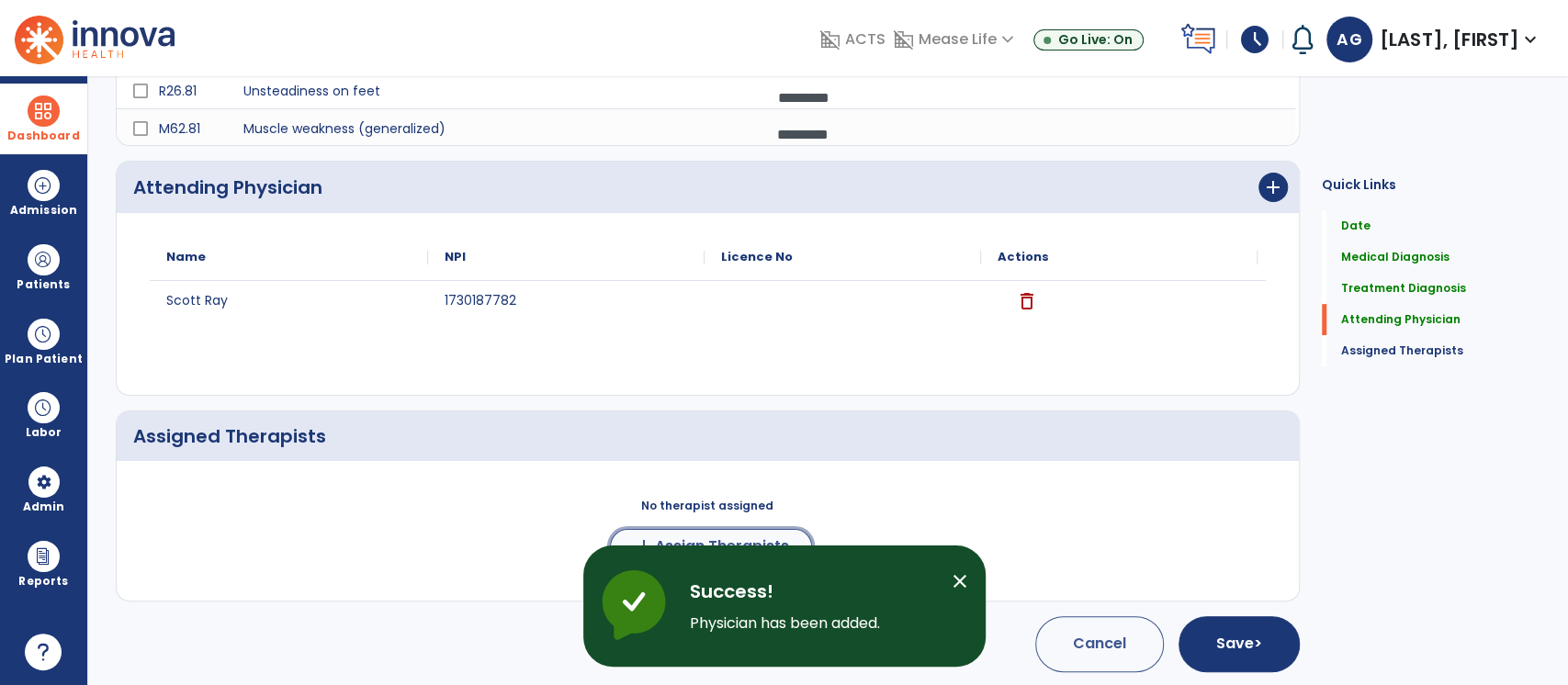 click on "add  Assign Therapists" 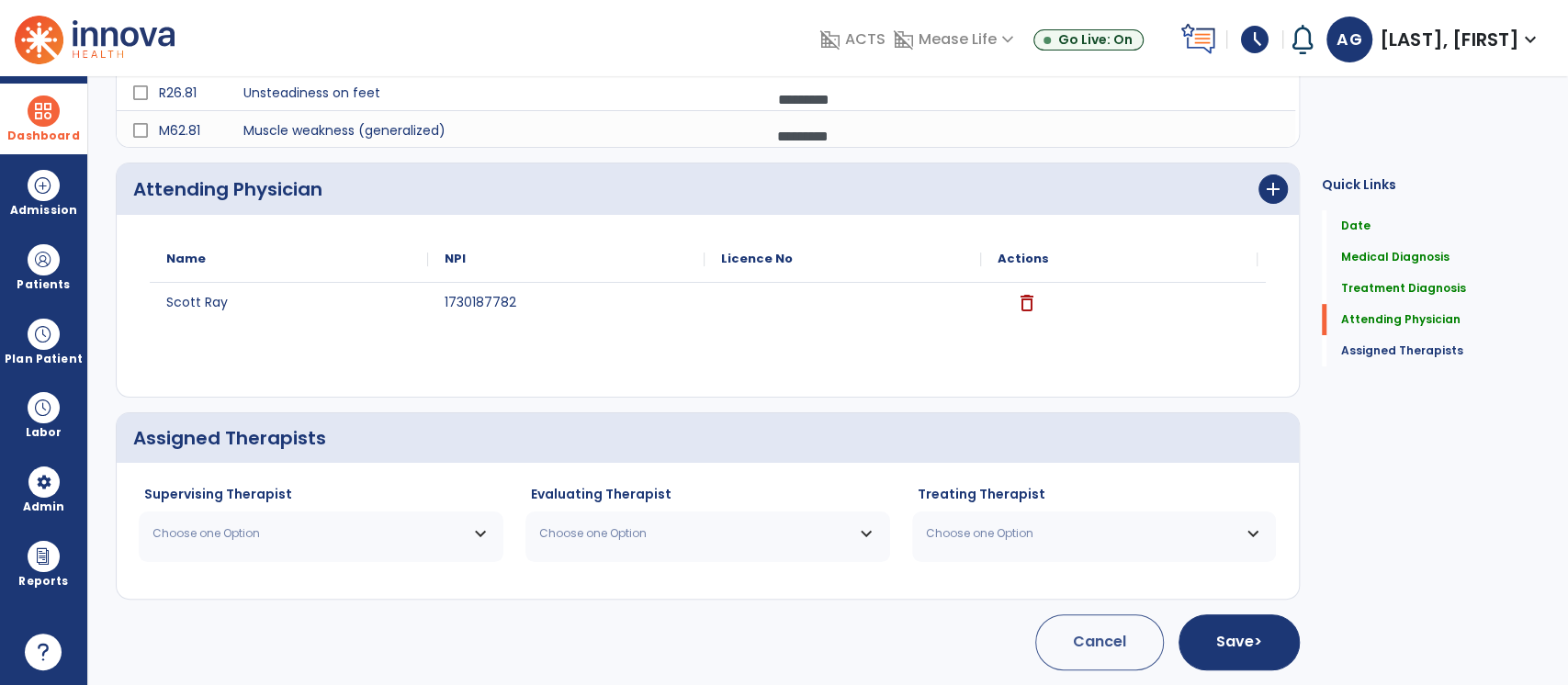 scroll, scrollTop: 435, scrollLeft: 0, axis: vertical 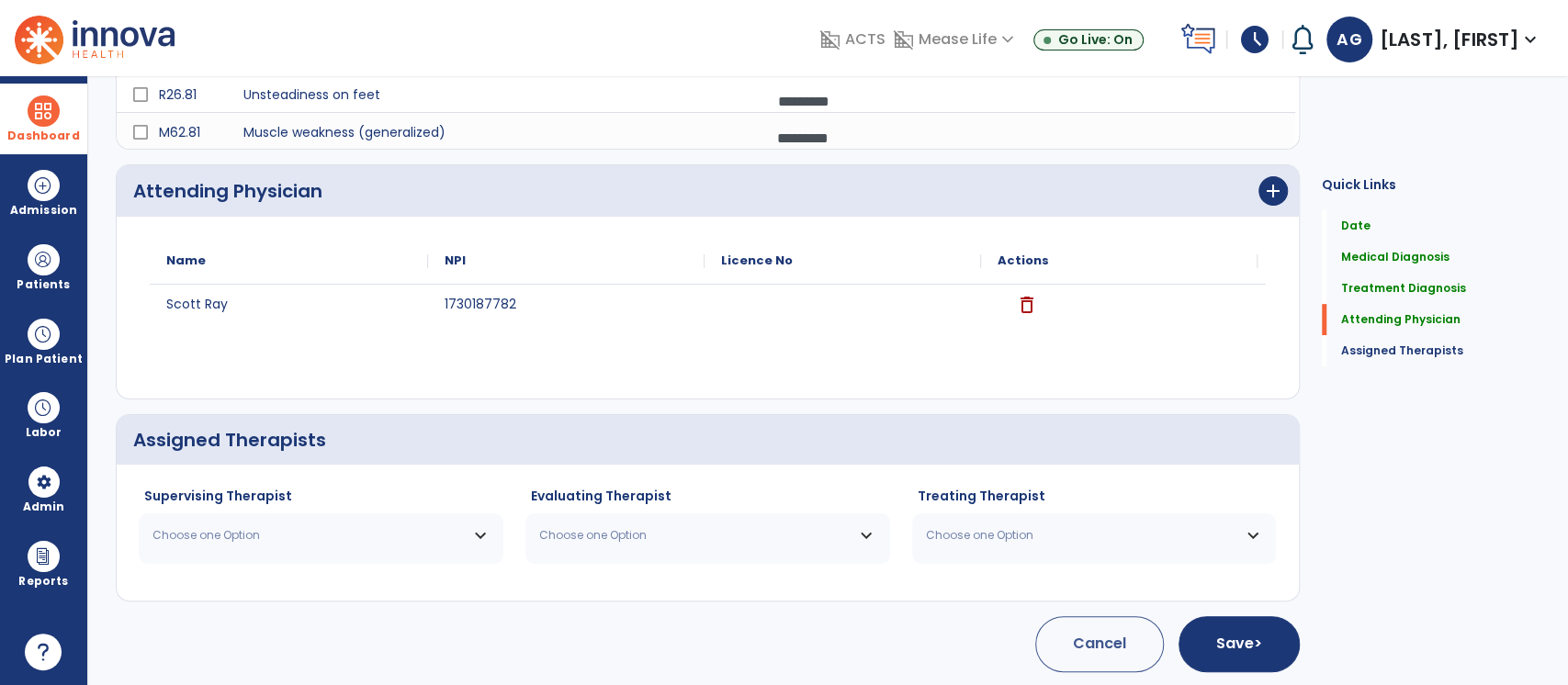 click on "Choose one Option" at bounding box center [321, 535] 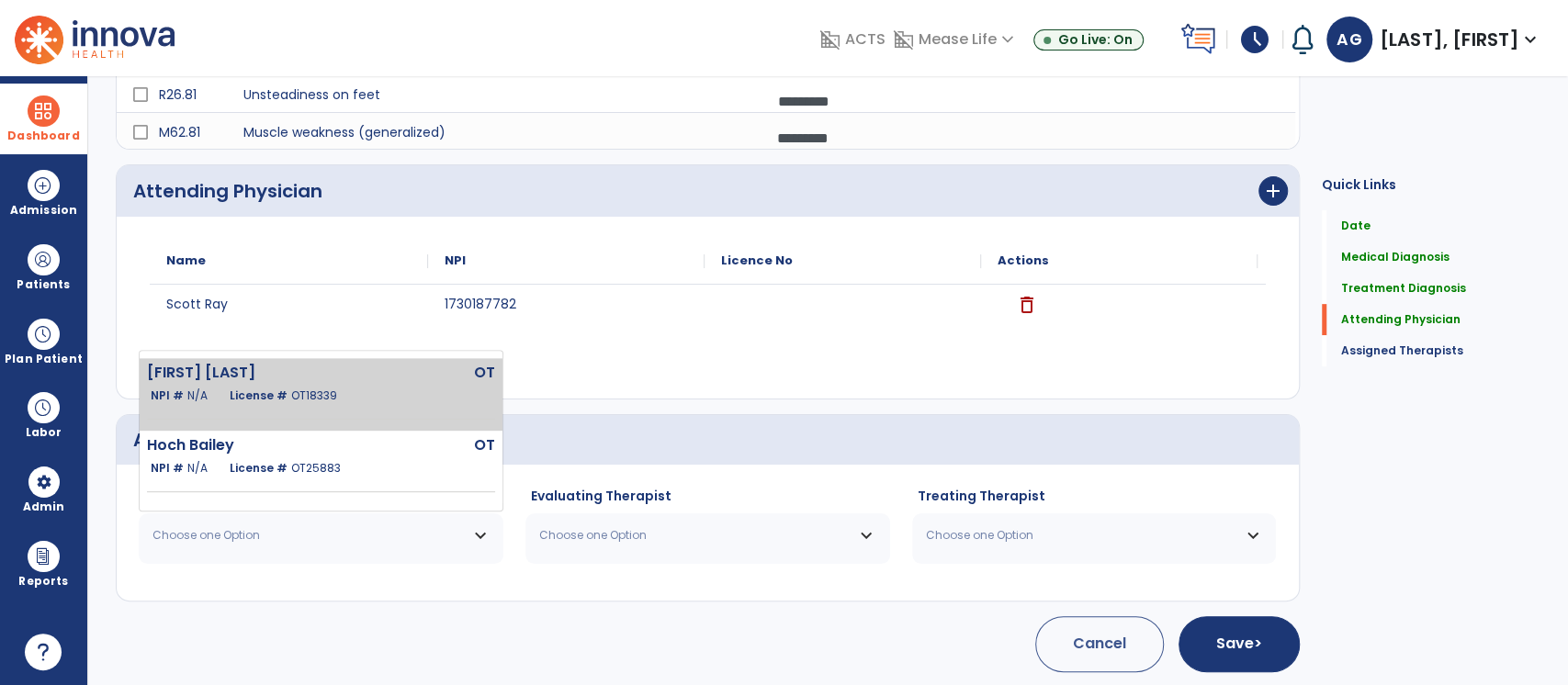 click on "OT" 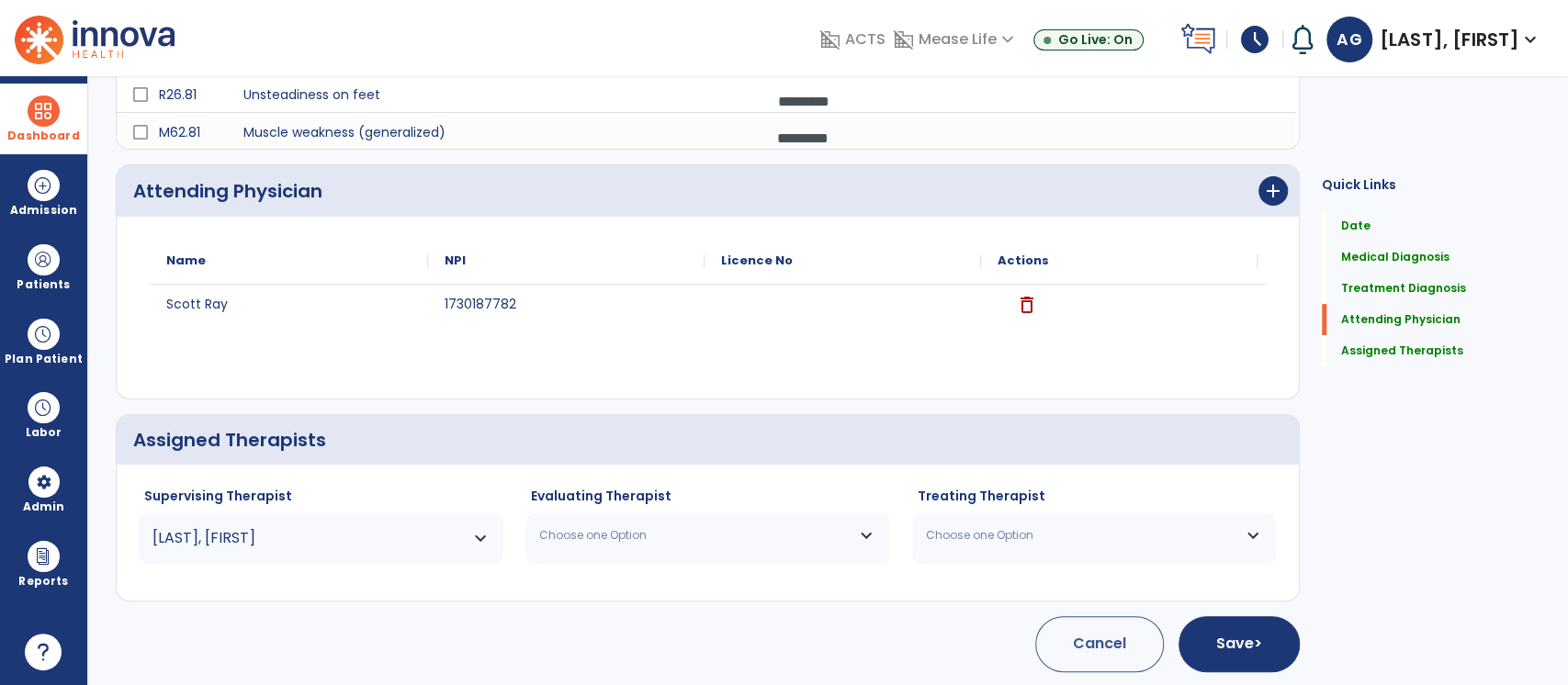 click on "Choose one Option" at bounding box center (696, 535) 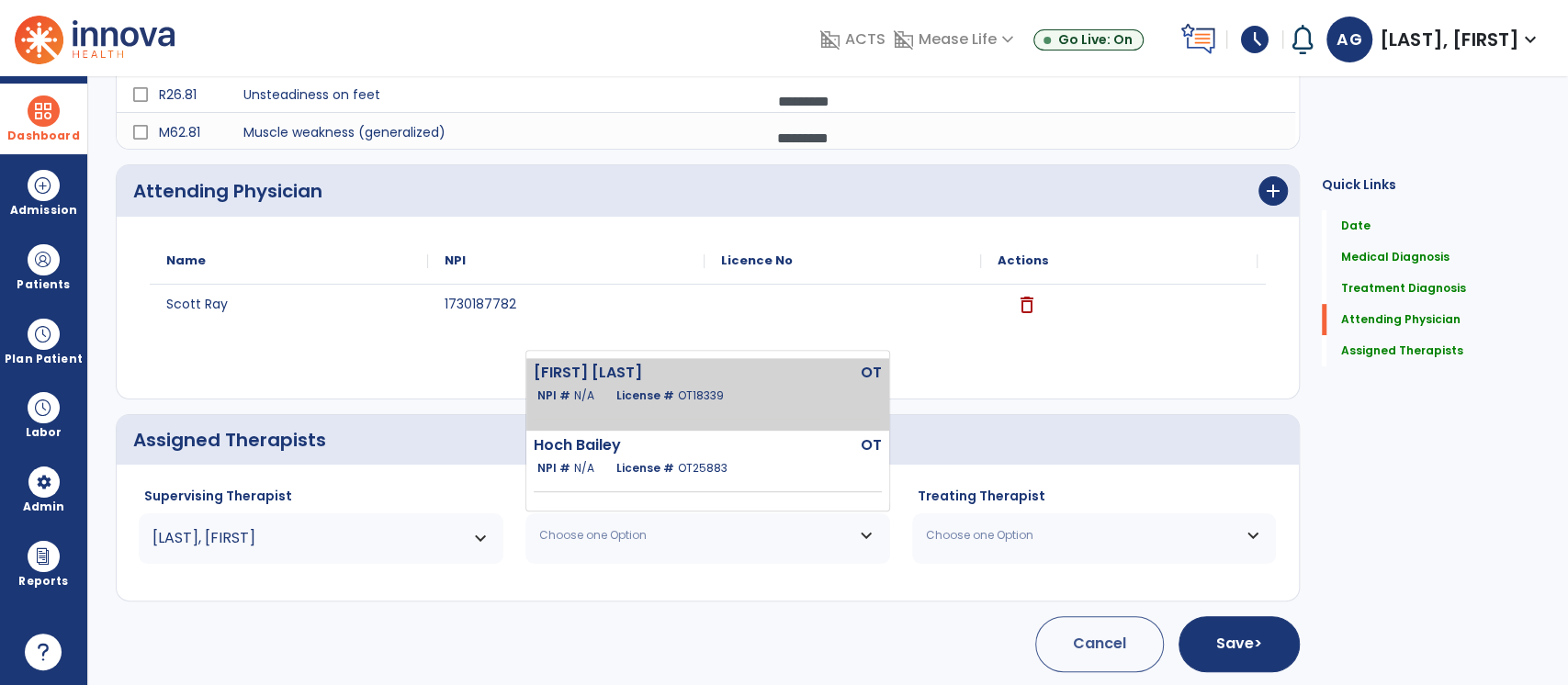 click on "License #  OT18339" 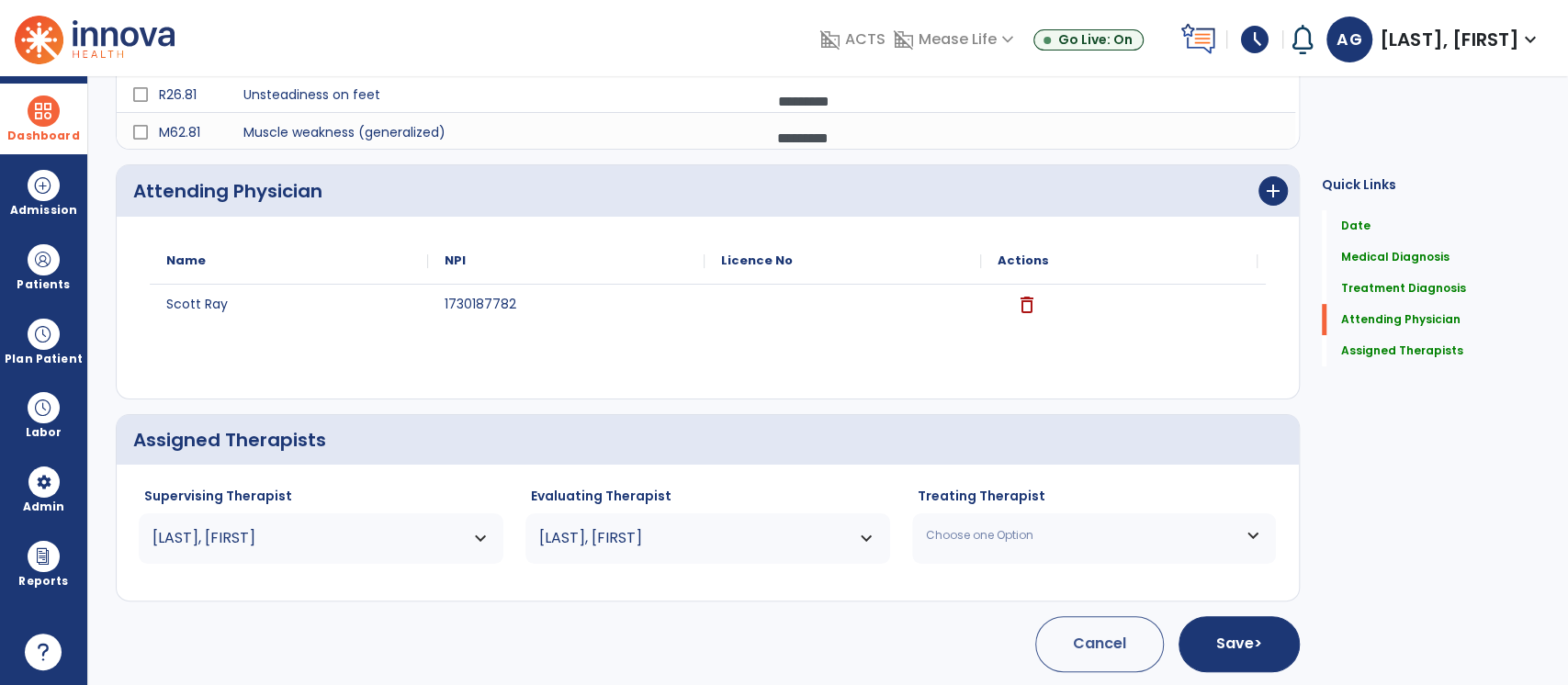 click on "Treating Therapist Choose one Option Garrison Allyson  OT   NPI #  N/A   License #  OT18339 Hoch Bailey  OT   NPI #  N/A   License #  OT25883 Rodriguez Kayla  OTA   NPI #  N/A   License #  OTA 14303" 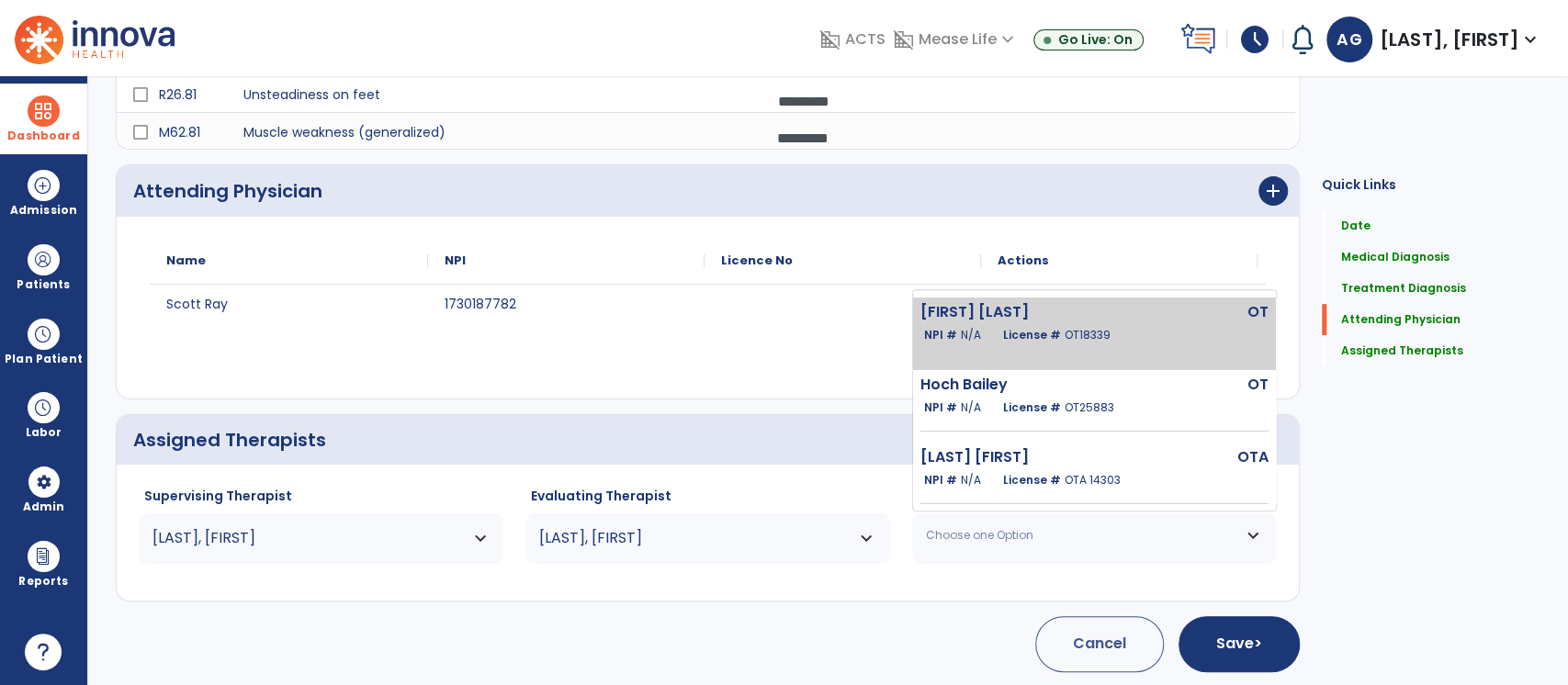 click on "[FIRST] [LAST]" 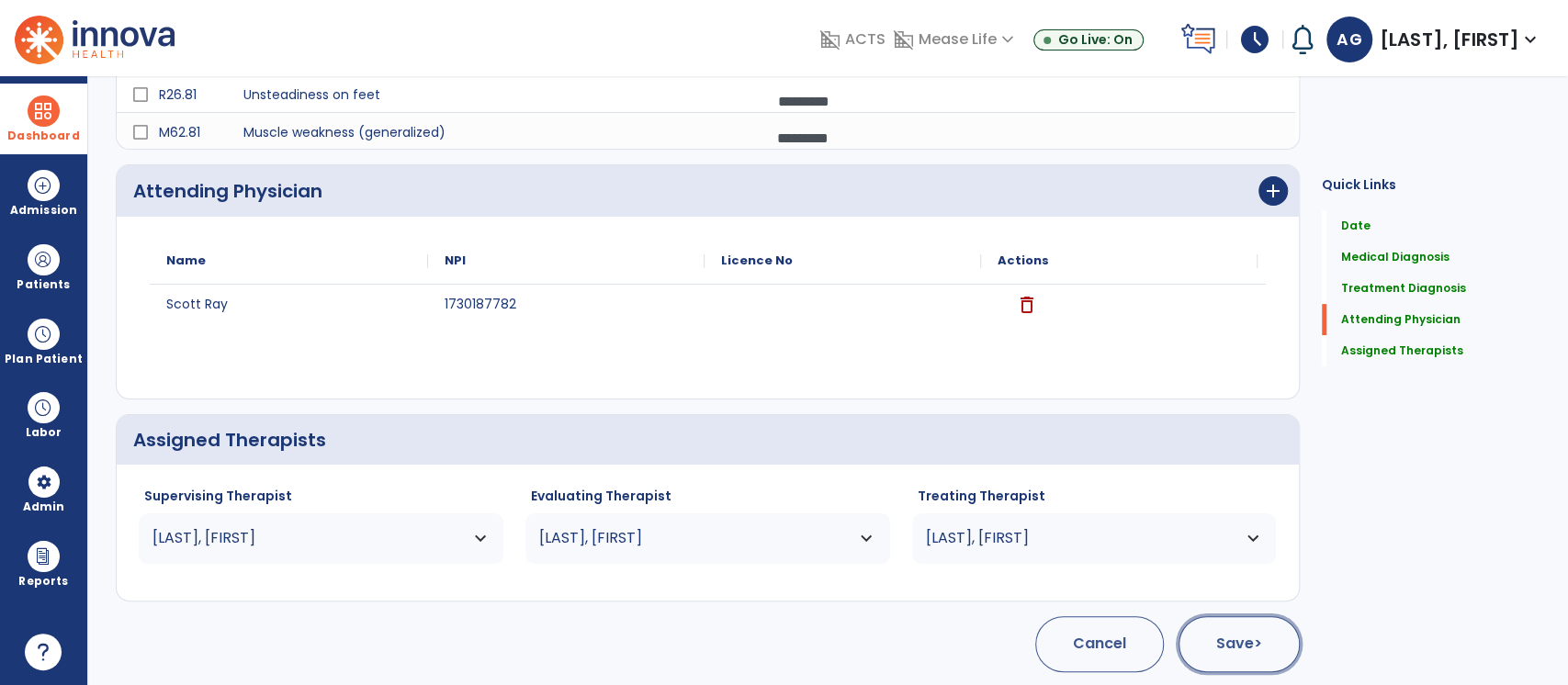click on "Save  >" 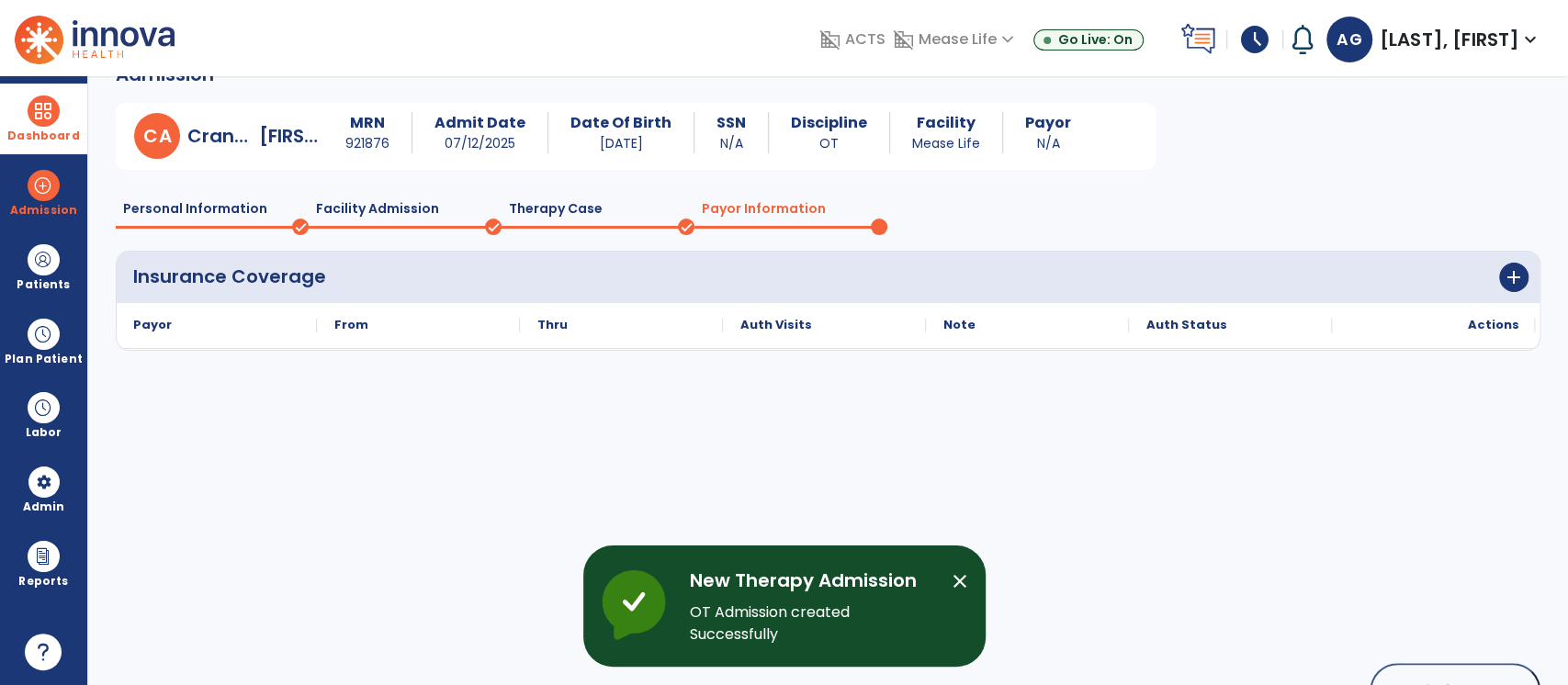 scroll, scrollTop: 98, scrollLeft: 0, axis: vertical 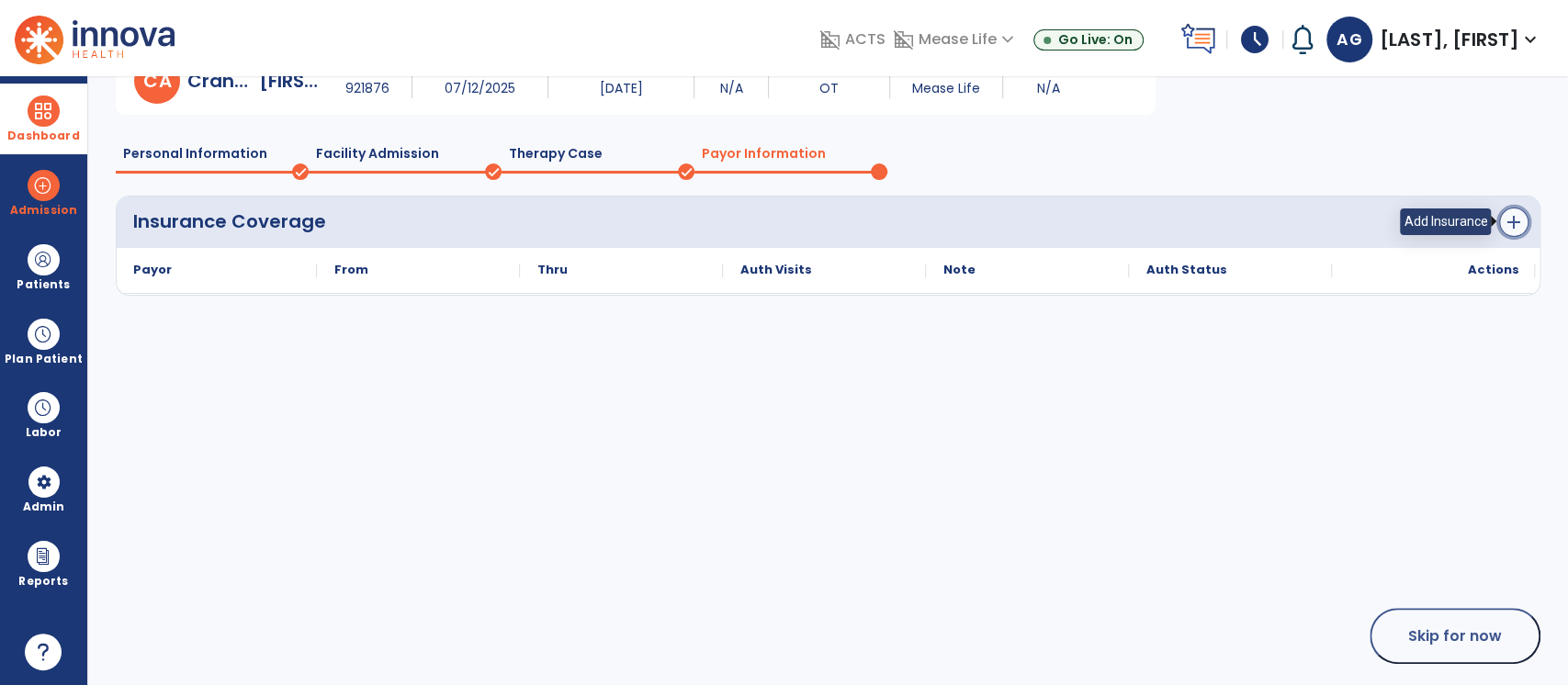 click on "add" 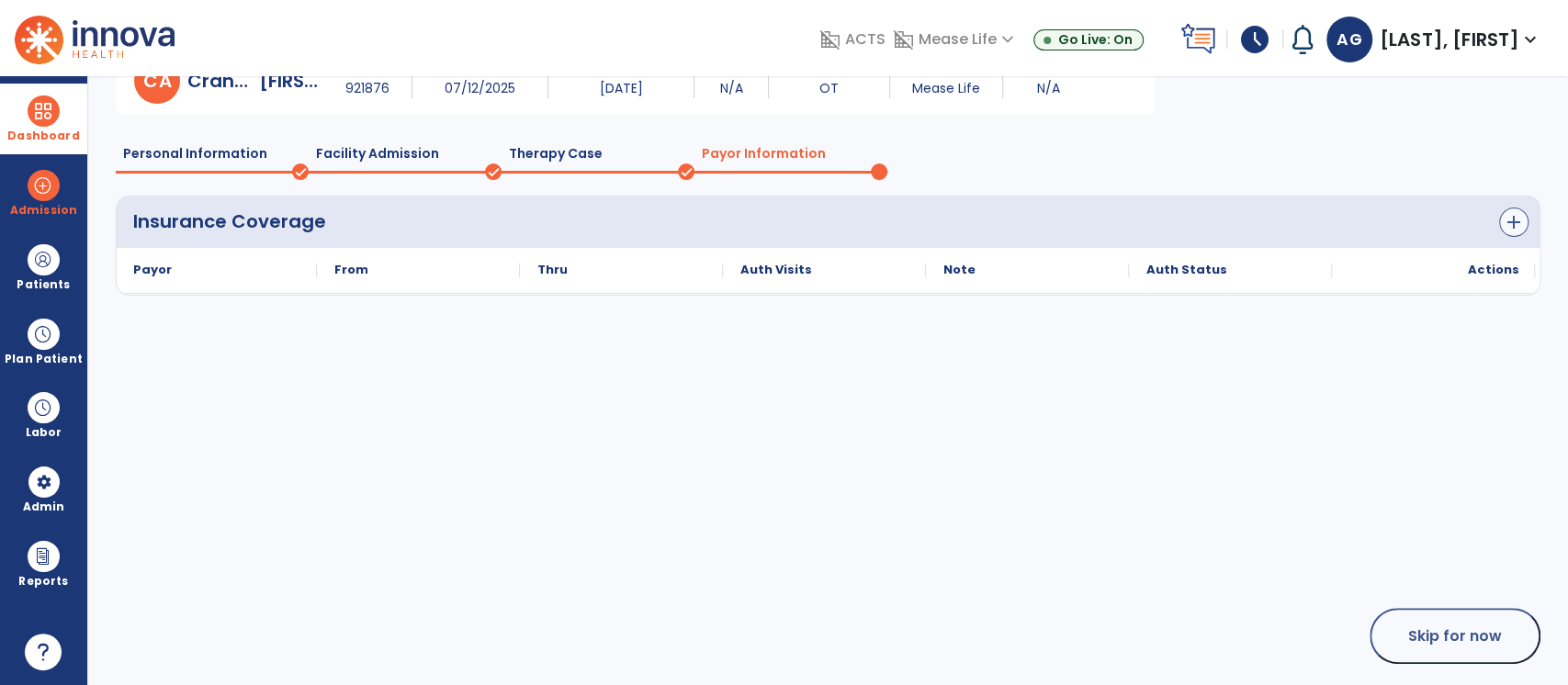 scroll, scrollTop: 92, scrollLeft: 0, axis: vertical 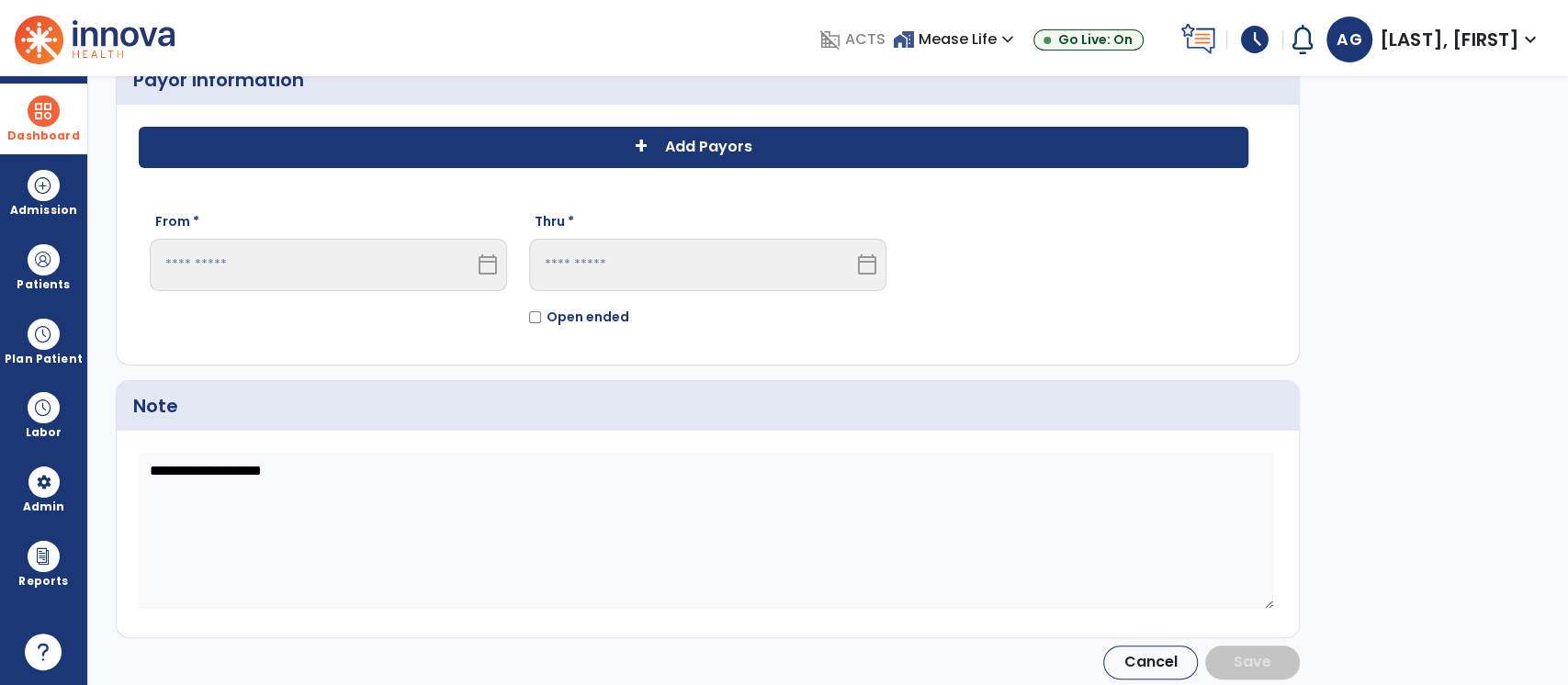 click on "Add Payors" 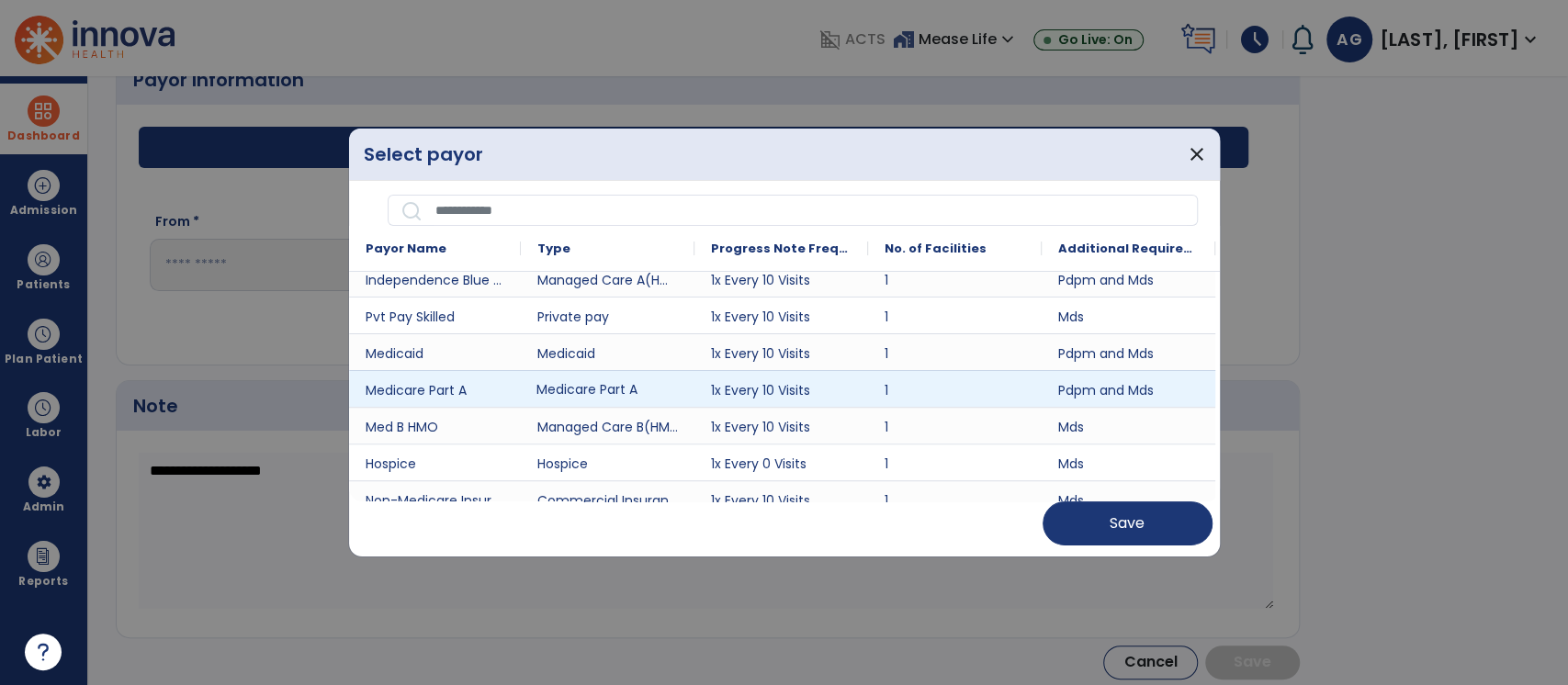 click on "Medicare Part A" at bounding box center [607, 388] 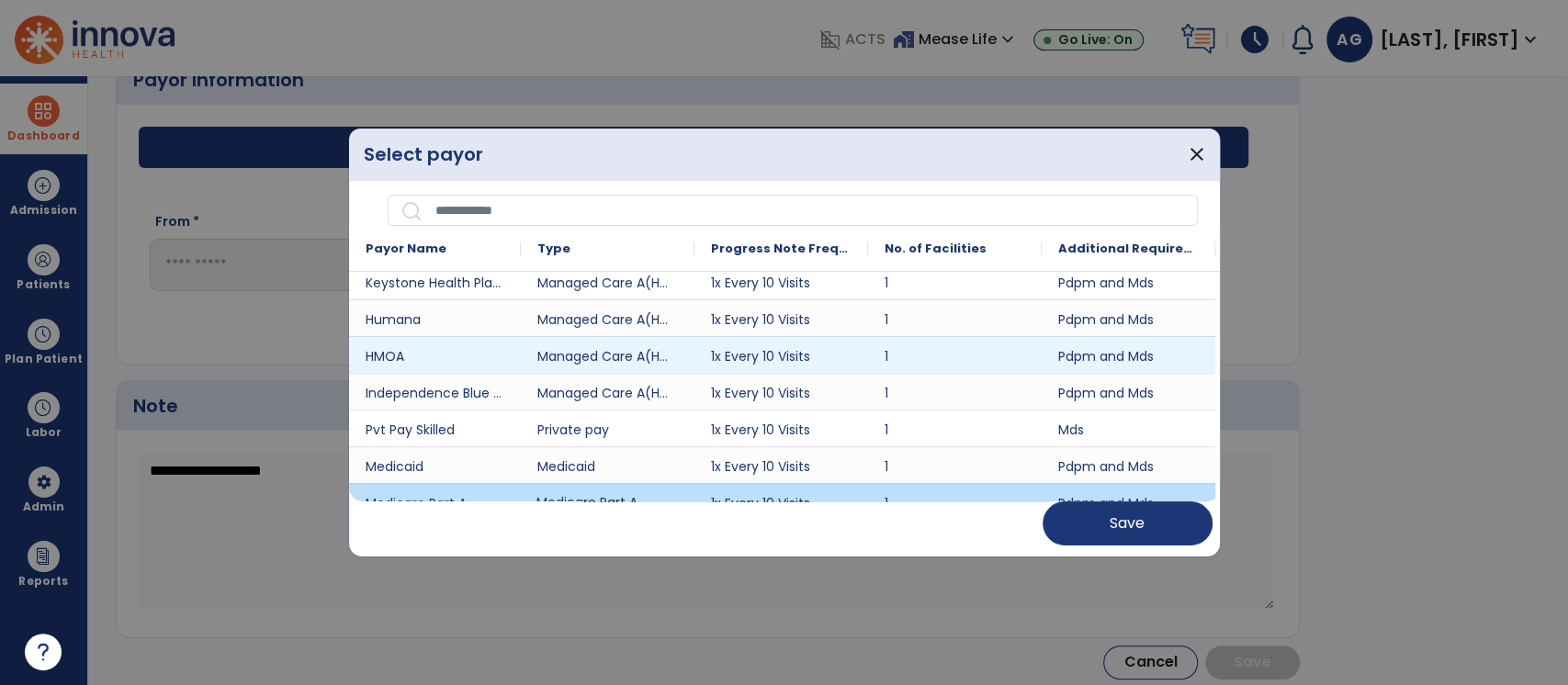 scroll, scrollTop: 522, scrollLeft: 0, axis: vertical 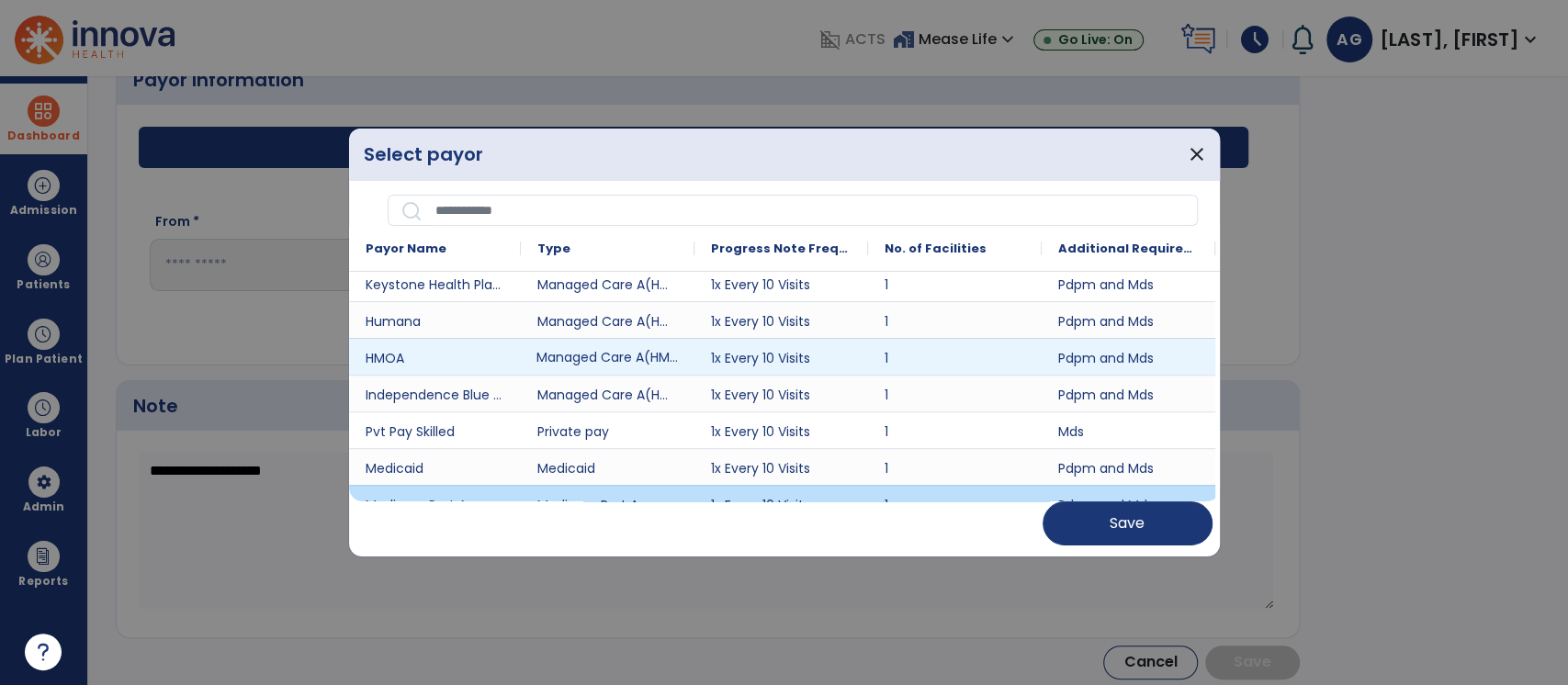 click on "Managed Care A(HMO/MCO)" at bounding box center [607, 356] 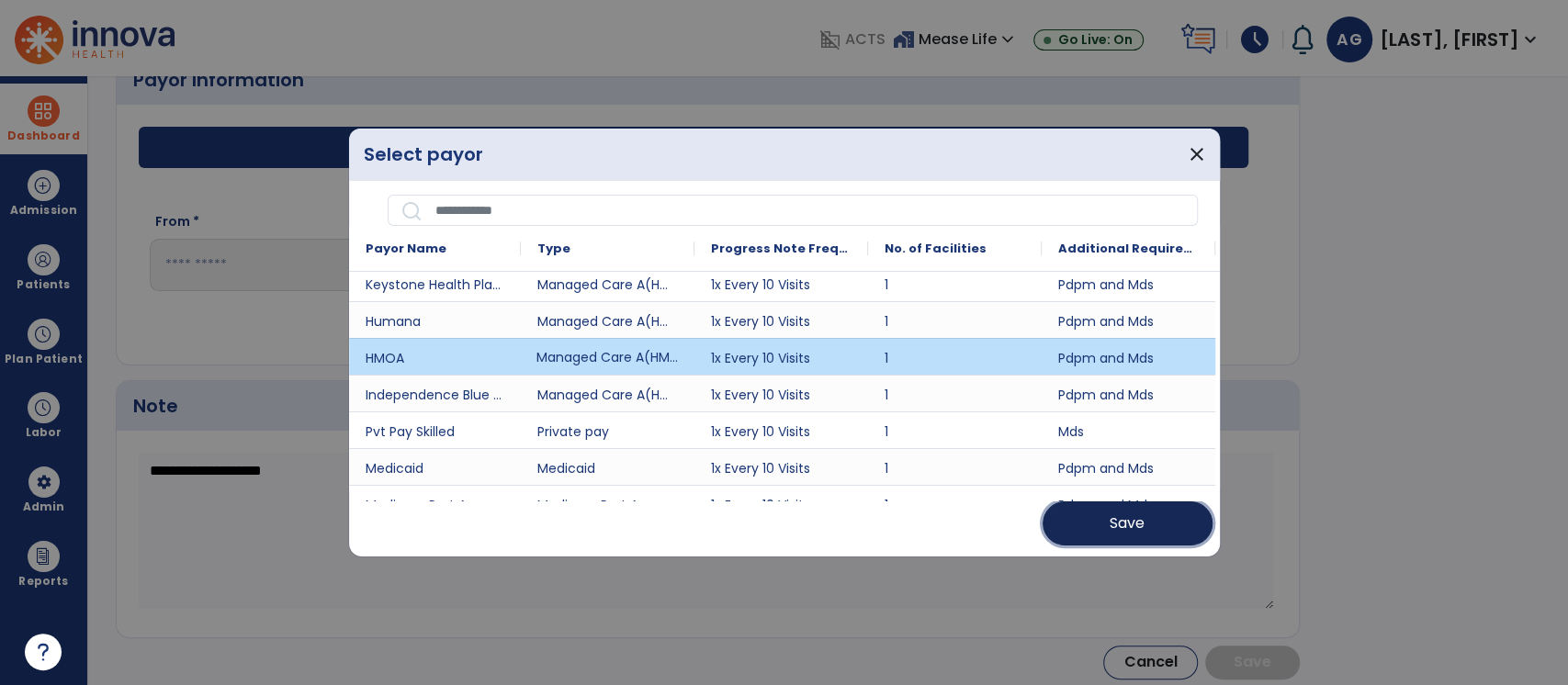 click on "Save" at bounding box center (1127, 523) 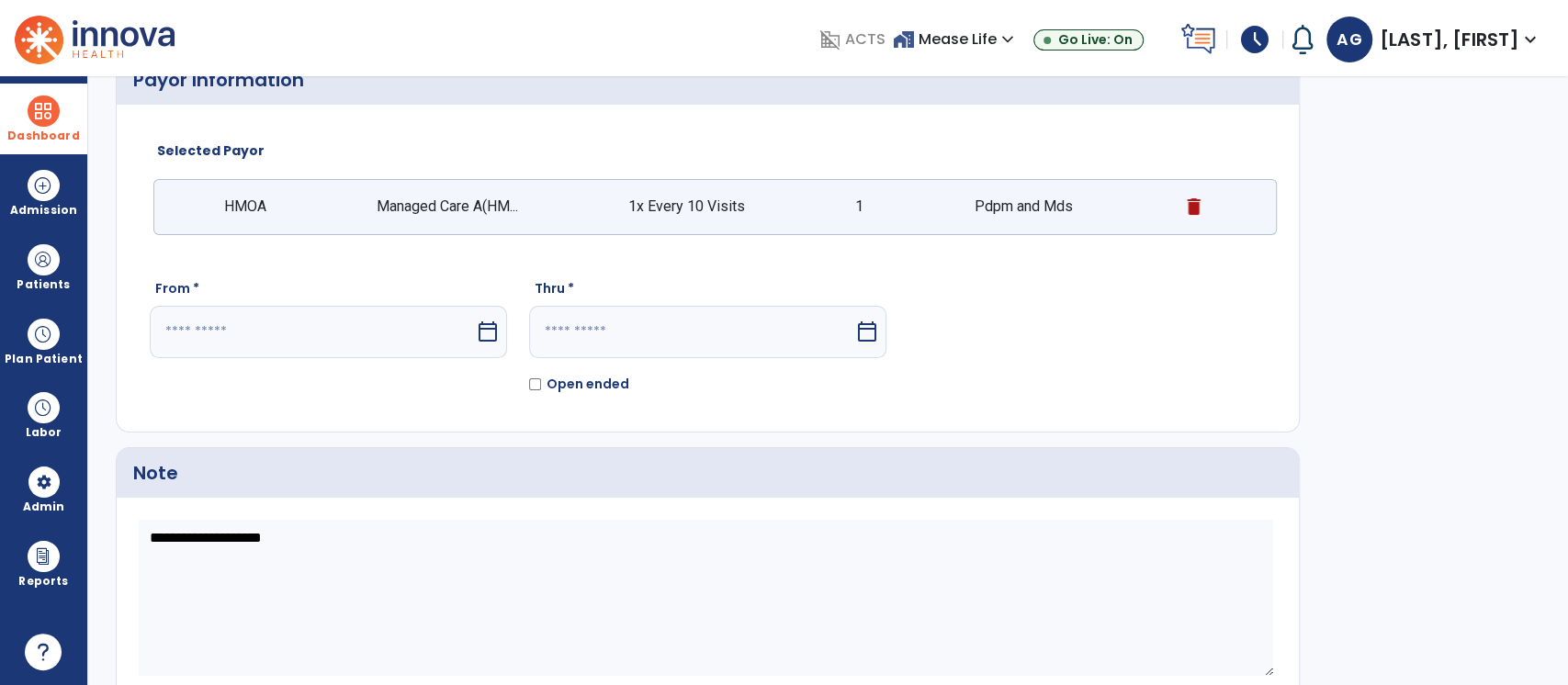 click on "calendar_today" at bounding box center (488, 331) 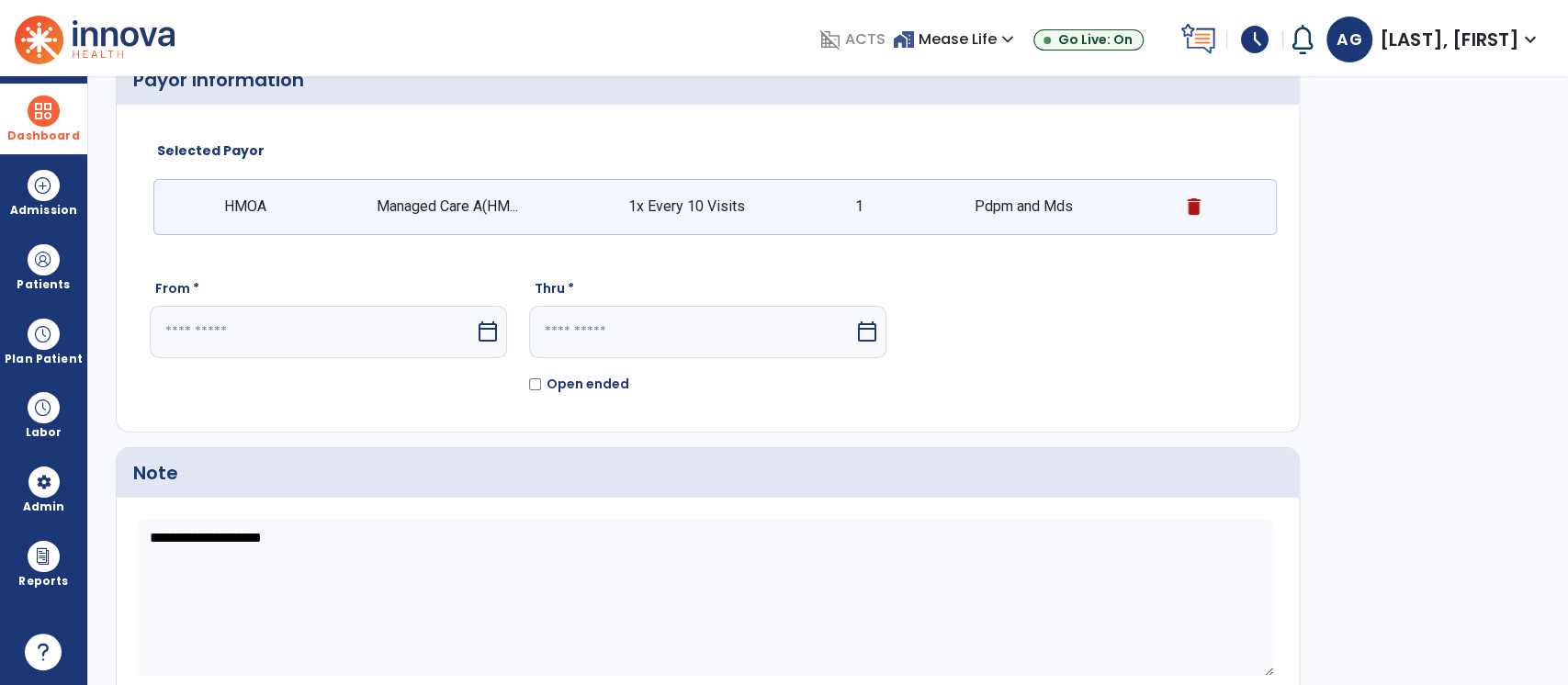 select on "*" 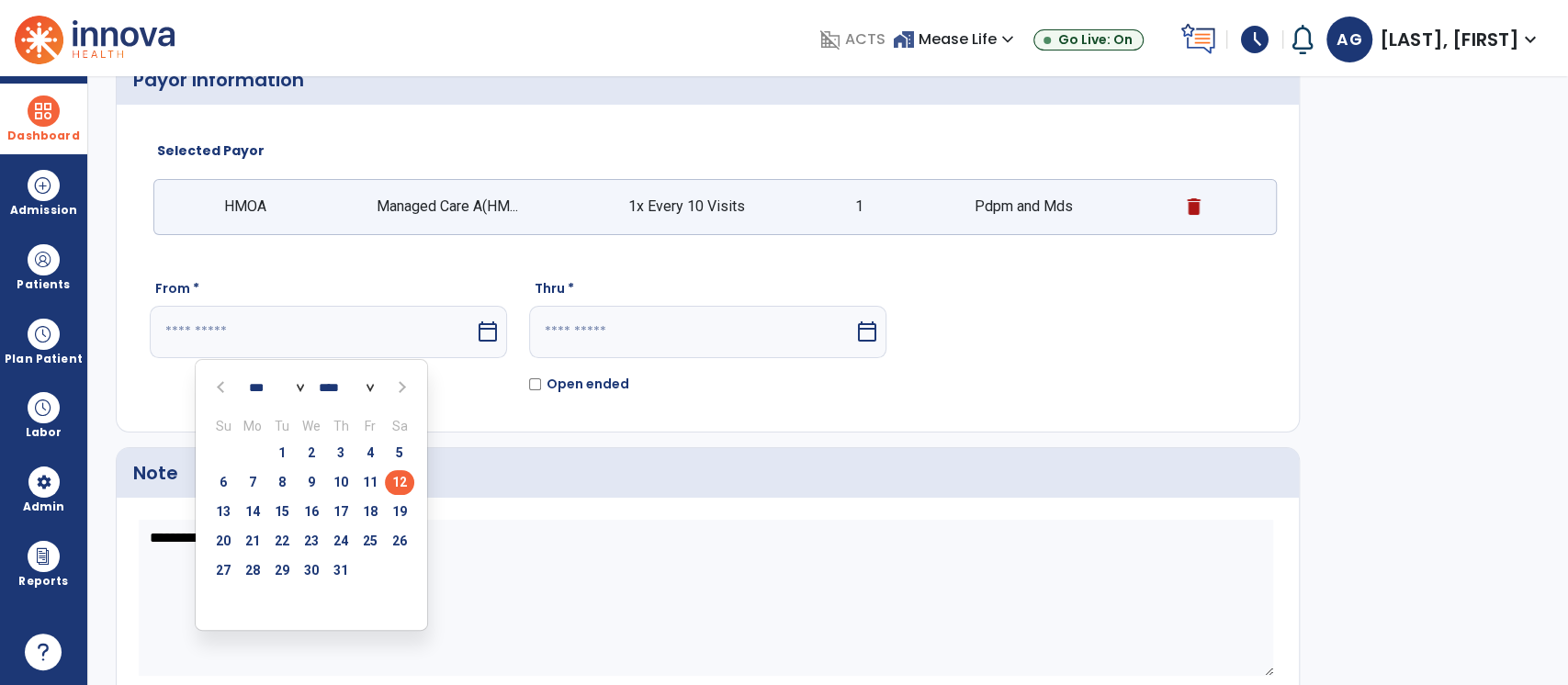 click on "12" at bounding box center (400, 482) 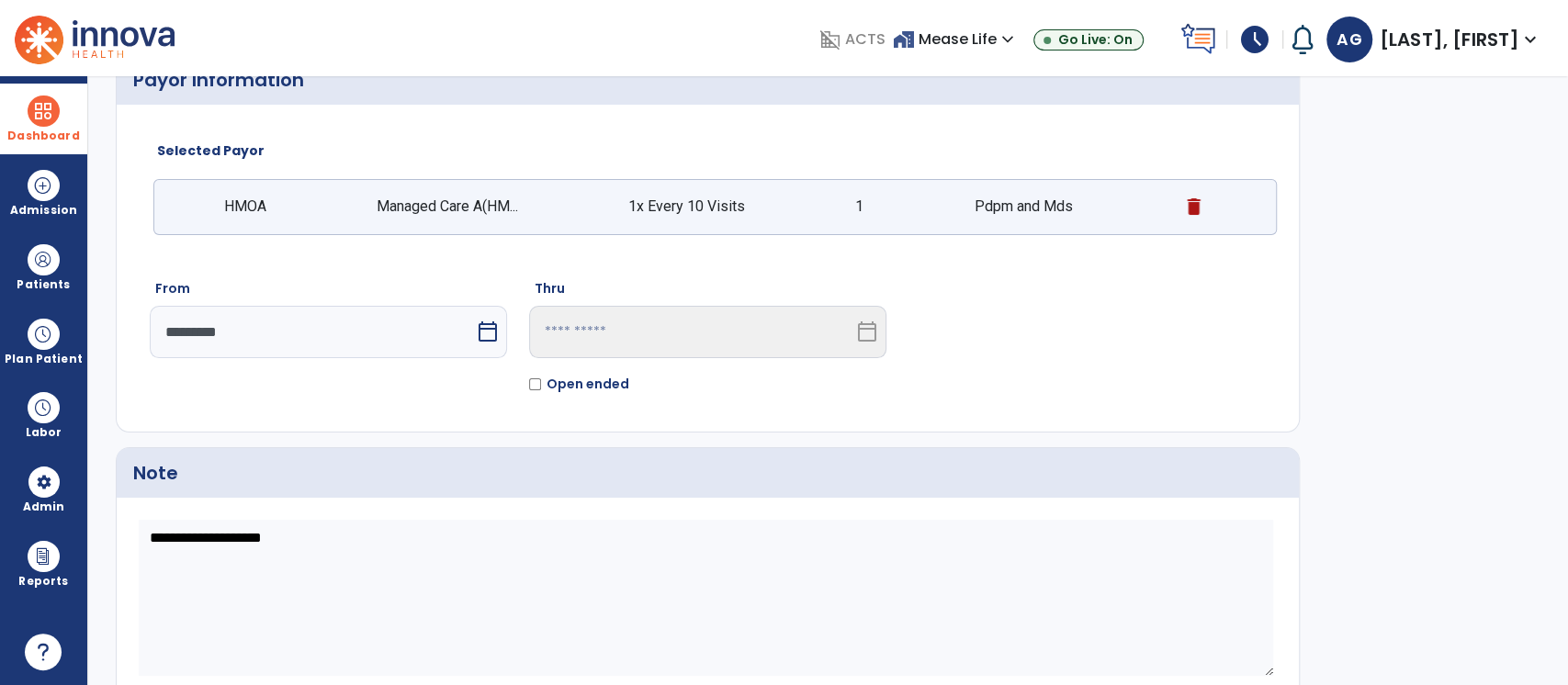 scroll, scrollTop: 159, scrollLeft: 0, axis: vertical 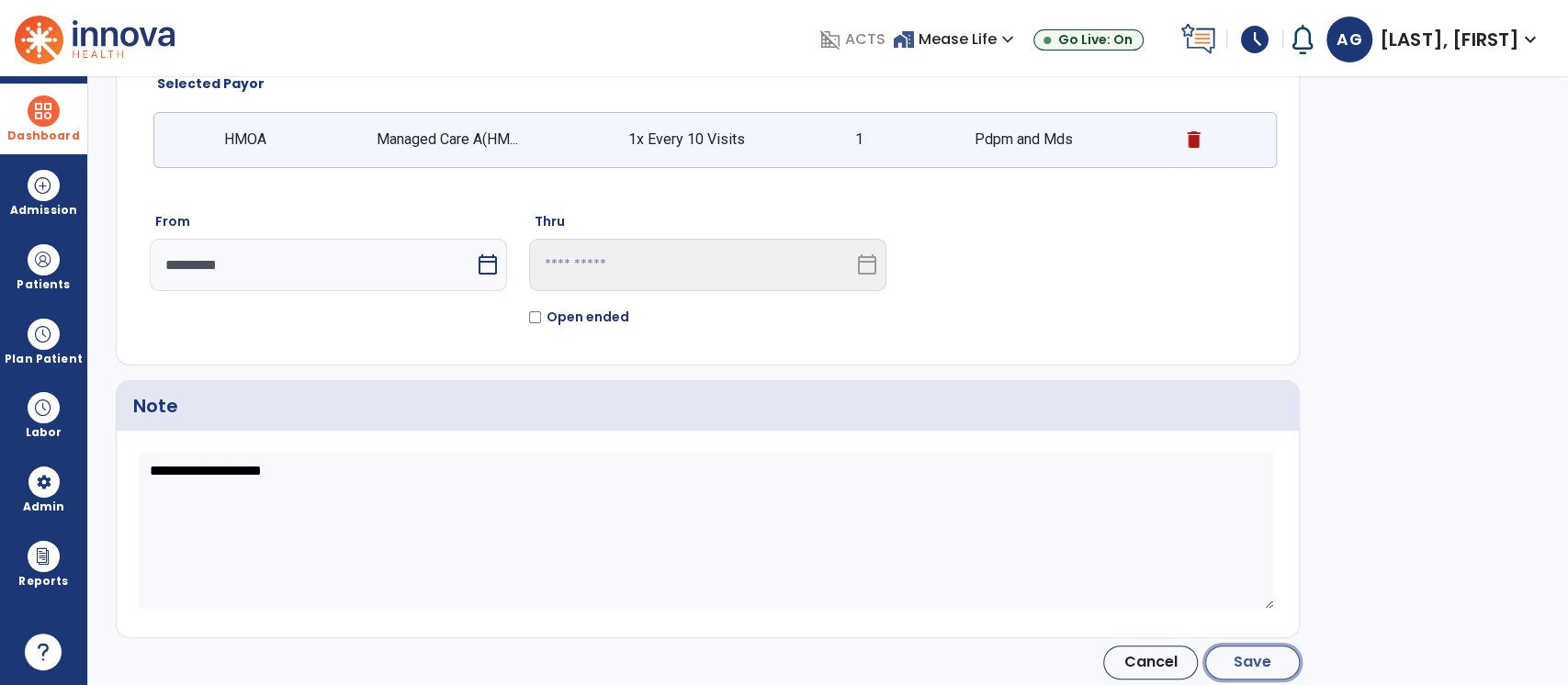click on "Save" 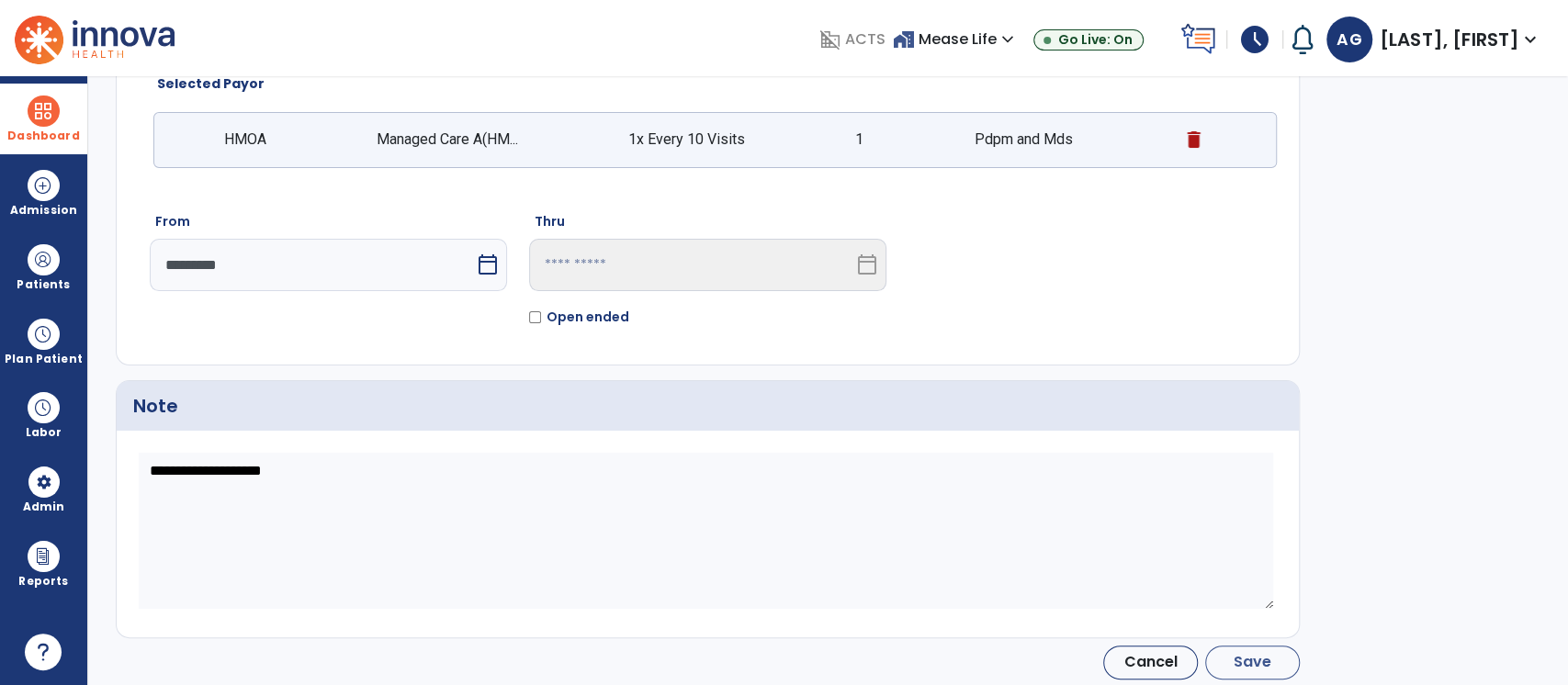 type on "*********" 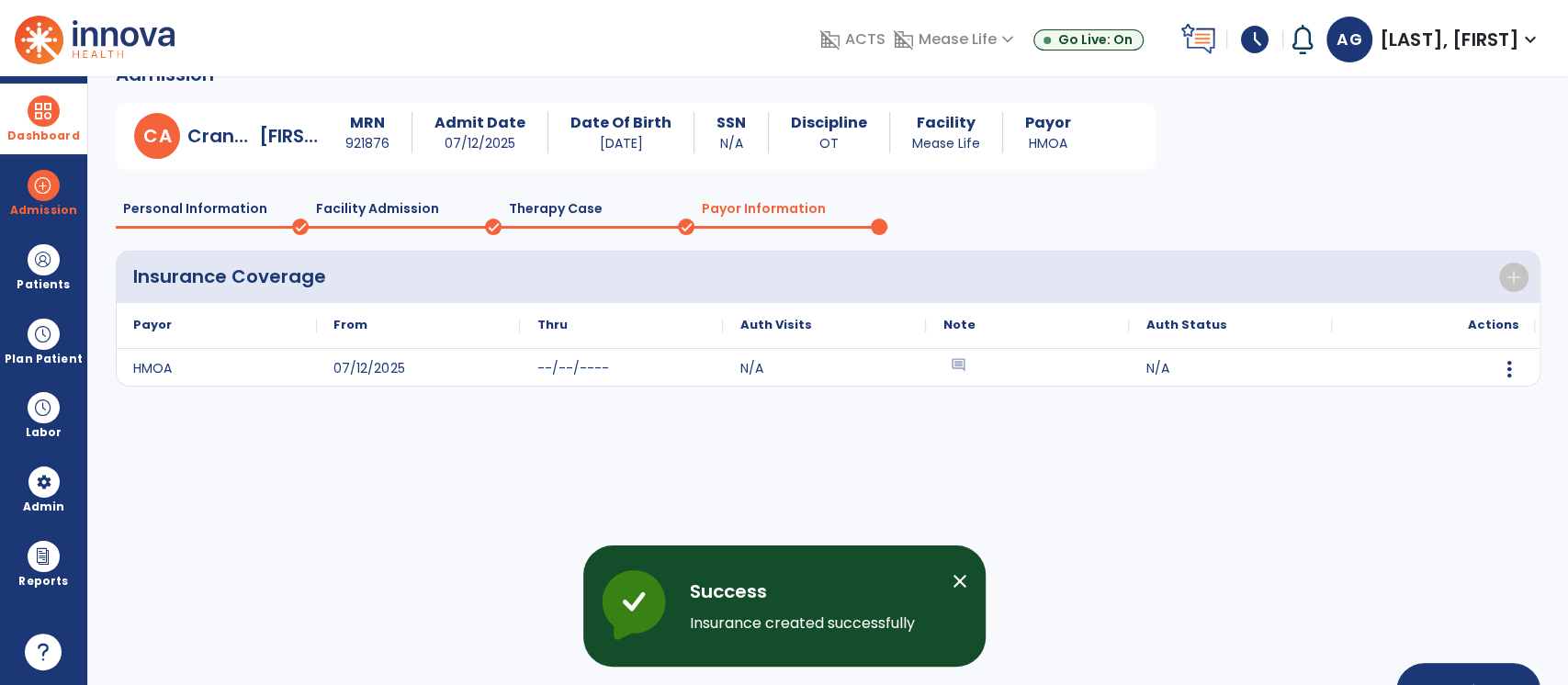 scroll, scrollTop: 98, scrollLeft: 0, axis: vertical 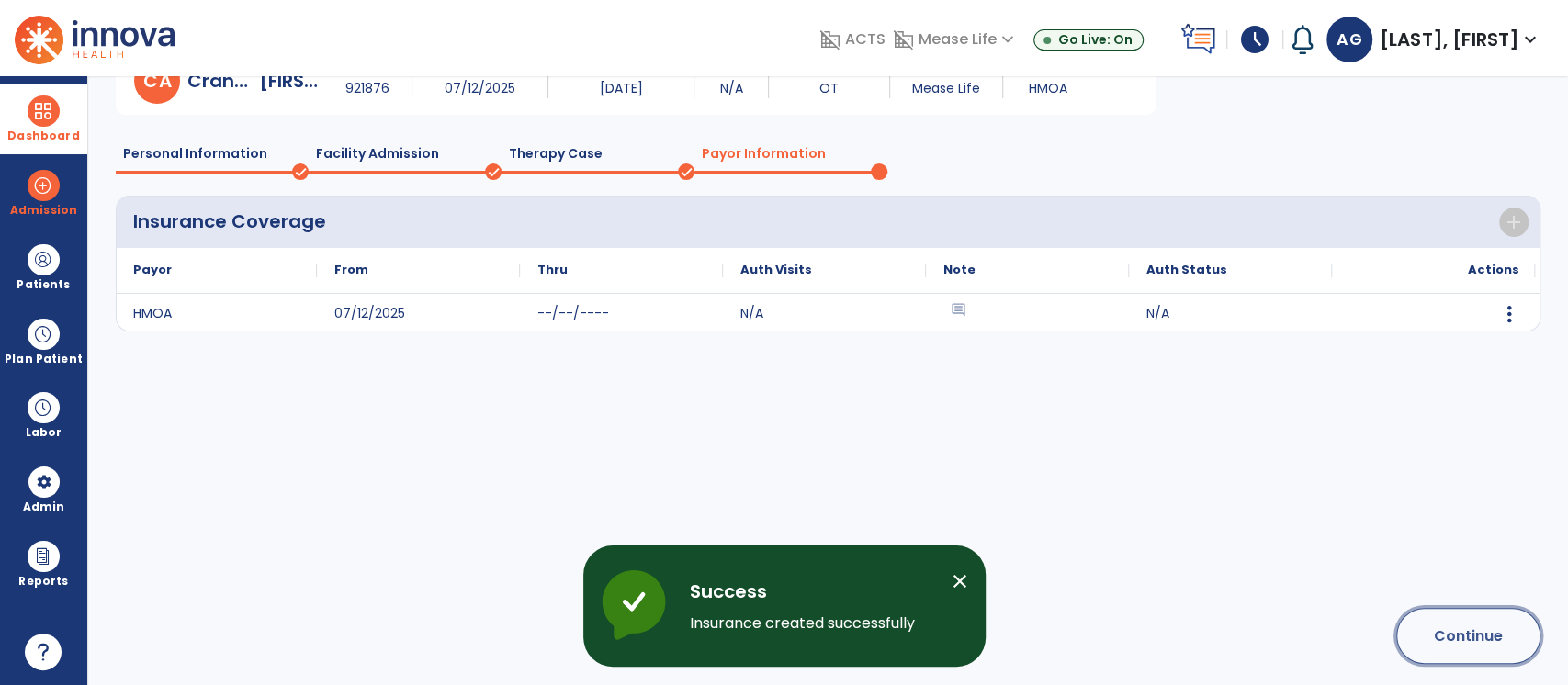 click on "Continue" 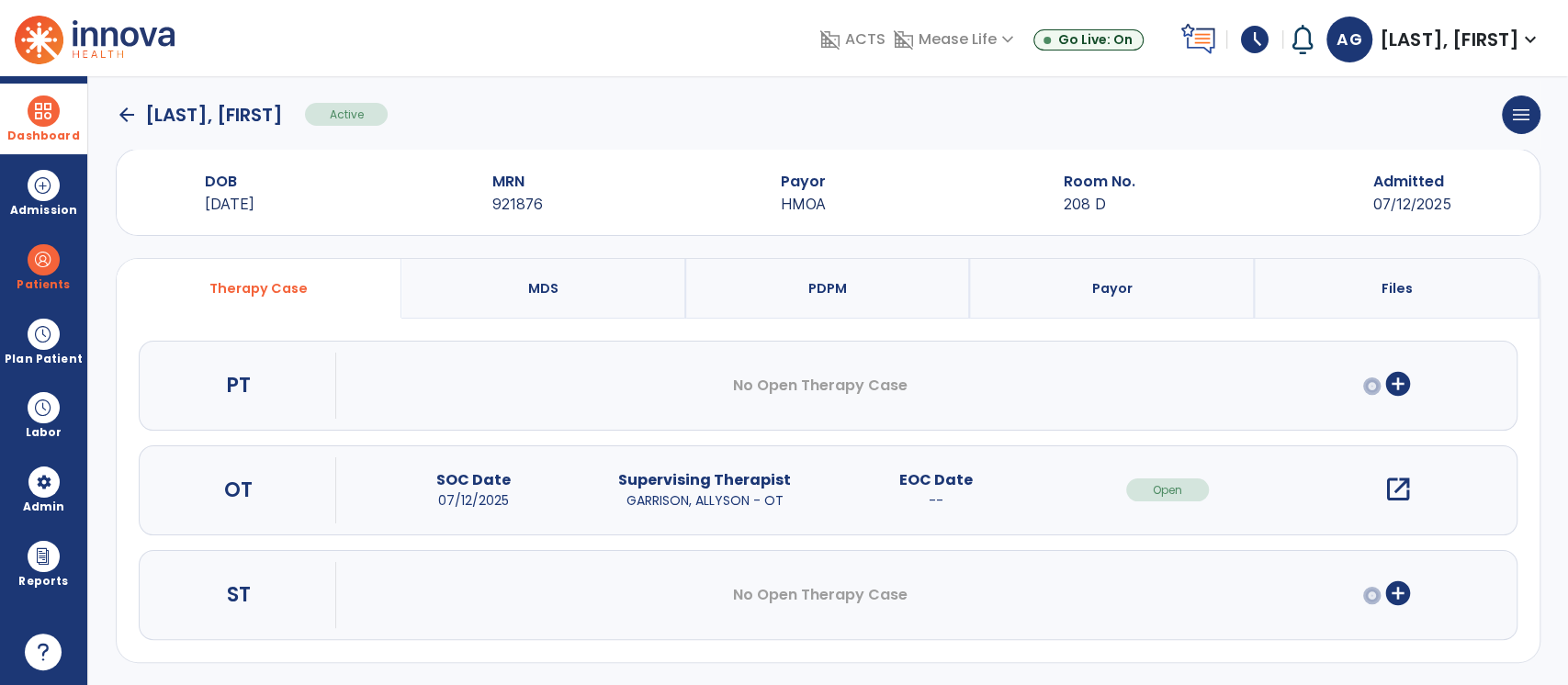 scroll, scrollTop: 21, scrollLeft: 0, axis: vertical 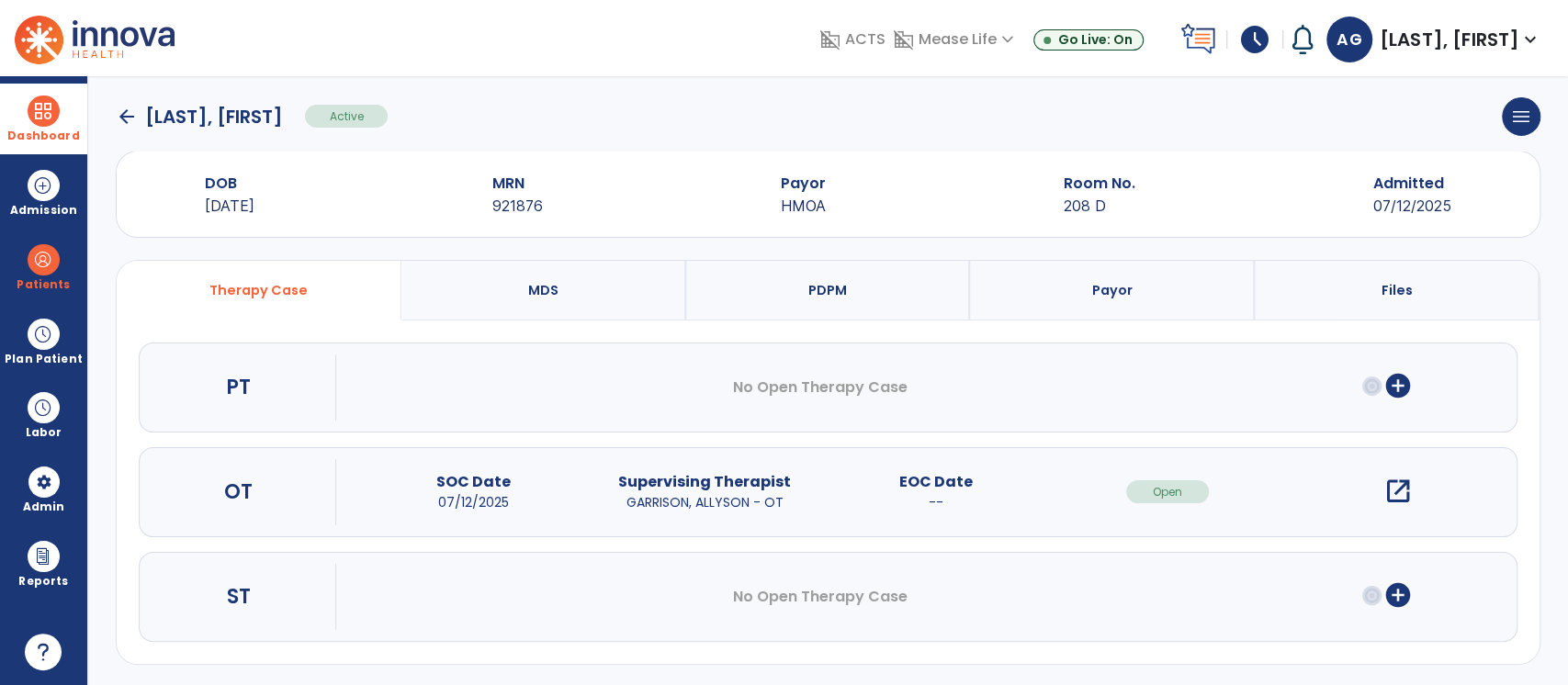 click on "open_in_new" at bounding box center (1398, 491) 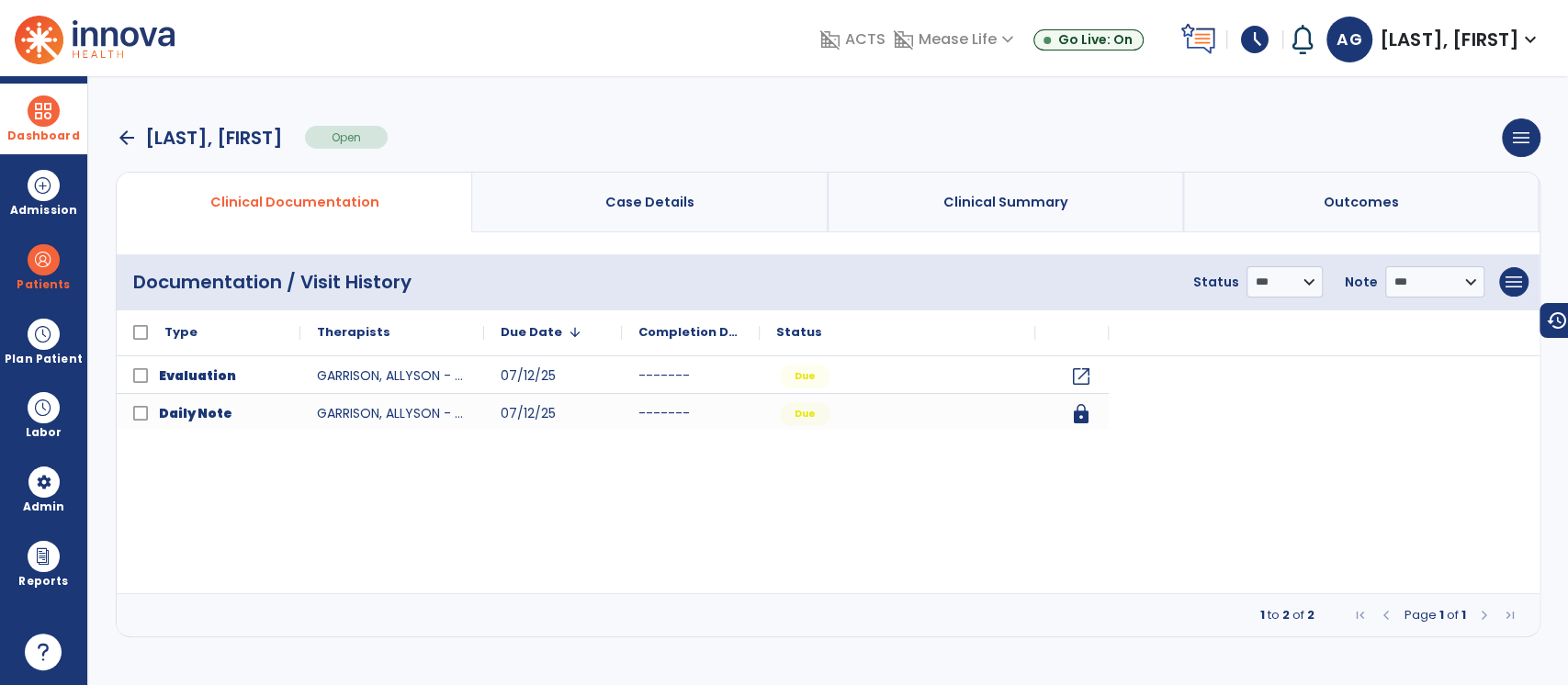 scroll, scrollTop: 0, scrollLeft: 0, axis: both 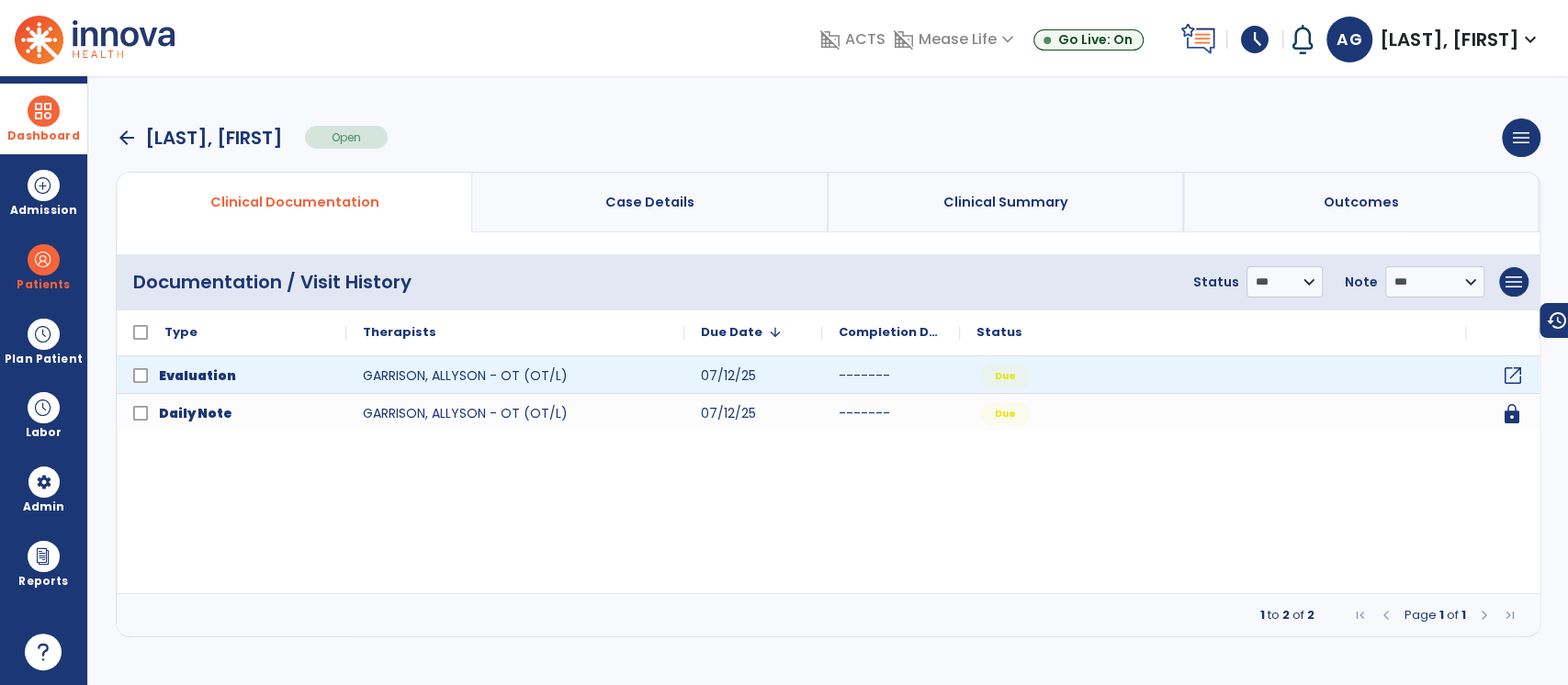 click on "open_in_new" 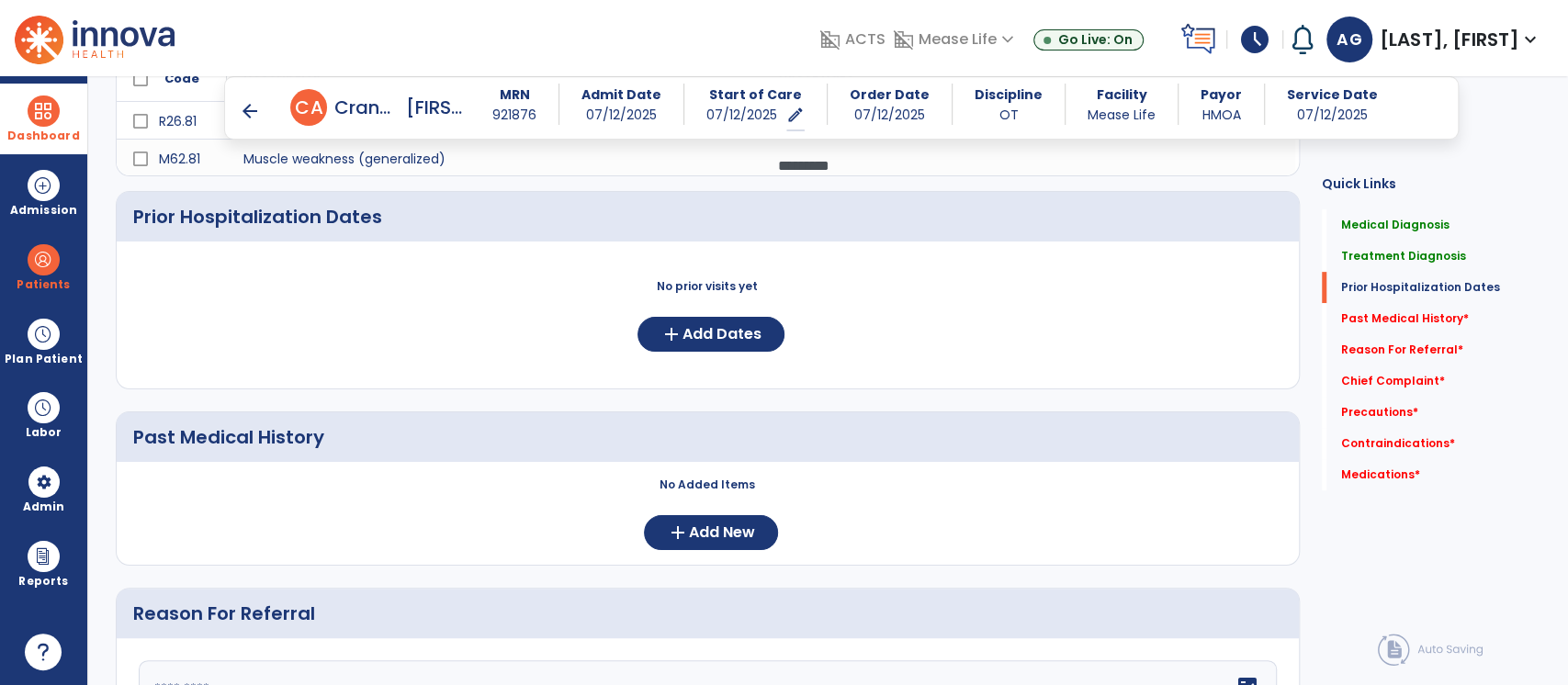 scroll, scrollTop: 478, scrollLeft: 0, axis: vertical 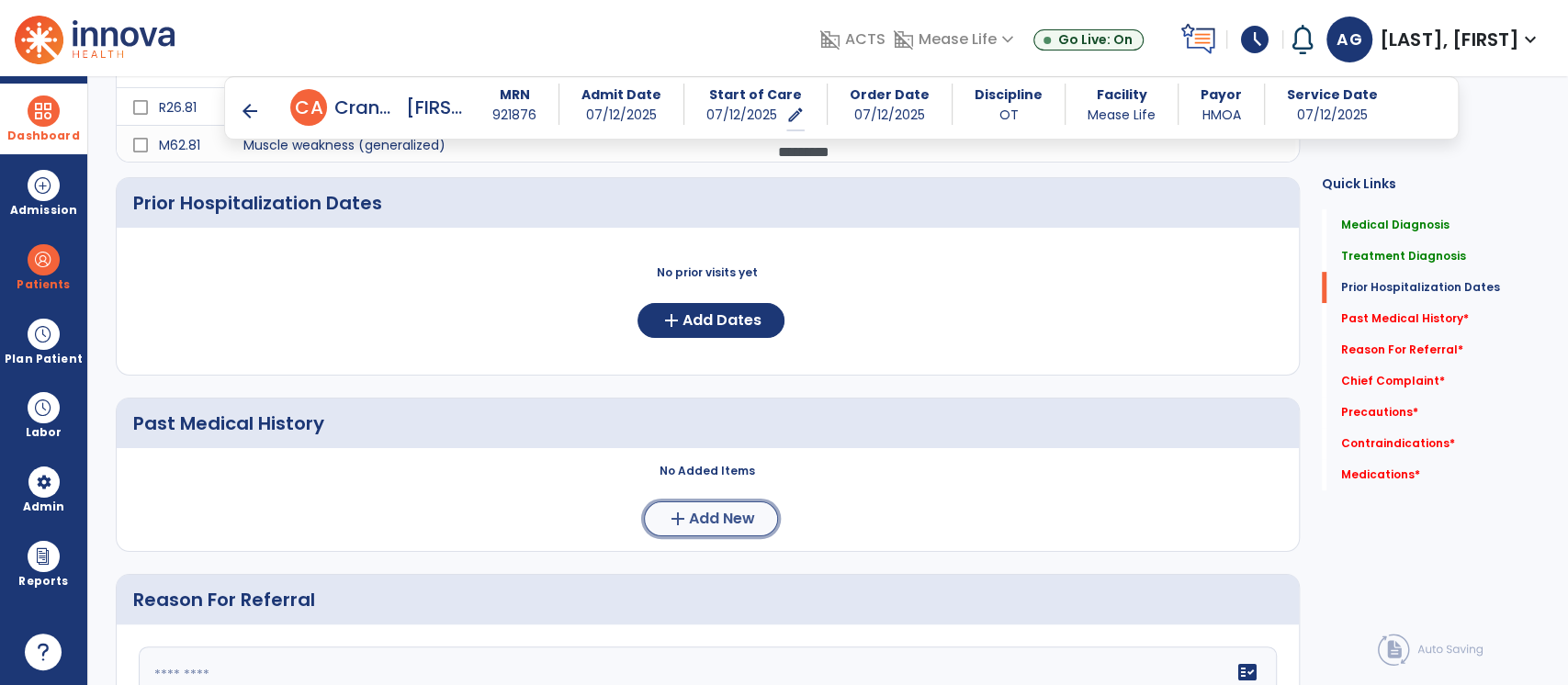 click on "Add New" 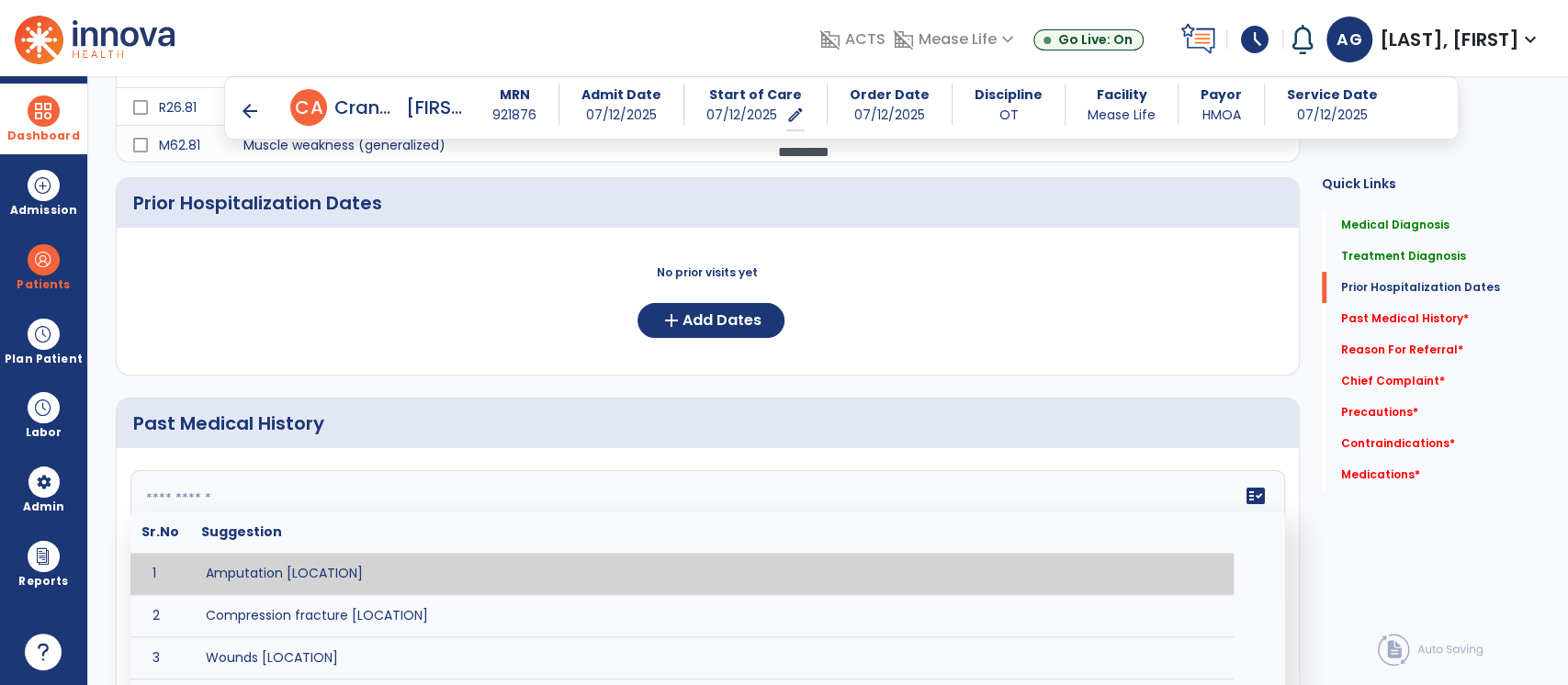 click 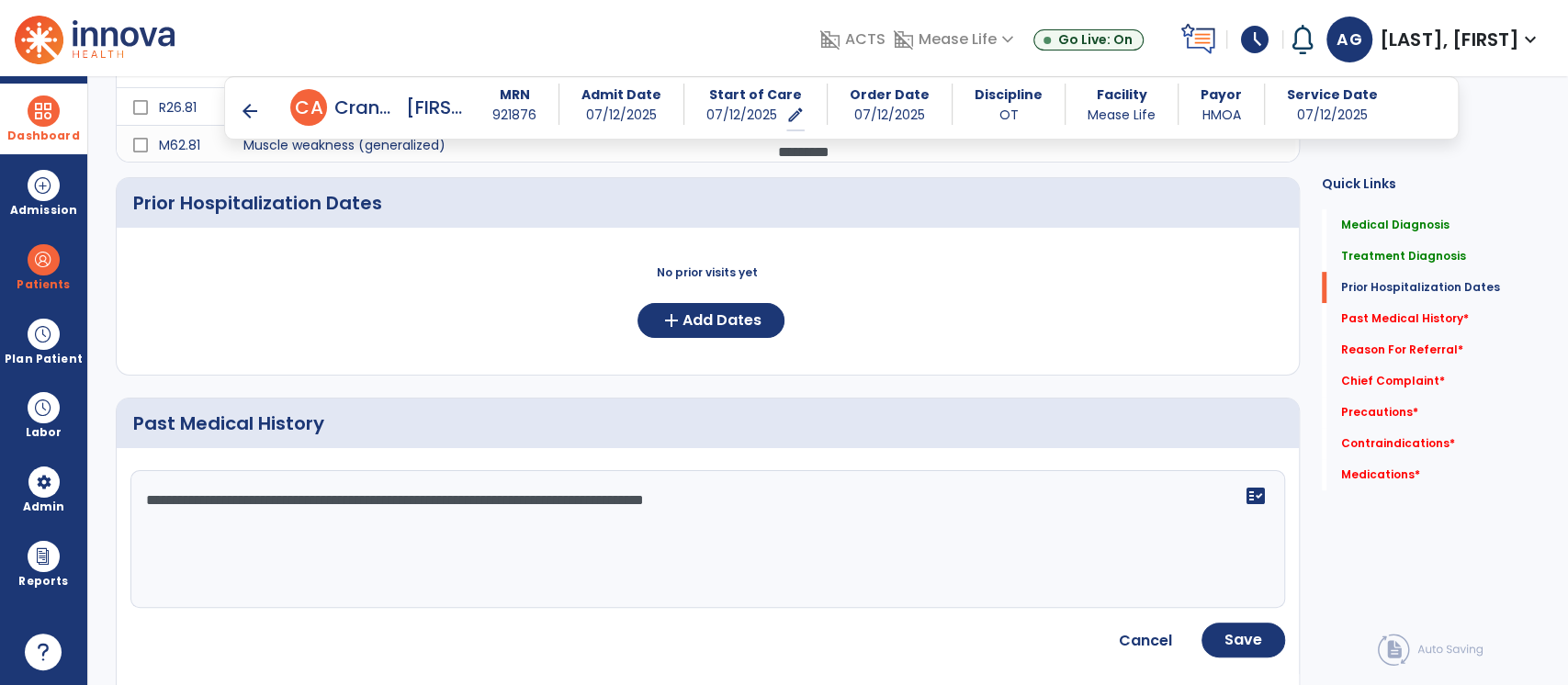type on "**********" 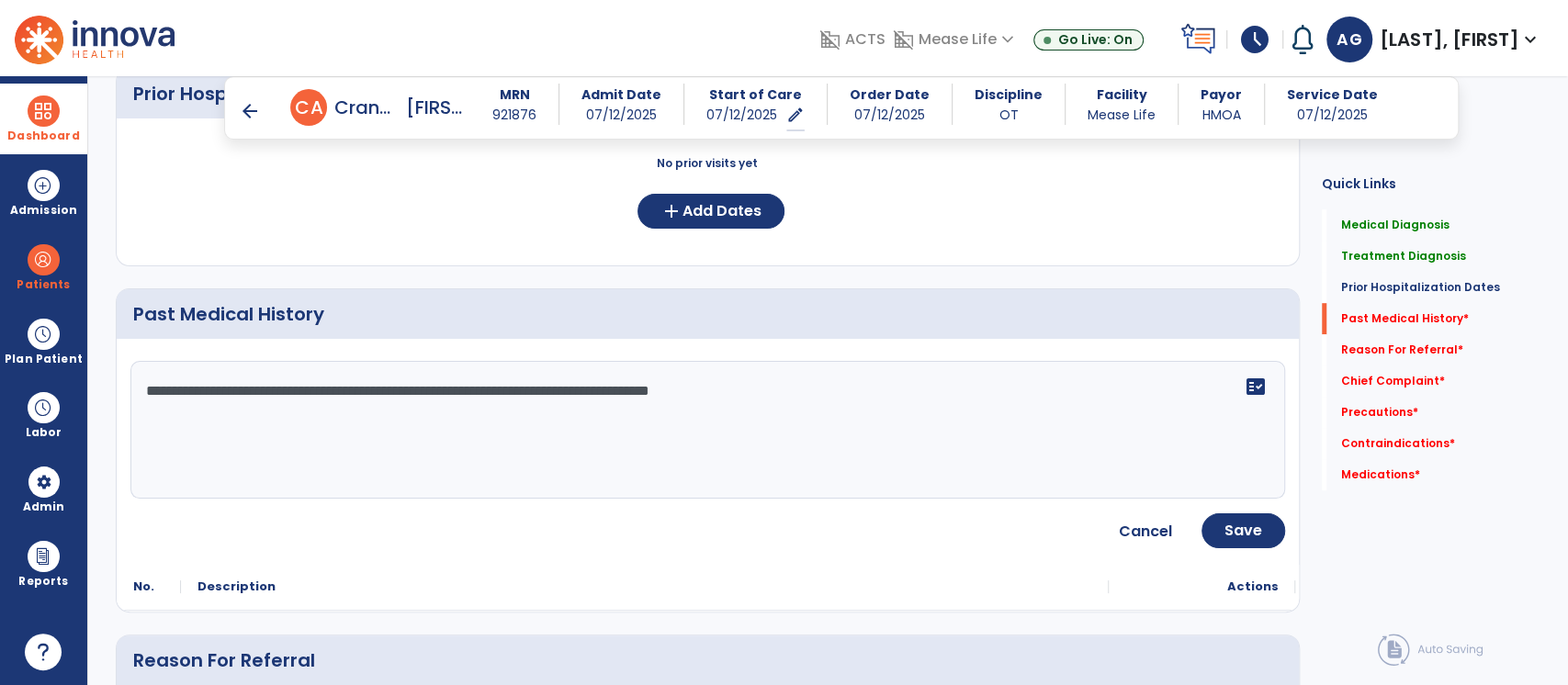 scroll, scrollTop: 632, scrollLeft: 0, axis: vertical 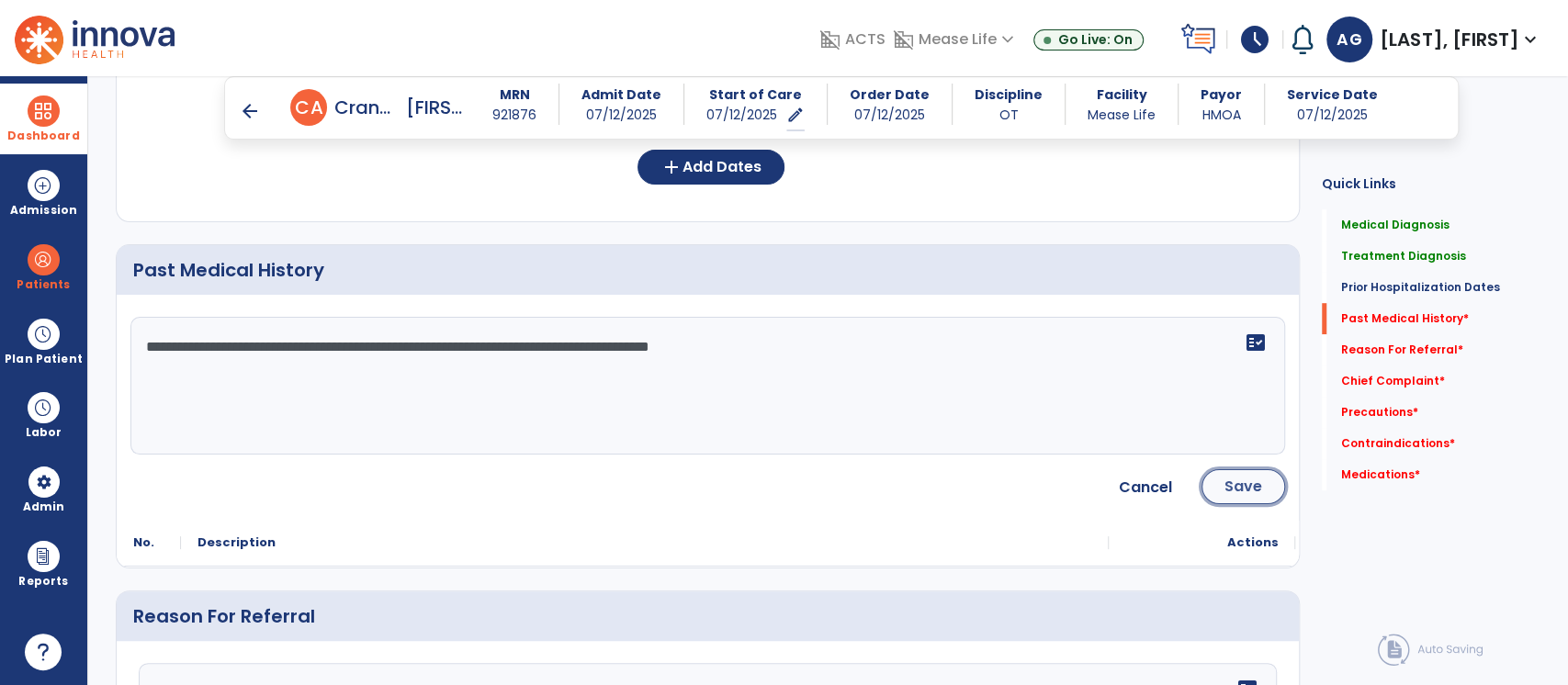 click on "Save" 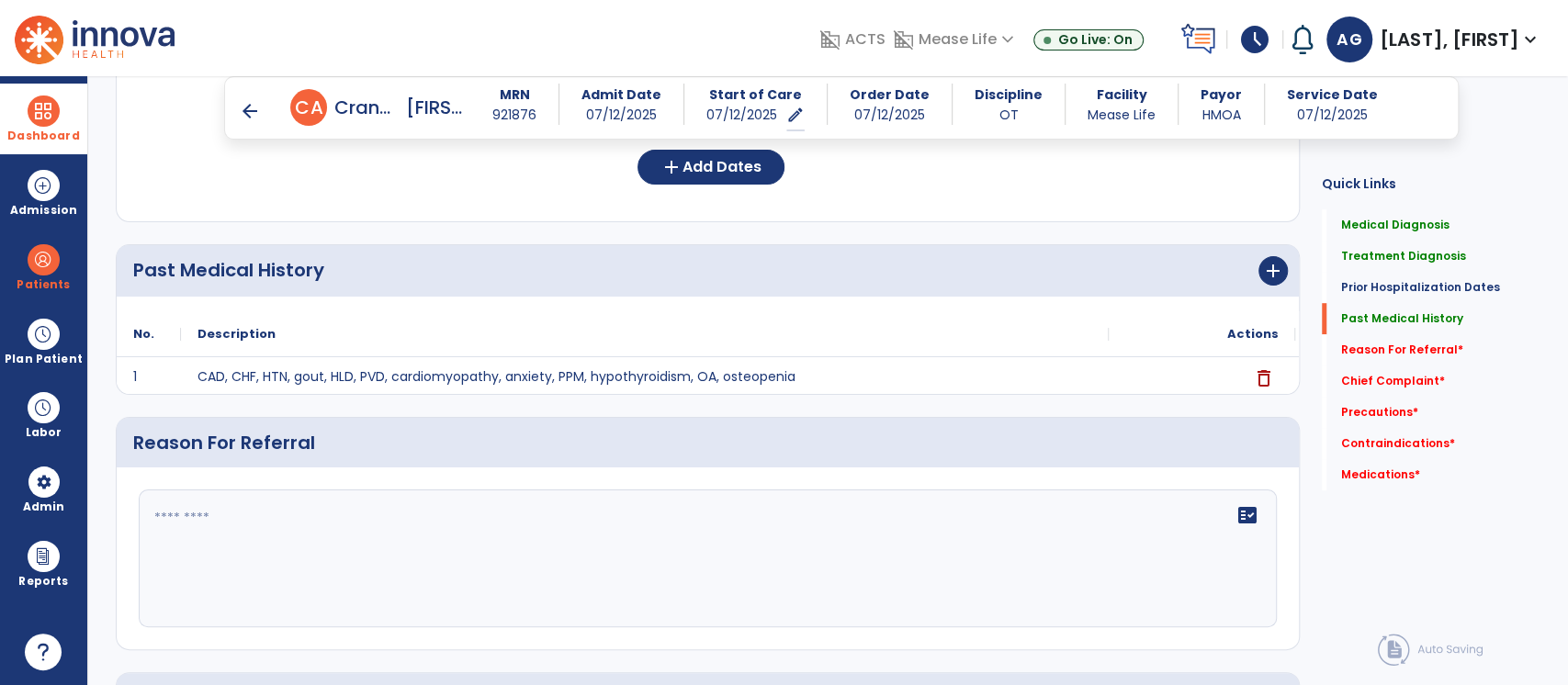 scroll, scrollTop: 736, scrollLeft: 0, axis: vertical 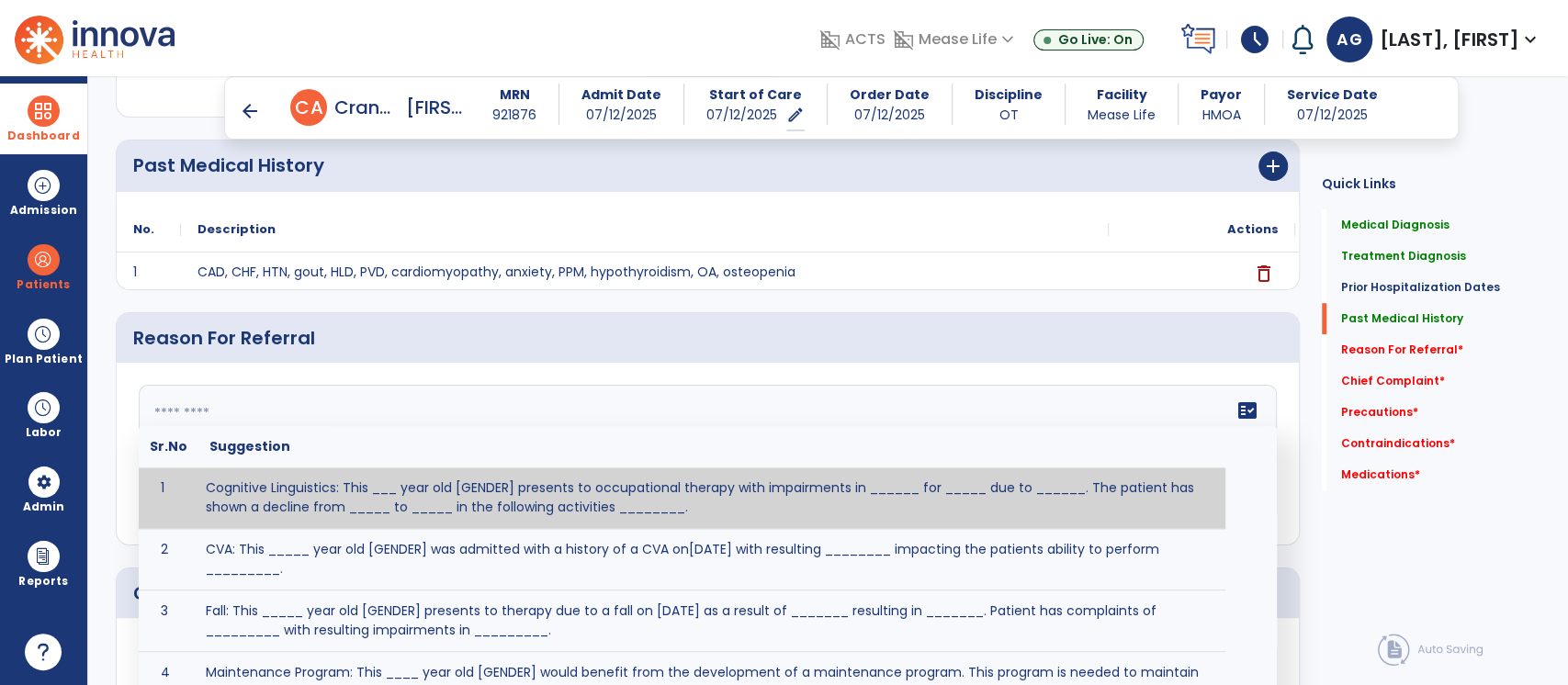 click 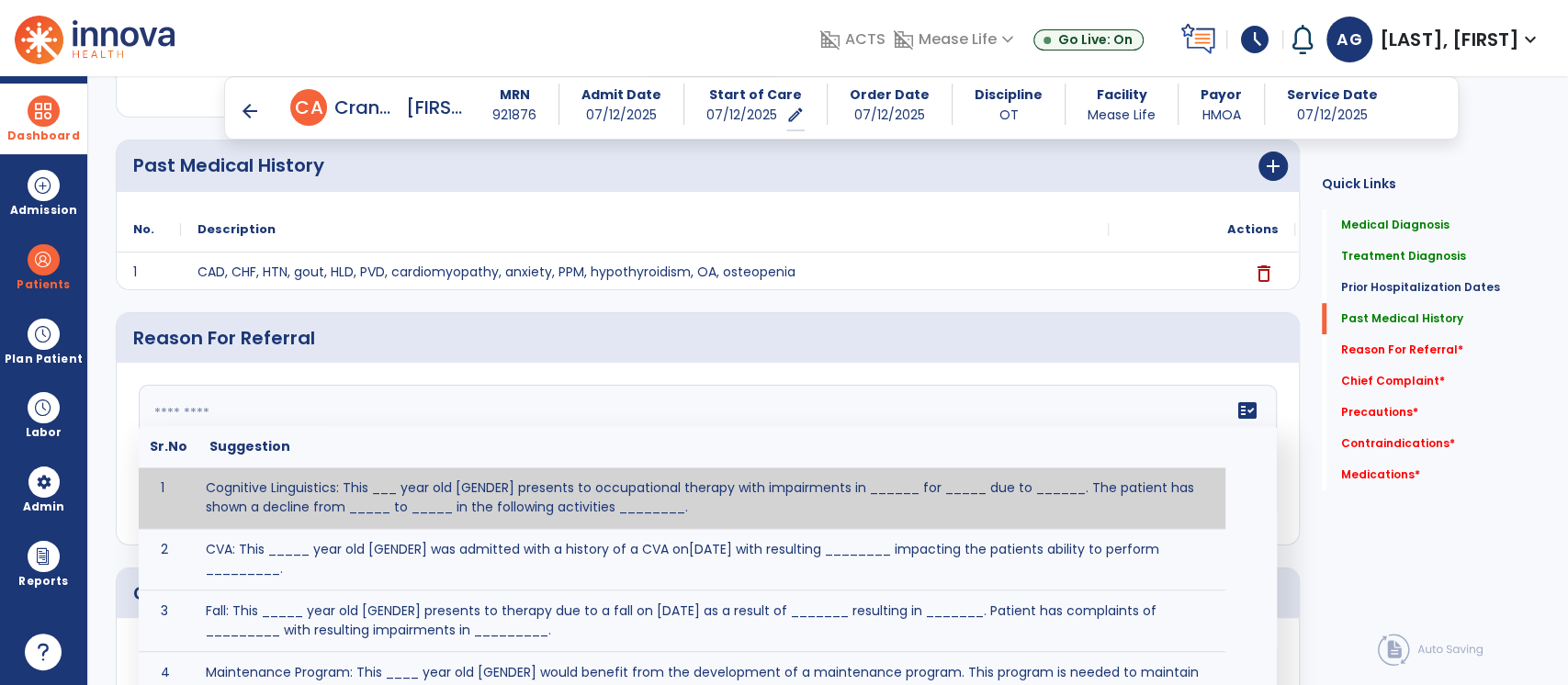 click 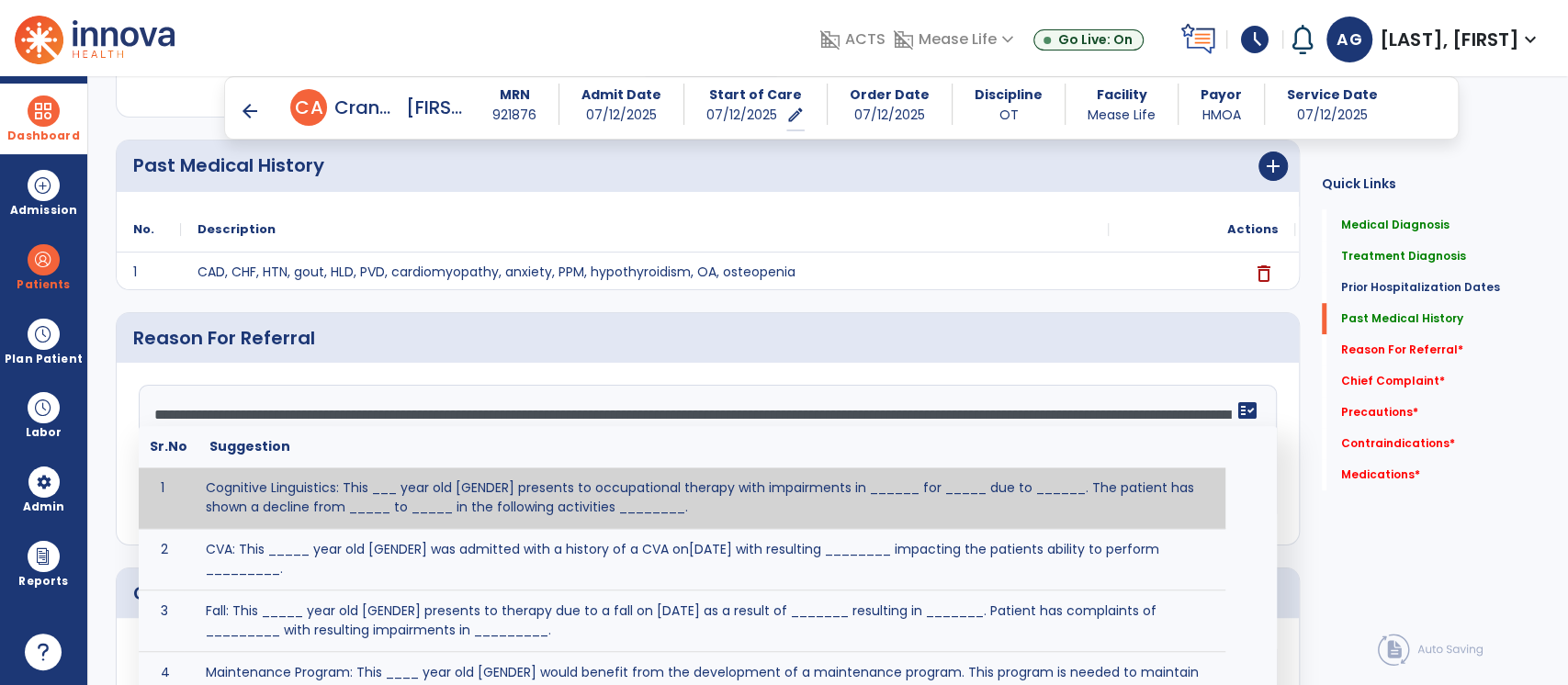 click on "**********" 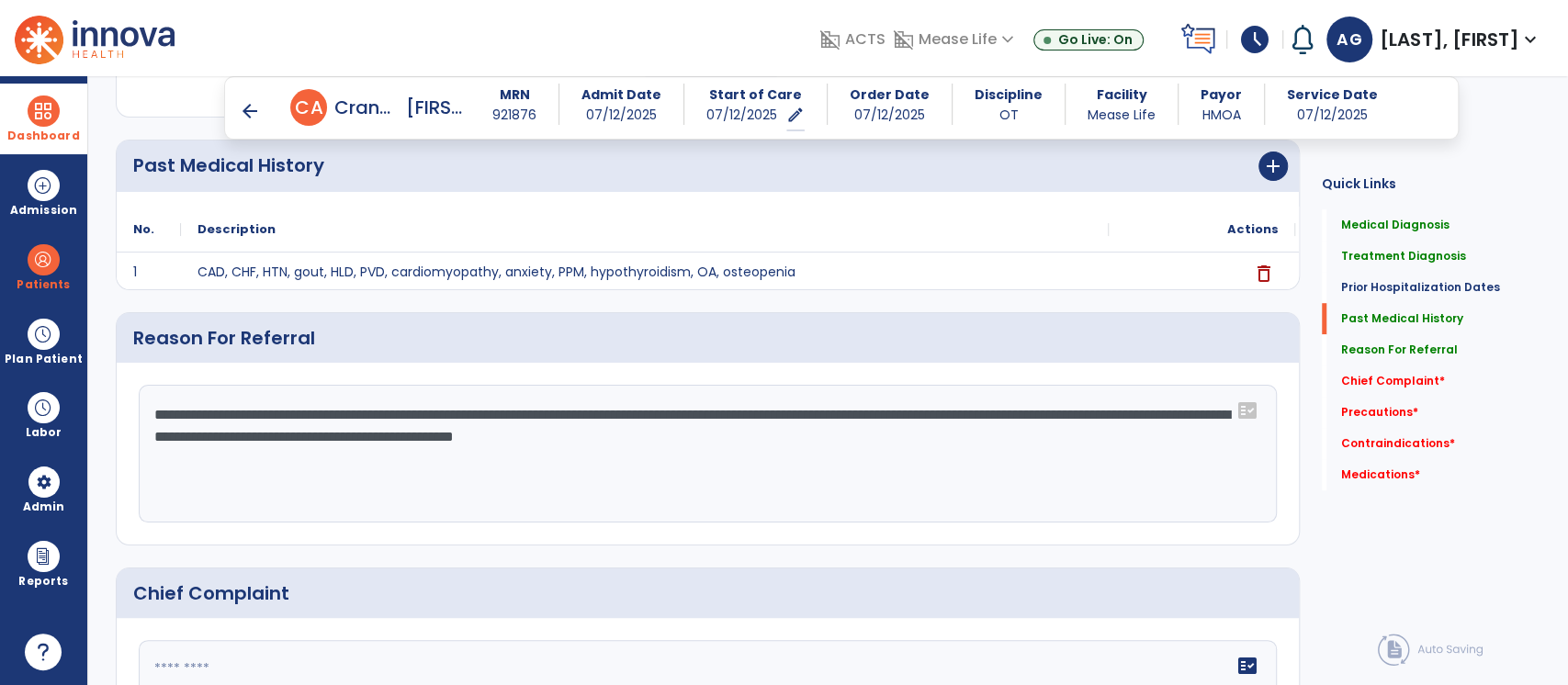 click on "**********" 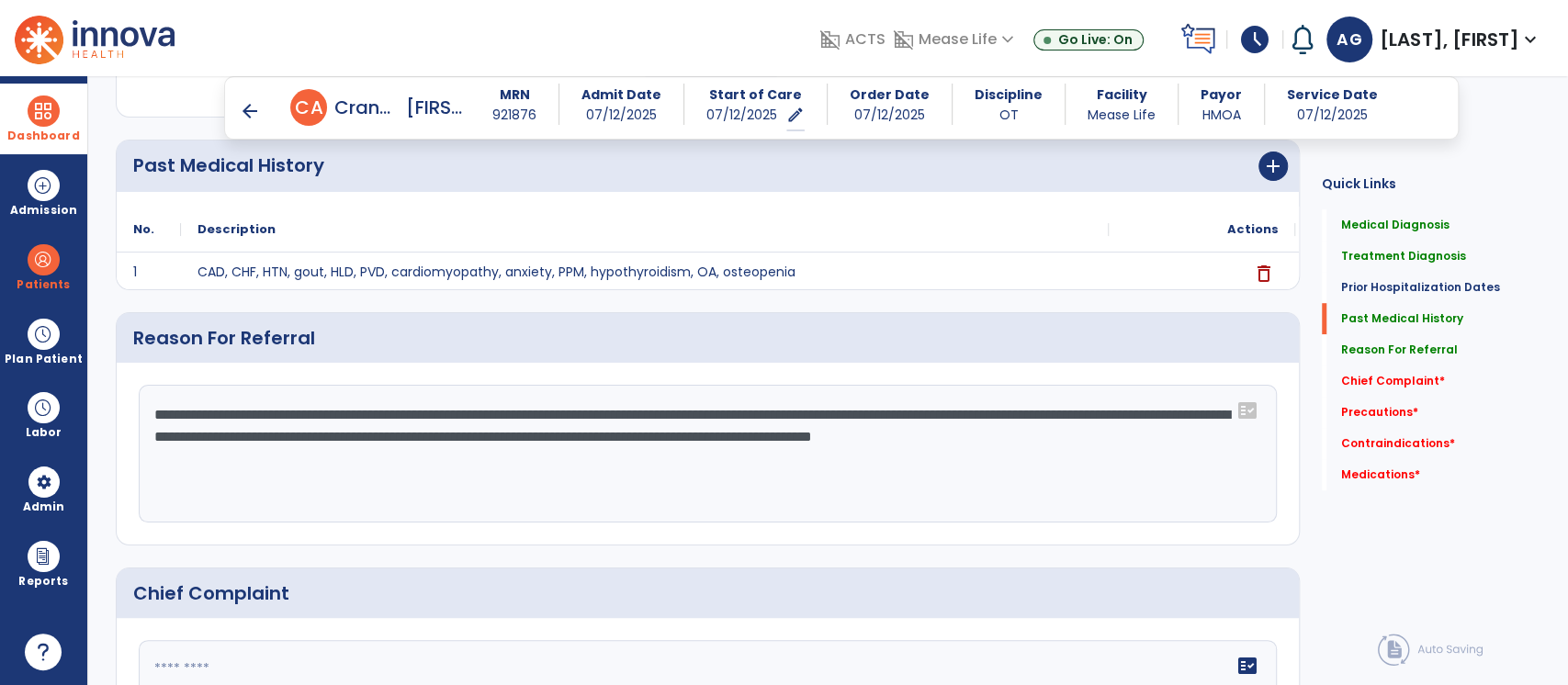 click on "**********" 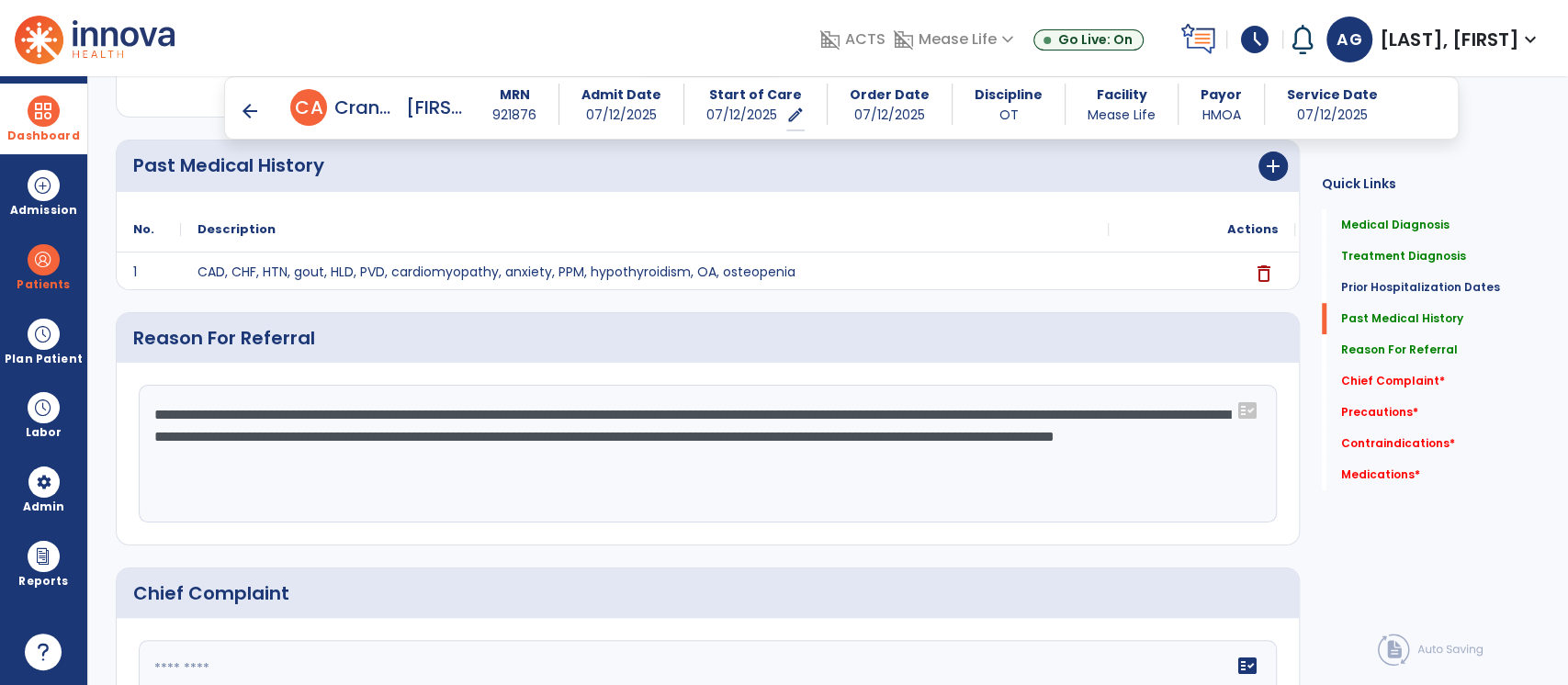click on "**********" 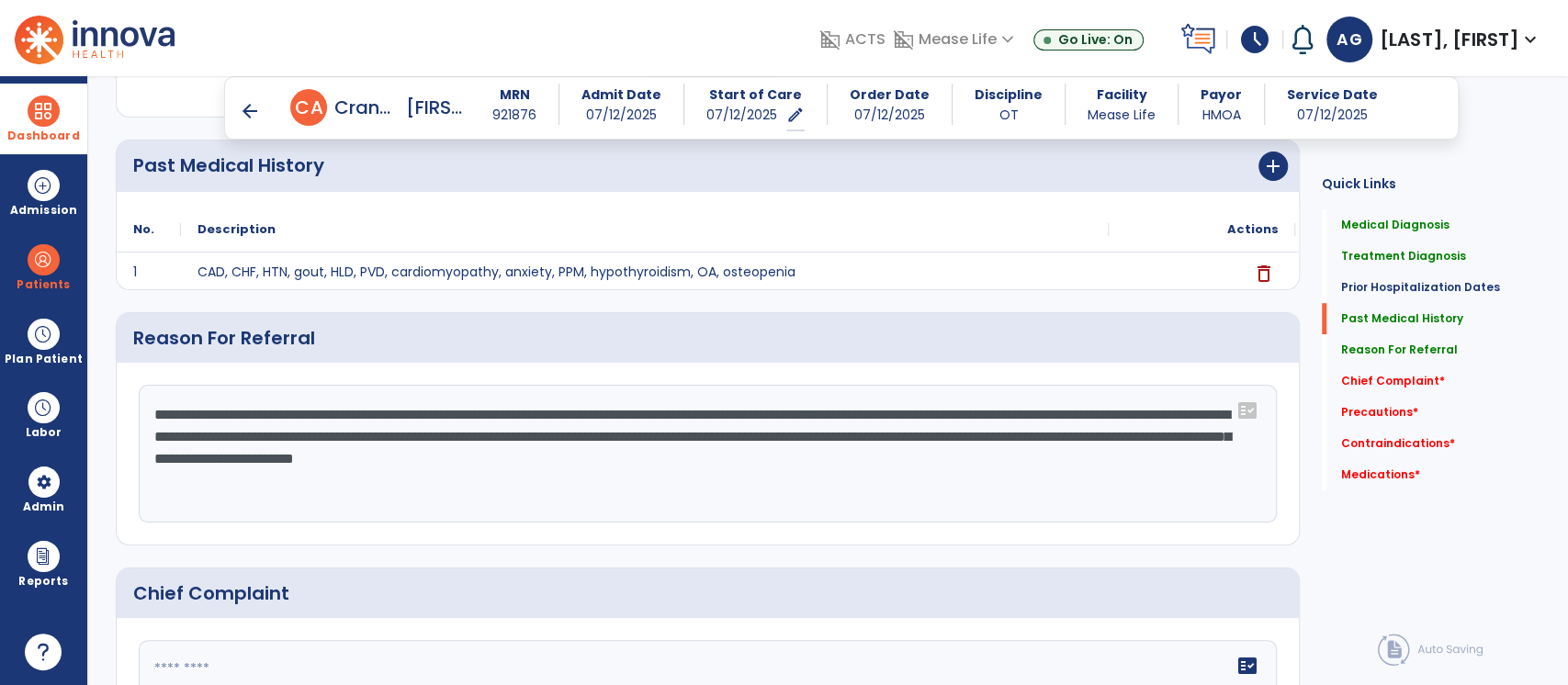 click on "**********" 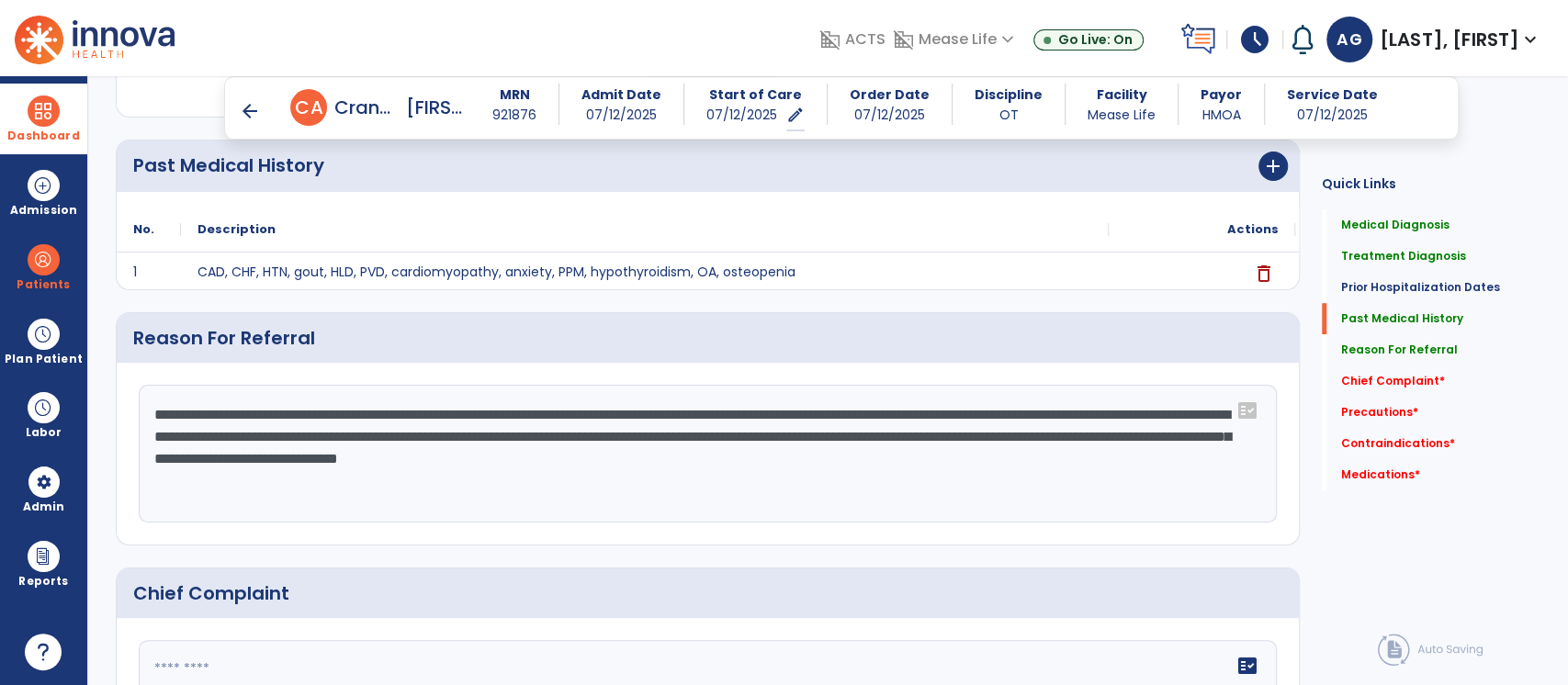 click on "**********" 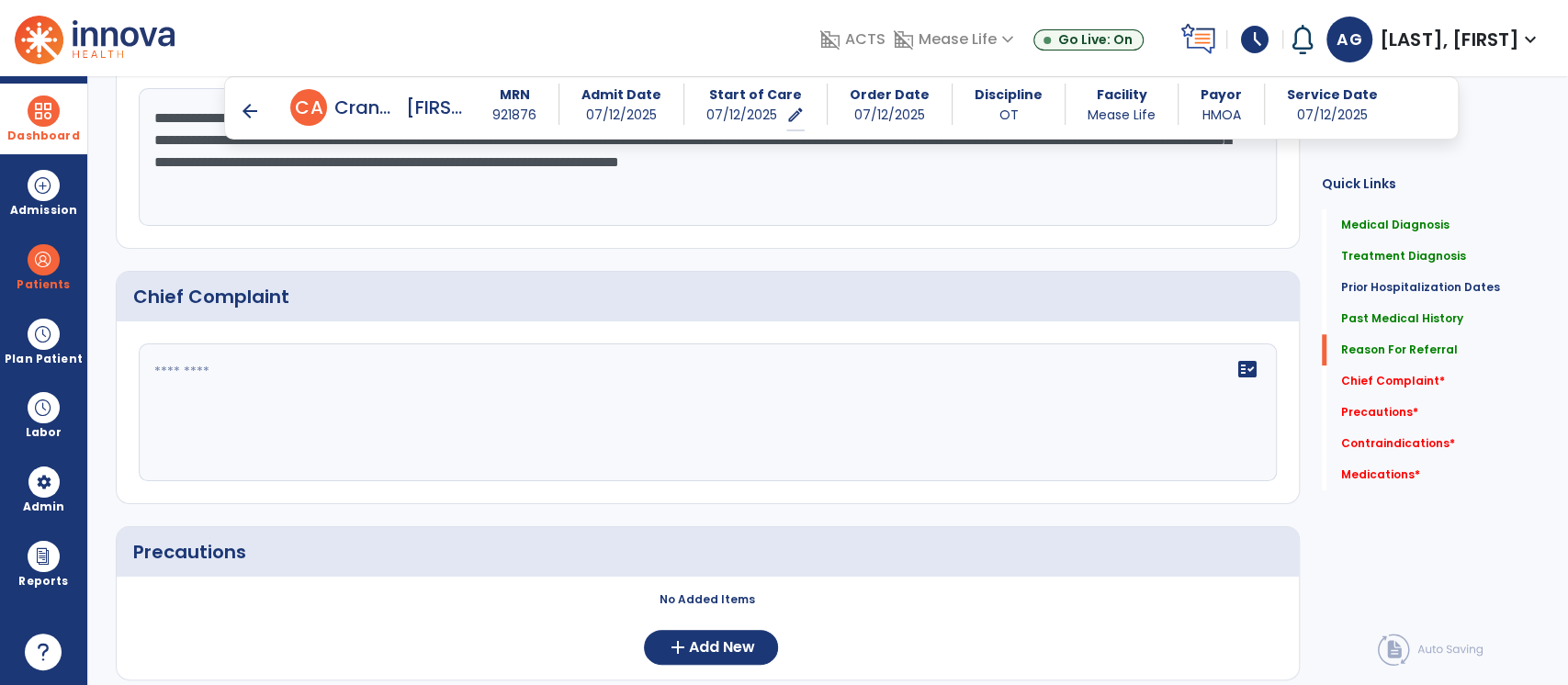 scroll, scrollTop: 1040, scrollLeft: 0, axis: vertical 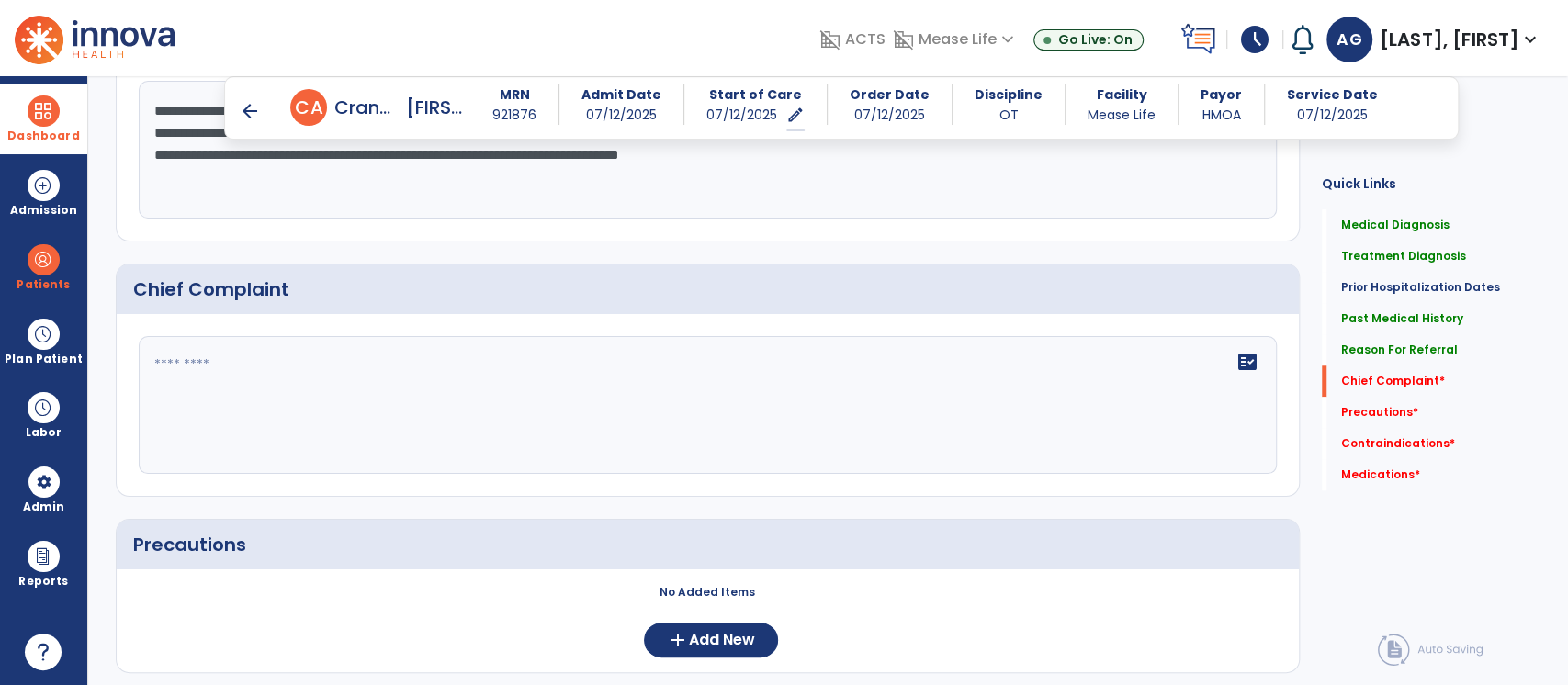 type on "**********" 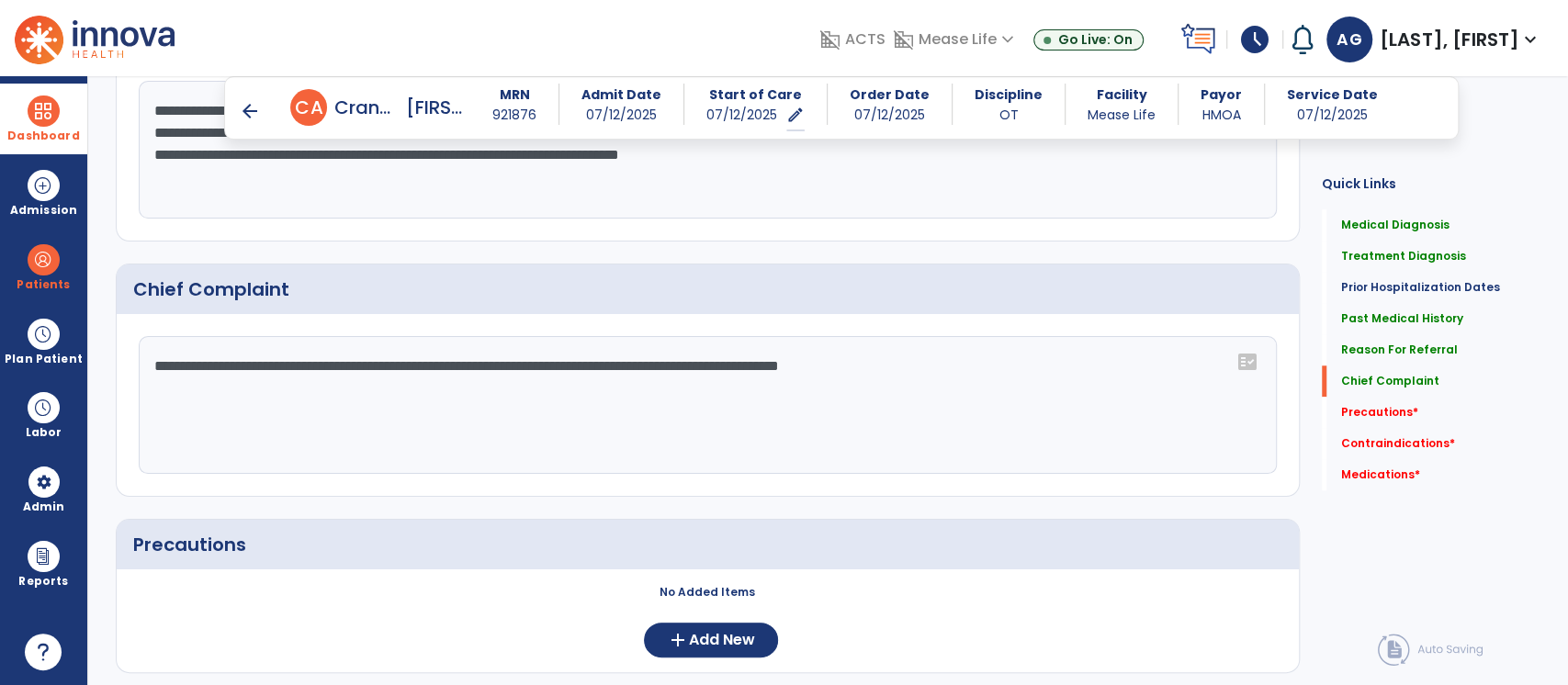 scroll, scrollTop: 1248, scrollLeft: 0, axis: vertical 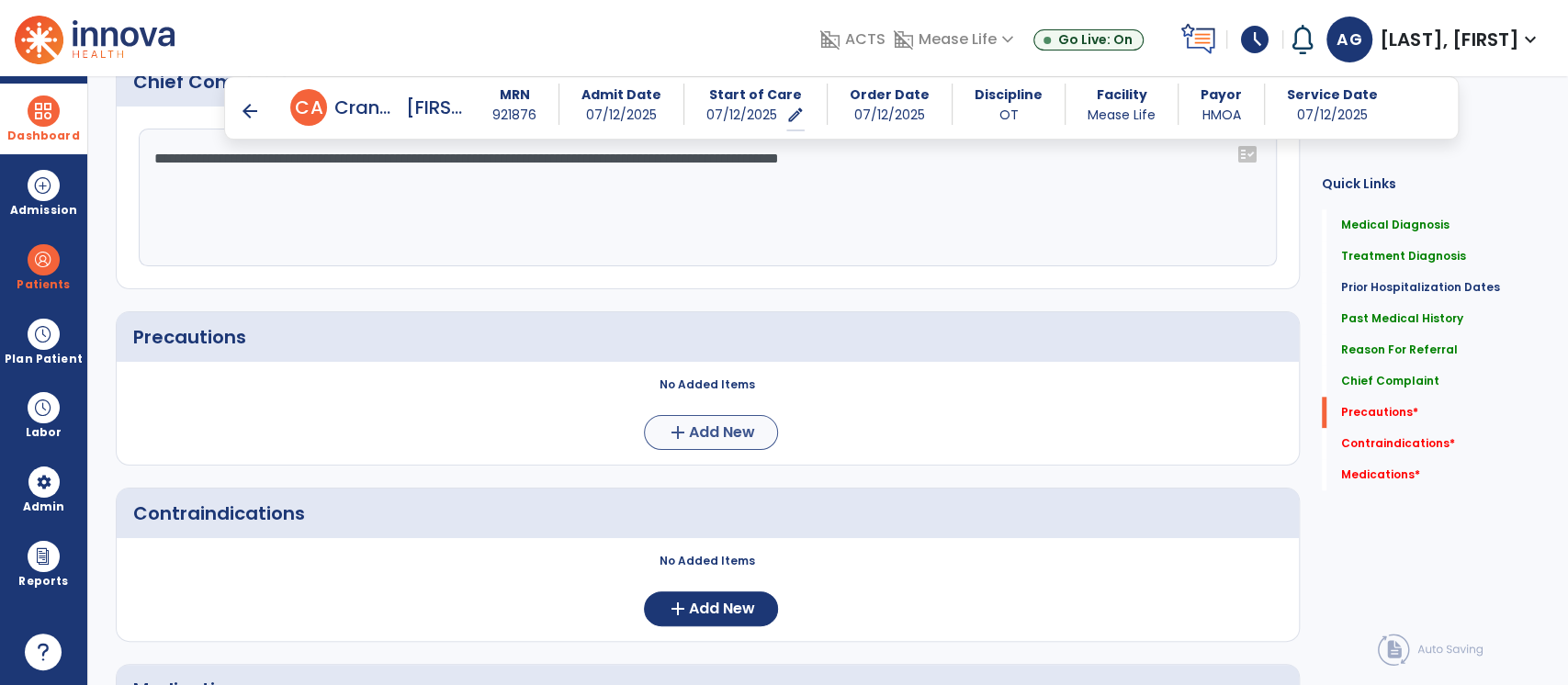 type on "**********" 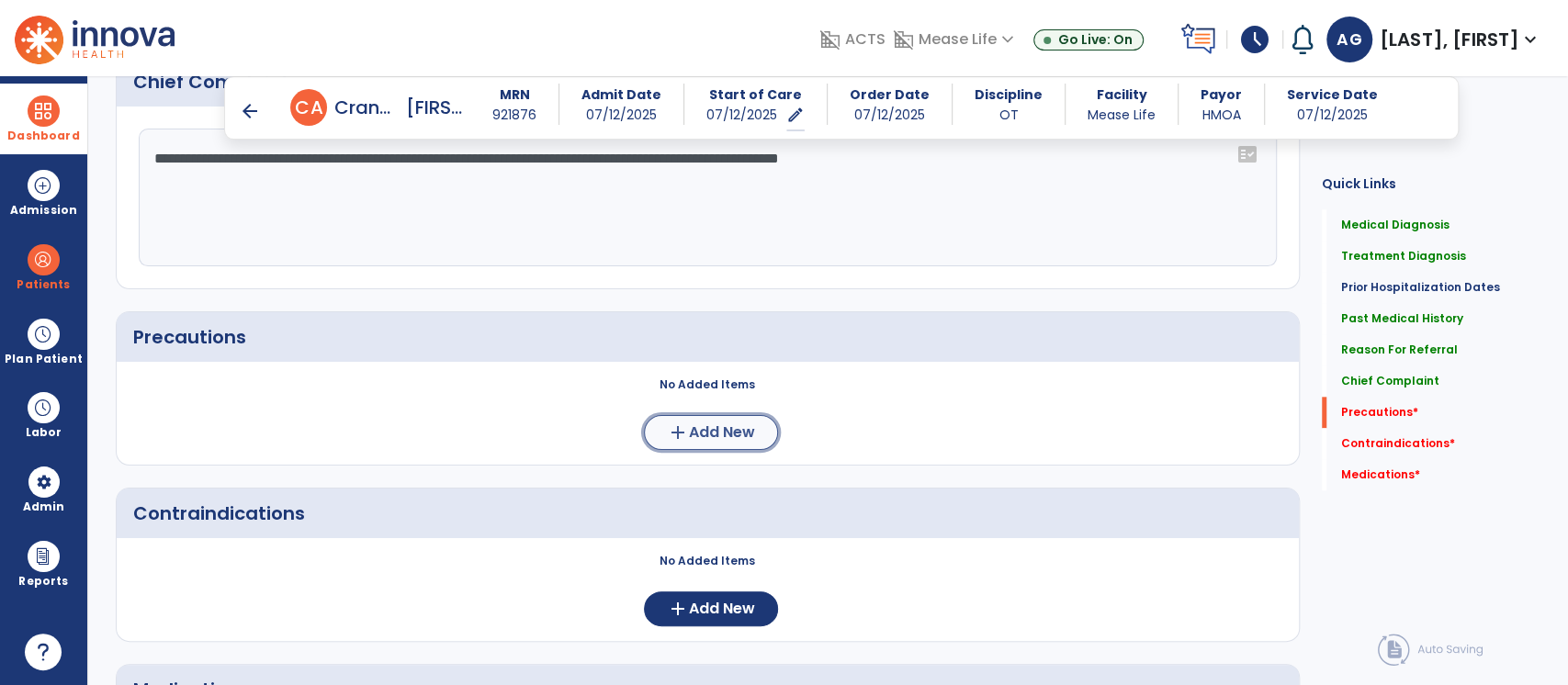 click on "Add New" 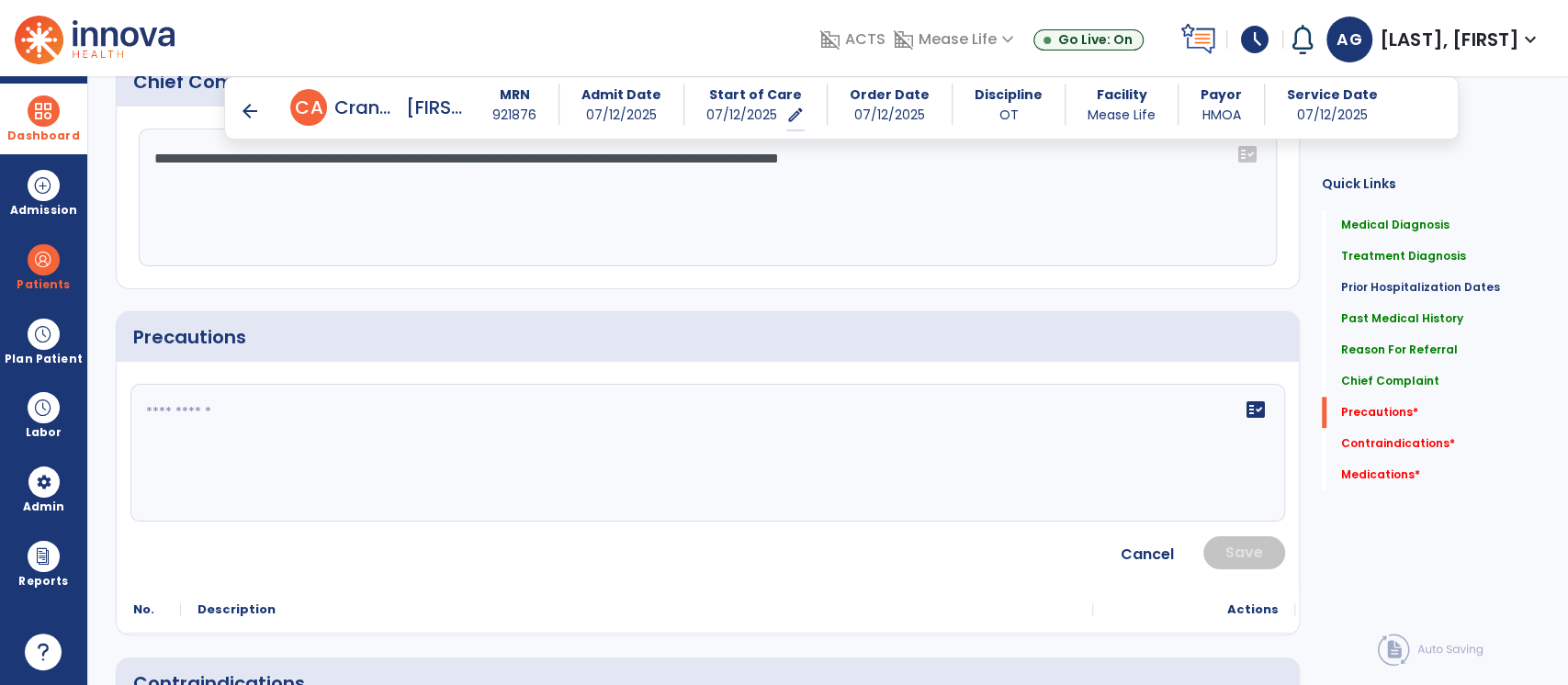 click 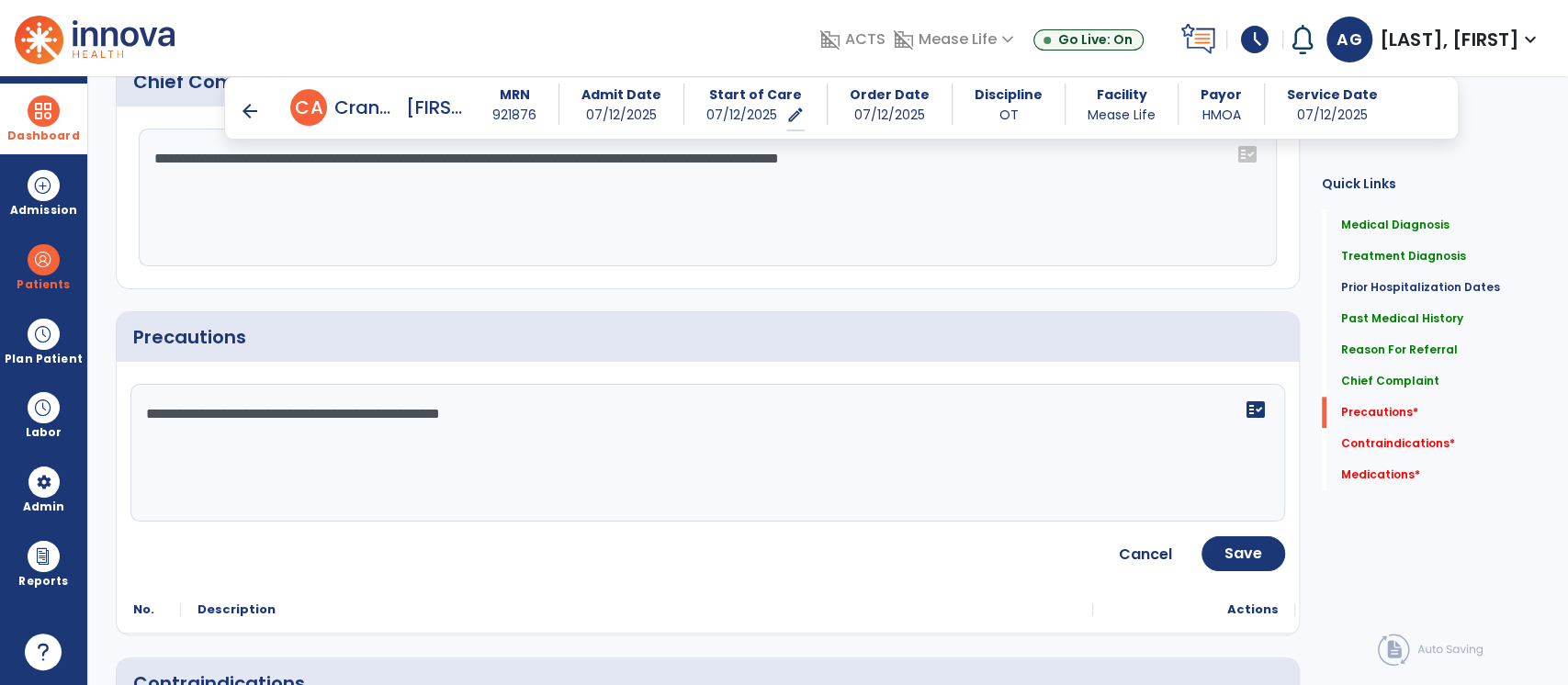 type on "**********" 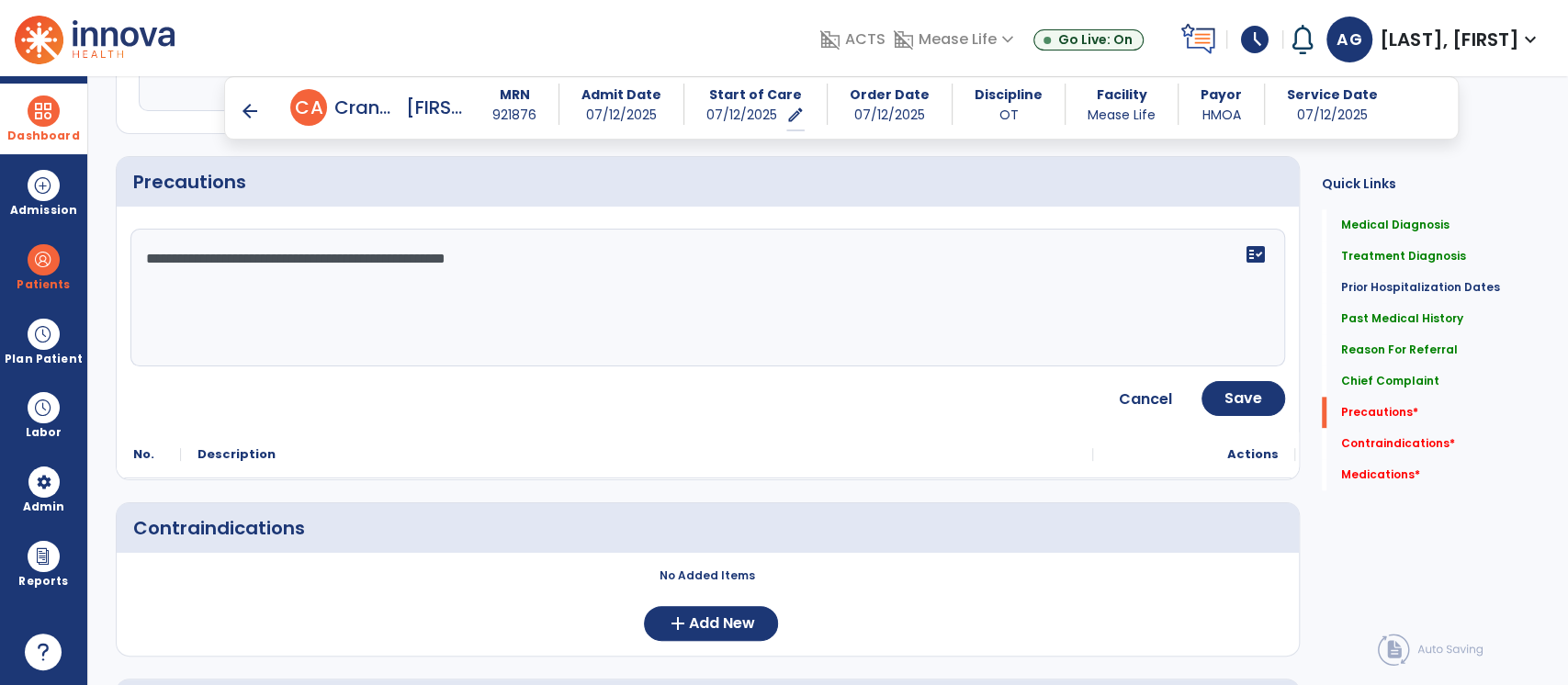 scroll, scrollTop: 1433, scrollLeft: 0, axis: vertical 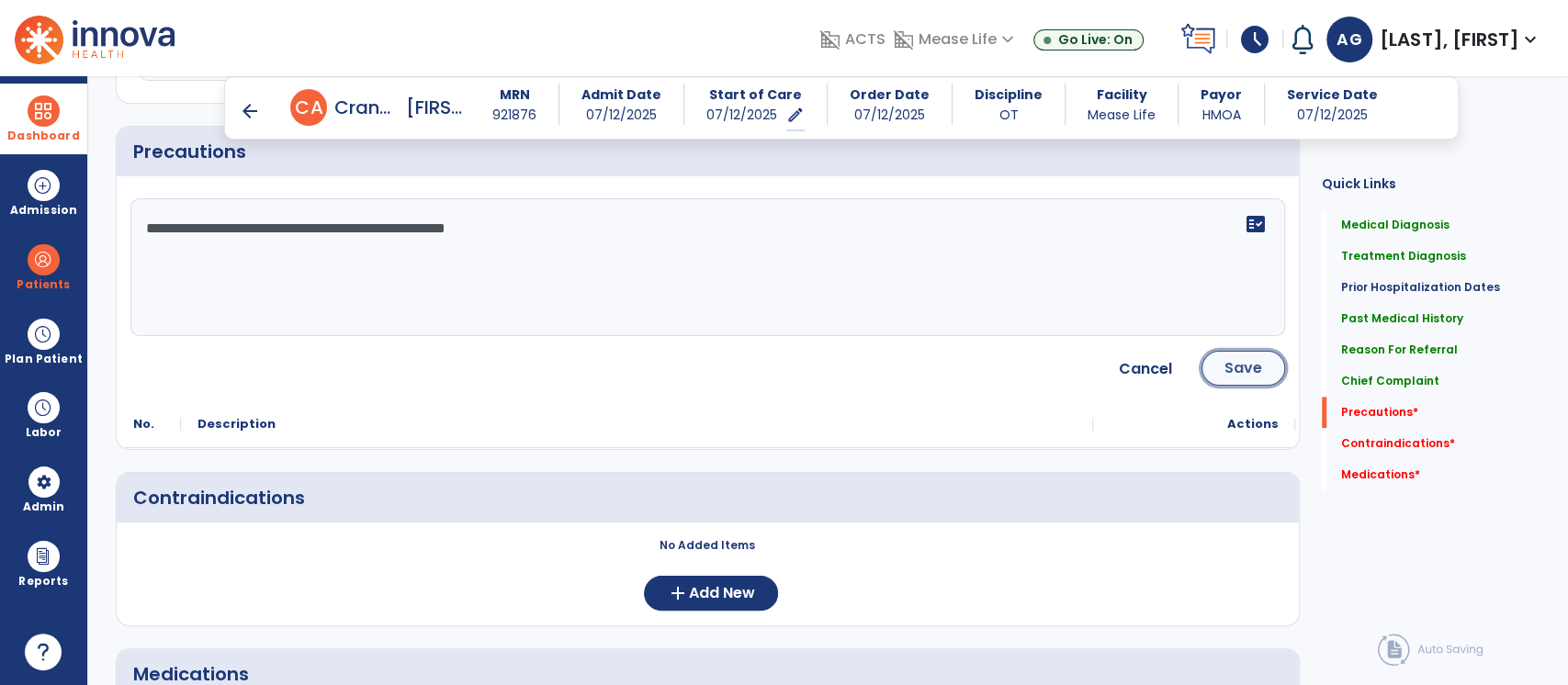 click on "Save" 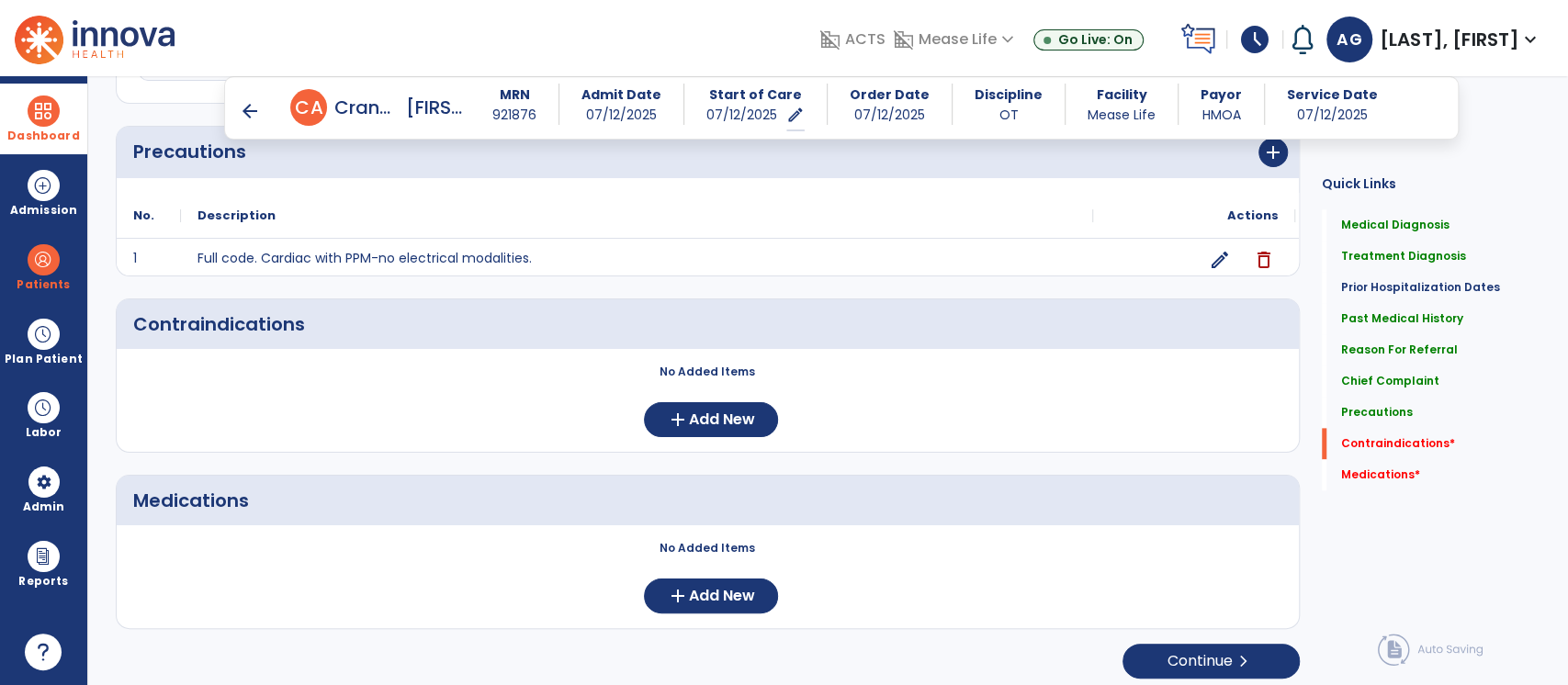 scroll, scrollTop: 1439, scrollLeft: 0, axis: vertical 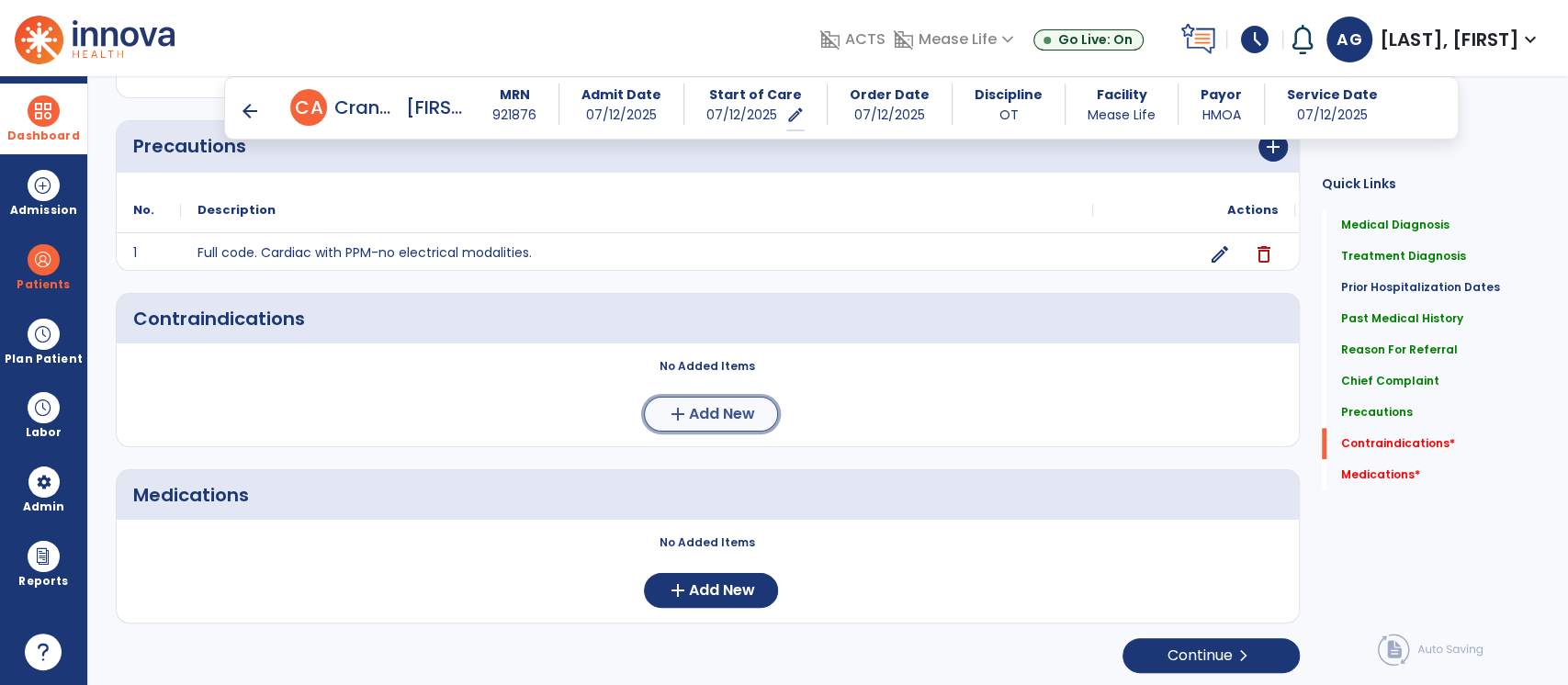 click on "Add New" 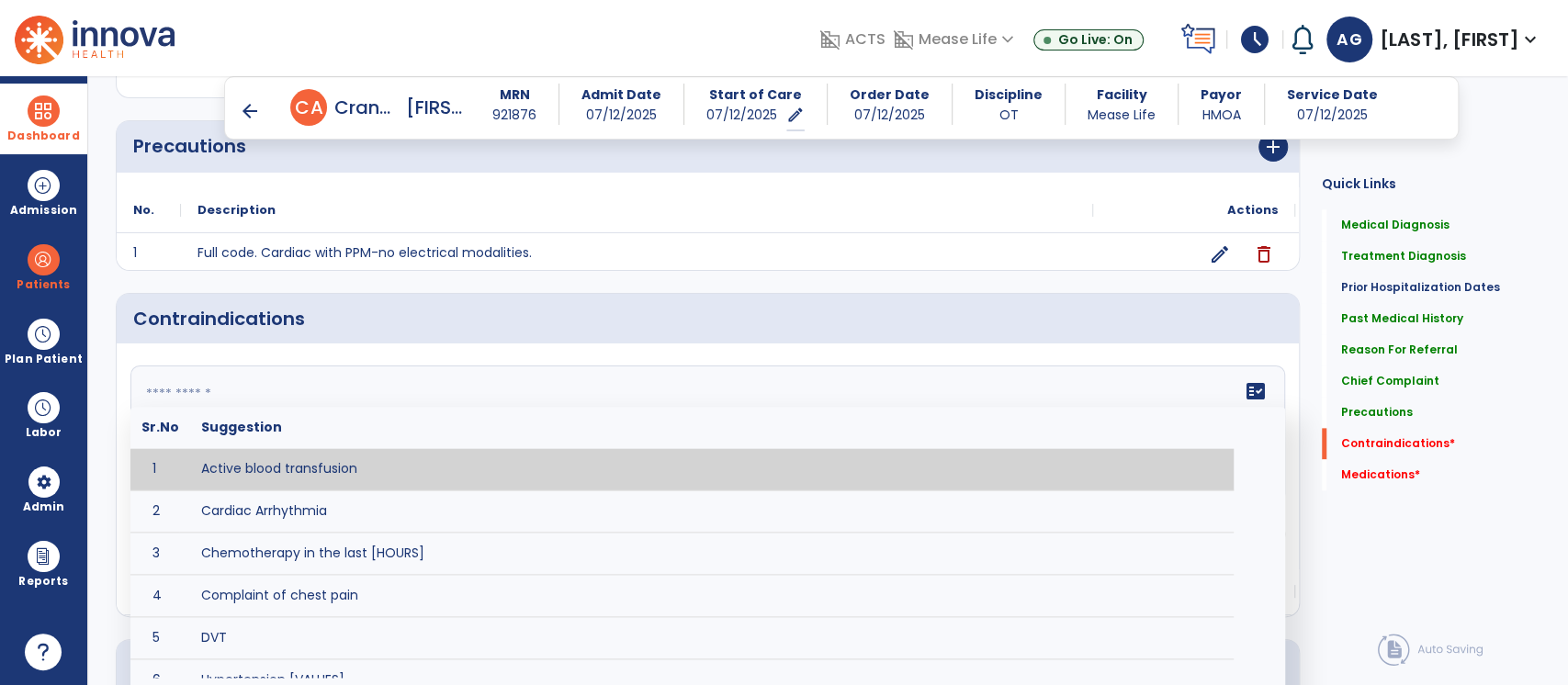 click 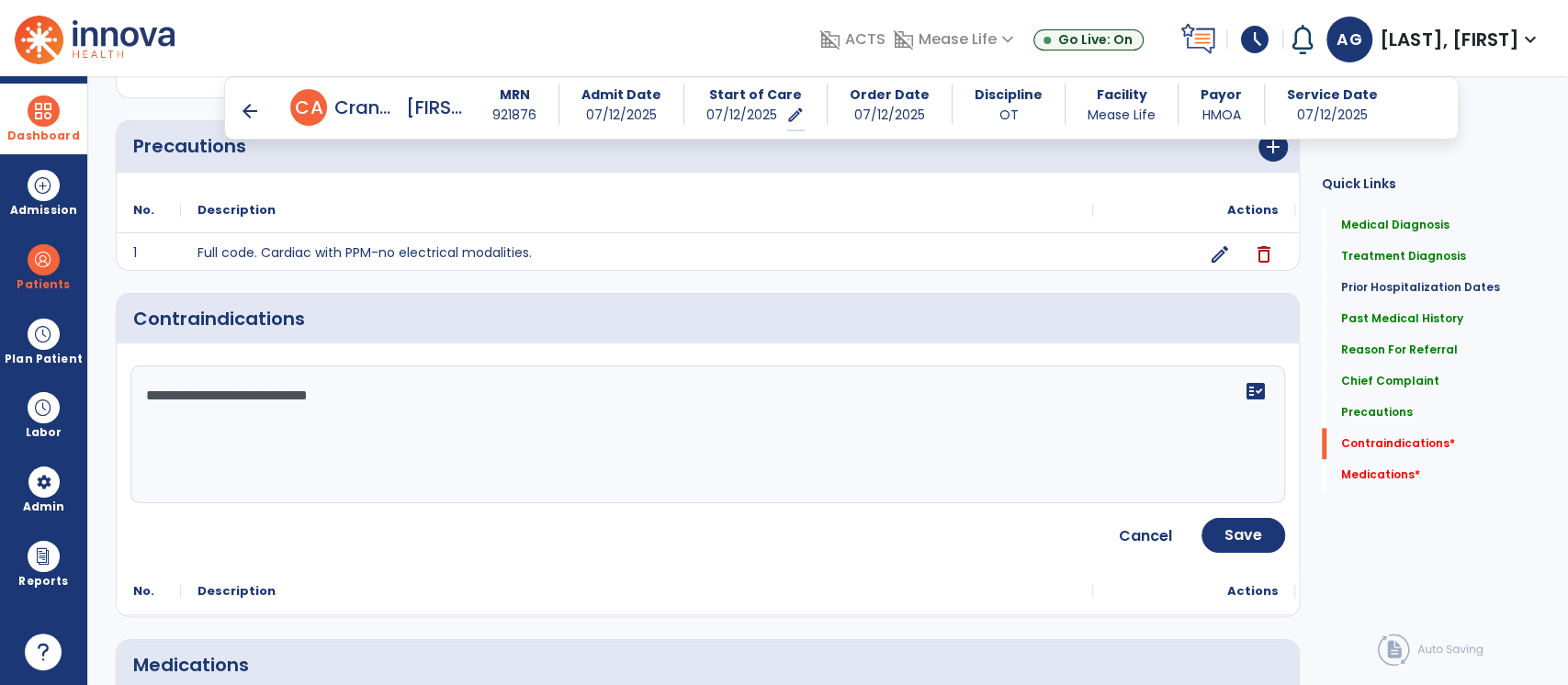 scroll, scrollTop: 1608, scrollLeft: 0, axis: vertical 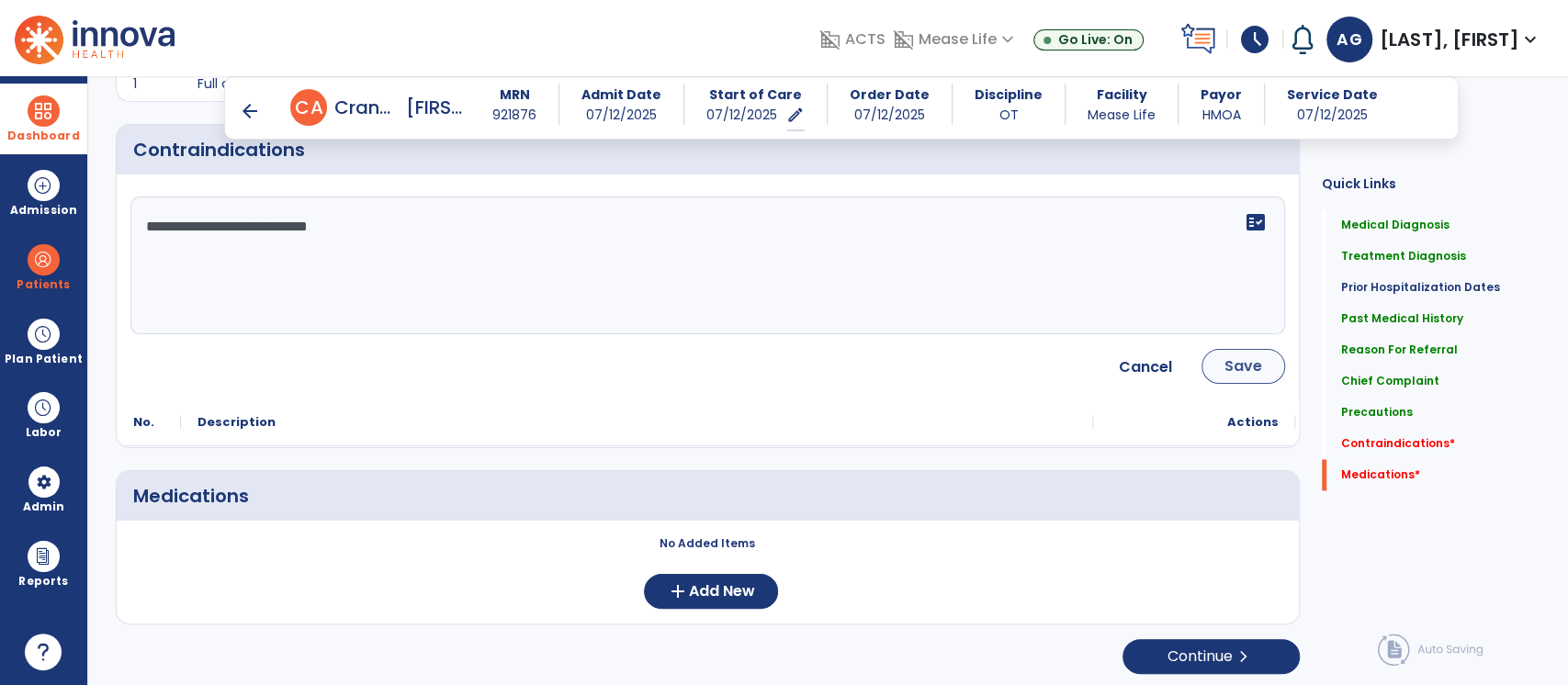 type on "**********" 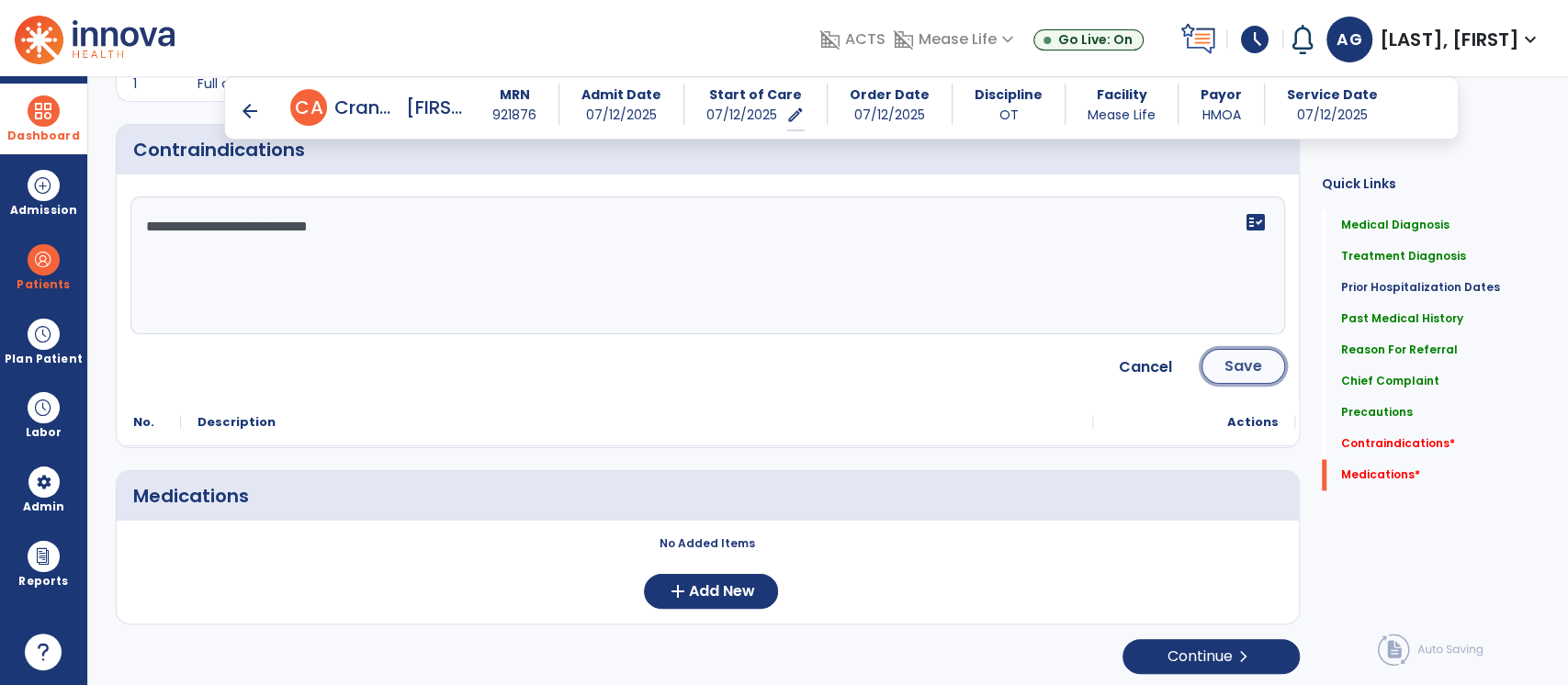 click on "Save" 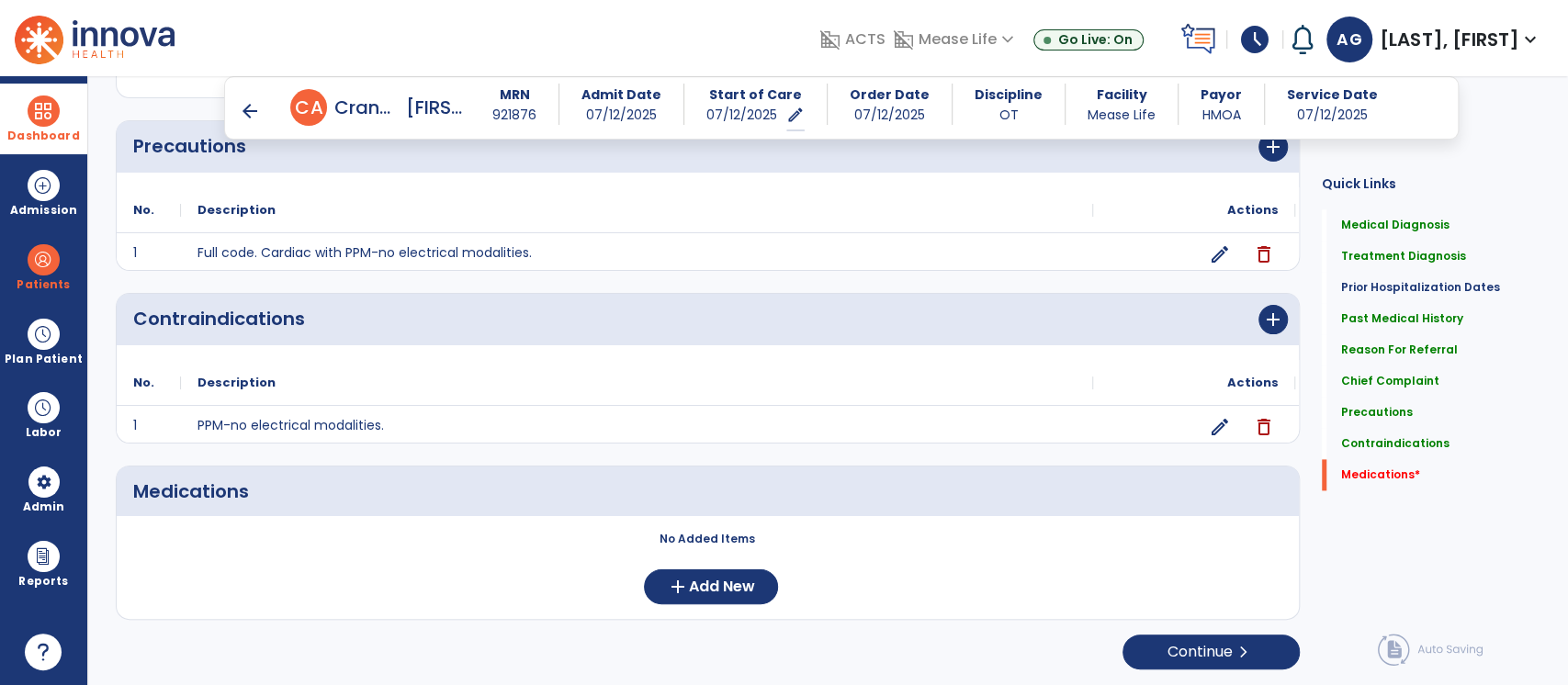 scroll, scrollTop: 1435, scrollLeft: 0, axis: vertical 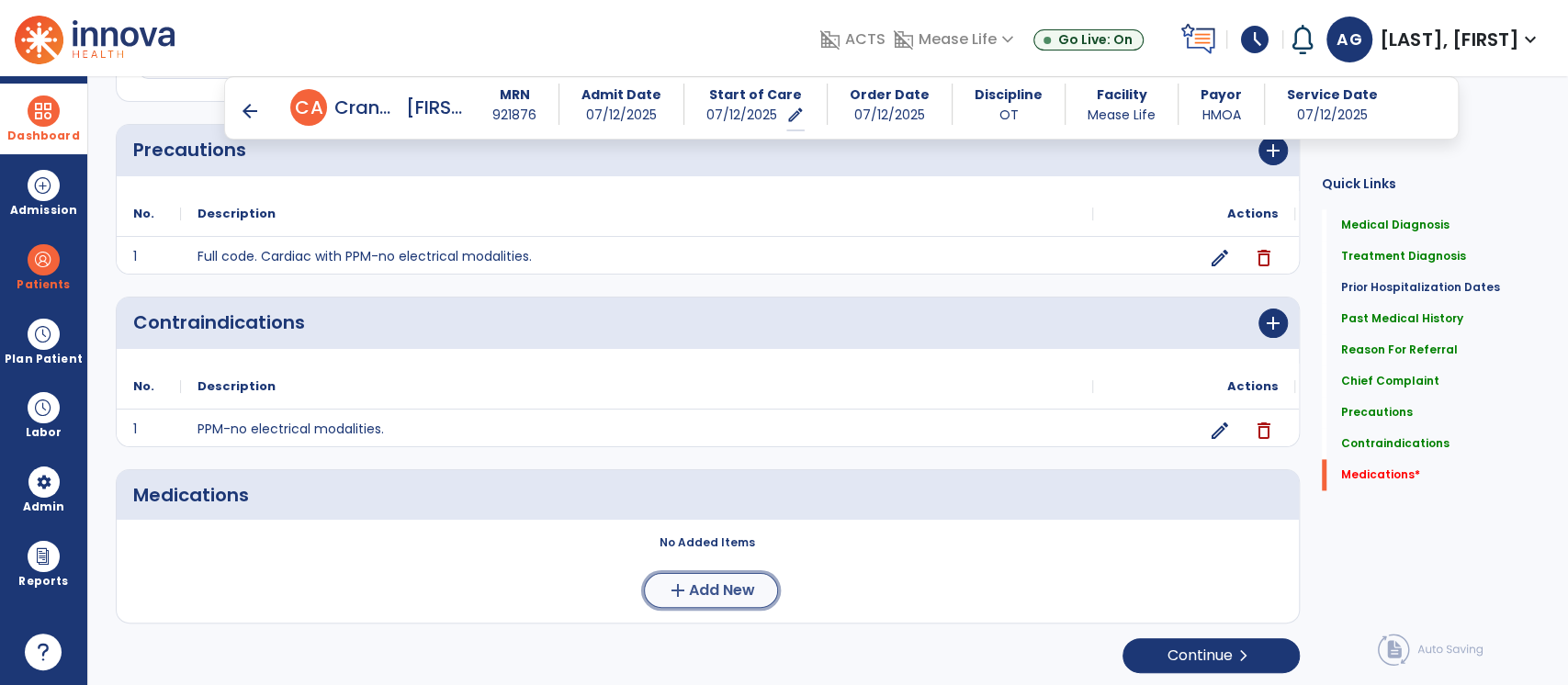 click on "Add New" 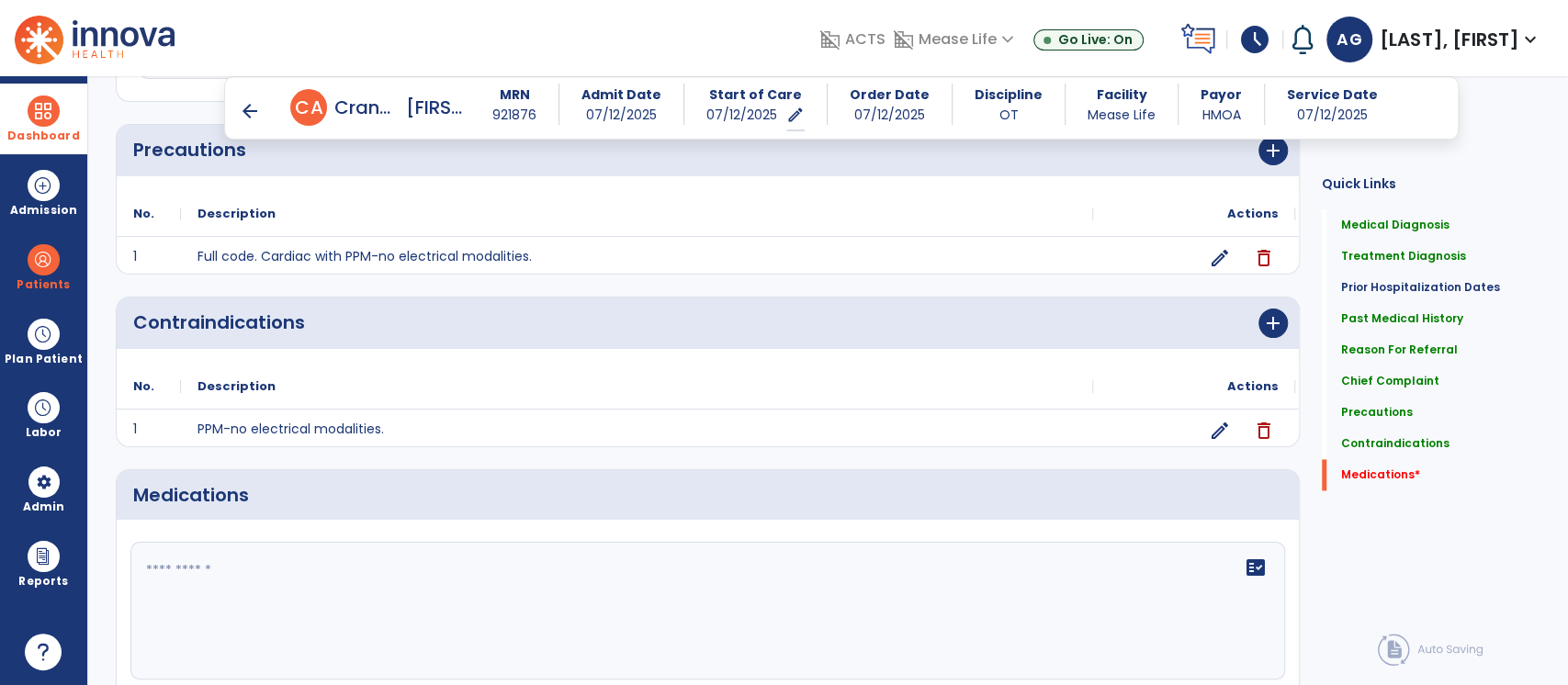 click 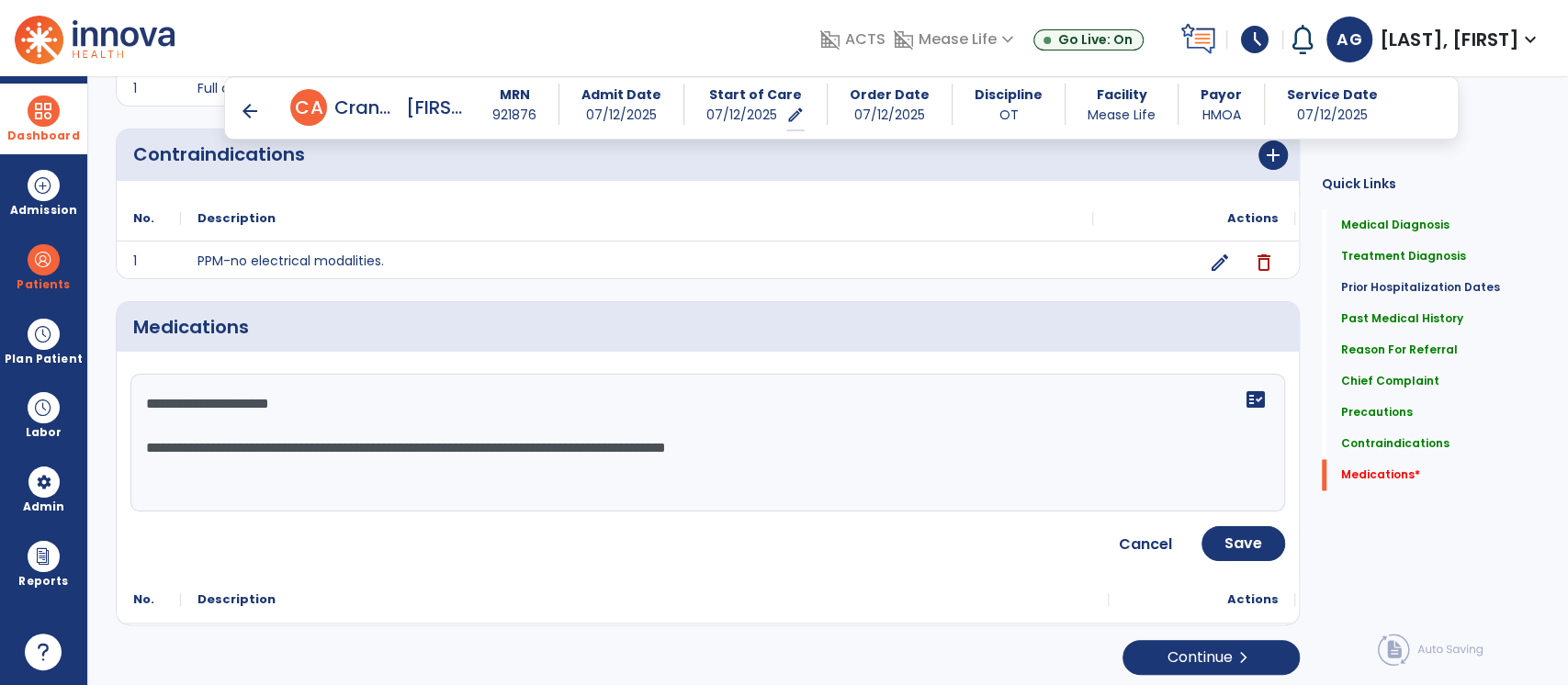scroll, scrollTop: 1604, scrollLeft: 0, axis: vertical 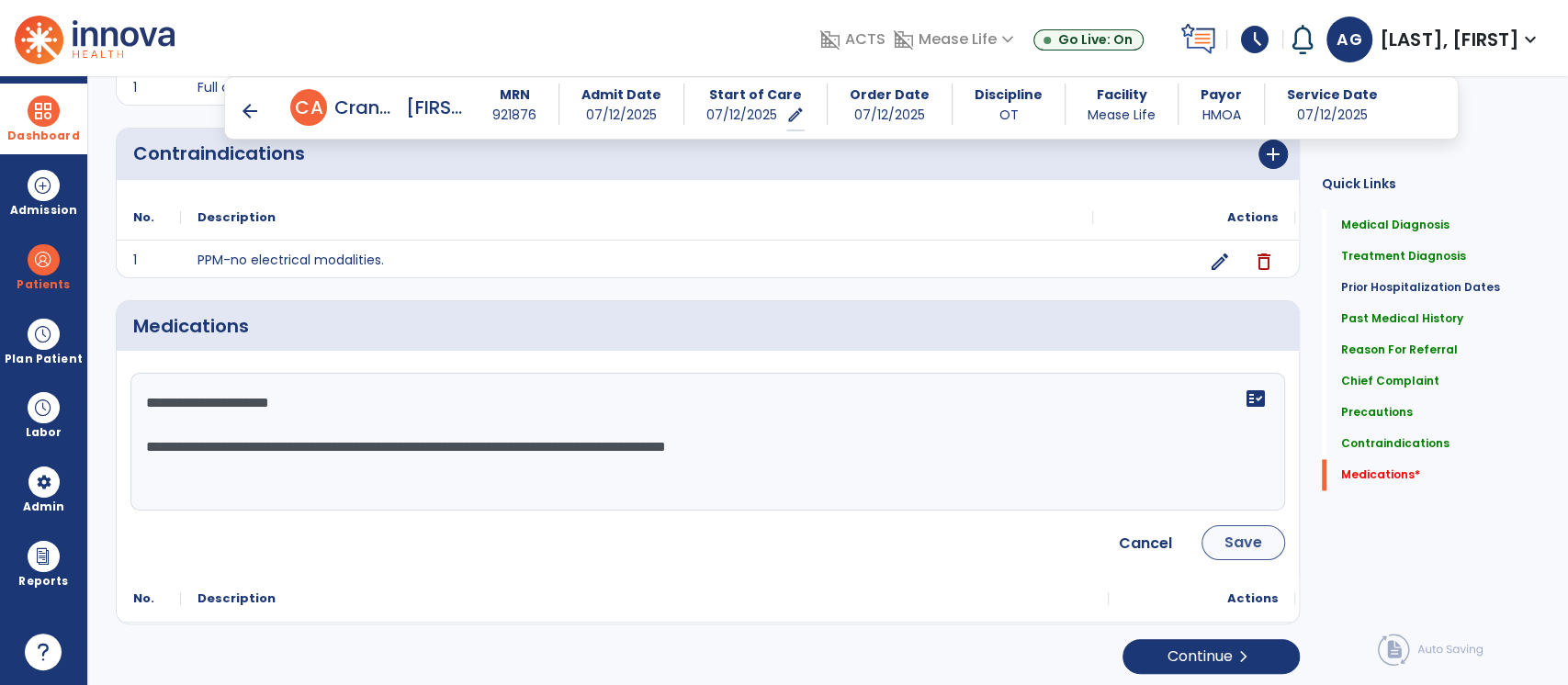 type on "**********" 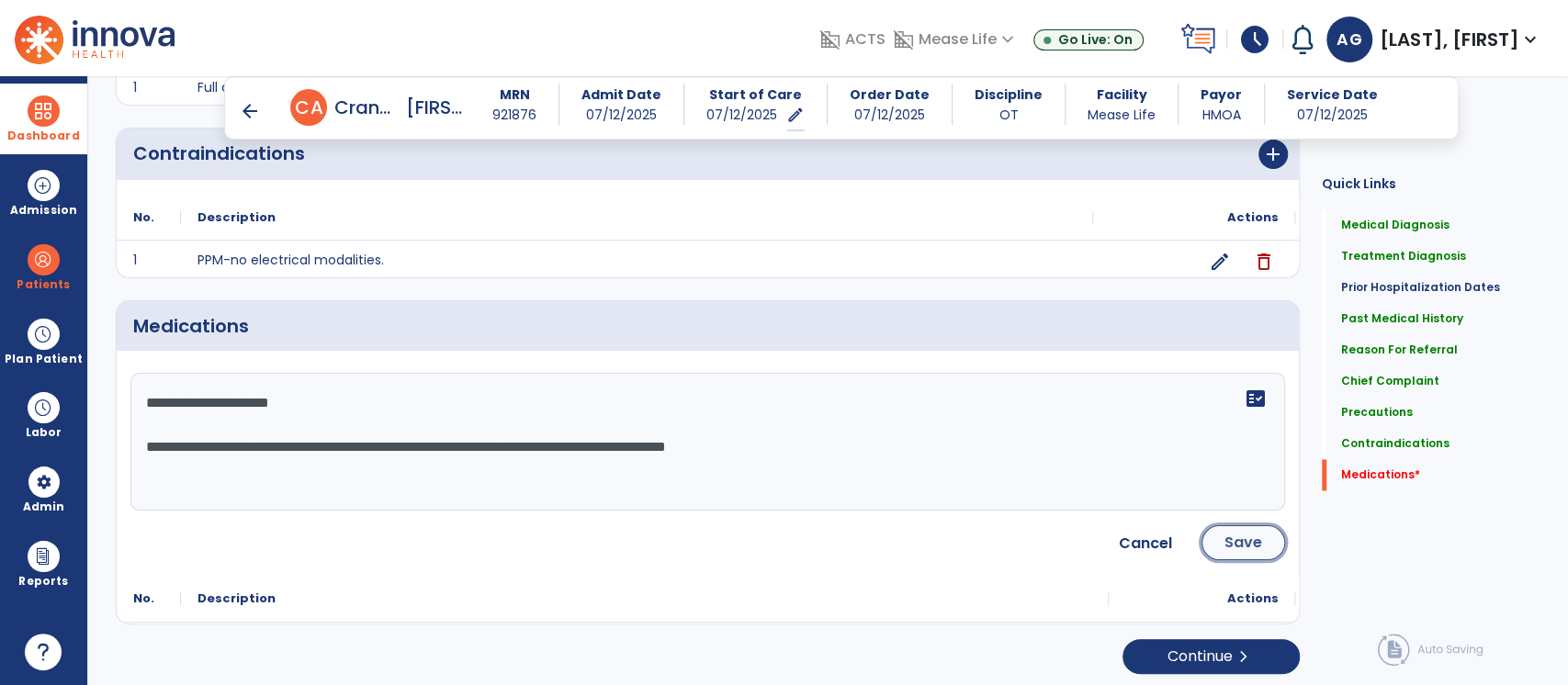 click on "Save" 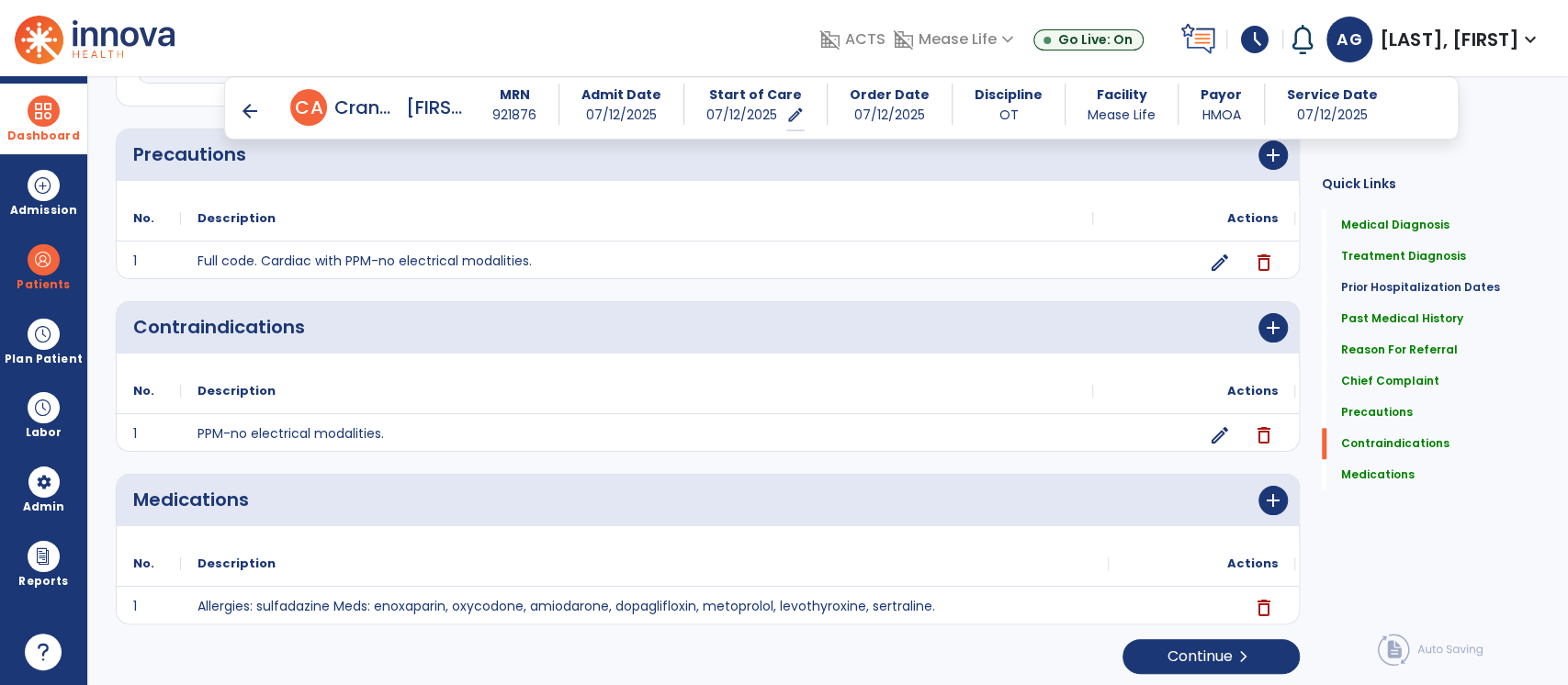 scroll, scrollTop: 1432, scrollLeft: 0, axis: vertical 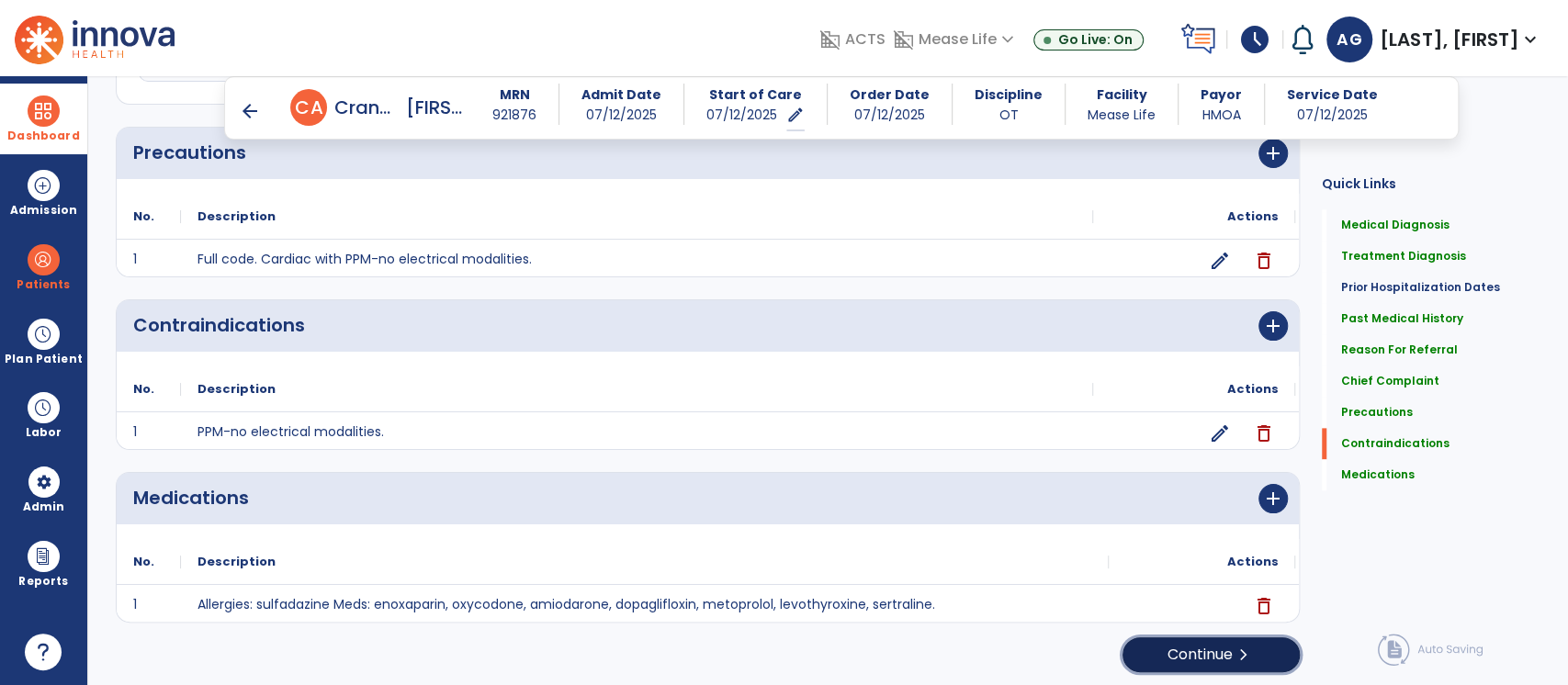 click on "Continue  chevron_right" 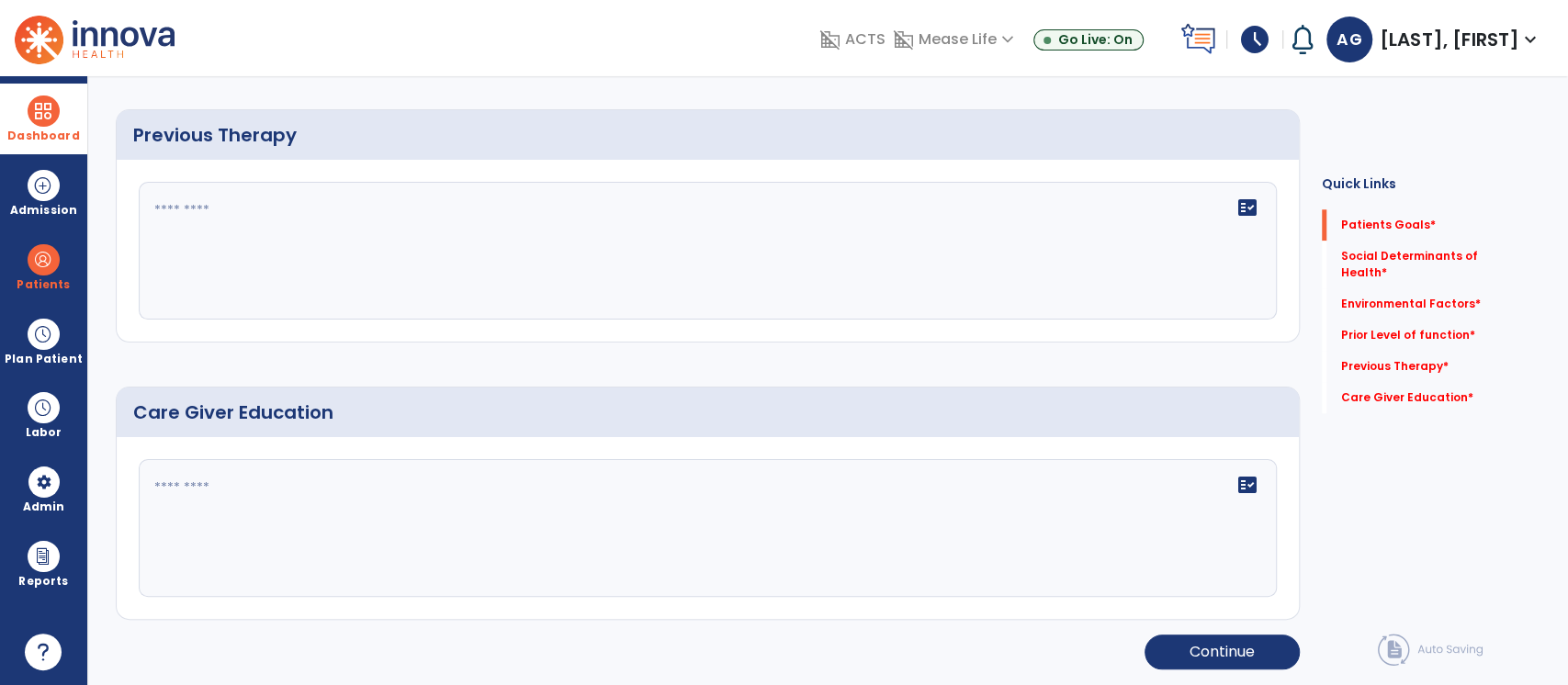scroll, scrollTop: 0, scrollLeft: 0, axis: both 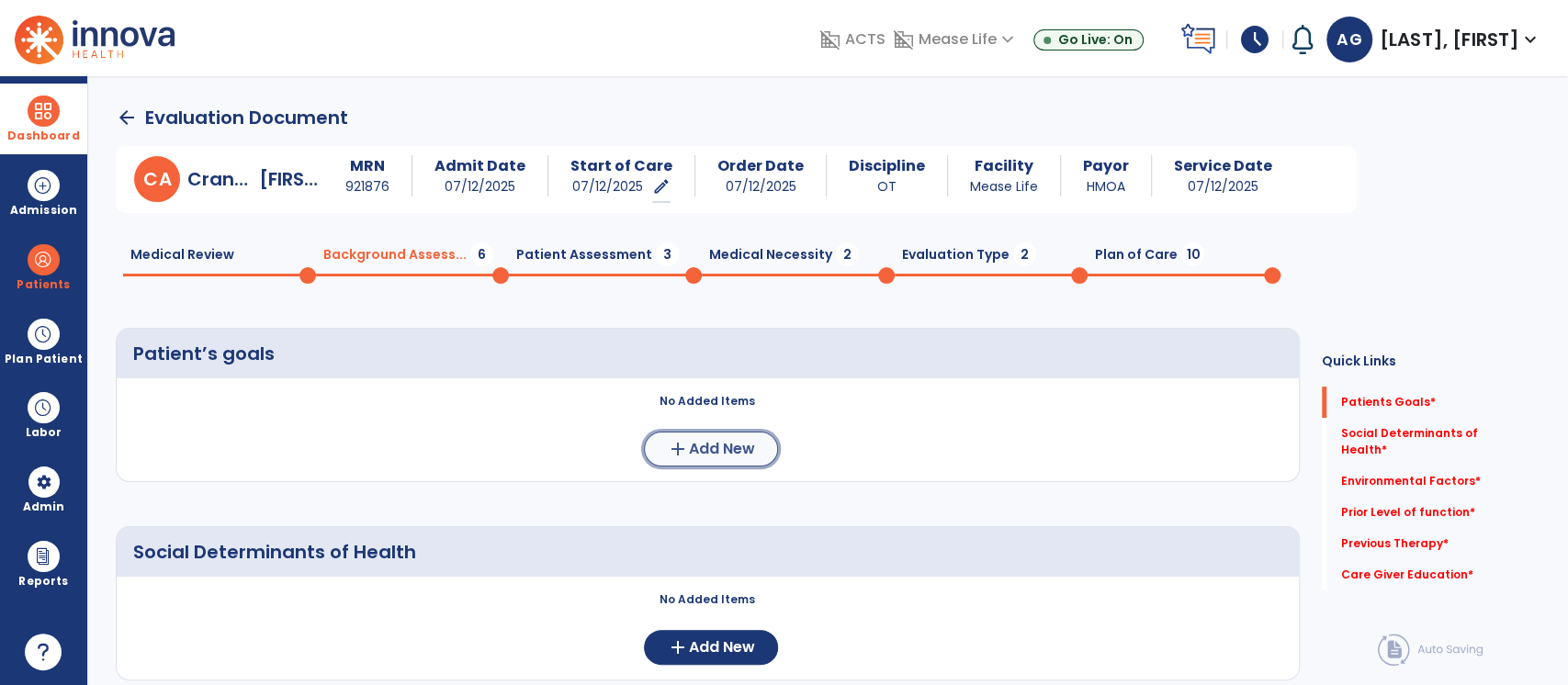 click on "add  Add New" 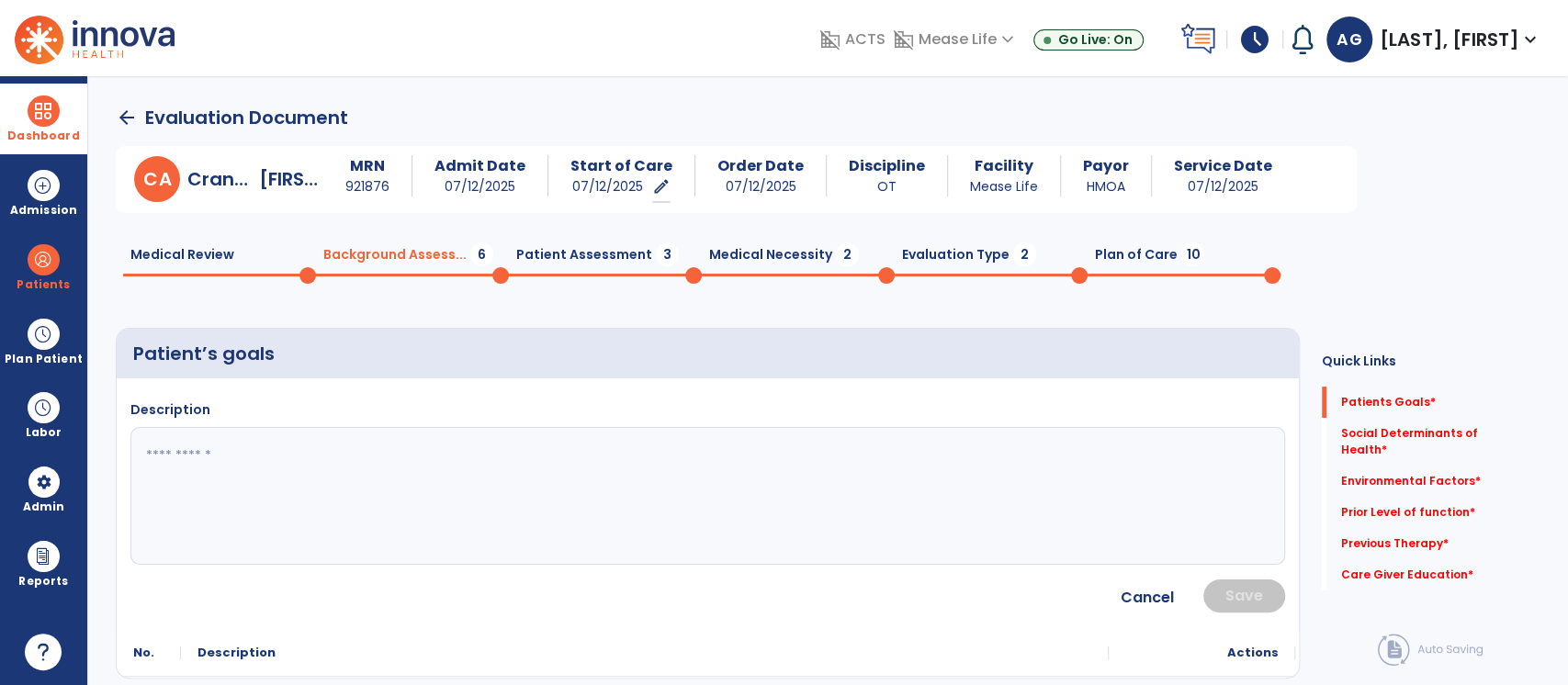 click 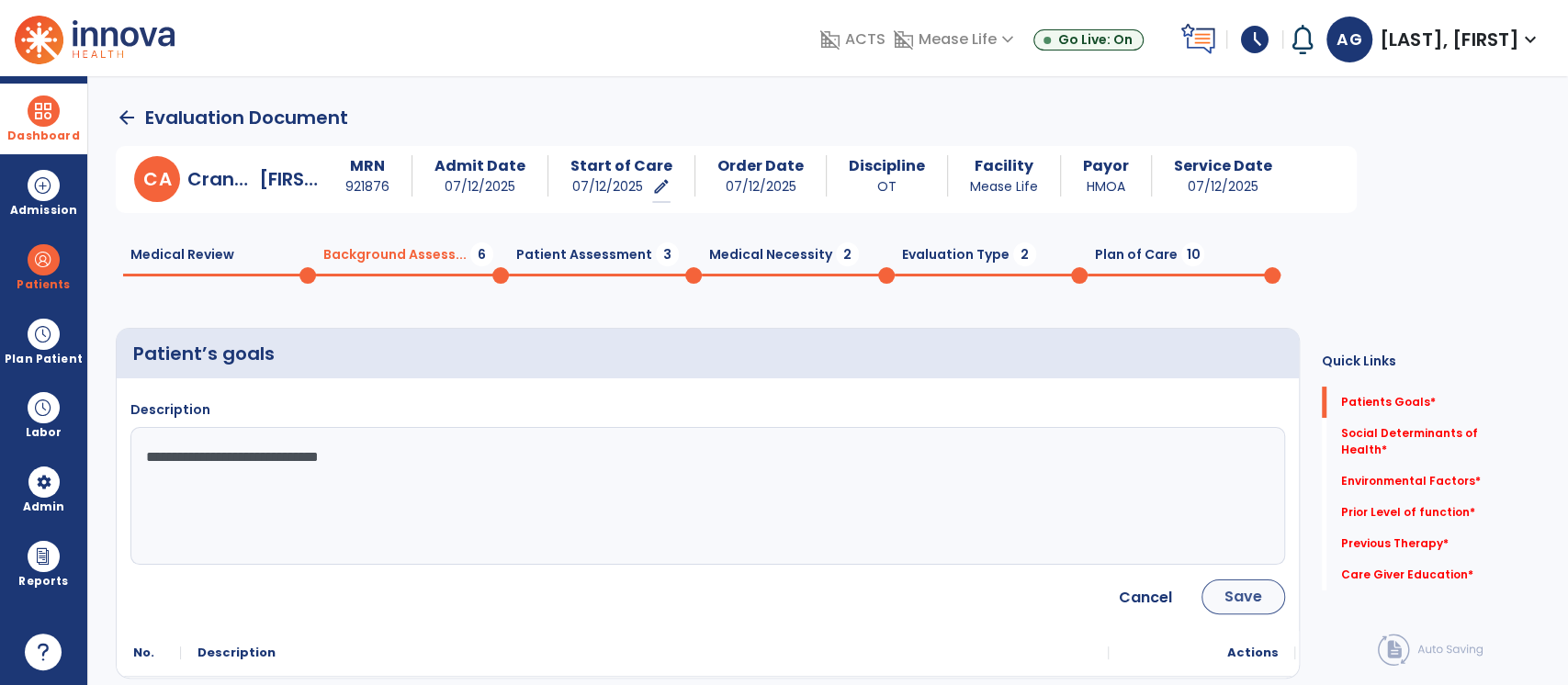 type on "**********" 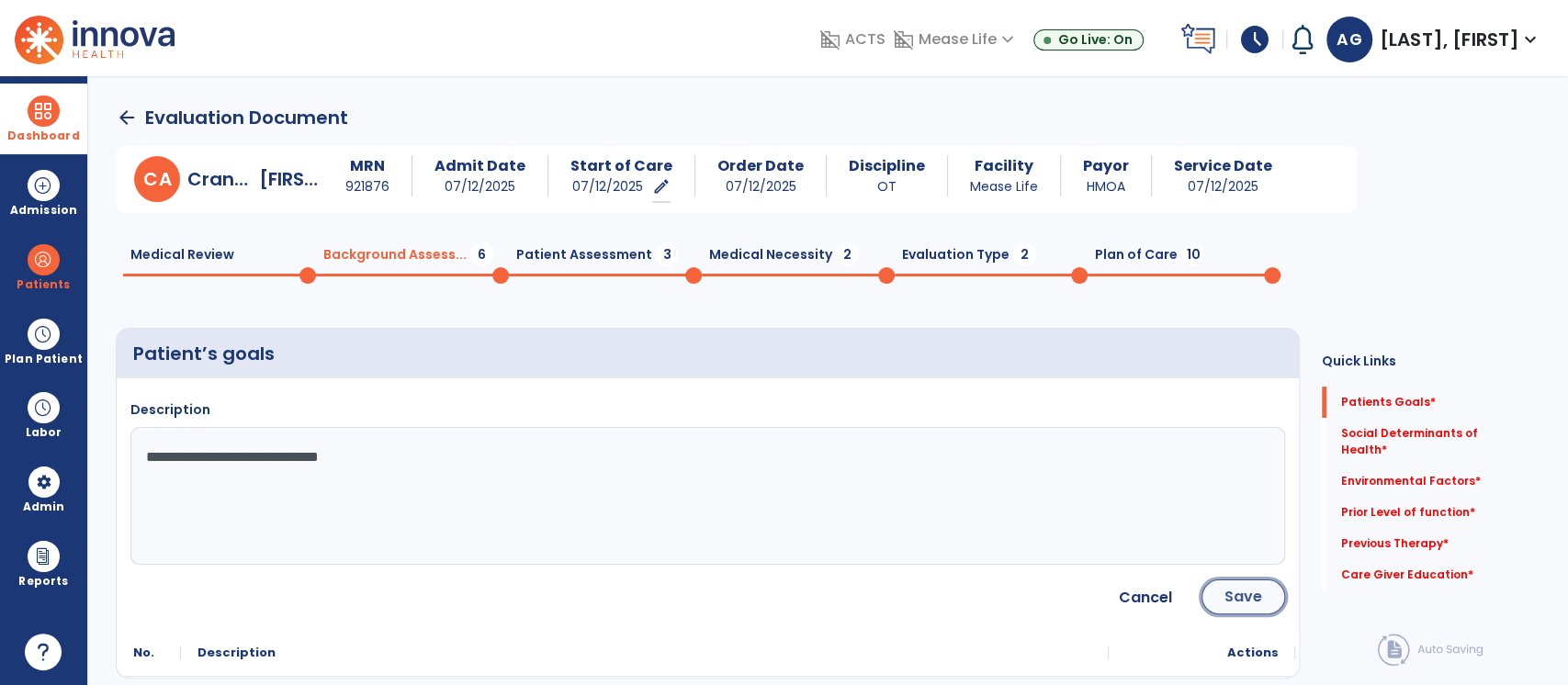 click on "Save" 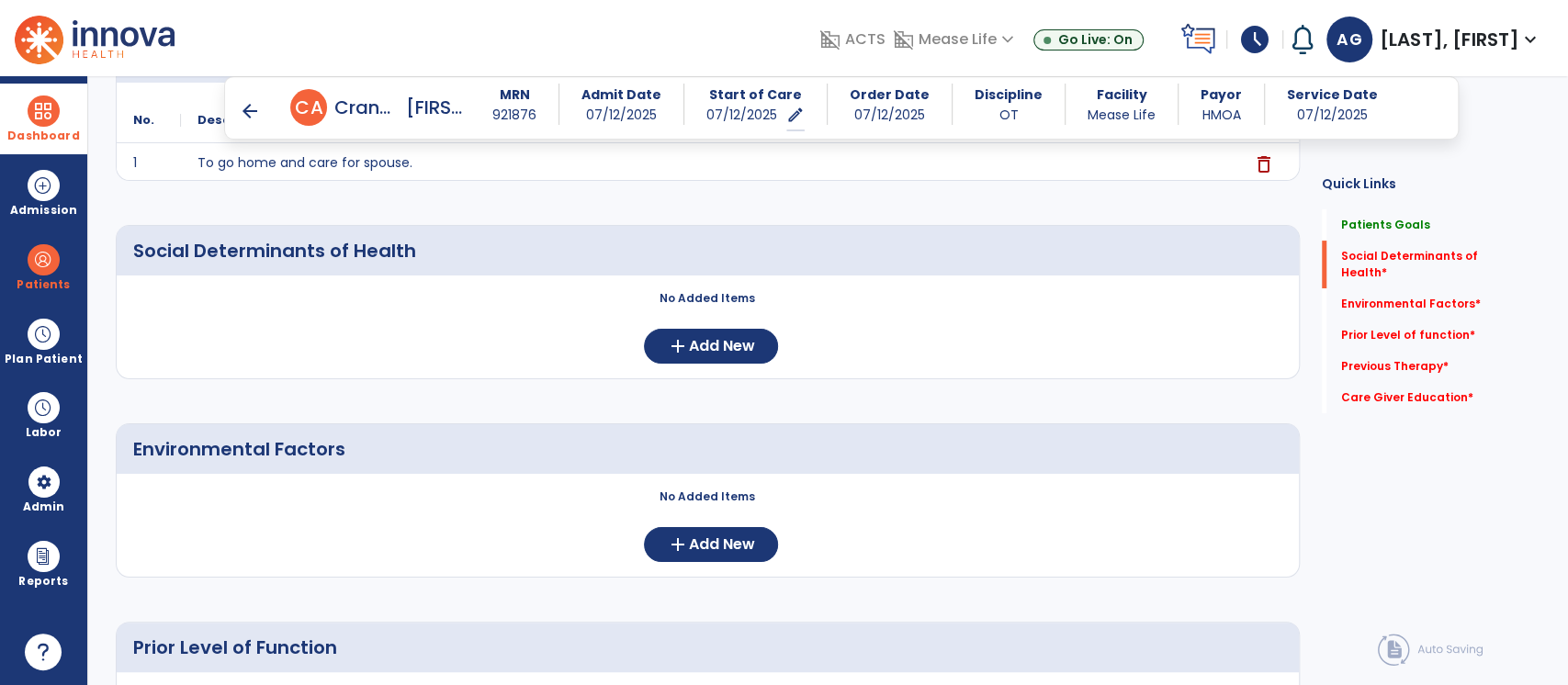 scroll, scrollTop: 286, scrollLeft: 0, axis: vertical 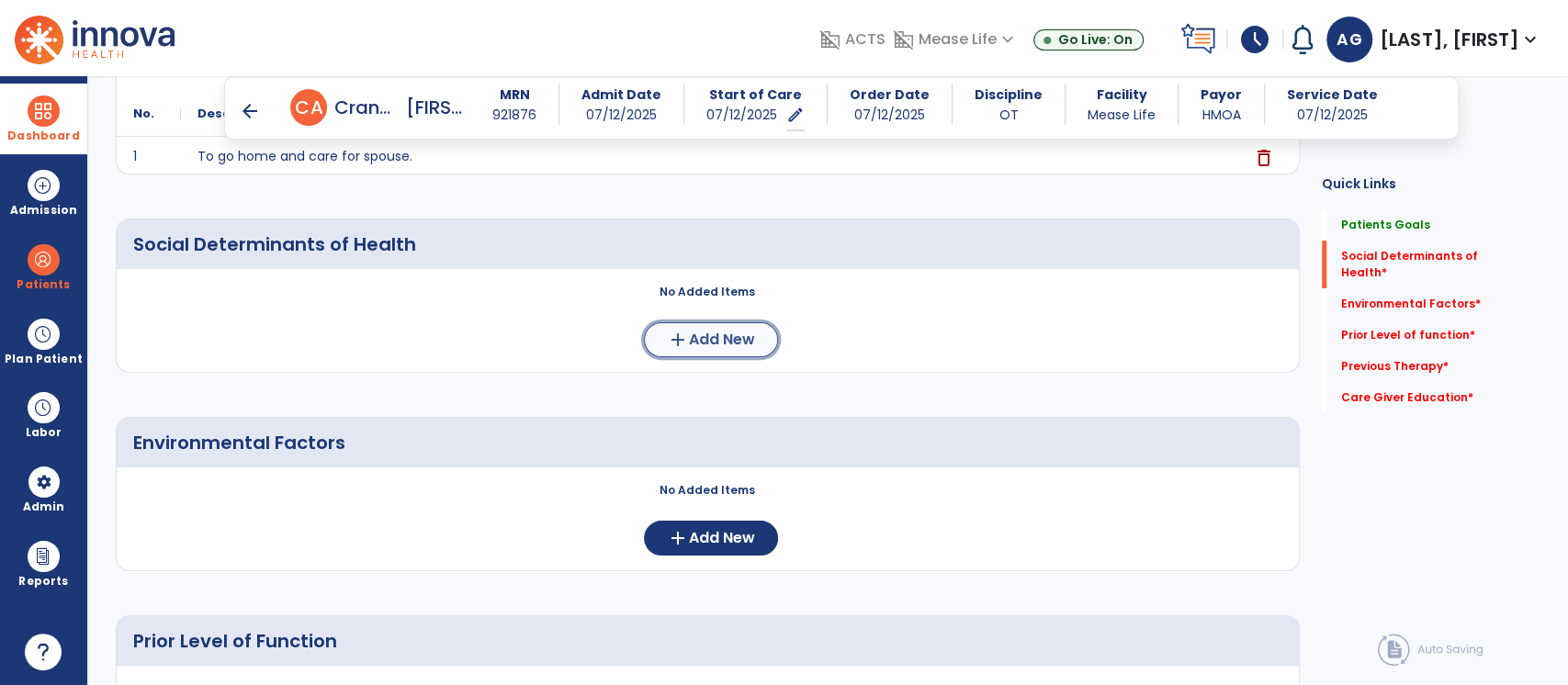 click on "Add New" 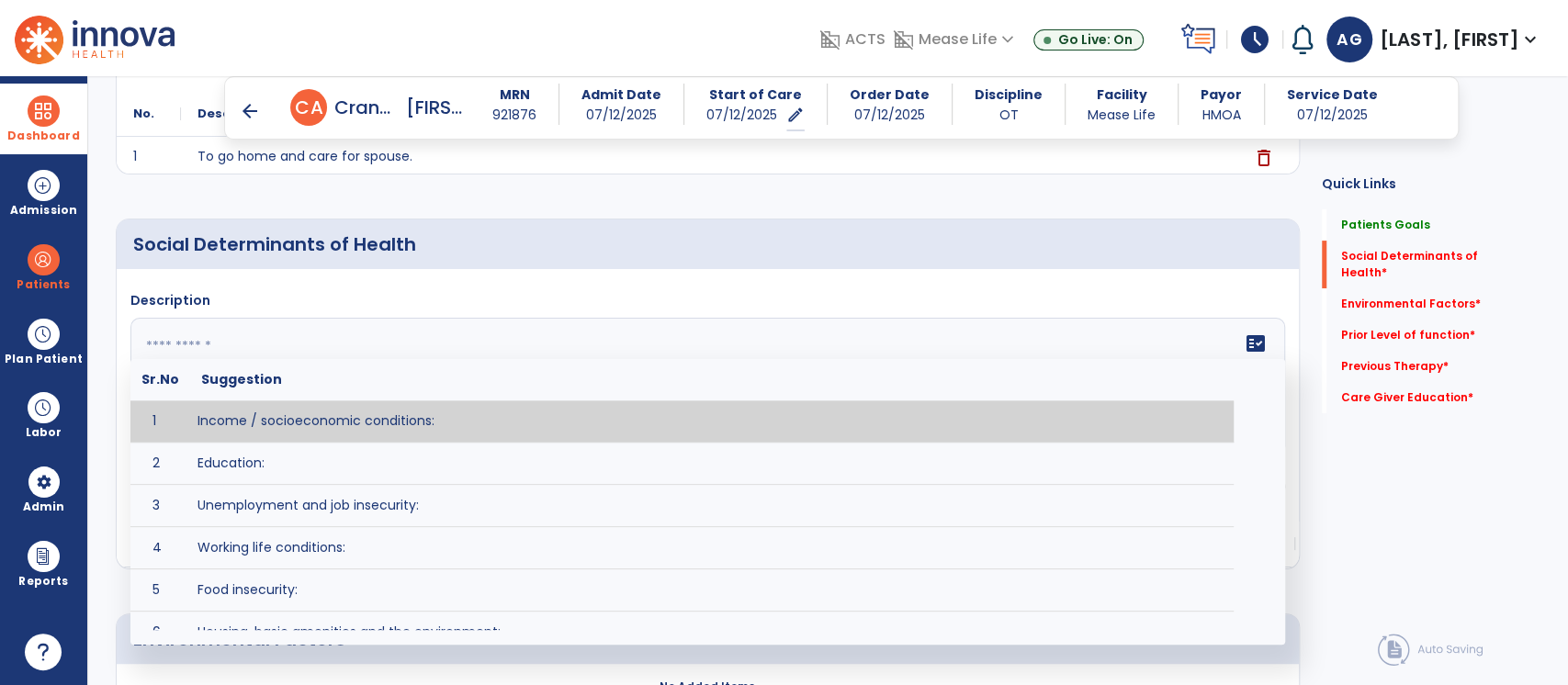 click 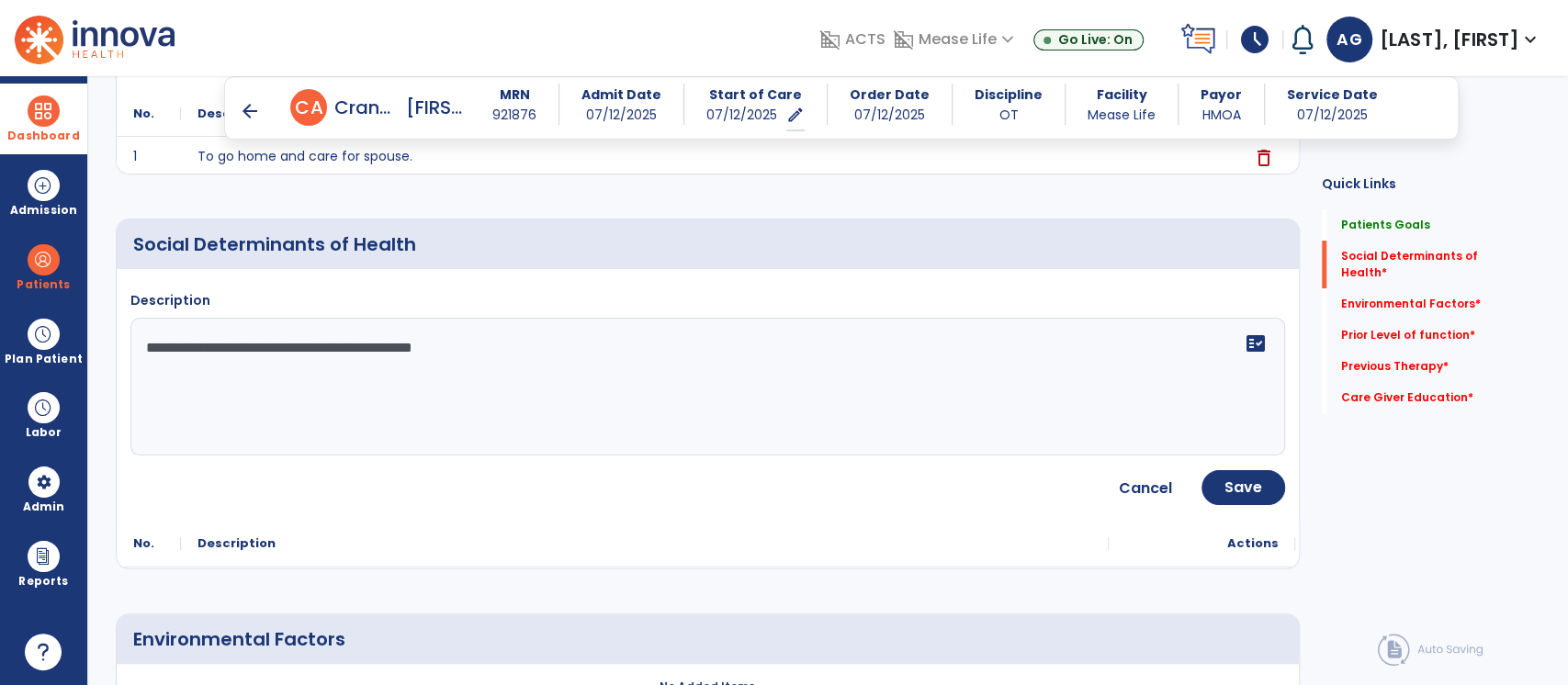 type on "**********" 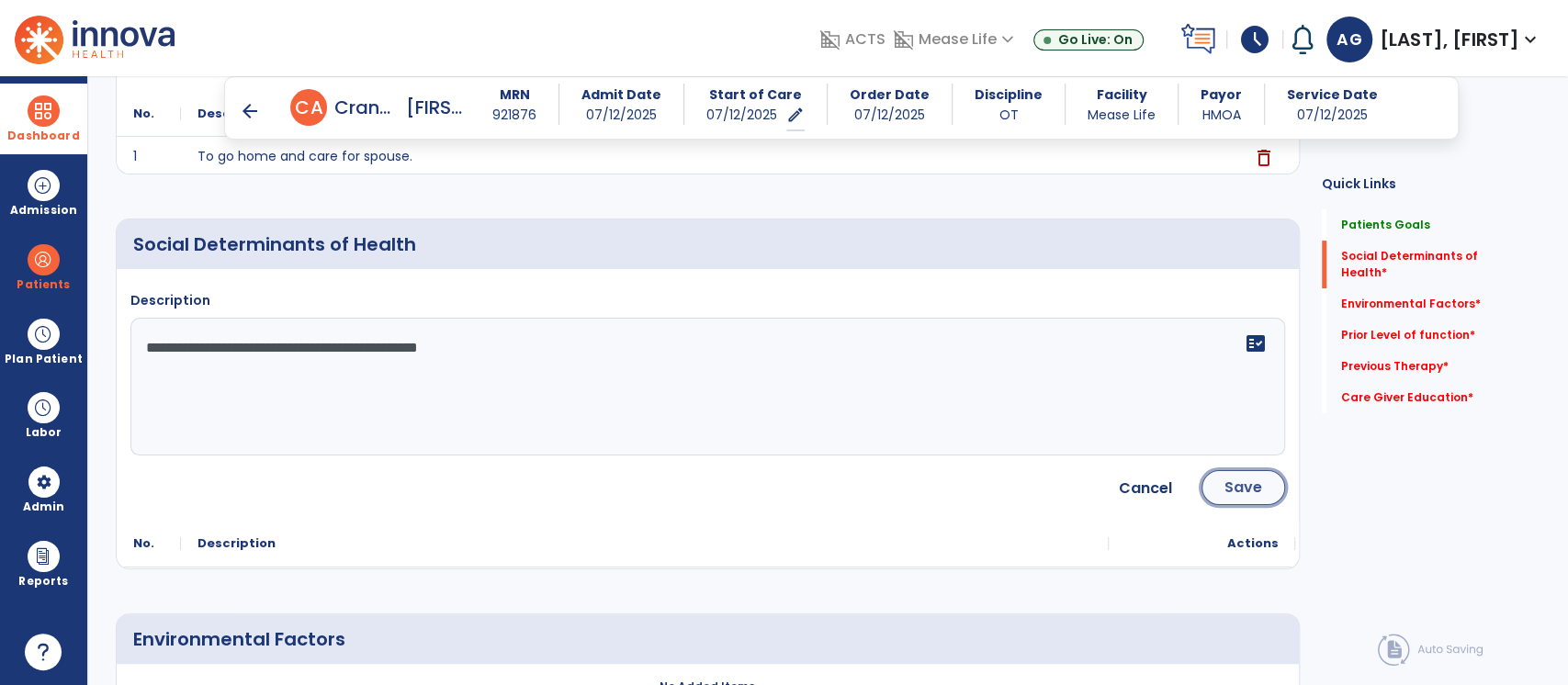 click on "Save" 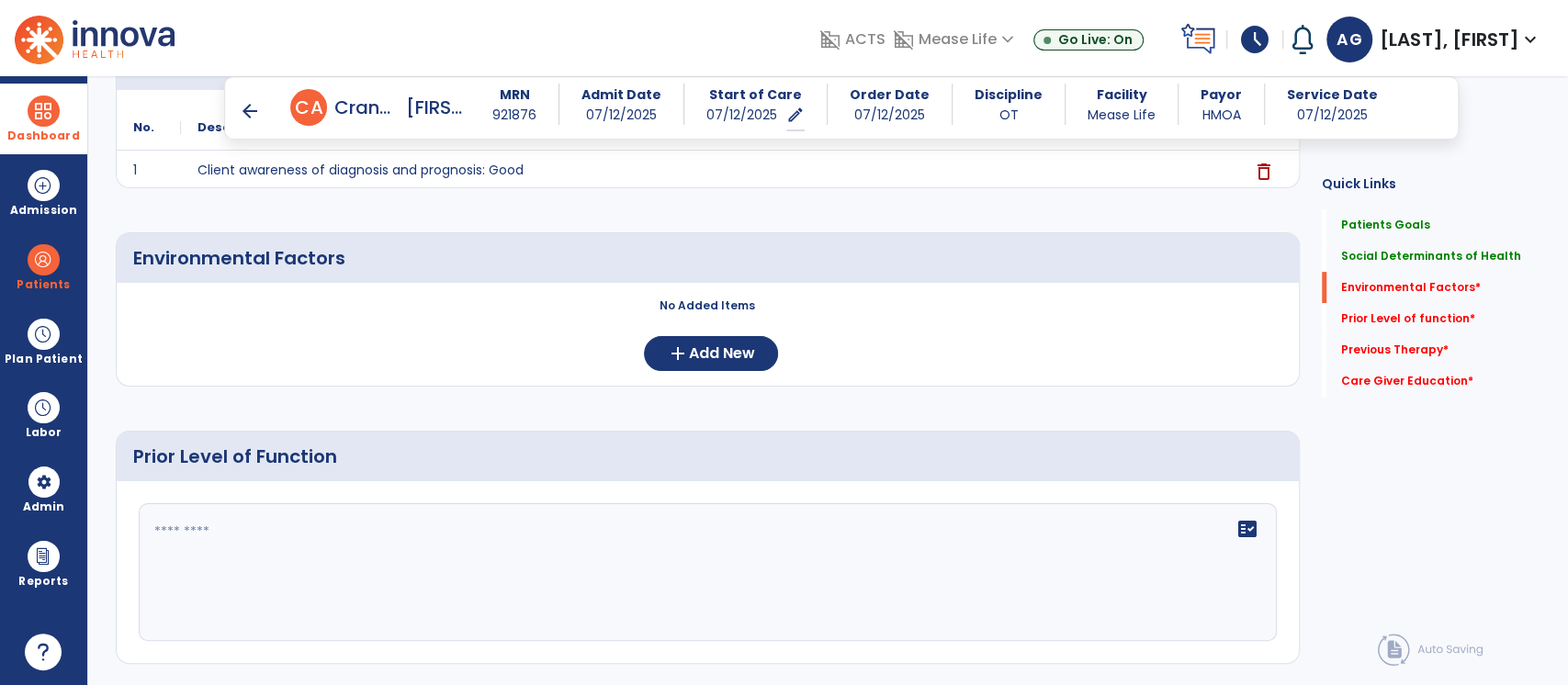 scroll, scrollTop: 477, scrollLeft: 0, axis: vertical 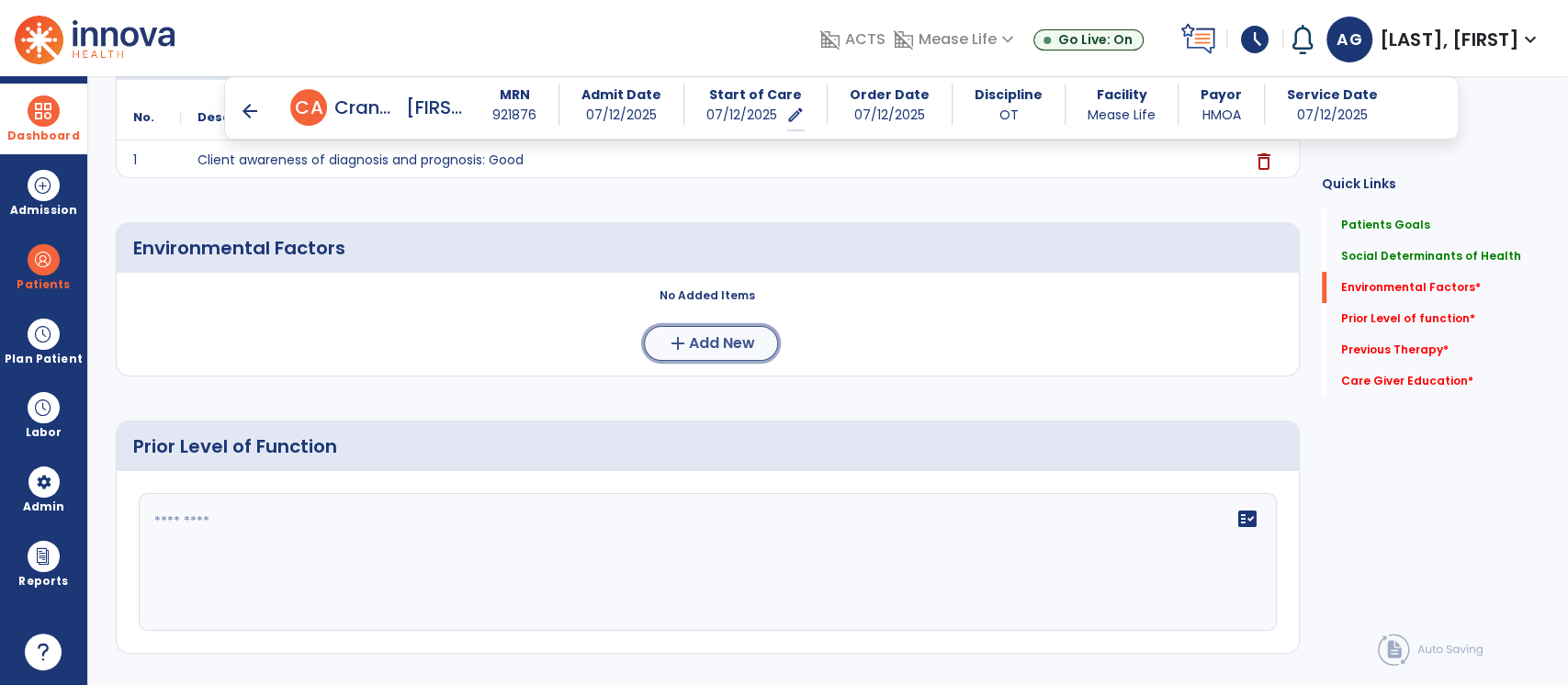 click on "Add New" 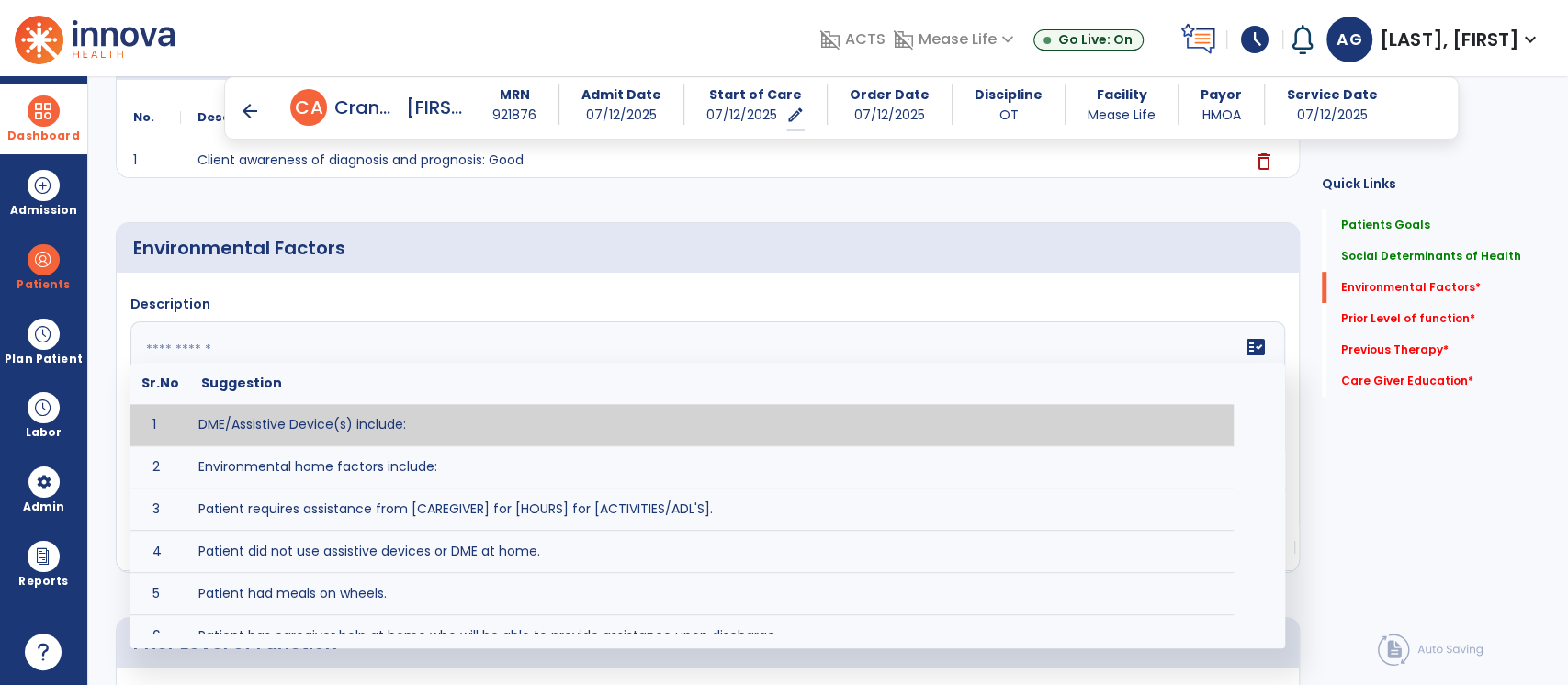 click 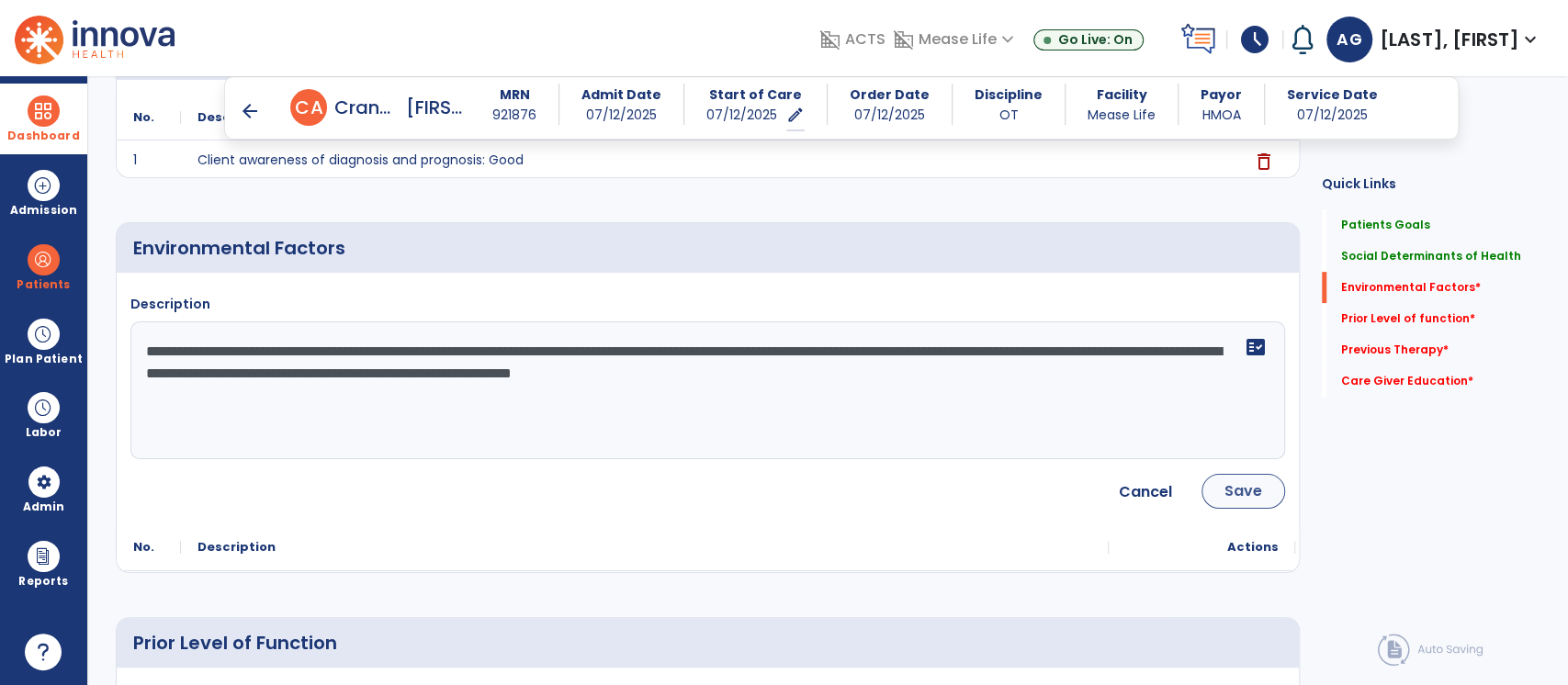 type on "**********" 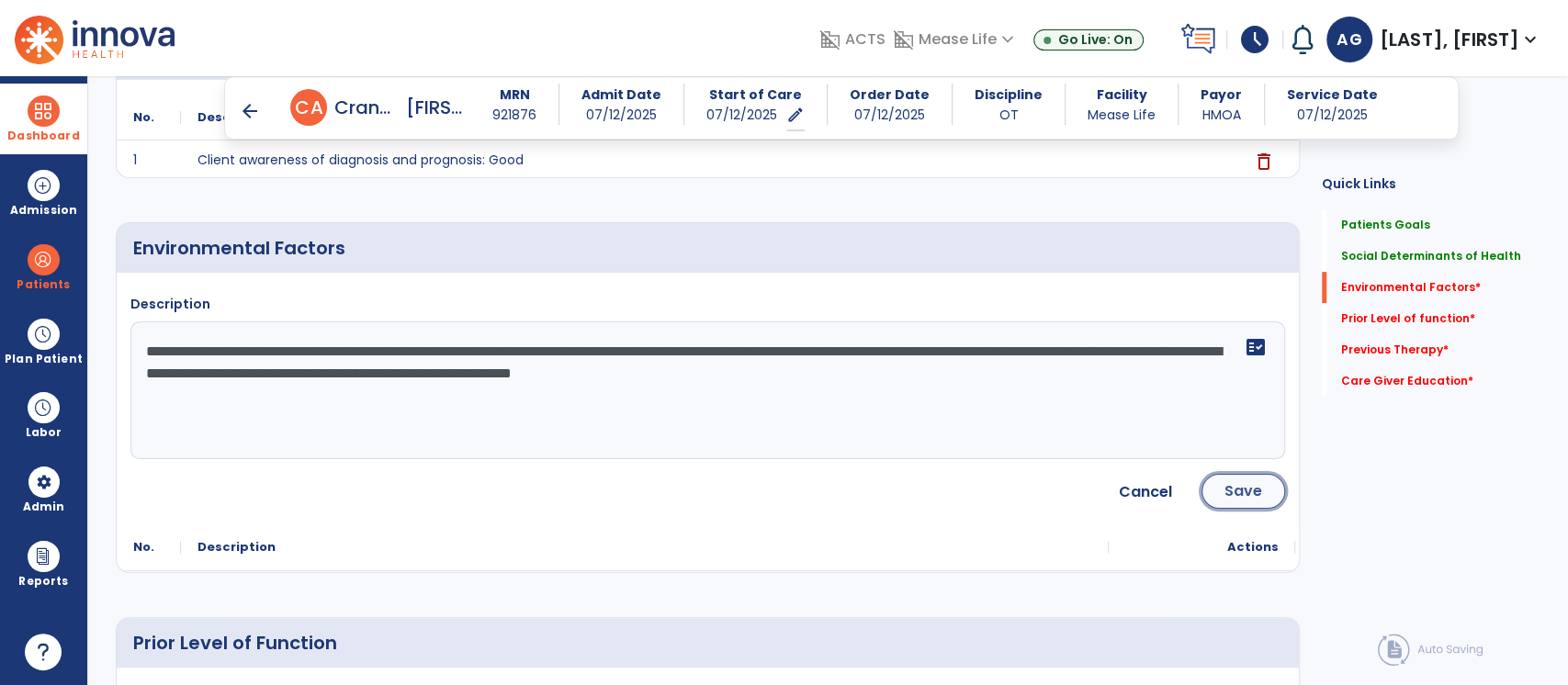 click on "Save" 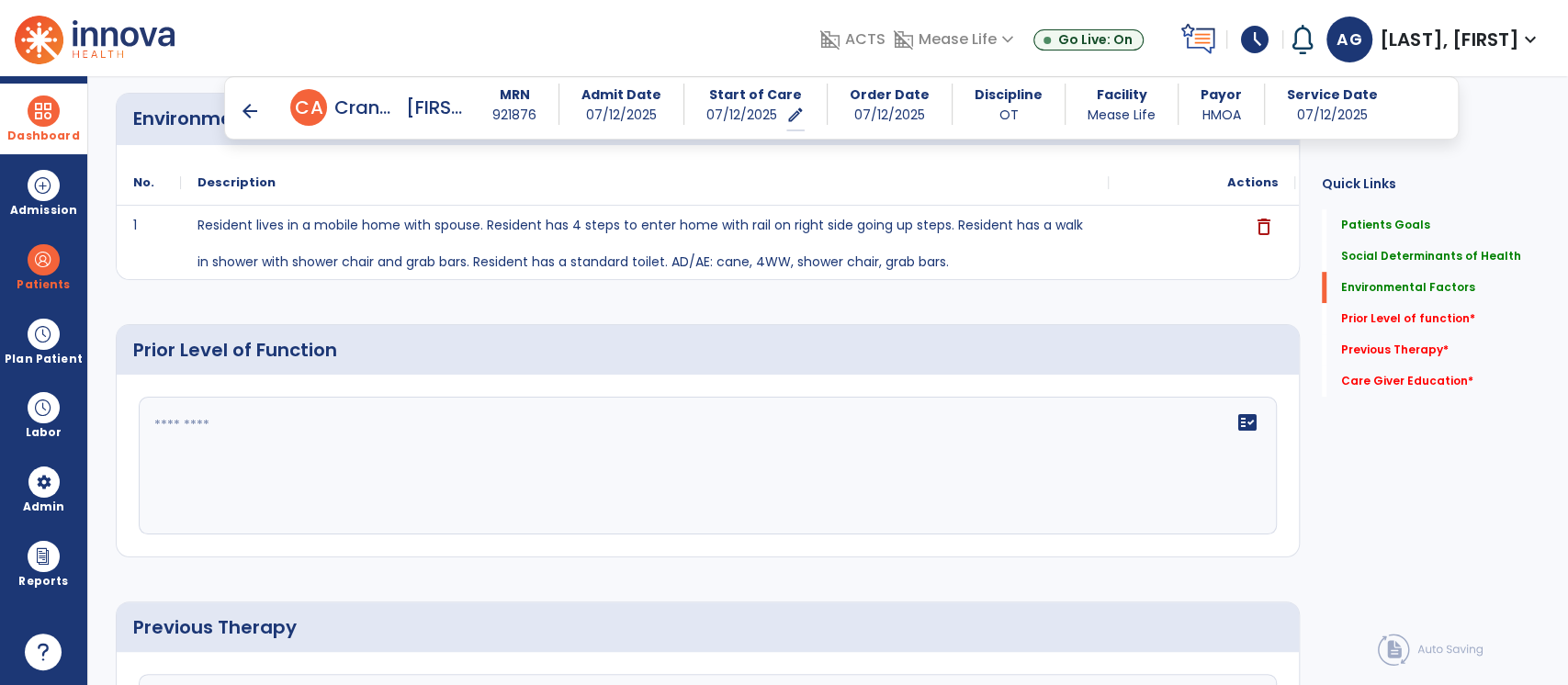 scroll, scrollTop: 626, scrollLeft: 0, axis: vertical 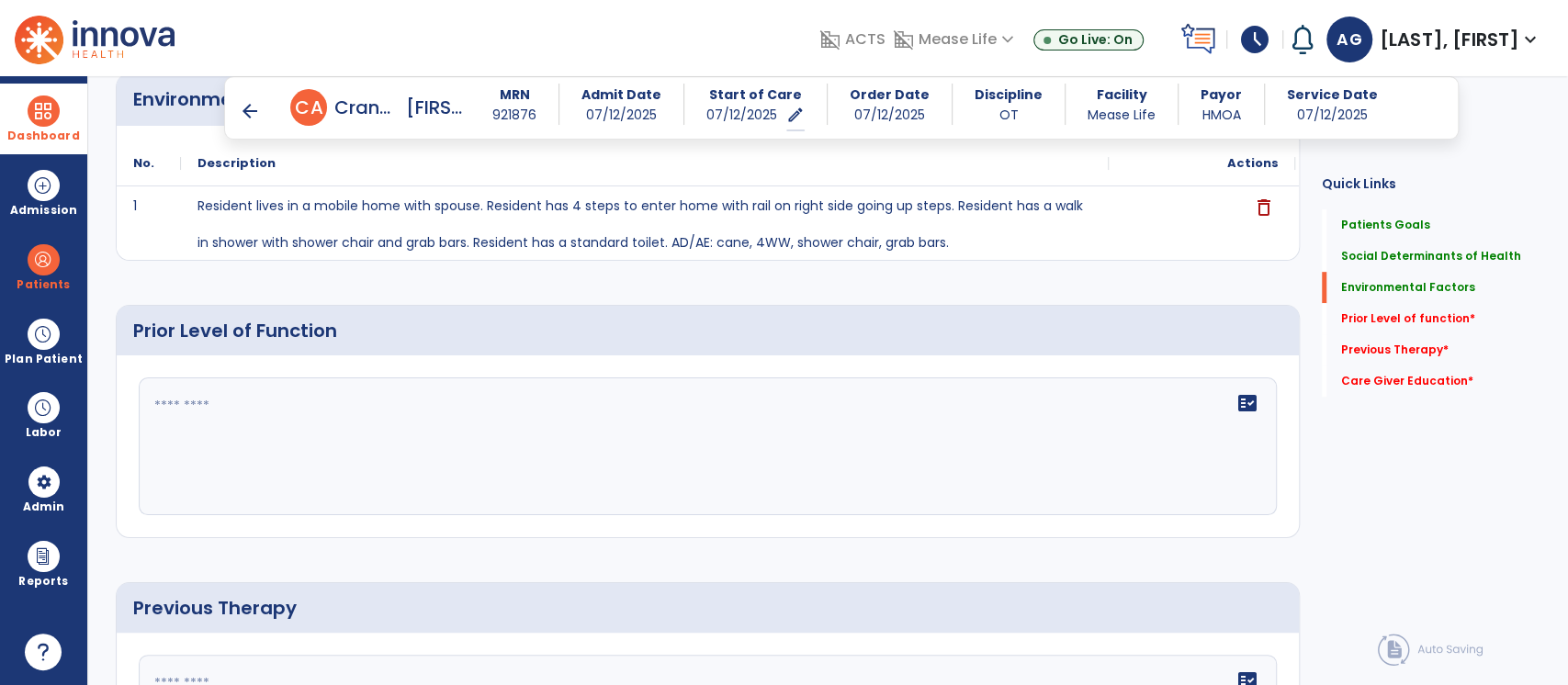 click 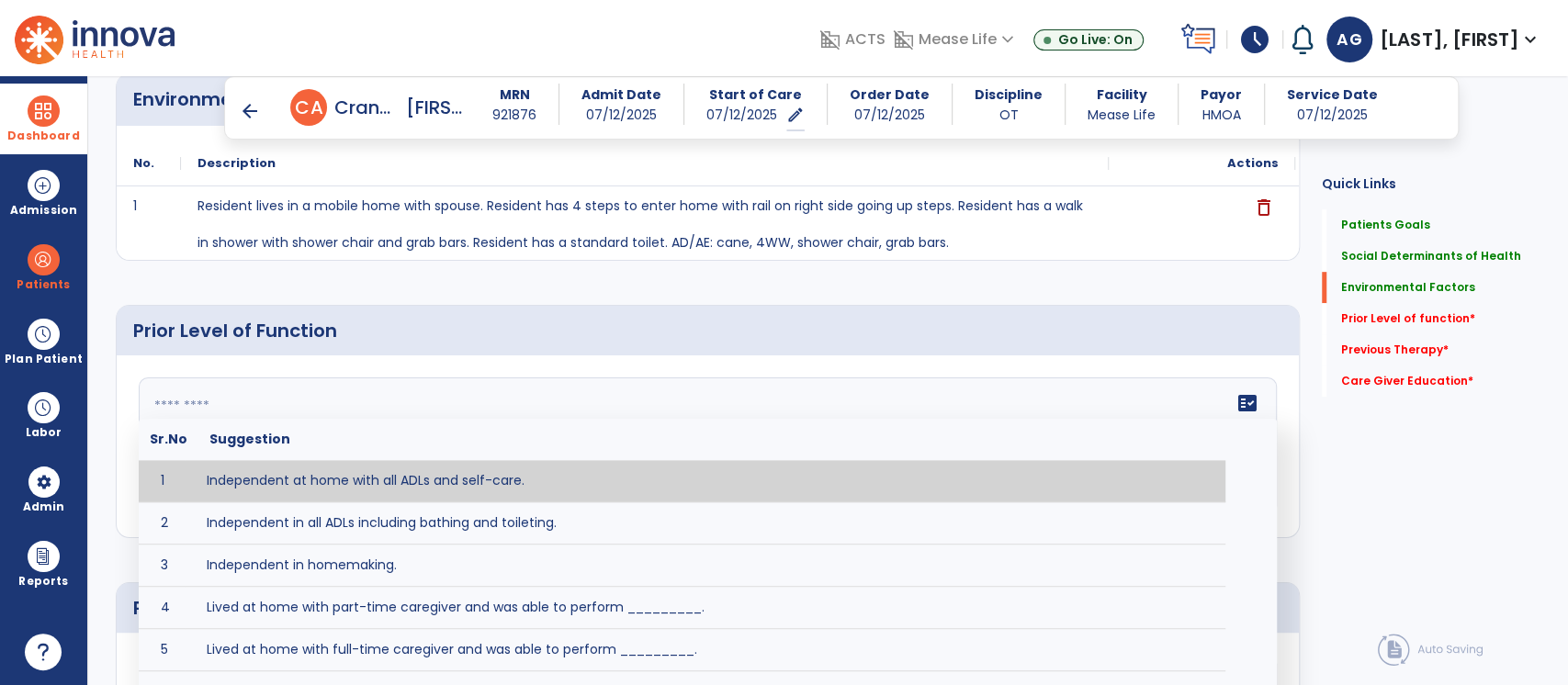 click 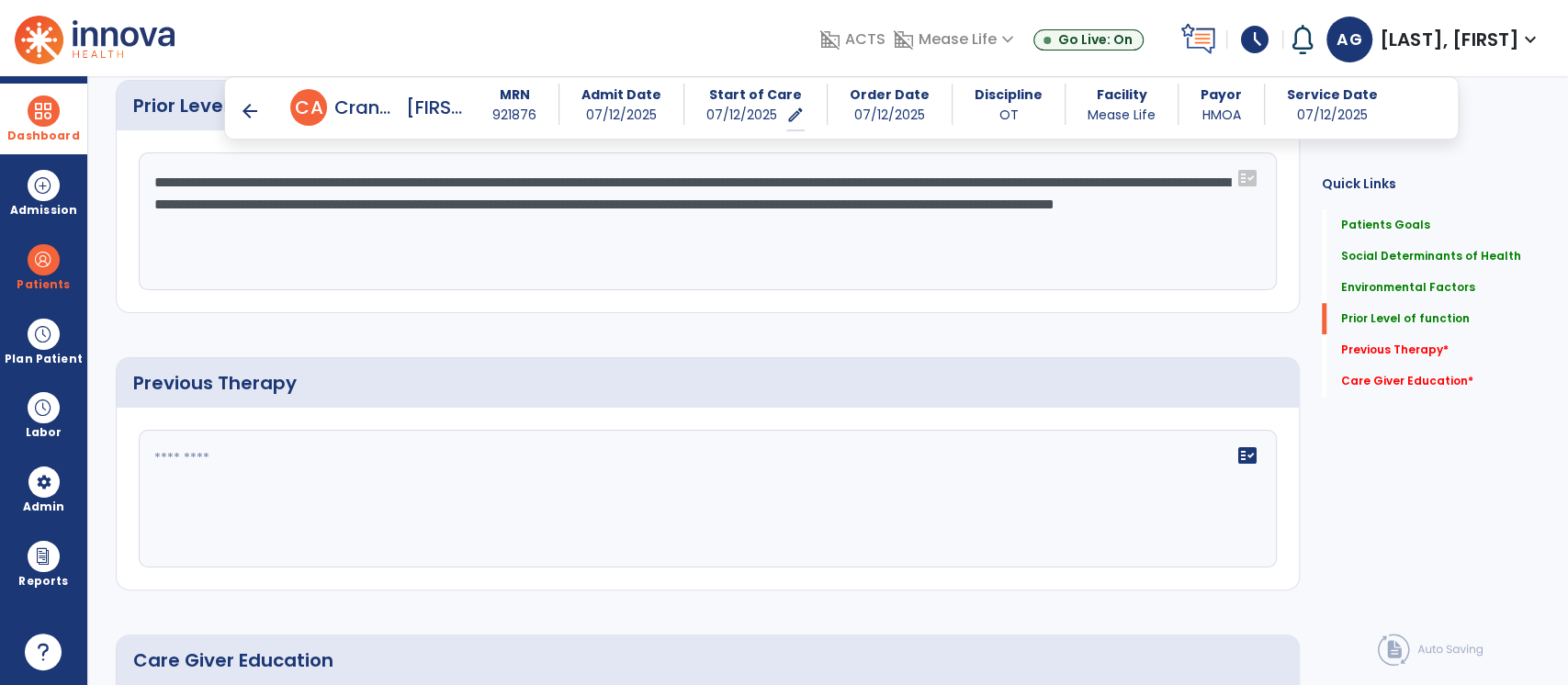scroll, scrollTop: 888, scrollLeft: 0, axis: vertical 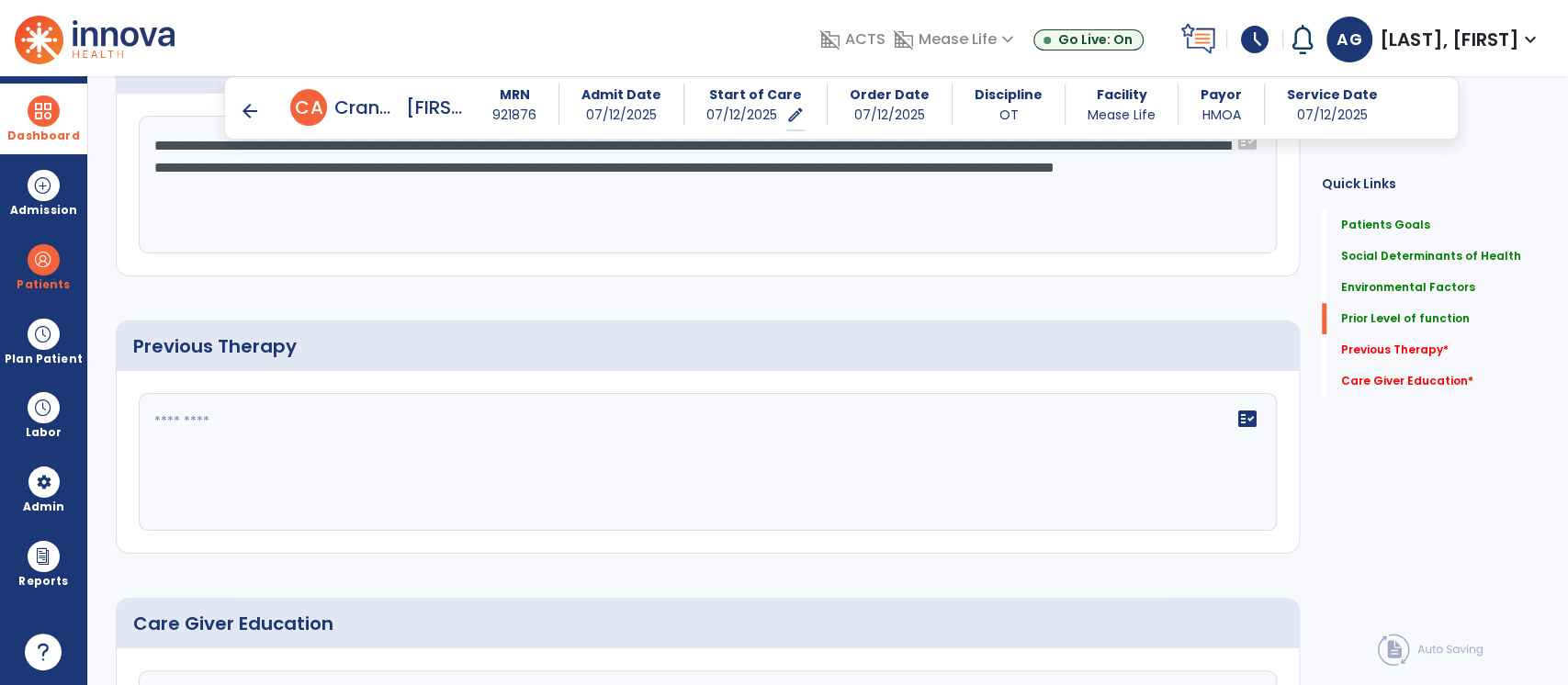 type on "**********" 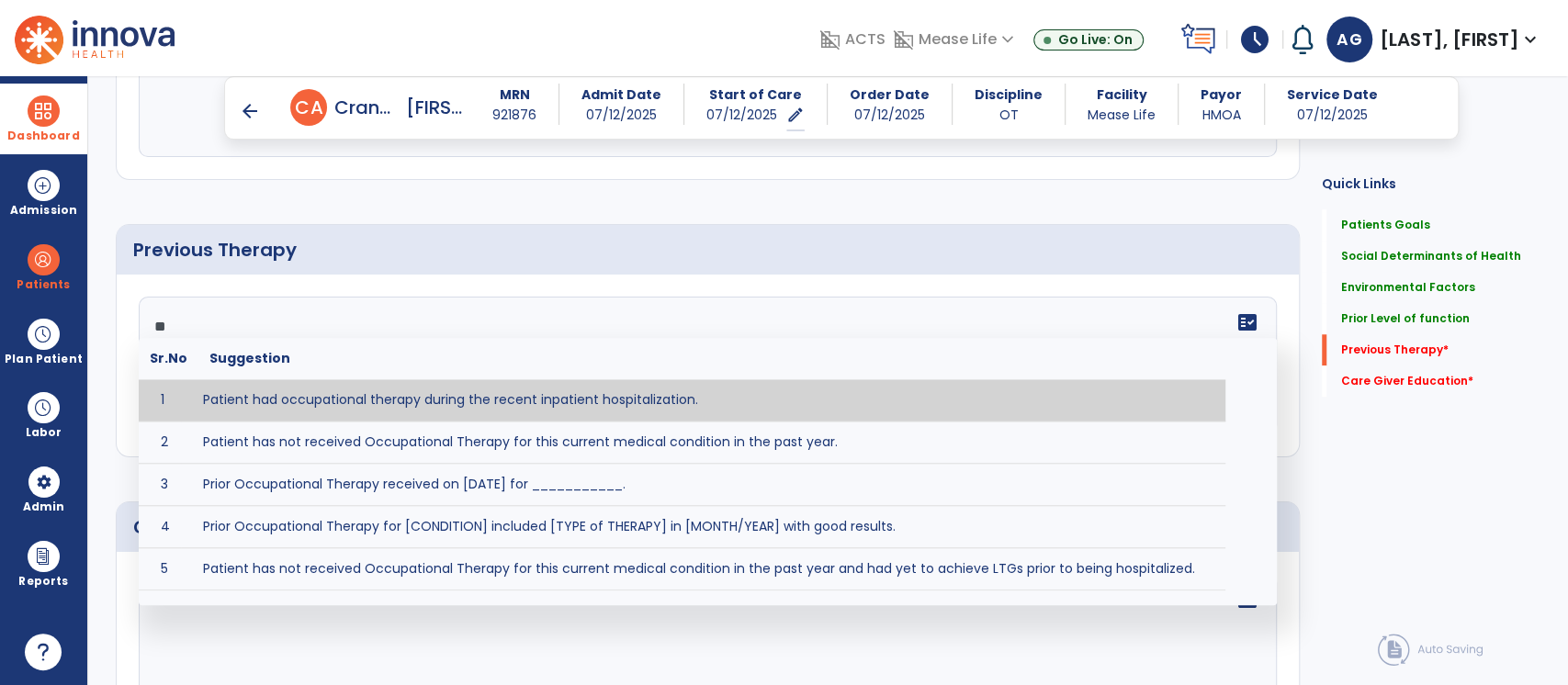 scroll, scrollTop: 1021, scrollLeft: 0, axis: vertical 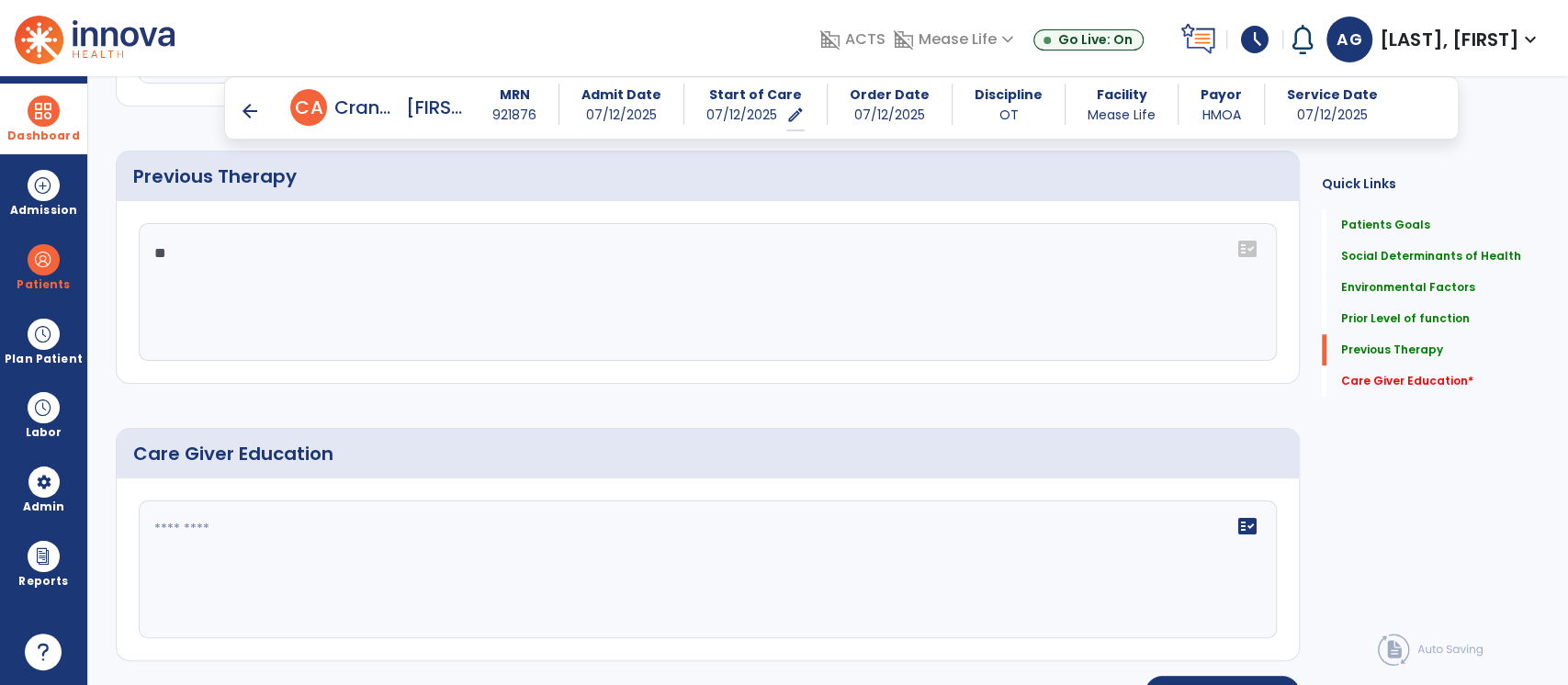 type on "**" 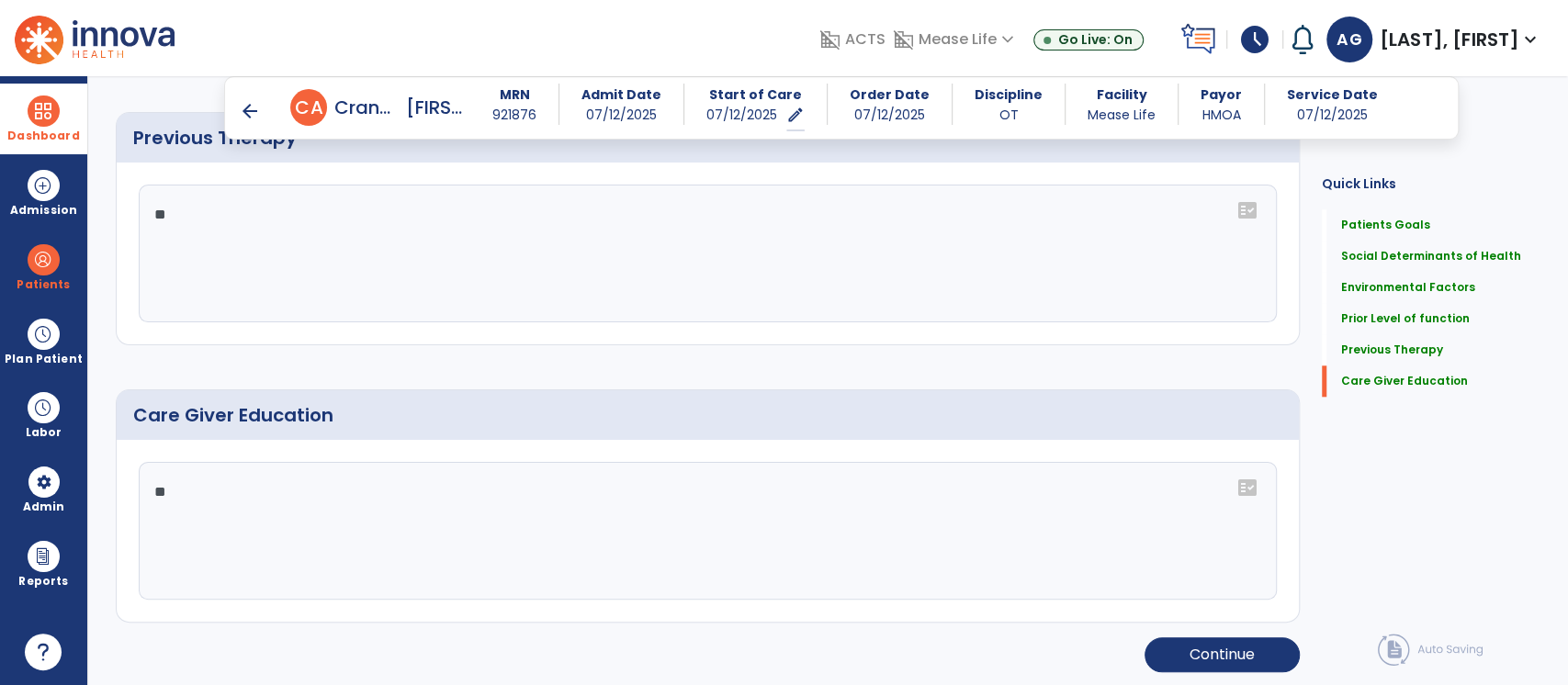 scroll, scrollTop: 1096, scrollLeft: 0, axis: vertical 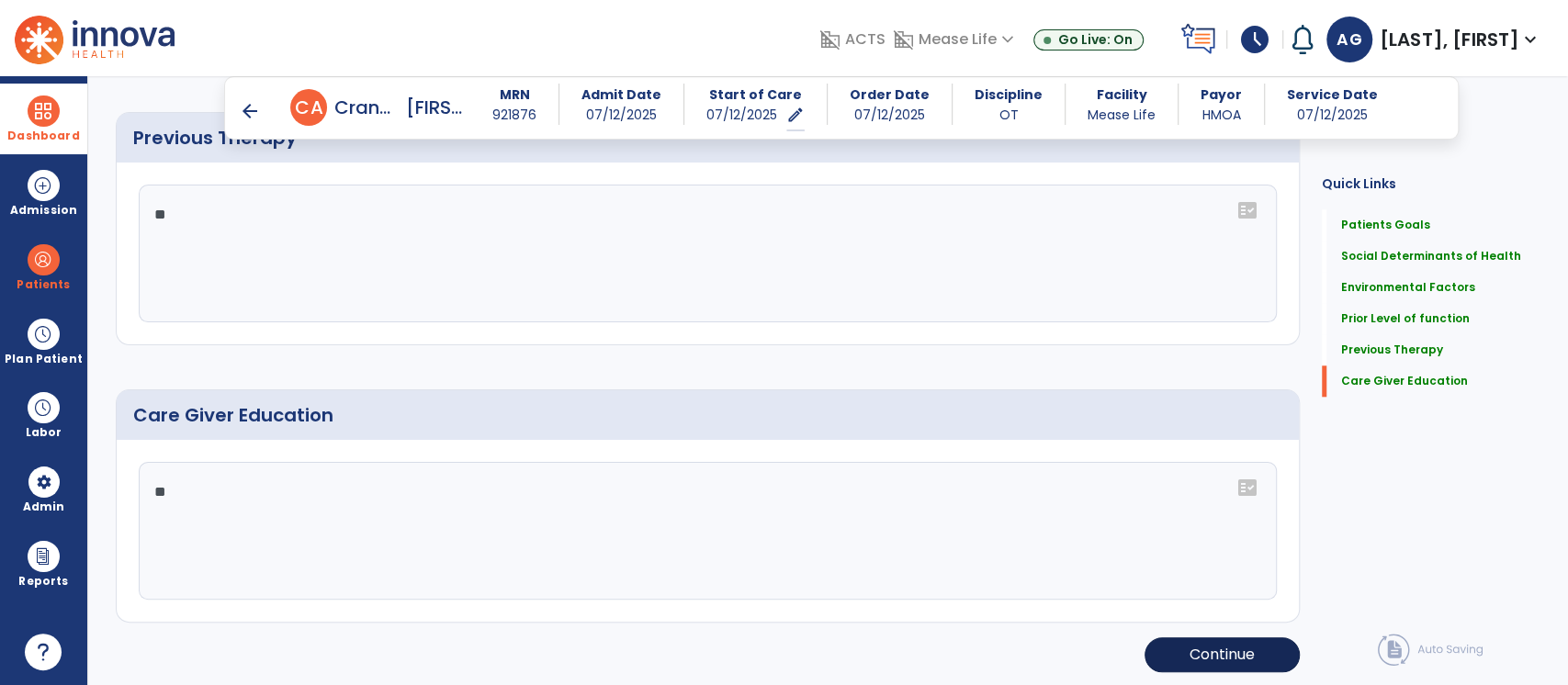 type on "**" 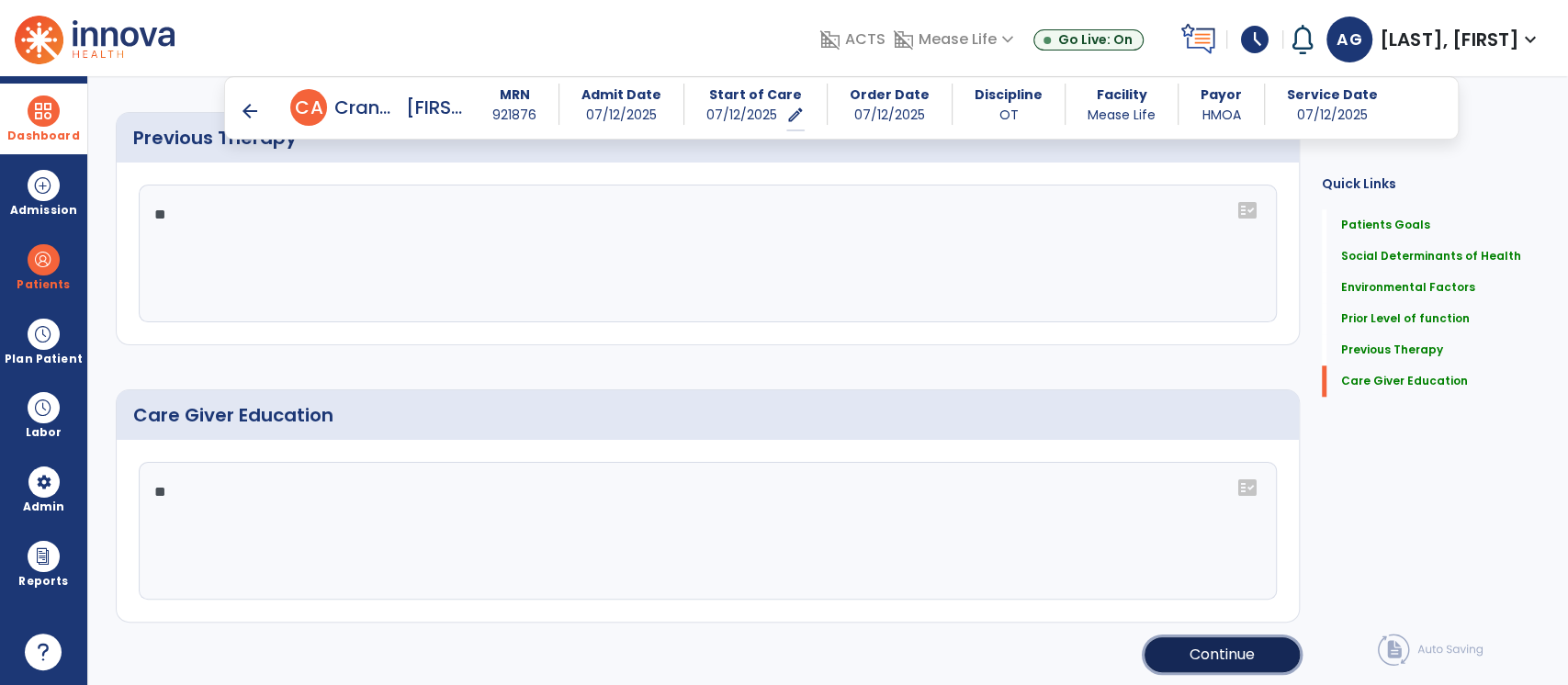 click on "Continue" 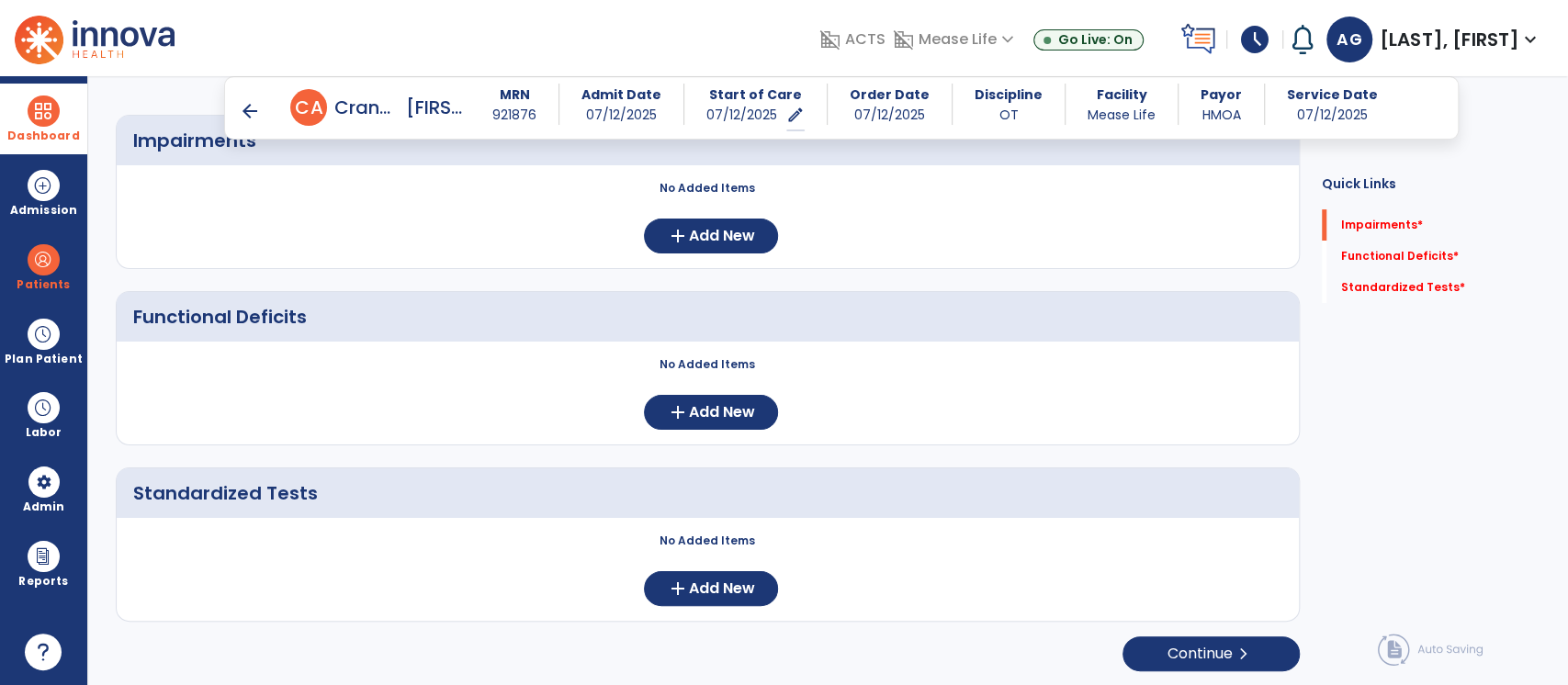 scroll, scrollTop: 78, scrollLeft: 0, axis: vertical 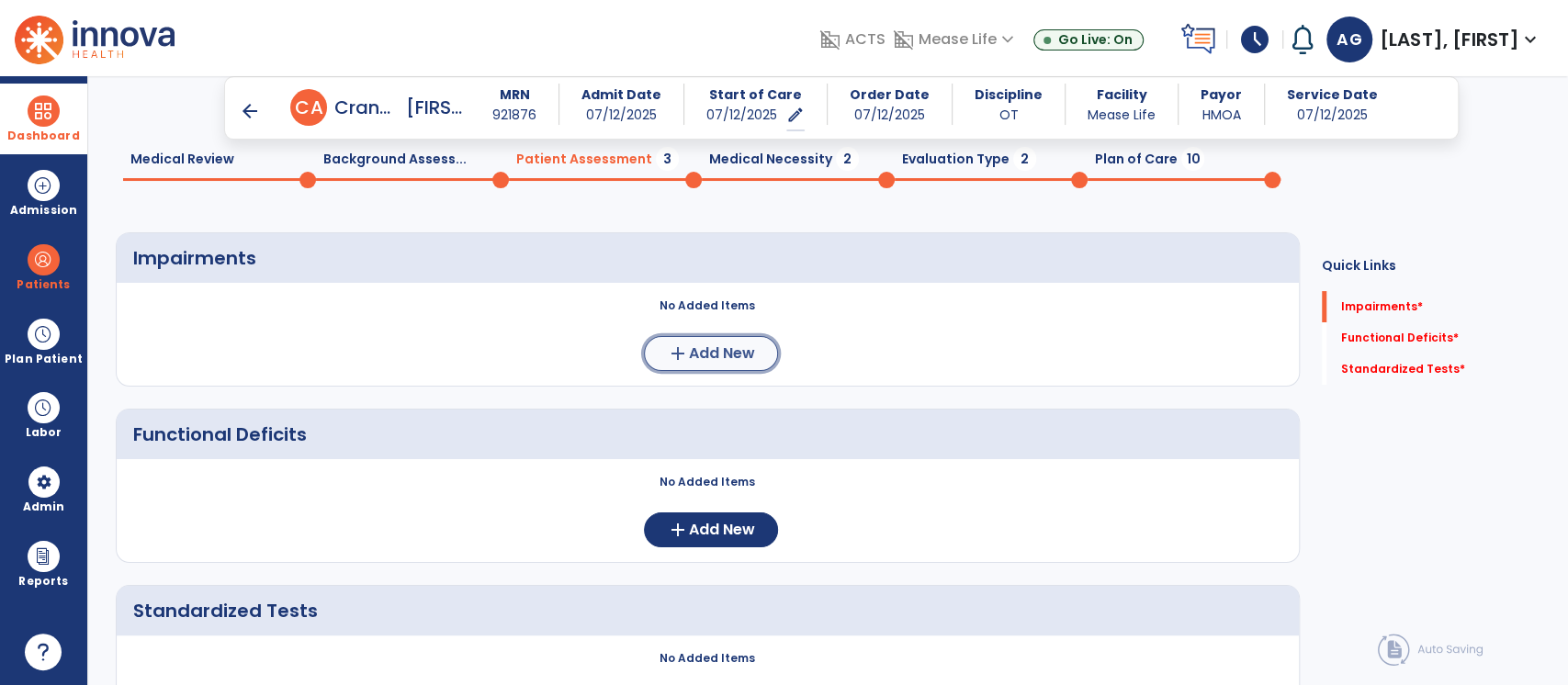 click on "Add New" 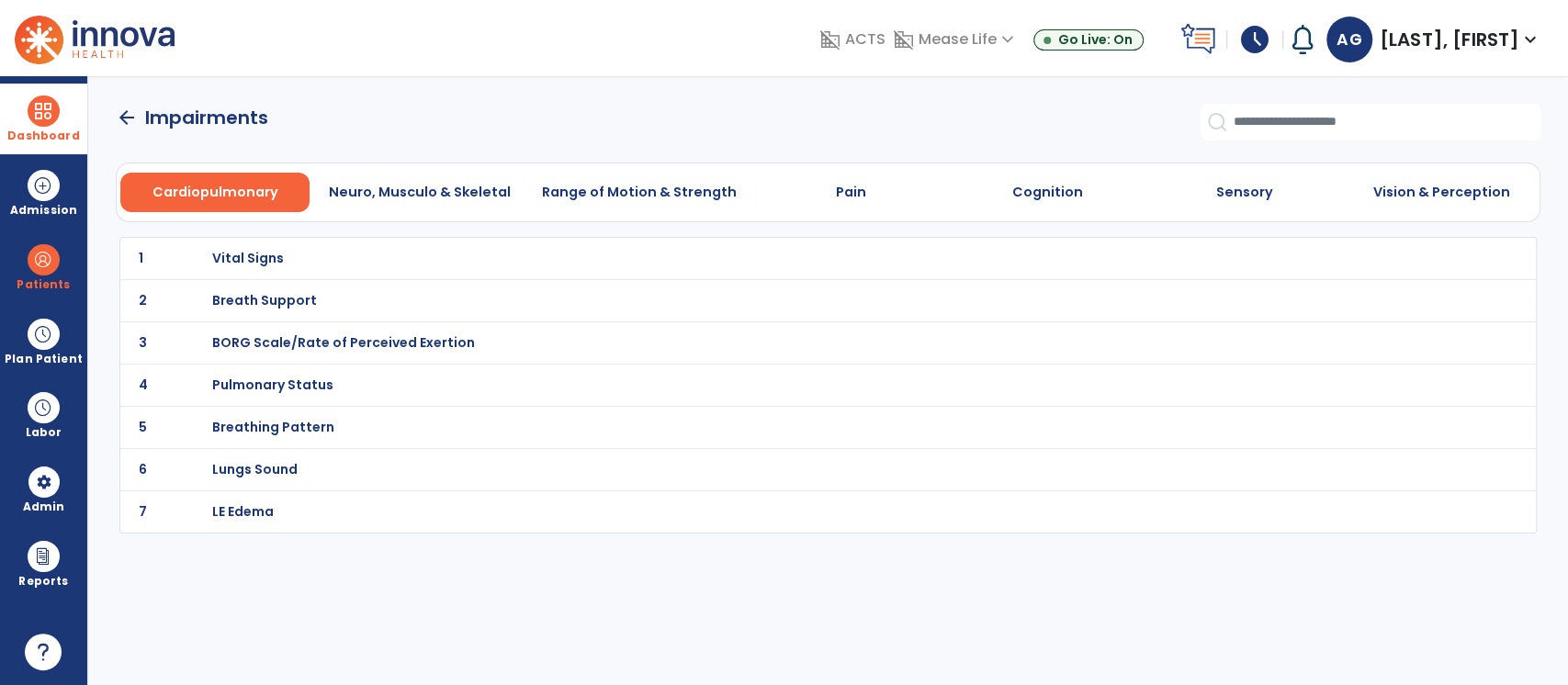 scroll, scrollTop: 0, scrollLeft: 0, axis: both 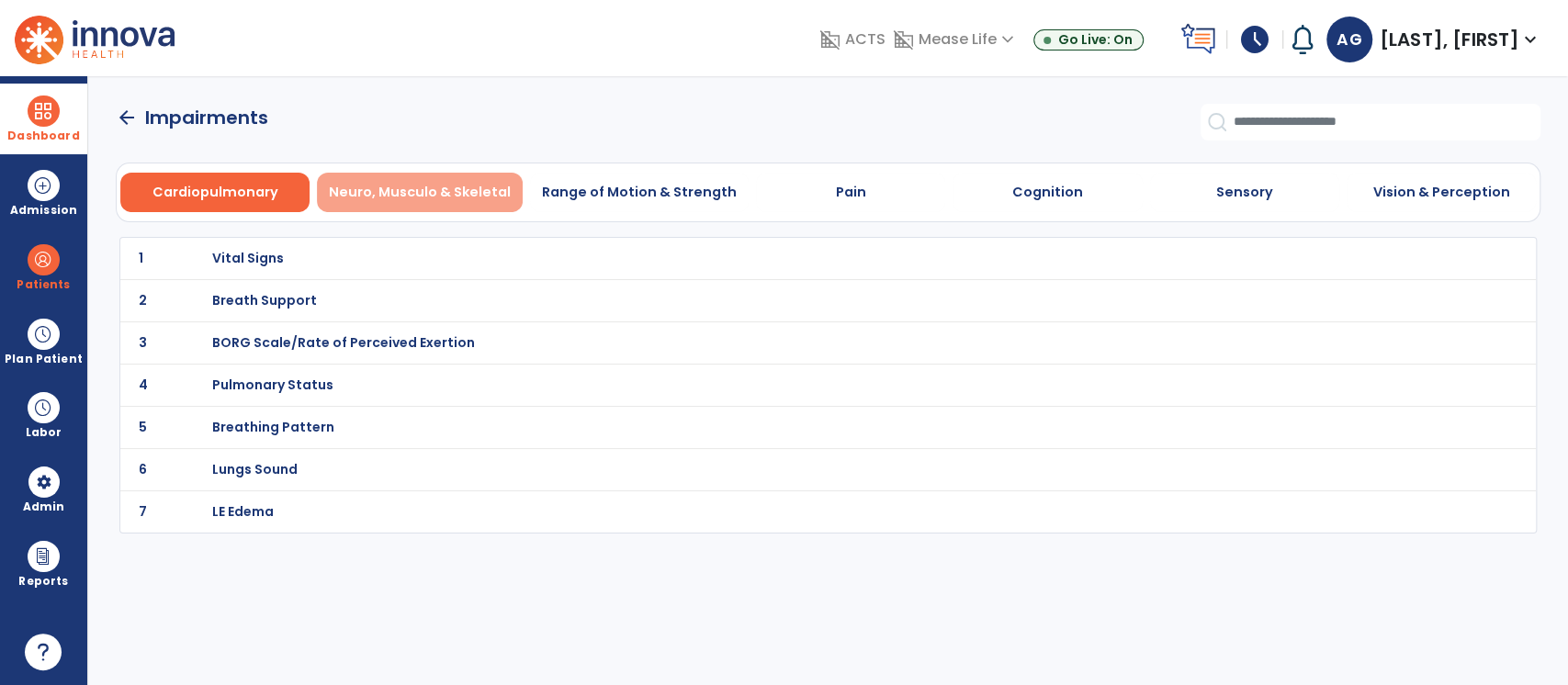 click on "Neuro, Musculo & Skeletal" at bounding box center [420, 192] 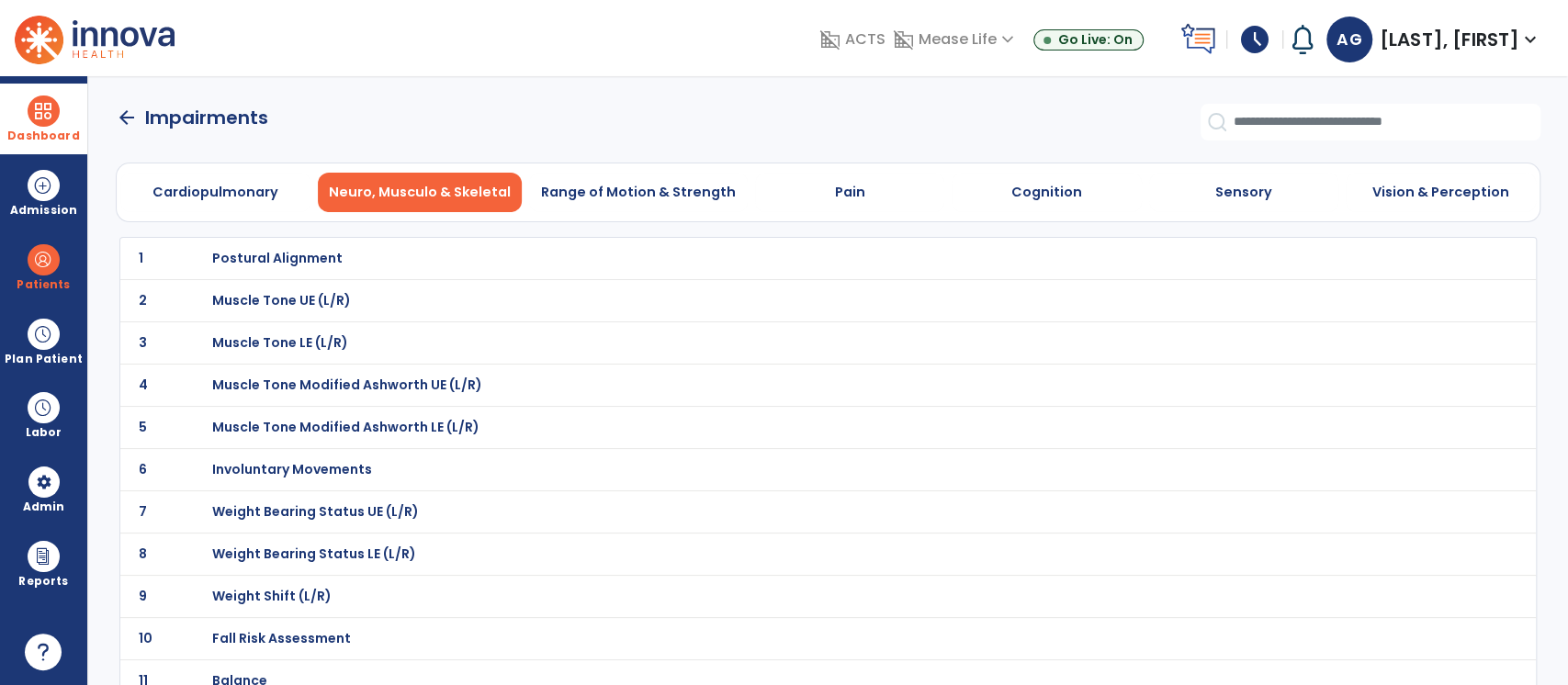 click on "Weight Bearing Status UE (L/R)" at bounding box center [277, 258] 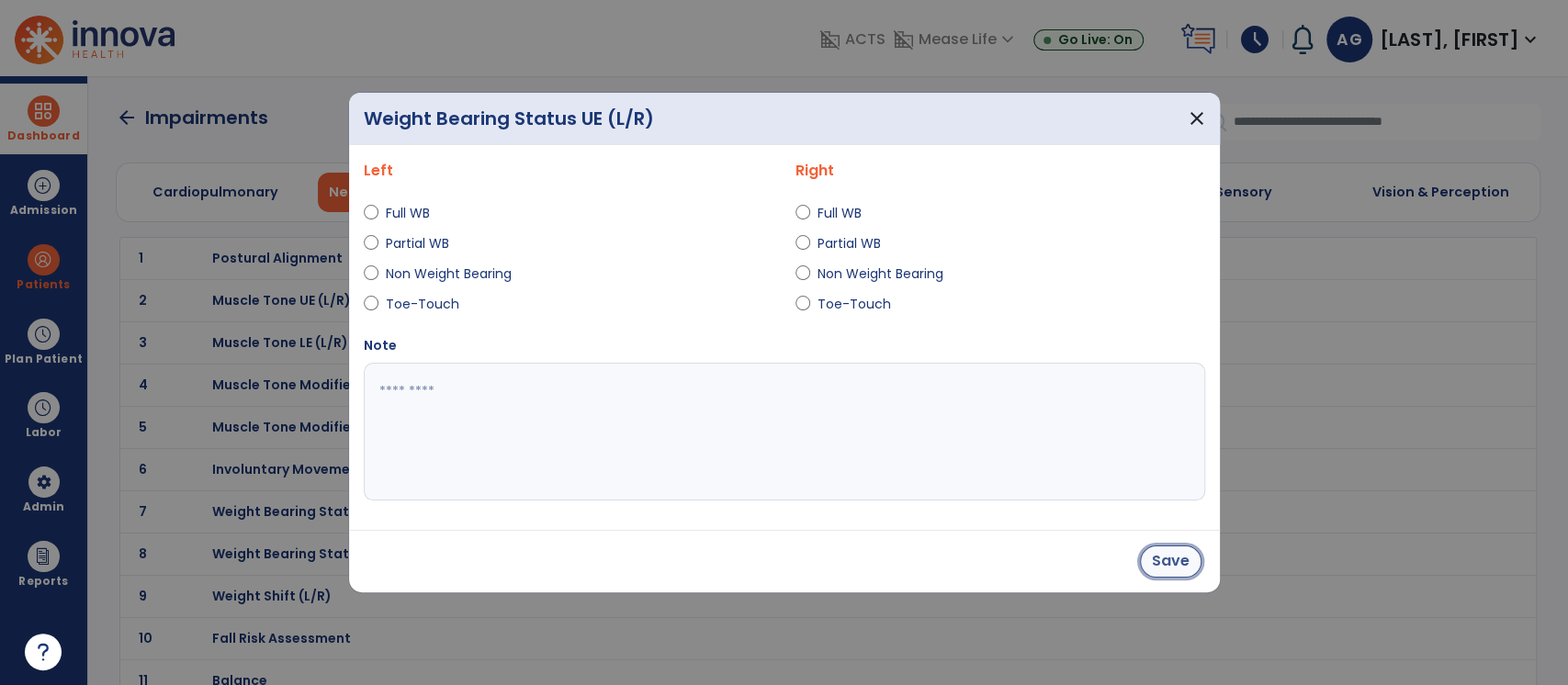click on "Save" at bounding box center (1170, 561) 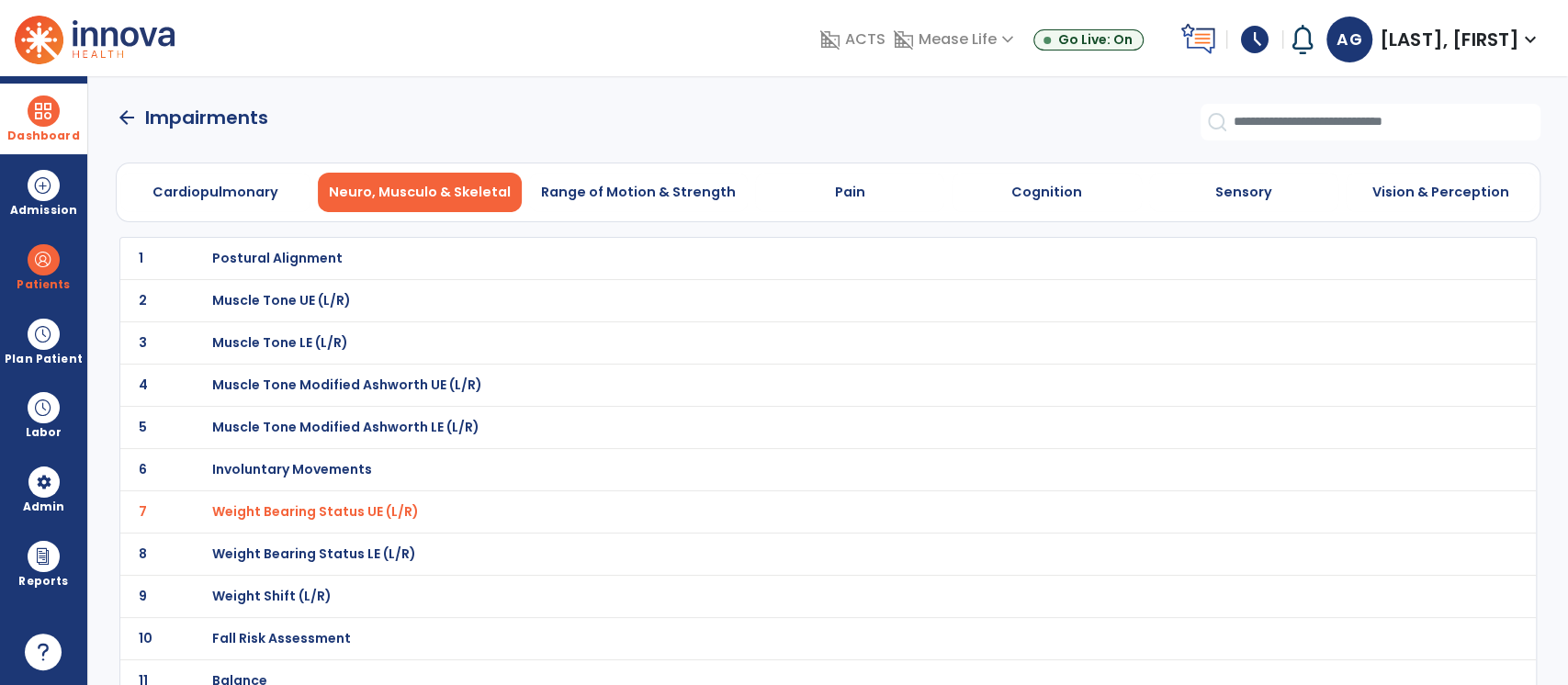 click on "8 Weight Bearing Status LE (L/R)" 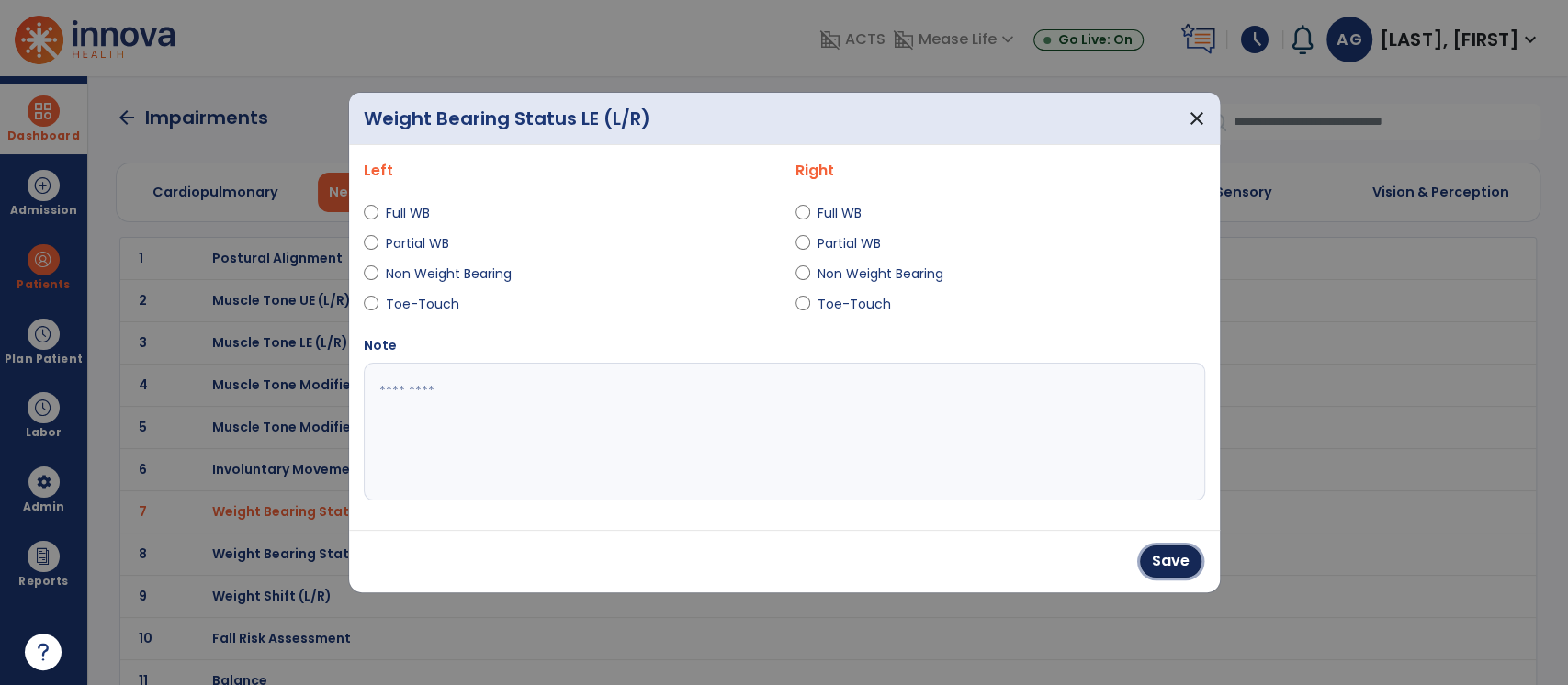 click on "Save" at bounding box center (1170, 561) 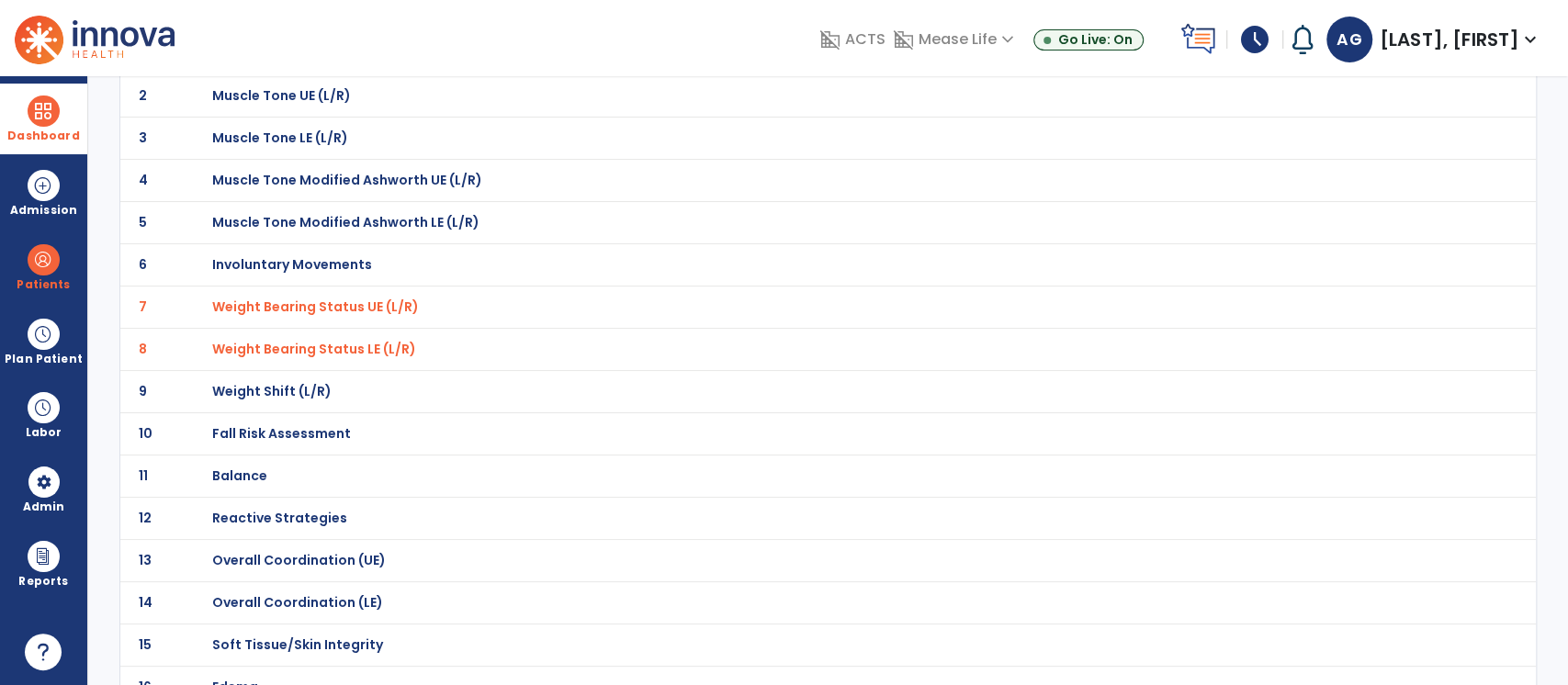 scroll, scrollTop: 228, scrollLeft: 0, axis: vertical 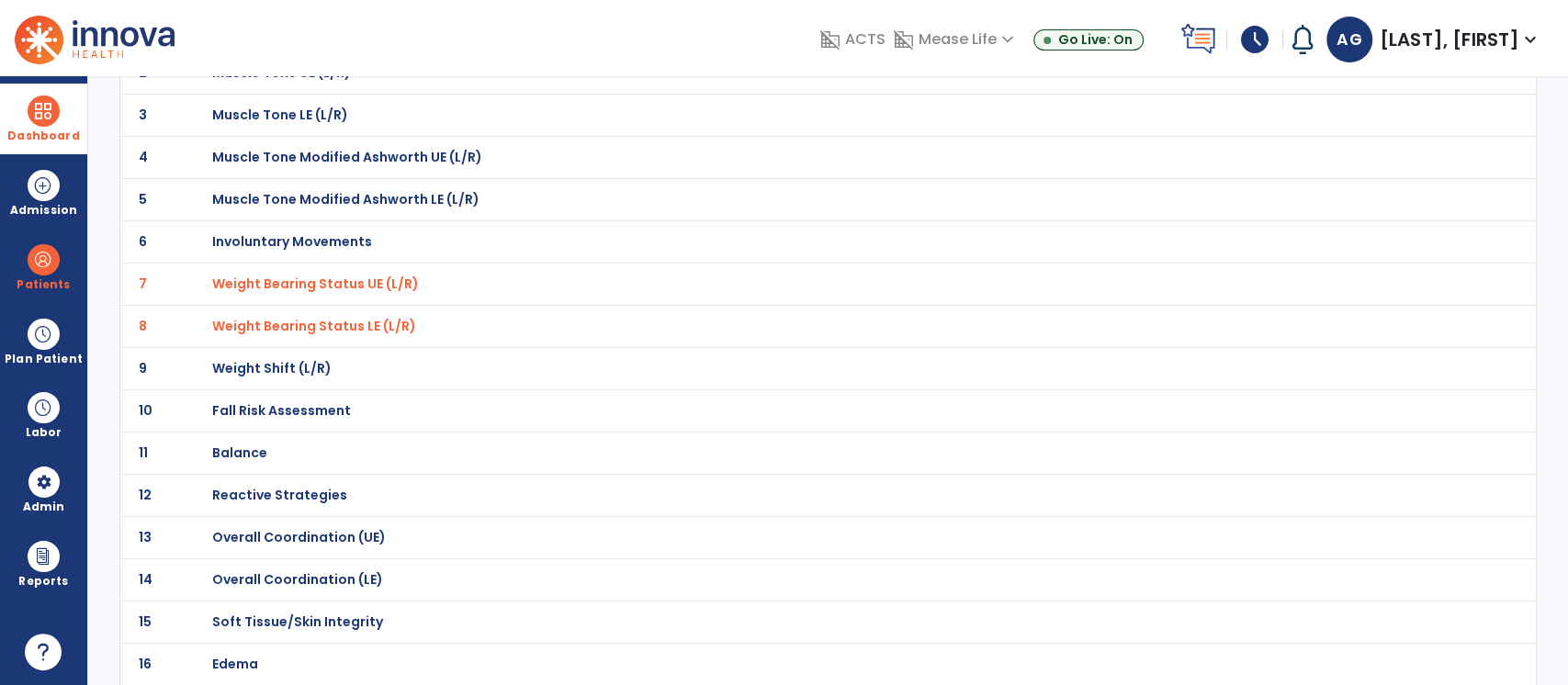 click on "Fall Risk Assessment" at bounding box center [277, 30] 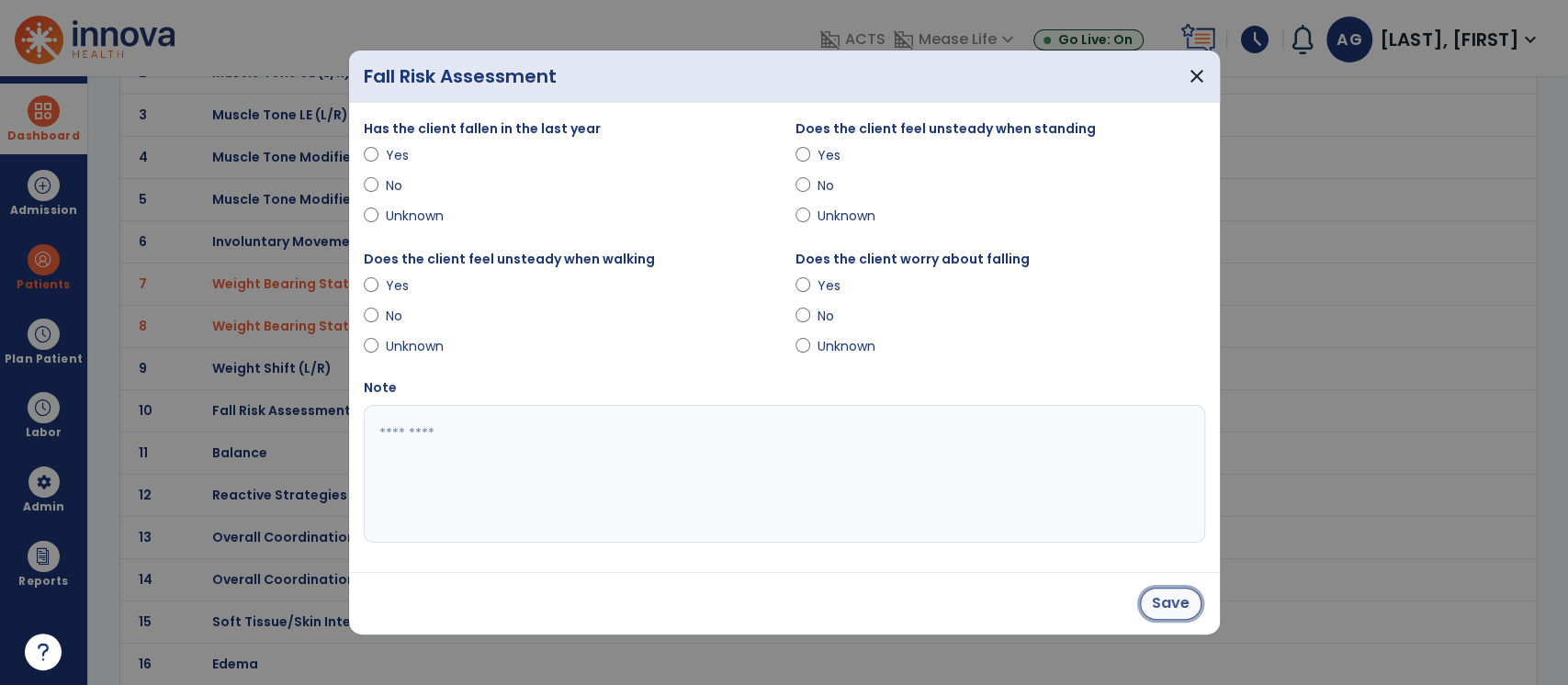 click on "Save" at bounding box center [1170, 603] 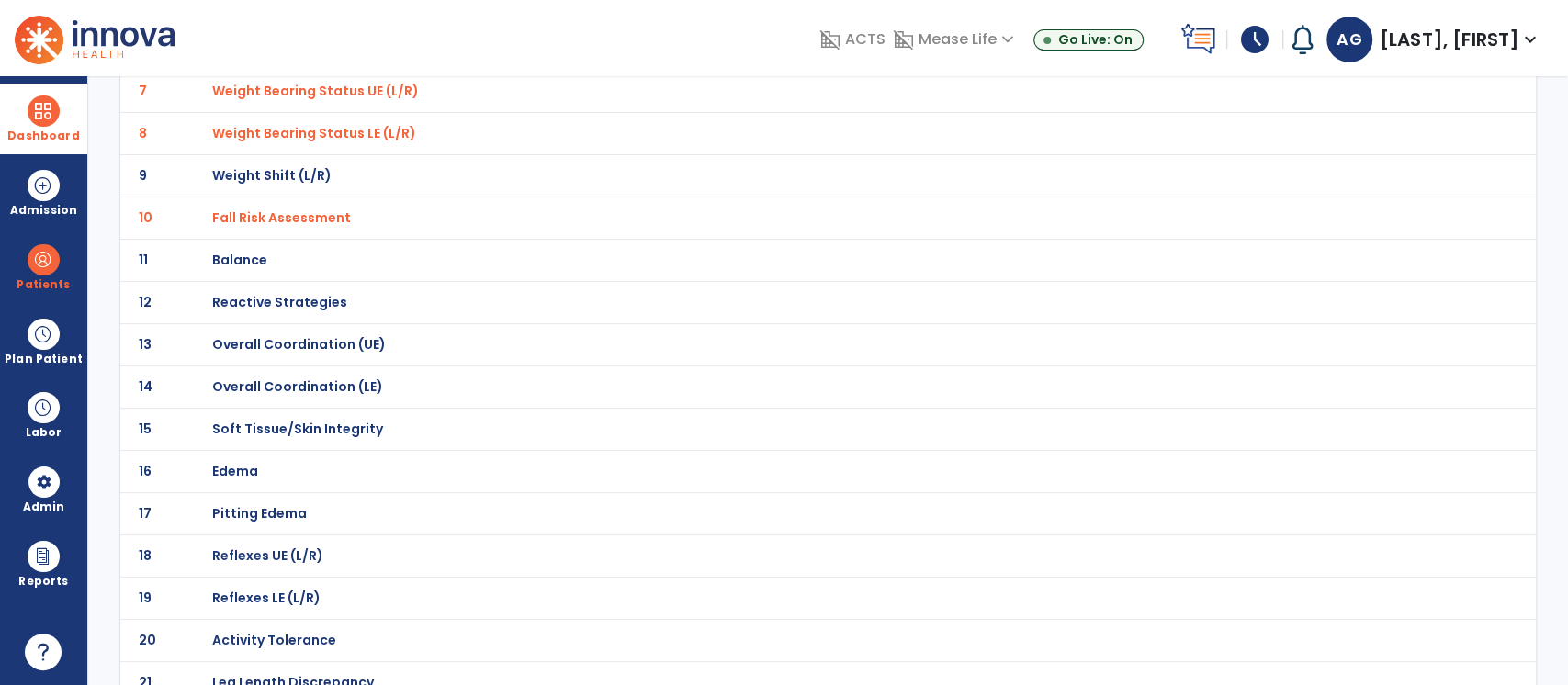 scroll, scrollTop: 522, scrollLeft: 0, axis: vertical 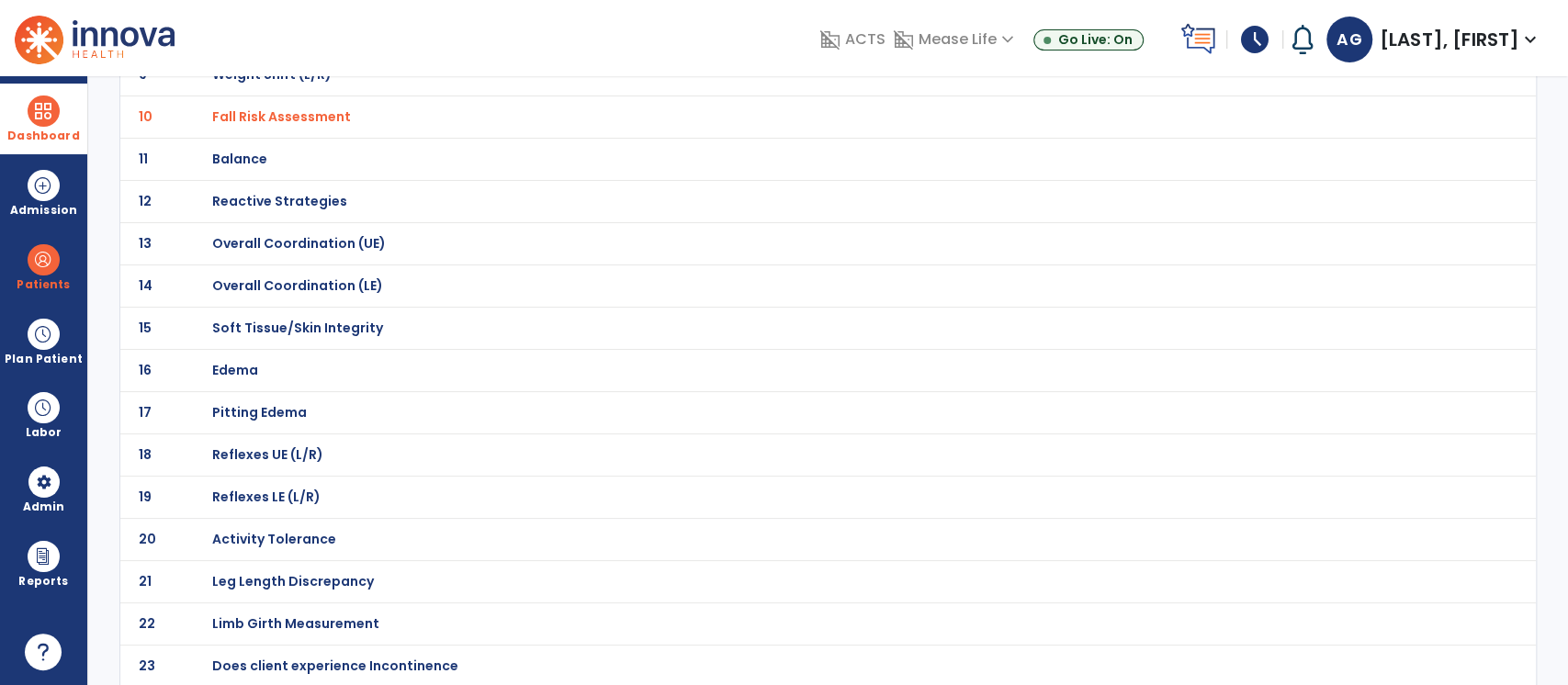 click on "Activity Tolerance" at bounding box center (277, -264) 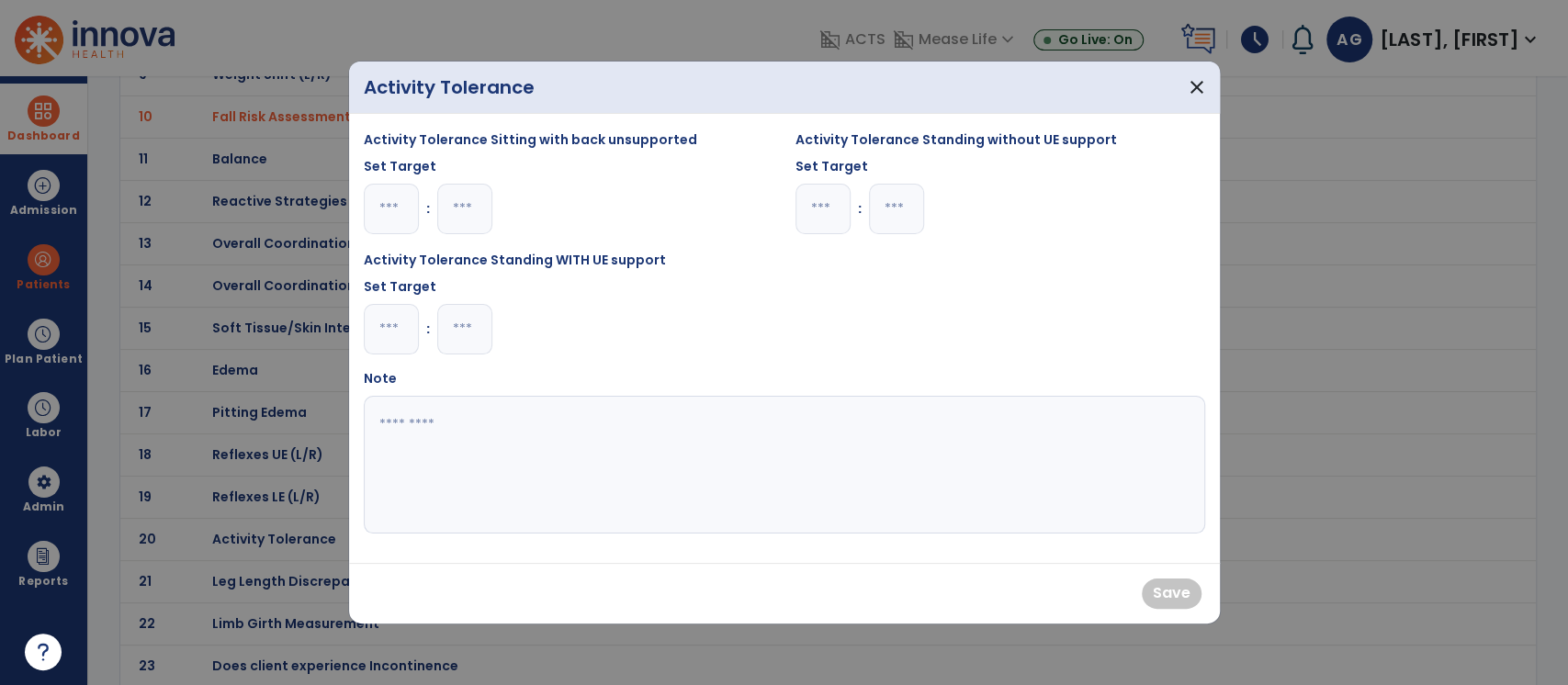 click at bounding box center (465, 329) 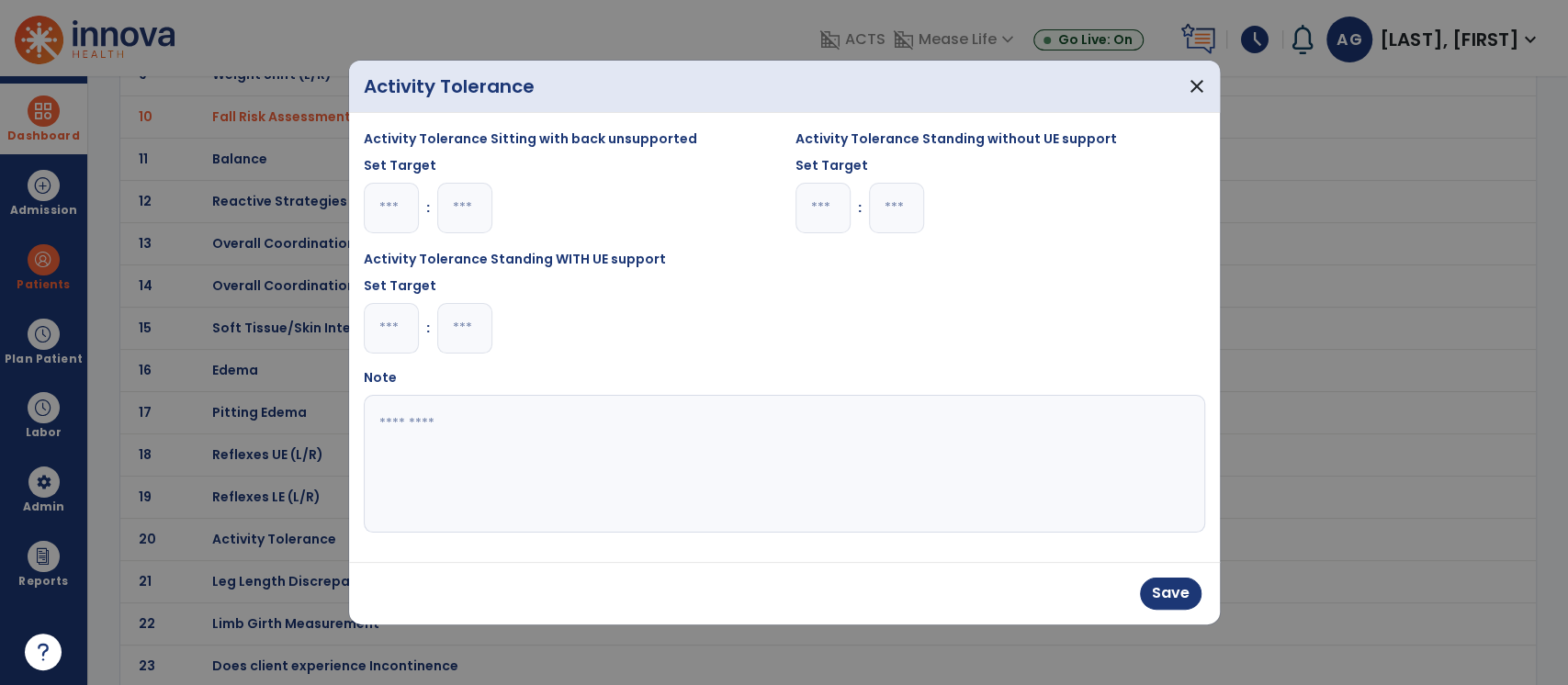 type on "**" 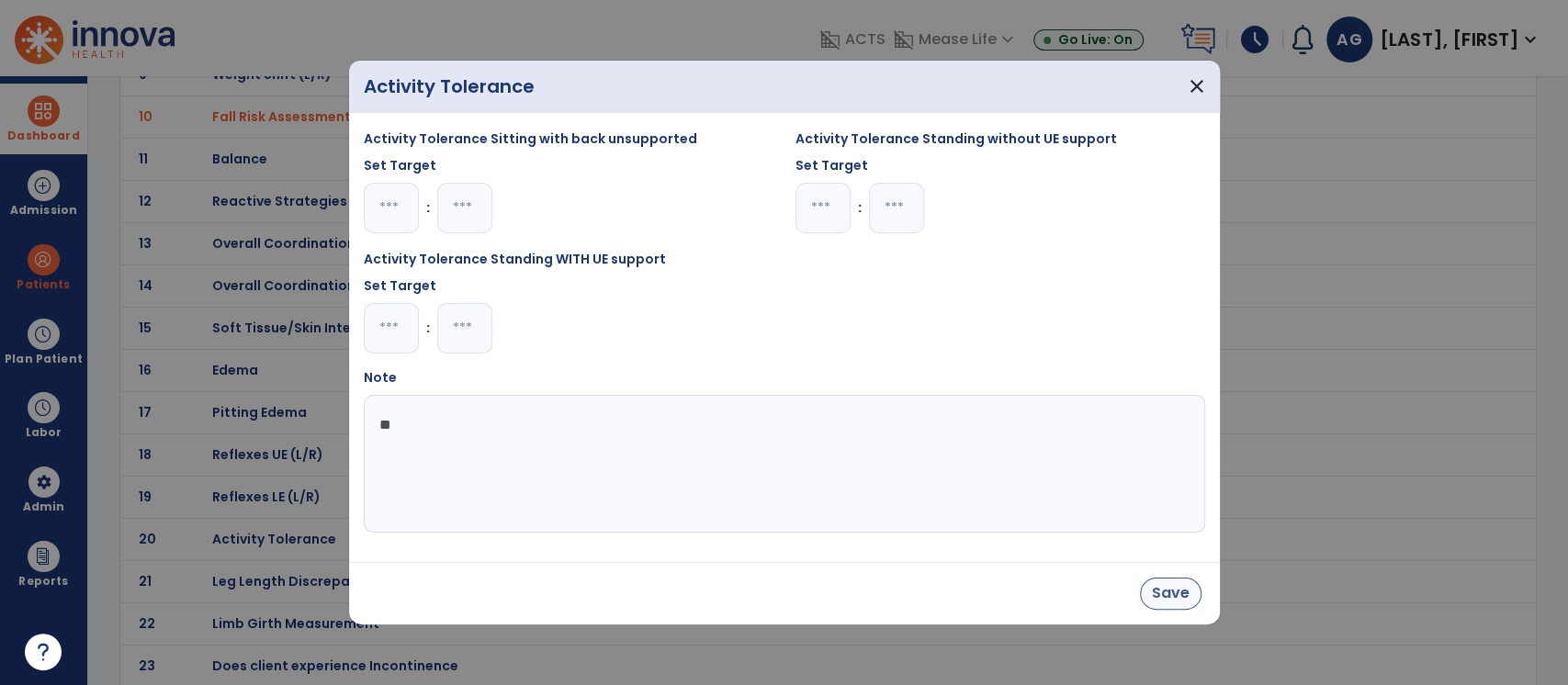 type on "**" 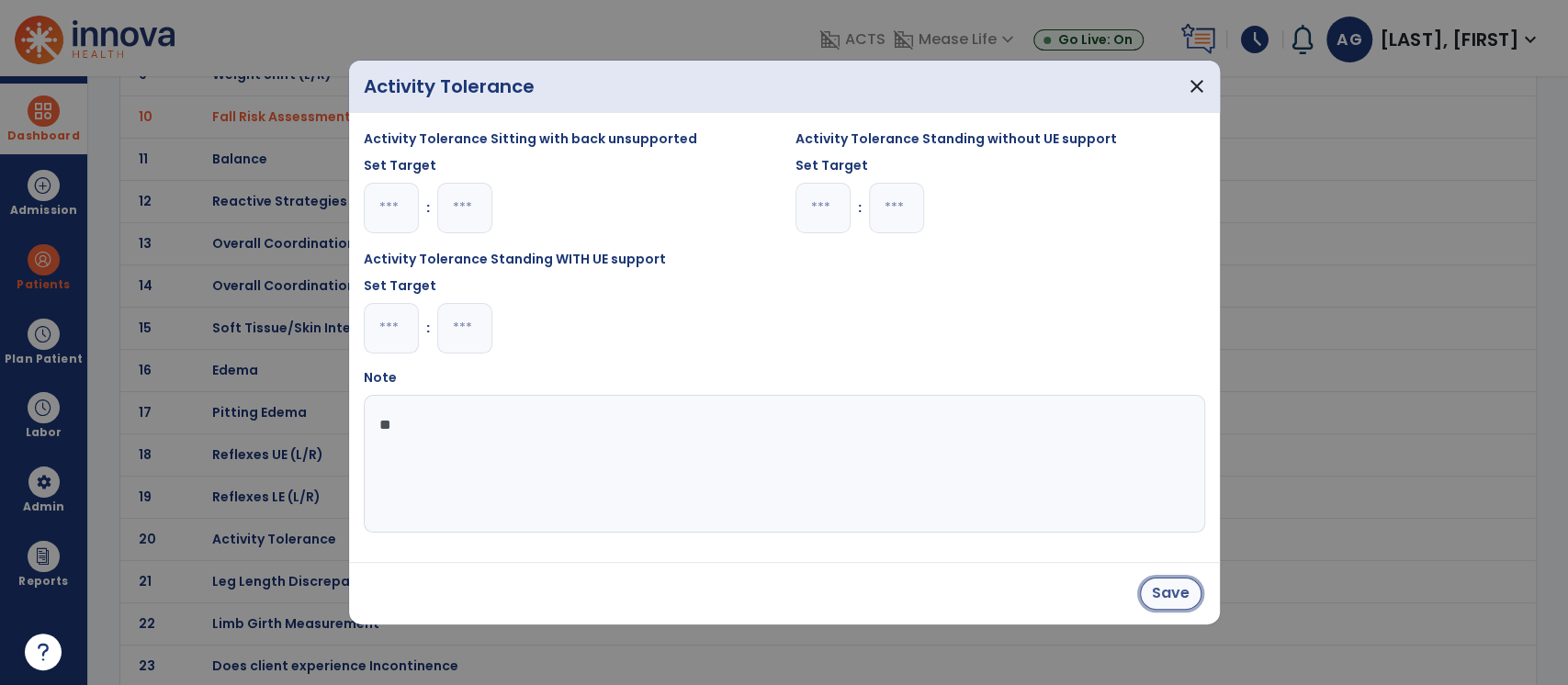 click on "Save" at bounding box center [1170, 593] 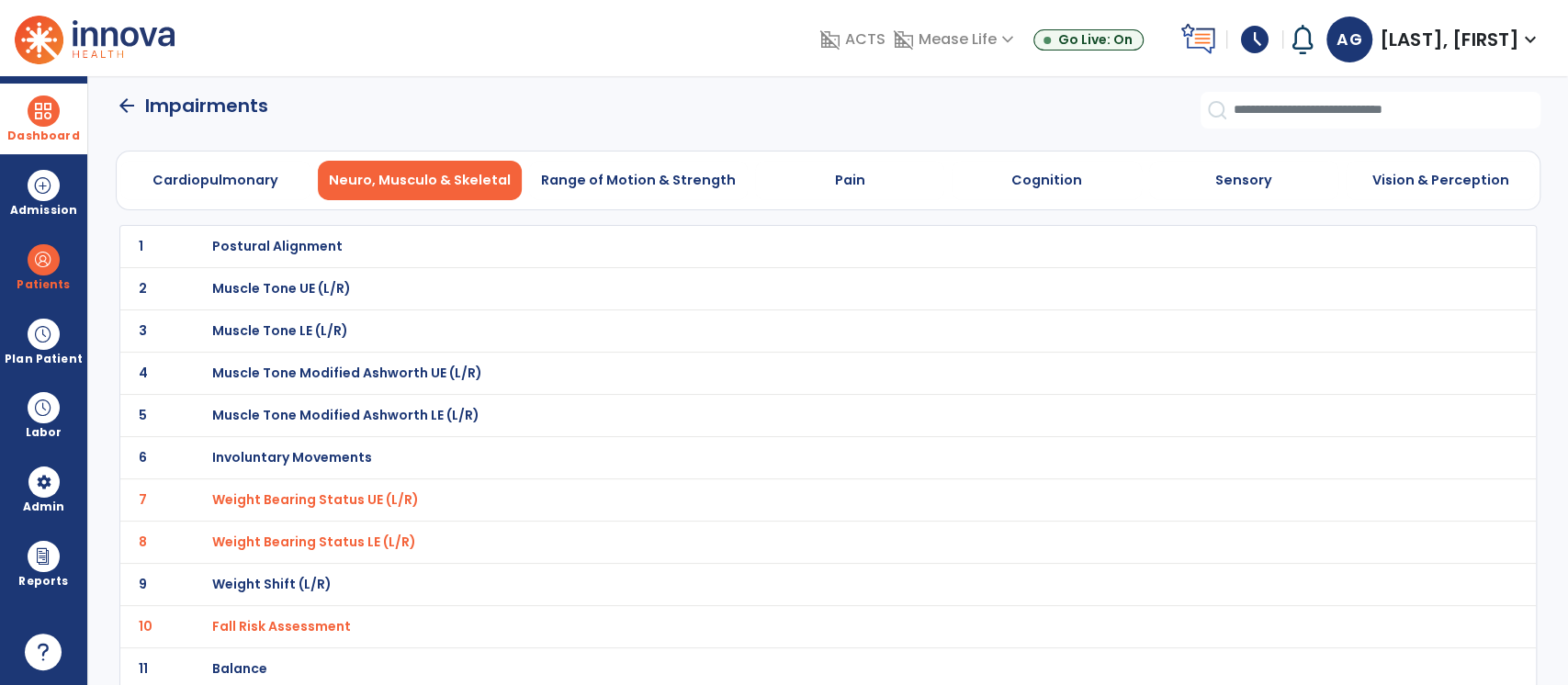 scroll, scrollTop: 0, scrollLeft: 0, axis: both 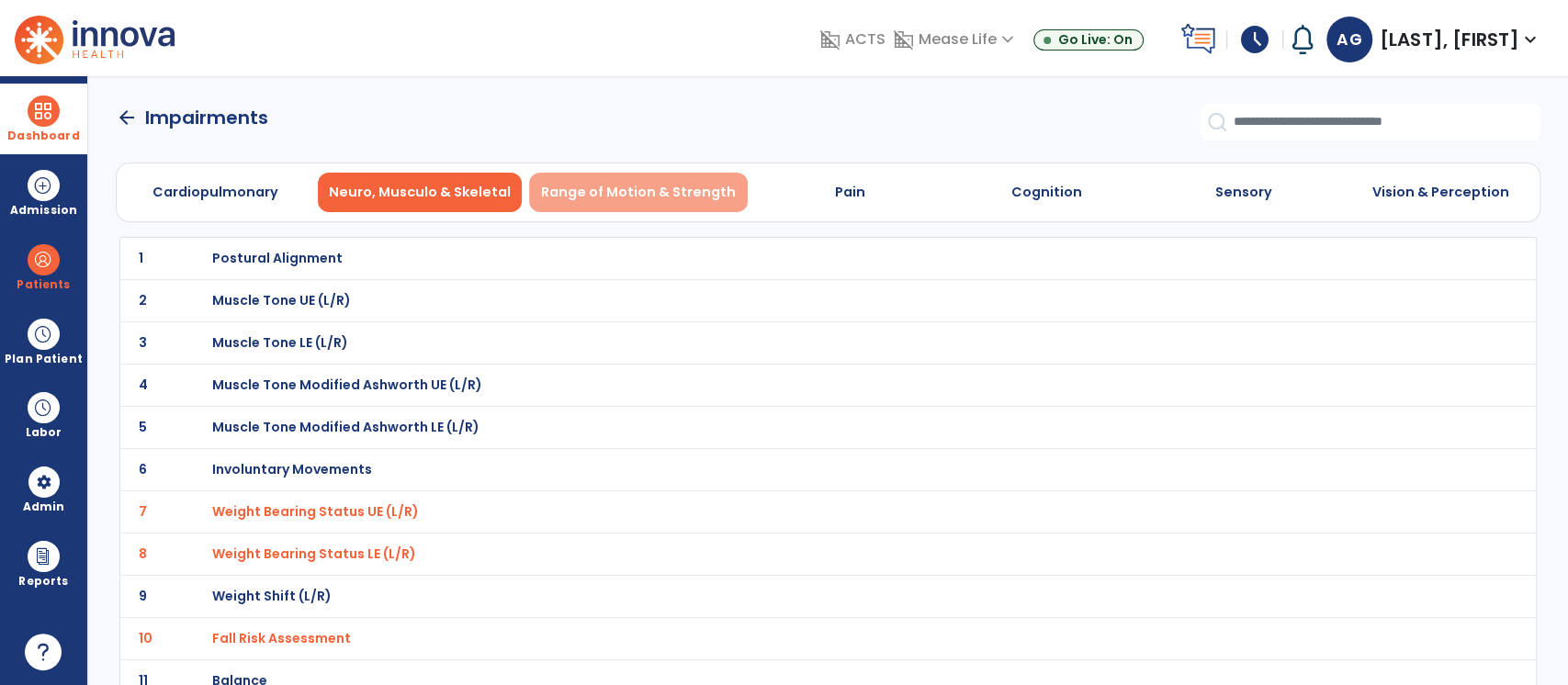 click on "Range of Motion & Strength" at bounding box center (638, 192) 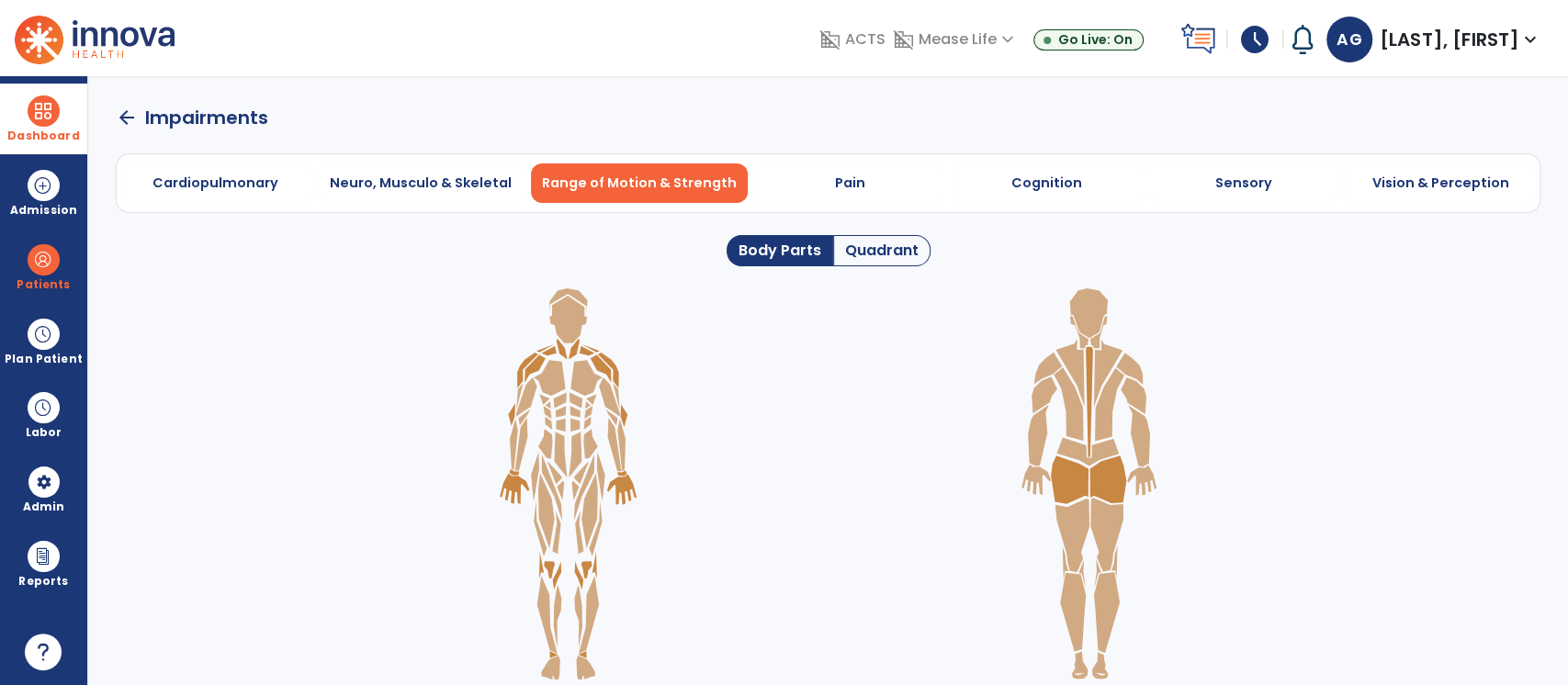click on "Quadrant" 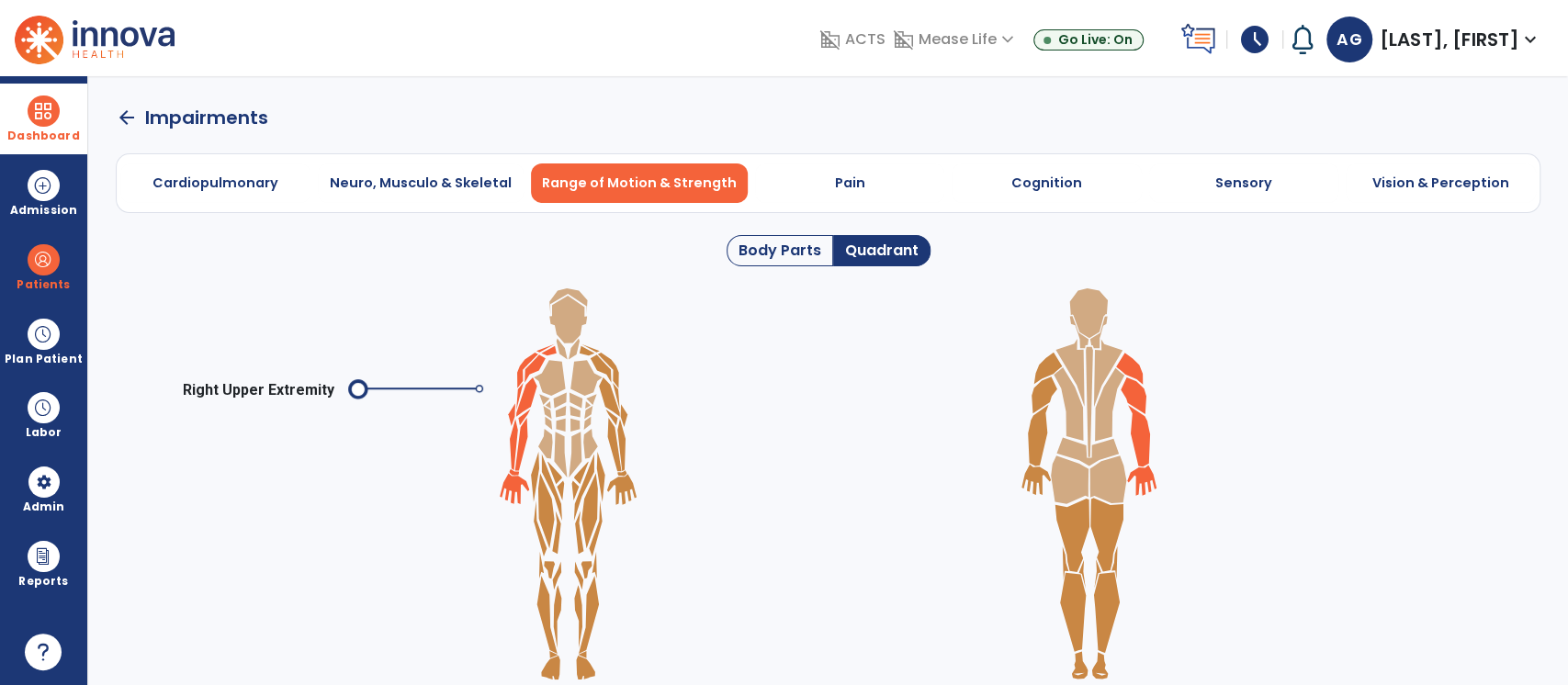 click 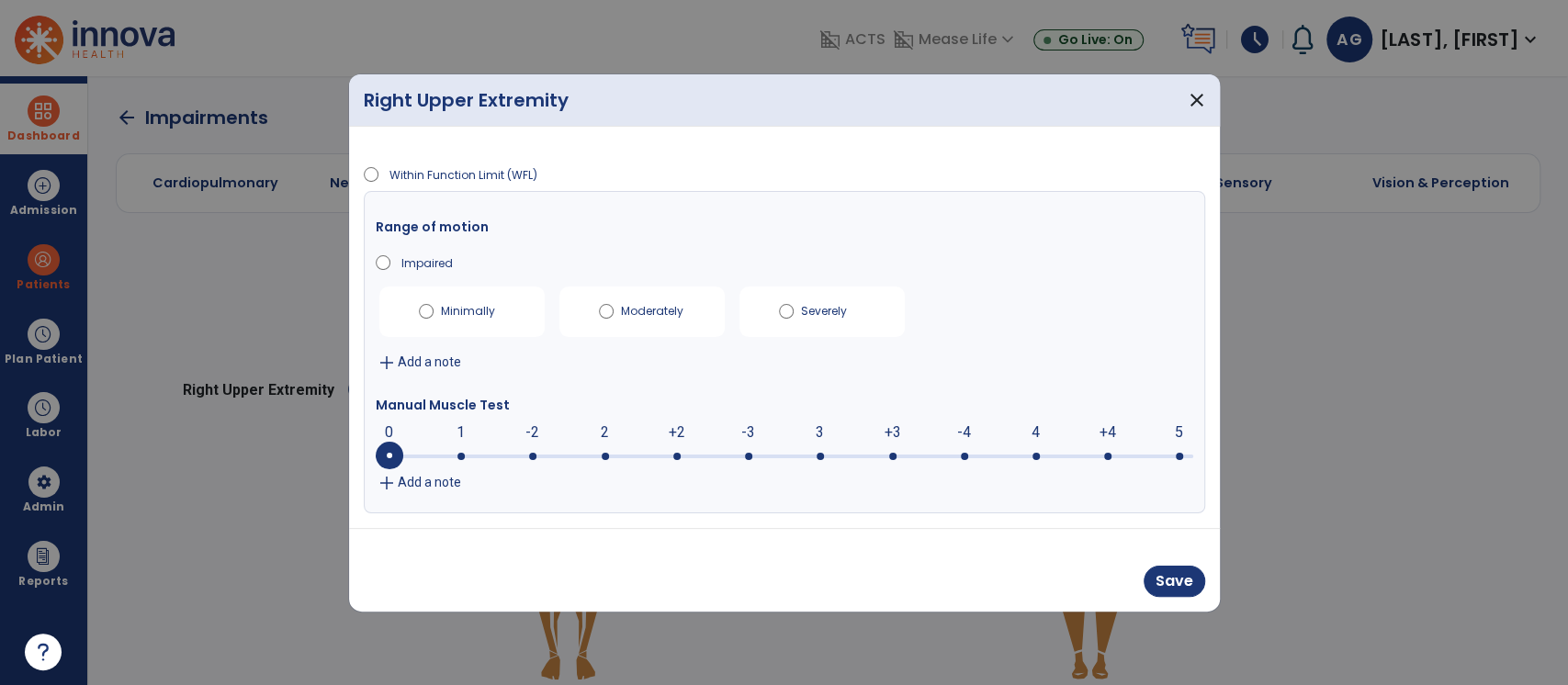 click on "0     0      1      -2      2      +2      -3      3      +3      -4      4      +4      5" at bounding box center [784, 456] 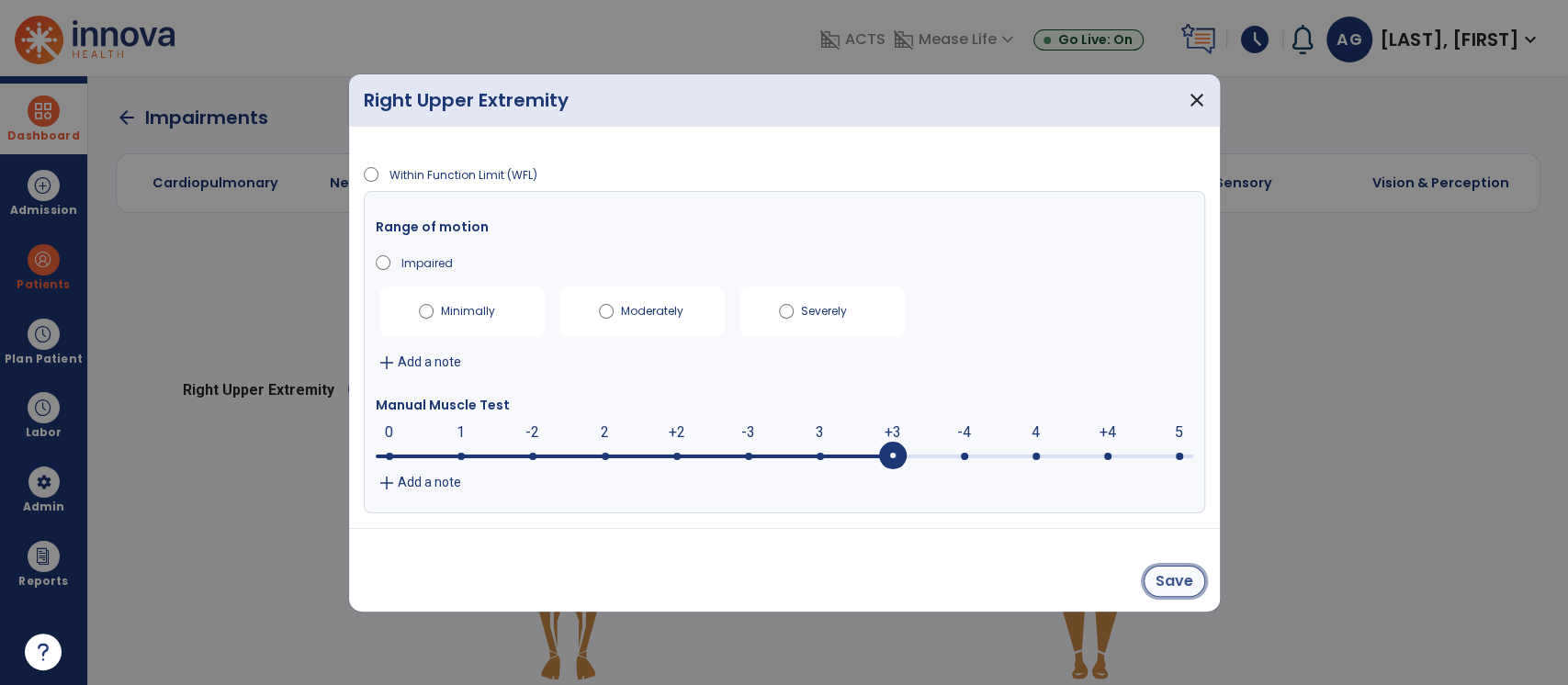 click on "Save" at bounding box center [1174, 581] 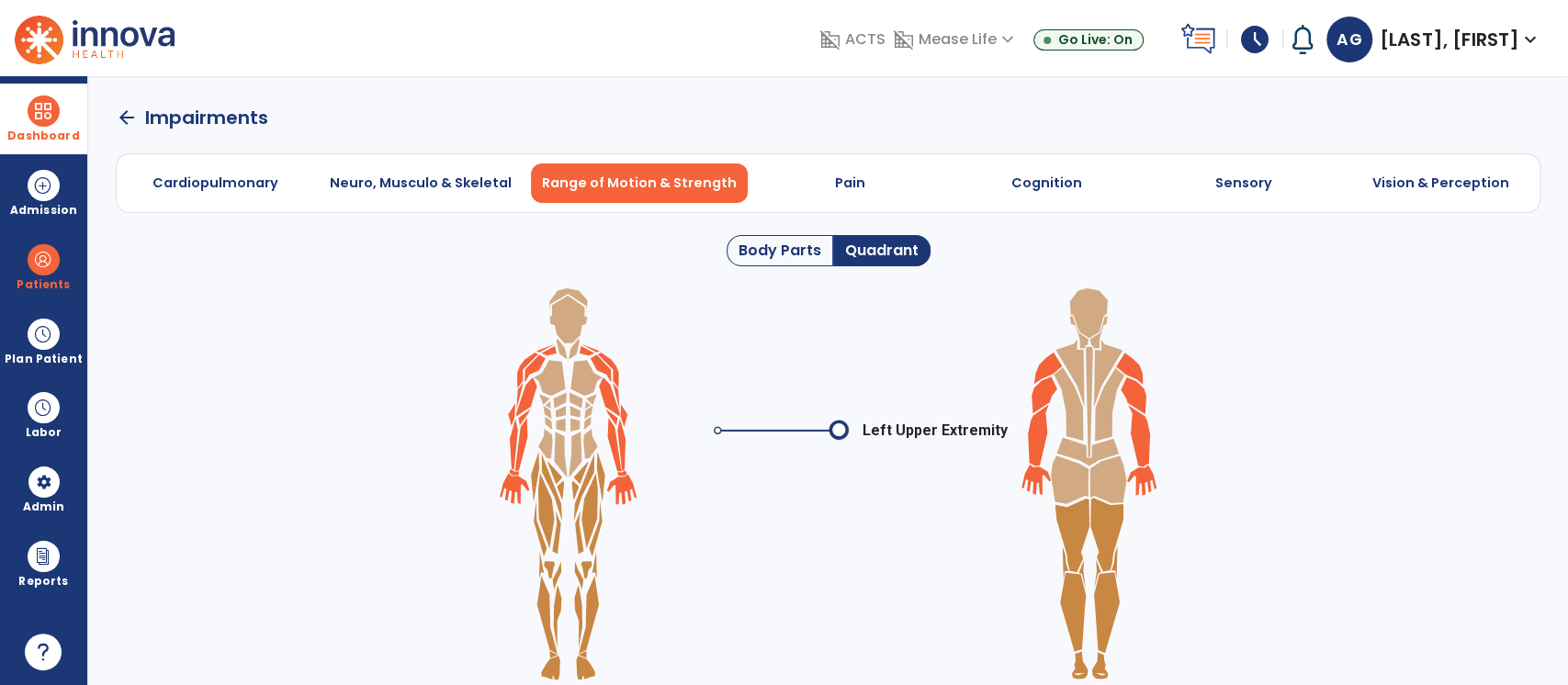 click 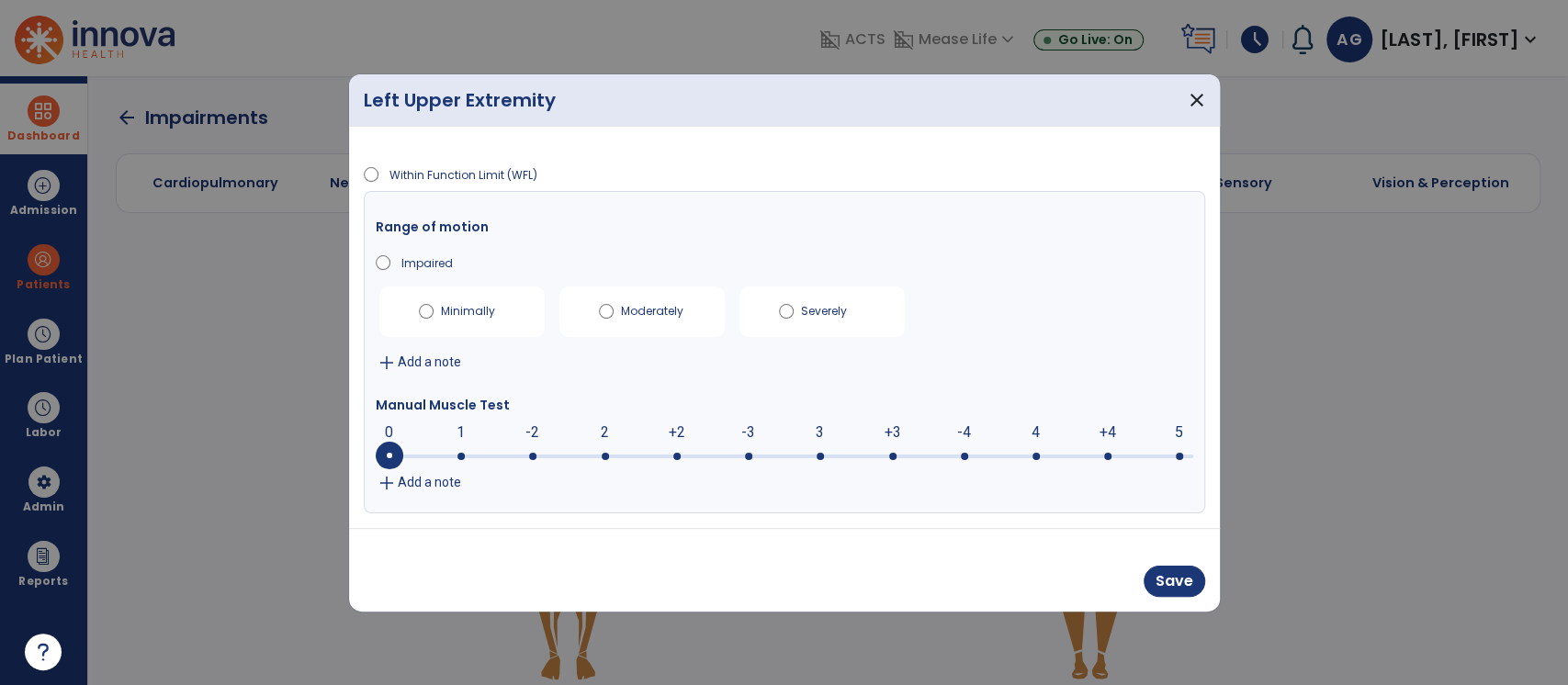 click at bounding box center (784, 456) 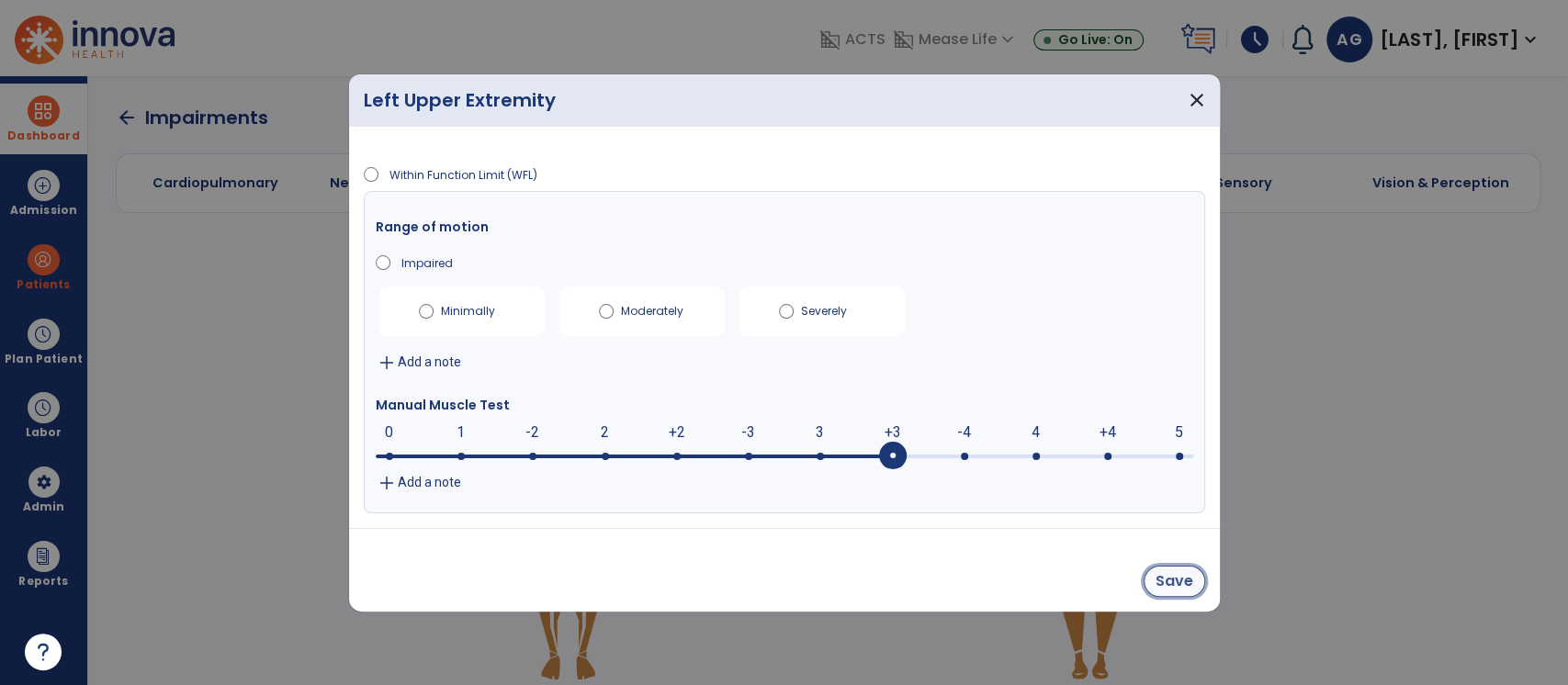 click on "Save" at bounding box center [1174, 581] 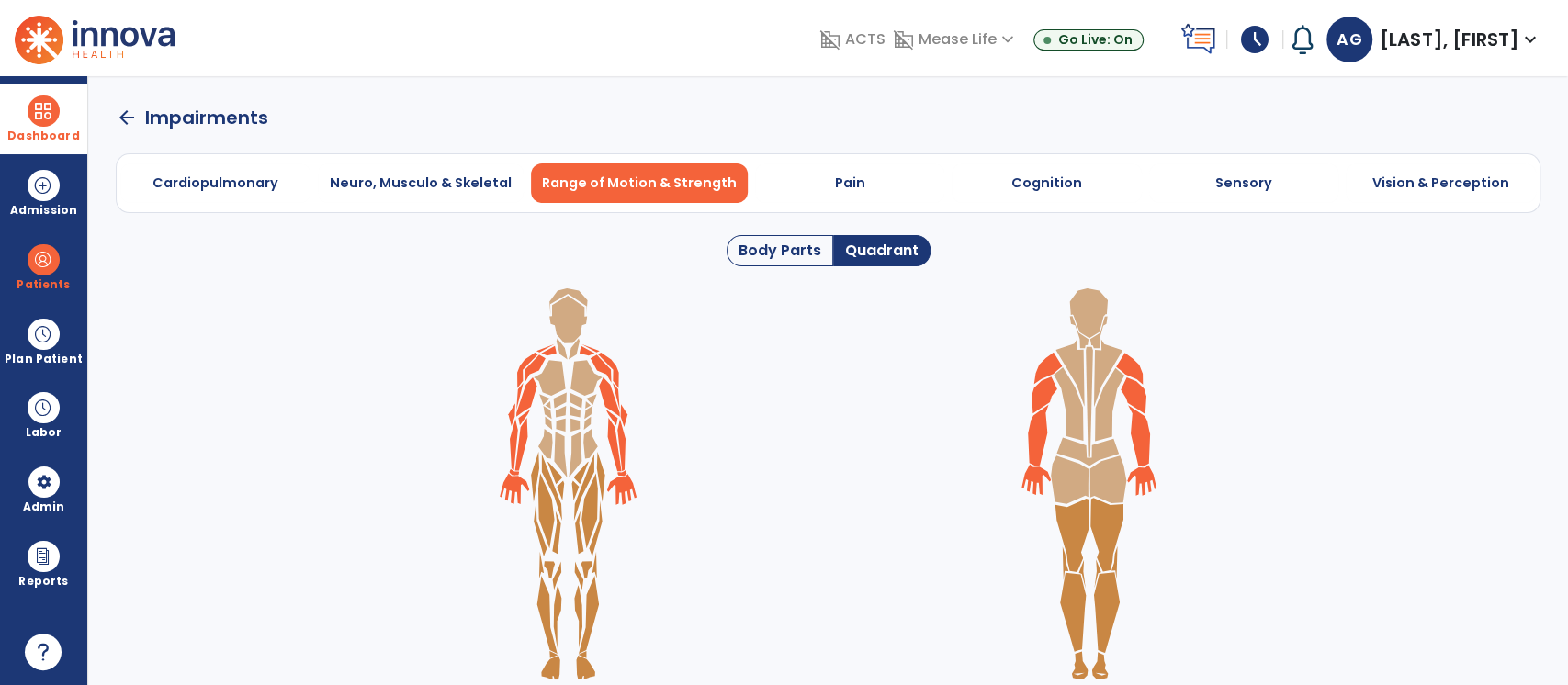 click 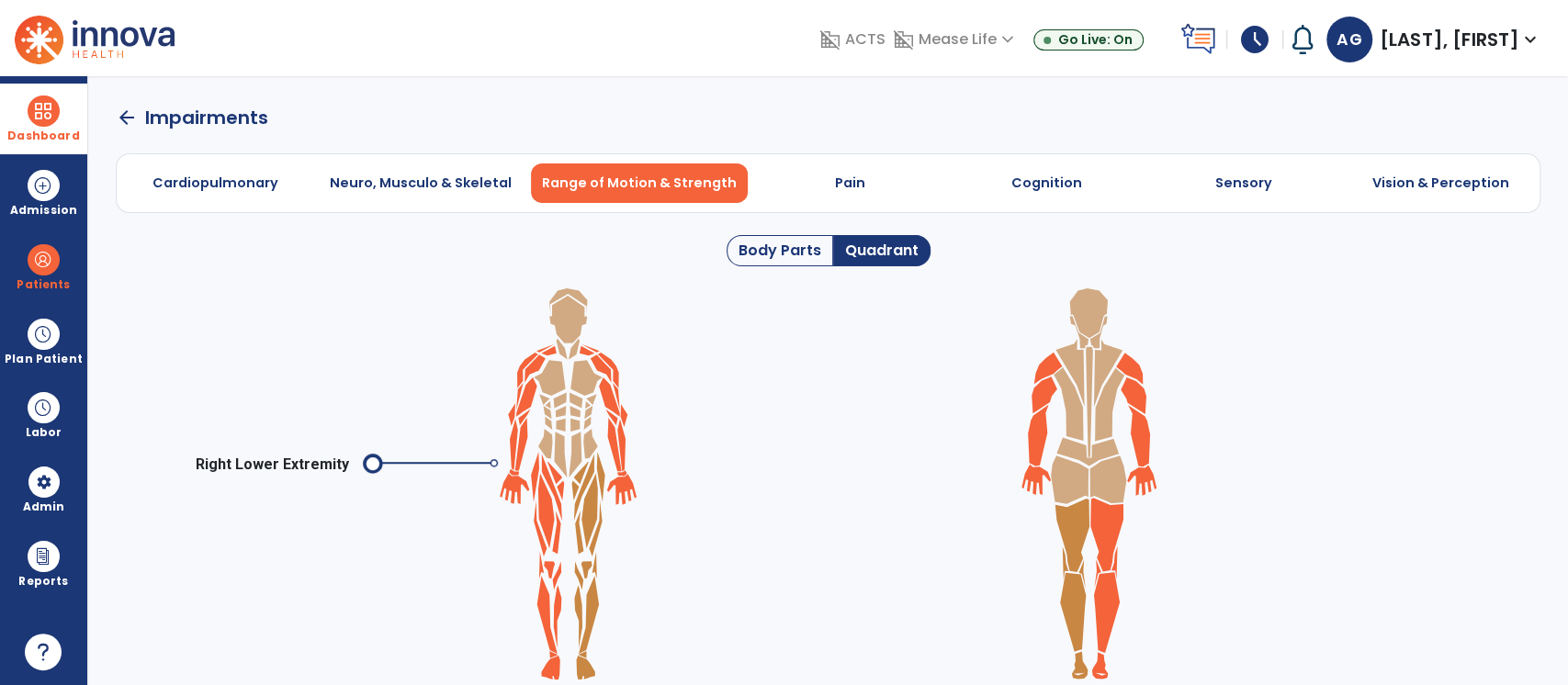 click 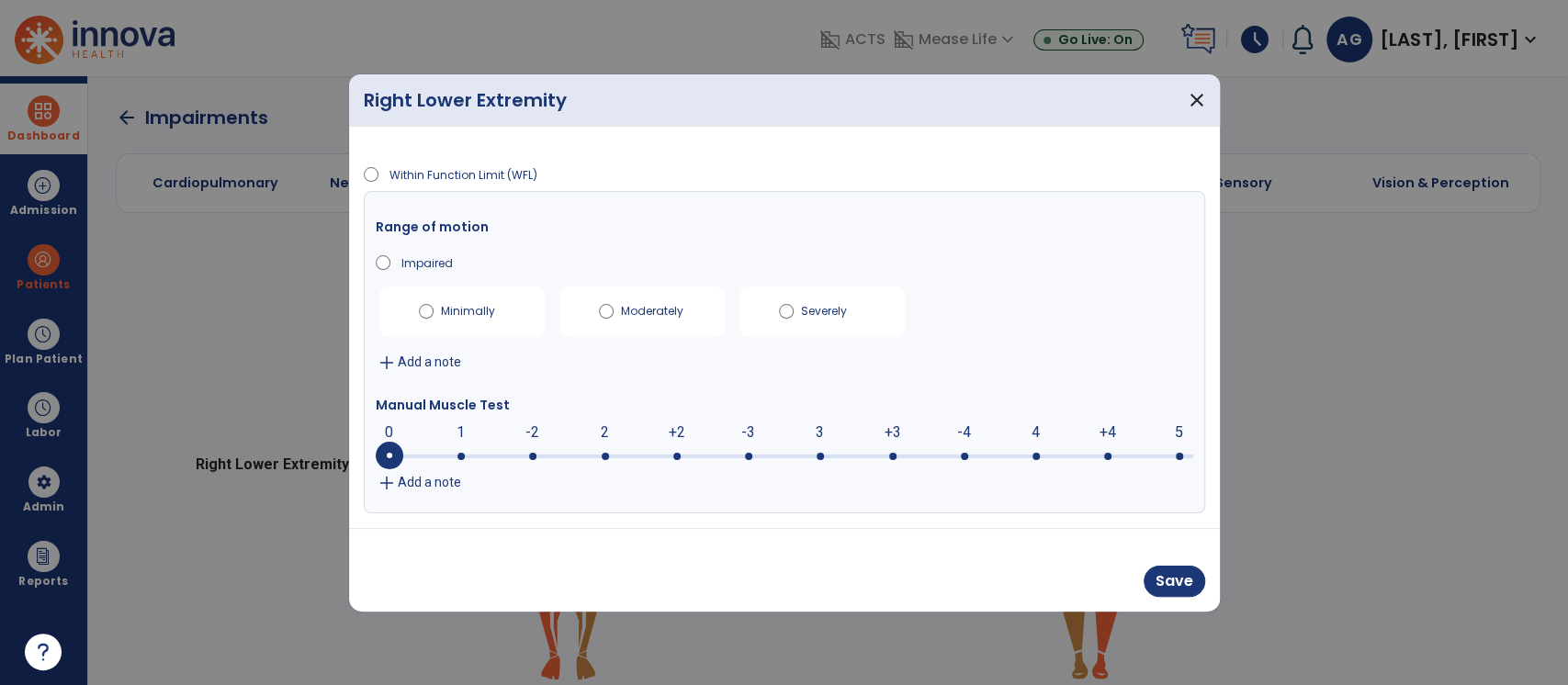 click at bounding box center [749, 456] 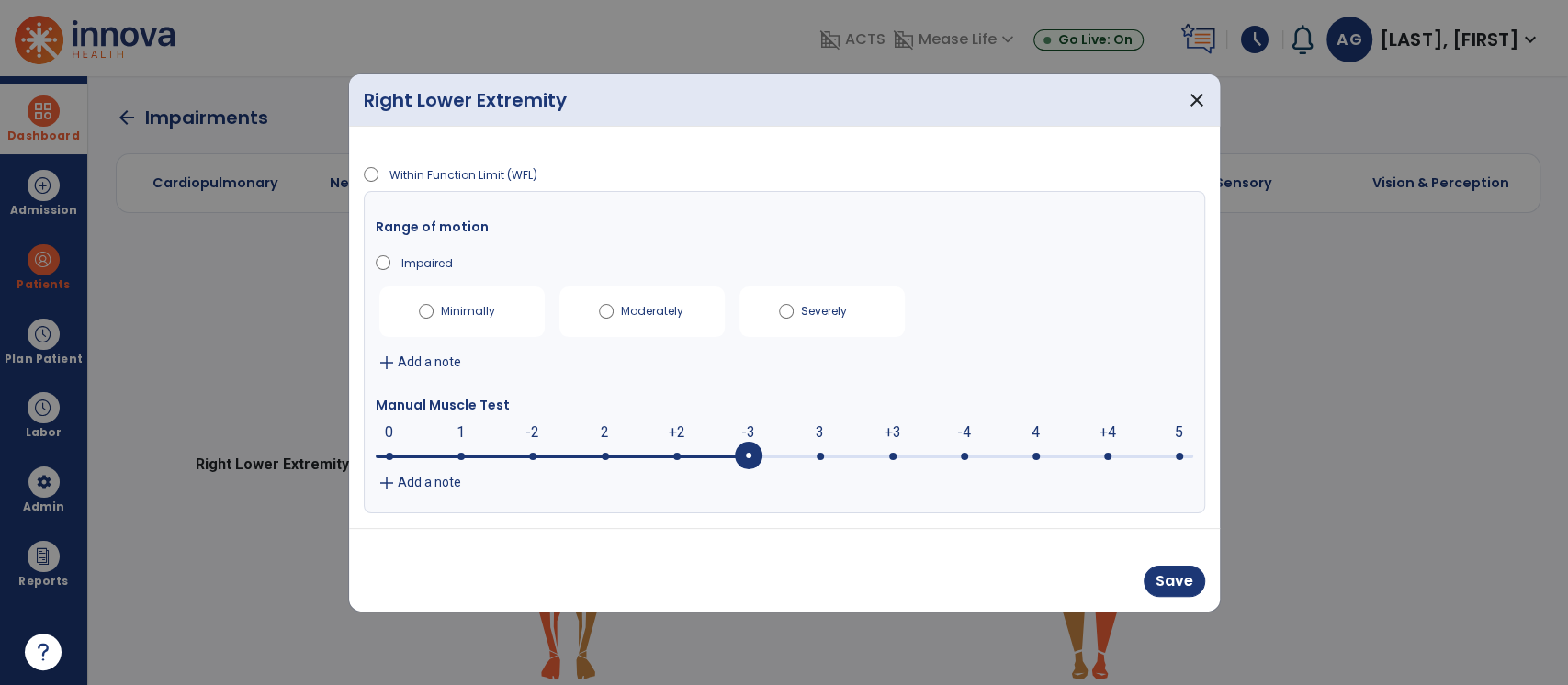 click at bounding box center (820, 456) 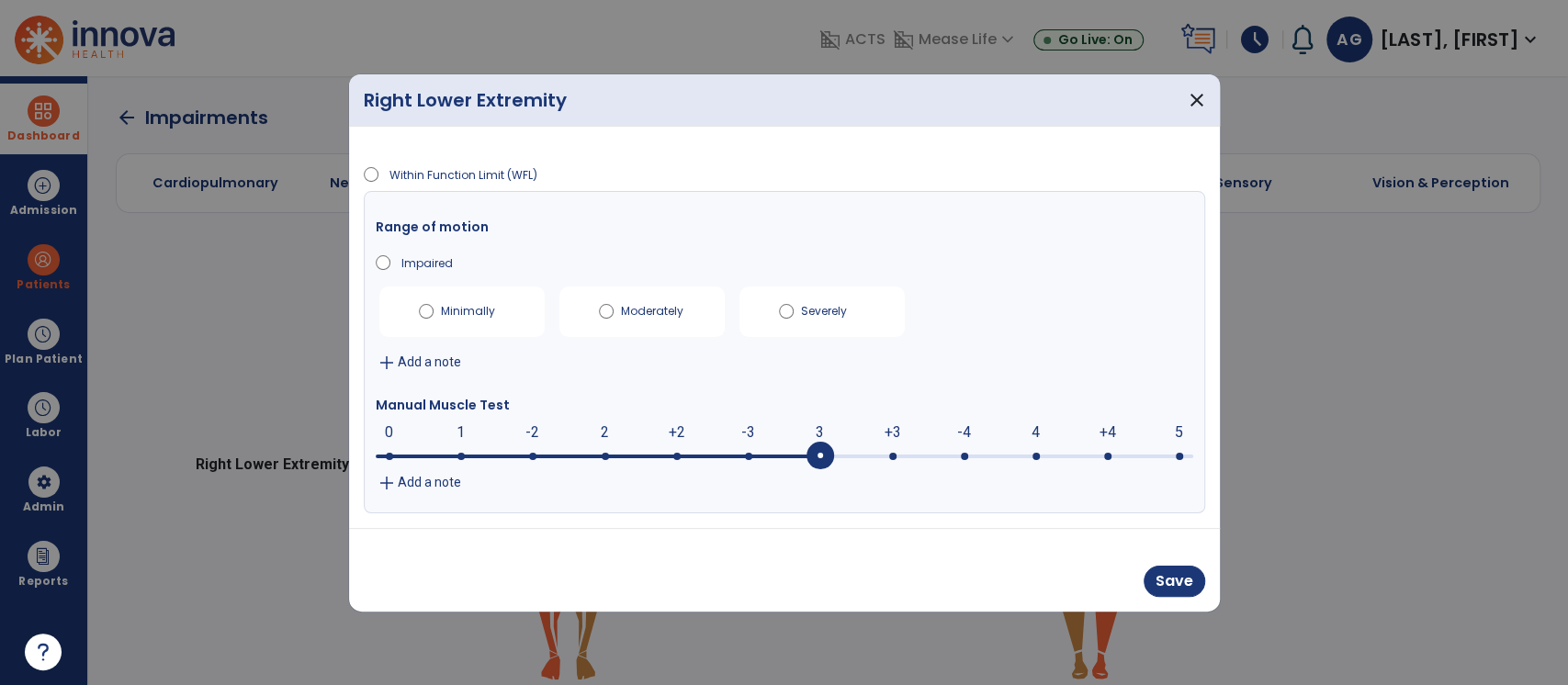 click on "Save" at bounding box center (784, 569) 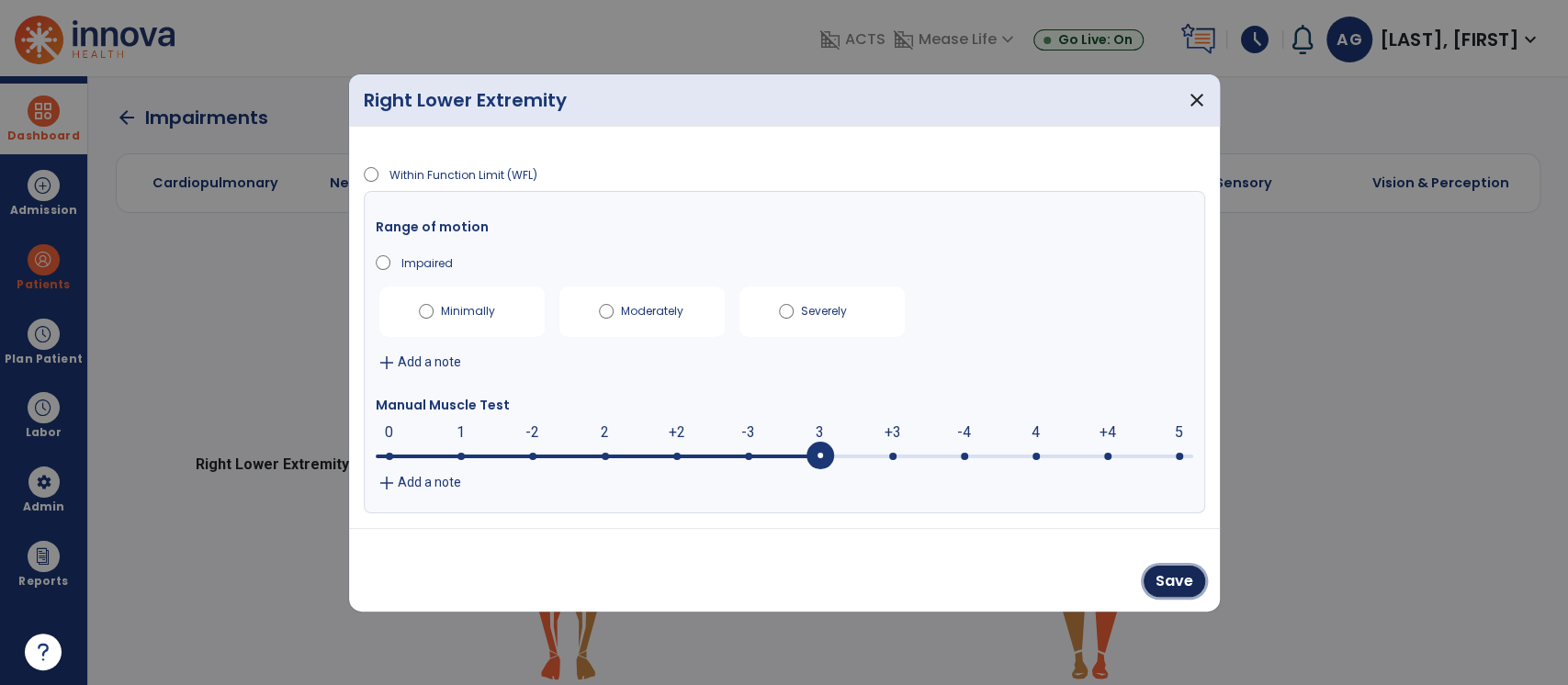 click on "Save" at bounding box center (1174, 581) 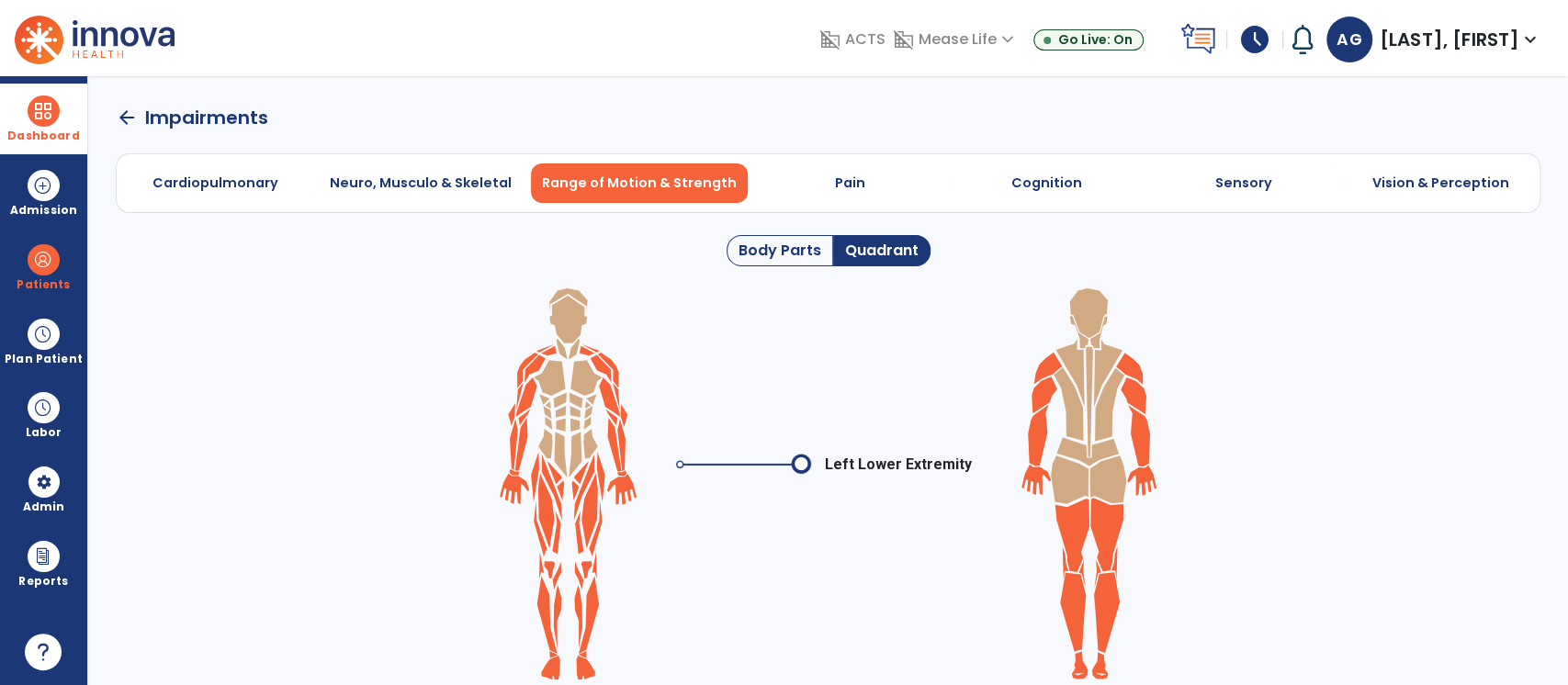 click 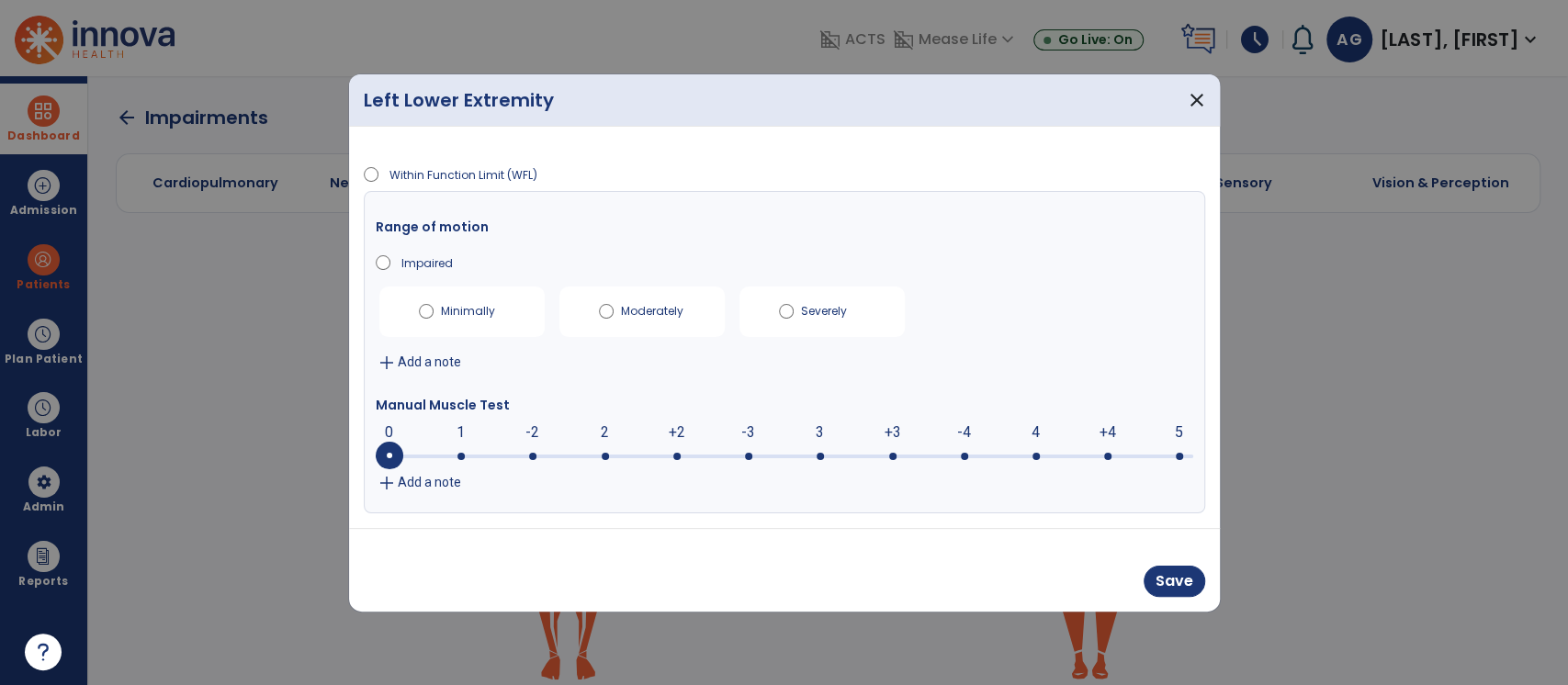 click at bounding box center [784, 455] 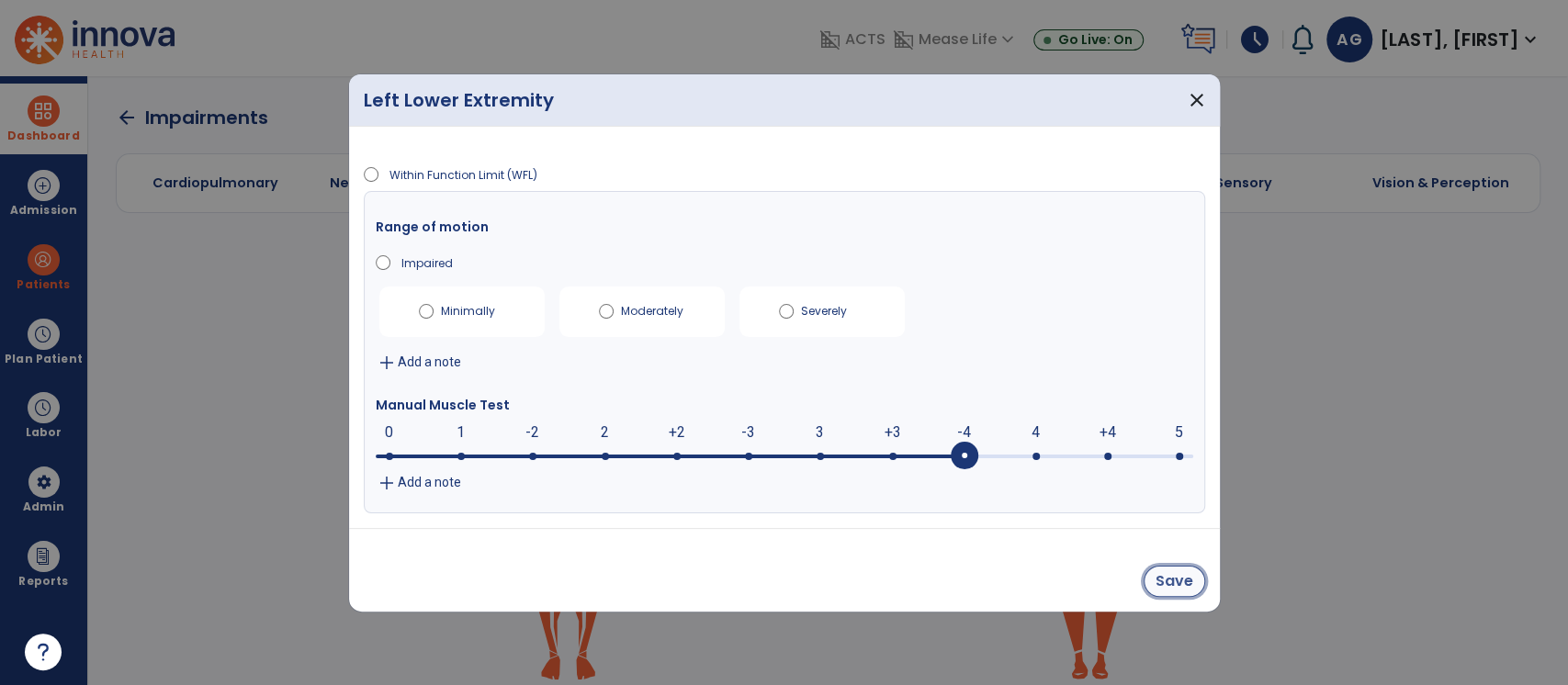 click on "Save" at bounding box center [1174, 581] 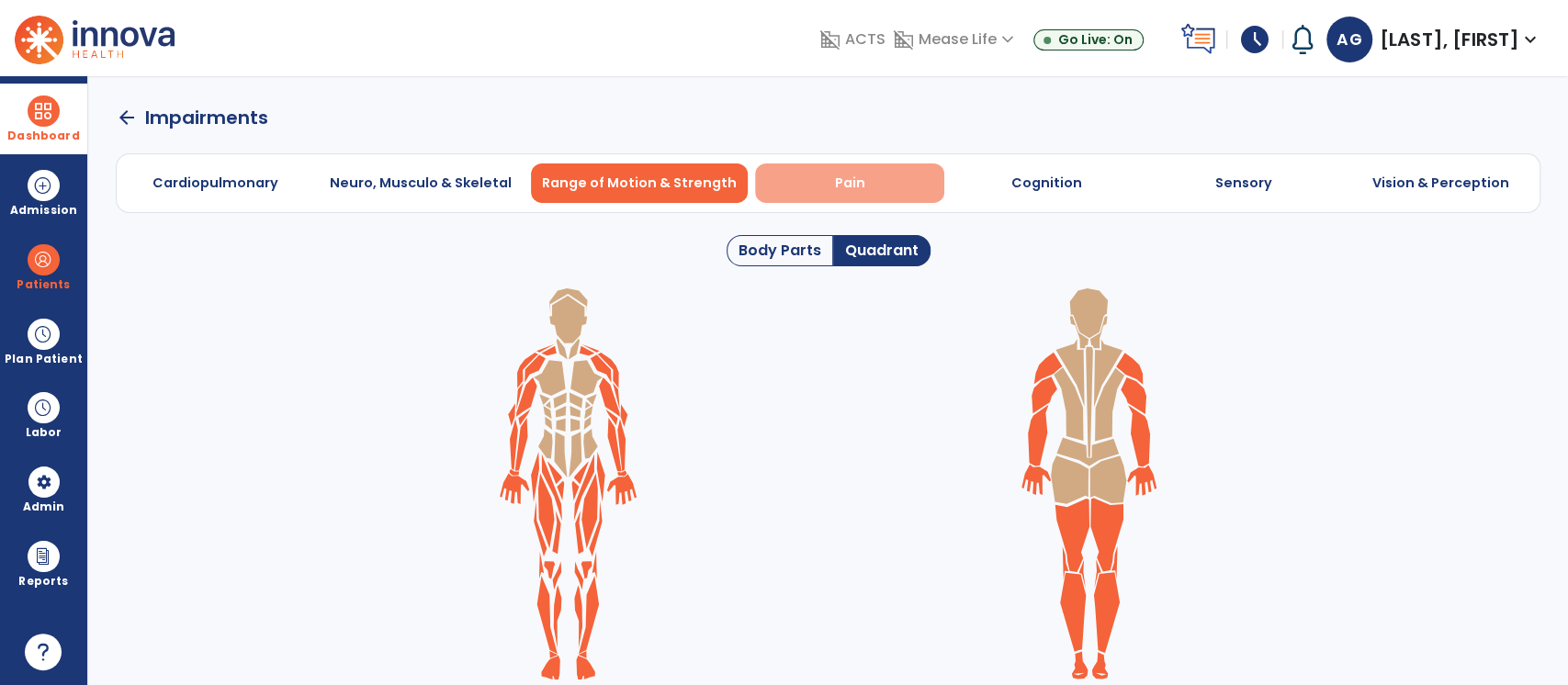 click on "Pain" at bounding box center (849, 183) 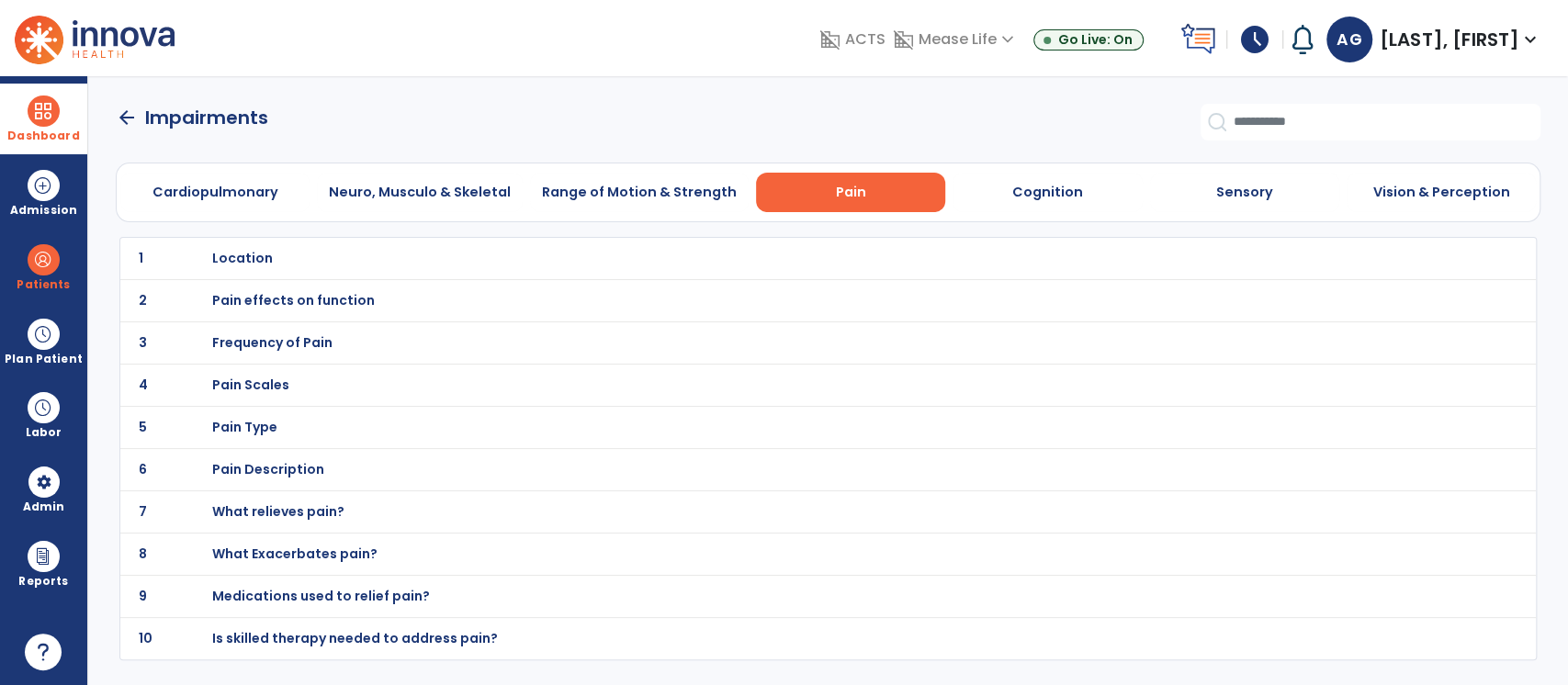 click on "Frequency of Pain" at bounding box center (243, 258) 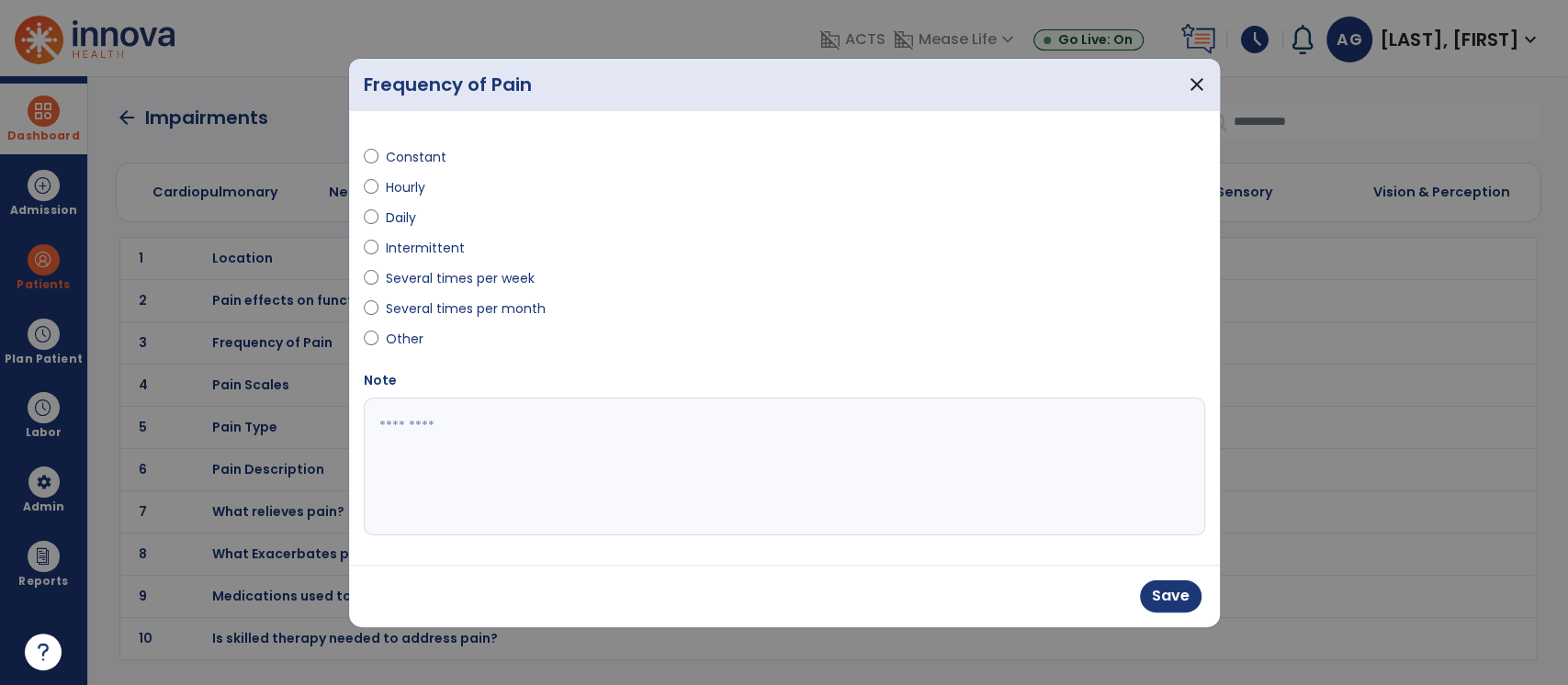 click at bounding box center (784, 466) 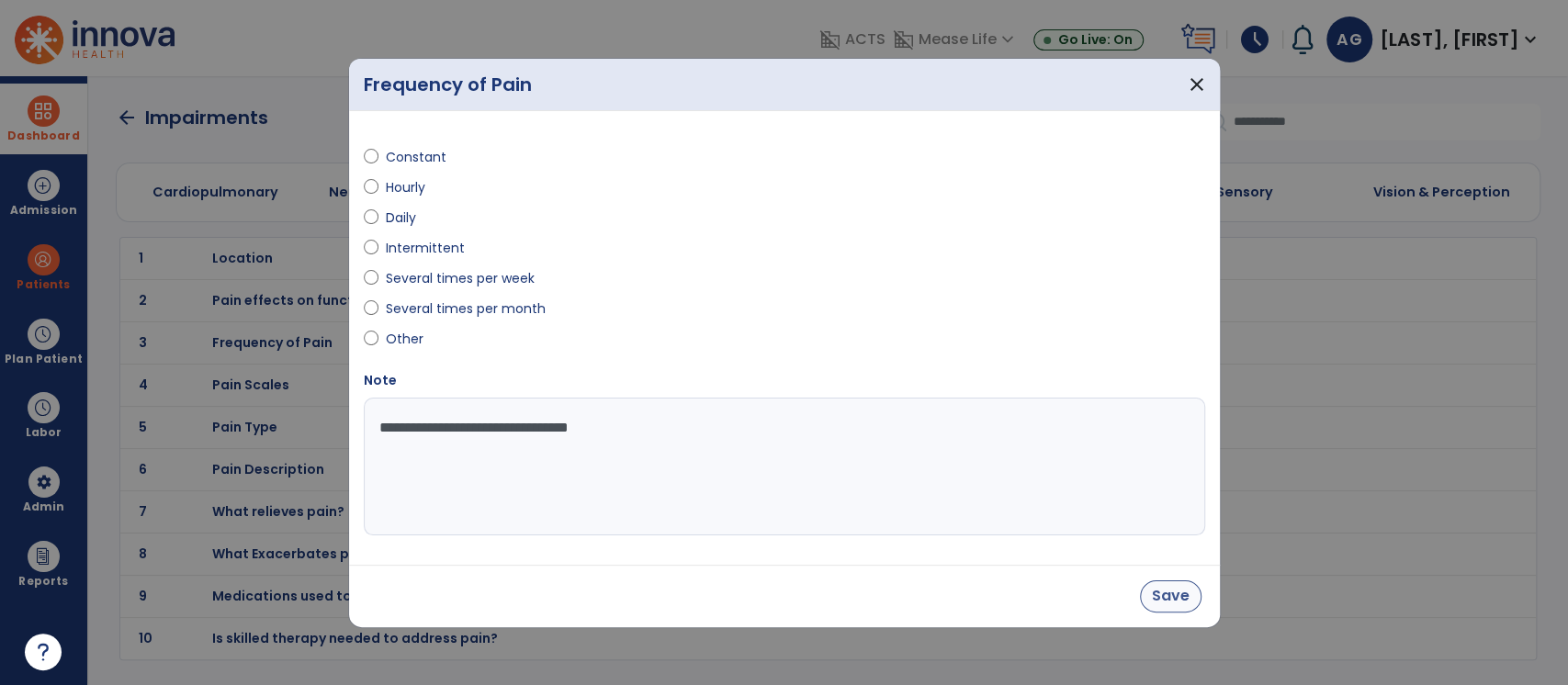type on "**********" 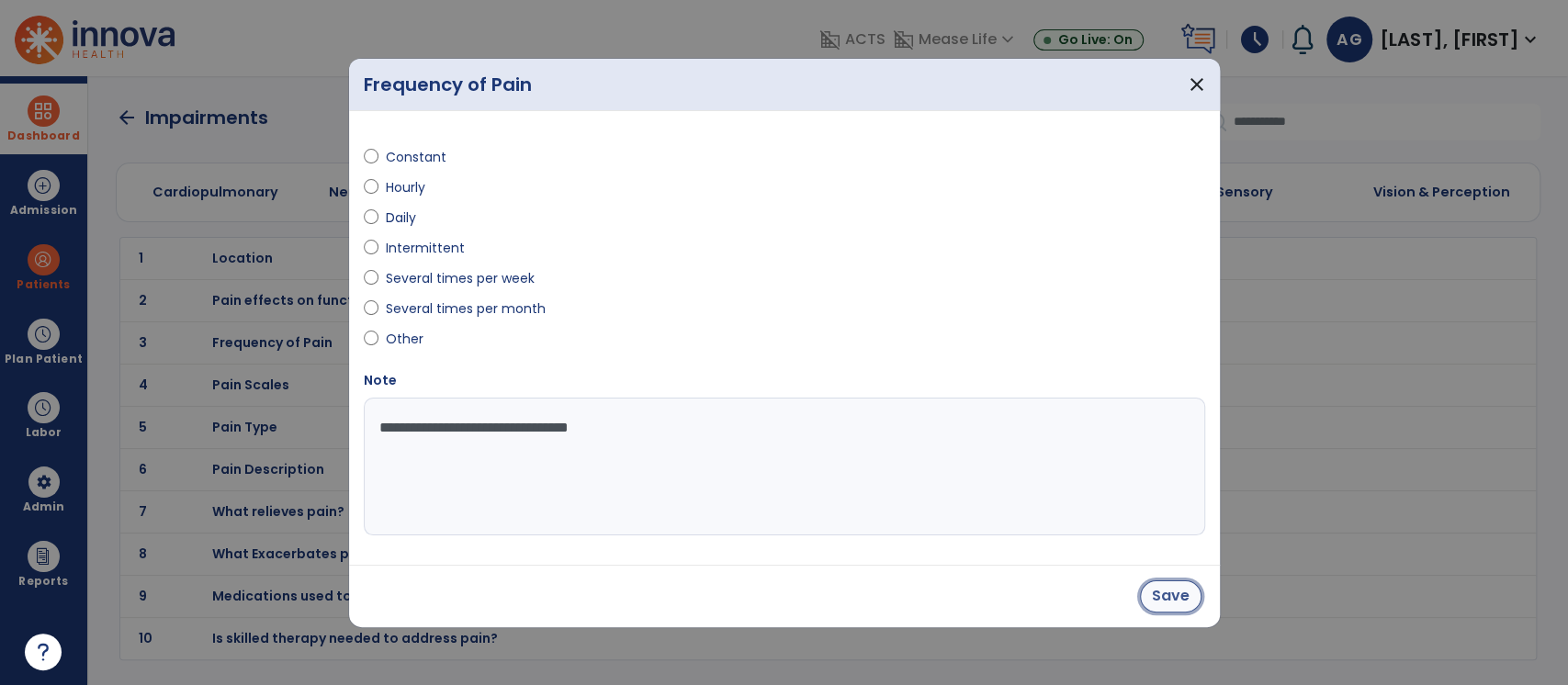click on "Save" at bounding box center [1170, 596] 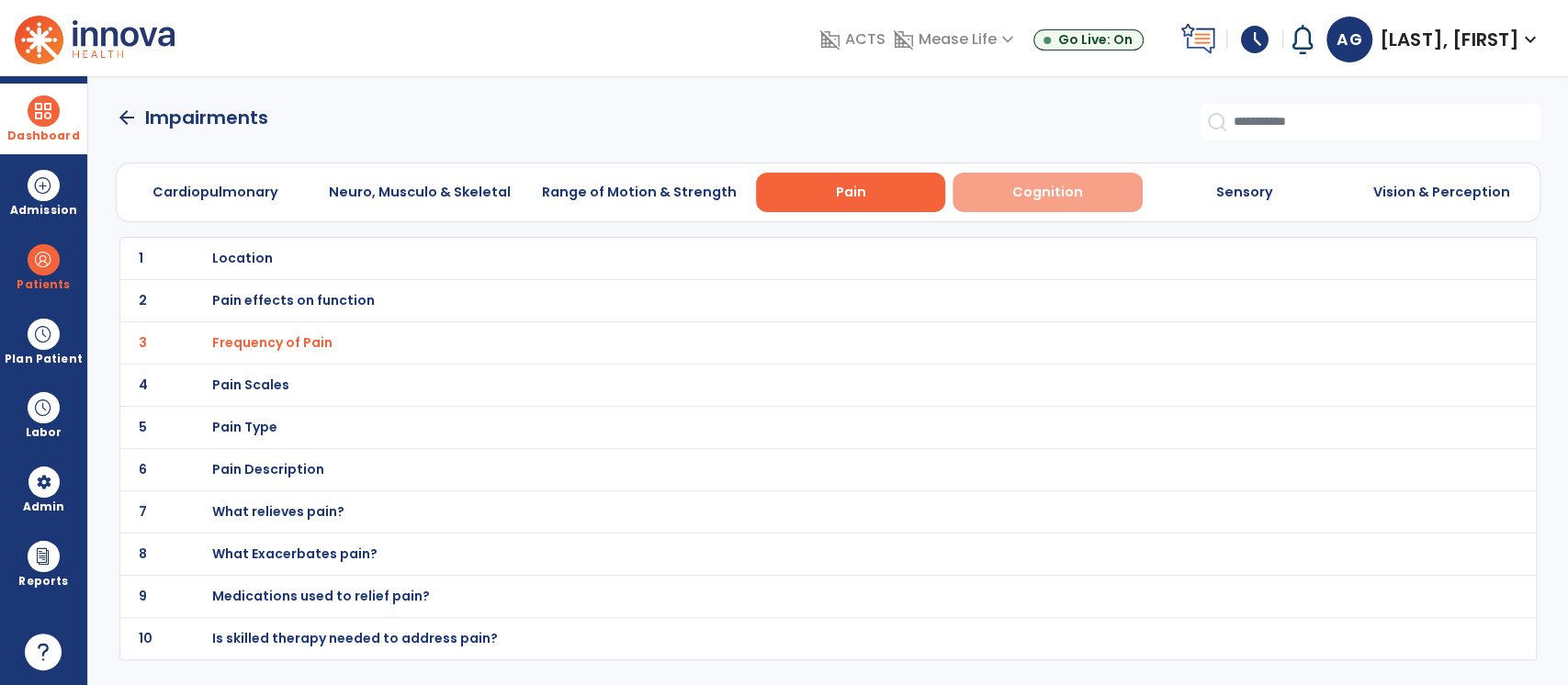 click on "Cognition" at bounding box center [1047, 192] 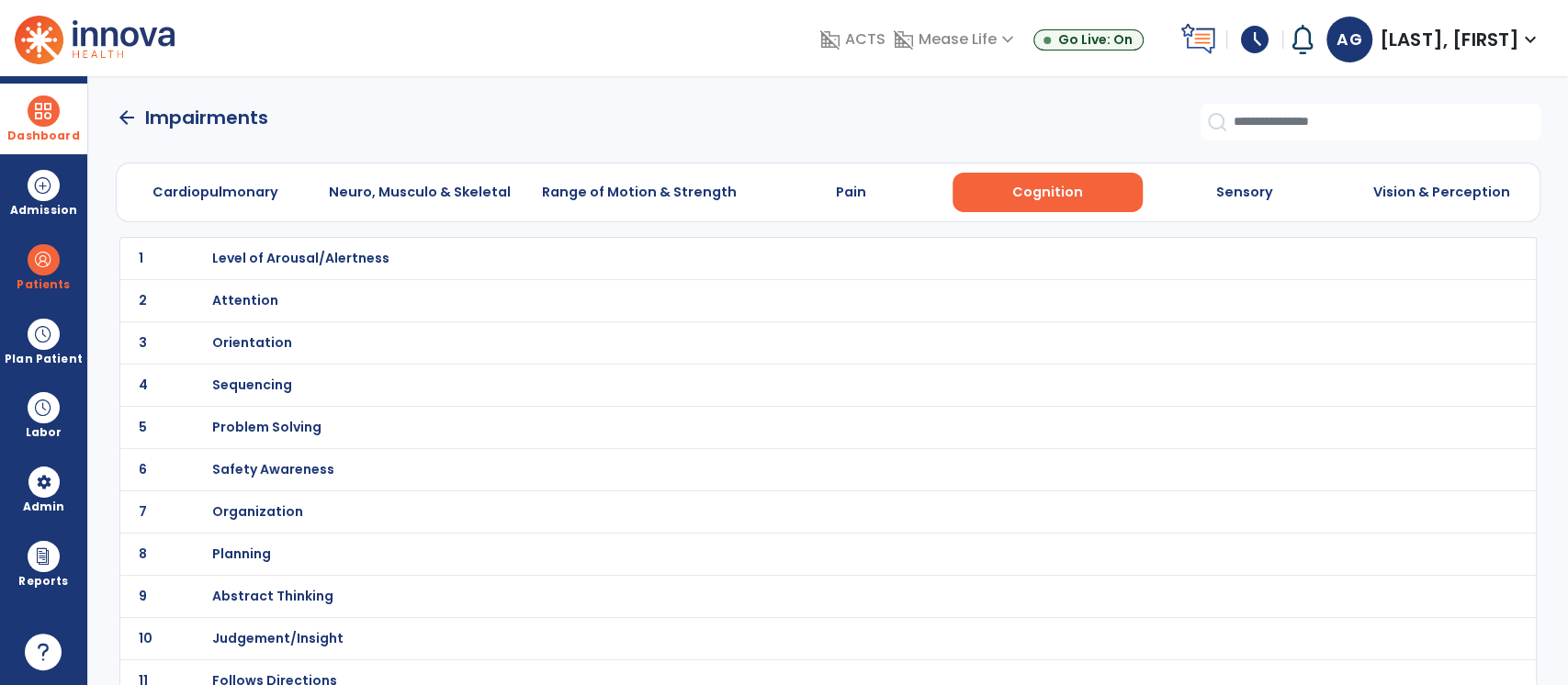 click on "Orientation" at bounding box center [300, 258] 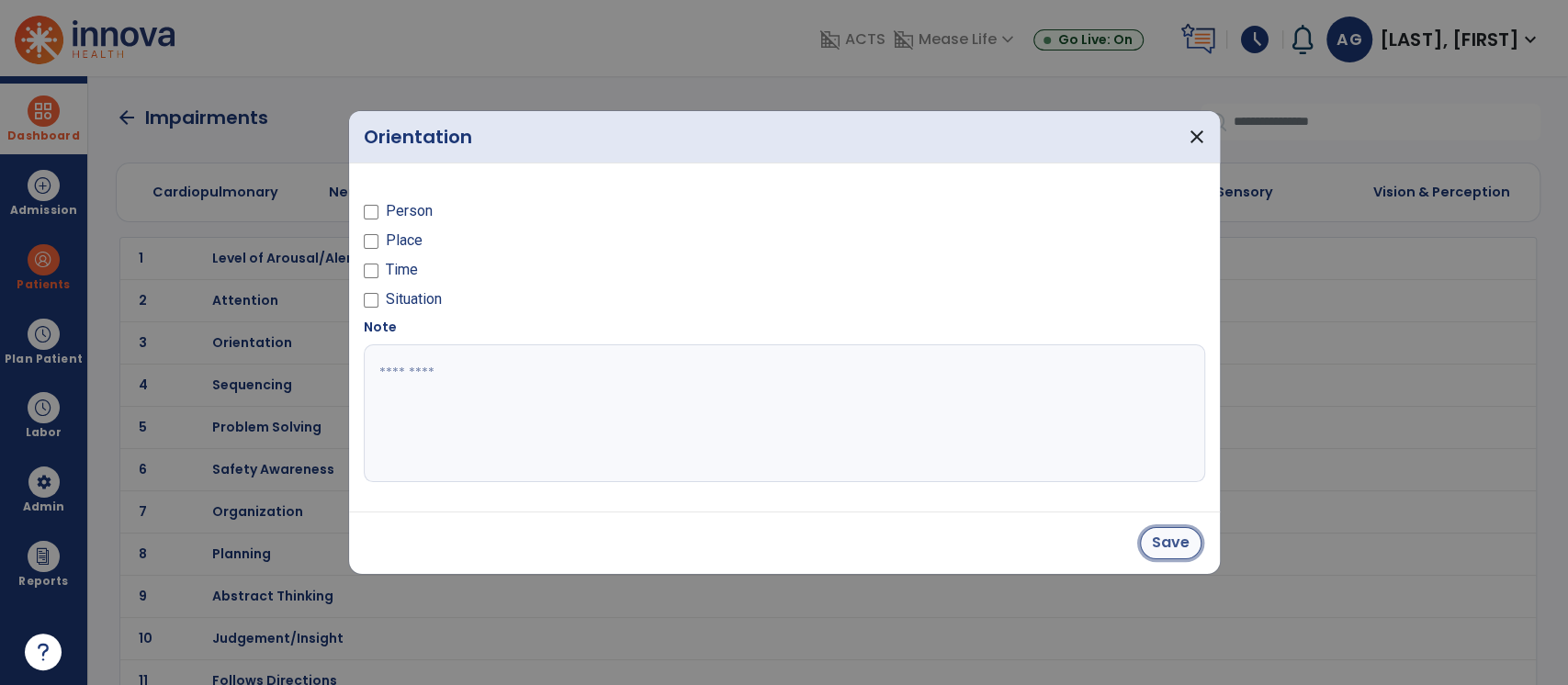 click on "Save" at bounding box center [1170, 543] 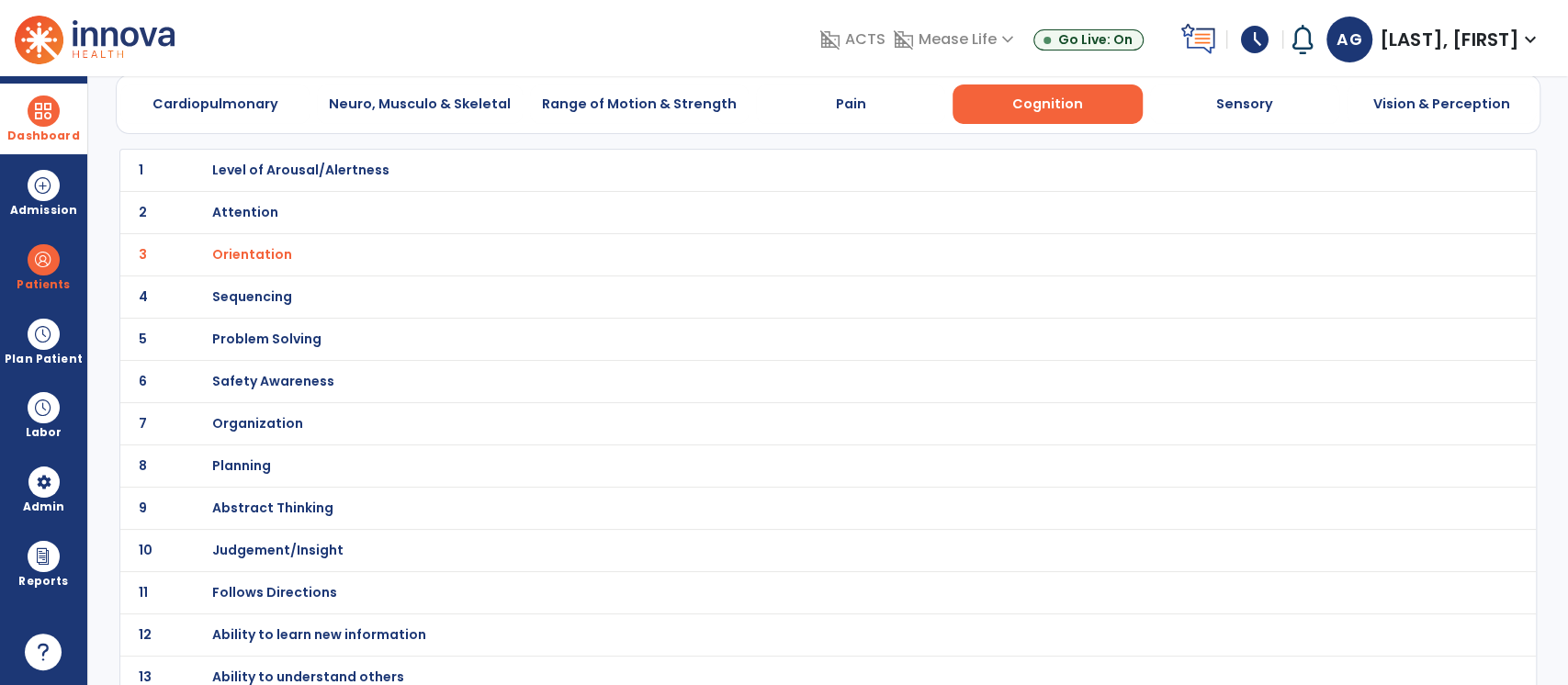 scroll, scrollTop: 103, scrollLeft: 0, axis: vertical 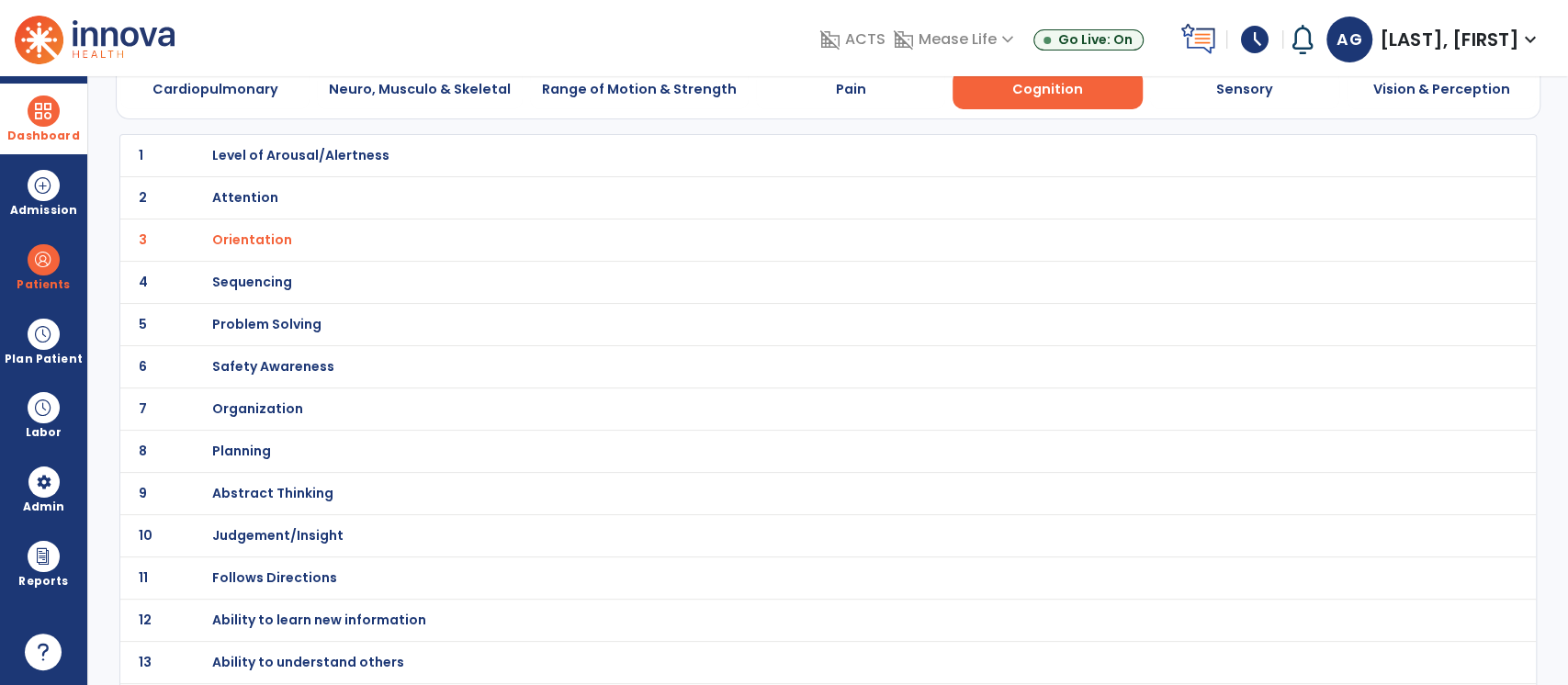 click on "Safety Awareness" at bounding box center [300, 155] 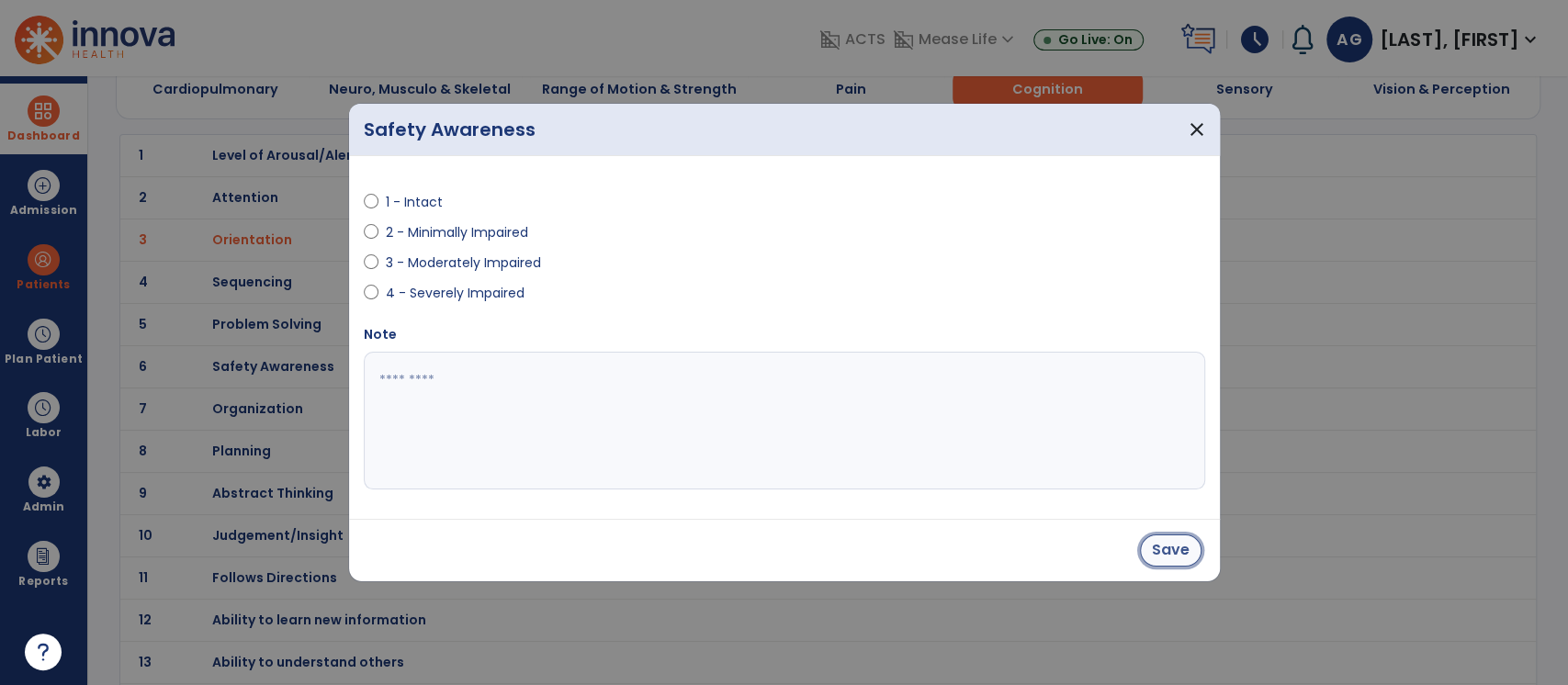 click on "Save" at bounding box center (1170, 550) 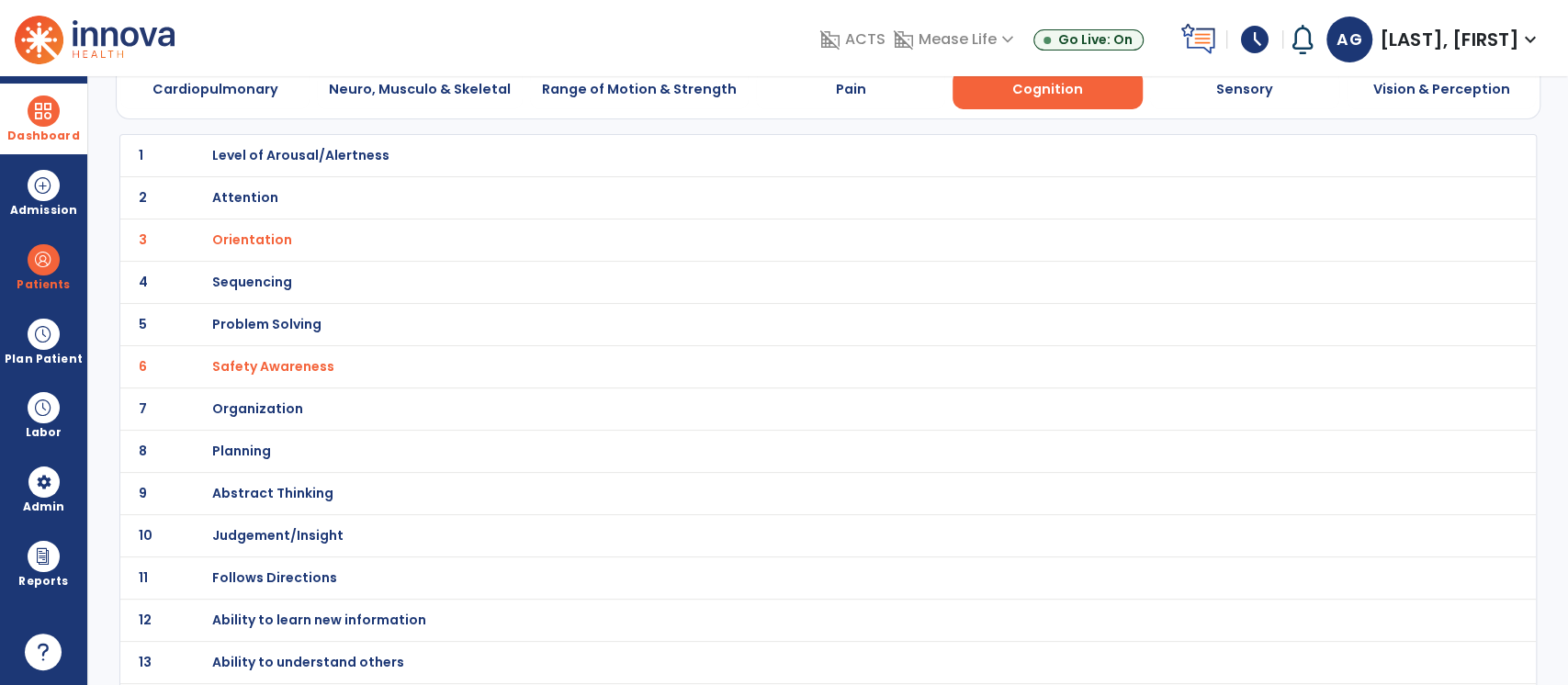 scroll, scrollTop: 184, scrollLeft: 0, axis: vertical 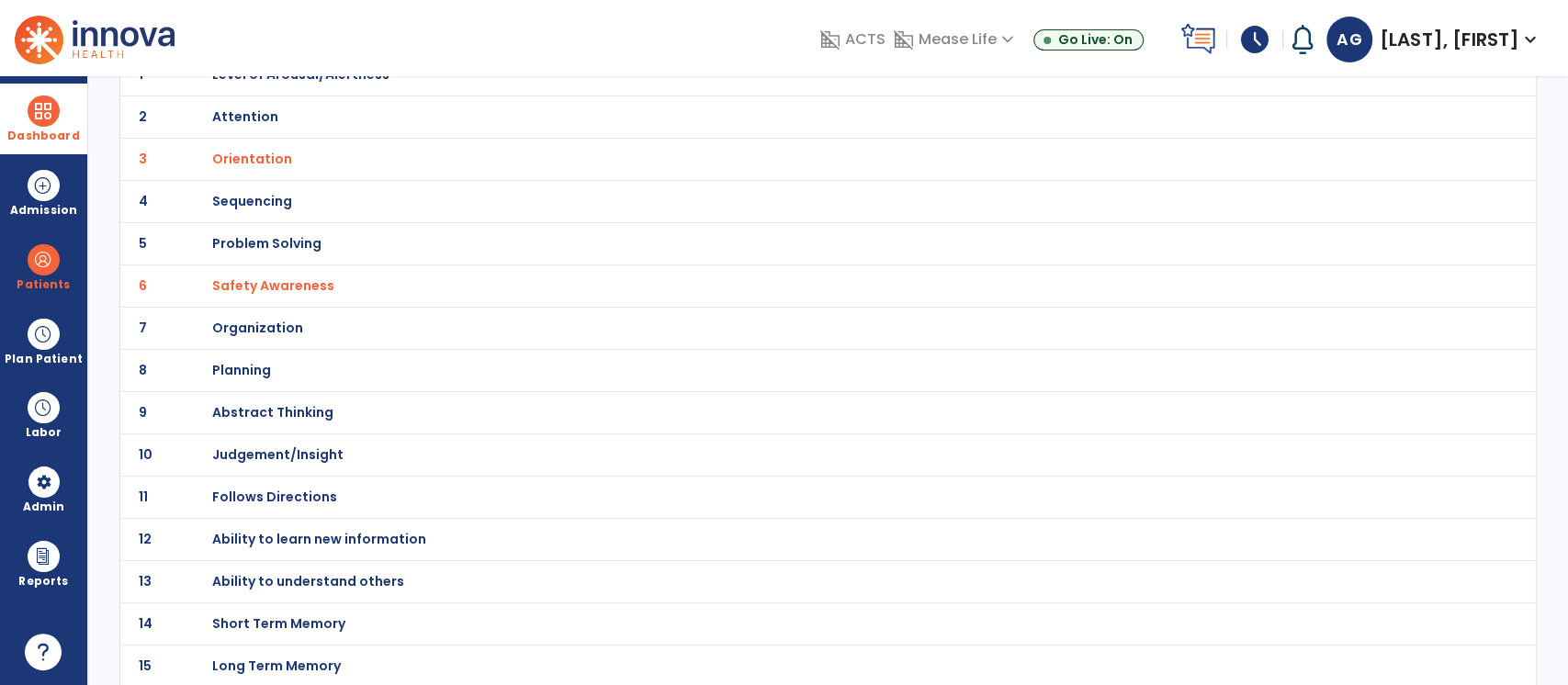 click on "Short Term Memory" at bounding box center (300, 74) 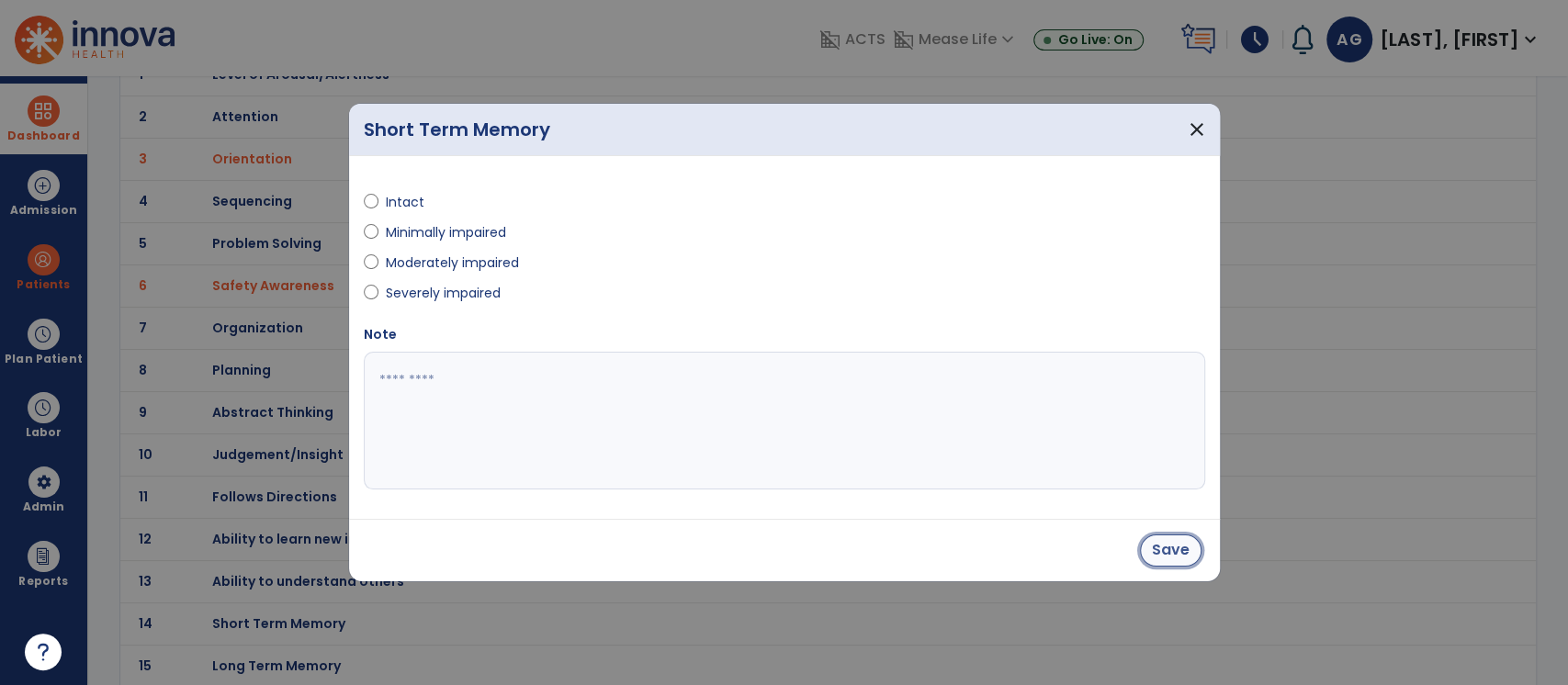 click on "Save" at bounding box center (1170, 550) 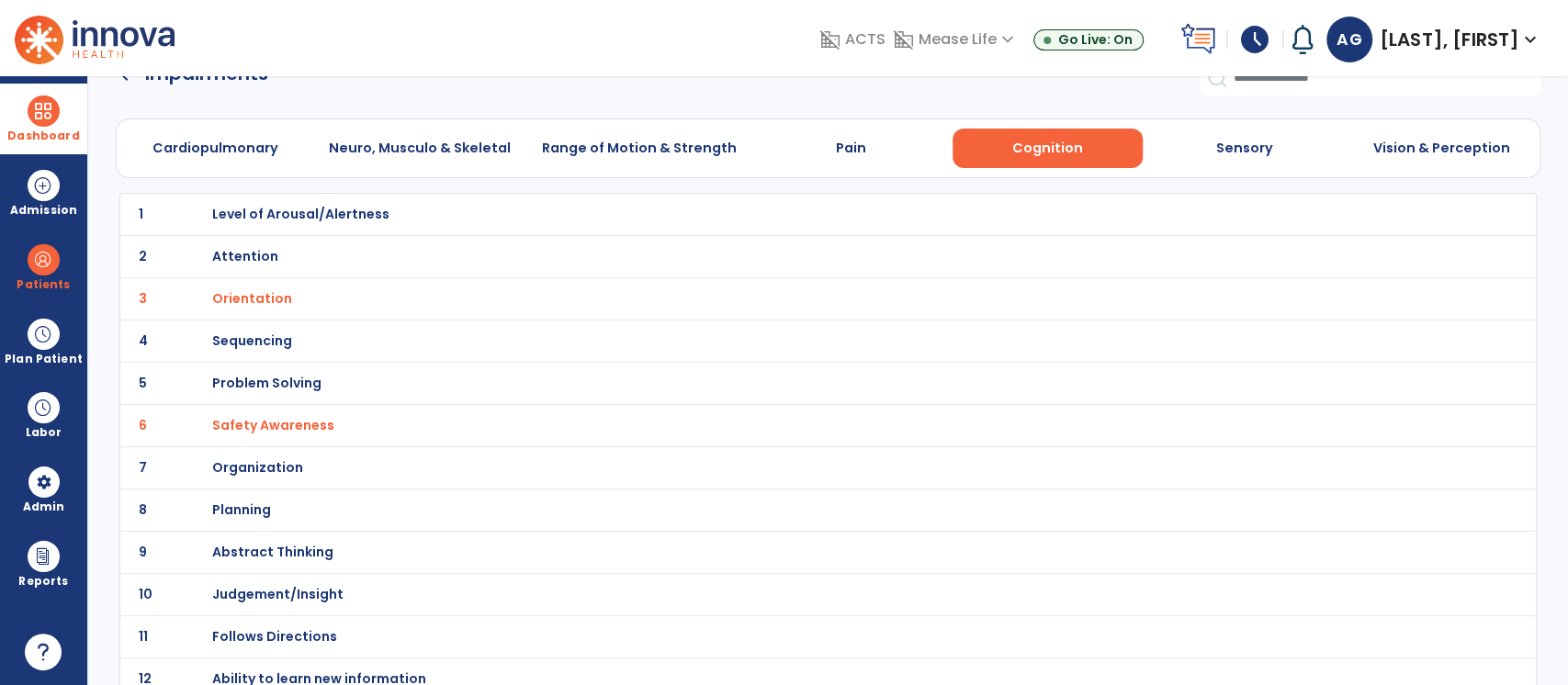 scroll, scrollTop: 0, scrollLeft: 0, axis: both 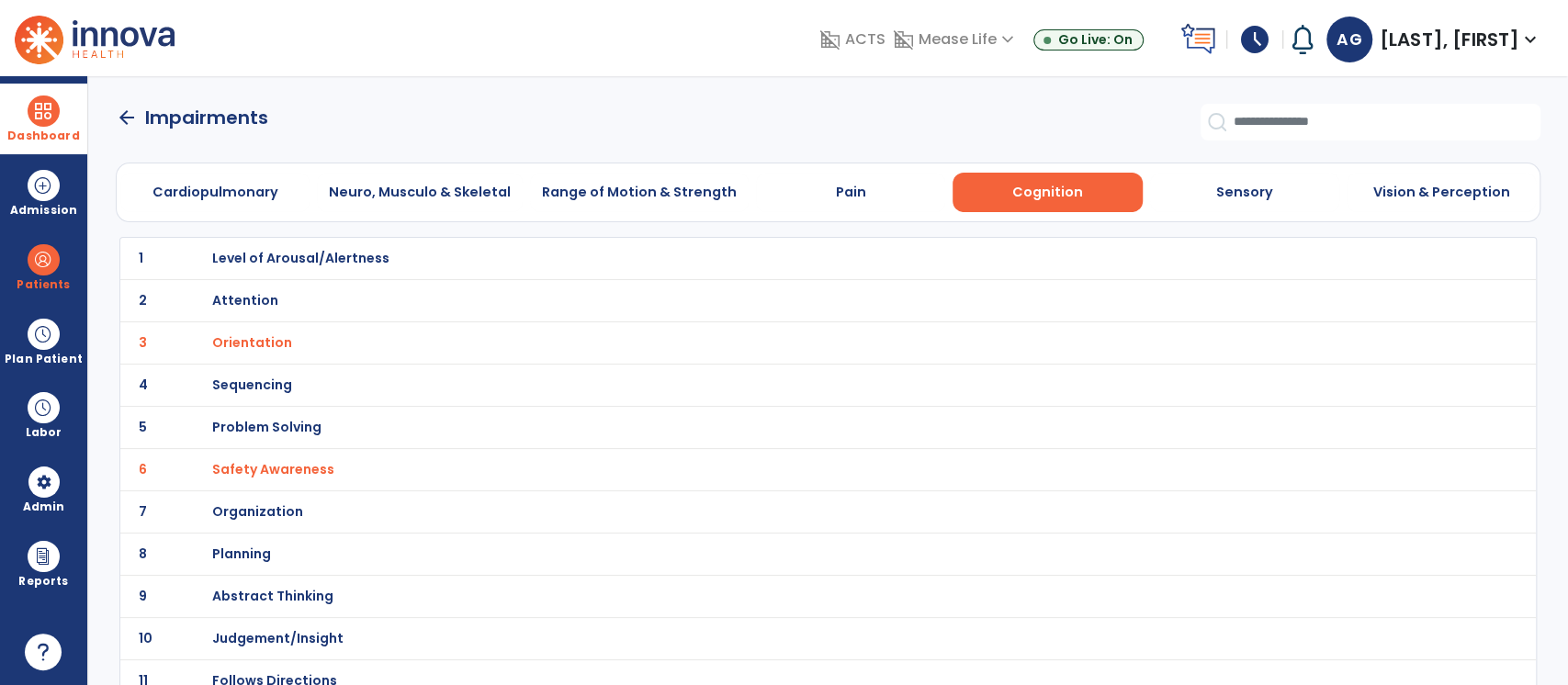 click on "arrow_back" 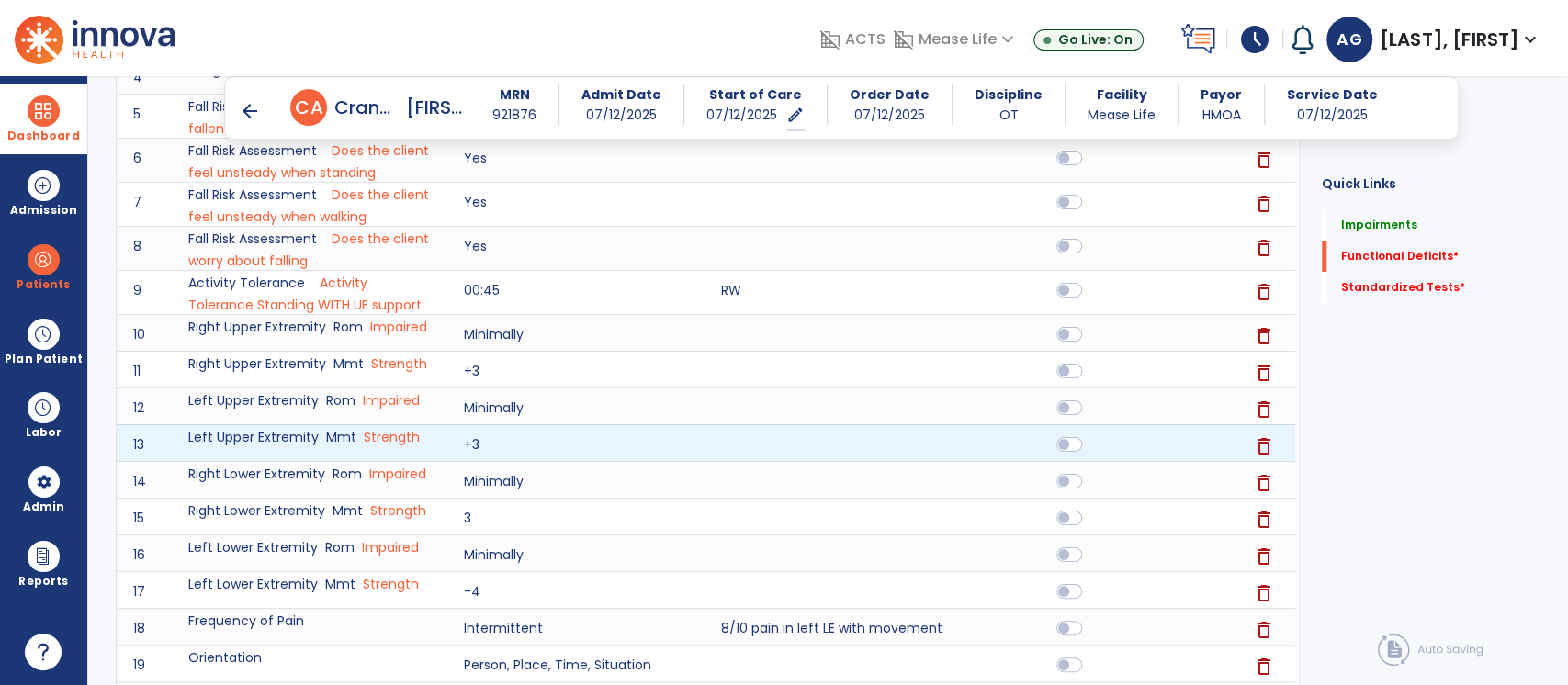 scroll, scrollTop: 955, scrollLeft: 0, axis: vertical 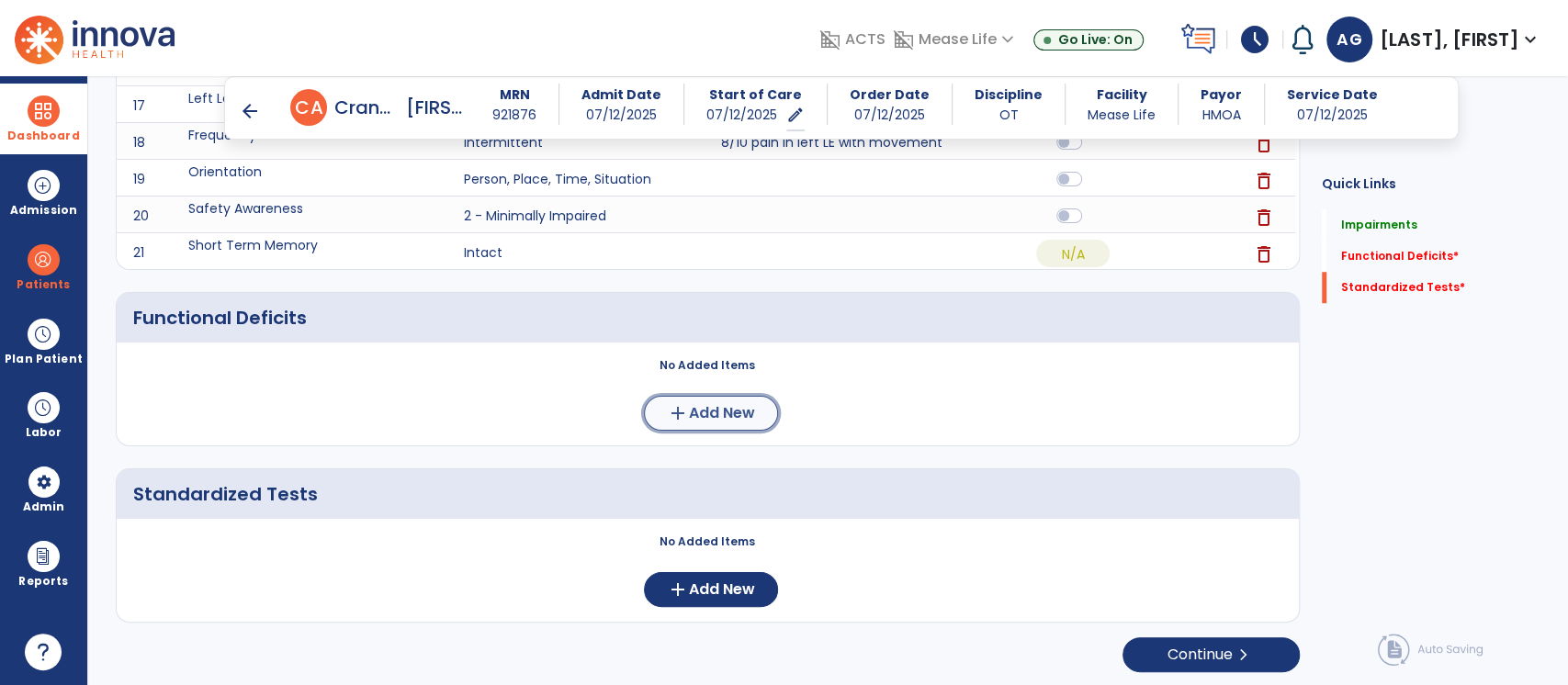 click on "Add New" 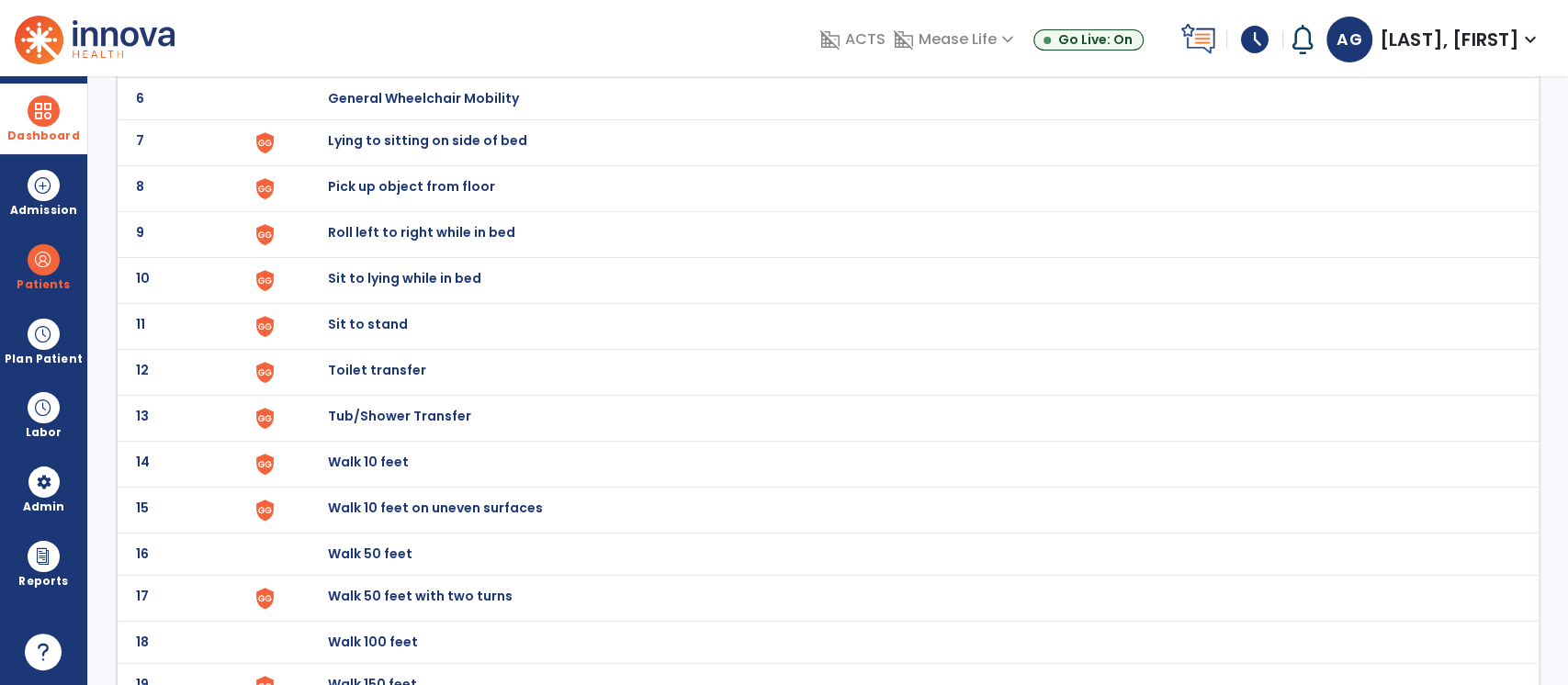 scroll, scrollTop: 420, scrollLeft: 0, axis: vertical 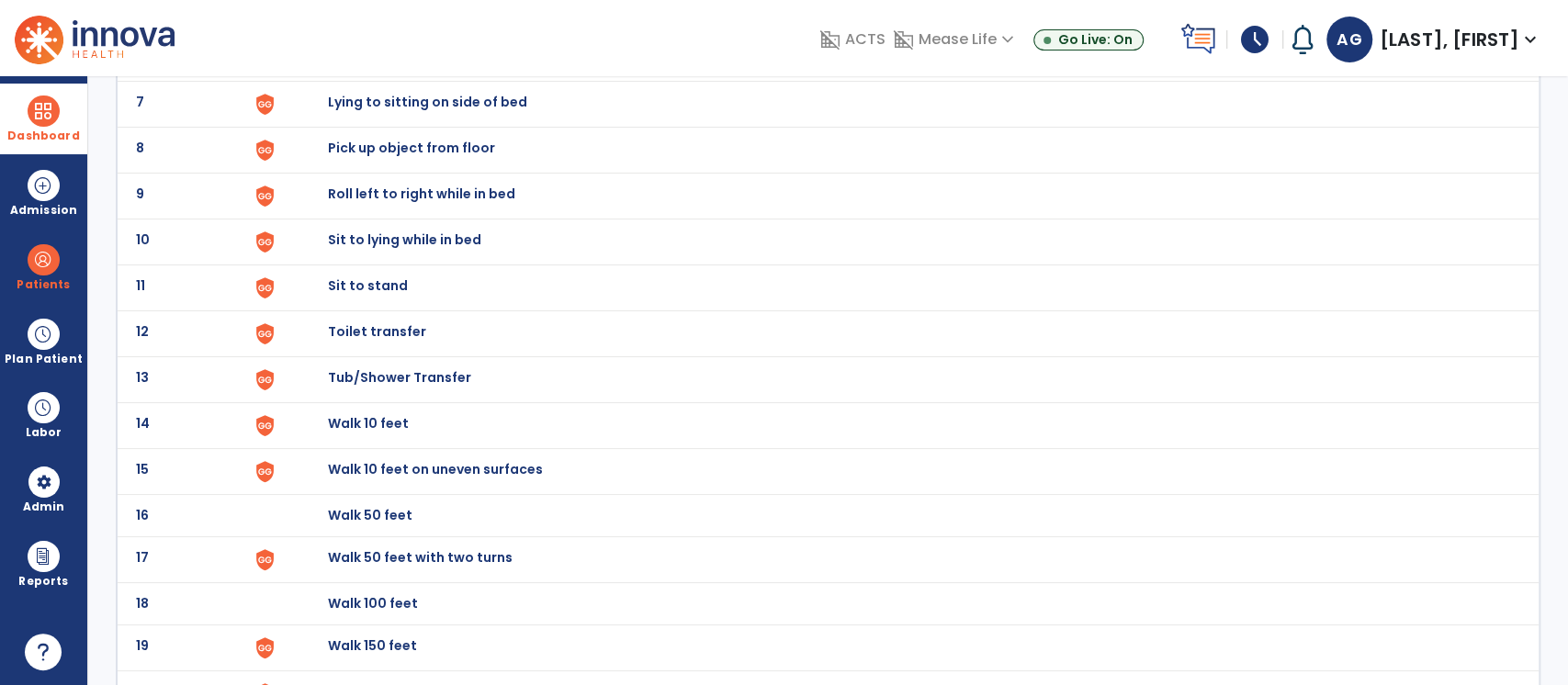 click on "Toilet transfer" at bounding box center [369, -170] 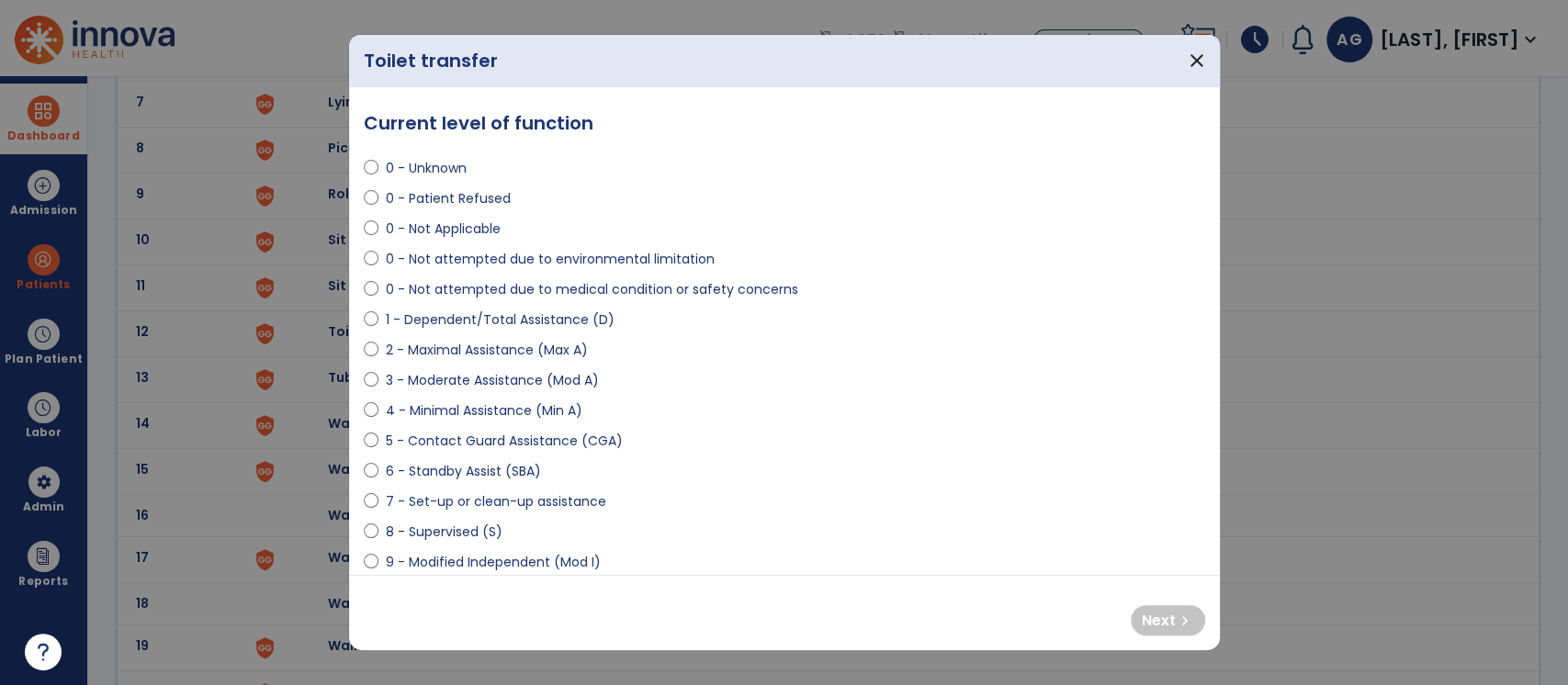 select on "**********" 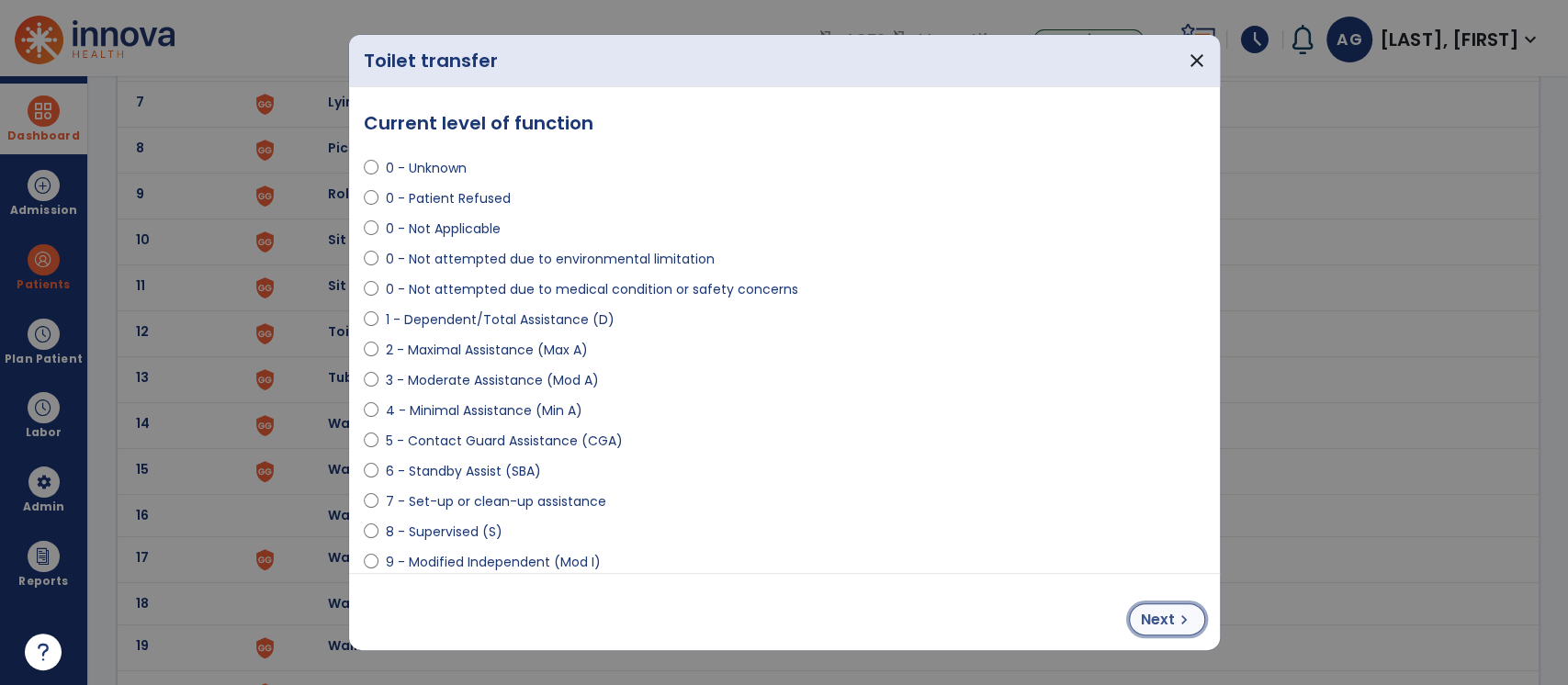 click on "Next" at bounding box center [1157, 620] 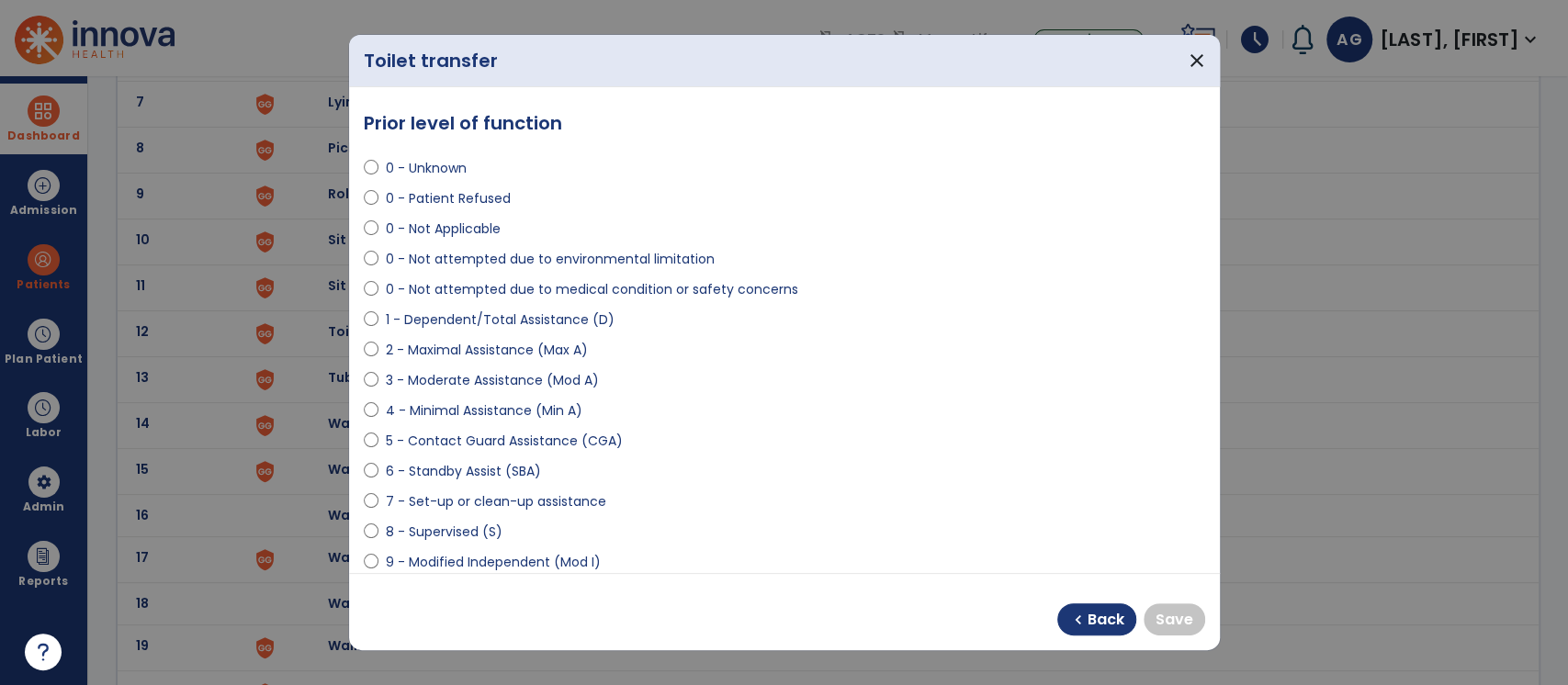 scroll, scrollTop: 90, scrollLeft: 0, axis: vertical 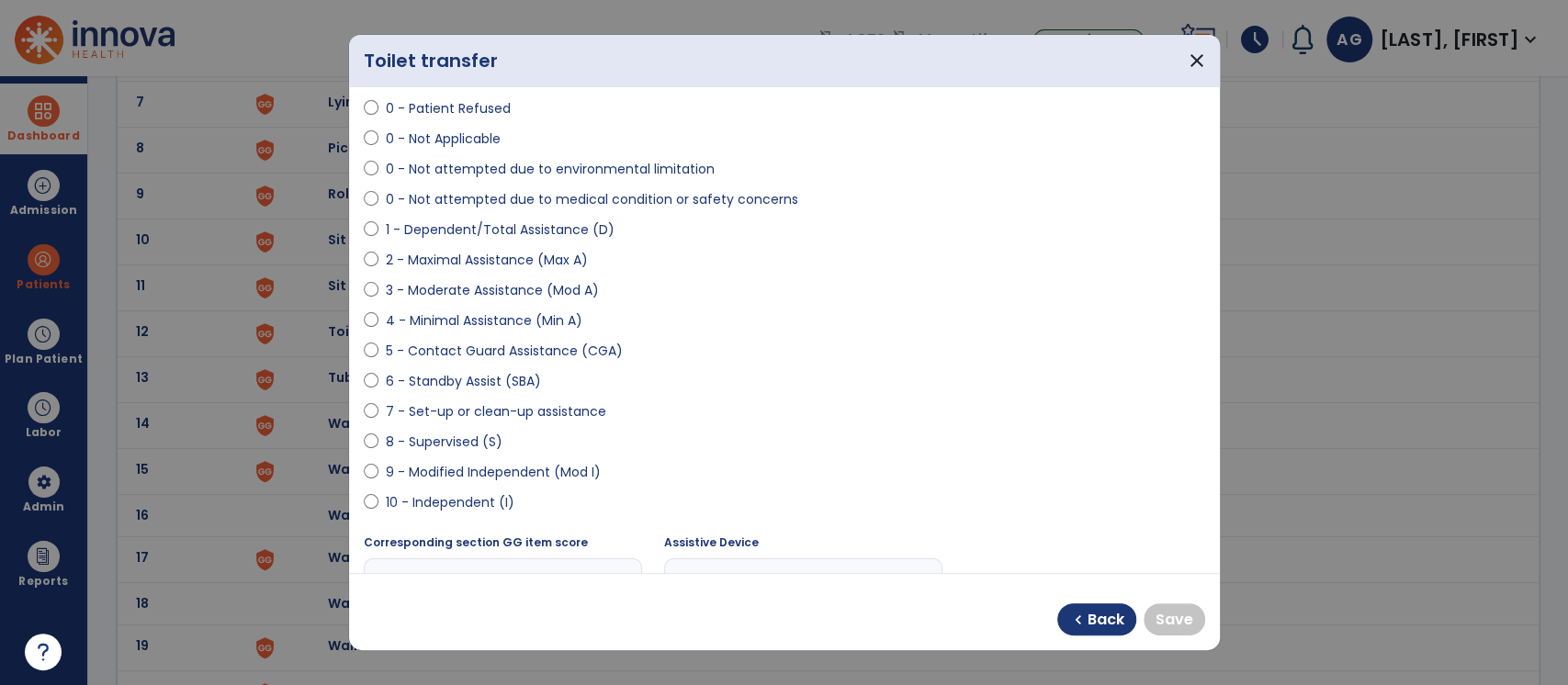 select on "**********" 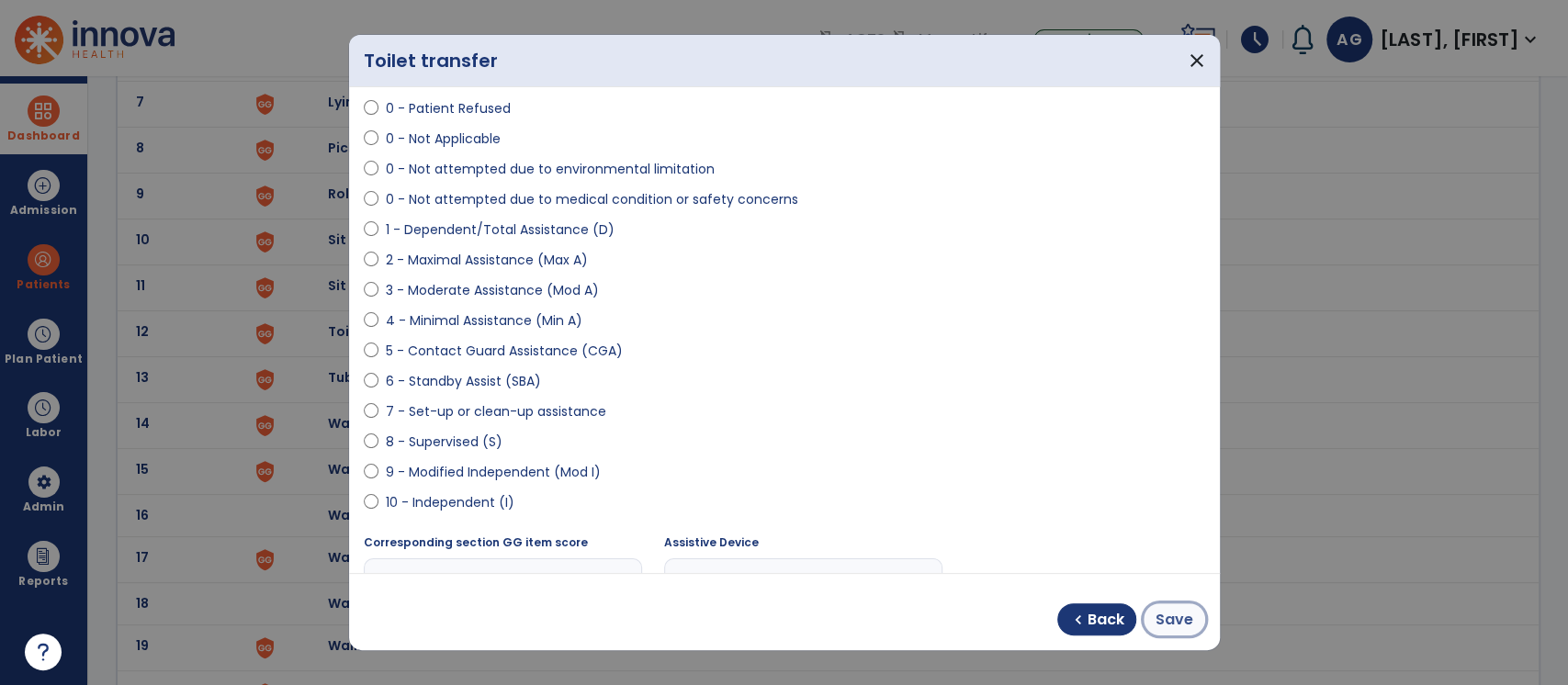 click on "Save" at bounding box center [1174, 620] 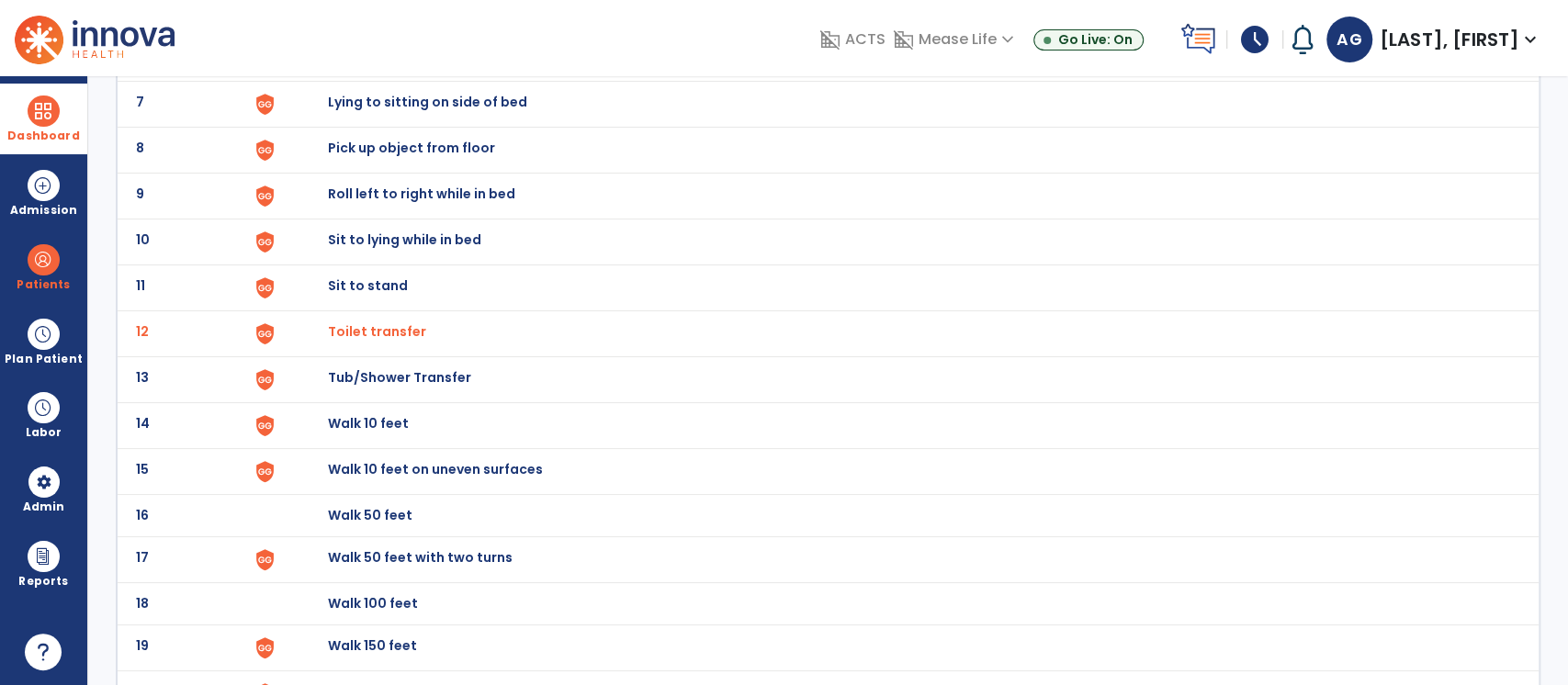 click on "Tub/Shower Transfer" at bounding box center [369, -170] 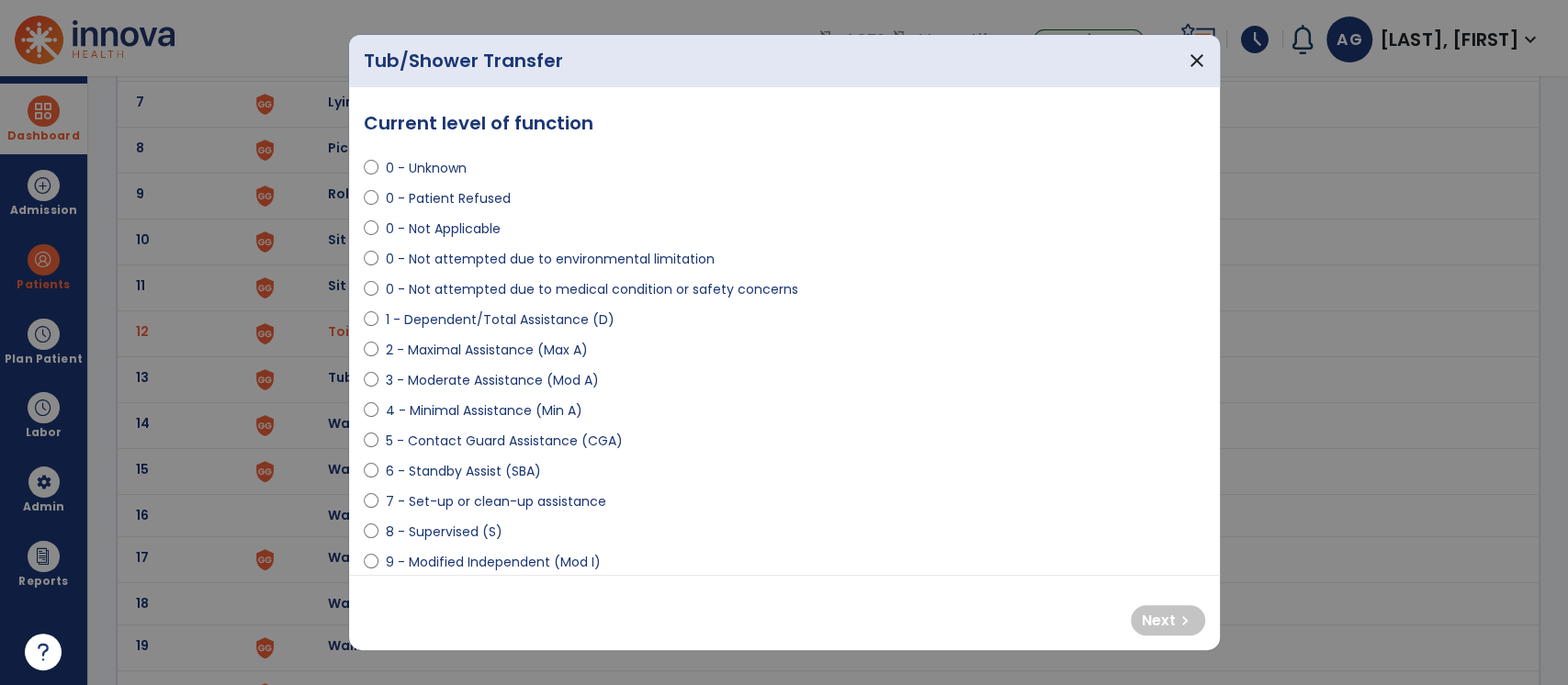 select on "**********" 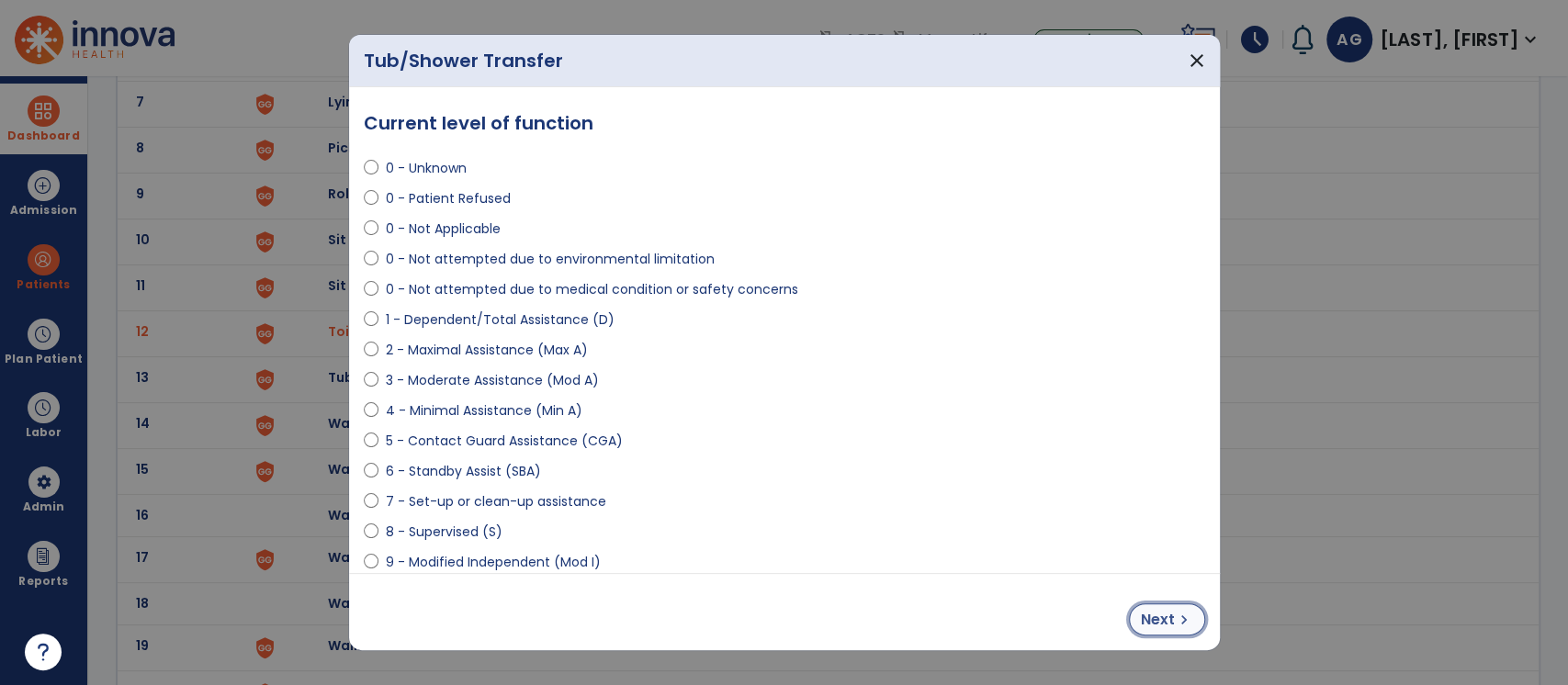 click on "Next" at bounding box center (1157, 620) 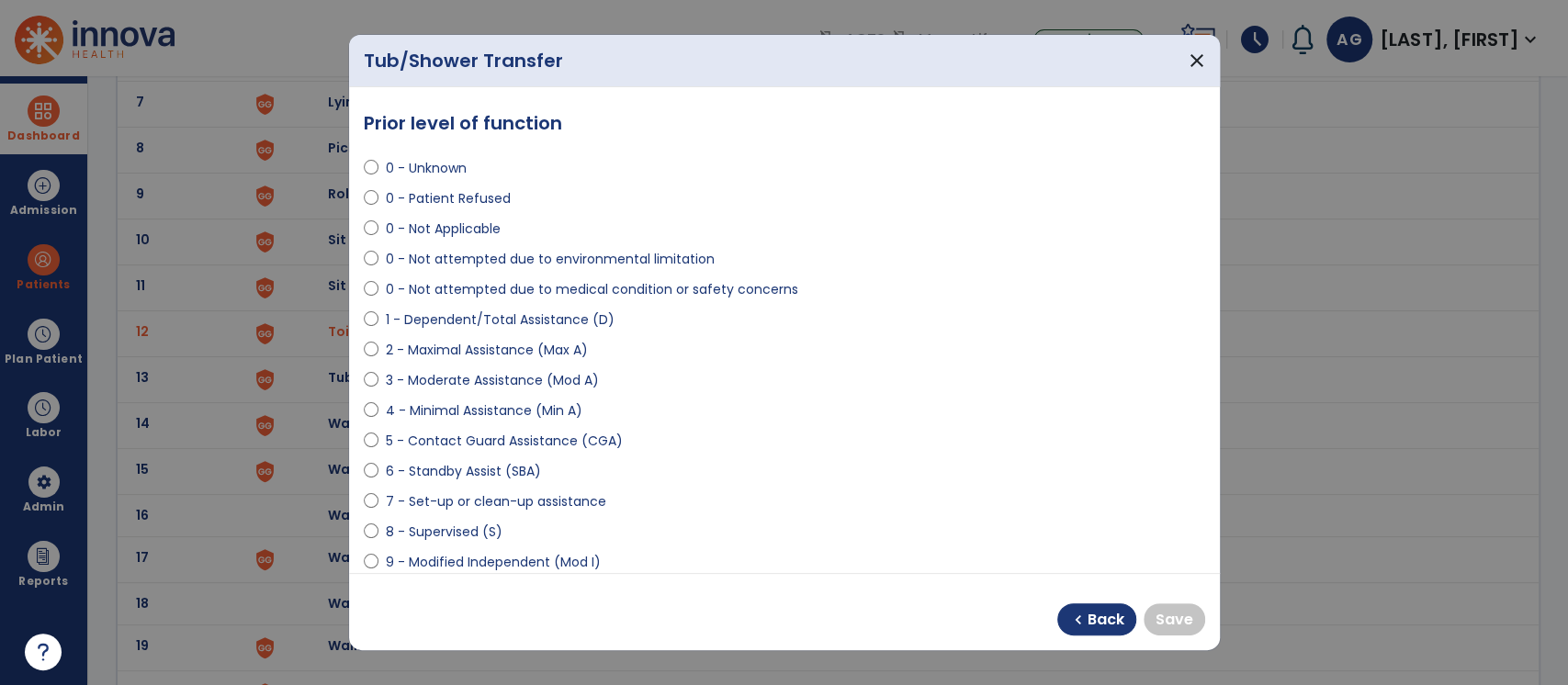 select on "**********" 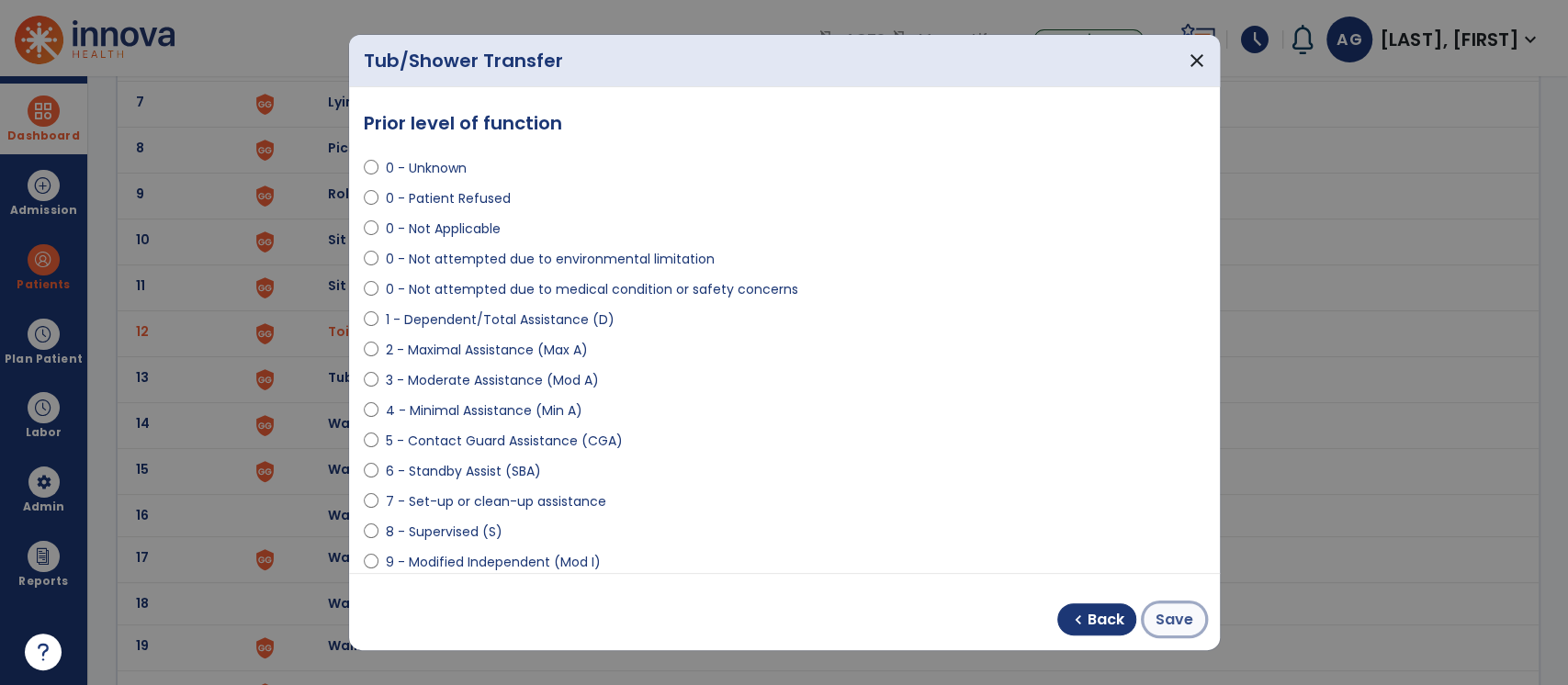 click on "Save" at bounding box center (1174, 620) 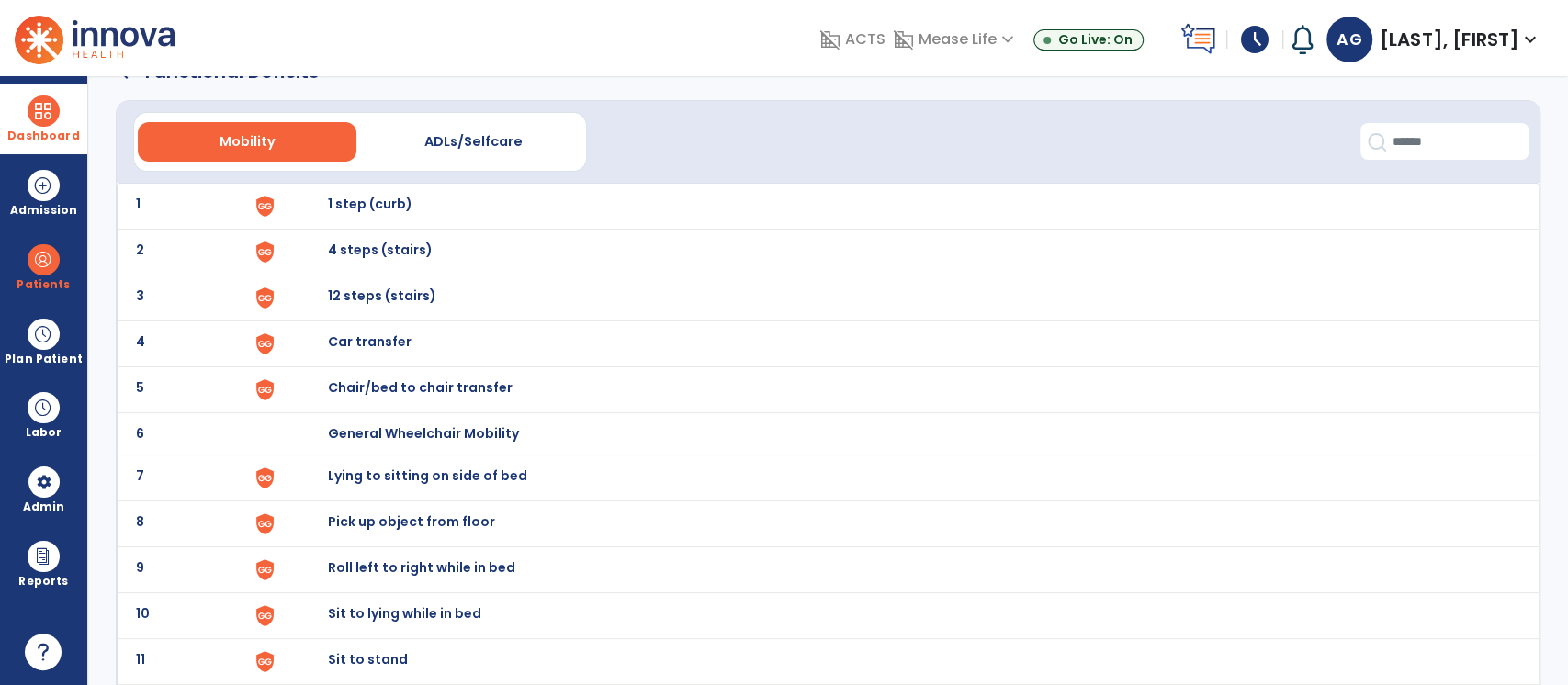scroll, scrollTop: 0, scrollLeft: 0, axis: both 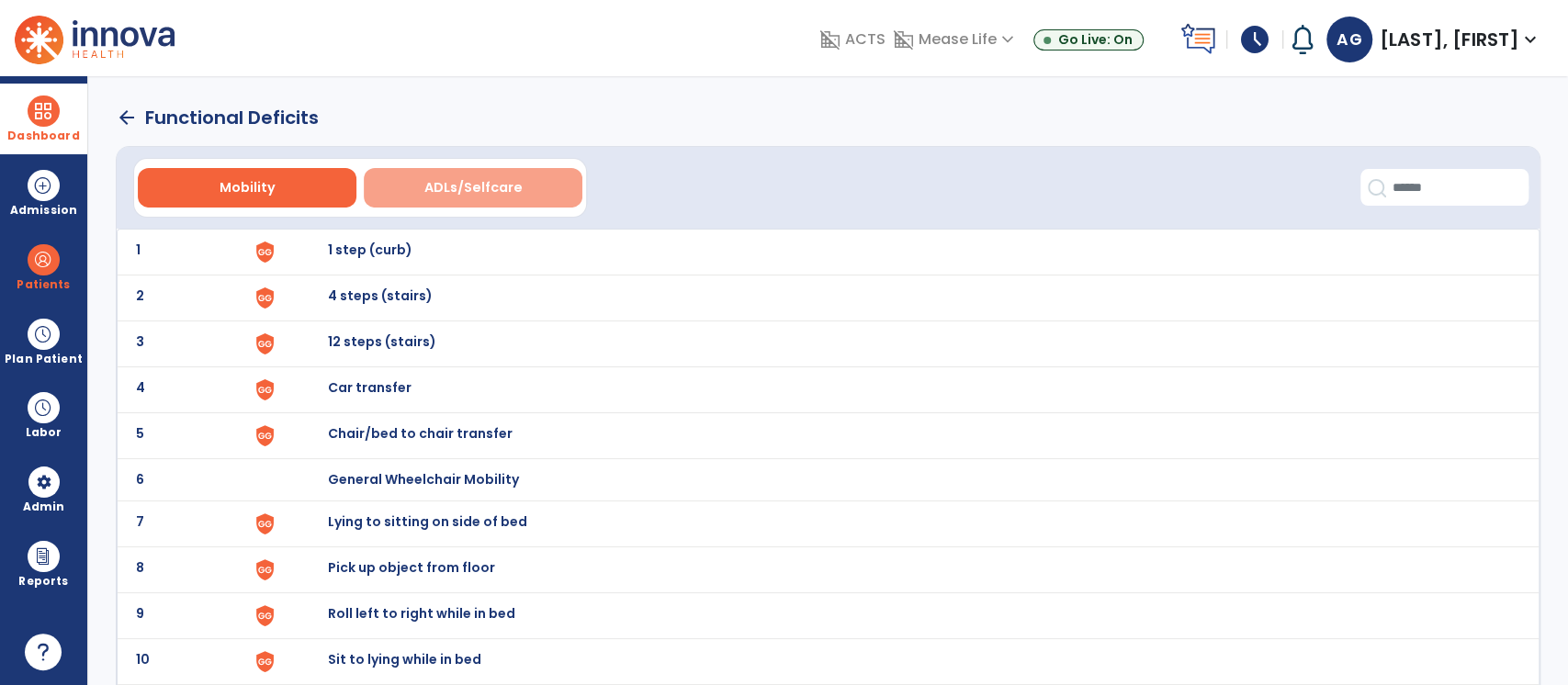 click on "ADLs/Selfcare" at bounding box center [473, 187] 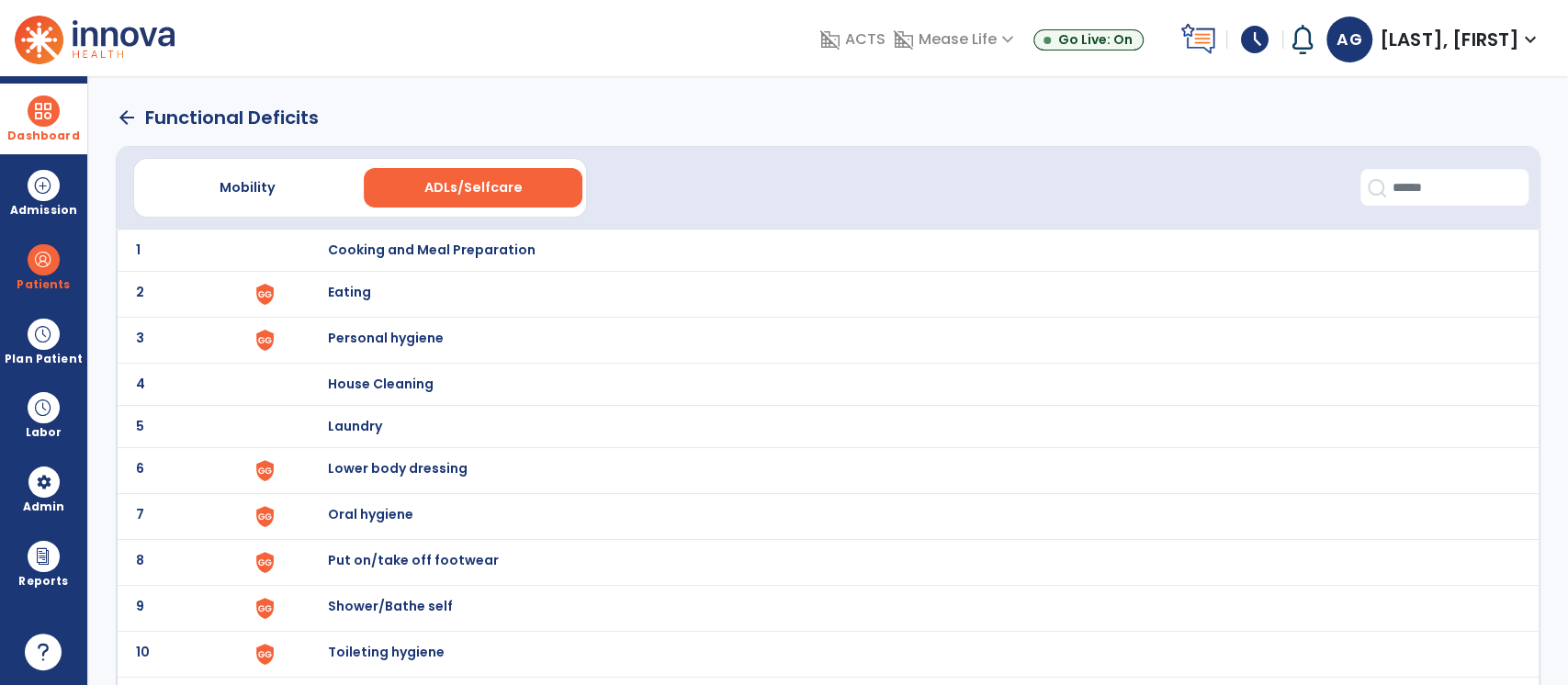 click on "2 Eating" 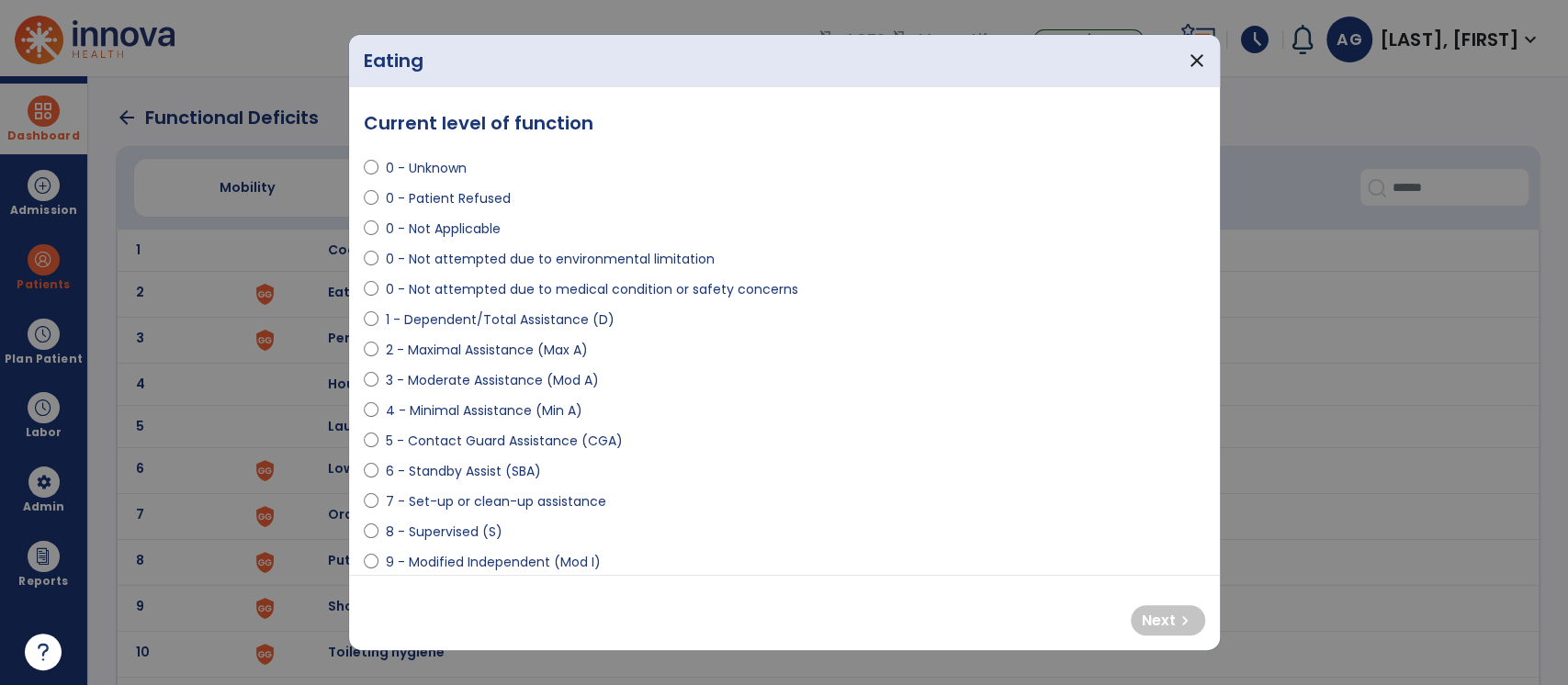 scroll, scrollTop: 208, scrollLeft: 0, axis: vertical 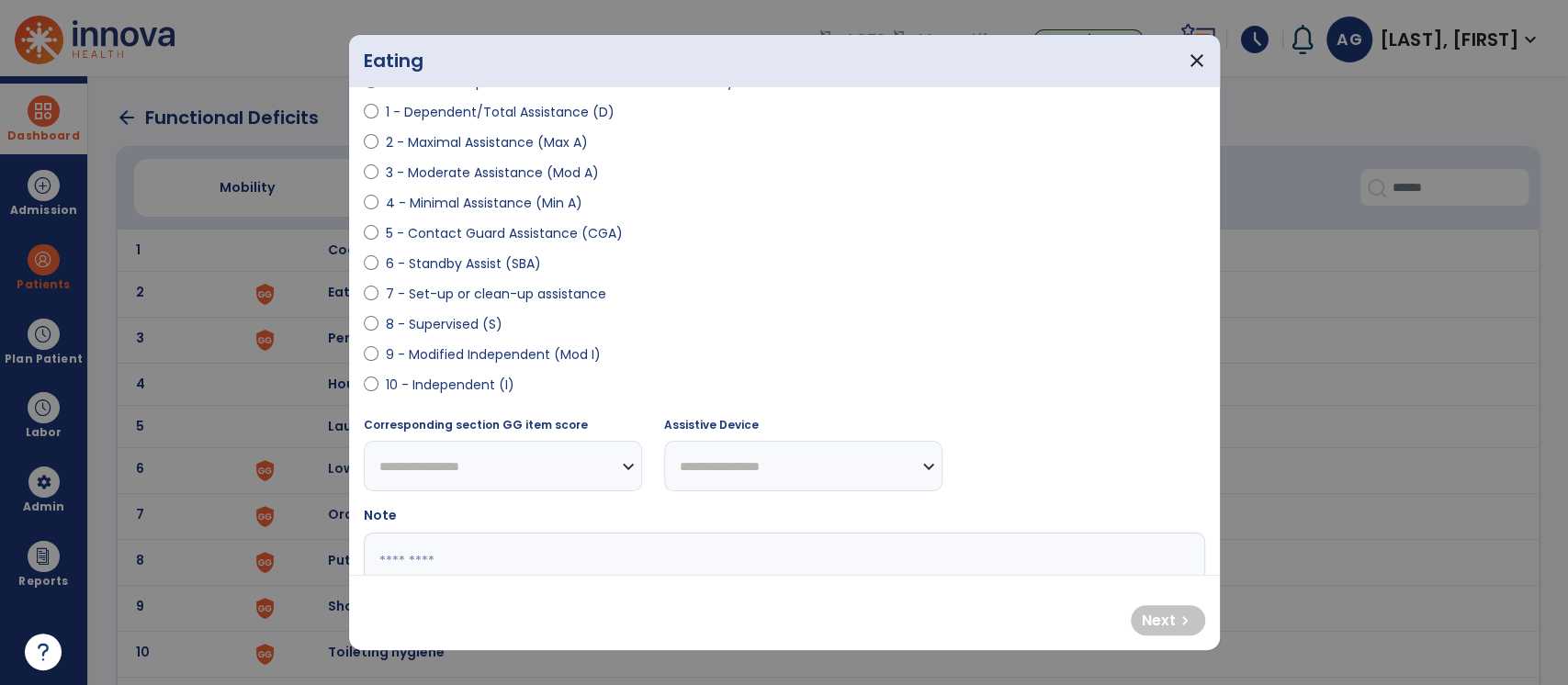 select on "**********" 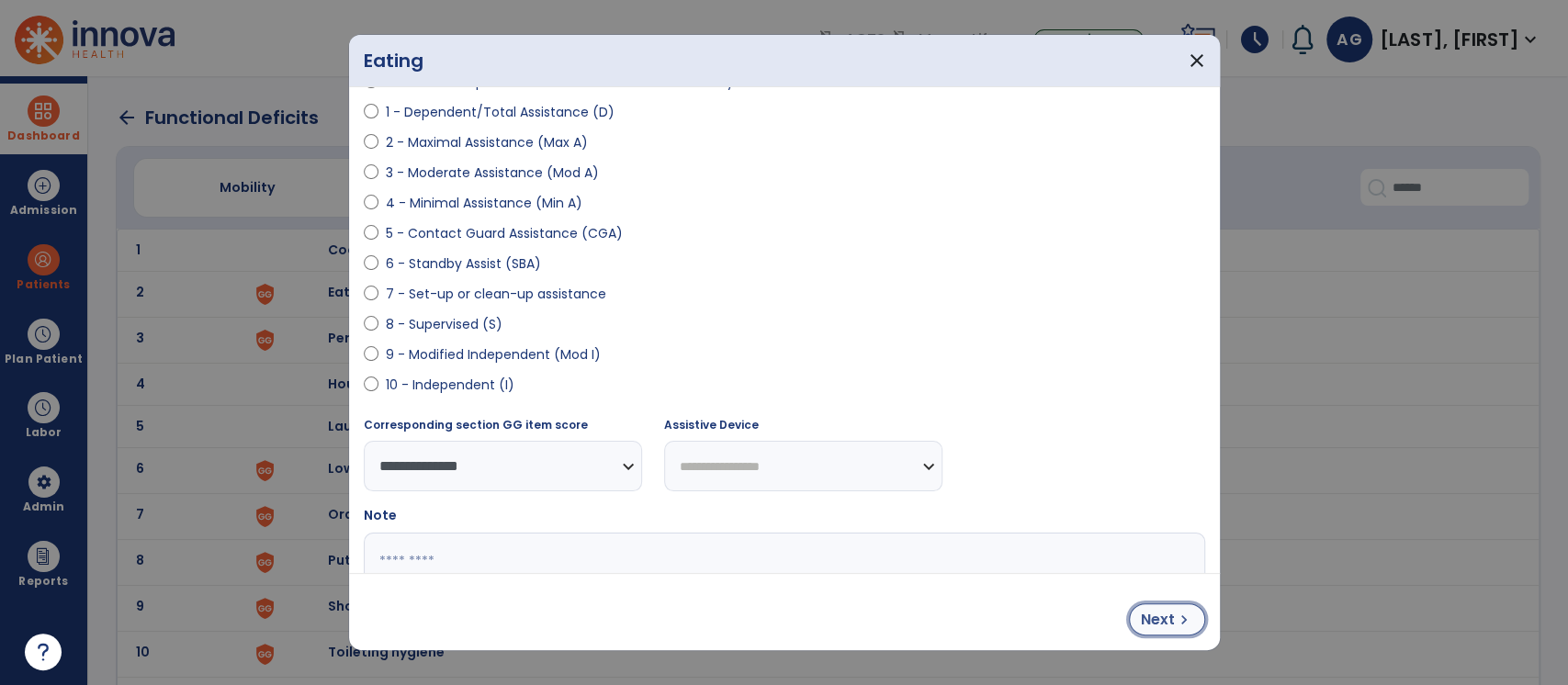 click on "Next" at bounding box center (1157, 620) 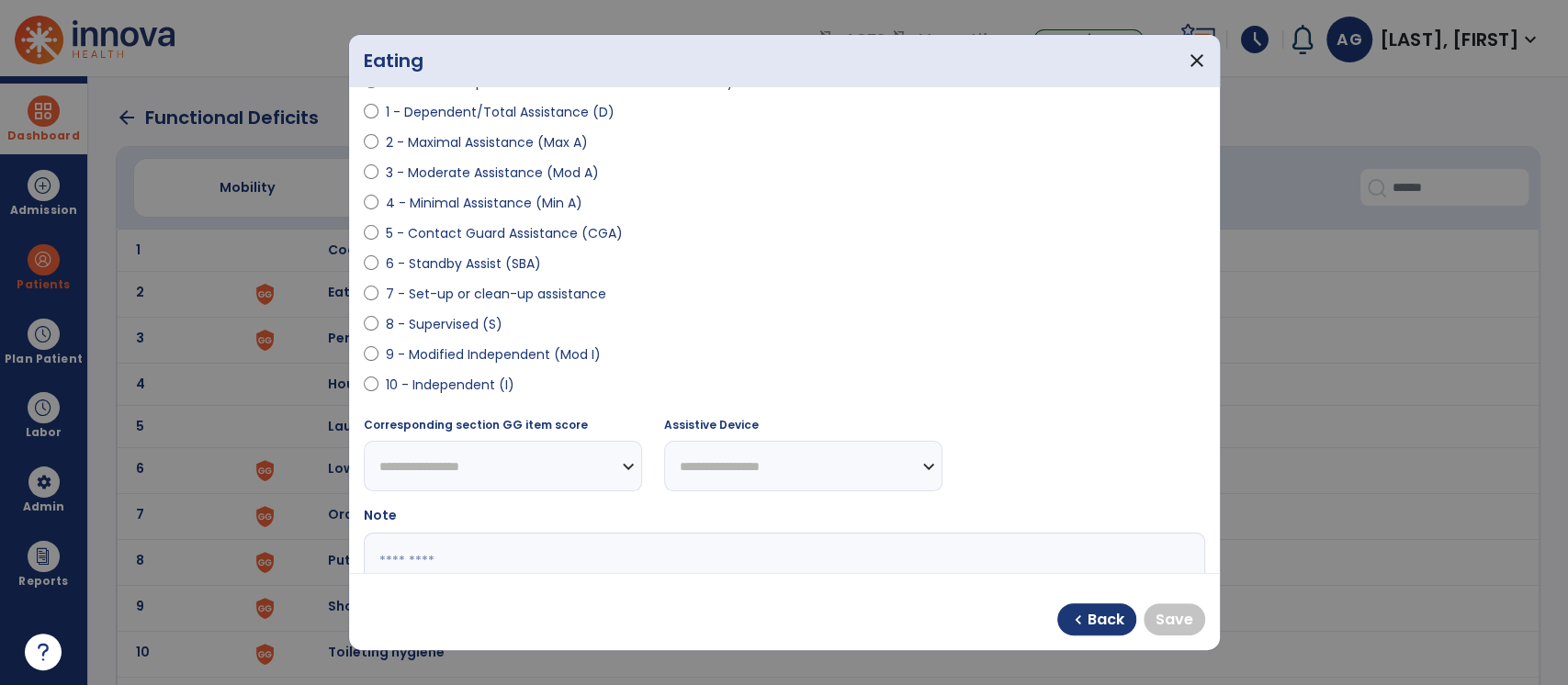 select on "**********" 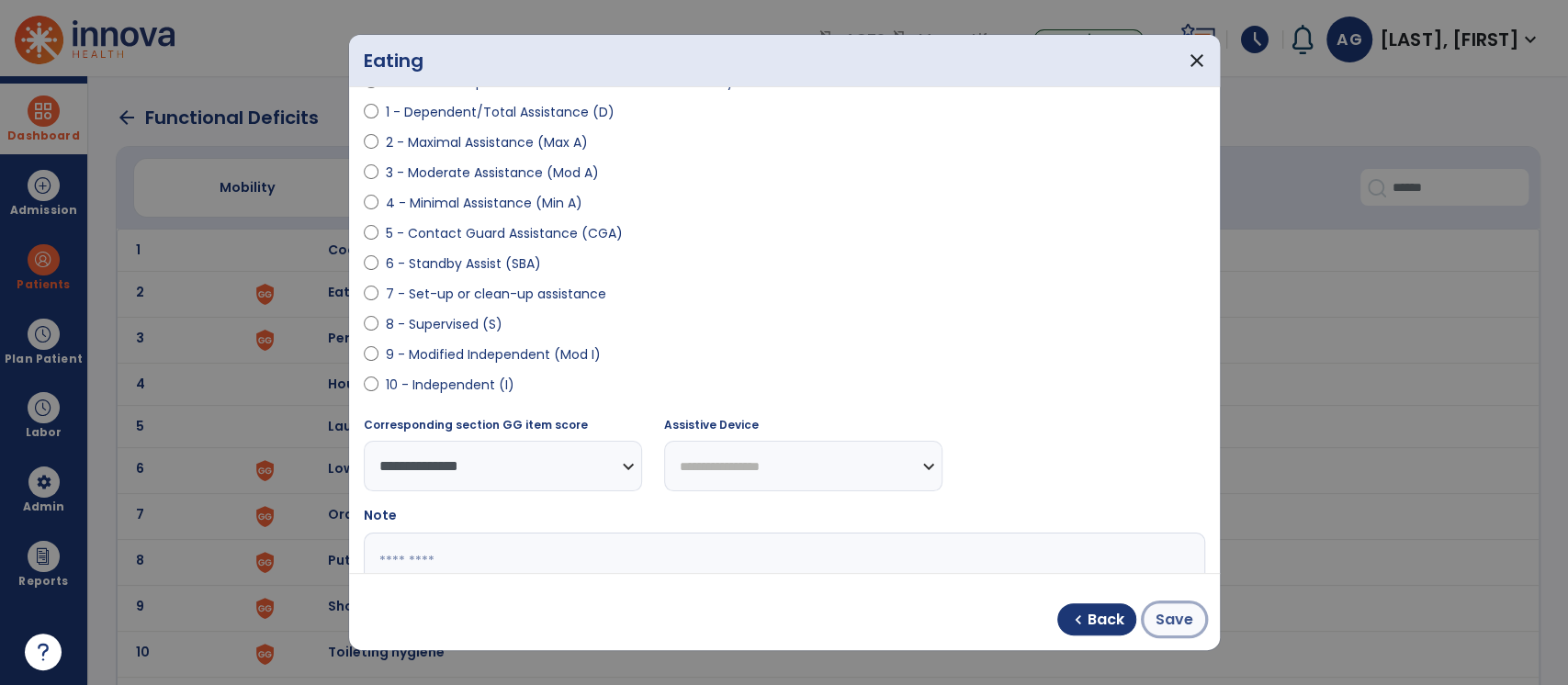 click on "Save" at bounding box center (1174, 620) 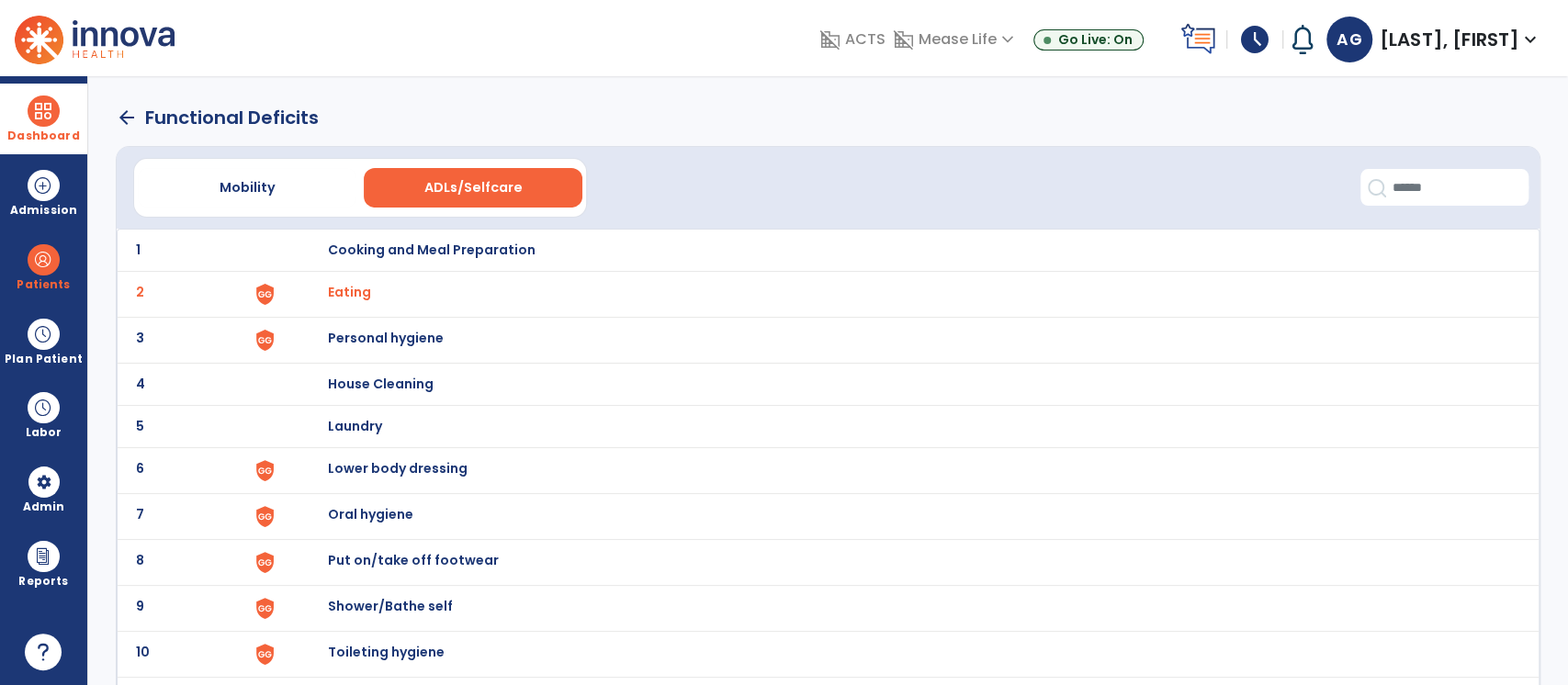 click on "Personal hygiene" at bounding box center [431, 250] 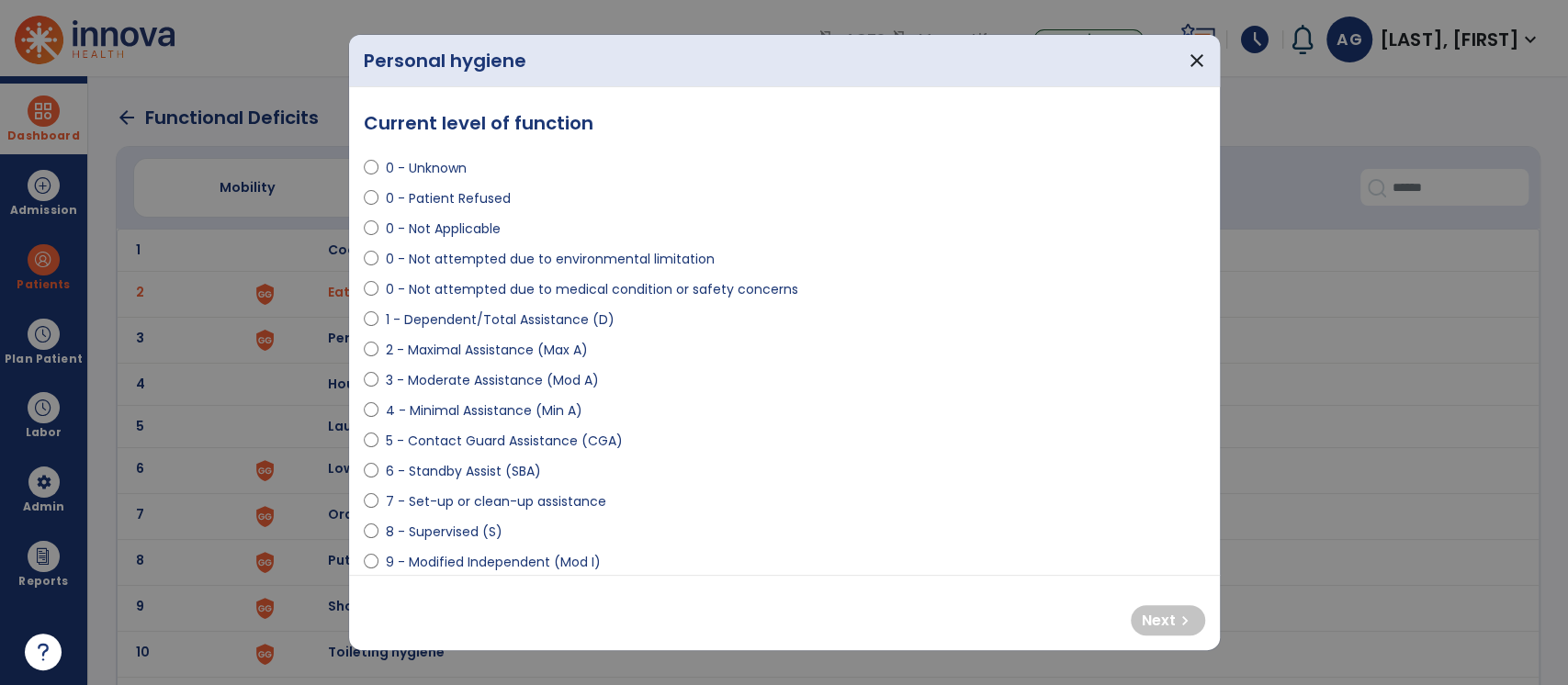 select on "**********" 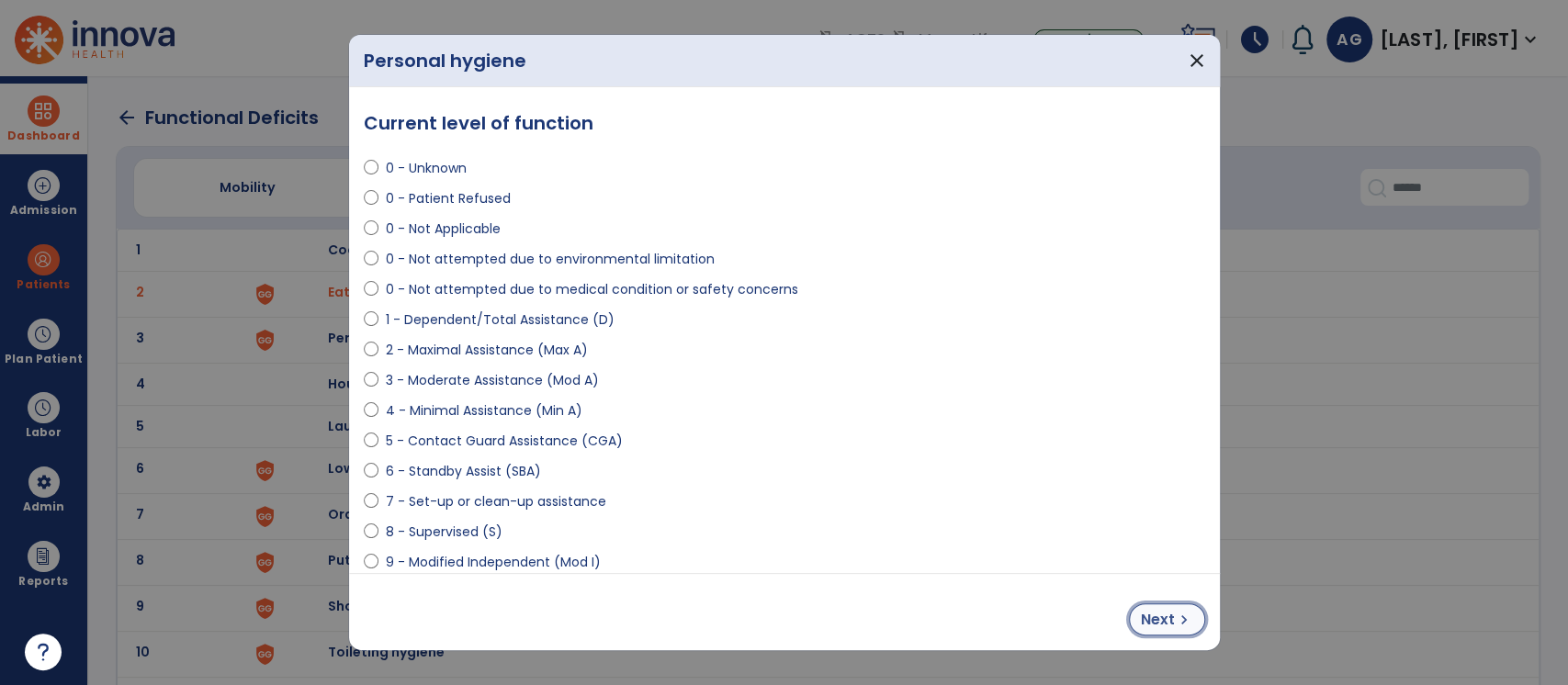 click on "Next" at bounding box center (1157, 620) 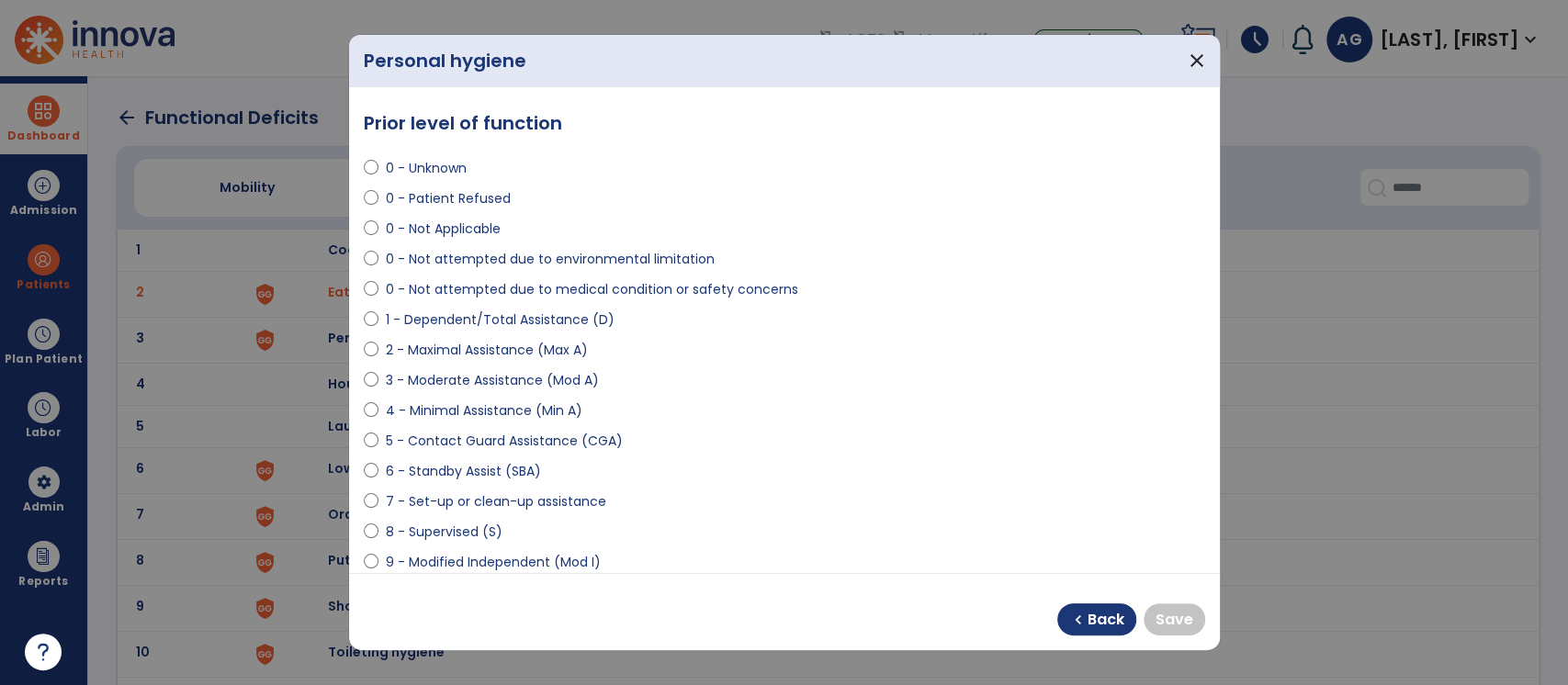 select on "**********" 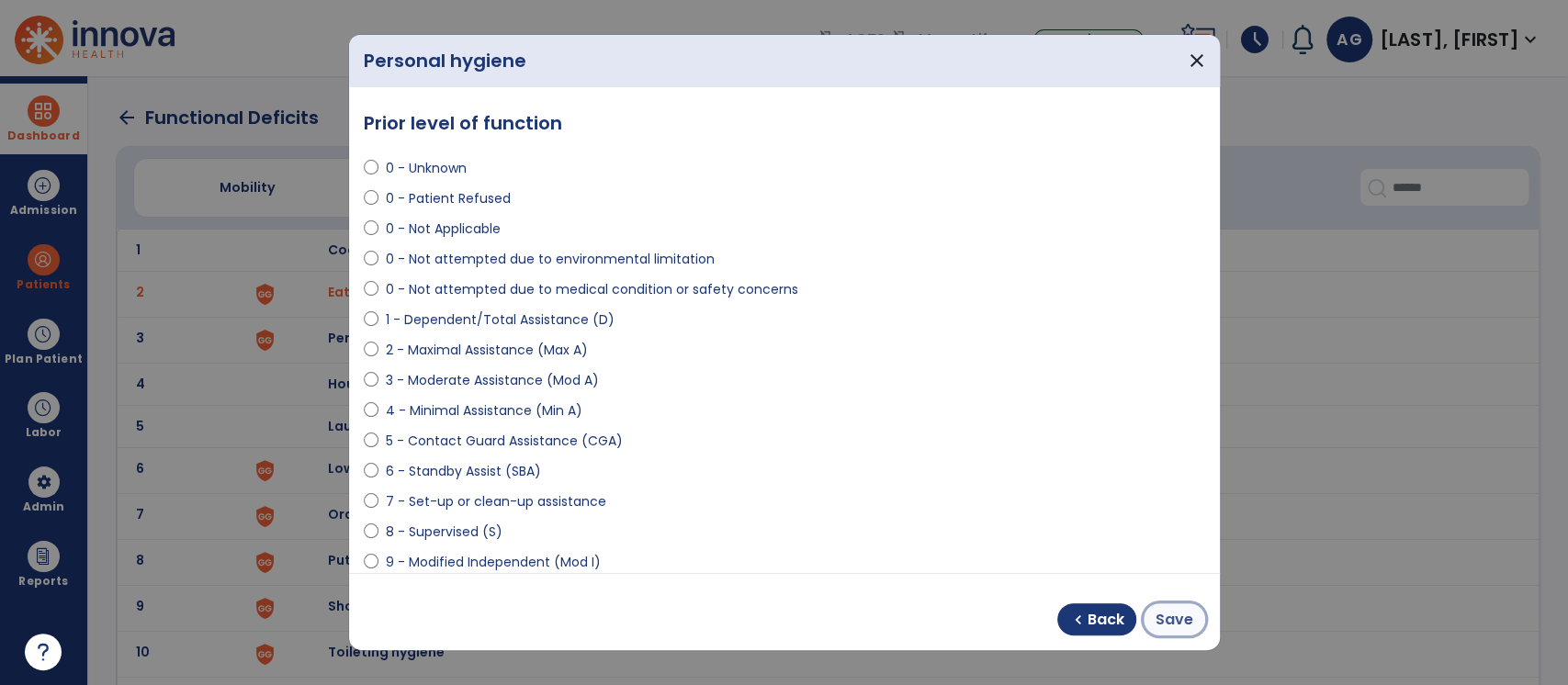 click on "Save" at bounding box center [1174, 619] 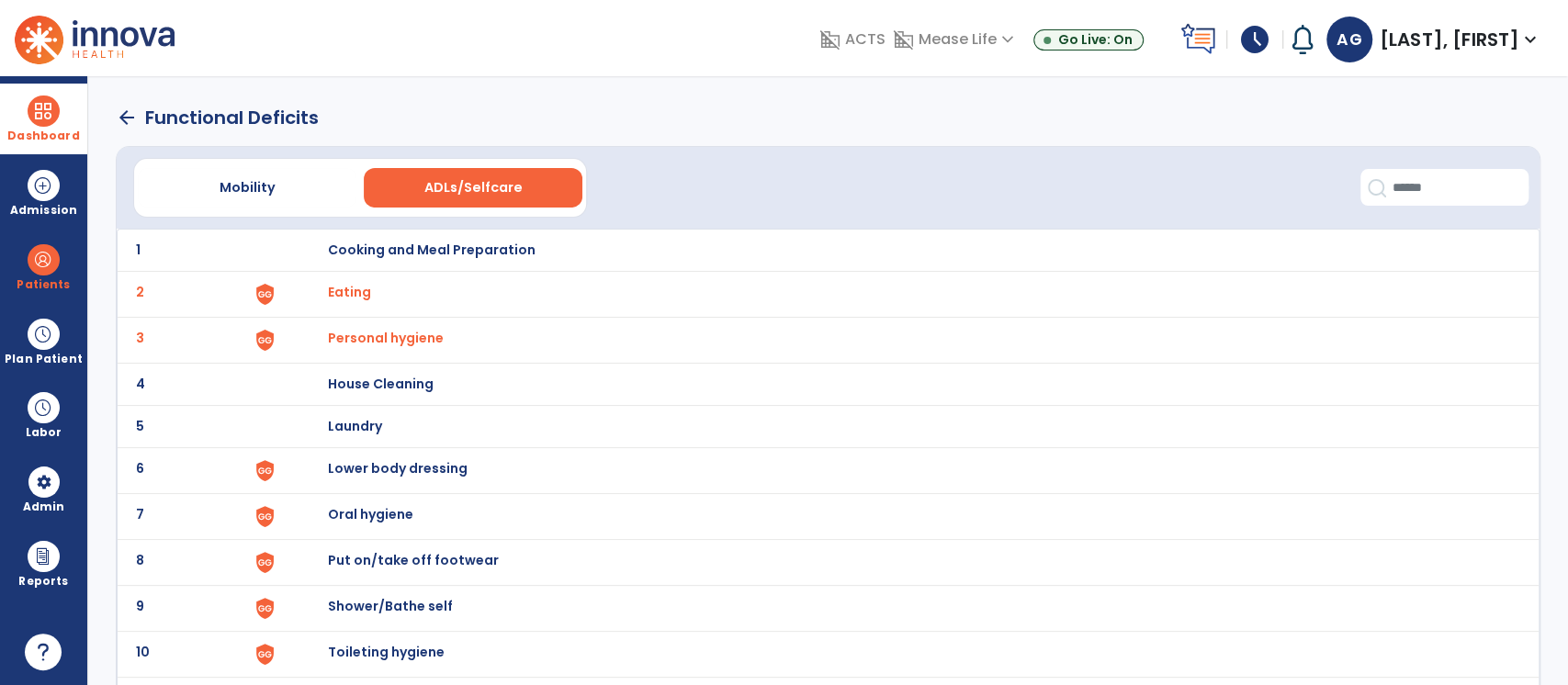 click on "6 Lower body dressing" 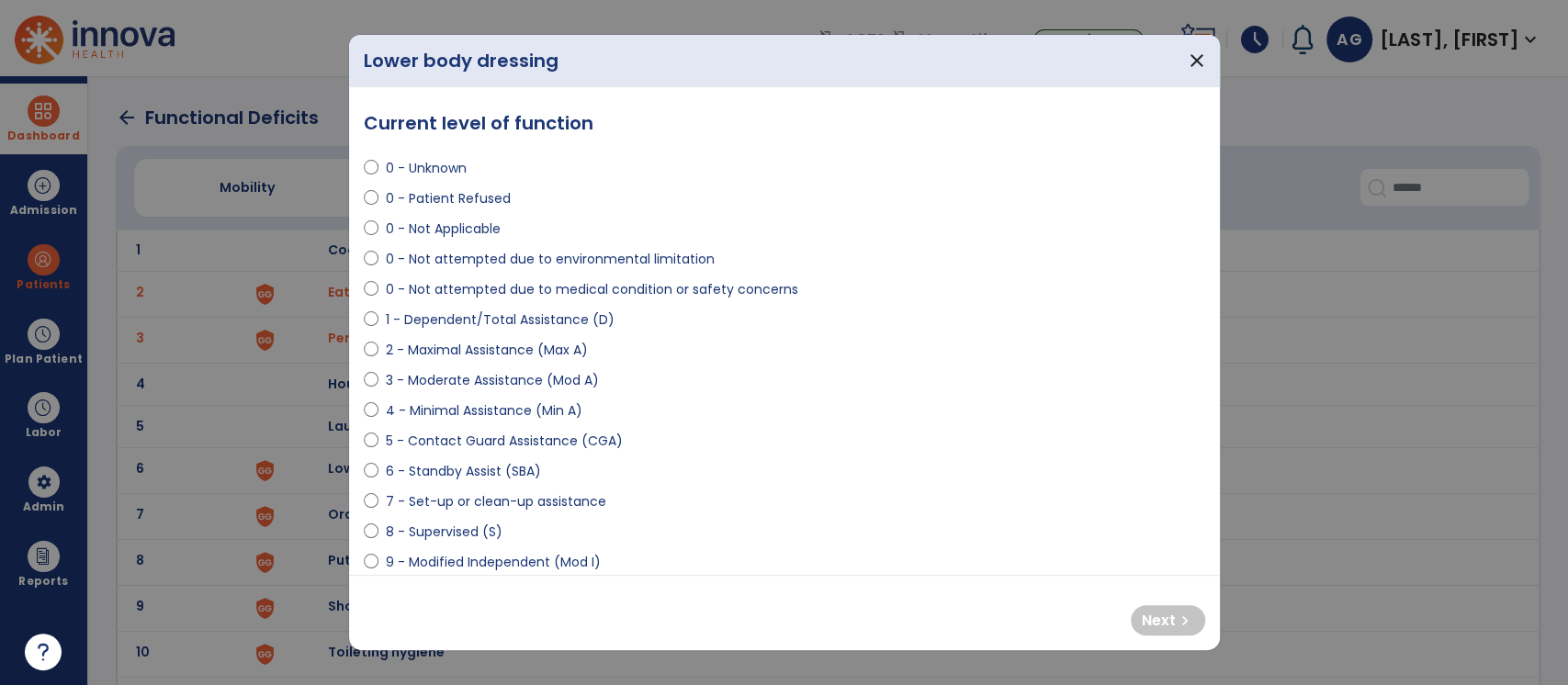 select on "**********" 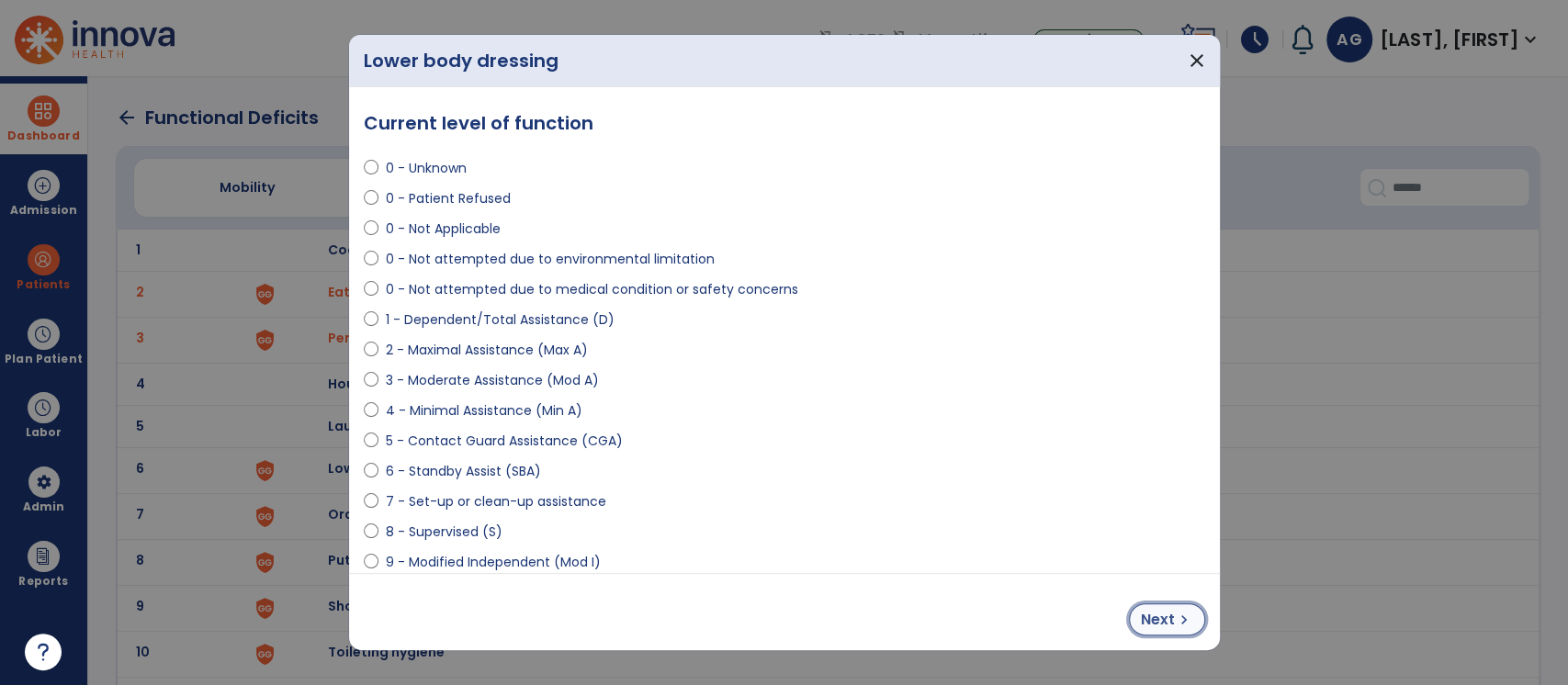 click on "Next" at bounding box center (1157, 620) 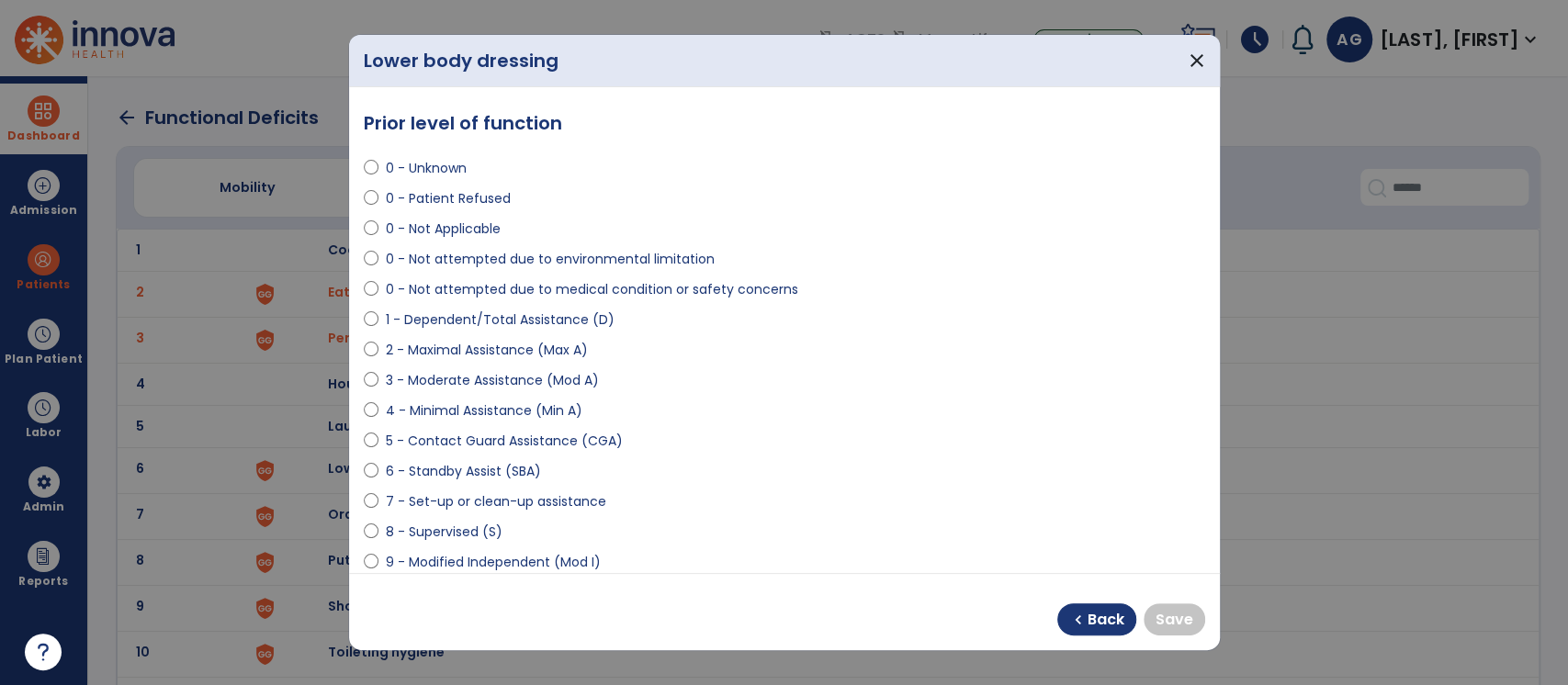select on "**********" 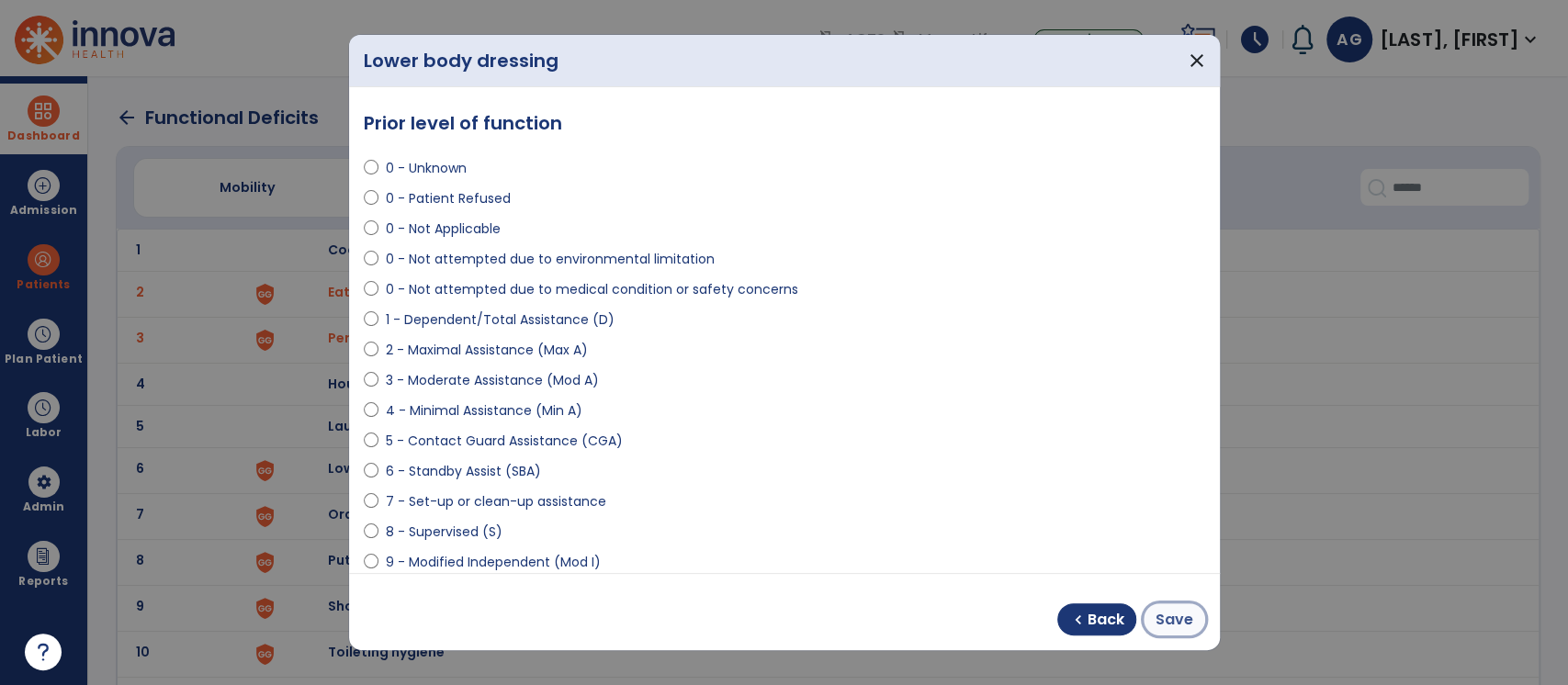 click on "Save" at bounding box center [1174, 620] 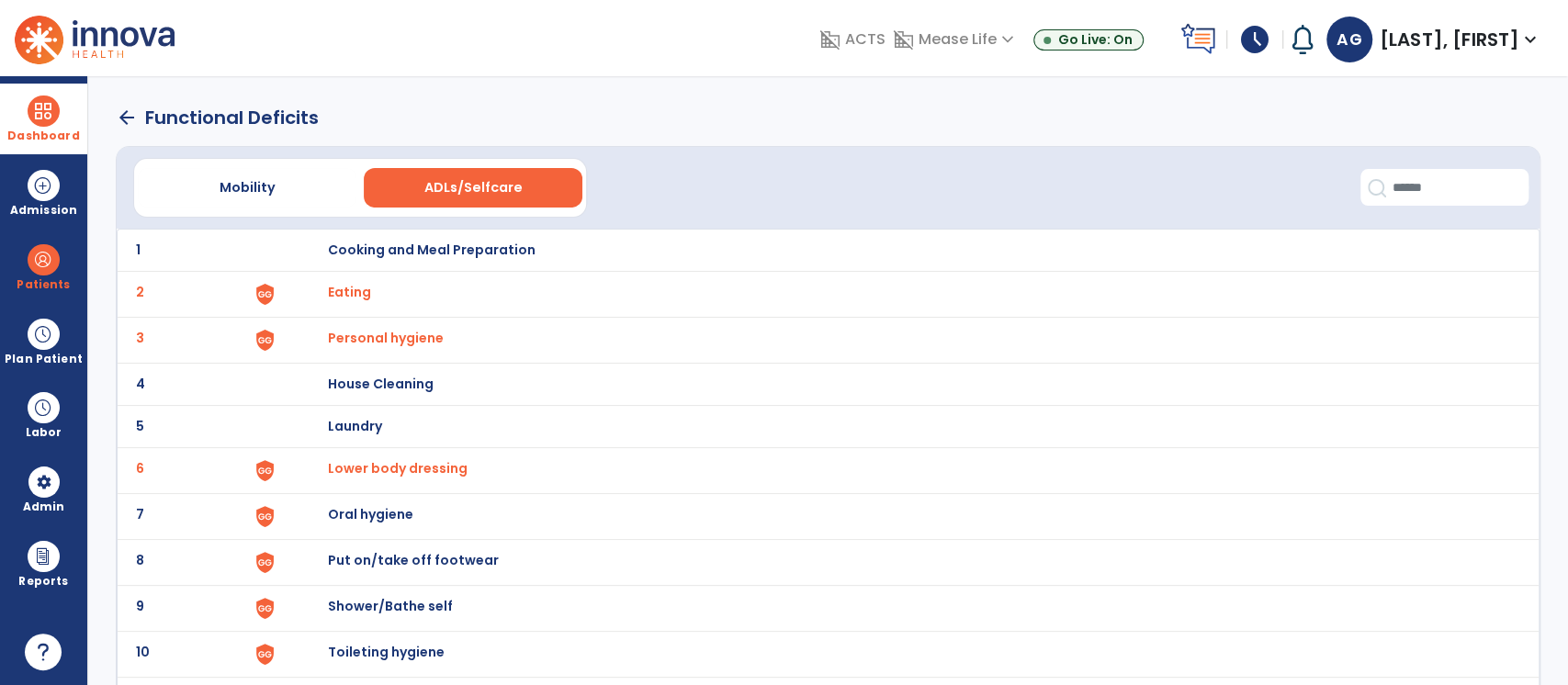 scroll, scrollTop: 99, scrollLeft: 0, axis: vertical 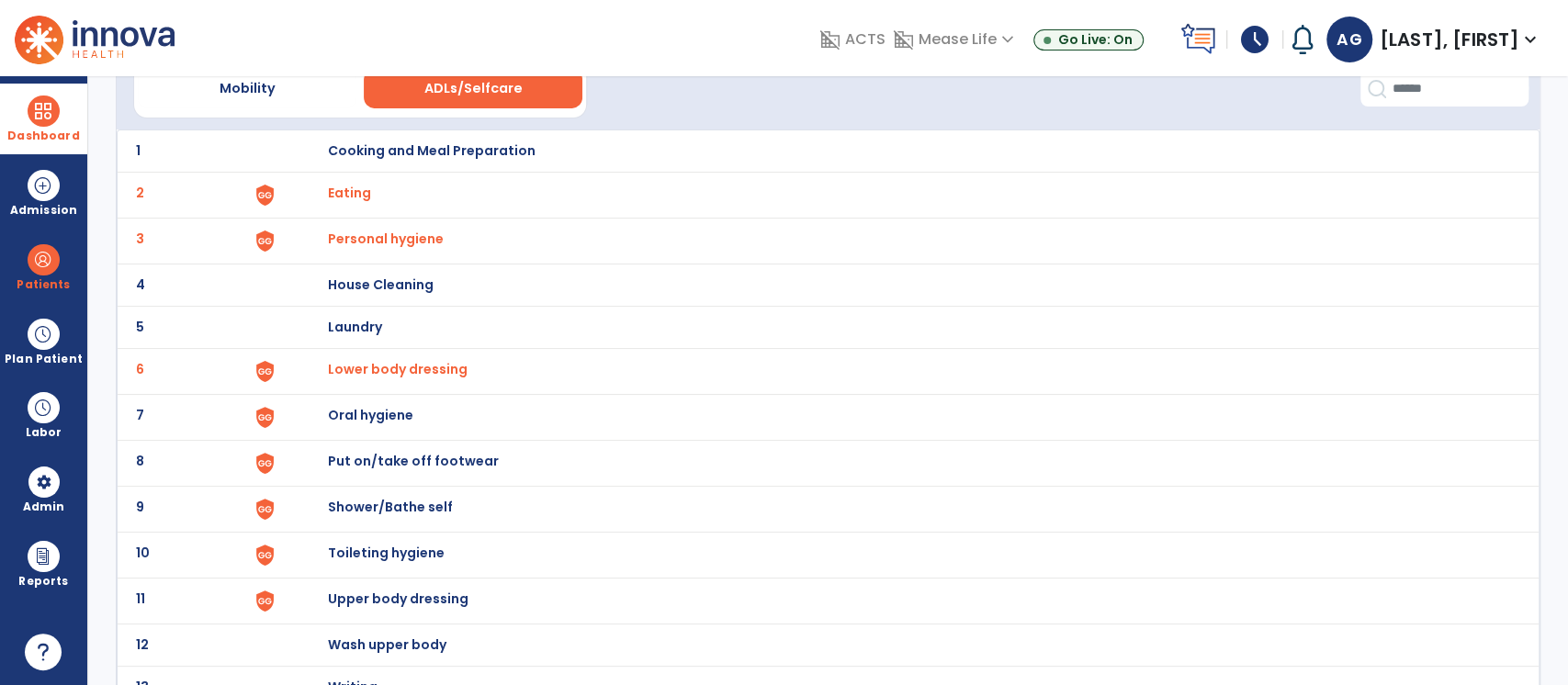 click on "Oral hygiene" at bounding box center [431, 151] 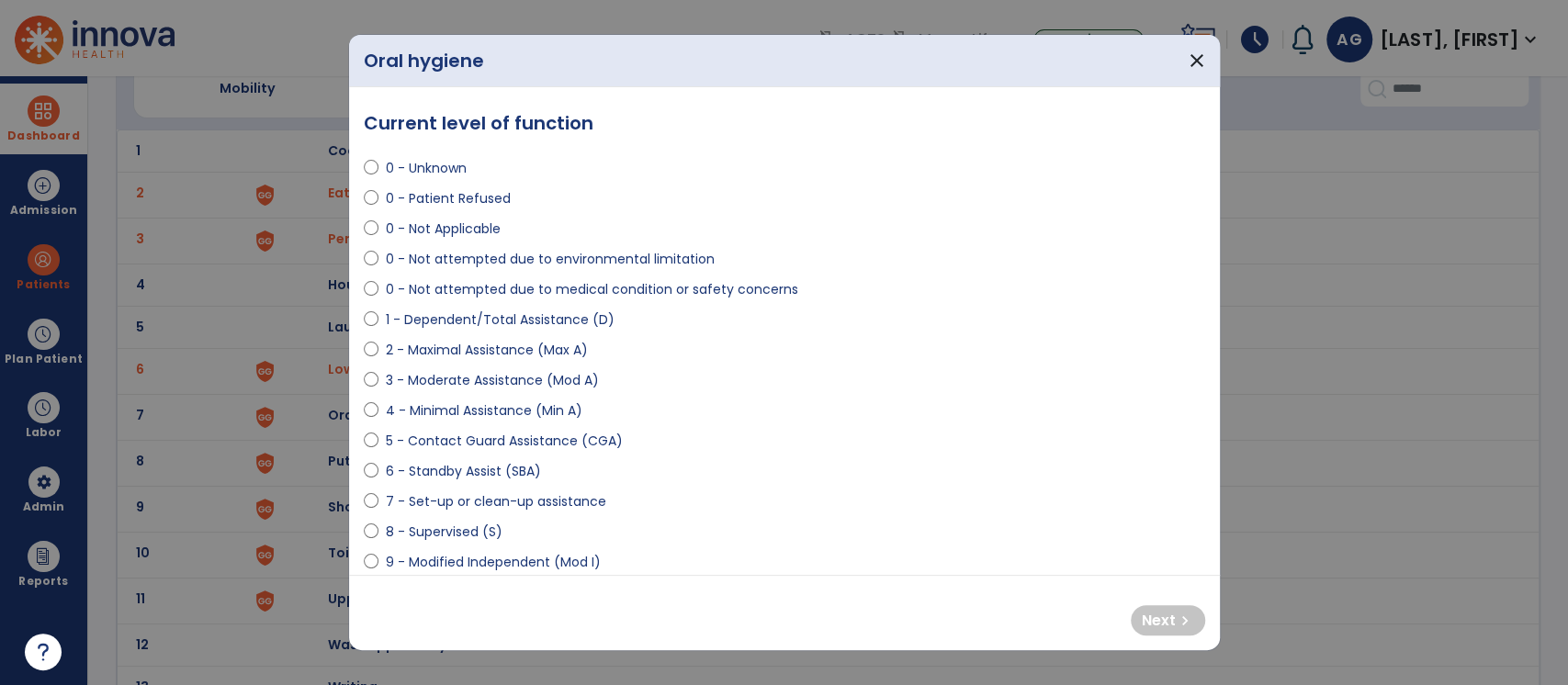 select on "**********" 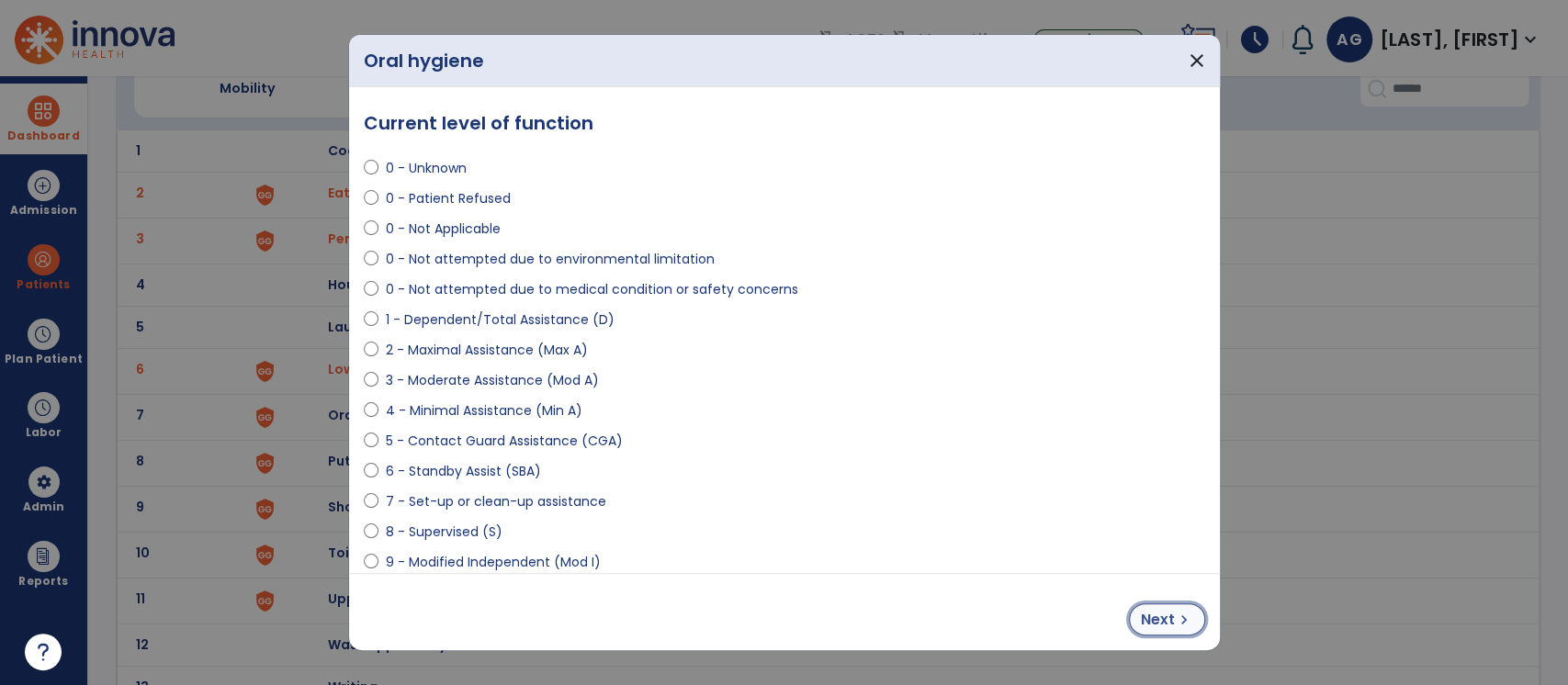 click on "Next" at bounding box center [1157, 620] 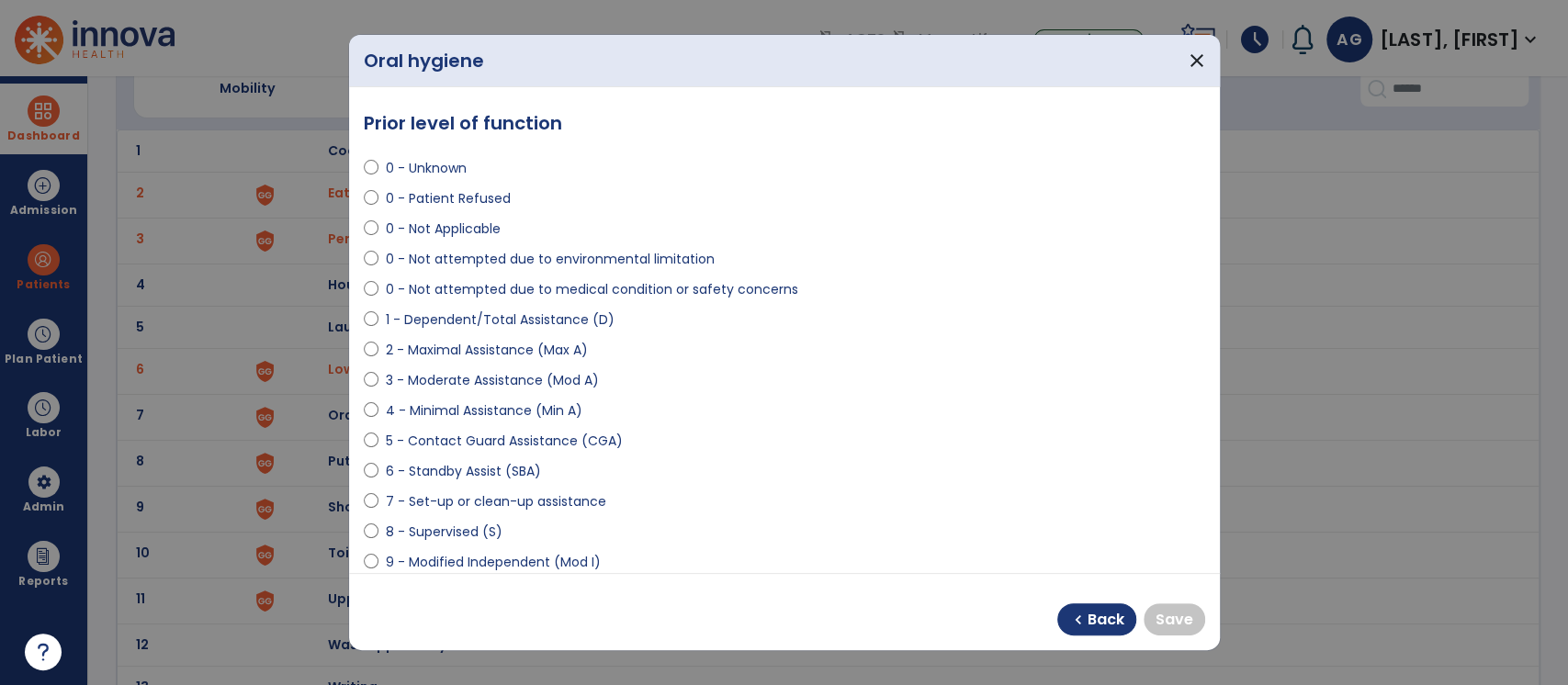 select on "**********" 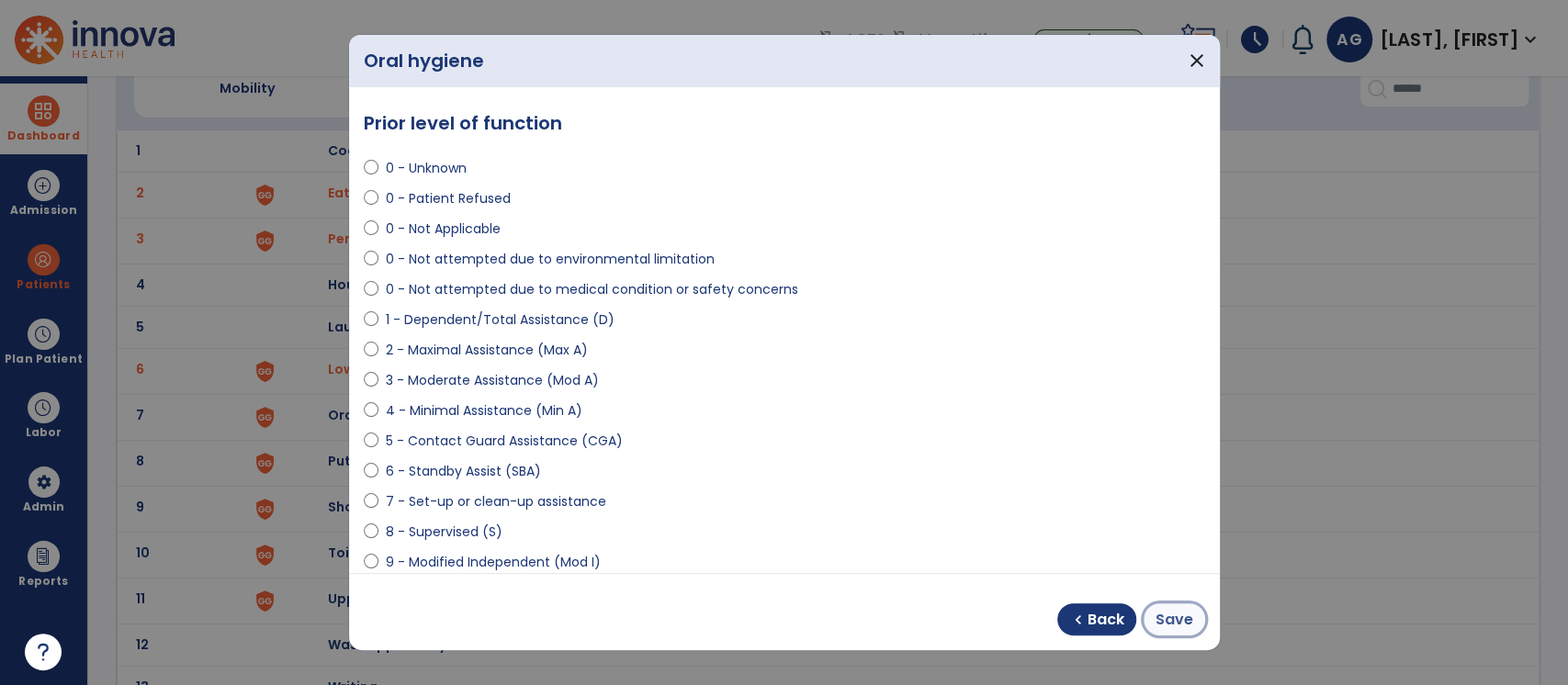click on "Save" at bounding box center [1174, 620] 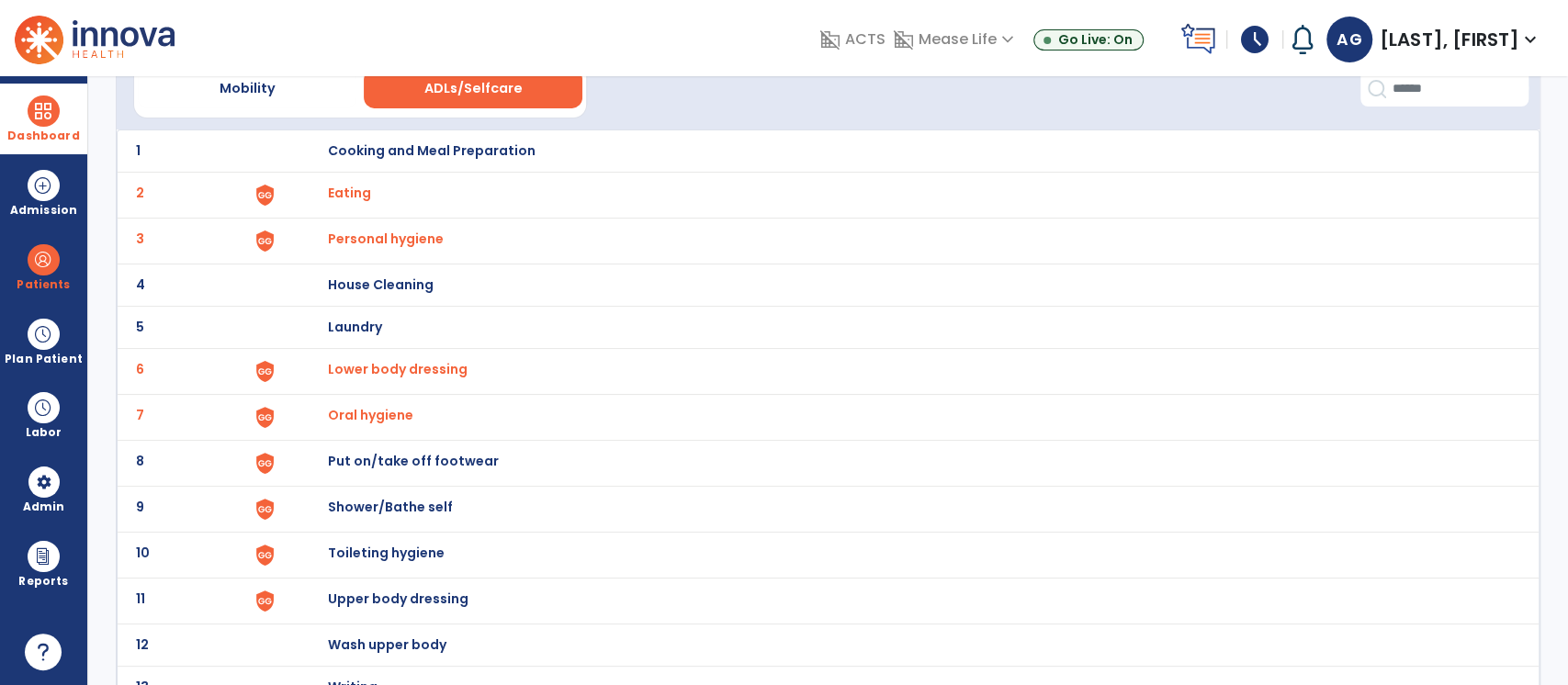 click on "Put on/take off footwear" at bounding box center [431, 151] 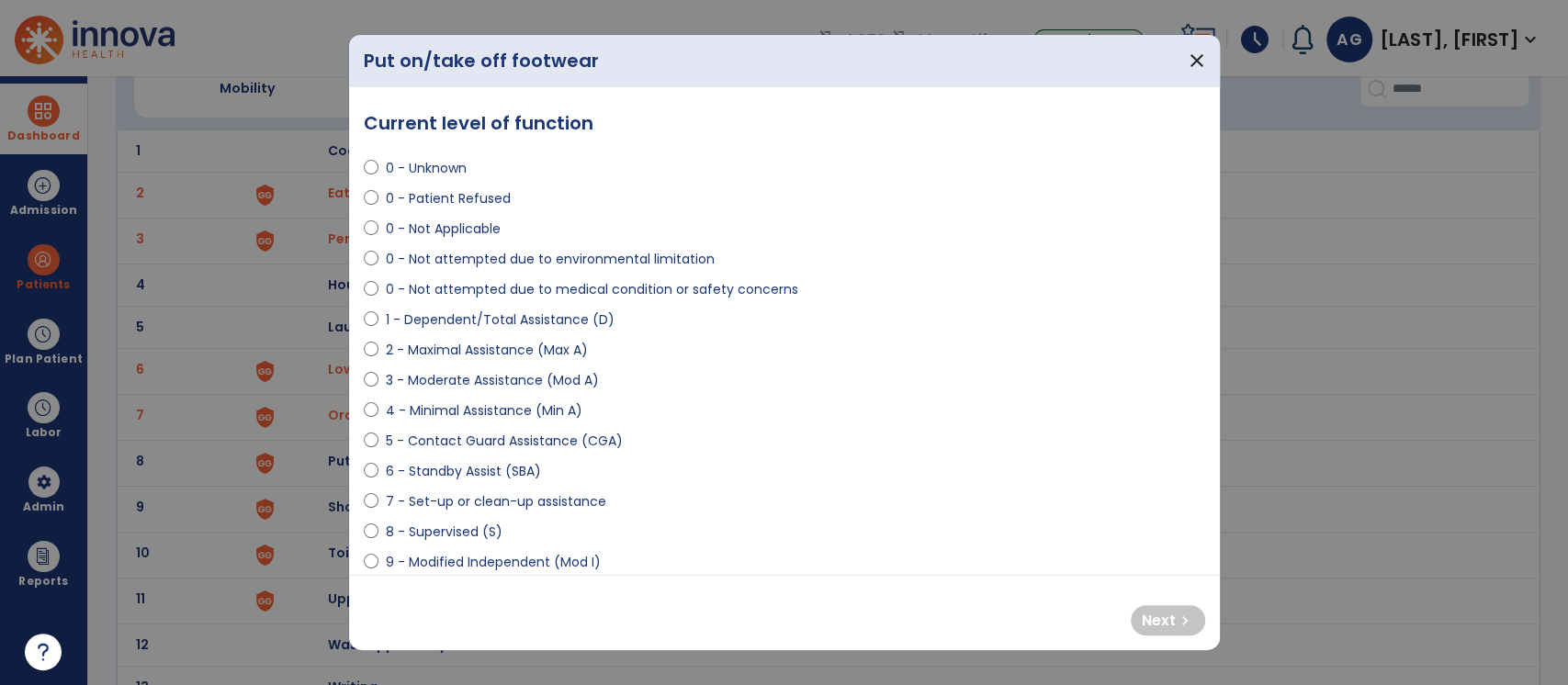 select on "**********" 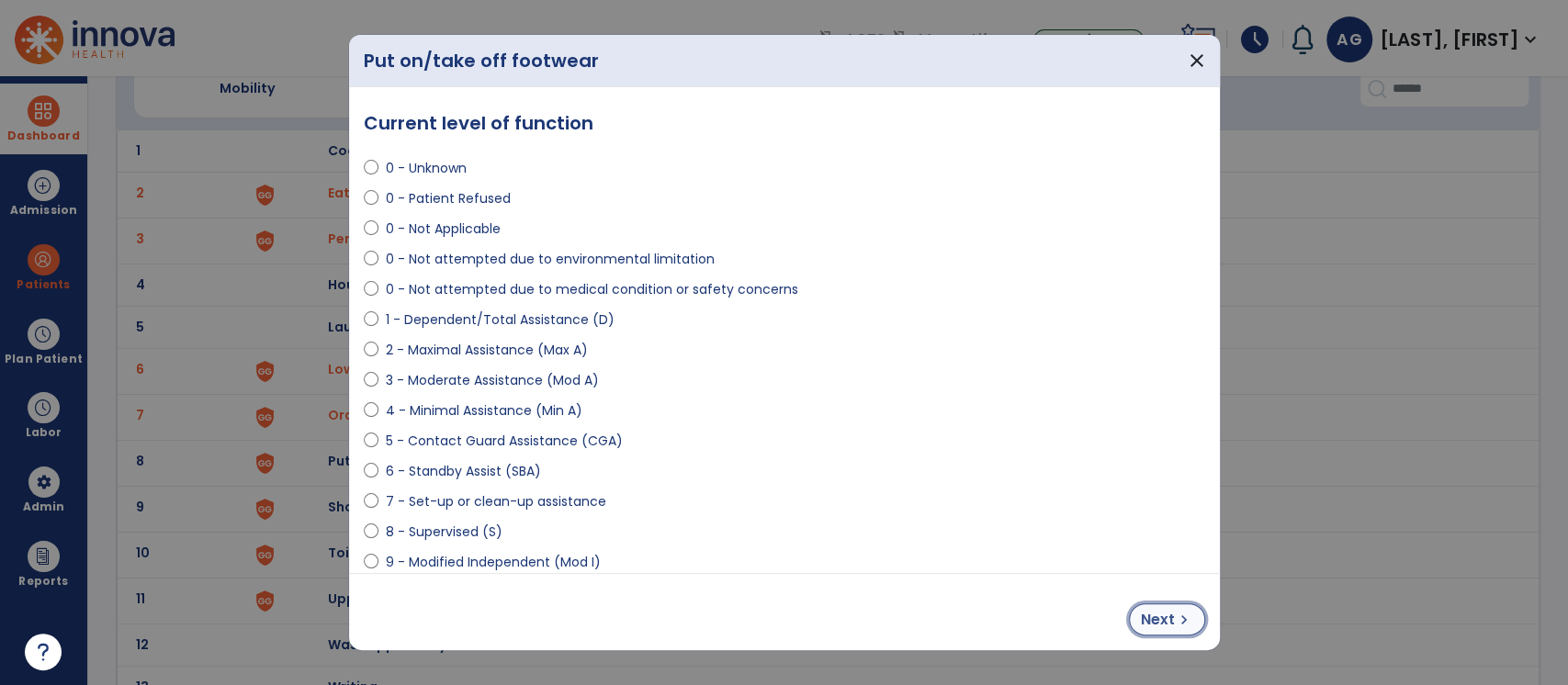 click on "Next" at bounding box center [1157, 620] 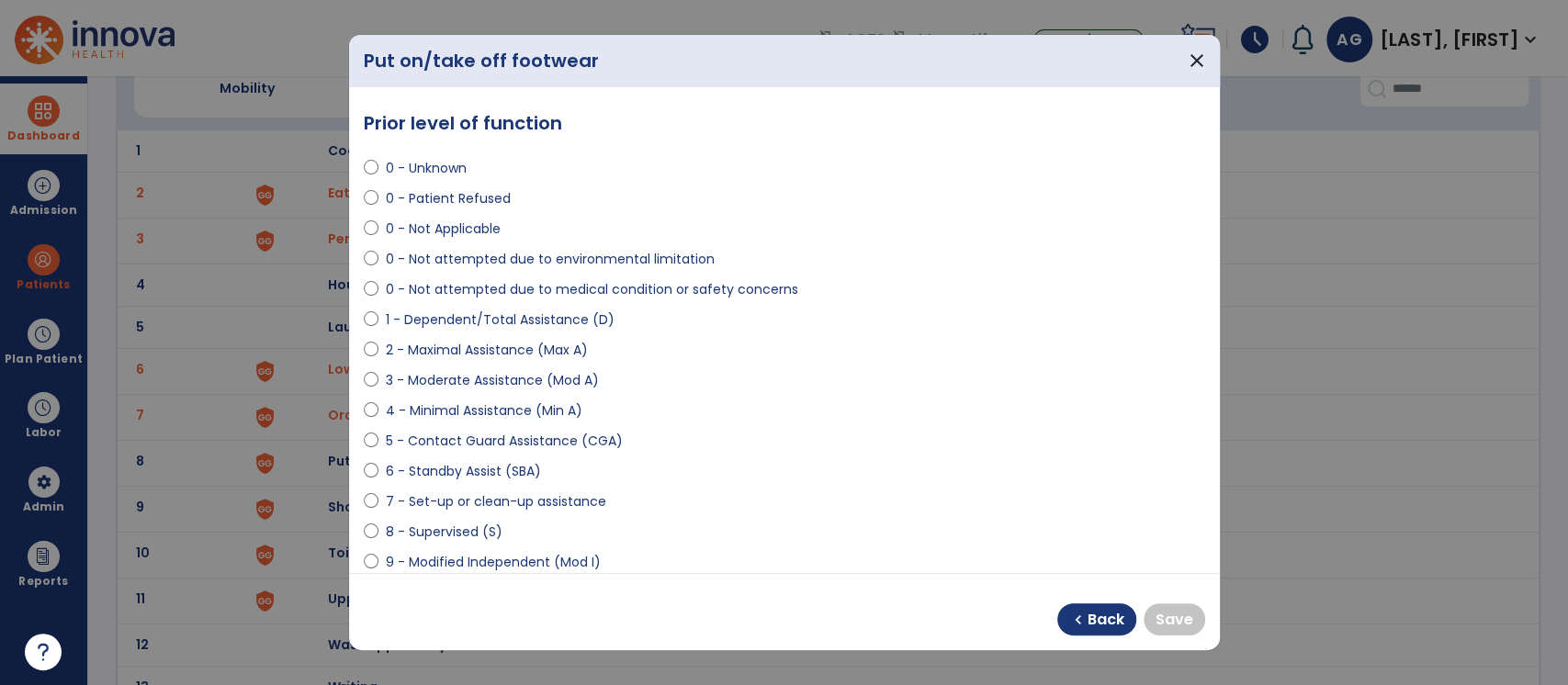 select on "**********" 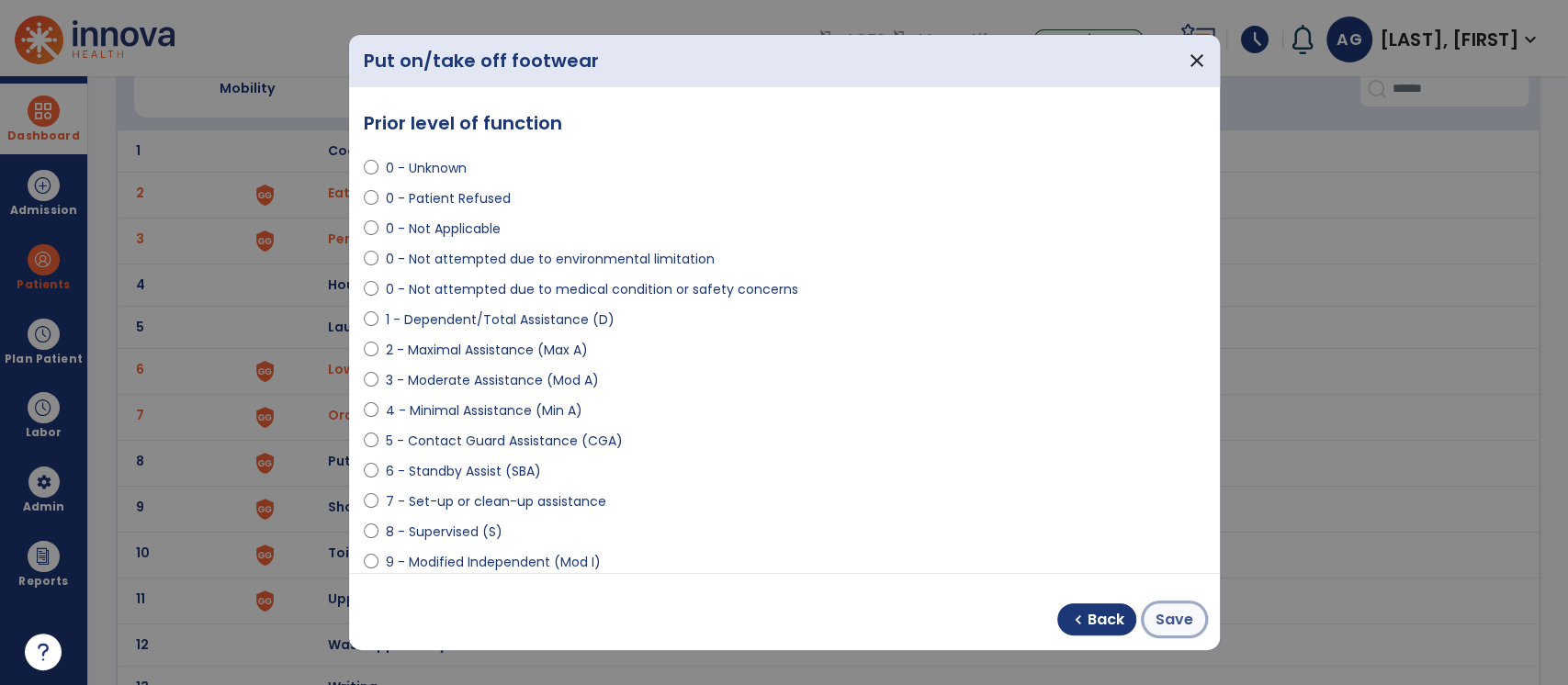 click on "Save" at bounding box center (1174, 620) 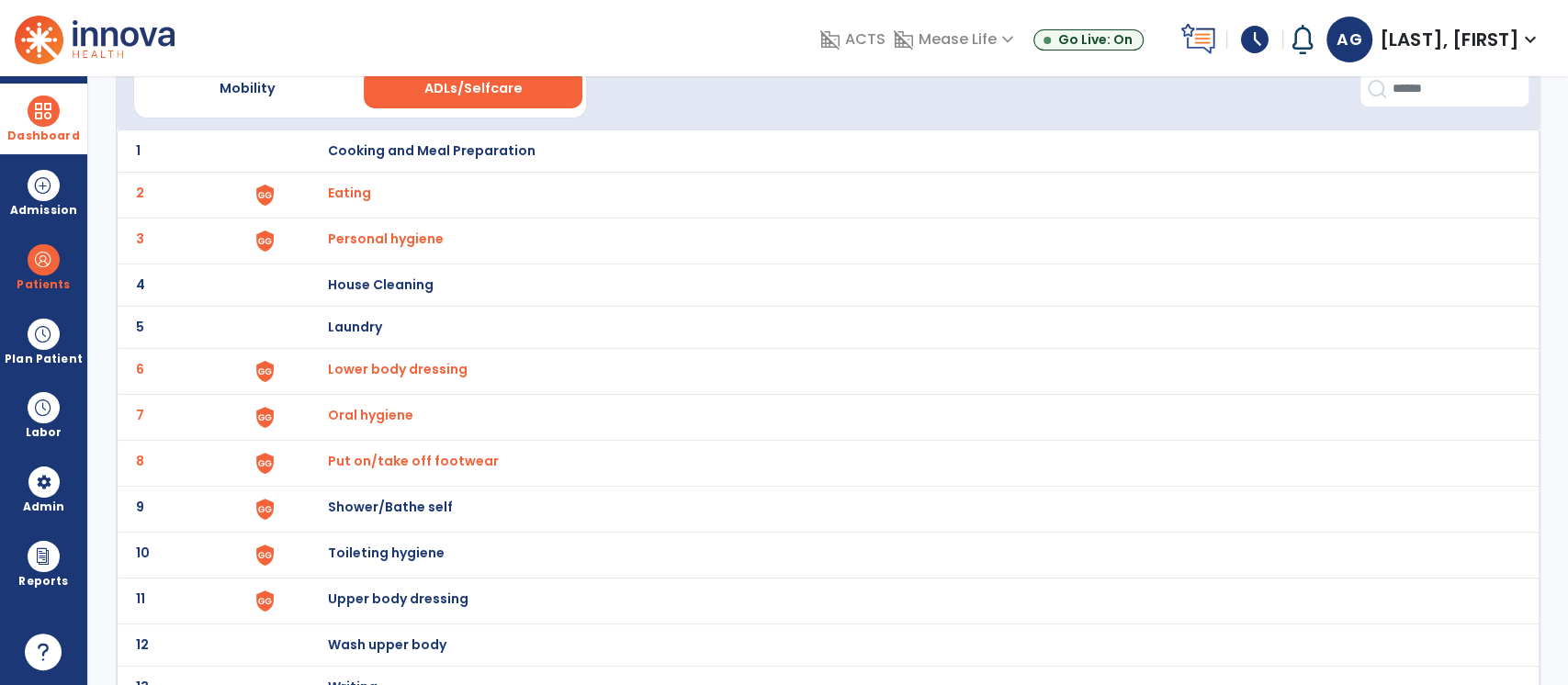 click on "Shower/Bathe self" at bounding box center (431, 151) 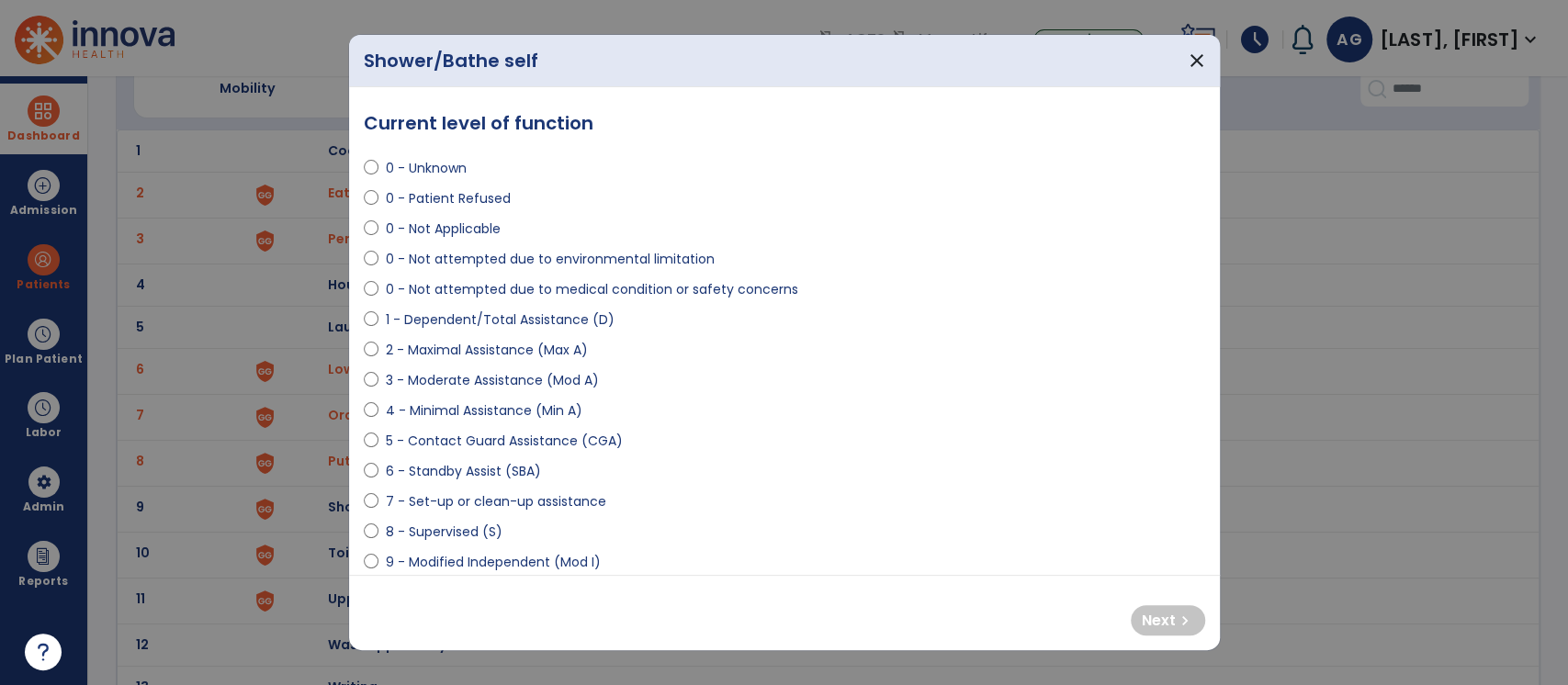 select on "**********" 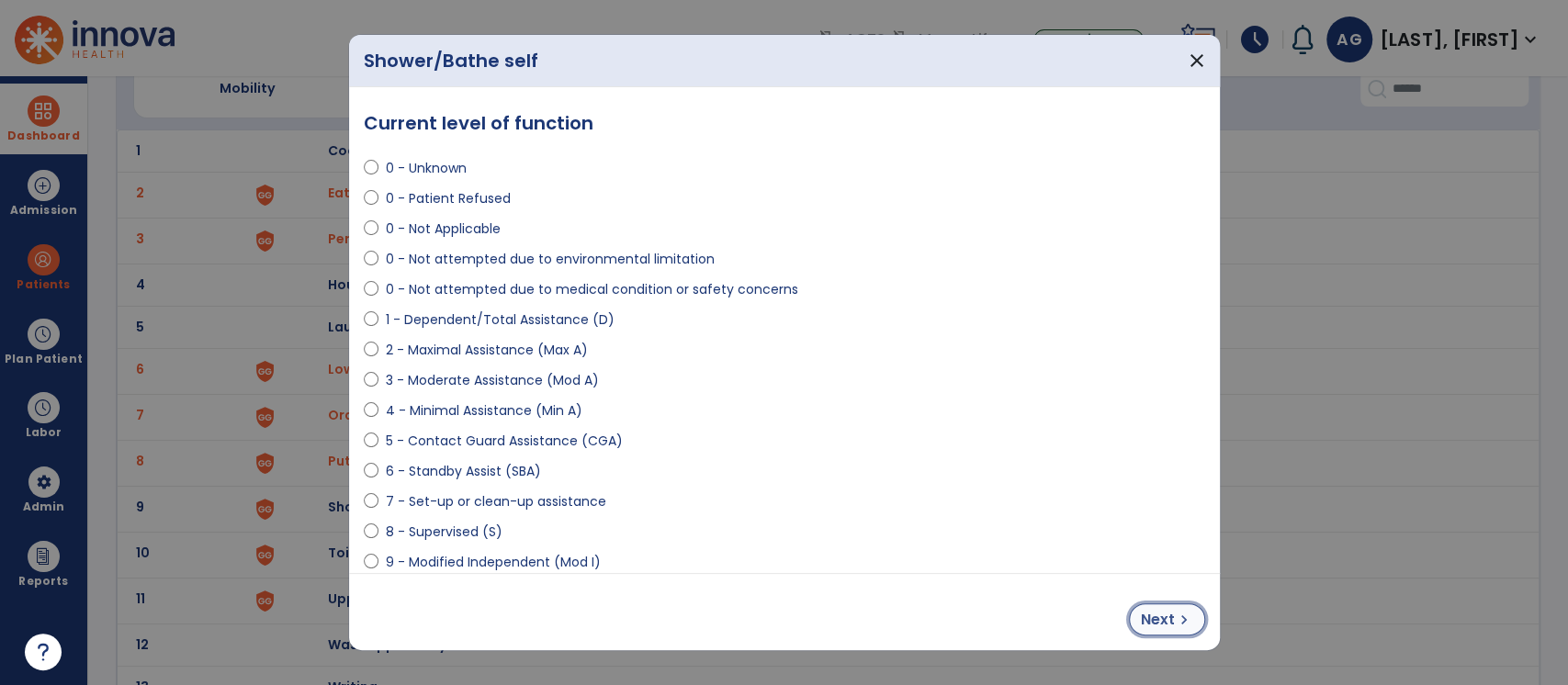 click on "Next  chevron_right" at bounding box center (1167, 619) 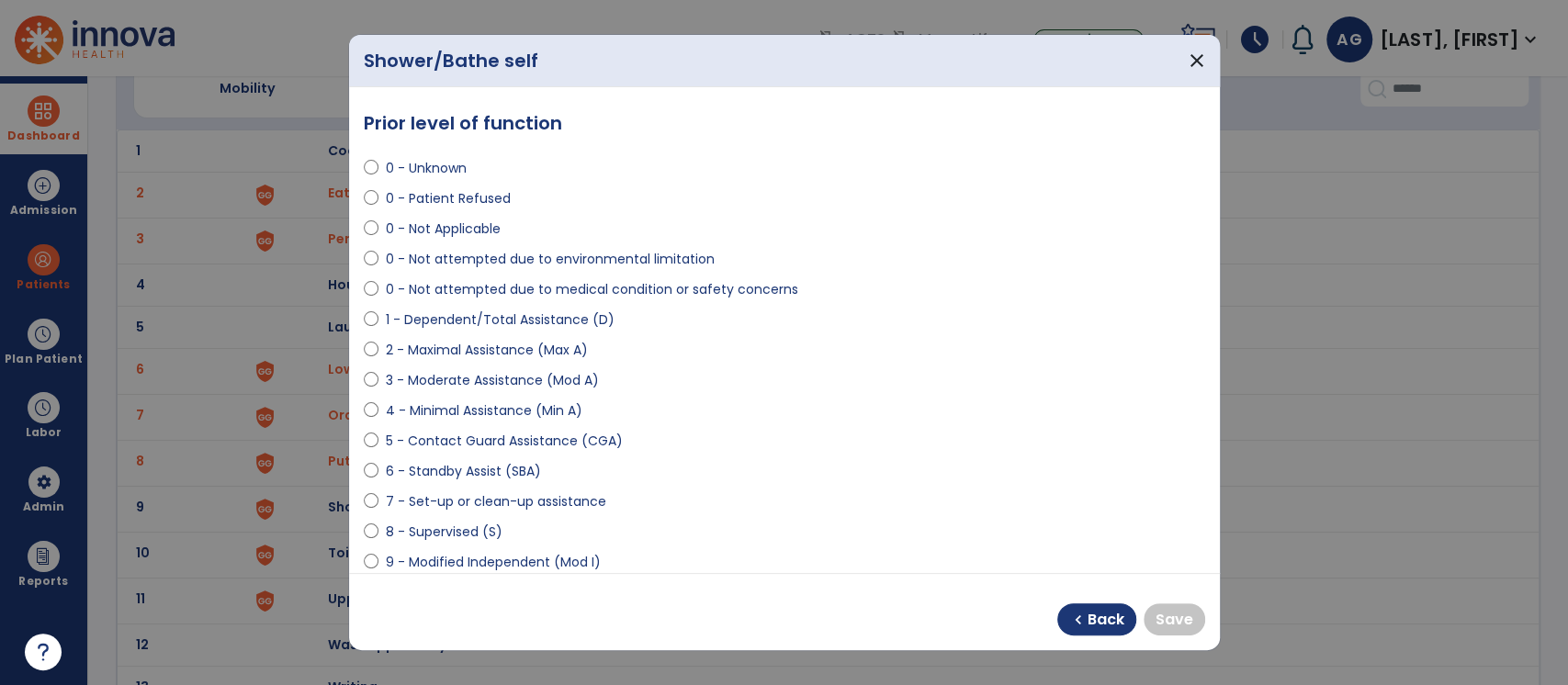 select on "**********" 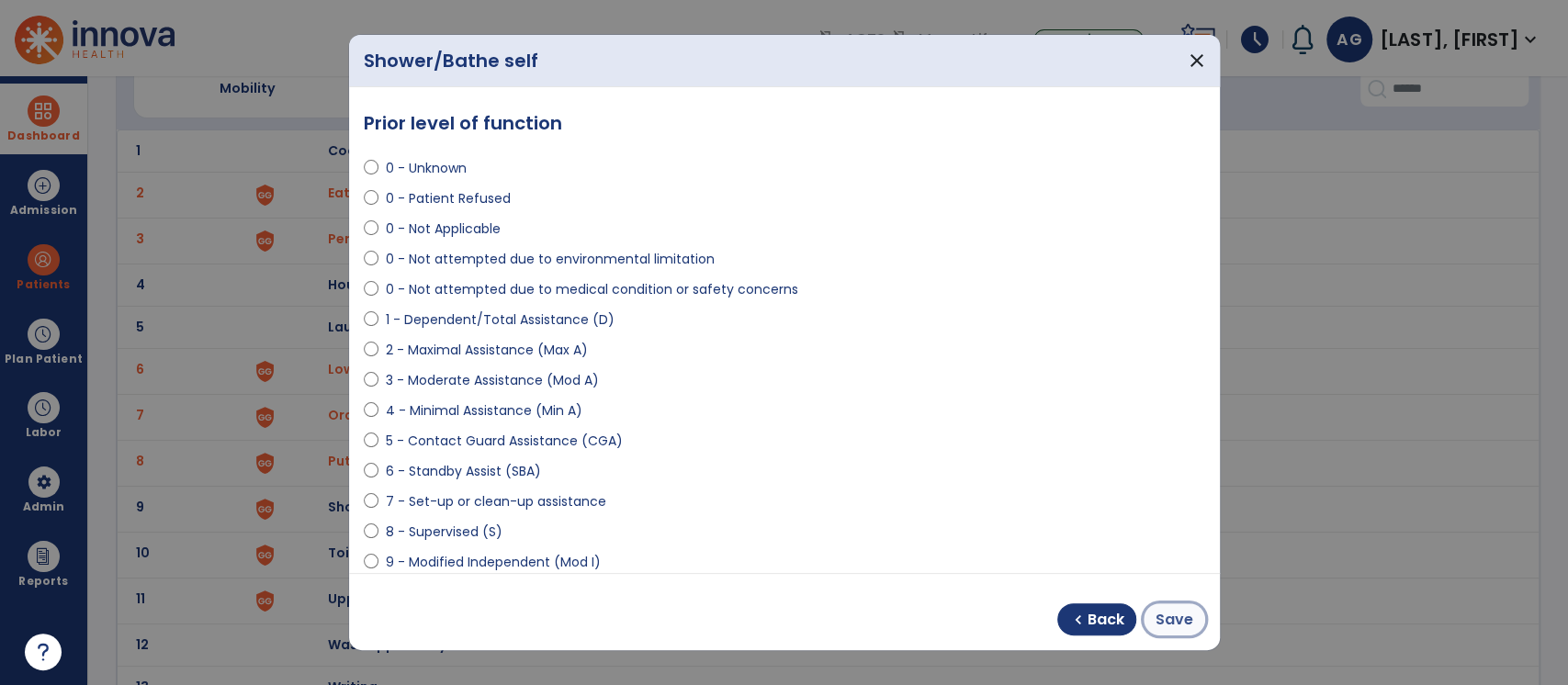 click on "Save" at bounding box center (1174, 620) 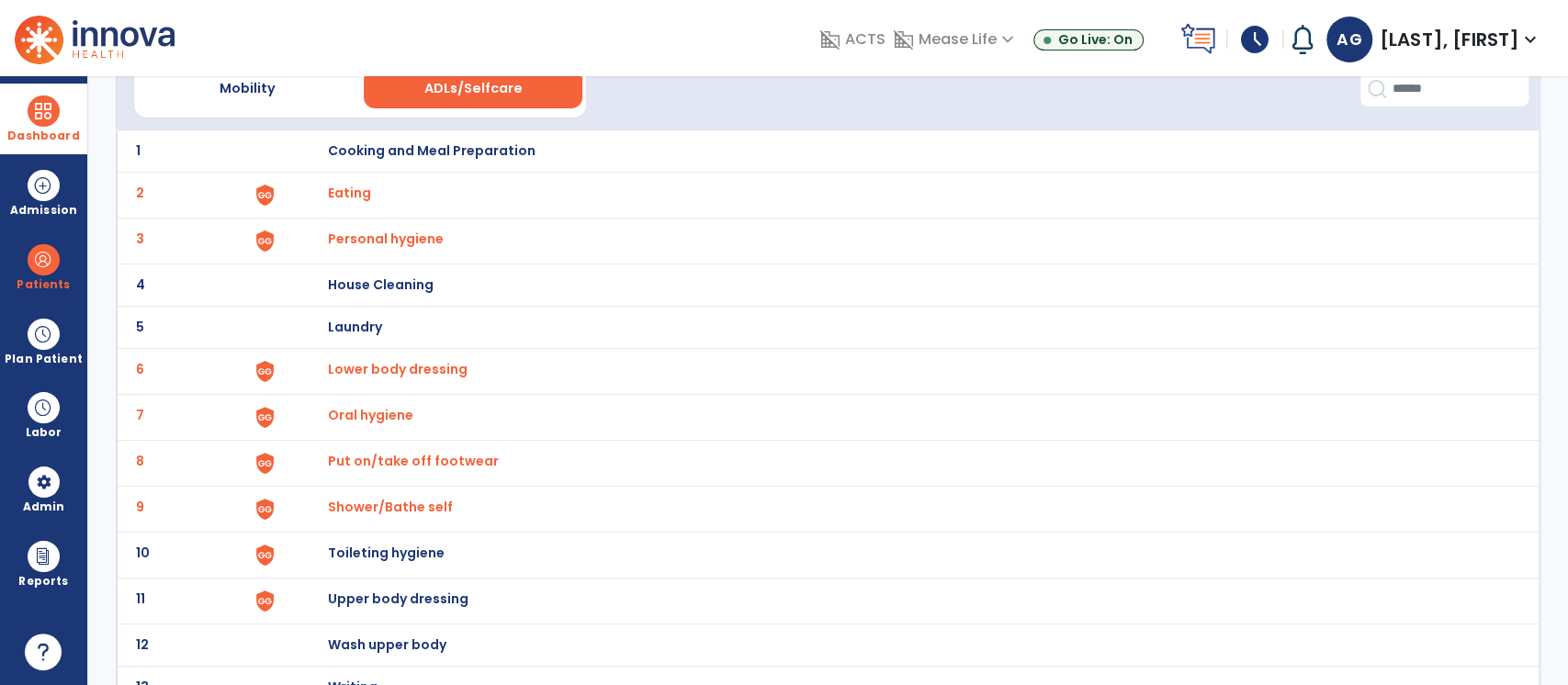click on "Toileting hygiene" at bounding box center [431, 151] 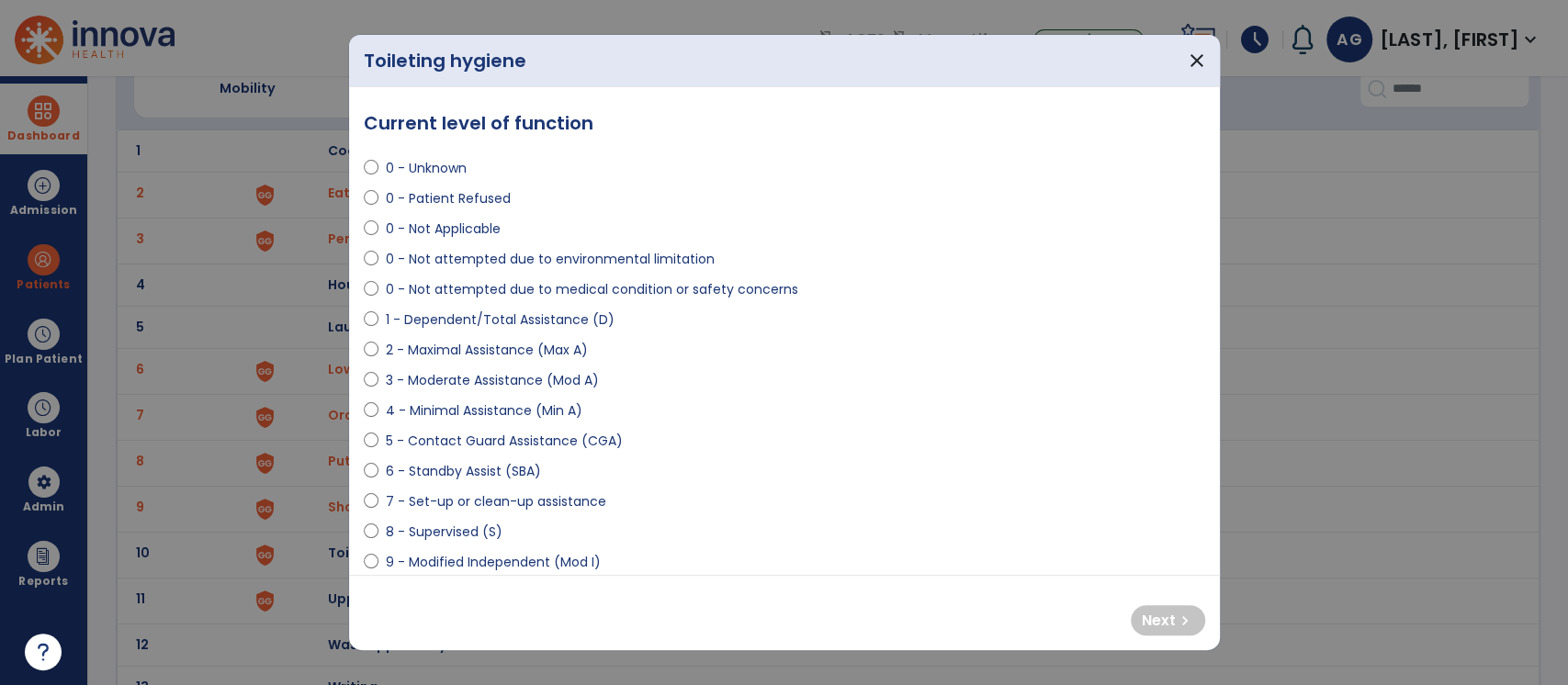 select on "**********" 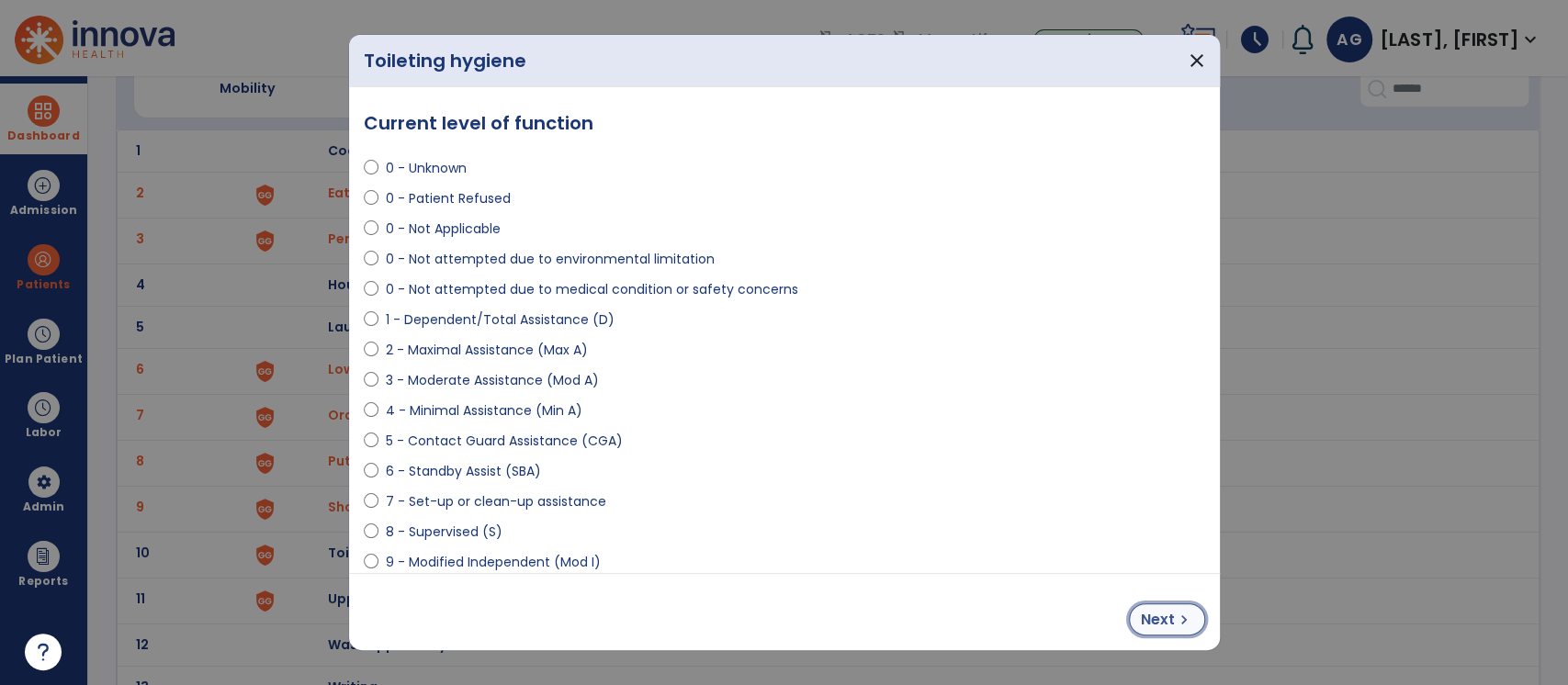 click on "Next  chevron_right" at bounding box center [1167, 619] 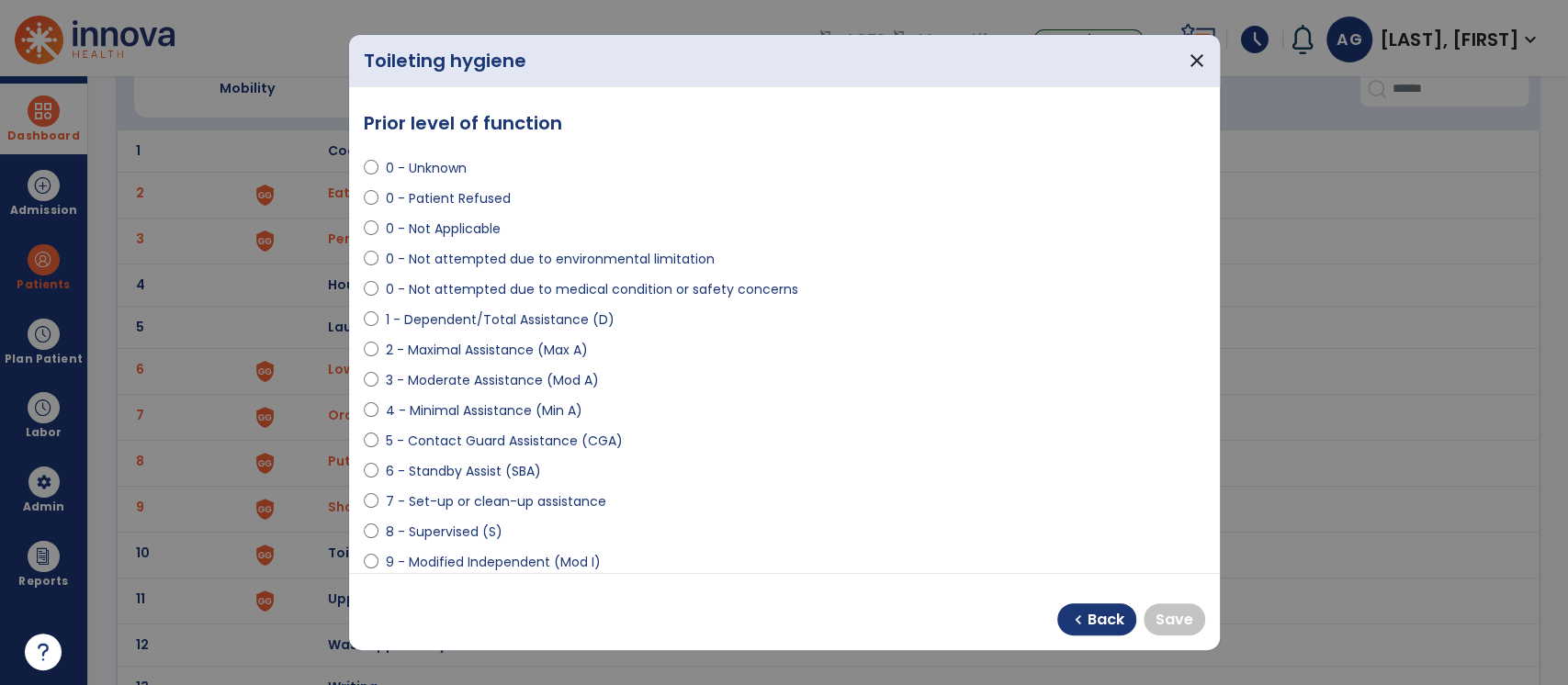 click at bounding box center [371, 566] 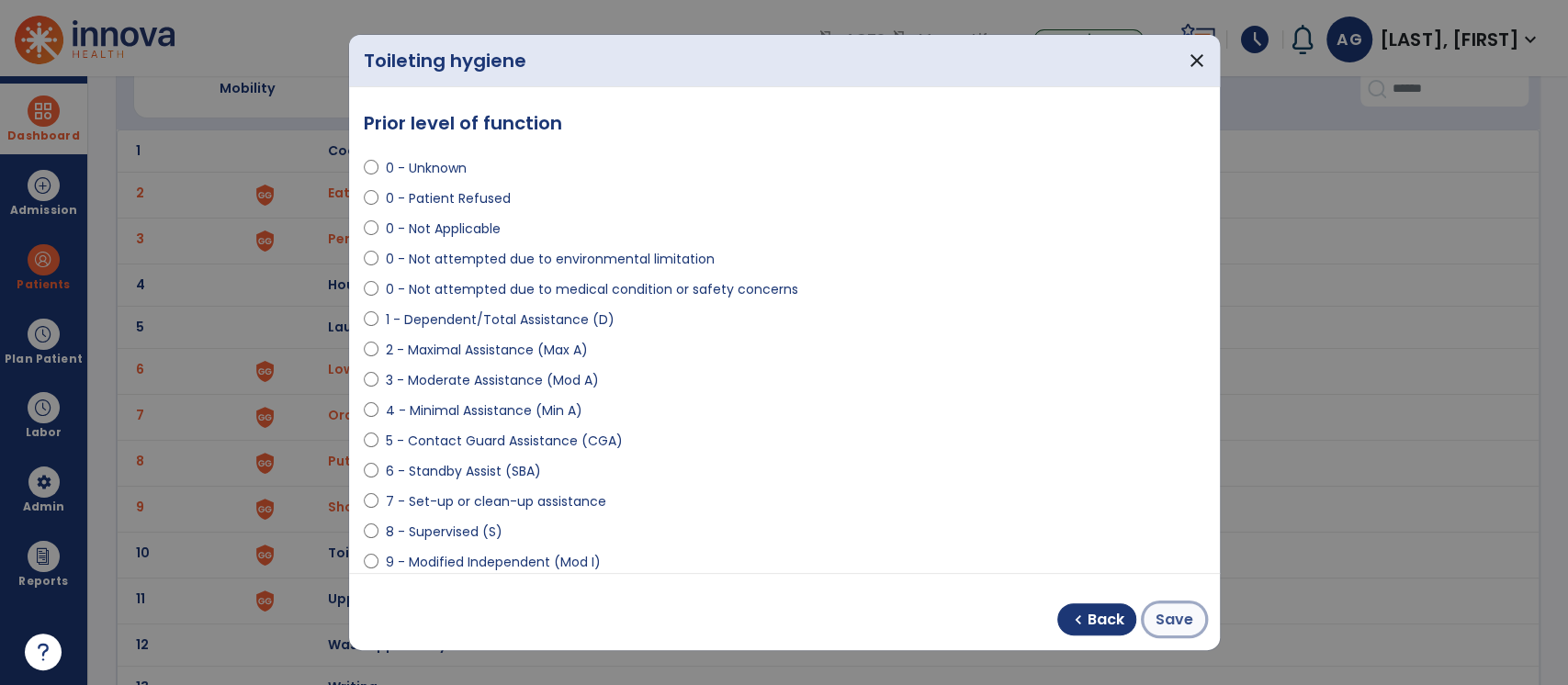 click on "Save" at bounding box center [1174, 620] 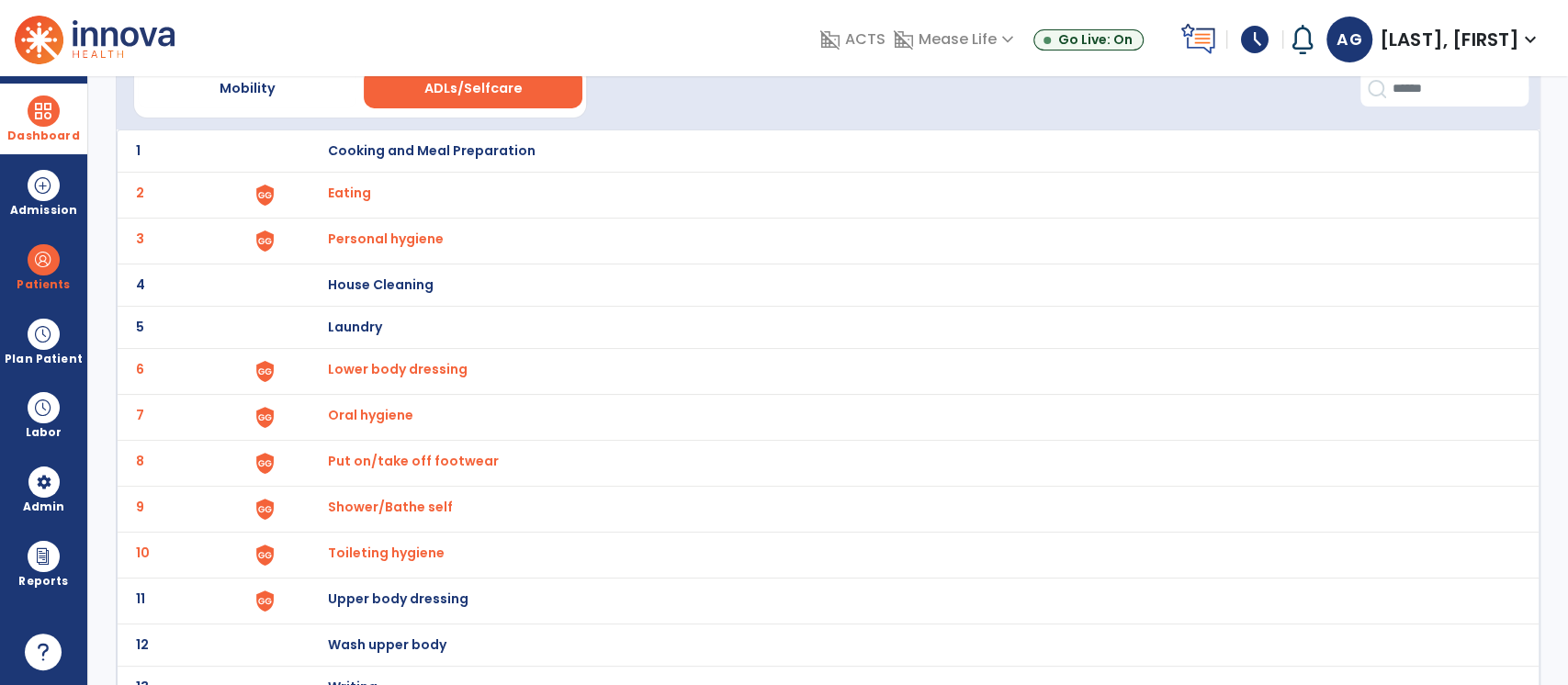 click on "Upper body dressing" at bounding box center (431, 151) 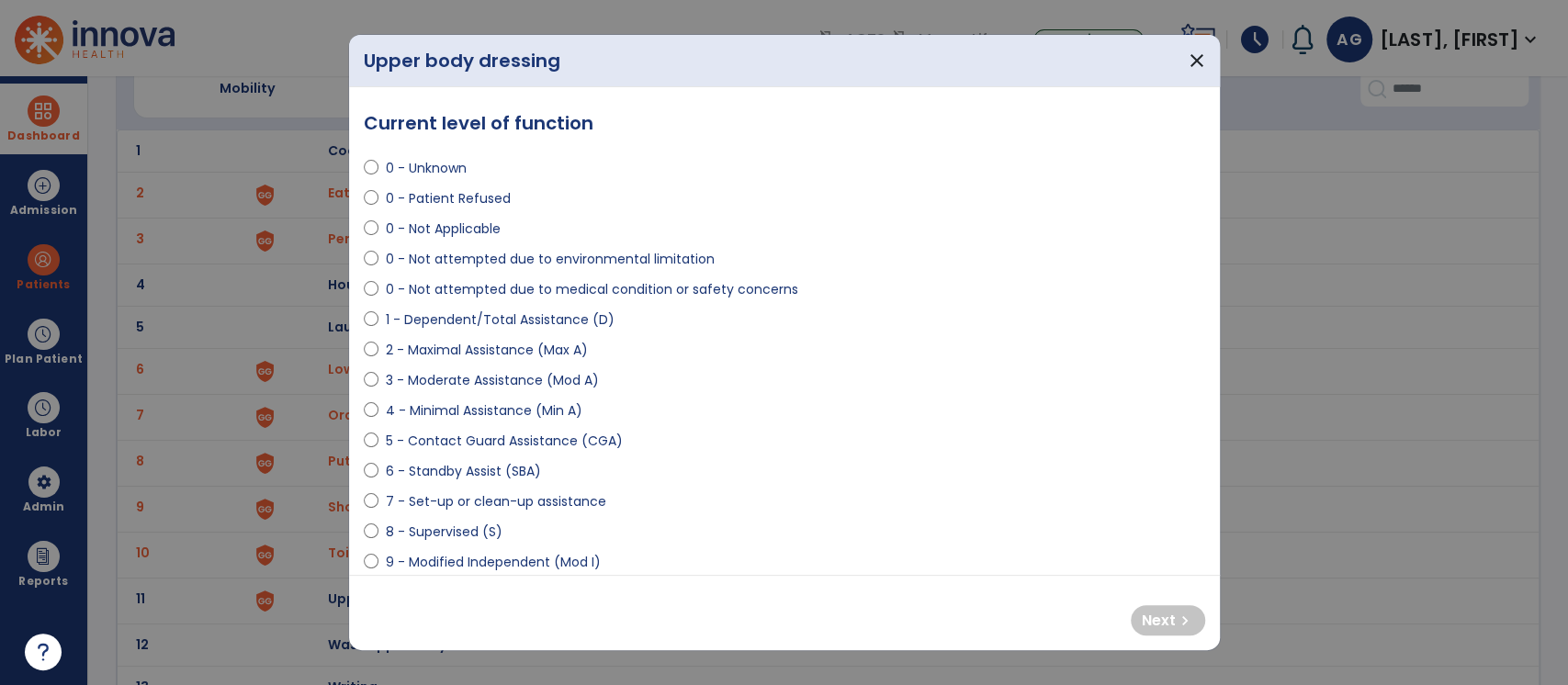 select on "**********" 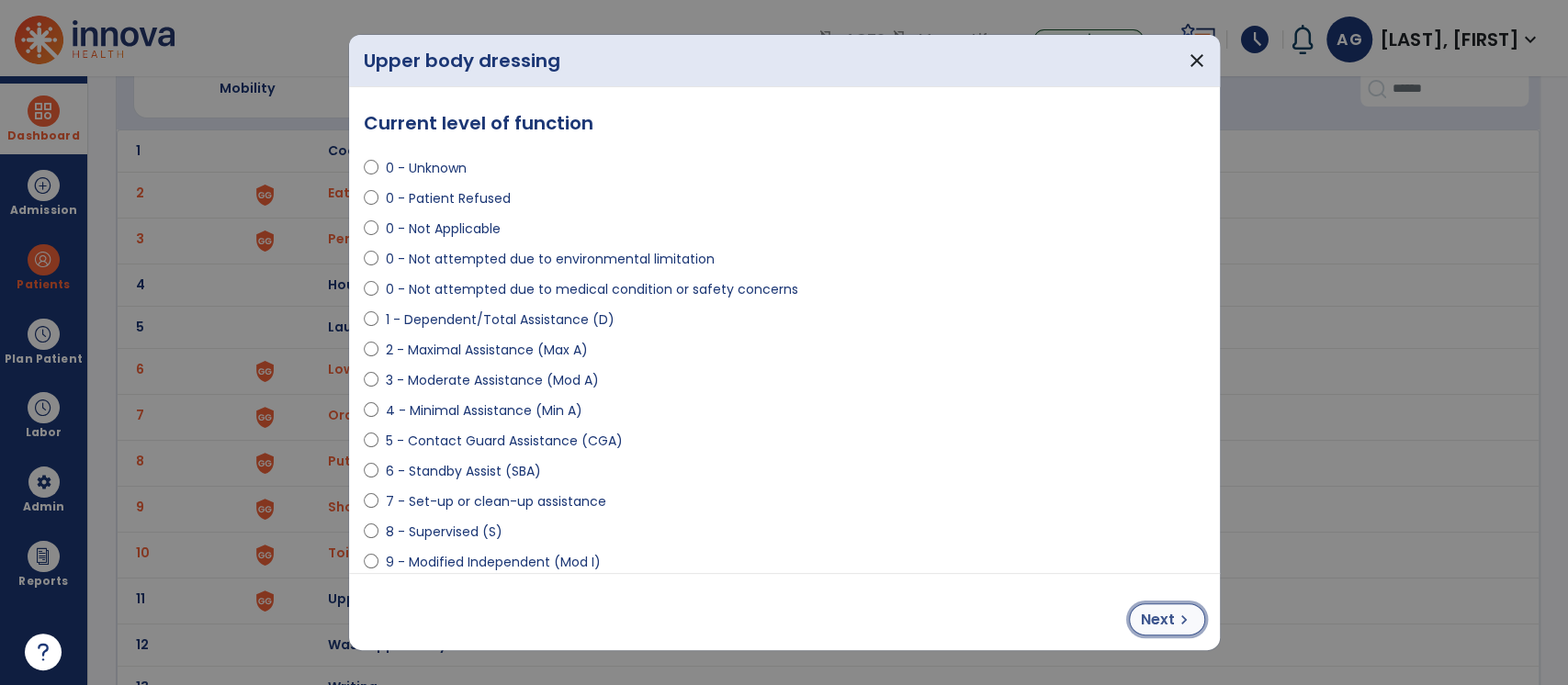 click on "Next" at bounding box center [1157, 620] 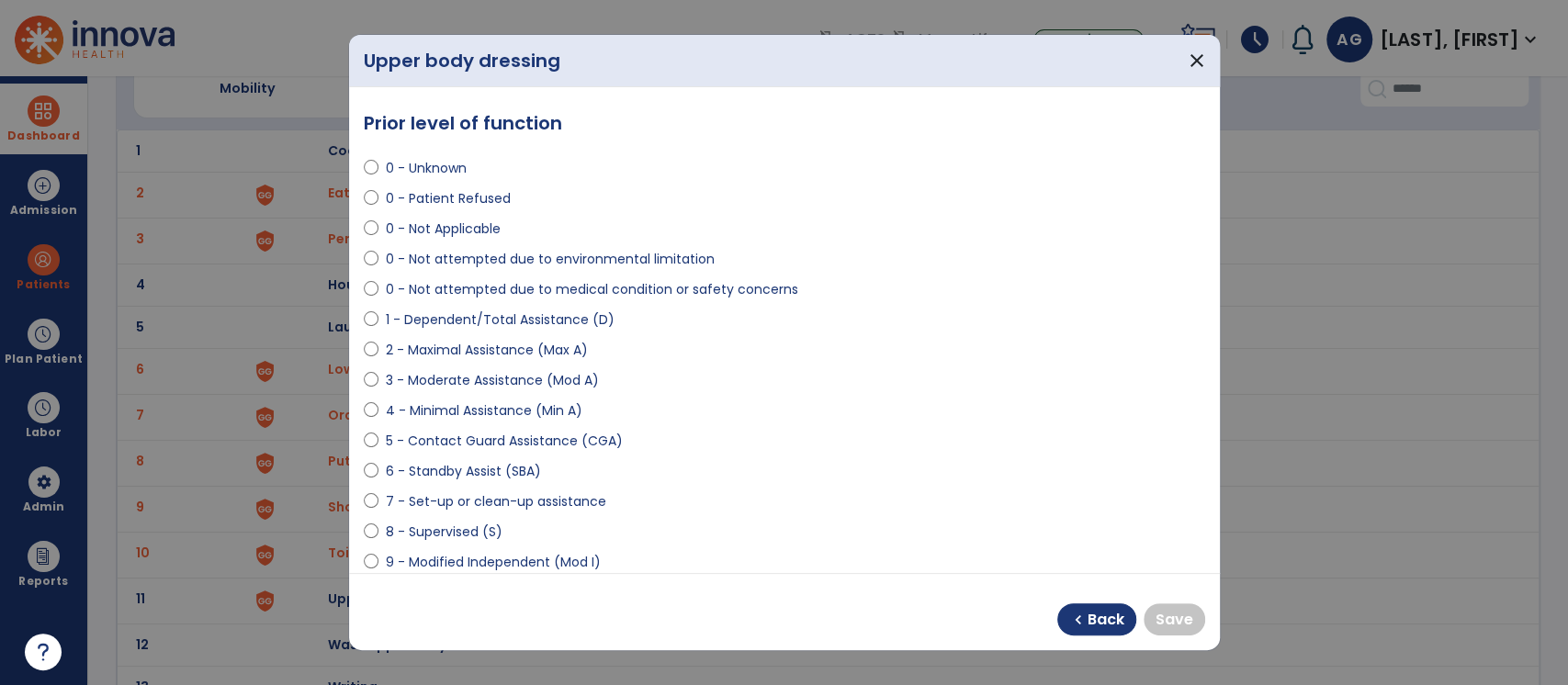 select on "**********" 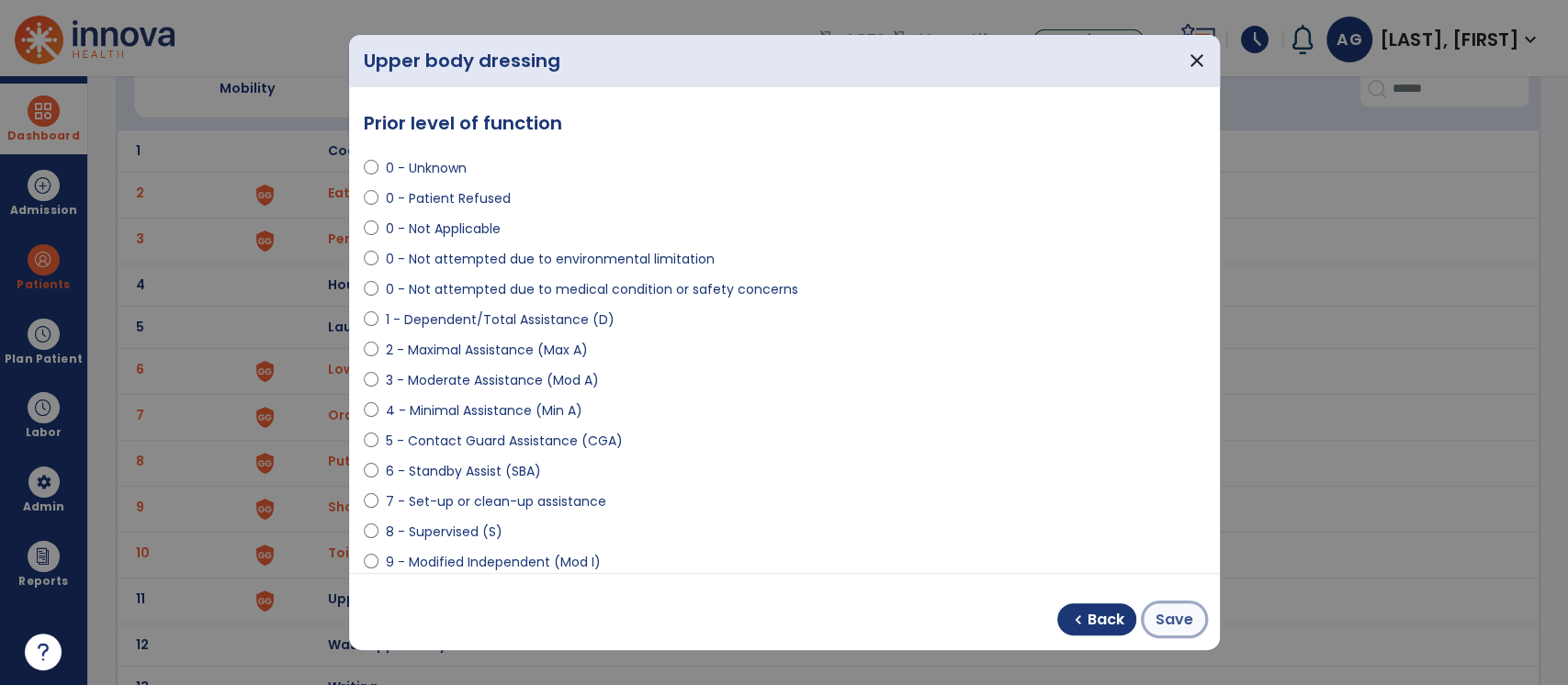 click on "Save" at bounding box center [1174, 620] 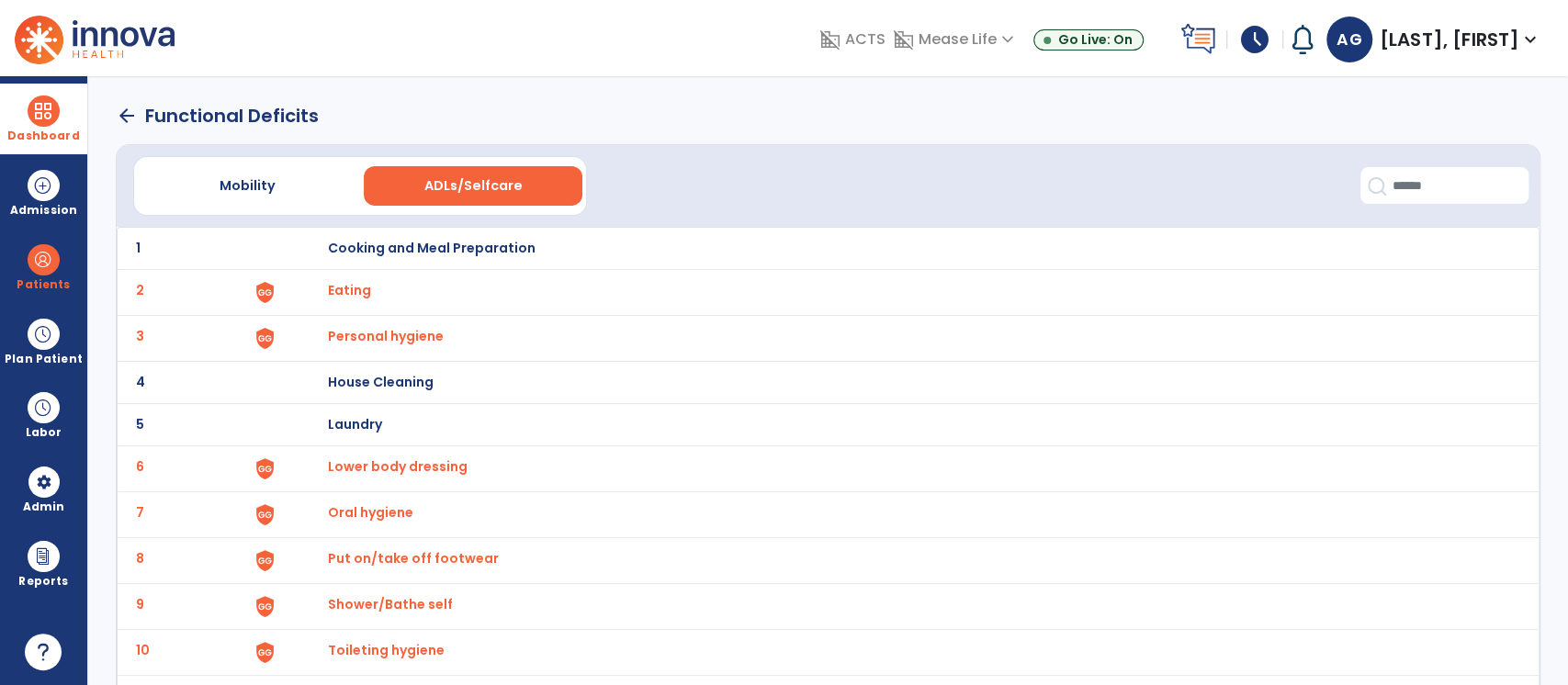 scroll, scrollTop: 0, scrollLeft: 0, axis: both 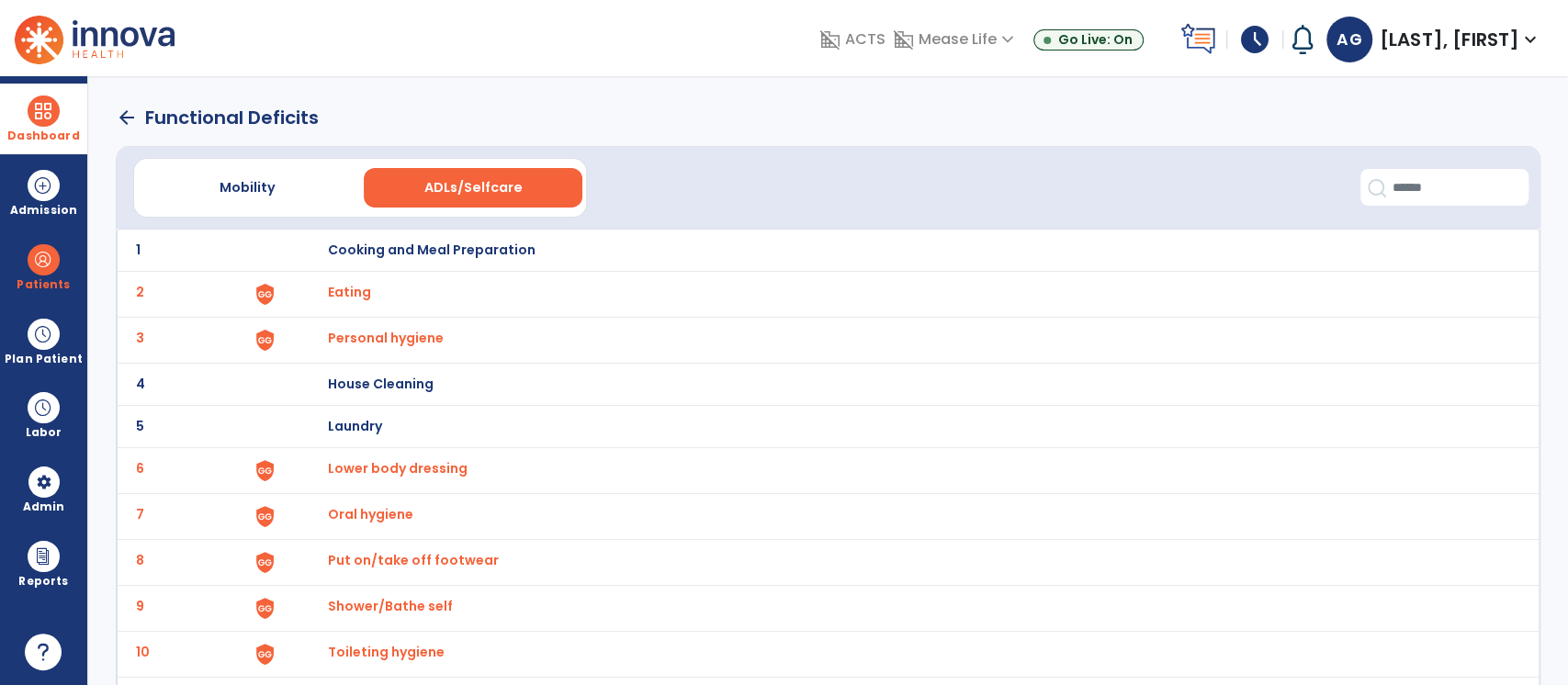 click on "arrow_back" 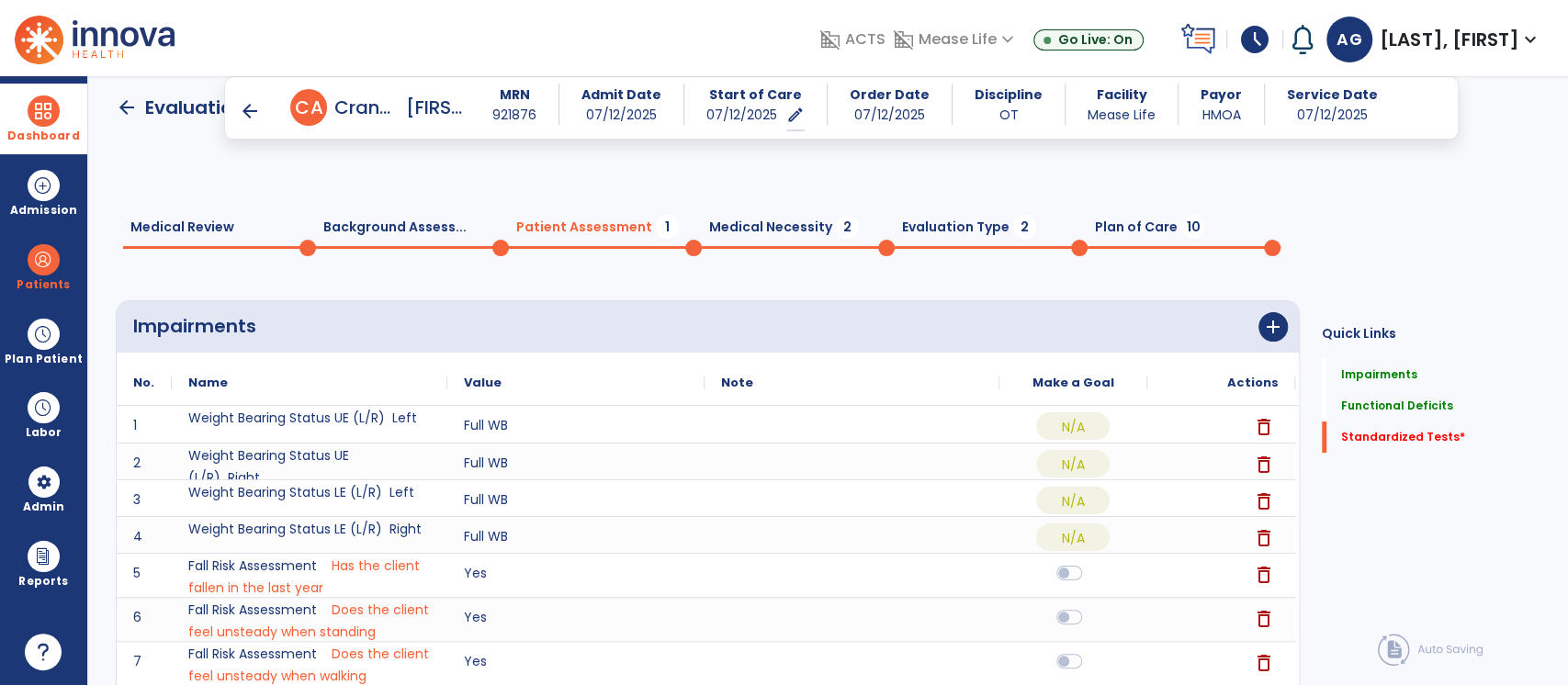 scroll, scrollTop: 1312, scrollLeft: 0, axis: vertical 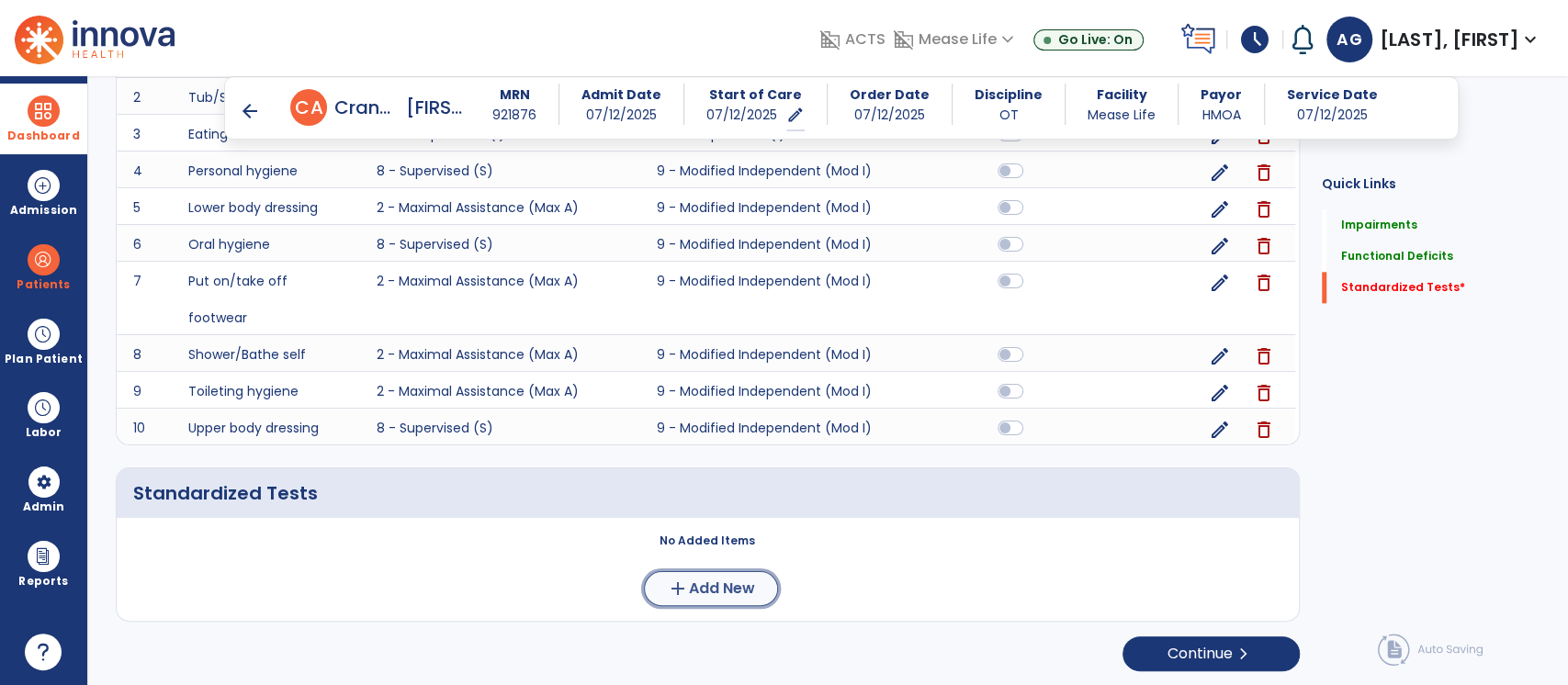 click on "Add New" 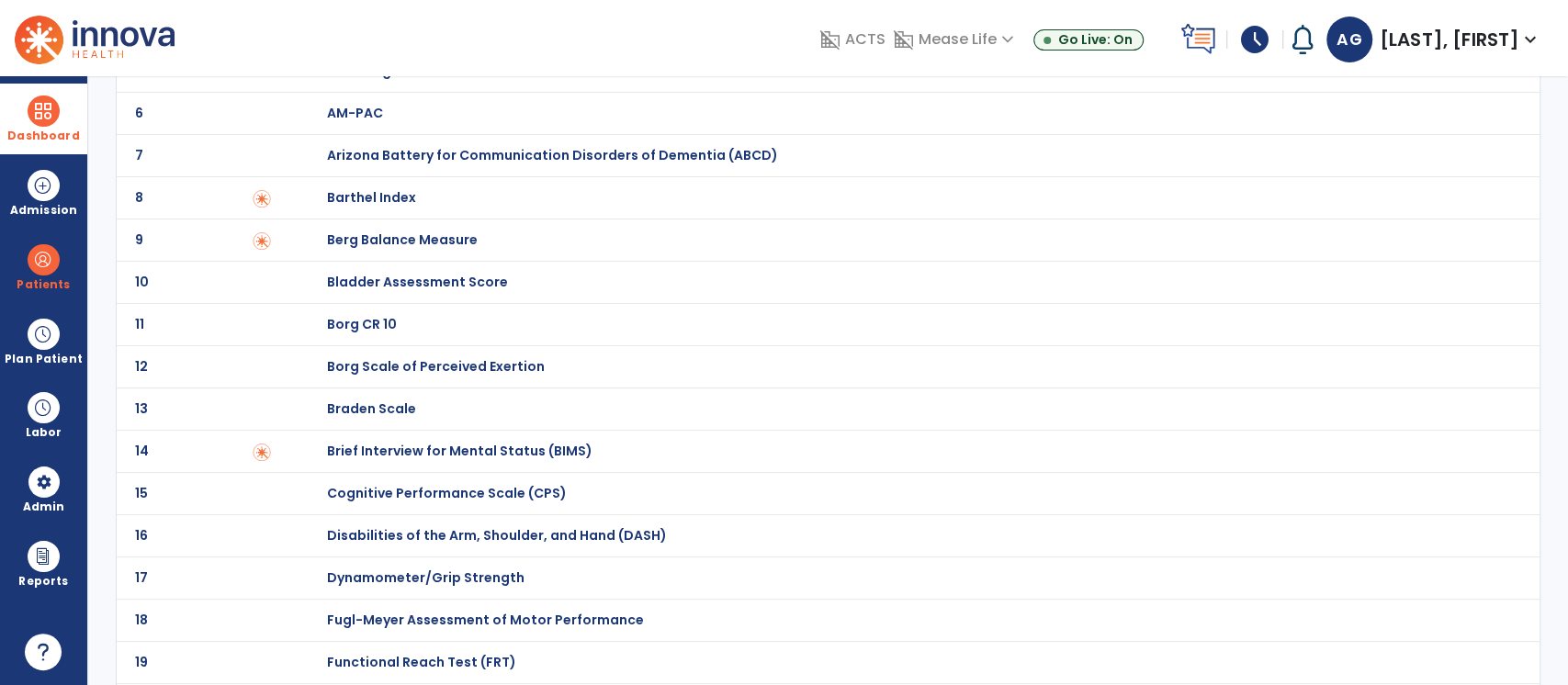 scroll, scrollTop: 328, scrollLeft: 0, axis: vertical 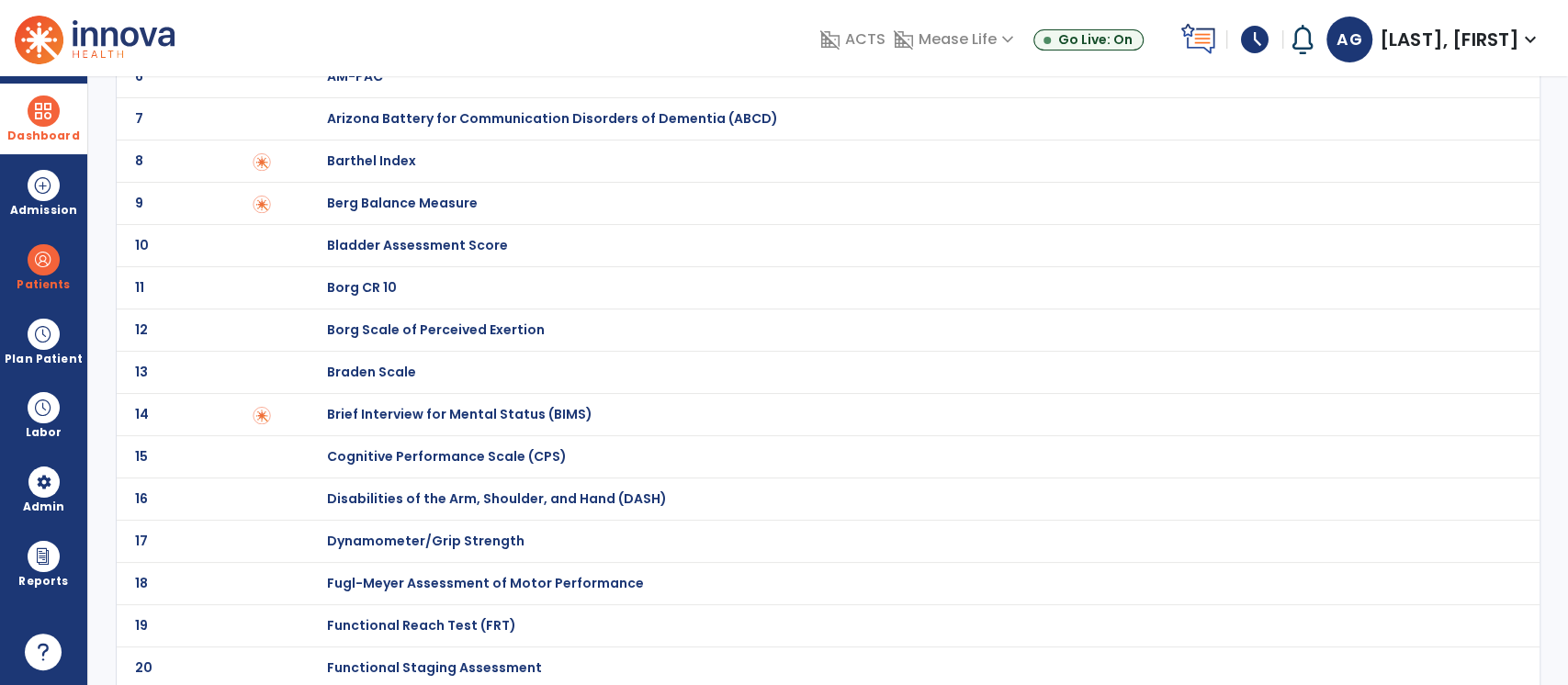 click on "Functional Reach Test (FRT)" at bounding box center (392, -135) 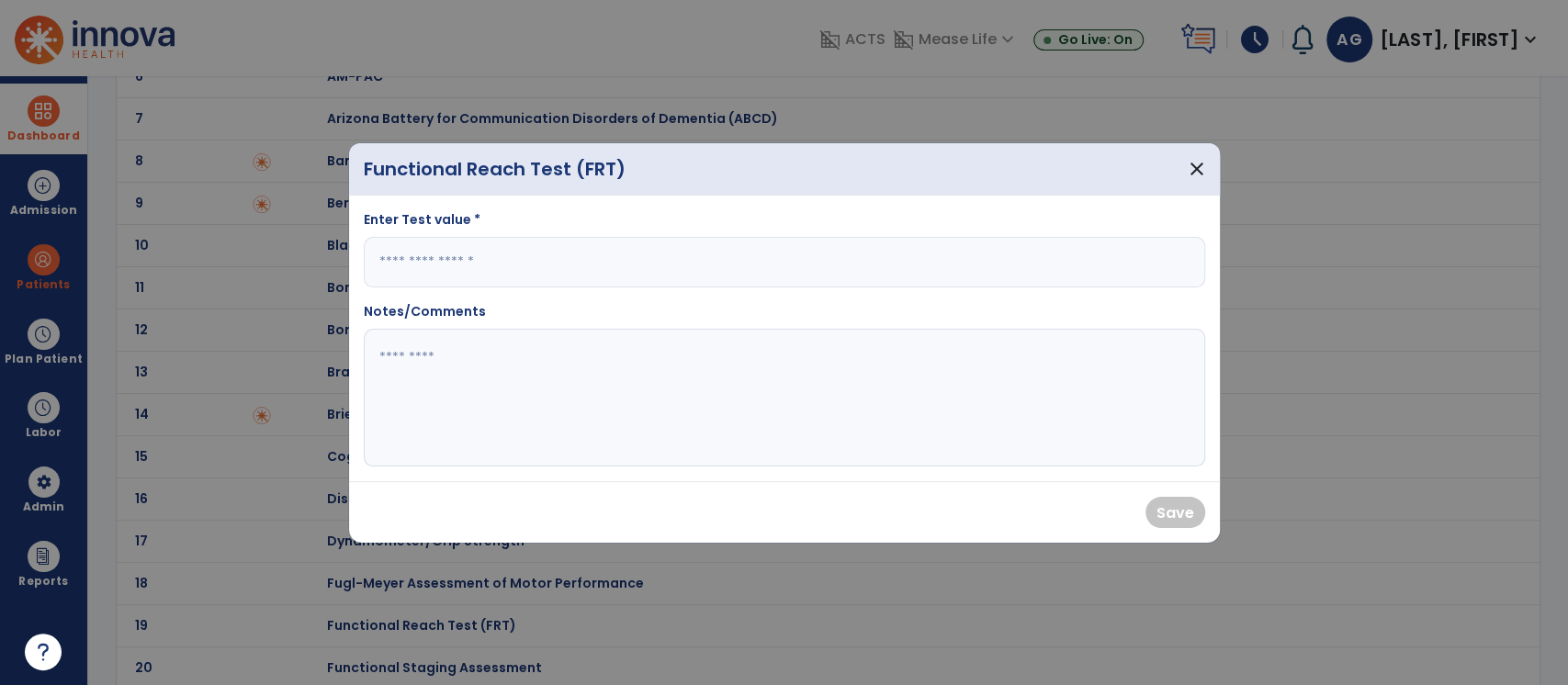 click at bounding box center (784, 262) 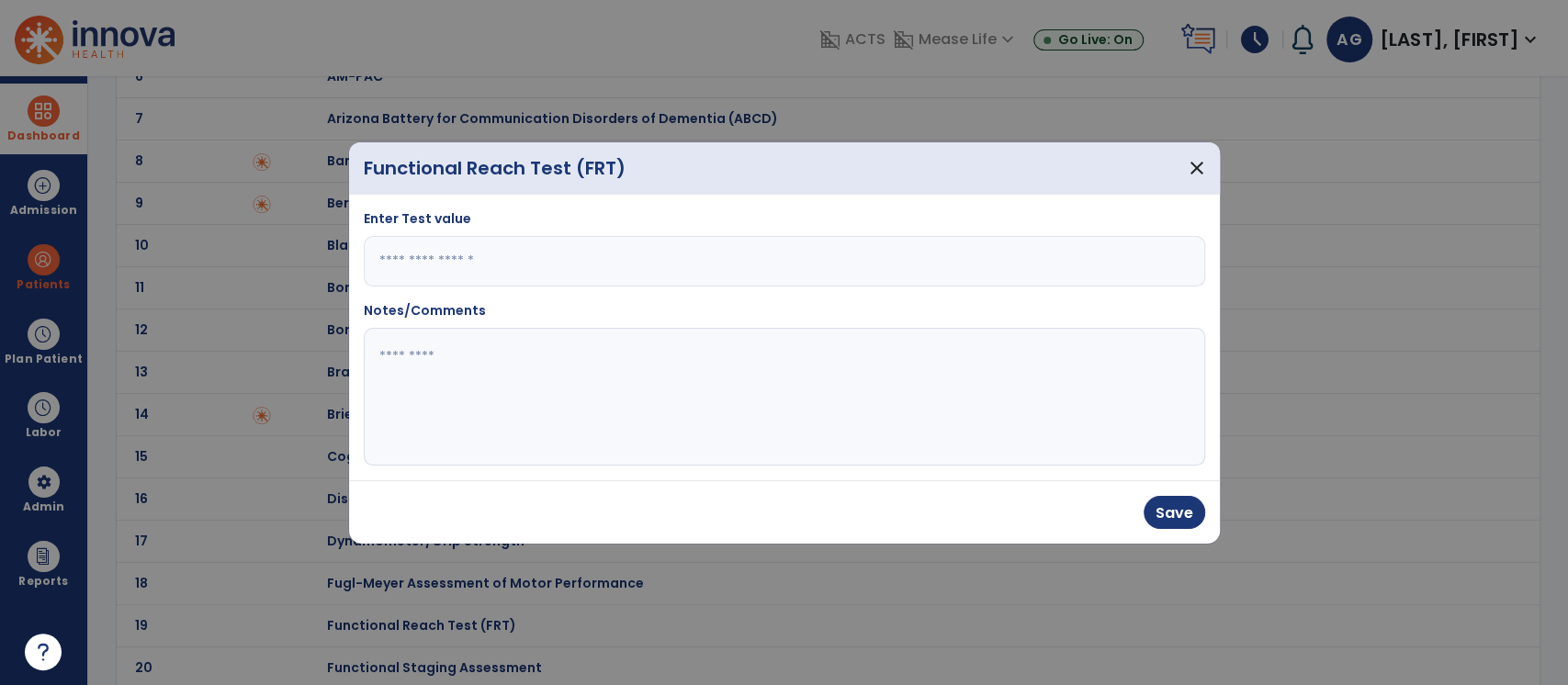 type on "*" 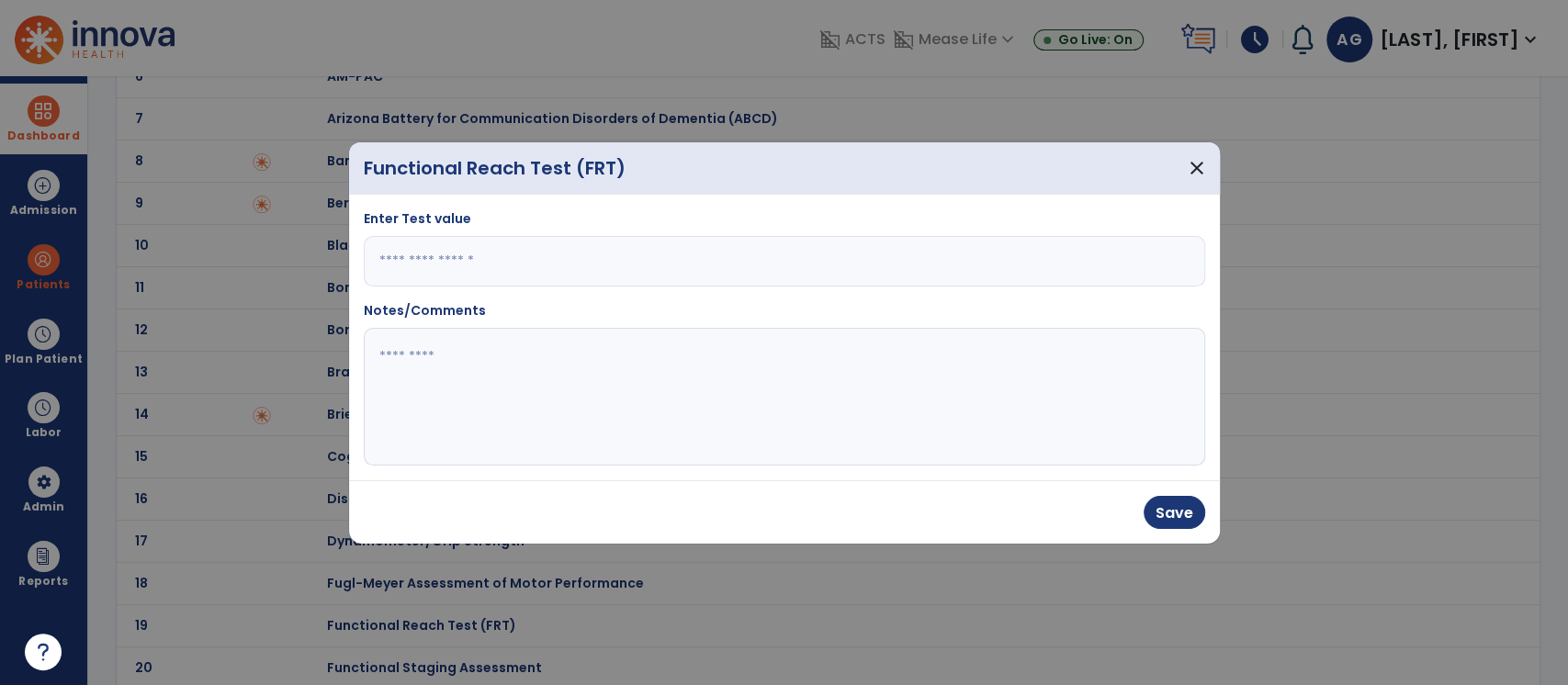 click 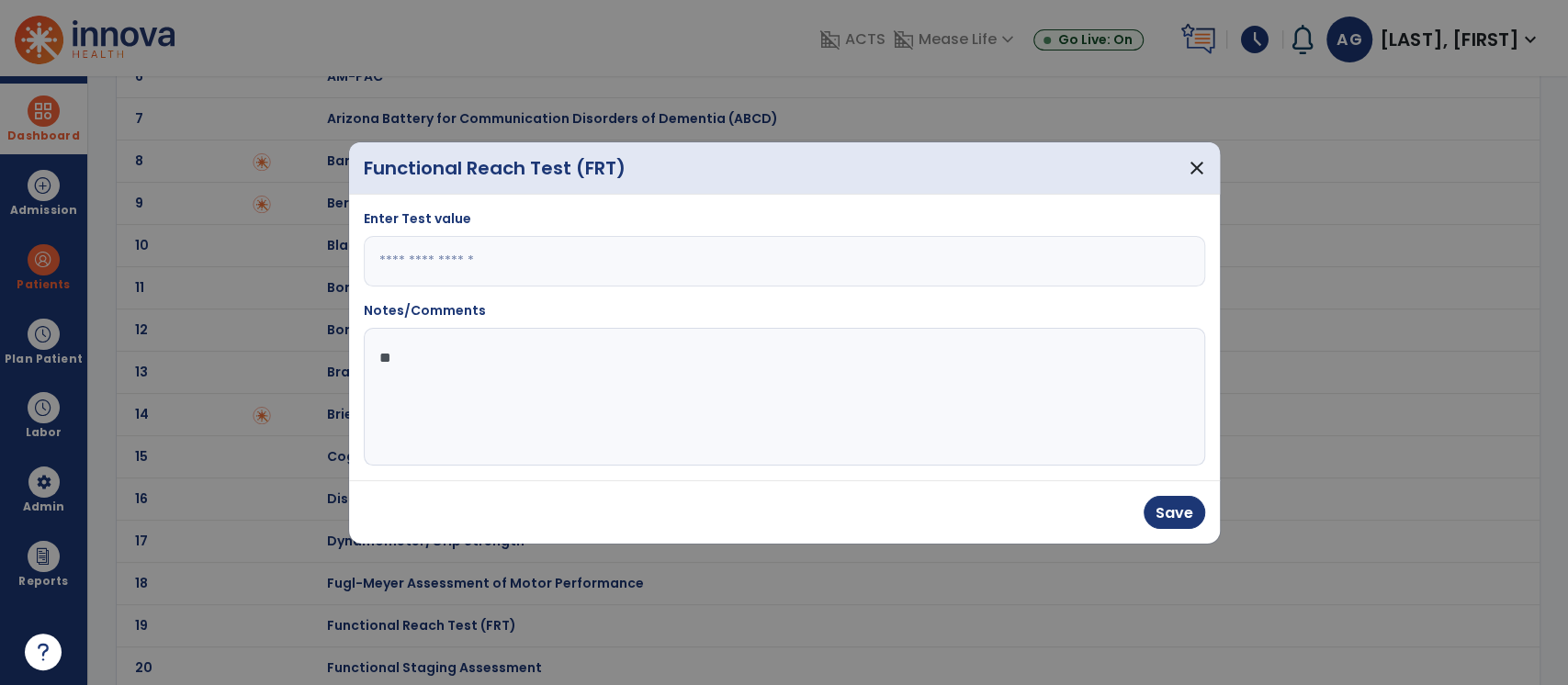 type on "*" 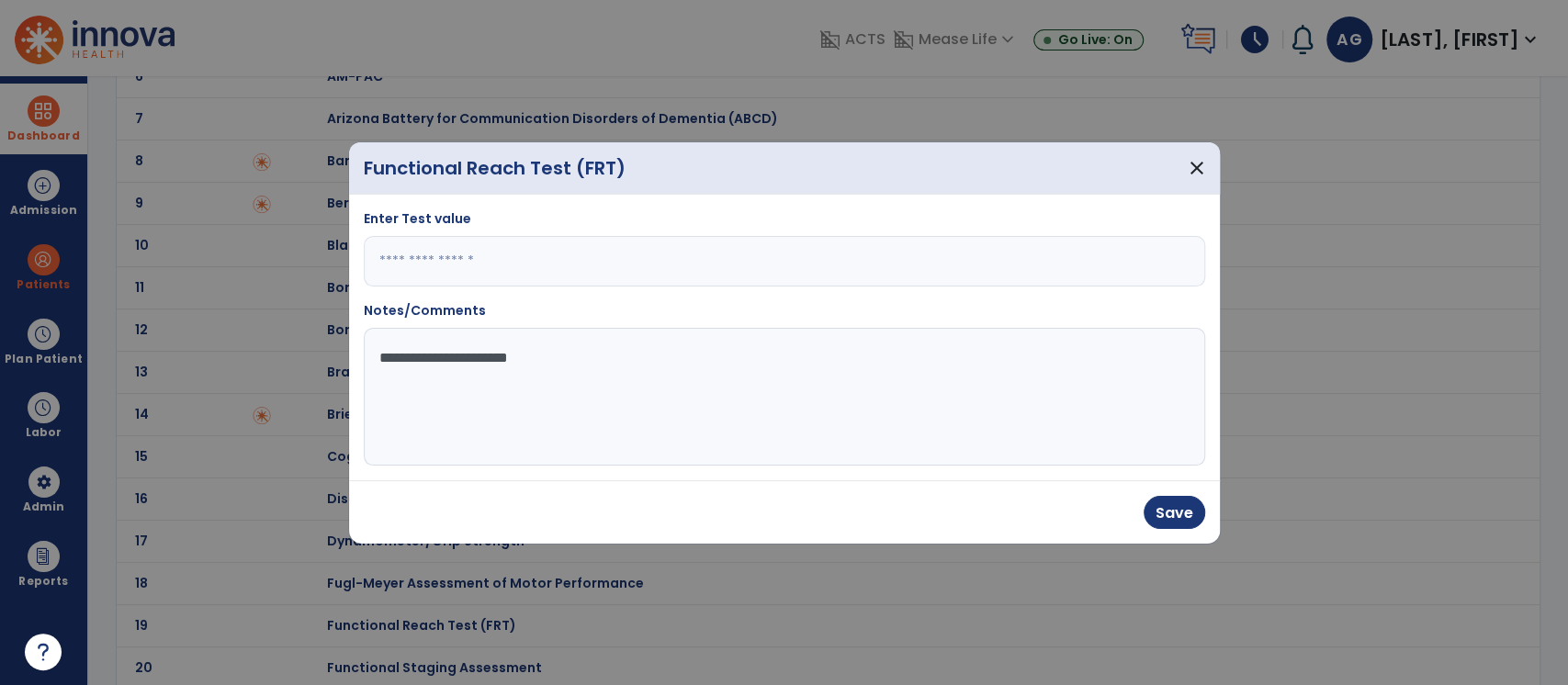 type on "**********" 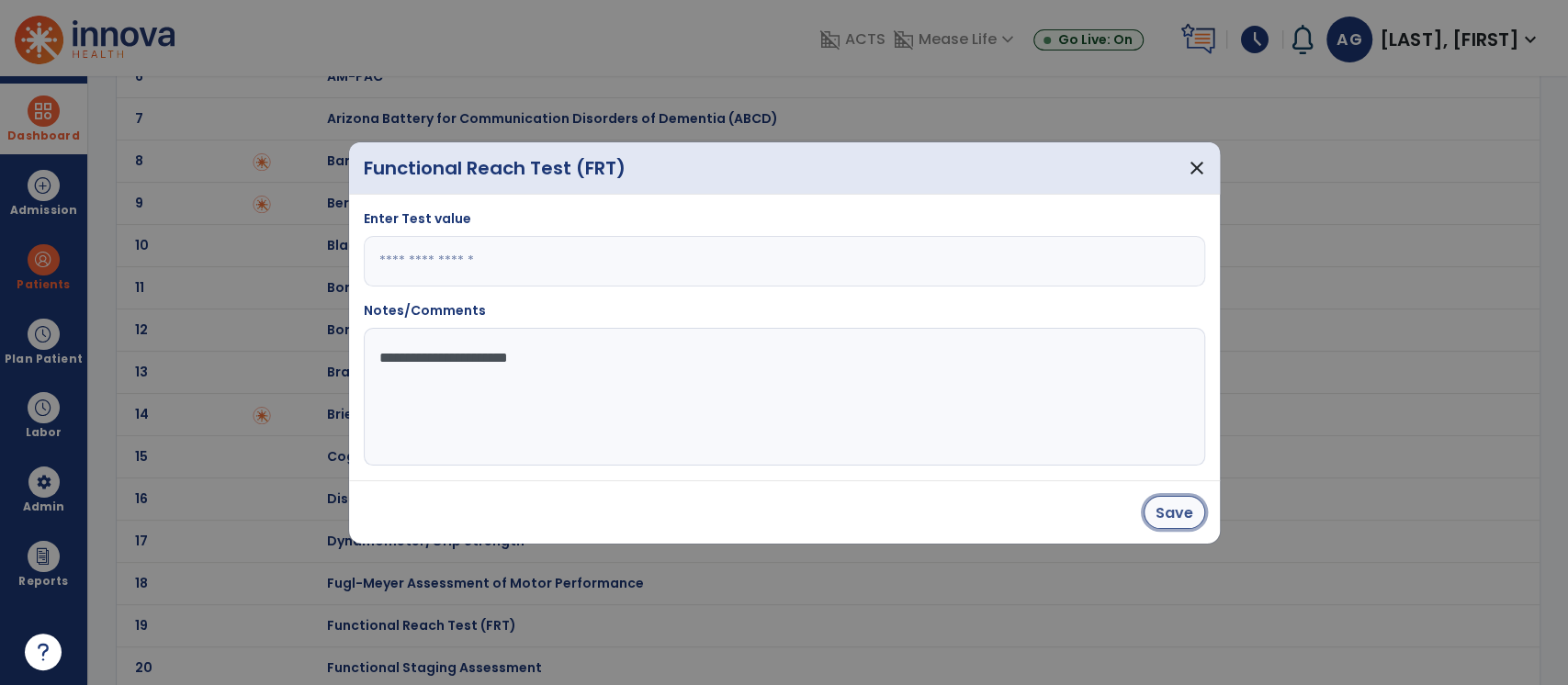 click on "Save" at bounding box center (1174, 512) 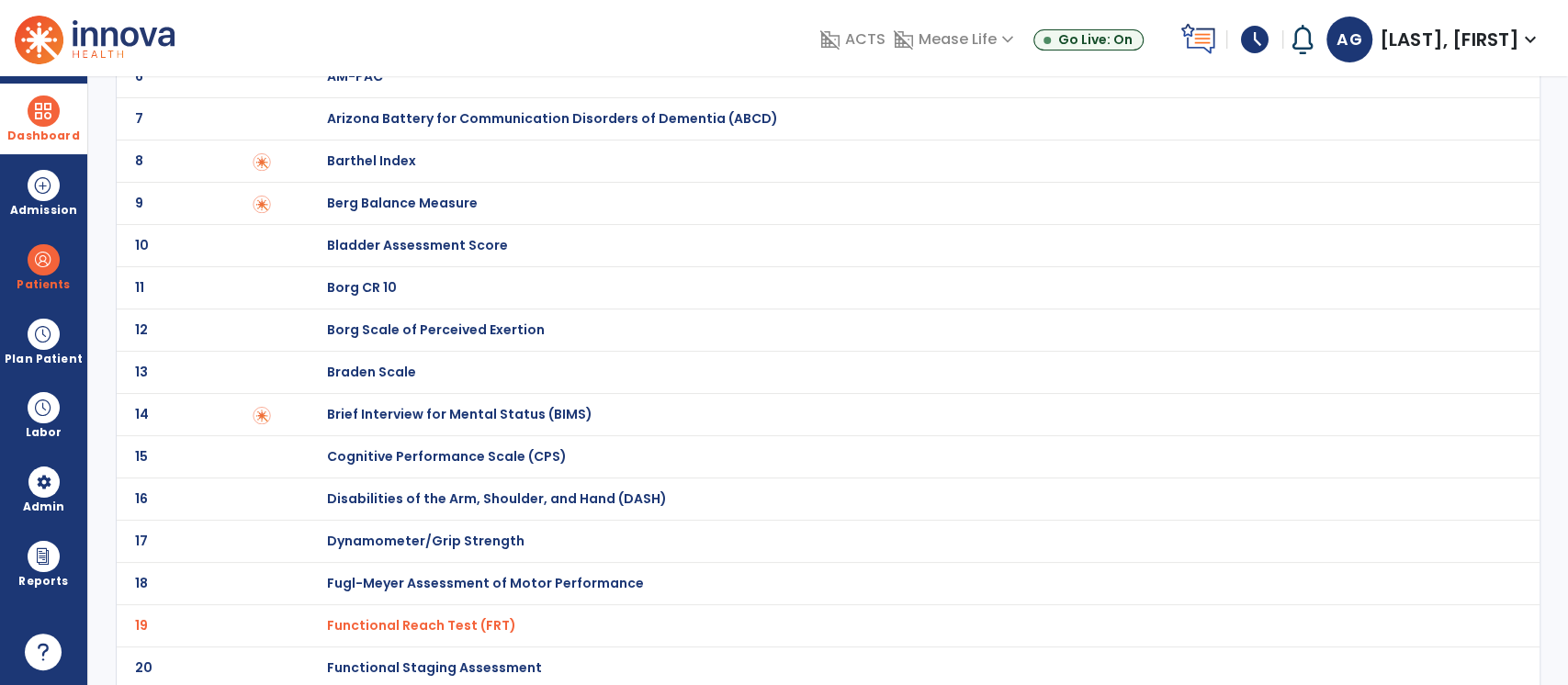 scroll, scrollTop: 0, scrollLeft: 0, axis: both 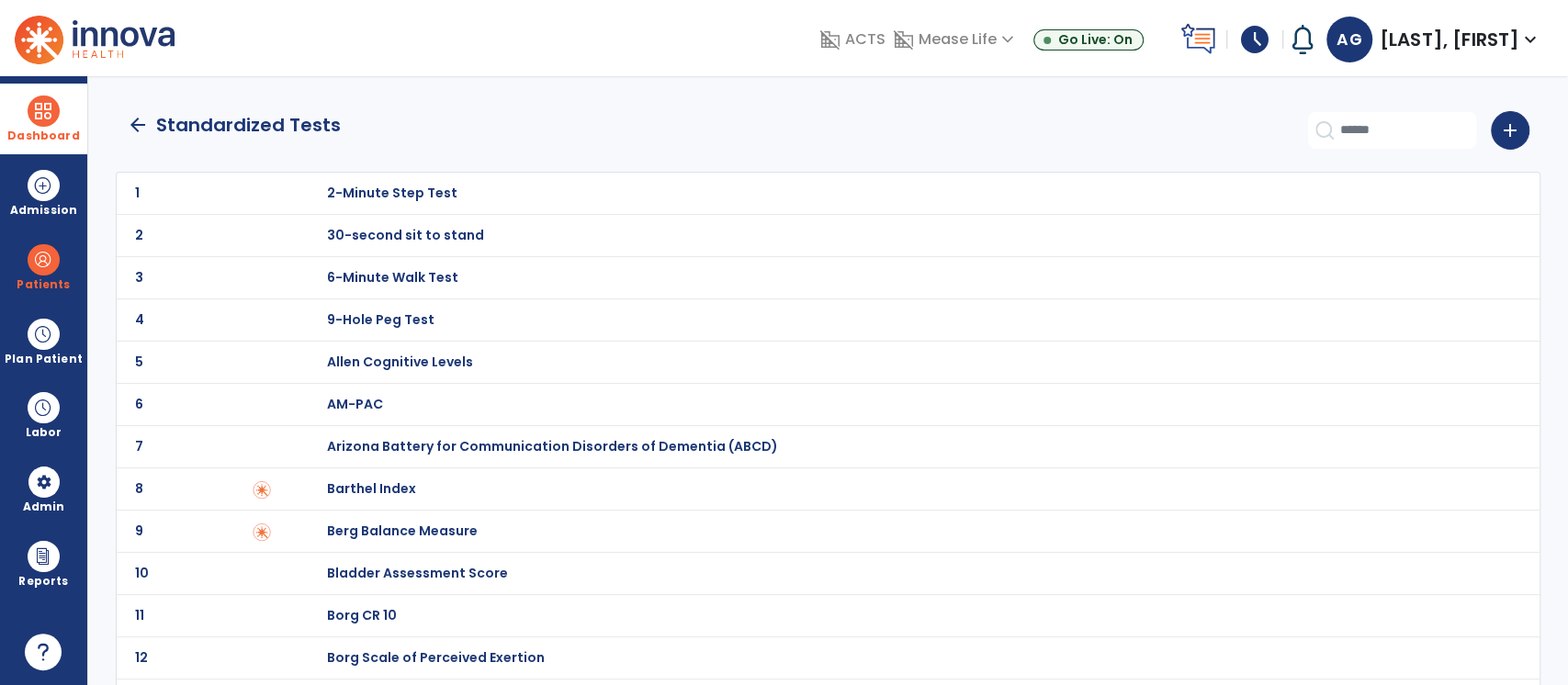 click on "arrow_back" 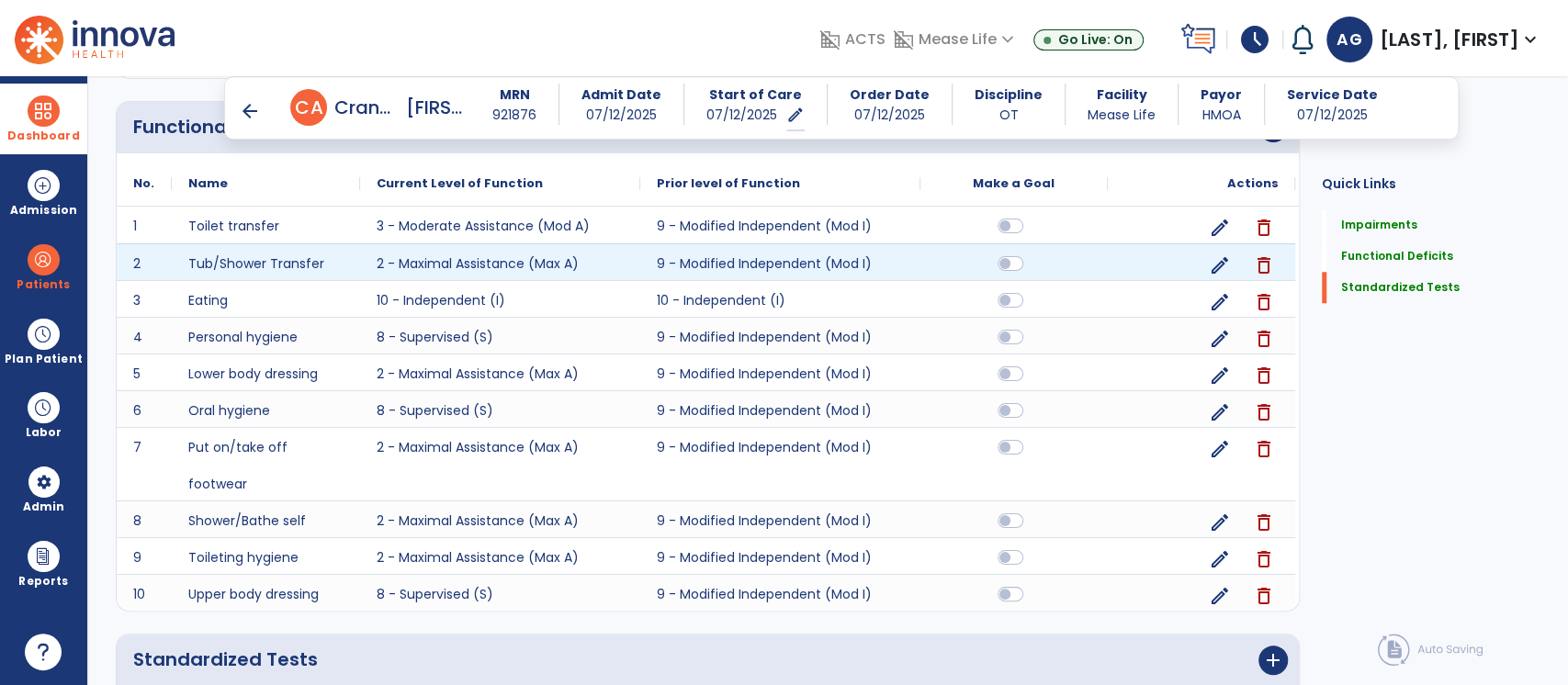 scroll, scrollTop: 1338, scrollLeft: 0, axis: vertical 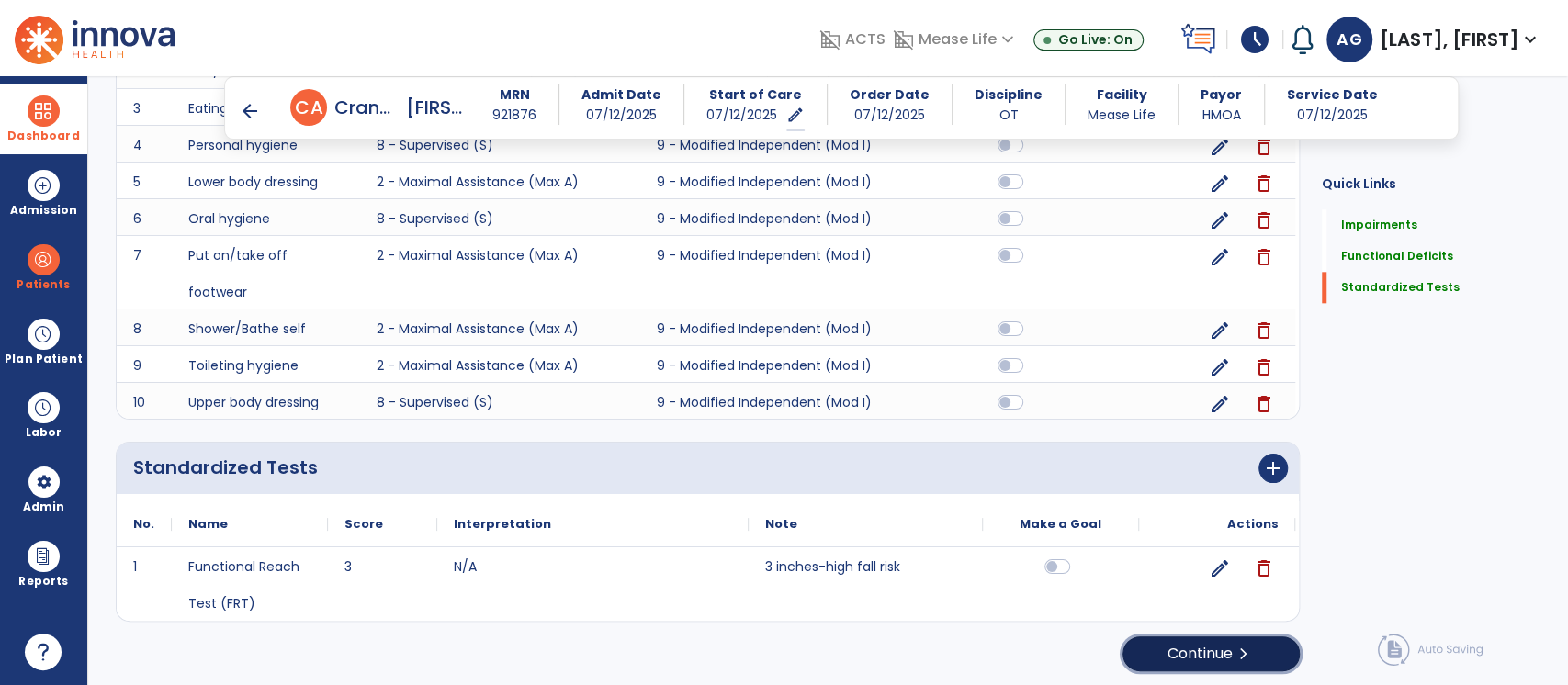 click on "Continue  chevron_right" 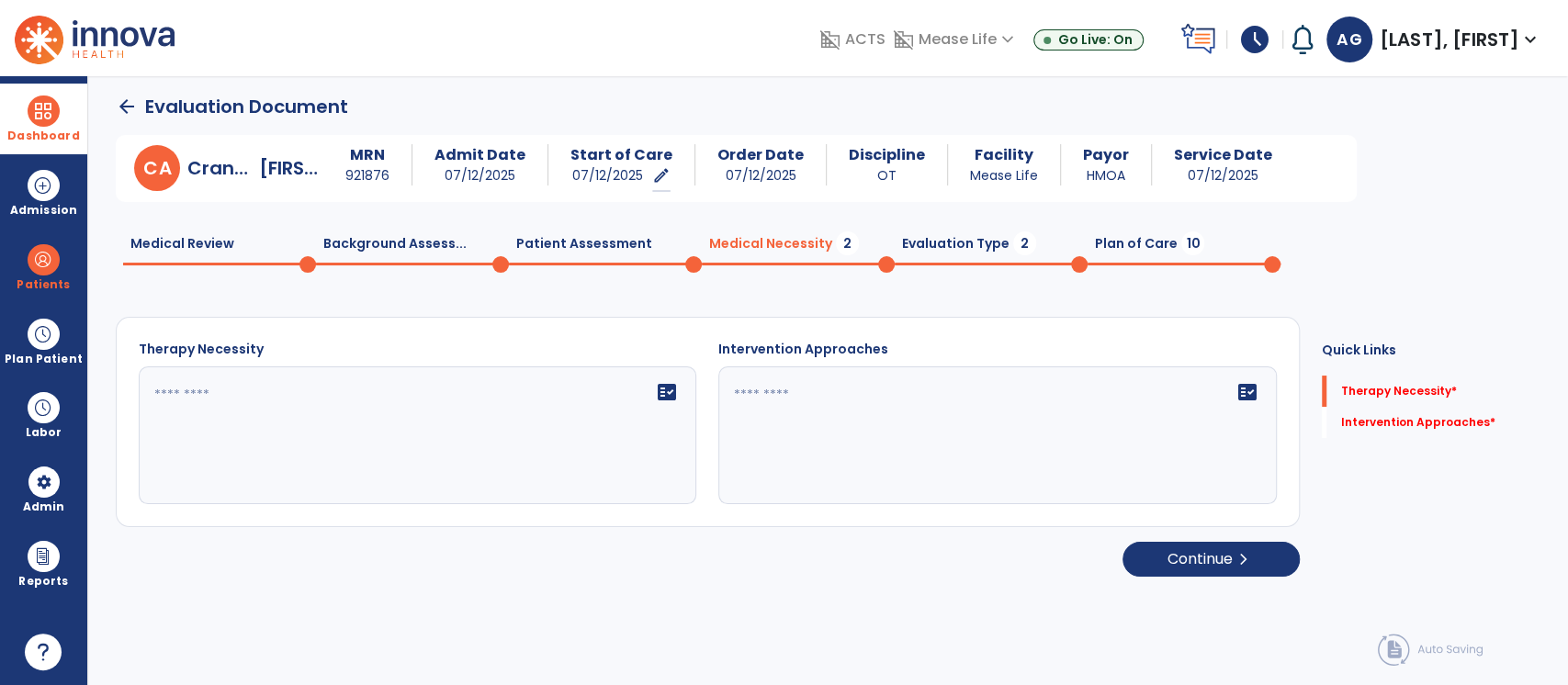 scroll, scrollTop: 0, scrollLeft: 0, axis: both 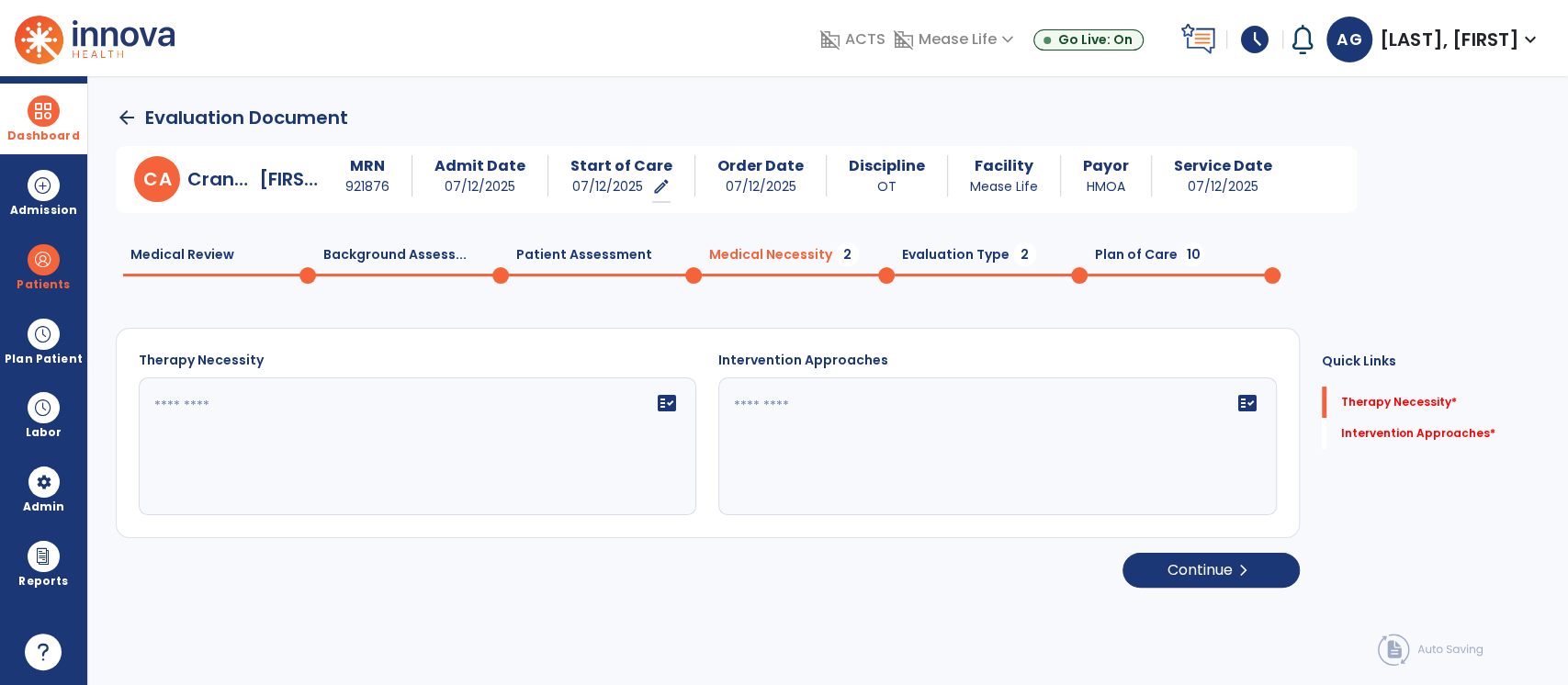 click on "fact_check" 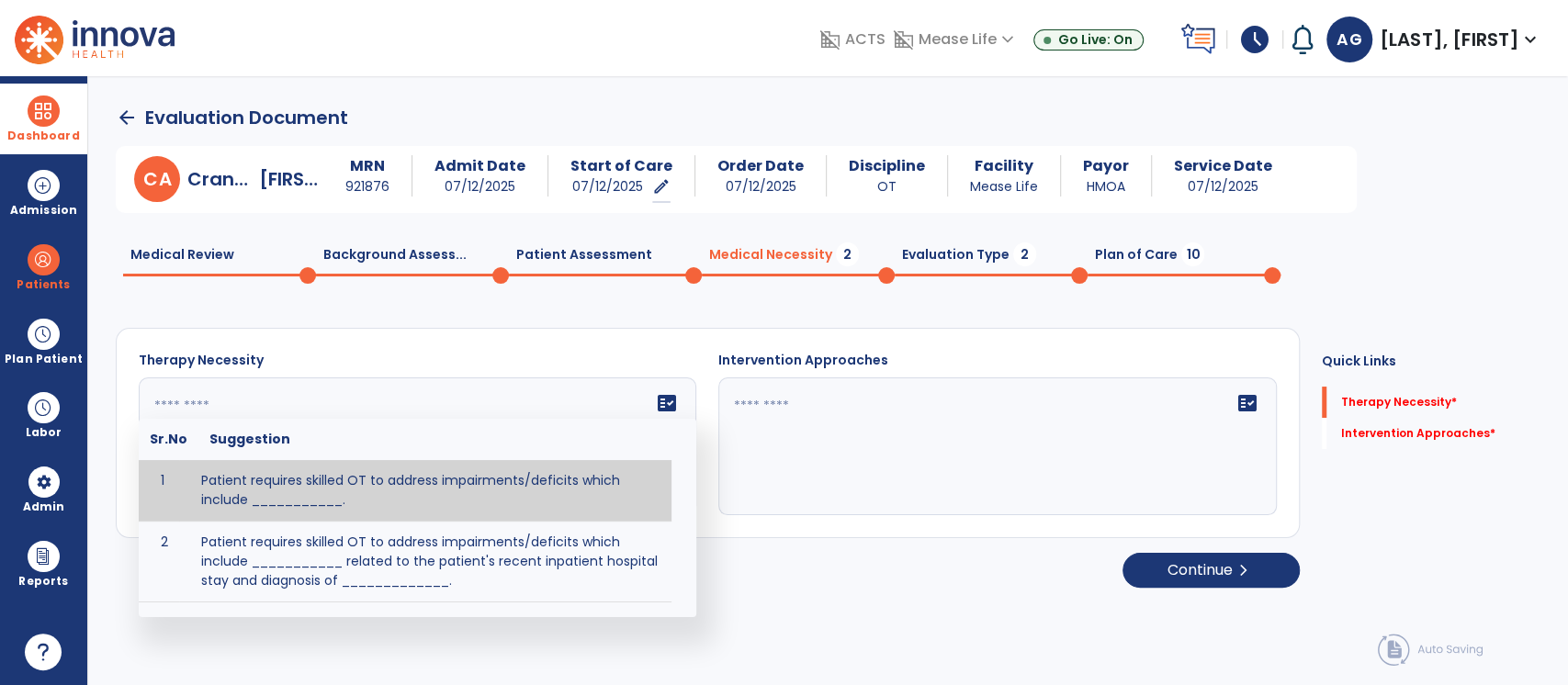 click 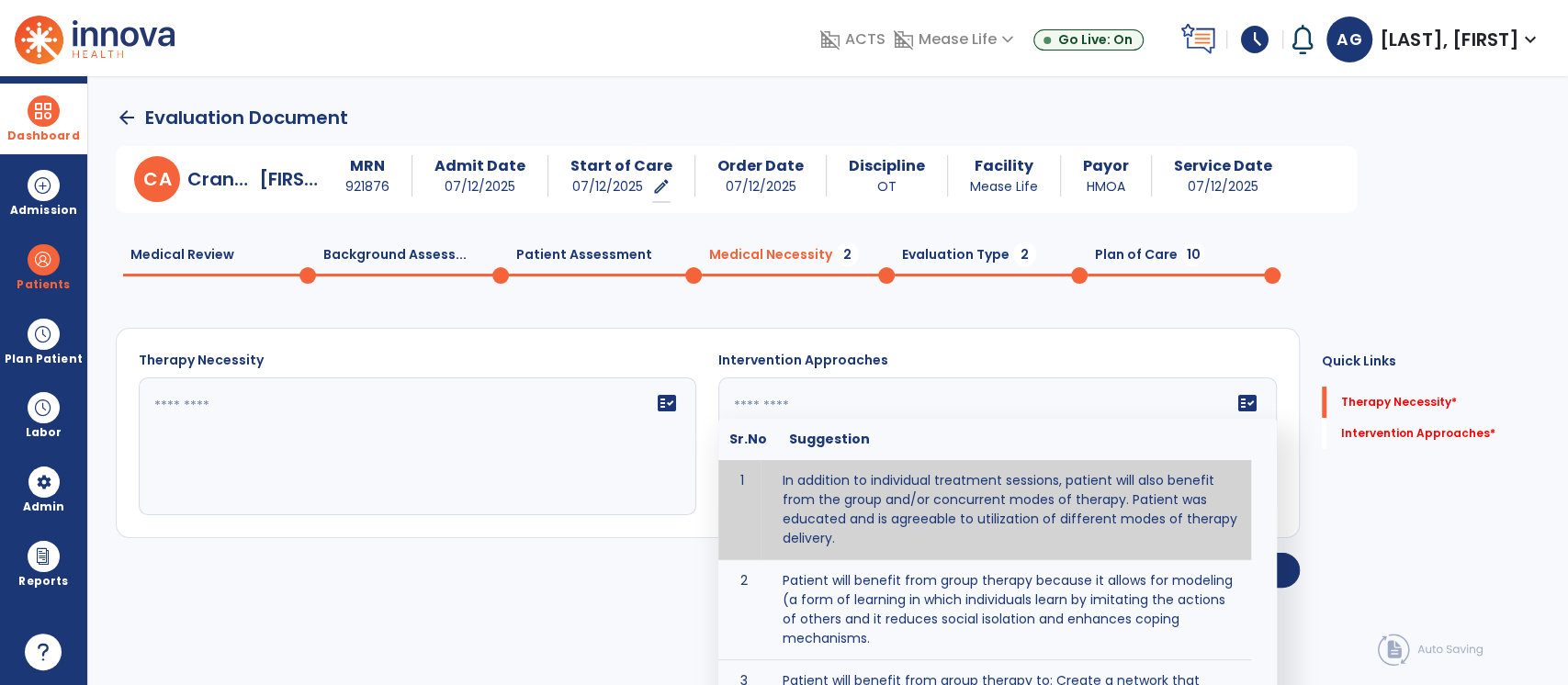 paste on "**********" 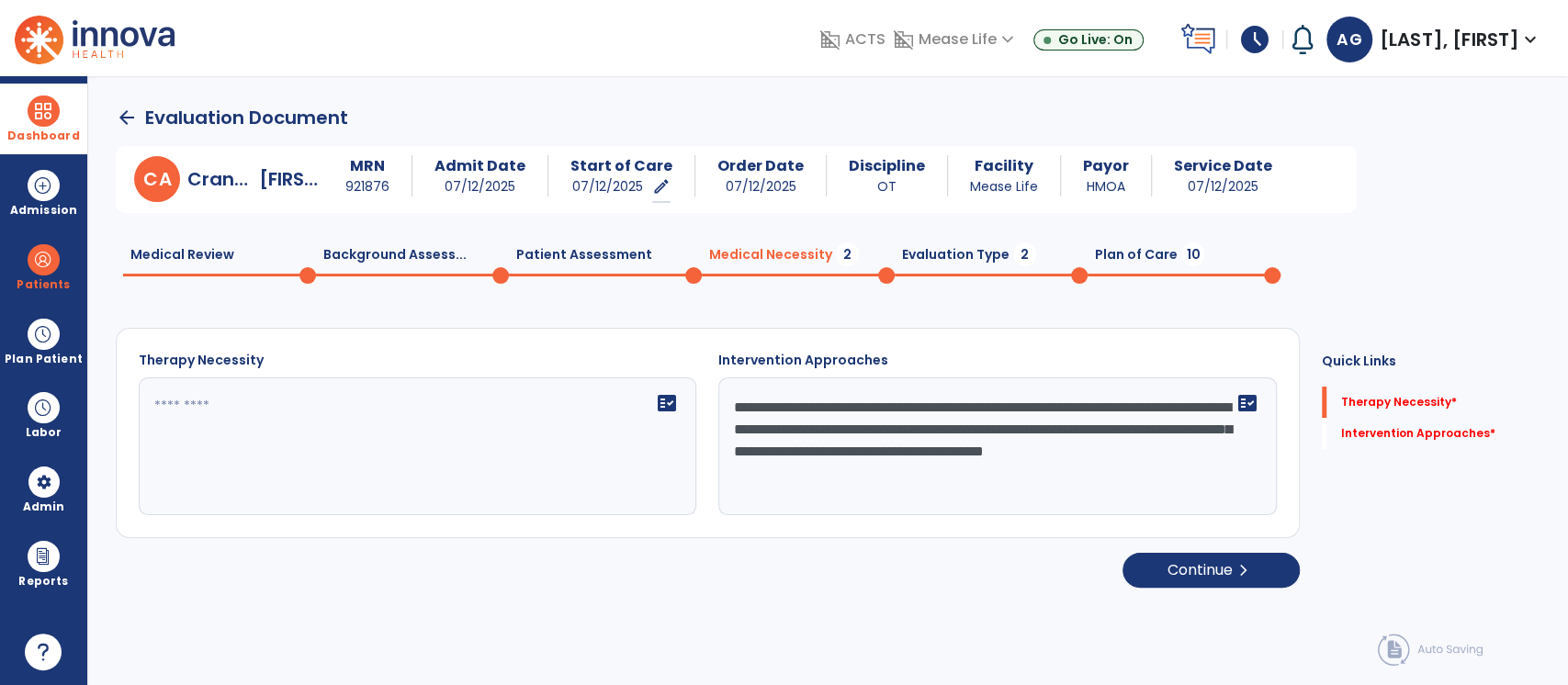 click on "**********" 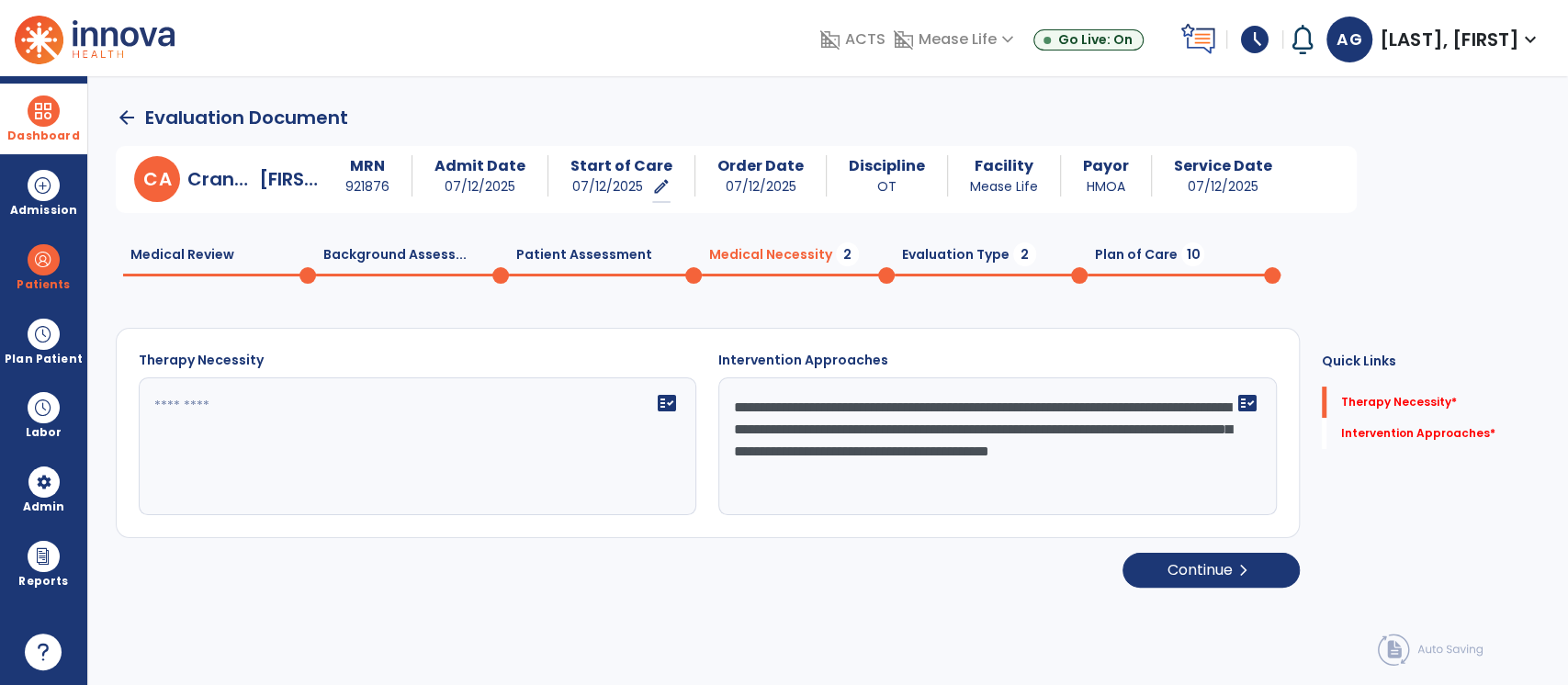 type on "**********" 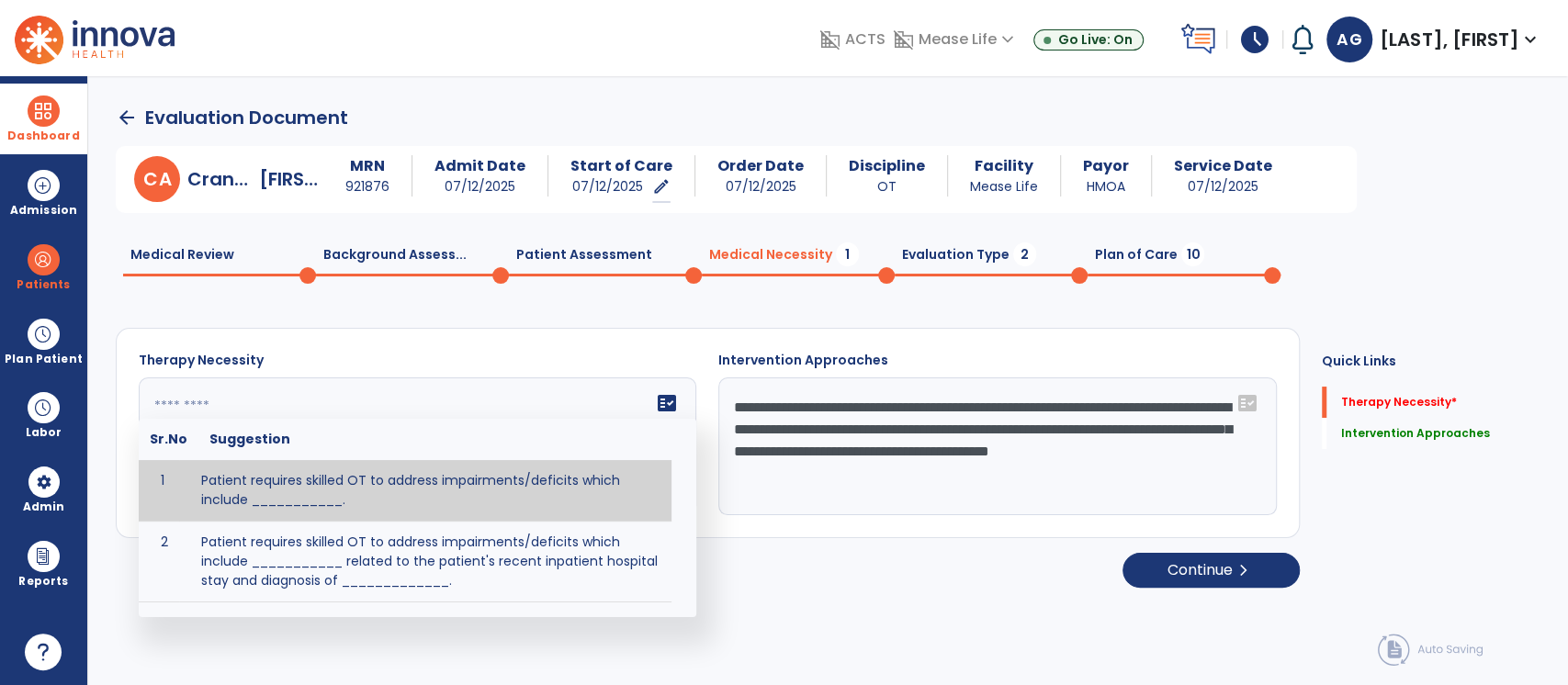 click 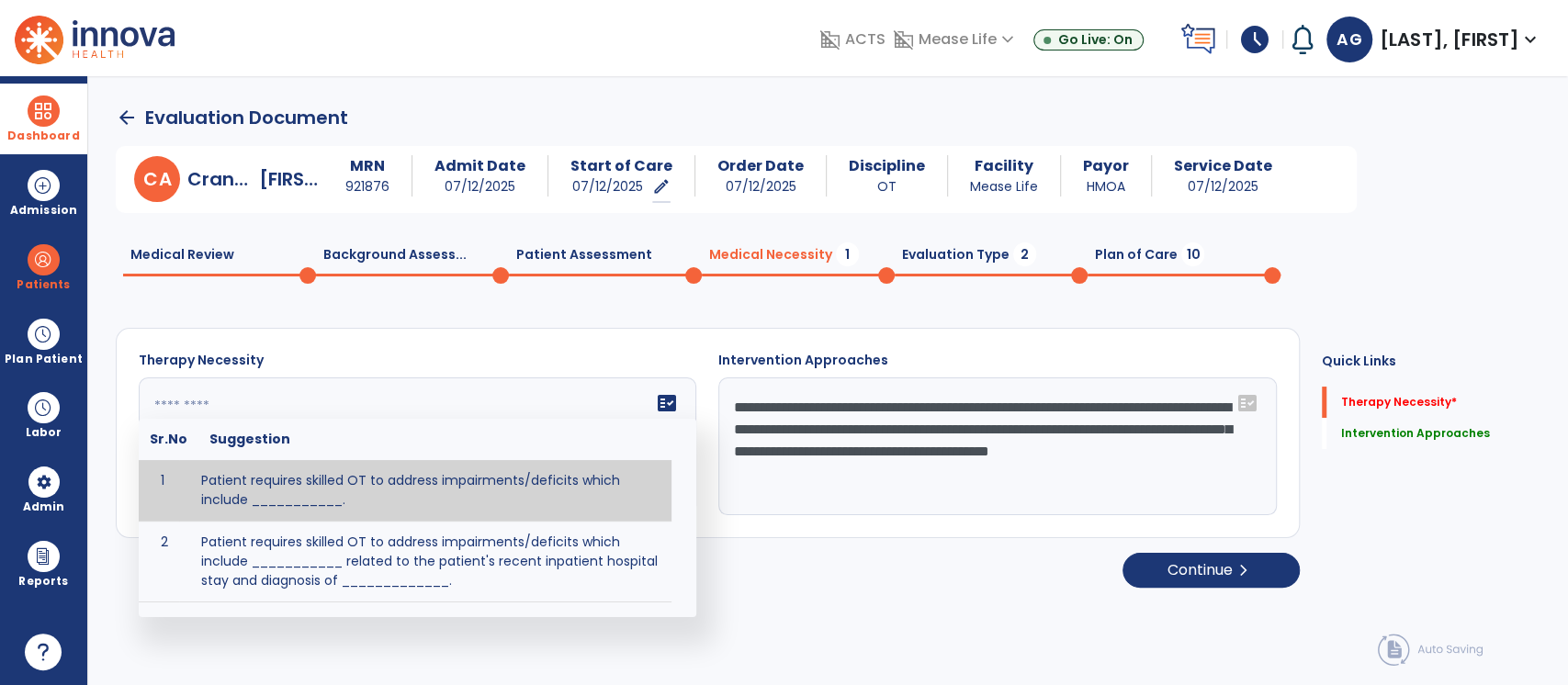 paste on "**********" 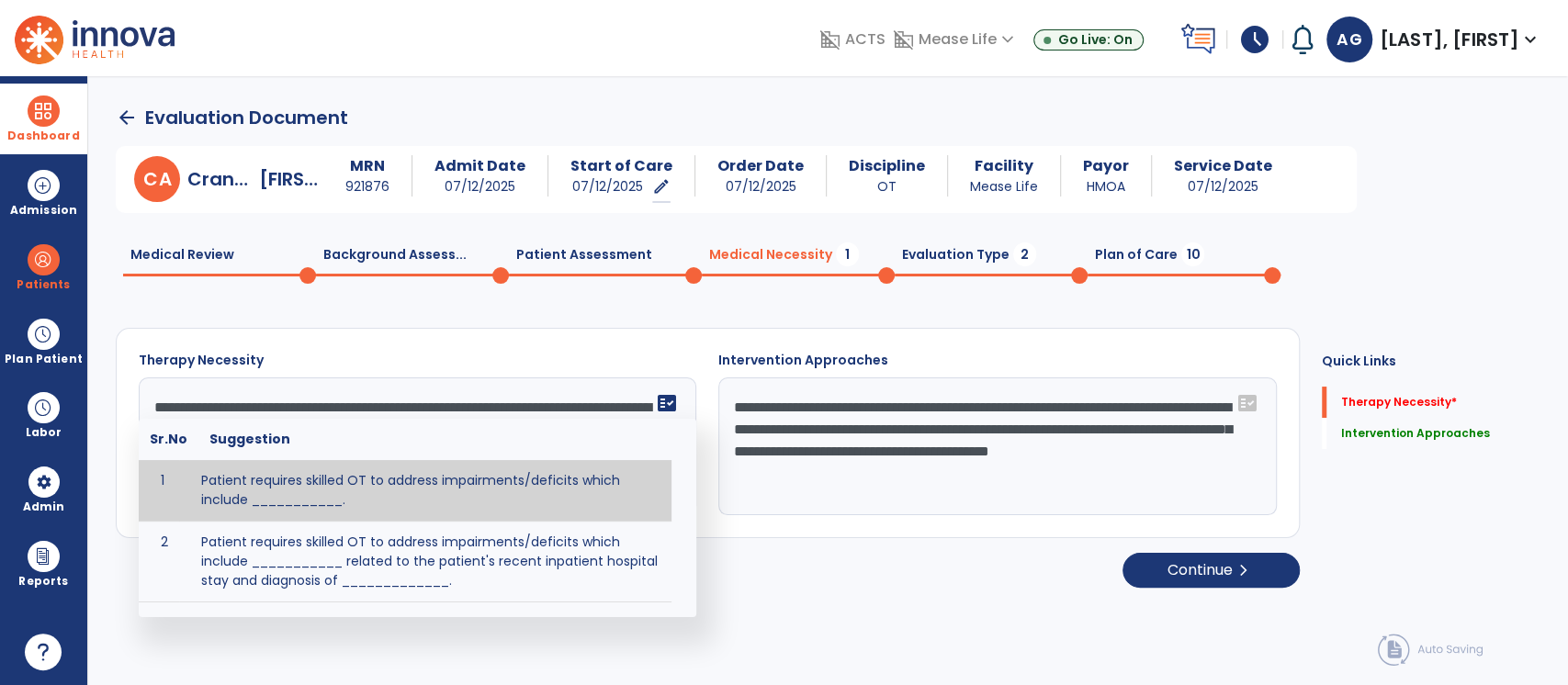 scroll, scrollTop: 37, scrollLeft: 0, axis: vertical 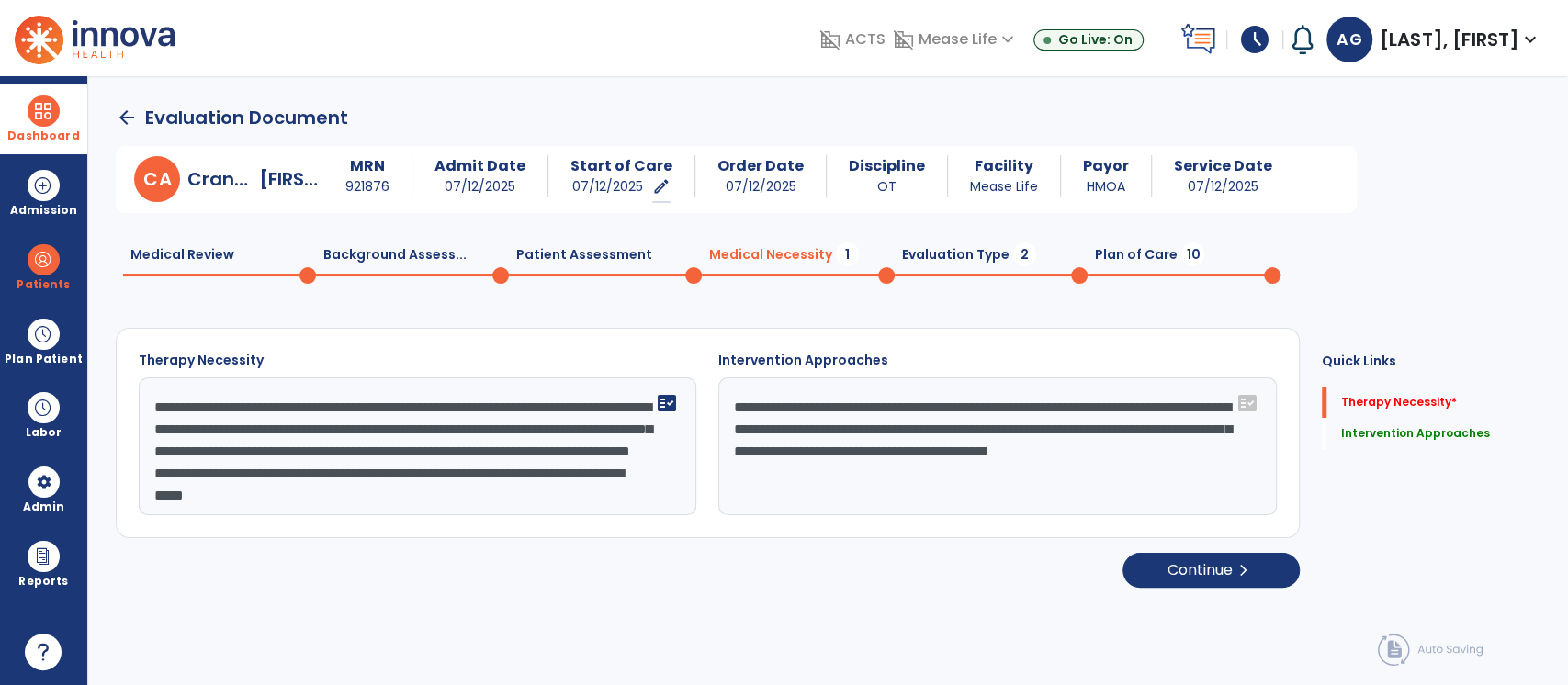 click on "**********" 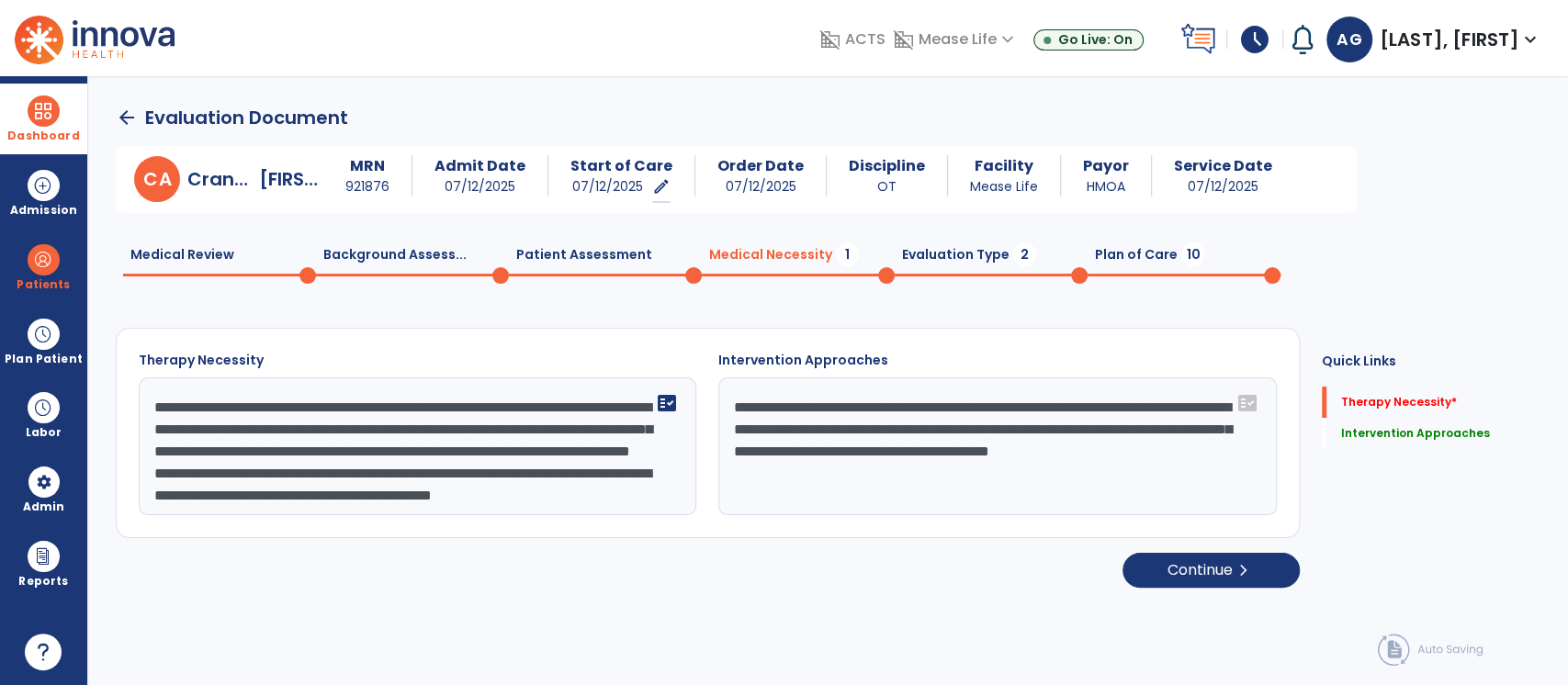 scroll, scrollTop: 59, scrollLeft: 0, axis: vertical 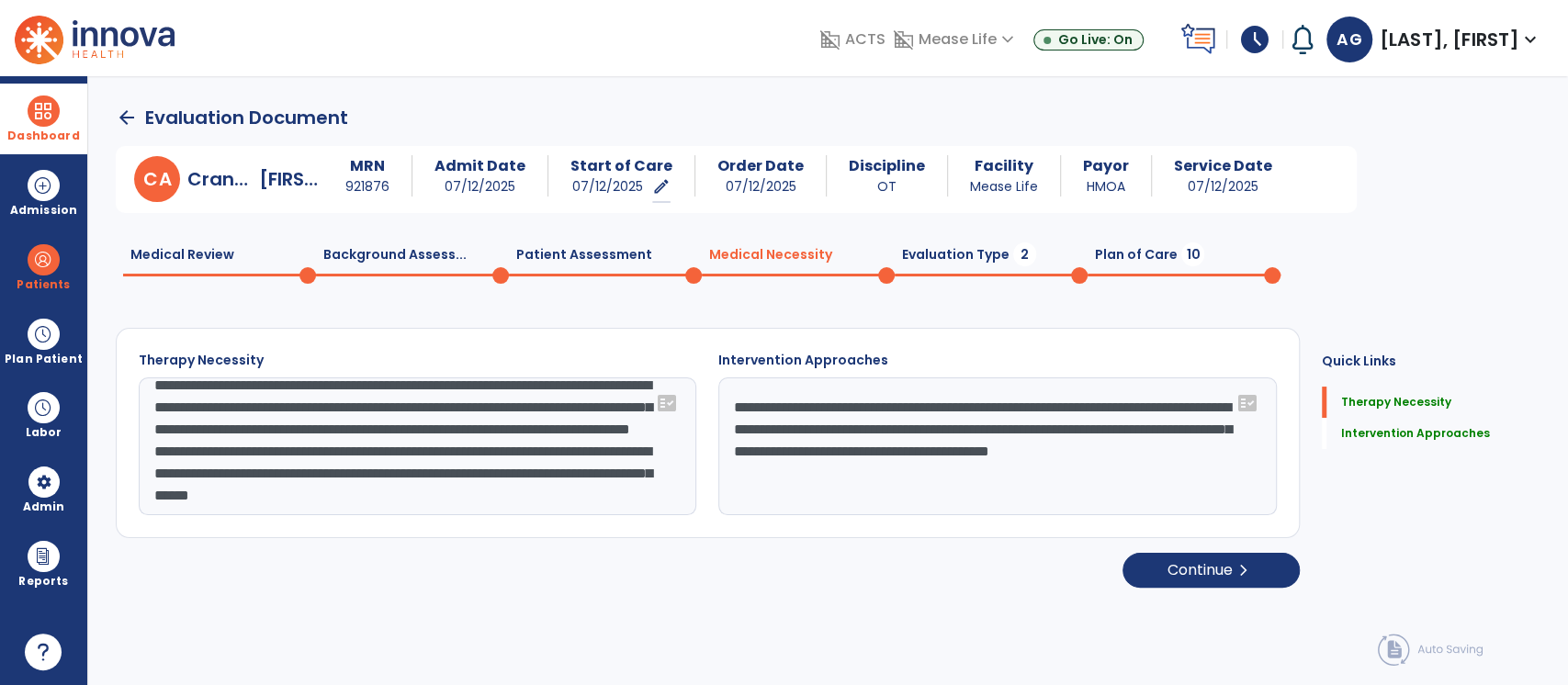 type on "**********" 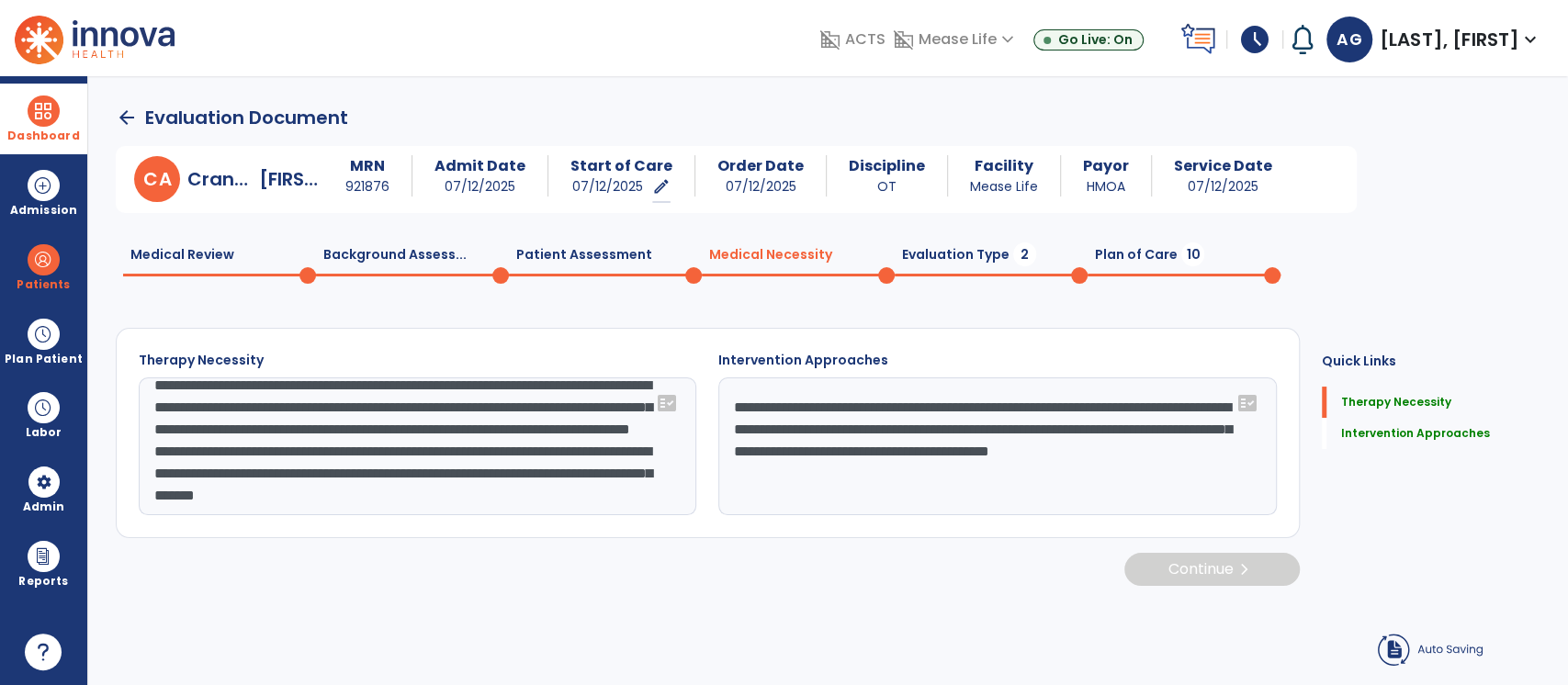 click on "Continue  chevron_right" 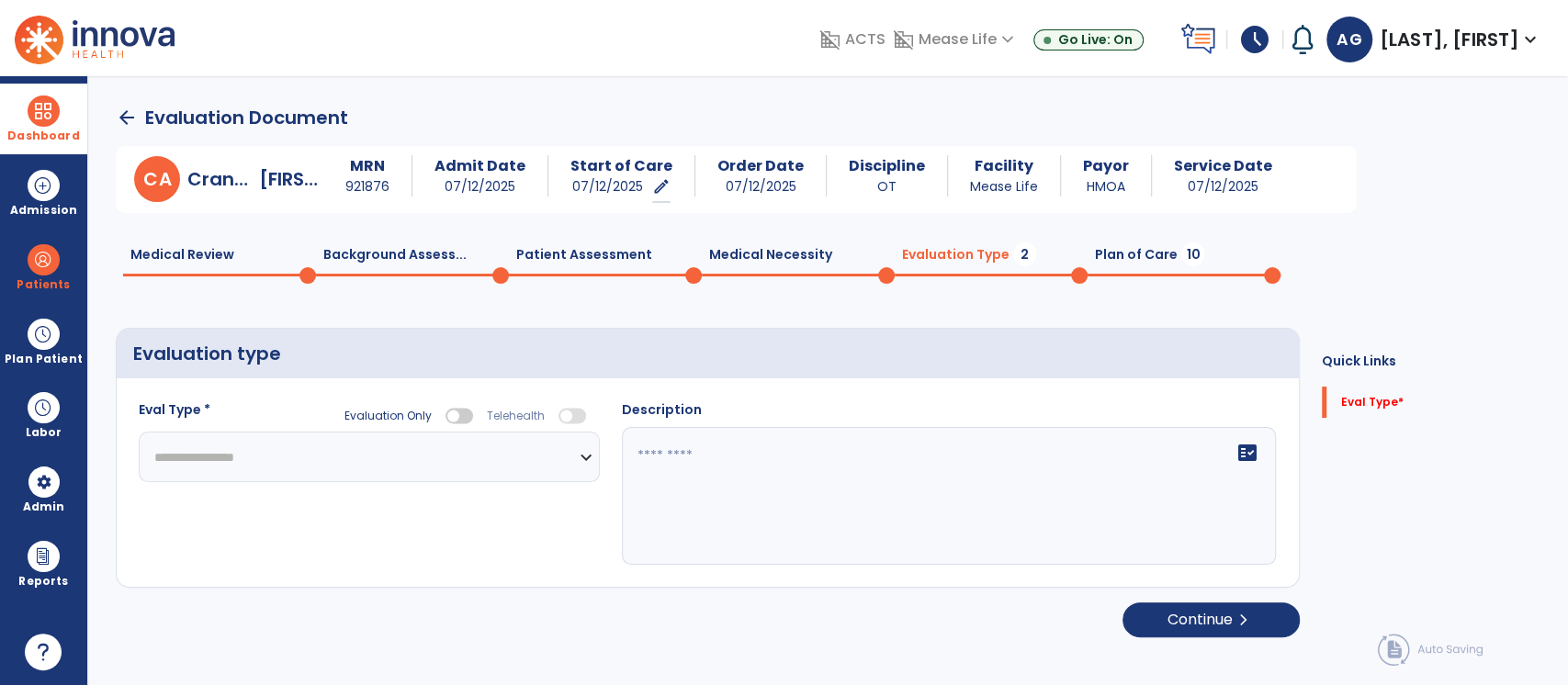 click on "**********" 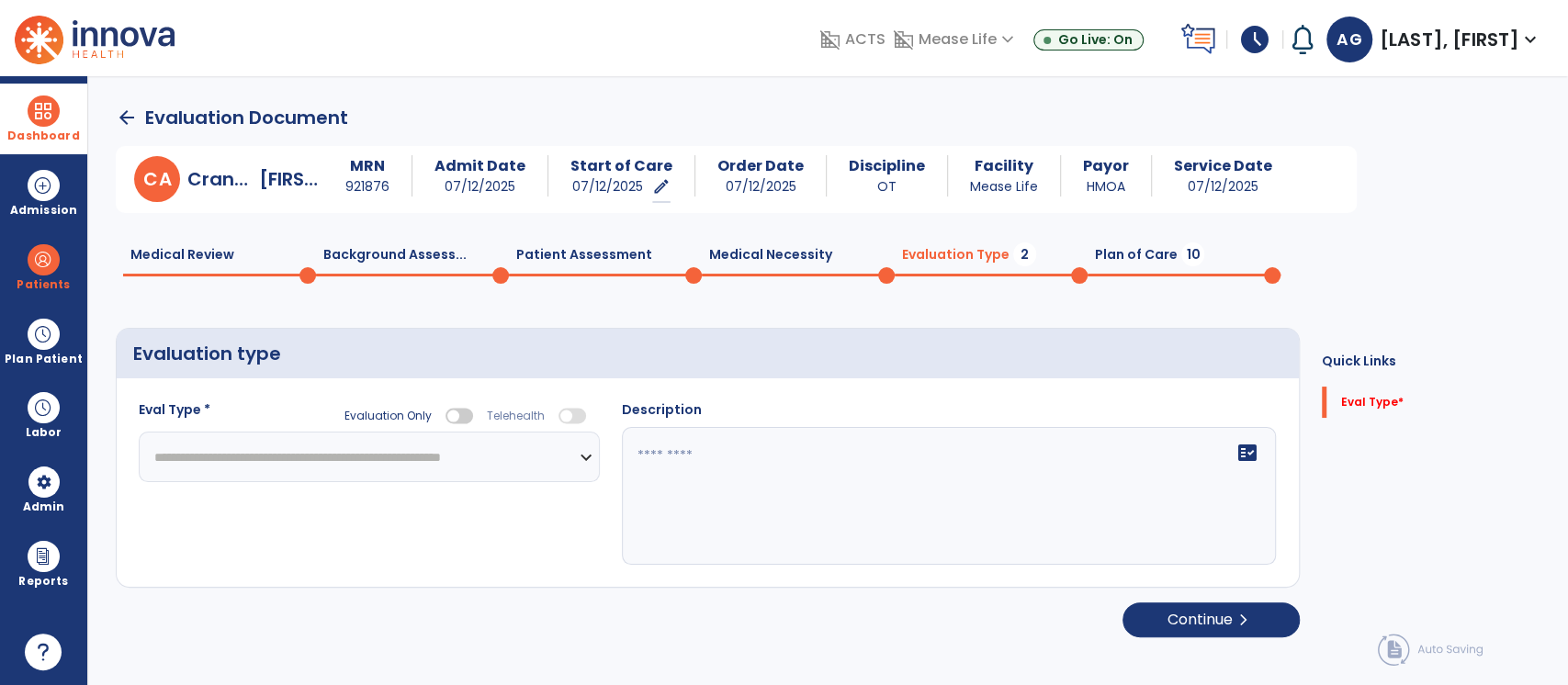 click on "**********" 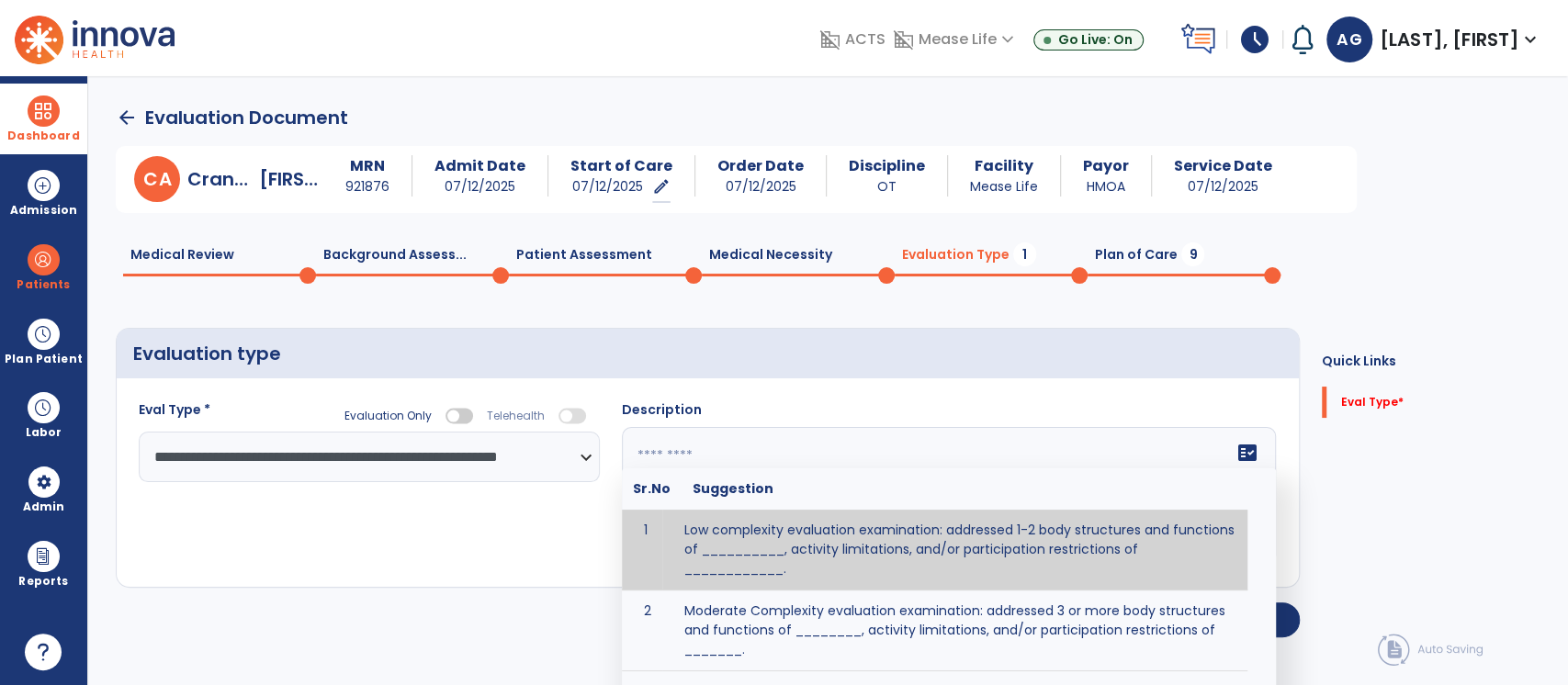 click 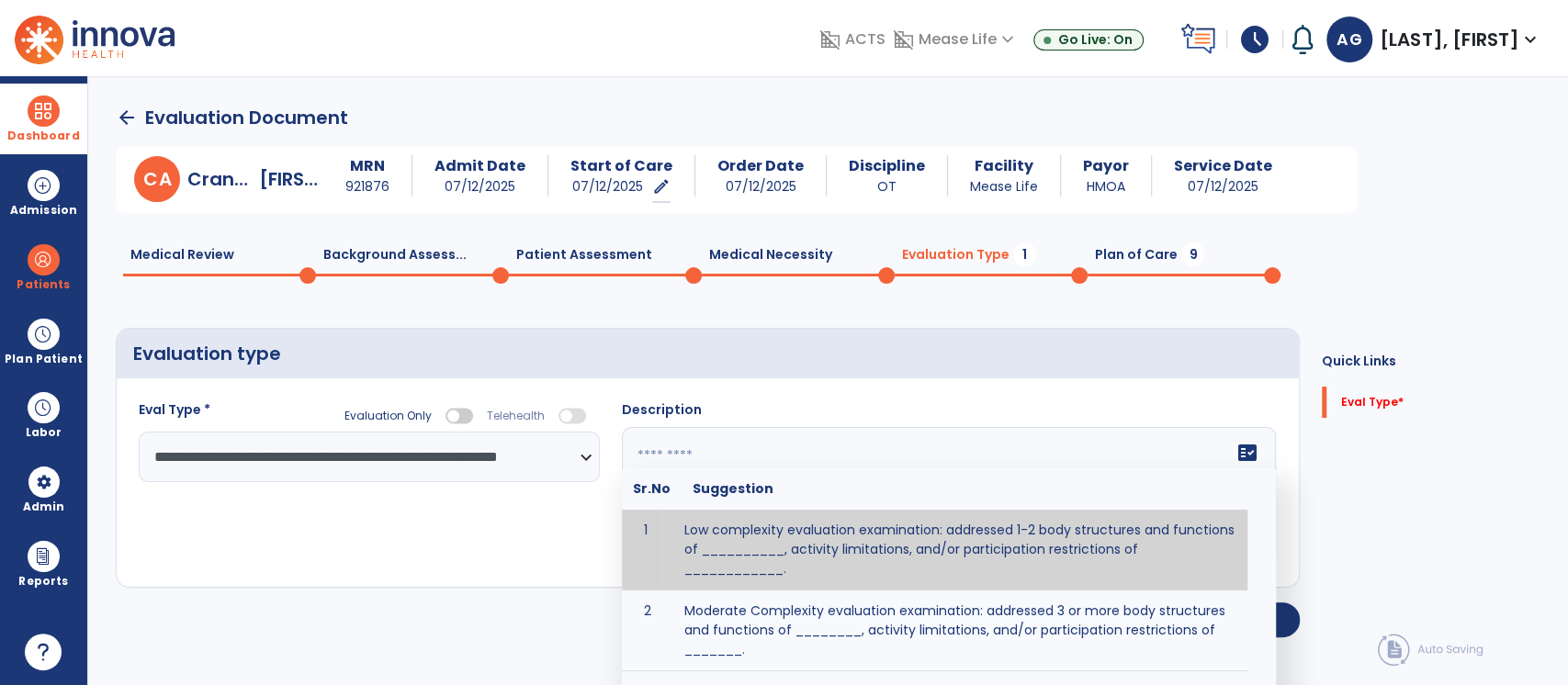 click 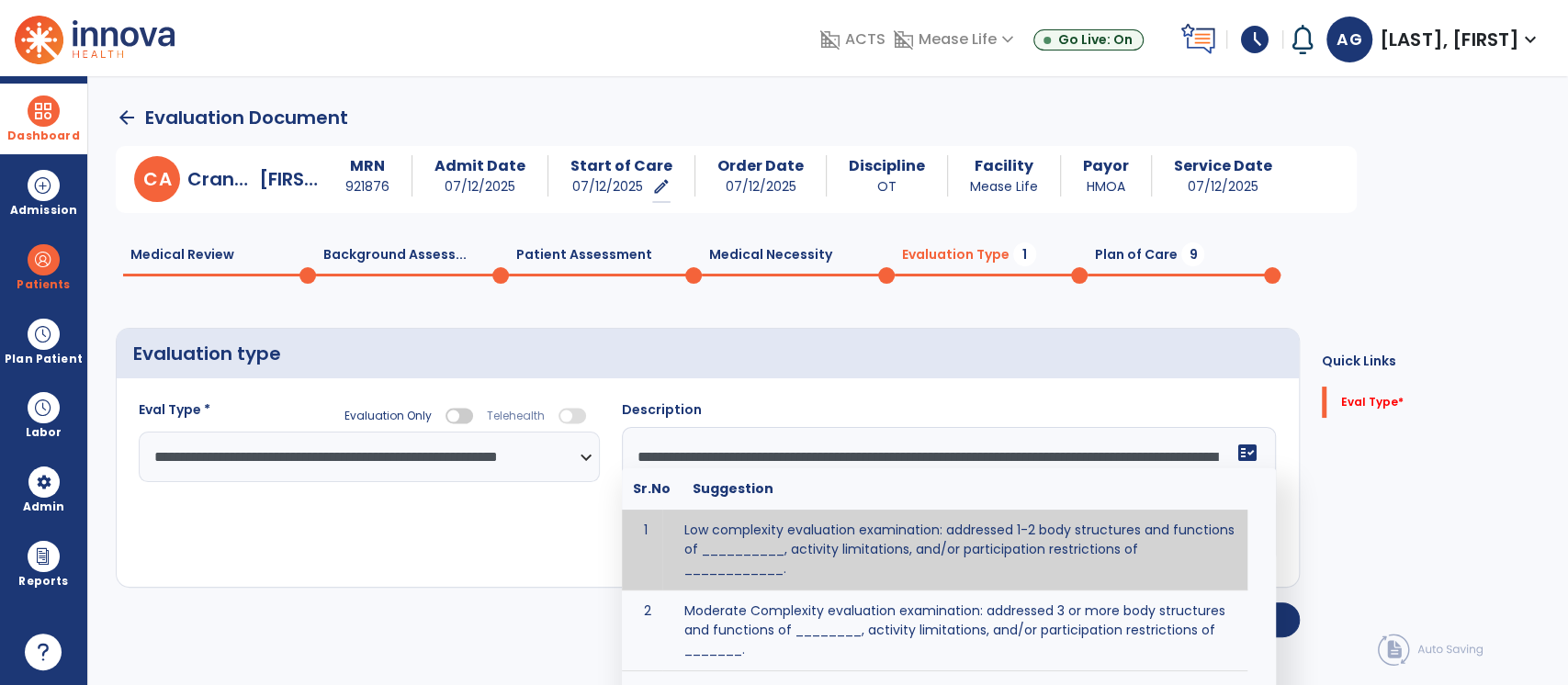 scroll, scrollTop: 58, scrollLeft: 0, axis: vertical 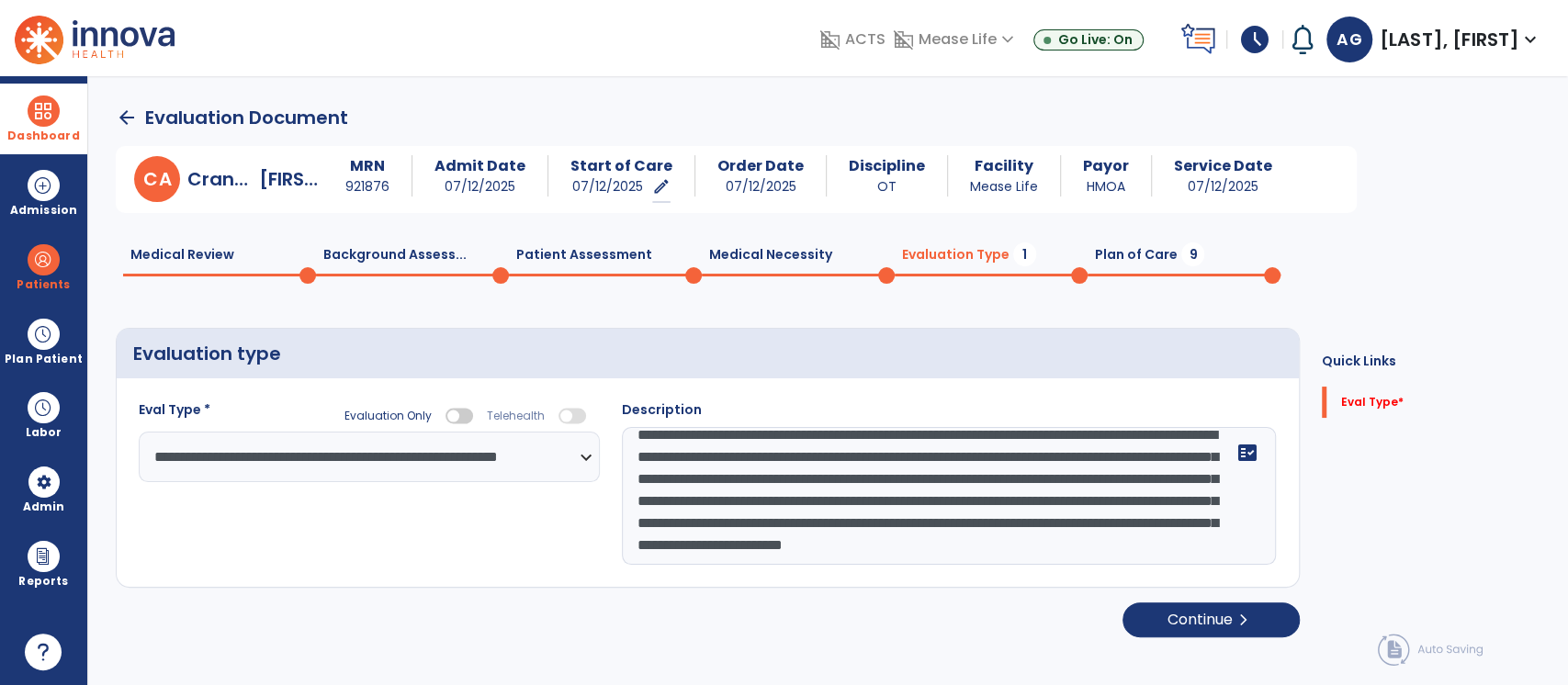 click on "**********" 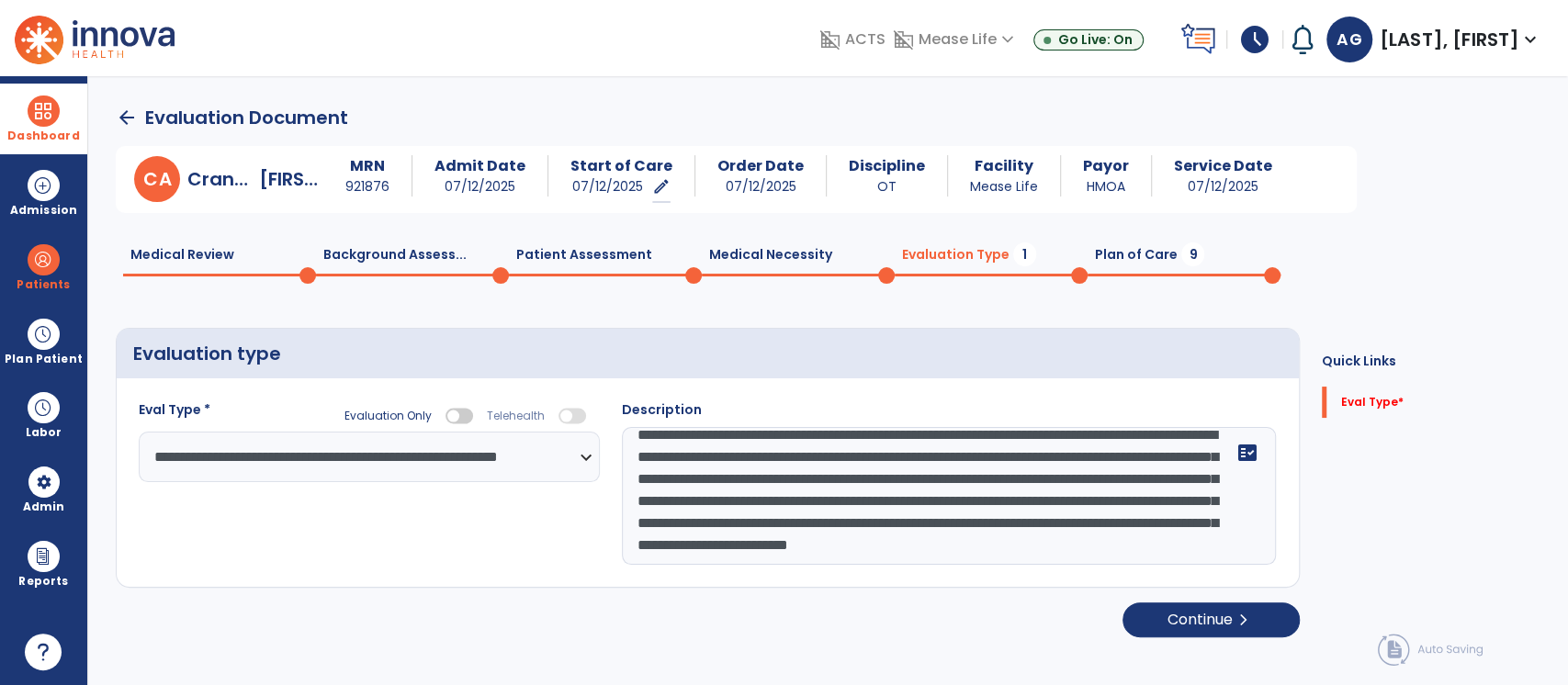 scroll, scrollTop: 80, scrollLeft: 0, axis: vertical 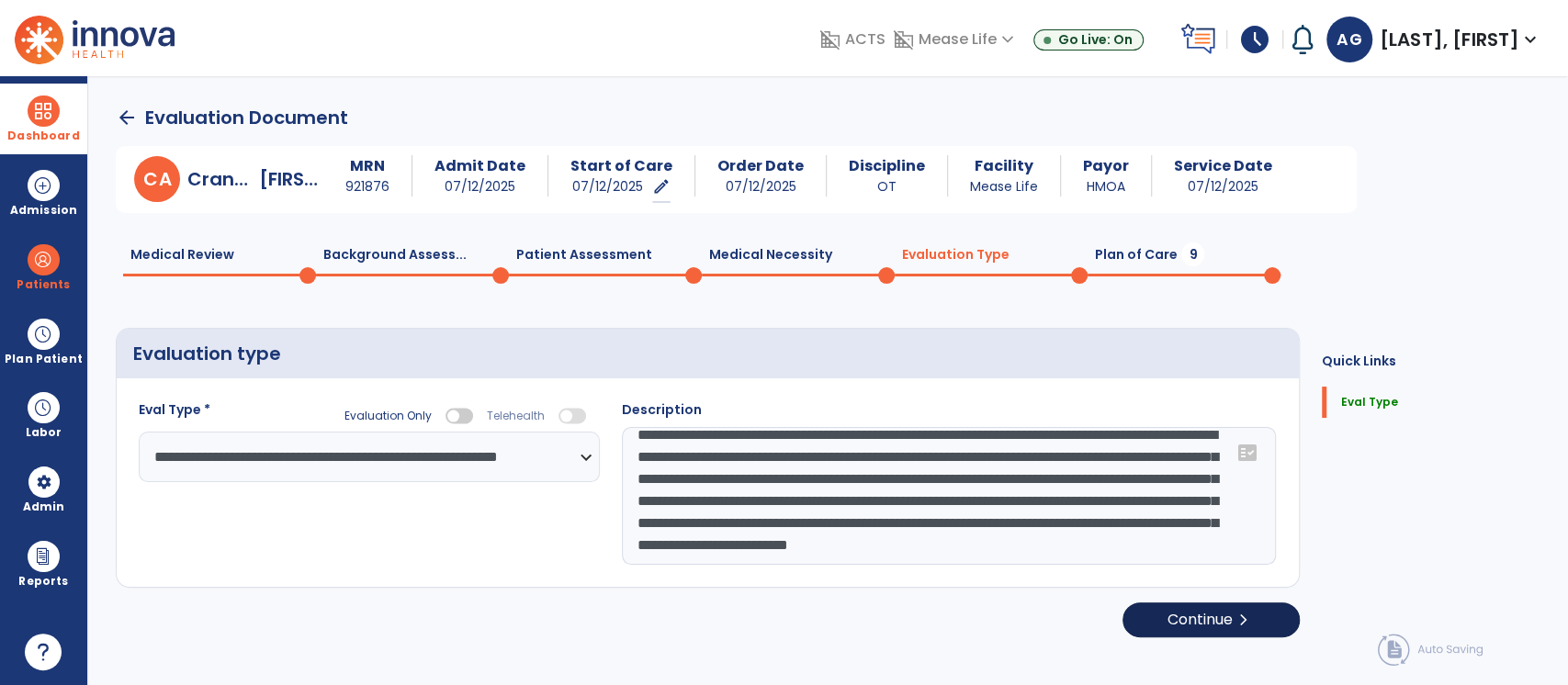 type on "**********" 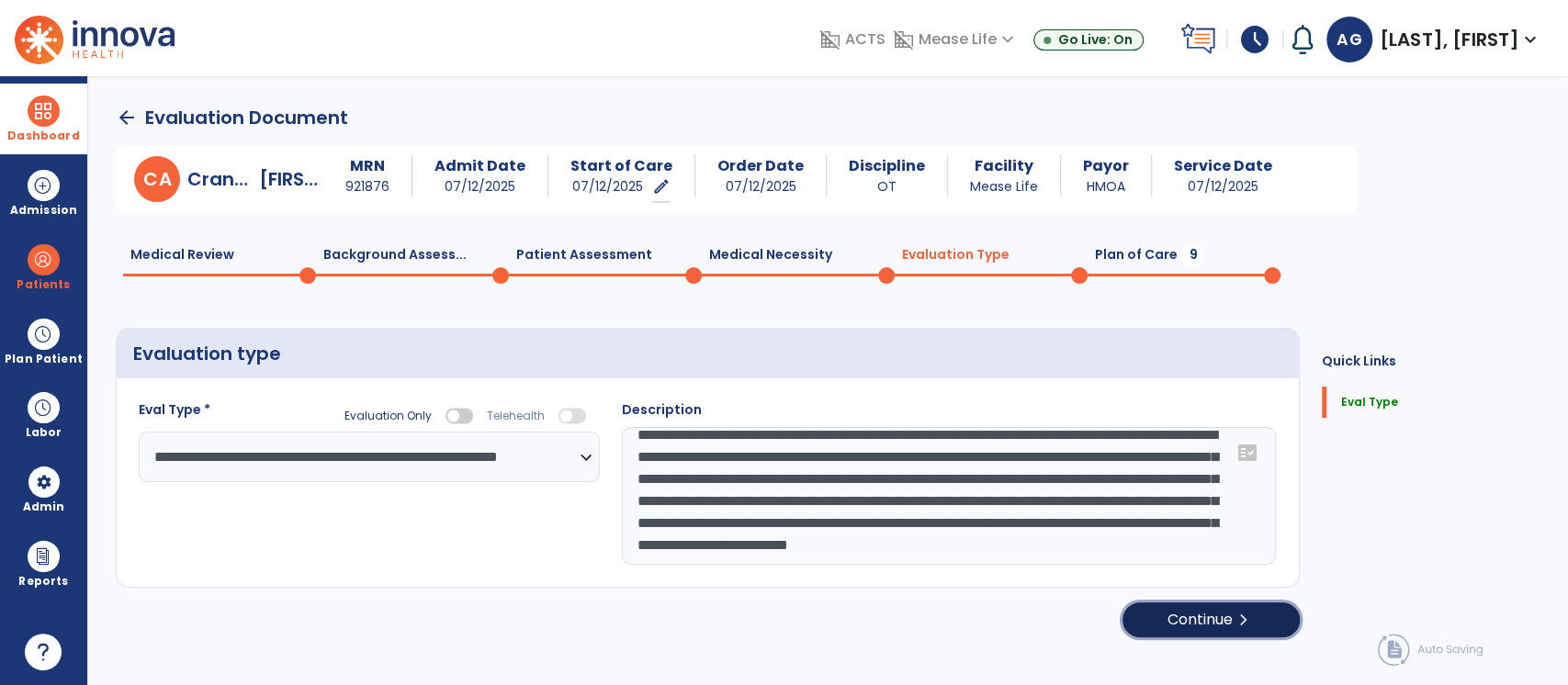 click on "Continue  chevron_right" 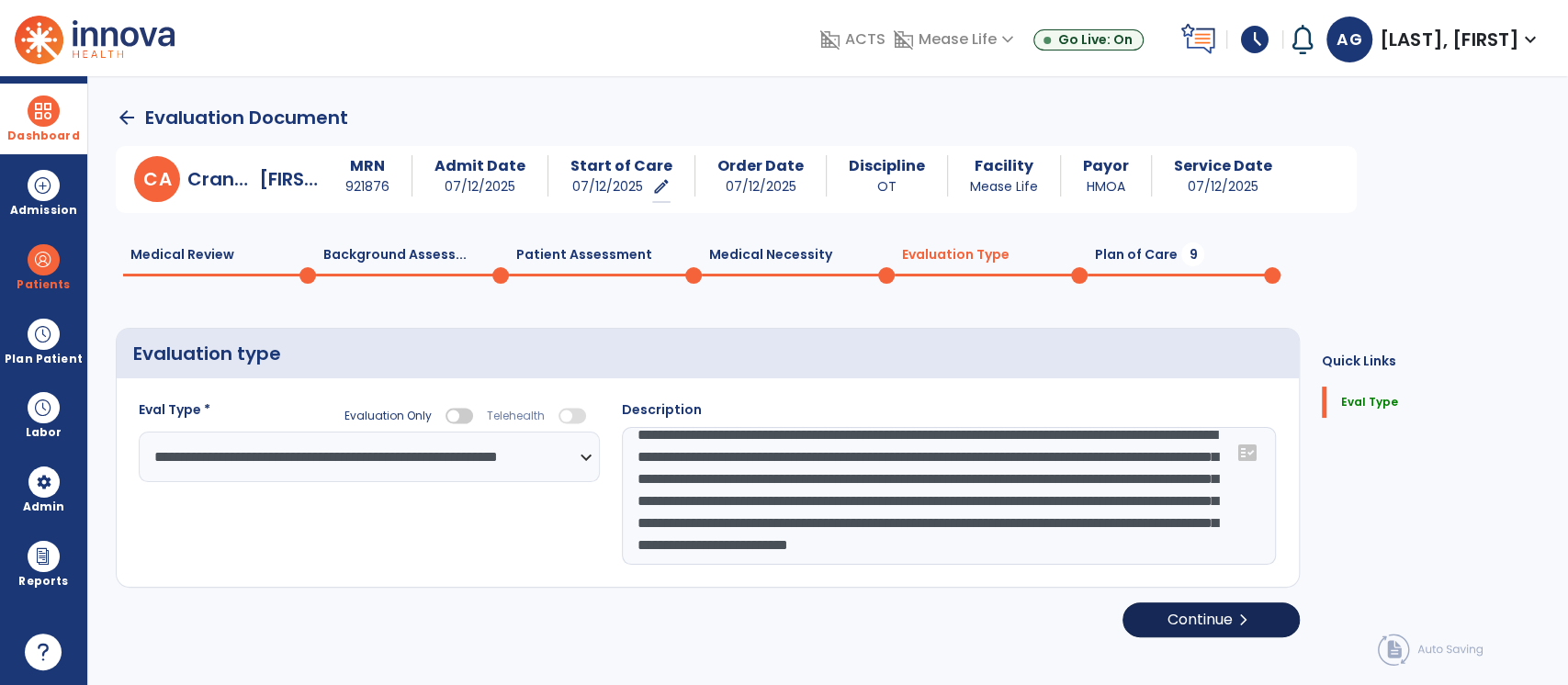 select on "*****" 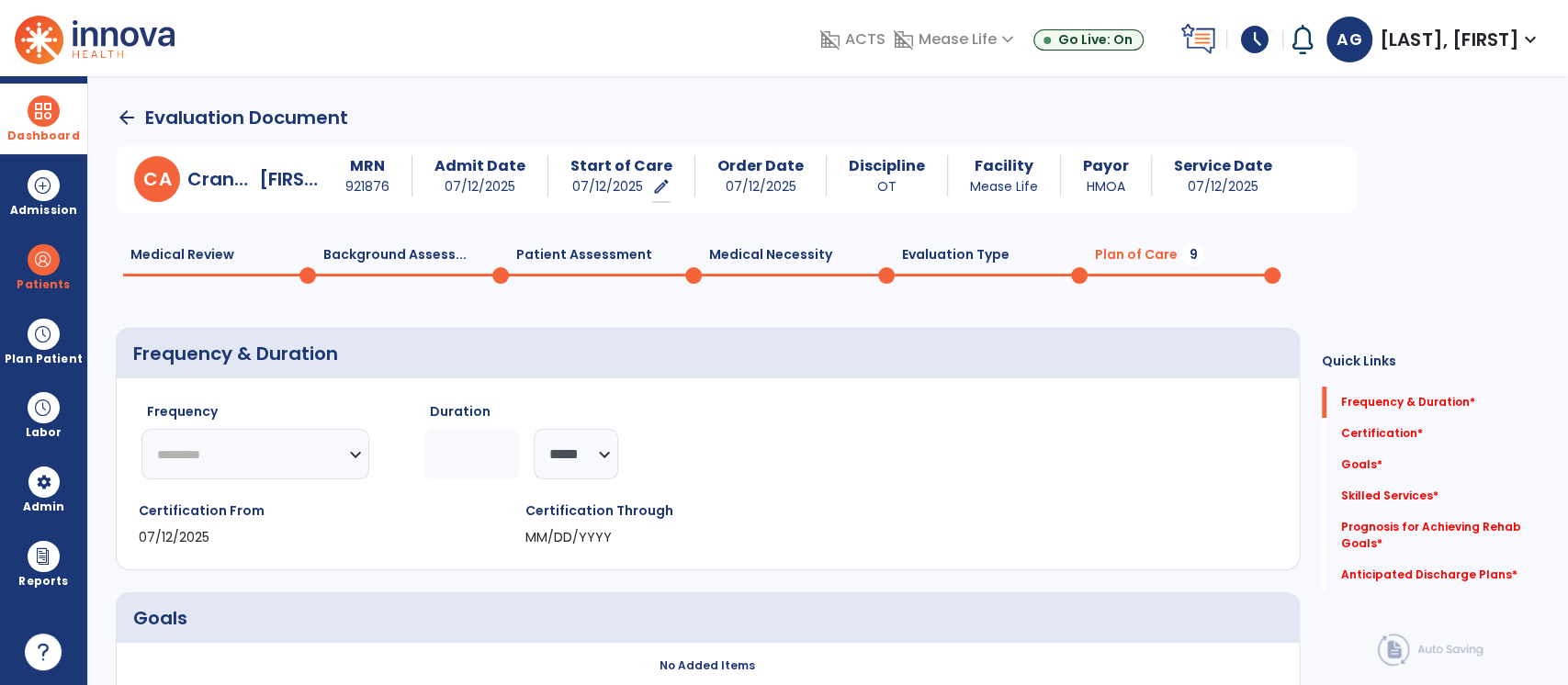 click on "********* ** ** ** ** ** ** **" 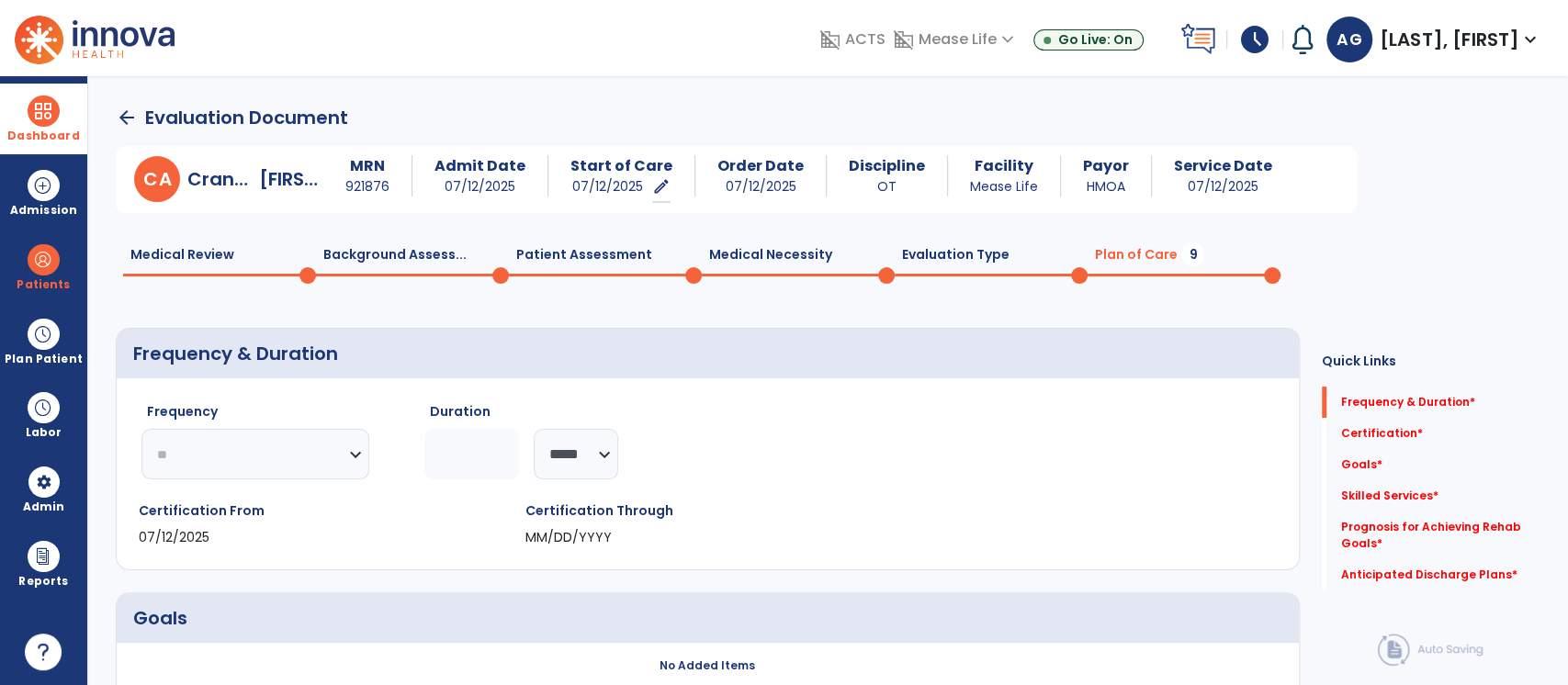 drag, startPoint x: 230, startPoint y: 457, endPoint x: 468, endPoint y: 446, distance: 238.25407 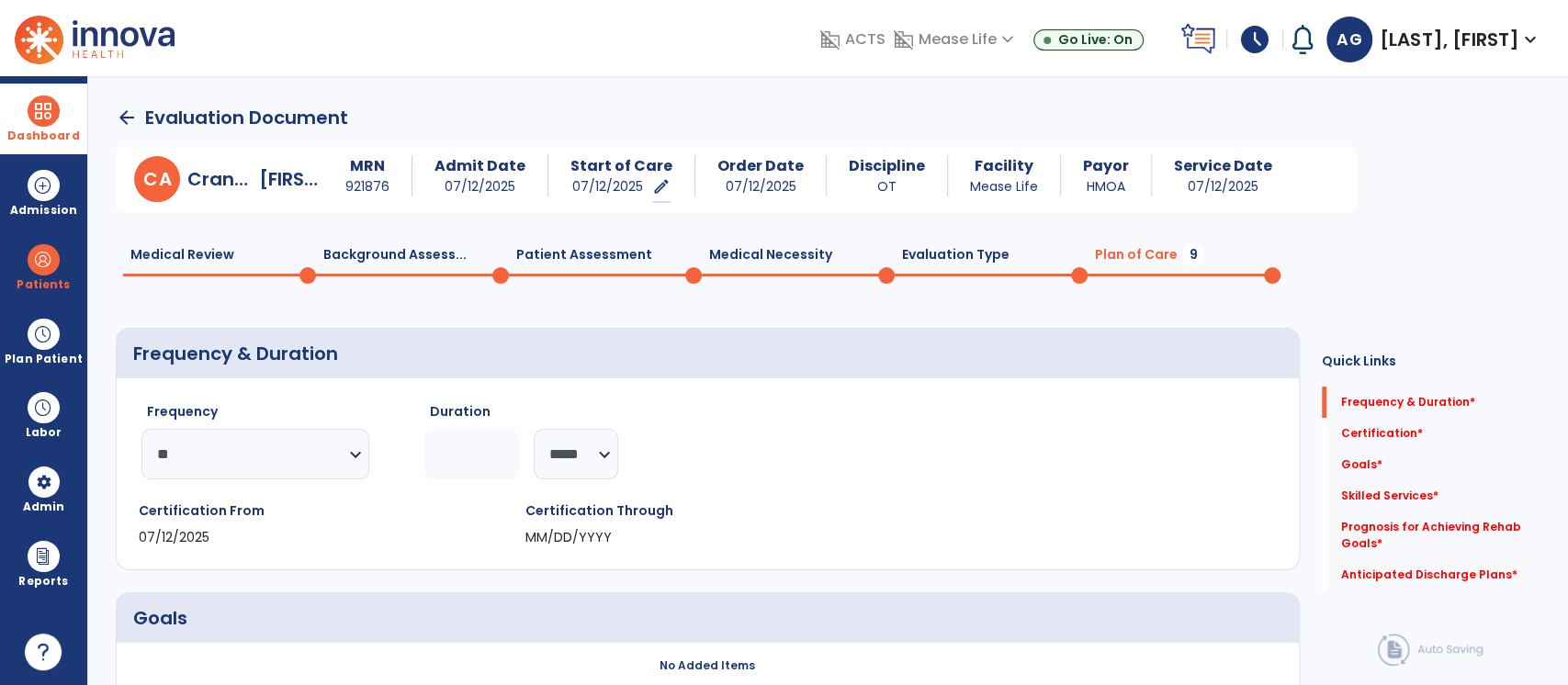 click on "*" 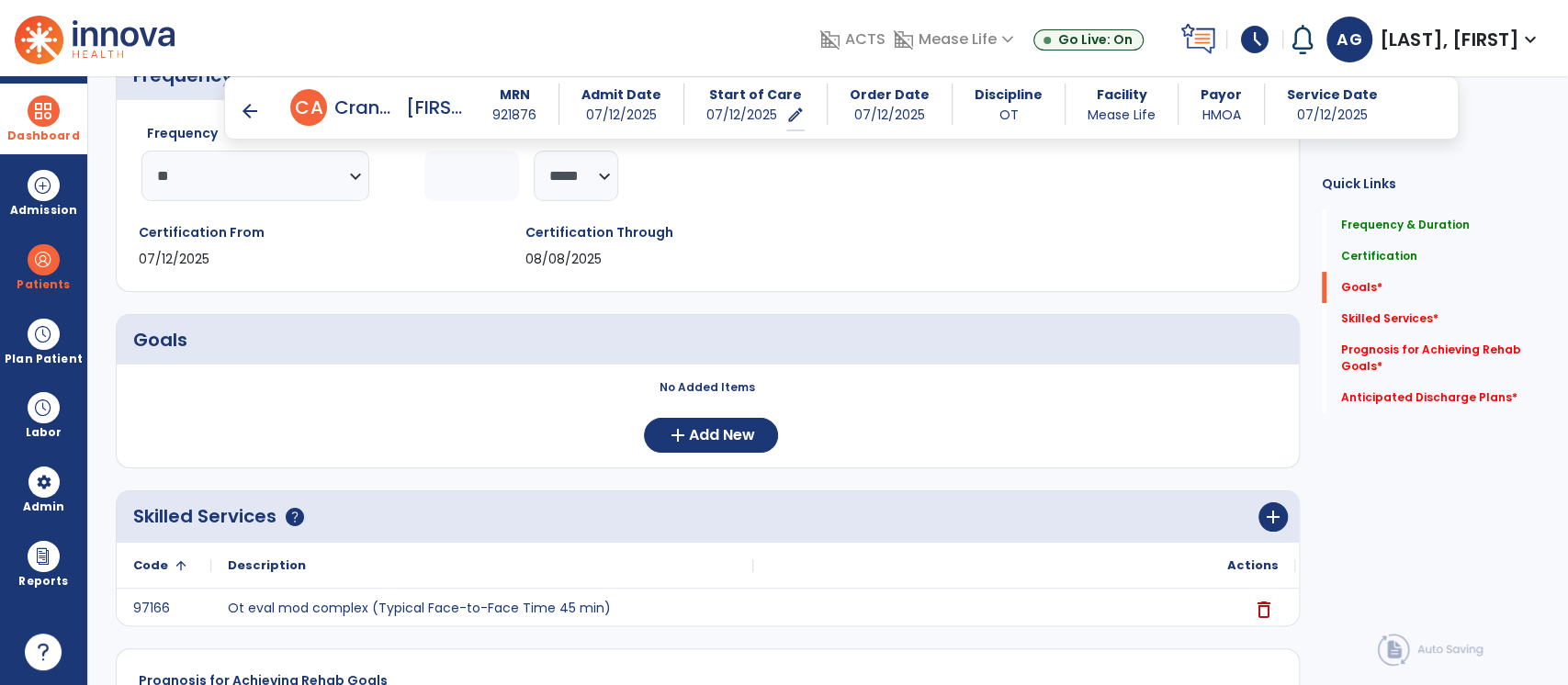 scroll, scrollTop: 264, scrollLeft: 0, axis: vertical 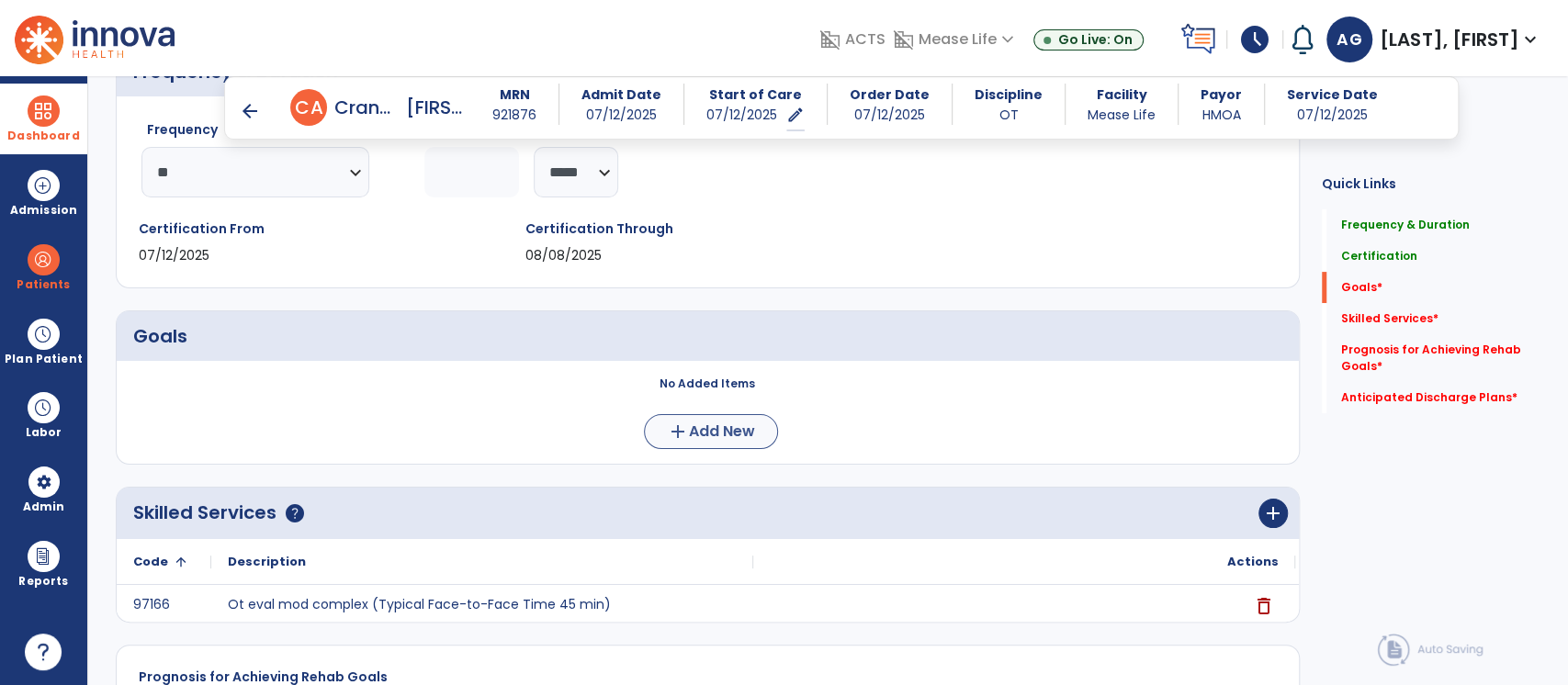 type on "*" 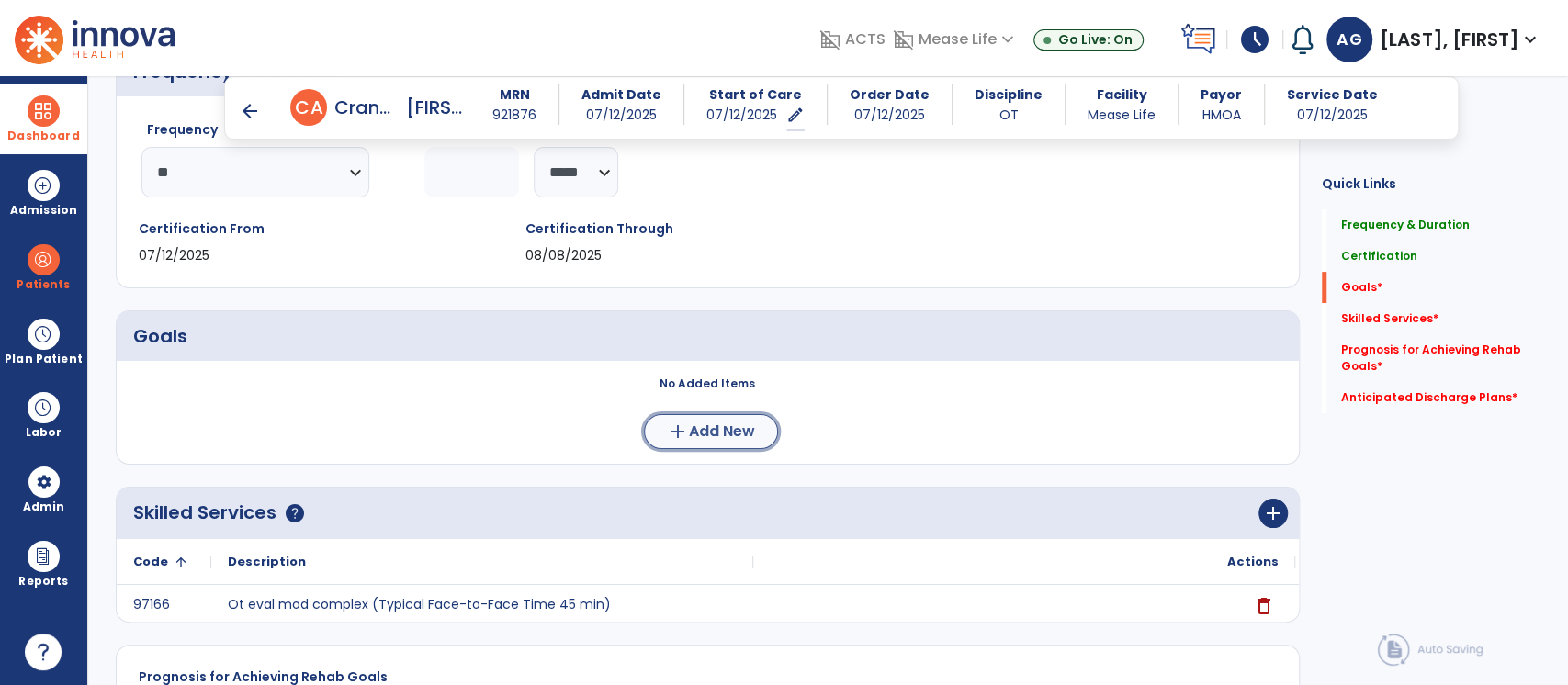 click on "add" at bounding box center (678, 432) 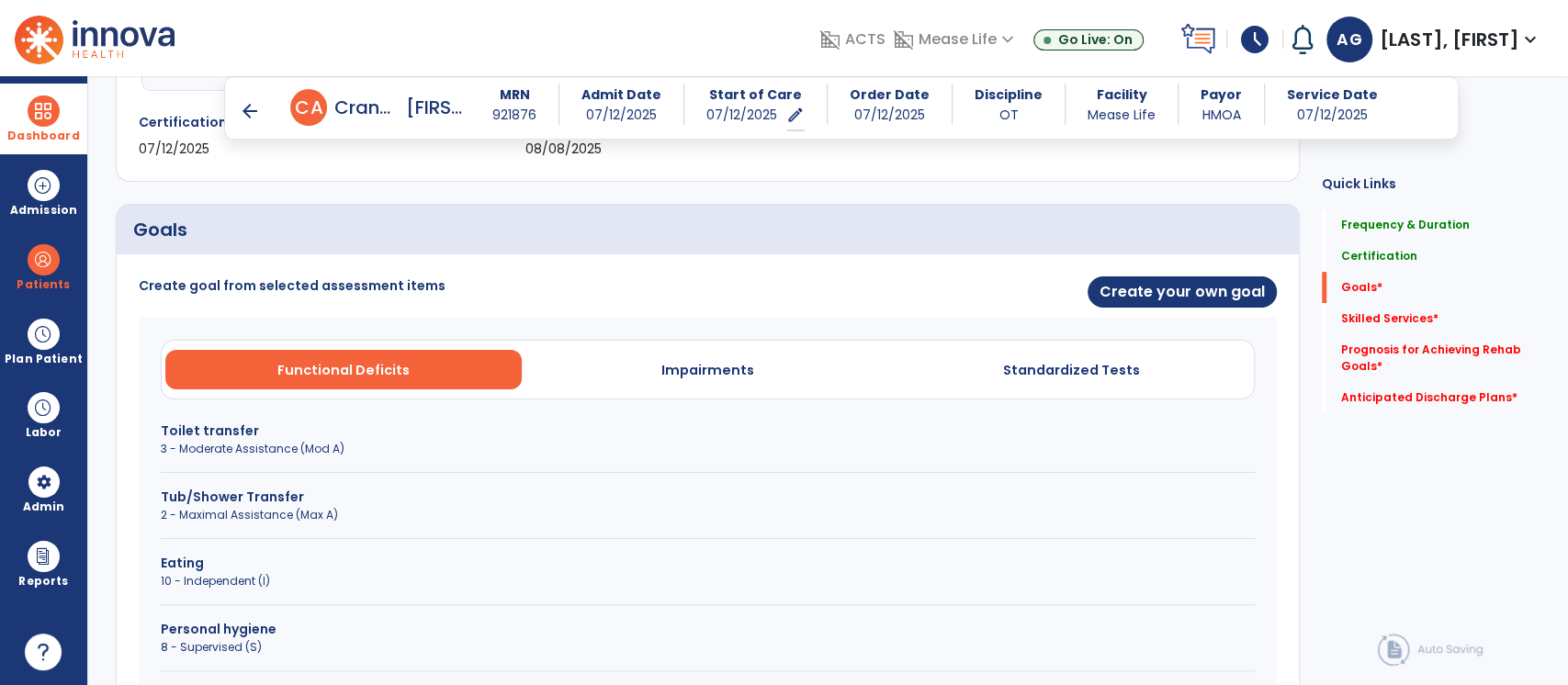 scroll, scrollTop: 397, scrollLeft: 0, axis: vertical 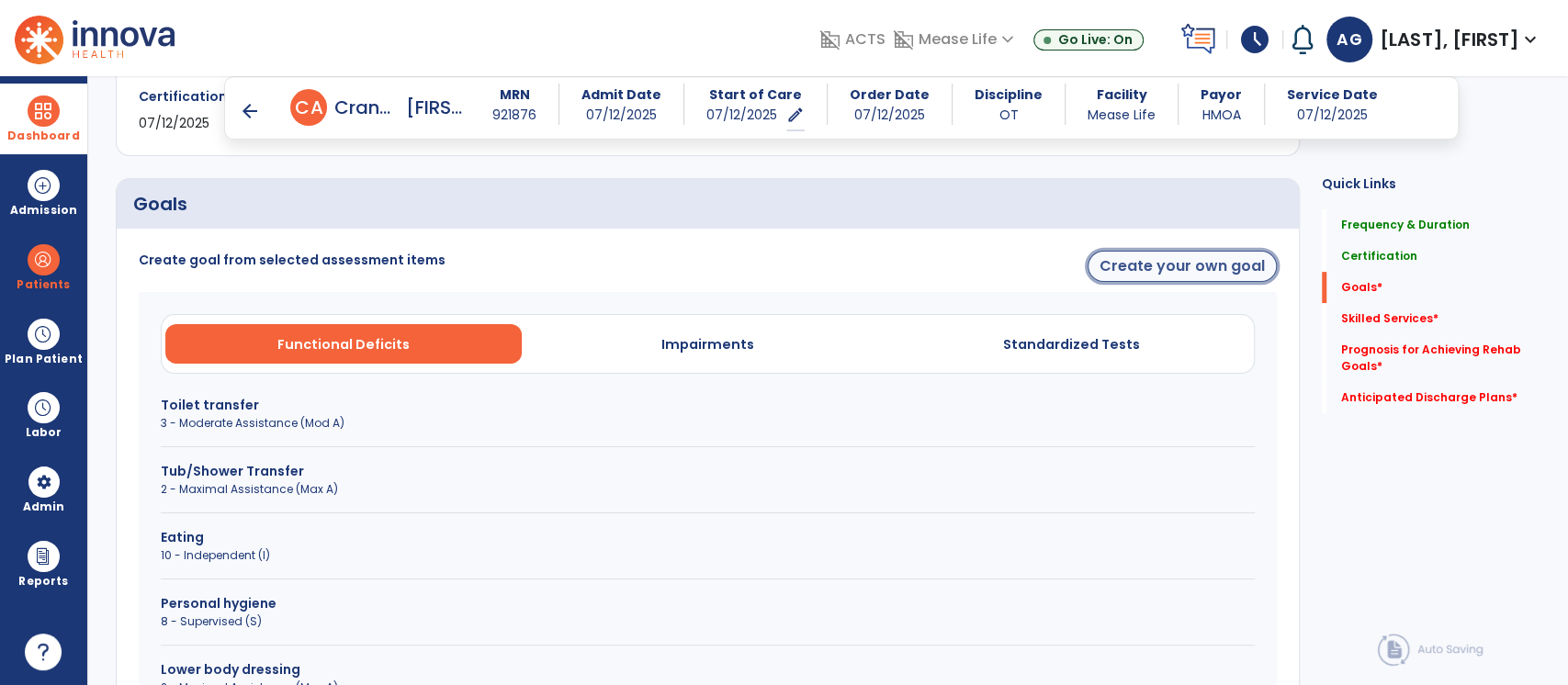 click on "Create your own goal" at bounding box center (1182, 266) 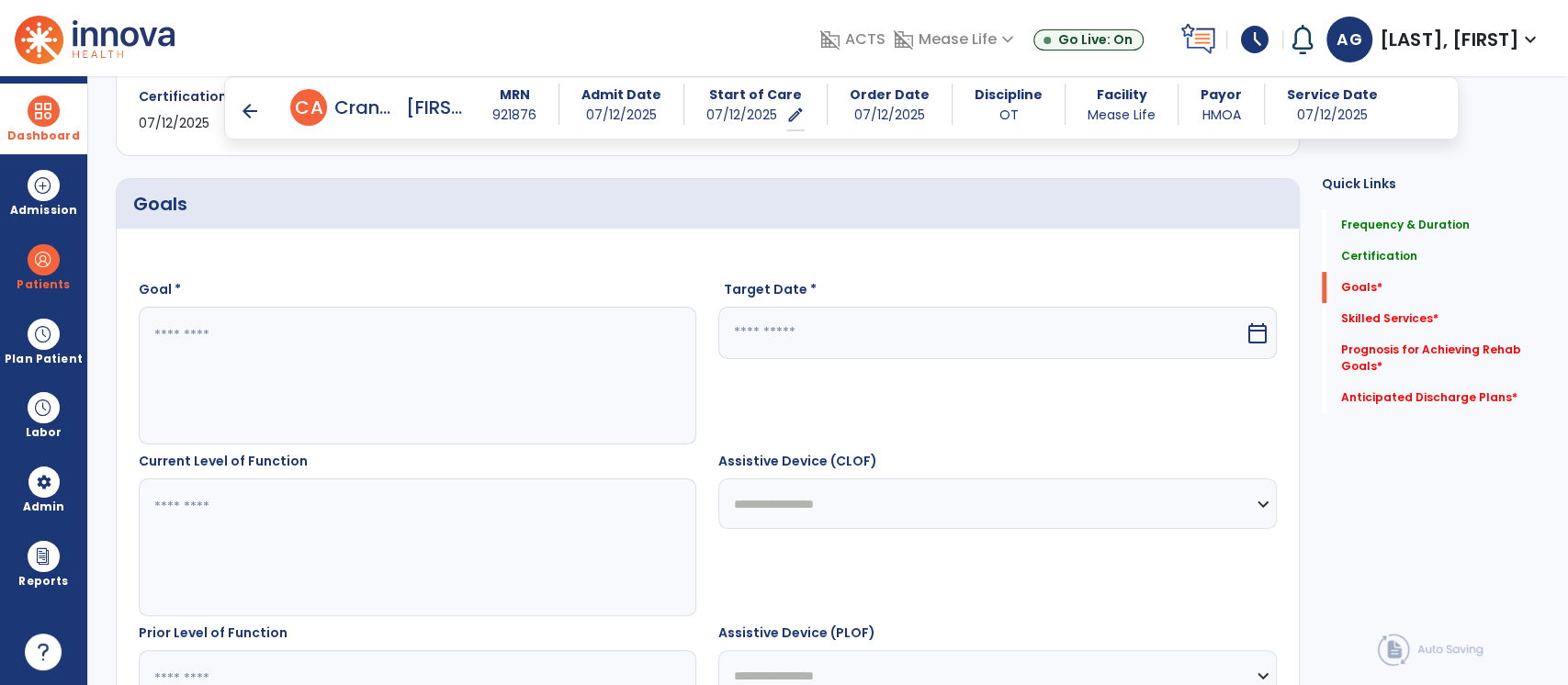 click at bounding box center (417, 376) 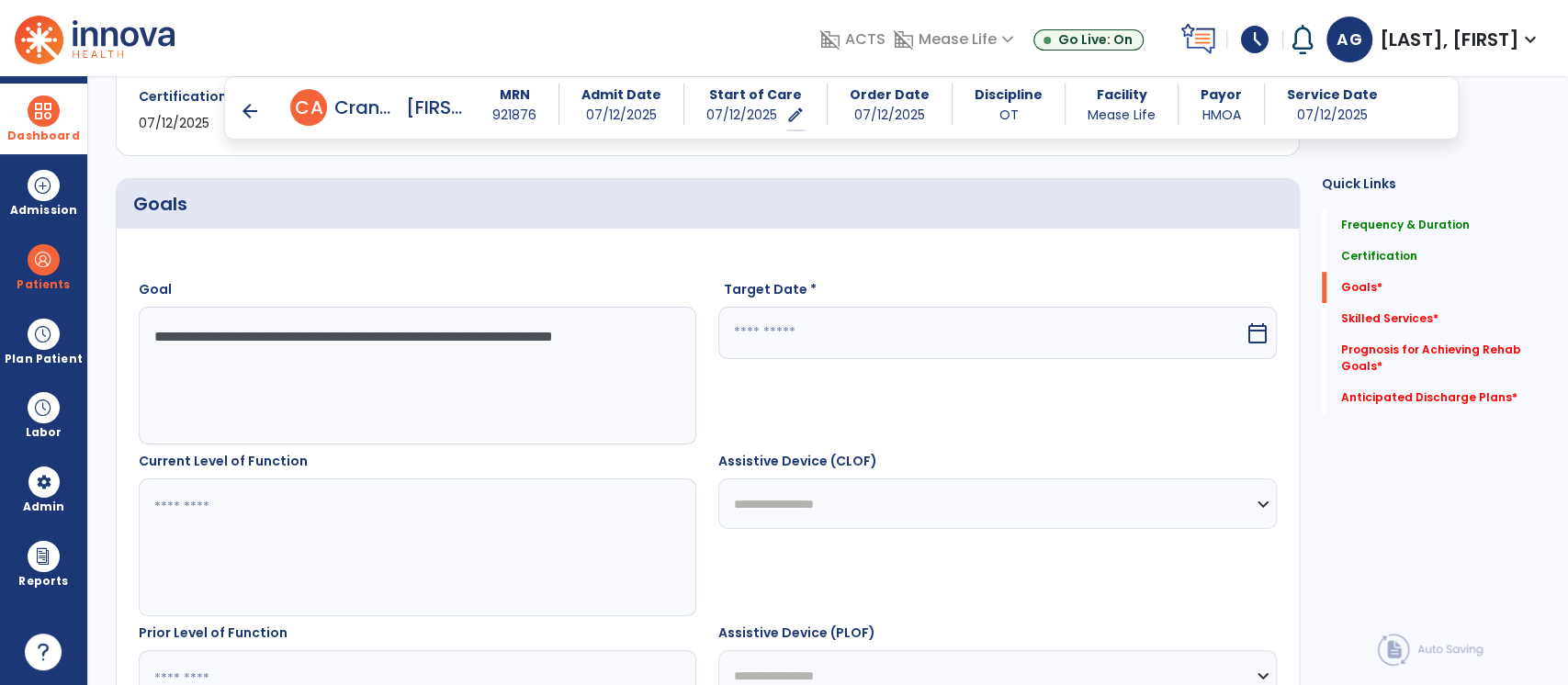type on "**********" 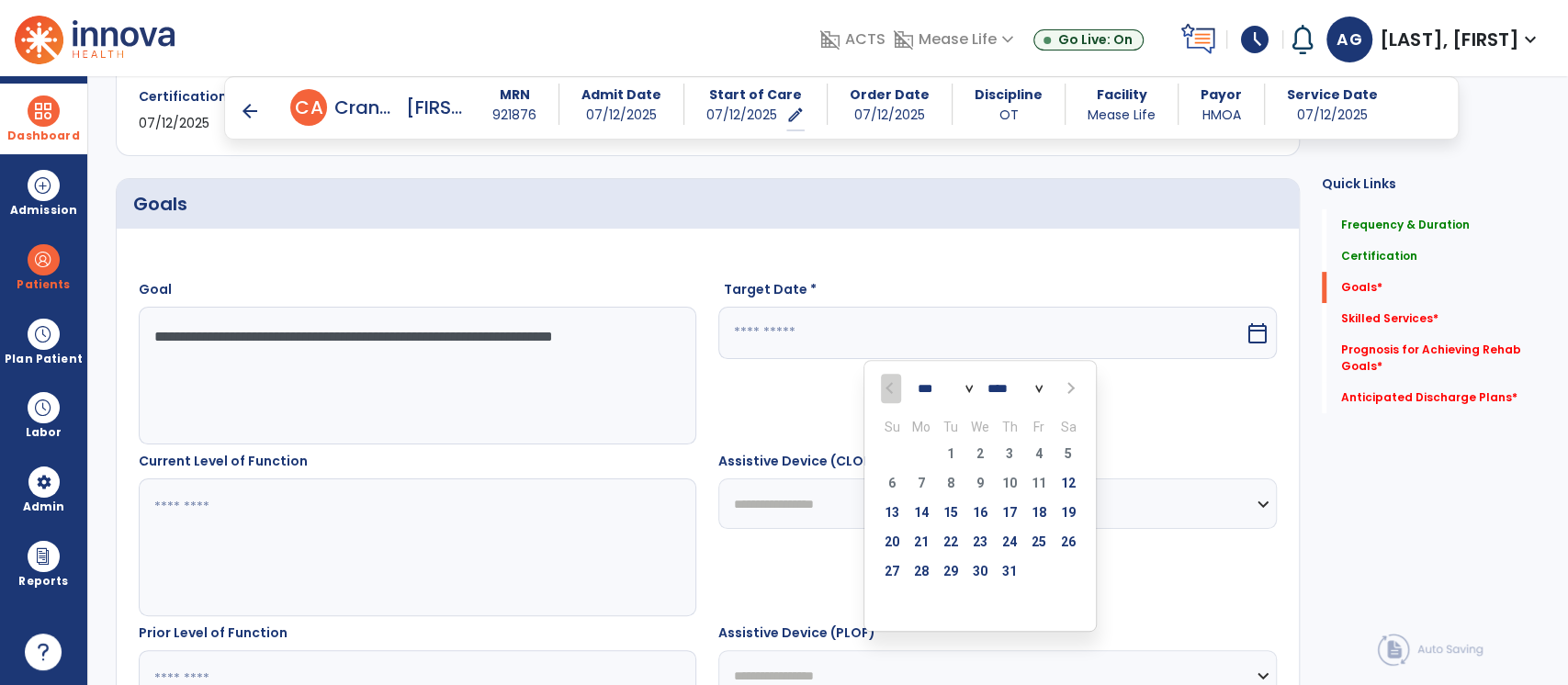 click at bounding box center (1068, 388) 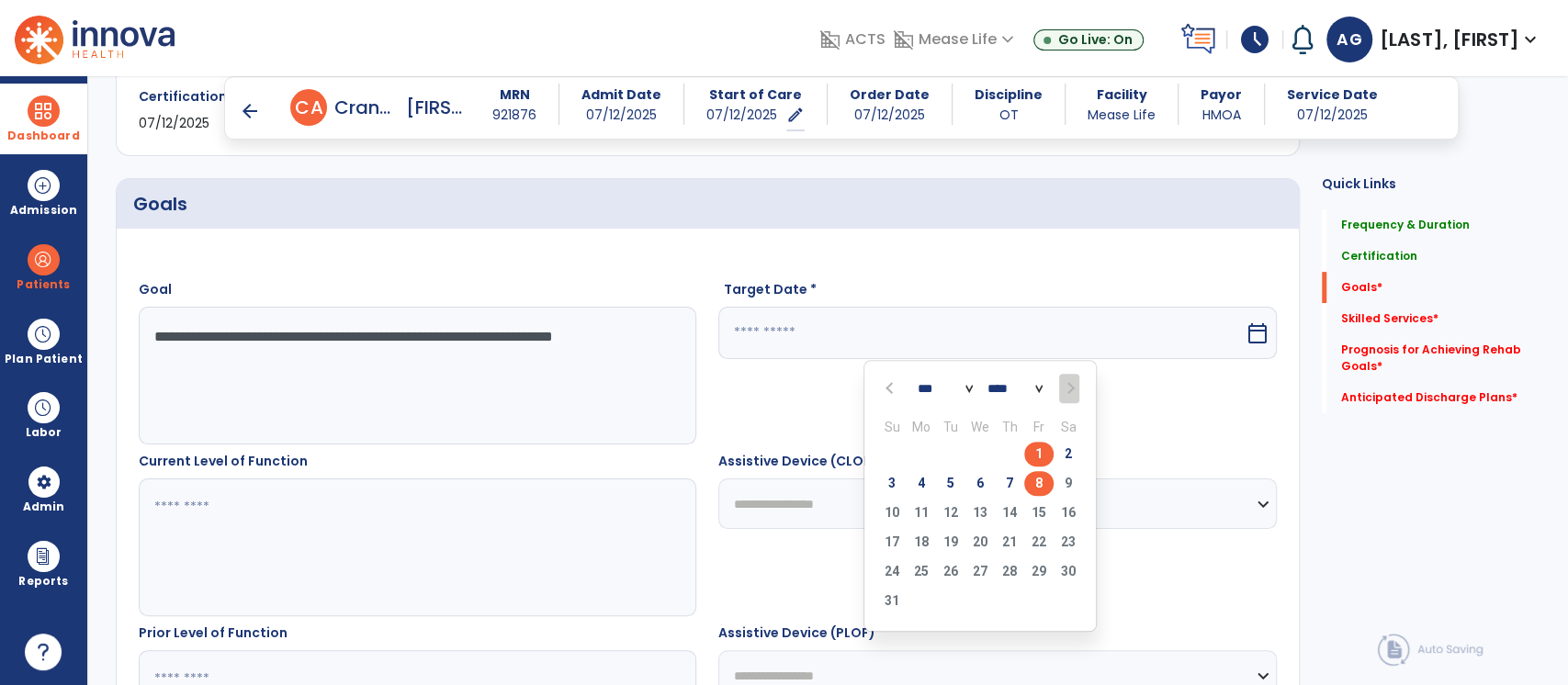 click on "8" at bounding box center (1039, 483) 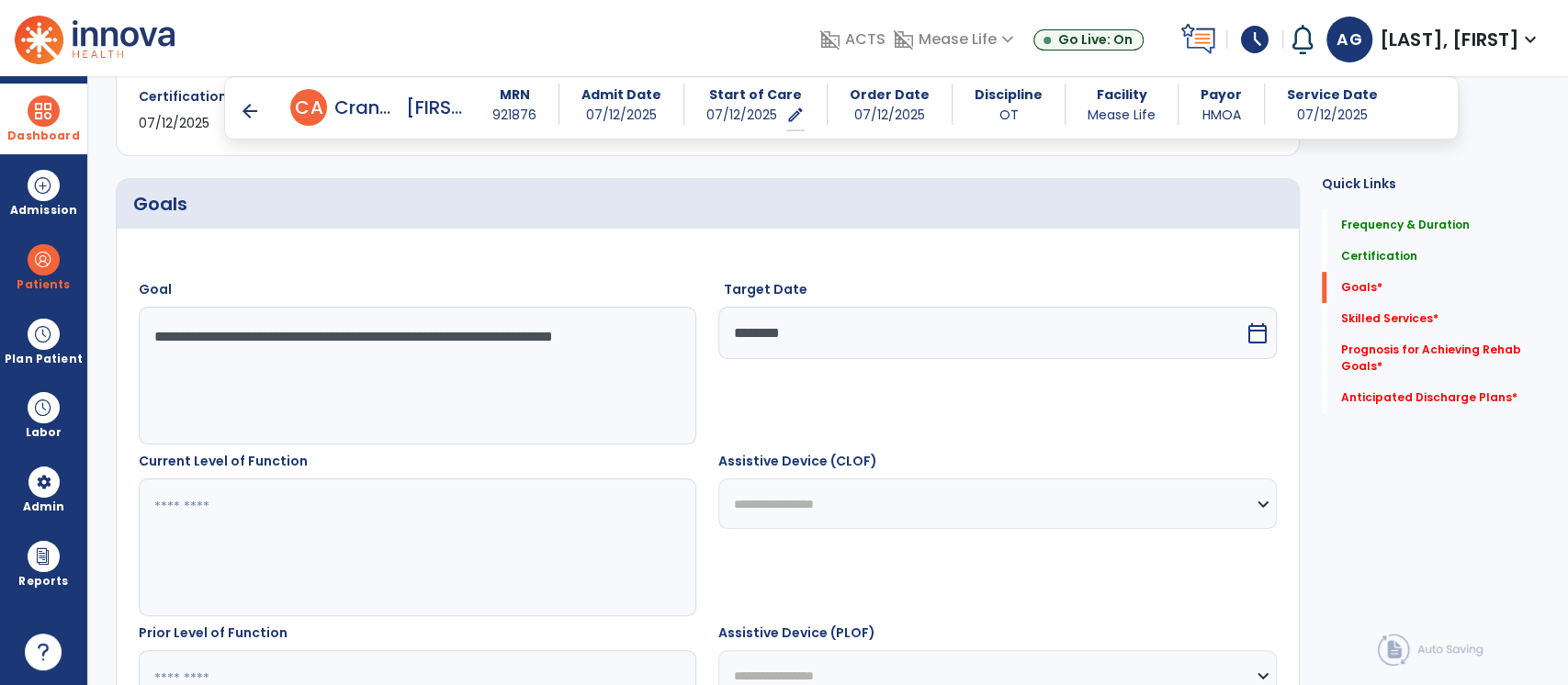 click at bounding box center [417, 547] 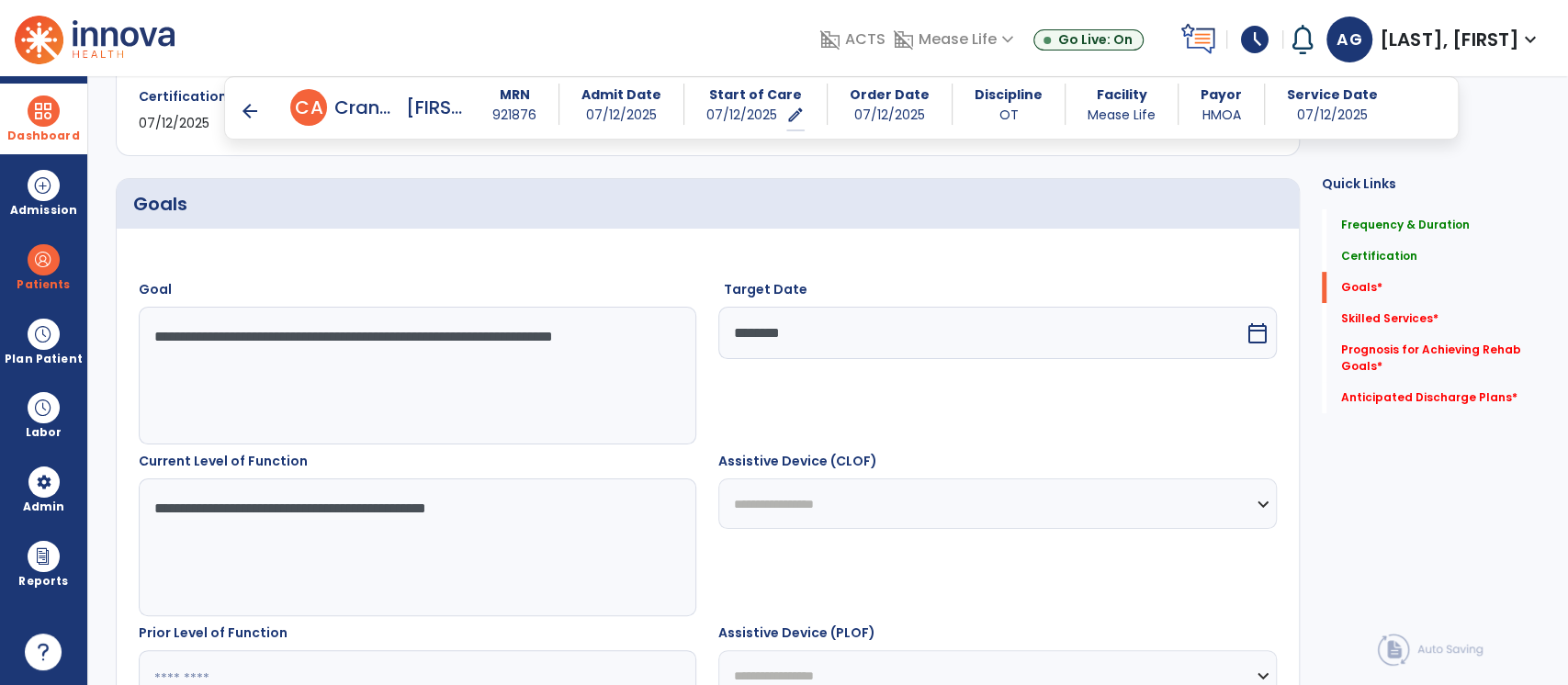 type on "**********" 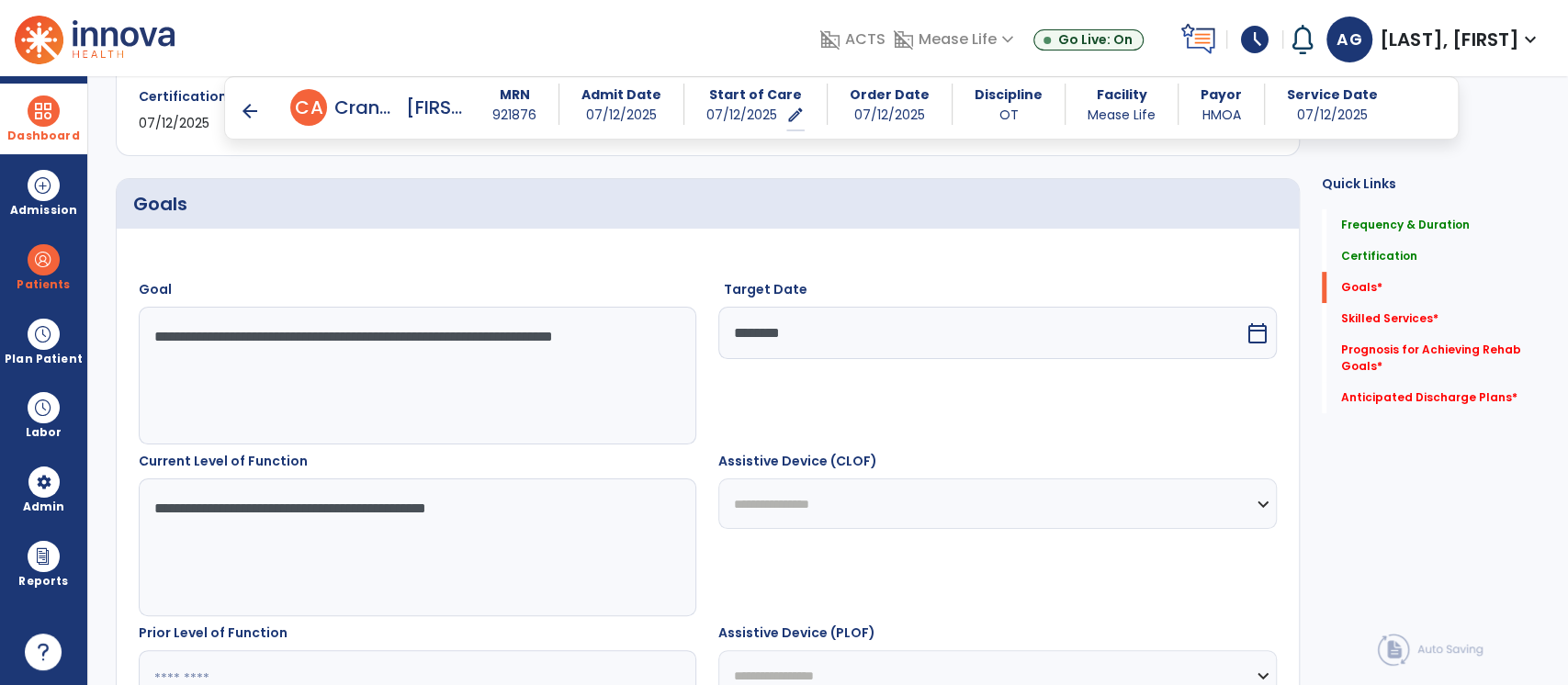 drag, startPoint x: 756, startPoint y: 510, endPoint x: 617, endPoint y: 528, distance: 140.16062 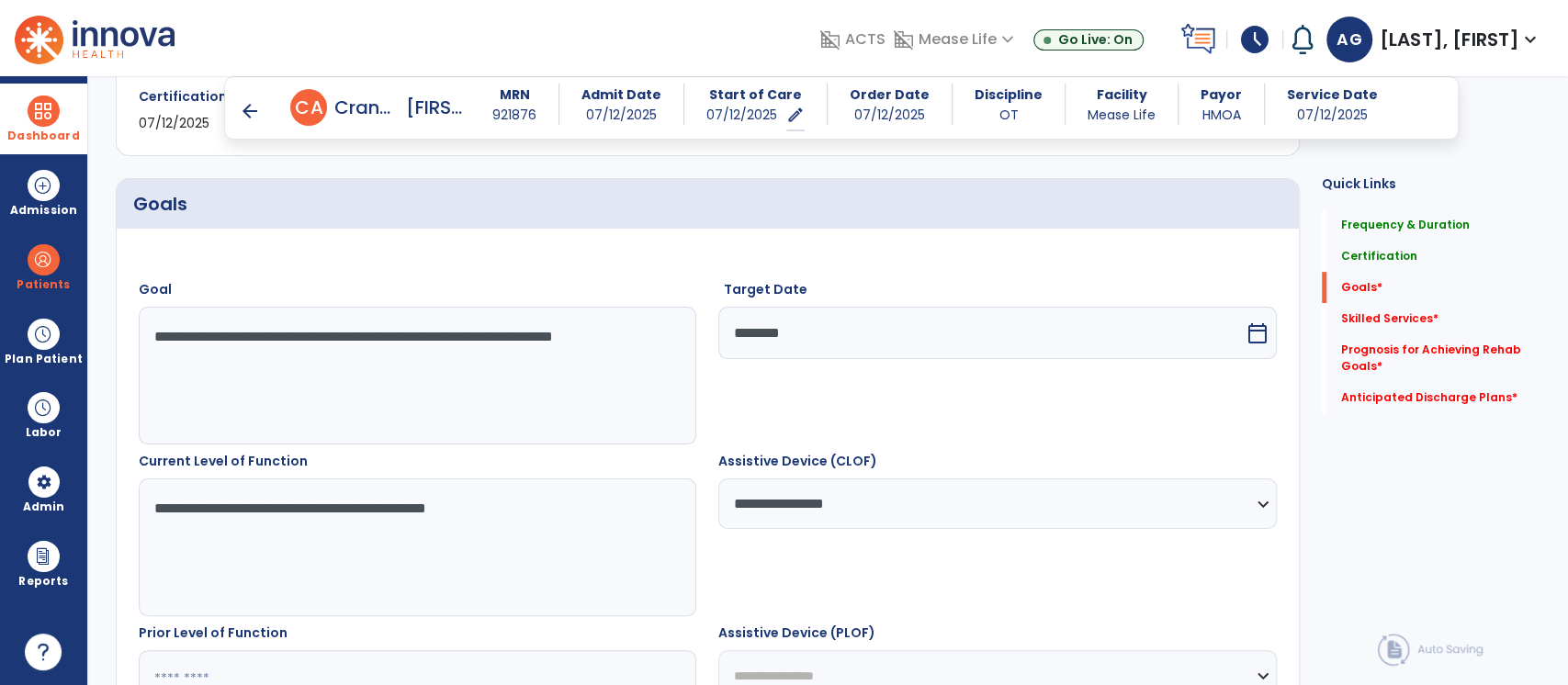scroll, scrollTop: 612, scrollLeft: 0, axis: vertical 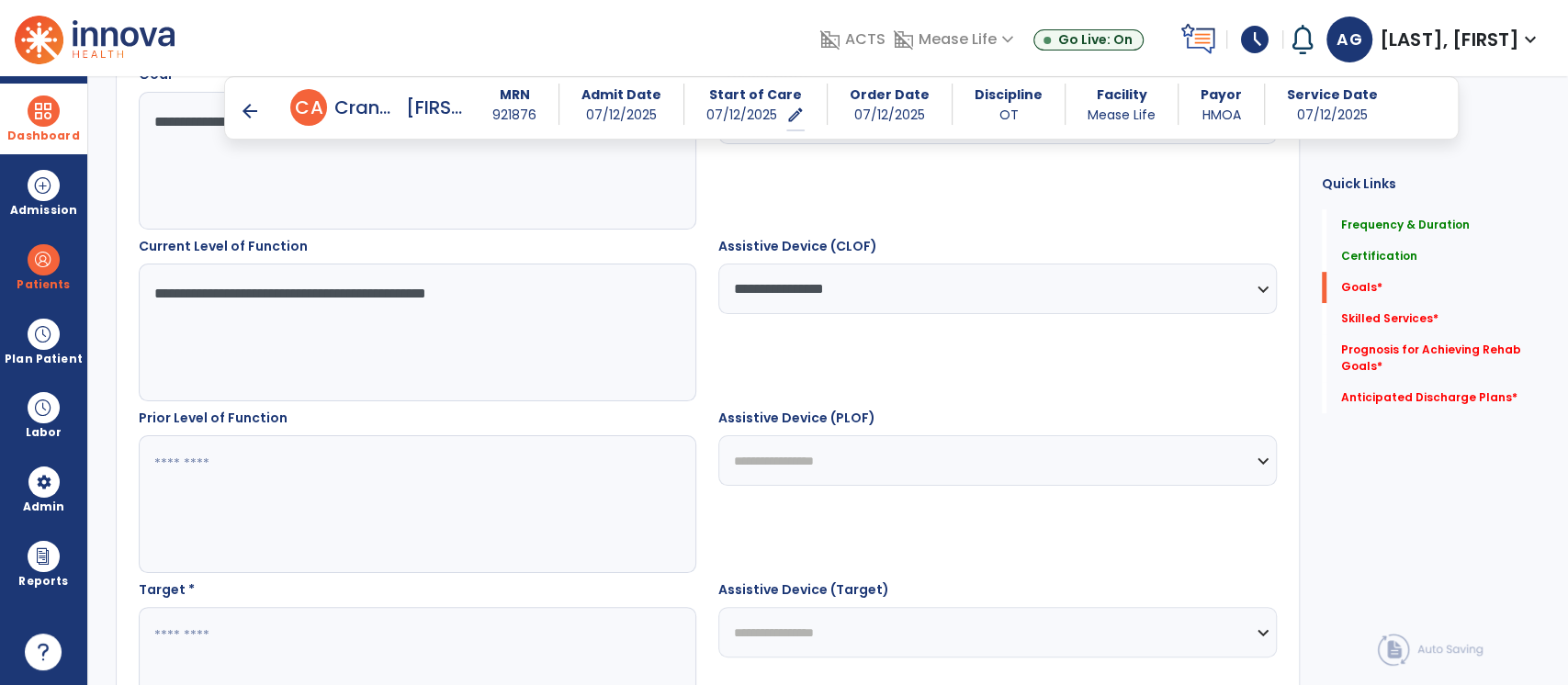 click at bounding box center [417, 504] 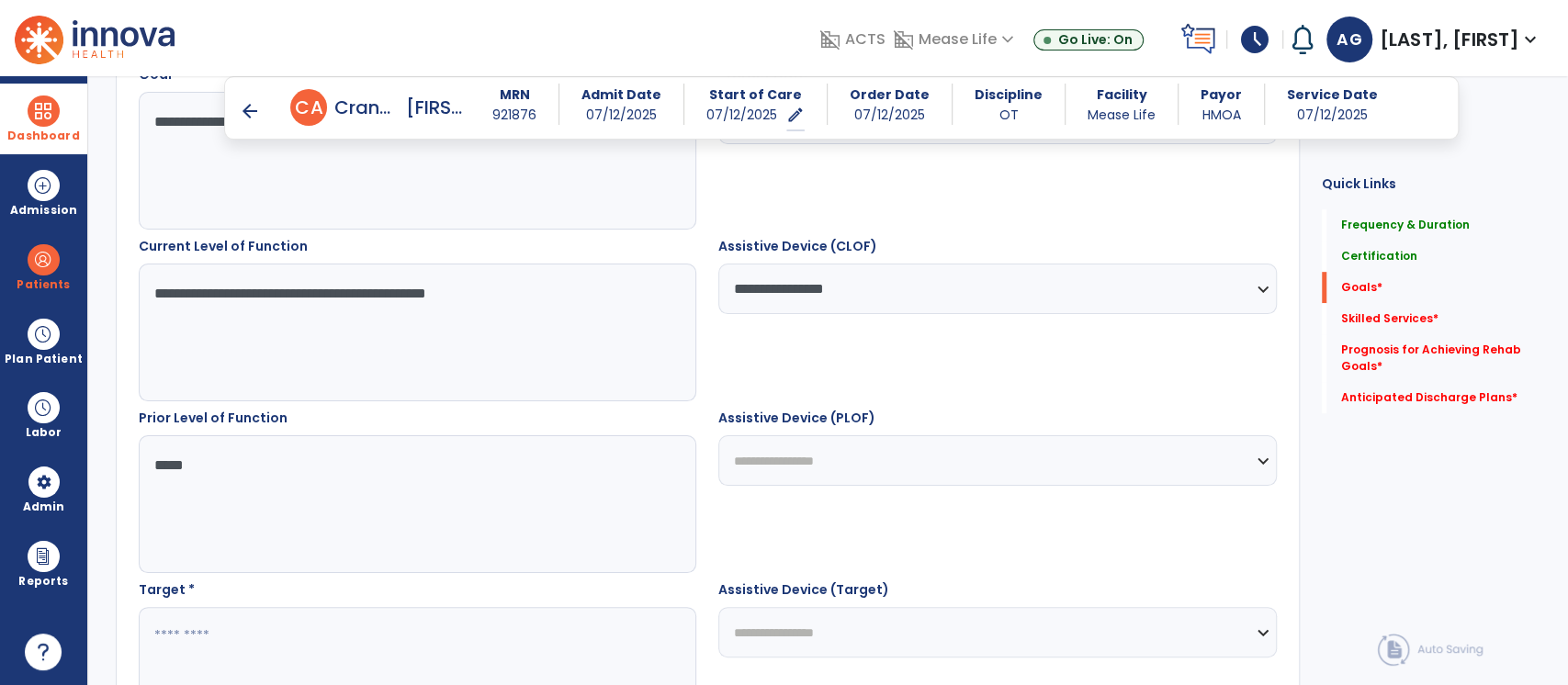 type on "*****" 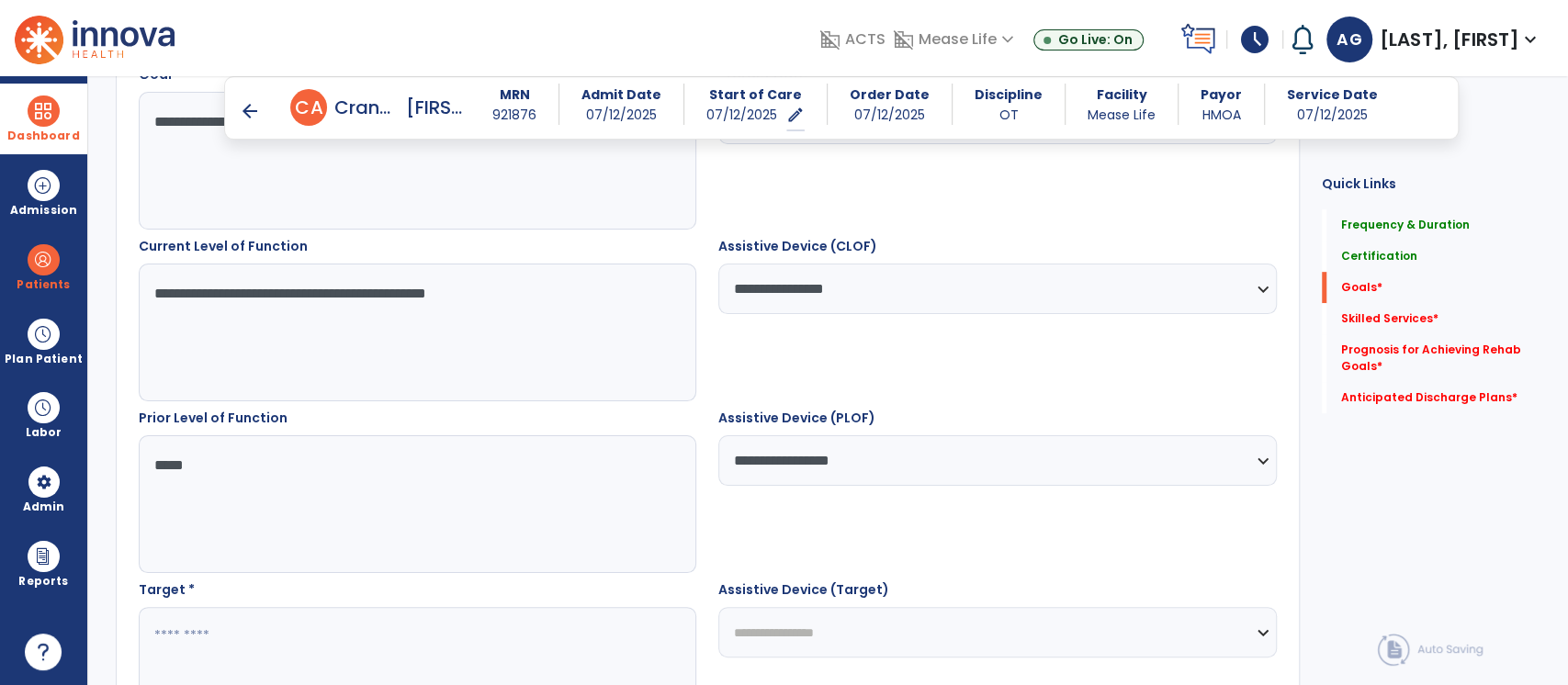 click on "*****" at bounding box center (417, 504) 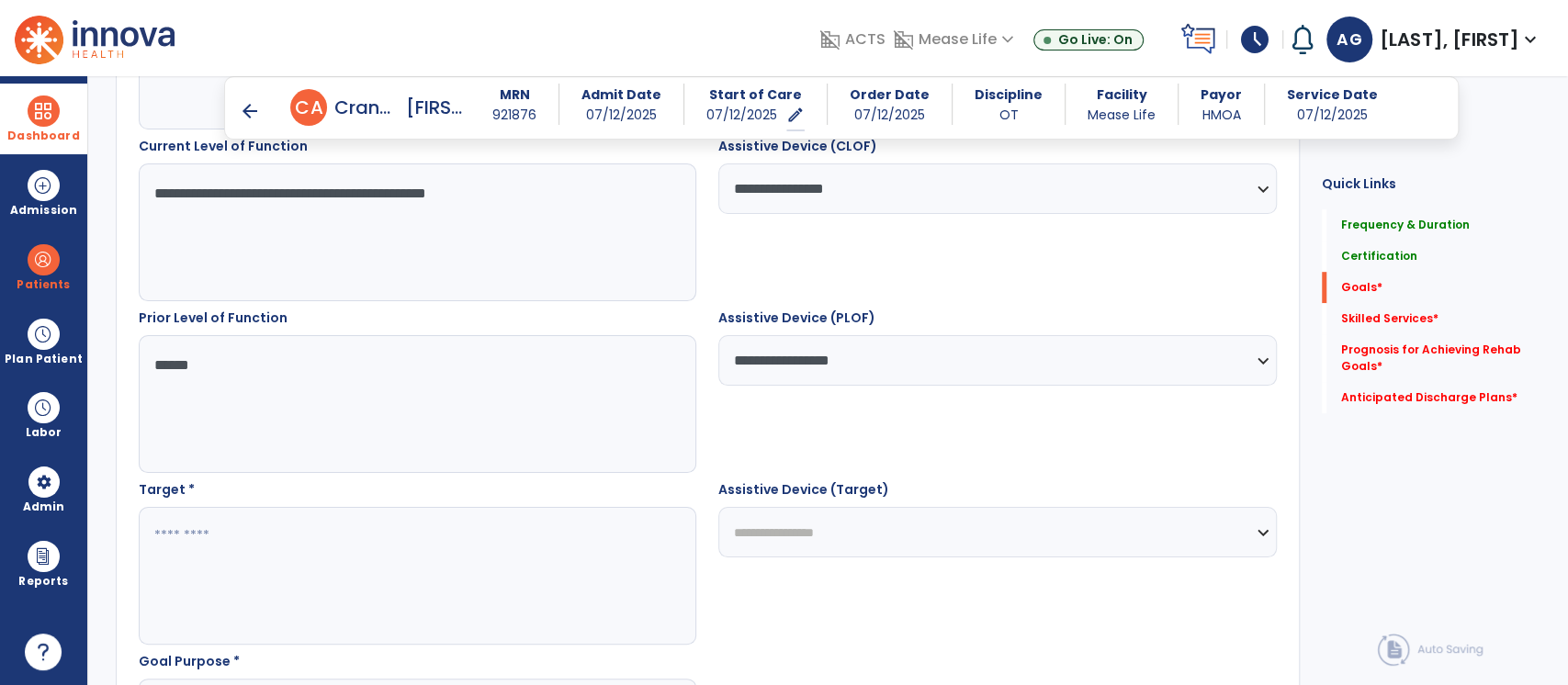 type on "*****" 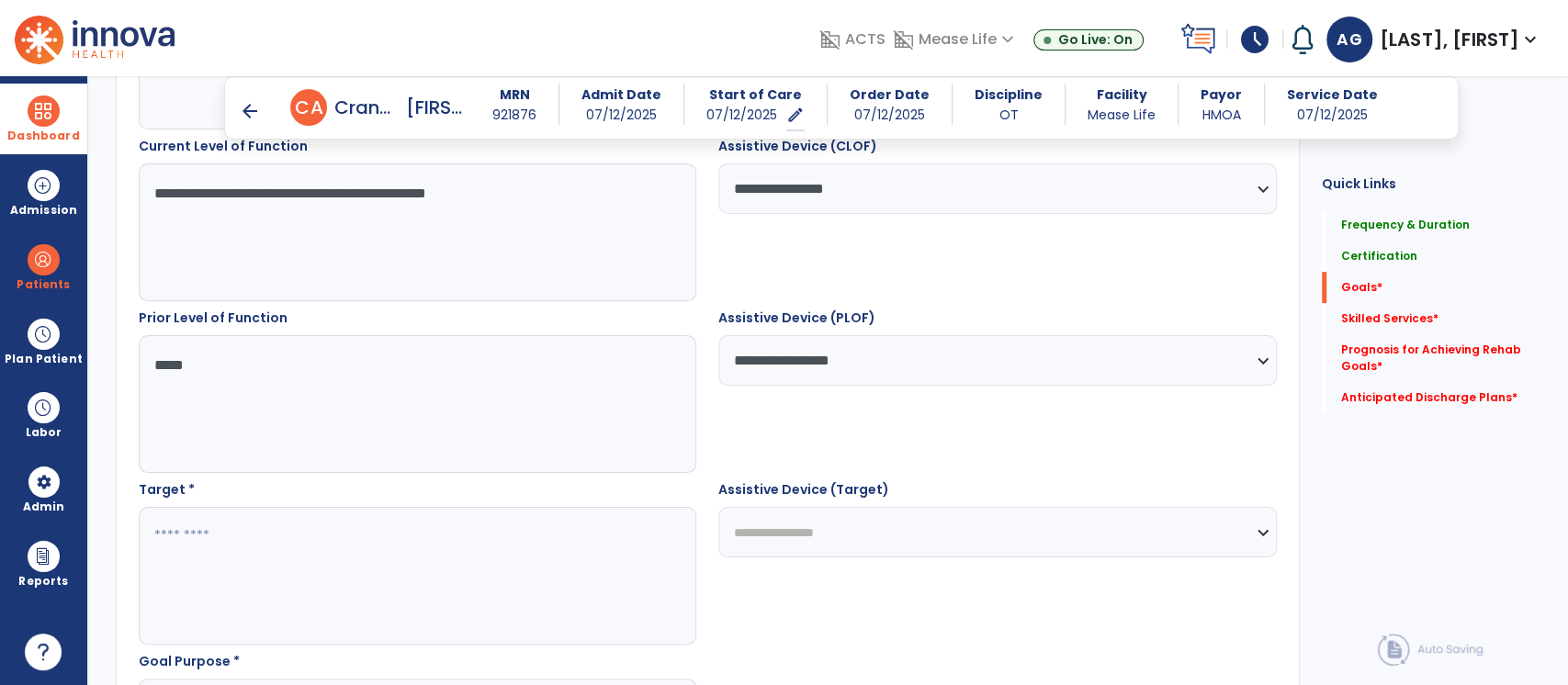 click at bounding box center (417, 576) 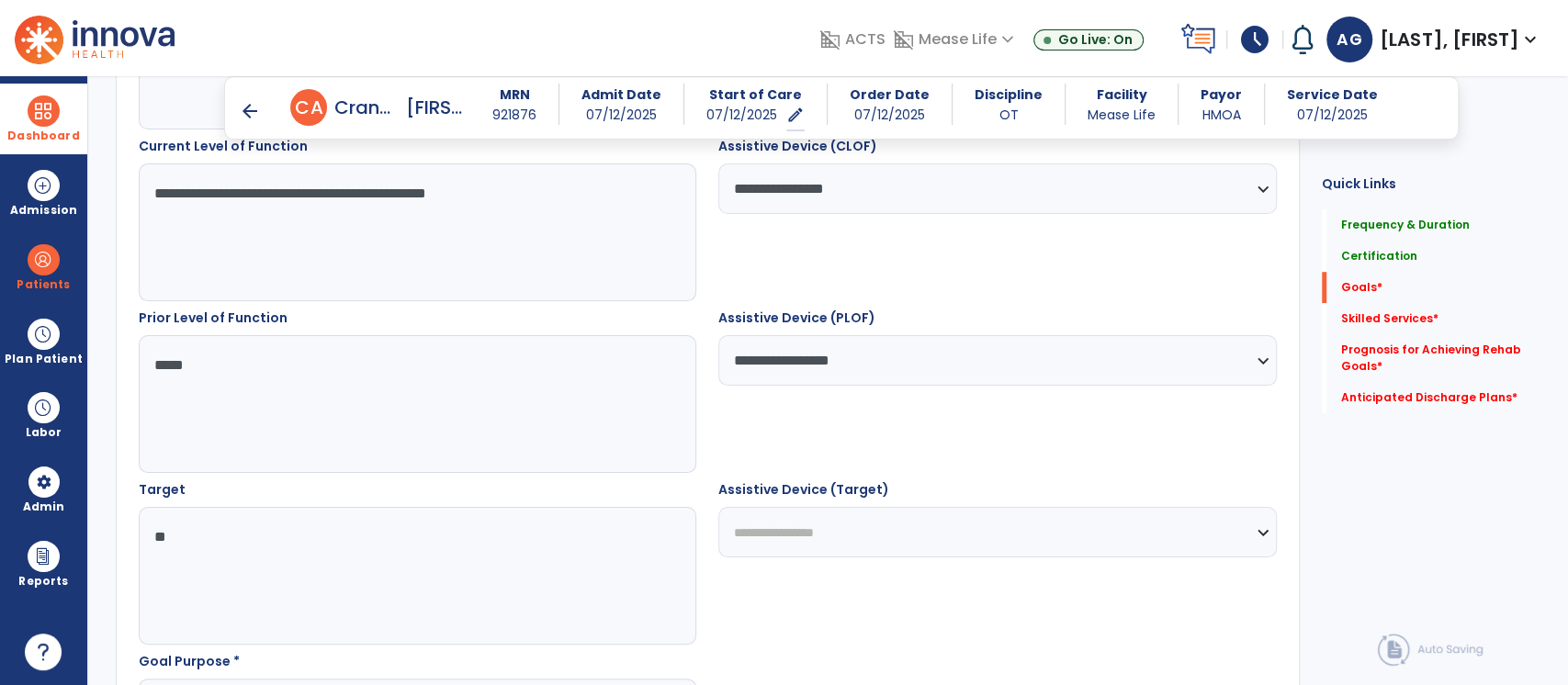 type on "*" 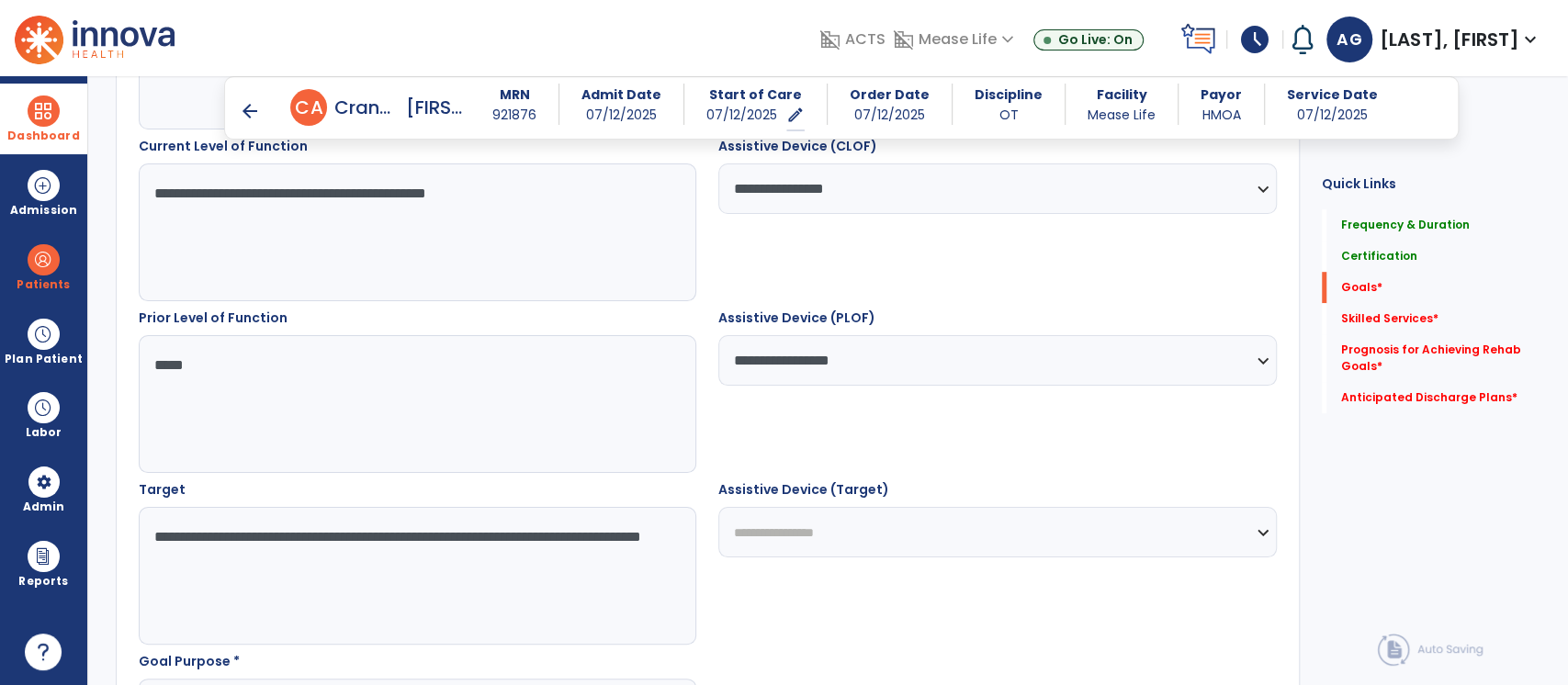 type on "**********" 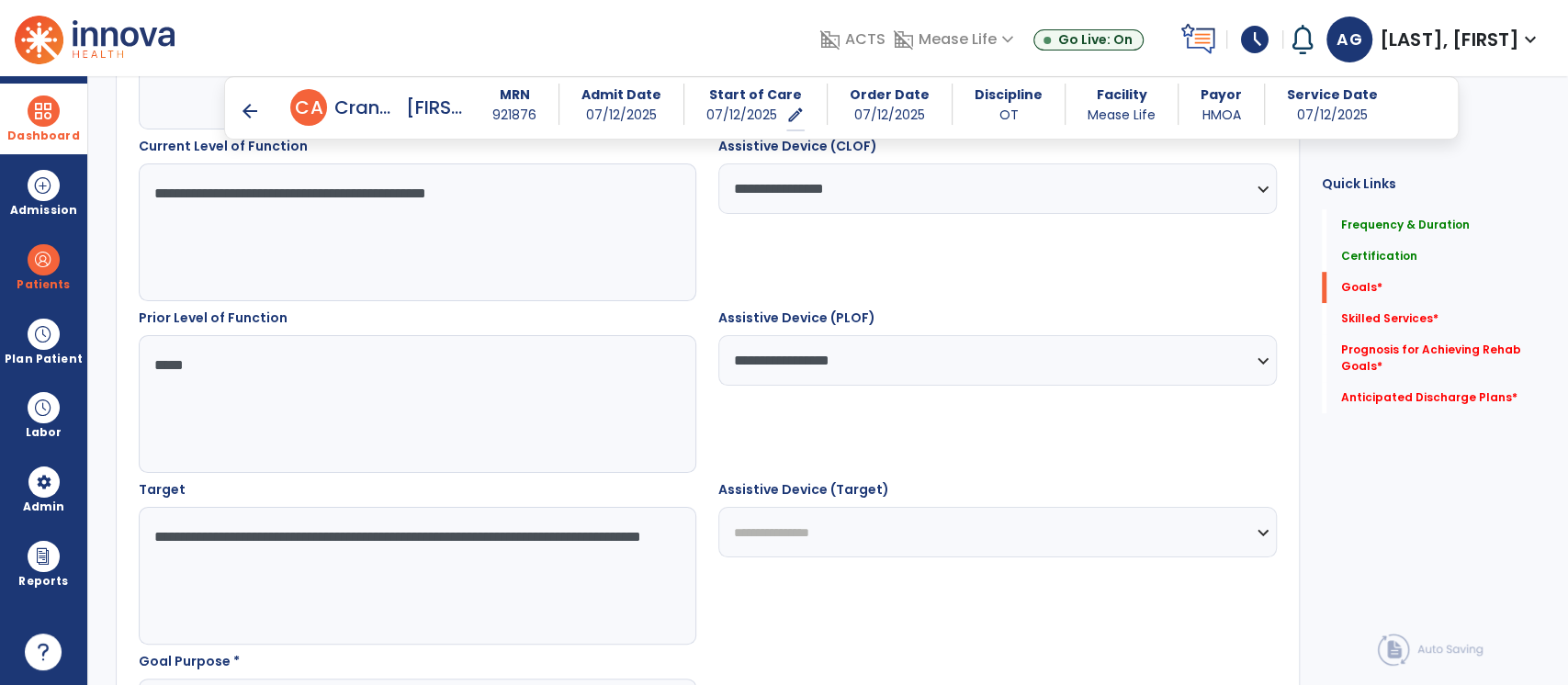 drag, startPoint x: 767, startPoint y: 541, endPoint x: 610, endPoint y: 533, distance: 157.20369 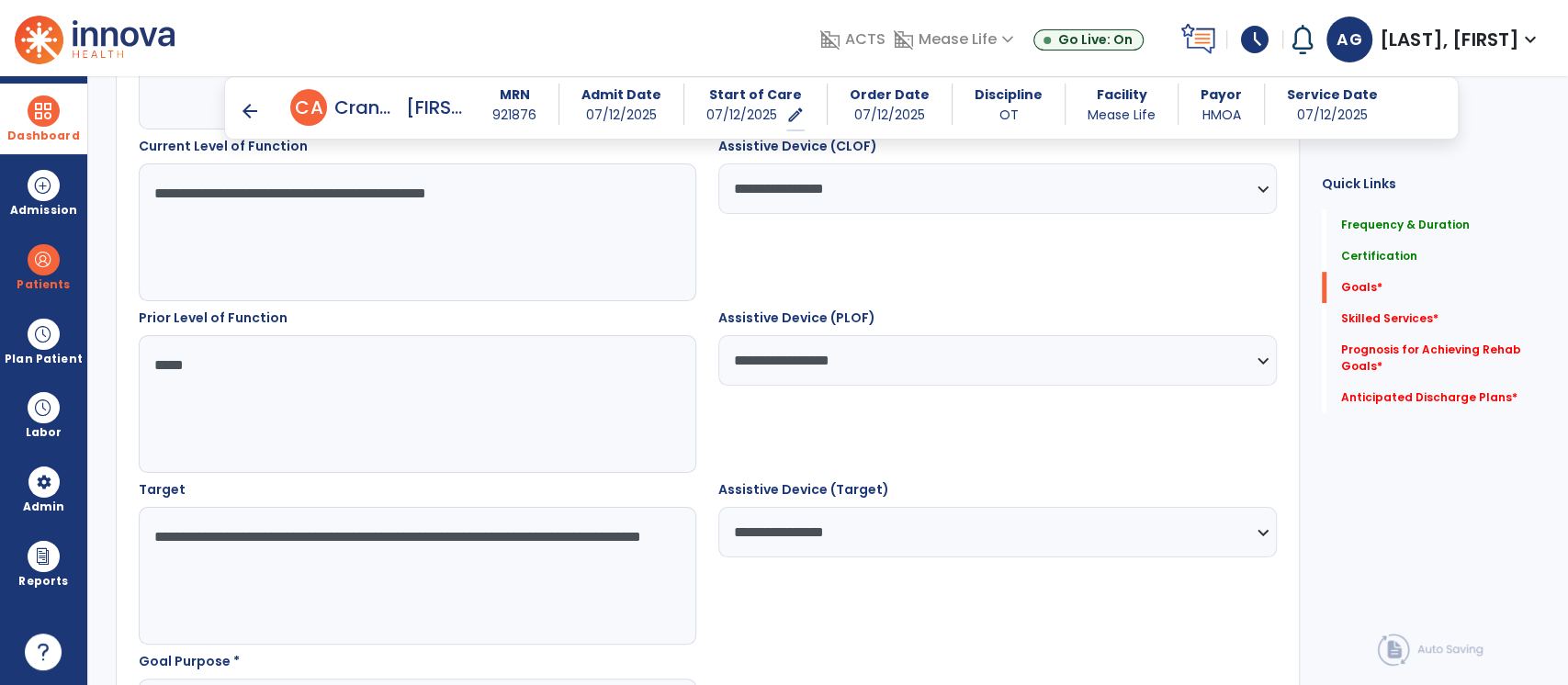 click on "**********" at bounding box center (417, 576) 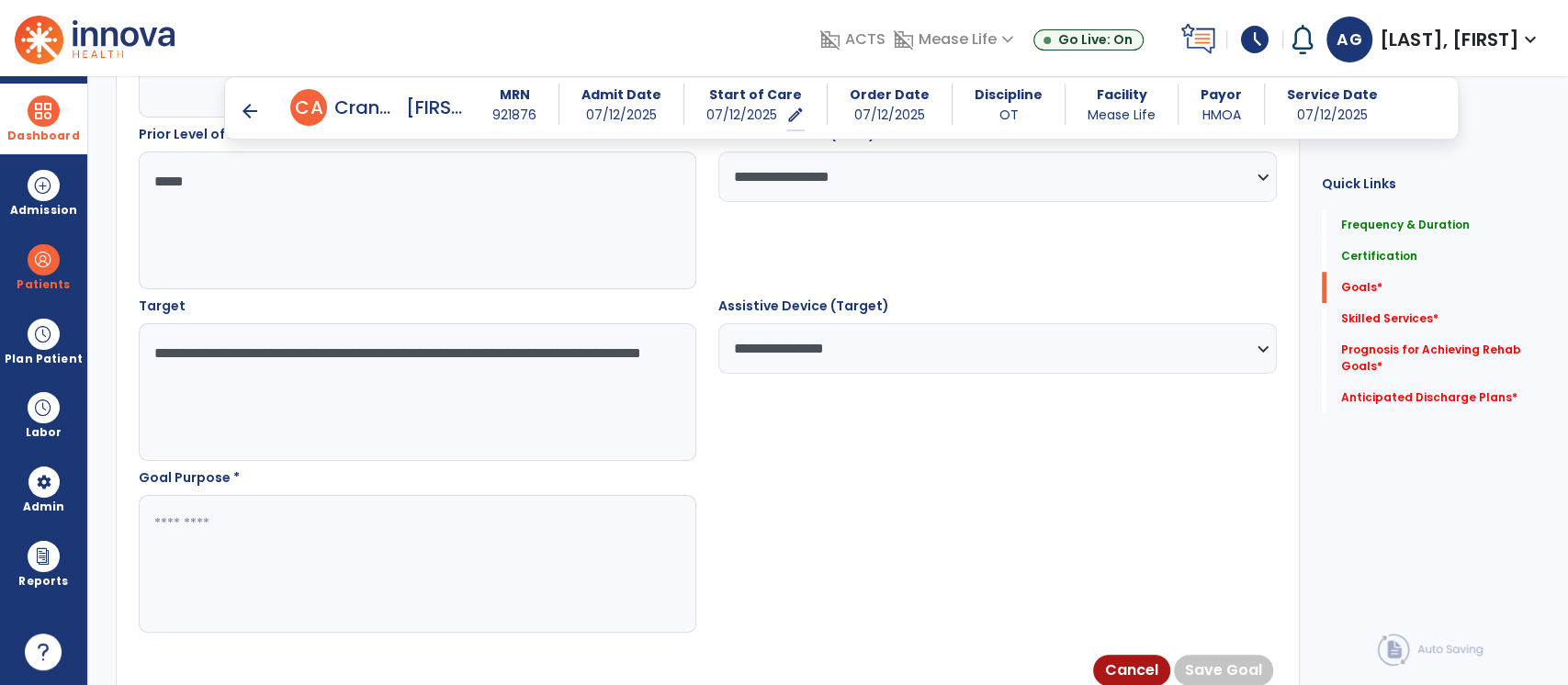 click at bounding box center (417, 564) 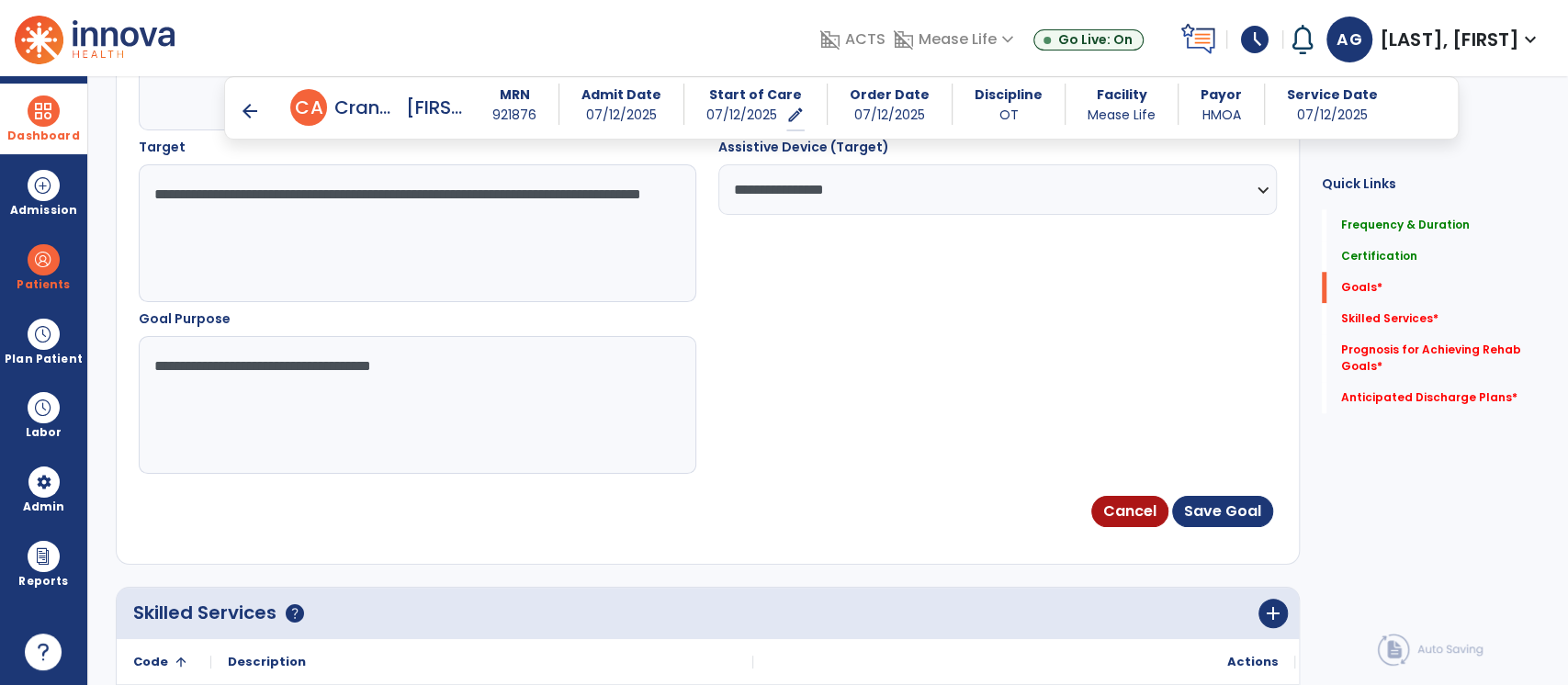 scroll, scrollTop: 1059, scrollLeft: 0, axis: vertical 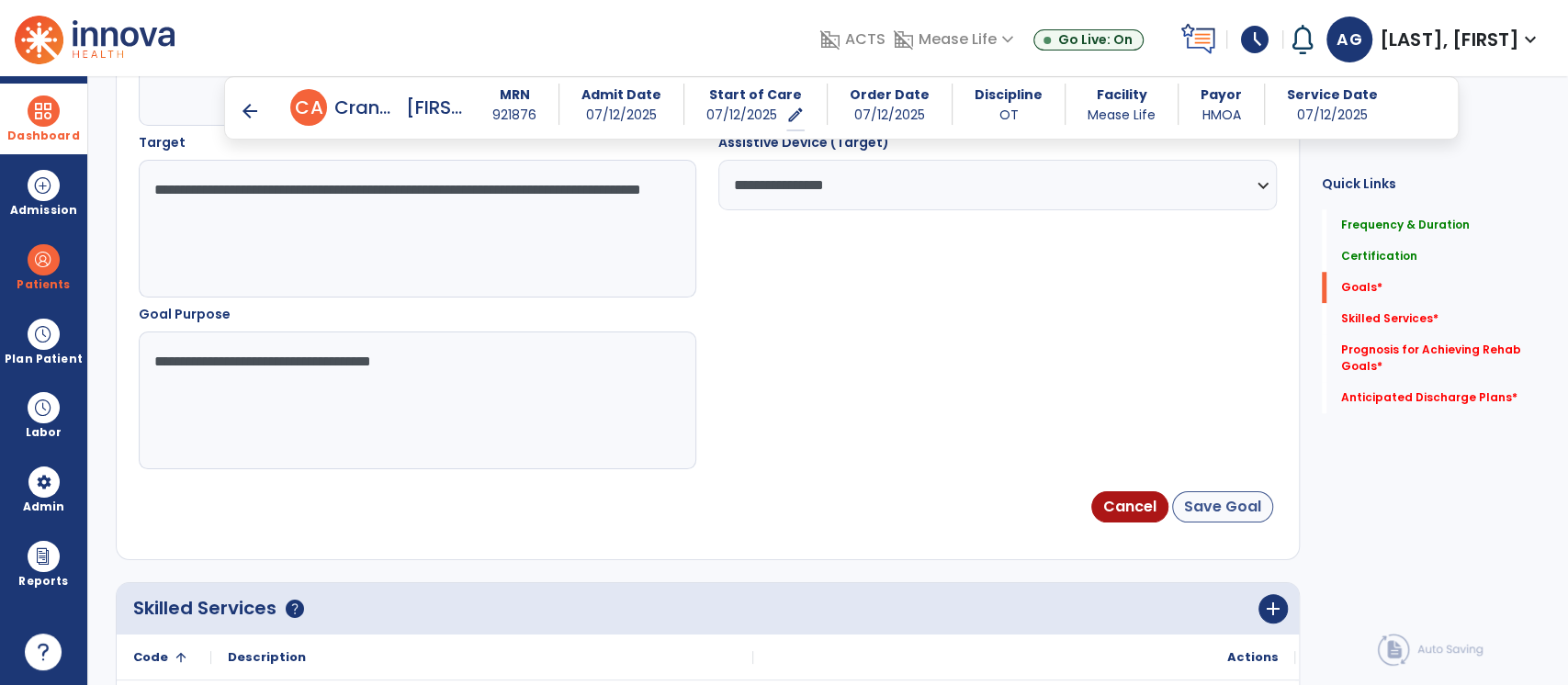 type on "**********" 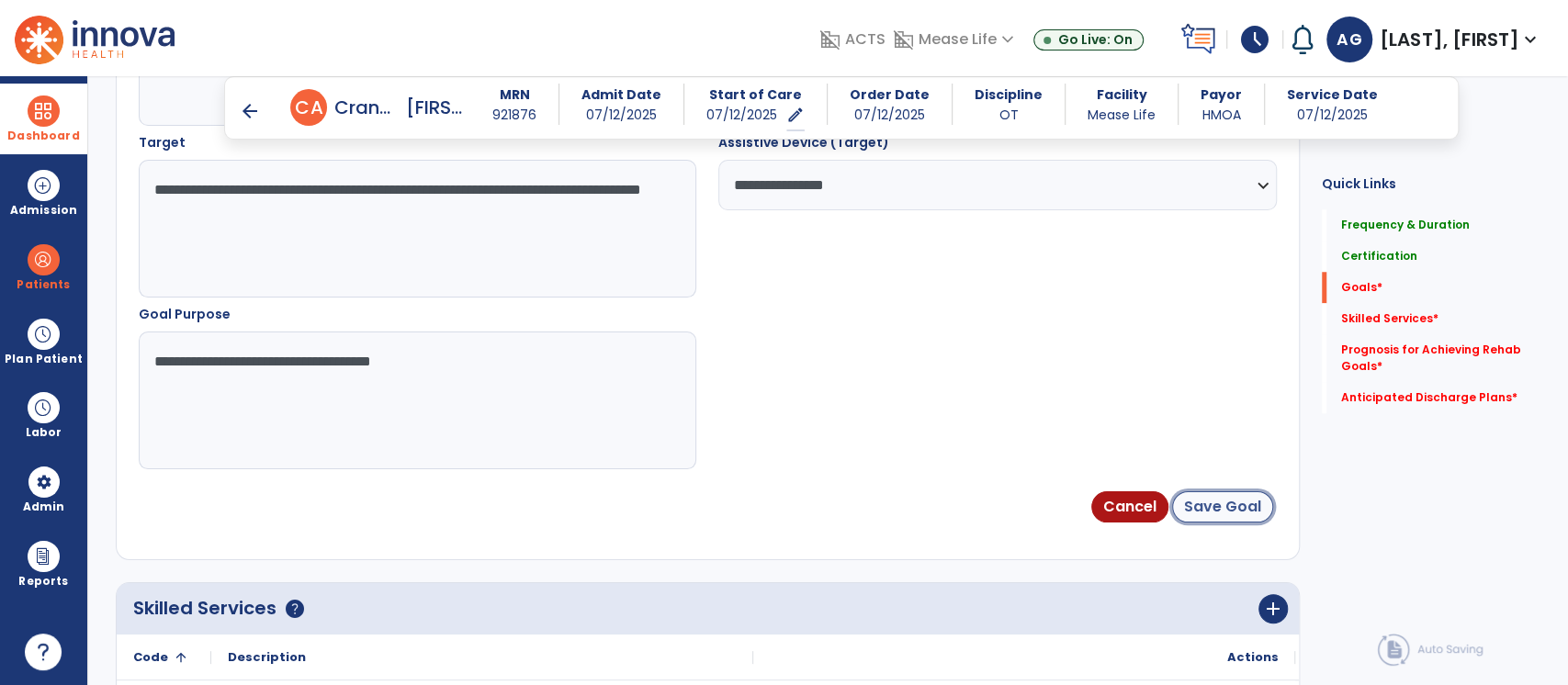 click on "Save Goal" at bounding box center [1223, 507] 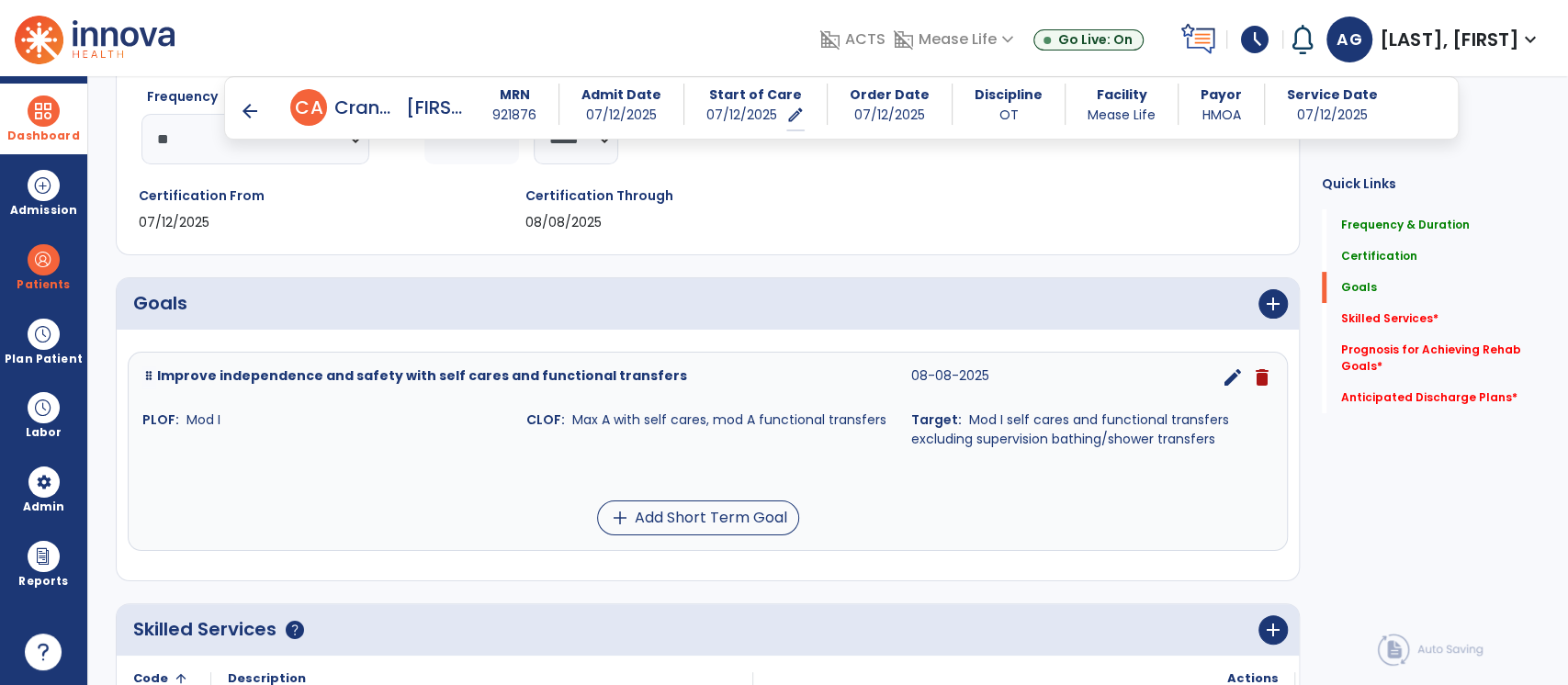 scroll, scrollTop: 299, scrollLeft: 0, axis: vertical 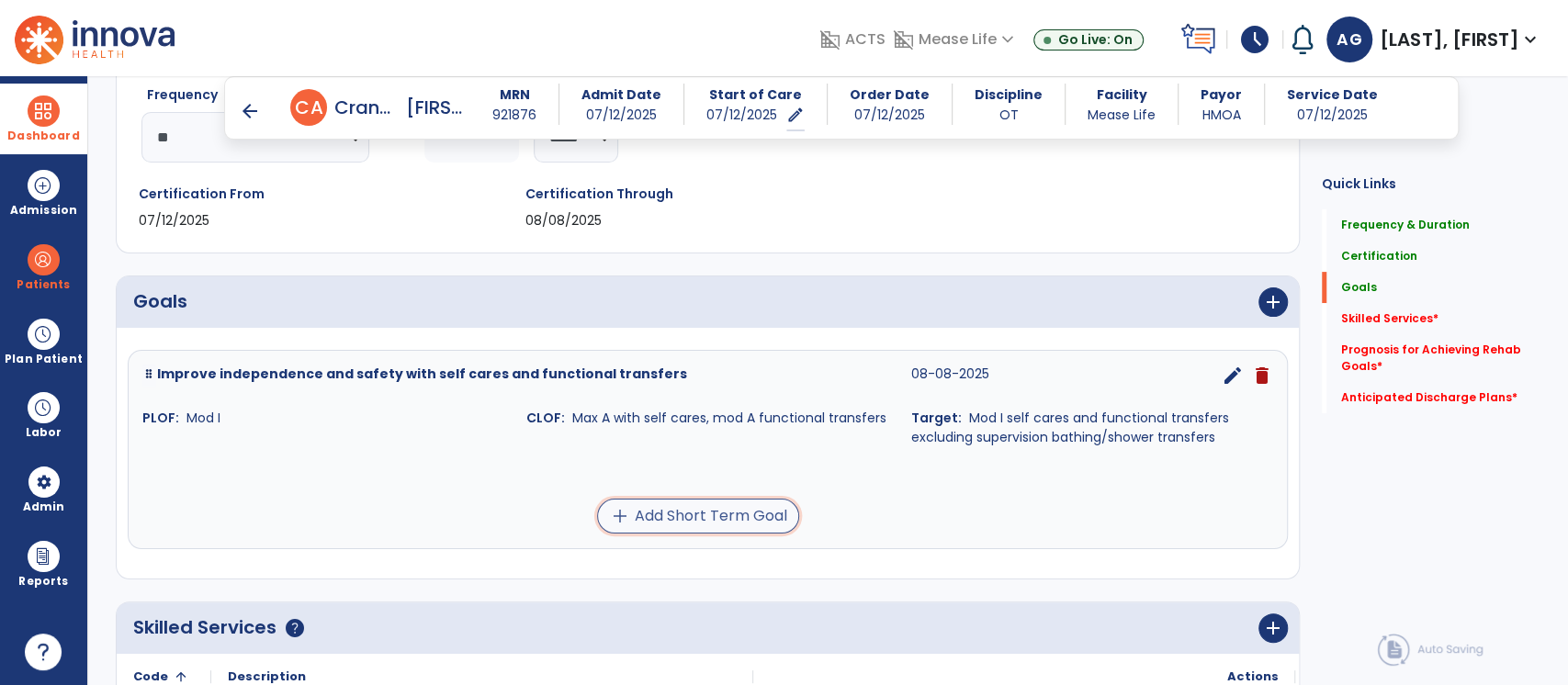 click on "add  Add Short Term Goal" at bounding box center [698, 516] 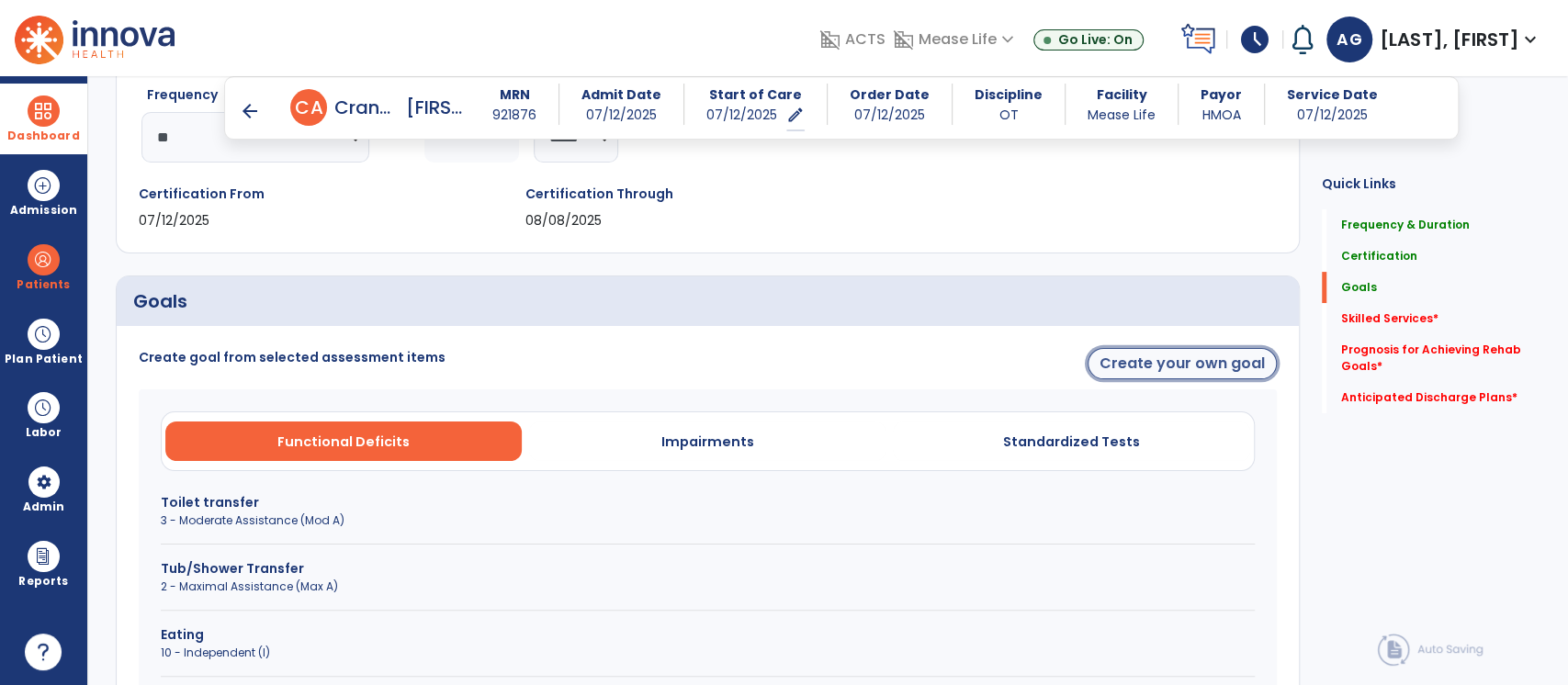 click on "Create your own goal" at bounding box center (1182, 364) 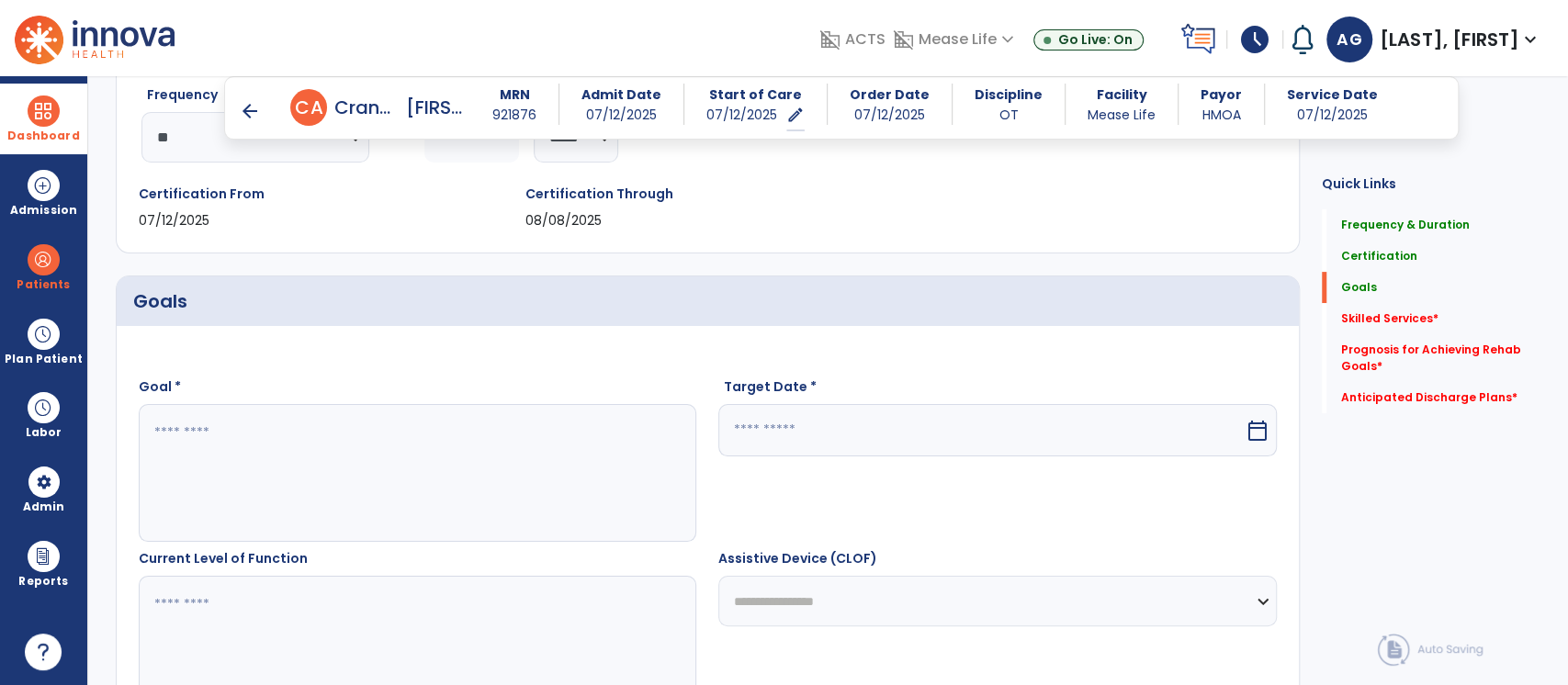 click at bounding box center [417, 473] 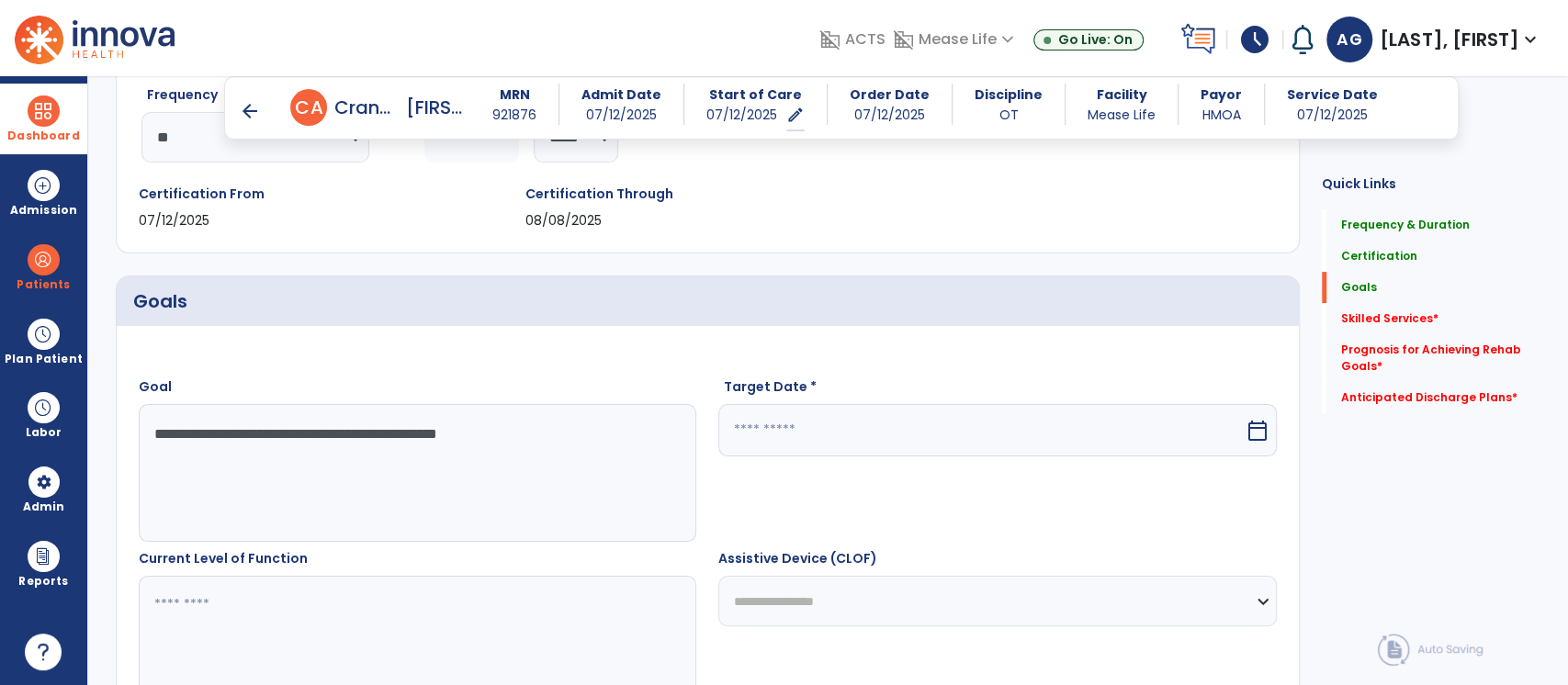 type on "**********" 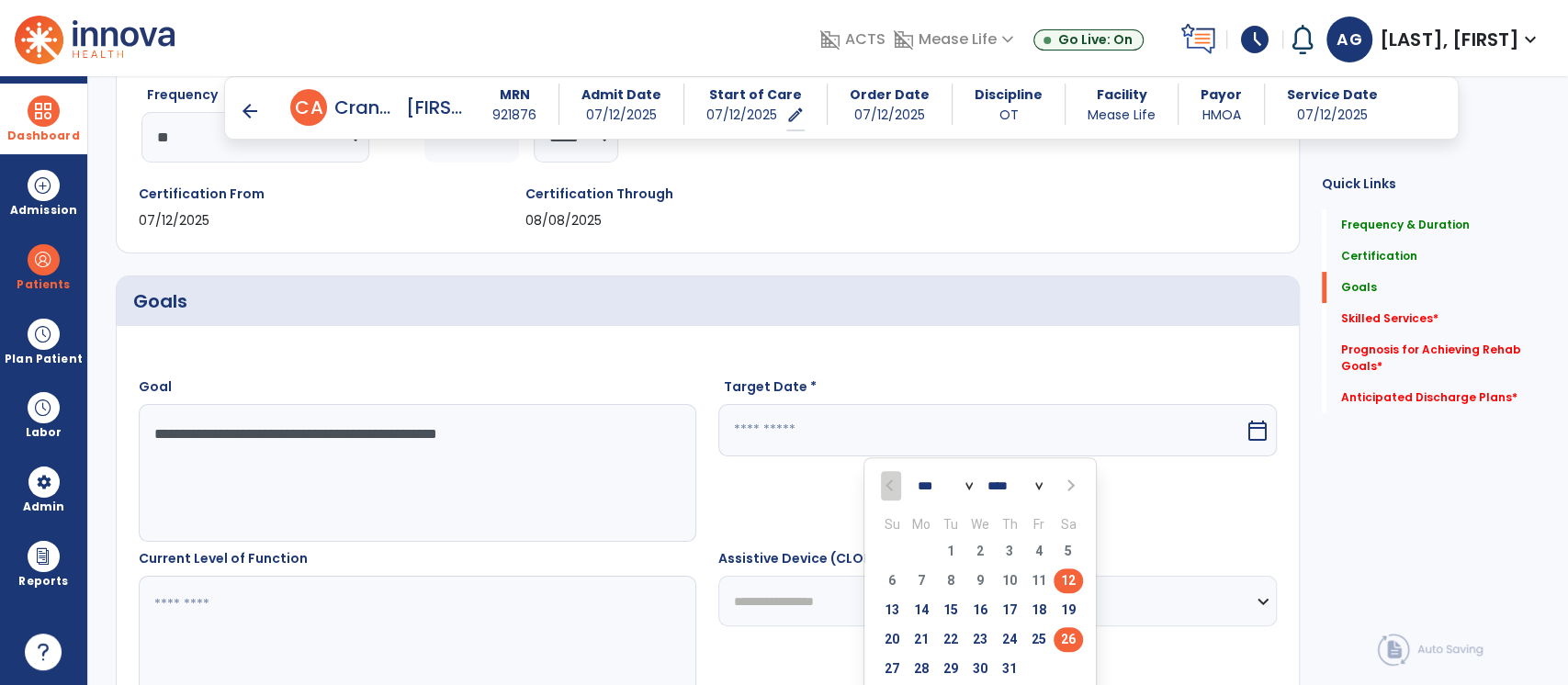 click on "26" at bounding box center (1068, 639) 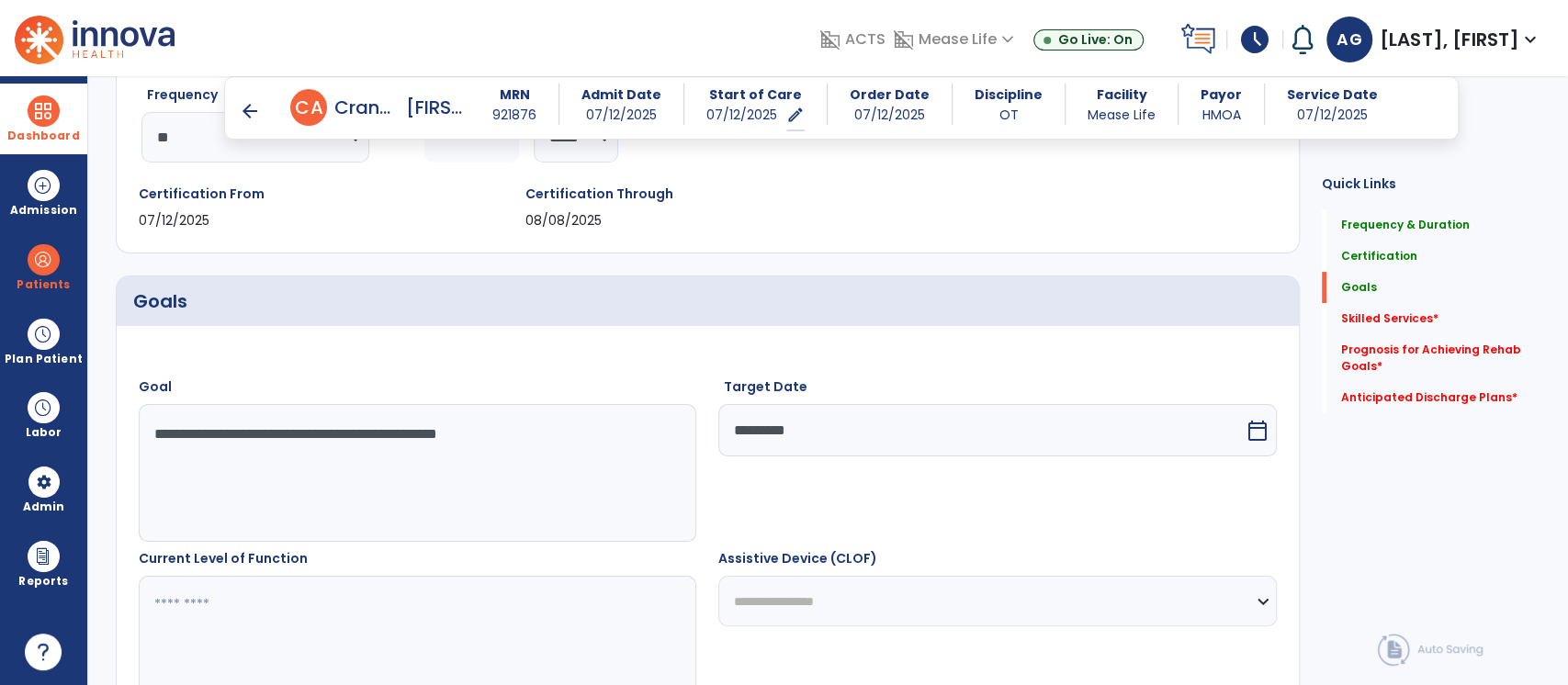 scroll, scrollTop: 483, scrollLeft: 0, axis: vertical 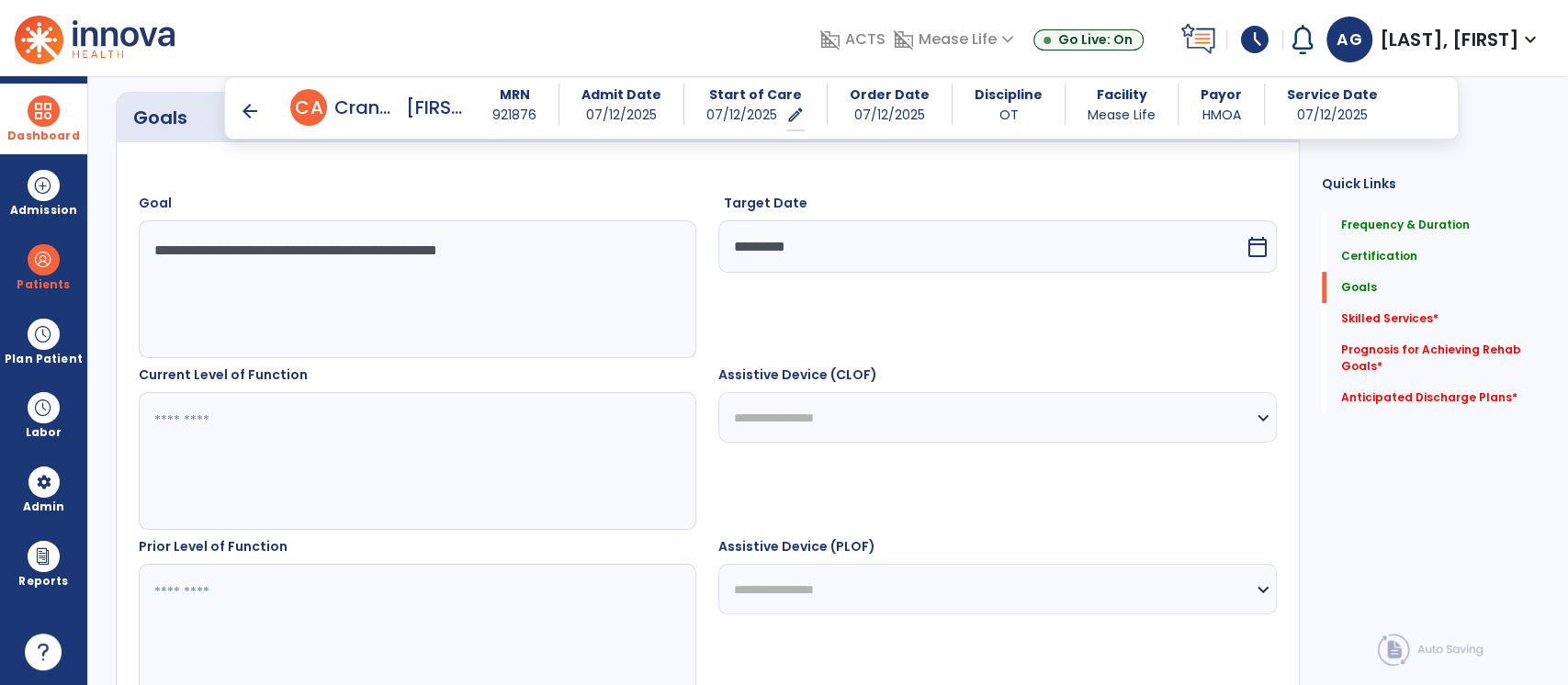 click at bounding box center [417, 461] 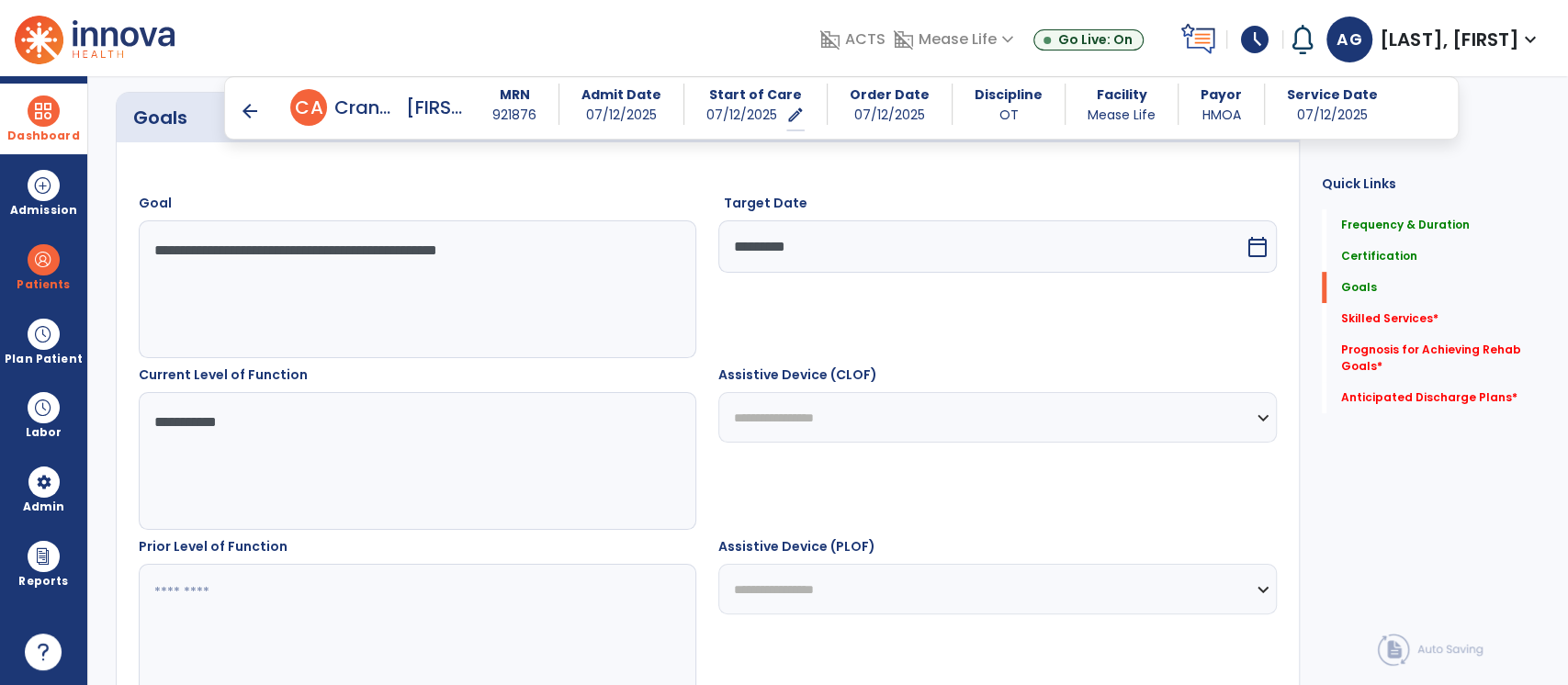 scroll, scrollTop: 601, scrollLeft: 0, axis: vertical 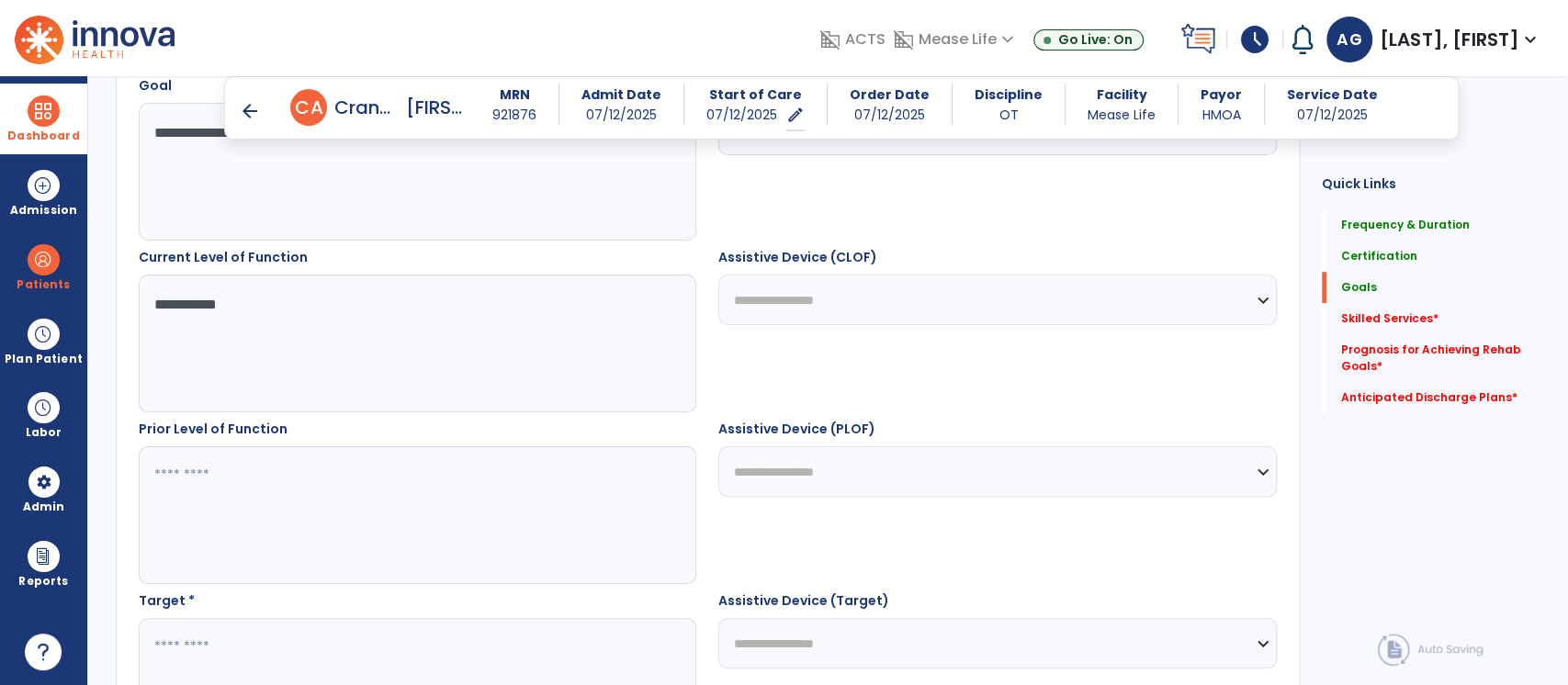 type on "**********" 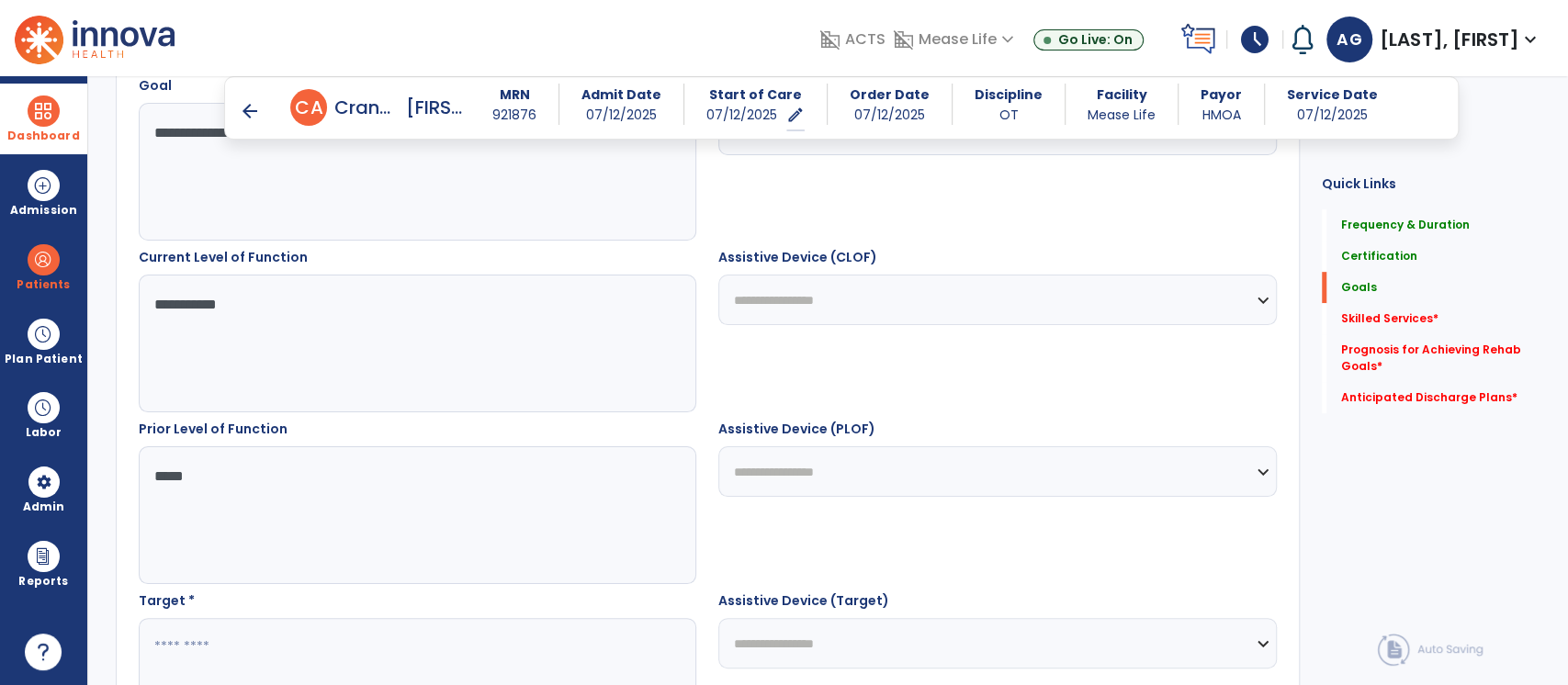 scroll, scrollTop: 734, scrollLeft: 0, axis: vertical 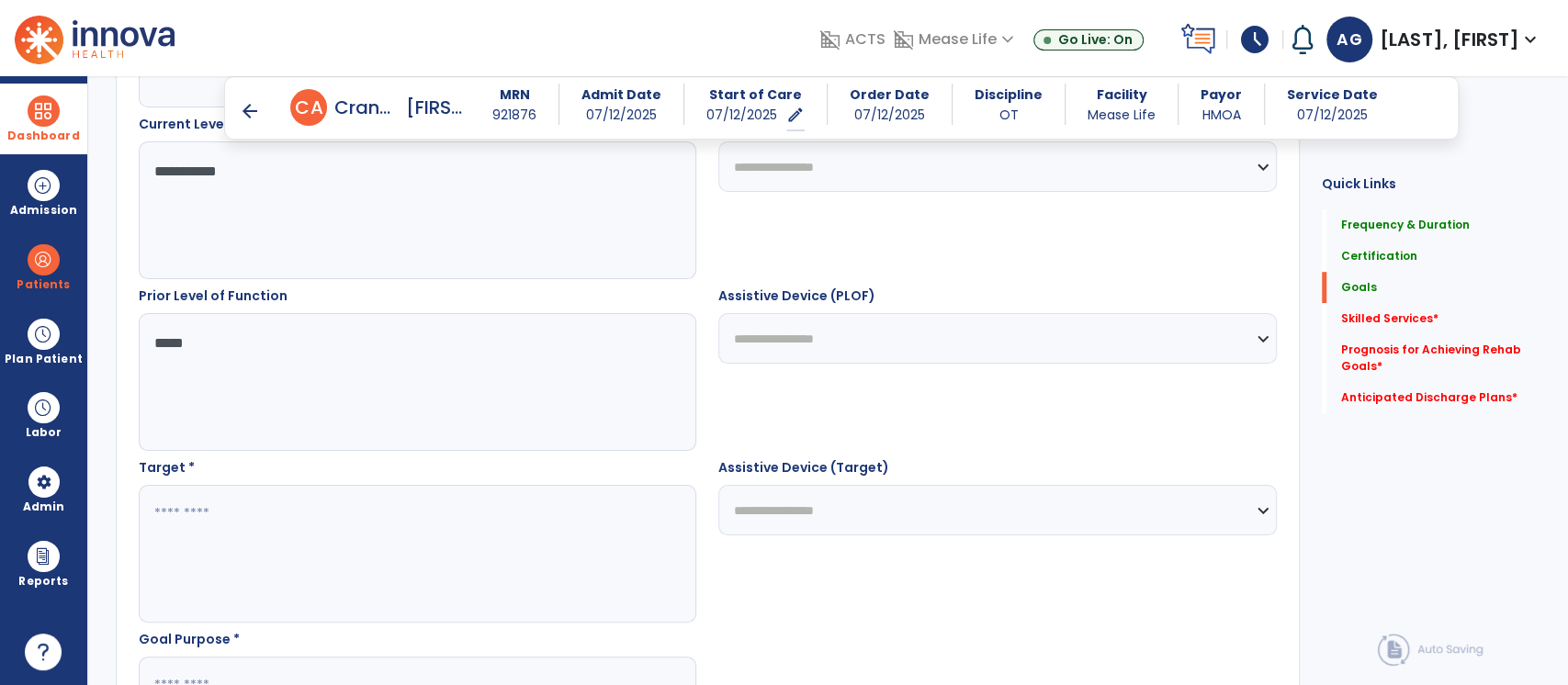 type on "*****" 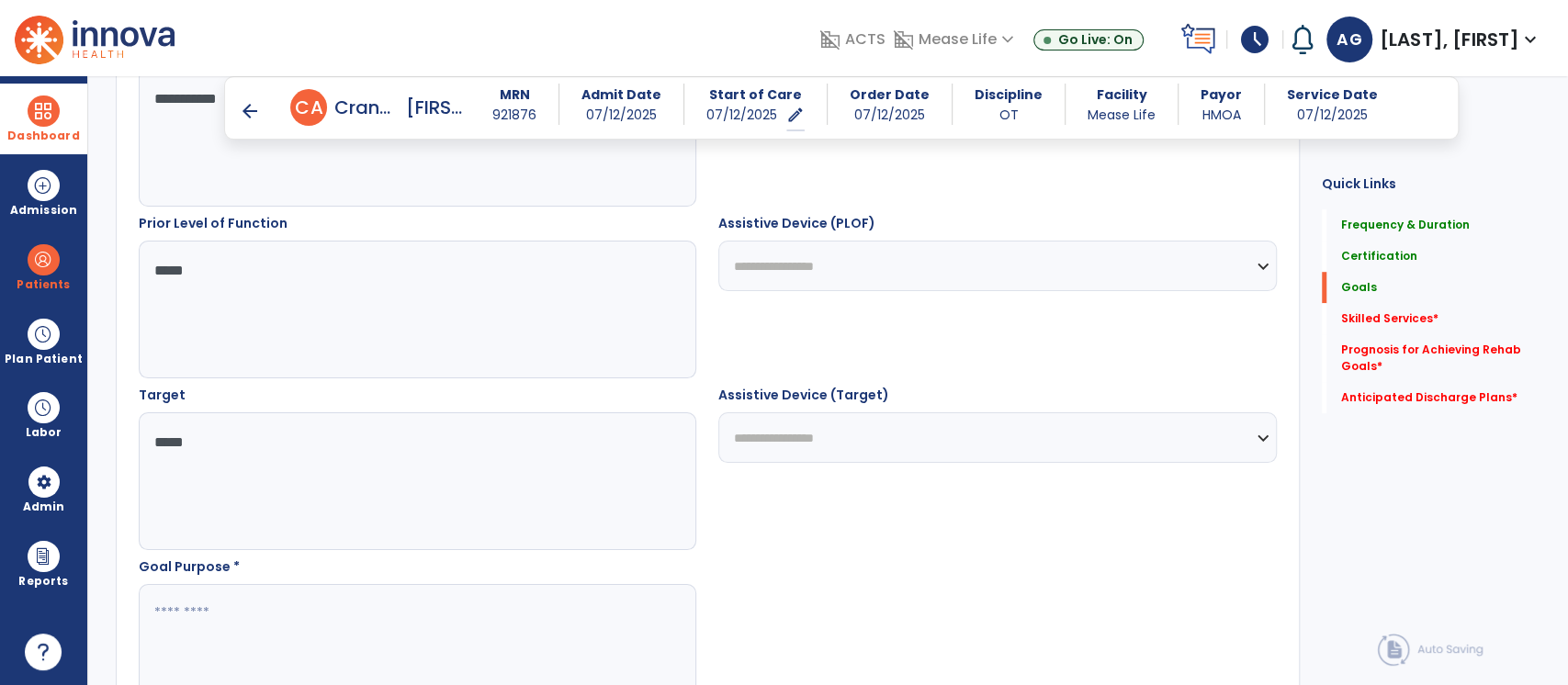scroll, scrollTop: 853, scrollLeft: 0, axis: vertical 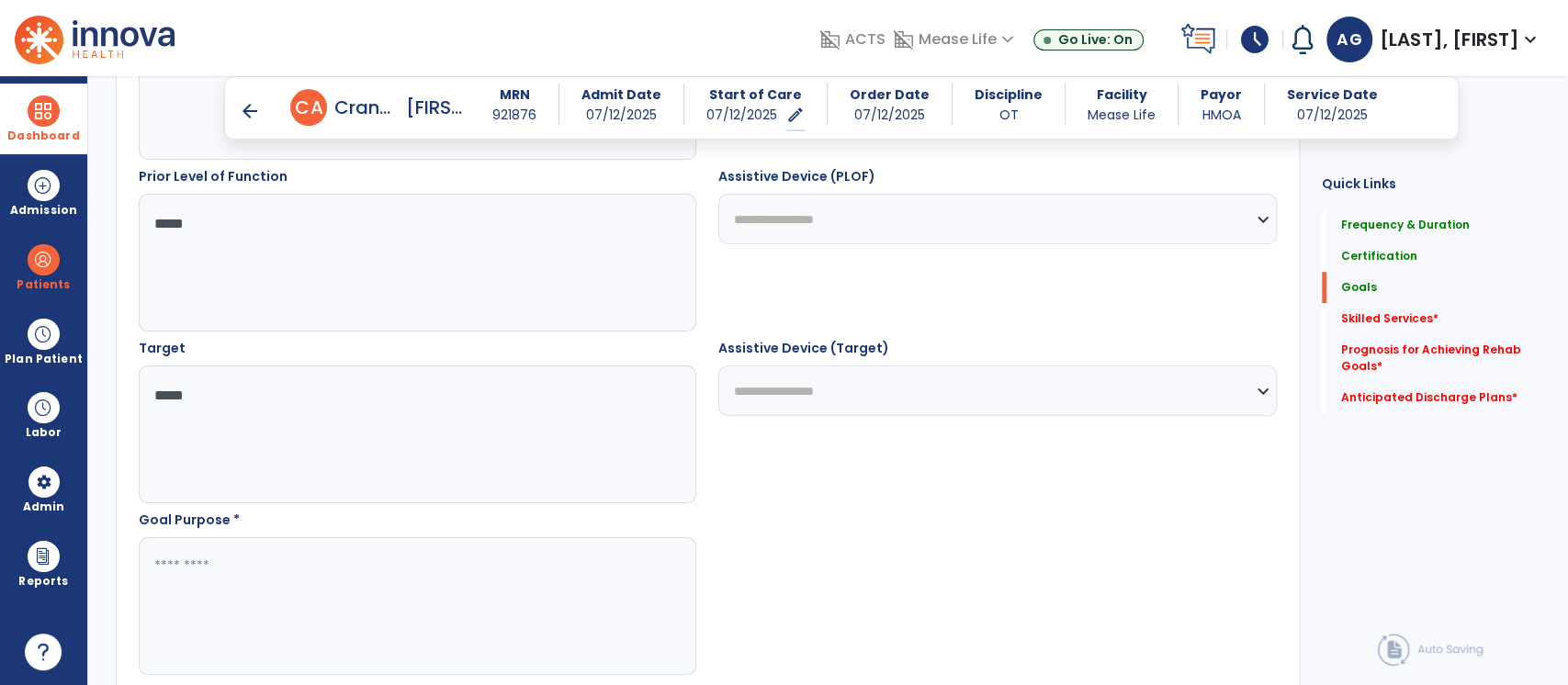 type on "*****" 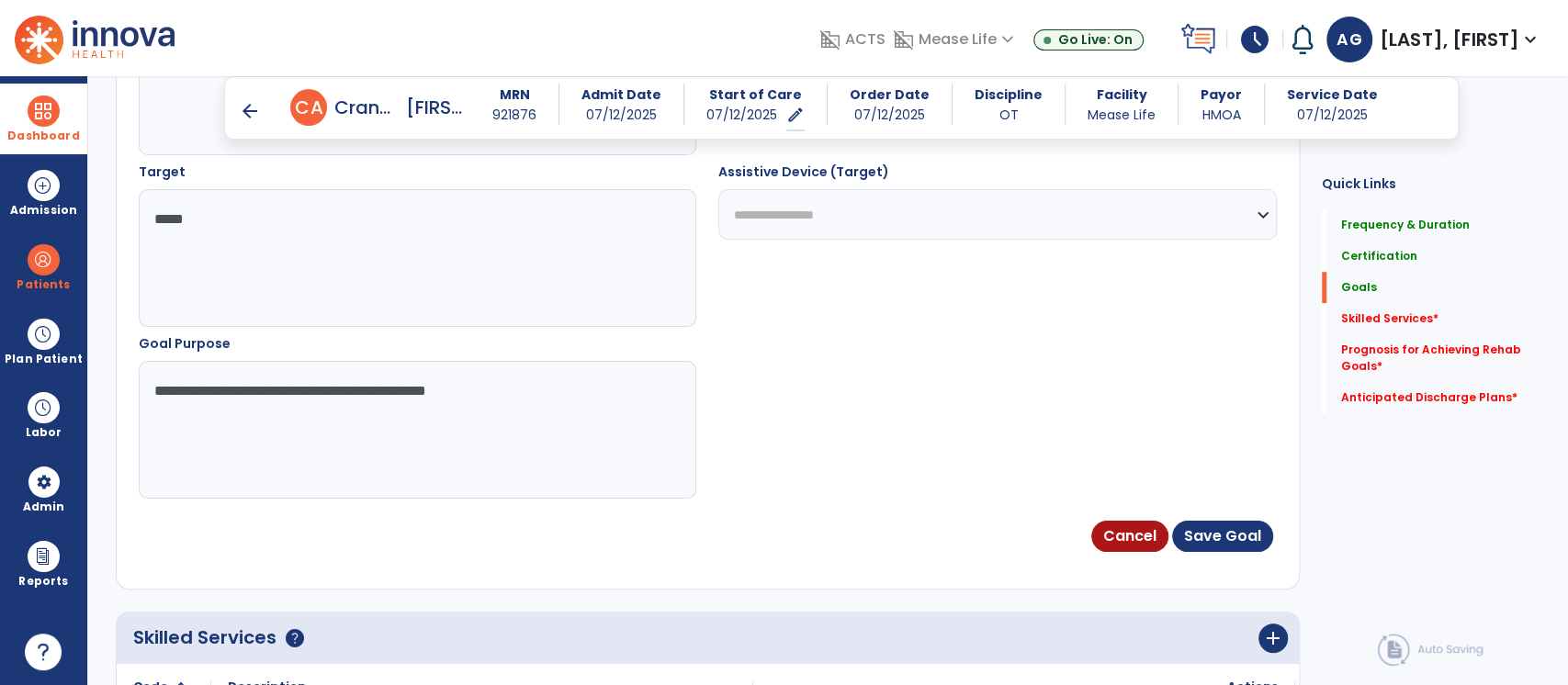 scroll, scrollTop: 1053, scrollLeft: 0, axis: vertical 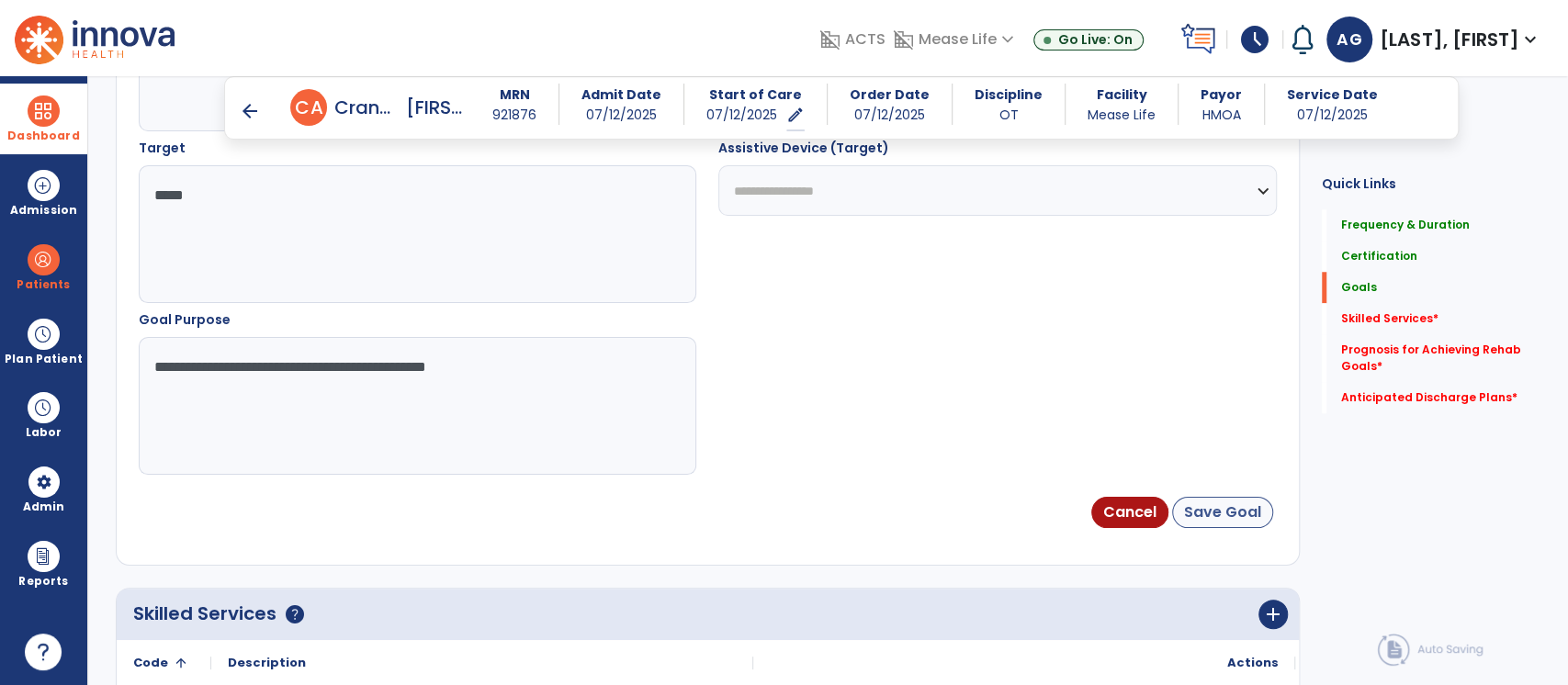 type on "**********" 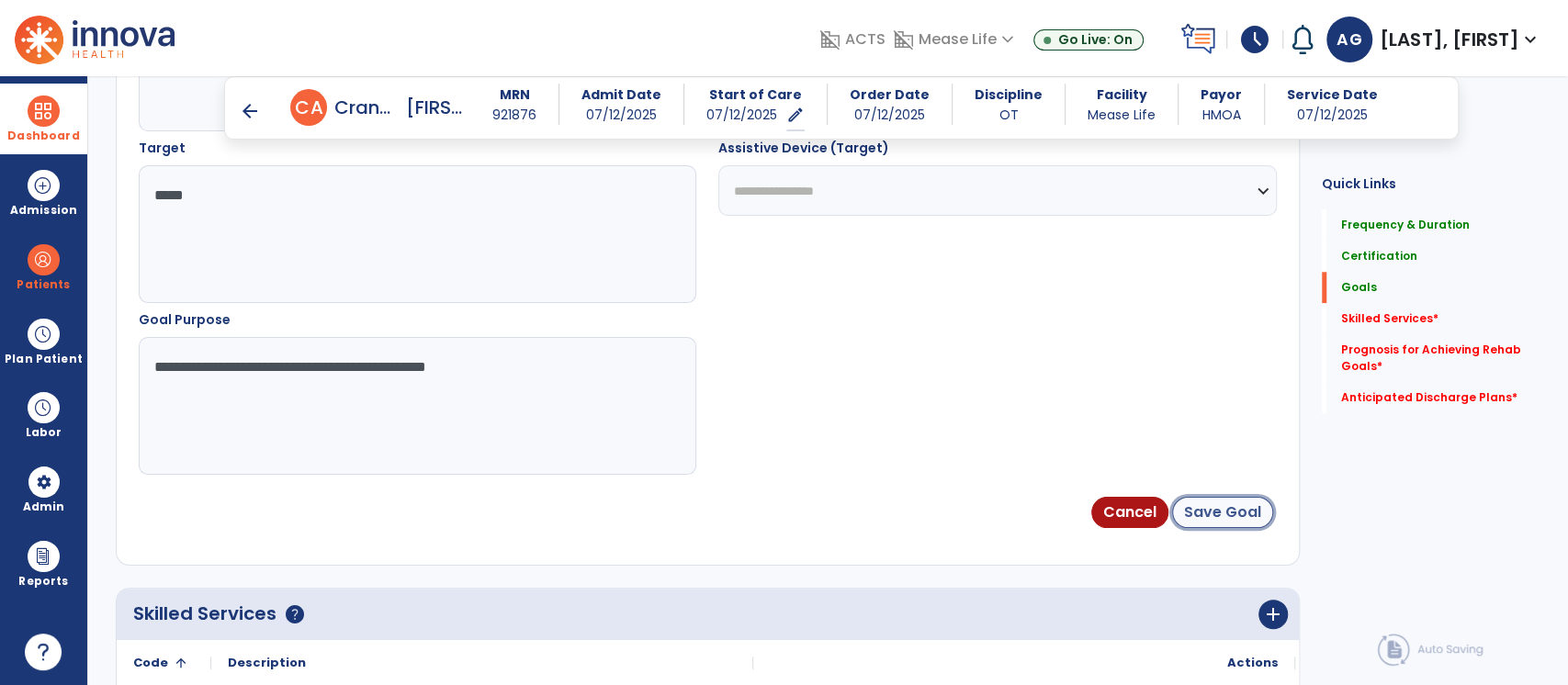 click on "Save Goal" at bounding box center (1223, 512) 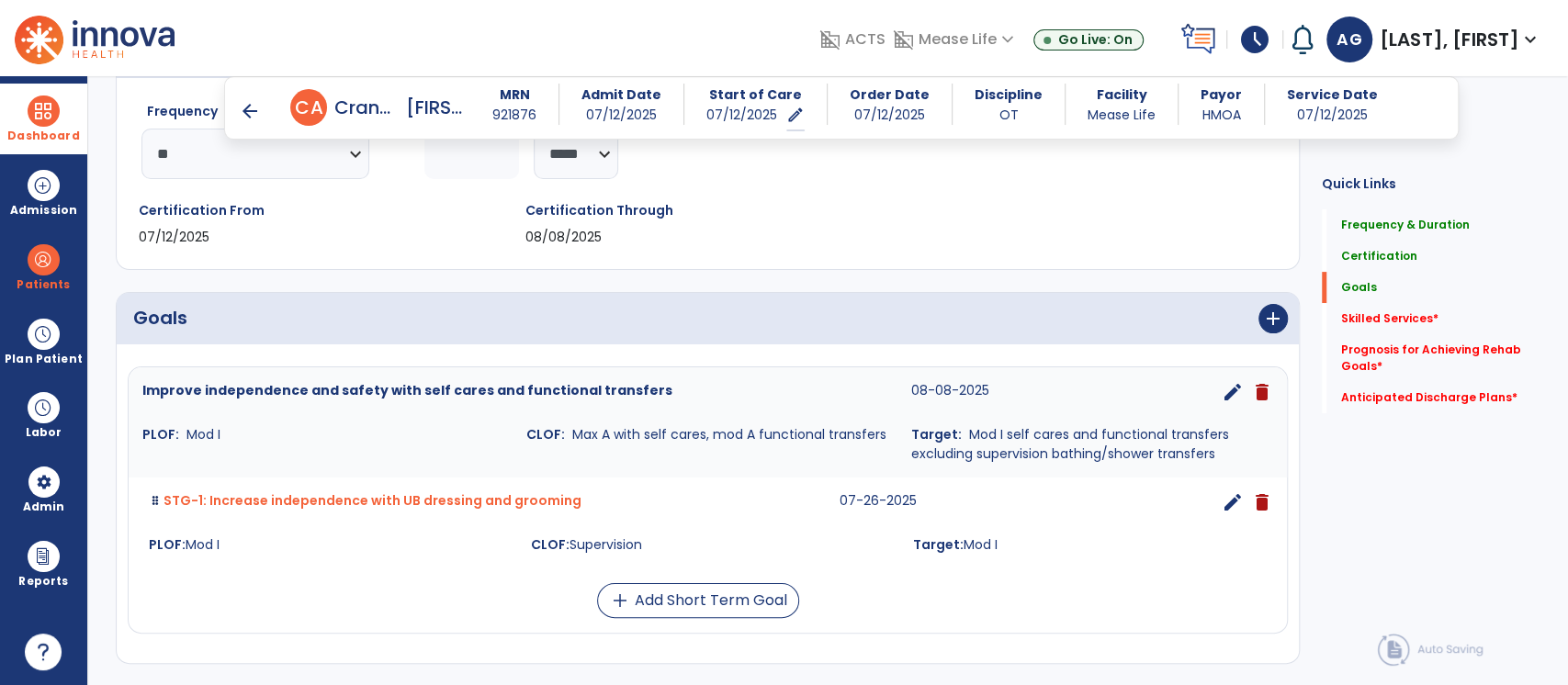 scroll, scrollTop: 284, scrollLeft: 0, axis: vertical 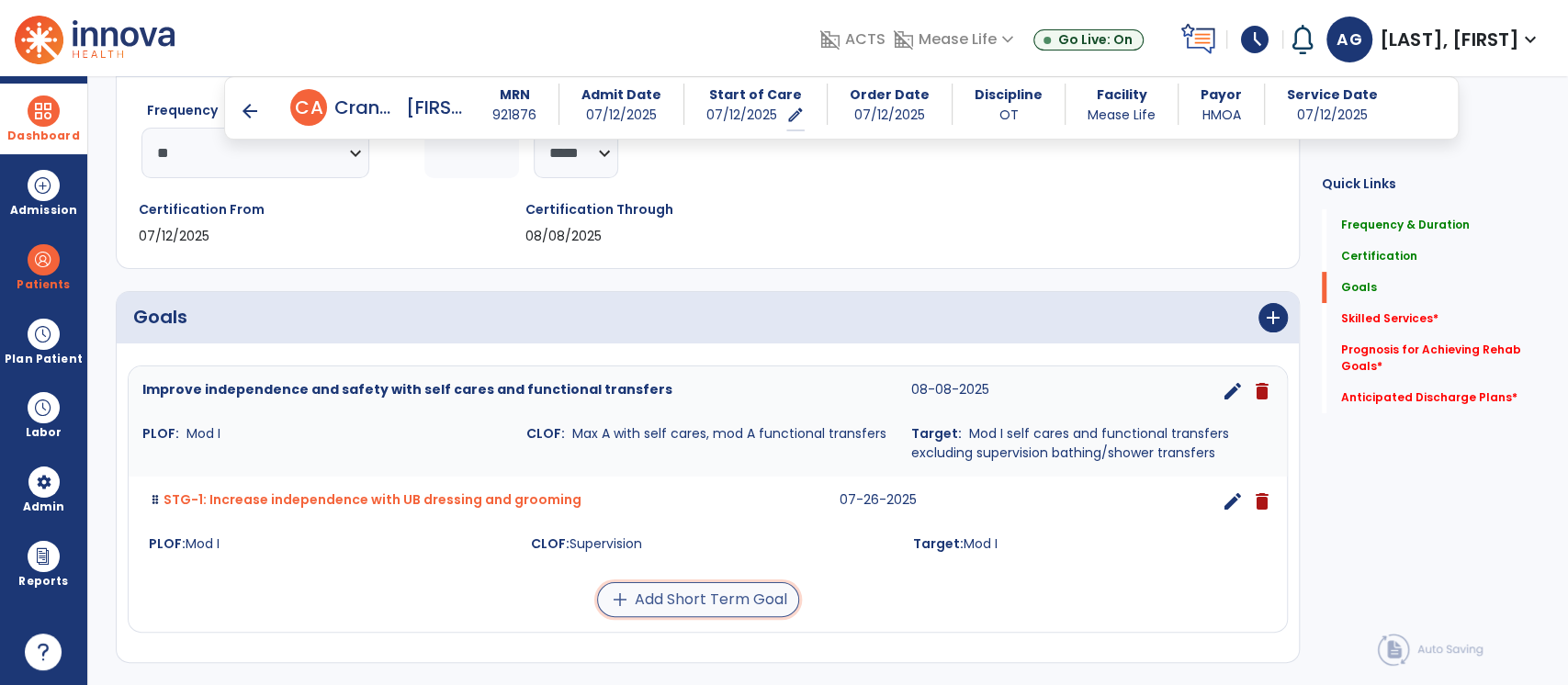 click on "add  Add Short Term Goal" at bounding box center [698, 600] 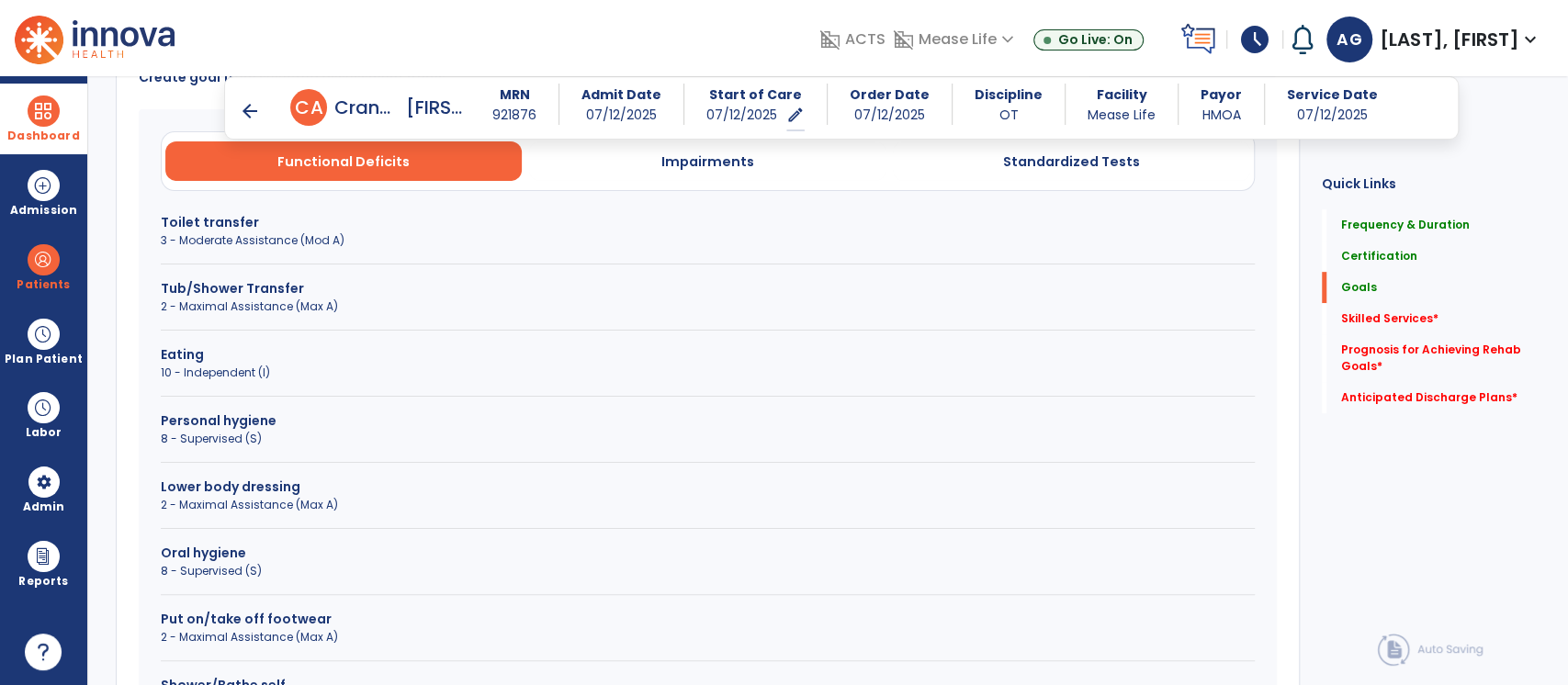 scroll, scrollTop: 607, scrollLeft: 0, axis: vertical 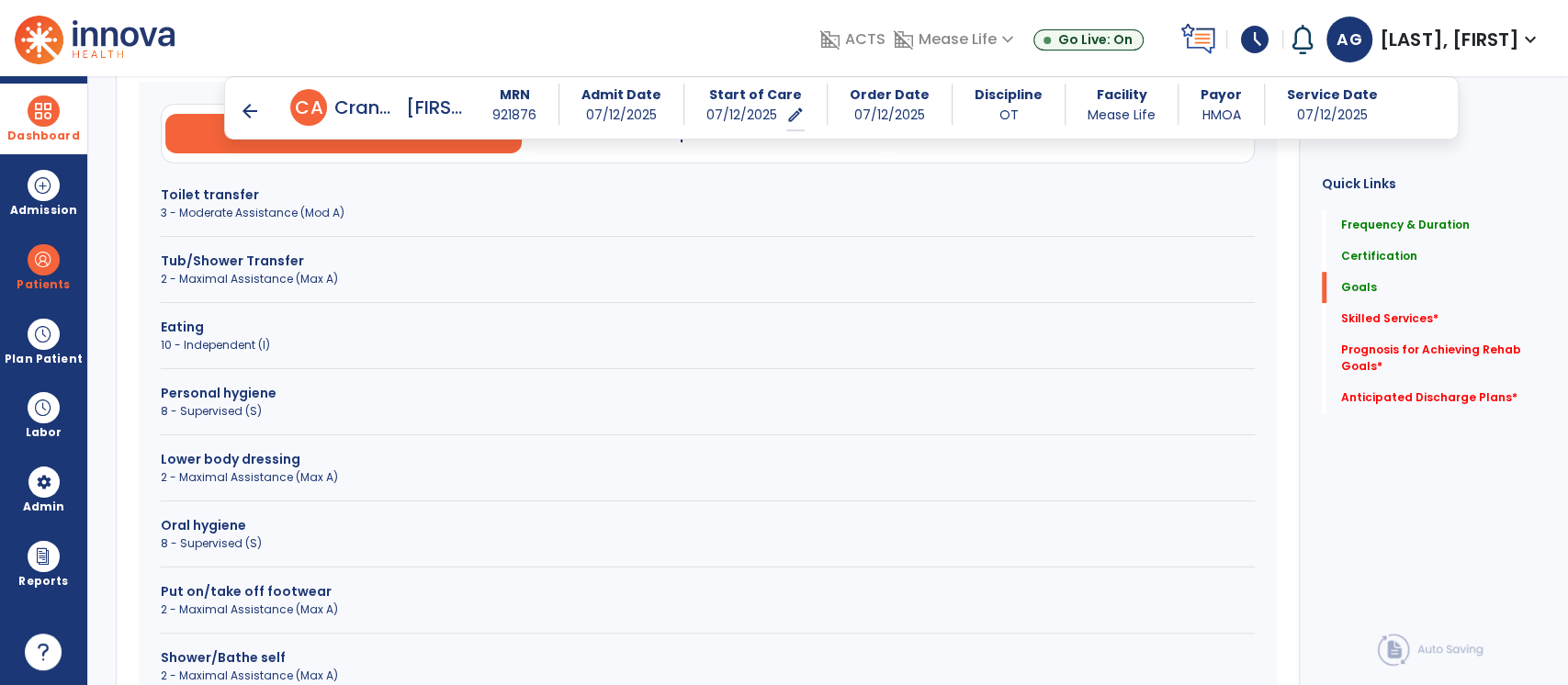 click on "Lower body dressing" at bounding box center [707, 459] 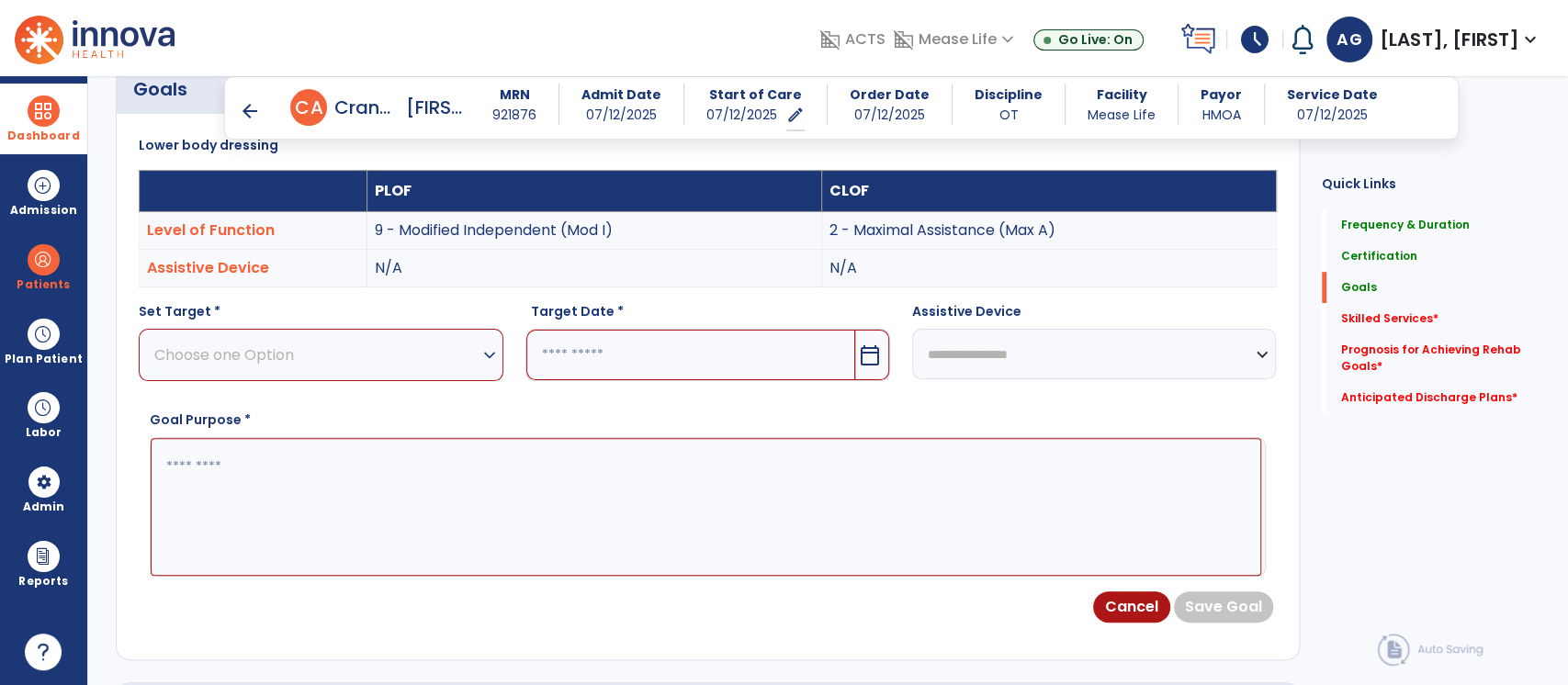 scroll, scrollTop: 511, scrollLeft: 0, axis: vertical 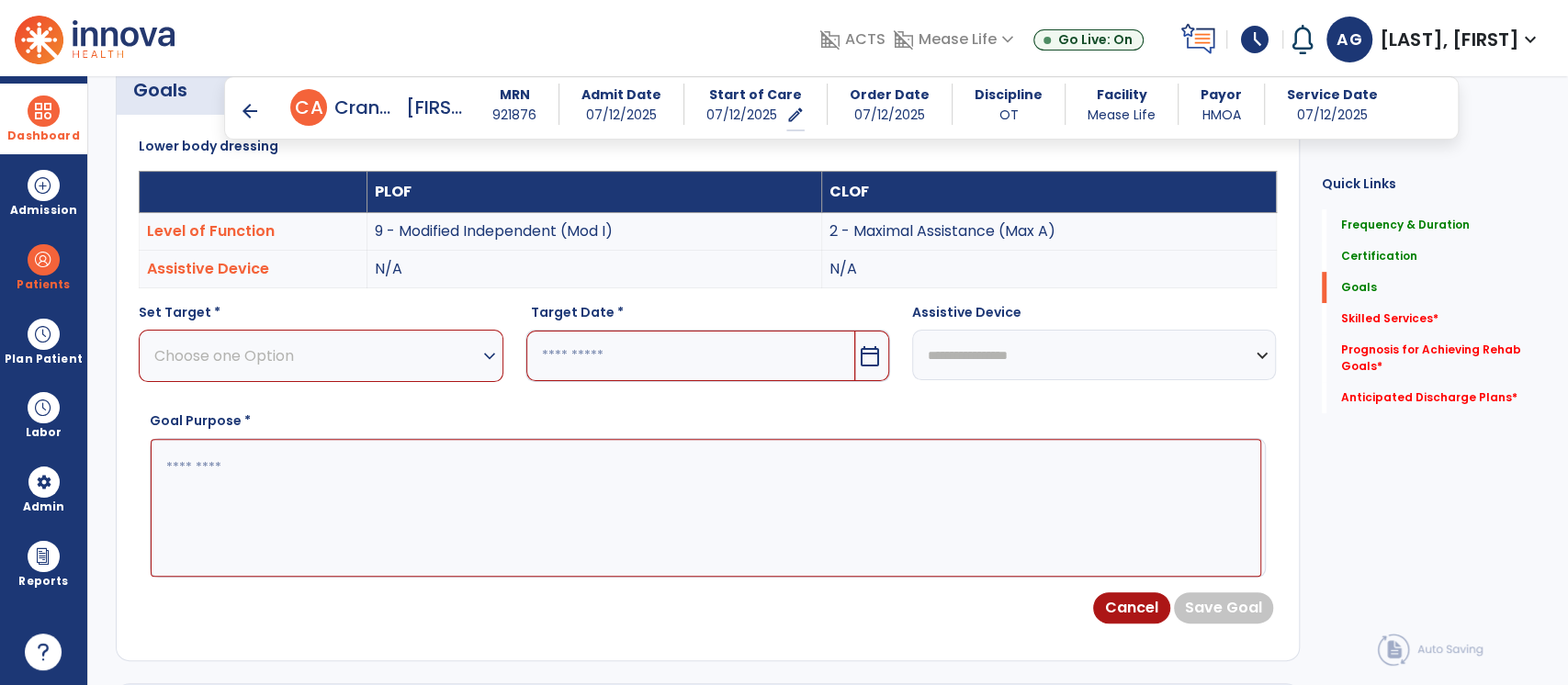 click on "expand_more" at bounding box center [490, 356] 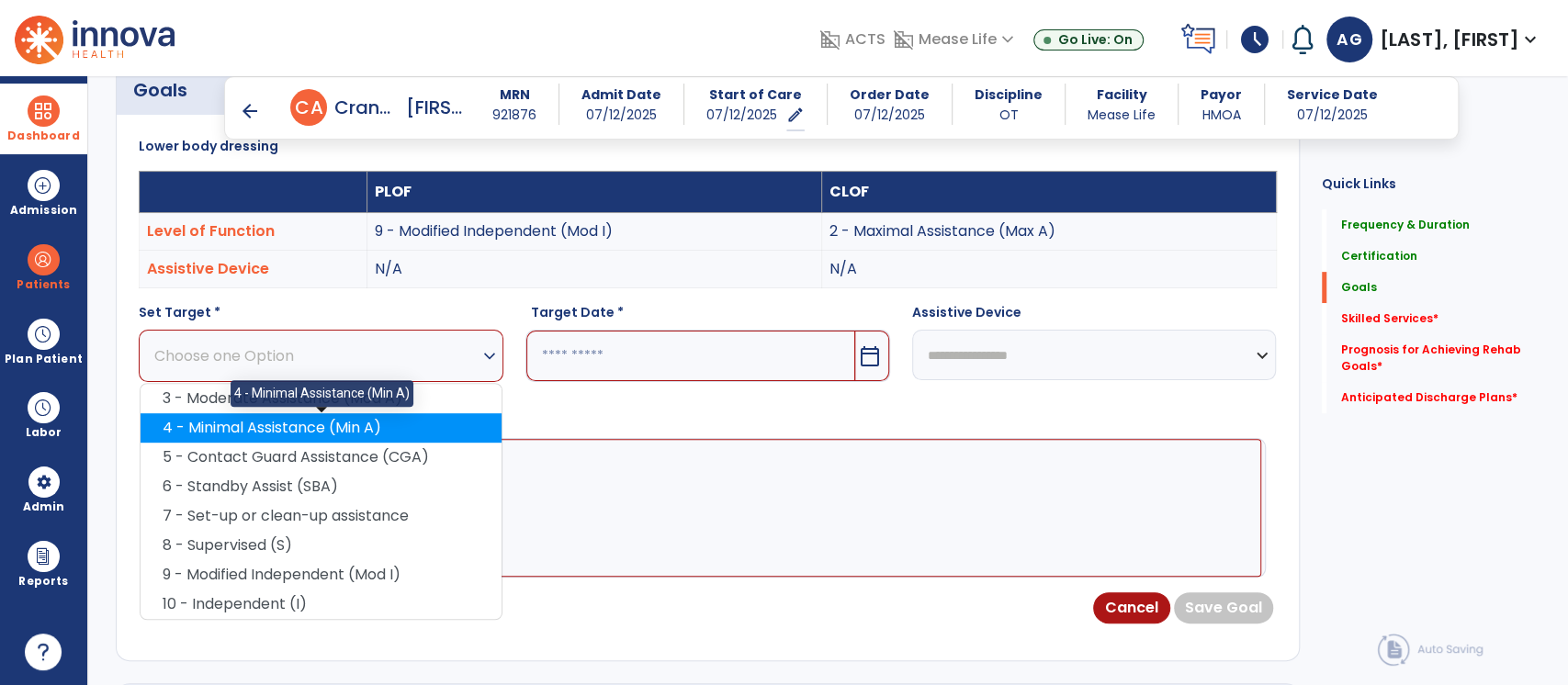 click on "4 - Minimal Assistance (Min A)" at bounding box center [321, 428] 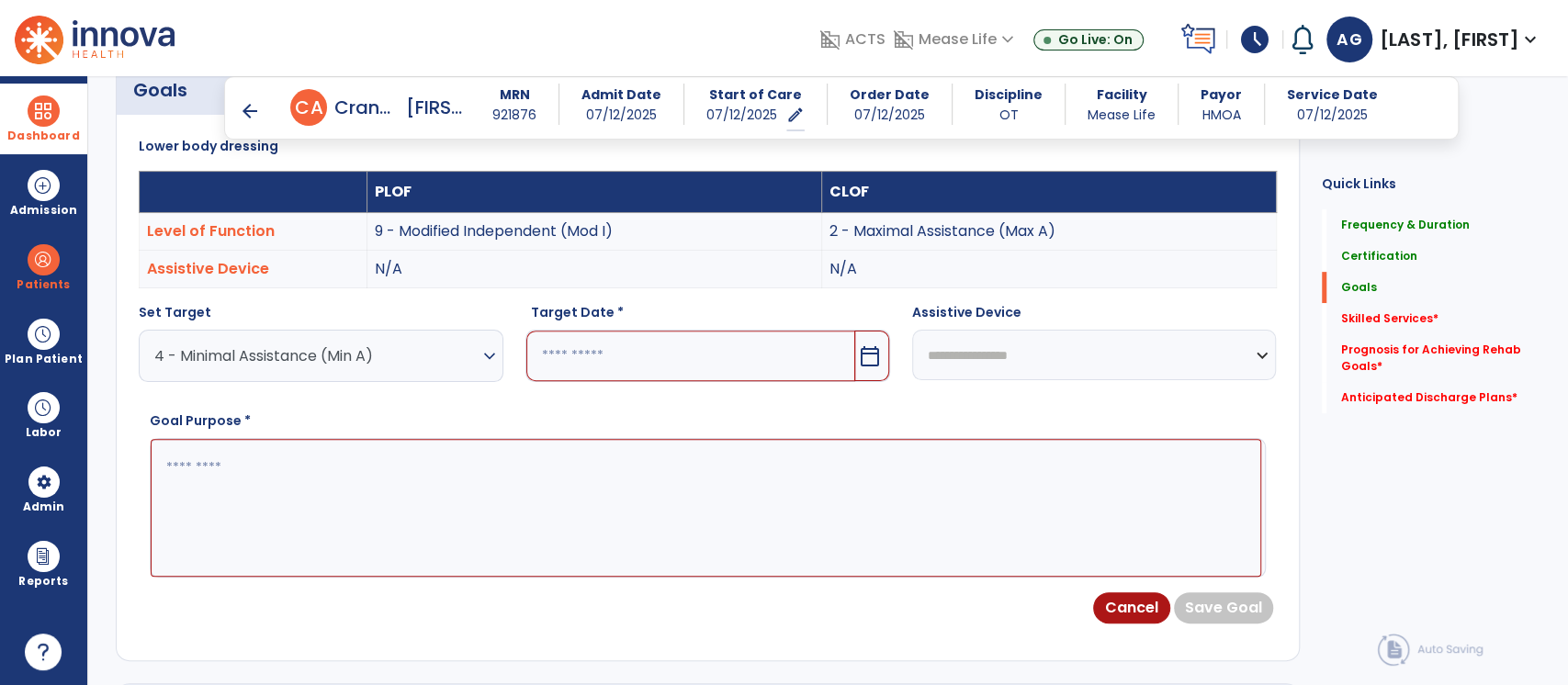 click at bounding box center (691, 355) 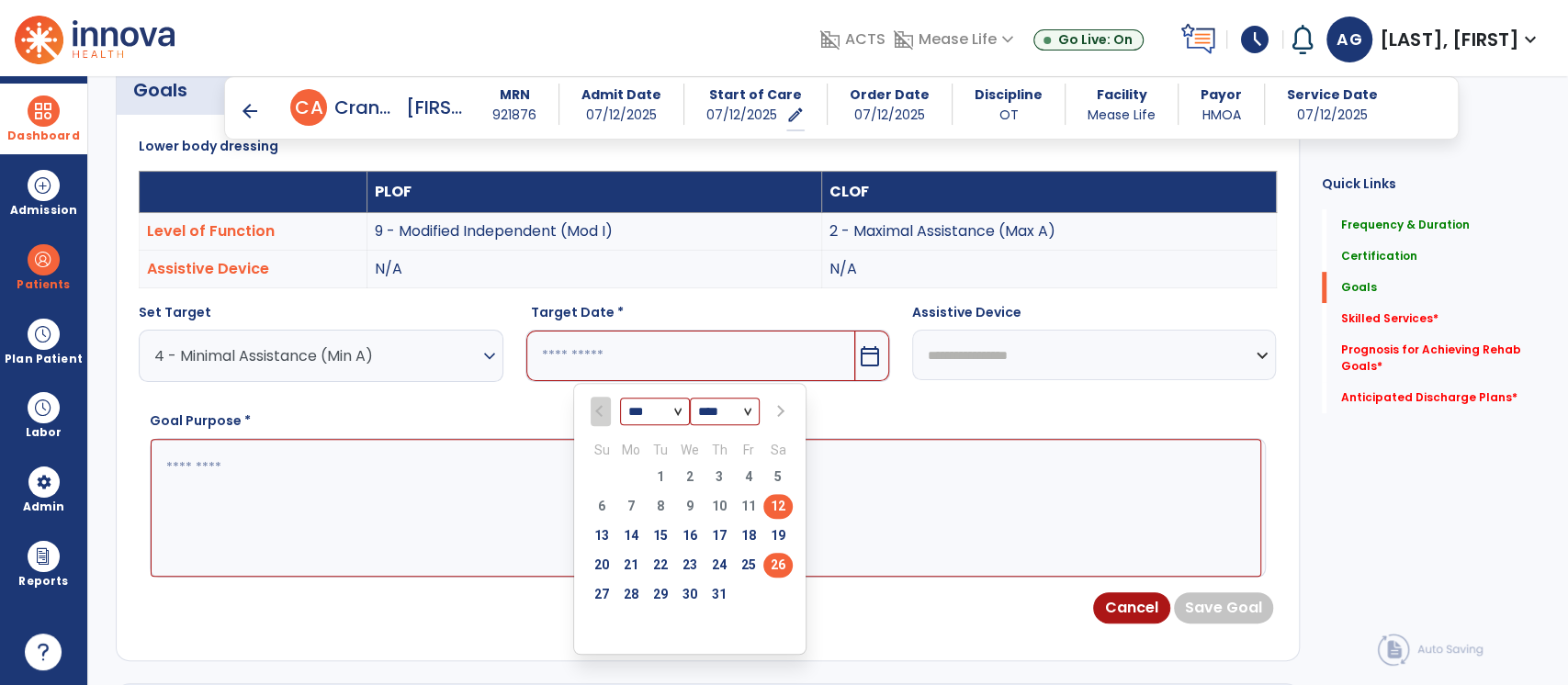 click on "26" at bounding box center (778, 565) 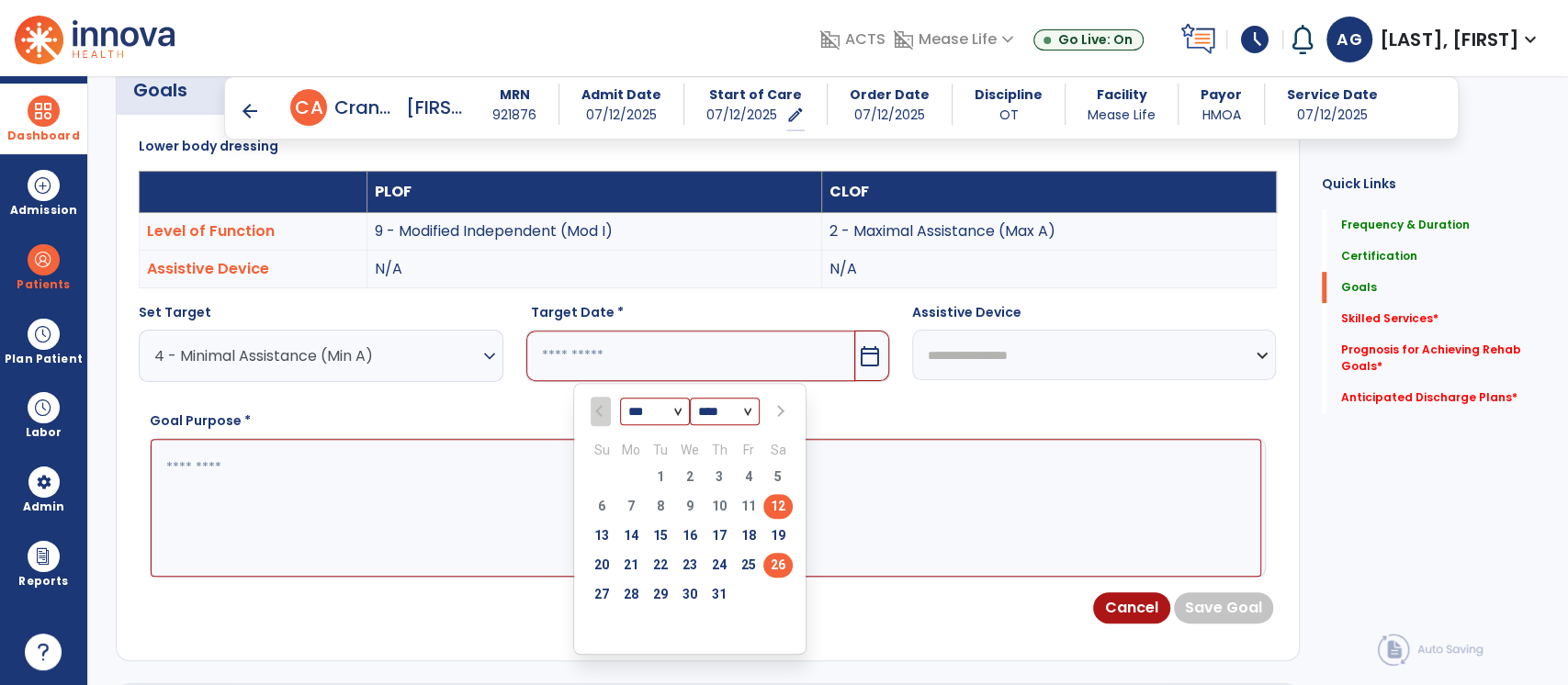 type on "*********" 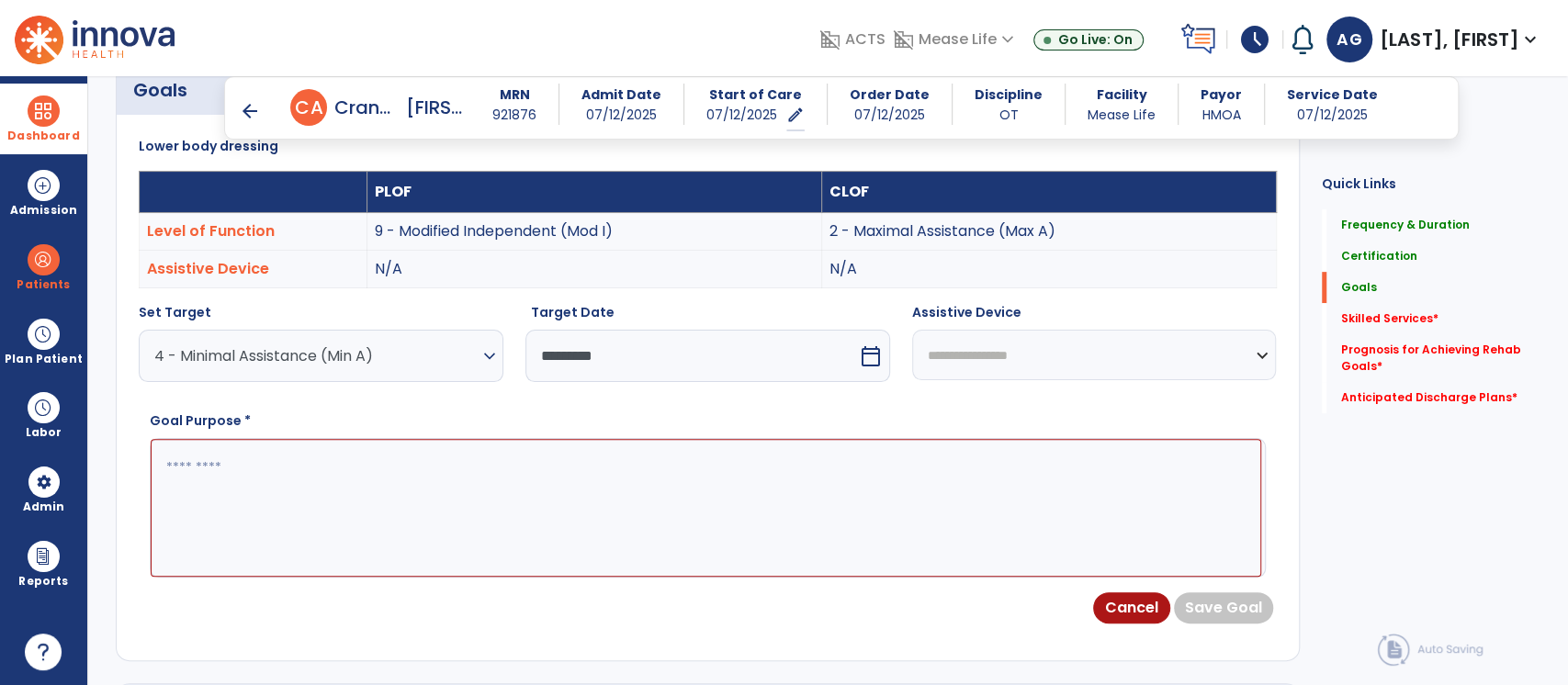 click at bounding box center [705, 508] 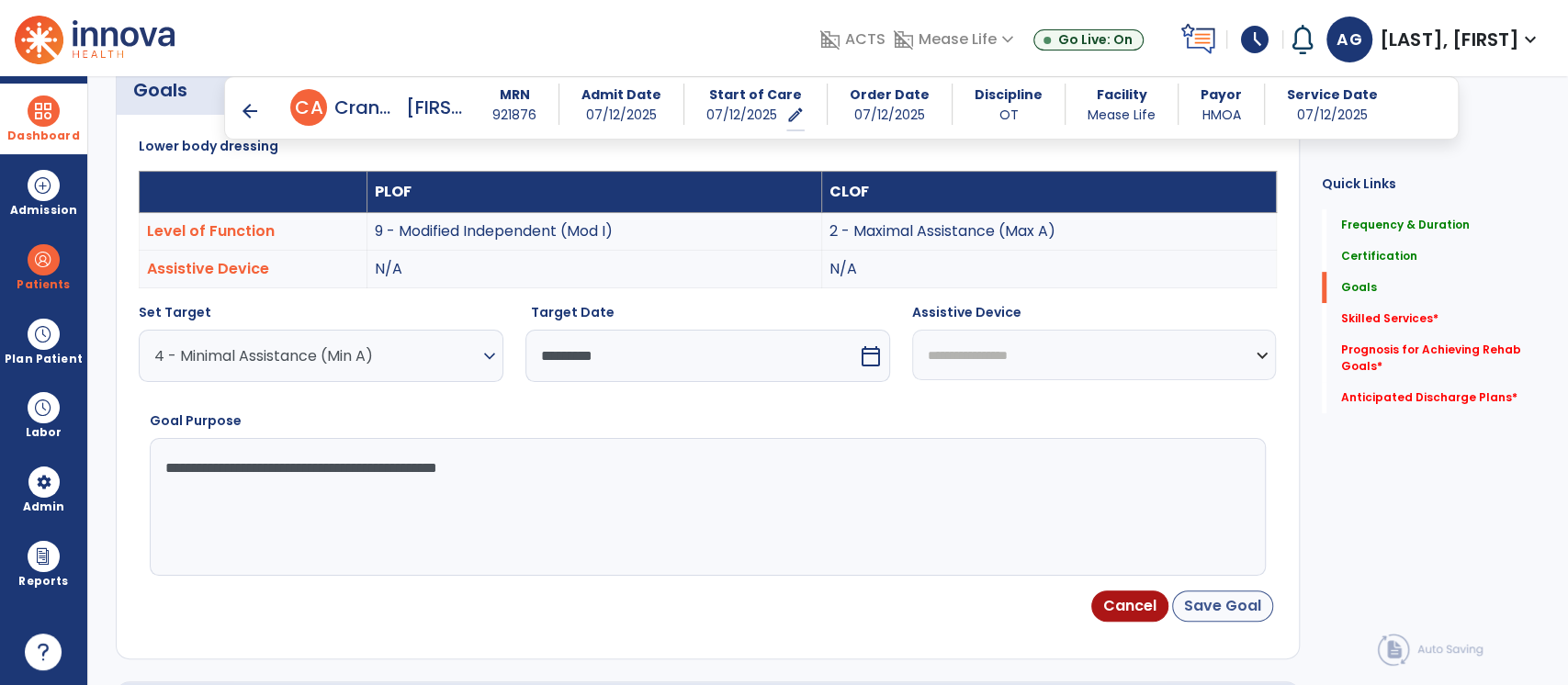 type on "**********" 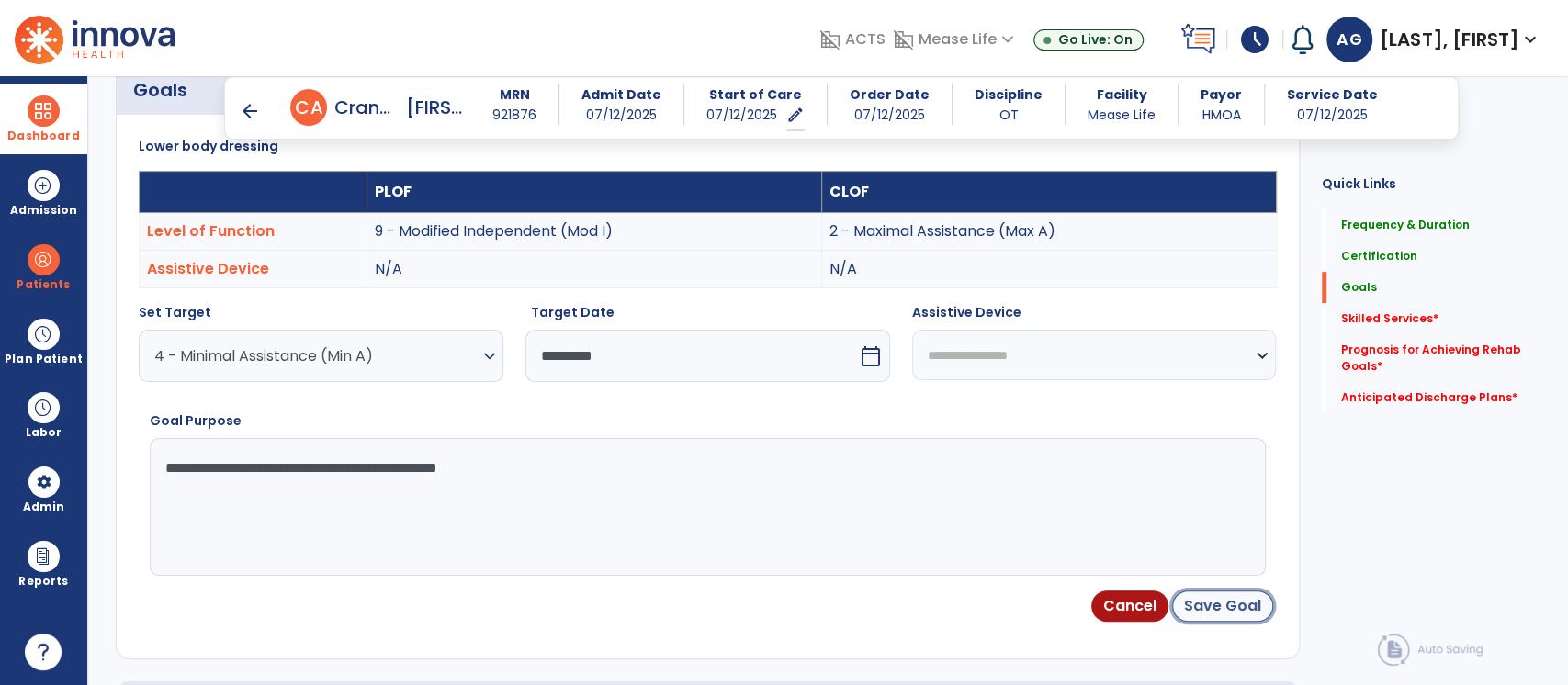 click on "Save Goal" at bounding box center (1223, 606) 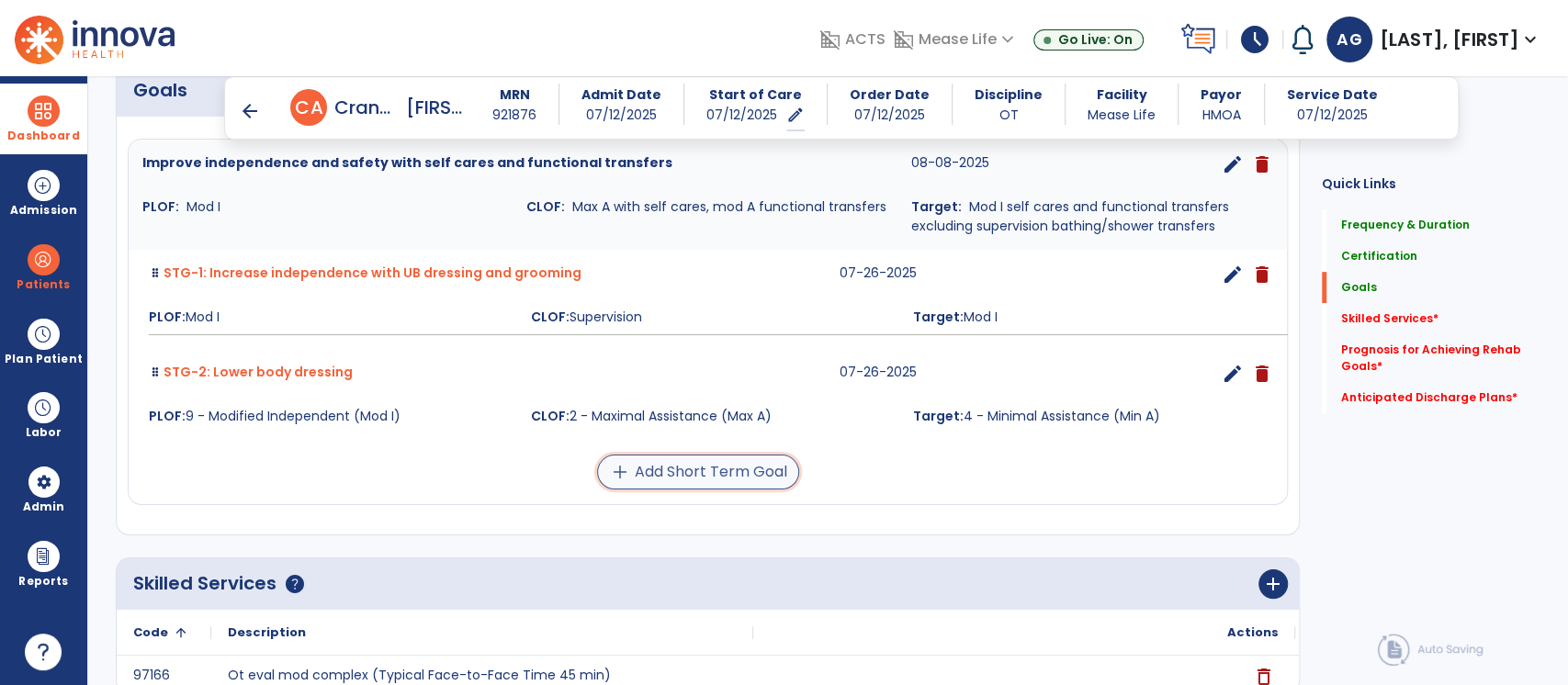 click on "add  Add Short Term Goal" at bounding box center [698, 472] 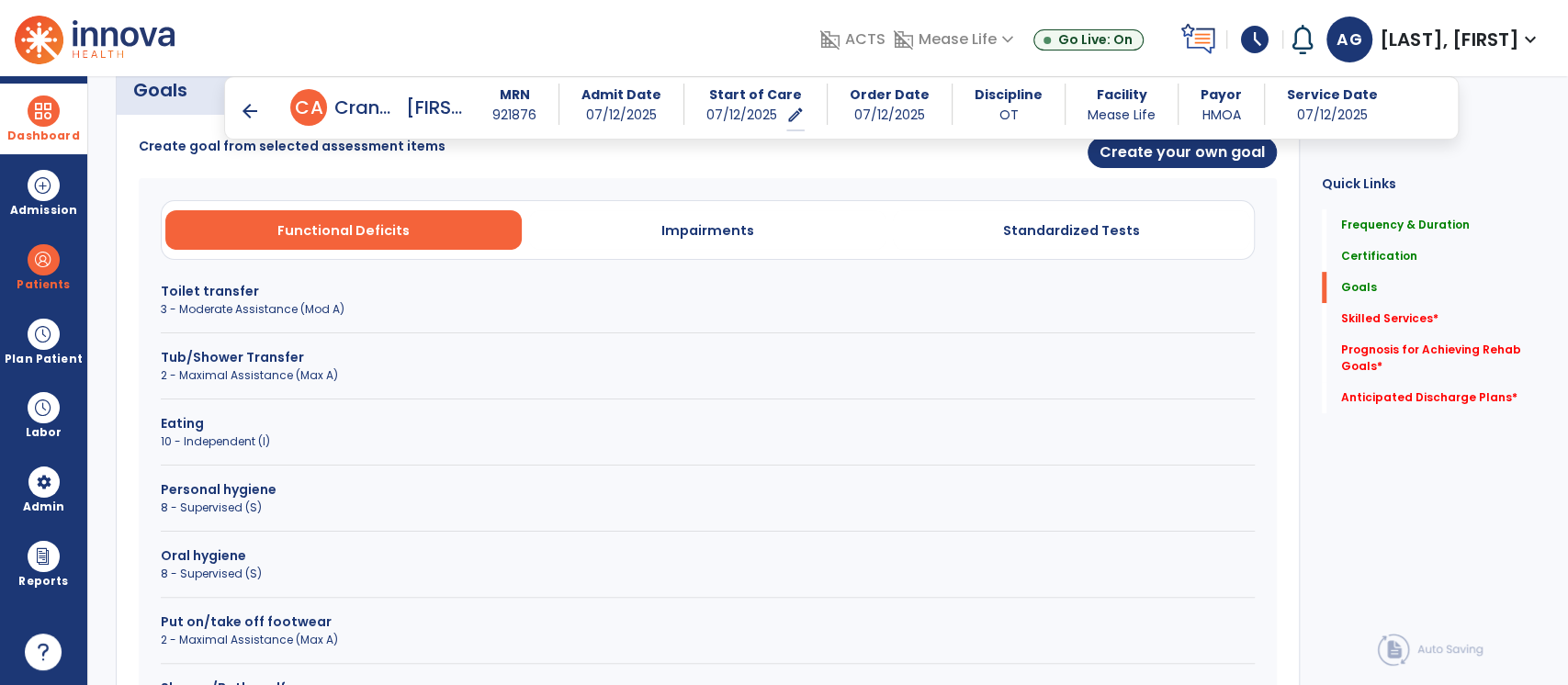 click on "Create your own goal" at bounding box center [997, 153] 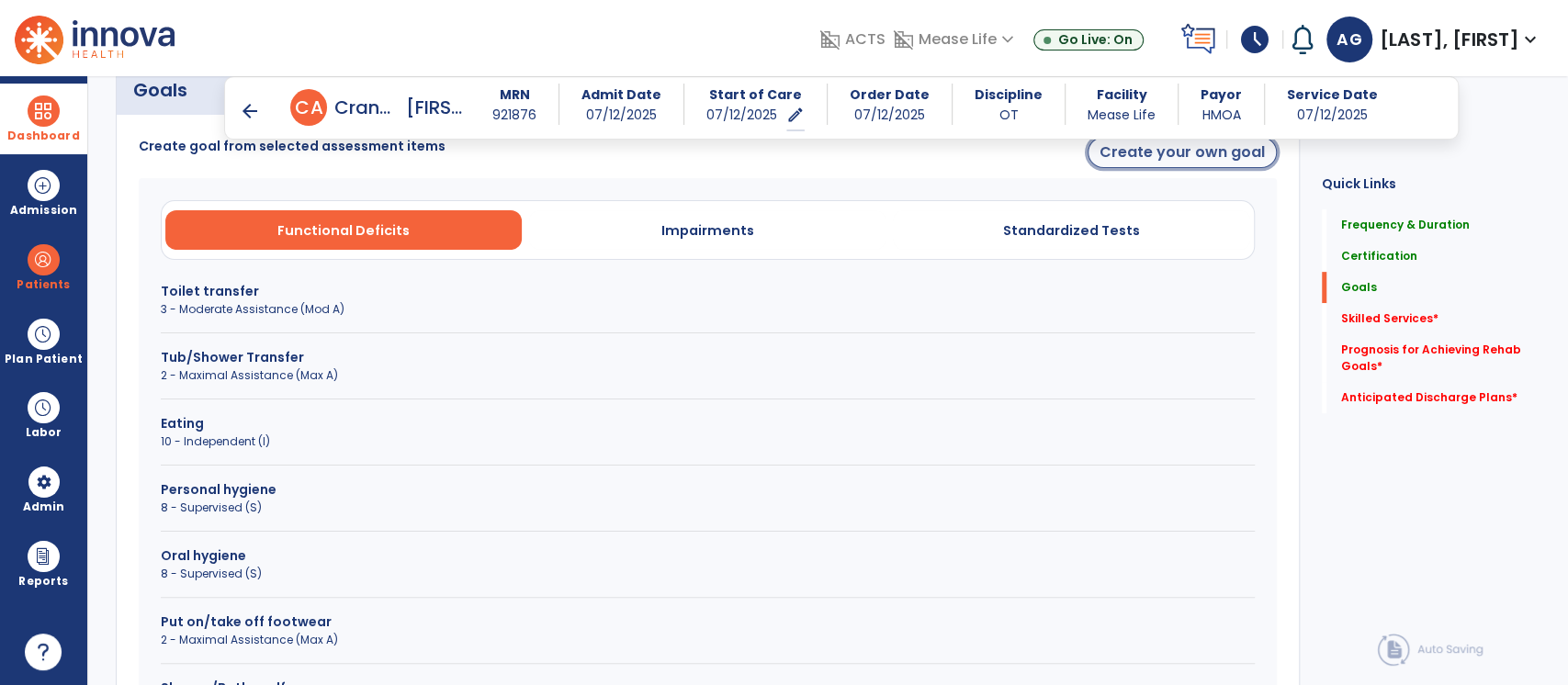 click on "Create your own goal" at bounding box center (1182, 152) 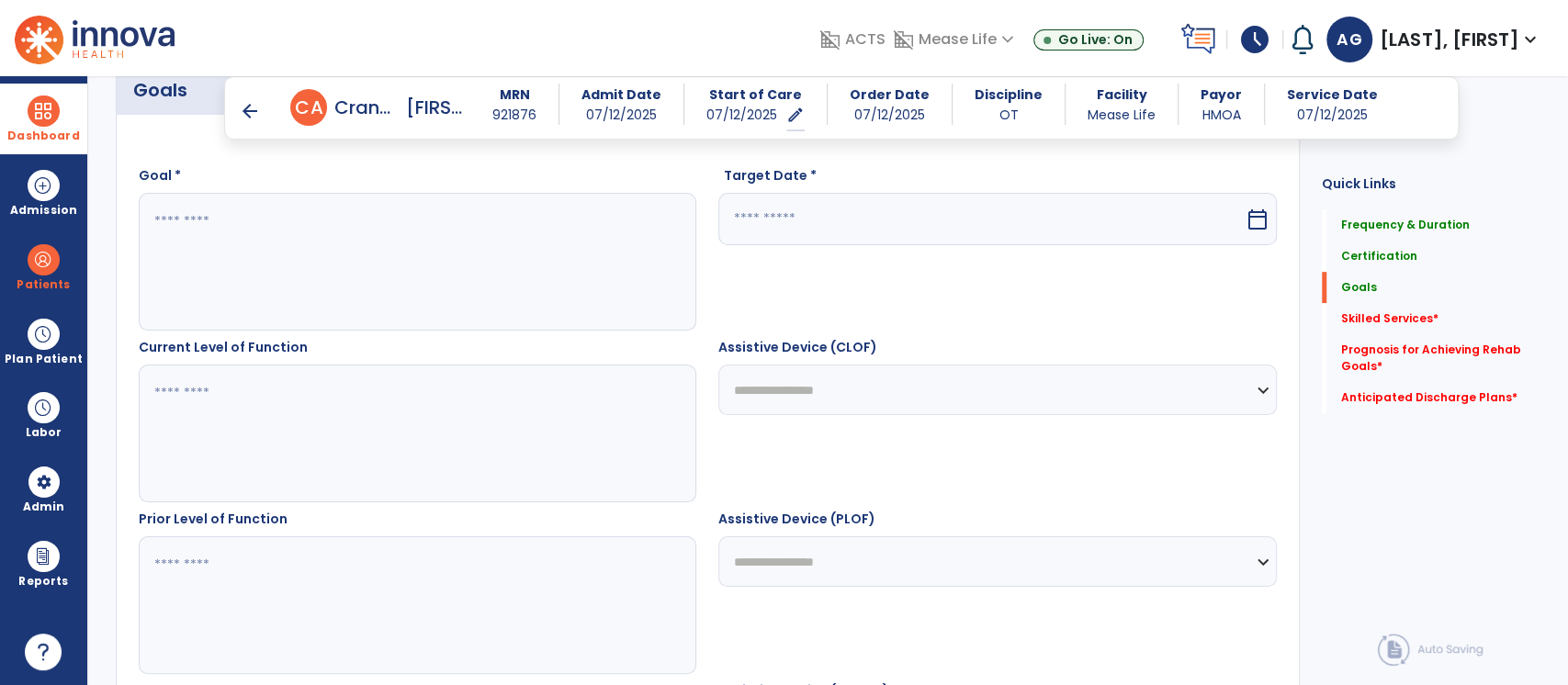 click at bounding box center [417, 262] 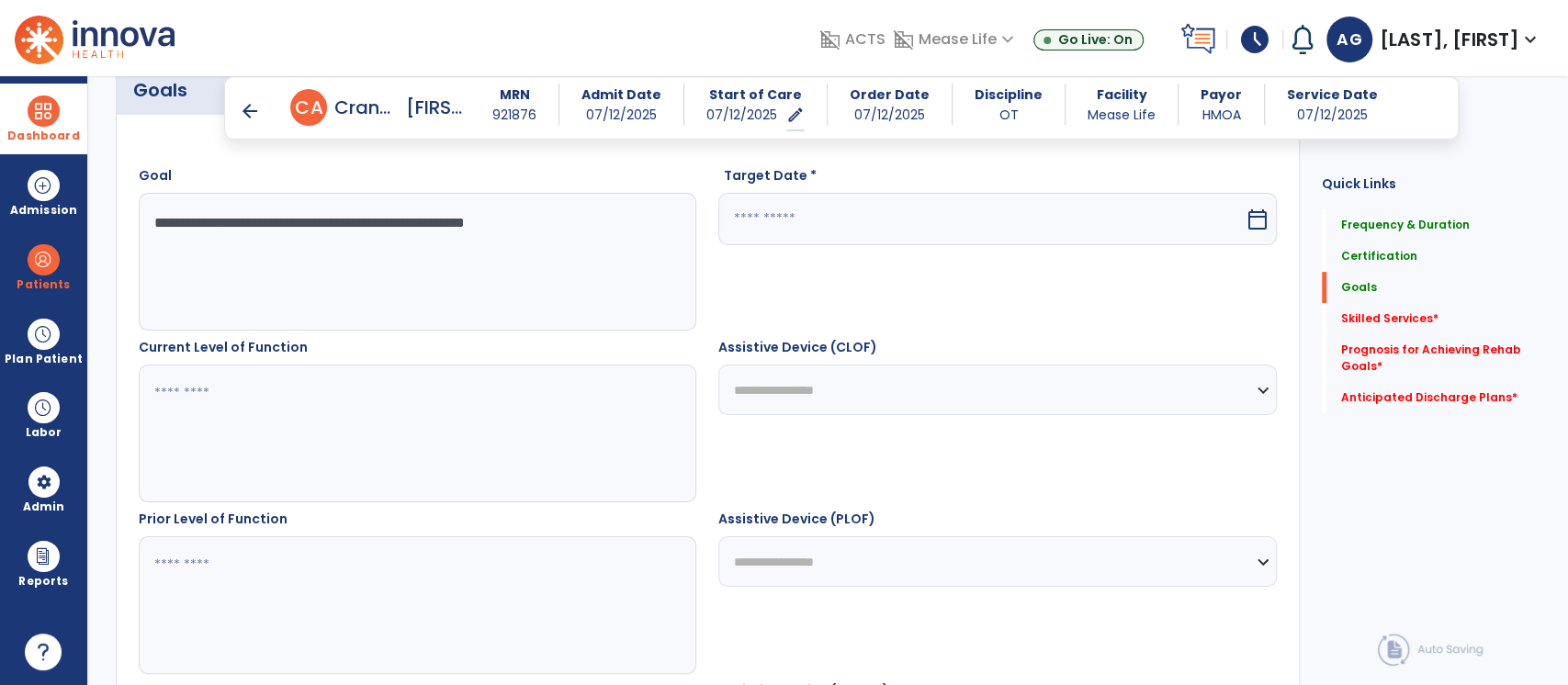 type on "**********" 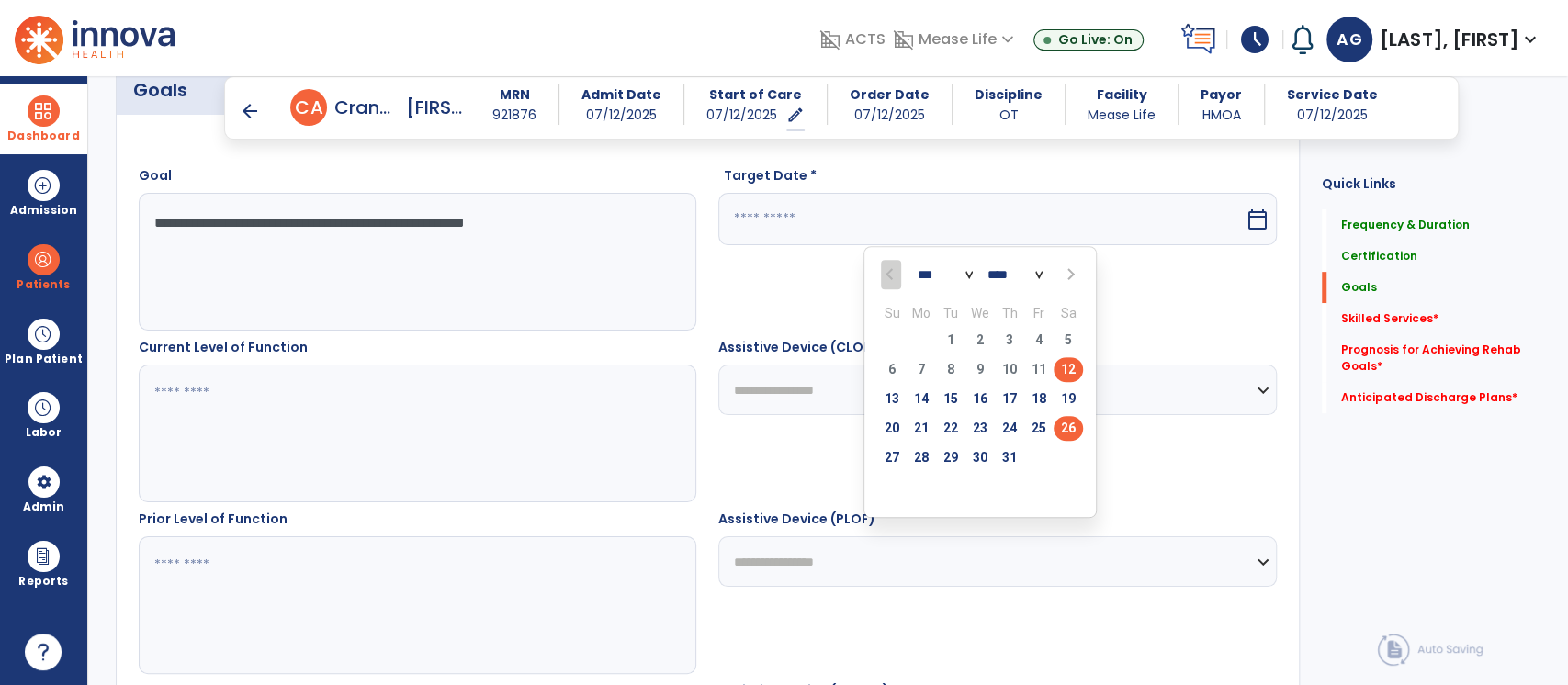 click on "26" at bounding box center (1068, 428) 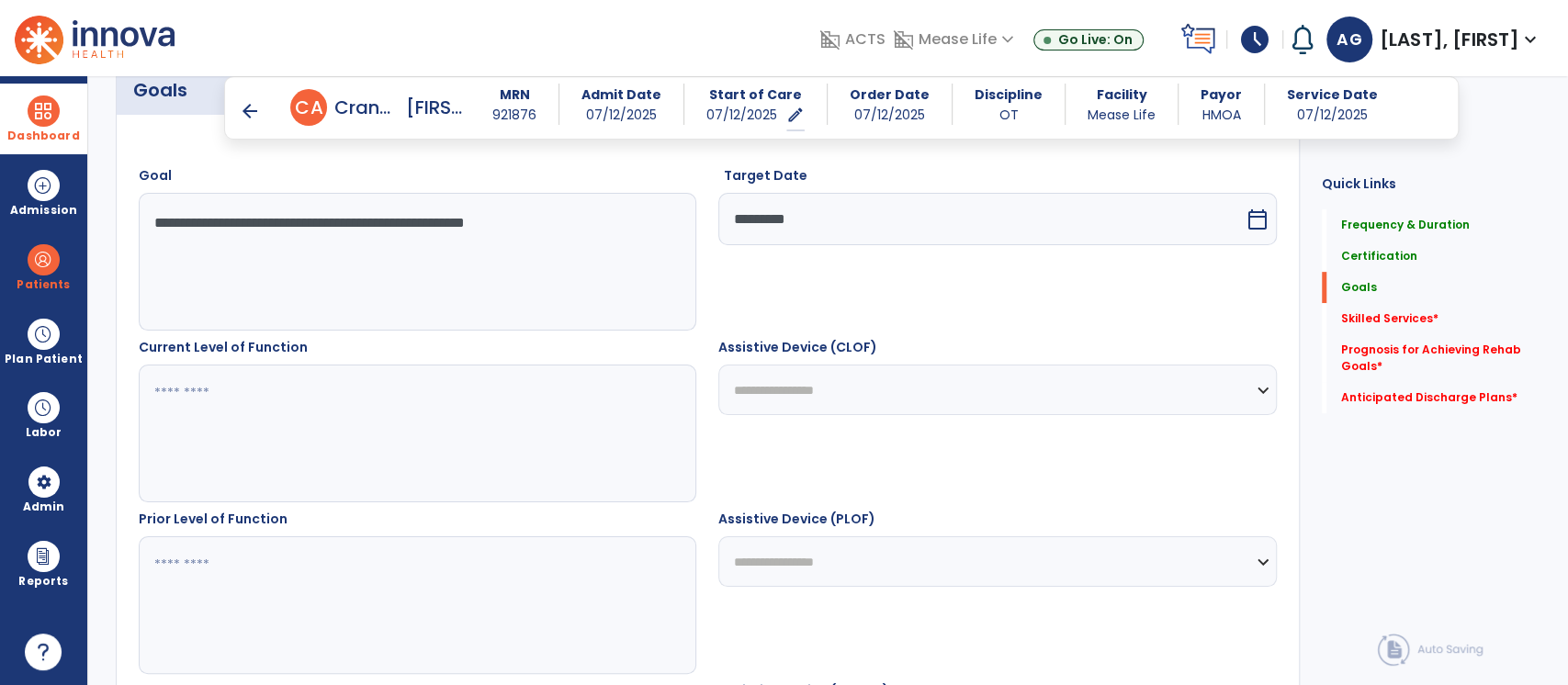 click at bounding box center [417, 433] 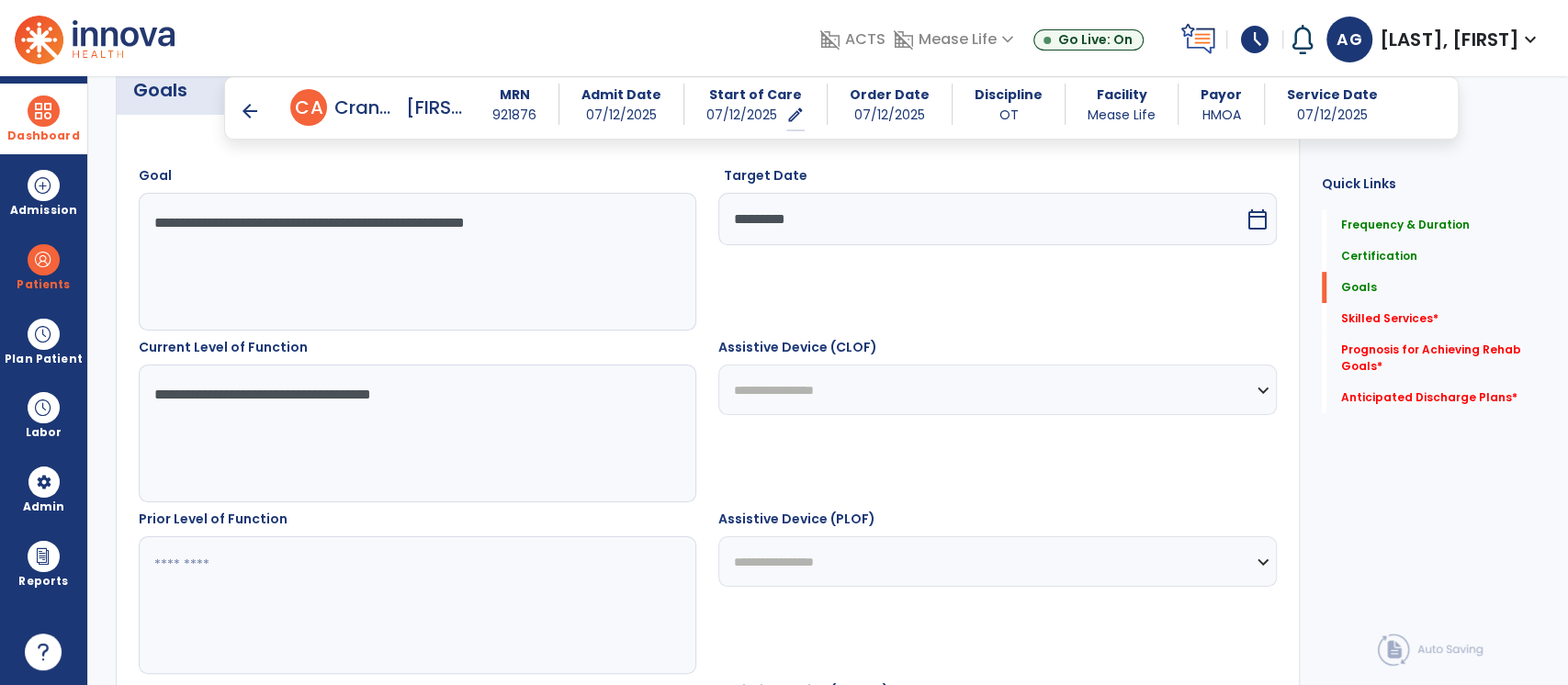 type on "**********" 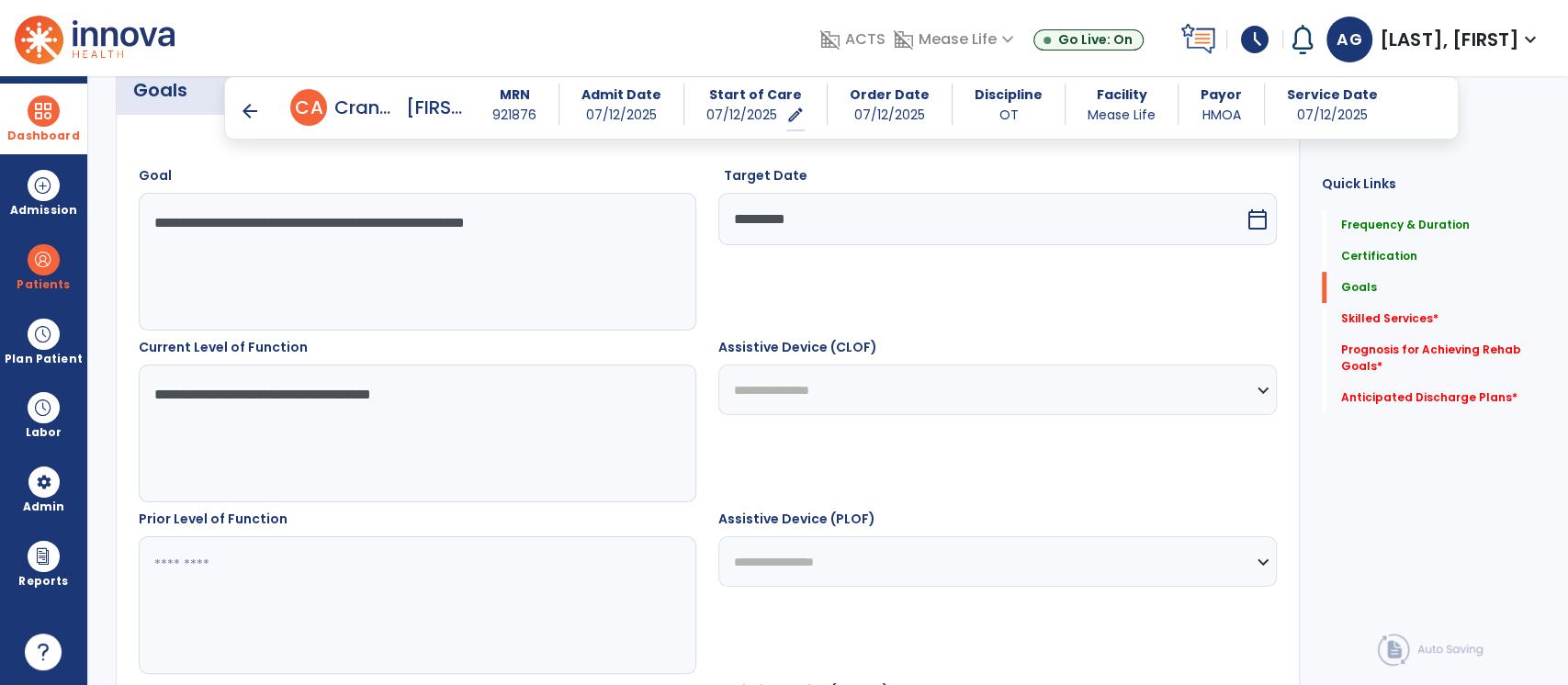 drag, startPoint x: 757, startPoint y: 396, endPoint x: 467, endPoint y: 561, distance: 333.65401 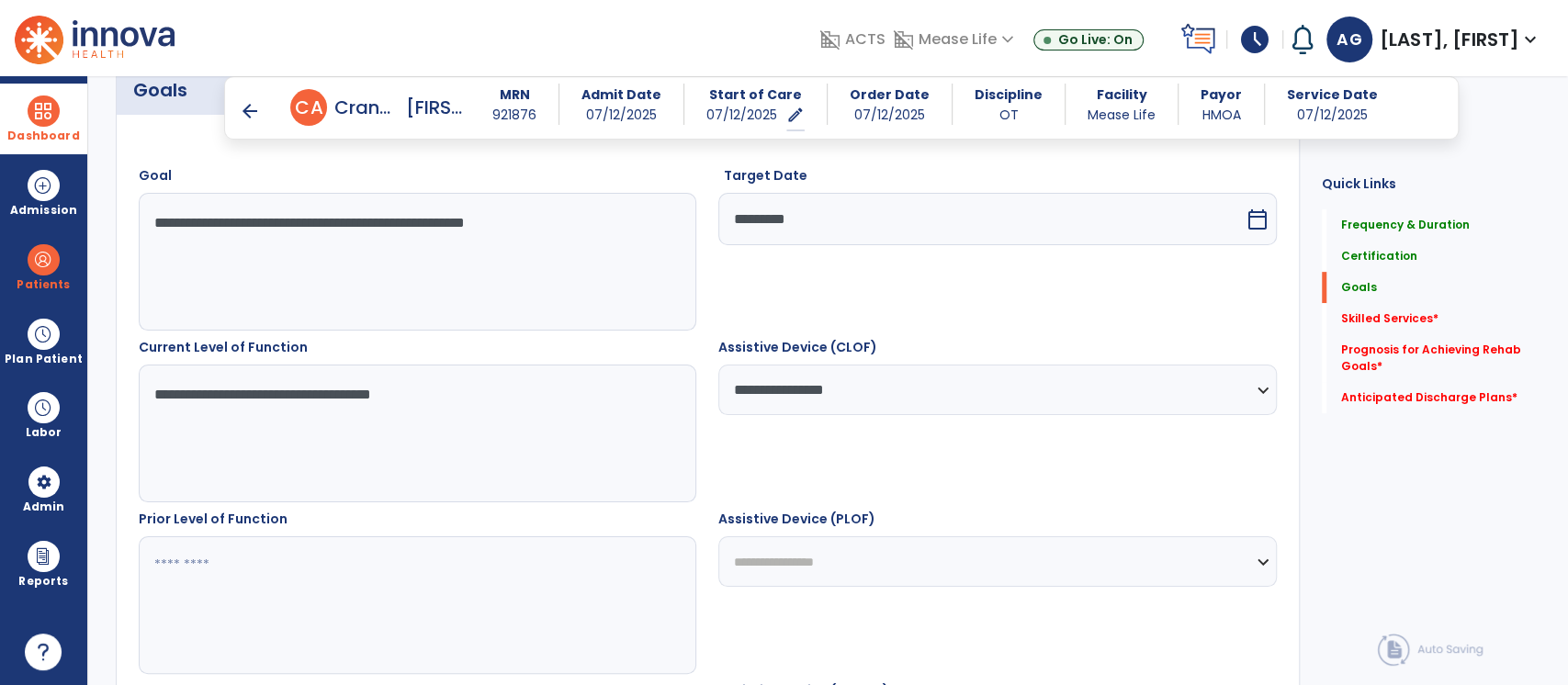 click at bounding box center [417, 605] 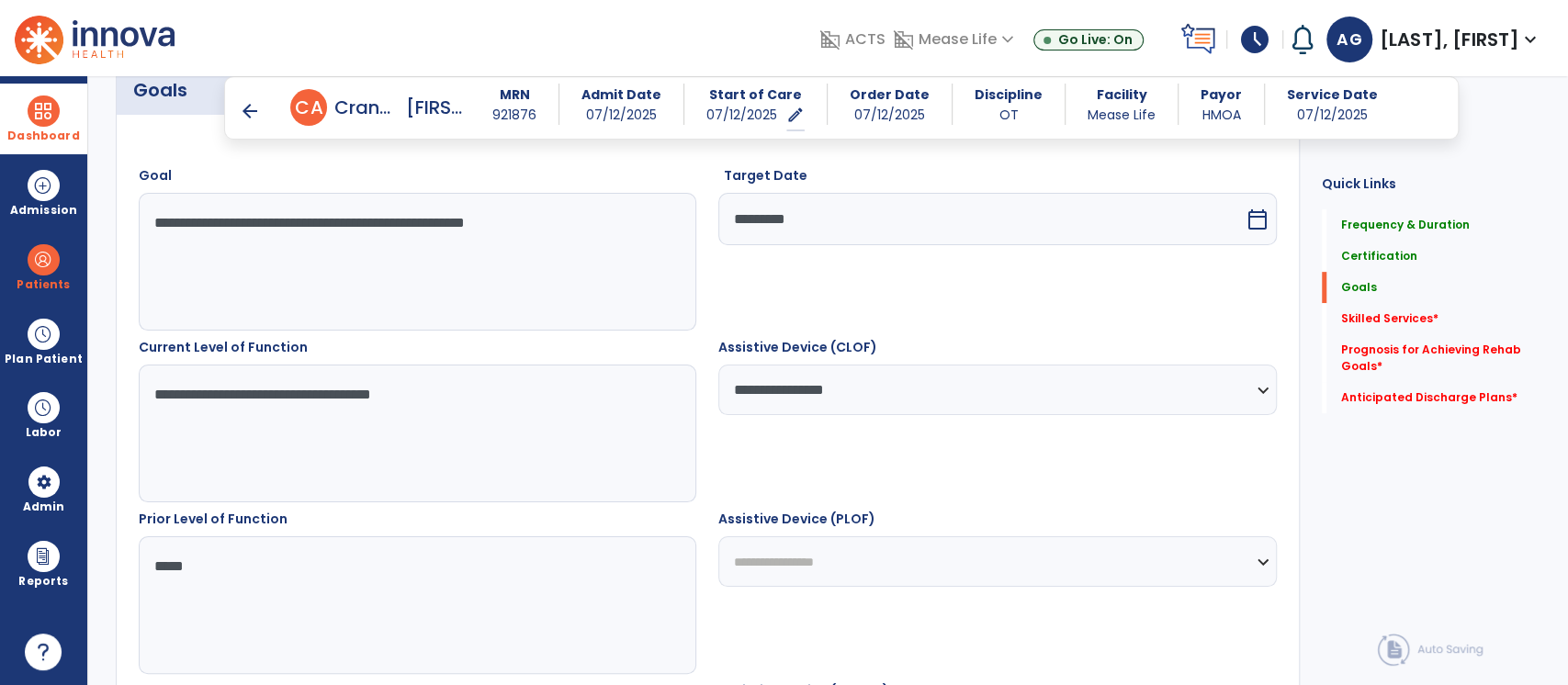 type on "*****" 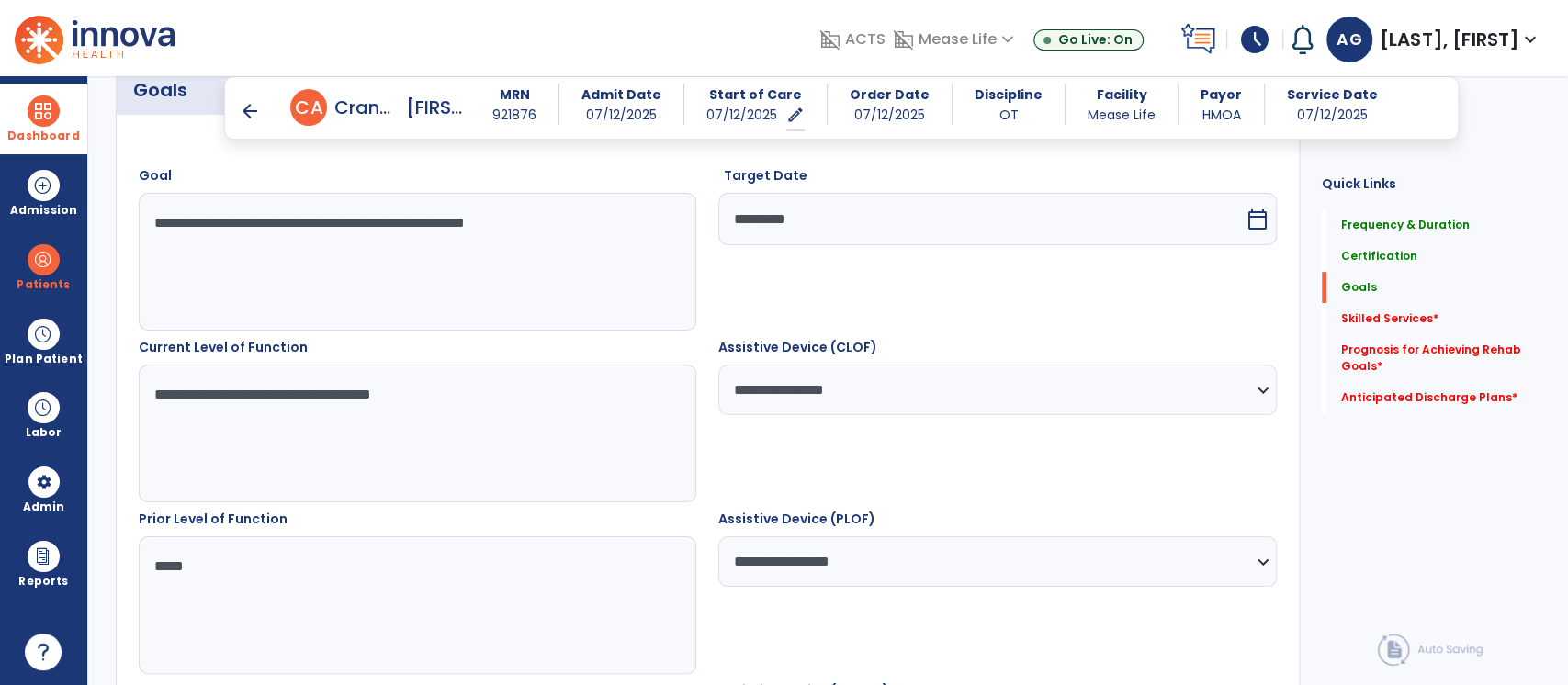 scroll, scrollTop: 746, scrollLeft: 0, axis: vertical 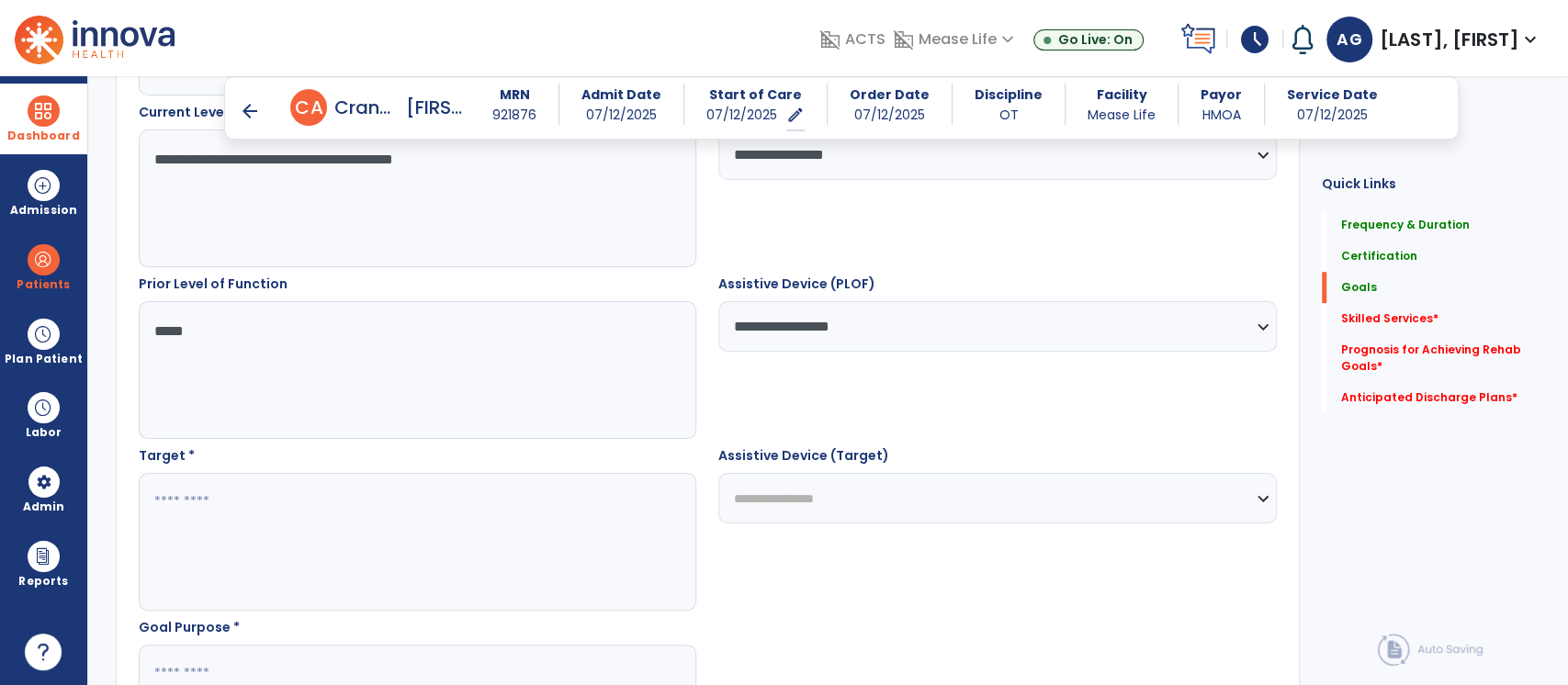 type on "**********" 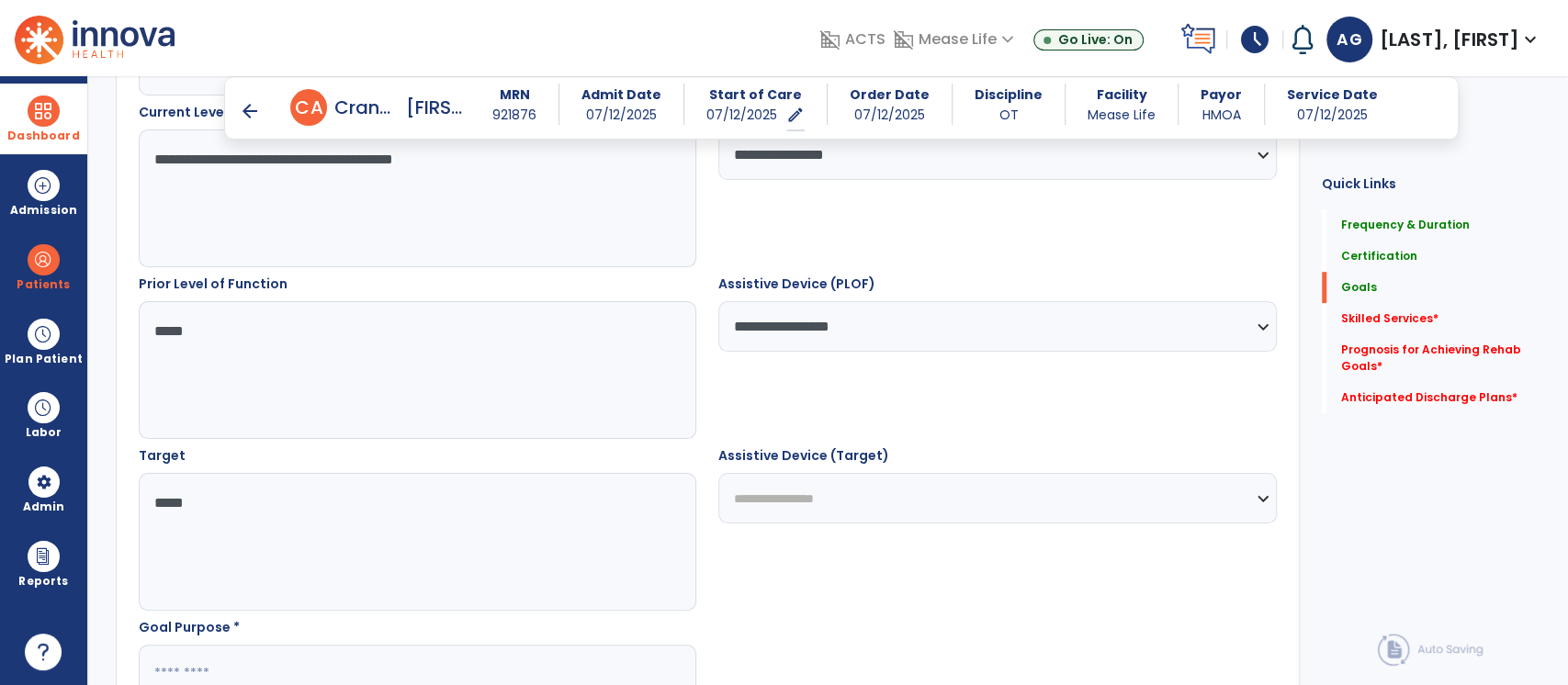 type on "*****" 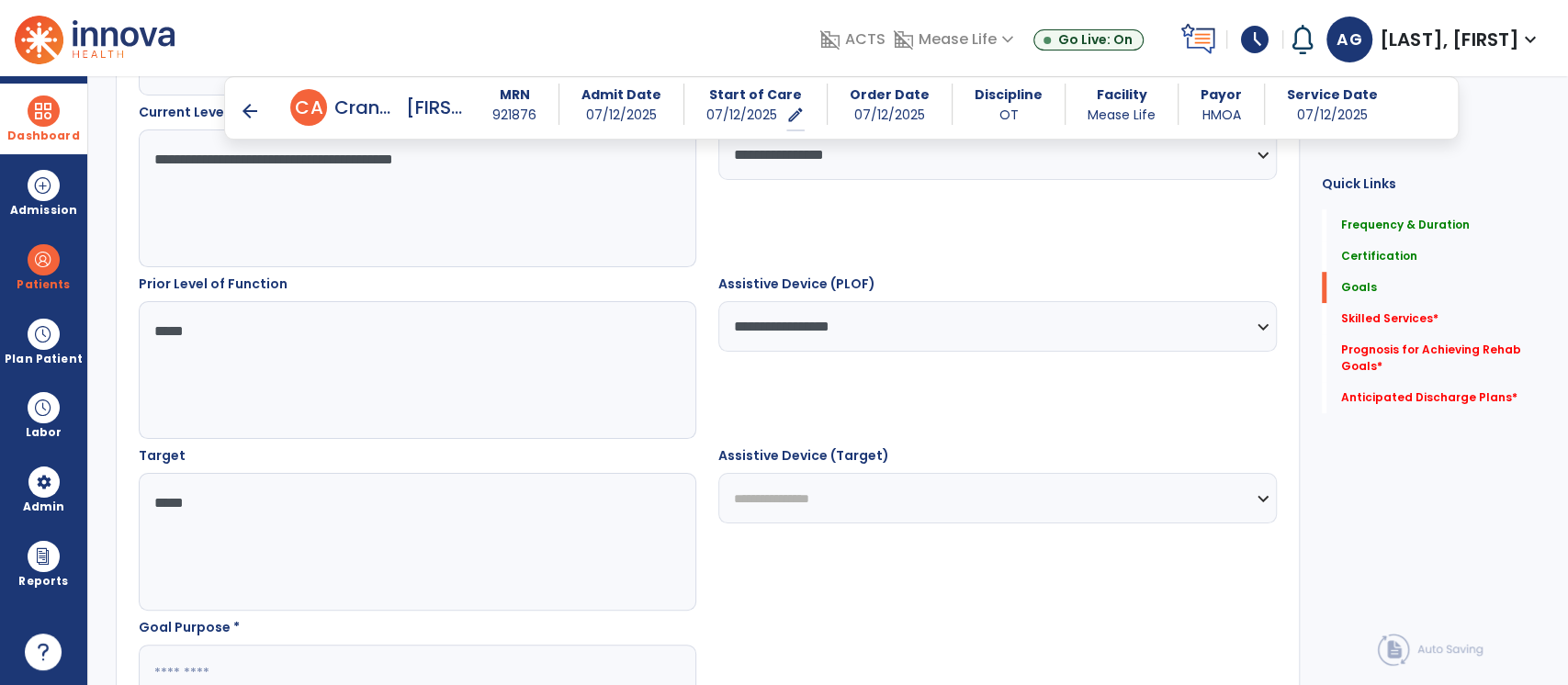 drag, startPoint x: 761, startPoint y: 503, endPoint x: 591, endPoint y: 503, distance: 170 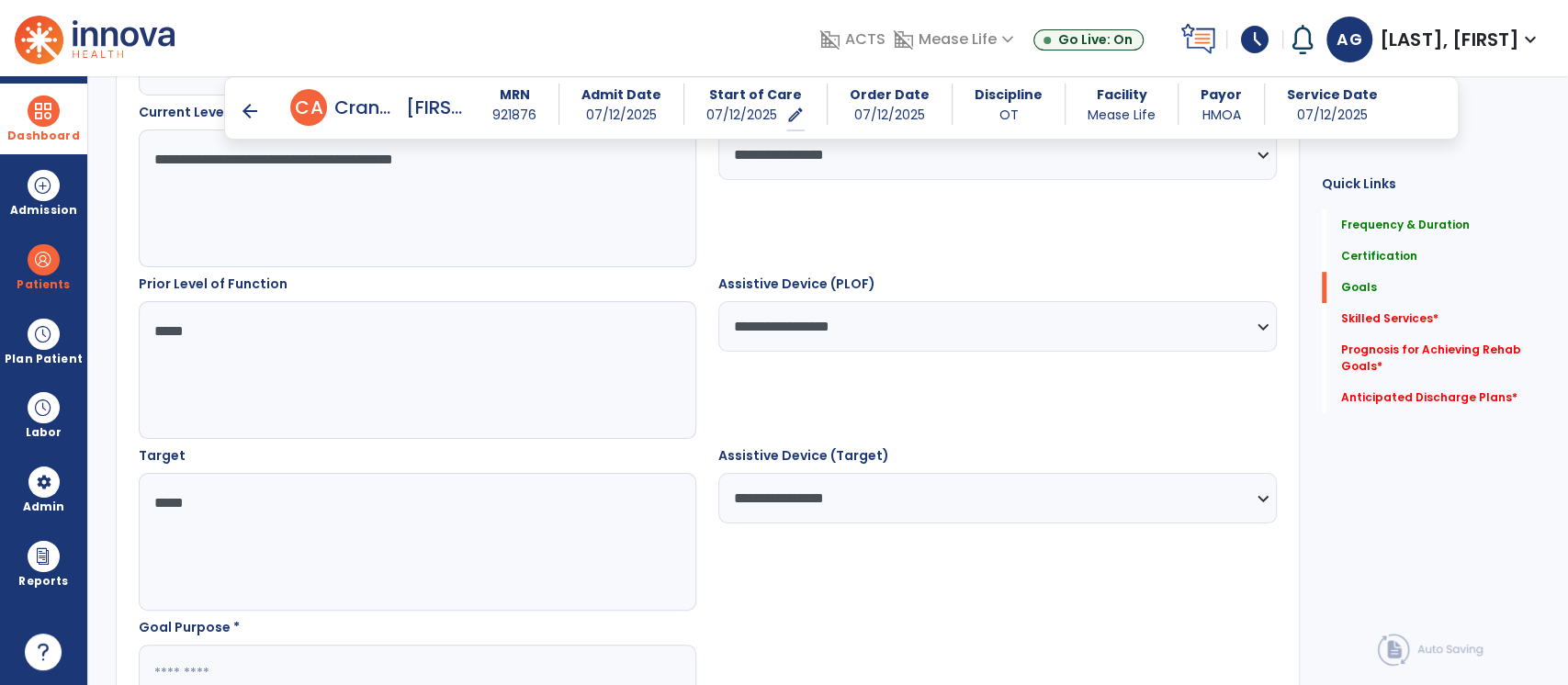 scroll, scrollTop: 939, scrollLeft: 0, axis: vertical 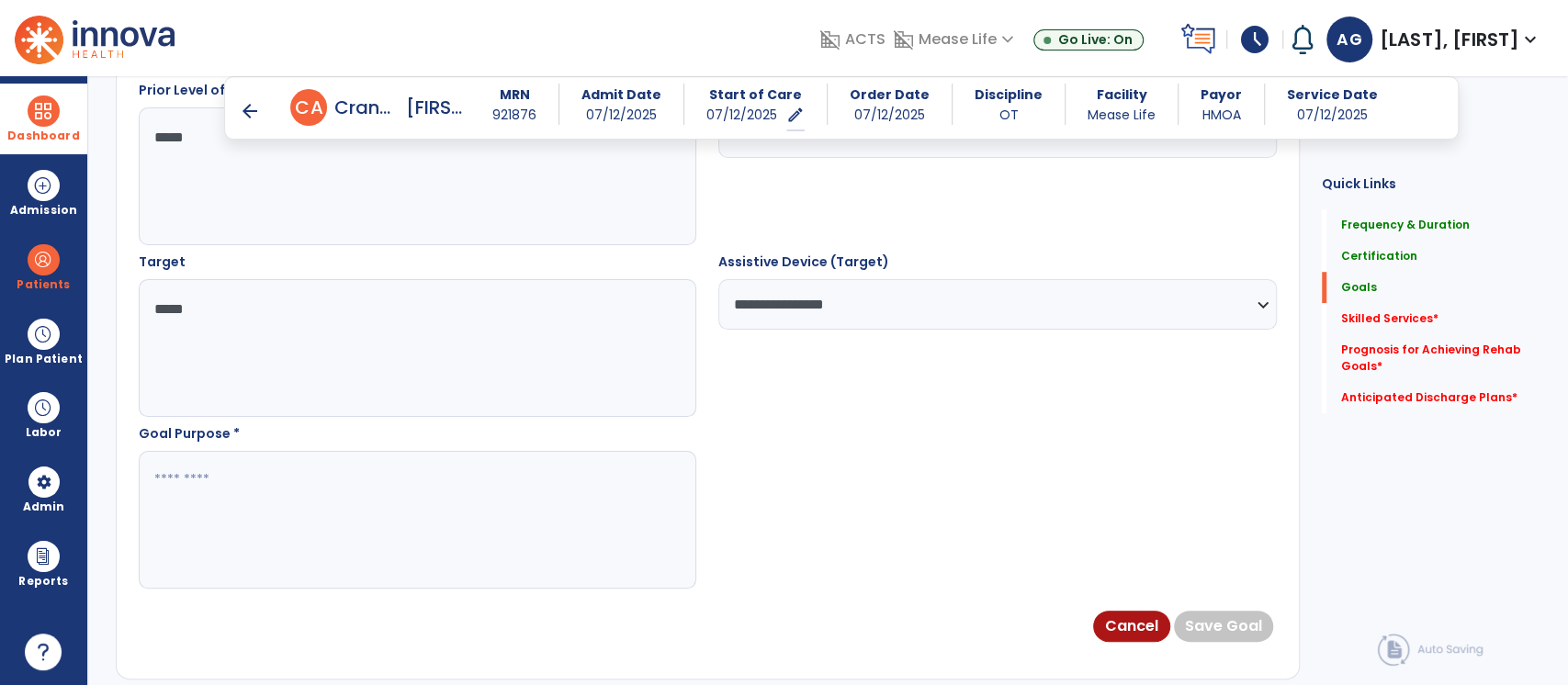 click at bounding box center (417, 520) 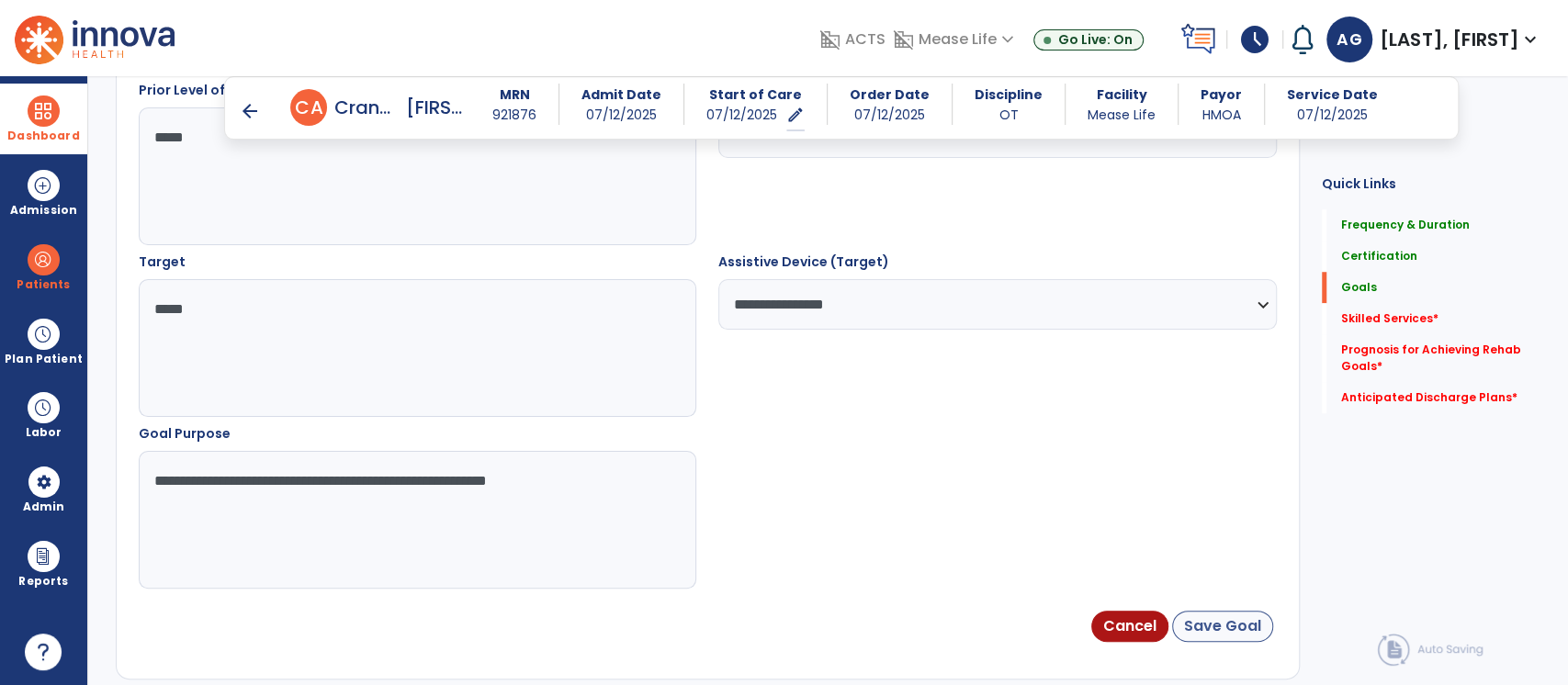 type on "**********" 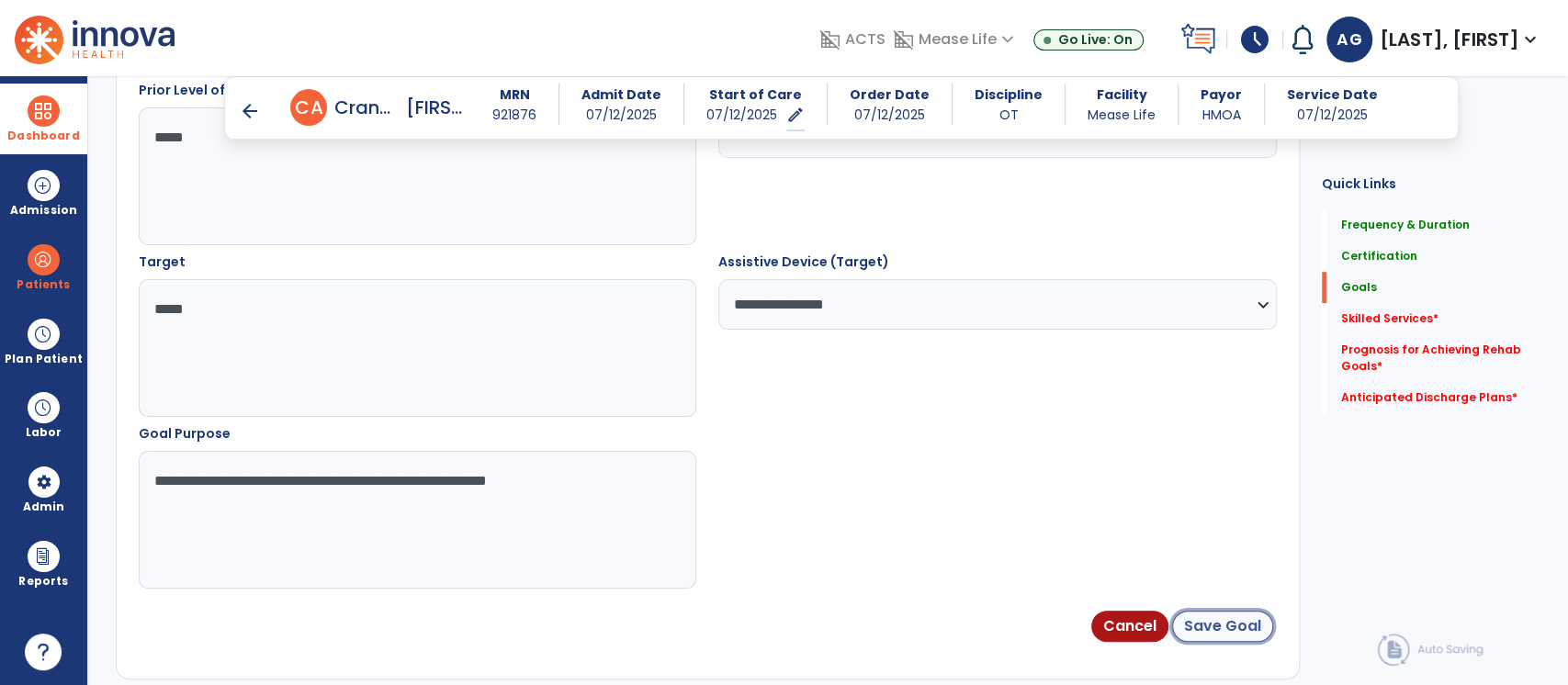 click on "Save Goal" at bounding box center [1223, 626] 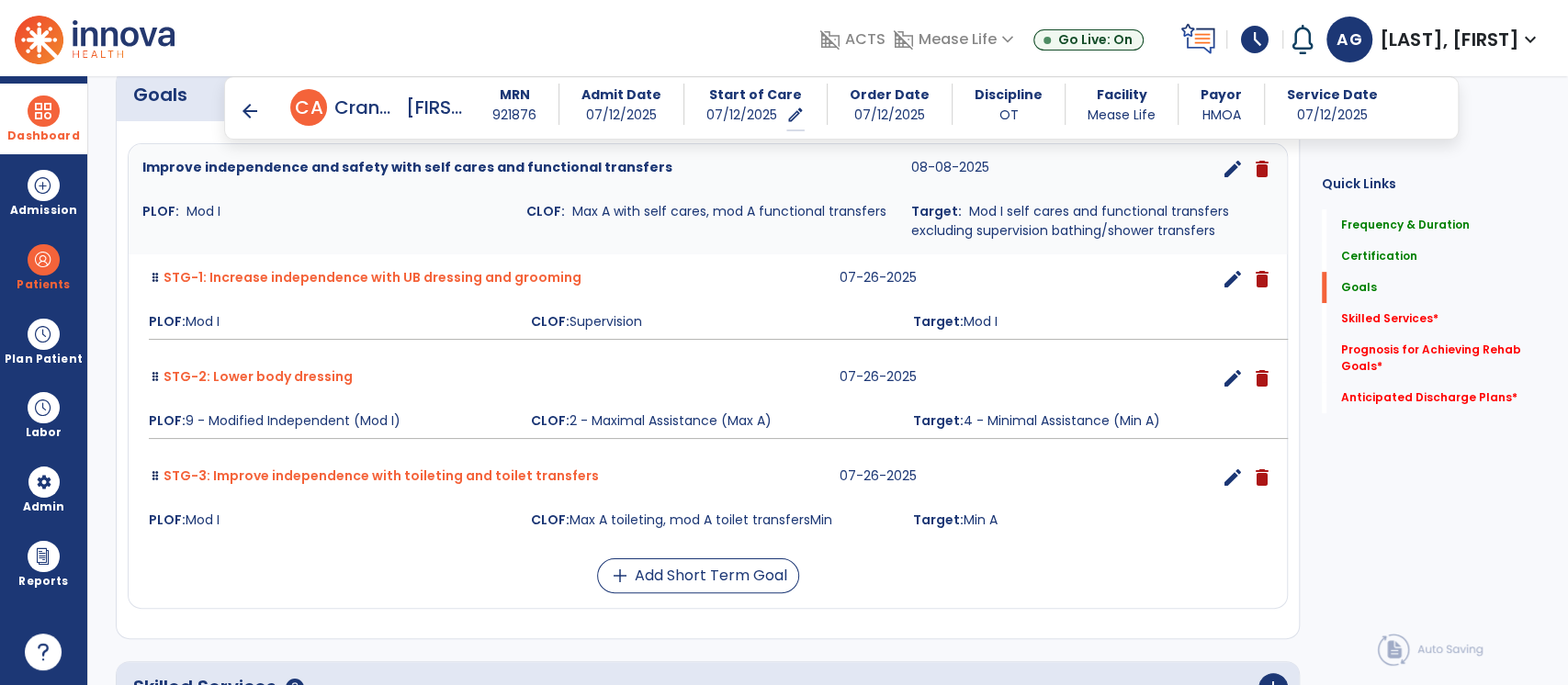 scroll, scrollTop: 507, scrollLeft: 0, axis: vertical 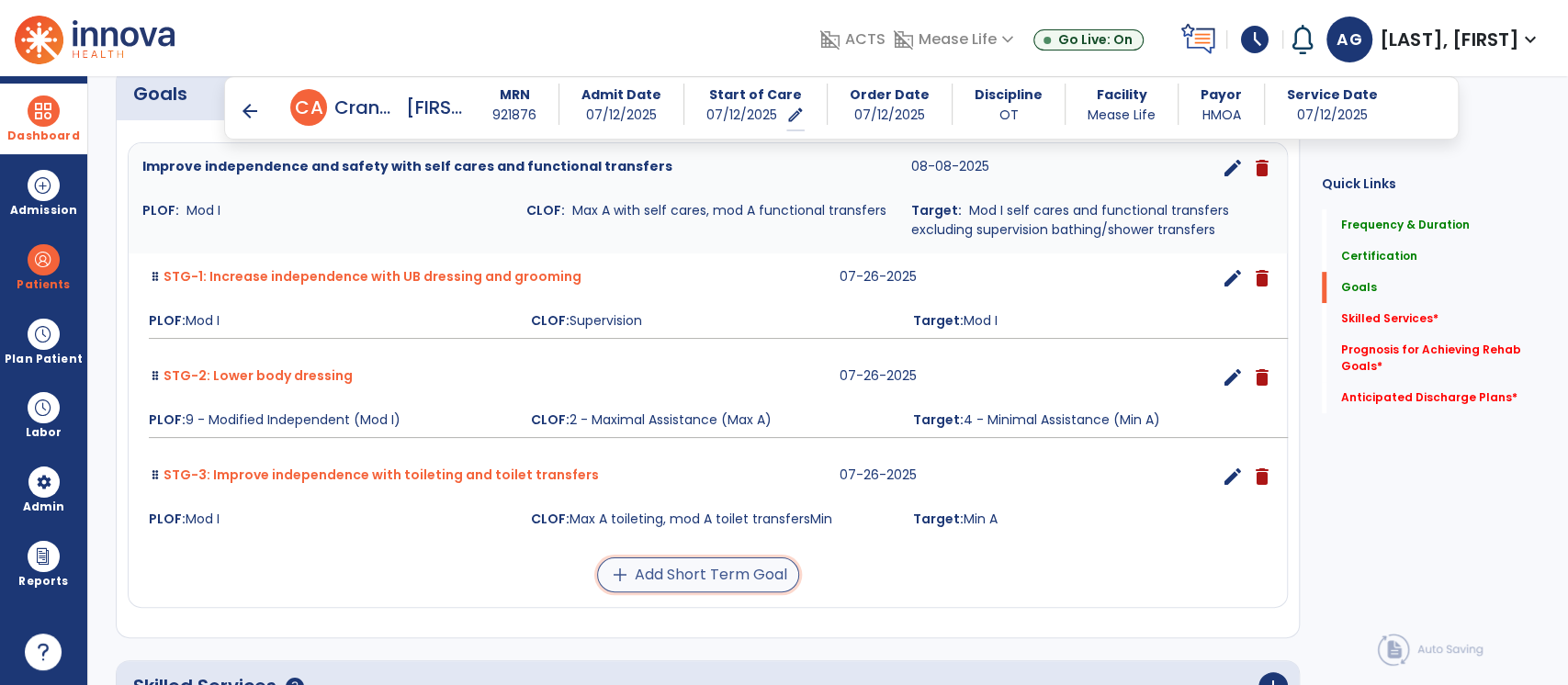 click on "add  Add Short Term Goal" at bounding box center [698, 575] 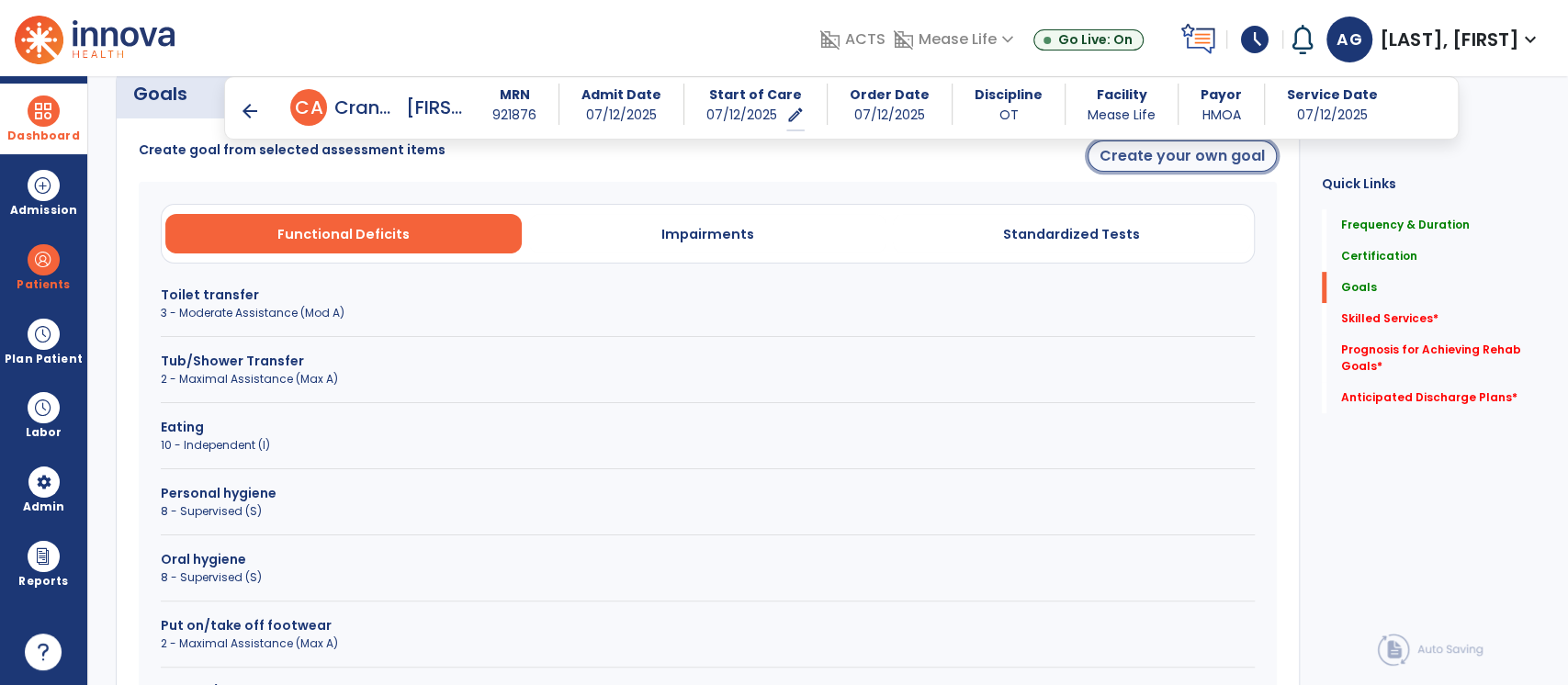 click on "Create your own goal" at bounding box center (1182, 156) 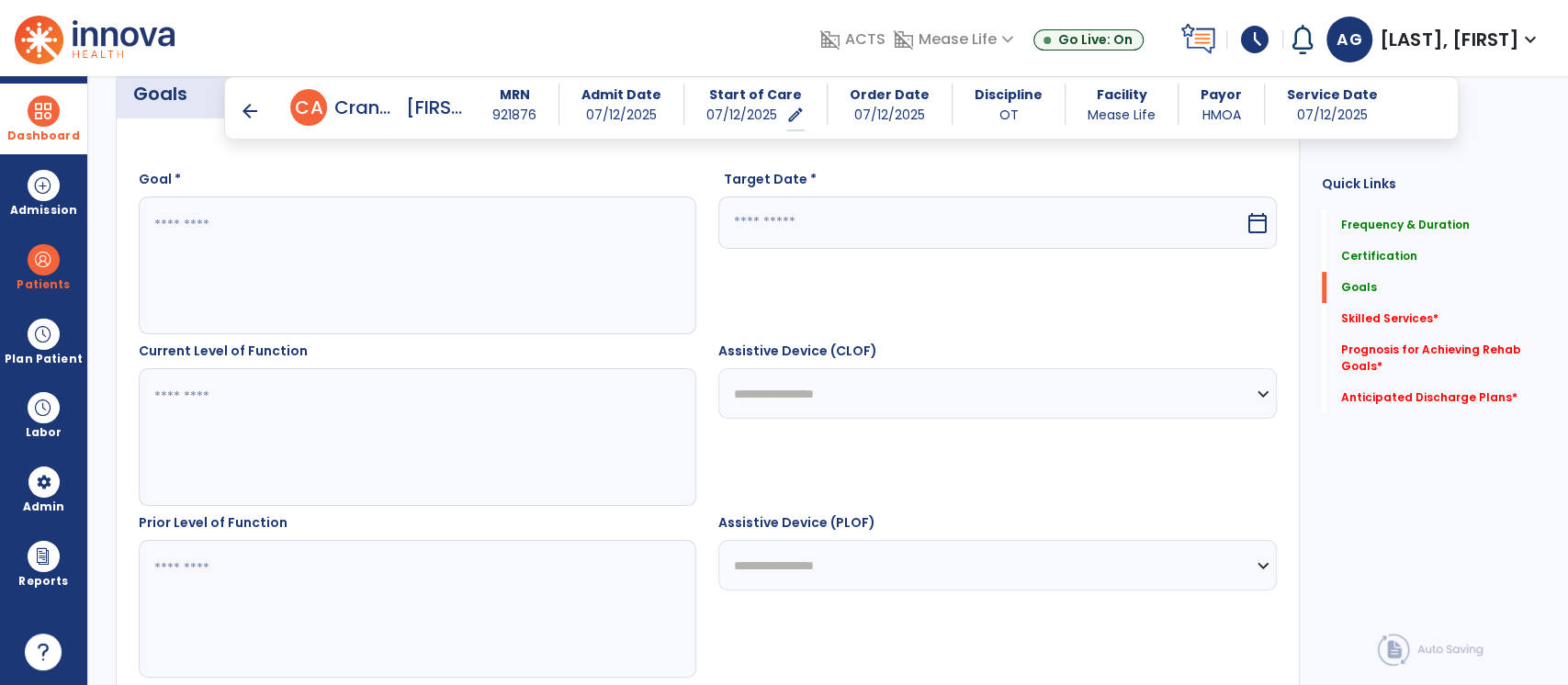 click at bounding box center [417, 265] 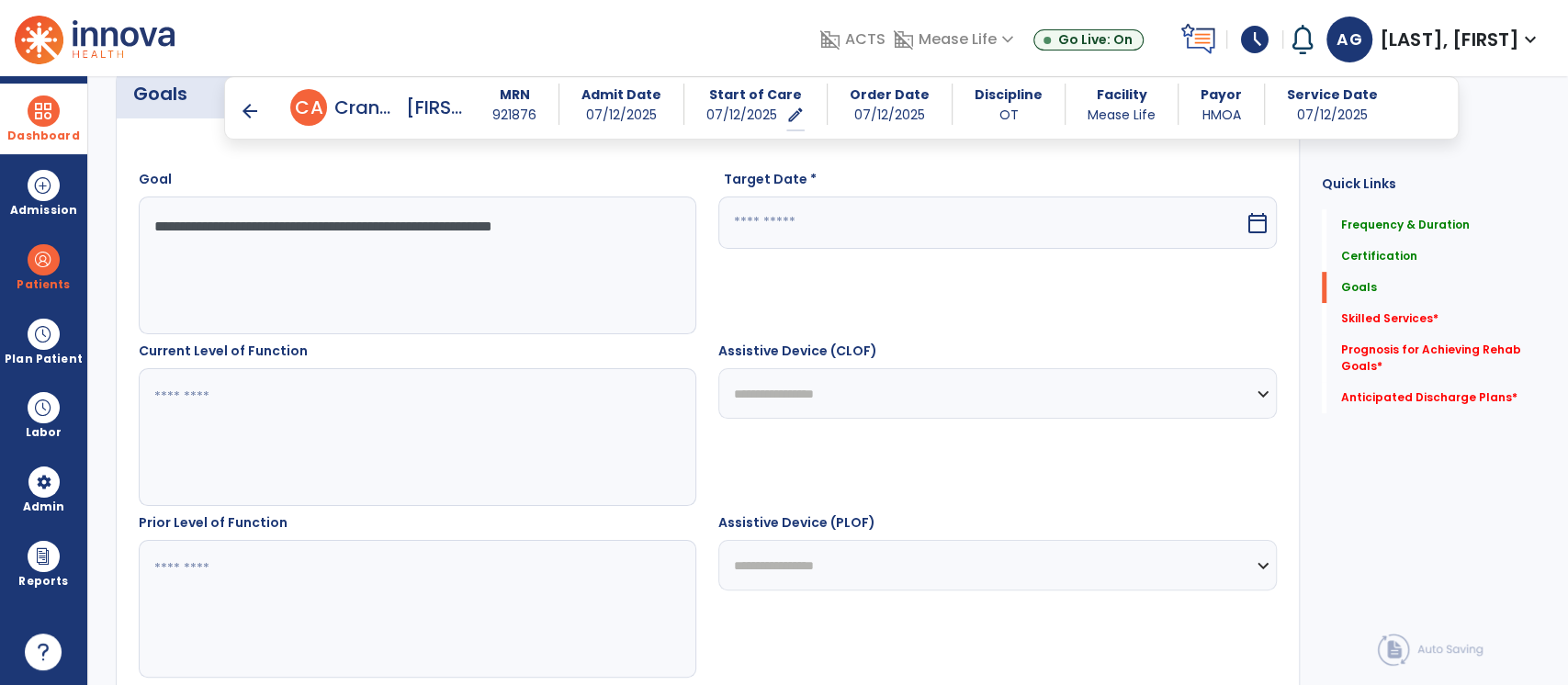 type on "**********" 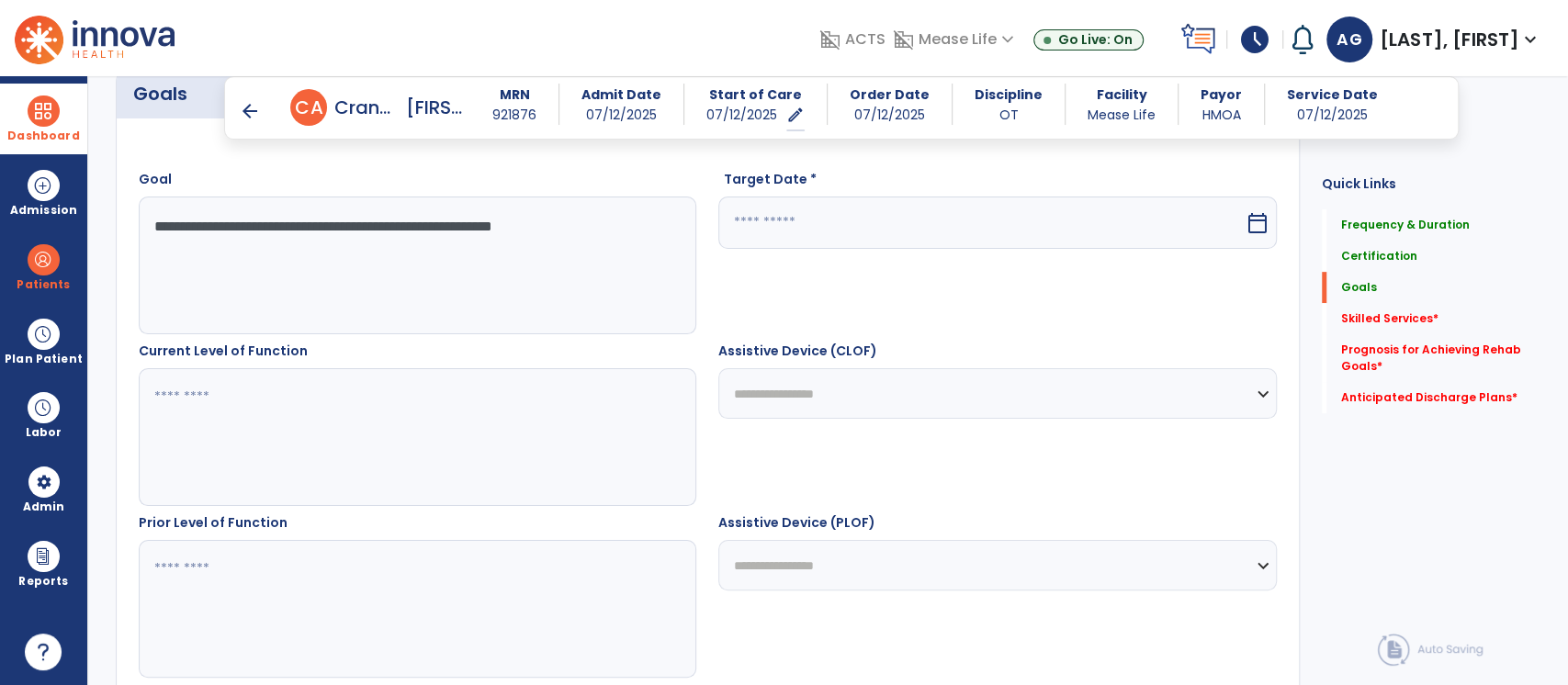click at bounding box center [981, 222] 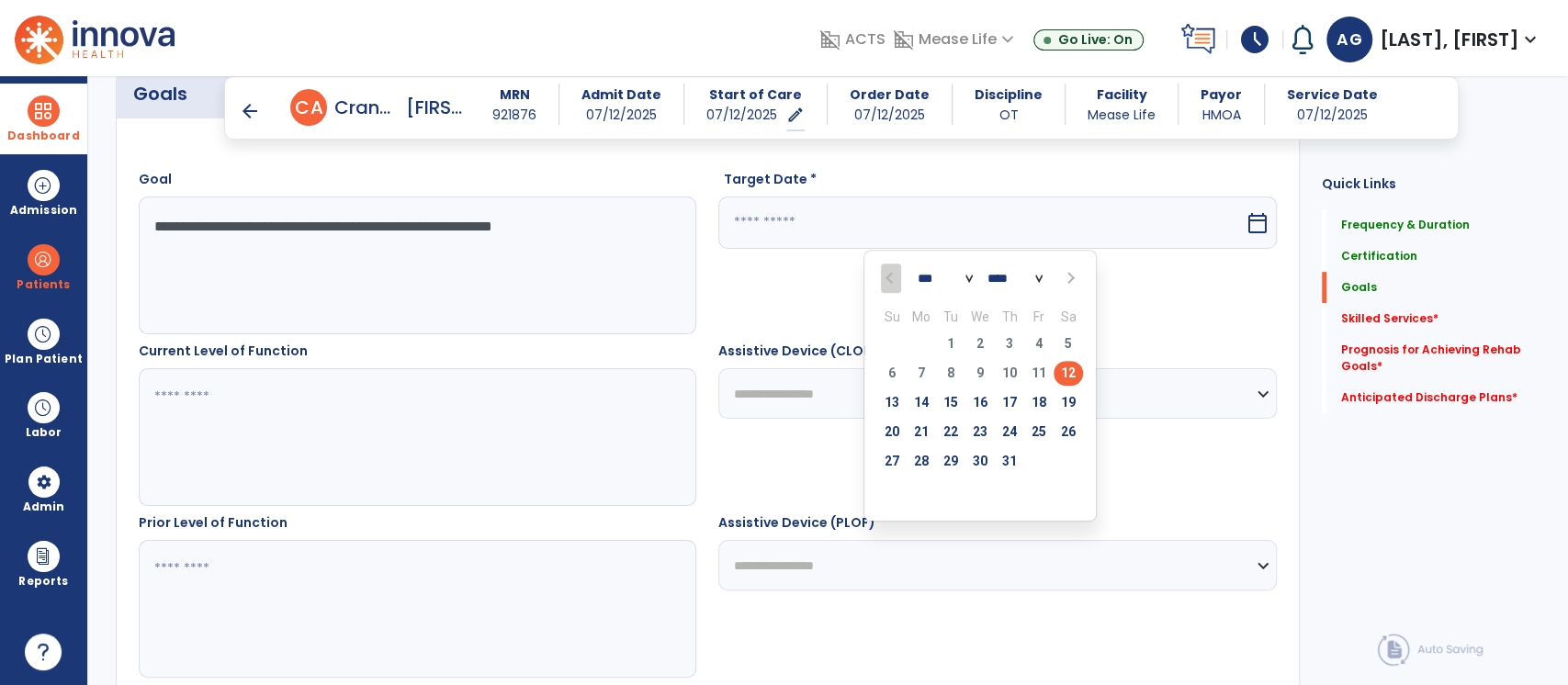 click on "19" at bounding box center [1068, 405] 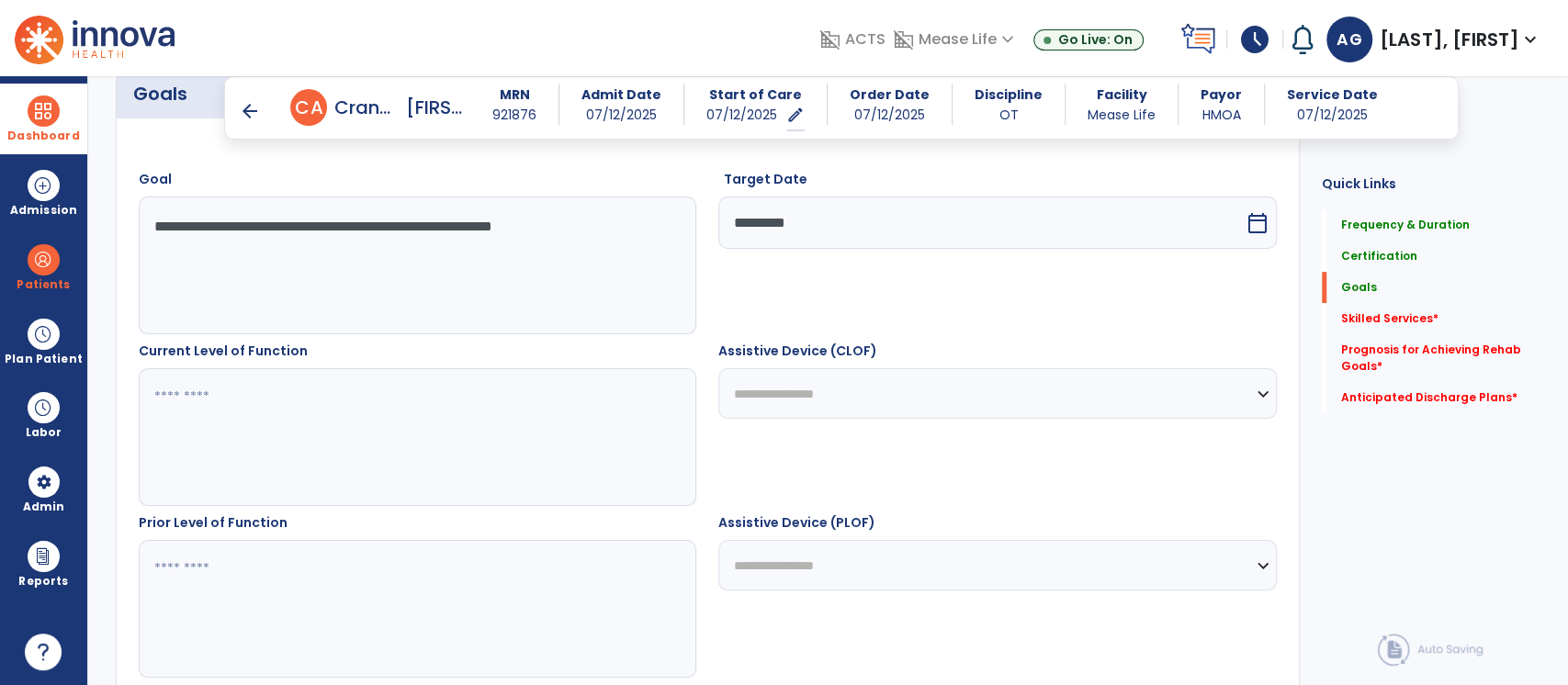 click on "*********" at bounding box center (981, 222) 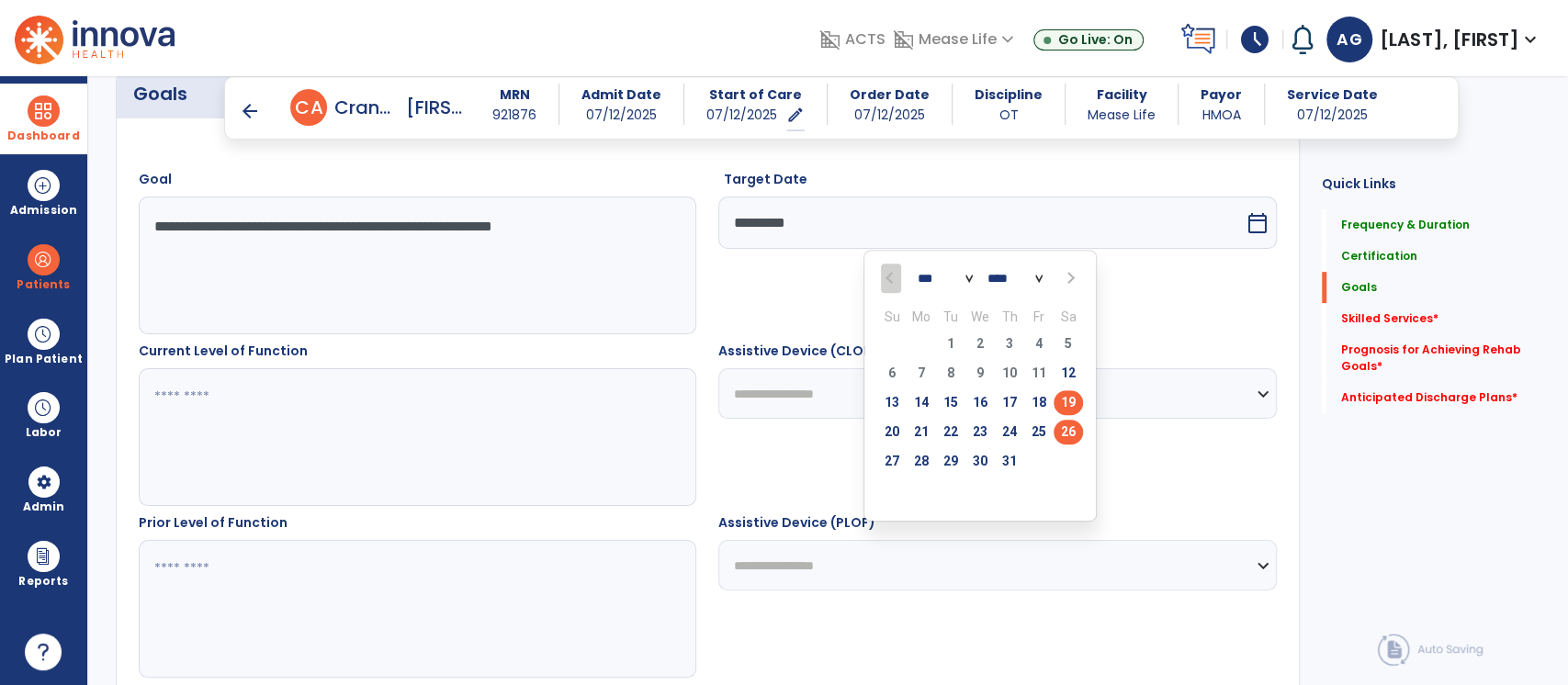 click on "26" at bounding box center (1068, 432) 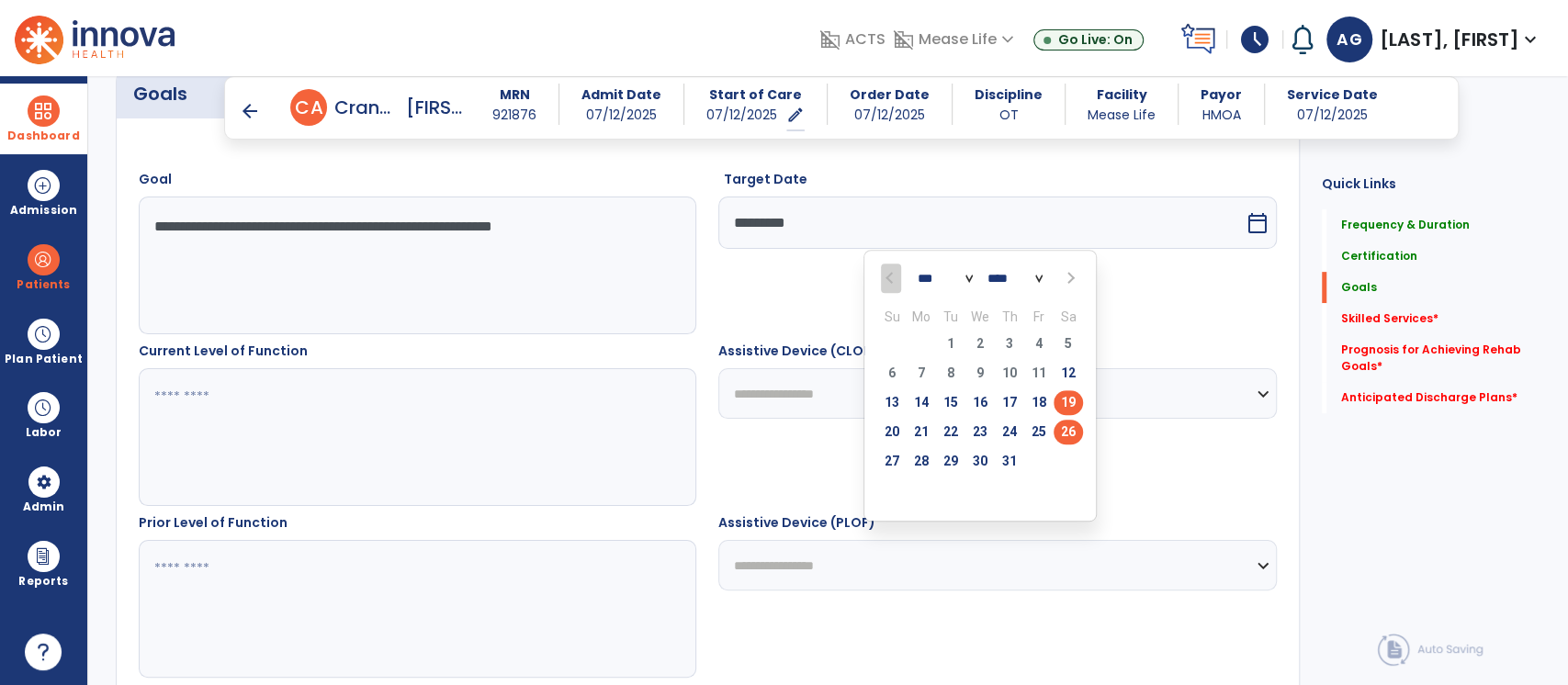 type on "*********" 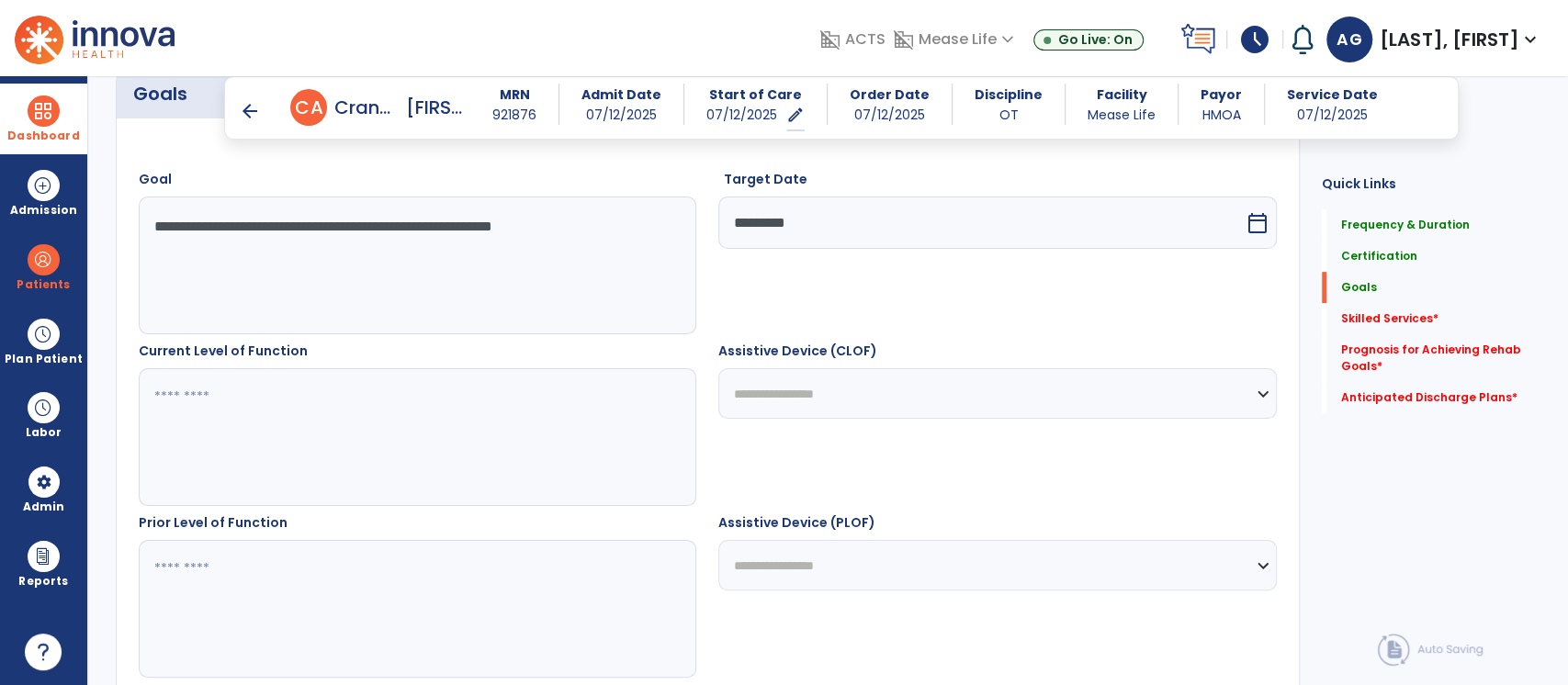 click at bounding box center (417, 437) 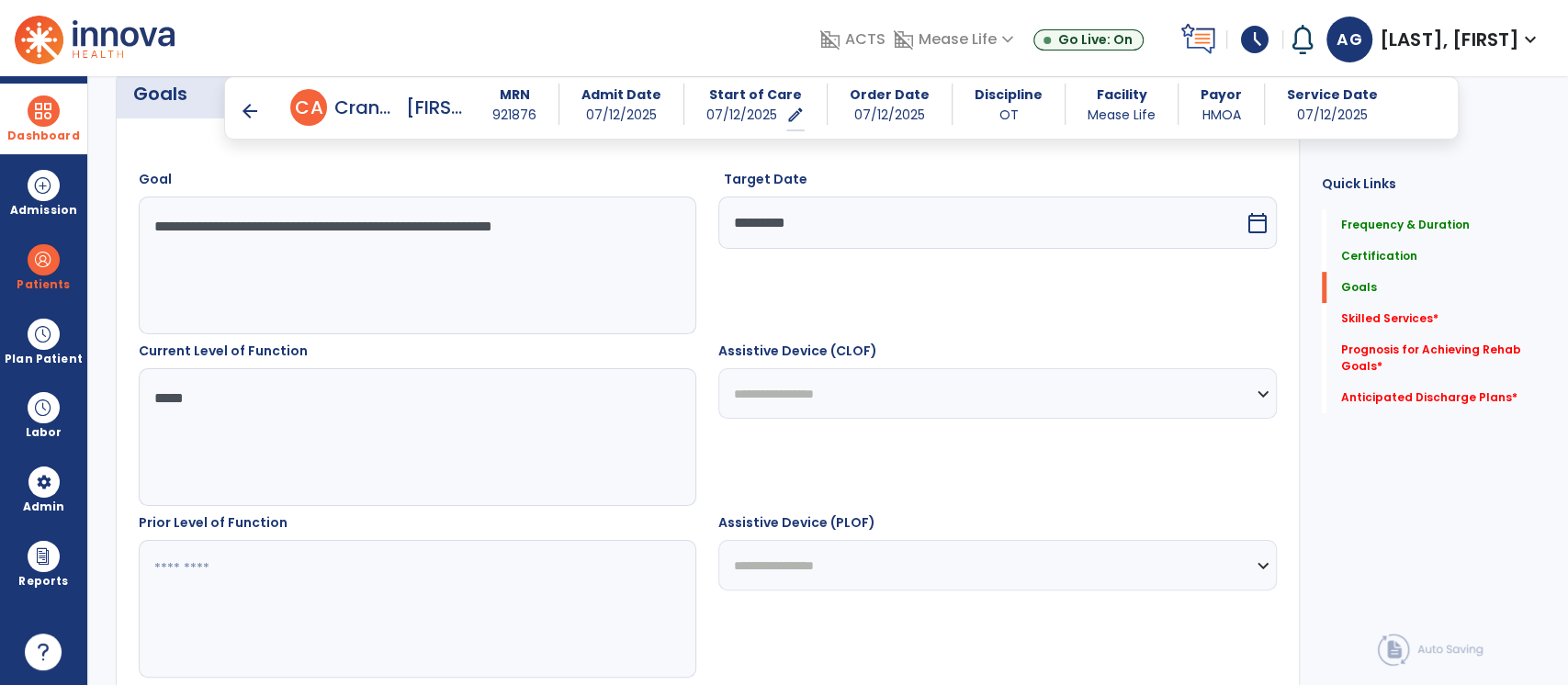 type on "*****" 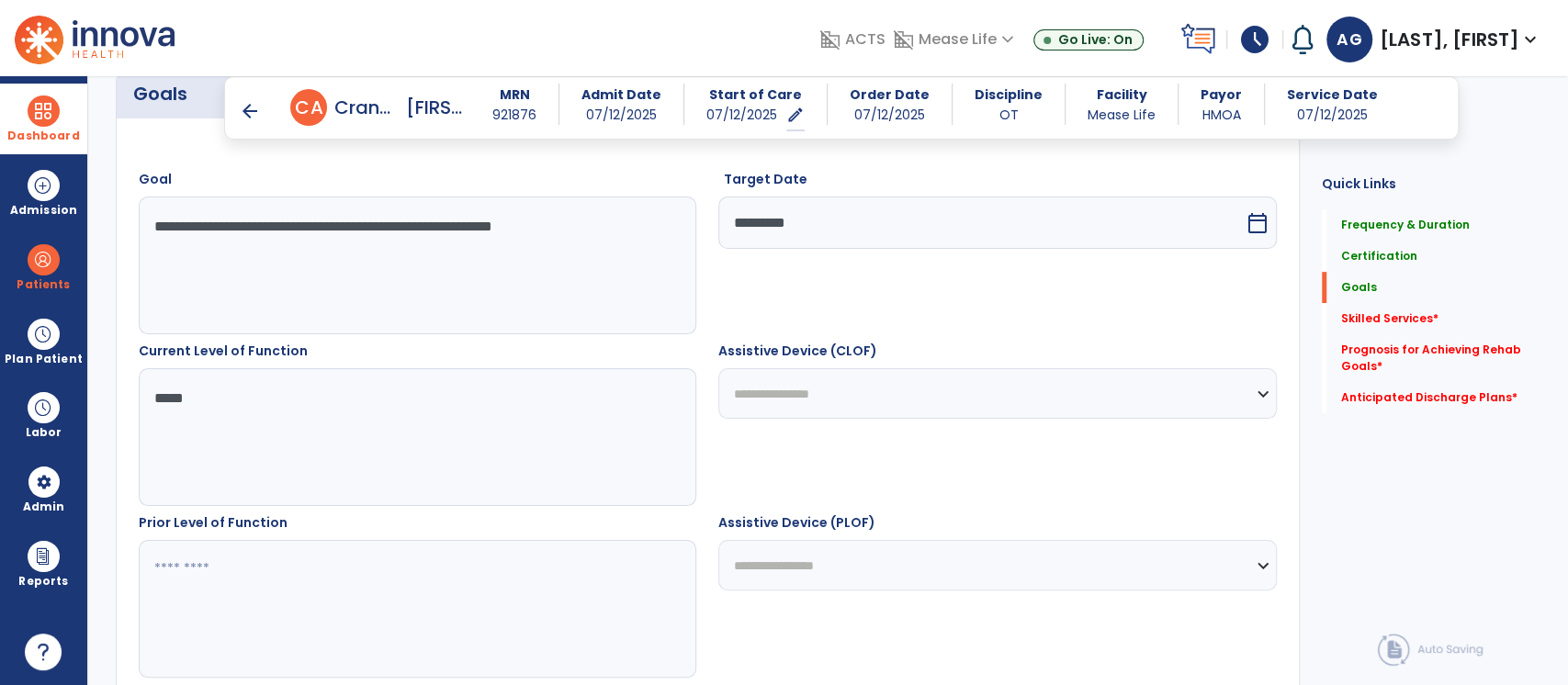 drag, startPoint x: 835, startPoint y: 397, endPoint x: 518, endPoint y: 399, distance: 317.00631 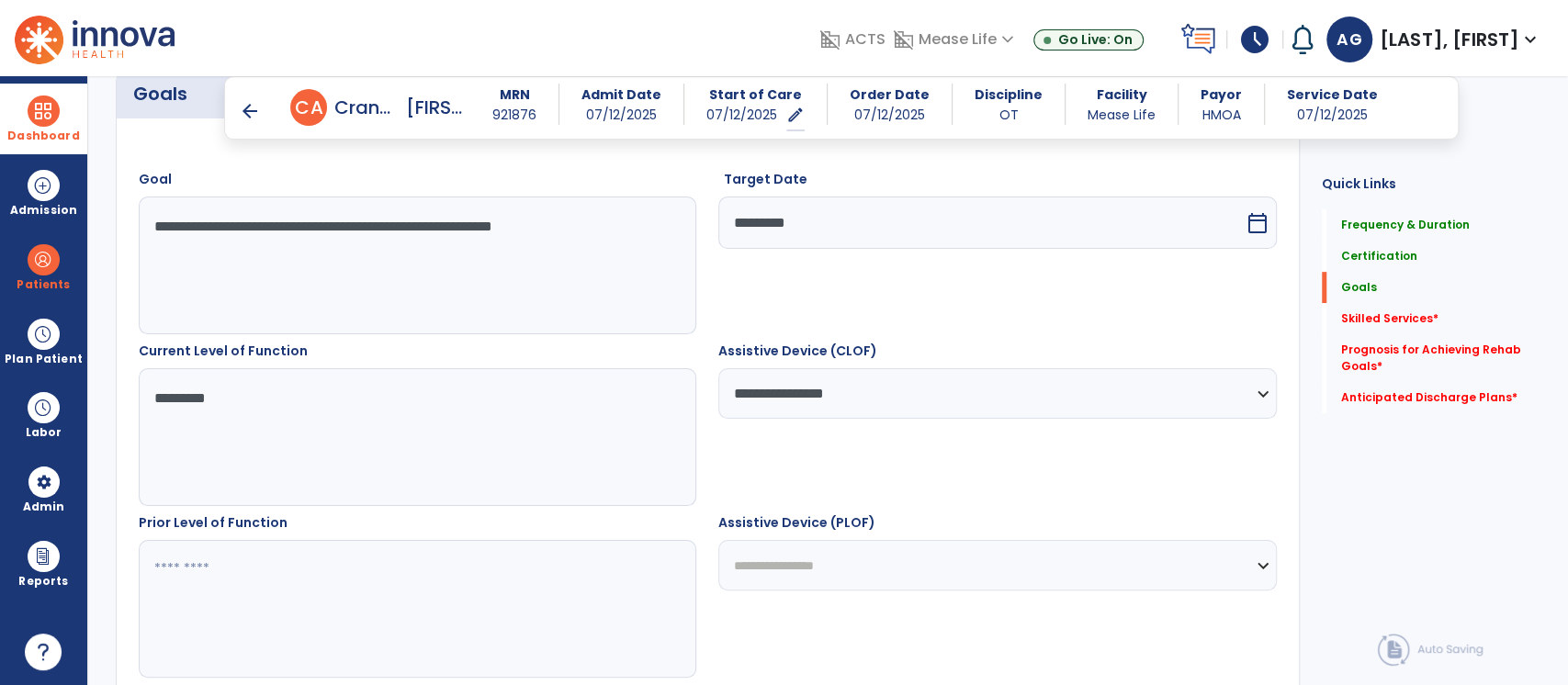 scroll, scrollTop: 681, scrollLeft: 0, axis: vertical 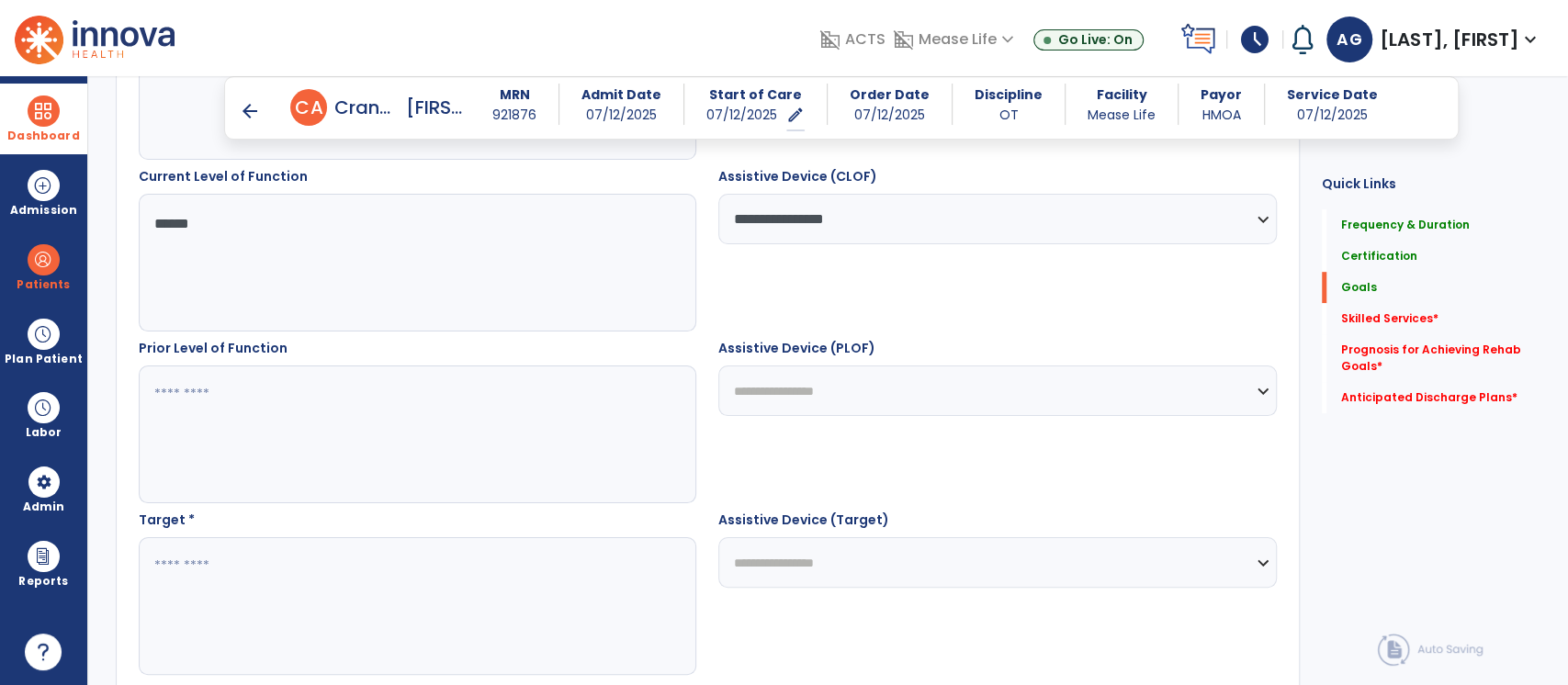 type on "*****" 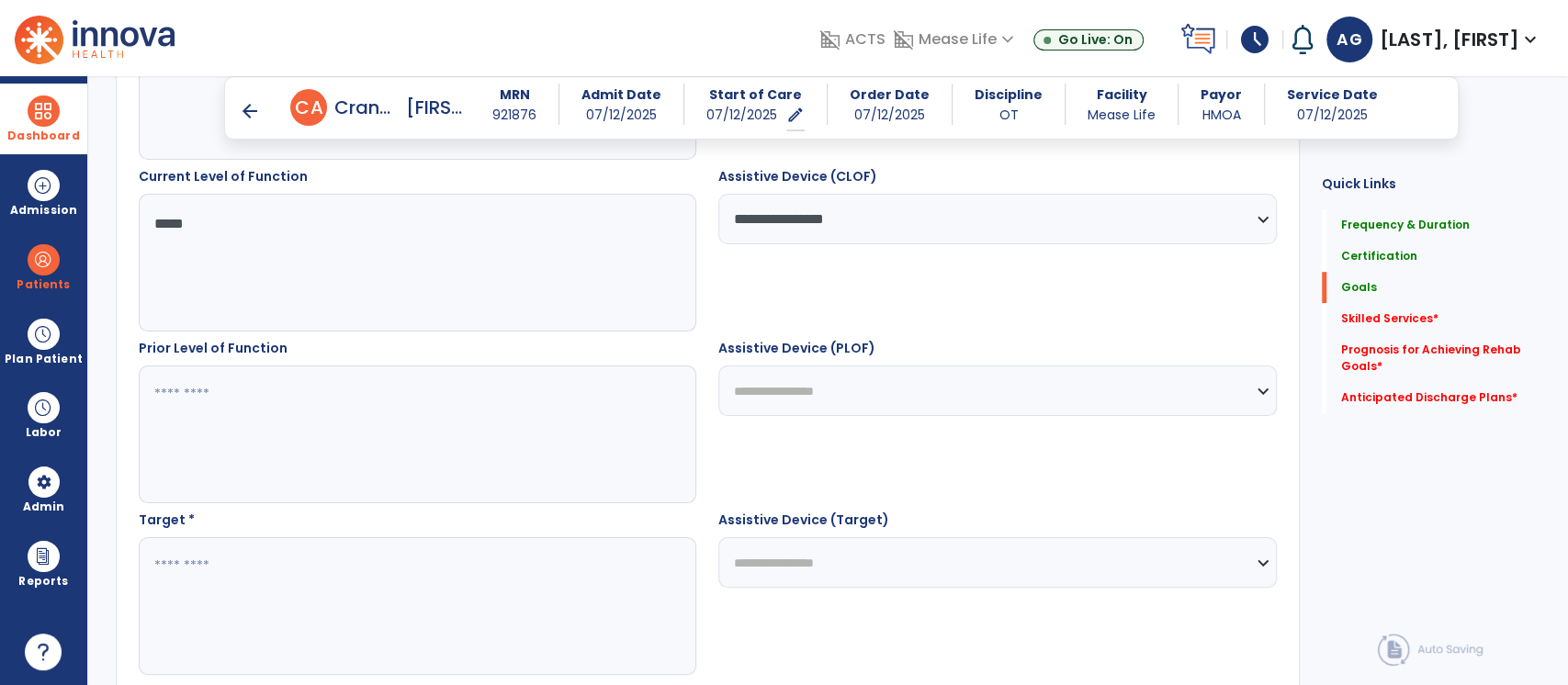 click at bounding box center [417, 434] 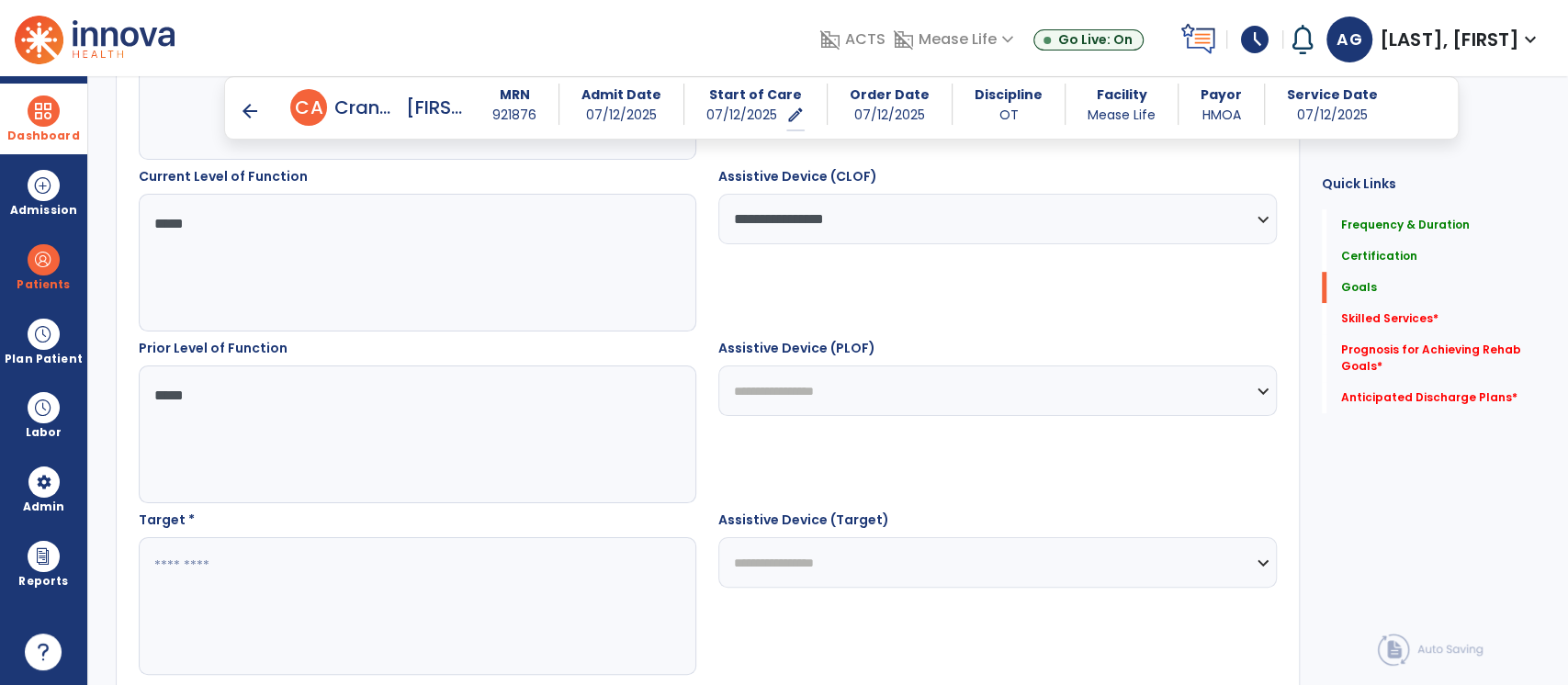 type on "*****" 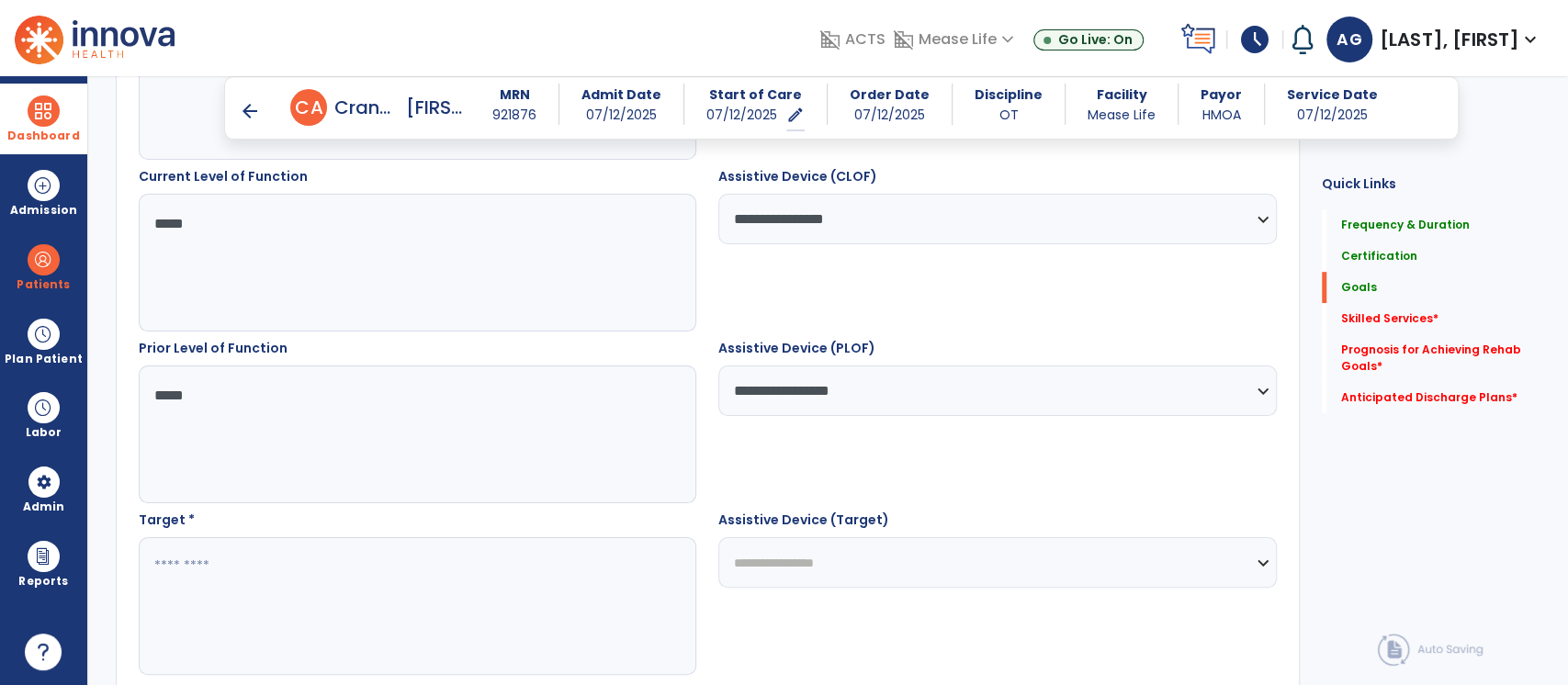 scroll, scrollTop: 830, scrollLeft: 0, axis: vertical 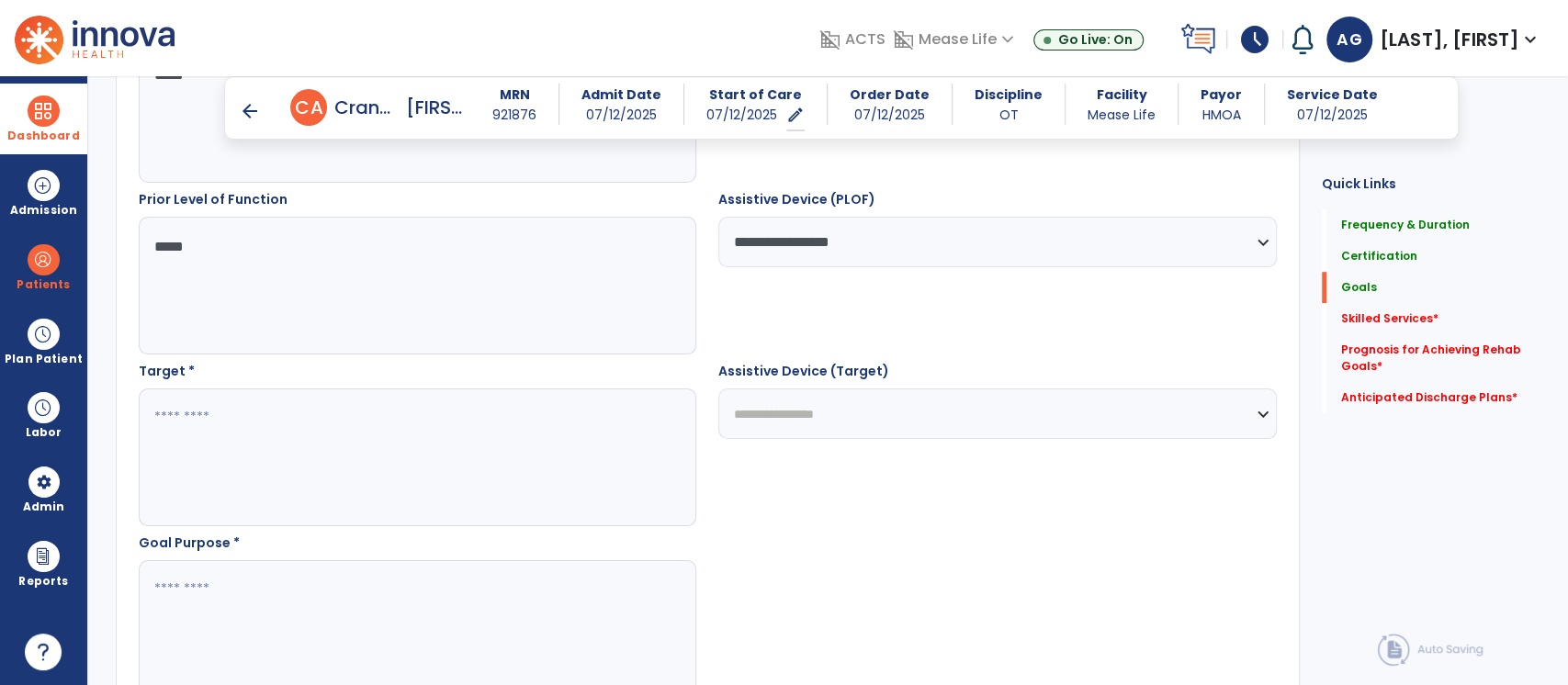 click at bounding box center [417, 457] 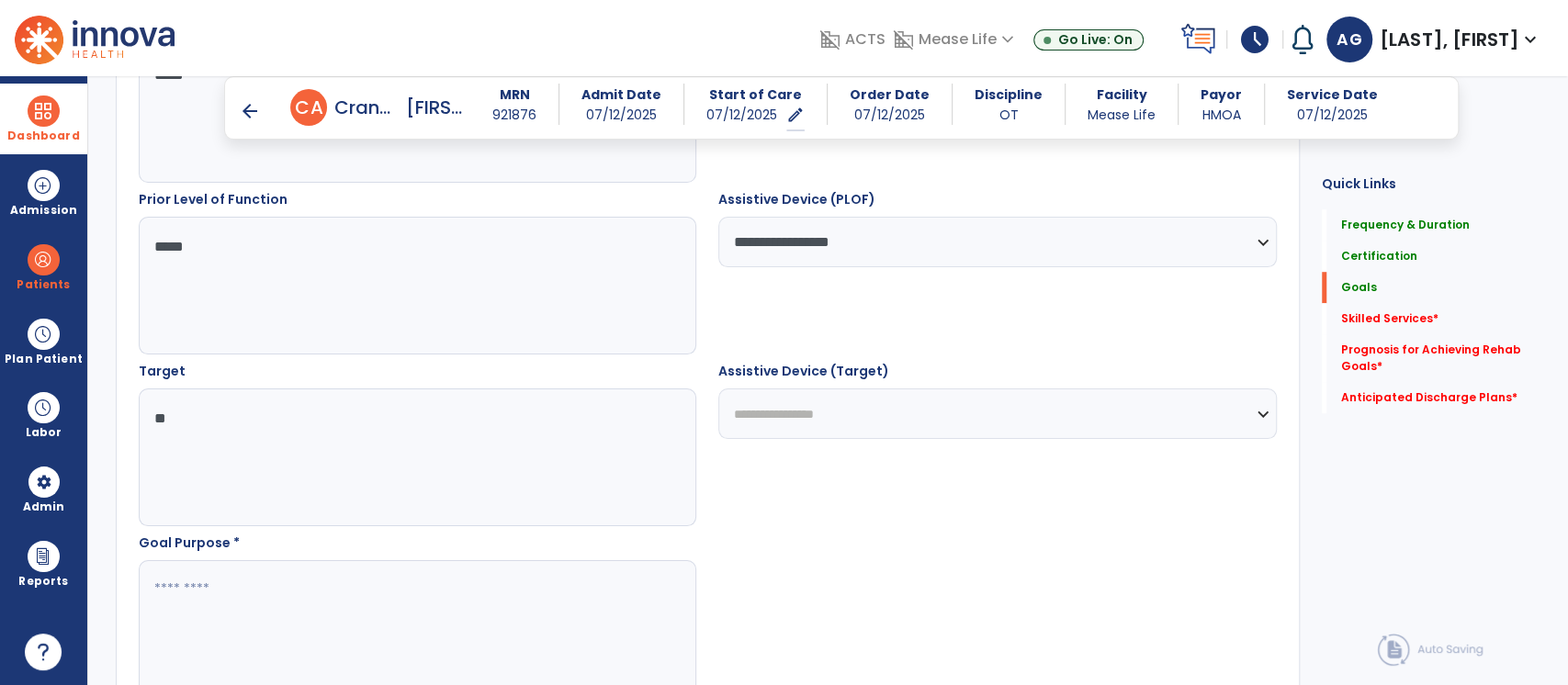 type on "*" 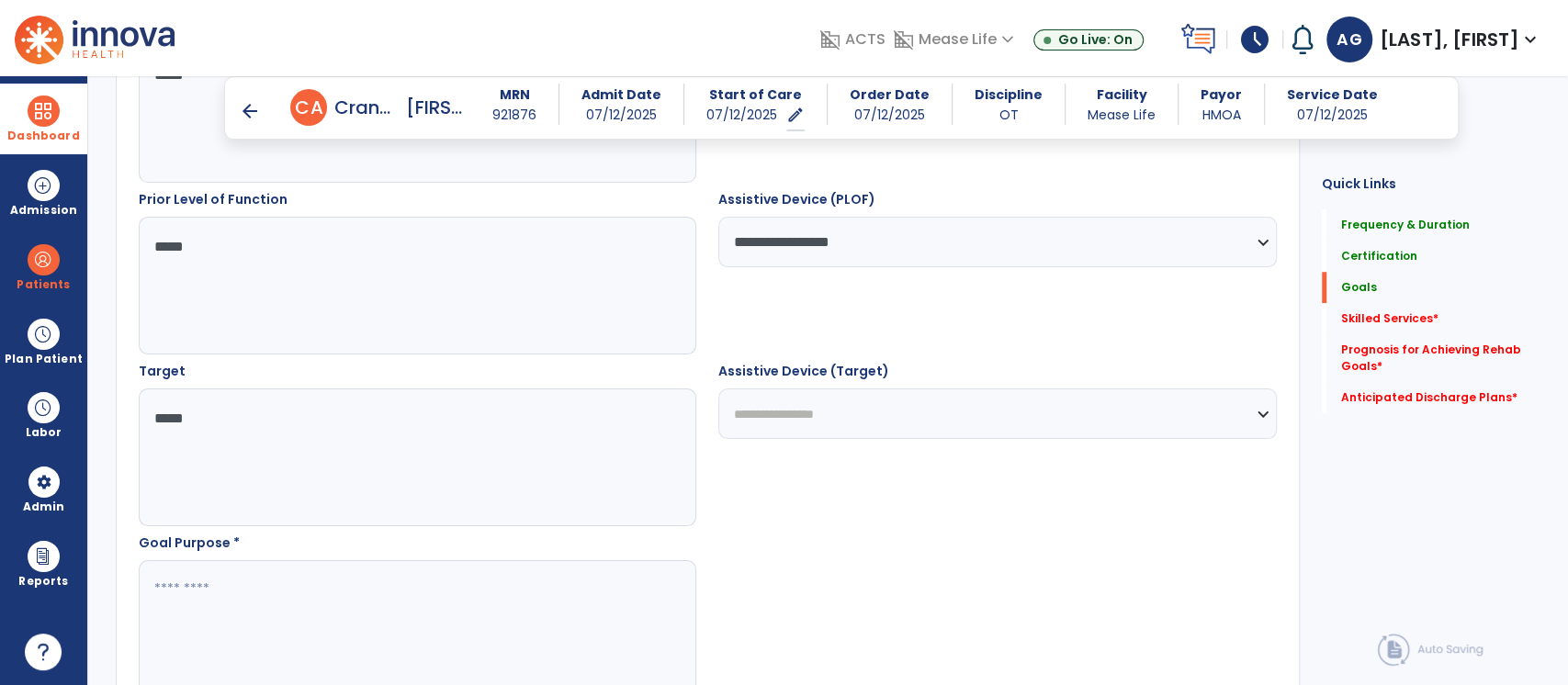 type on "*****" 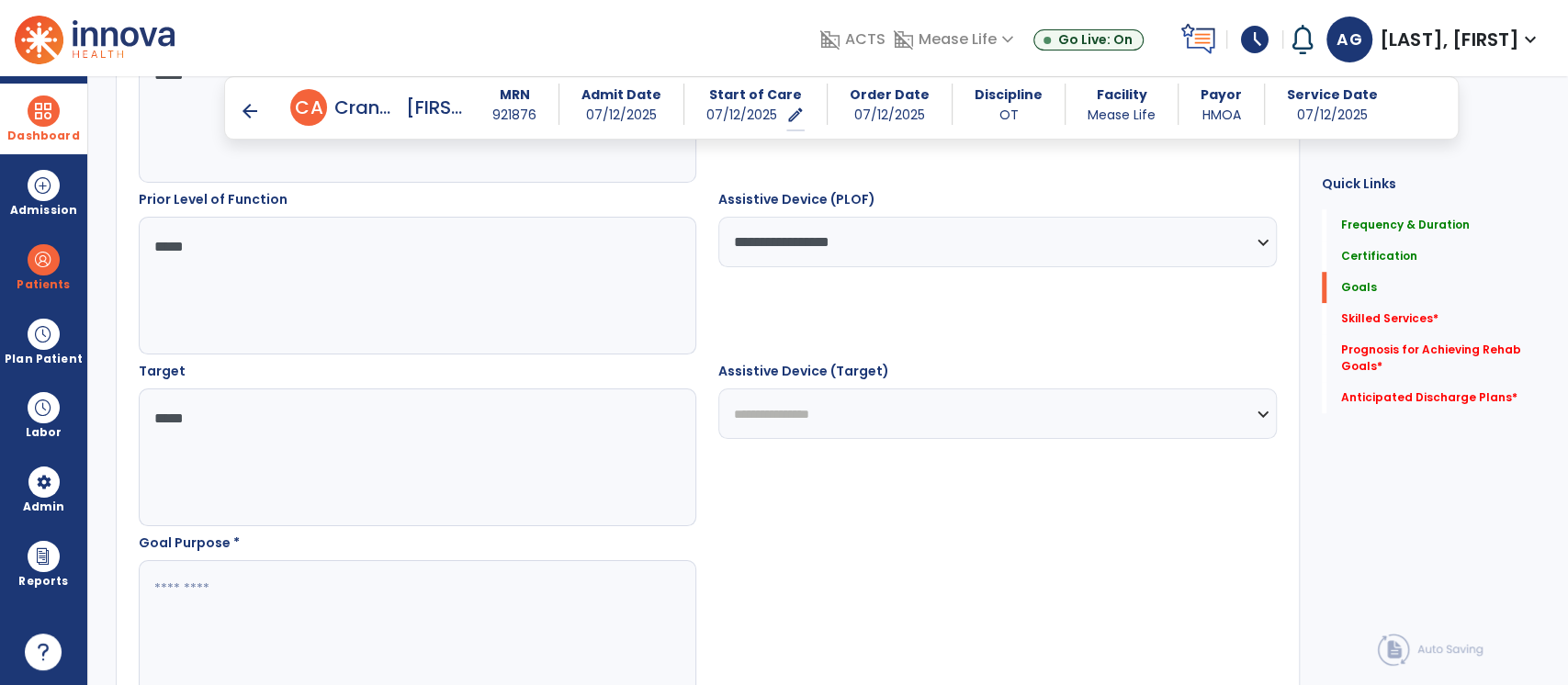 click on "**********" at bounding box center (997, 413) 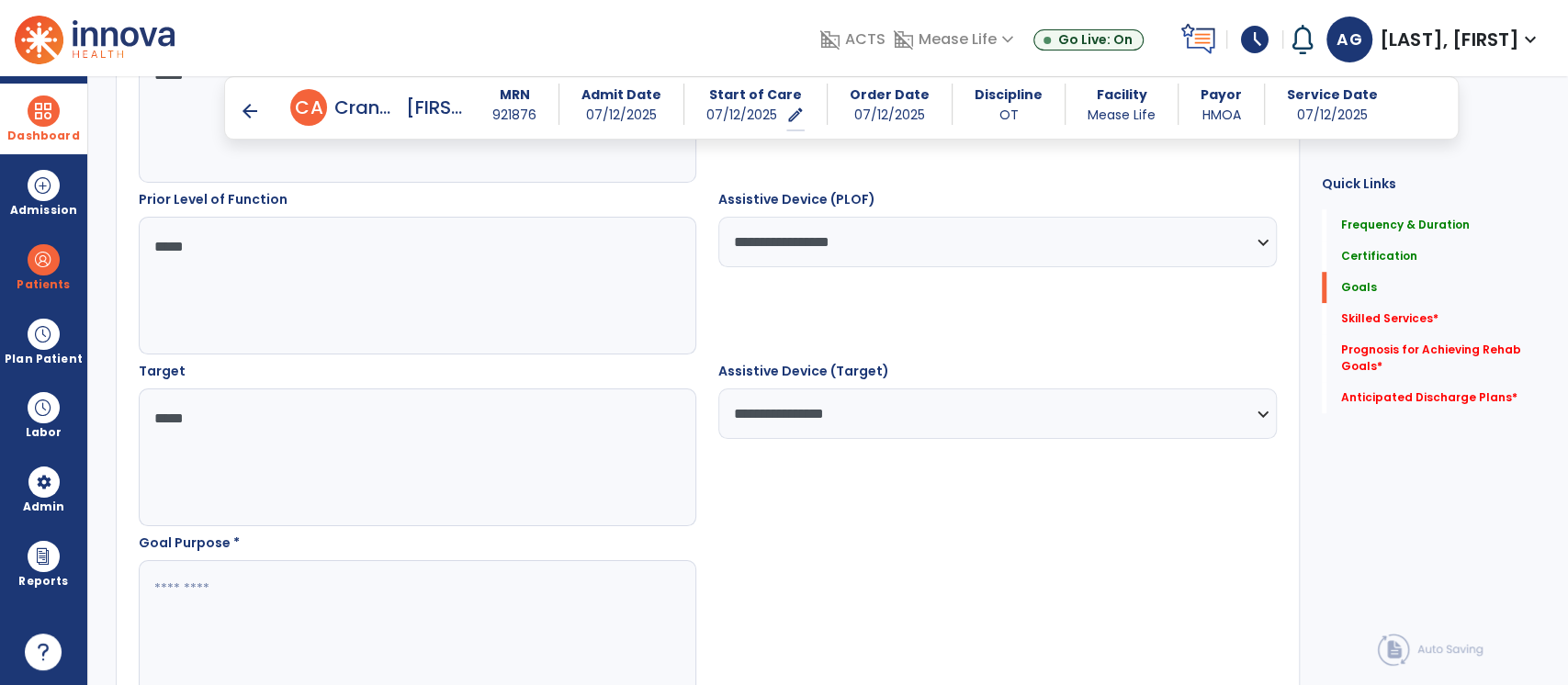 click on "*****" at bounding box center [417, 457] 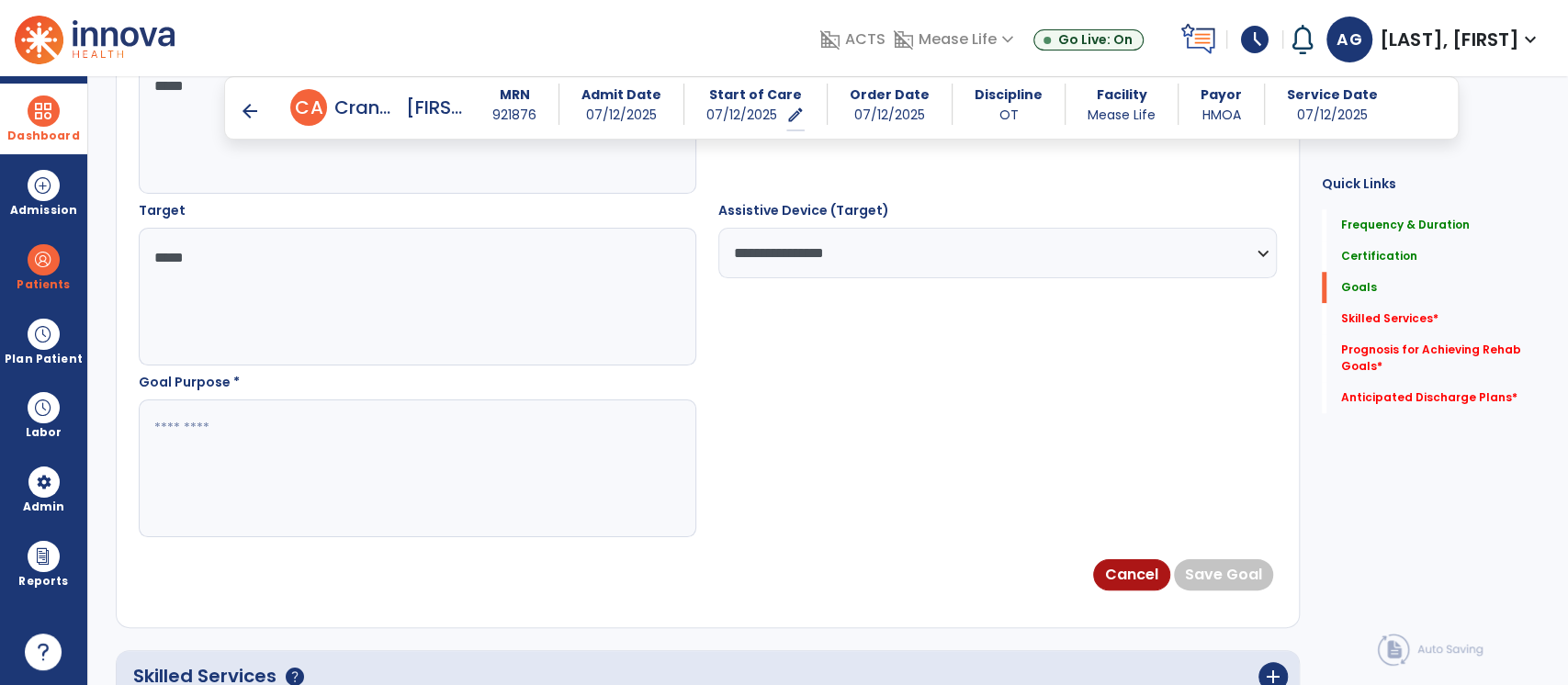 click at bounding box center (417, 468) 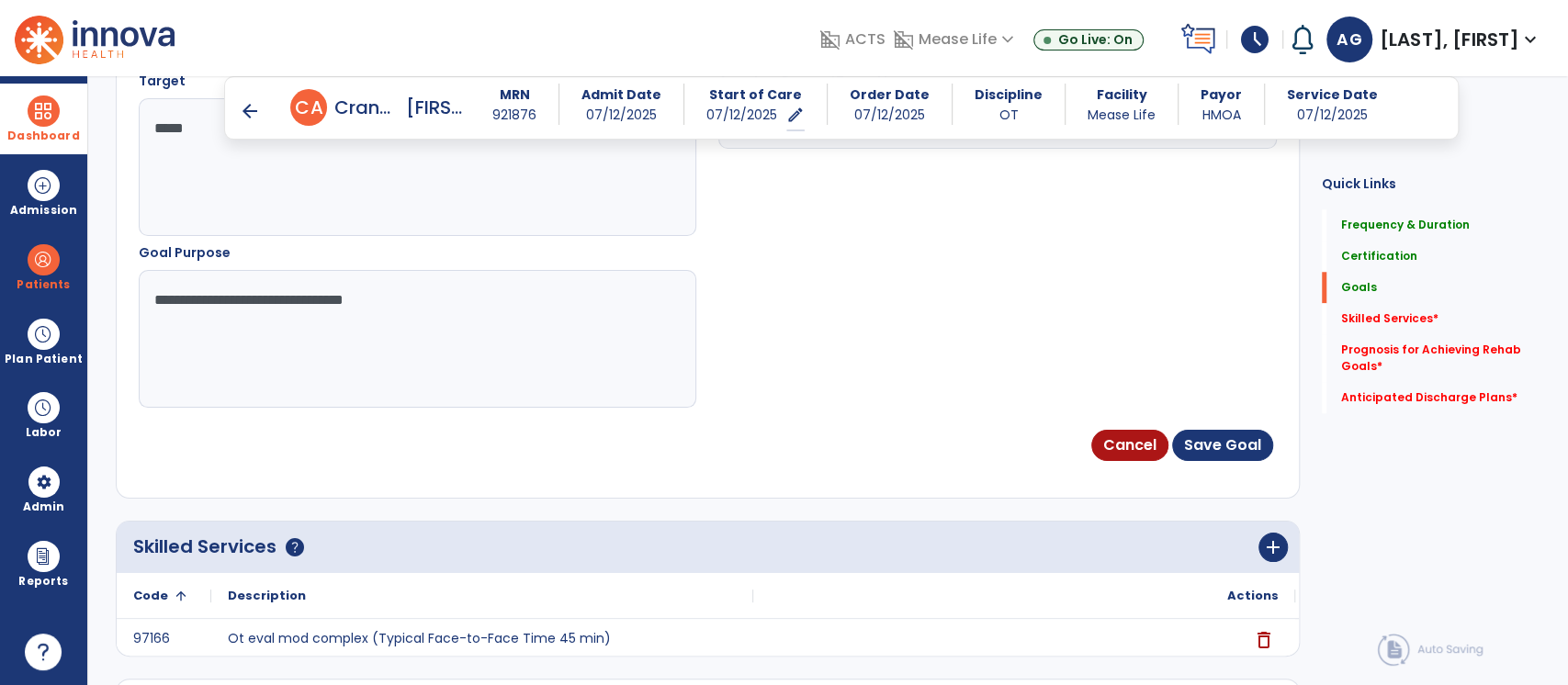 scroll, scrollTop: 1123, scrollLeft: 0, axis: vertical 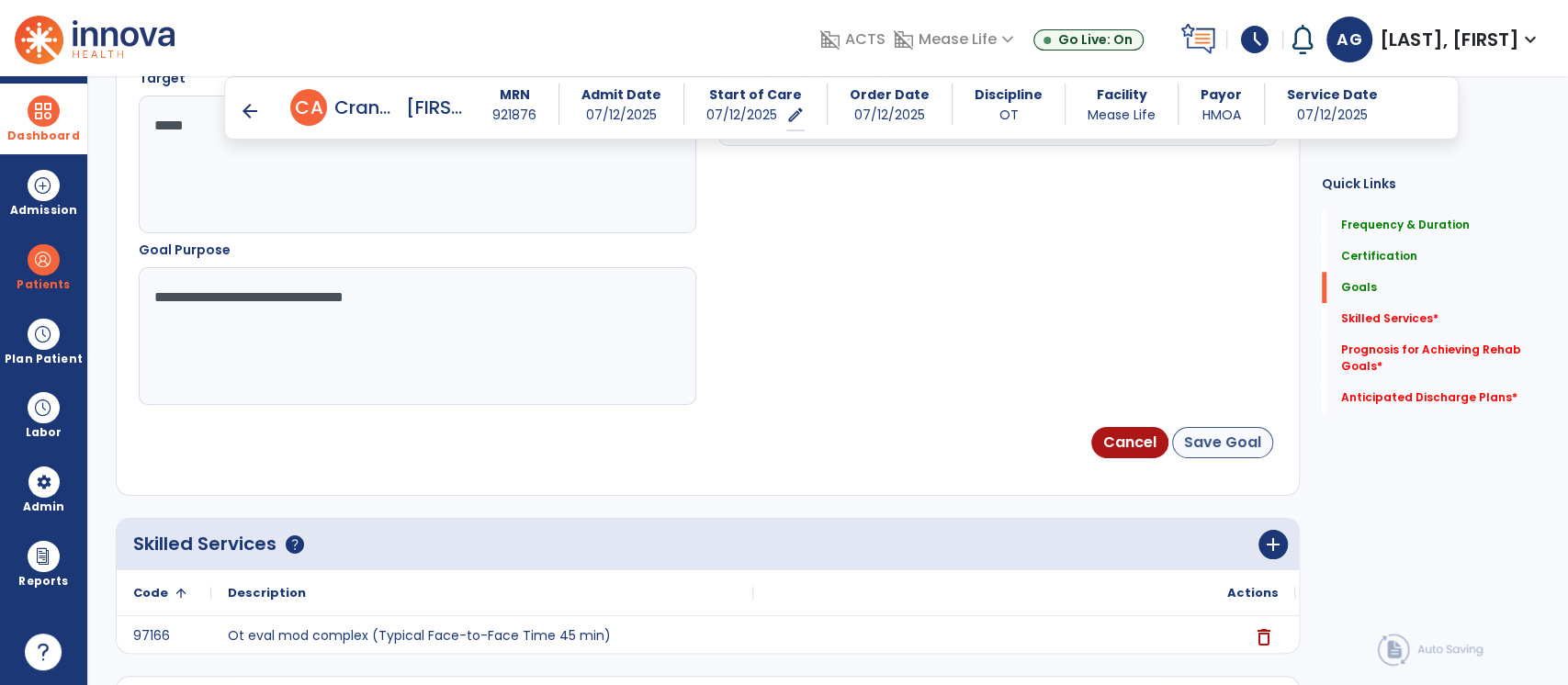 type on "**********" 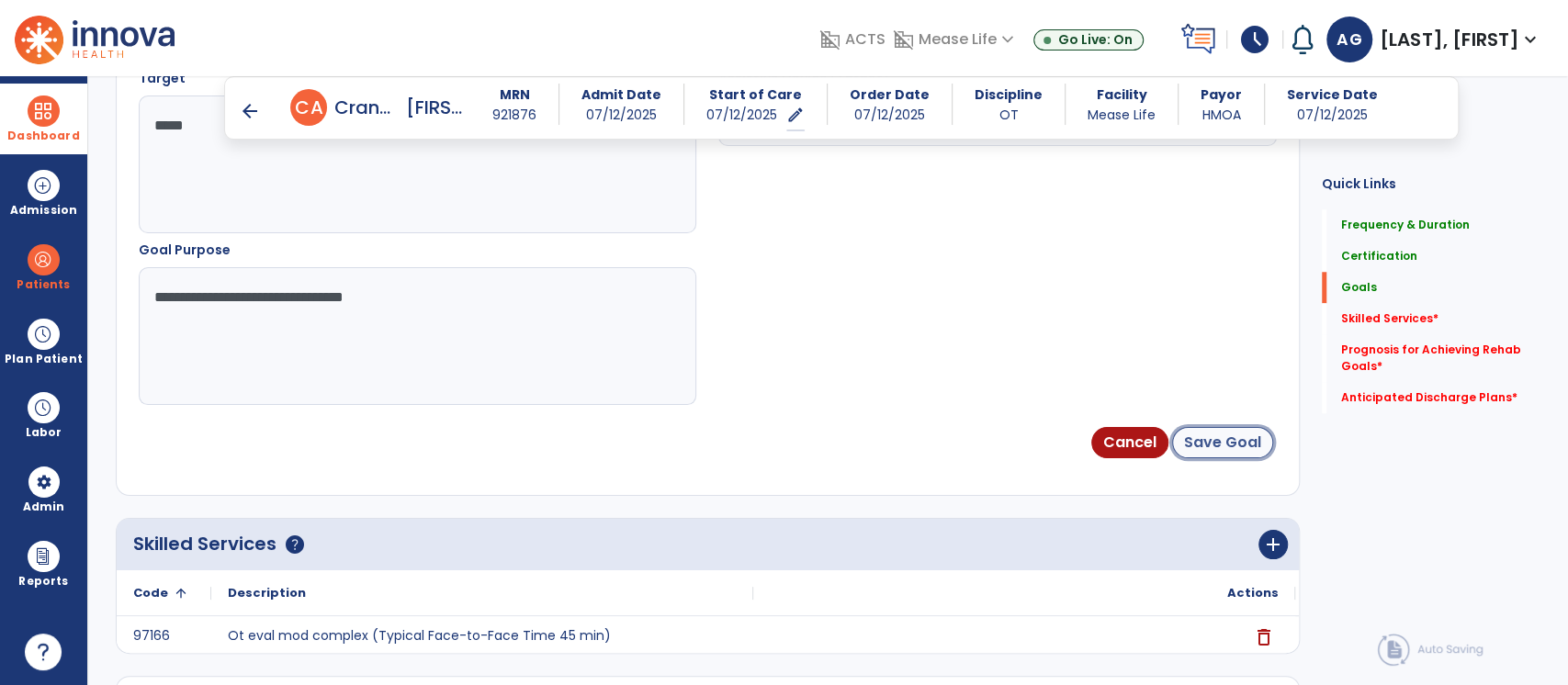 click on "Save Goal" at bounding box center (1223, 443) 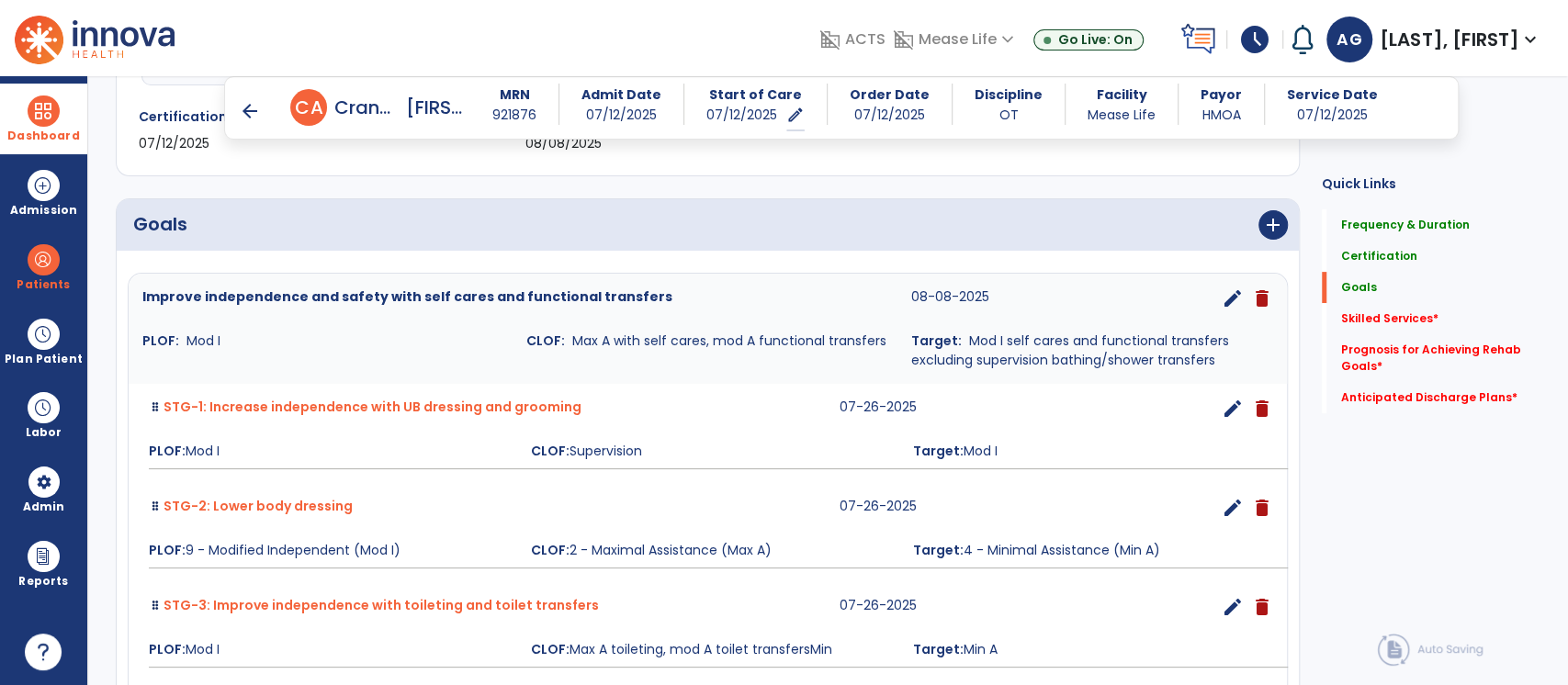 scroll, scrollTop: 367, scrollLeft: 0, axis: vertical 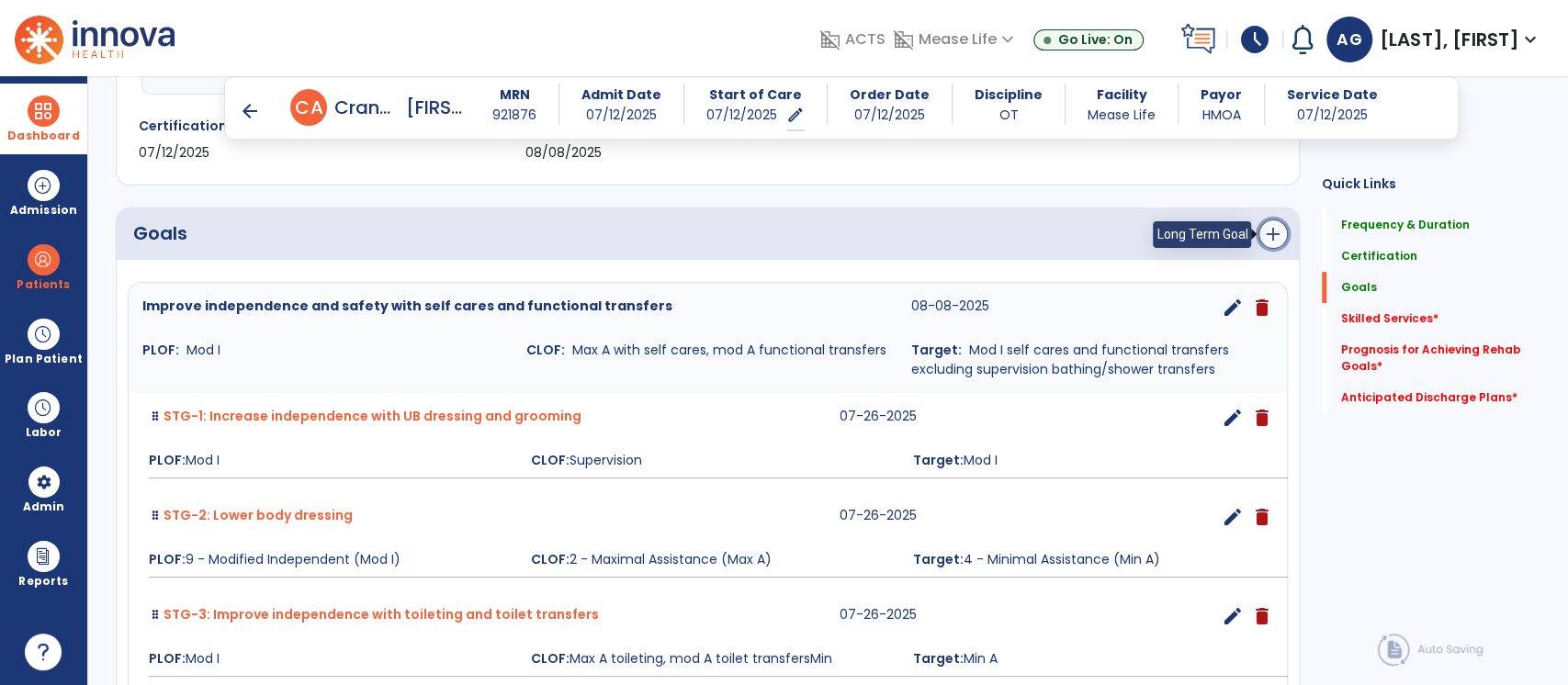 click on "add" at bounding box center [1273, 234] 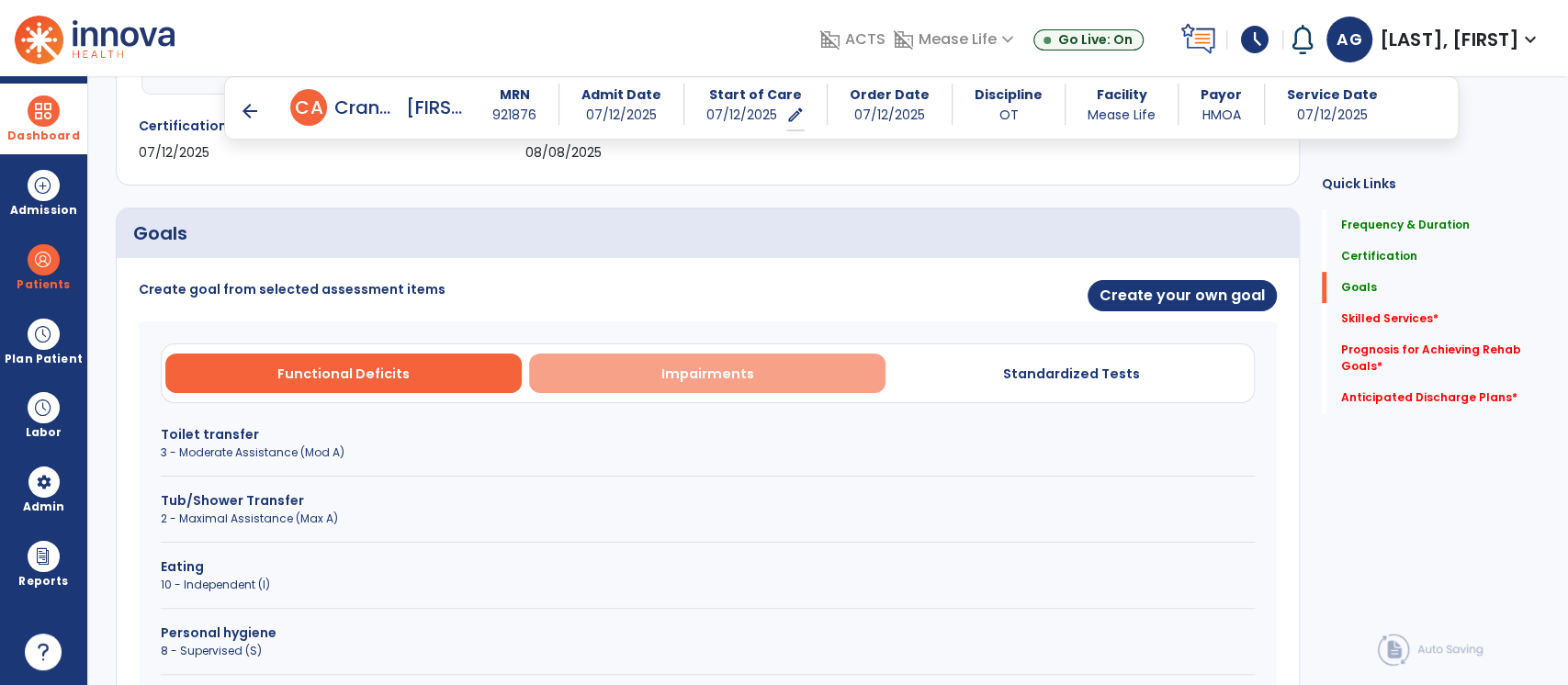 click on "Impairments" at bounding box center [707, 373] 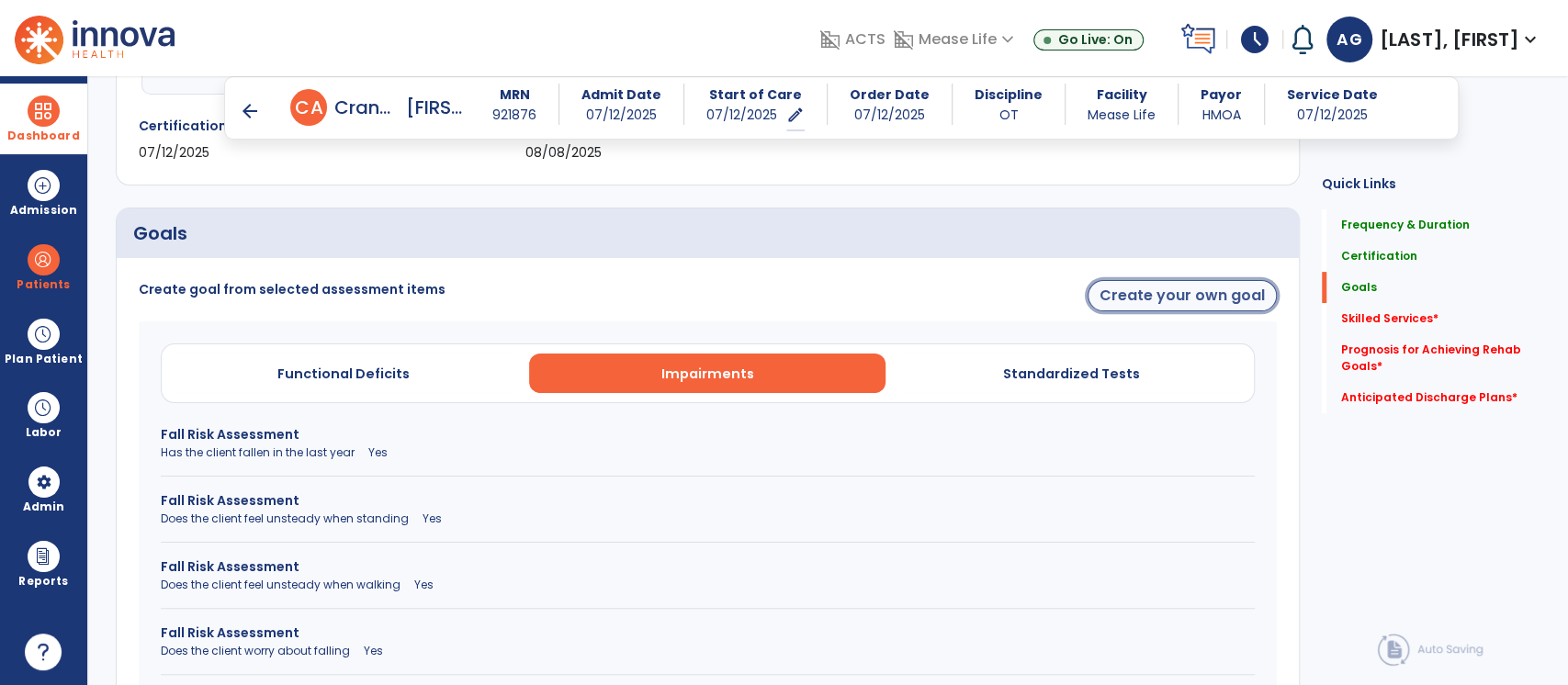 click on "Create your own goal" at bounding box center [1182, 296] 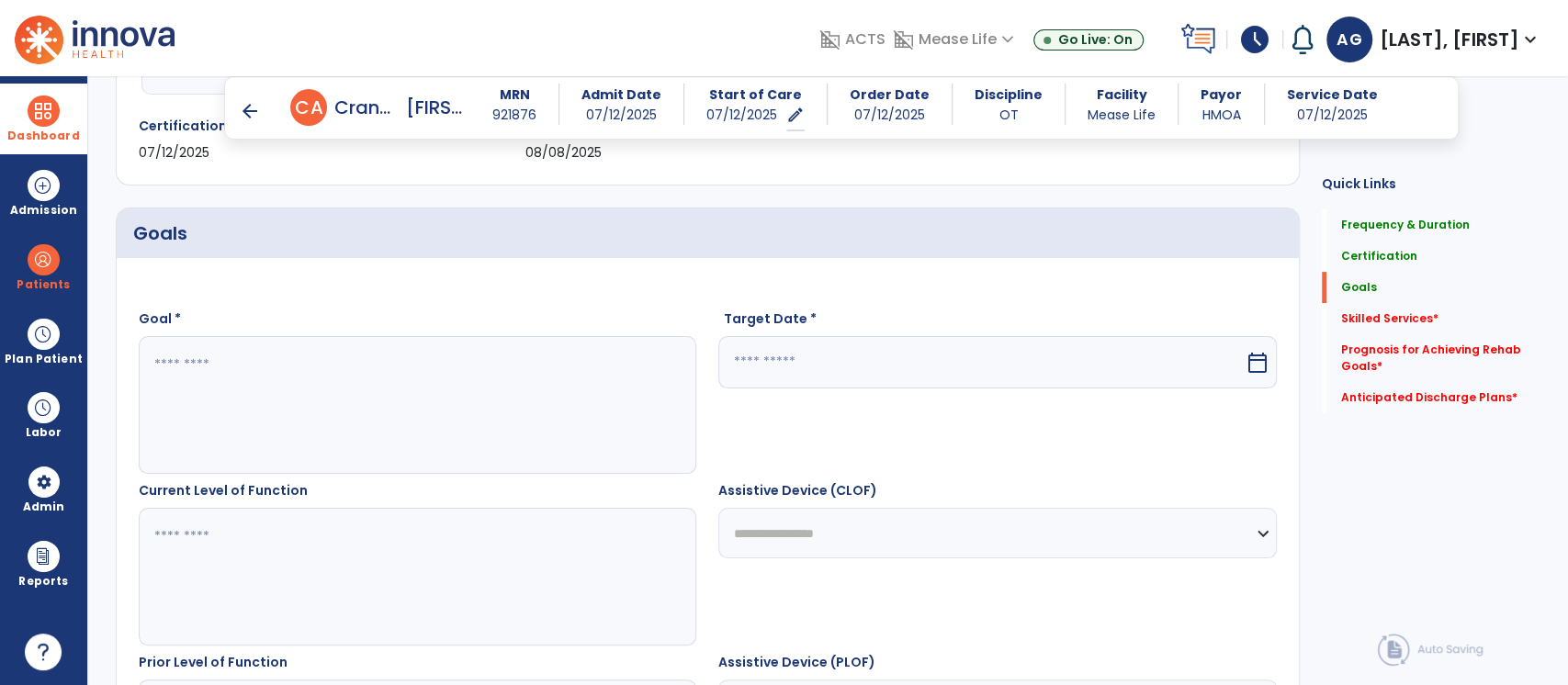 click at bounding box center [417, 405] 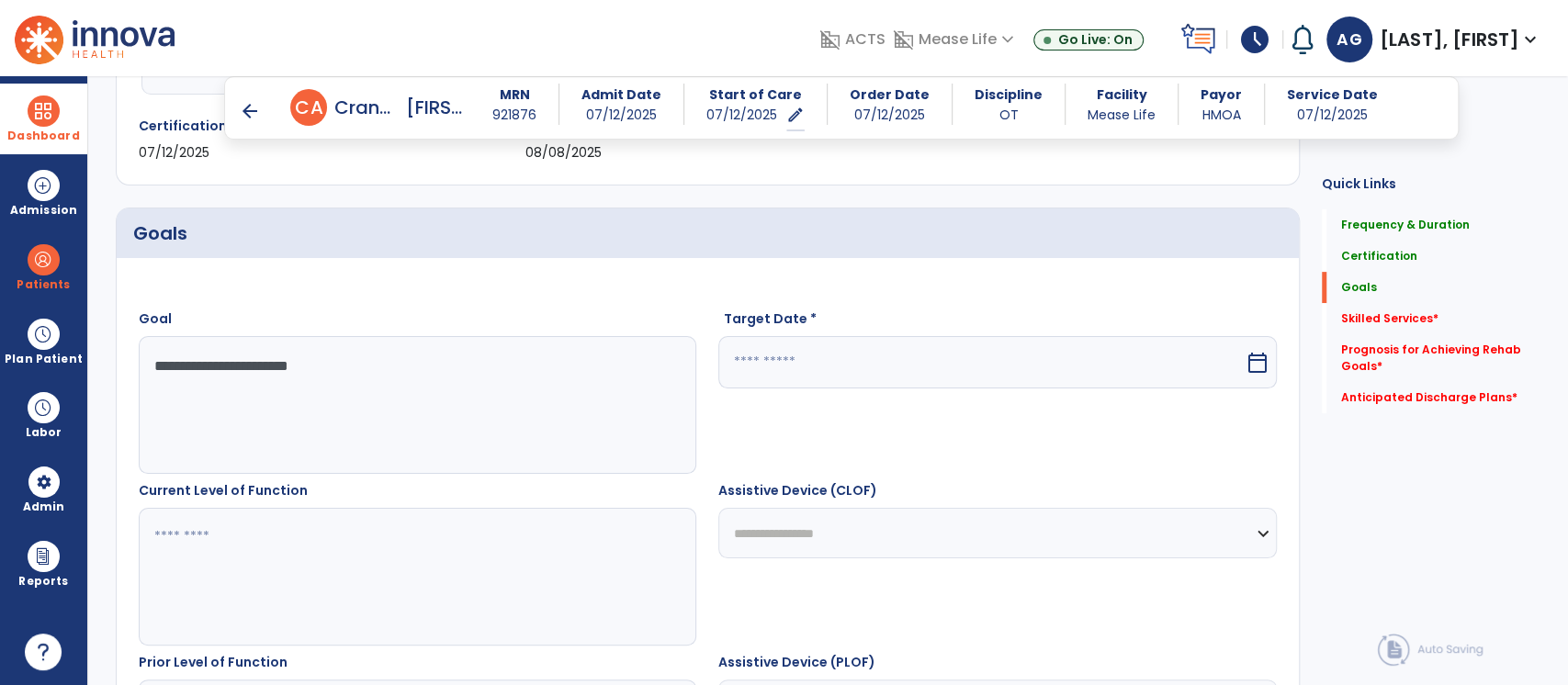 type on "**********" 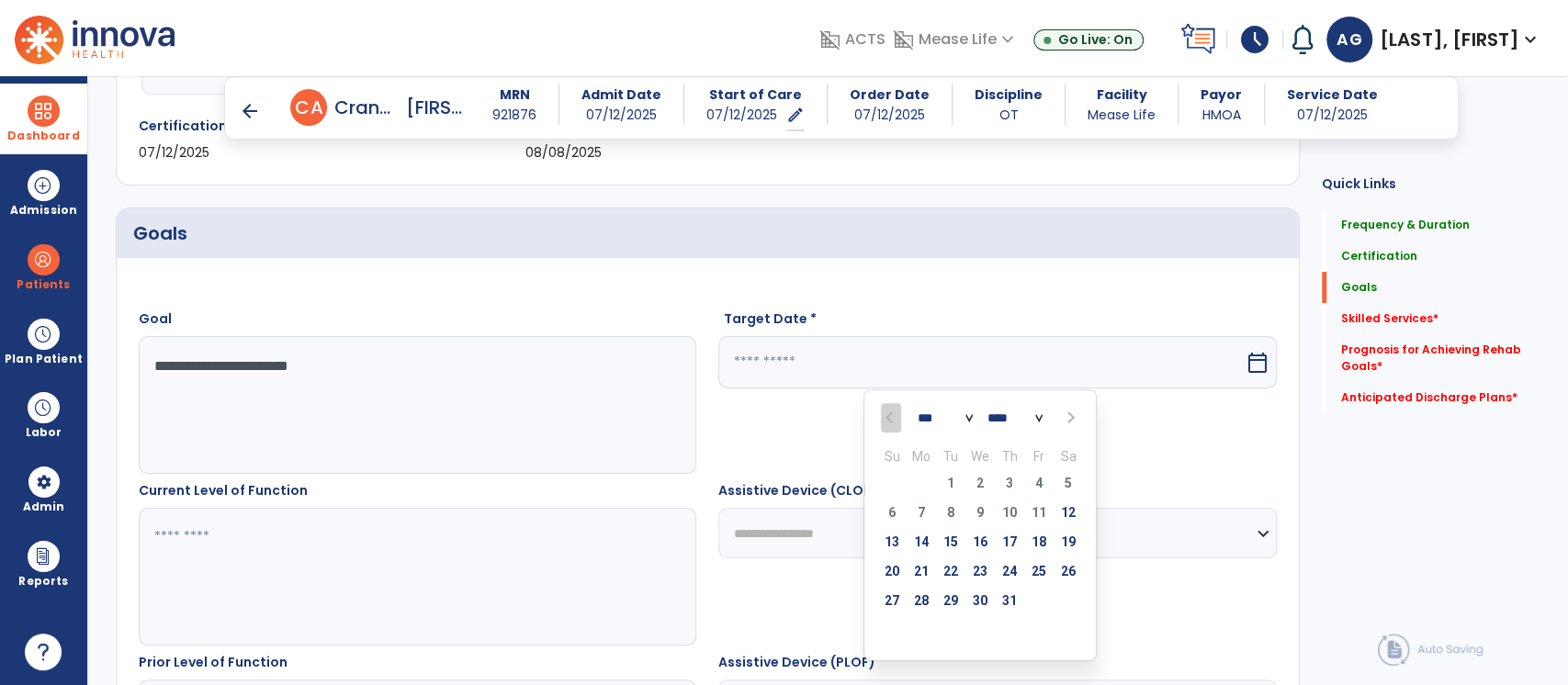 click at bounding box center (1069, 418) 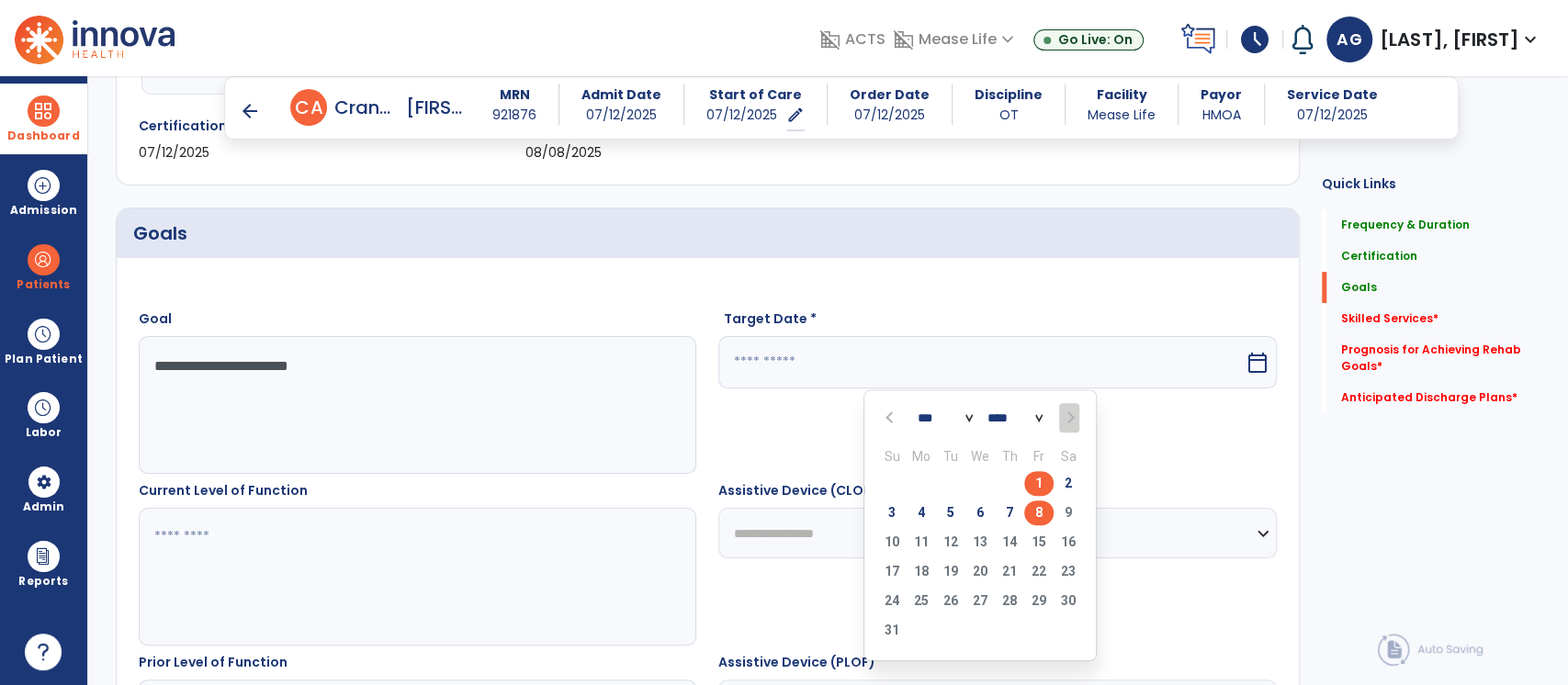 click on "8" at bounding box center (1039, 512) 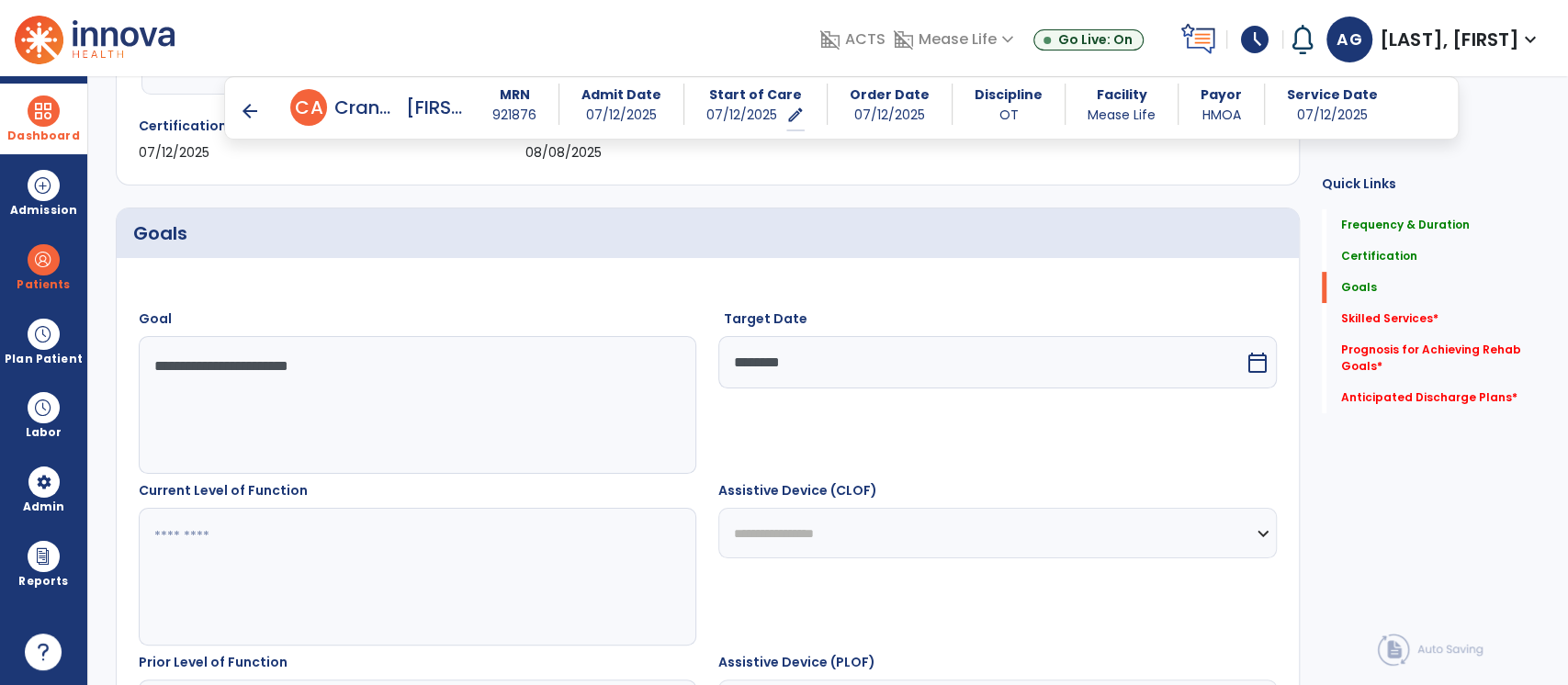scroll, scrollTop: 501, scrollLeft: 0, axis: vertical 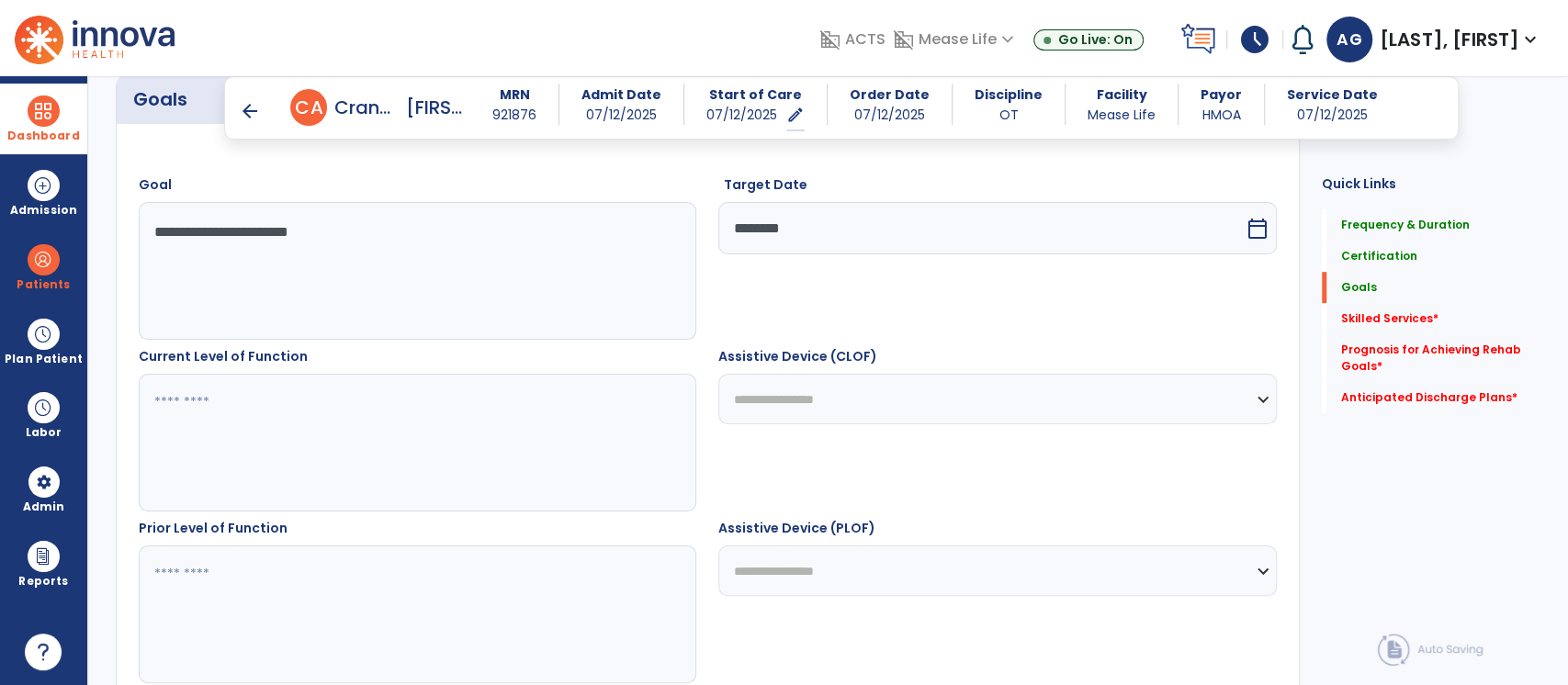 click at bounding box center (417, 443) 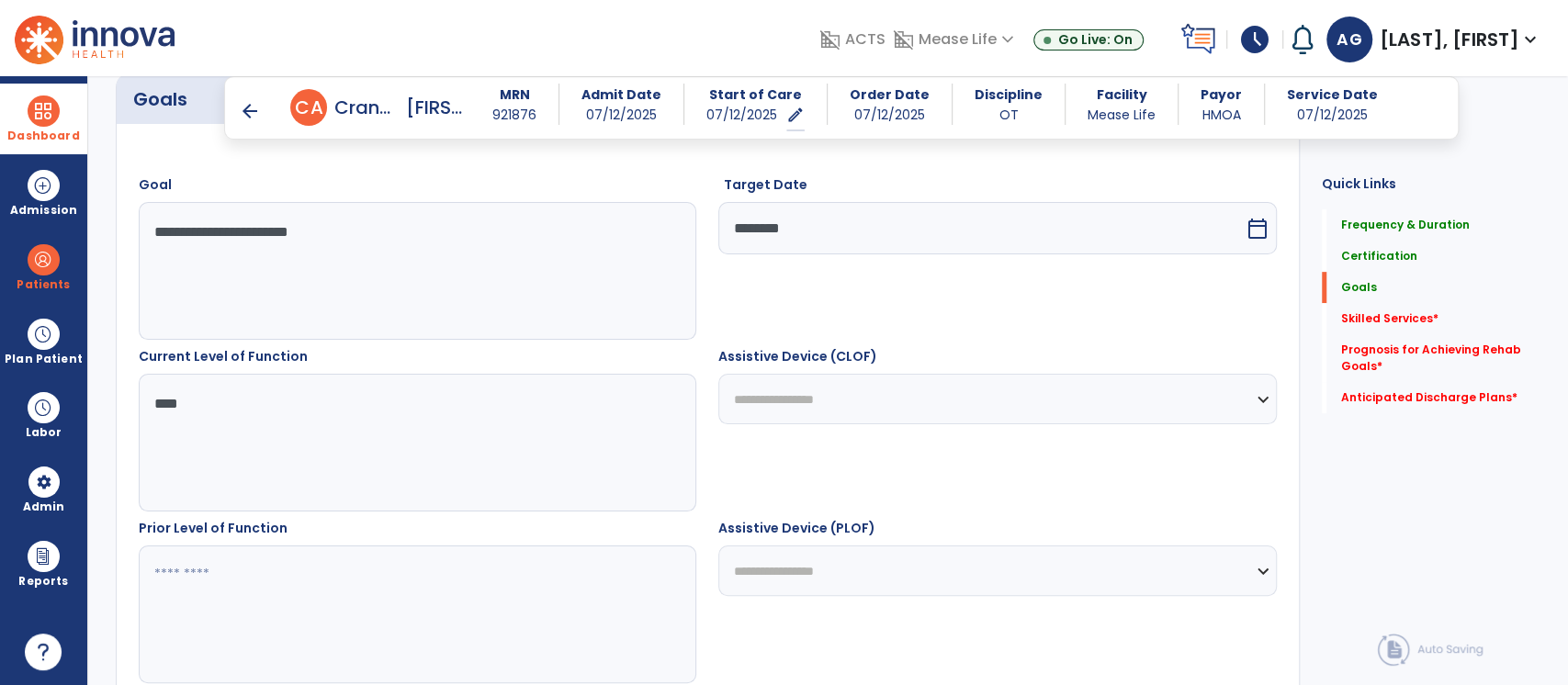 scroll, scrollTop: 619, scrollLeft: 0, axis: vertical 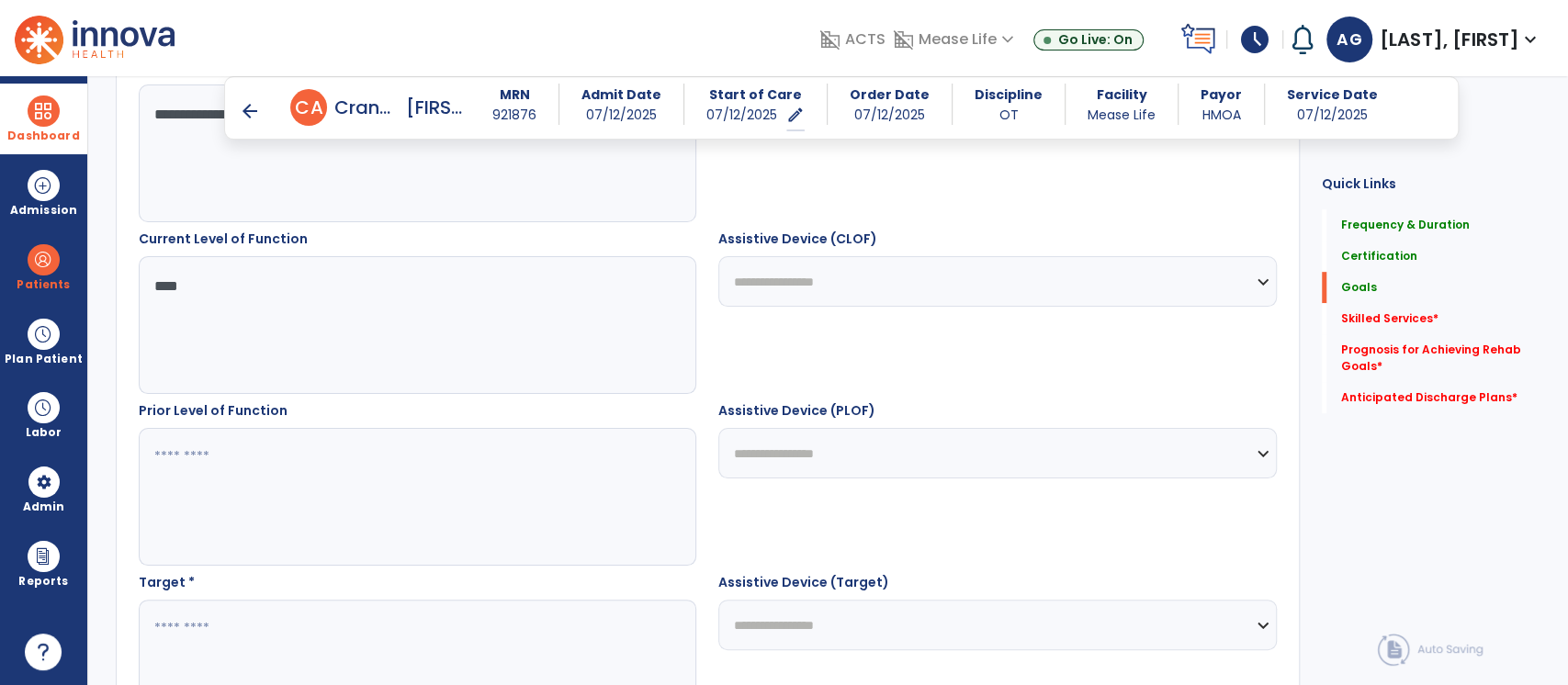 type on "****" 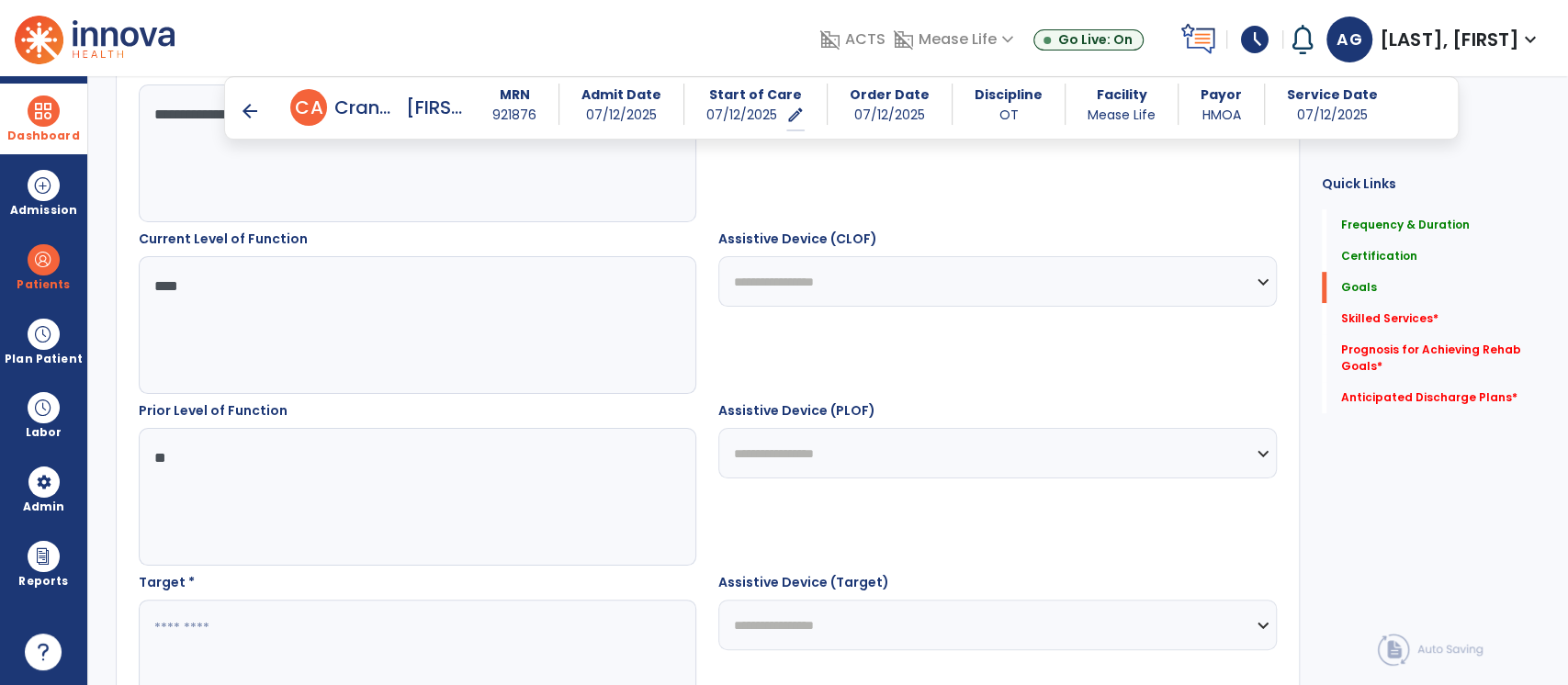 type on "*" 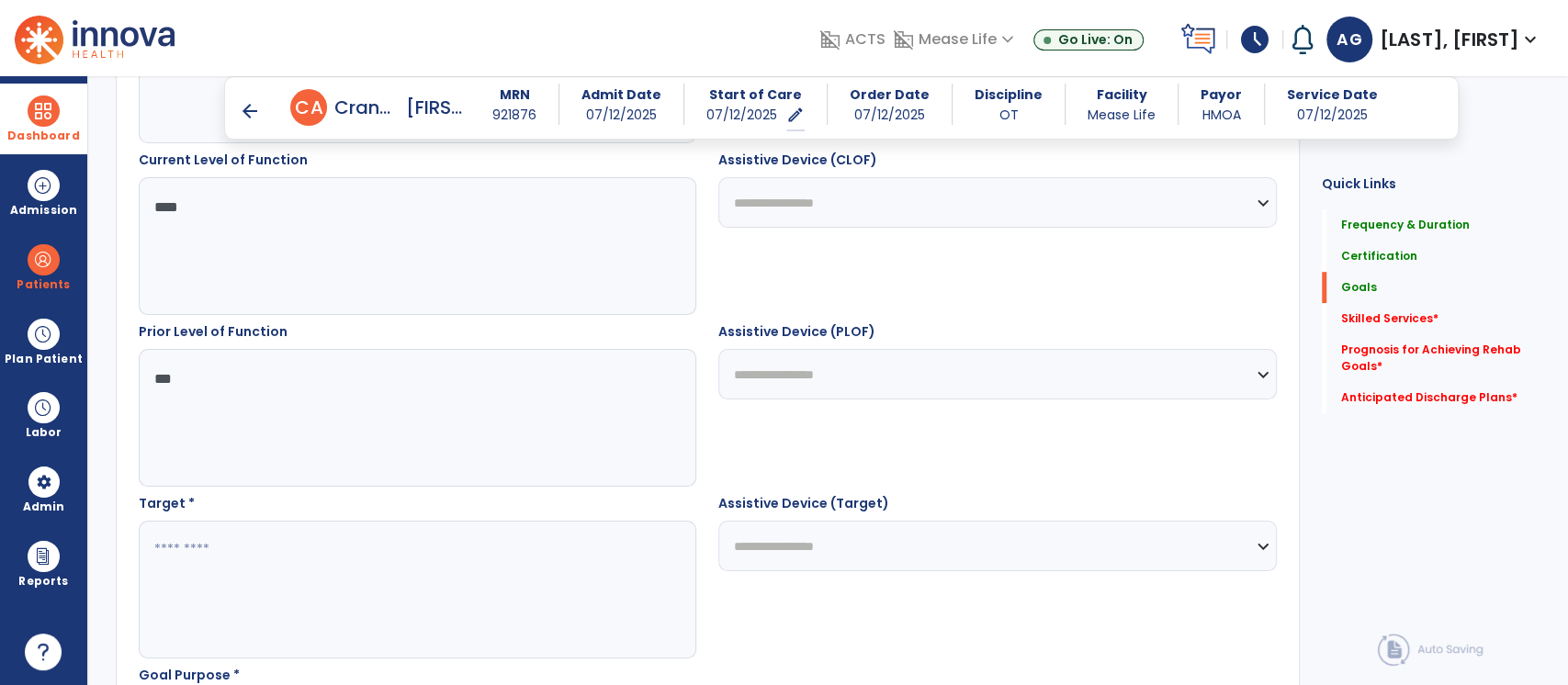 scroll, scrollTop: 742, scrollLeft: 0, axis: vertical 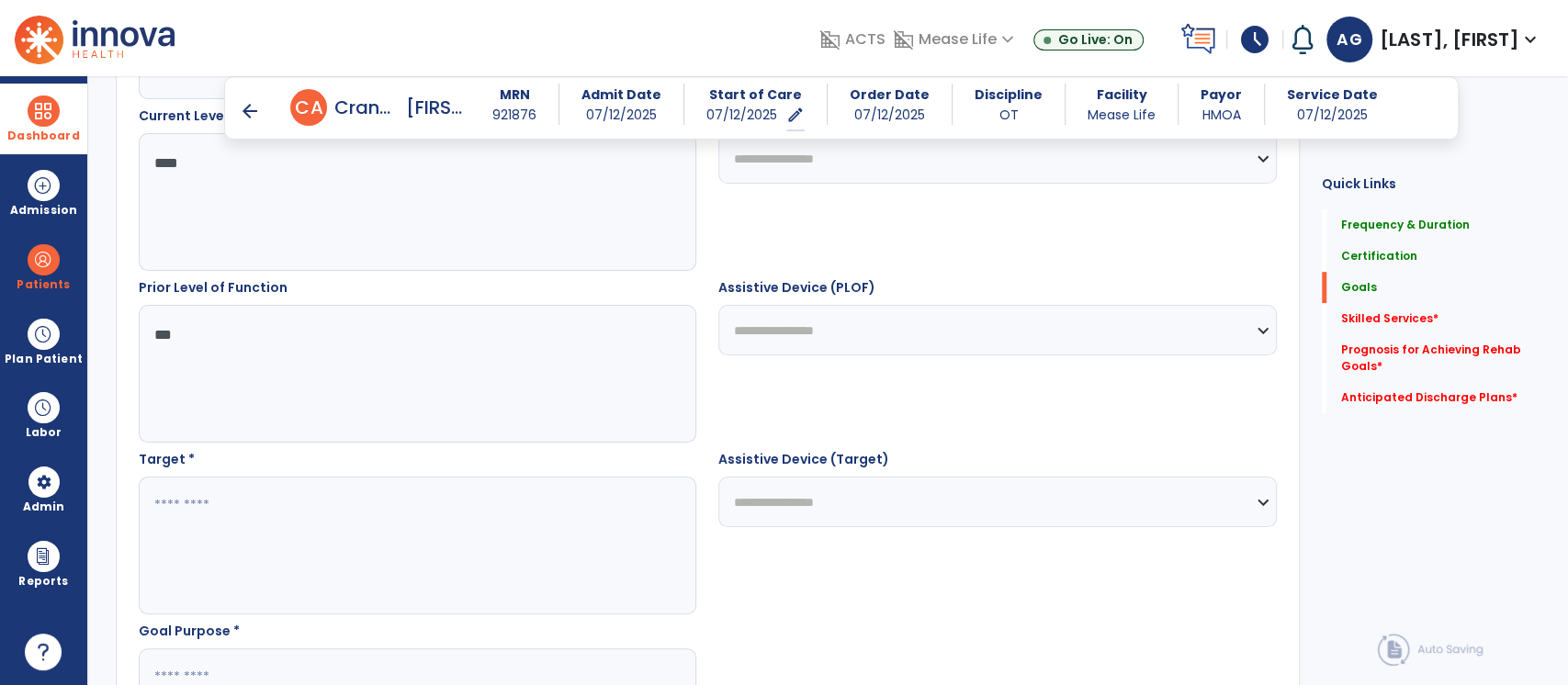 type on "***" 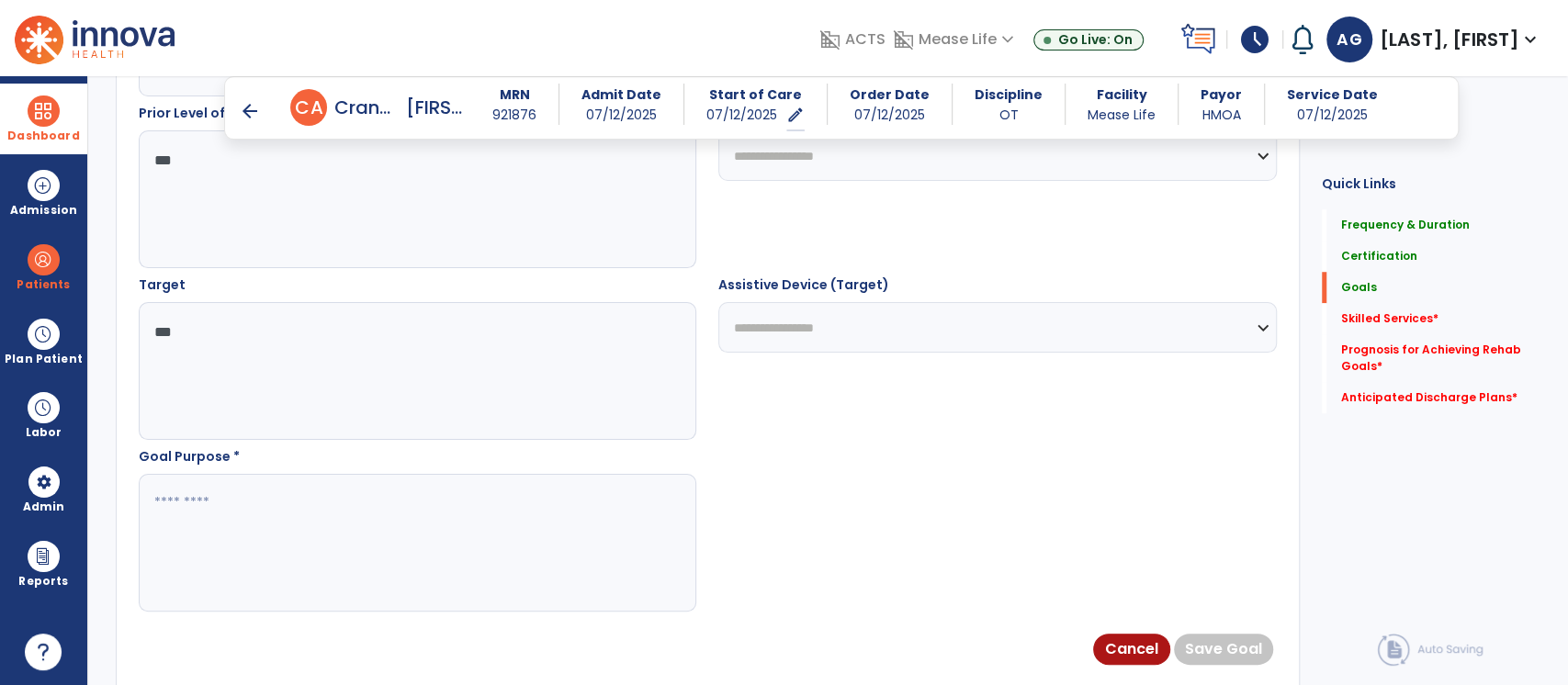 scroll, scrollTop: 918, scrollLeft: 0, axis: vertical 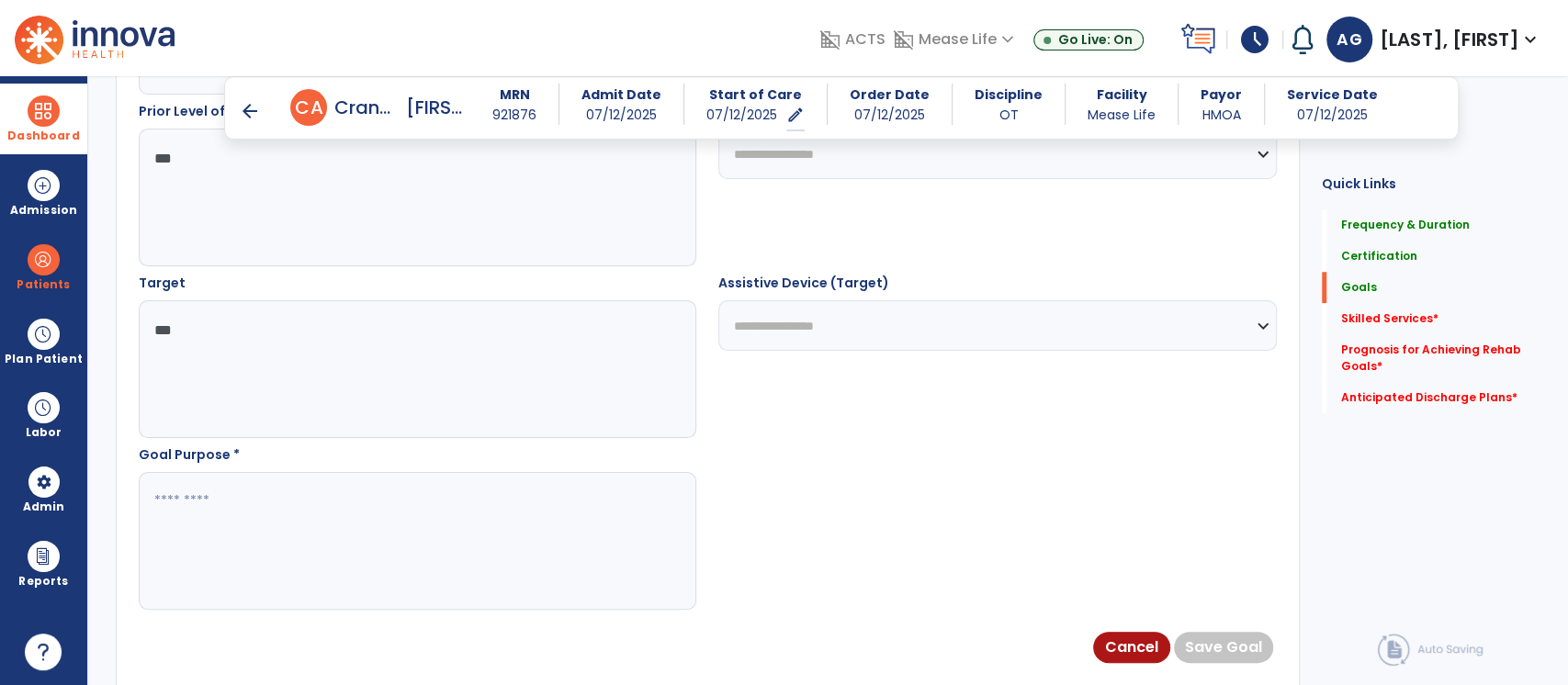 type on "***" 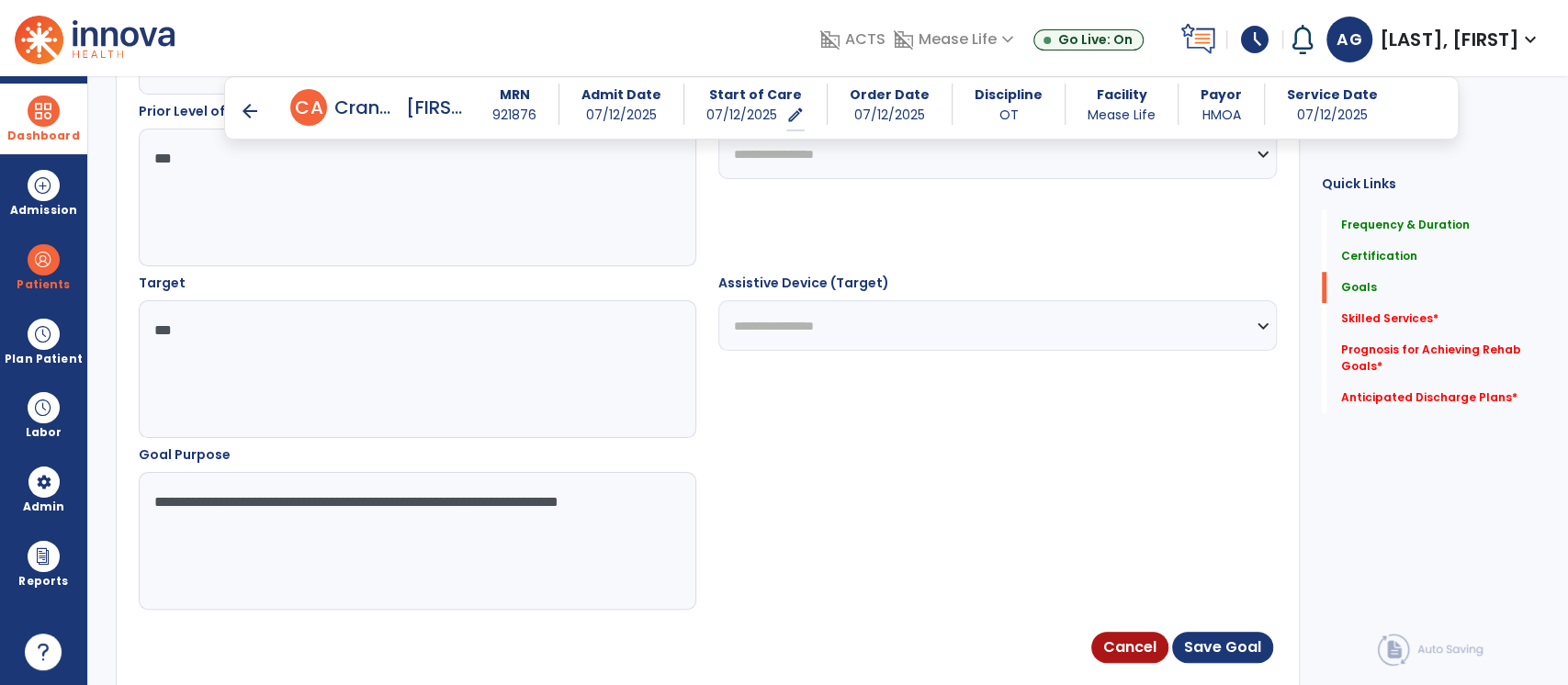 type on "**********" 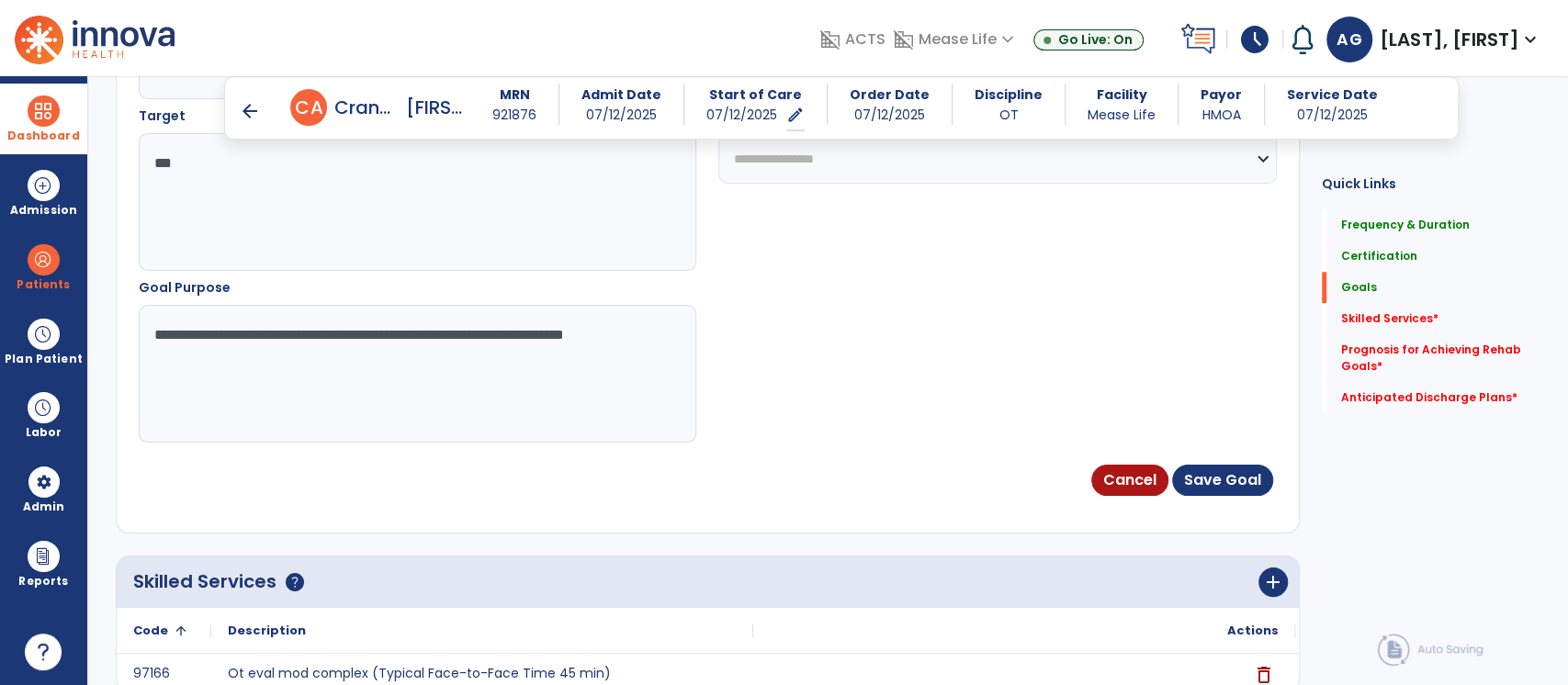 scroll, scrollTop: 1087, scrollLeft: 0, axis: vertical 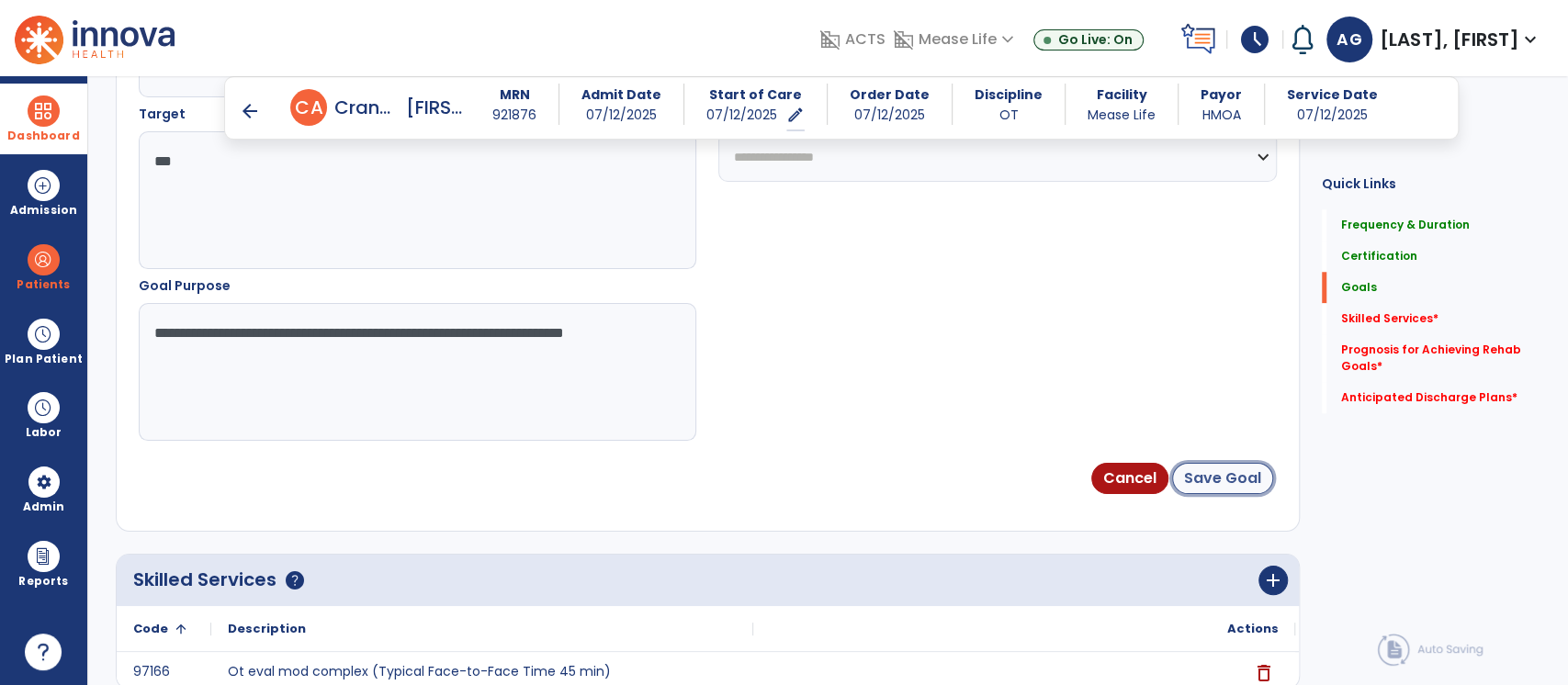 click on "Save Goal" at bounding box center [1223, 478] 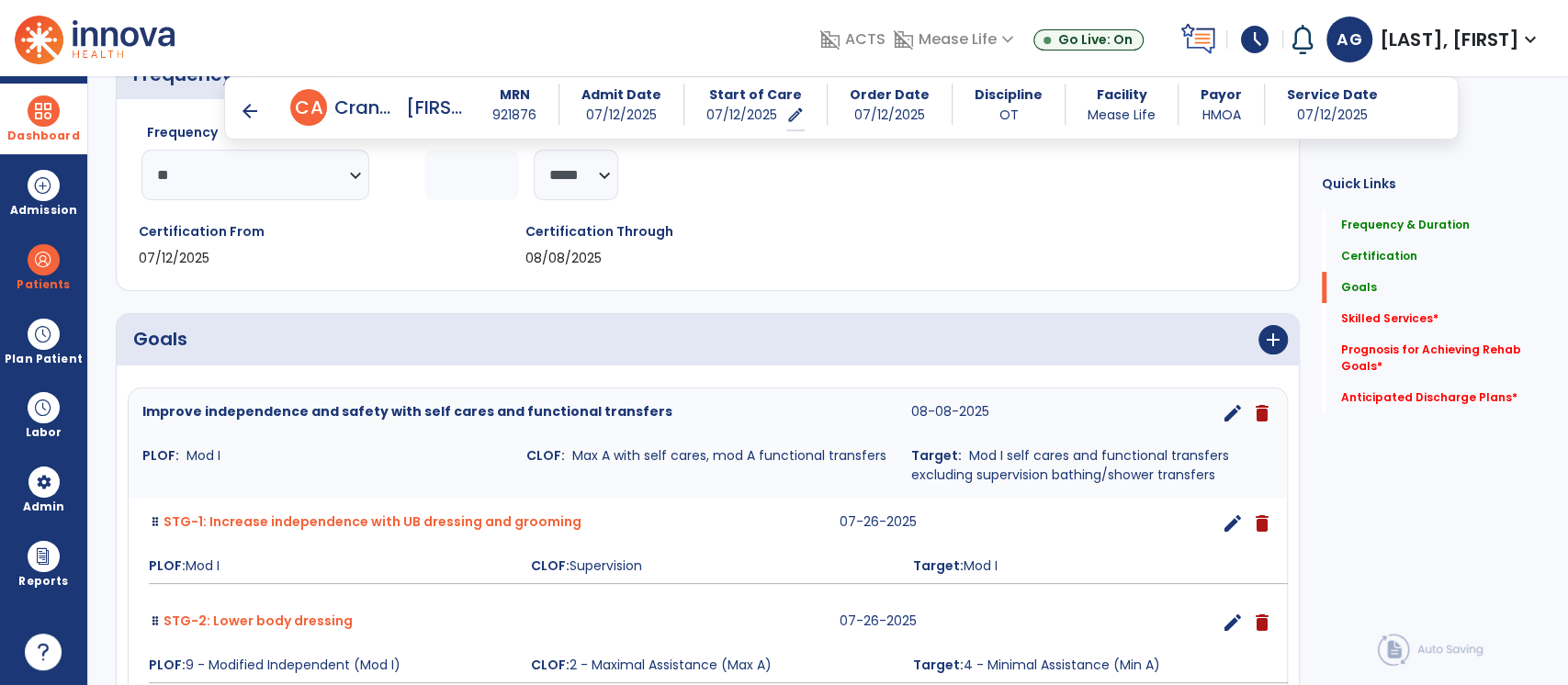 scroll, scrollTop: 269, scrollLeft: 0, axis: vertical 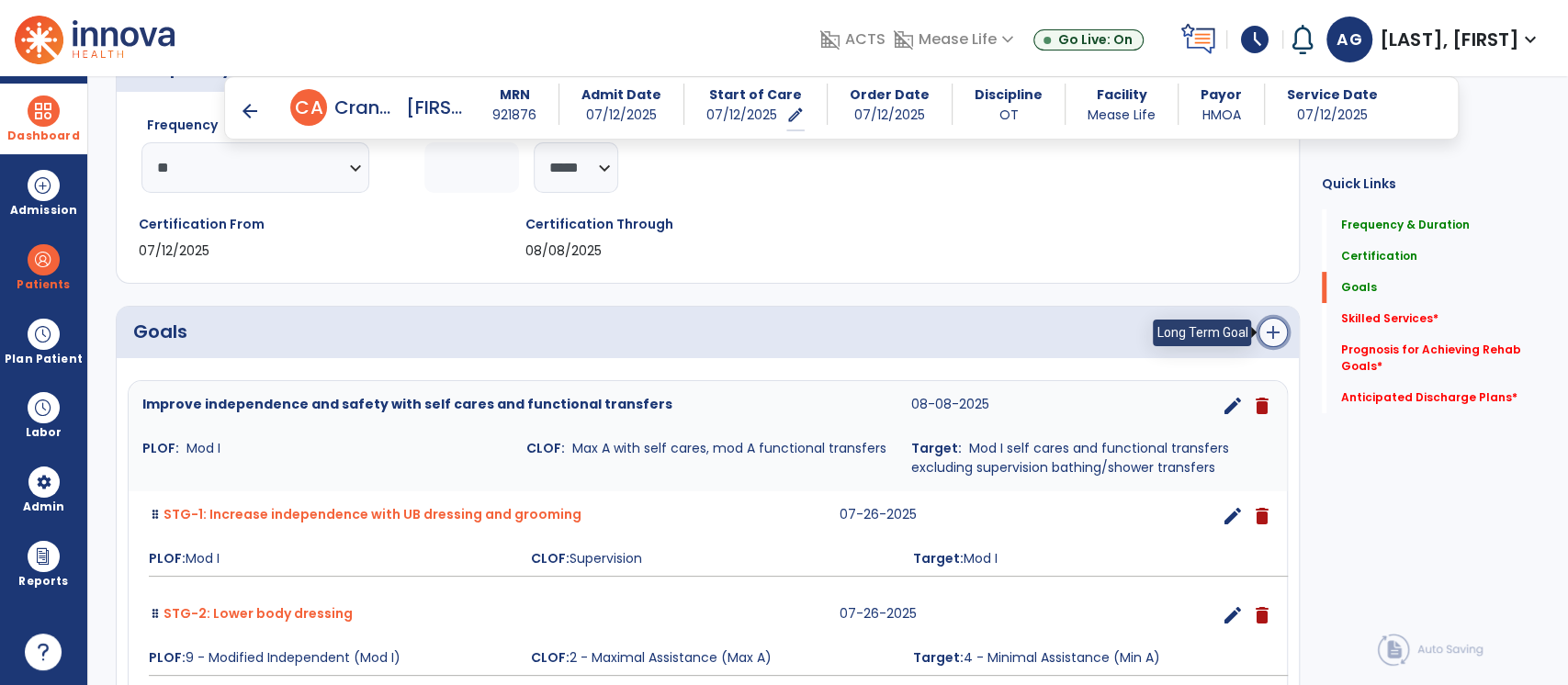 click on "add" at bounding box center [1273, 332] 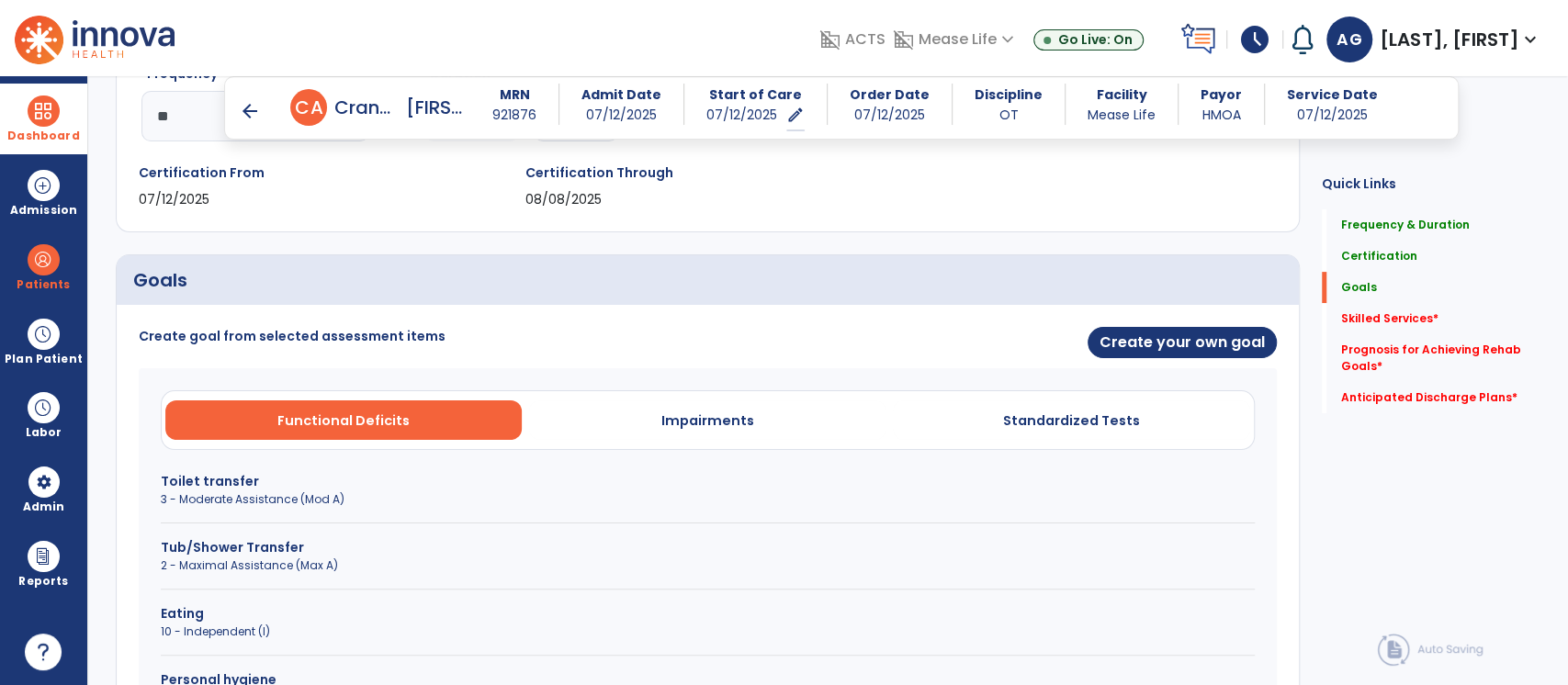scroll, scrollTop: 327, scrollLeft: 0, axis: vertical 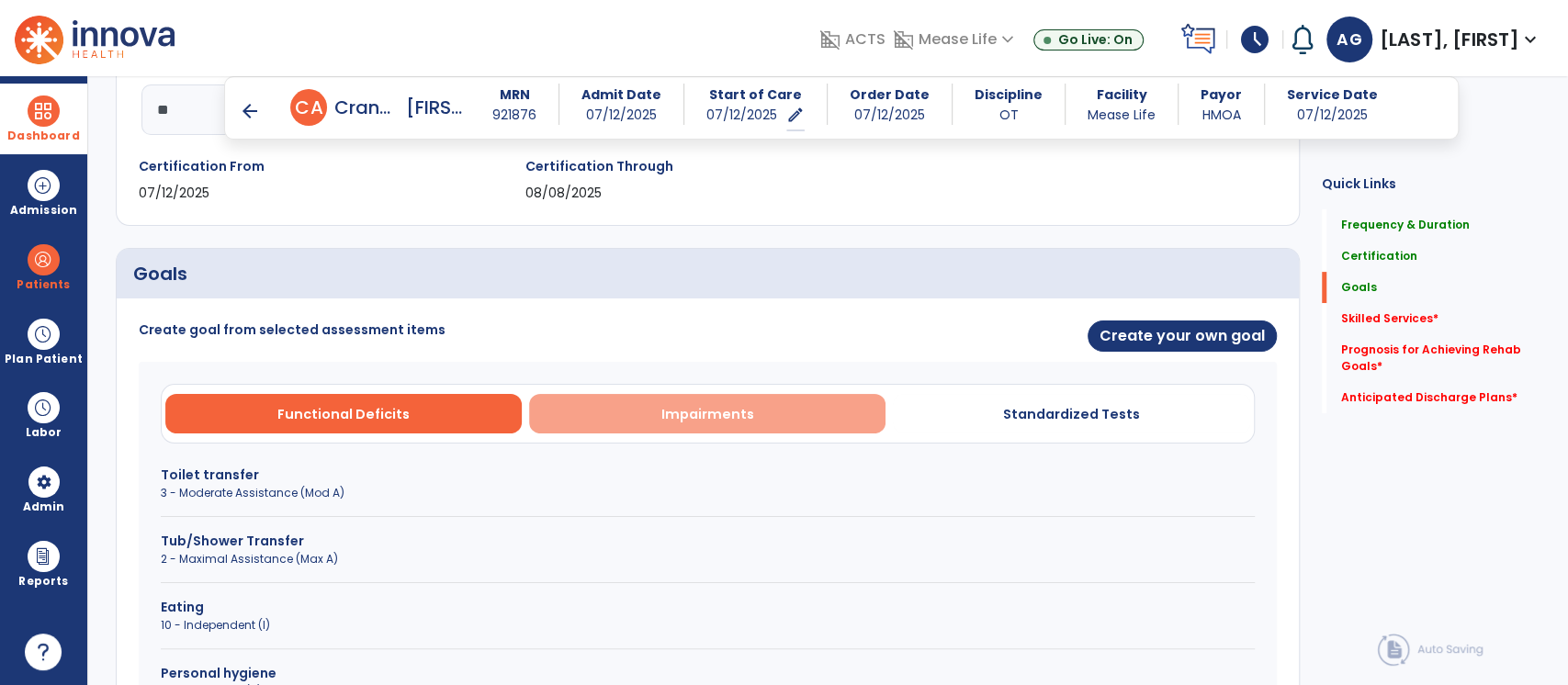 click on "Impairments" at bounding box center [707, 413] 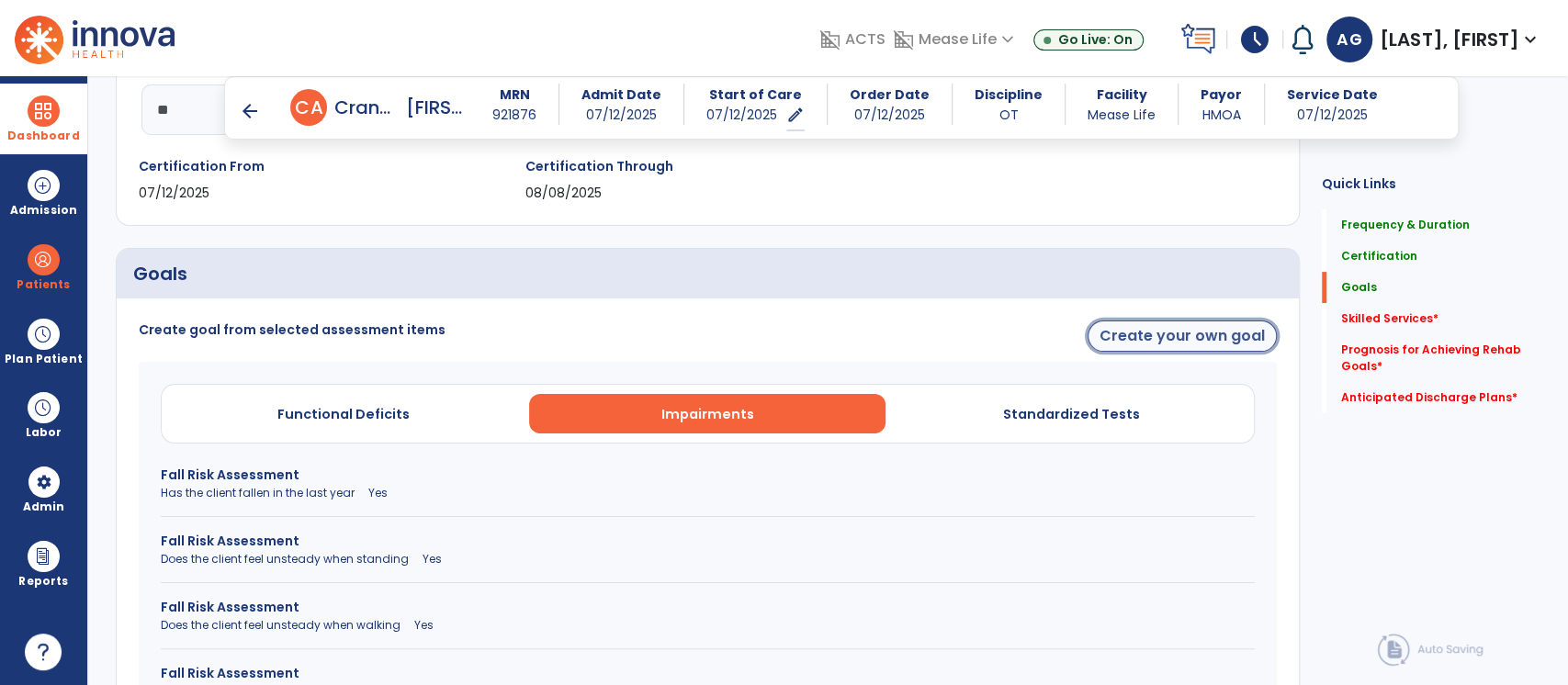 click on "Create your own goal" at bounding box center (1182, 336) 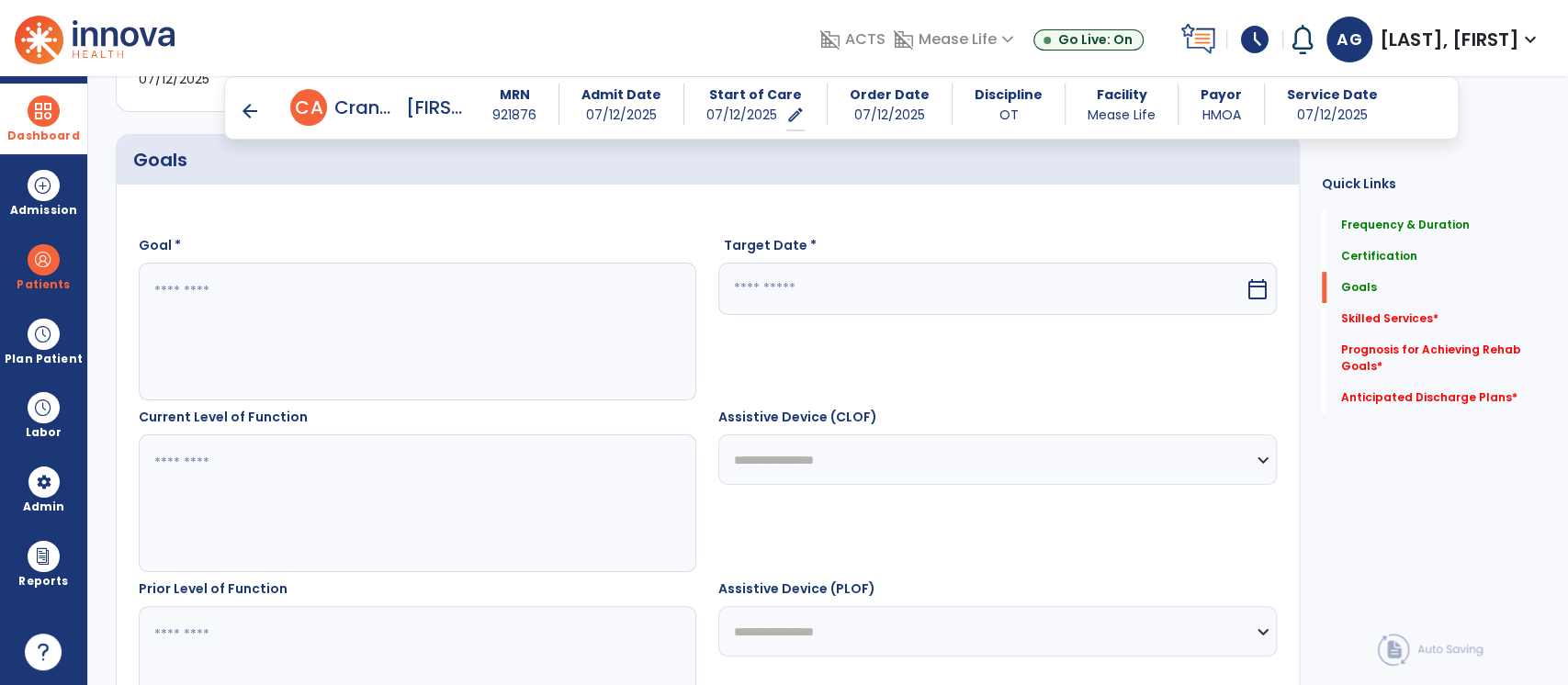 scroll, scrollTop: 457, scrollLeft: 0, axis: vertical 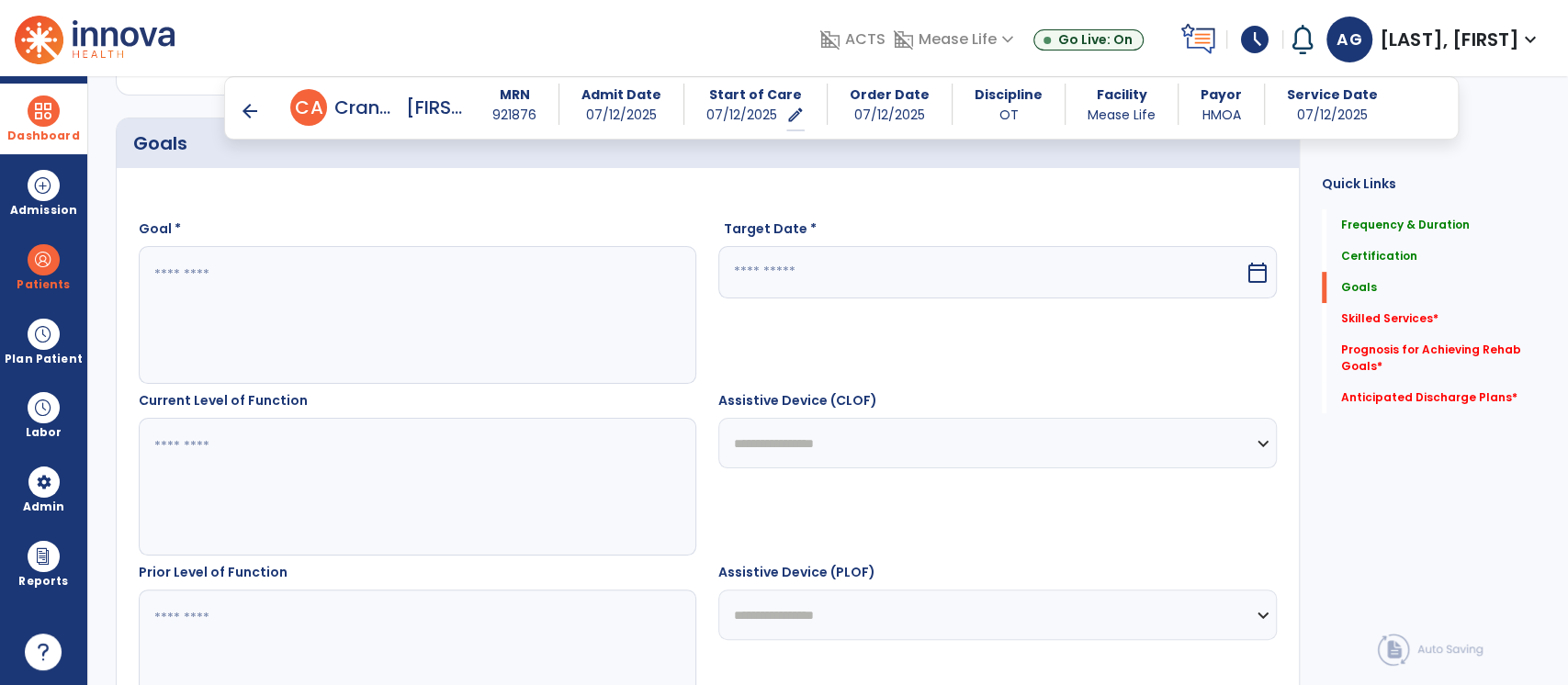 click at bounding box center (417, 315) 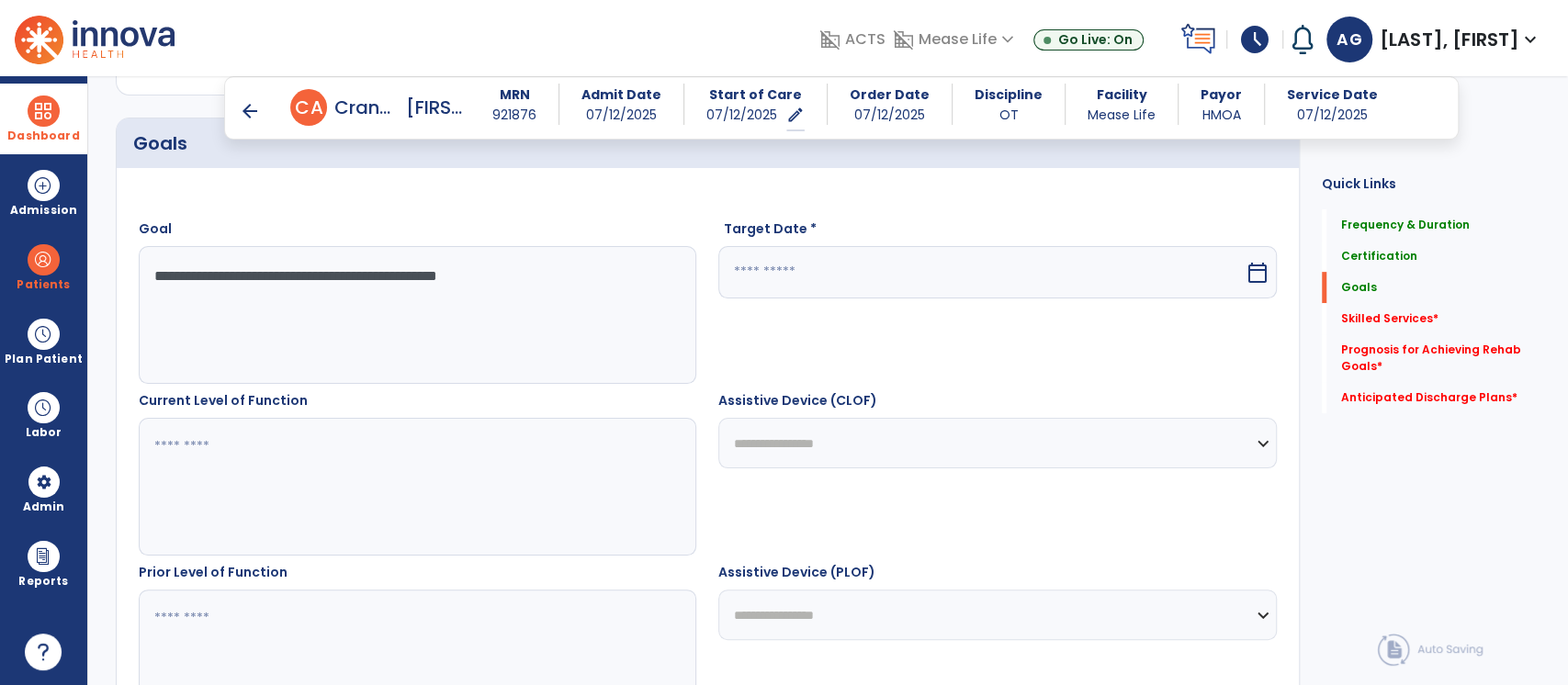 type on "**********" 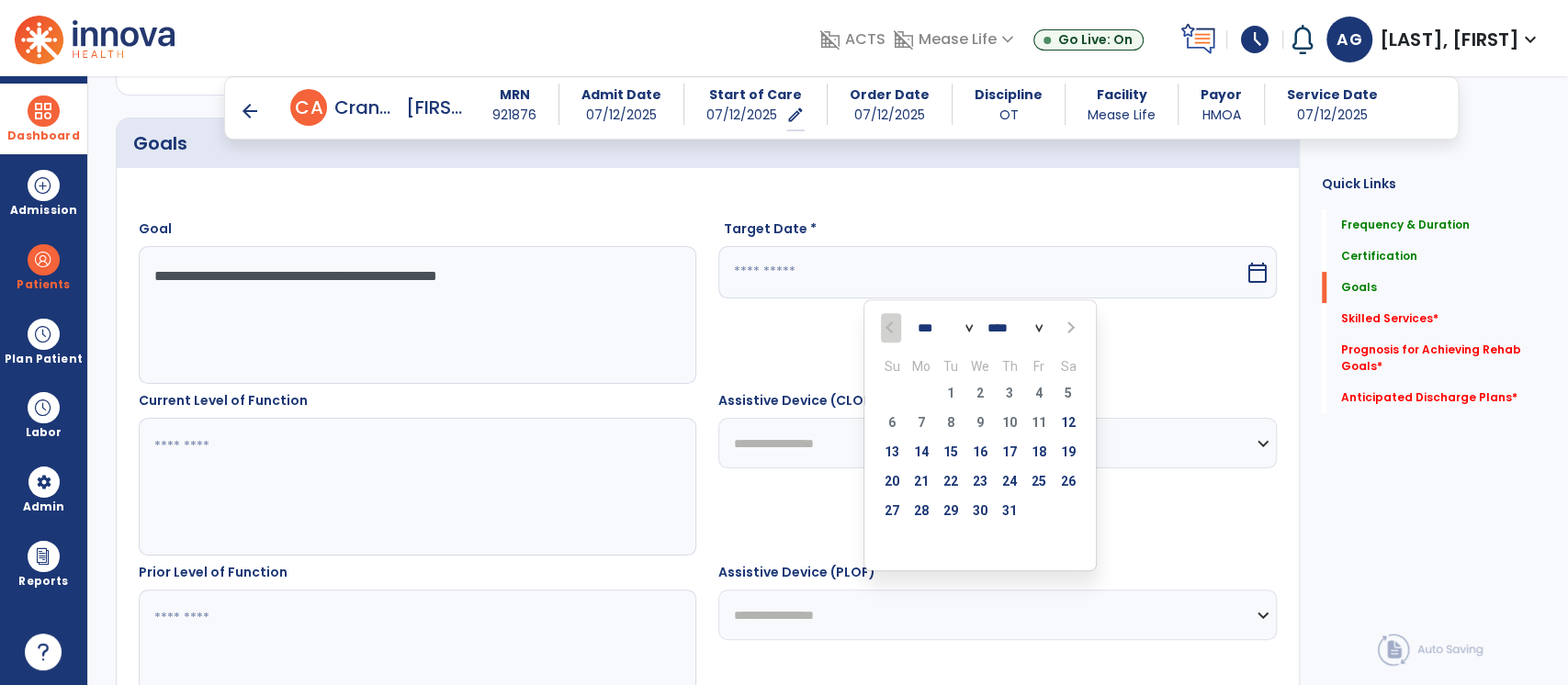 click at bounding box center (1069, 328) 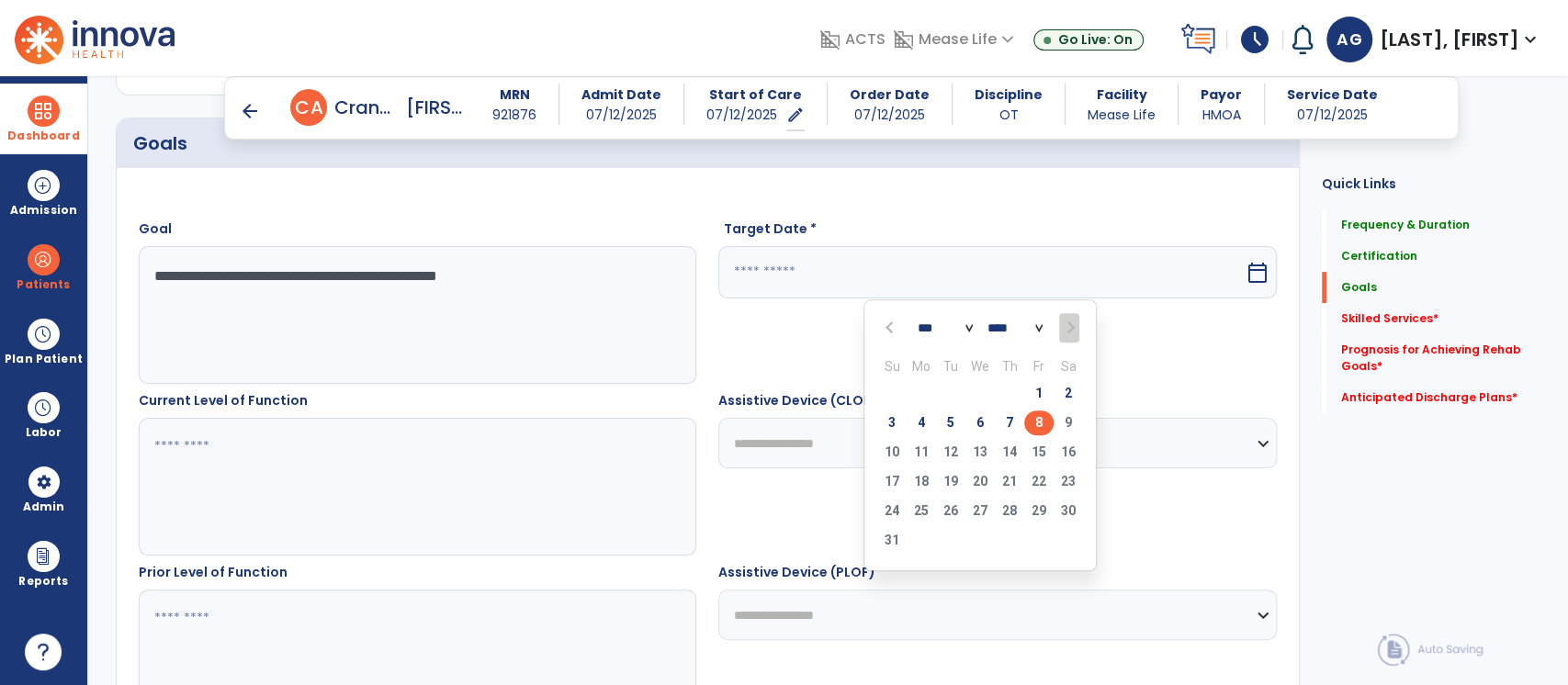 click on "8" at bounding box center [1039, 422] 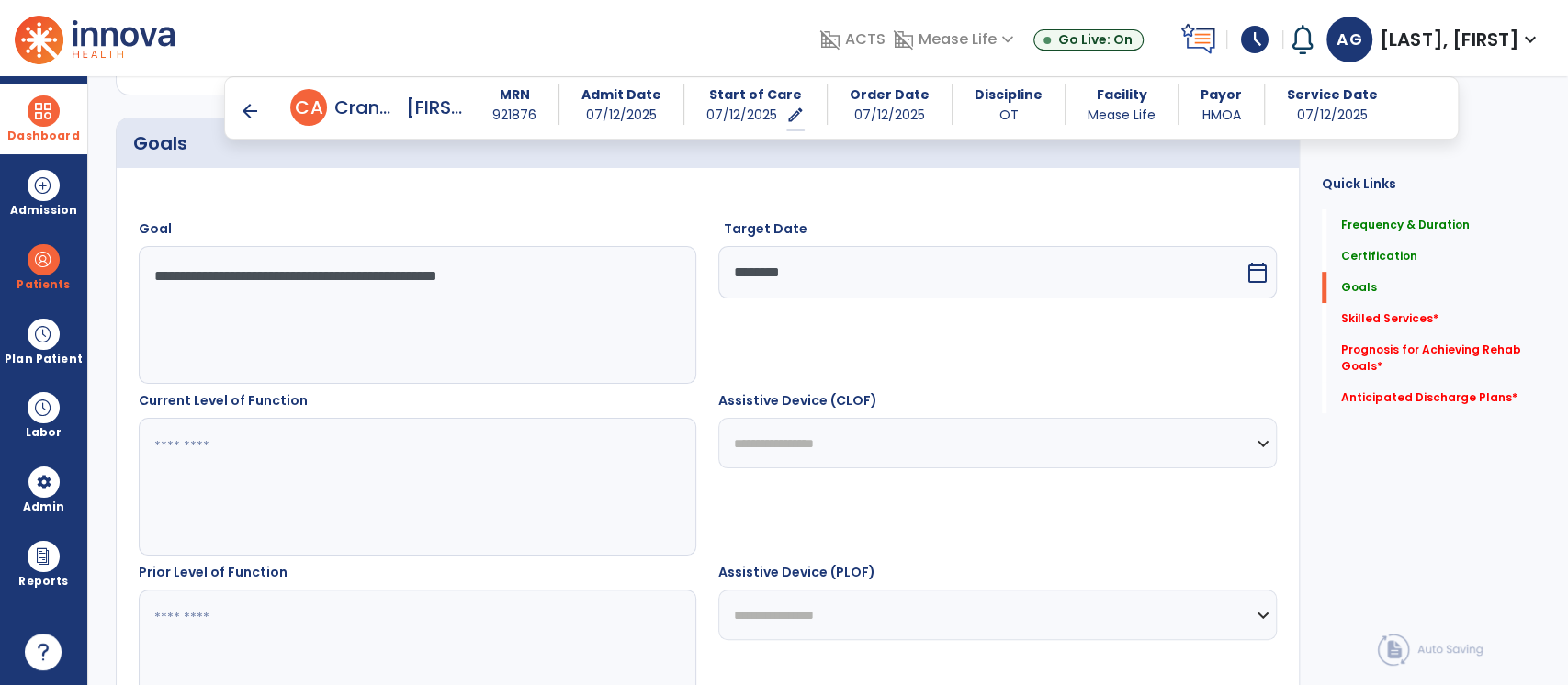click at bounding box center [417, 487] 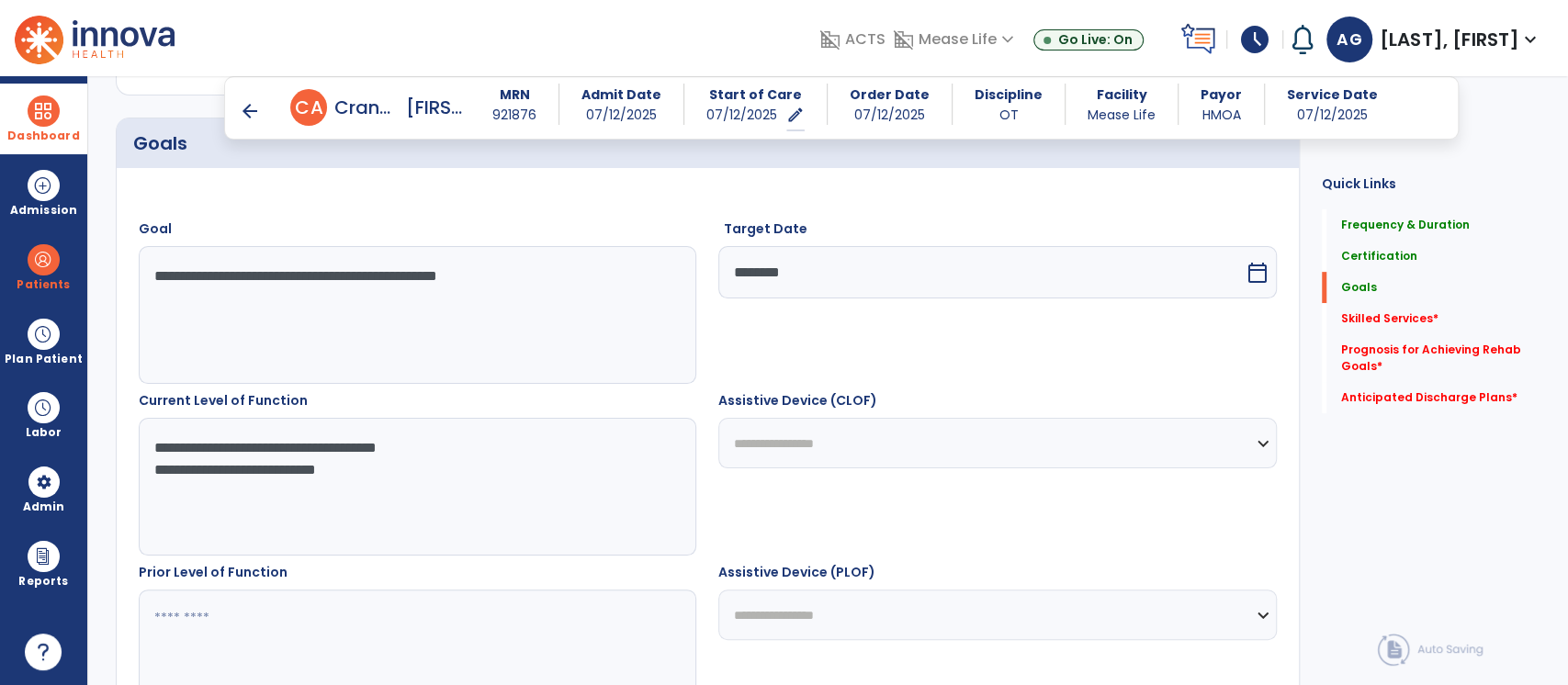 type on "**********" 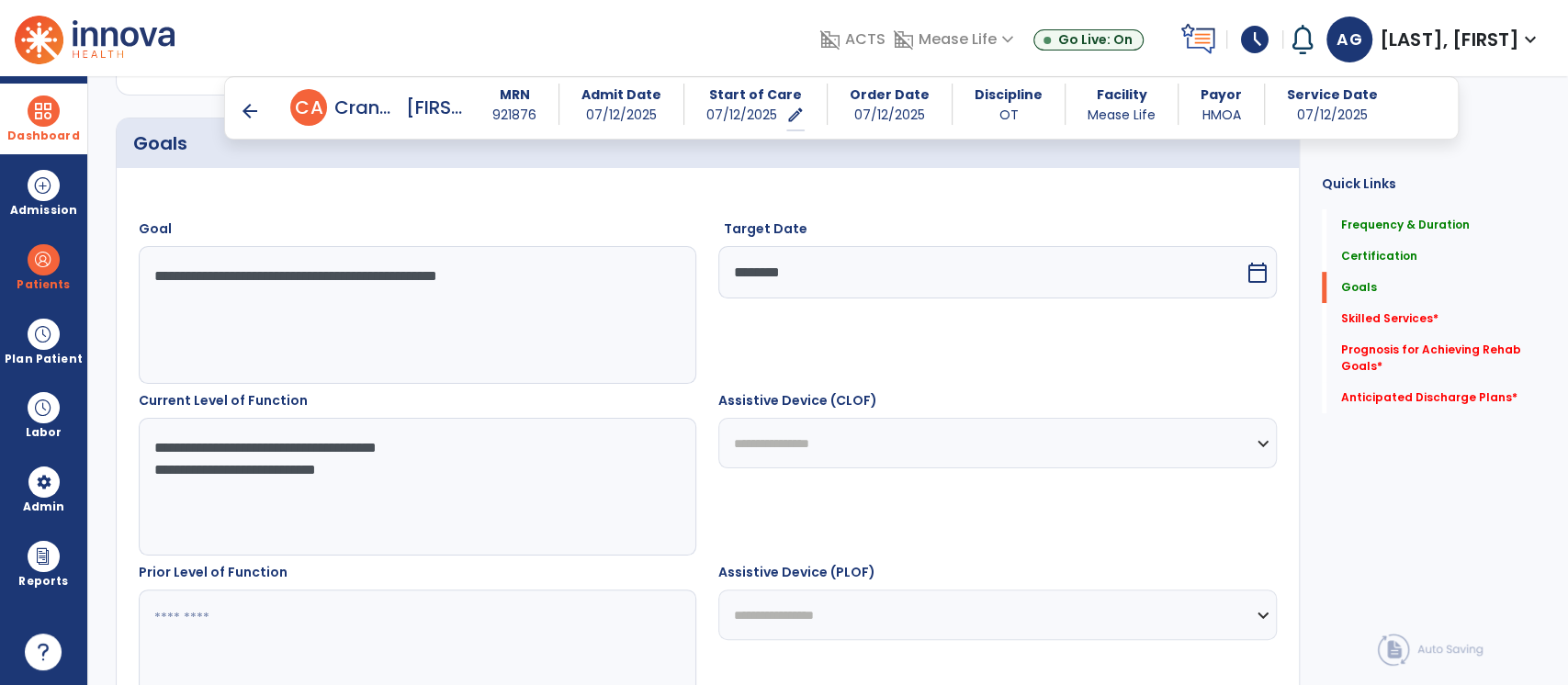 drag, startPoint x: 773, startPoint y: 449, endPoint x: 640, endPoint y: 425, distance: 135.14807 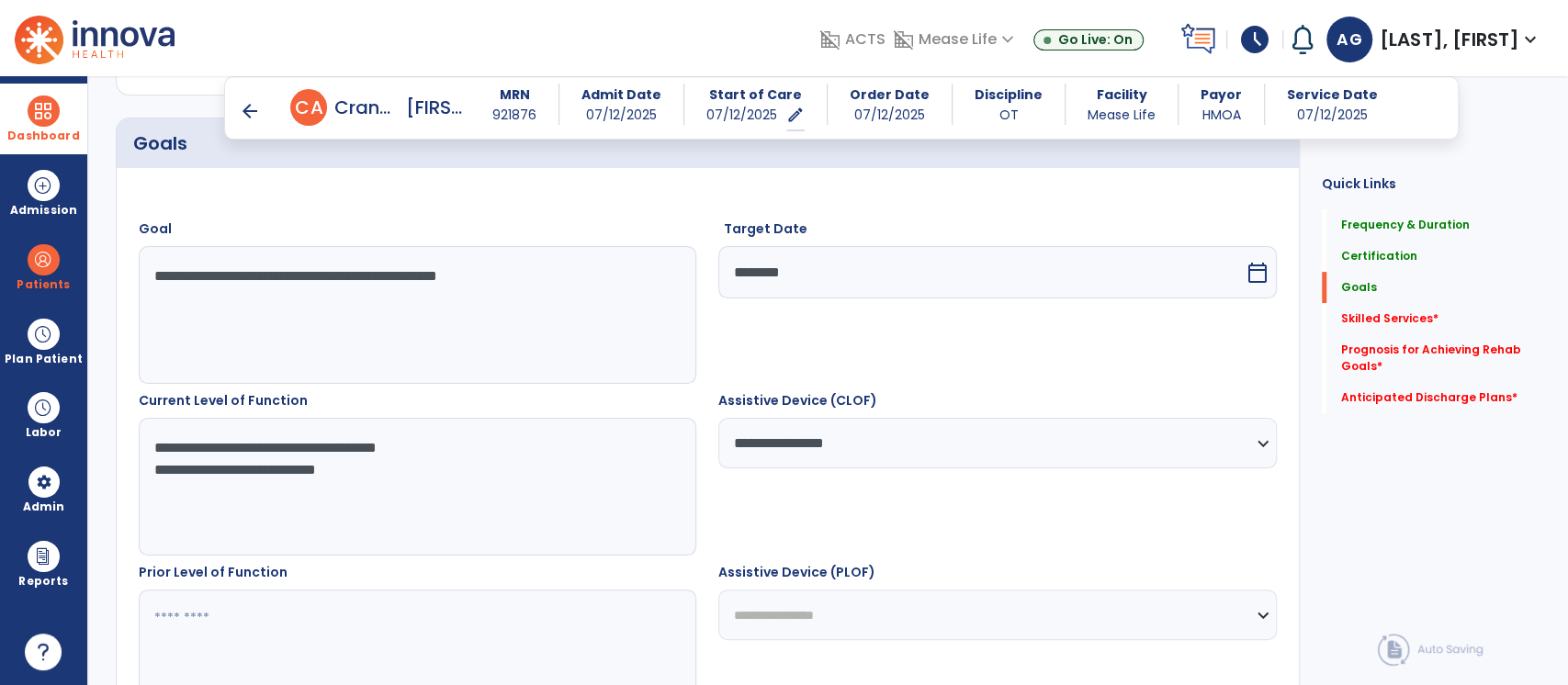 click on "**********" at bounding box center [417, 487] 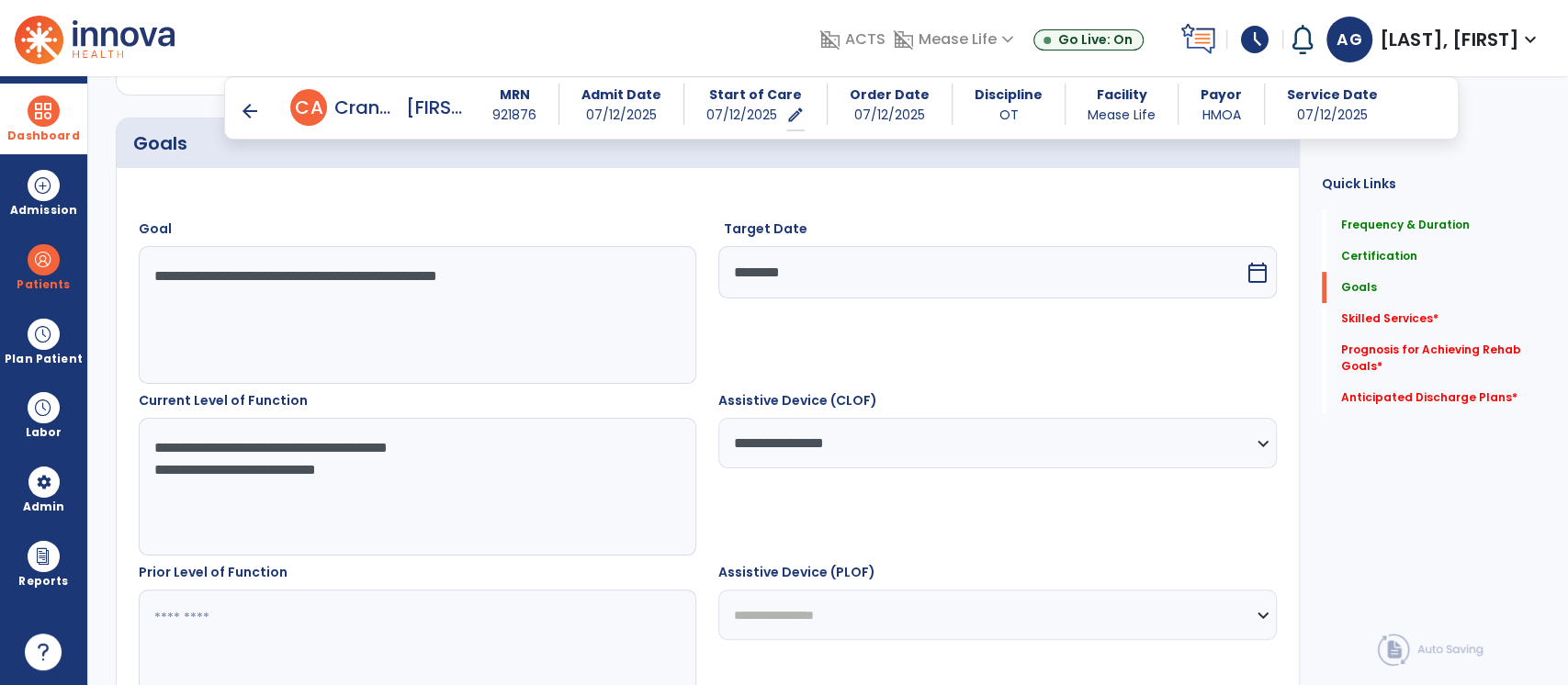 scroll, scrollTop: 658, scrollLeft: 0, axis: vertical 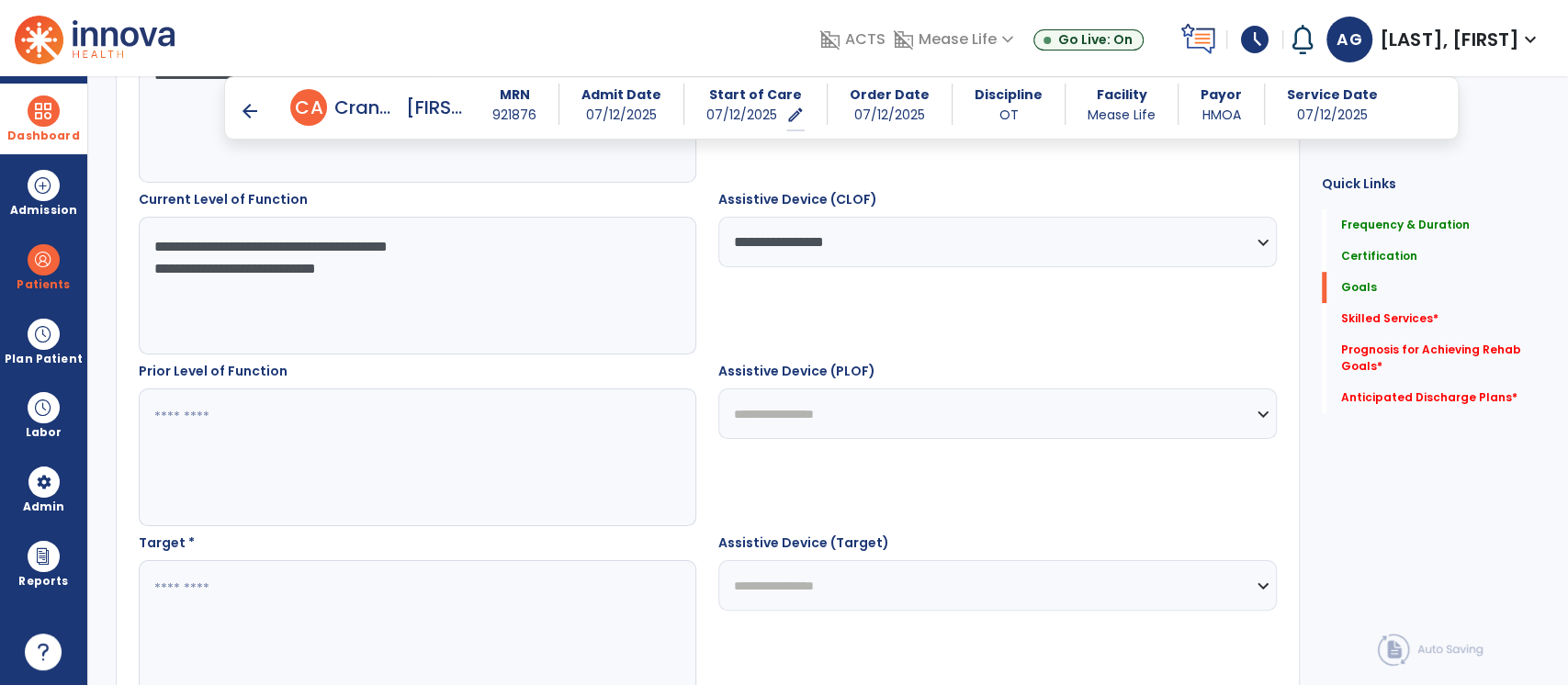 type on "**********" 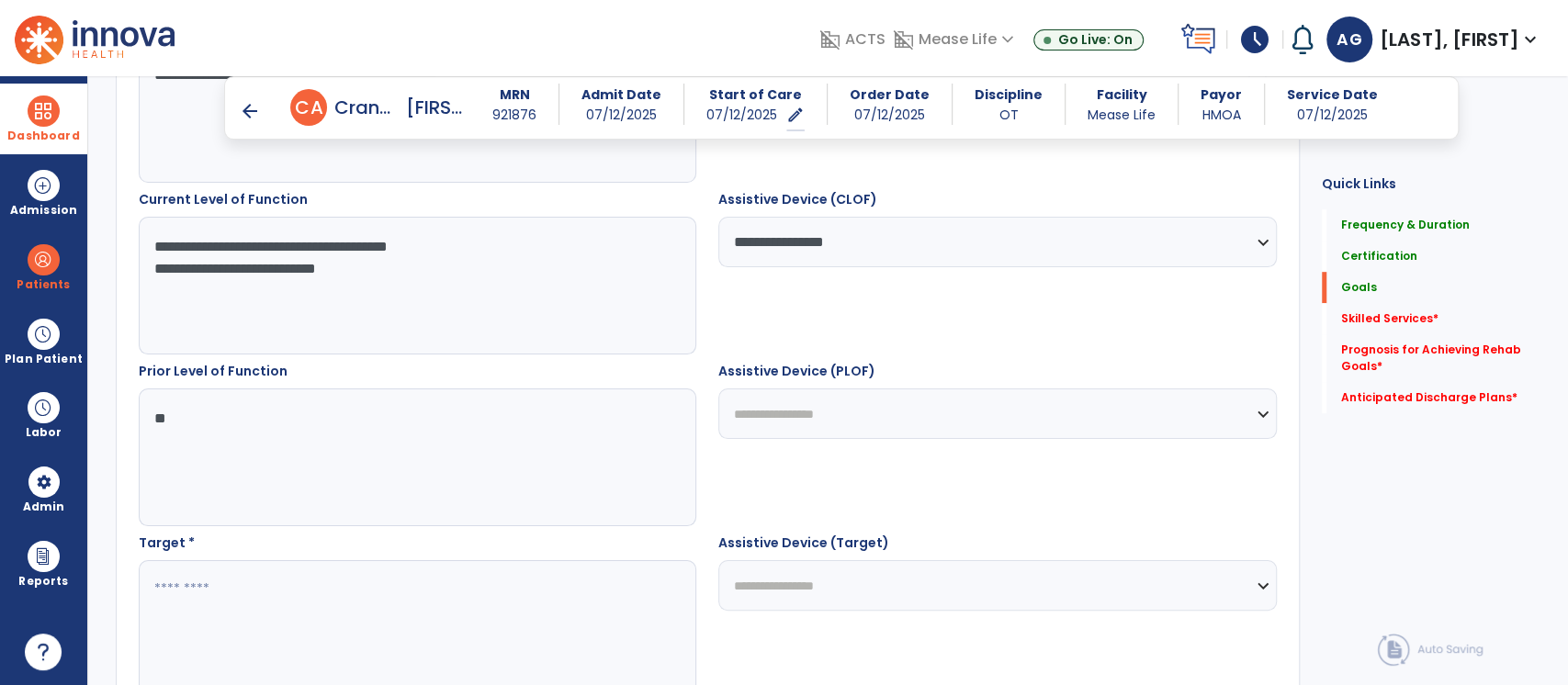 type on "**" 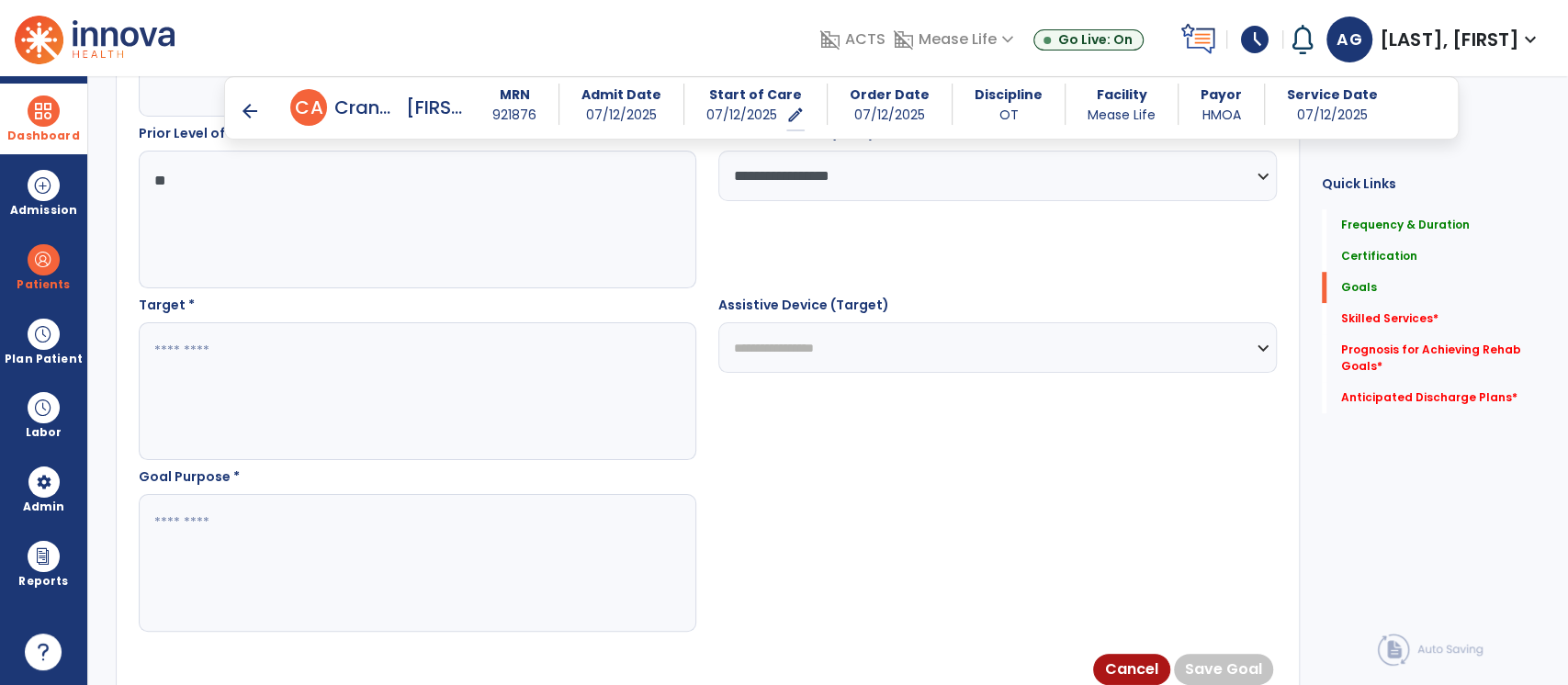 scroll, scrollTop: 901, scrollLeft: 0, axis: vertical 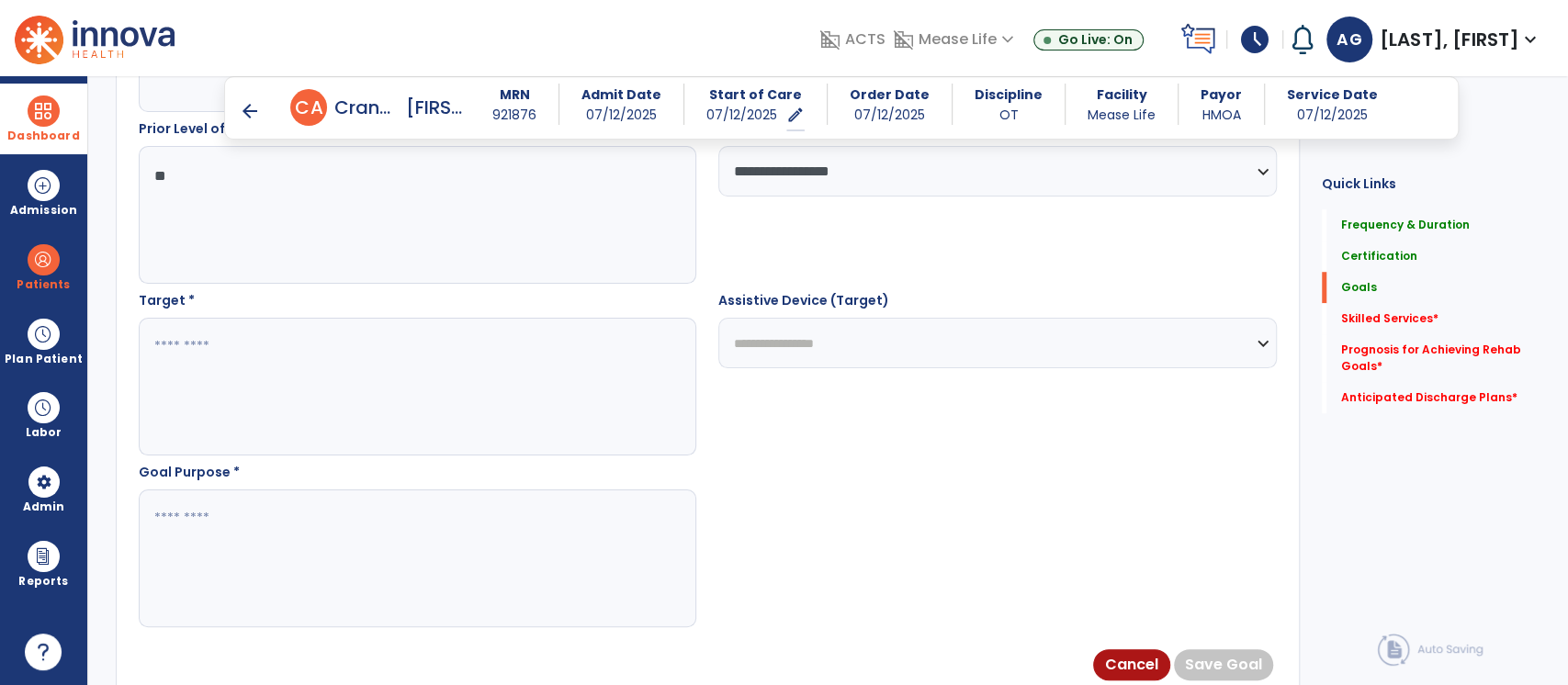 click at bounding box center (417, 387) 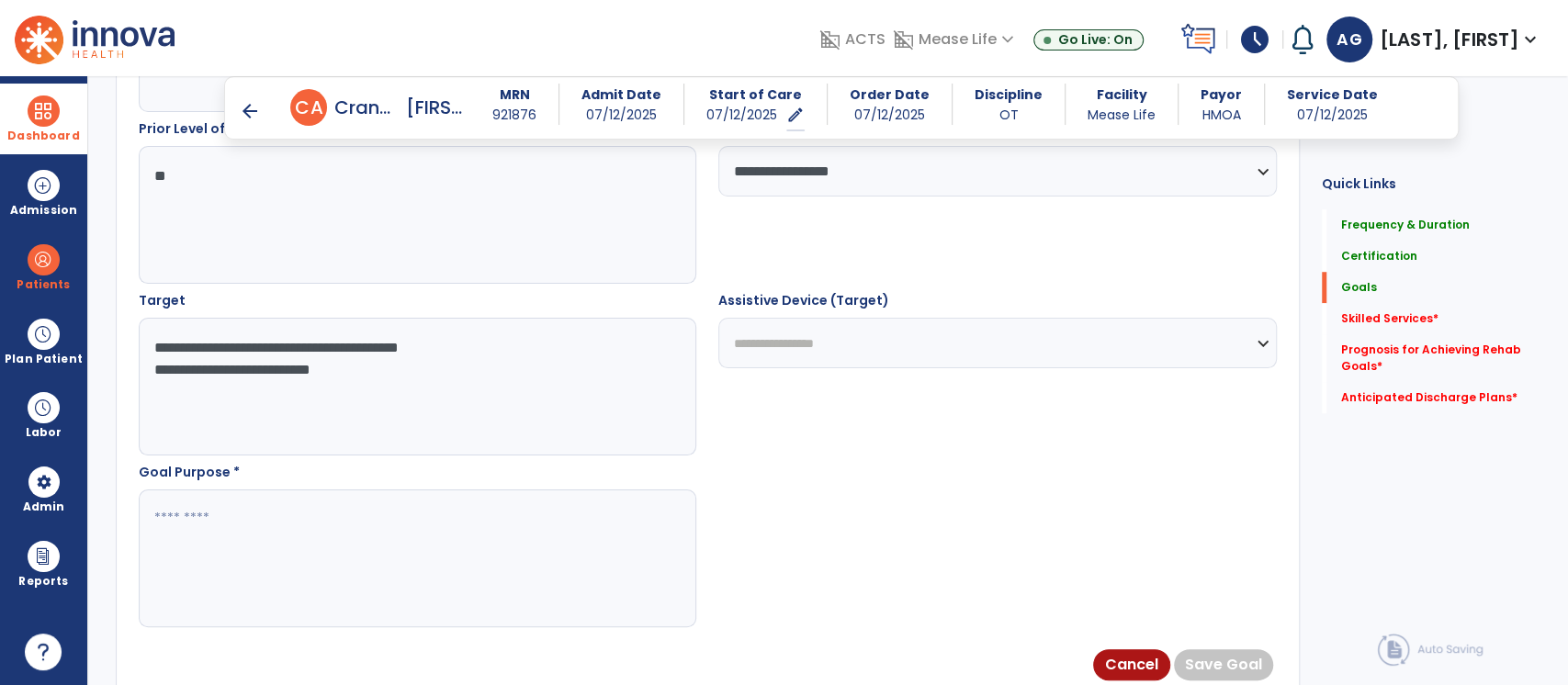 type on "**********" 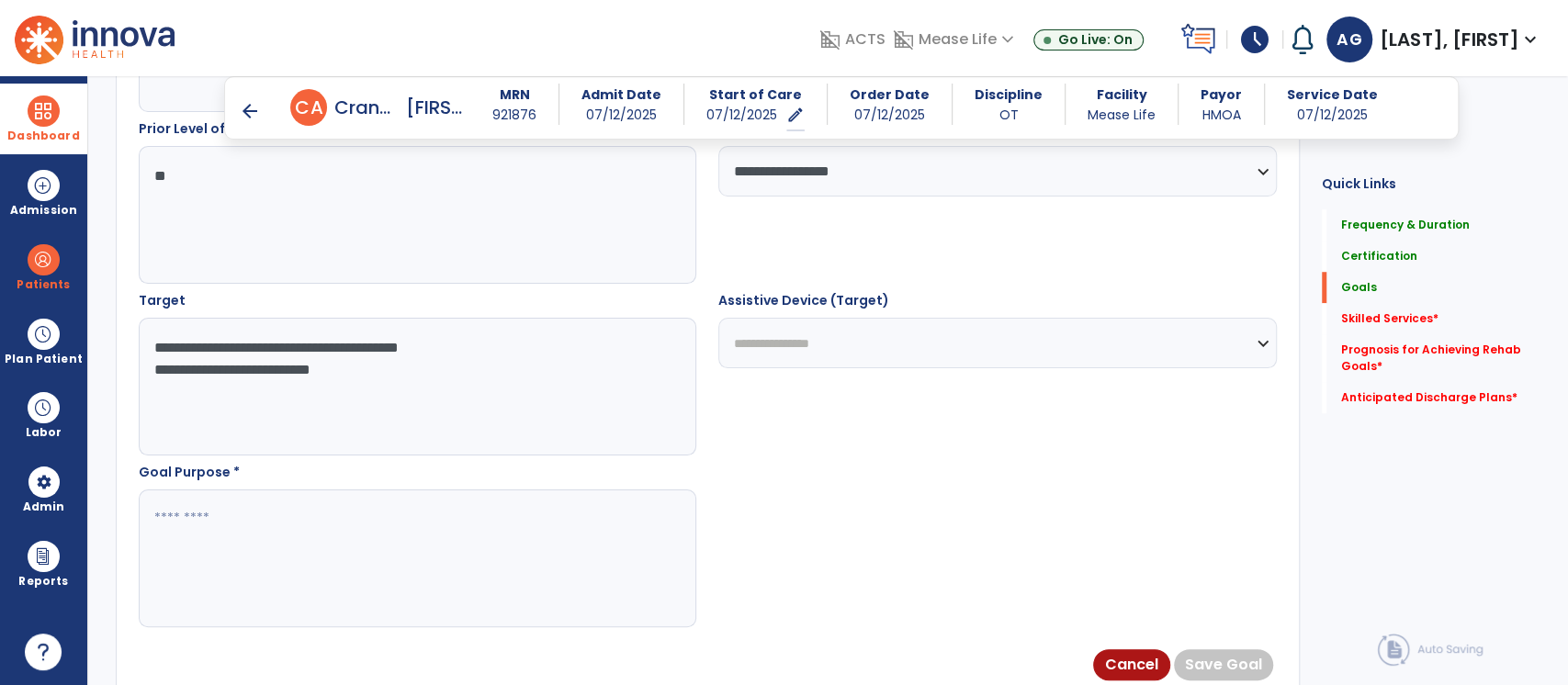 click on "**********" at bounding box center [997, 342] 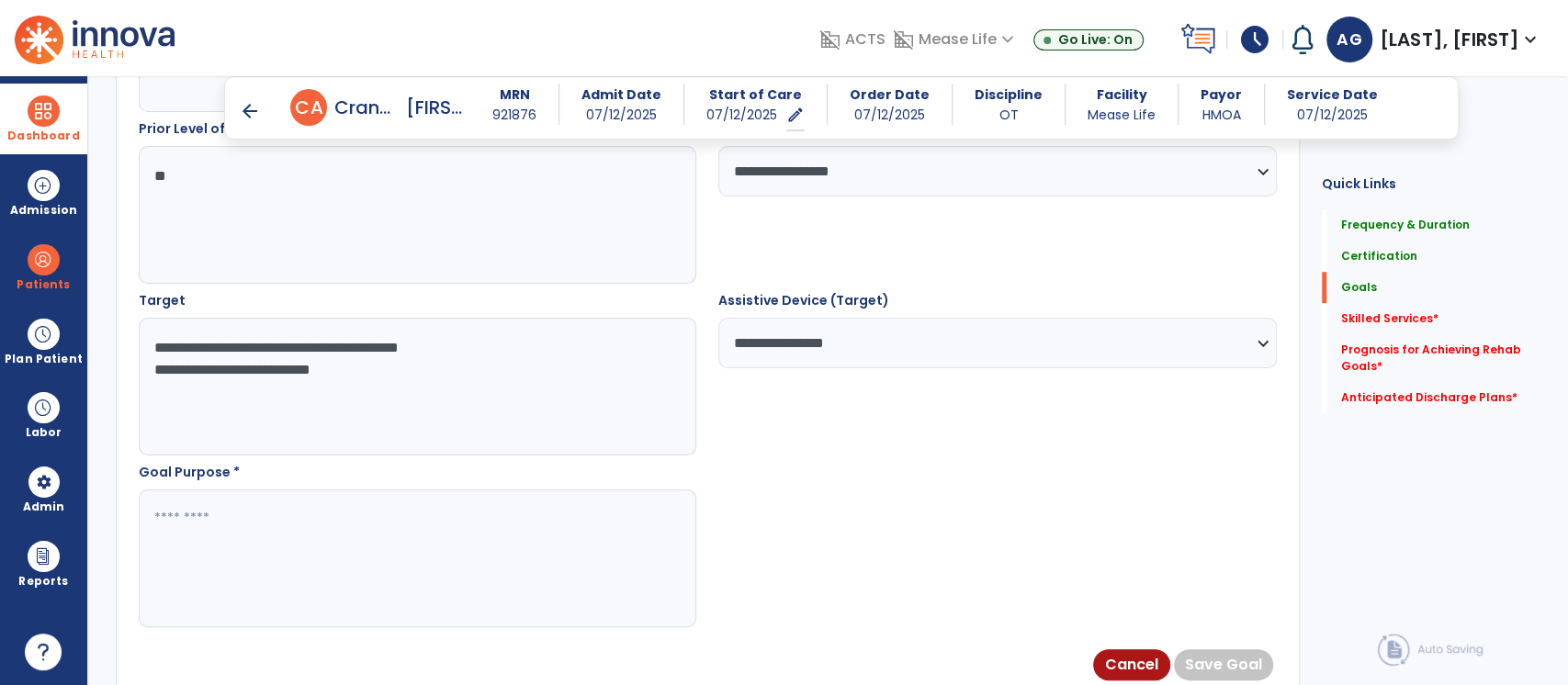 click on "**********" at bounding box center [417, 387] 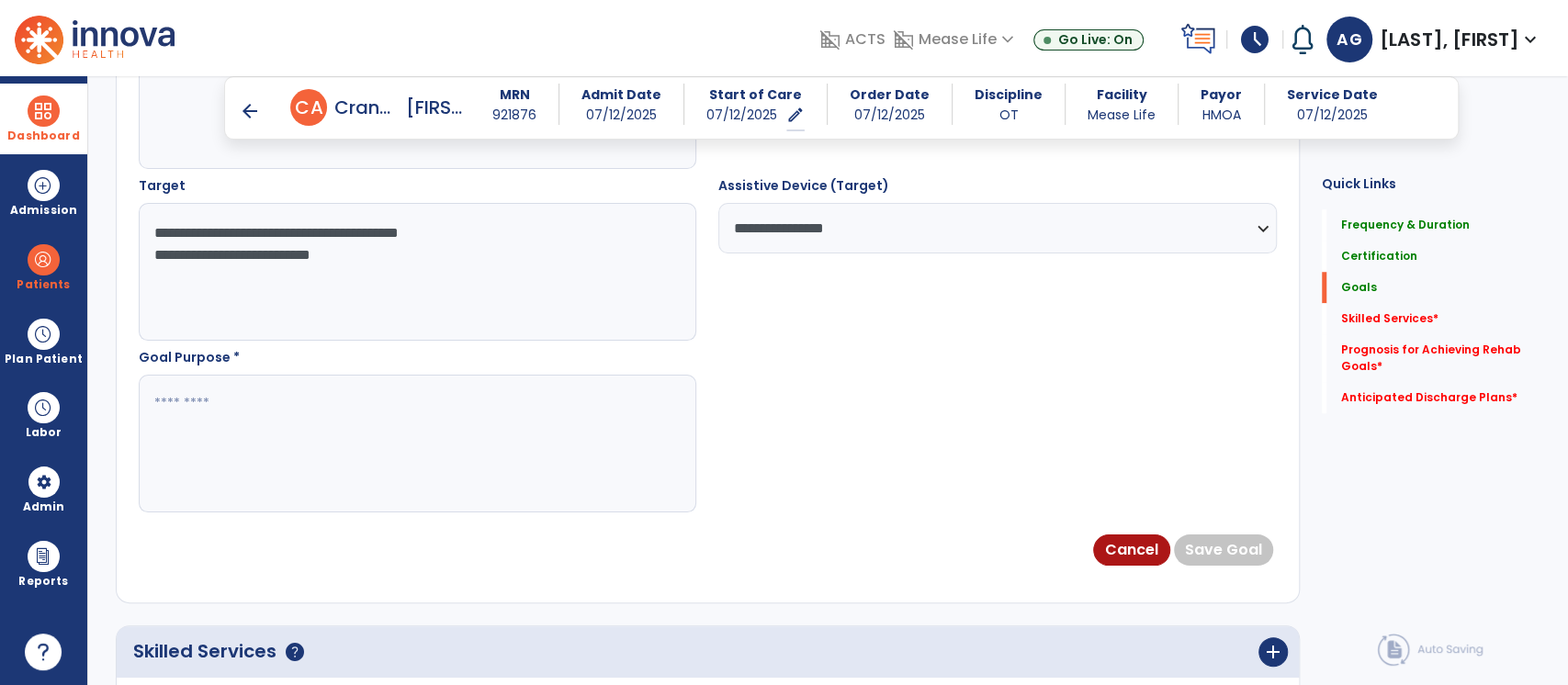 click at bounding box center [417, 444] 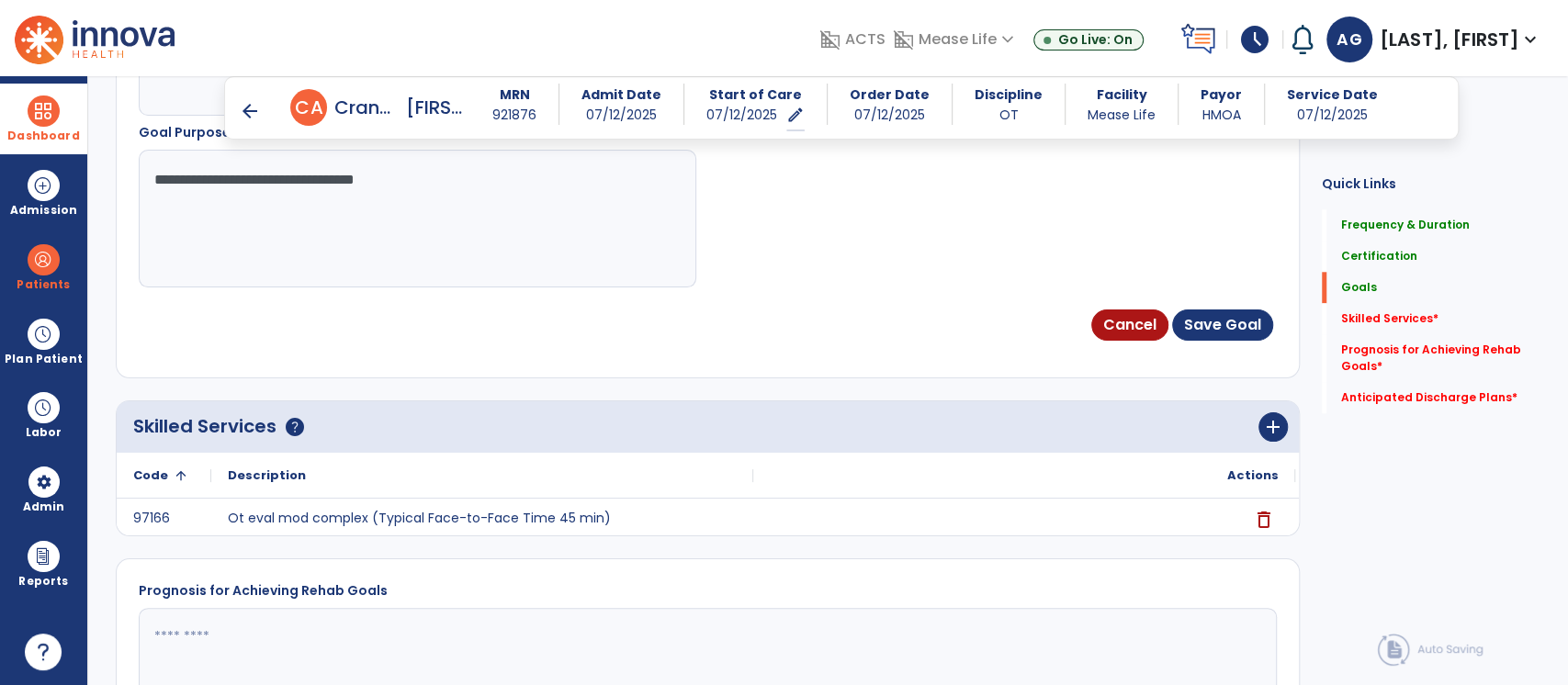 scroll, scrollTop: 1241, scrollLeft: 0, axis: vertical 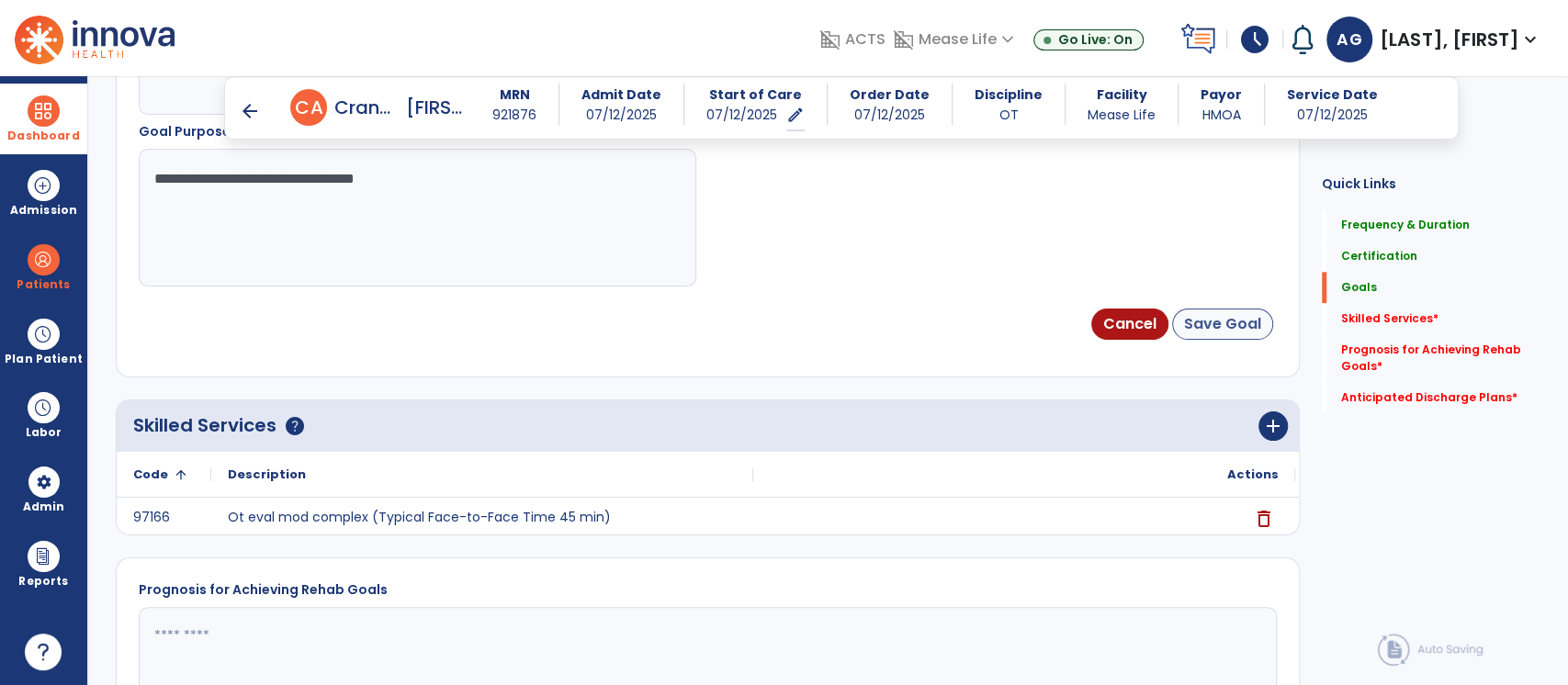 type on "**********" 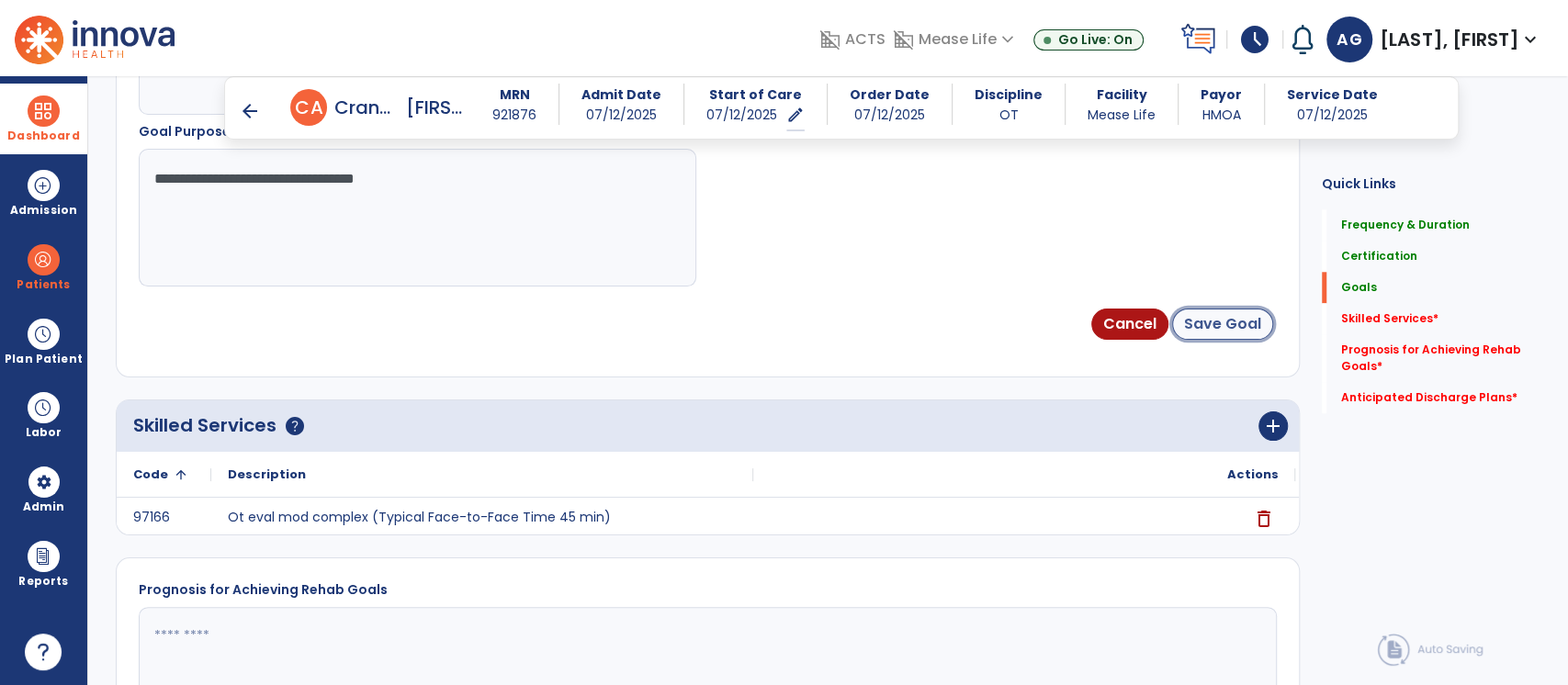 click on "Save Goal" at bounding box center [1223, 324] 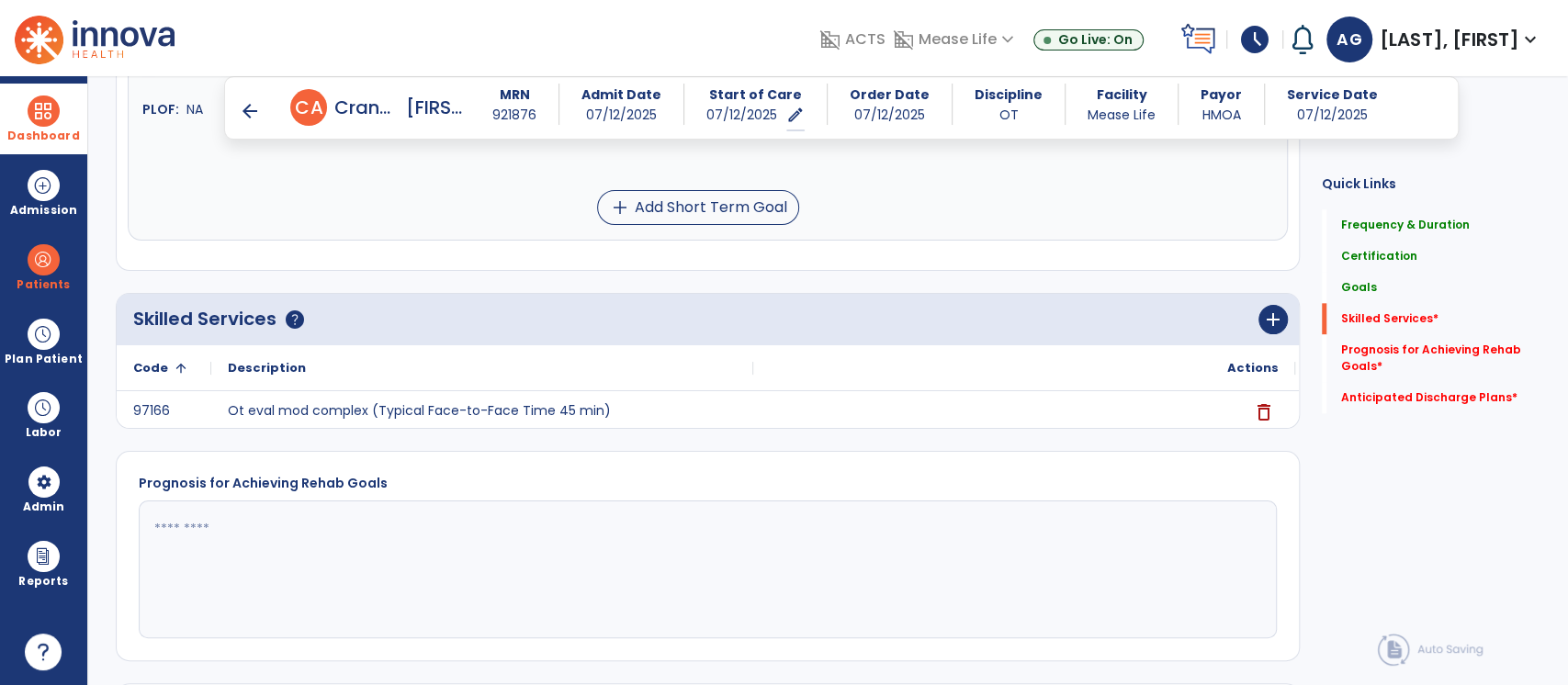 scroll, scrollTop: 1369, scrollLeft: 0, axis: vertical 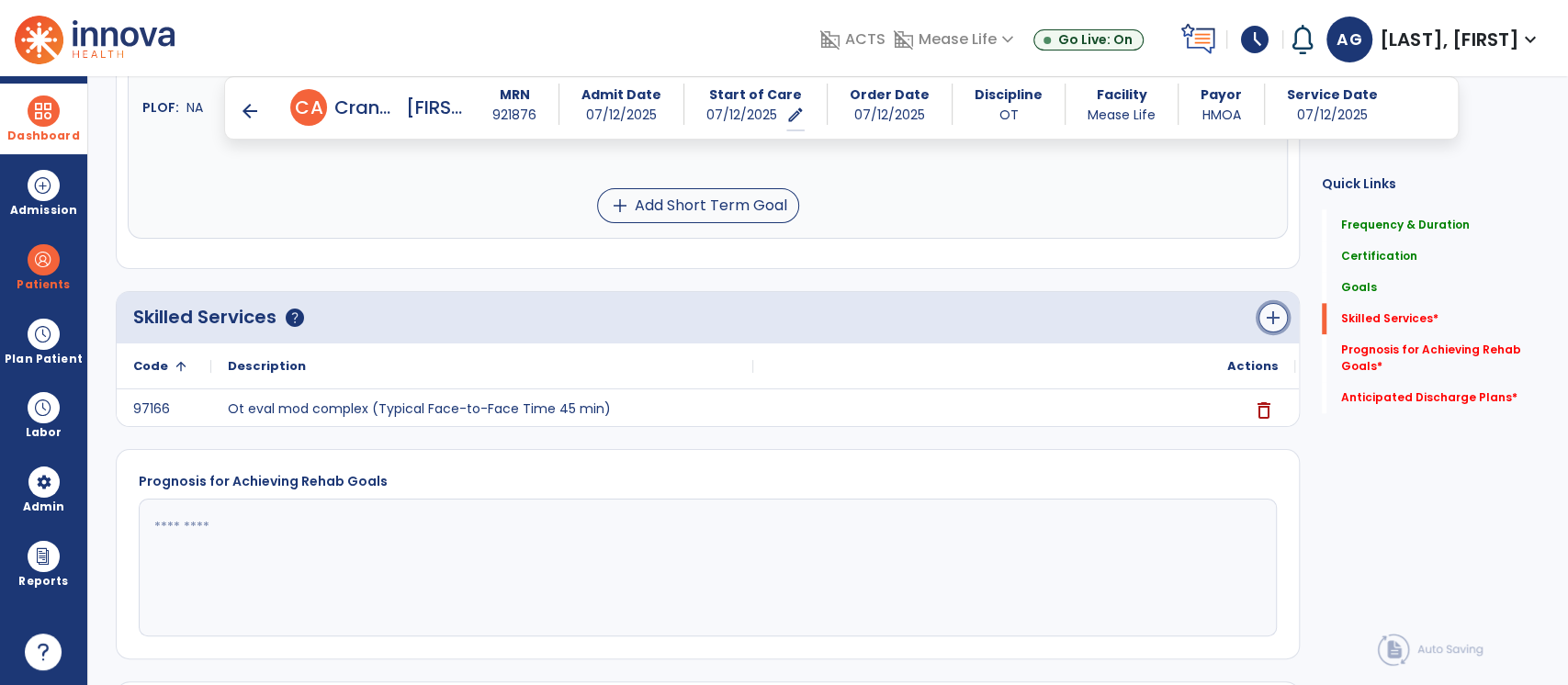 click on "add" 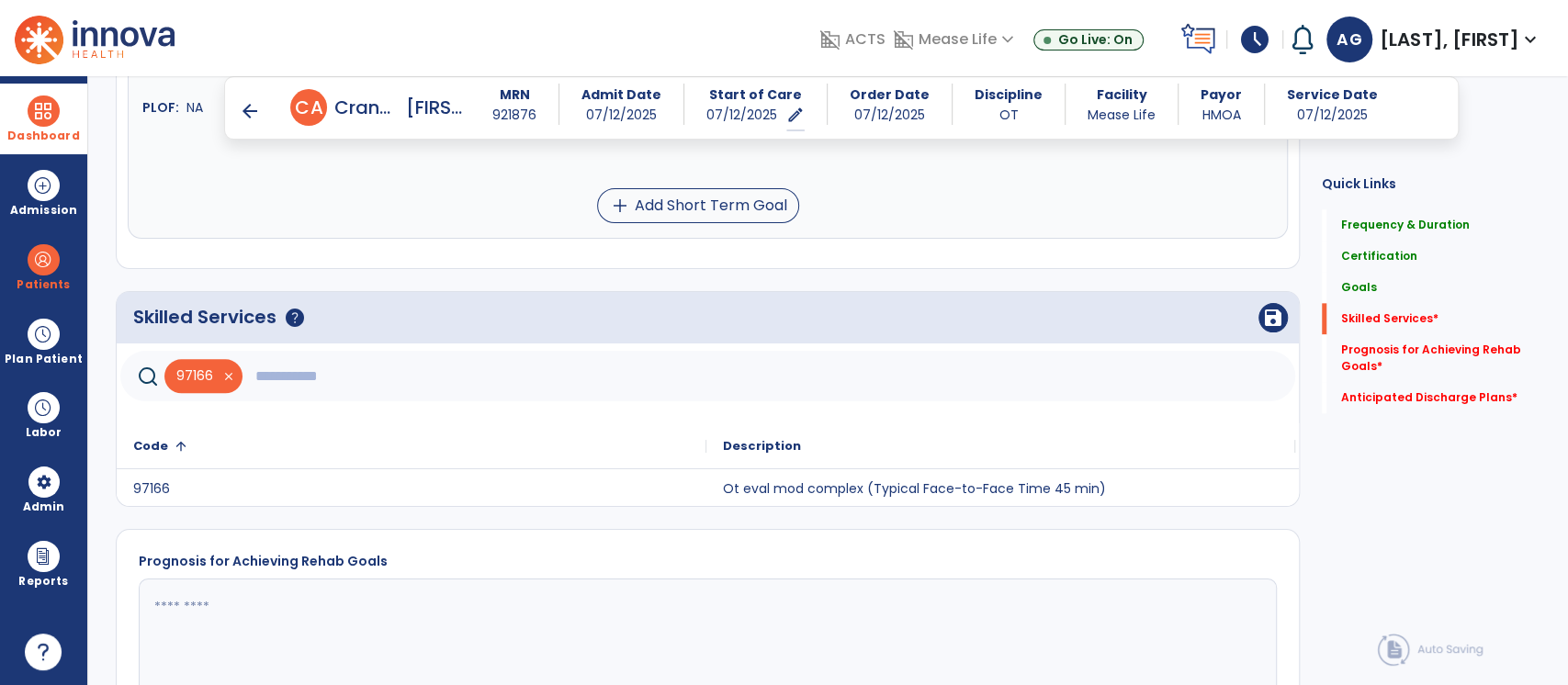 click 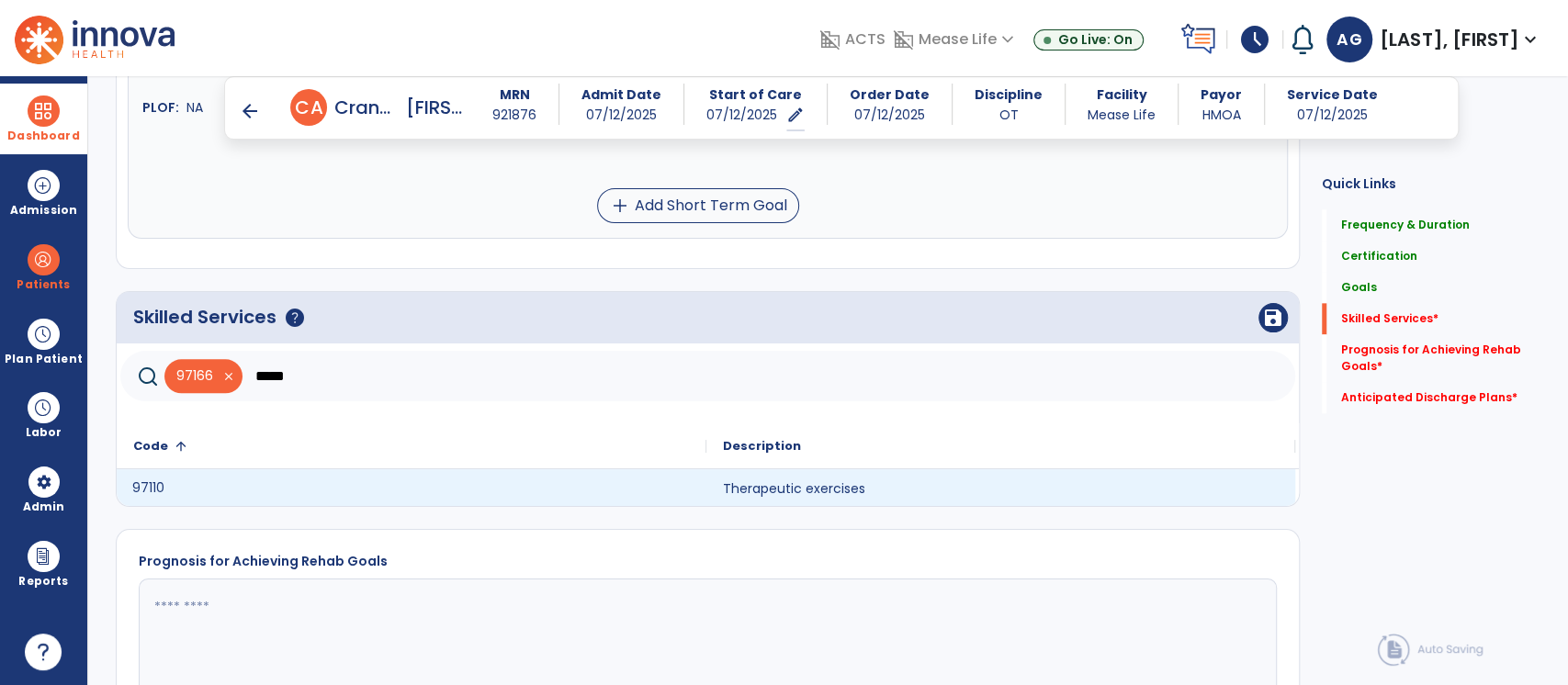 click on "97110" 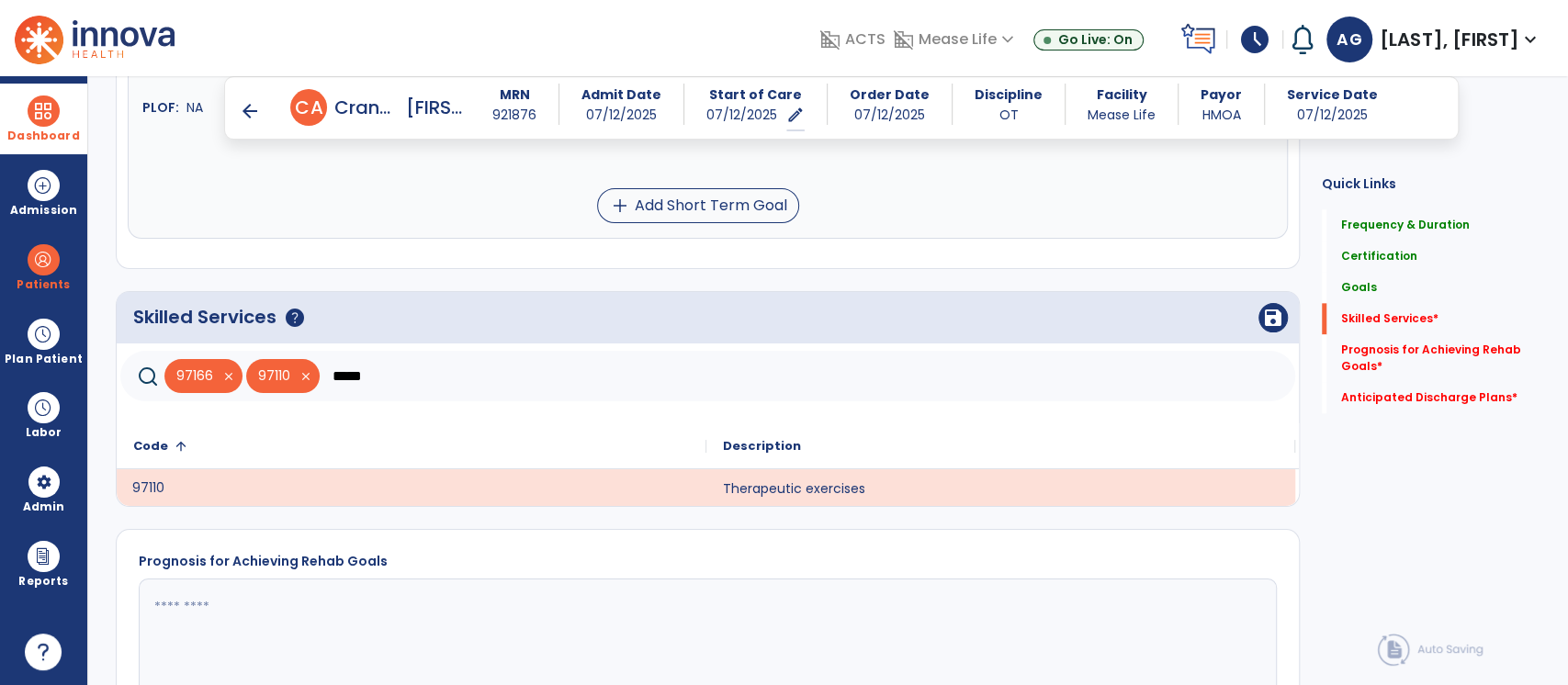 click on "*****" 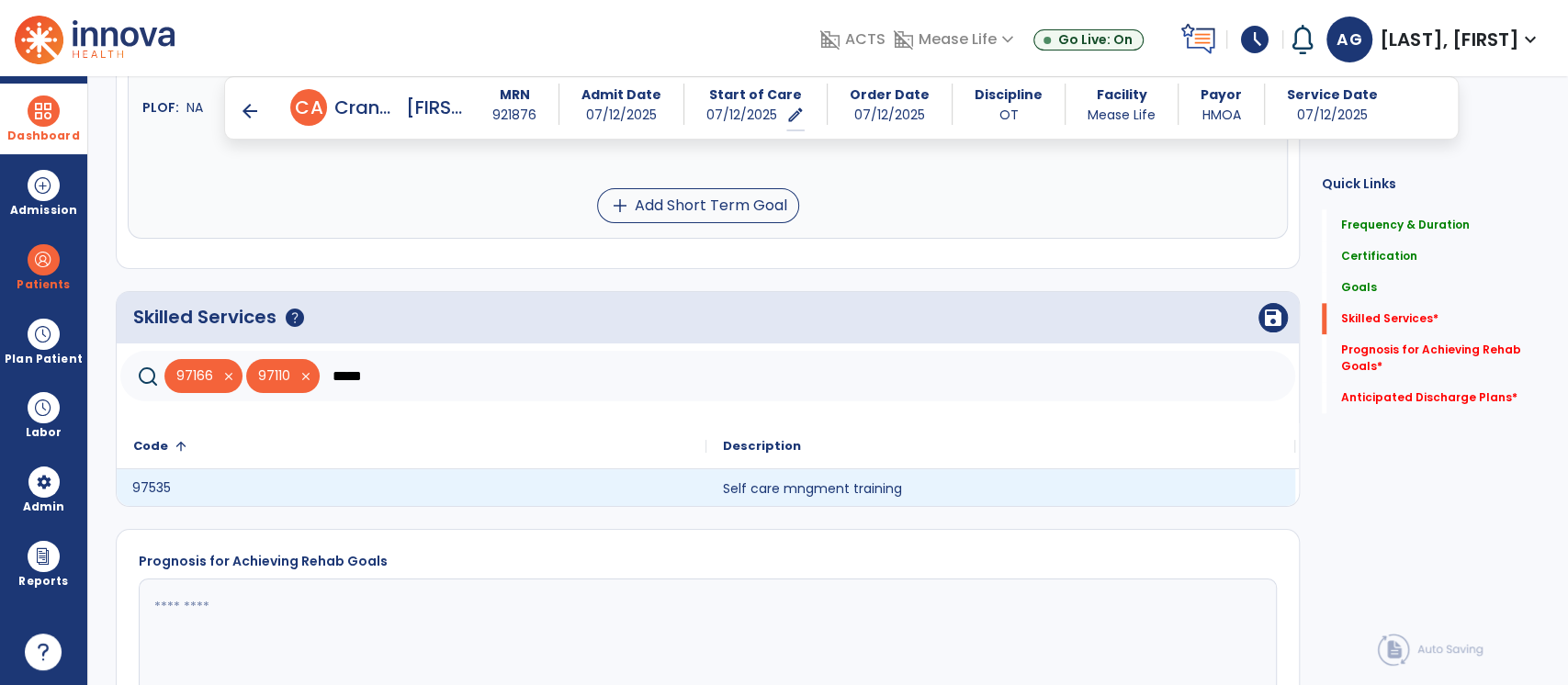 click on "97535" 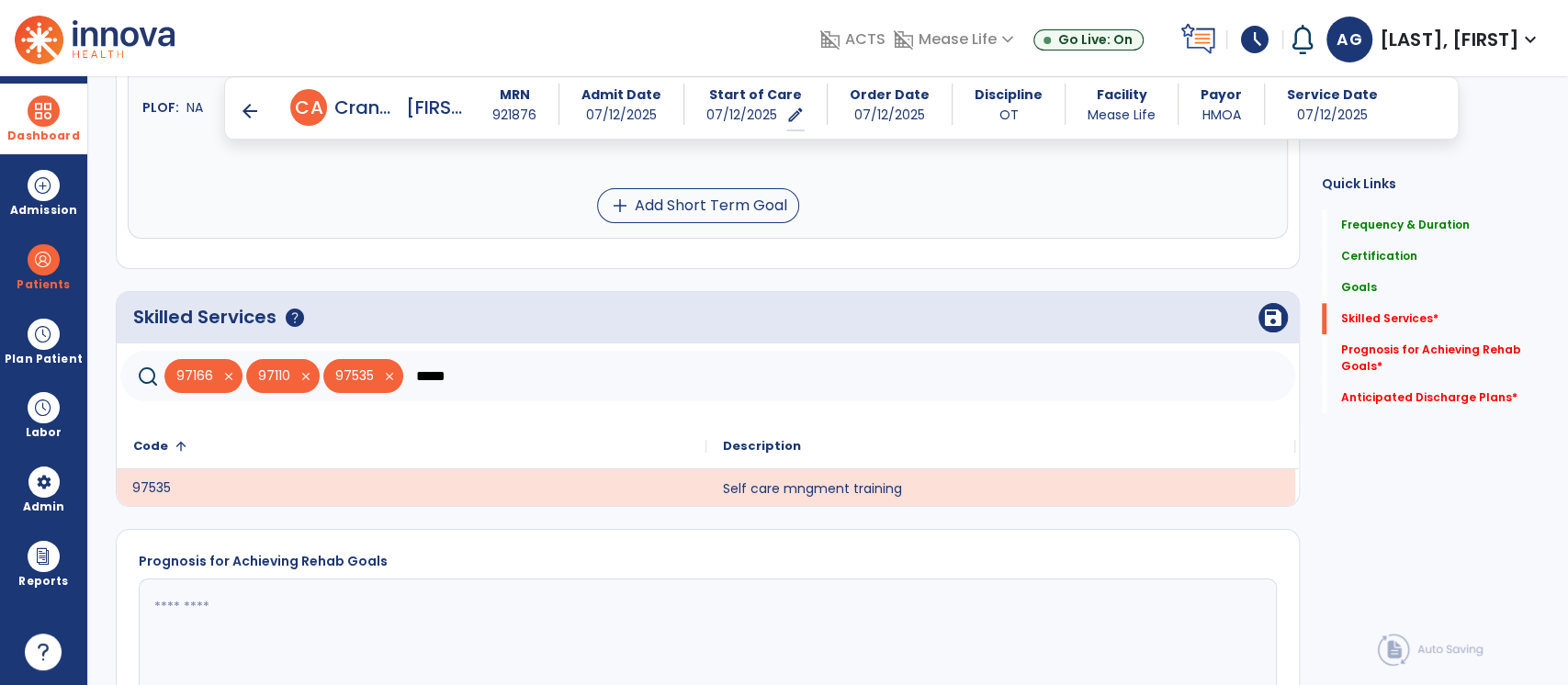 click on "*****" 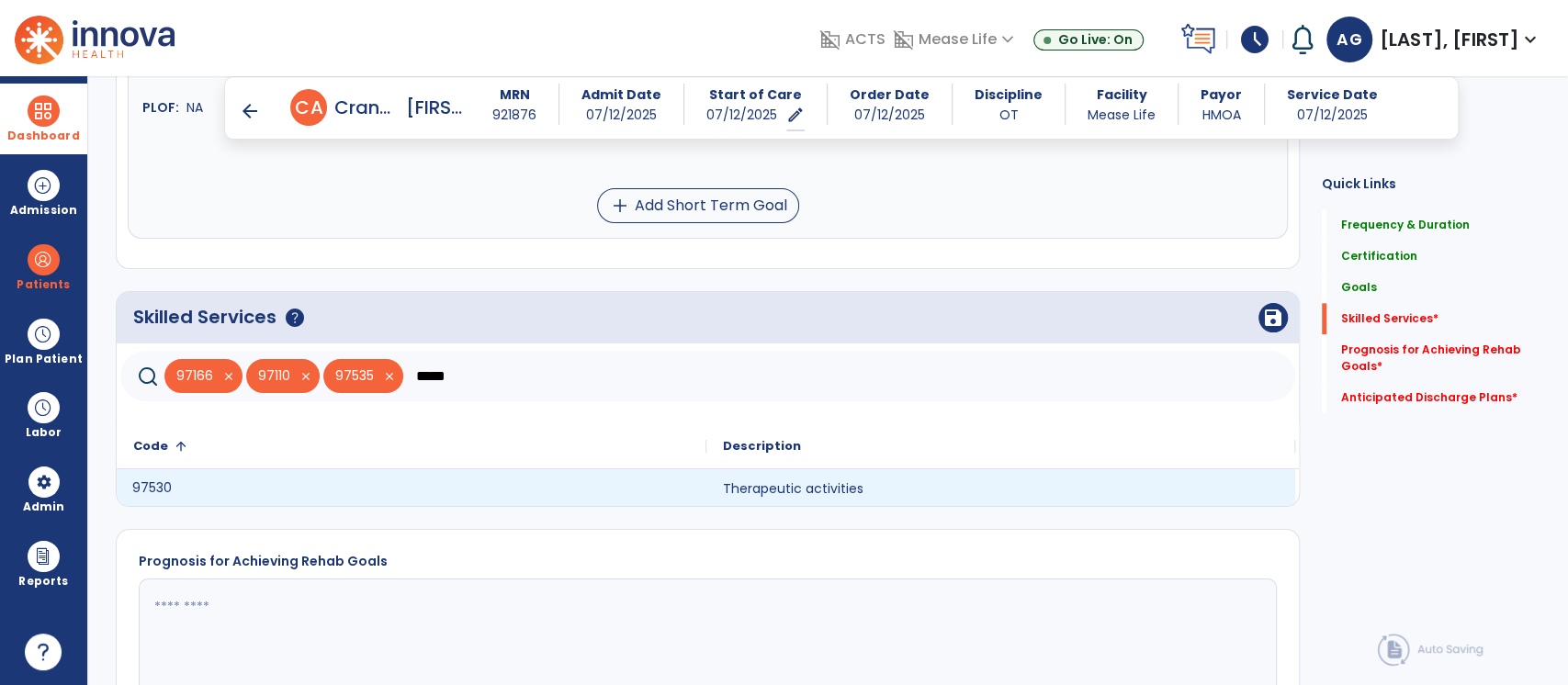 click on "97530" 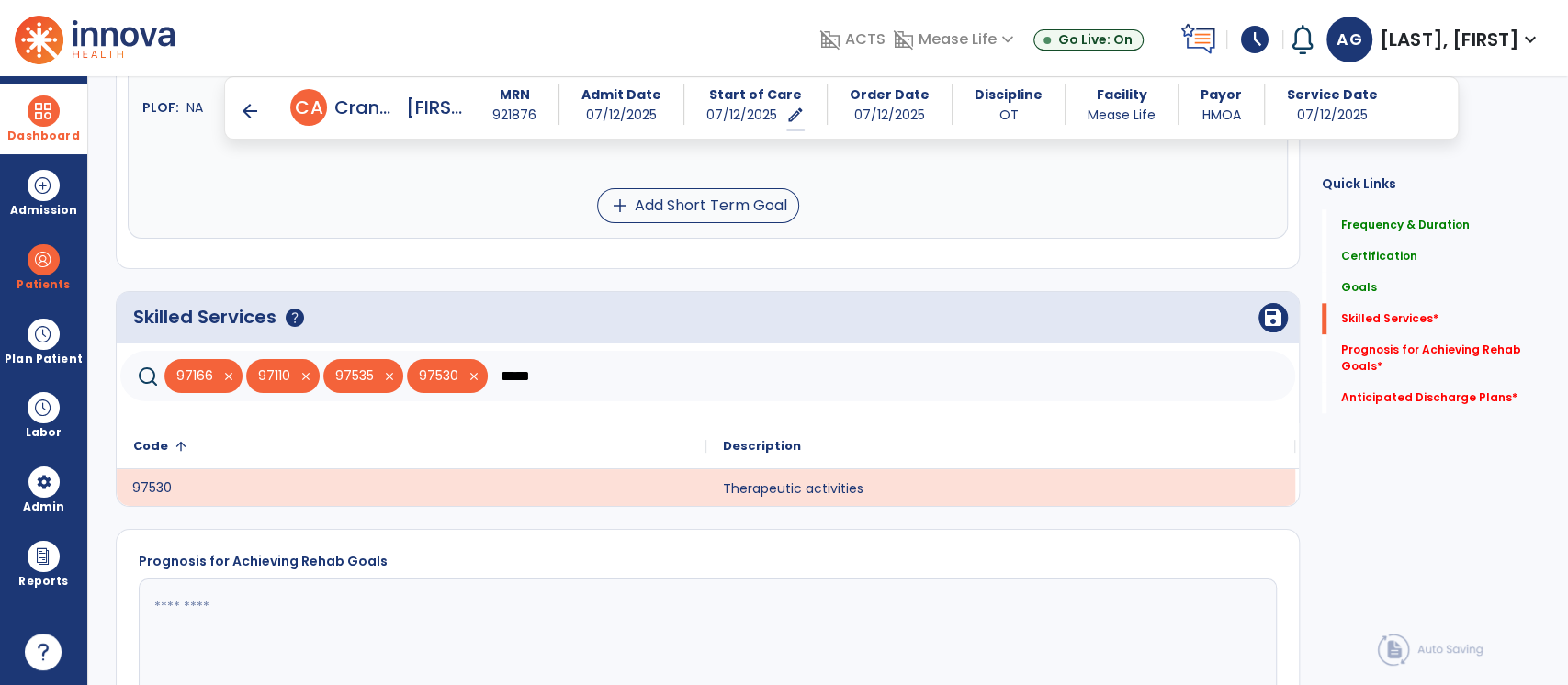 click on "*****" 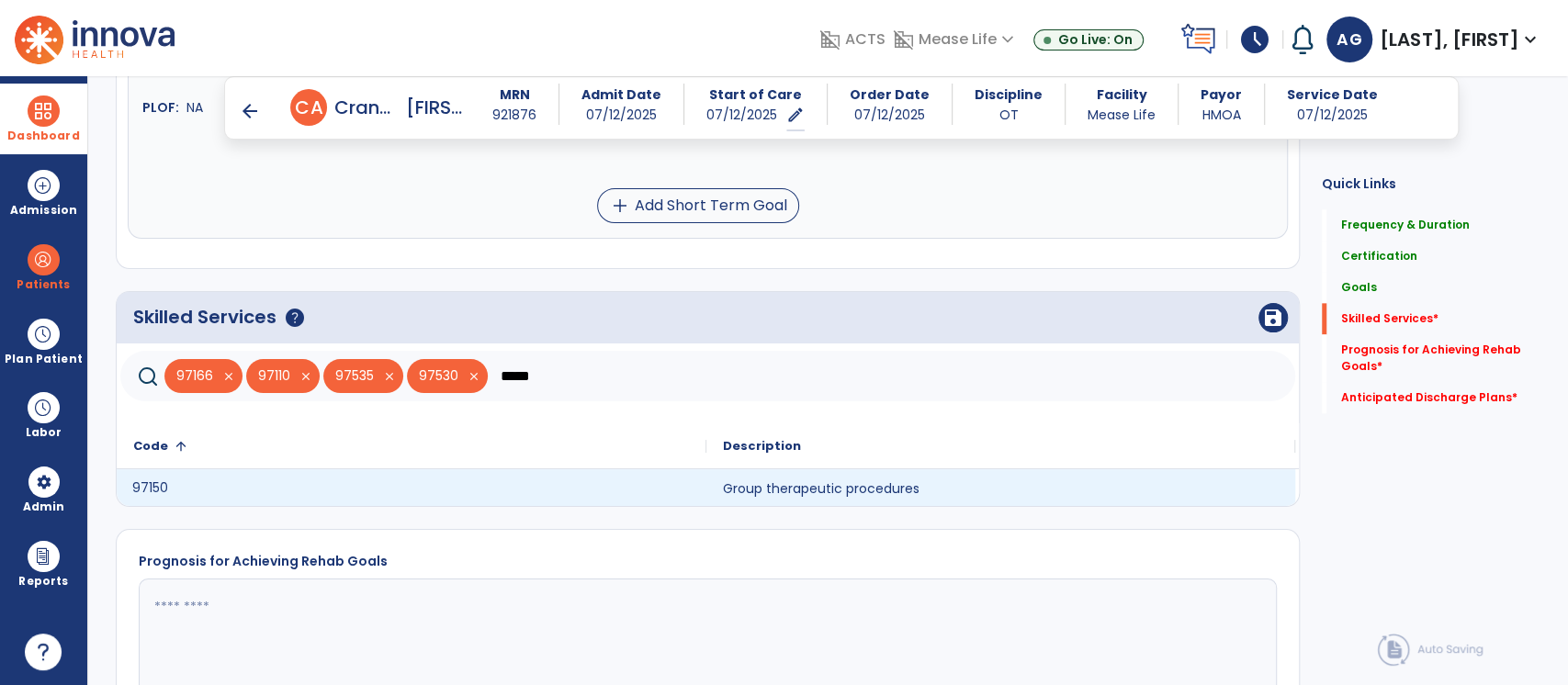 type on "*****" 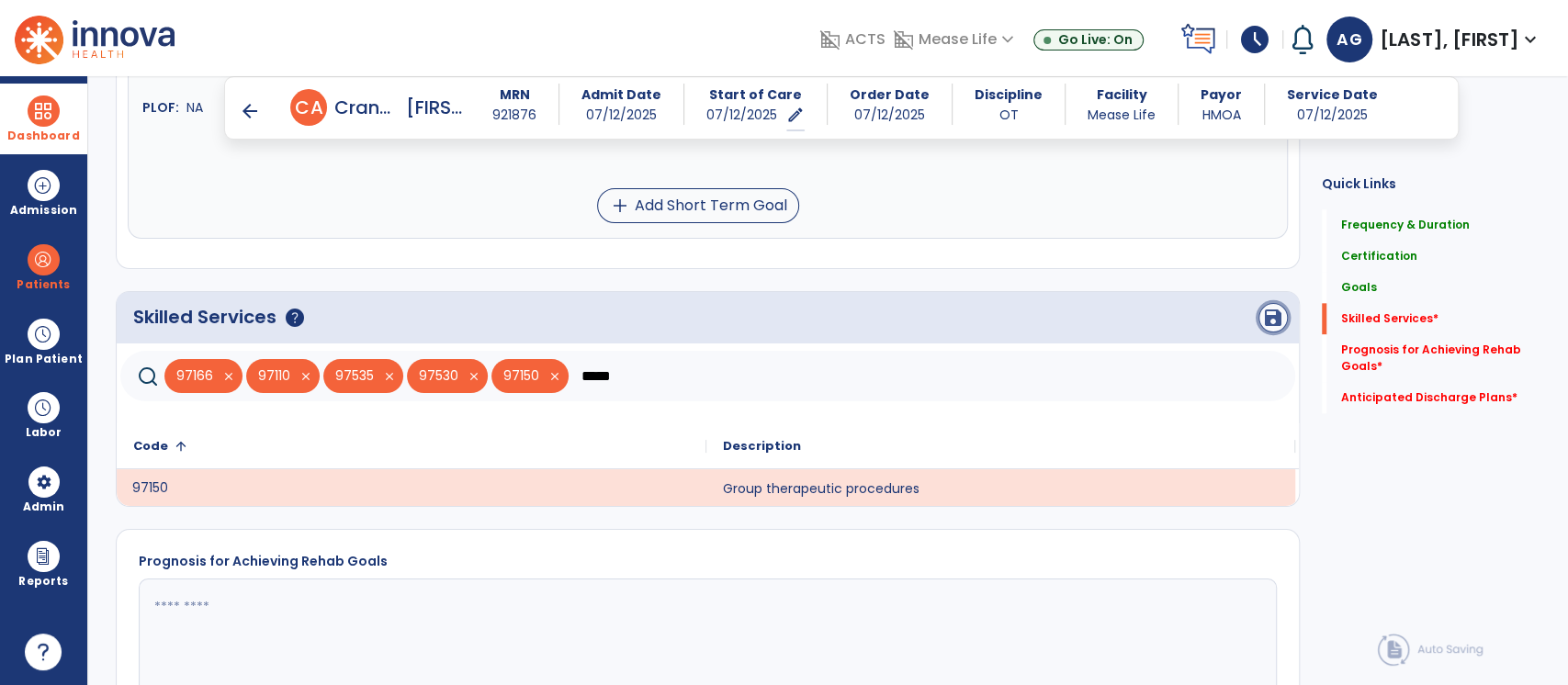 click on "save" 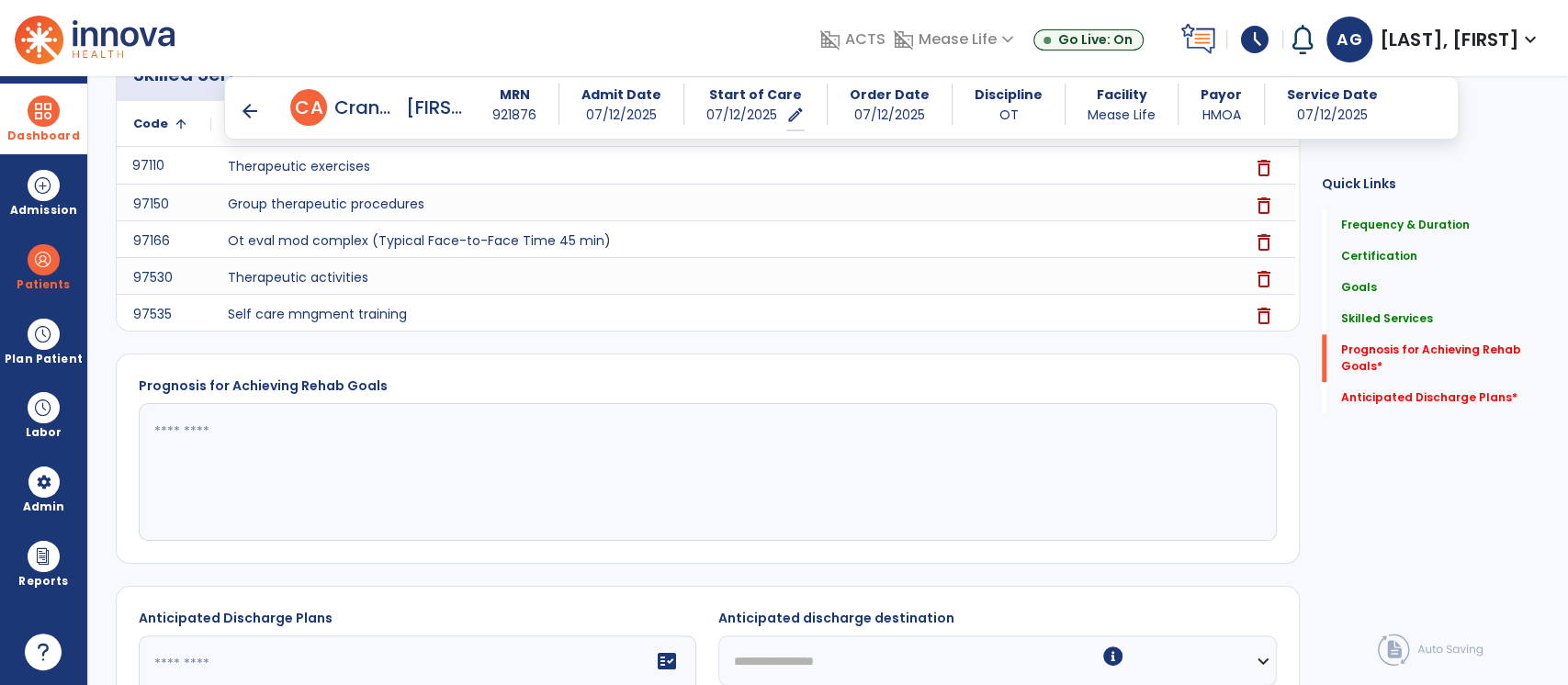 scroll, scrollTop: 1808, scrollLeft: 0, axis: vertical 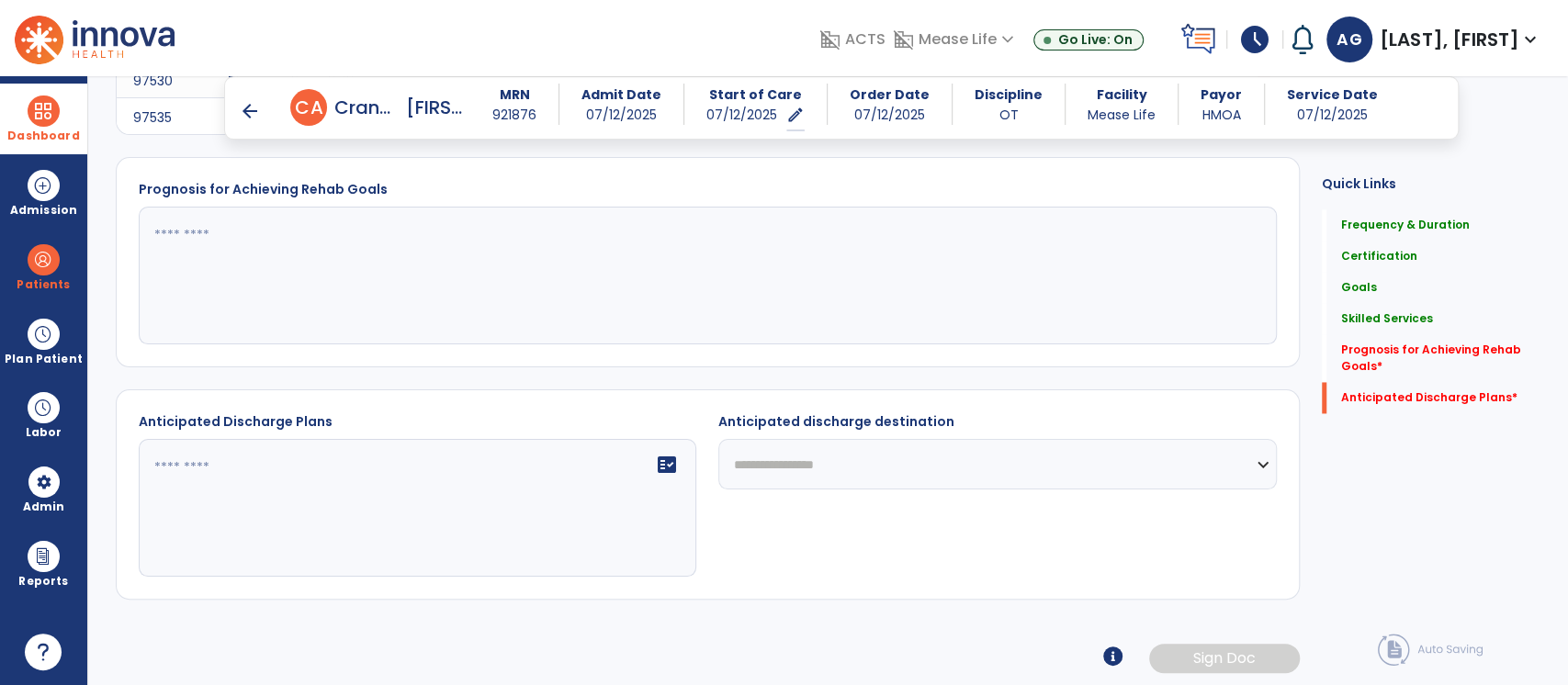 click 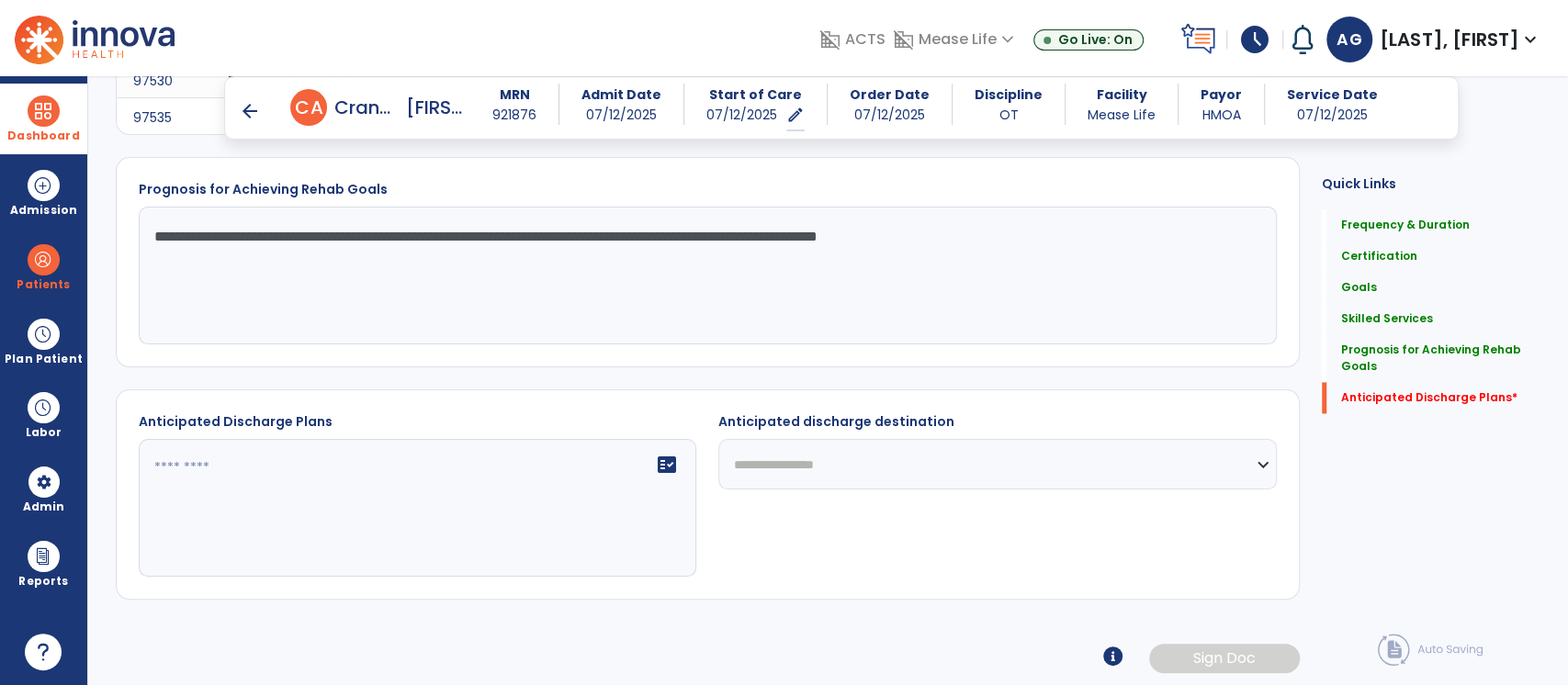 type on "**********" 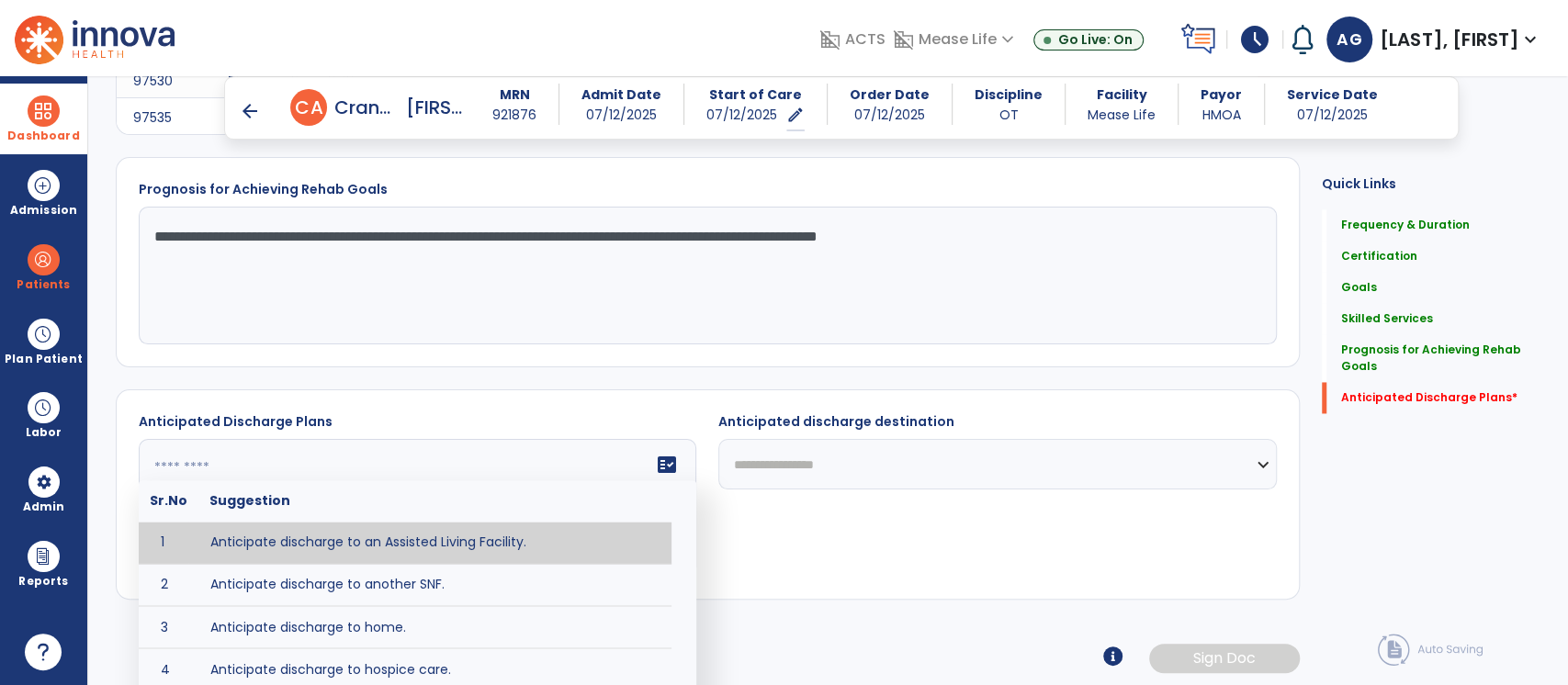 click 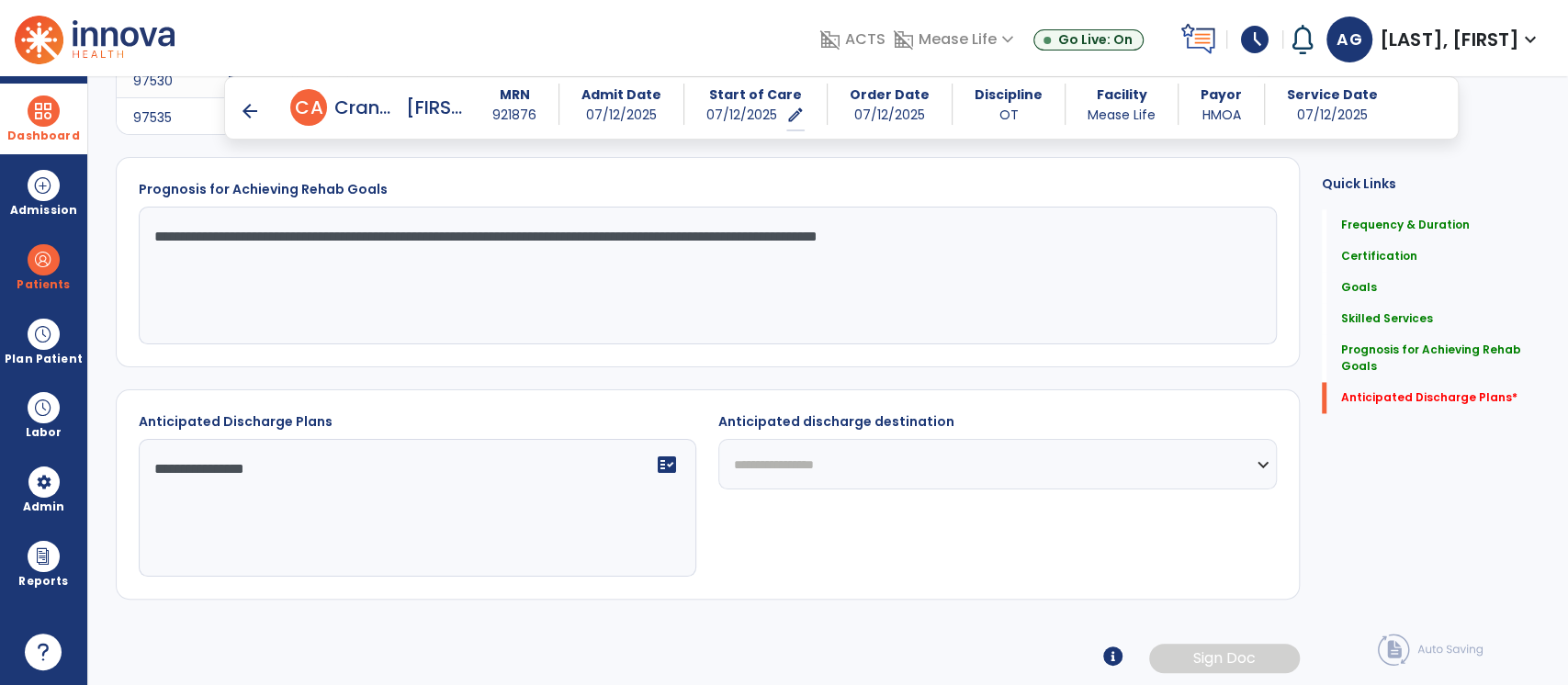 type on "**********" 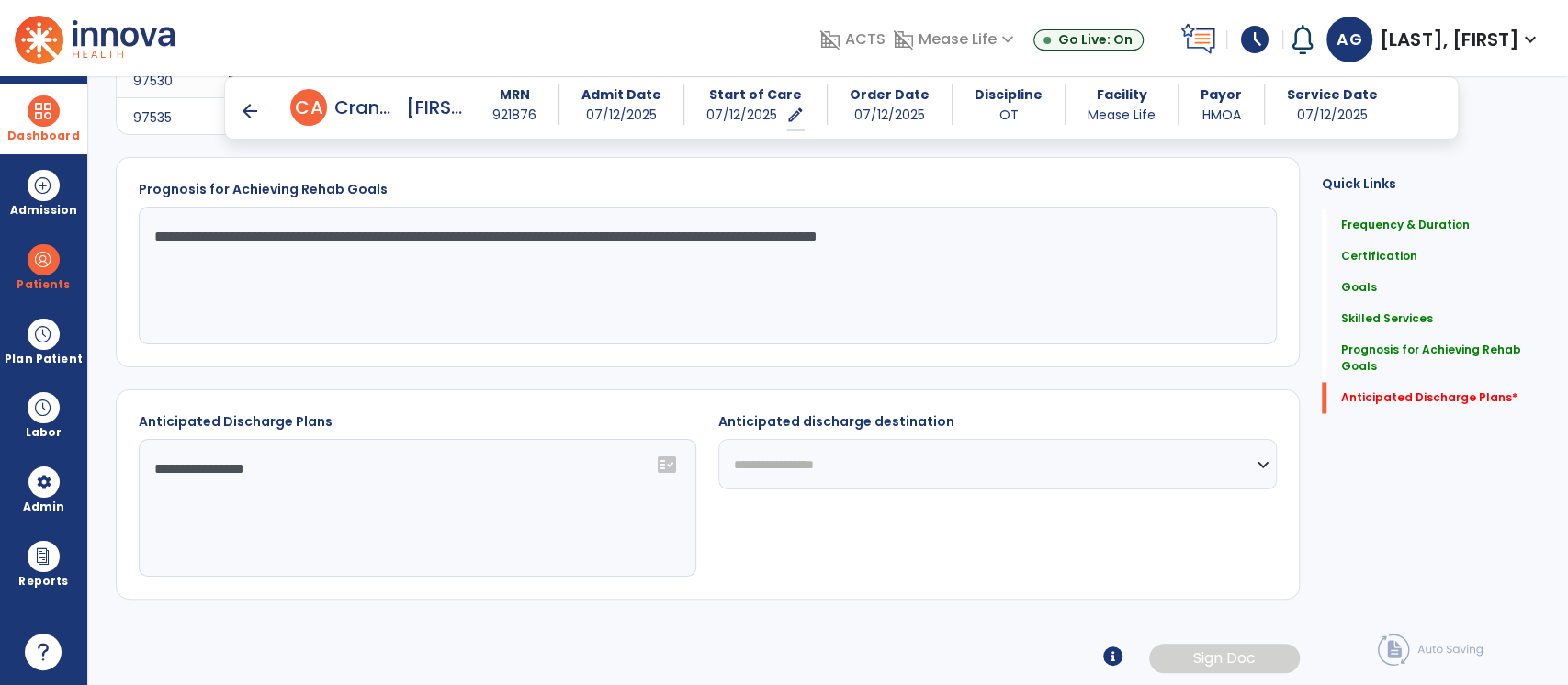 select on "****" 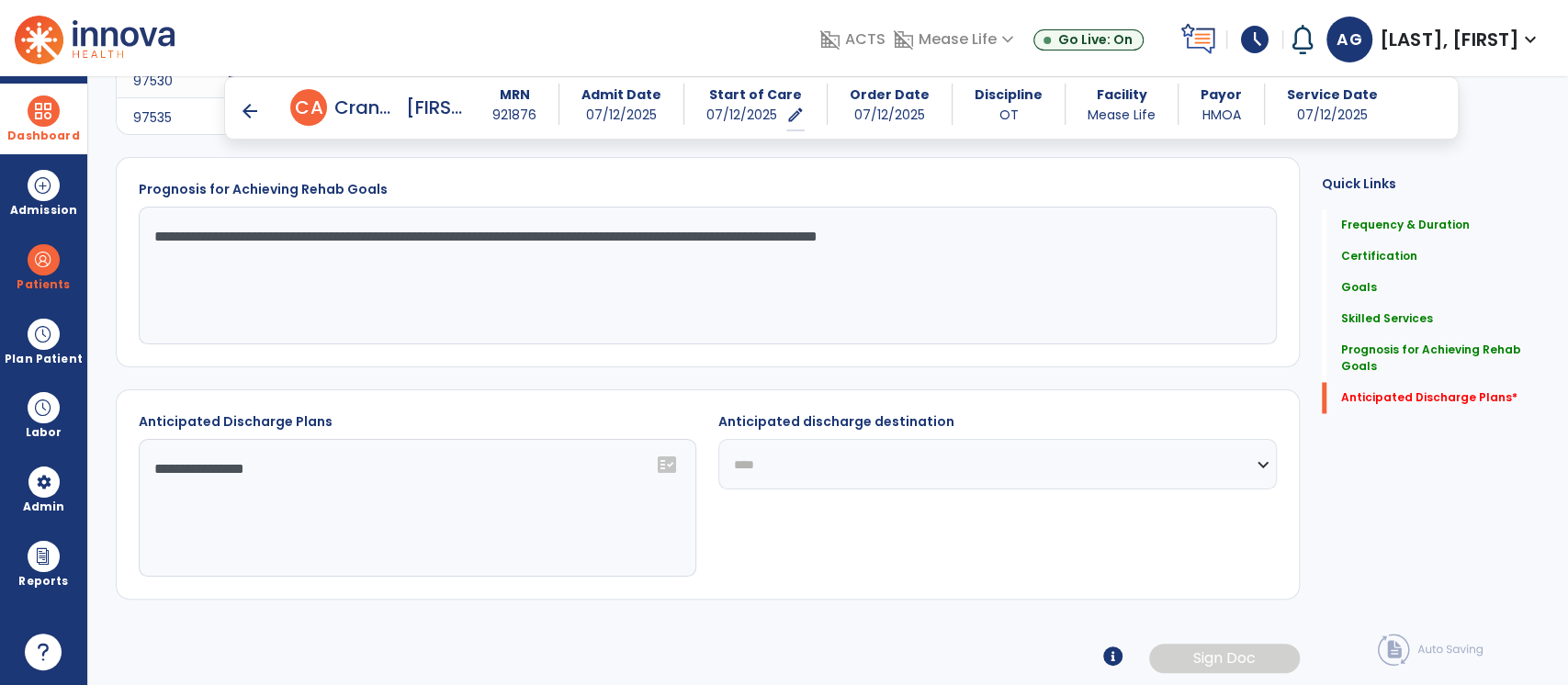 click on "**********" 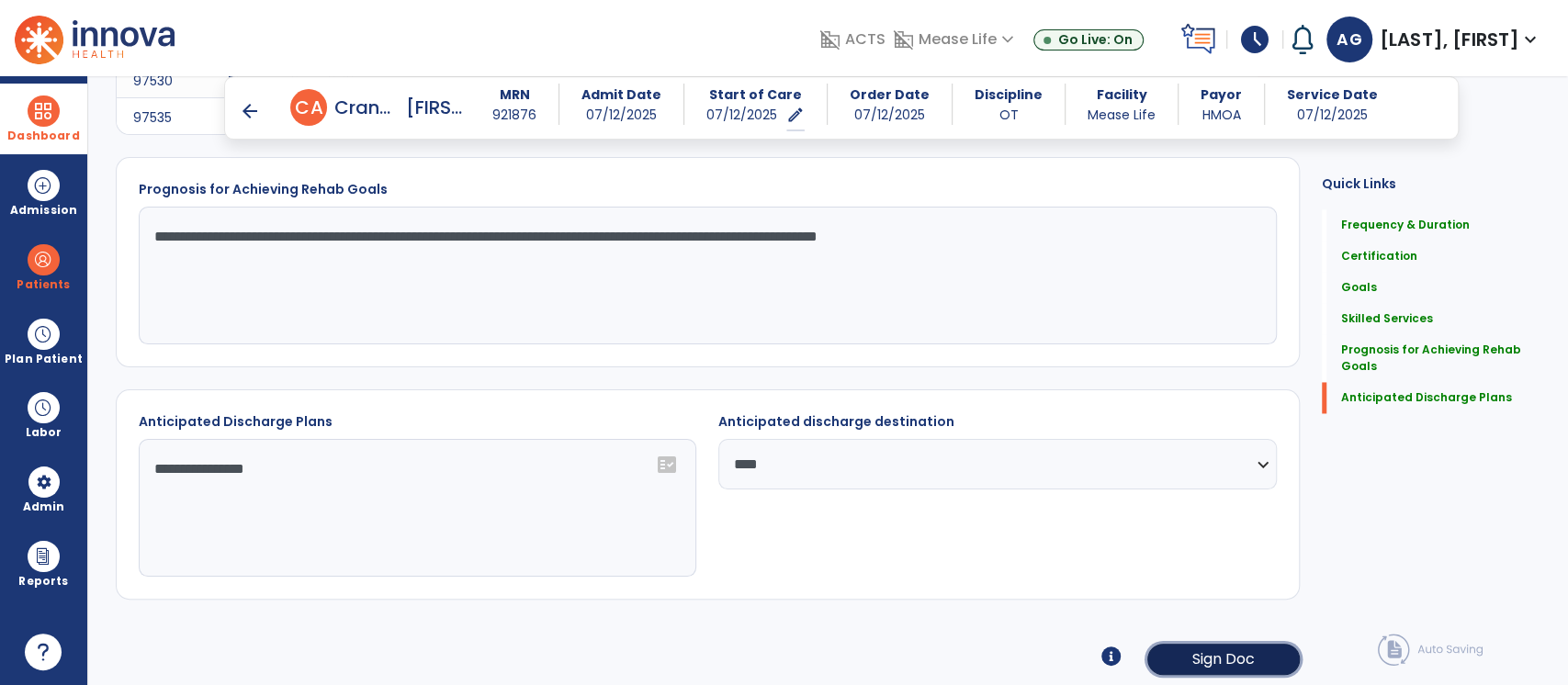 click on "Sign Doc" 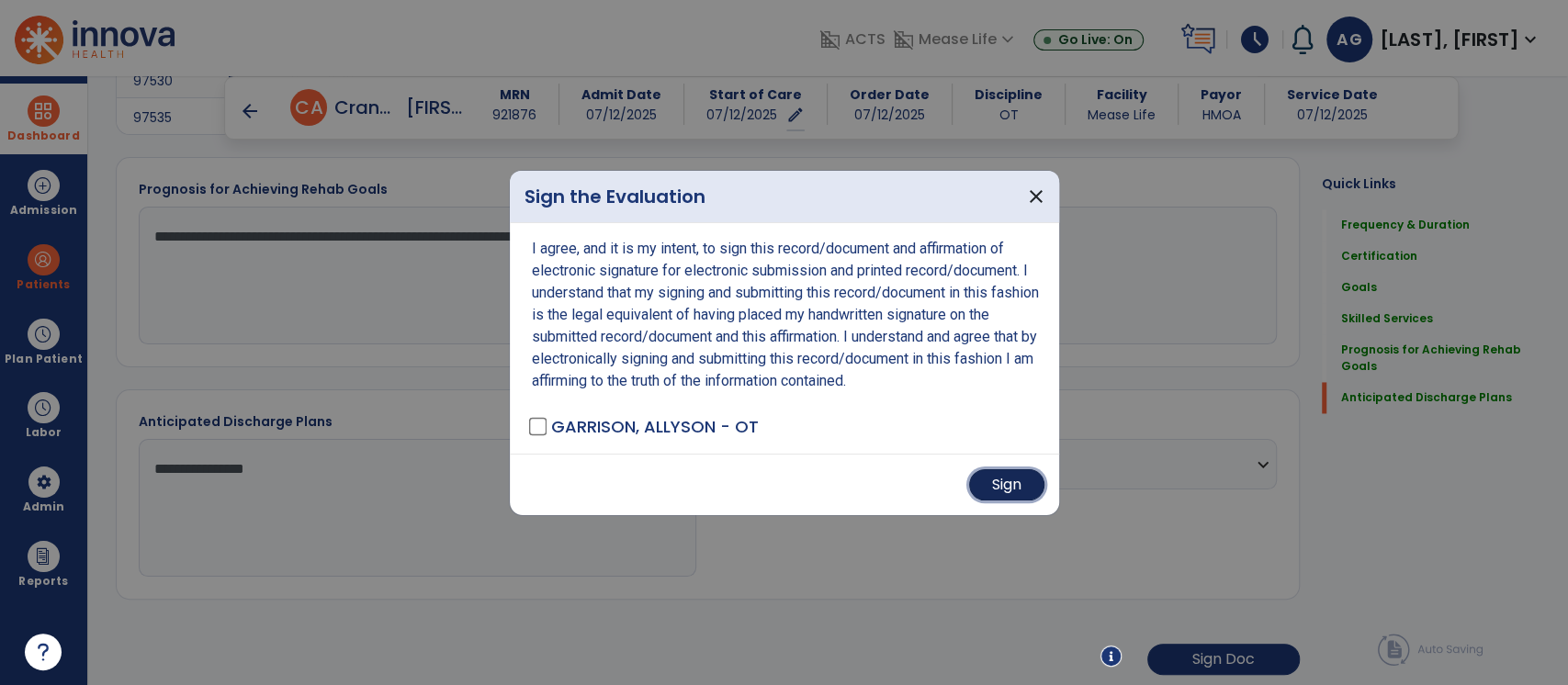 click on "Sign" at bounding box center (1007, 485) 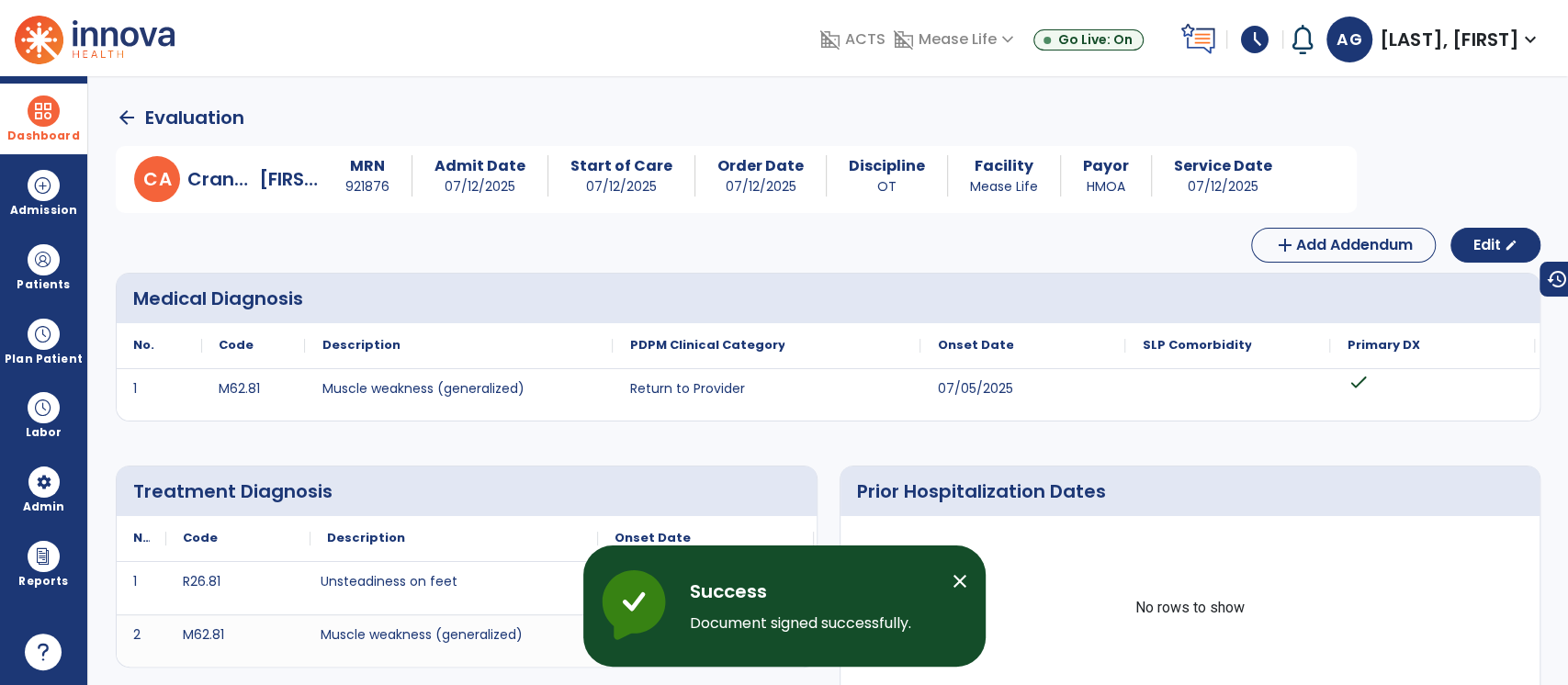 scroll, scrollTop: 0, scrollLeft: 0, axis: both 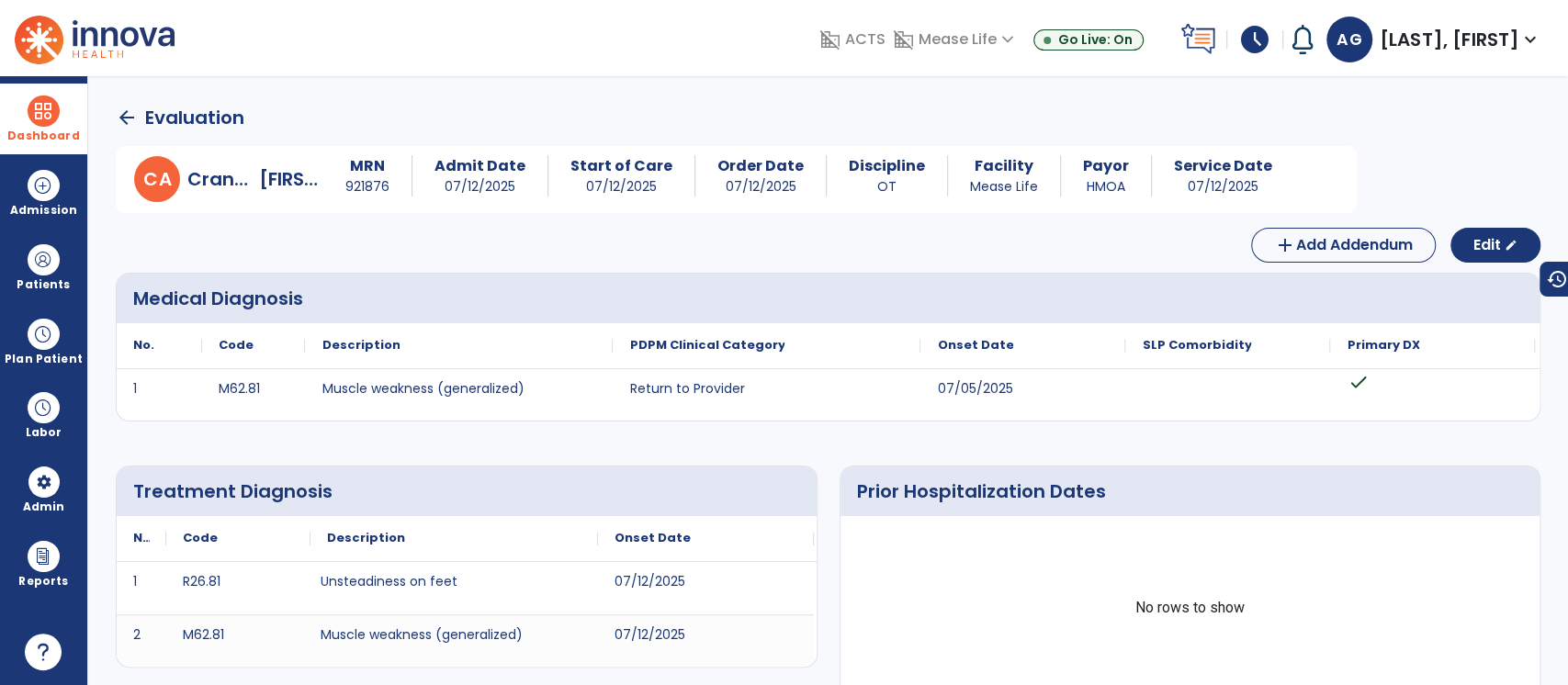 click on "Dashboard  dashboard  Therapist Dashboard  view_quilt  Operations Dashboard" at bounding box center [43, 118] 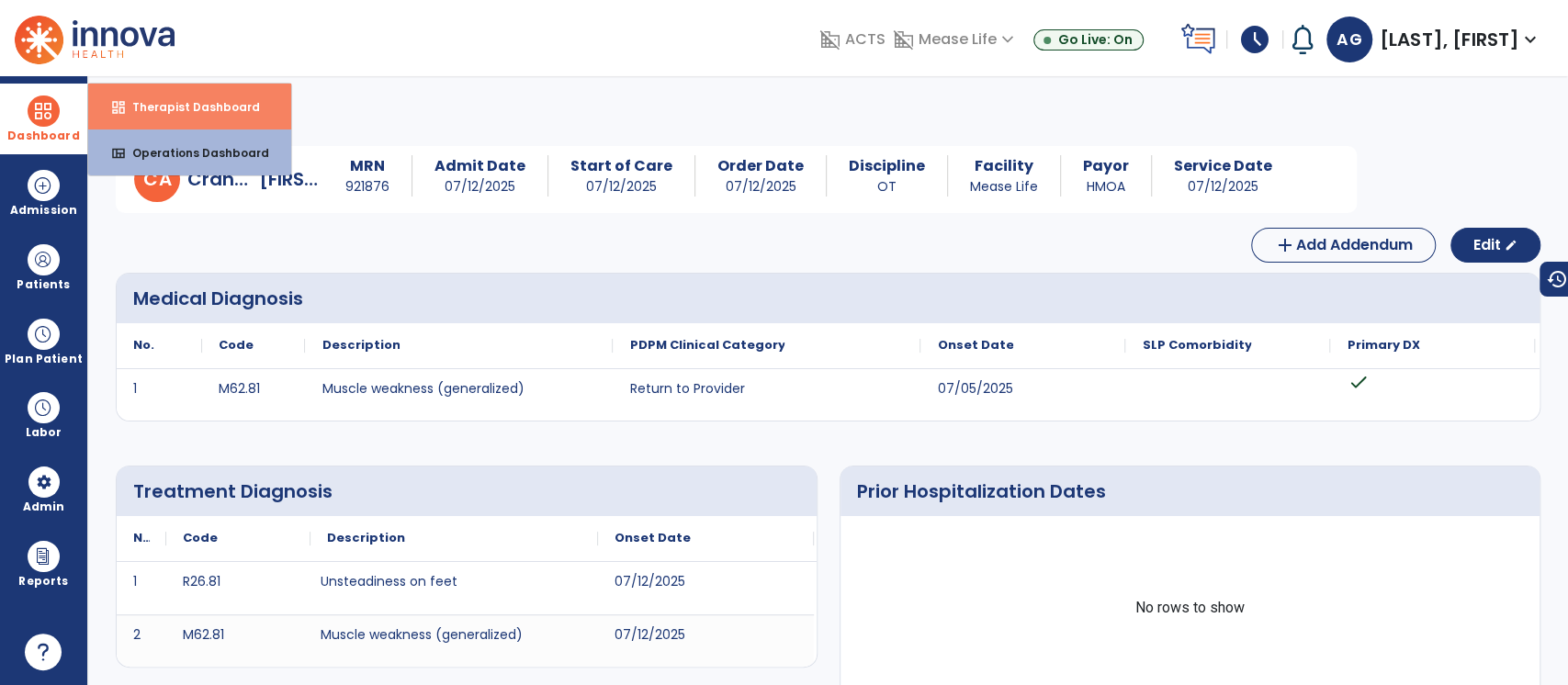 click on "Therapist Dashboard" at bounding box center [188, 107] 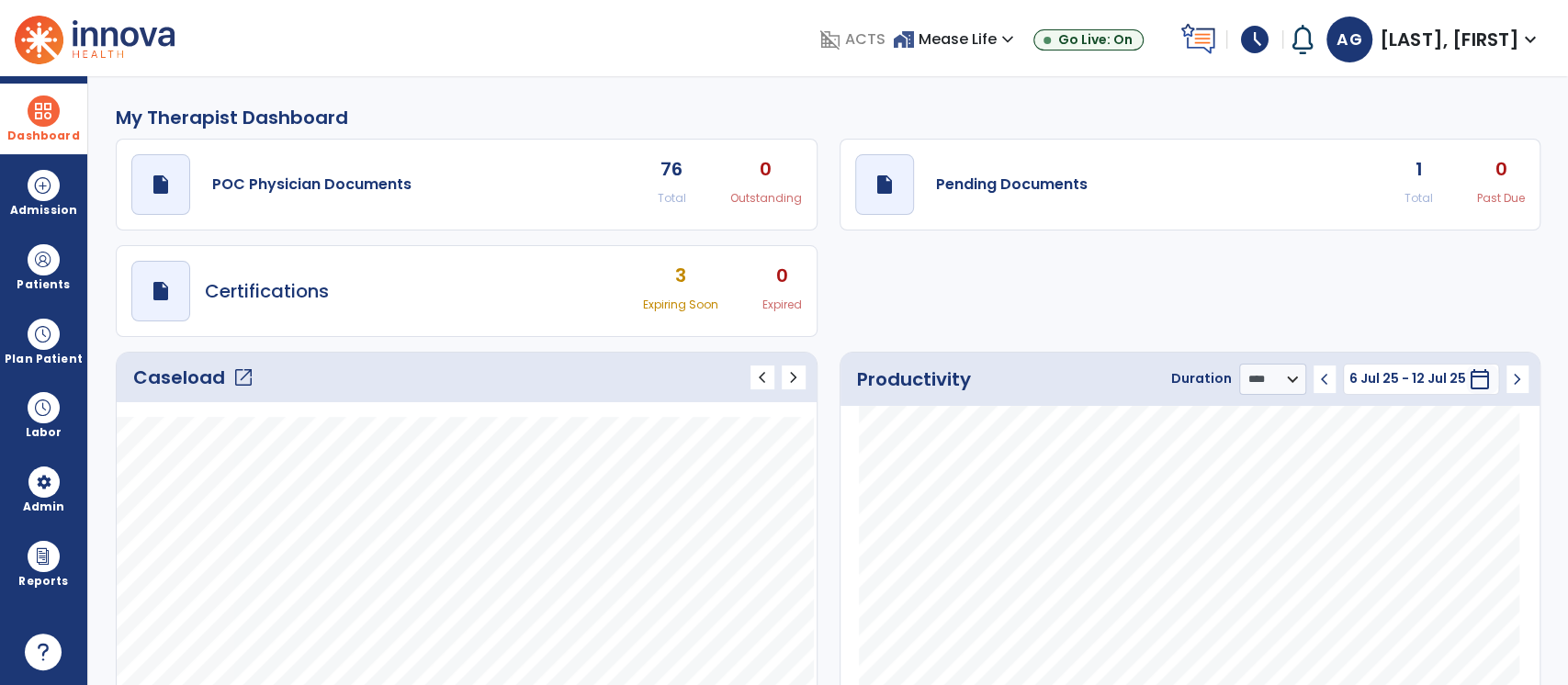 click on "draft   open_in_new  Pending Documents 1 Total 0 Past Due" 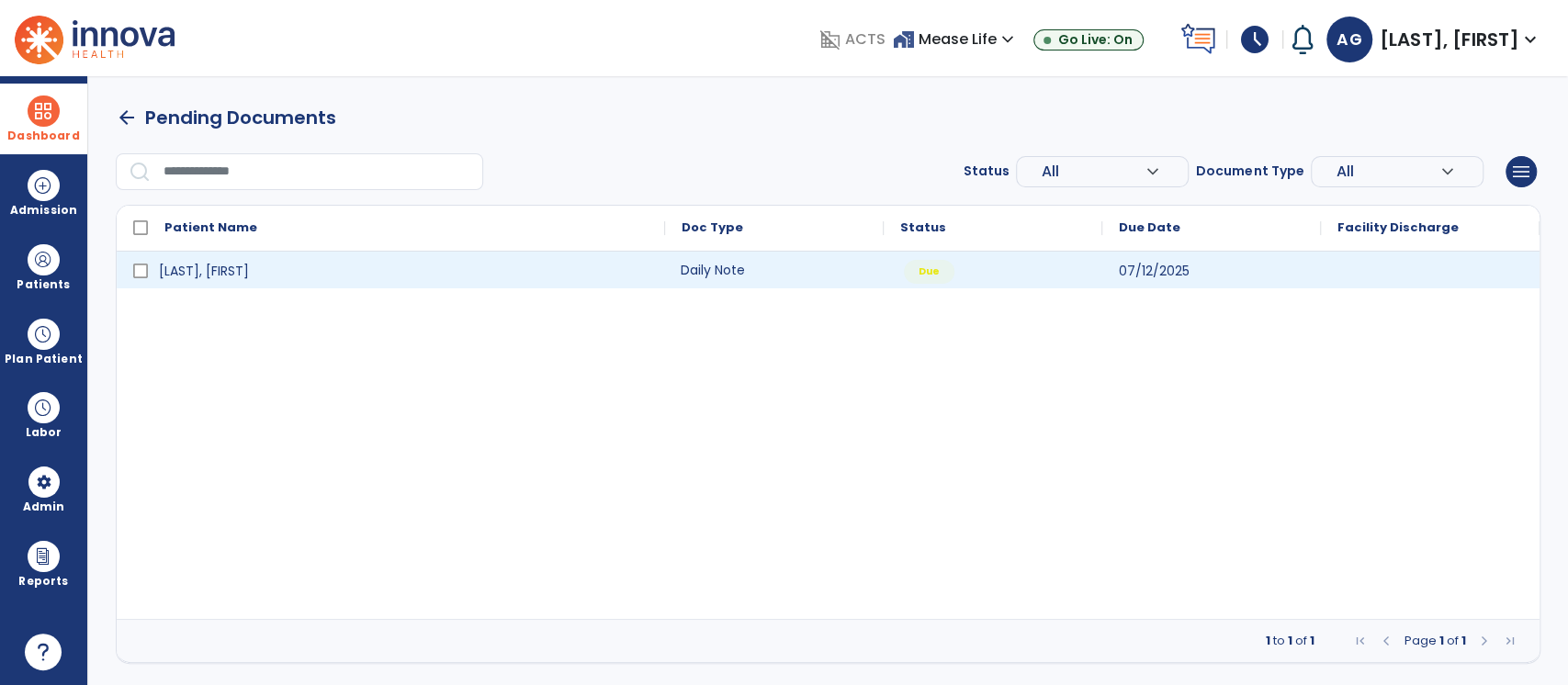 click on "Daily Note" at bounding box center (774, 270) 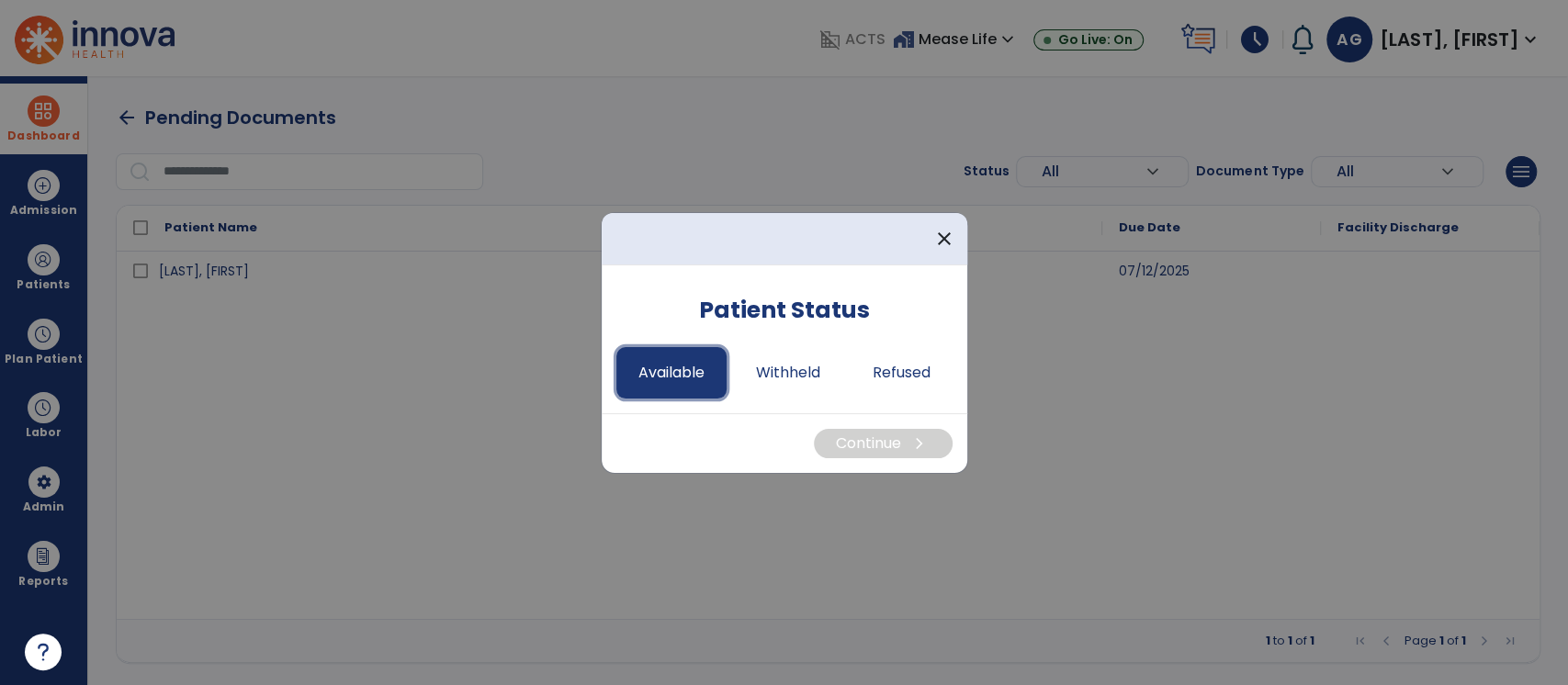 click on "Available" at bounding box center (671, 373) 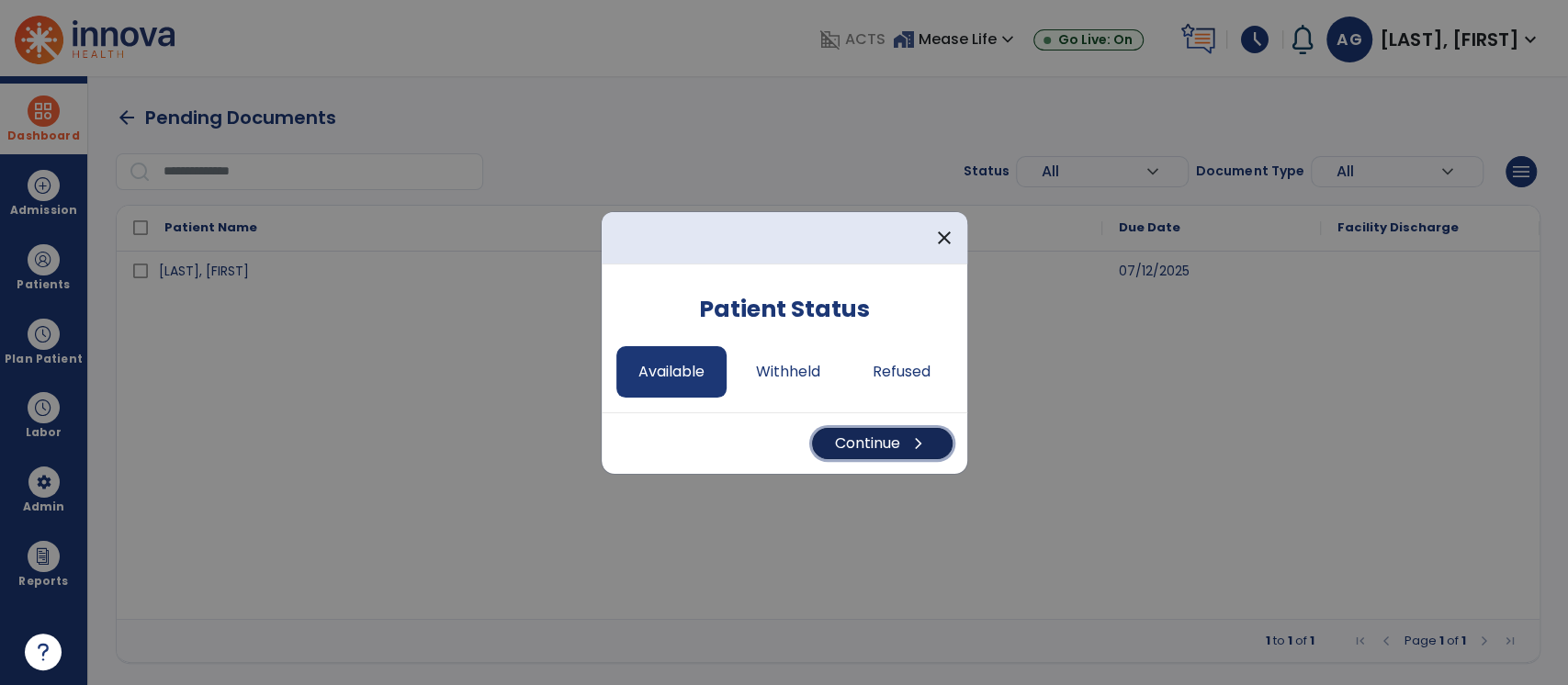 click on "Continue   chevron_right" at bounding box center (882, 444) 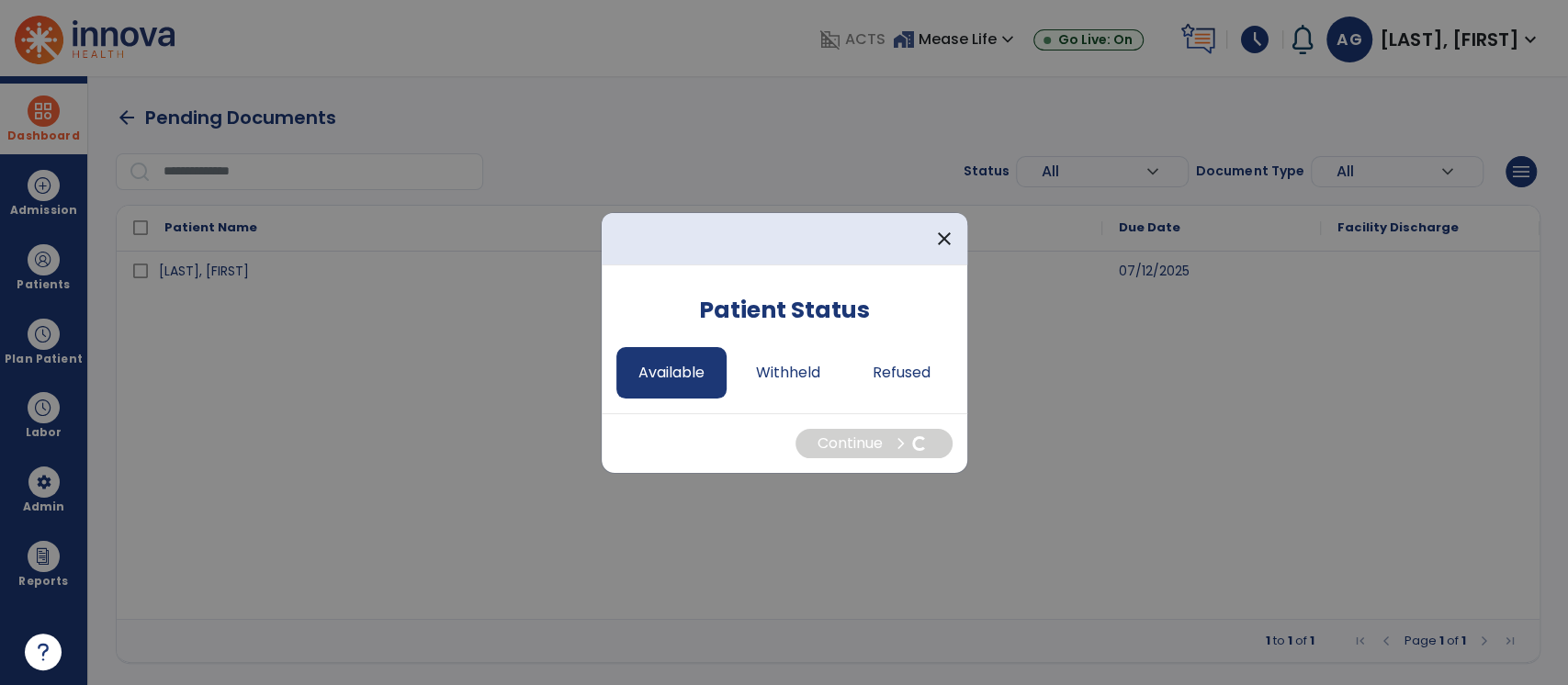 select on "*" 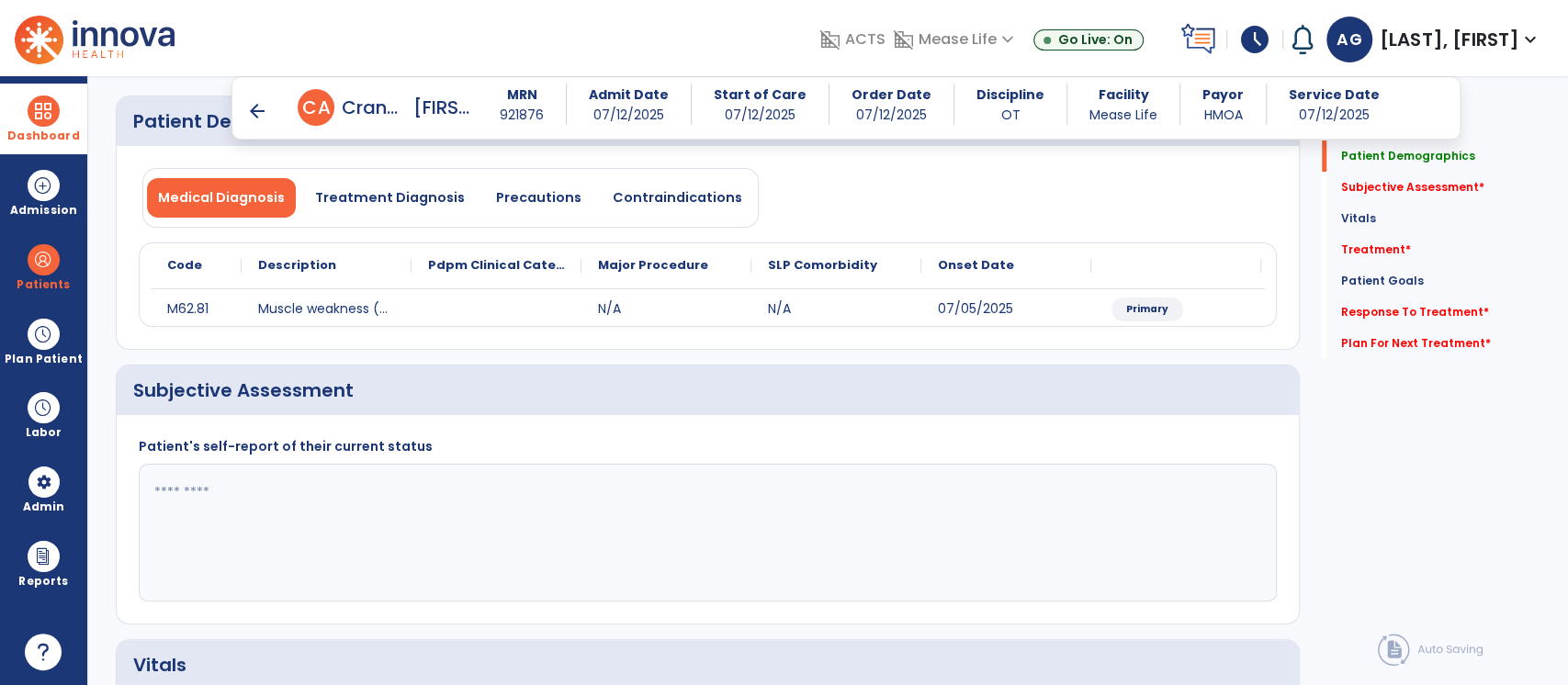 scroll, scrollTop: 171, scrollLeft: 0, axis: vertical 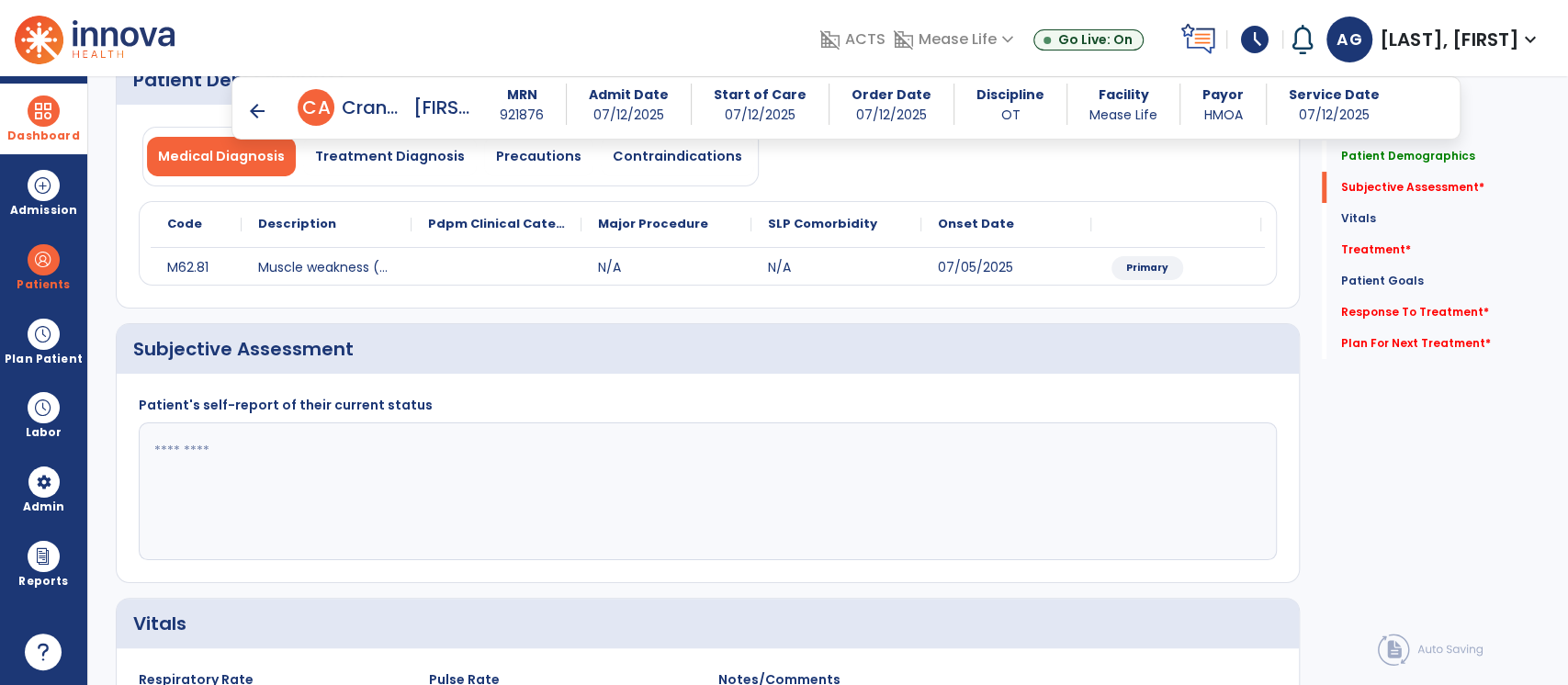 click 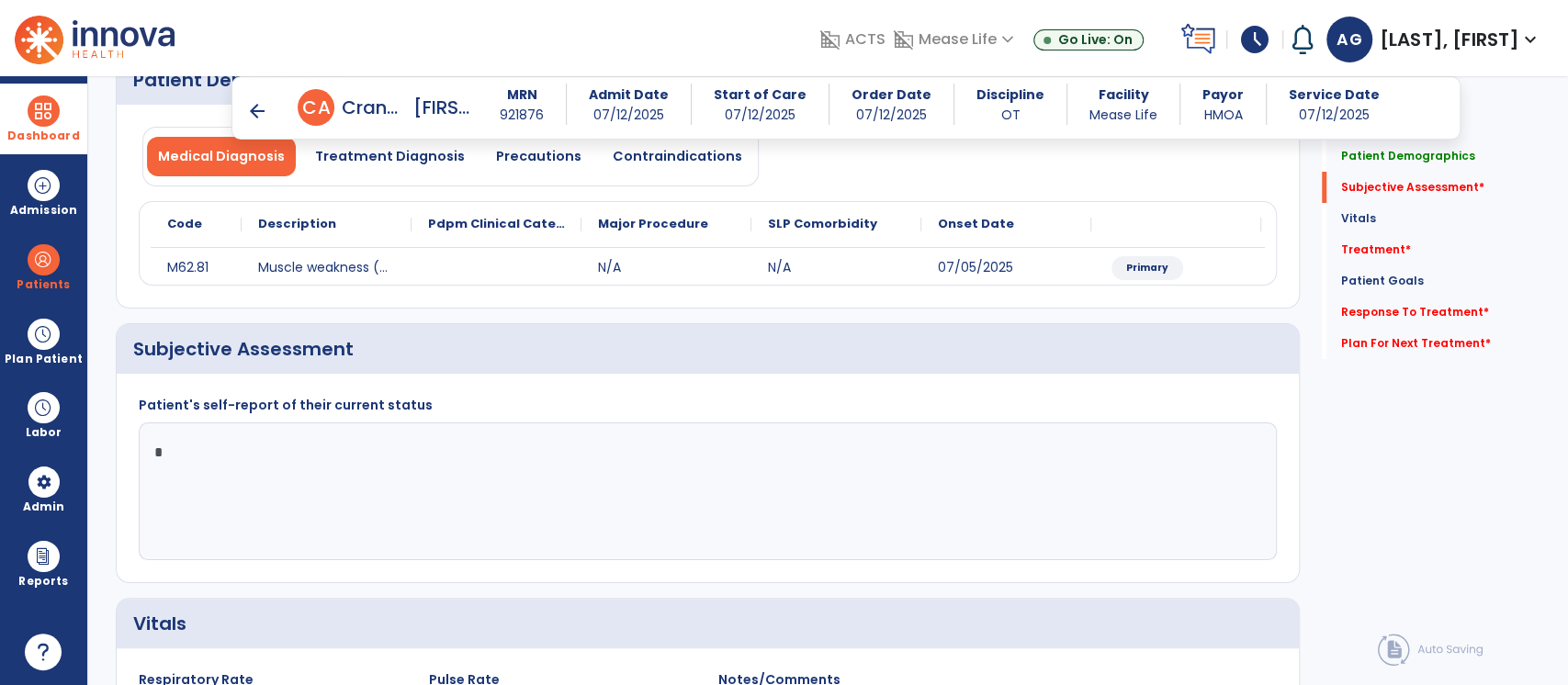click 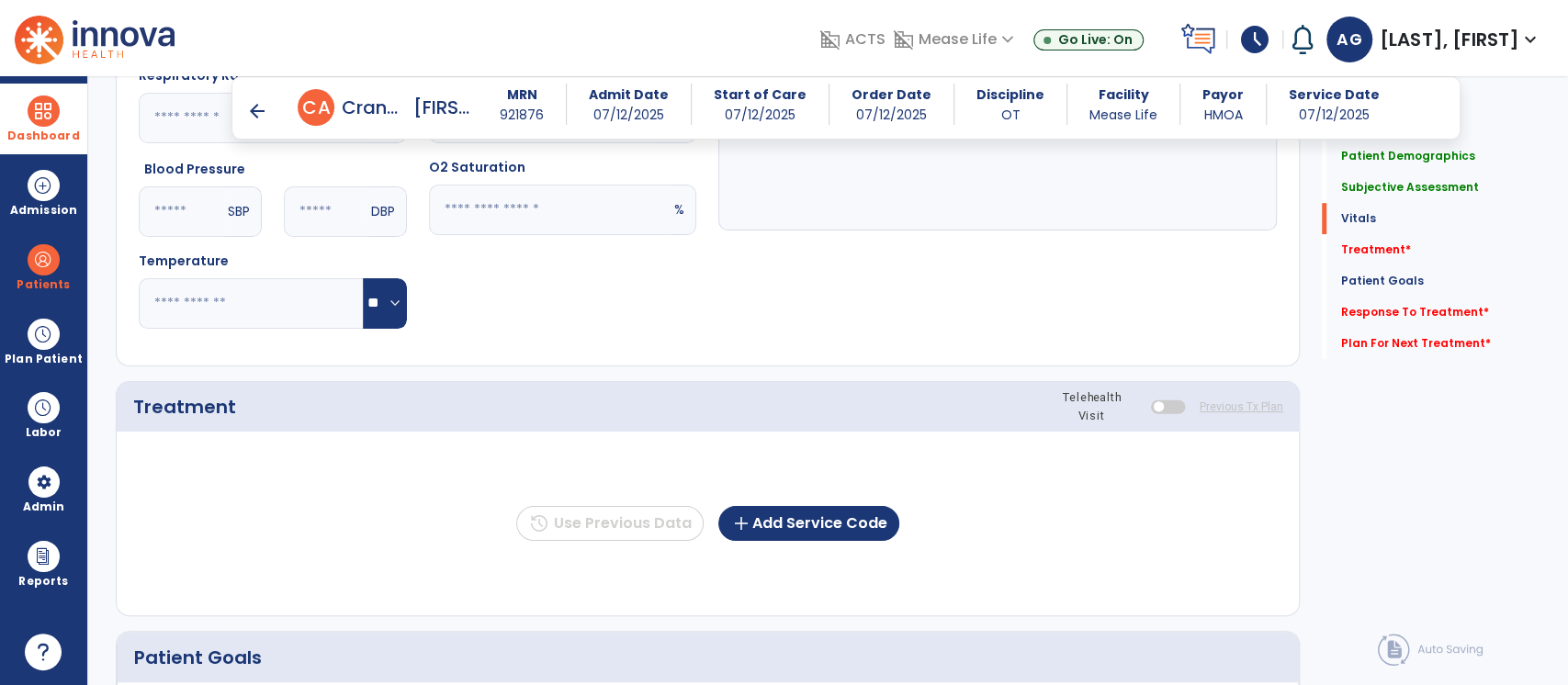 scroll, scrollTop: 845, scrollLeft: 0, axis: vertical 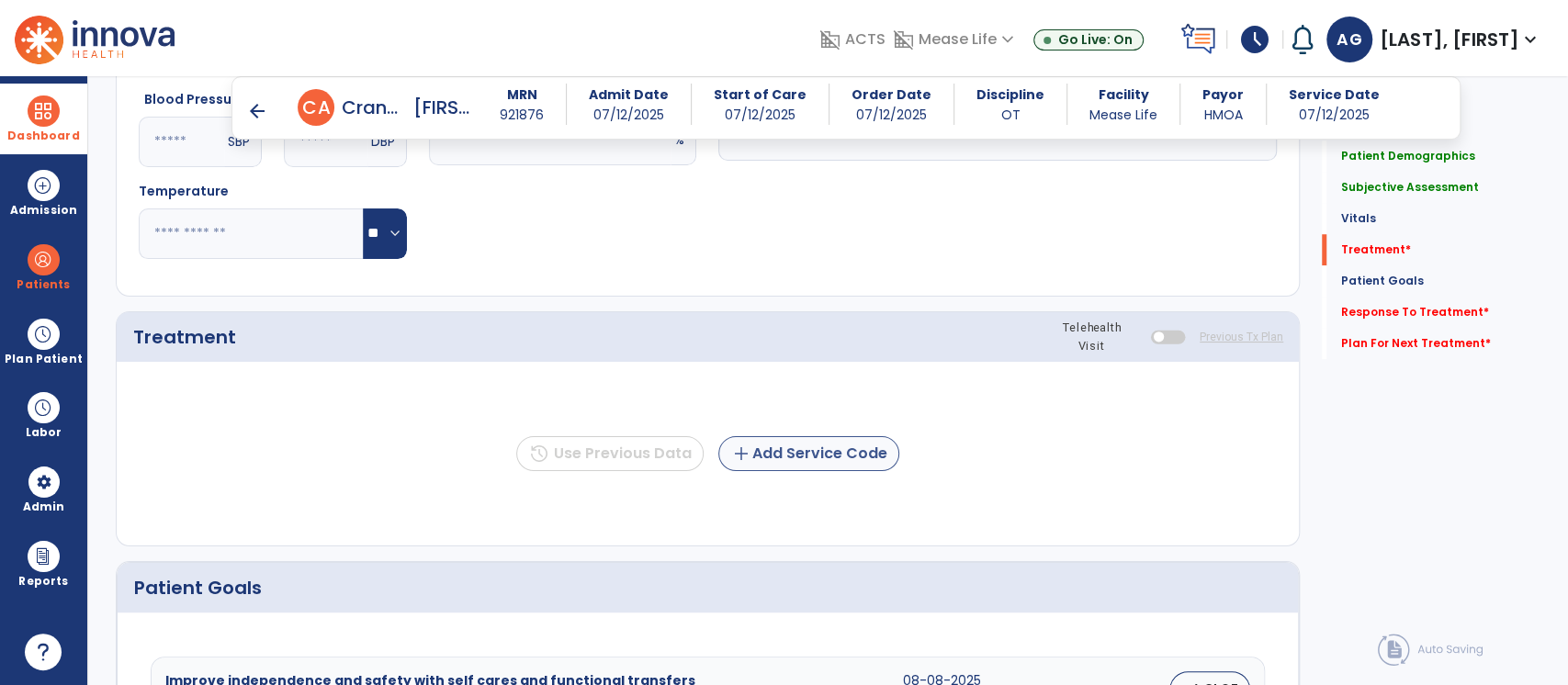 type on "**********" 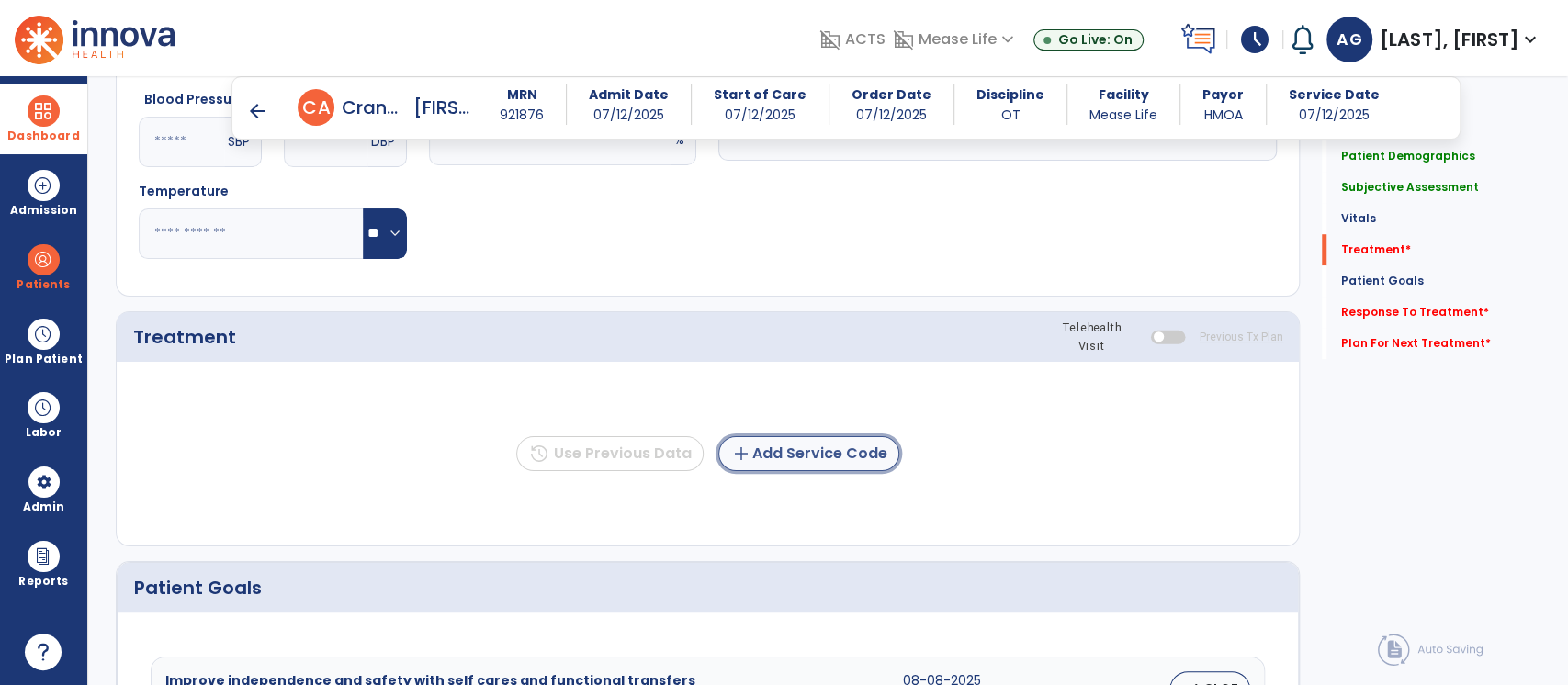 click on "add" 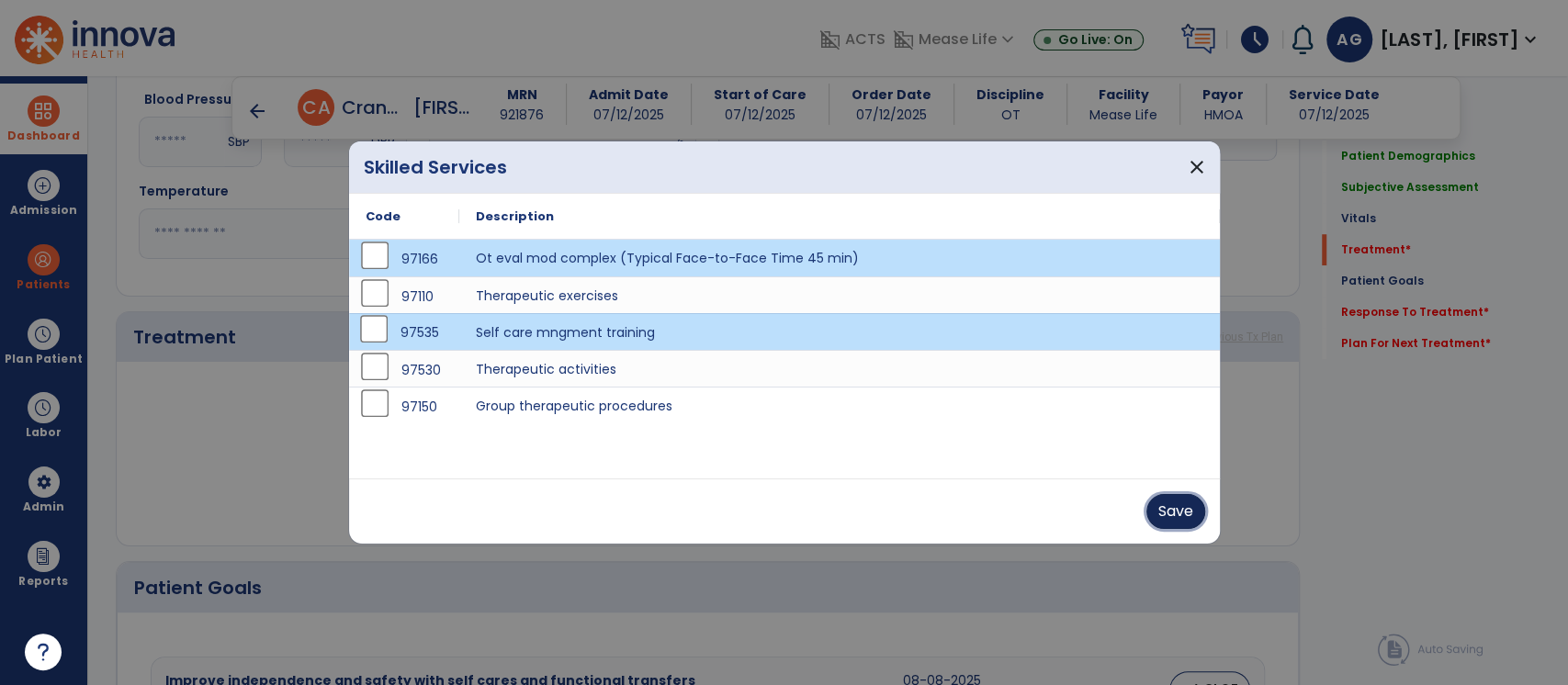 click on "Save" at bounding box center [1176, 511] 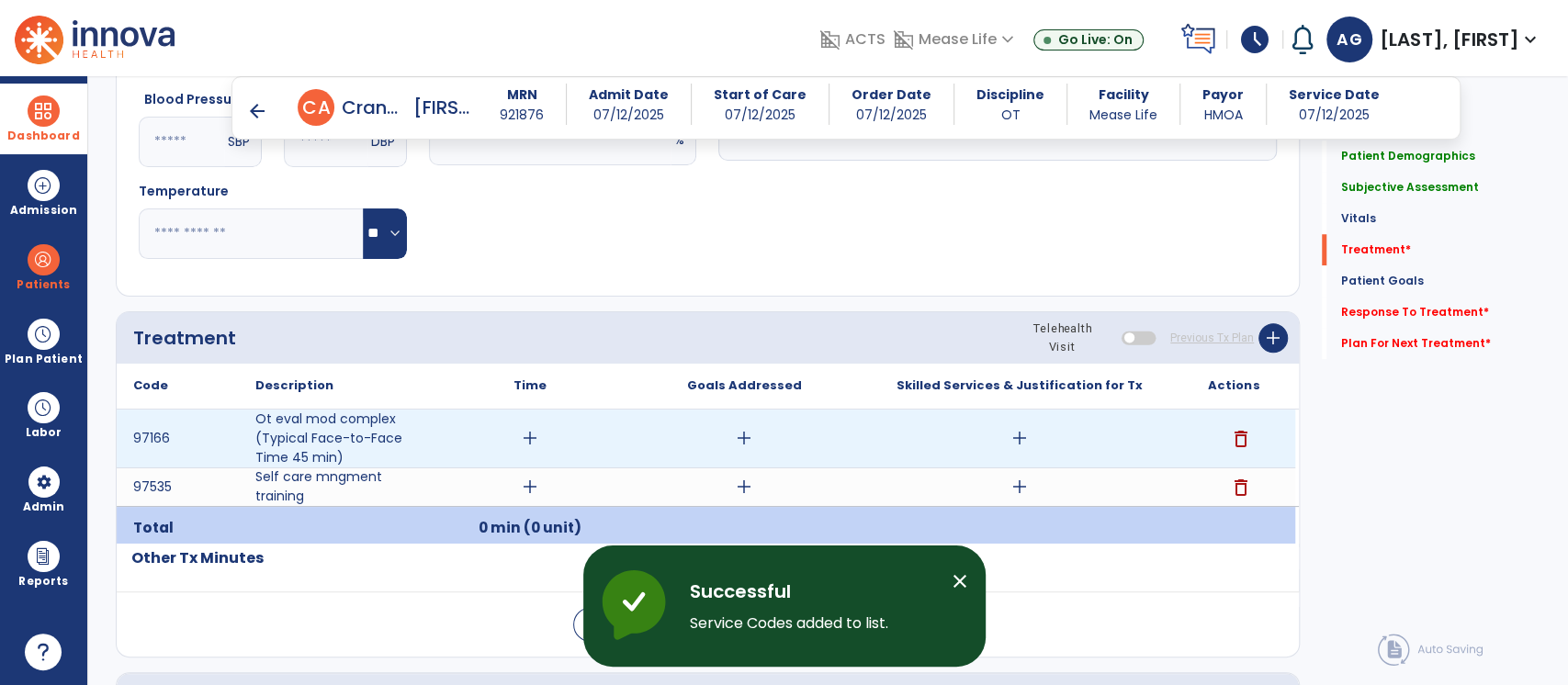 click on "add" at bounding box center [530, 438] 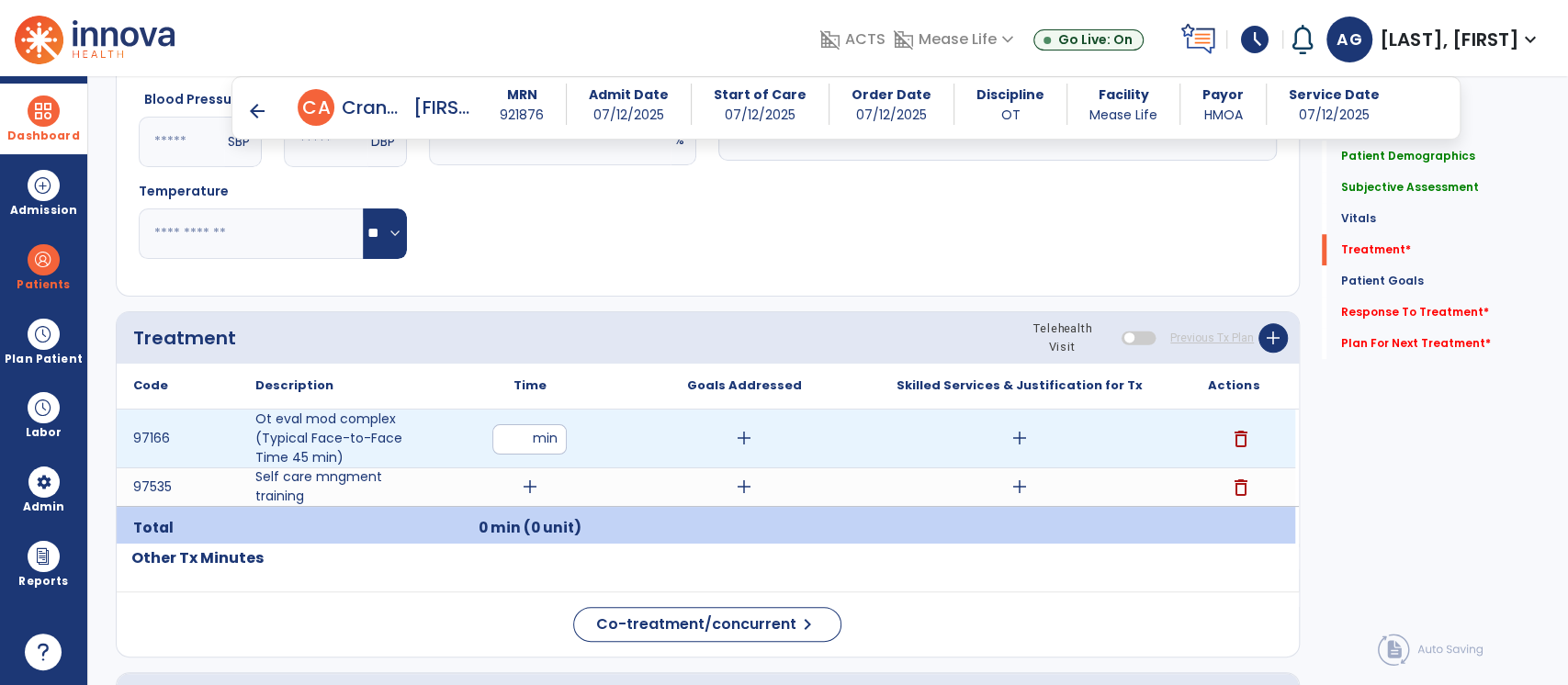 type on "**" 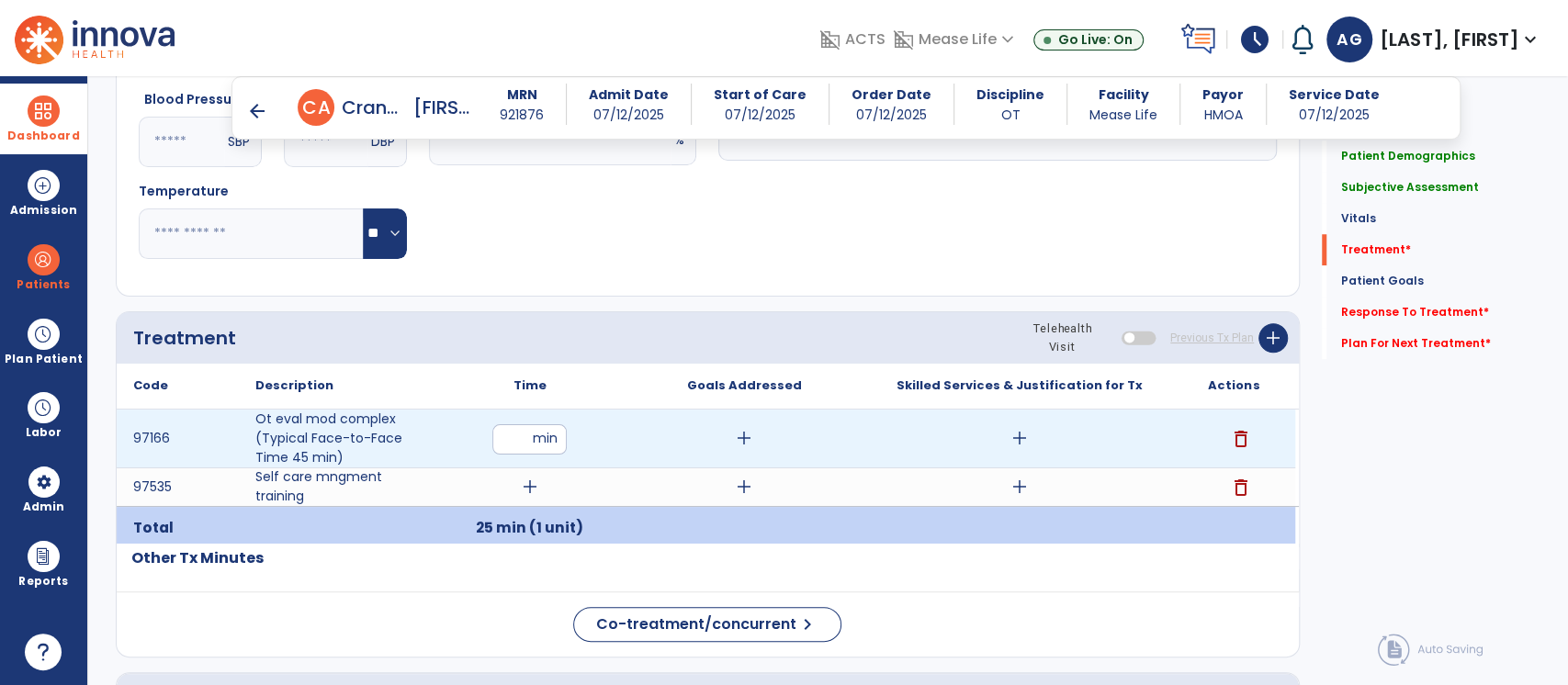 click on "add" at bounding box center [744, 438] 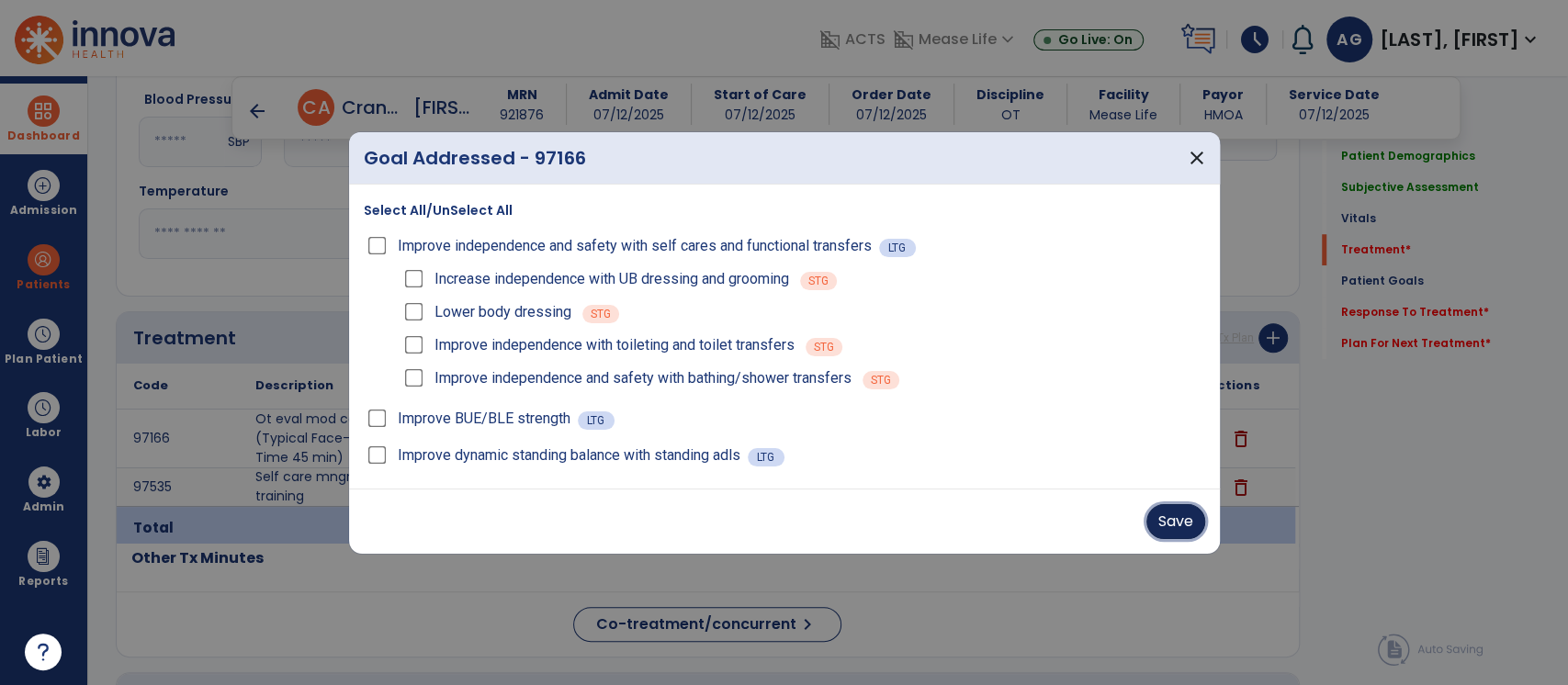 click on "Save" at bounding box center (1176, 522) 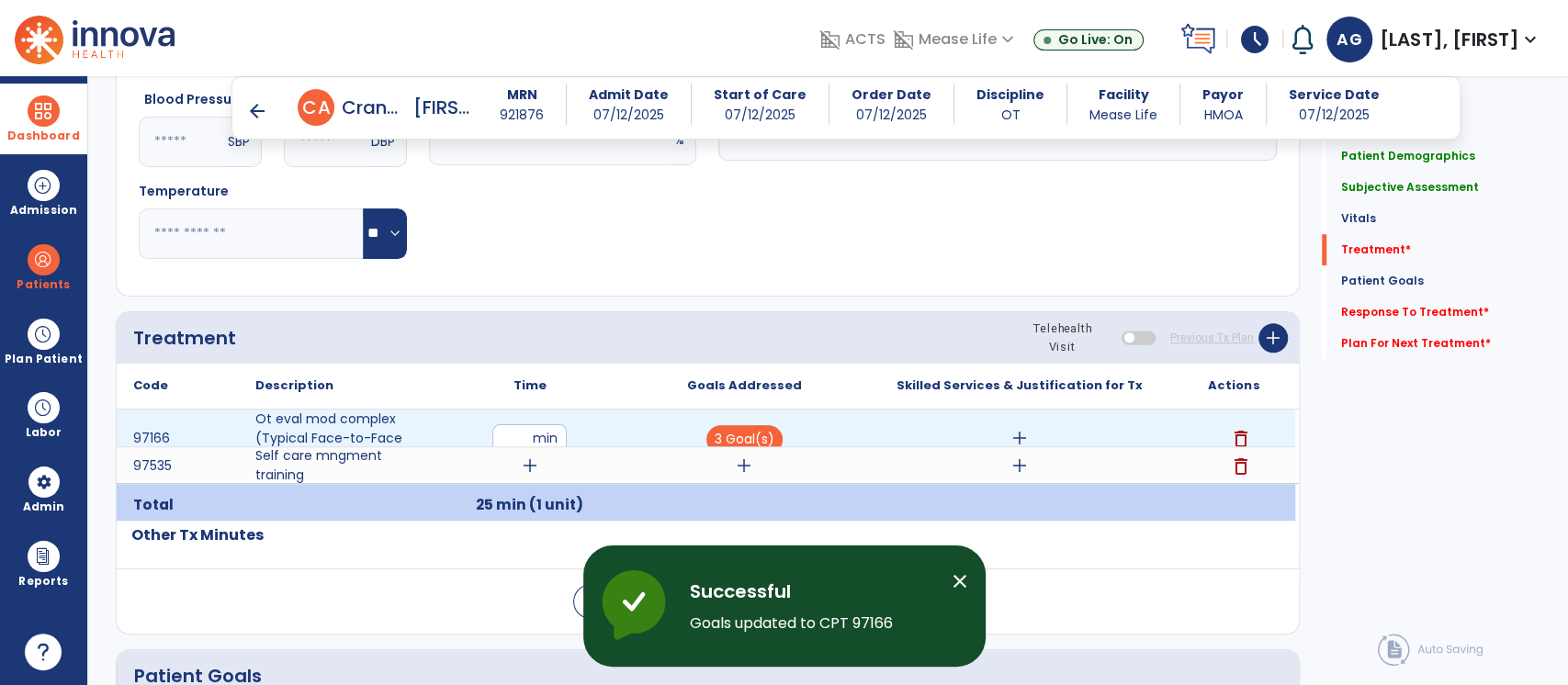 click on "add" at bounding box center [1020, 438] 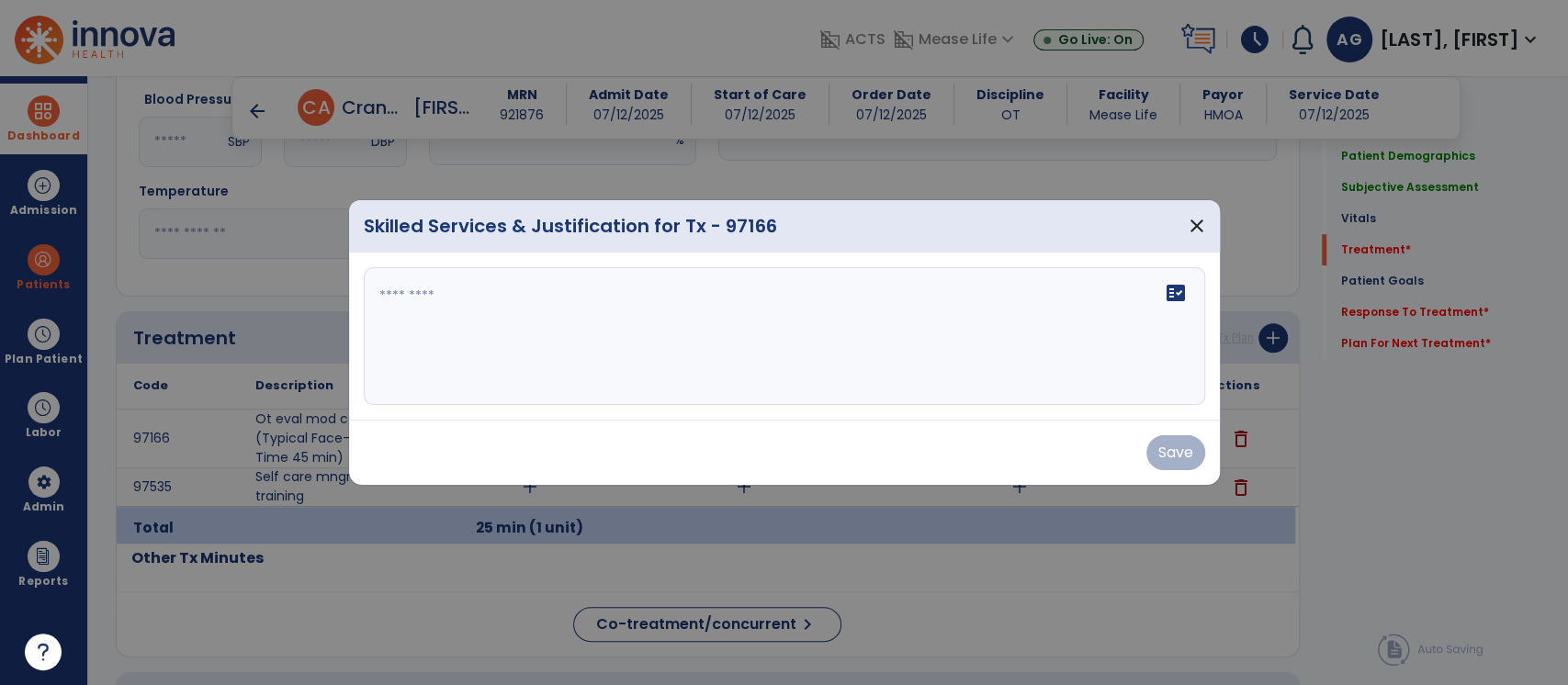 click at bounding box center (784, 336) 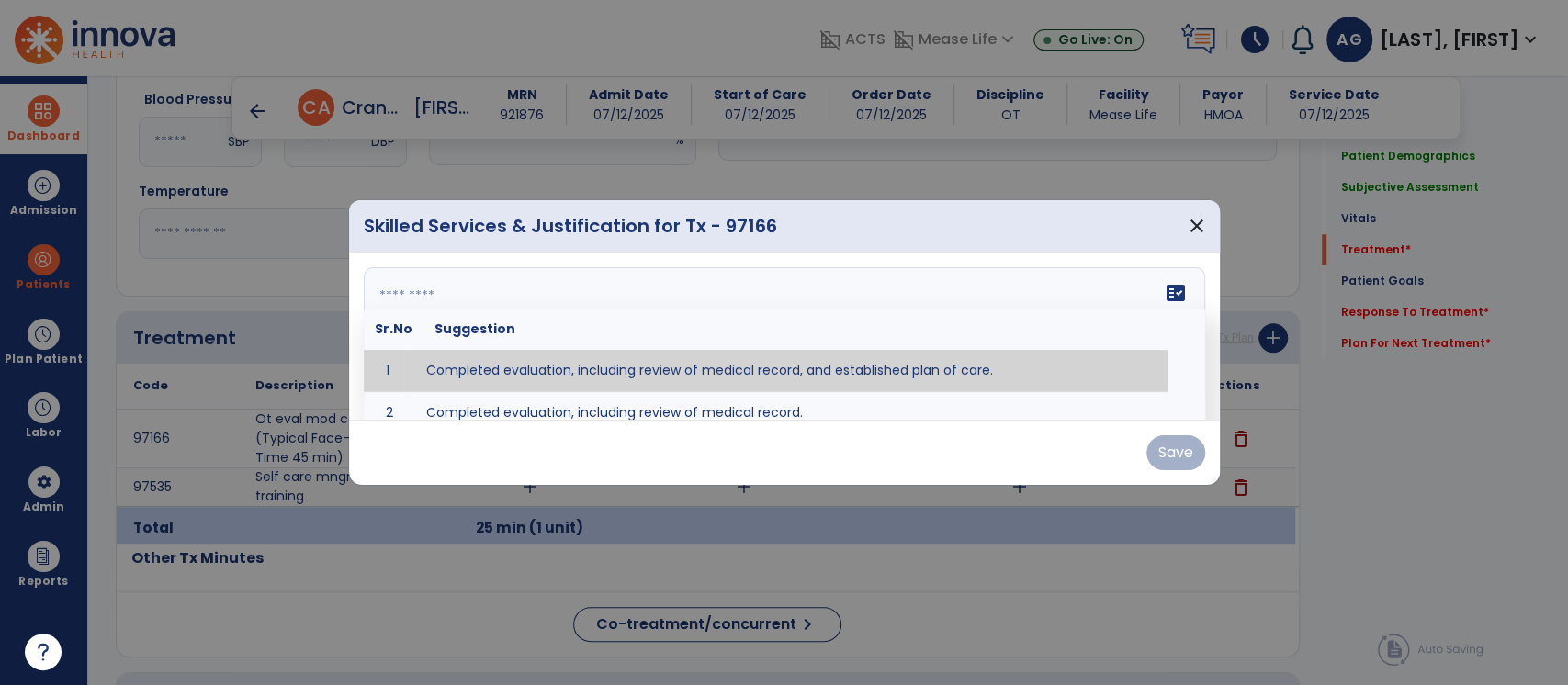 click at bounding box center [783, 336] 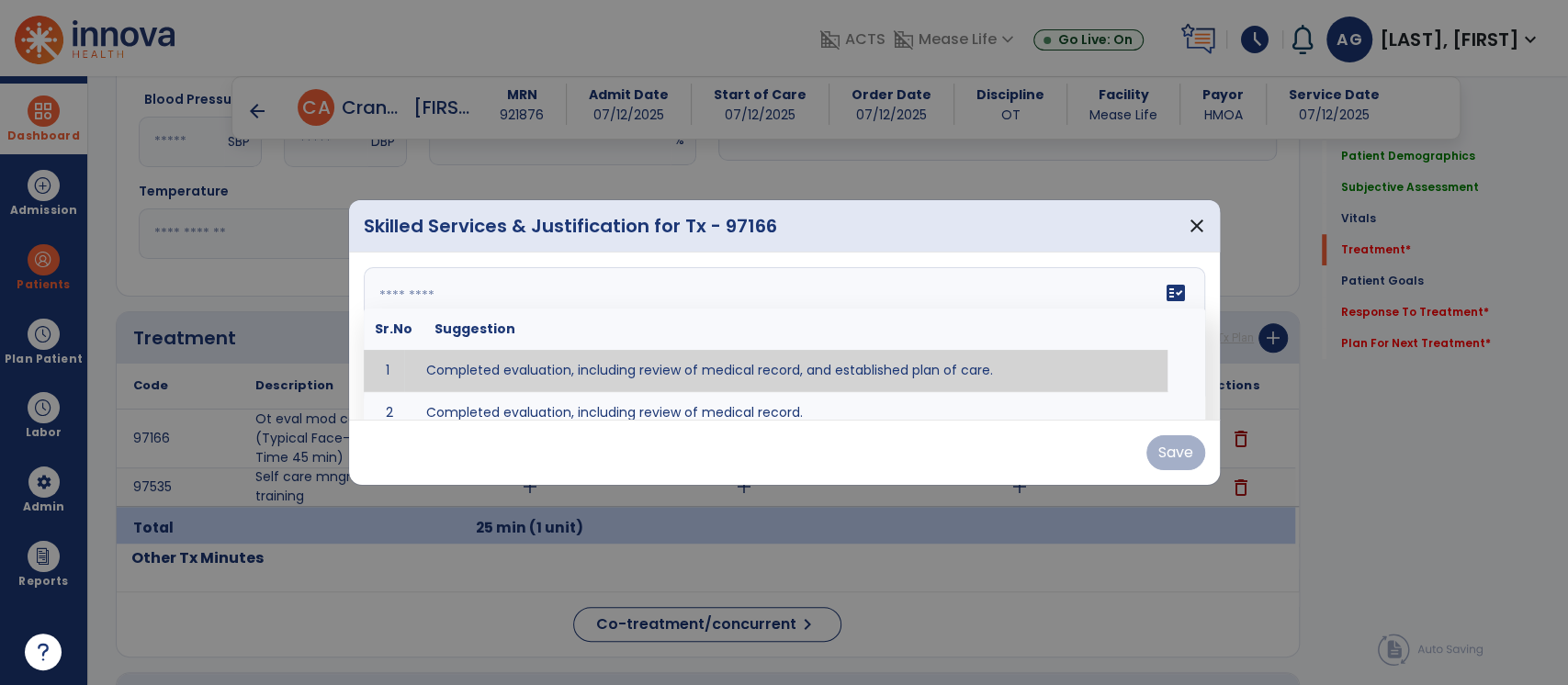 paste on "**********" 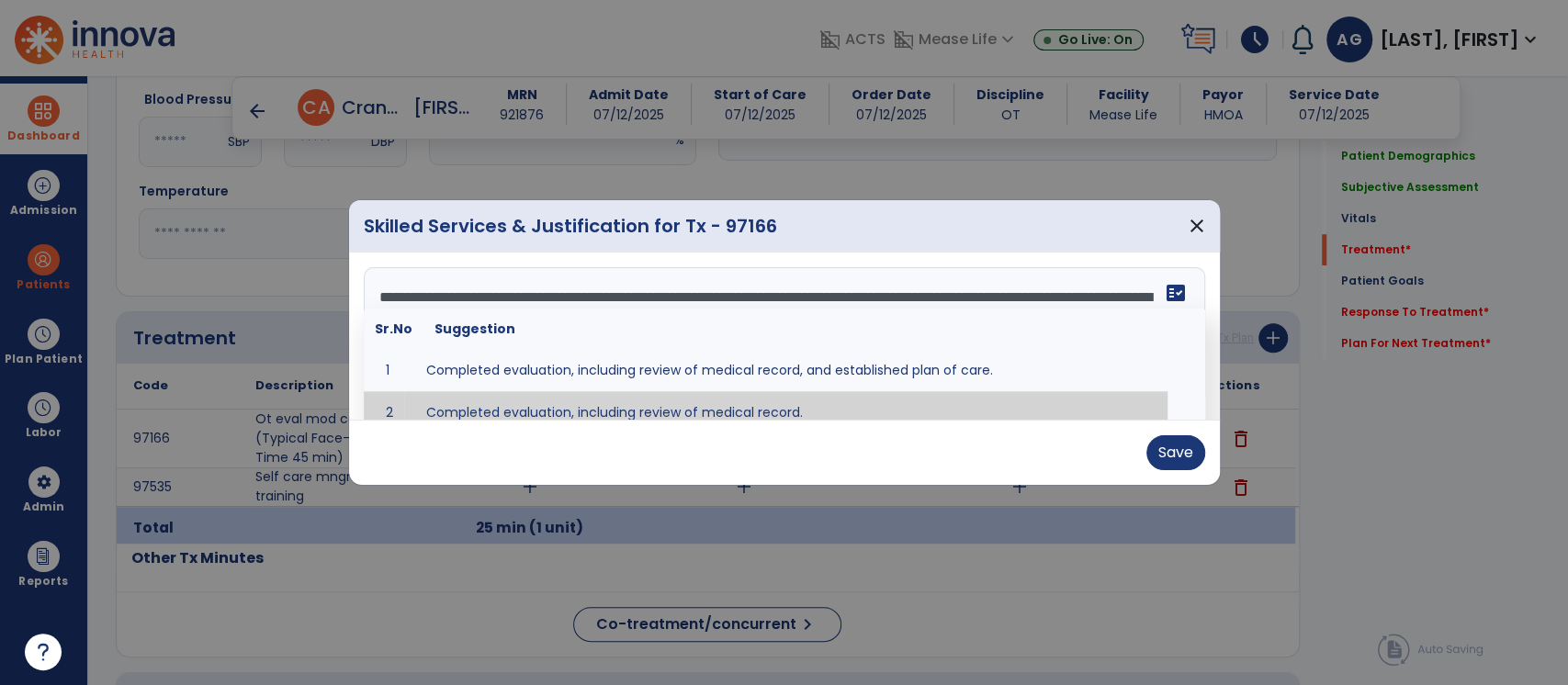 scroll, scrollTop: 15, scrollLeft: 0, axis: vertical 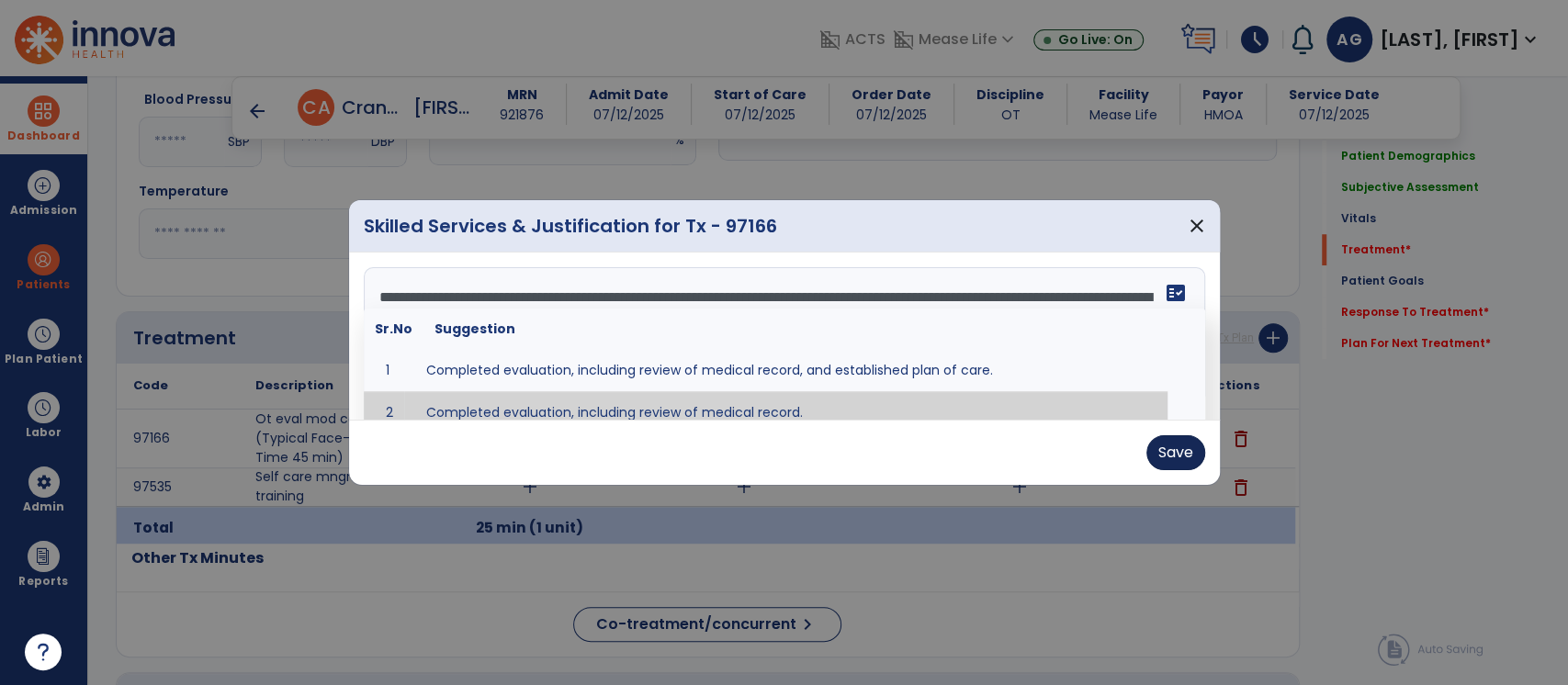 type on "**********" 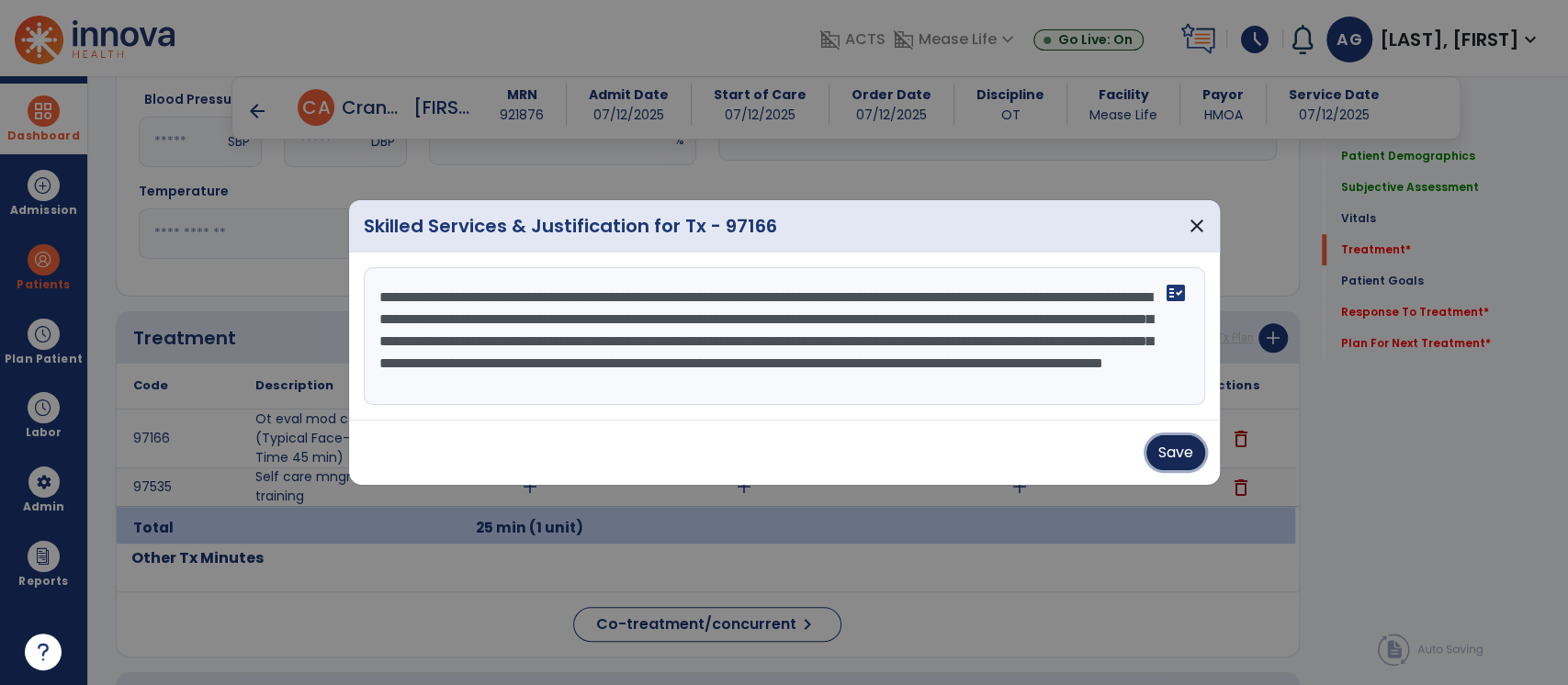 click on "Save" at bounding box center (1176, 453) 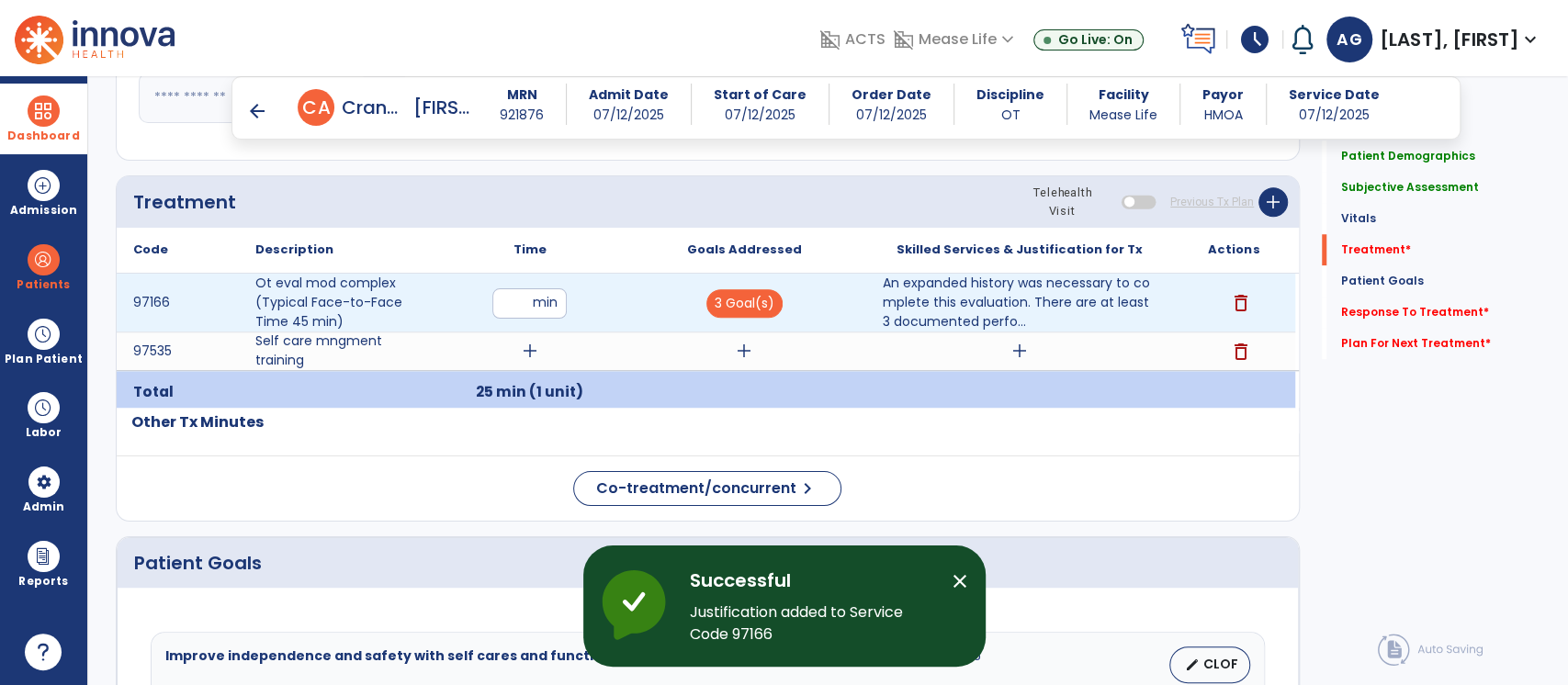 scroll, scrollTop: 984, scrollLeft: 0, axis: vertical 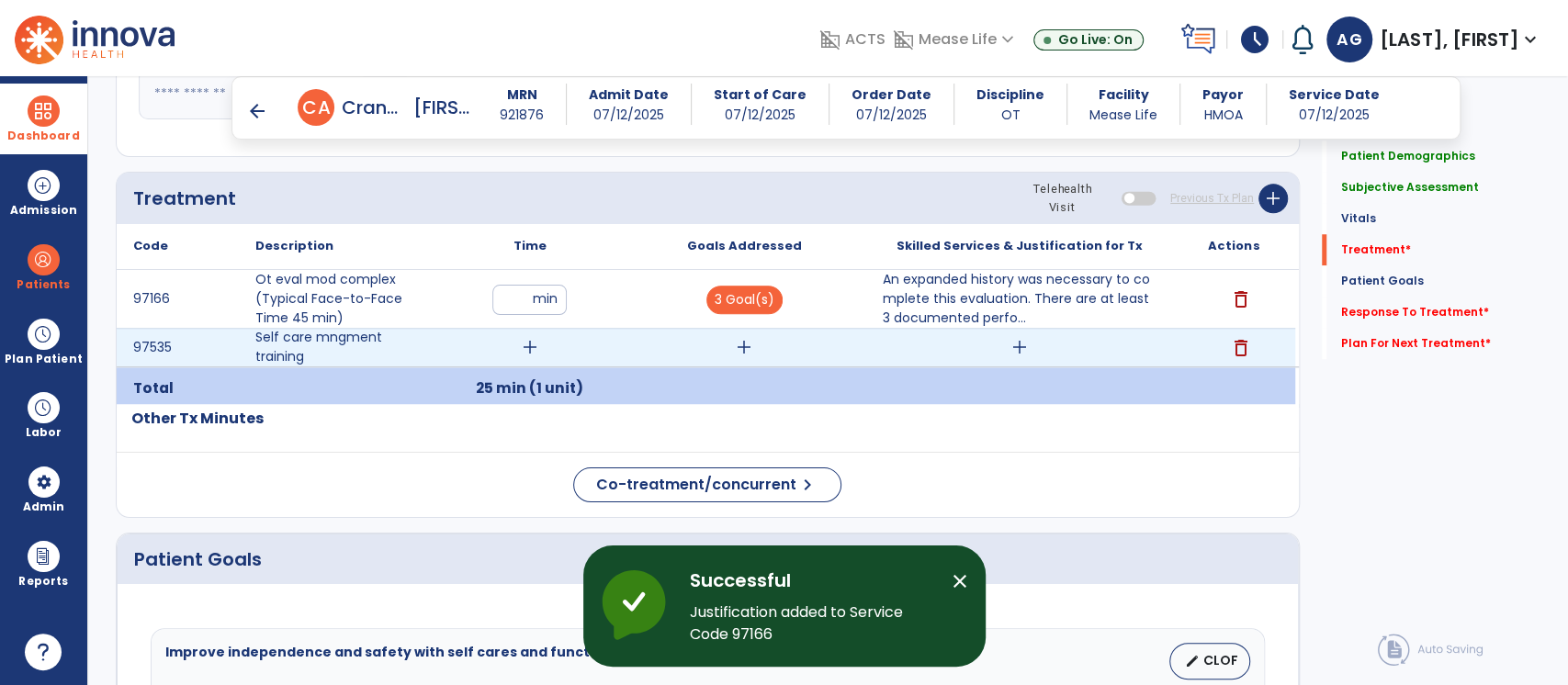 click on "add" at bounding box center [530, 347] 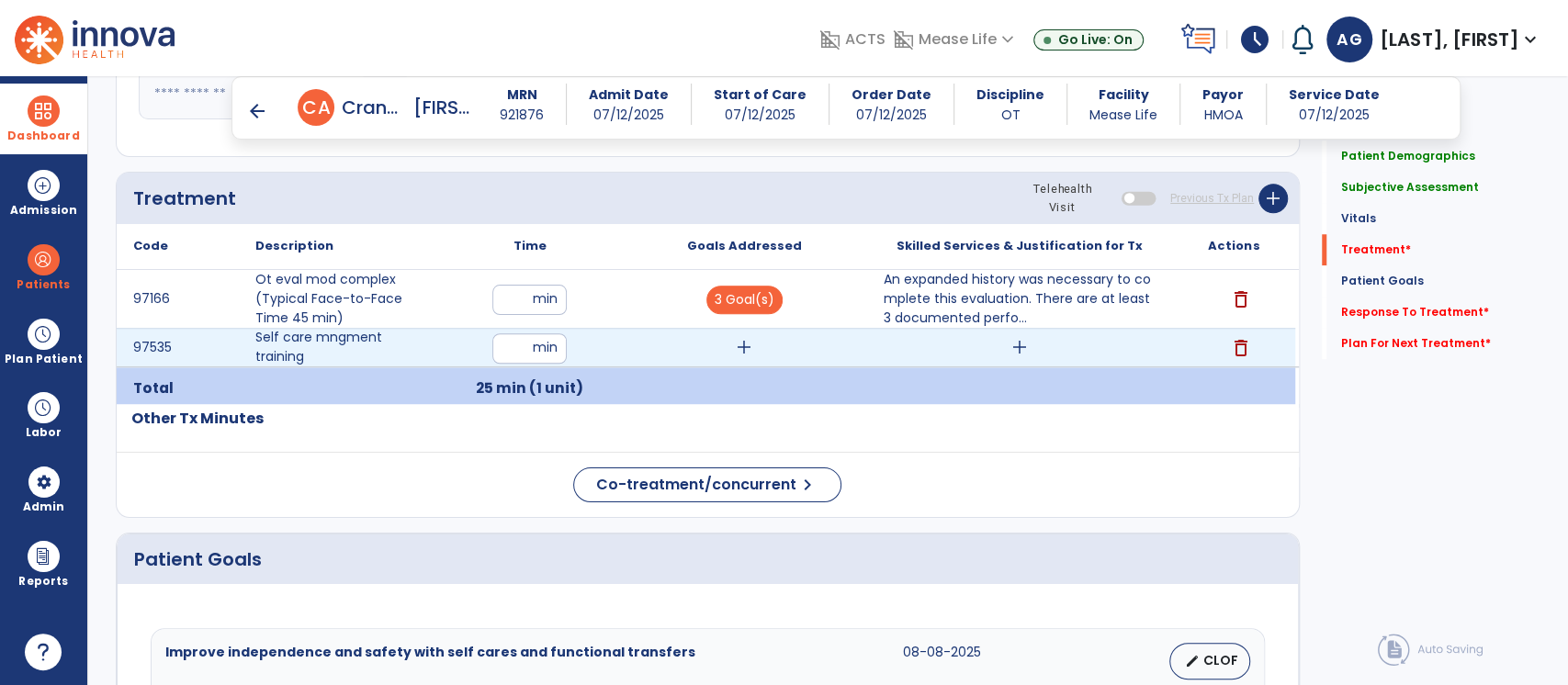type on "**" 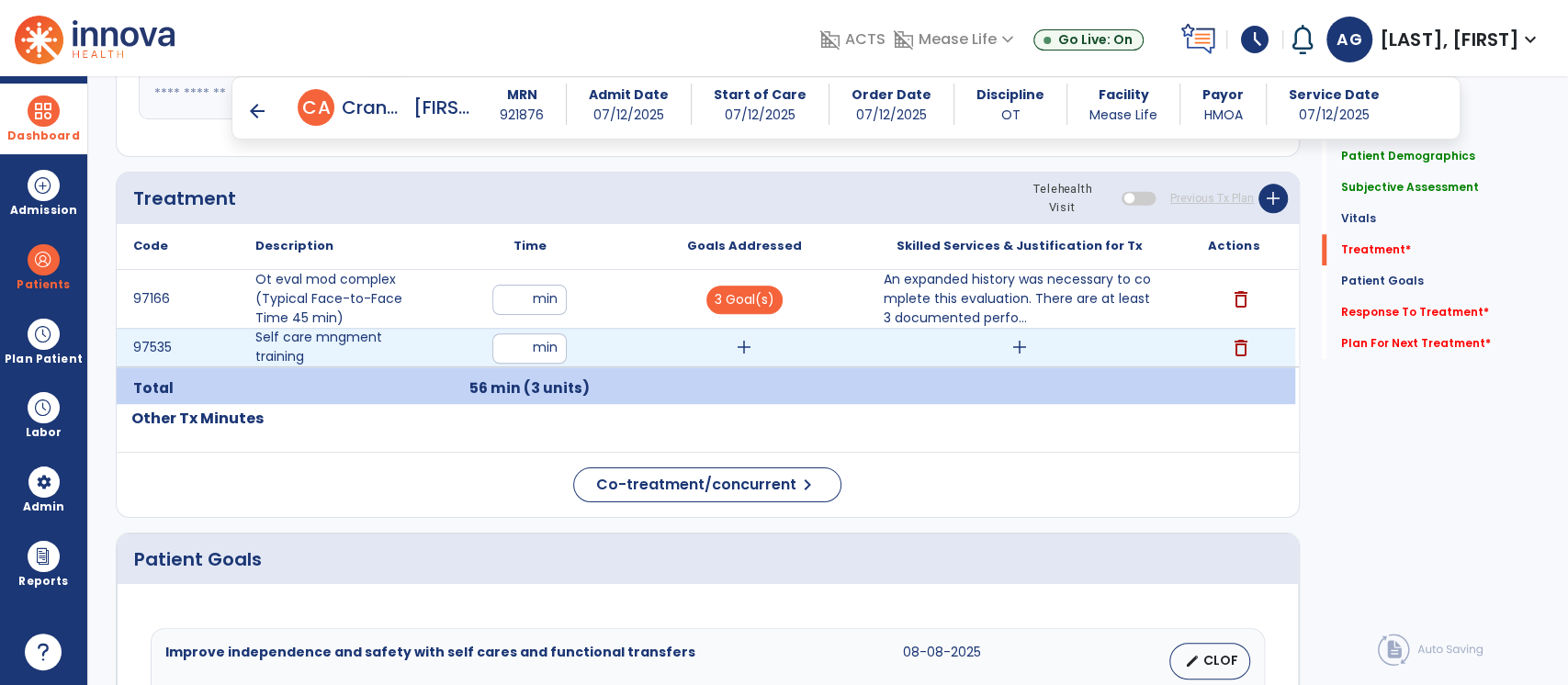 click on "add" at bounding box center [744, 347] 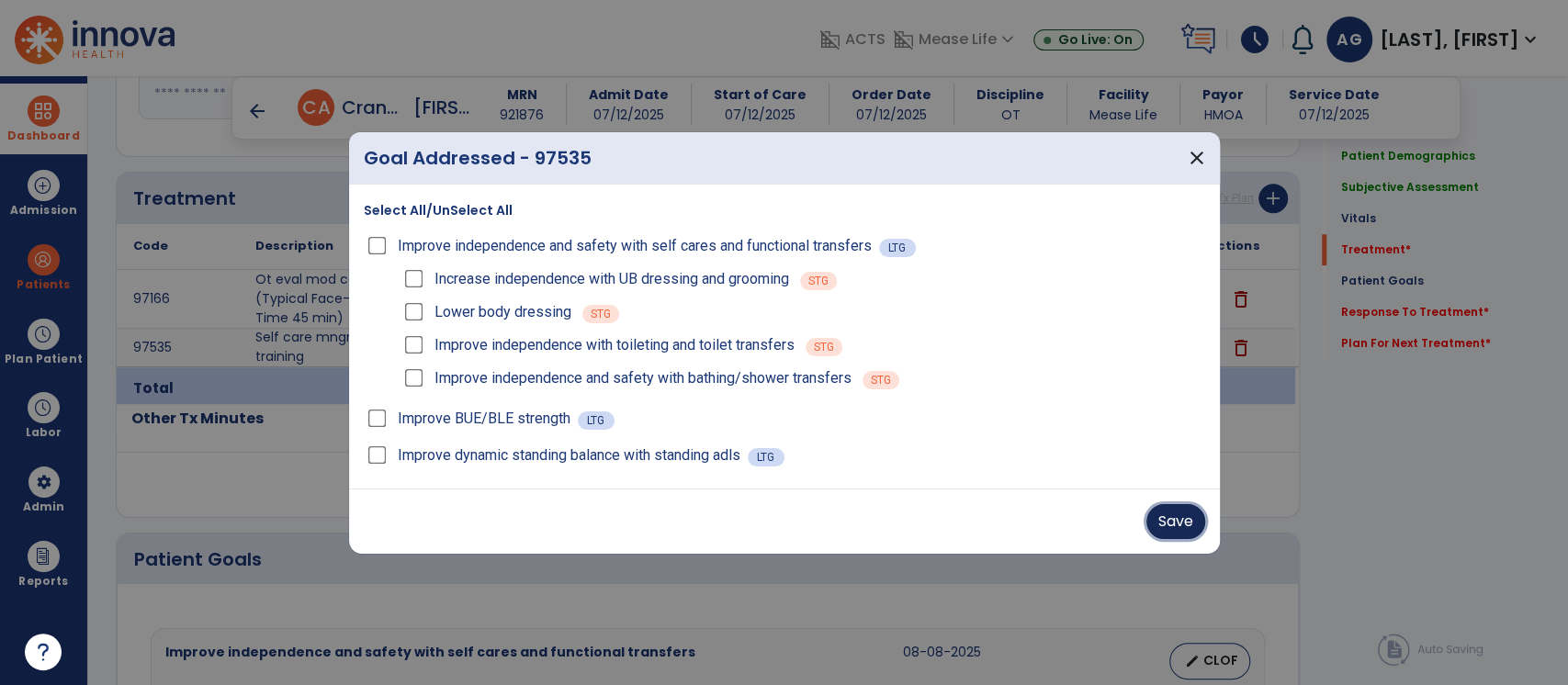 click on "Save" at bounding box center [1176, 522] 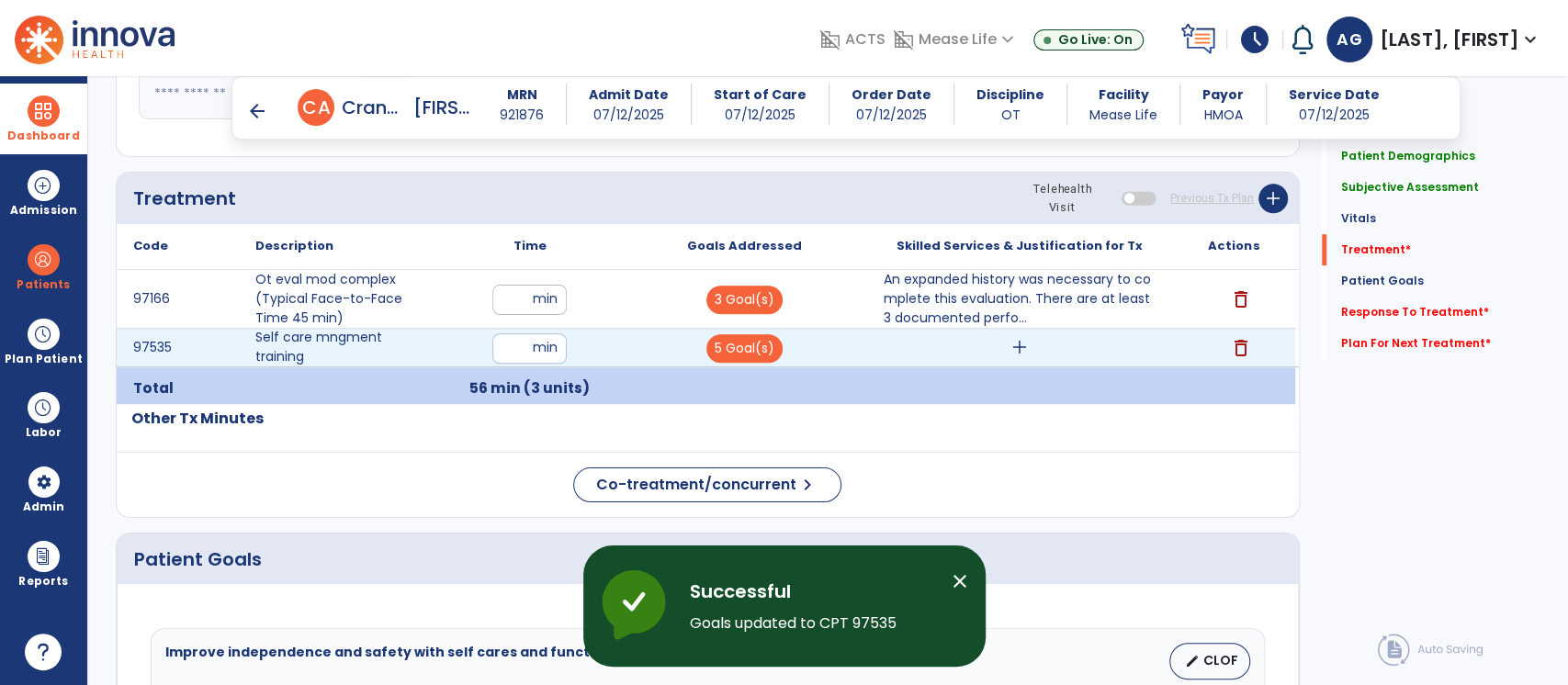 click on "add" at bounding box center (1020, 347) 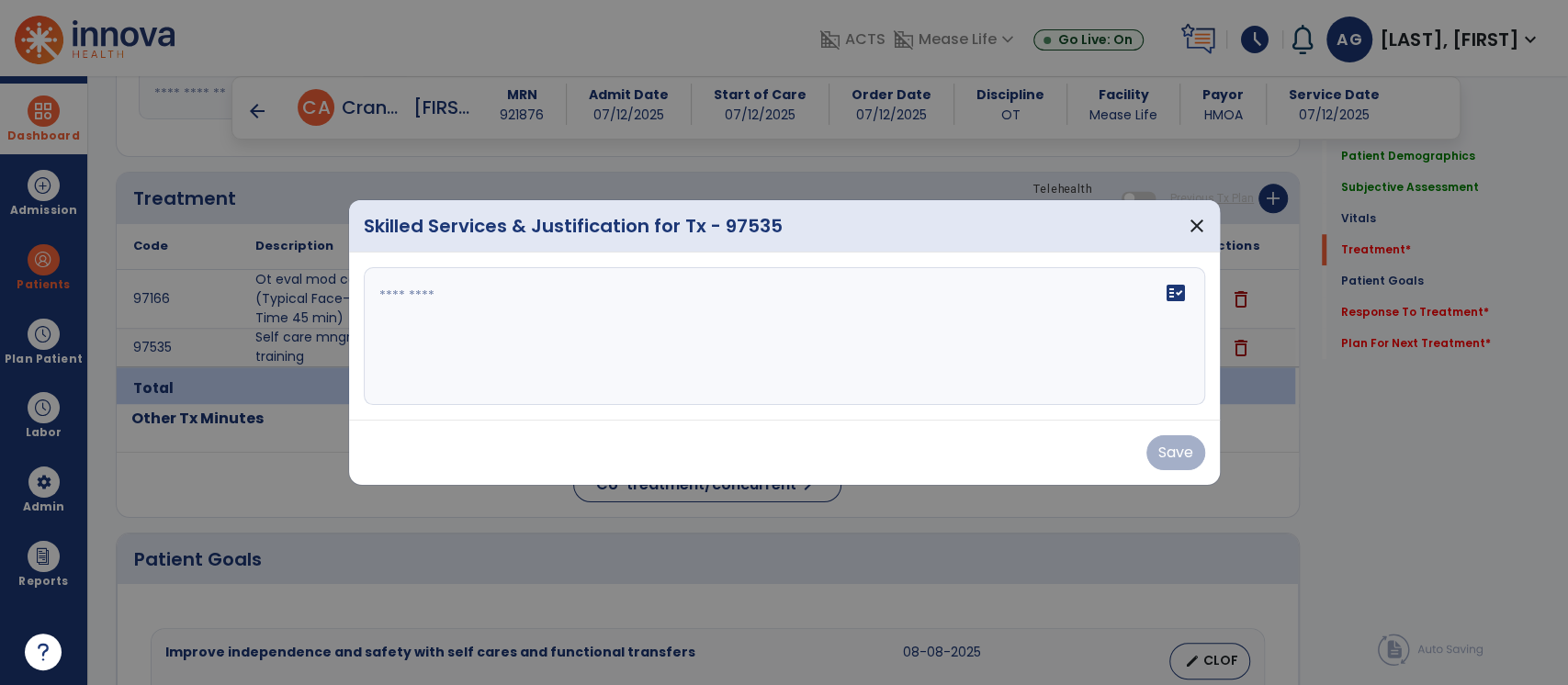 click at bounding box center [784, 336] 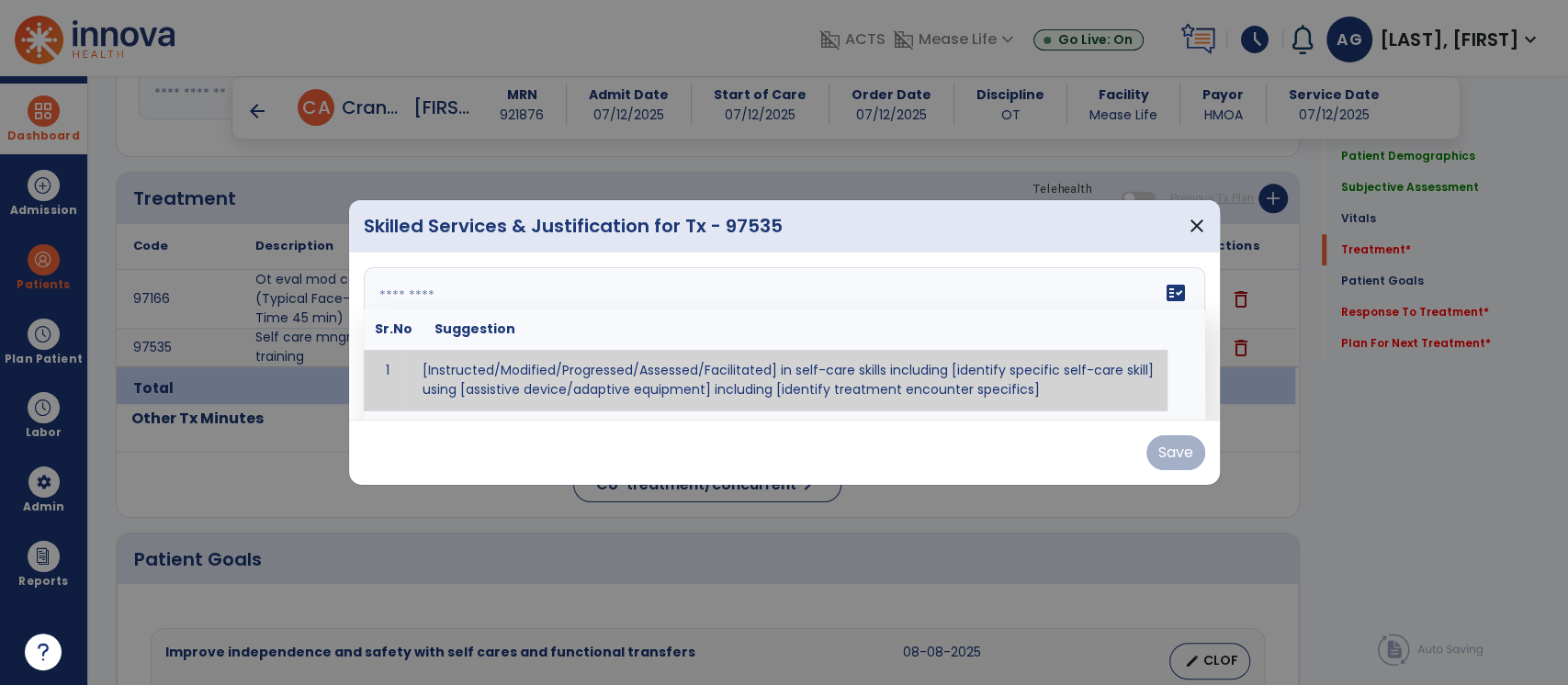 click at bounding box center [783, 336] 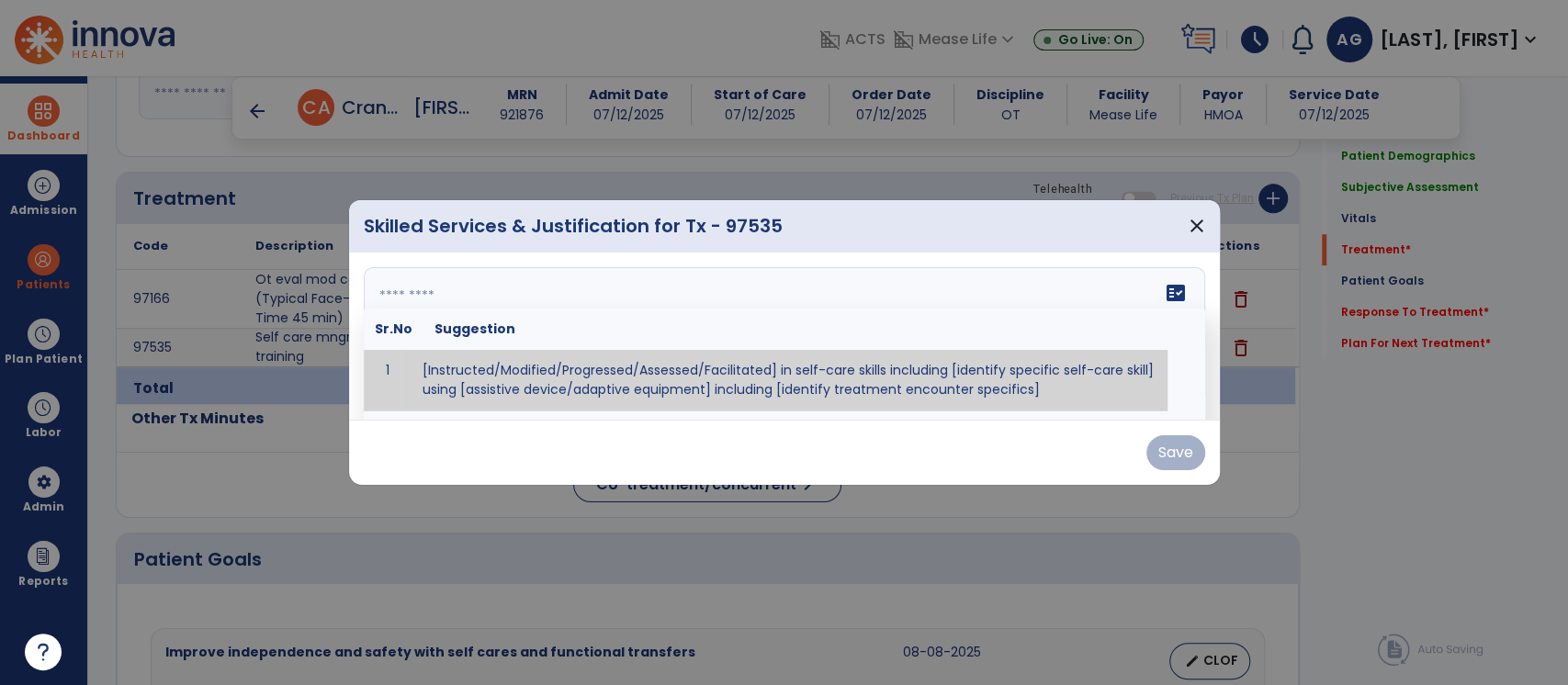 paste on "**********" 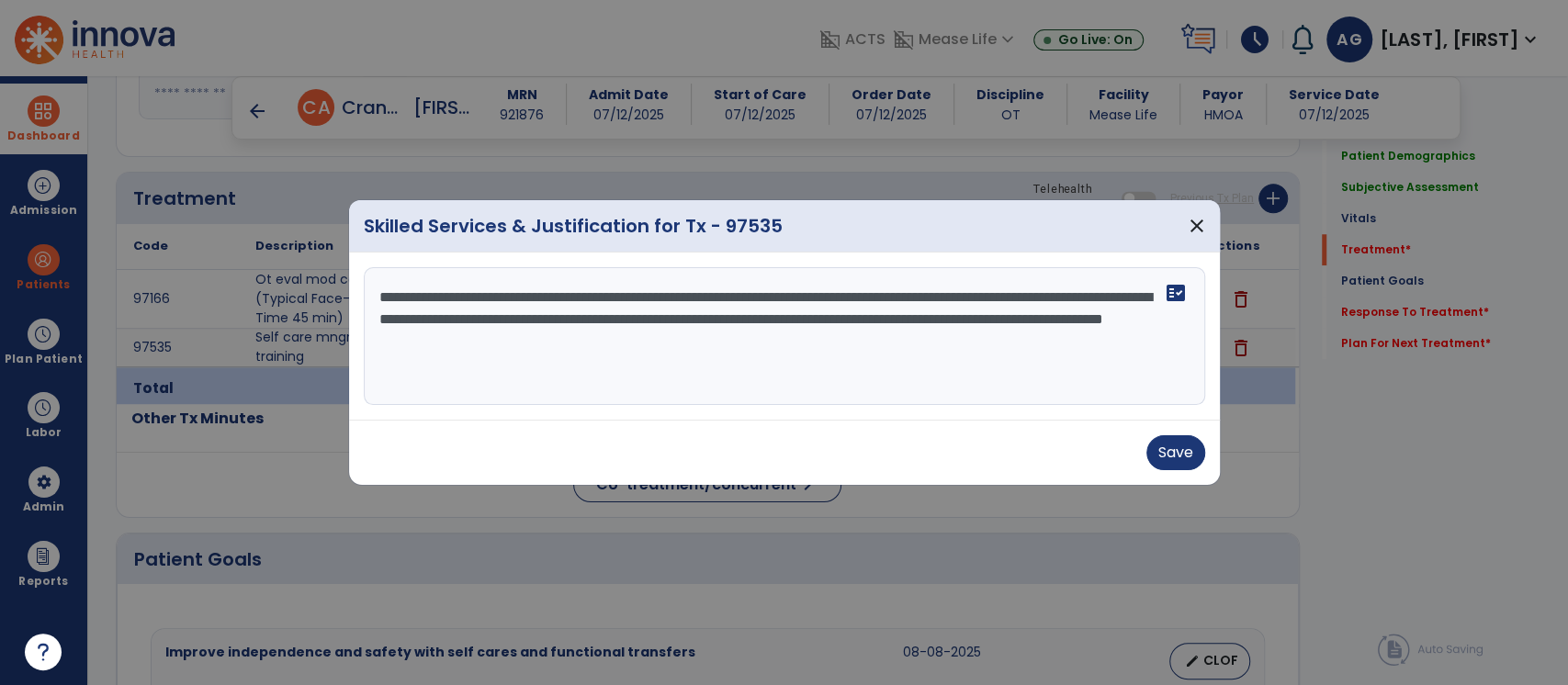 click on "**********" at bounding box center [784, 336] 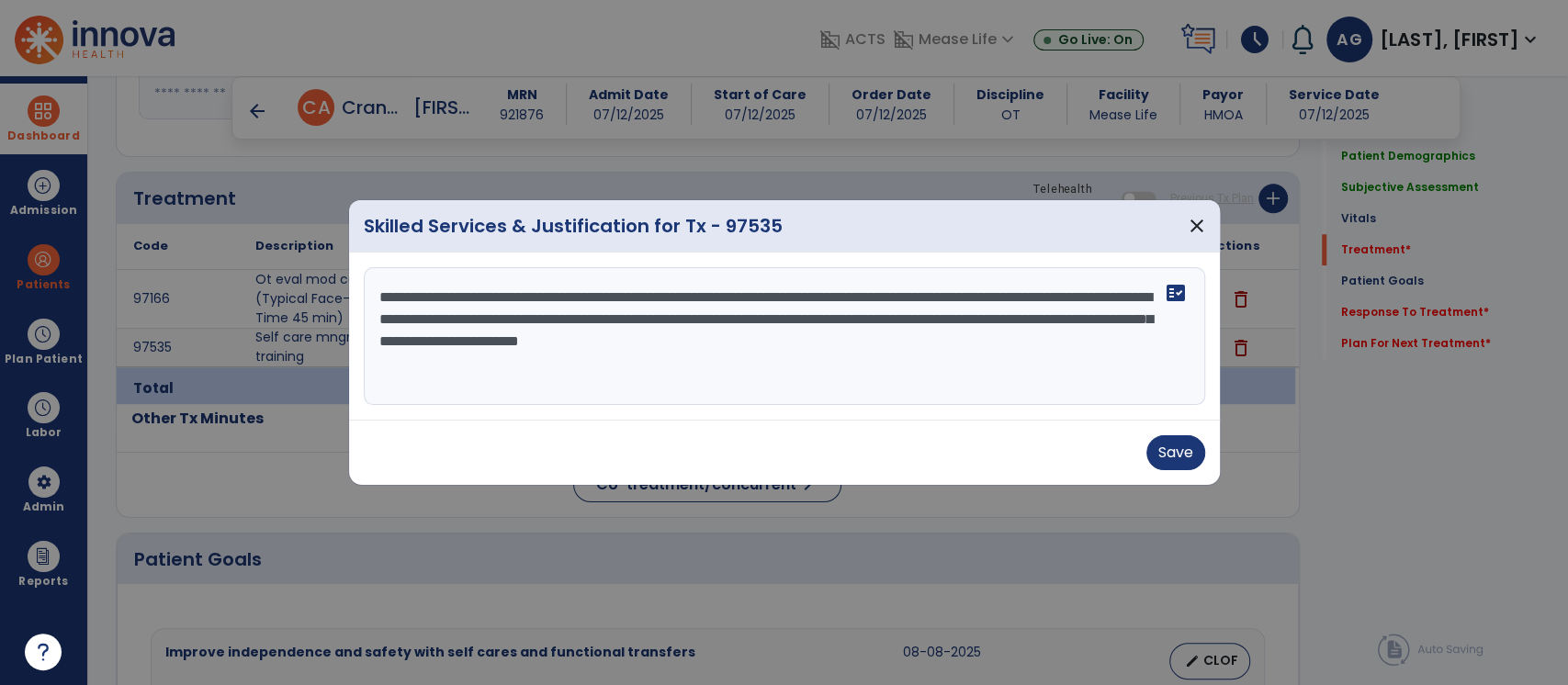 click on "**********" at bounding box center [784, 336] 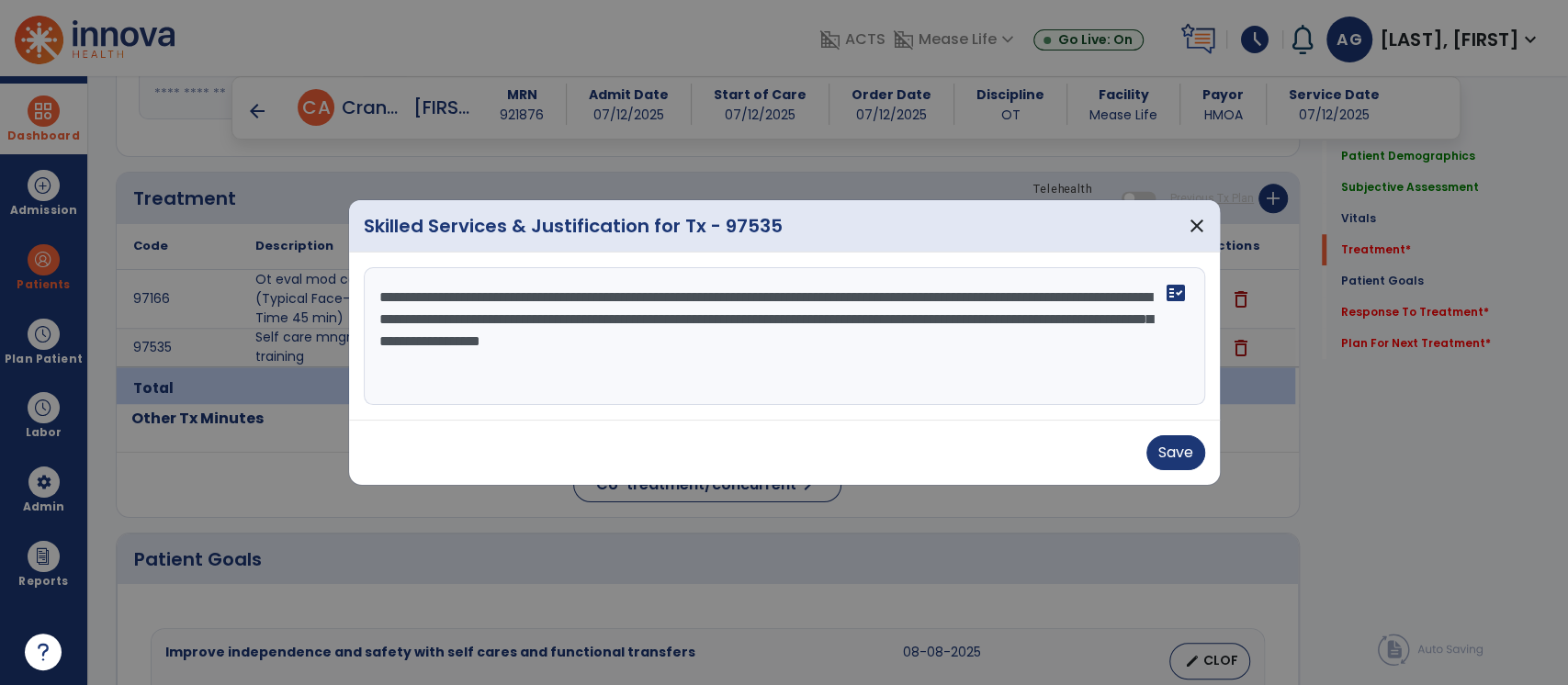 click on "**********" at bounding box center (784, 336) 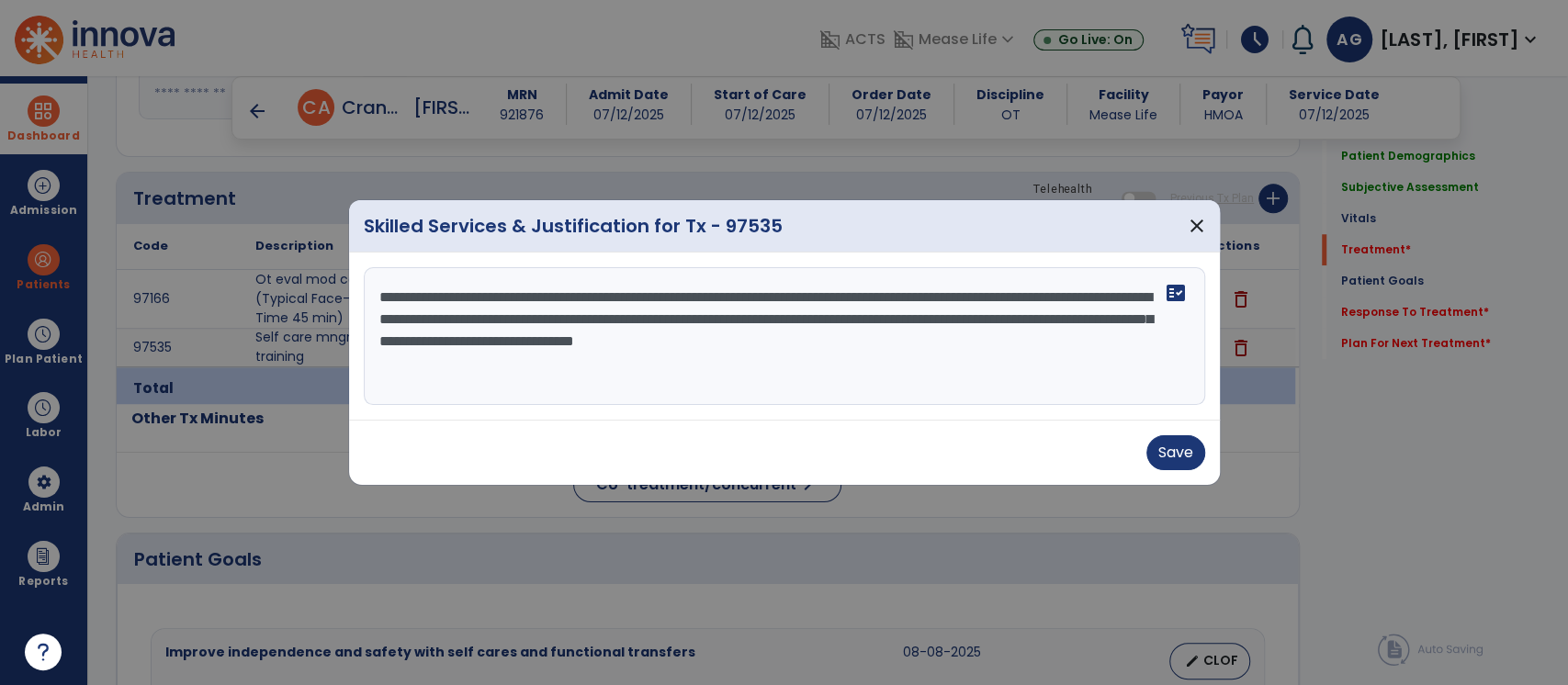 click on "**********" at bounding box center [784, 336] 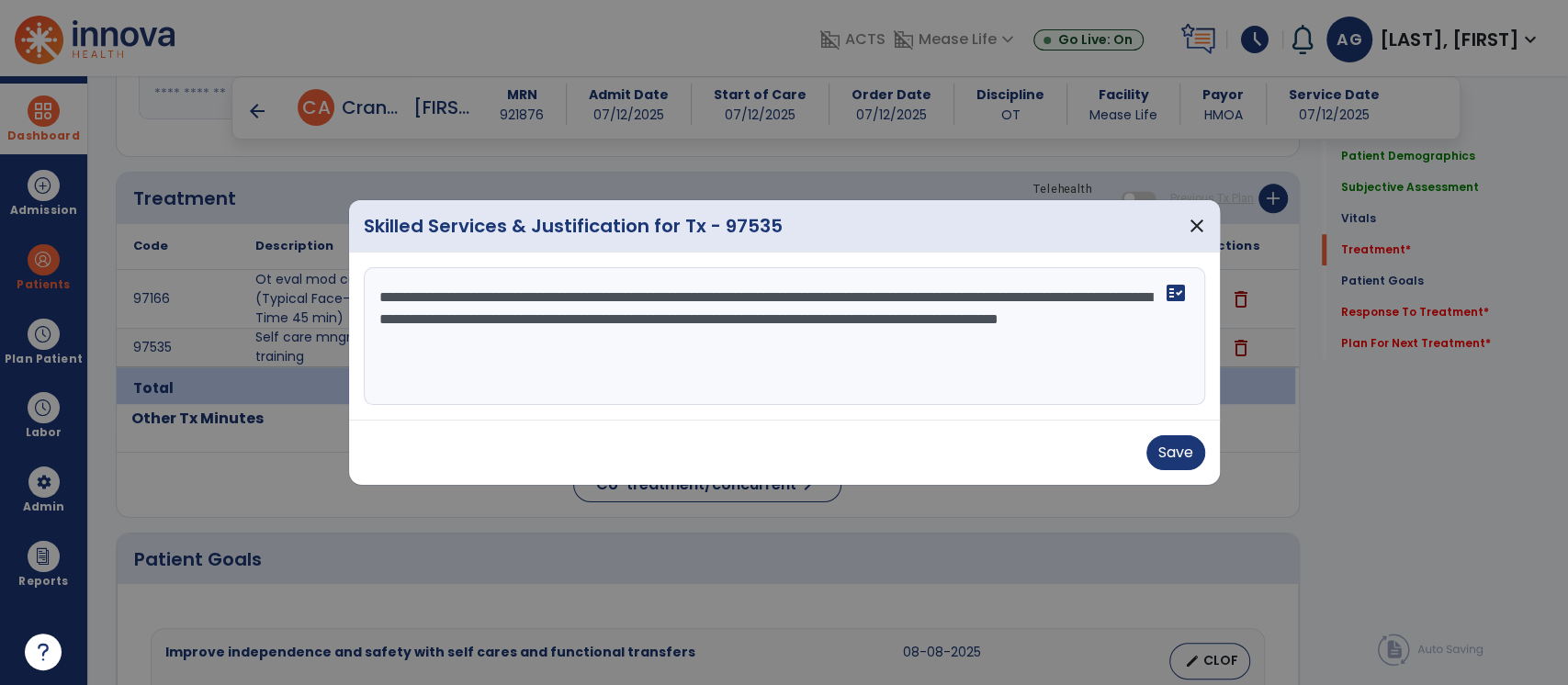 click on "**********" at bounding box center (784, 336) 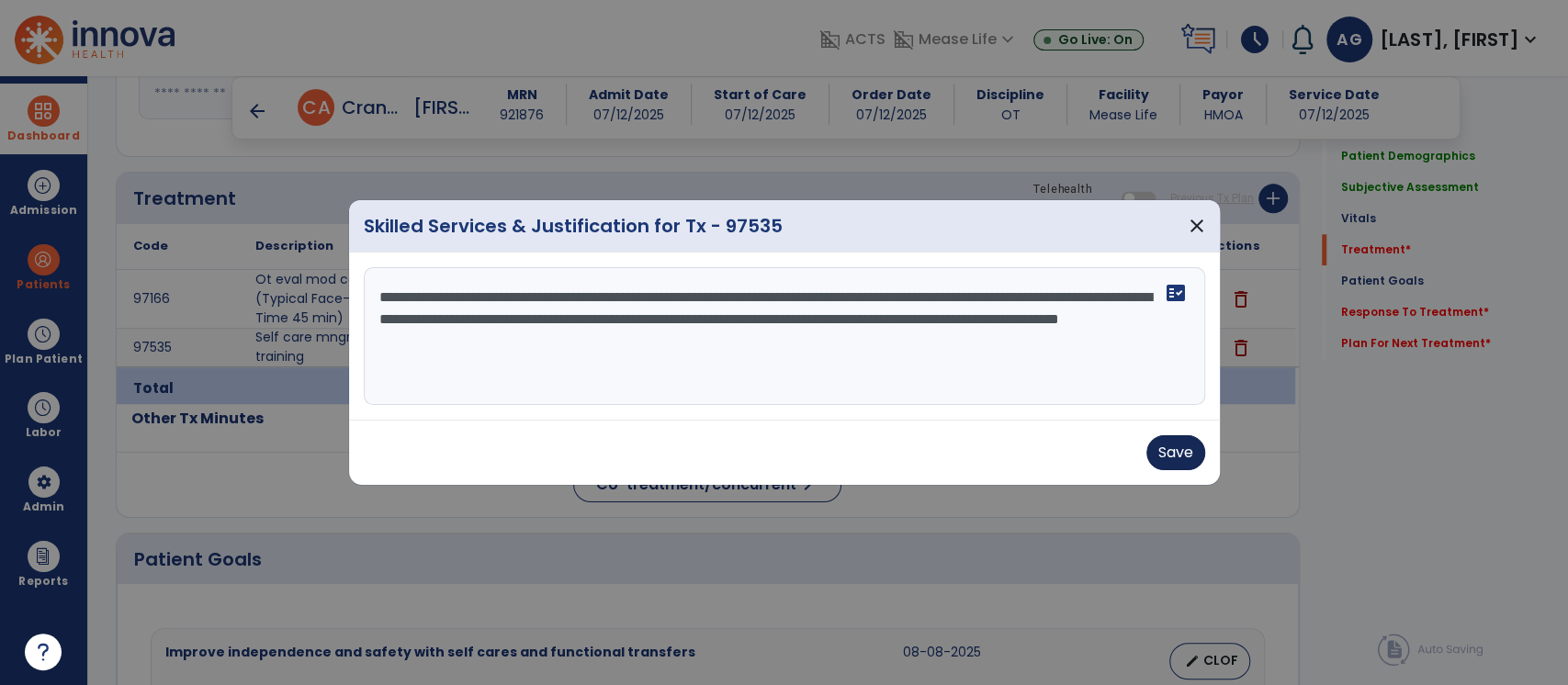 type on "**********" 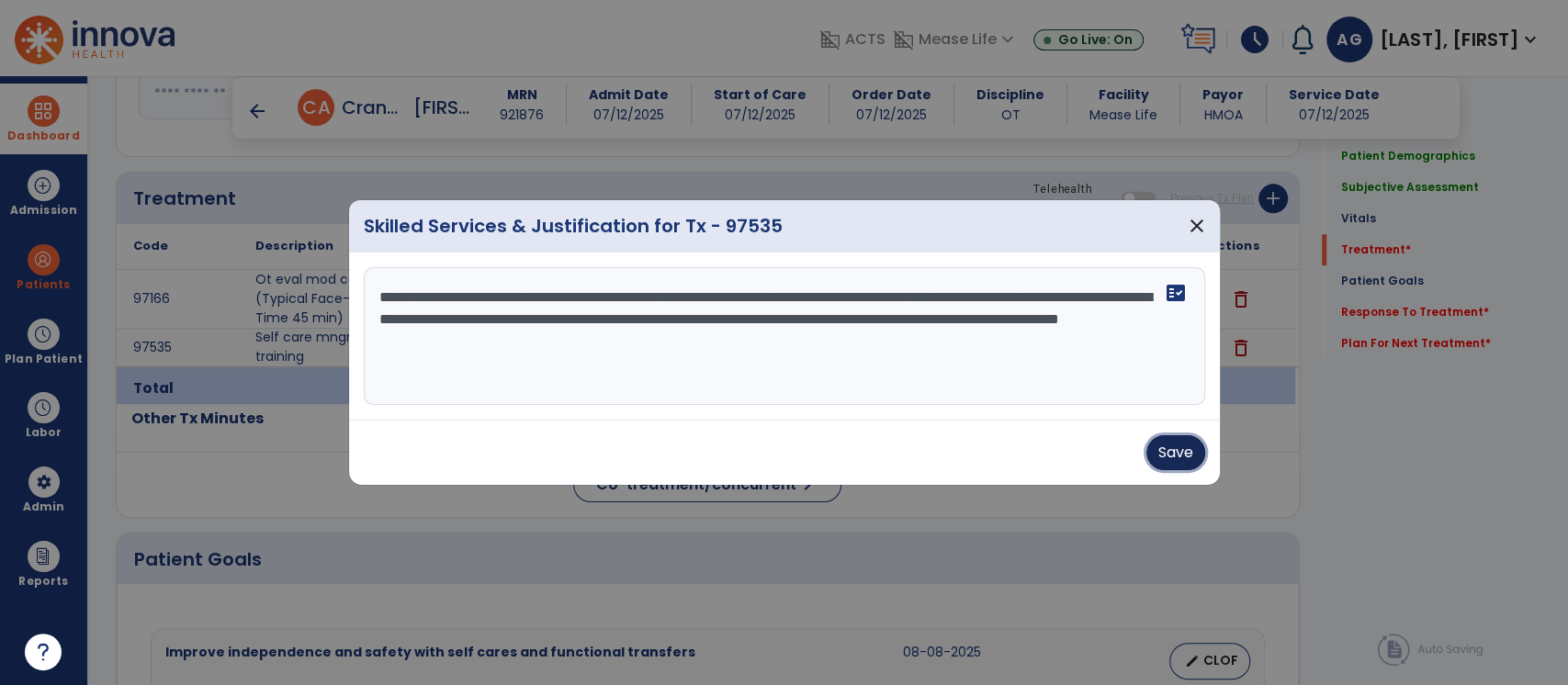 click on "Save" at bounding box center [1176, 453] 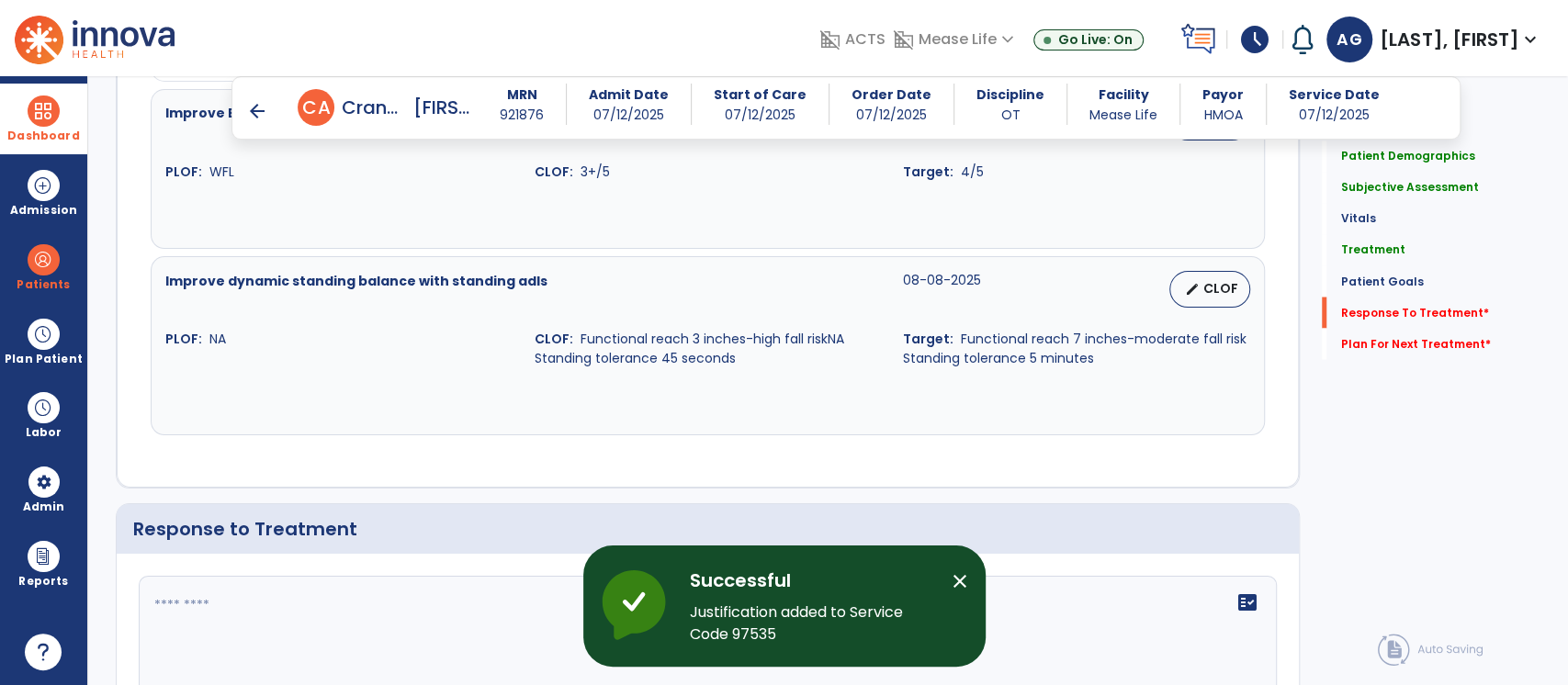 scroll, scrollTop: 2386, scrollLeft: 0, axis: vertical 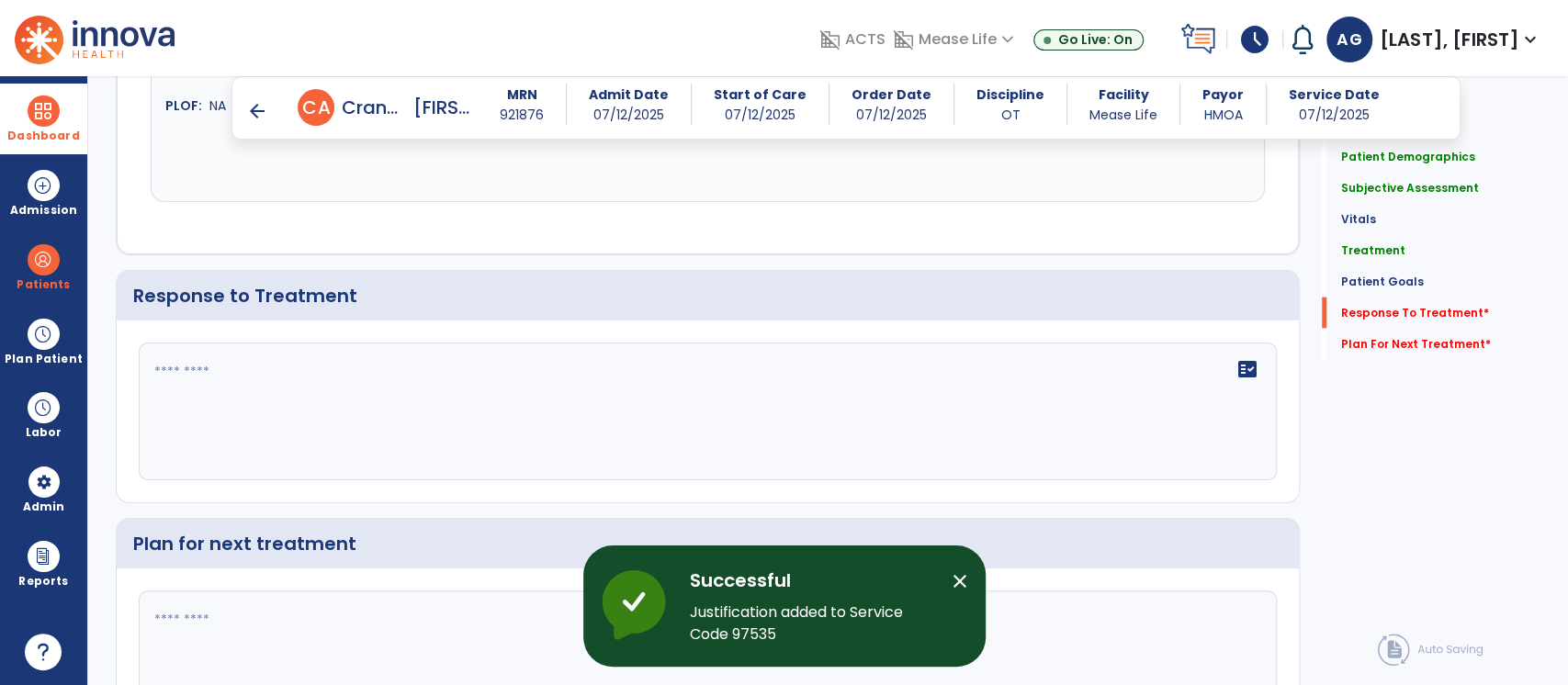 click 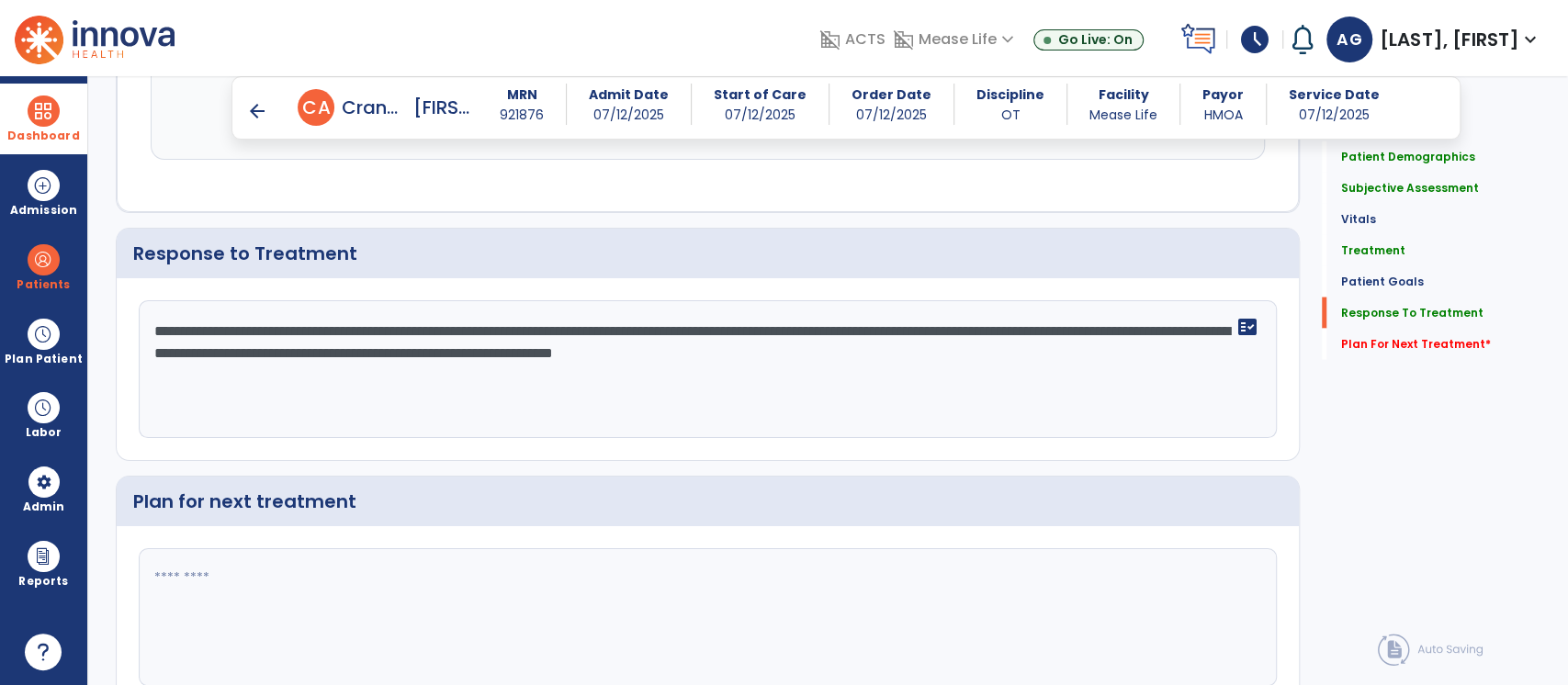 scroll, scrollTop: 2344, scrollLeft: 0, axis: vertical 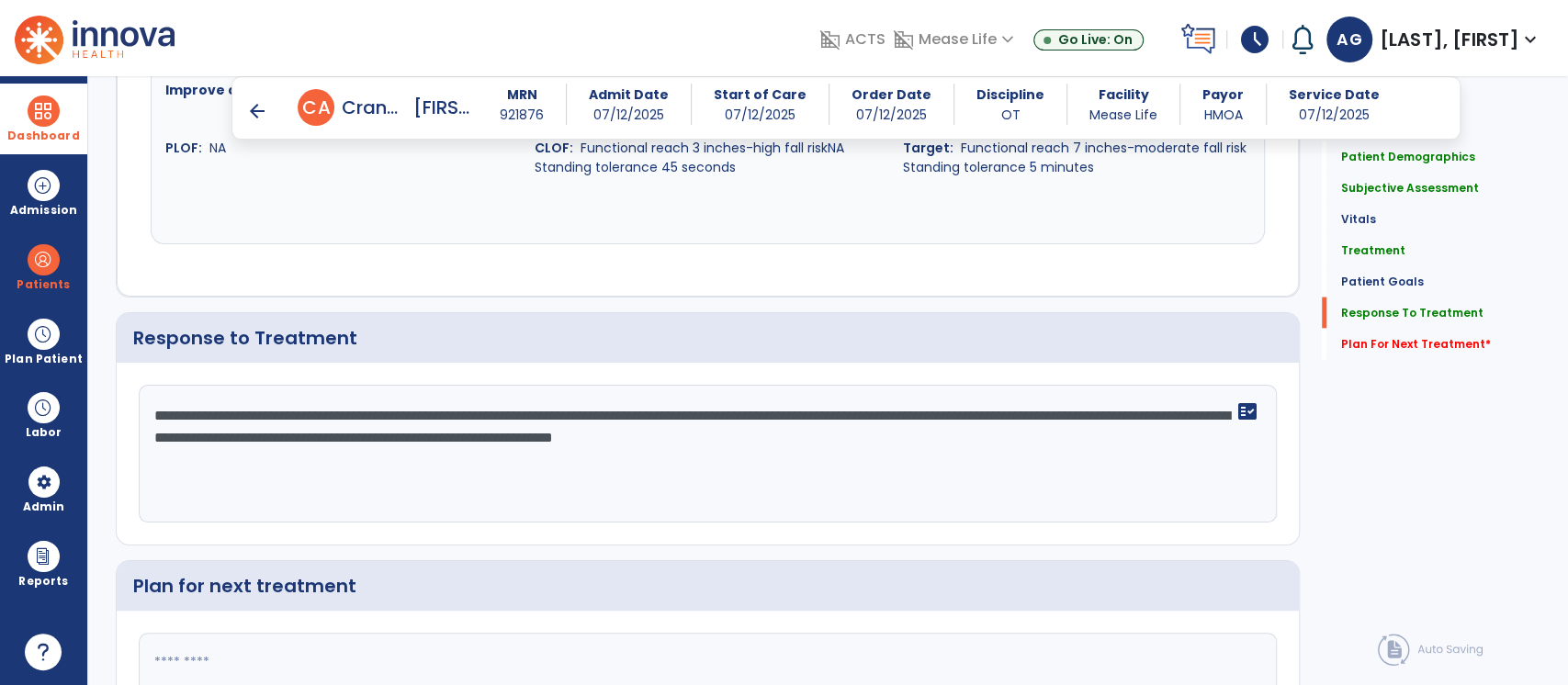 click on "**********" 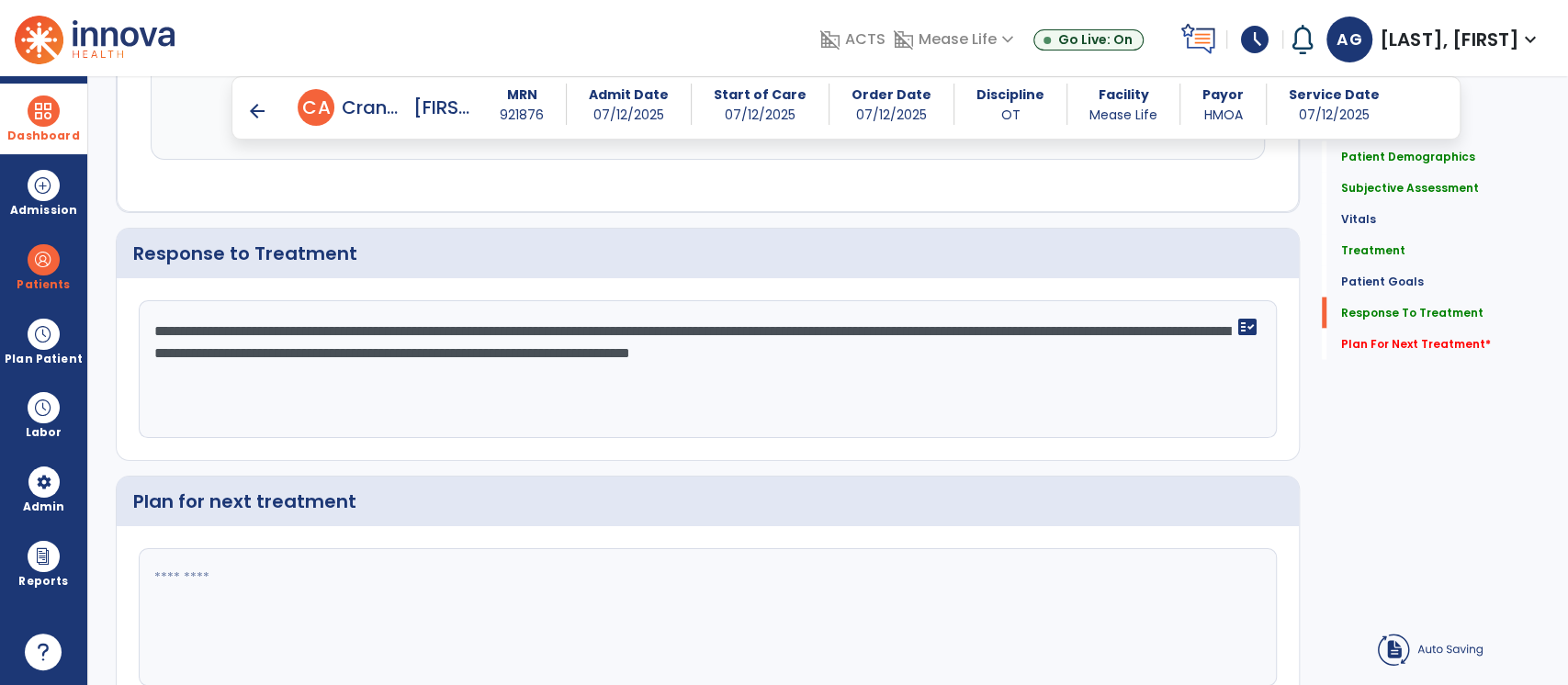 type on "**********" 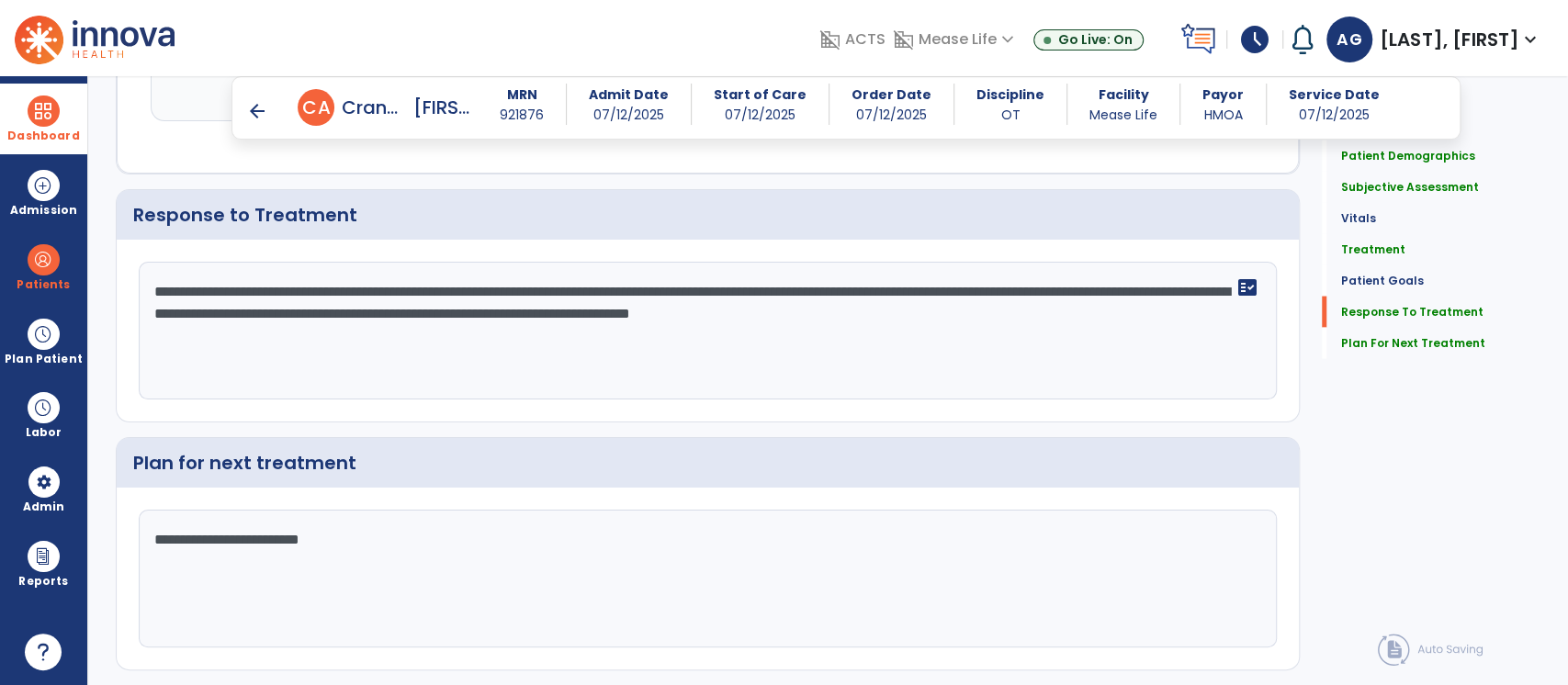 scroll, scrollTop: 2509, scrollLeft: 0, axis: vertical 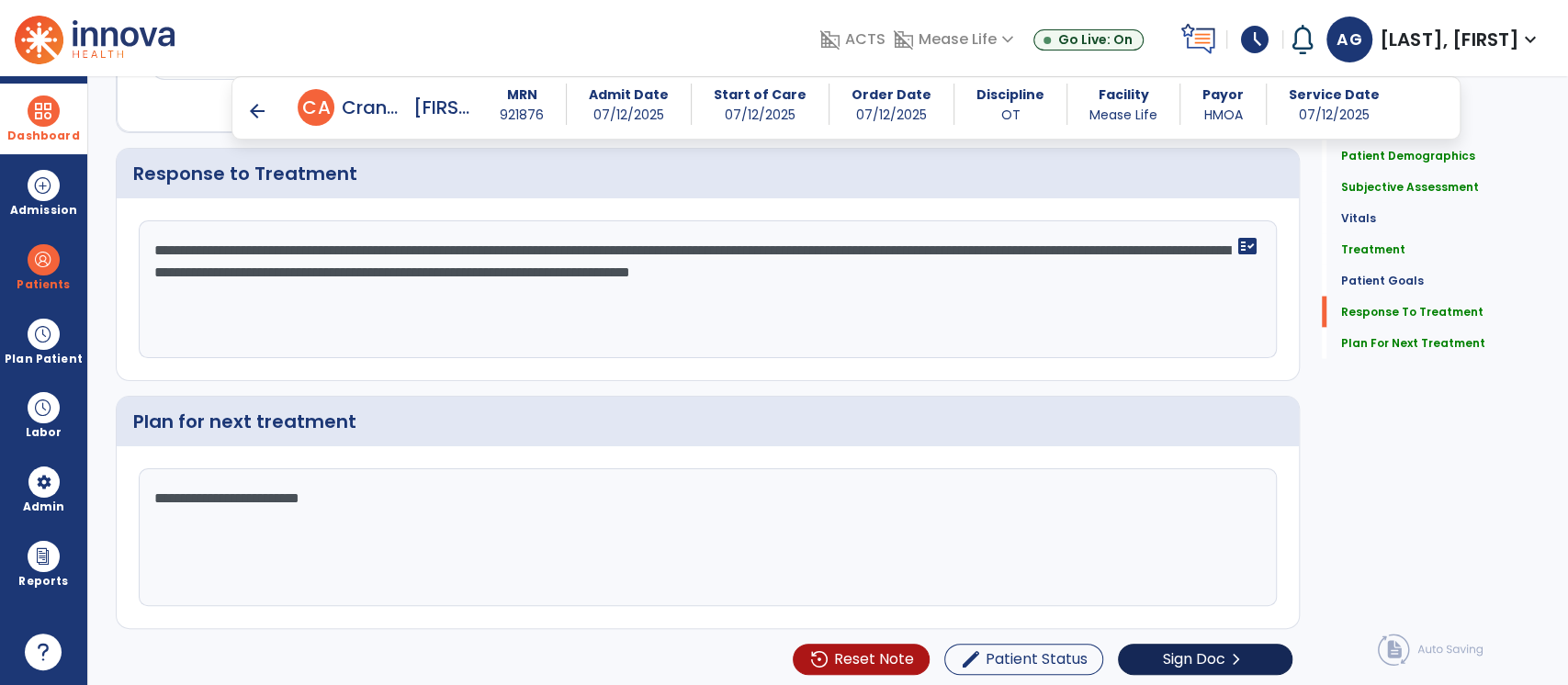 type on "**********" 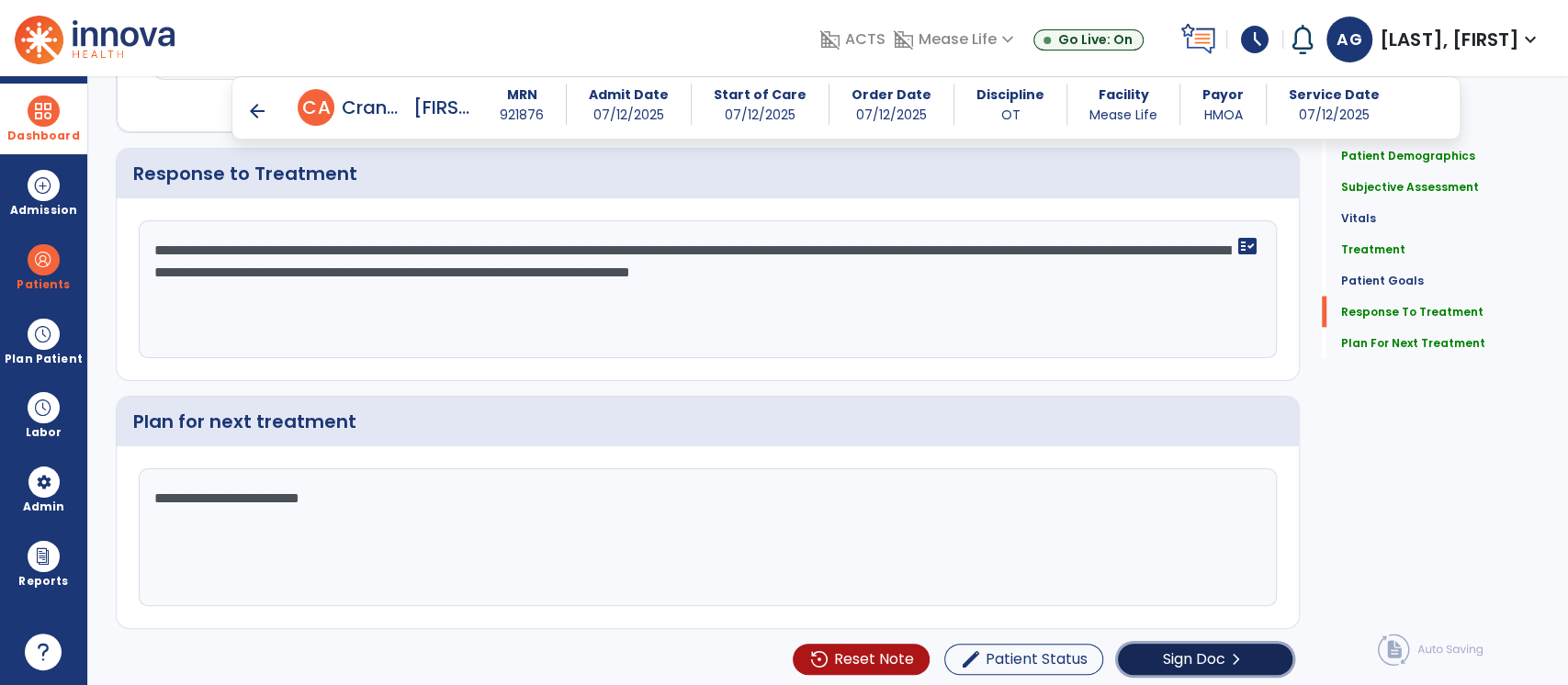 click on "Sign Doc  chevron_right" 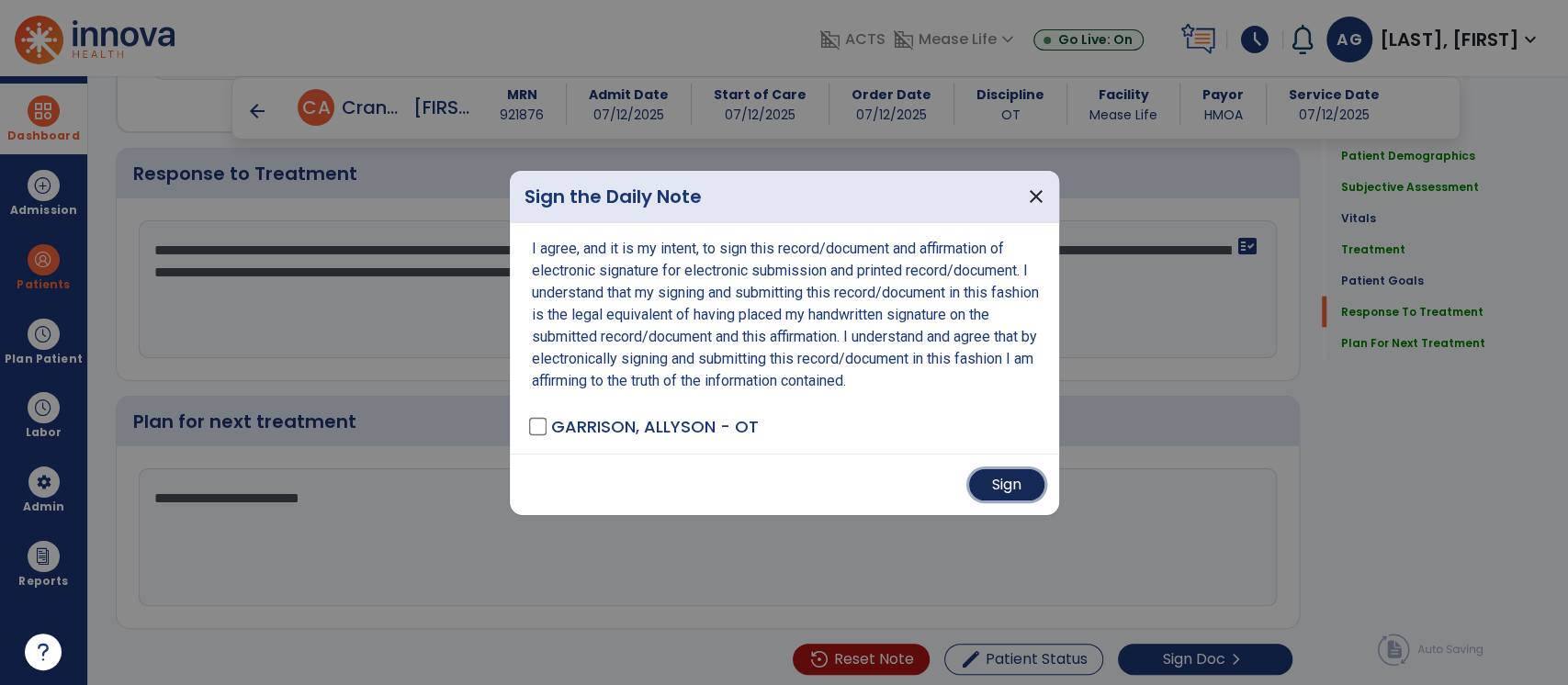 click on "Sign" at bounding box center [1007, 485] 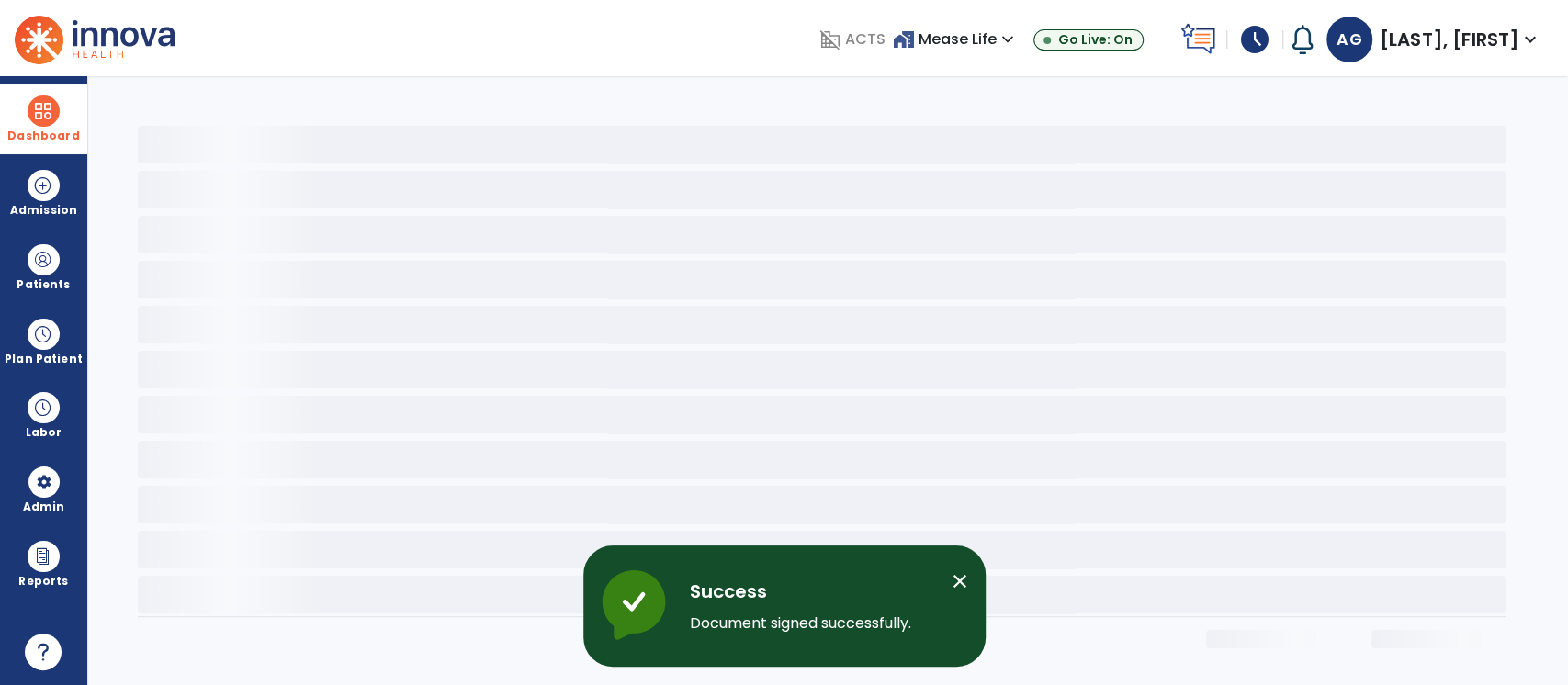 scroll, scrollTop: 0, scrollLeft: 0, axis: both 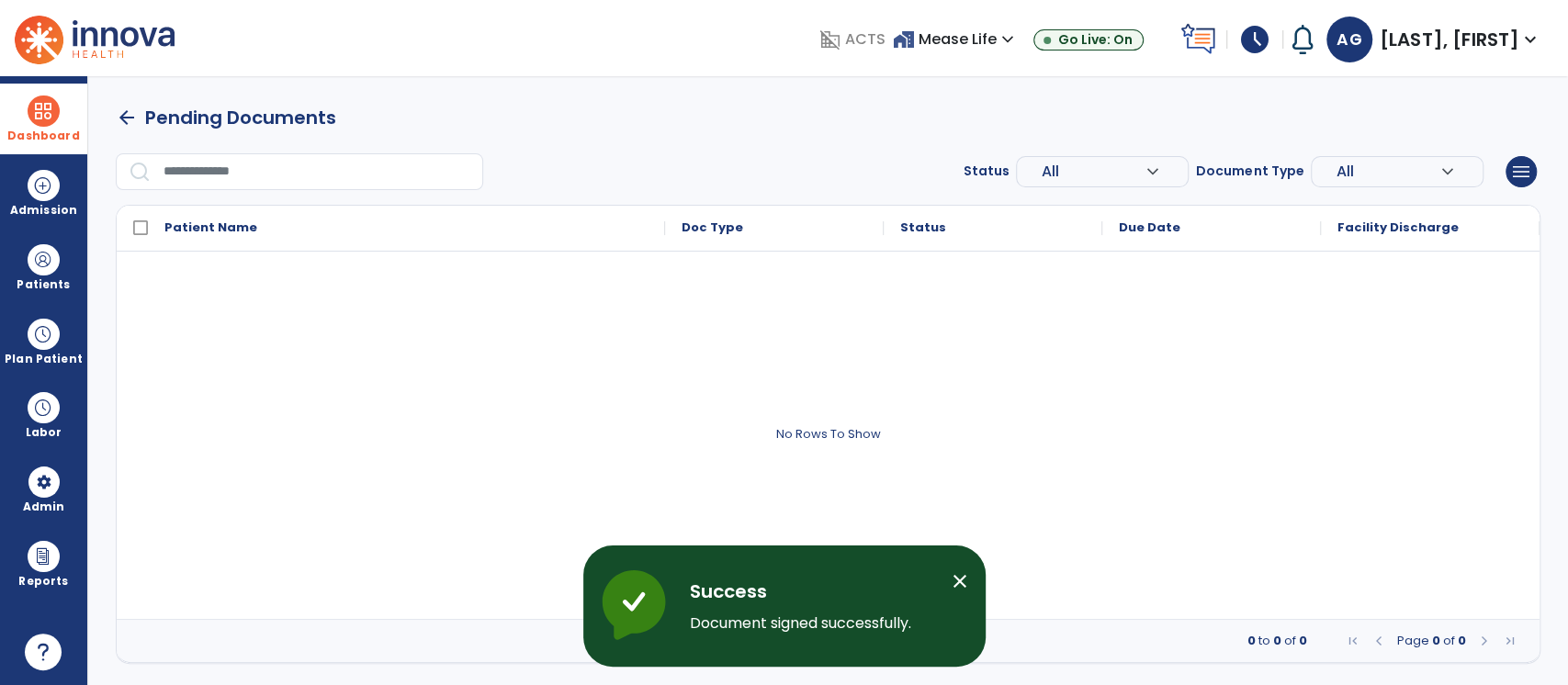 click on "arrow_back" at bounding box center [127, 118] 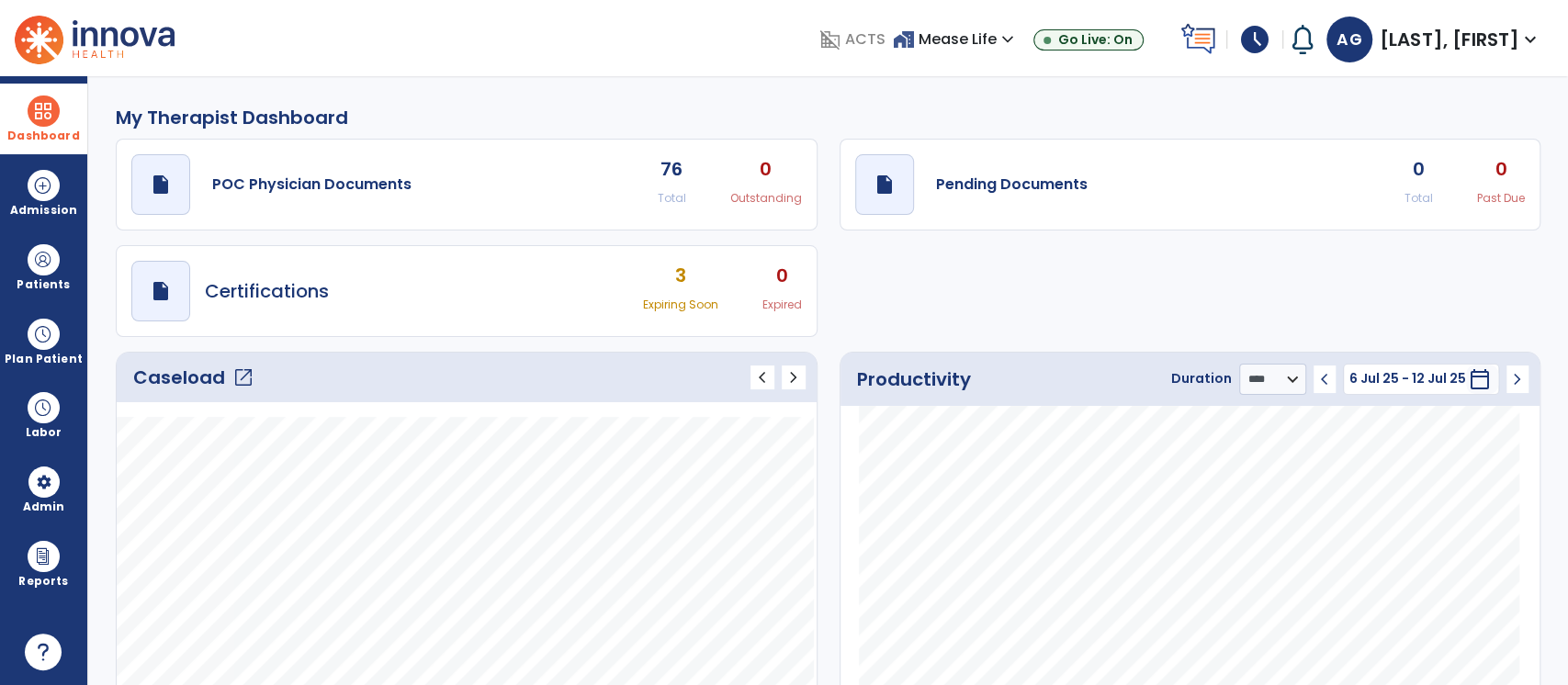 click on "schedule" at bounding box center (1255, 39) 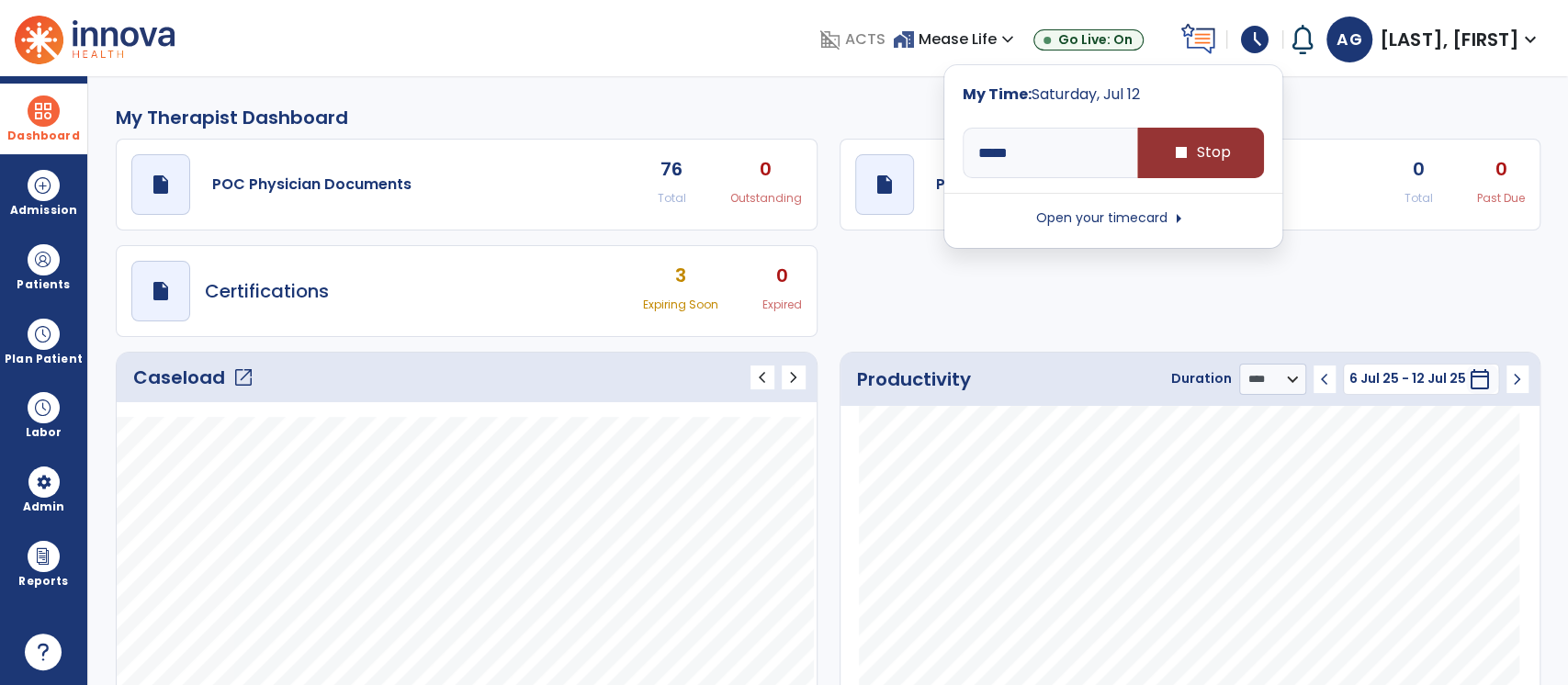 click on "stop  Stop" at bounding box center (1201, 152) 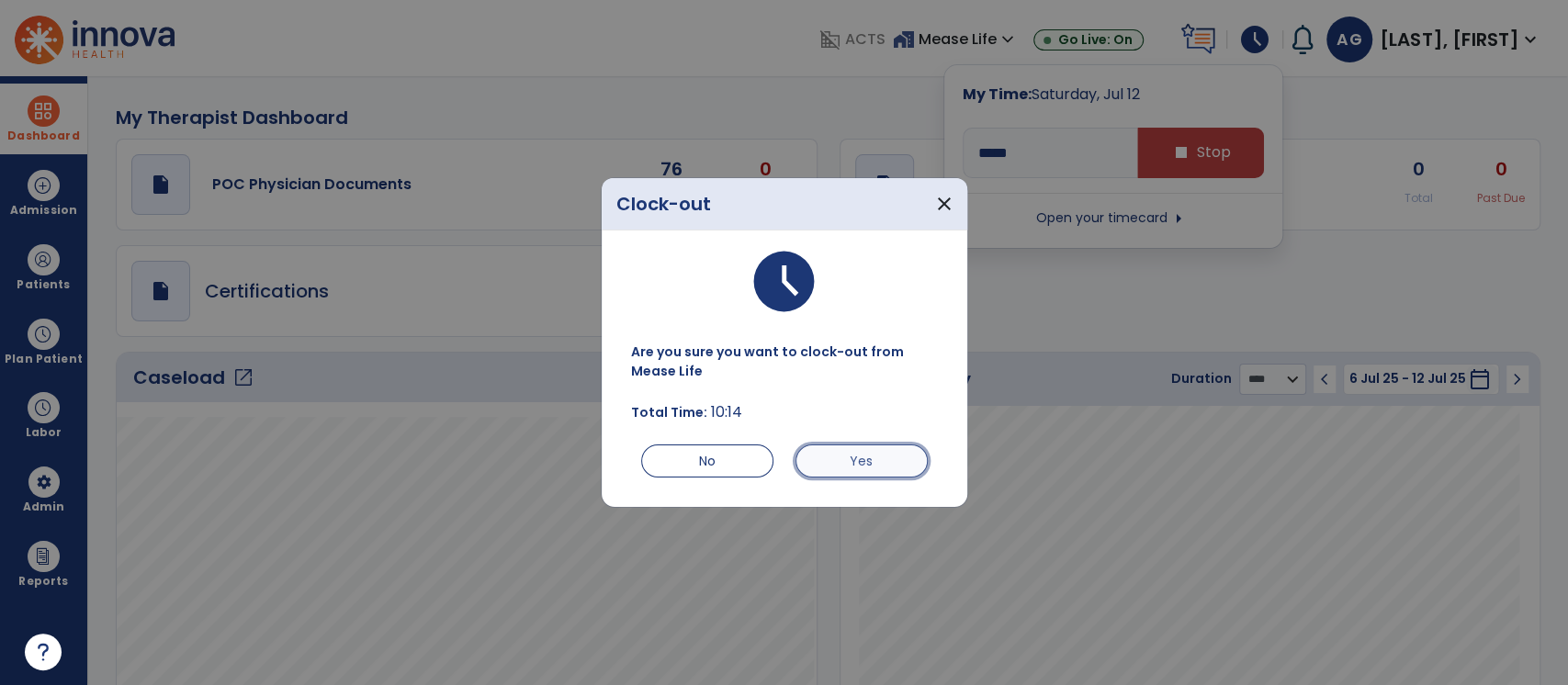 click on "Yes" at bounding box center (862, 461) 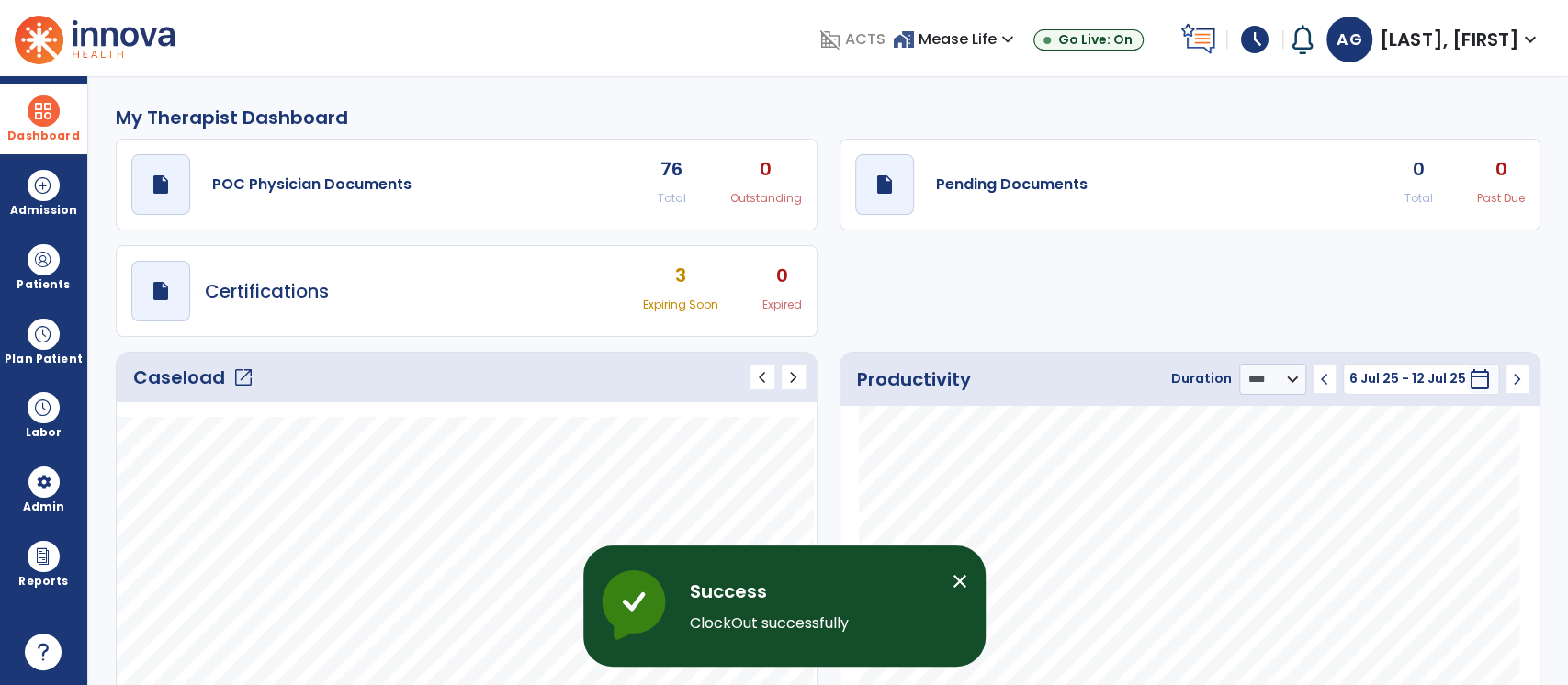 type on "****" 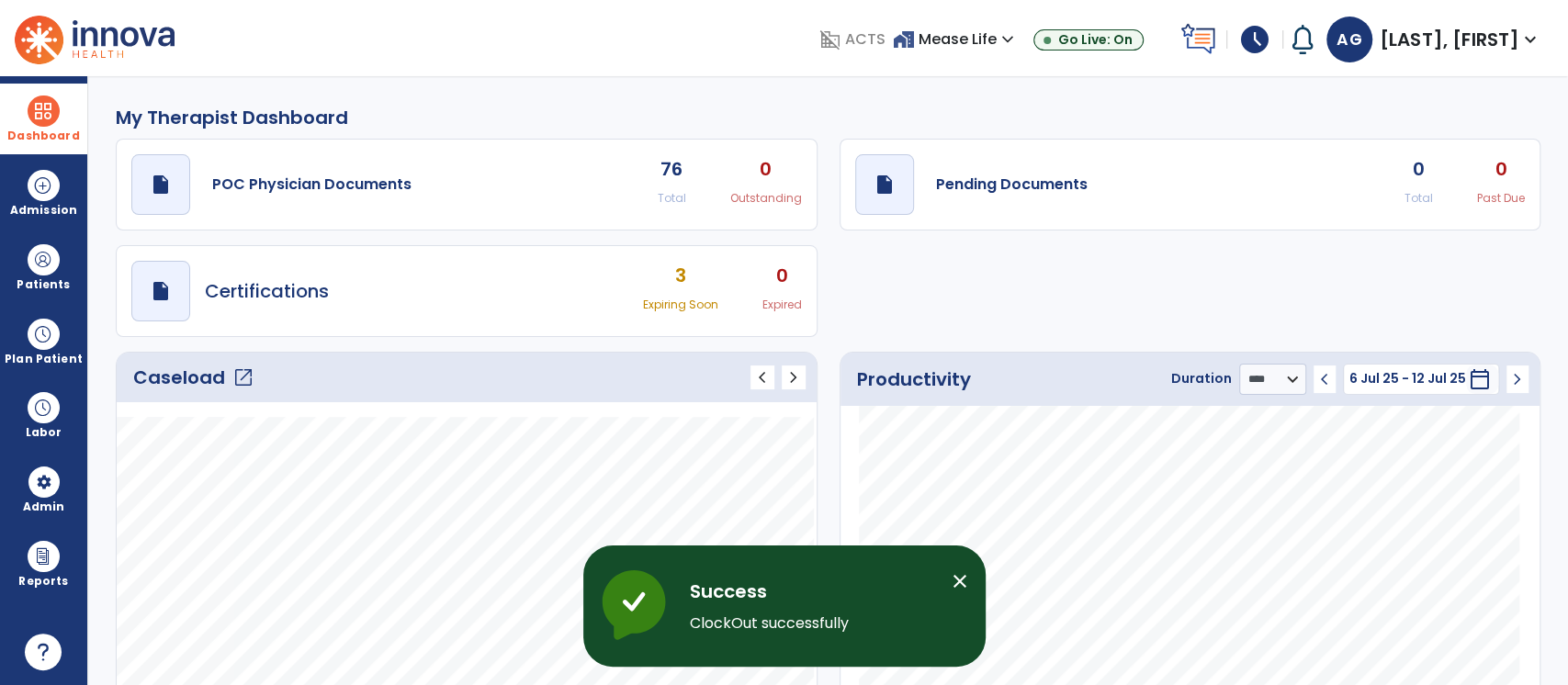 click on "schedule" at bounding box center [1255, 39] 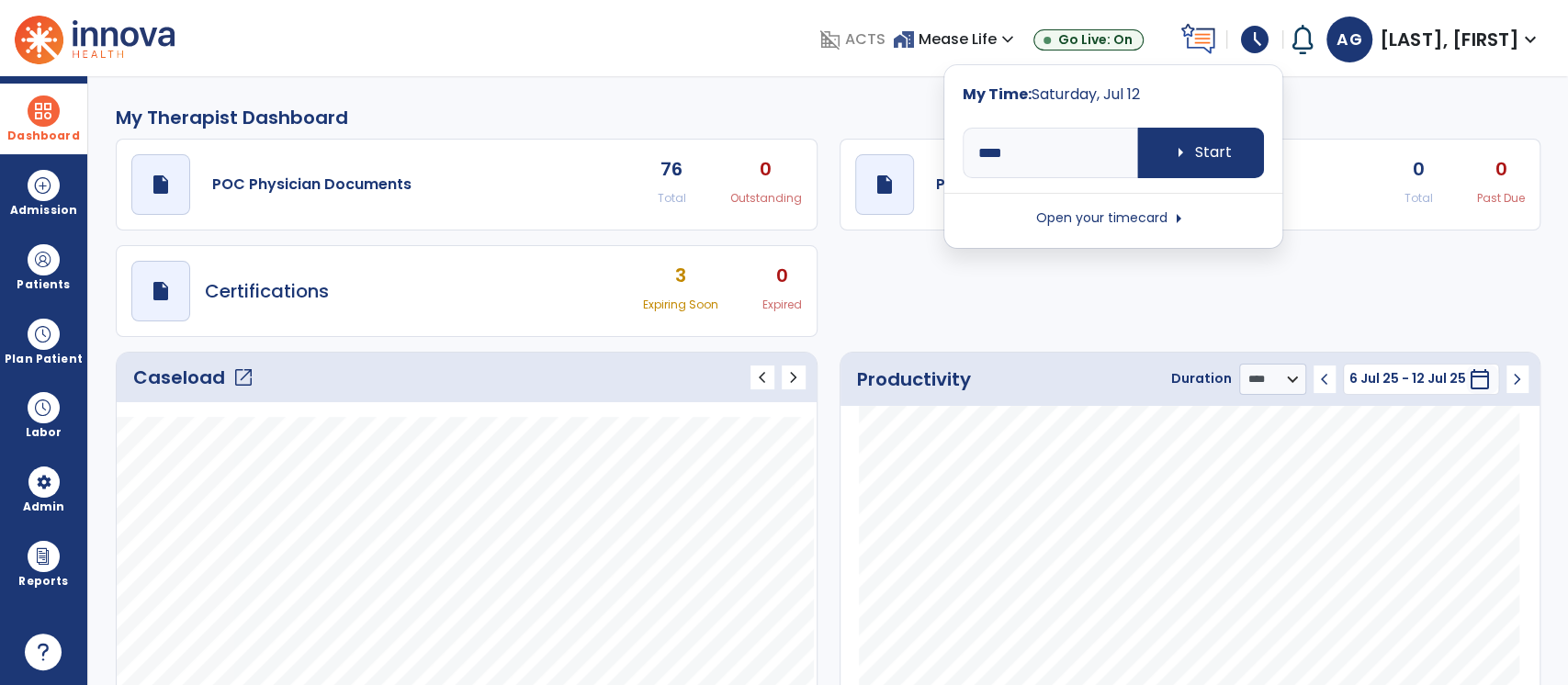 click on "Open your timecard  arrow_right" at bounding box center [1113, 219] 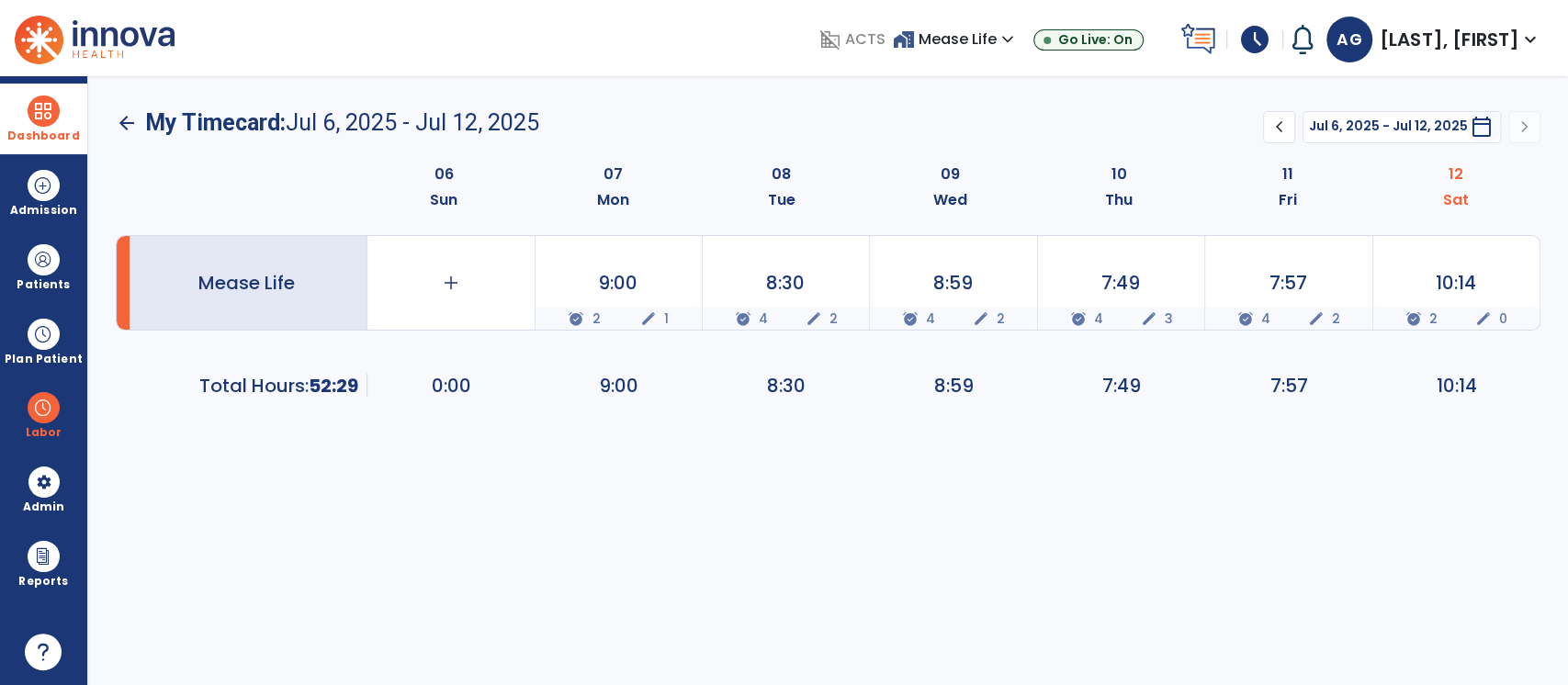 click on "10  Thu" 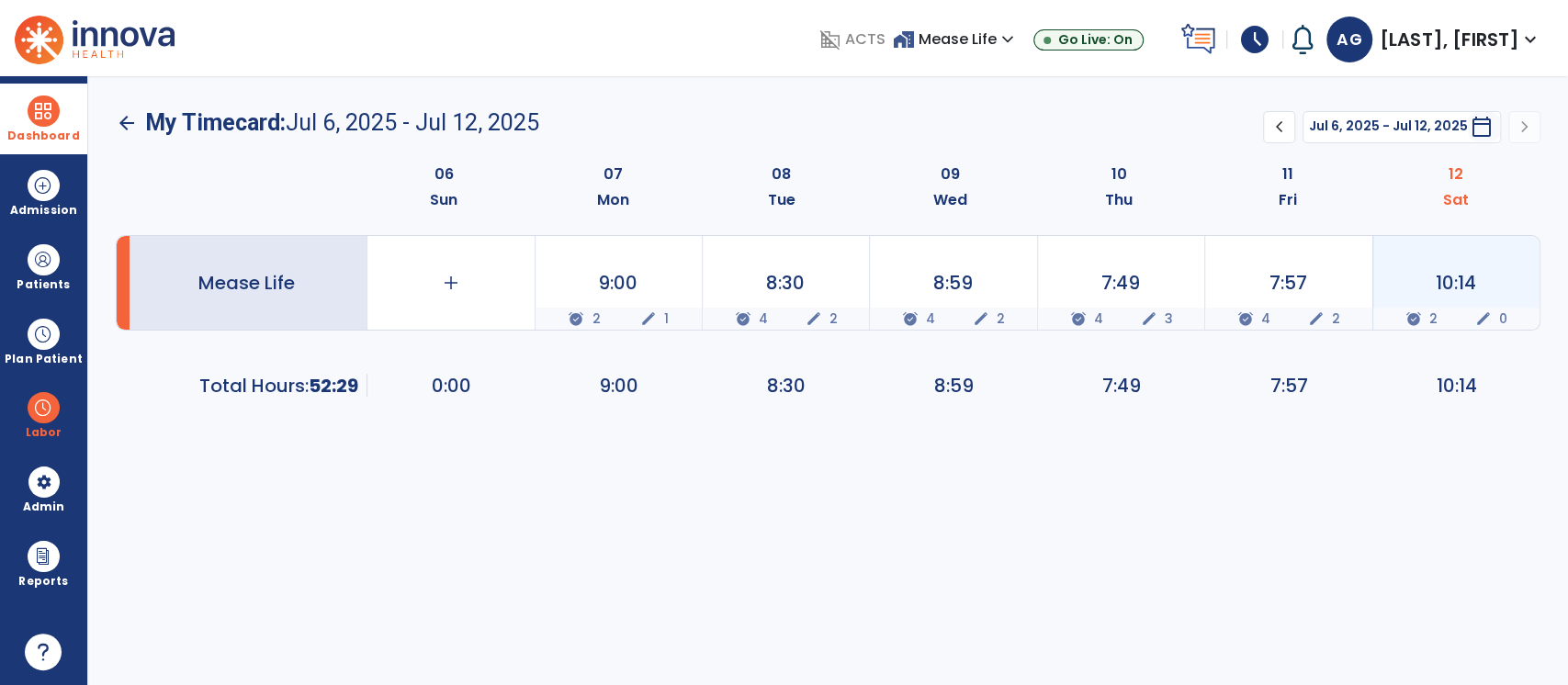 click on "10:14  alarm_on 2 edit 0" 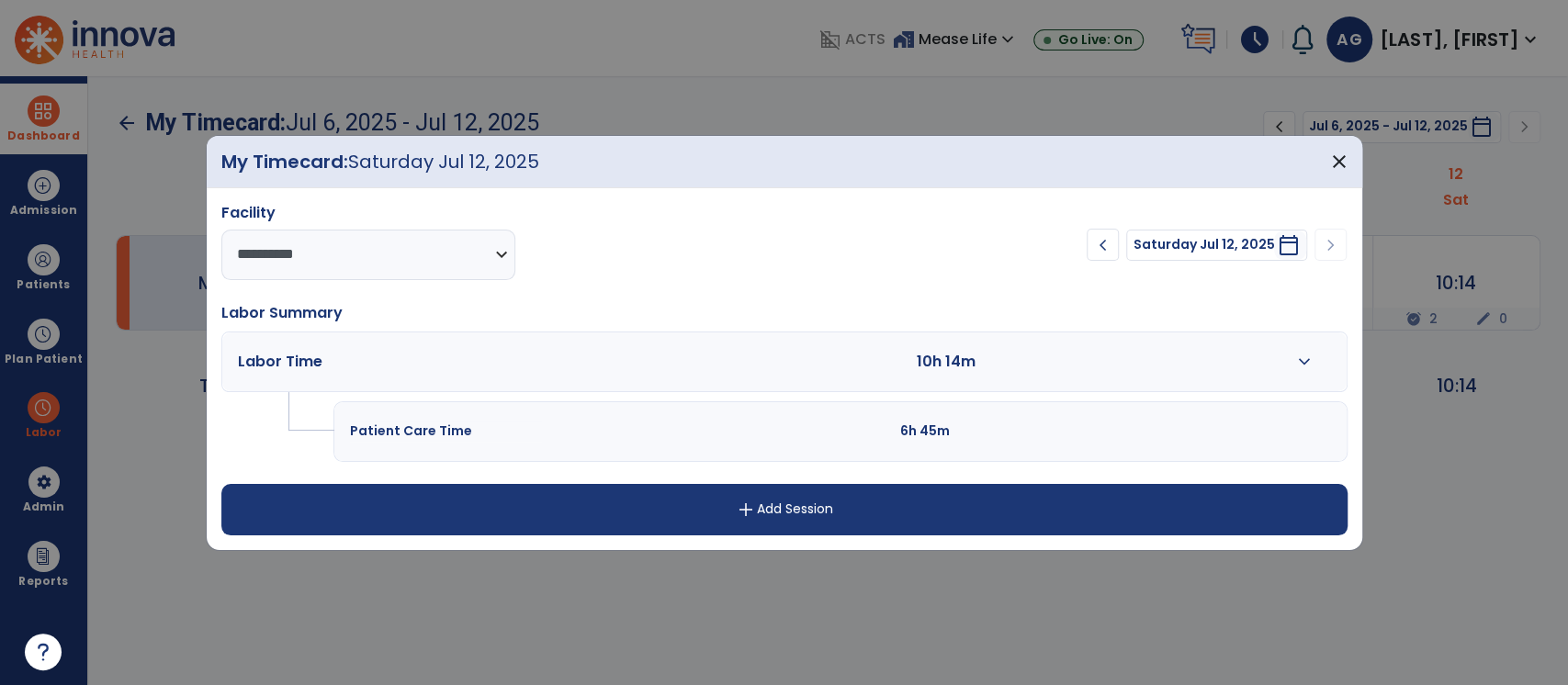 click at bounding box center [1140, 362] 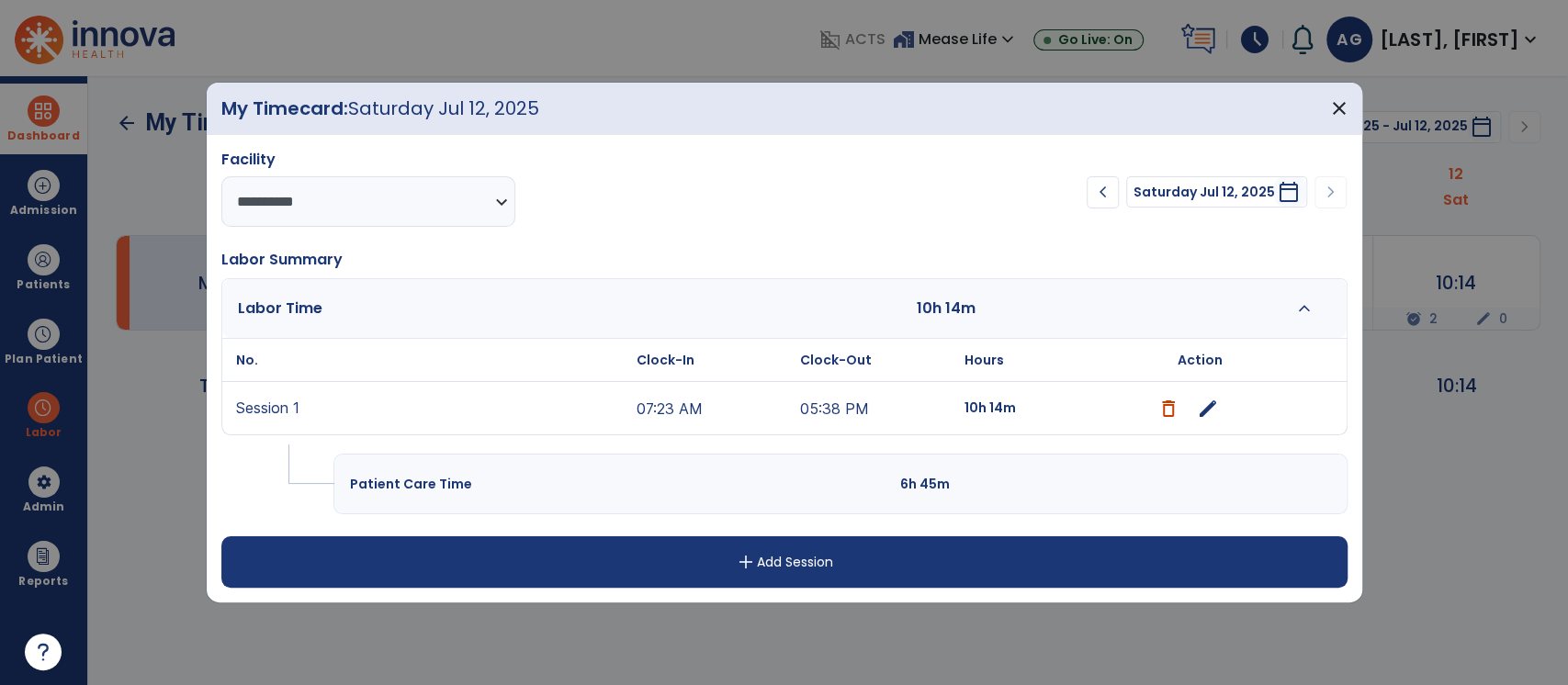 click on "edit" at bounding box center [1208, 409] 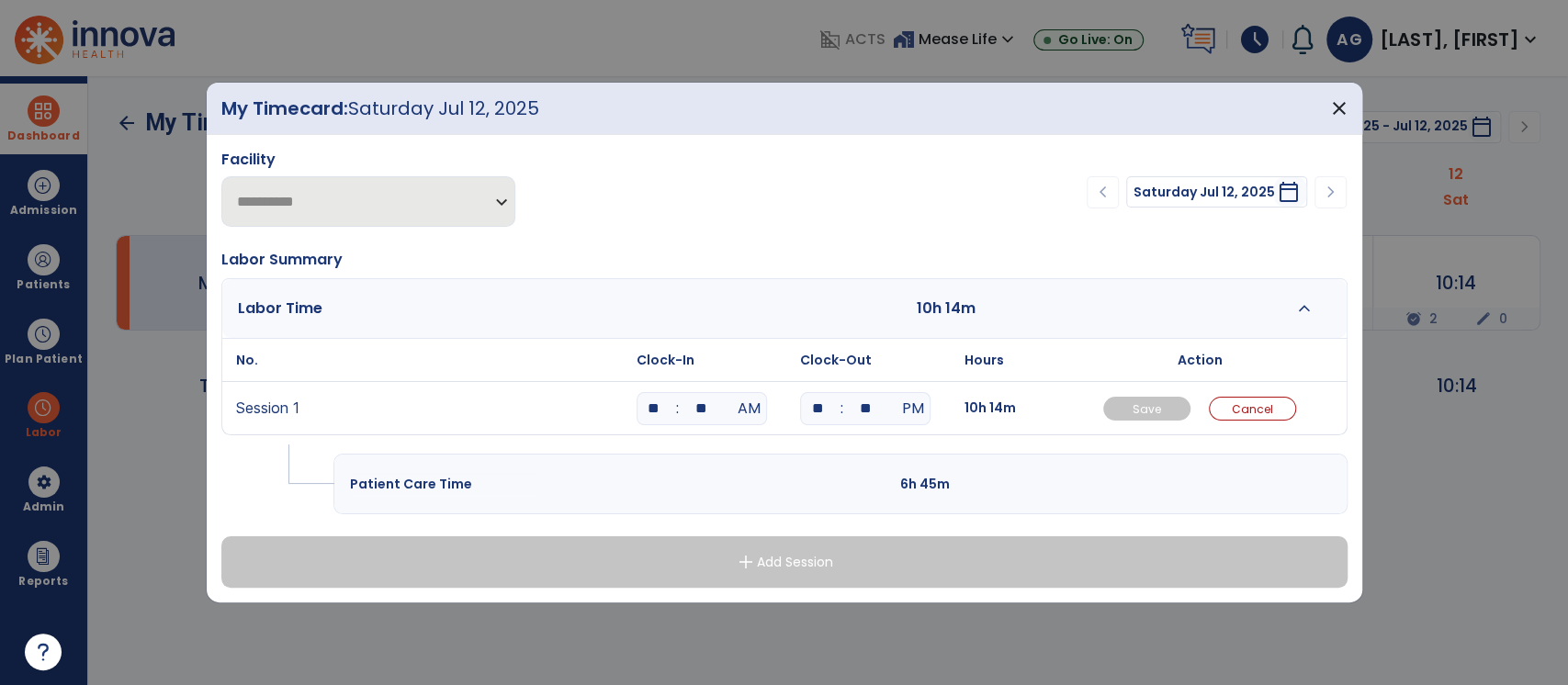 click on "**" at bounding box center [818, 409] 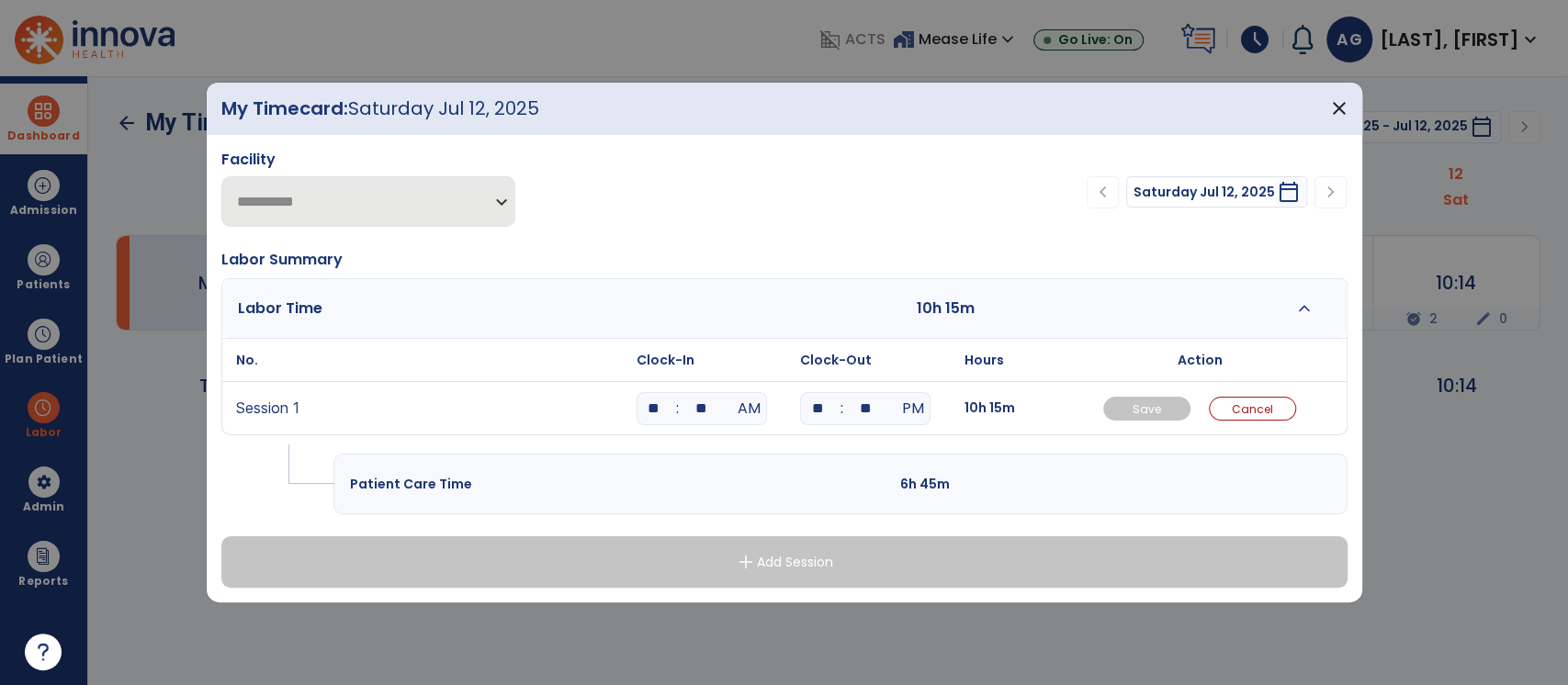type on "*" 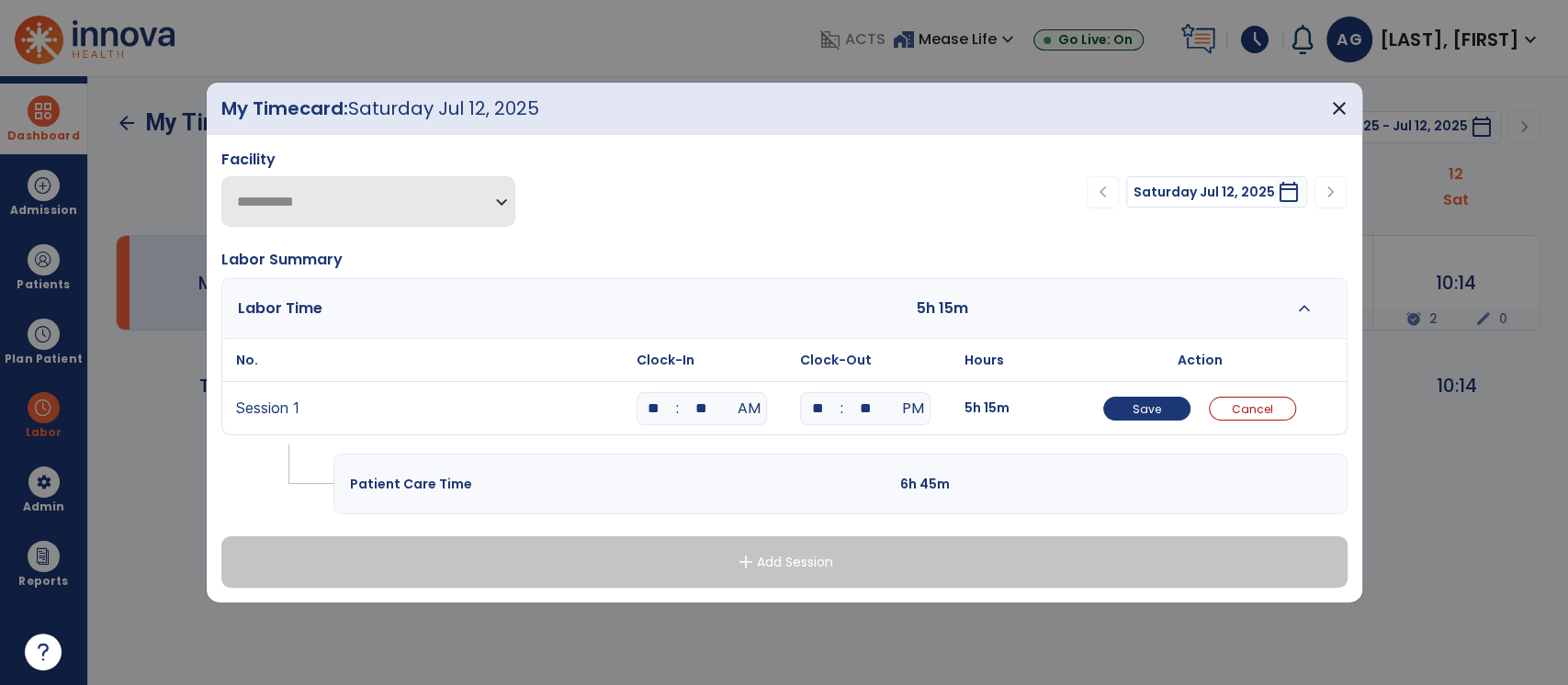 click on "**" at bounding box center [865, 409] 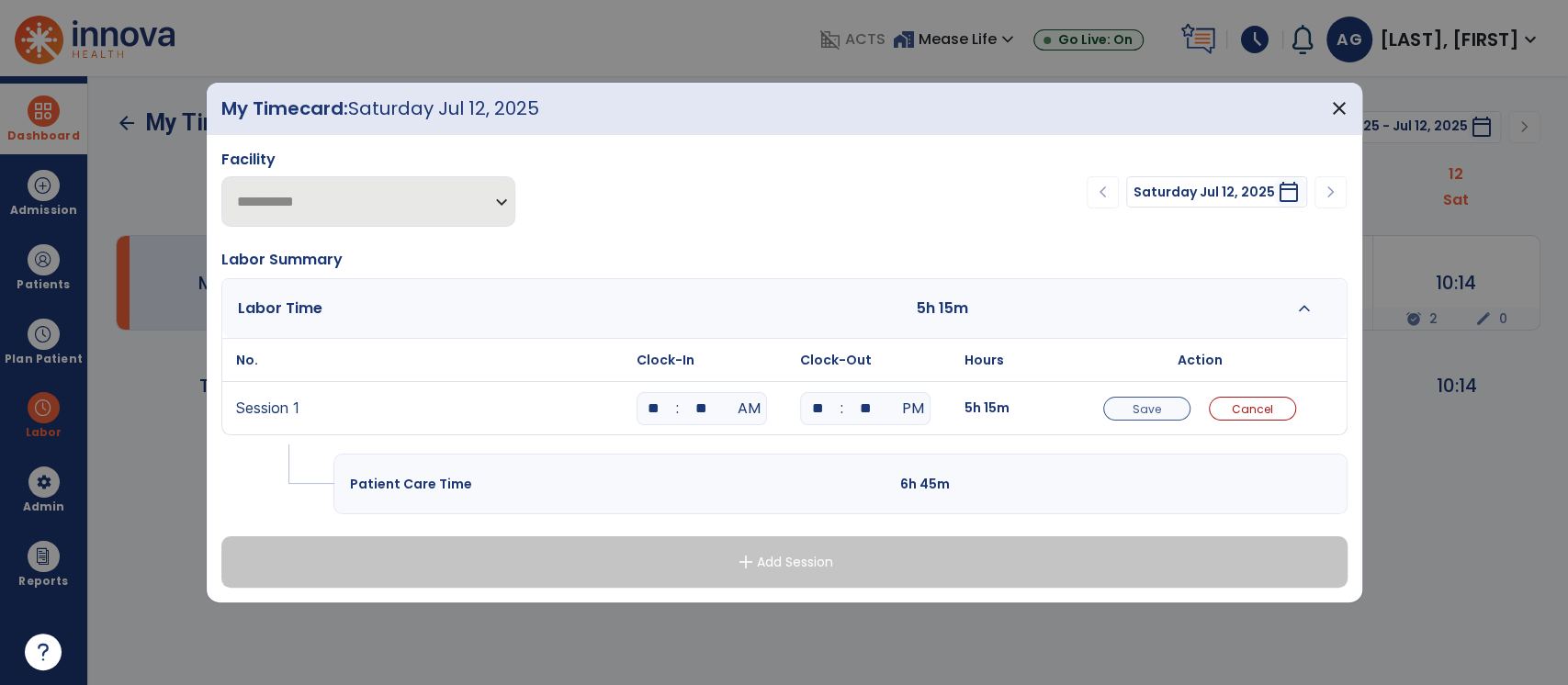type on "**" 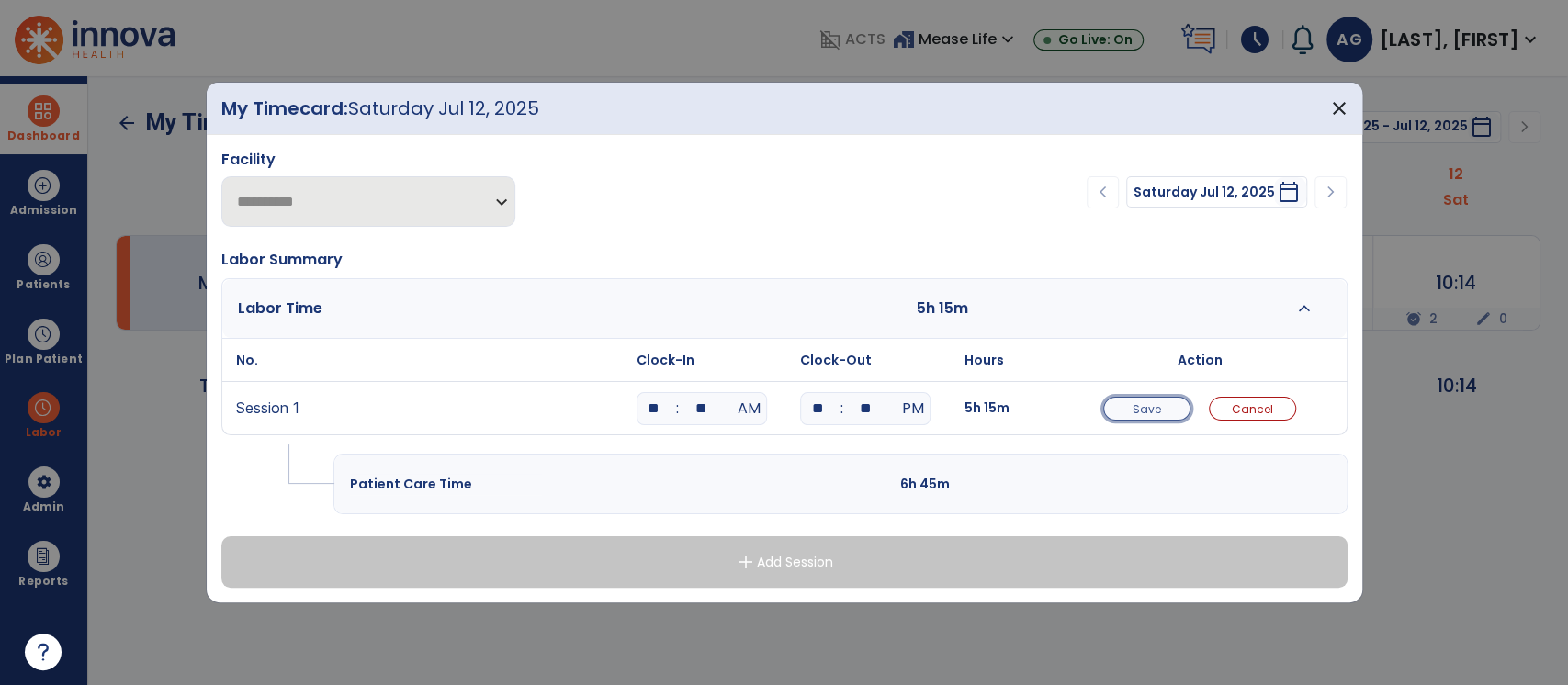 click on "Save" at bounding box center (1146, 409) 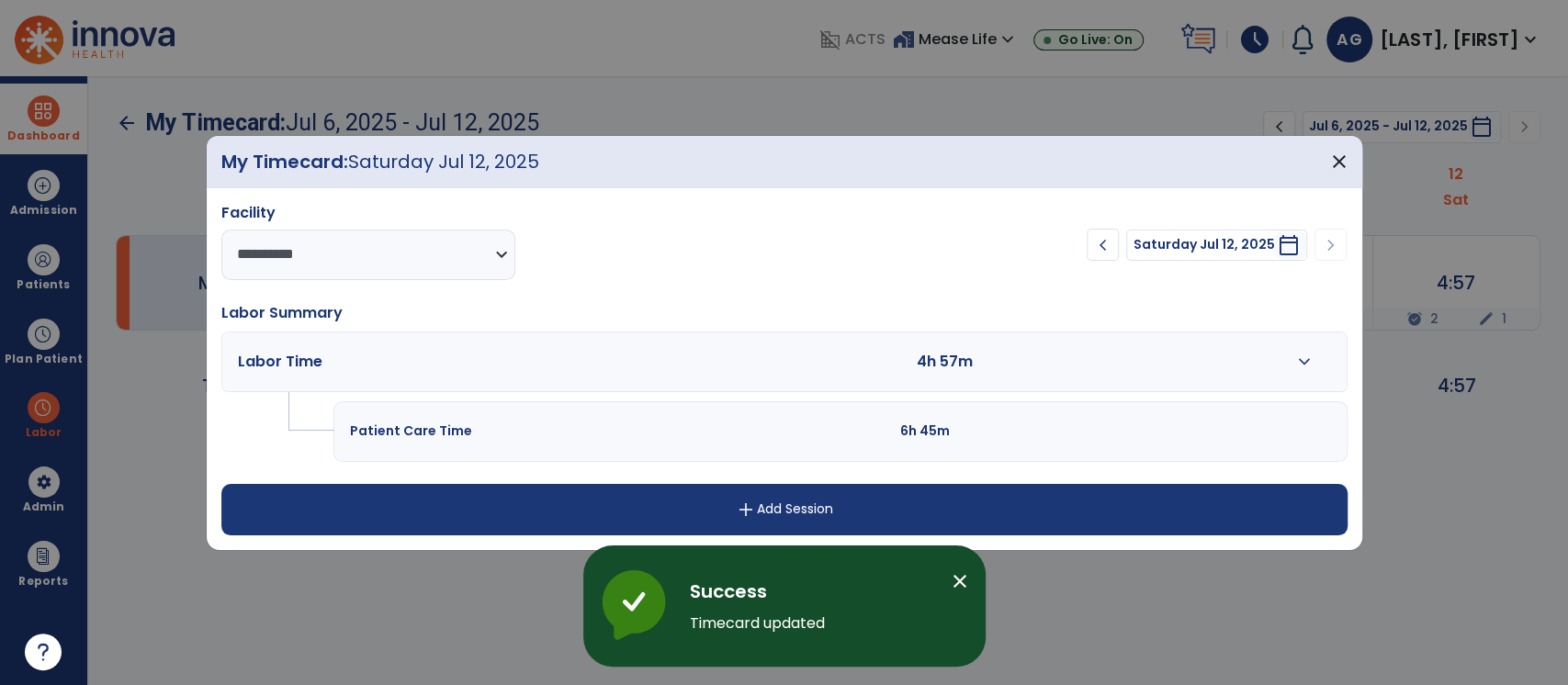 click on "add  Add Session" at bounding box center (784, 510) 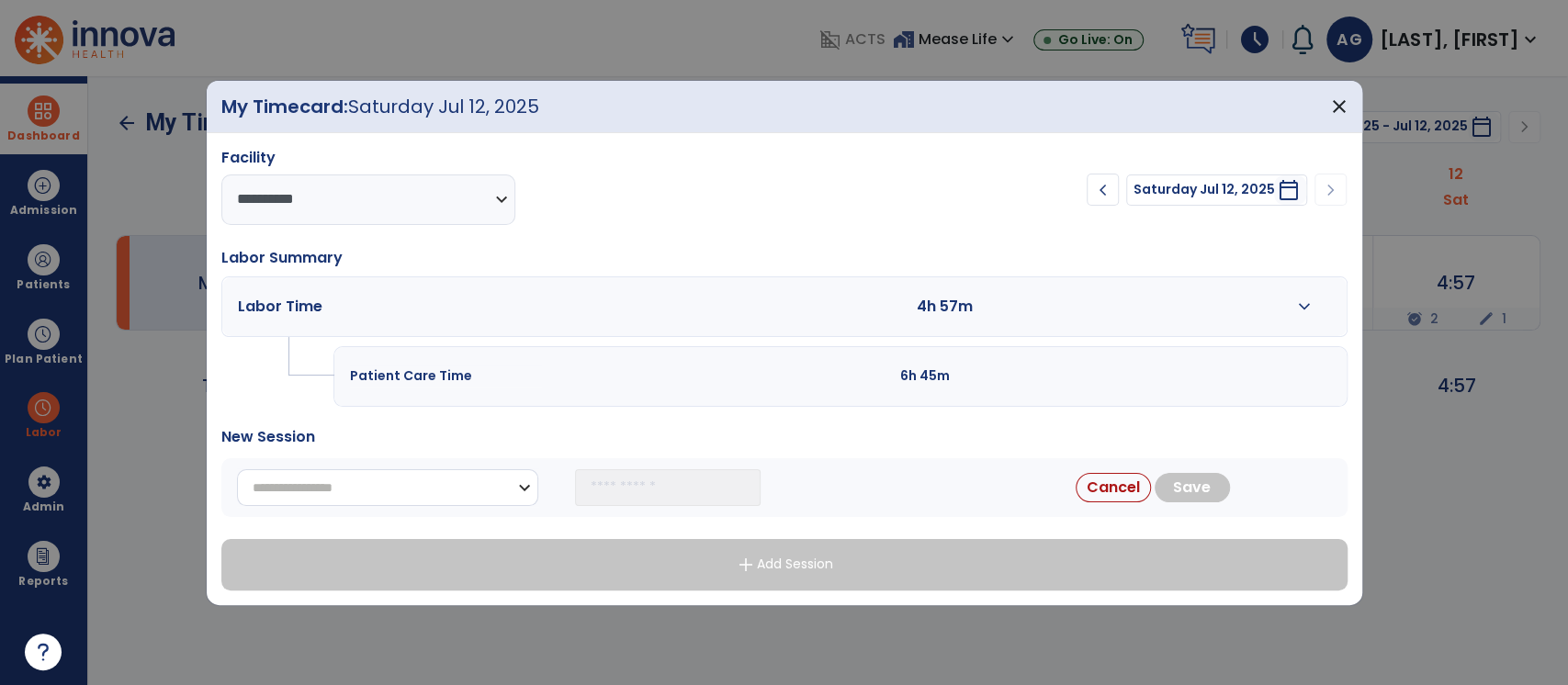 click on "**********" at bounding box center [388, 488] 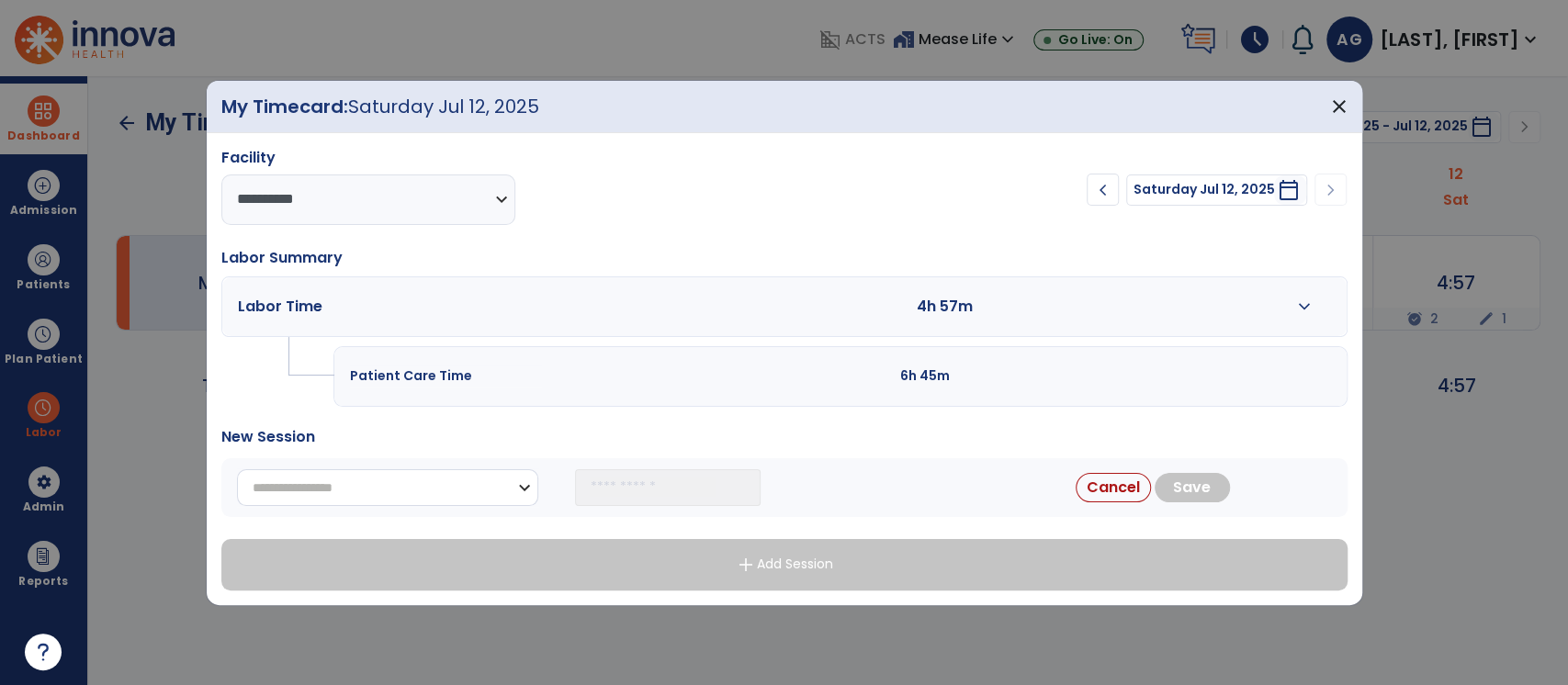 select on "**********" 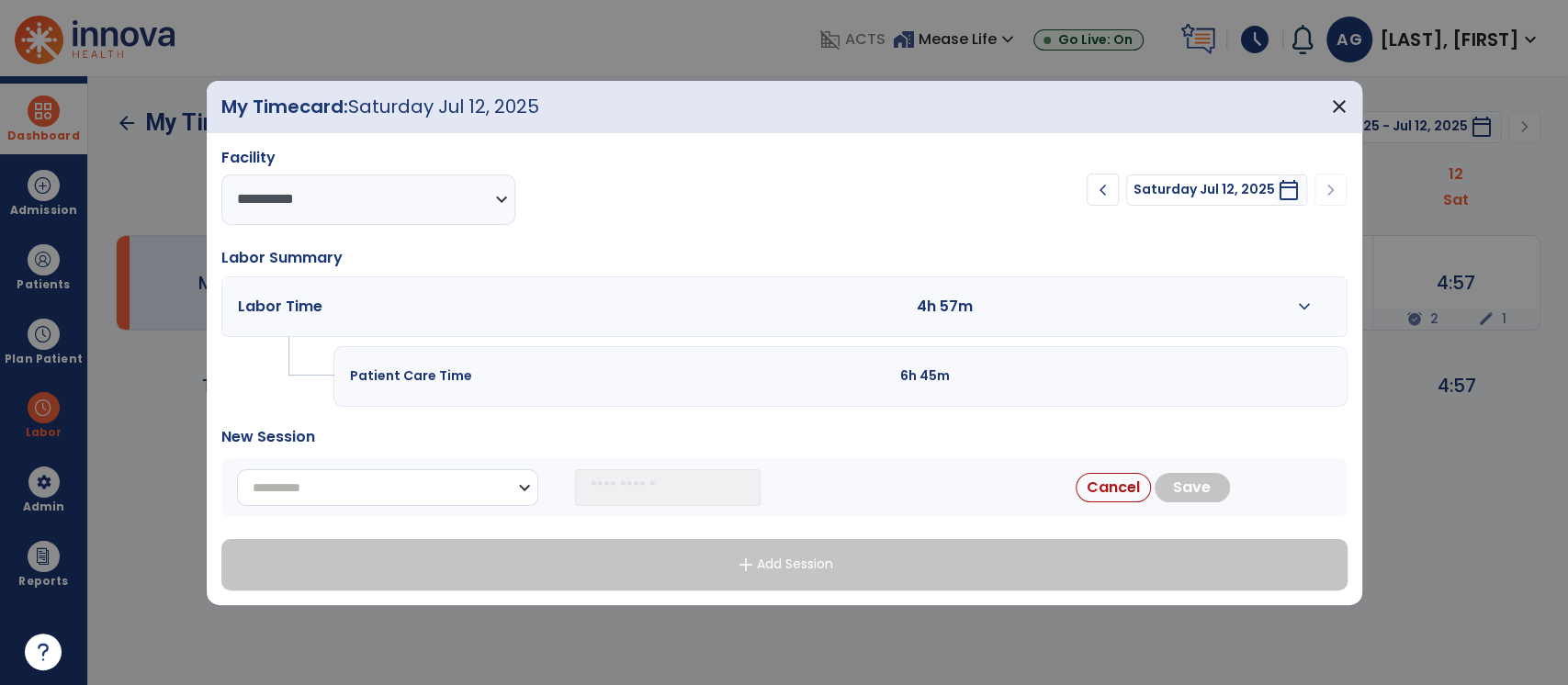 click on "**********" at bounding box center [388, 488] 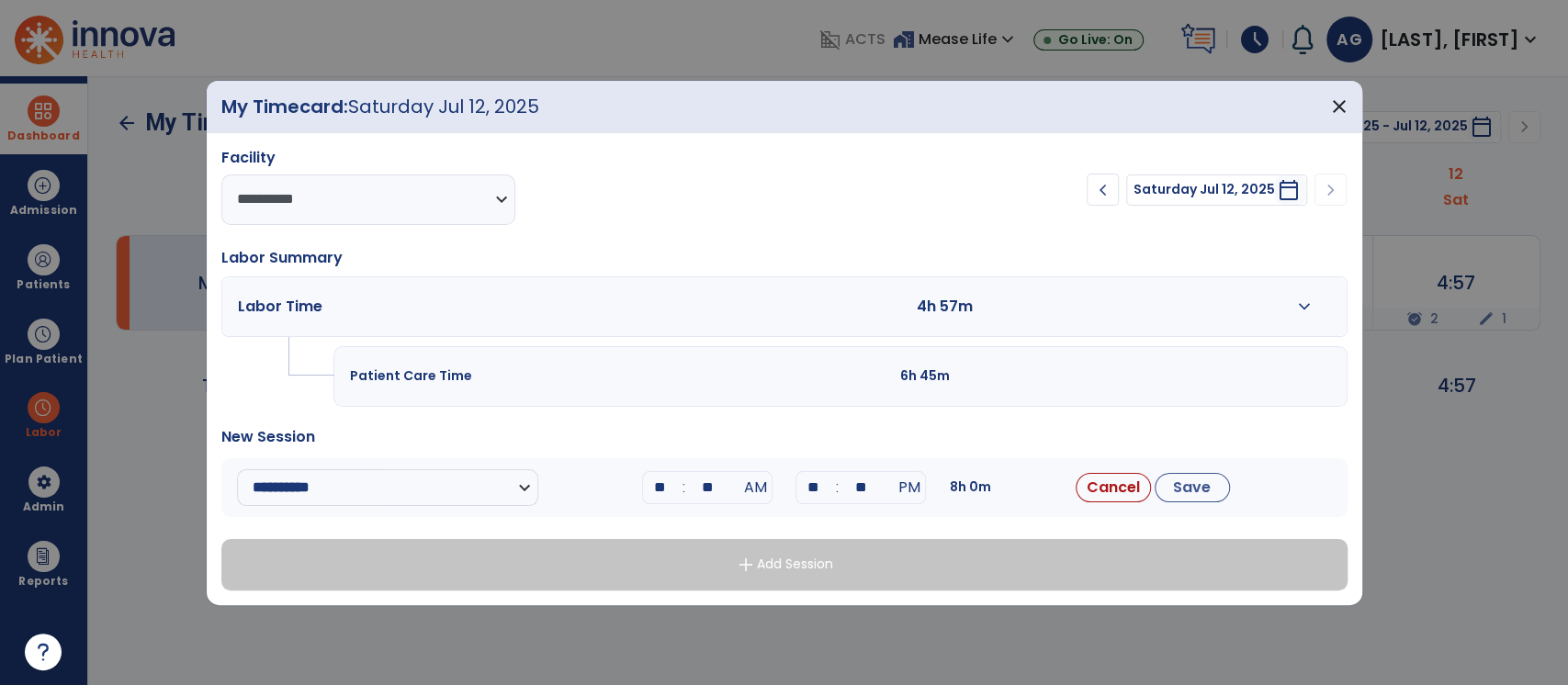 click on "**" at bounding box center [660, 488] 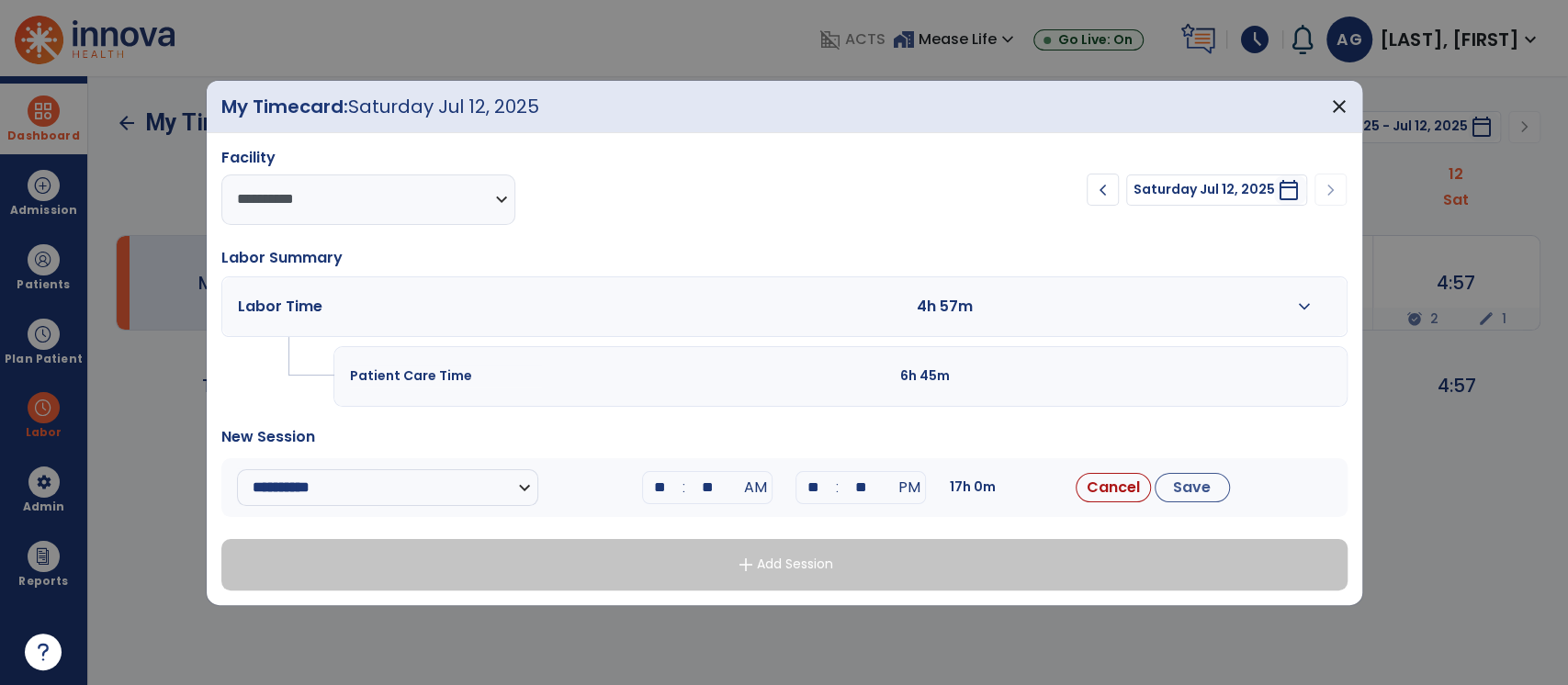 click on "**" at bounding box center (707, 488) 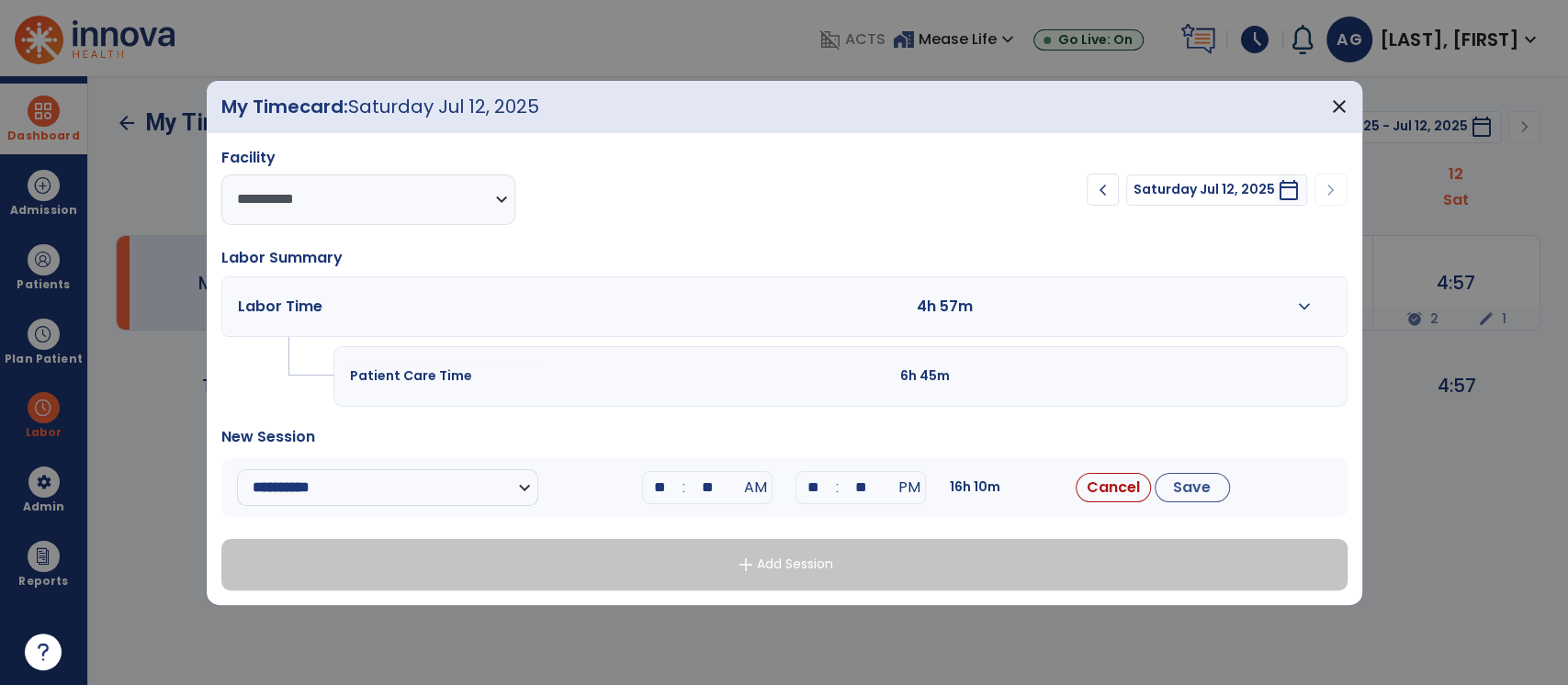 click on "**" at bounding box center (813, 488) 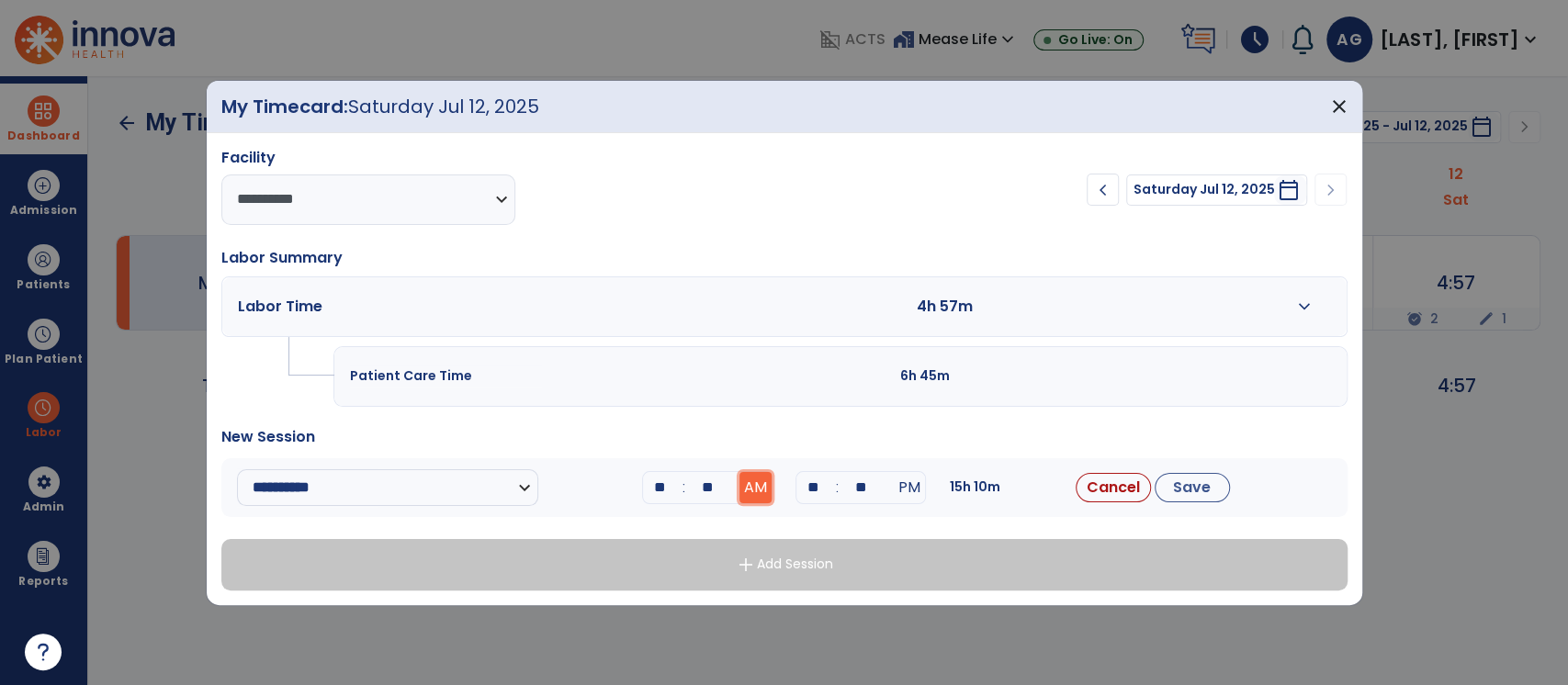 click on "AM" at bounding box center (755, 488) 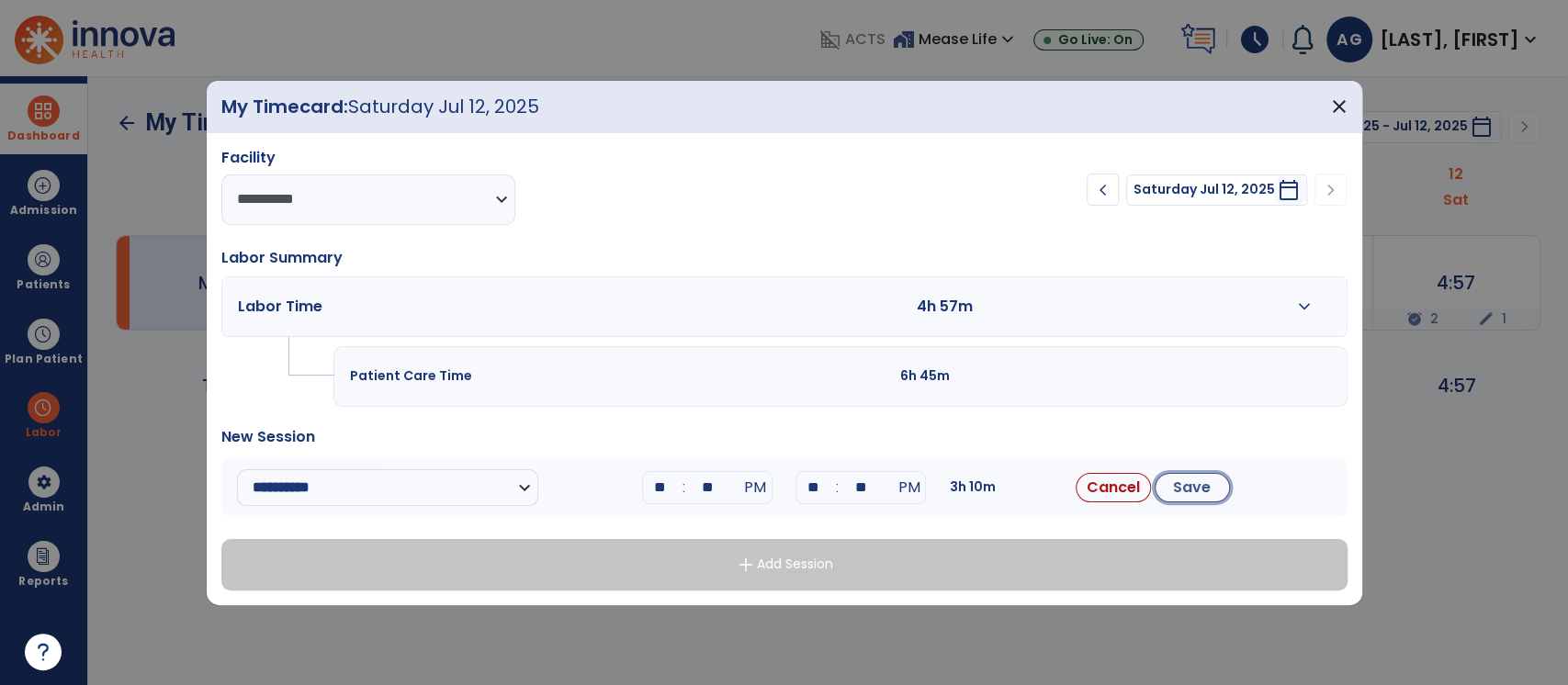 click on "Save" at bounding box center [1192, 488] 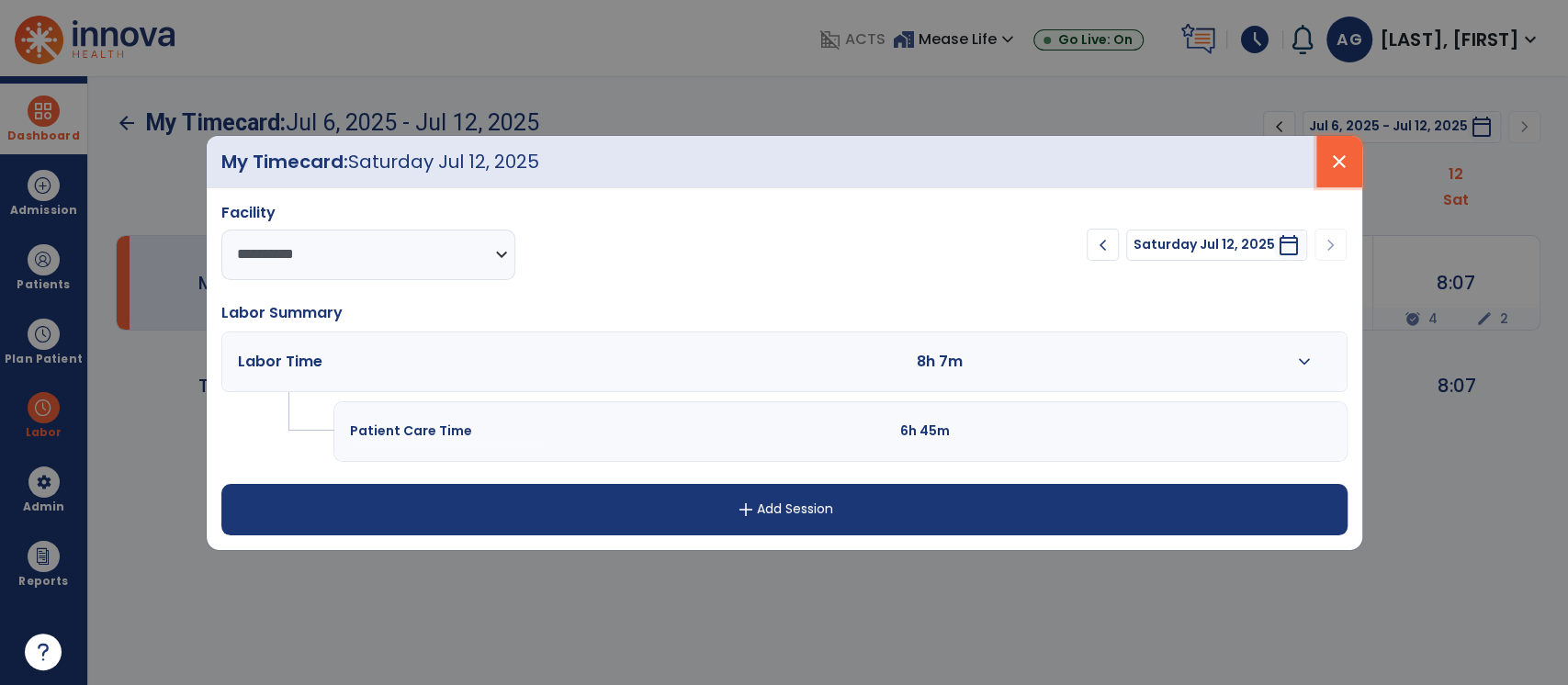 click on "close" at bounding box center (1339, 162) 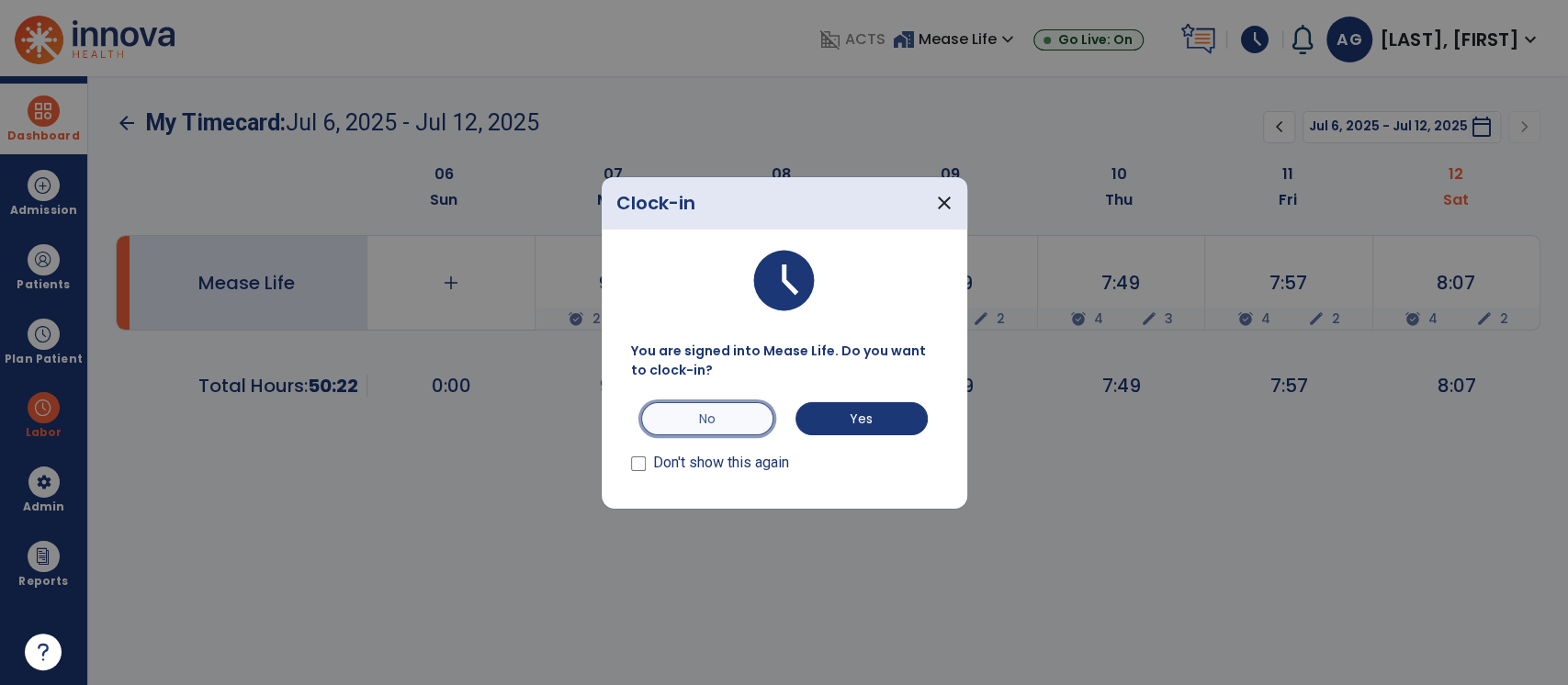 click on "No" at bounding box center (707, 419) 